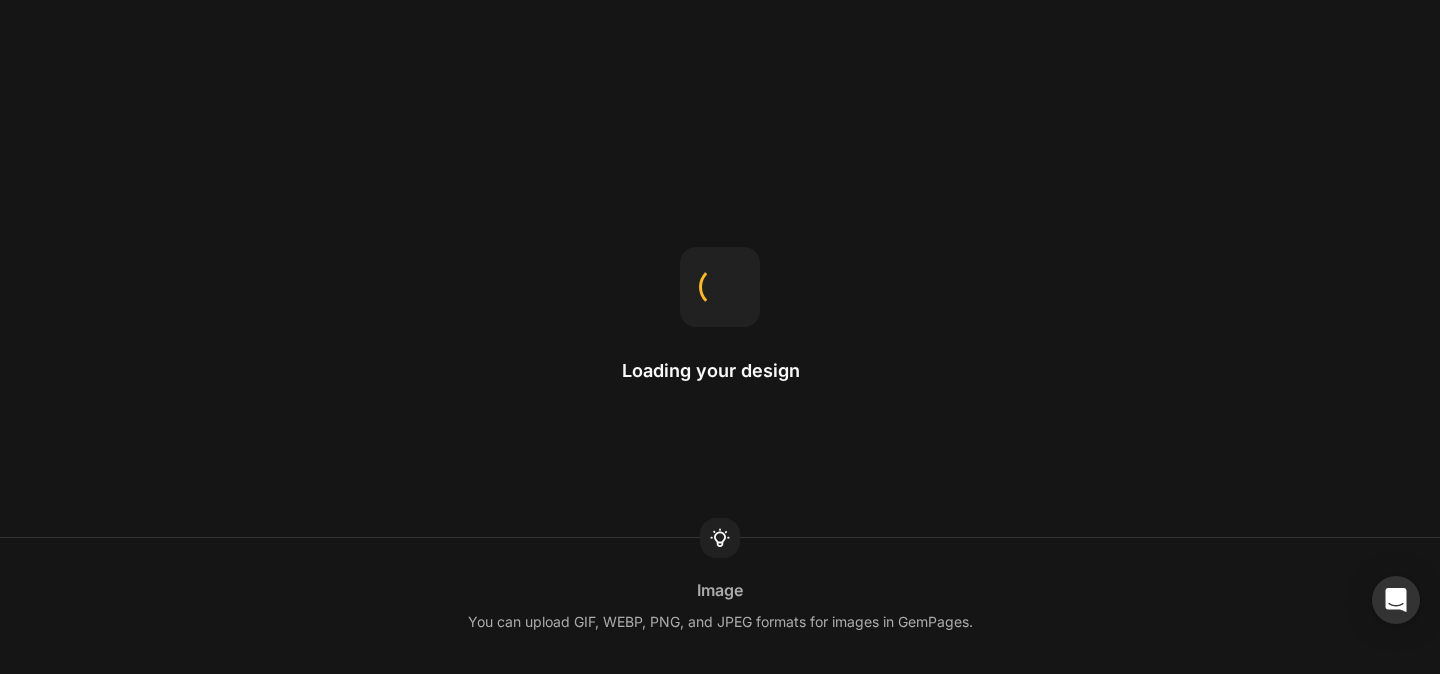 scroll, scrollTop: 0, scrollLeft: 0, axis: both 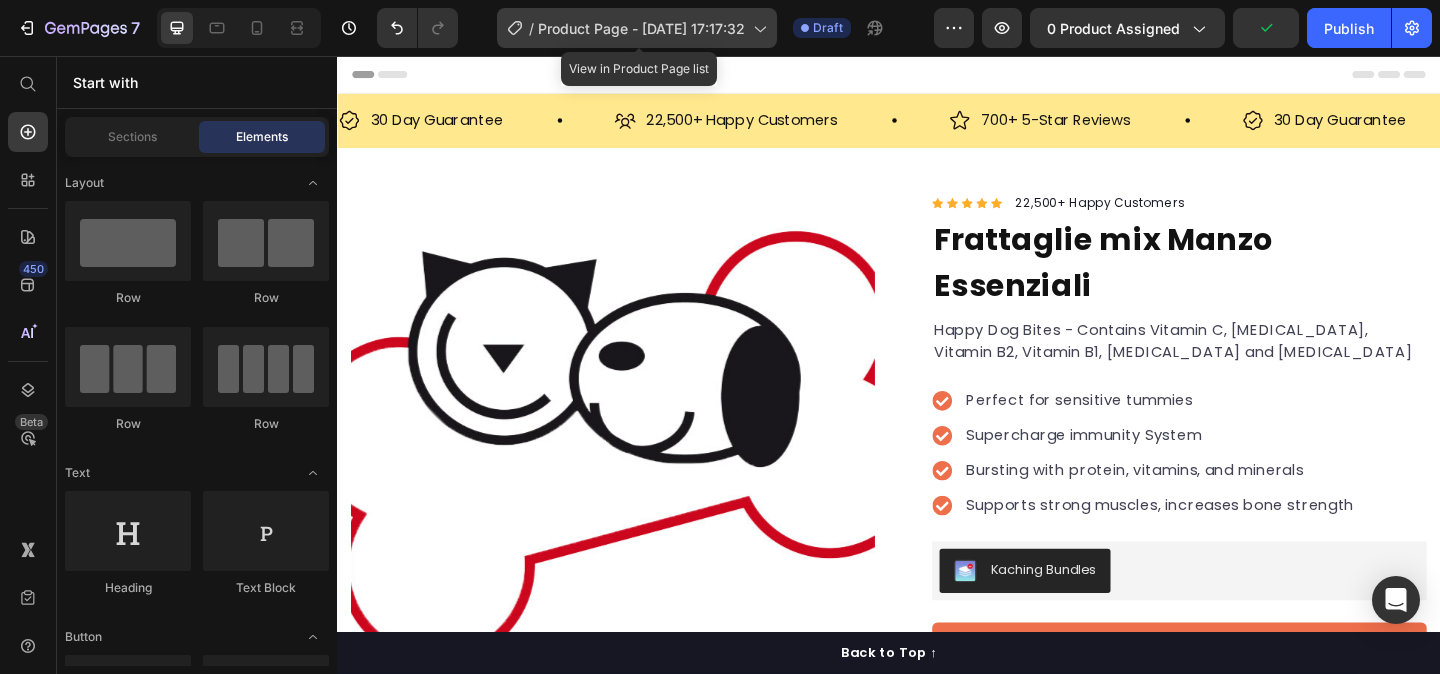 click on "Product Page - Jul 10, 17:17:32" at bounding box center [641, 28] 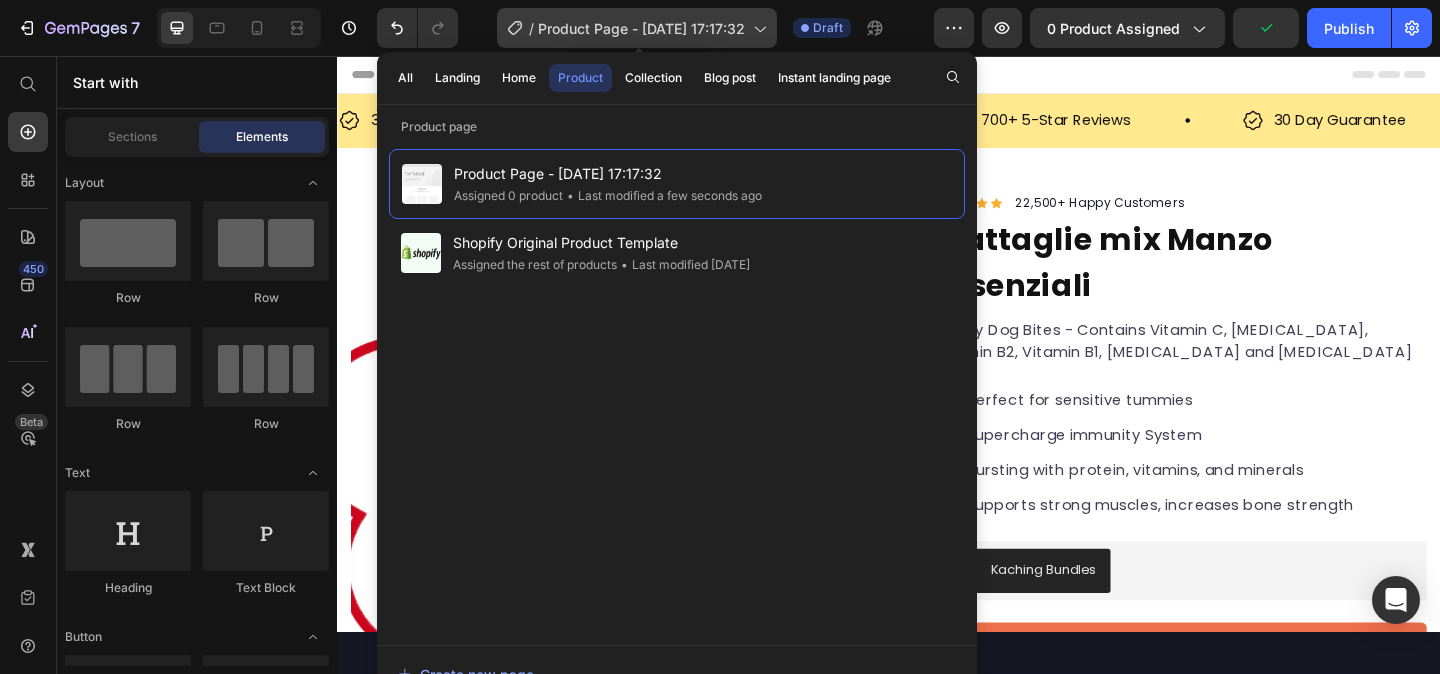 click on "Product Page - Jul 10, 17:17:32" at bounding box center (641, 28) 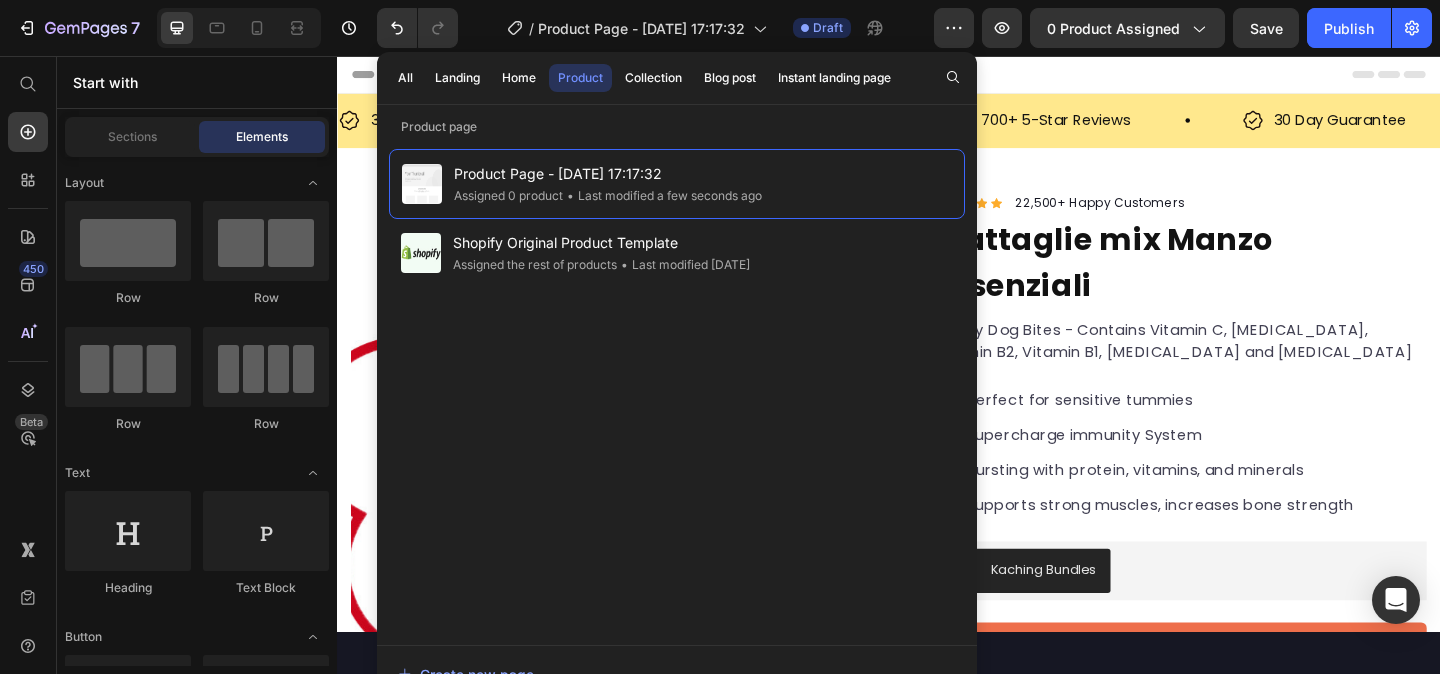 click on "/  Product Page - Jul 10, 17:17:32 Draft" 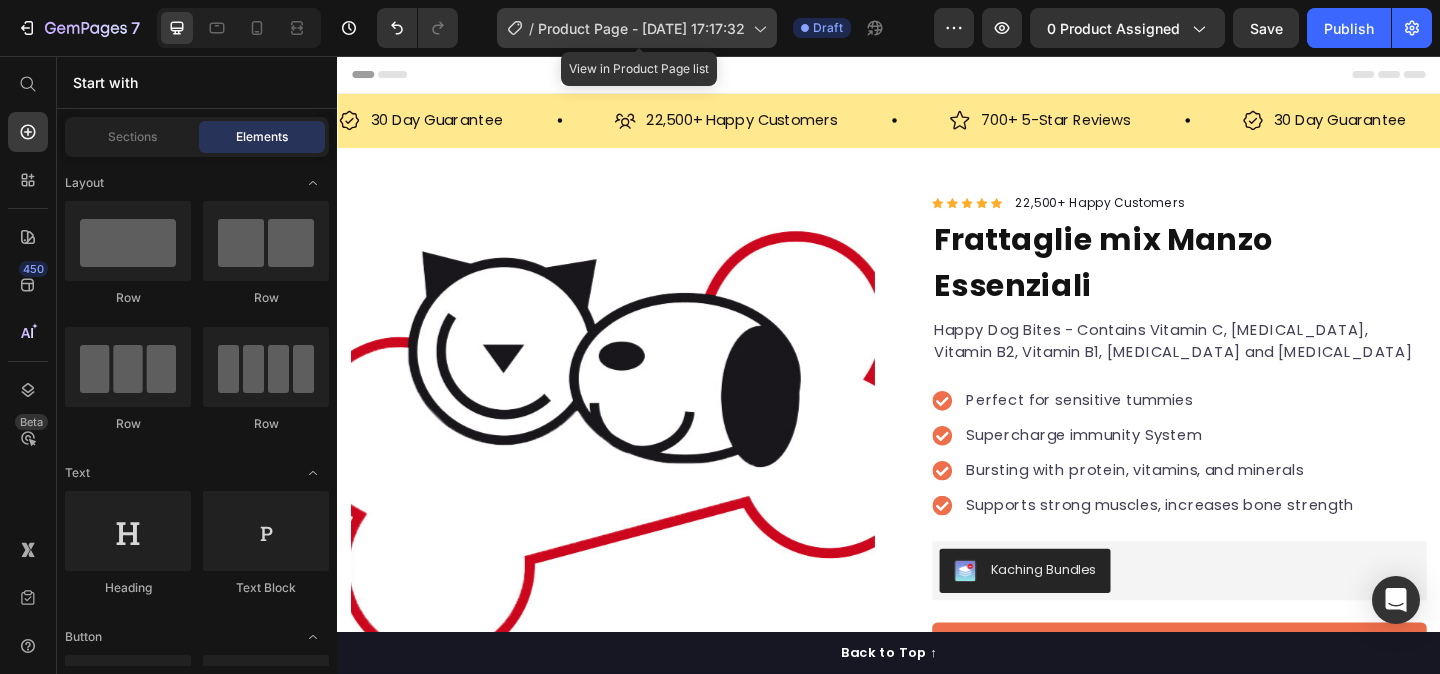 click 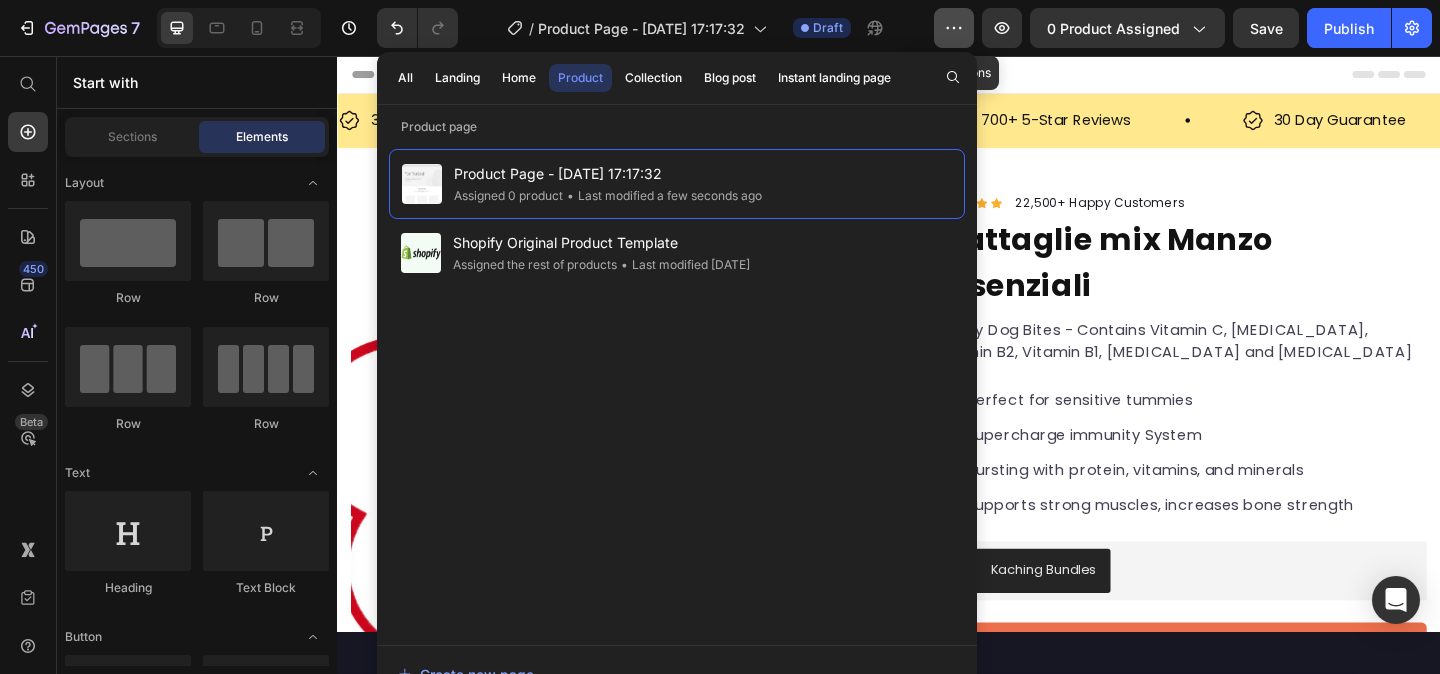 click 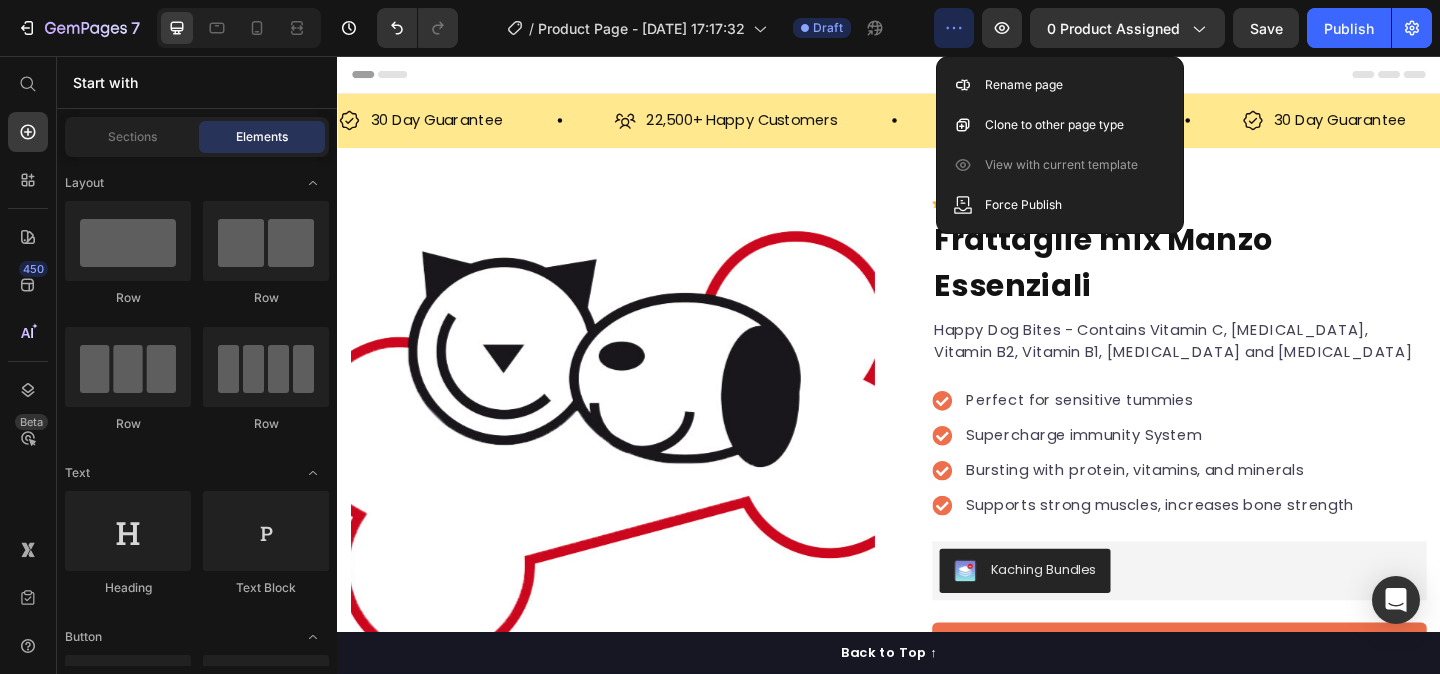 click 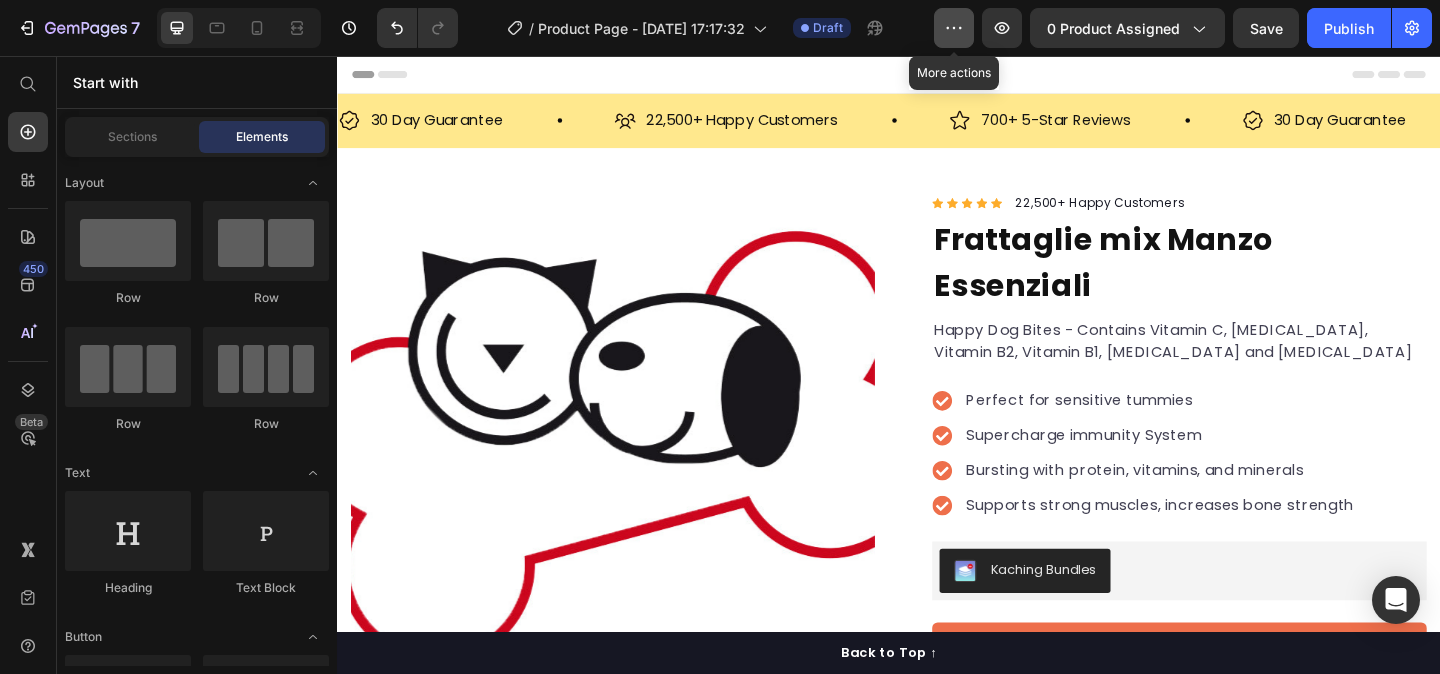 click 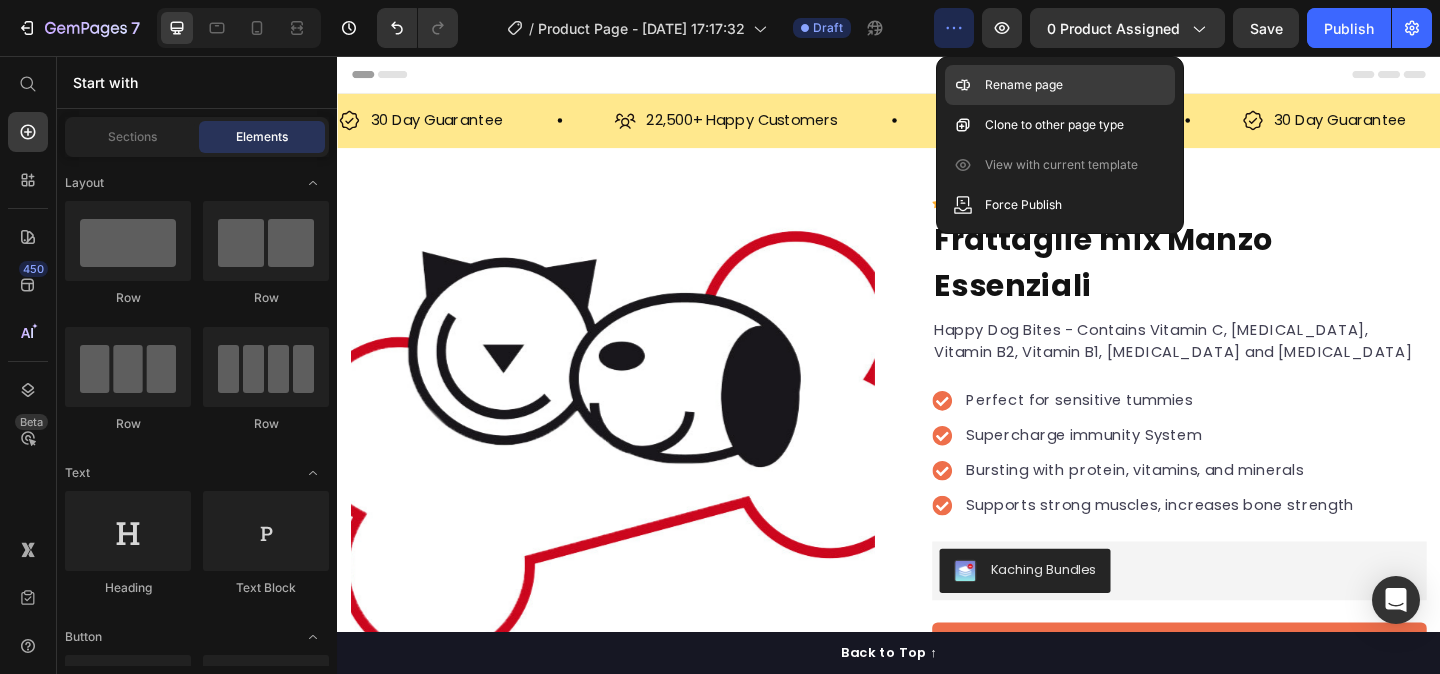 click on "Rename page" at bounding box center (1024, 85) 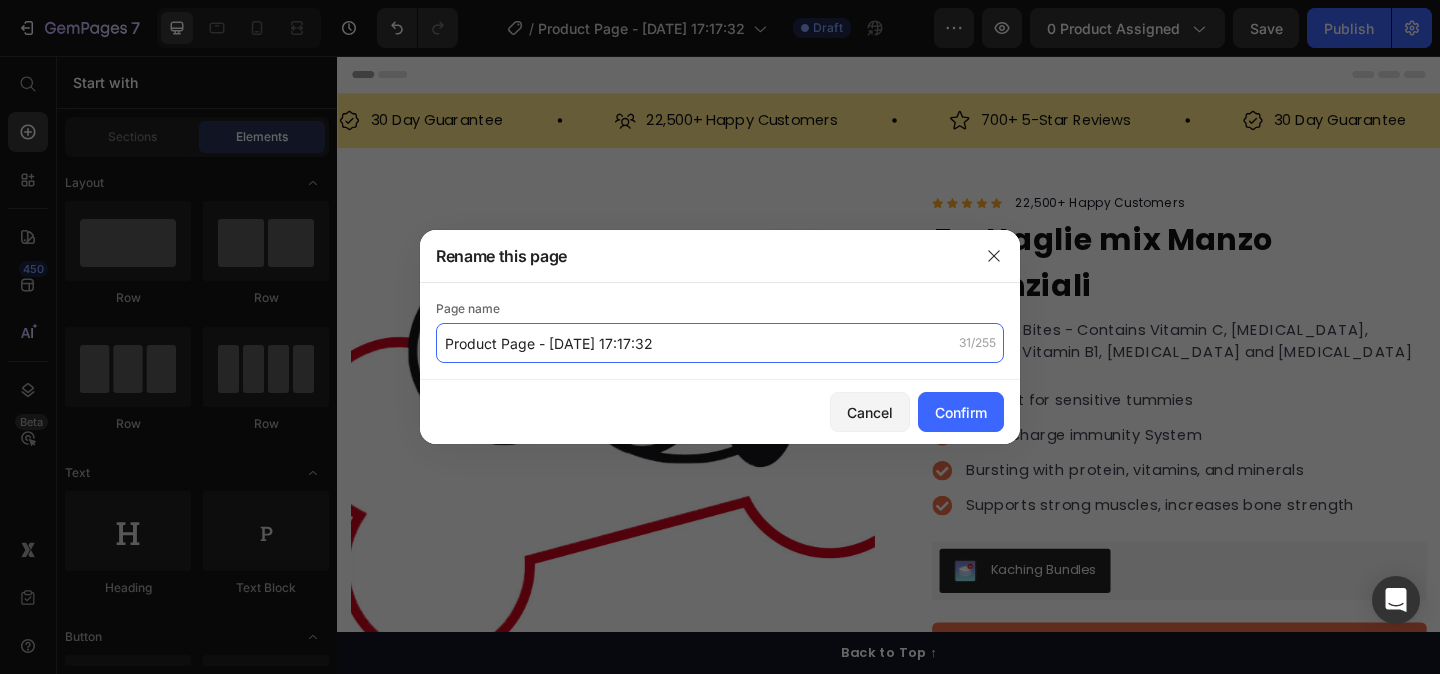 click on "Product Page - Jul 10, 17:17:32" 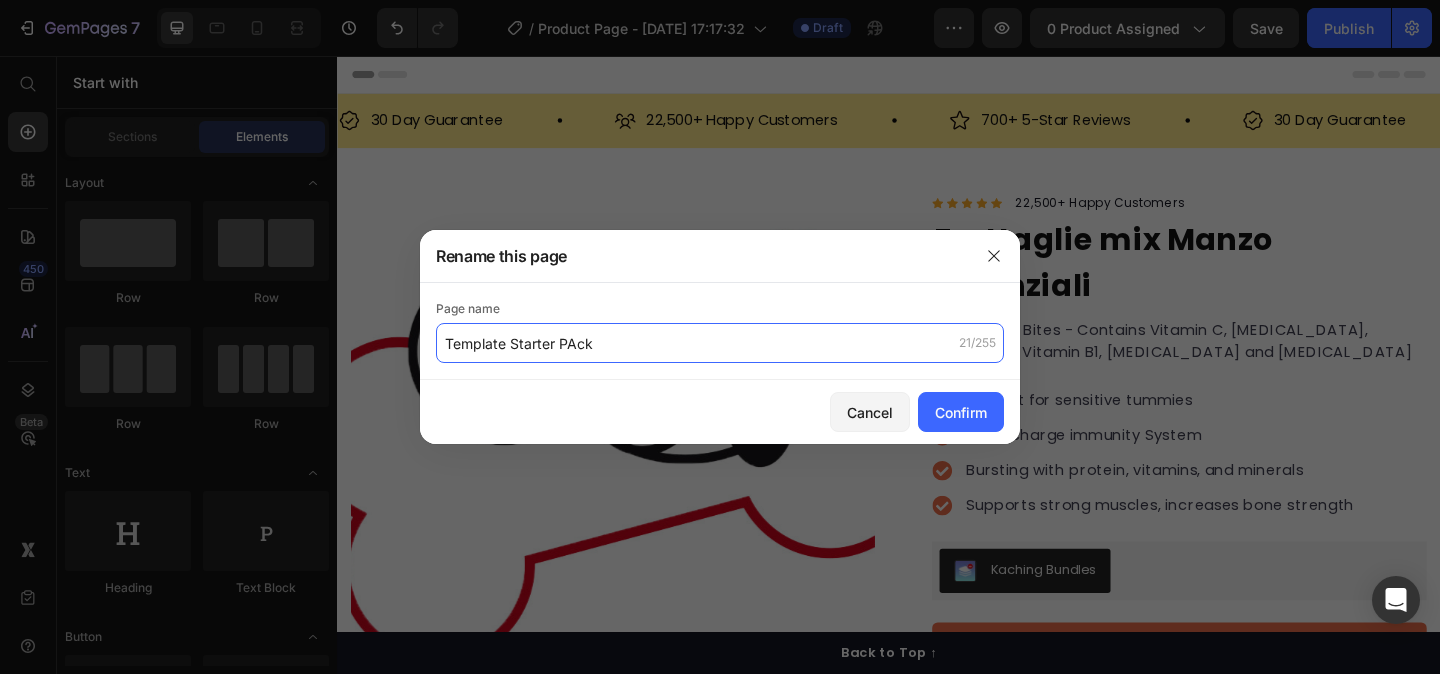 click on "Template Starter PAck" 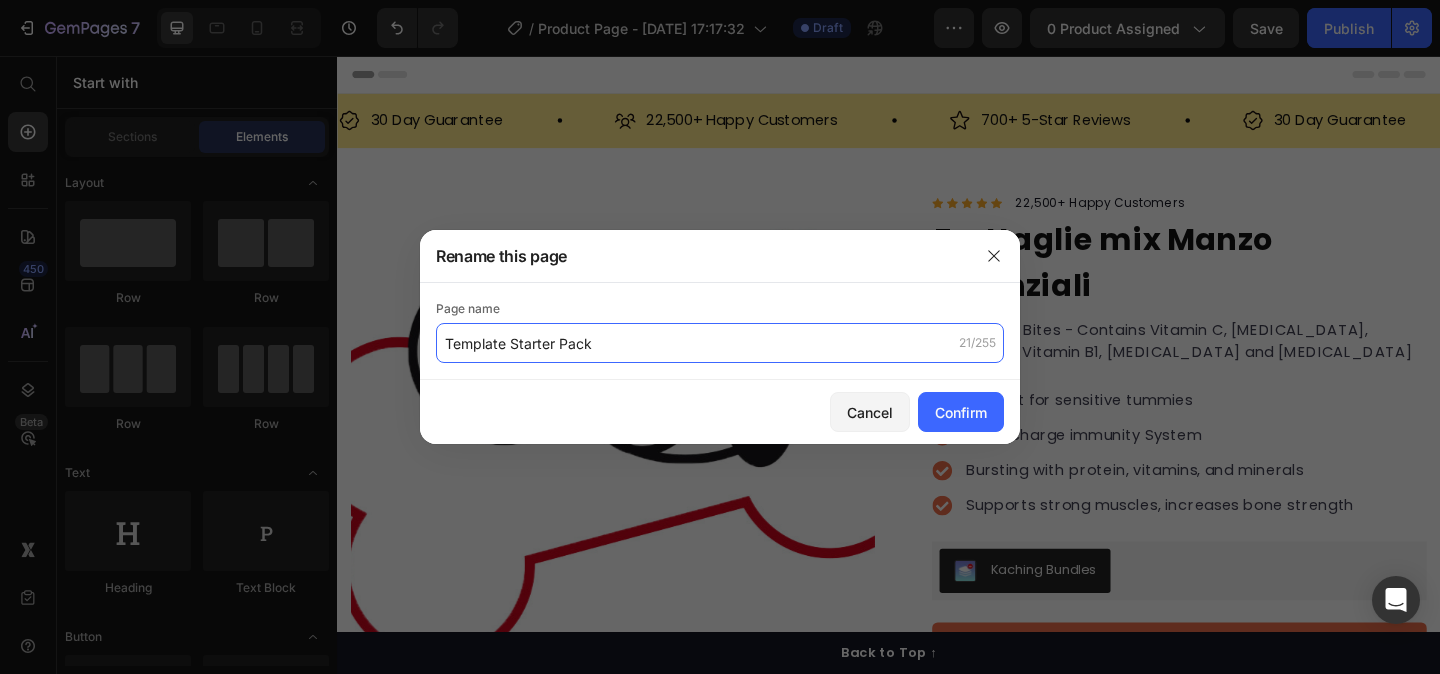 type on "Template Starter Pack" 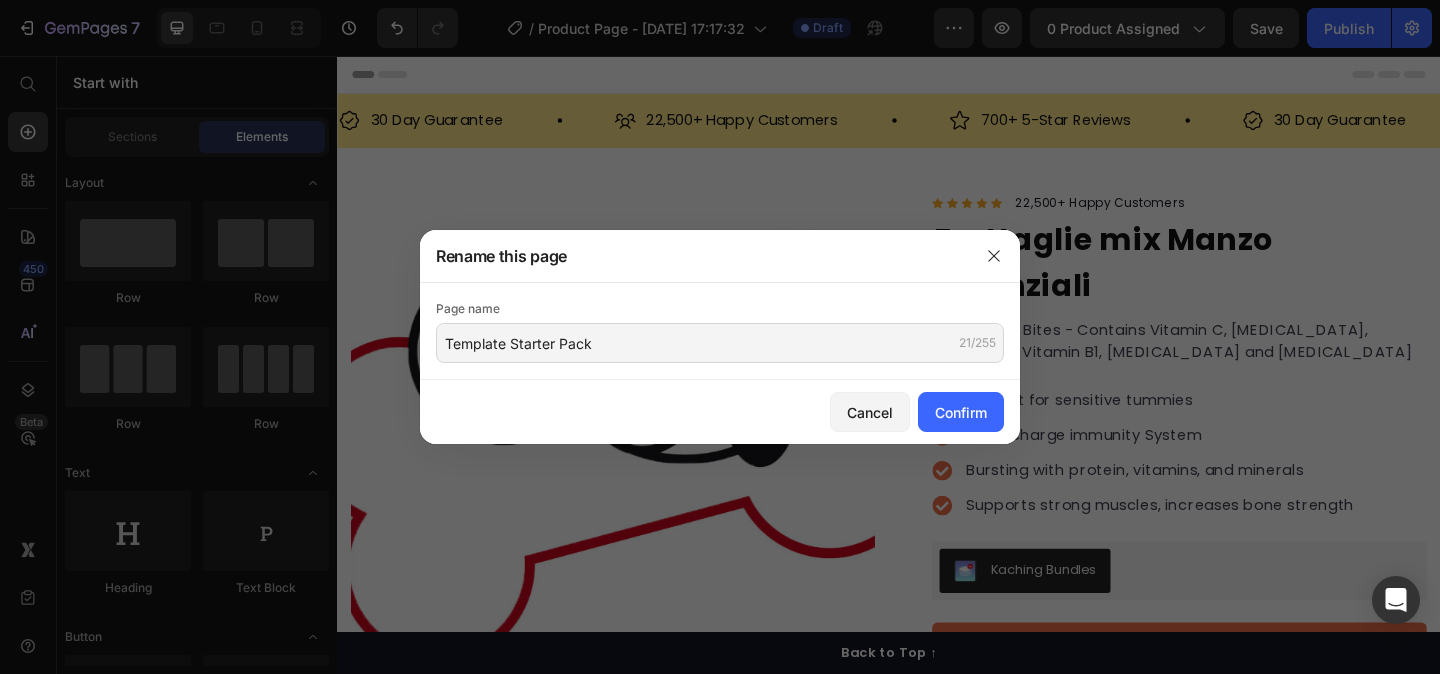 click on "Cancel Confirm" at bounding box center (720, 412) 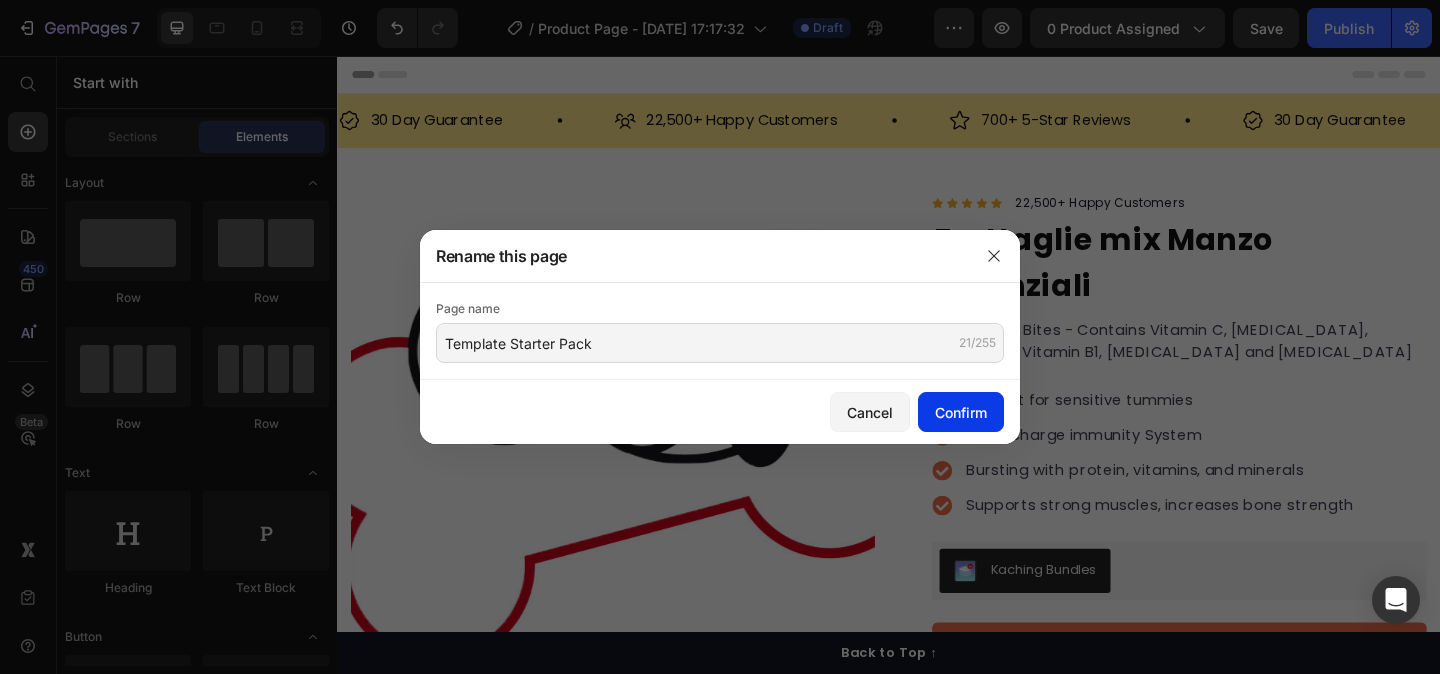 click on "Confirm" at bounding box center [961, 412] 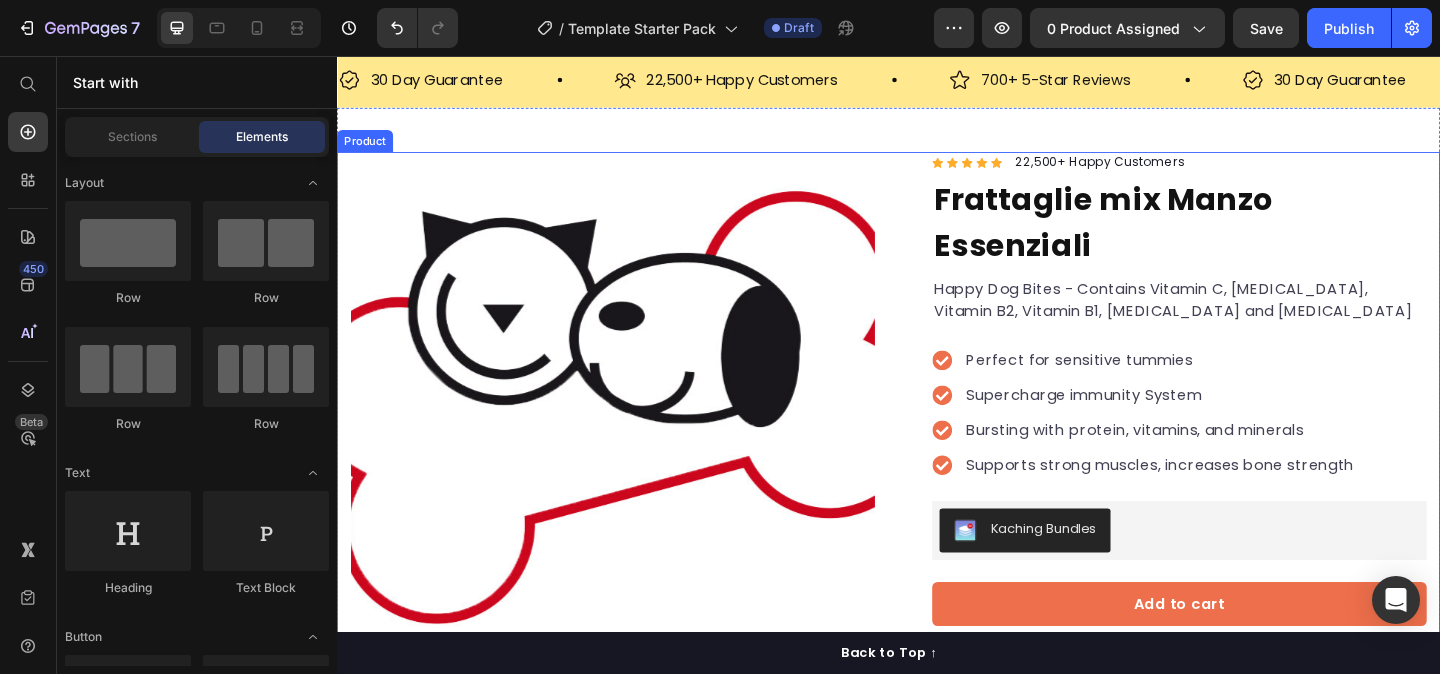 scroll, scrollTop: 0, scrollLeft: 0, axis: both 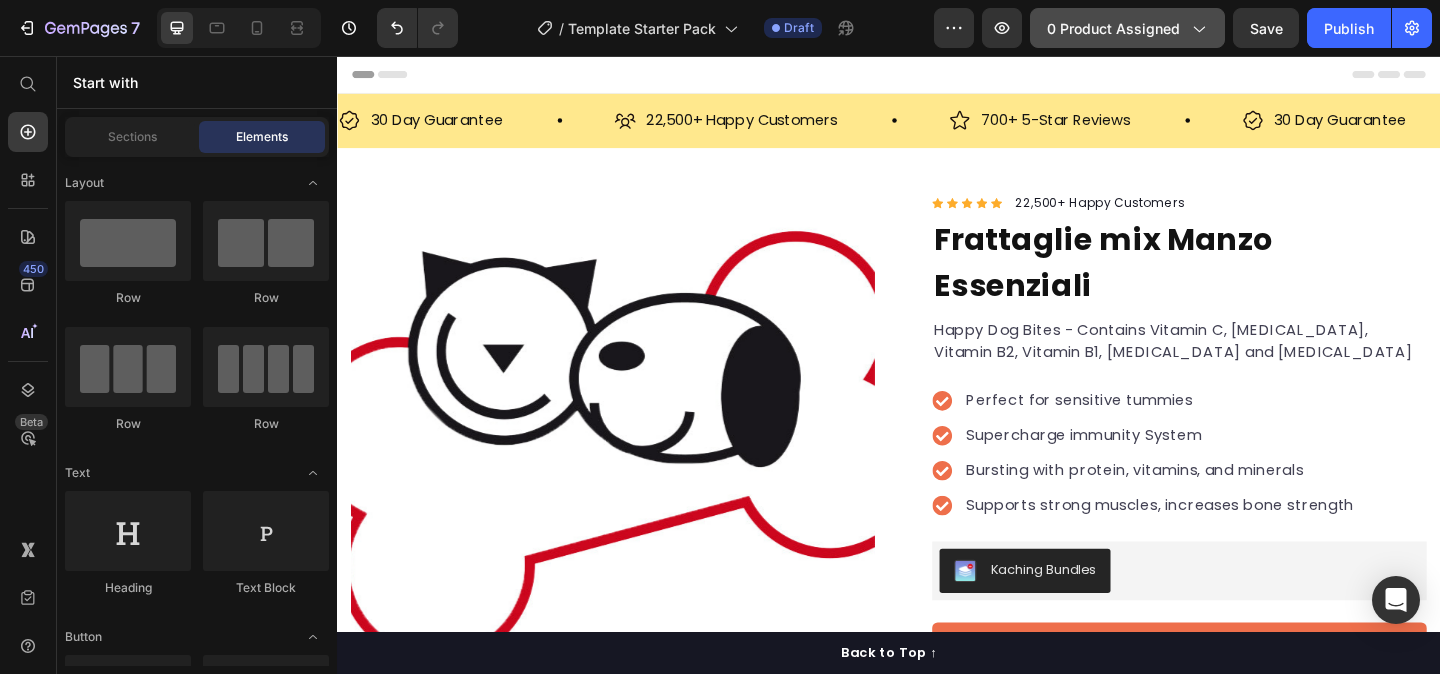 click on "0 product assigned" at bounding box center [1127, 28] 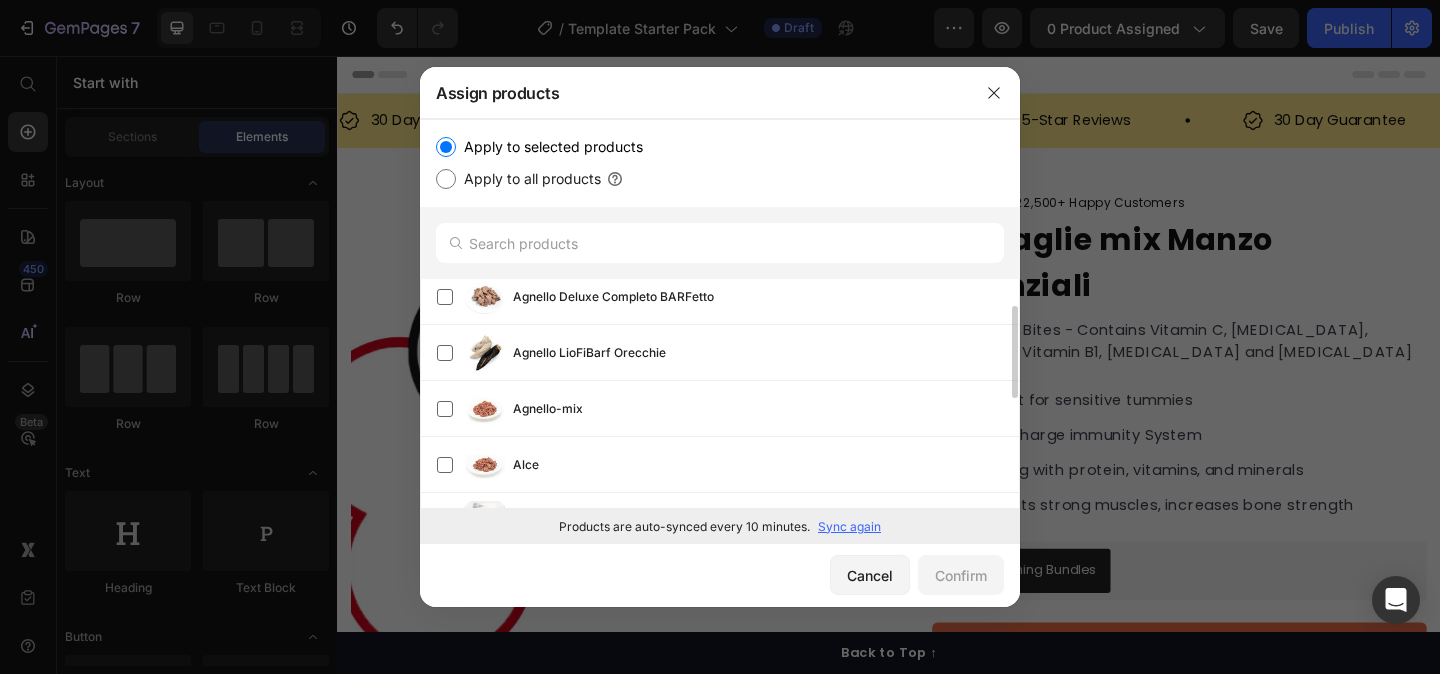 scroll, scrollTop: 0, scrollLeft: 0, axis: both 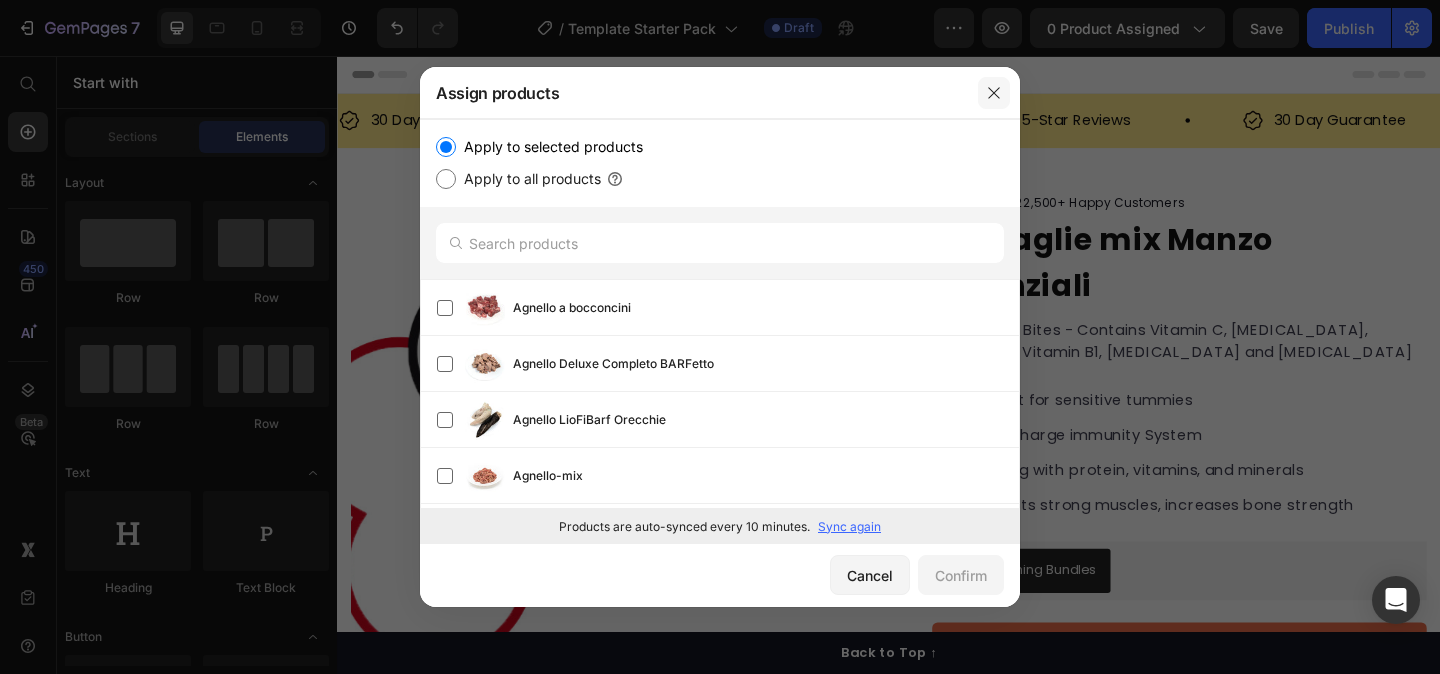 click 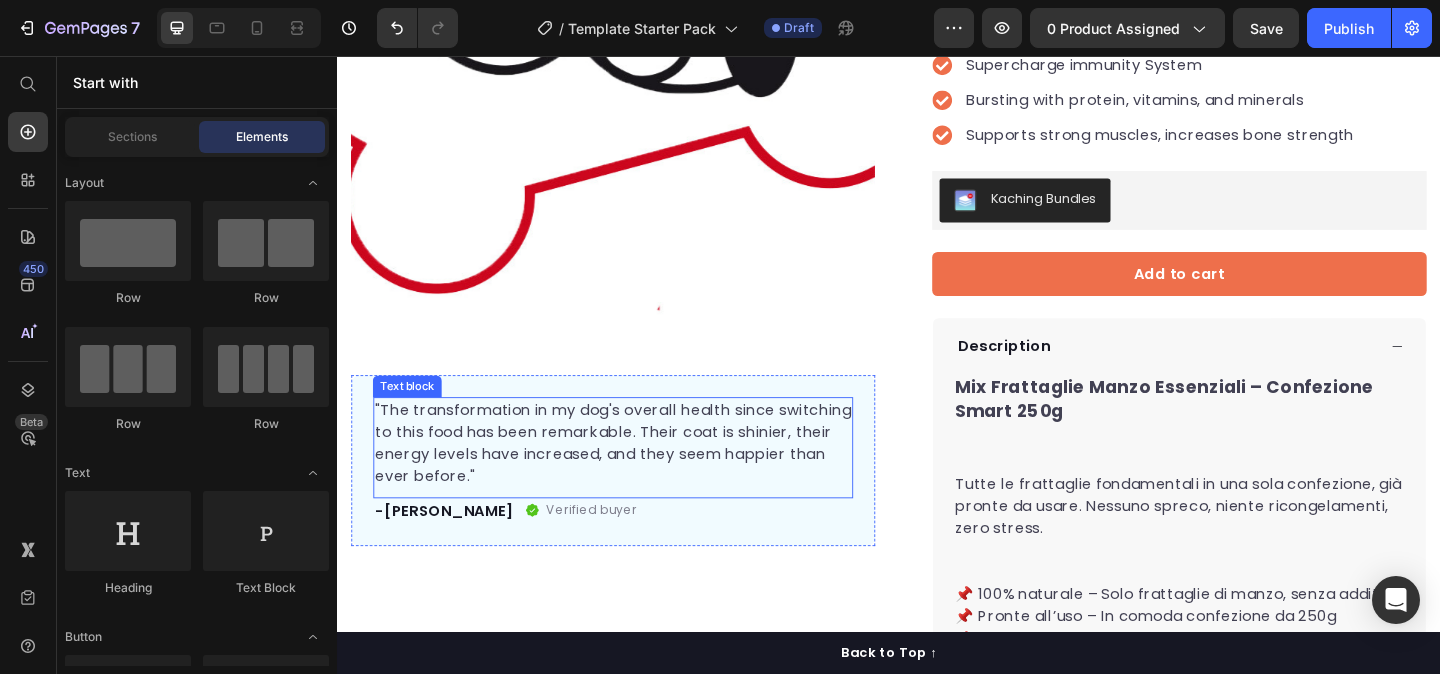 scroll, scrollTop: 414, scrollLeft: 0, axis: vertical 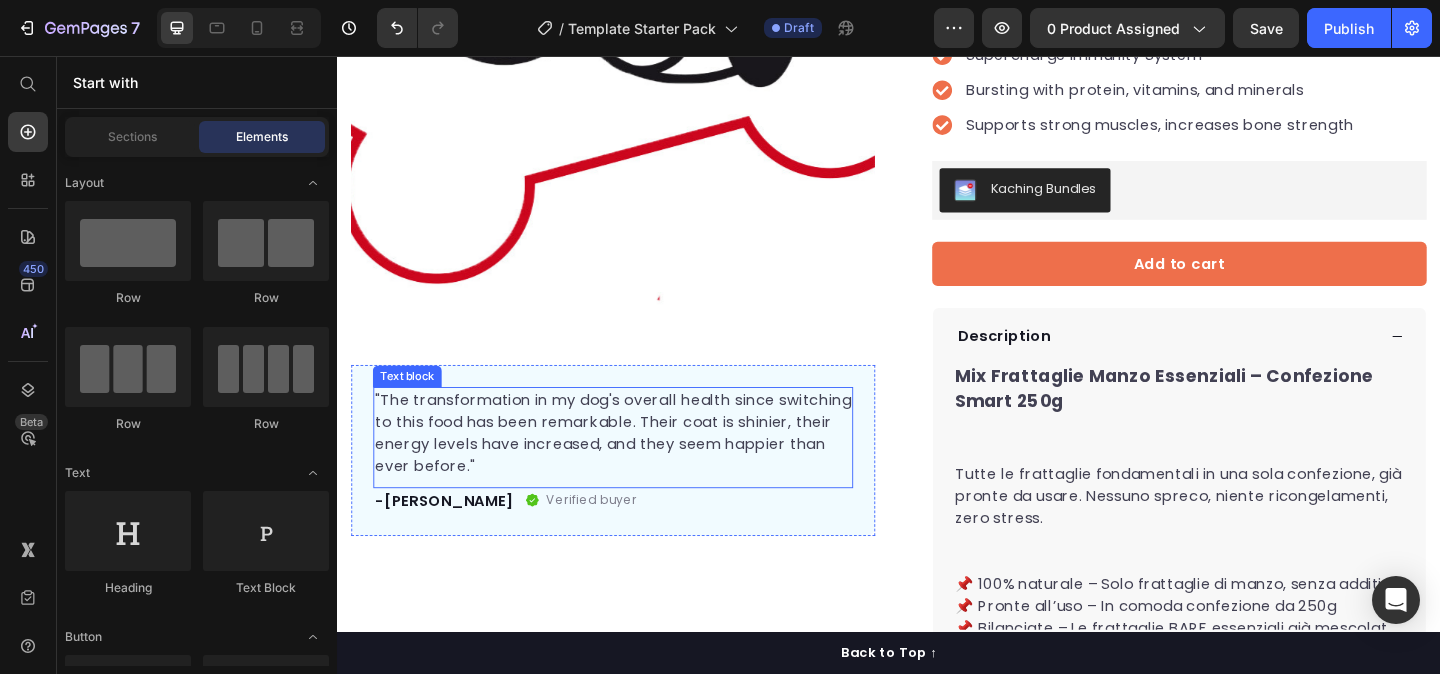 click on ""The transformation in my dog's overall health since switching to this food has been remarkable. Their coat is shinier, their energy levels have increased, and they seem happier than ever before."" at bounding box center [637, 466] 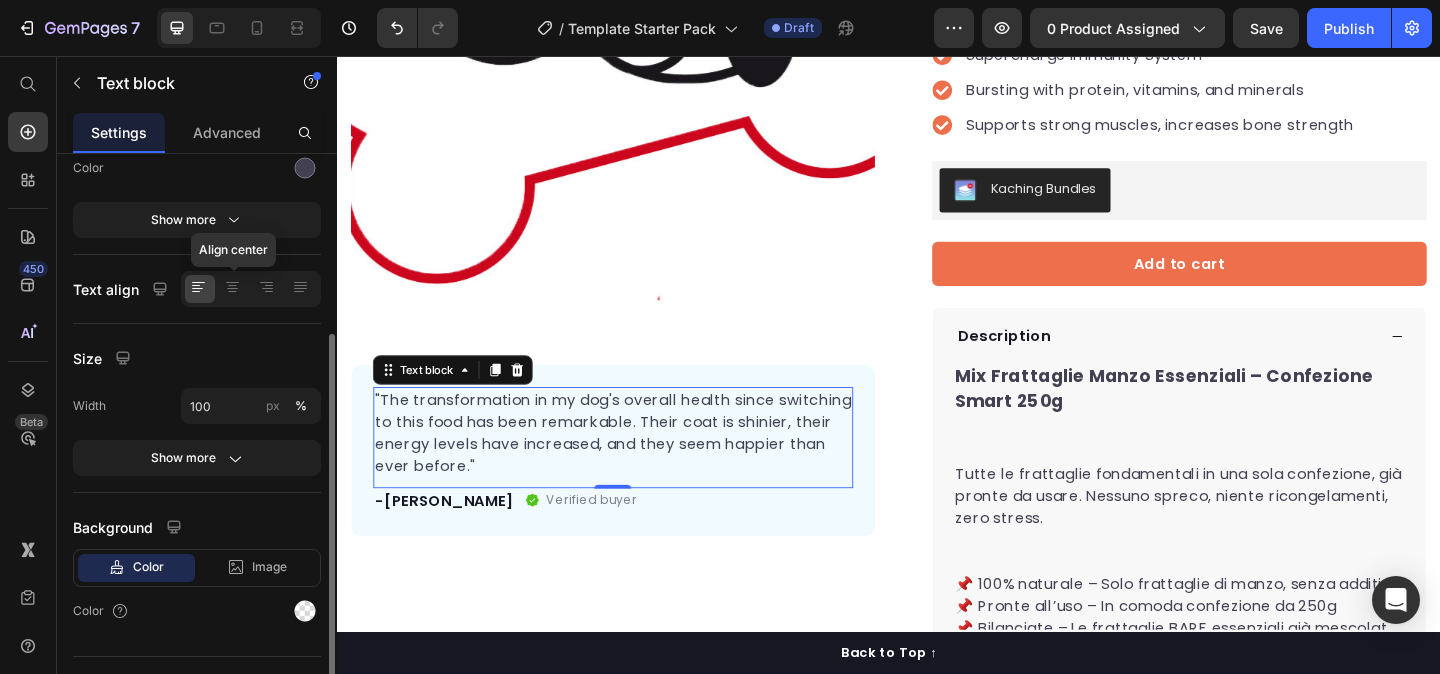 scroll, scrollTop: 318, scrollLeft: 0, axis: vertical 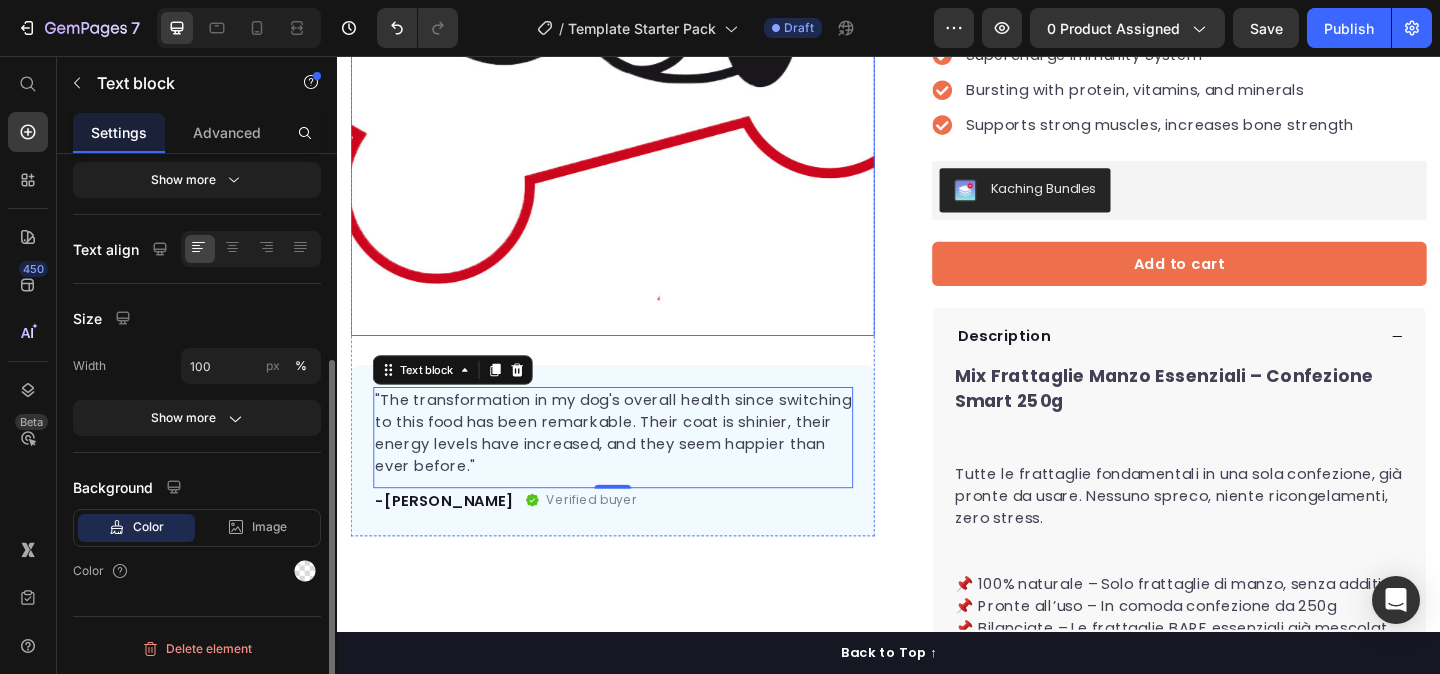 click at bounding box center [637, 75] 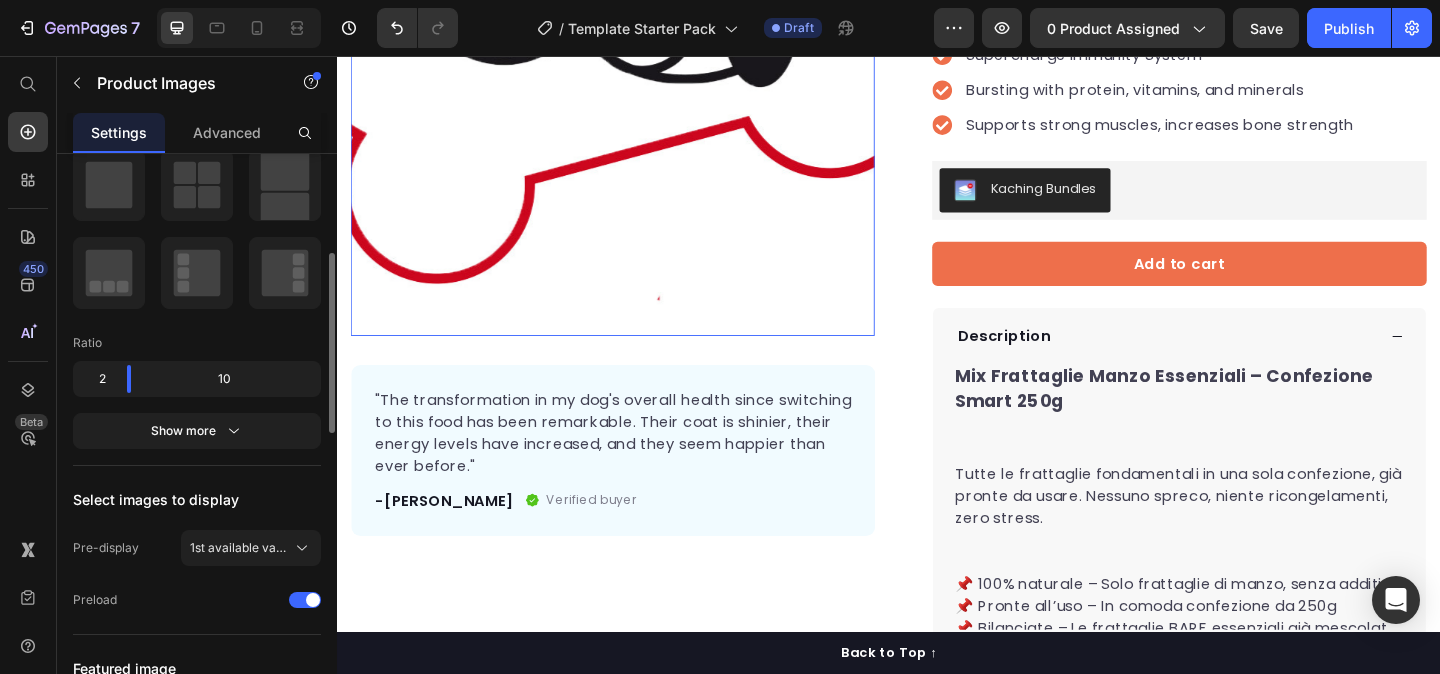 scroll, scrollTop: 0, scrollLeft: 0, axis: both 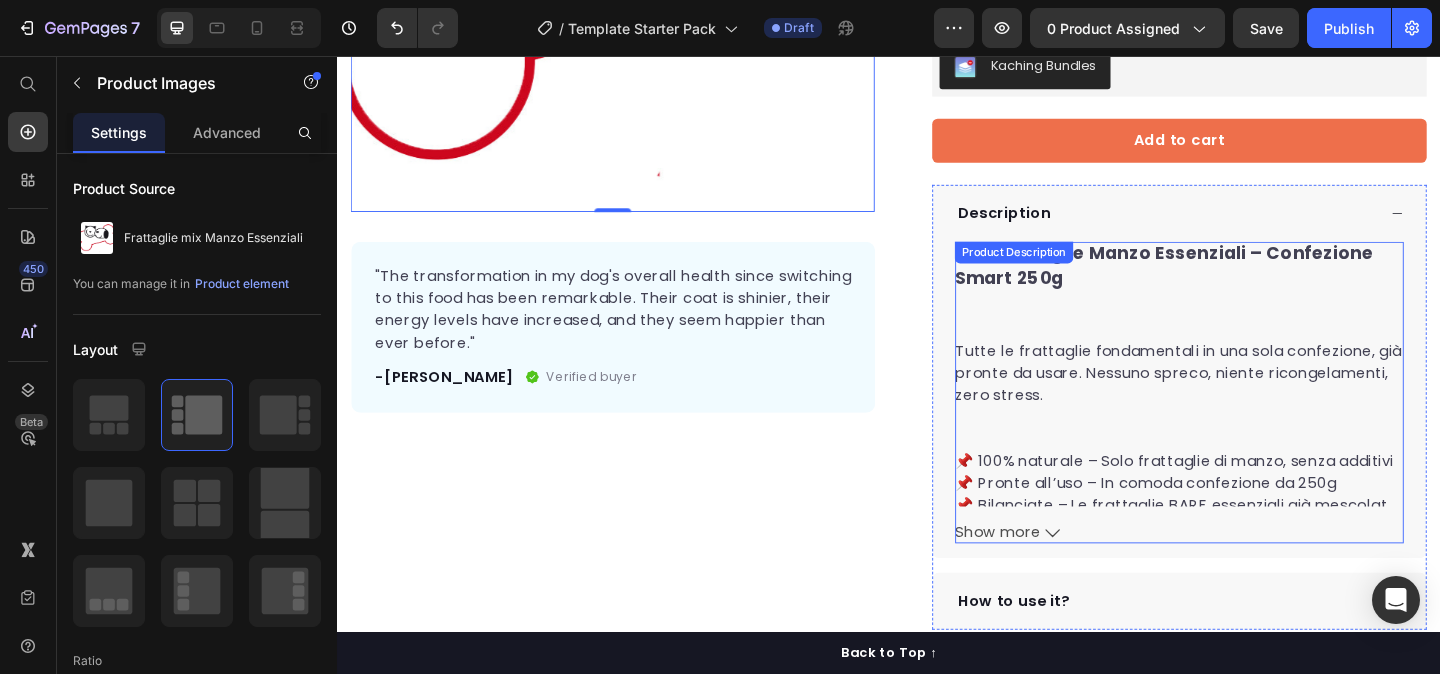 click on "Tutte le frattaglie fondamentali in una sola confezione, già pronte da usare. Nessuno spreco, niente ricongelamenti, zero stress." at bounding box center (1252, 400) 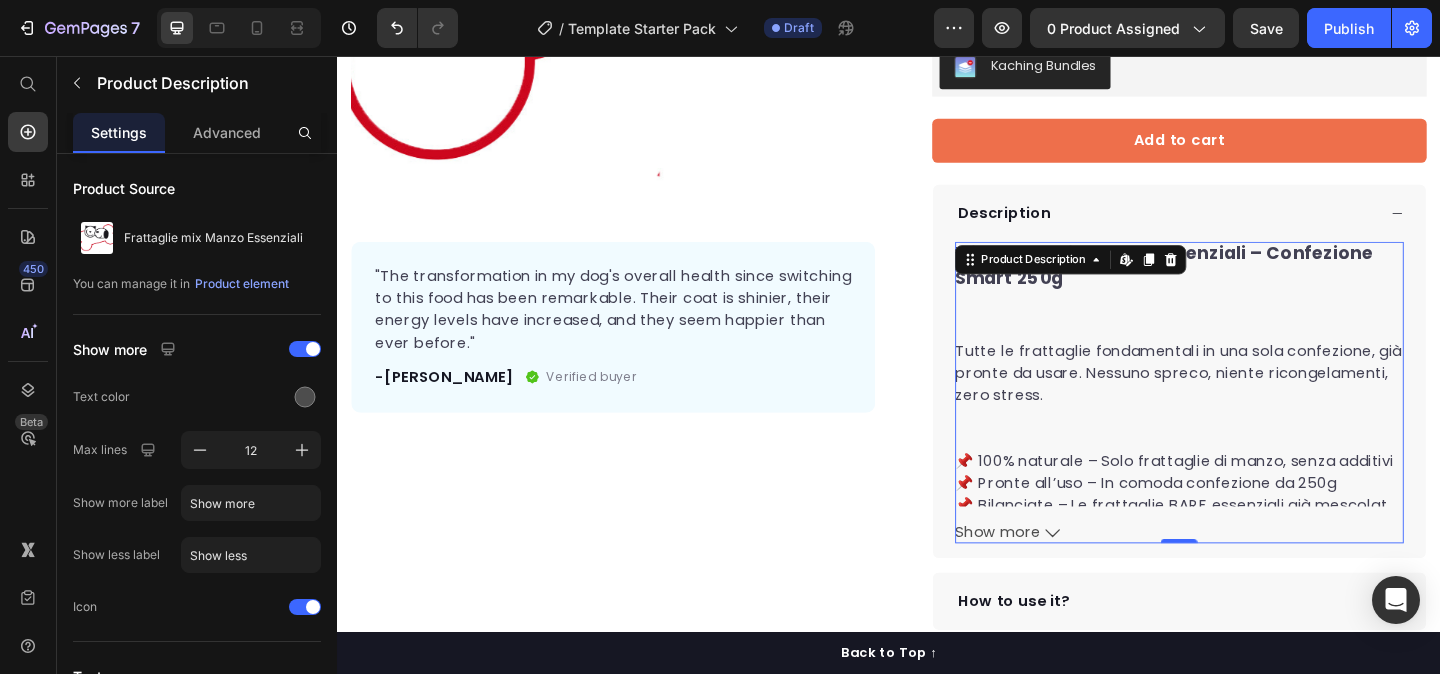 click on "Mix Frattaglie Manzo Essenziali – Confezione Smart 250g
Tutte le frattaglie fondamentali in una sola confezione, già pronte da usare. Nessuno spreco, niente ricongelamenti, zero stress.
📌 100% naturale – Solo frattaglie di manzo, senza additivi 📌 Pronte all’uso – In comoda confezione da 250g 📌 Bilanciate – Le frattaglie BARF essenziali già mescolate nelle giuste proporzioni
💡  Perché scegliere il Mix Frattaglie Manzo Essenziali? ✔ Include  cuore, fegato, rene e milza  – le 4 frattaglie fondamentali per la dieta BARF ✔ Mix già porzionato – Rispetta le proporzioni ideali, senza pensieri ✔ Confezione piccola e comoda – Evita di aprire 4 confezioni da 500g per prendere pochi grammi ✔ Niente ricongelamenti – Scongeli solo ciò che ti serve ✔ Perfetto per integrare il  15% di frattaglie nella razione BARF ✔ Adatto a cani e gatti – Di ogni taglia
📢  Il consiglio di Simona, la nostra esperta BARF certificata  💡 📌   nella dieta BARF.
🥩" at bounding box center (1253, 402) 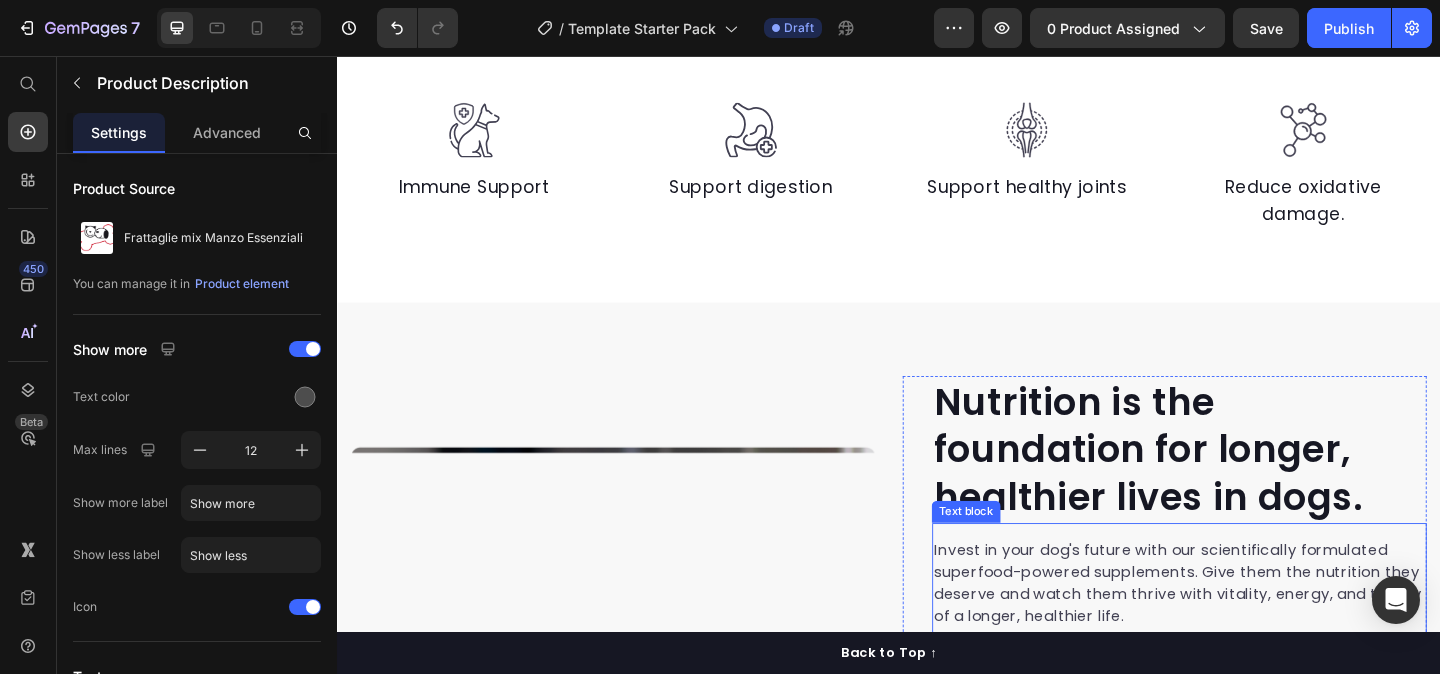 scroll, scrollTop: 1479, scrollLeft: 0, axis: vertical 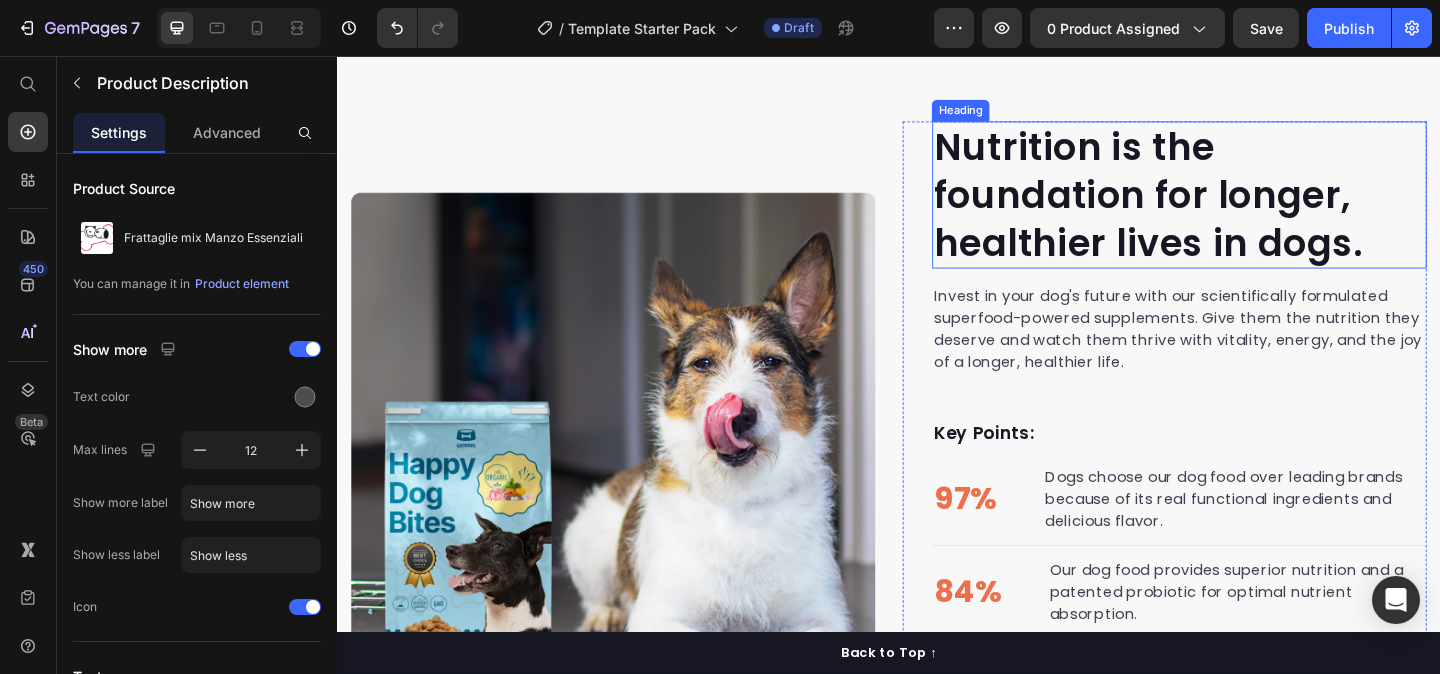 click on "Nutrition is the foundation for longer, healthier lives in dogs." at bounding box center [1253, 207] 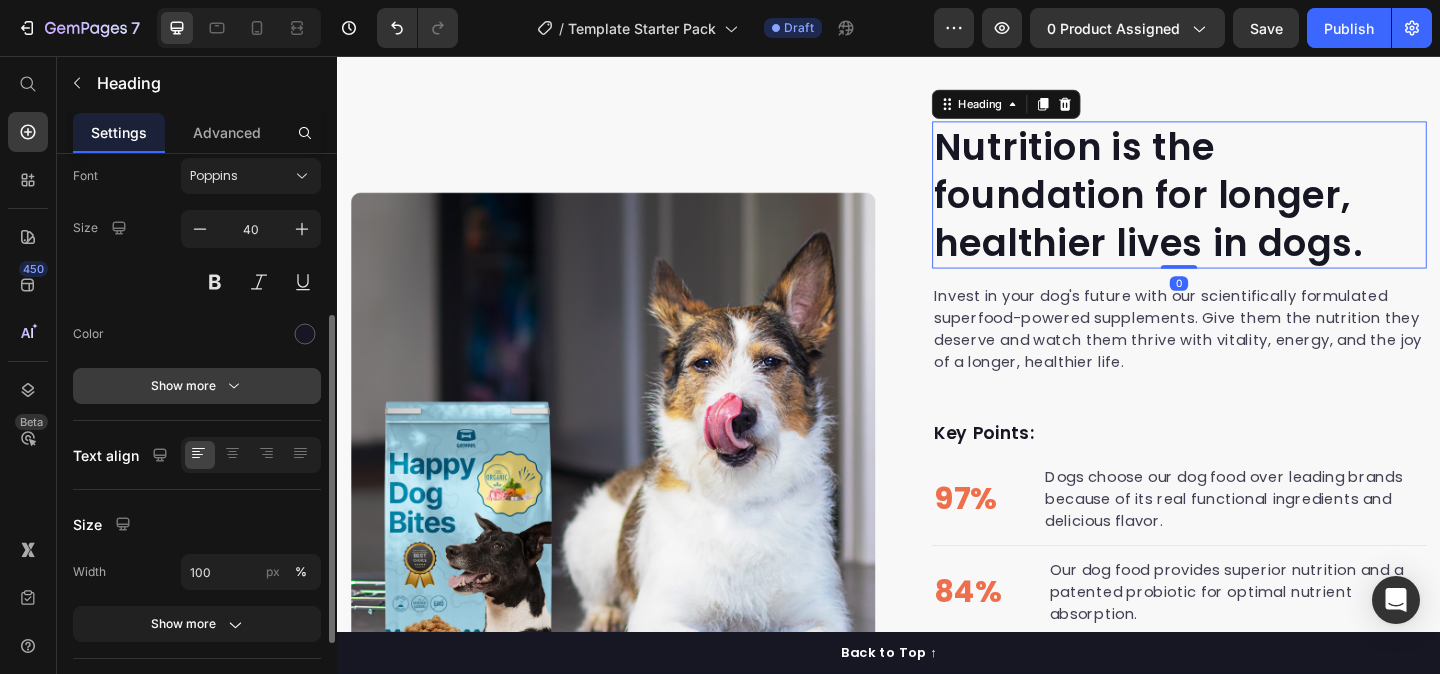 scroll, scrollTop: 300, scrollLeft: 0, axis: vertical 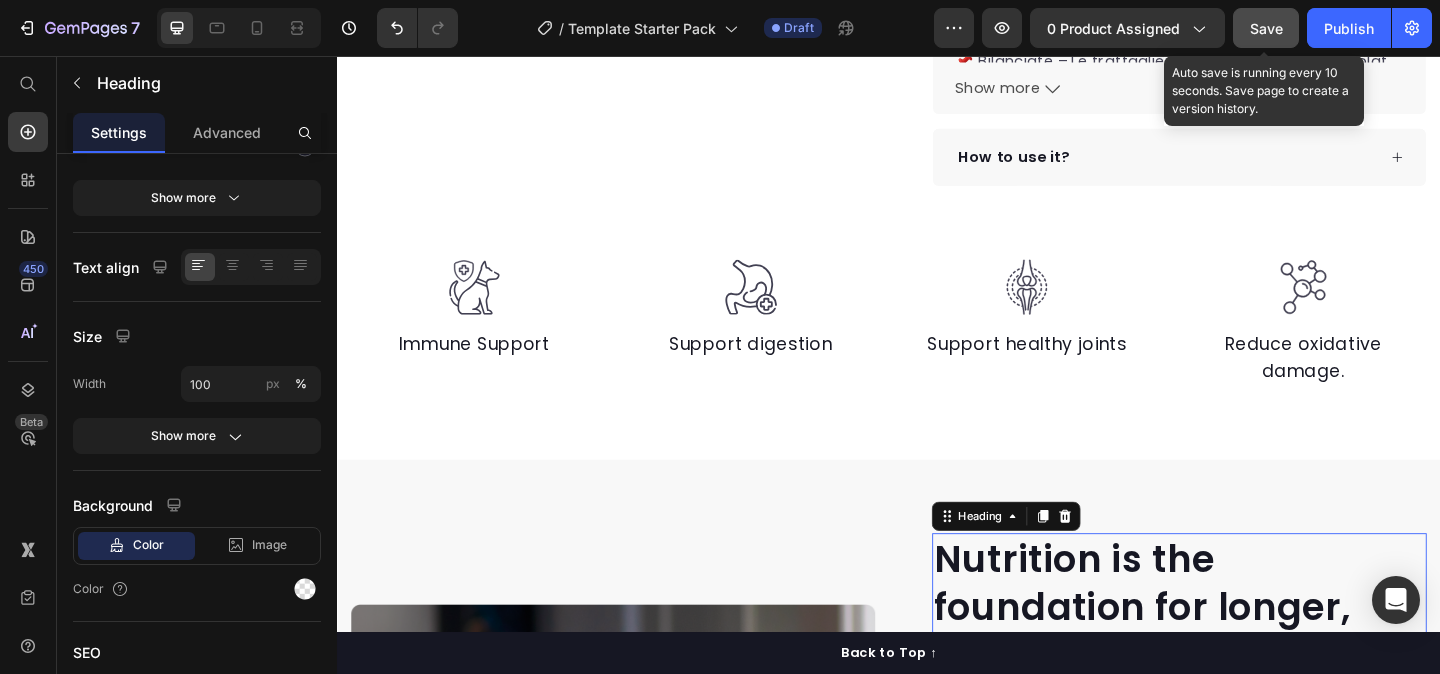 click on "Save" at bounding box center [1266, 28] 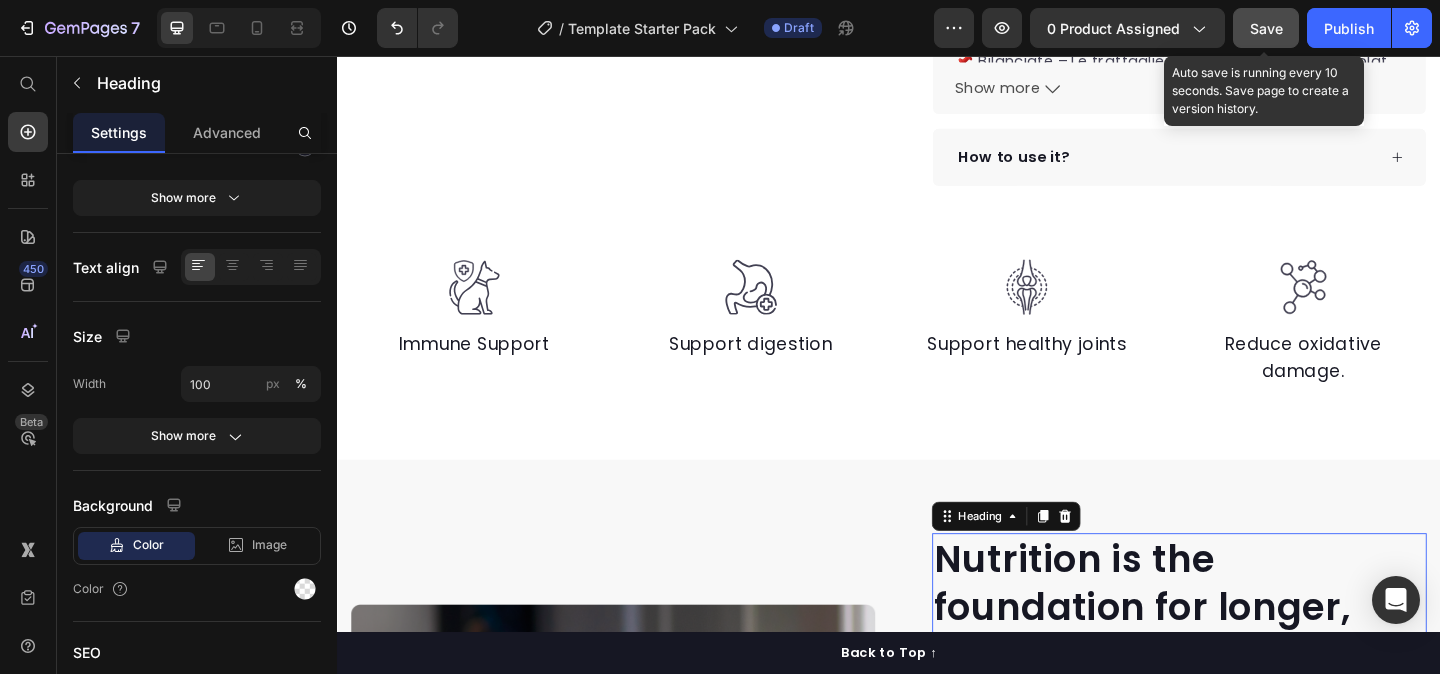 click on "Save" 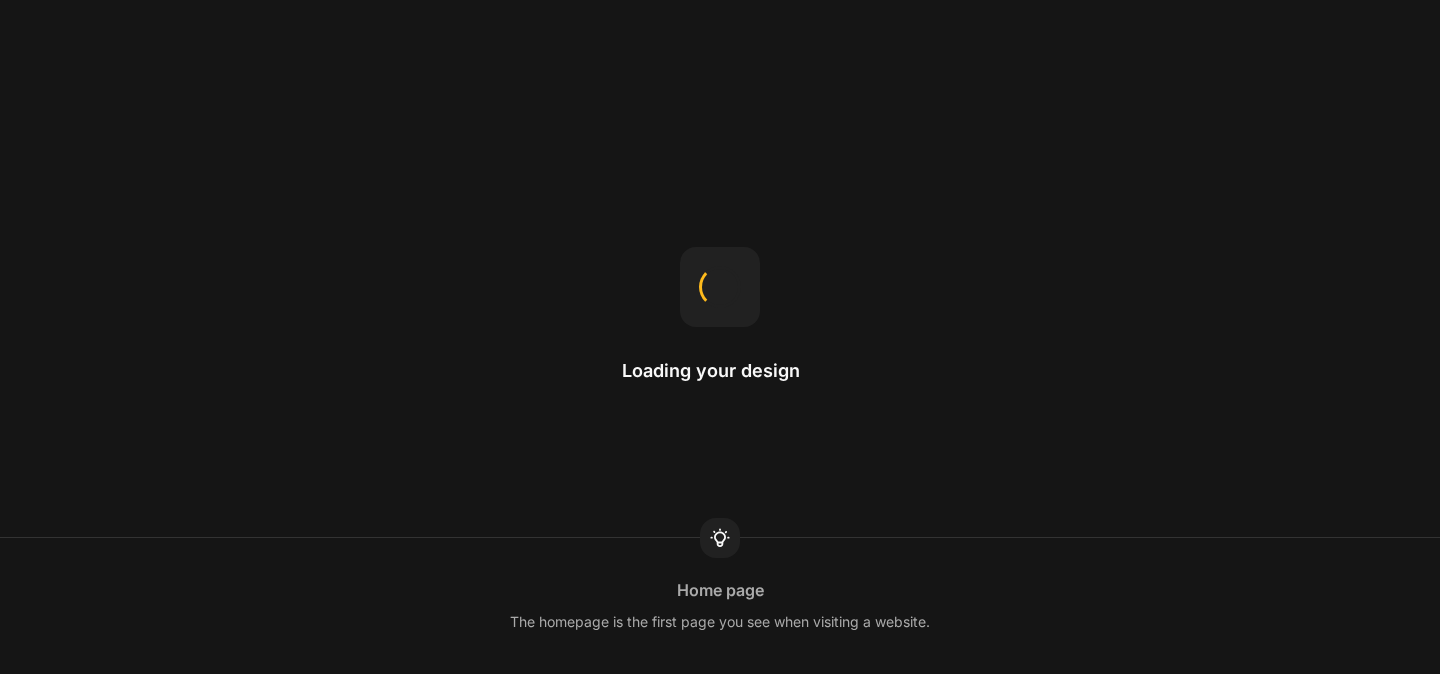 scroll, scrollTop: 0, scrollLeft: 0, axis: both 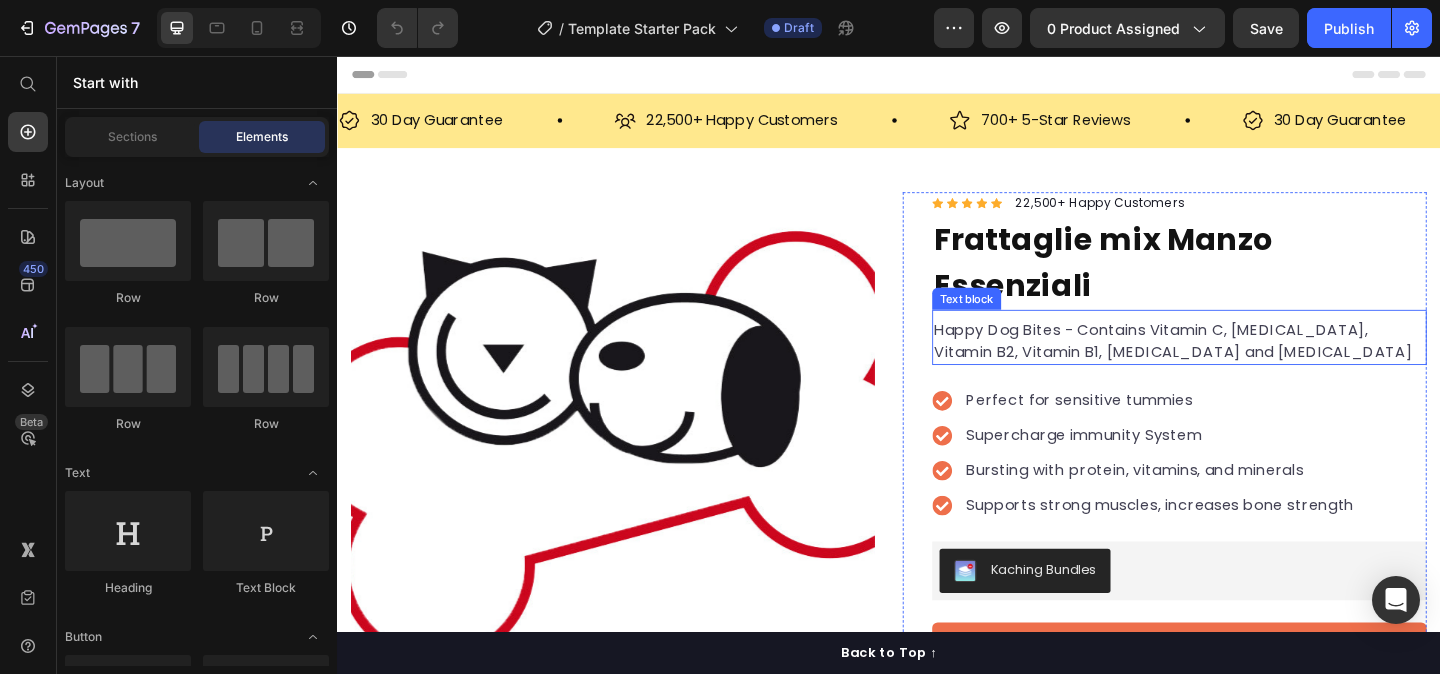 click on "Happy Dog Bites - Contains Vitamin C, [MEDICAL_DATA], Vitamin B2, Vitamin B1, [MEDICAL_DATA] and [MEDICAL_DATA]" at bounding box center (1253, 366) 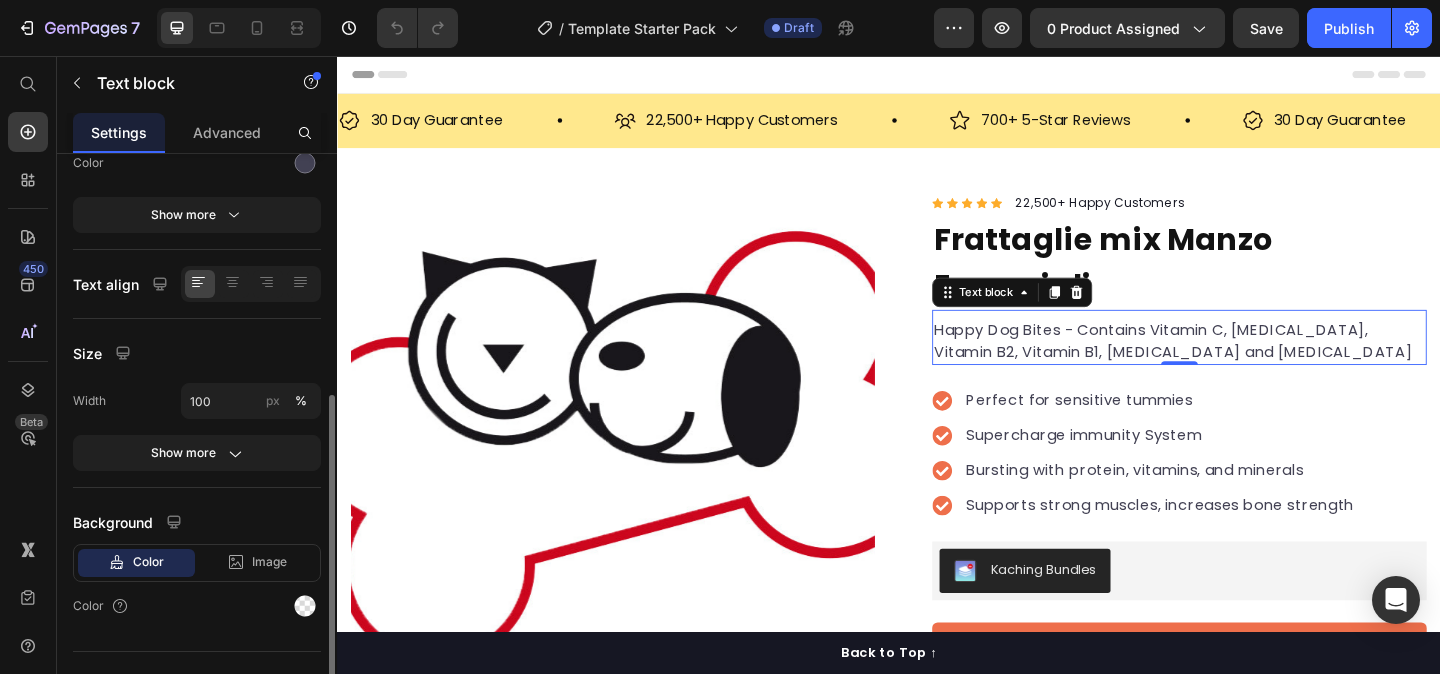 scroll, scrollTop: 318, scrollLeft: 0, axis: vertical 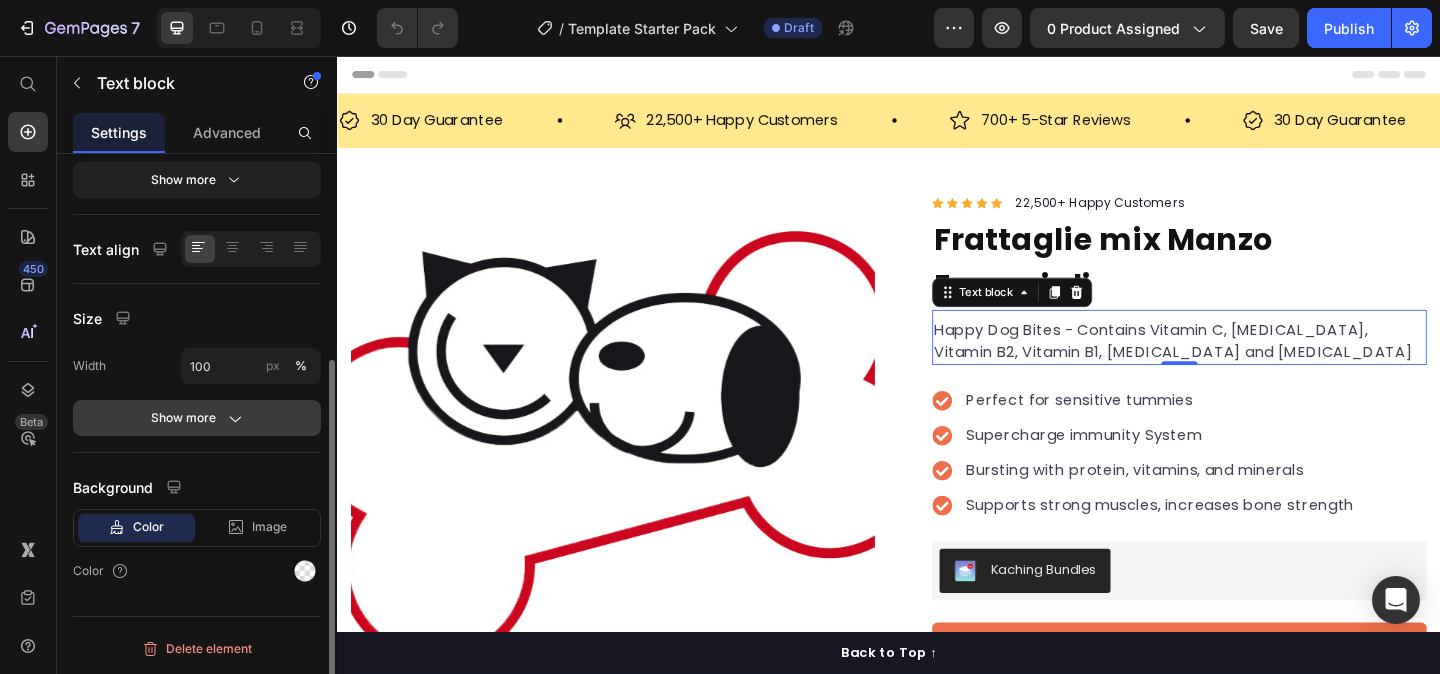 click on "Show more" at bounding box center (197, 418) 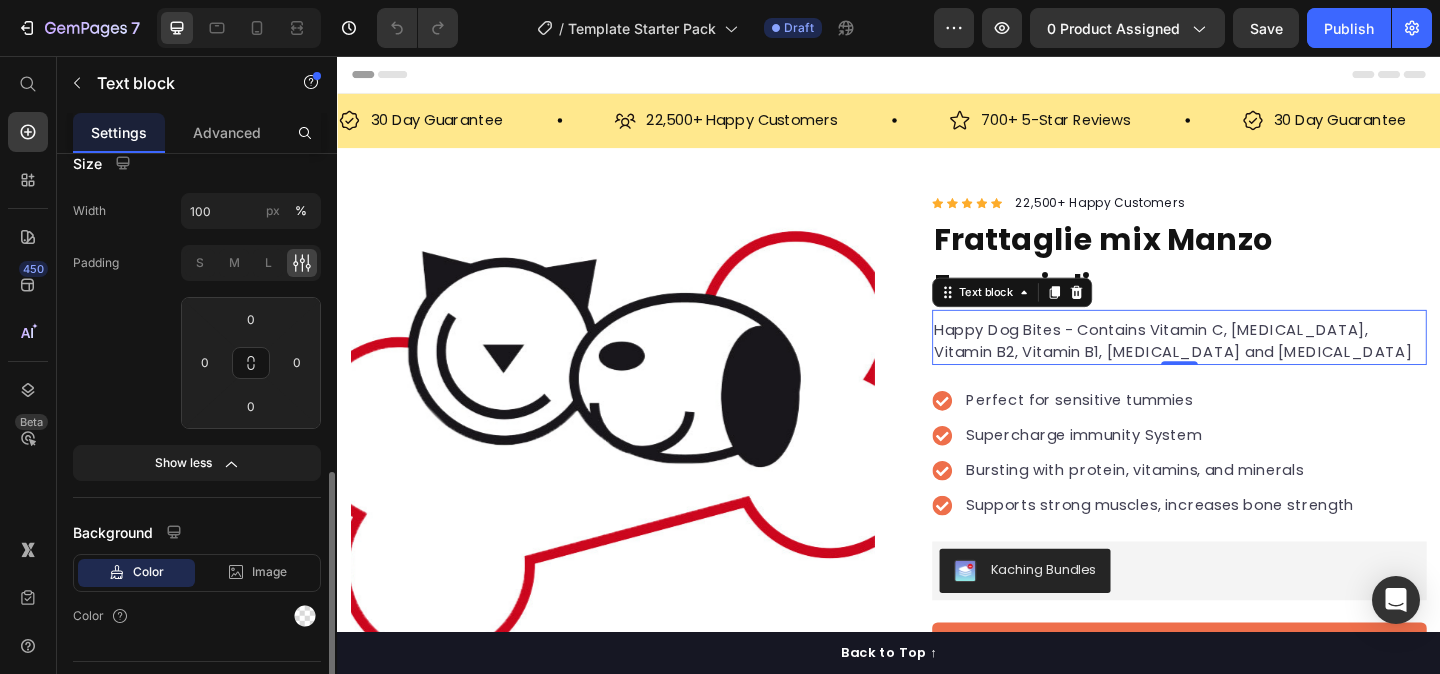 scroll, scrollTop: 518, scrollLeft: 0, axis: vertical 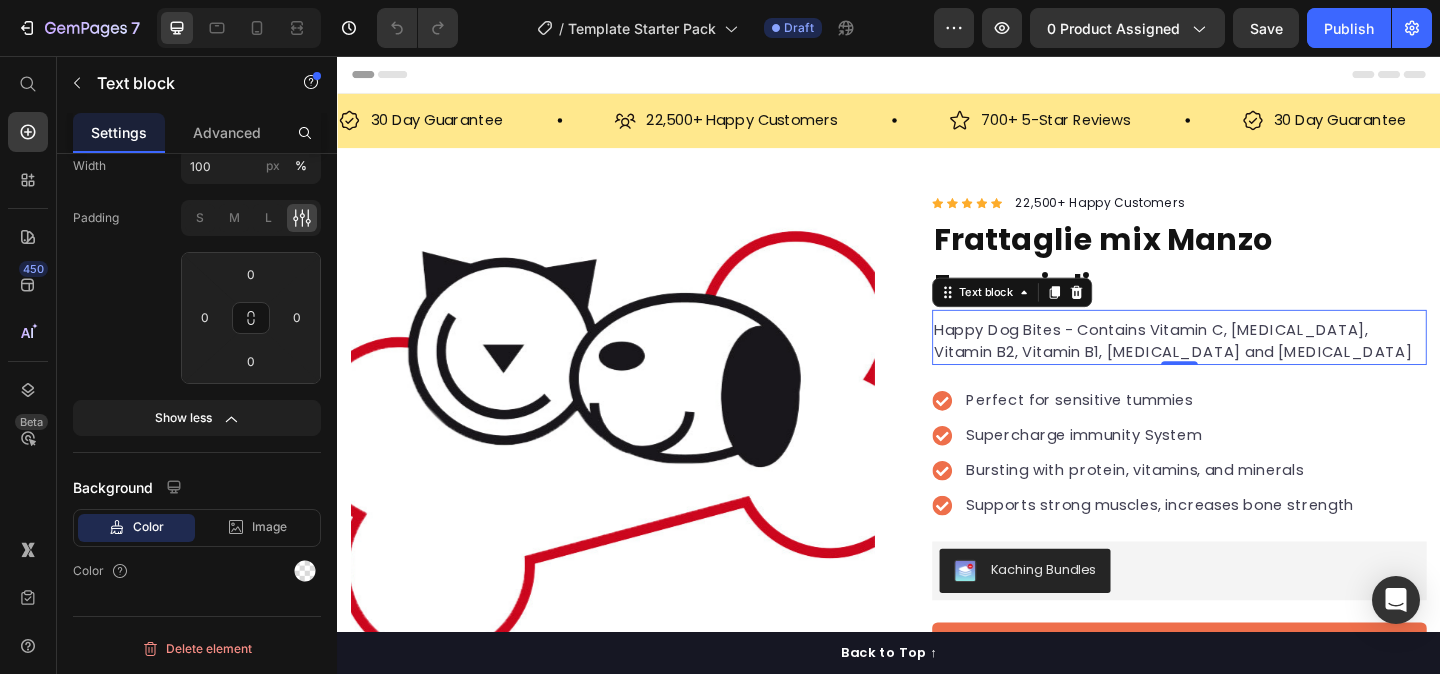 click on "Happy Dog Bites - Contains Vitamin C, [MEDICAL_DATA], Vitamin B2, Vitamin B1, [MEDICAL_DATA] and [MEDICAL_DATA]" at bounding box center (1253, 366) 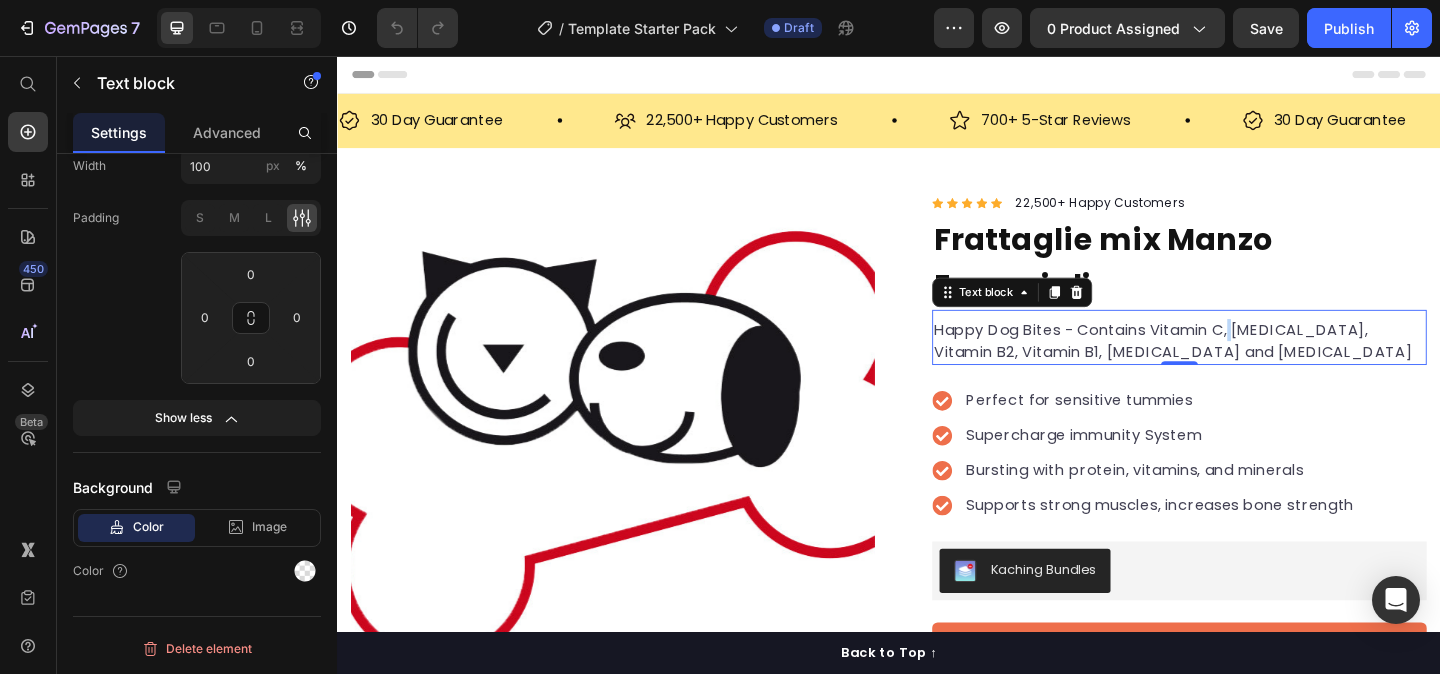click on "Happy Dog Bites - Contains Vitamin C, [MEDICAL_DATA], Vitamin B2, Vitamin B1, [MEDICAL_DATA] and [MEDICAL_DATA]" at bounding box center (1253, 366) 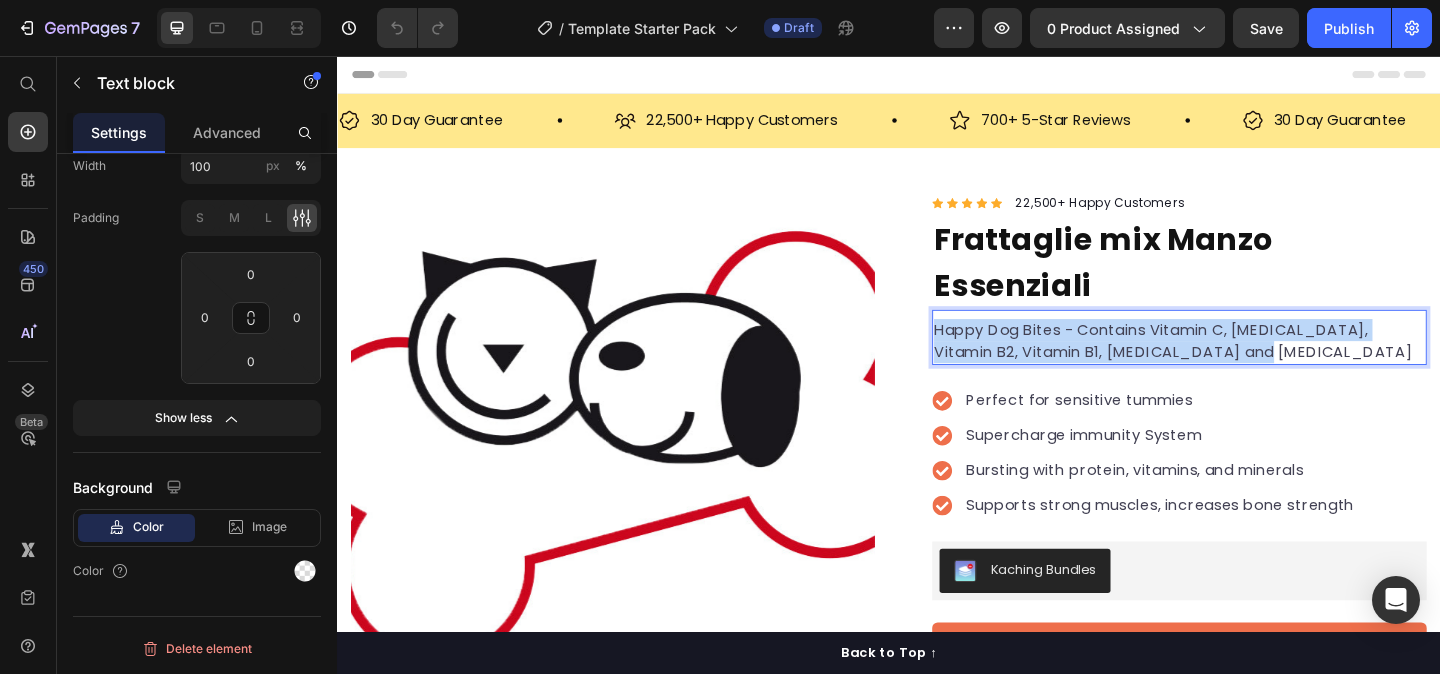click on "Happy Dog Bites - Contains Vitamin C, [MEDICAL_DATA], Vitamin B2, Vitamin B1, [MEDICAL_DATA] and [MEDICAL_DATA]" at bounding box center (1253, 366) 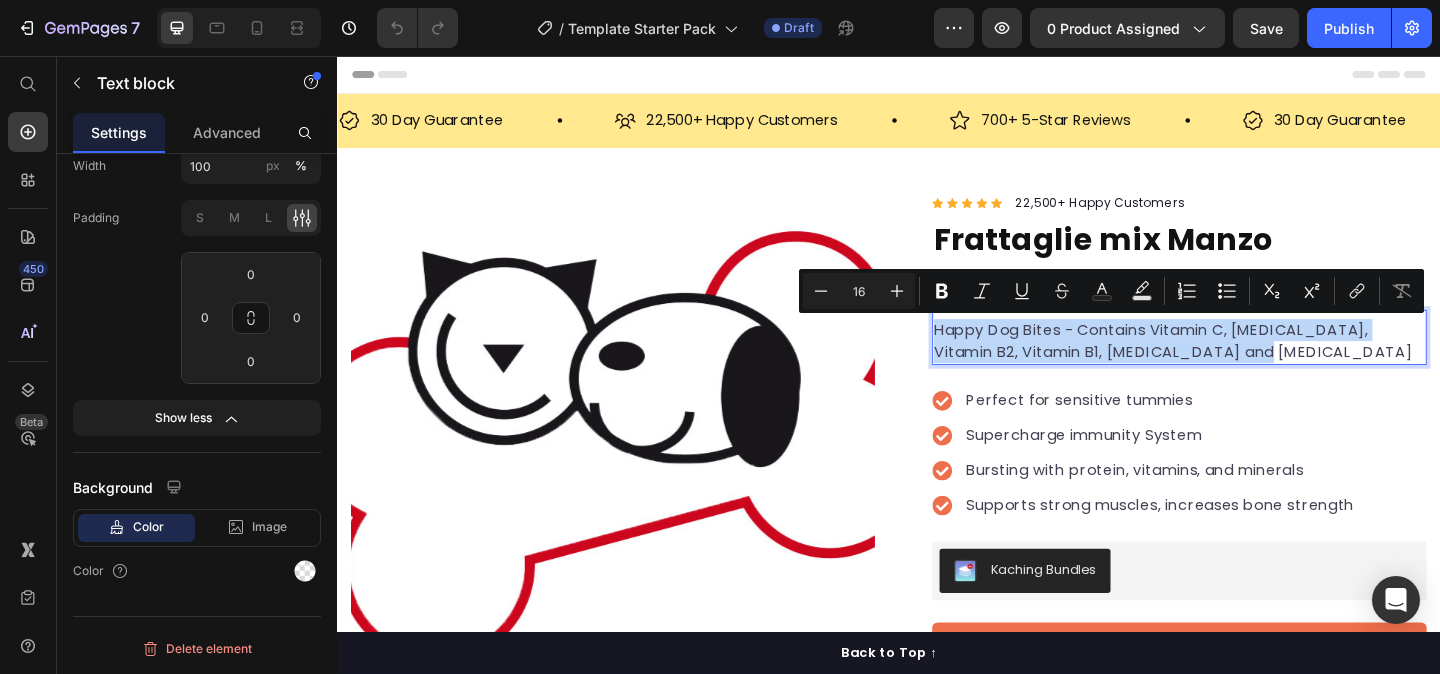 click on "Happy Dog Bites - Contains Vitamin C, [MEDICAL_DATA], Vitamin B2, Vitamin B1, [MEDICAL_DATA] and [MEDICAL_DATA]" at bounding box center (1253, 366) 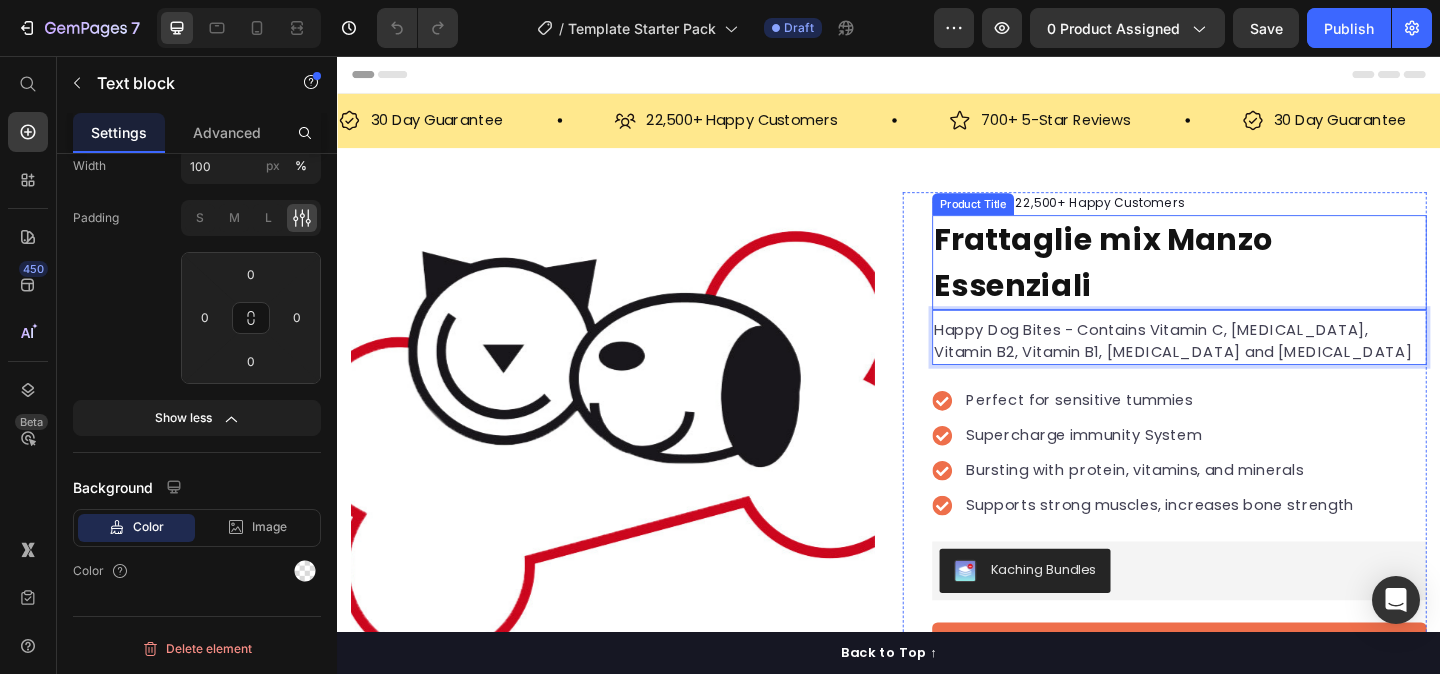 click on "Frattaglie mix Manzo Essenziali" at bounding box center [1253, 280] 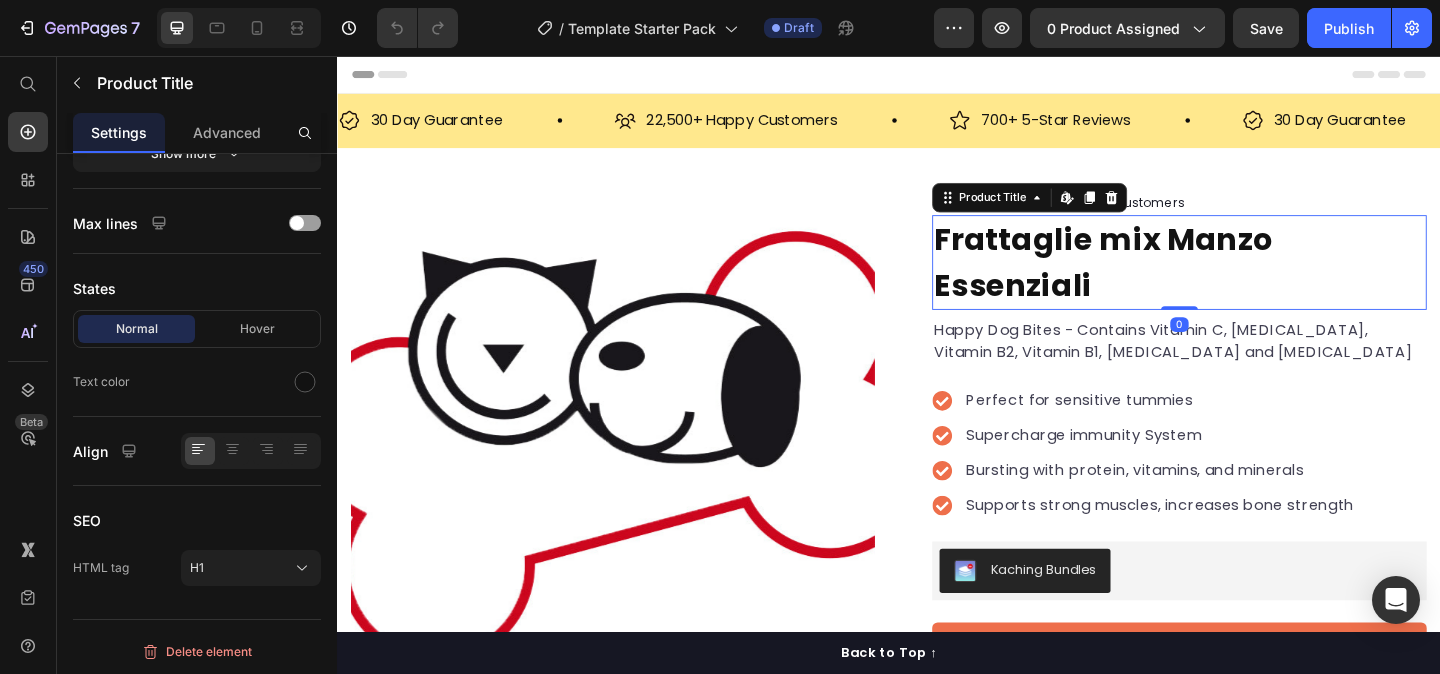 scroll, scrollTop: 0, scrollLeft: 0, axis: both 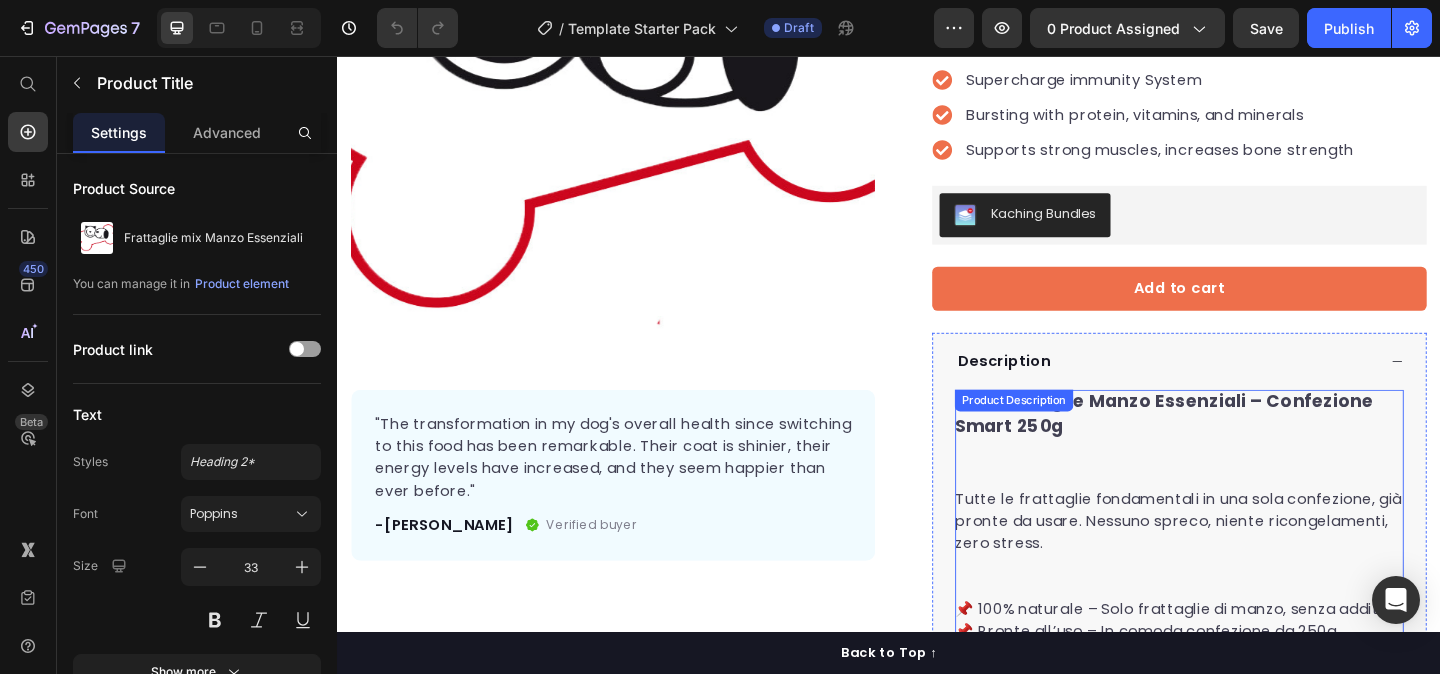 click on "Mix Frattaglie Manzo Essenziali – Confezione Smart 250g" at bounding box center (1236, 444) 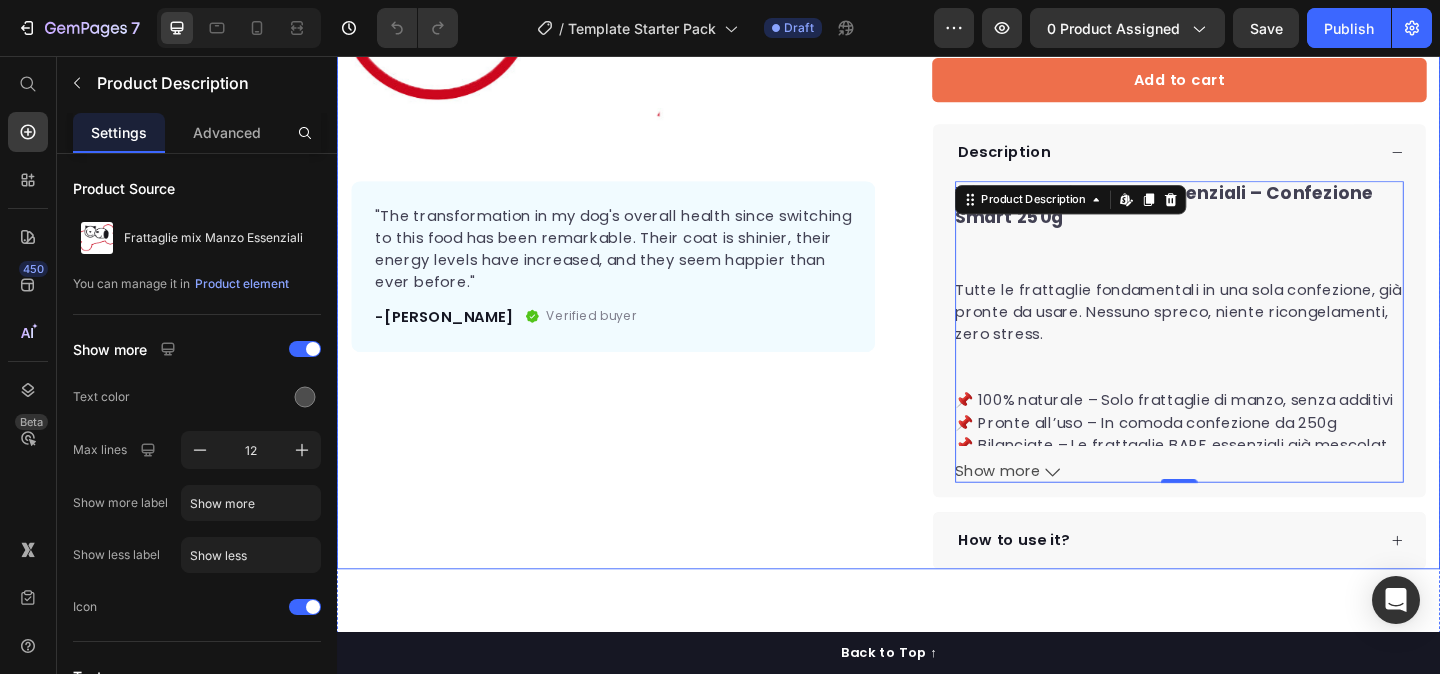 scroll, scrollTop: 615, scrollLeft: 0, axis: vertical 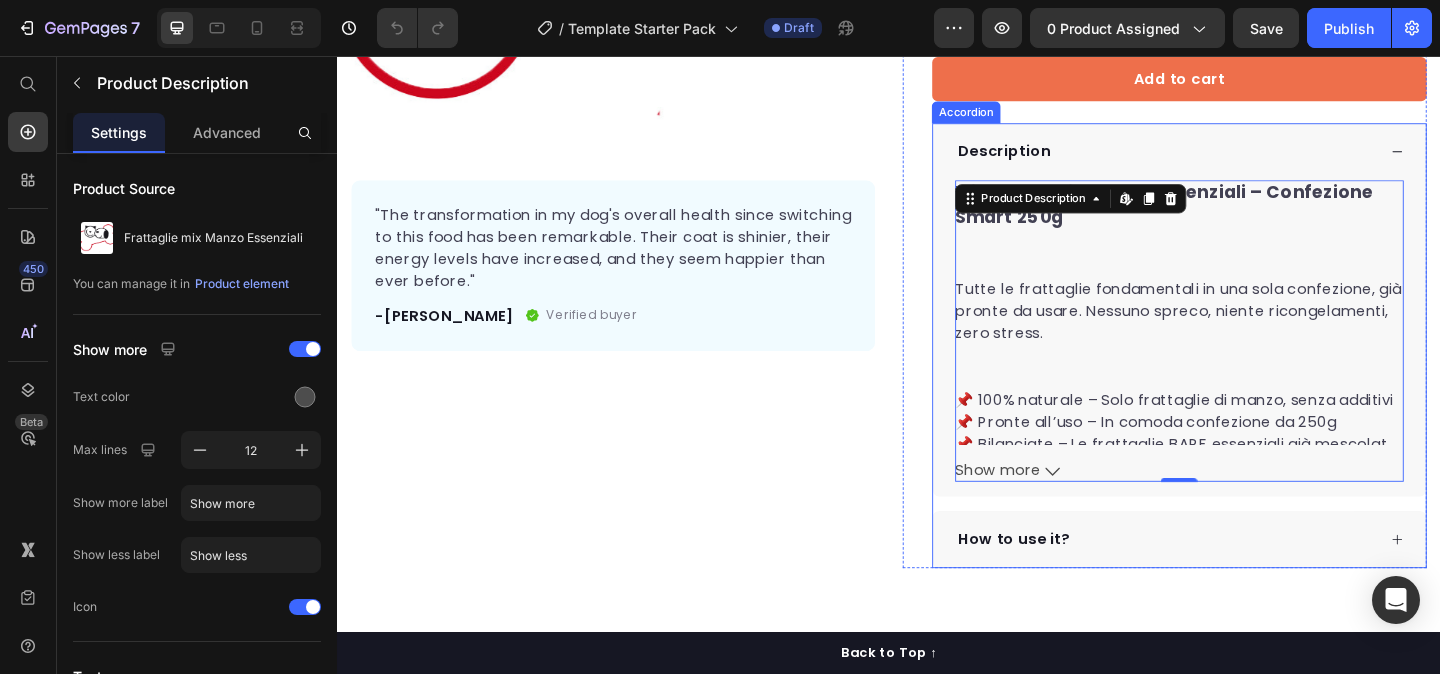 click 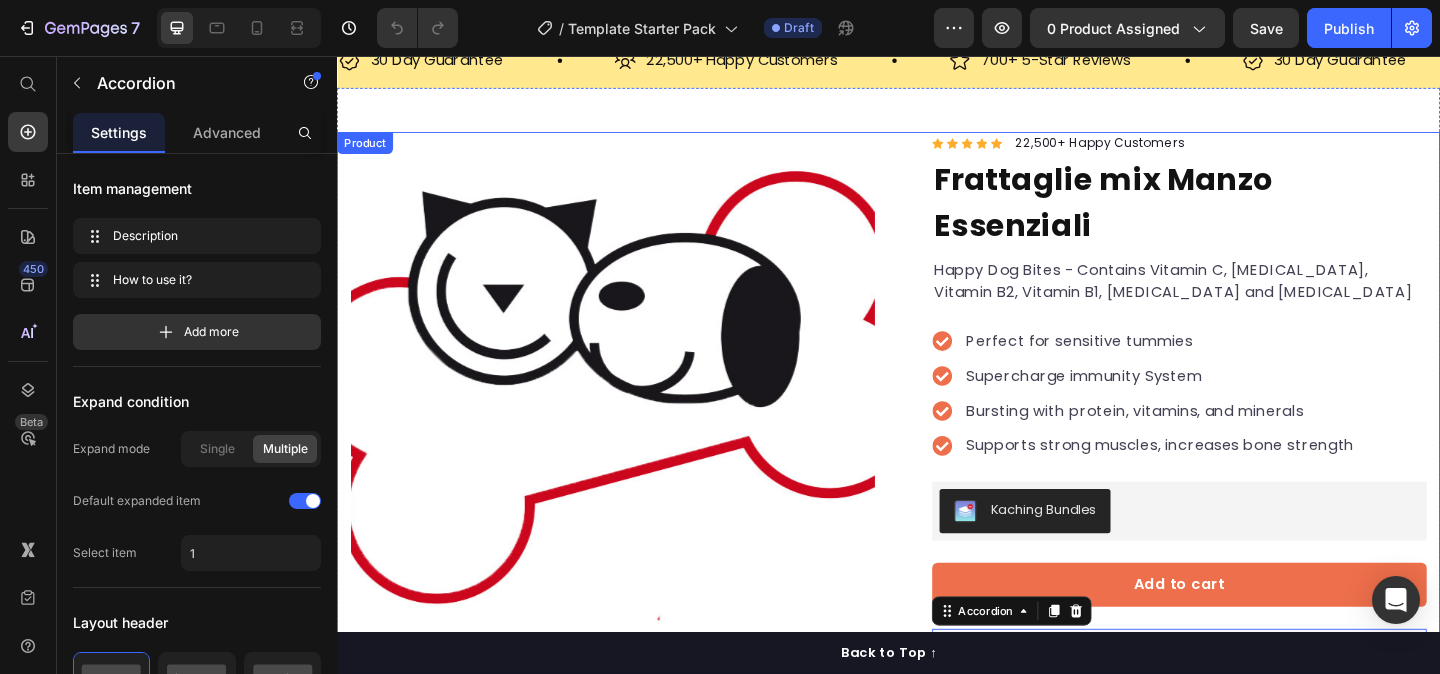 scroll, scrollTop: 55, scrollLeft: 0, axis: vertical 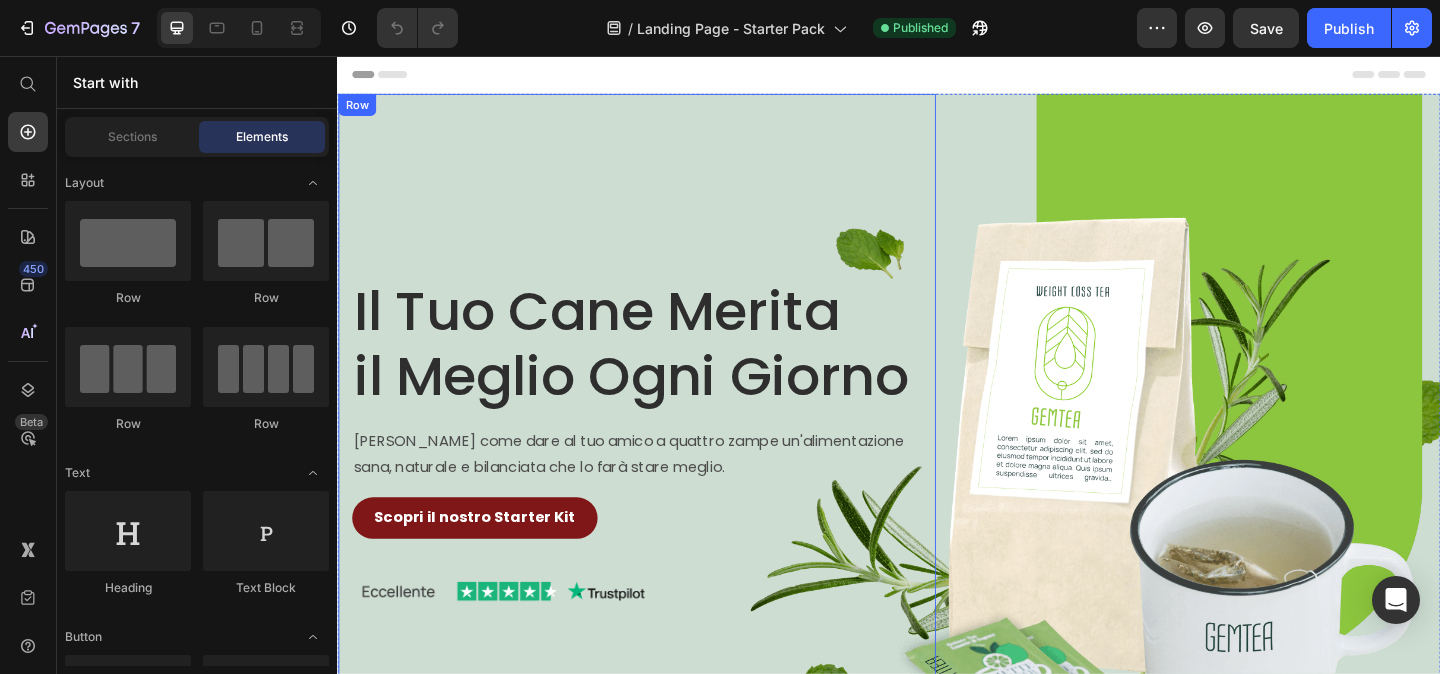 click on "Il Tuo Cane Merita  il Meglio Ogni Giorno Heading Scopri come dare al tuo amico a quattro zampe un'alimentazione sana, naturale e bilanciata che lo farà stare meglio.  Text Block Scopri il nostro Starter Kit Button Image Product Row" at bounding box center [937, 484] 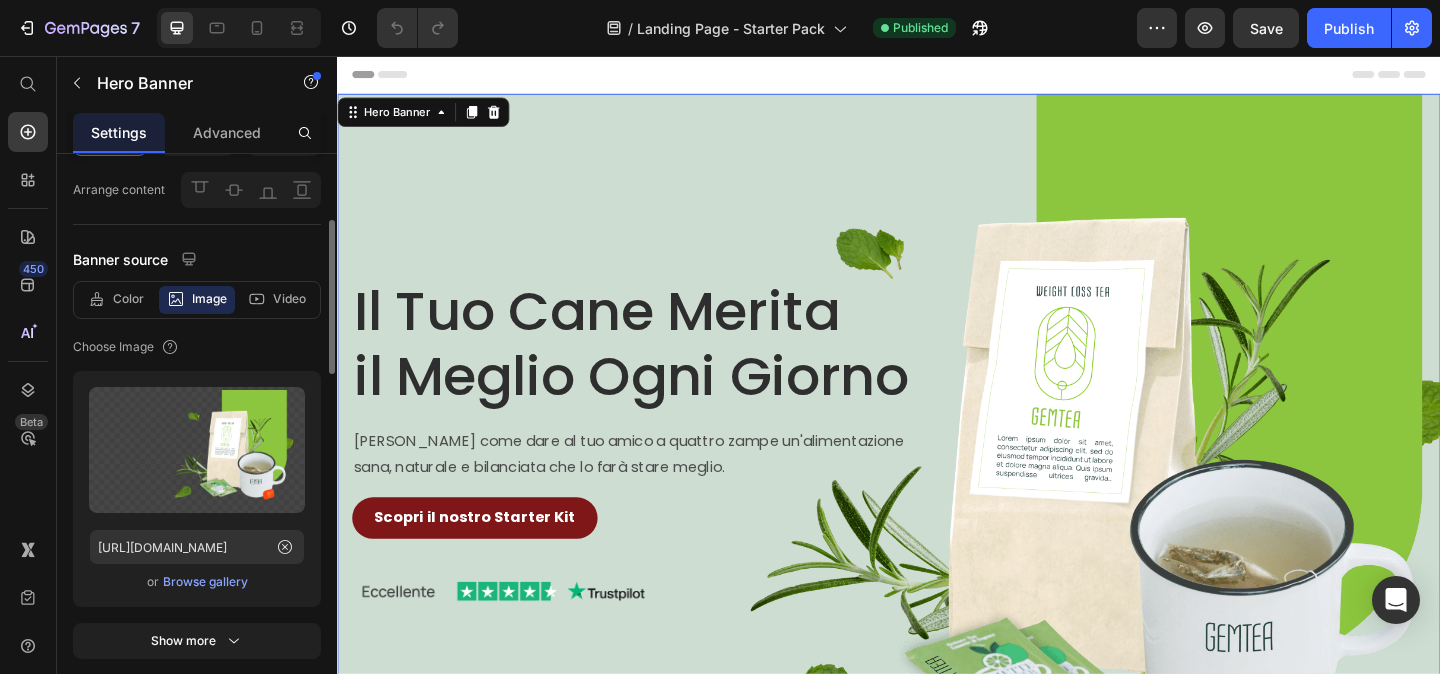 scroll, scrollTop: 147, scrollLeft: 0, axis: vertical 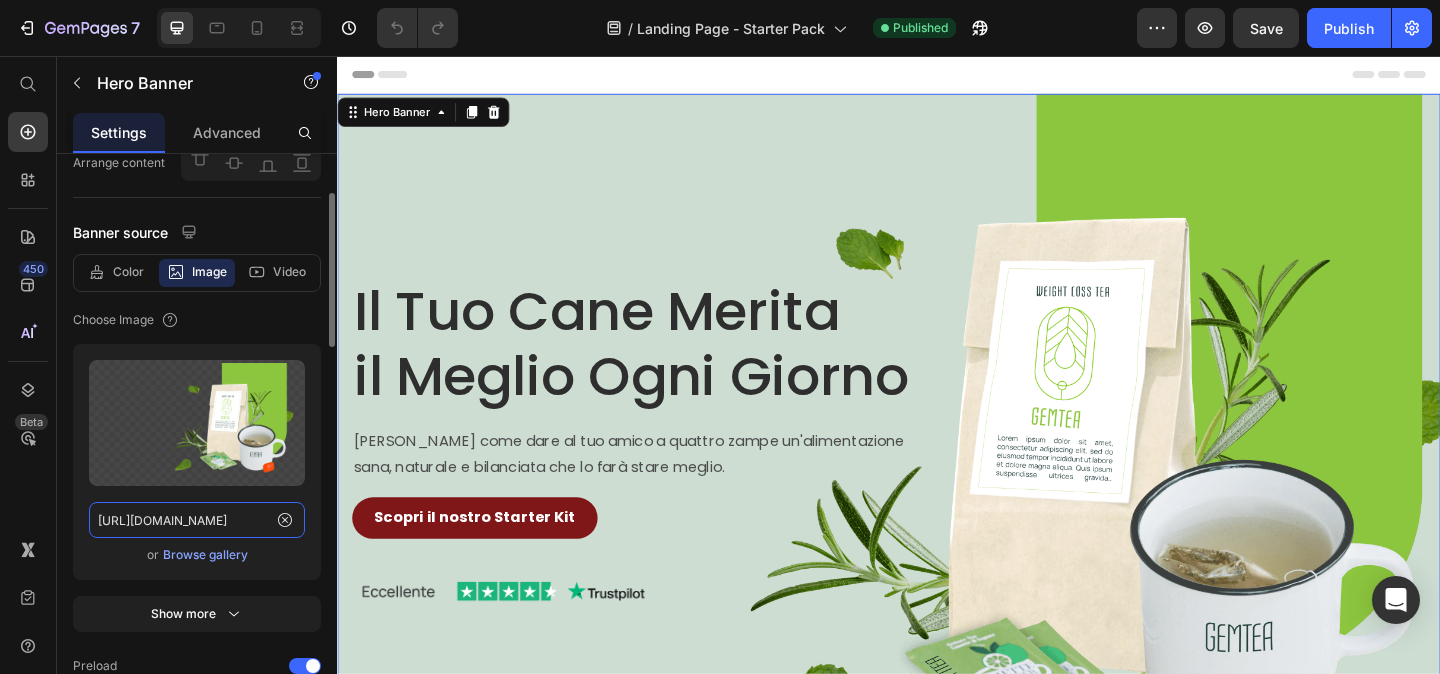 click on "https://ucarecdn.com/850b7140-f988-4690-a13b-c000cb4edb3f/-/format/auto/-/preview/3000x3000/-/quality/lighter/bn.png" 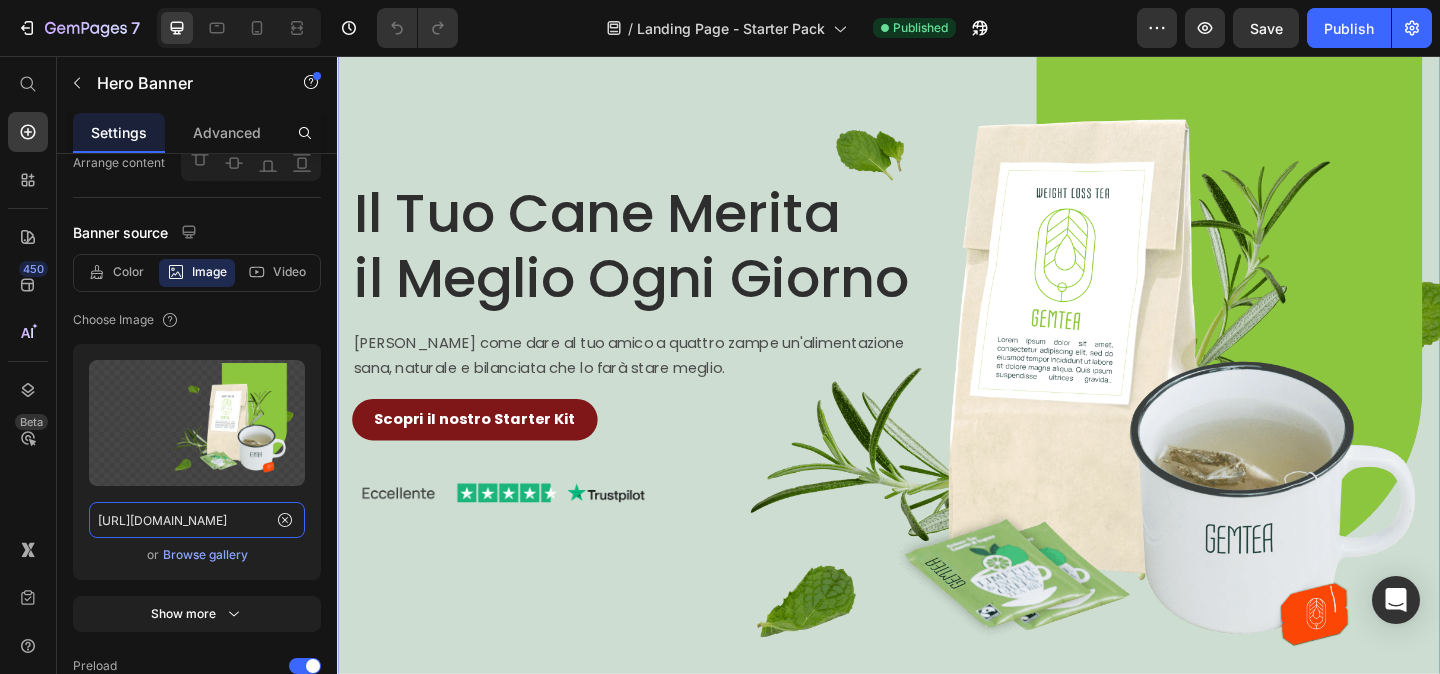 scroll, scrollTop: 110, scrollLeft: 0, axis: vertical 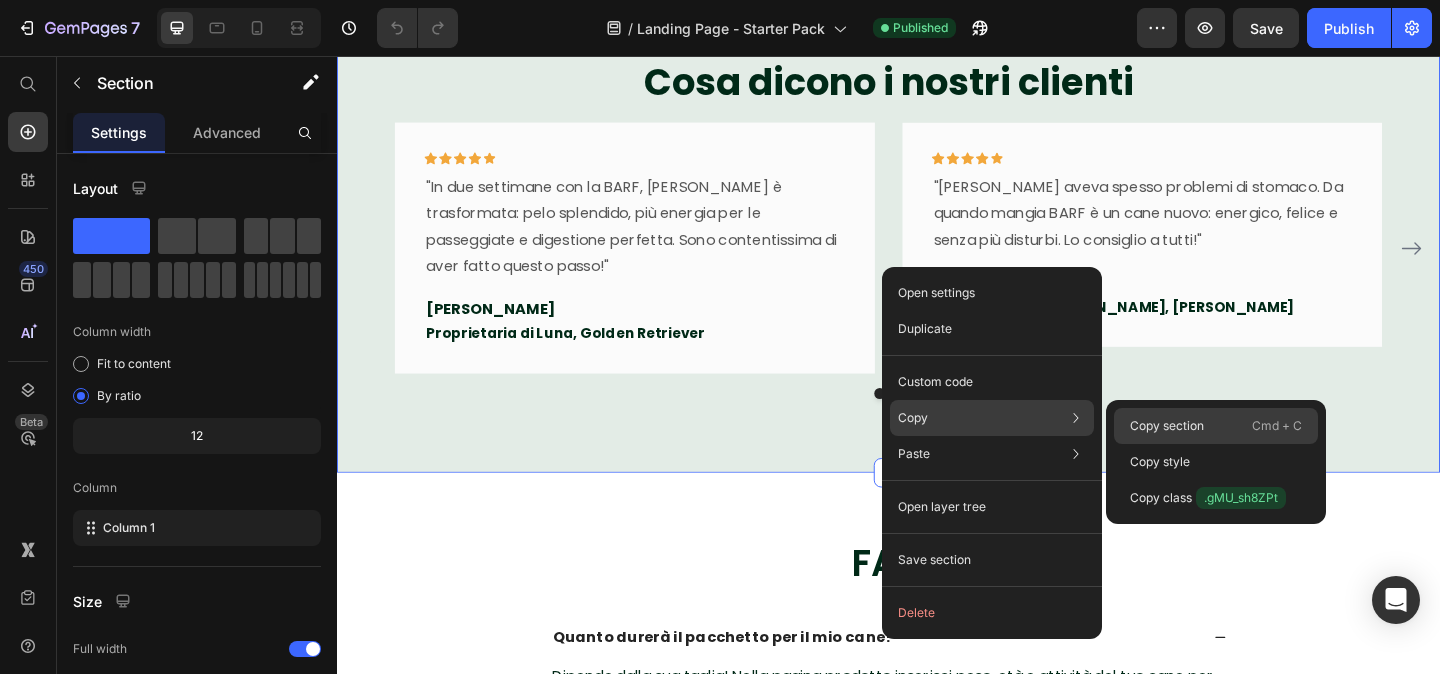 click on "Copy section" at bounding box center (1167, 426) 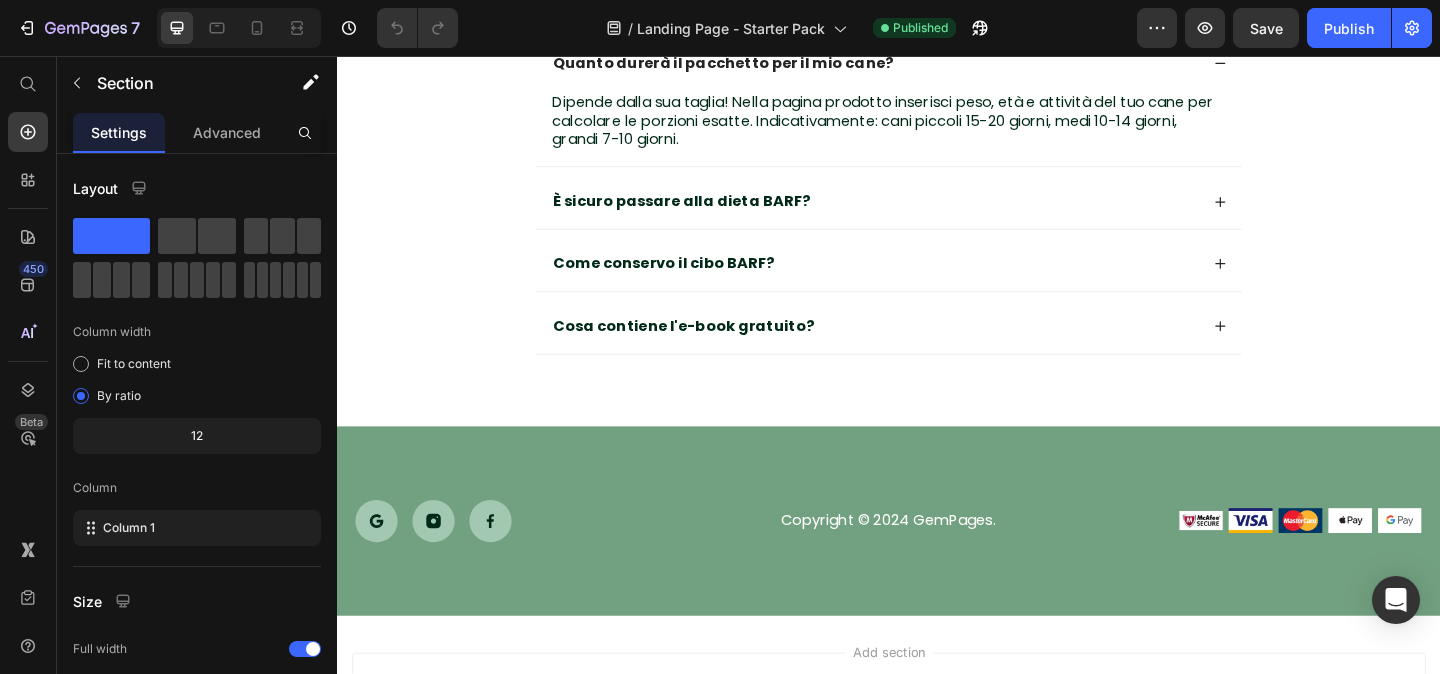 scroll, scrollTop: 6932, scrollLeft: 0, axis: vertical 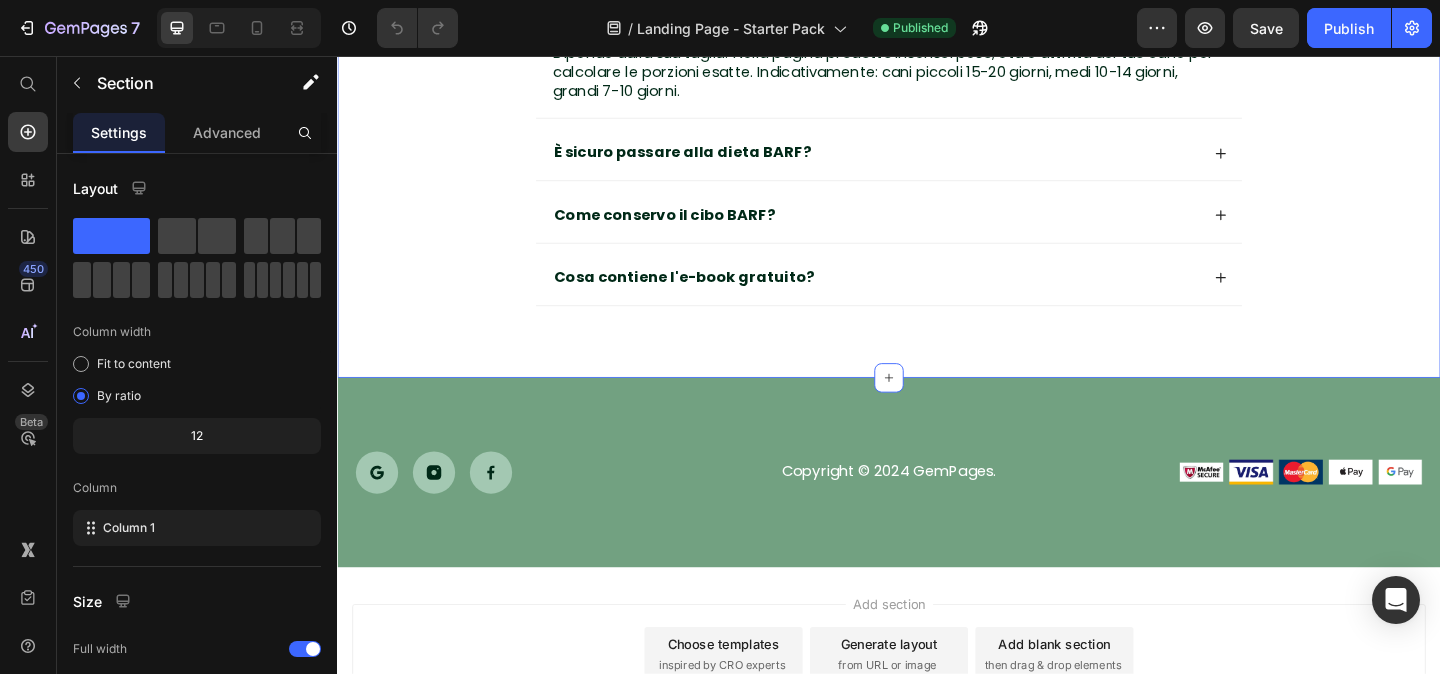 click on "FAQ Heading
Quanto durerà il pacchetto per il mio cane? Dipende dalla sua taglia! Nella pagina prodotto inserisci peso, età e attività del tuo cane per calcolare le porzioni esatte. Indicativamente: cani piccoli 15-20 giorni, medi 10-14 giorni, grandi 7-10 giorni. Text Block
È sicuro passare alla dieta BARF?
Come conservo il cibo BARF?
Cosa contiene l'e-book gratuito?  Accordion Row Section 12   You can create reusable sections Create Theme Section AI Content Write with GemAI What would you like to describe here? Tone and Voice Persuasive Product Show more Generate" at bounding box center (937, 119) 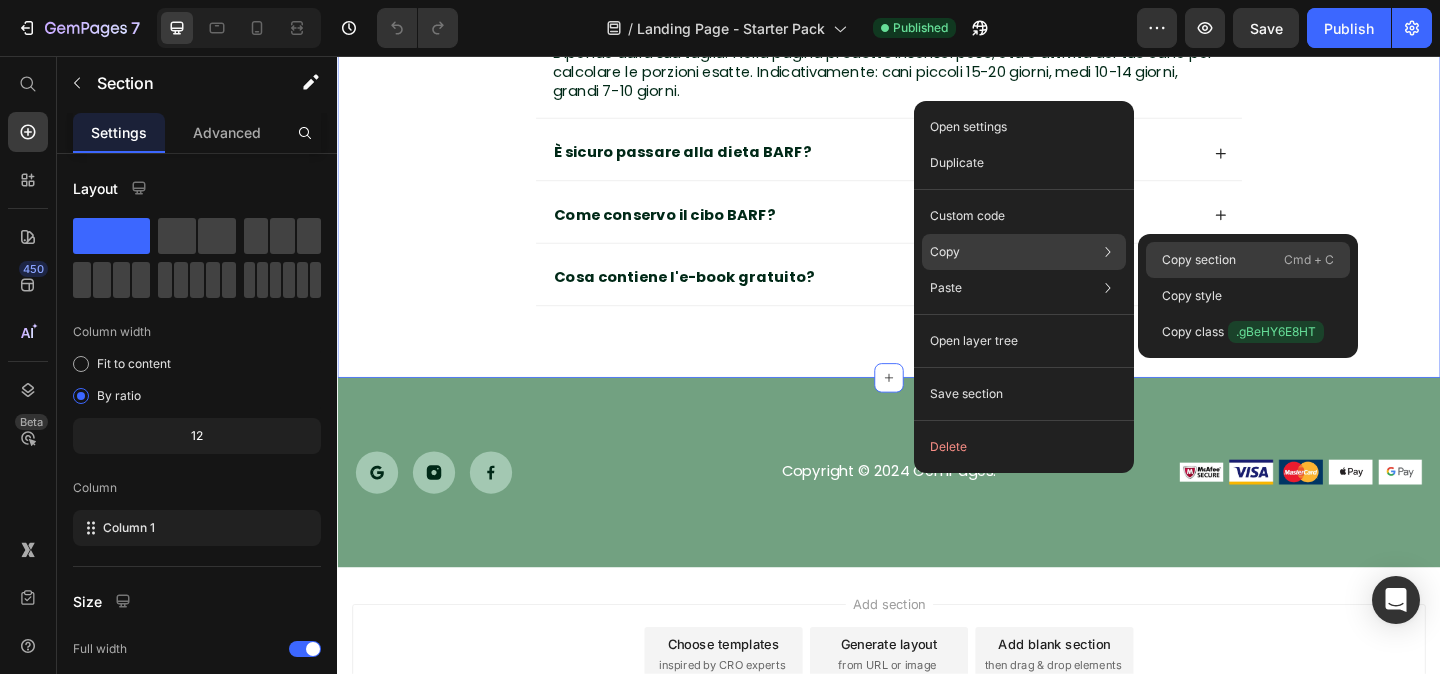 click on "Copy section" at bounding box center (1199, 260) 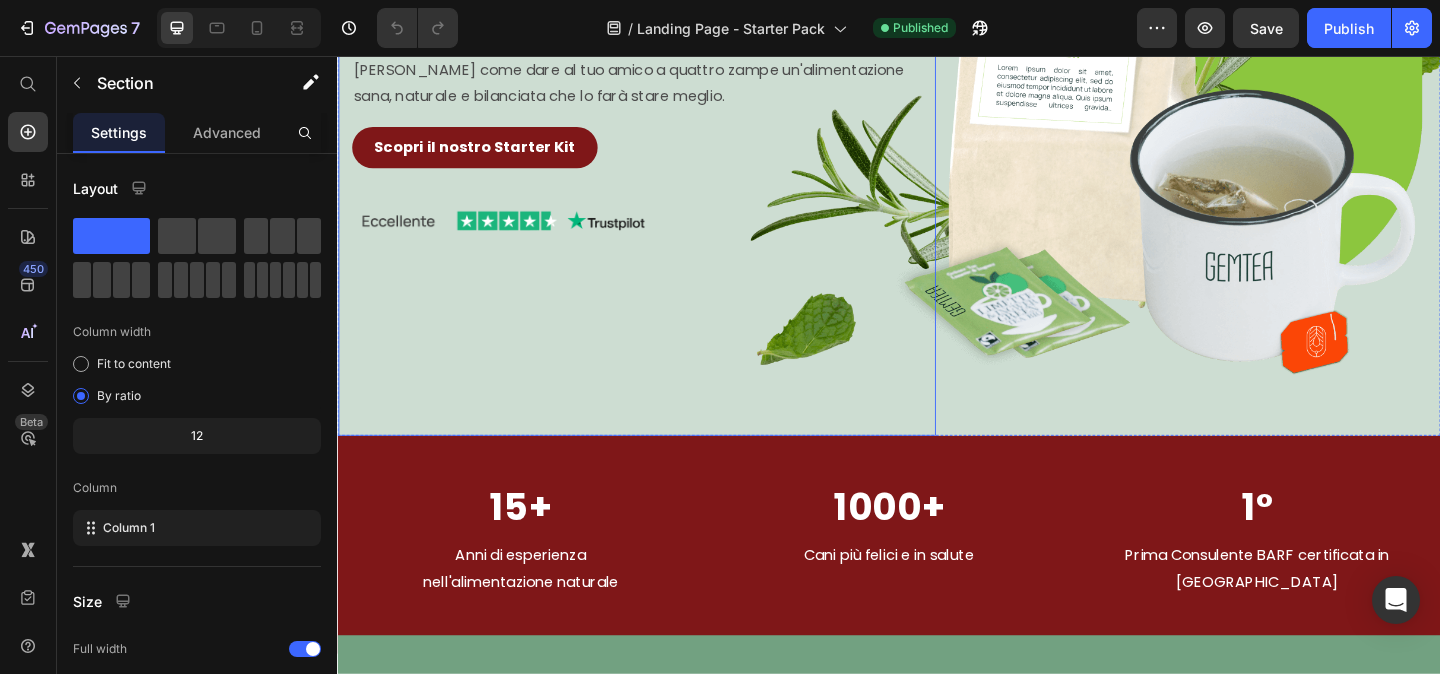 scroll, scrollTop: 347, scrollLeft: 0, axis: vertical 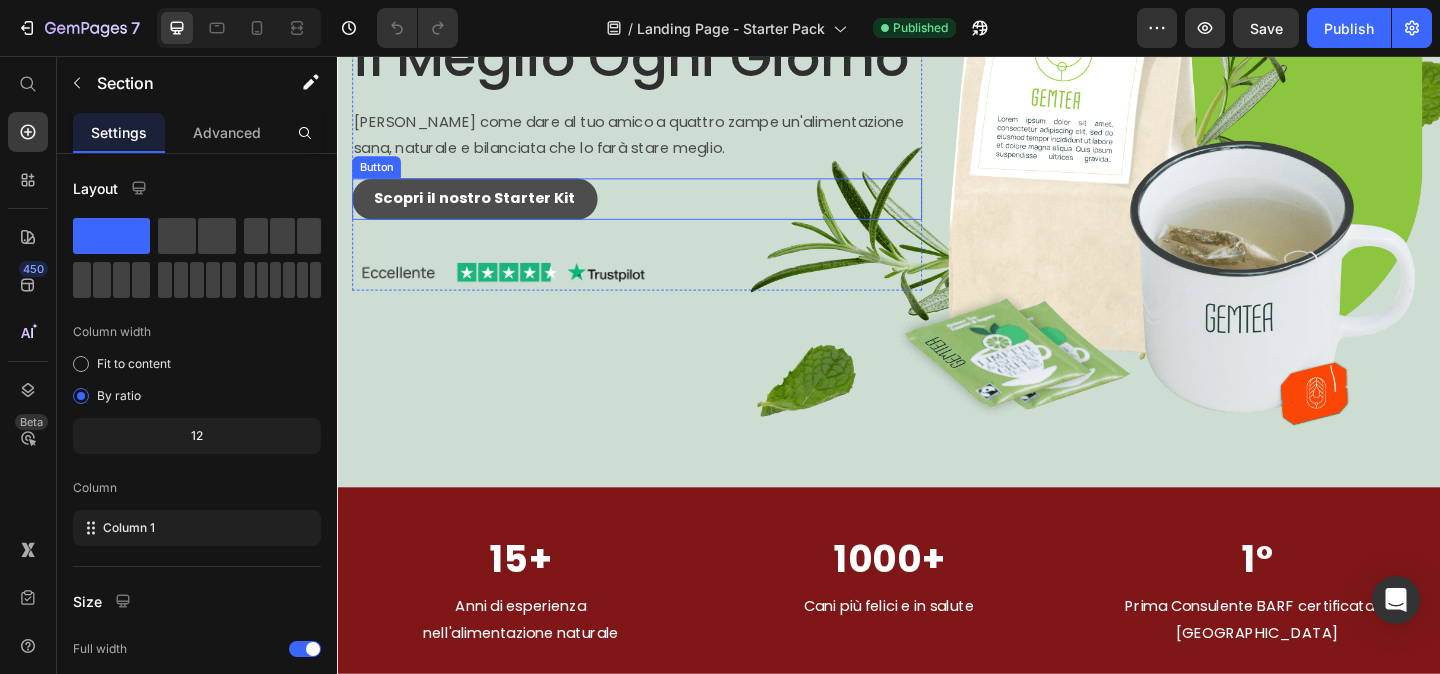 click on "Scopri il nostro Starter Kit" at bounding box center (486, 211) 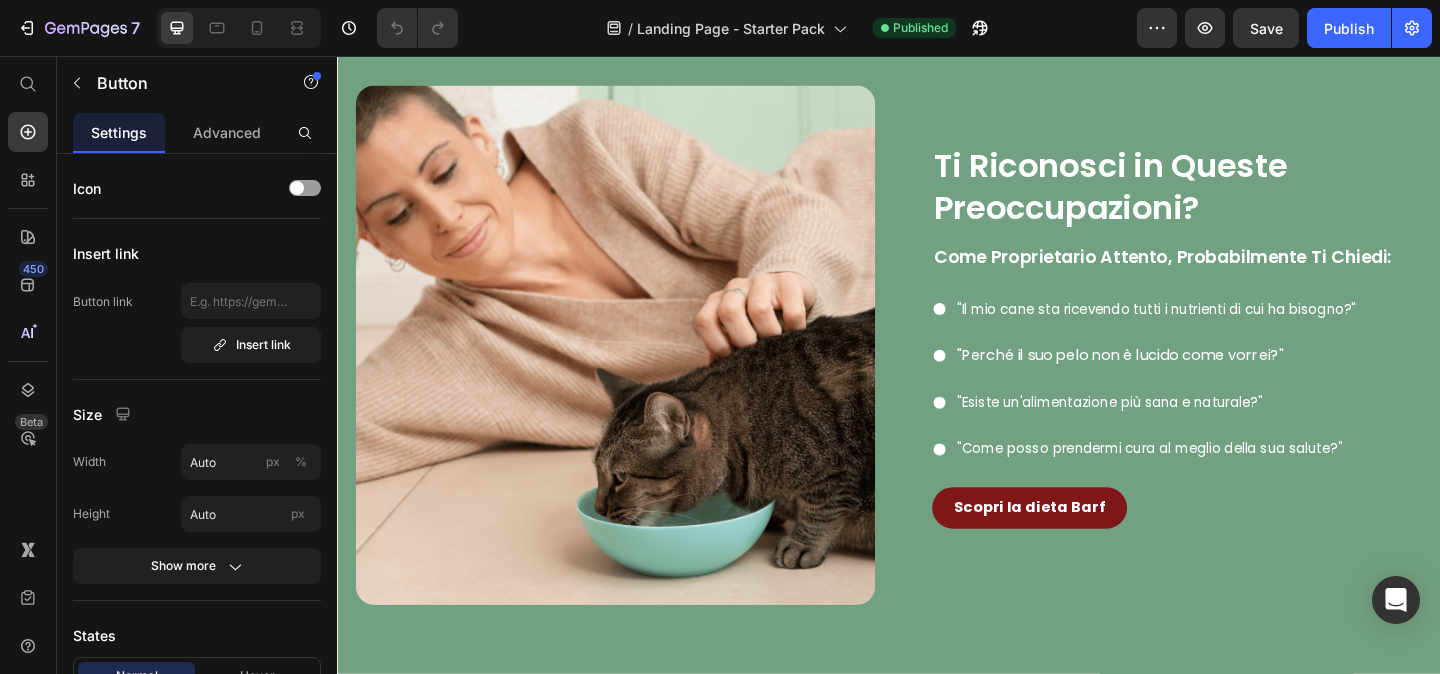 scroll, scrollTop: 1334, scrollLeft: 0, axis: vertical 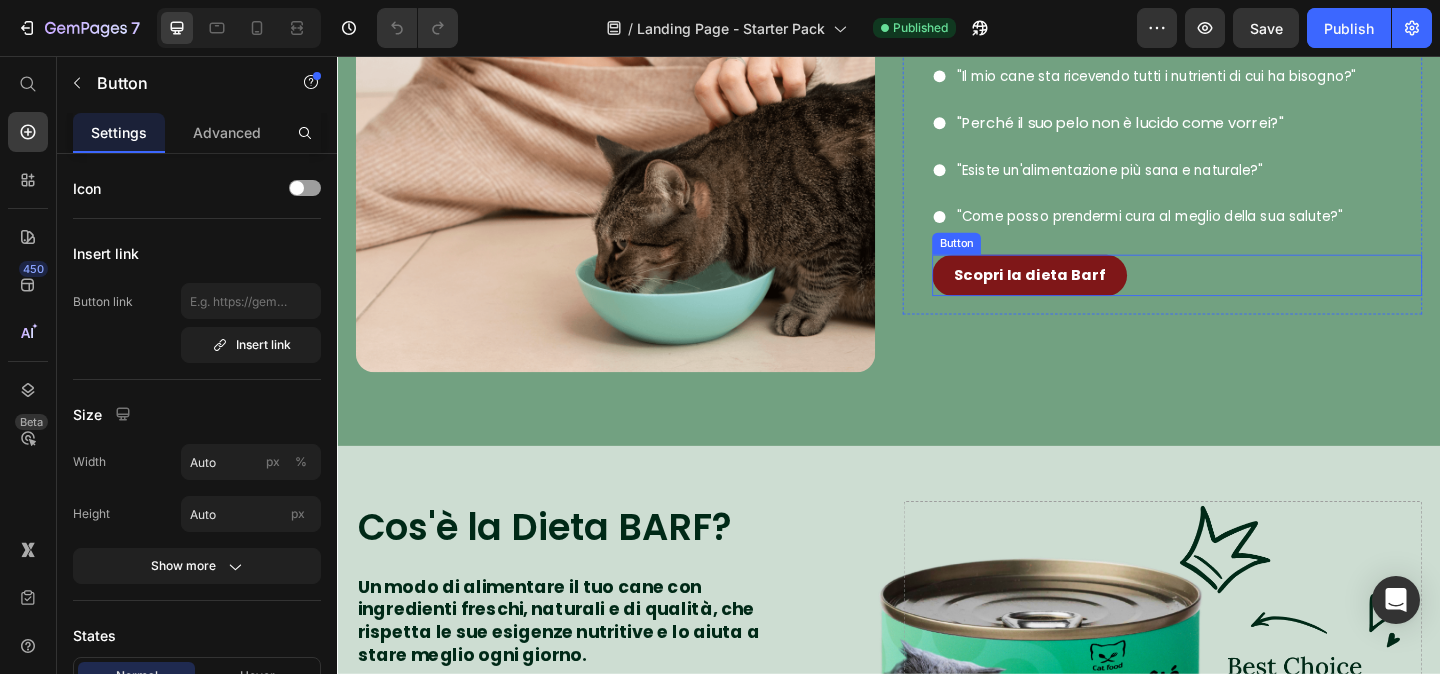 click on "Scopri la dieta Barf Button" at bounding box center [1250, 294] 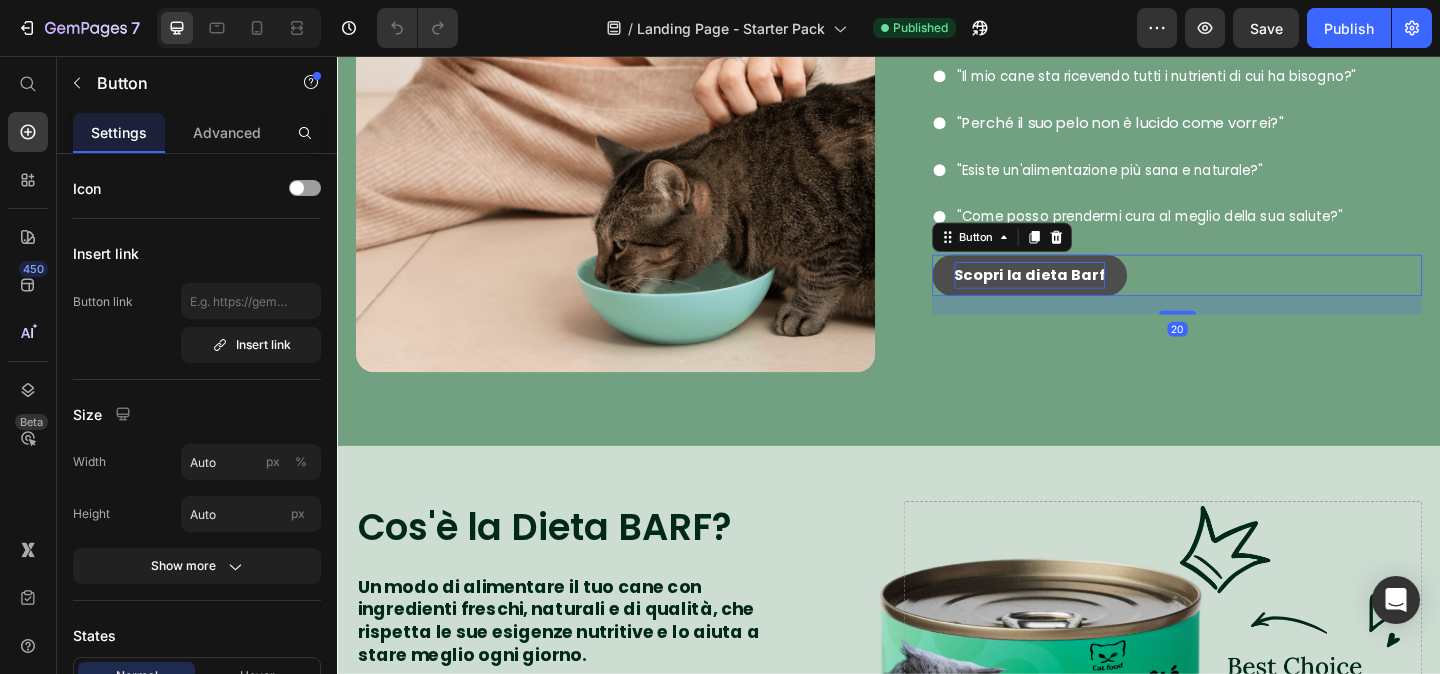 click on "Scopri la dieta Barf" at bounding box center (1090, 293) 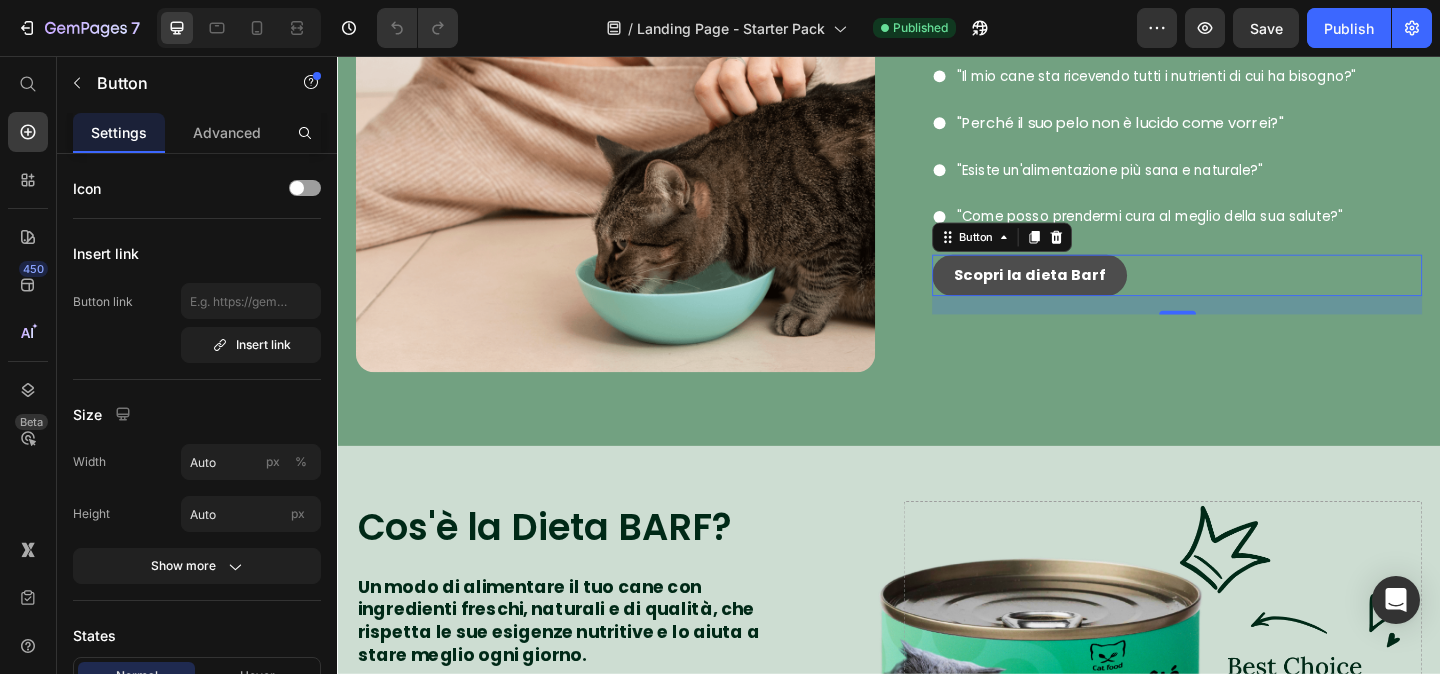 click on "Scopri la dieta Barf" at bounding box center [1090, 294] 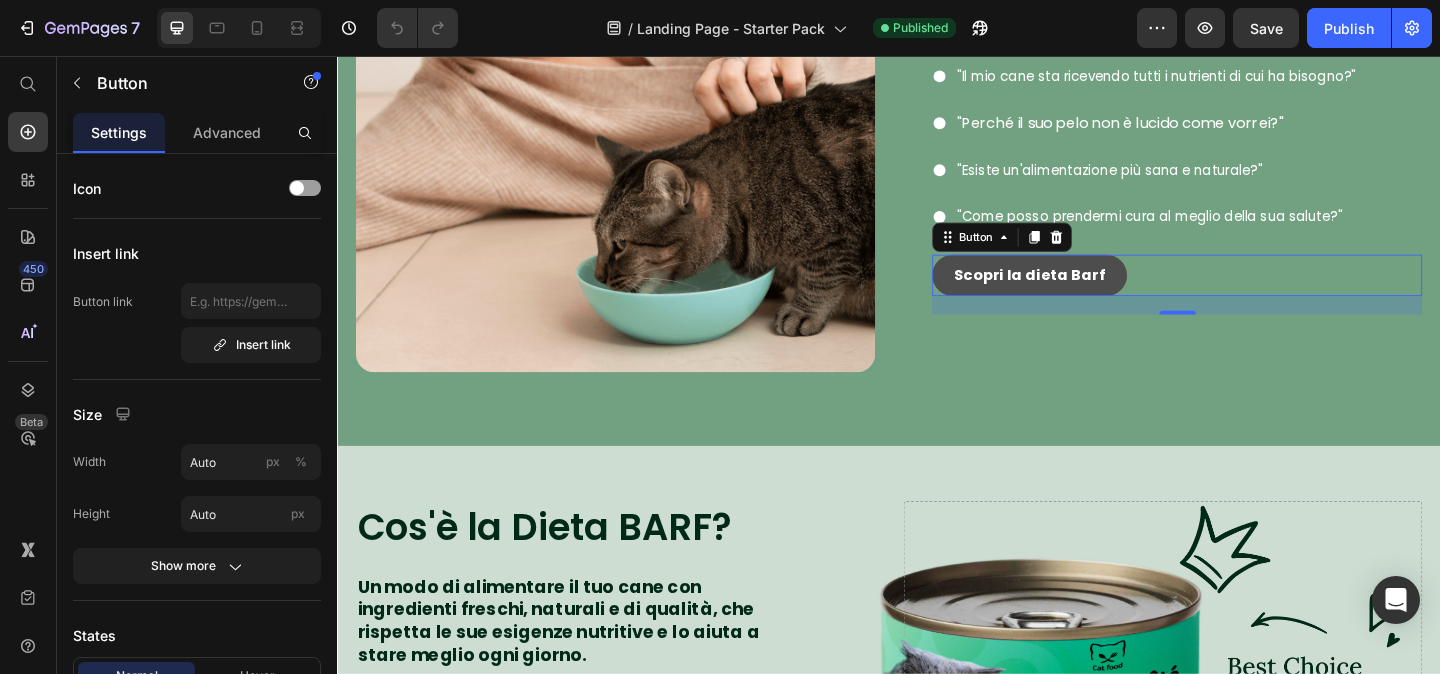 click on "Scopri la dieta Barf" at bounding box center [1090, 294] 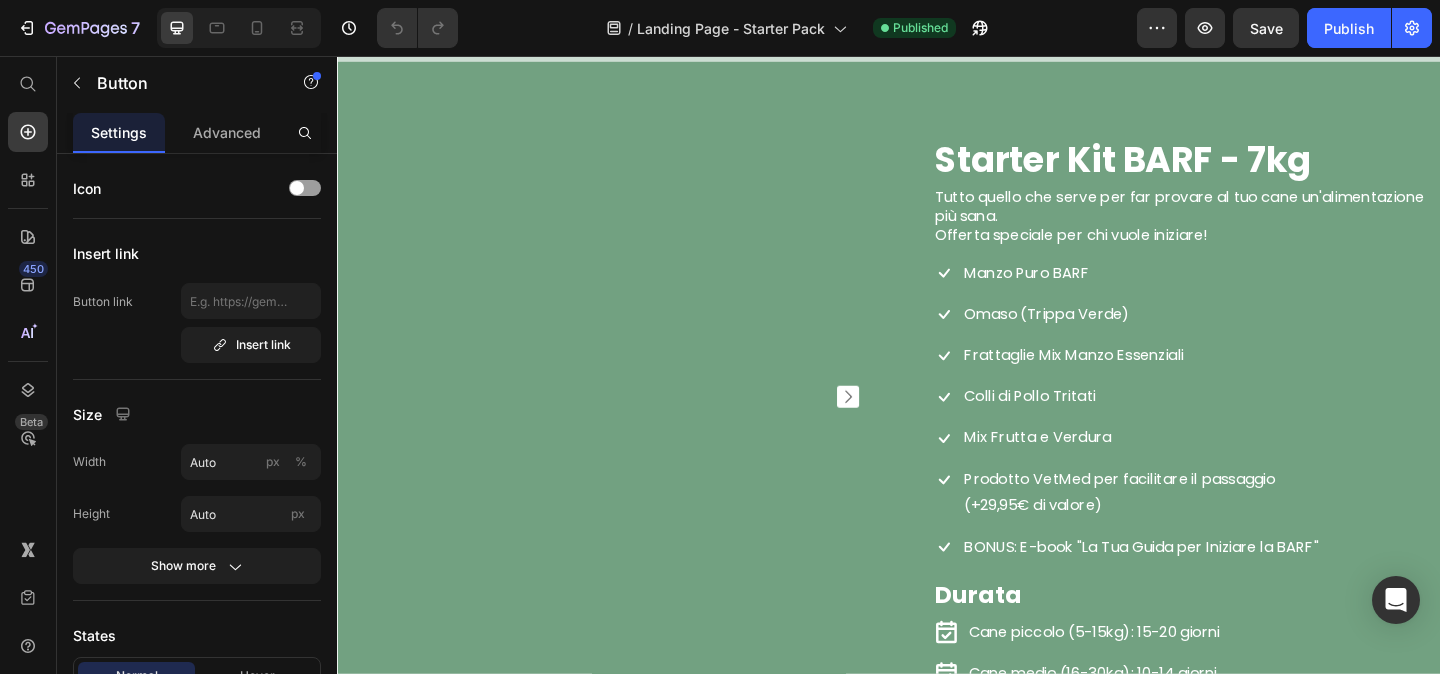 scroll, scrollTop: 3961, scrollLeft: 0, axis: vertical 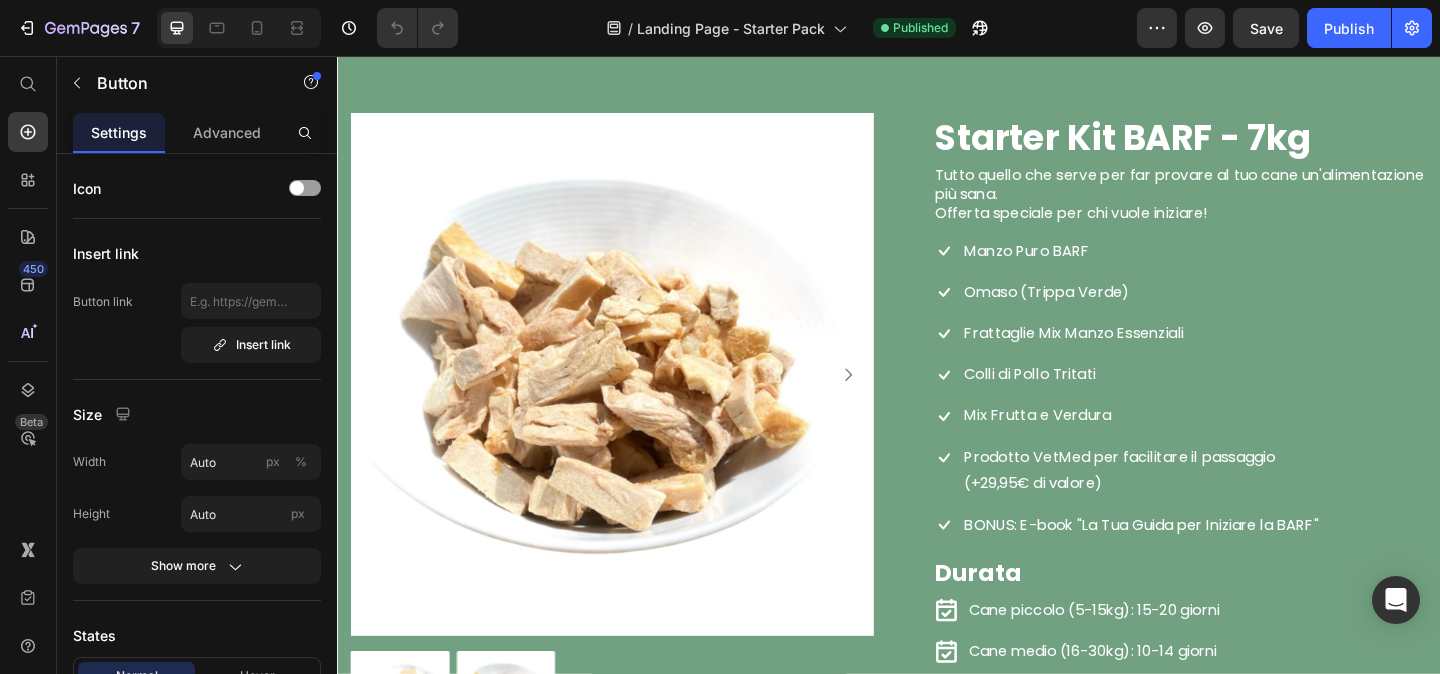 click on "Vuoi vedere questi benefici anche nel tuo cane?" at bounding box center (937, -70) 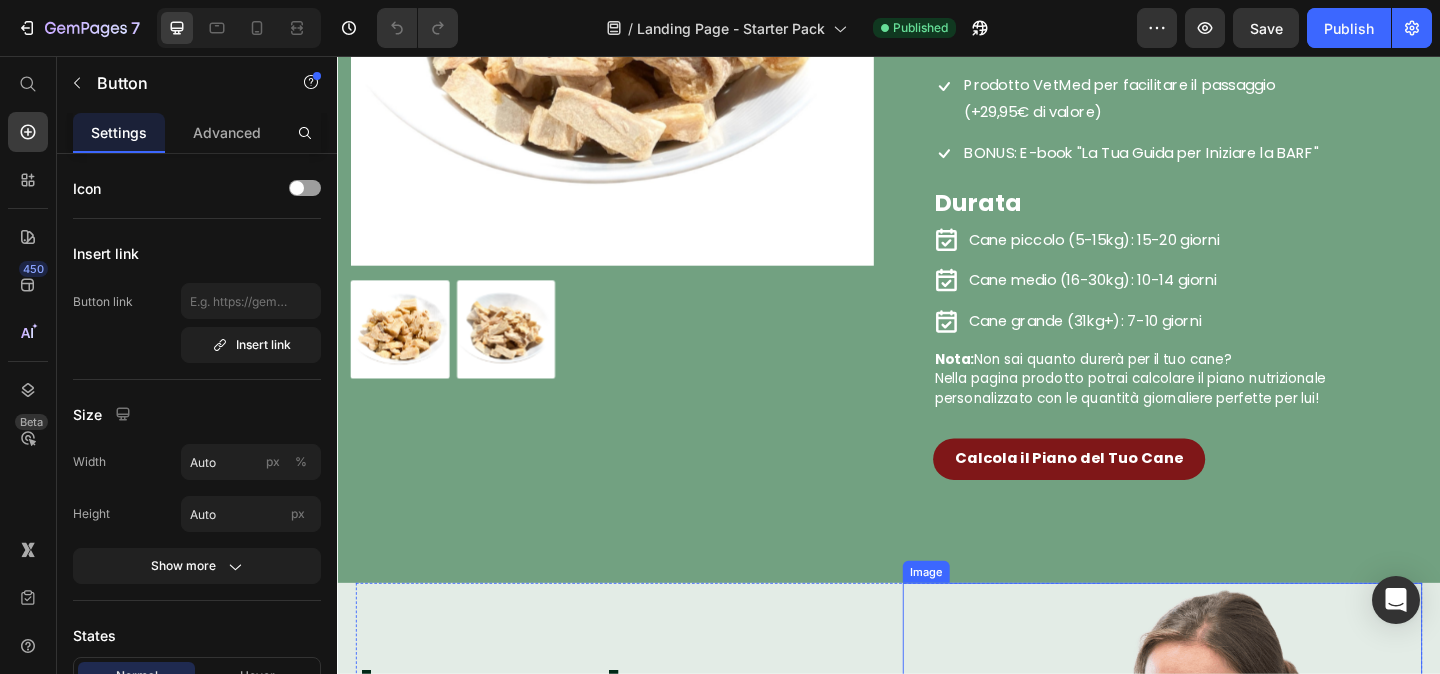 scroll, scrollTop: 4757, scrollLeft: 0, axis: vertical 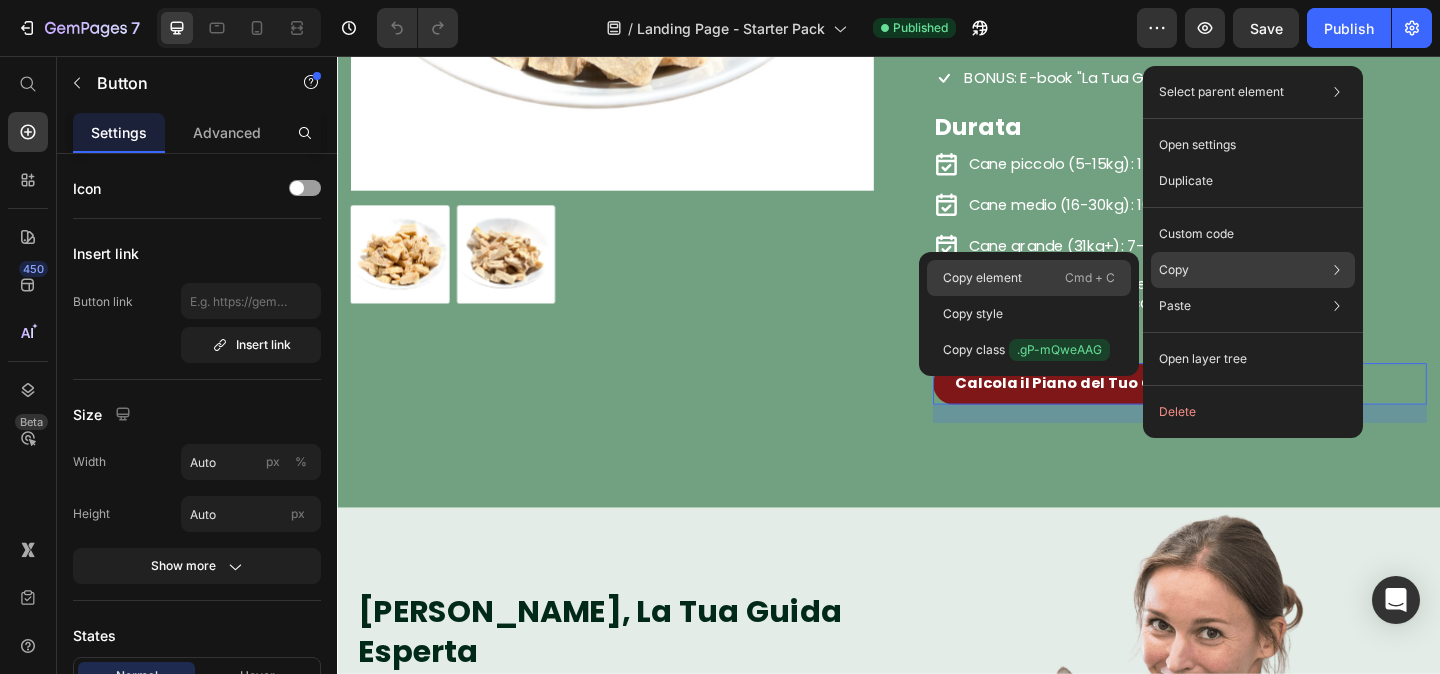 click on "Copy element  Cmd + C" 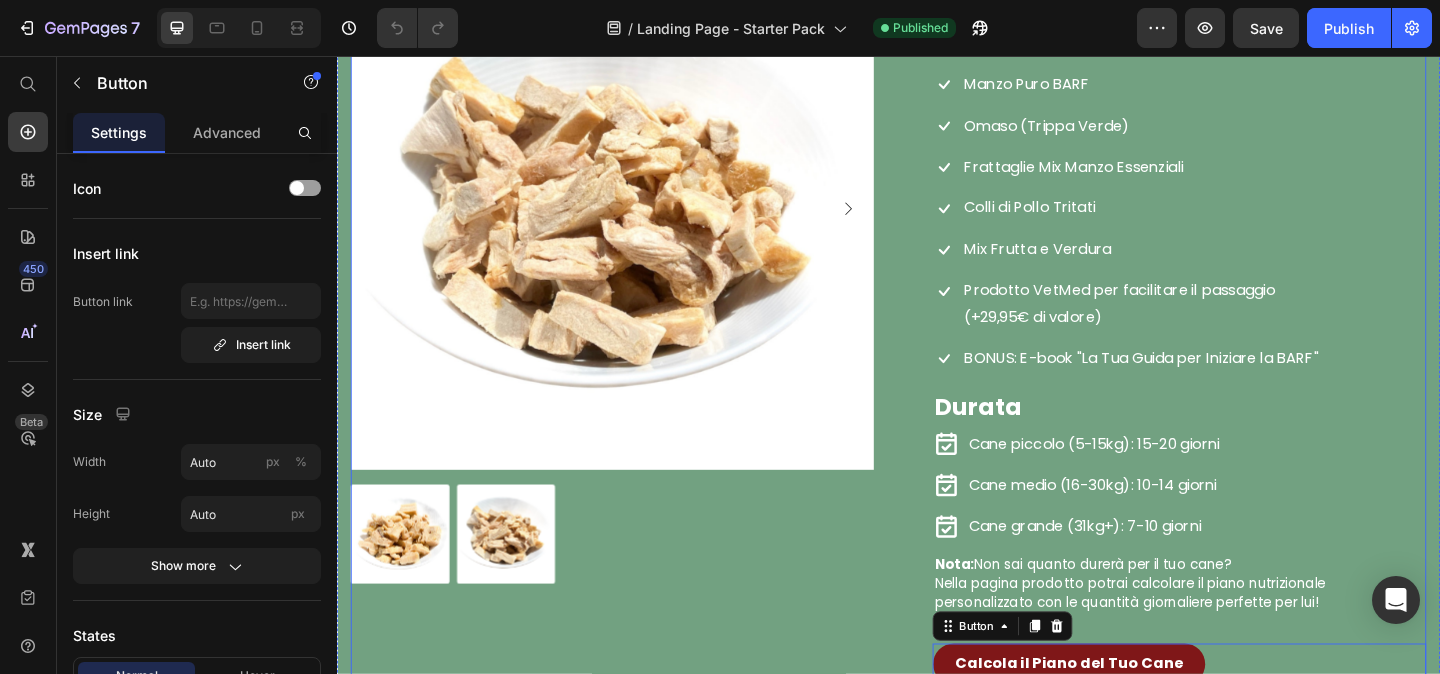 scroll, scrollTop: 4131, scrollLeft: 0, axis: vertical 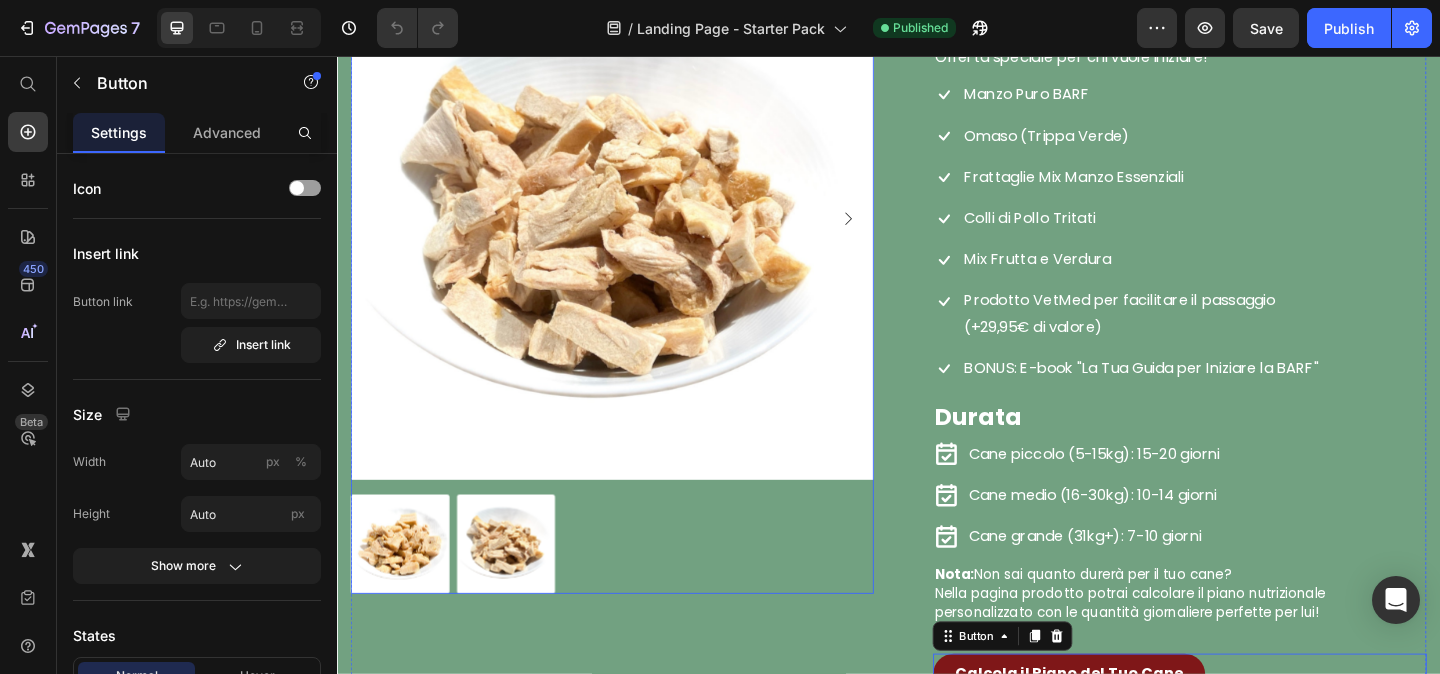 click at bounding box center (636, 232) 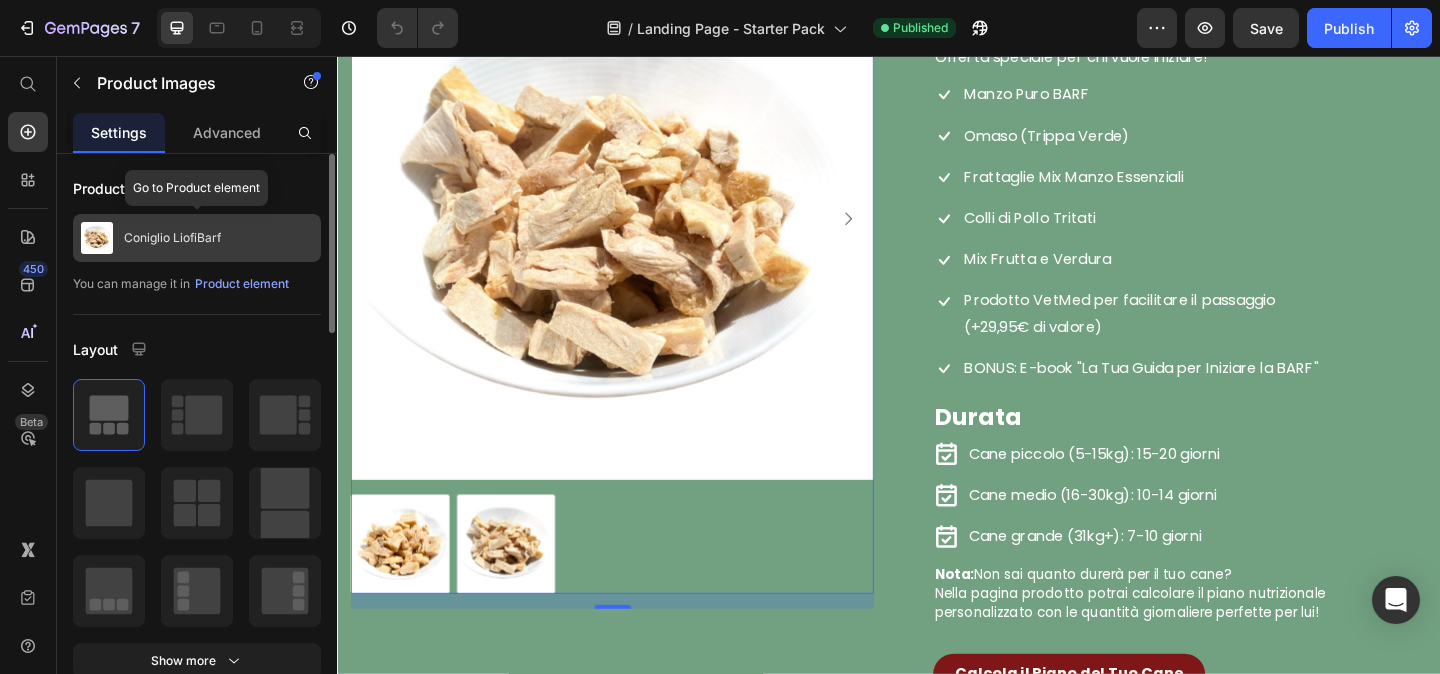 click on "Coniglio LiofiBarf" at bounding box center [197, 238] 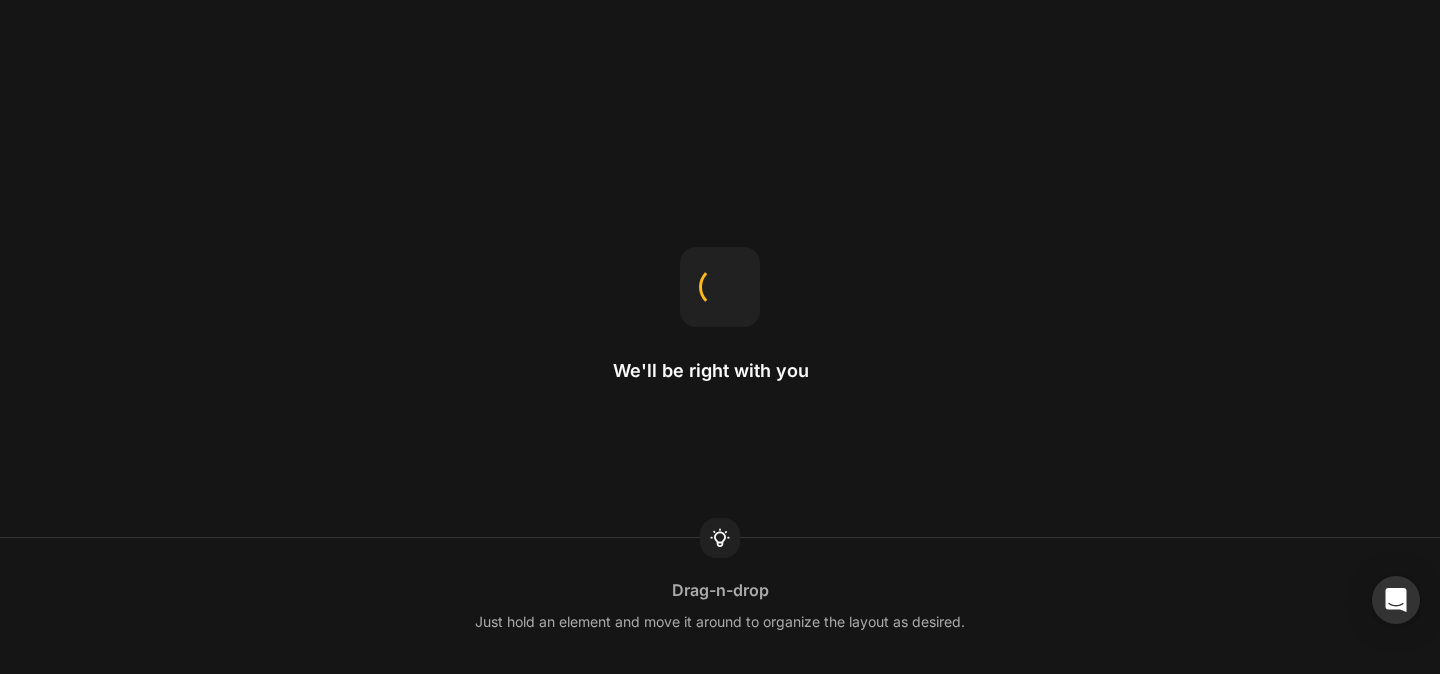 scroll, scrollTop: 0, scrollLeft: 0, axis: both 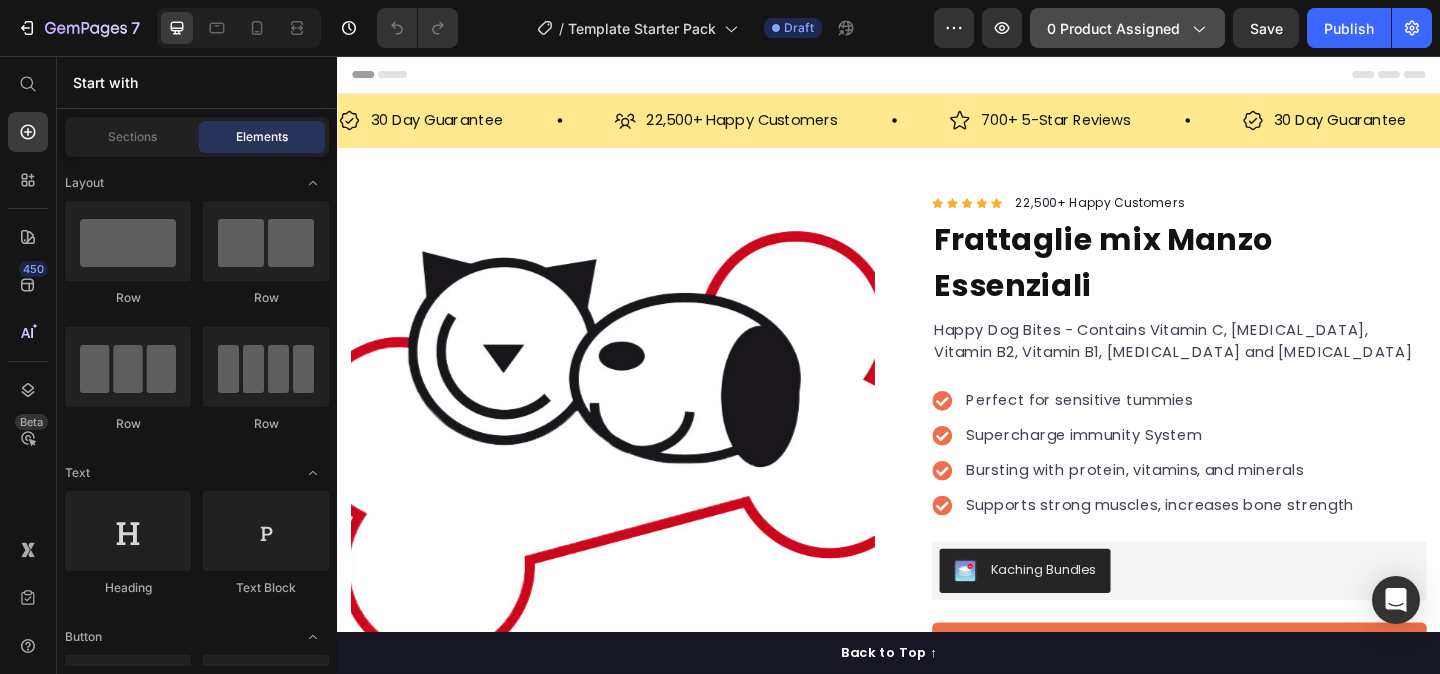 click 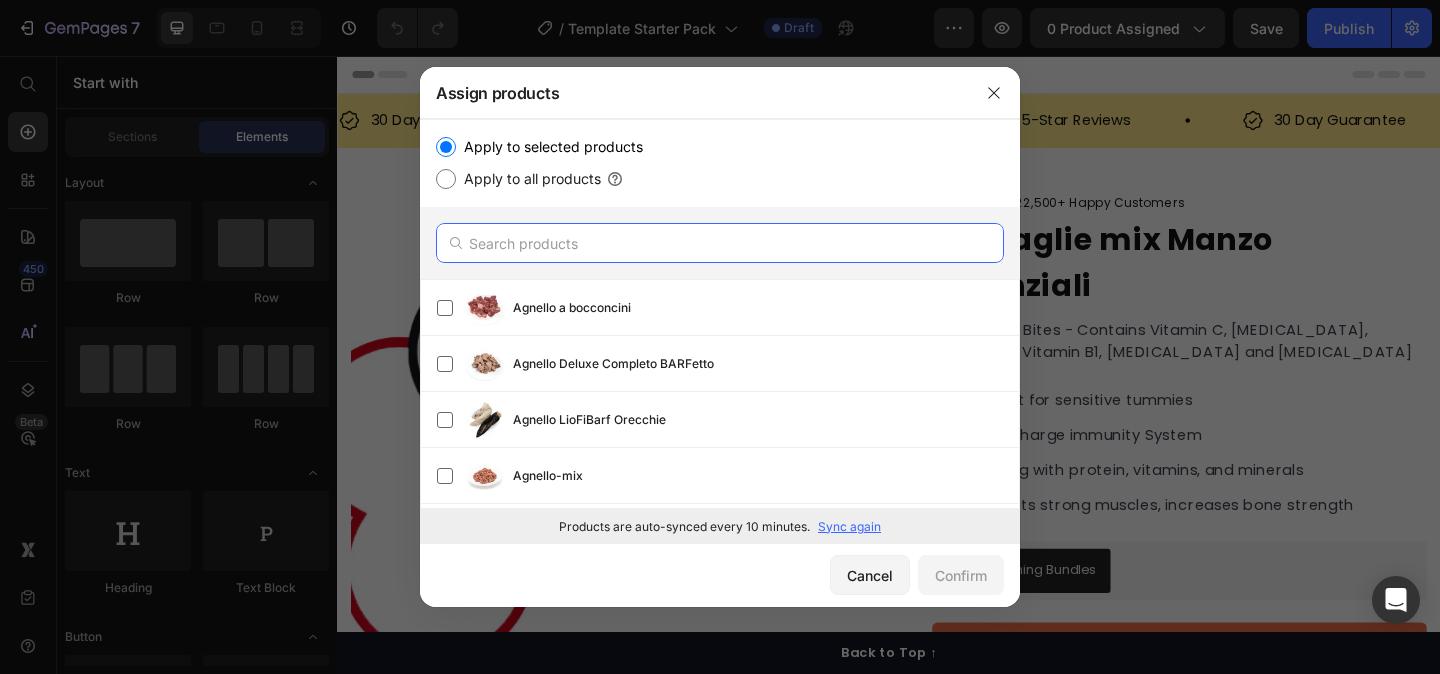 click at bounding box center [720, 243] 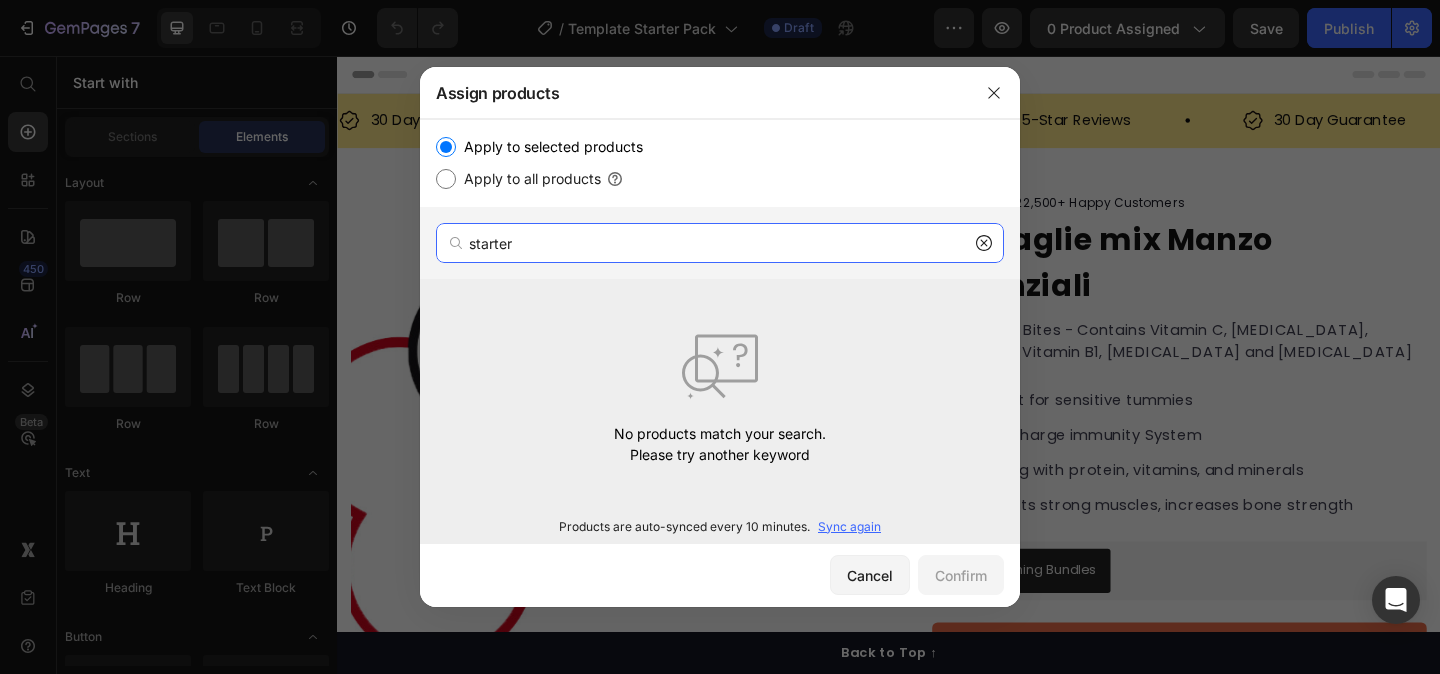 type on "starter" 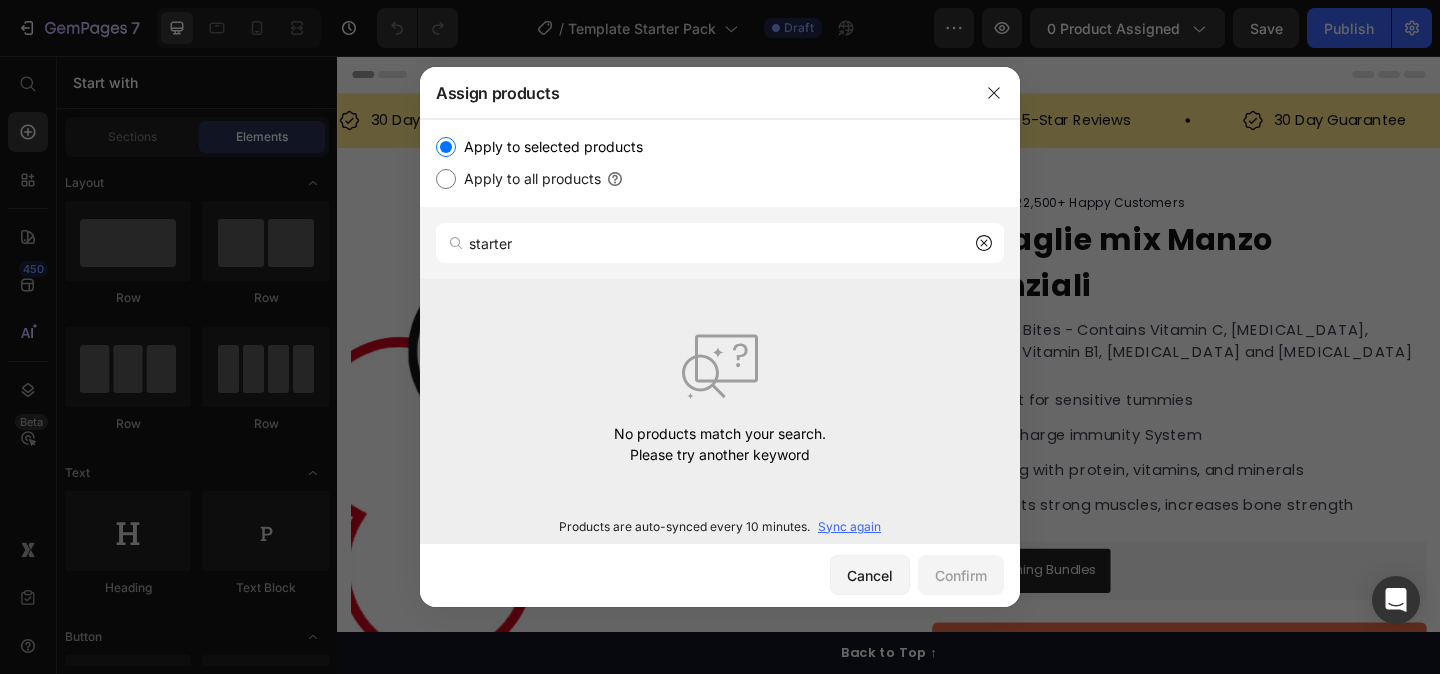 click on "Assign products" at bounding box center (694, 93) 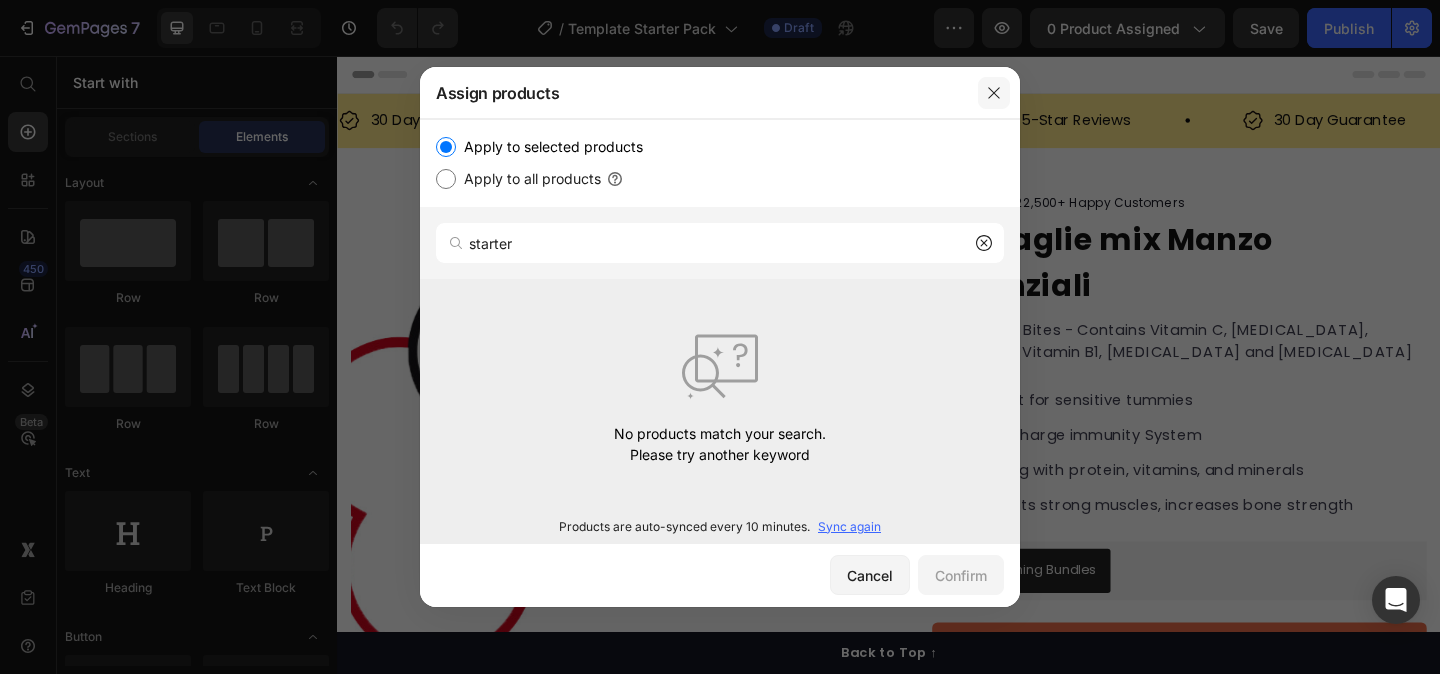 drag, startPoint x: 993, startPoint y: 90, endPoint x: 714, endPoint y: 37, distance: 283.98944 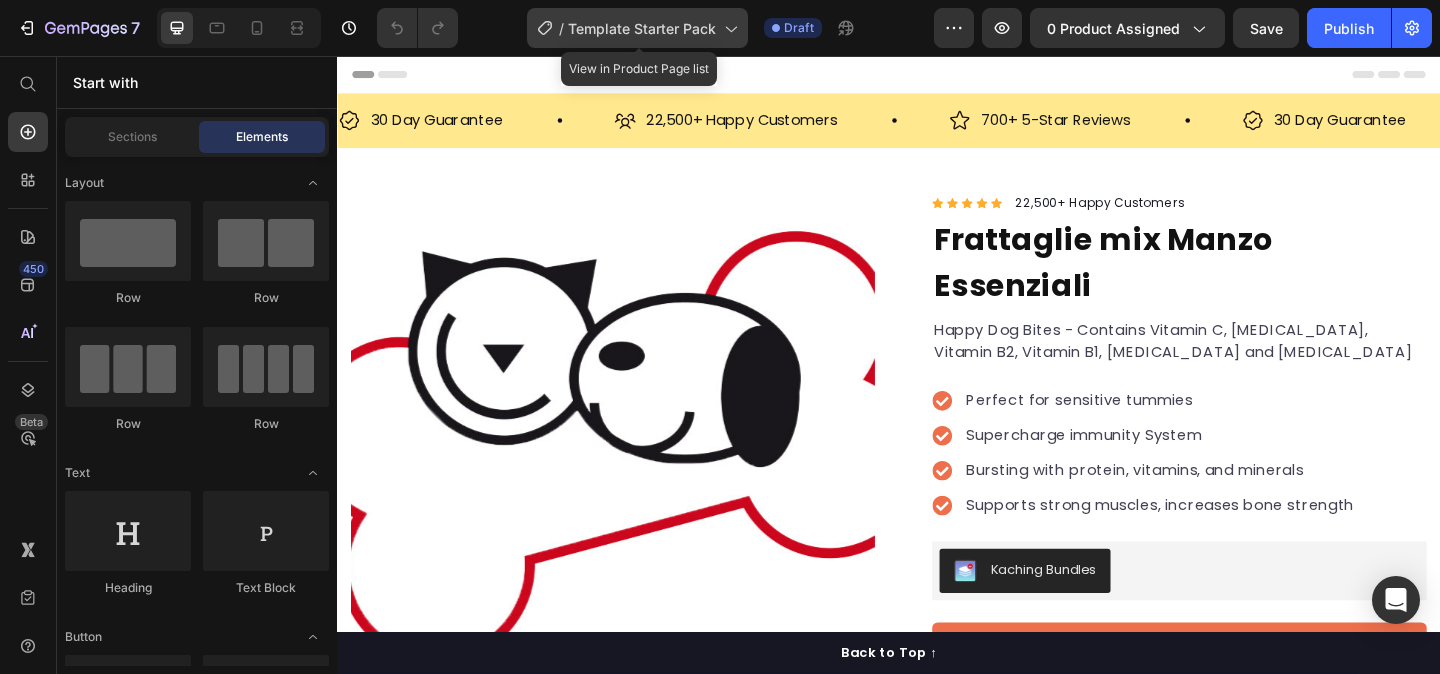 click on "Template Starter Pack" at bounding box center (642, 28) 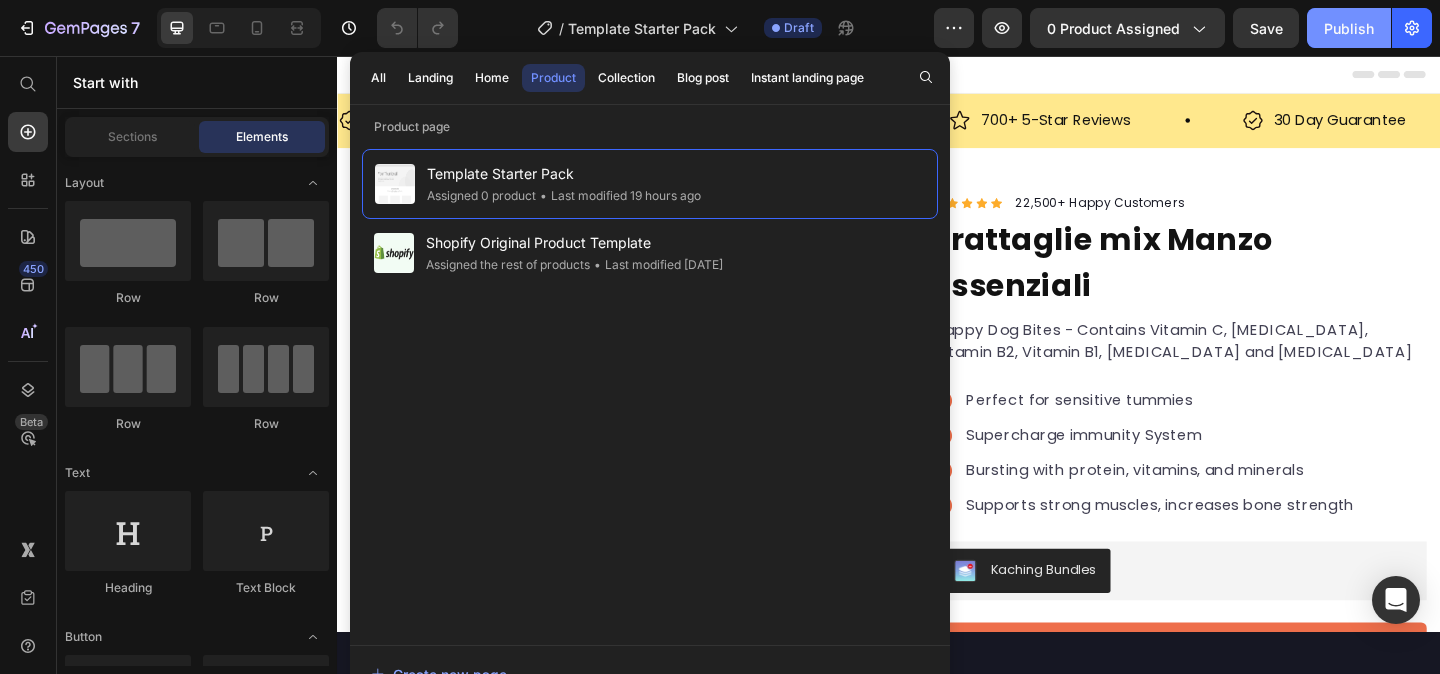 click on "Publish" at bounding box center (1349, 28) 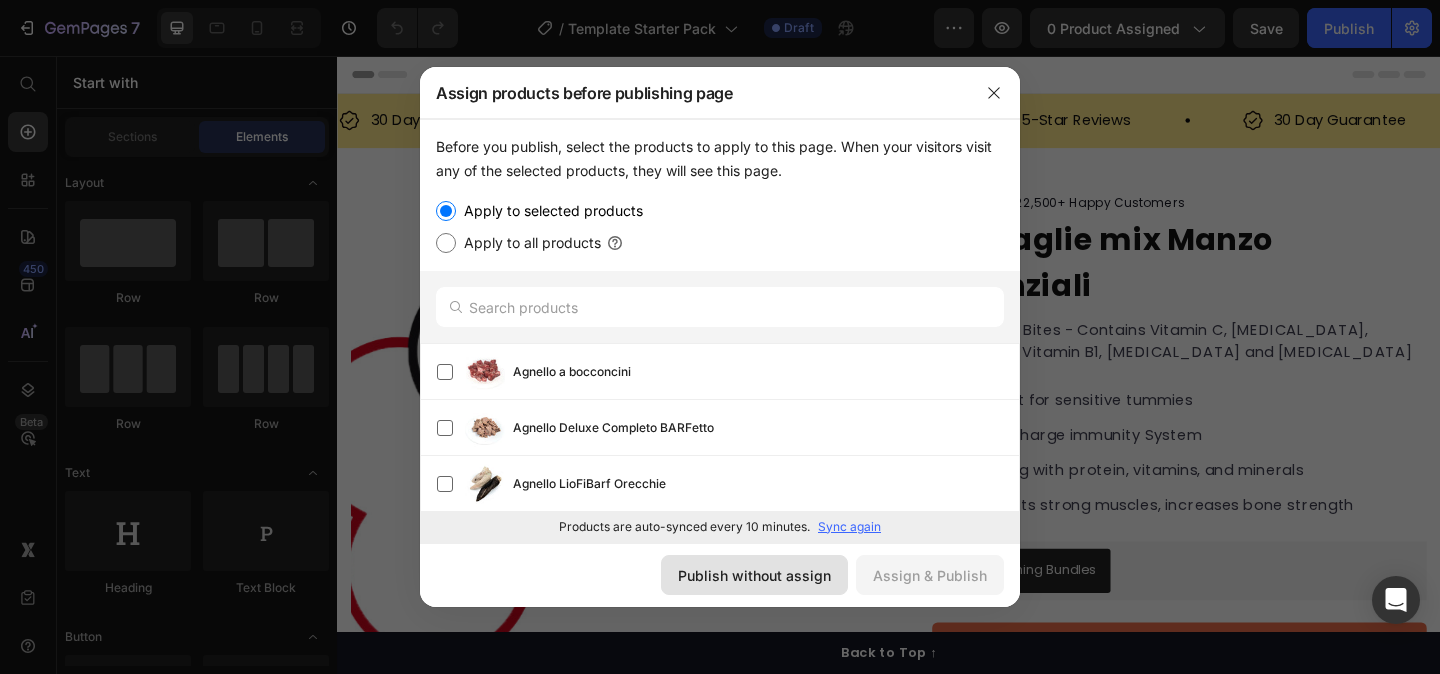 click on "Publish without assign" at bounding box center [754, 575] 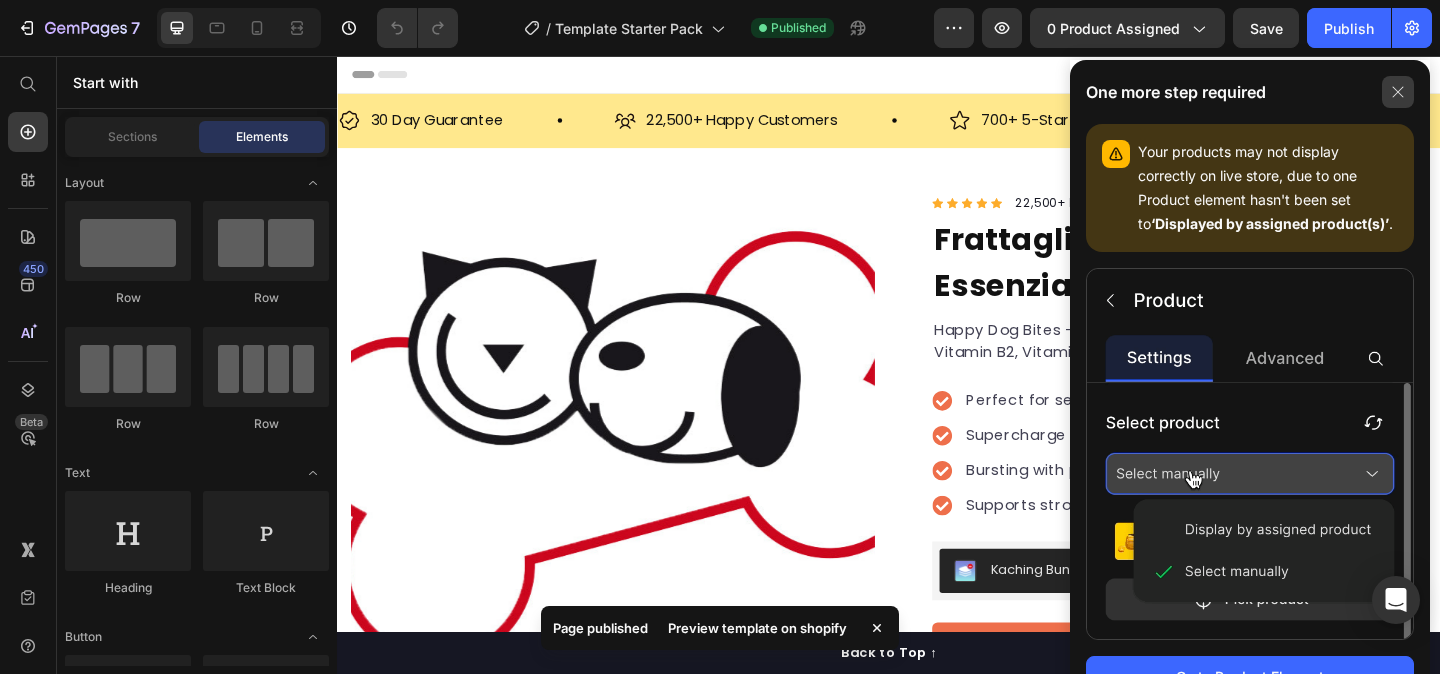 click 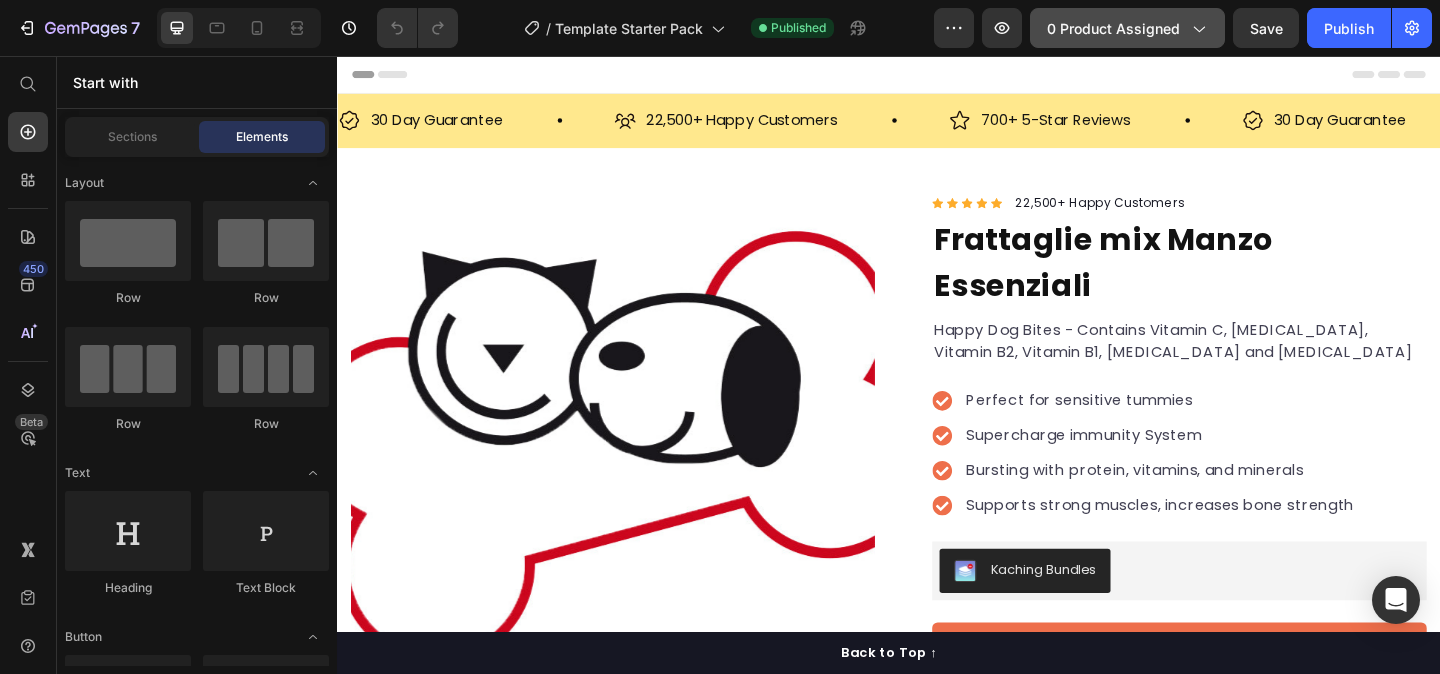 click 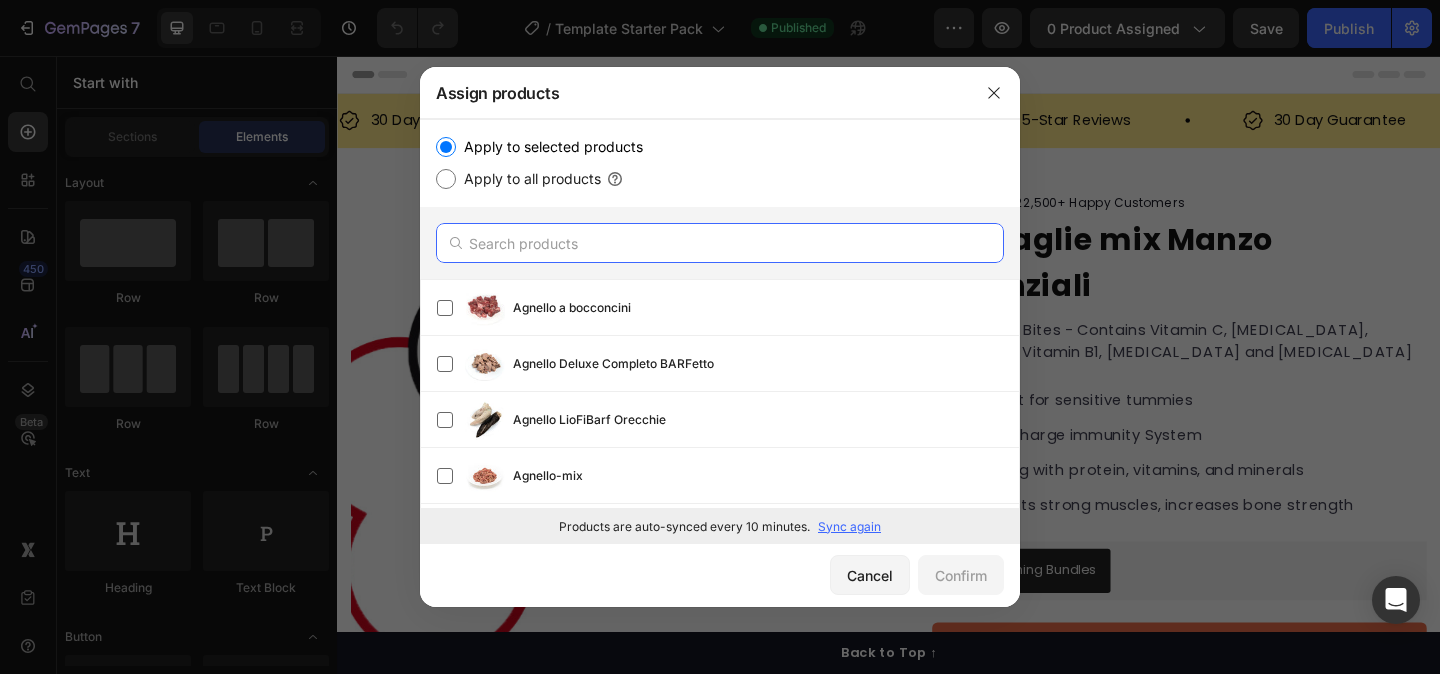 click at bounding box center [720, 243] 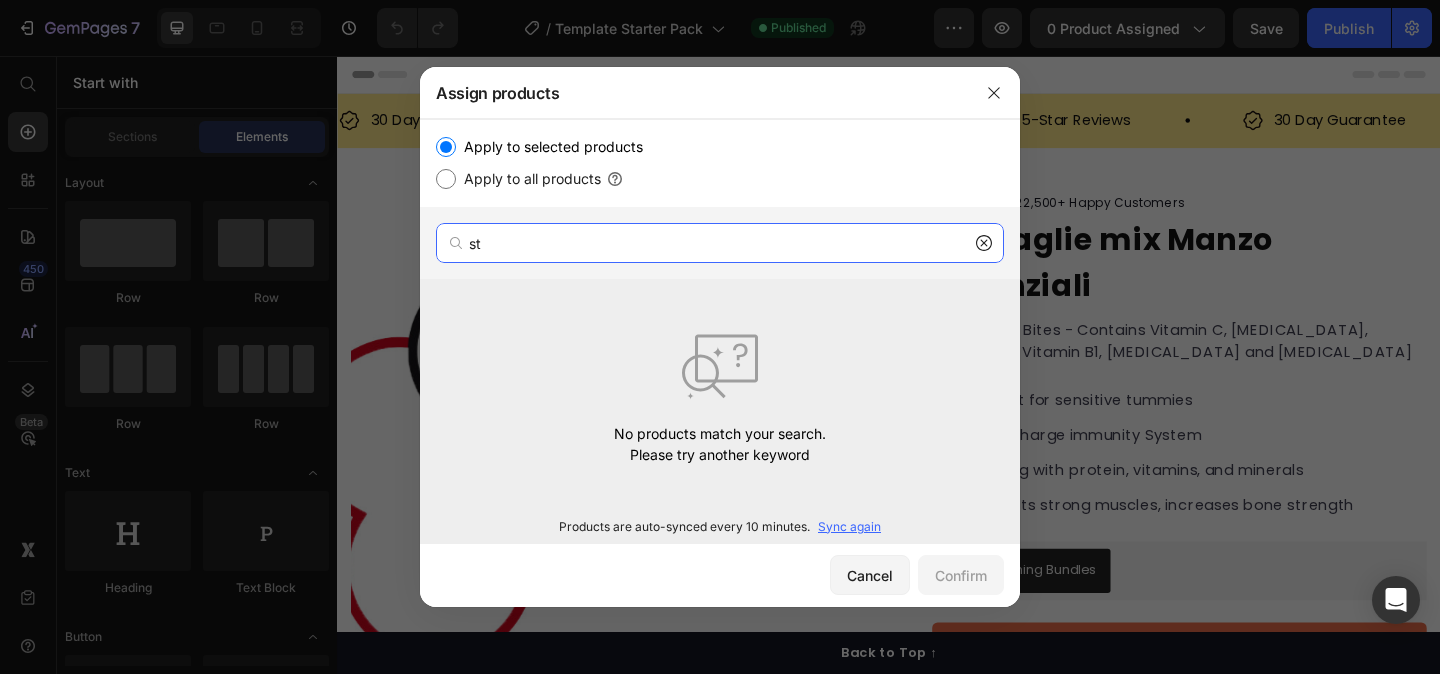 type on "s" 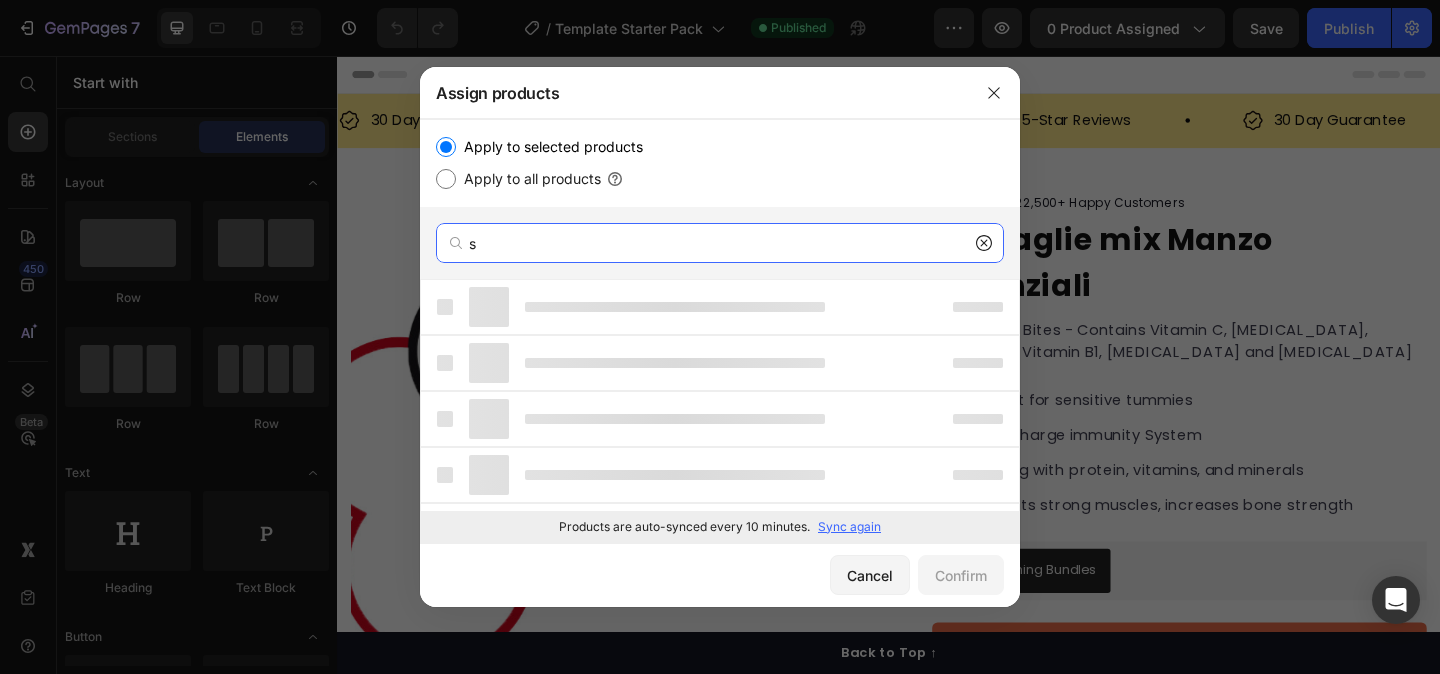 type 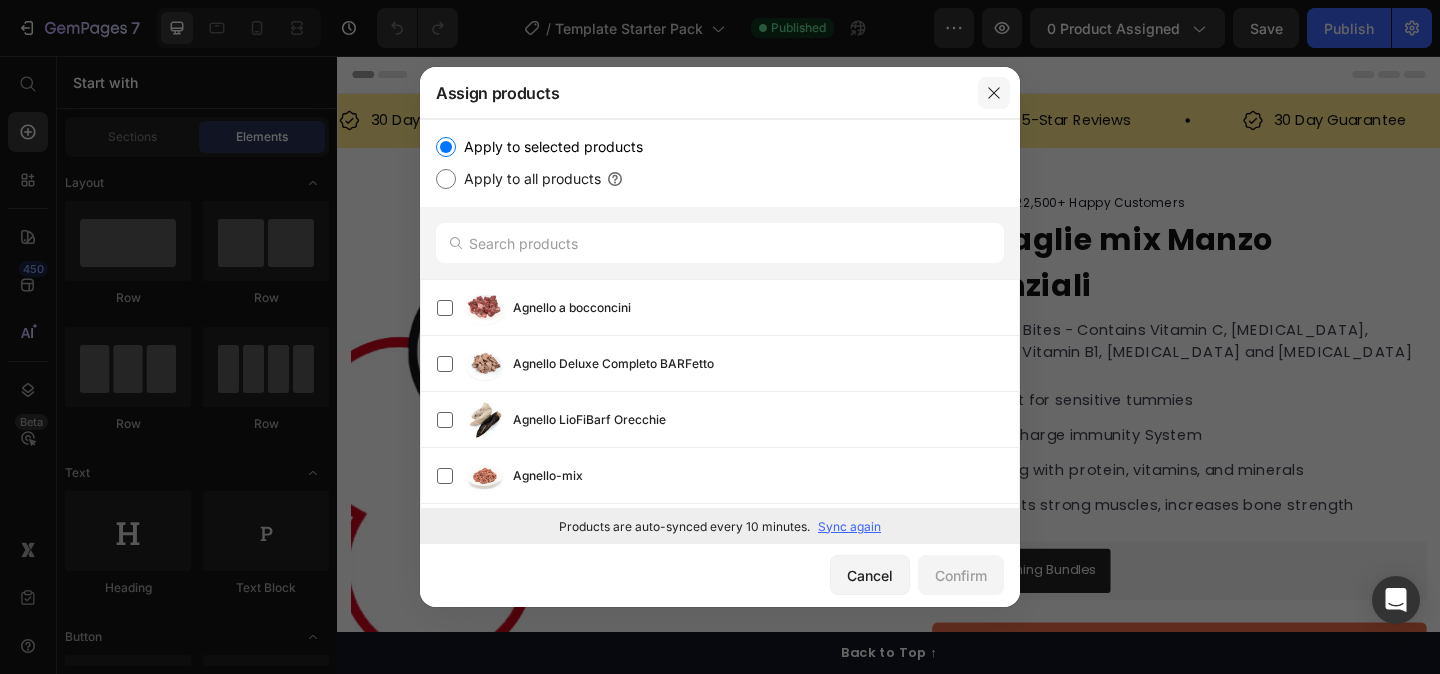 drag, startPoint x: 992, startPoint y: 92, endPoint x: 713, endPoint y: 38, distance: 284.17776 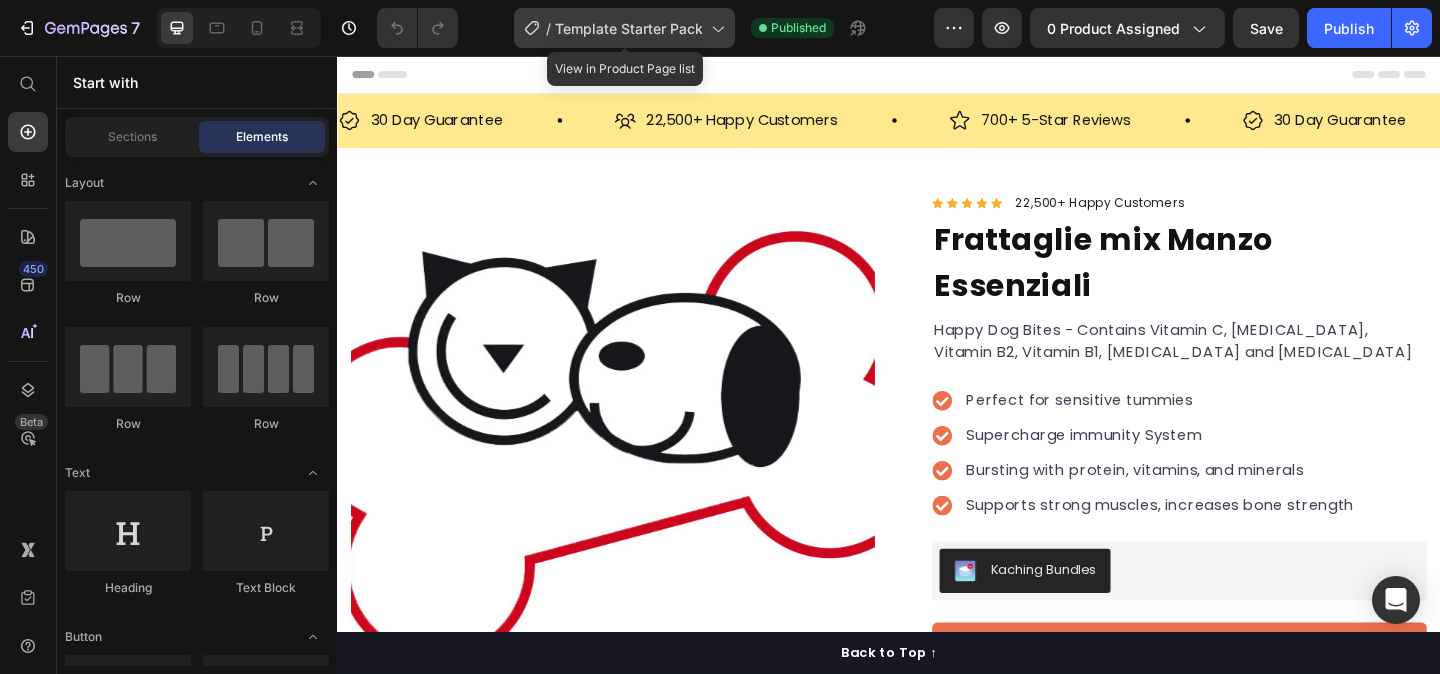 click on "Template Starter Pack" at bounding box center [629, 28] 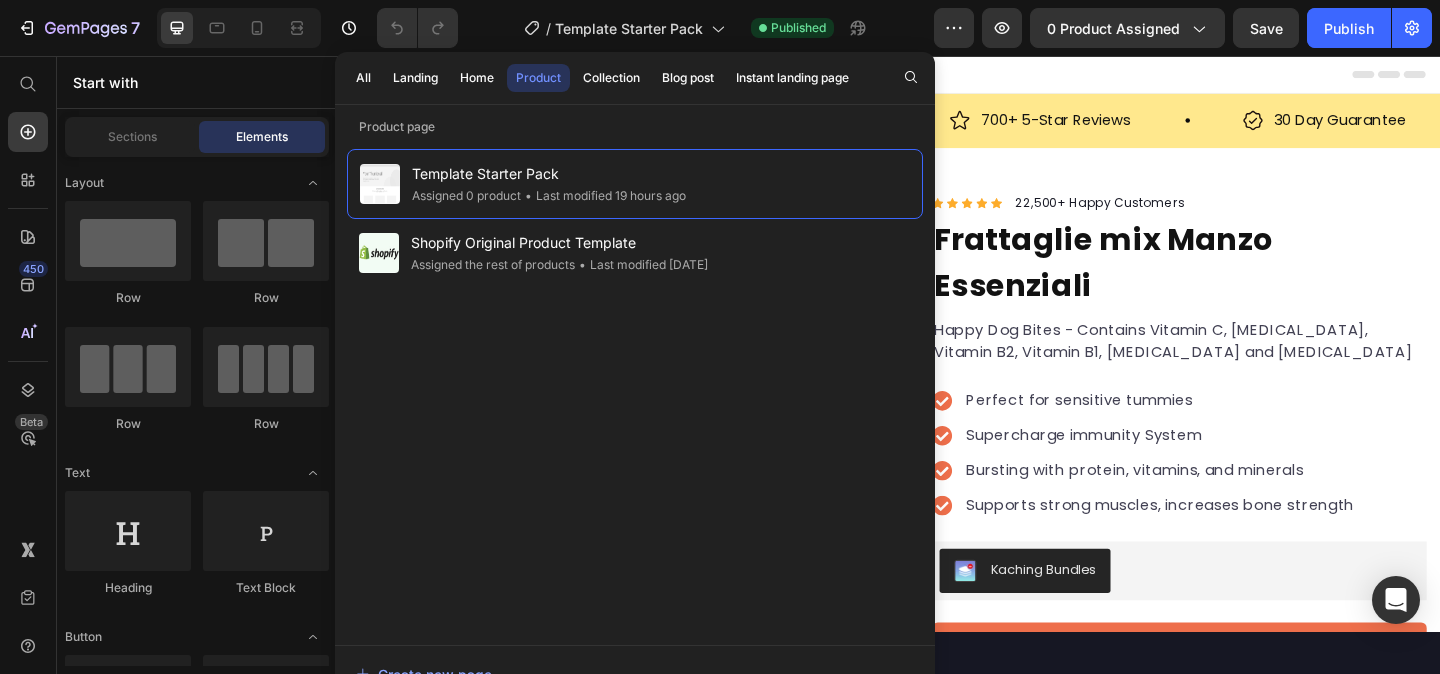 click on "Header" at bounding box center (937, 76) 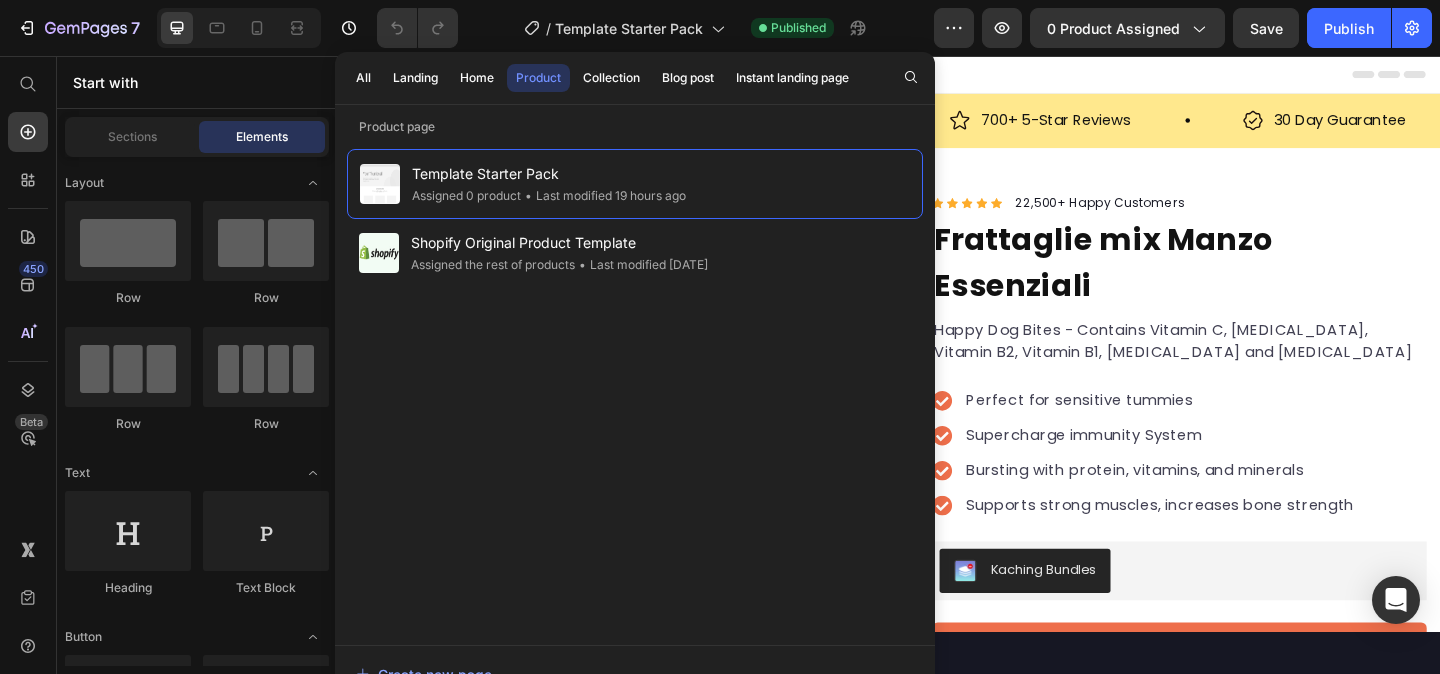 click on "Header" at bounding box center (937, 76) 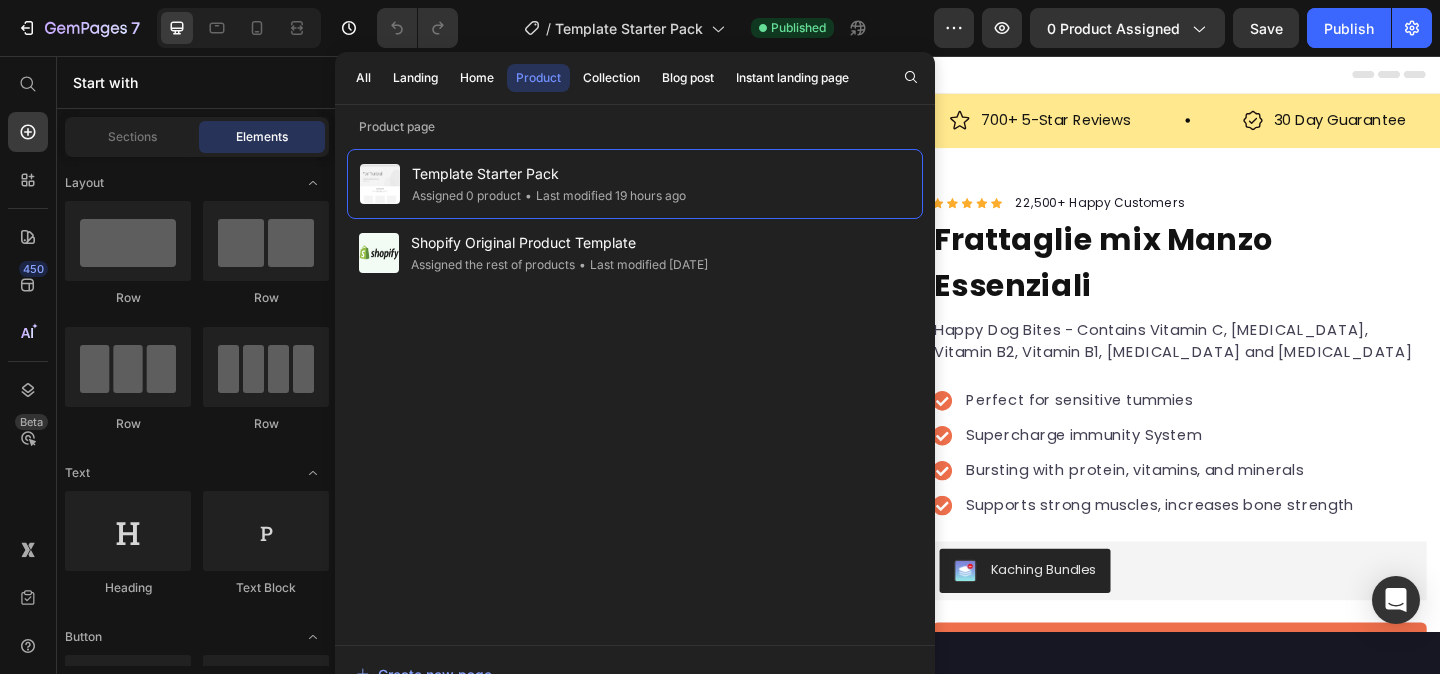 click on "Header" at bounding box center (937, 76) 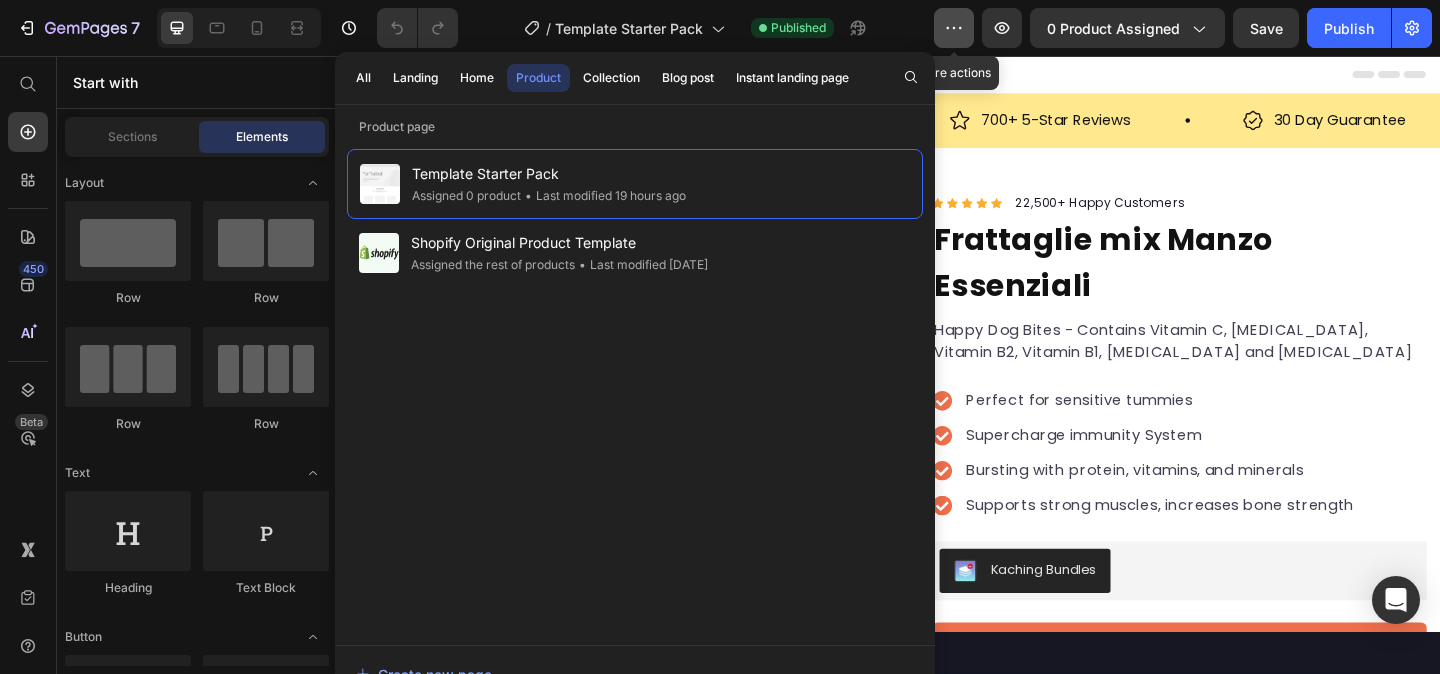 click 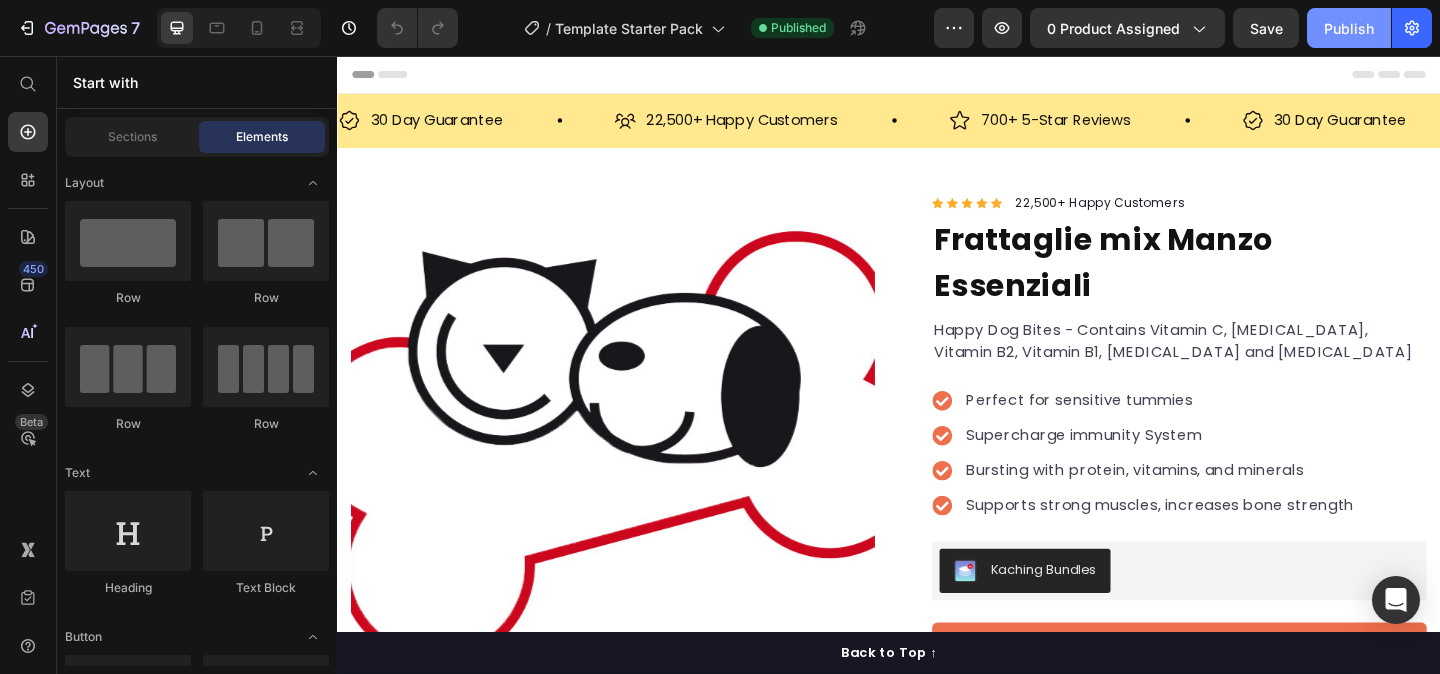 click on "Publish" at bounding box center [1349, 28] 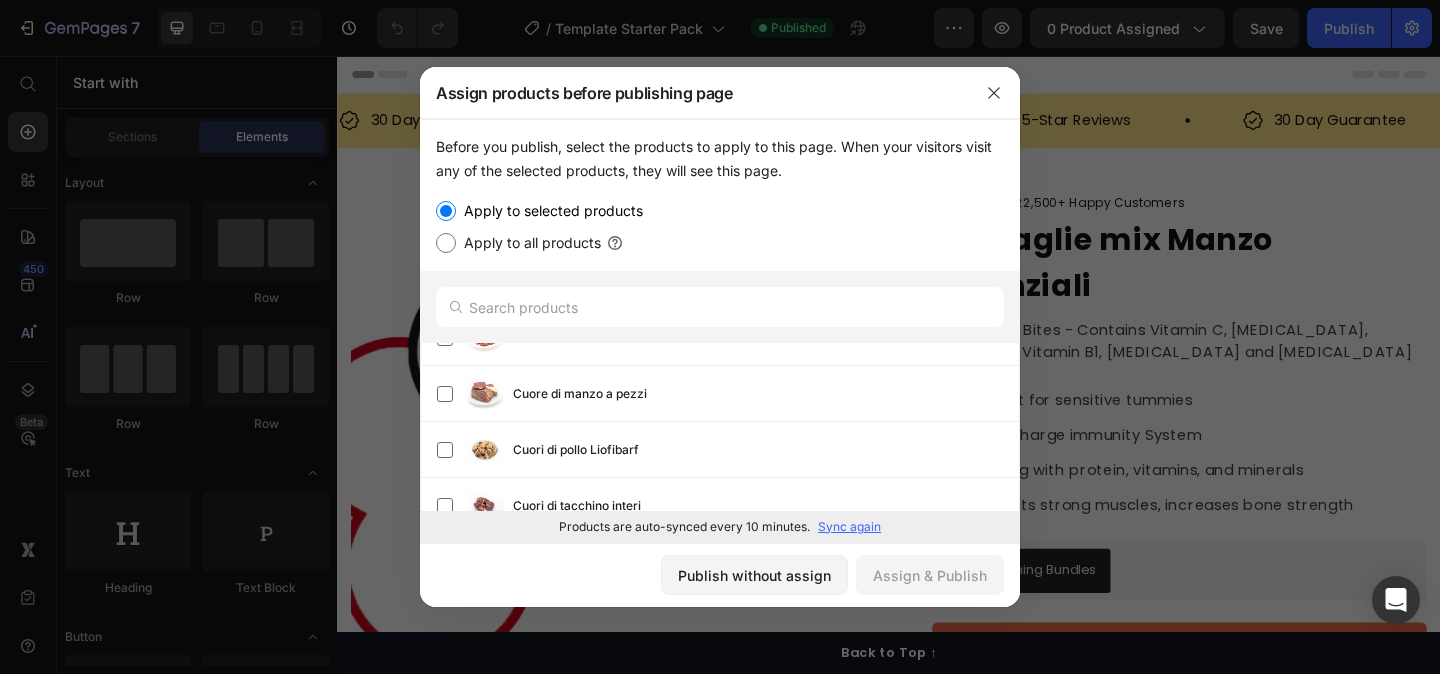 scroll, scrollTop: 3280, scrollLeft: 0, axis: vertical 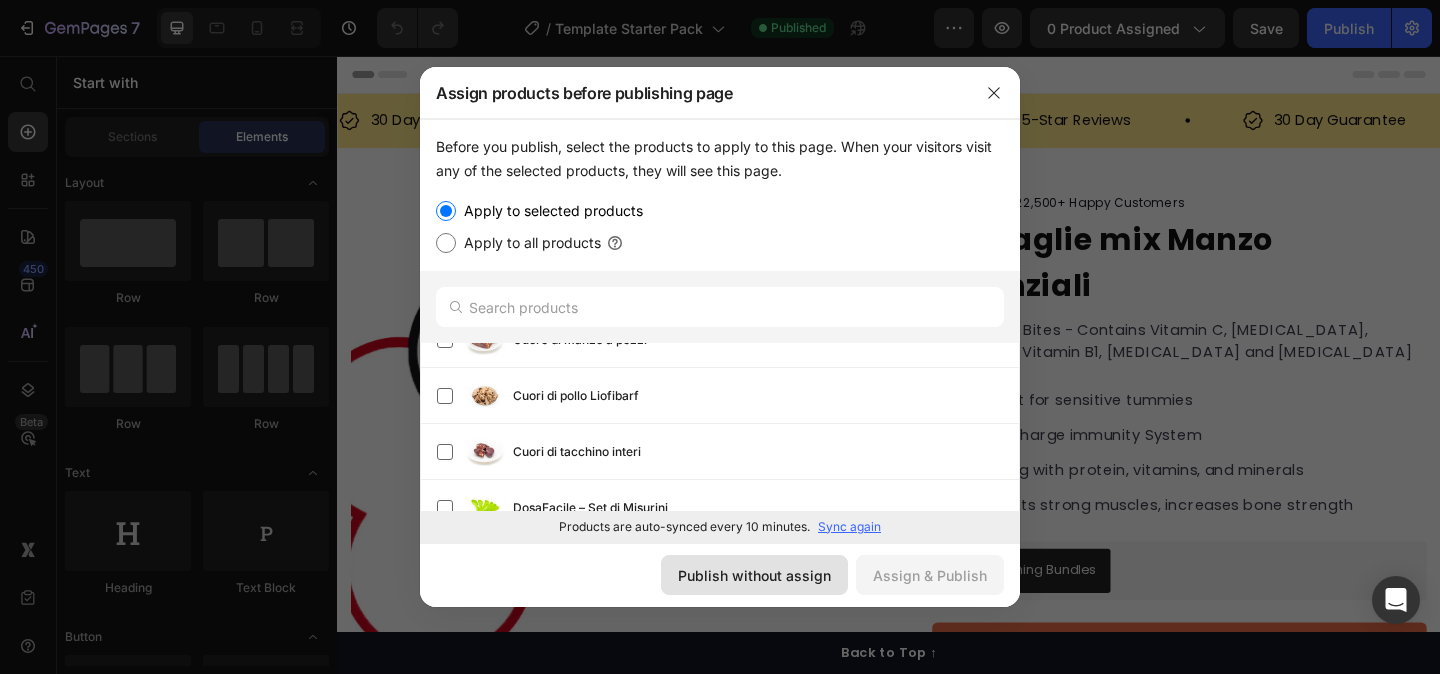 click on "Publish without assign" at bounding box center [754, 575] 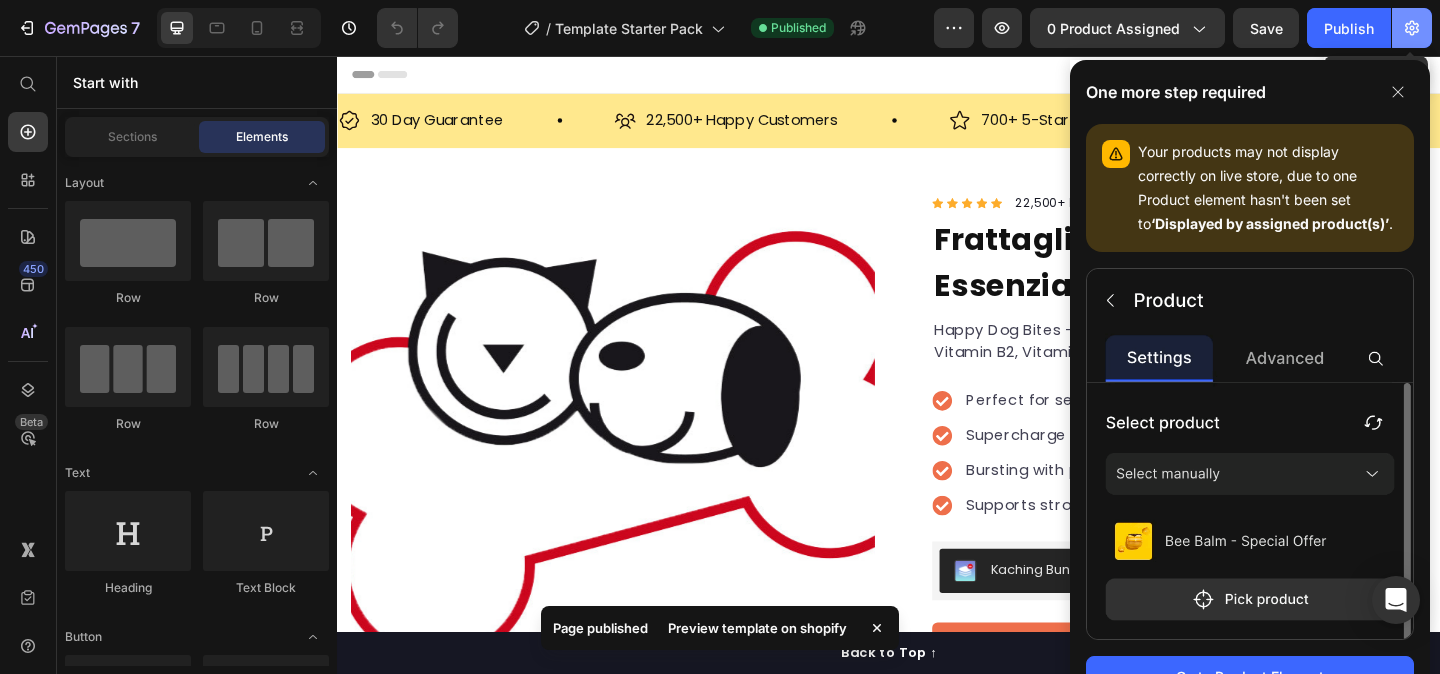 click 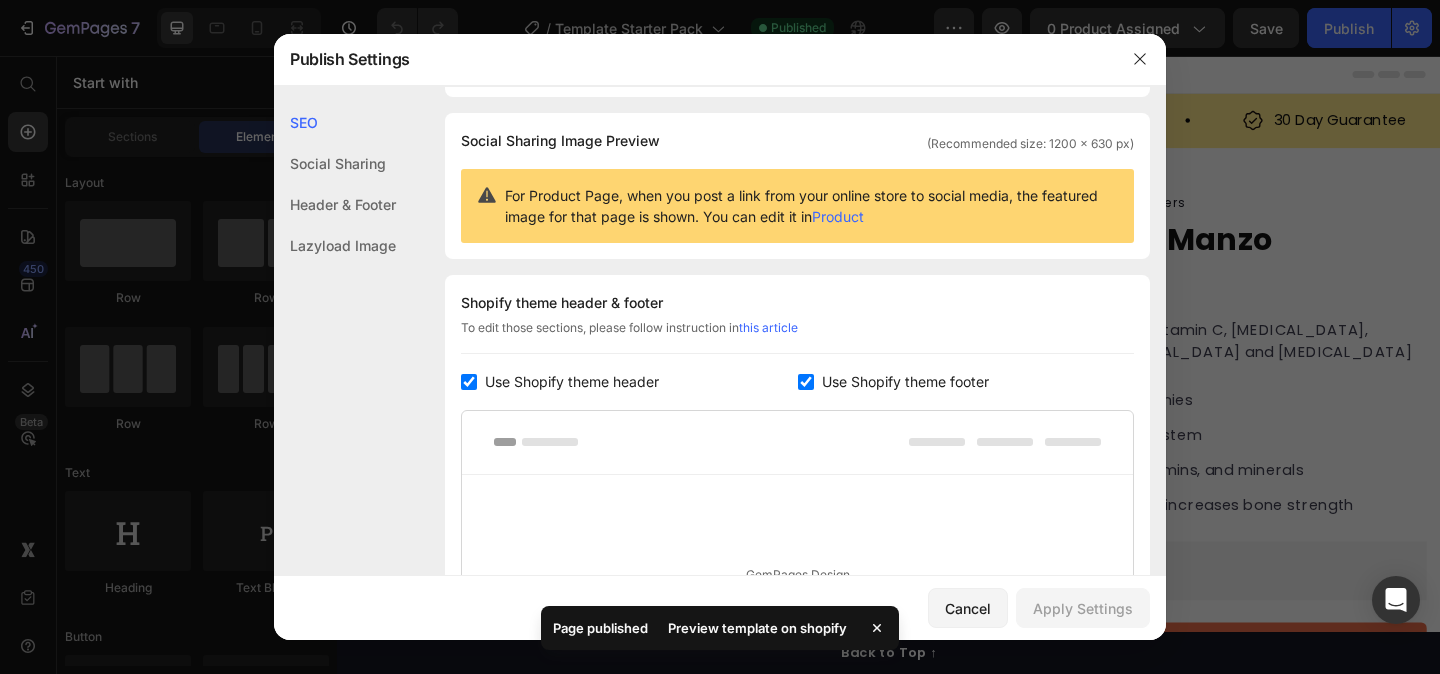 scroll, scrollTop: 130, scrollLeft: 0, axis: vertical 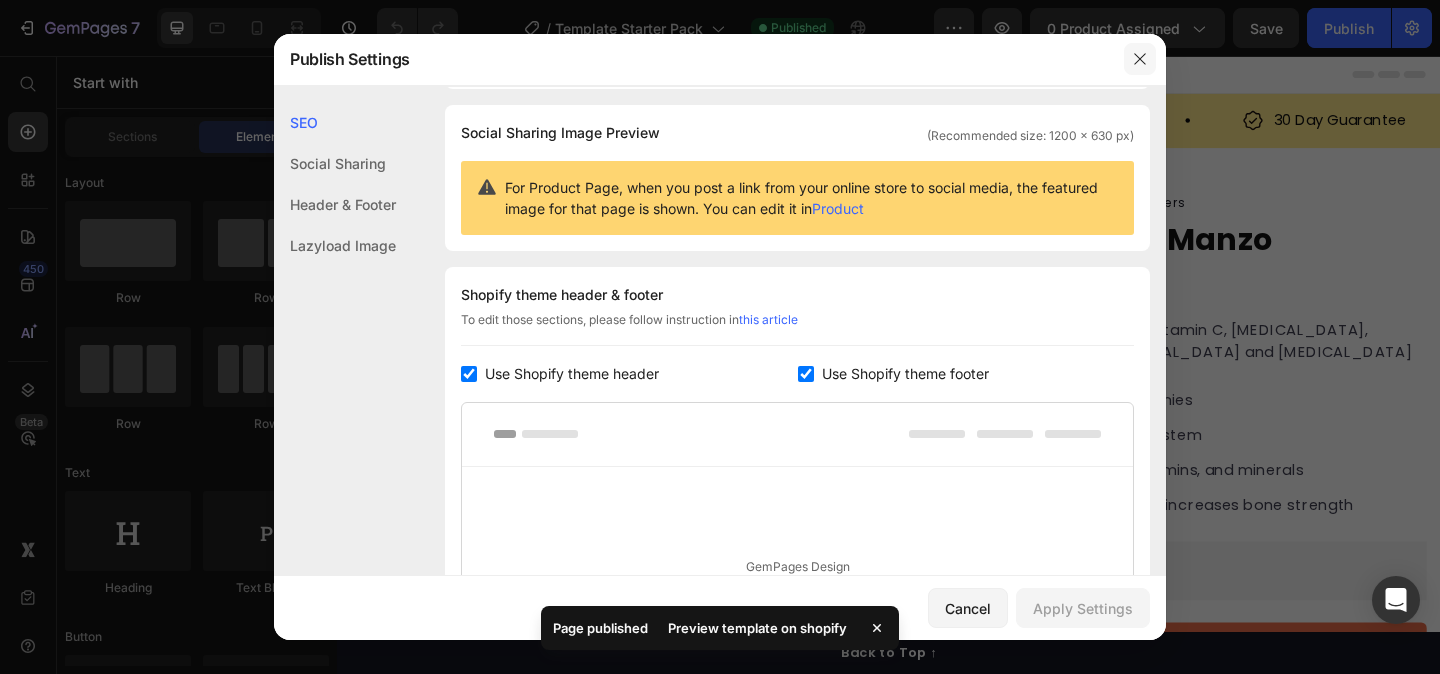 click 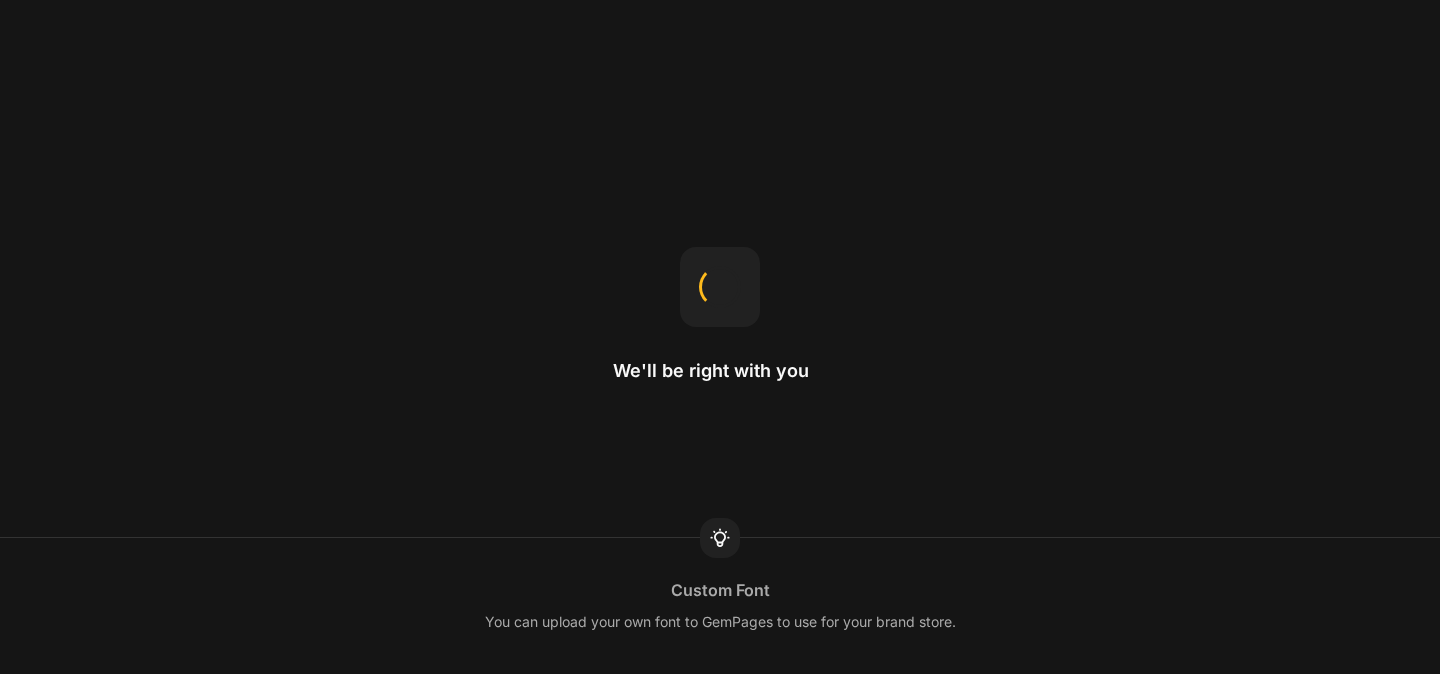 scroll, scrollTop: 0, scrollLeft: 0, axis: both 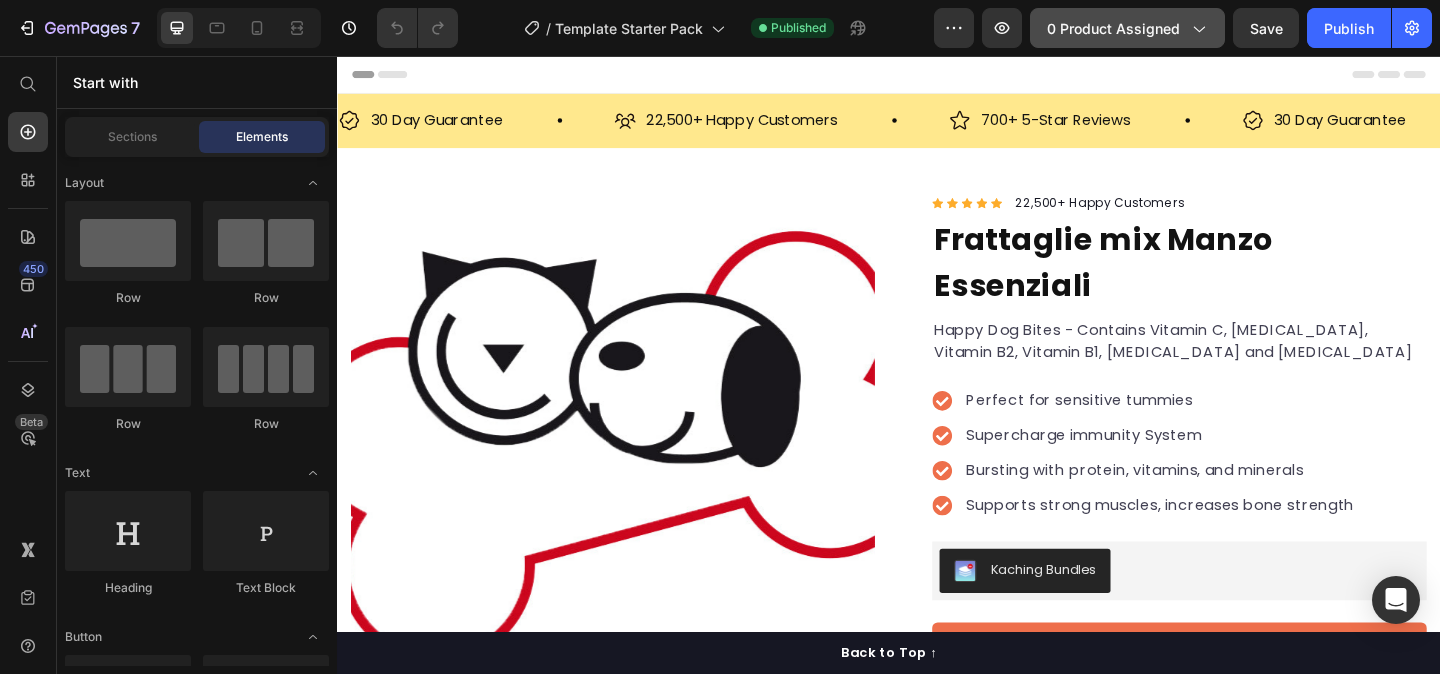 click 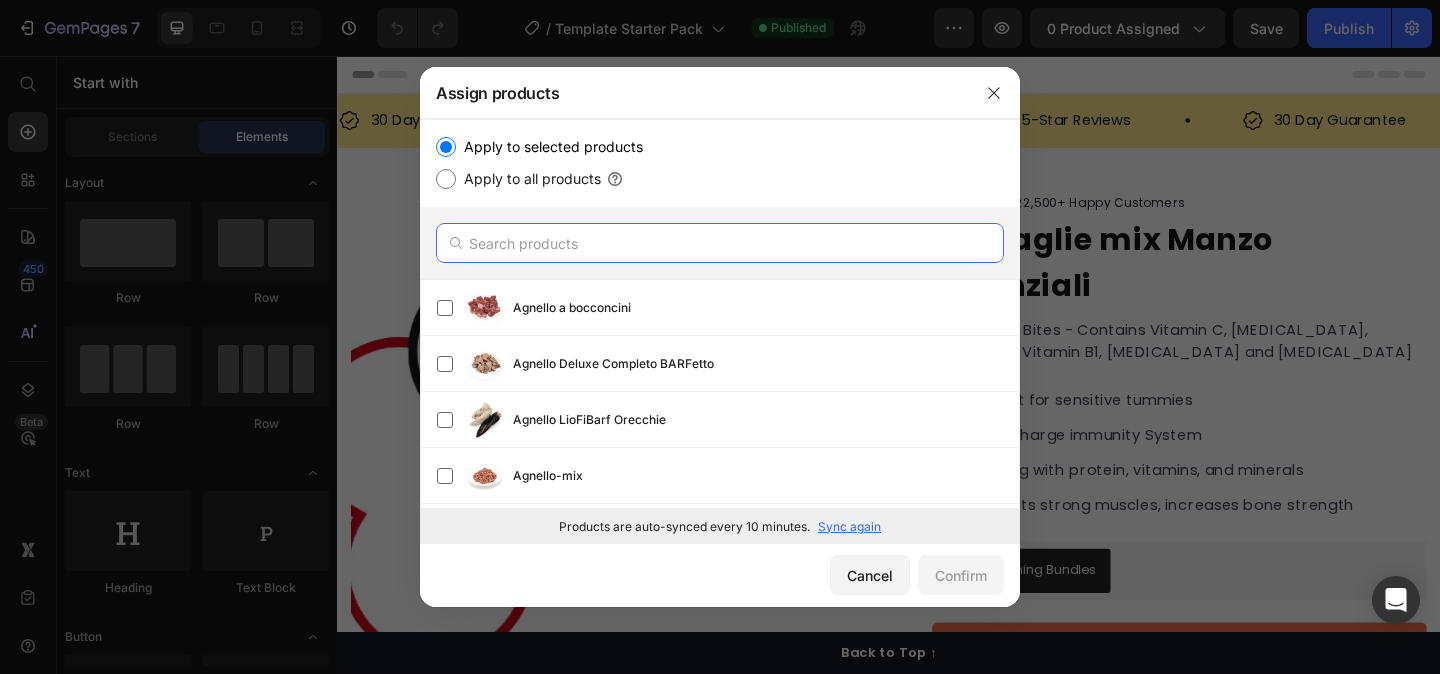 click at bounding box center [720, 243] 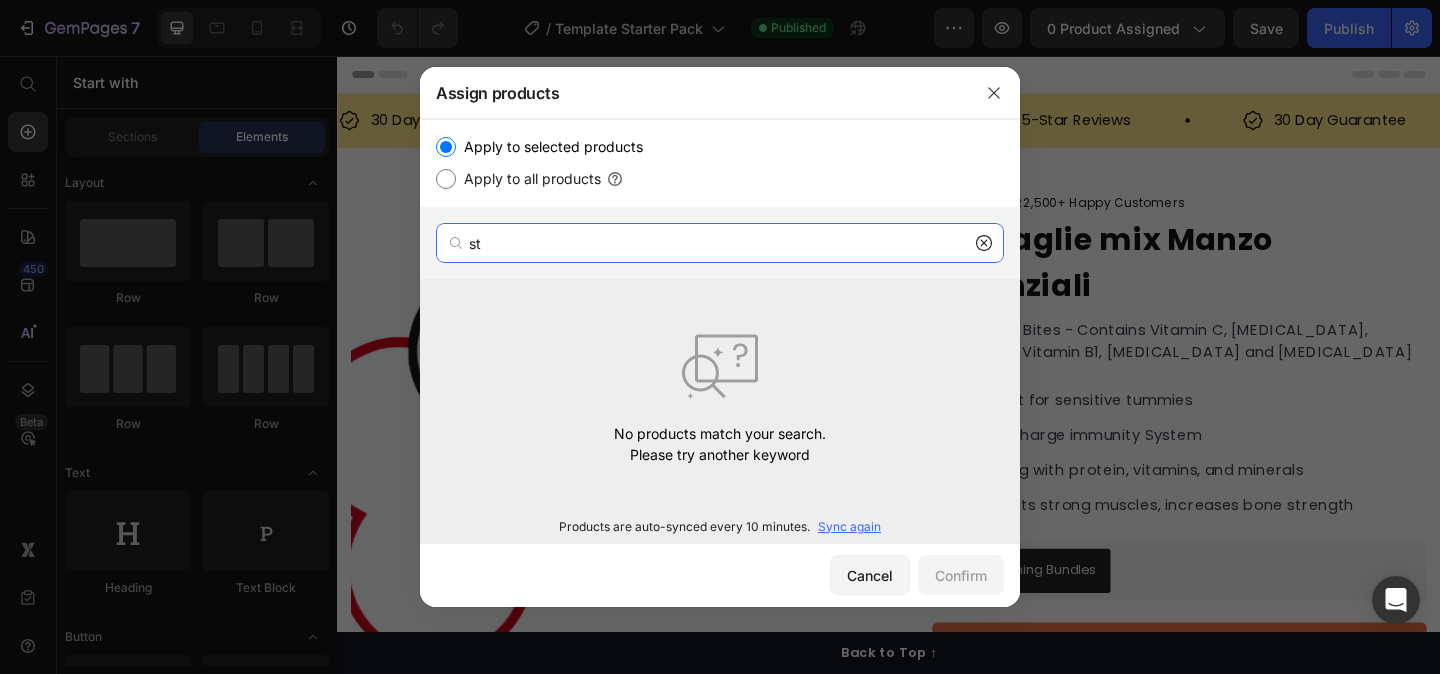 type on "s" 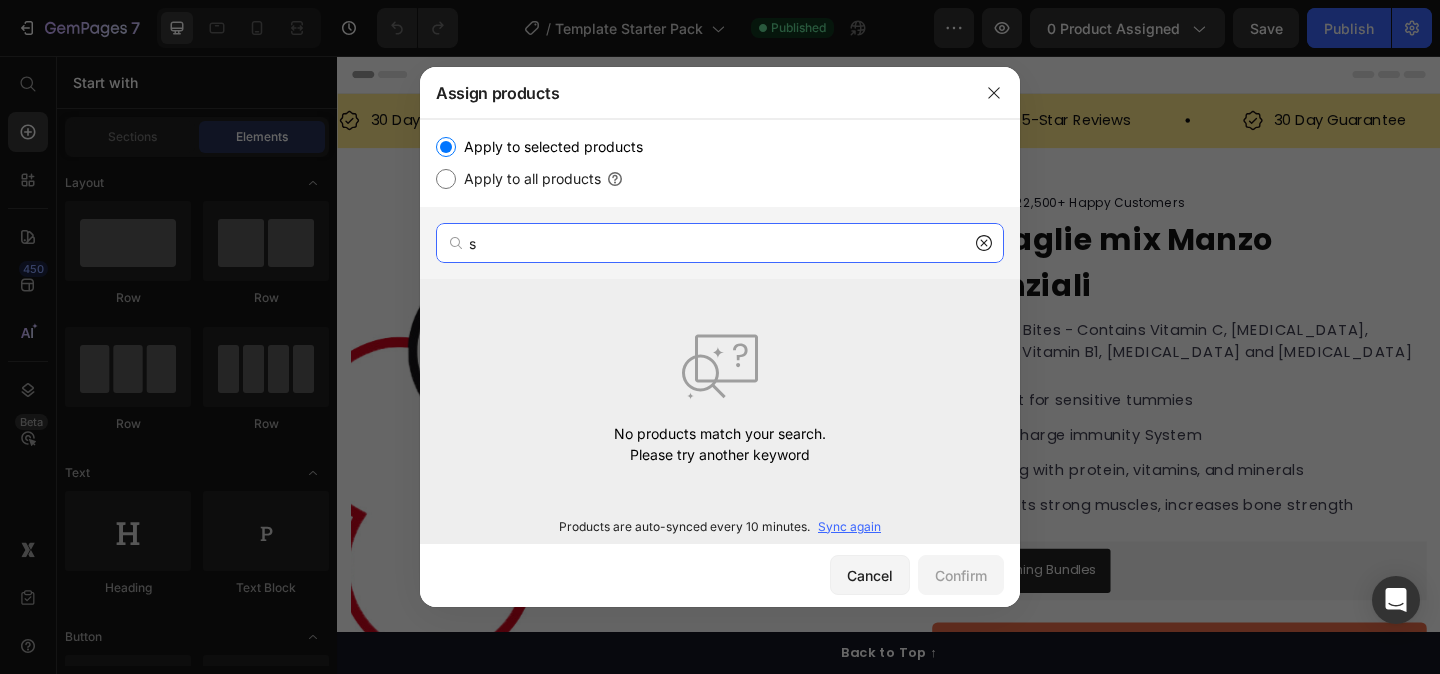 type 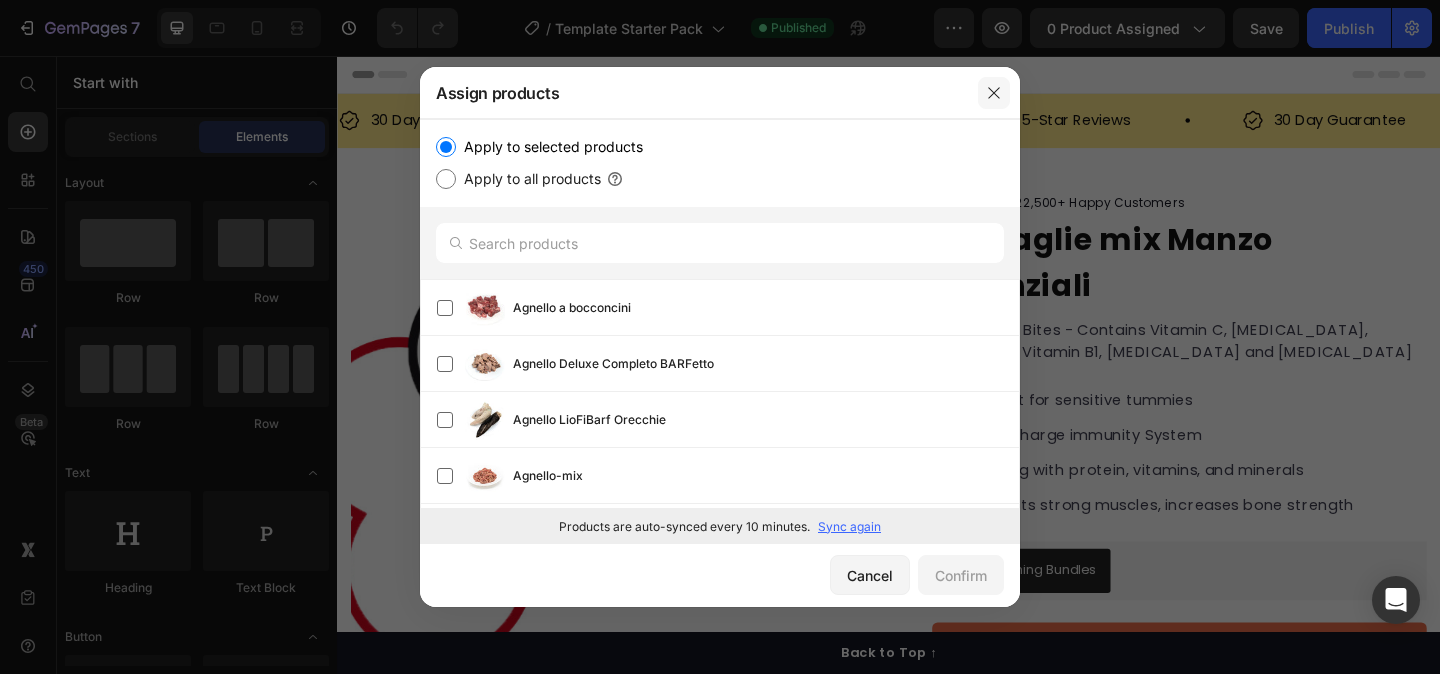 click 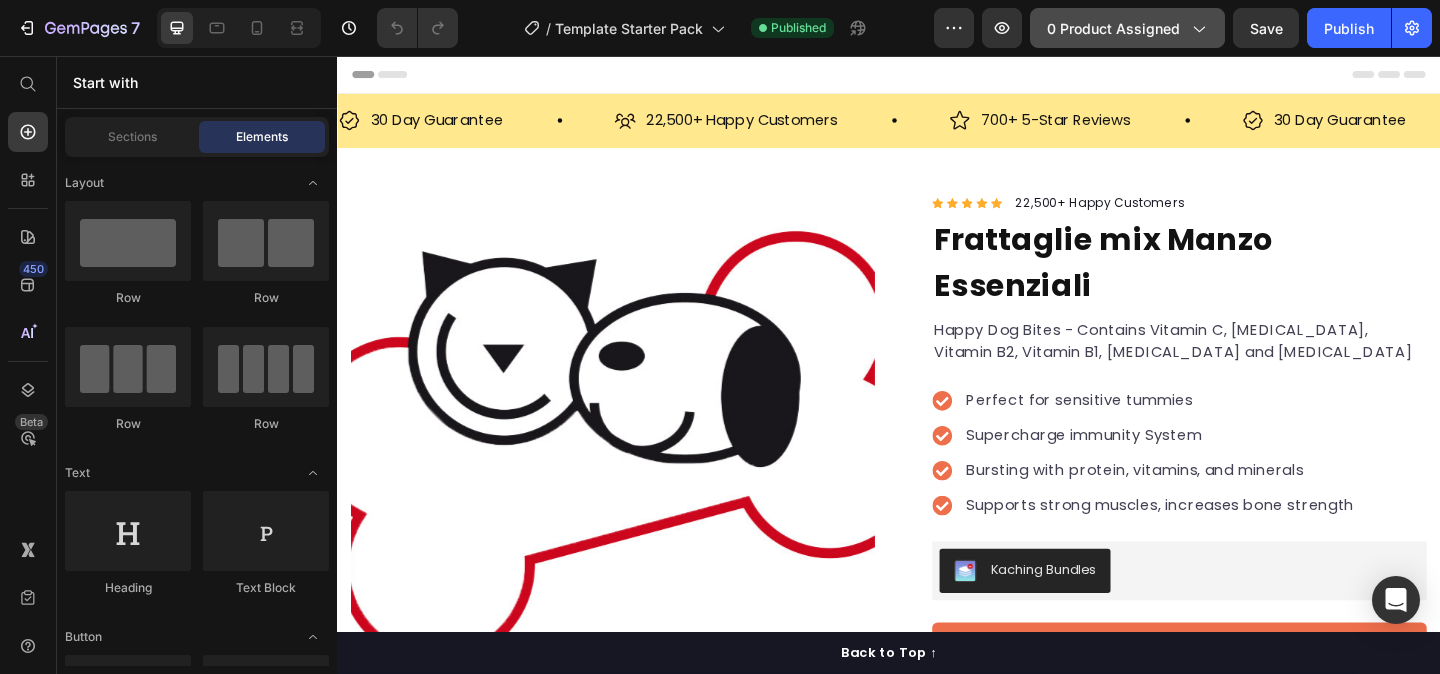 click on "0 product assigned" at bounding box center (1127, 28) 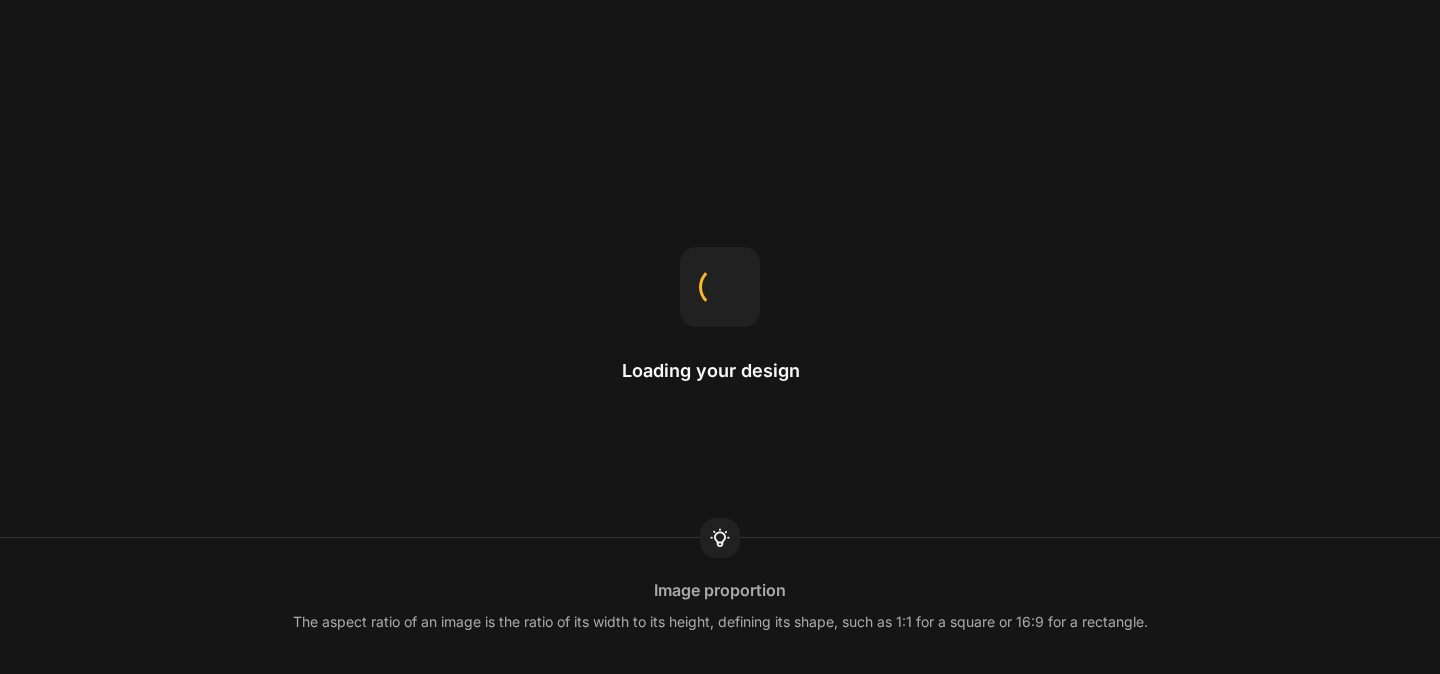 scroll, scrollTop: 0, scrollLeft: 0, axis: both 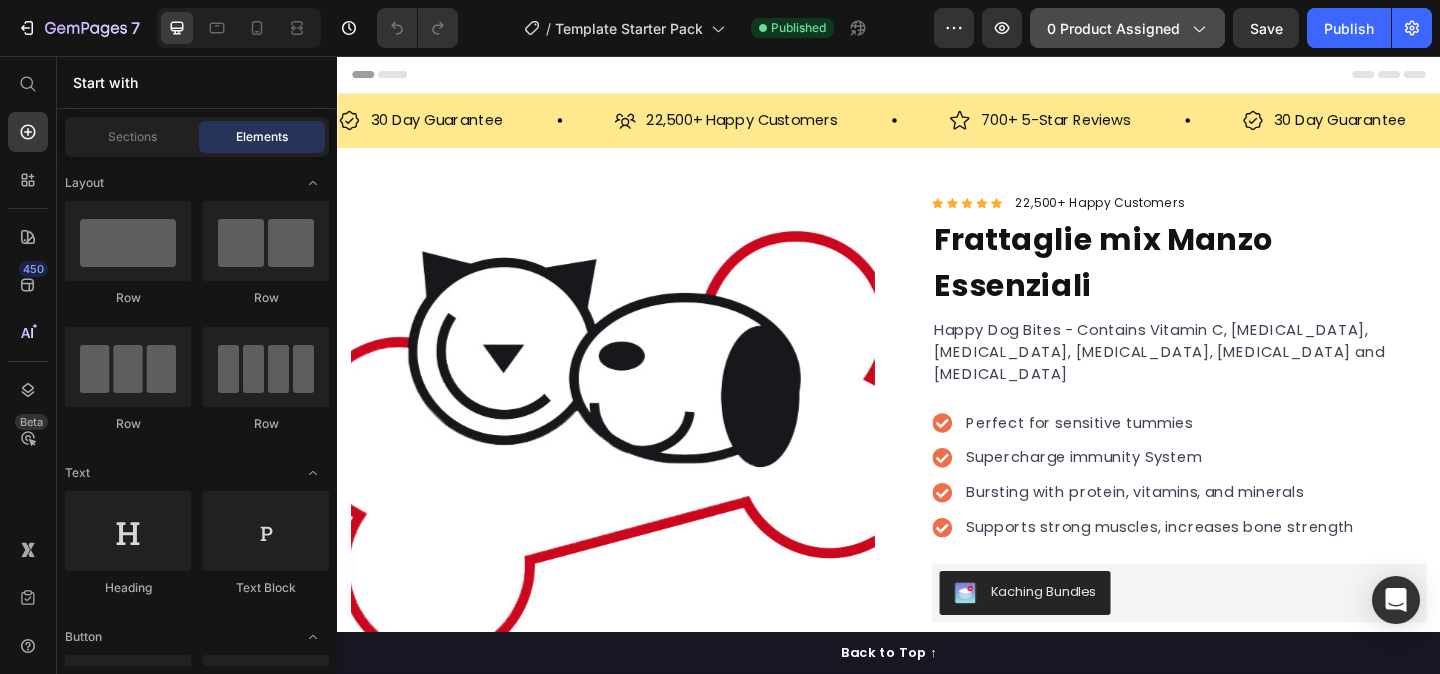 click on "0 product assigned" 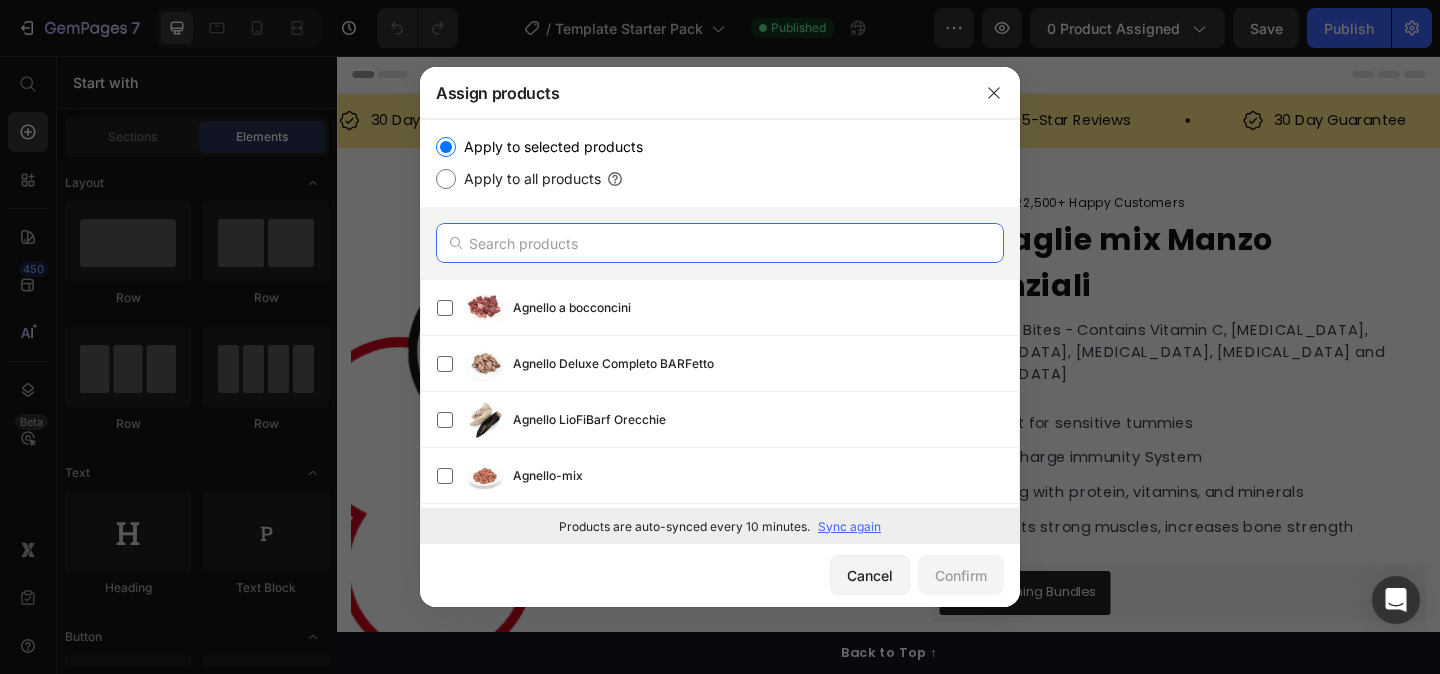 click at bounding box center (720, 243) 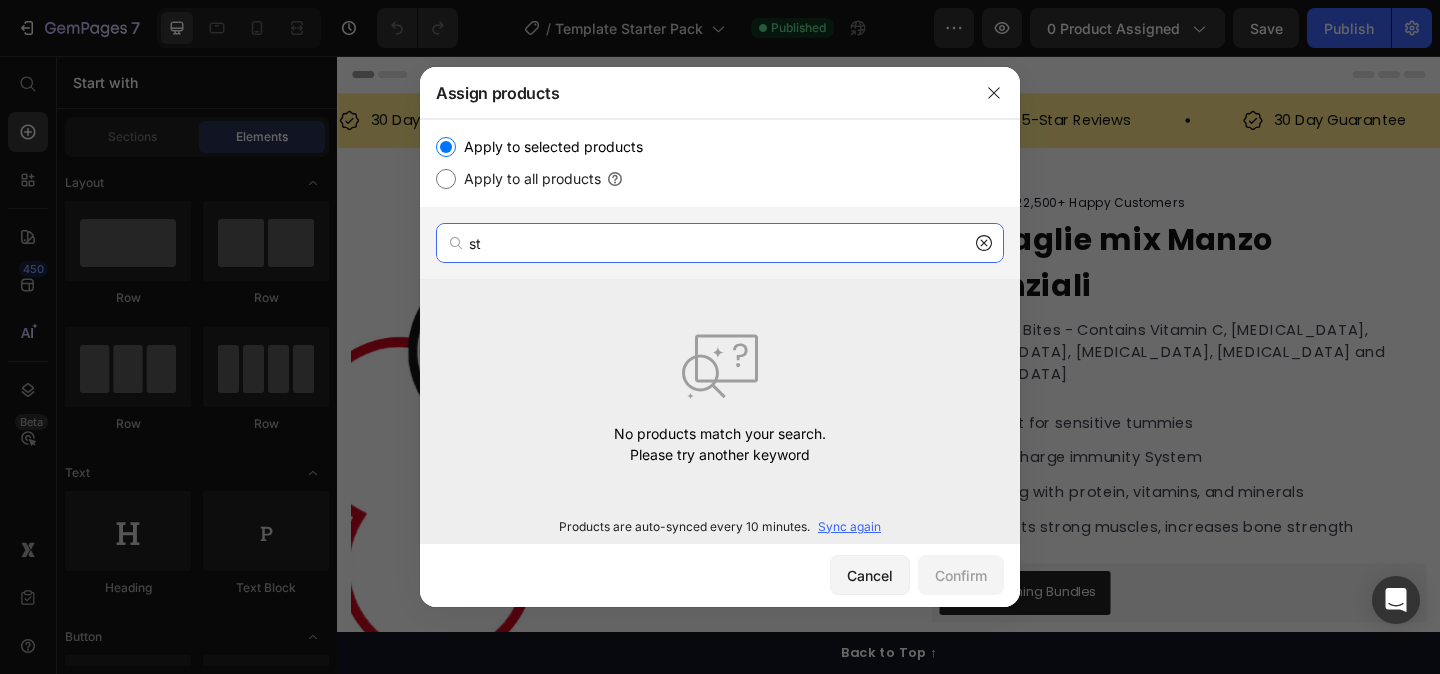 type on "s" 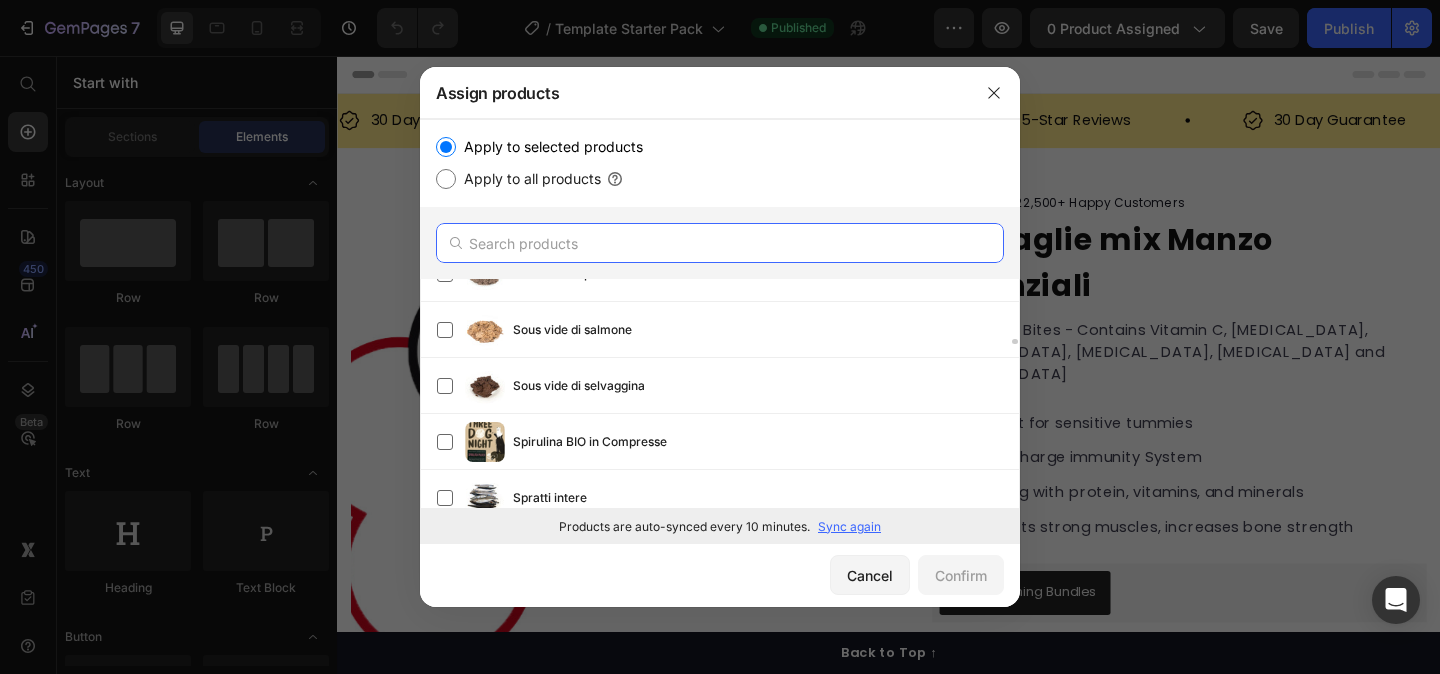 scroll, scrollTop: 8452, scrollLeft: 0, axis: vertical 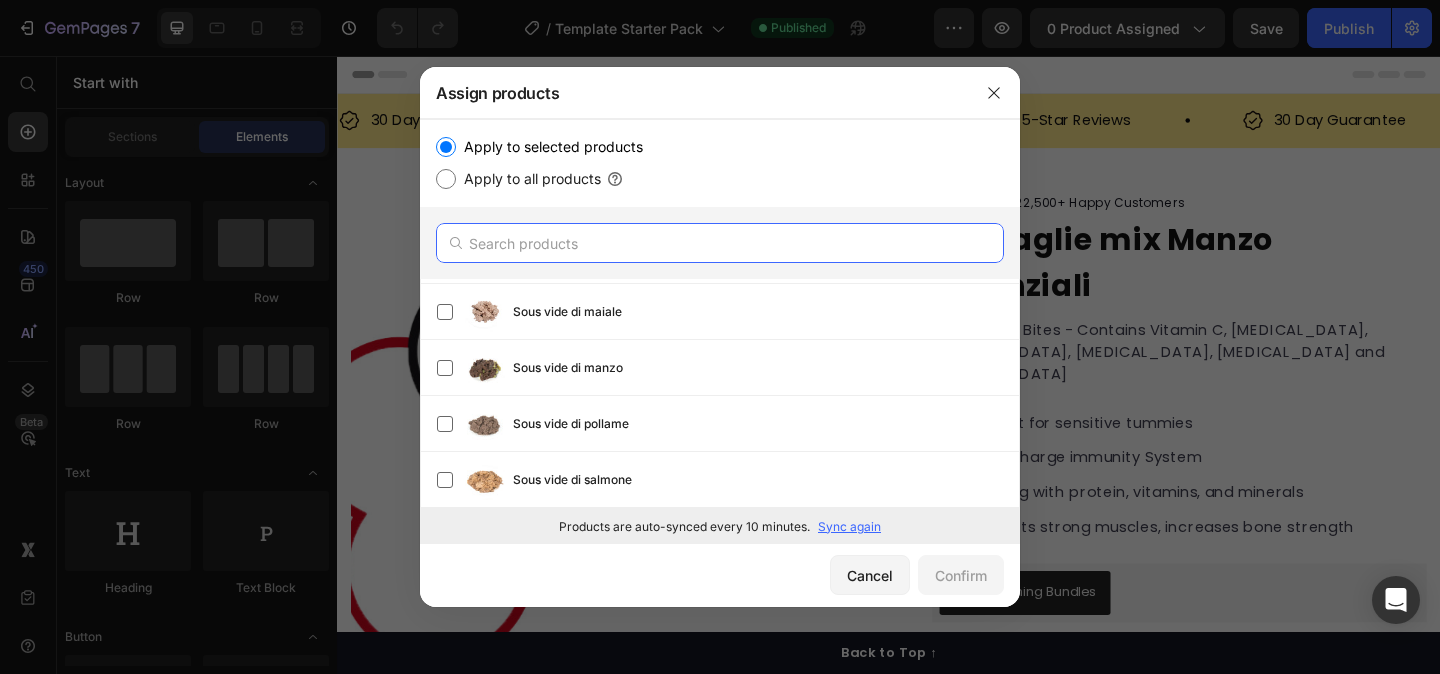 paste on "Starter Kit Barf" 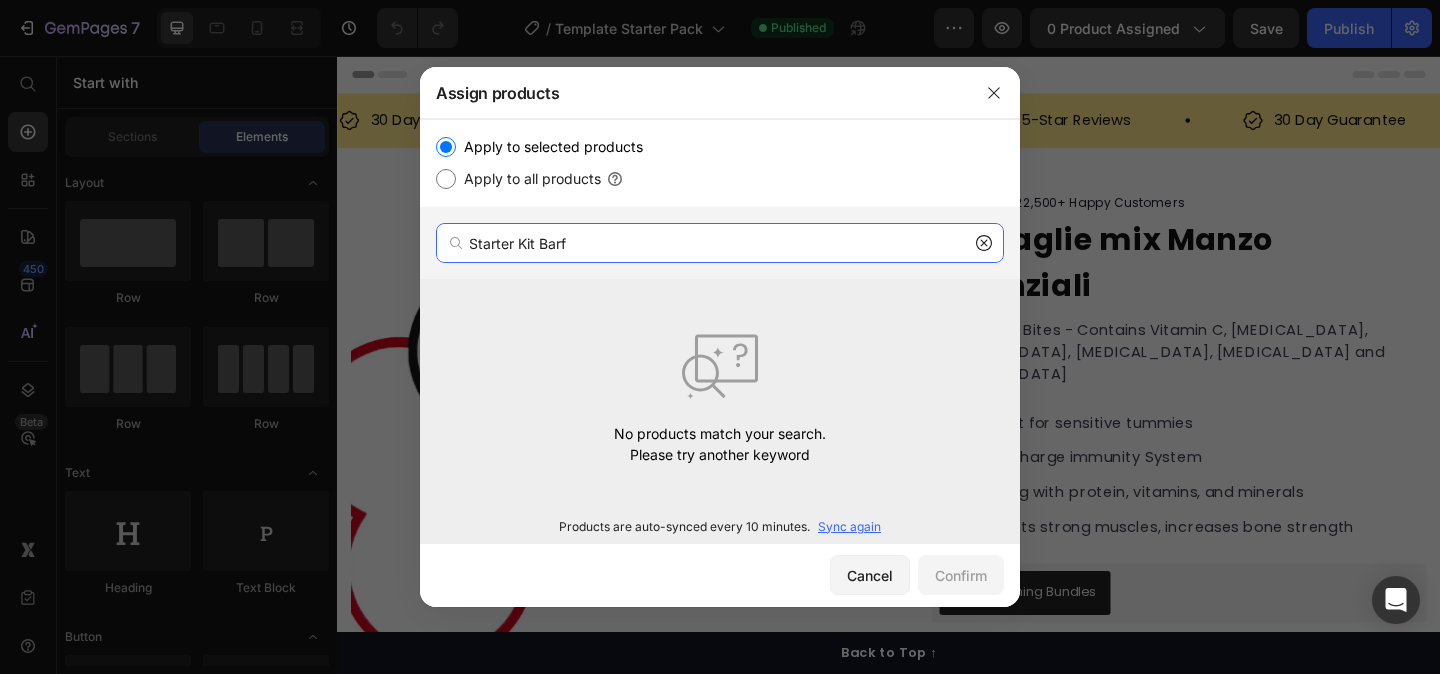 type on "Starter Kit Barf" 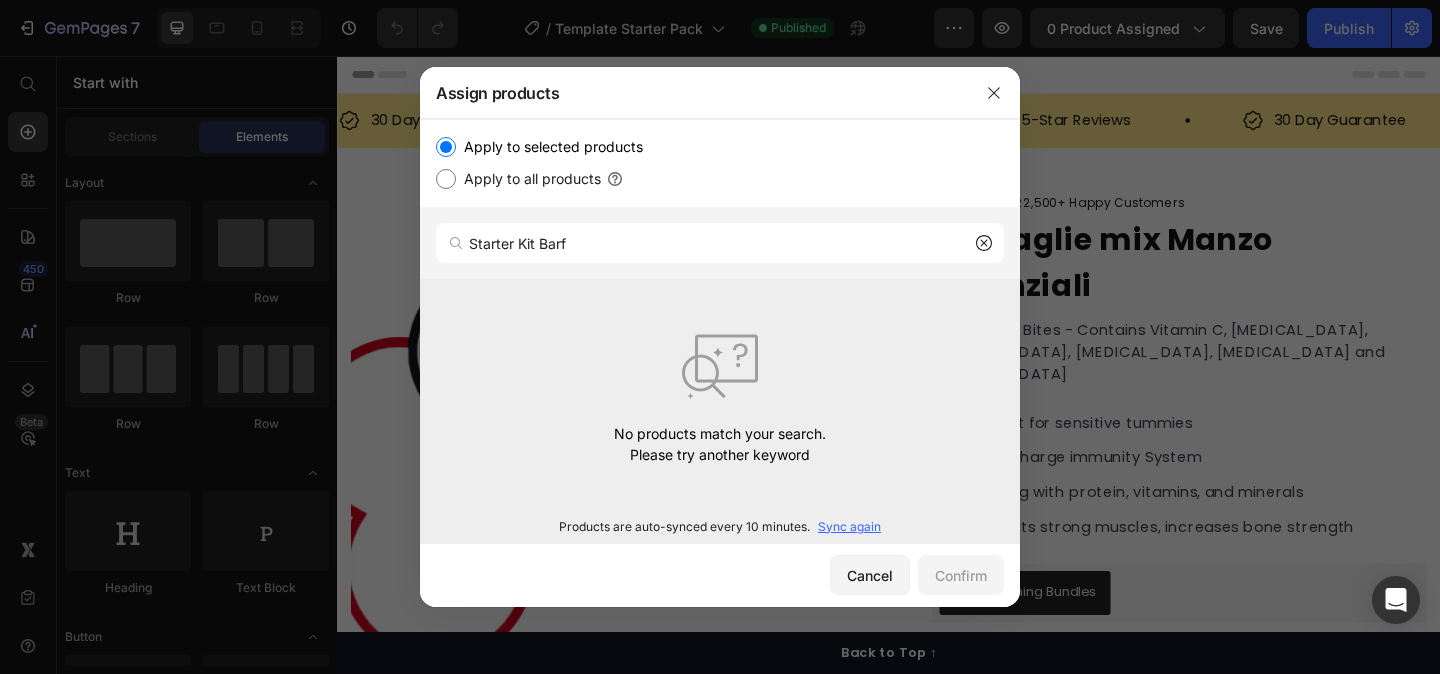 click on "Sync again" at bounding box center [849, 527] 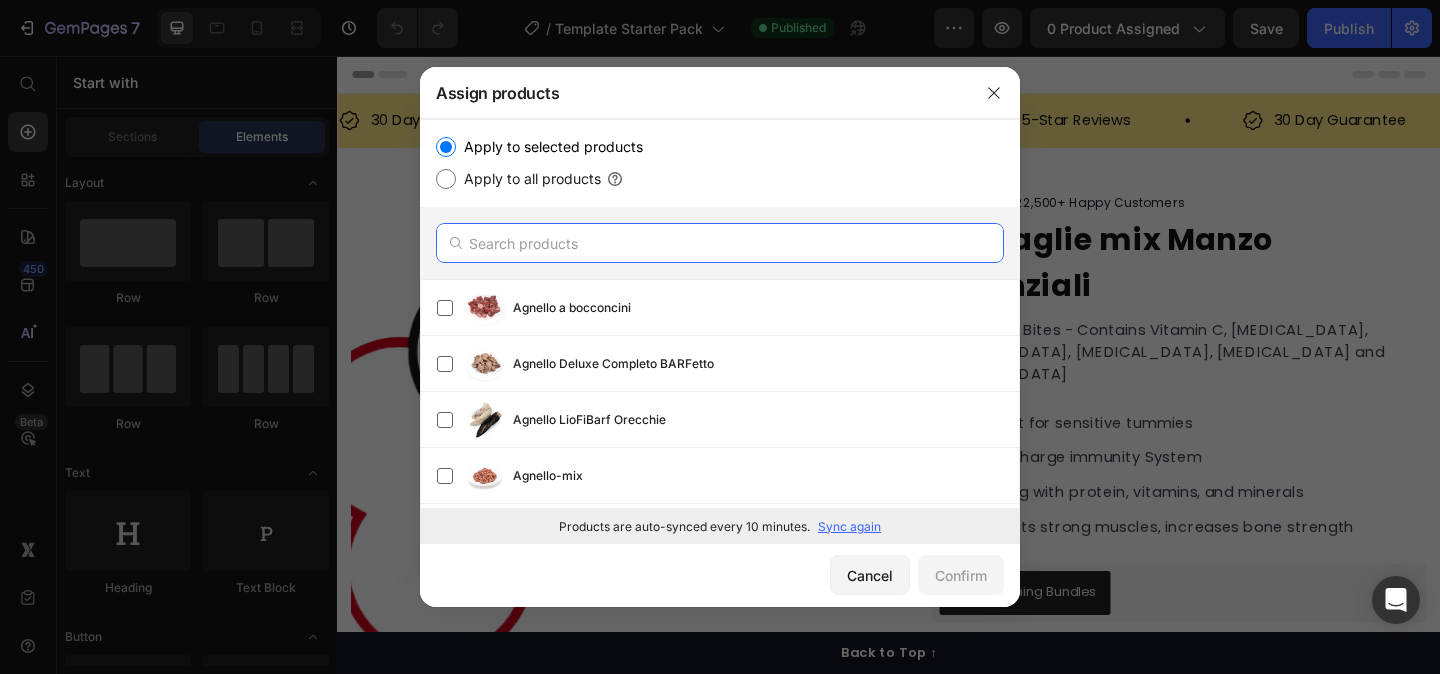 click at bounding box center [720, 243] 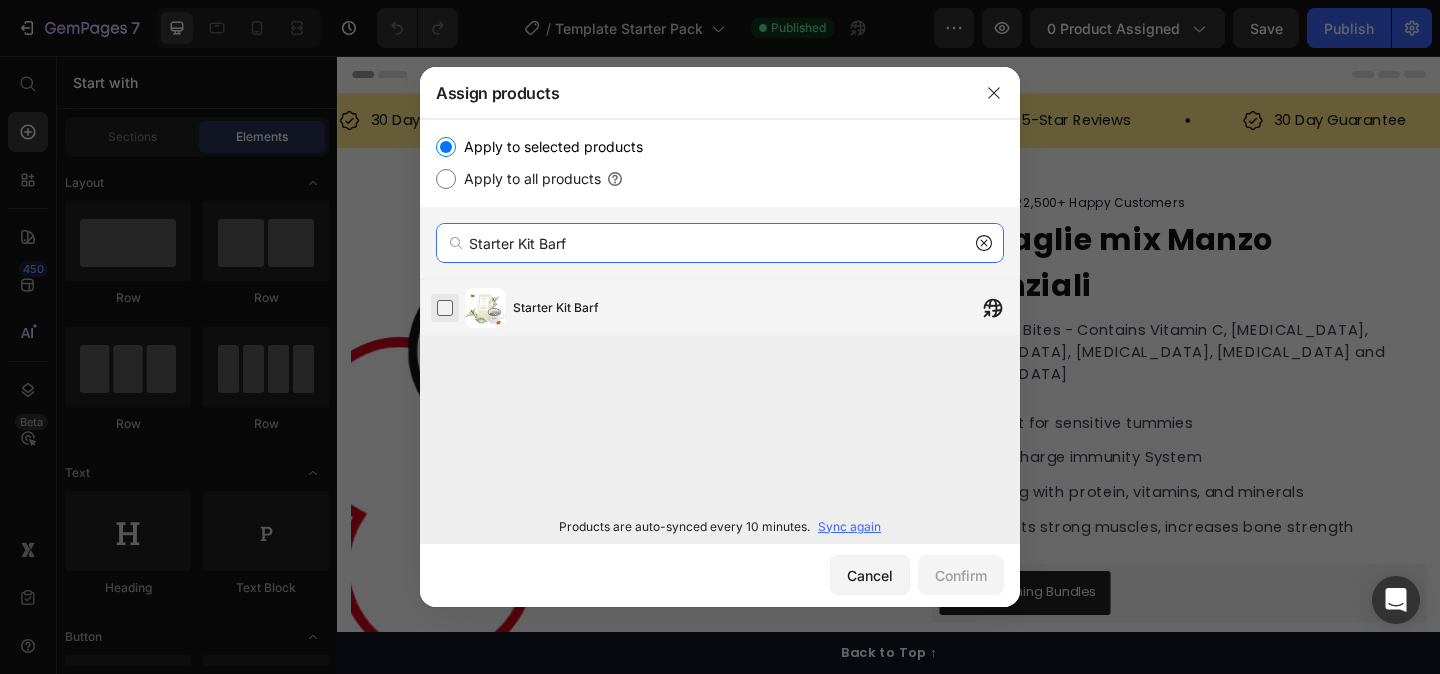 type on "Starter Kit Barf" 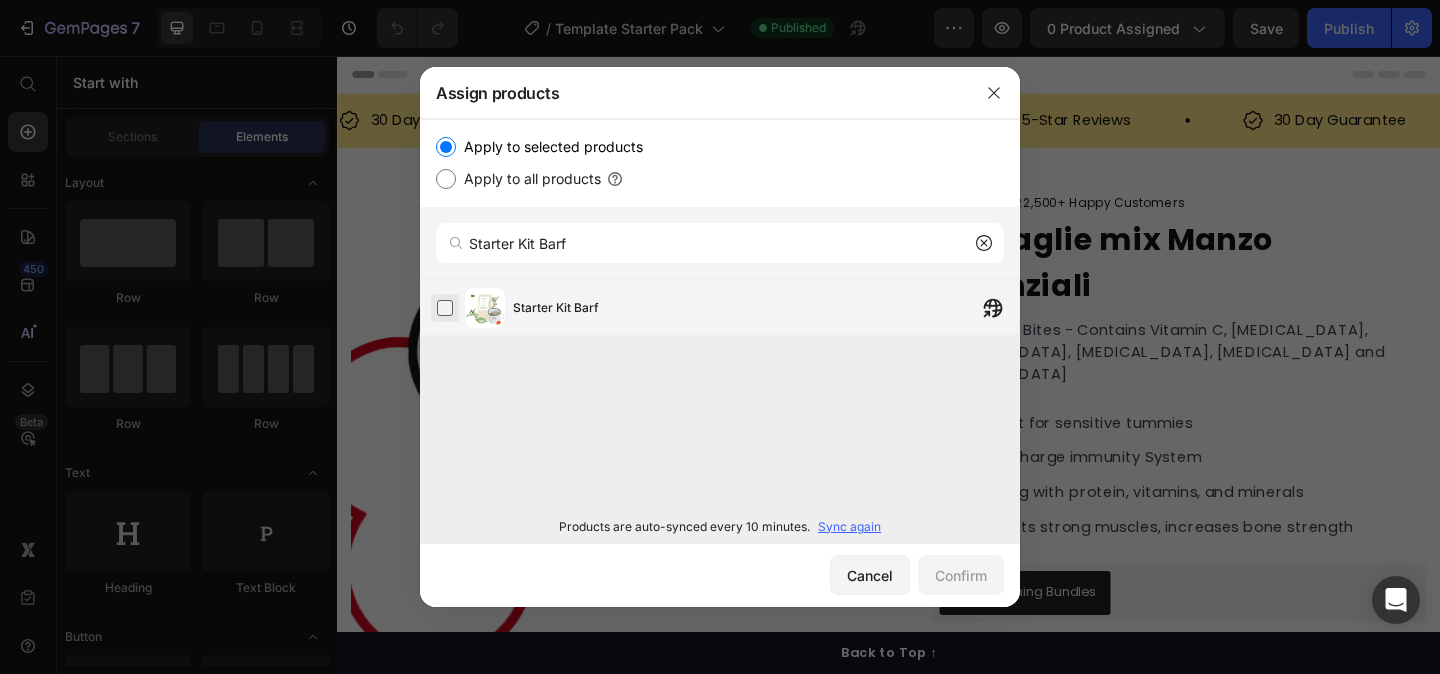 click at bounding box center (445, 308) 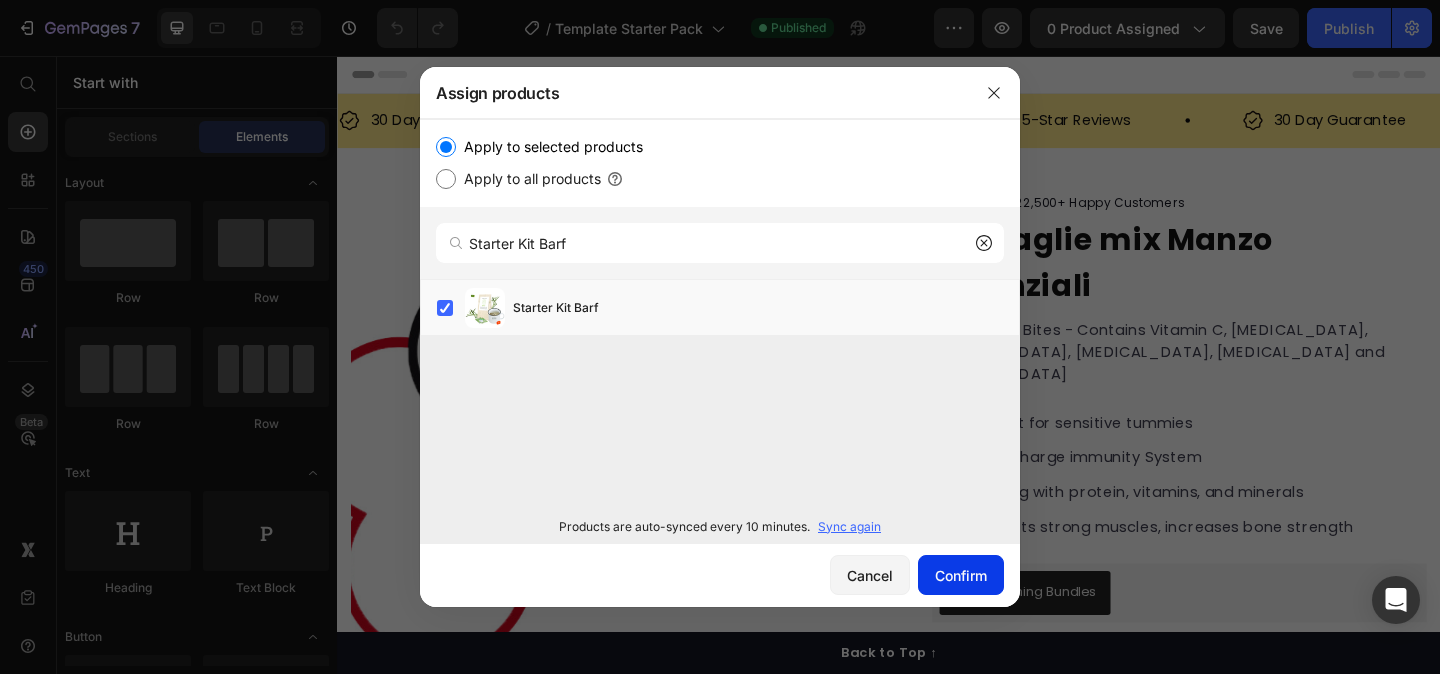 click on "Confirm" at bounding box center [961, 575] 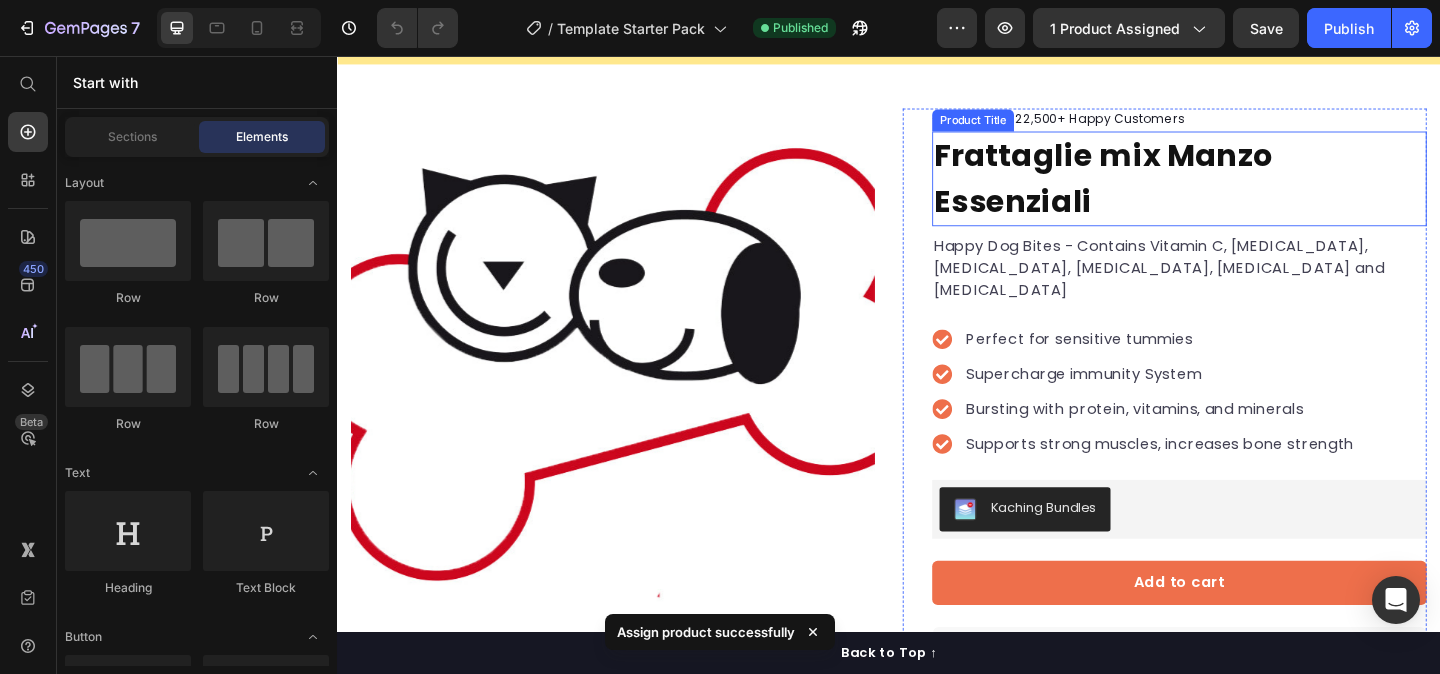 scroll, scrollTop: 0, scrollLeft: 0, axis: both 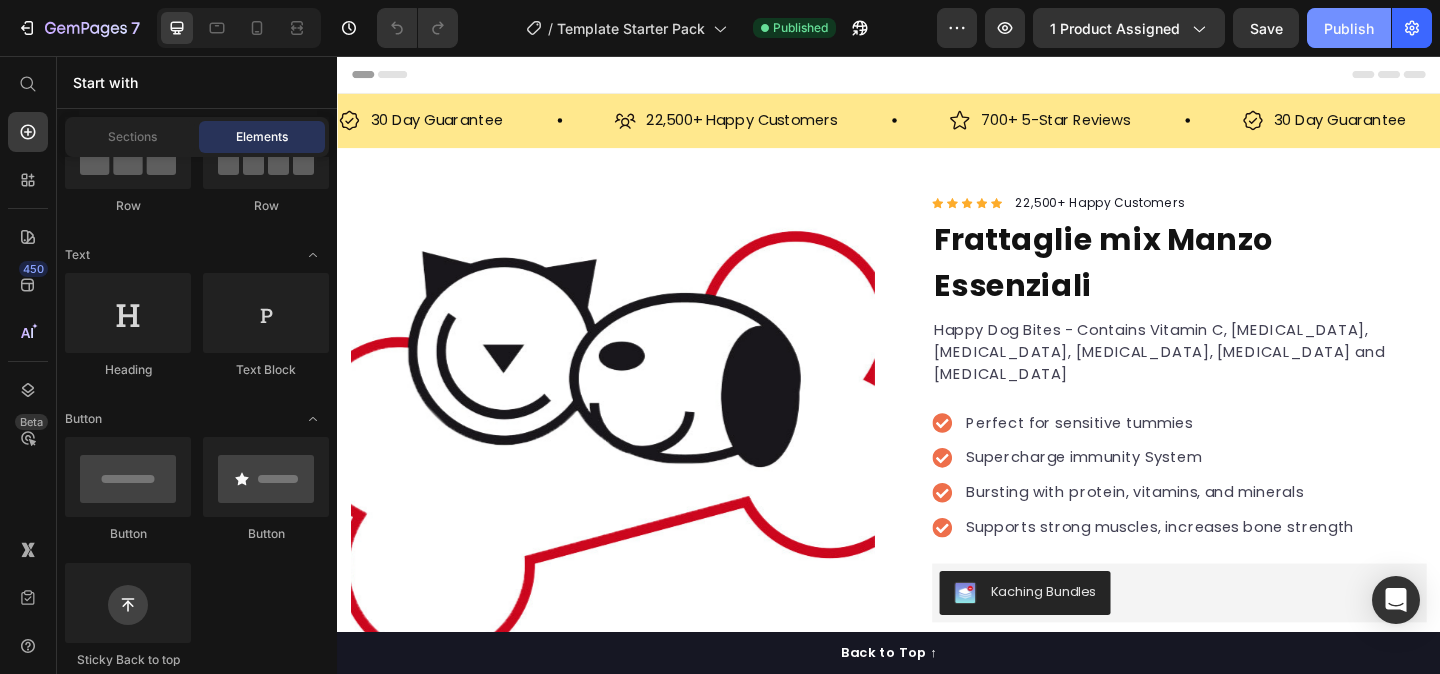 click on "Publish" at bounding box center [1349, 28] 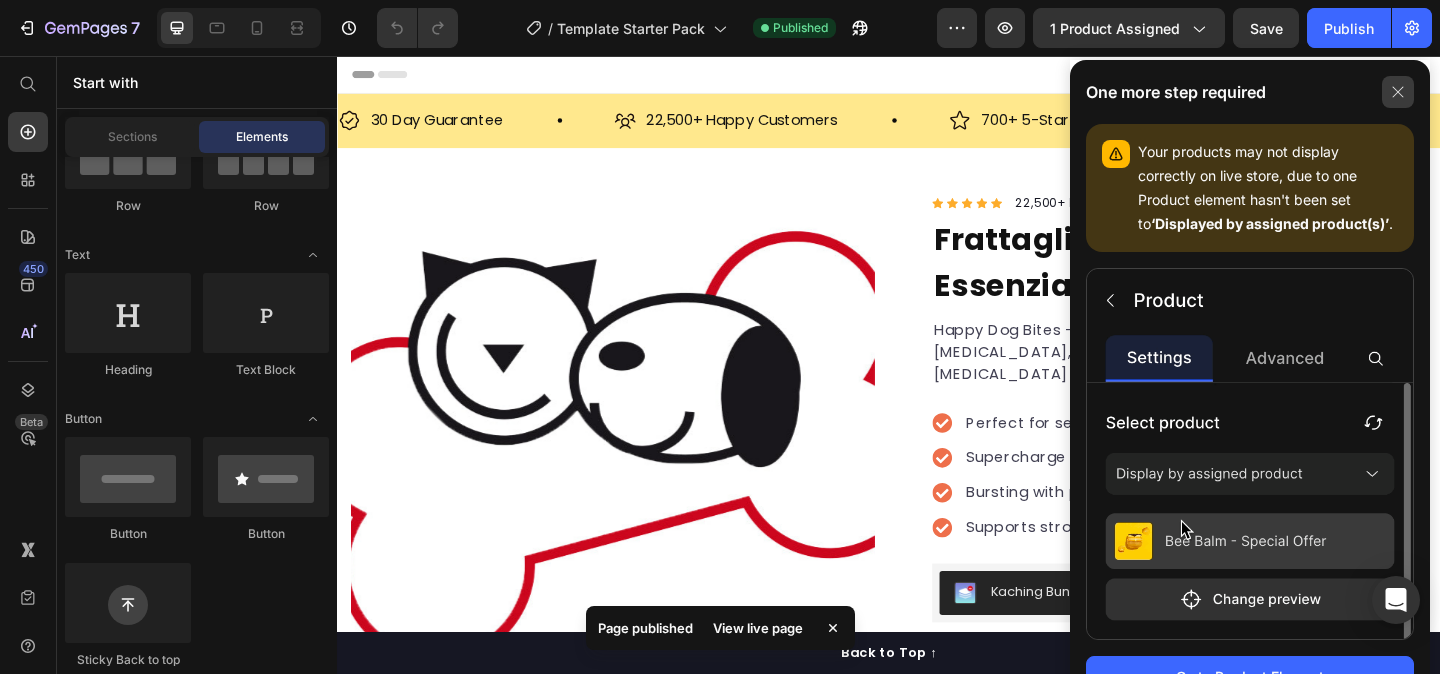 click 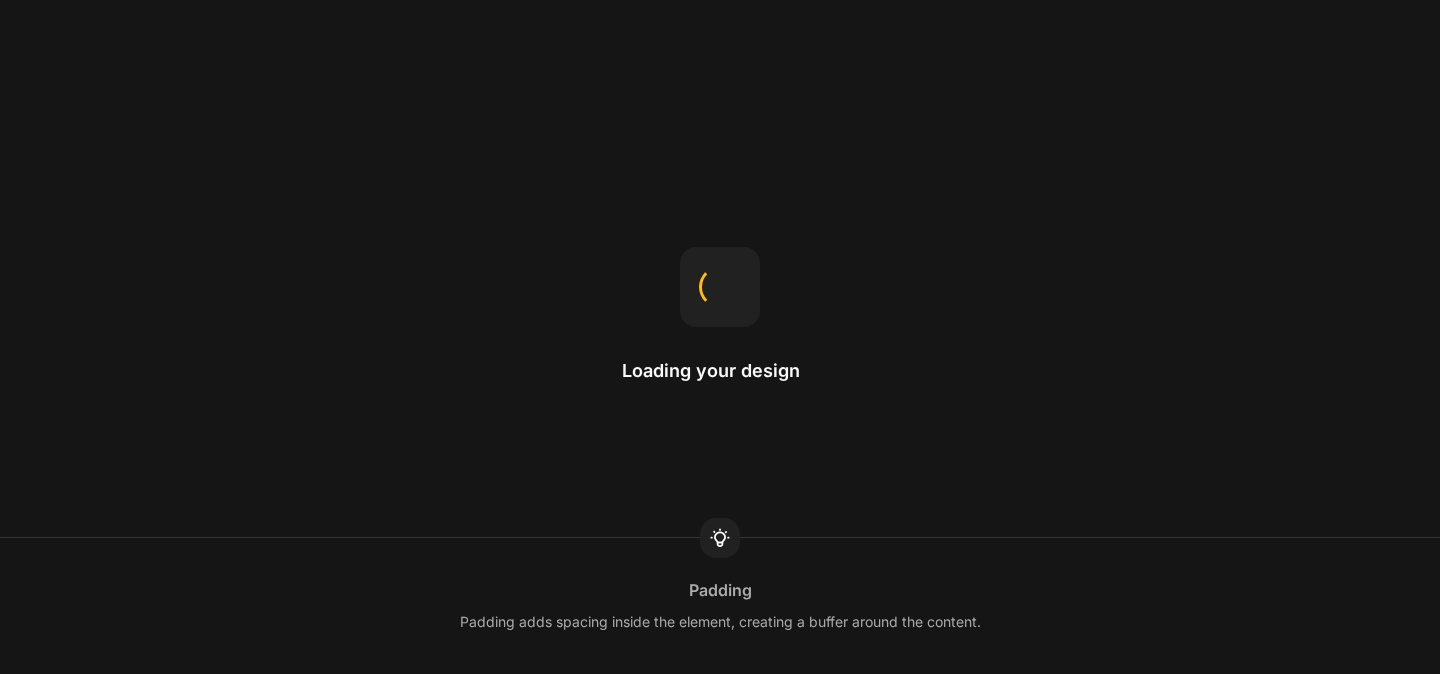 scroll, scrollTop: 0, scrollLeft: 0, axis: both 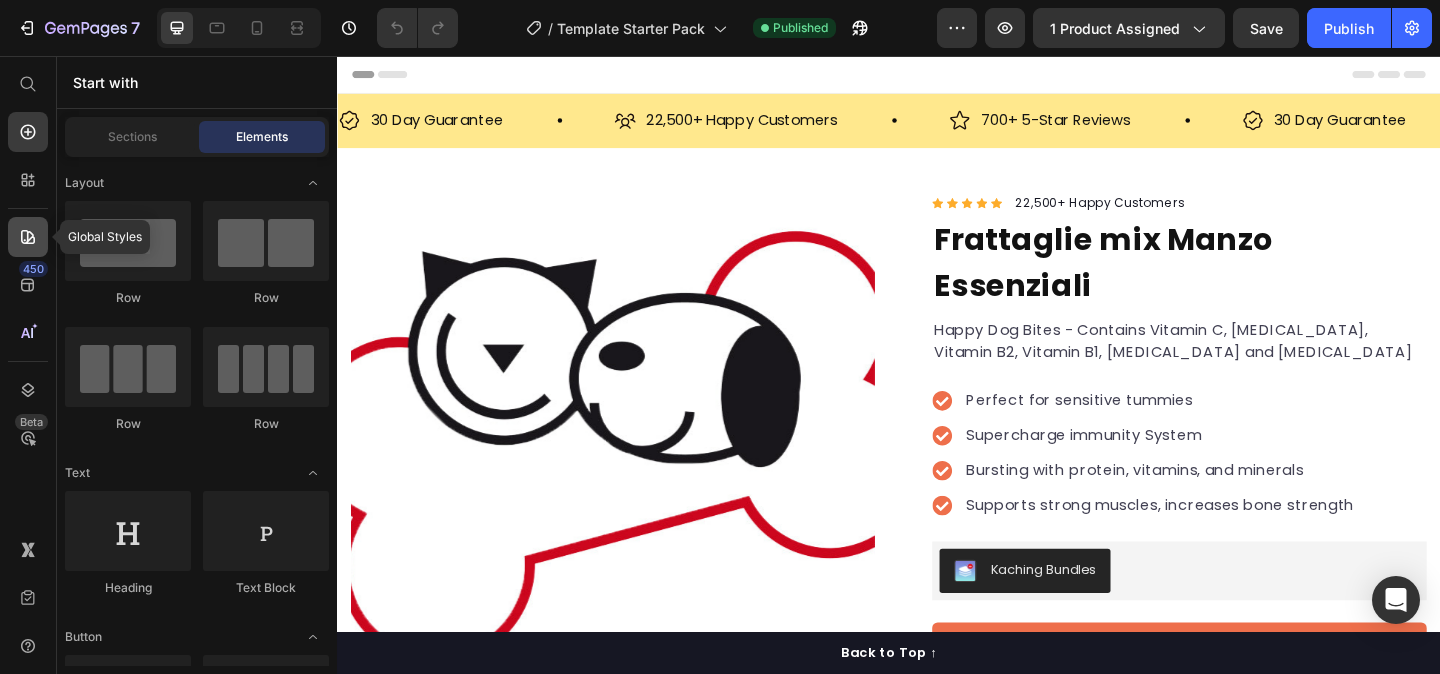 click 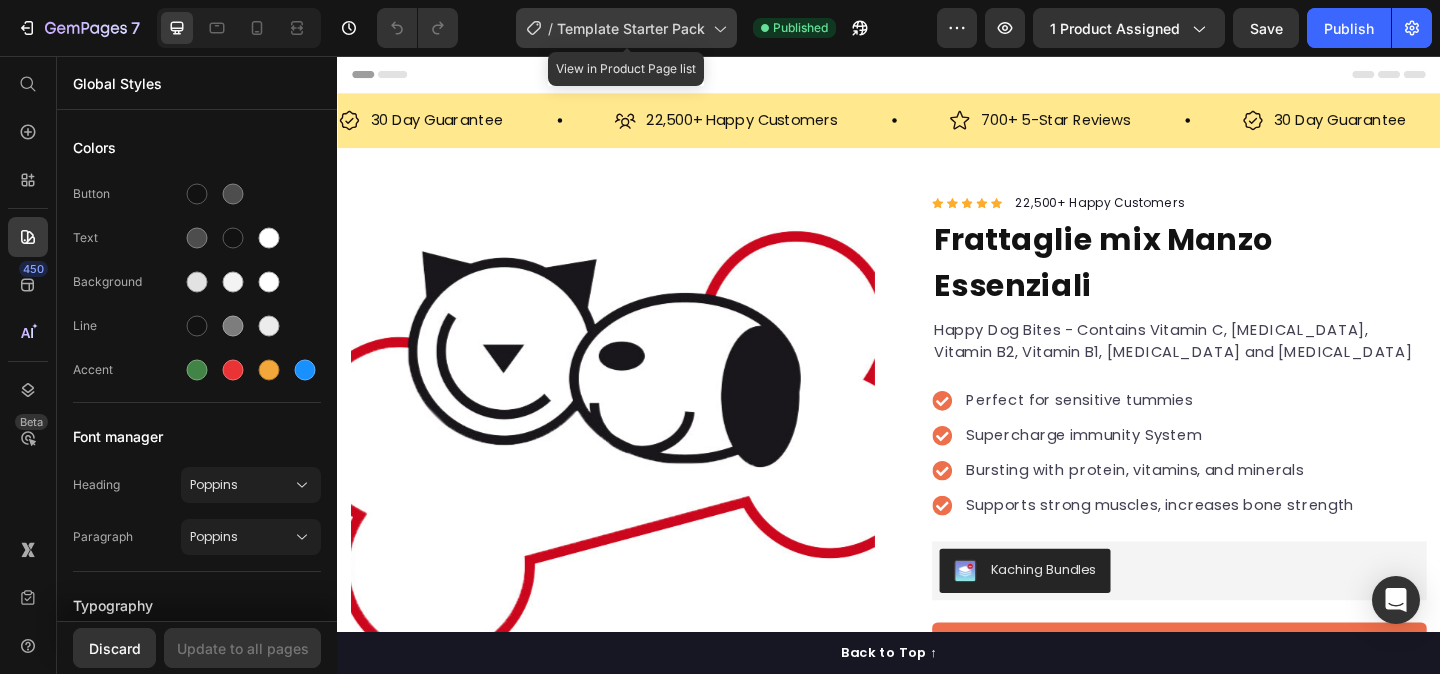 click on "Template Starter Pack" at bounding box center [631, 28] 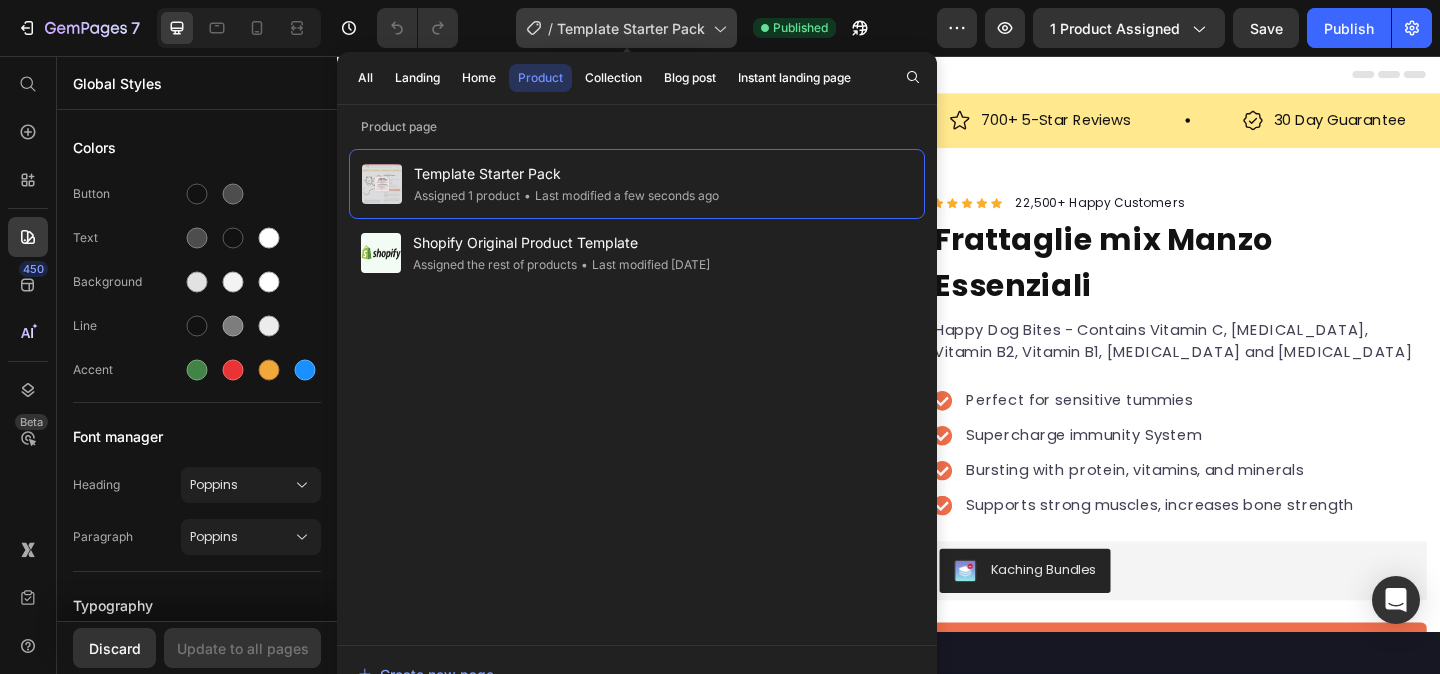 click on "Template Starter Pack" at bounding box center [631, 28] 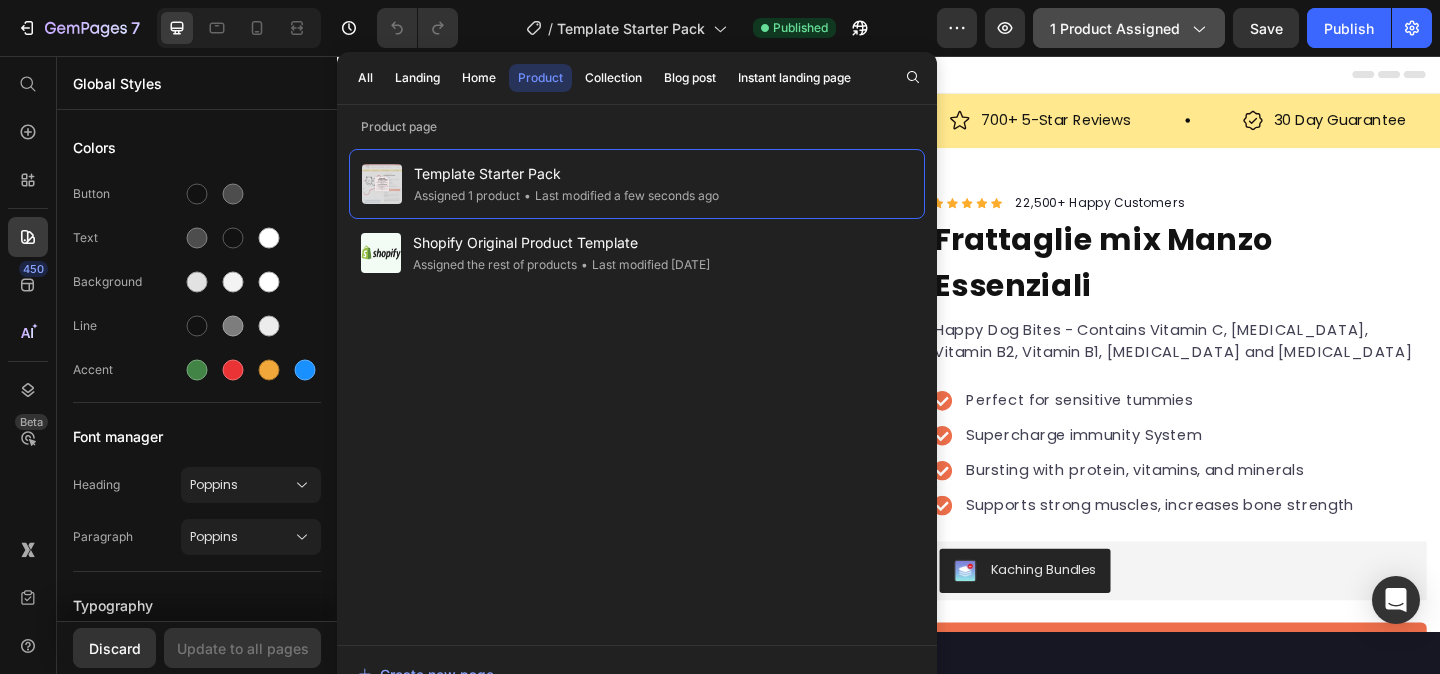click on "1 product assigned" at bounding box center (1129, 28) 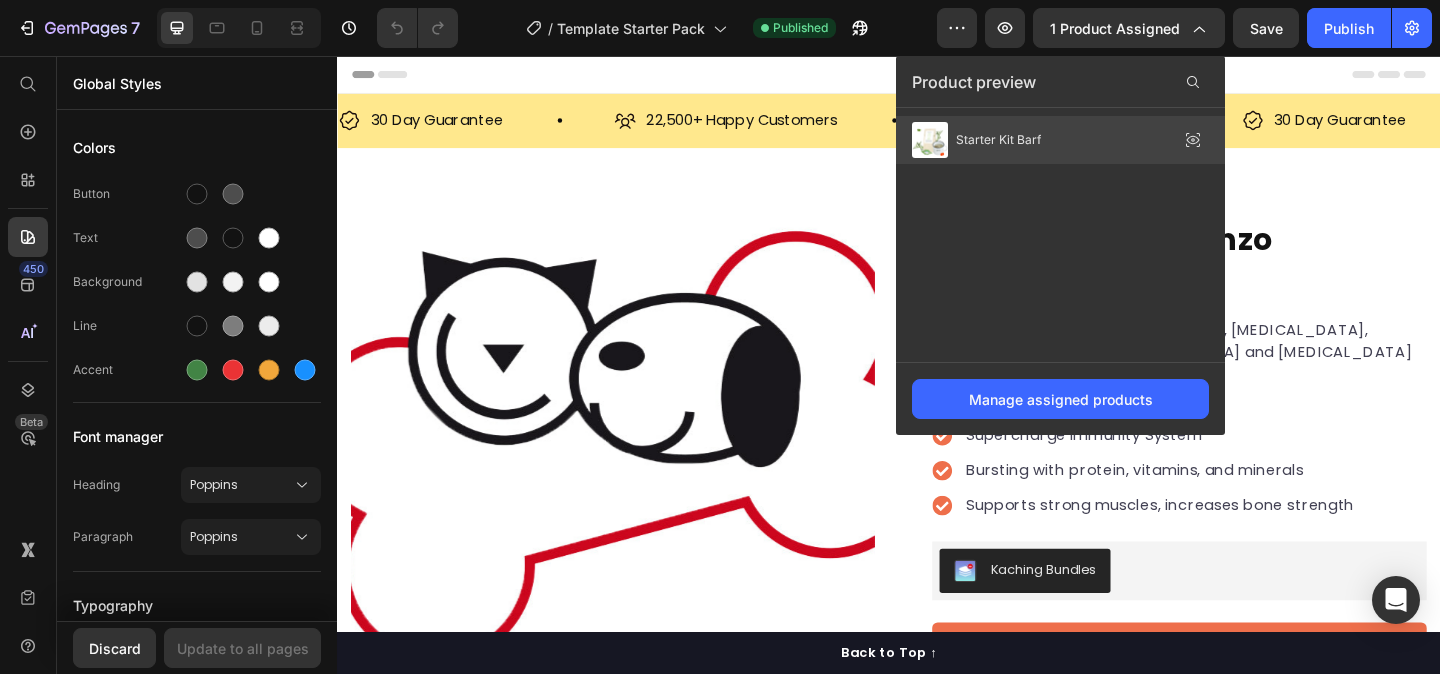 click 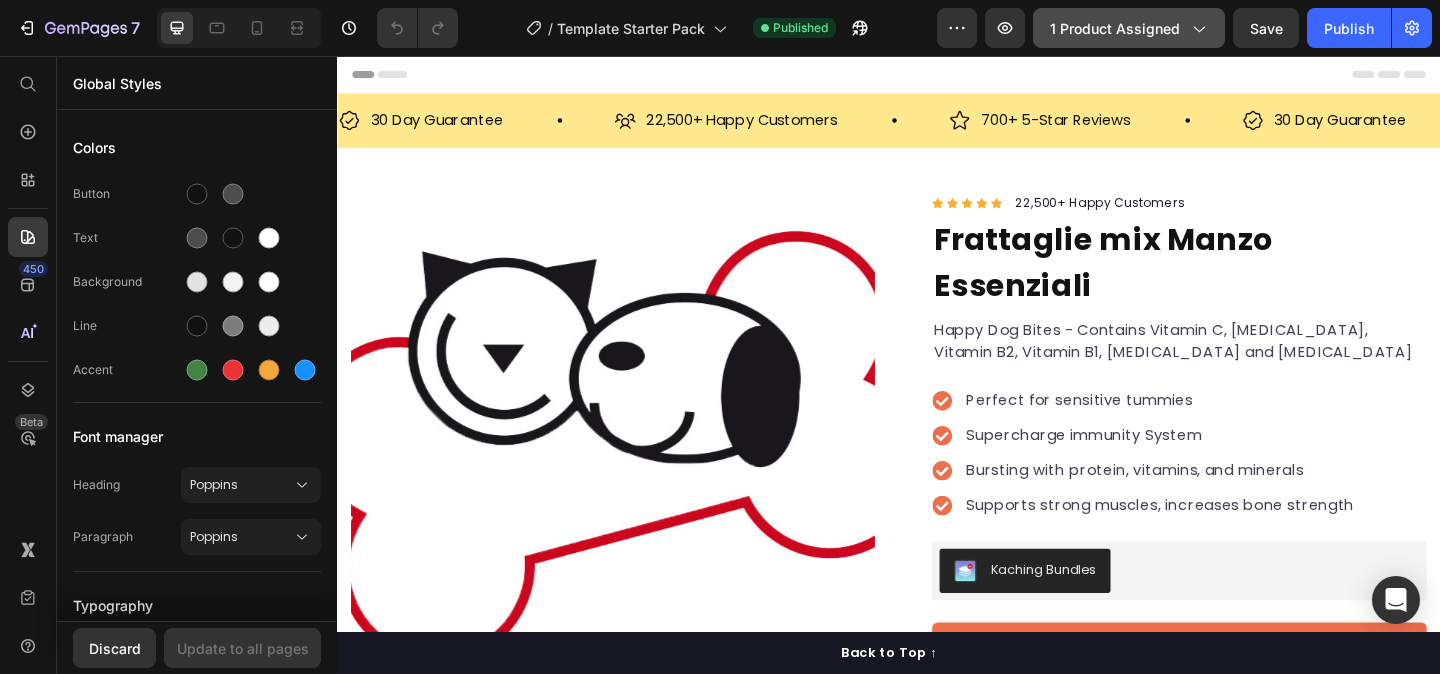 click 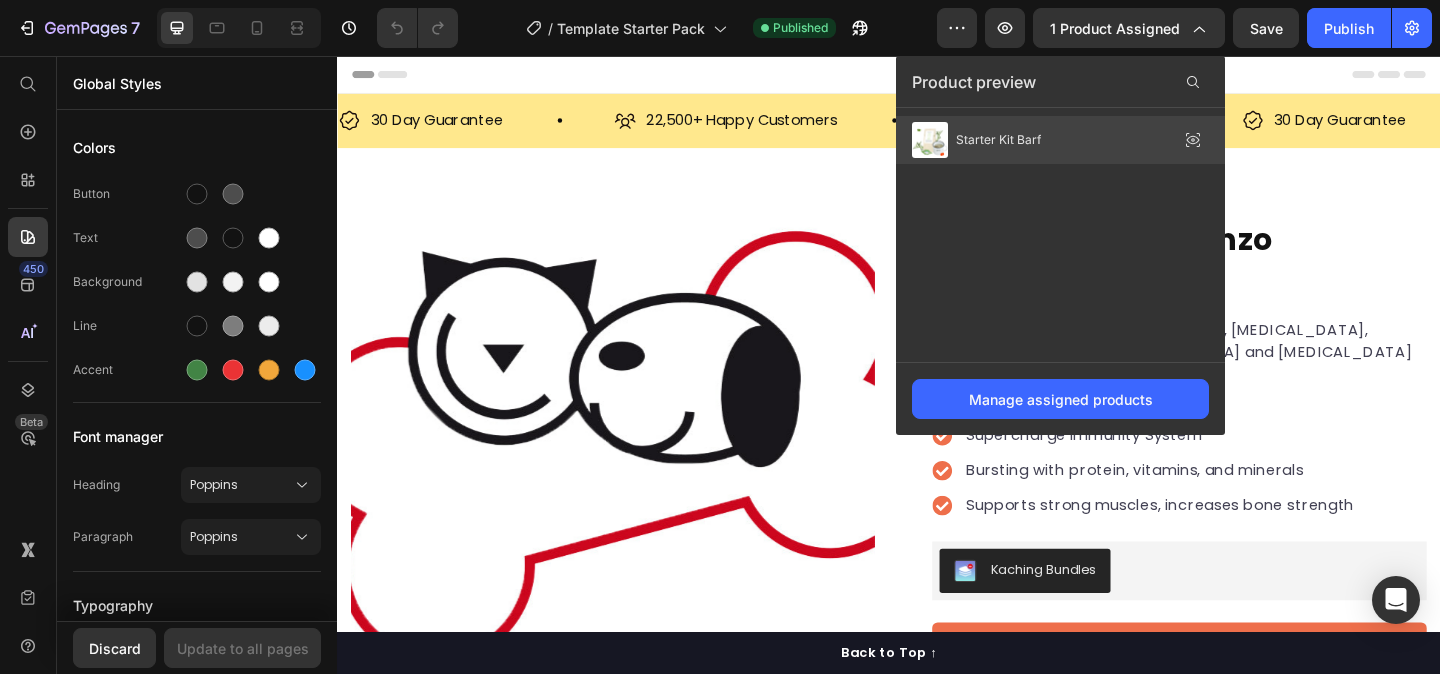 click 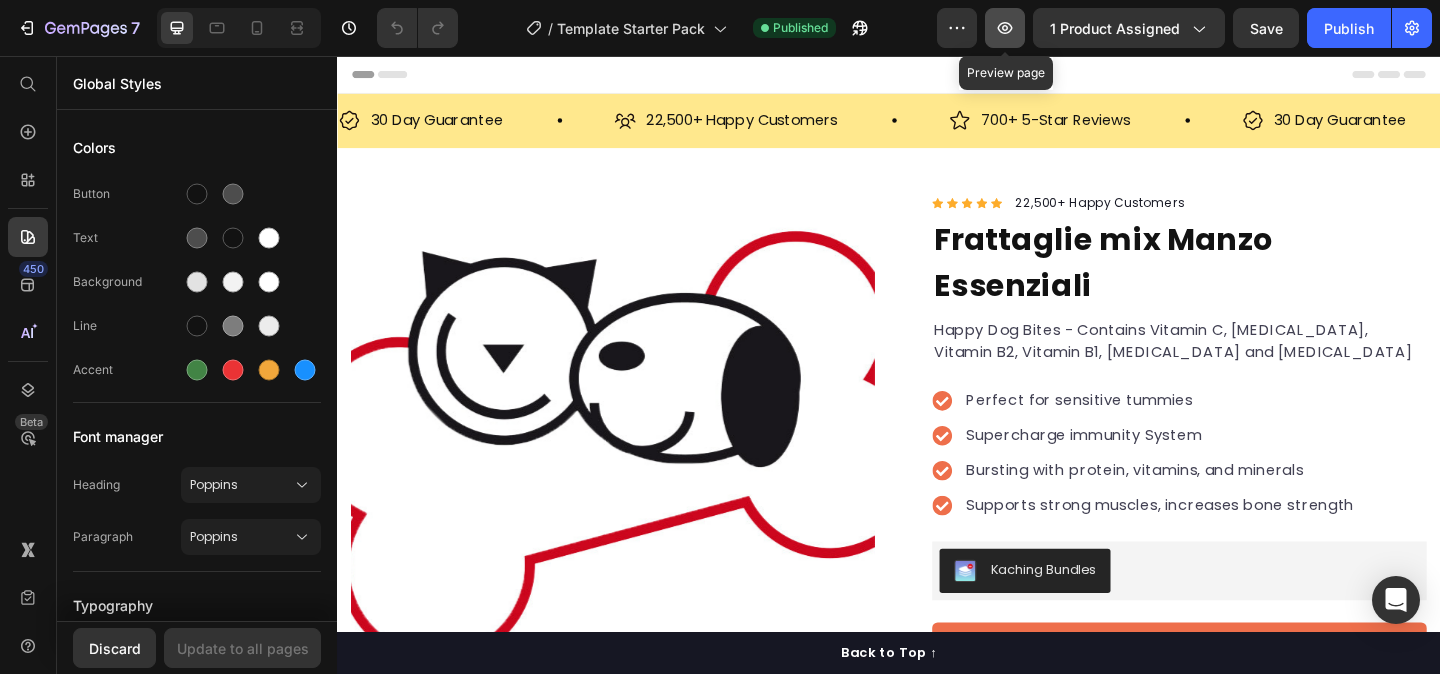 click 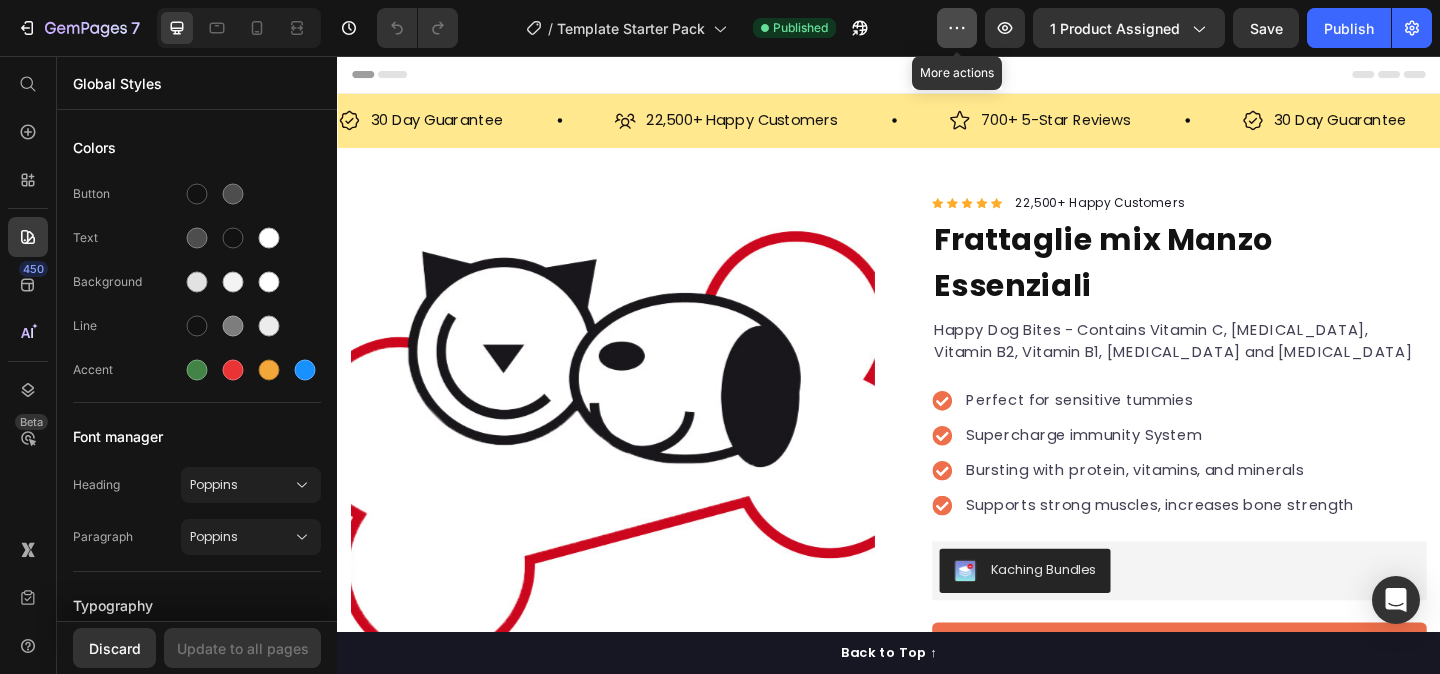 click 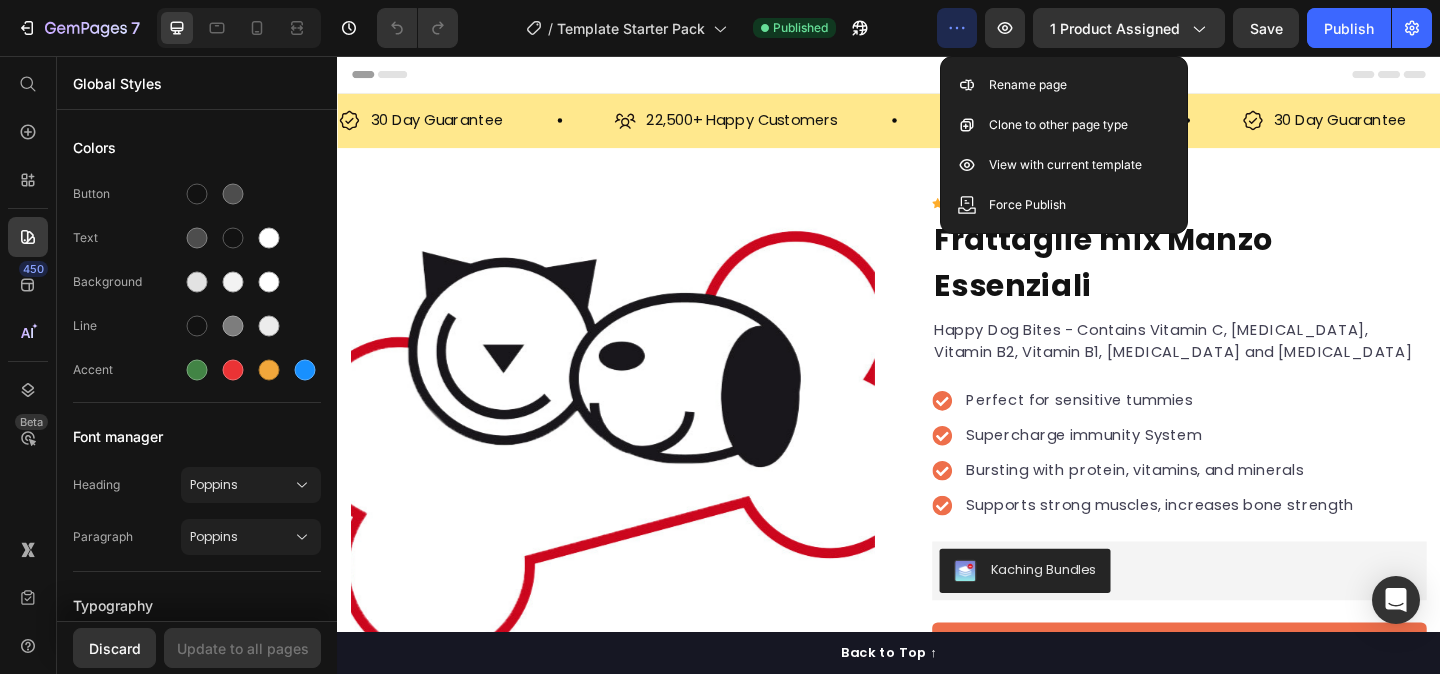 click 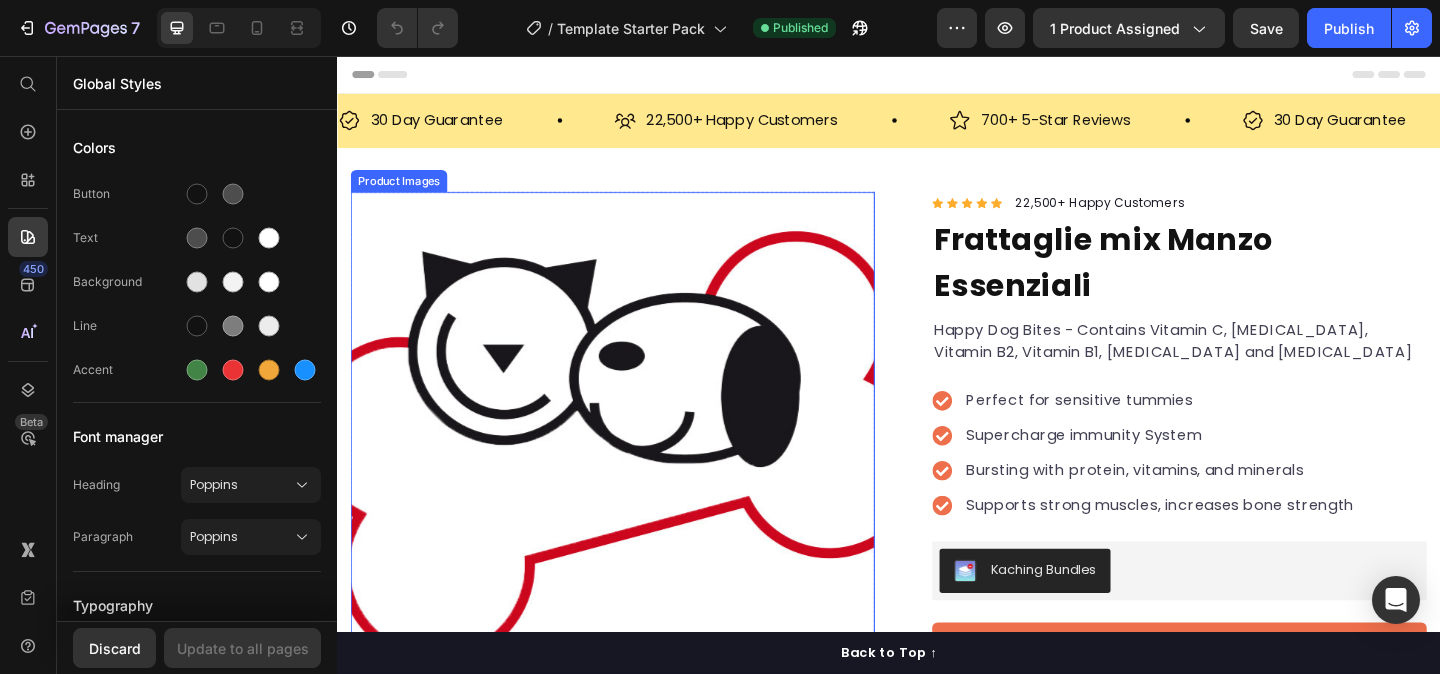 click at bounding box center (637, 489) 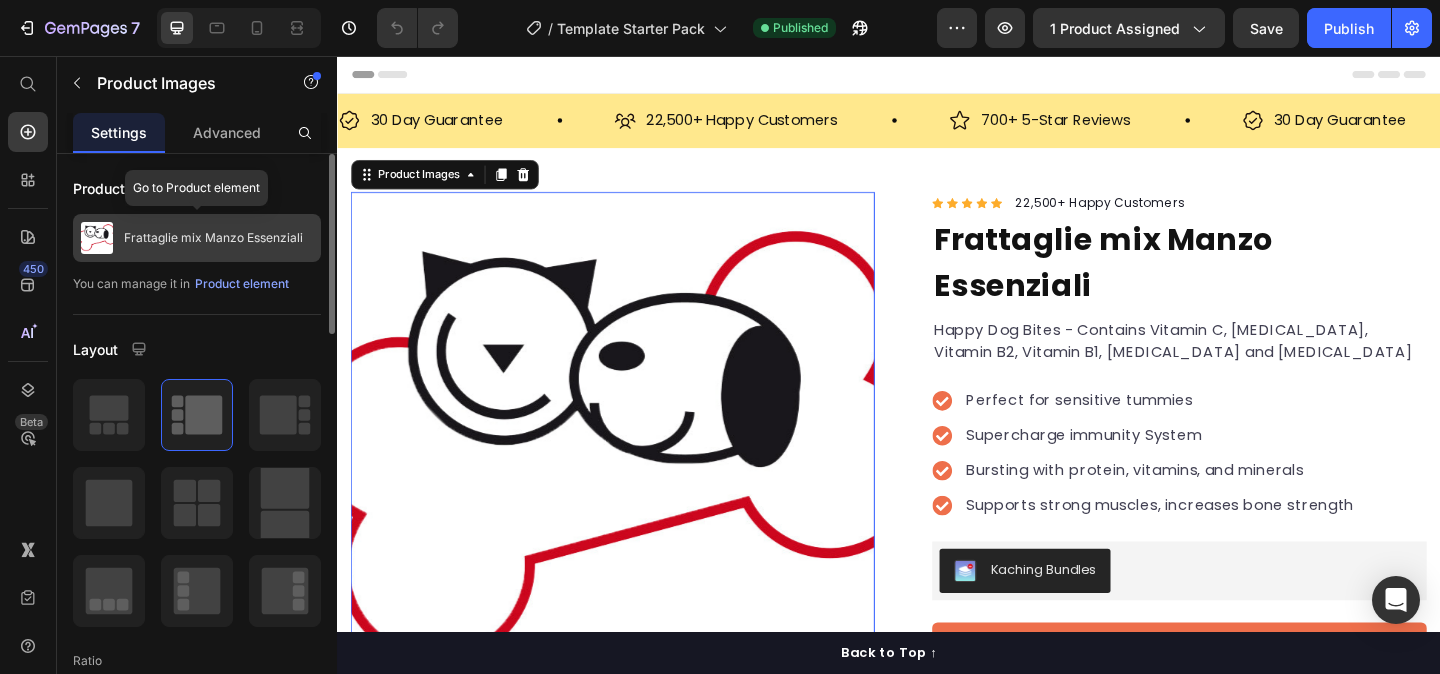 click on "Frattaglie mix Manzo Essenziali" at bounding box center [213, 238] 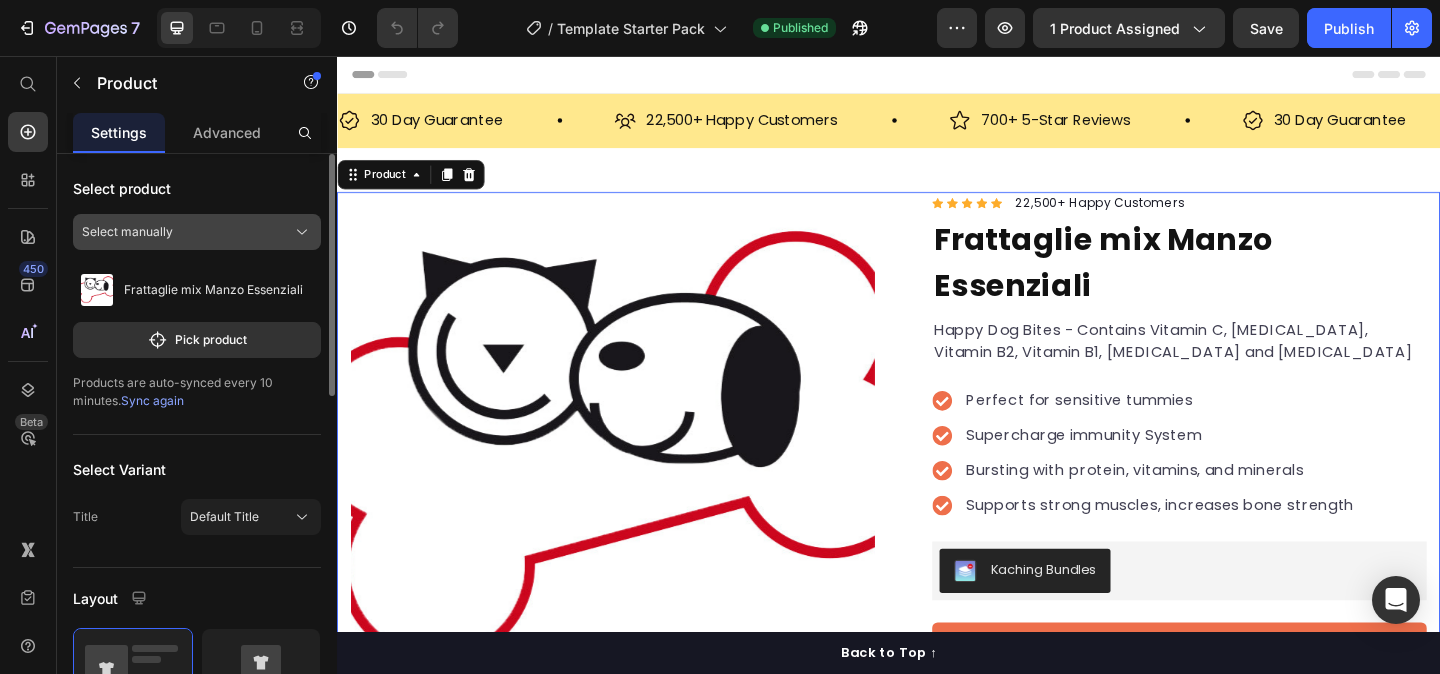 click on "Select manually" at bounding box center (197, 232) 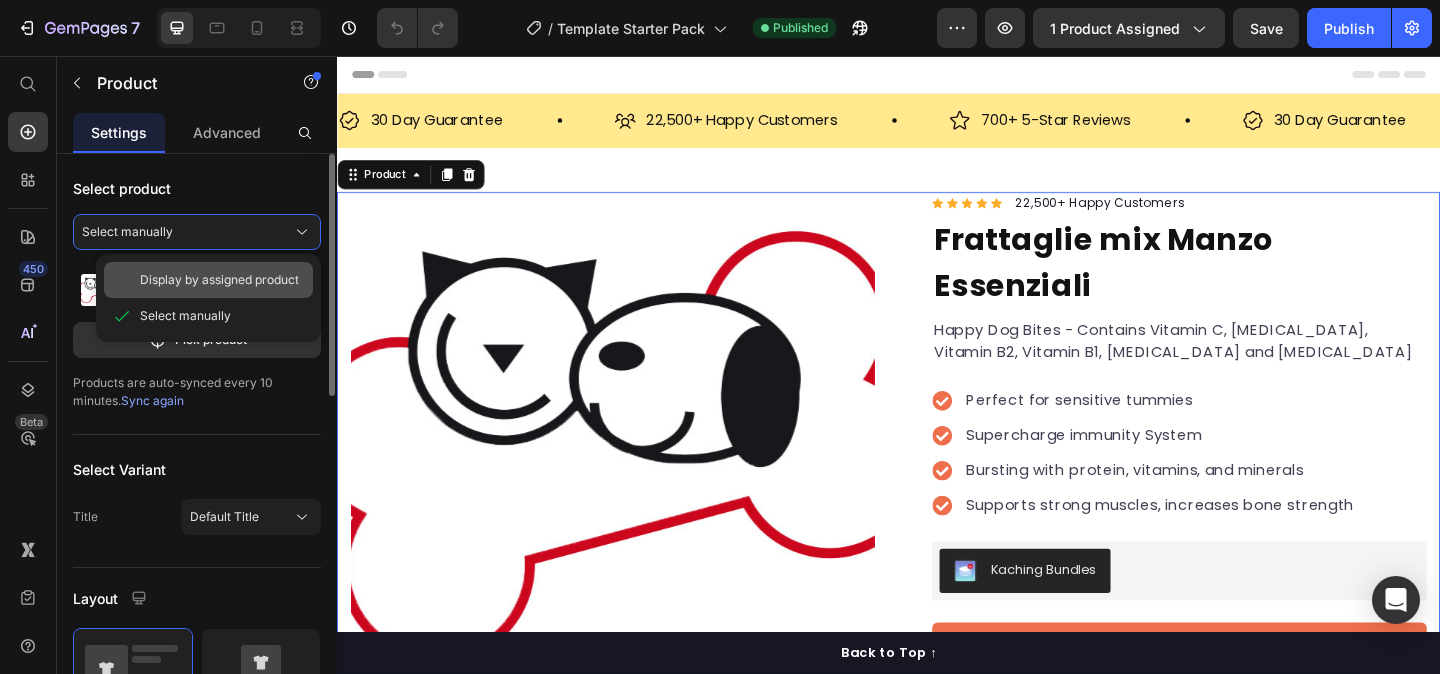 click on "Display by assigned product" at bounding box center [219, 280] 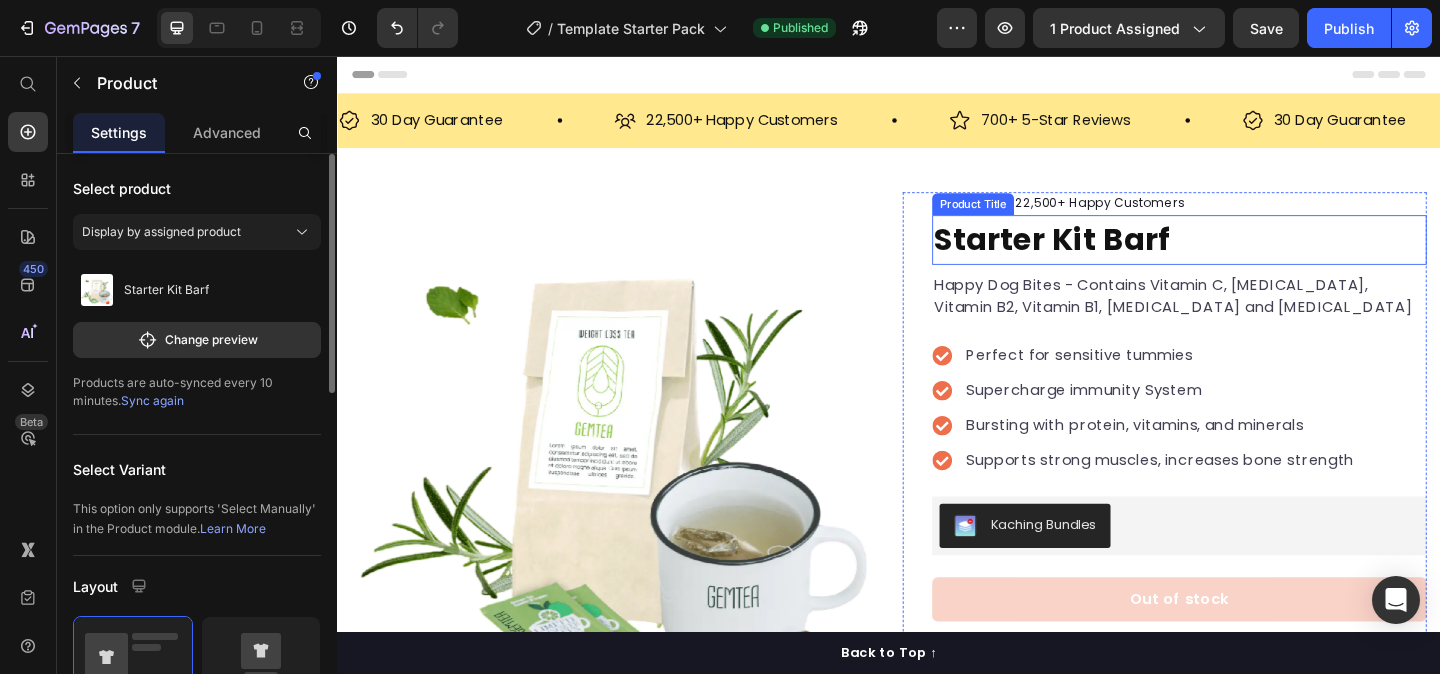 click on "Starter Kit Barf" at bounding box center (1253, 256) 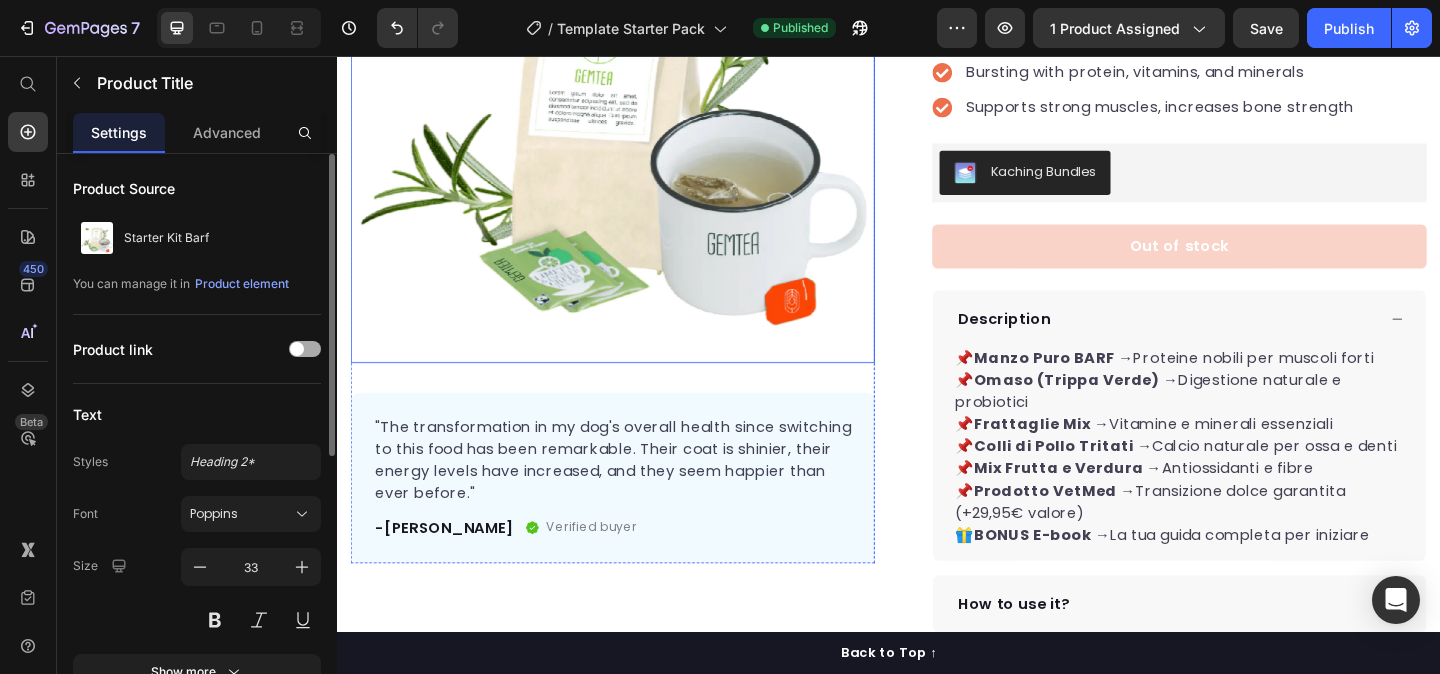 scroll, scrollTop: 429, scrollLeft: 0, axis: vertical 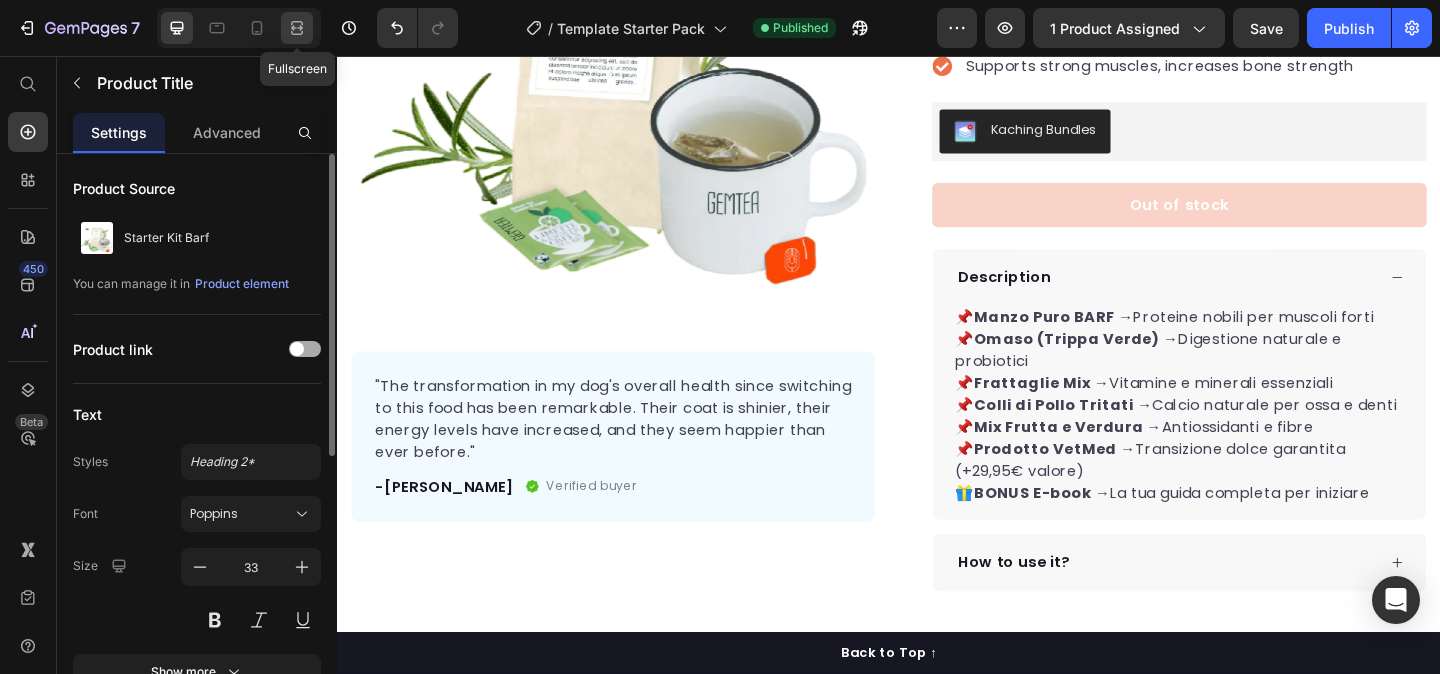 click 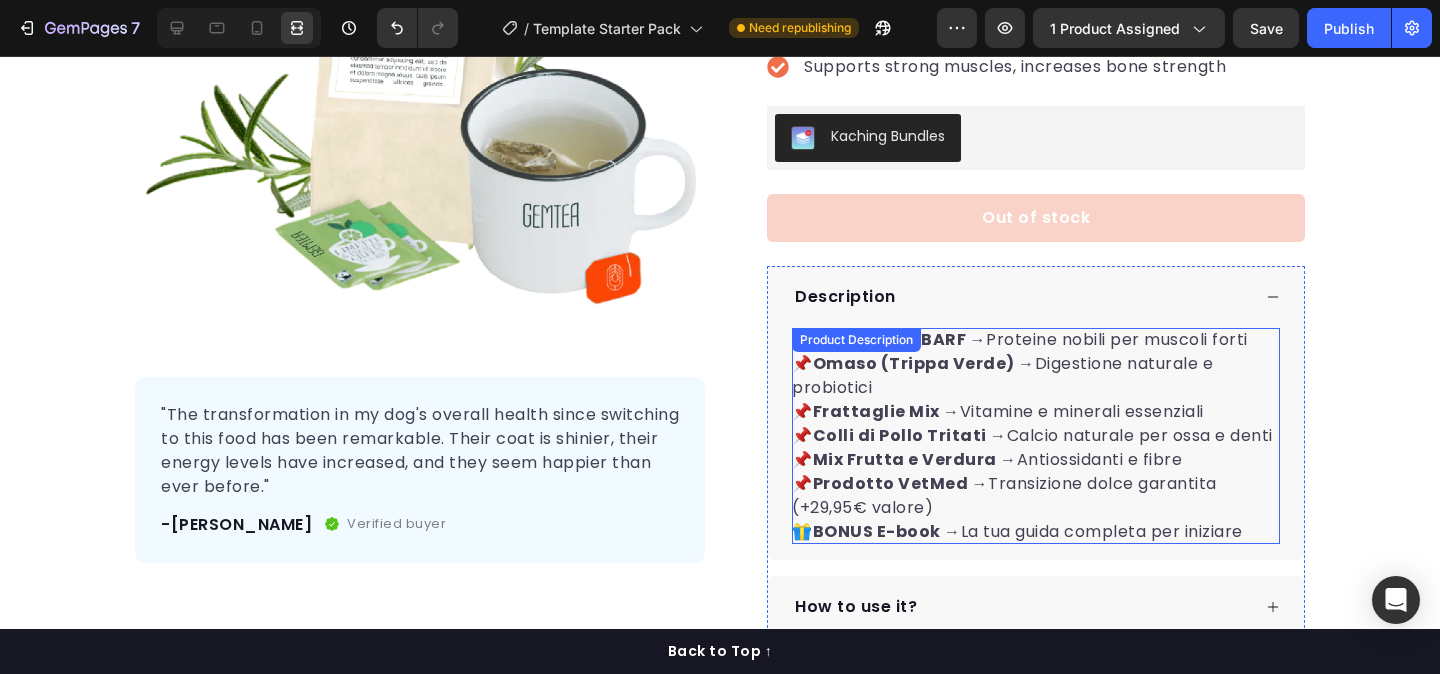 click on "Omaso (Trippa Verde) →" at bounding box center [924, 363] 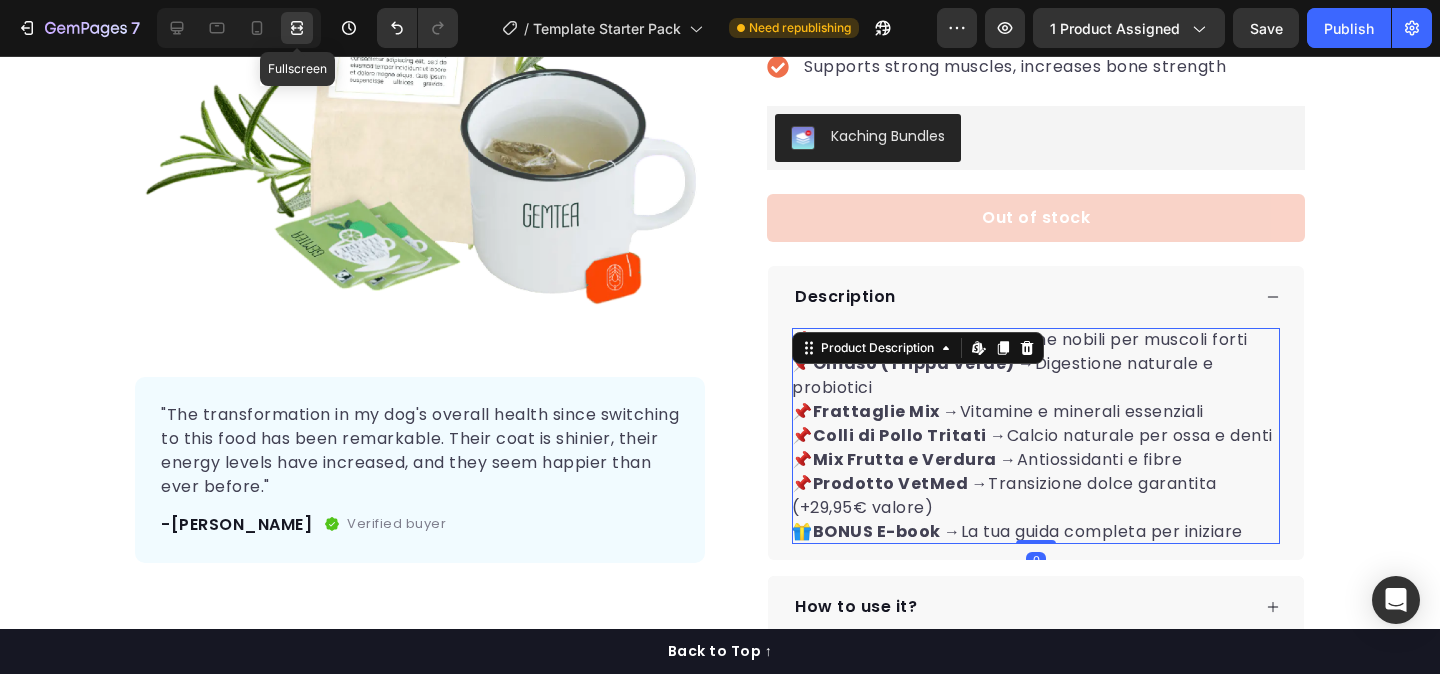 click 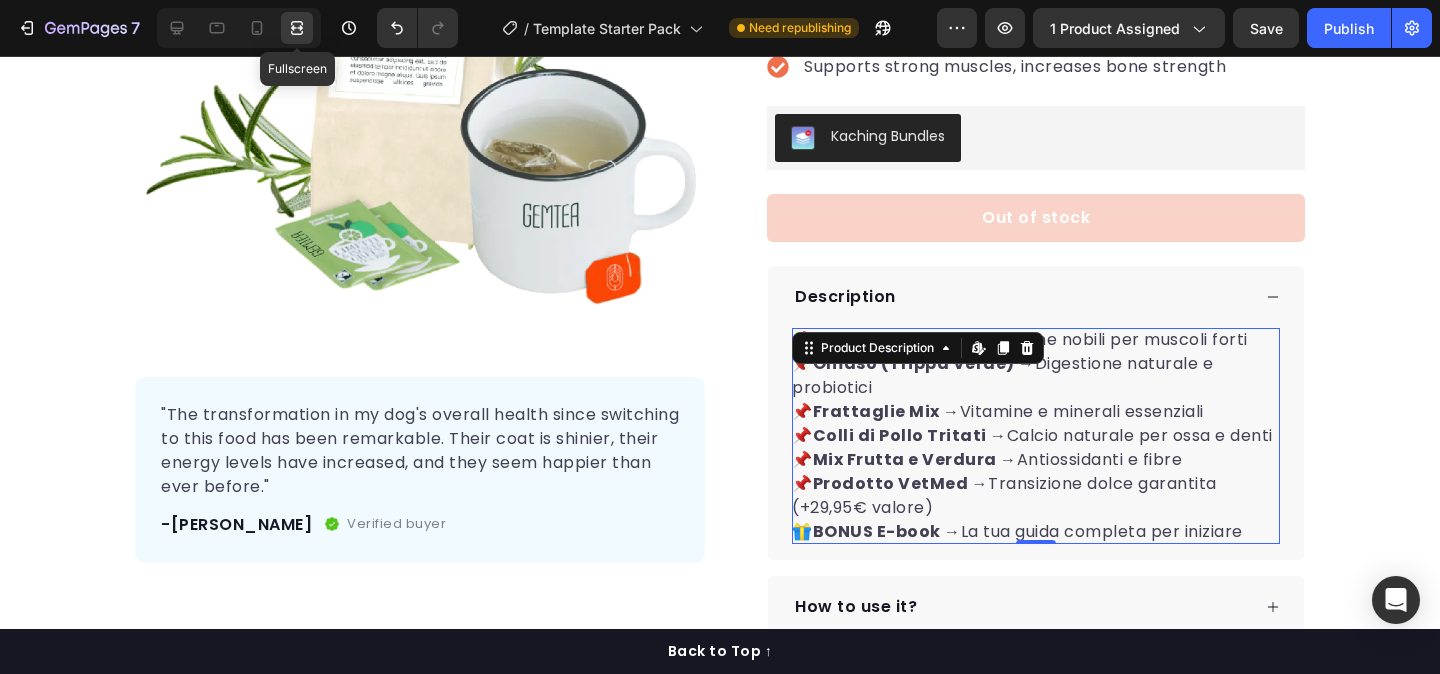 click 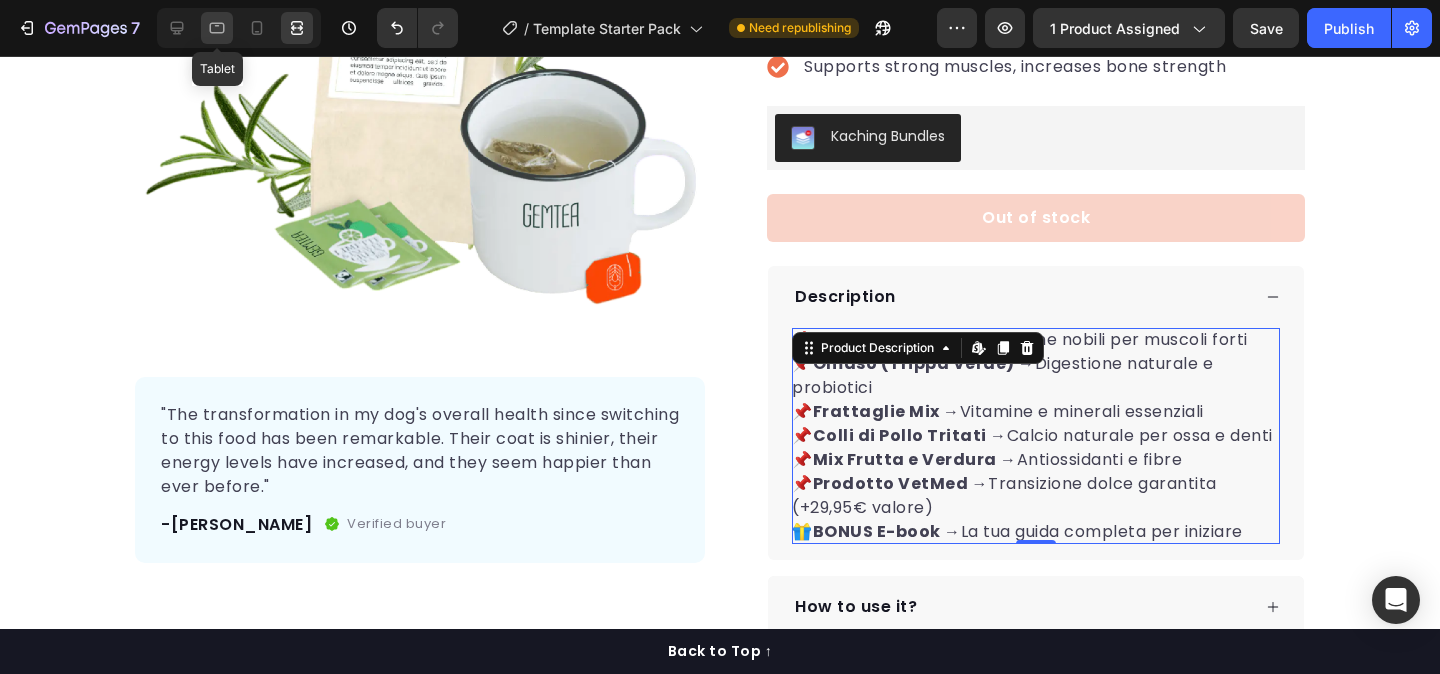 click 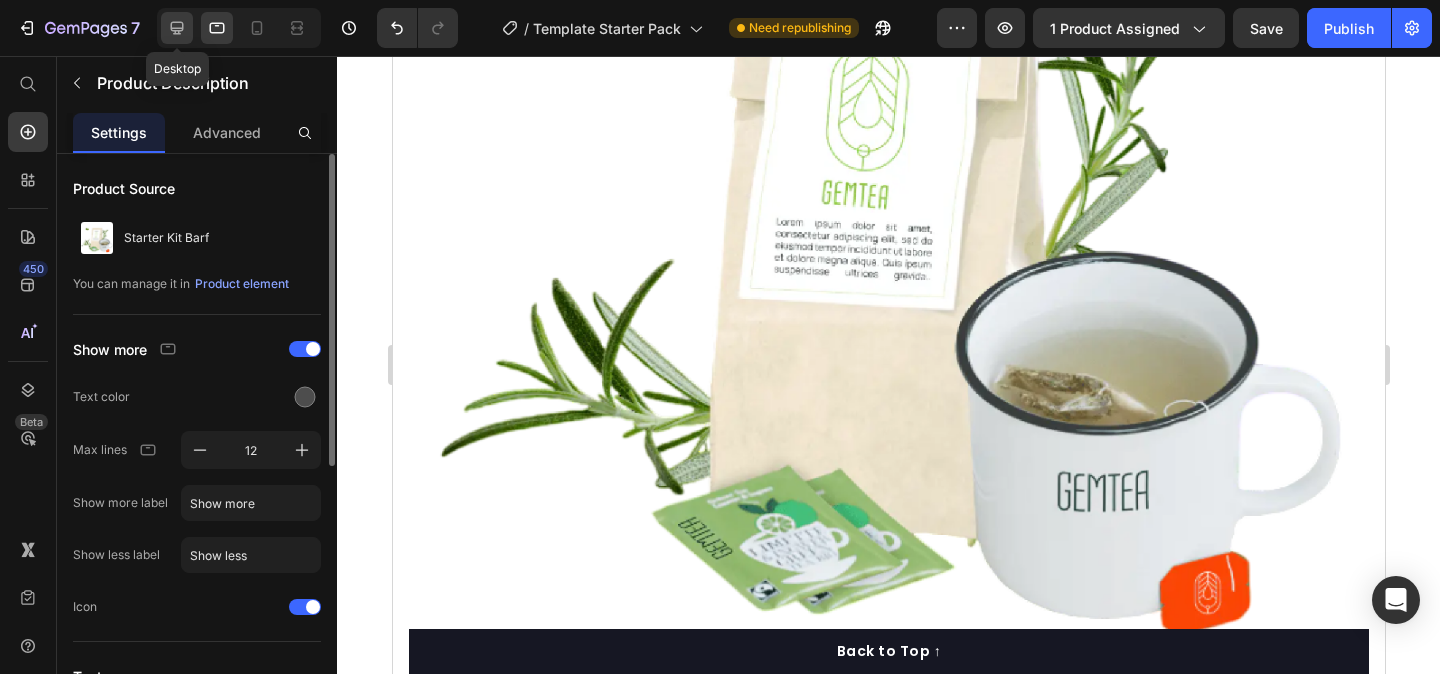 click 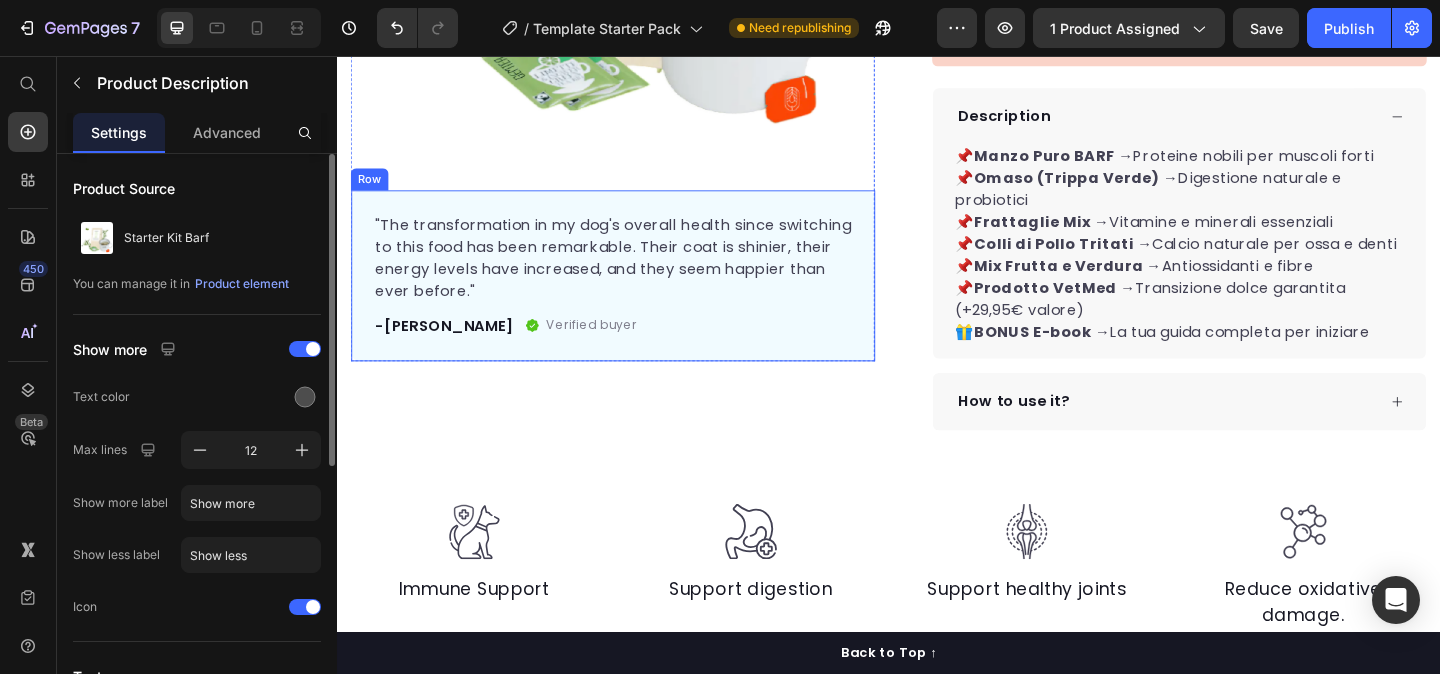 scroll, scrollTop: 578, scrollLeft: 0, axis: vertical 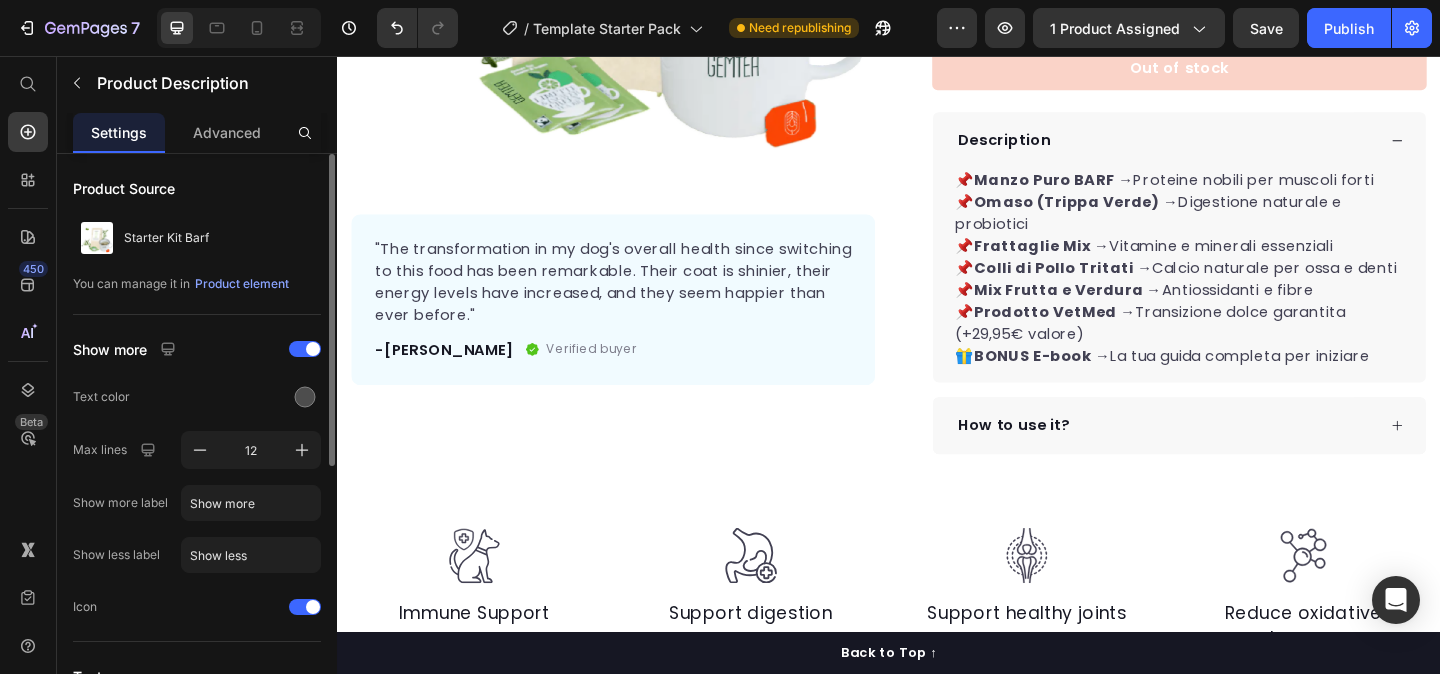 click on "📌  Manzo Puro BARF →  Proteine nobili per muscoli forti 📌  Omaso (Trippa Verde) →  Digestione naturale e probiotici 📌  Frattaglie Mix →  Vitamine e minerali essenziali 📌  Colli di Pollo Tritati →  Calcio naturale per ossa e denti 📌  Mix Frutta e Verdura →  Antiossidanti e fibre 📌  Prodotto VetMed →  Transizione dolce garantita (+29,95€ valore) 🎁  BONUS E-book →  La tua guida completa per iniziare" at bounding box center [1253, 287] 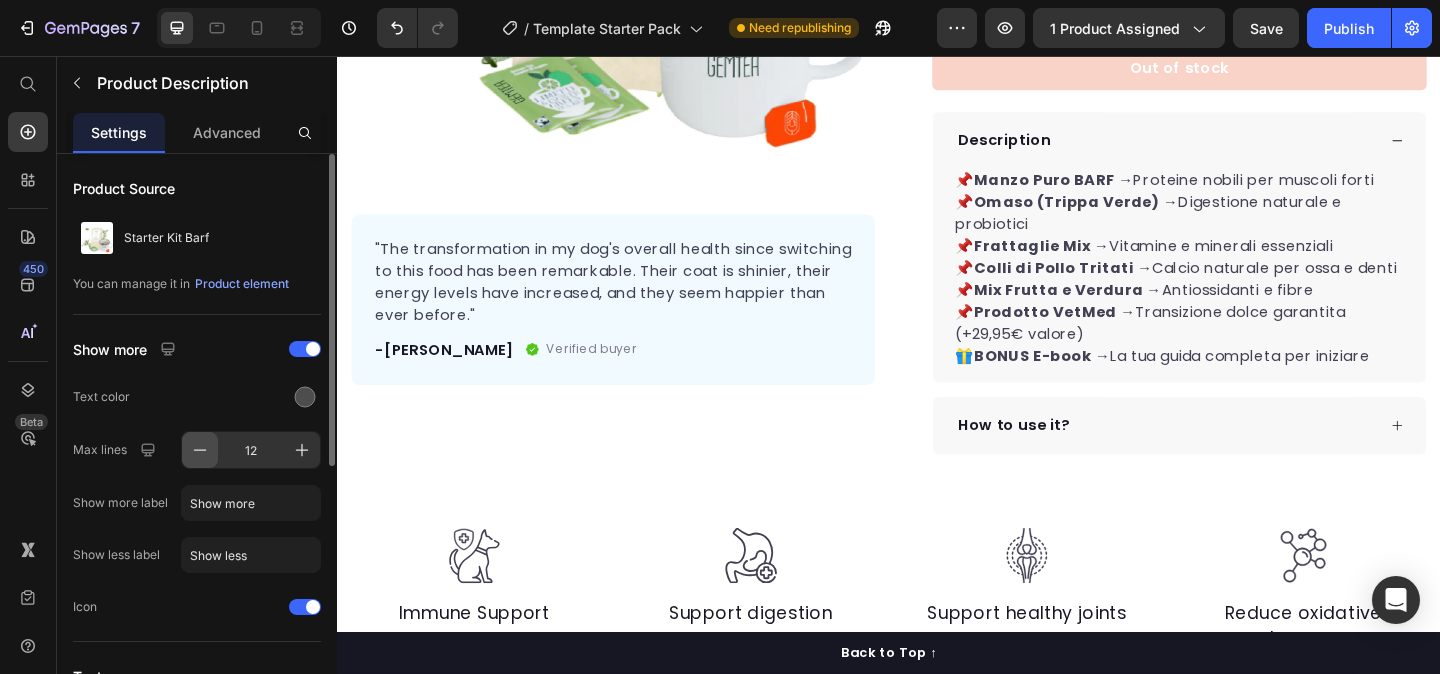click 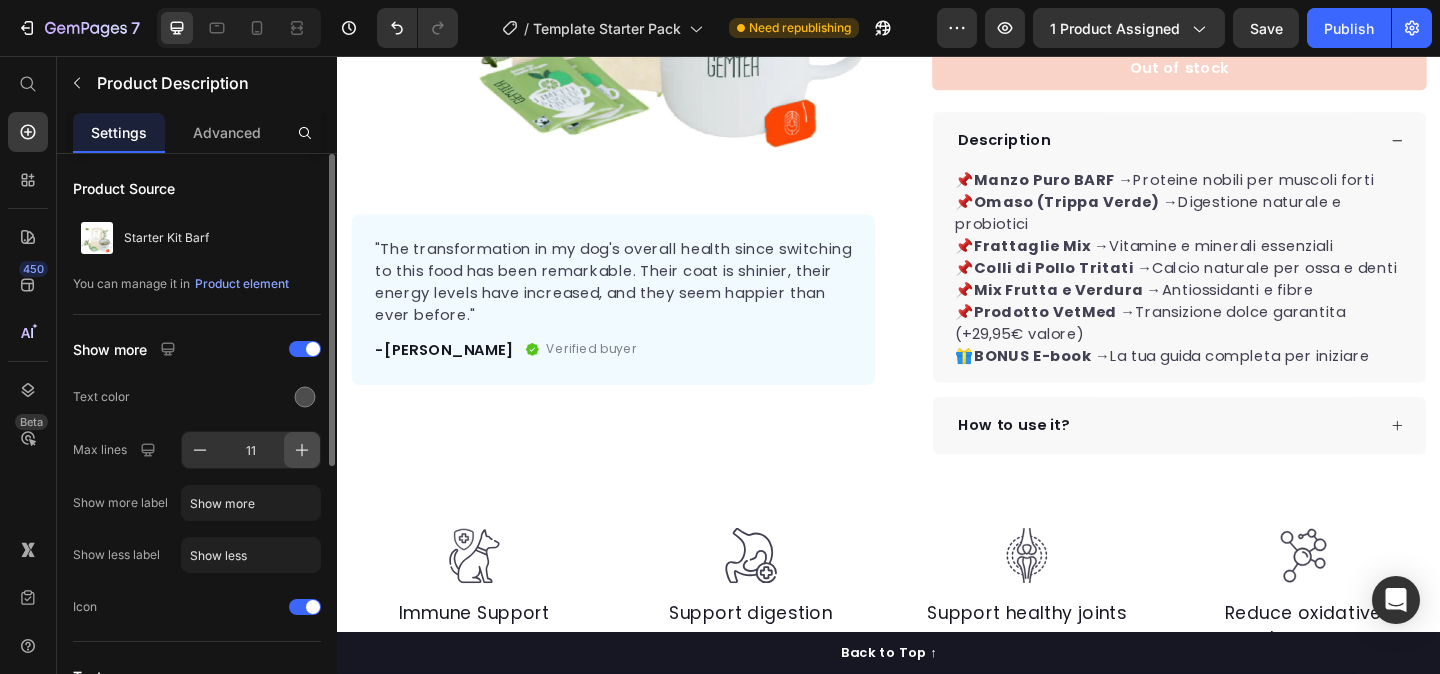 click 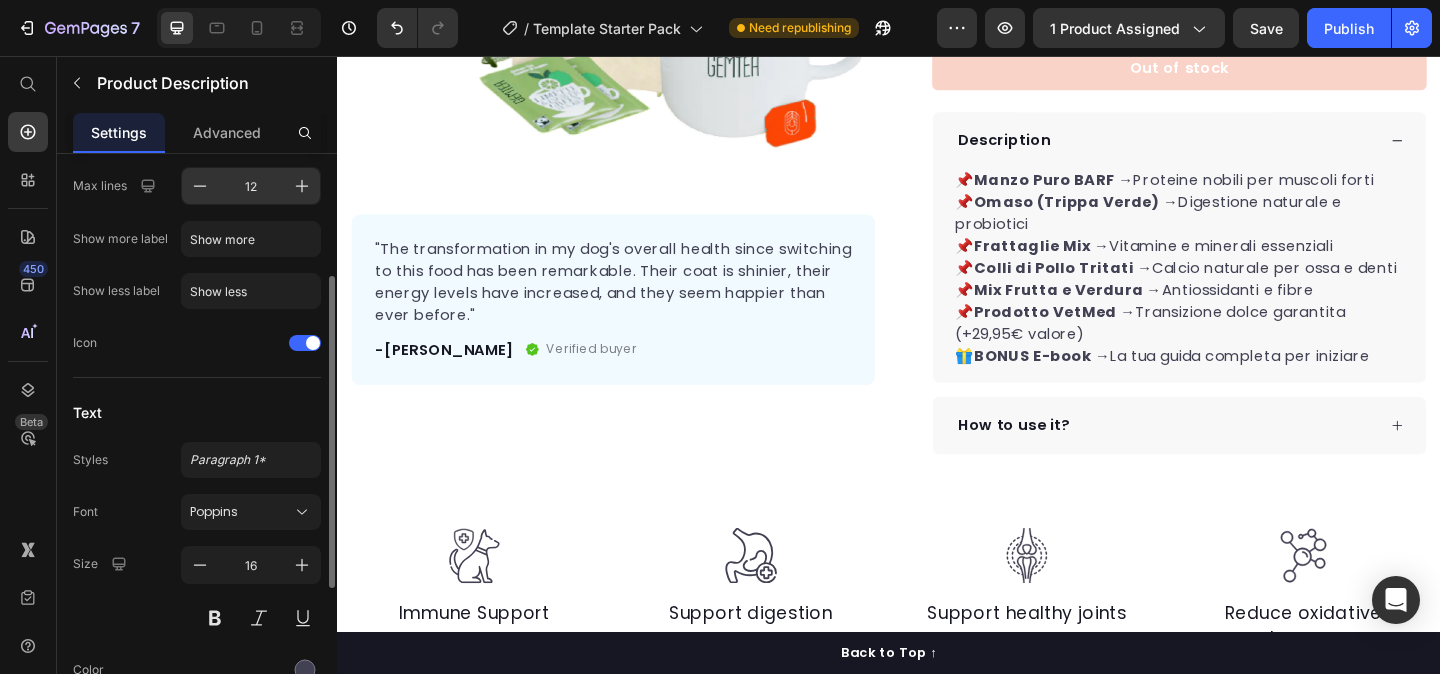 scroll, scrollTop: 270, scrollLeft: 0, axis: vertical 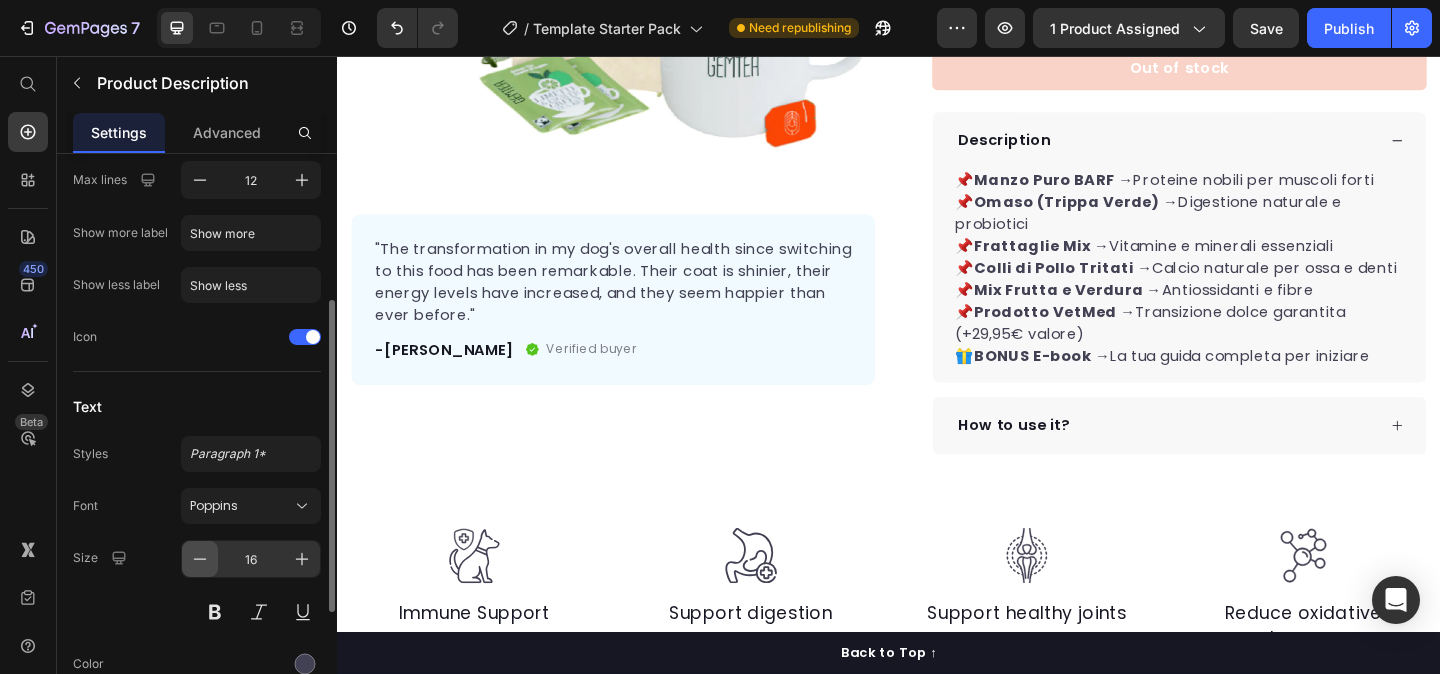 click 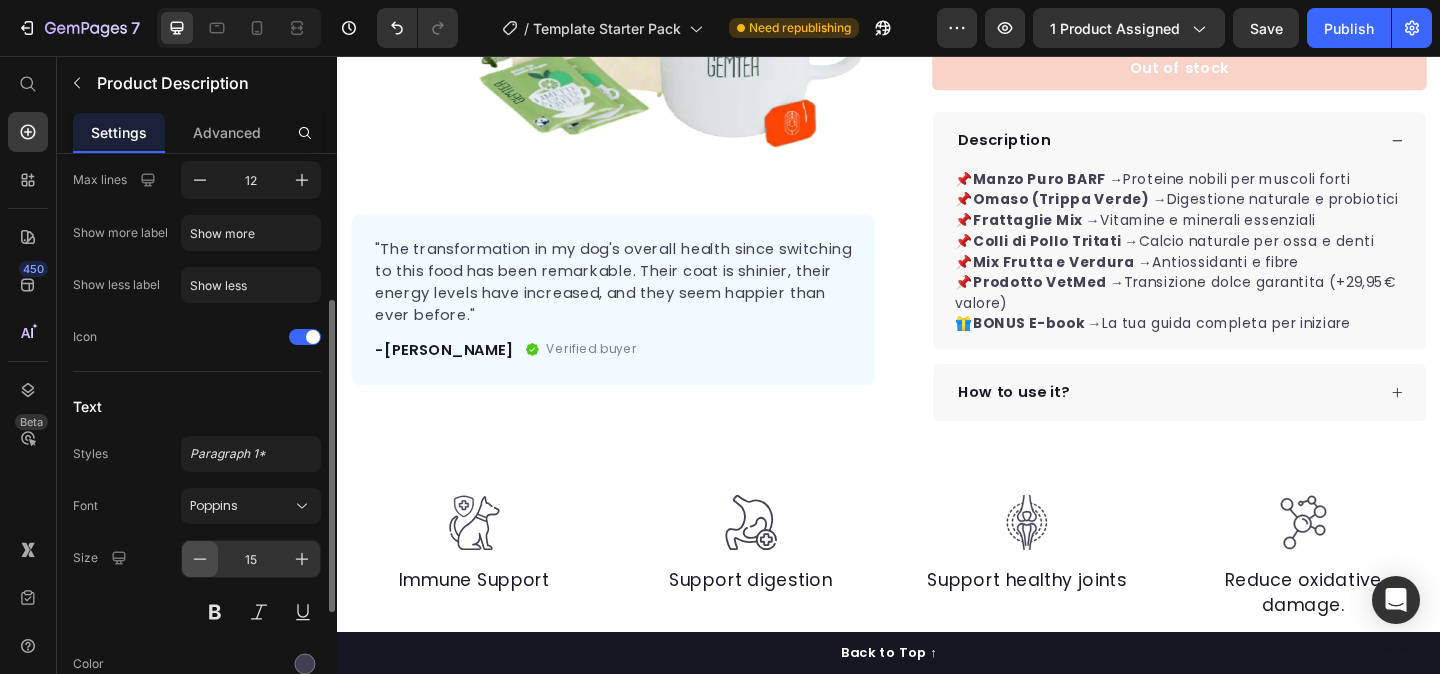 click at bounding box center [200, 559] 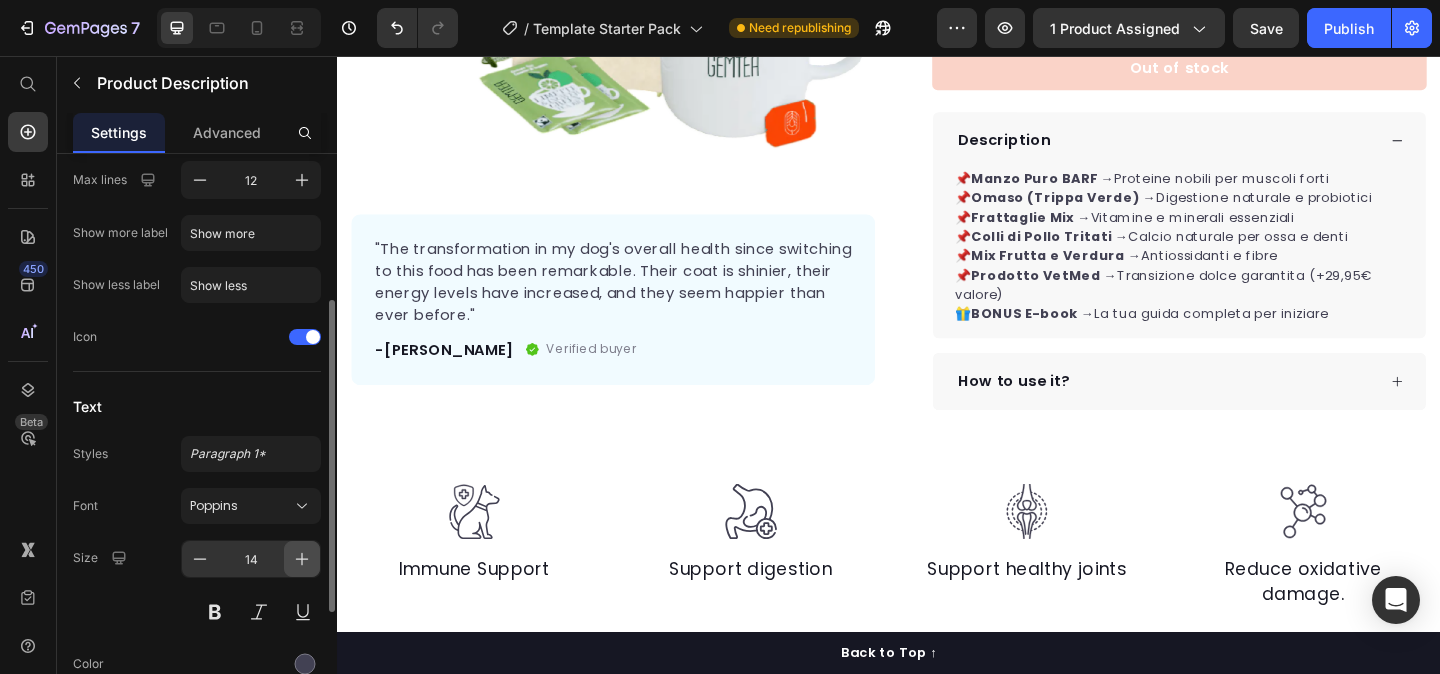 click 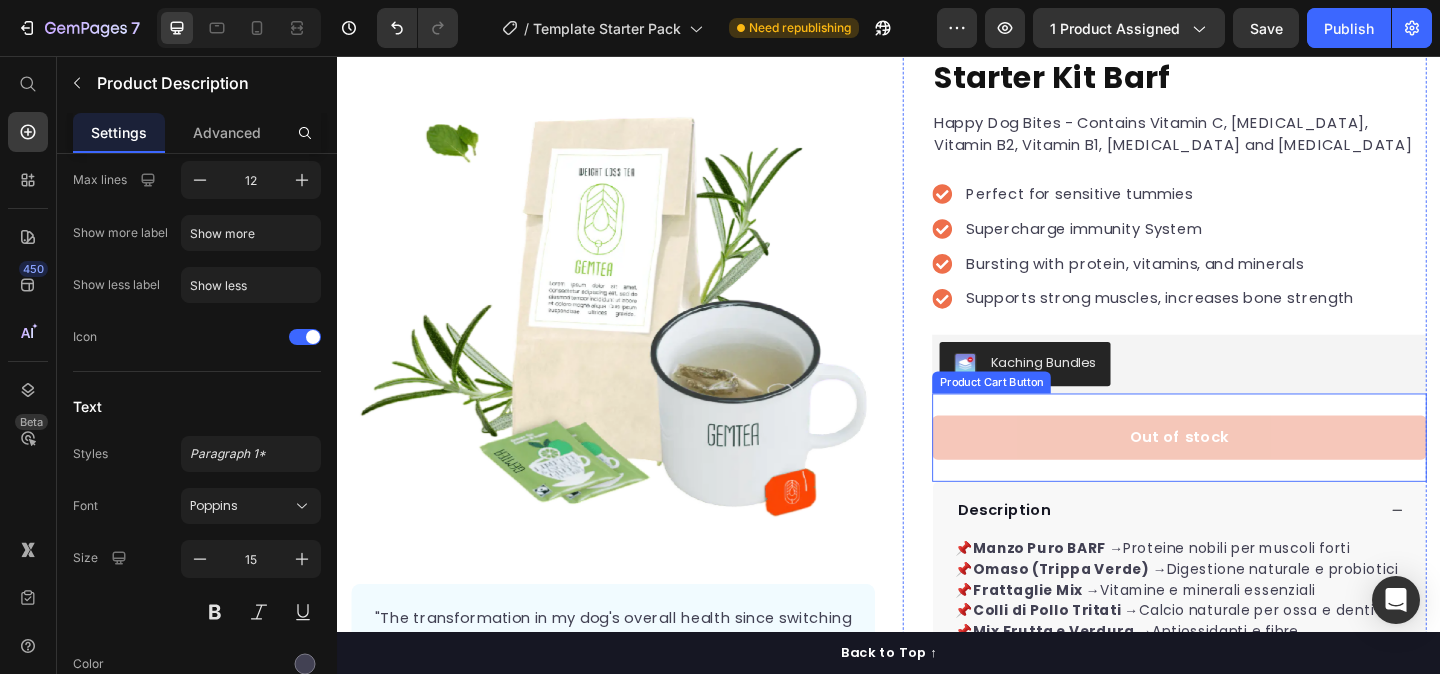 scroll, scrollTop: 0, scrollLeft: 0, axis: both 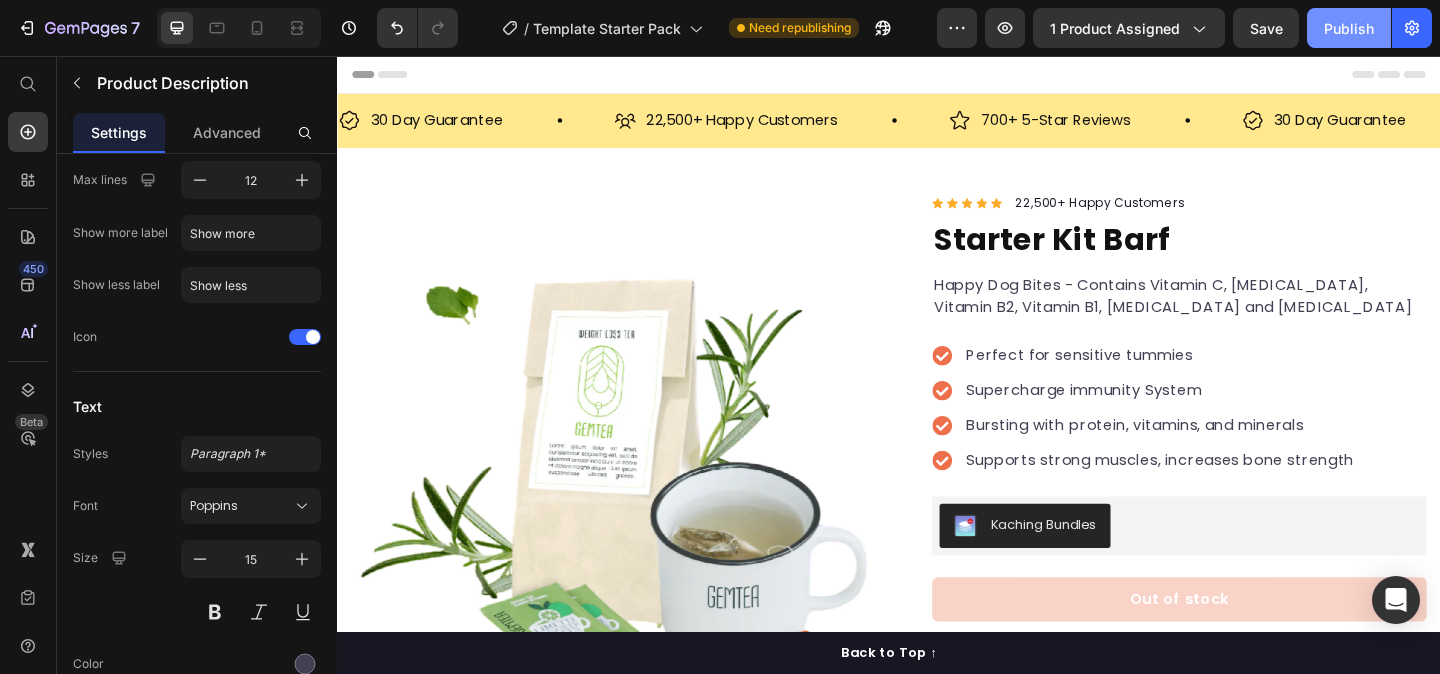 click on "Publish" at bounding box center [1349, 28] 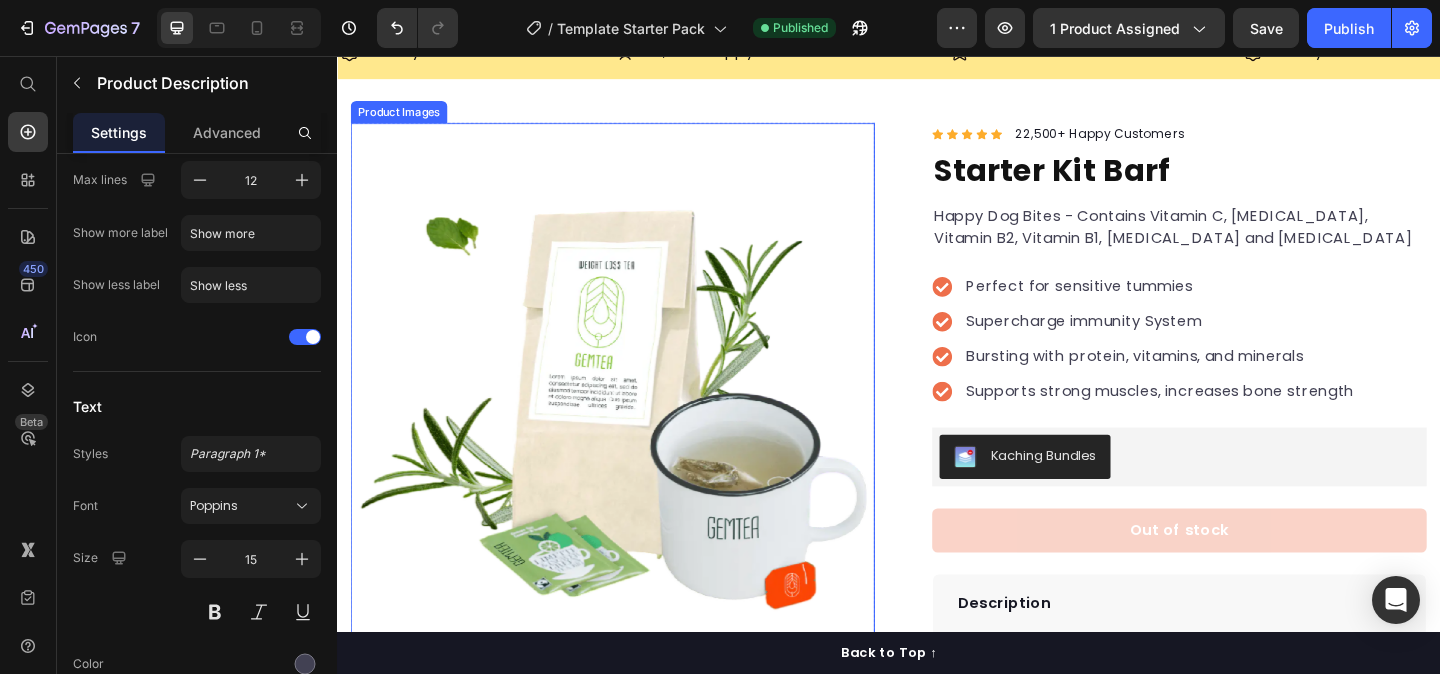 scroll, scrollTop: 164, scrollLeft: 0, axis: vertical 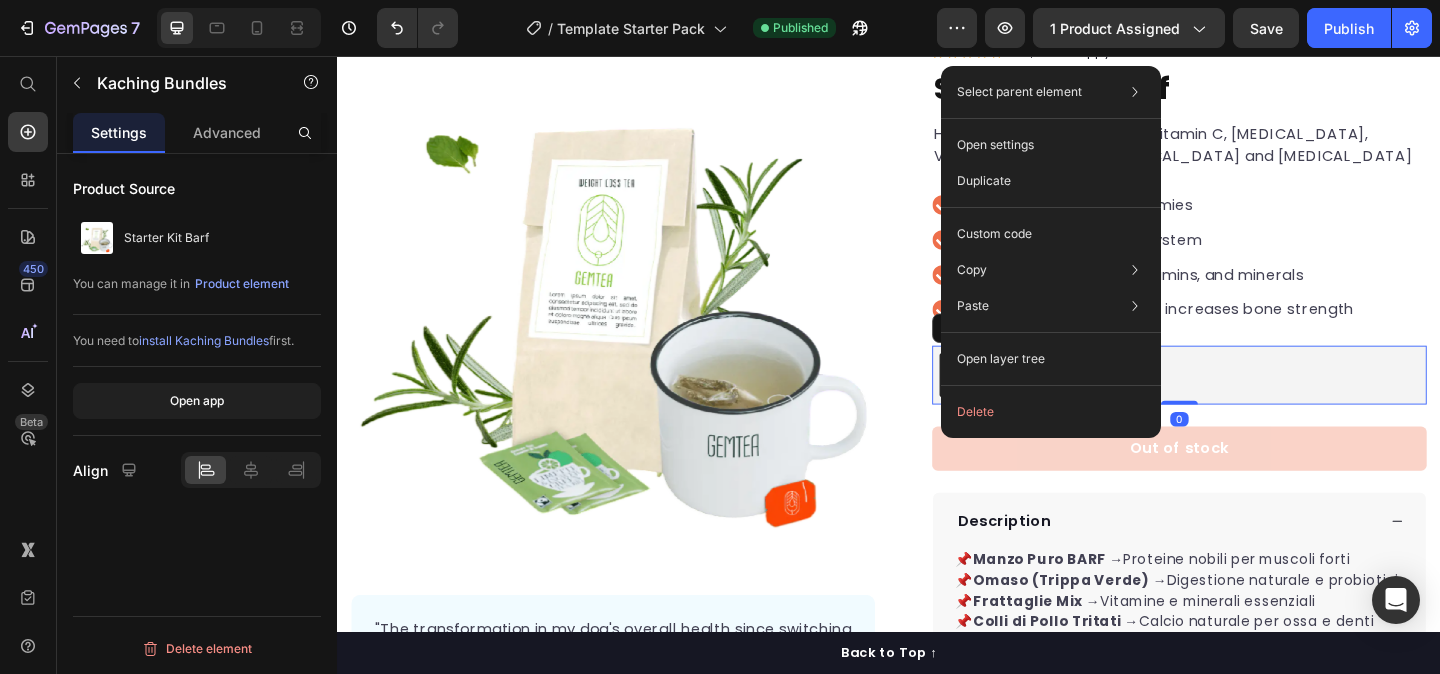 click on "Kaching Bundles" at bounding box center (1253, 403) 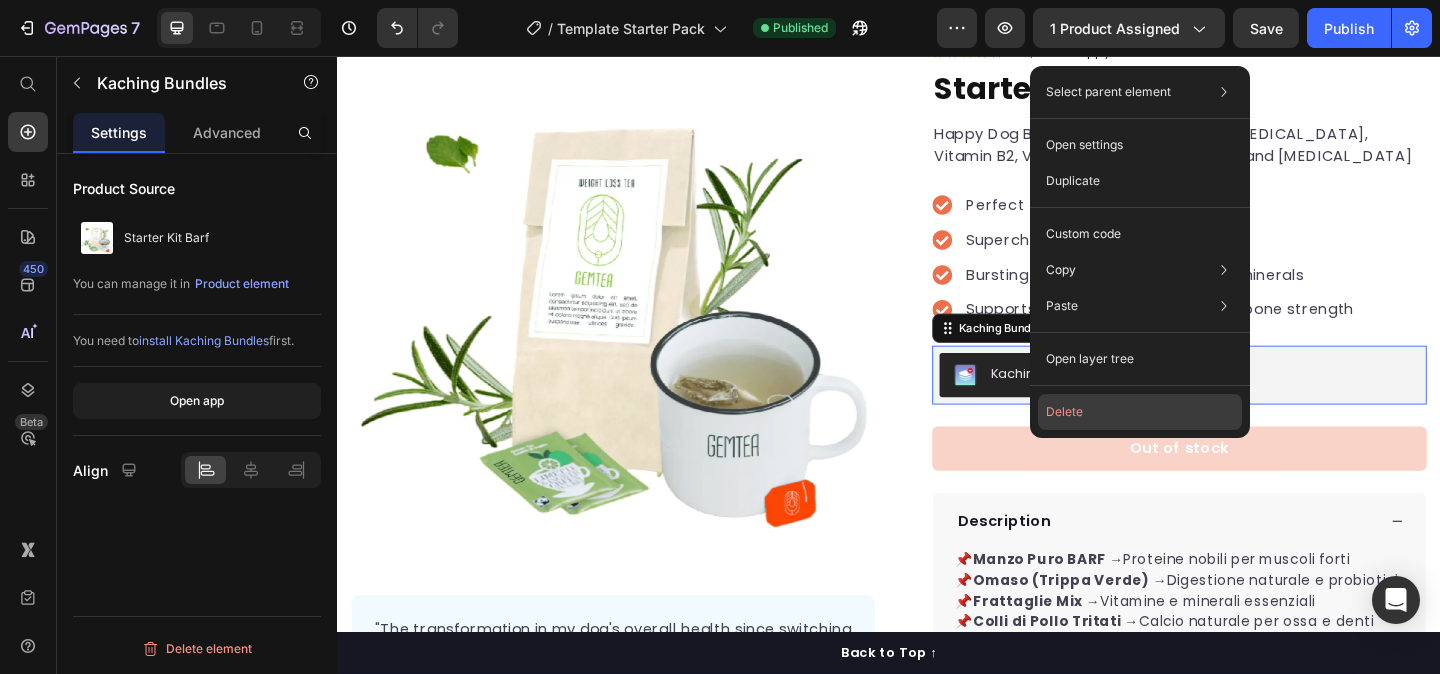 click on "Delete" 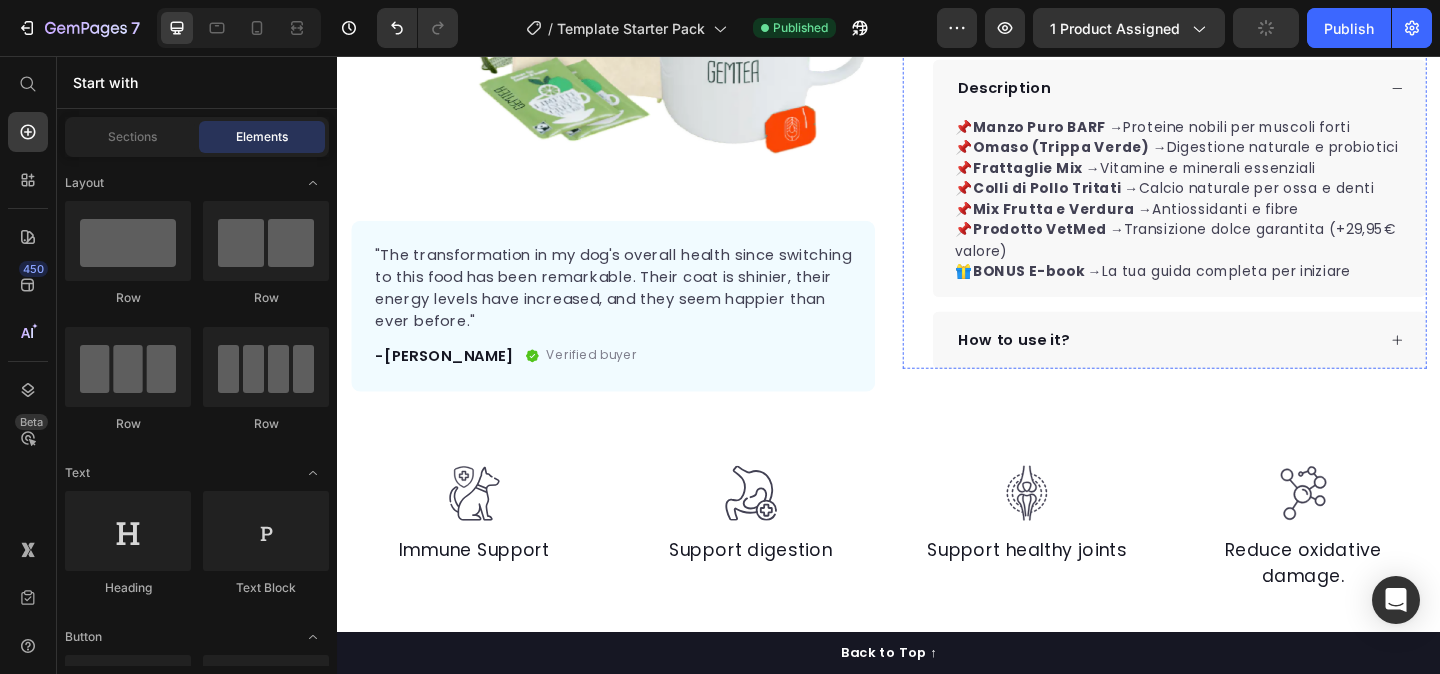 scroll, scrollTop: 607, scrollLeft: 0, axis: vertical 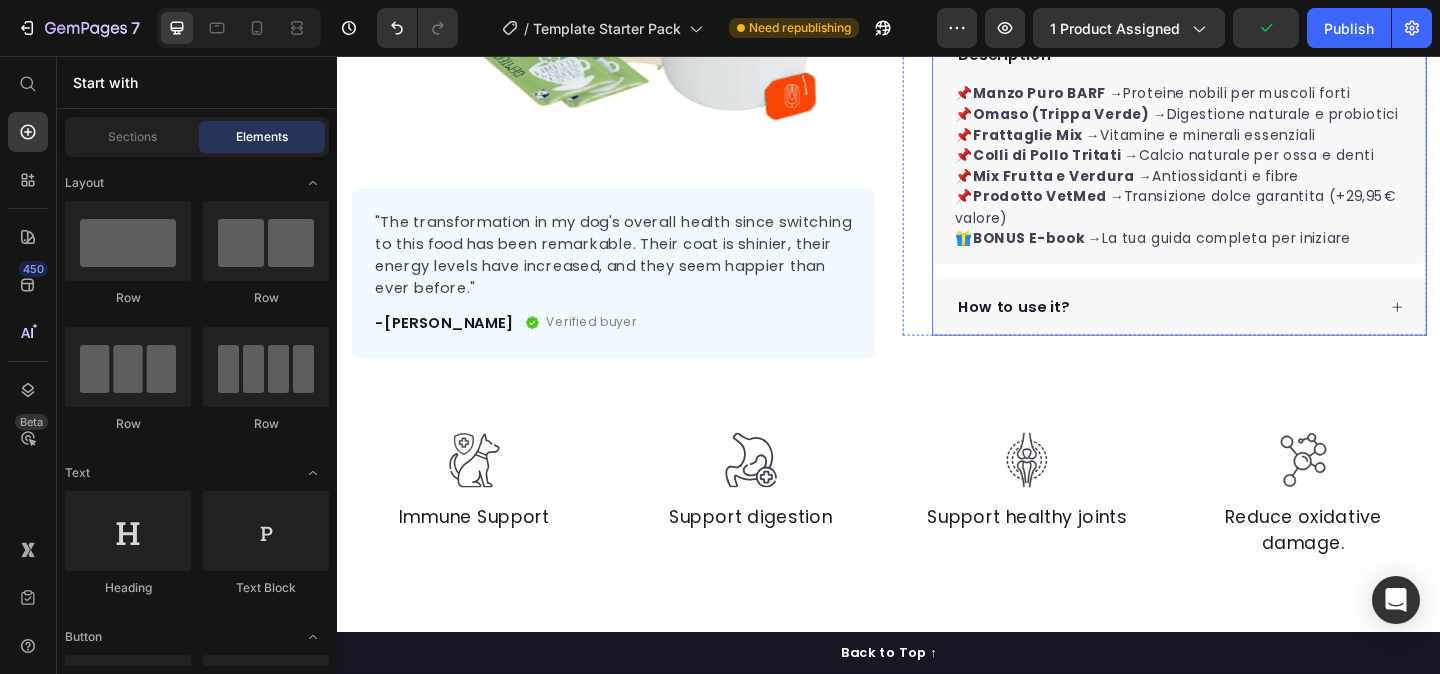 click on "How to use it?" at bounding box center [1238, 329] 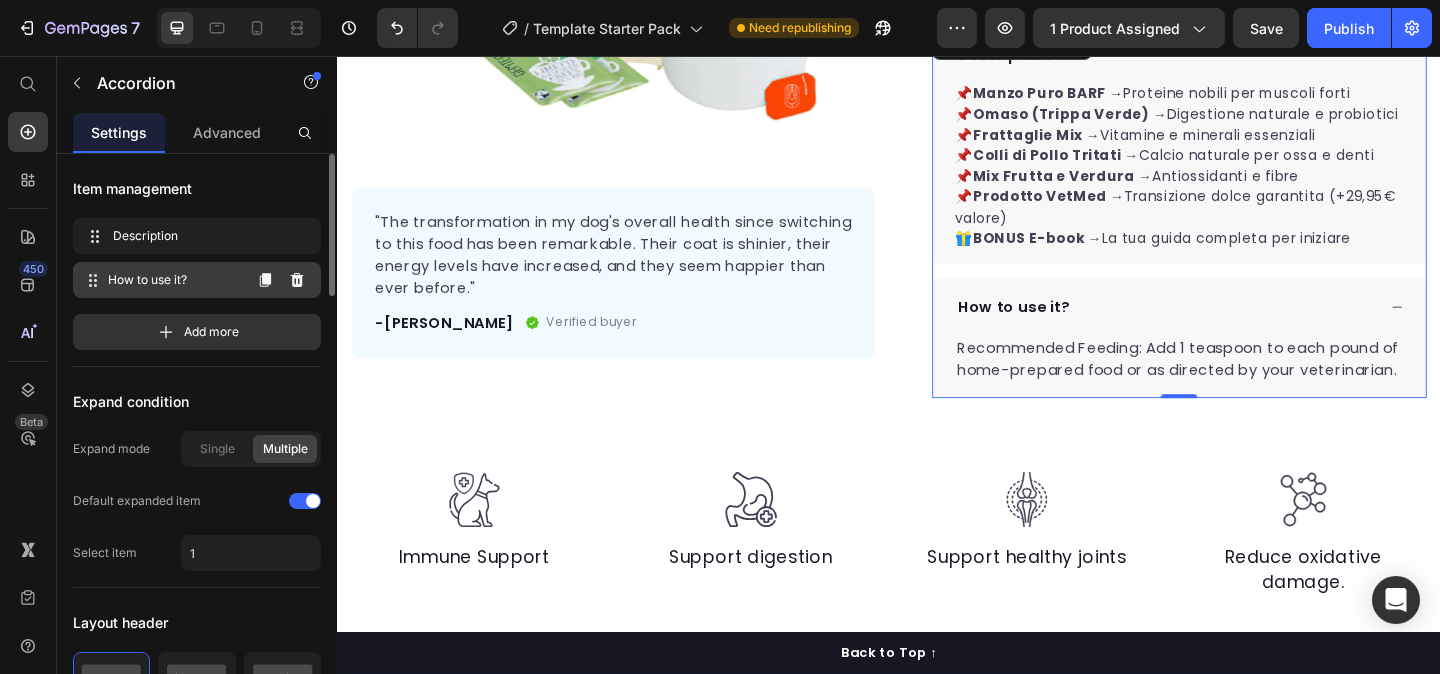 click on "How to use it?" at bounding box center (174, 280) 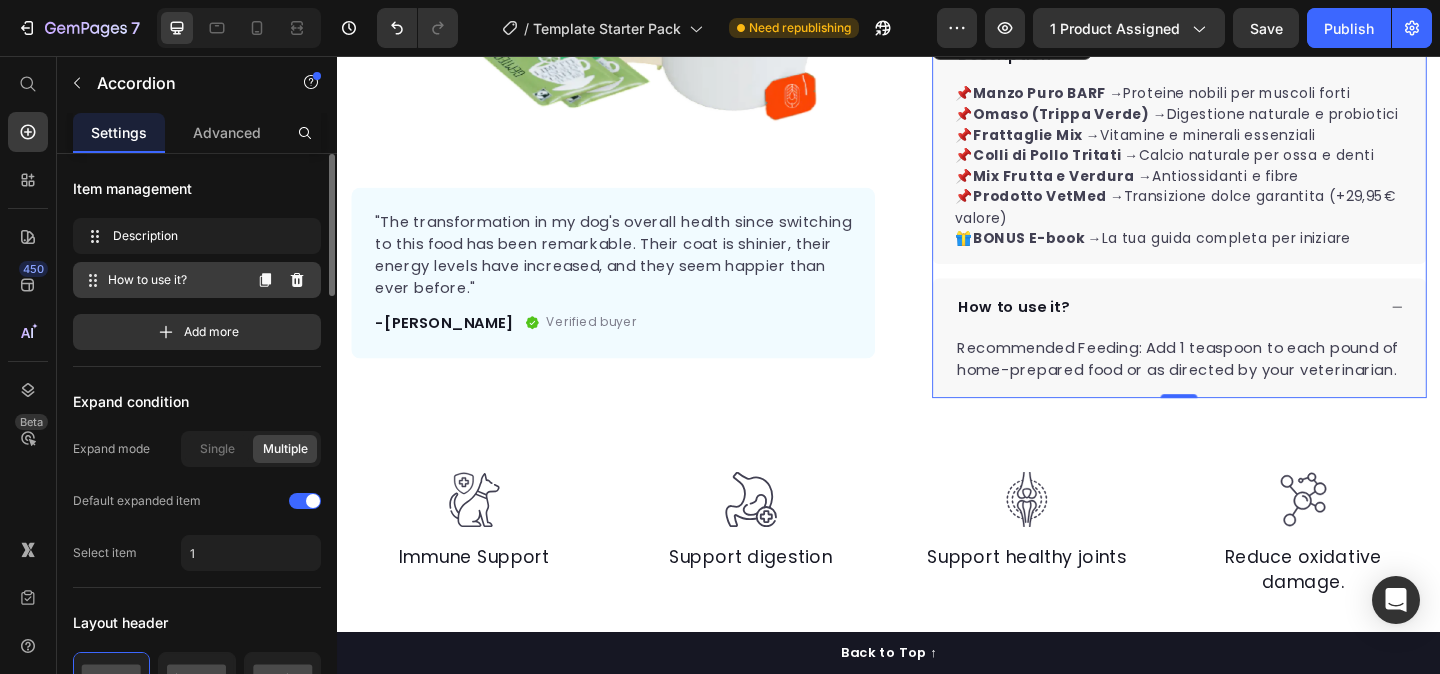 click on "How to use it?" at bounding box center (174, 280) 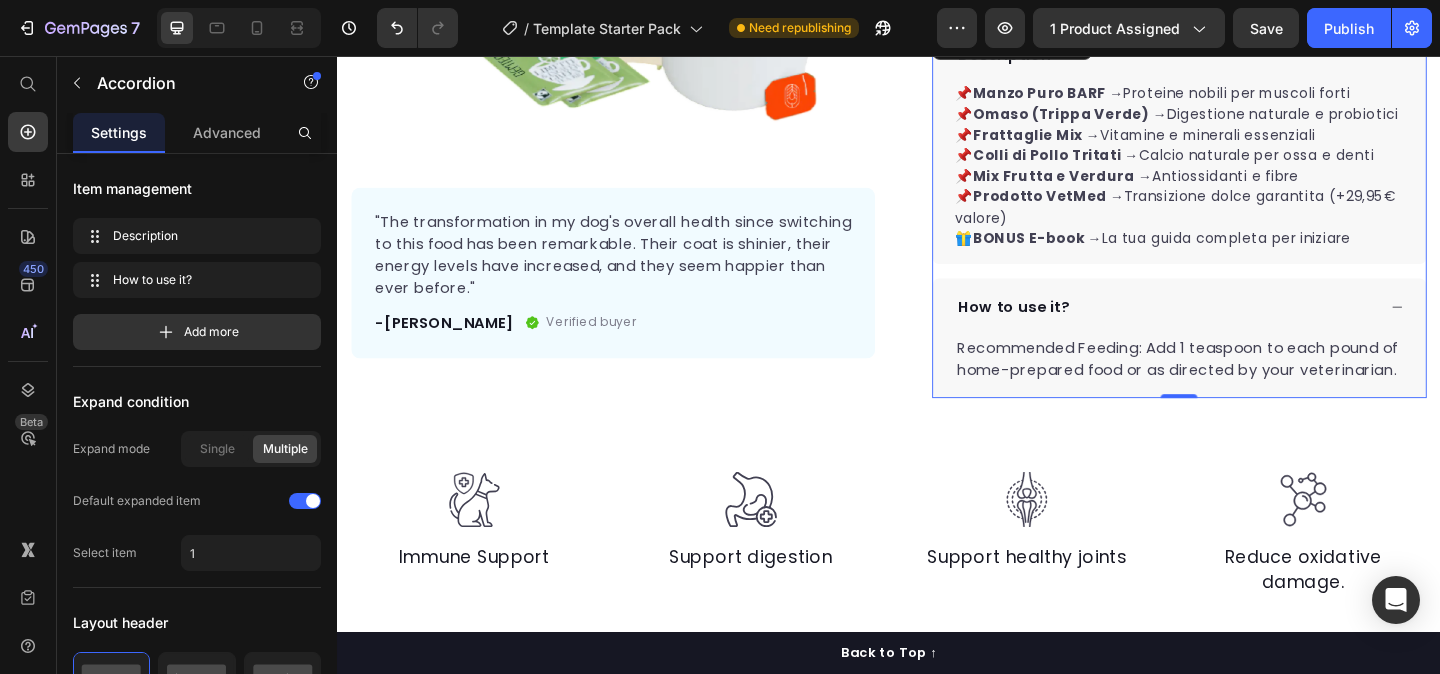 click on "How to use it?" at bounding box center [1073, 329] 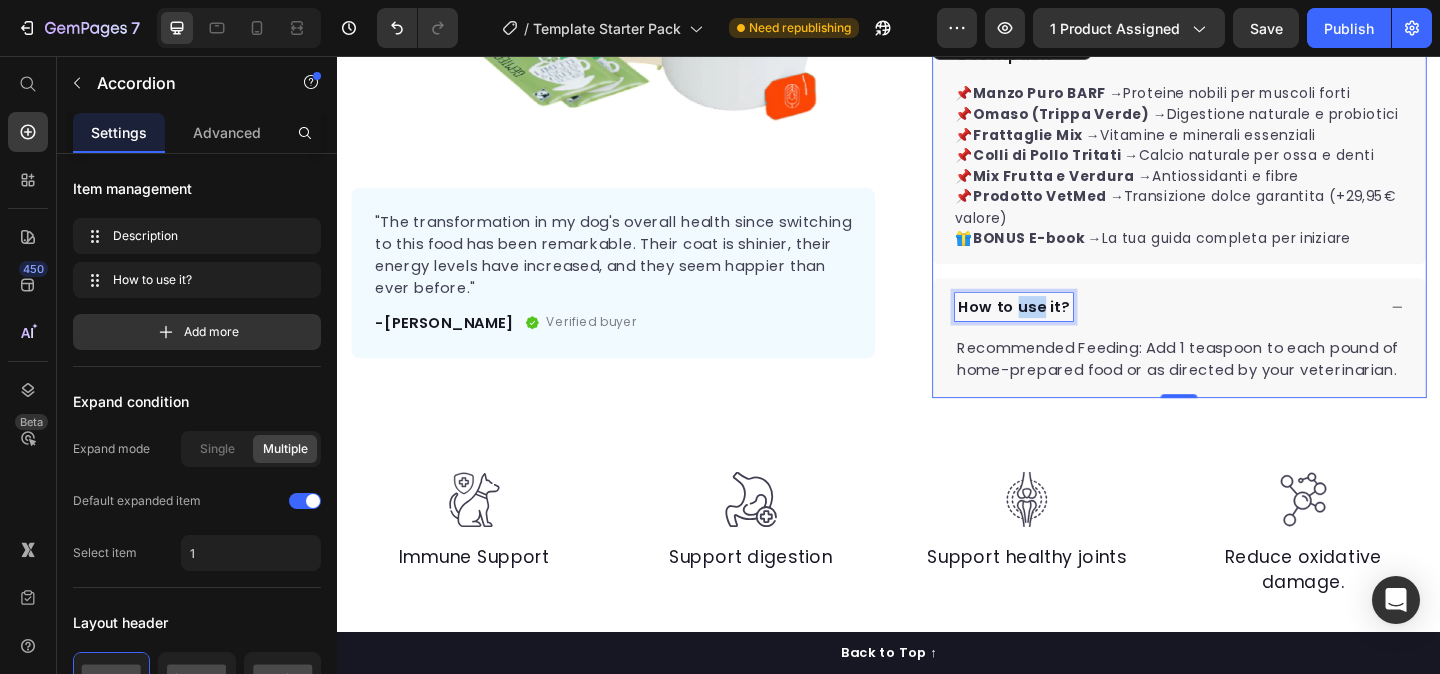 click on "How to use it?" at bounding box center [1073, 329] 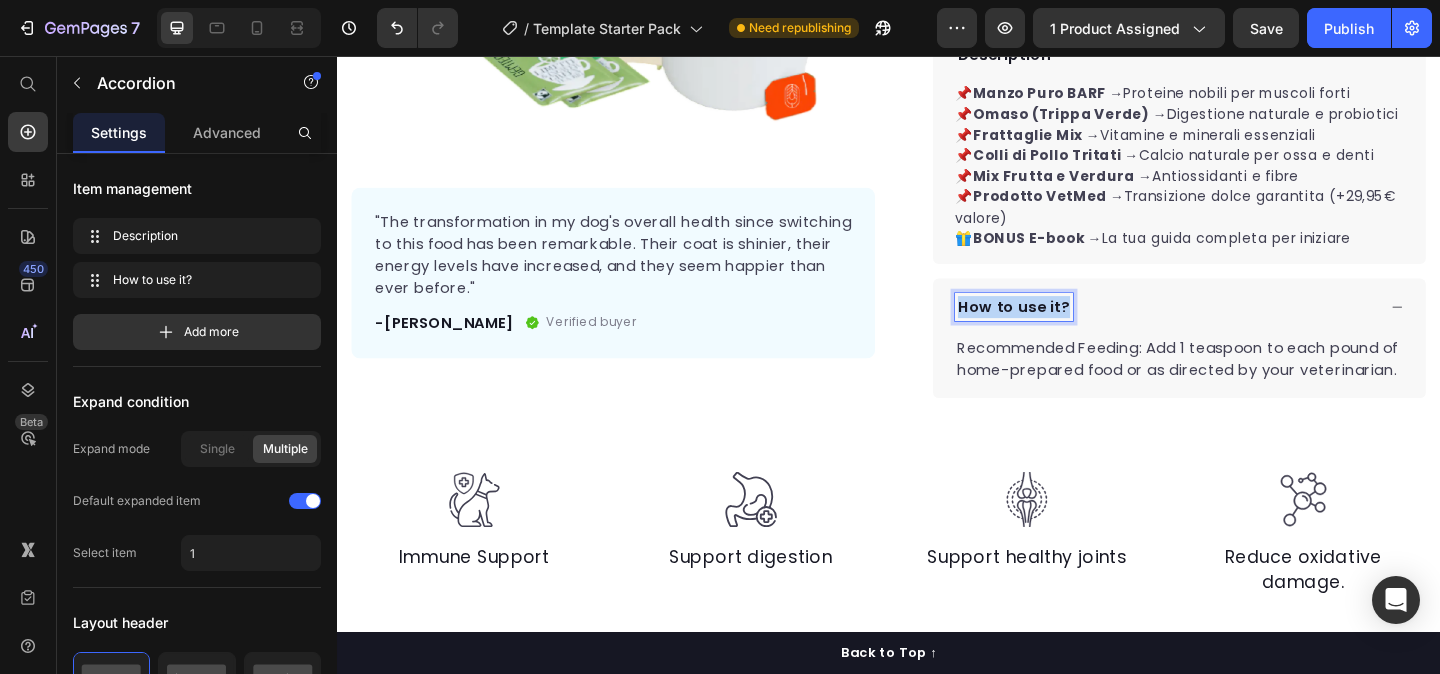 click on "How to use it?" at bounding box center [1073, 329] 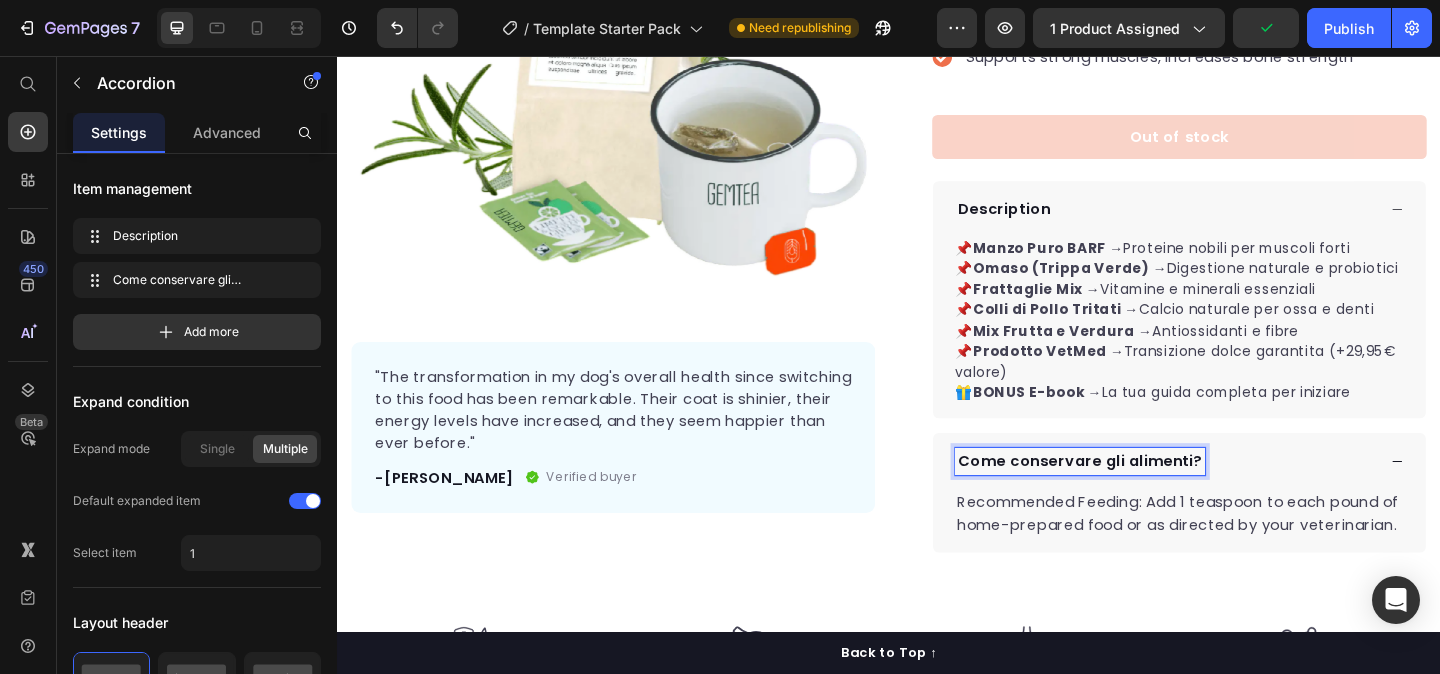 scroll, scrollTop: 396, scrollLeft: 0, axis: vertical 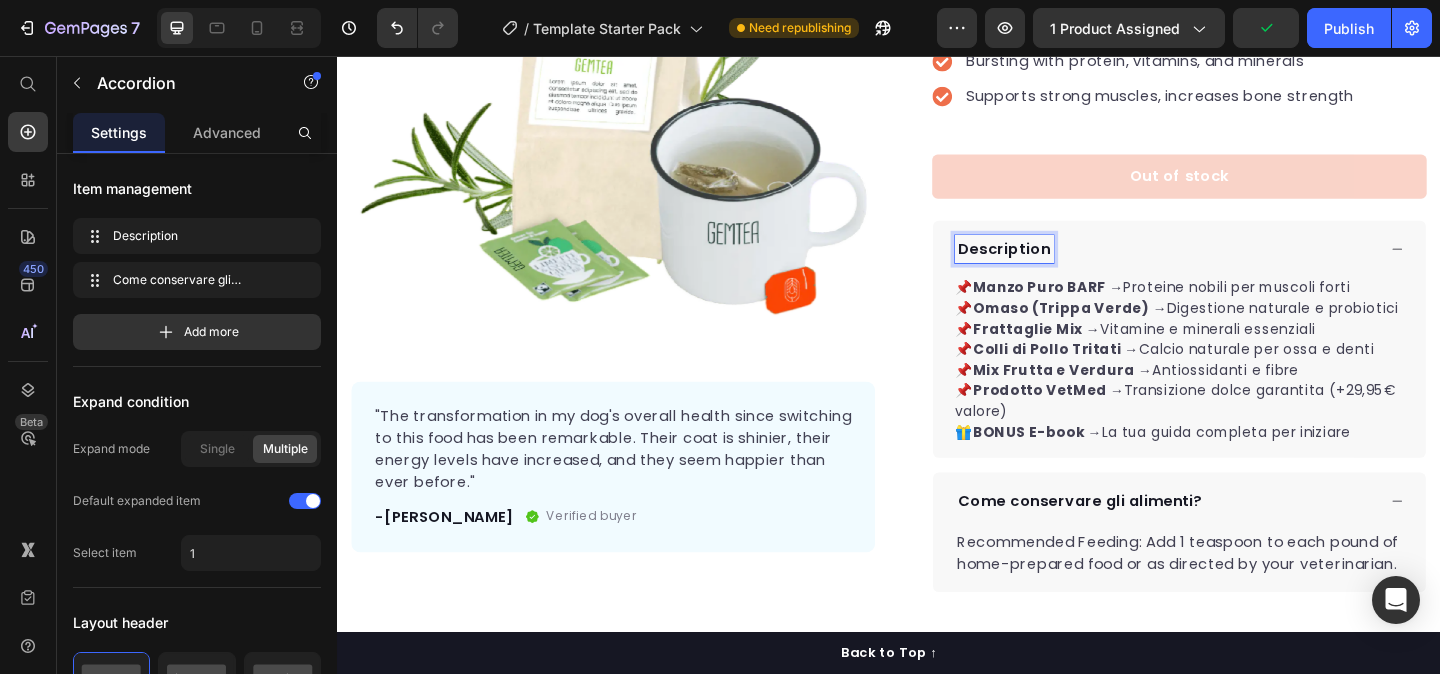 click on "Description" at bounding box center (1062, 266) 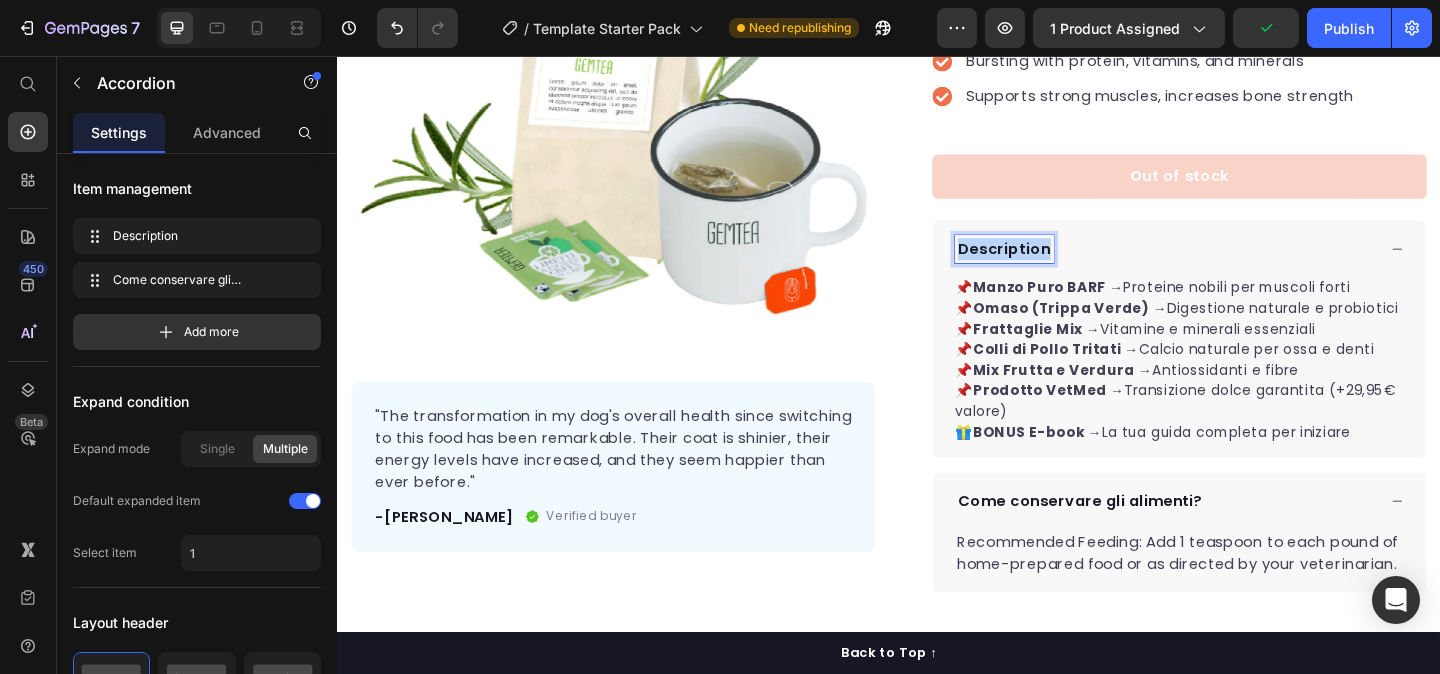 click on "Description" at bounding box center [1062, 266] 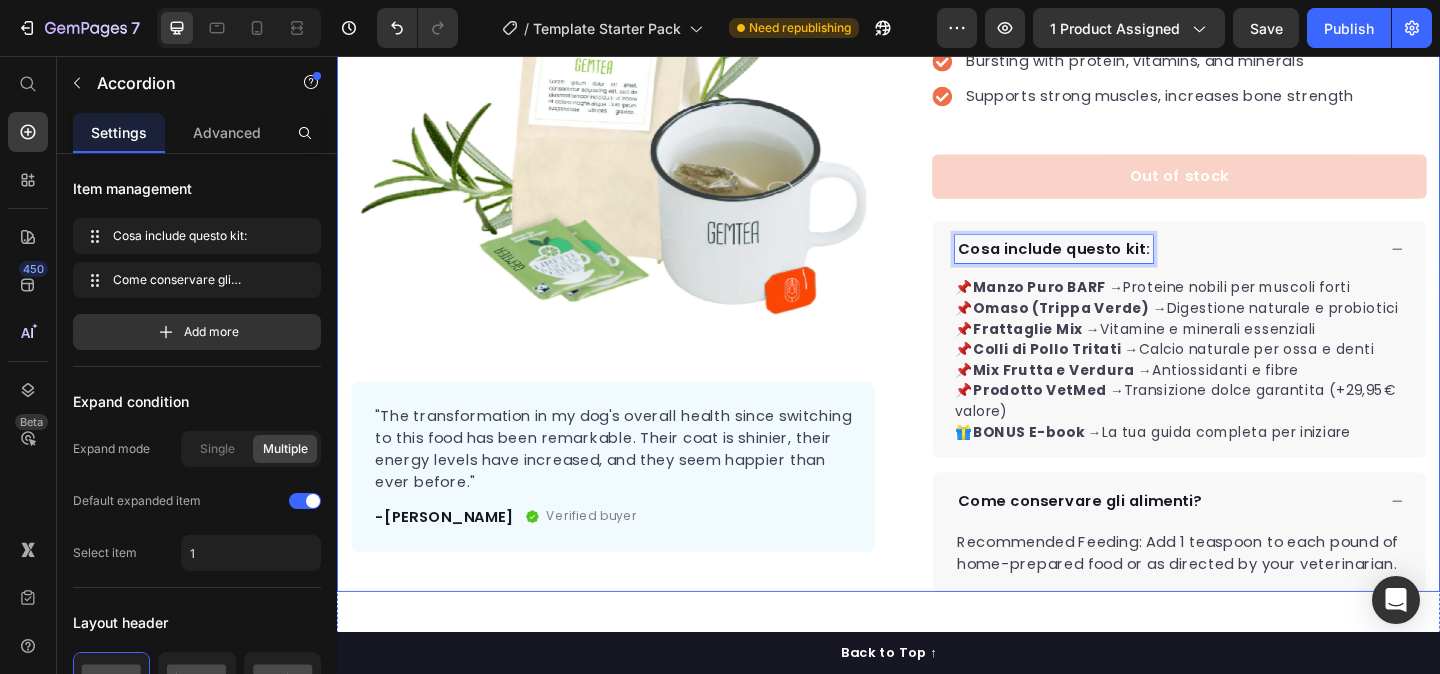 click on "Product Images "The transformation in my dog's overall health since switching to this food has been remarkable. Their coat is shinier, their energy levels have increased, and they seem happier than ever before." Text block -Daisy Text block
Verified buyer Item list Row Row "My dog absolutely loves this food! It's clear that the taste and quality are top-notch."  -Daisy Text block Row Row Icon Icon Icon Icon Icon Icon List Hoz 22,500+ Happy Customers Text block Row Starter Kit Barf Product Title Happy Dog Bites - Contains Vitamin C, Vitamin E, Vitamin B2, Vitamin B1, Vitamin D and Vitamin K Text block Perfect for sensitive tummies Supercharge immunity System Bursting with protein, vitamins, and minerals Supports strong muscles, increases bone strength Item list Out of stock Product Cart Button Perfect for sensitive tummies Supercharge immunity System Bursting with protein, vitamins, and minerals Supports strong muscles, increases bone strength Item list
📌  Manzo Puro BARF →" at bounding box center (937, 223) 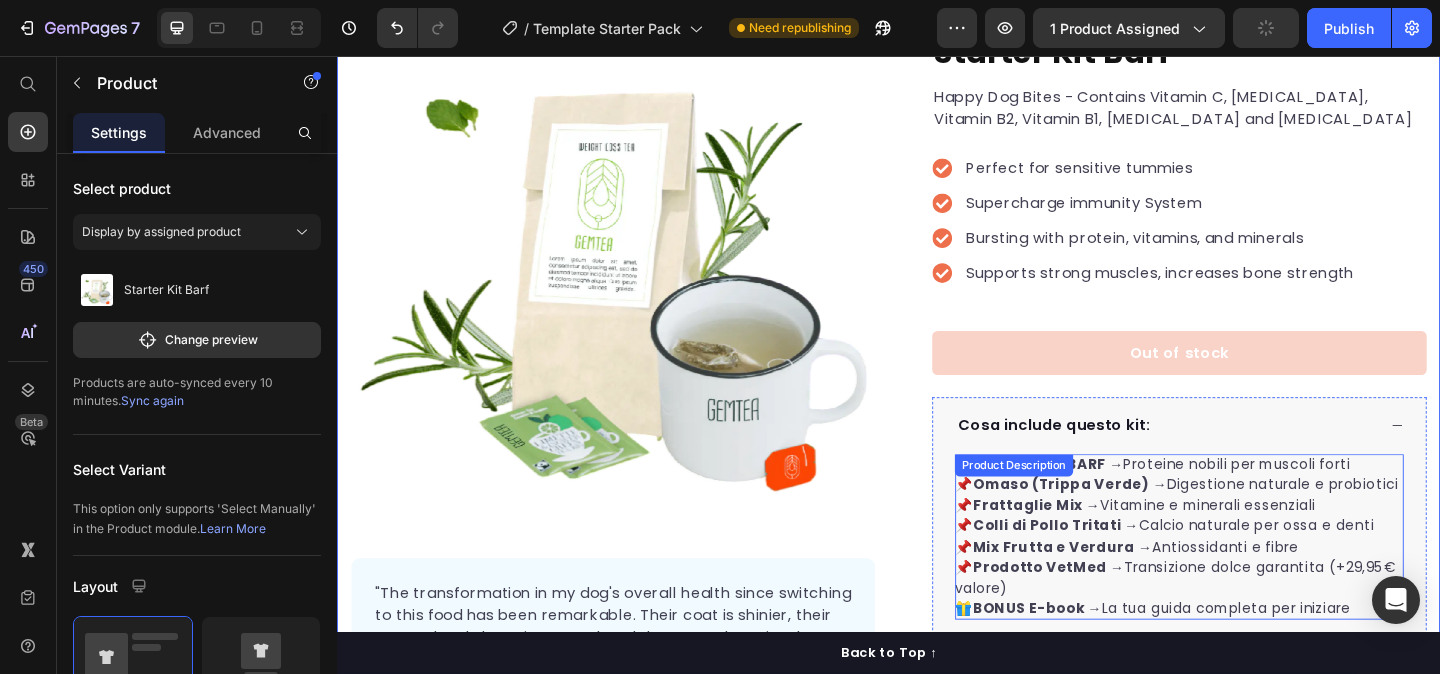 scroll, scrollTop: 202, scrollLeft: 0, axis: vertical 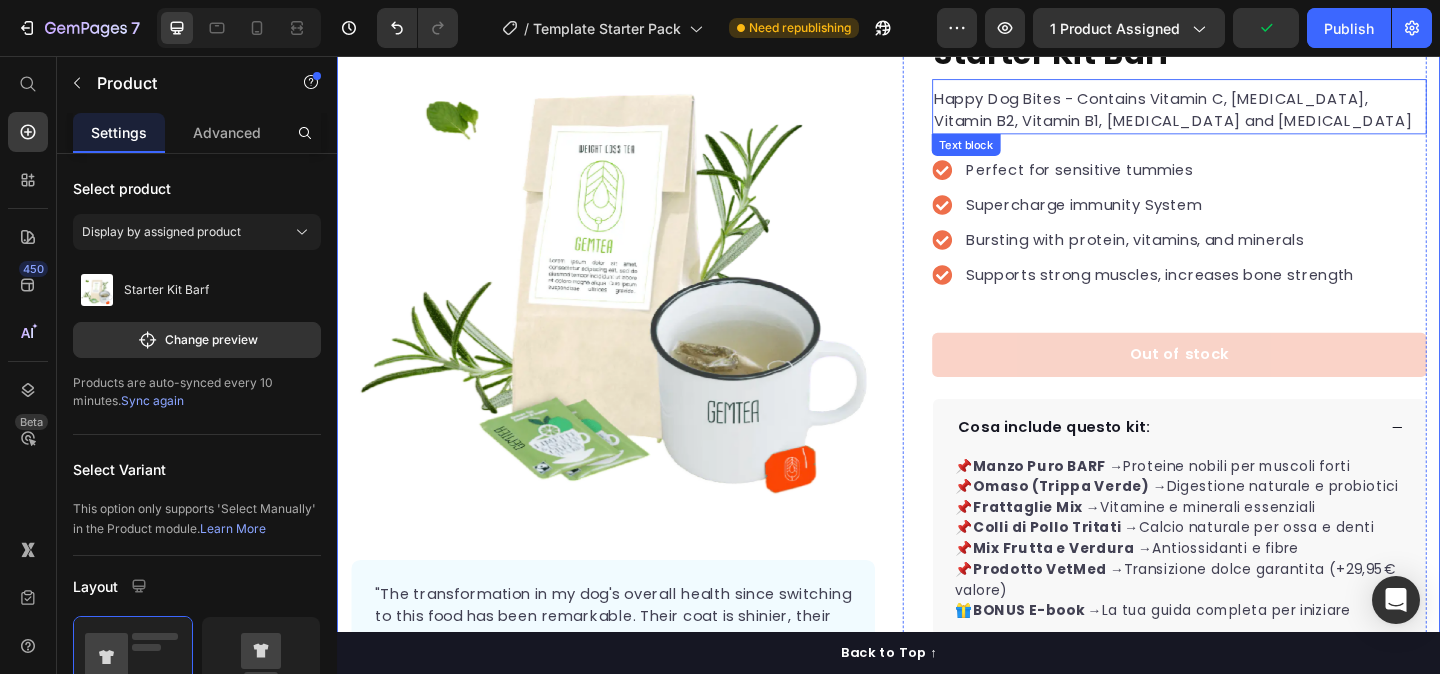 click on "Happy Dog Bites - Contains Vitamin C, Vitamin E, Vitamin B2, Vitamin B1, Vitamin D and Vitamin K" at bounding box center [1253, 115] 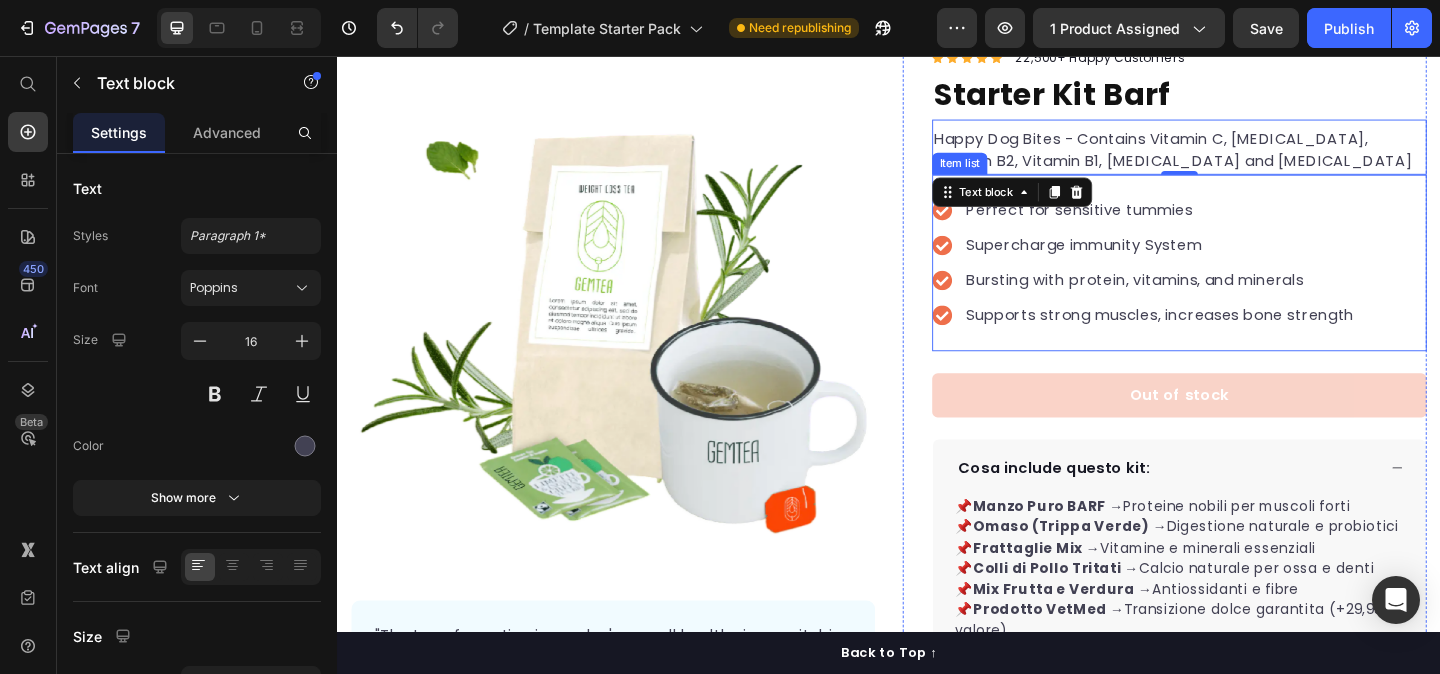 scroll, scrollTop: 56, scrollLeft: 0, axis: vertical 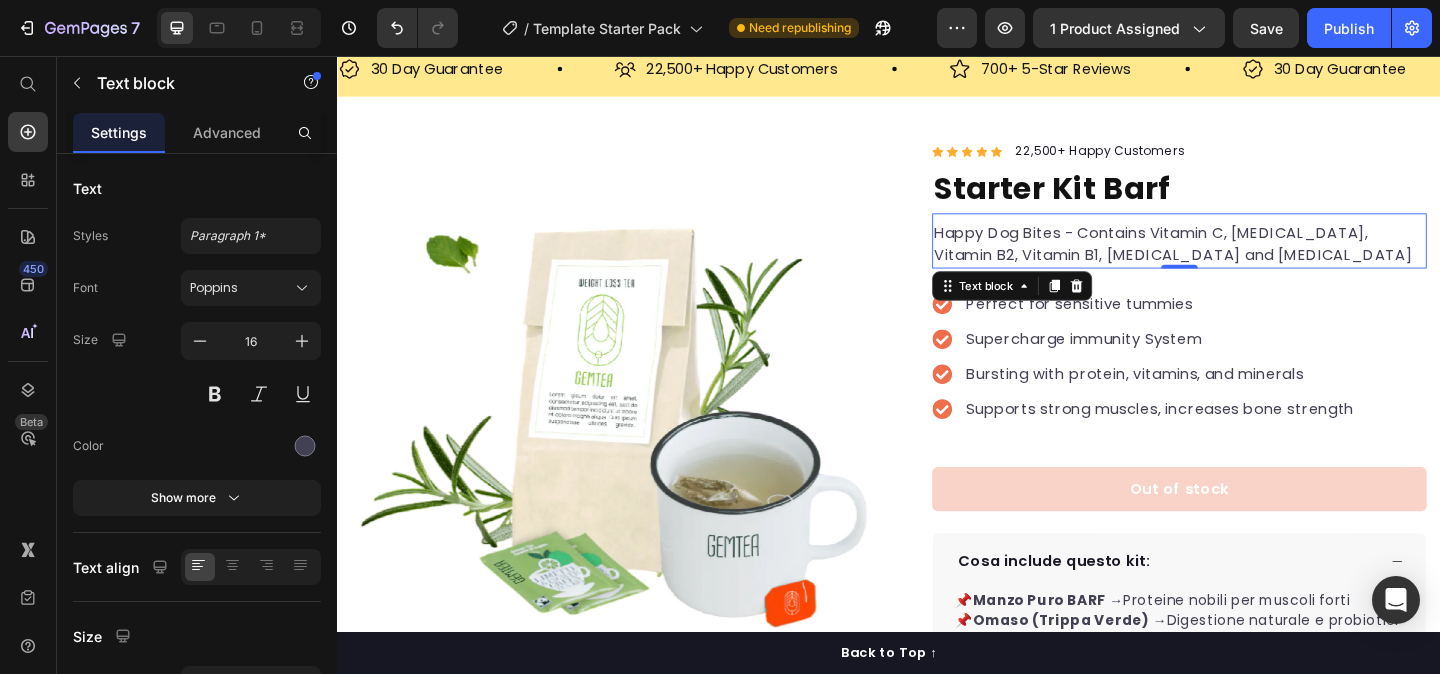 click on "Happy Dog Bites - Contains Vitamin C, Vitamin E, Vitamin B2, Vitamin B1, Vitamin D and Vitamin K" at bounding box center (1253, 261) 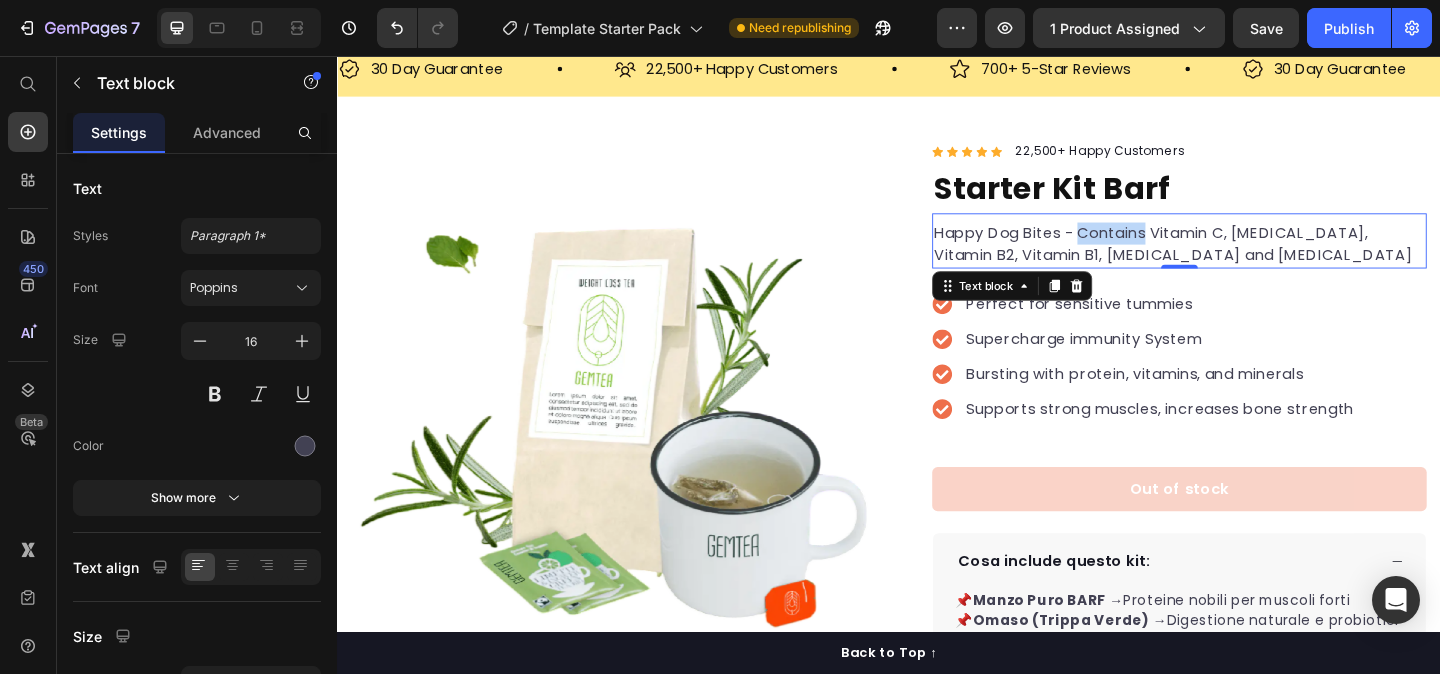 click on "Happy Dog Bites - Contains Vitamin C, Vitamin E, Vitamin B2, Vitamin B1, Vitamin D and Vitamin K" at bounding box center (1253, 261) 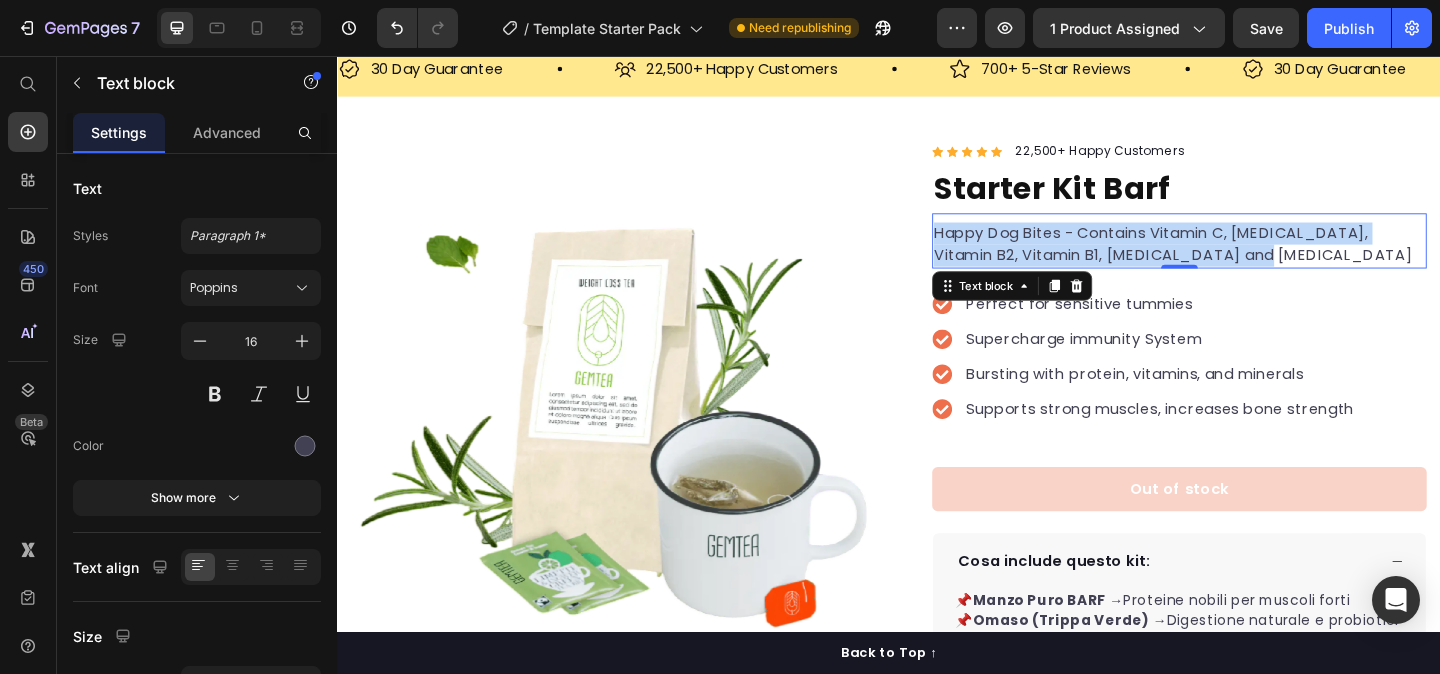 click on "Happy Dog Bites - Contains Vitamin C, Vitamin E, Vitamin B2, Vitamin B1, Vitamin D and Vitamin K" at bounding box center (1253, 261) 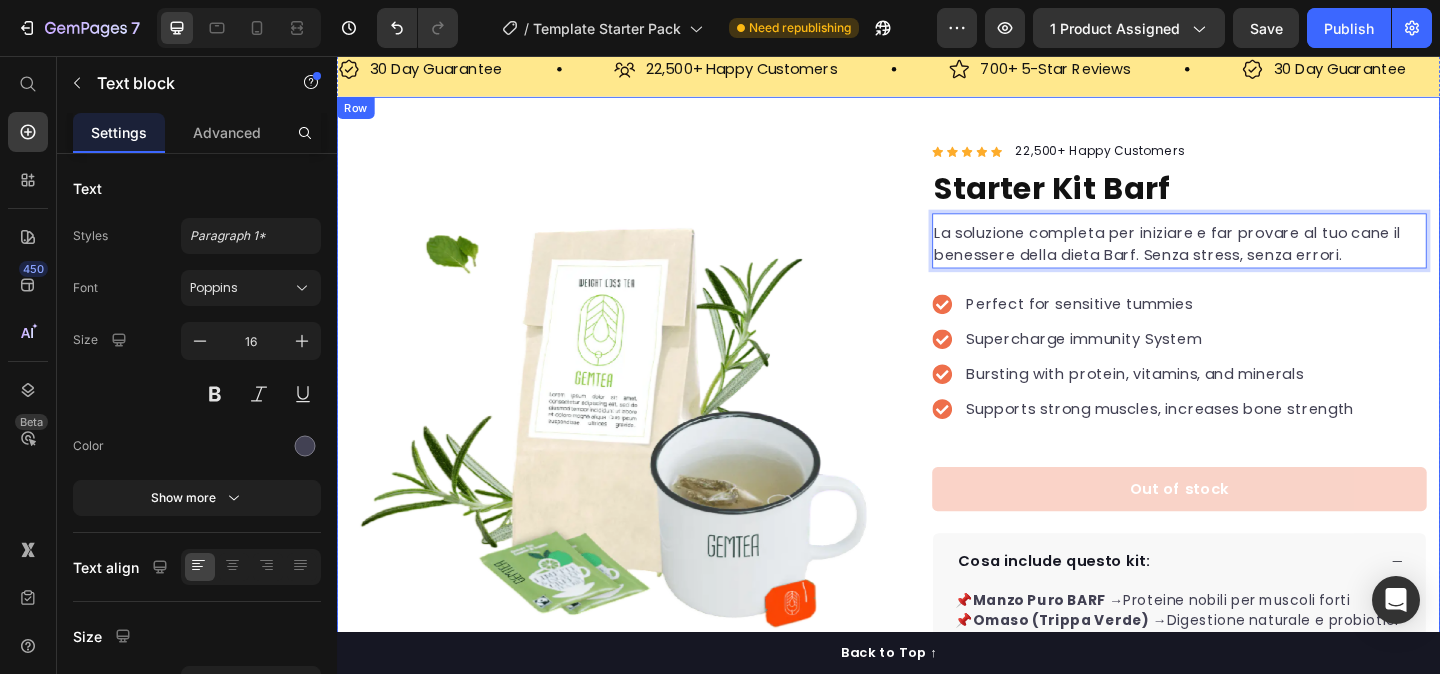 click on "22,500+ Happy Customers" at bounding box center [1166, 160] 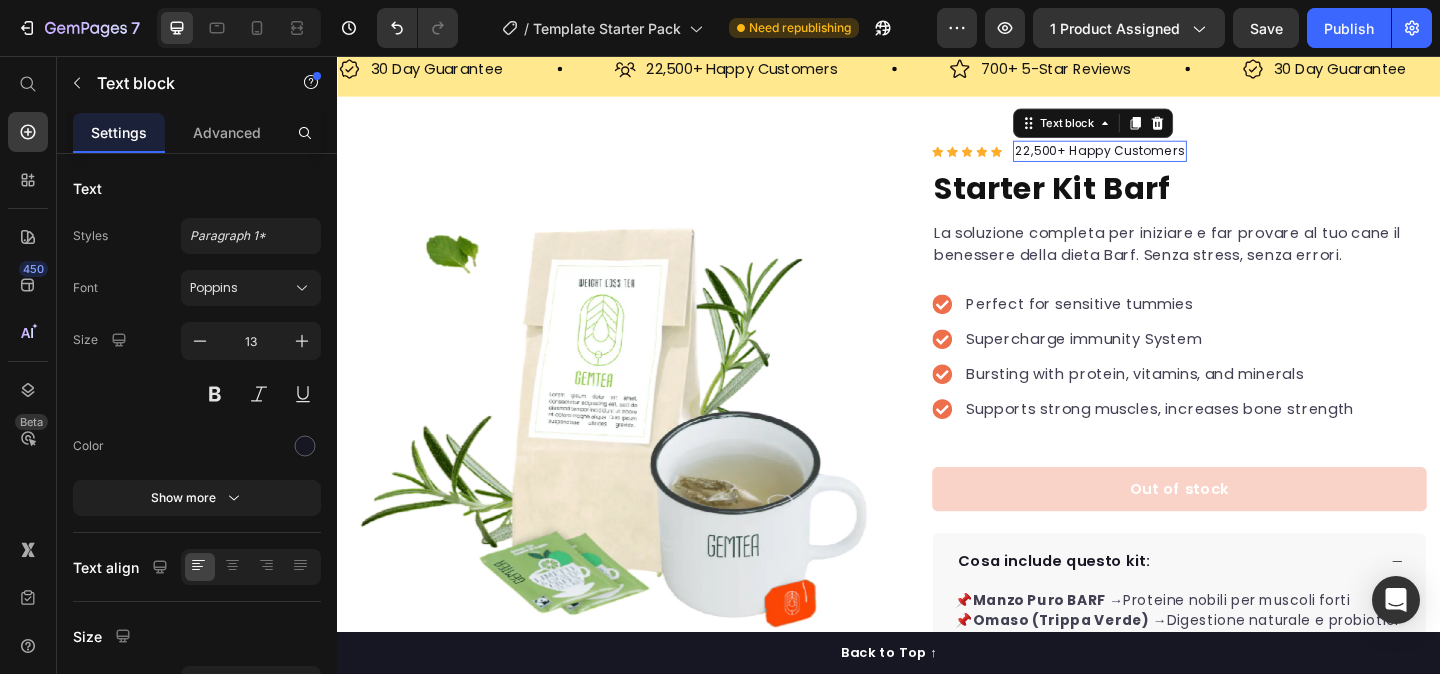 click on "22,500+ Happy Customers" at bounding box center (1166, 160) 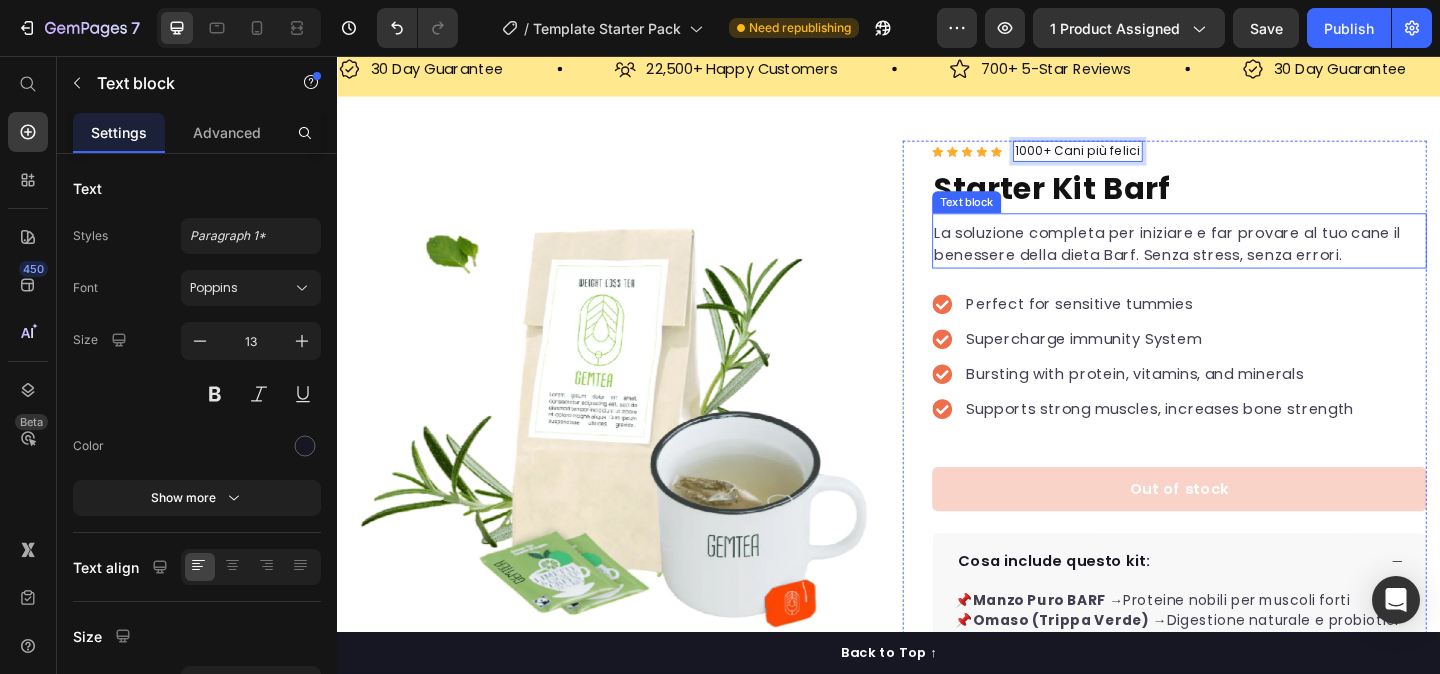 click on "La soluzione completa per iniziare e far provare al tuo cane il benessere della dieta Barf. Senza stress, senza errori." at bounding box center [1253, 261] 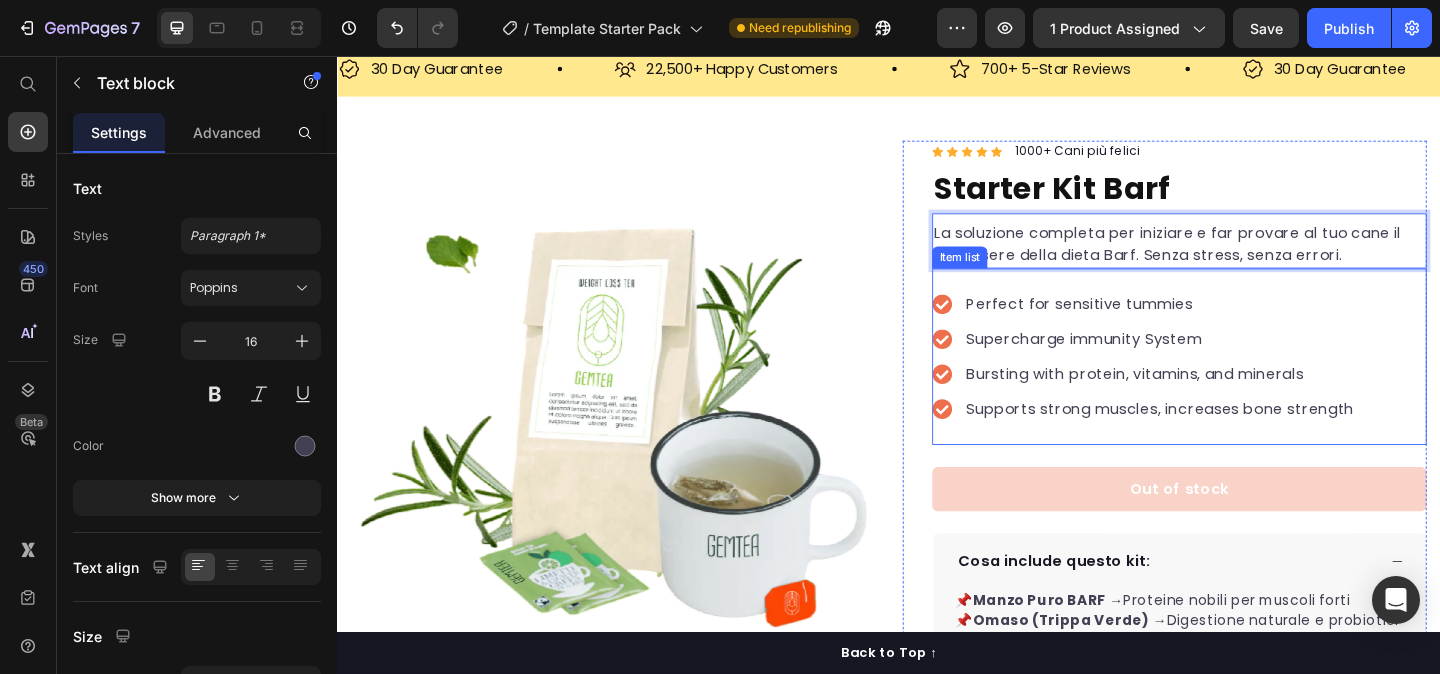 click on "Perfect for sensitive tummies" at bounding box center [1232, 326] 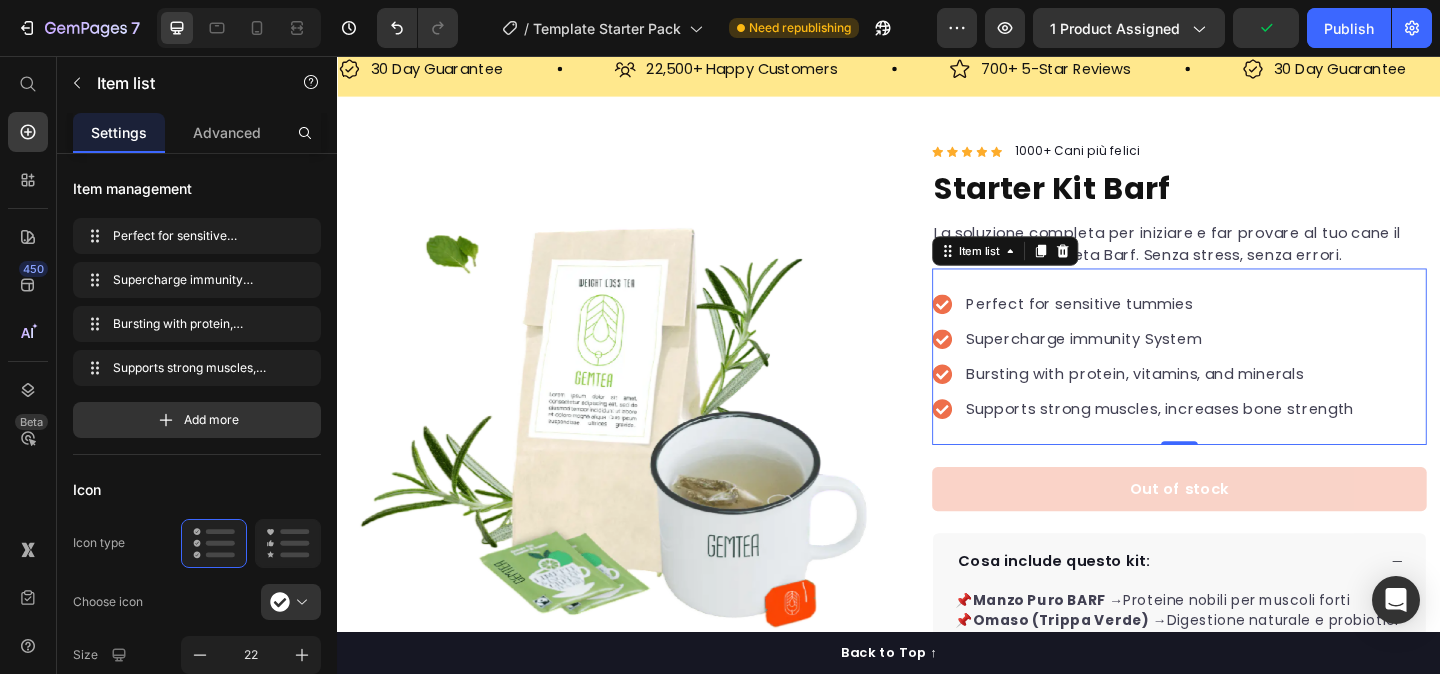 click on "Perfect for sensitive tummies" at bounding box center [1232, 326] 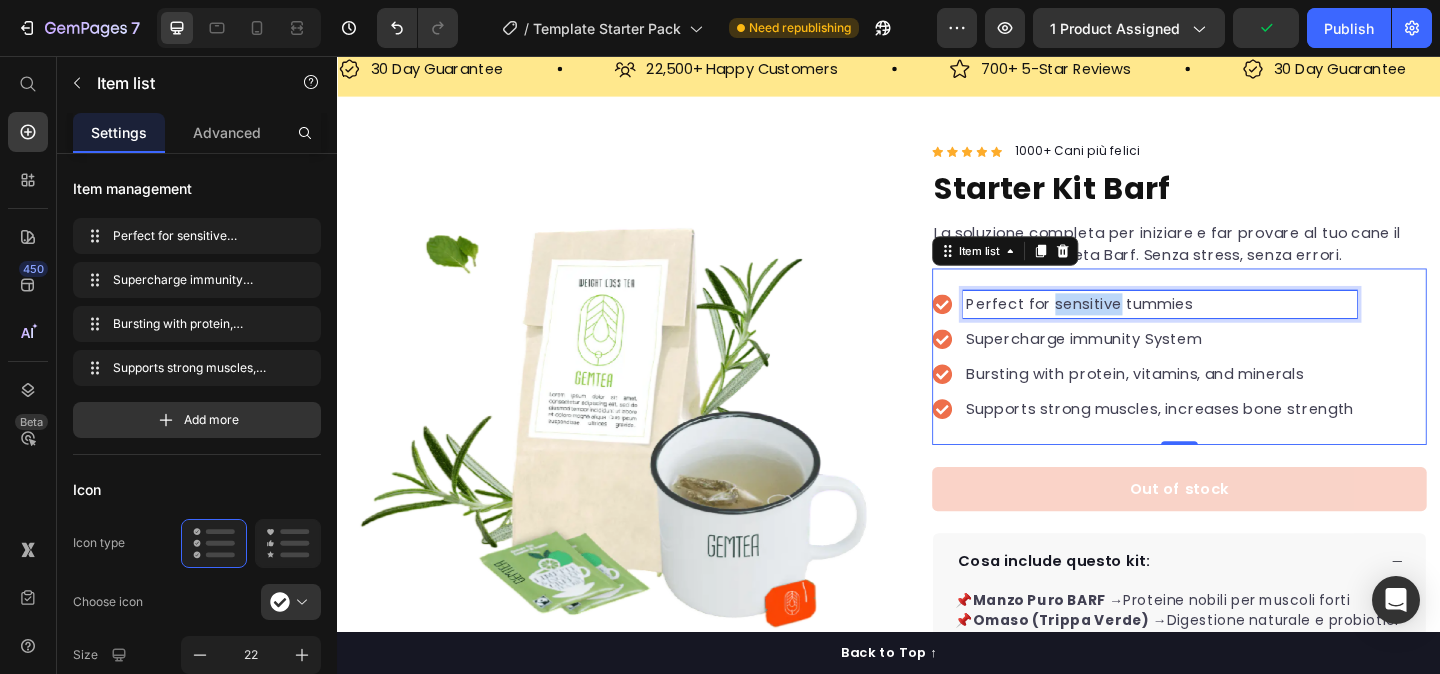 click on "Perfect for sensitive tummies" at bounding box center (1232, 326) 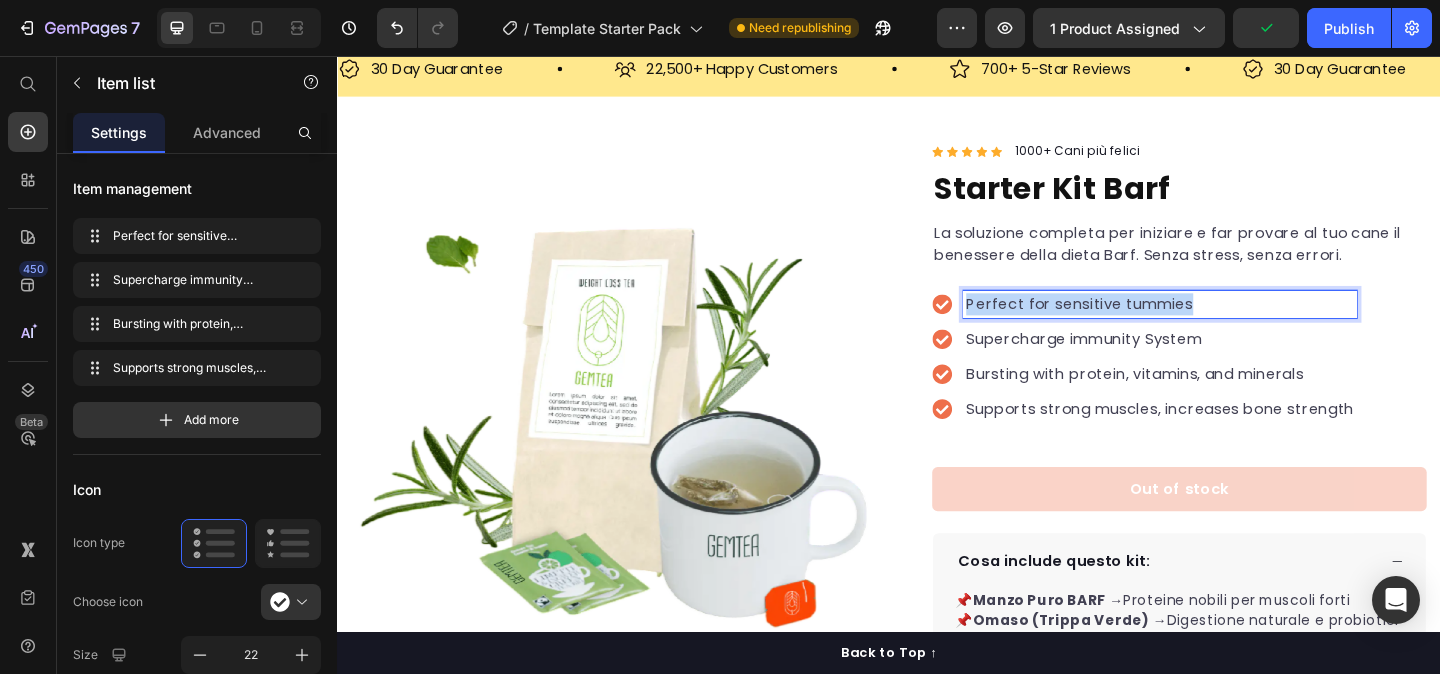 click on "Perfect for sensitive tummies" at bounding box center [1232, 326] 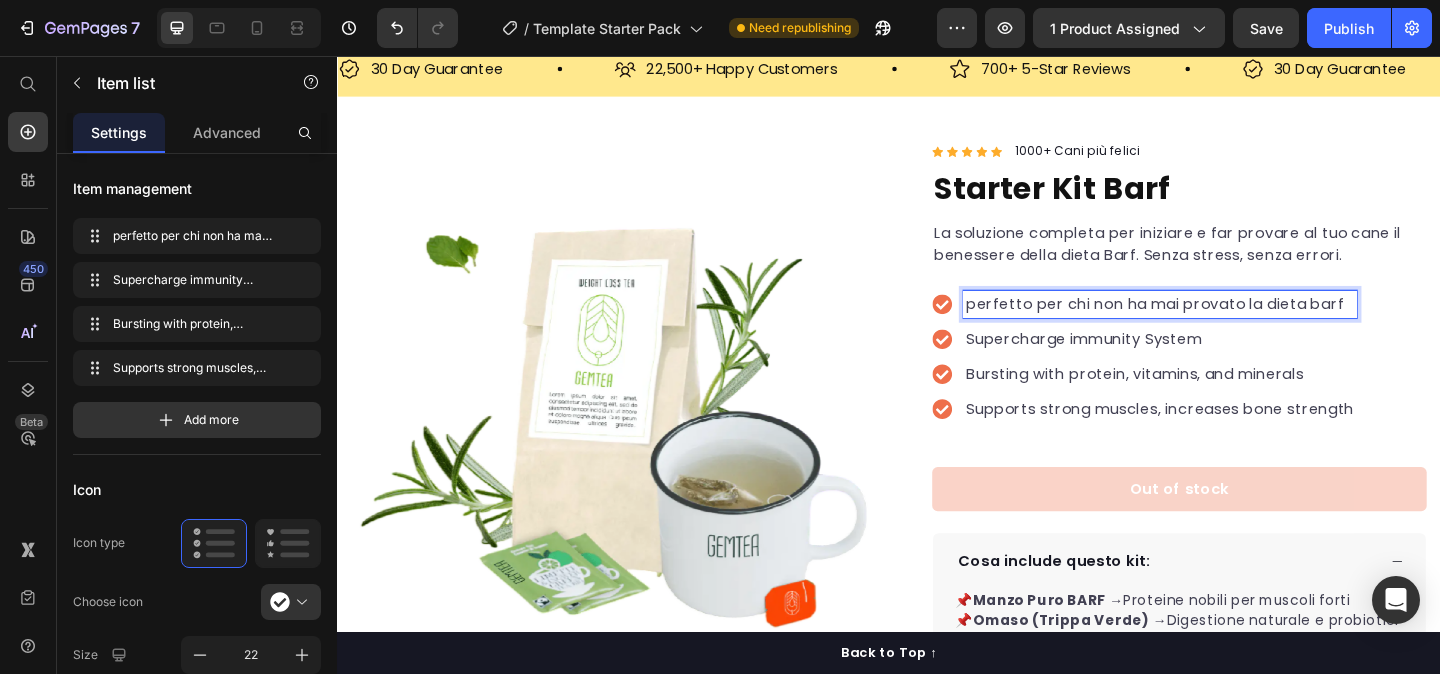 click on "perfetto per chi non ha mai provato la dieta barf" at bounding box center (1232, 326) 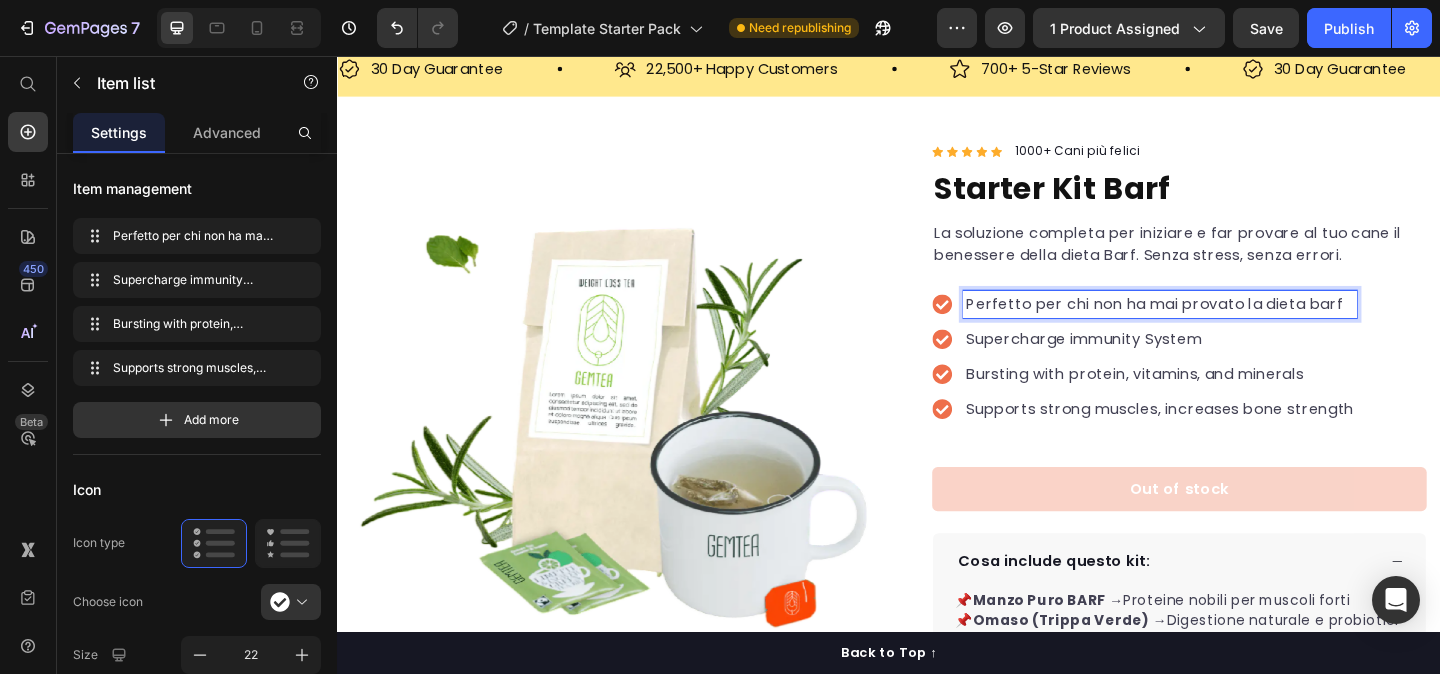 click on "Perfetto per chi non ha mai provato la dieta barf" at bounding box center (1232, 326) 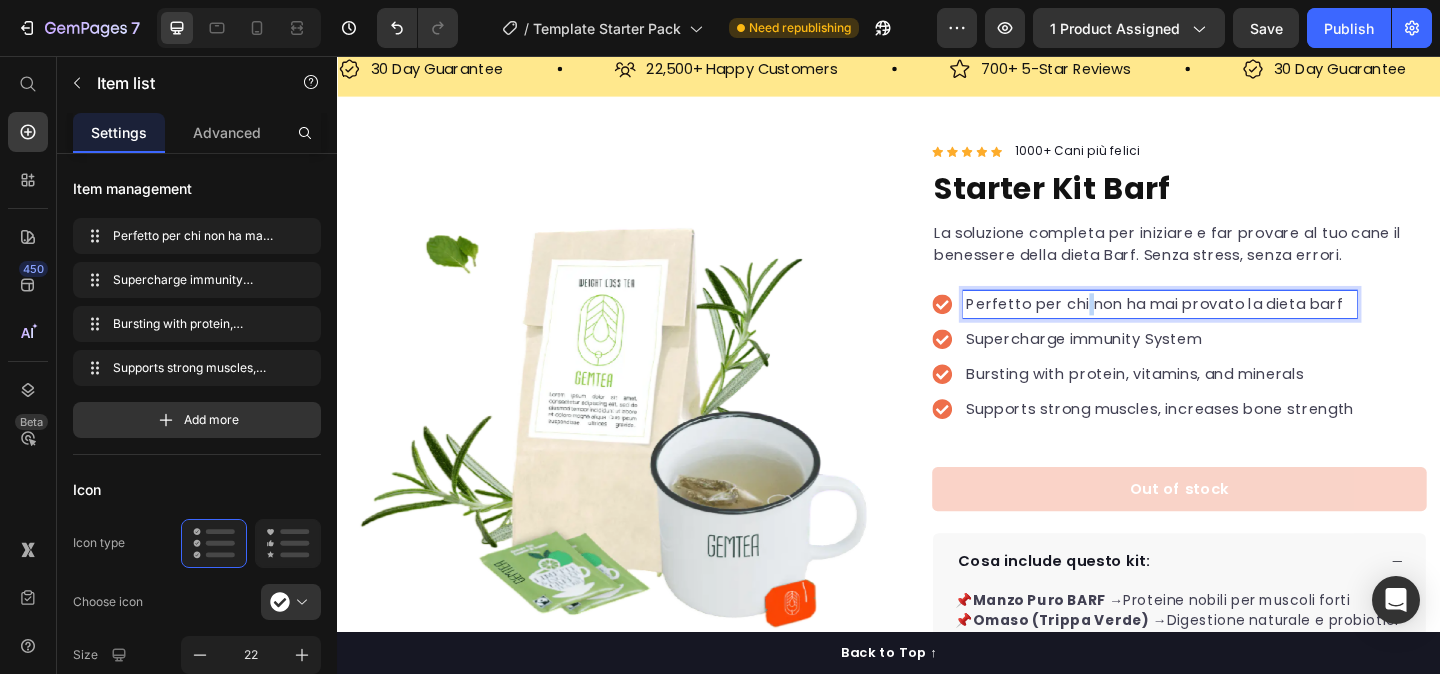 click on "Perfetto per chi non ha mai provato la dieta barf" at bounding box center [1232, 326] 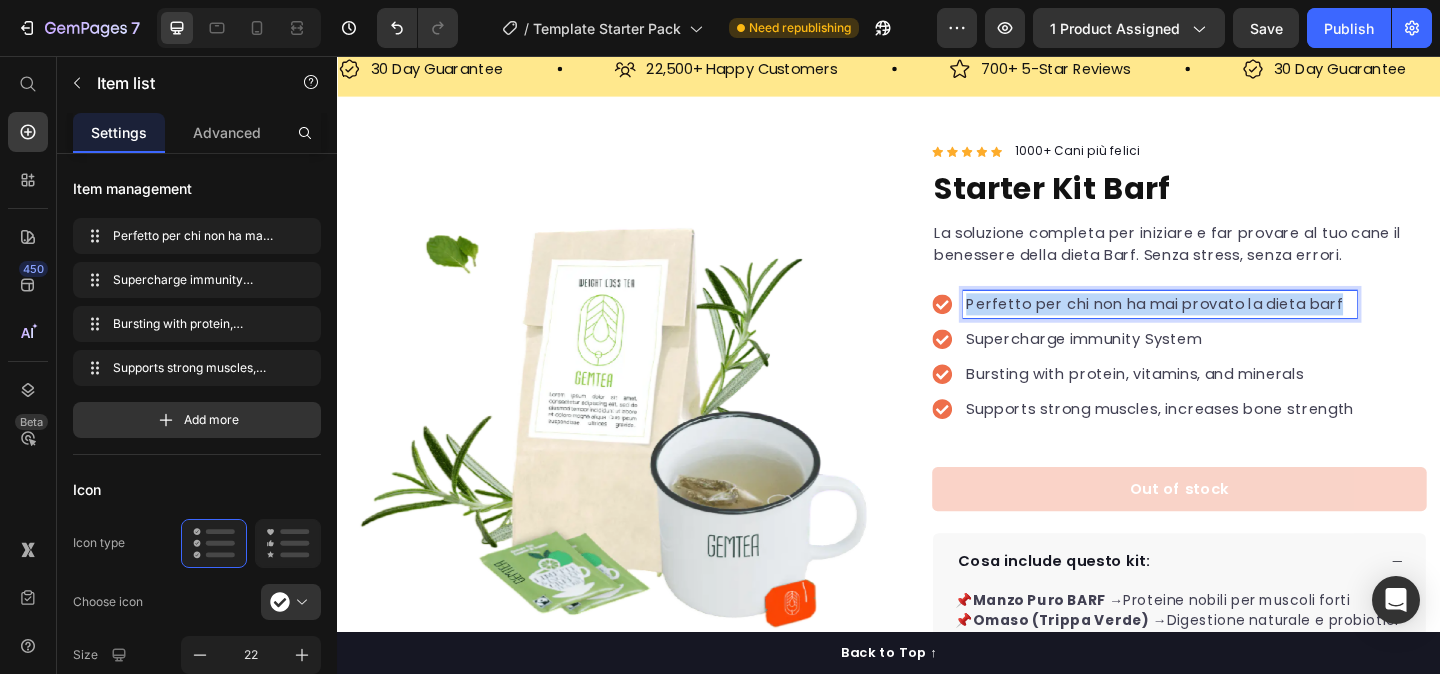 click on "Perfetto per chi non ha mai provato la dieta barf" at bounding box center [1232, 326] 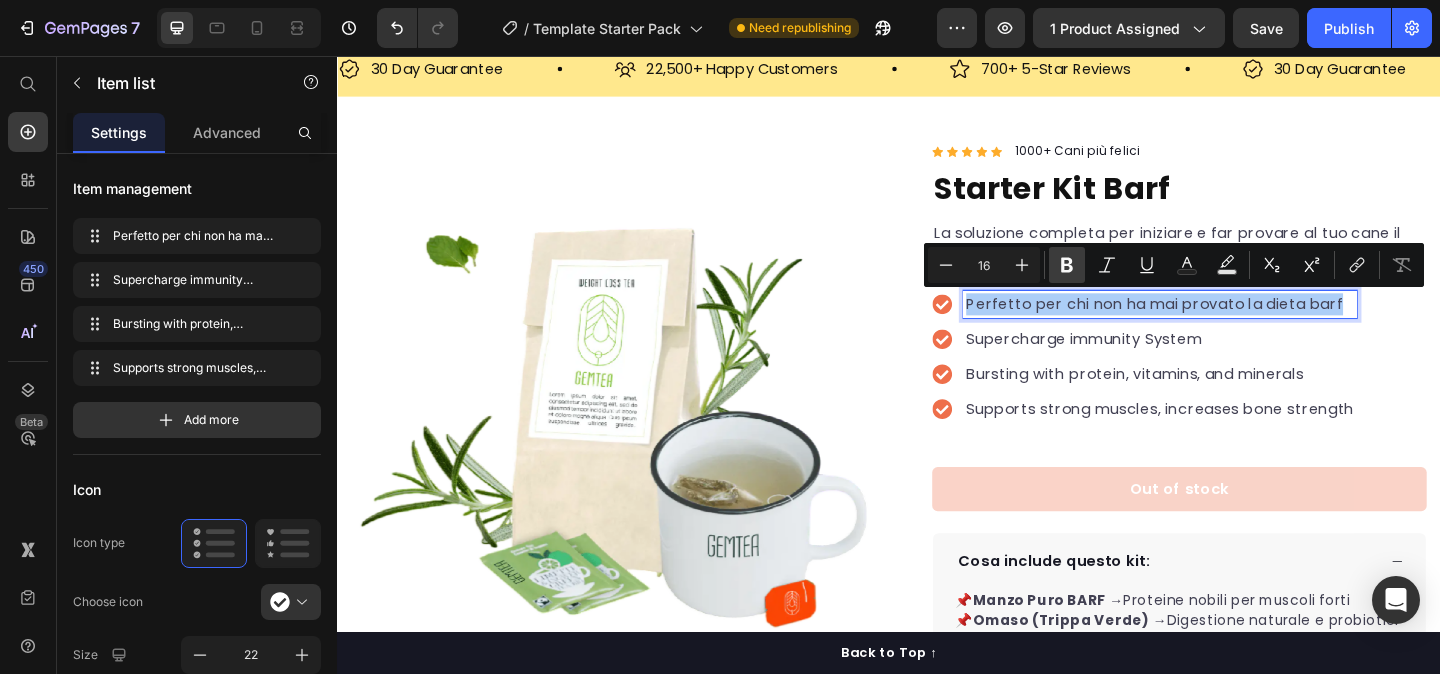 click 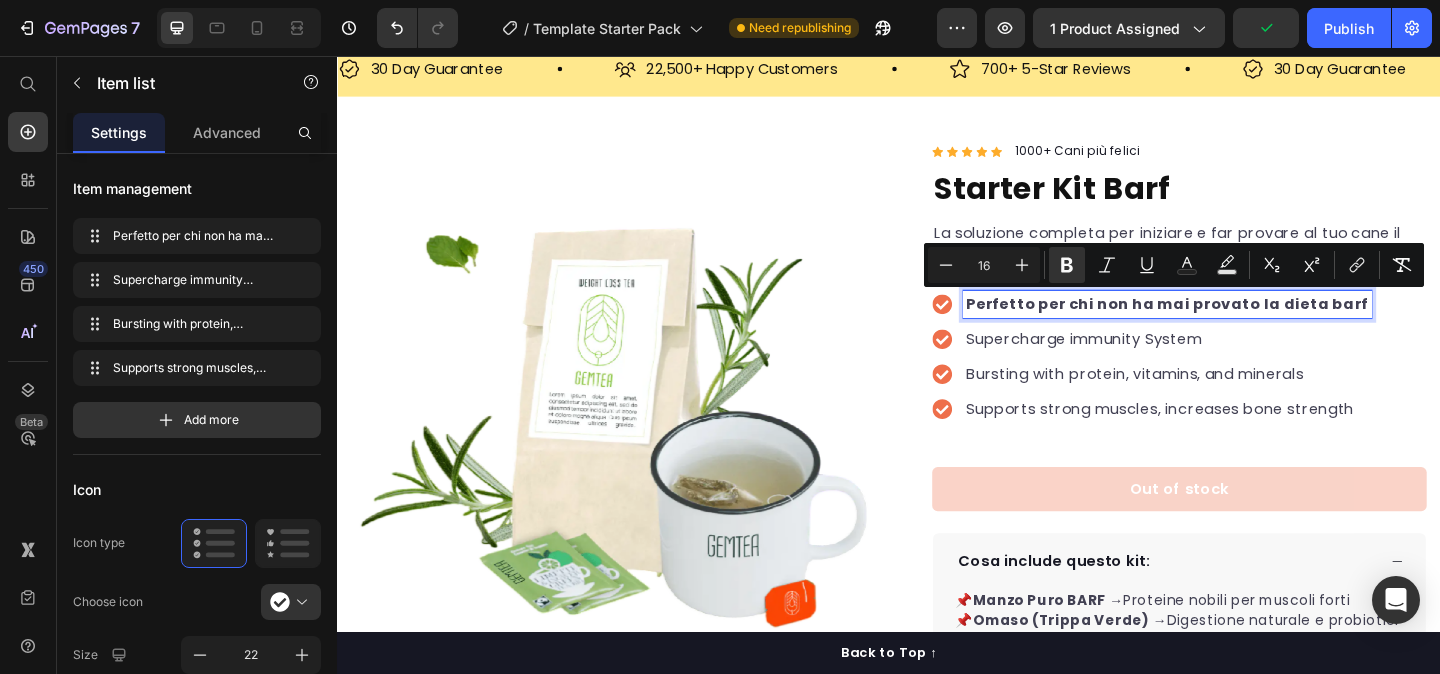click on "Supercharge immunity System" at bounding box center (1240, 364) 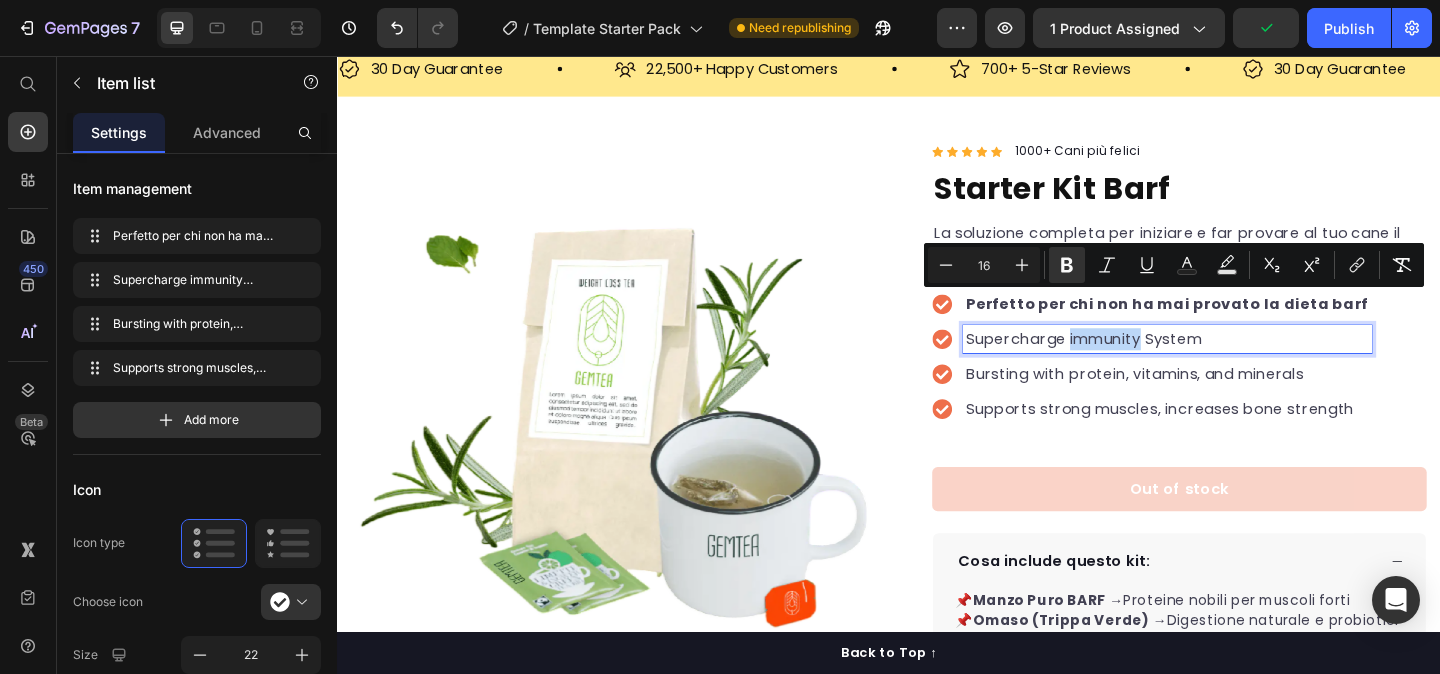 click on "Supercharge immunity System" at bounding box center (1240, 364) 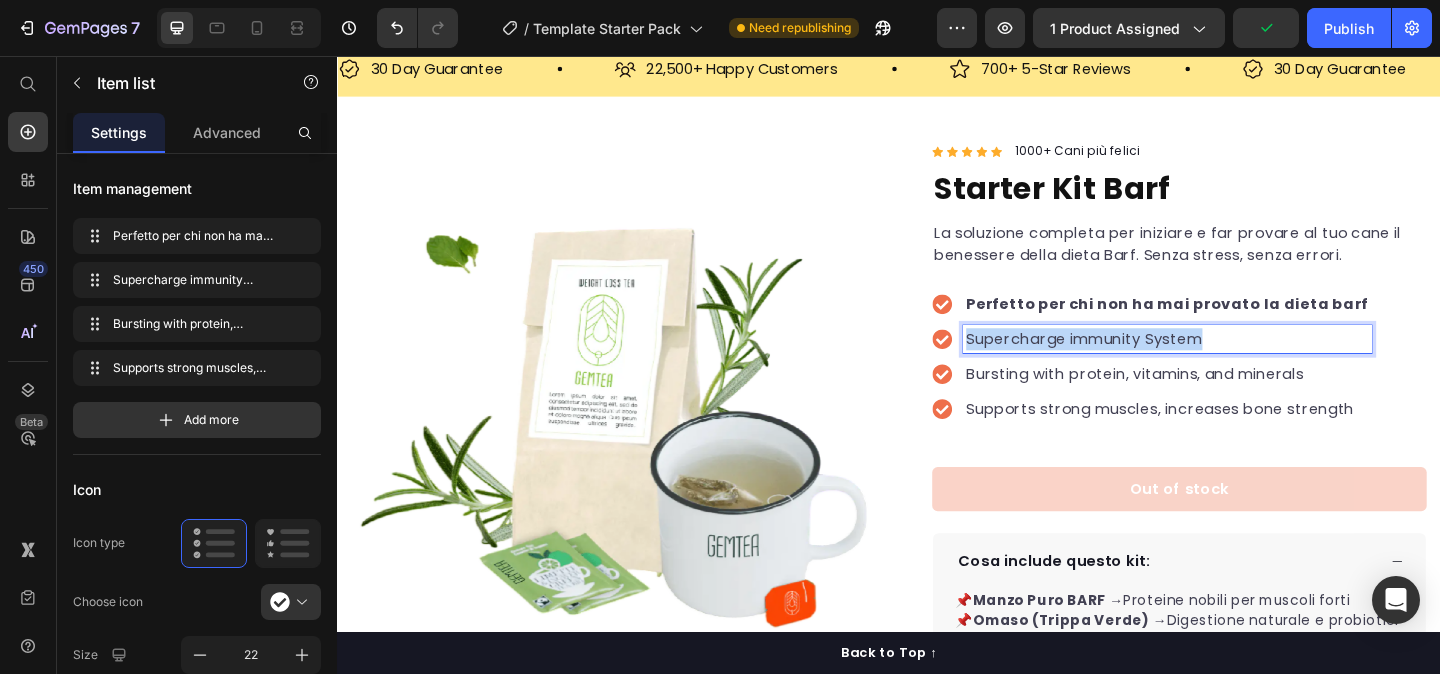 click on "Supercharge immunity System" at bounding box center [1240, 364] 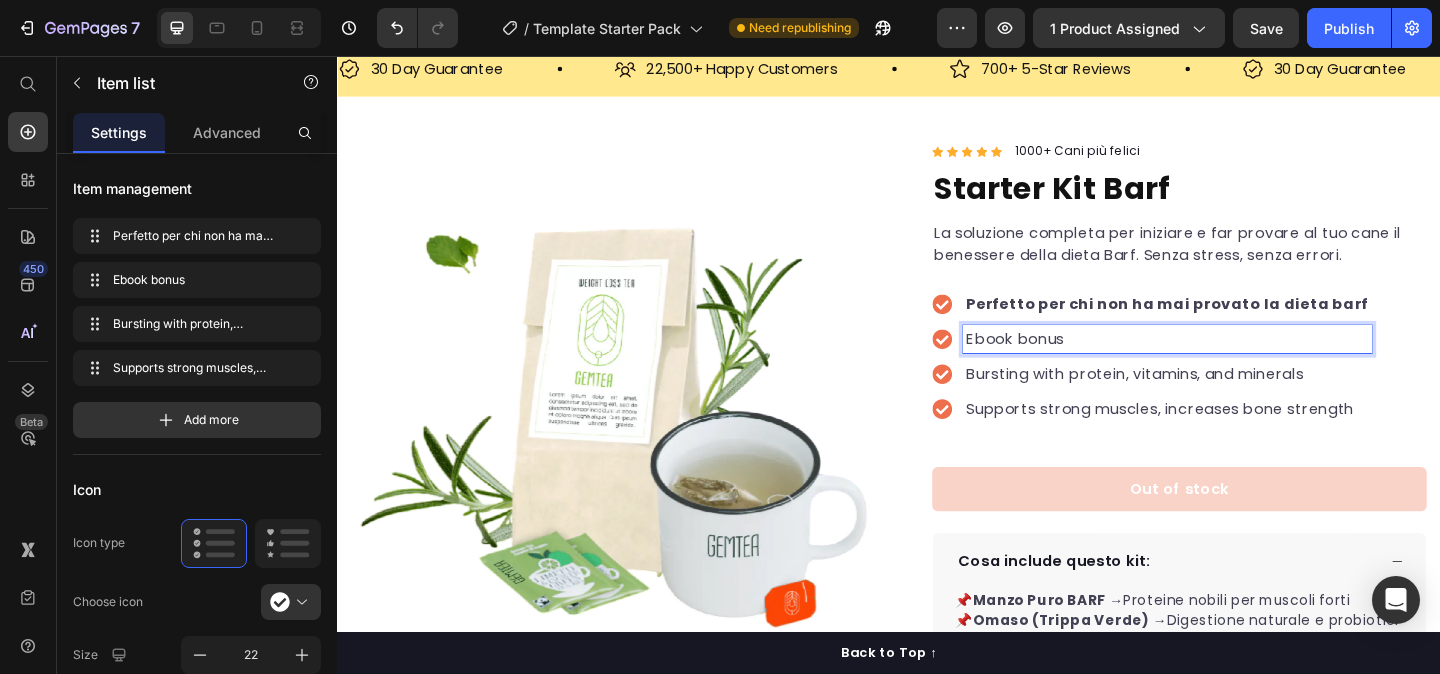 click on "Ebook bonus" at bounding box center (1240, 364) 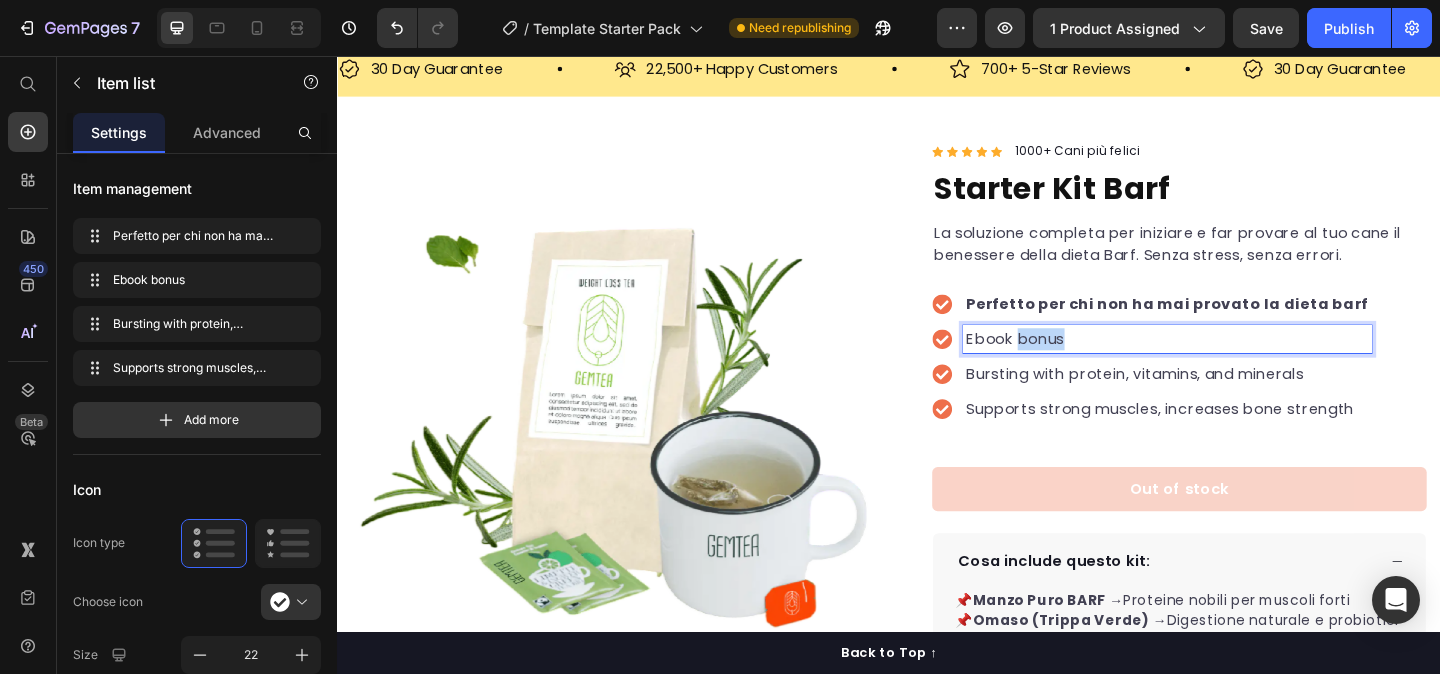 click on "Ebook bonus" at bounding box center (1240, 364) 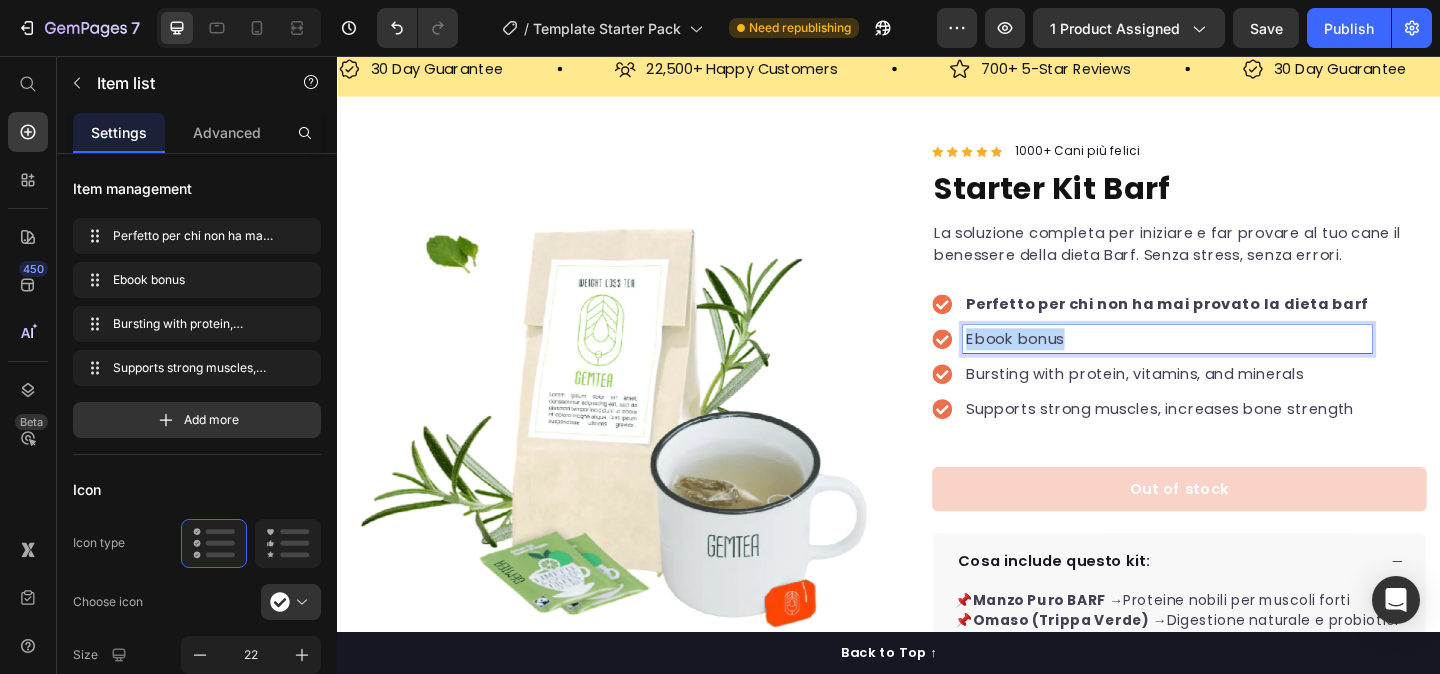 click on "Ebook bonus" at bounding box center [1240, 364] 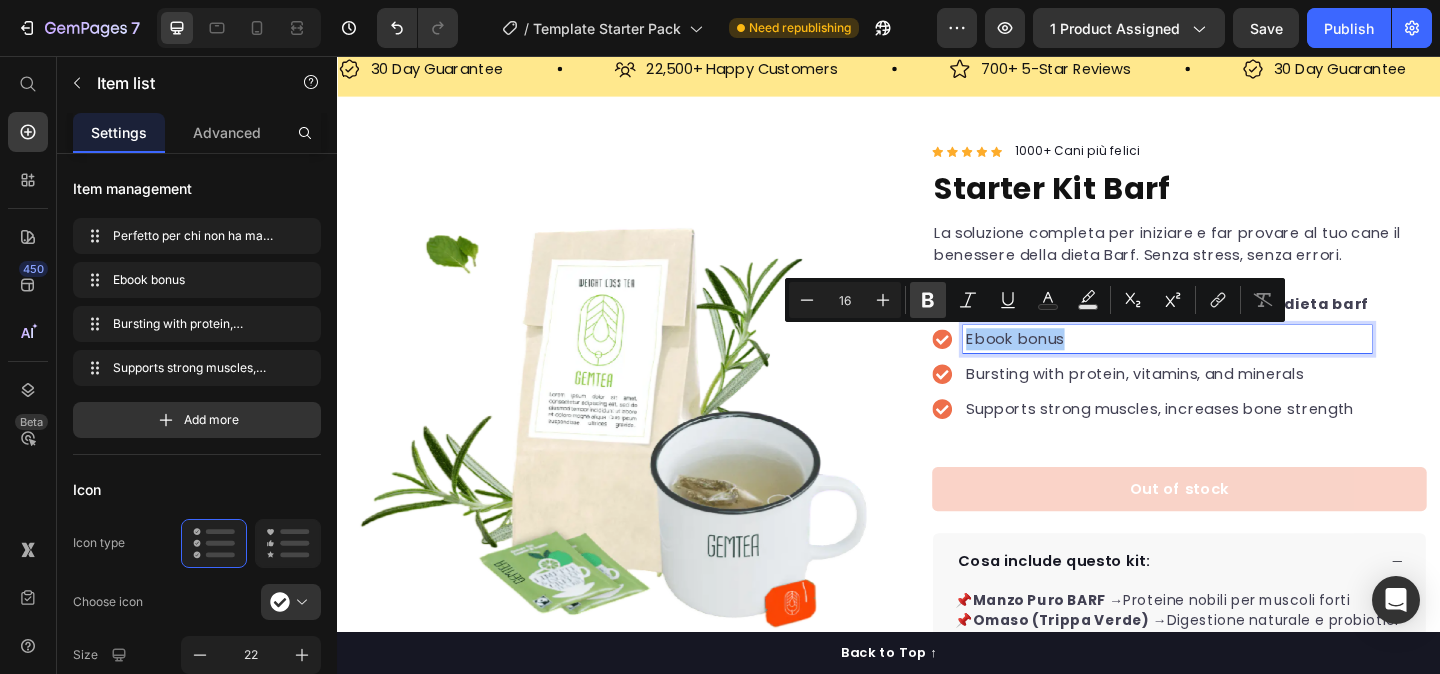 click 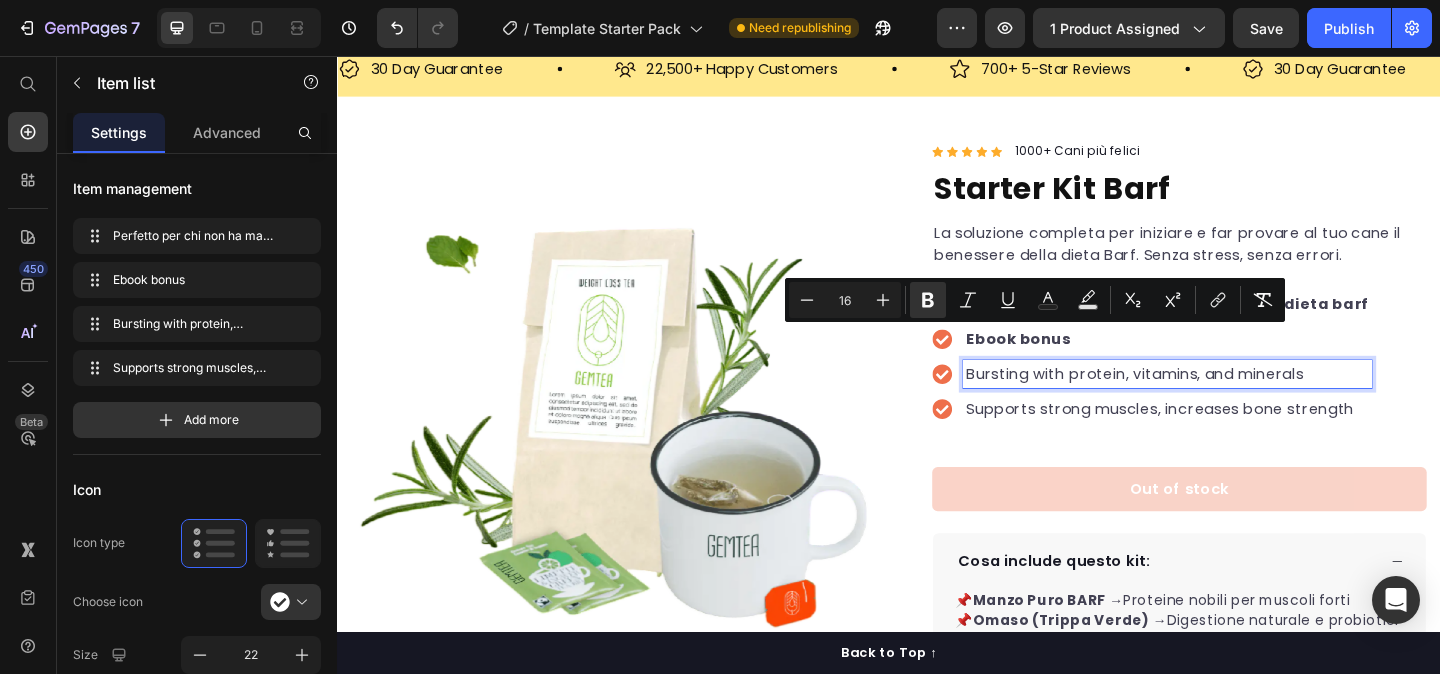 click on "Bursting with protein, vitamins, and minerals" at bounding box center (1240, 402) 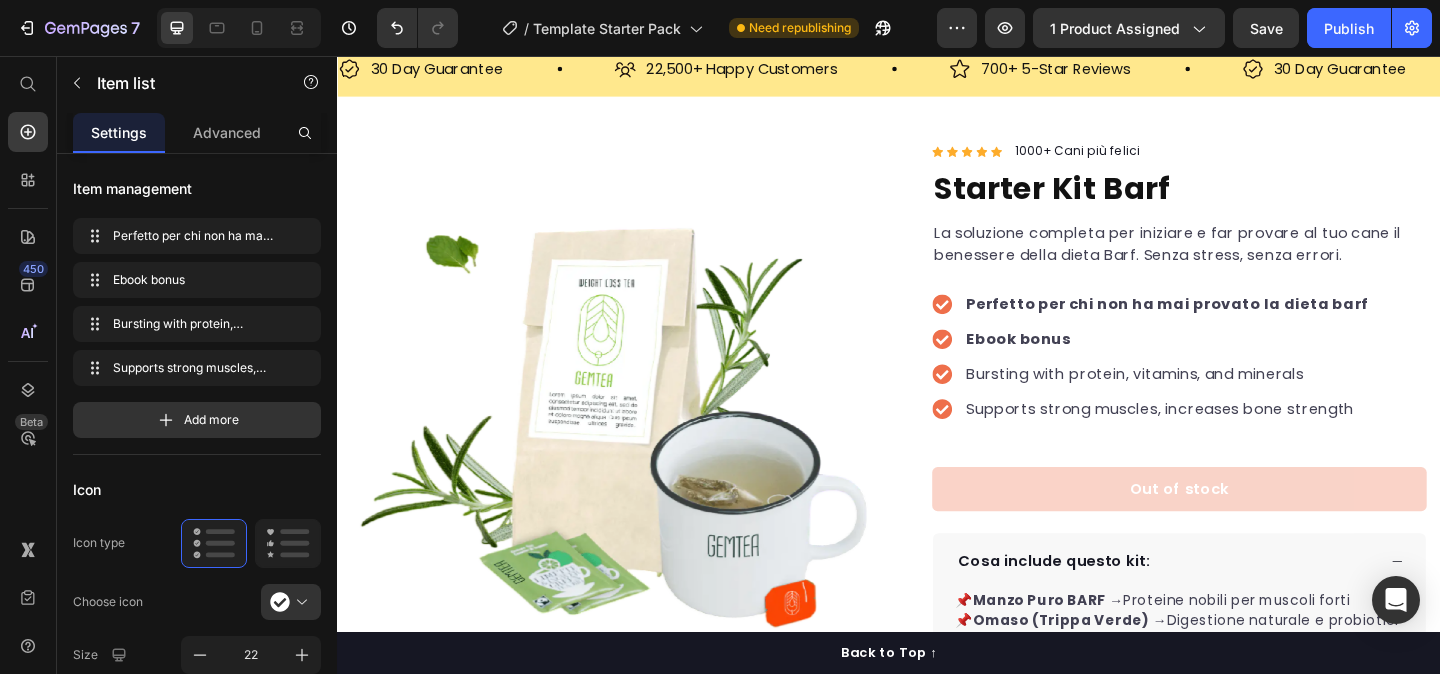 click 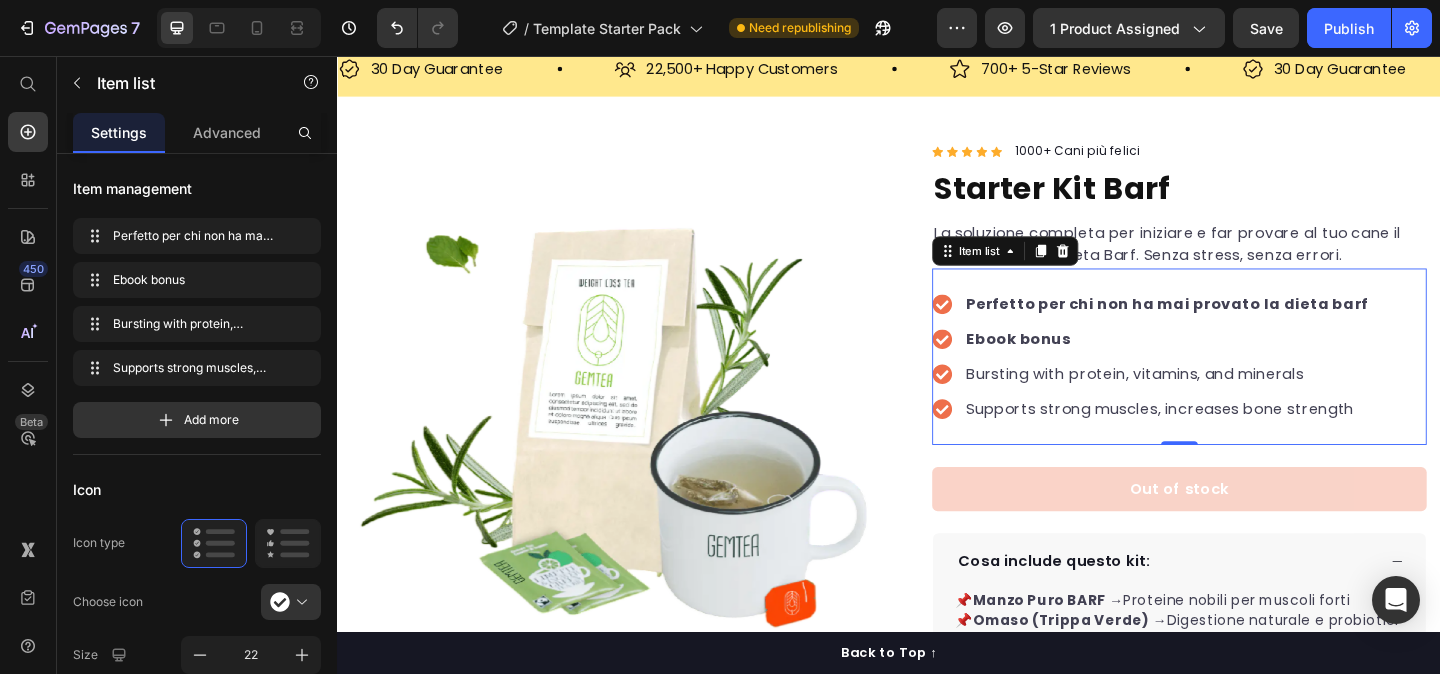 click 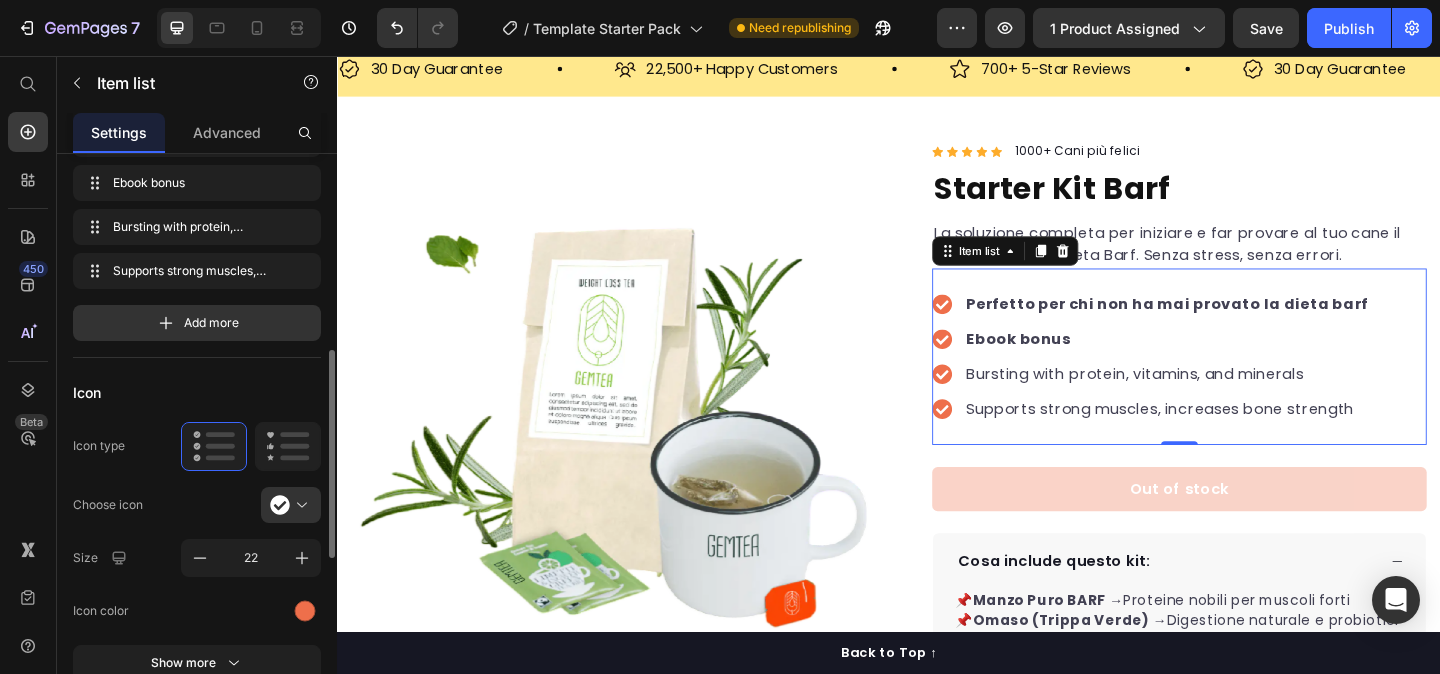 scroll, scrollTop: 224, scrollLeft: 0, axis: vertical 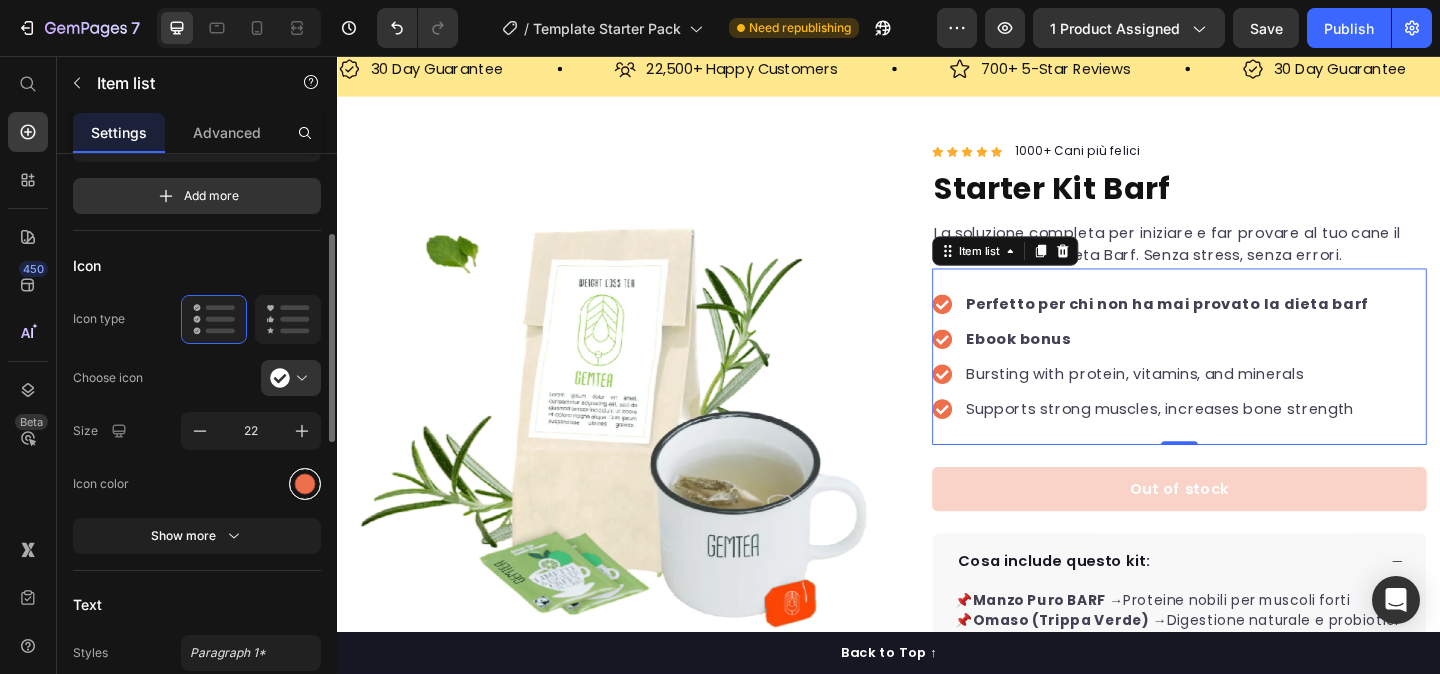 click at bounding box center (305, 483) 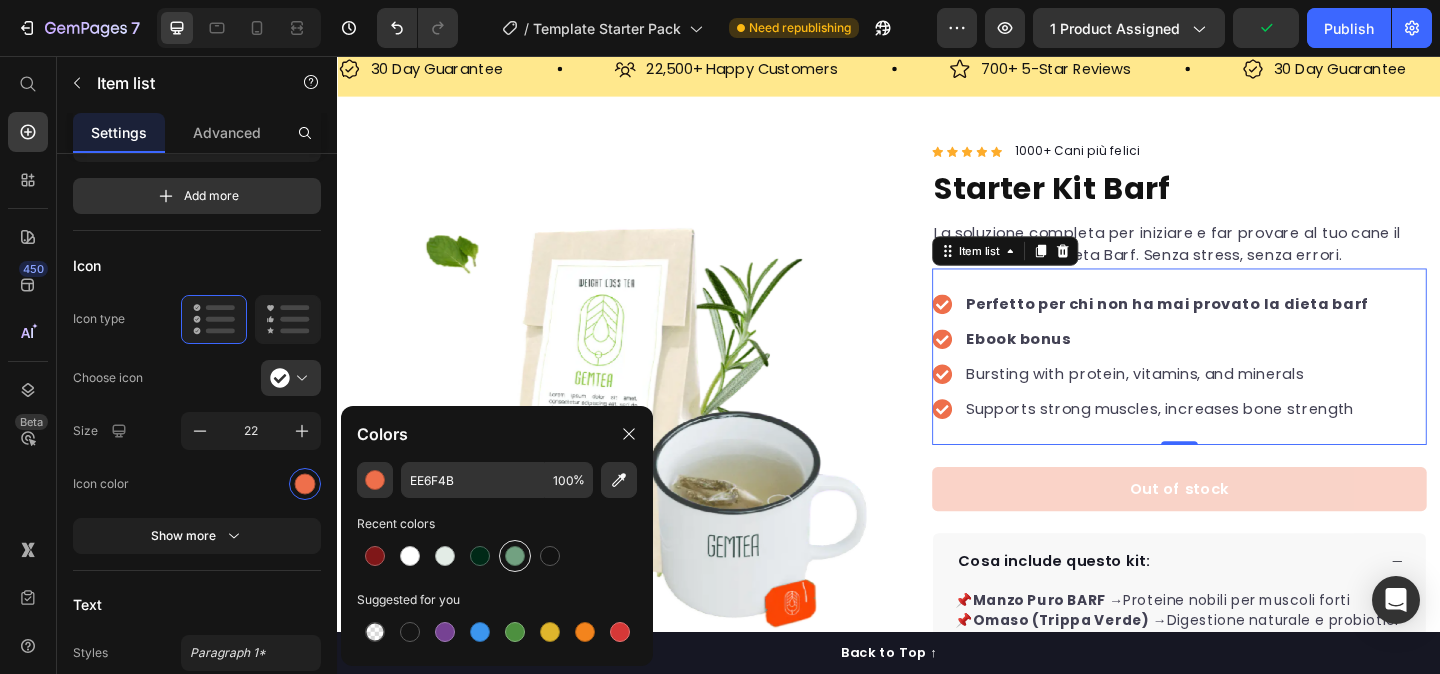 click at bounding box center (515, 556) 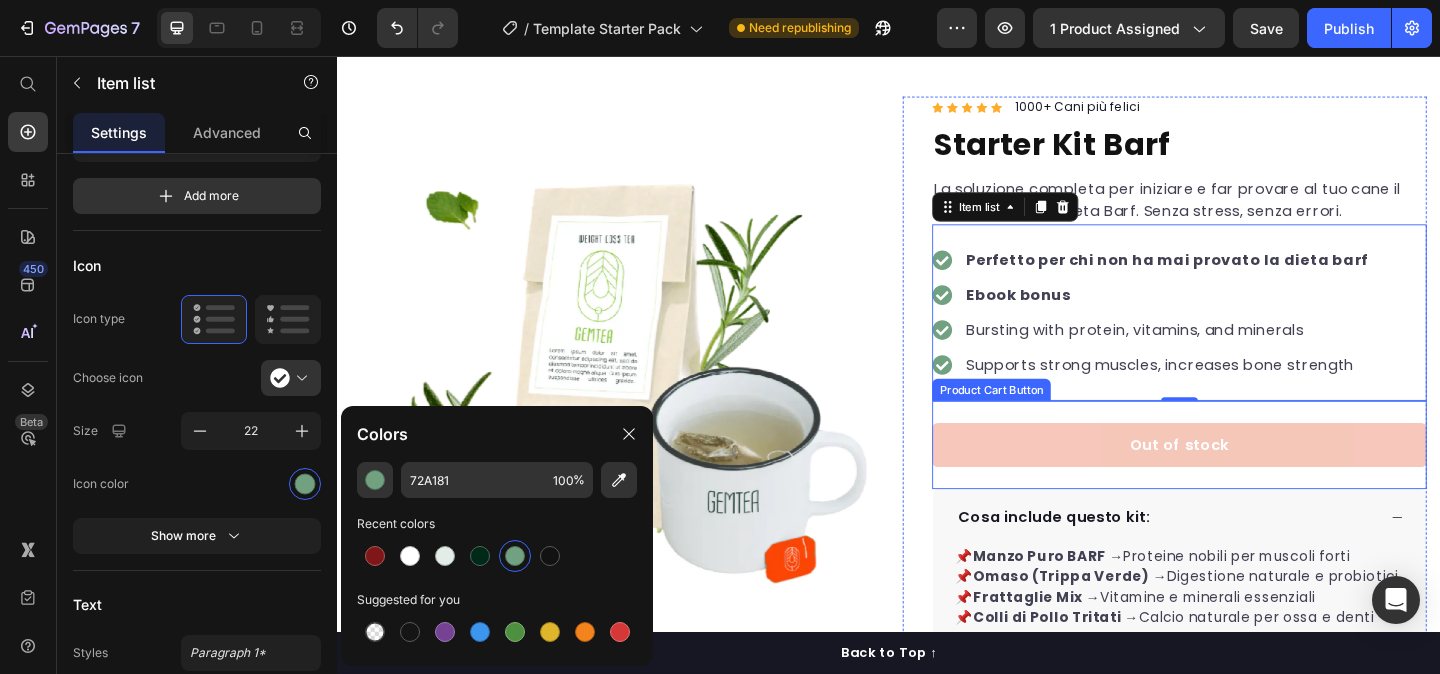 scroll, scrollTop: 142, scrollLeft: 0, axis: vertical 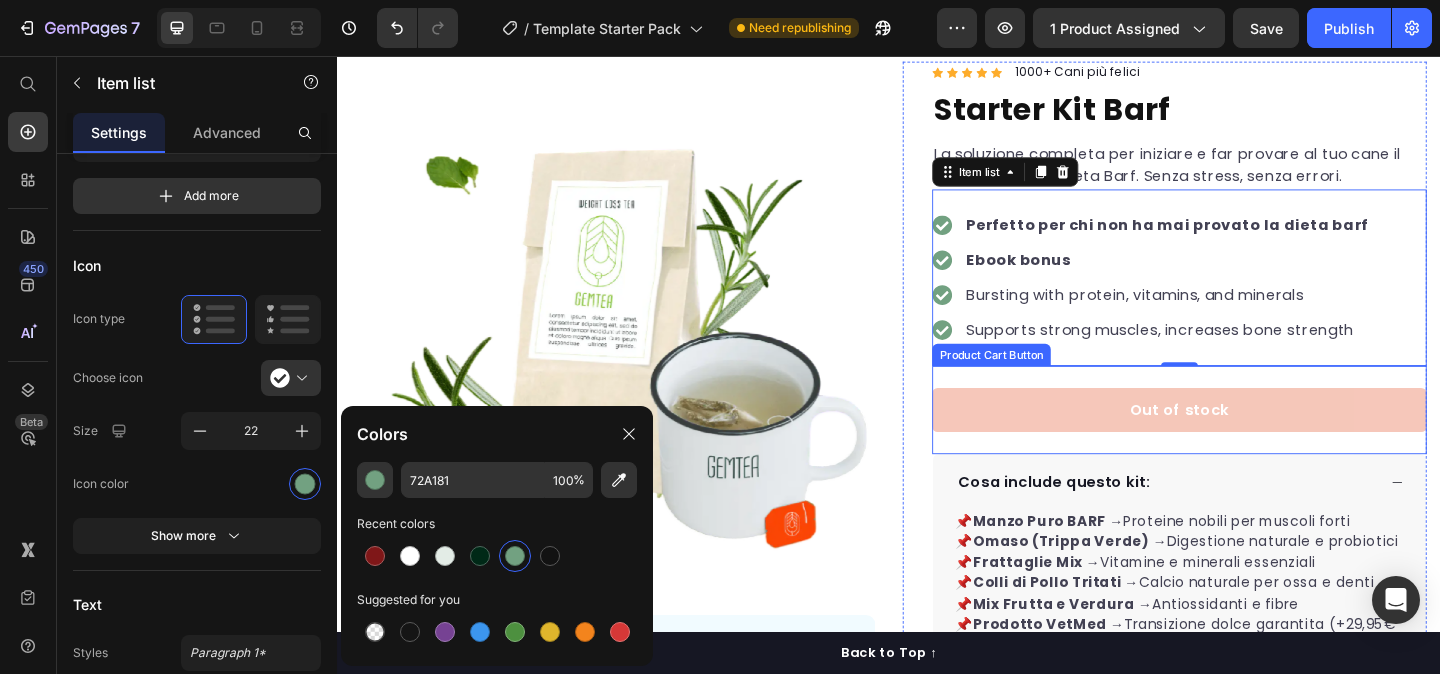 click on "Out of stock" at bounding box center [1253, 441] 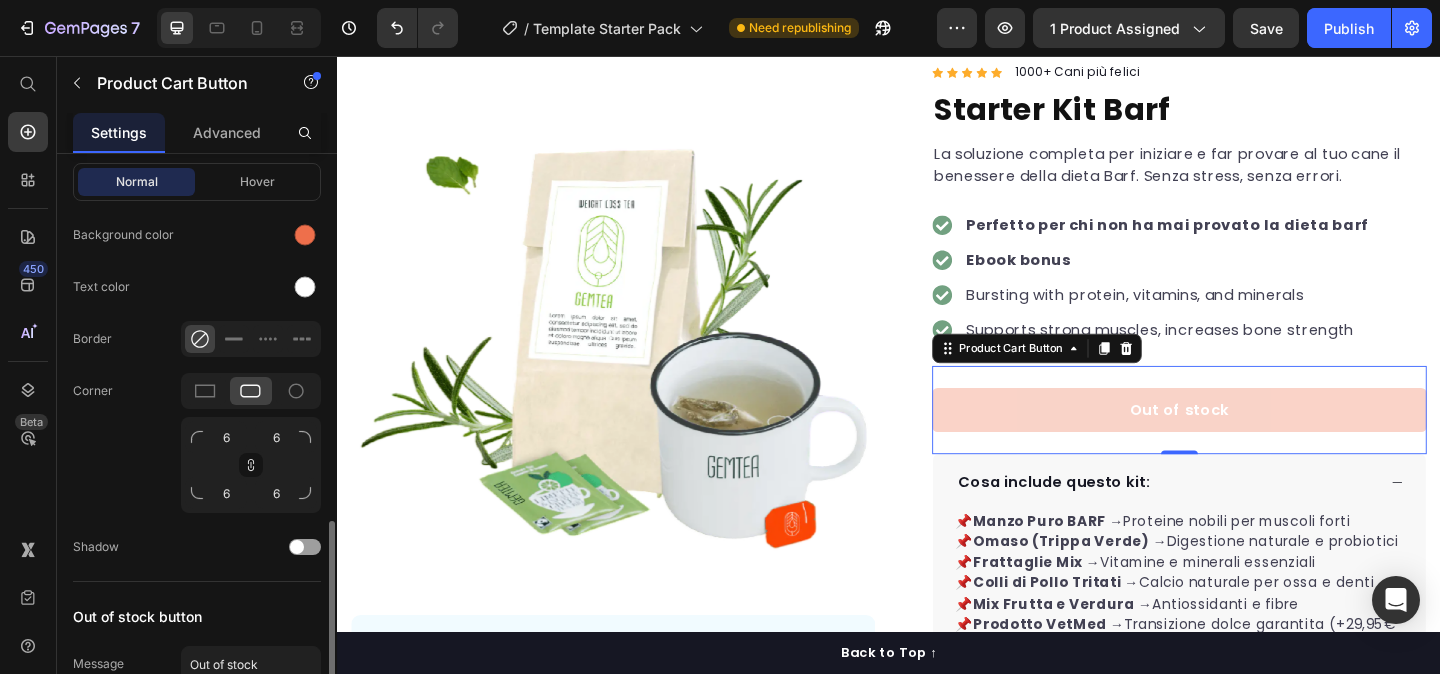 scroll, scrollTop: 1009, scrollLeft: 0, axis: vertical 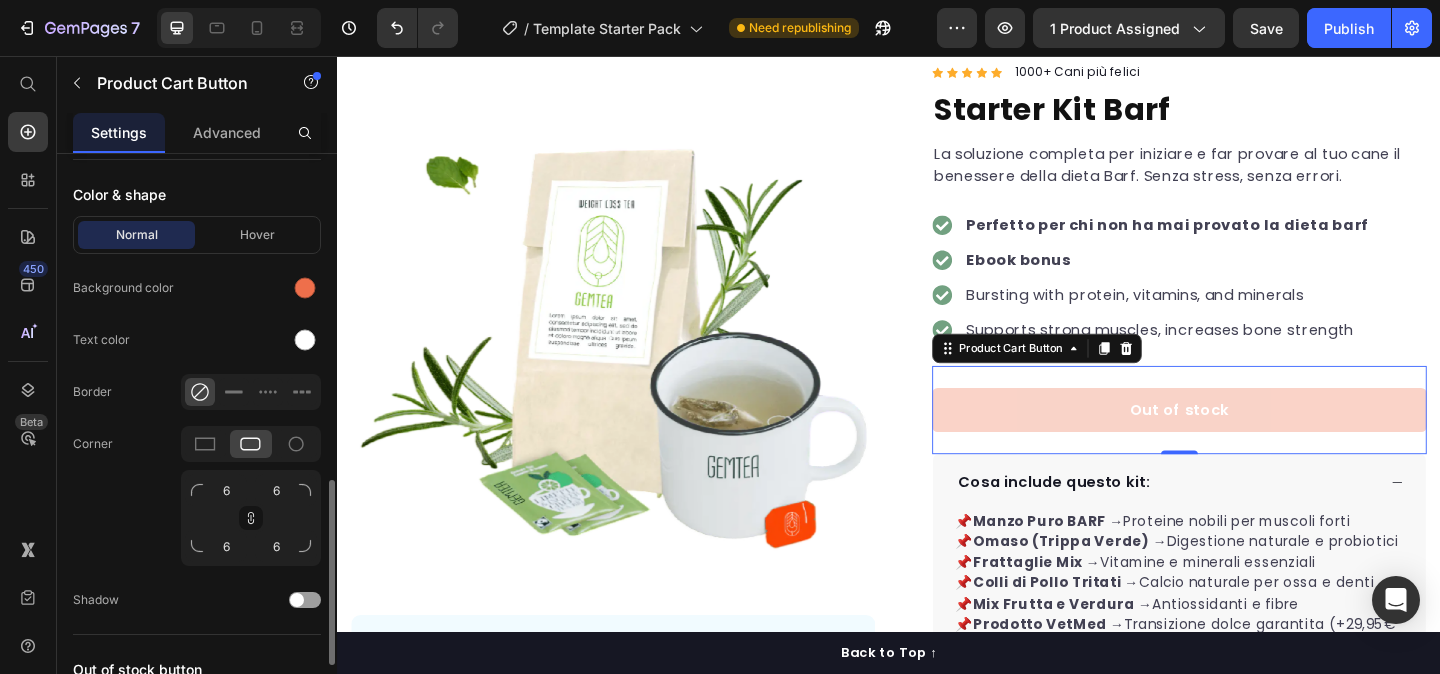 click on "Background color" 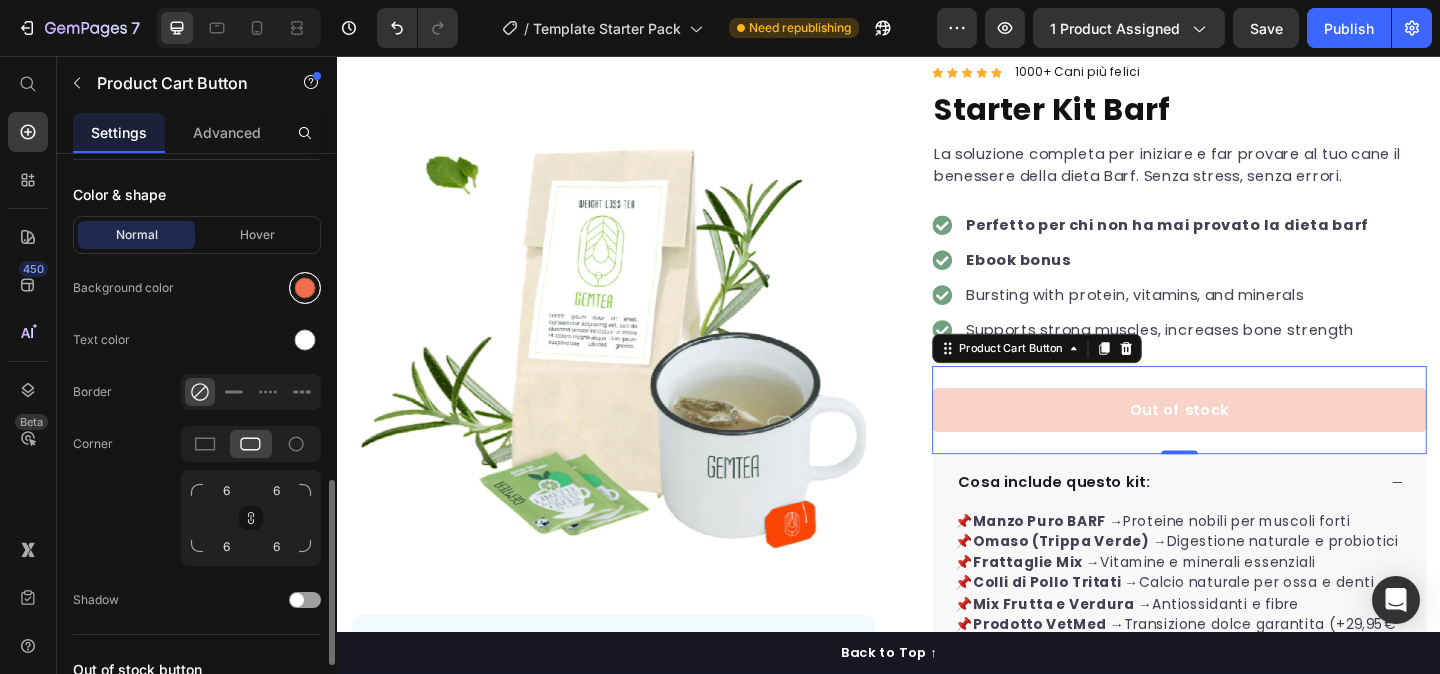 click at bounding box center [305, 288] 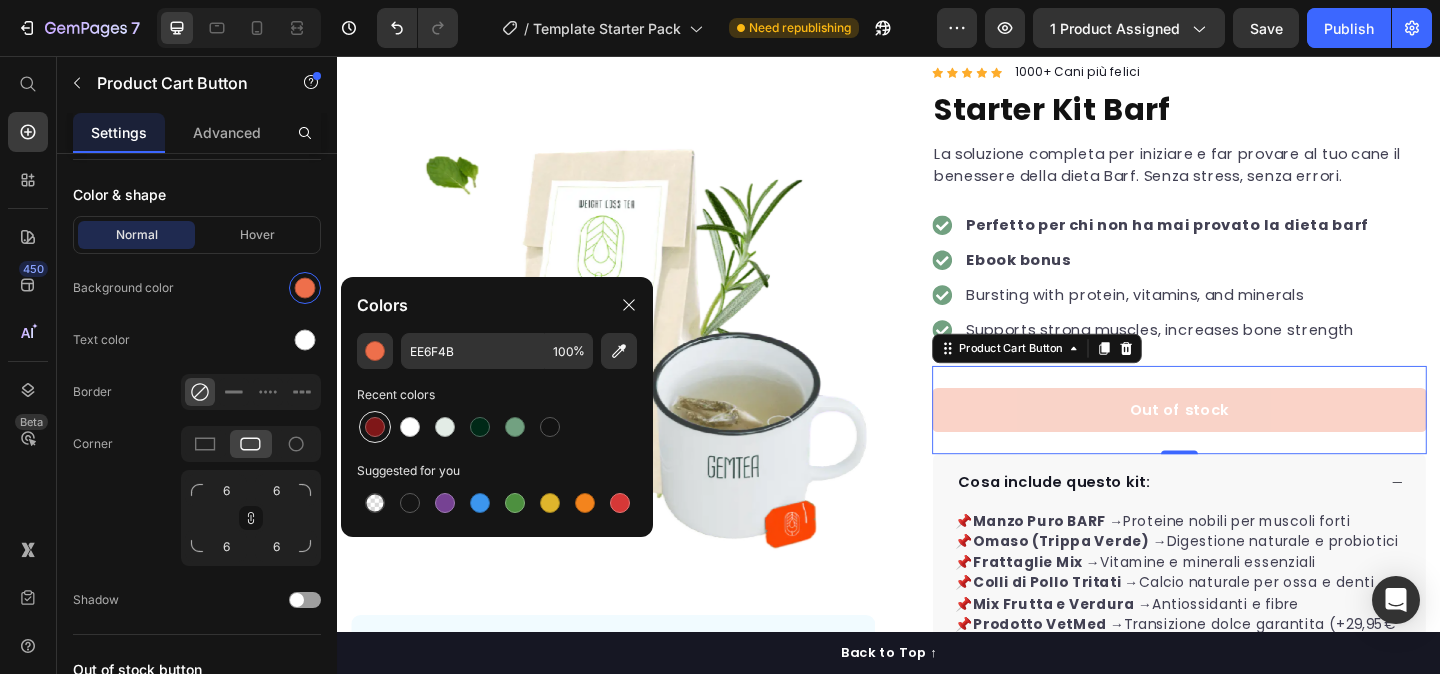 click at bounding box center [375, 427] 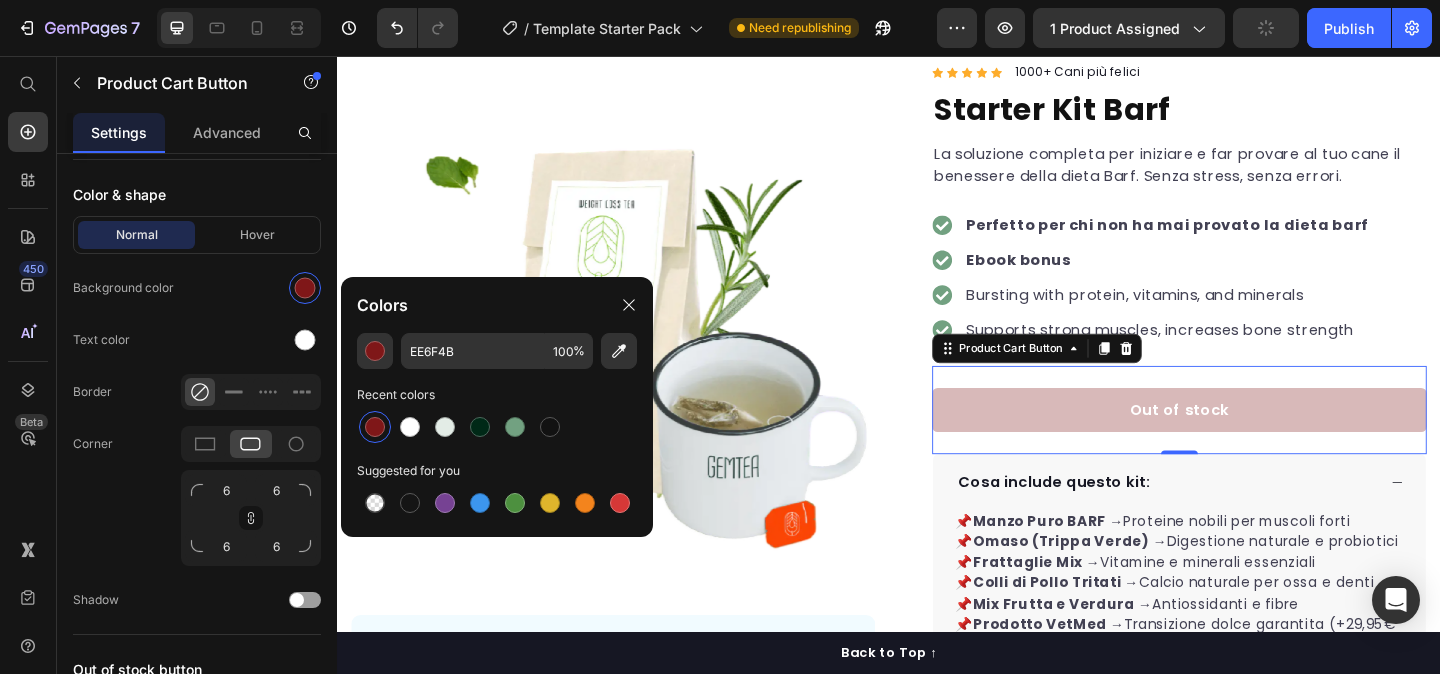 type on "7F1718" 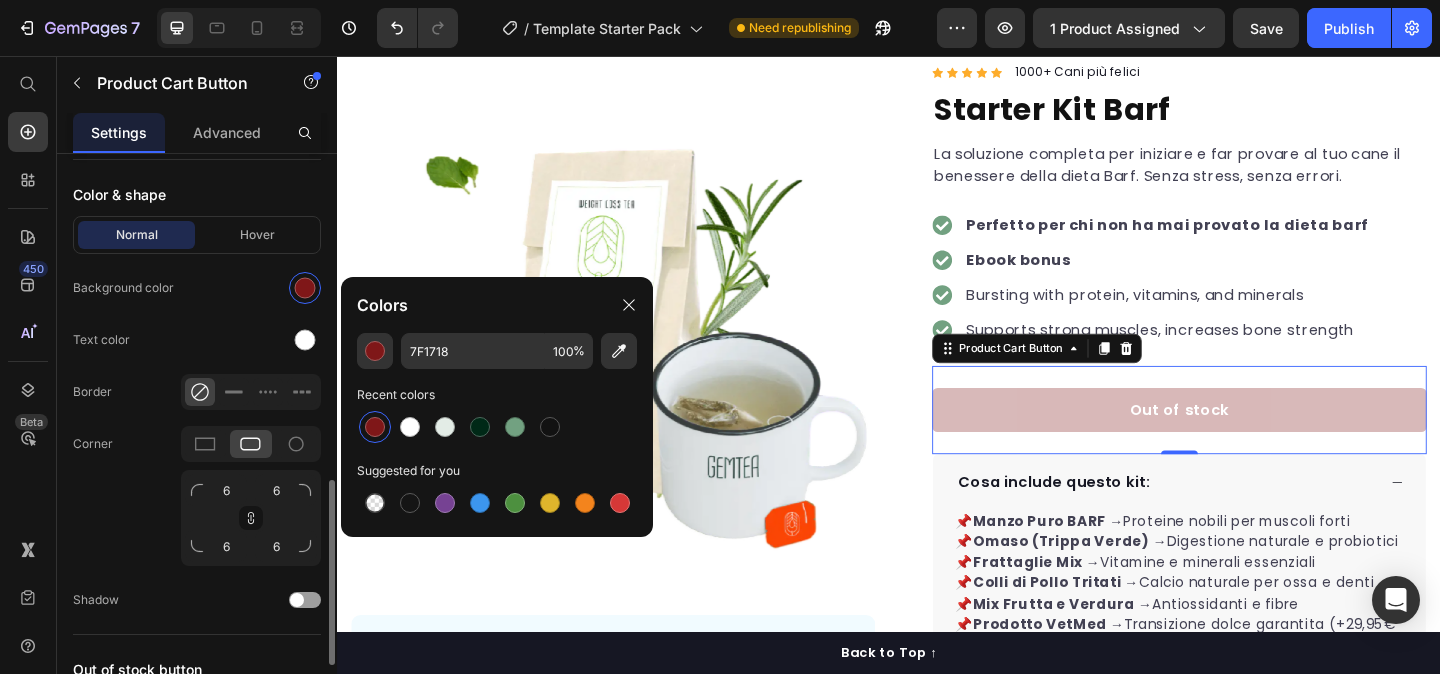 click on "Normal Hover Background color Text color Border Corner 6 6 6 6 Shadow" 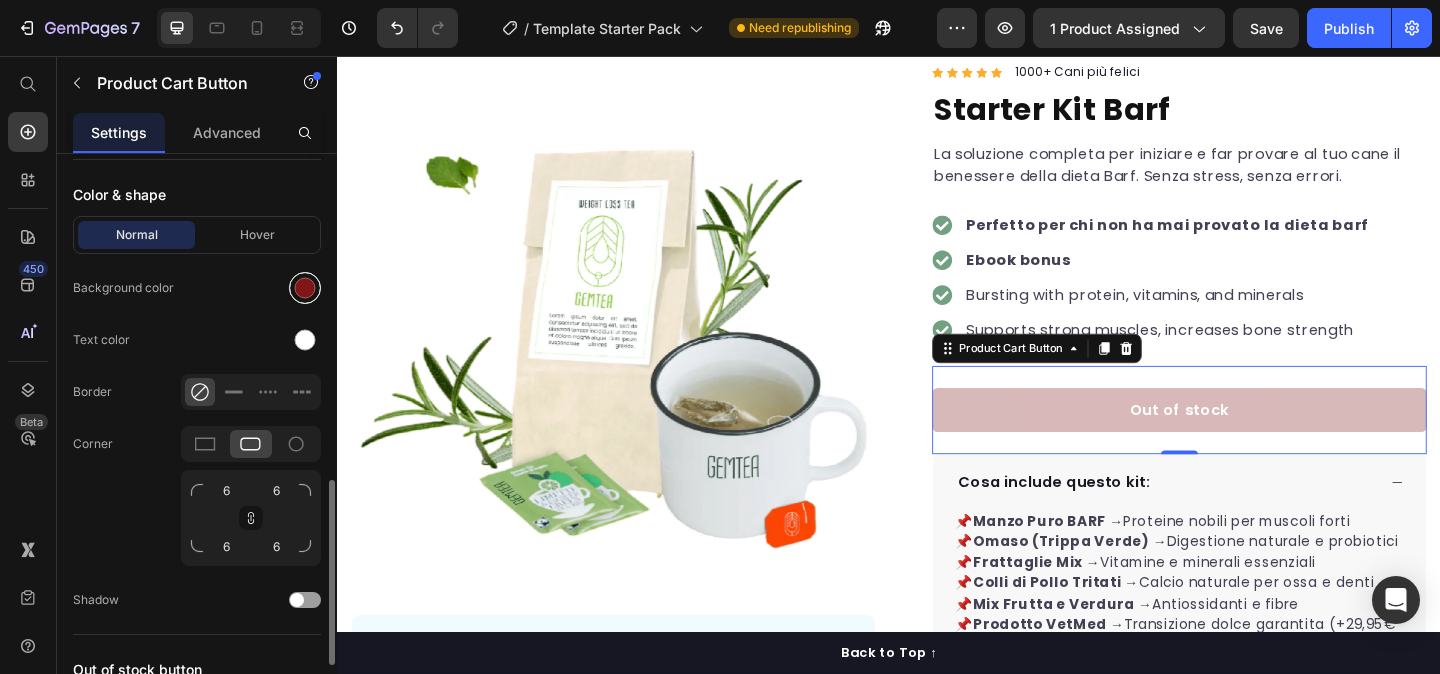 click at bounding box center [305, 288] 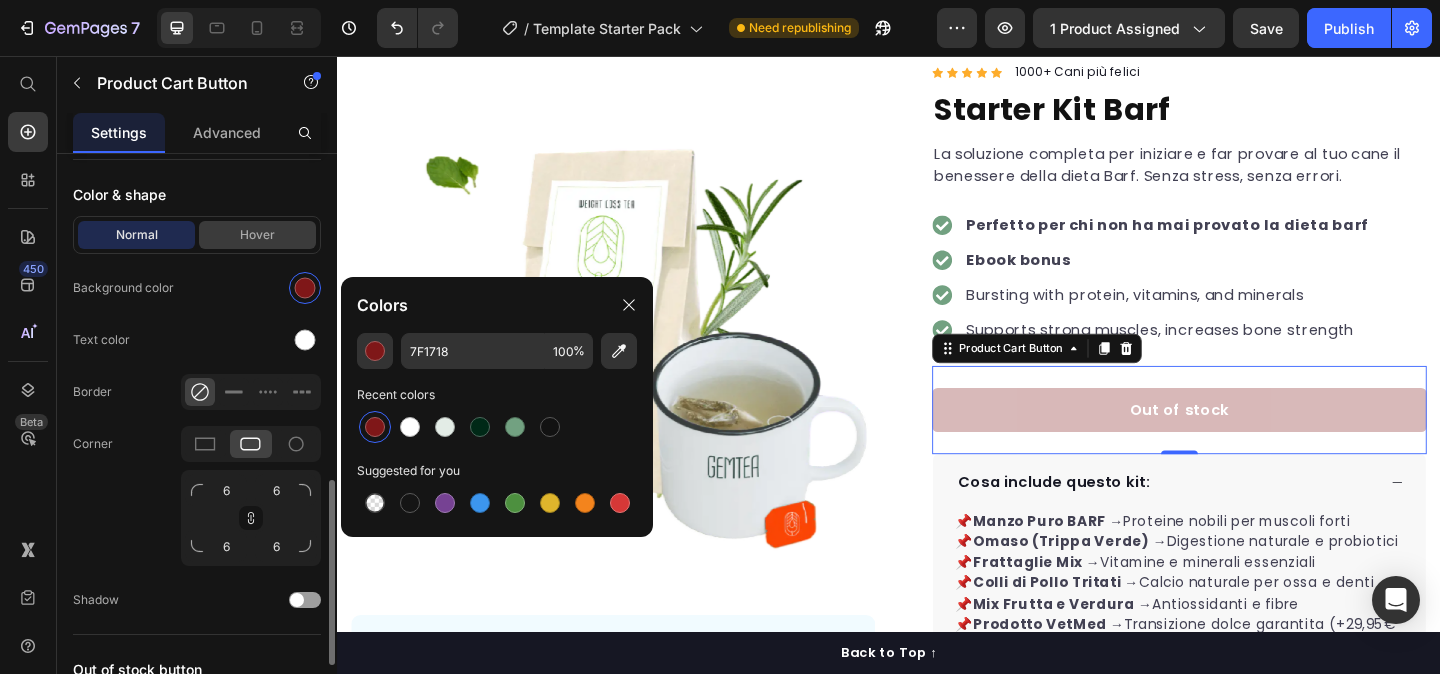 click on "Normal Hover Background color Text color Border Corner 6 6 6 6 Shadow" 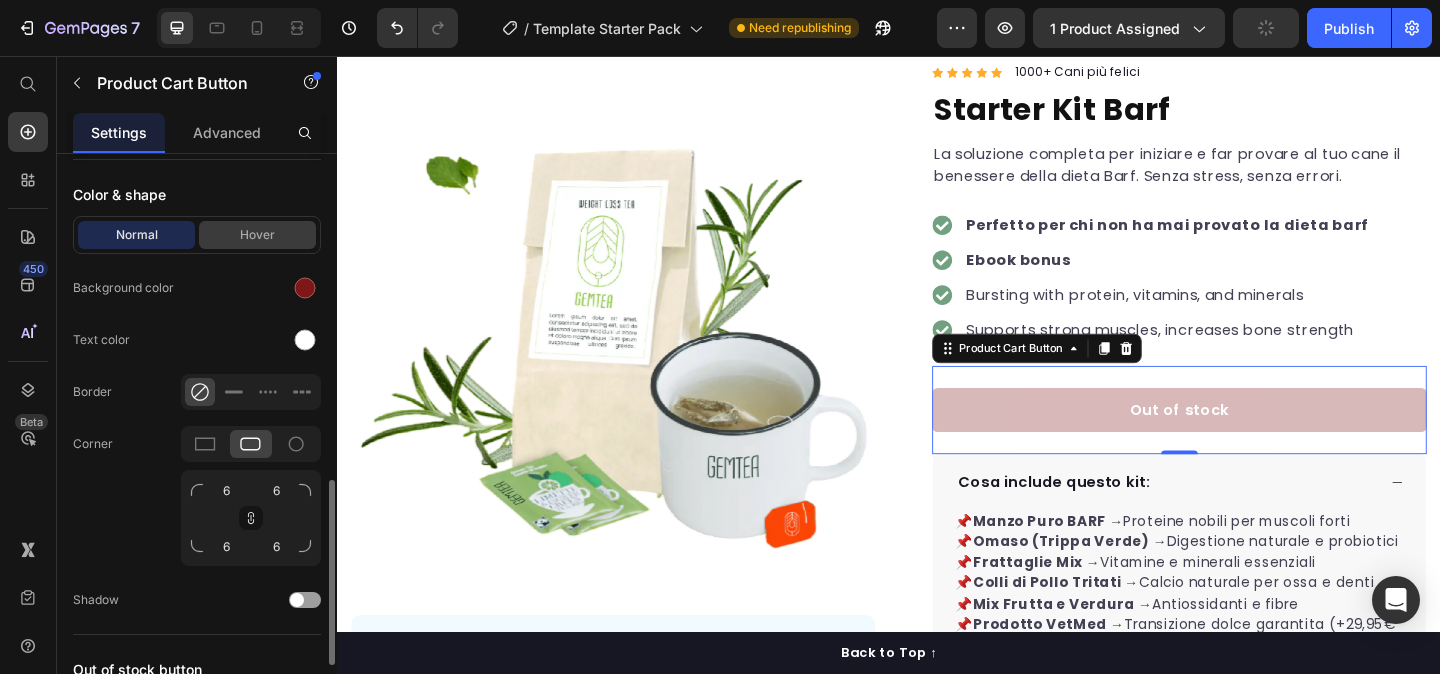 click on "Hover" at bounding box center [257, 235] 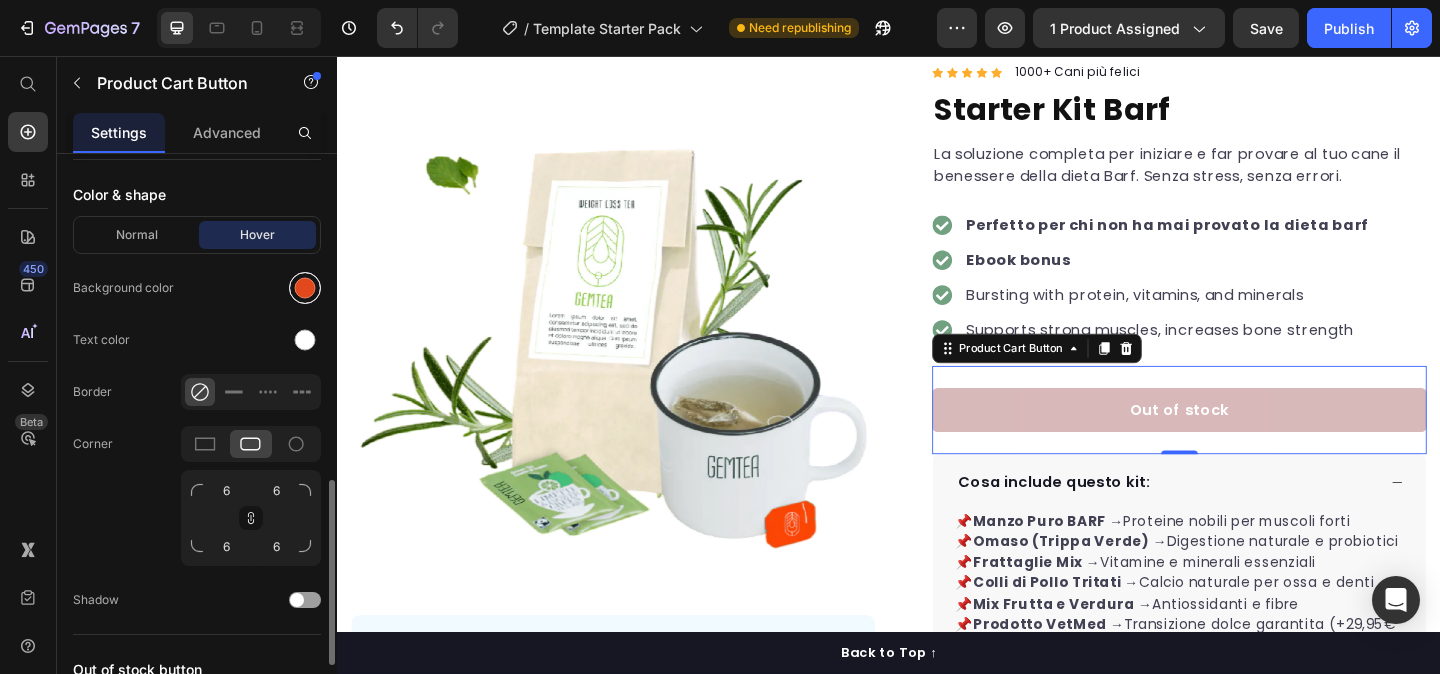 click at bounding box center (305, 288) 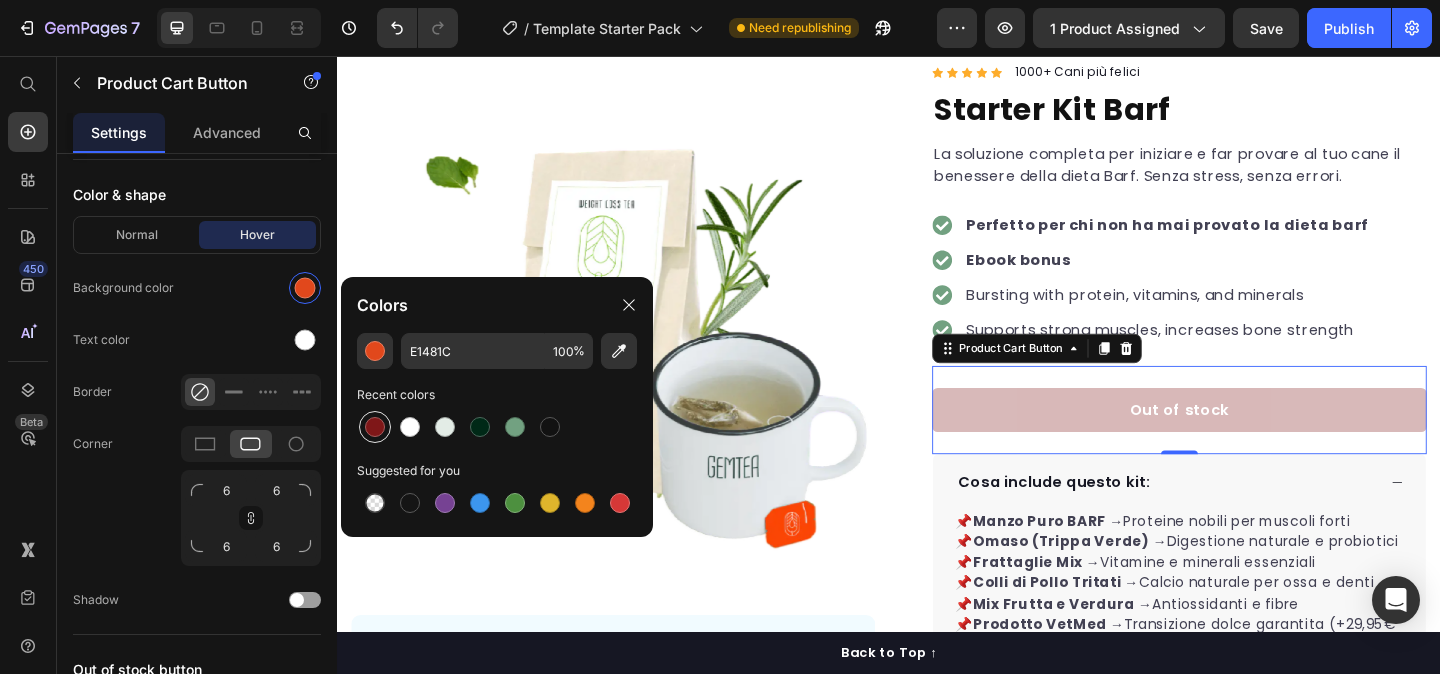click at bounding box center [375, 427] 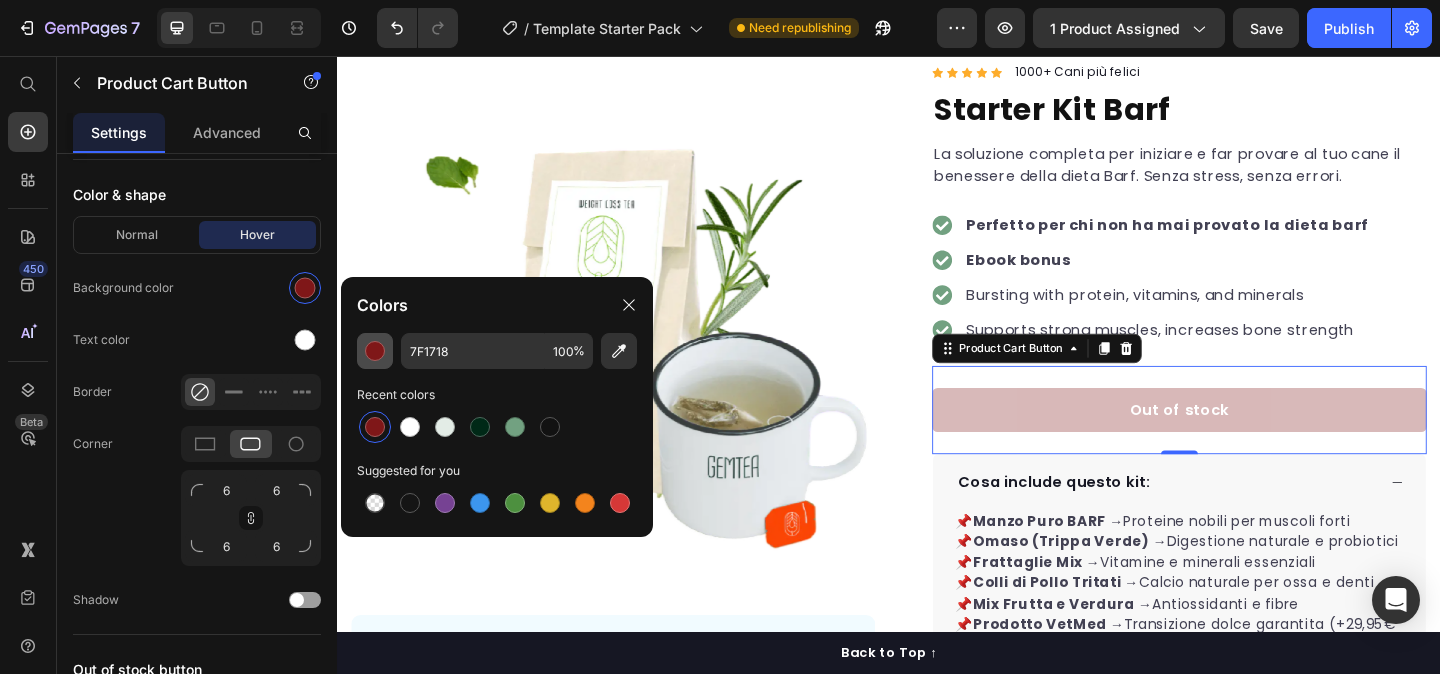 click at bounding box center (375, 351) 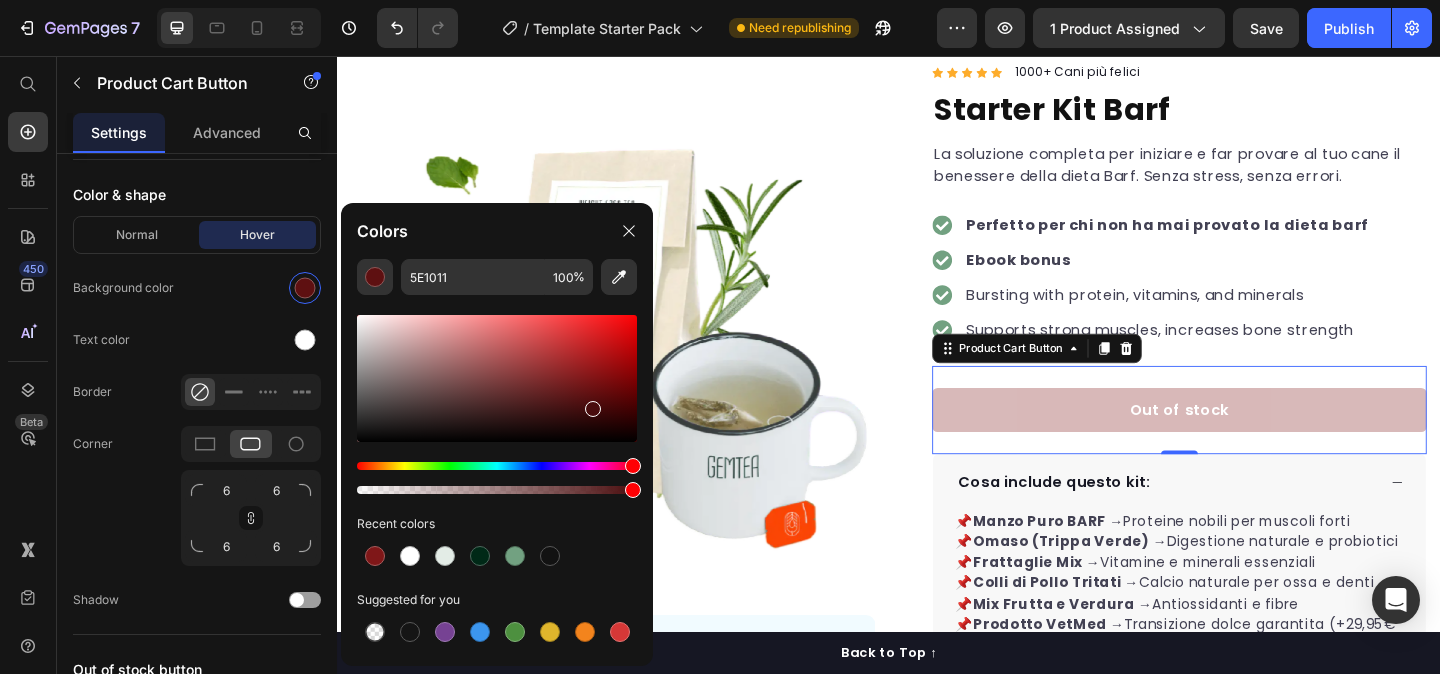 type on "490C0D" 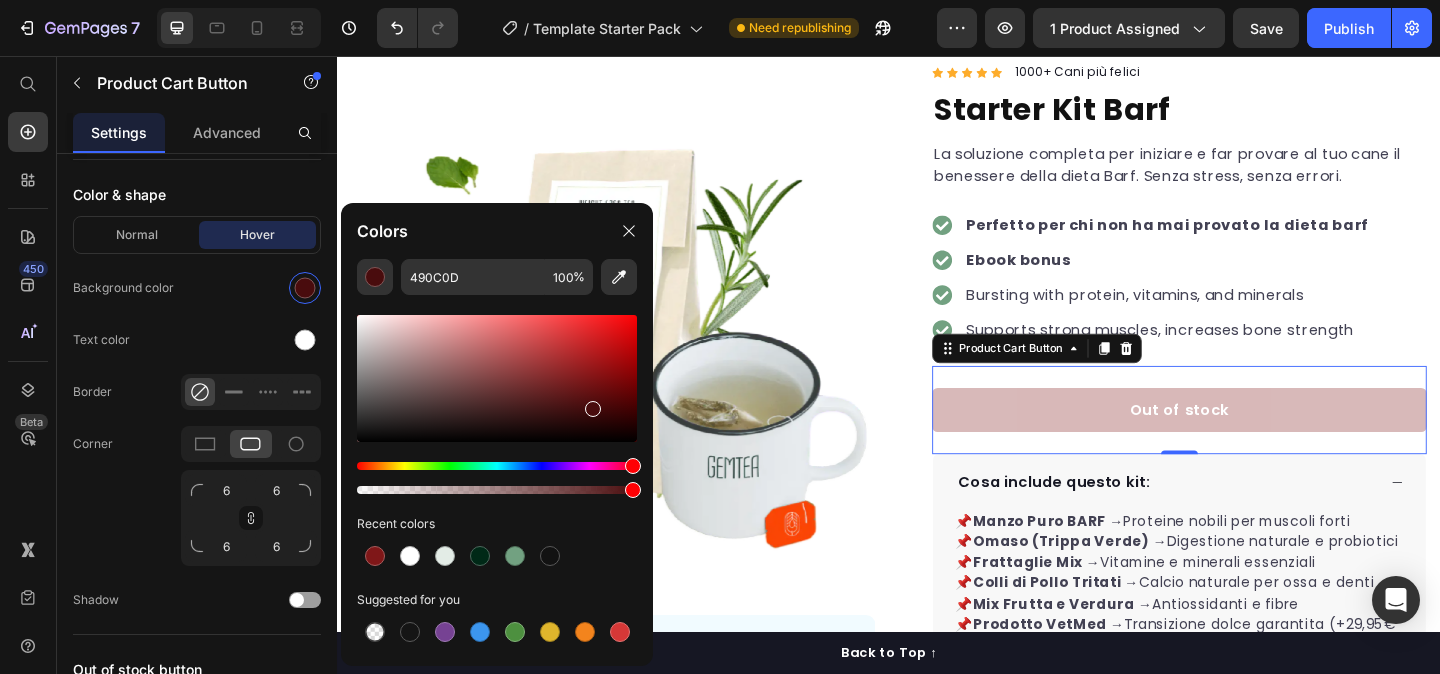 drag, startPoint x: 590, startPoint y: 381, endPoint x: 592, endPoint y: 405, distance: 24.083189 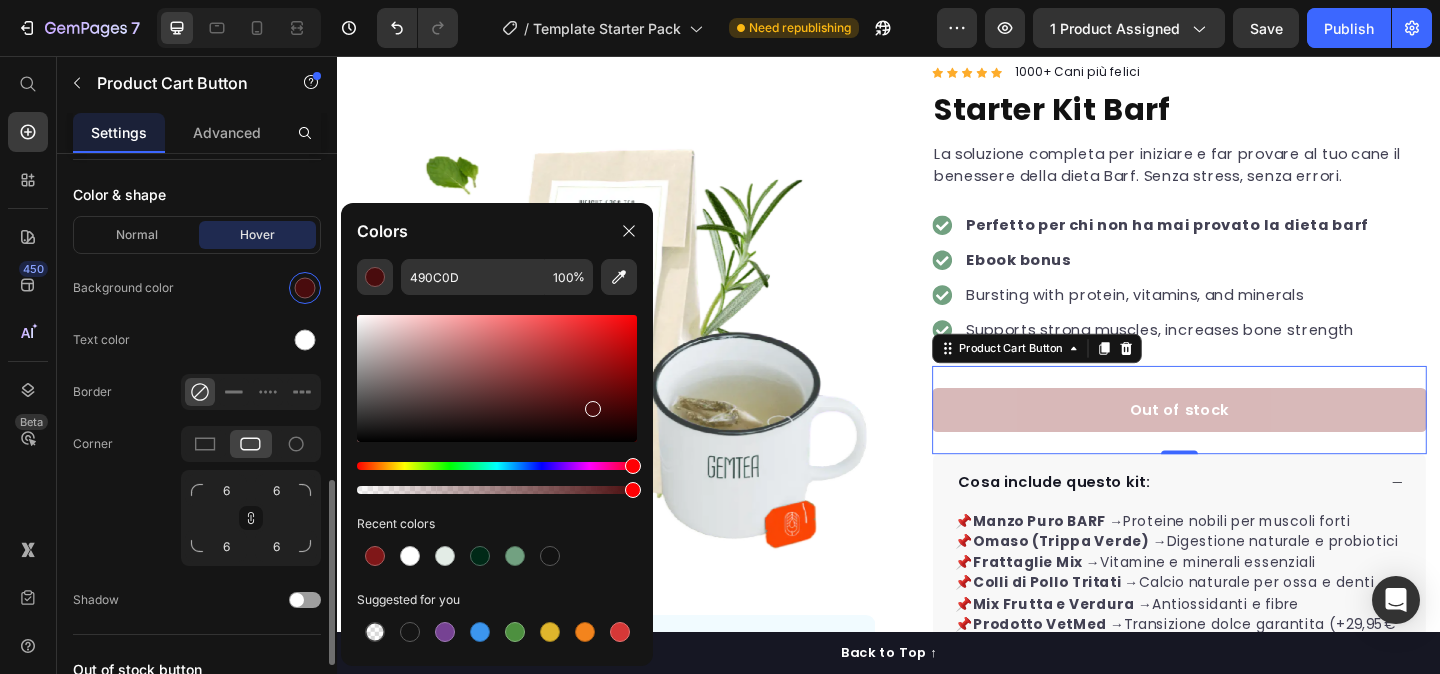 click on "Normal Hover Background color Text color Border Corner 6 6 6 6 Shadow" 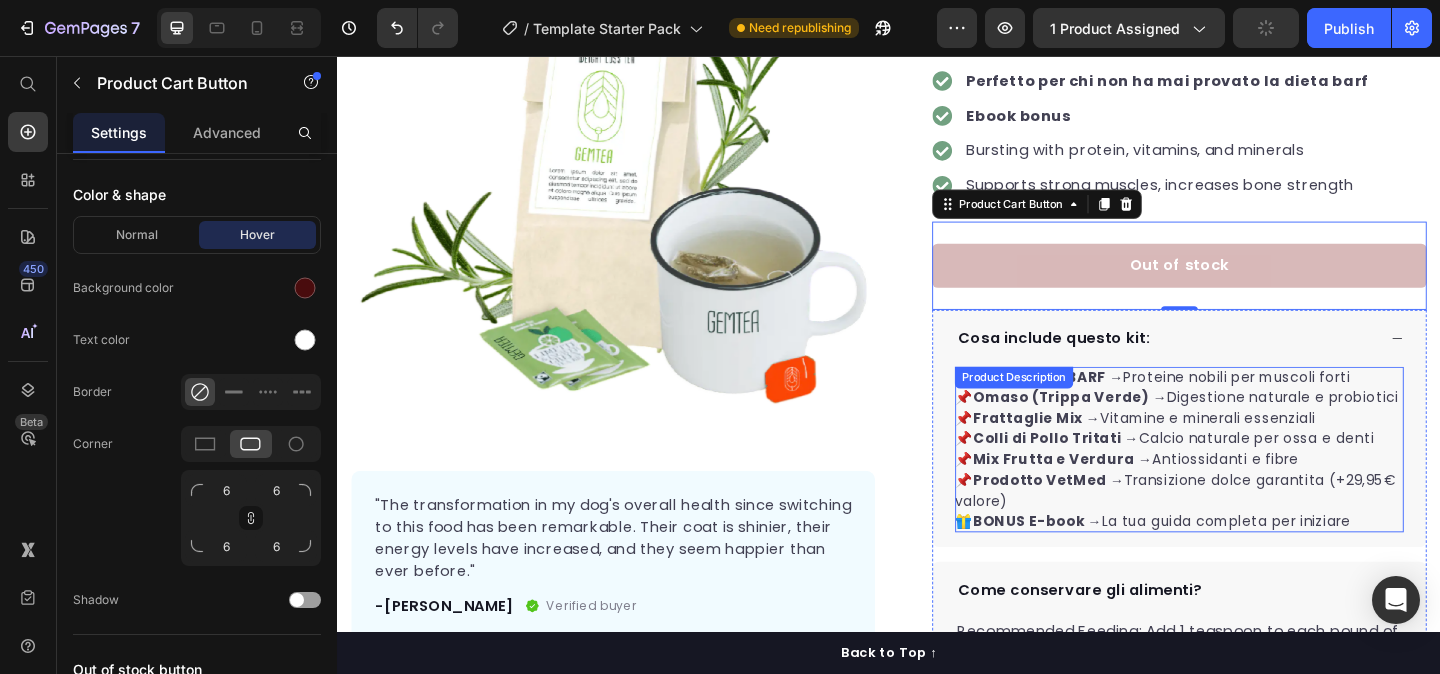 scroll, scrollTop: 416, scrollLeft: 0, axis: vertical 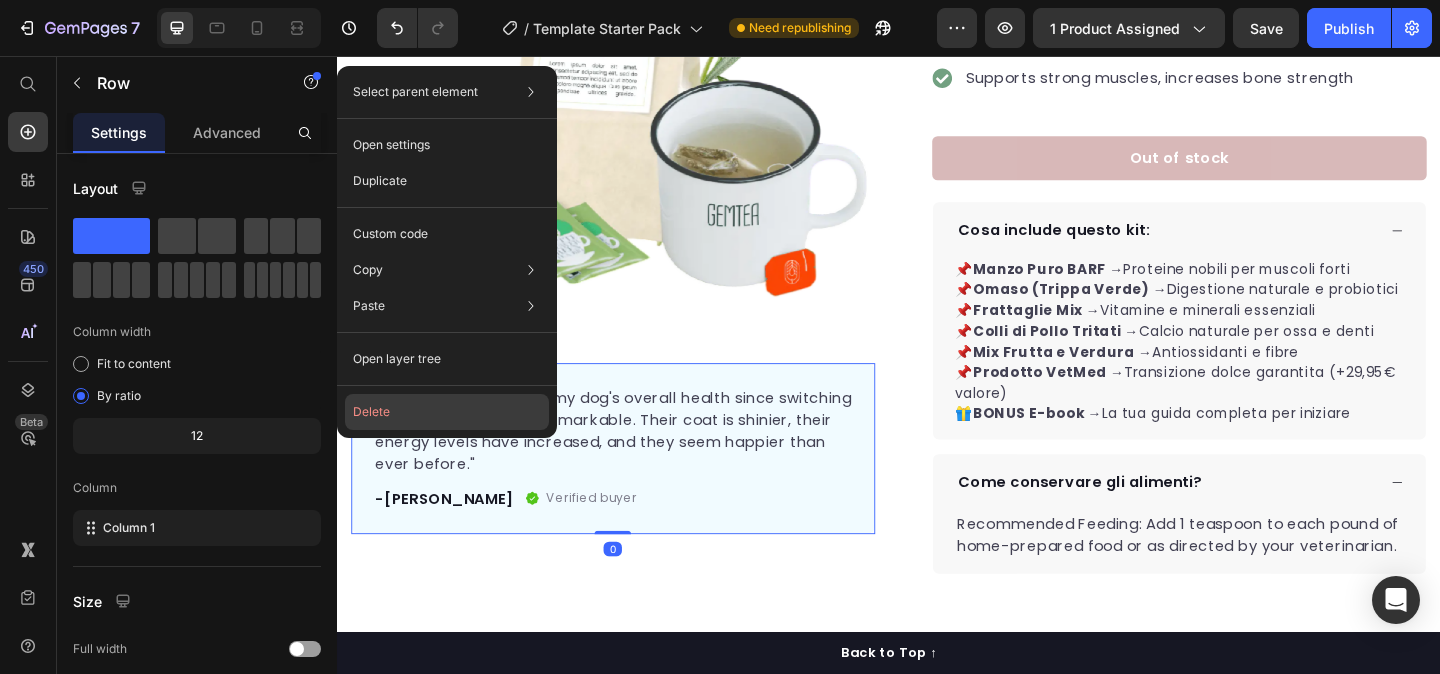 click on "Delete" 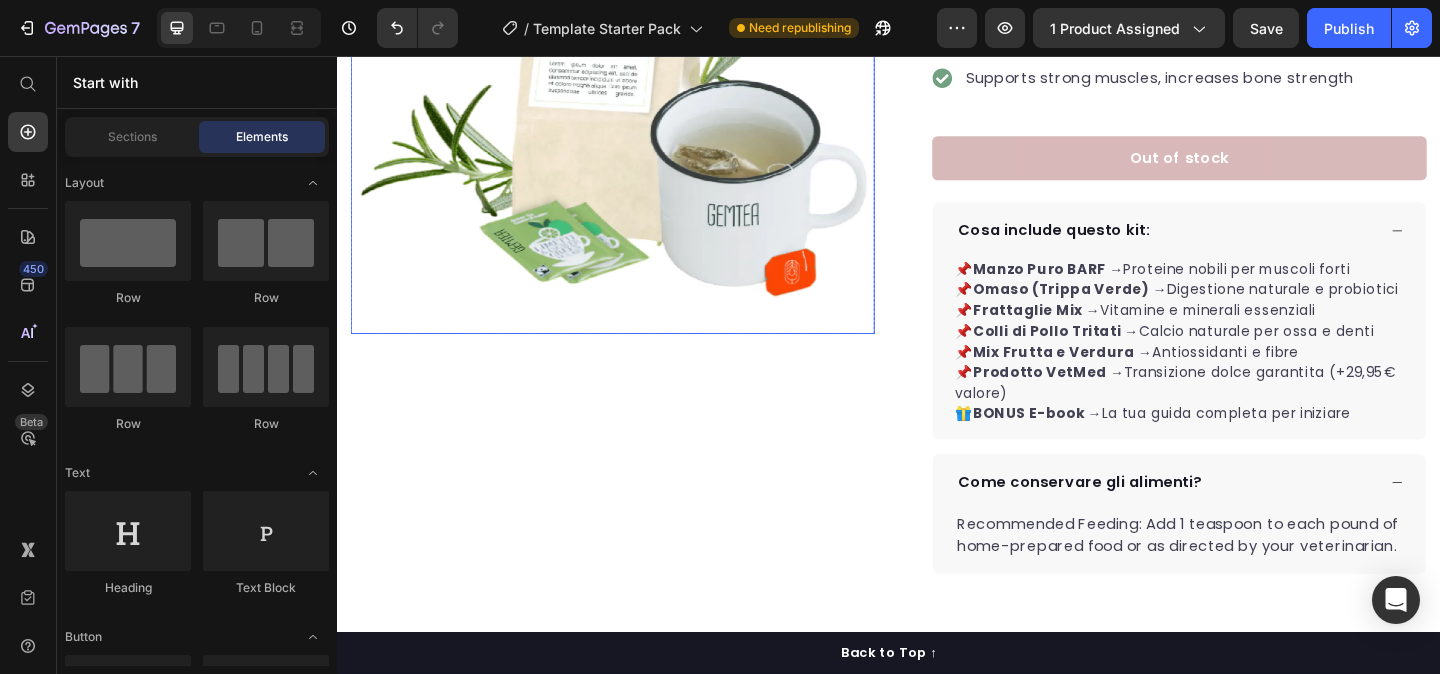 click at bounding box center [637, 73] 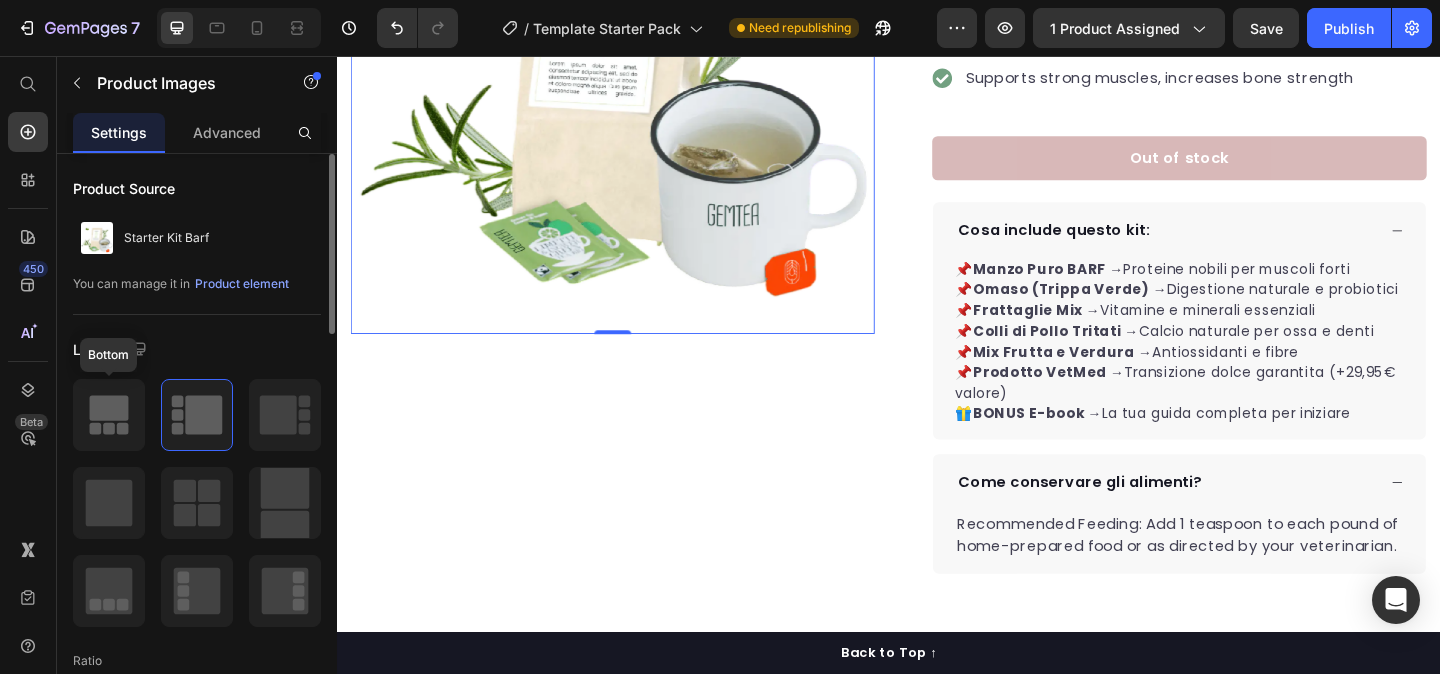 click 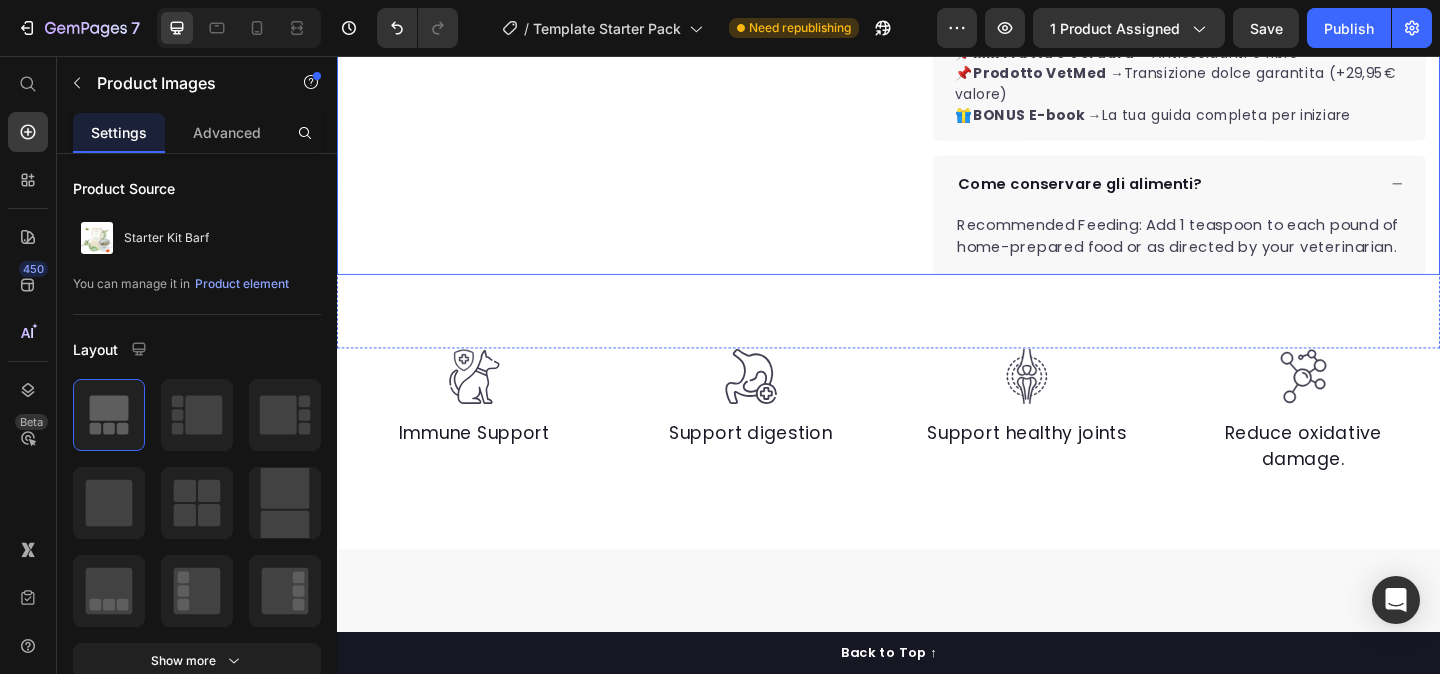 scroll, scrollTop: 762, scrollLeft: 0, axis: vertical 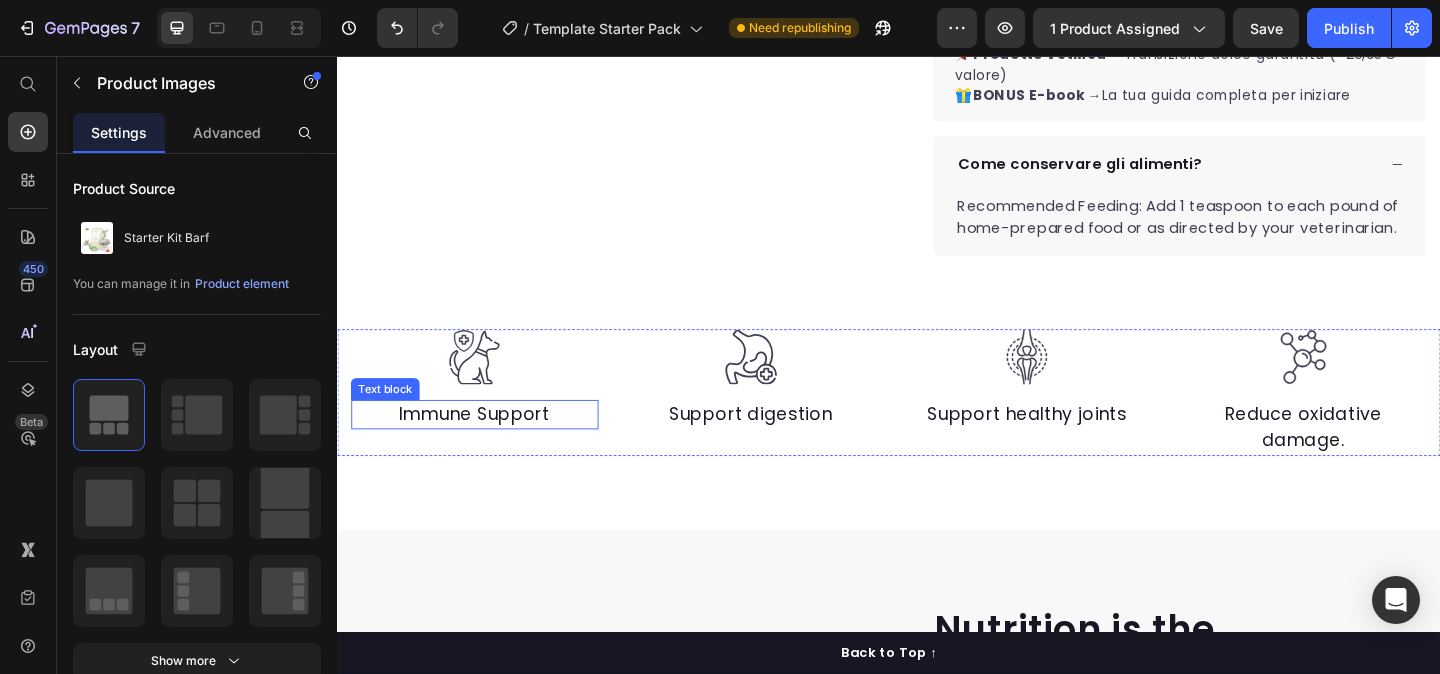 click on "Immune Support" at bounding box center (486, 446) 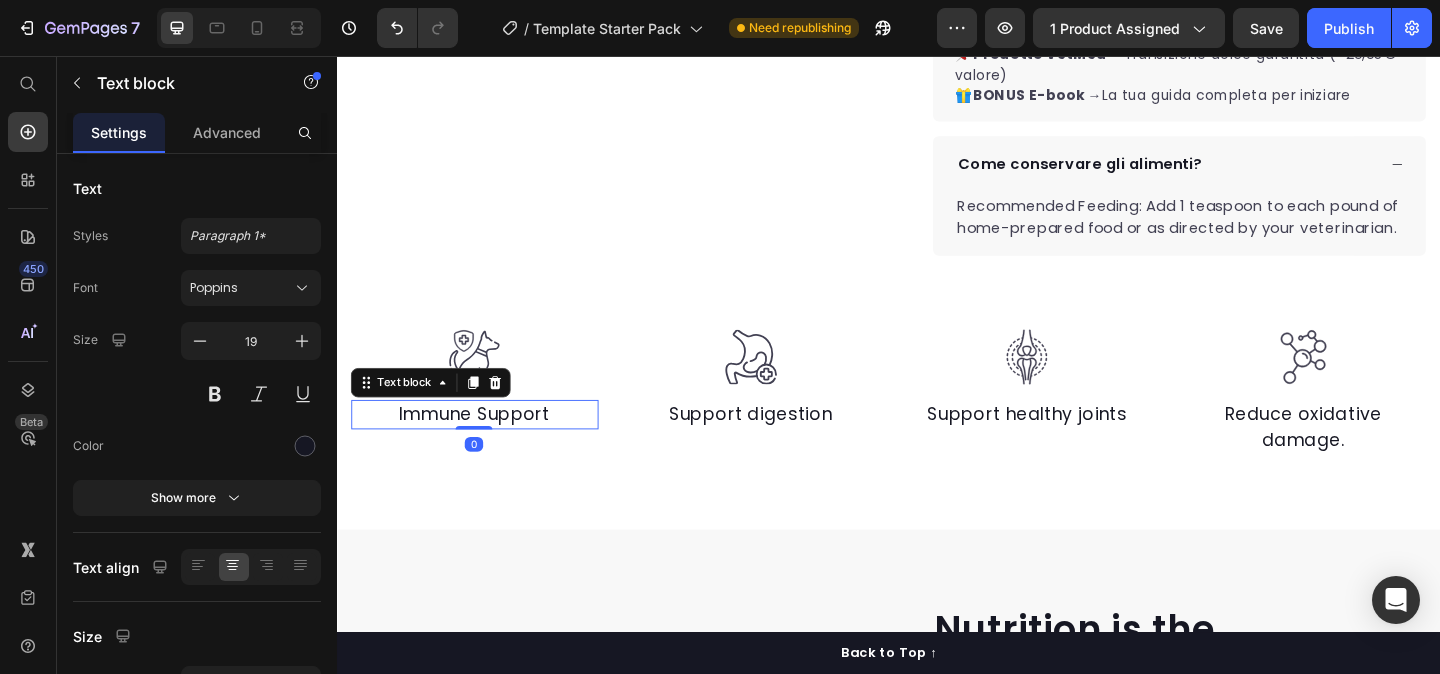 click on "Immune Support" at bounding box center (486, 446) 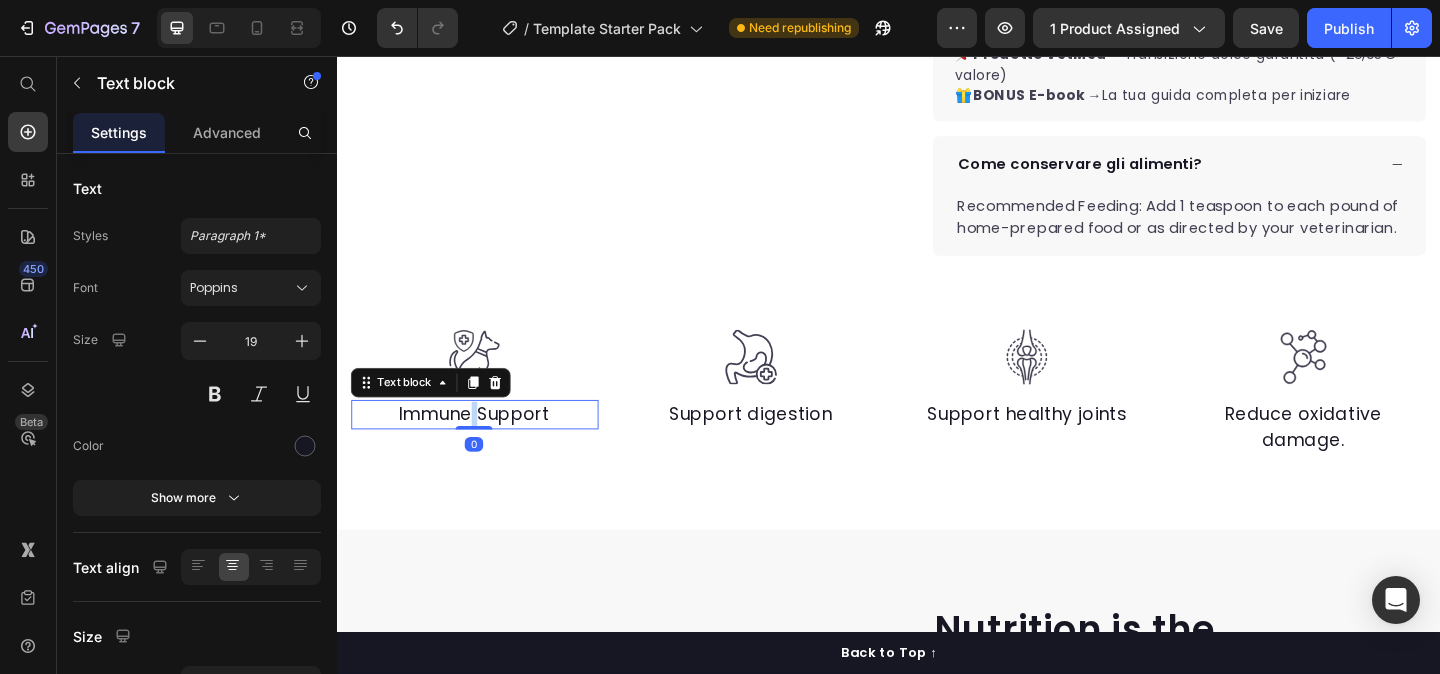 click on "Immune Support" at bounding box center [486, 446] 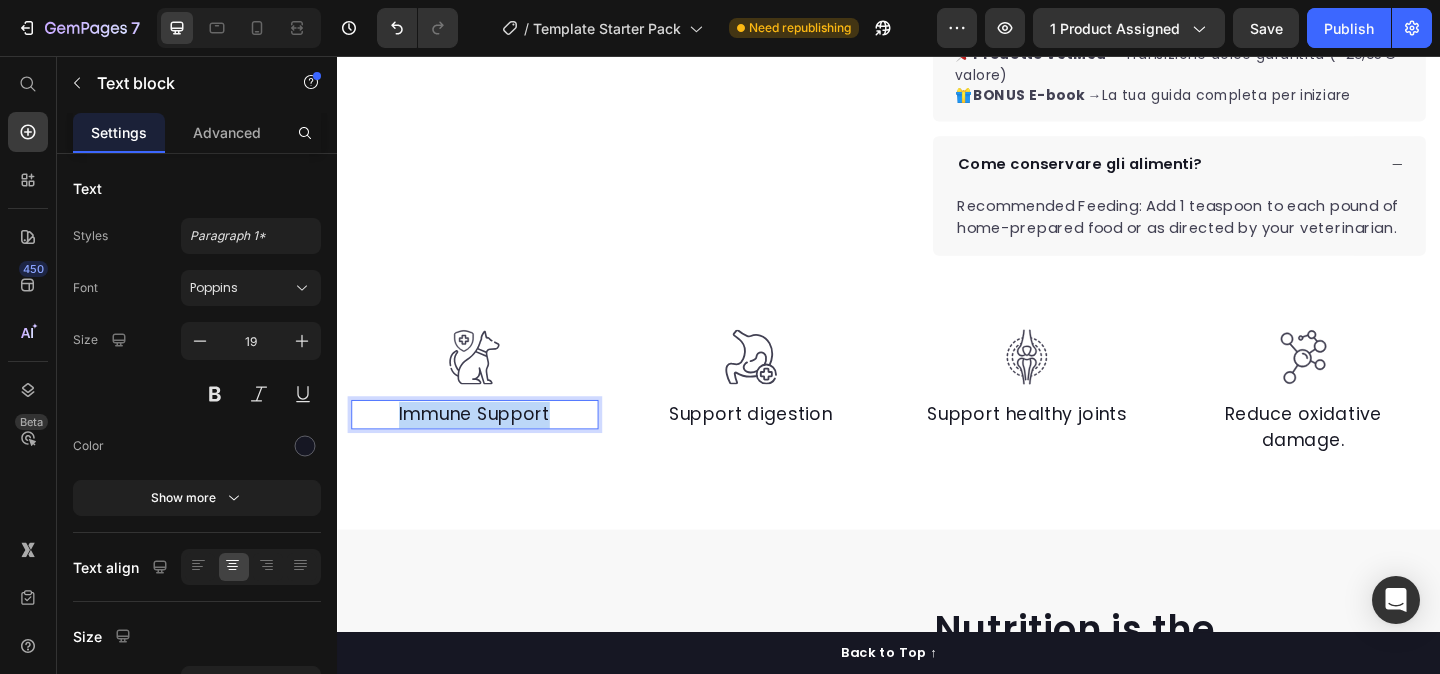 click on "Immune Support" at bounding box center [486, 446] 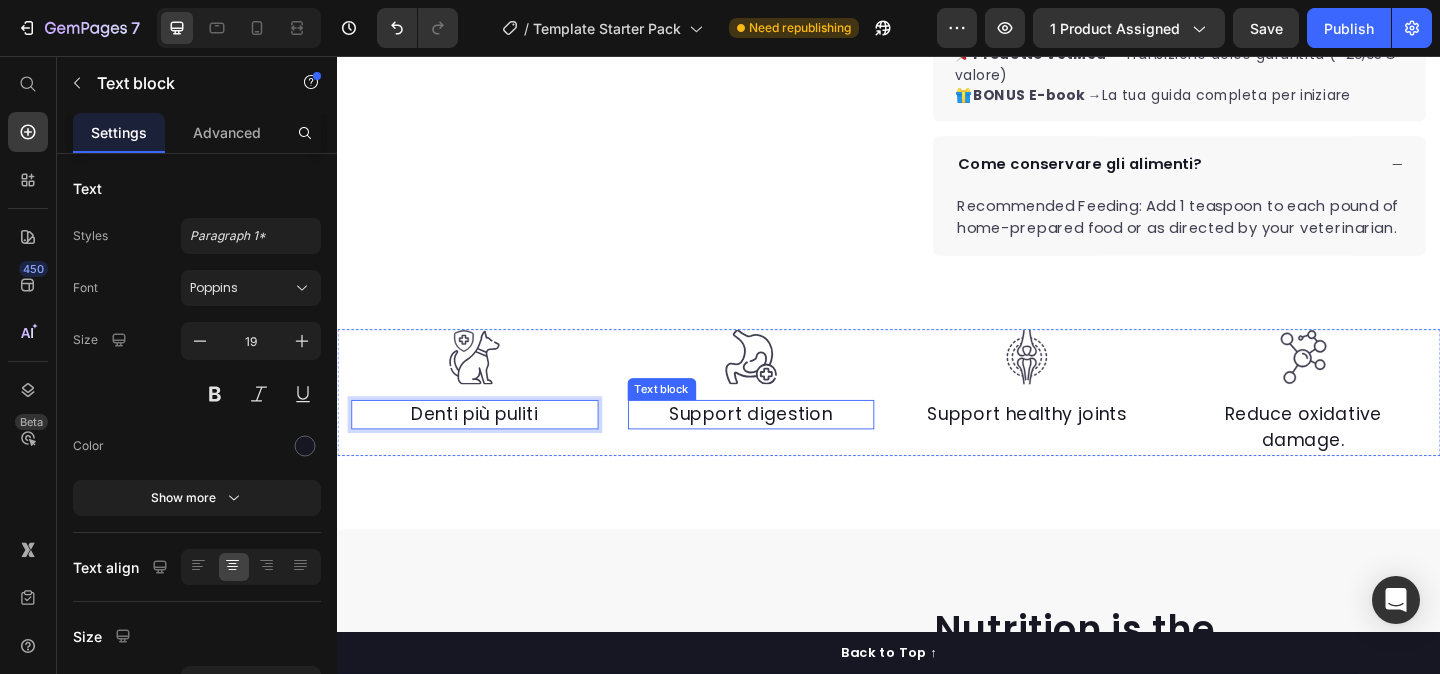 click on "Support digestion" at bounding box center [787, 446] 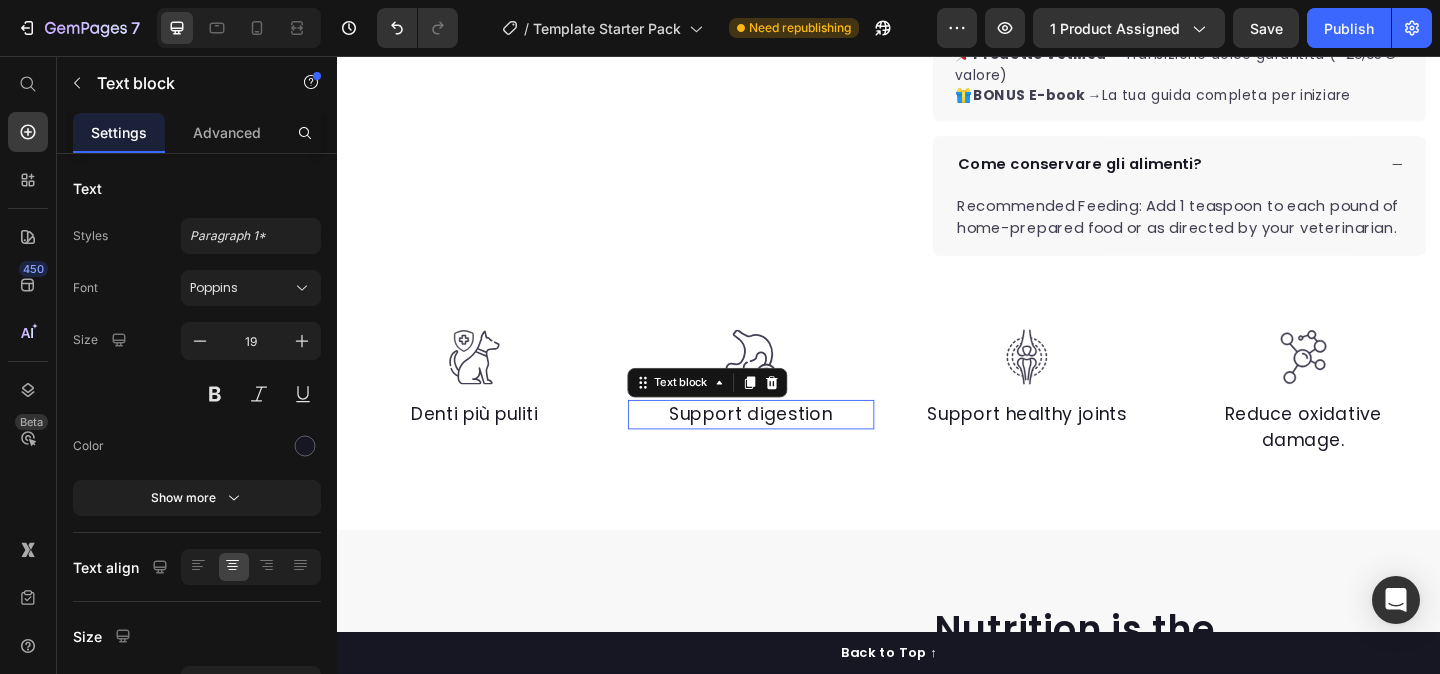 click on "Support digestion" at bounding box center (787, 446) 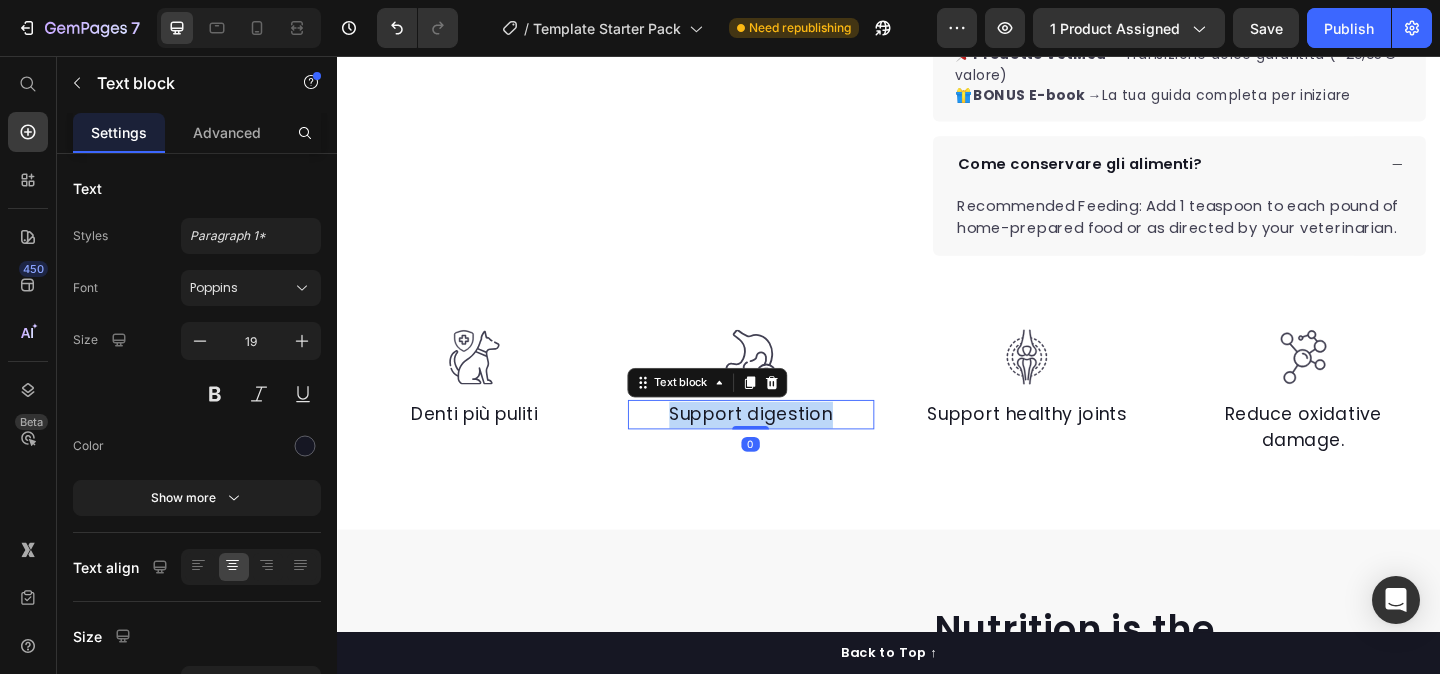 click on "Support digestion" at bounding box center (787, 446) 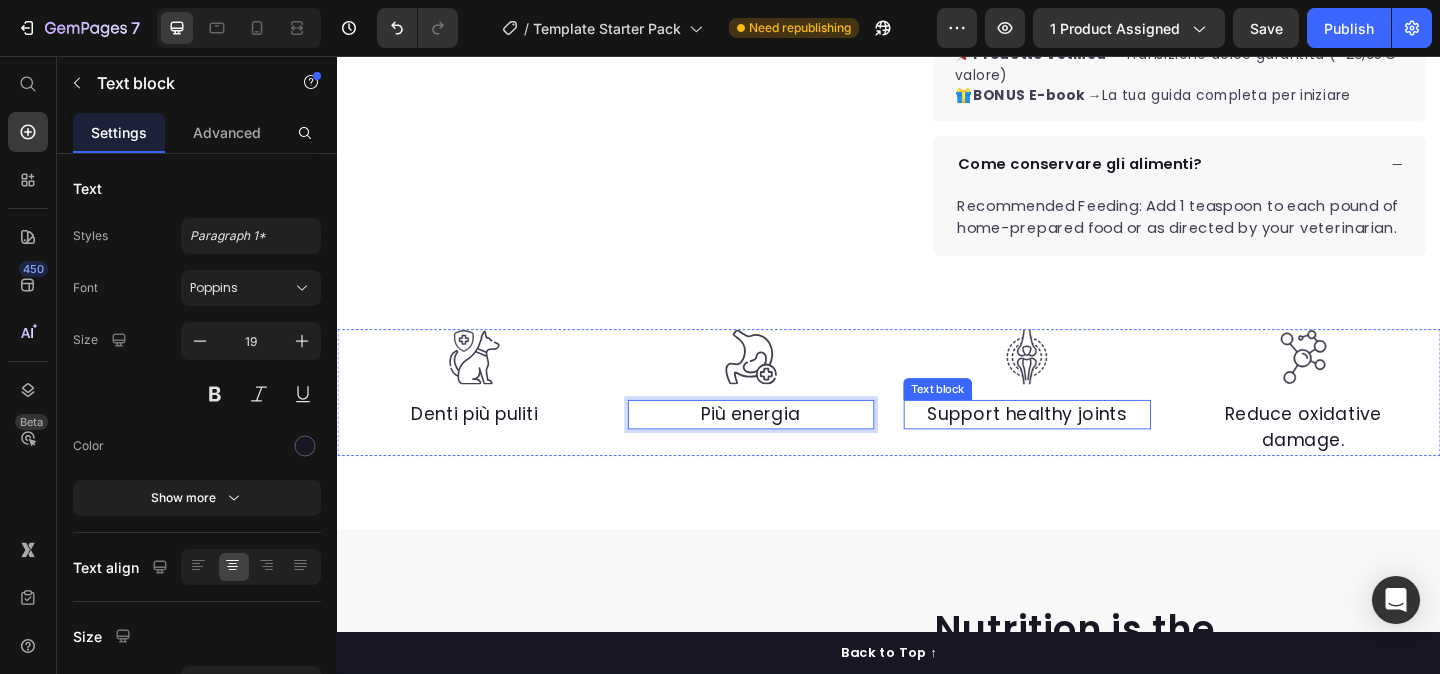click on "Support healthy joints" at bounding box center (1087, 446) 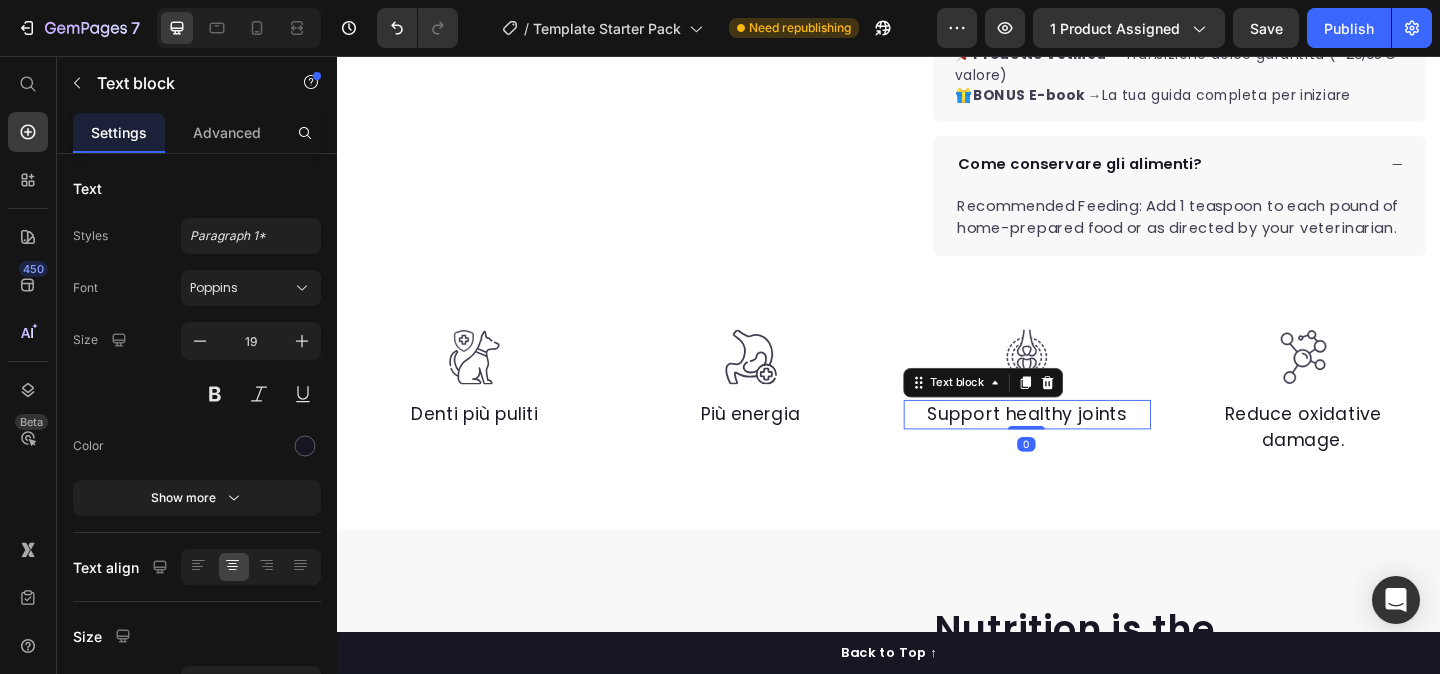 click at bounding box center [1087, 460] 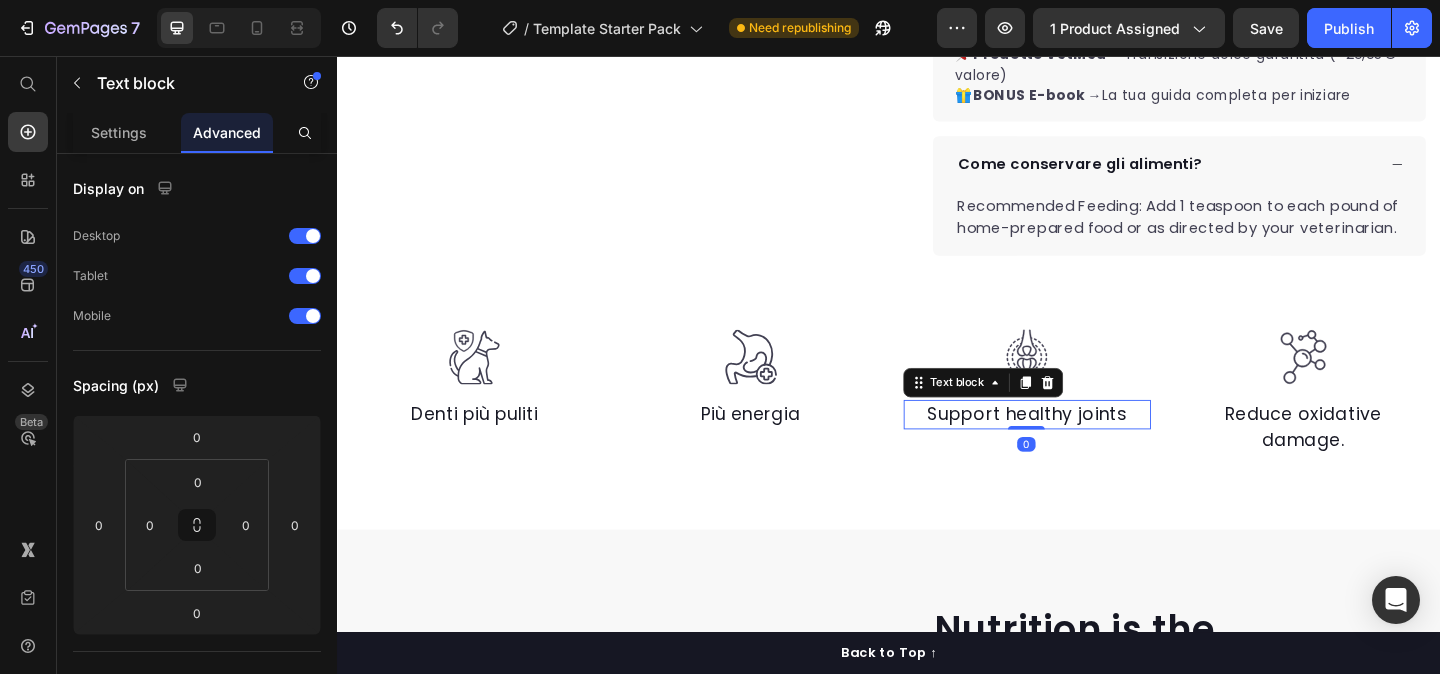 click on "Support healthy joints" at bounding box center [1087, 446] 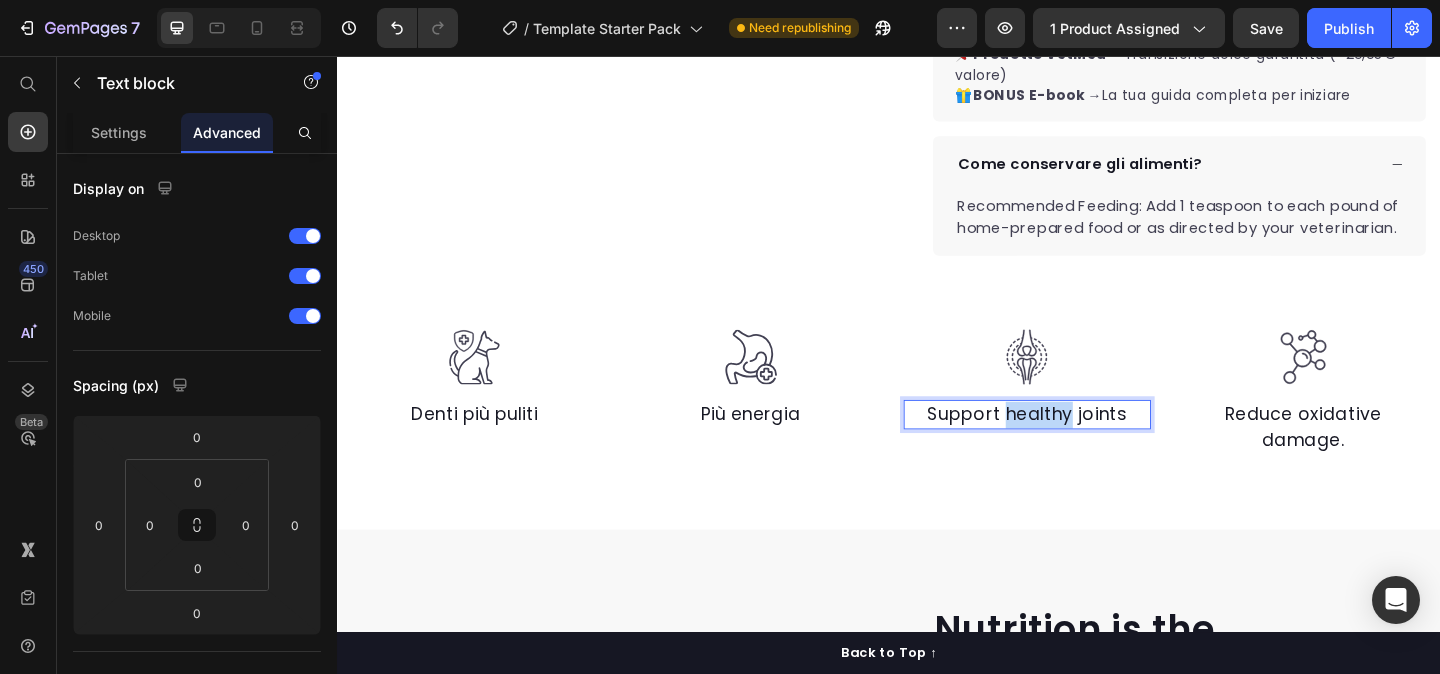 click on "Support healthy joints" at bounding box center (1087, 446) 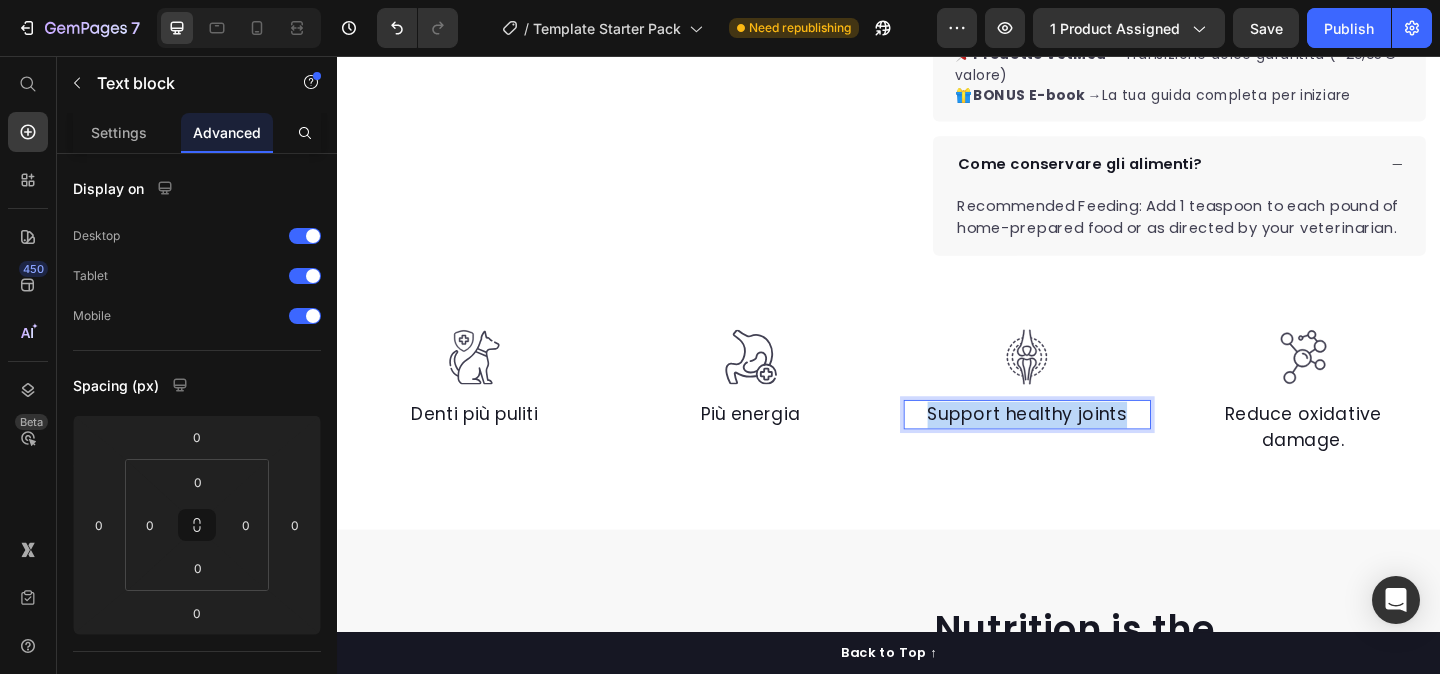 click on "Support healthy joints" at bounding box center (1087, 446) 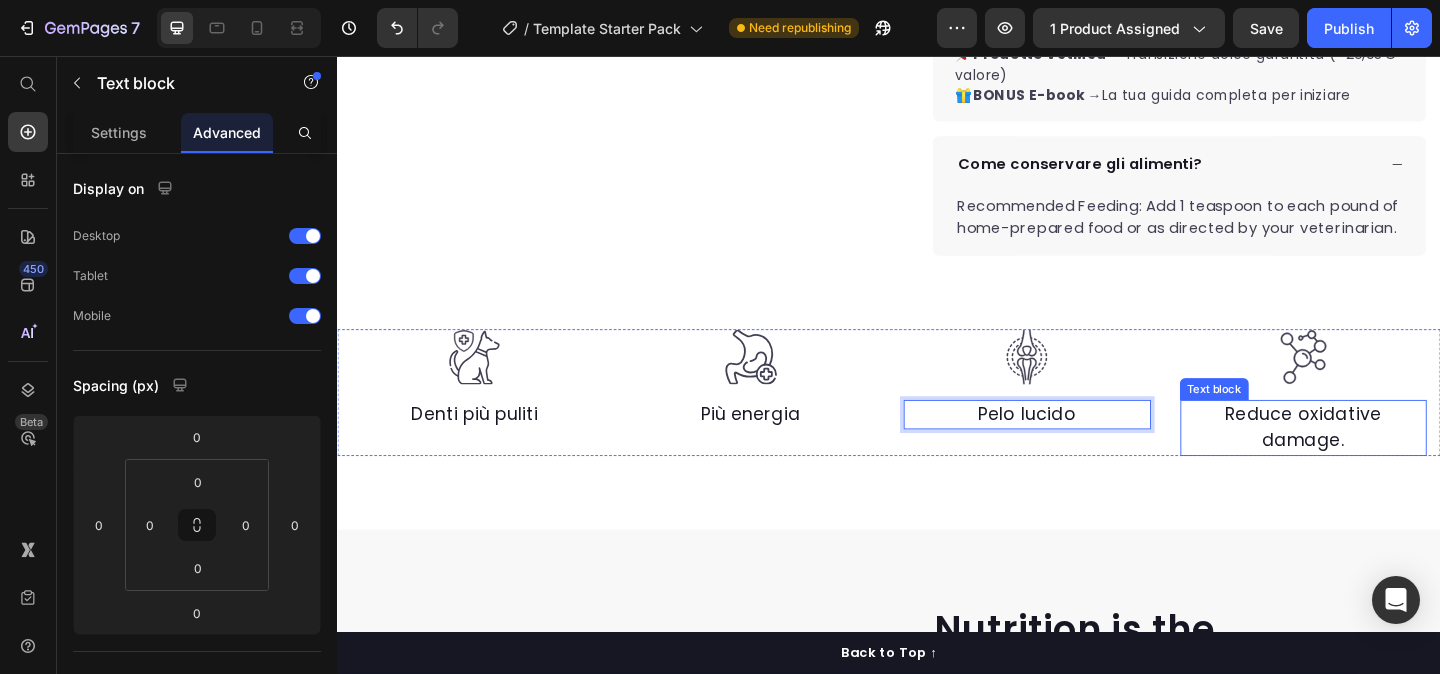 click on "Reduce oxidative damage." at bounding box center (1388, 460) 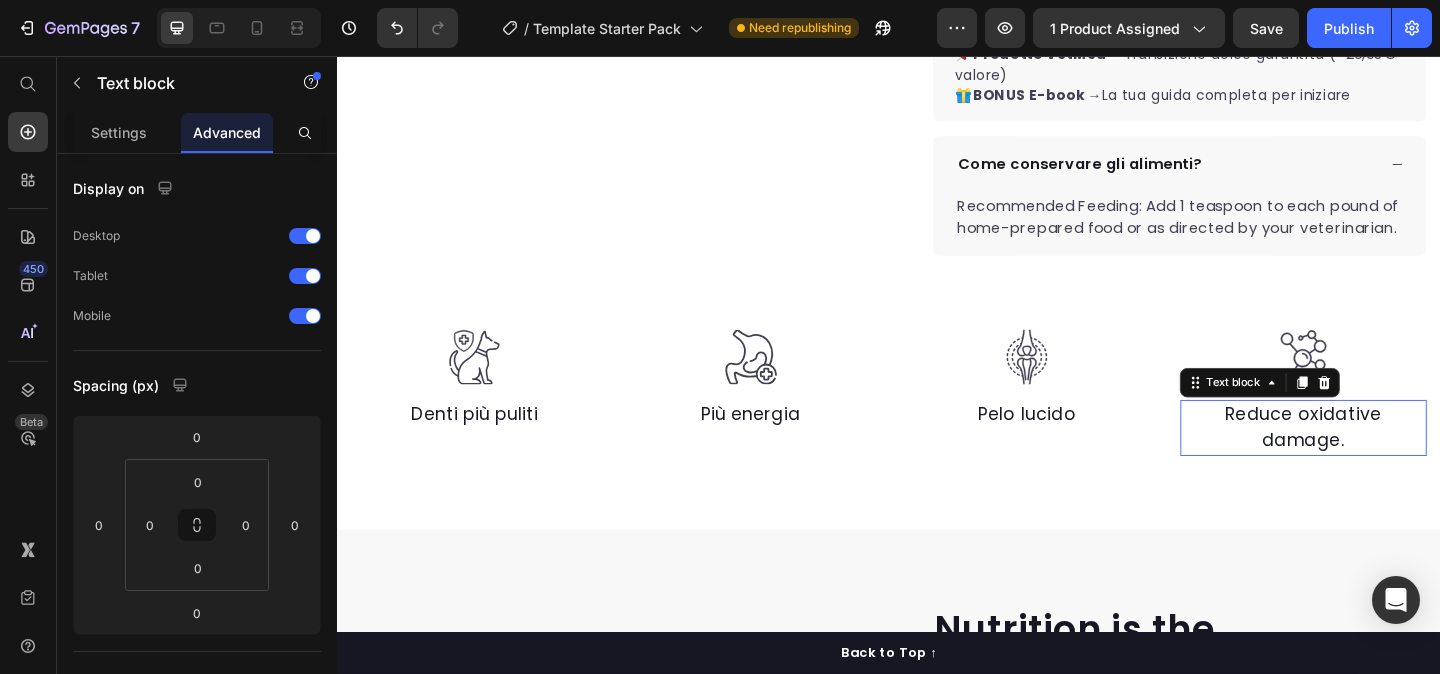 click on "Reduce oxidative damage." at bounding box center (1388, 460) 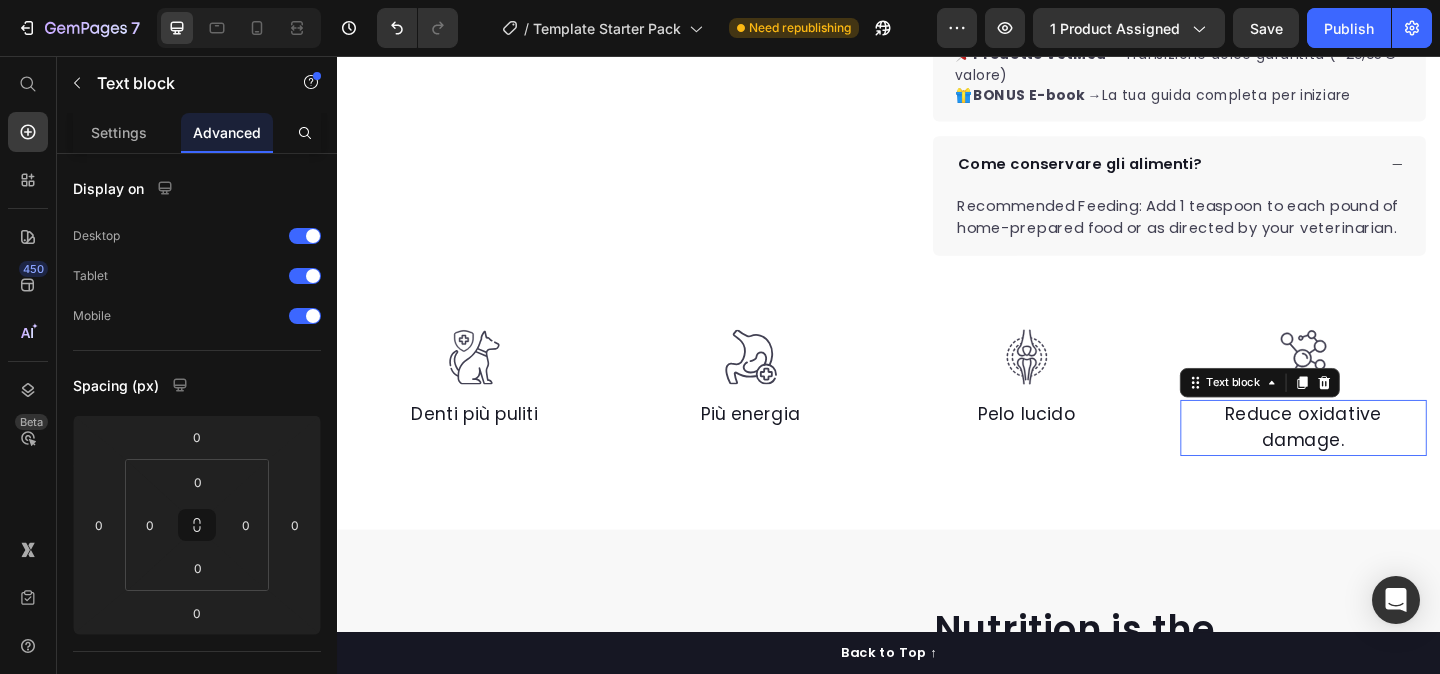 click on "Reduce oxidative damage." at bounding box center [1388, 460] 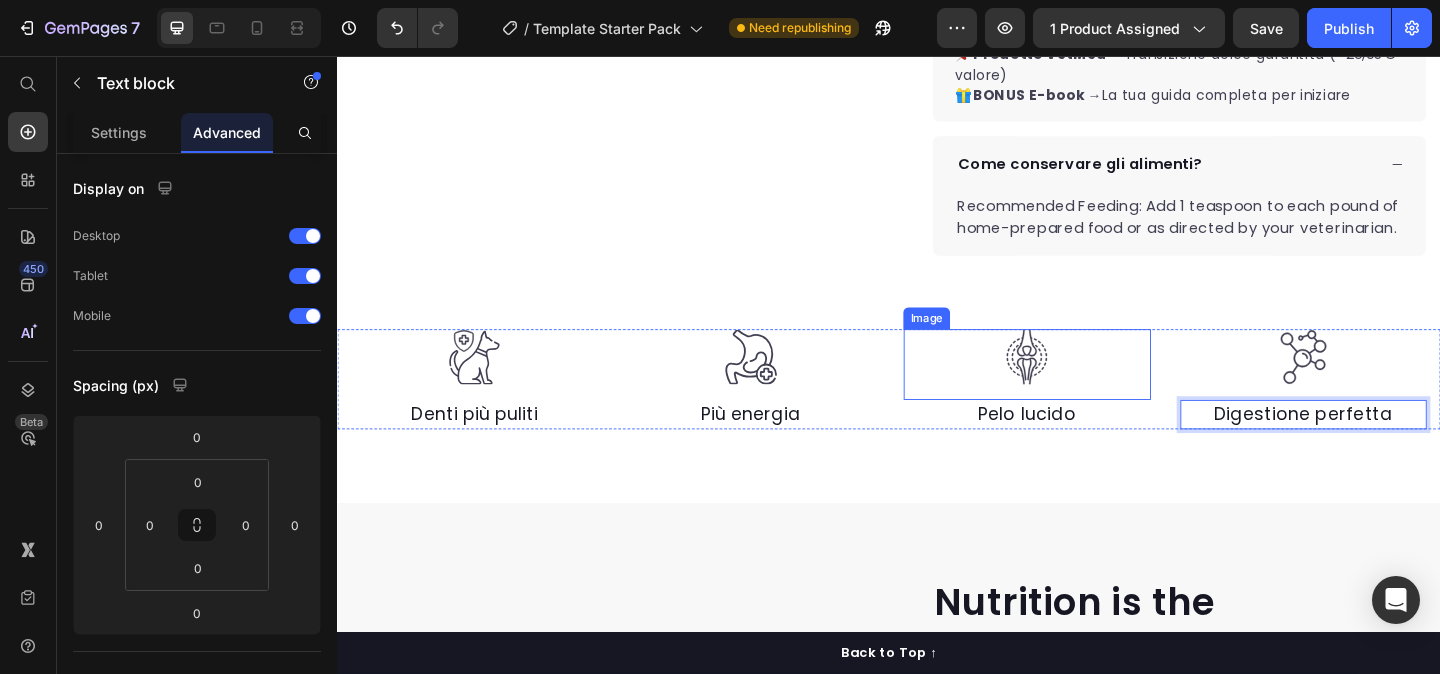 click on "Product Images "My dog absolutely loves this food! It's clear that the taste and quality are top-notch."  -Daisy Text block Row Row Icon Icon Icon Icon Icon Icon List Hoz 1000+ Cani più felici Text block Row Starter Kit Barf Product Title La soluzione completa per iniziare e far provare al tuo cane il benessere della dieta Barf. Senza stress, senza errori. Text block Perfetto per chi non ha mai provato la dieta barf Ebook bonus Bursting with protein, vitamins, and minerals Supports strong muscles, increases bone strength Item list Out of stock Product Cart Button Perfect for sensitive tummies Supercharge immunity System Bursting with protein, vitamins, and minerals Supports strong muscles, increases bone strength Item list
Cosa include questo kit: 📌  Manzo Puro BARF →  Proteine nobili per muscoli forti 📌  Omaso (Trippa Verde) →  Digestione naturale e probiotici 📌  Frattaglie Mix →  Vitamine e minerali essenziali 📌  Colli di Pollo Tritati → 📌  Mix Frutta e Verdura →" at bounding box center [937, -127] 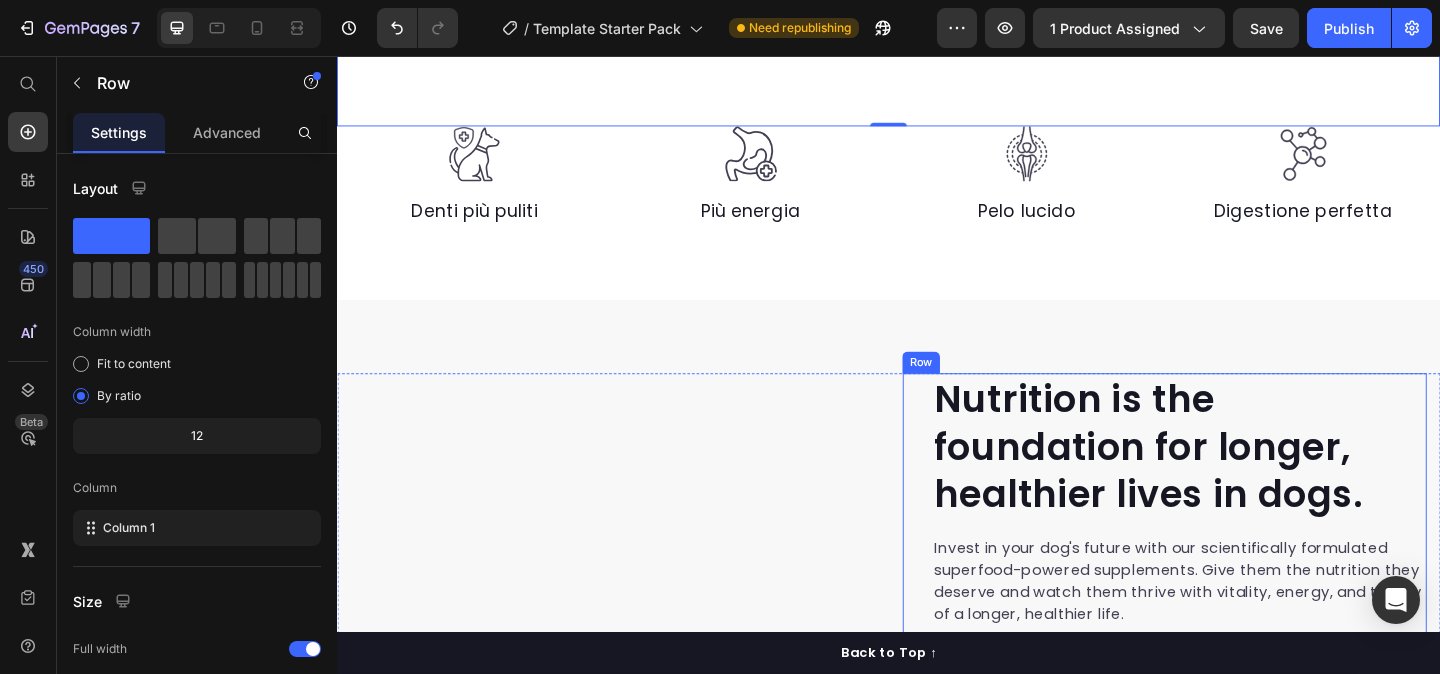 scroll, scrollTop: 881, scrollLeft: 0, axis: vertical 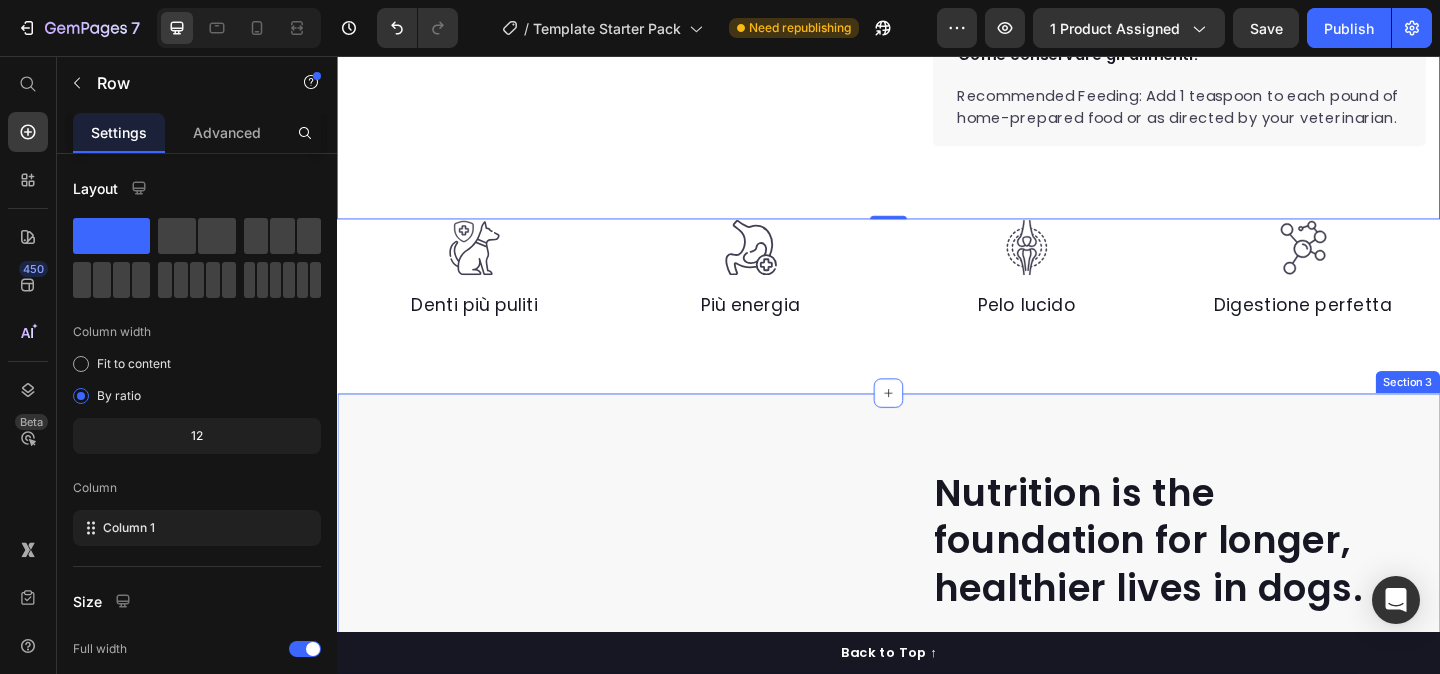 click on "Nutrition is the foundation for longer, healthier lives in dogs. Heading Invest in your dog's future with our scientifically formulated superfood-powered supplements. Give them the nutrition they deserve and watch them thrive with vitality, energy, and the joy of a longer, healthier life. Text block Key Points: Text block 97% Text block Dogs choose our dog food over leading brands because of its real functional ingredients and delicious flavor. Text block Advanced list                Title Line 84% Text block Our dog food provides superior nutrition and a patented probiotic for optimal nutrient absorption. Text block Advanced list                Title Line 92% Text block Our dog food's high protein and fat digestibility contribute to ideal stool quality. Text block Advanced list Give your furry friend the gift of wholesome nutrition Button Row Image Image Row Section 3" at bounding box center (937, 865) 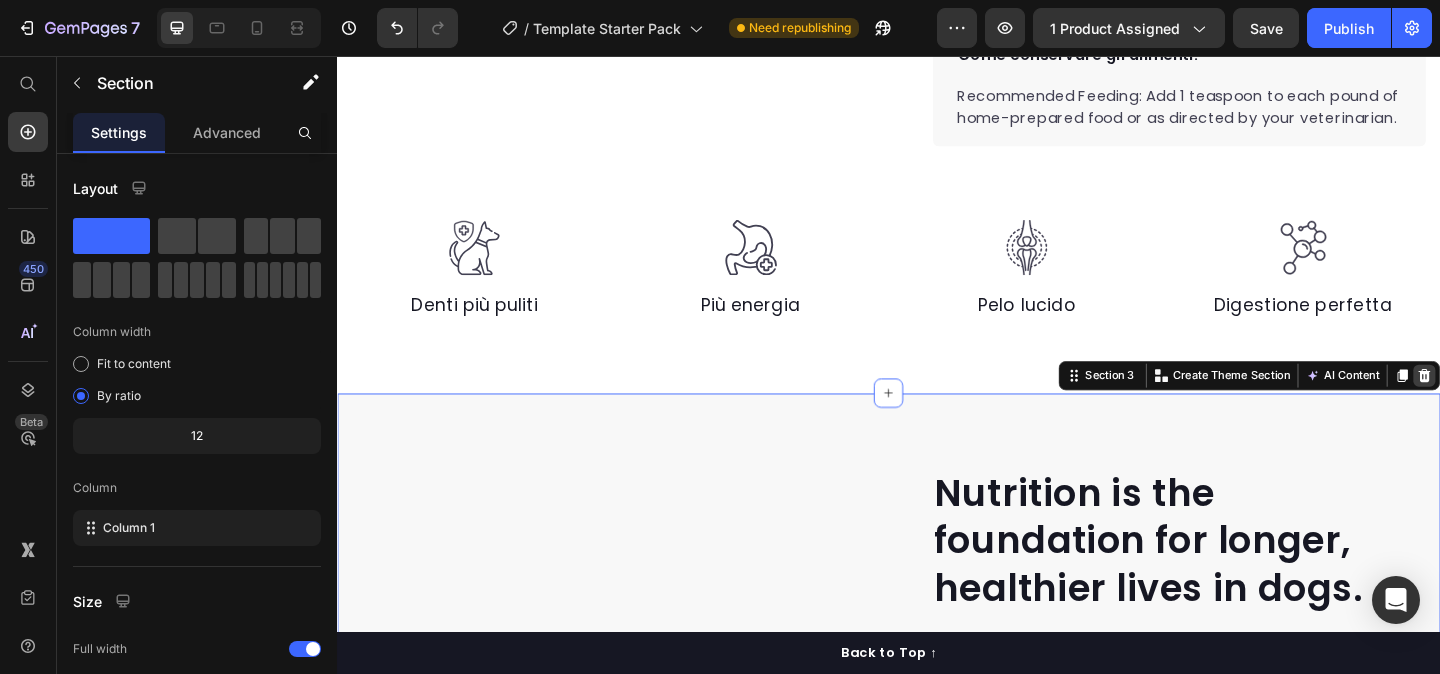 click 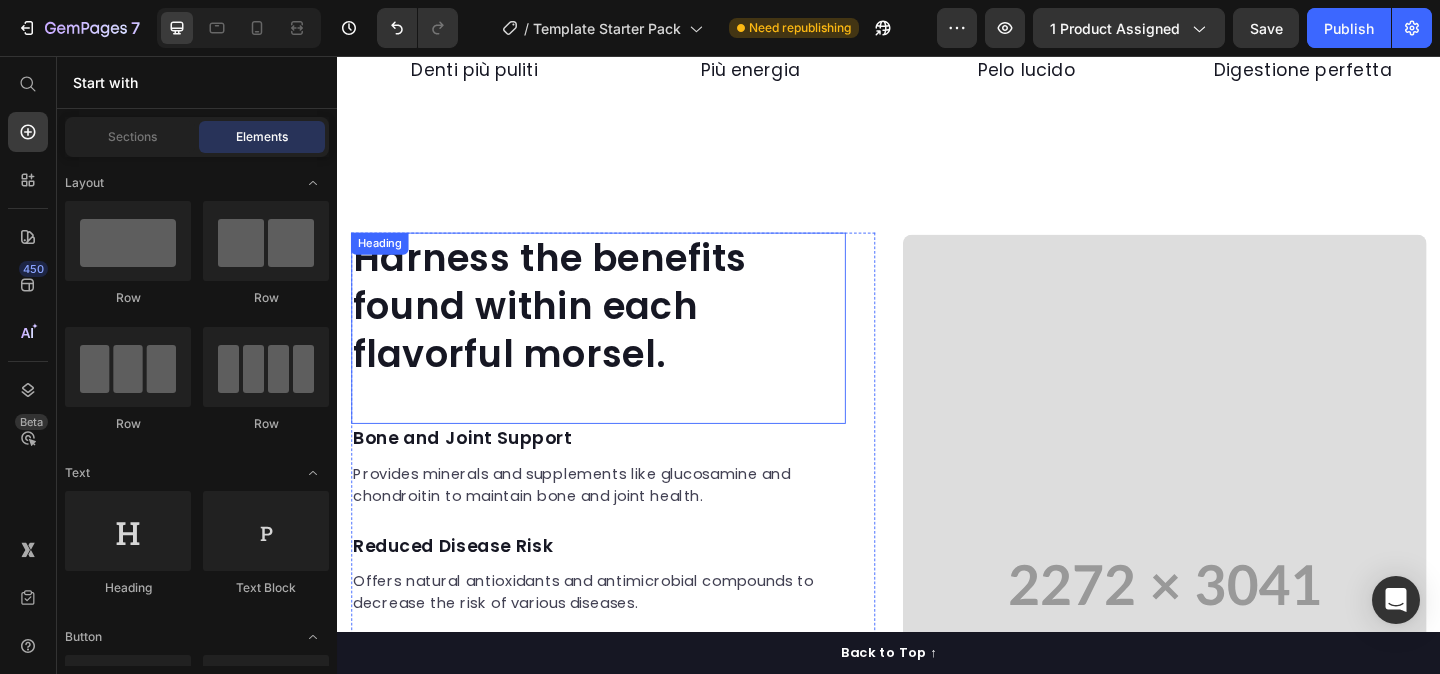 scroll, scrollTop: 991, scrollLeft: 0, axis: vertical 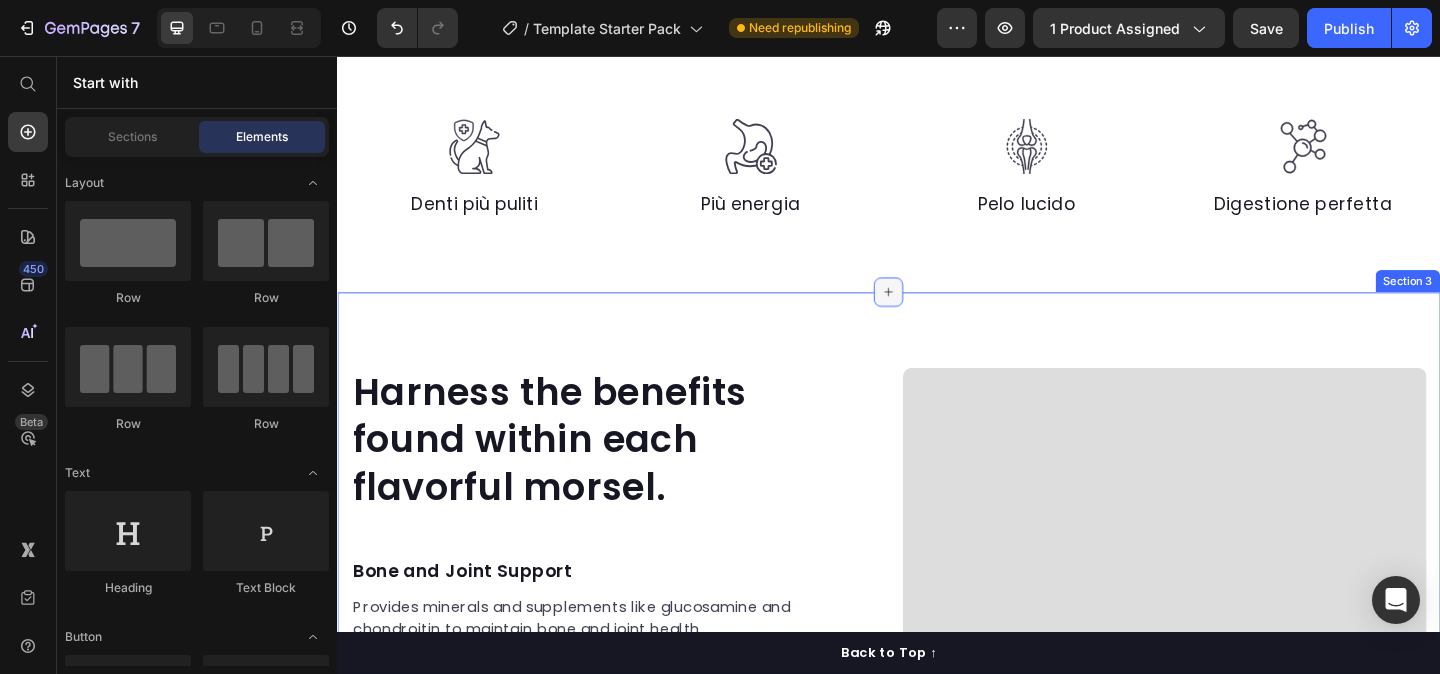 click 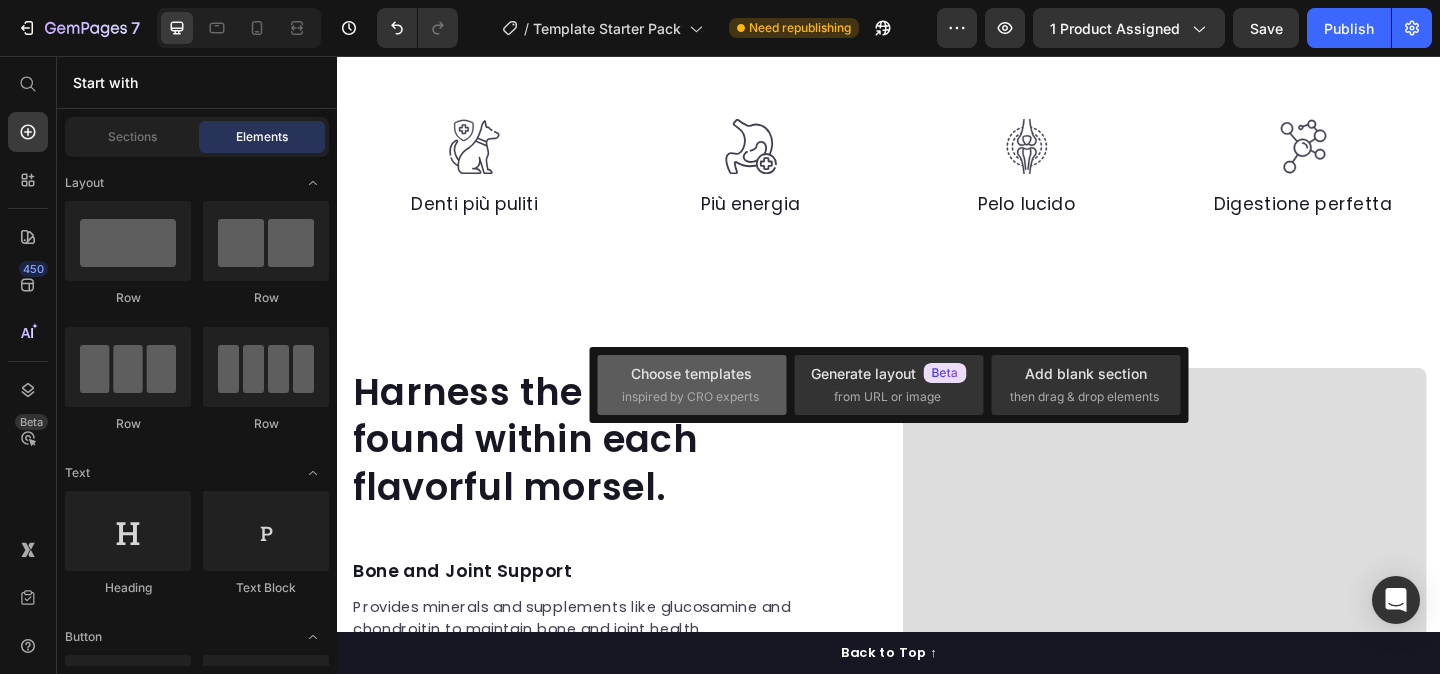 click on "inspired by CRO experts" at bounding box center [690, 397] 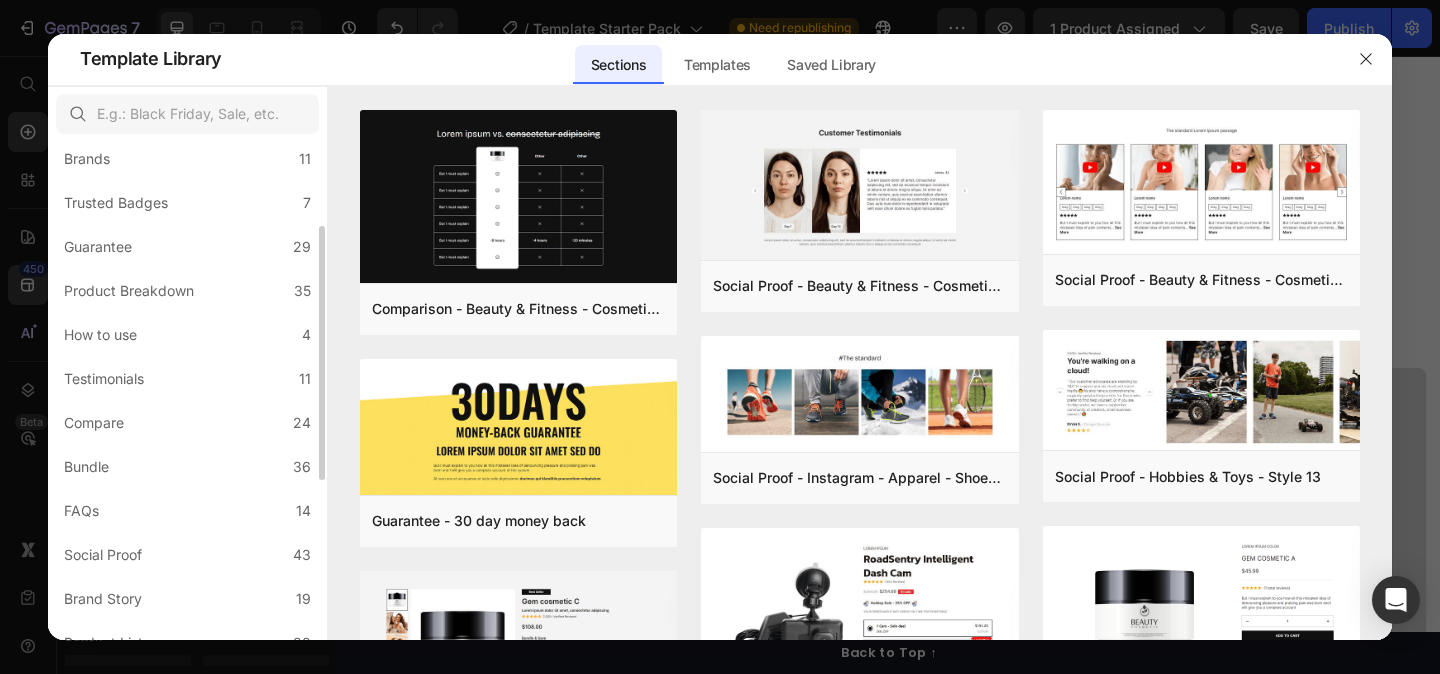 scroll, scrollTop: 149, scrollLeft: 0, axis: vertical 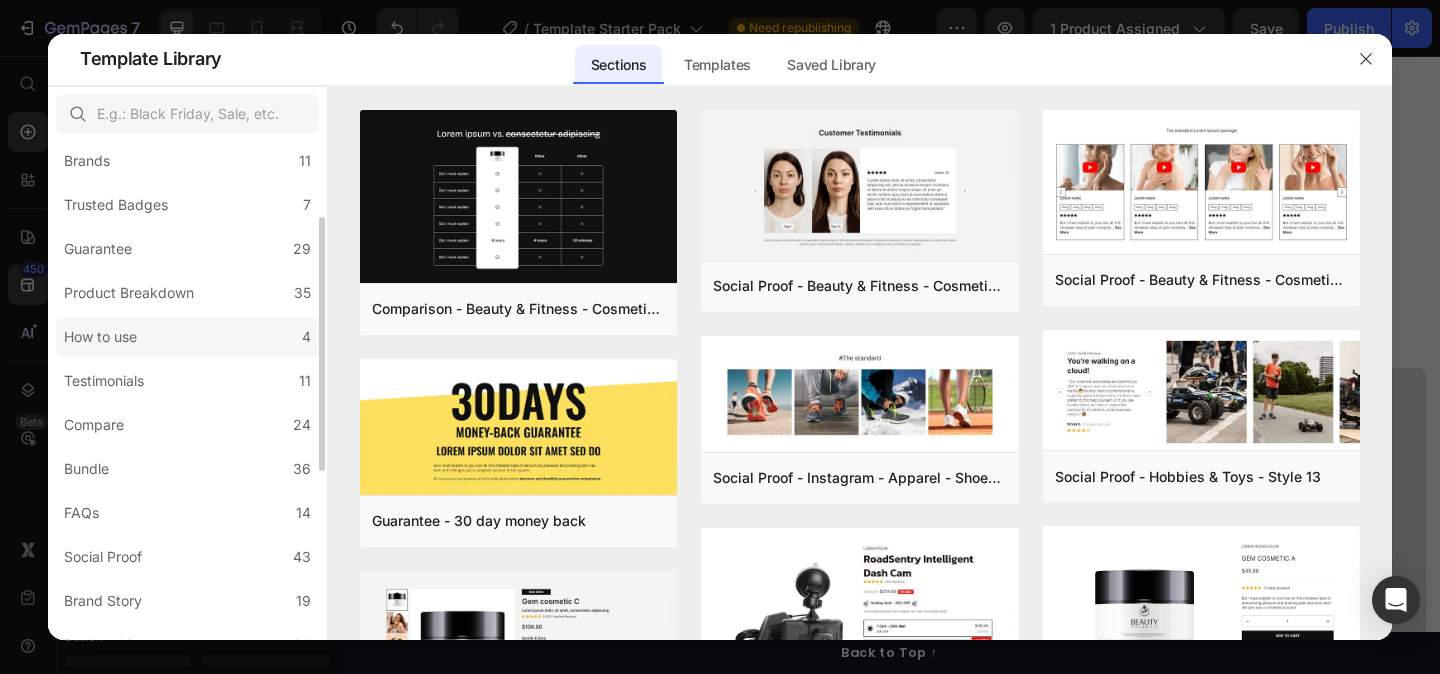 click on "How to use 4" 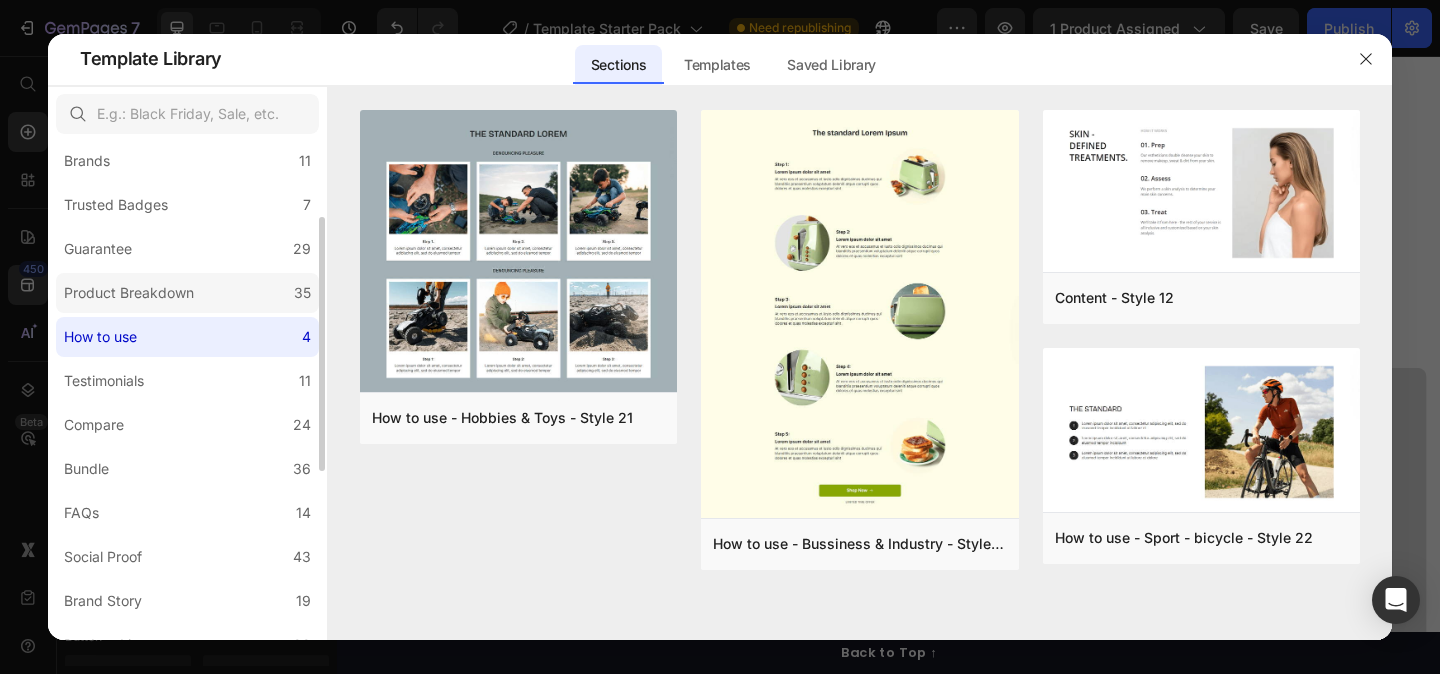 scroll, scrollTop: 0, scrollLeft: 0, axis: both 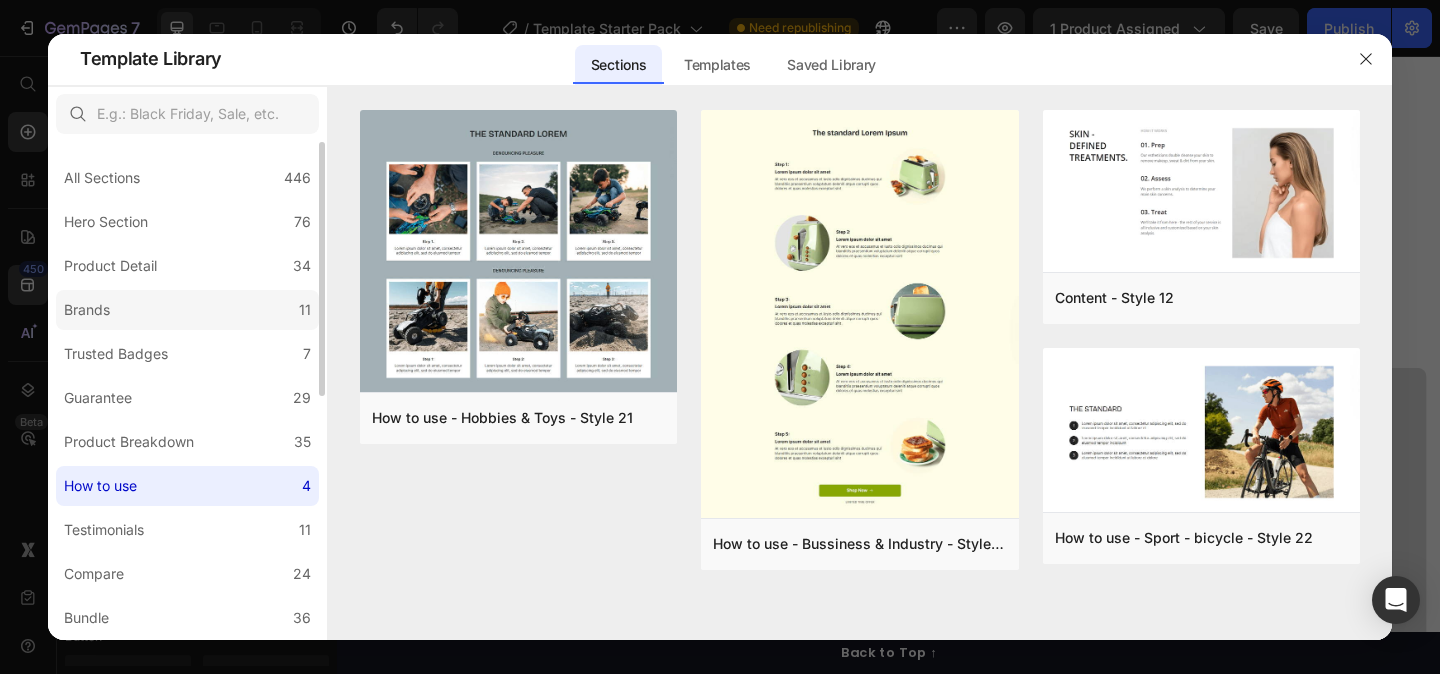 click on "Brands 11" 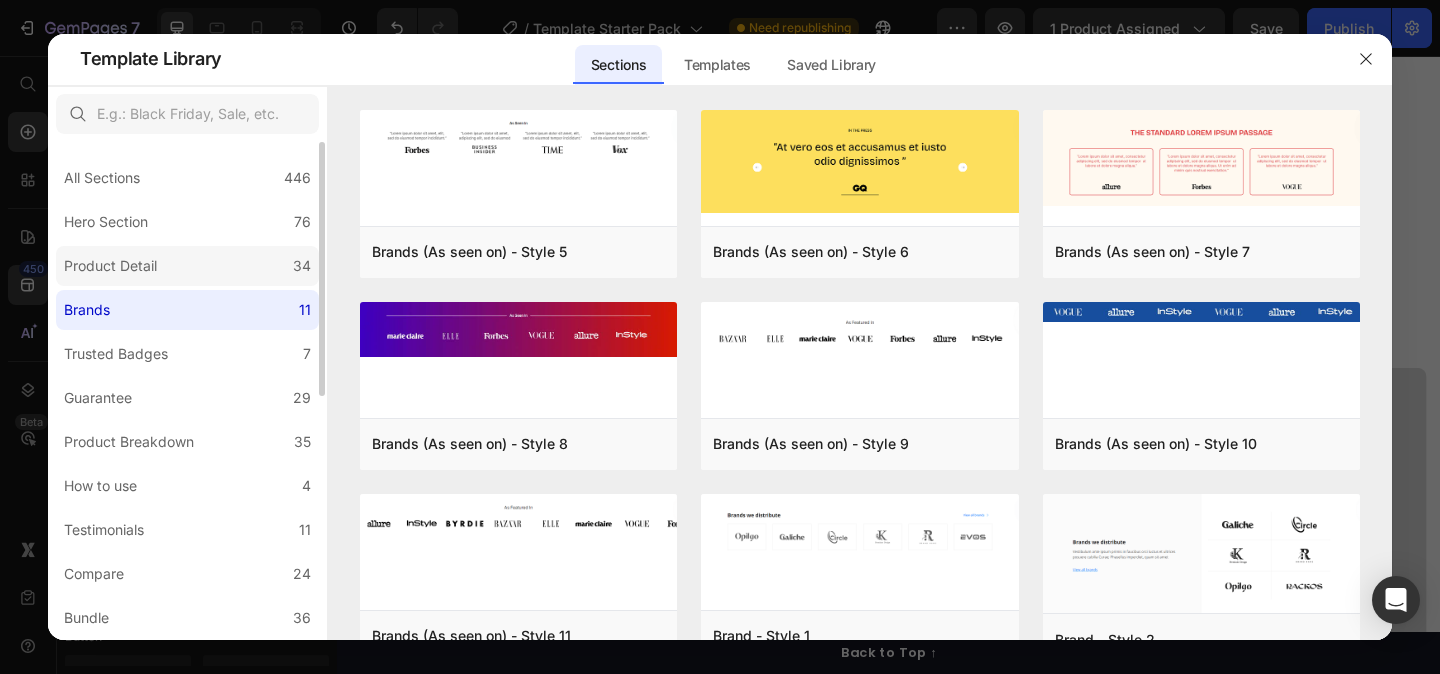 click on "Product Detail" at bounding box center [110, 266] 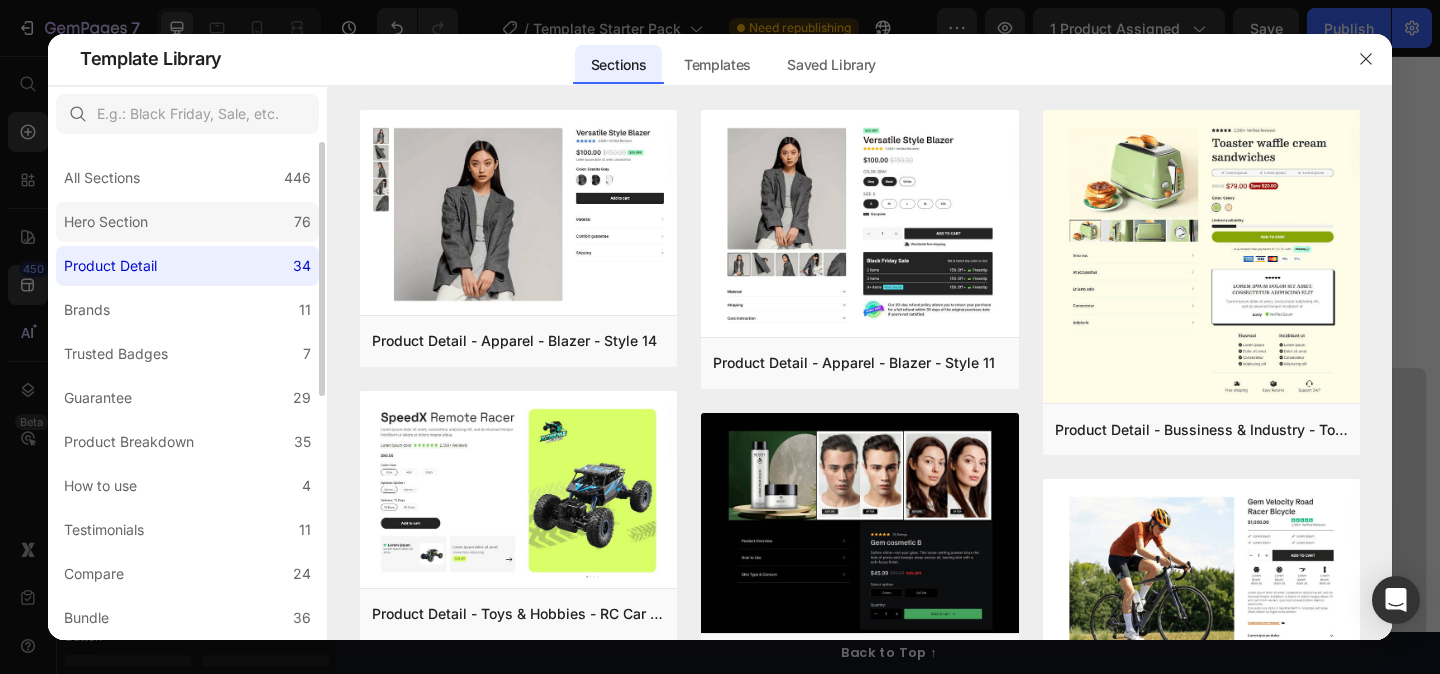 click on "Hero Section" at bounding box center (106, 222) 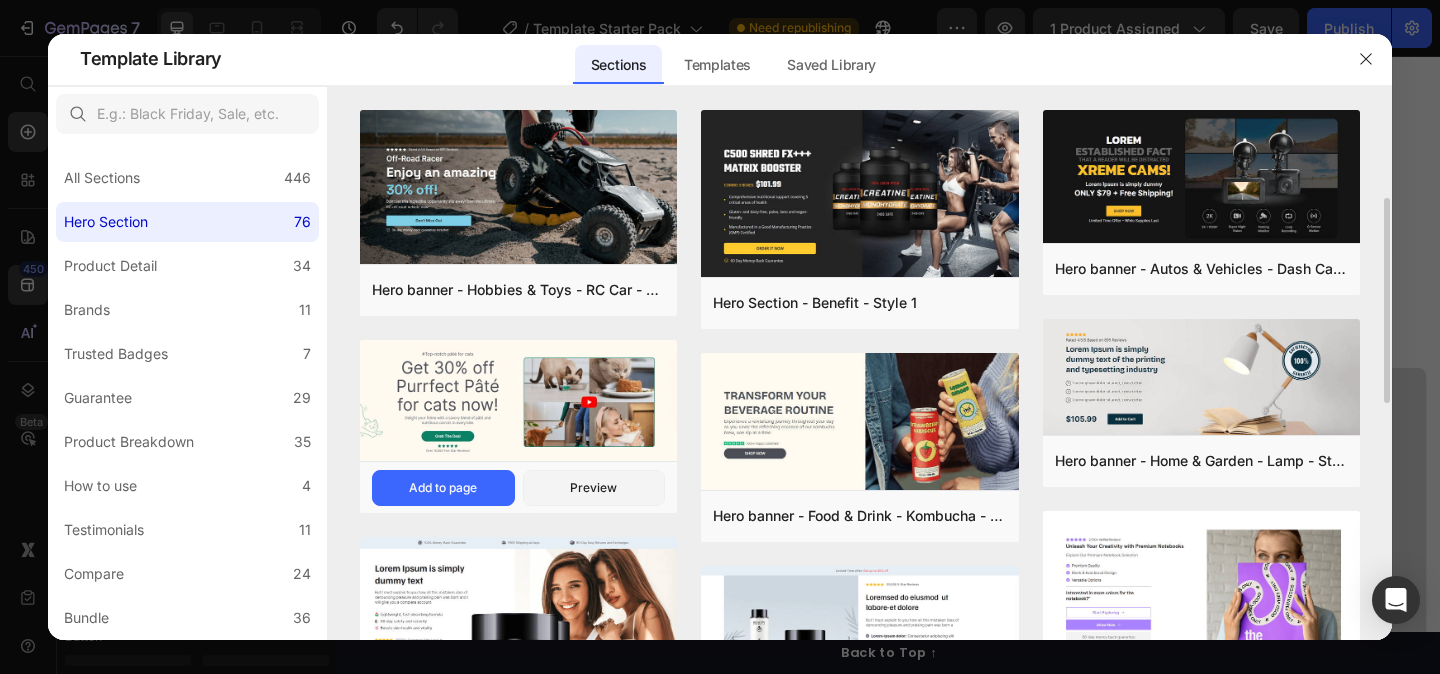 scroll, scrollTop: 283, scrollLeft: 0, axis: vertical 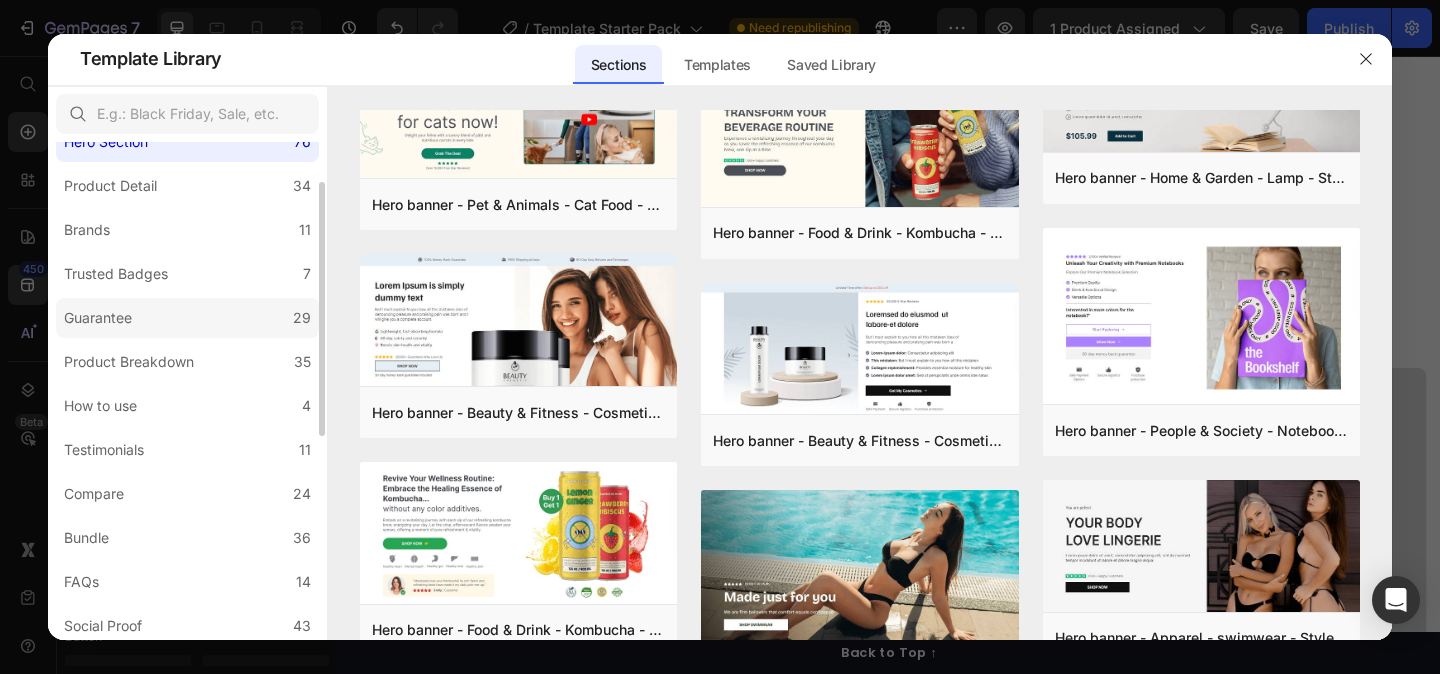 click on "Guarantee 29" 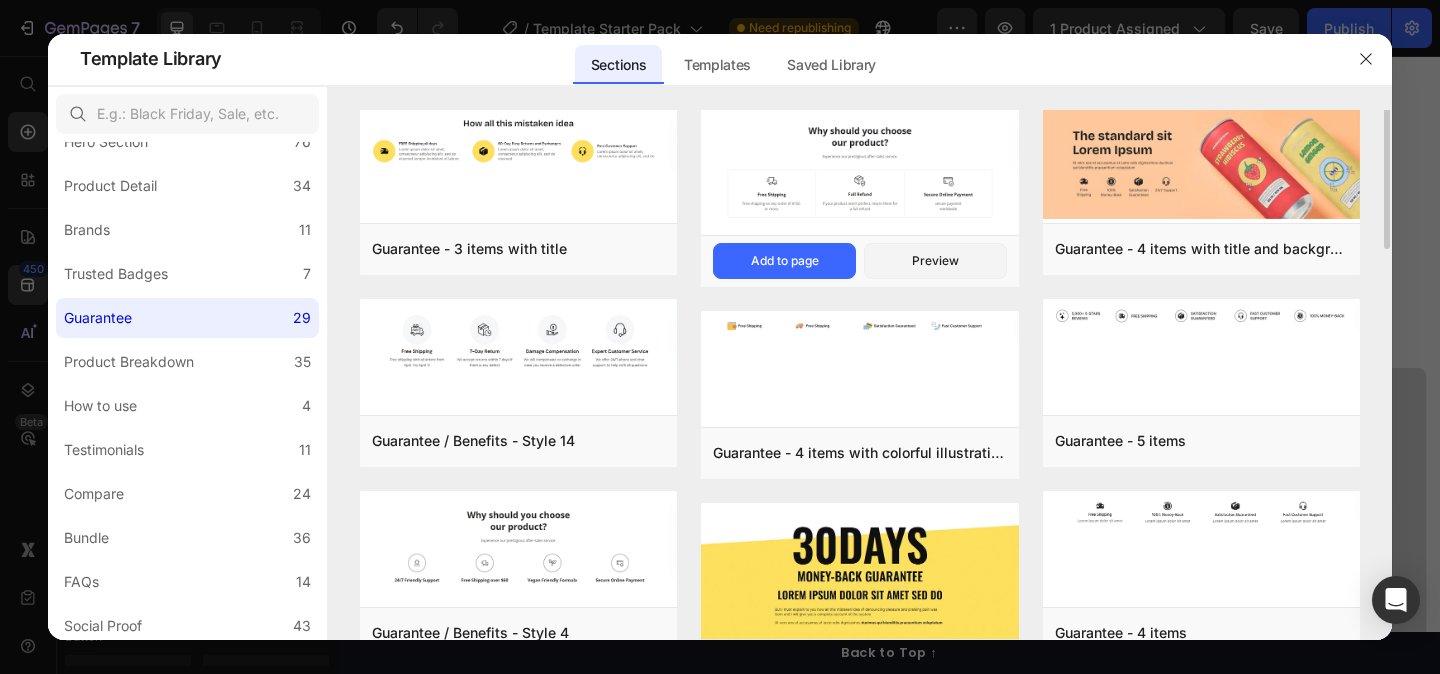 scroll, scrollTop: 0, scrollLeft: 0, axis: both 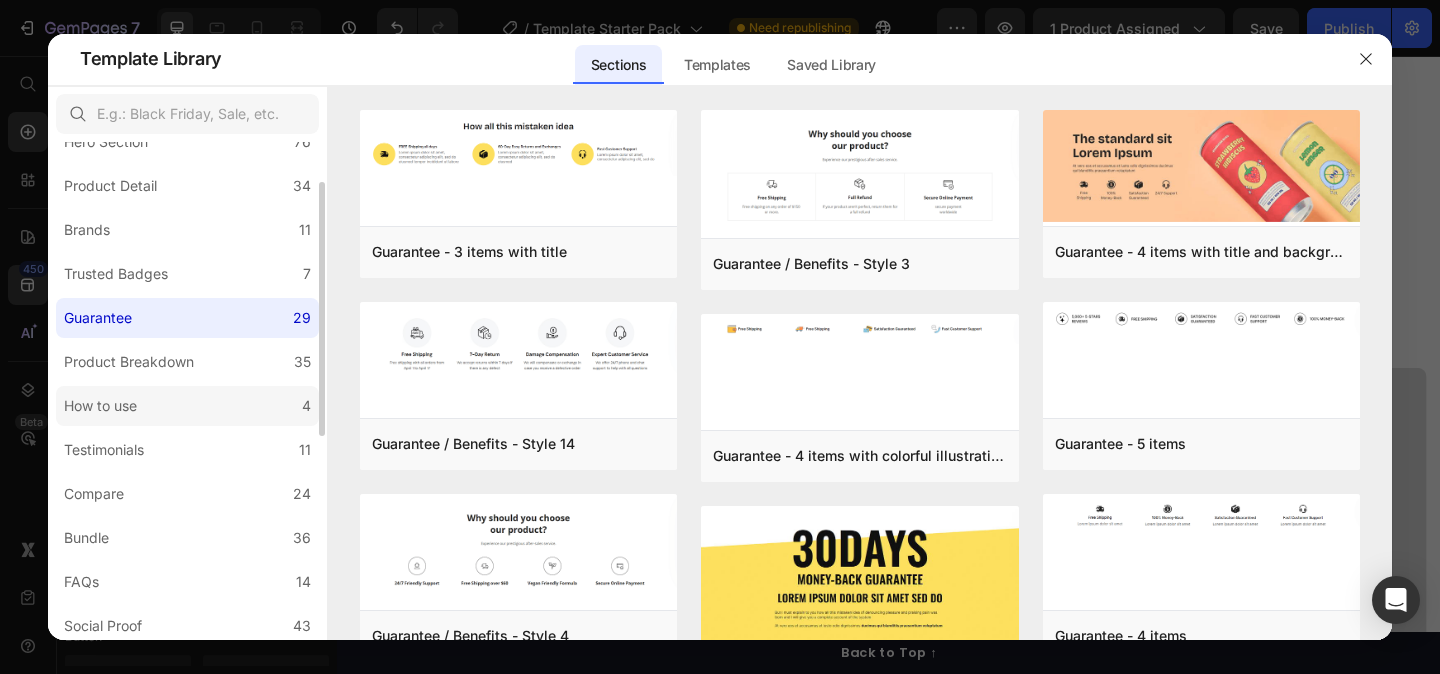 click on "How to use 4" 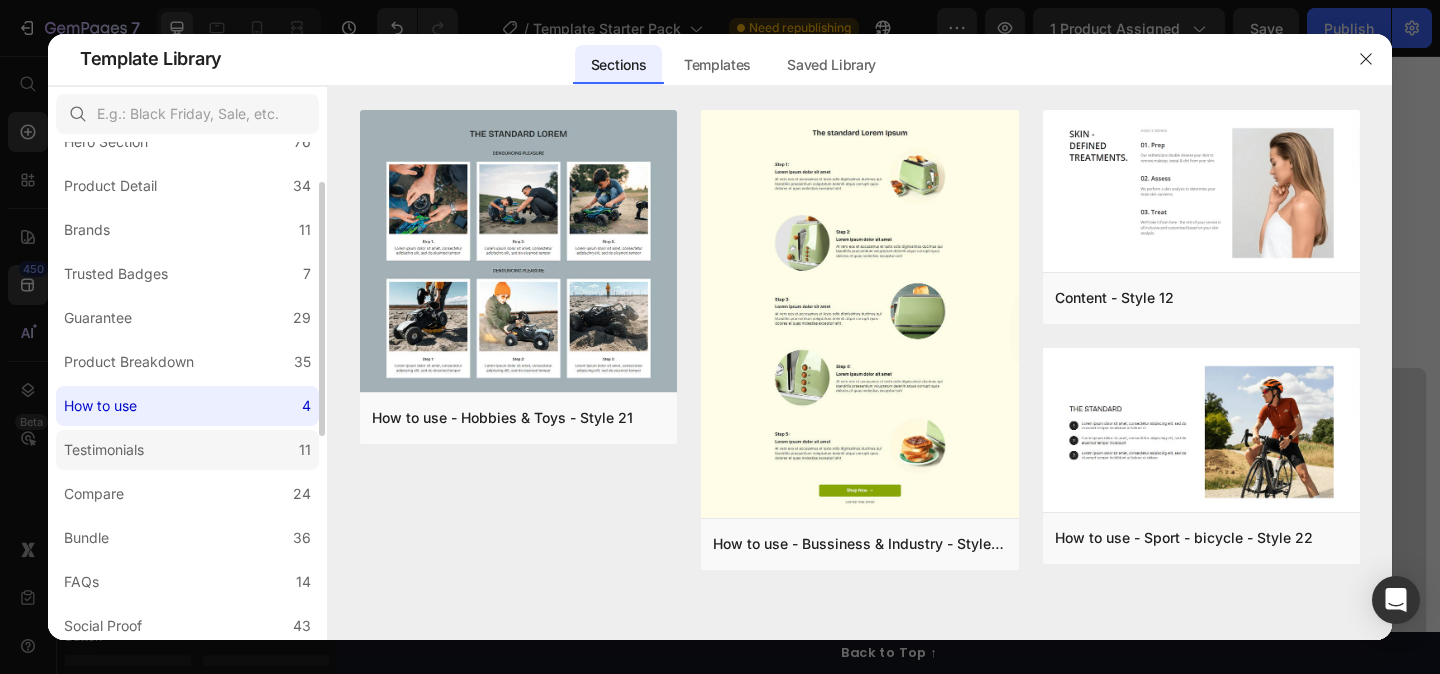 click on "Testimonials 11" 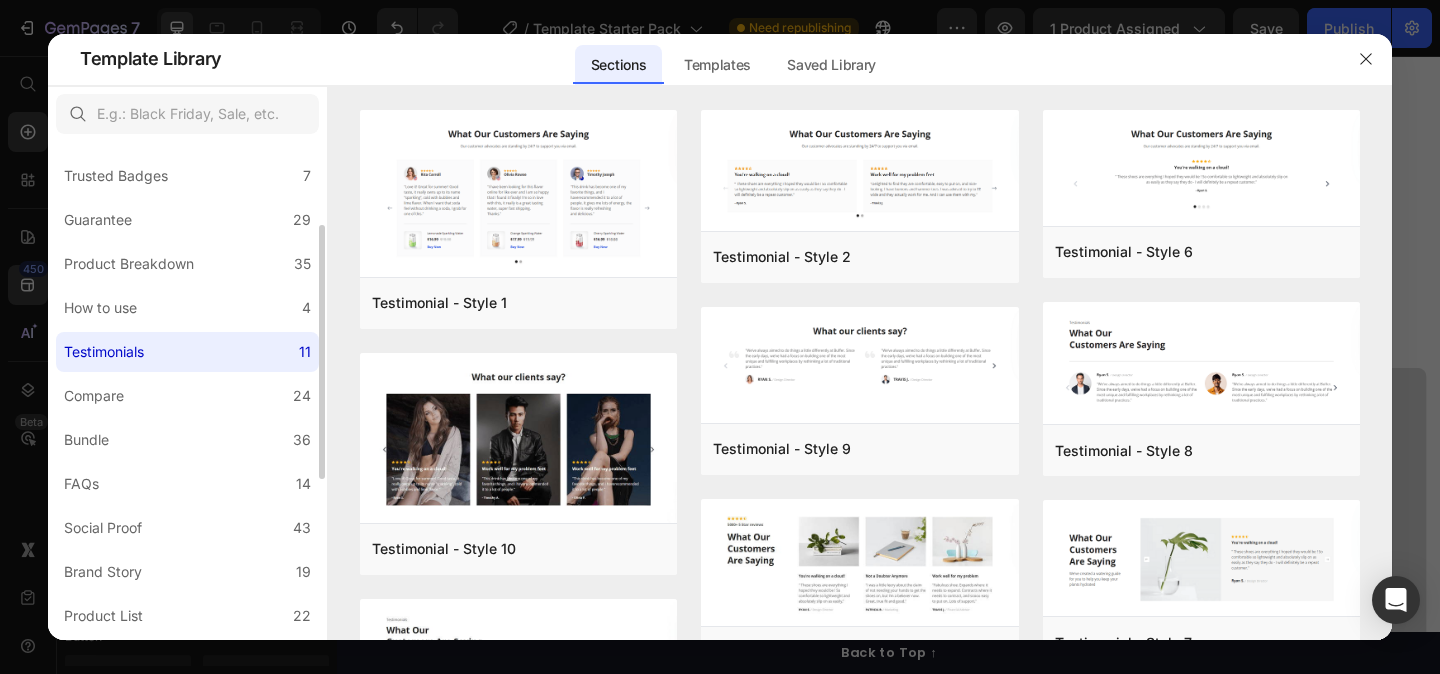 scroll, scrollTop: 180, scrollLeft: 0, axis: vertical 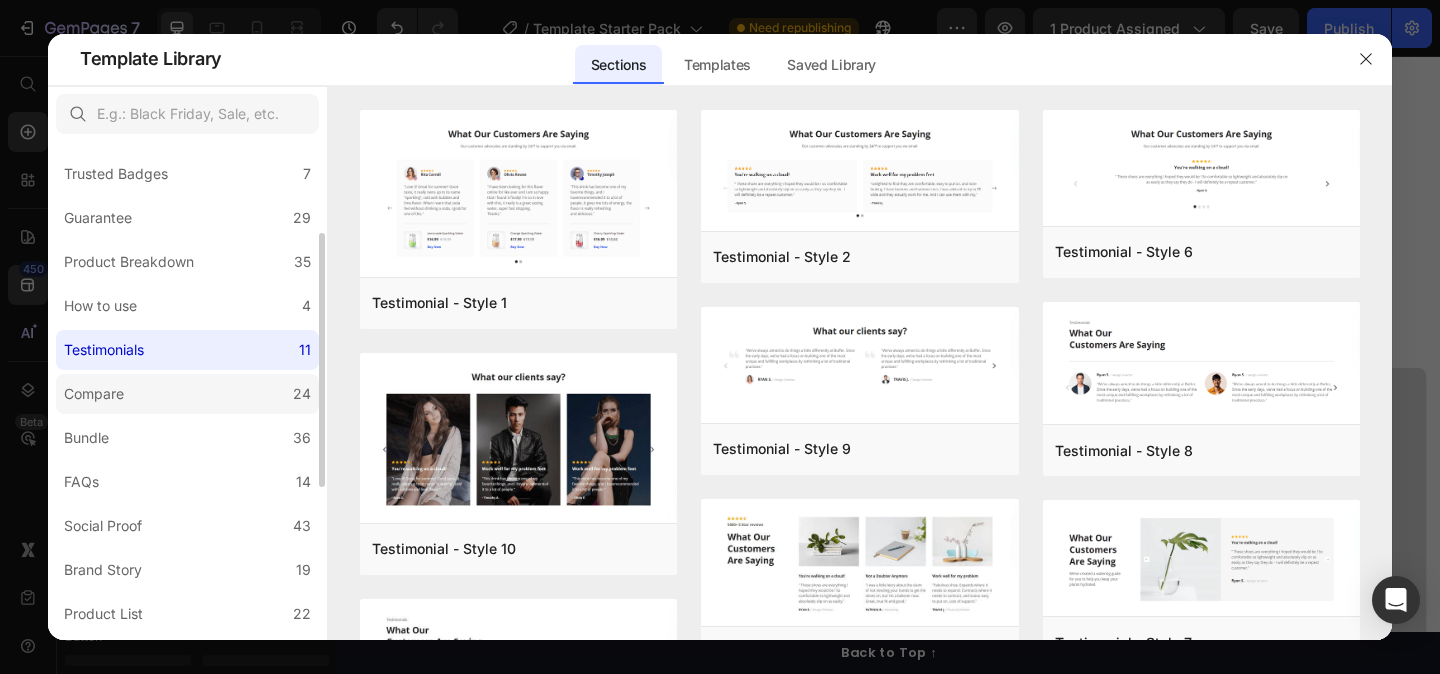 click on "Compare 24" 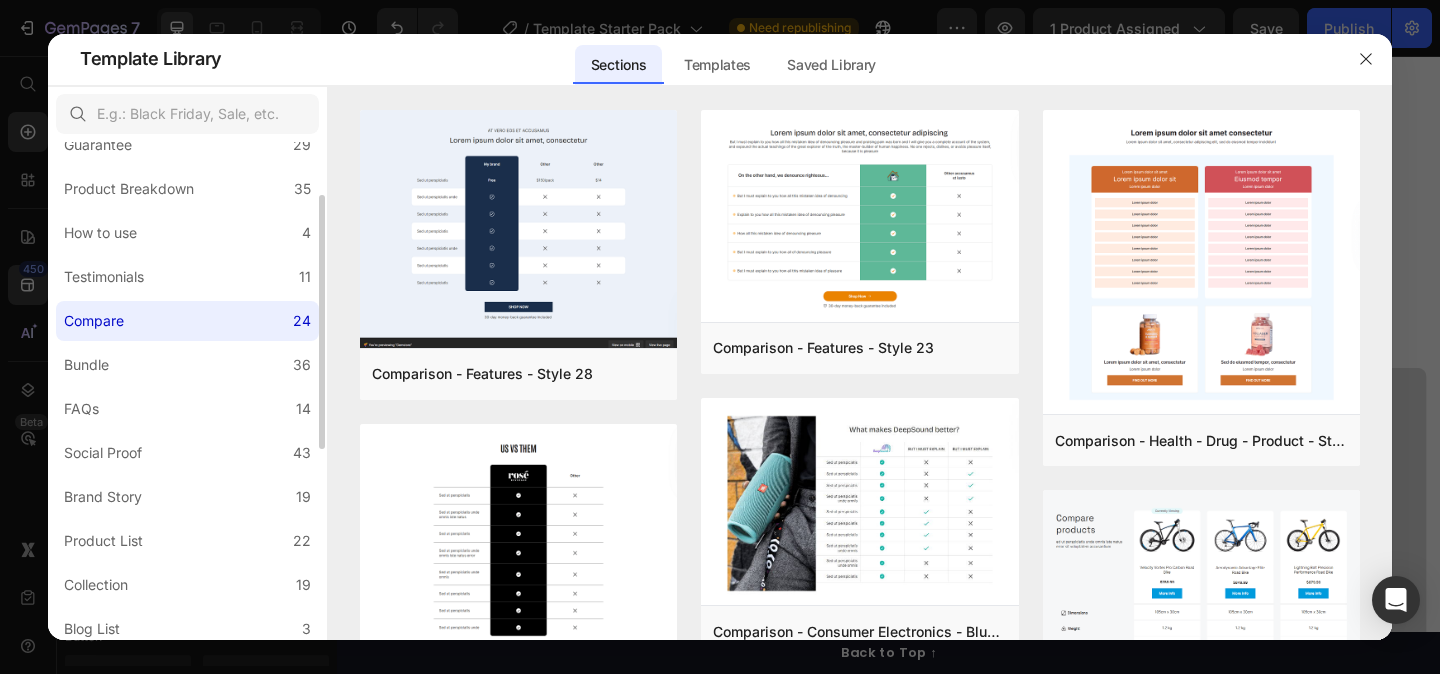 scroll, scrollTop: 255, scrollLeft: 0, axis: vertical 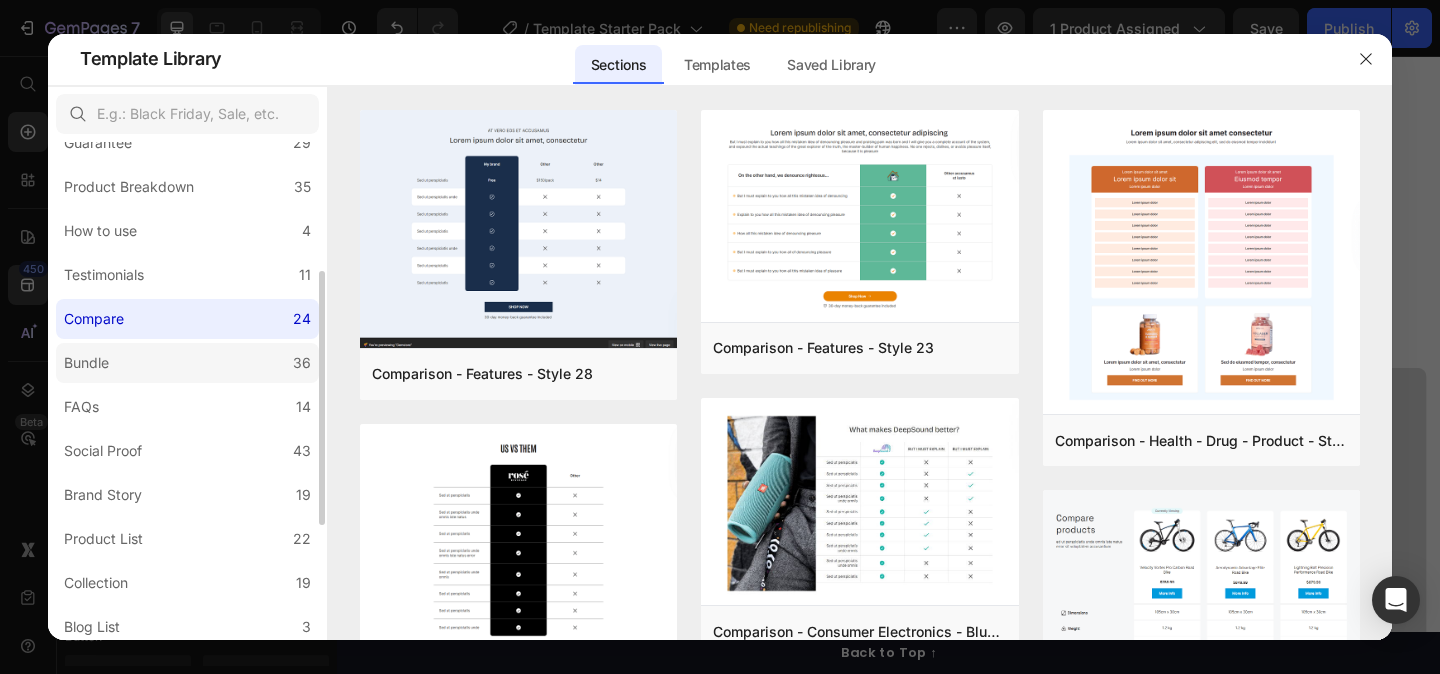 click on "Bundle 36" 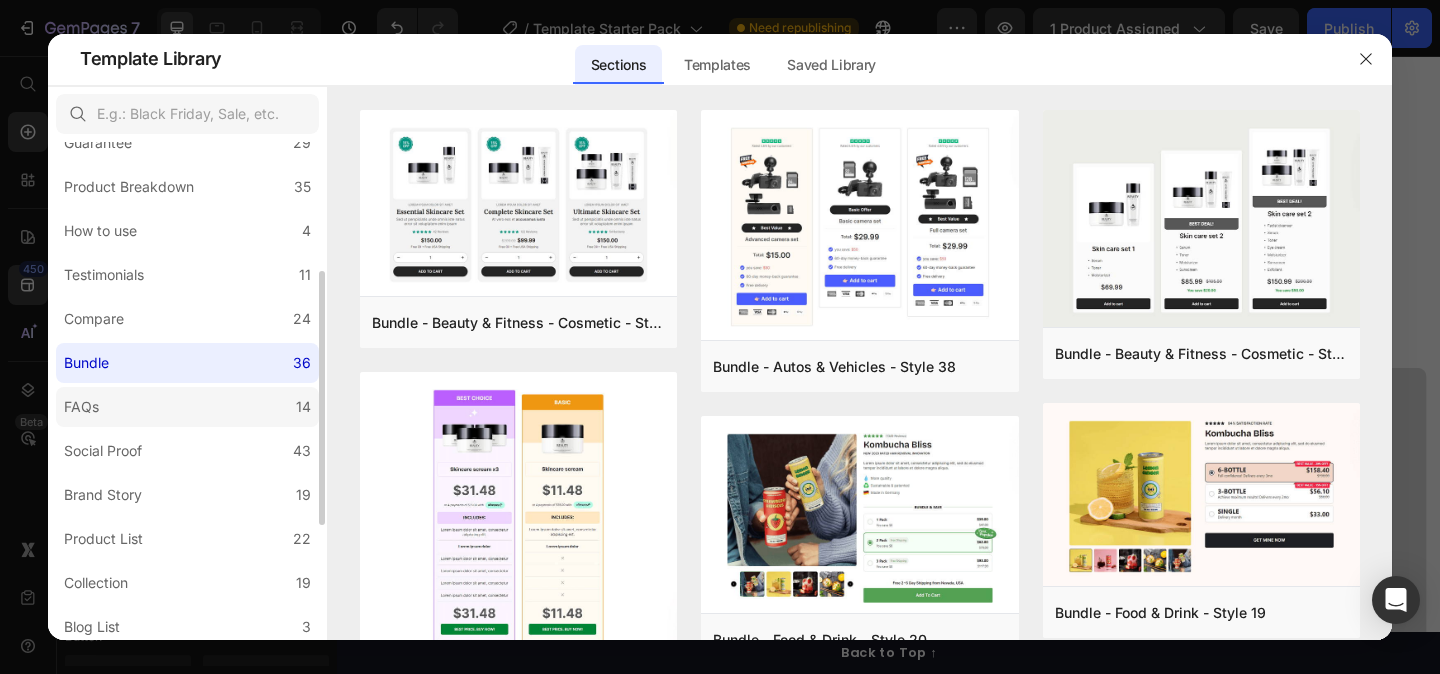 click on "FAQs 14" 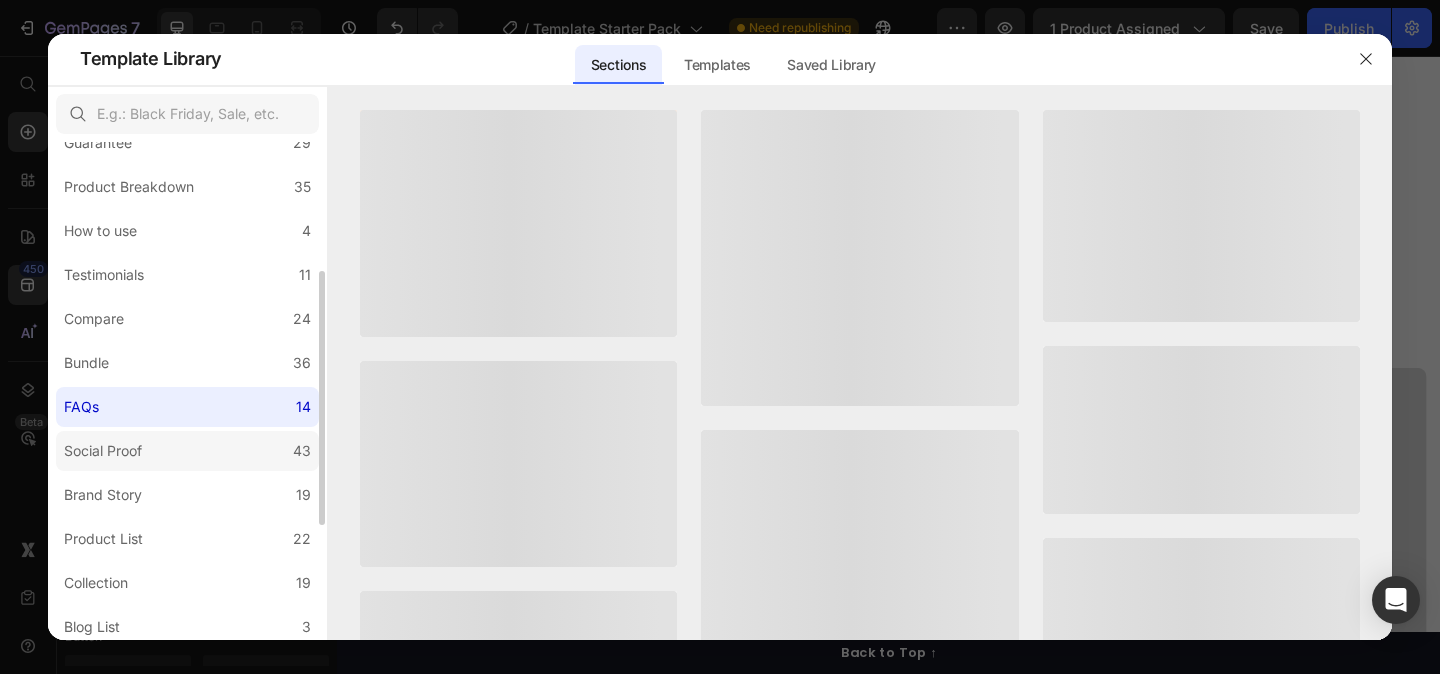 click on "Social Proof 43" 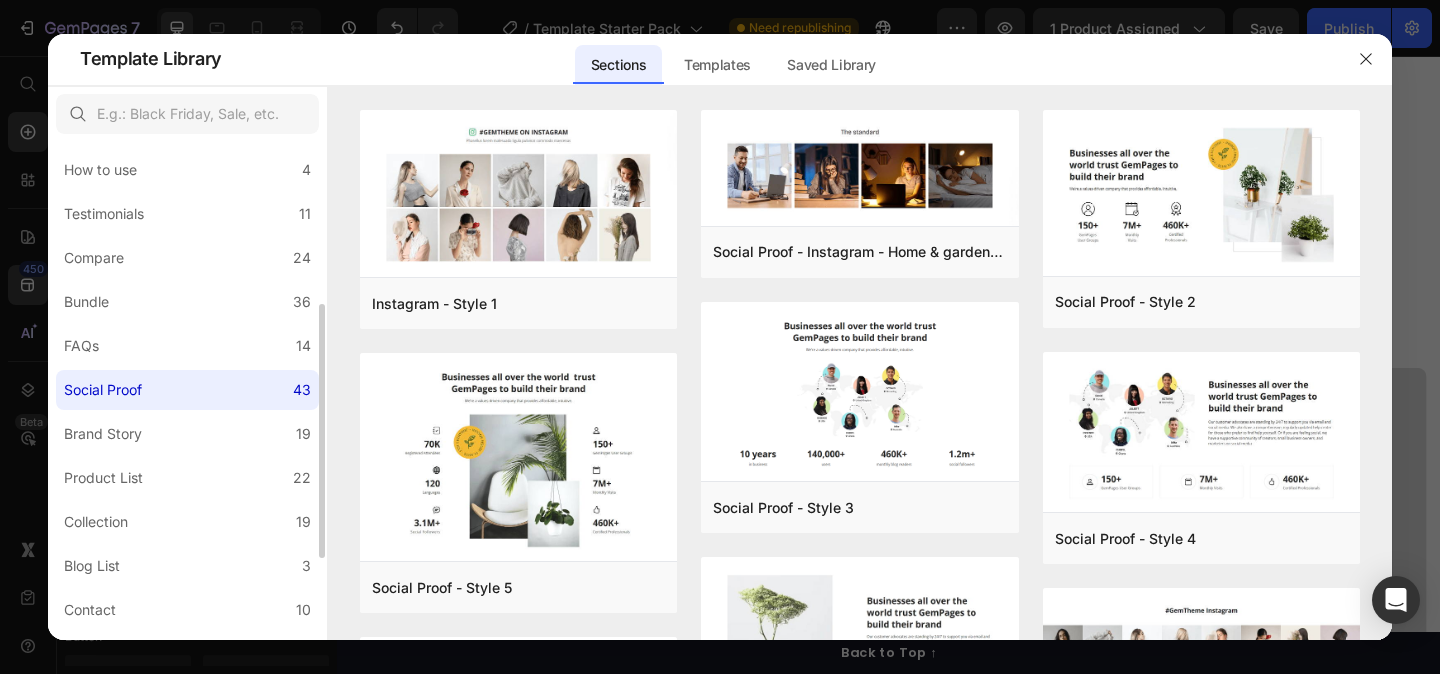 scroll, scrollTop: 317, scrollLeft: 0, axis: vertical 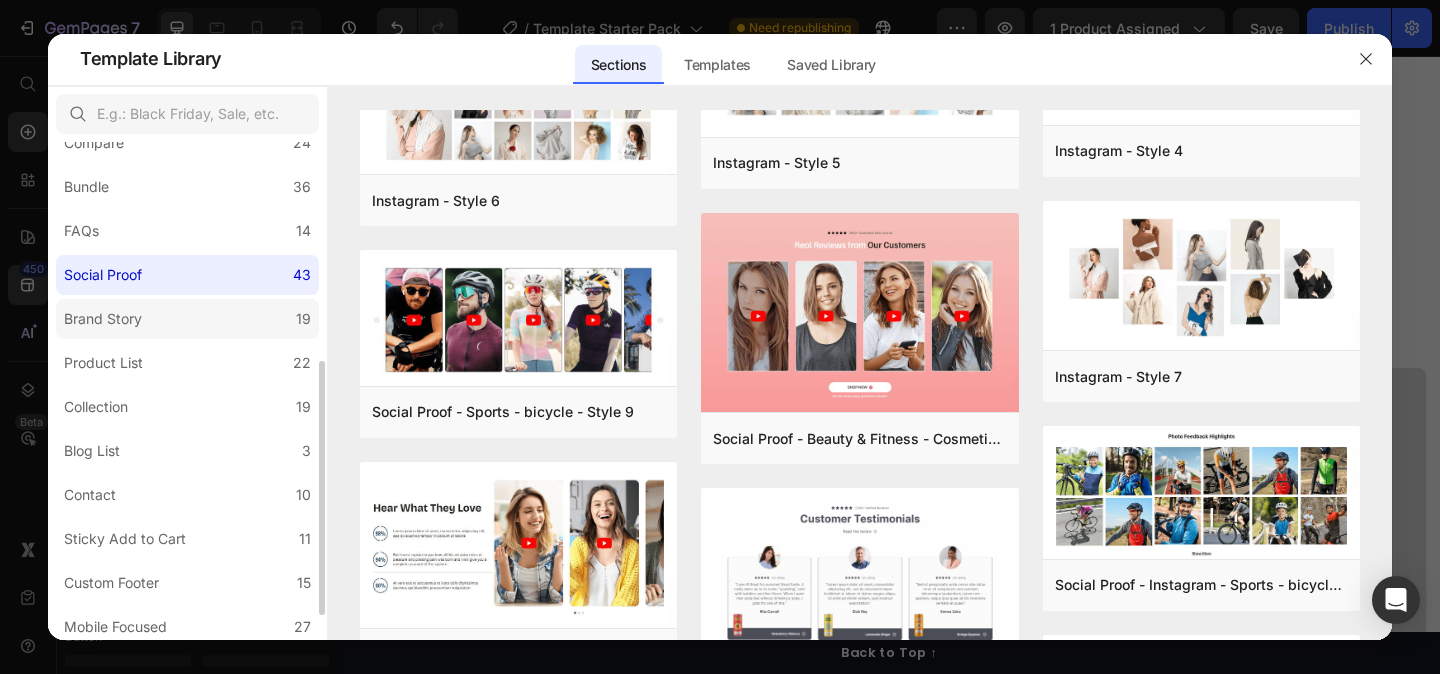 click on "Brand Story 19" 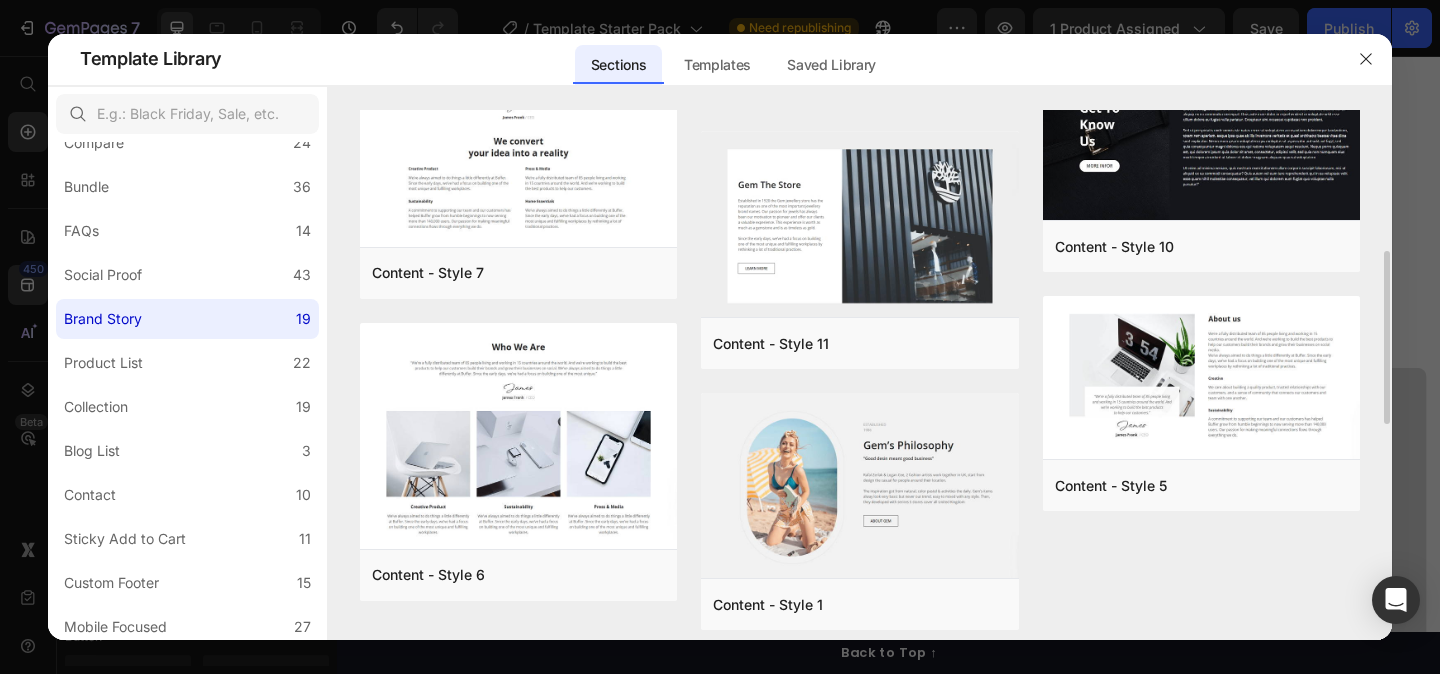 scroll, scrollTop: 1091, scrollLeft: 0, axis: vertical 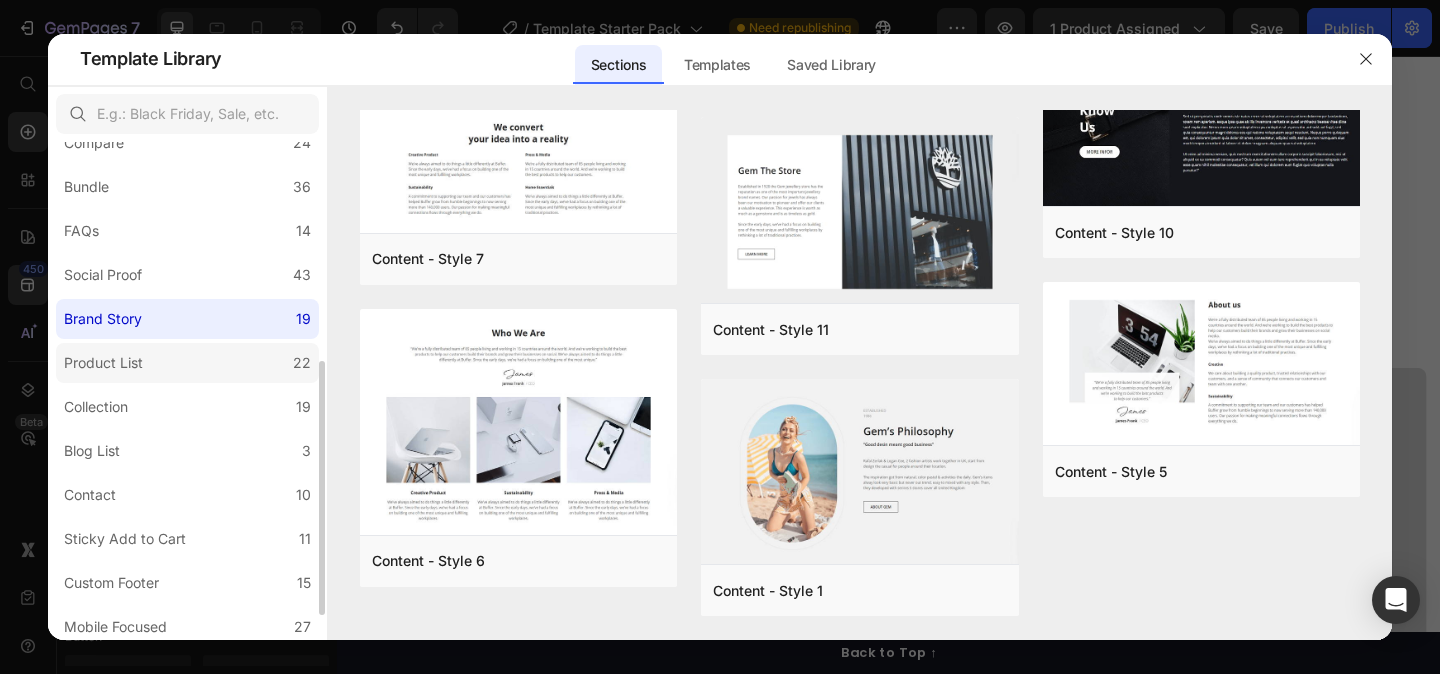 click on "Product List" at bounding box center (103, 363) 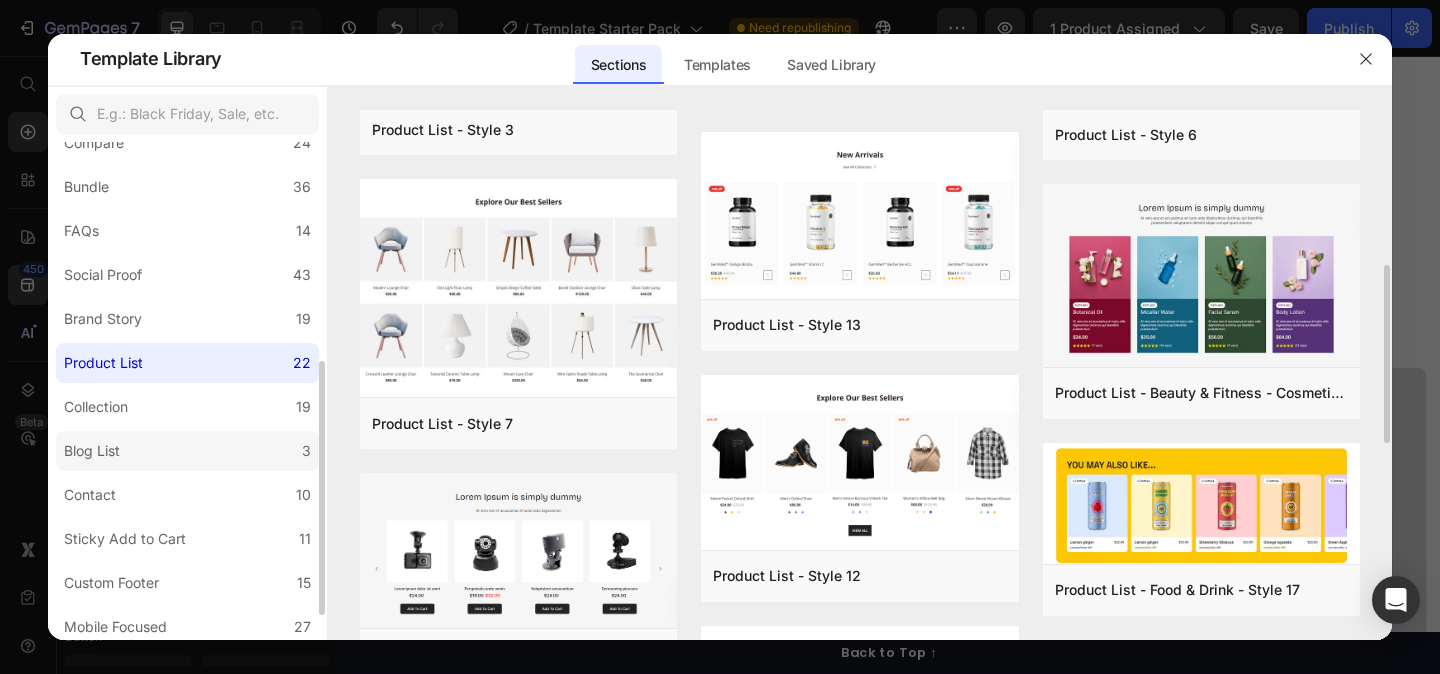 scroll, scrollTop: 926, scrollLeft: 0, axis: vertical 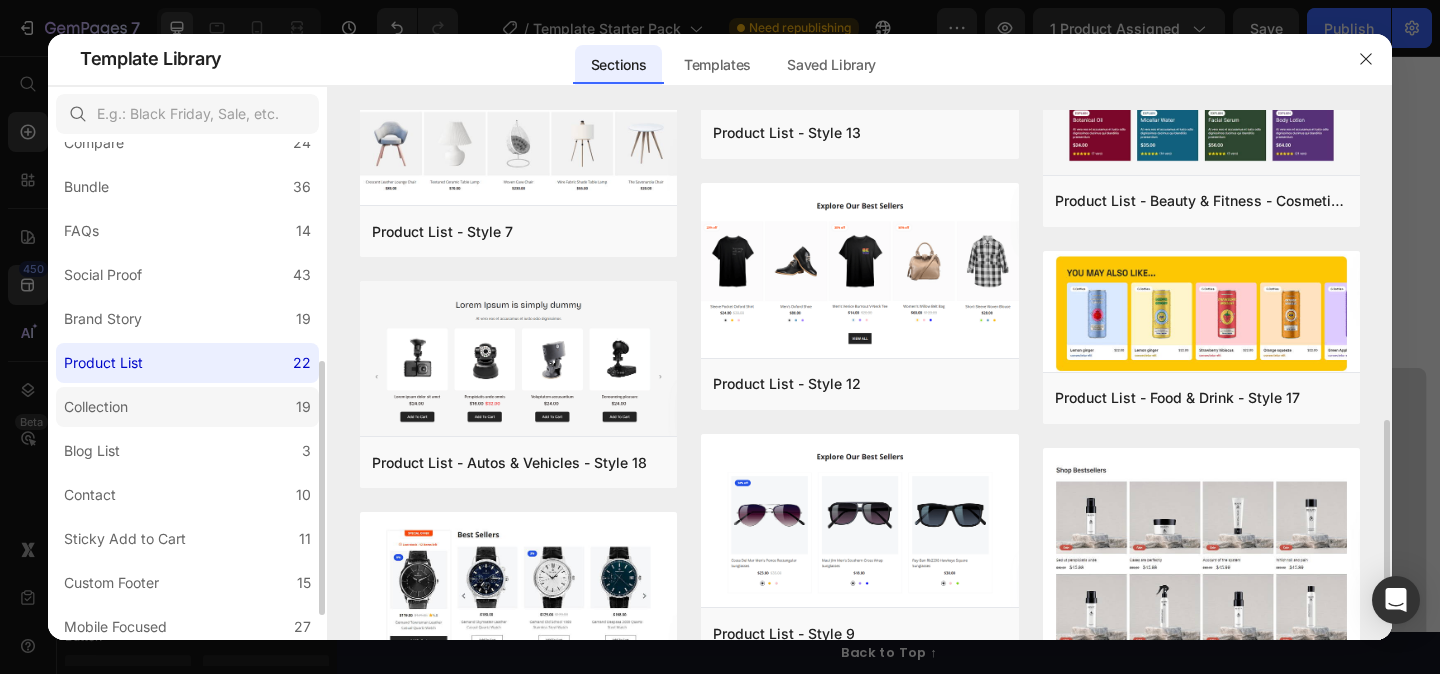 click on "Collection" at bounding box center [96, 407] 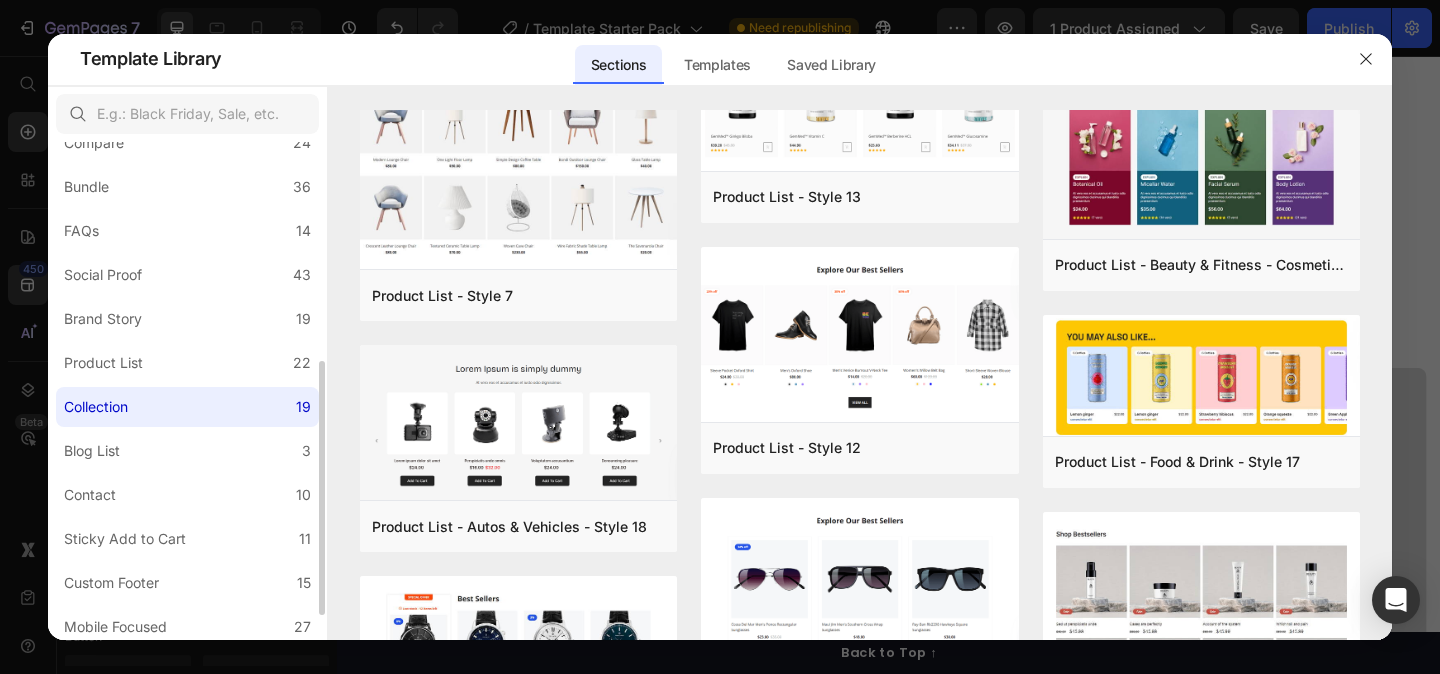 scroll, scrollTop: 0, scrollLeft: 0, axis: both 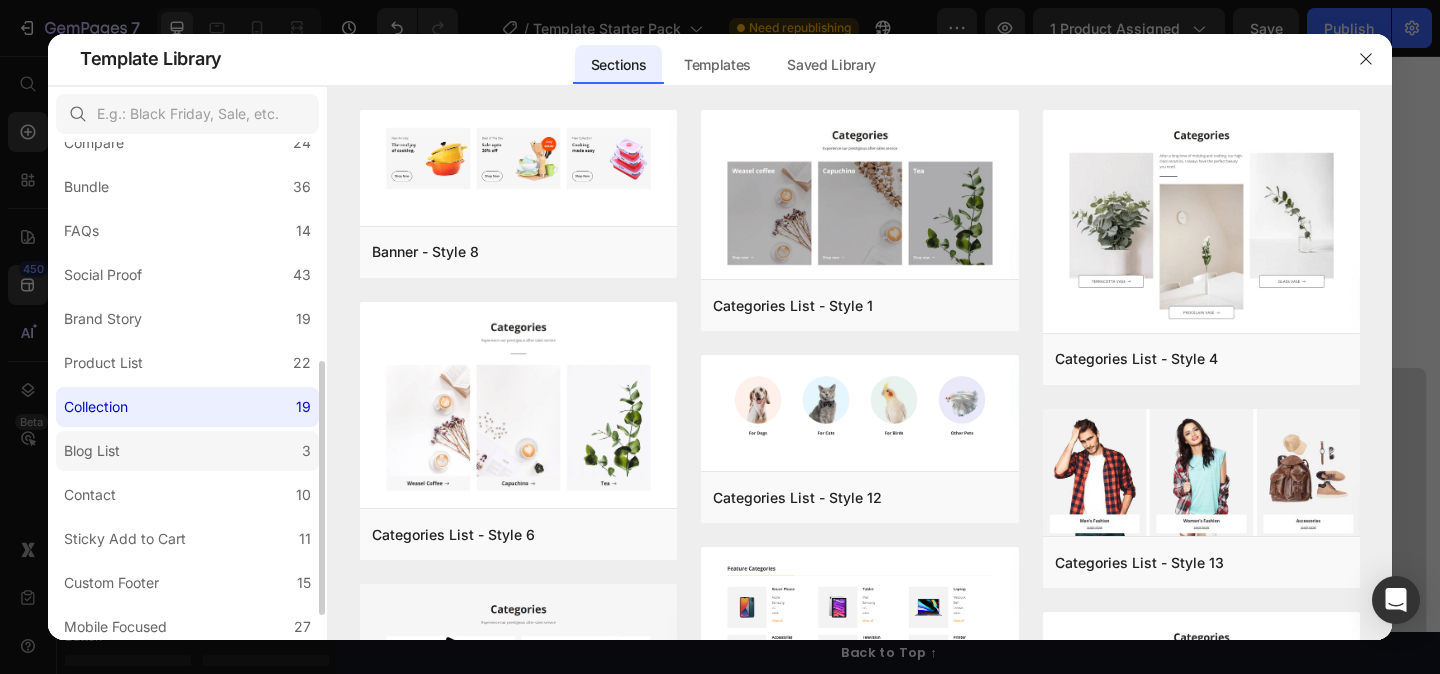 click on "Blog List 3" 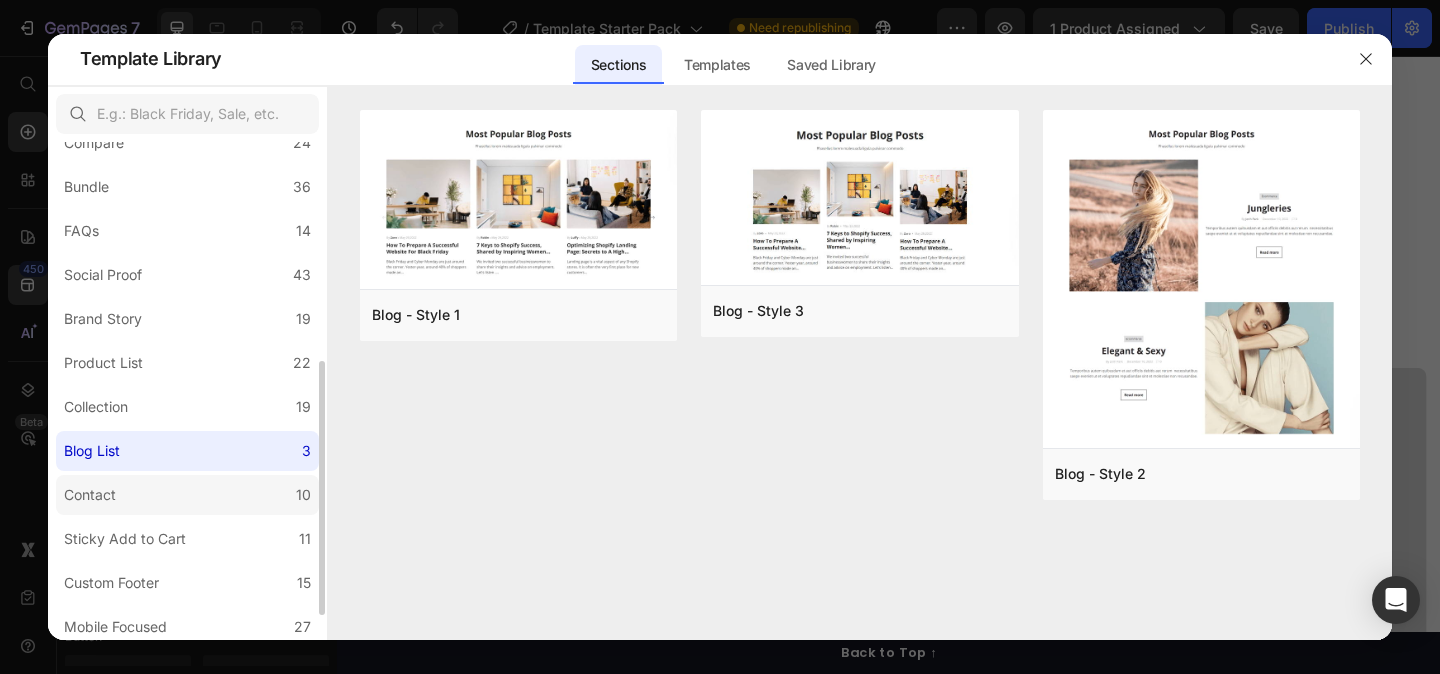 click on "Contact 10" 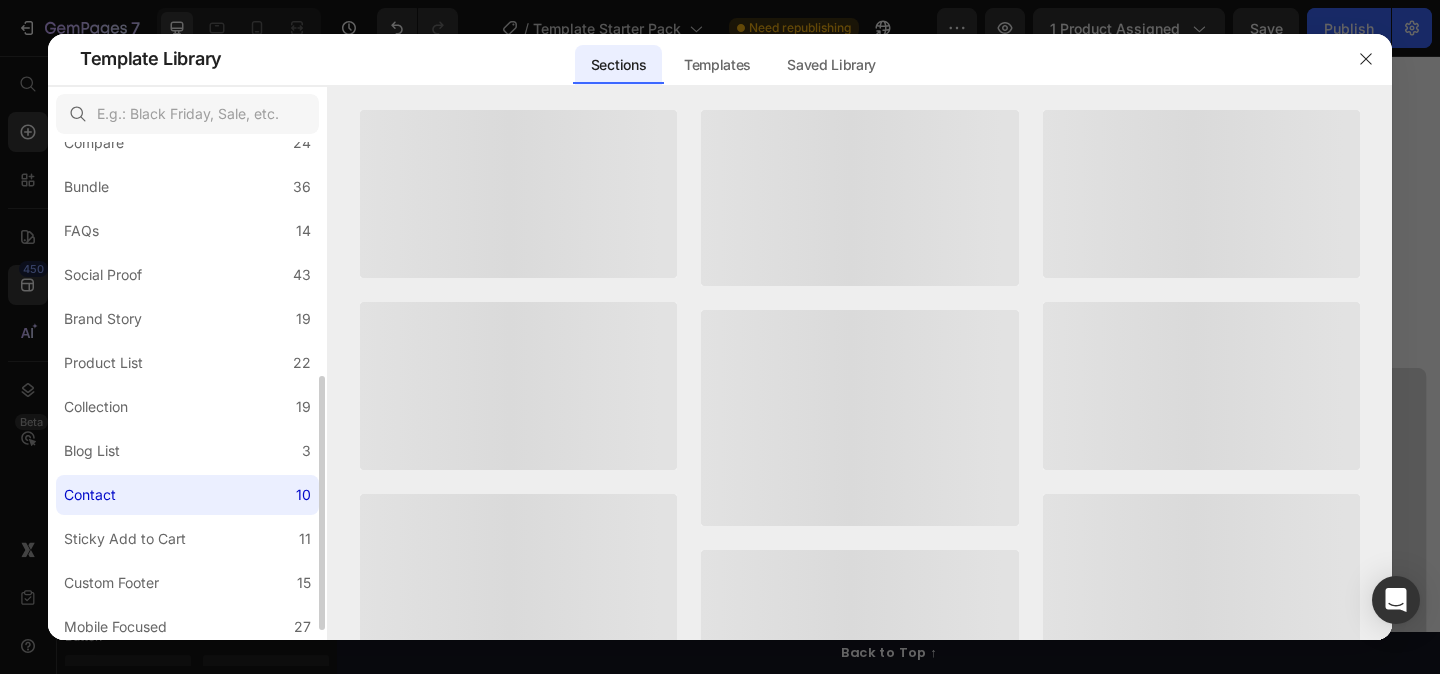 scroll, scrollTop: 467, scrollLeft: 0, axis: vertical 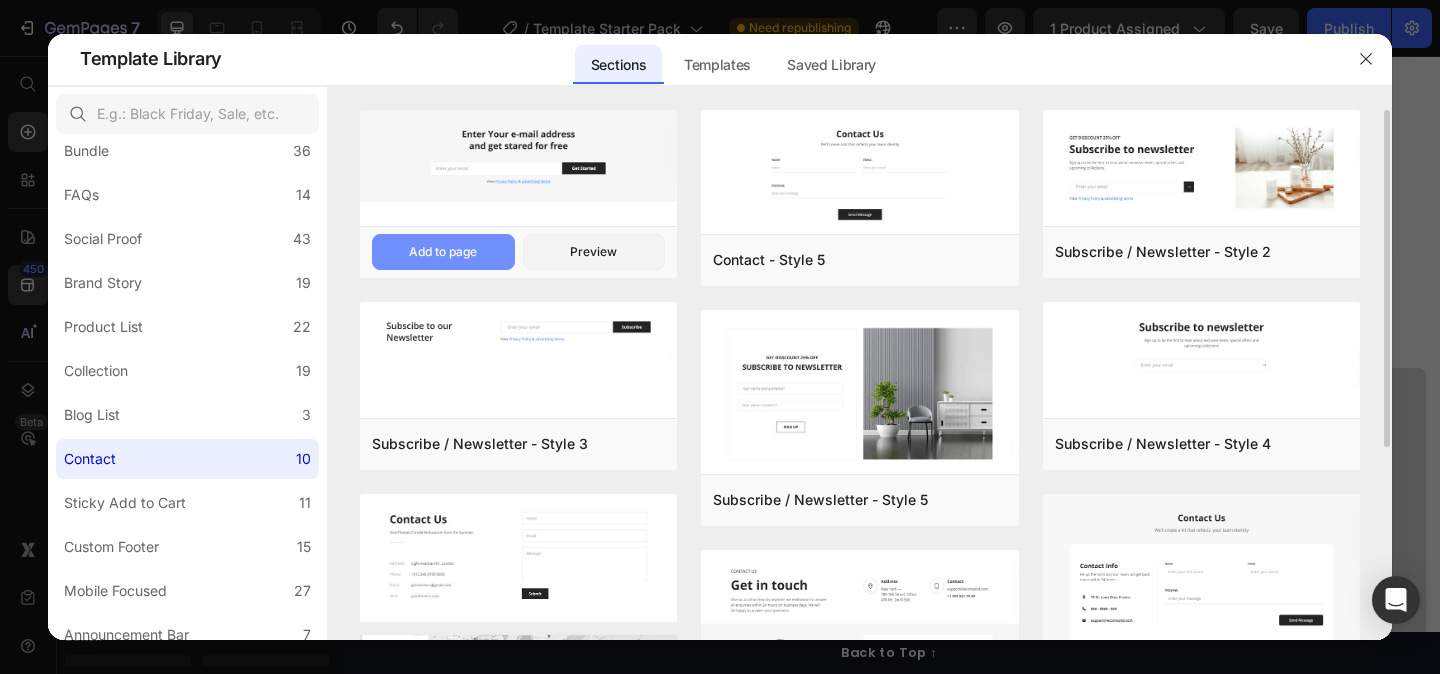 click on "Add to page" at bounding box center (443, 252) 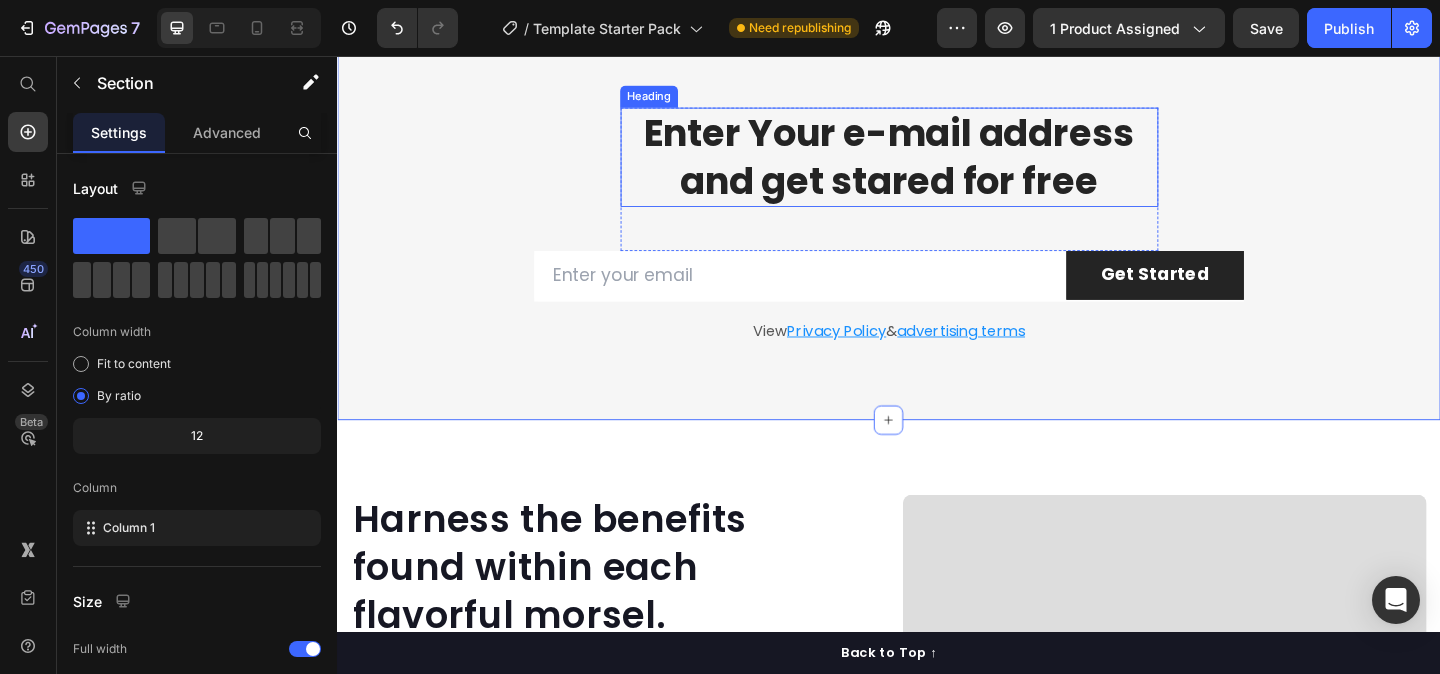 scroll, scrollTop: 1143, scrollLeft: 0, axis: vertical 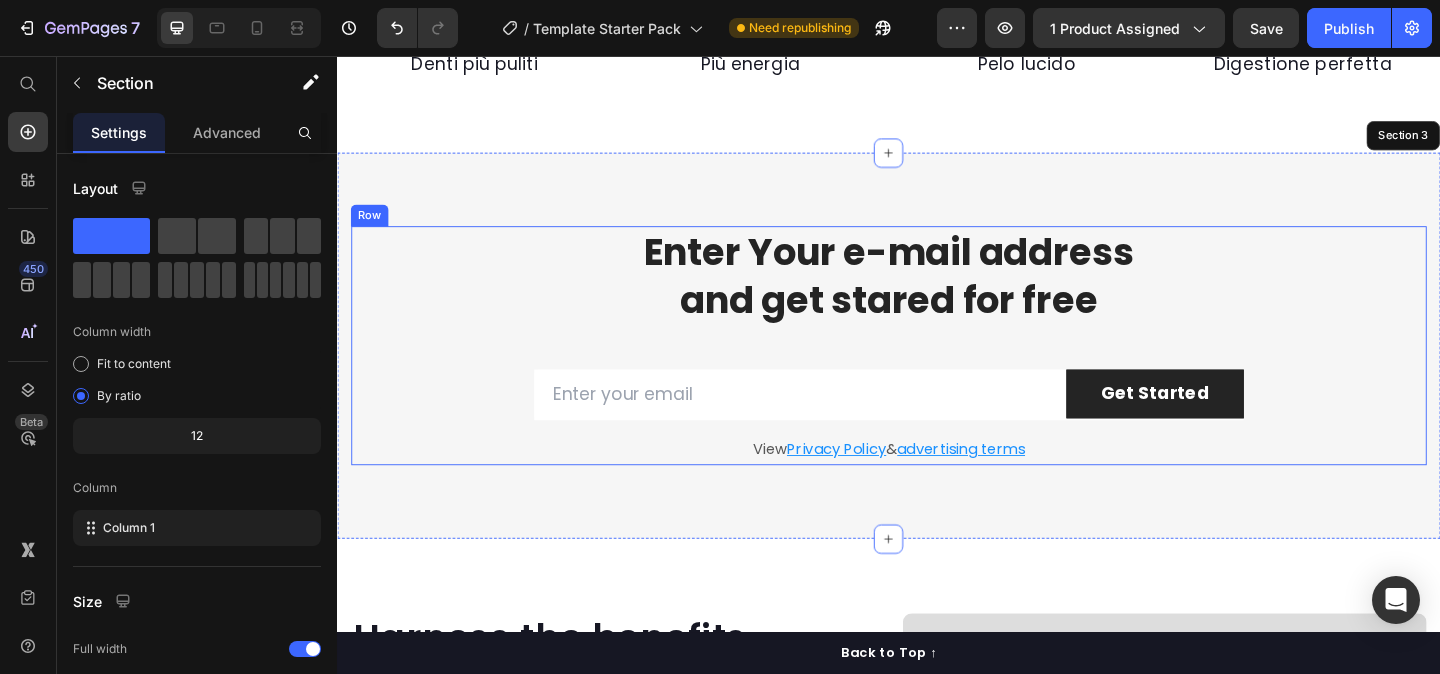 click on "Row" at bounding box center (372, 229) 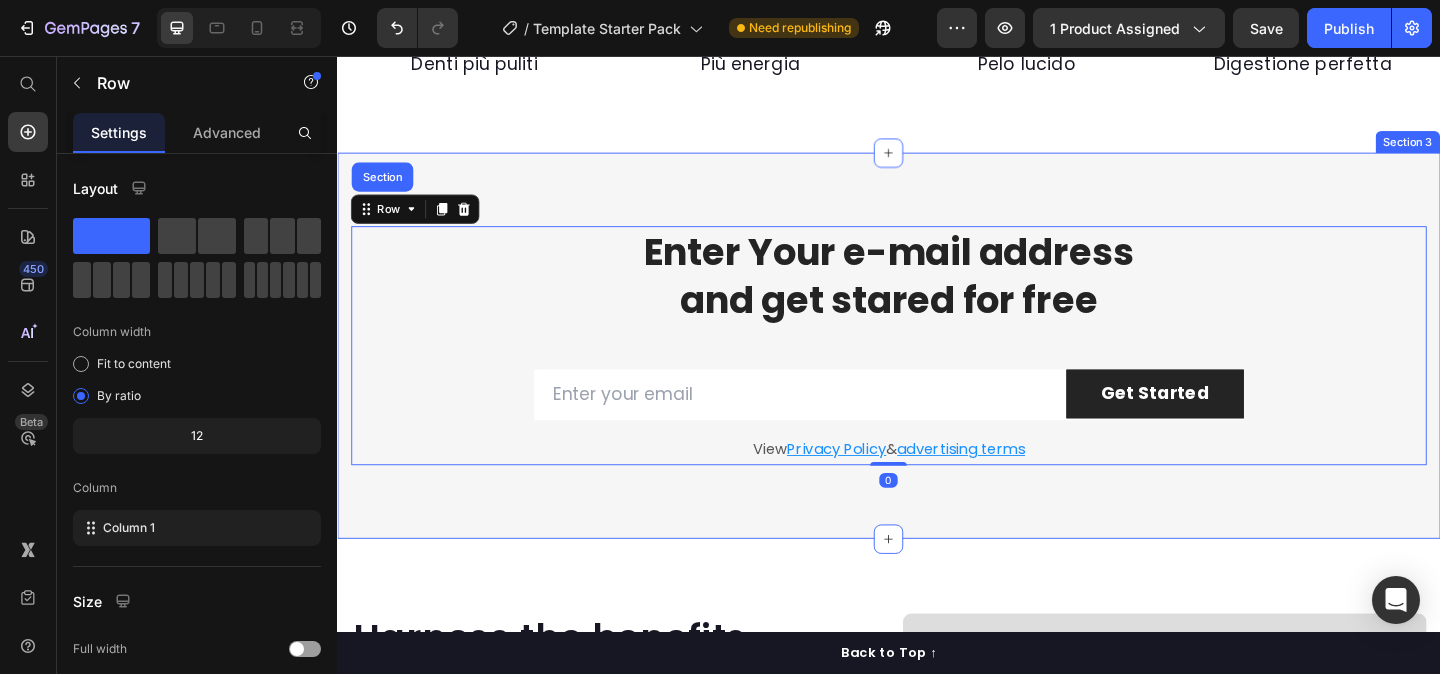 click on "Enter Your e-mail address and get stared for free Heading Row Email Field Get Started Submit Button Row Newsletter Row View  Privacy Policy  &  advertising terms Text block Row Section   0 Section 3" at bounding box center (937, 370) 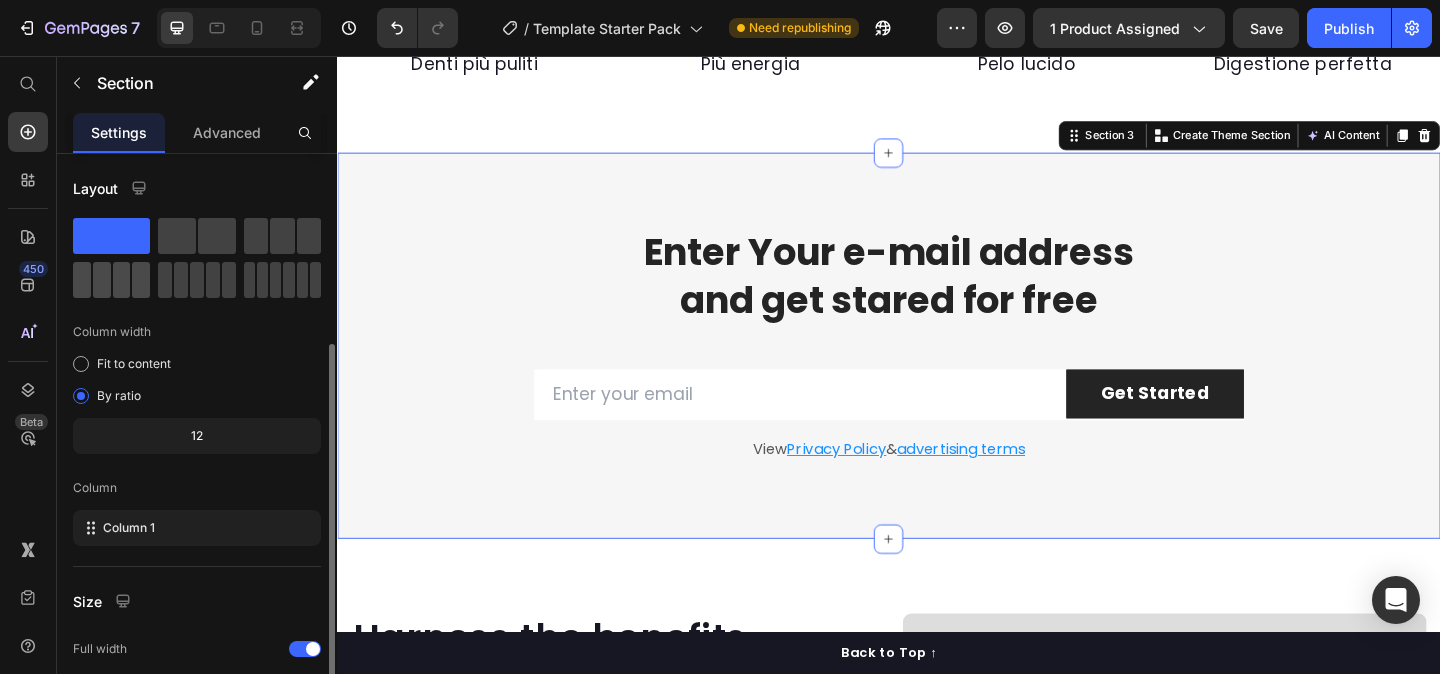 scroll, scrollTop: 231, scrollLeft: 0, axis: vertical 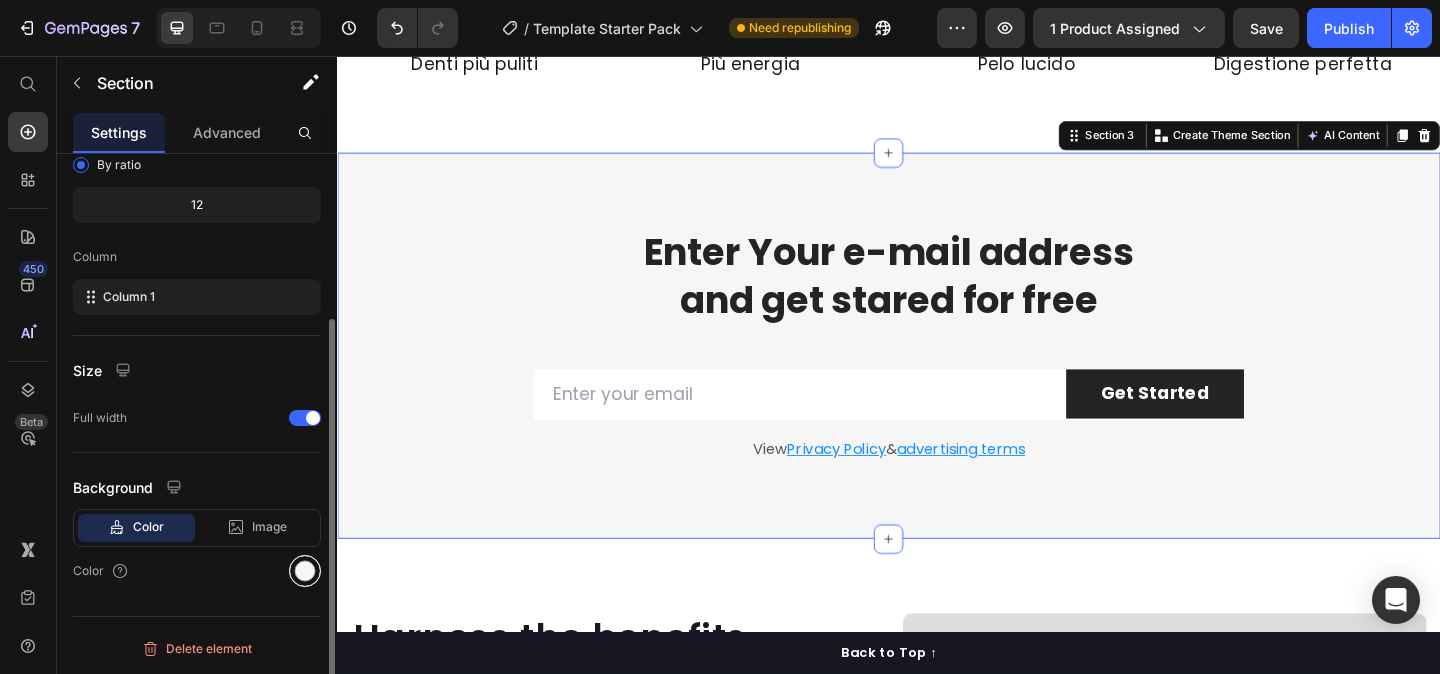 click at bounding box center [305, 571] 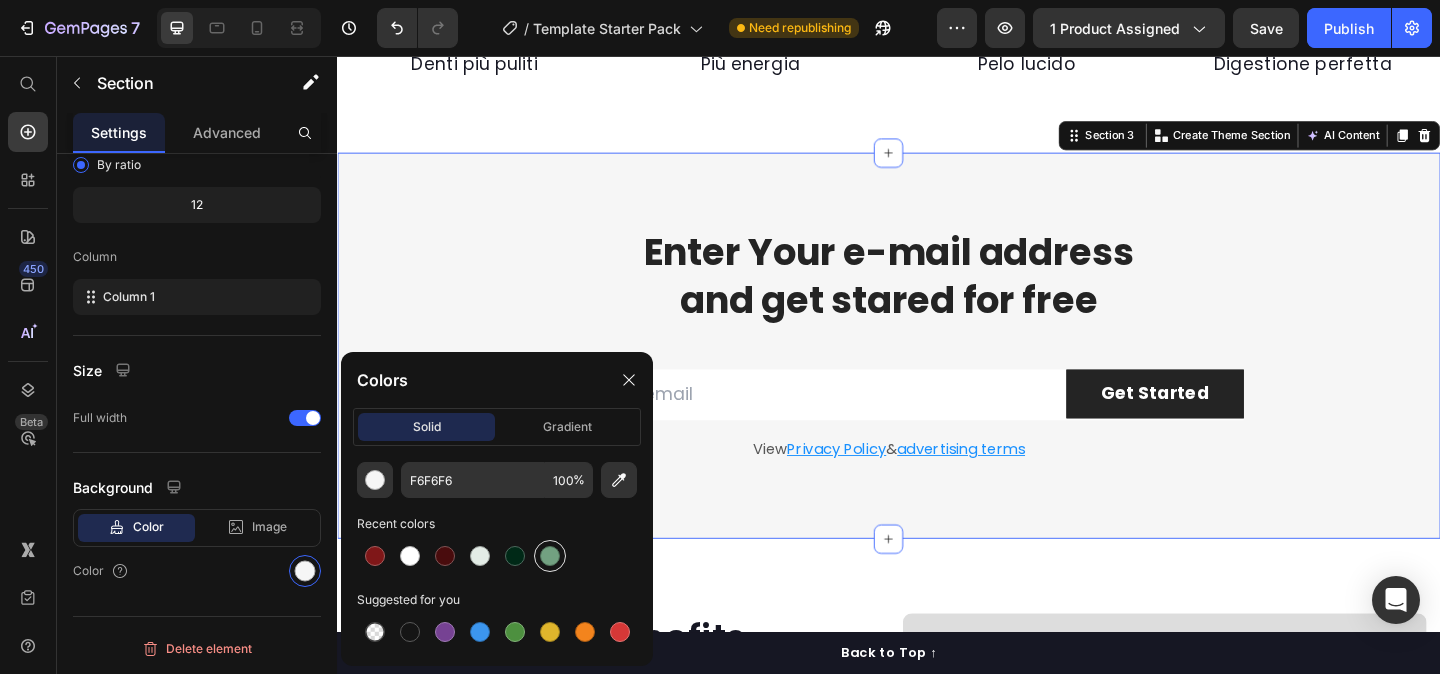 click at bounding box center [550, 556] 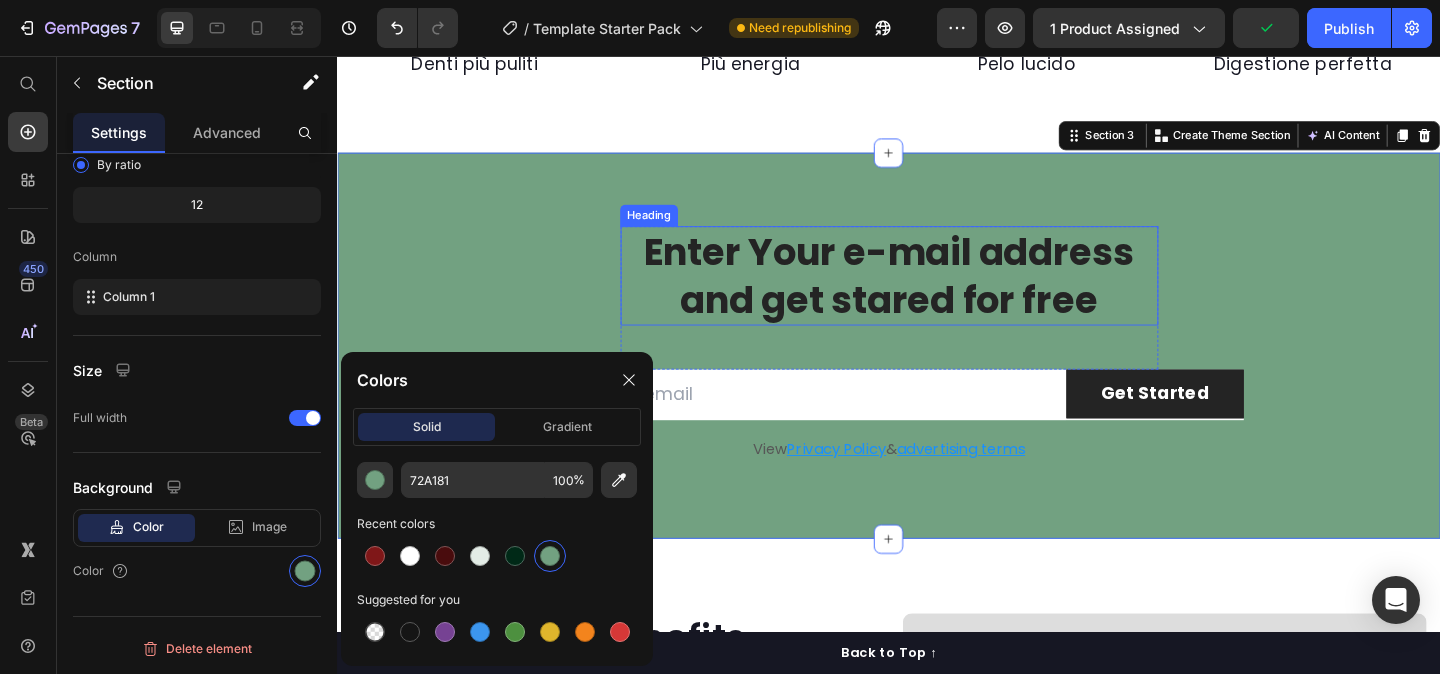 click on "Enter Your e-mail address and get stared for free" at bounding box center [937, 295] 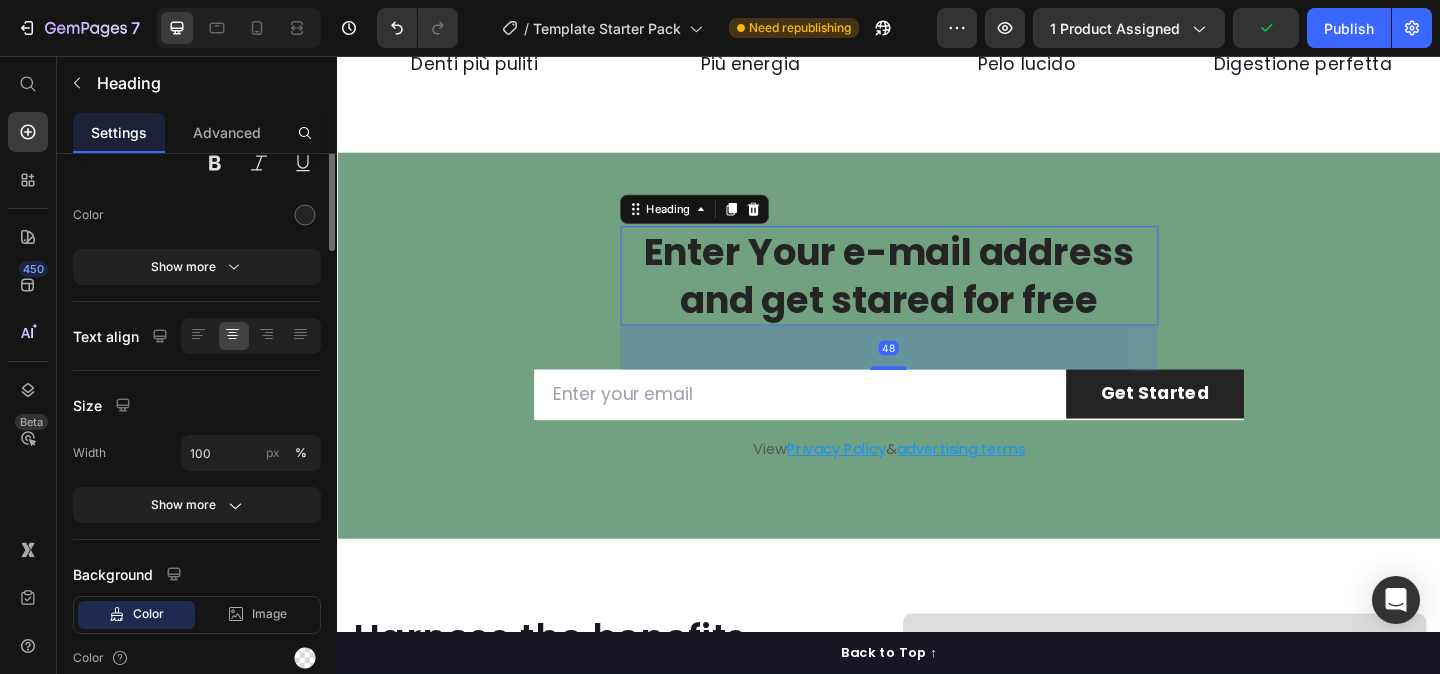scroll, scrollTop: 0, scrollLeft: 0, axis: both 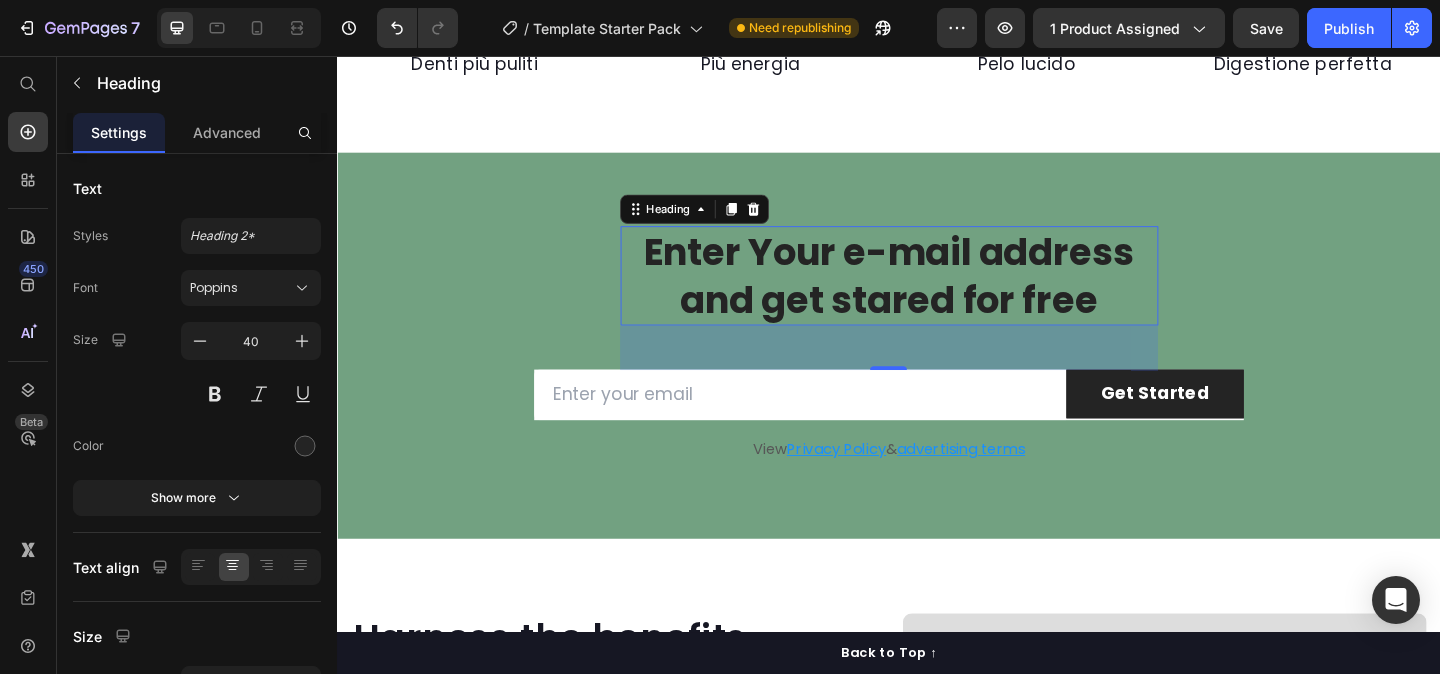 click on "Enter Your e-mail address and get stared for free" at bounding box center [937, 295] 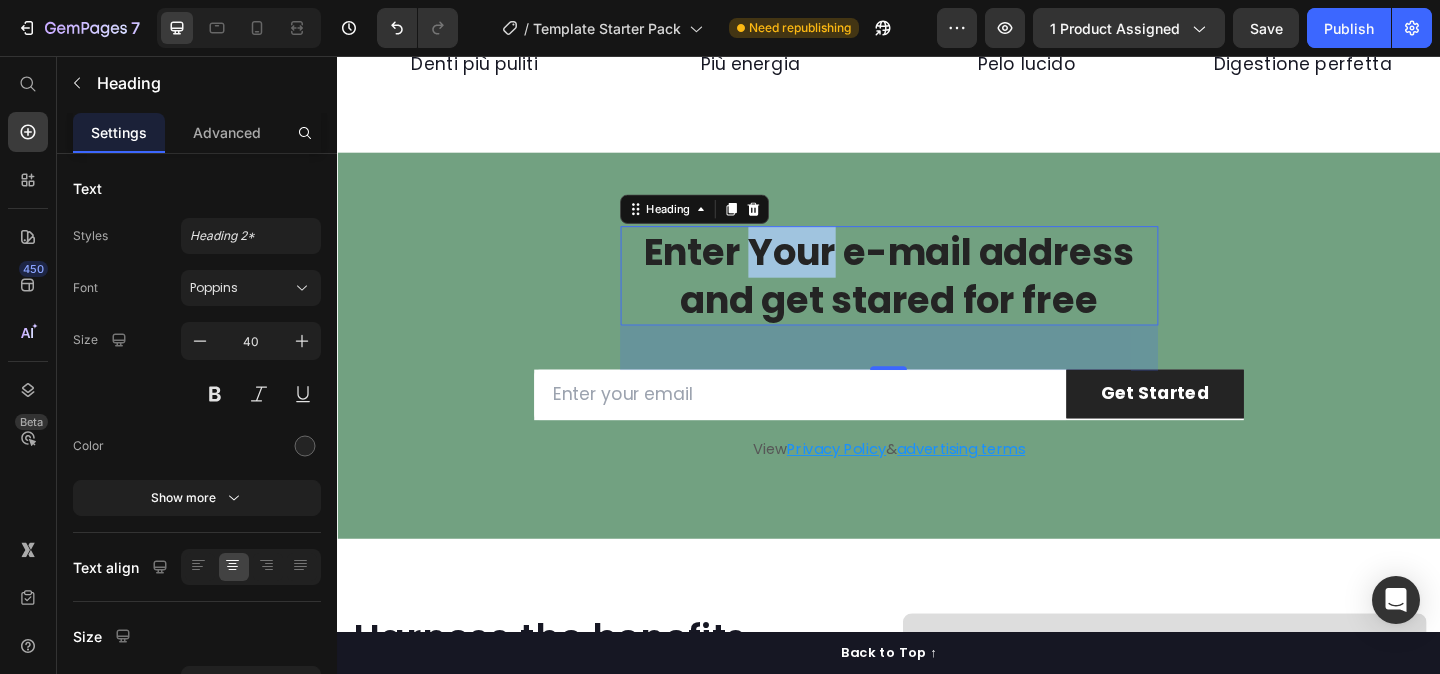 click on "Enter Your e-mail address and get stared for free" at bounding box center [937, 295] 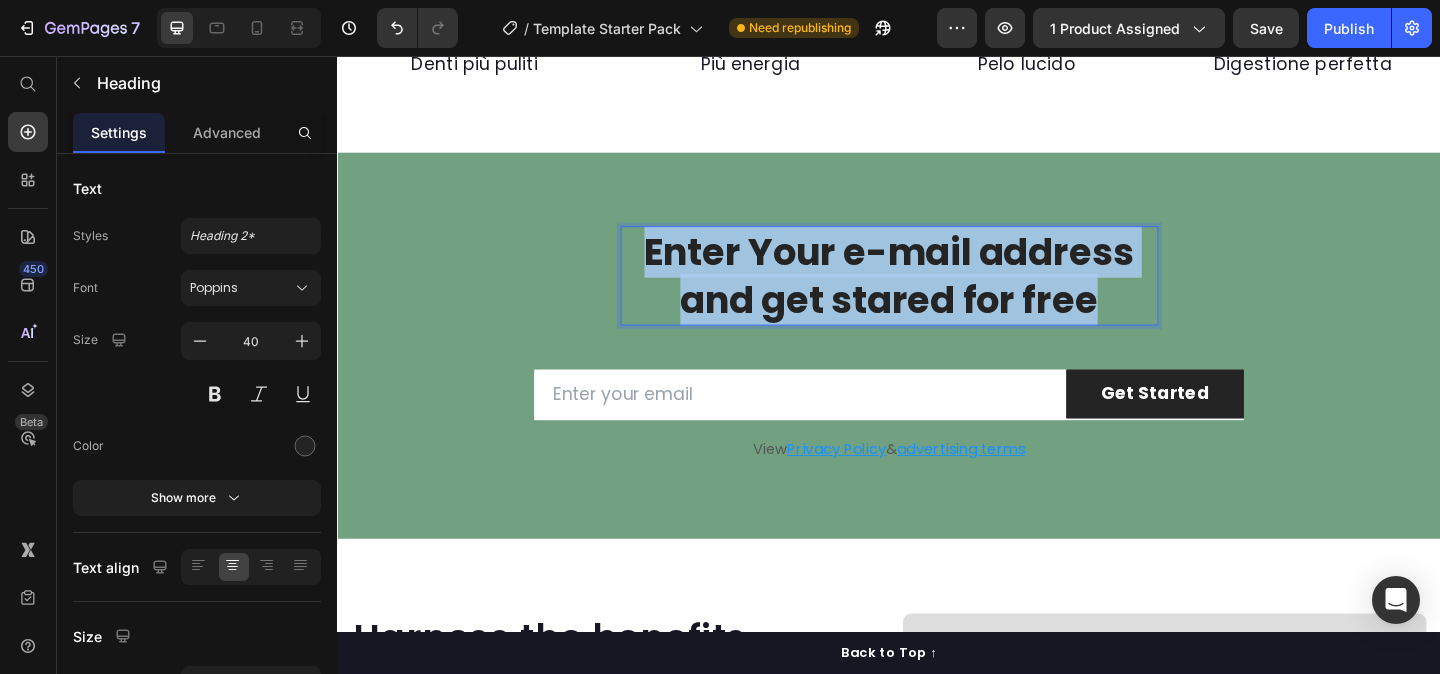 click on "Enter Your e-mail address and get stared for free" at bounding box center [937, 295] 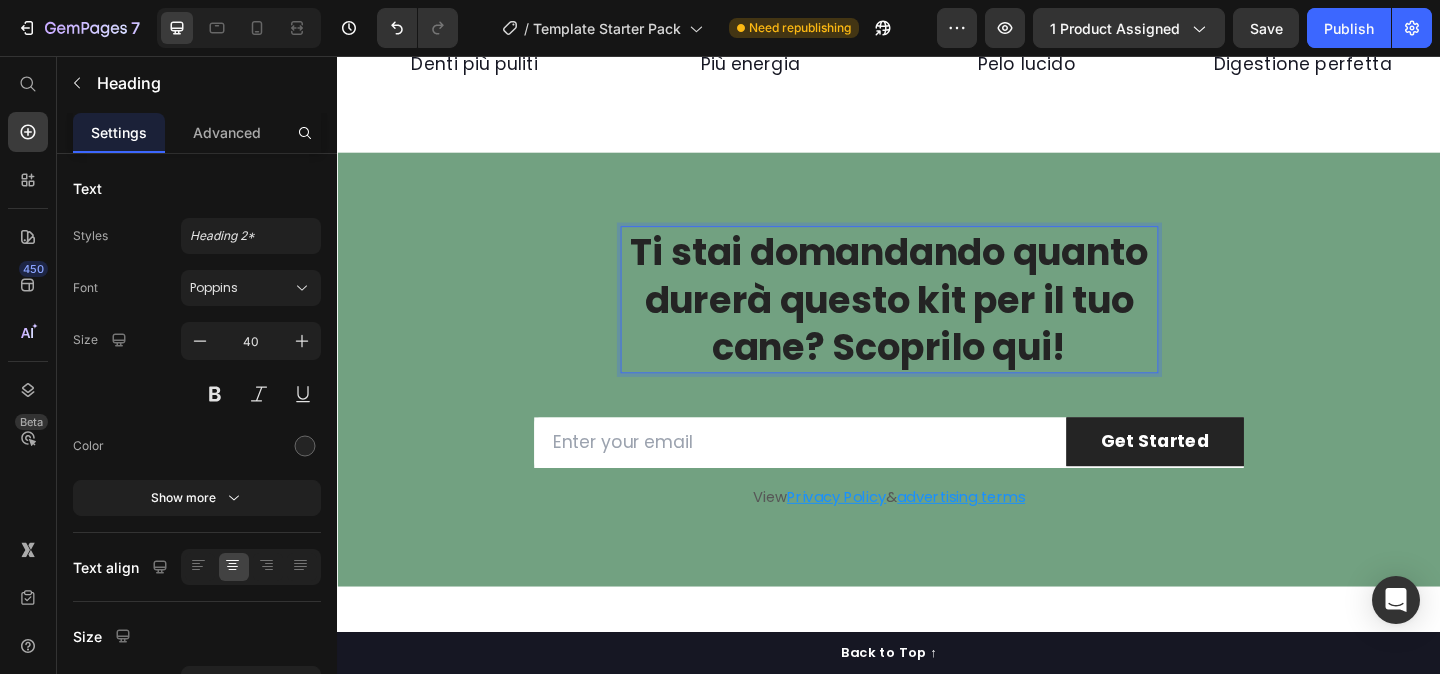 click on "Ti stai domandando quanto durerà questo kit per il tuo cane? Scoprilo qui!" at bounding box center (937, 321) 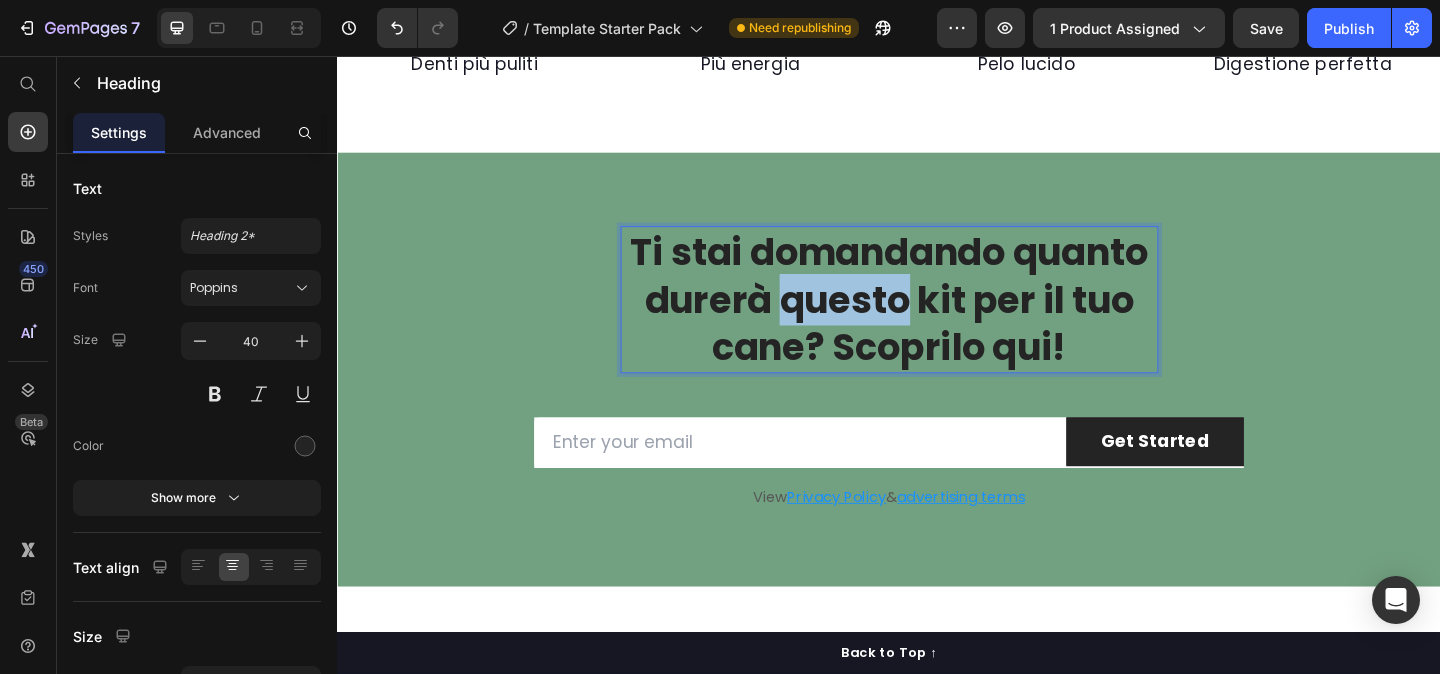 click on "Ti stai domandando quanto durerà questo kit per il tuo cane? Scoprilo qui!" at bounding box center [937, 321] 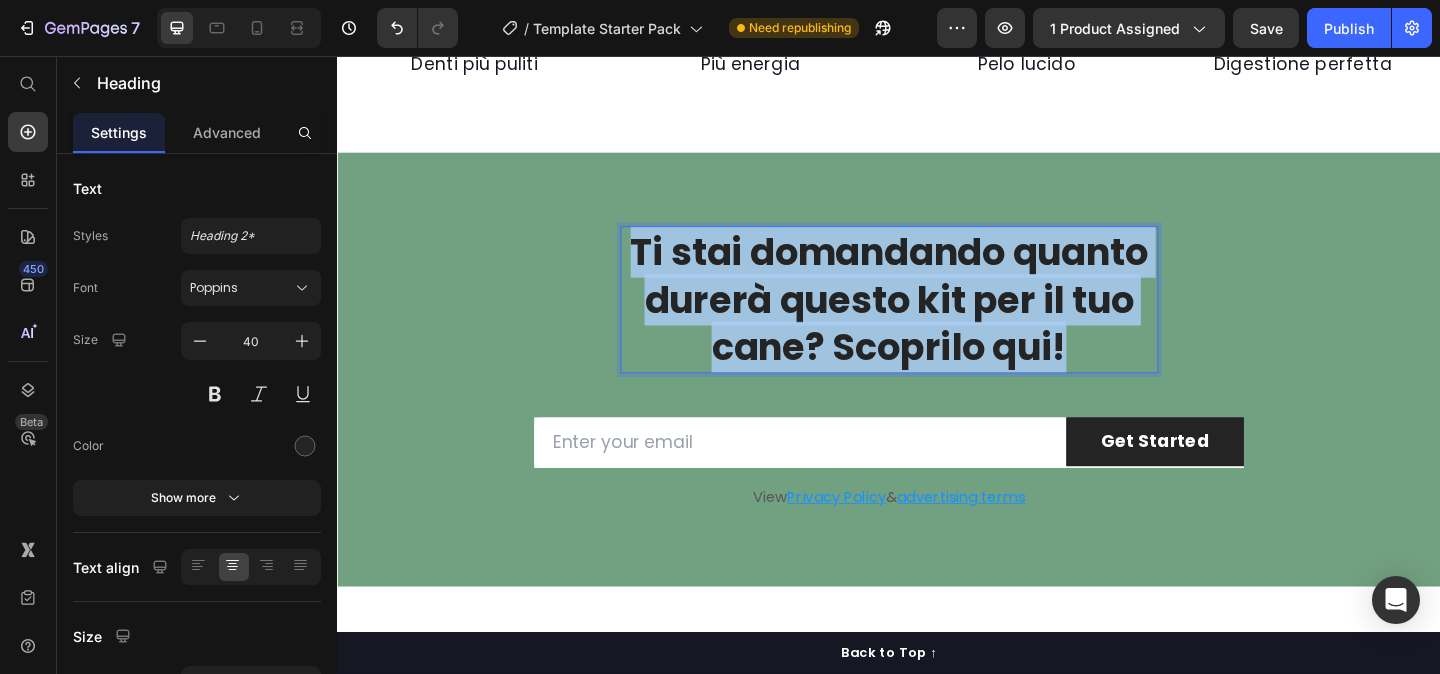 click on "Ti stai domandando quanto durerà questo kit per il tuo cane? Scoprilo qui!" at bounding box center [937, 321] 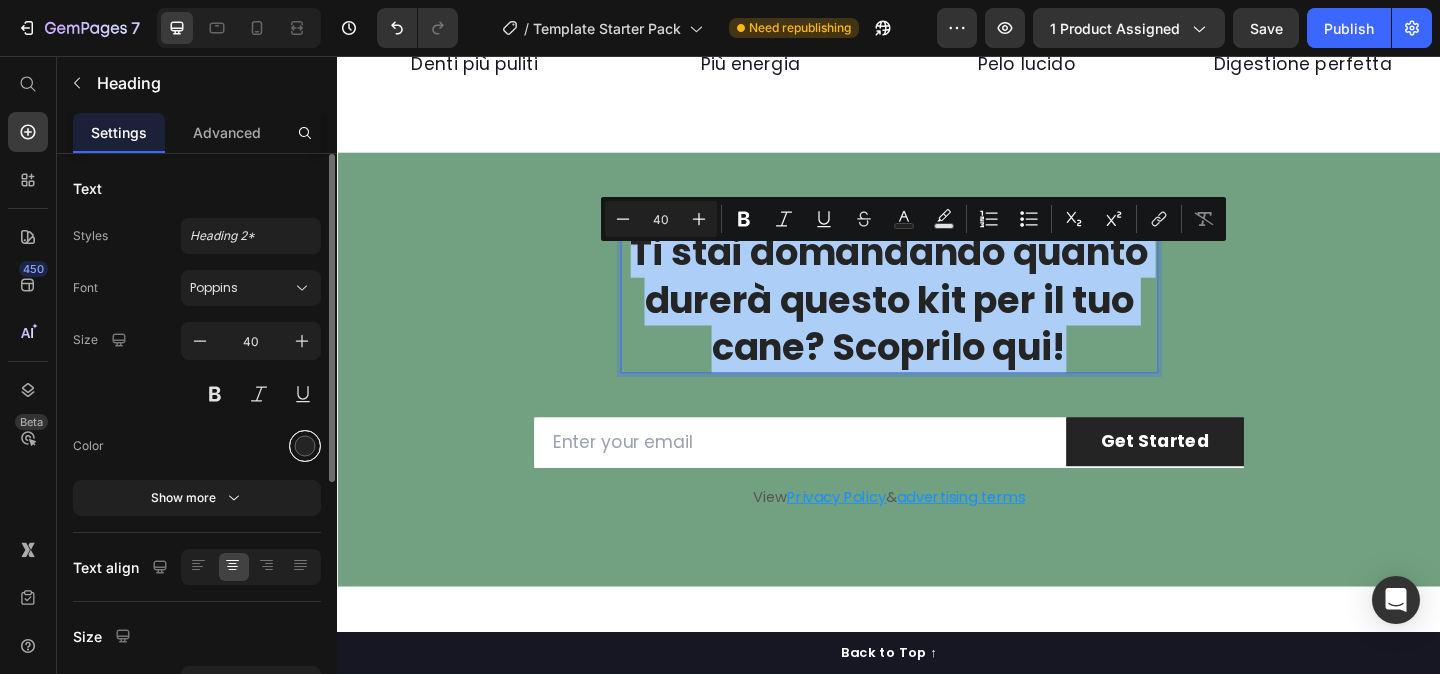 click at bounding box center (305, 446) 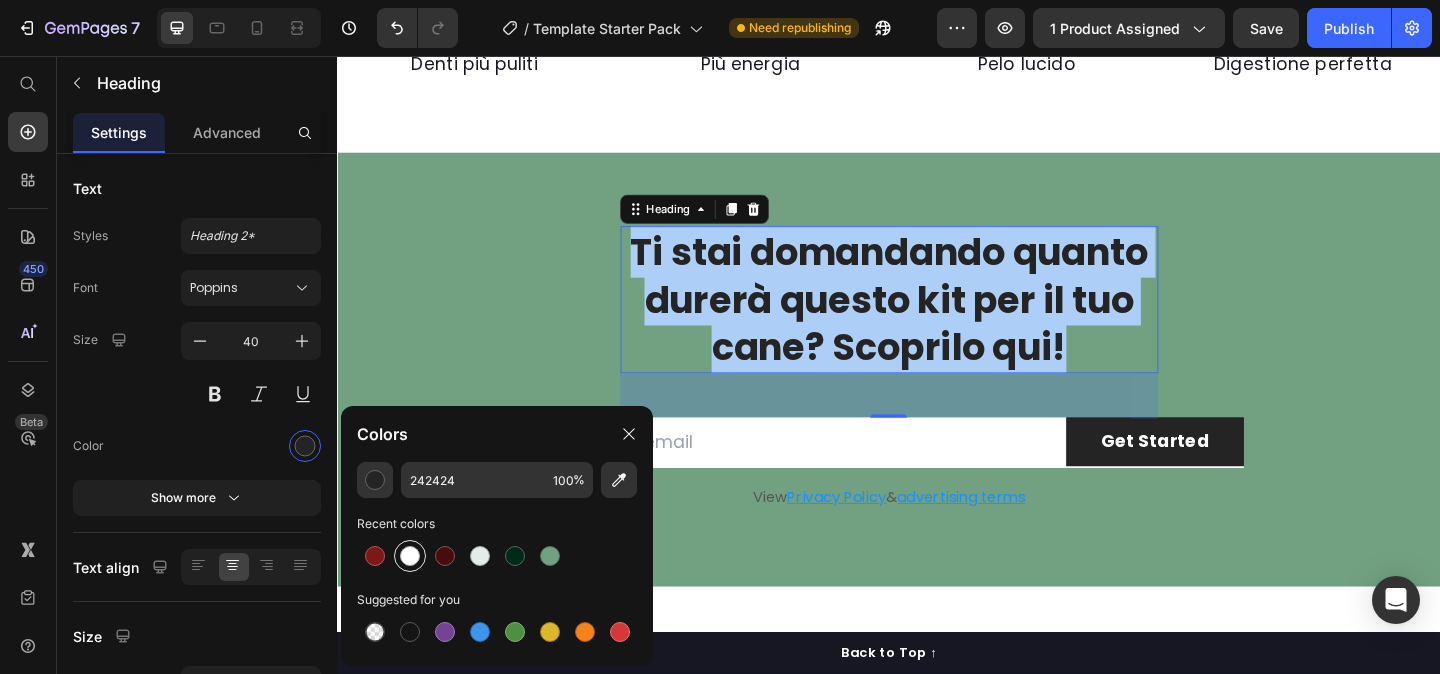 click at bounding box center [410, 556] 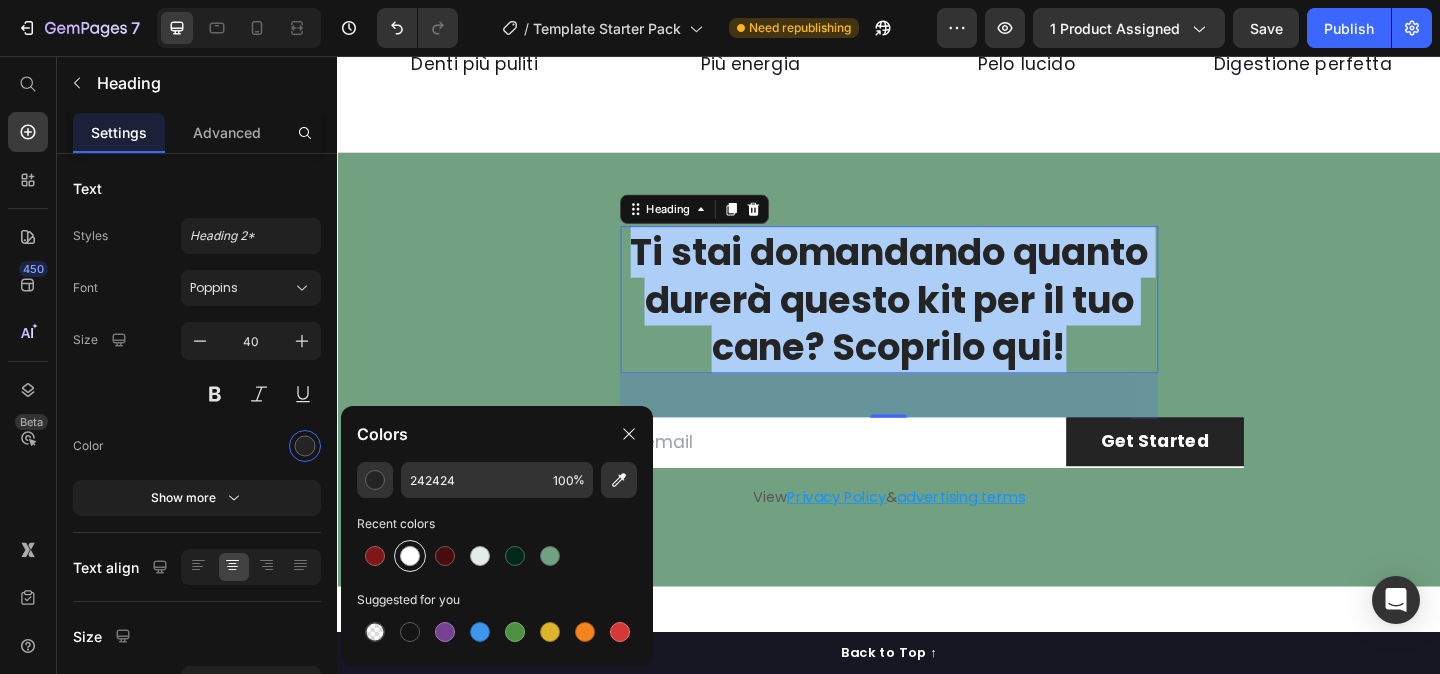 type on "FFFFFF" 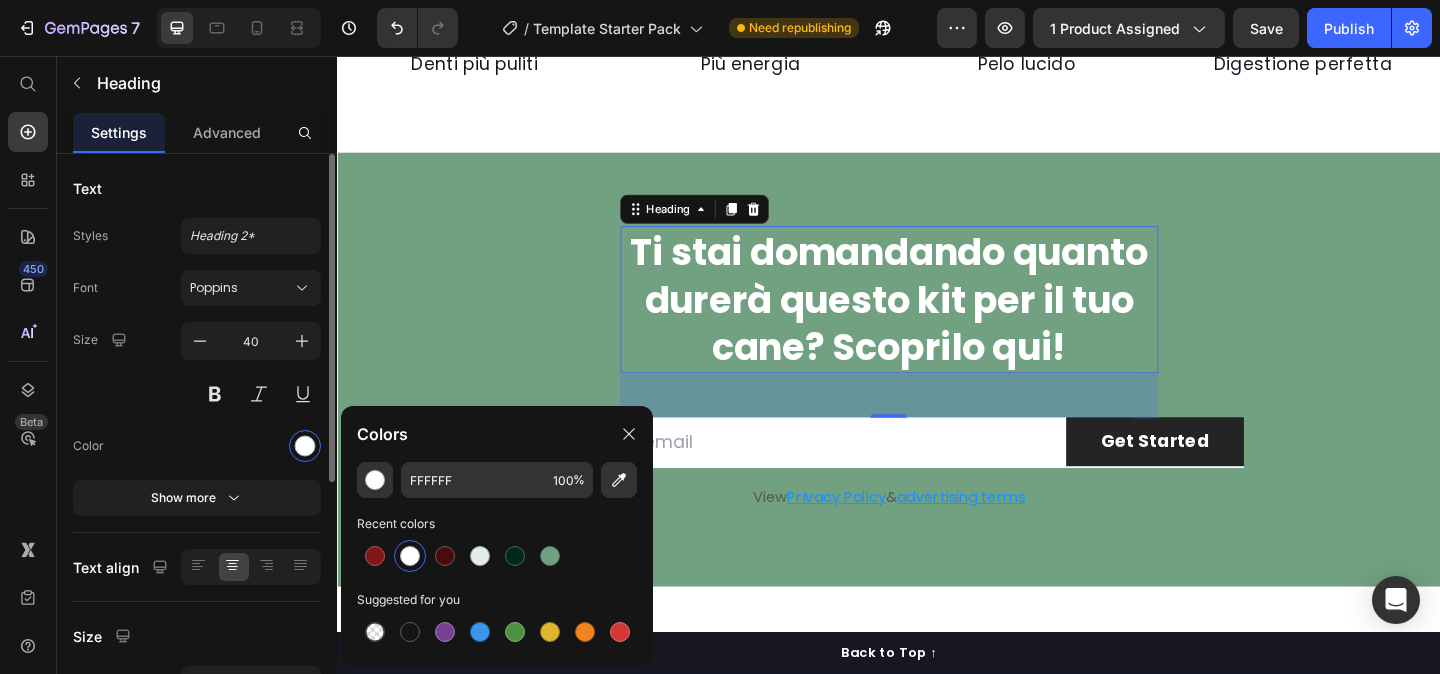 click at bounding box center (251, 446) 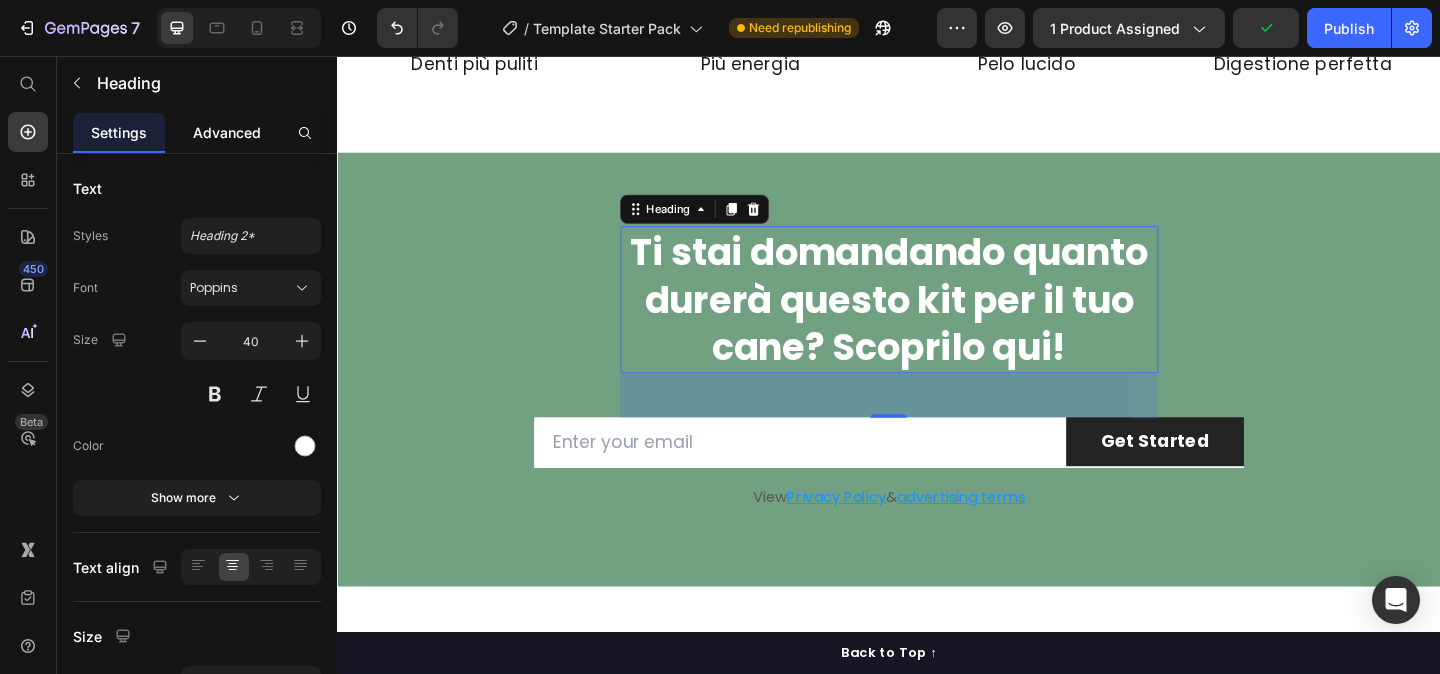 click on "Advanced" 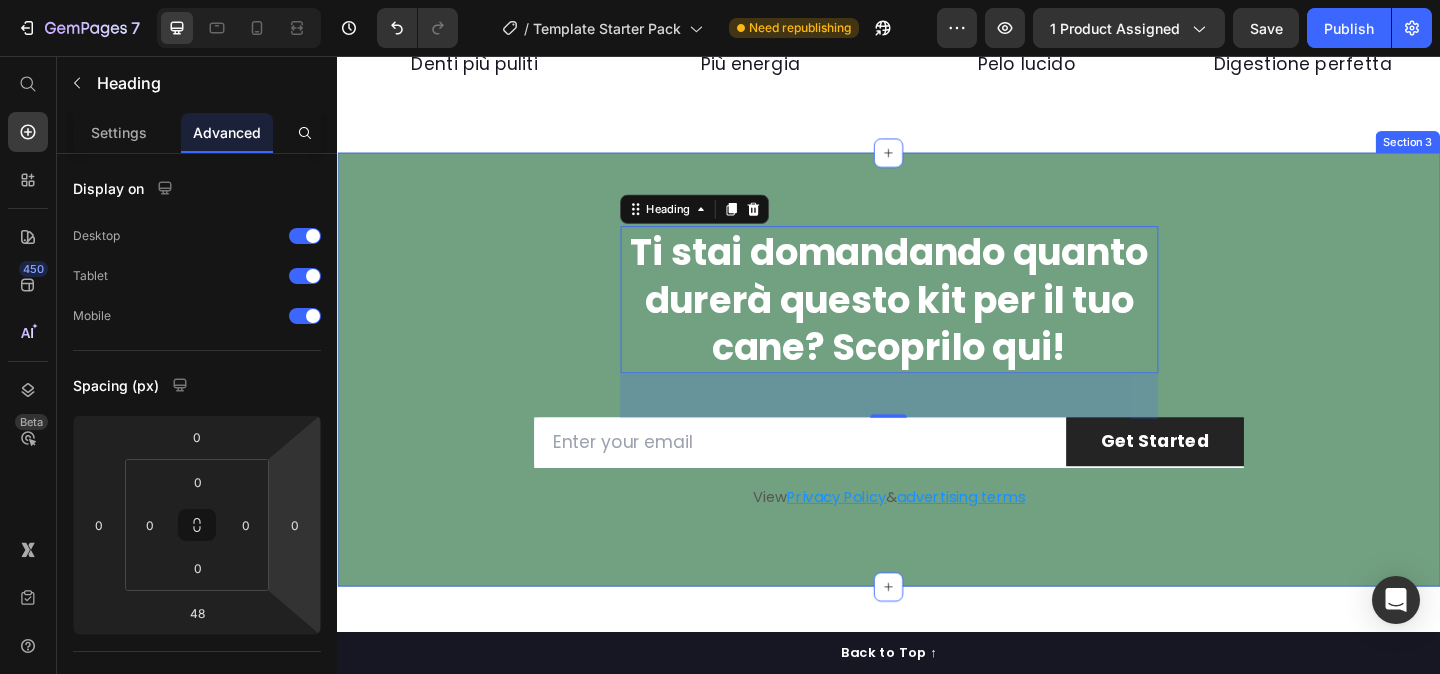 click on "Ti stai domandando quanto durerà questo kit per il tuo cane? Scoprilo qui! Heading   48 Row Email Field Get Started Submit Button Row Newsletter Row View  Privacy Policy  &  advertising terms Text block Row Section 3" at bounding box center [937, 396] 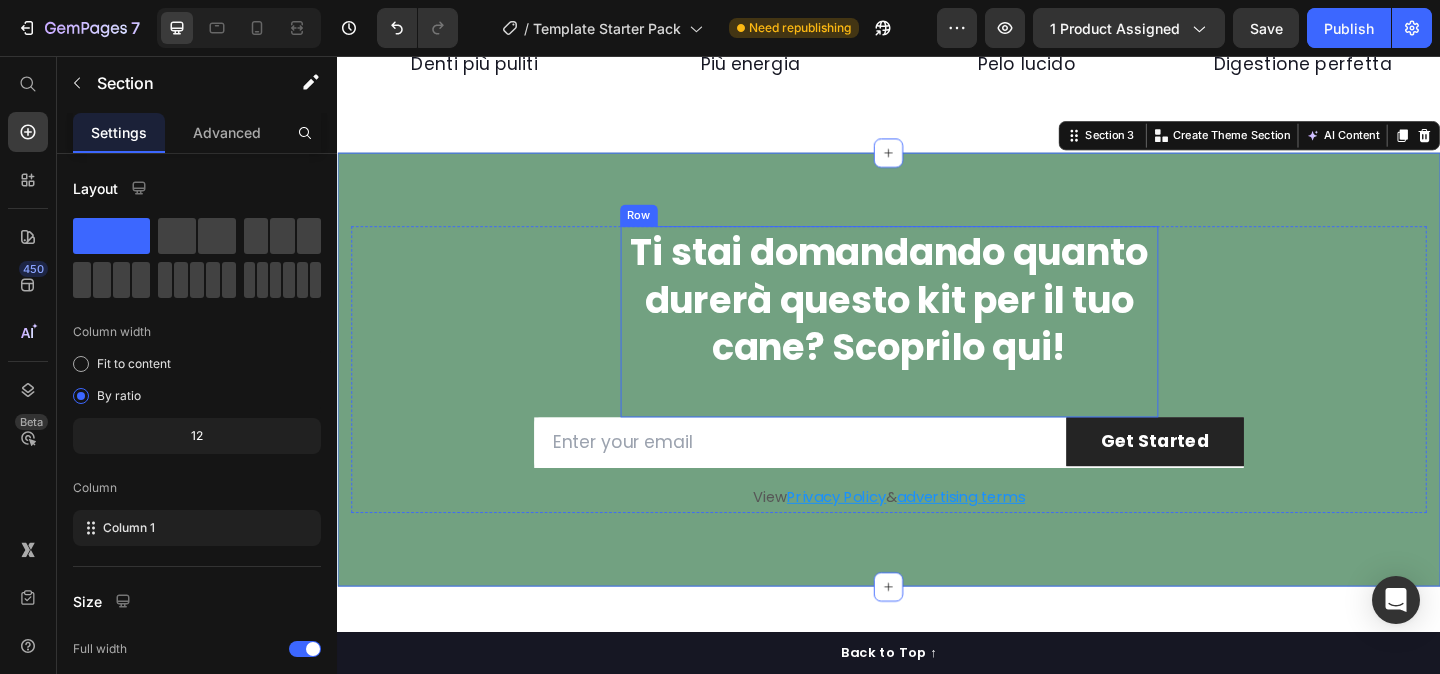 click on "Ti stai domandando quanto durerà questo kit per il tuo cane? Scoprilo qui! Heading" at bounding box center [937, 345] 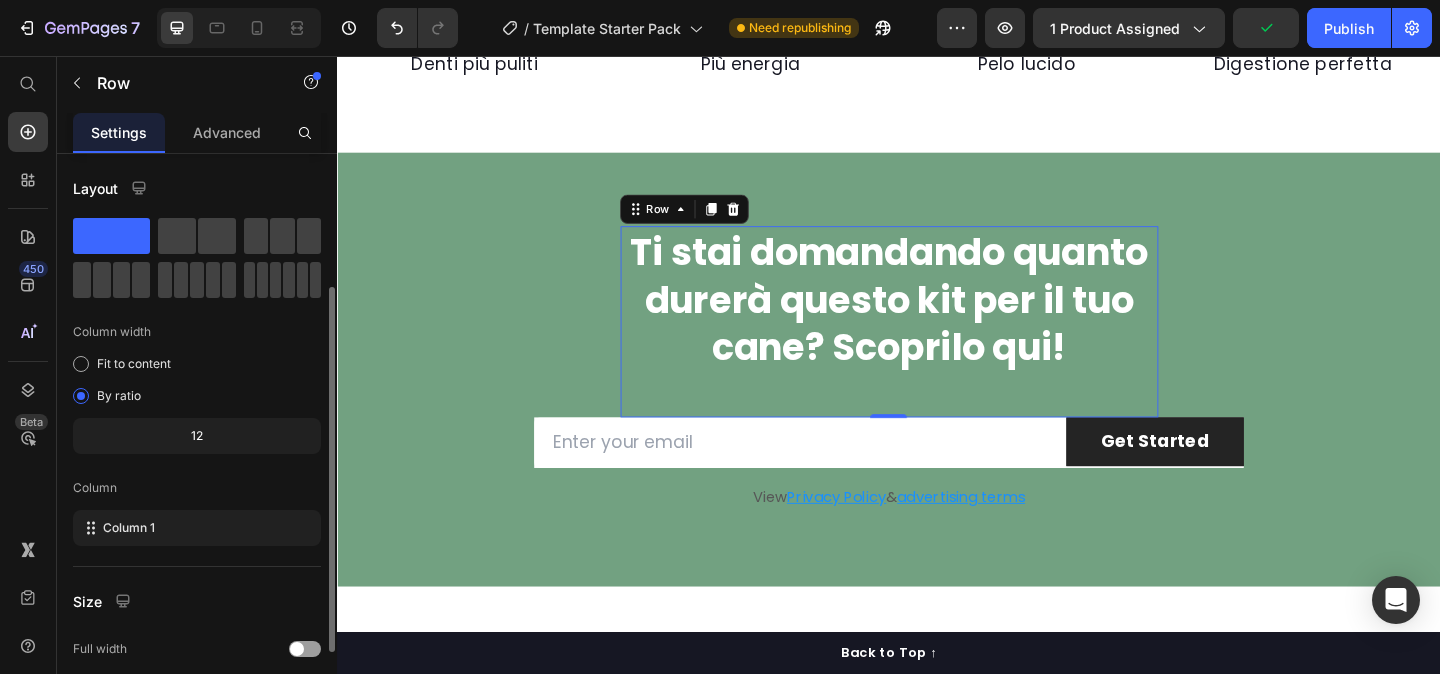 scroll, scrollTop: 82, scrollLeft: 0, axis: vertical 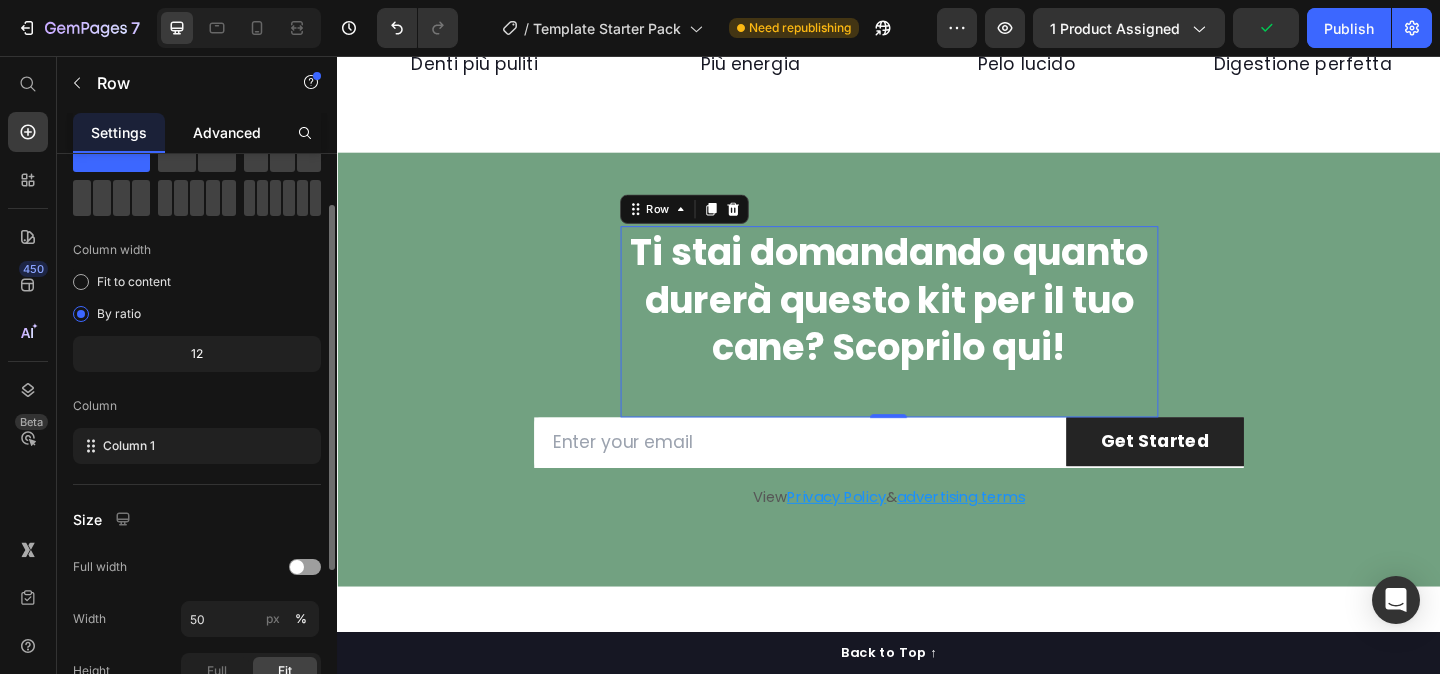 click on "Advanced" at bounding box center [227, 132] 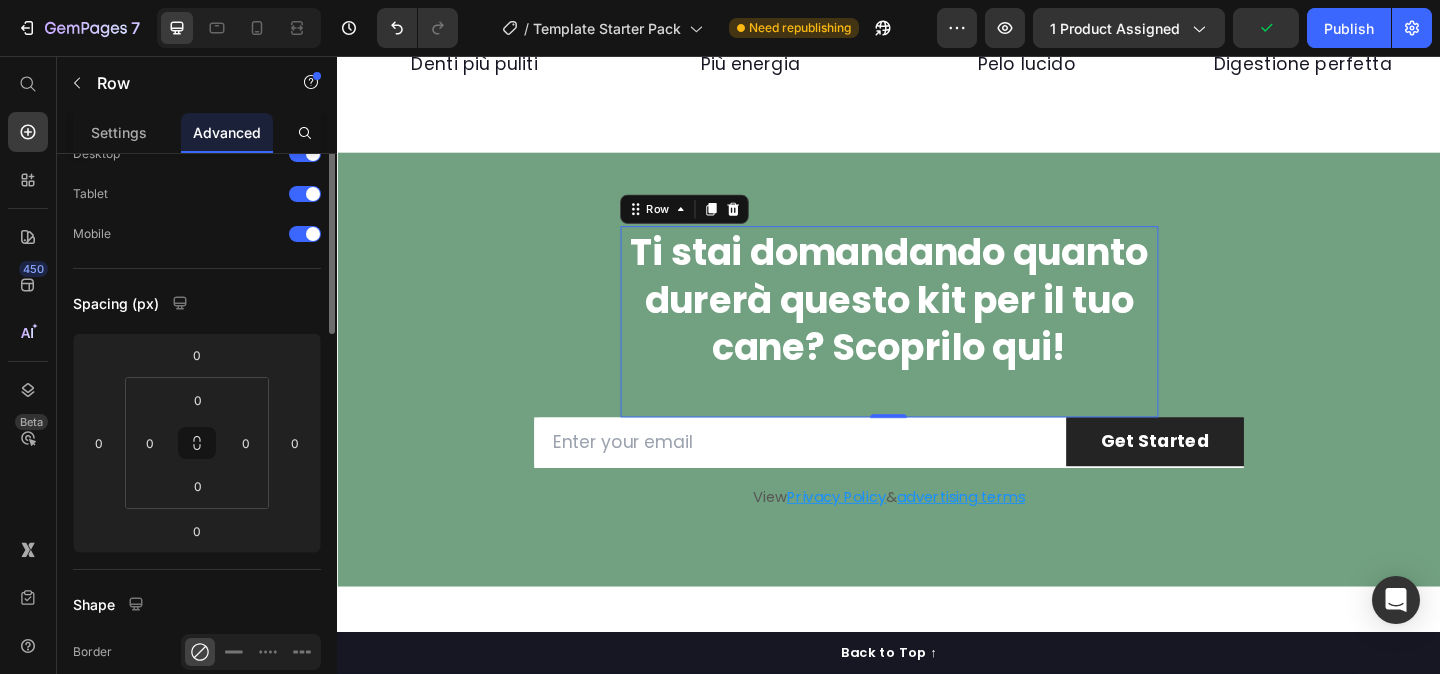 scroll, scrollTop: 0, scrollLeft: 0, axis: both 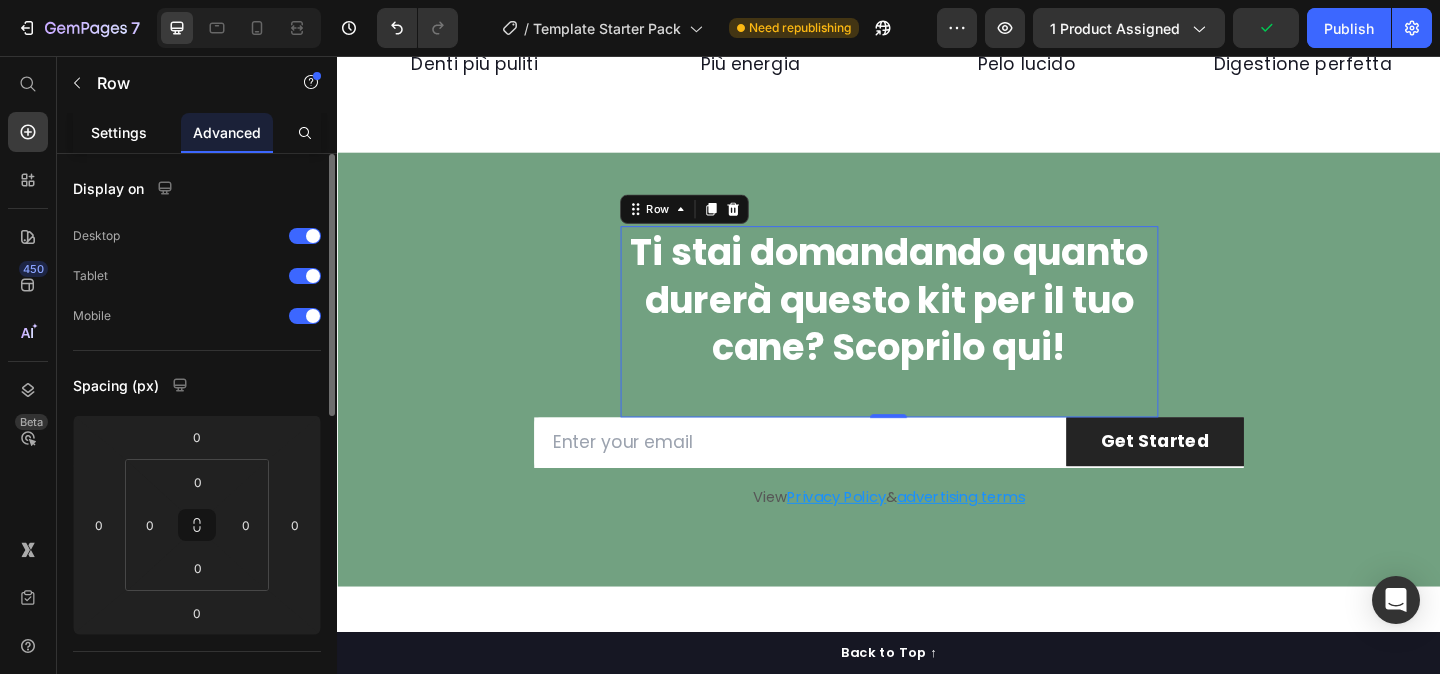 click on "Settings" at bounding box center [119, 132] 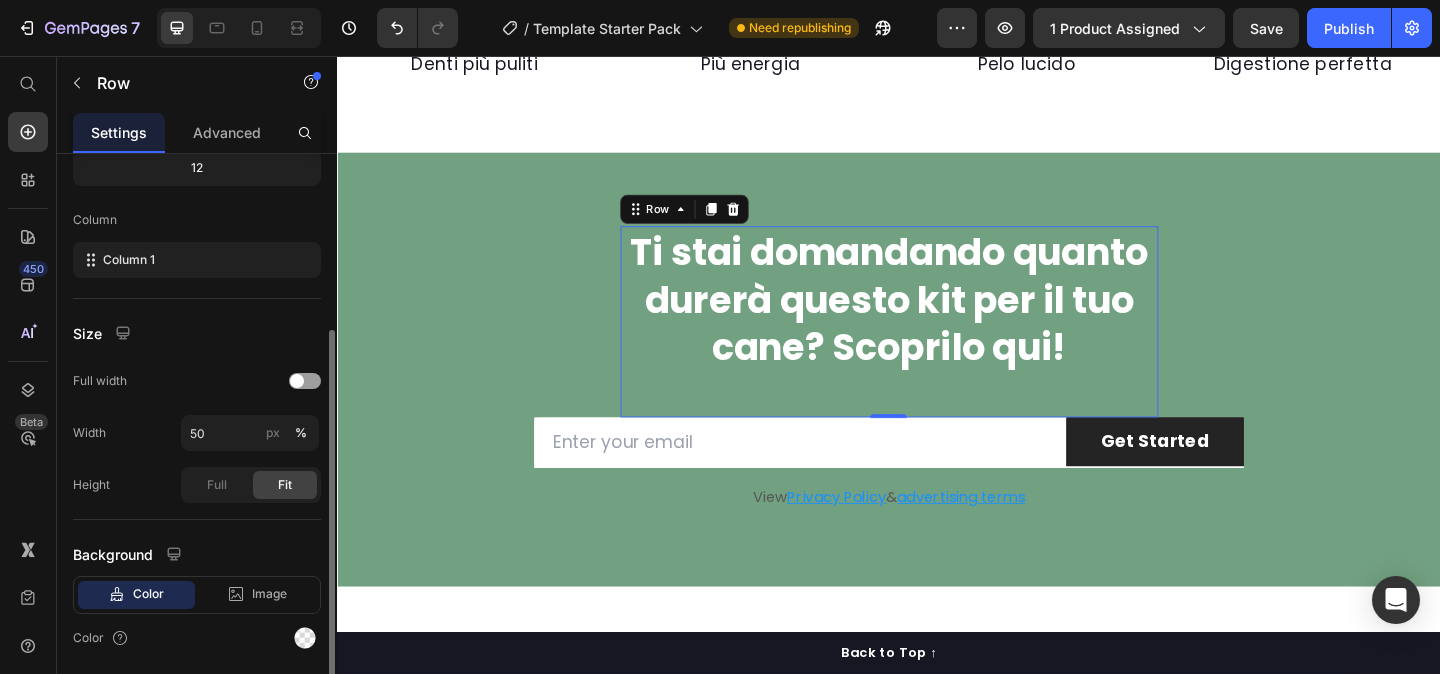 scroll, scrollTop: 272, scrollLeft: 0, axis: vertical 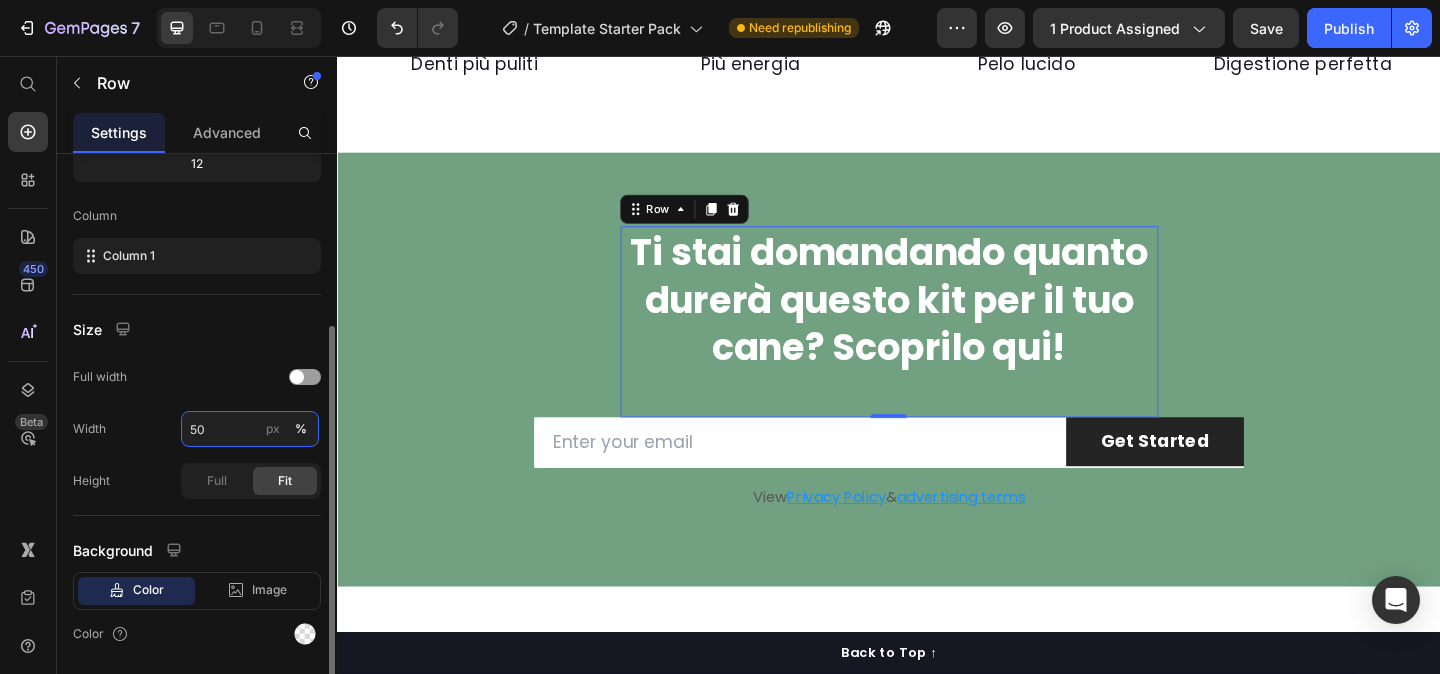 click on "50" at bounding box center (250, 429) 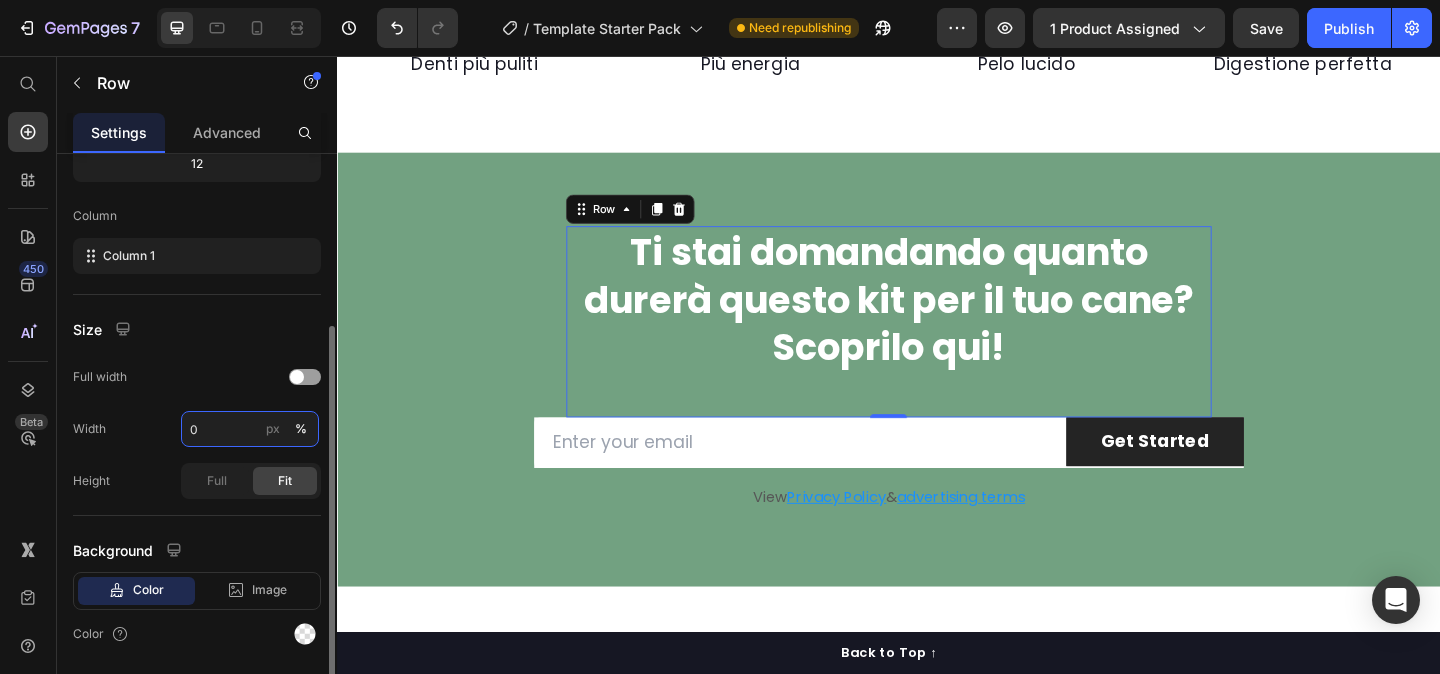 type on "70" 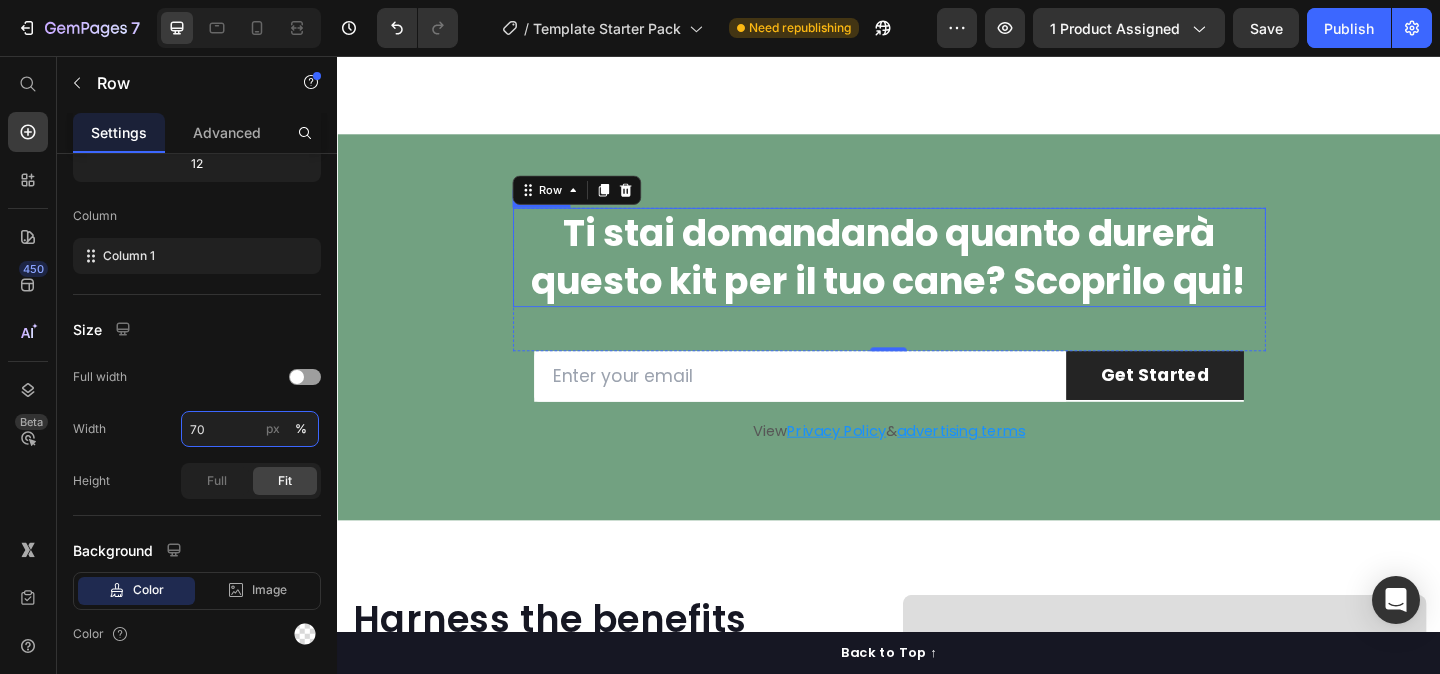 scroll, scrollTop: 1164, scrollLeft: 0, axis: vertical 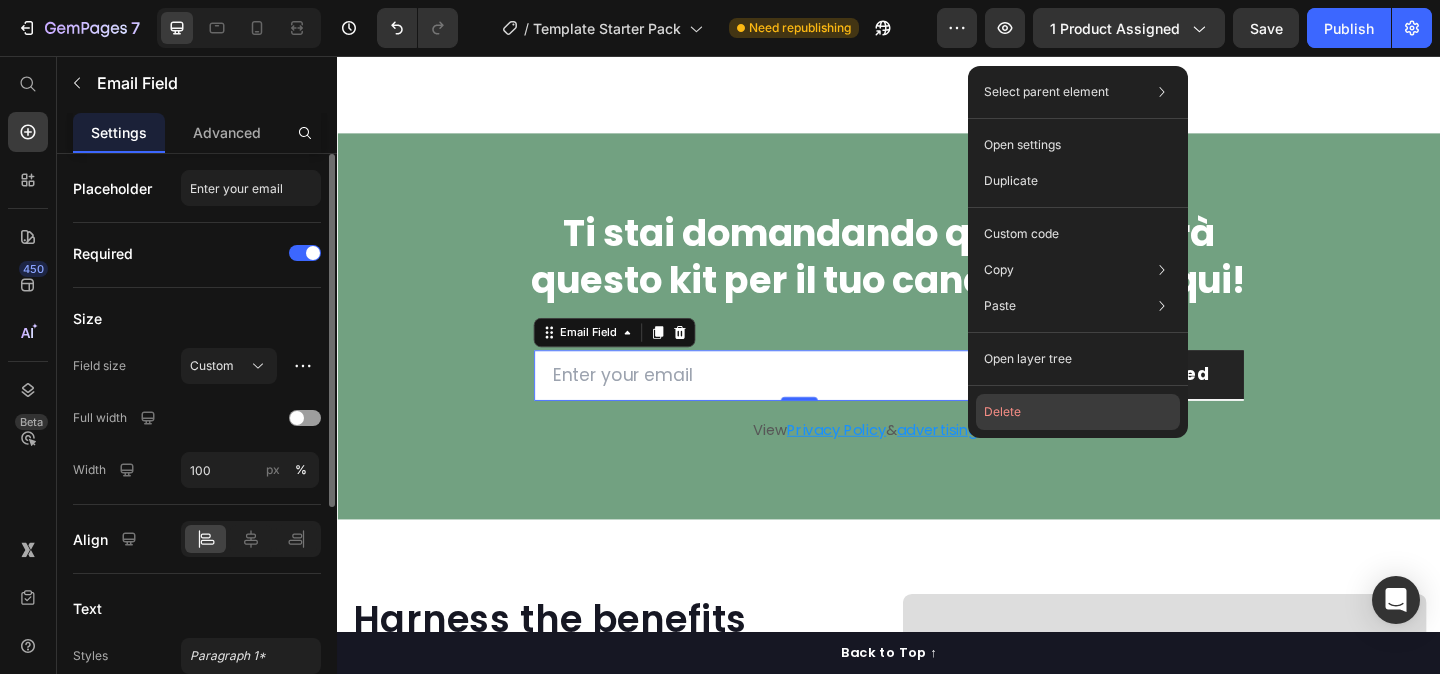 click on "Delete" 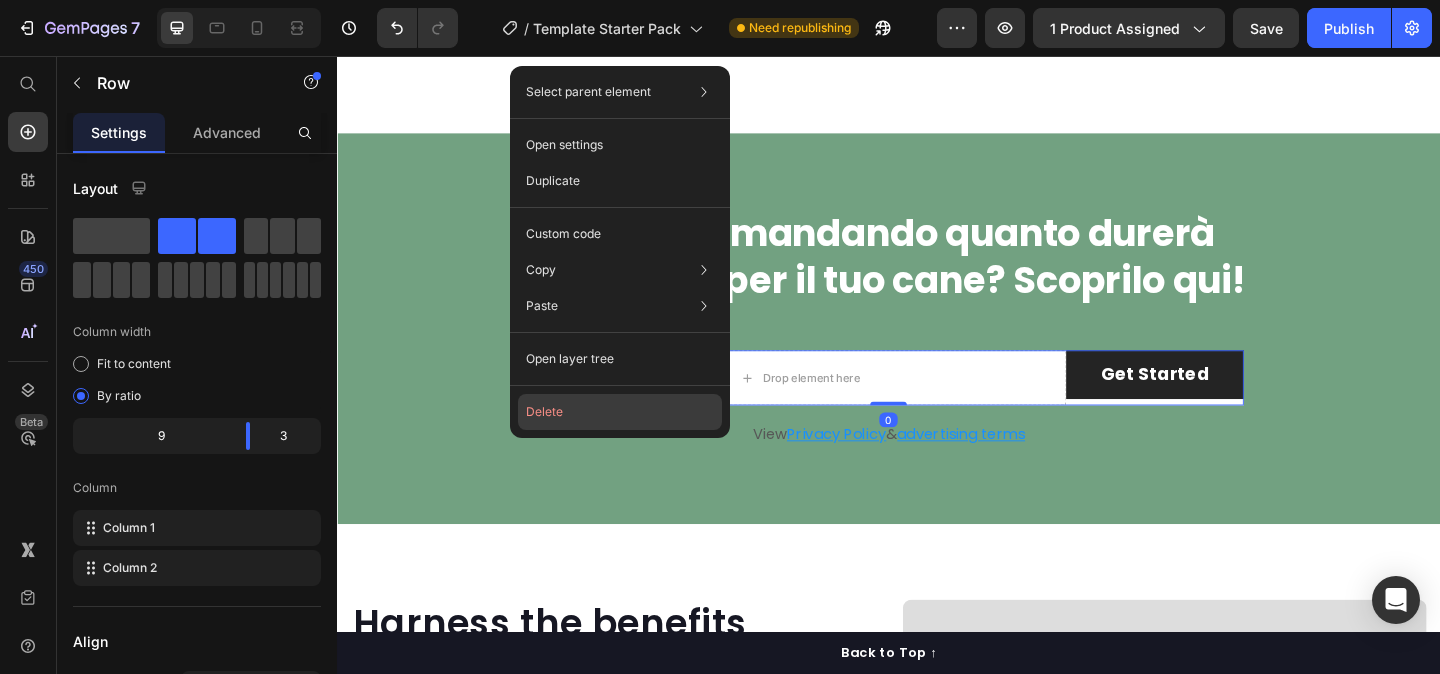 click on "Delete" 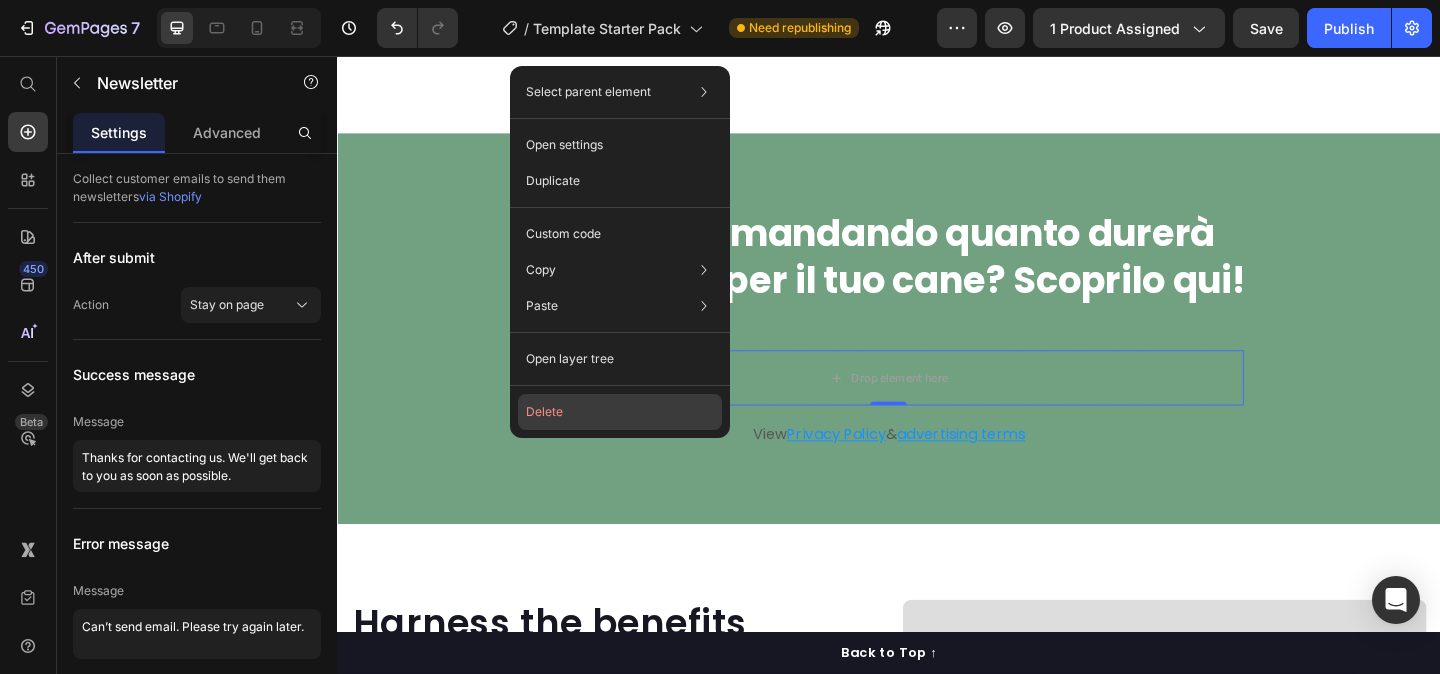 click on "Delete" 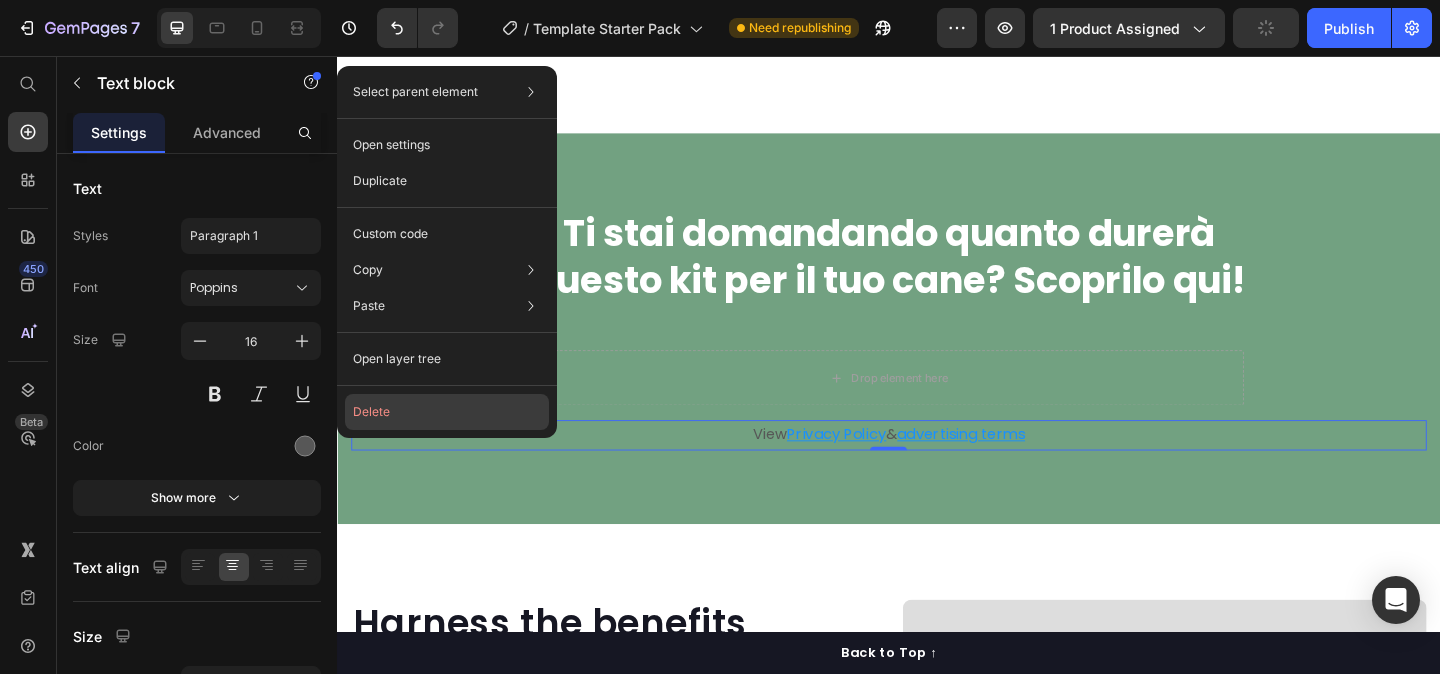 click on "Delete" 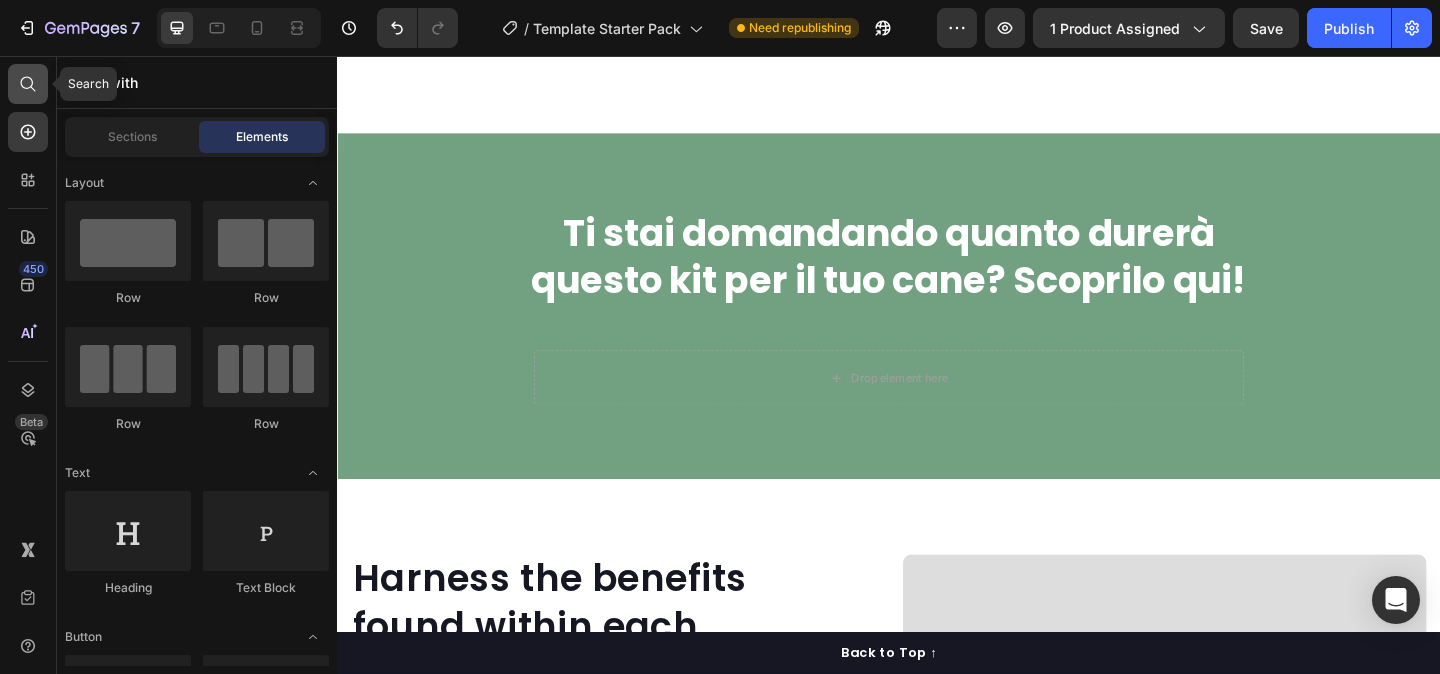 click 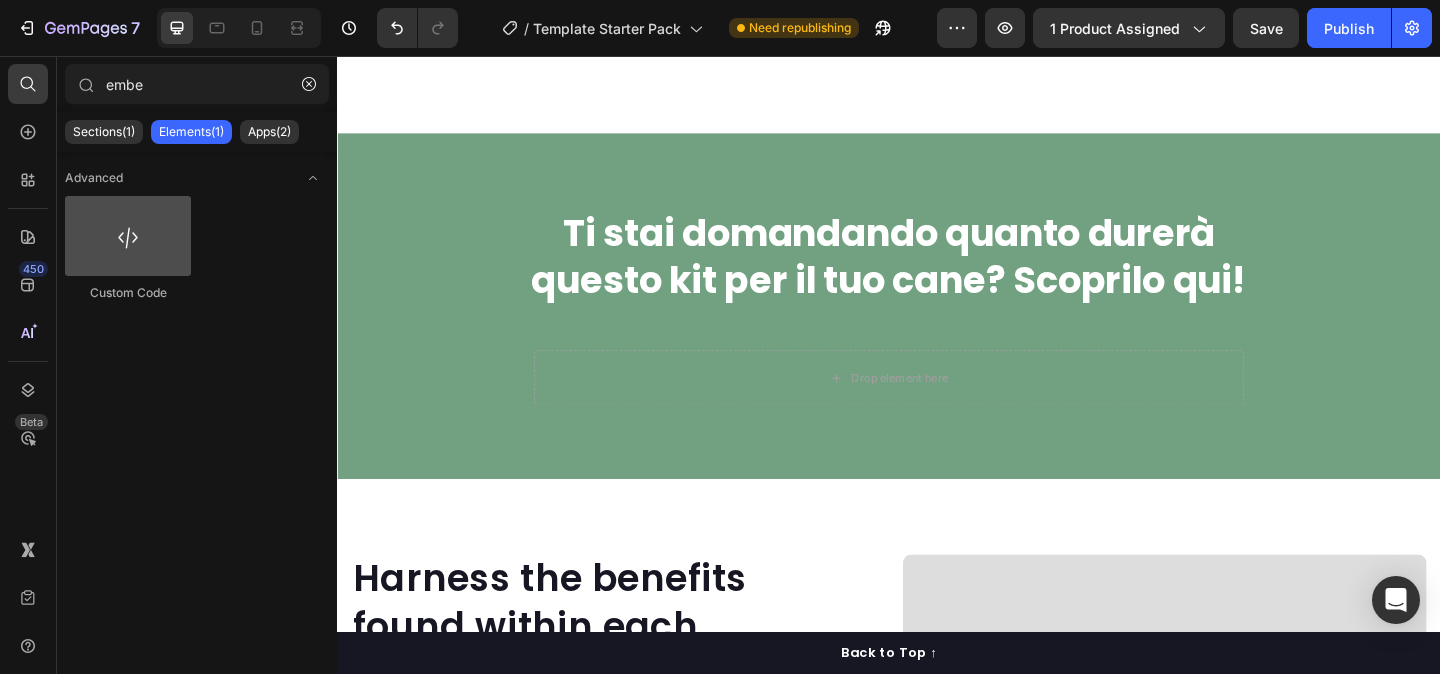 type on "embe" 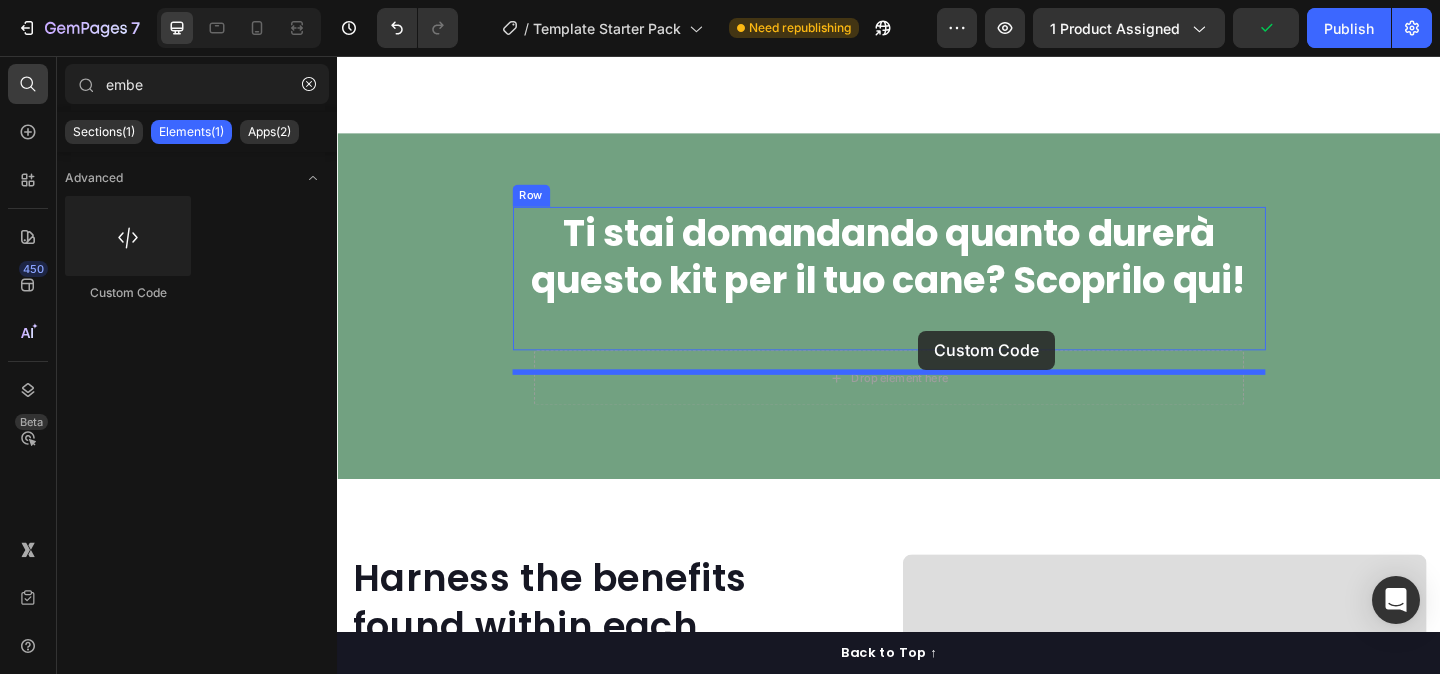 drag, startPoint x: 470, startPoint y: 283, endPoint x: 969, endPoint y: 355, distance: 504.16763 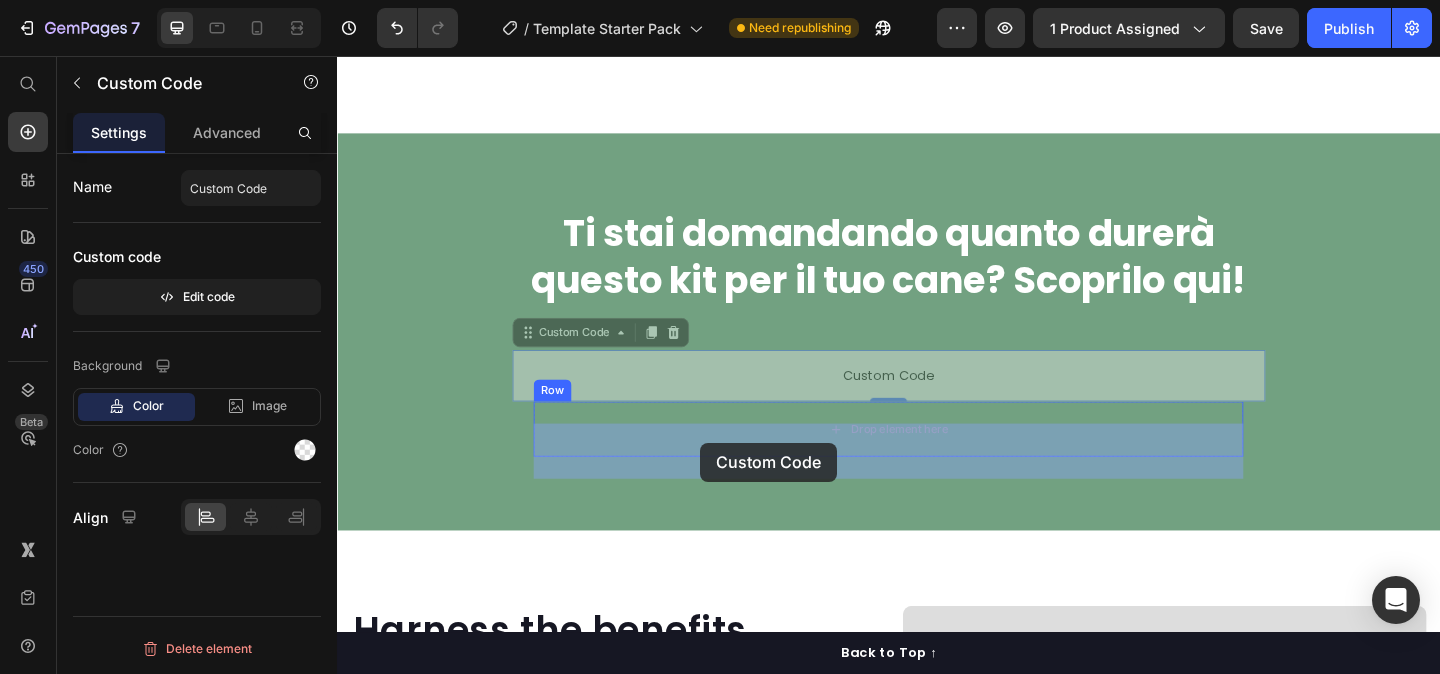drag, startPoint x: 579, startPoint y: 390, endPoint x: 731, endPoint y: 477, distance: 175.13708 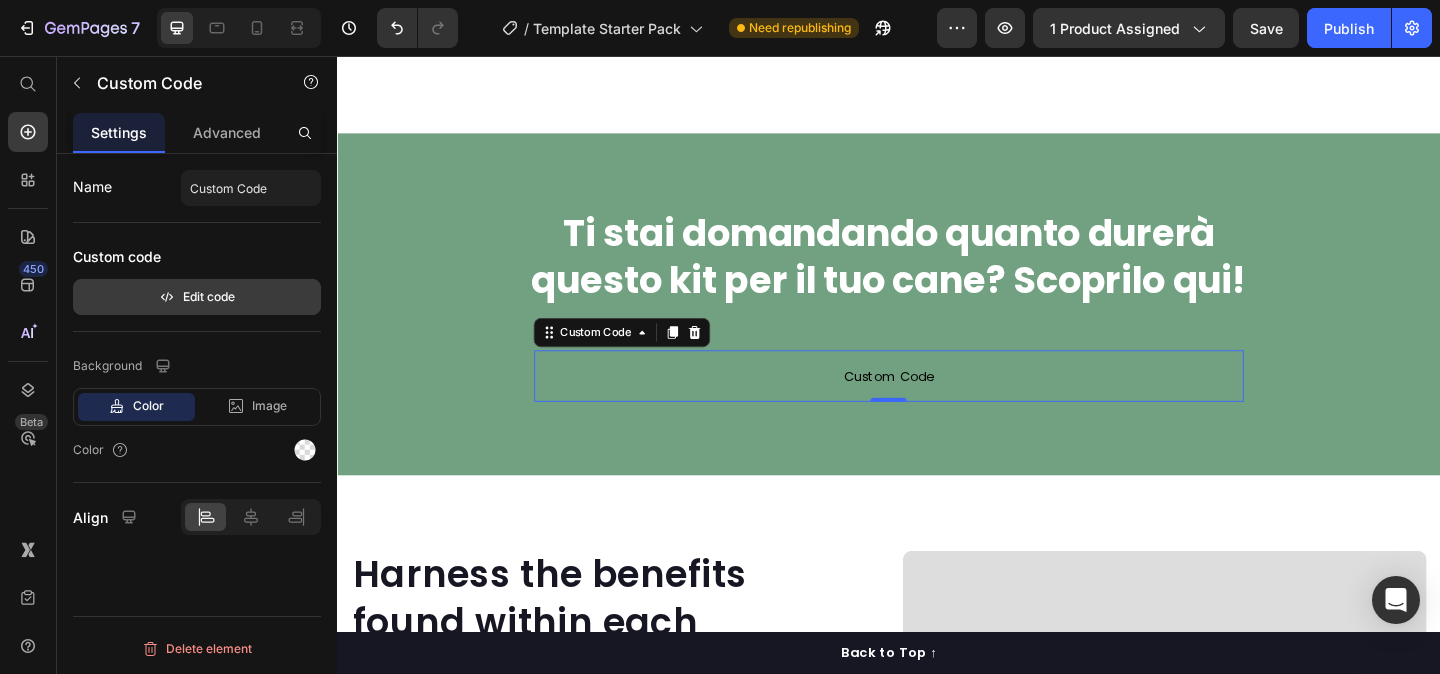 click on "Edit code" at bounding box center [197, 297] 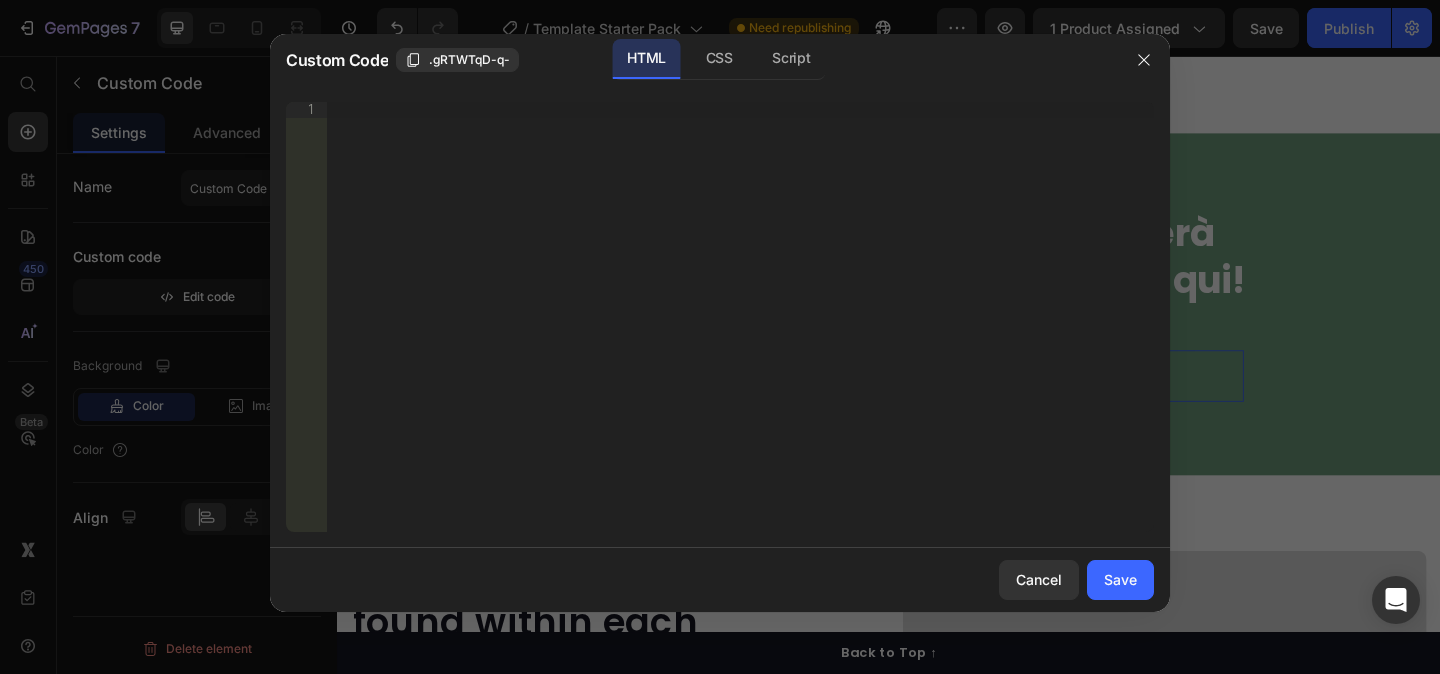 type 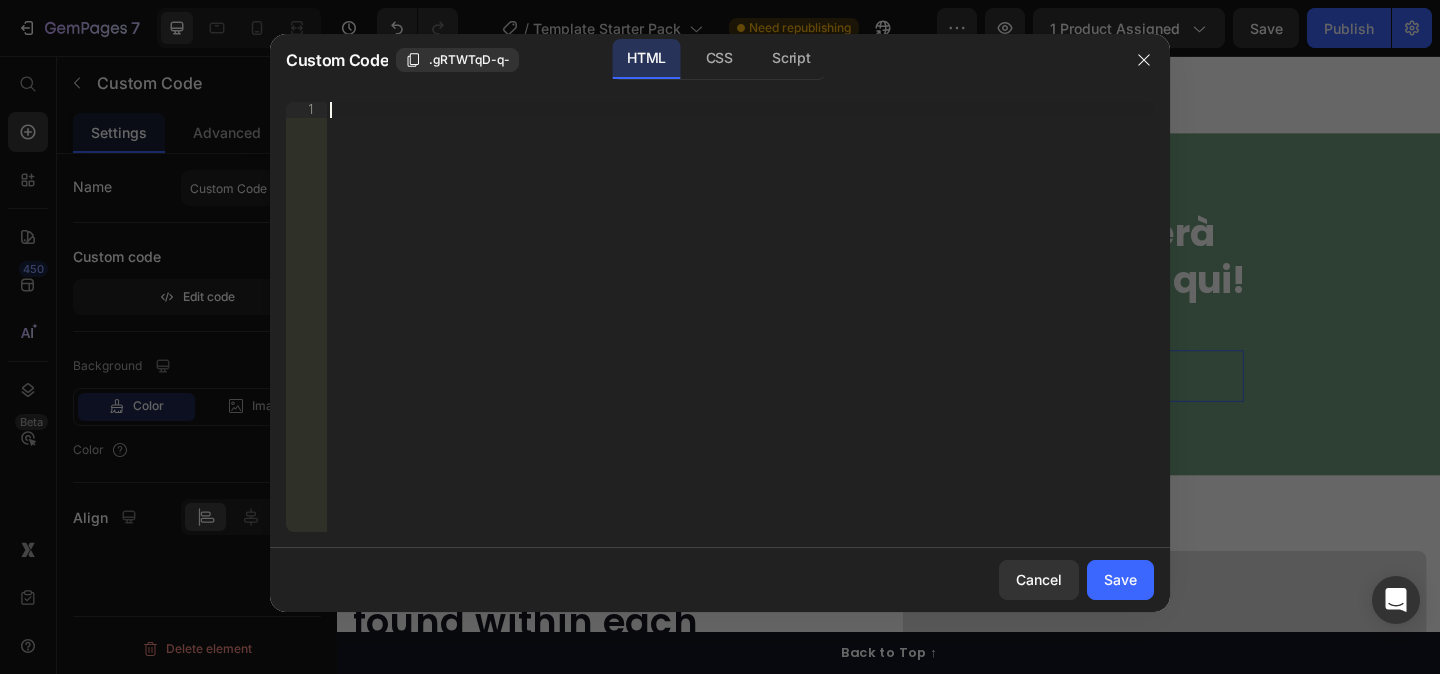 click on "Insert the 3rd-party installation code, HTML code, or Liquid code to display custom content." at bounding box center [740, 333] 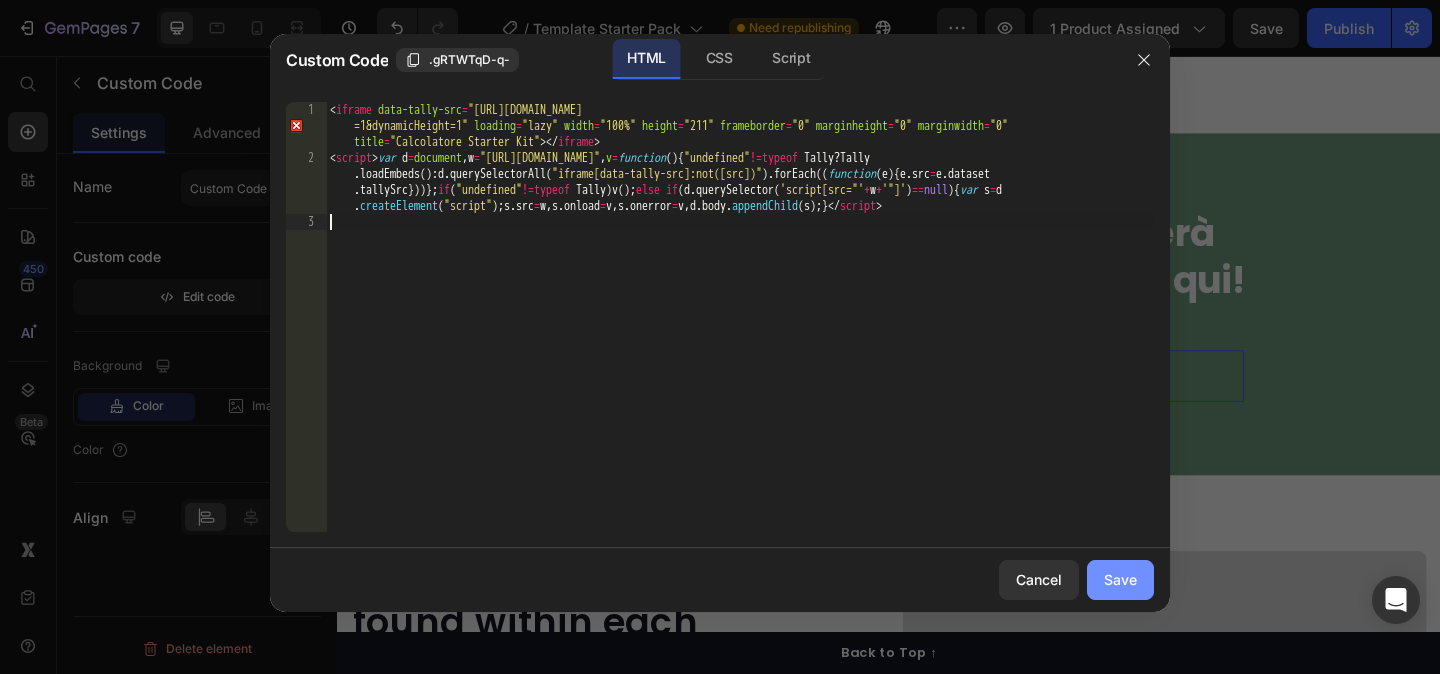 click on "Save" at bounding box center (1120, 579) 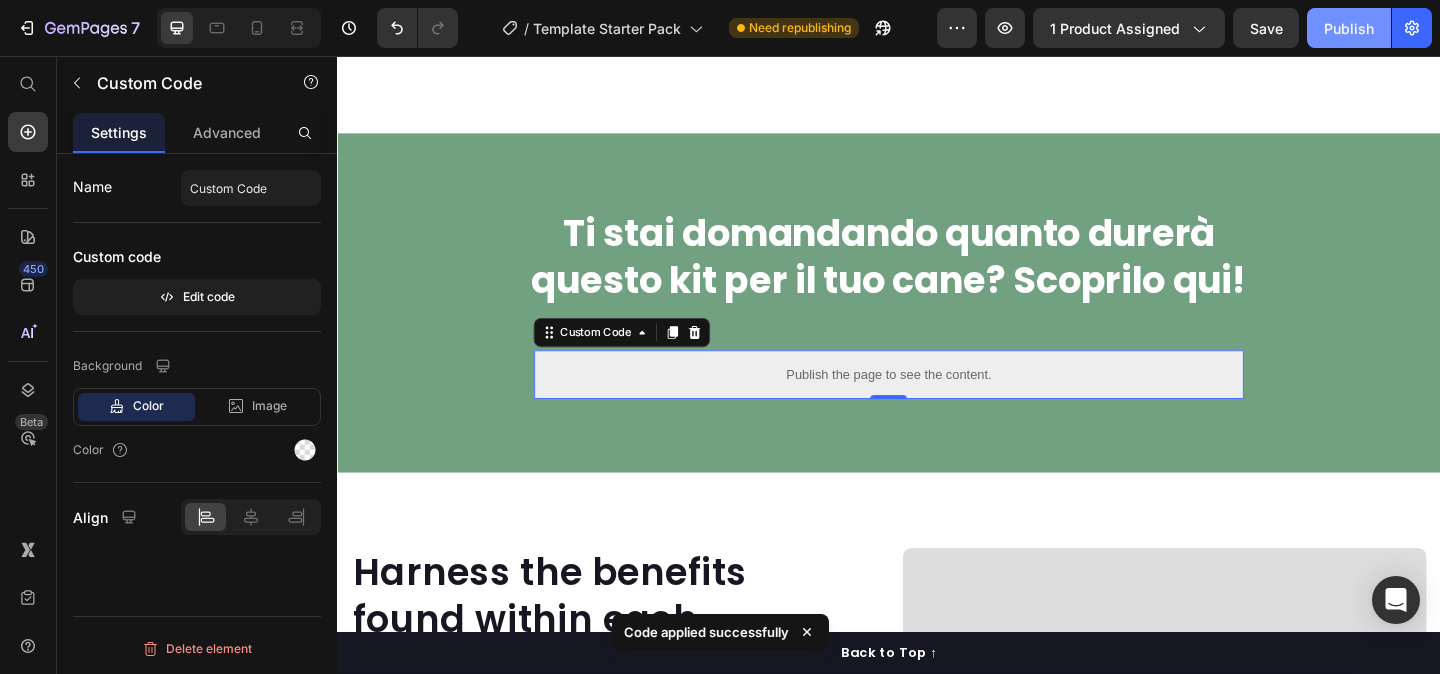 click on "Publish" at bounding box center (1349, 28) 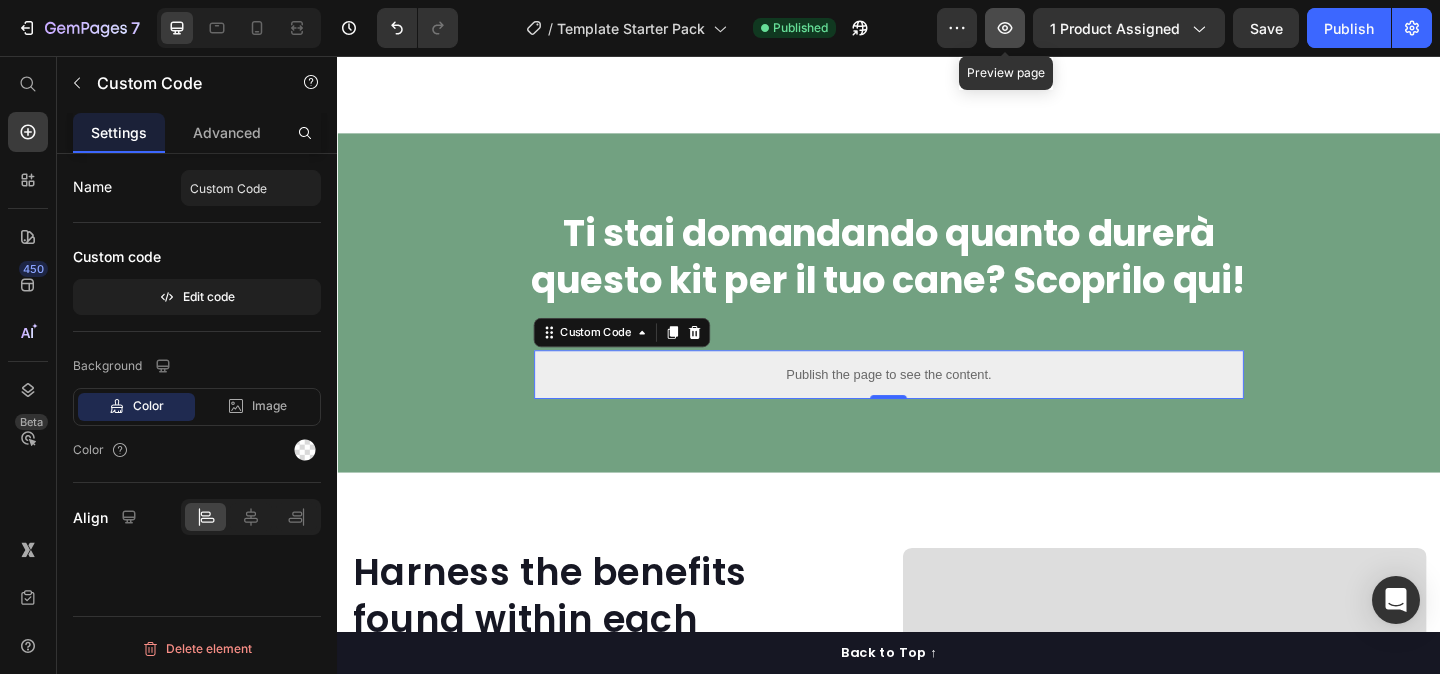 click 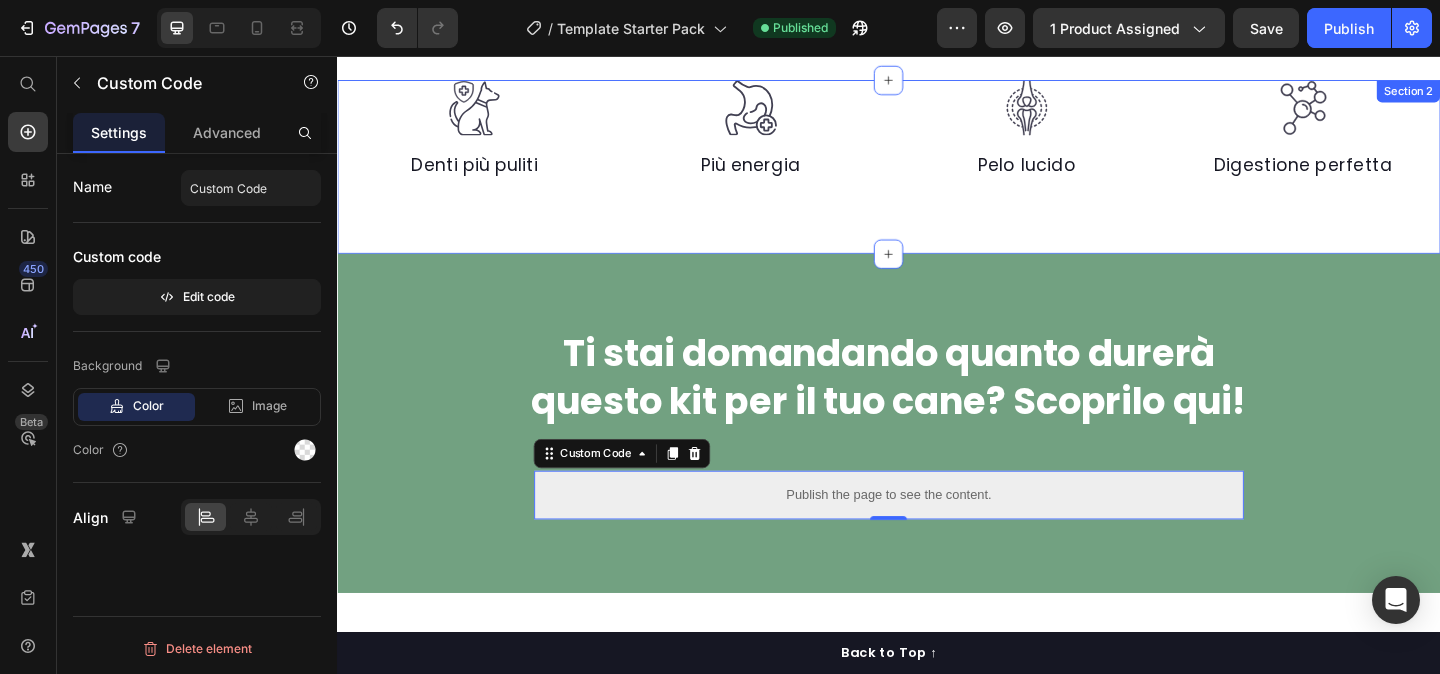 scroll, scrollTop: 972, scrollLeft: 0, axis: vertical 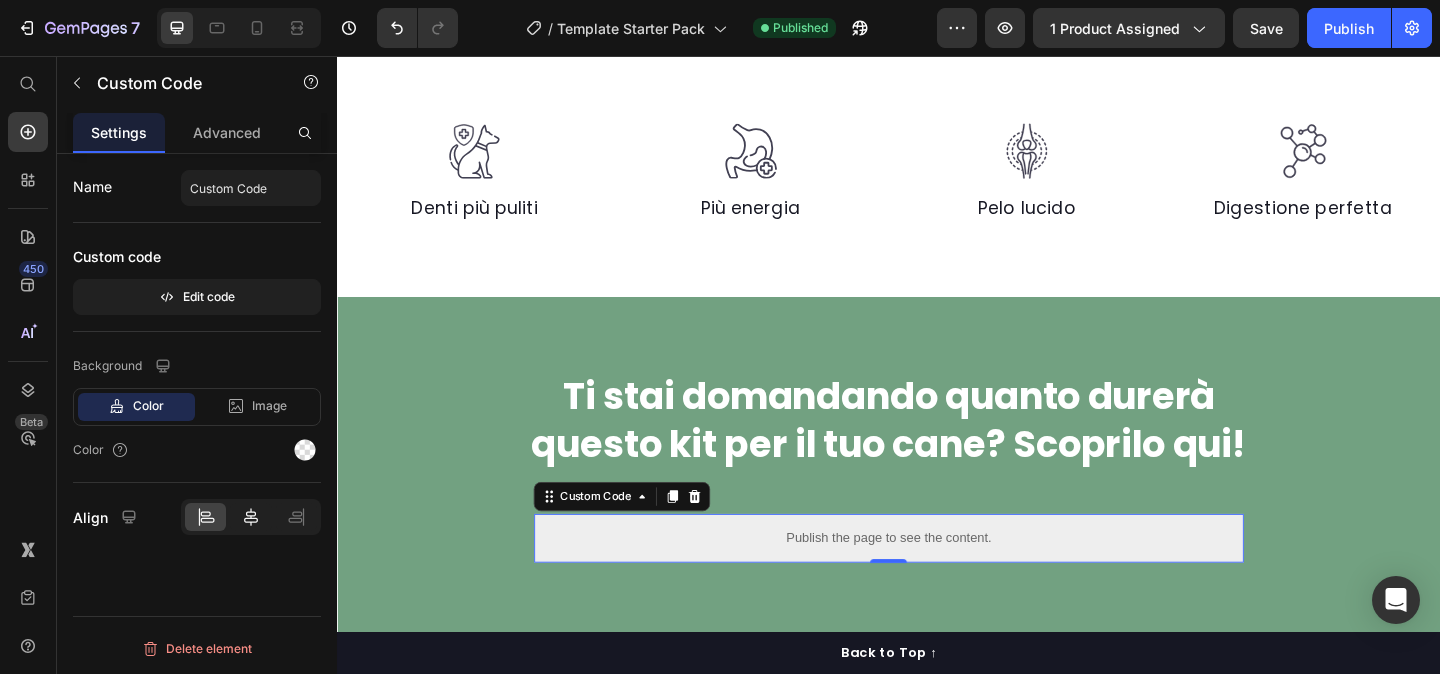 click 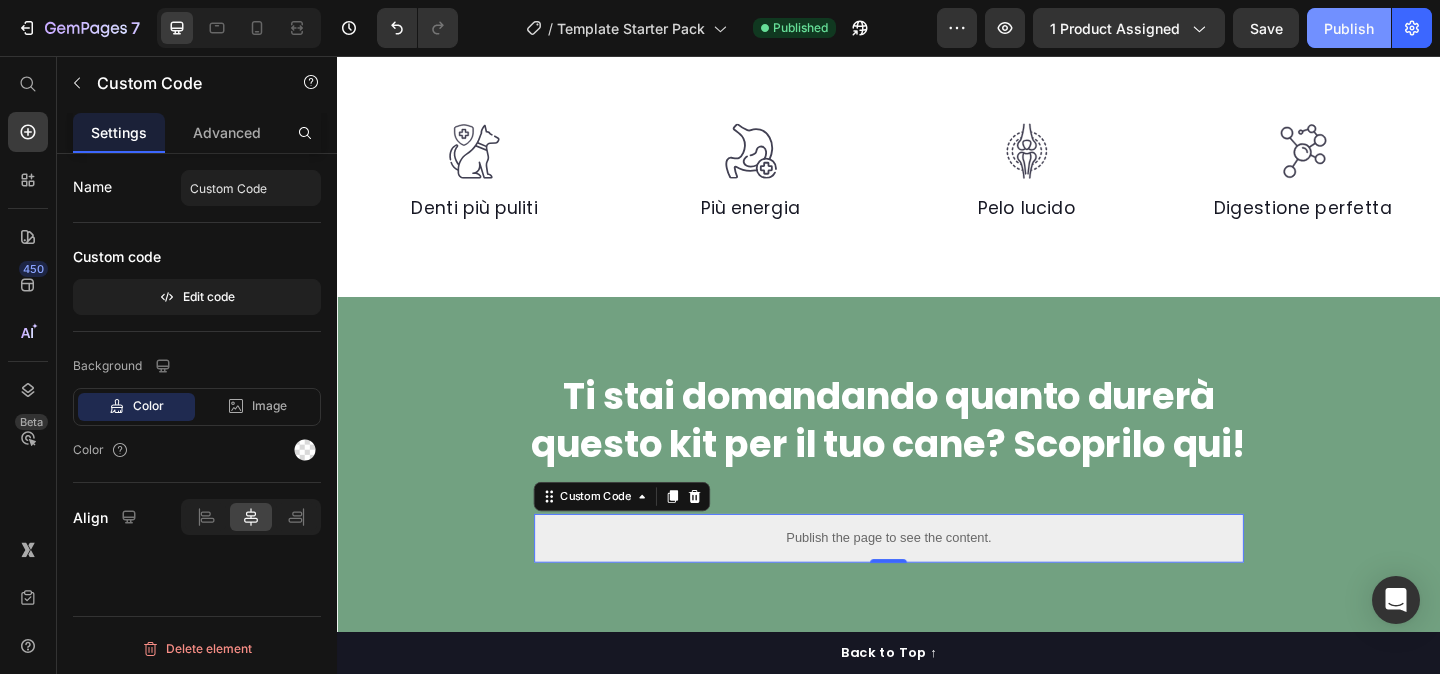 click on "Publish" 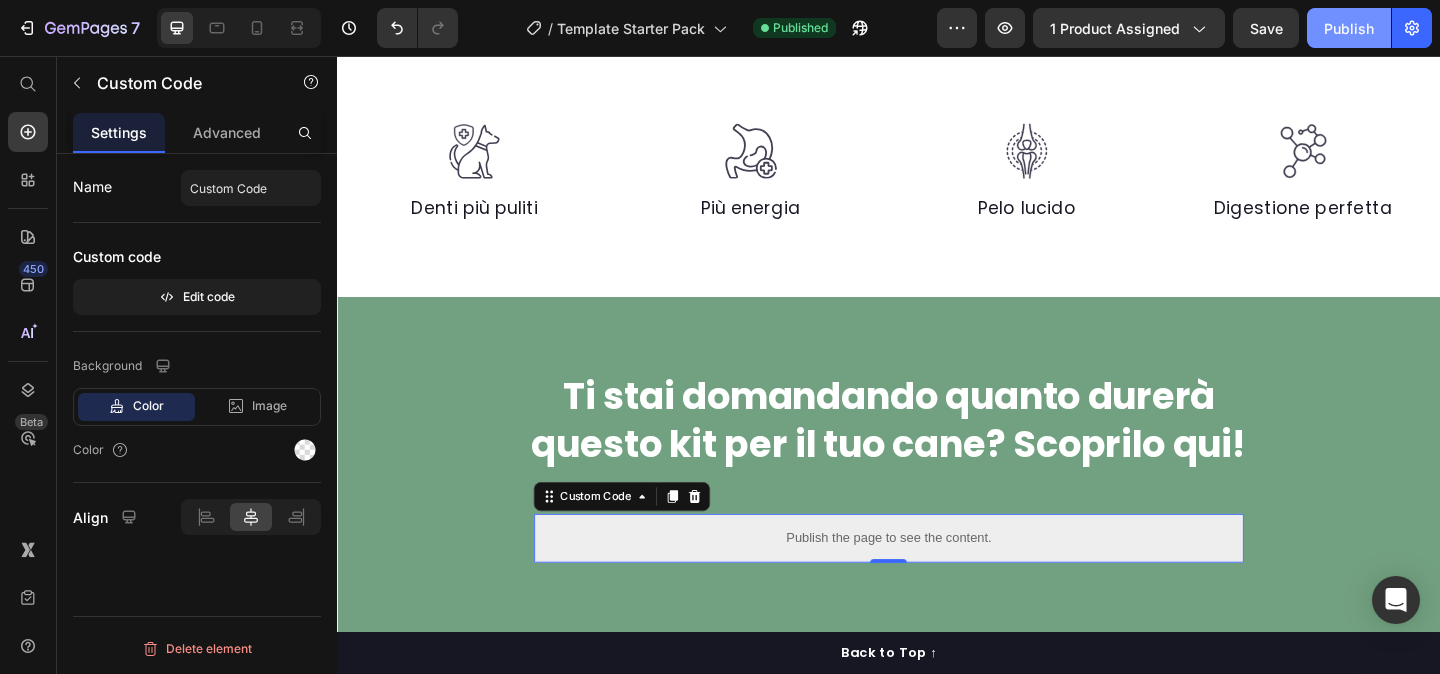 click on "Publish" at bounding box center (1349, 28) 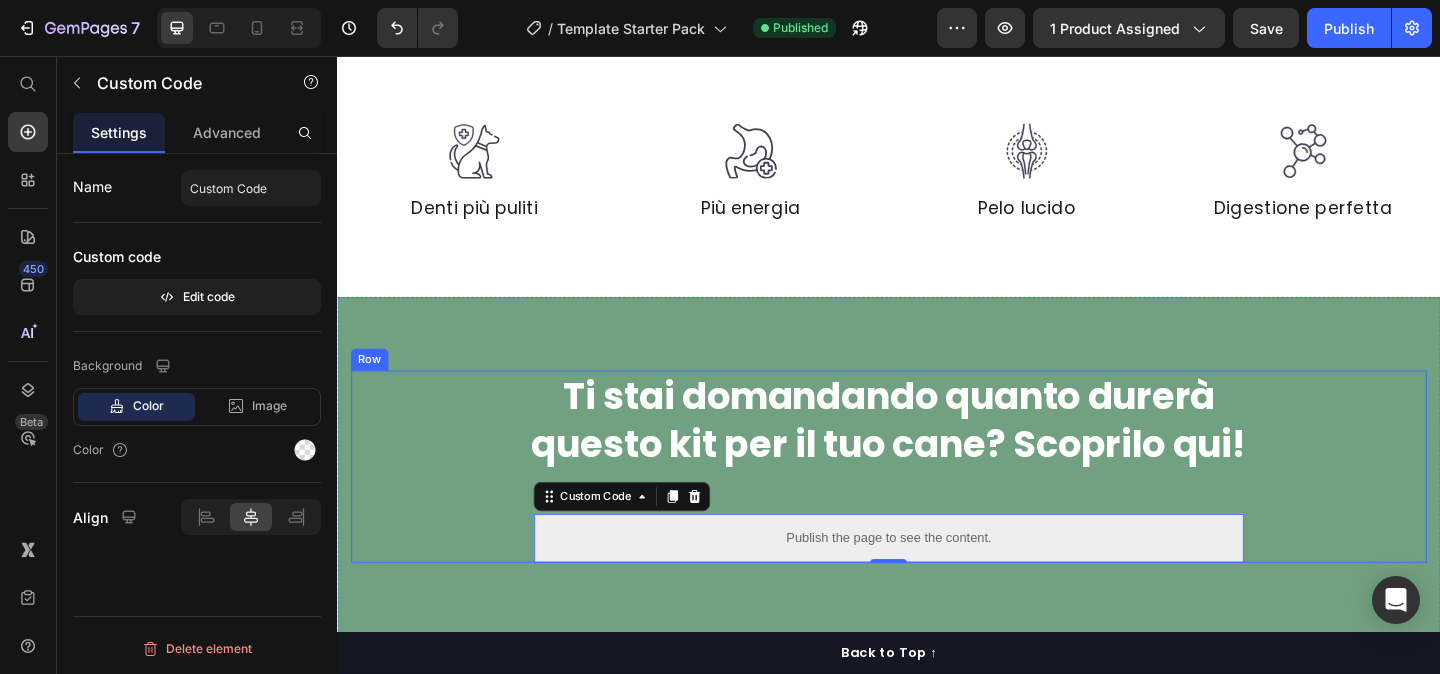 click on "Ti stai domandando quanto durerà questo kit per il tuo cane? Scoprilo qui! Heading Row
Publish the page to see the content.
Custom Code   0 Row" at bounding box center [937, 502] 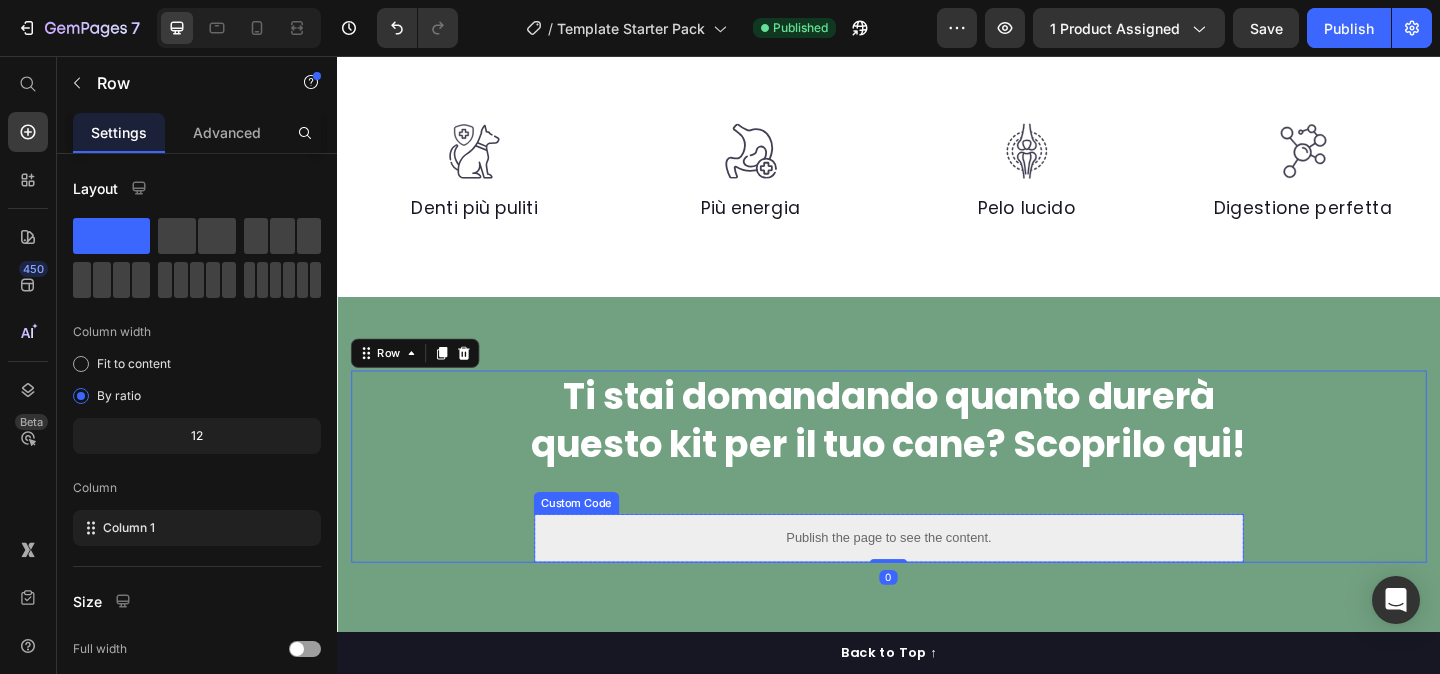 click on "Custom Code" at bounding box center [597, 542] 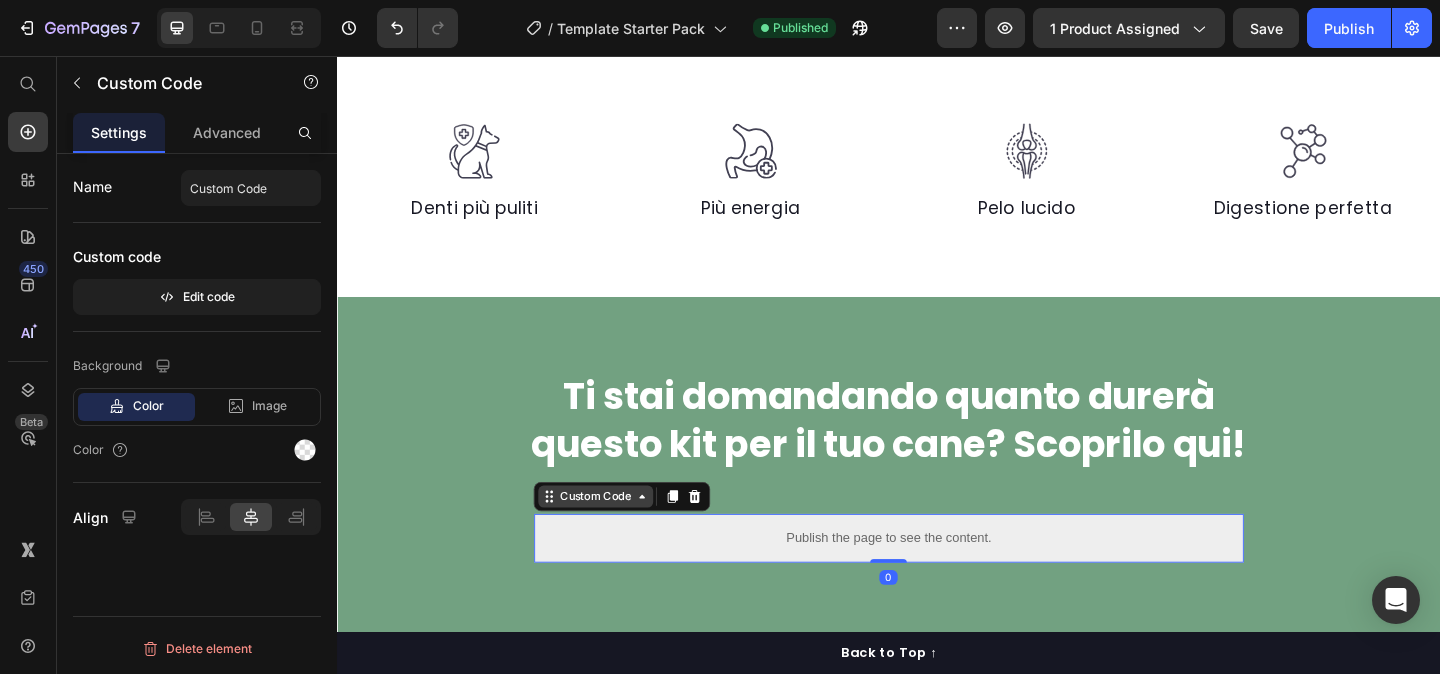click on "Custom Code" at bounding box center (618, 535) 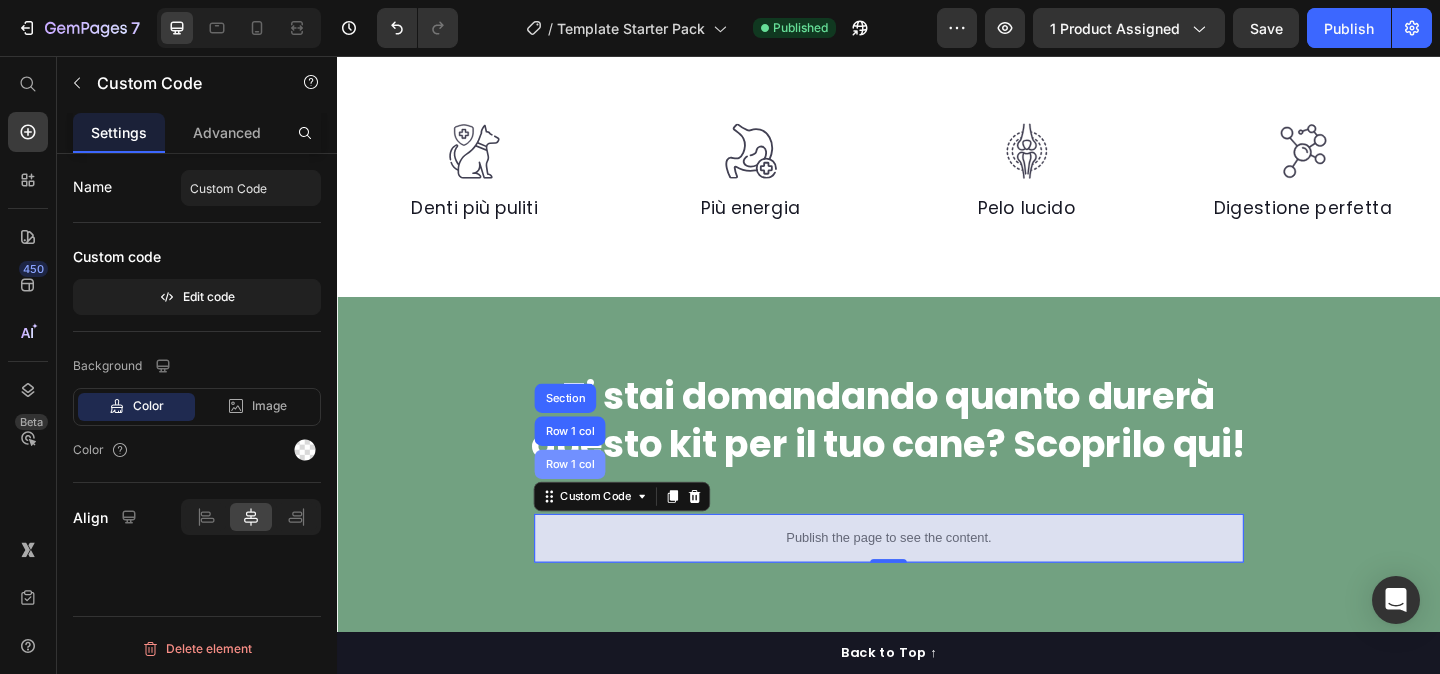 click on "Row 1 col" at bounding box center [590, 500] 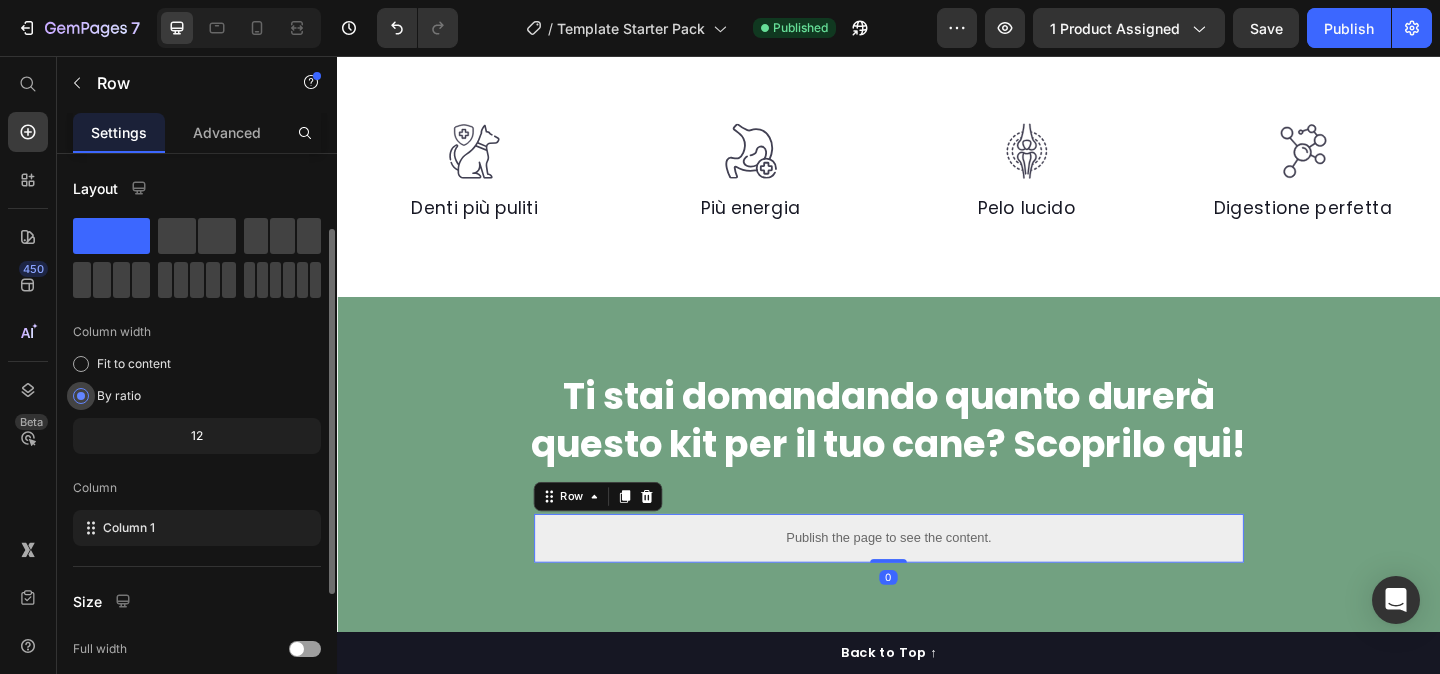 scroll, scrollTop: 280, scrollLeft: 0, axis: vertical 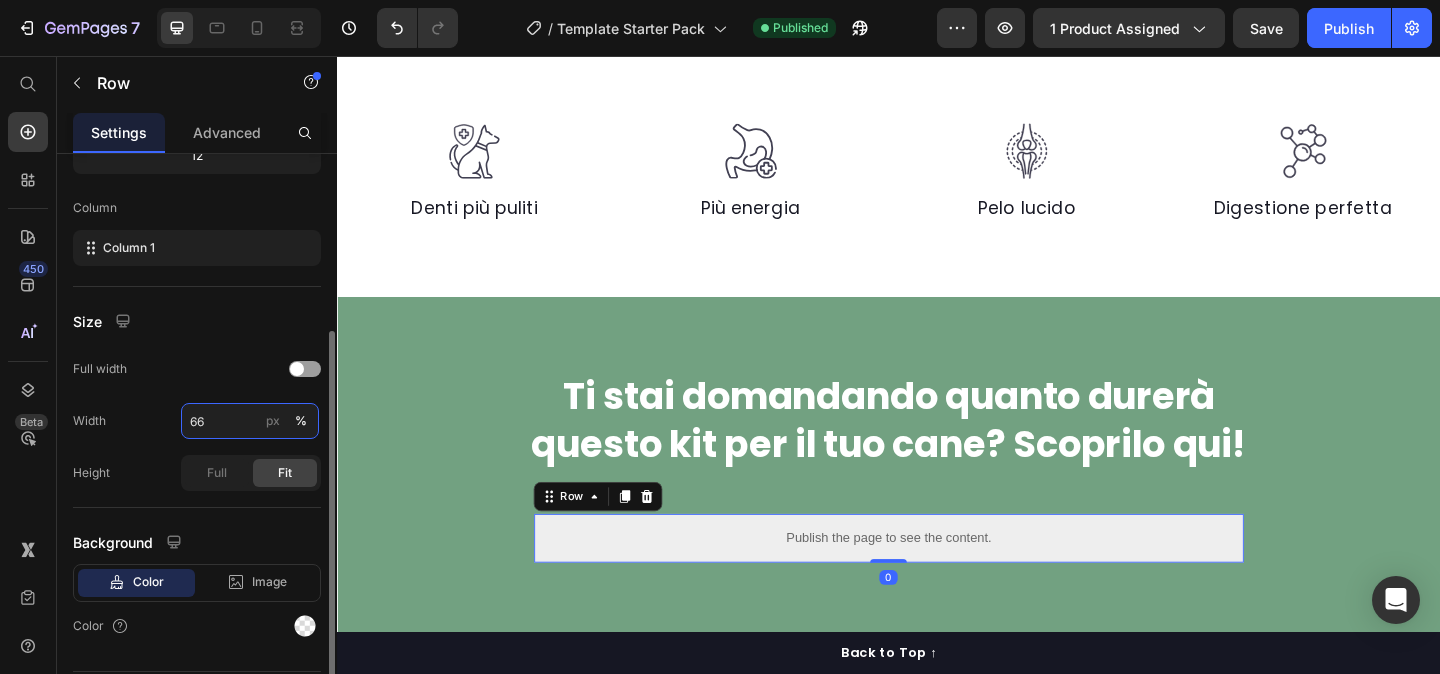 click on "66" at bounding box center (250, 421) 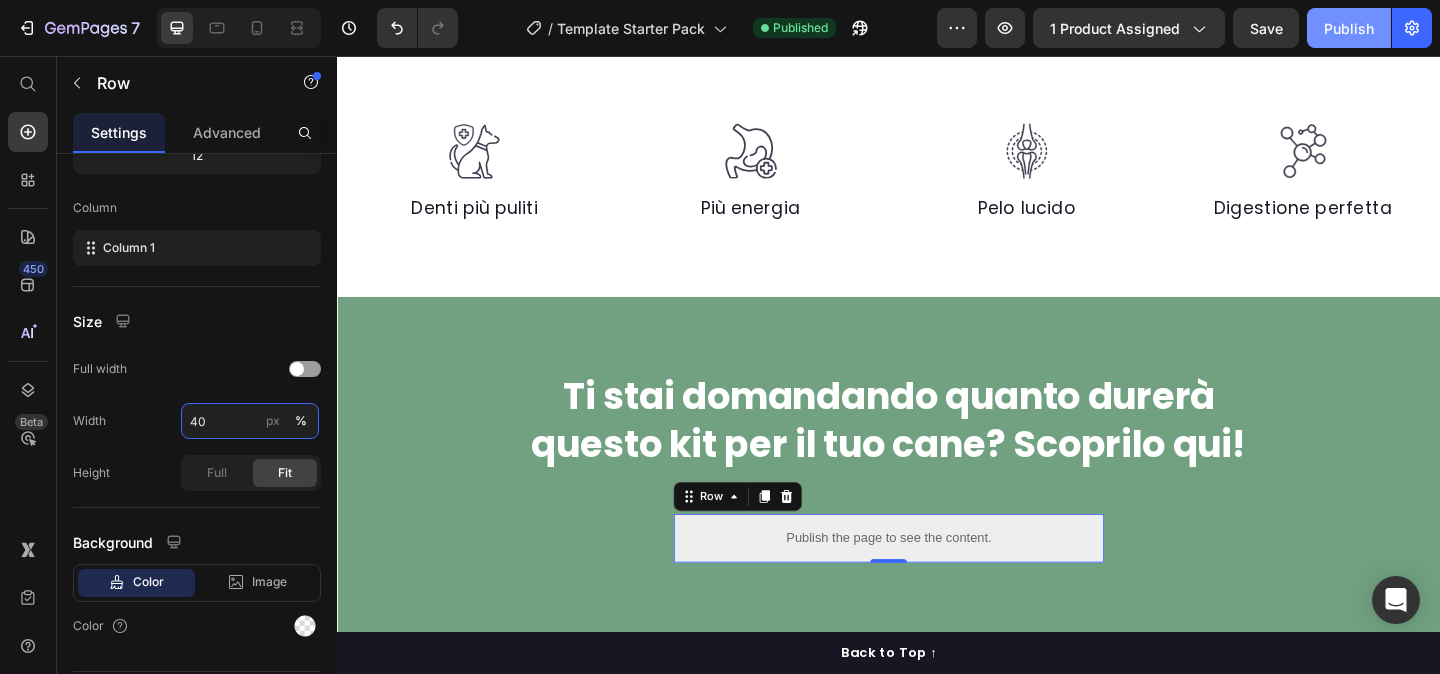 type on "40" 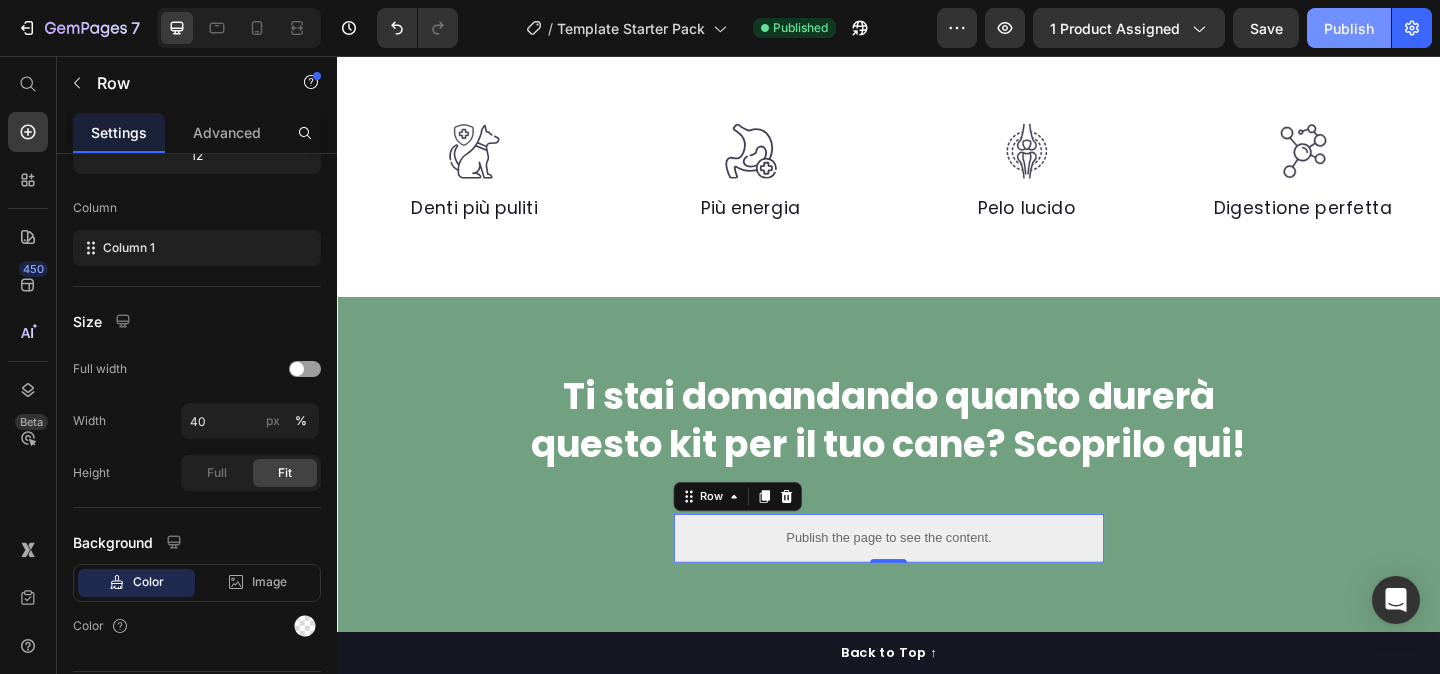 click on "Publish" at bounding box center (1349, 28) 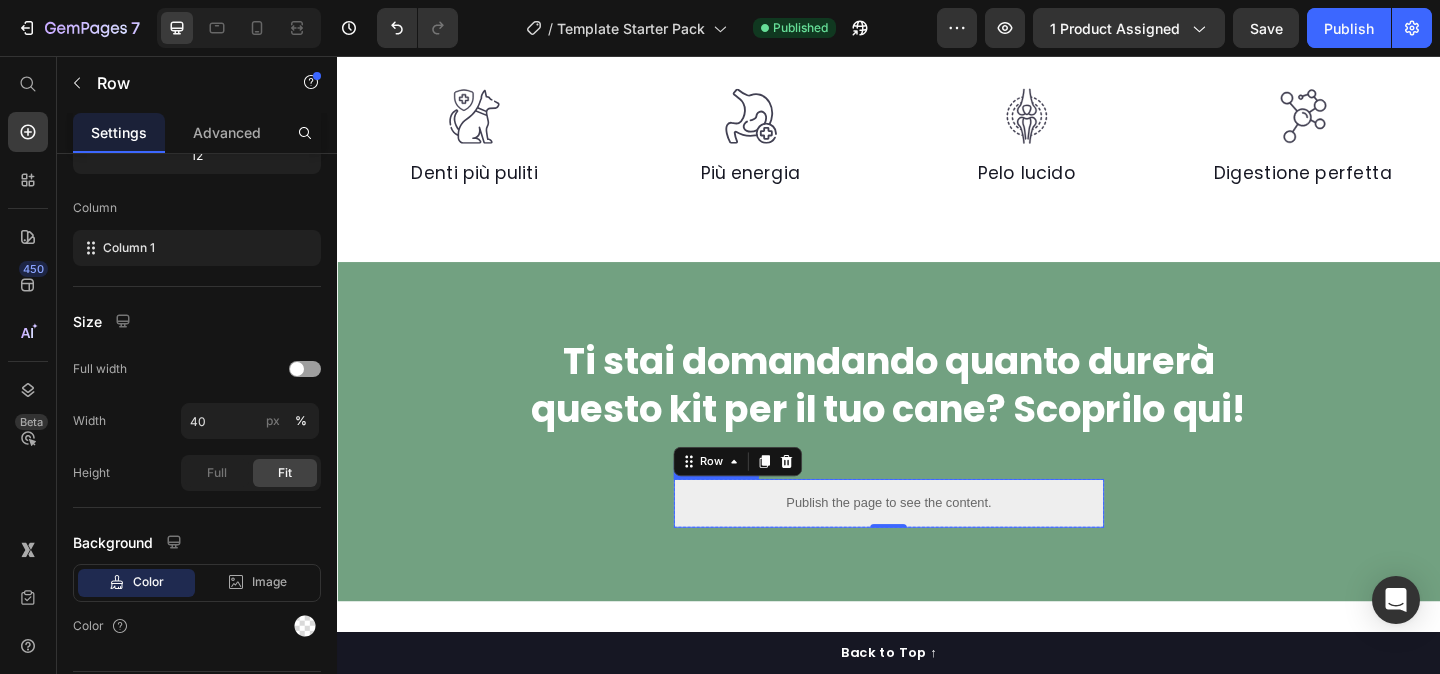 scroll, scrollTop: 1052, scrollLeft: 0, axis: vertical 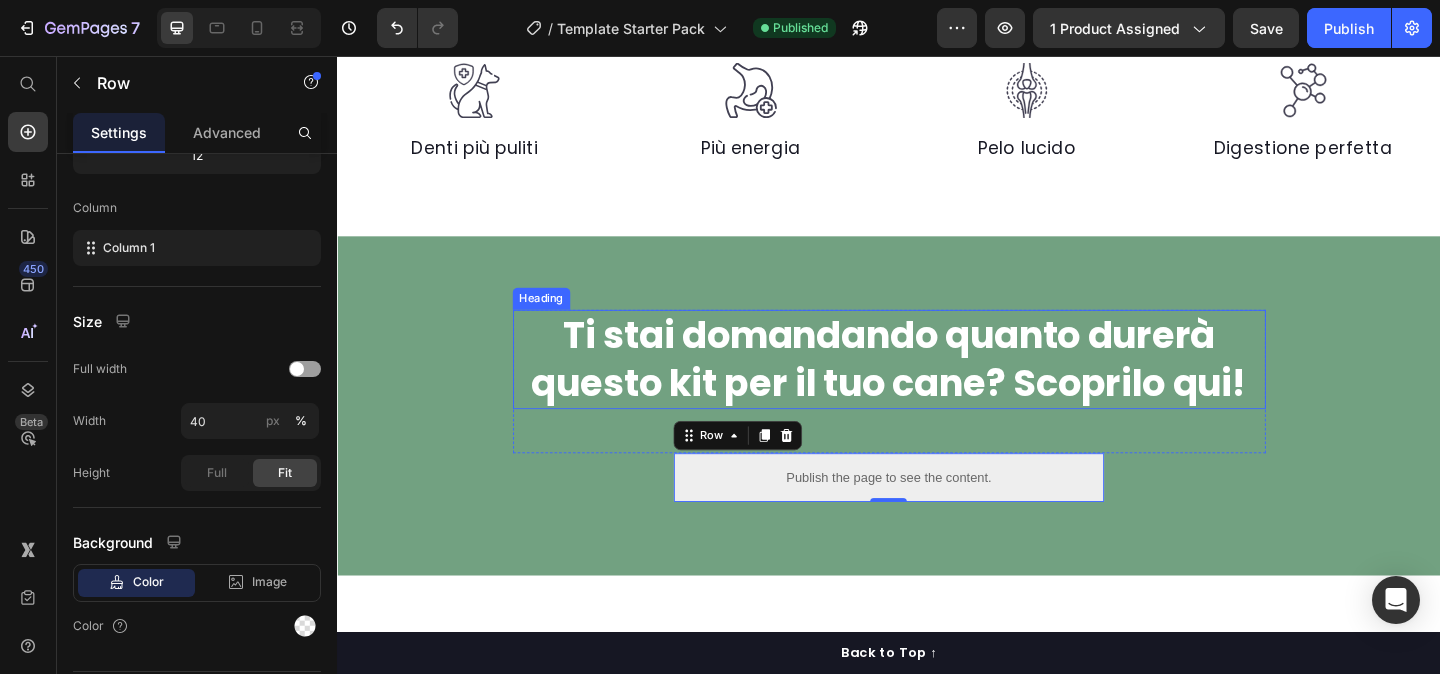 click on "Ti stai domandando quanto durerà questo kit per il tuo cane? Scoprilo qui!" at bounding box center [937, 386] 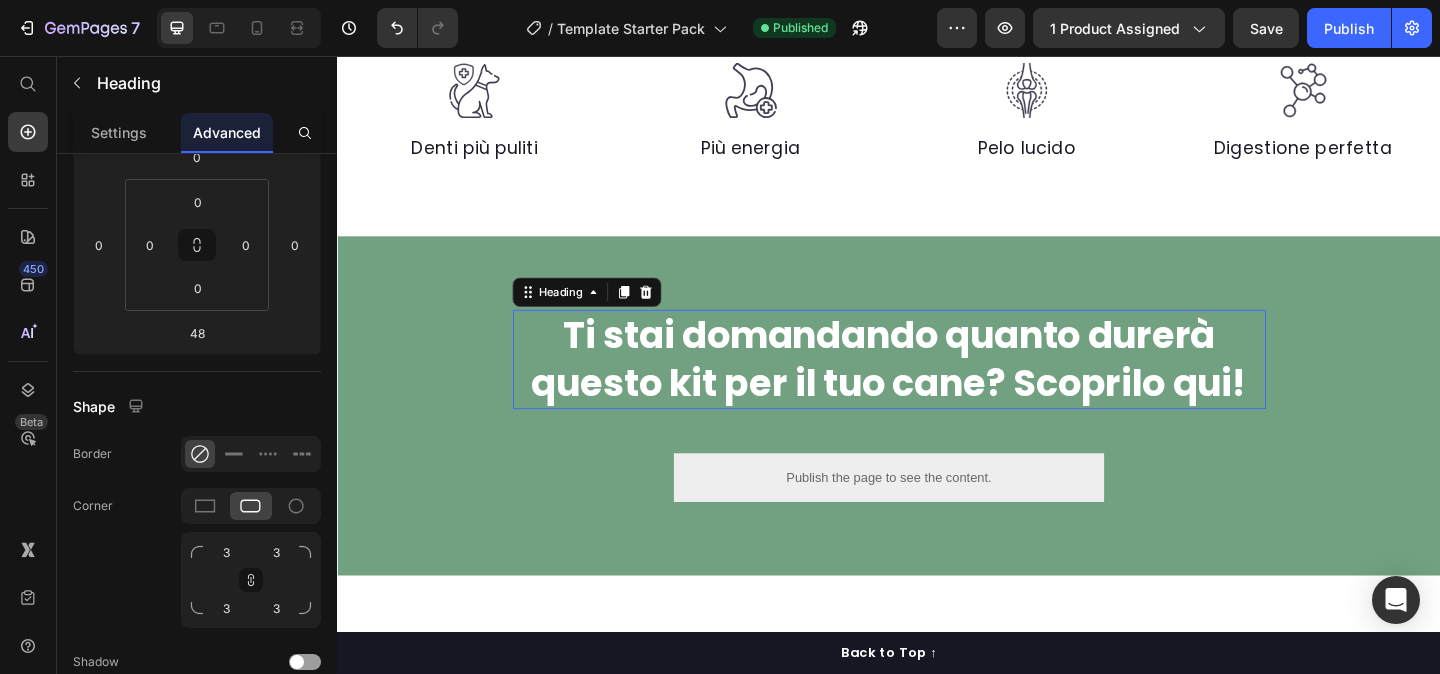 scroll, scrollTop: 0, scrollLeft: 0, axis: both 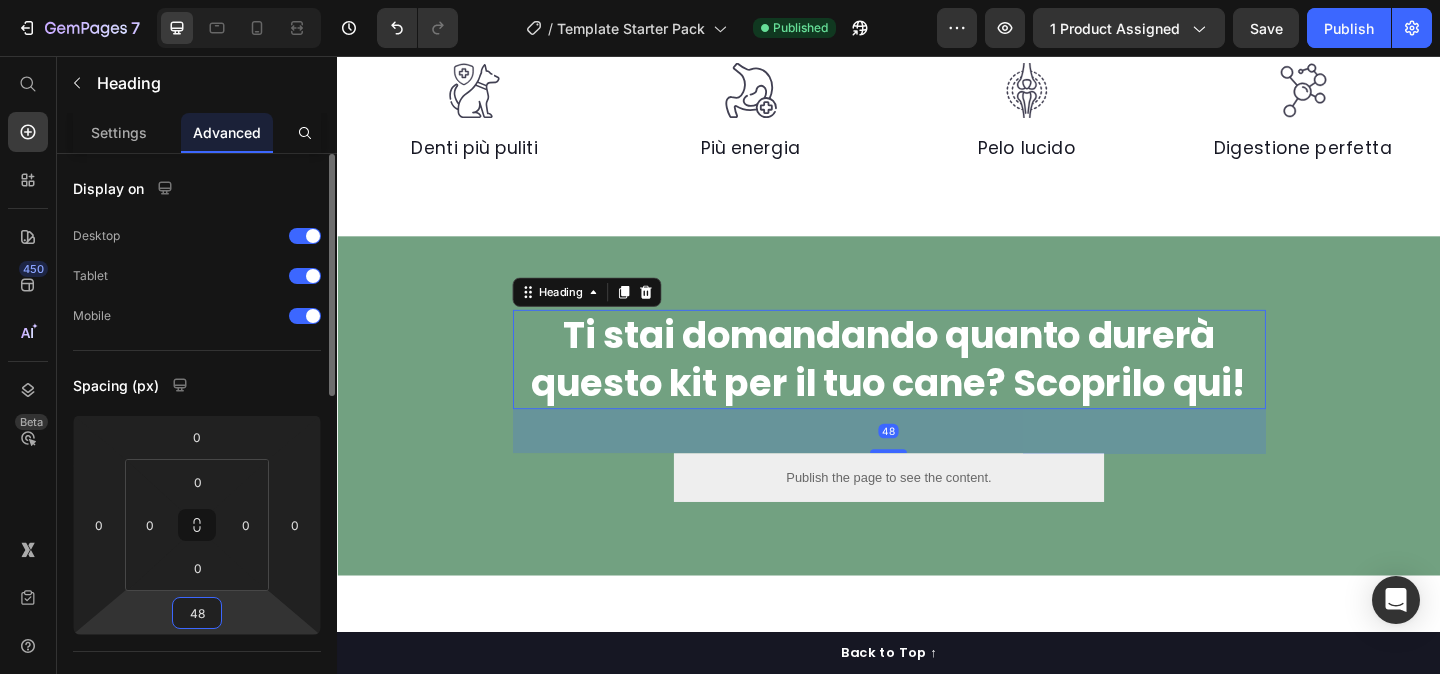 click on "48" at bounding box center (197, 613) 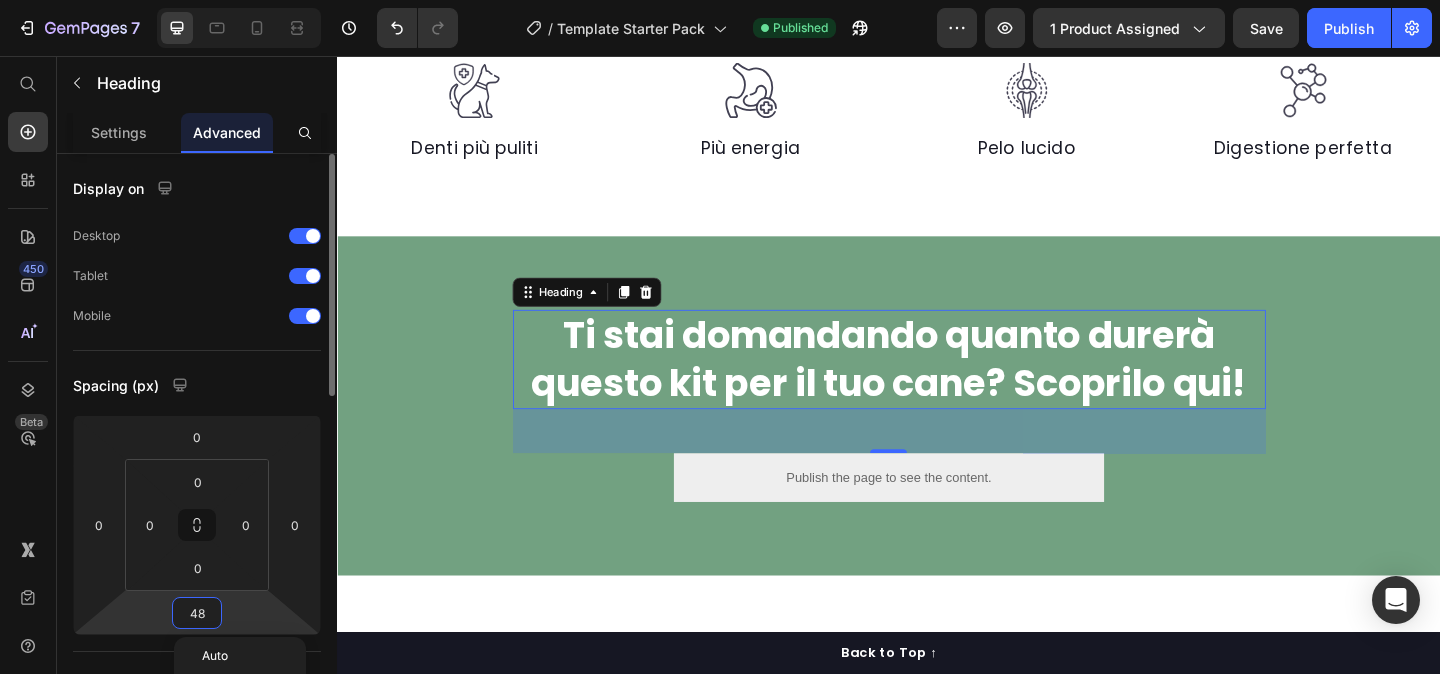 type on "4" 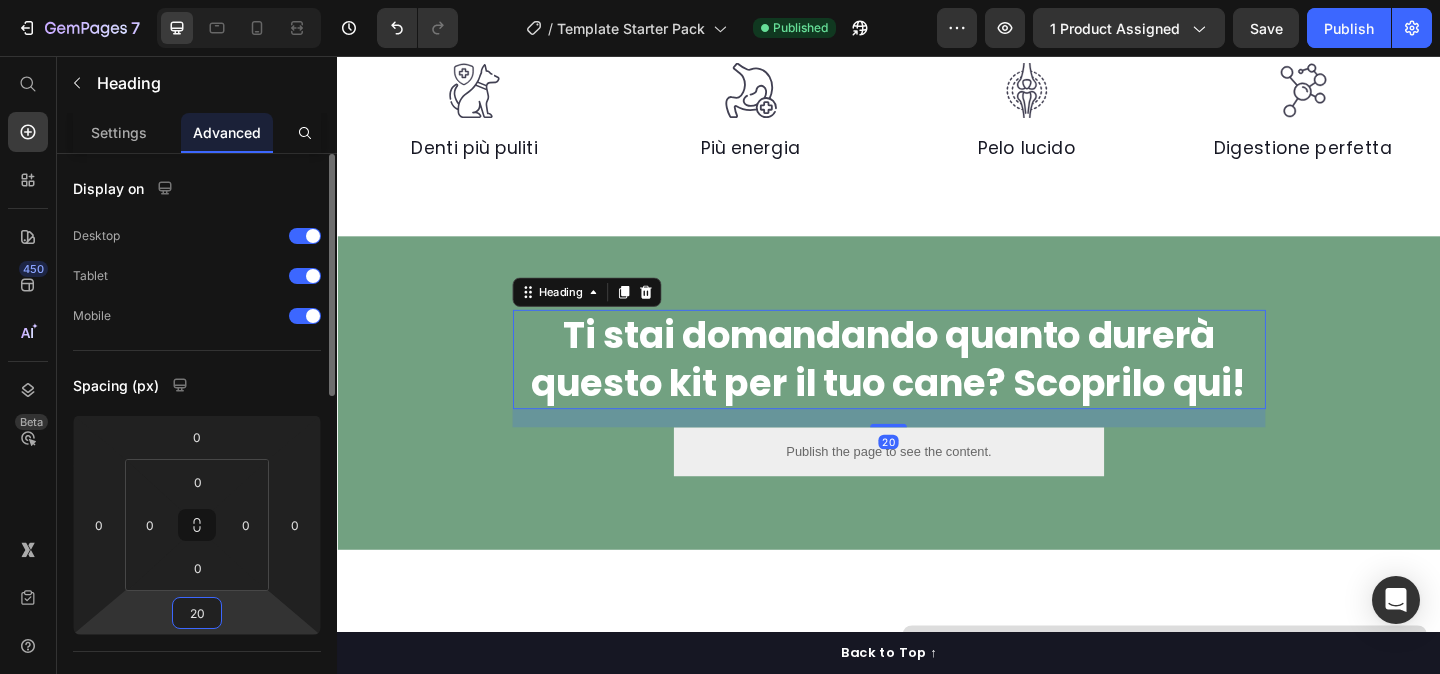 type on "2" 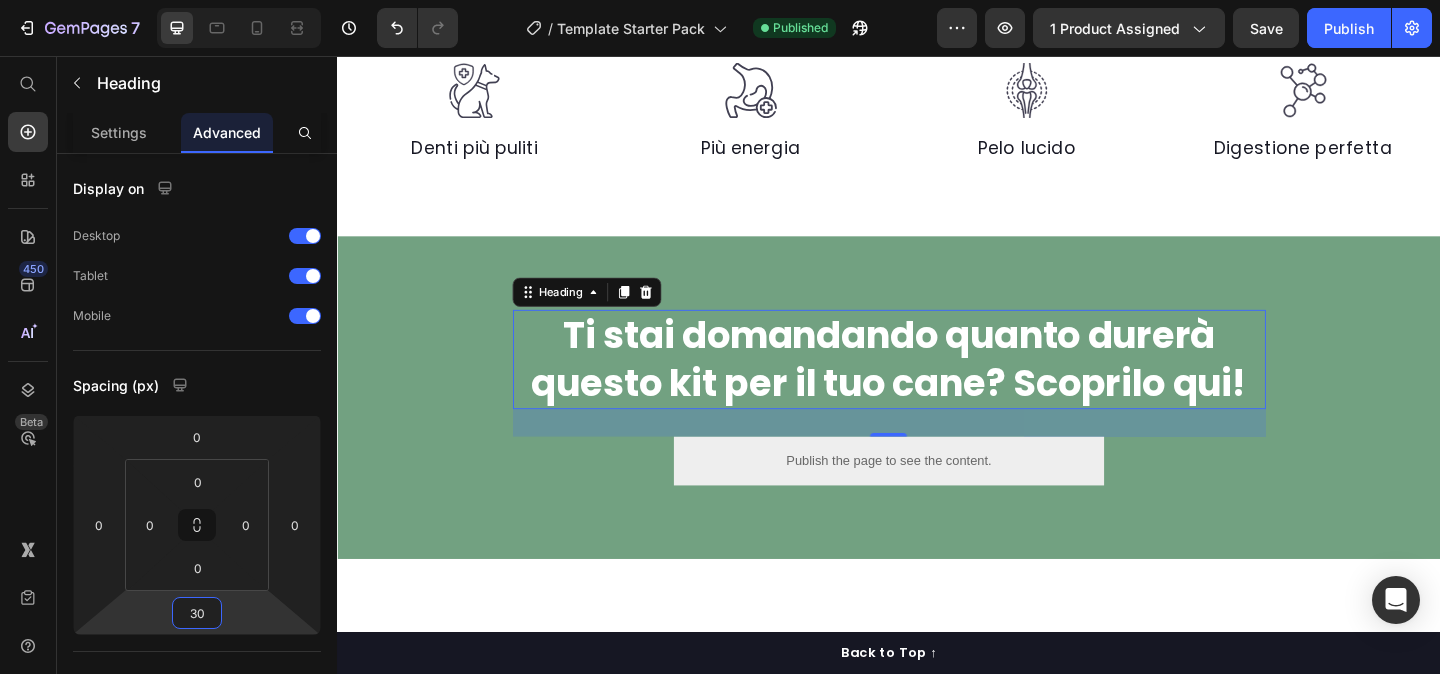 type on "30" 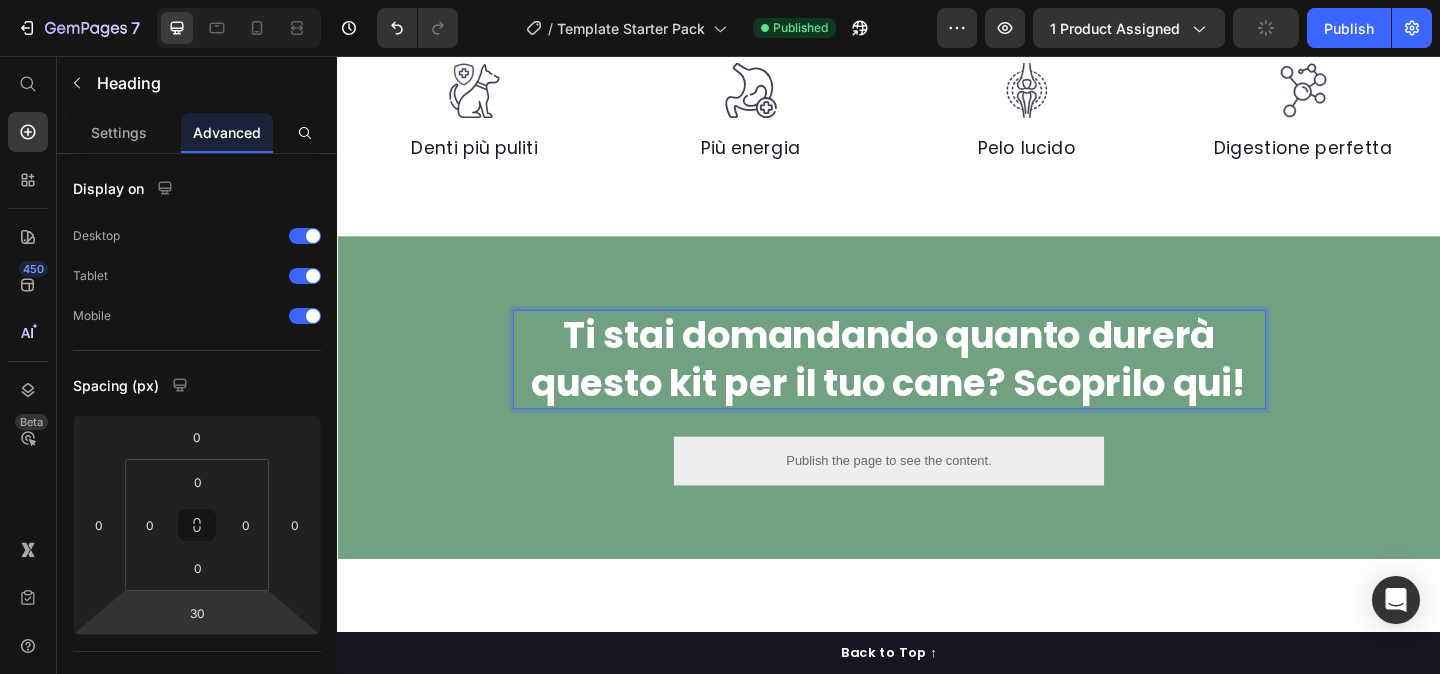 click on "Ti stai domandando quanto durerà questo kit per il tuo cane? Scoprilo qui!" at bounding box center (937, 386) 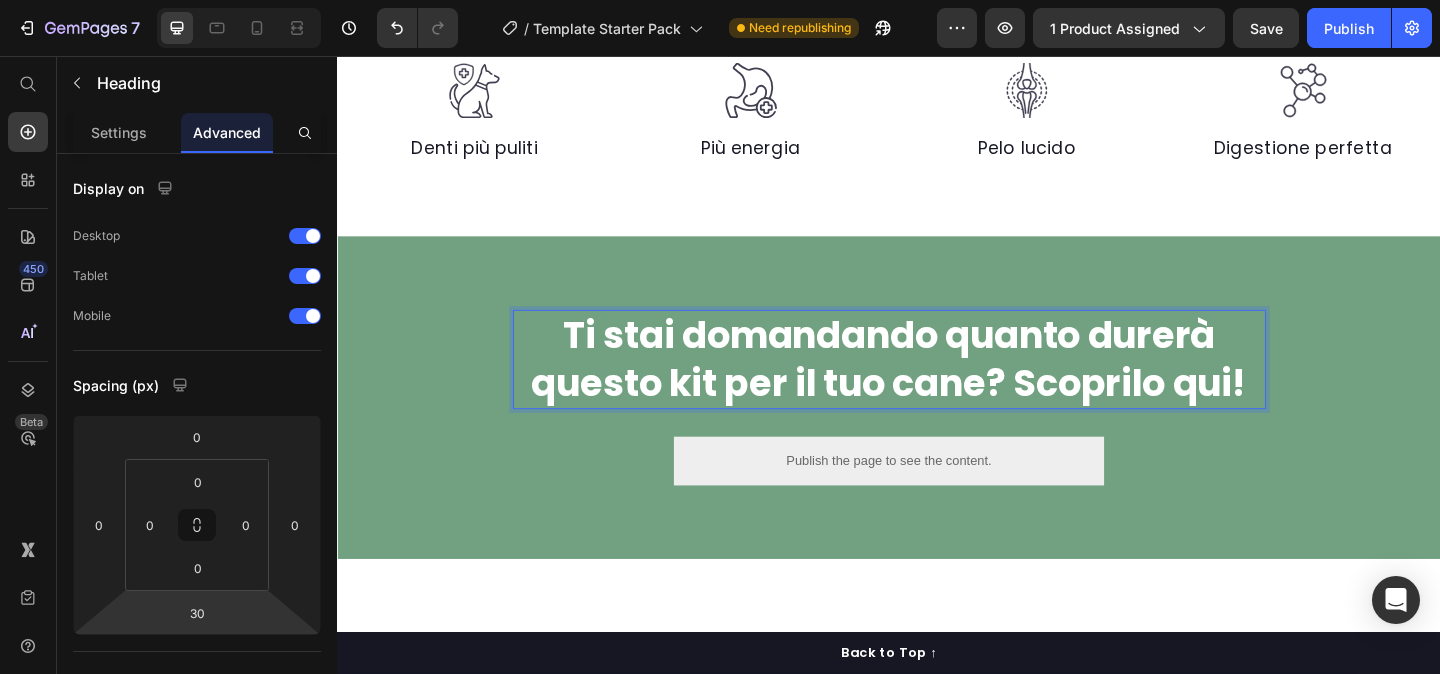 click on "Ti stai domandando quanto durerà questo kit per il tuo cane? Scoprilo qui!" at bounding box center (937, 386) 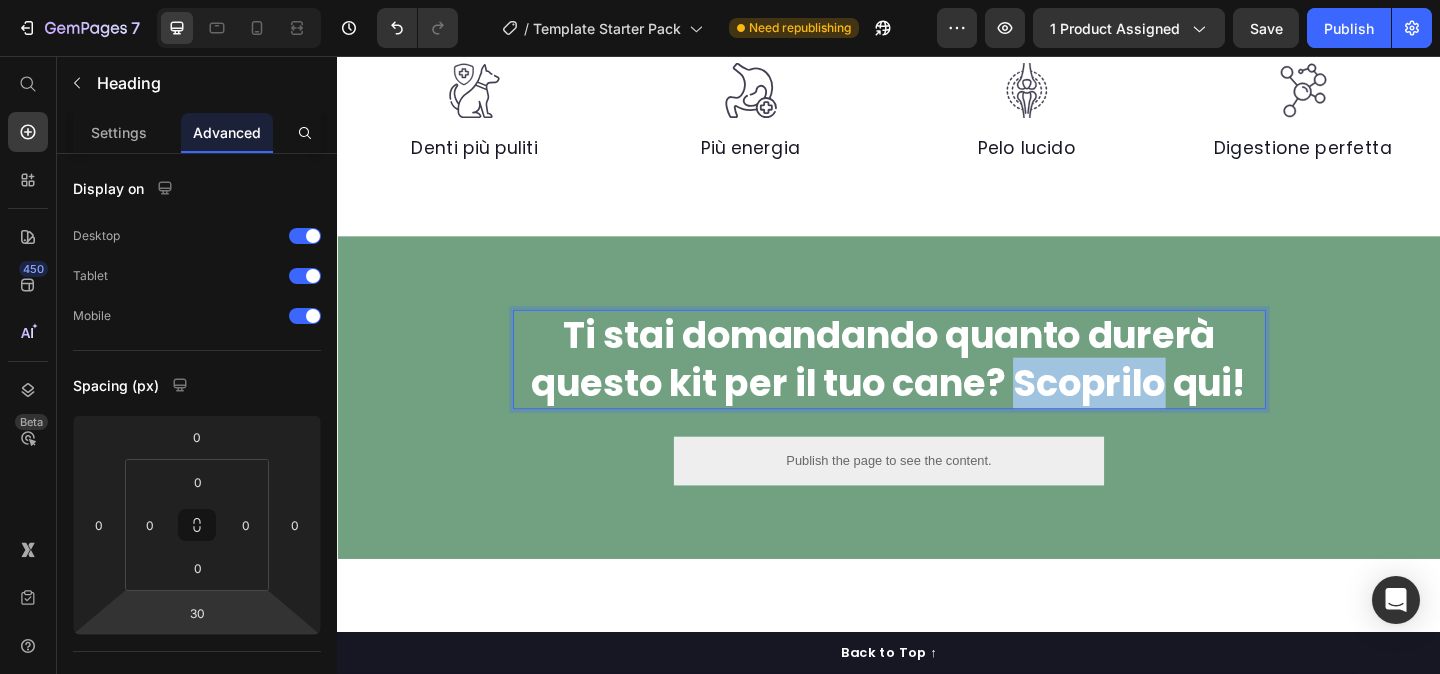 click on "Ti stai domandando quanto durerà questo kit per il tuo cane? Scoprilo qui!" at bounding box center [937, 386] 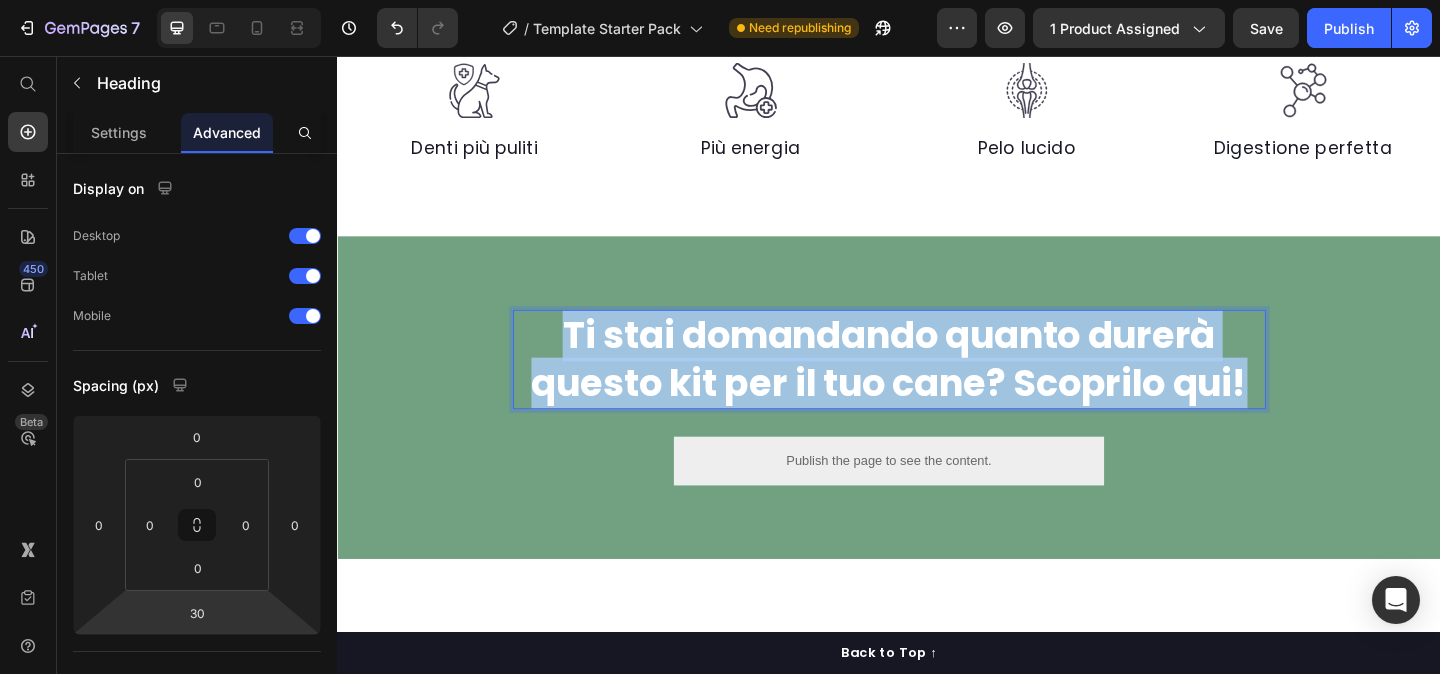 click on "Ti stai domandando quanto durerà questo kit per il tuo cane? Scoprilo qui!" at bounding box center (937, 386) 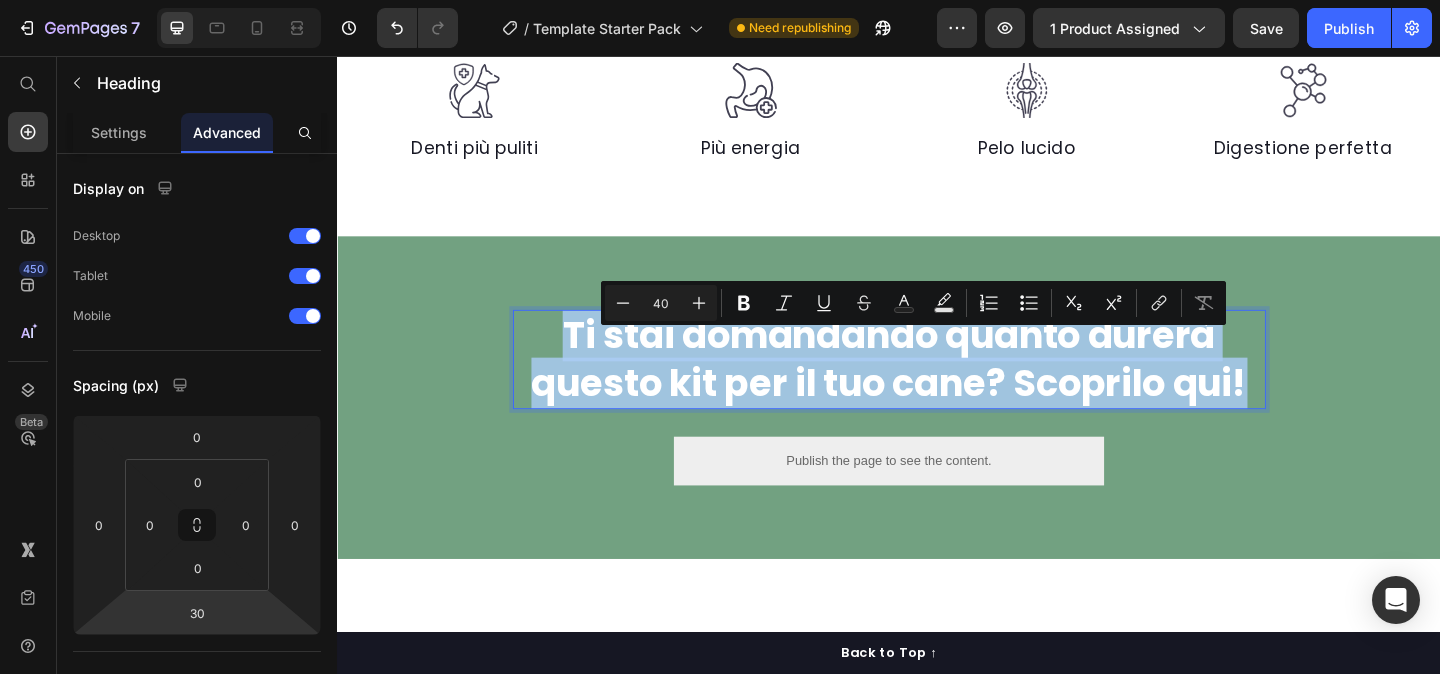 click on "Ti stai domandando quanto durerà questo kit per il tuo cane? Scoprilo qui!" at bounding box center (937, 386) 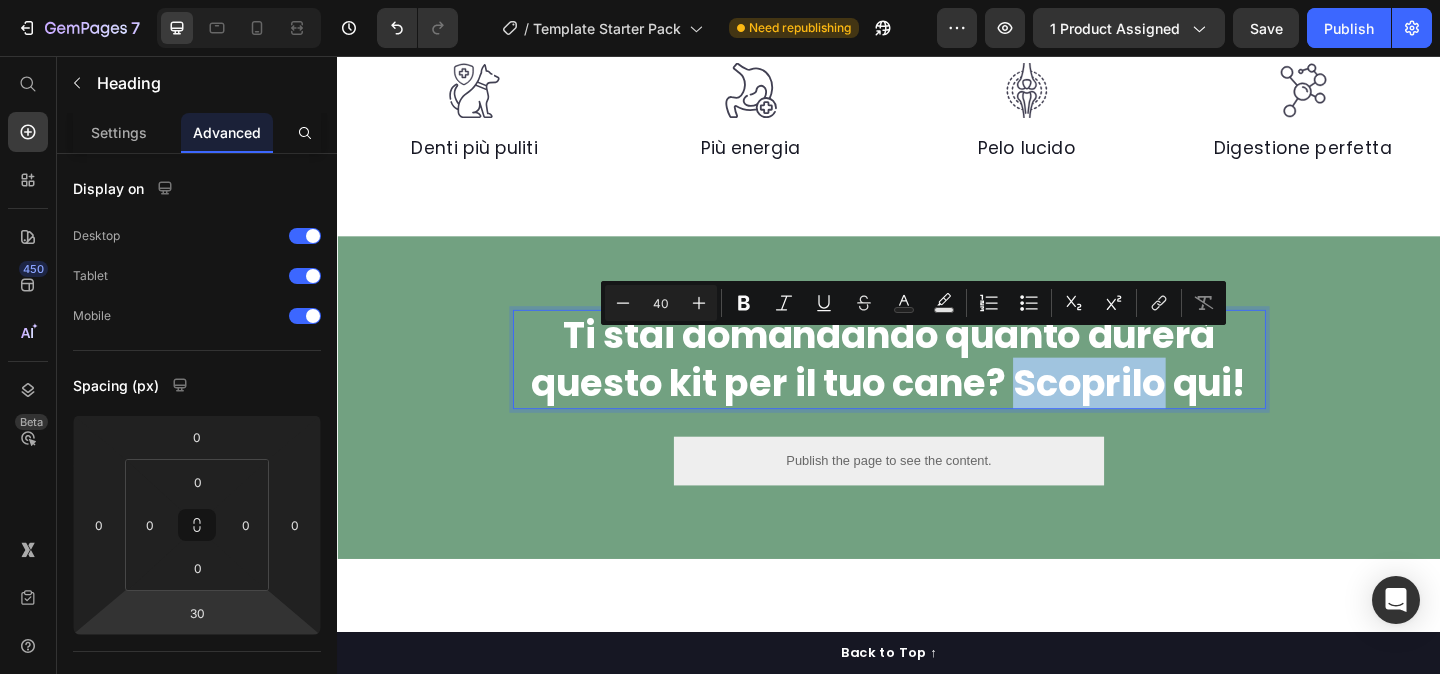 click on "Ti stai domandando quanto durerà questo kit per il tuo cane? Scoprilo qui!" at bounding box center (937, 386) 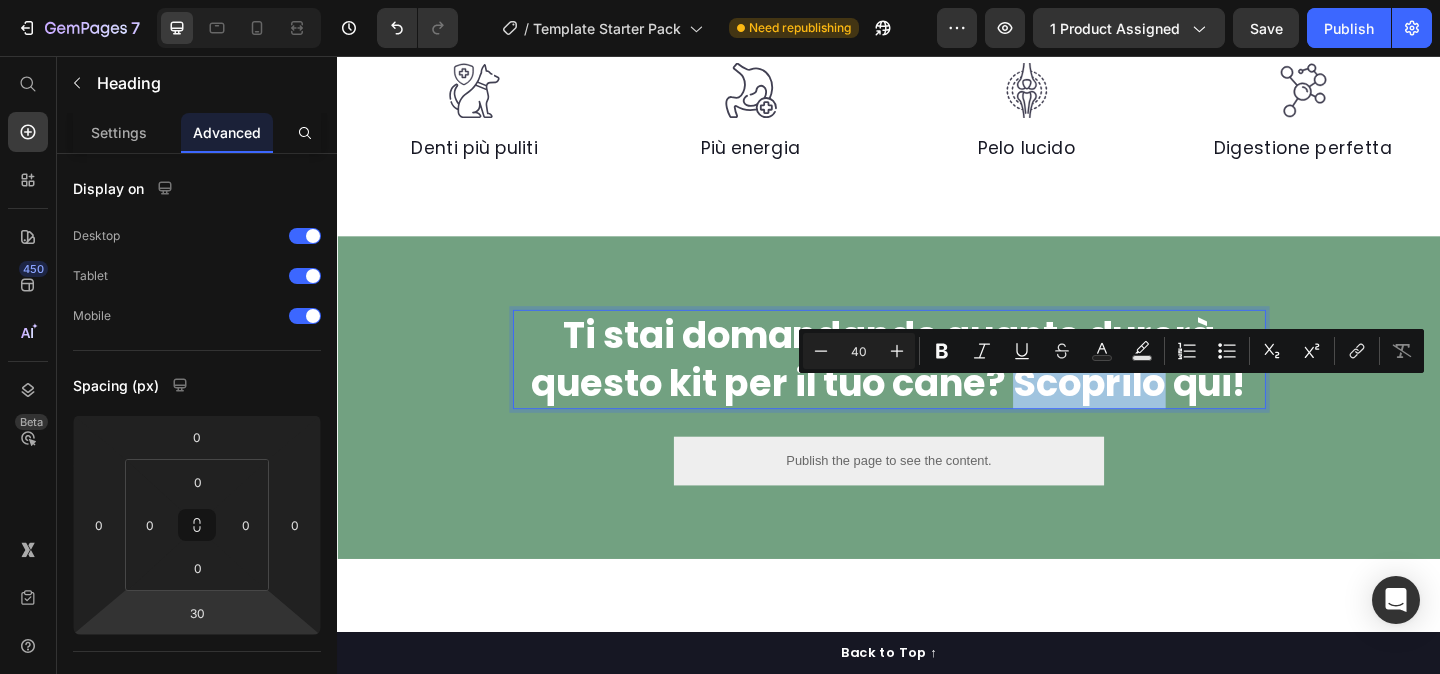 click on "Ti stai domandando quanto durerà questo kit per il tuo cane? Scoprilo qui!" at bounding box center [937, 386] 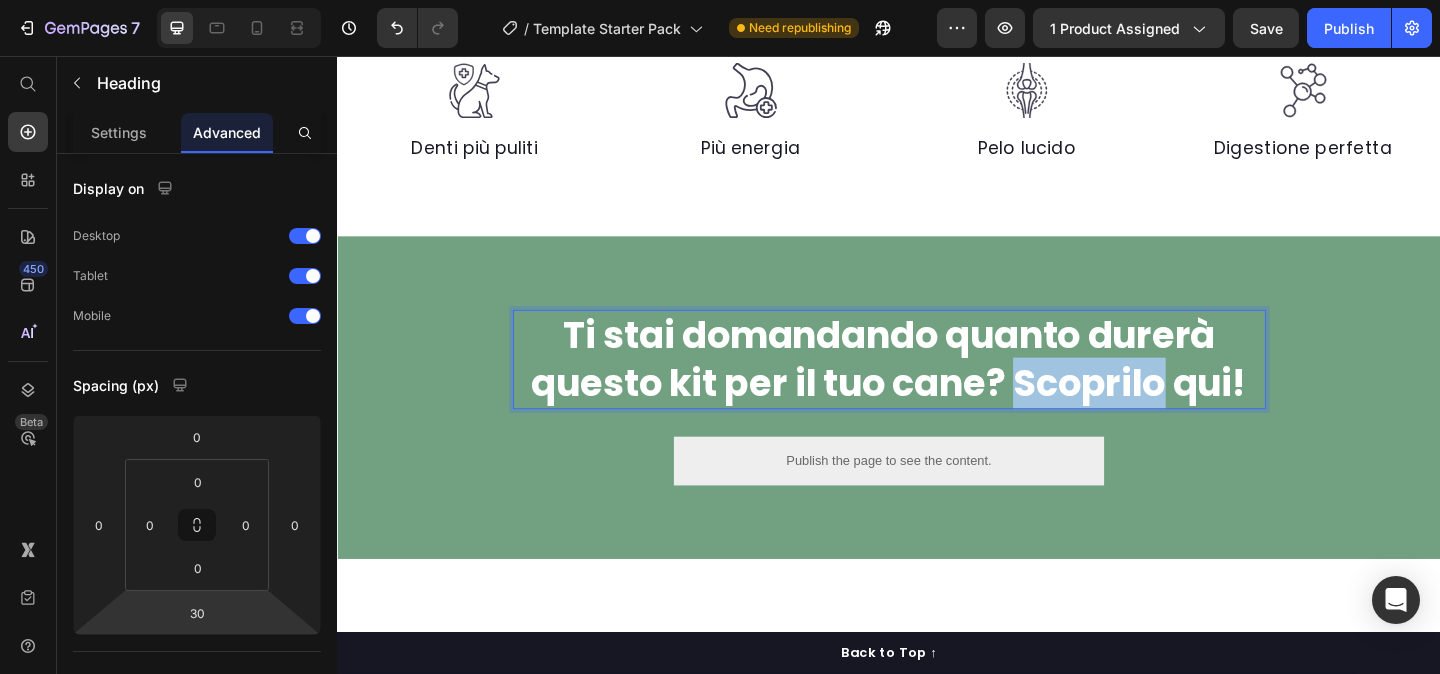 click on "Ti stai domandando quanto durerà questo kit per il tuo cane? Scoprilo qui!" at bounding box center [937, 386] 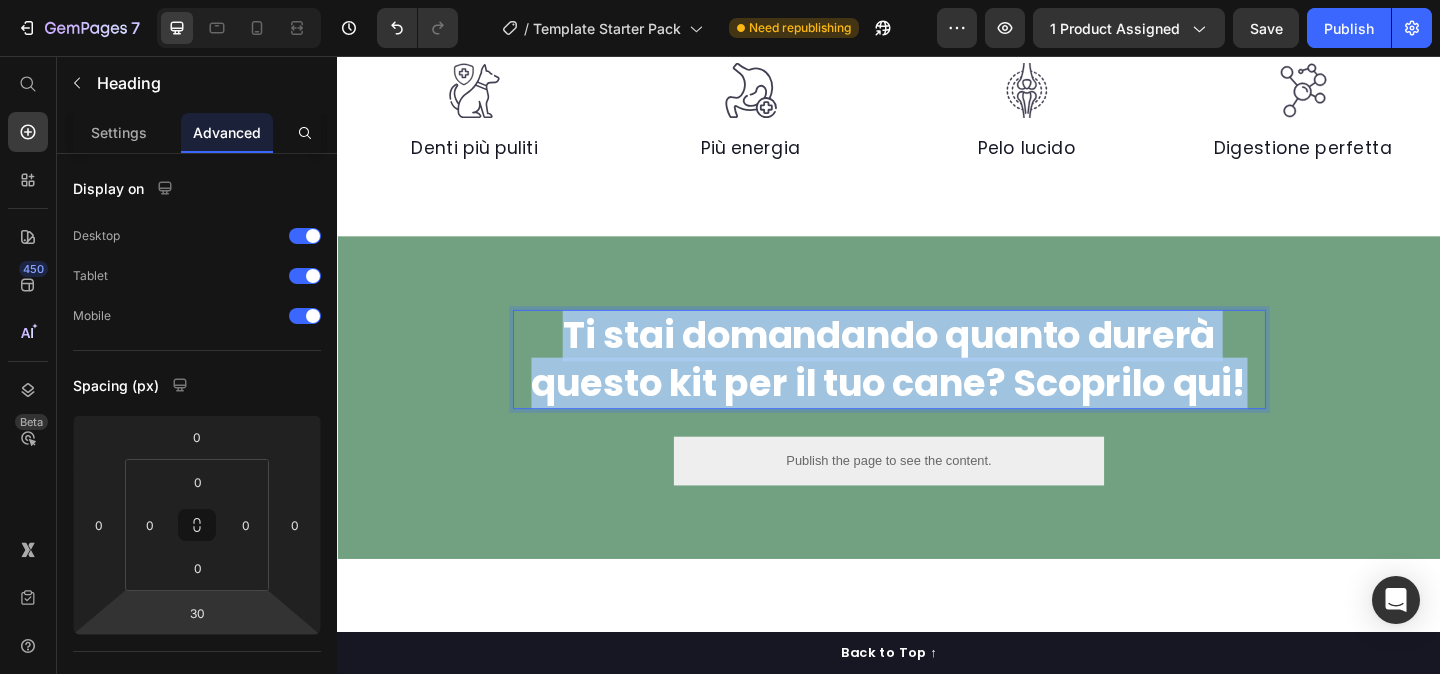 click on "Ti stai domandando quanto durerà questo kit per il tuo cane? Scoprilo qui!" at bounding box center [937, 386] 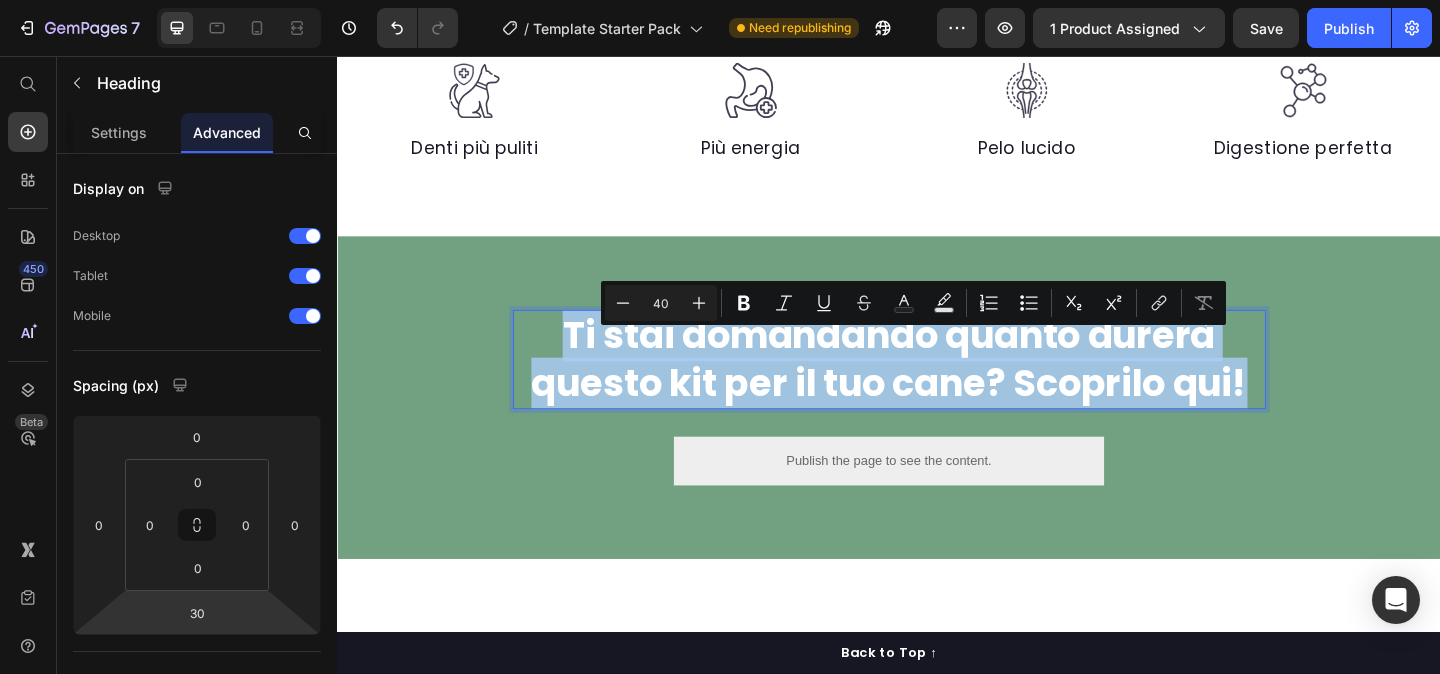 click on "Ti stai domandando quanto durerà questo kit per il tuo cane? Scoprilo qui!" at bounding box center (937, 386) 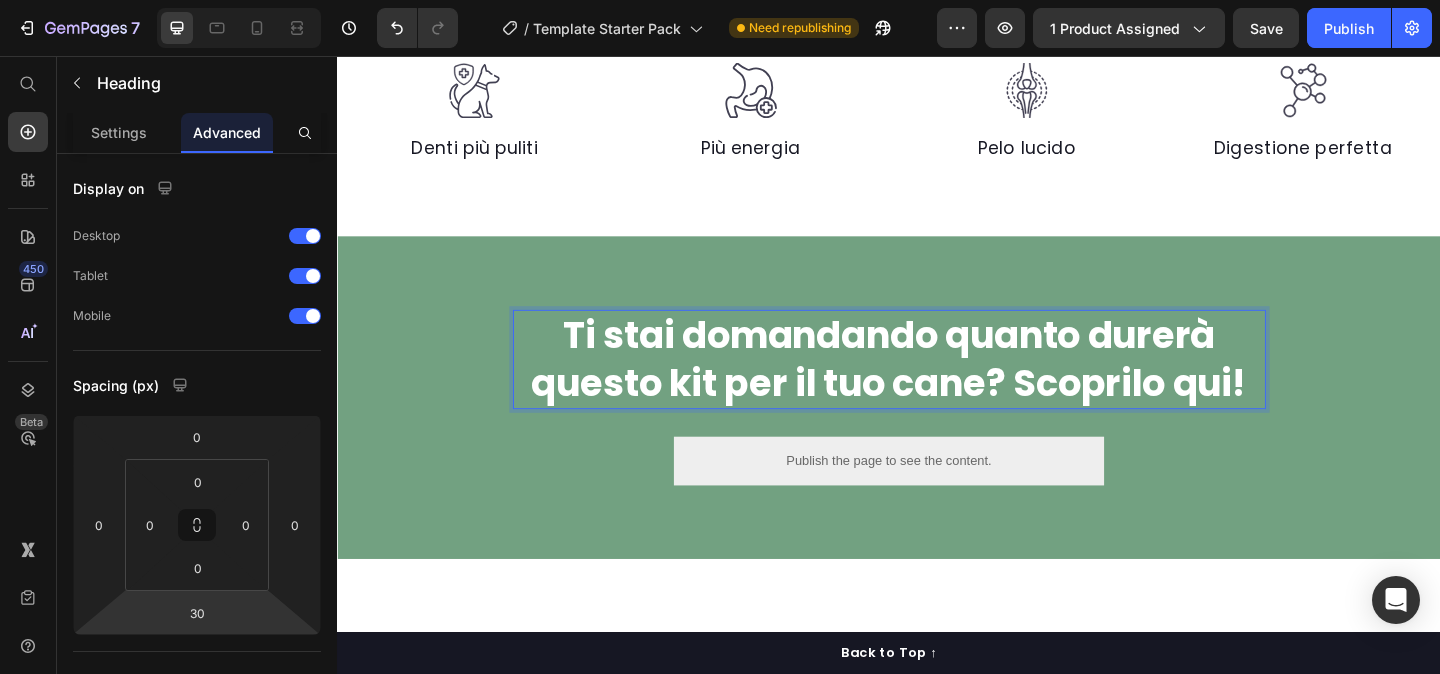 click on "Ti stai domandando quanto durerà questo kit per il tuo cane? Scoprilo qui!" at bounding box center [937, 386] 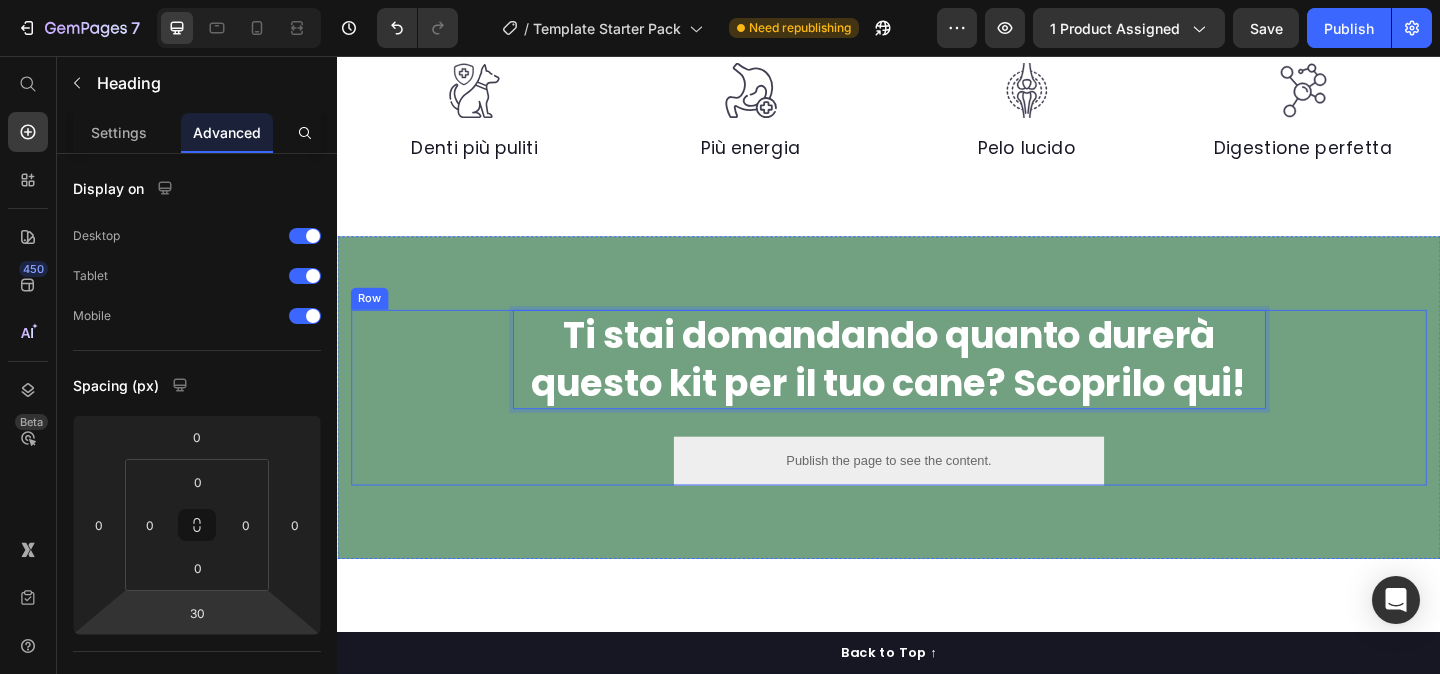 click on "Ti stai domandando quanto durerà questo kit per il tuo cane? Scoprilo qui! Heading   30 Row
Publish the page to see the content.
Custom Code Row" at bounding box center (937, 427) 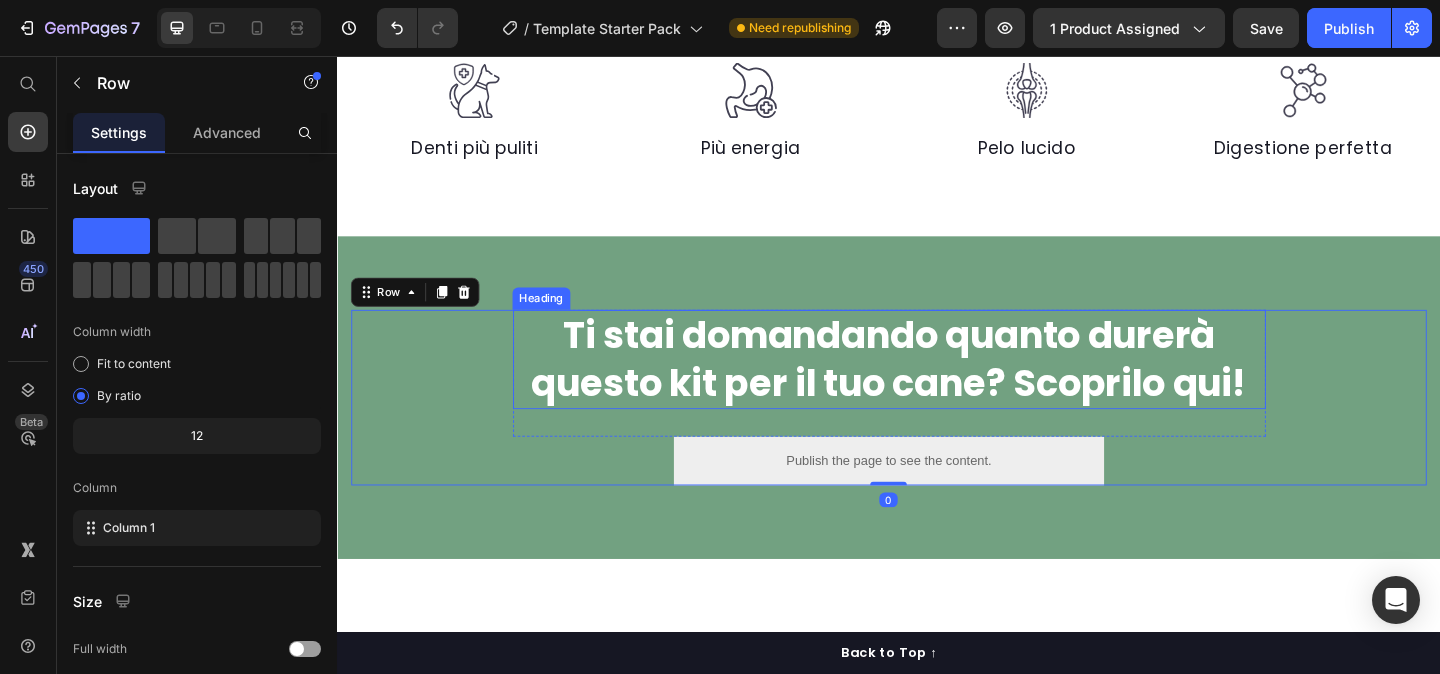 click on "Ti stai domandando quanto durerà questo kit per il tuo cane? Scoprilo qui!" at bounding box center (937, 386) 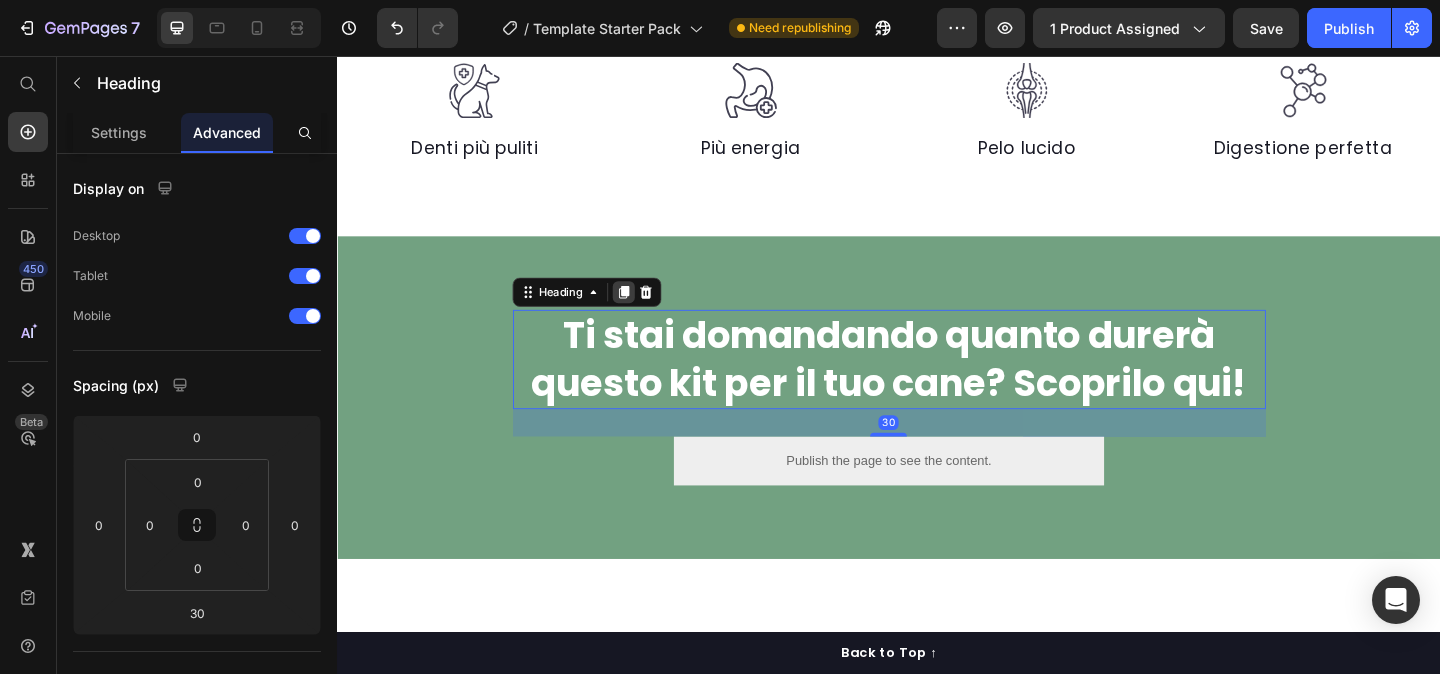 click 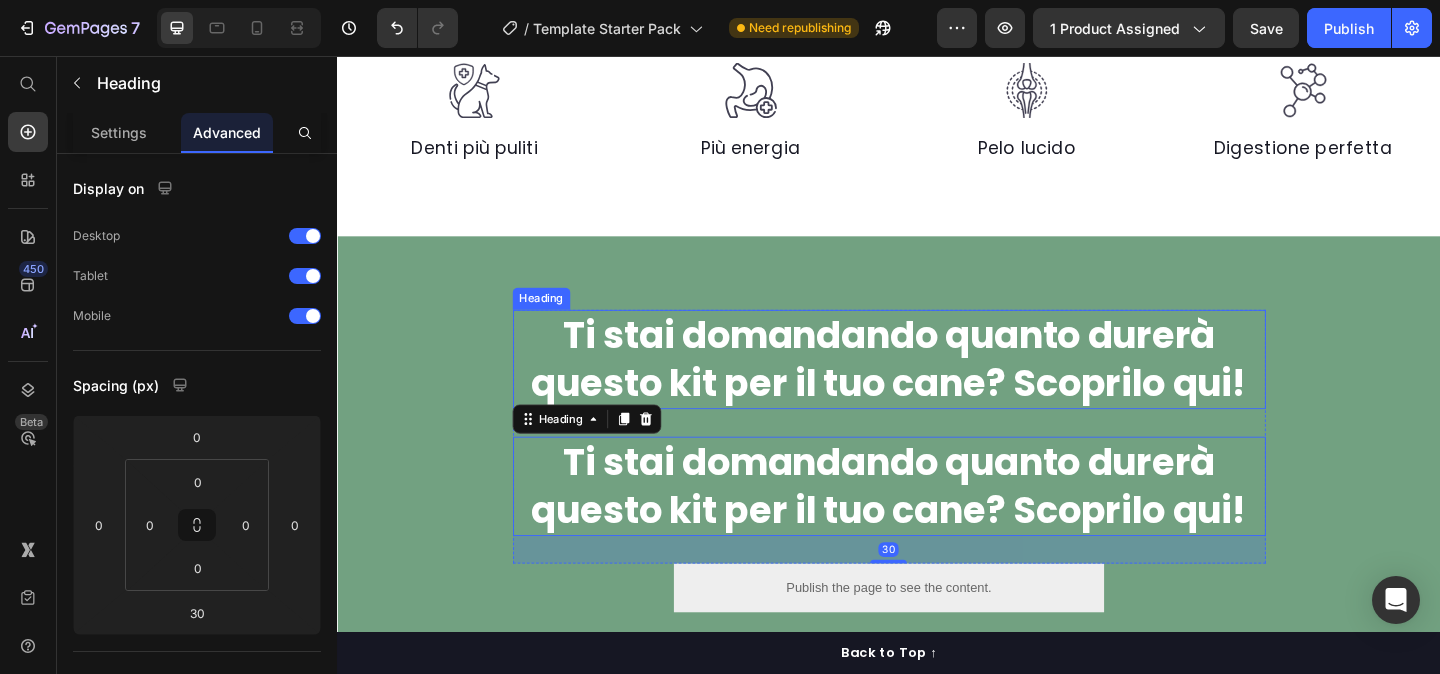 click on "Ti stai domandando quanto durerà questo kit per il tuo cane? Scoprilo qui!" at bounding box center [937, 386] 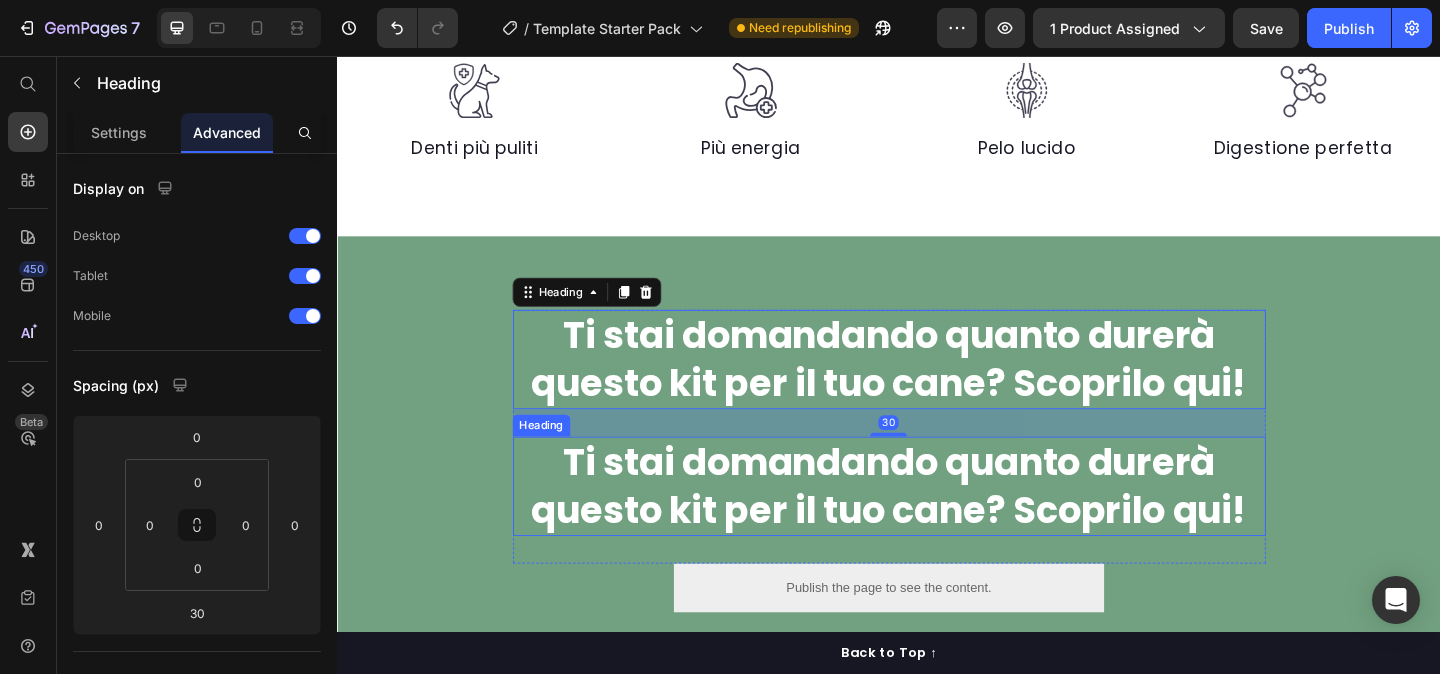 click on "Ti stai domandando quanto durerà questo kit per il tuo cane? Scoprilo qui!" at bounding box center [937, 524] 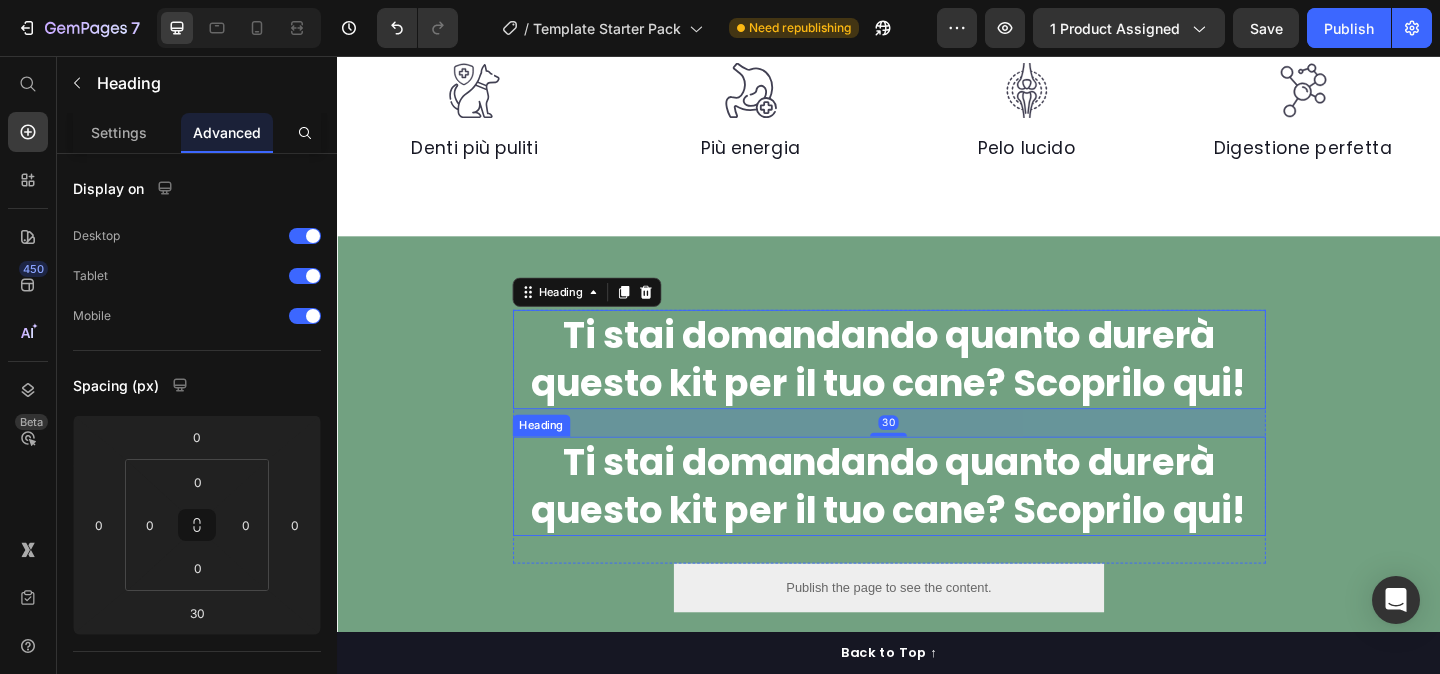 click on "Ti stai domandando quanto durerà questo kit per il tuo cane? Scoprilo qui!" at bounding box center (937, 524) 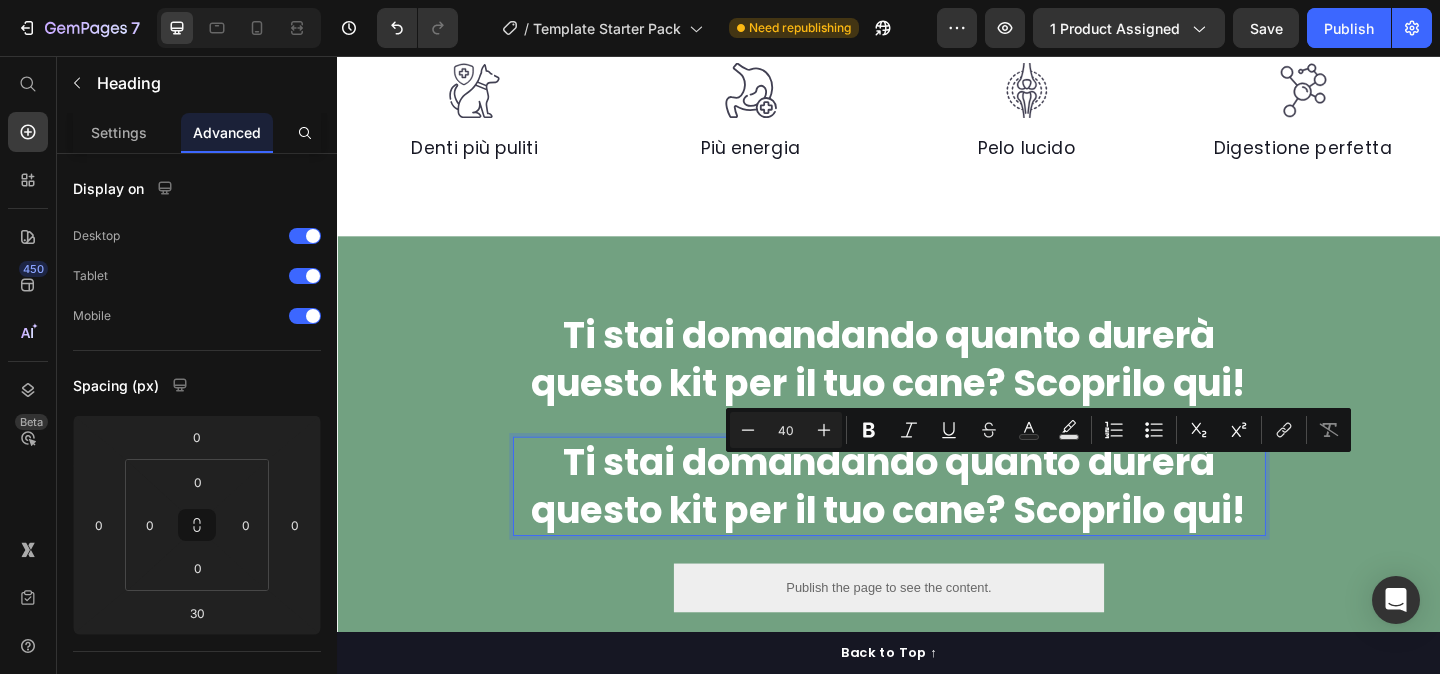 click on "Ti stai domandando quanto durerà questo kit per il tuo cane? Scoprilo qui!" at bounding box center (937, 524) 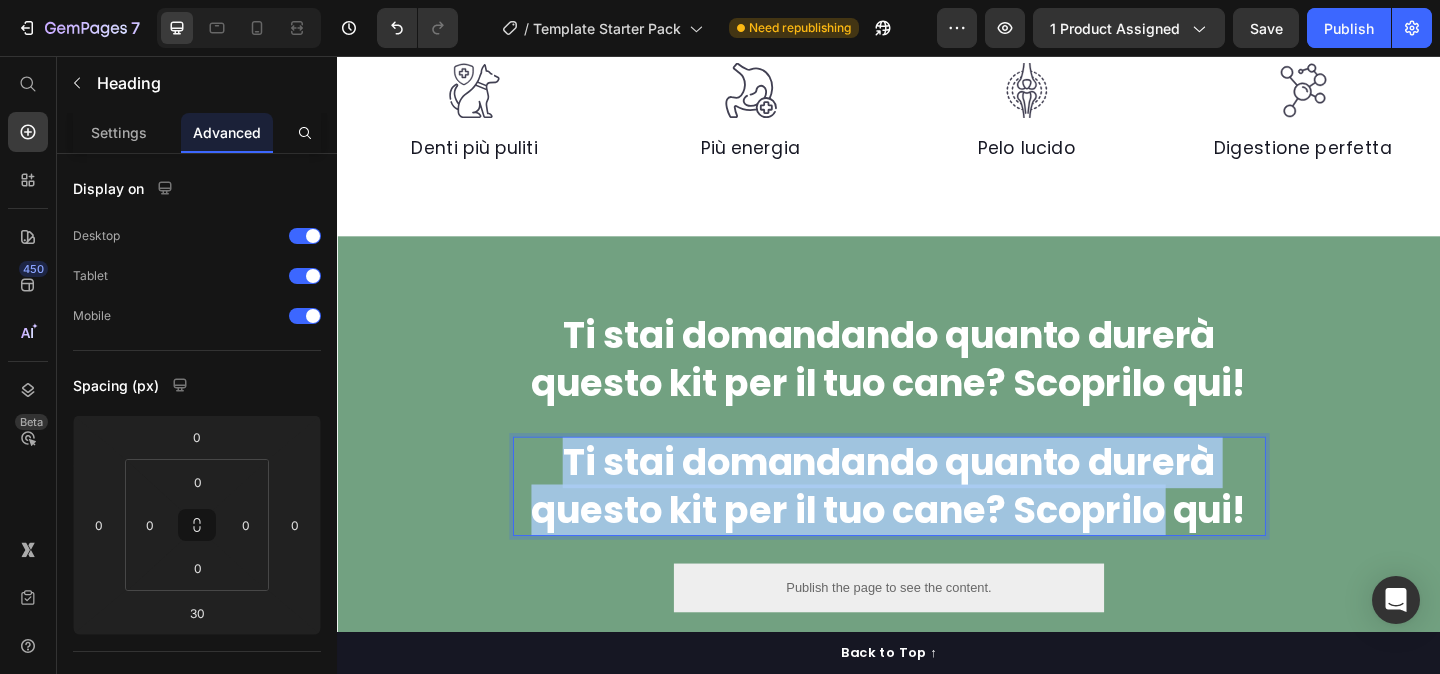 drag, startPoint x: 1079, startPoint y: 573, endPoint x: 584, endPoint y: 538, distance: 496.23584 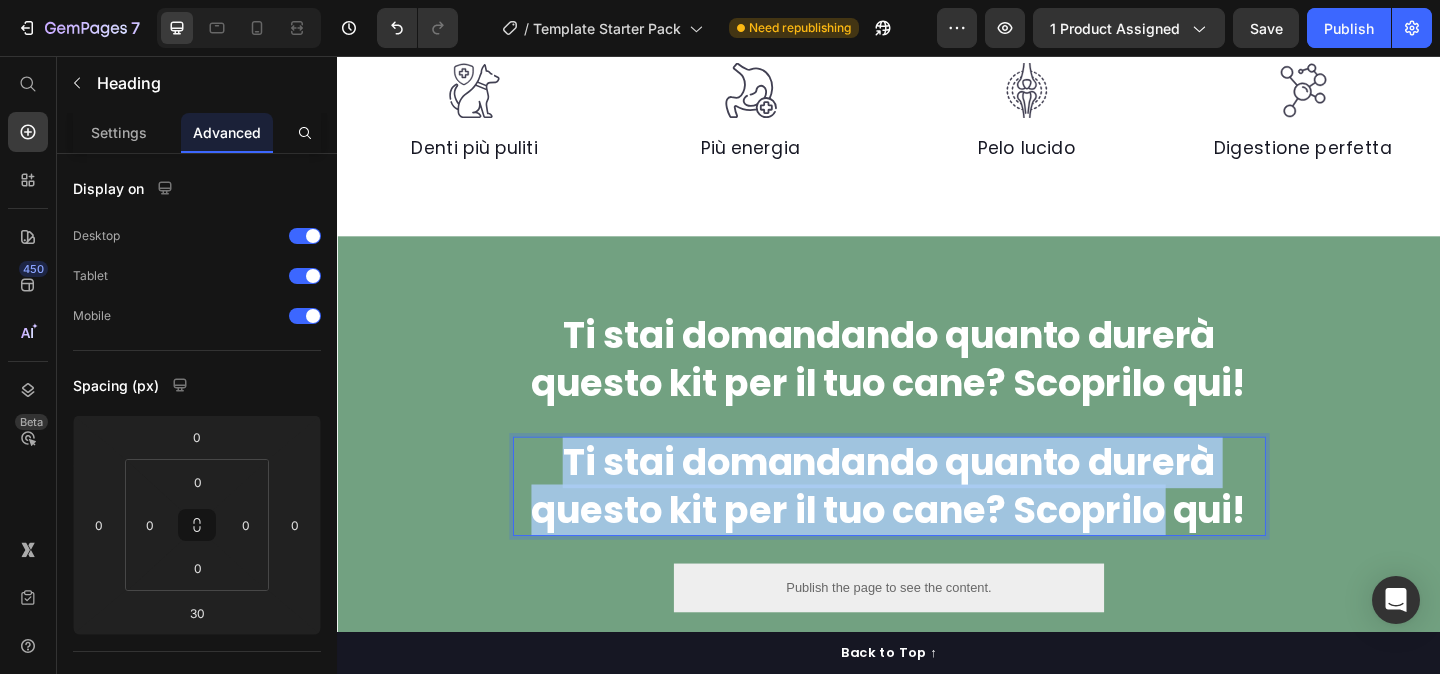 click on "Ti stai domandando quanto durerà questo kit per il tuo cane? Scoprilo qui!" at bounding box center [937, 524] 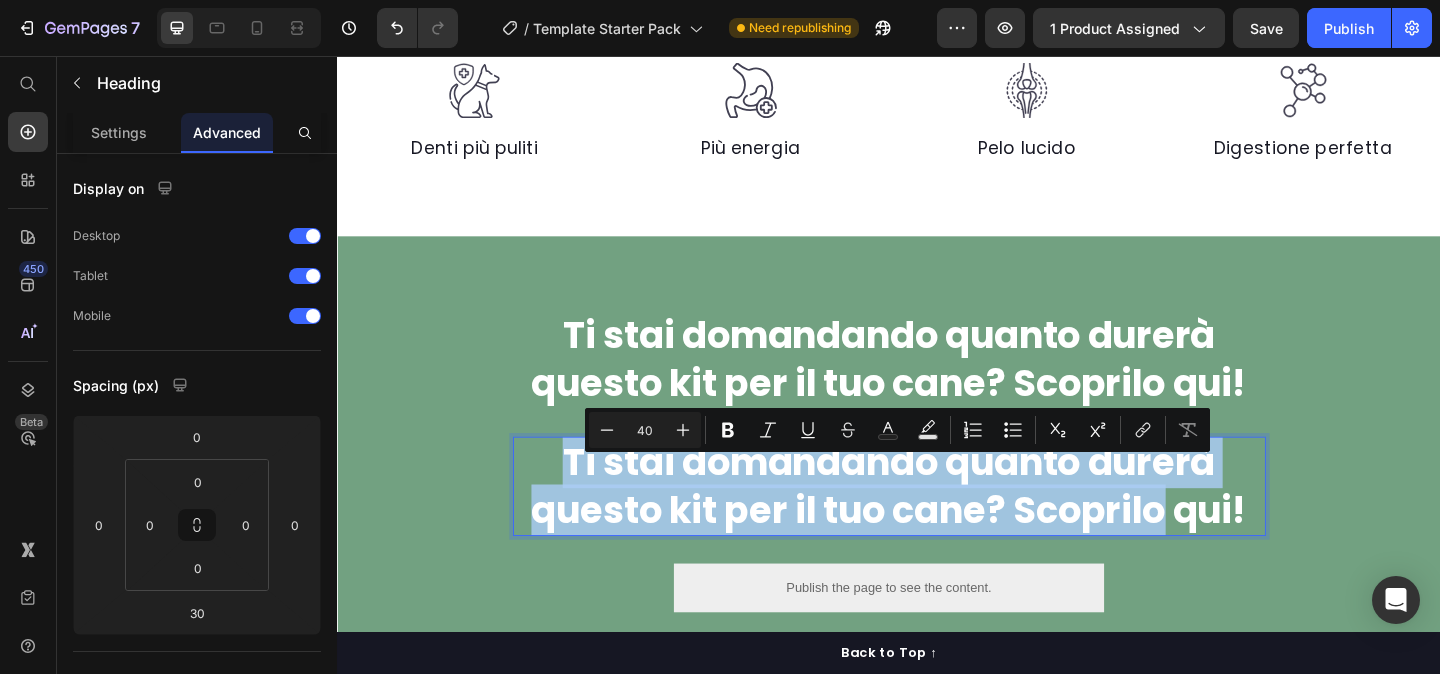 click on "Ti stai domandando quanto durerà questo kit per il tuo cane? Scoprilo qui!" at bounding box center [937, 524] 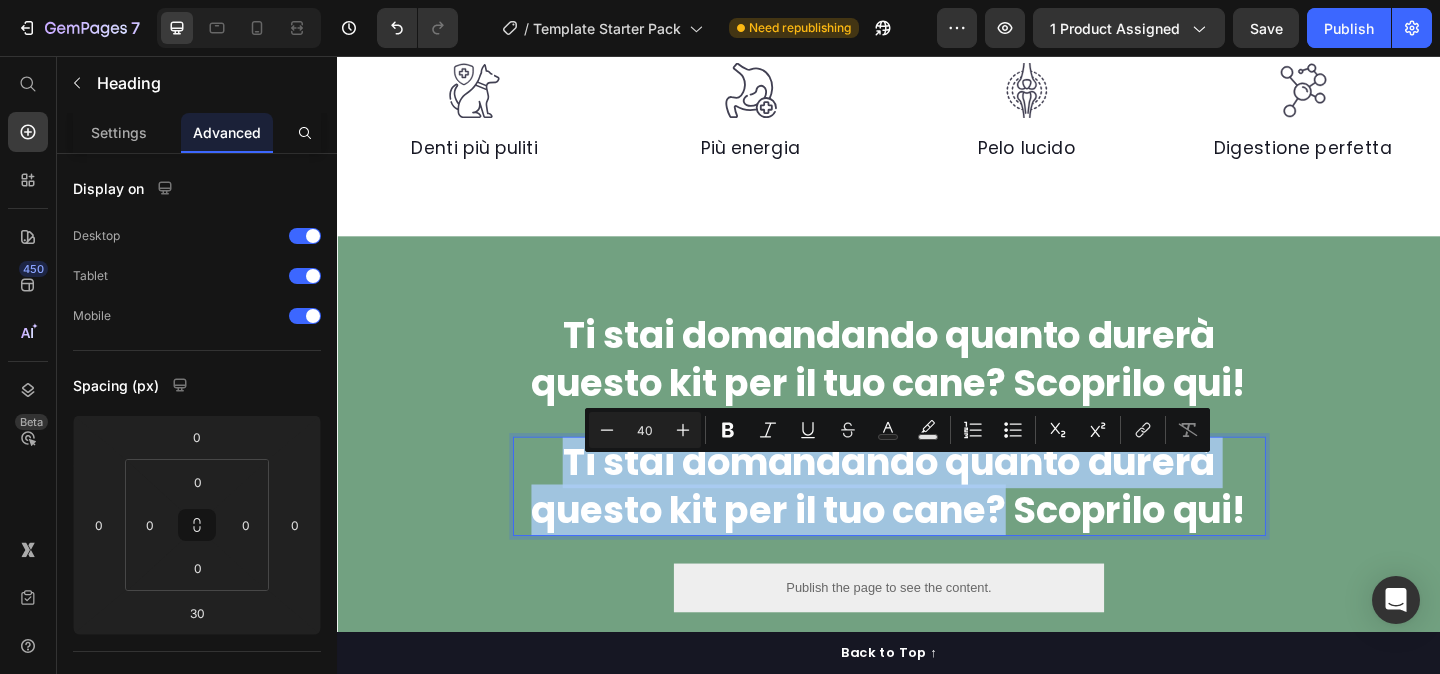 drag, startPoint x: 1062, startPoint y: 579, endPoint x: 576, endPoint y: 520, distance: 489.56818 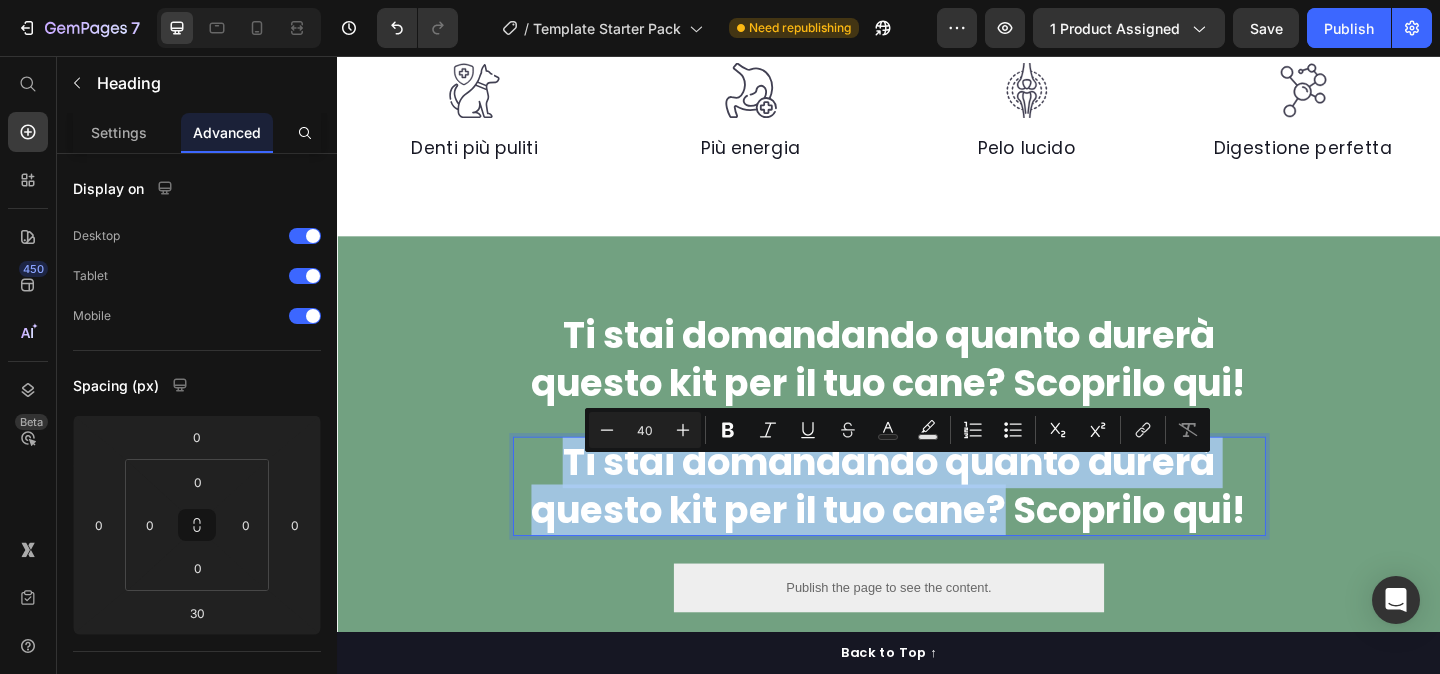 click on "Ti stai domandando quanto durerà questo kit per il tuo cane? Scoprilo qui!" at bounding box center [937, 524] 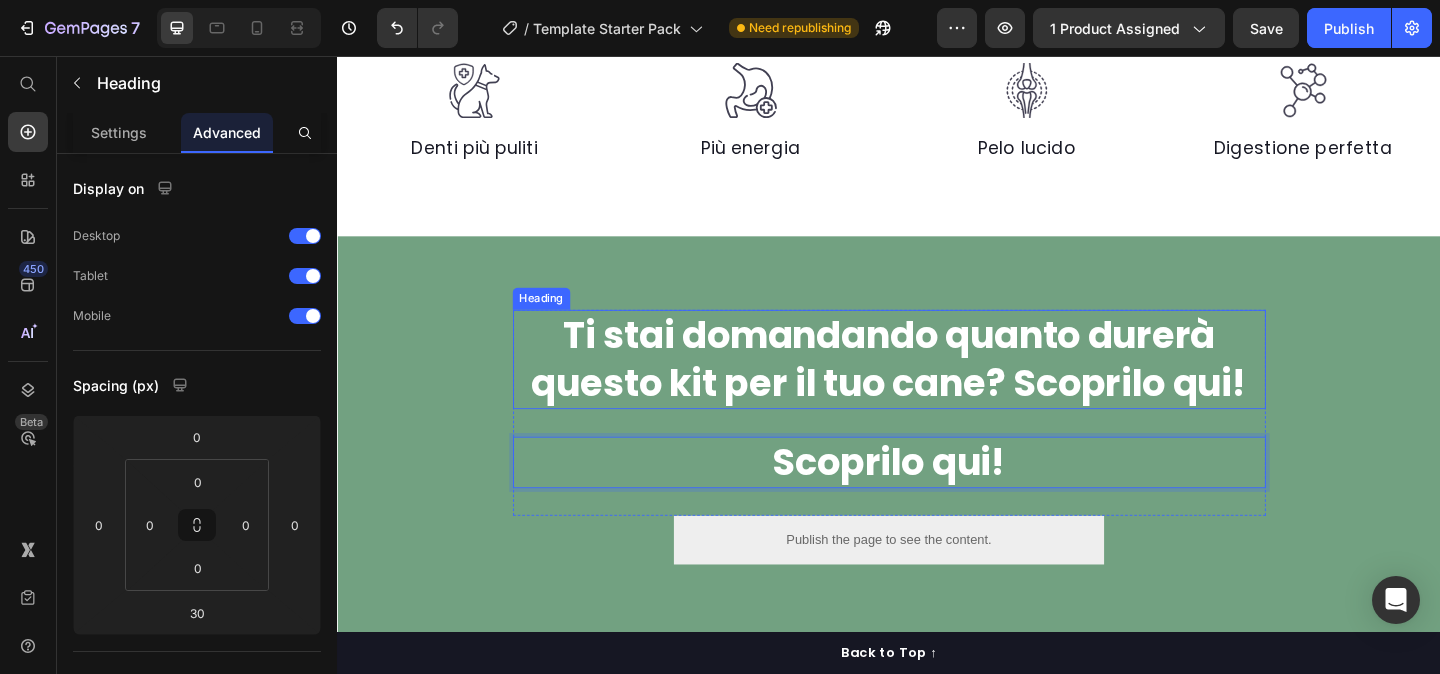 click on "Ti stai domandando quanto durerà questo kit per il tuo cane? Scoprilo qui!" at bounding box center (937, 386) 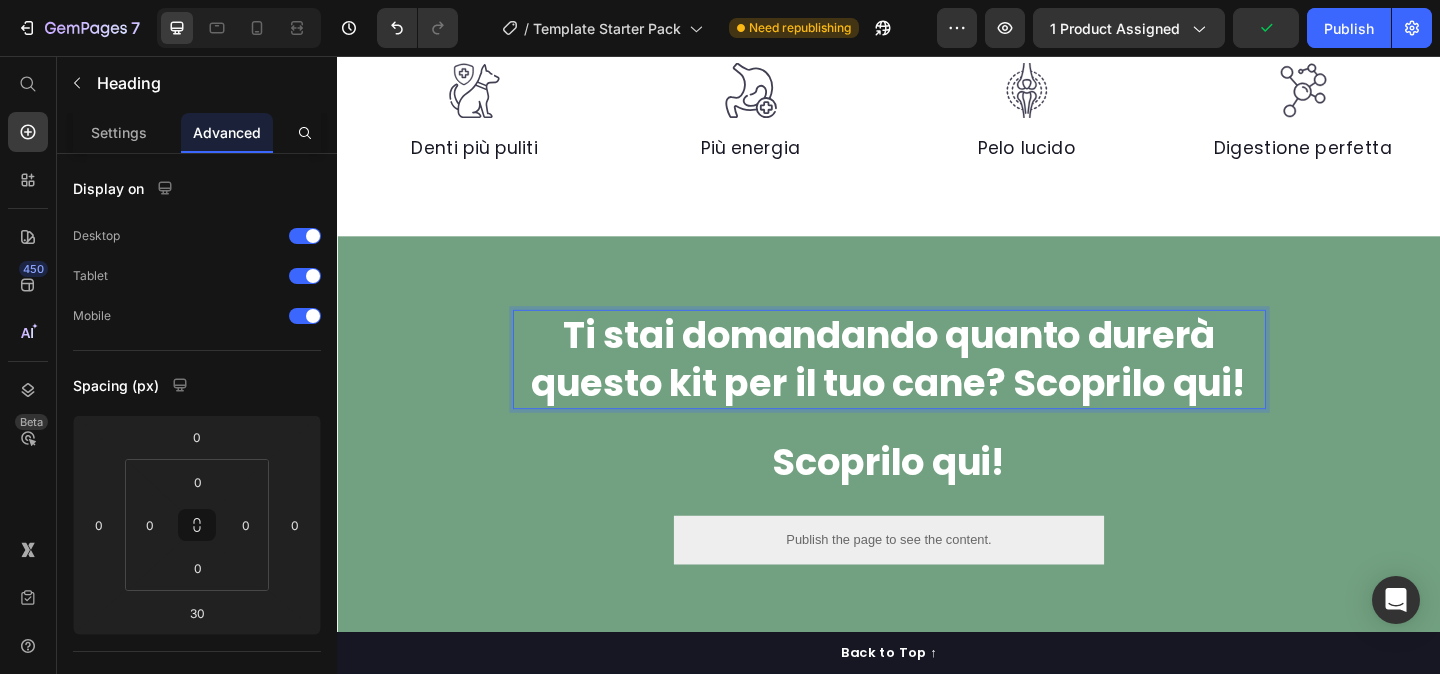 click on "Ti stai domandando quanto durerà questo kit per il tuo cane? Scoprilo qui!" at bounding box center (937, 386) 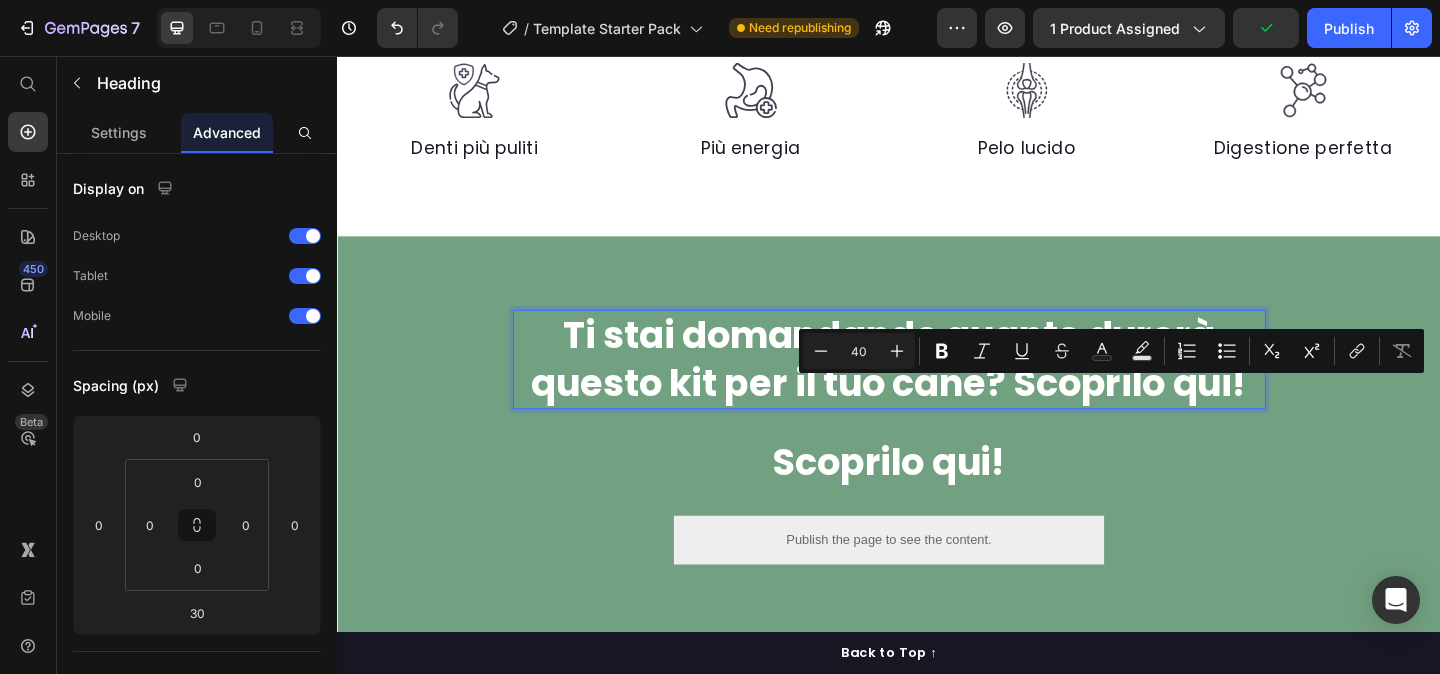 click on "Ti stai domandando quanto durerà questo kit per il tuo cane? Scoprilo qui!" at bounding box center (937, 386) 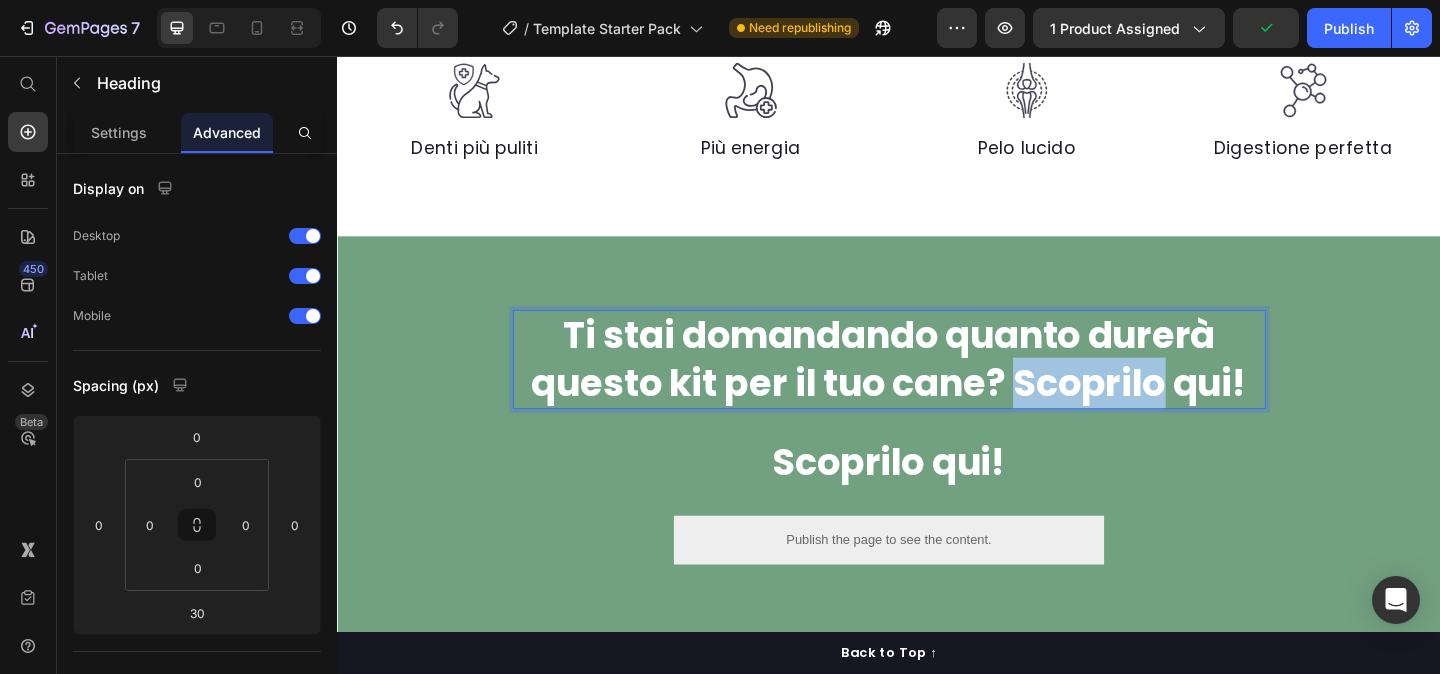 click on "Ti stai domandando quanto durerà questo kit per il tuo cane? Scoprilo qui!" at bounding box center [937, 386] 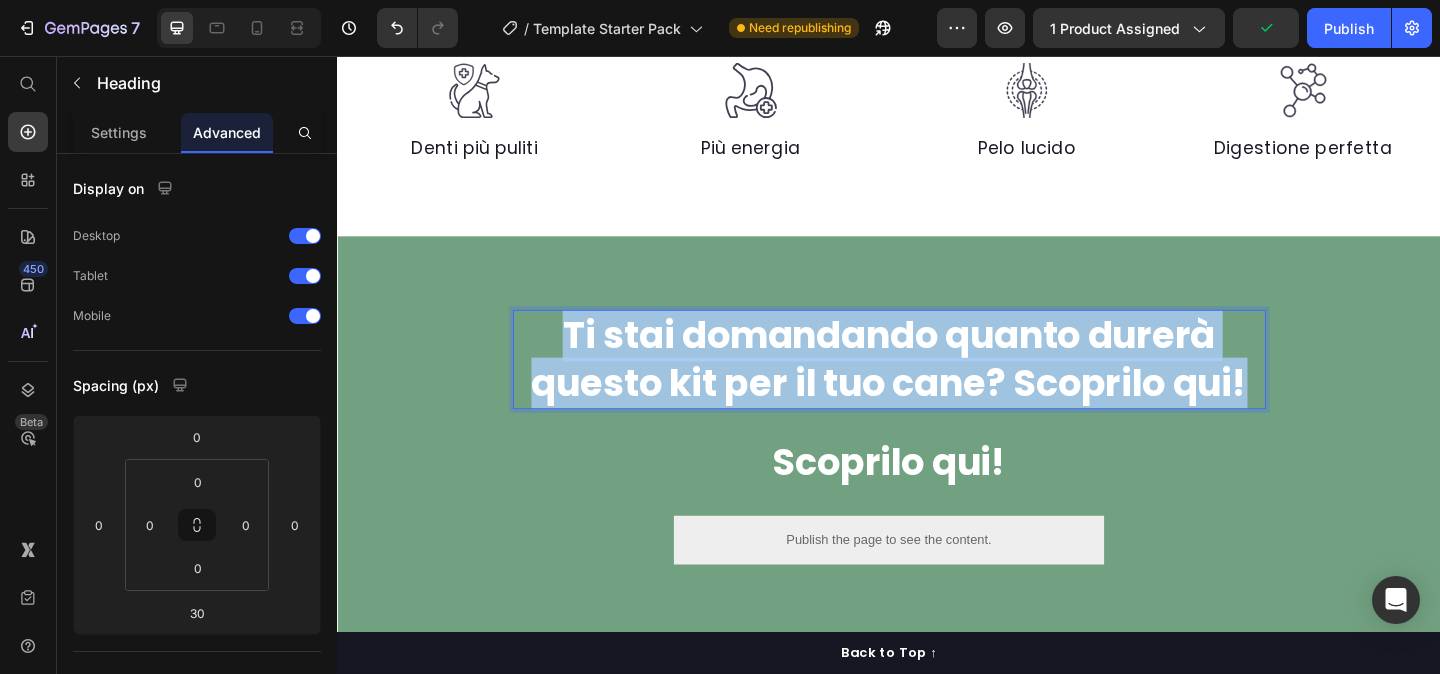 click on "Ti stai domandando quanto durerà questo kit per il tuo cane? Scoprilo qui!" at bounding box center [937, 386] 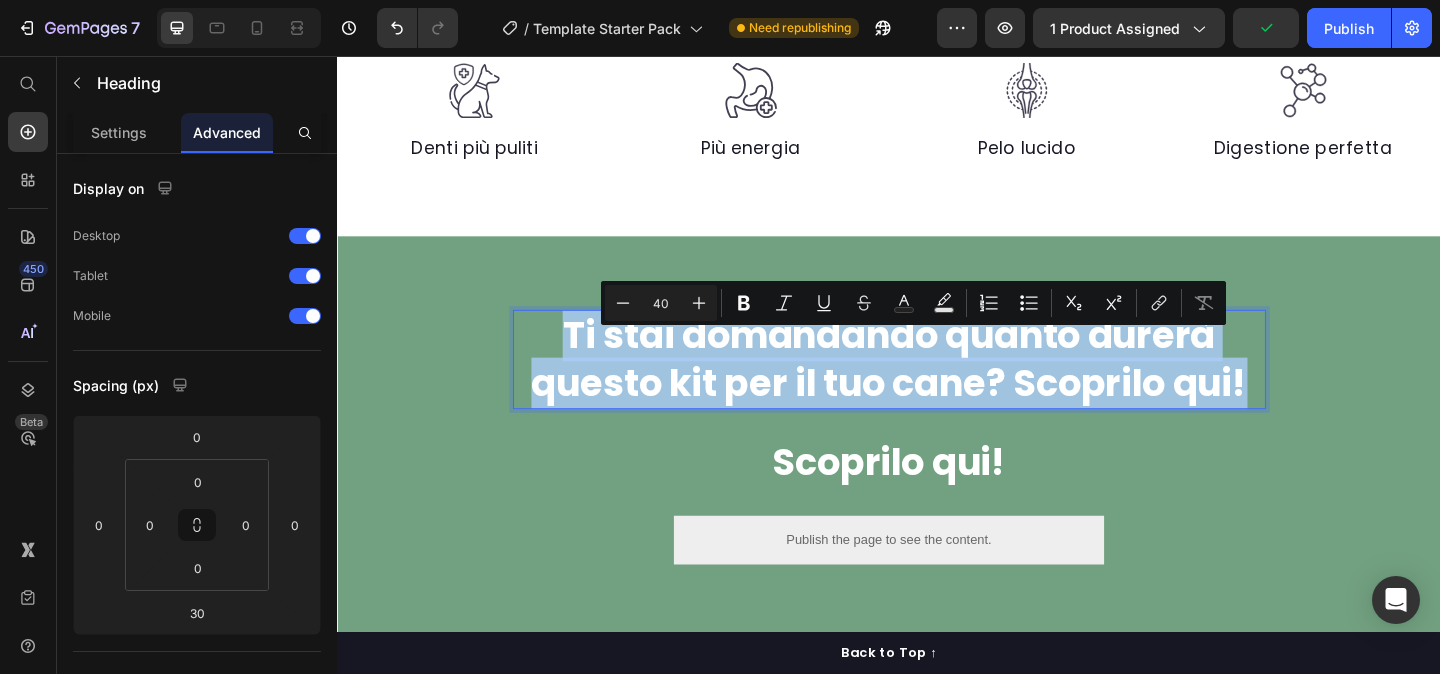 click on "Ti stai domandando quanto durerà questo kit per il tuo cane? Scoprilo qui!" at bounding box center (937, 386) 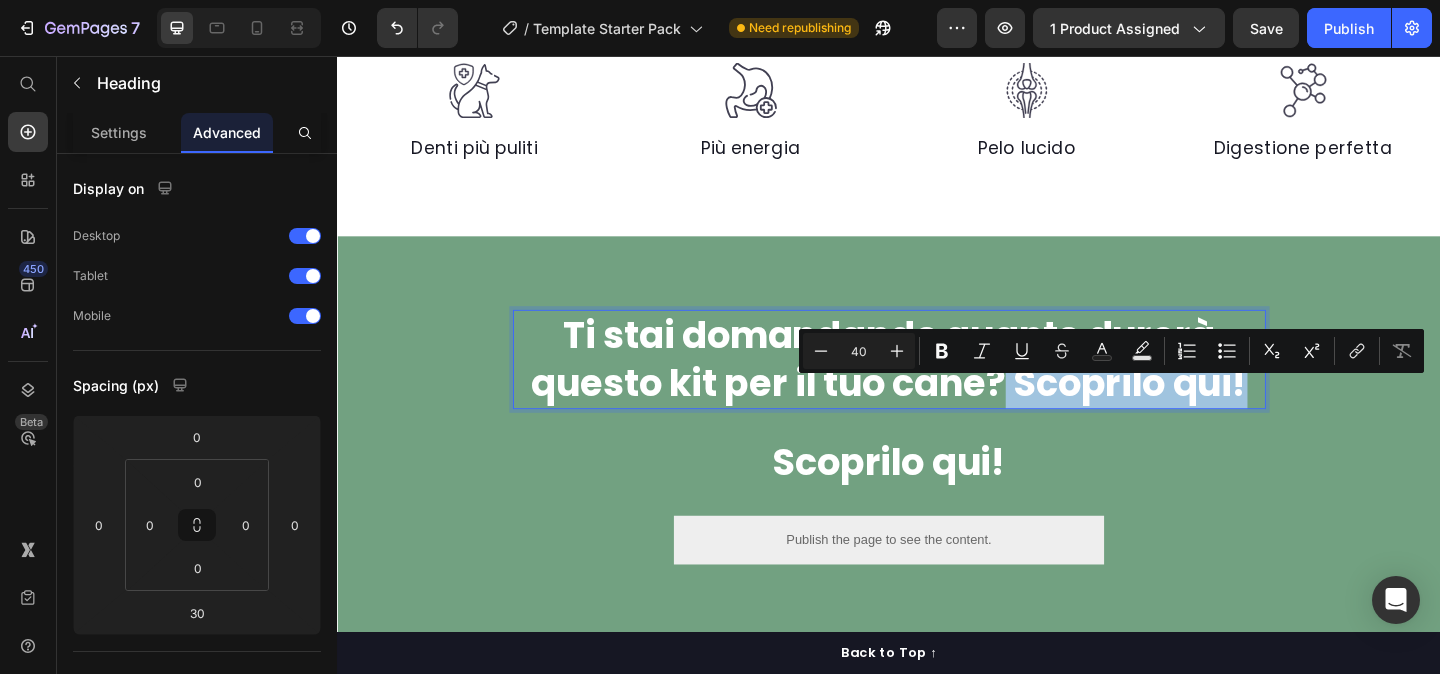 drag, startPoint x: 1326, startPoint y: 436, endPoint x: 1071, endPoint y: 450, distance: 255.38402 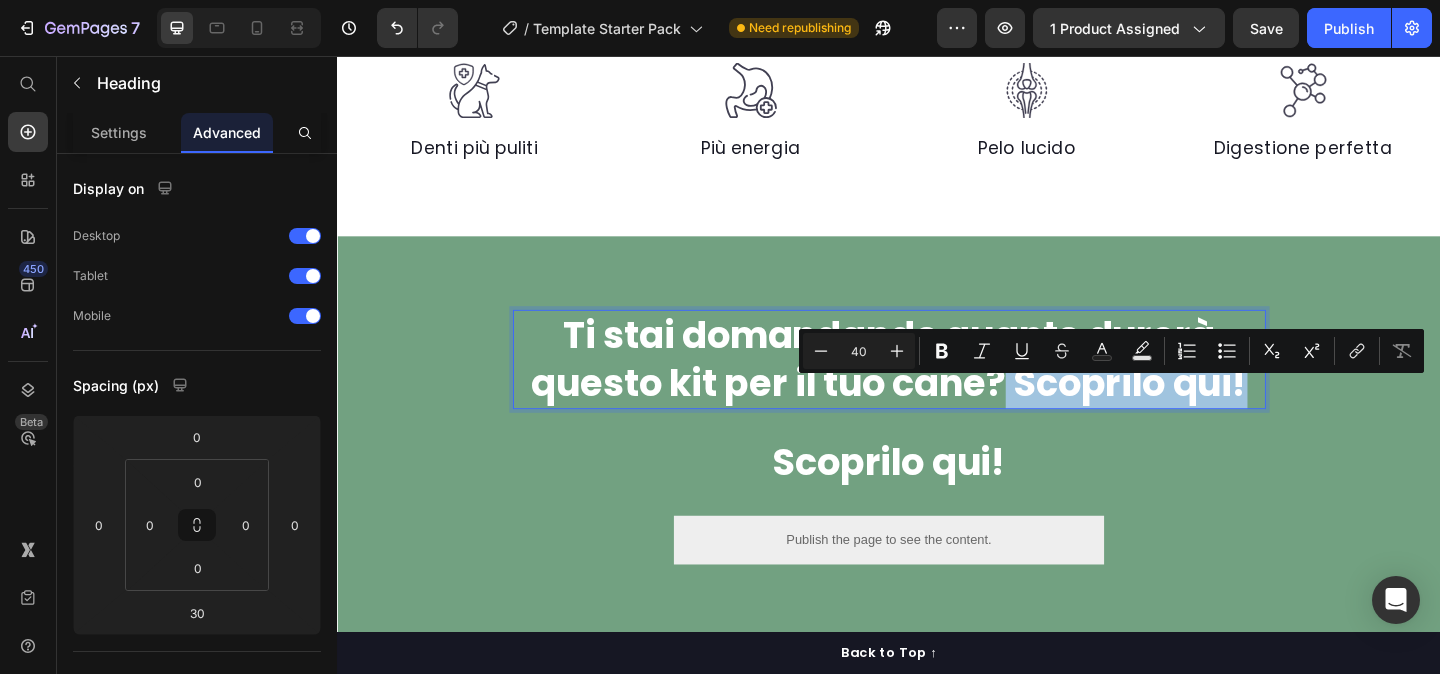 click on "Ti stai domandando quanto durerà questo kit per il tuo cane? Scoprilo qui!" at bounding box center [937, 386] 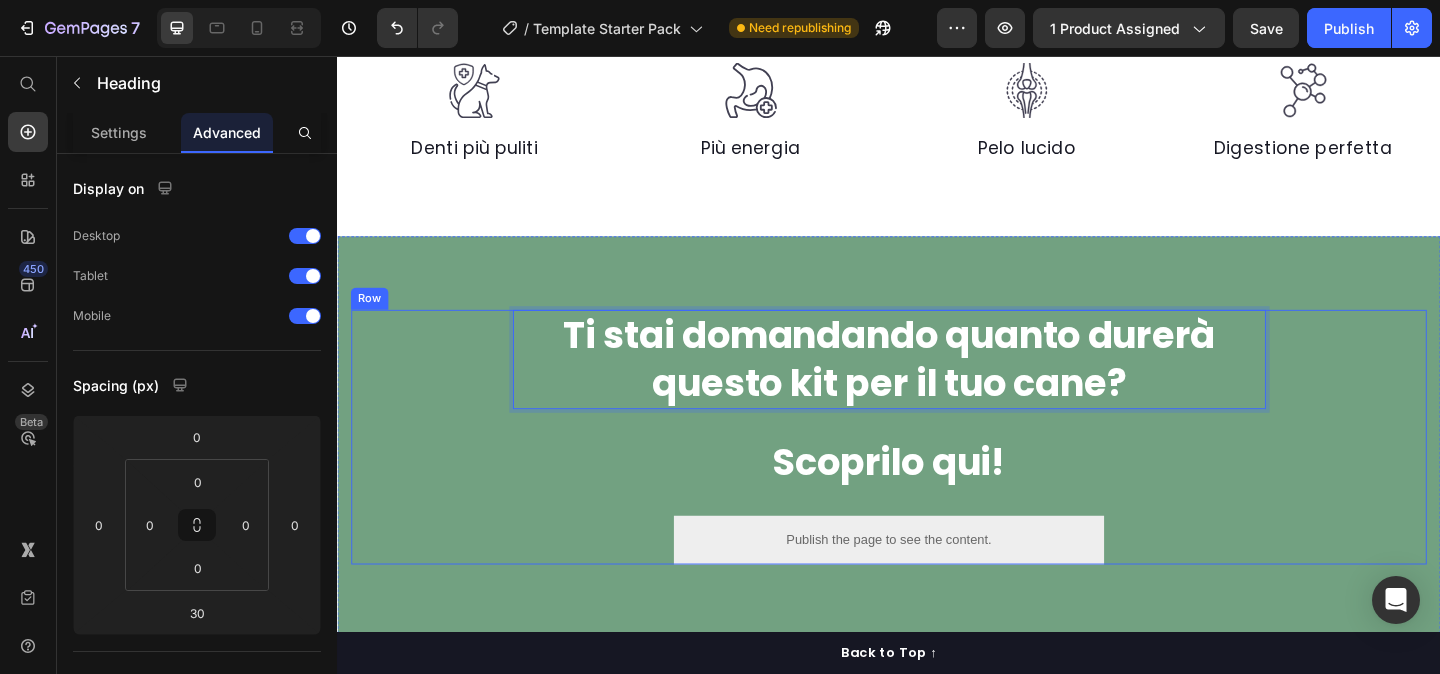 click on "Ti stai domandando quanto durerà questo kit per il tuo cane? Heading   30 Scoprilo qui! Heading Row
Publish the page to see the content.
Custom Code Row" at bounding box center [937, 470] 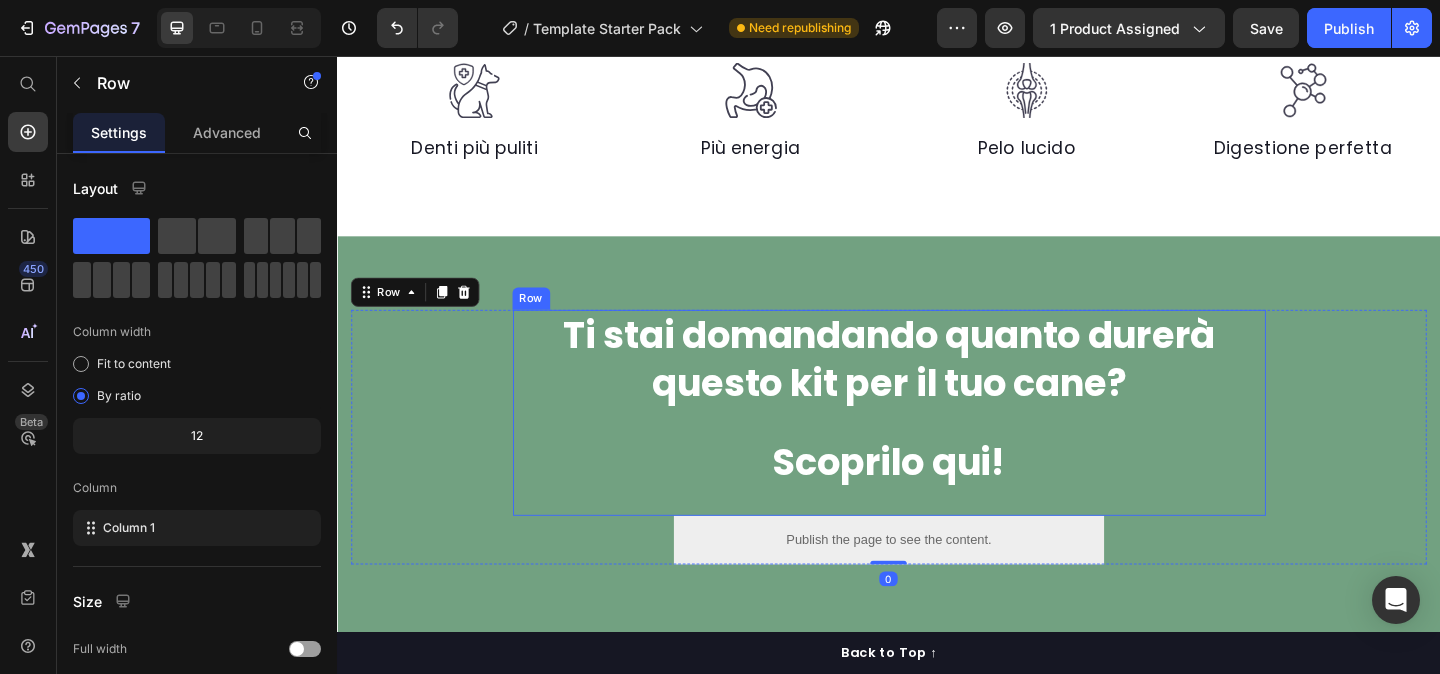 click on "Ti stai domandando quanto durerà questo kit per il tuo cane? Heading Scoprilo qui! Heading" at bounding box center [937, 444] 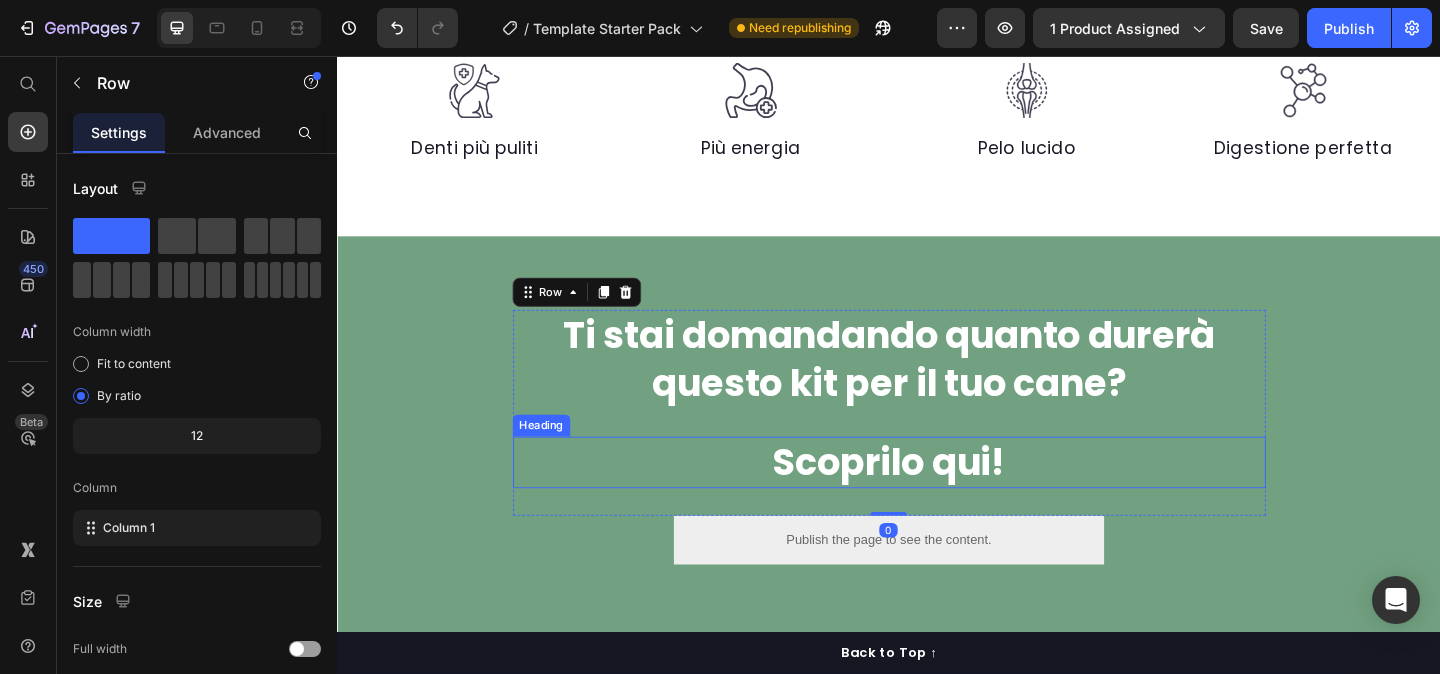 click on "Scoprilo qui!" at bounding box center [937, 498] 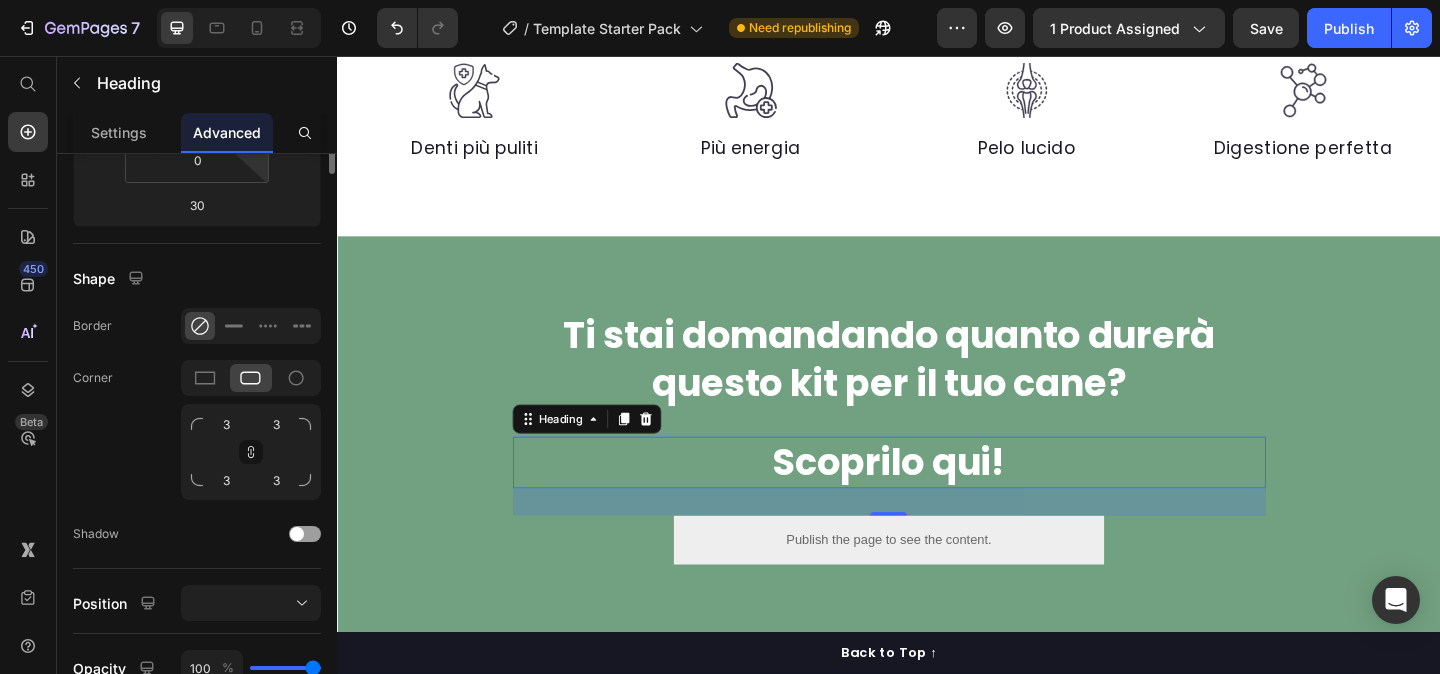 scroll, scrollTop: 18, scrollLeft: 0, axis: vertical 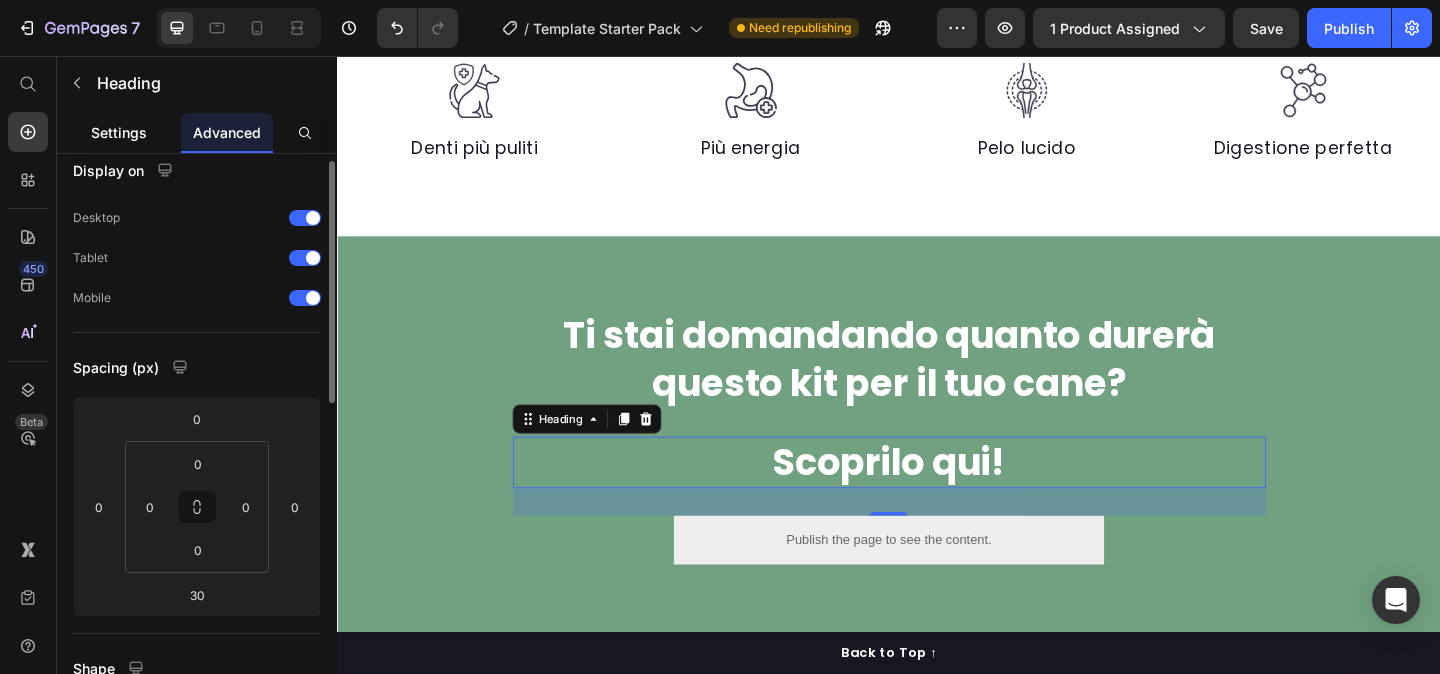 click on "Settings" at bounding box center [119, 132] 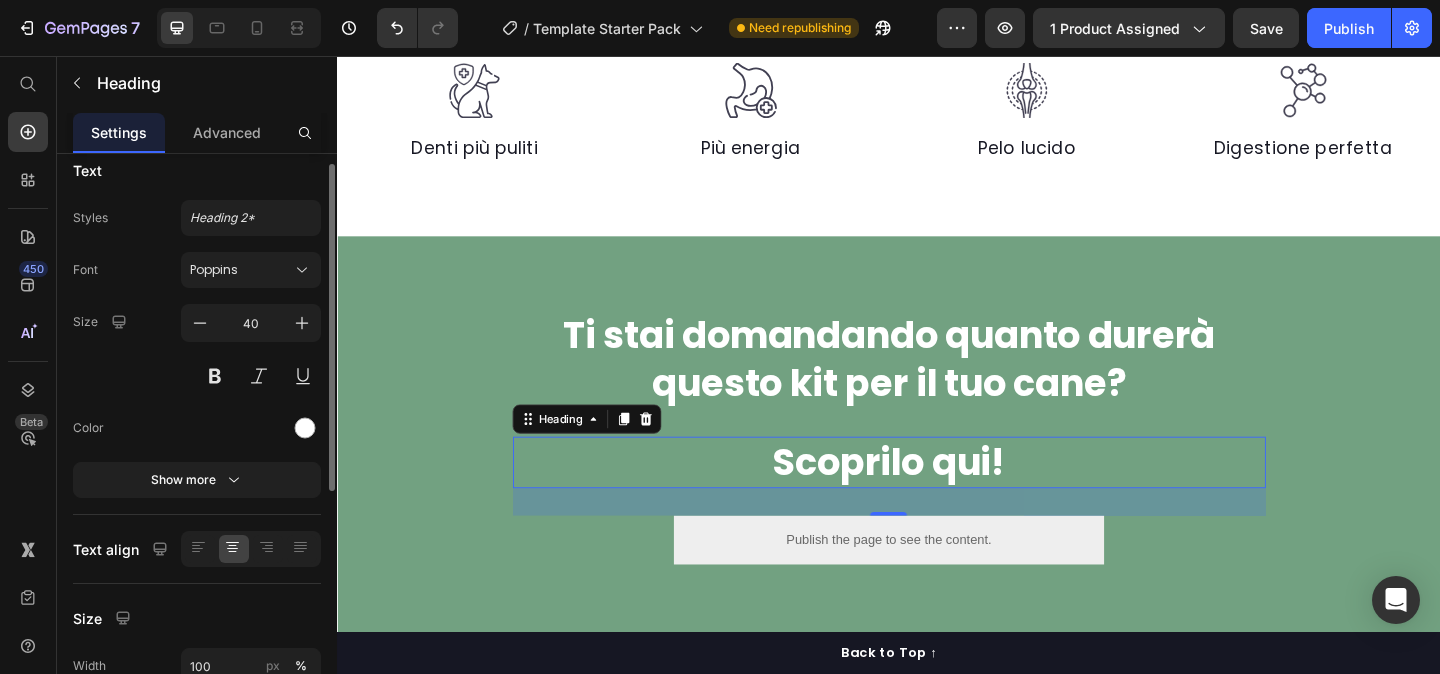 scroll, scrollTop: 0, scrollLeft: 0, axis: both 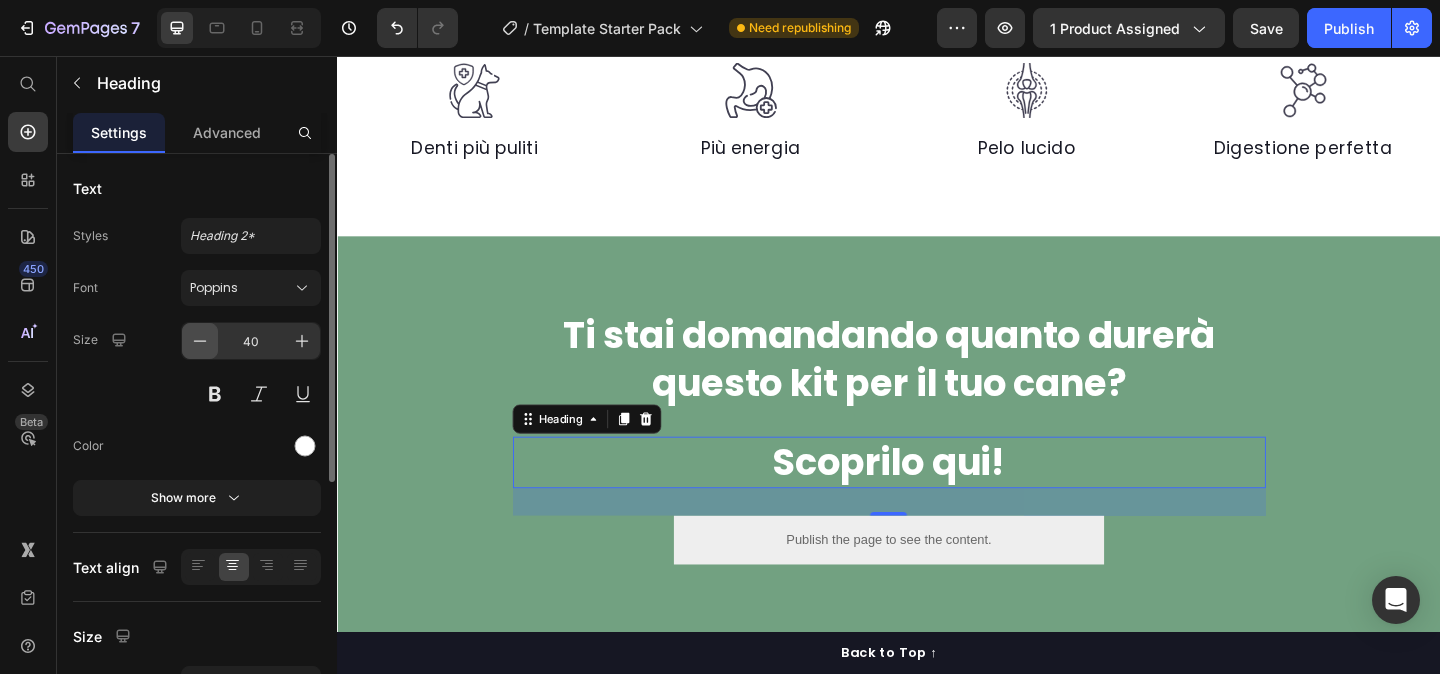 click at bounding box center [200, 341] 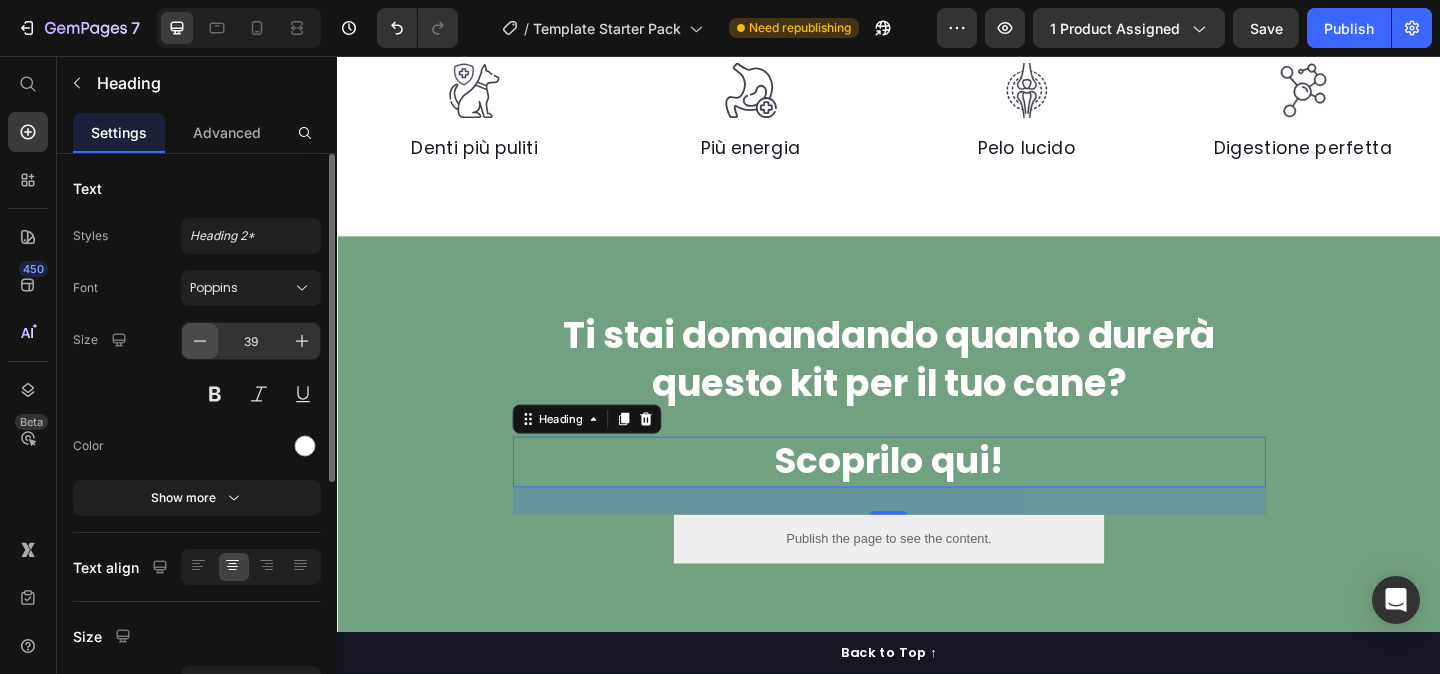 click at bounding box center (200, 341) 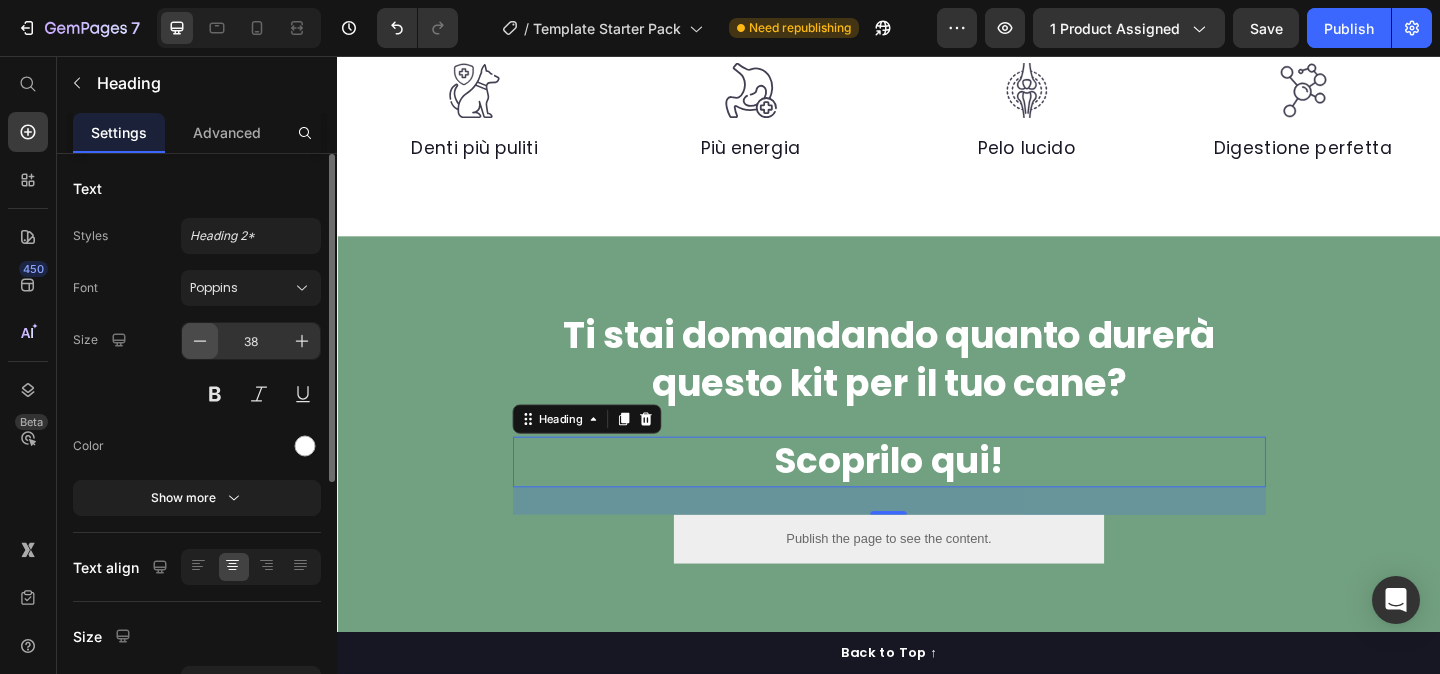 click at bounding box center [200, 341] 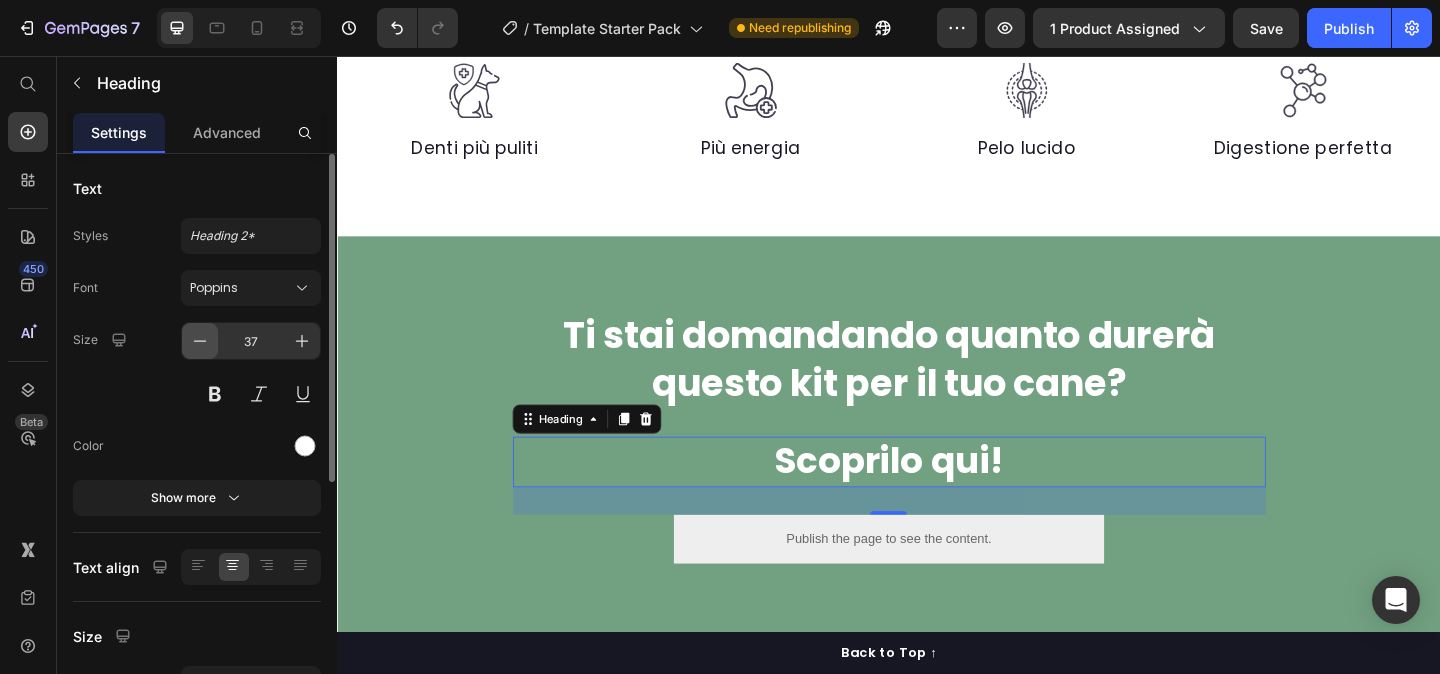 click at bounding box center (200, 341) 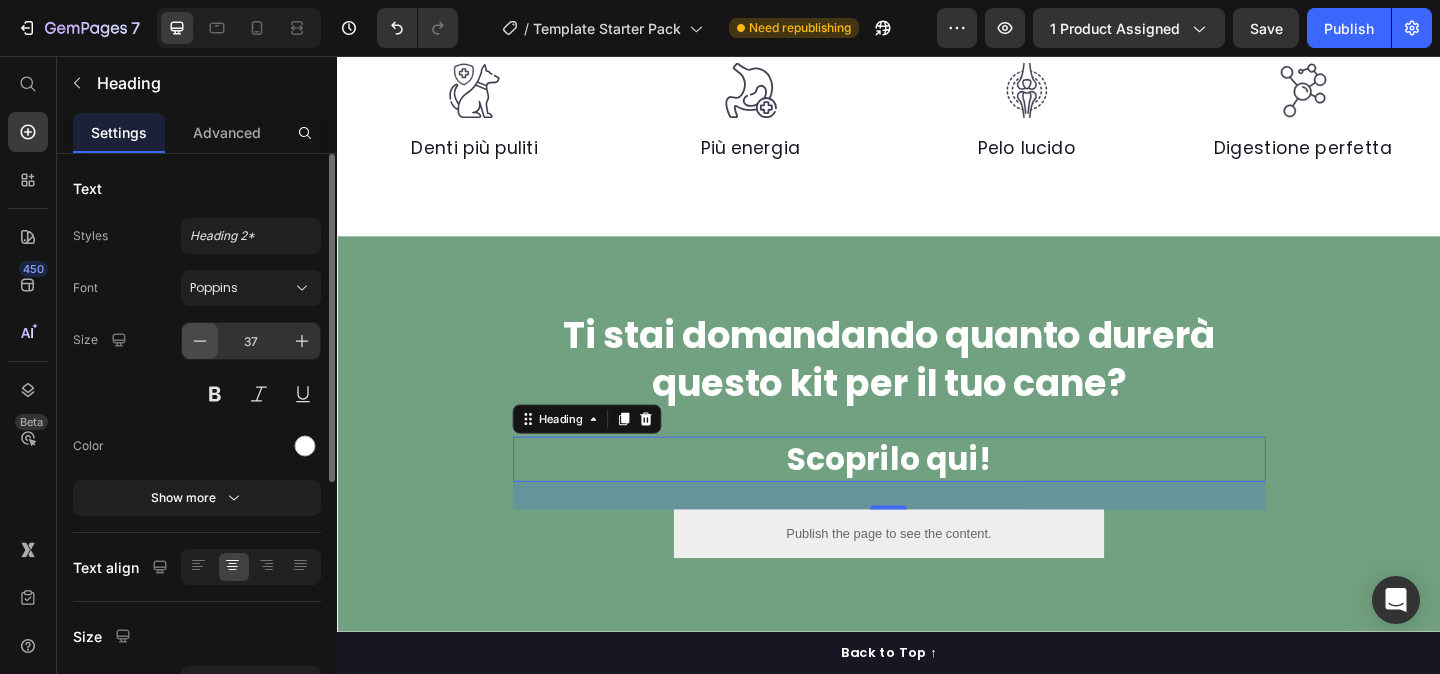 click at bounding box center [200, 341] 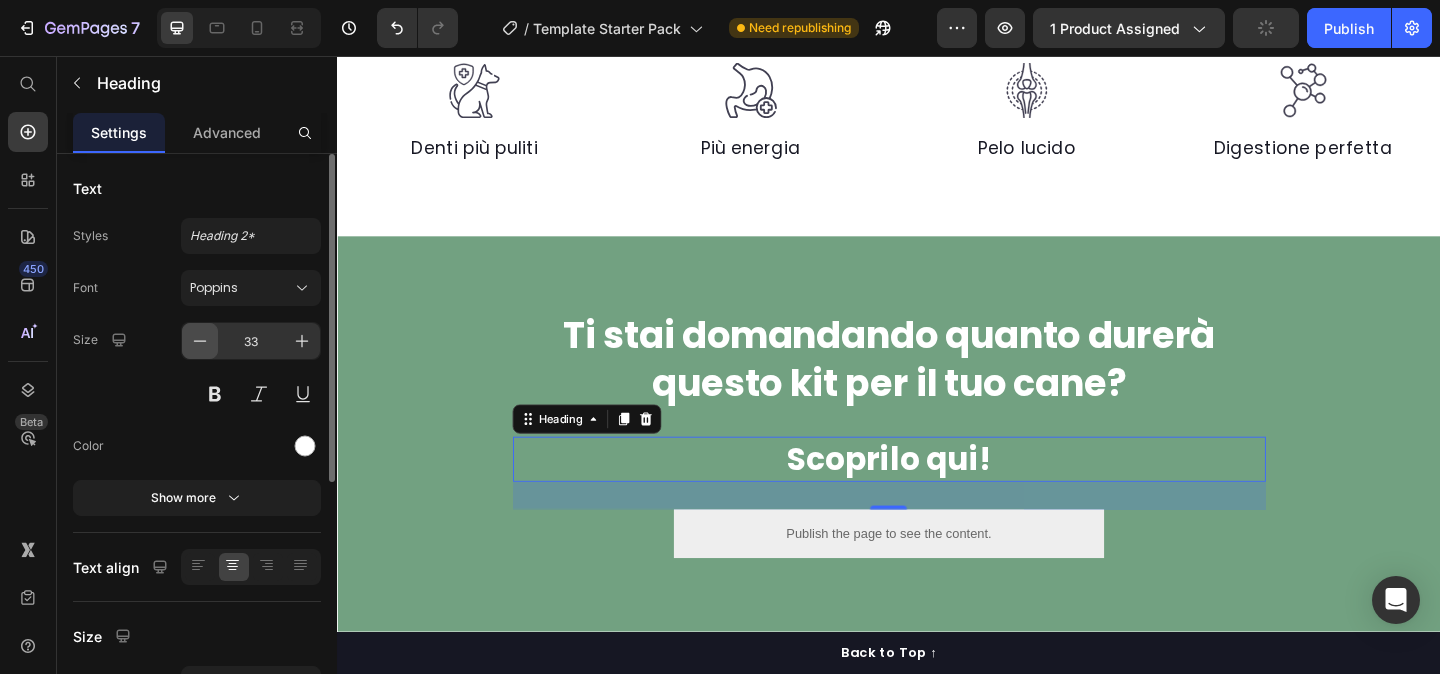 click at bounding box center [200, 341] 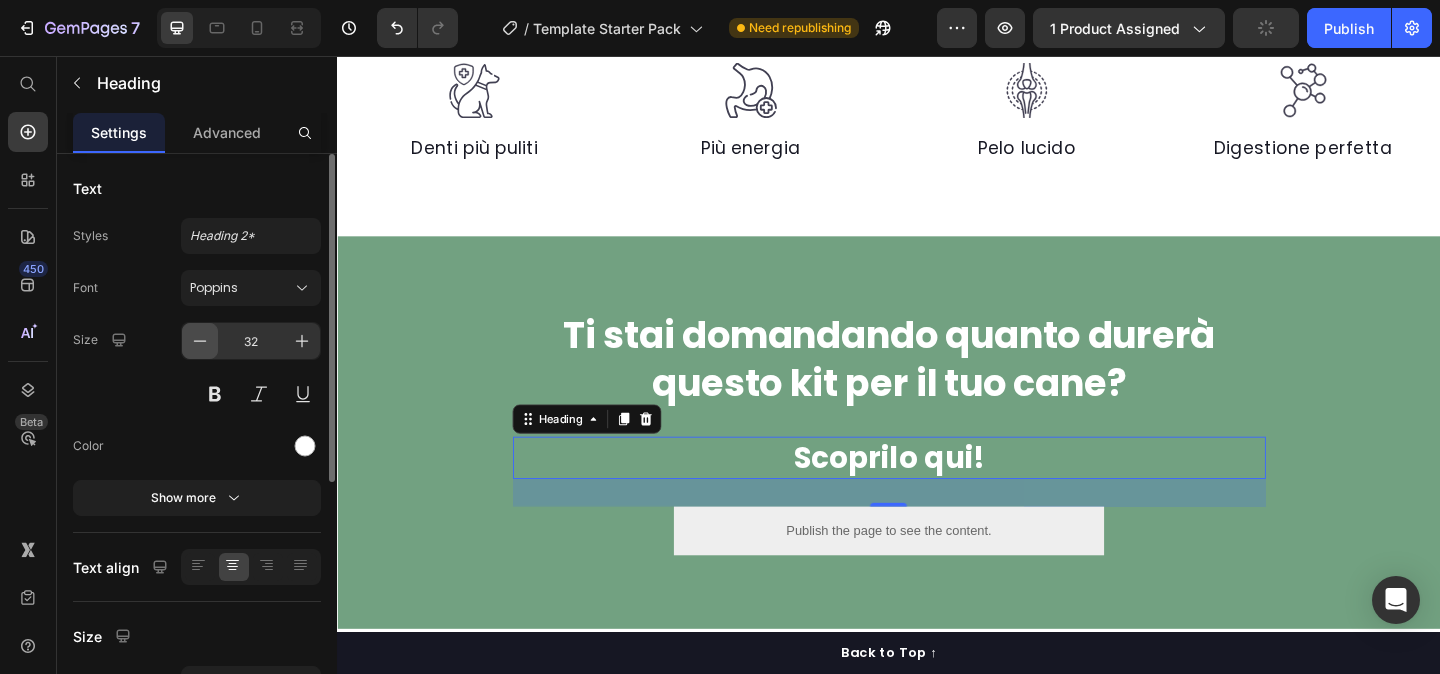 click at bounding box center [200, 341] 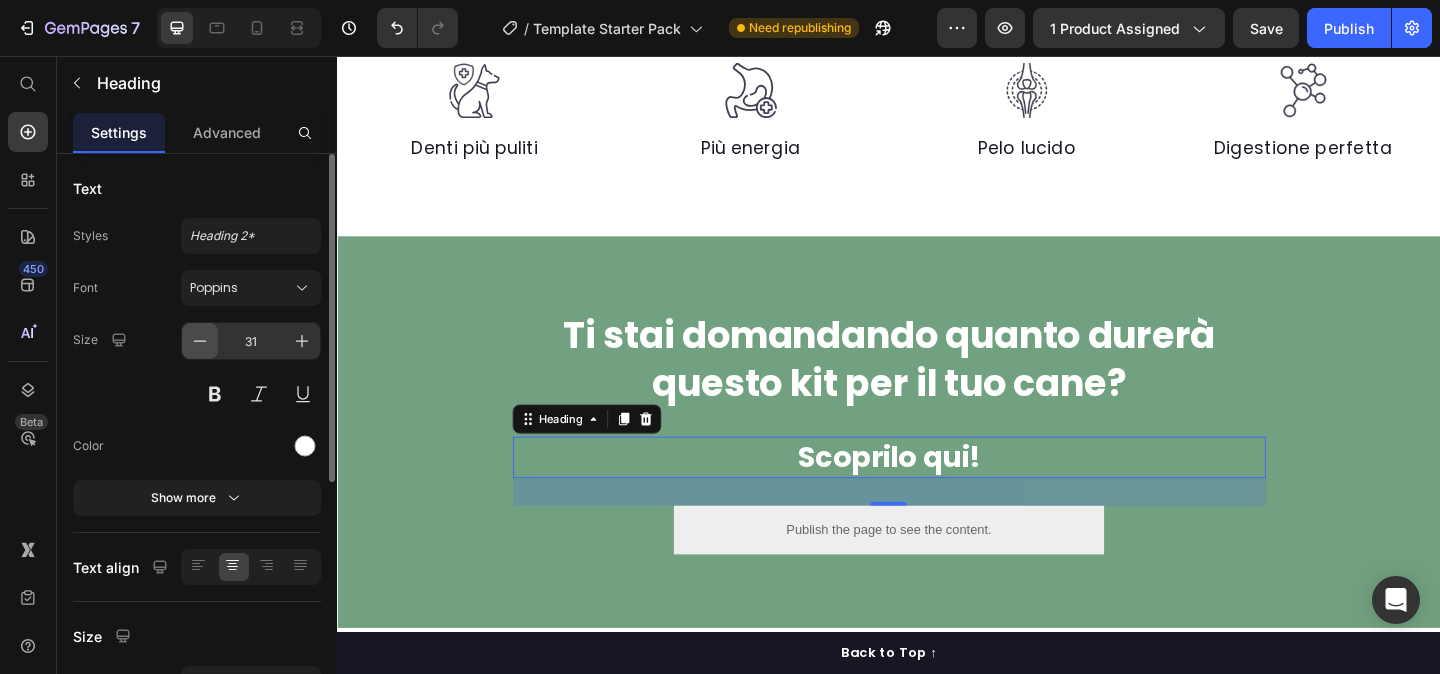 click at bounding box center [200, 341] 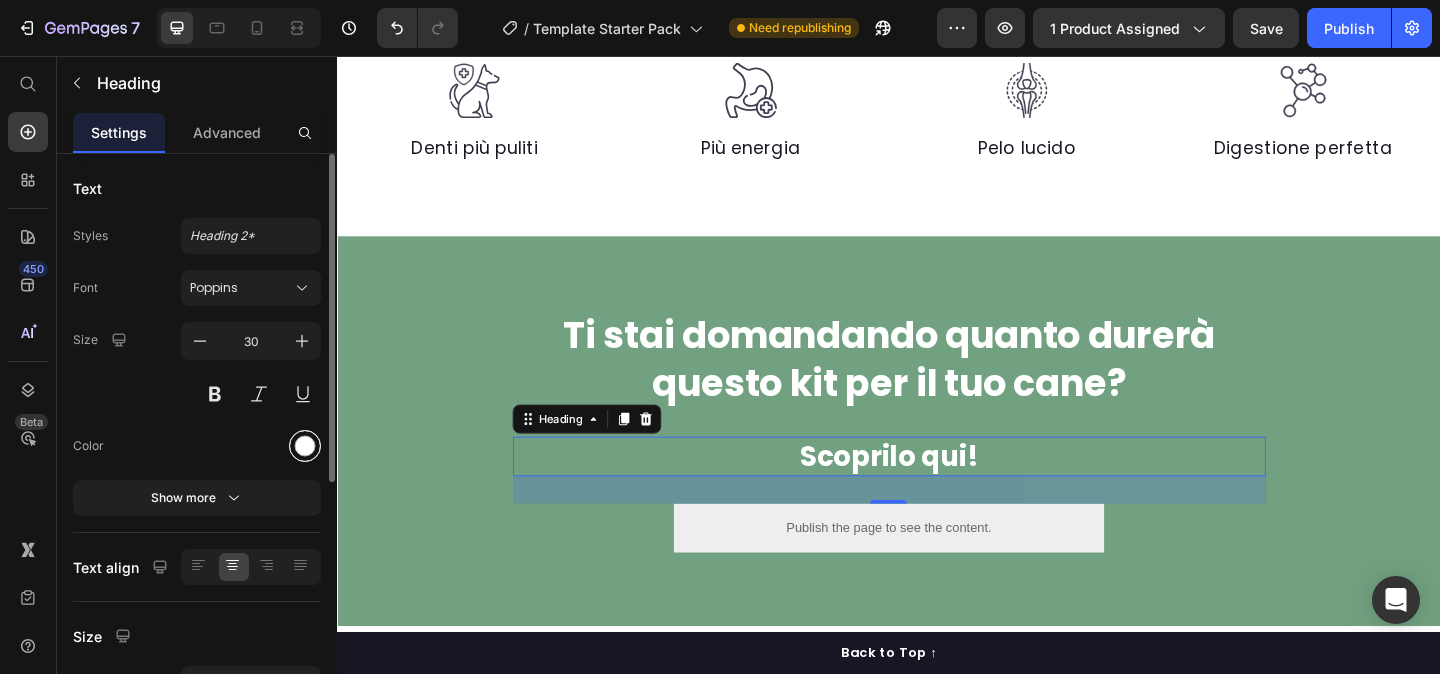 click at bounding box center [305, 446] 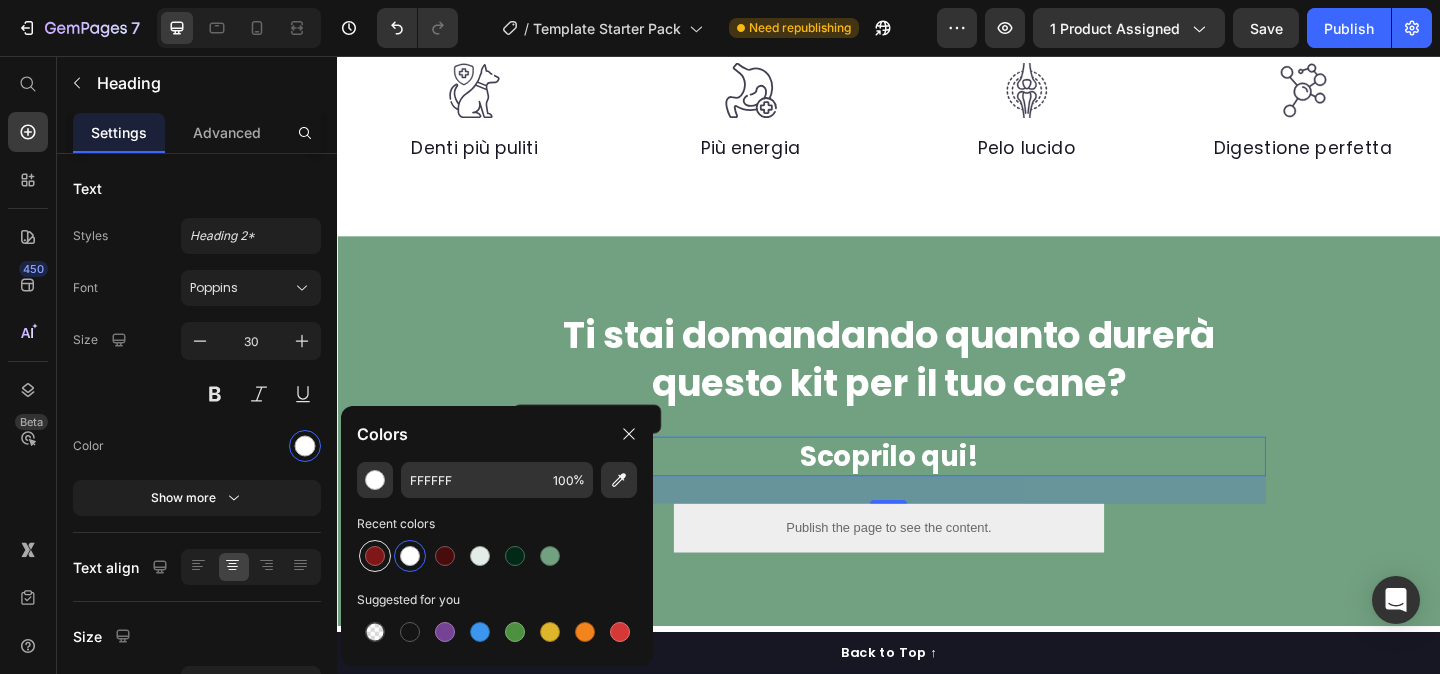 click at bounding box center [375, 556] 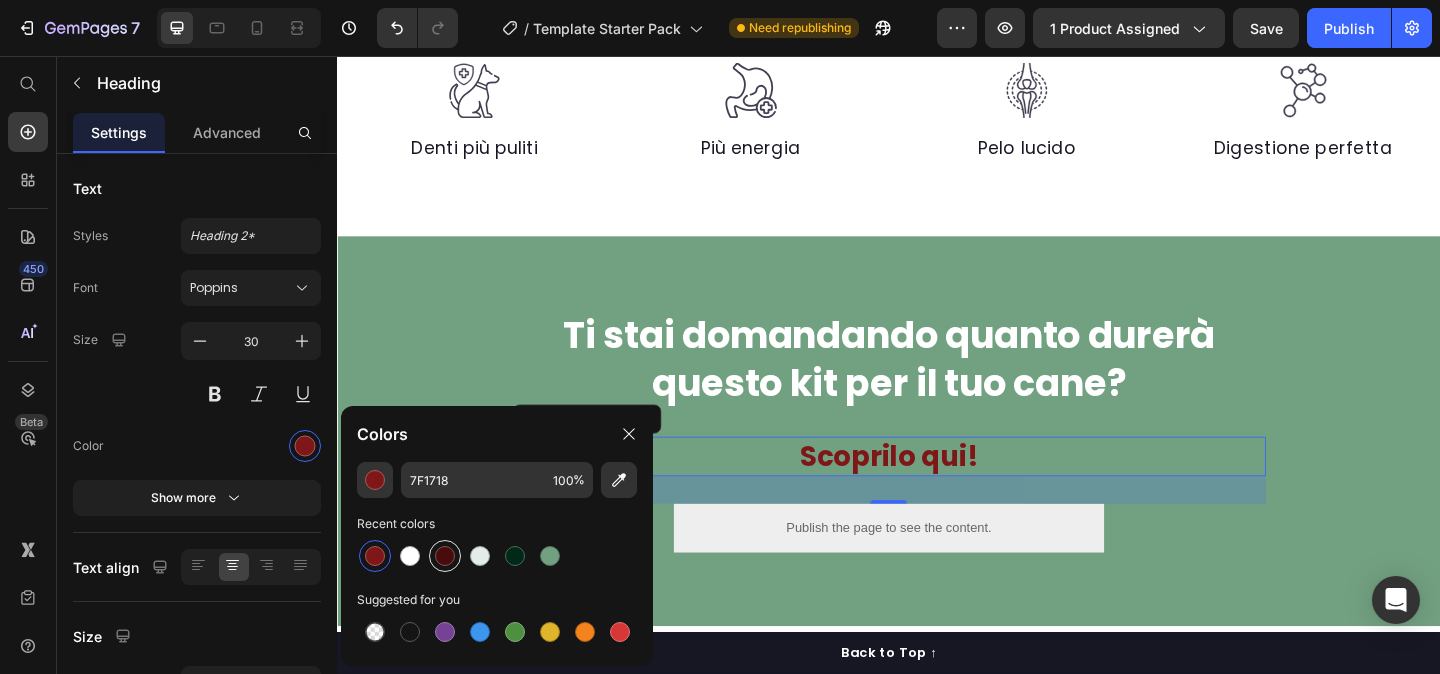 click at bounding box center (445, 556) 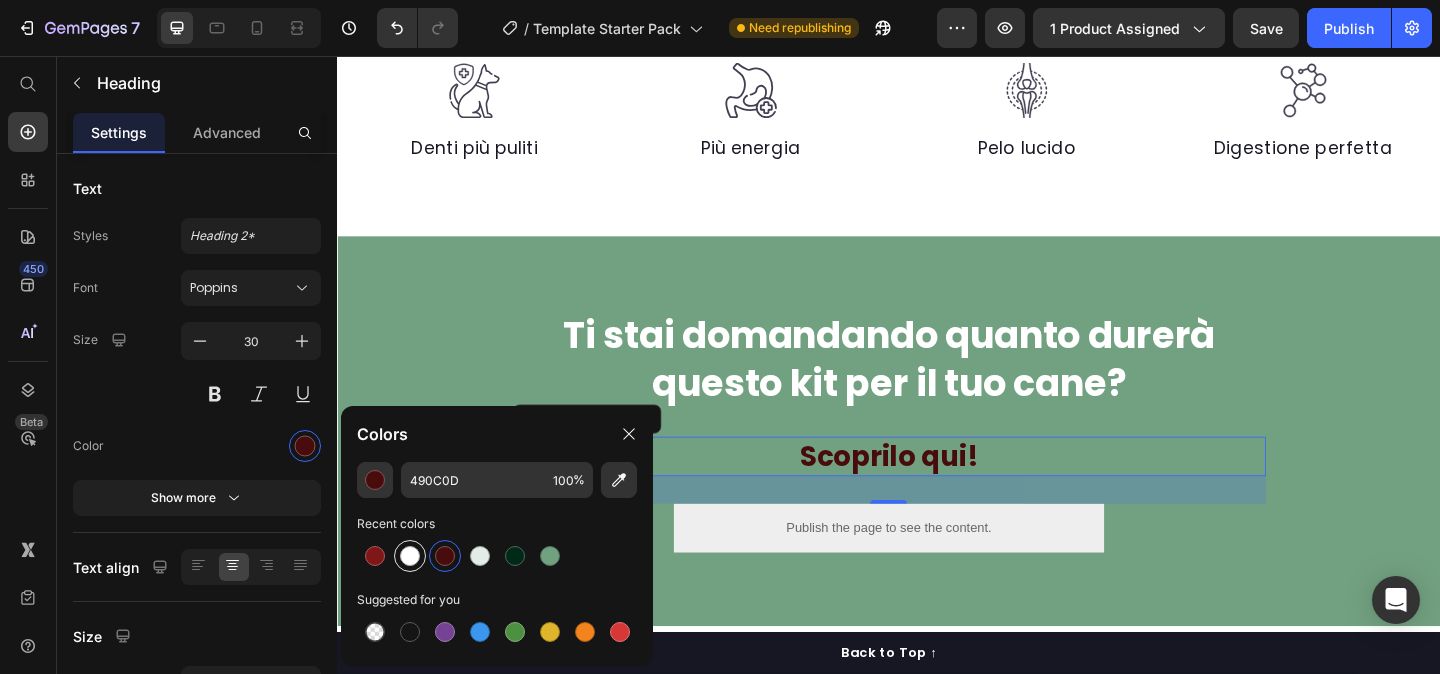 click at bounding box center [410, 556] 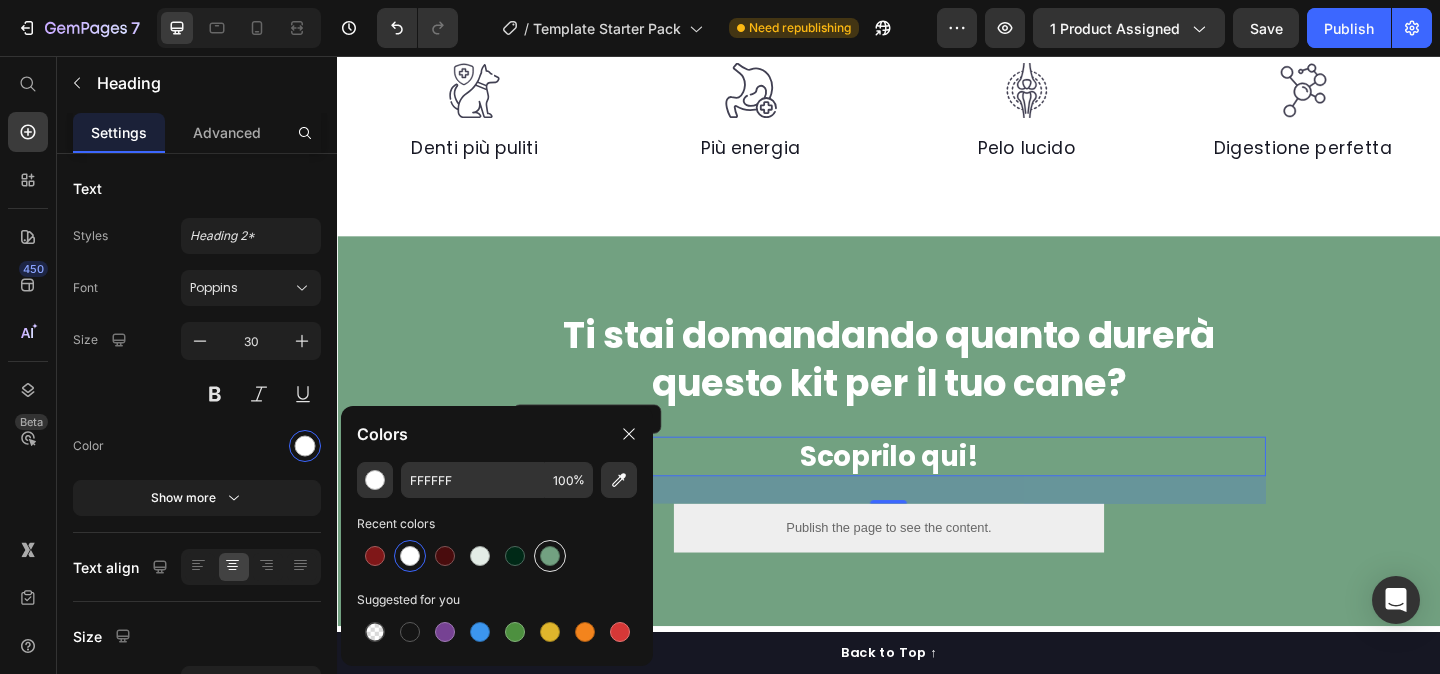 click at bounding box center [550, 556] 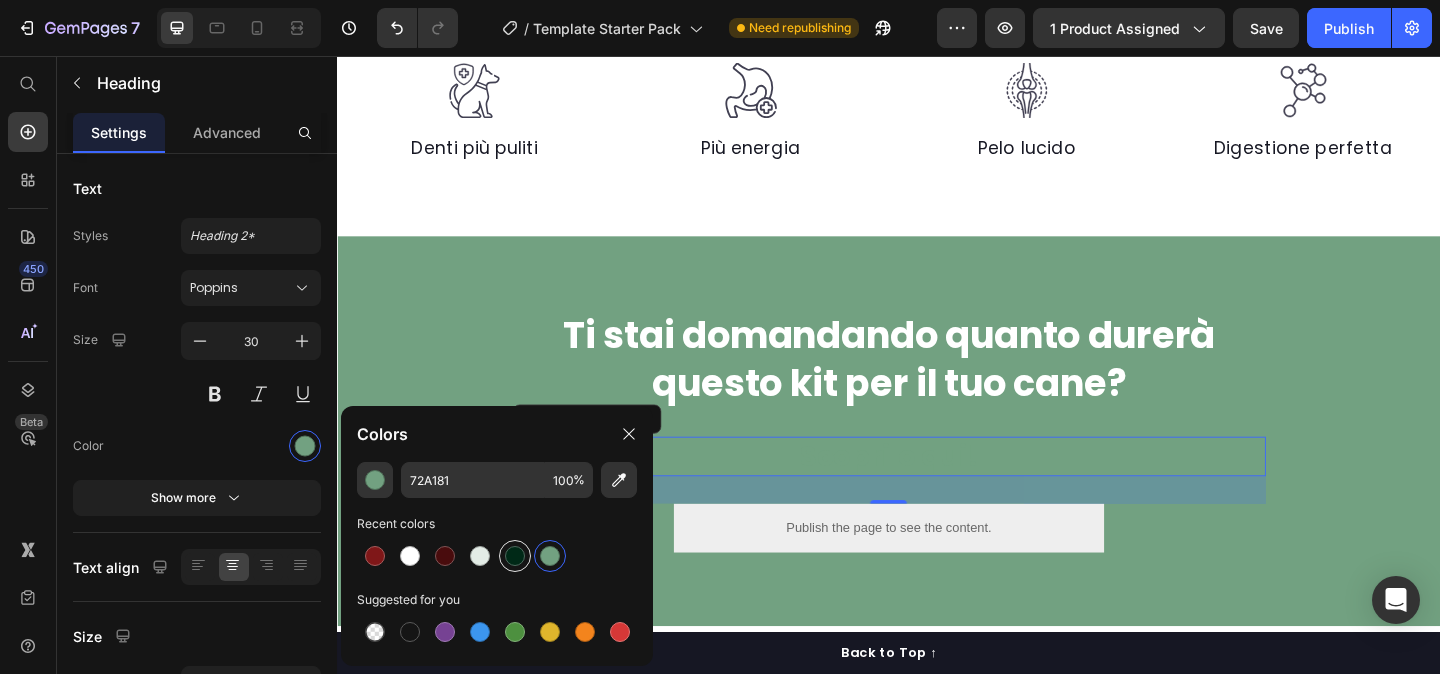 click at bounding box center [515, 556] 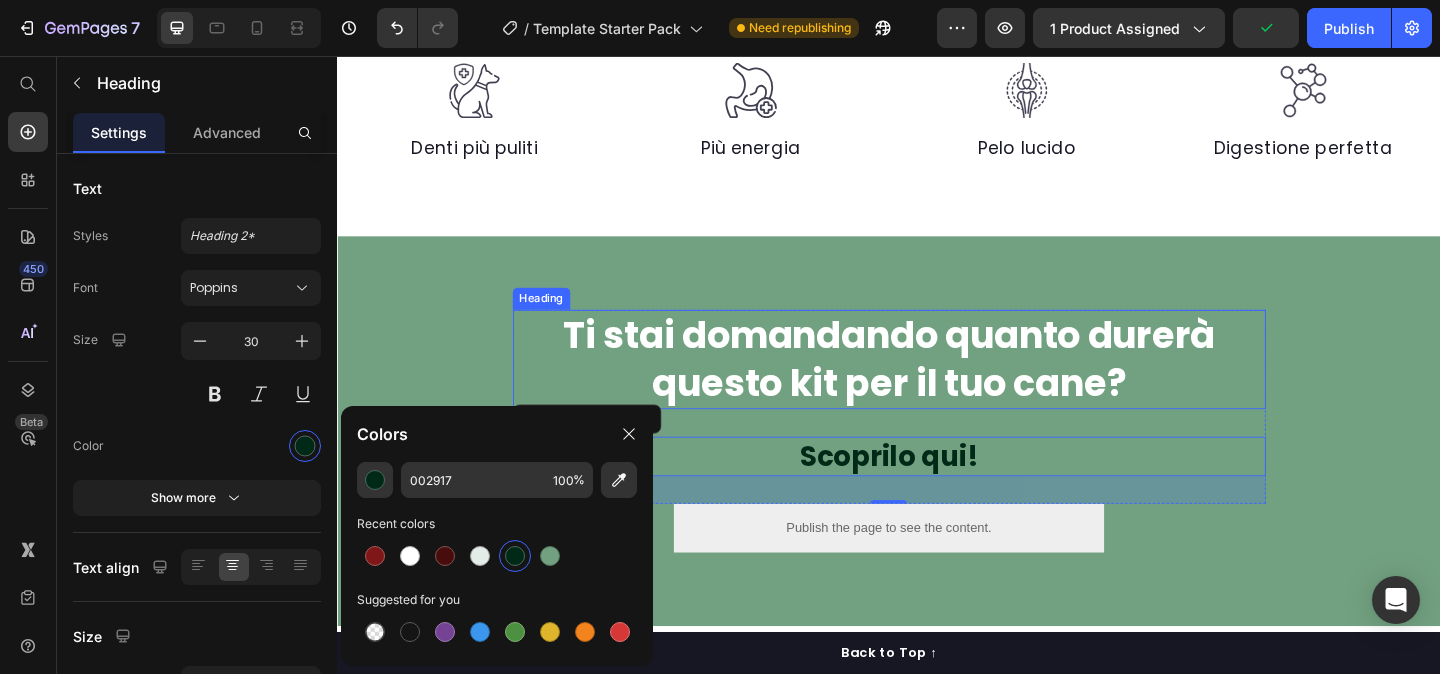 scroll, scrollTop: 1209, scrollLeft: 0, axis: vertical 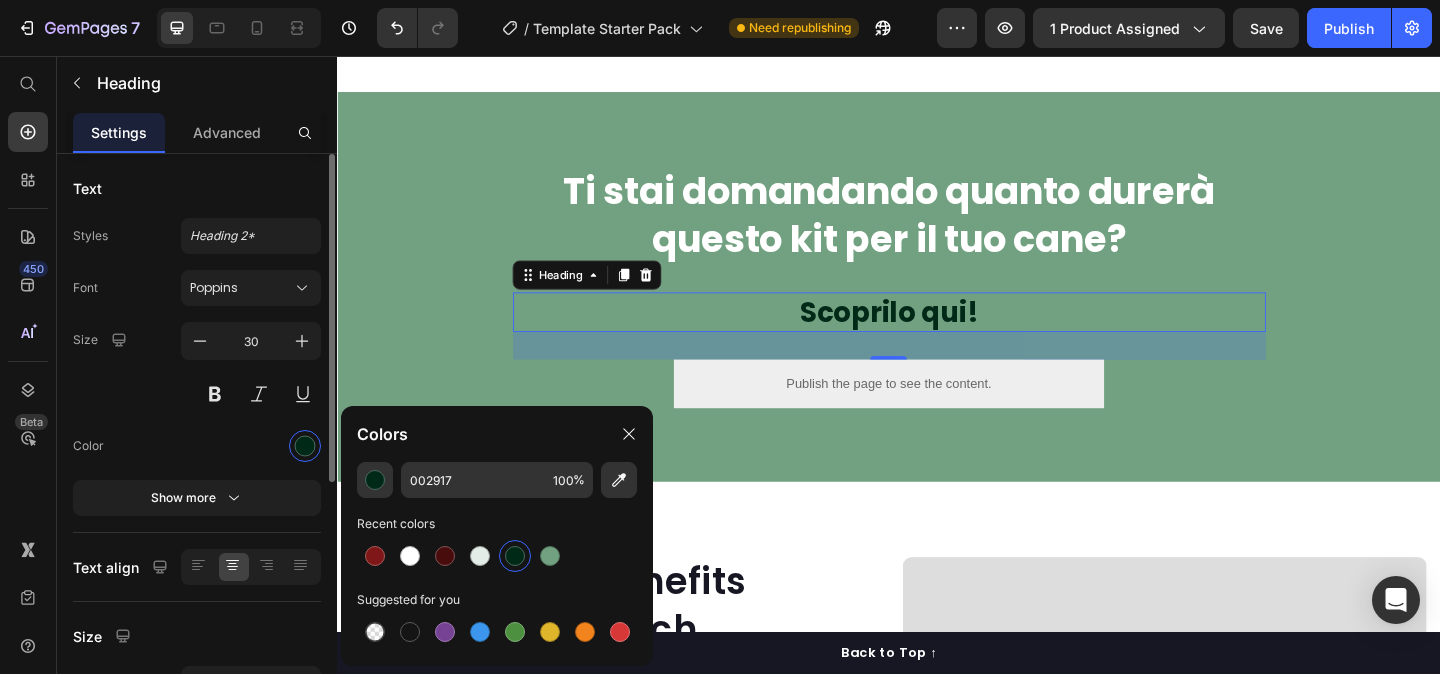 click on "Font Poppins Size 30 Color Show more" at bounding box center [197, 393] 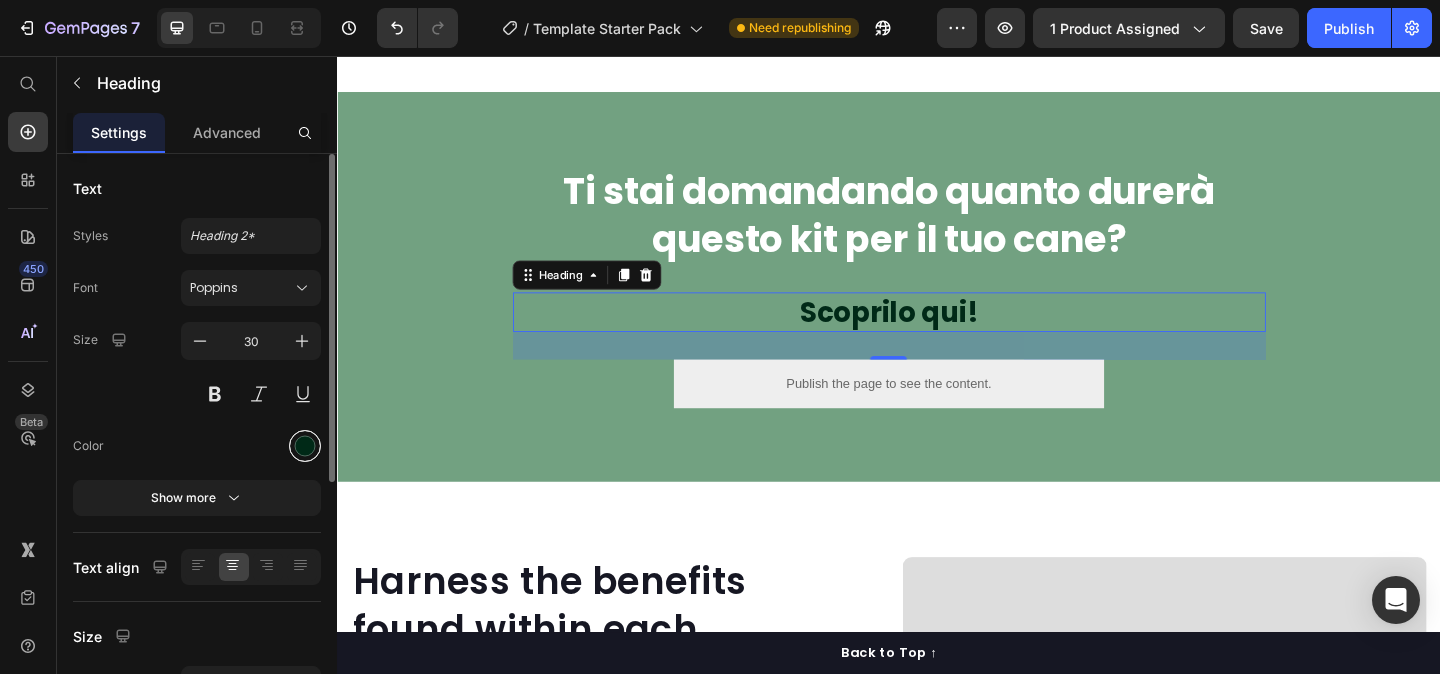click at bounding box center [305, 446] 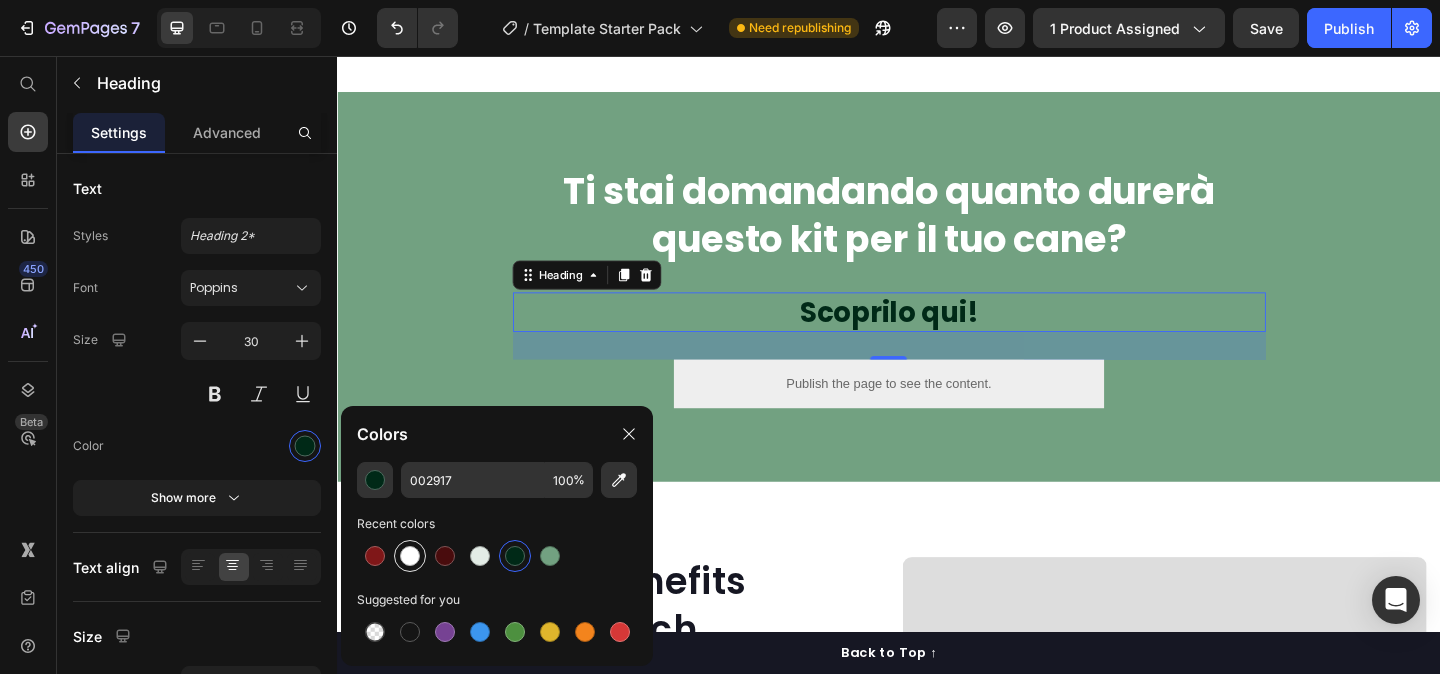 click at bounding box center (410, 556) 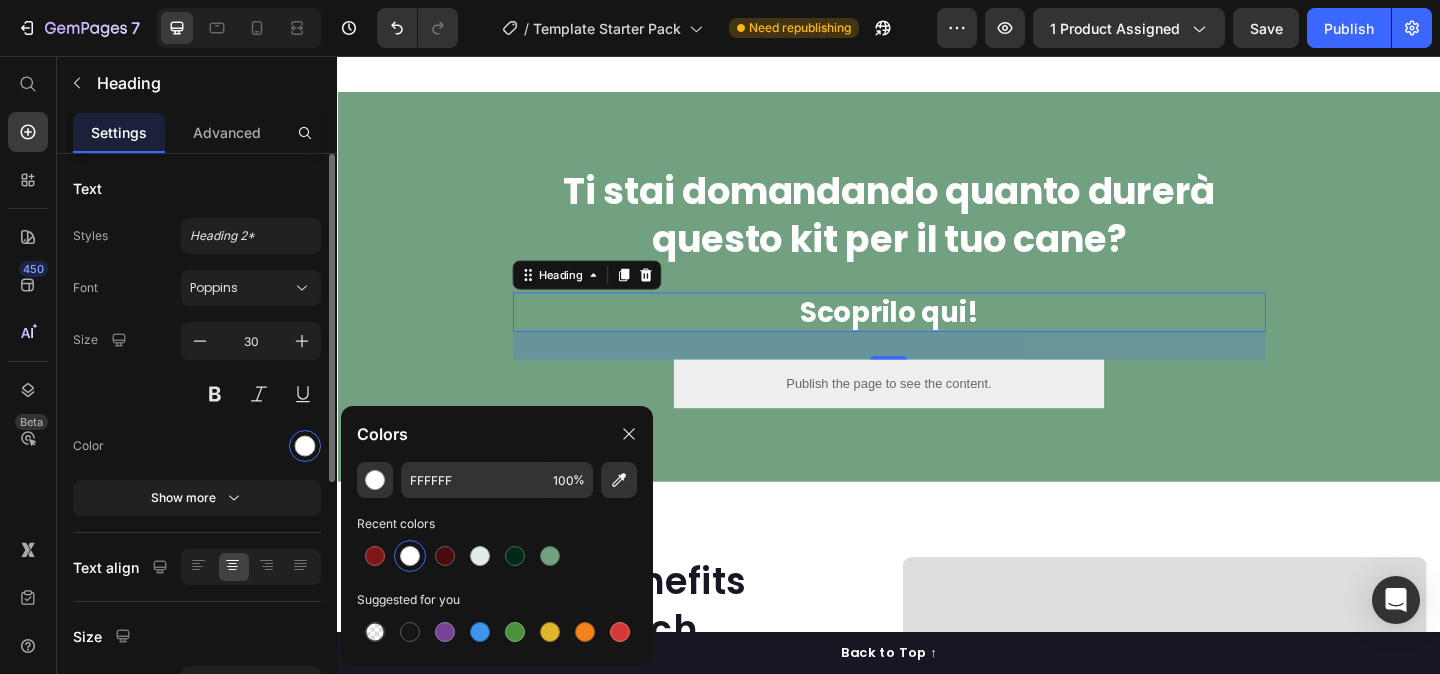 click on "Font Poppins Size 30 Color Show more" at bounding box center [197, 393] 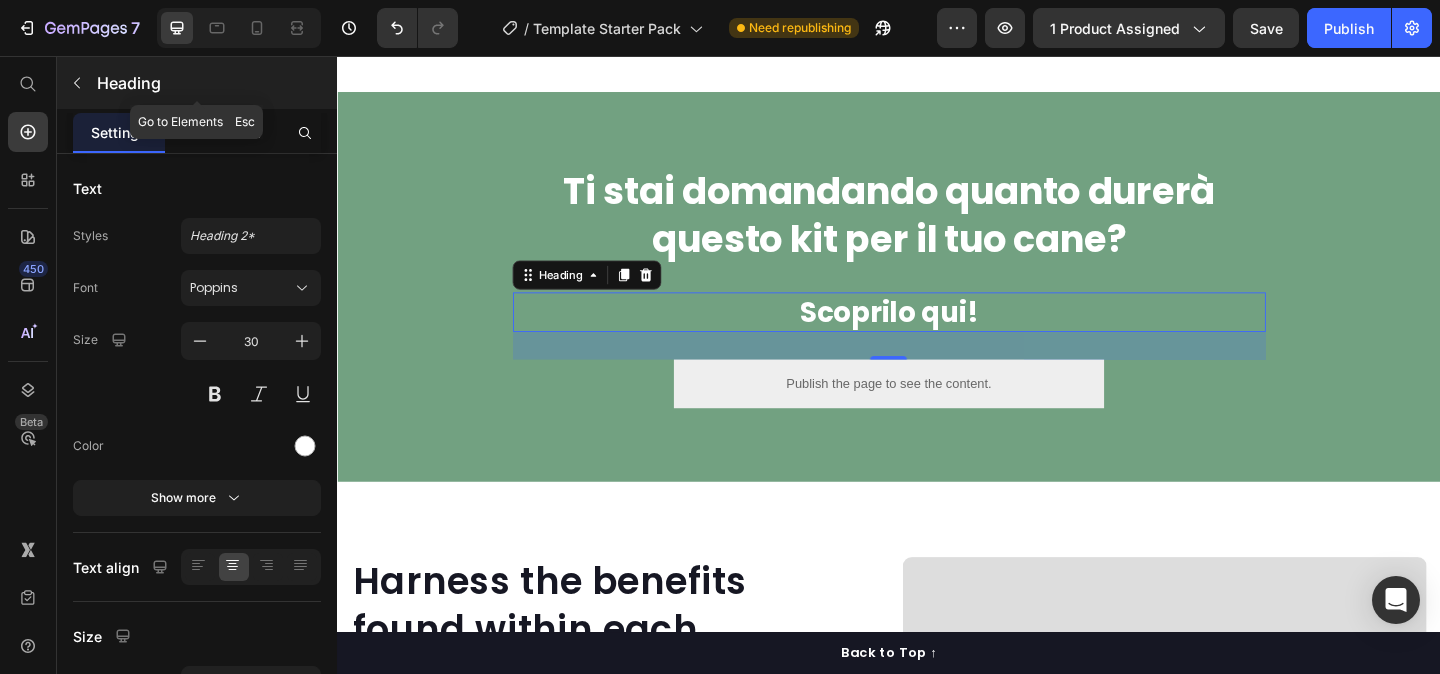 click 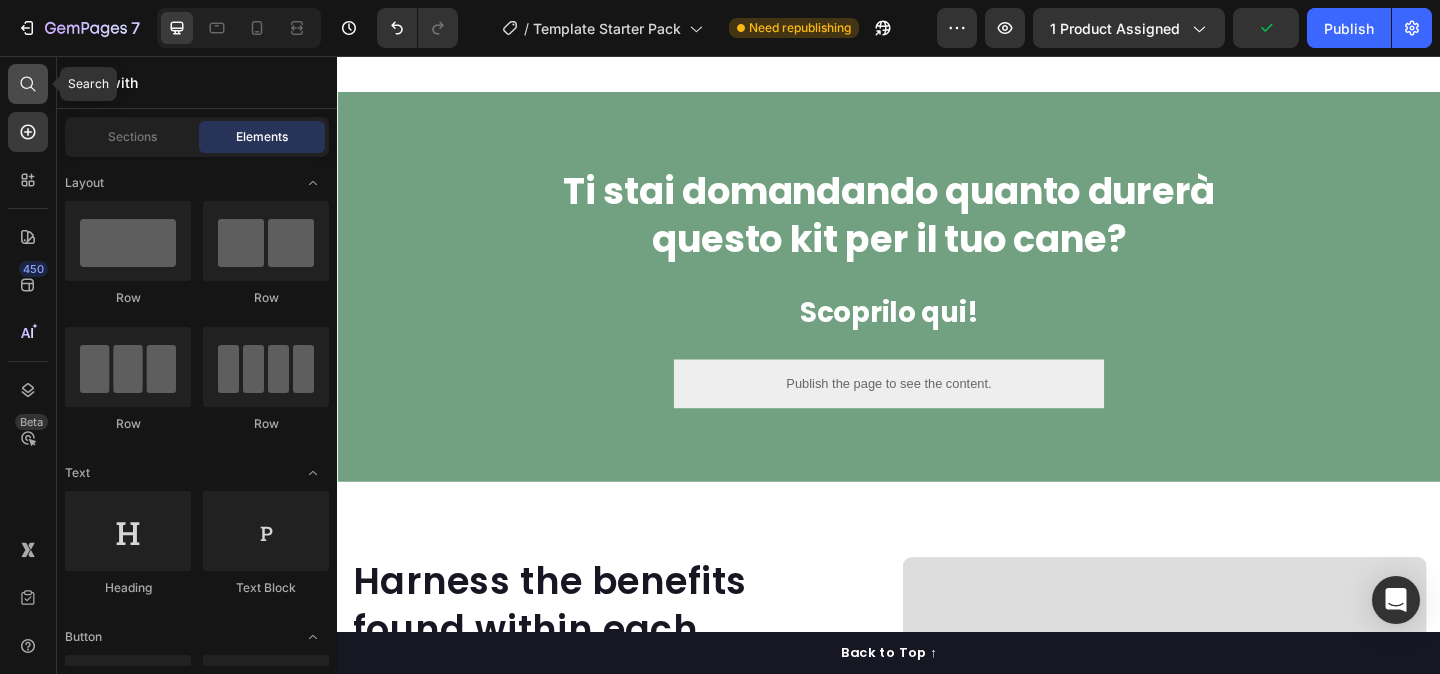 click 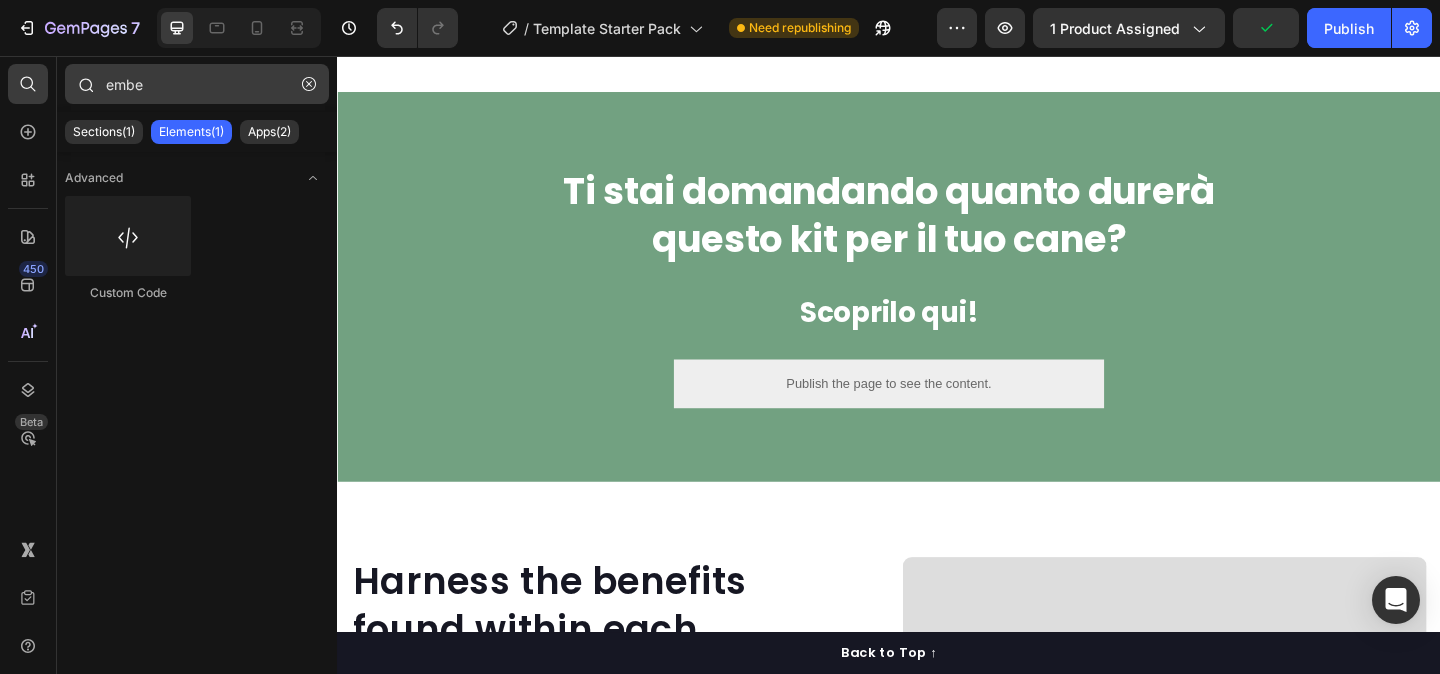 click on "embe" at bounding box center (197, 84) 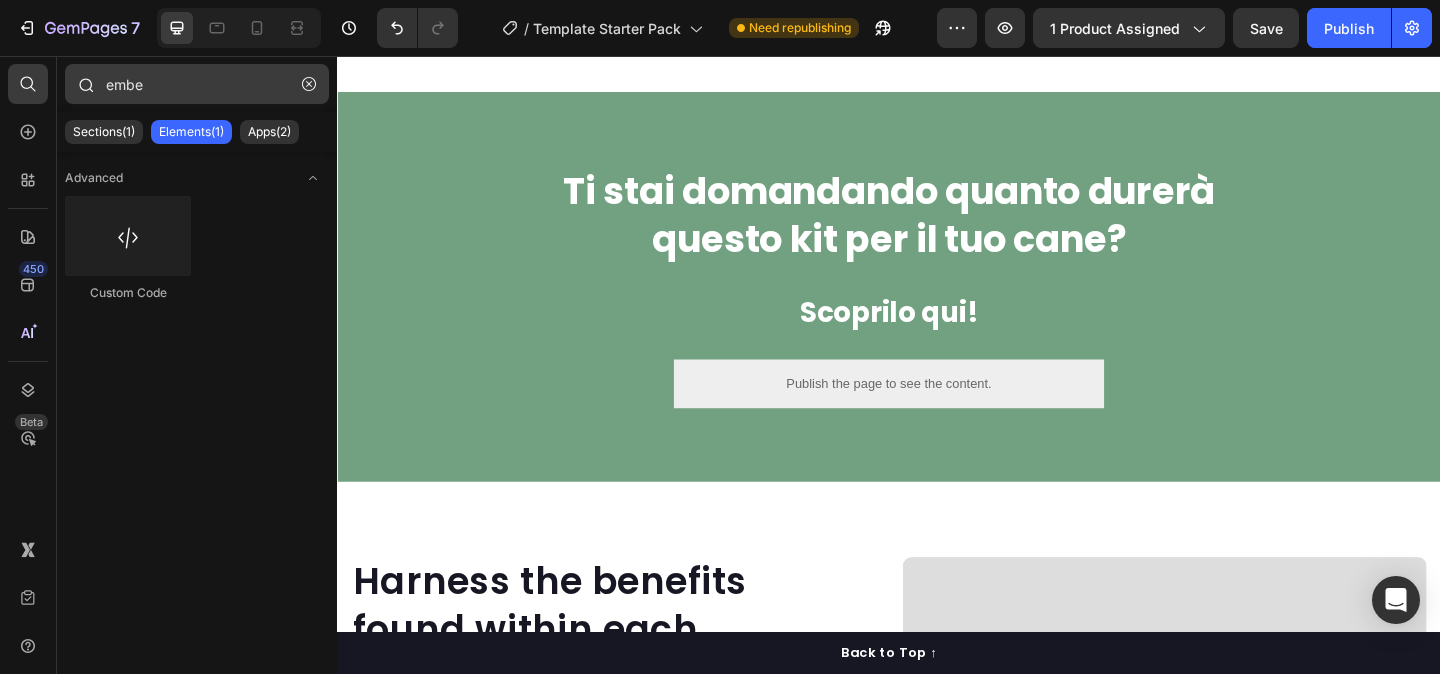 click on "embe" at bounding box center (197, 84) 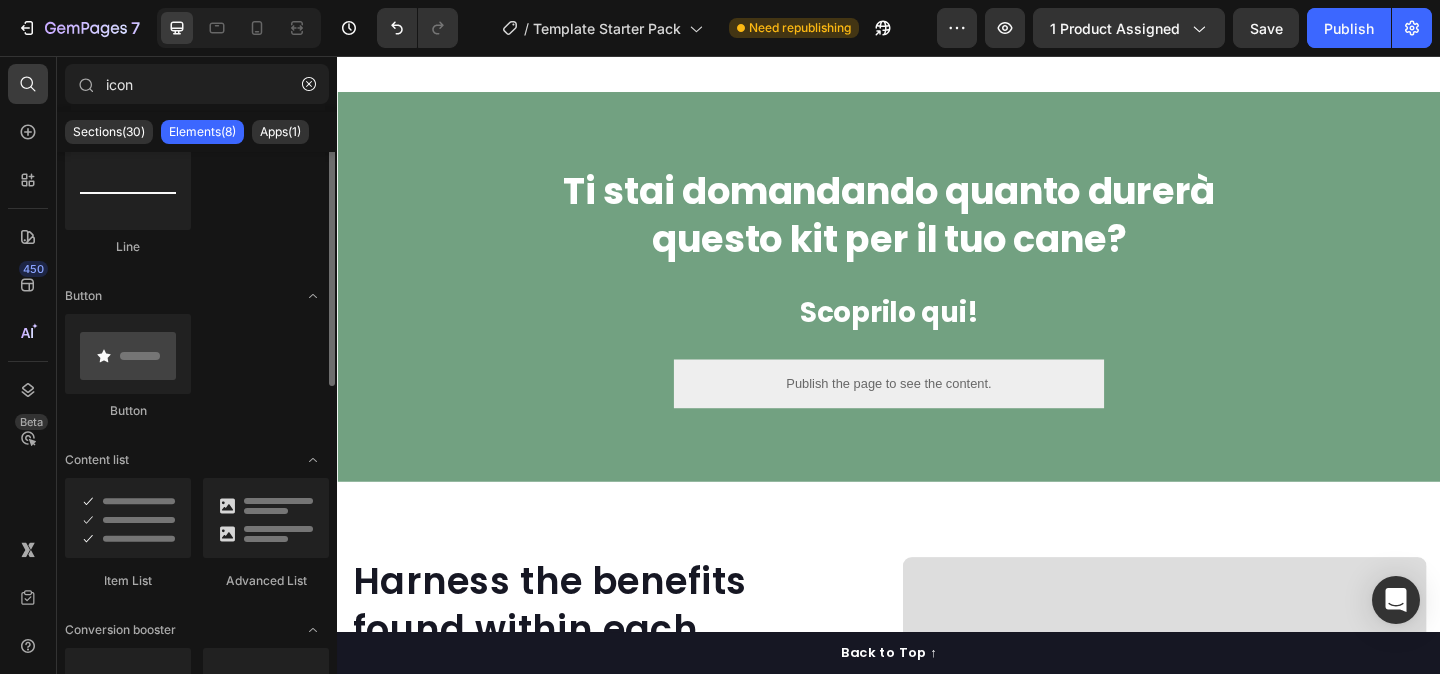 scroll, scrollTop: 0, scrollLeft: 0, axis: both 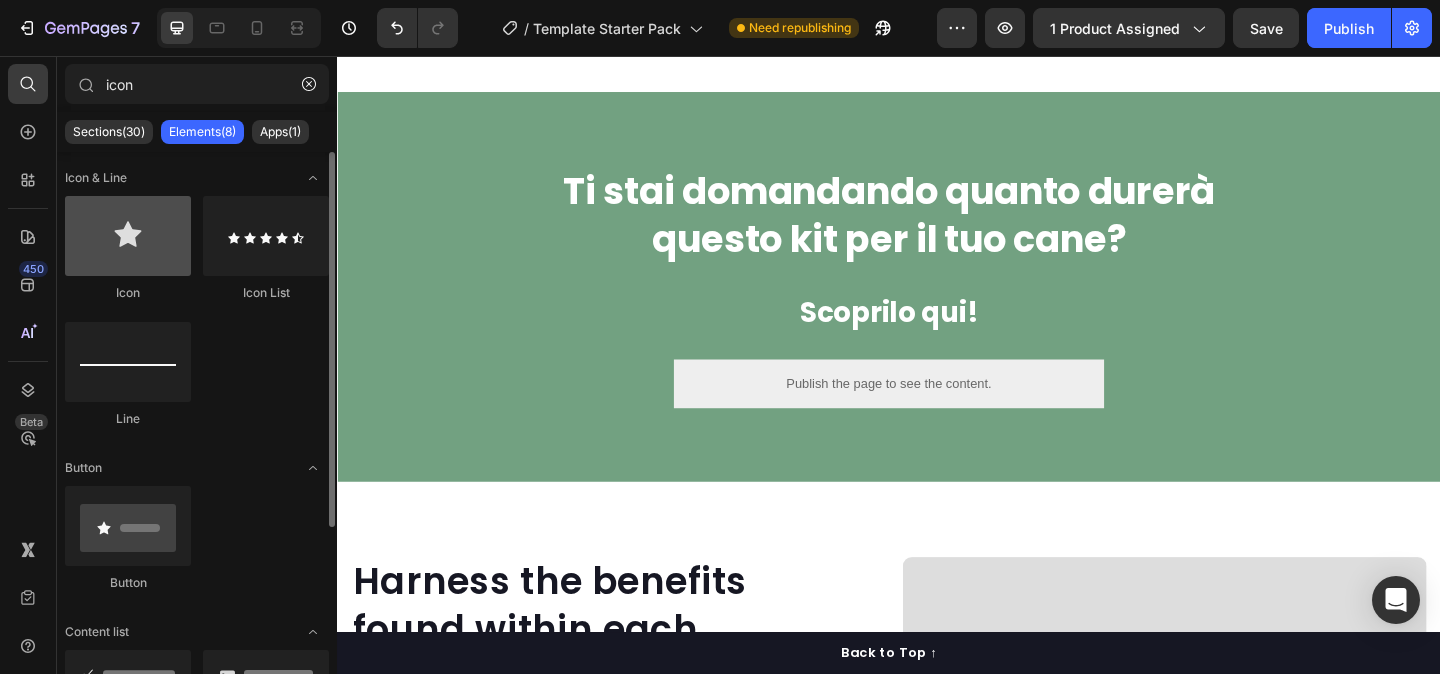 type on "icon" 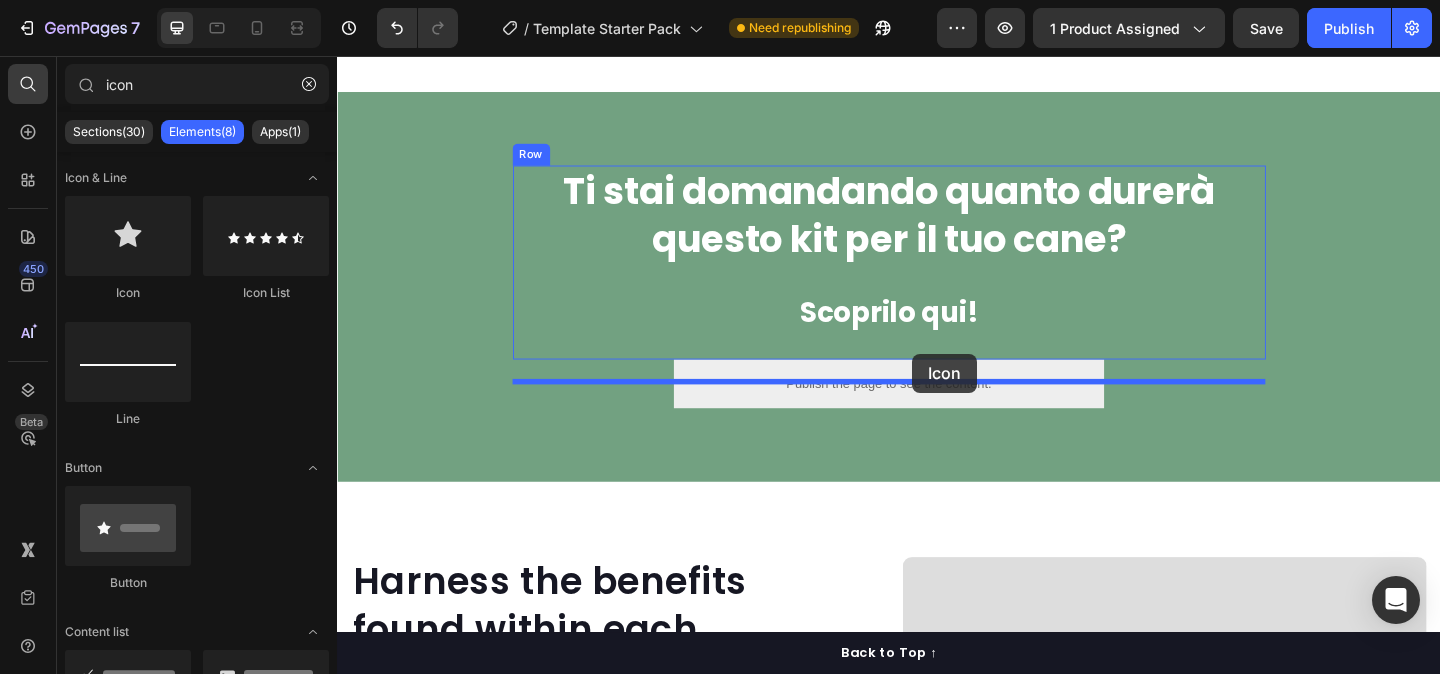 drag, startPoint x: 470, startPoint y: 305, endPoint x: 963, endPoint y: 380, distance: 498.67224 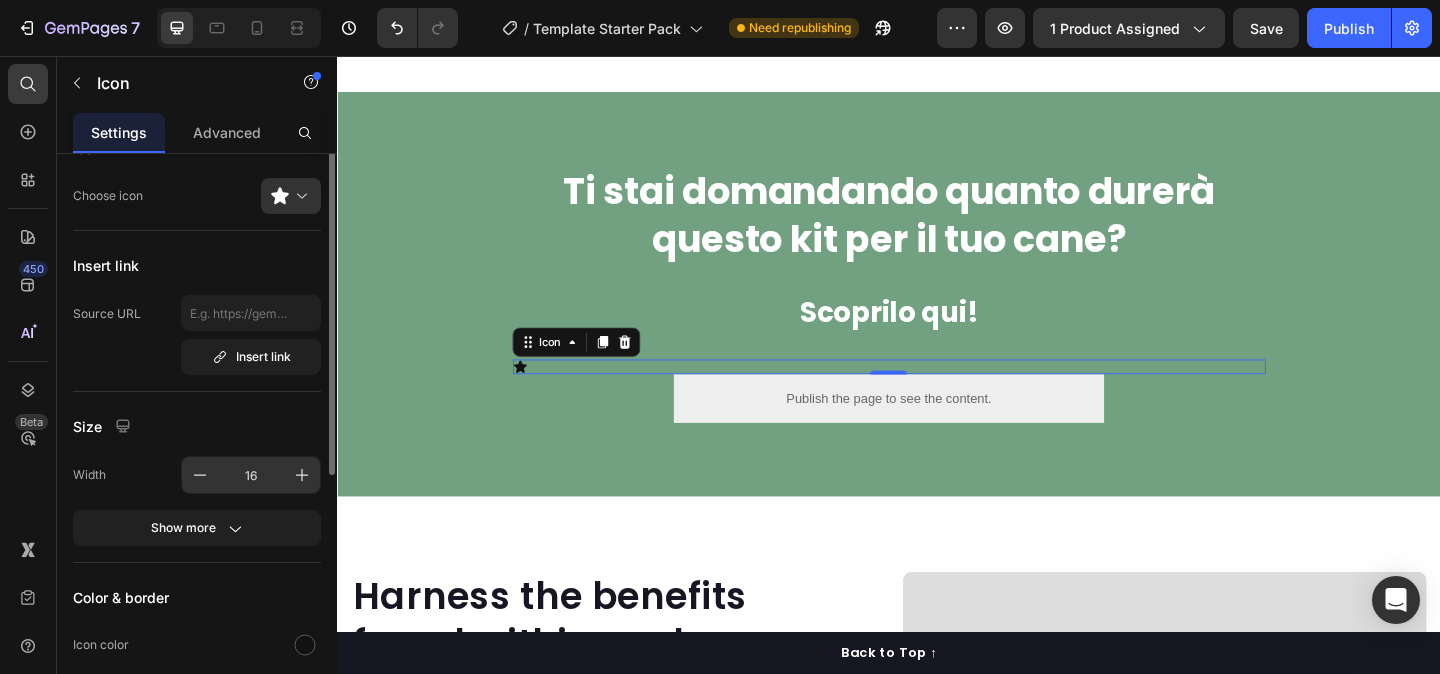 scroll, scrollTop: 0, scrollLeft: 0, axis: both 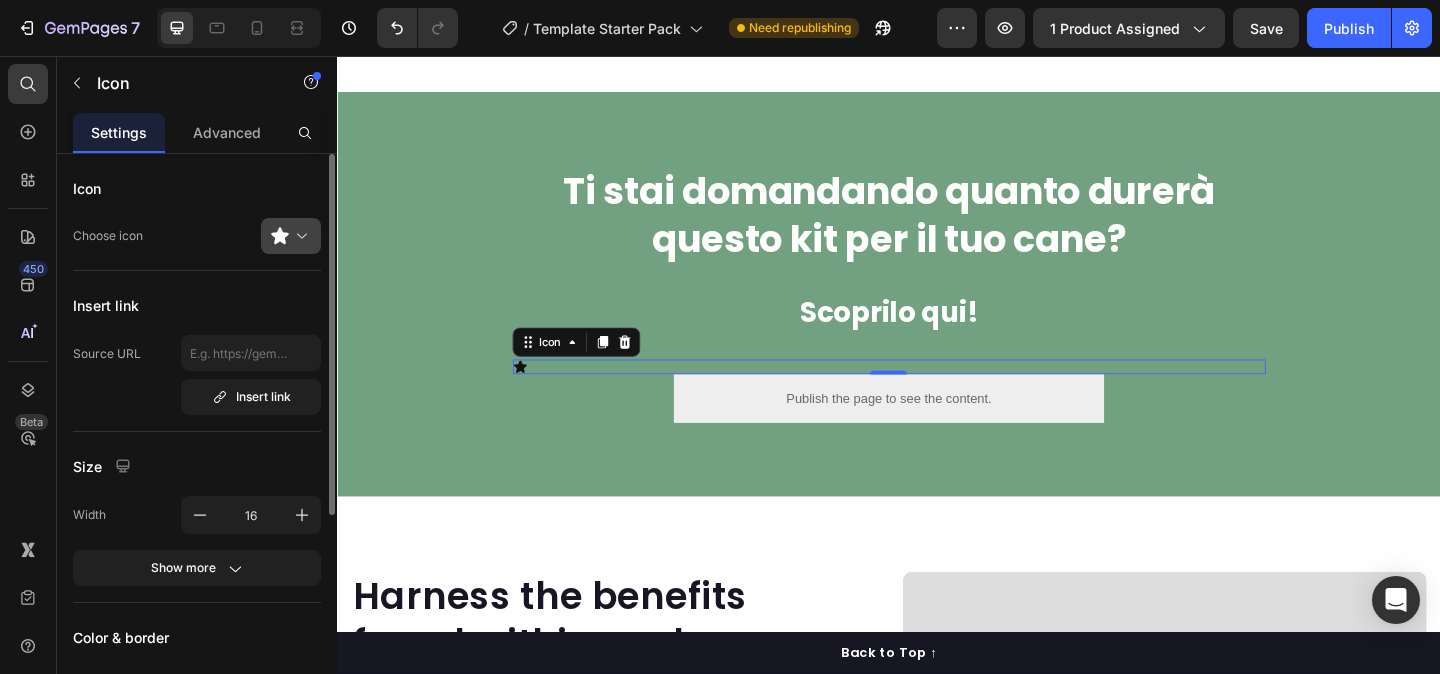 click at bounding box center [299, 236] 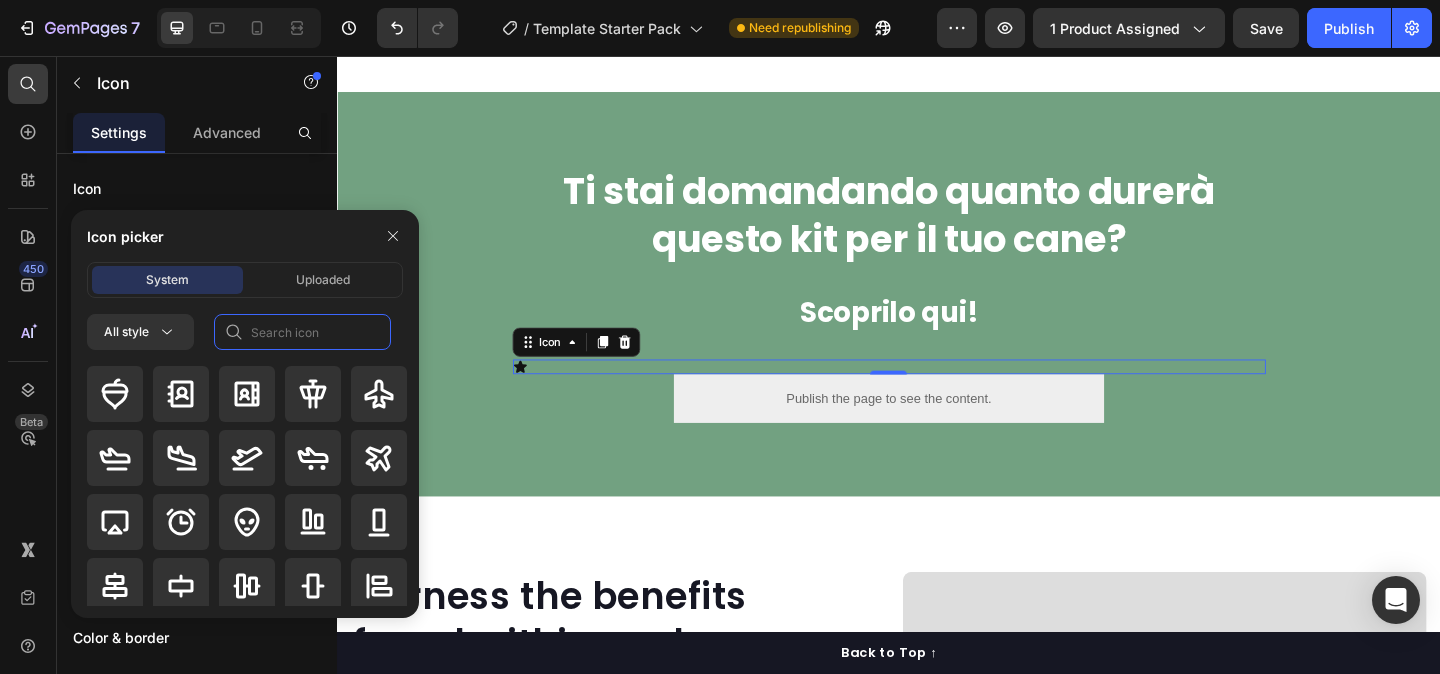 click 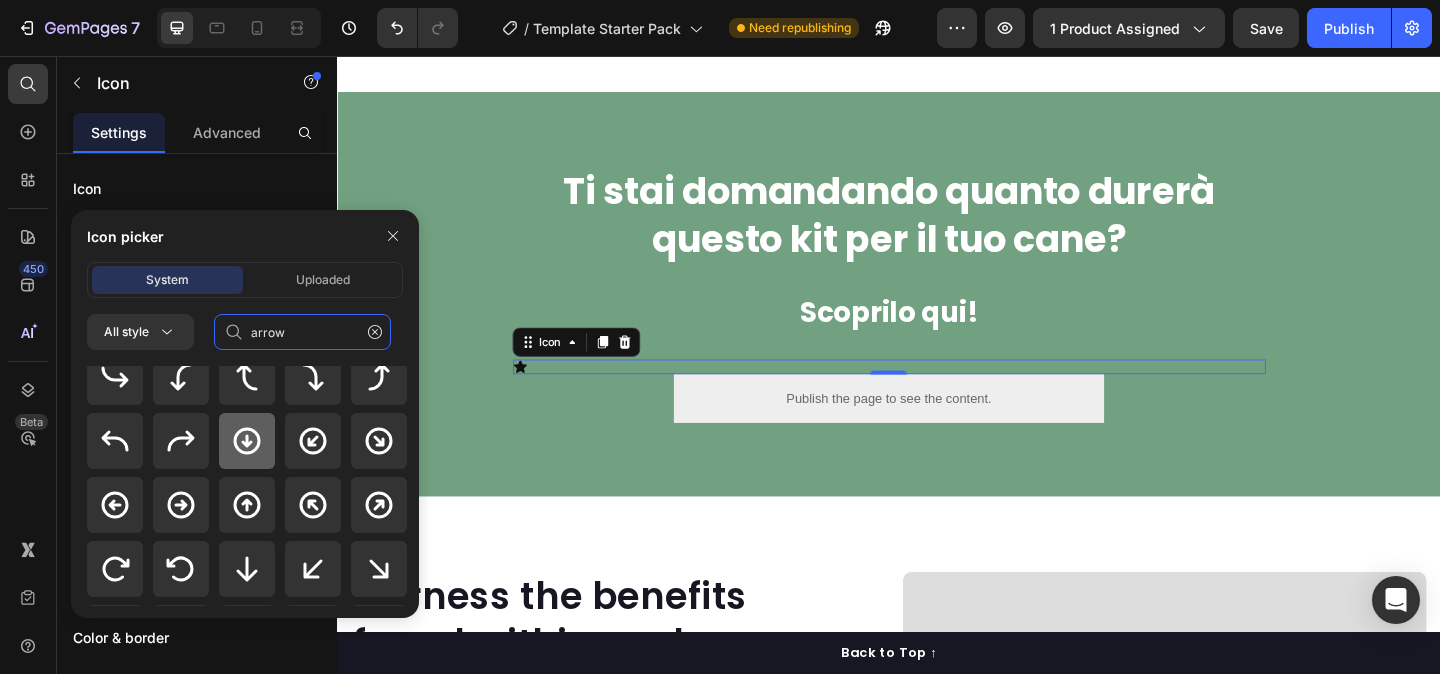 scroll, scrollTop: 82, scrollLeft: 0, axis: vertical 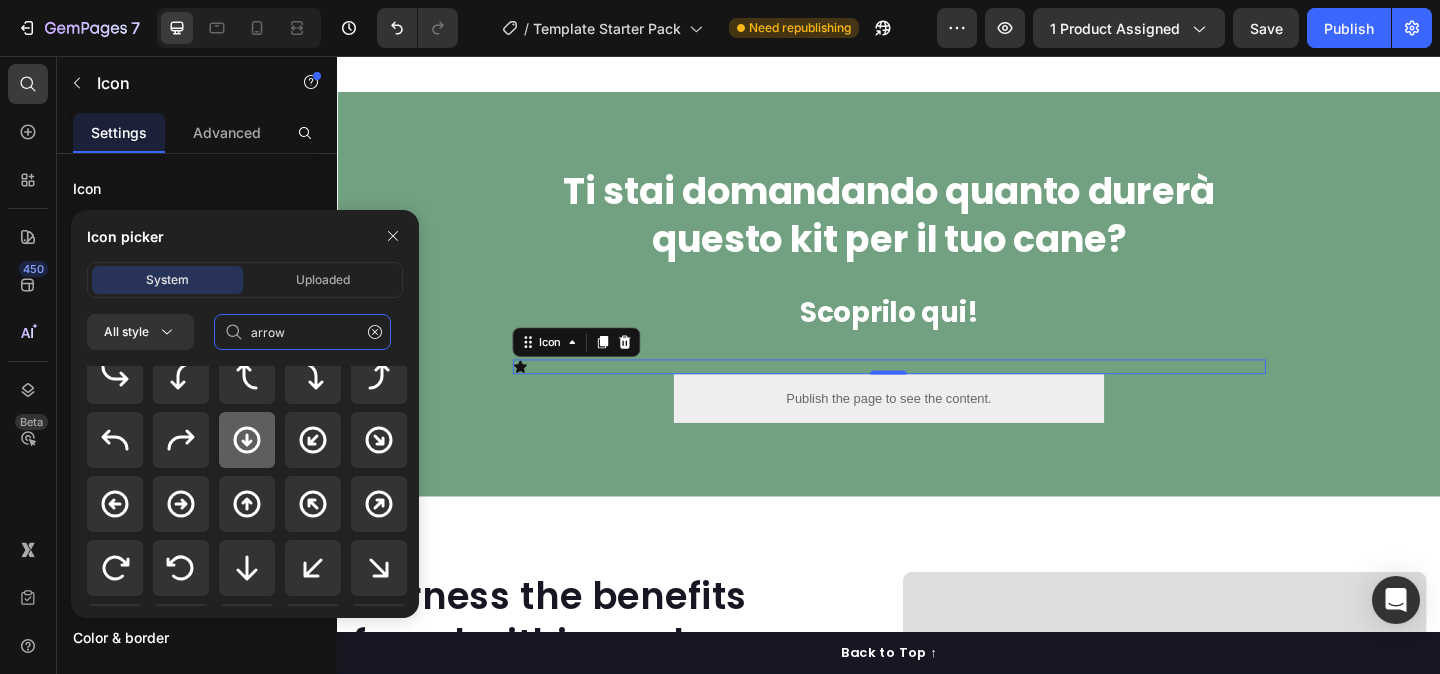 type on "arrow" 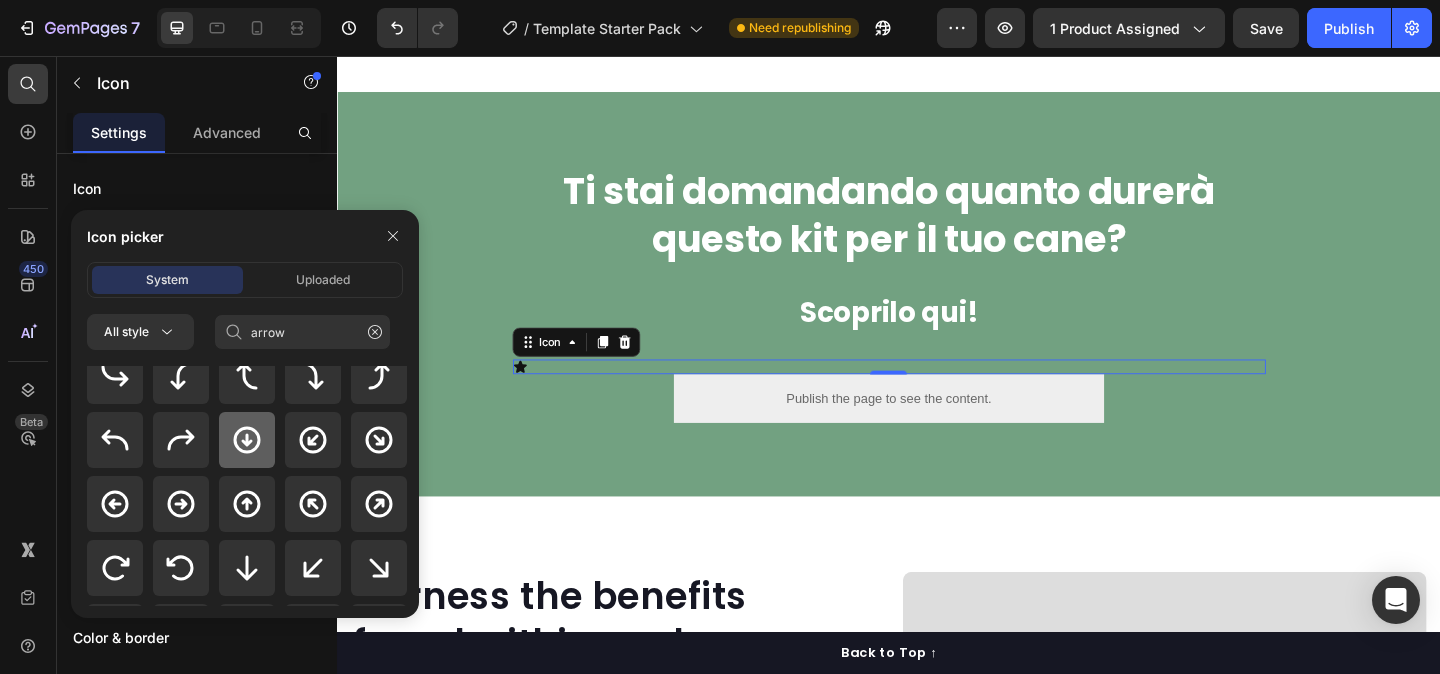 click 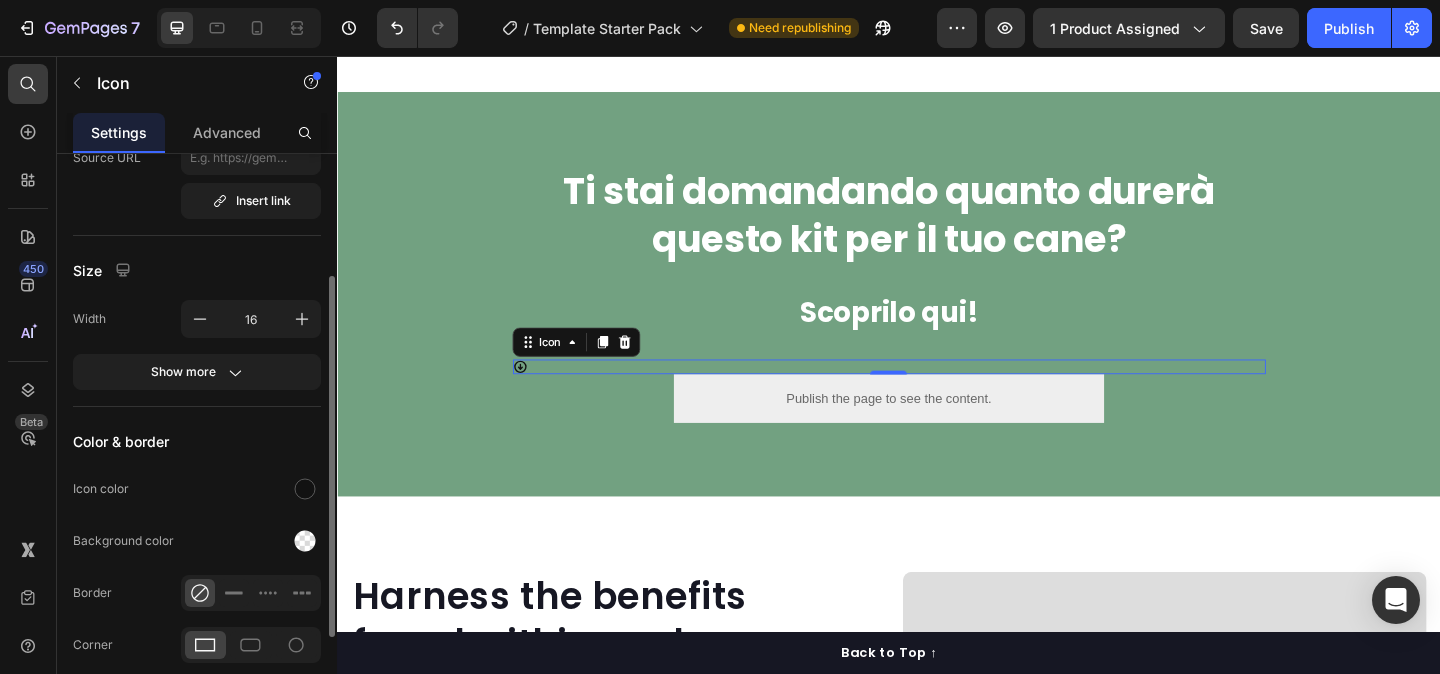 scroll, scrollTop: 345, scrollLeft: 0, axis: vertical 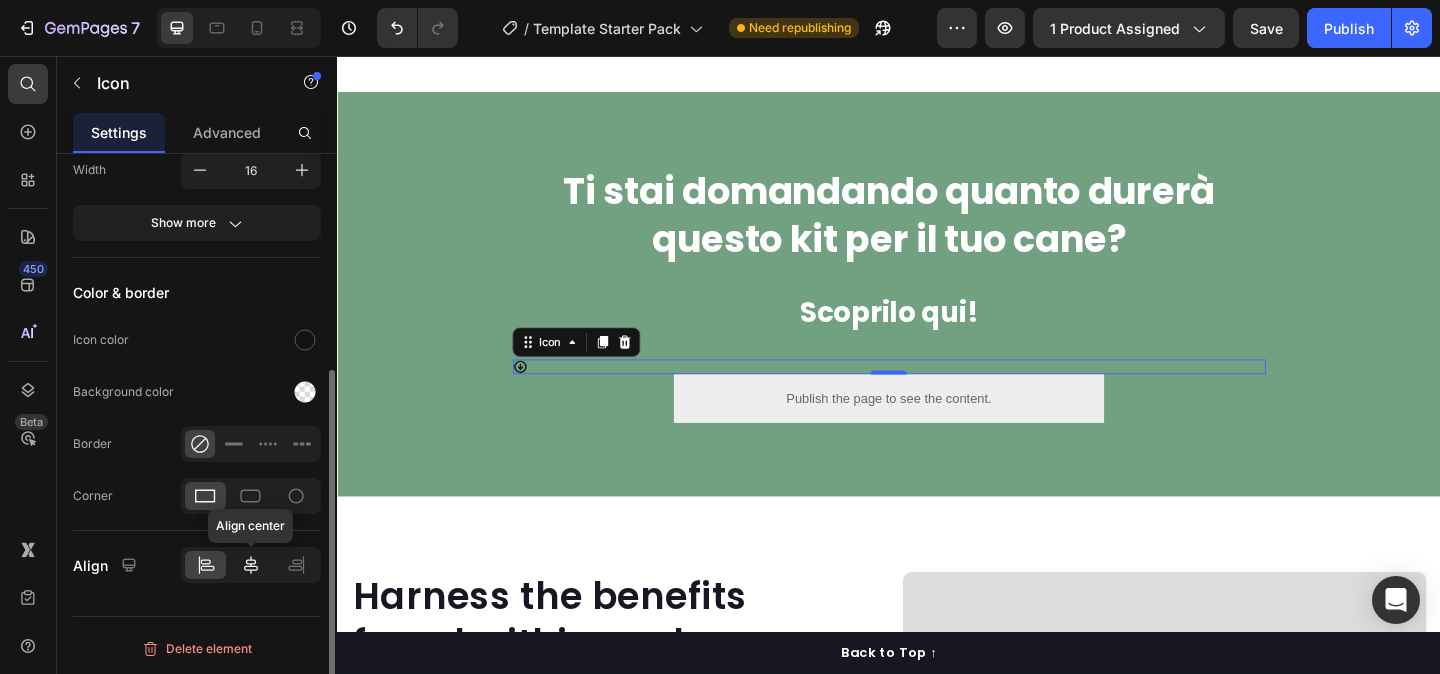 click 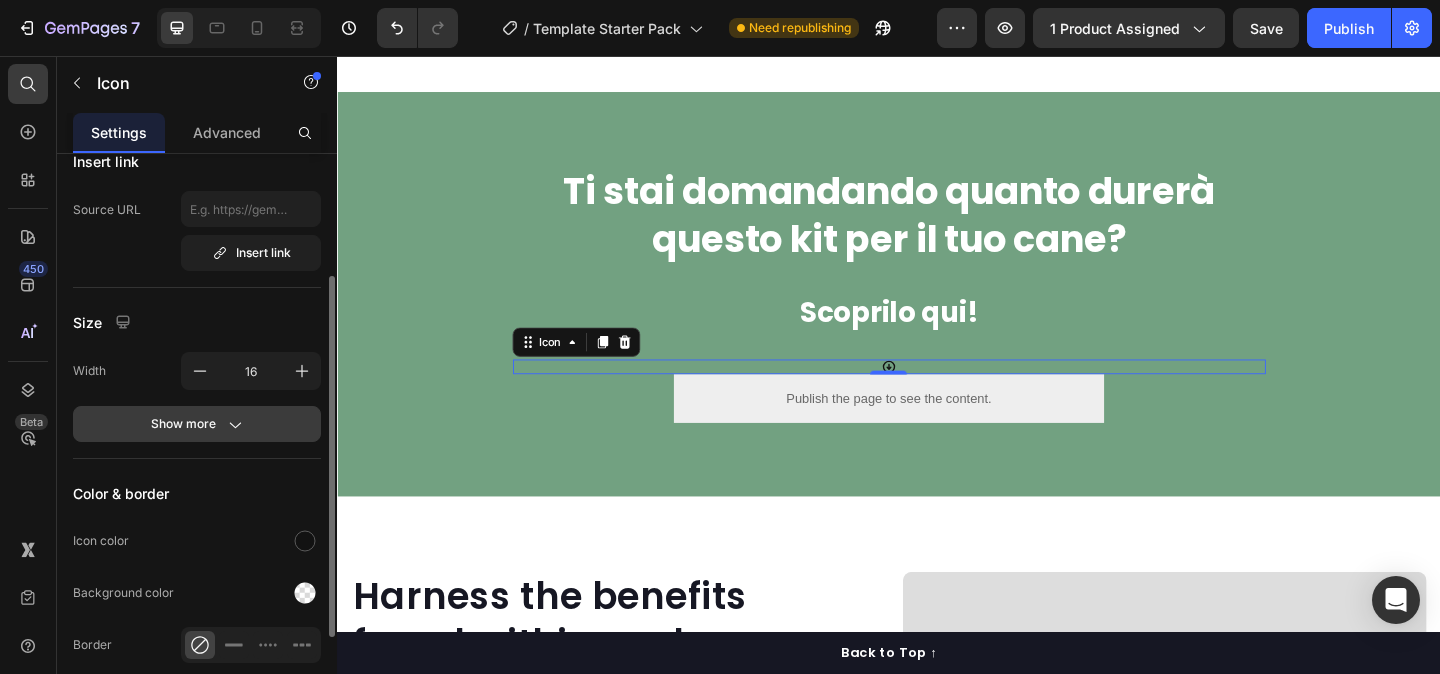 scroll, scrollTop: 0, scrollLeft: 0, axis: both 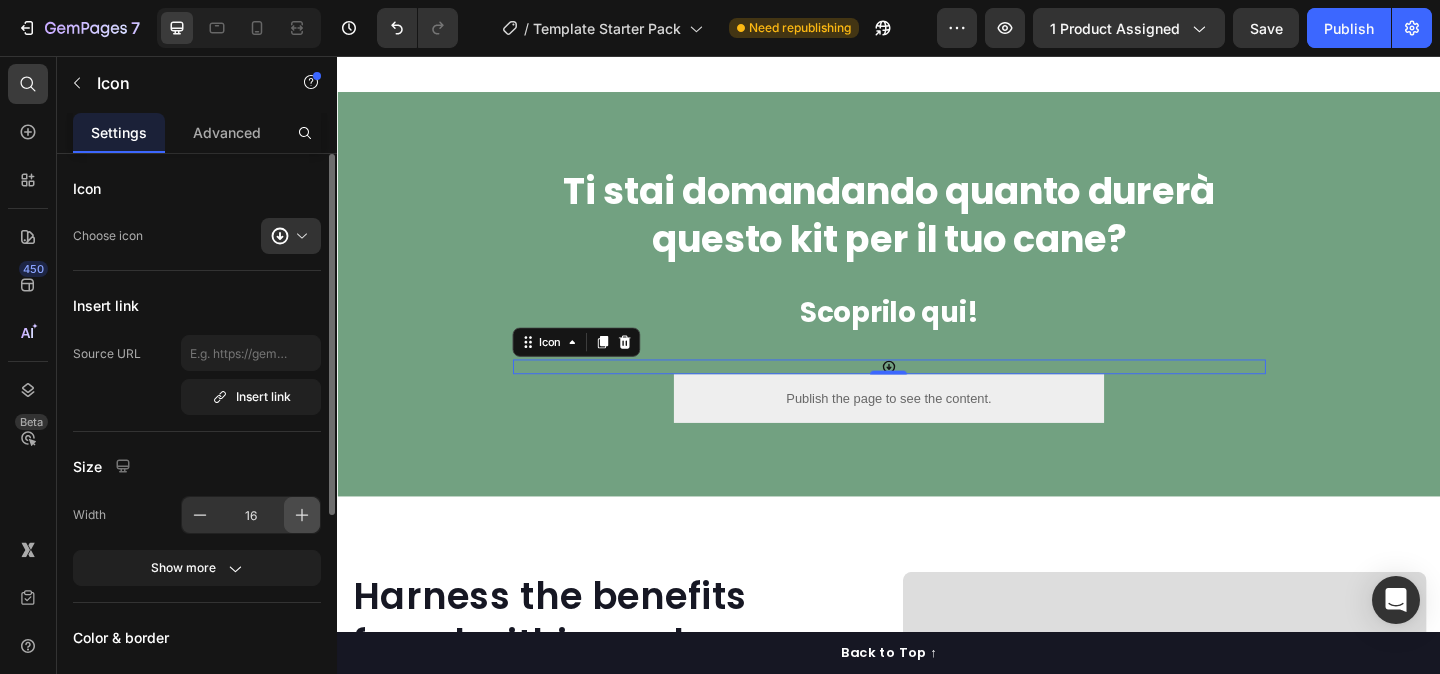 click 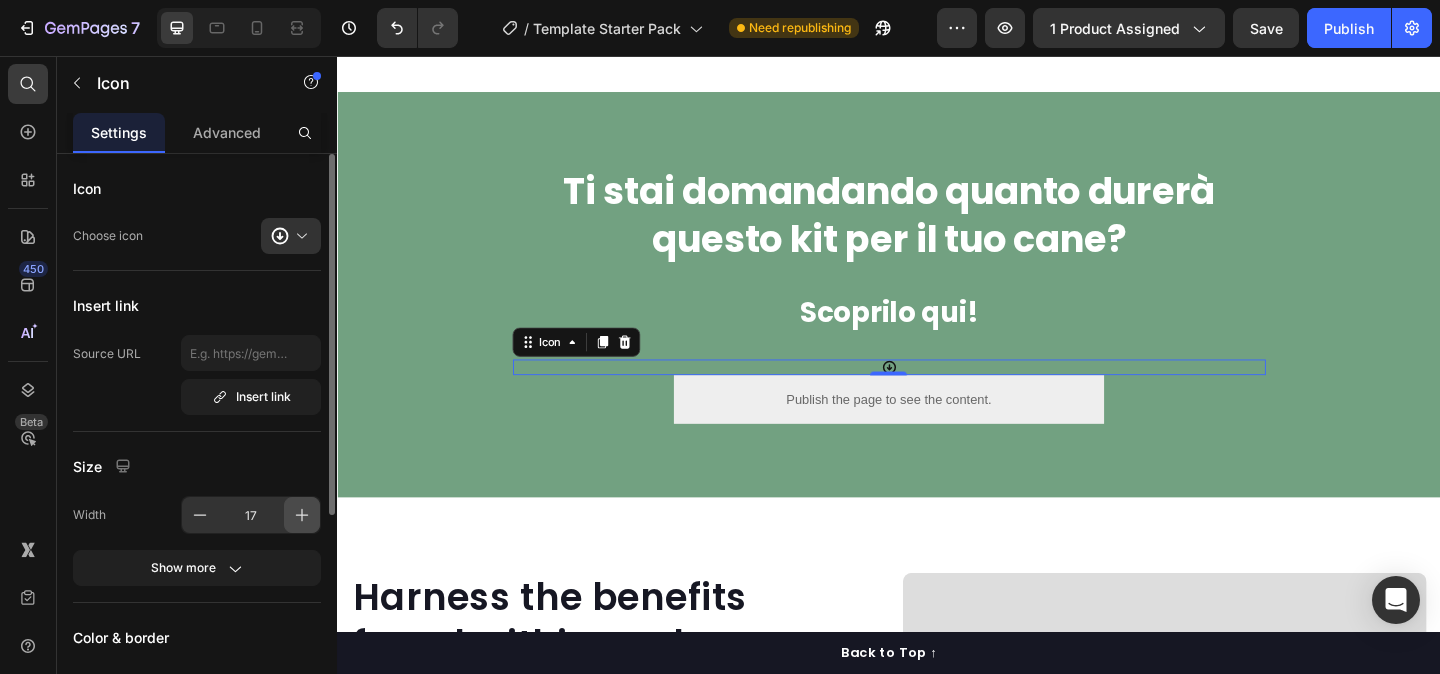 click 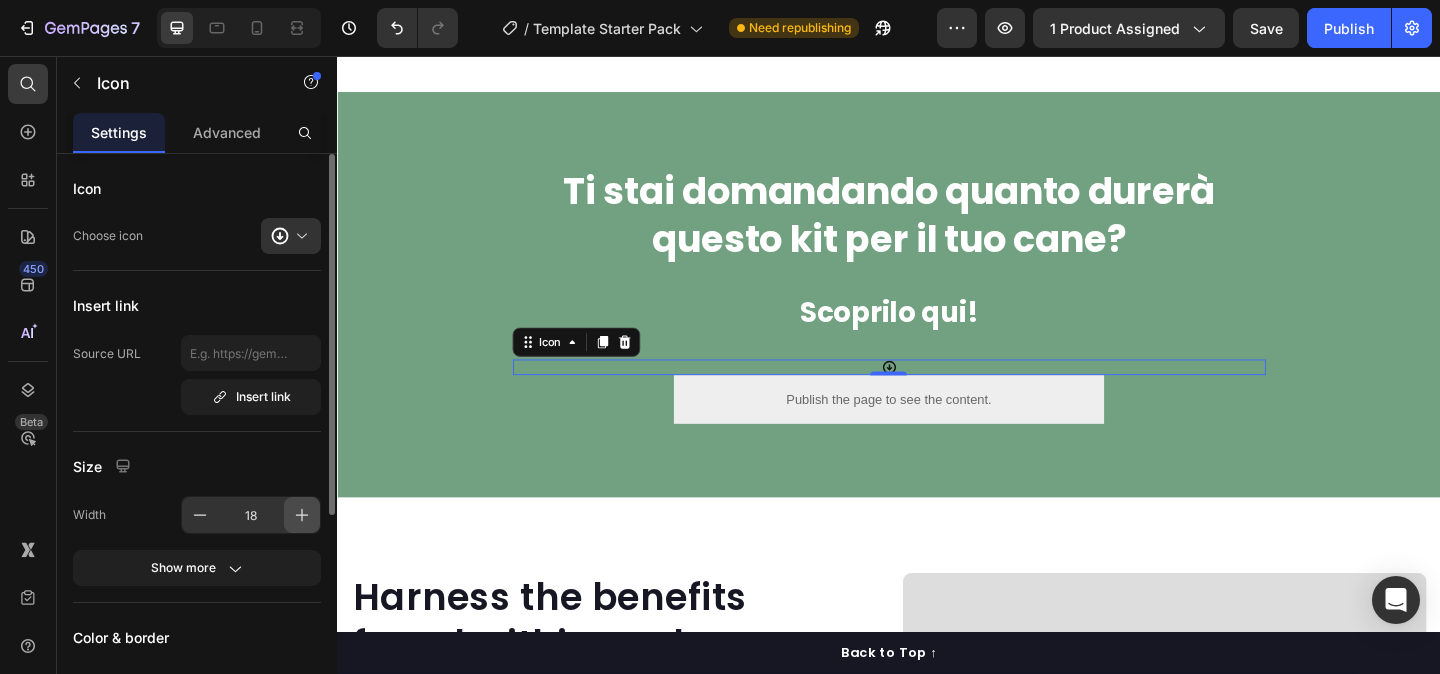 click 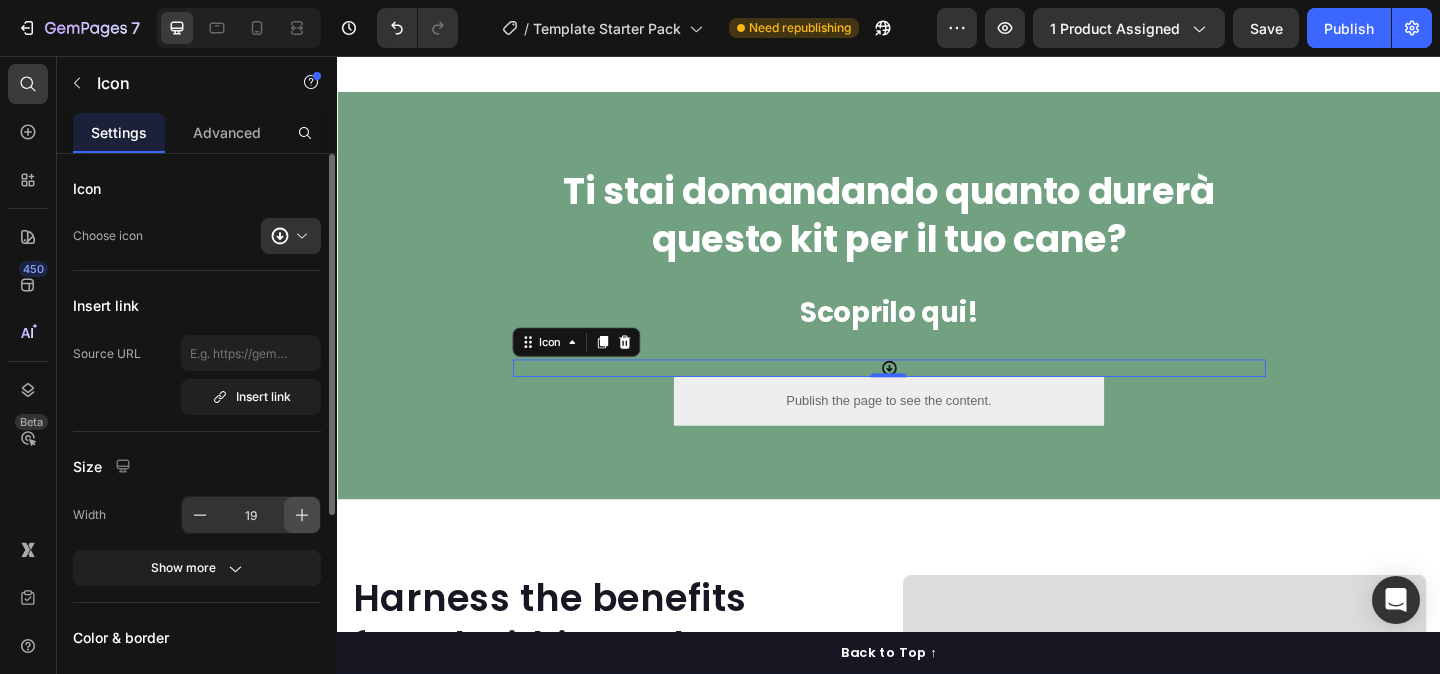 click 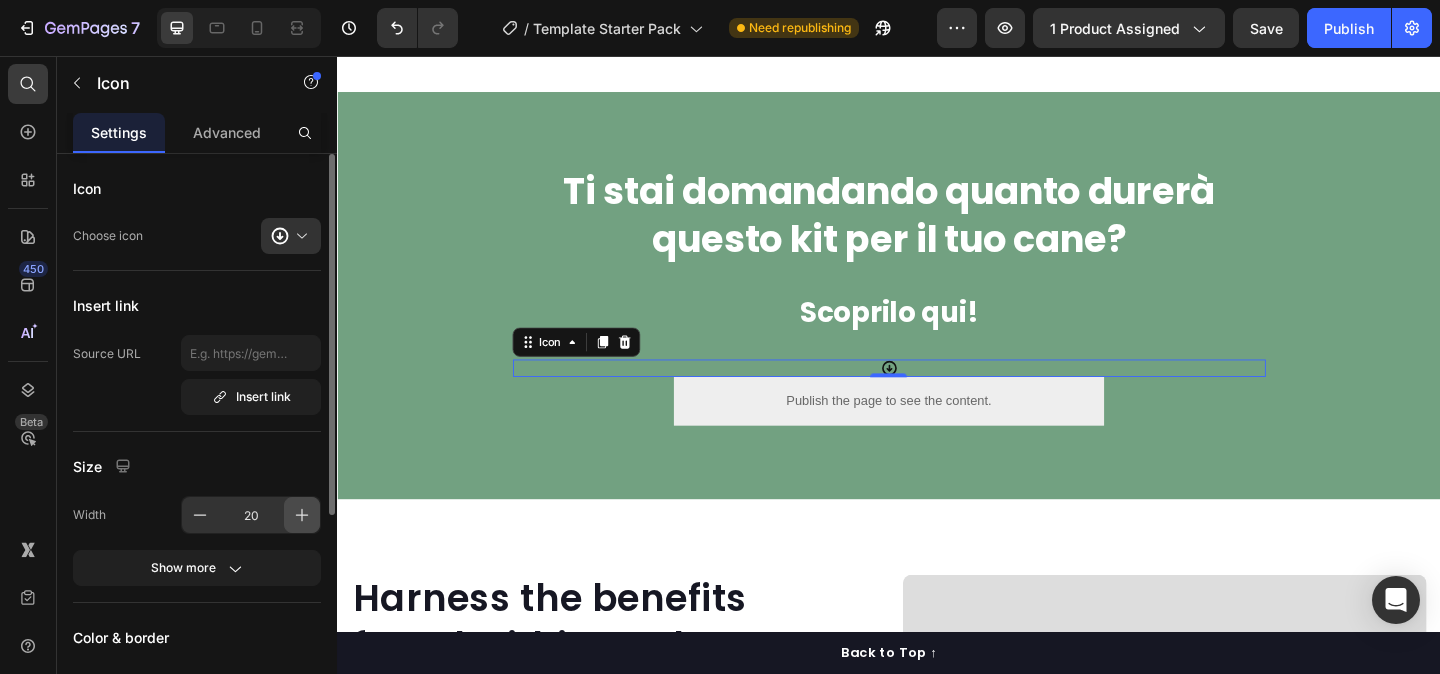 click 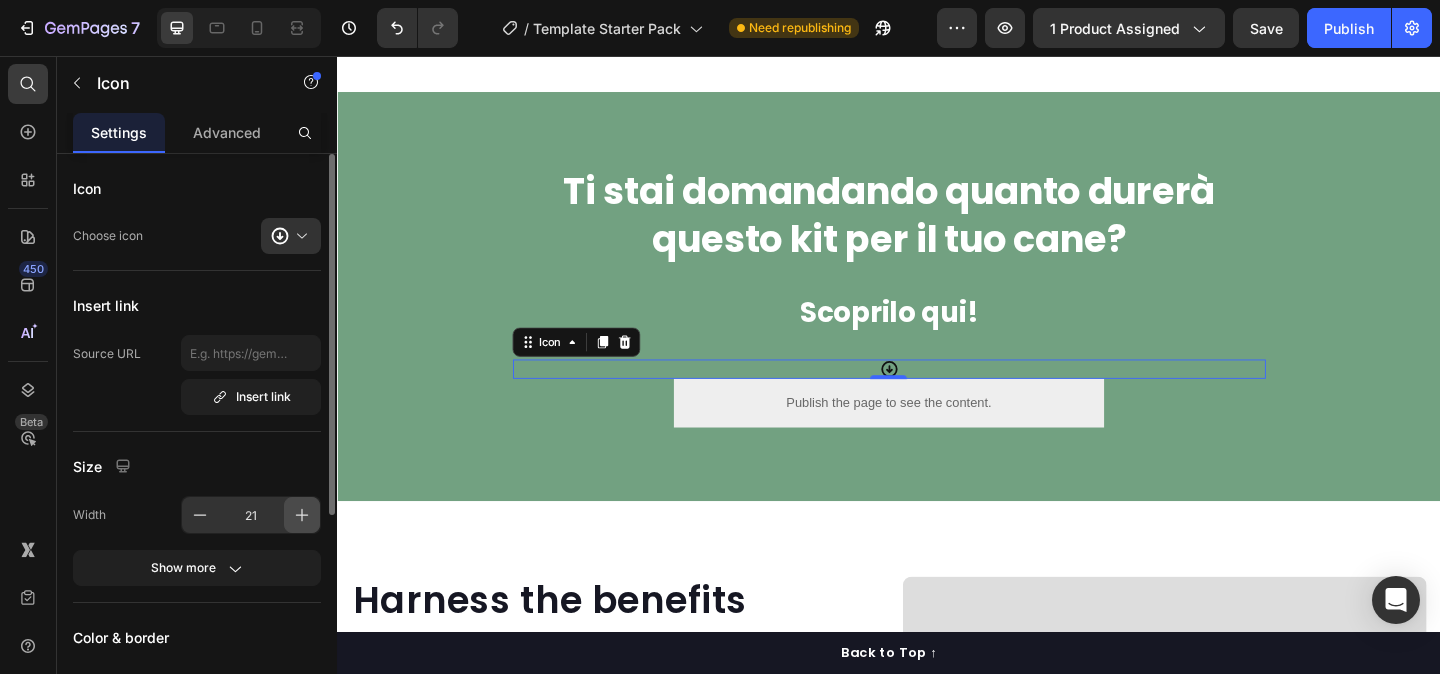 click 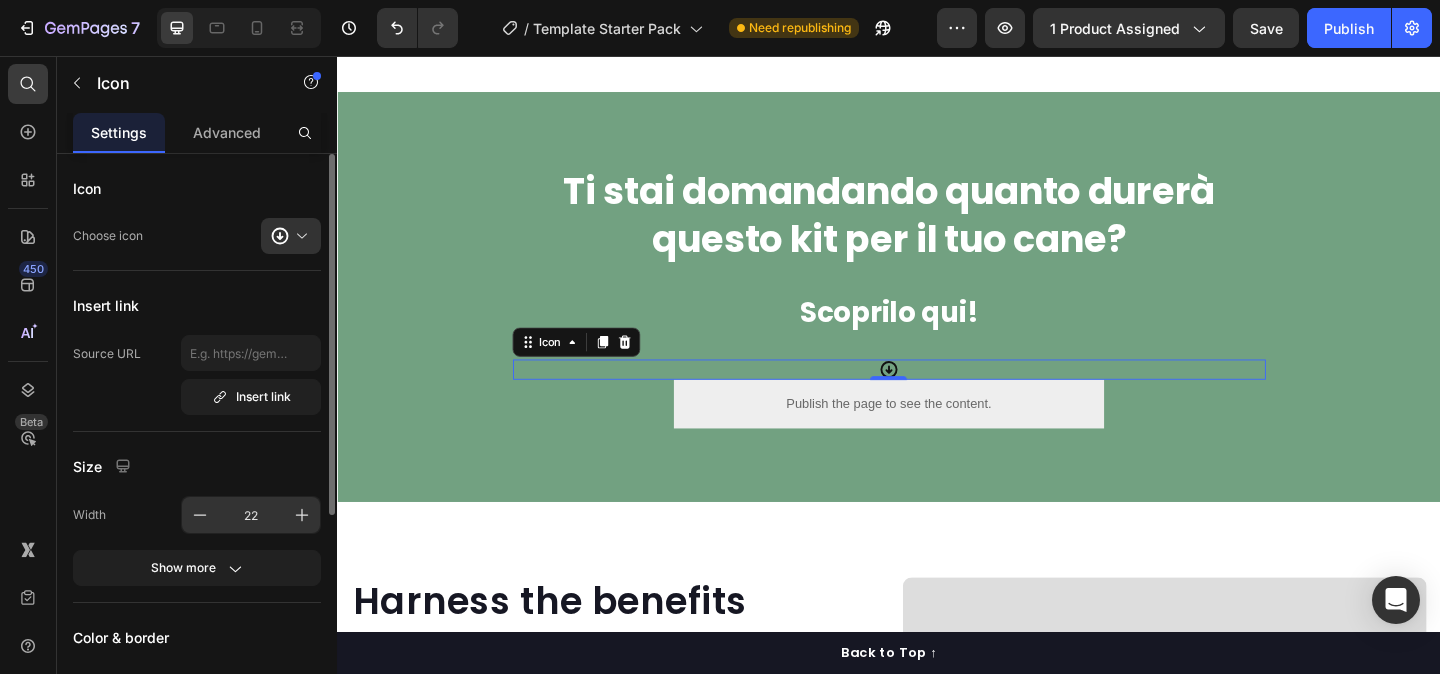 click on "22" at bounding box center (251, 515) 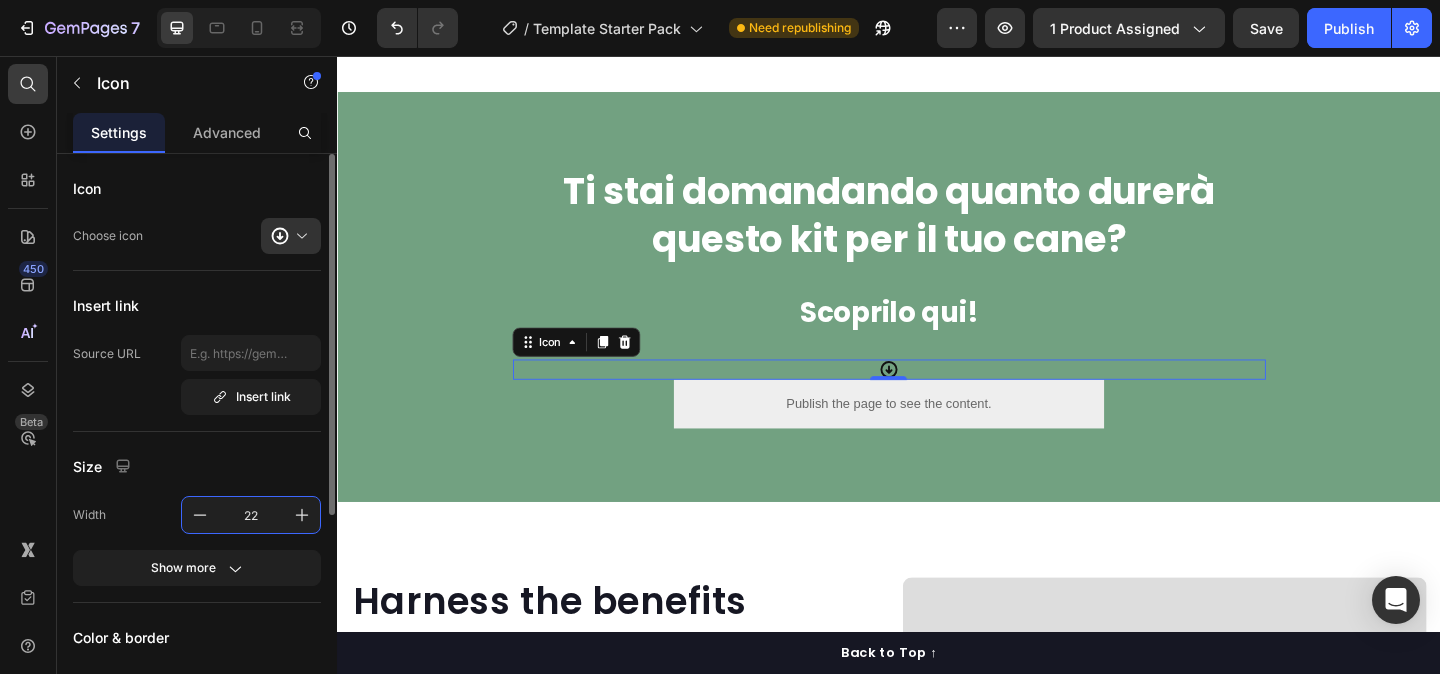 click on "22" at bounding box center (251, 515) 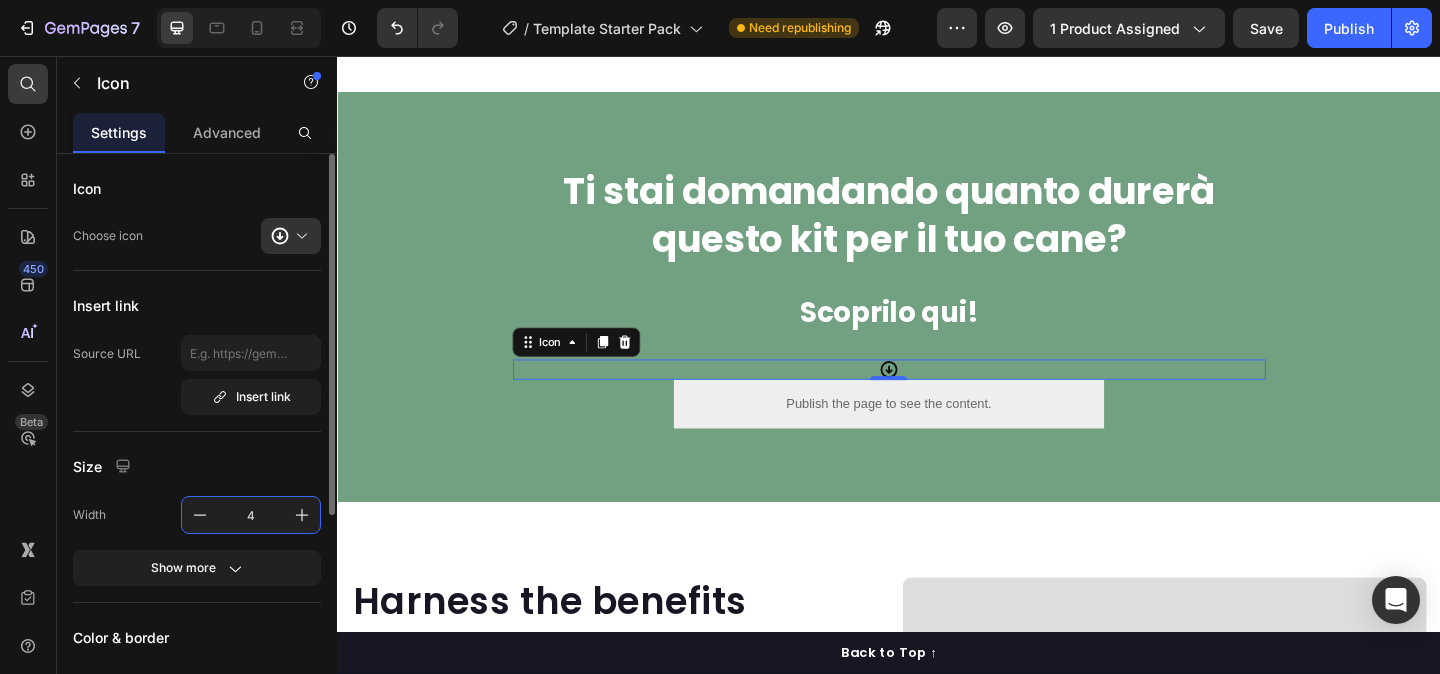 type on "40" 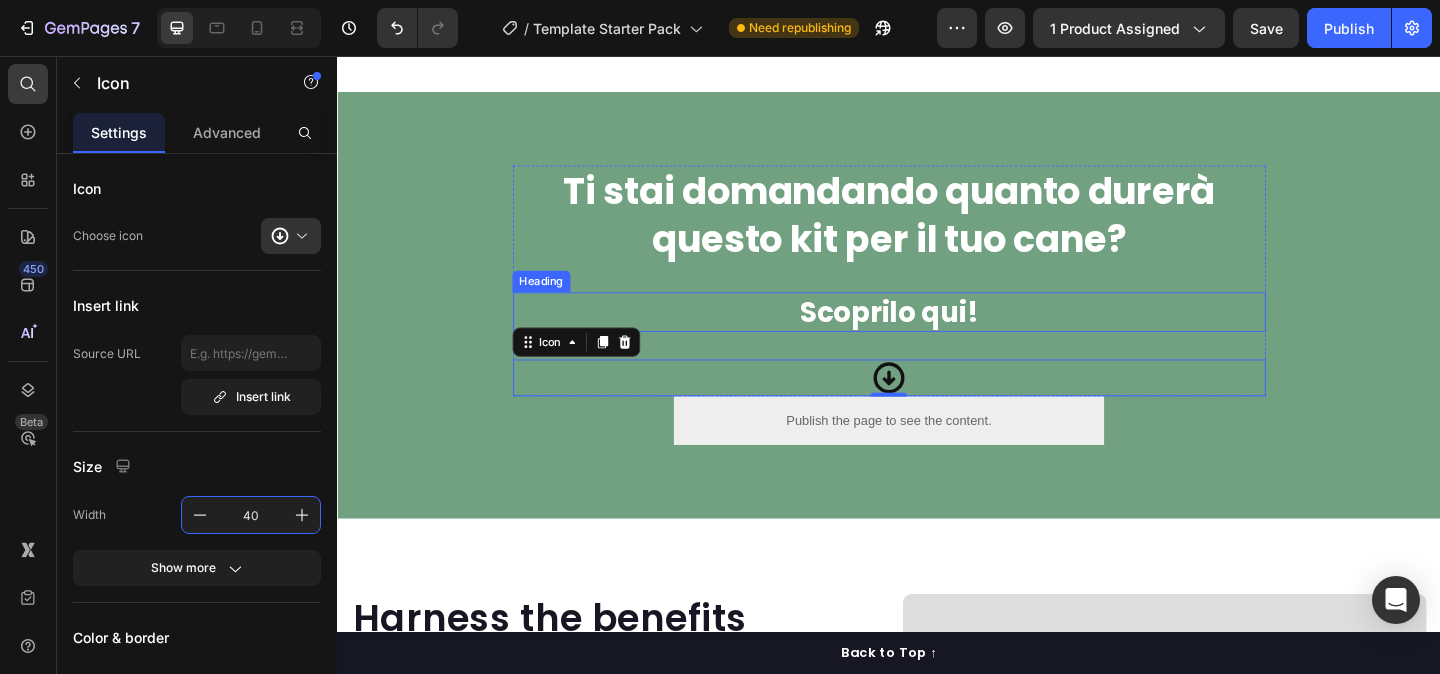 click on "Scoprilo qui!" at bounding box center (937, 334) 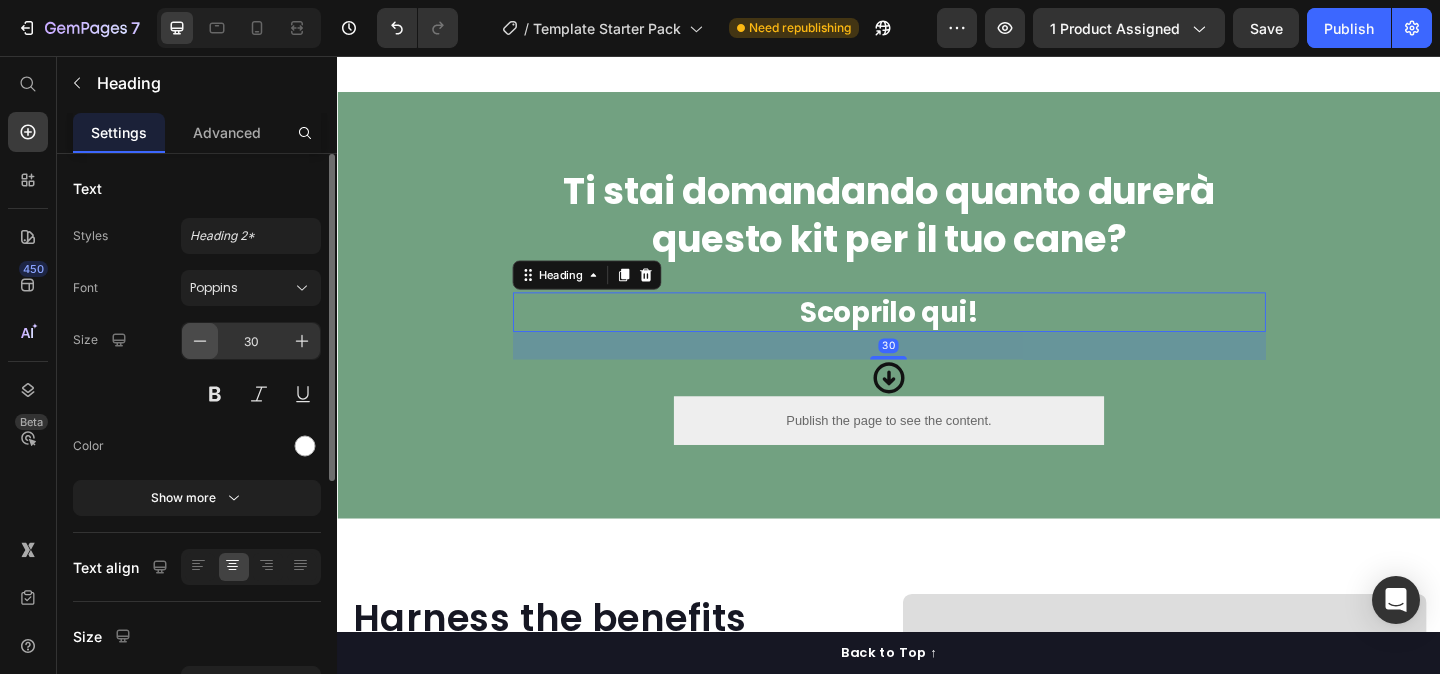 click 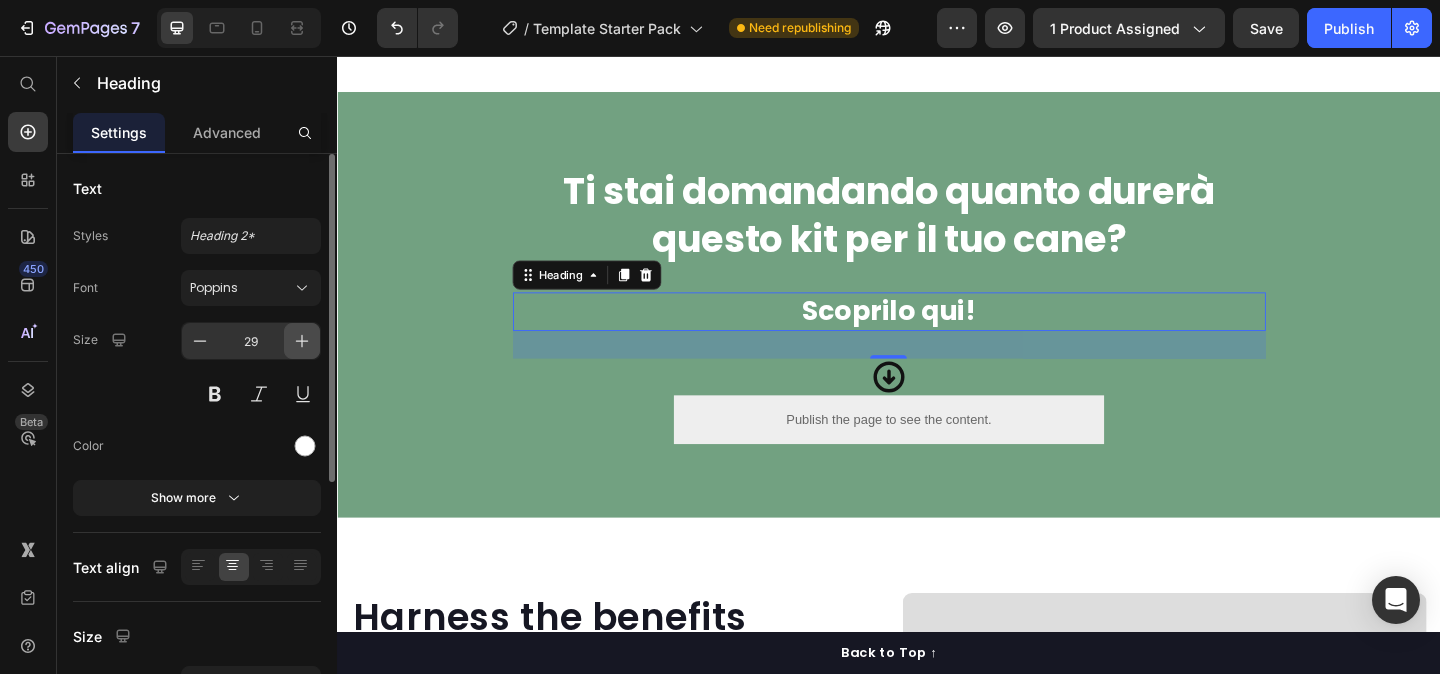 click 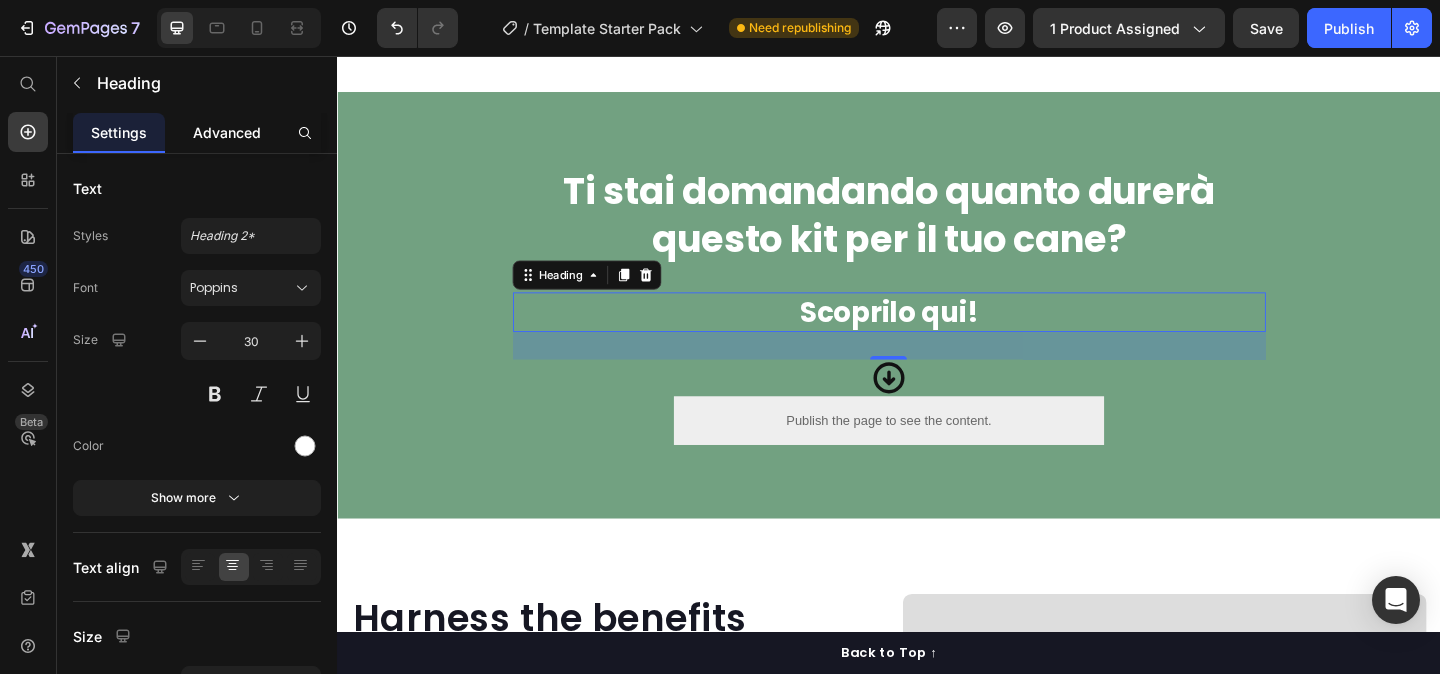 click on "Advanced" at bounding box center [227, 132] 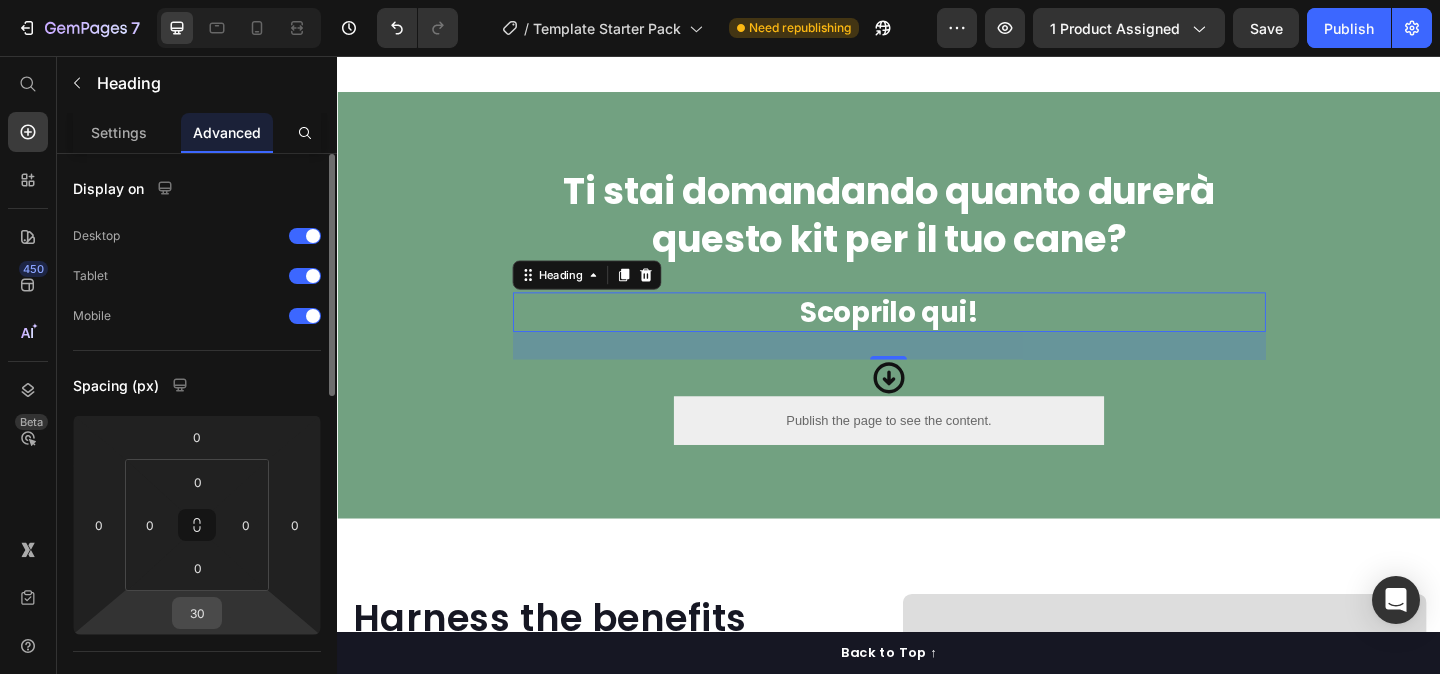 click on "30" at bounding box center (197, 613) 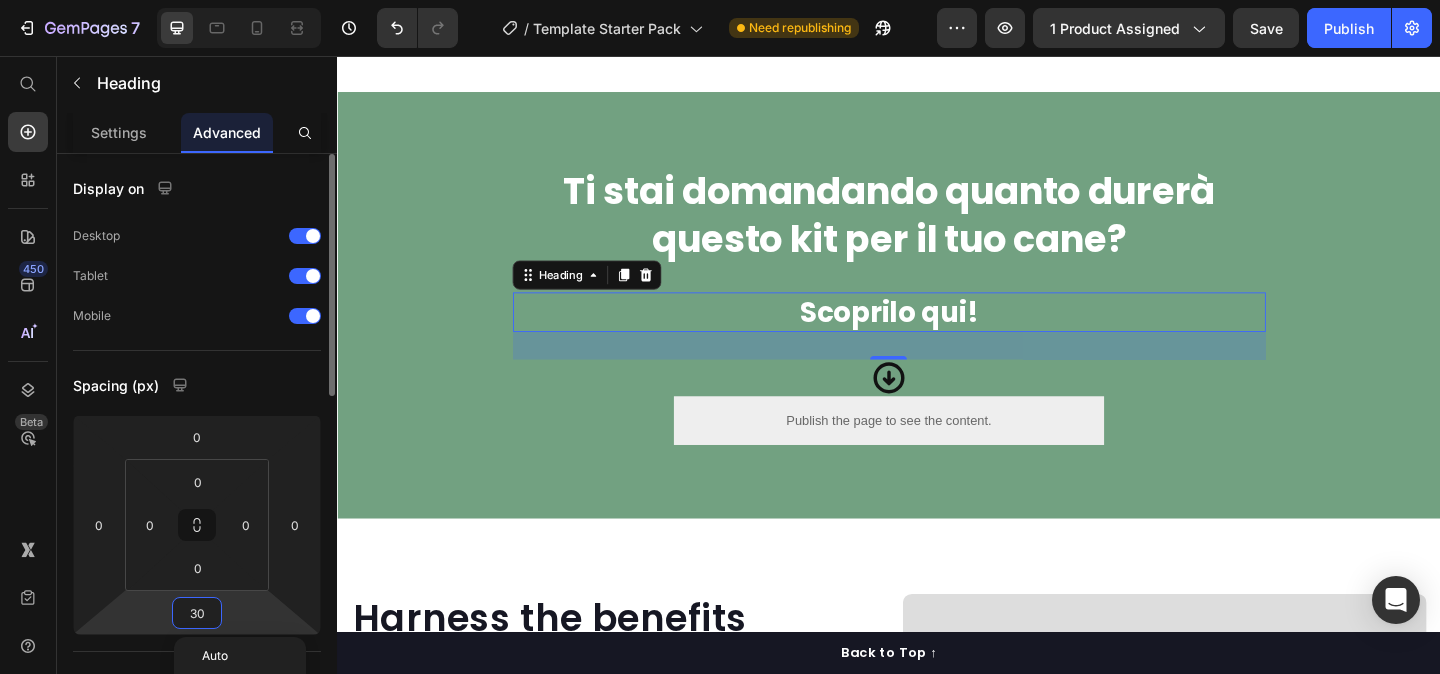 click on "30" at bounding box center [197, 613] 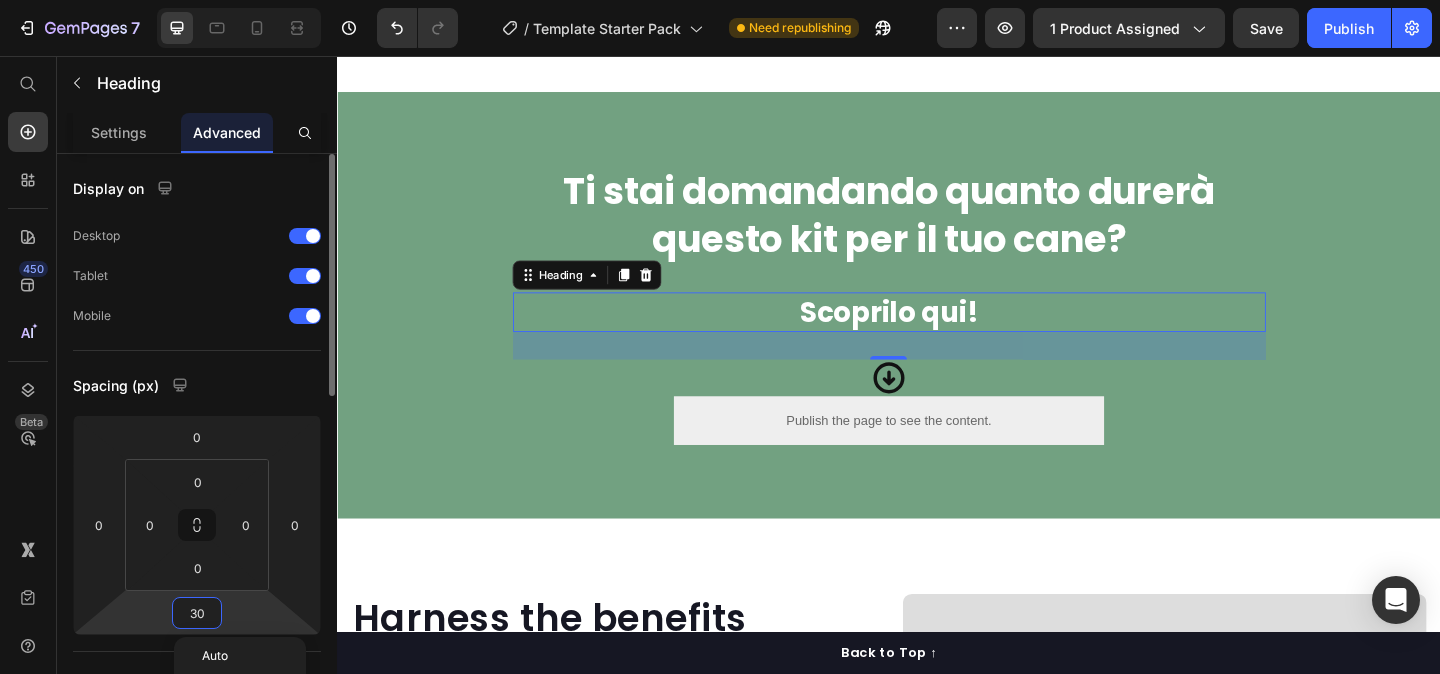 type 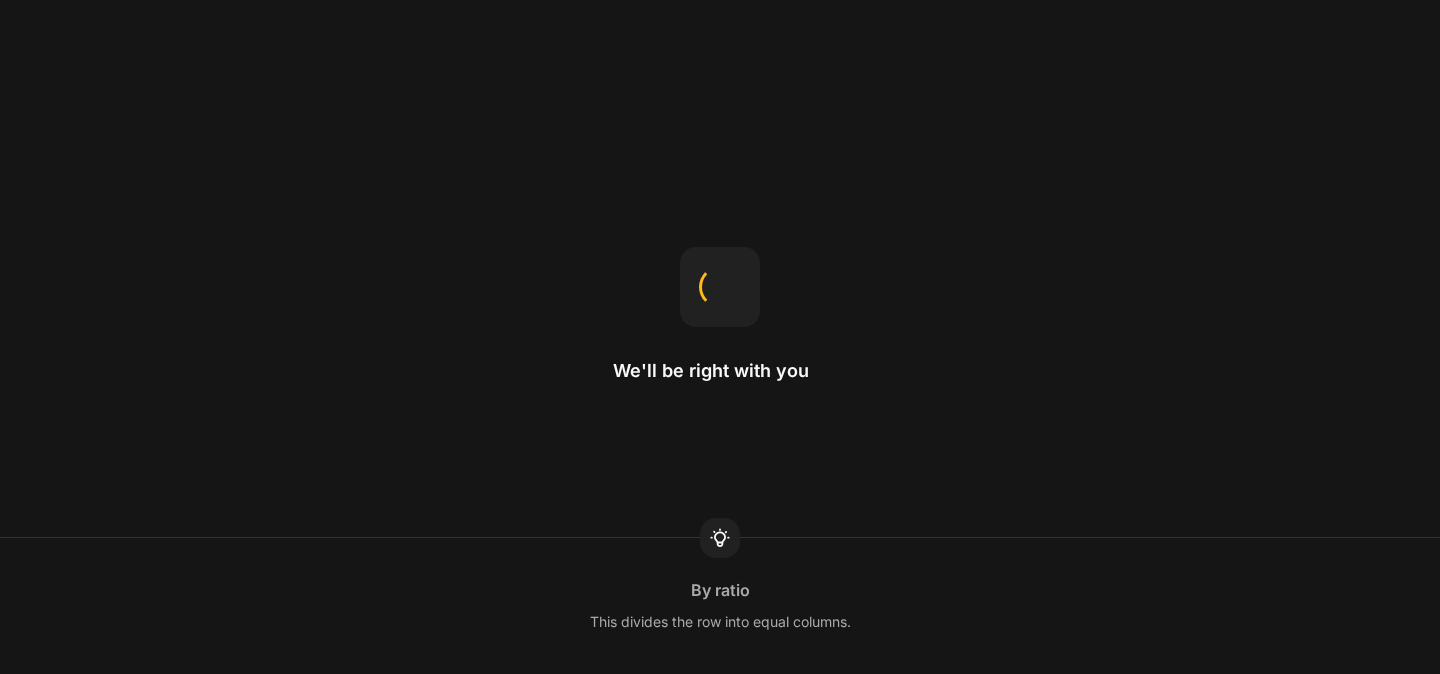 scroll, scrollTop: 0, scrollLeft: 0, axis: both 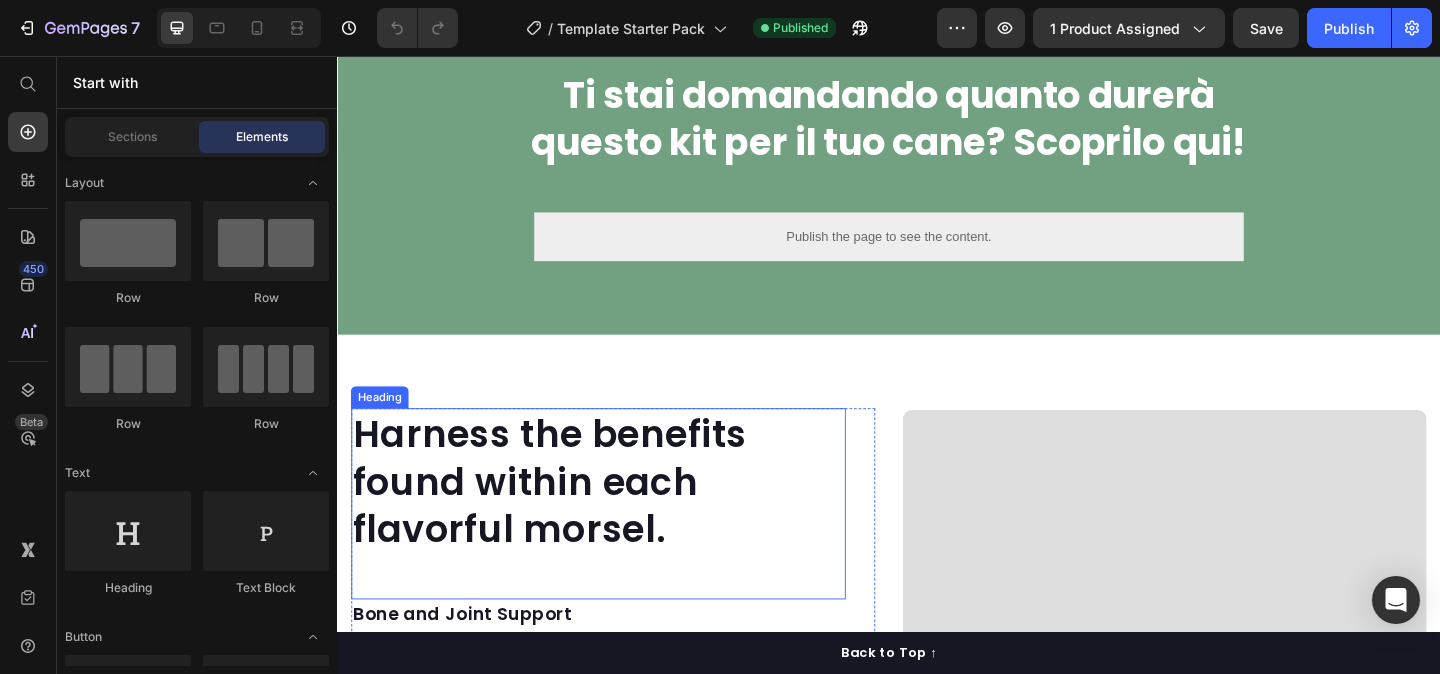 click on "Harness the benefits found within each flavorful morsel." at bounding box center (621, 519) 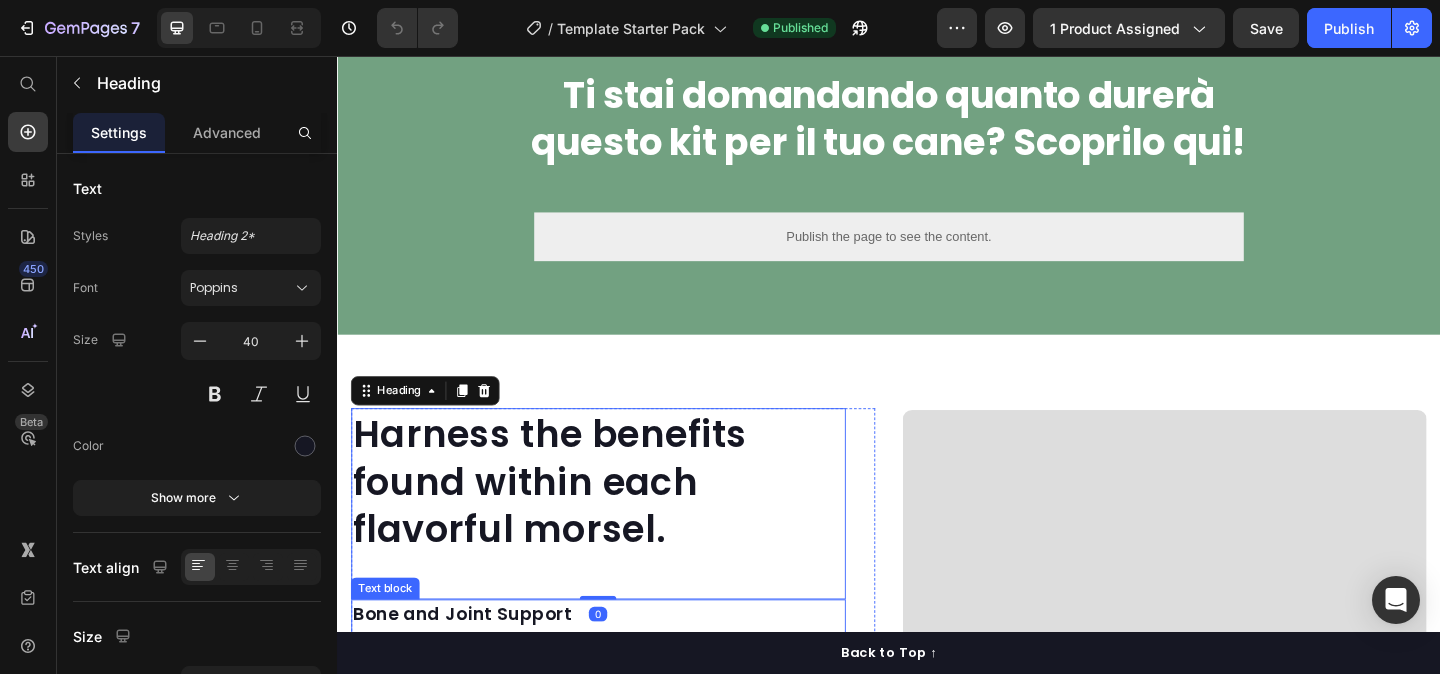 click on "Harness the benefits found within each flavorful morsel." at bounding box center (621, 519) 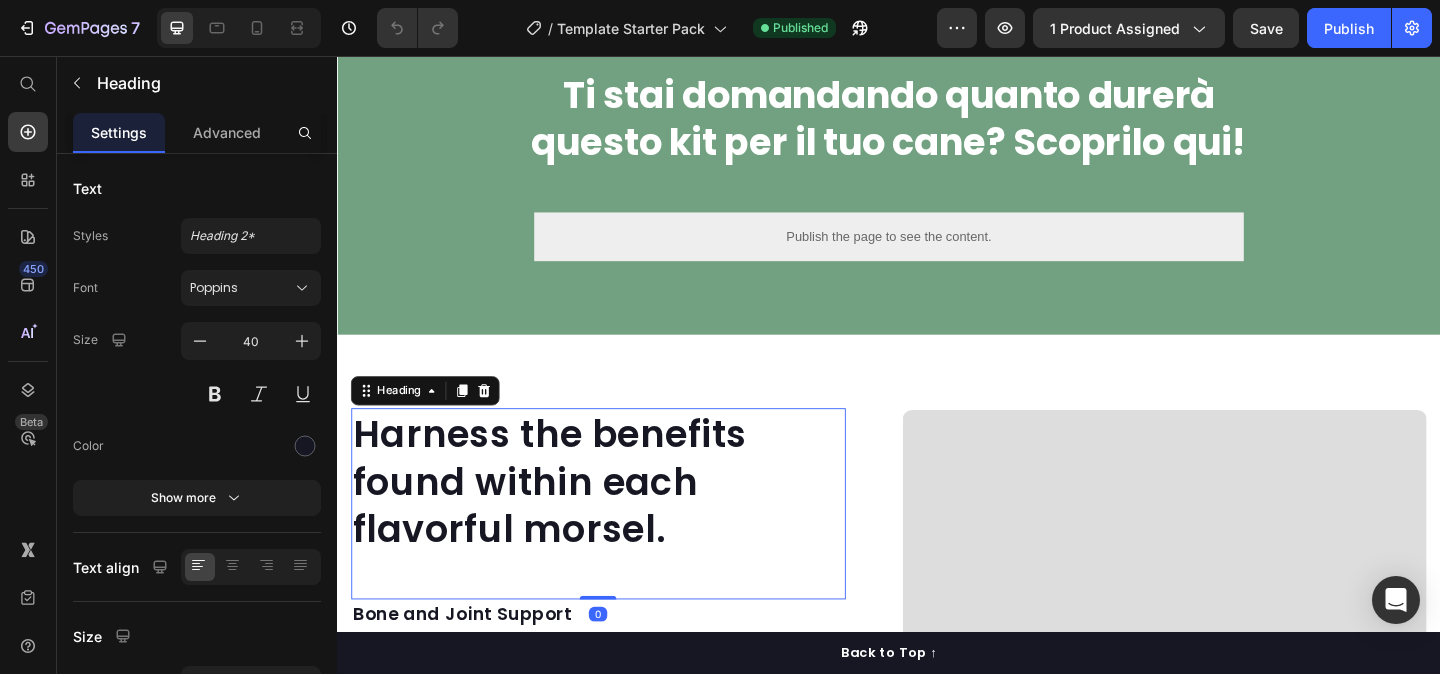 scroll, scrollTop: 1349, scrollLeft: 0, axis: vertical 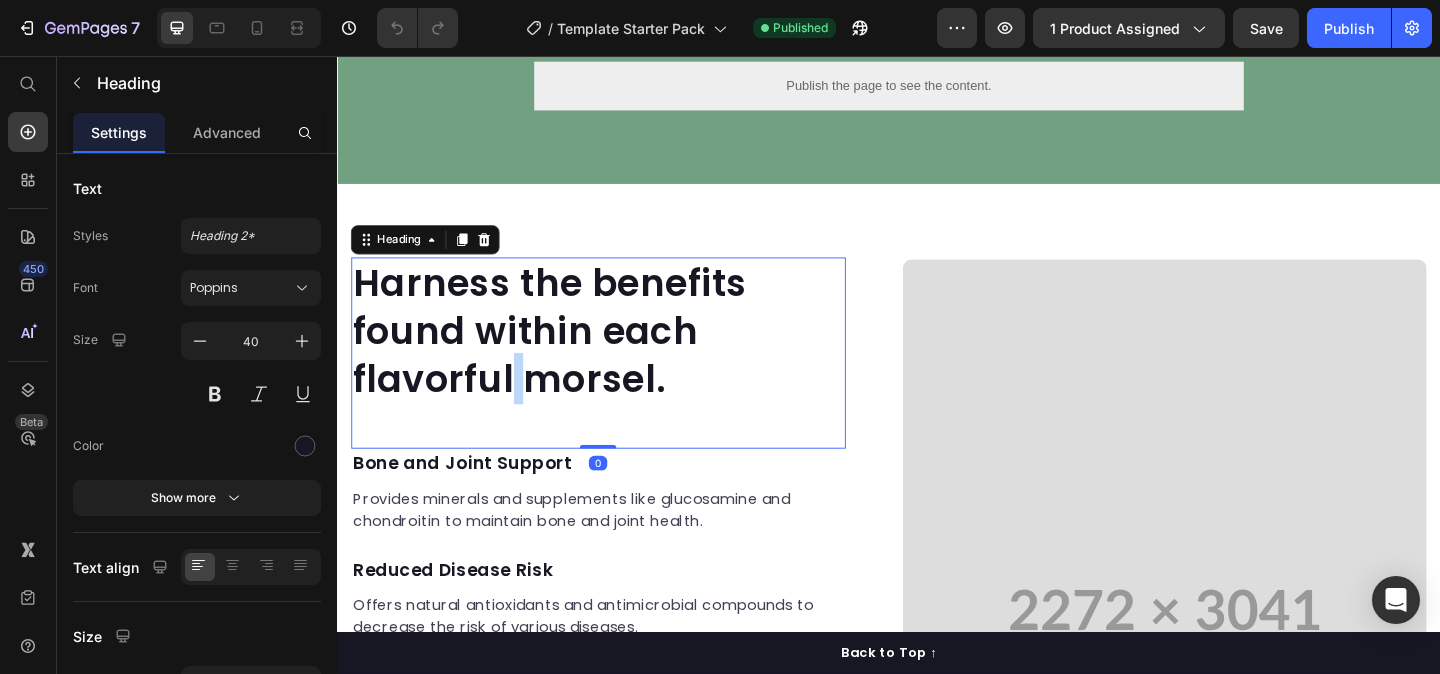 click on "Harness the benefits found within each flavorful morsel." at bounding box center [621, 355] 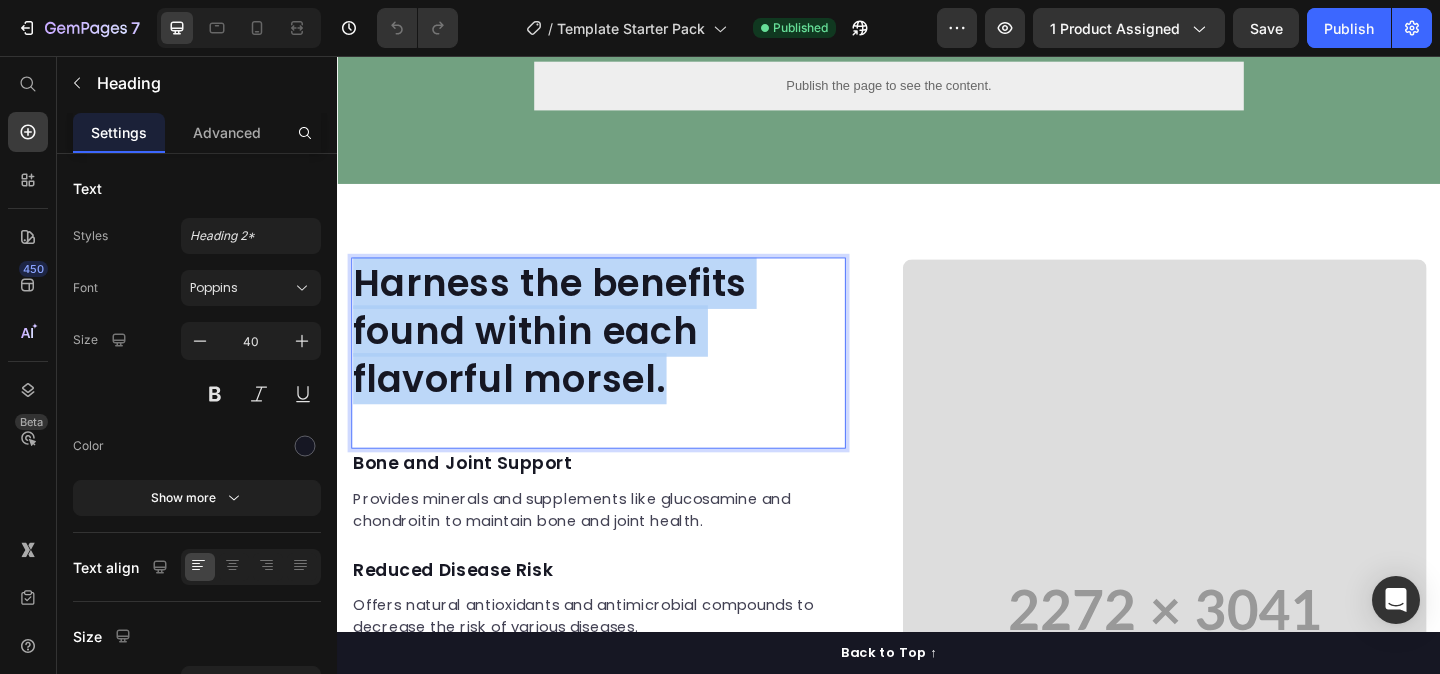 click on "Harness the benefits found within each flavorful morsel." at bounding box center [621, 355] 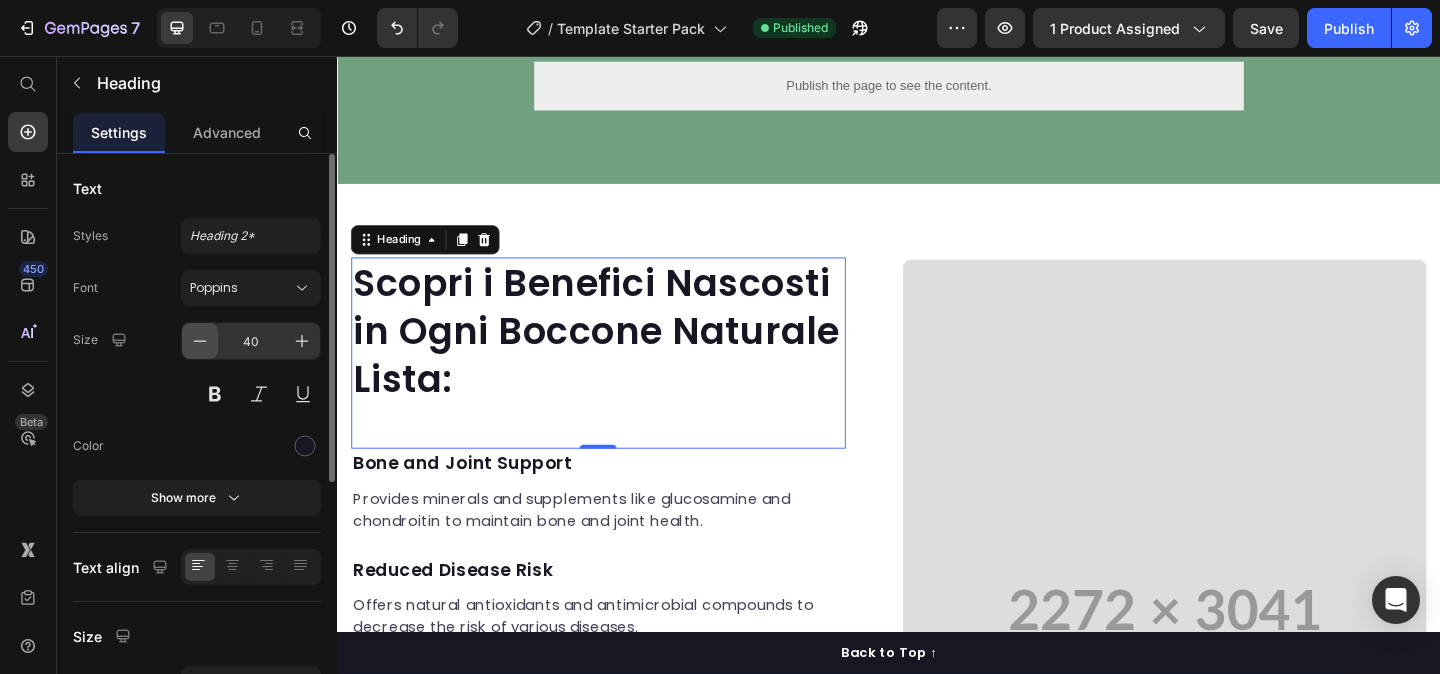 click at bounding box center (200, 341) 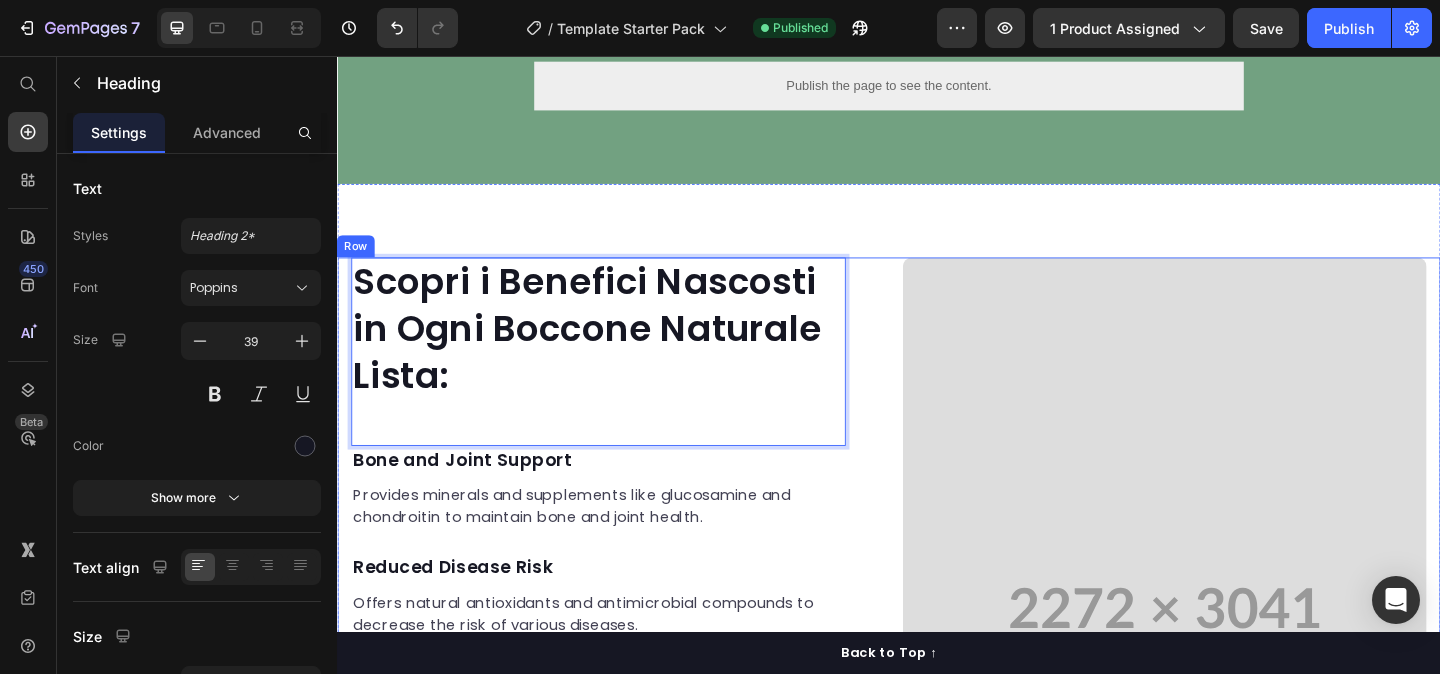 drag, startPoint x: 494, startPoint y: 474, endPoint x: 336, endPoint y: 474, distance: 158 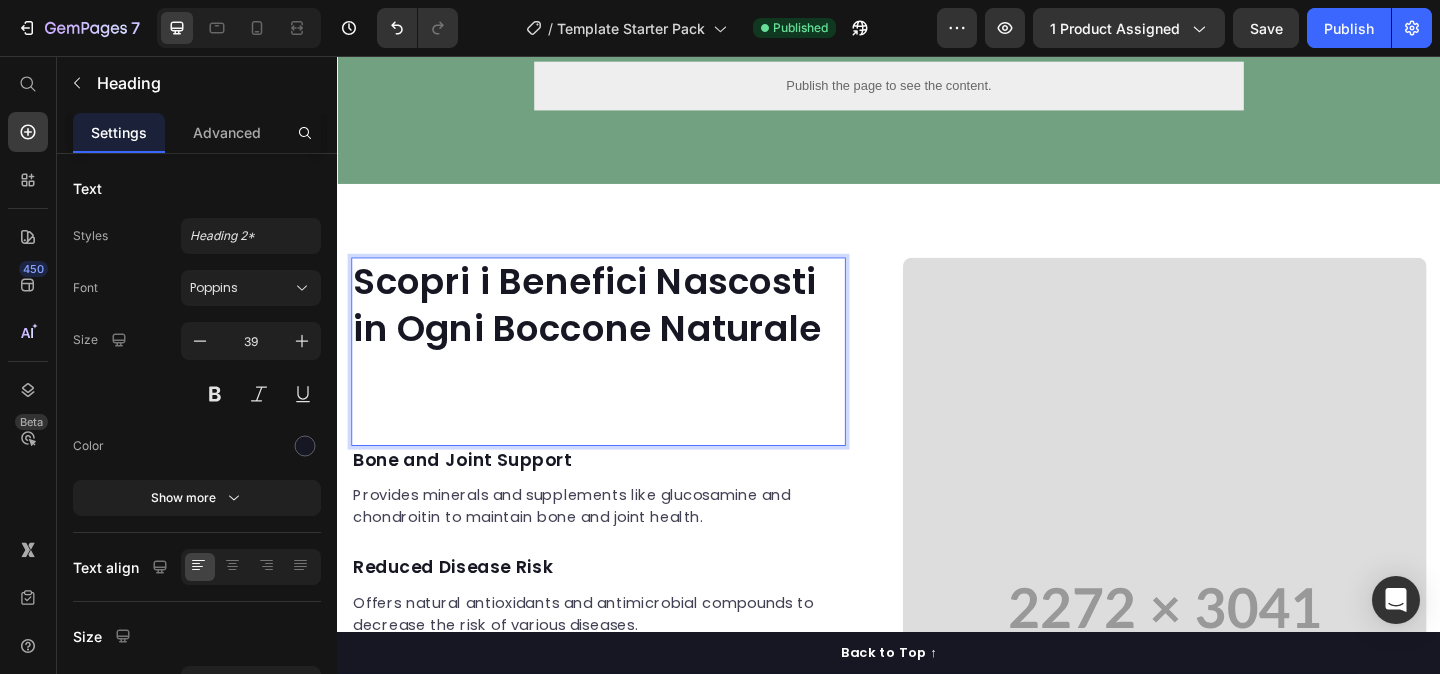 scroll, scrollTop: 1374, scrollLeft: 0, axis: vertical 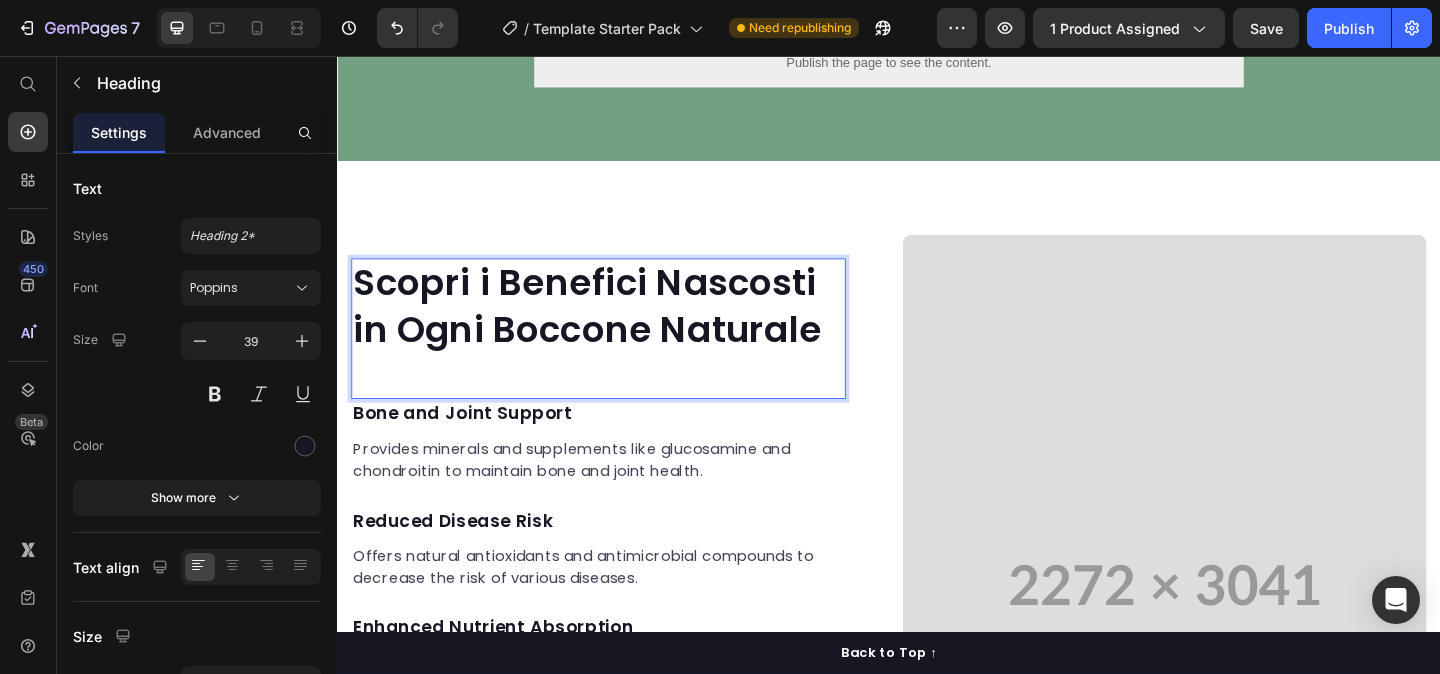 click on "Scopri i Benefici Nascosti in Ogni Boccone Naturale Heading   0" at bounding box center (621, 352) 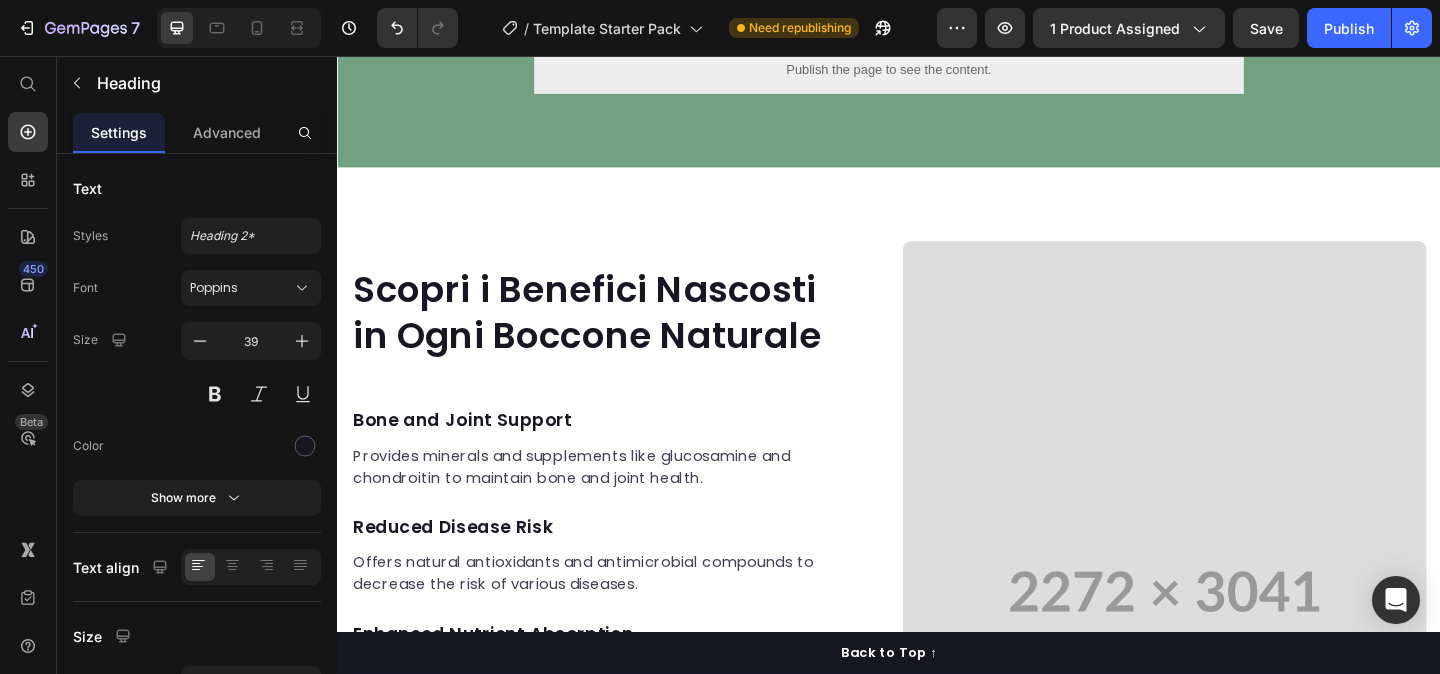 scroll, scrollTop: 1199, scrollLeft: 0, axis: vertical 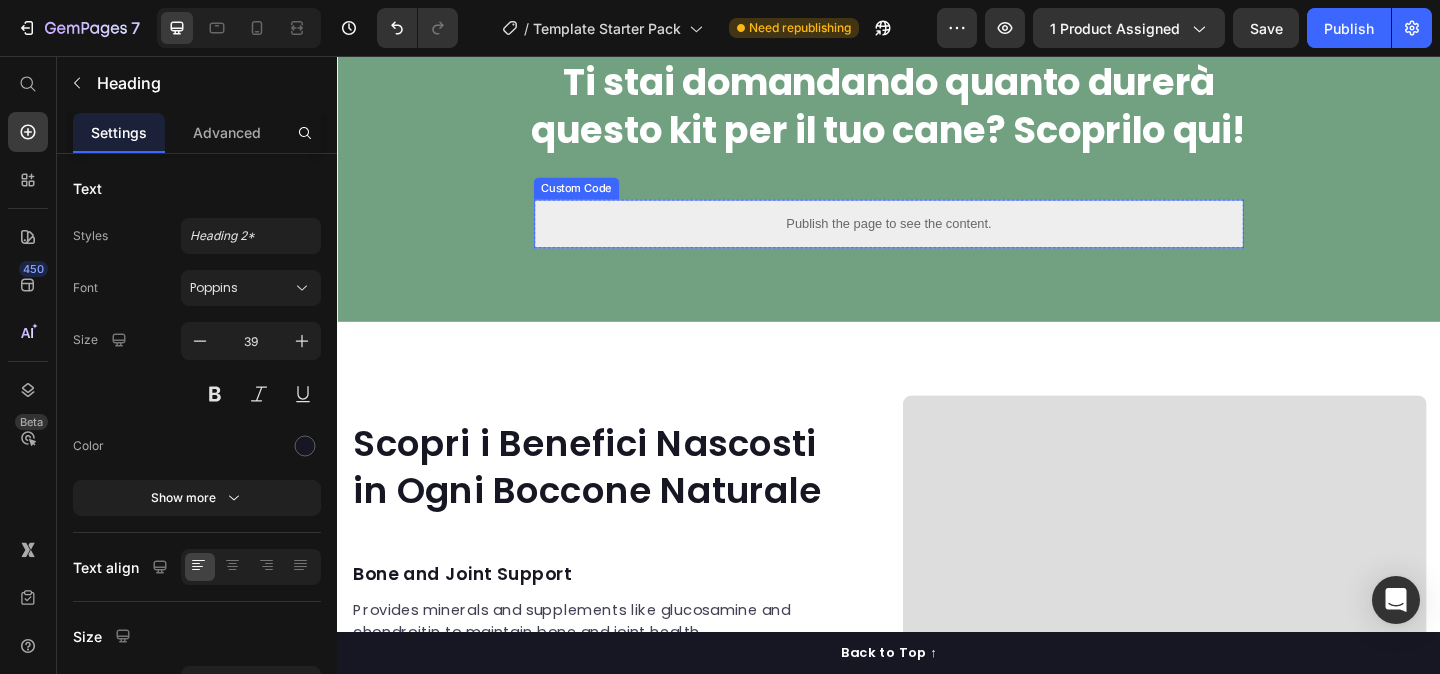 click on "Publish the page to see the content." at bounding box center [937, 238] 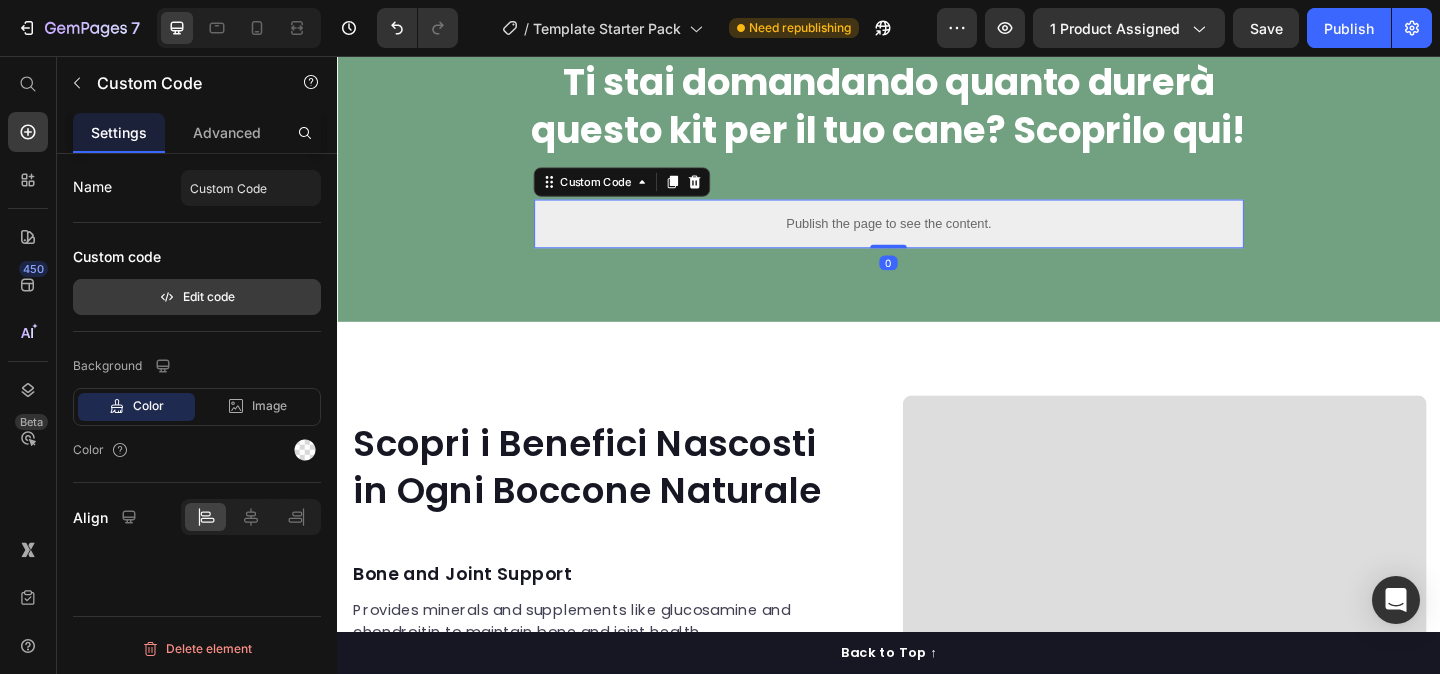 click on "Edit code" at bounding box center [197, 297] 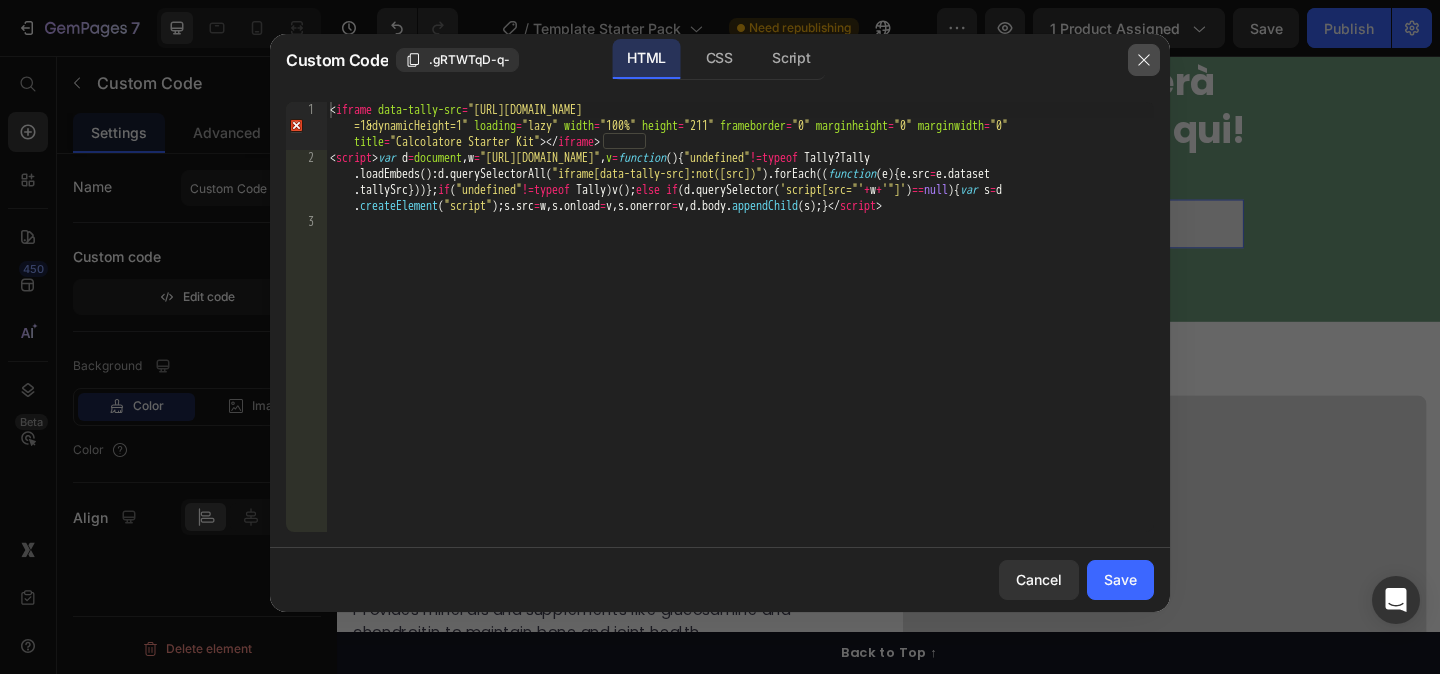 click 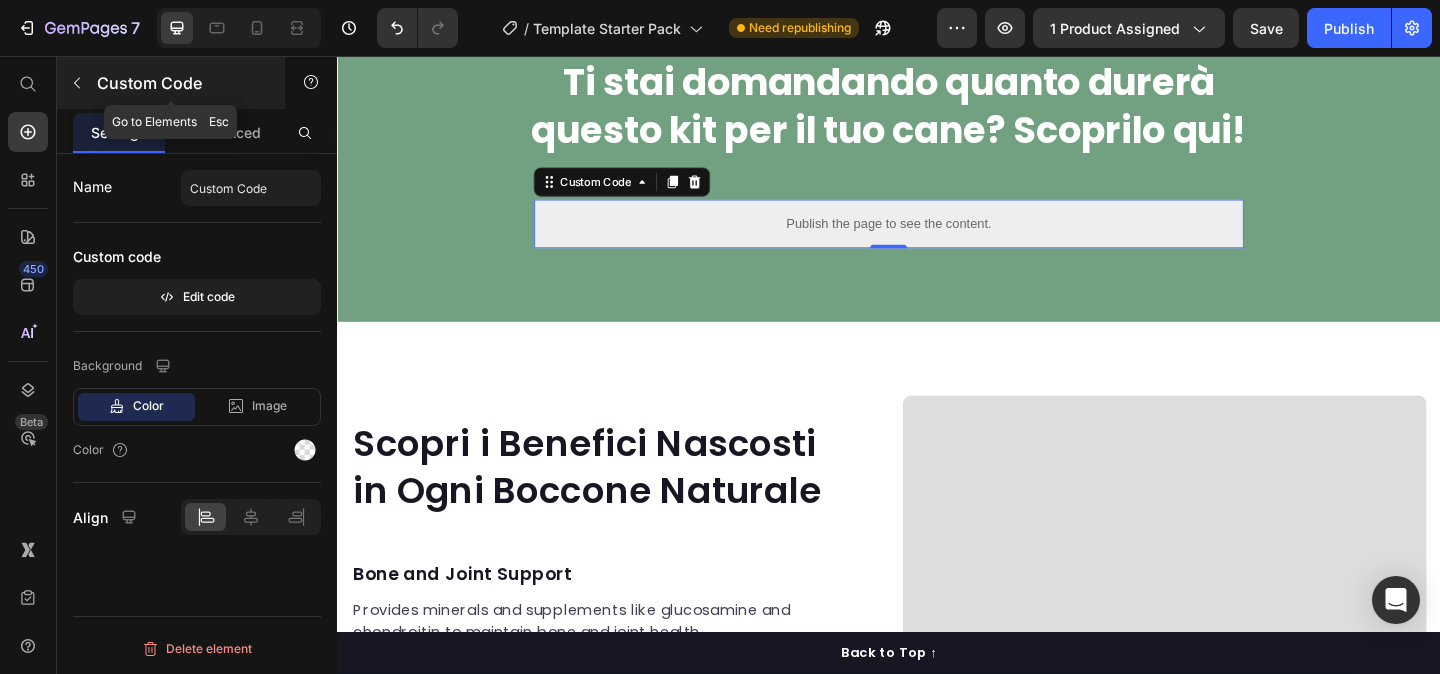 click 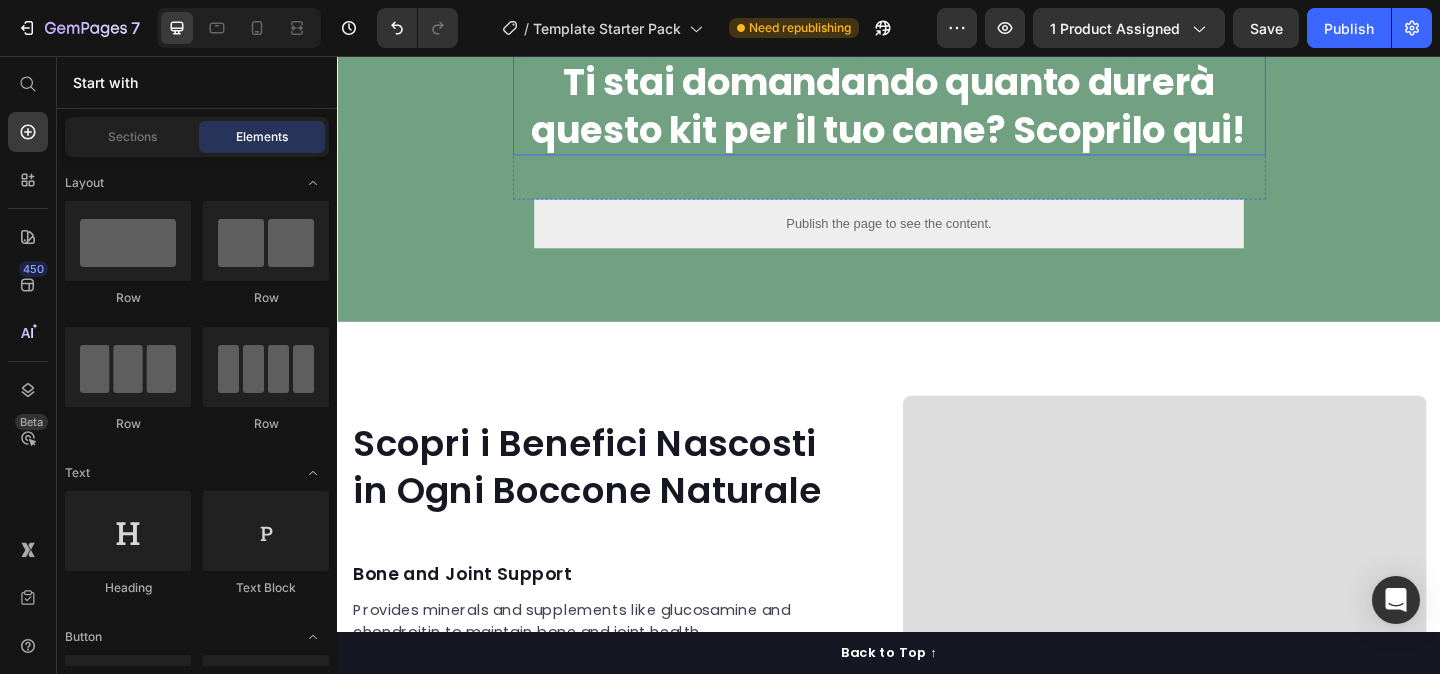 click on "Ti stai domandando quanto durerà questo kit per il tuo cane? Scoprilo qui!" at bounding box center [937, 110] 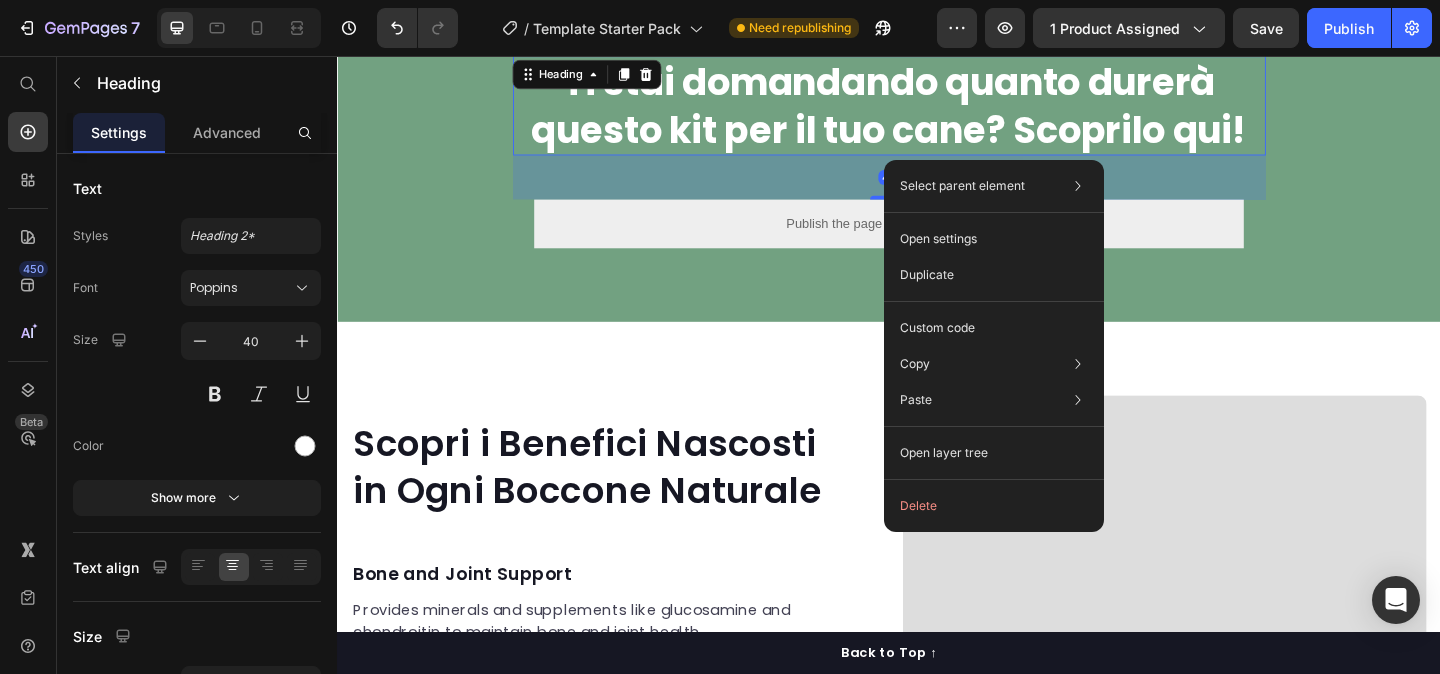 drag, startPoint x: 985, startPoint y: 169, endPoint x: 1311, endPoint y: 256, distance: 337.40924 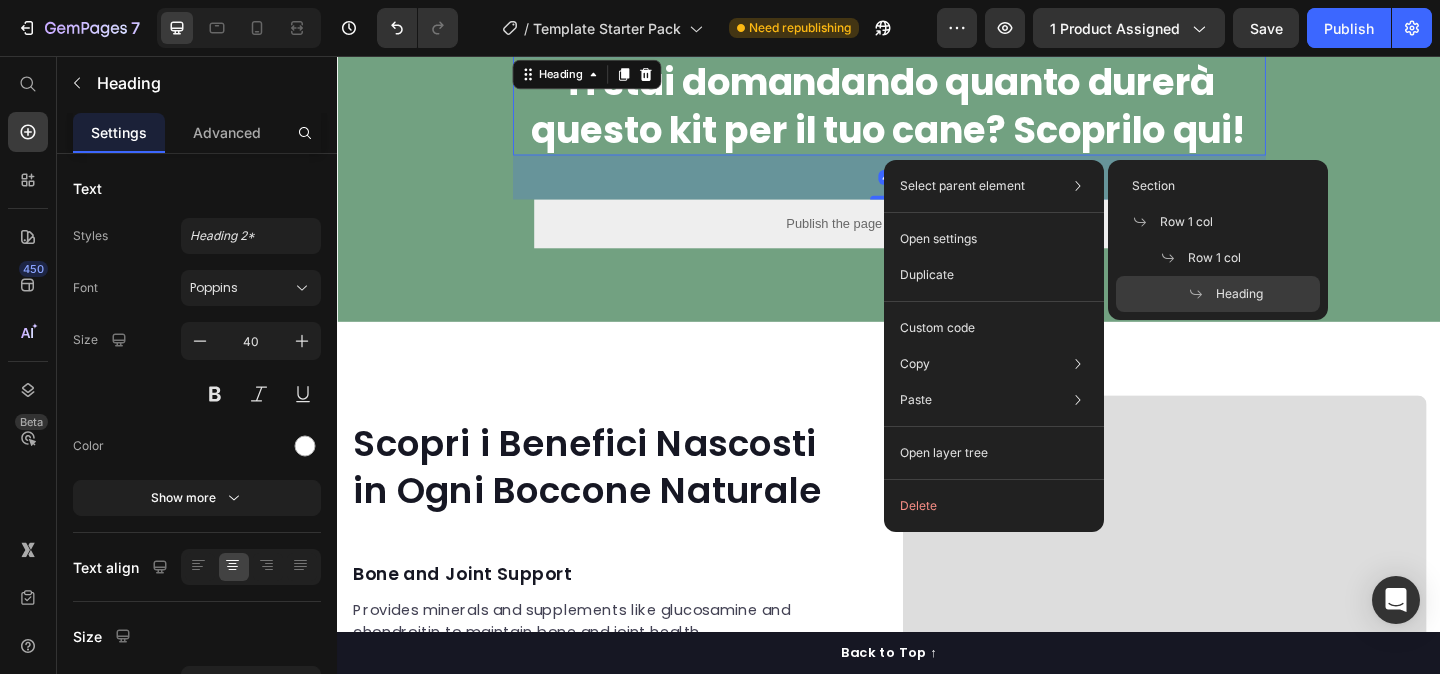 click on "Ti stai domandando quanto durerà questo kit per il tuo cane? Scoprilo qui!" at bounding box center [937, 110] 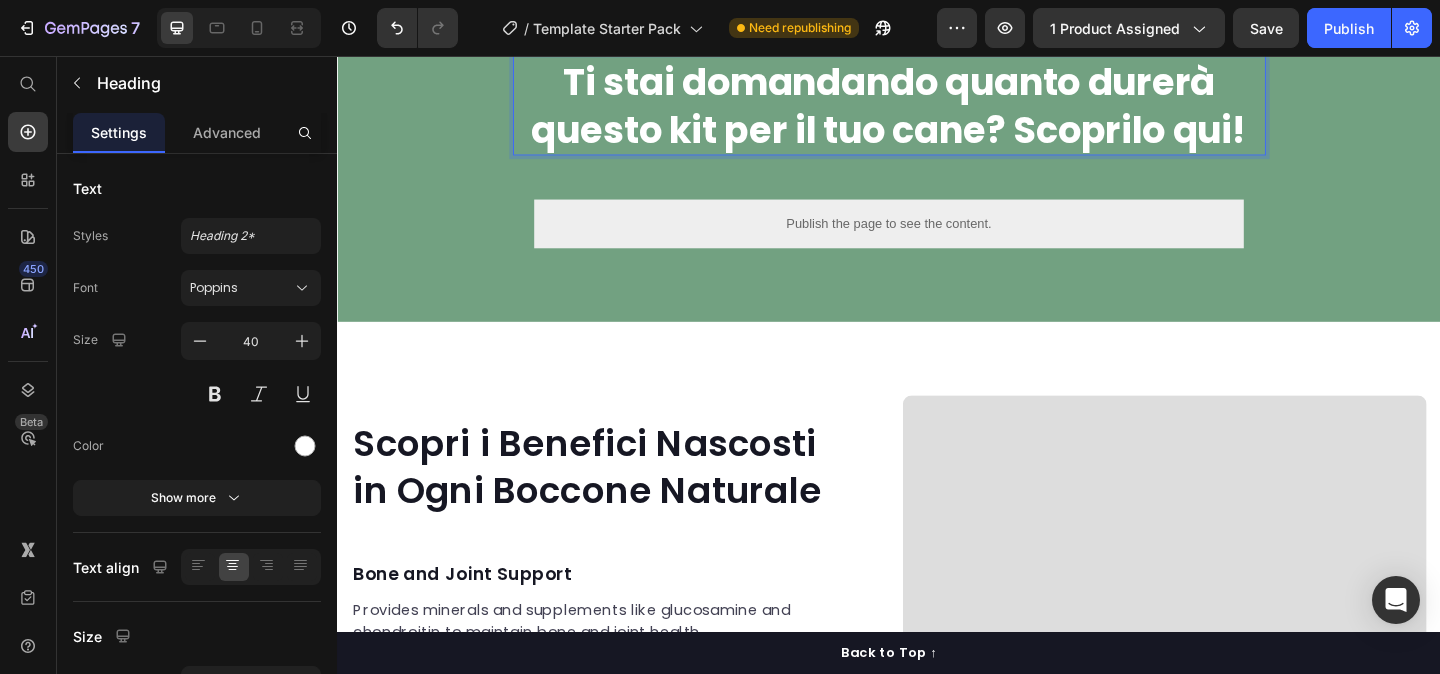 click on "Ti stai domandando quanto durerà questo kit per il tuo cane? Scoprilo qui!" at bounding box center (937, 110) 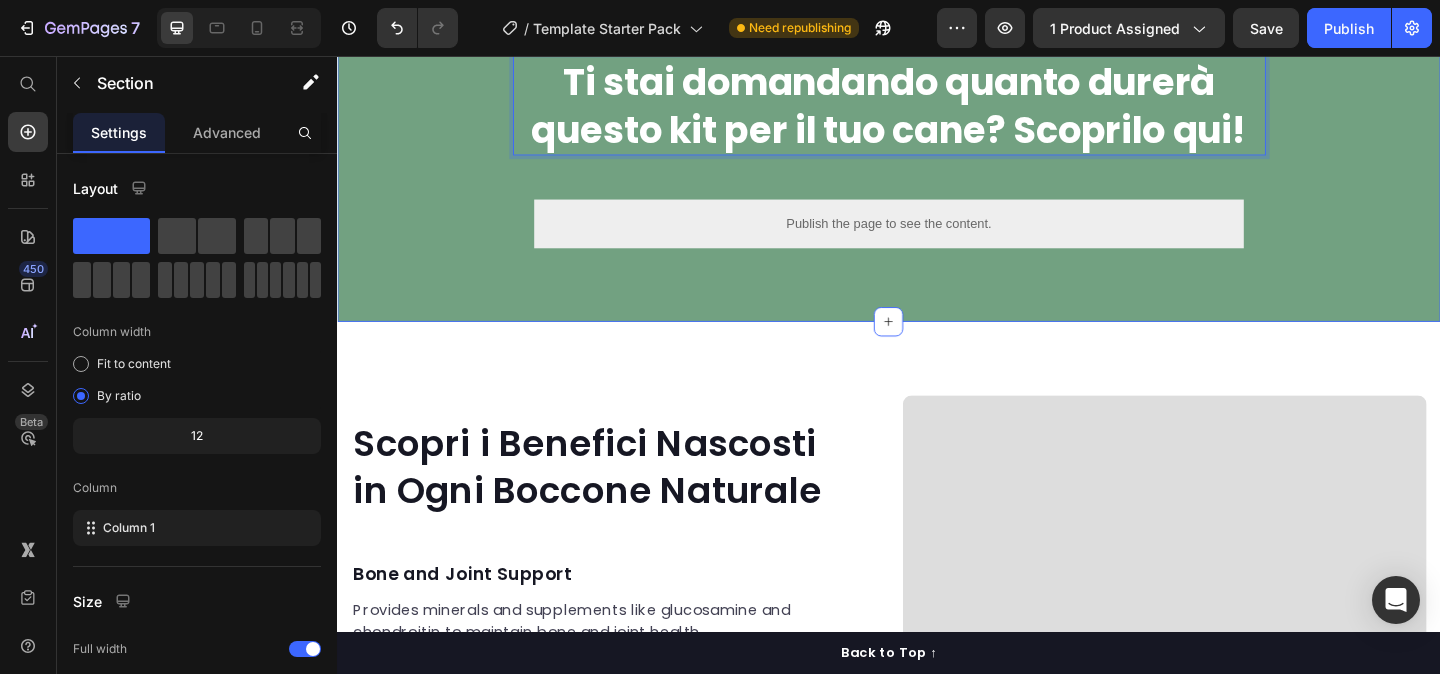 click on "Ti stai domandando quanto durerà questo kit per il tuo cane? Scoprilo qui! Heading   48 Row
Publish the page to see the content.
Custom Code Row Row Section 3" at bounding box center [937, 160] 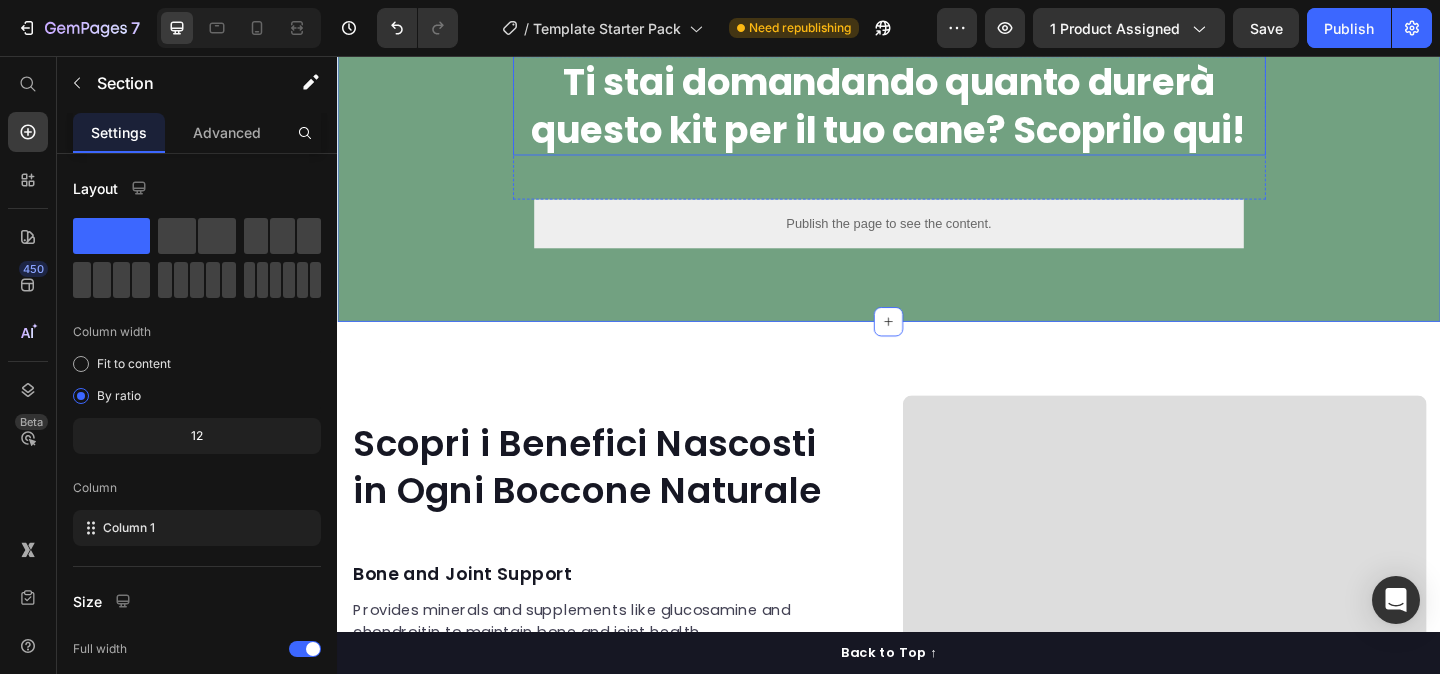click on "Ti stai domandando quanto durerà questo kit per il tuo cane? Scoprilo qui!" at bounding box center (937, 110) 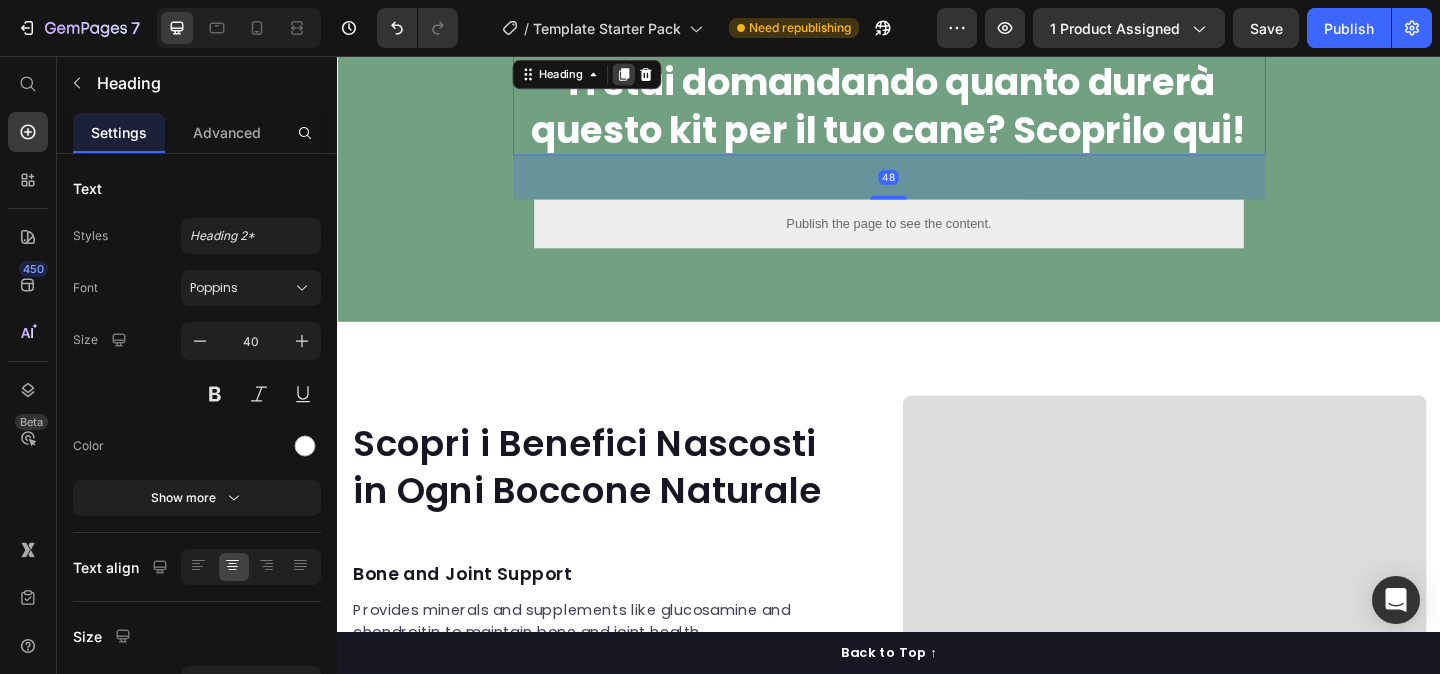 click 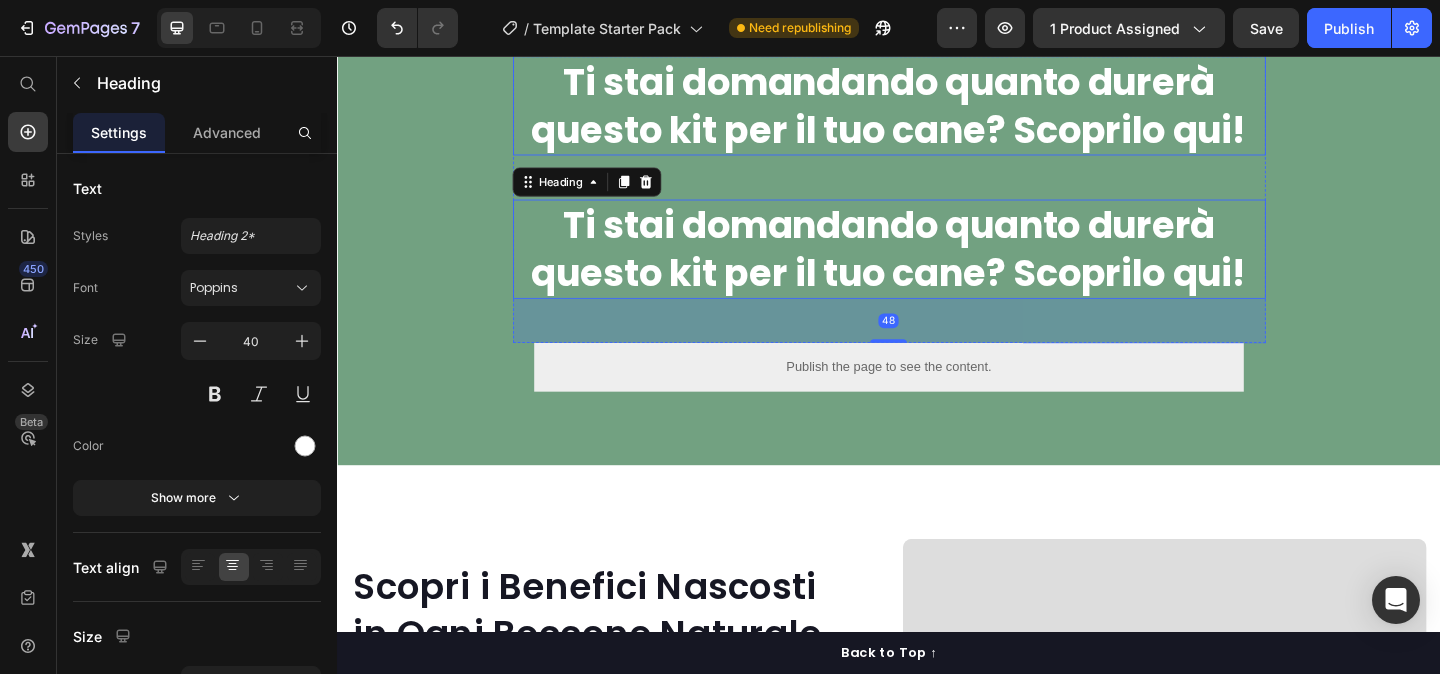 click on "Ti stai domandando quanto durerà questo kit per il tuo cane? Scoprilo qui!" at bounding box center [937, 110] 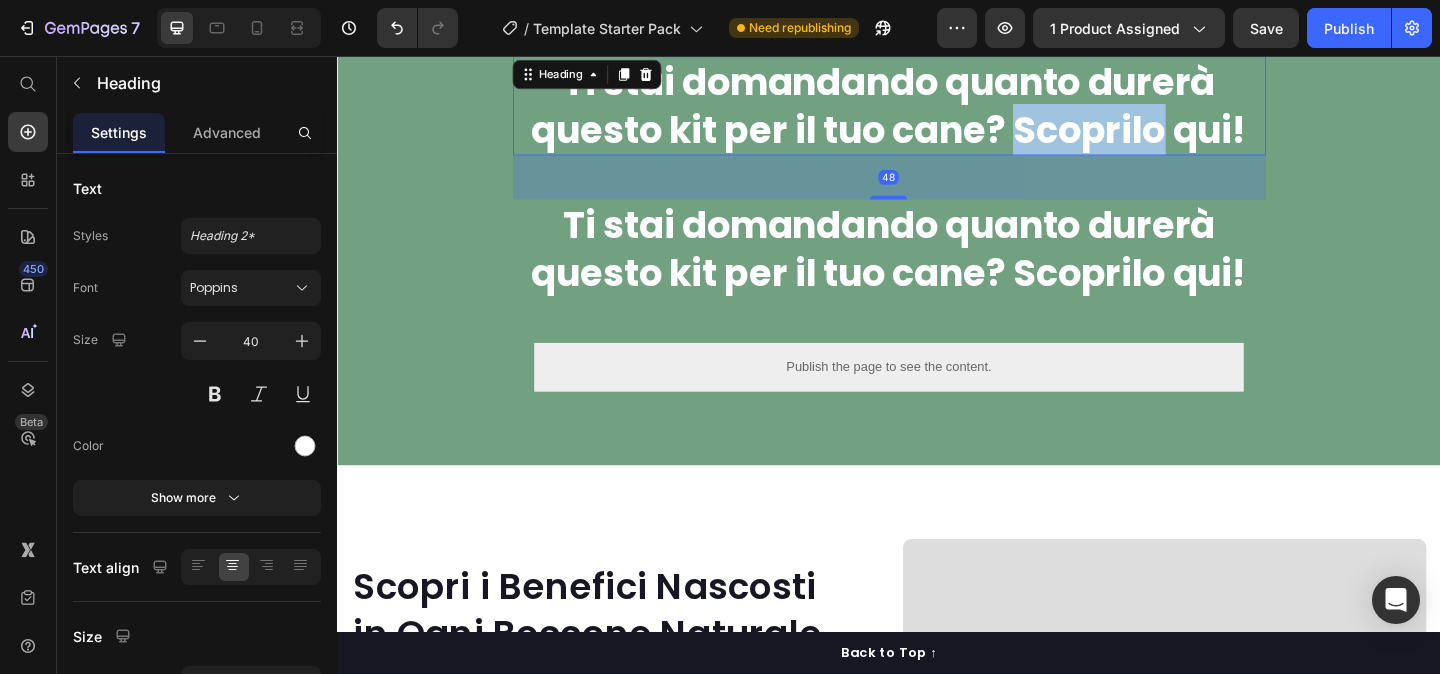 click on "Ti stai domandando quanto durerà questo kit per il tuo cane? Scoprilo qui!" at bounding box center [937, 110] 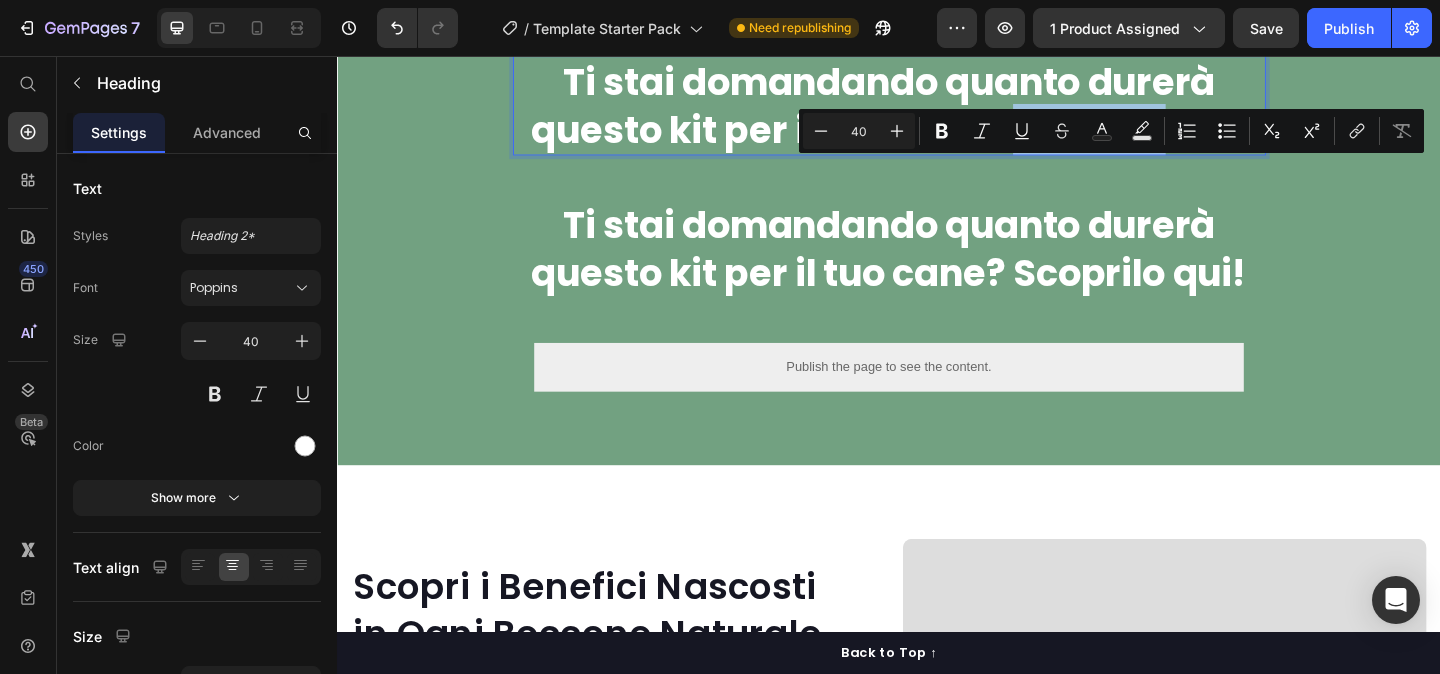 click on "Ti stai domandando quanto durerà questo kit per il tuo cane? Scoprilo qui!" at bounding box center (937, 110) 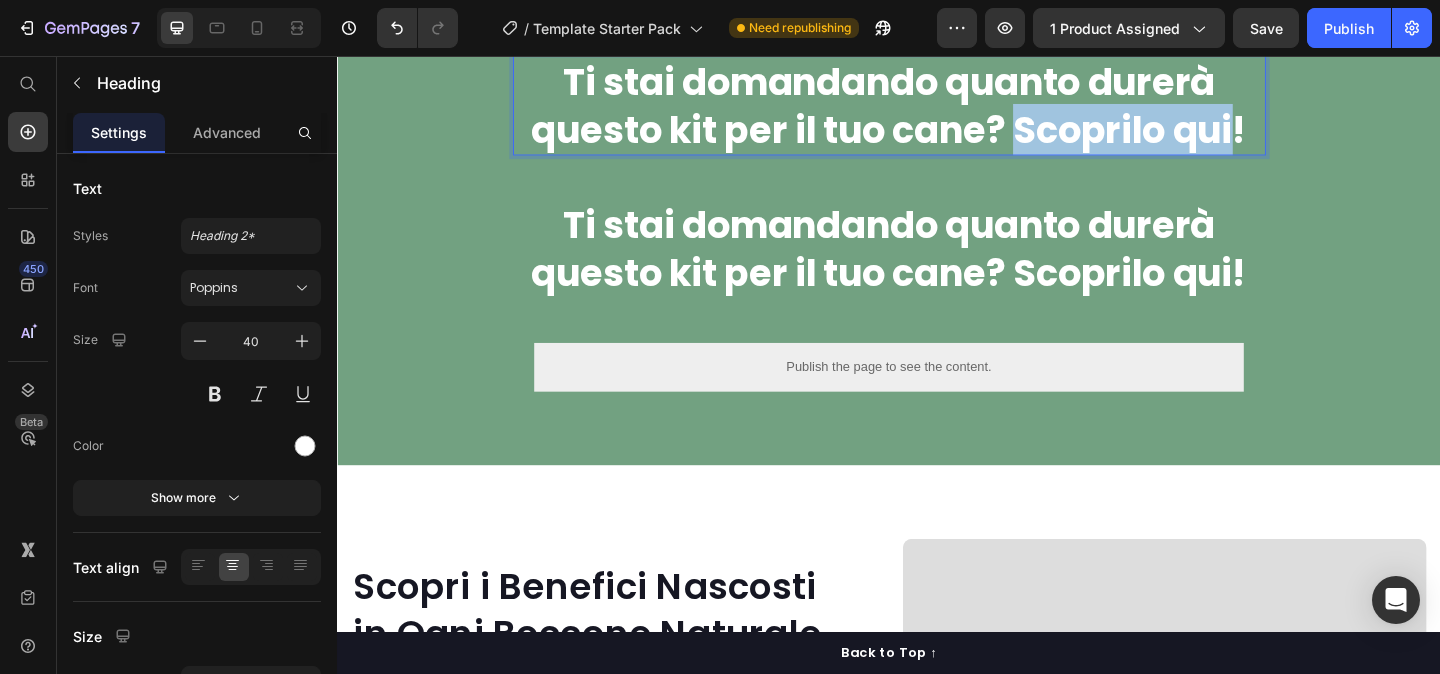 drag, startPoint x: 1079, startPoint y: 191, endPoint x: 1317, endPoint y: 191, distance: 238 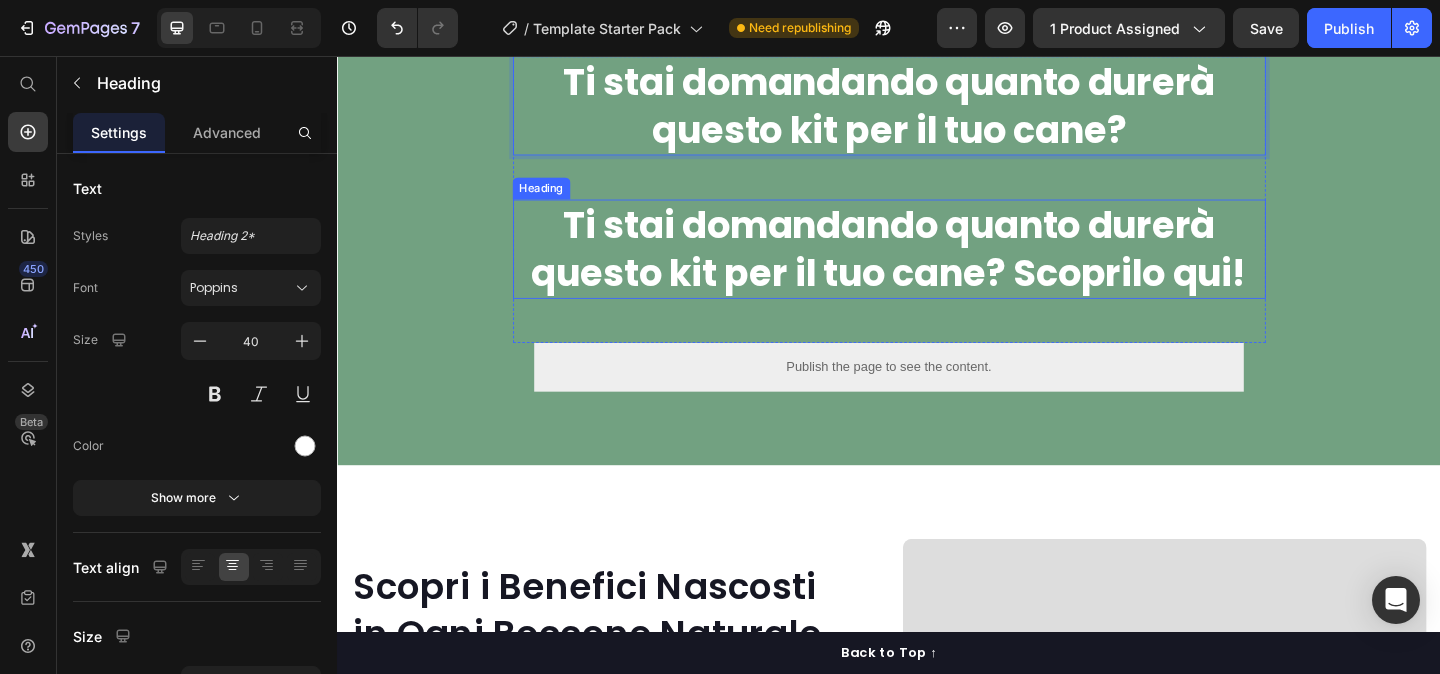 click on "Ti stai domandando quanto durerà questo kit per il tuo cane? Scoprilo qui!" at bounding box center [937, 266] 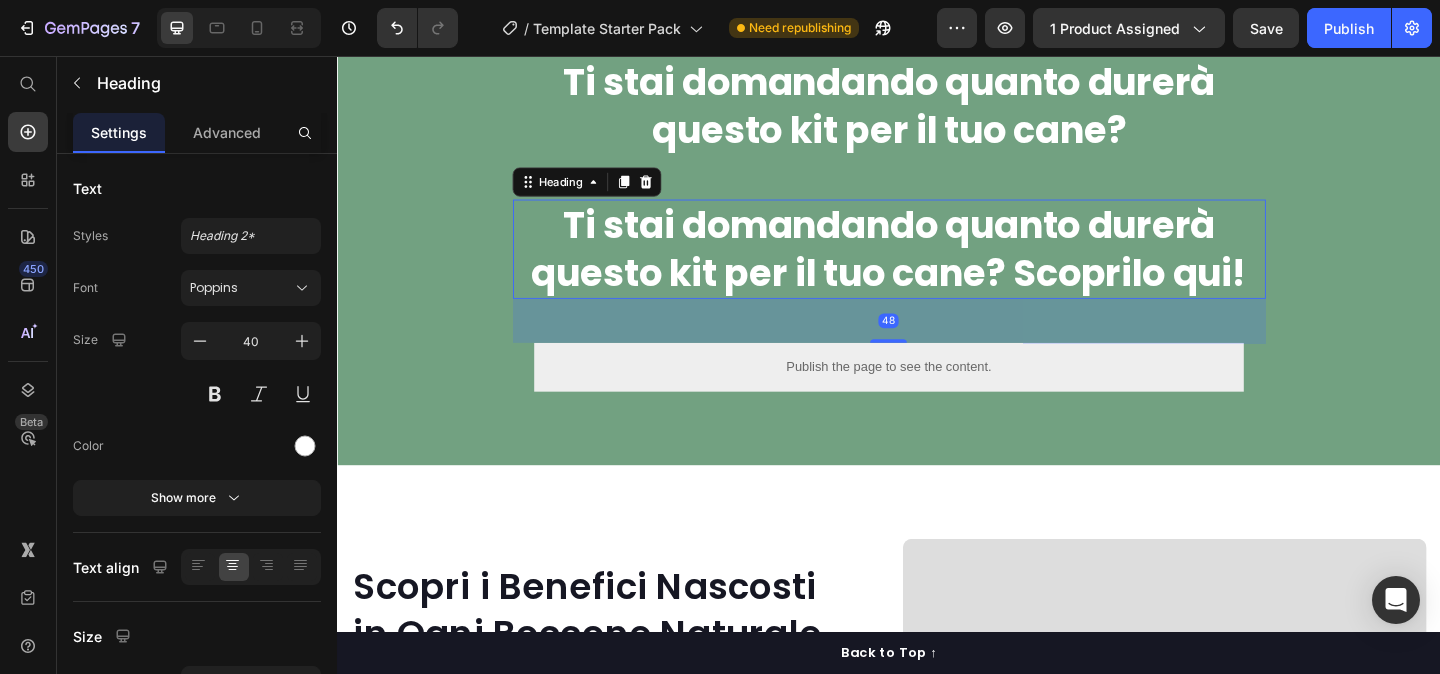 click on "Ti stai domandando quanto durerà questo kit per il tuo cane? Scoprilo qui!" at bounding box center (937, 266) 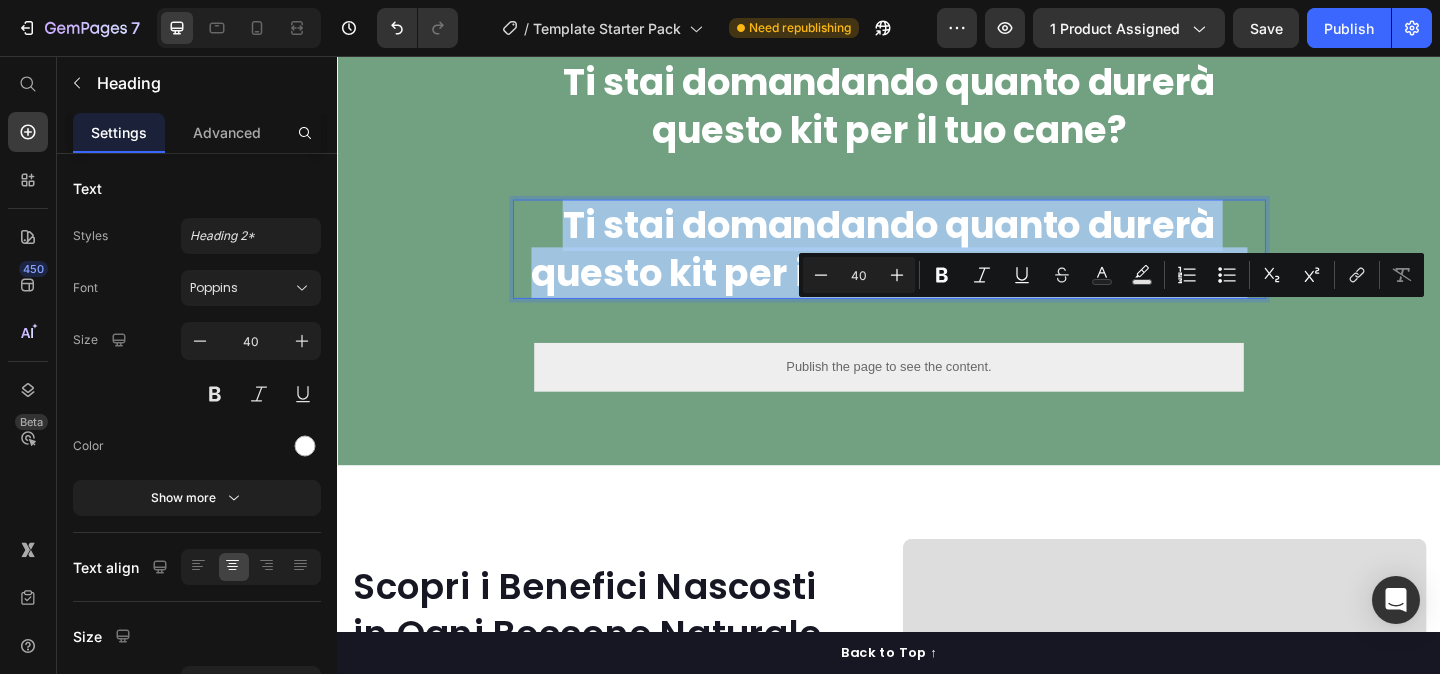 click on "Ti stai domandando quanto durerà questo kit per il tuo cane? Scoprilo qui!" at bounding box center [937, 266] 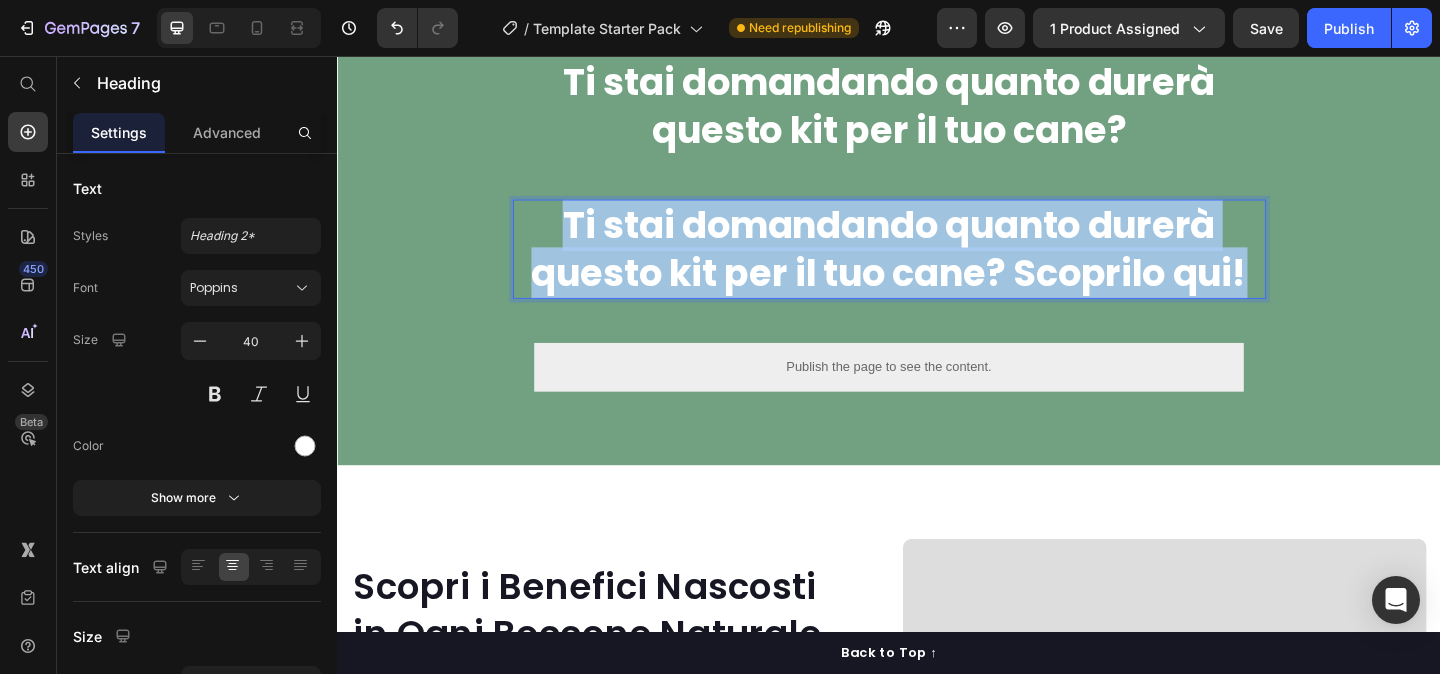 click on "Ti stai domandando quanto durerà questo kit per il tuo cane? Scoprilo qui!" at bounding box center (937, 266) 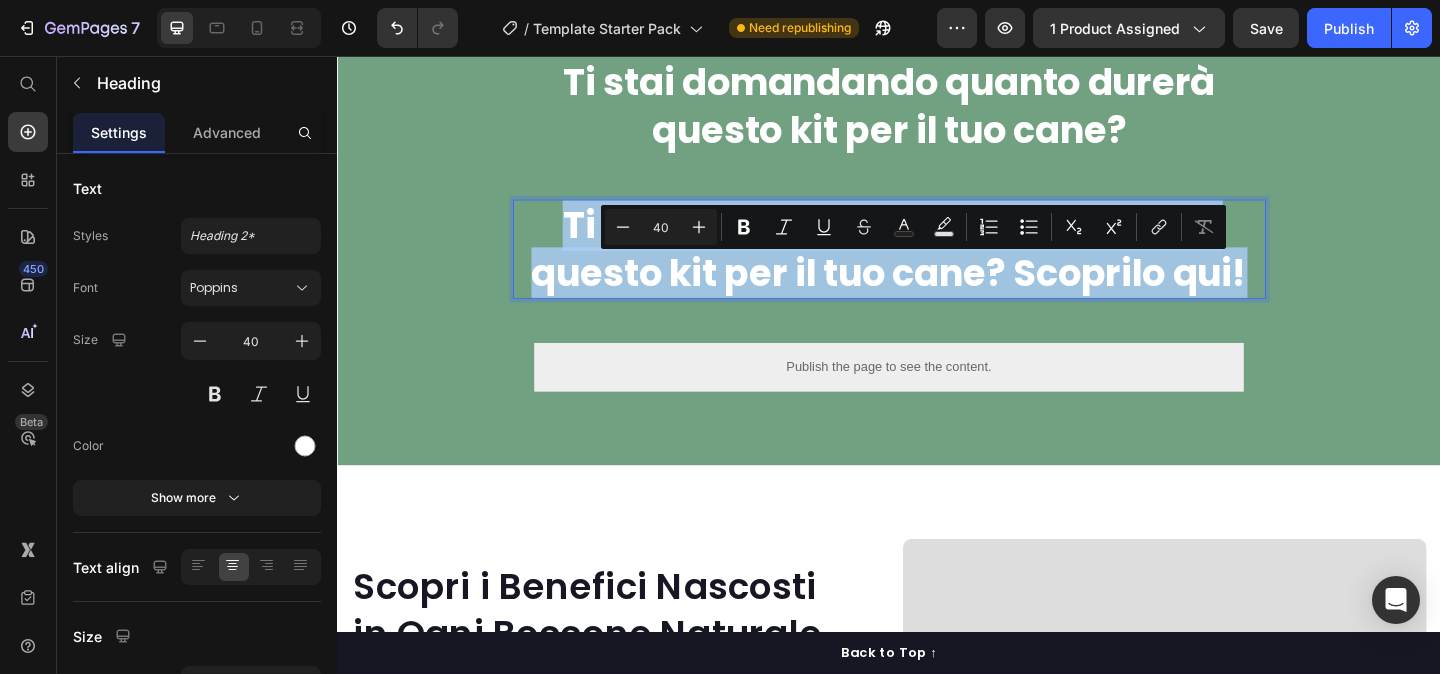 click on "Ti stai domandando quanto durerà questo kit per il tuo cane? Scoprilo qui!" at bounding box center [937, 266] 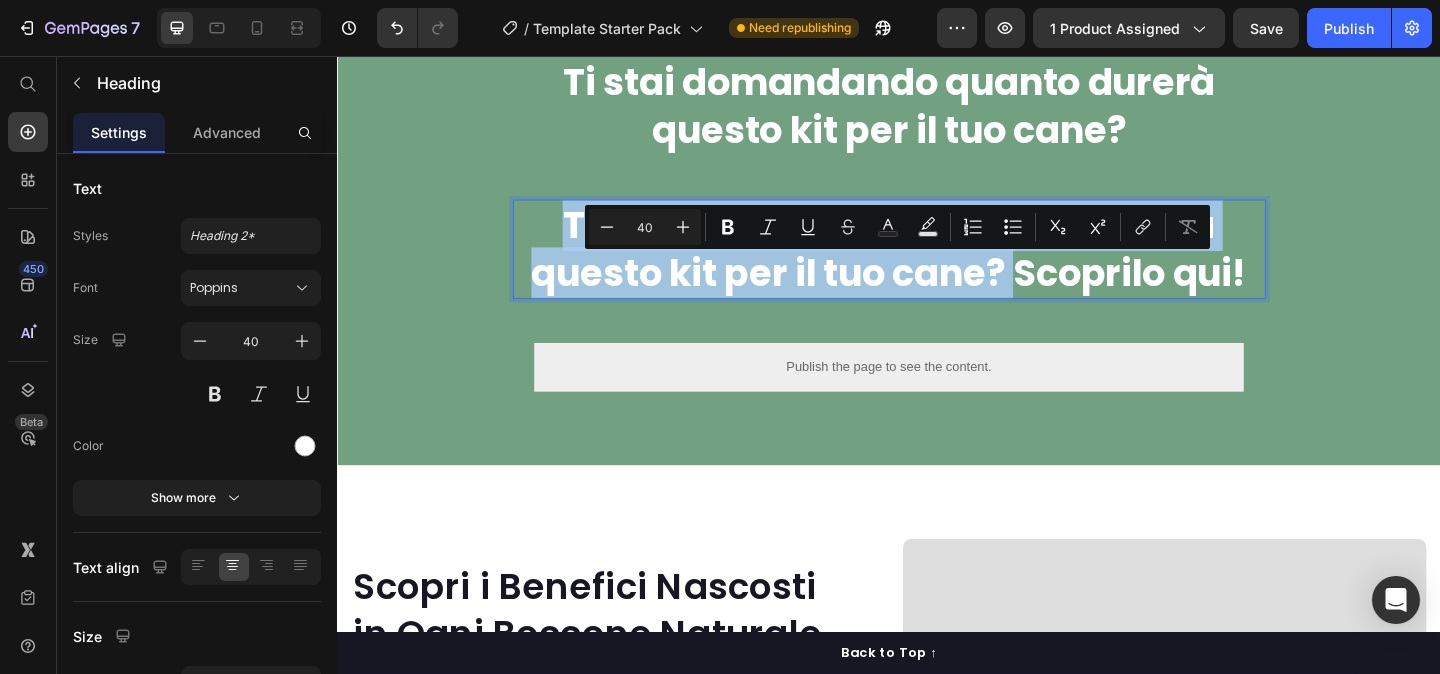 drag, startPoint x: 1075, startPoint y: 354, endPoint x: 539, endPoint y: 298, distance: 538.9174 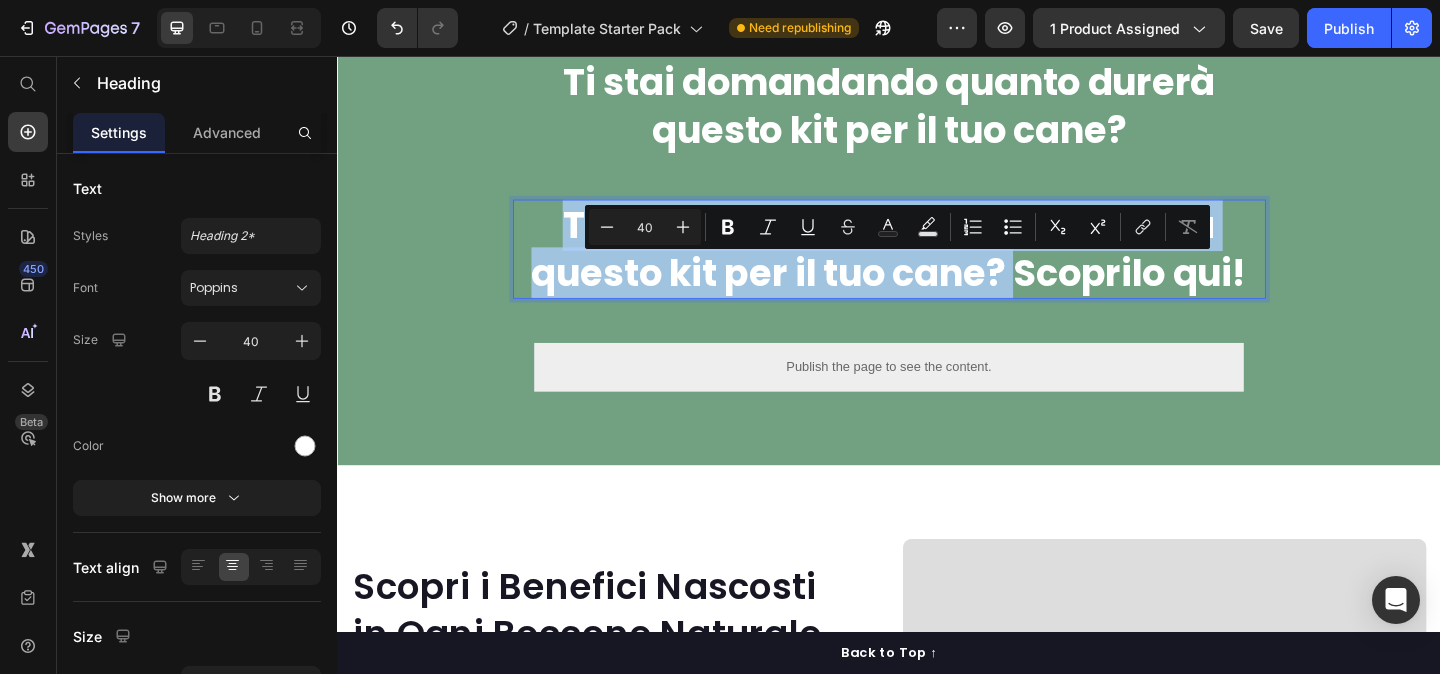 click on "Ti stai domandando quanto durerà questo kit per il tuo cane? Scoprilo qui!" at bounding box center [937, 266] 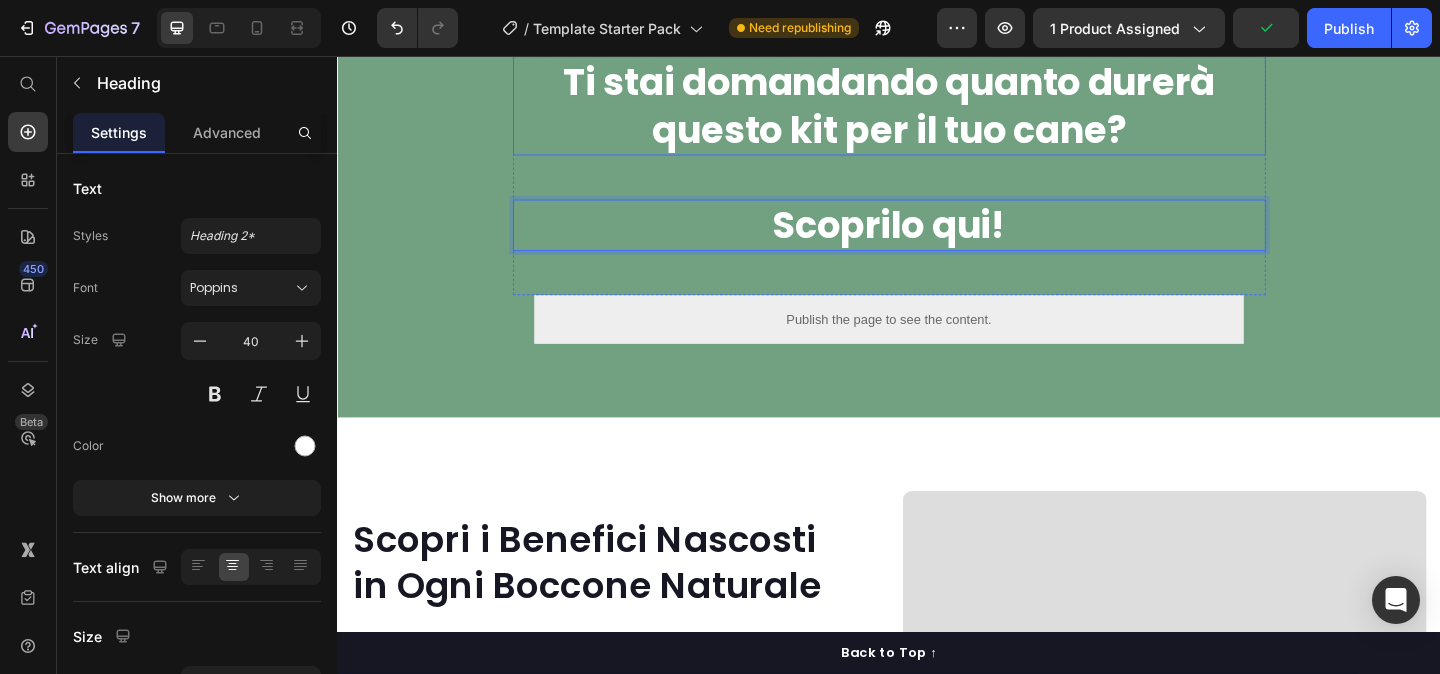 click on "Ti stai domandando quanto durerà questo kit per il tuo cane?" at bounding box center (937, 110) 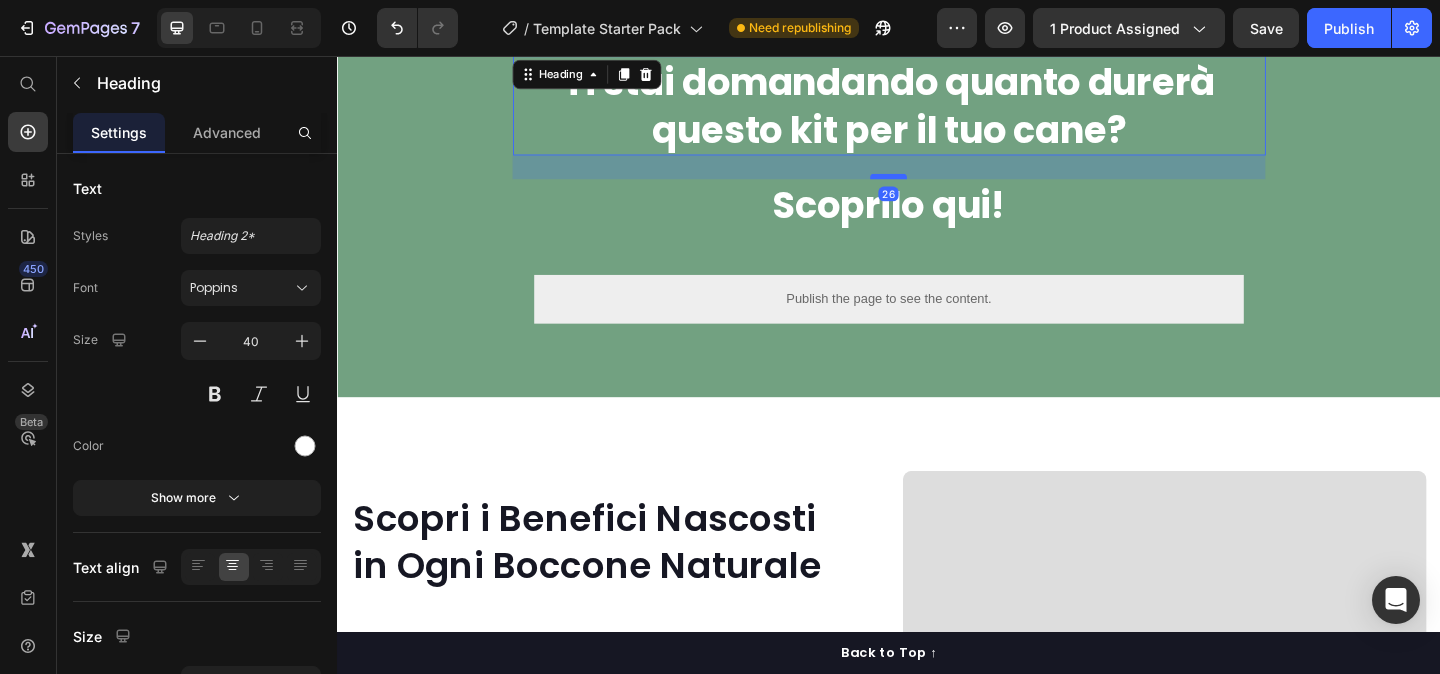 drag, startPoint x: 941, startPoint y: 269, endPoint x: 941, endPoint y: 247, distance: 22 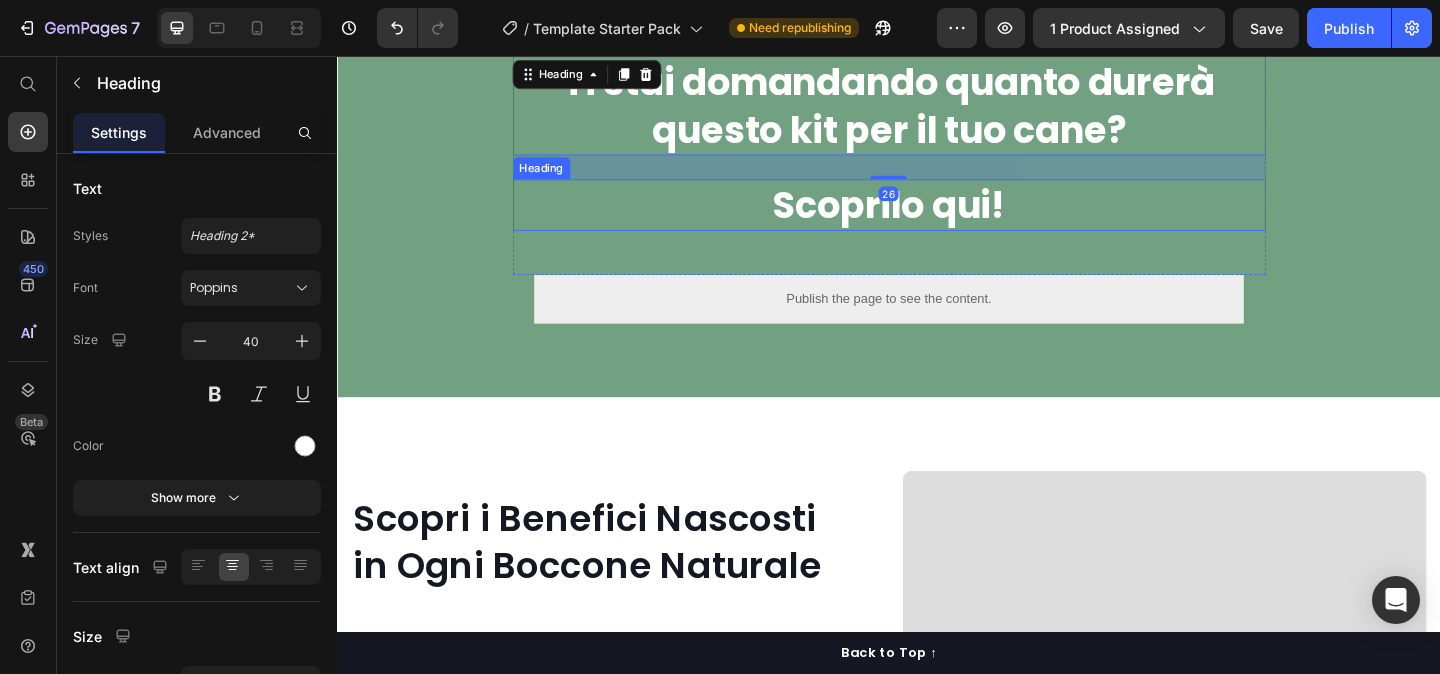 click on "Scoprilo qui!" at bounding box center (937, 218) 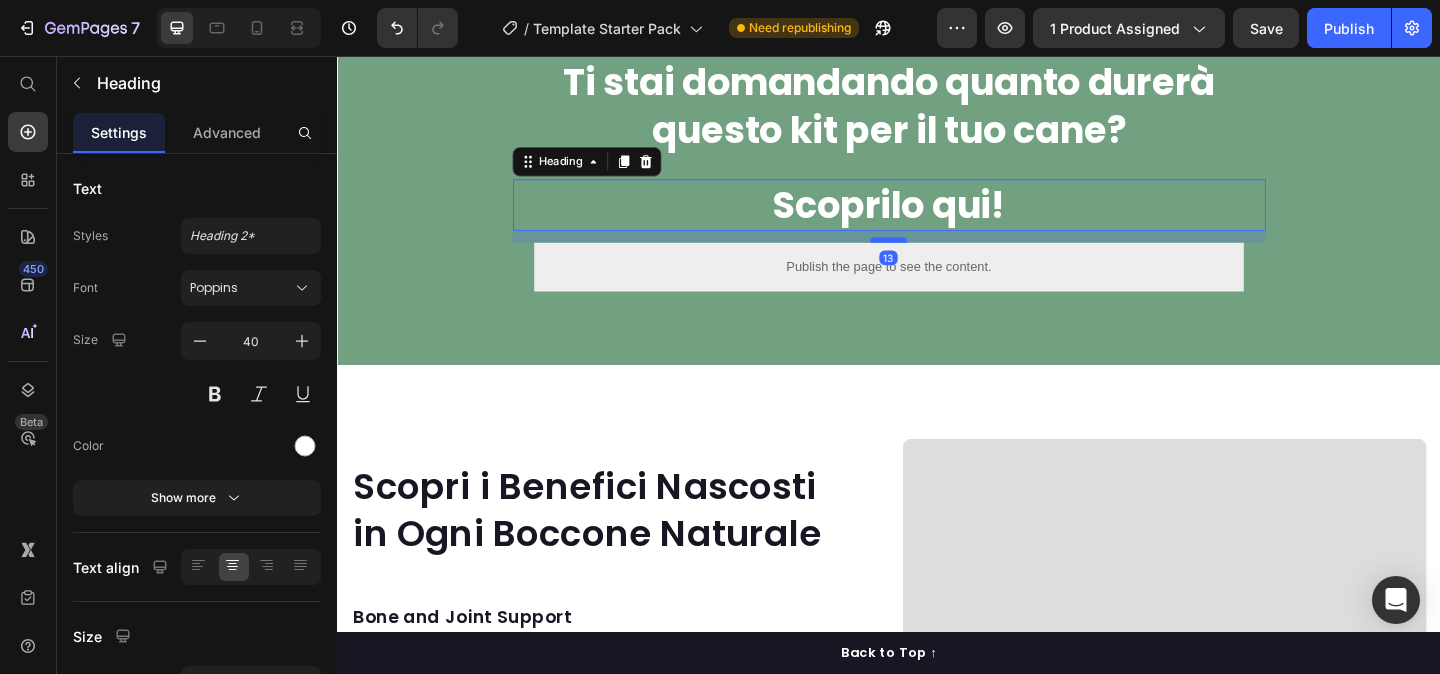 drag, startPoint x: 936, startPoint y: 353, endPoint x: 936, endPoint y: 318, distance: 35 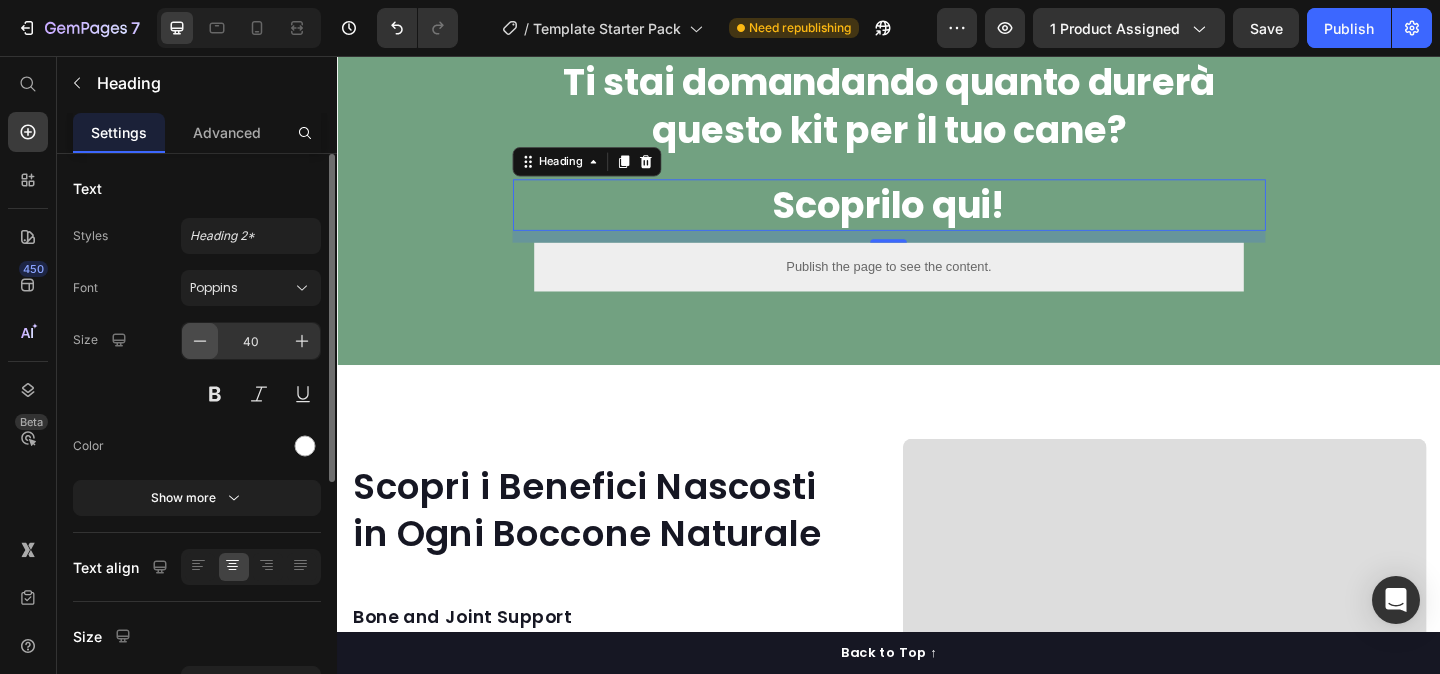 click at bounding box center [200, 341] 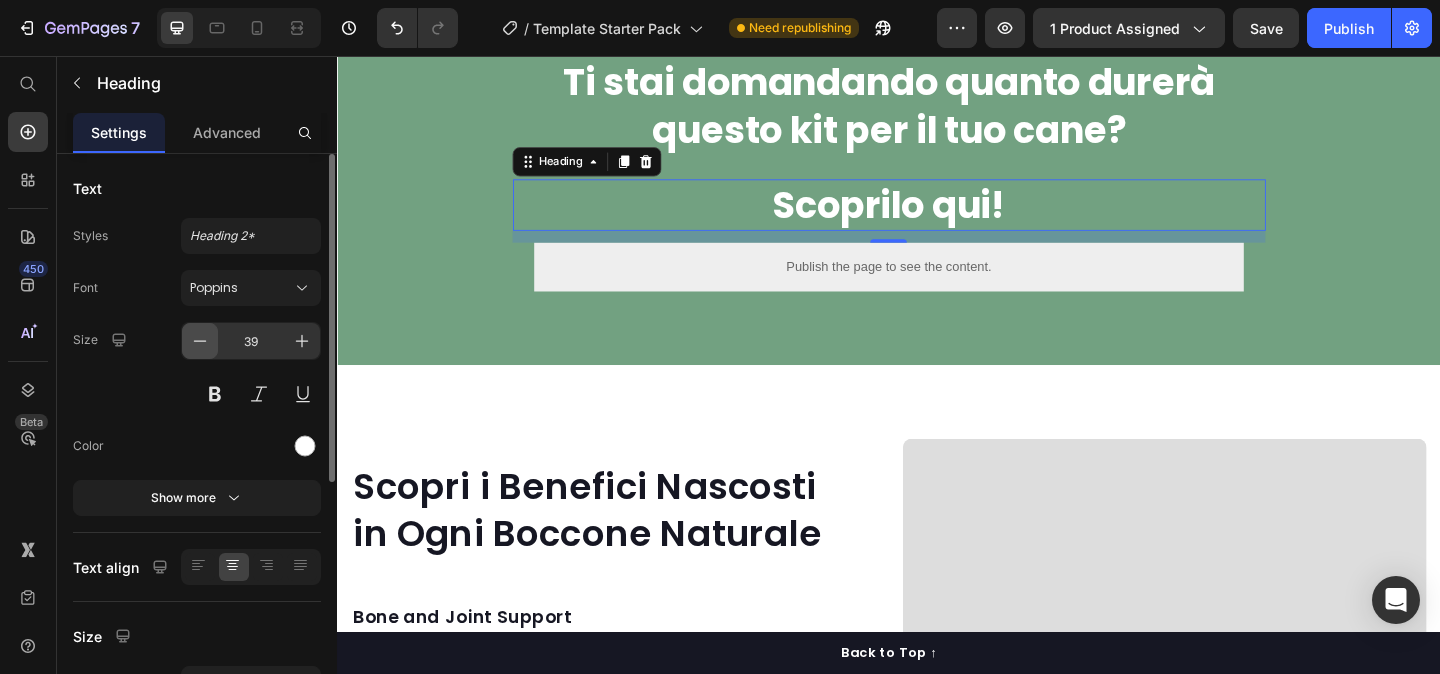 click at bounding box center [200, 341] 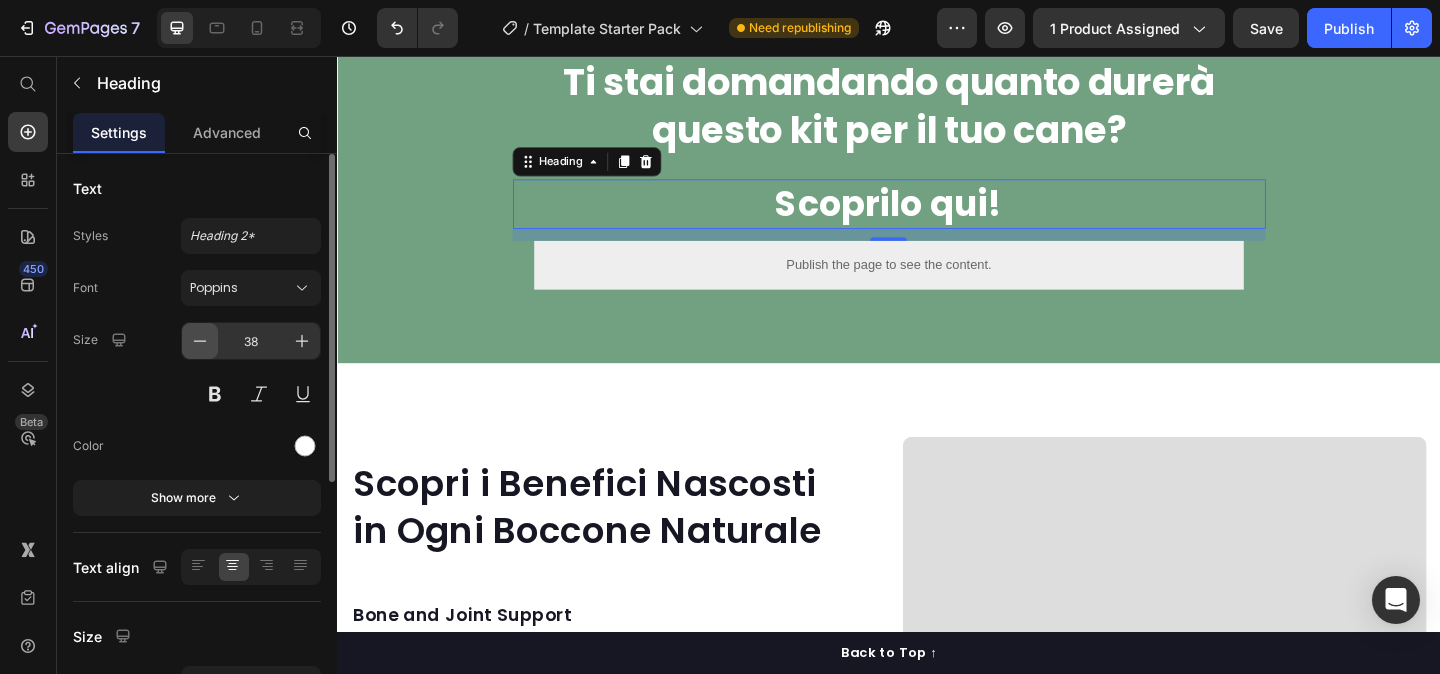 click at bounding box center [200, 341] 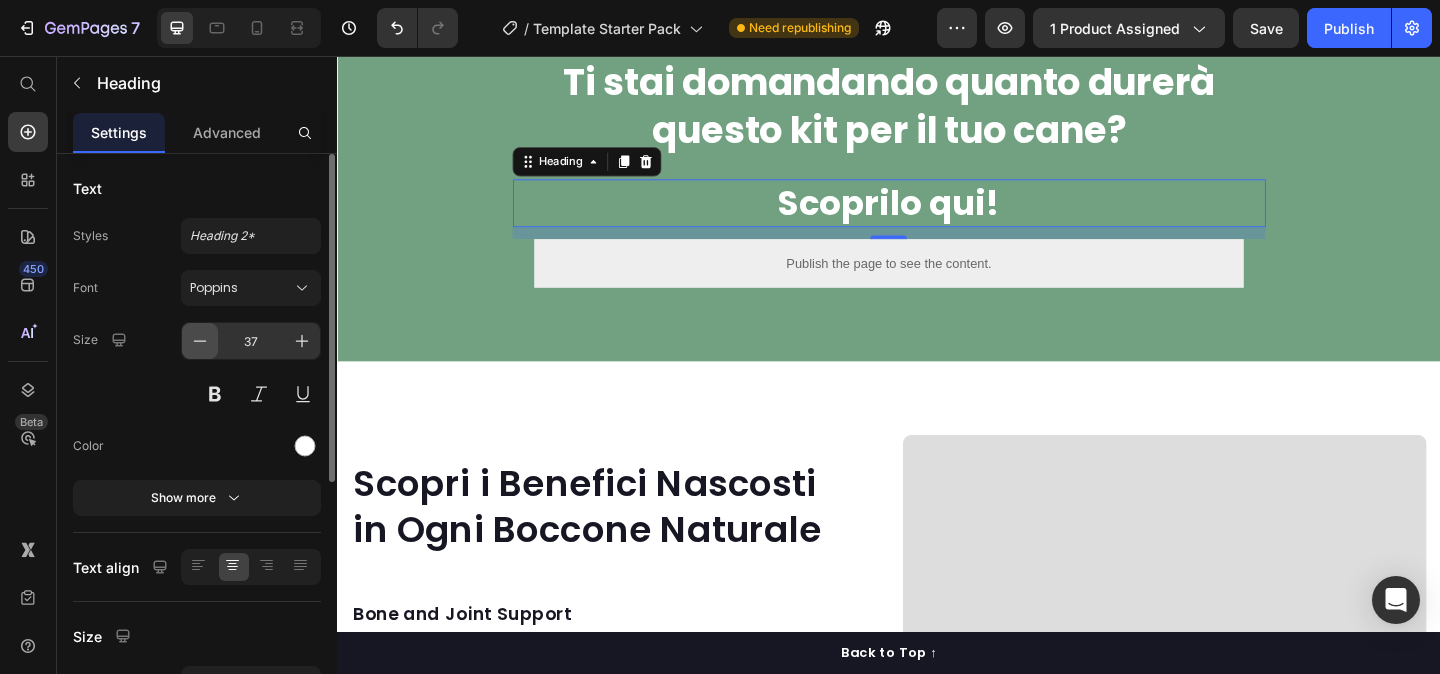 click at bounding box center [200, 341] 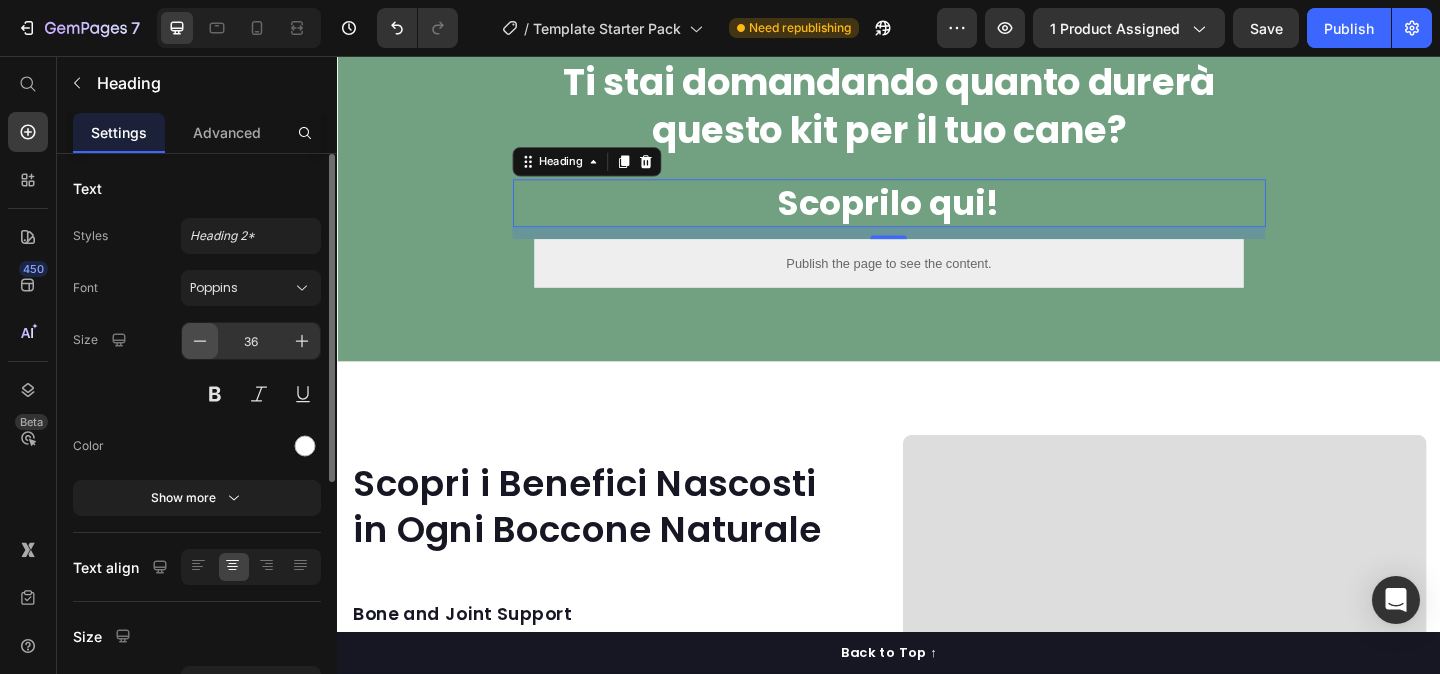 click at bounding box center [200, 341] 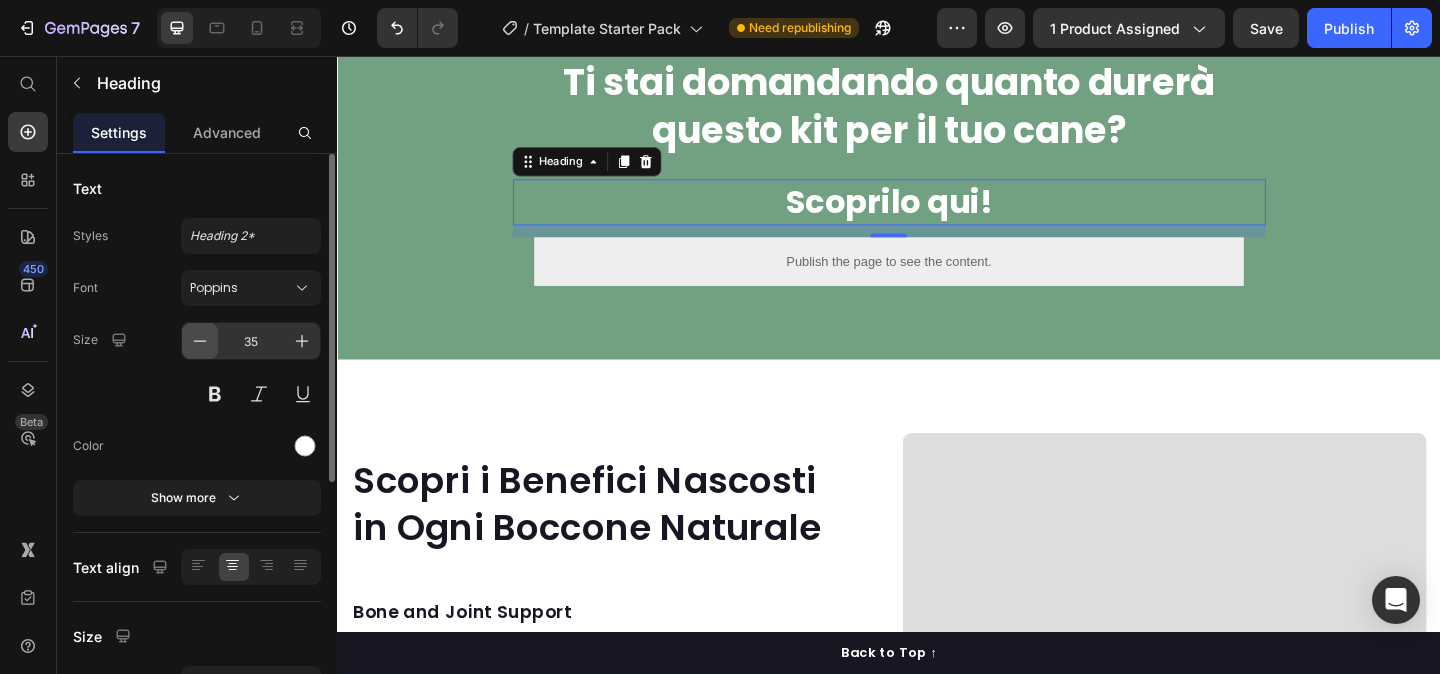click at bounding box center (200, 341) 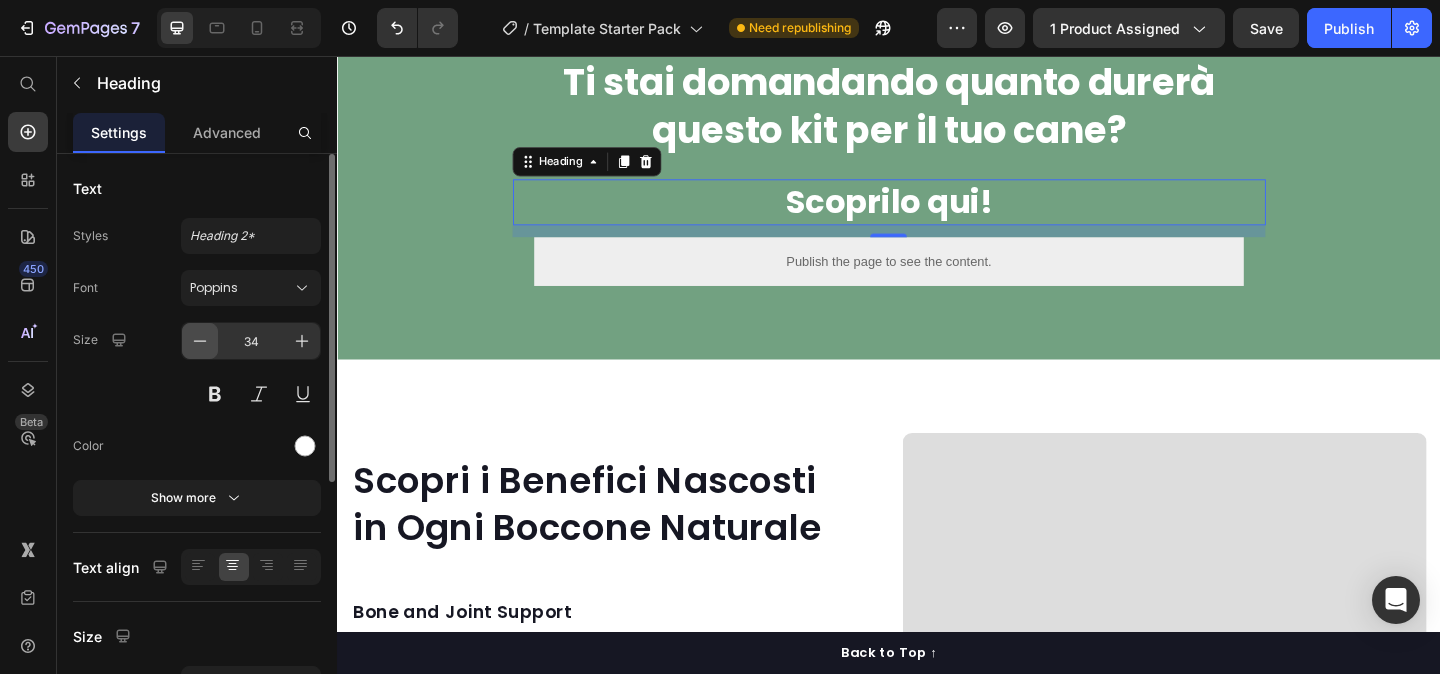 click at bounding box center [200, 341] 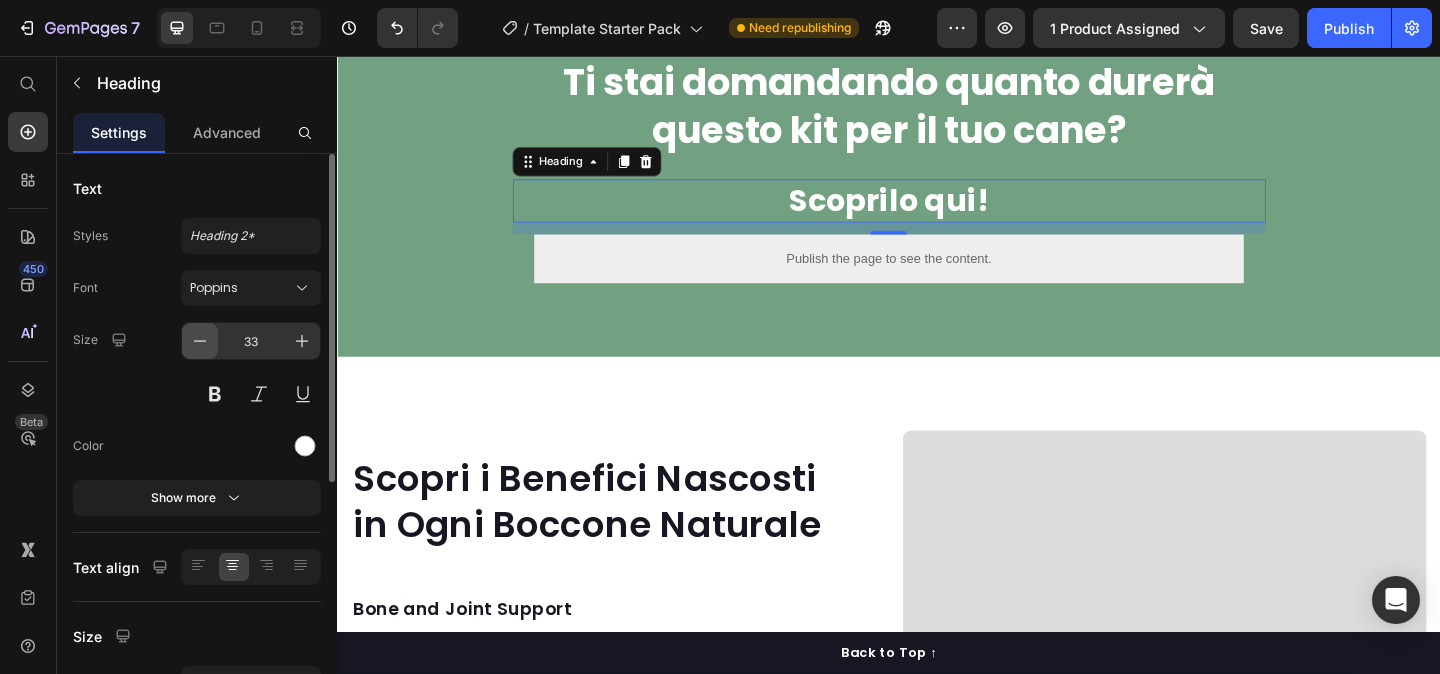 click at bounding box center [200, 341] 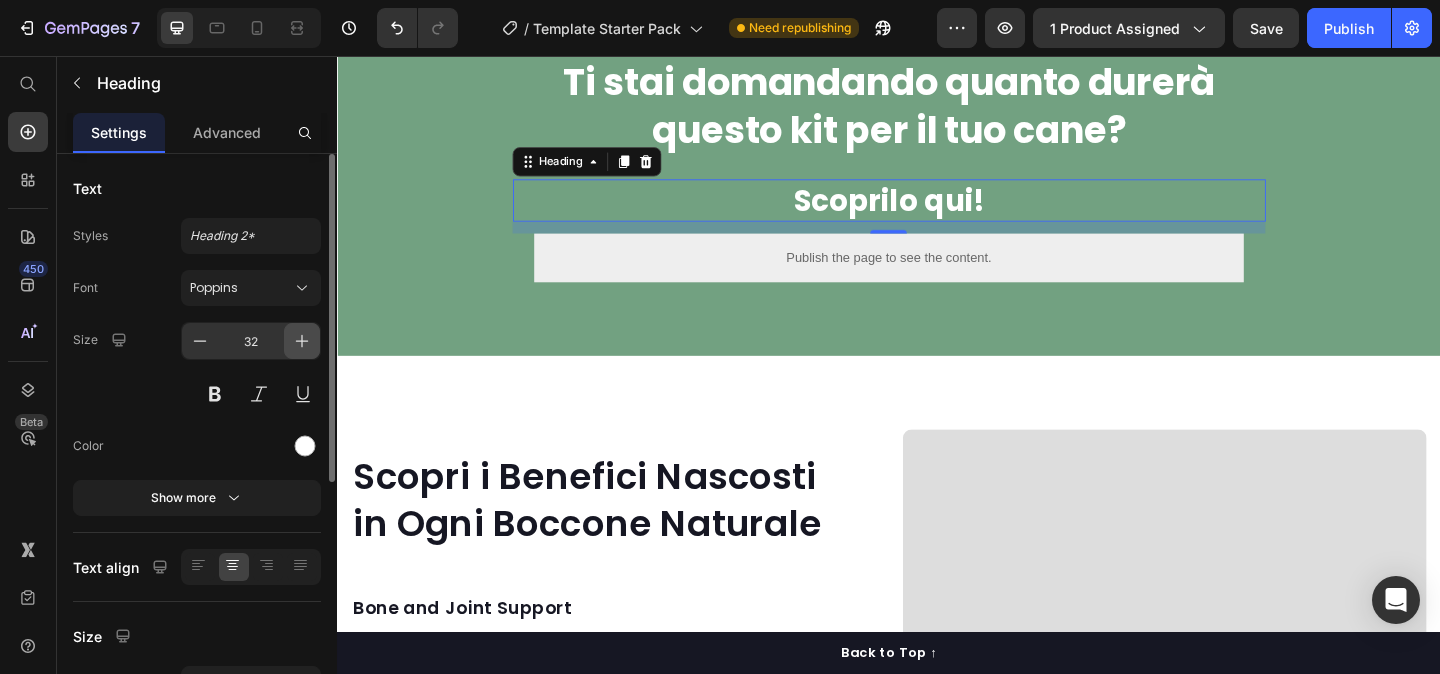 click 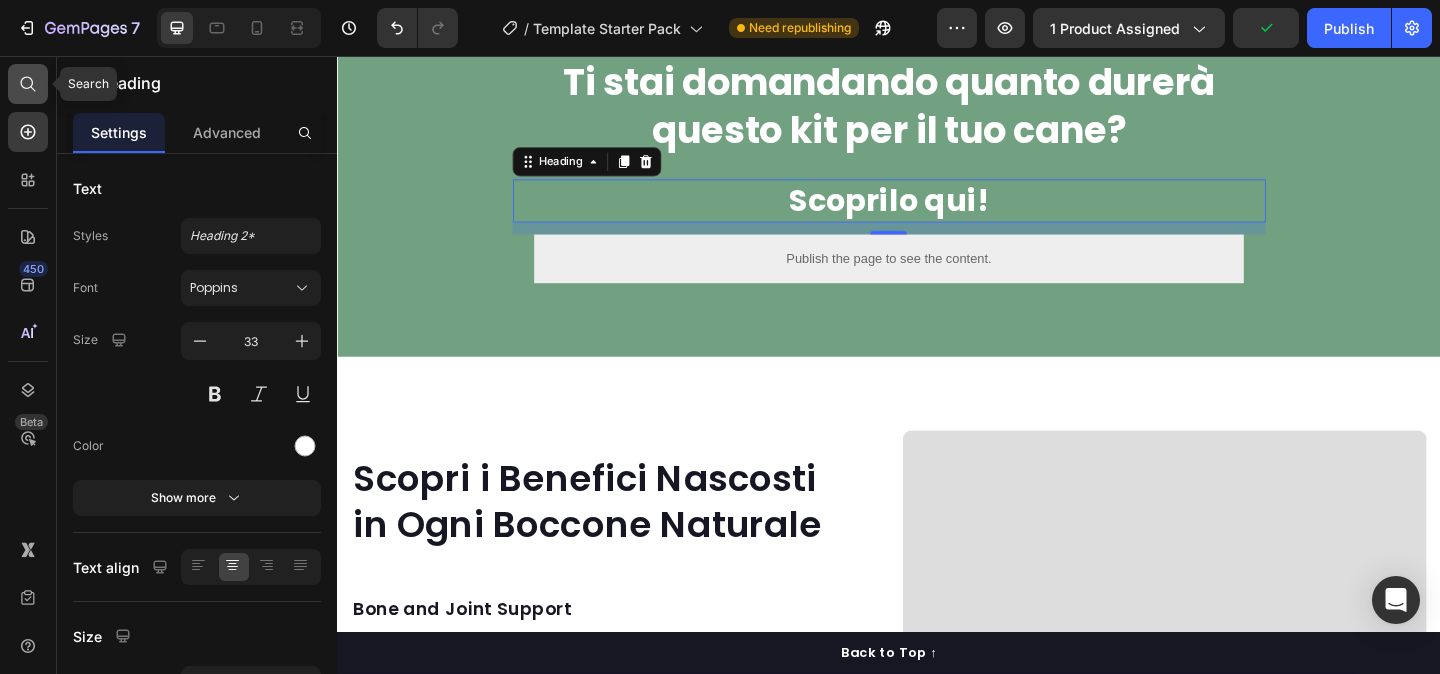 click 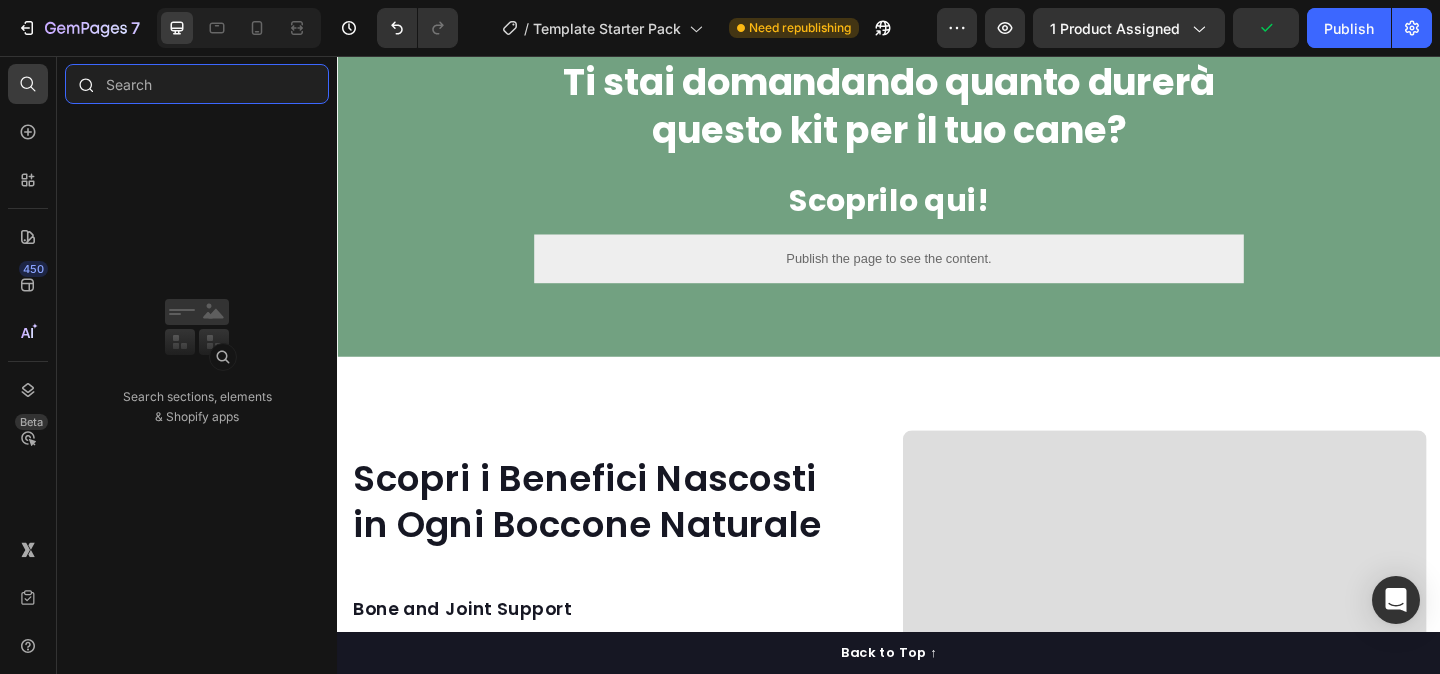 click at bounding box center (197, 84) 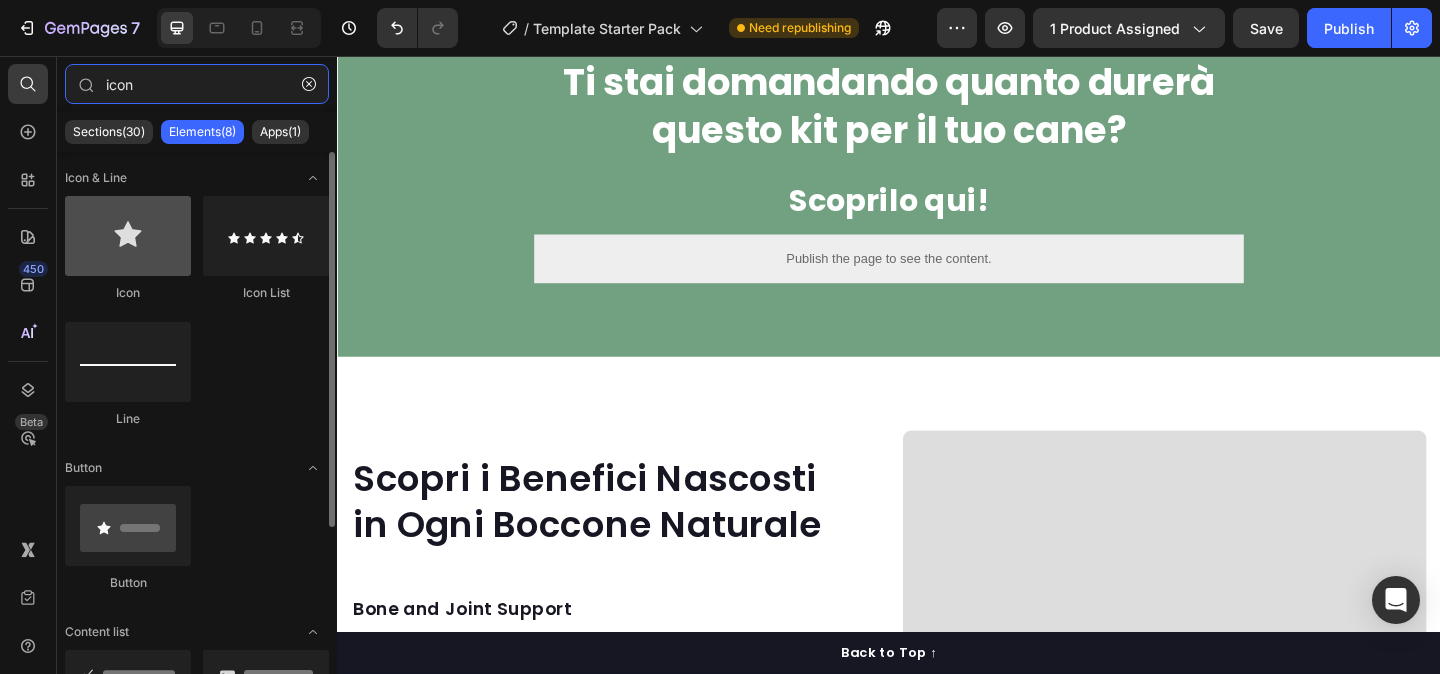 type on "icon" 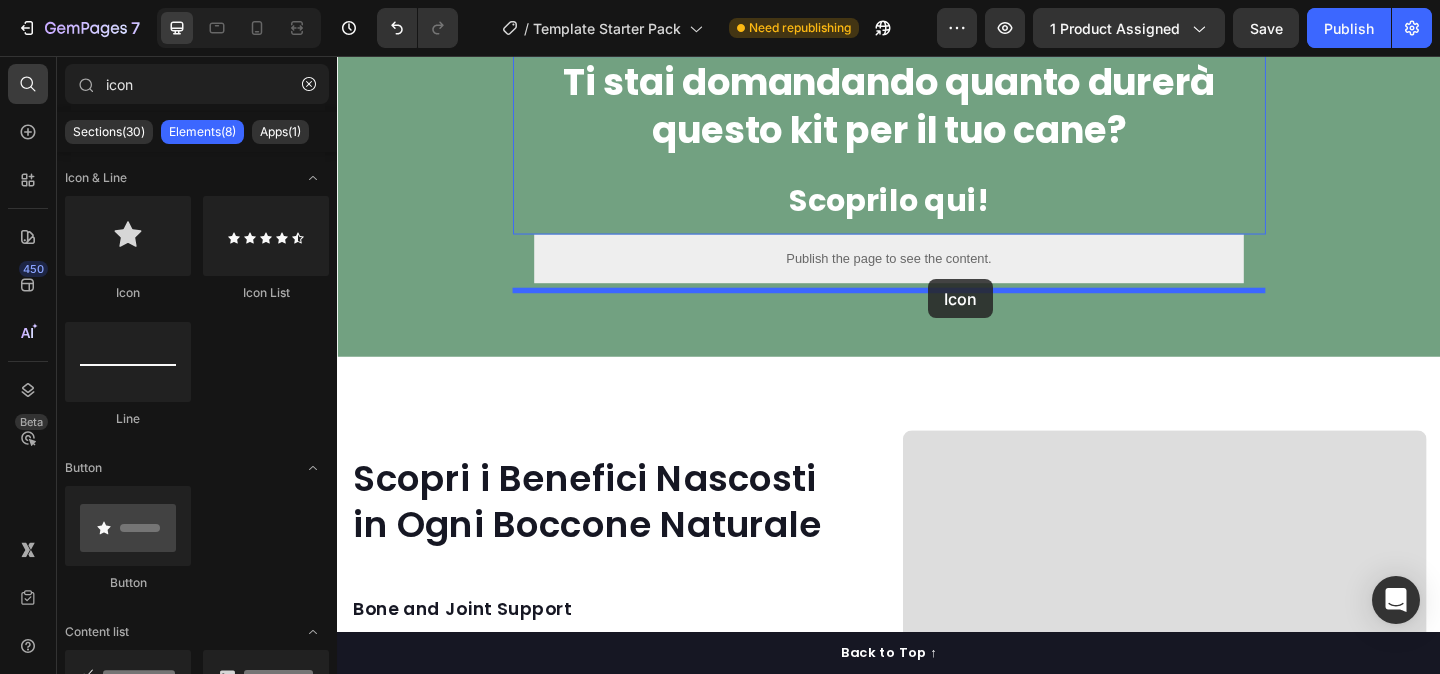 drag, startPoint x: 462, startPoint y: 300, endPoint x: 977, endPoint y: 298, distance: 515.0039 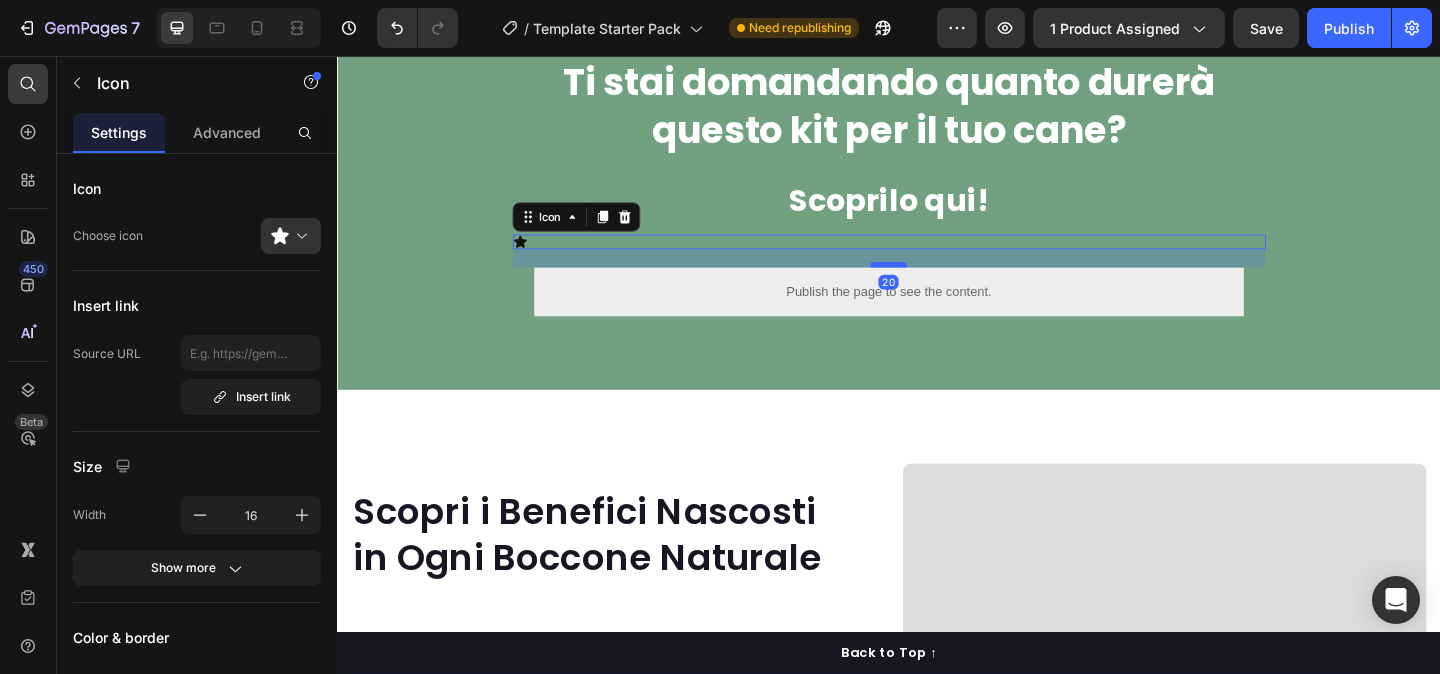 drag, startPoint x: 940, startPoint y: 321, endPoint x: 942, endPoint y: 341, distance: 20.09975 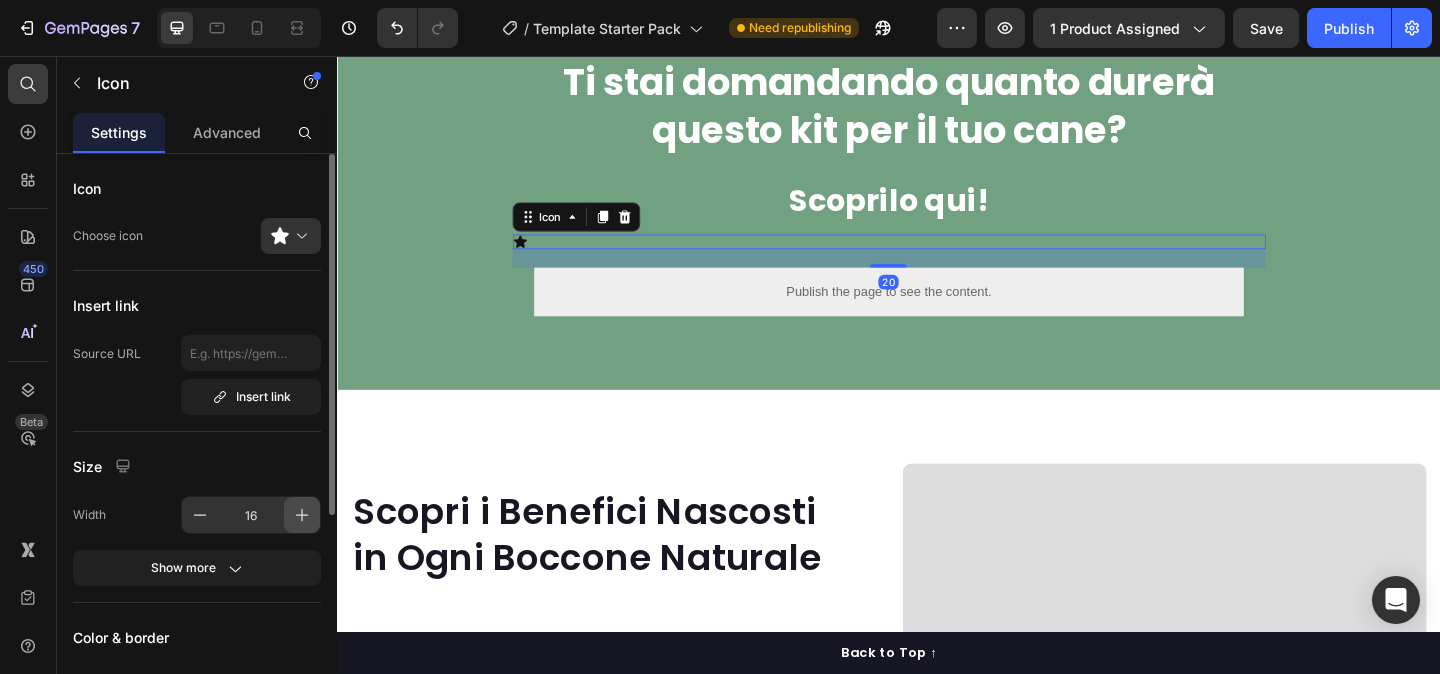 click 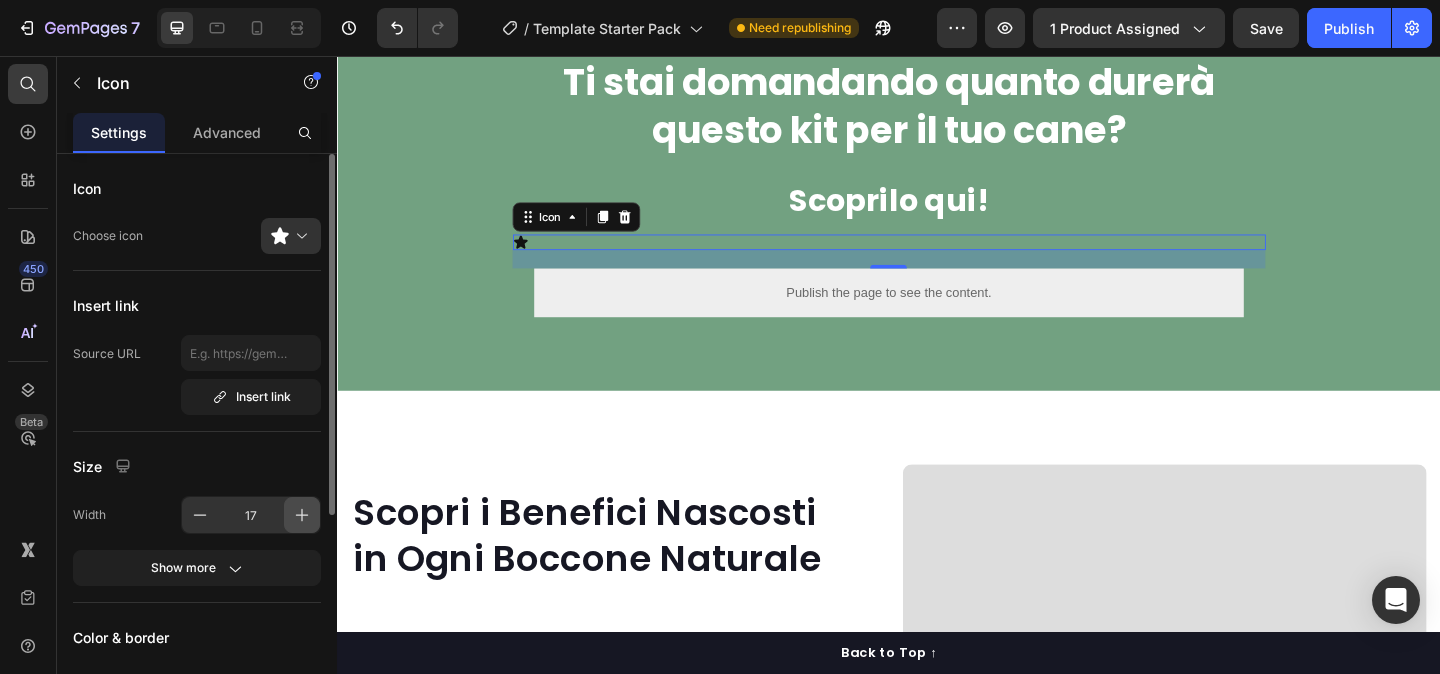 click 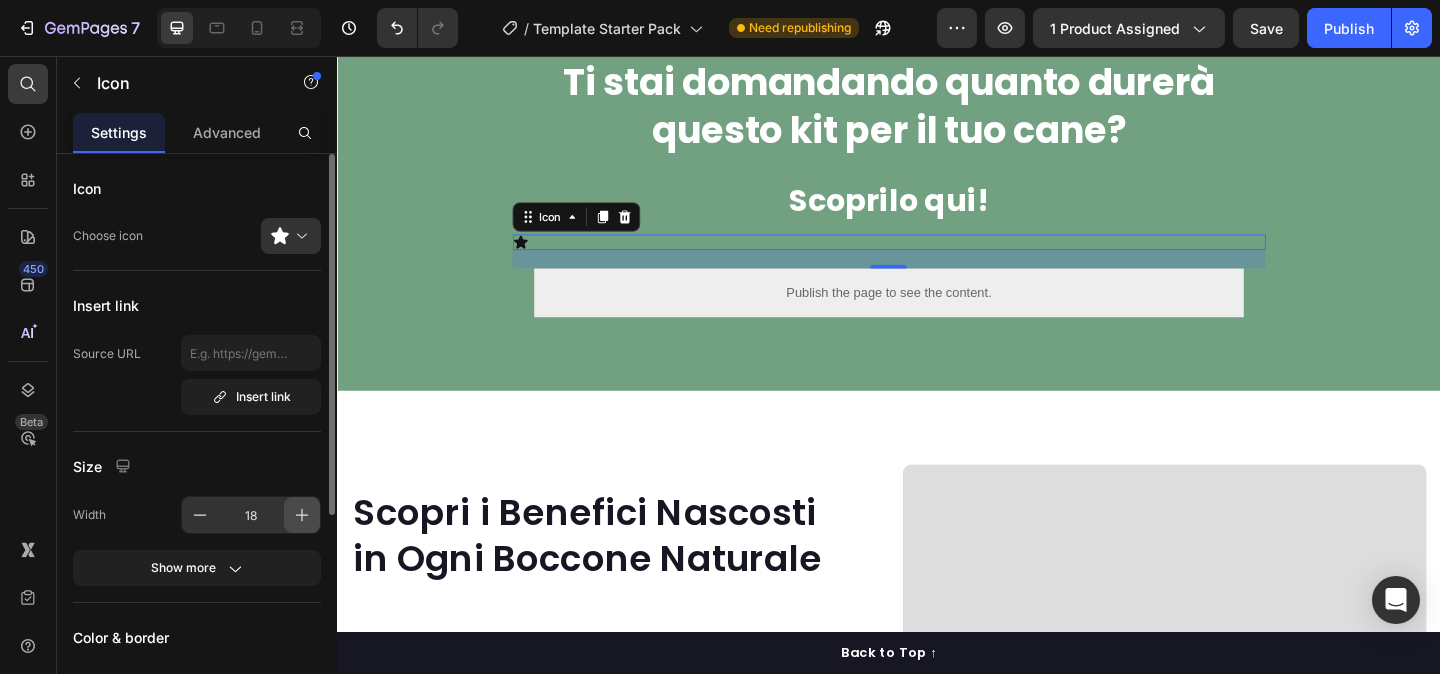 click 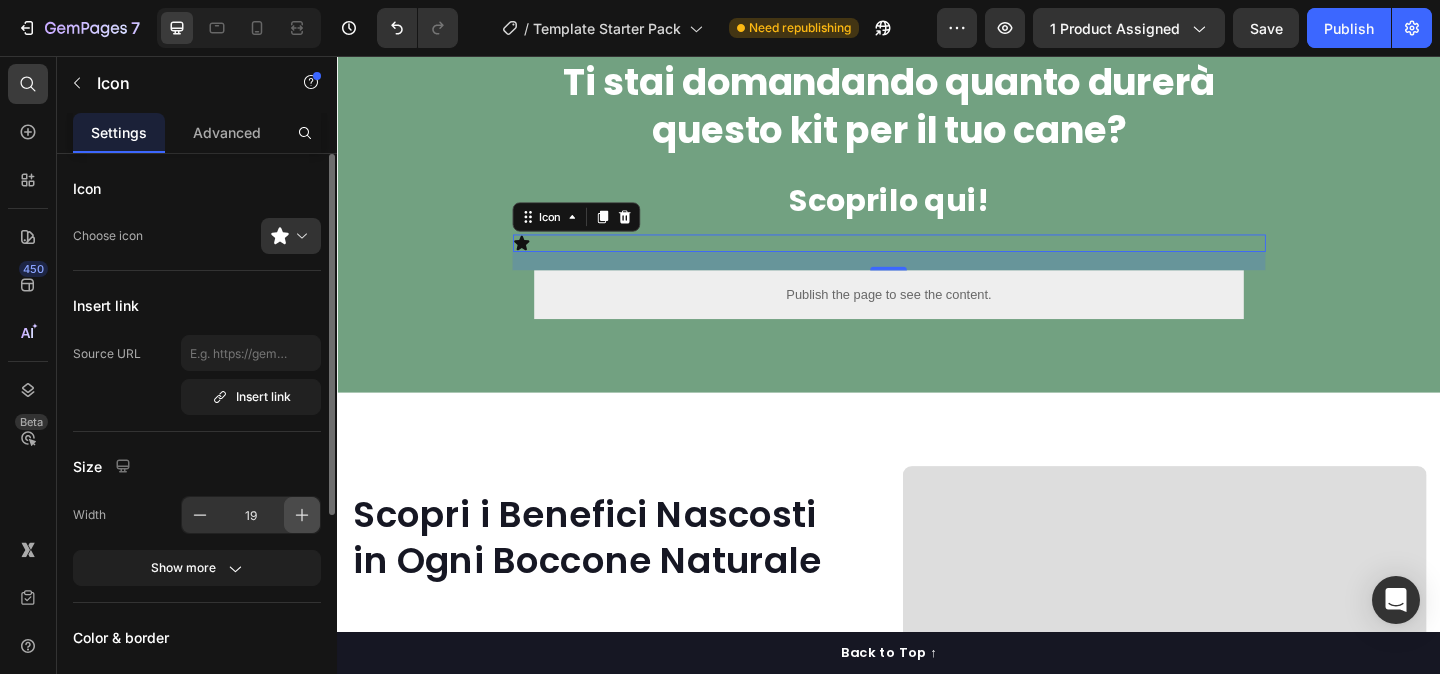 click 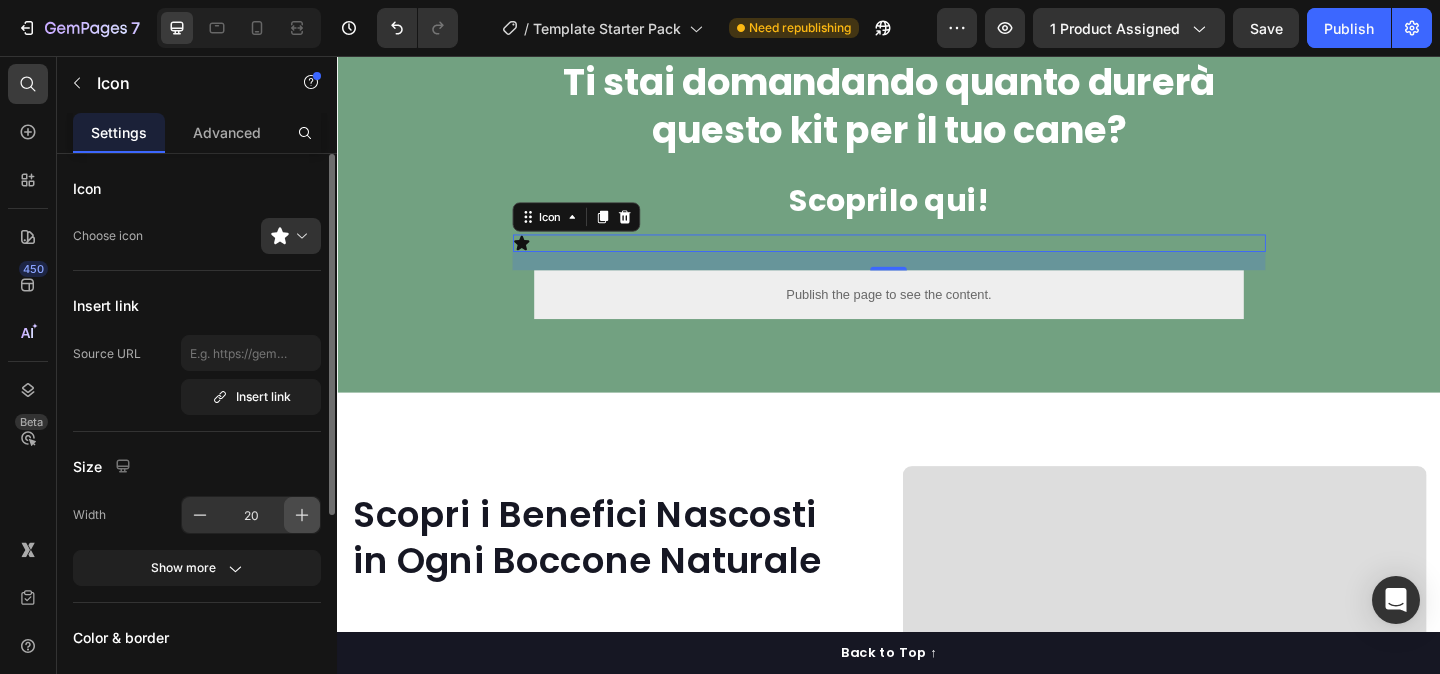 click 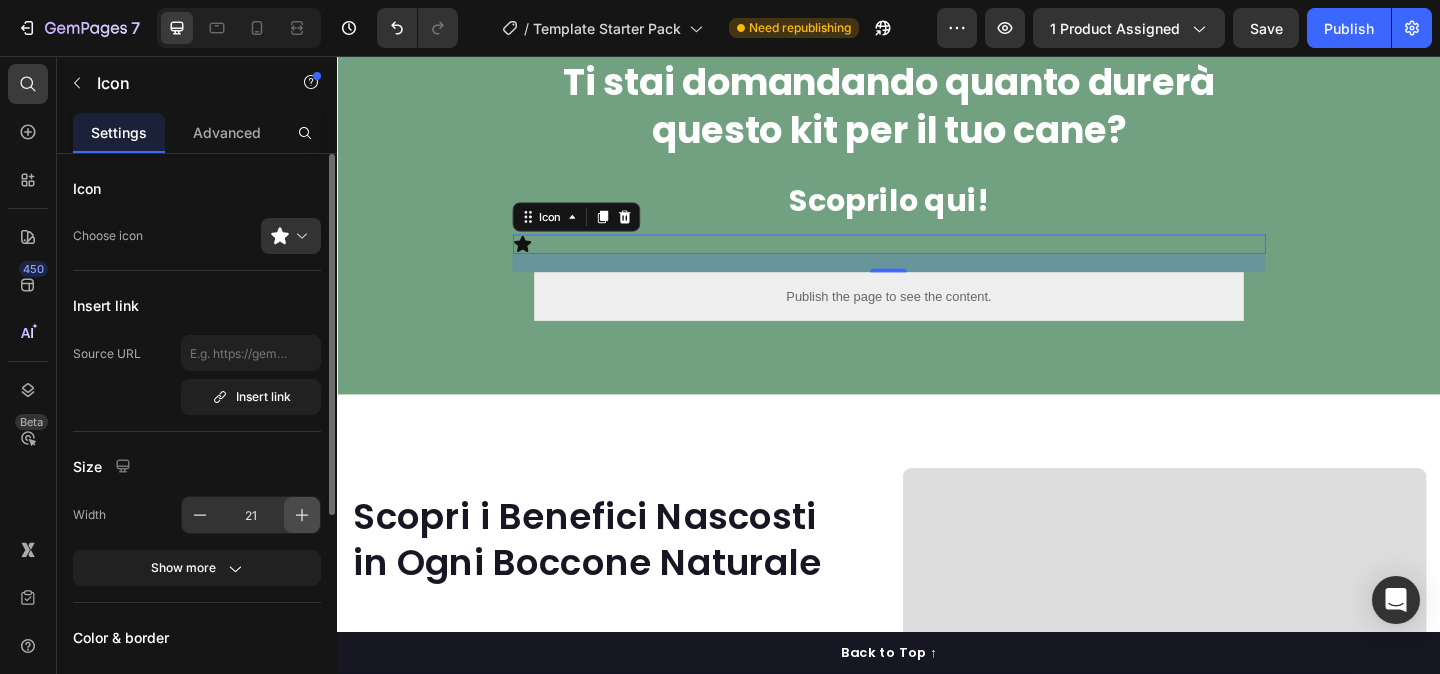 click 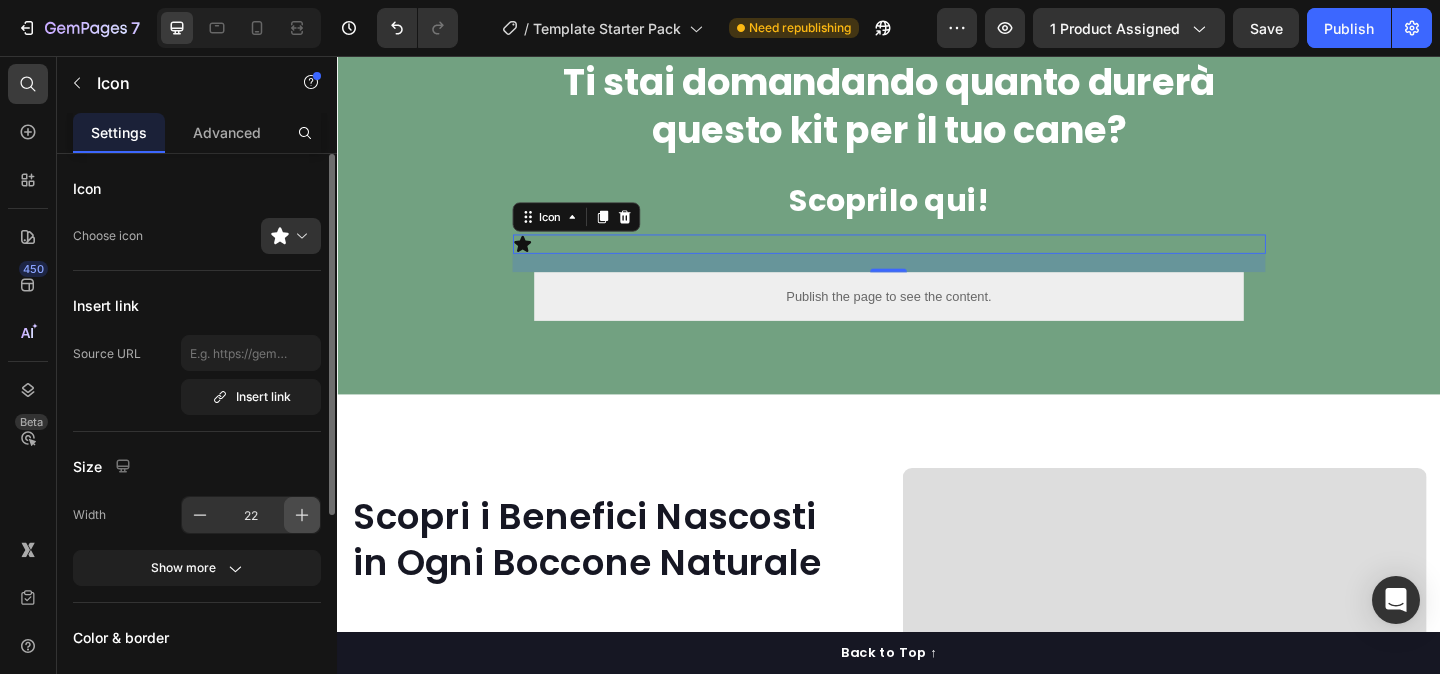 click 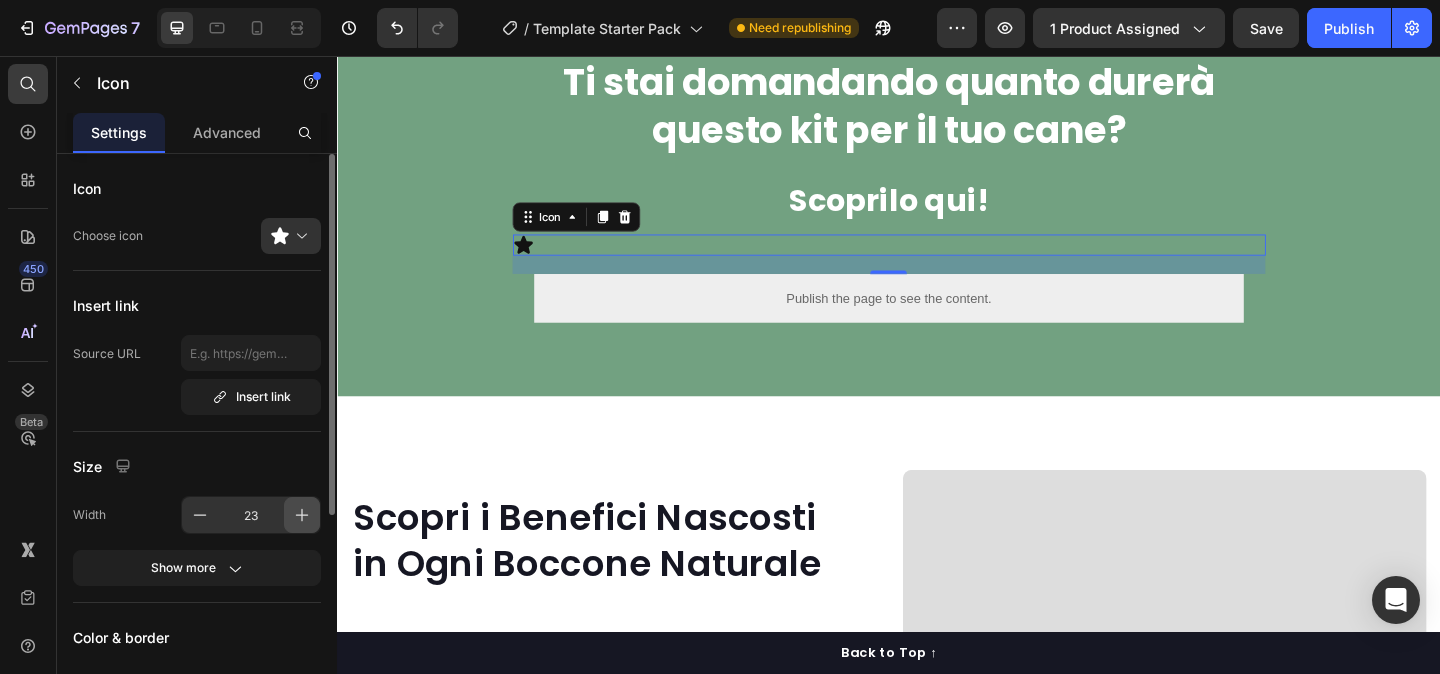 click 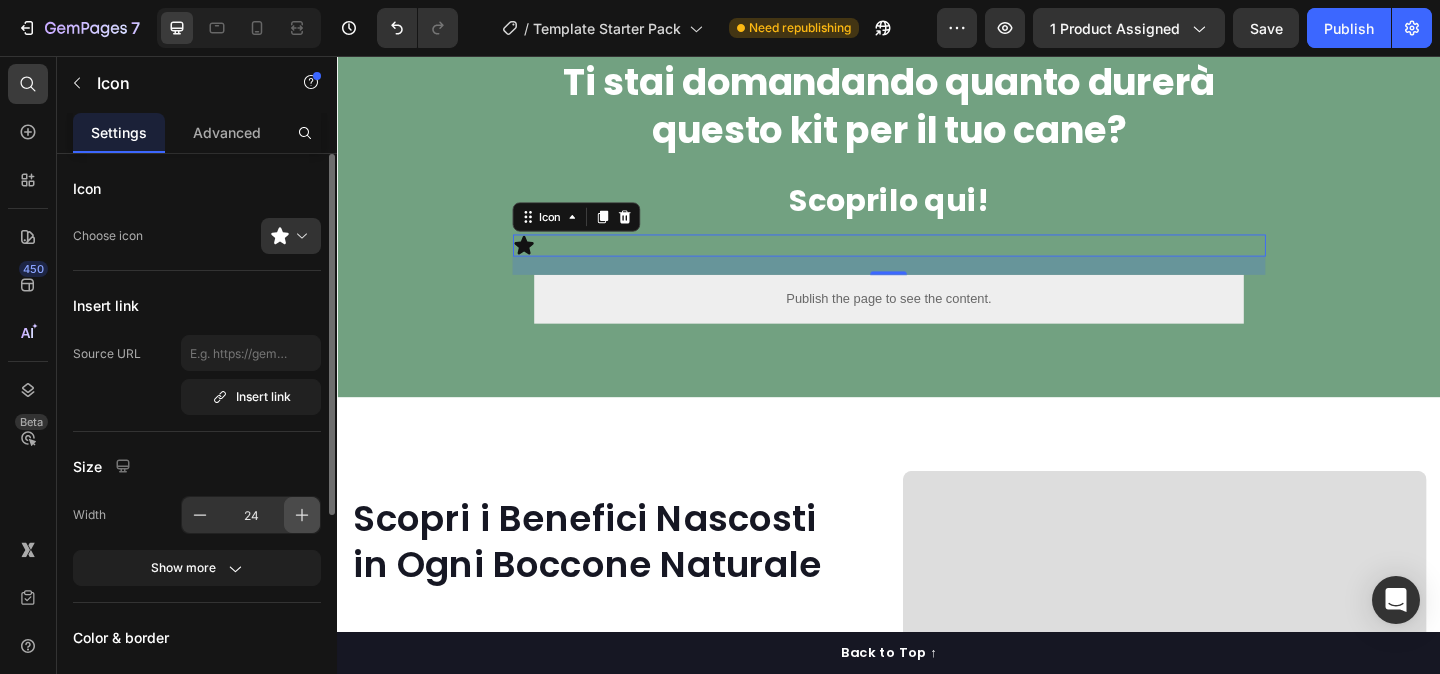 click 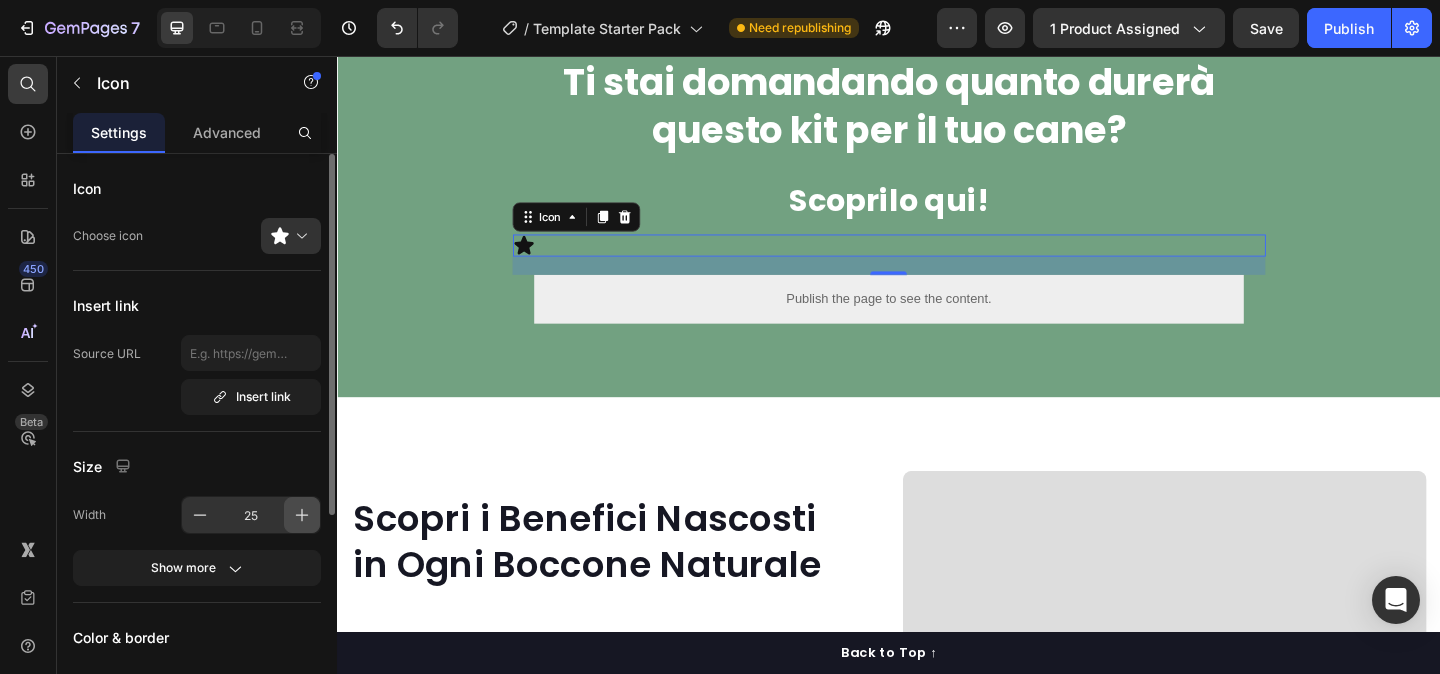 click 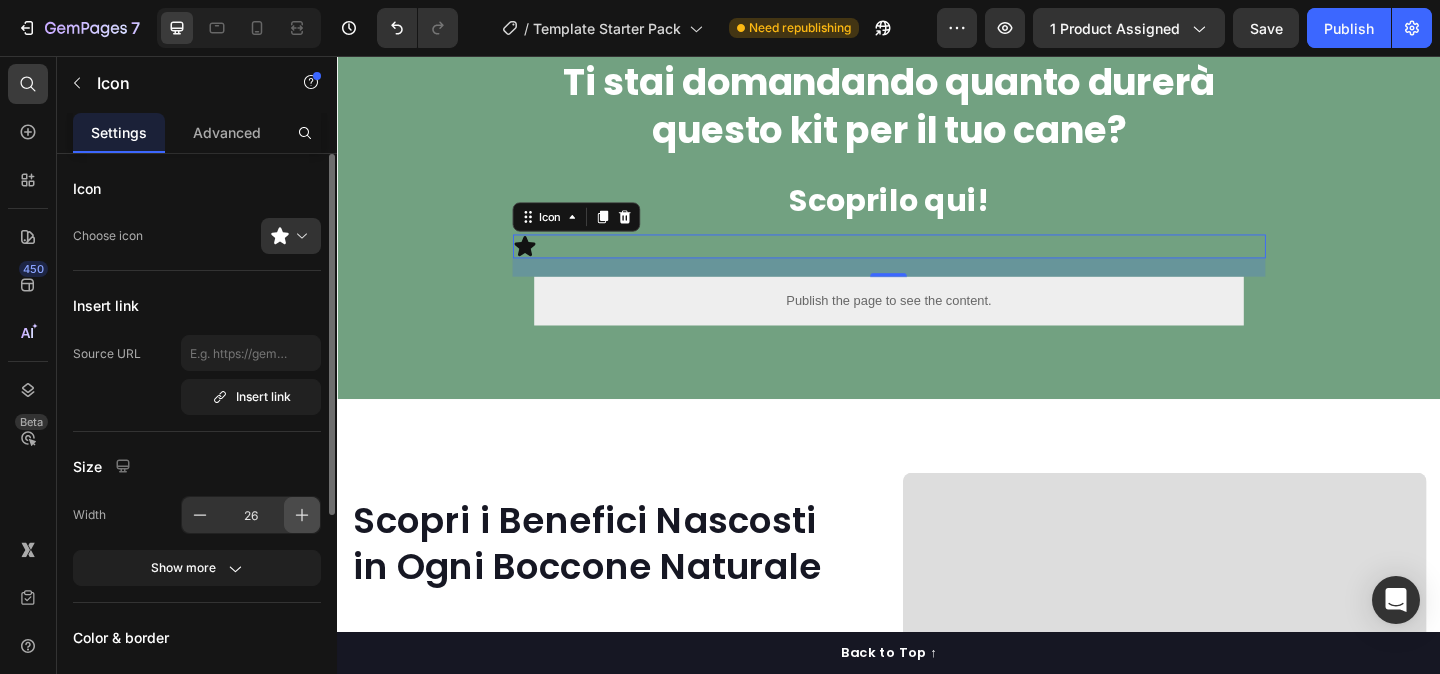 click 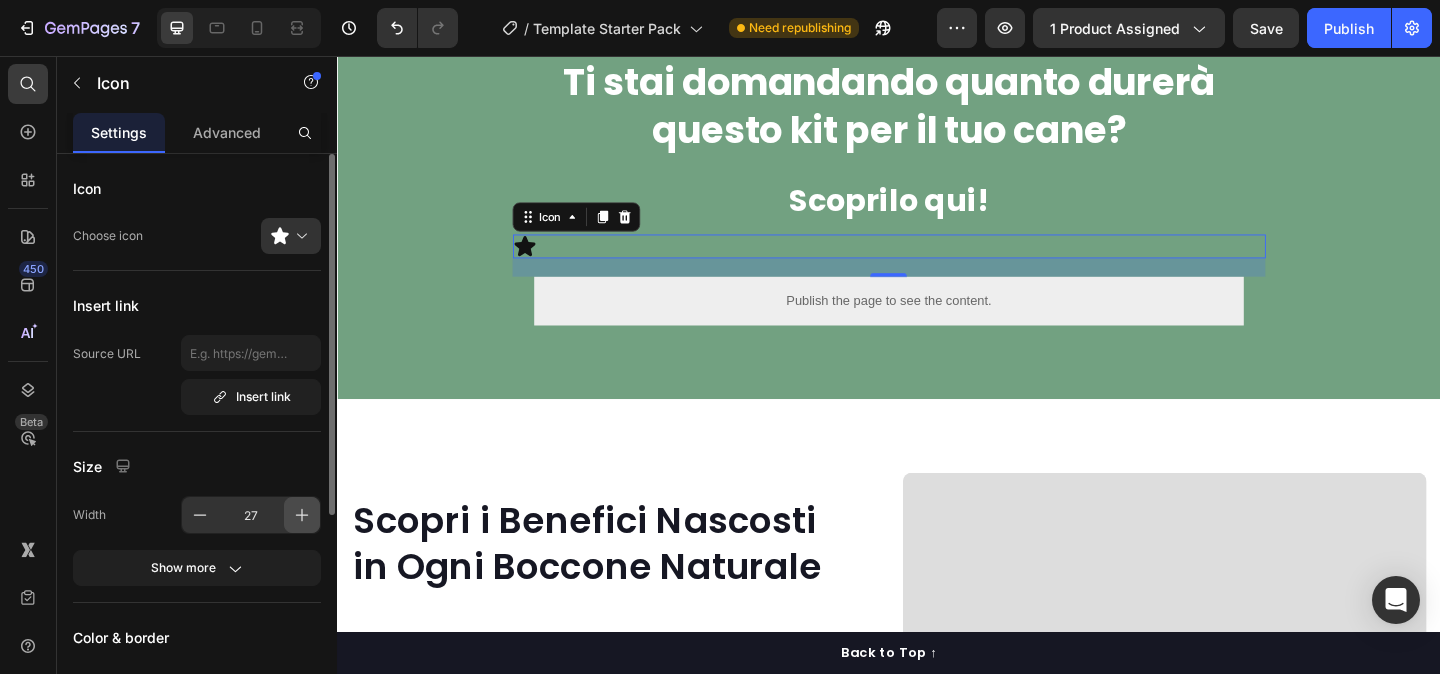 click 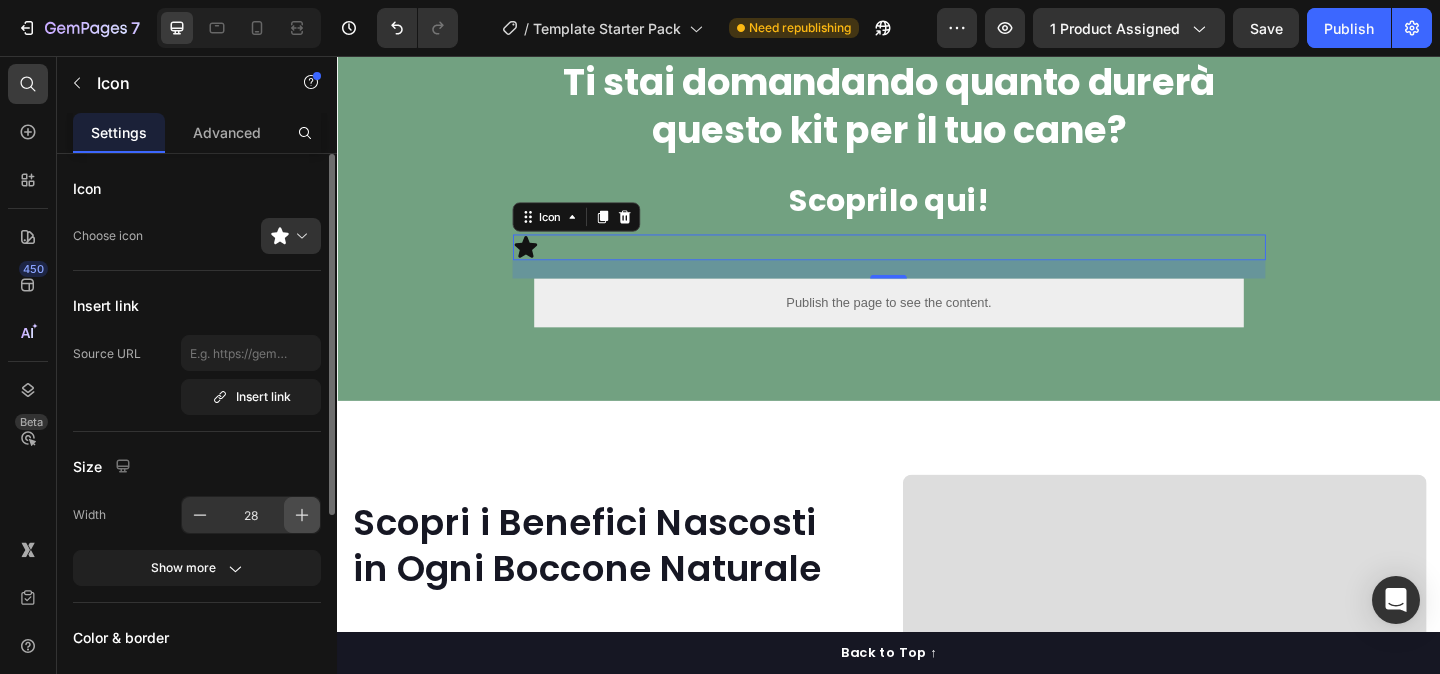 click 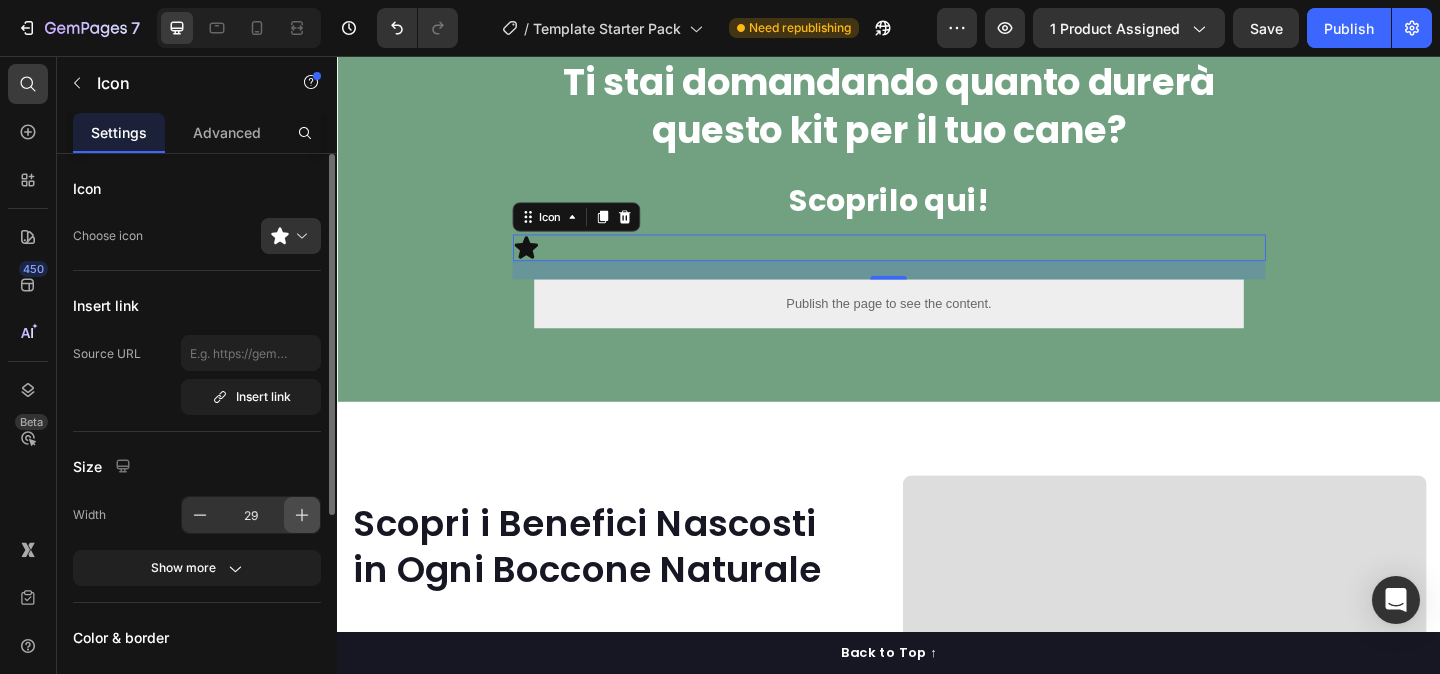 click 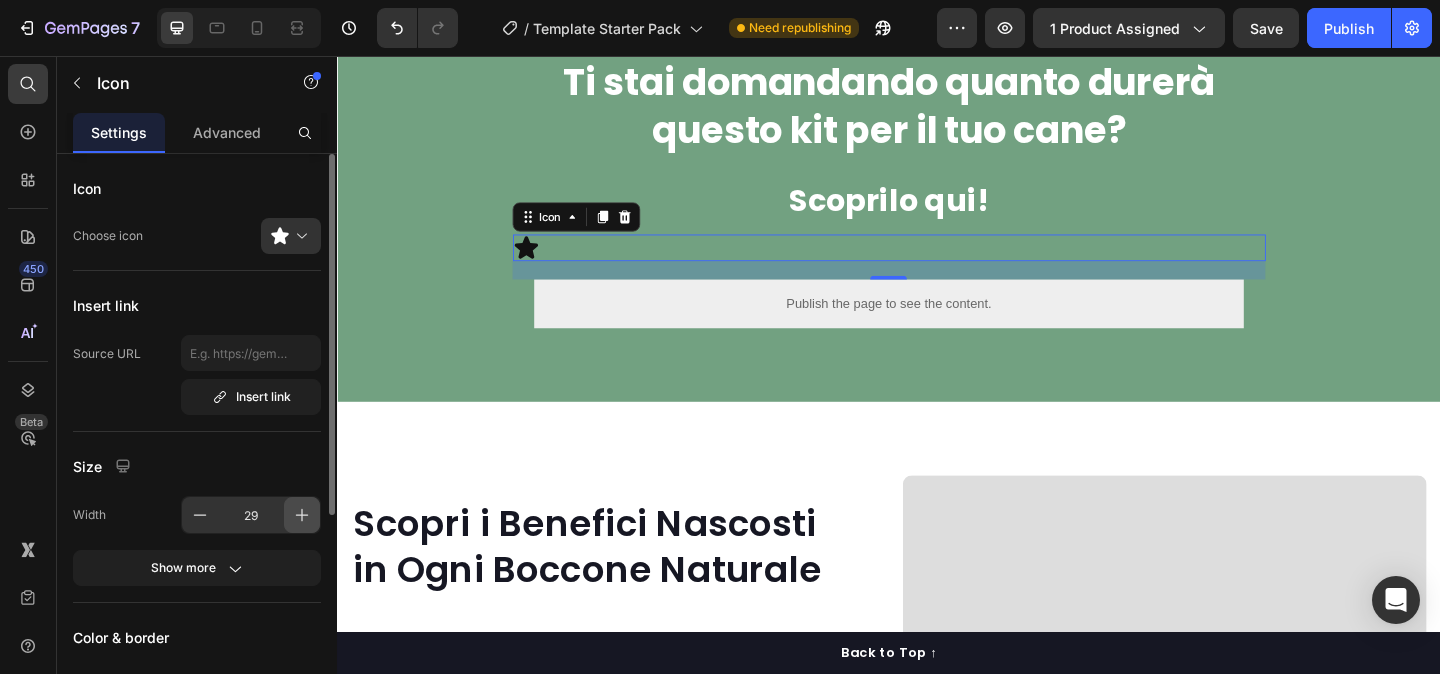 type on "30" 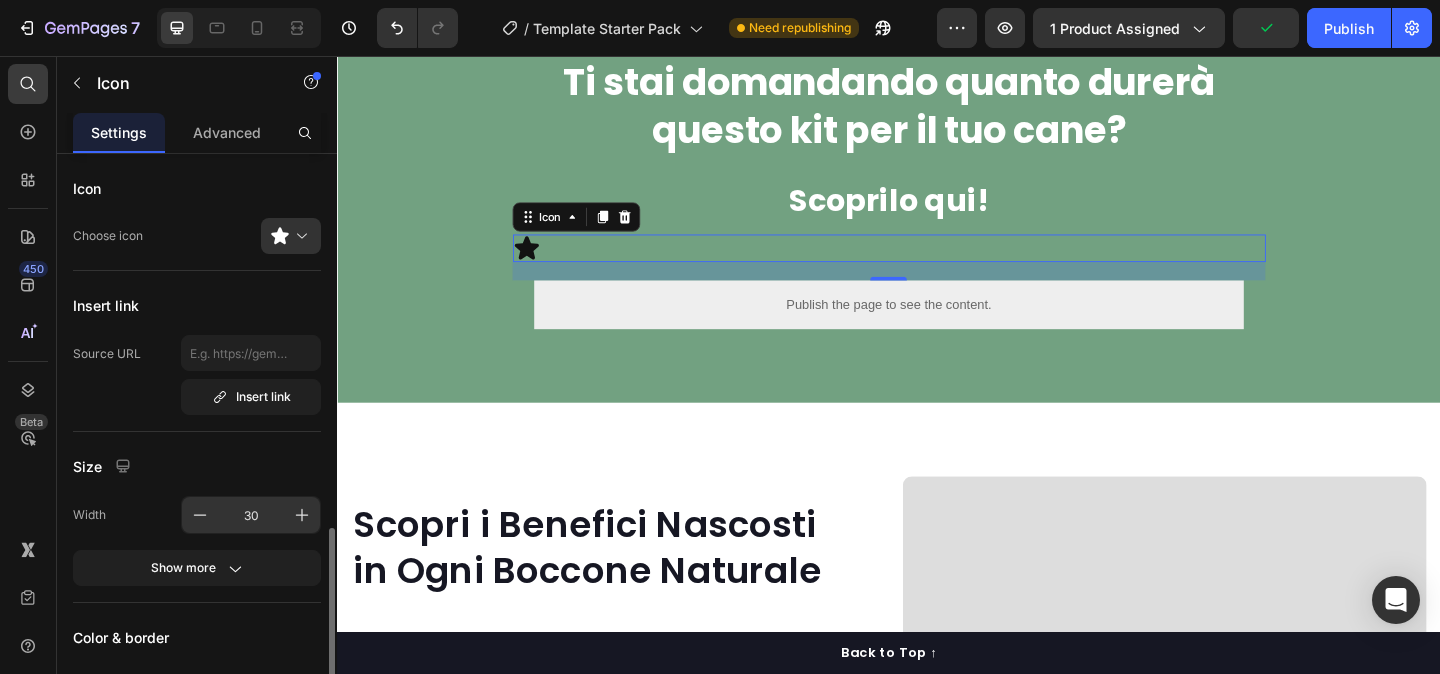 scroll, scrollTop: 298, scrollLeft: 0, axis: vertical 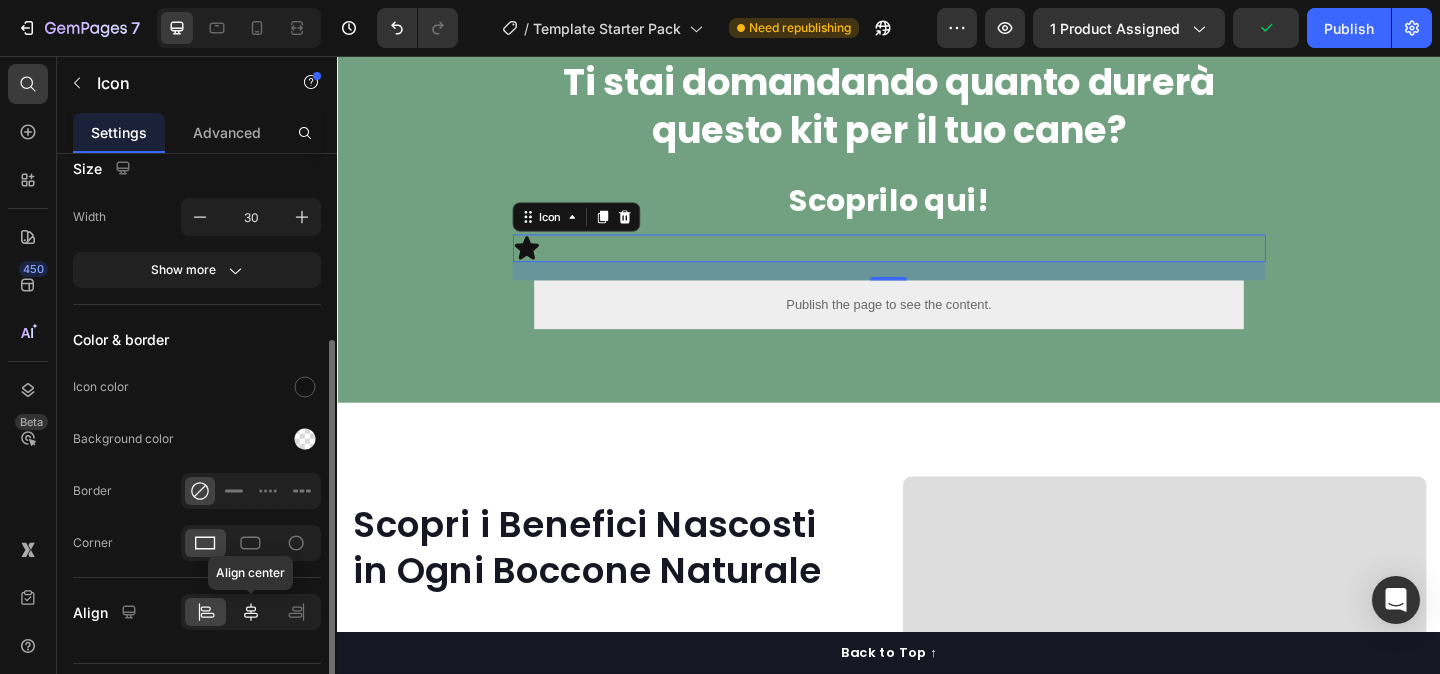 click 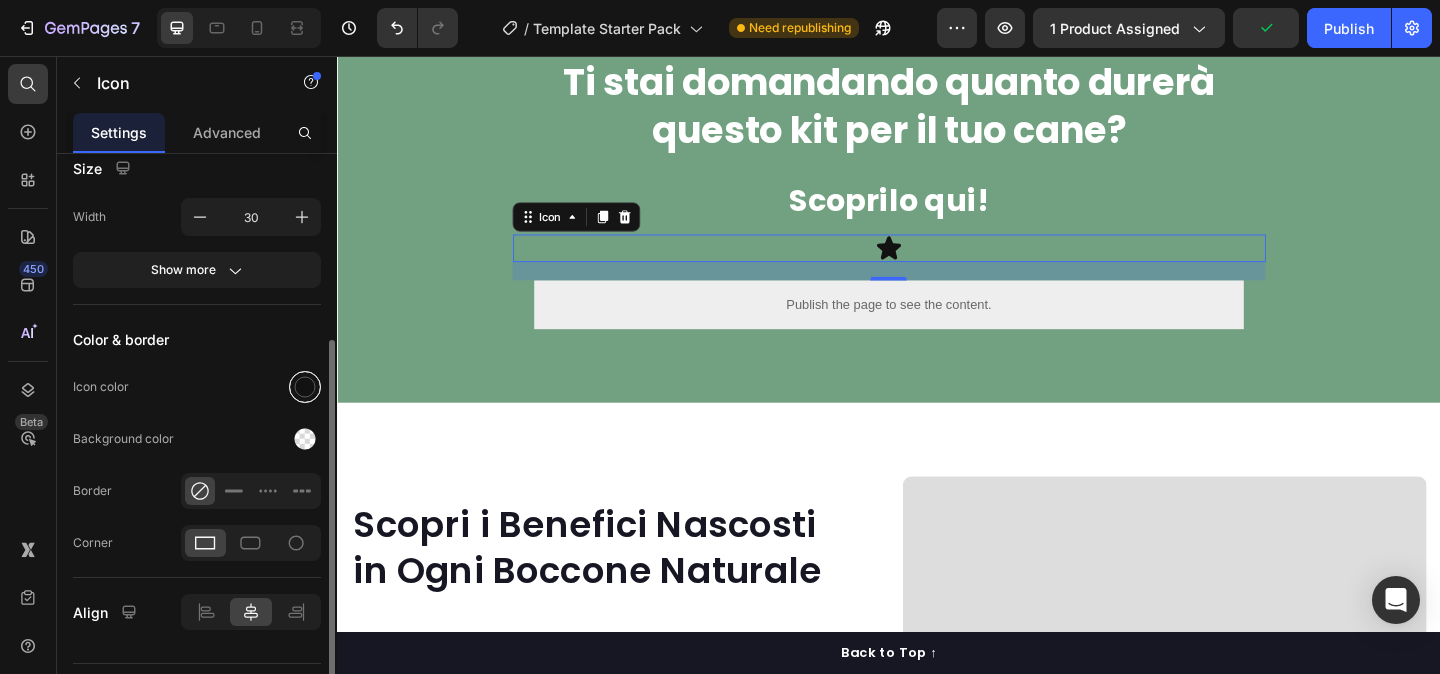 click at bounding box center (305, 387) 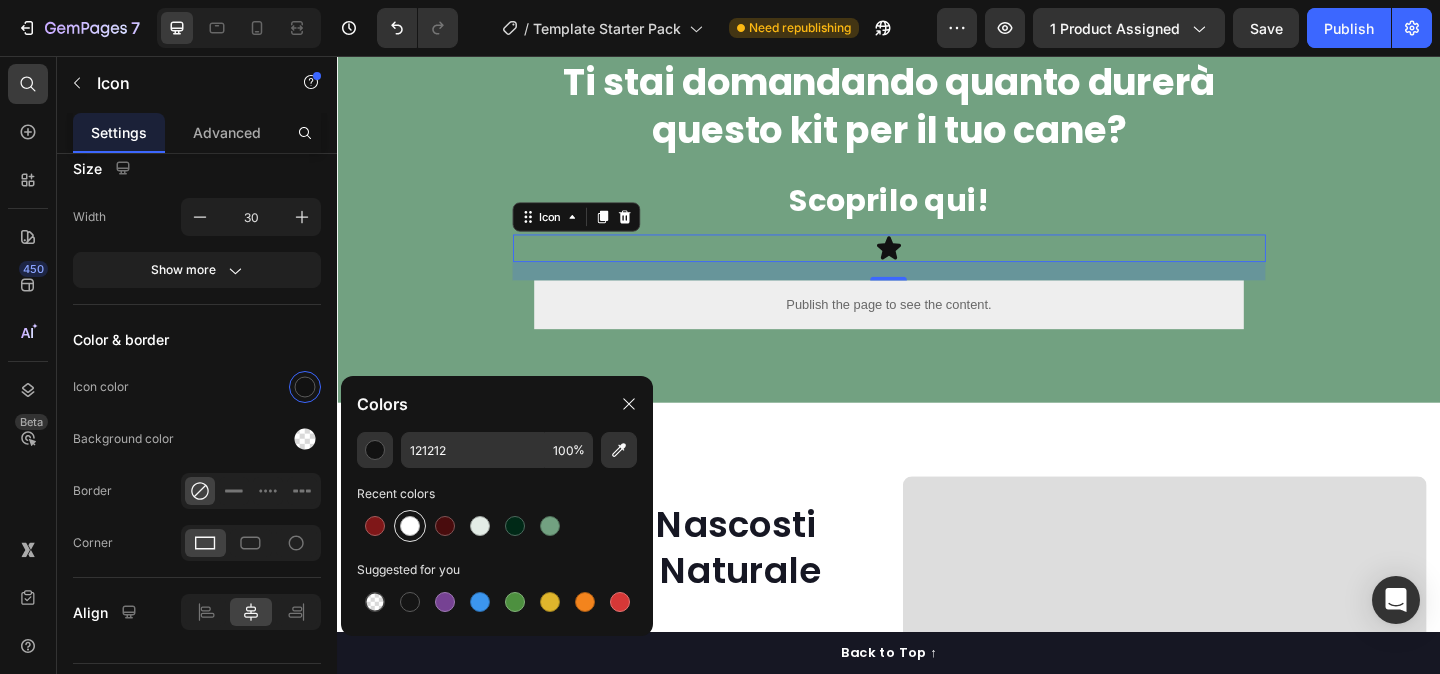 click at bounding box center [410, 526] 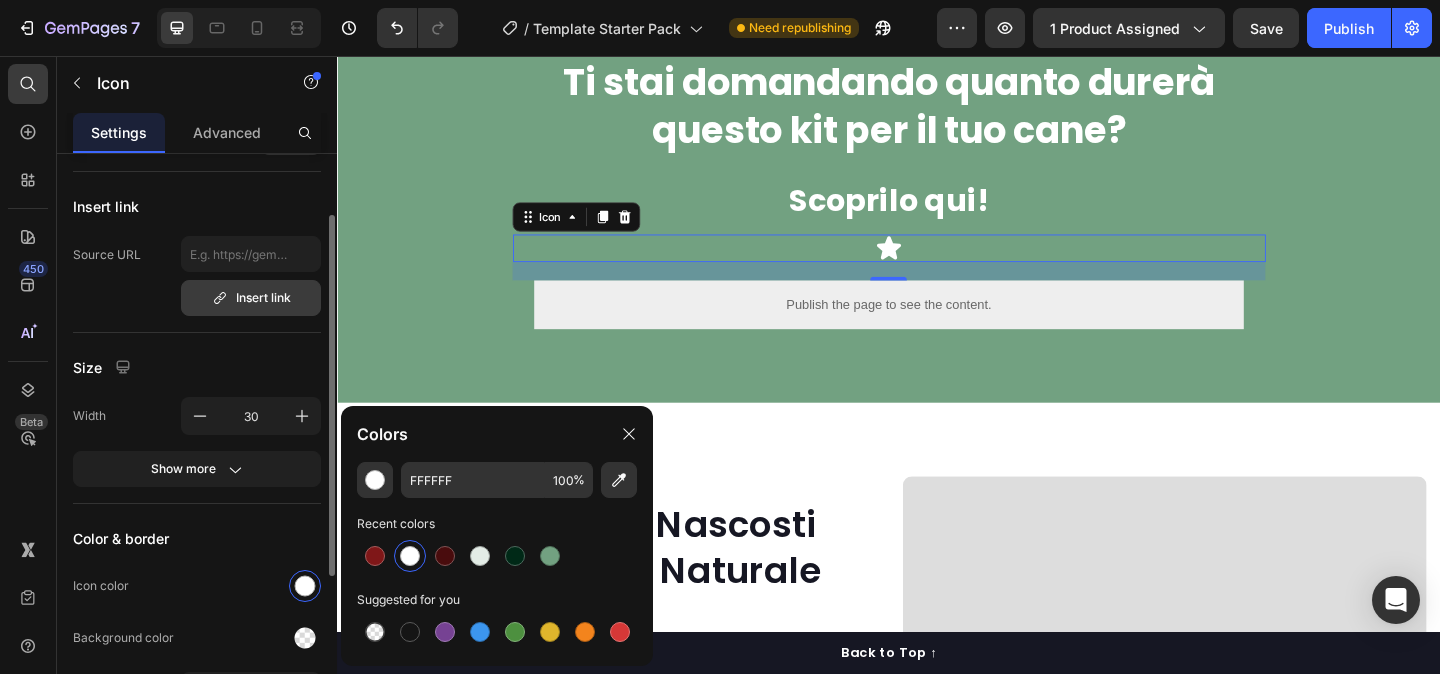 scroll, scrollTop: 0, scrollLeft: 0, axis: both 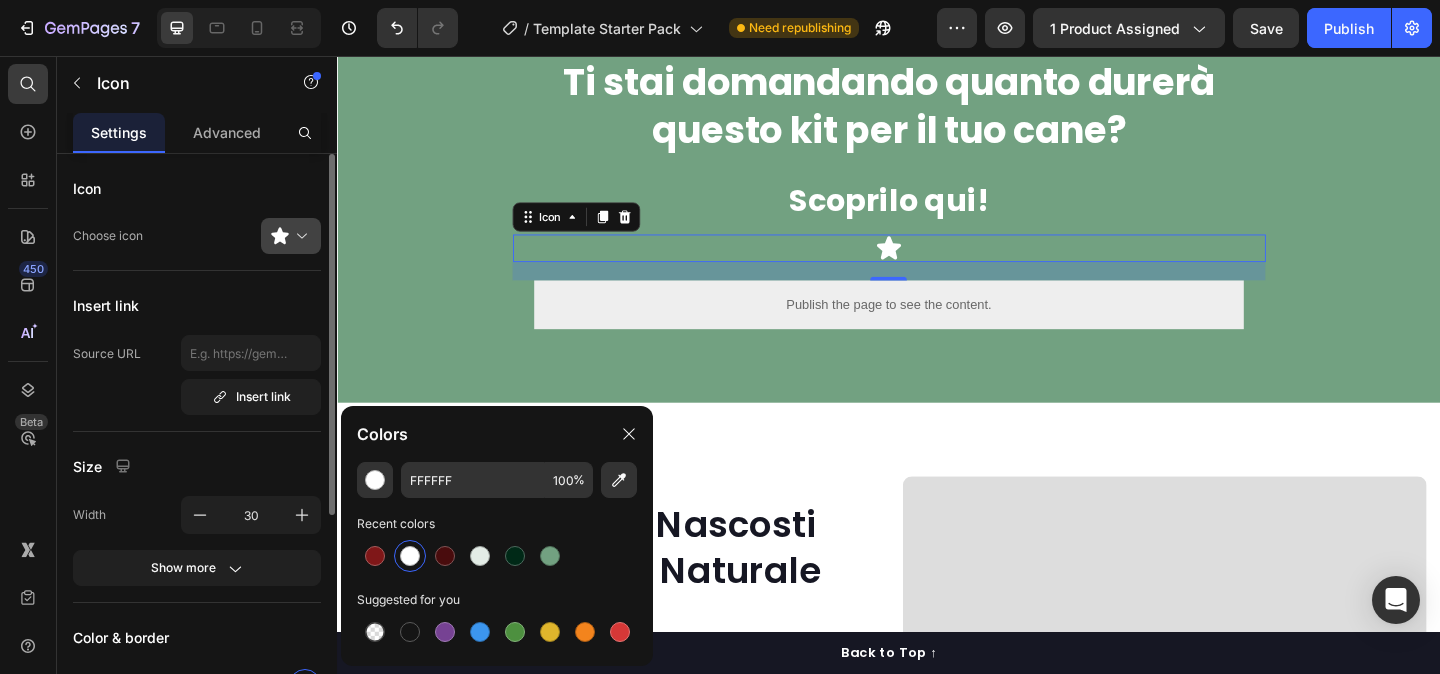 click at bounding box center [299, 236] 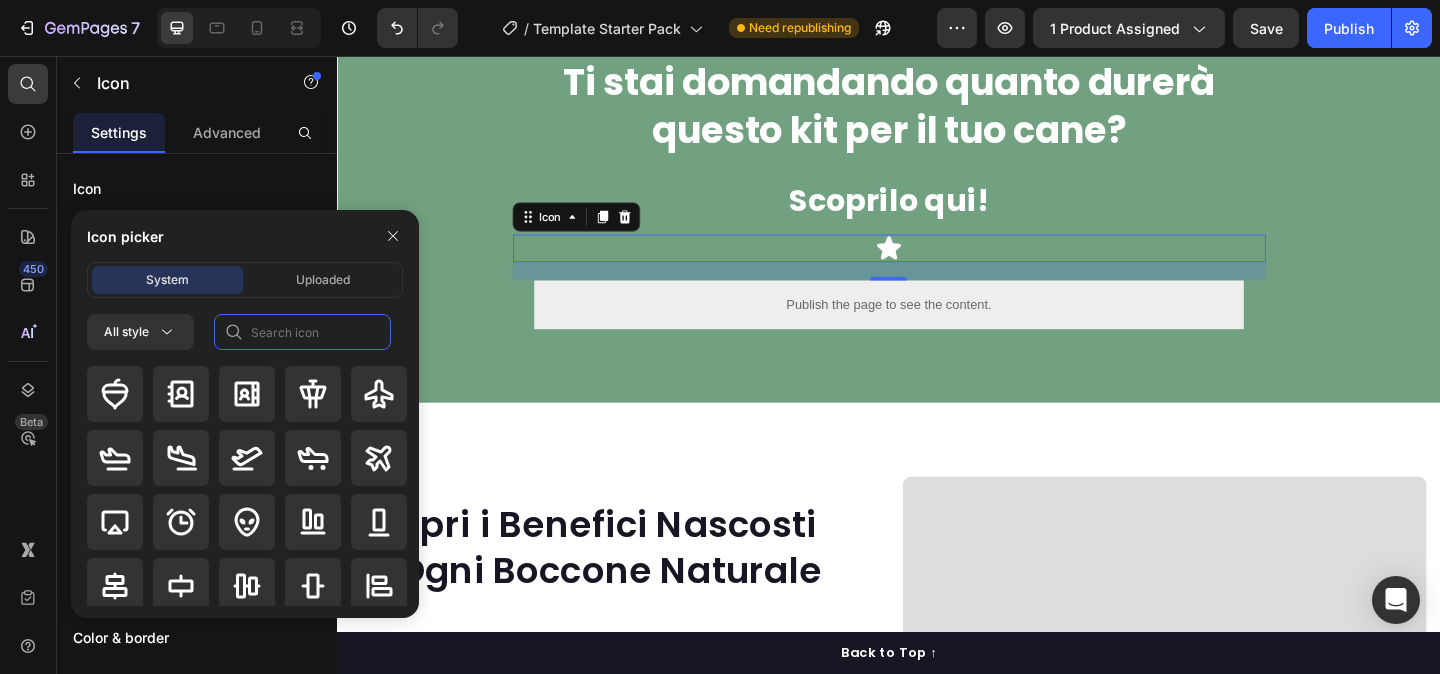 click 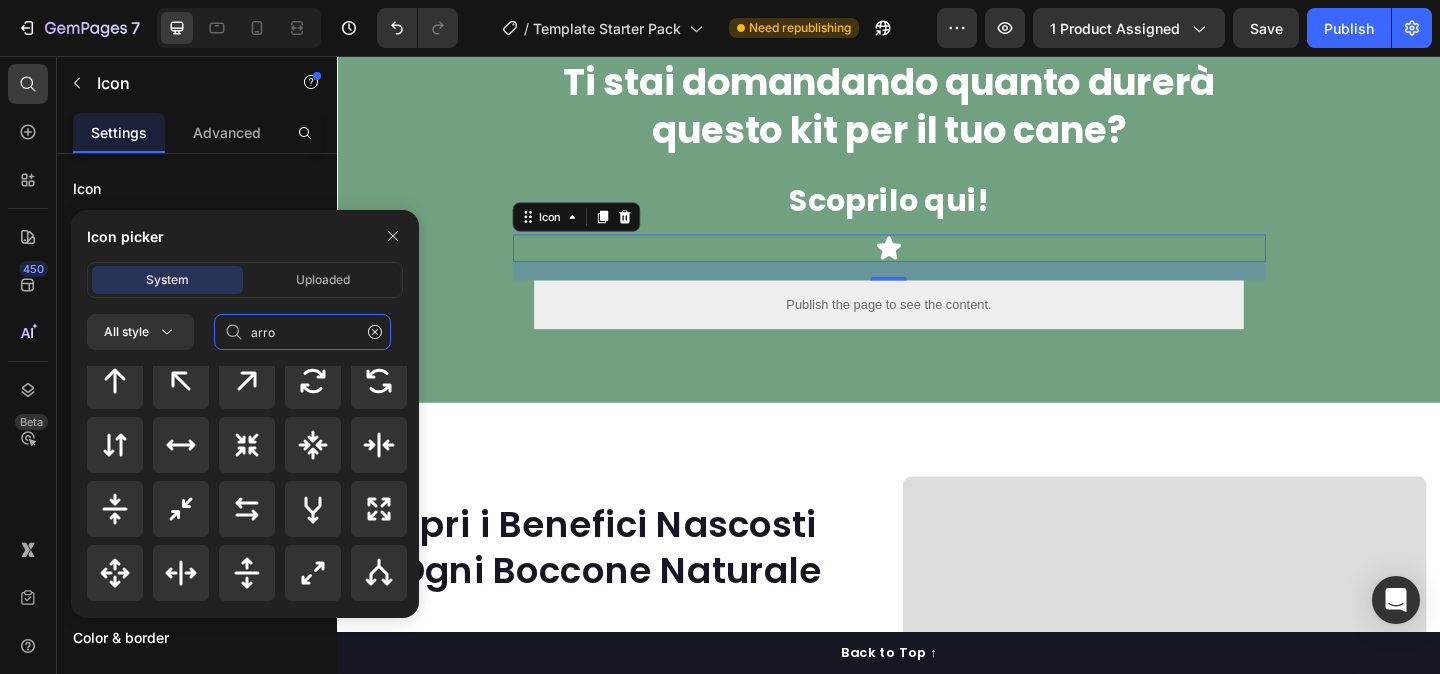 scroll, scrollTop: 928, scrollLeft: 0, axis: vertical 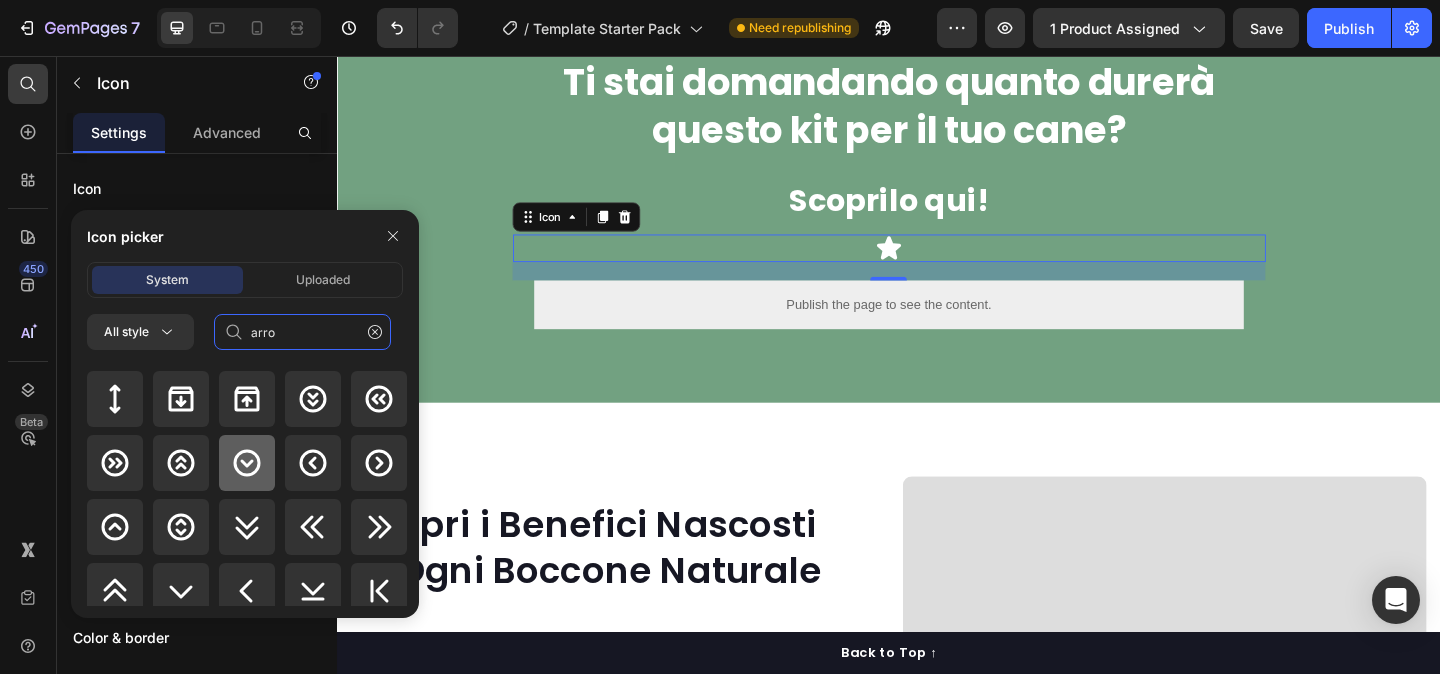 type on "arro" 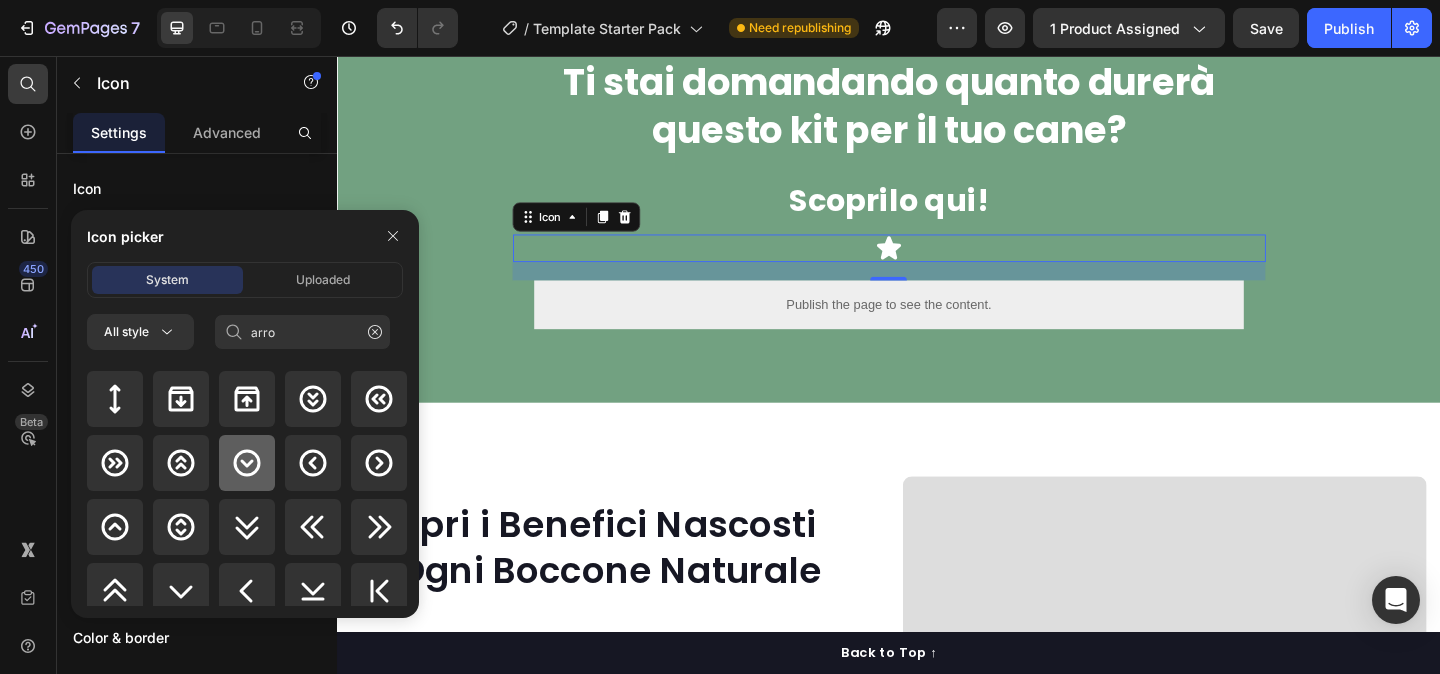 click 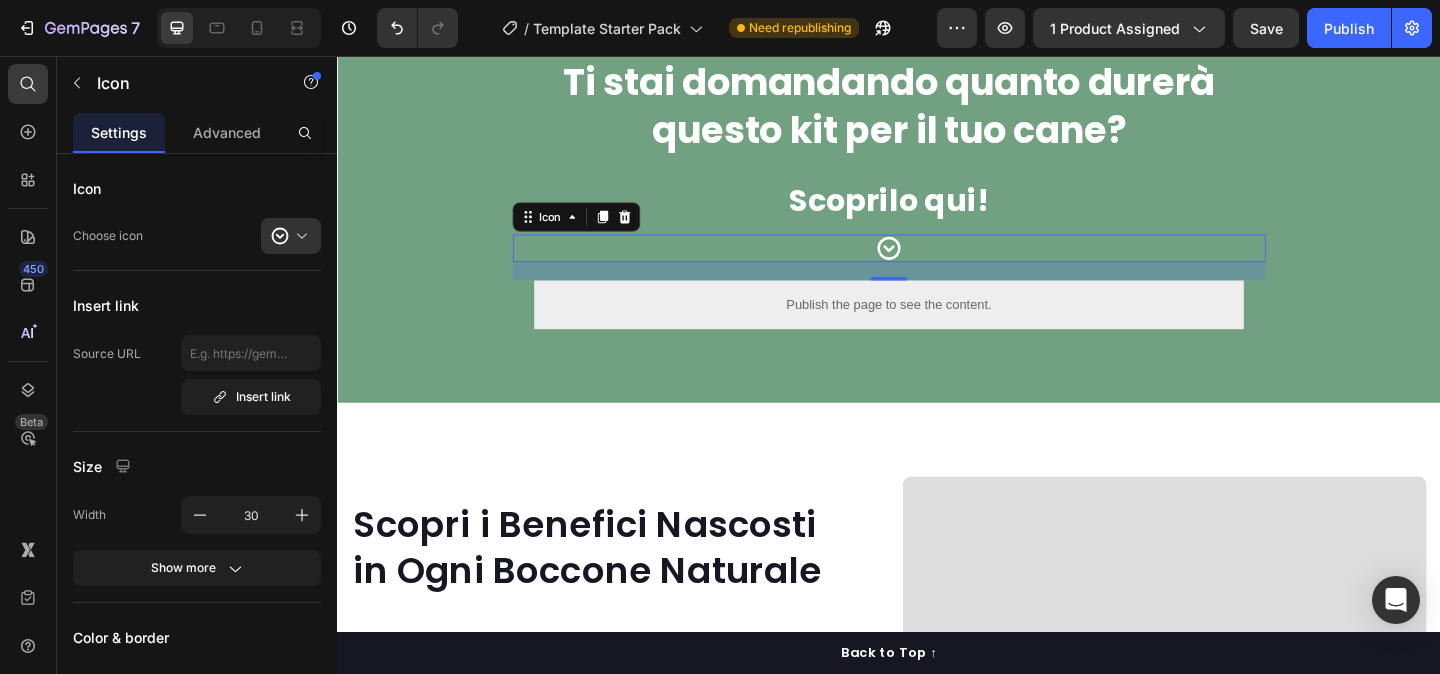 scroll, scrollTop: 904, scrollLeft: 0, axis: vertical 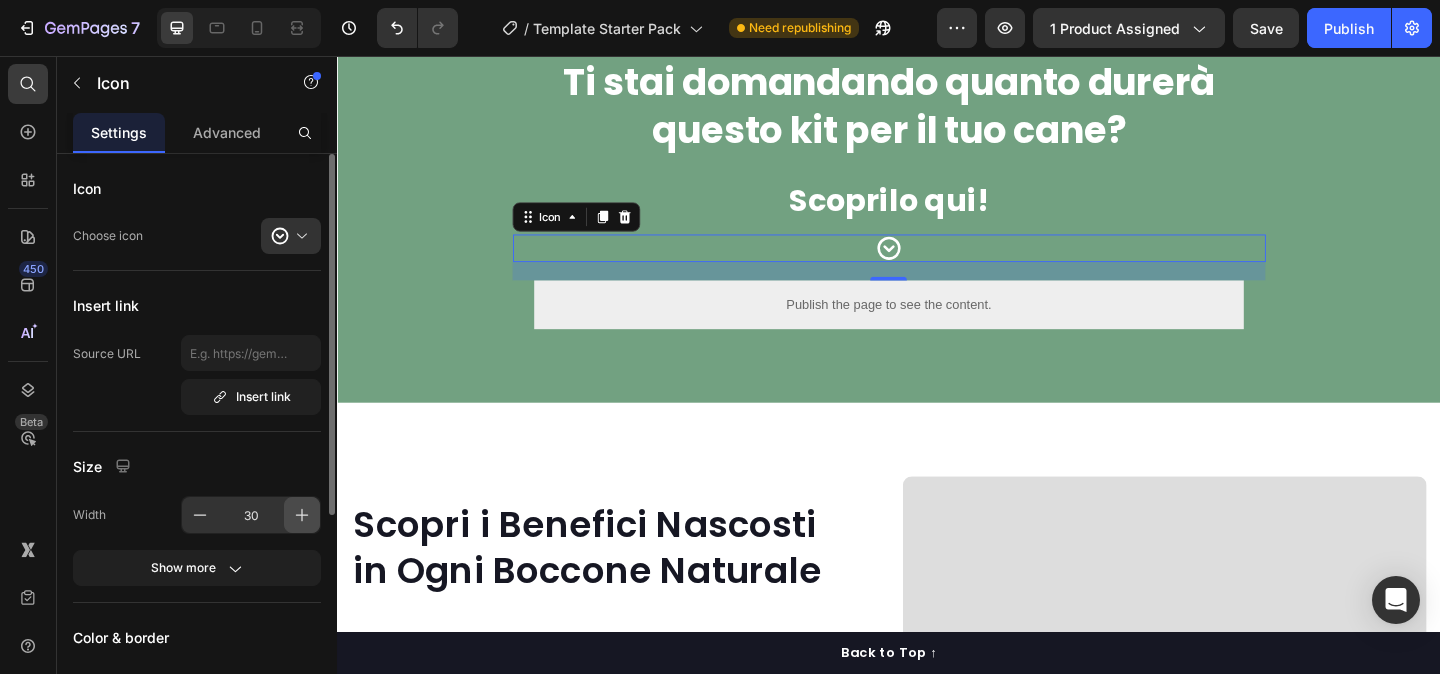 click at bounding box center [302, 515] 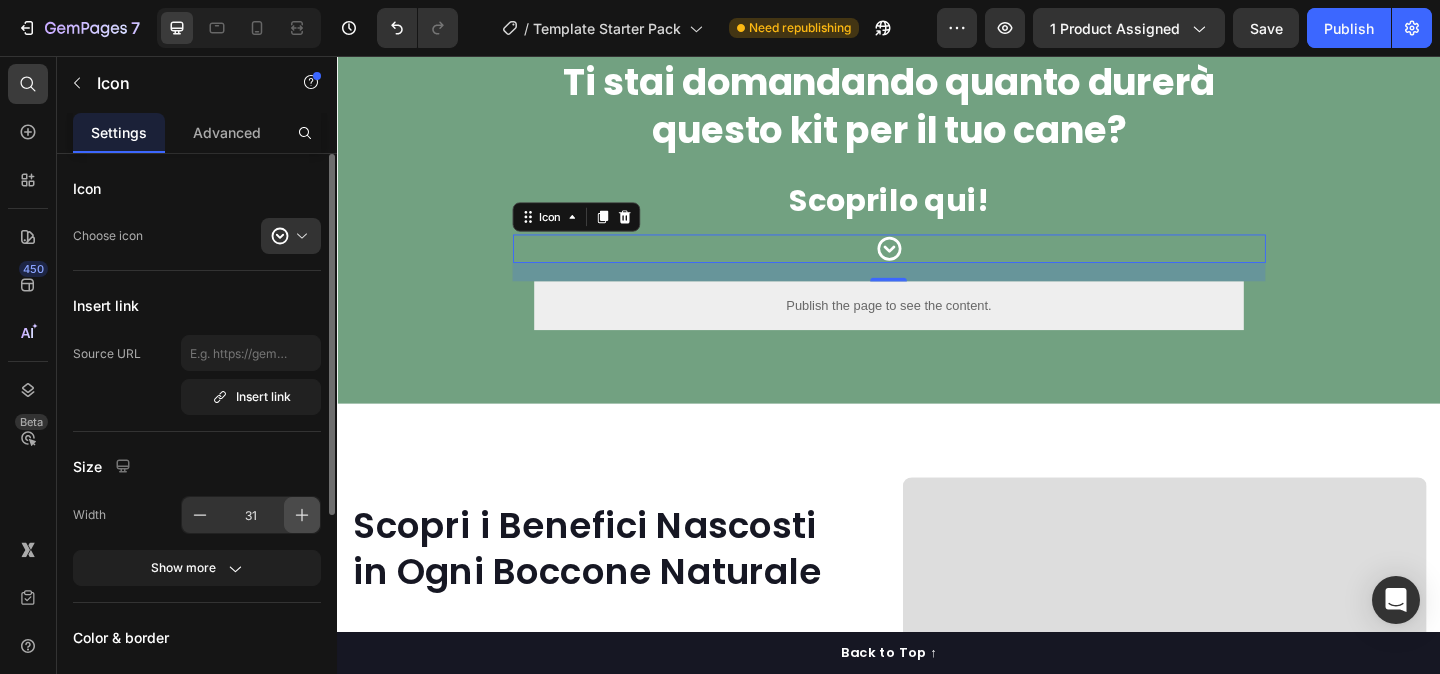 click at bounding box center (302, 515) 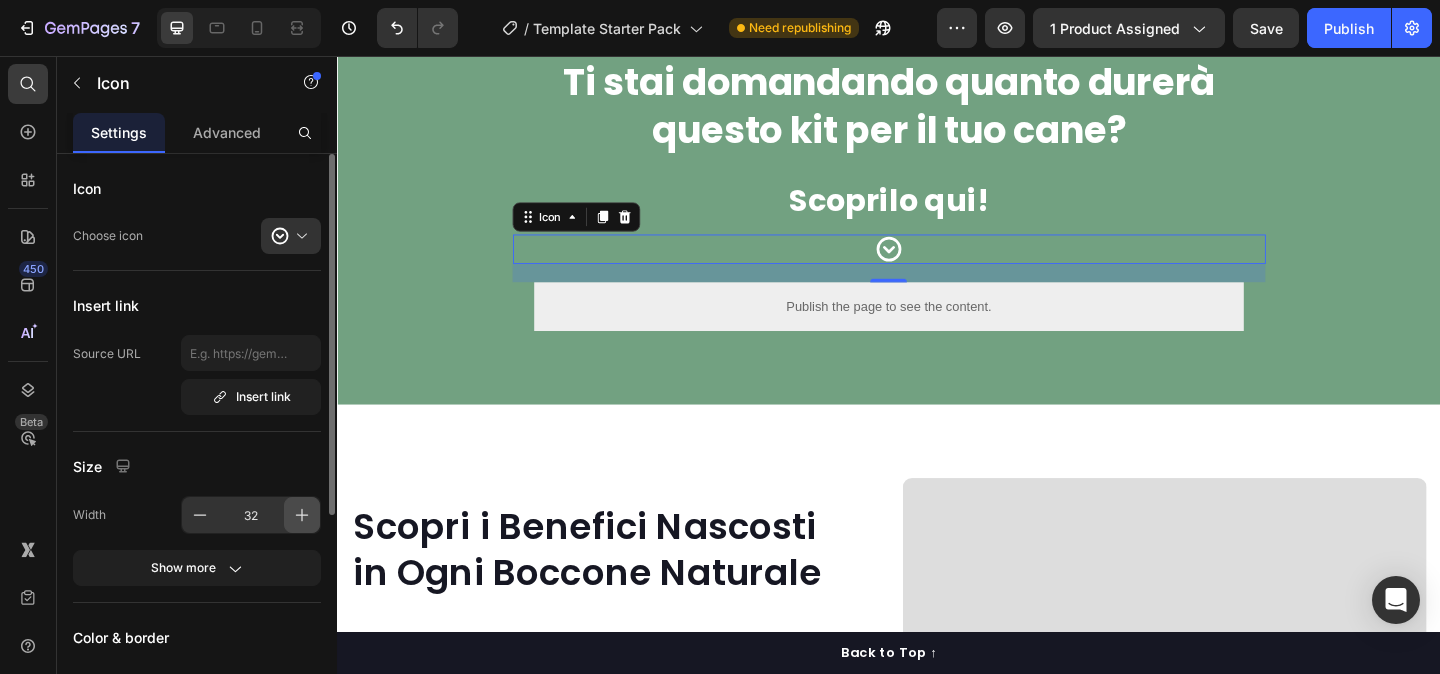 click at bounding box center (302, 515) 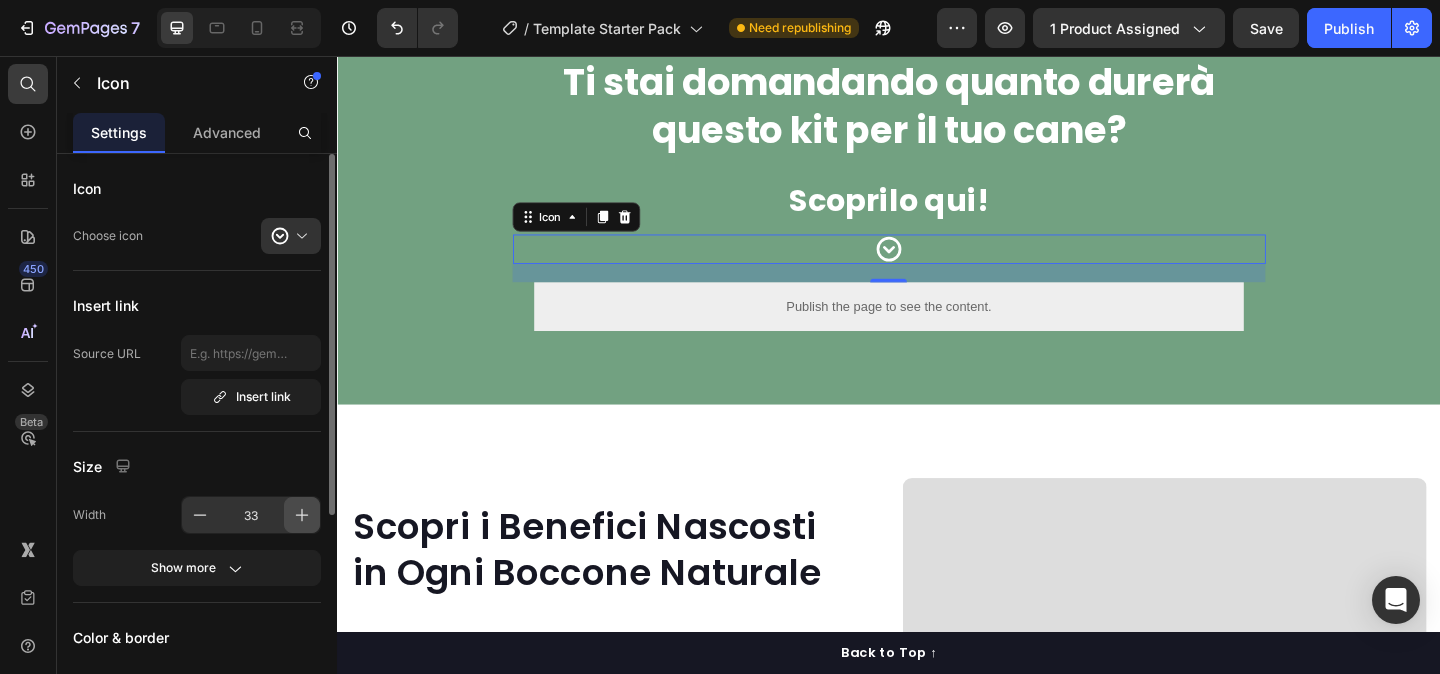click at bounding box center [302, 515] 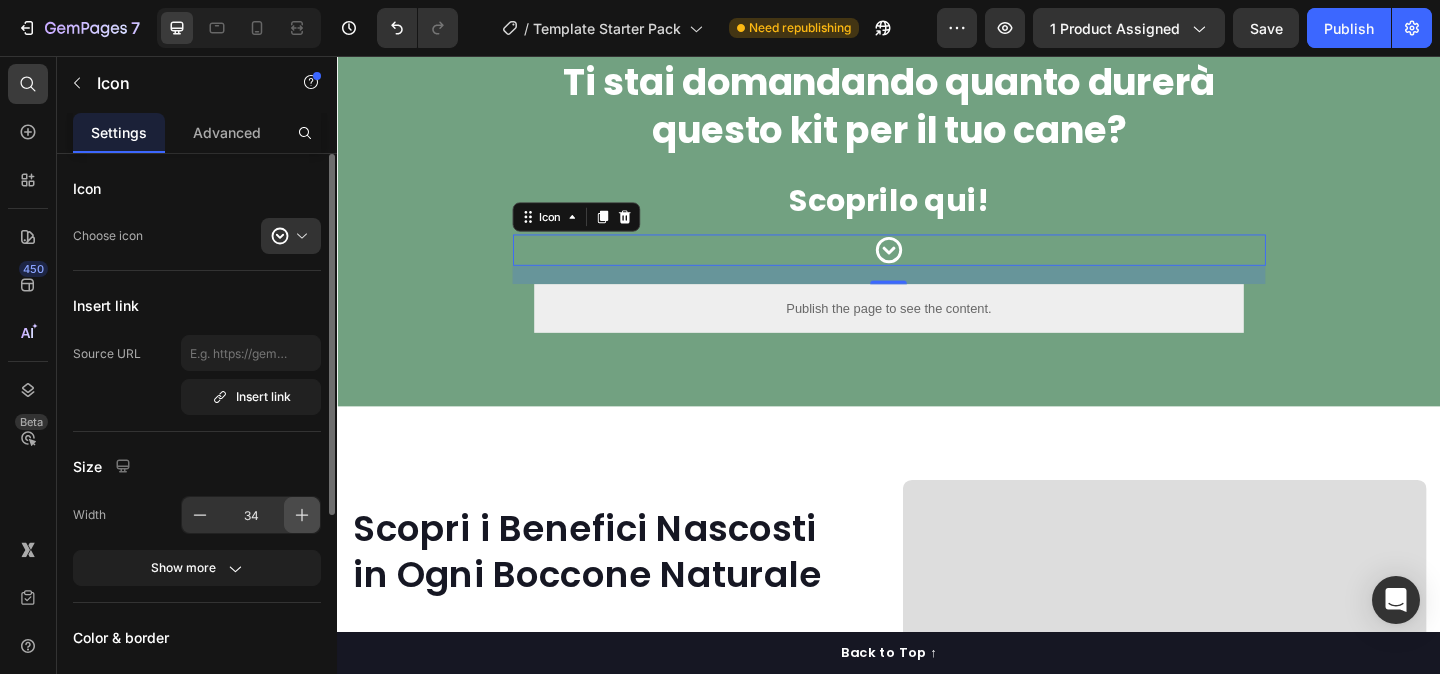 click at bounding box center [302, 515] 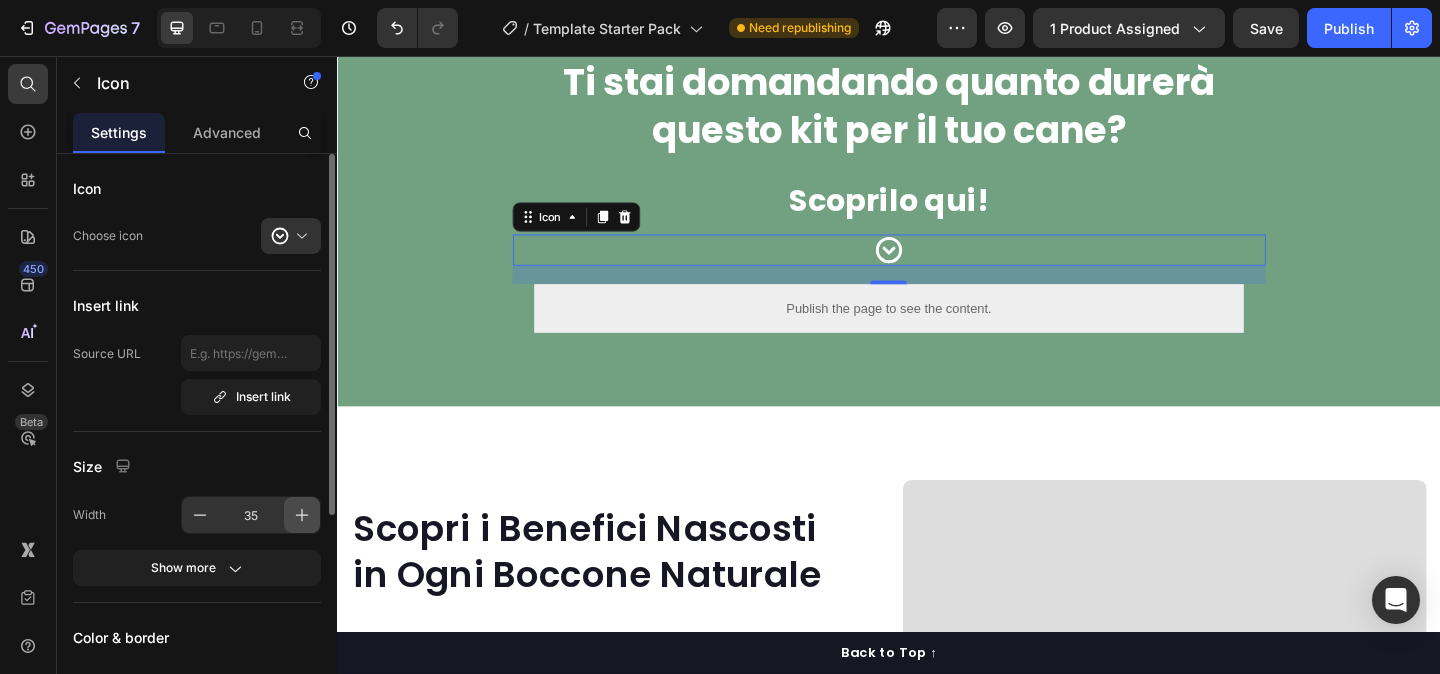 click at bounding box center (302, 515) 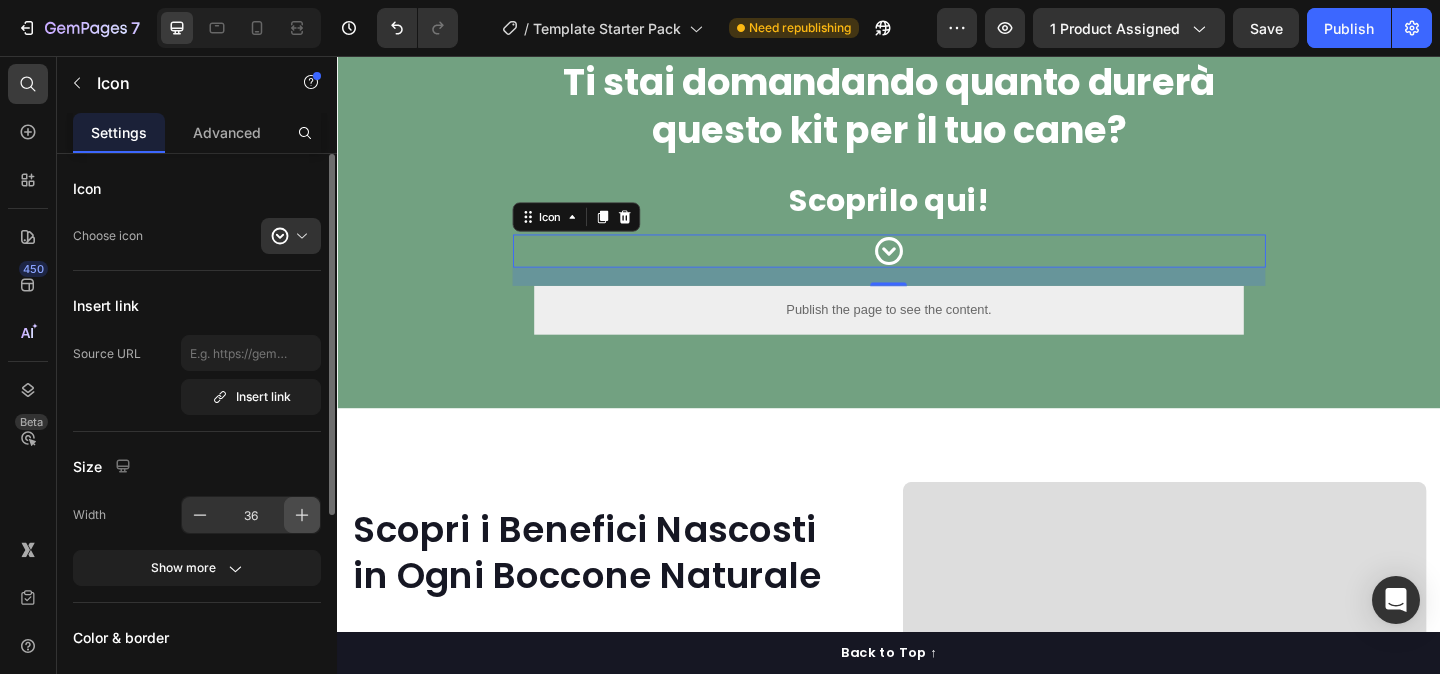 click at bounding box center (302, 515) 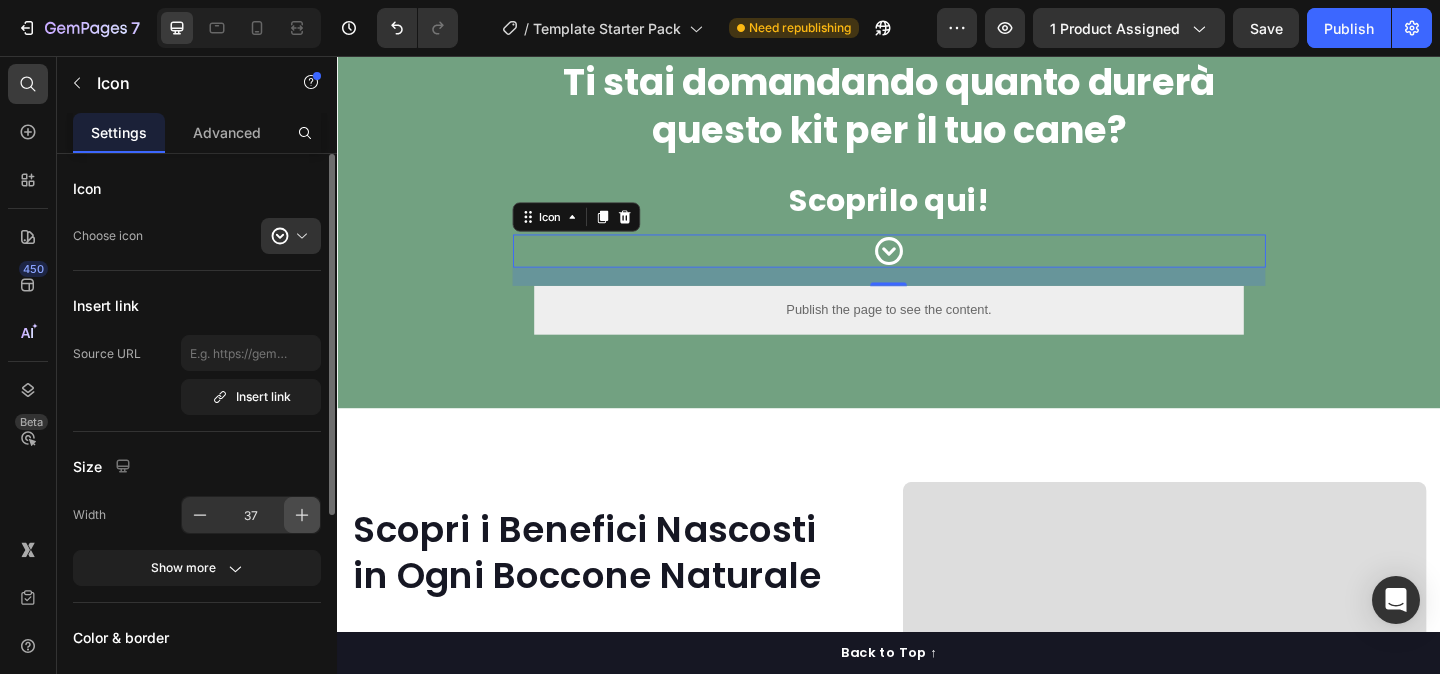 click at bounding box center [302, 515] 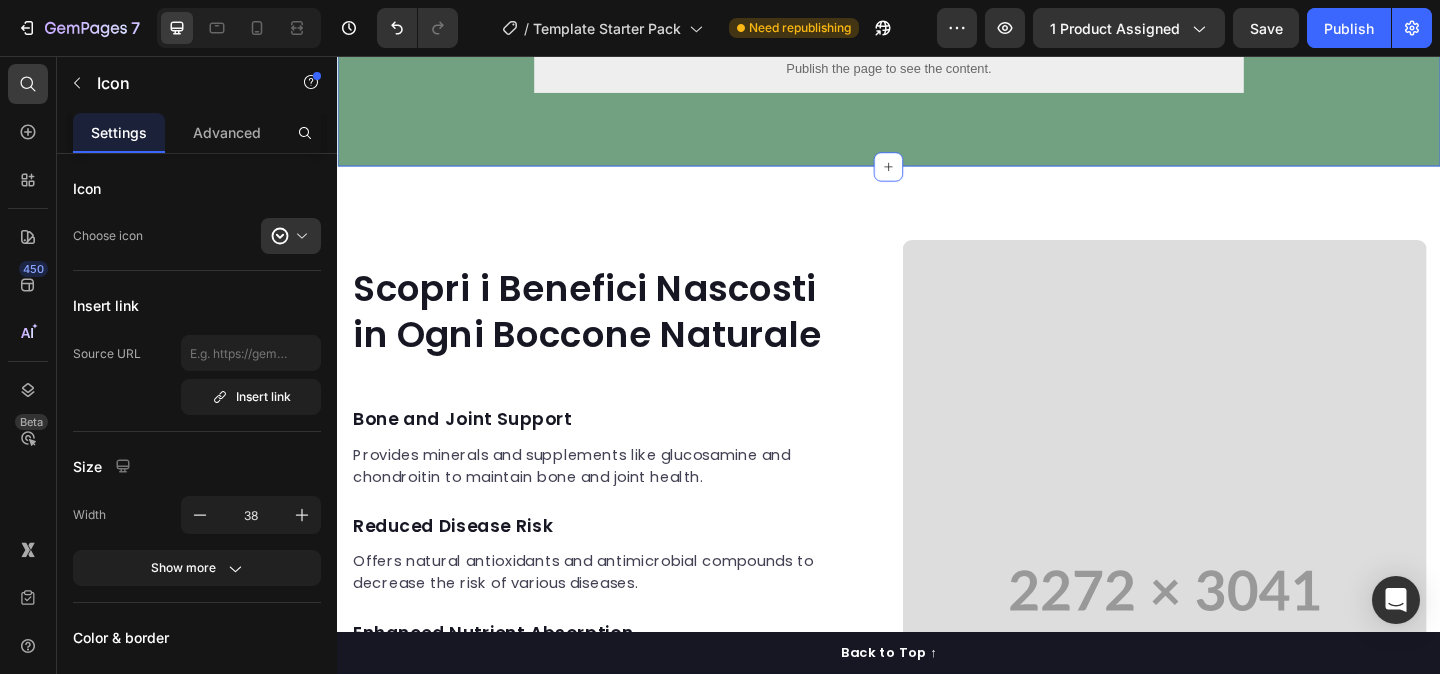 scroll, scrollTop: 1505, scrollLeft: 0, axis: vertical 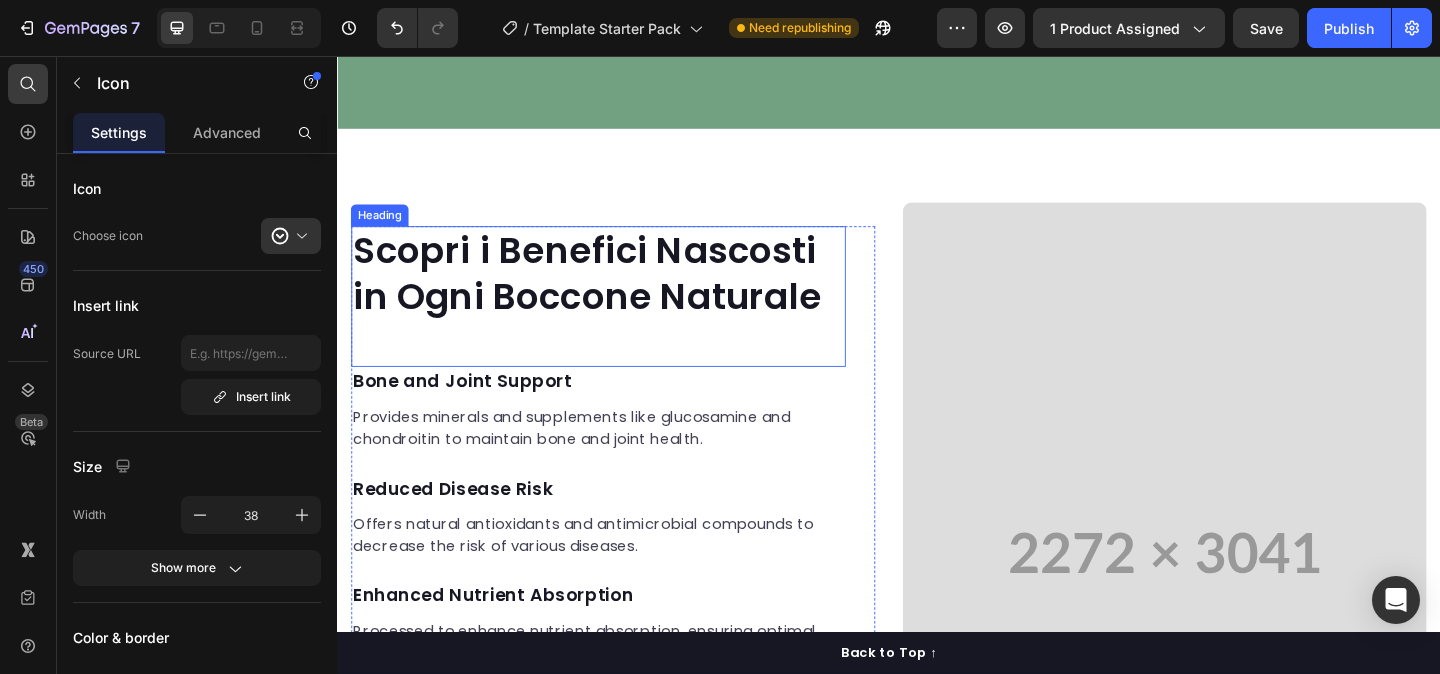 click on "Scopri i Benefici Nascosti in Ogni Boccone Naturale" at bounding box center (621, 293) 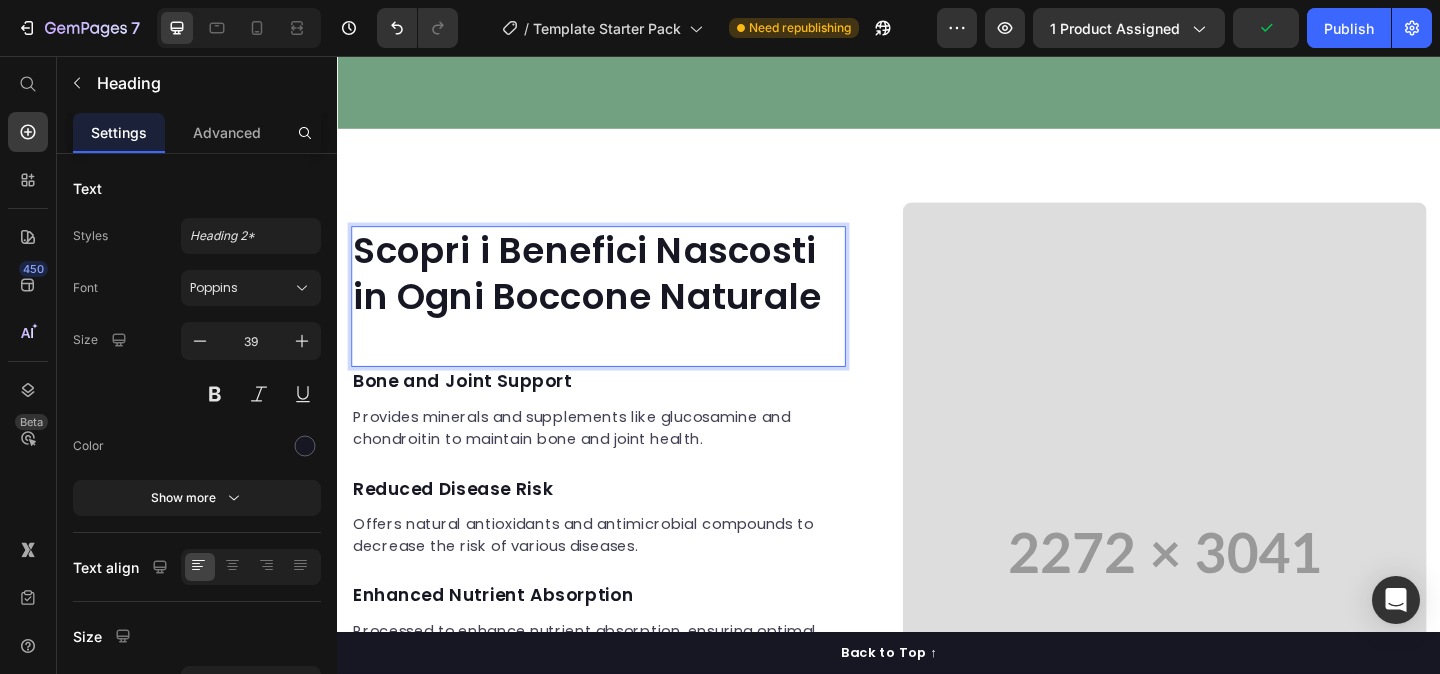 click on "Scopri i Benefici Nascosti in Ogni Boccone Naturale" at bounding box center (621, 293) 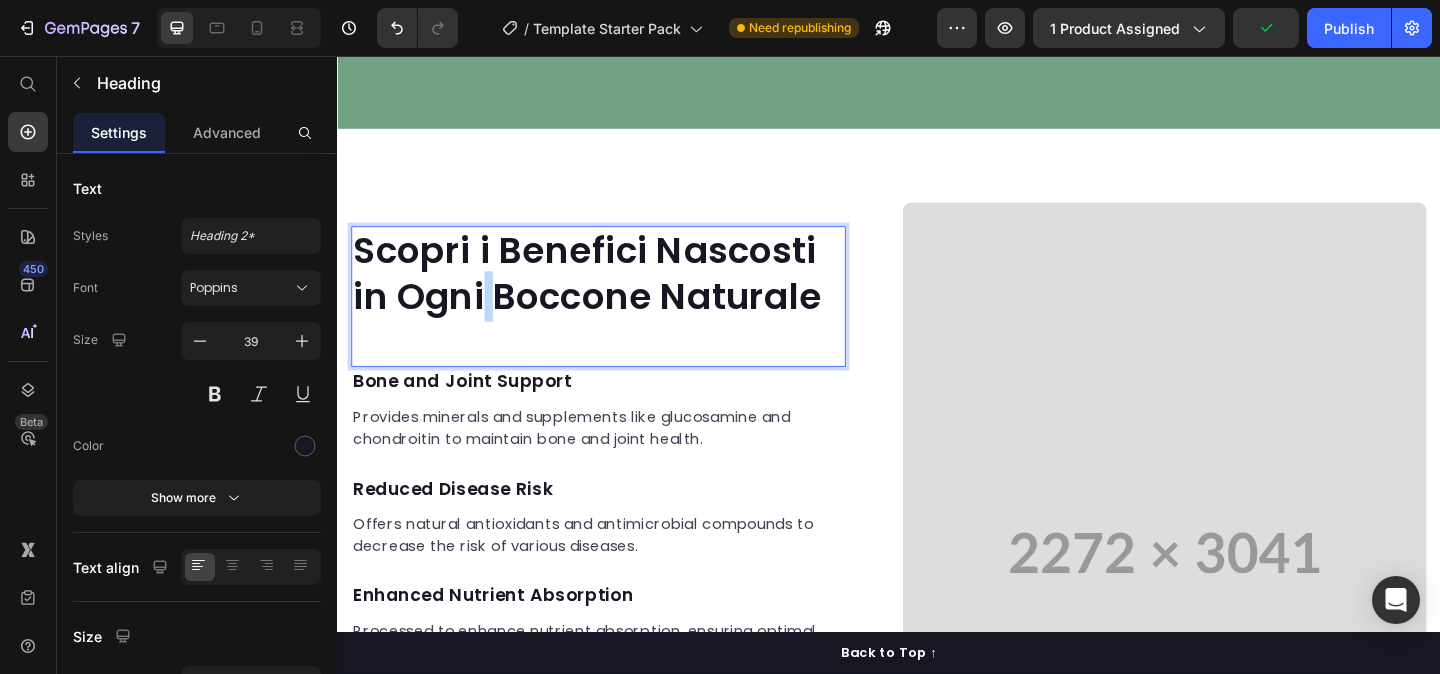 click on "Scopri i Benefici Nascosti in Ogni Boccone Naturale" at bounding box center [621, 293] 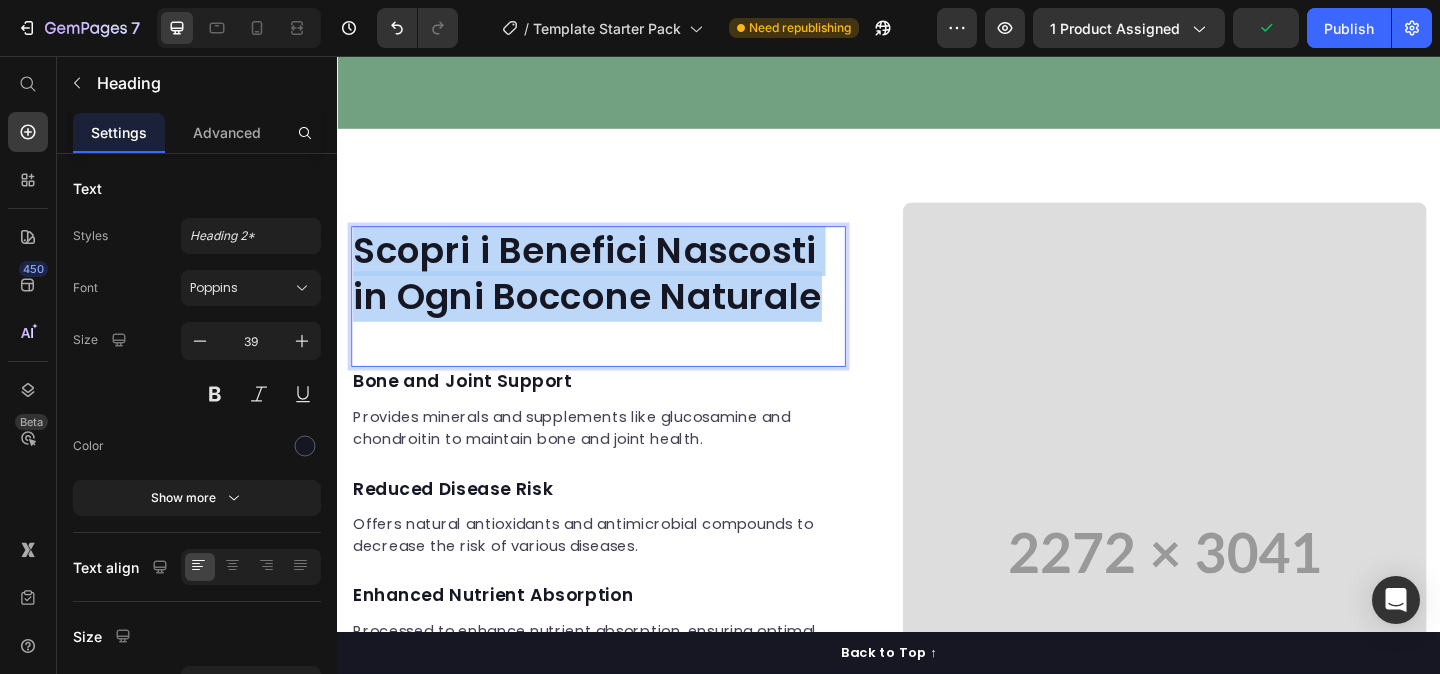 click on "Scopri i Benefici Nascosti in Ogni Boccone Naturale" at bounding box center (621, 293) 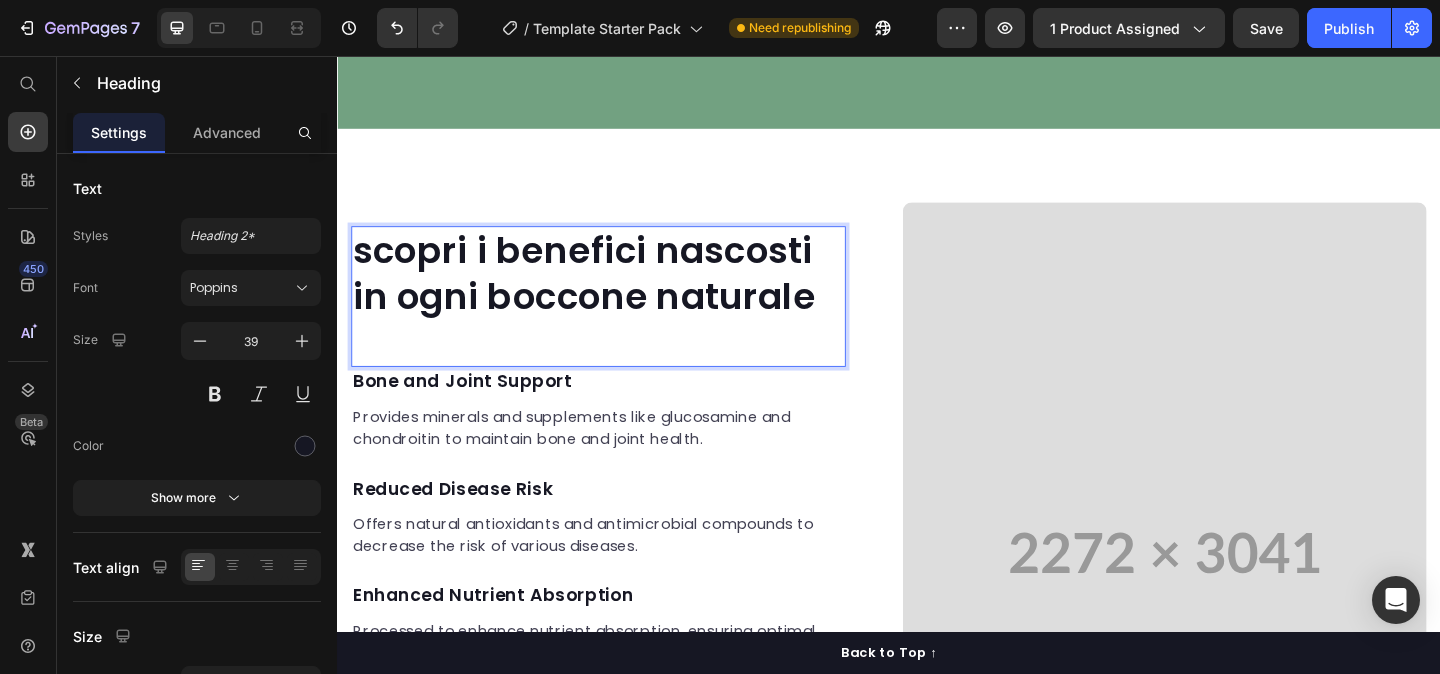 click on "scopri i benefici nascosti in ogni boccone naturale" at bounding box center (621, 293) 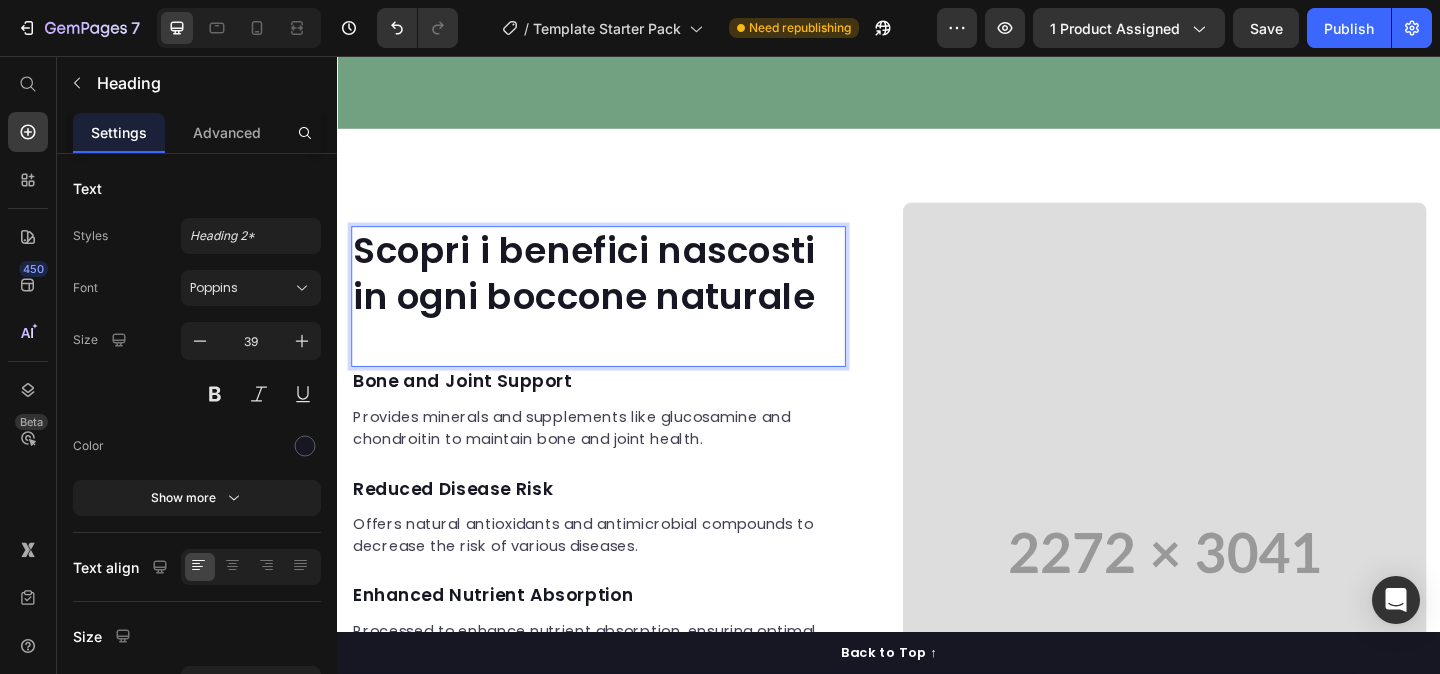 click on "Scopri i benefici nascosti in ogni boccone naturale Heading   0" at bounding box center [621, 317] 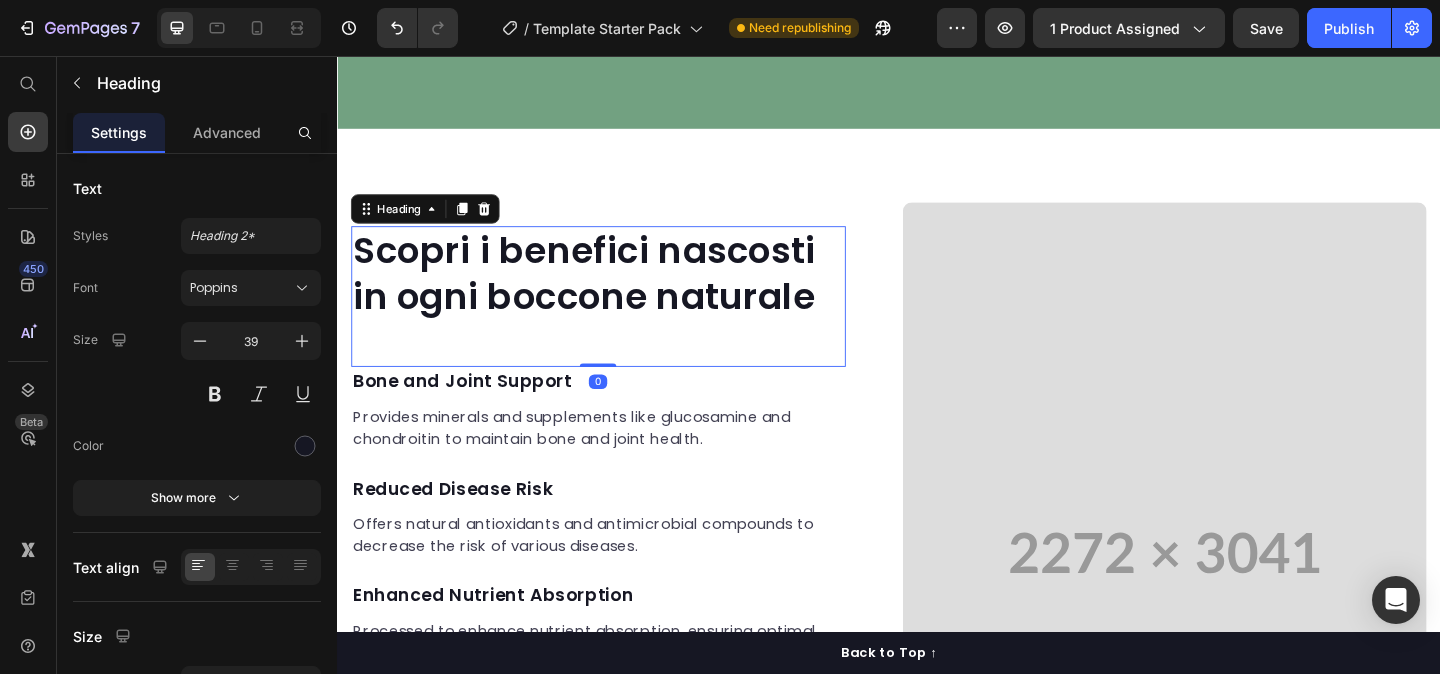 drag, startPoint x: 620, startPoint y: 452, endPoint x: 617, endPoint y: 422, distance: 30.149628 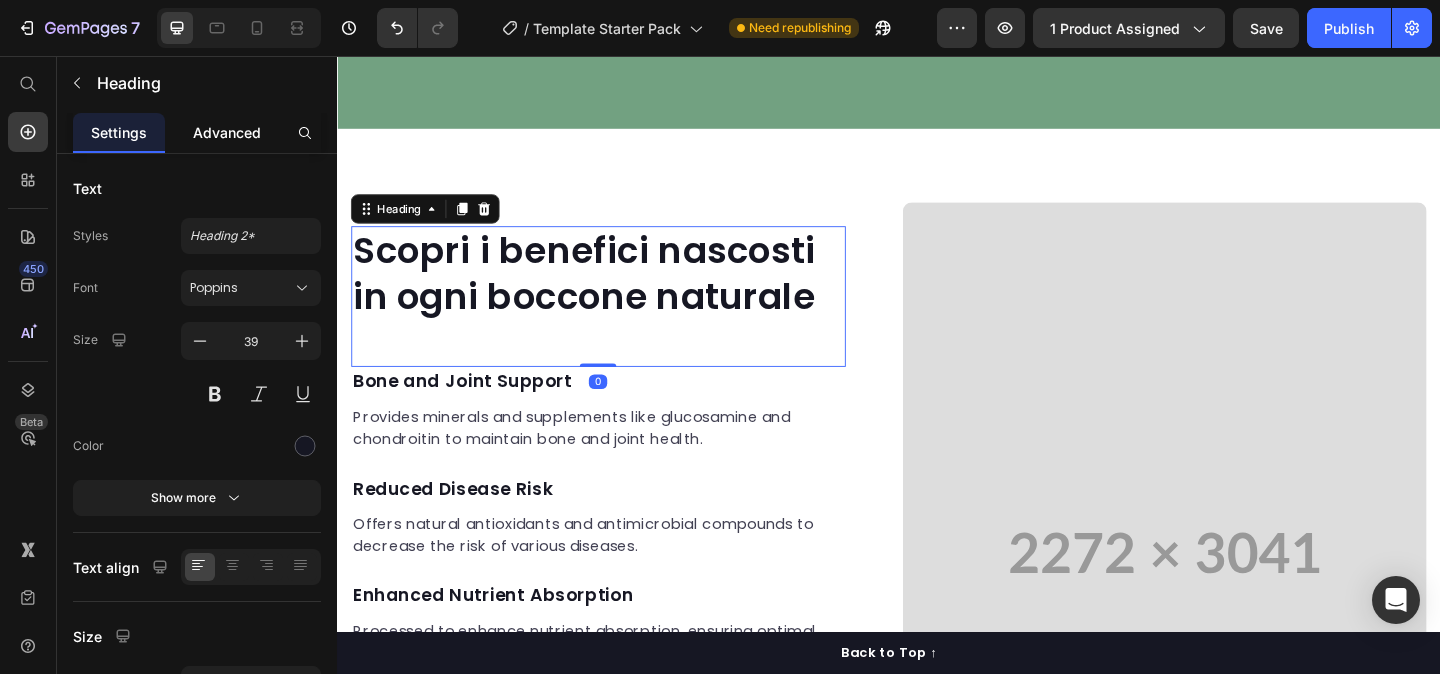 click on "Advanced" at bounding box center [227, 132] 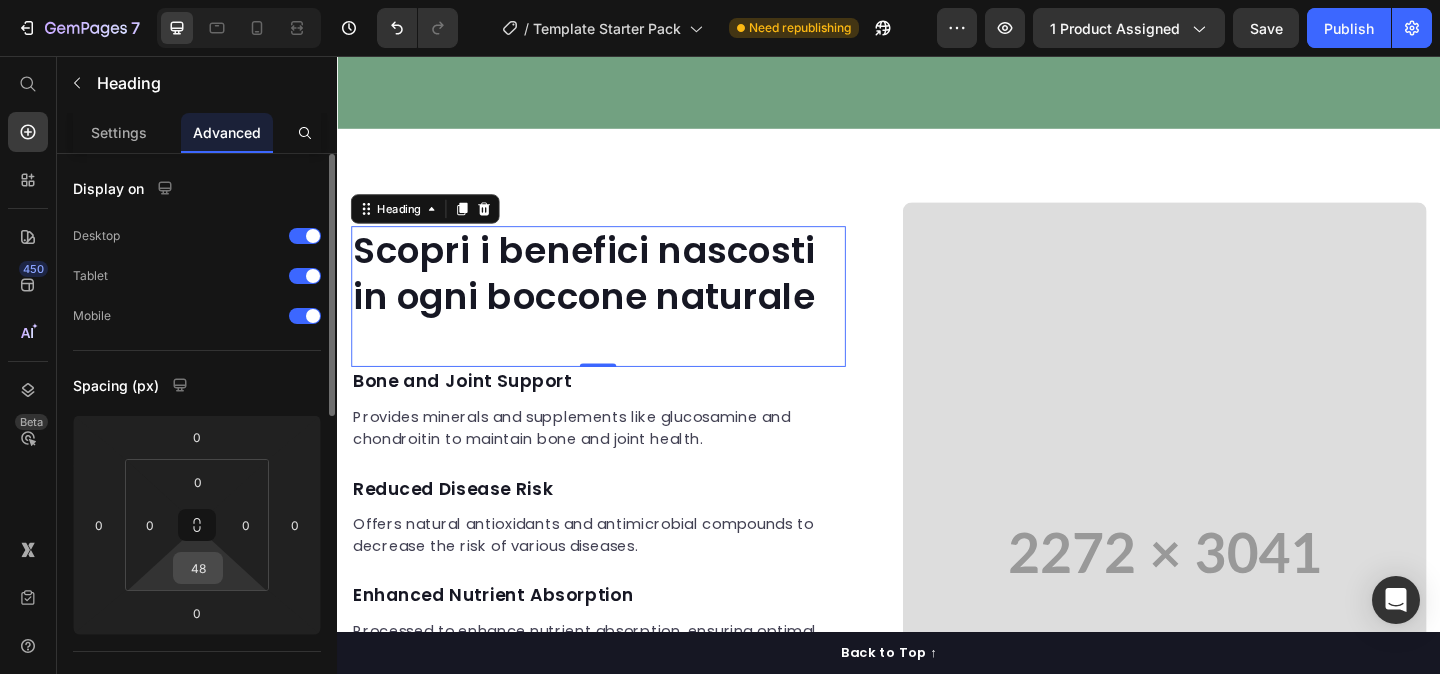 click on "48" at bounding box center (198, 568) 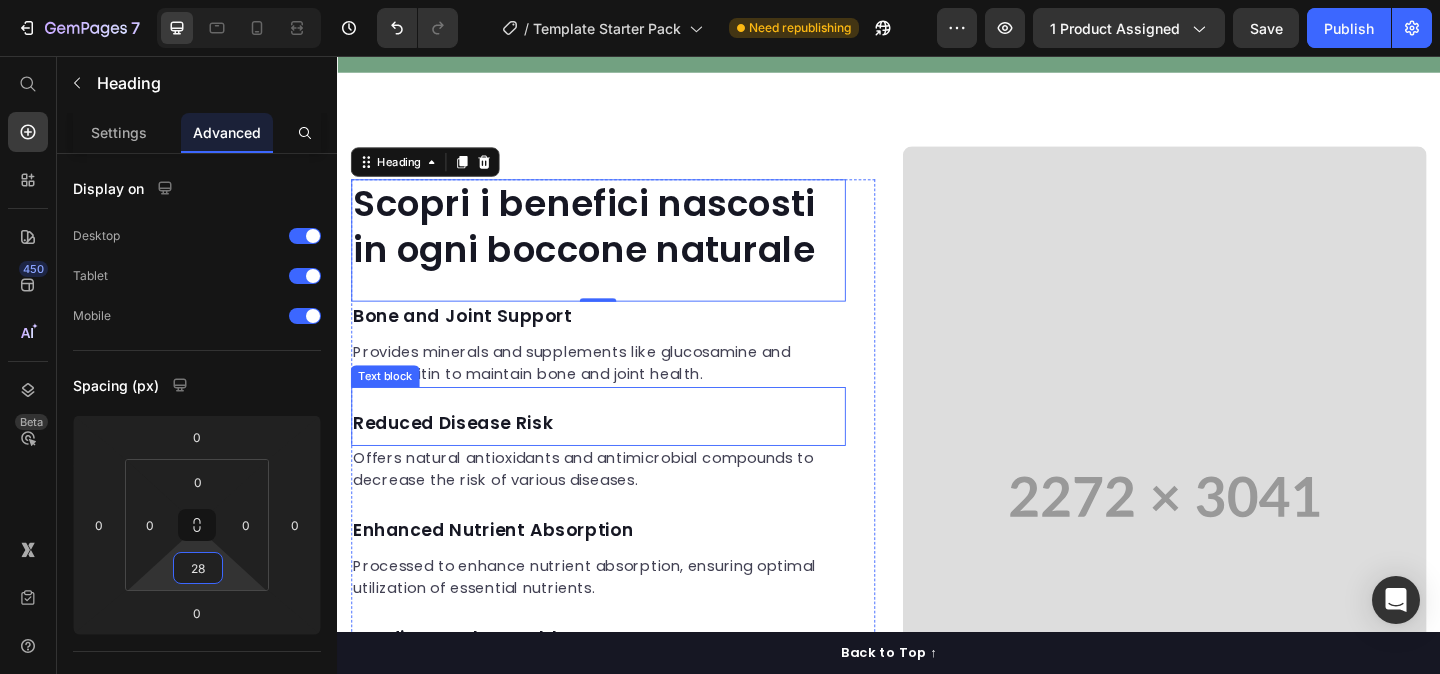 scroll, scrollTop: 1584, scrollLeft: 0, axis: vertical 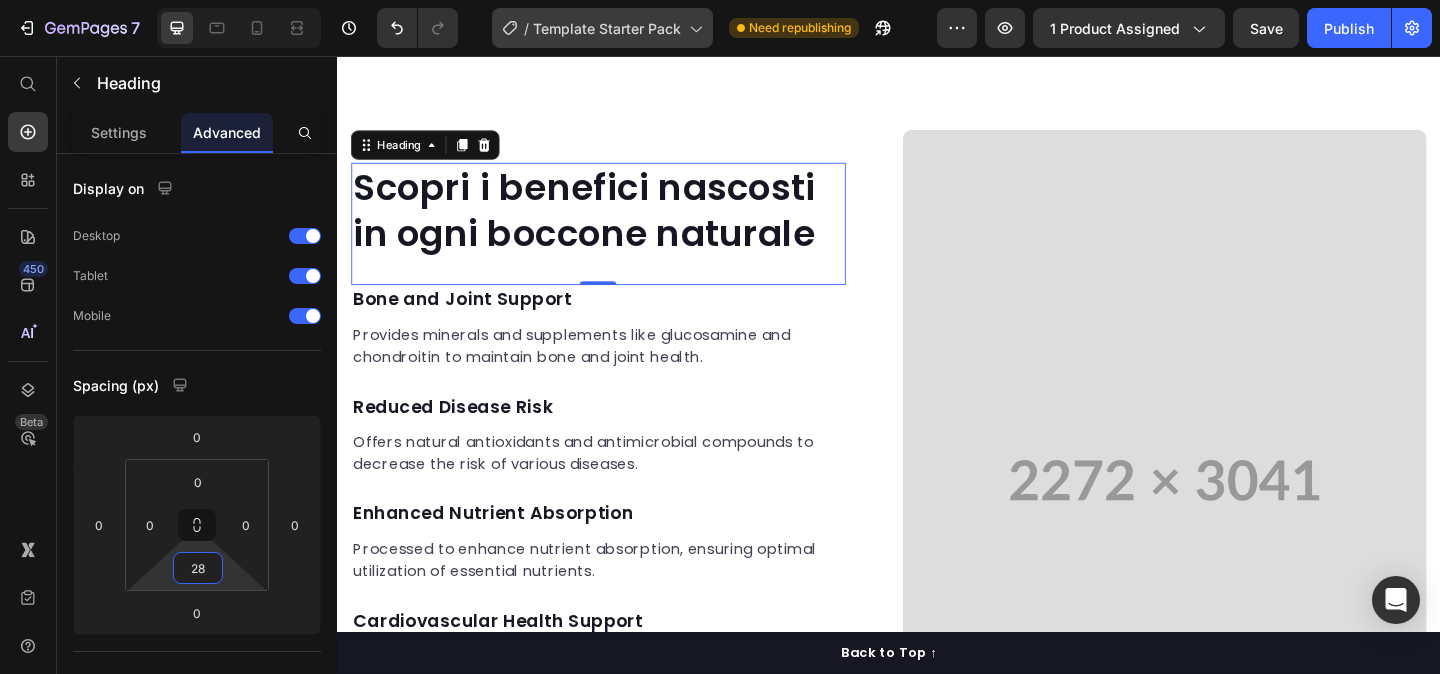 type on "28" 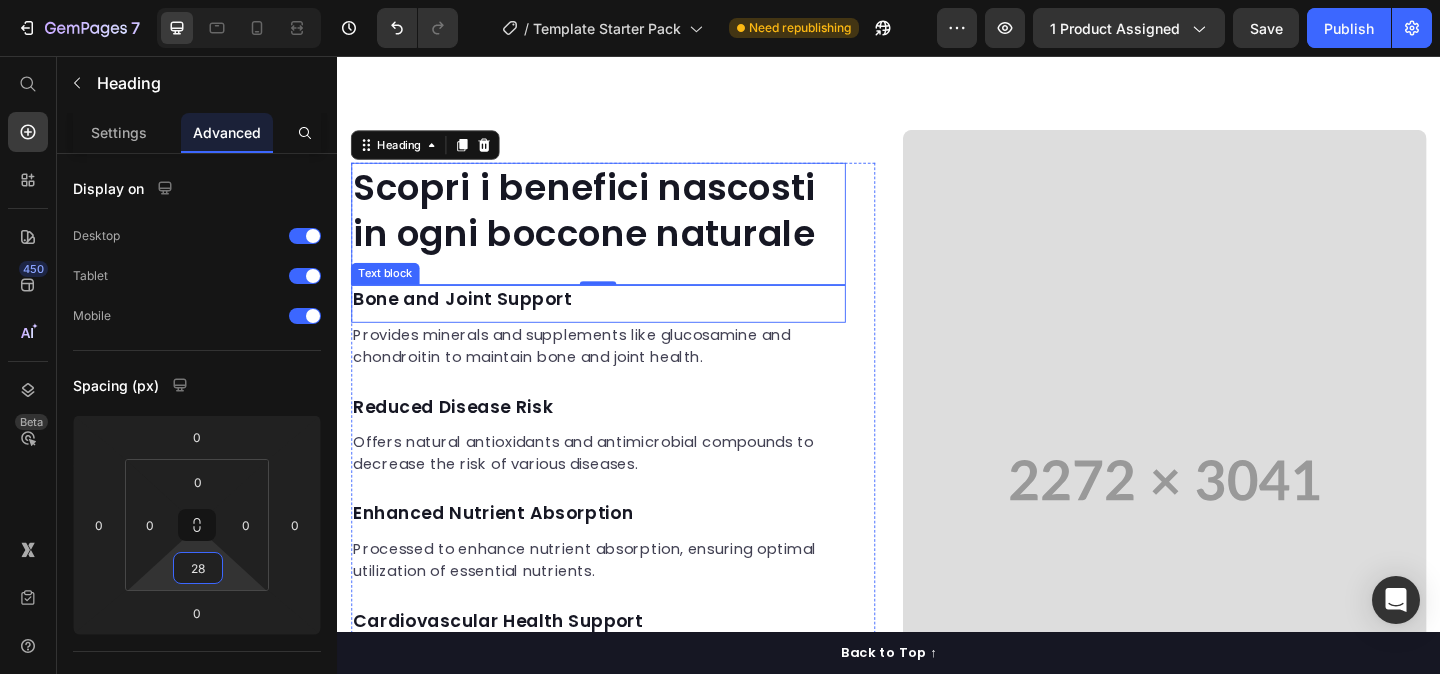 click on "Provides minerals and supplements like glucosamine and chondroitin to maintain bone and joint health." at bounding box center (621, 372) 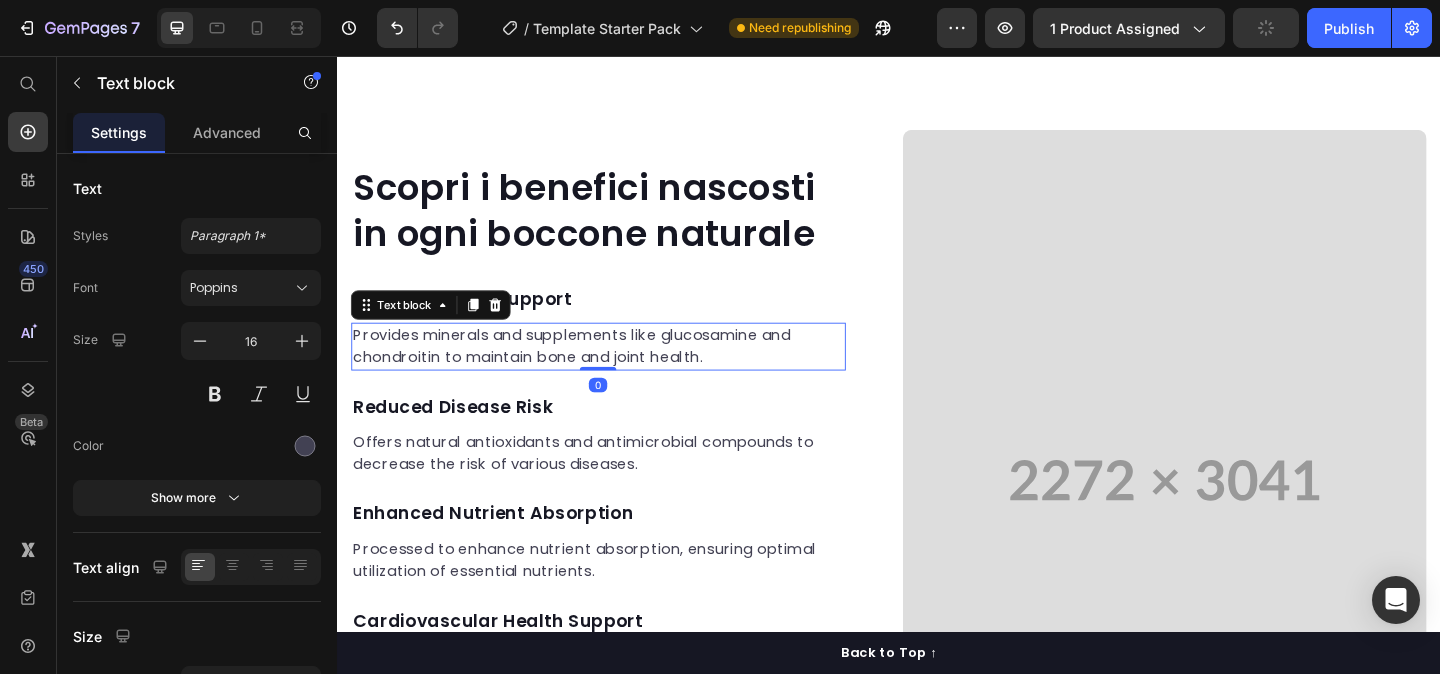 click on "Provides minerals and supplements like glucosamine and chondroitin to maintain bone and joint health." at bounding box center (621, 372) 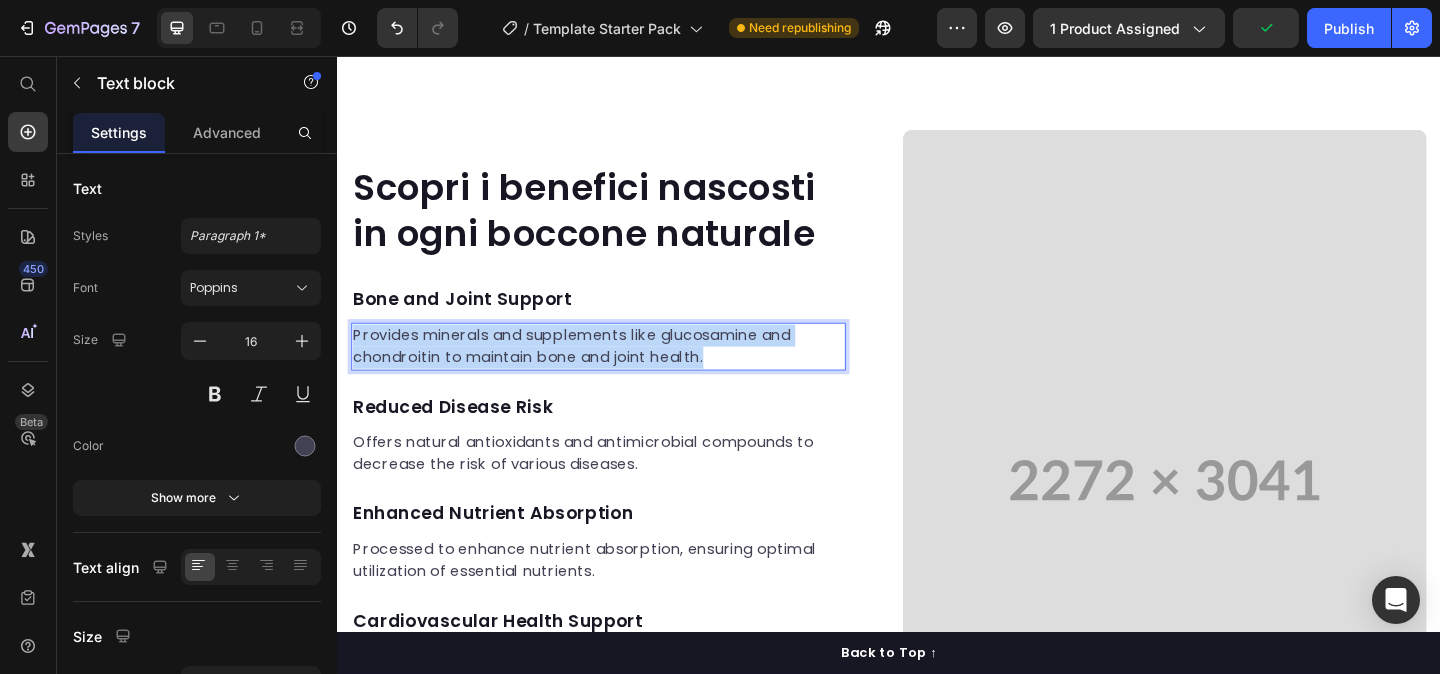 click on "Provides minerals and supplements like glucosamine and chondroitin to maintain bone and joint health." at bounding box center (621, 372) 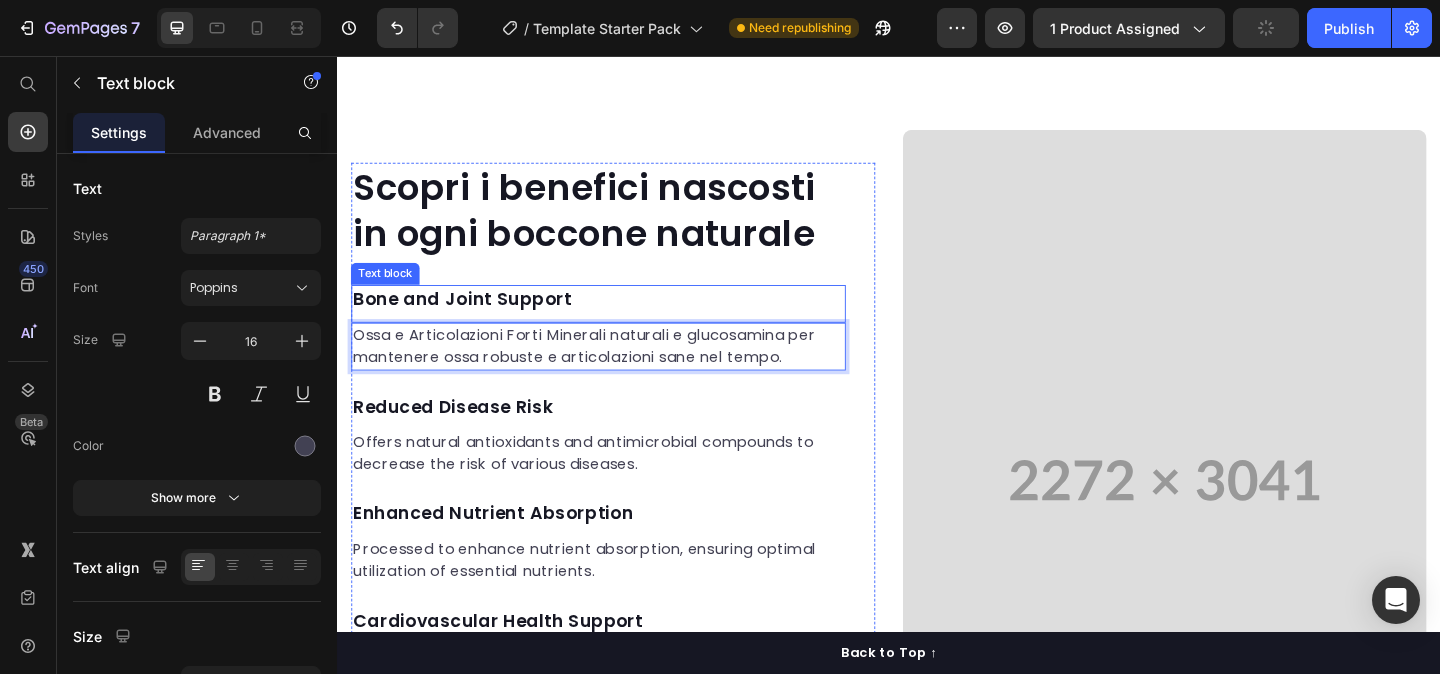 click on "Bone and Joint Support" at bounding box center (621, 321) 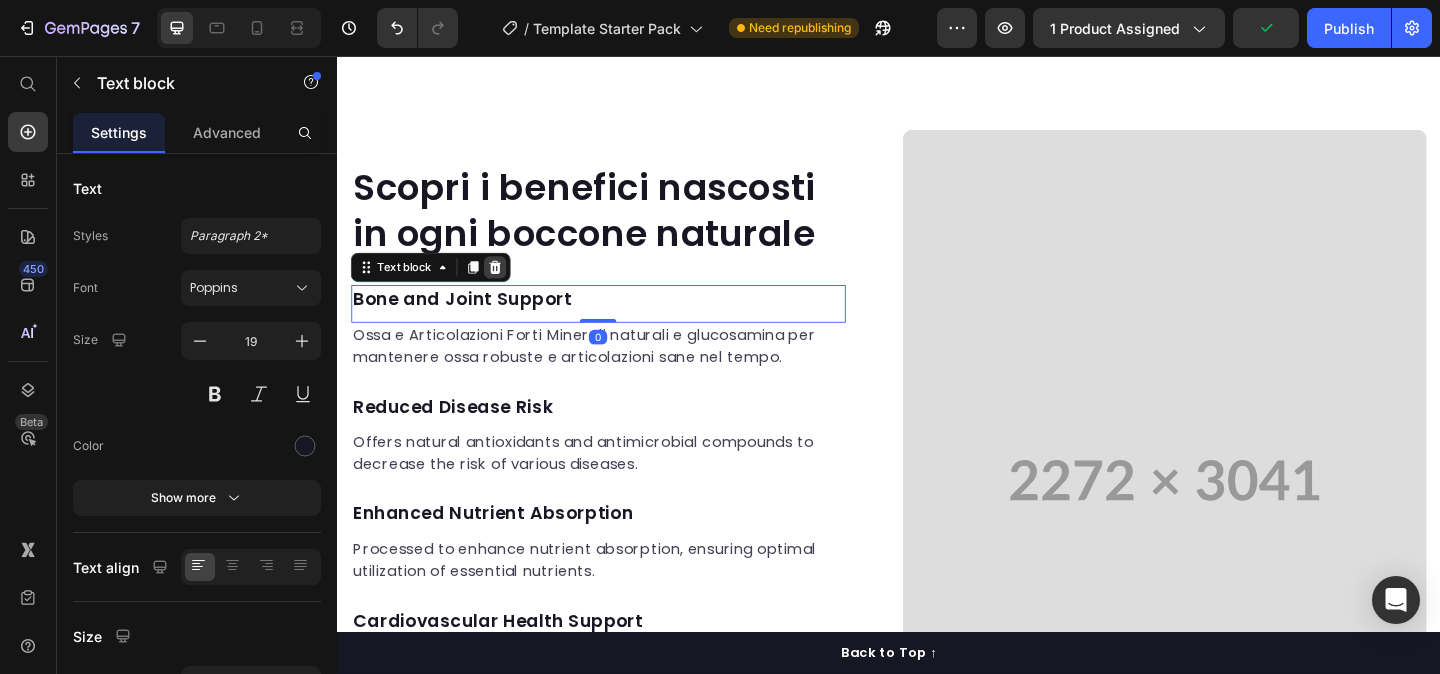 click 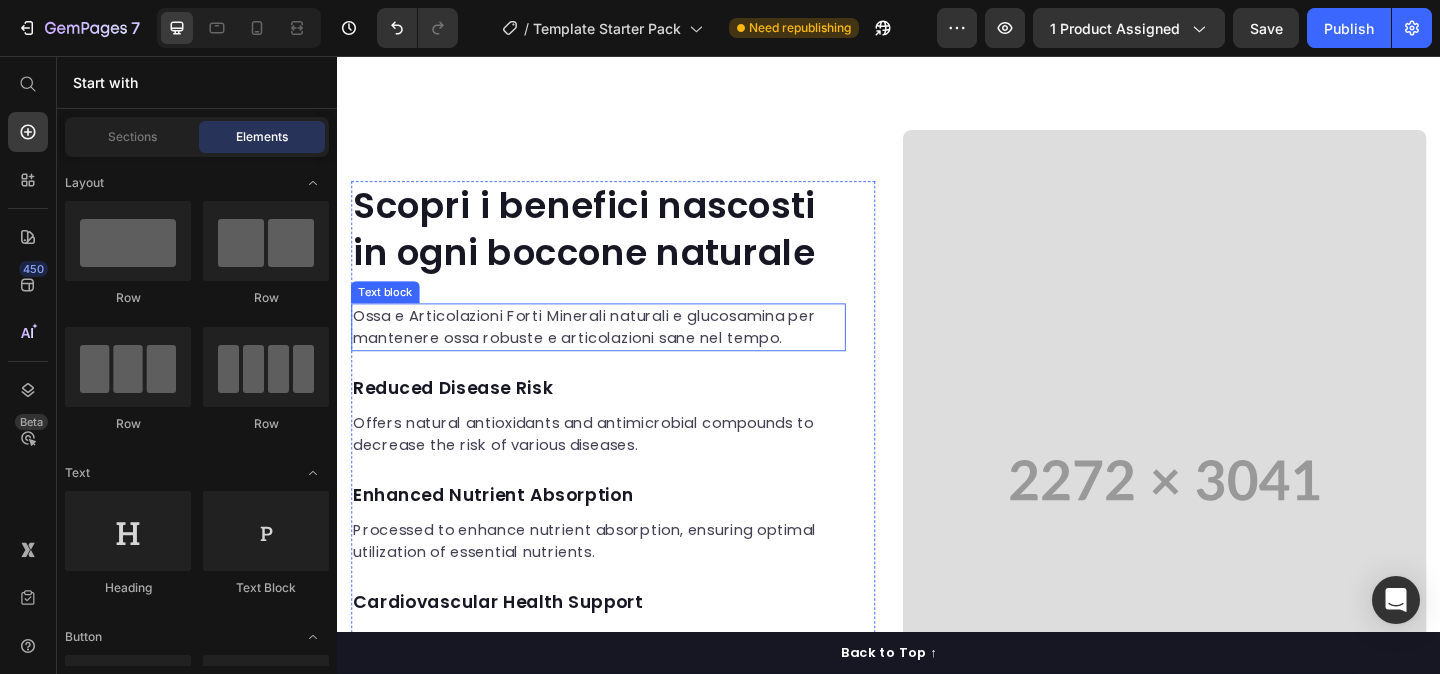 click on "Ossa e Articolazioni Forti Minerali naturali e glucosamina per mantenere ossa robuste e articolazioni sane nel tempo." at bounding box center (621, 351) 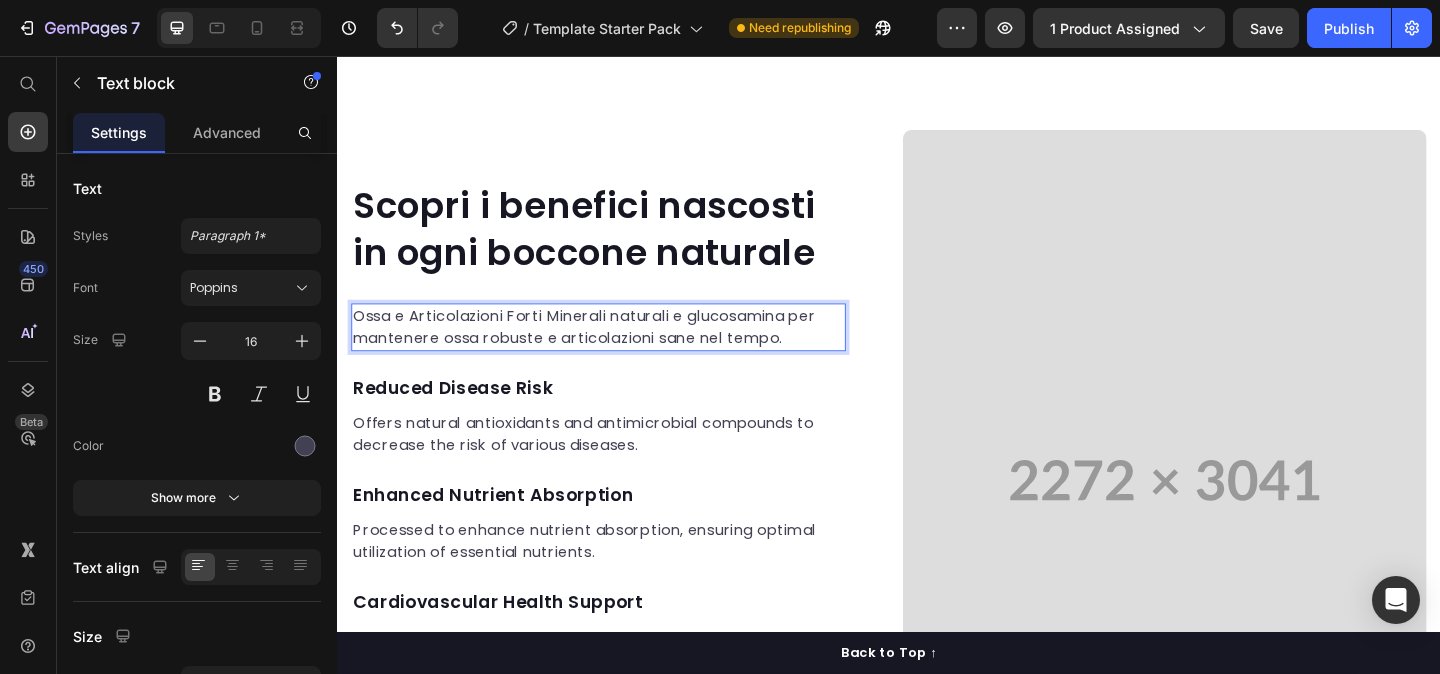 click on "Ossa e Articolazioni Forti Minerali naturali e glucosamina per mantenere ossa robuste e articolazioni sane nel tempo." at bounding box center (621, 351) 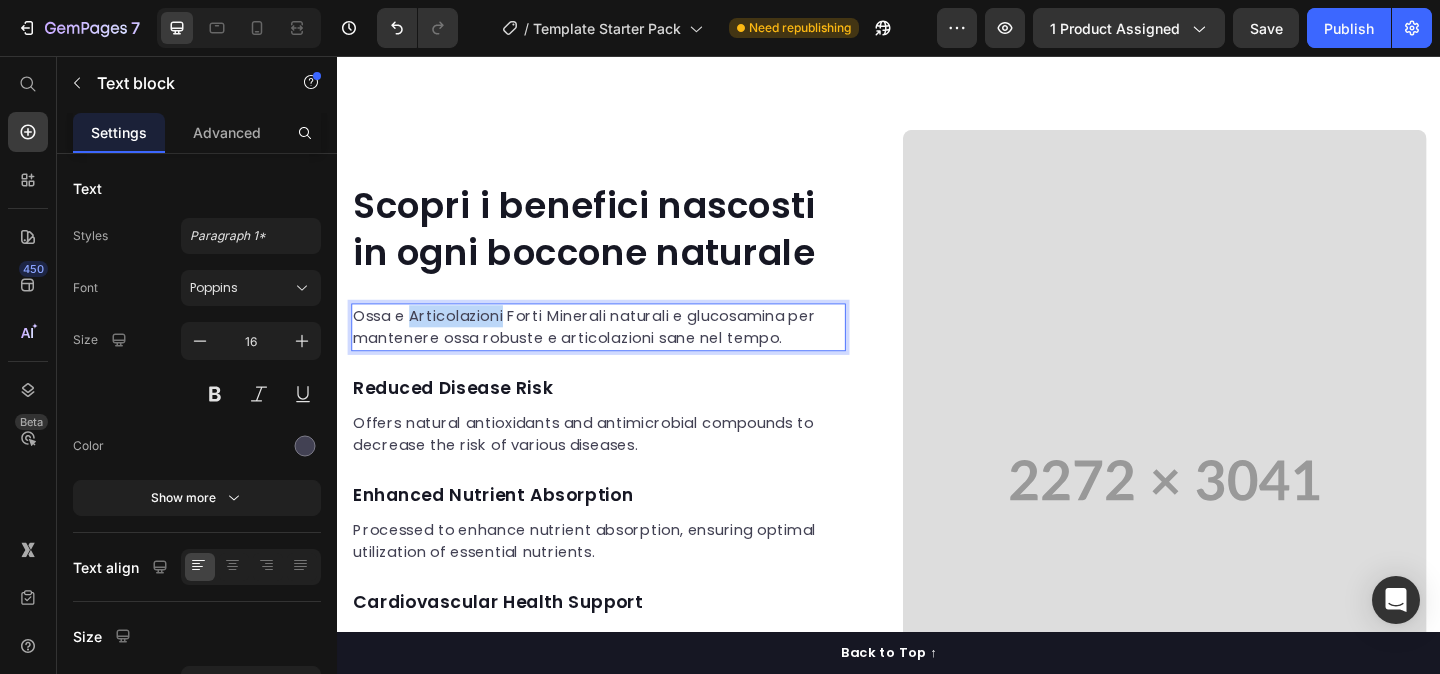 click on "Ossa e Articolazioni Forti Minerali naturali e glucosamina per mantenere ossa robuste e articolazioni sane nel tempo." at bounding box center (621, 351) 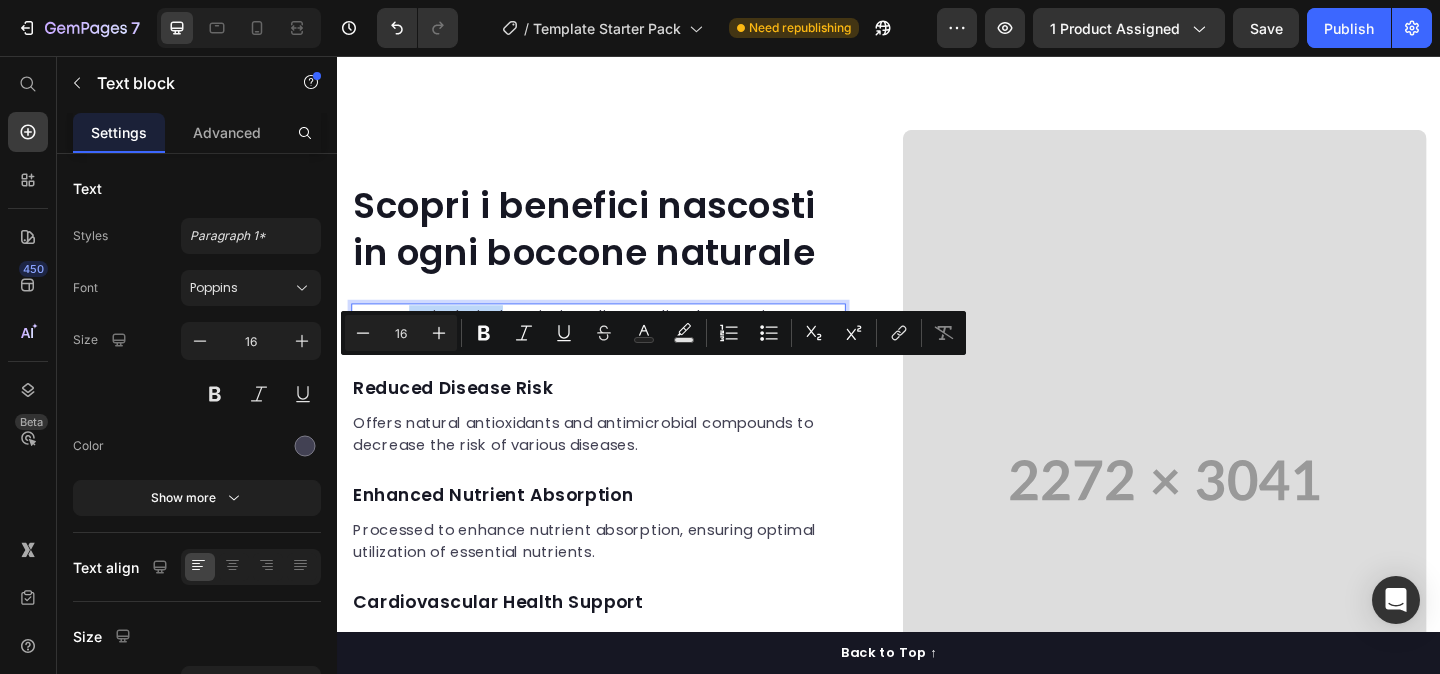 click on "Ossa e Articolazioni Forti Minerali naturali e glucosamina per mantenere ossa robuste e articolazioni sane nel tempo." at bounding box center (621, 351) 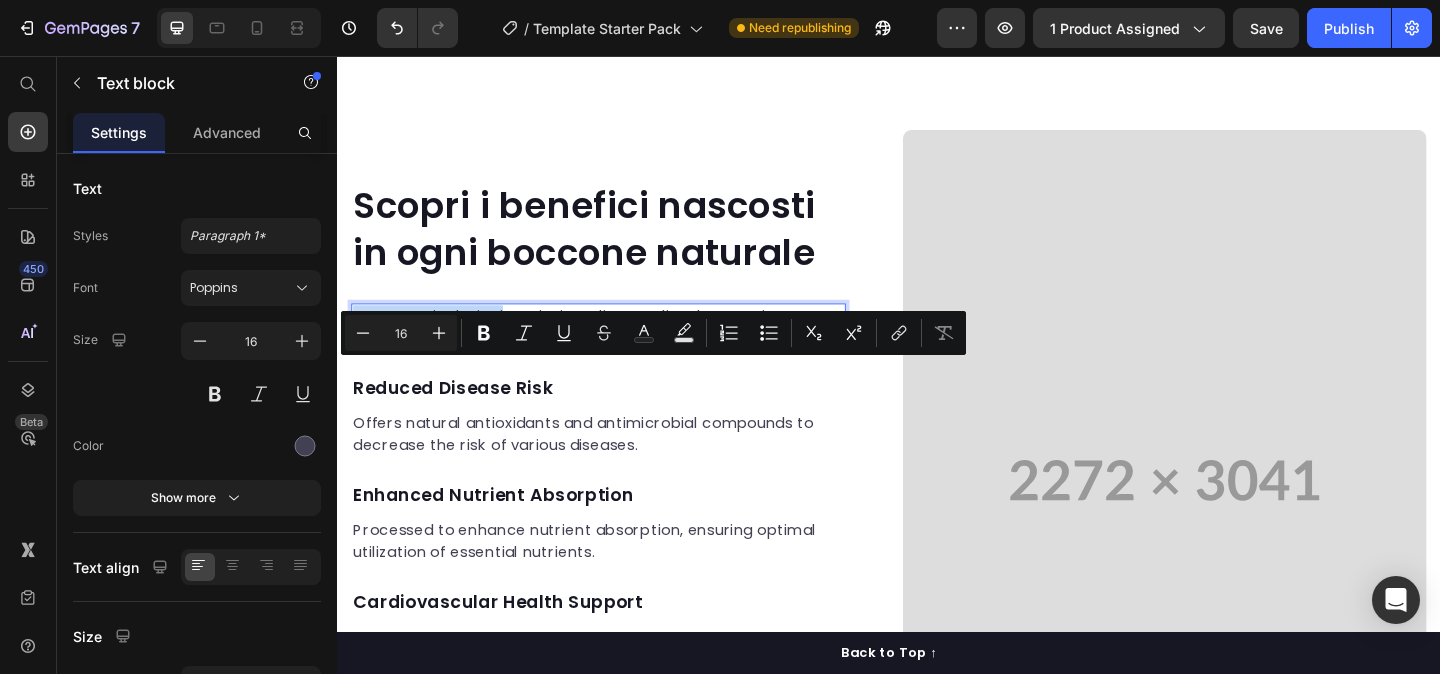 drag, startPoint x: 518, startPoint y: 399, endPoint x: 357, endPoint y: 401, distance: 161.01242 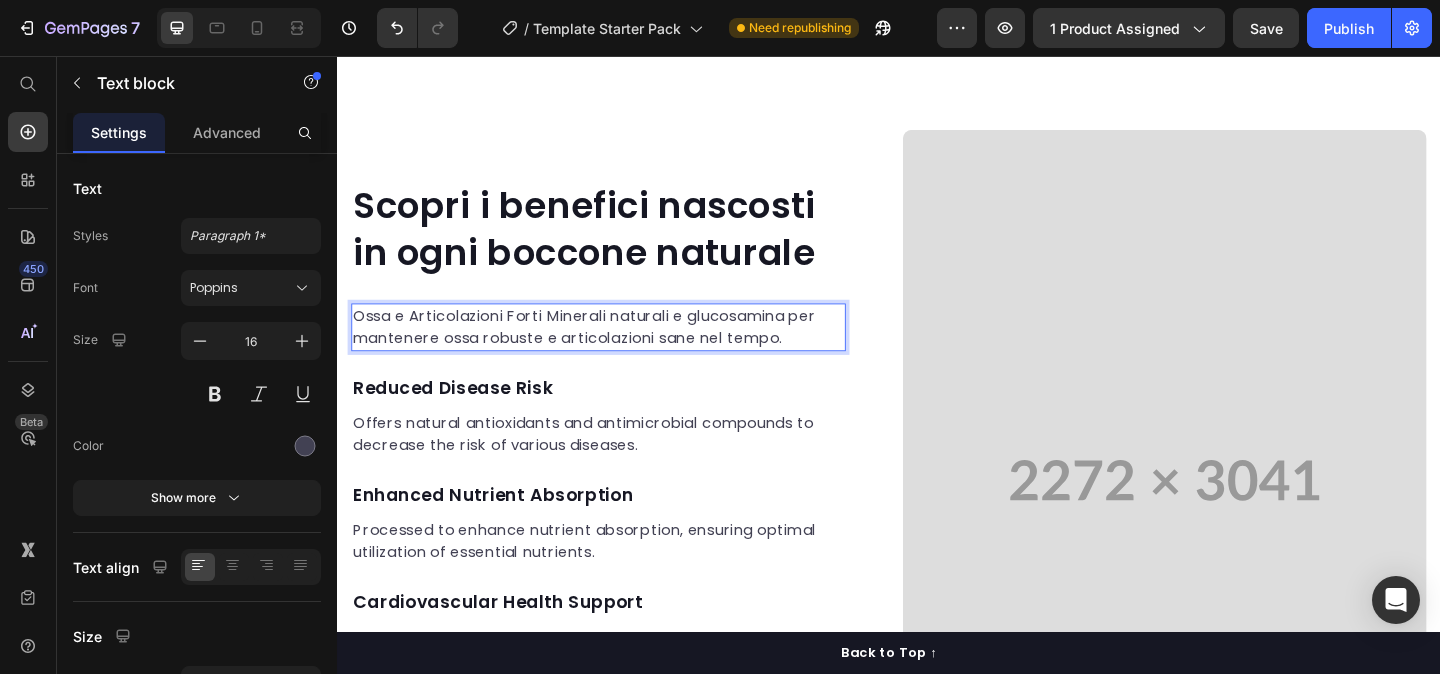 click on "Ossa e Articolazioni Forti Minerali naturali e glucosamina per mantenere ossa robuste e articolazioni sane nel tempo." at bounding box center (621, 351) 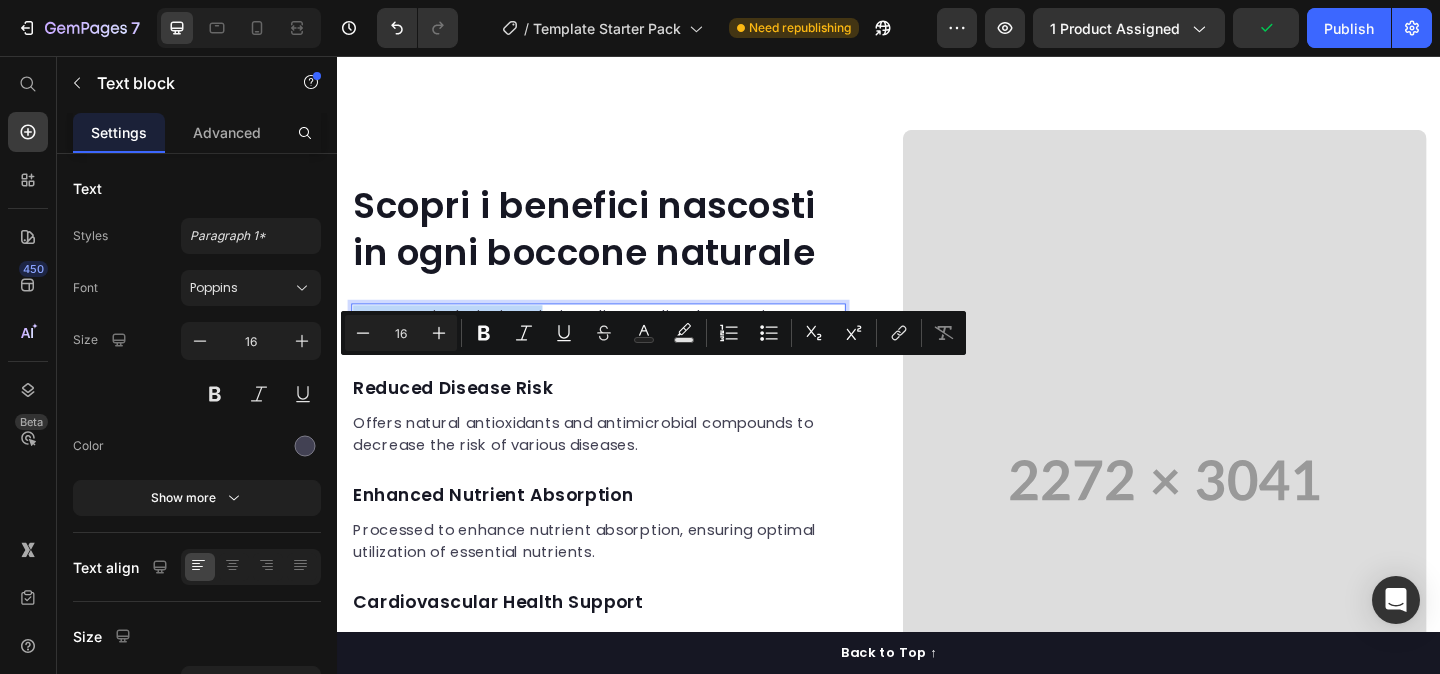 drag, startPoint x: 560, startPoint y: 400, endPoint x: 360, endPoint y: 404, distance: 200.04 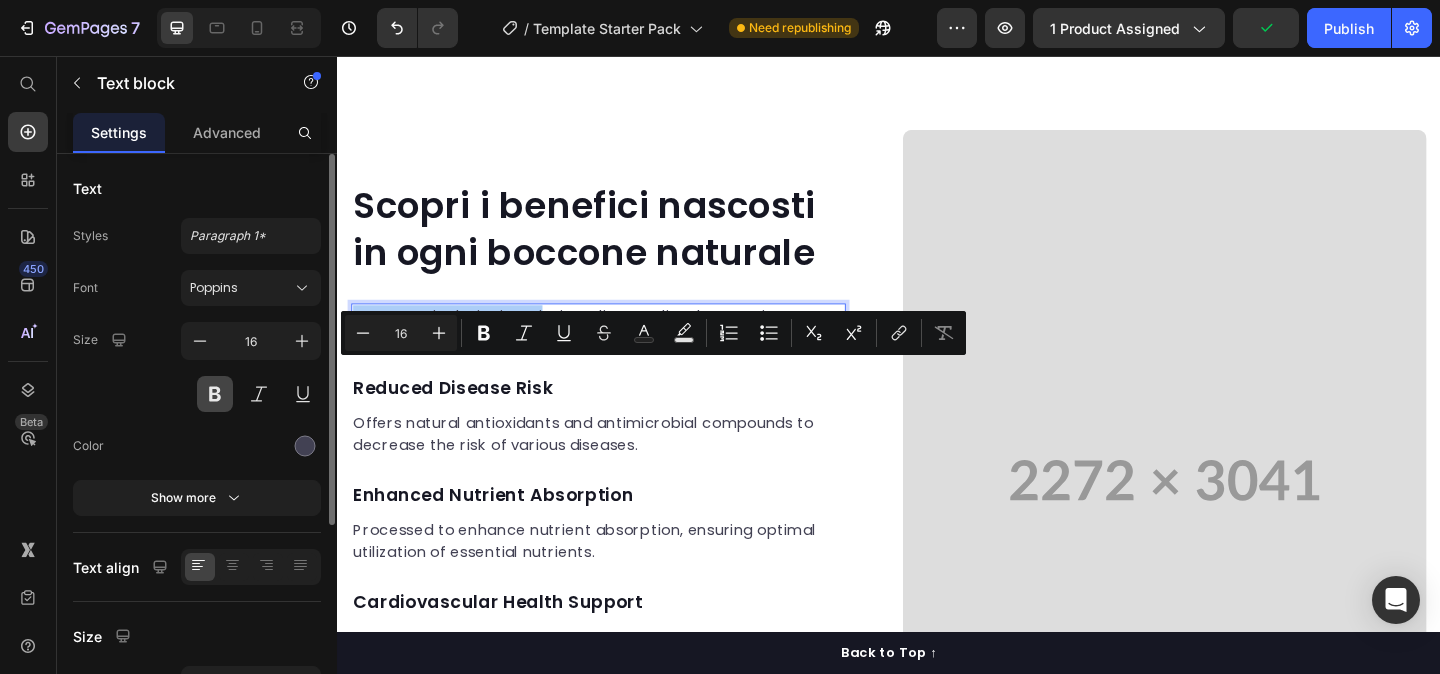 click at bounding box center [215, 394] 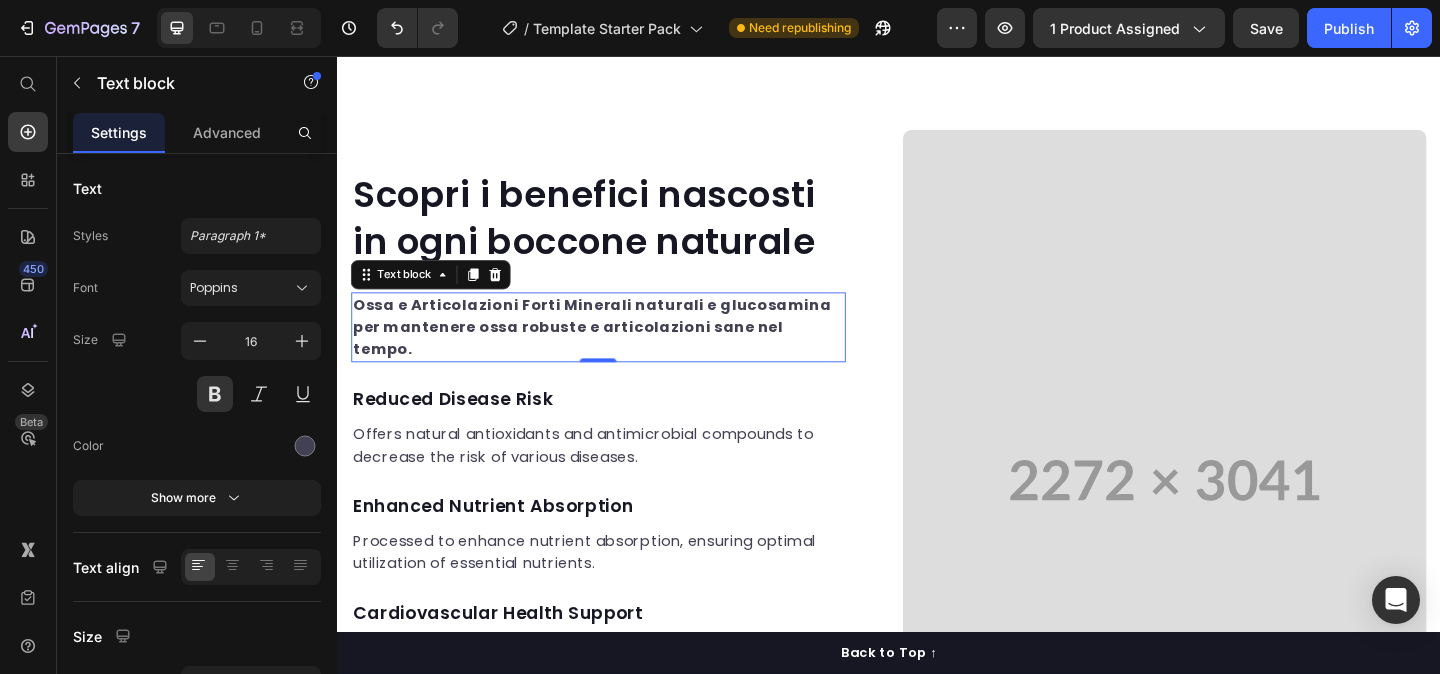 type 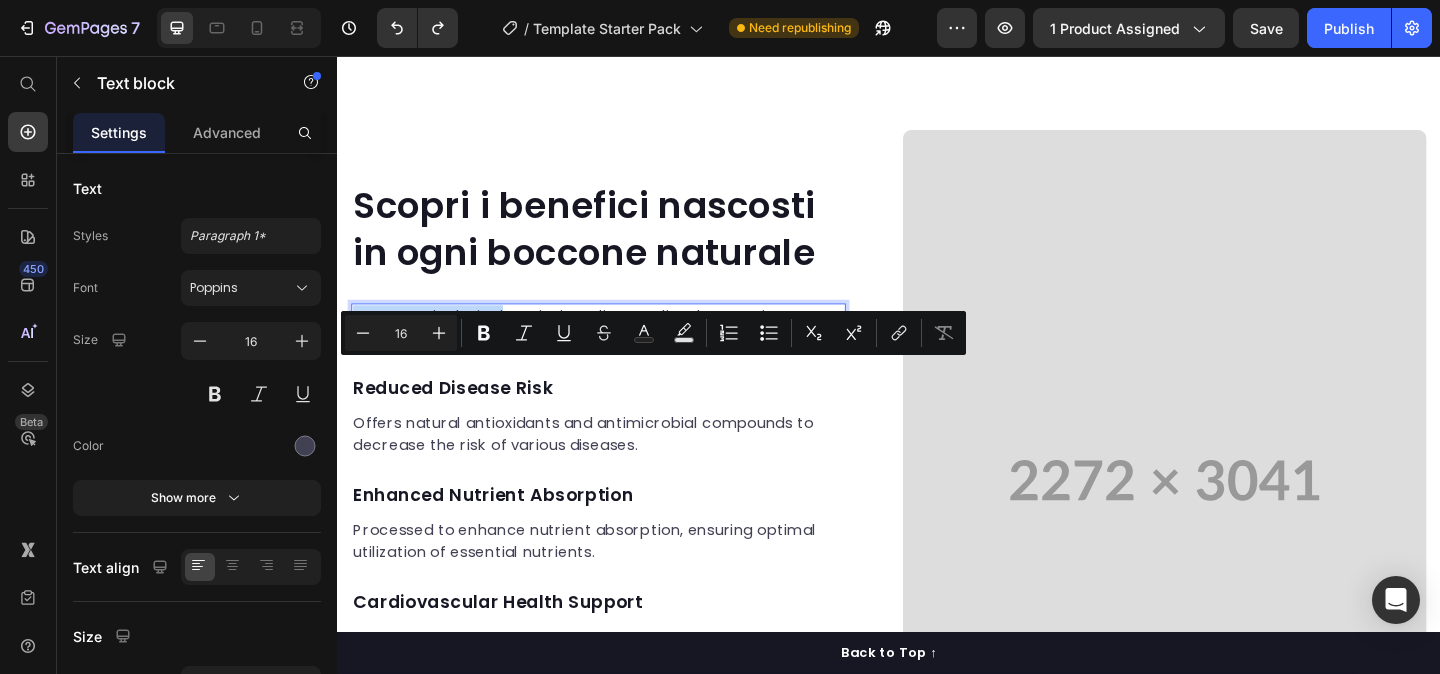 drag, startPoint x: 521, startPoint y: 397, endPoint x: 306, endPoint y: 396, distance: 215.00232 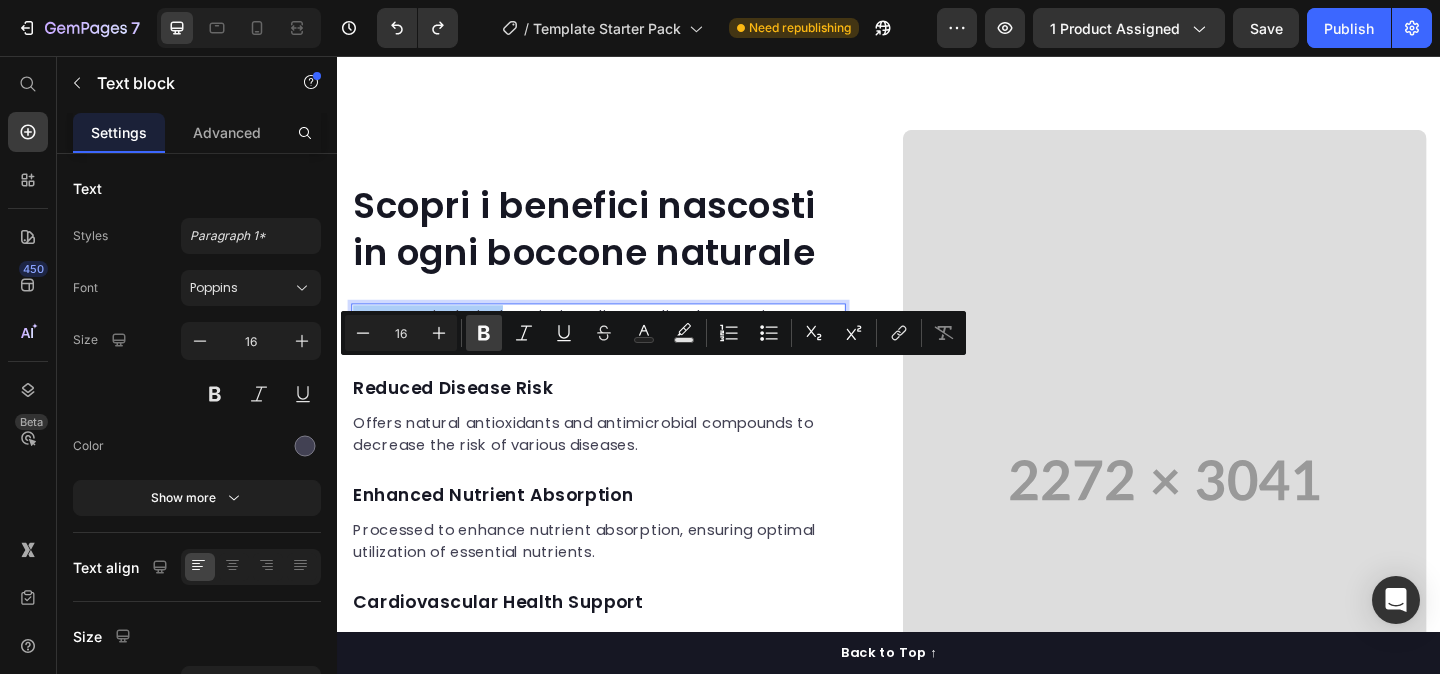 click 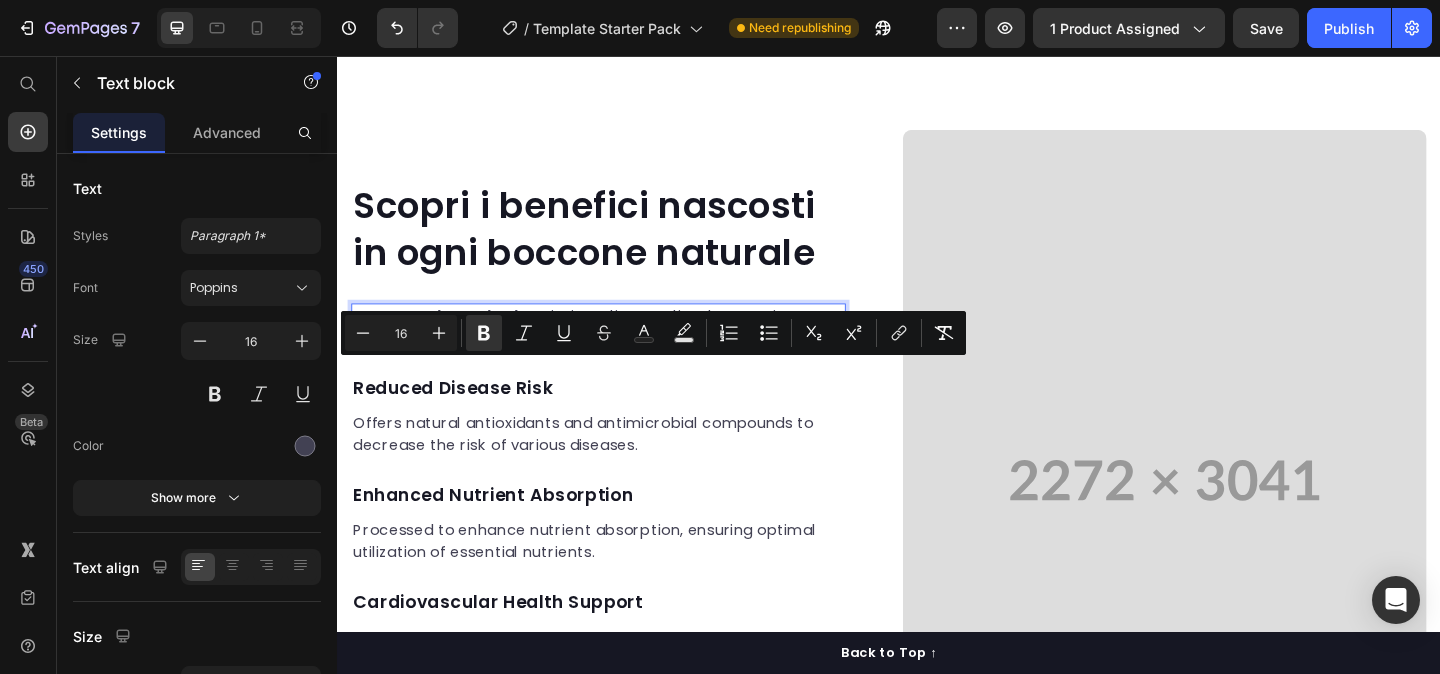 click on "Ossa e Articolazioni" at bounding box center [444, 338] 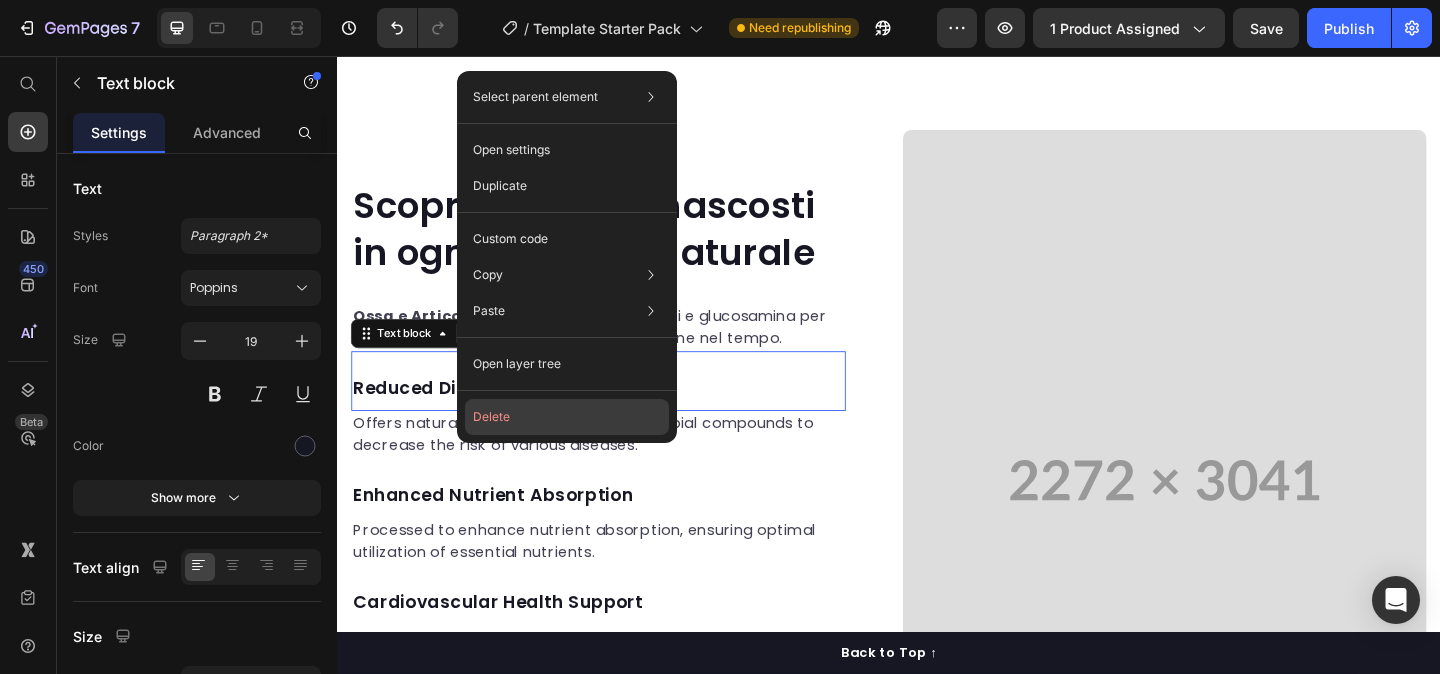 click on "Delete" 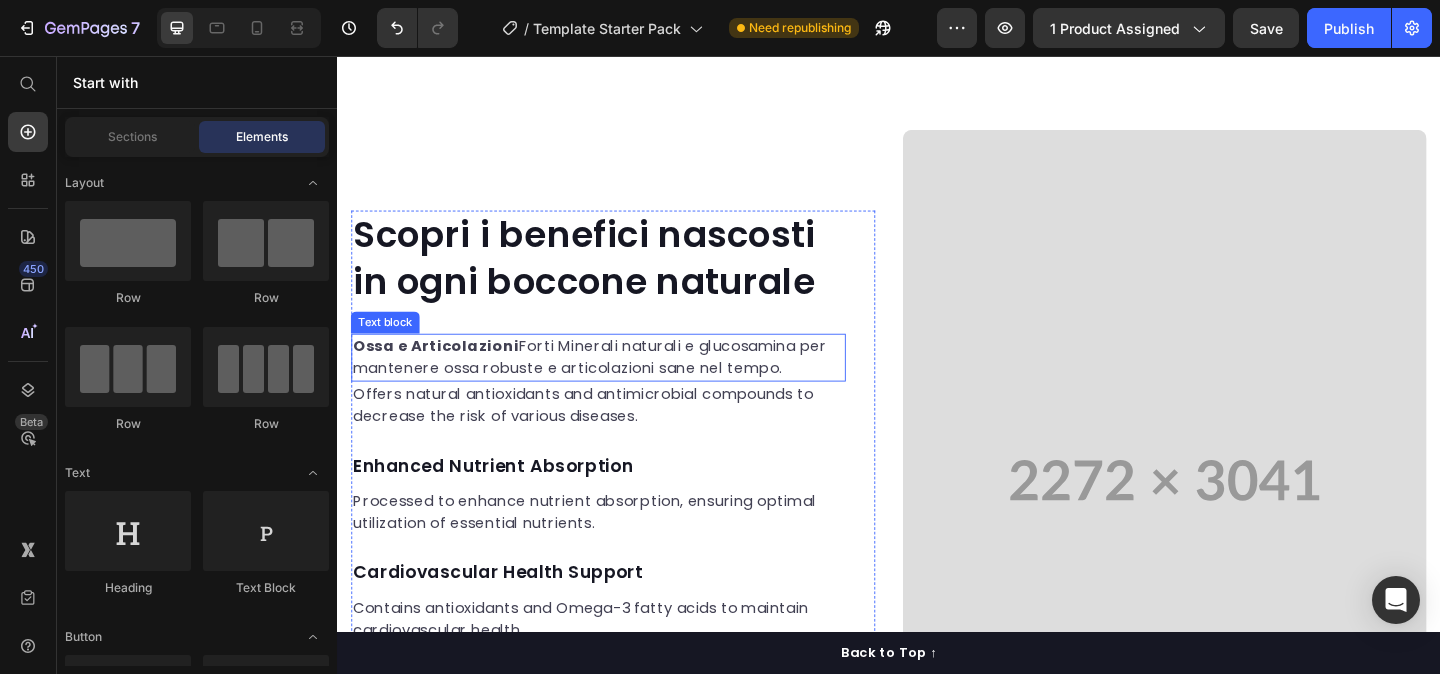 click on "Ossa e Articolazioni  Forti Minerali naturali e glucosamina per mantenere ossa robuste e articolazioni sane nel tempo." at bounding box center [621, 384] 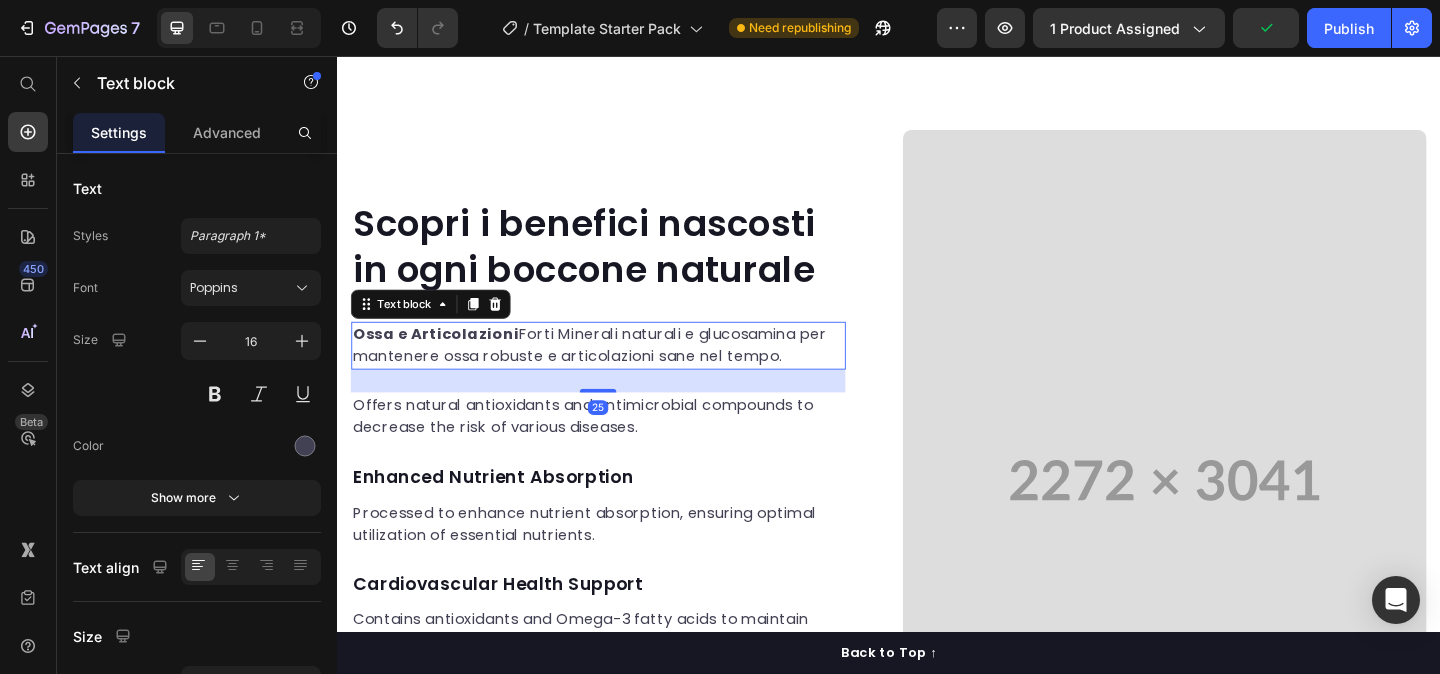 drag, startPoint x: 617, startPoint y: 468, endPoint x: 618, endPoint y: 493, distance: 25.019993 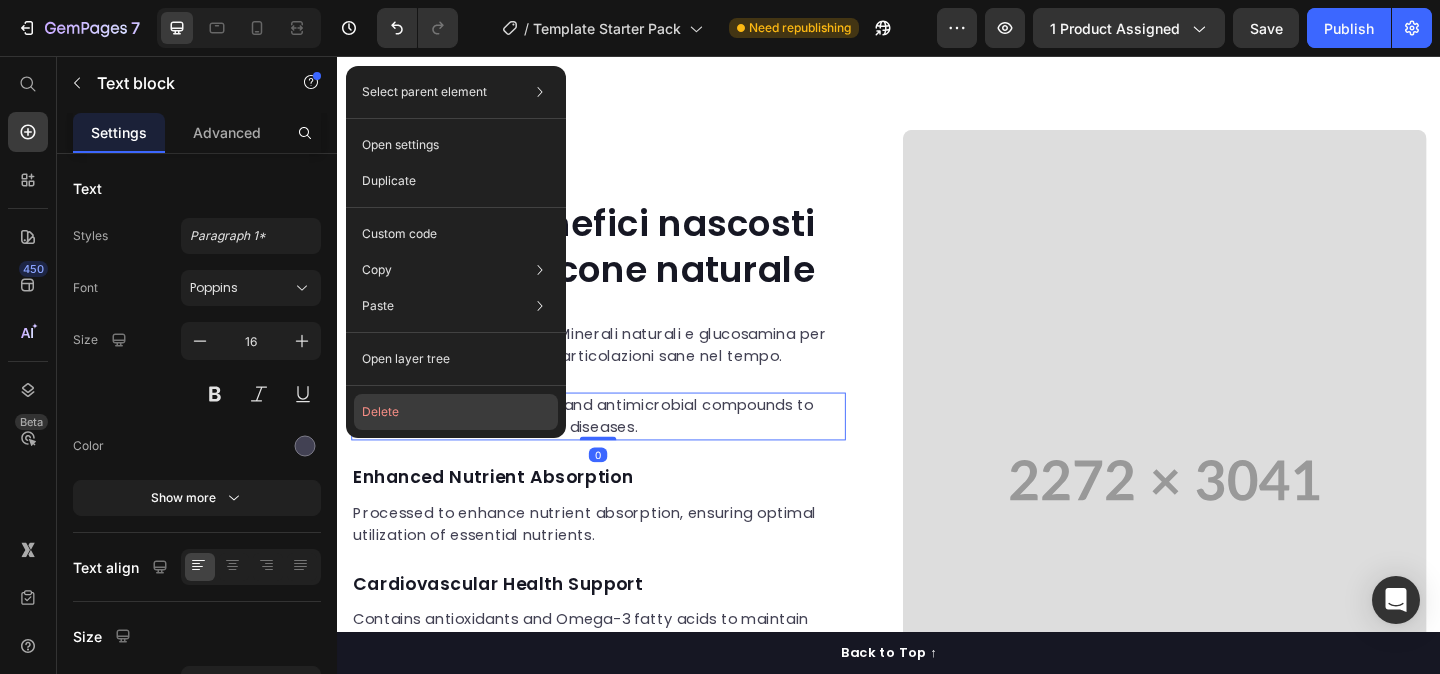 click on "Delete" 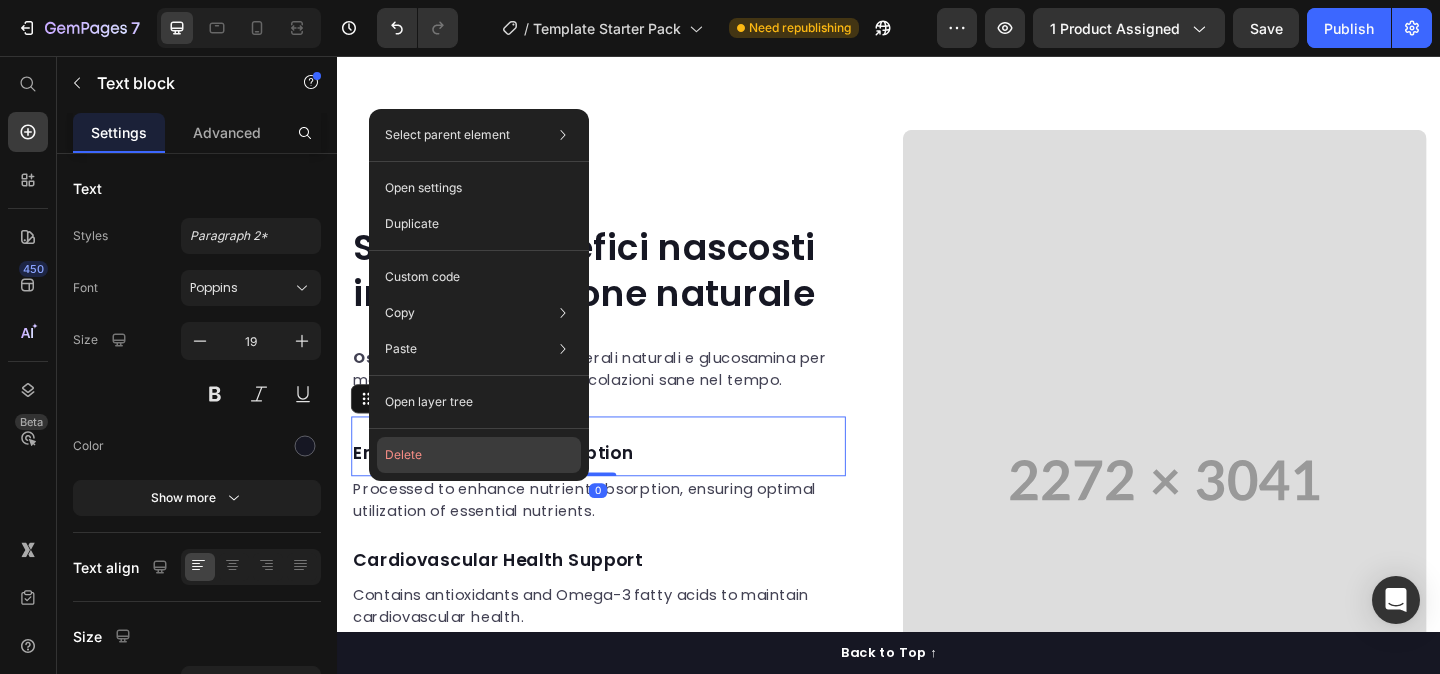 drag, startPoint x: 436, startPoint y: 456, endPoint x: 108, endPoint y: 448, distance: 328.09753 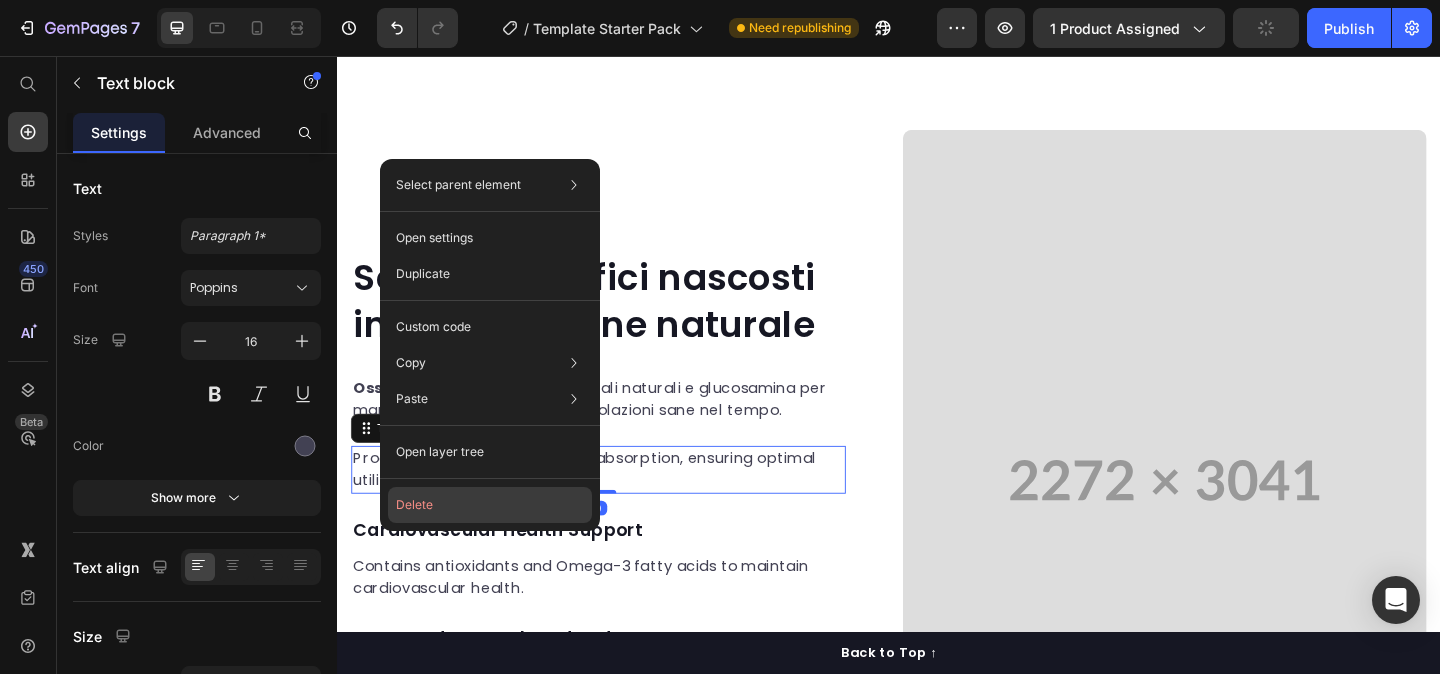 click on "Delete" 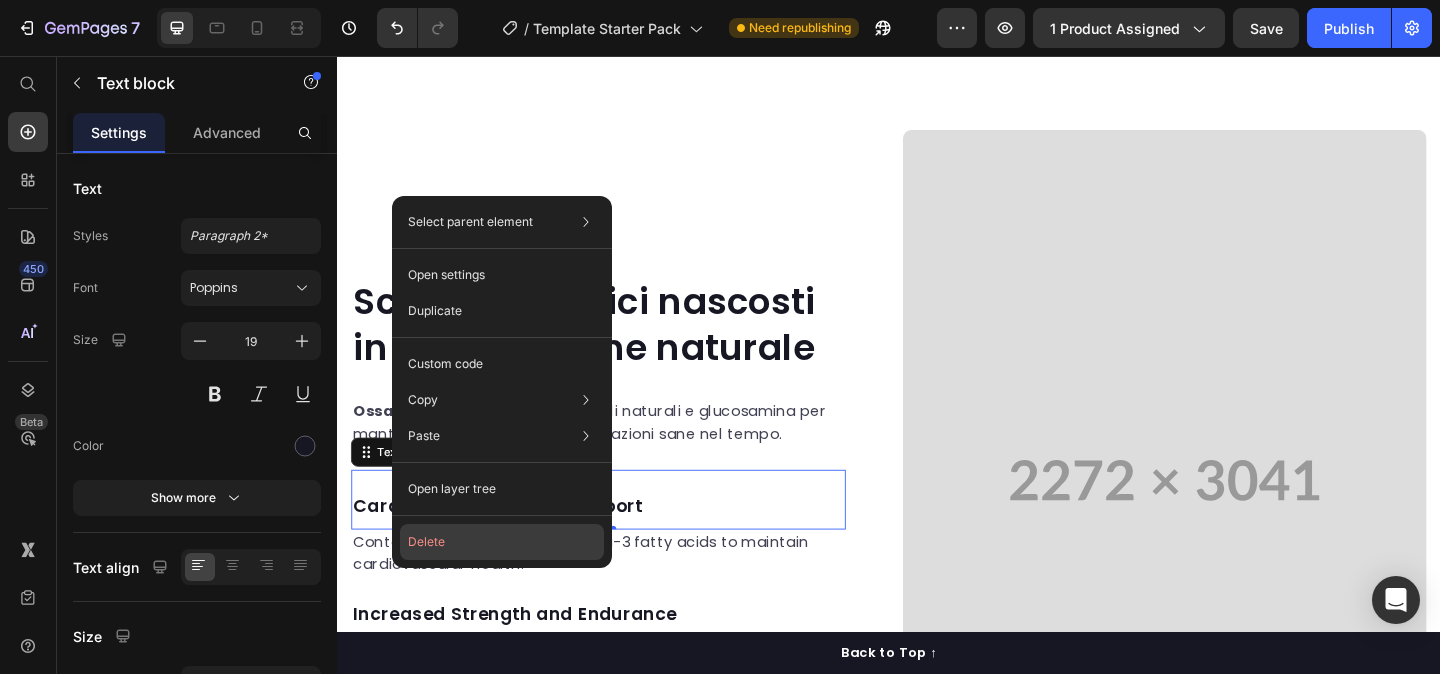 click on "Delete" 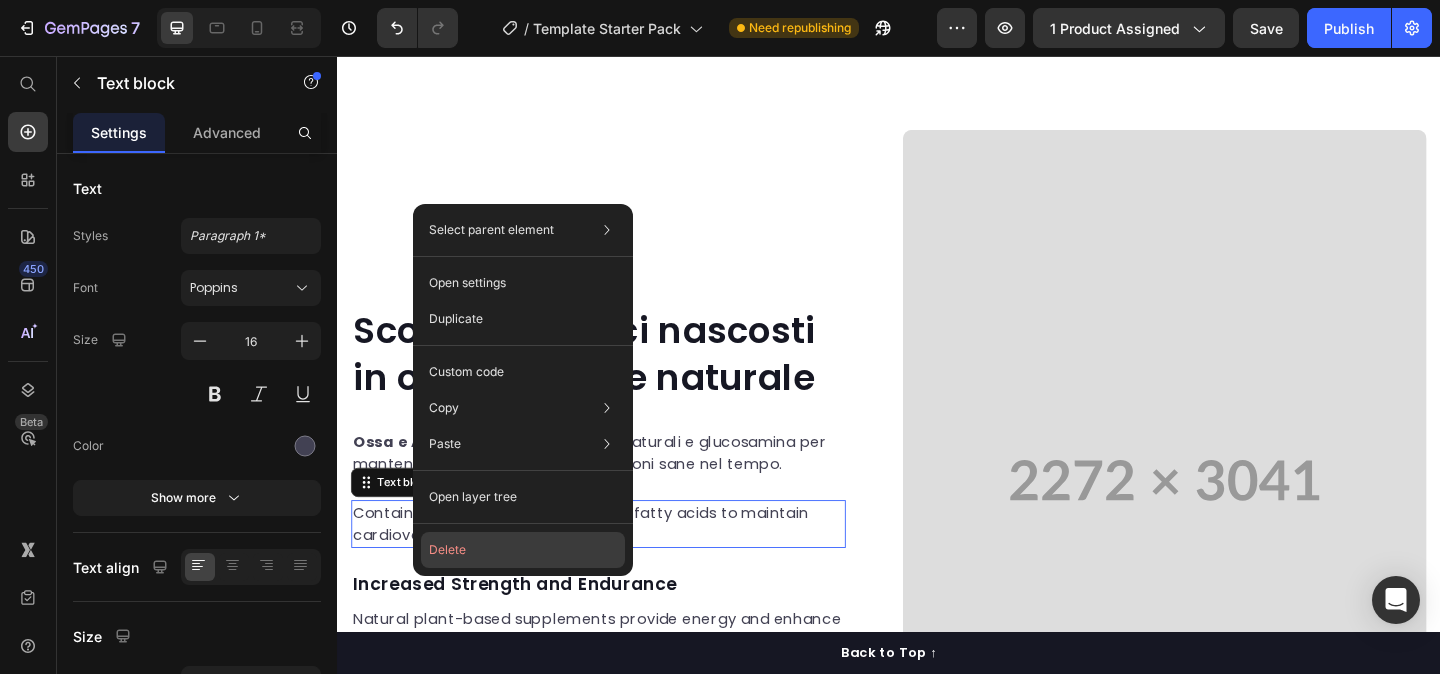 click on "Delete" 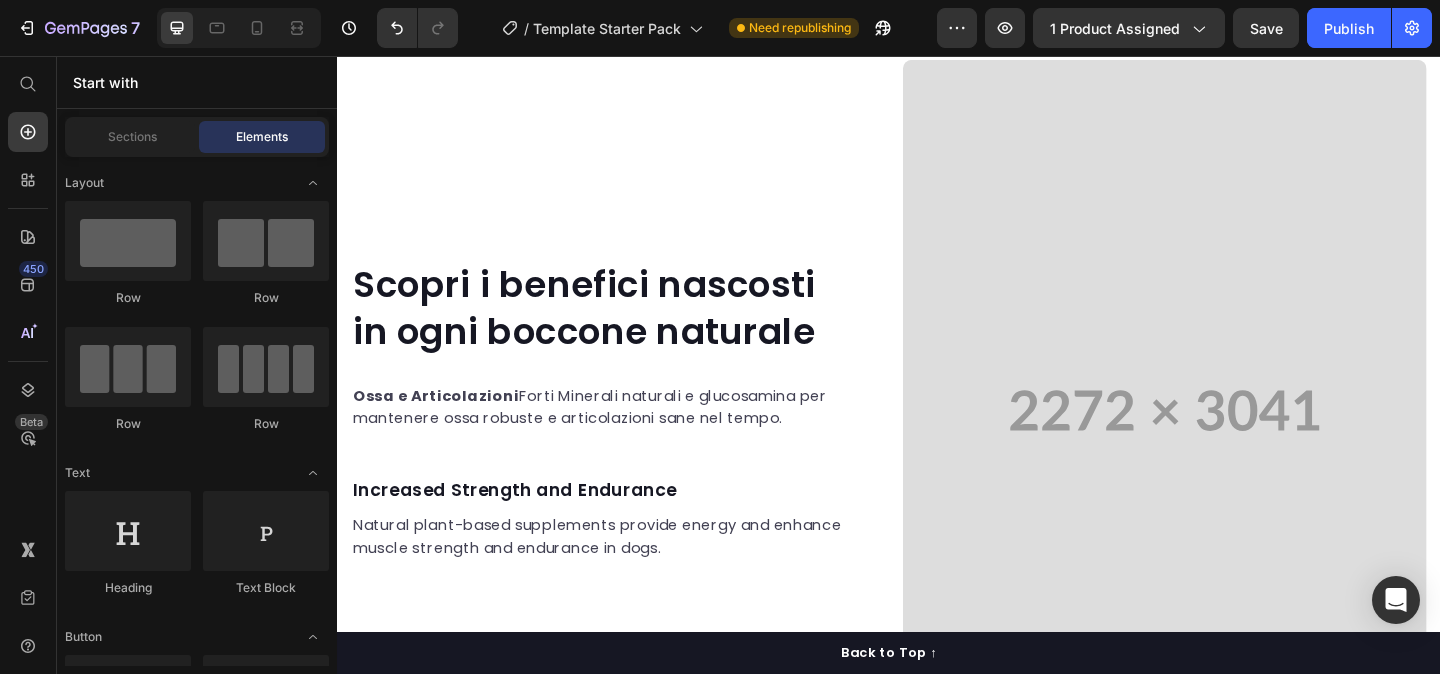 scroll, scrollTop: 1724, scrollLeft: 0, axis: vertical 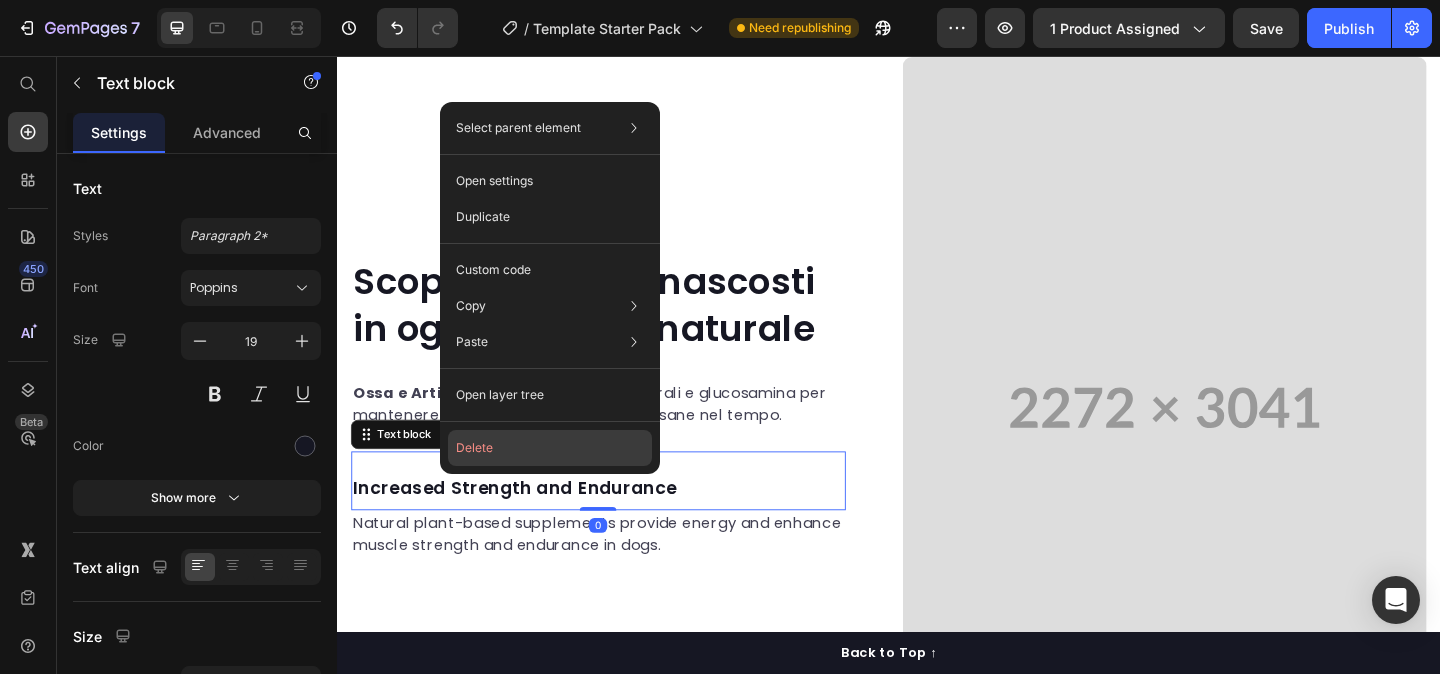 click on "Delete" 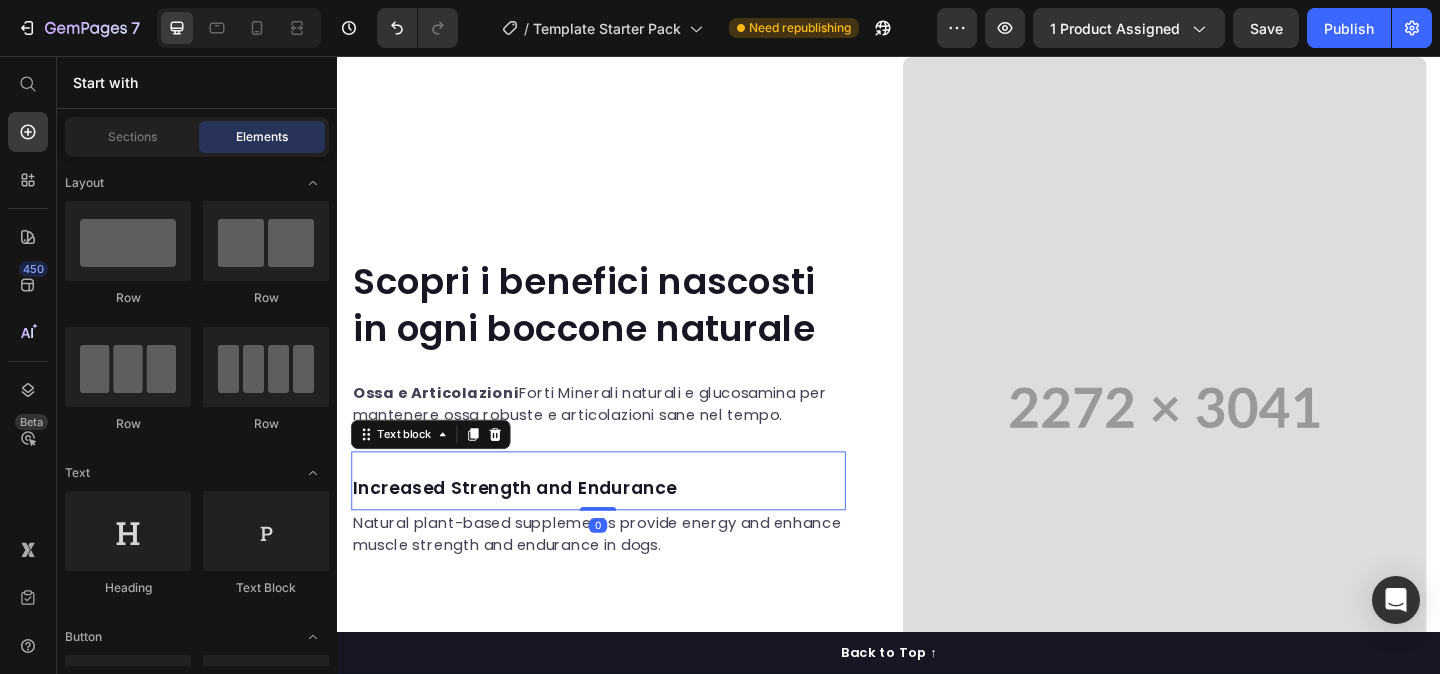 scroll, scrollTop: 1756, scrollLeft: 0, axis: vertical 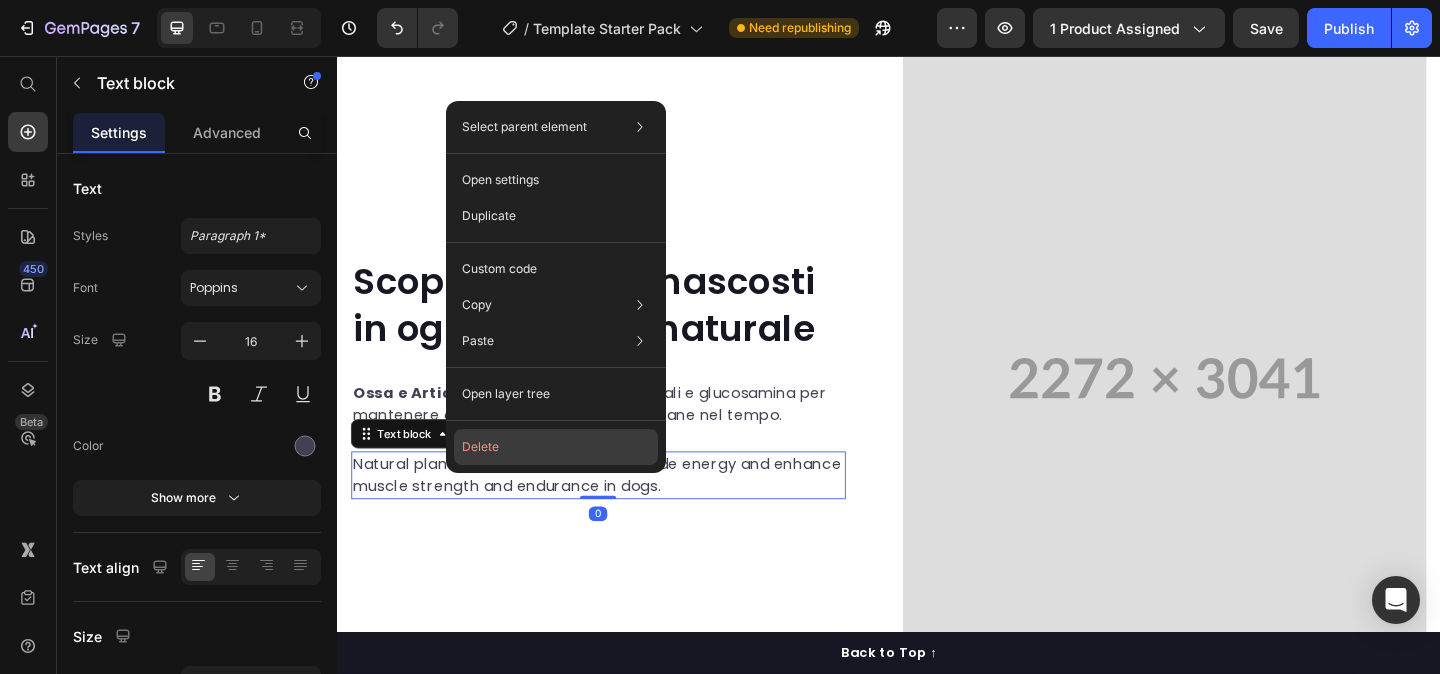 click on "Delete" 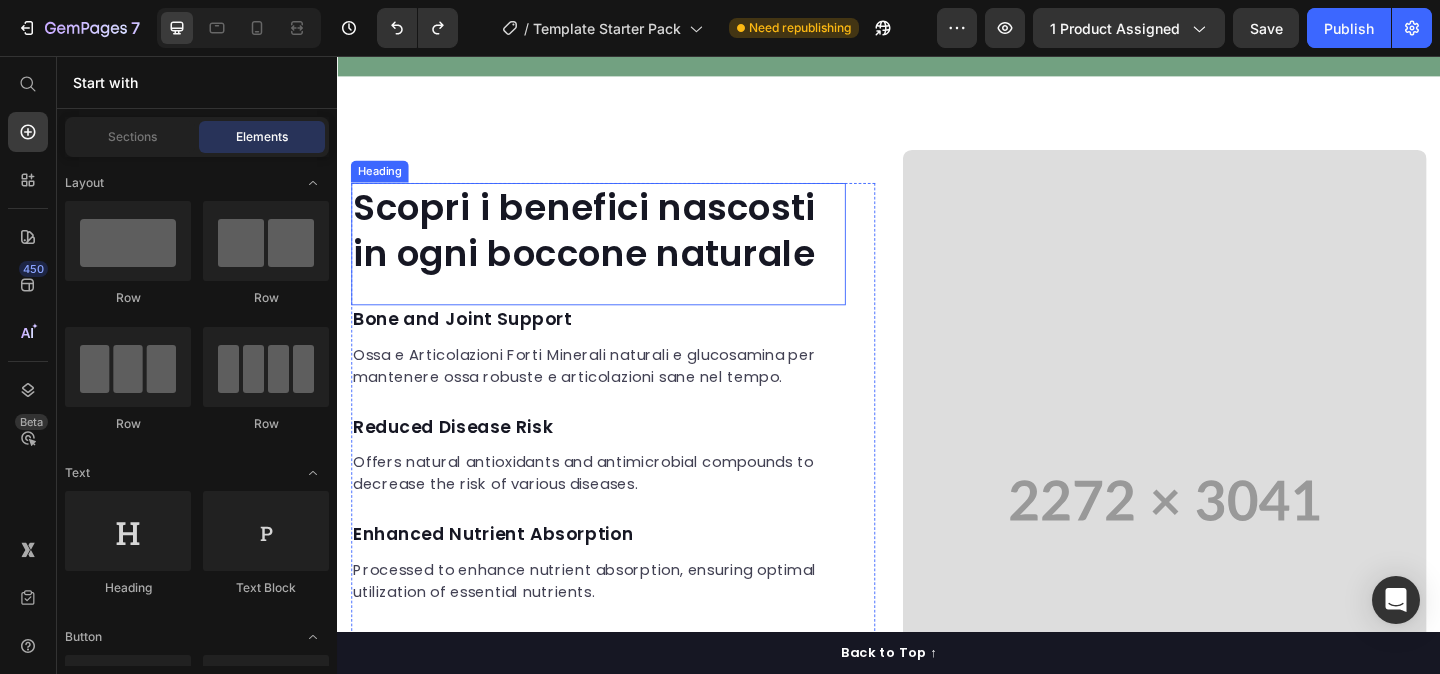scroll, scrollTop: 1541, scrollLeft: 0, axis: vertical 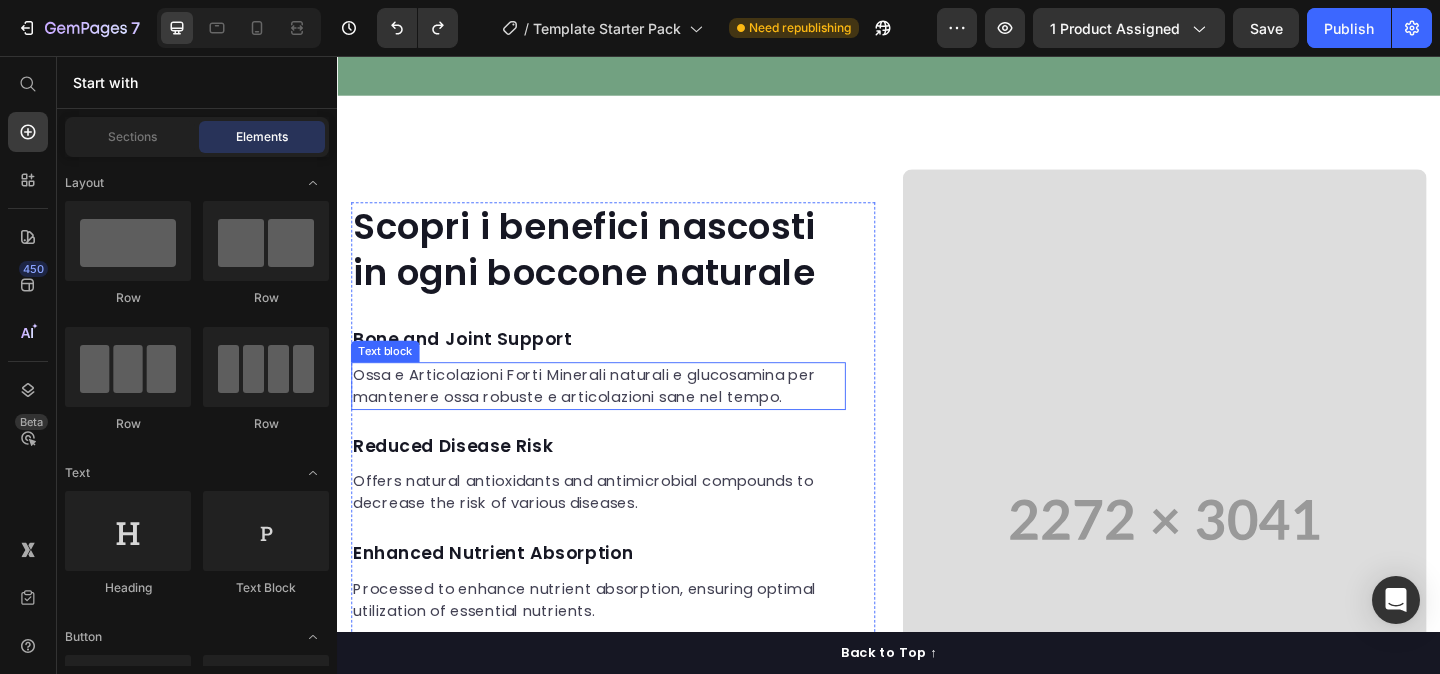 click on "Ossa e Articolazioni Forti Minerali naturali e glucosamina per mantenere ossa robuste e articolazioni sane nel tempo." at bounding box center (621, 415) 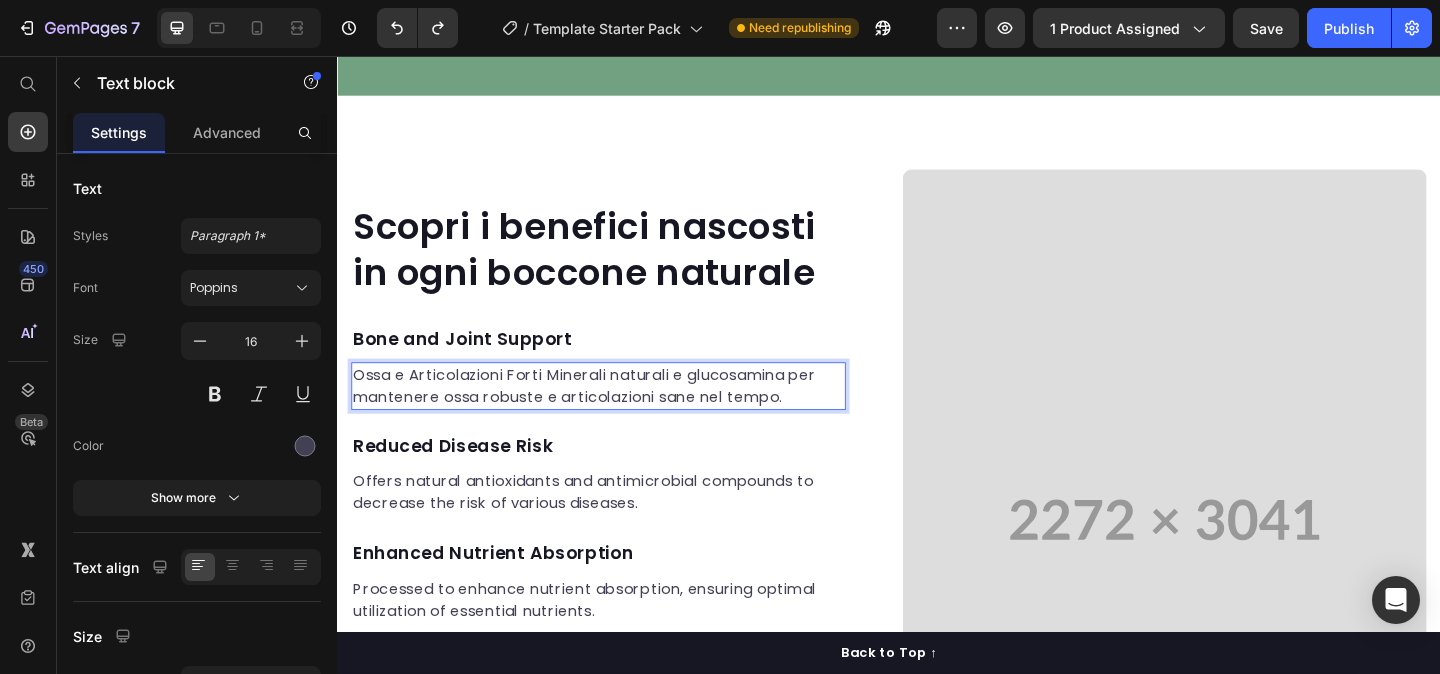 click on "Ossa e Articolazioni Forti Minerali naturali e glucosamina per mantenere ossa robuste e articolazioni sane nel tempo." at bounding box center (621, 415) 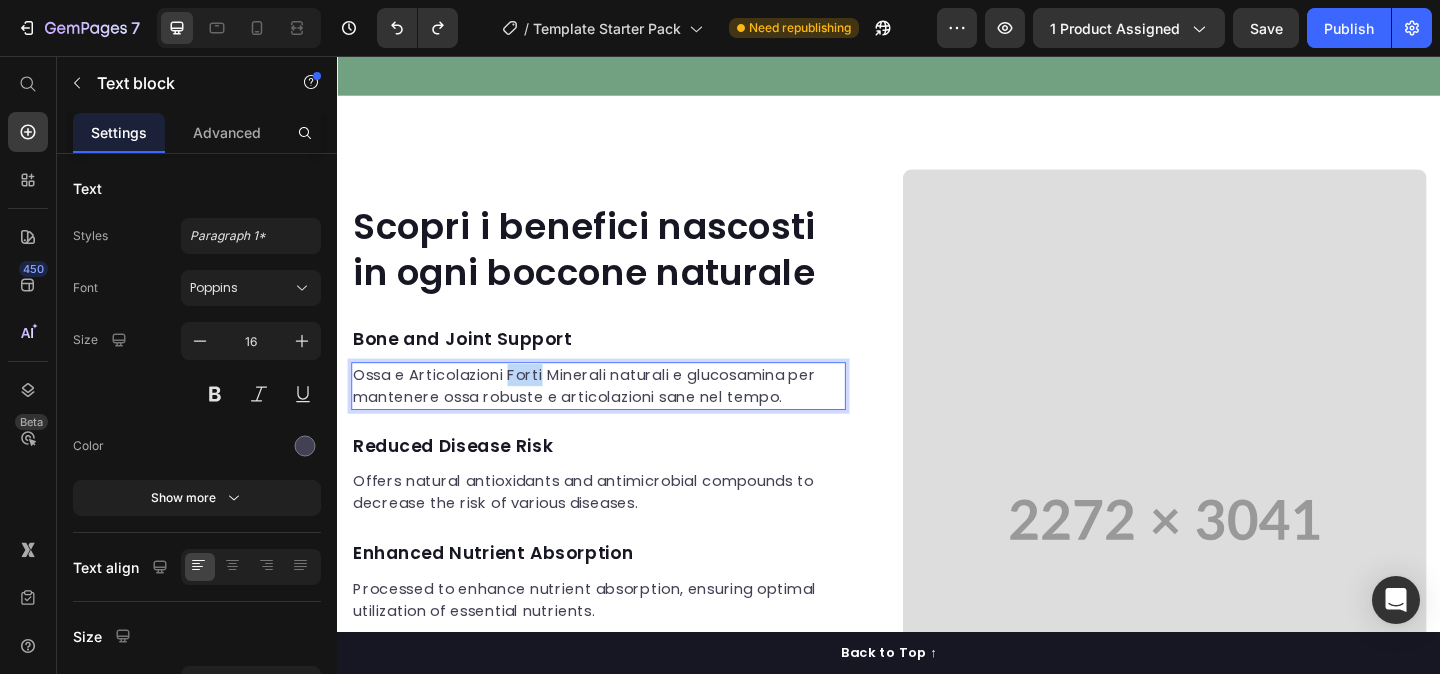 click on "Ossa e Articolazioni Forti Minerali naturali e glucosamina per mantenere ossa robuste e articolazioni sane nel tempo." at bounding box center (621, 415) 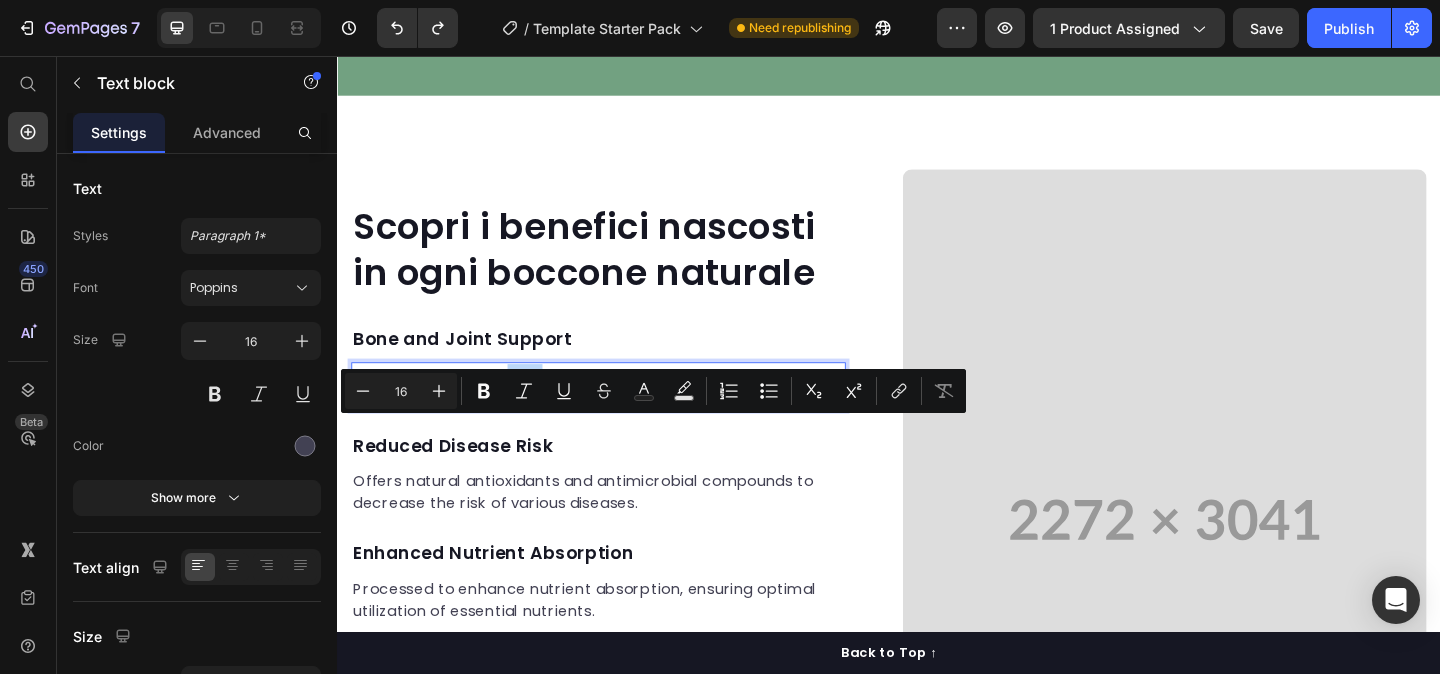 click on "Ossa e Articolazioni Forti Minerali naturali e glucosamina per mantenere ossa robuste e articolazioni sane nel tempo." at bounding box center [621, 415] 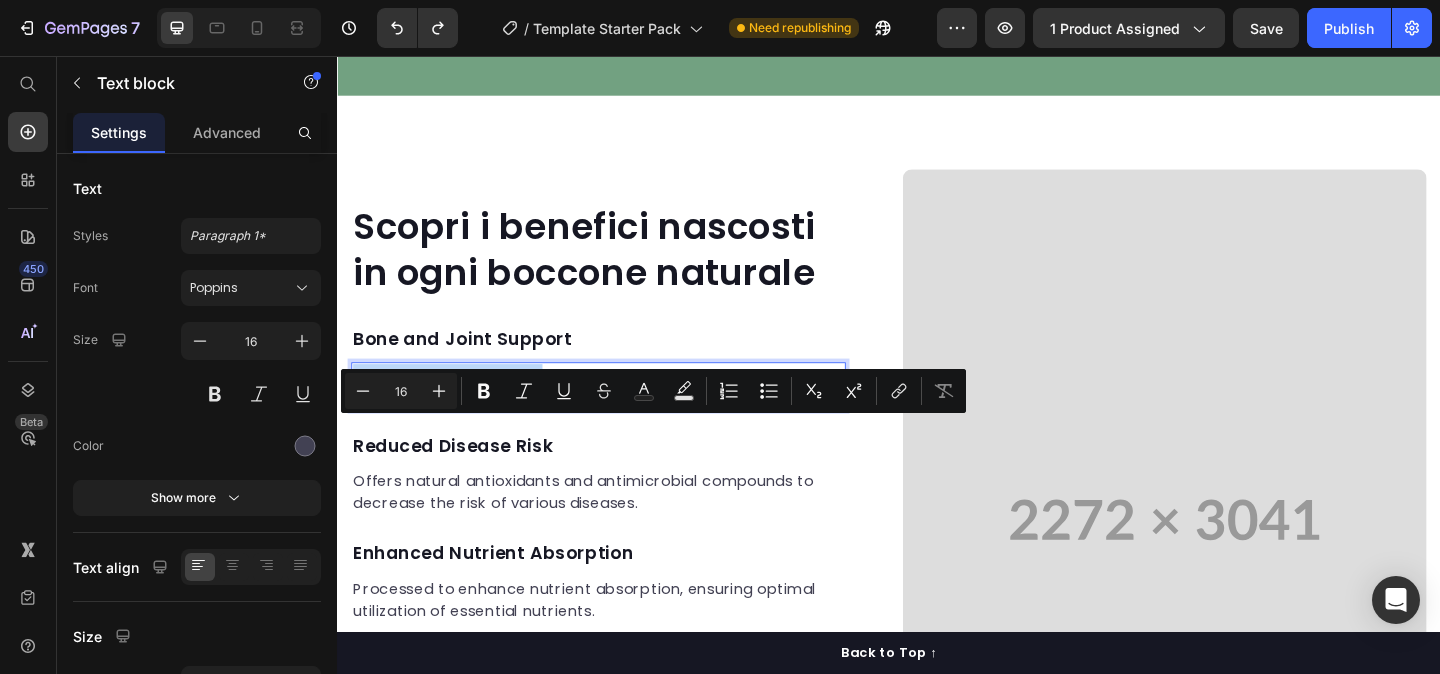 drag, startPoint x: 558, startPoint y: 458, endPoint x: 353, endPoint y: 464, distance: 205.08778 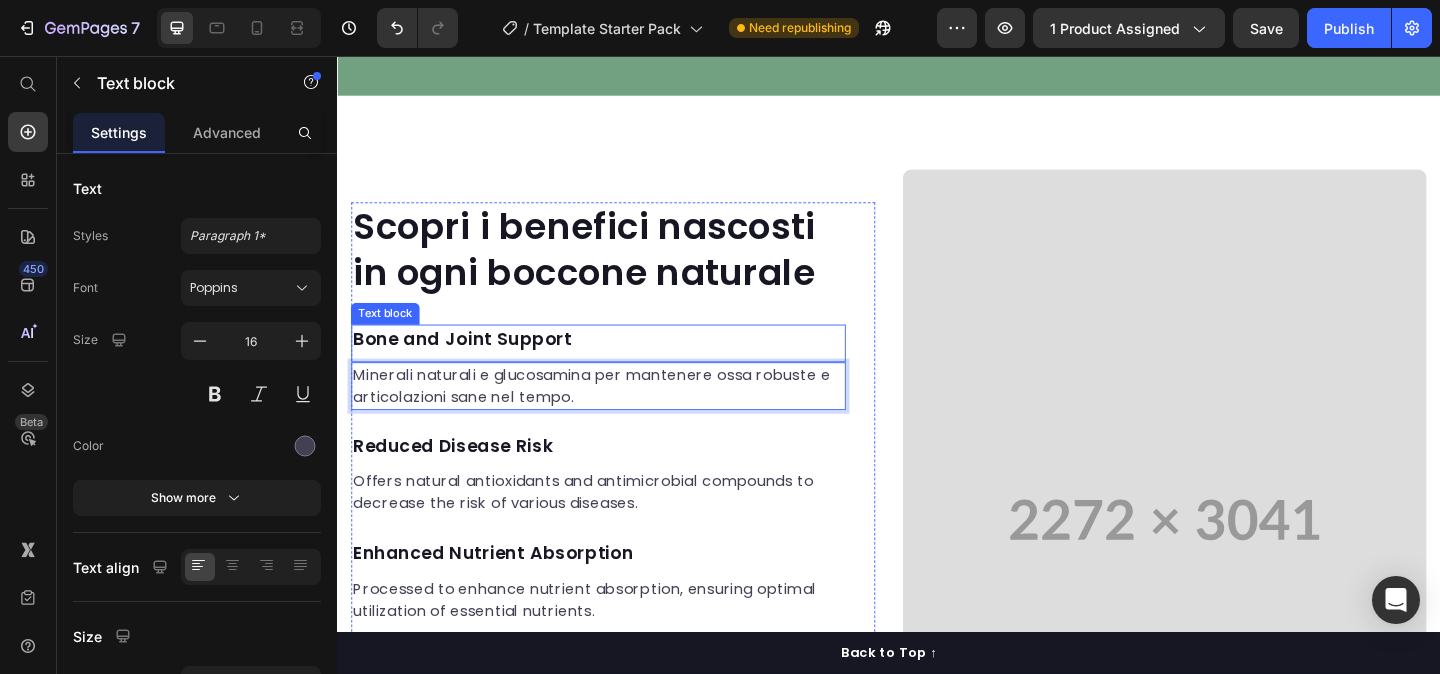 click on "Bone and Joint Support" at bounding box center [621, 364] 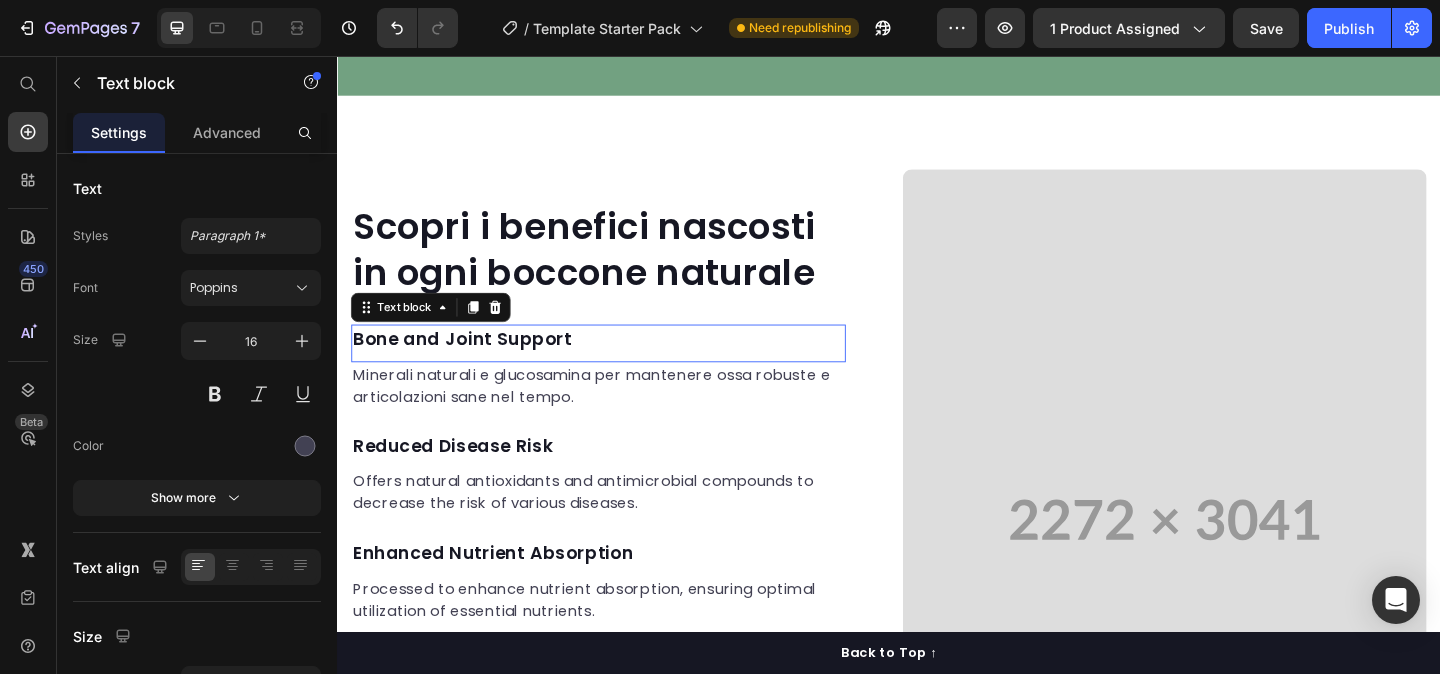 click on "Bone and Joint Support" at bounding box center (621, 364) 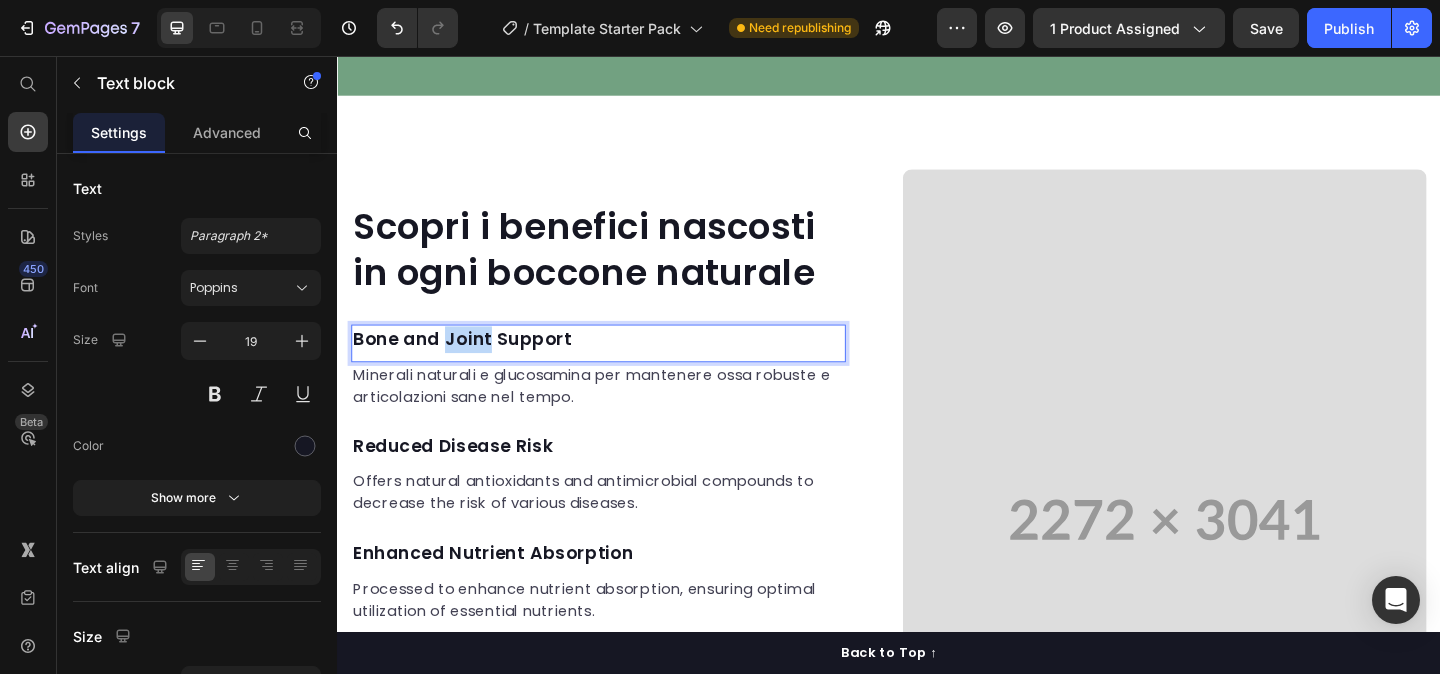 click on "Bone and Joint Support" at bounding box center [621, 364] 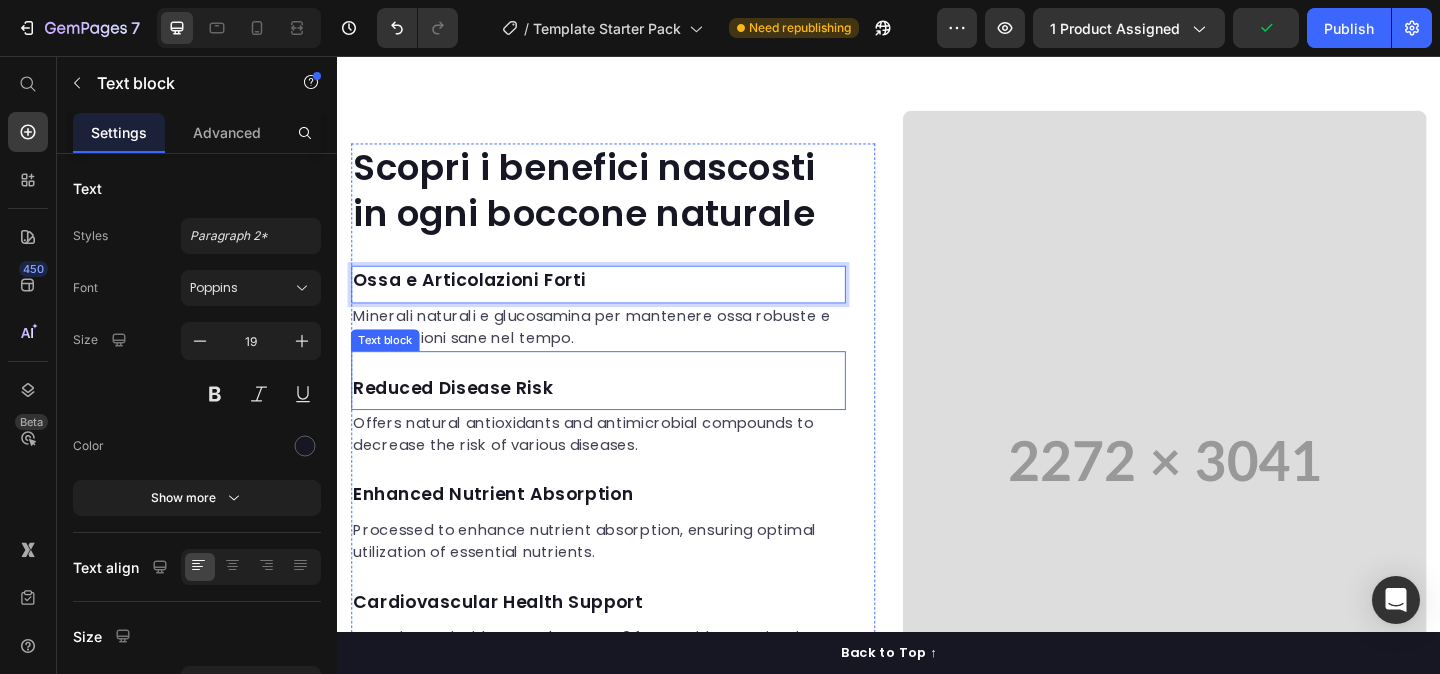 scroll, scrollTop: 1624, scrollLeft: 0, axis: vertical 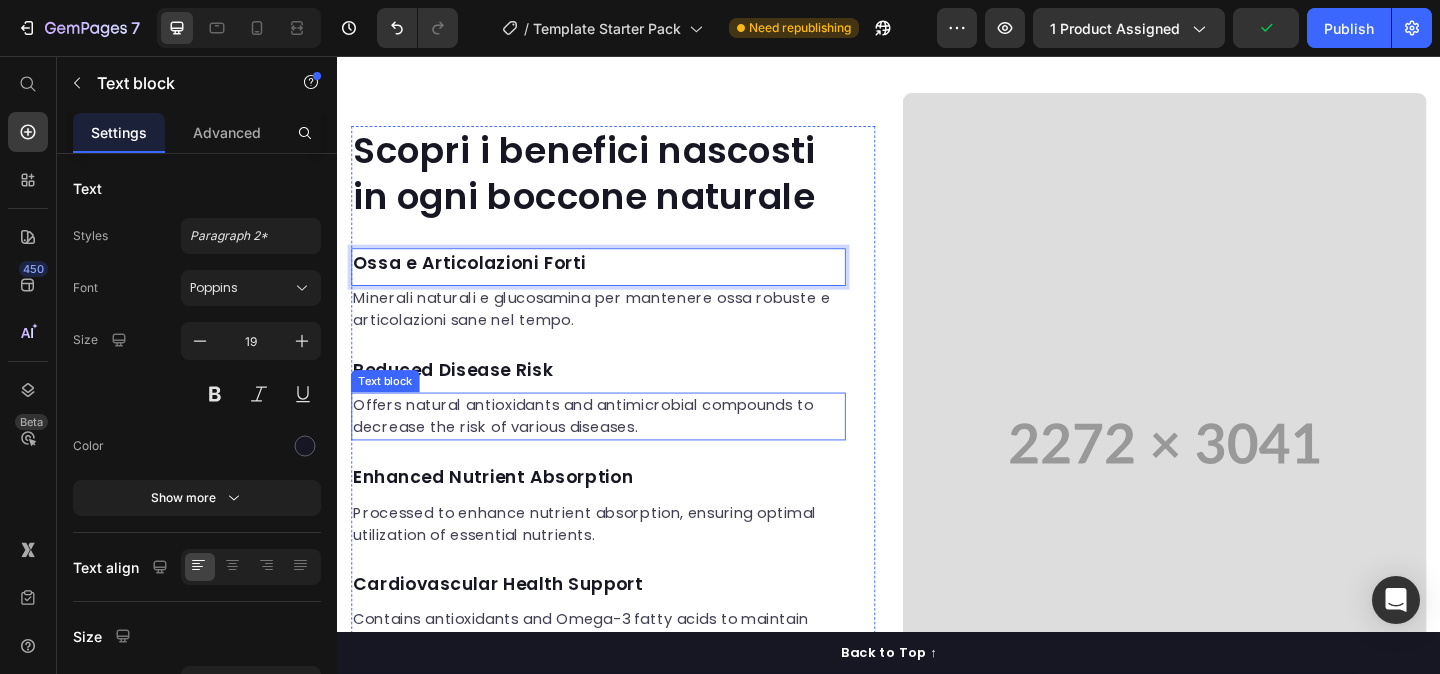click on "Offers natural antioxidants and antimicrobial compounds to decrease the risk of various diseases." at bounding box center [621, 448] 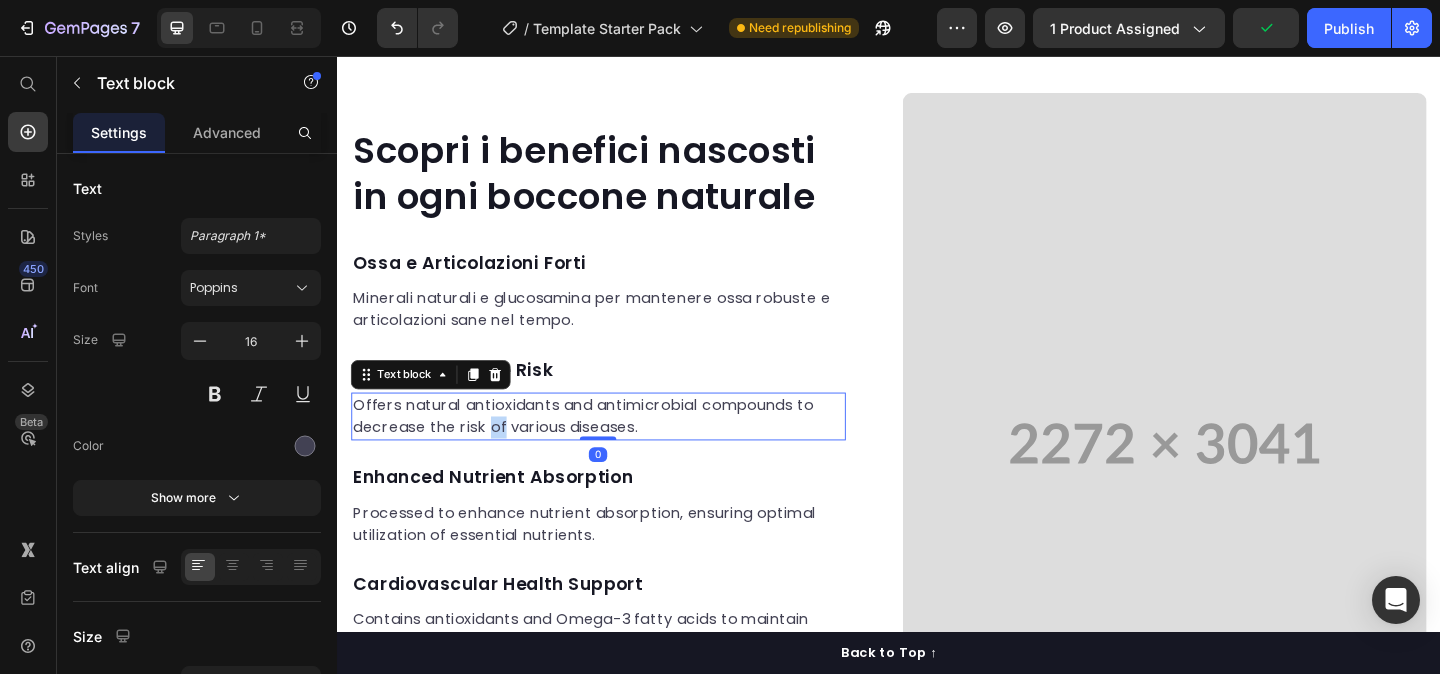 click on "Offers natural antioxidants and antimicrobial compounds to decrease the risk of various diseases." at bounding box center (621, 448) 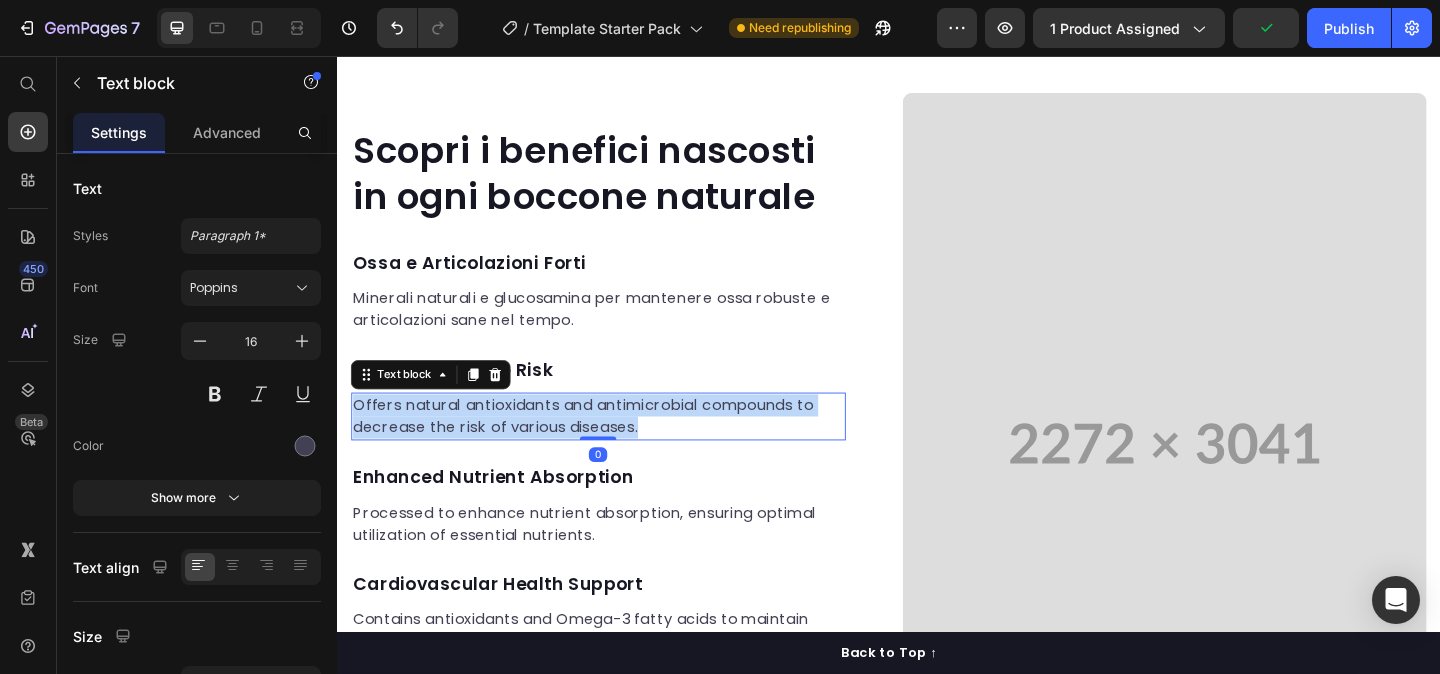 click on "Offers natural antioxidants and antimicrobial compounds to decrease the risk of various diseases." at bounding box center [621, 448] 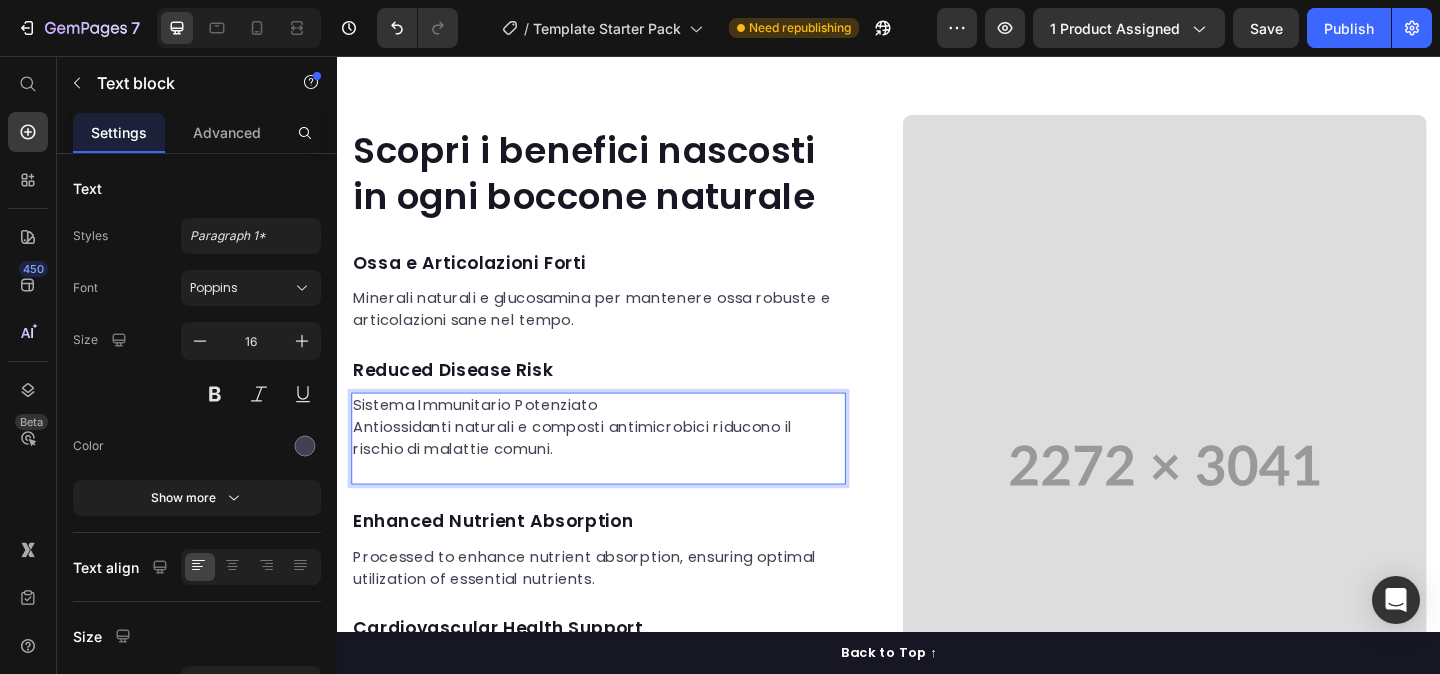 scroll, scrollTop: 1612, scrollLeft: 0, axis: vertical 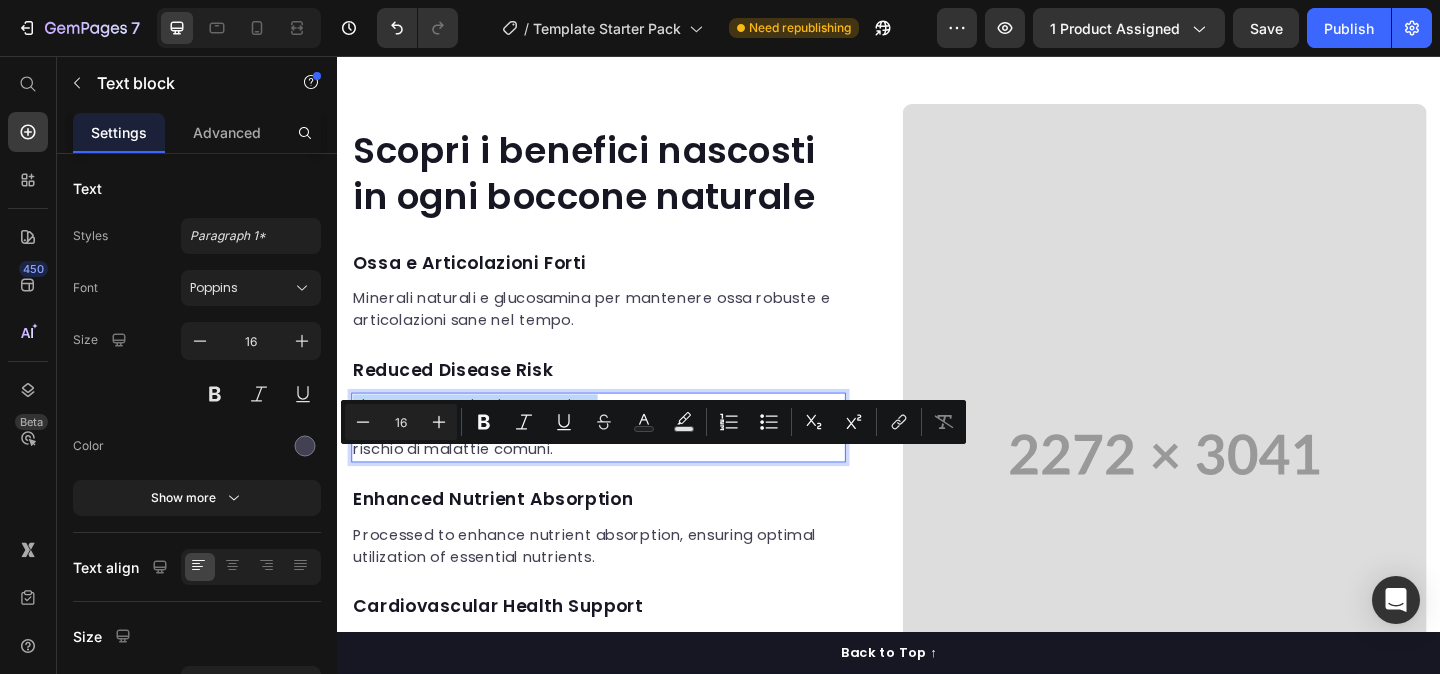 drag, startPoint x: 630, startPoint y: 494, endPoint x: 361, endPoint y: 498, distance: 269.02972 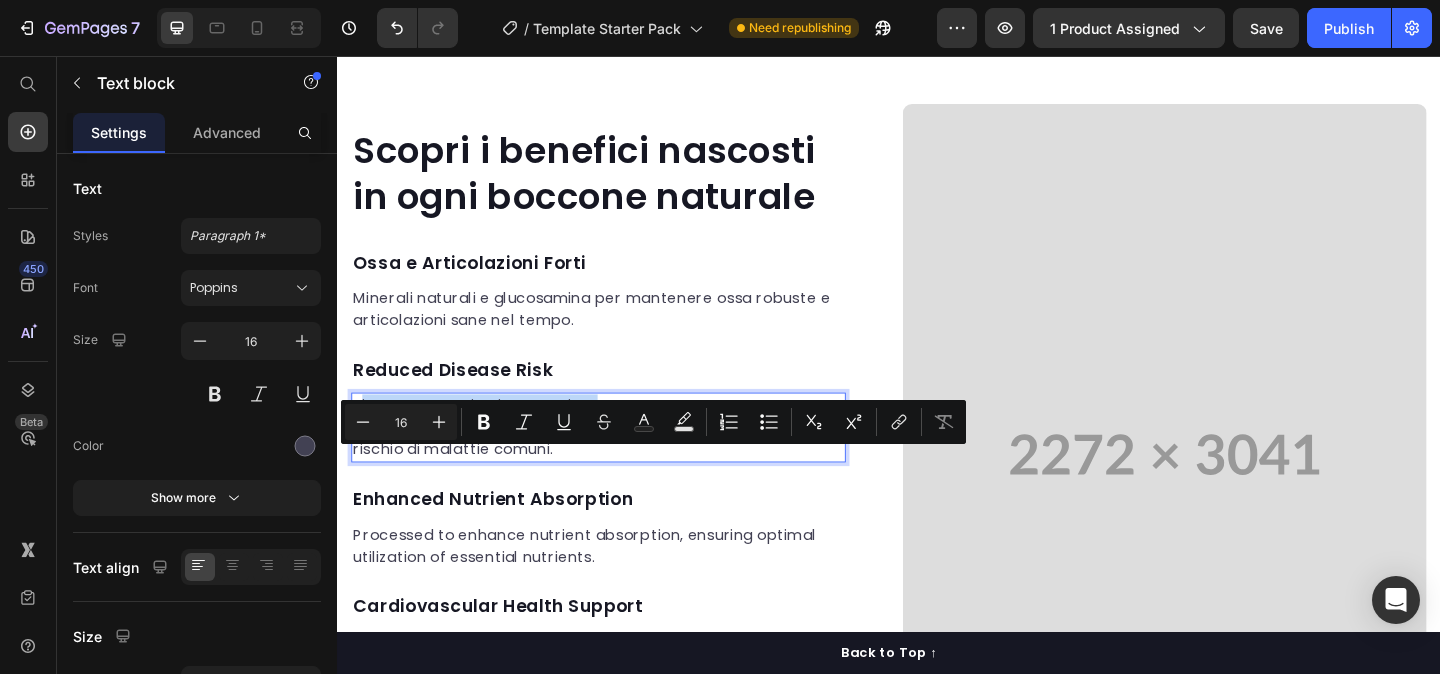 copy on "istema Immunitario Potenziato" 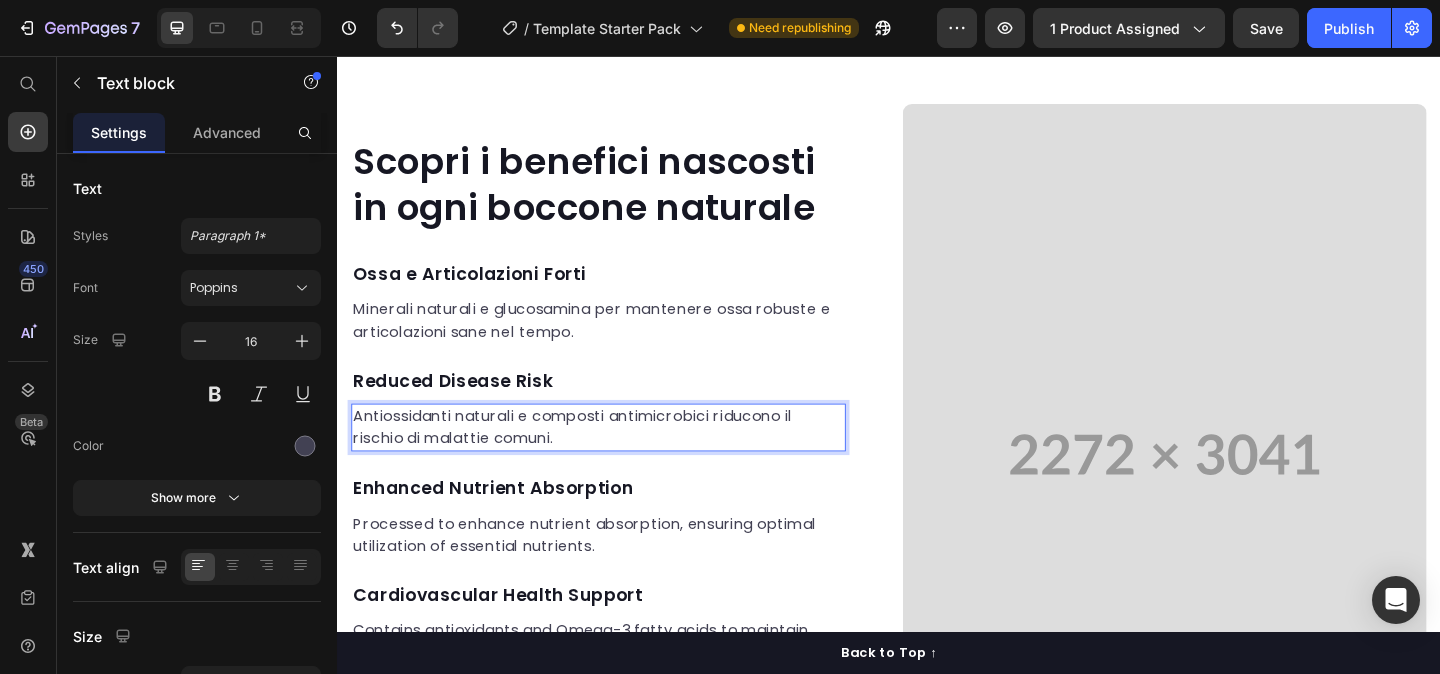 scroll, scrollTop: 1624, scrollLeft: 0, axis: vertical 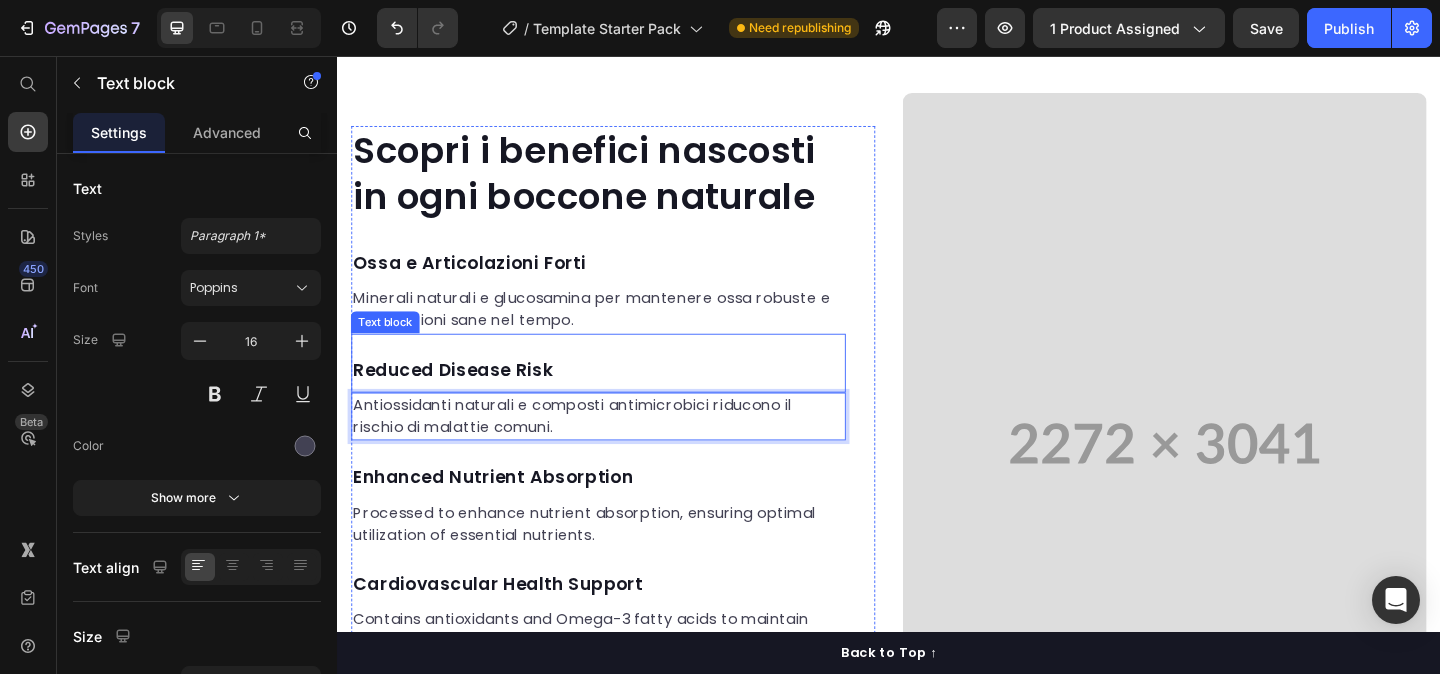 click on "Reduced Disease Risk" at bounding box center (621, 398) 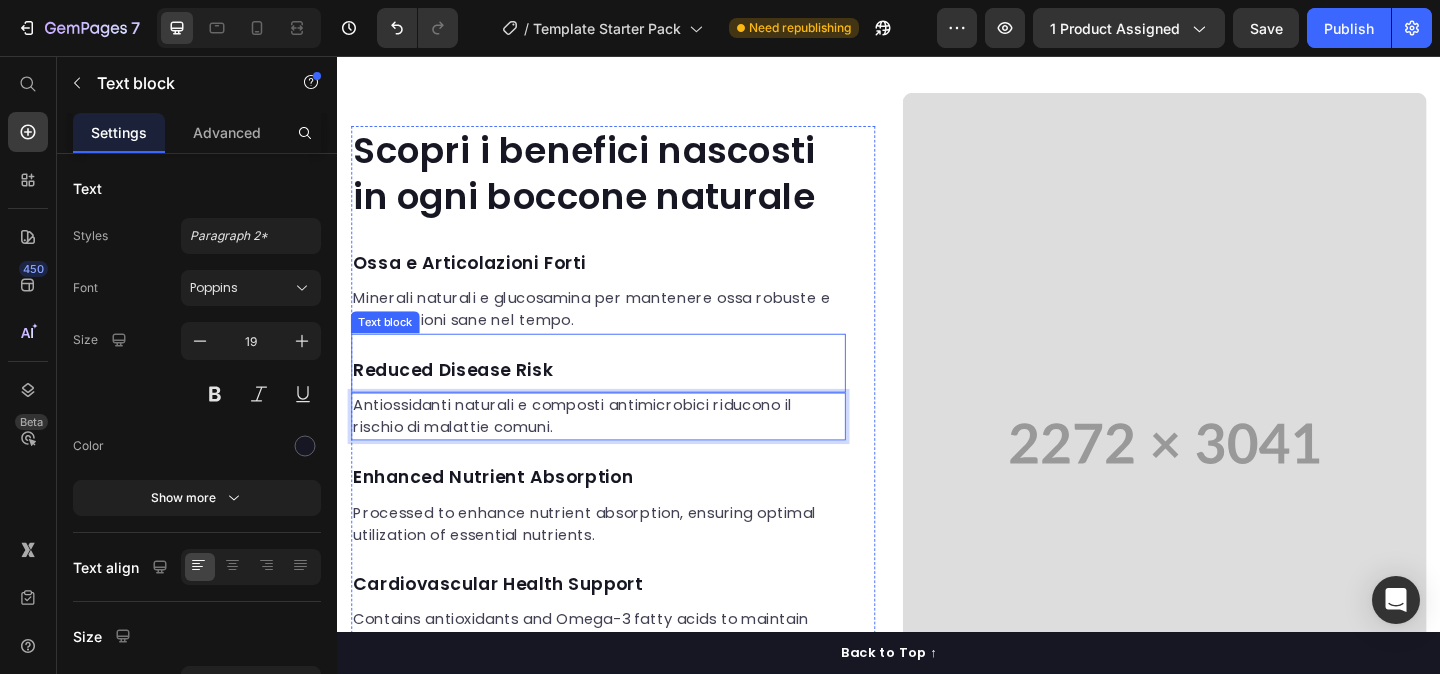 click on "Reduced Disease Risk" at bounding box center [621, 398] 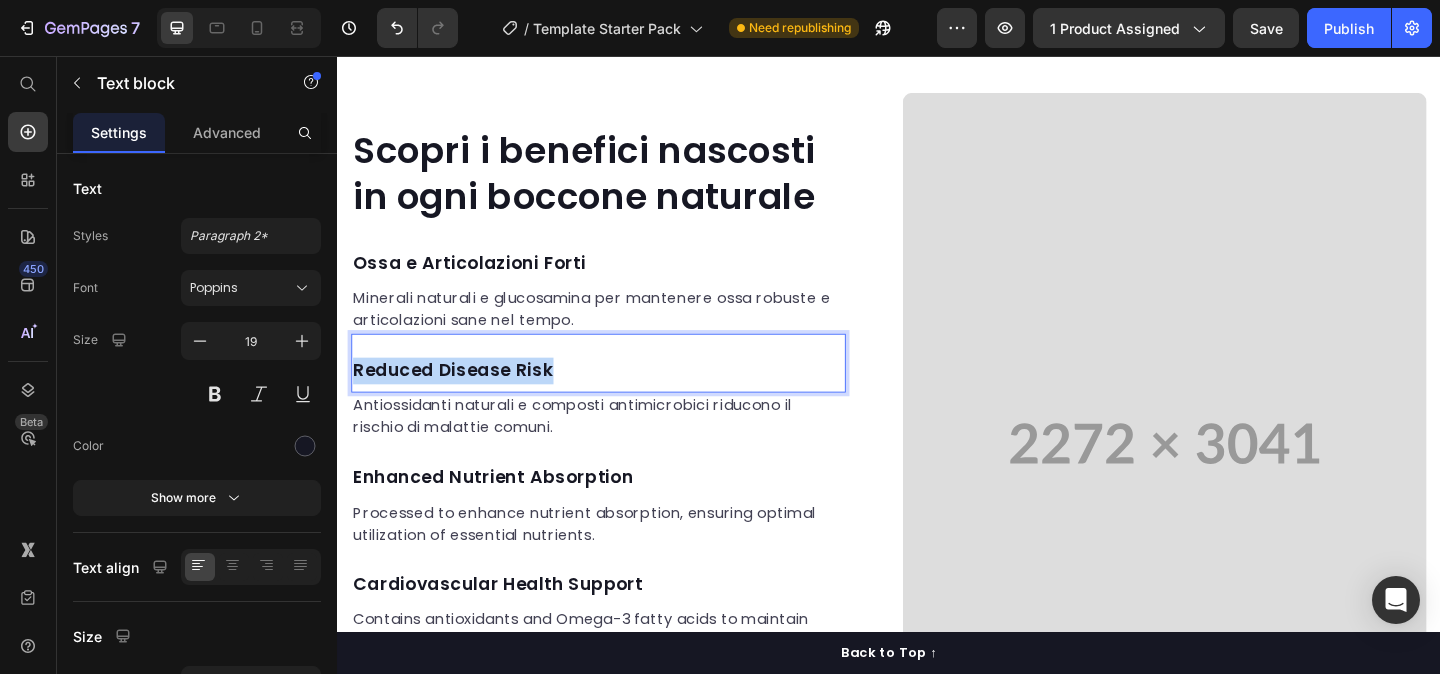 click on "Reduced Disease Risk" at bounding box center (621, 398) 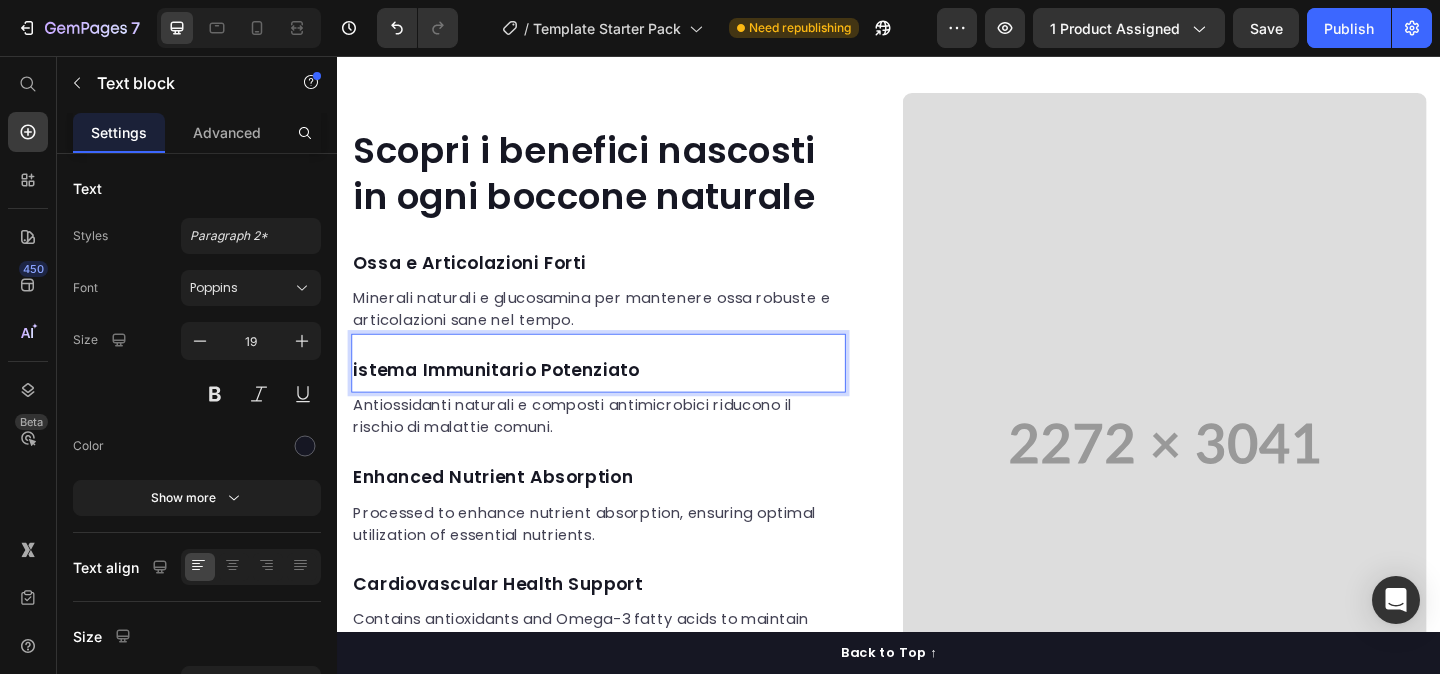 click on "istema Immunitario Potenziato" at bounding box center (621, 398) 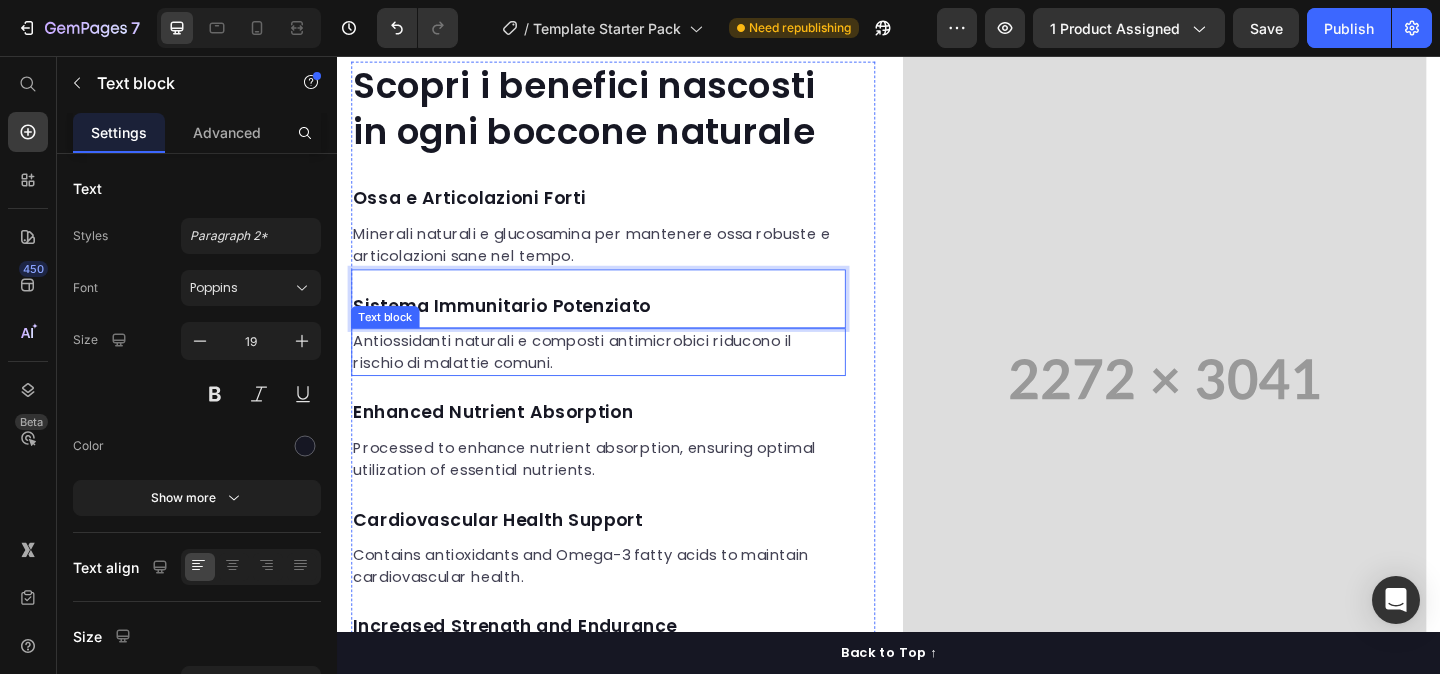 scroll, scrollTop: 1697, scrollLeft: 0, axis: vertical 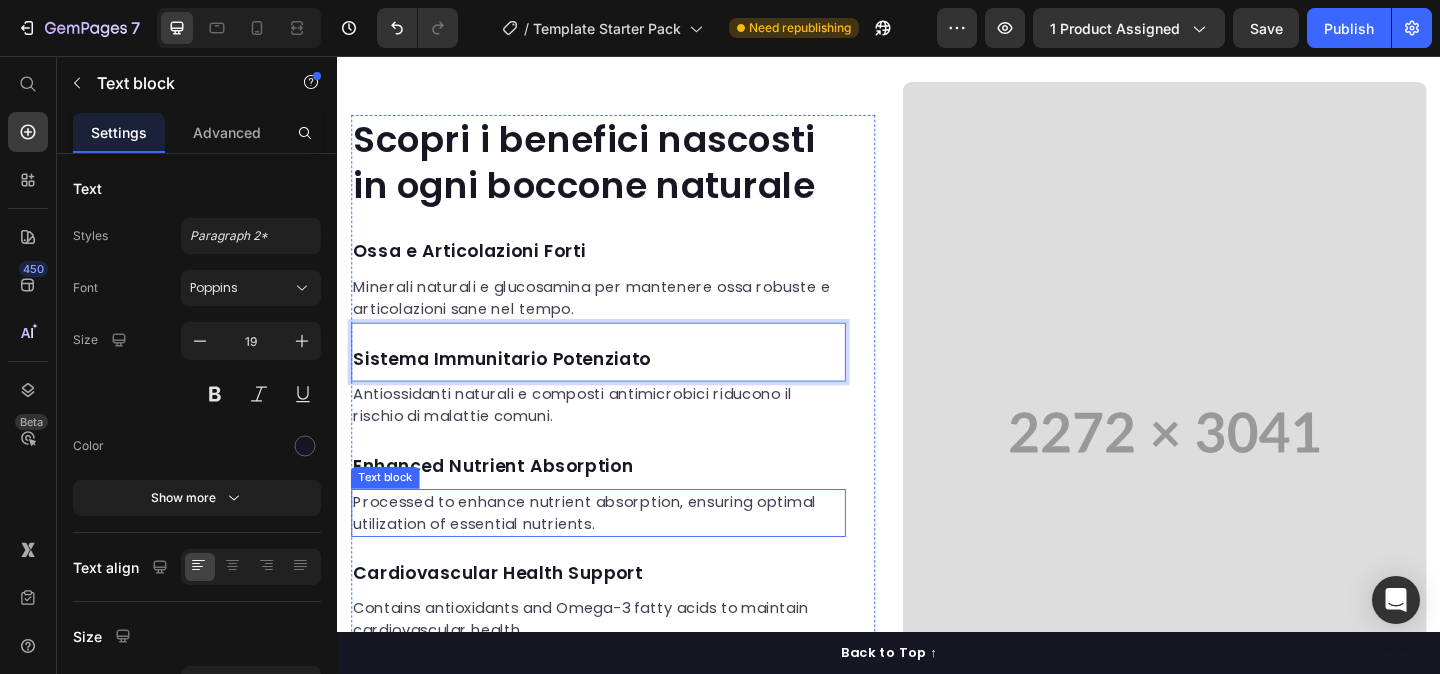 click on "Processed to enhance nutrient absorption, ensuring optimal utilization of essential nutrients." at bounding box center [621, 553] 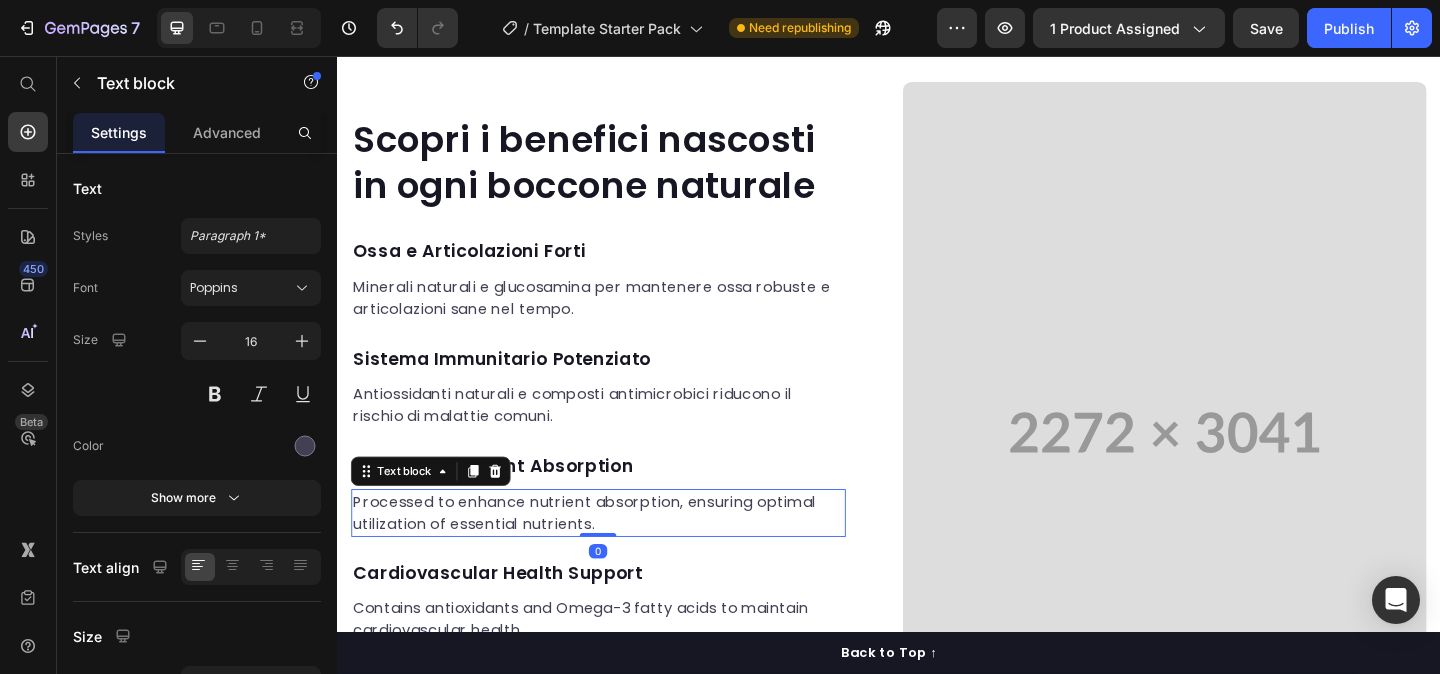 click on "Processed to enhance nutrient absorption, ensuring optimal utilization of essential nutrients." at bounding box center (621, 553) 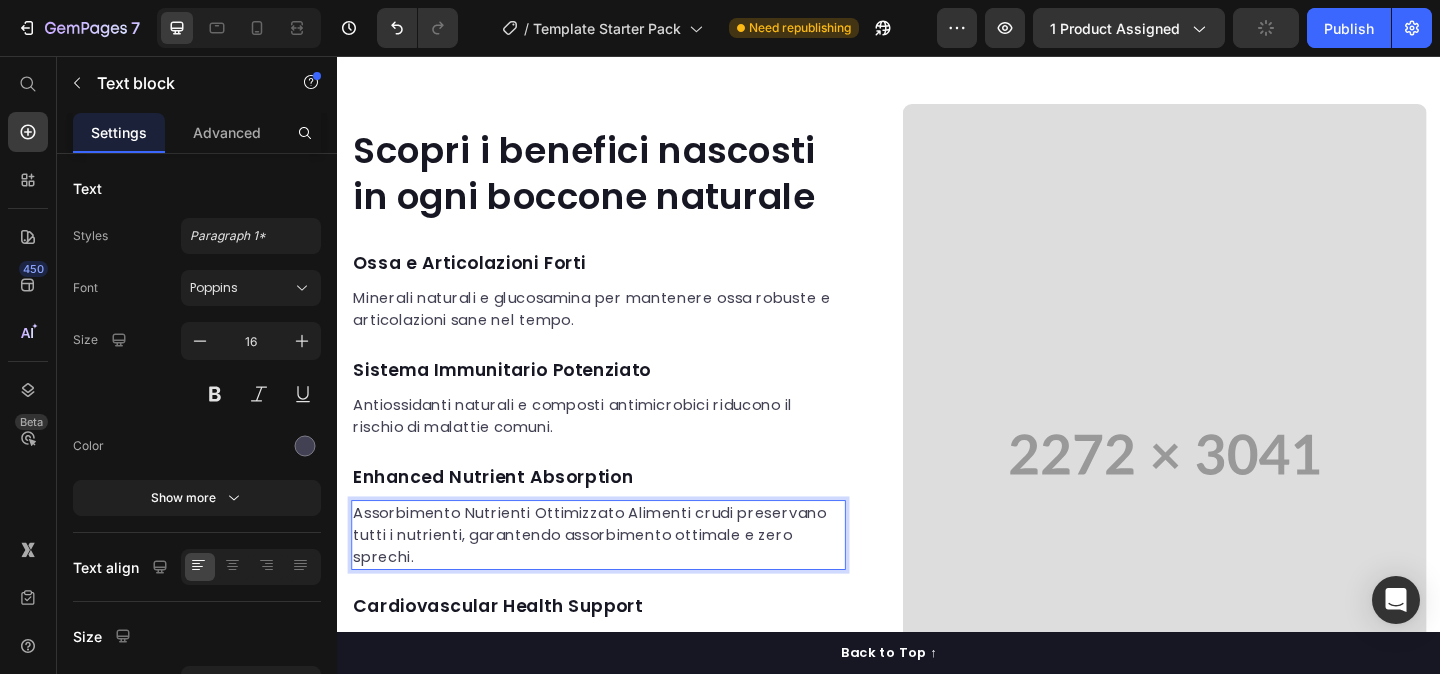 scroll, scrollTop: 1685, scrollLeft: 0, axis: vertical 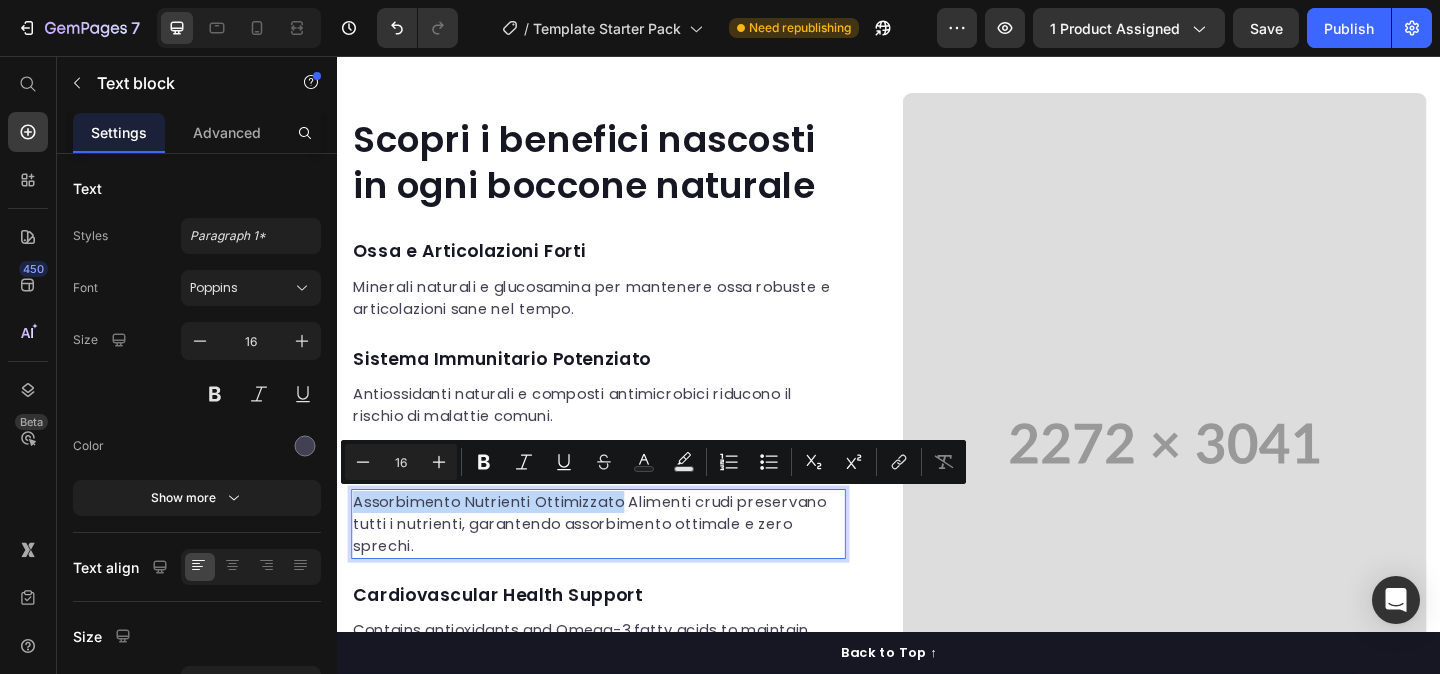 drag, startPoint x: 644, startPoint y: 536, endPoint x: 323, endPoint y: 538, distance: 321.00623 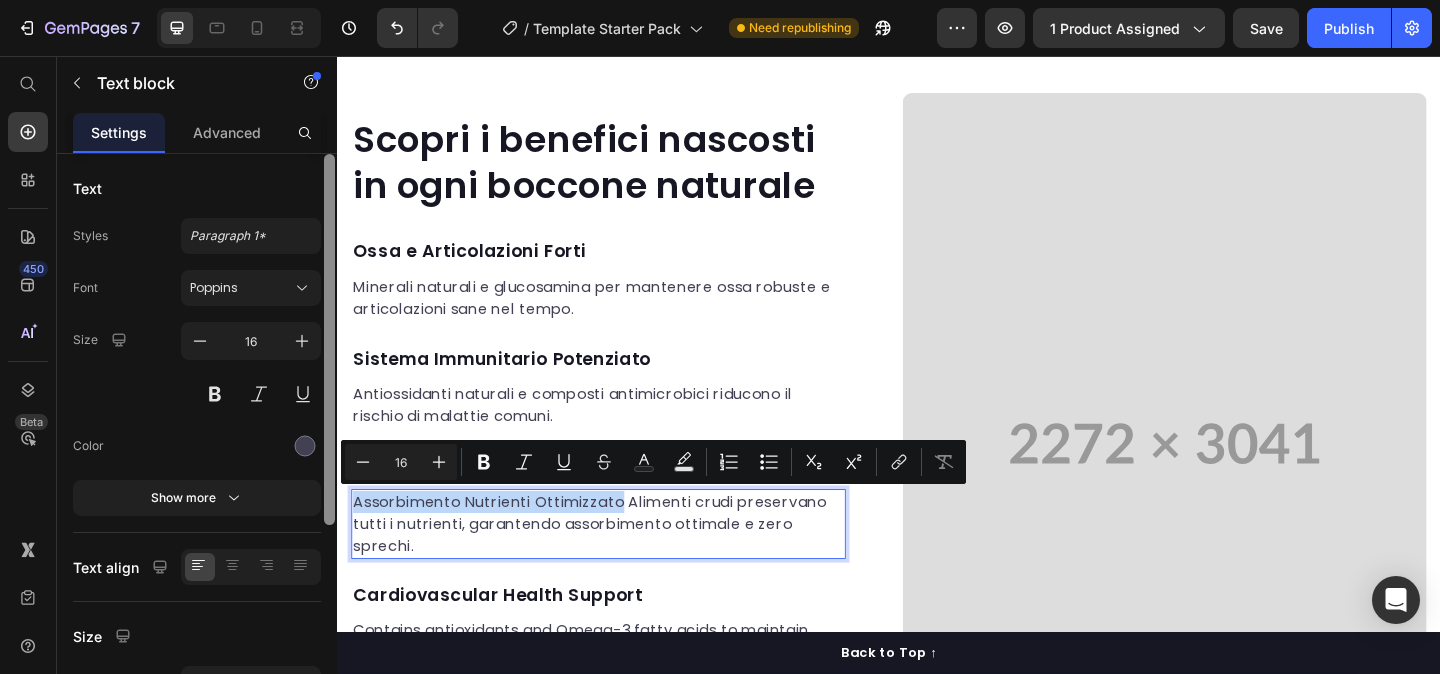 copy on "Assorbimento Nutrienti Ottimizzato" 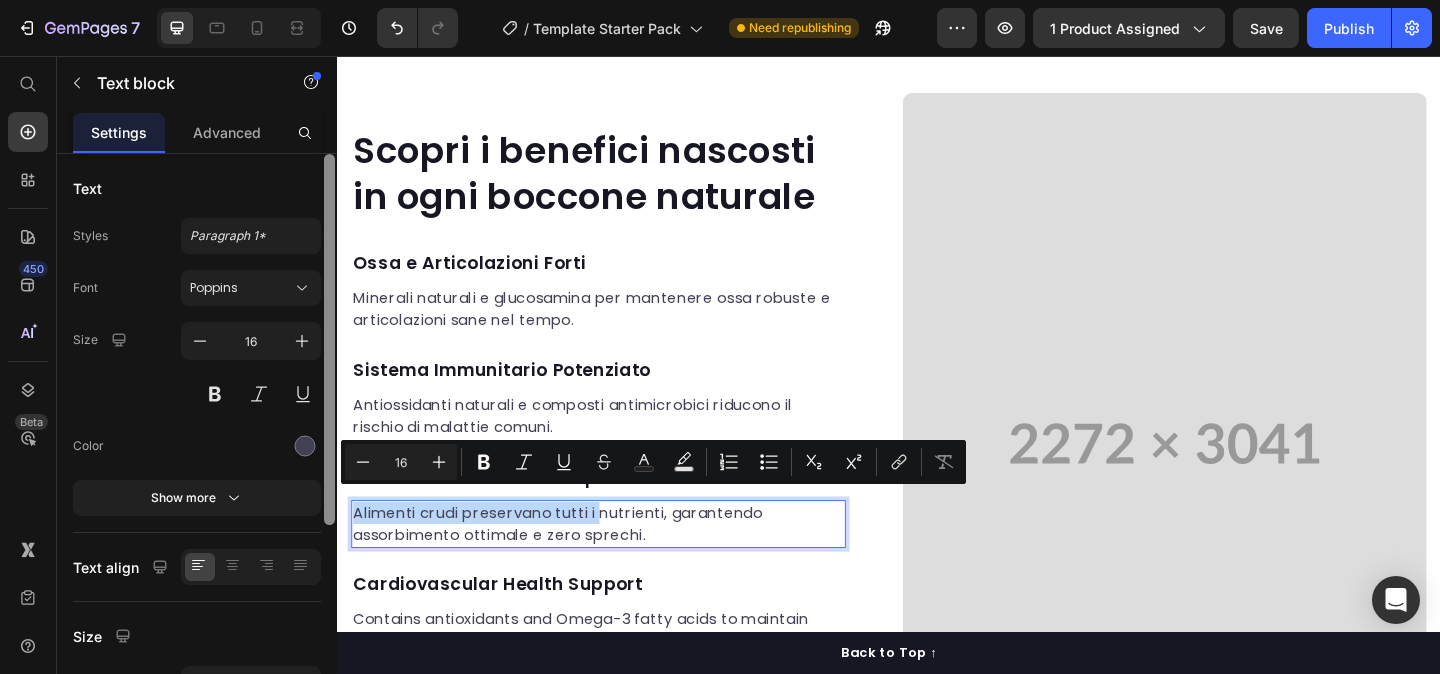 scroll, scrollTop: 1697, scrollLeft: 0, axis: vertical 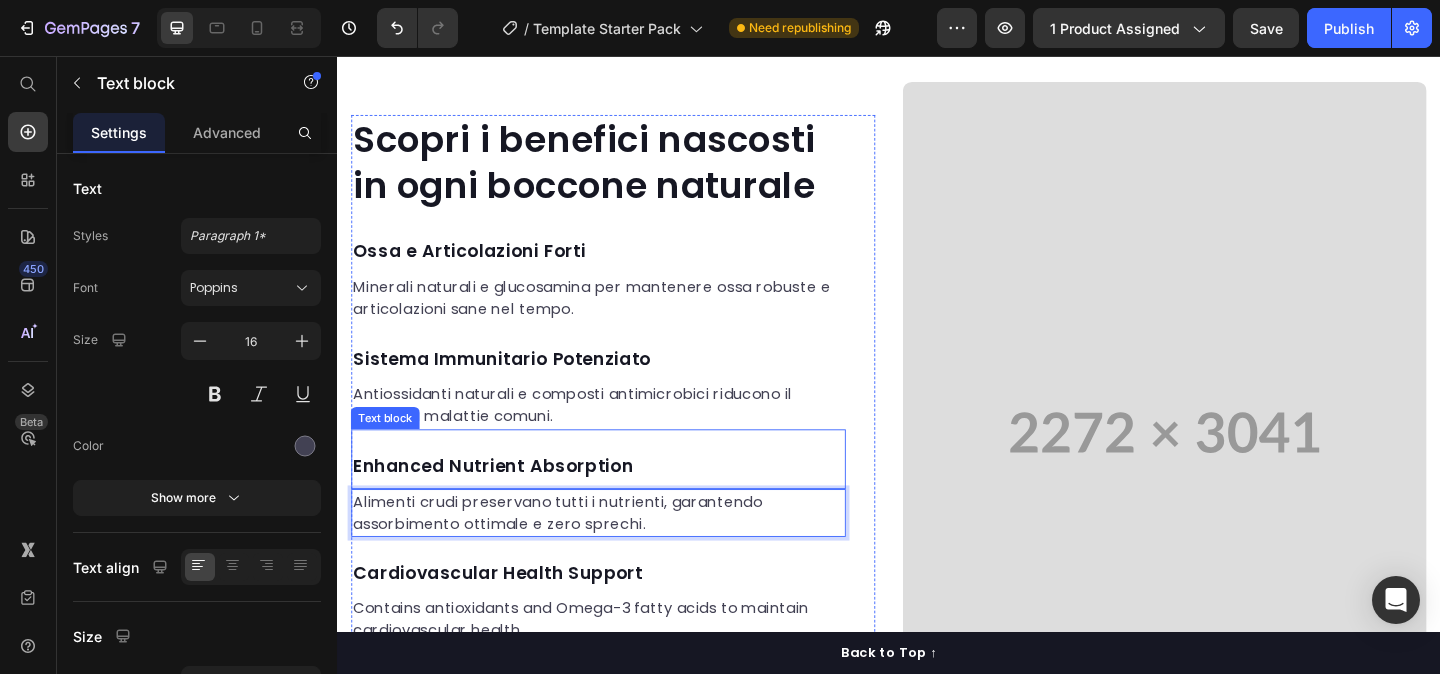 click on "Enhanced Nutrient Absorption" at bounding box center [621, 502] 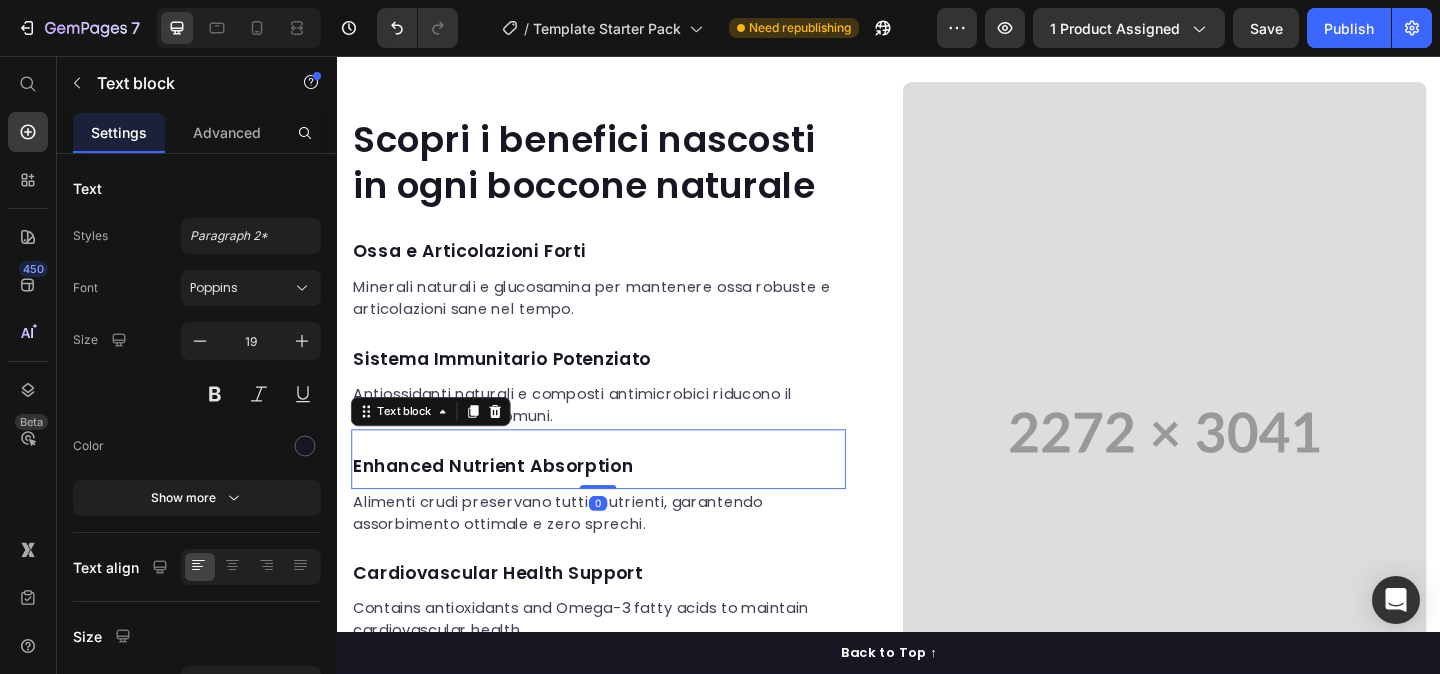 click on "Enhanced Nutrient Absorption" at bounding box center (621, 502) 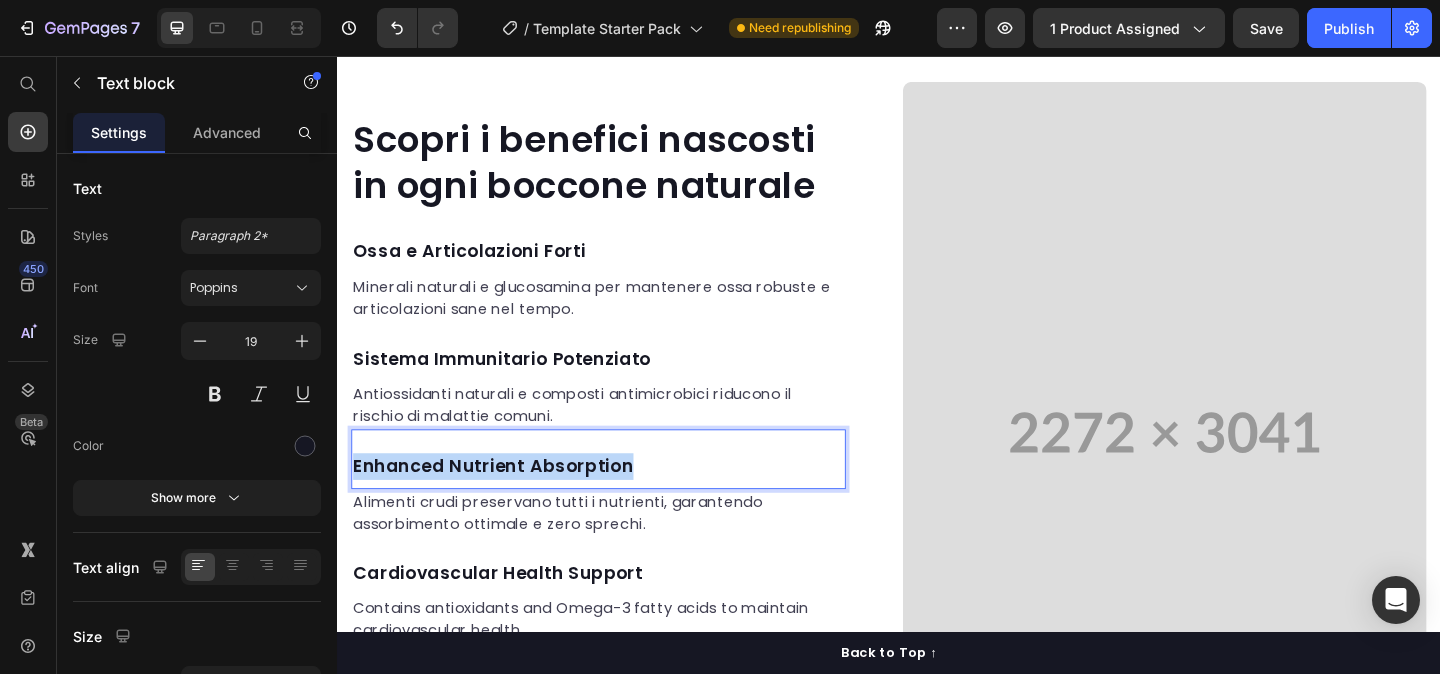 click on "Enhanced Nutrient Absorption" at bounding box center (621, 502) 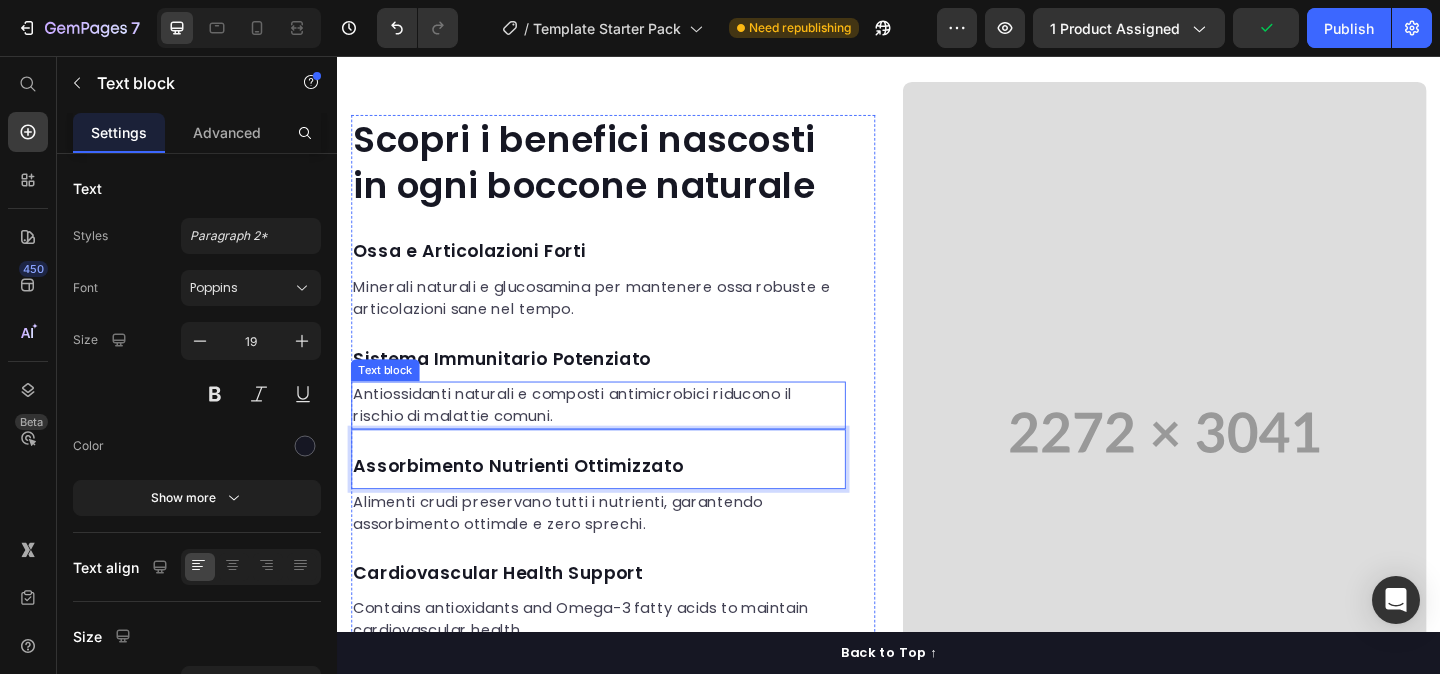scroll, scrollTop: 1751, scrollLeft: 0, axis: vertical 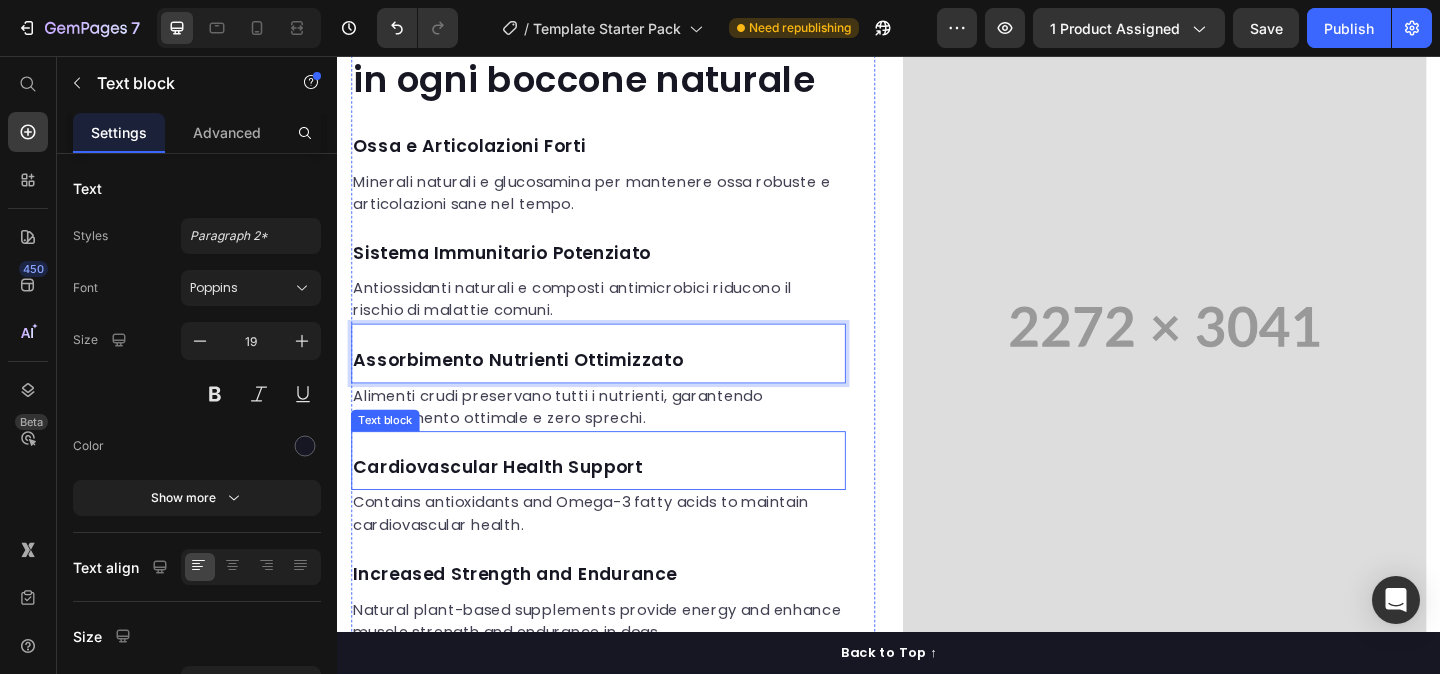 click on "Cardiovascular Health Support" at bounding box center (621, 504) 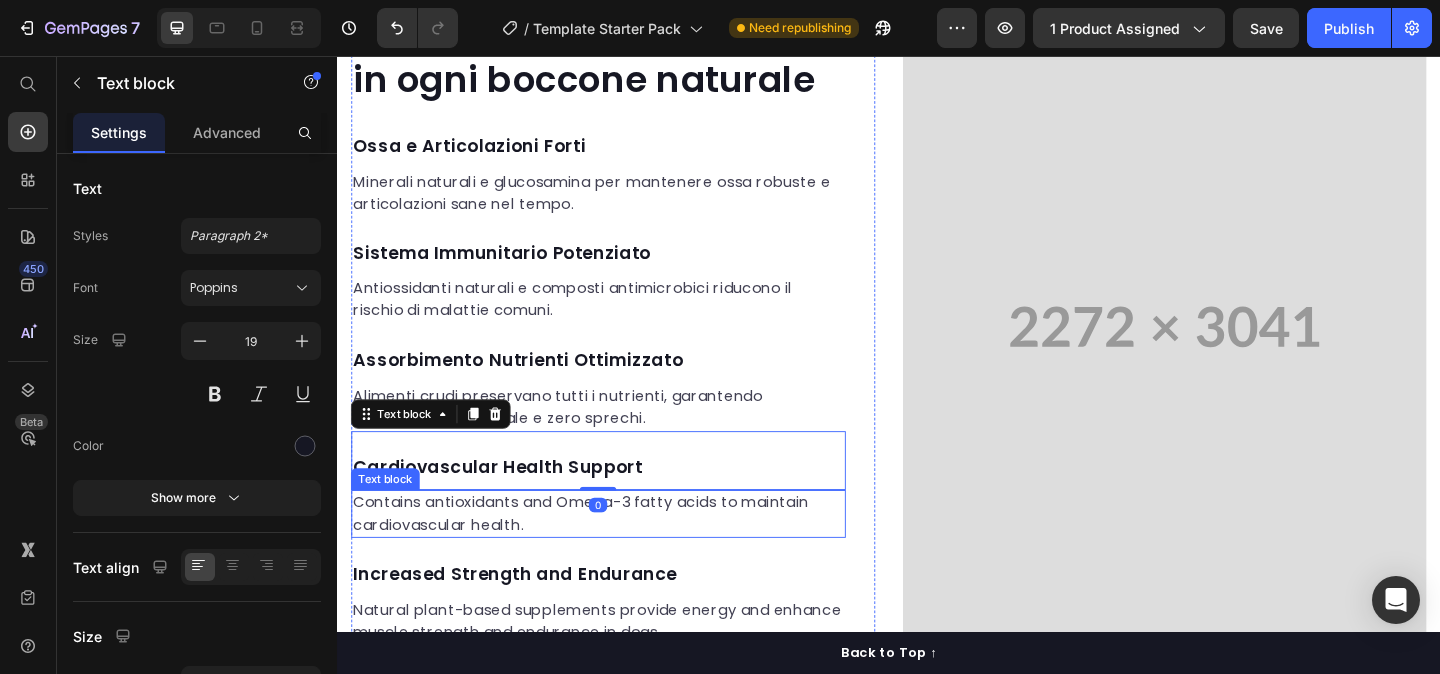 click on "Contains antioxidants and Omega-3 fatty acids to maintain cardiovascular health." at bounding box center (621, 554) 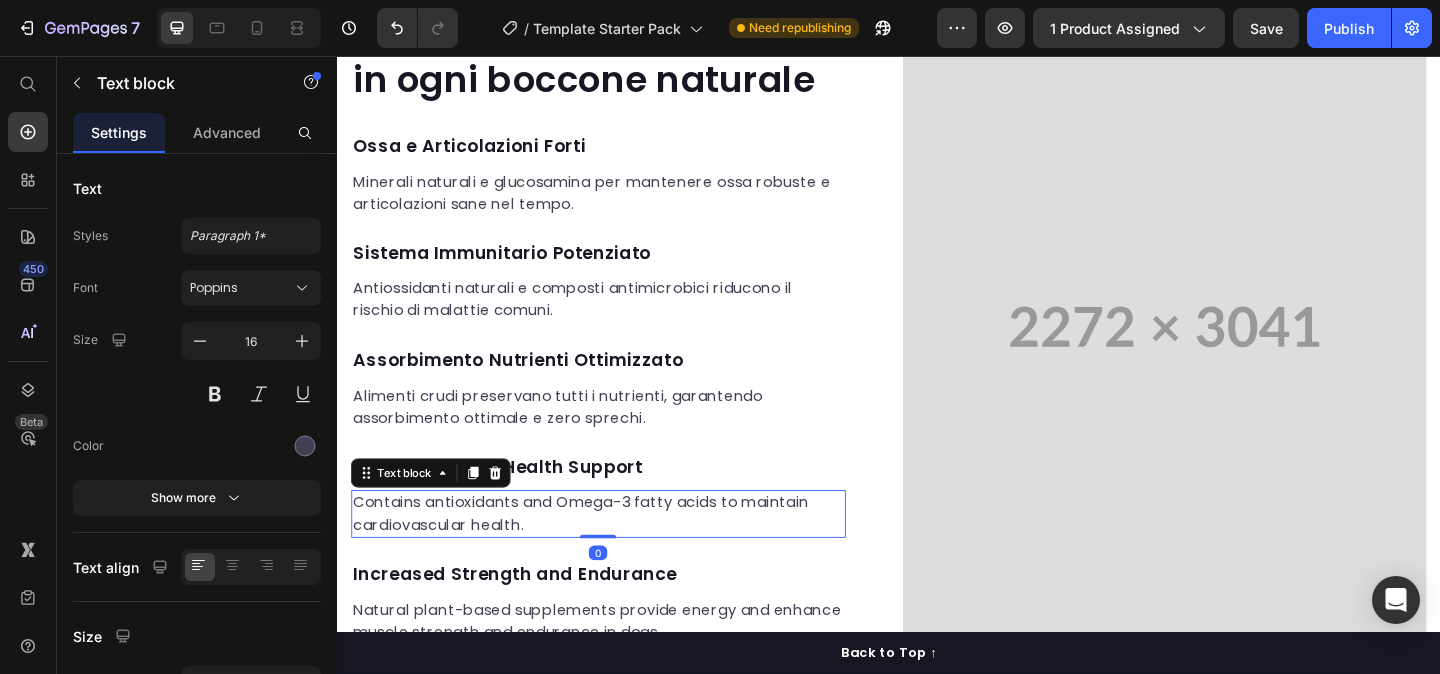 click on "Contains antioxidants and Omega-3 fatty acids to maintain cardiovascular health." at bounding box center (621, 554) 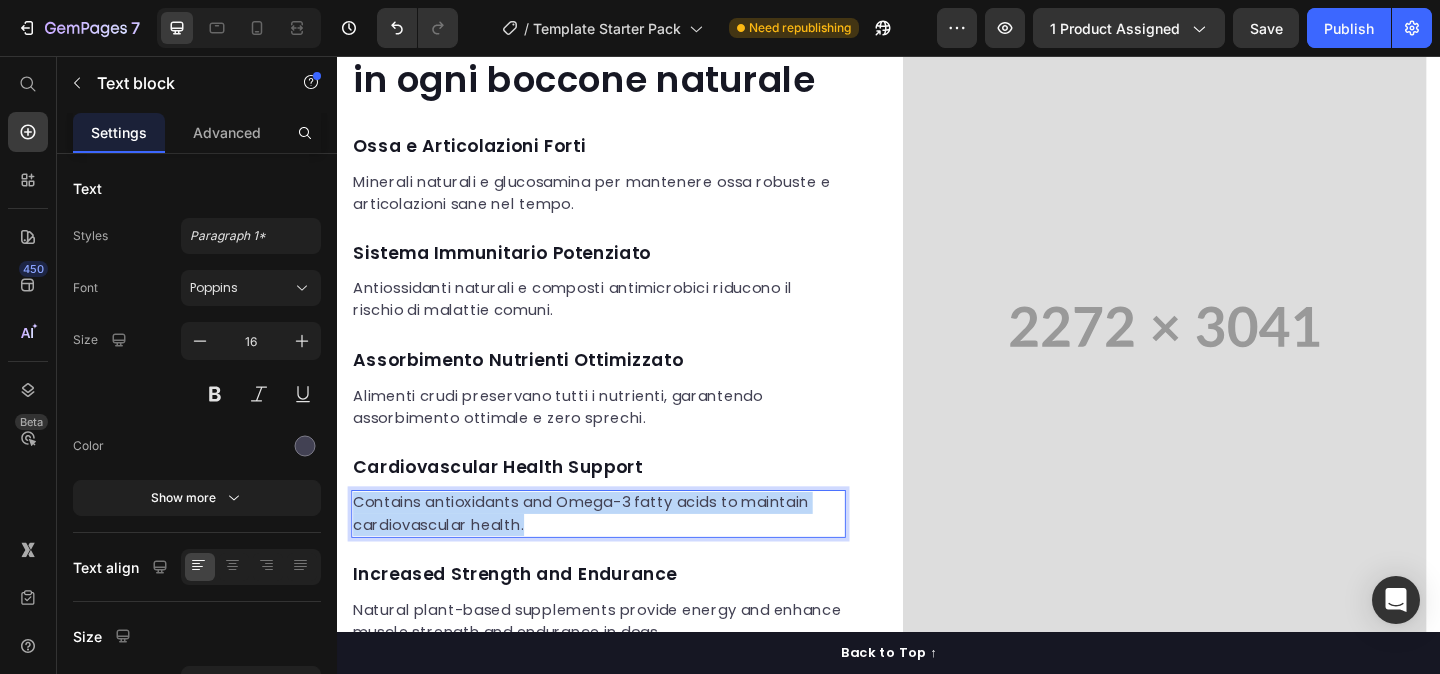click on "Contains antioxidants and Omega-3 fatty acids to maintain cardiovascular health." at bounding box center (621, 554) 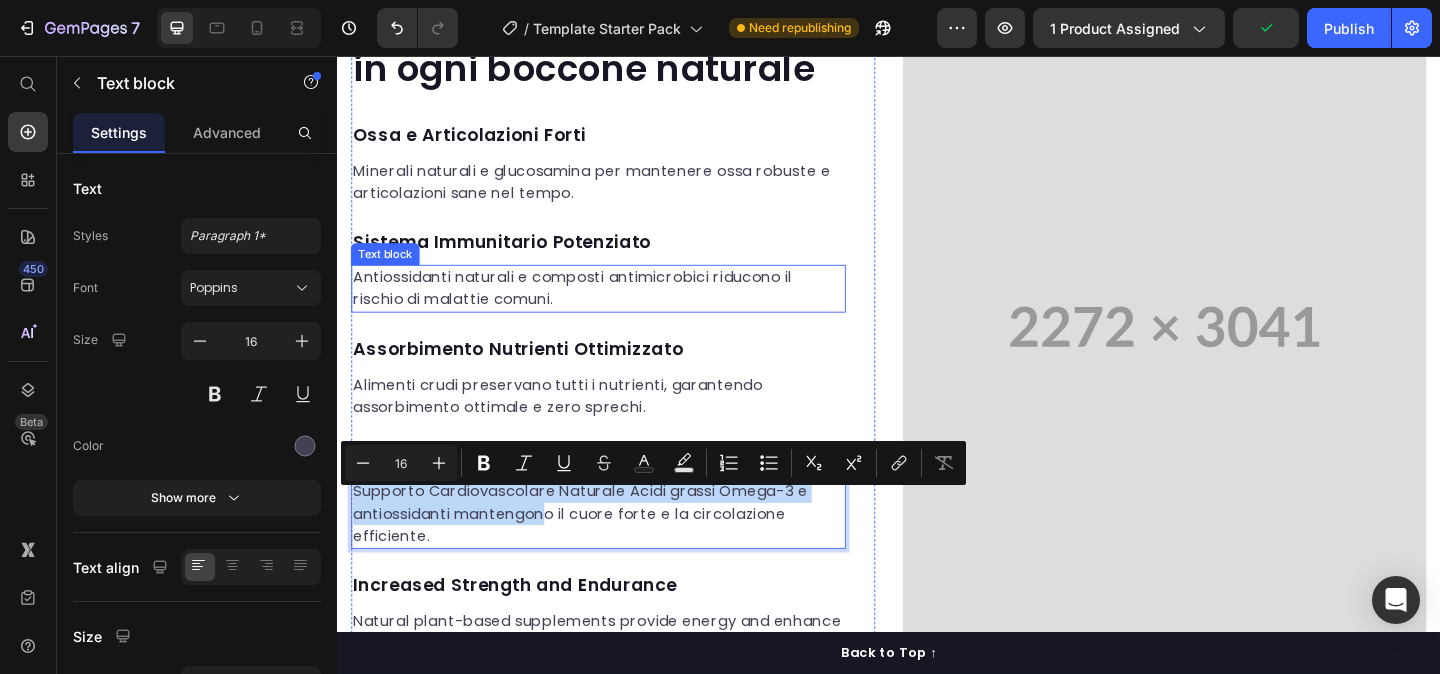scroll, scrollTop: 1800, scrollLeft: 0, axis: vertical 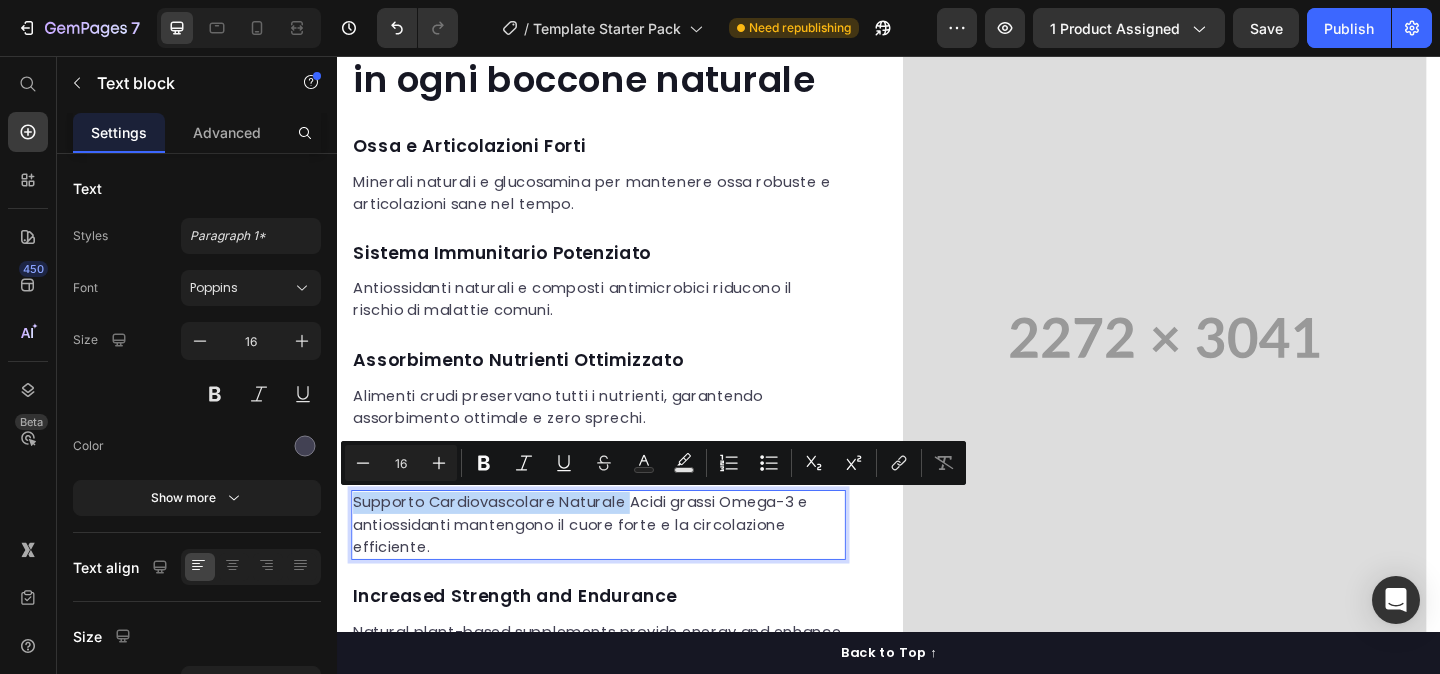 drag, startPoint x: 662, startPoint y: 539, endPoint x: 358, endPoint y: 550, distance: 304.19894 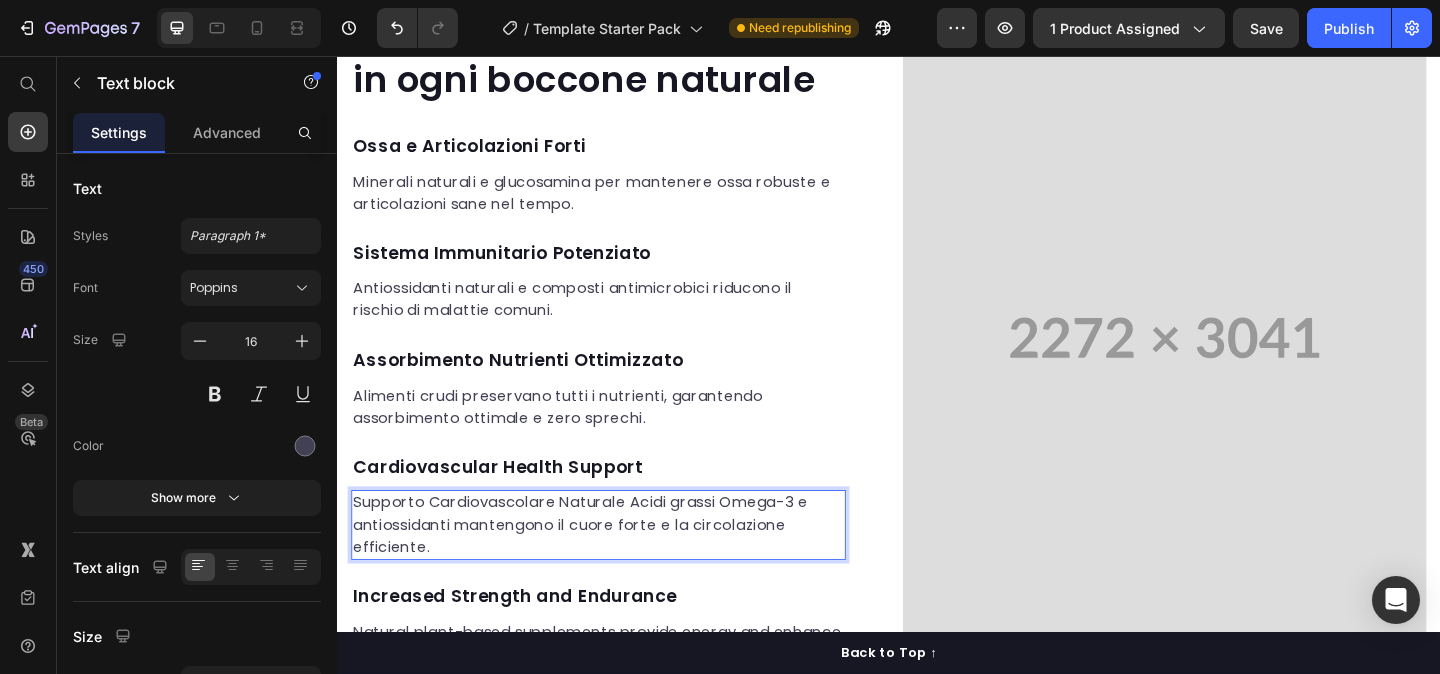 scroll, scrollTop: 1812, scrollLeft: 0, axis: vertical 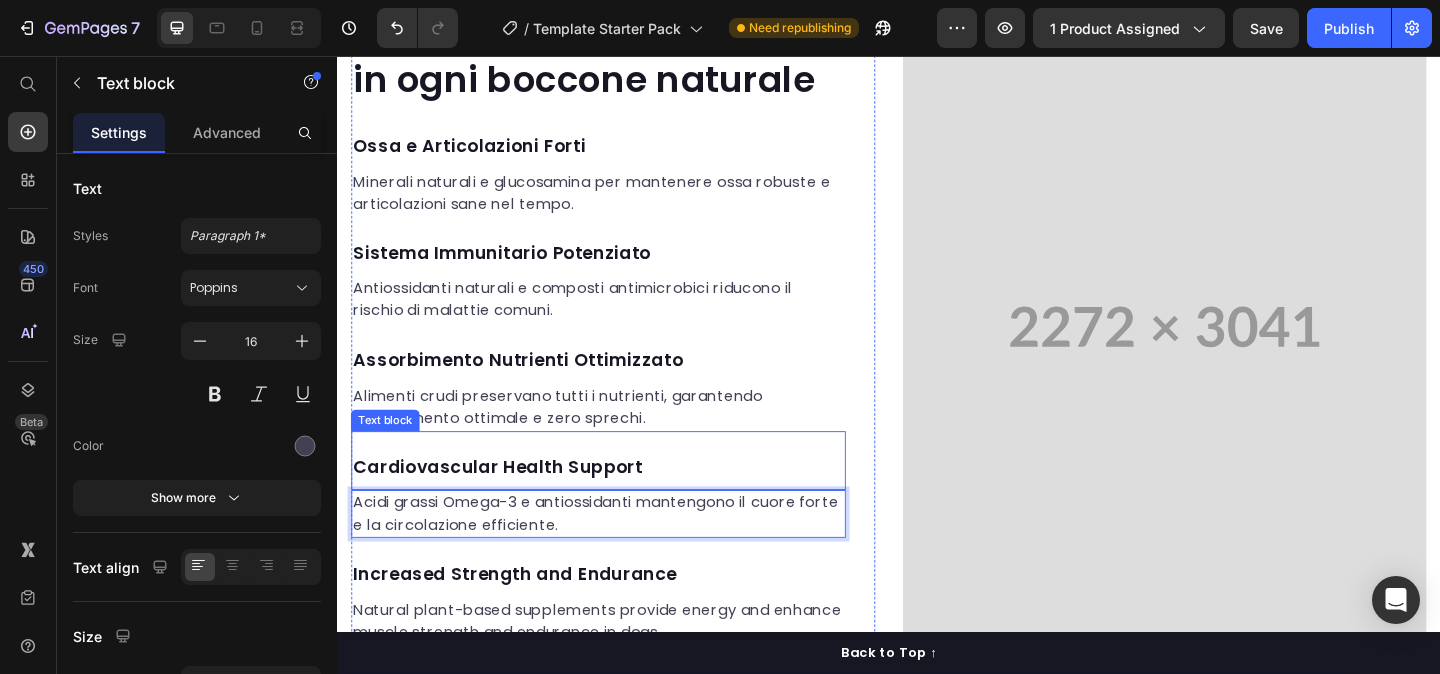click on "Cardiovascular Health Support" at bounding box center (621, 504) 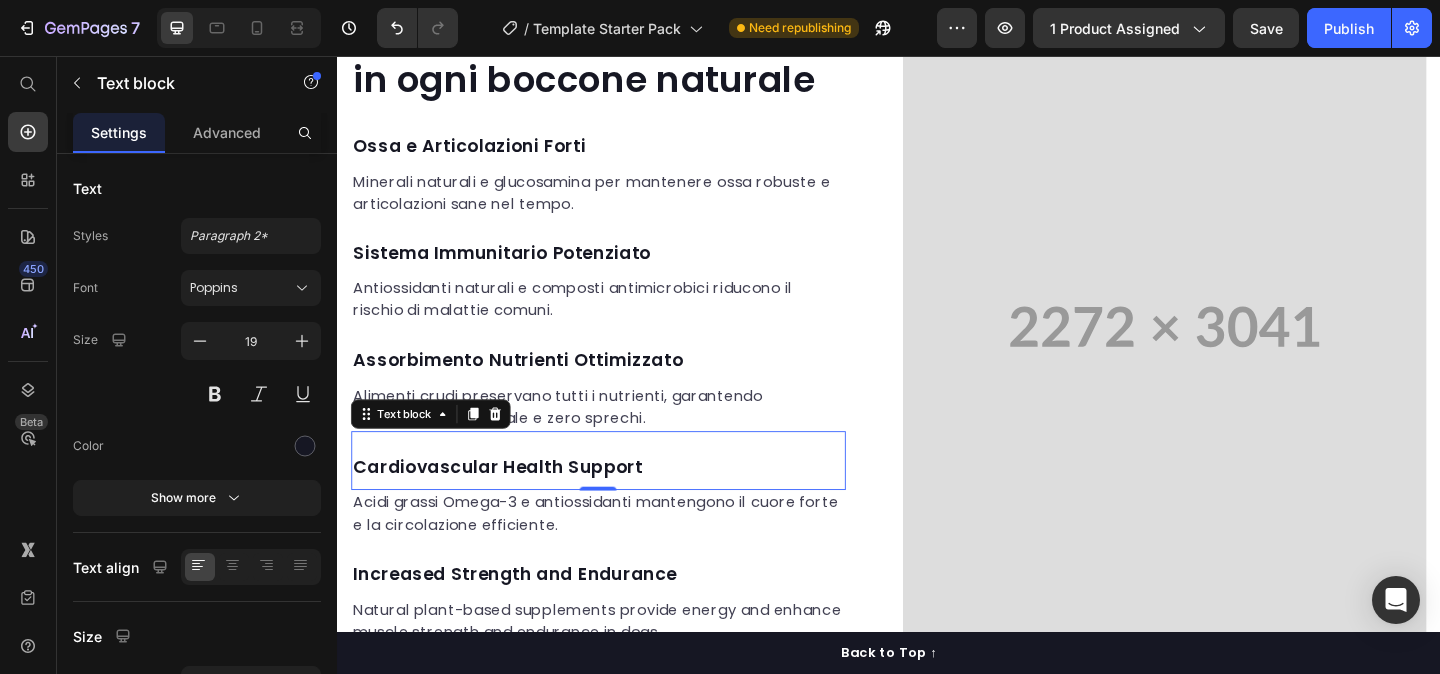click on "Cardiovascular Health Support" at bounding box center (621, 504) 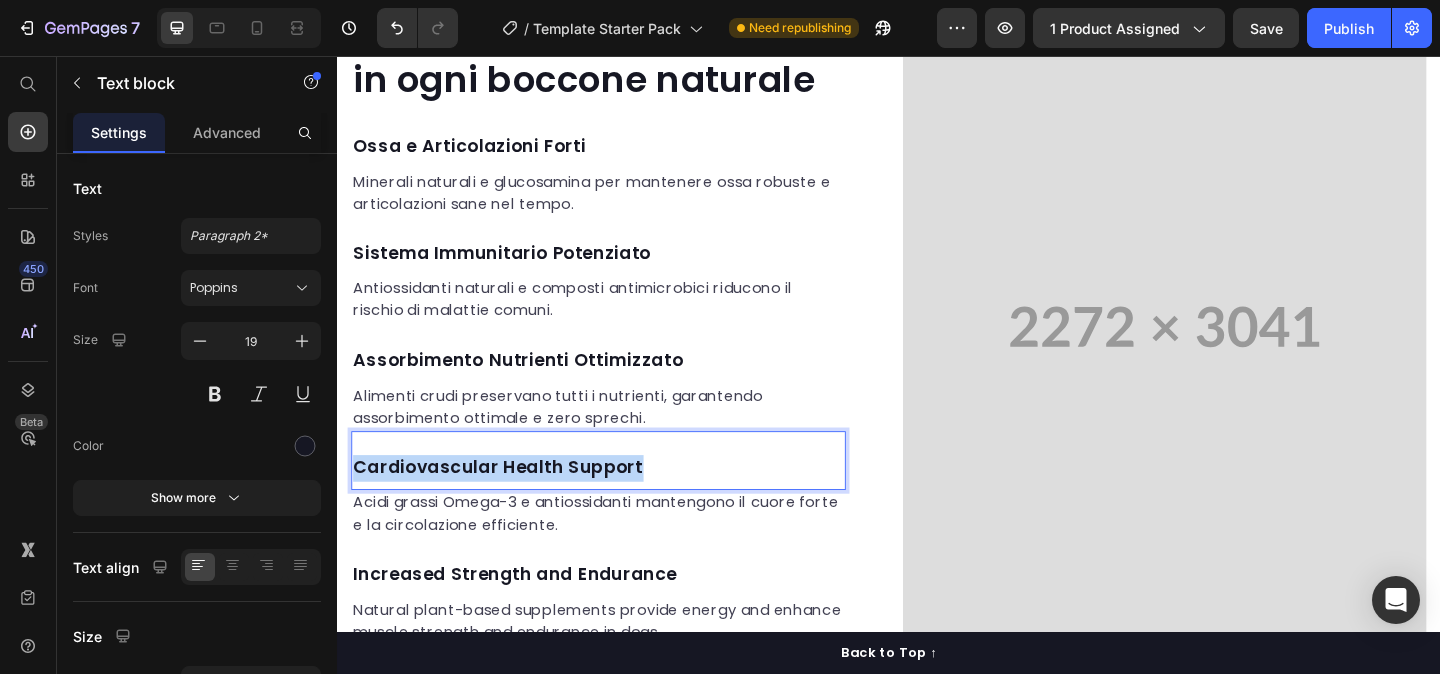 click on "Cardiovascular Health Support" at bounding box center [621, 504] 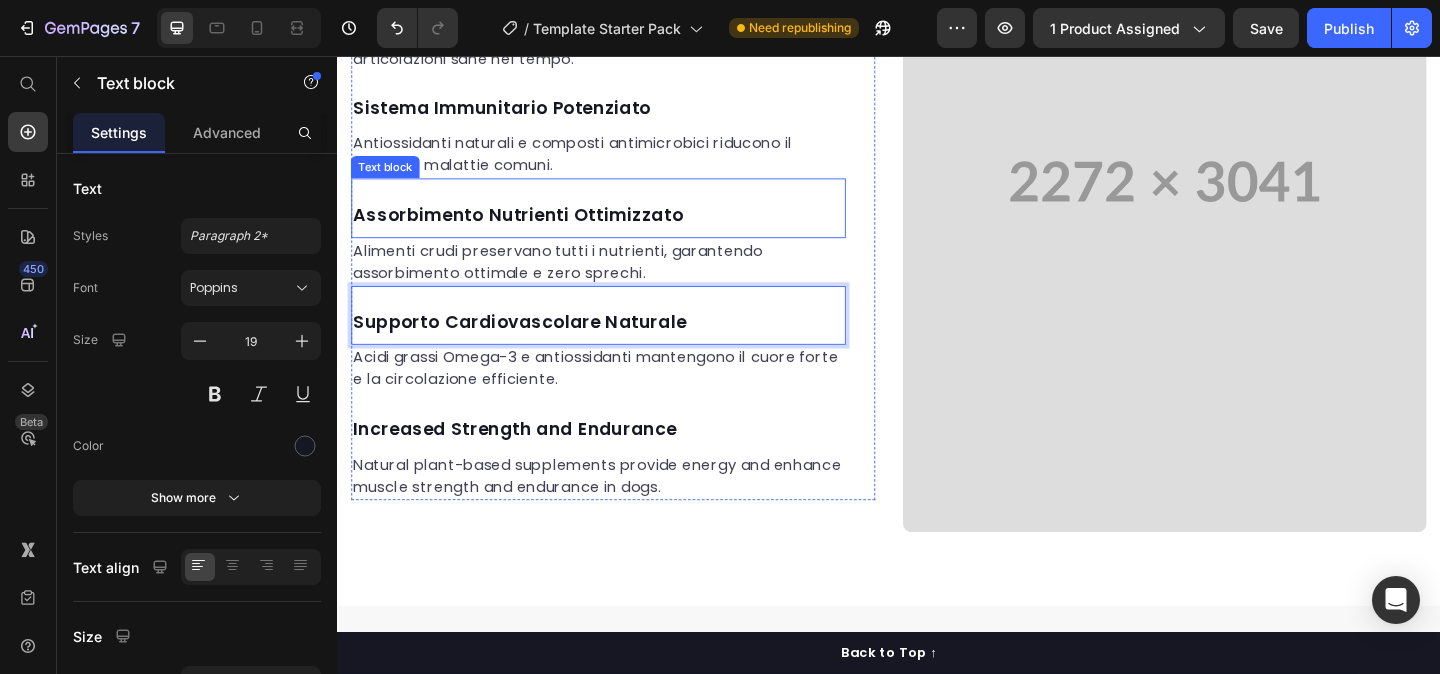 scroll, scrollTop: 1996, scrollLeft: 0, axis: vertical 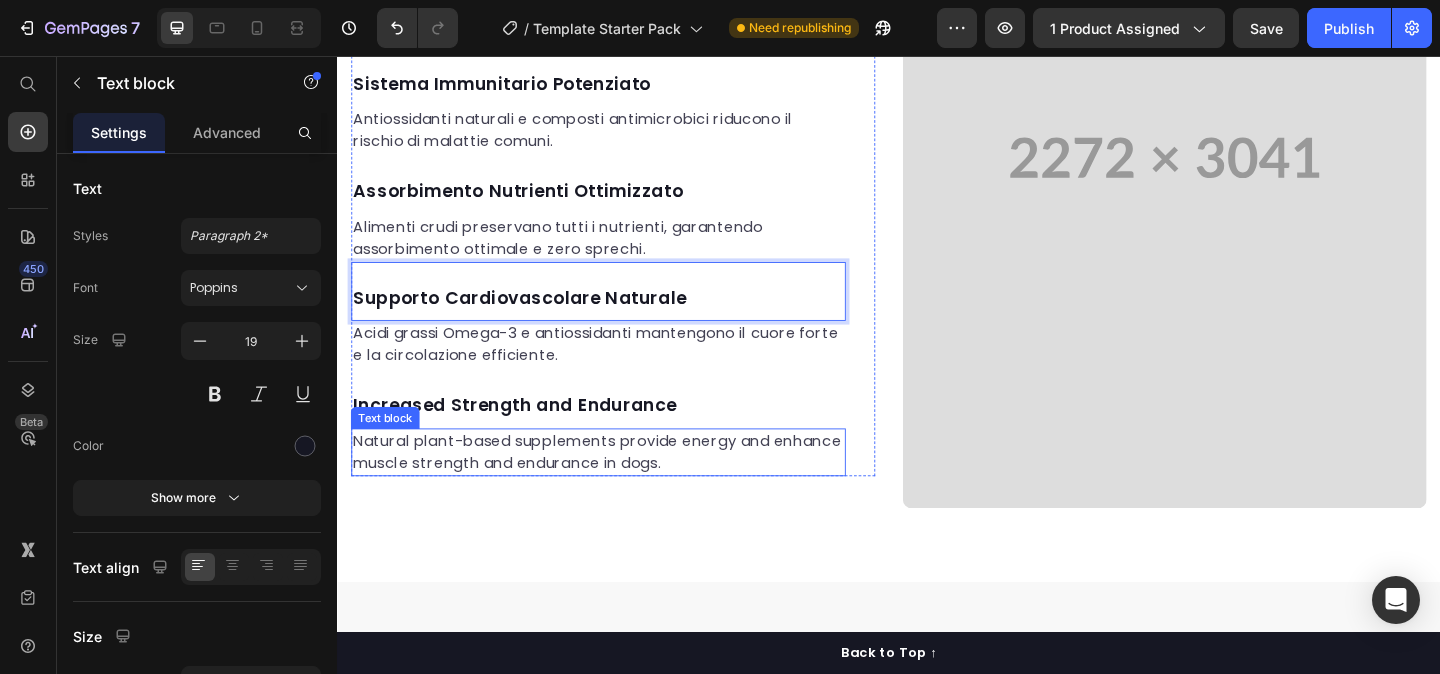 click on "Natural plant-based supplements provide energy and enhance muscle strength and endurance in dogs." at bounding box center (621, 487) 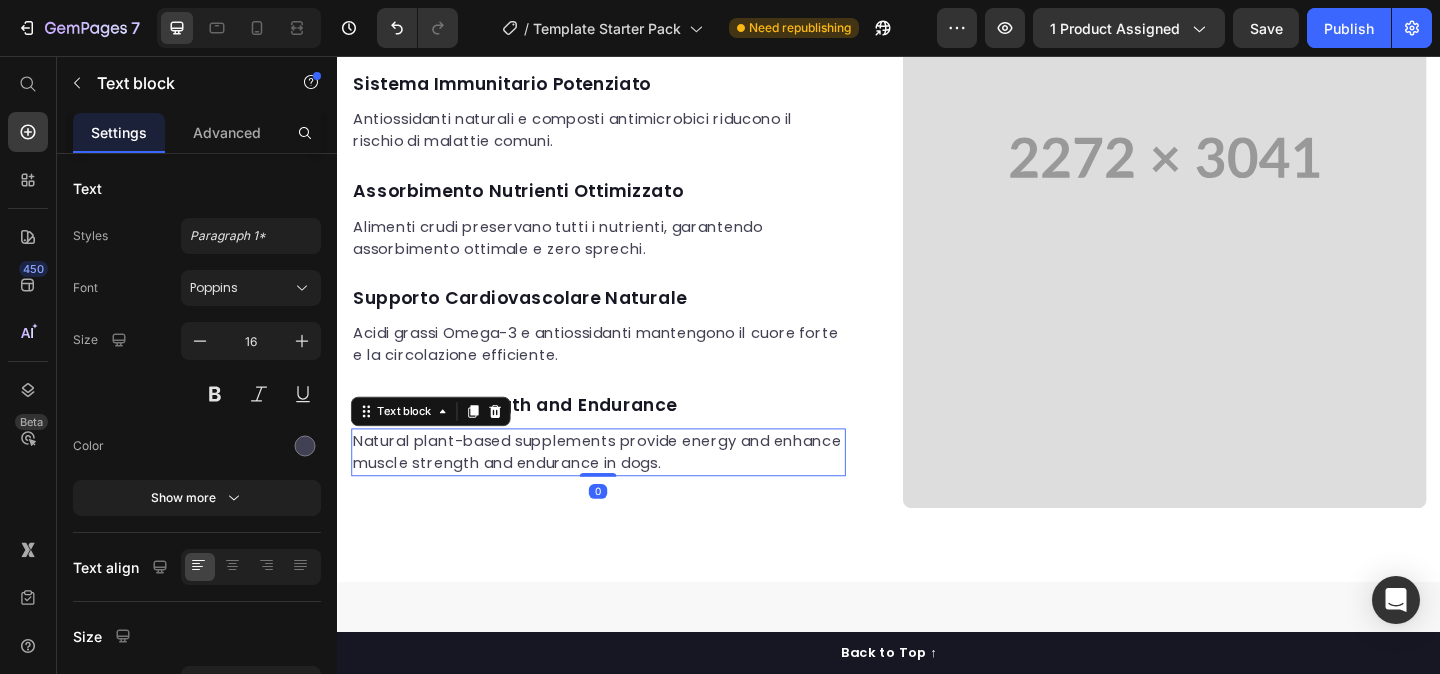 click on "Natural plant-based supplements provide energy and enhance muscle strength and endurance in dogs." at bounding box center (621, 487) 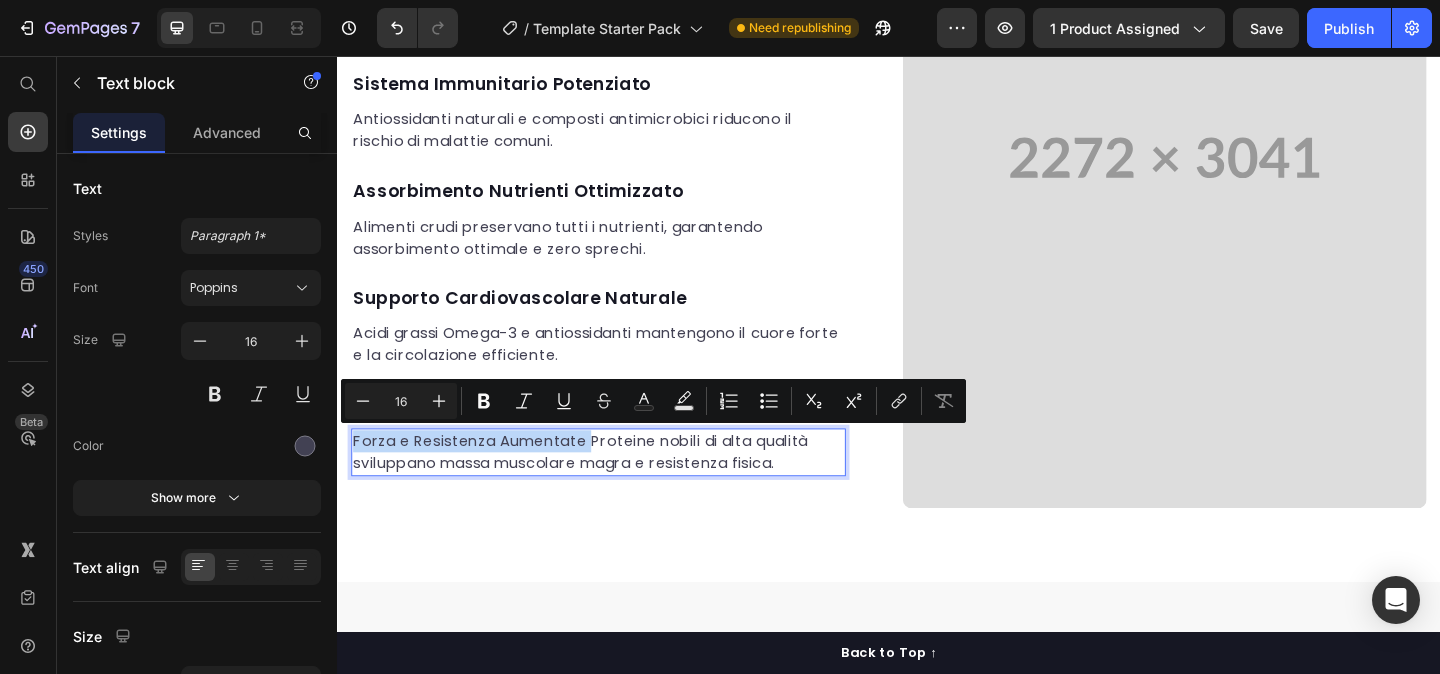 drag, startPoint x: 612, startPoint y: 476, endPoint x: 258, endPoint y: 477, distance: 354.0014 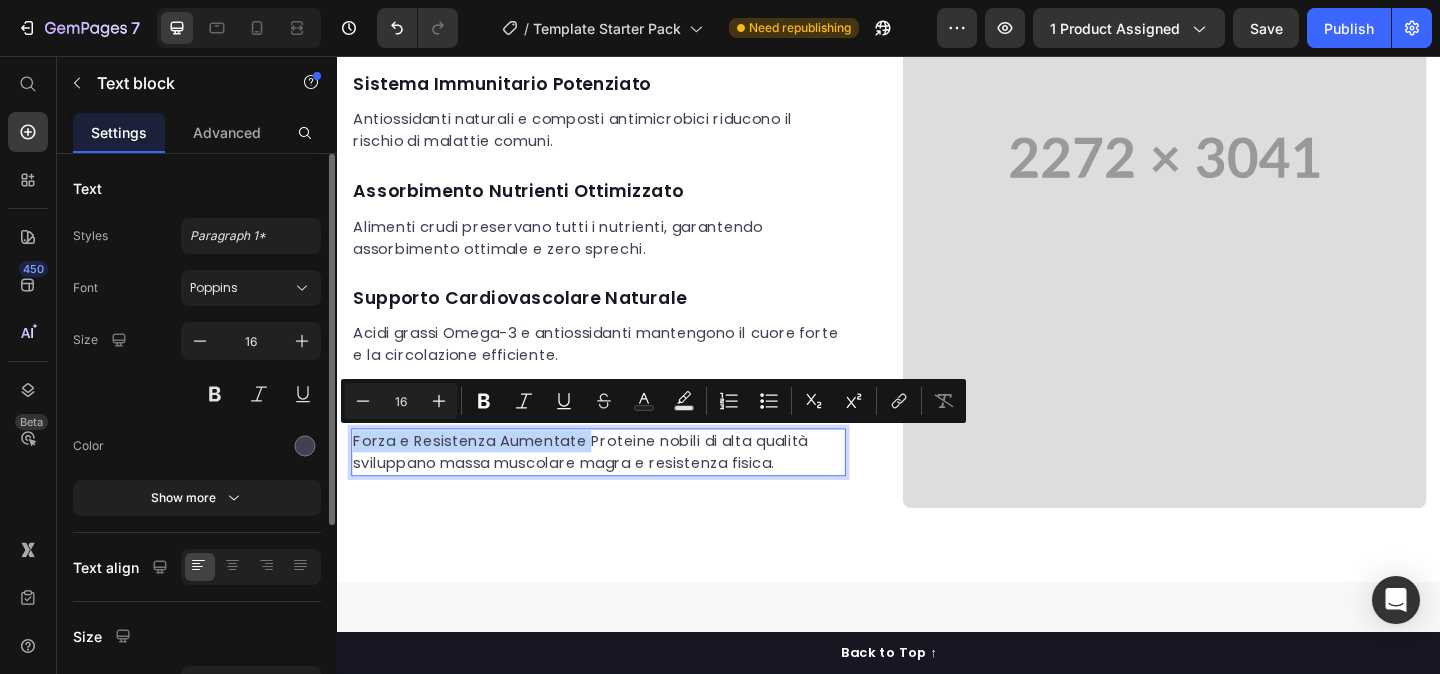 copy on "Forza e Resistenza Aumentate" 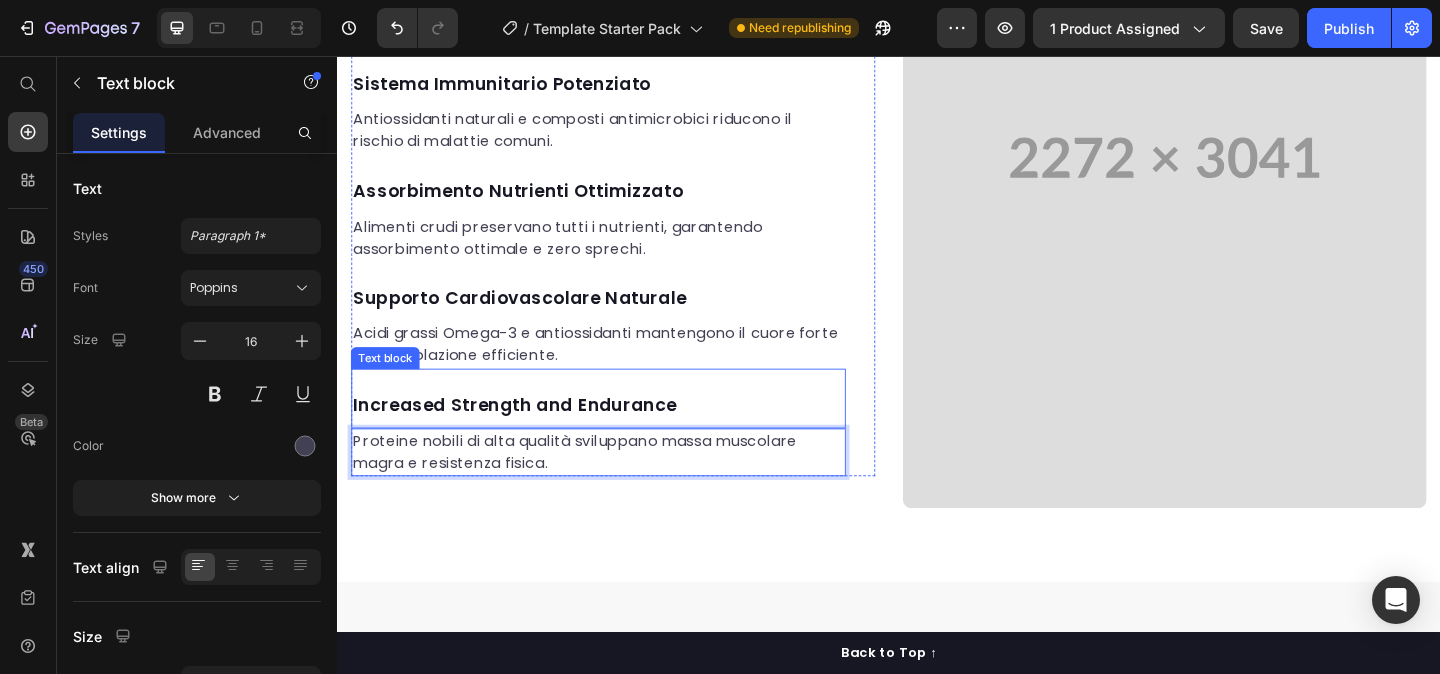 click on "Increased Strength and Endurance" at bounding box center (621, 436) 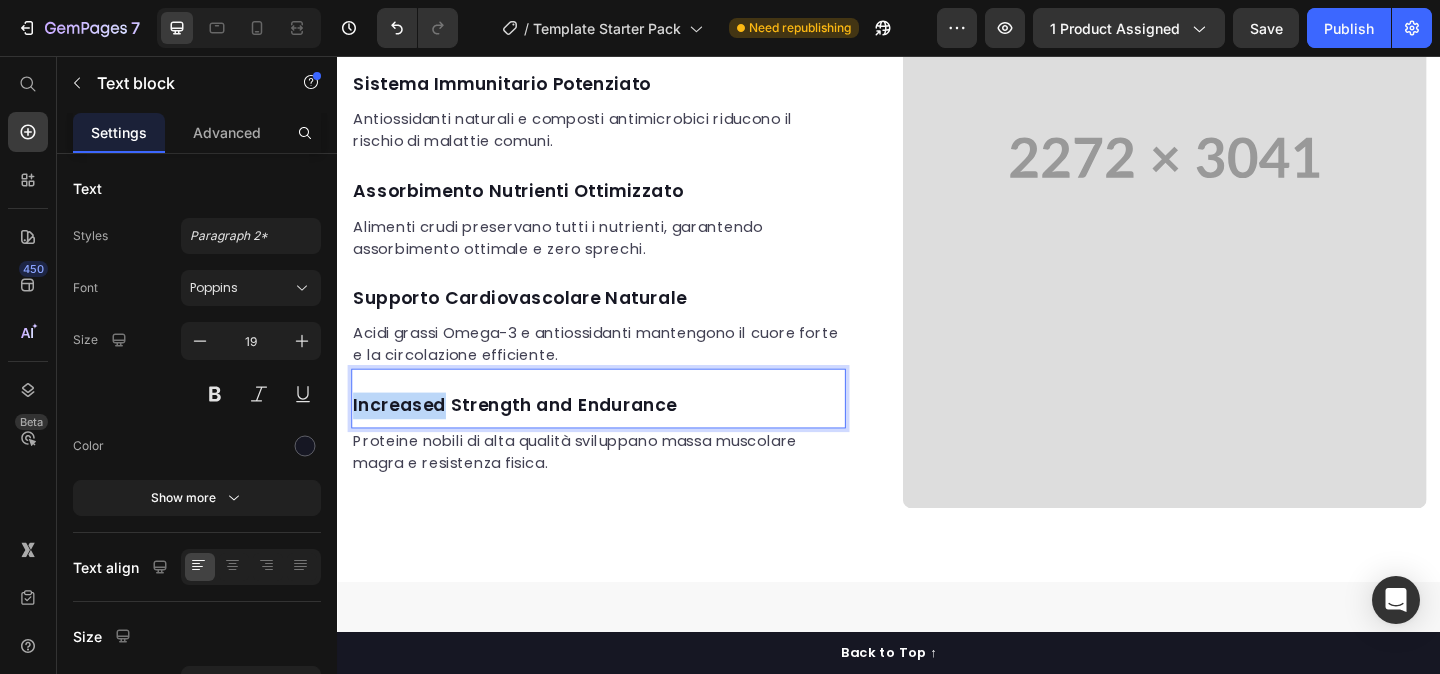 click on "Increased Strength and Endurance" at bounding box center [621, 436] 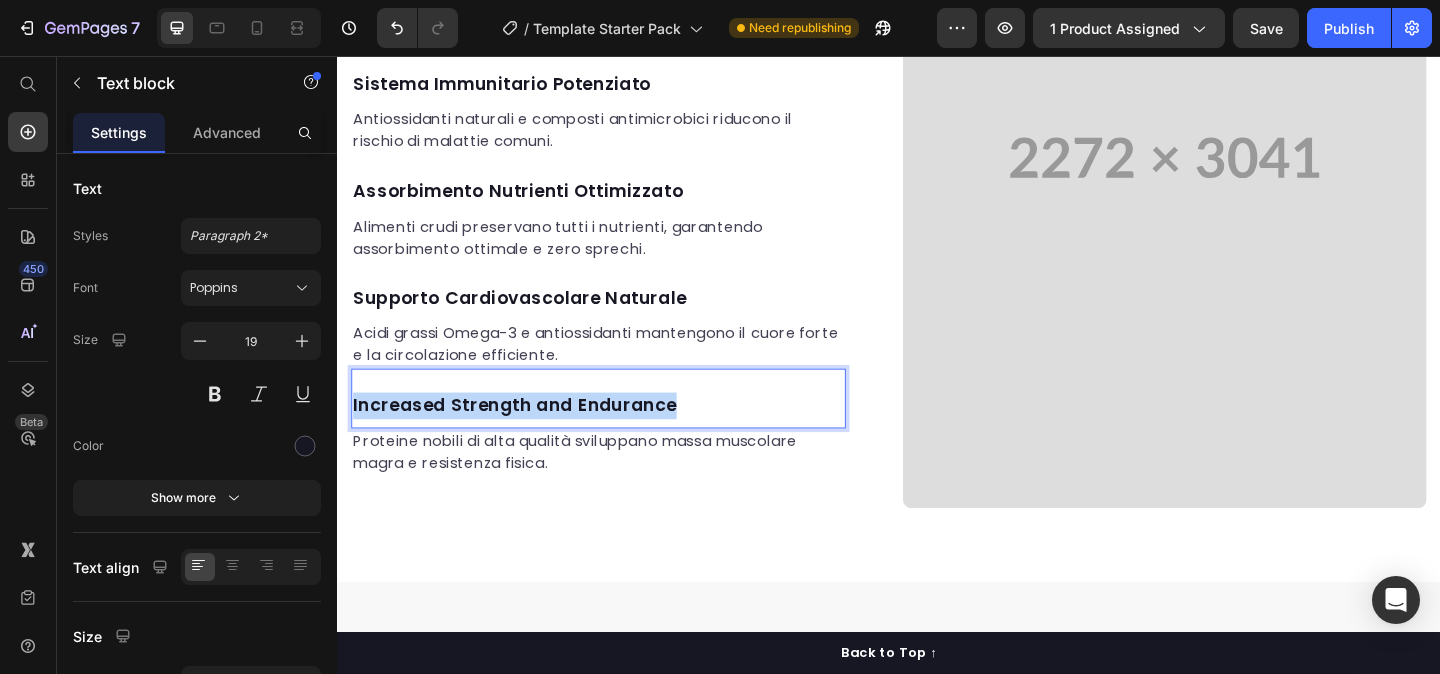 click on "Increased Strength and Endurance" at bounding box center [621, 436] 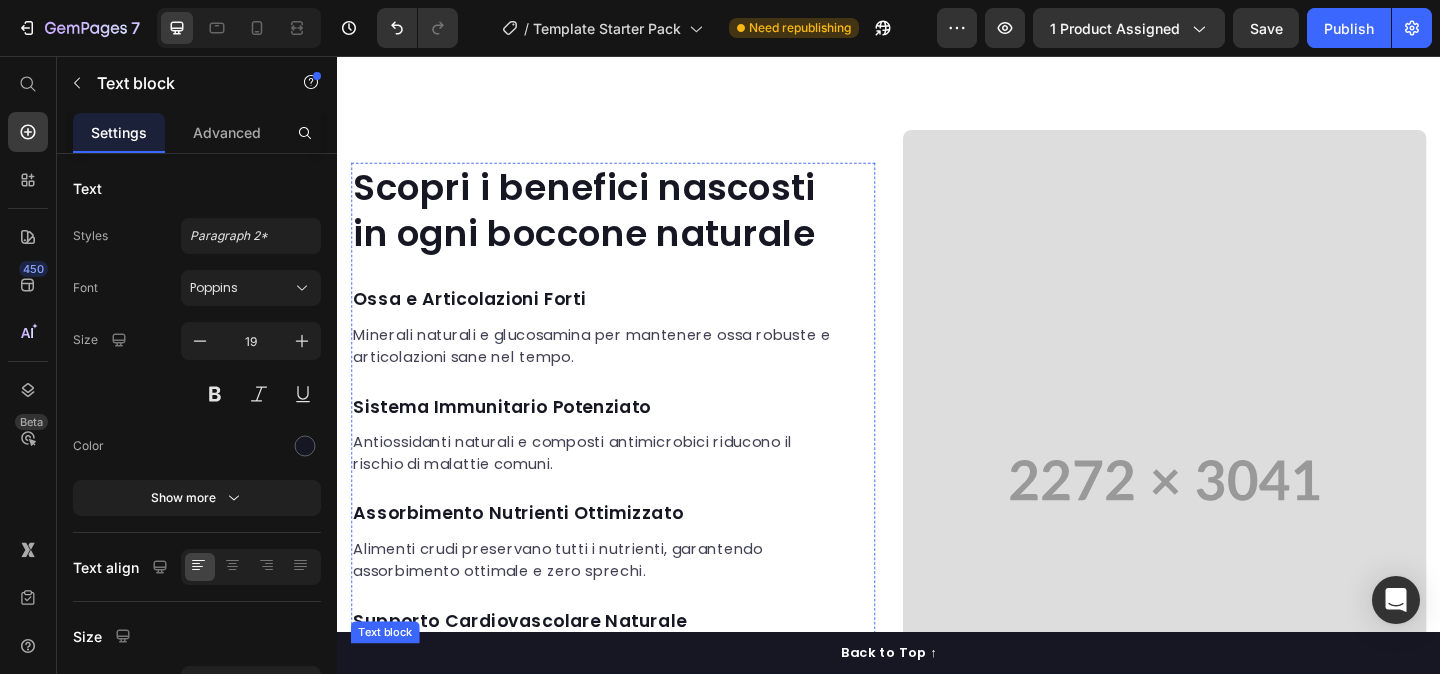 scroll, scrollTop: 1645, scrollLeft: 0, axis: vertical 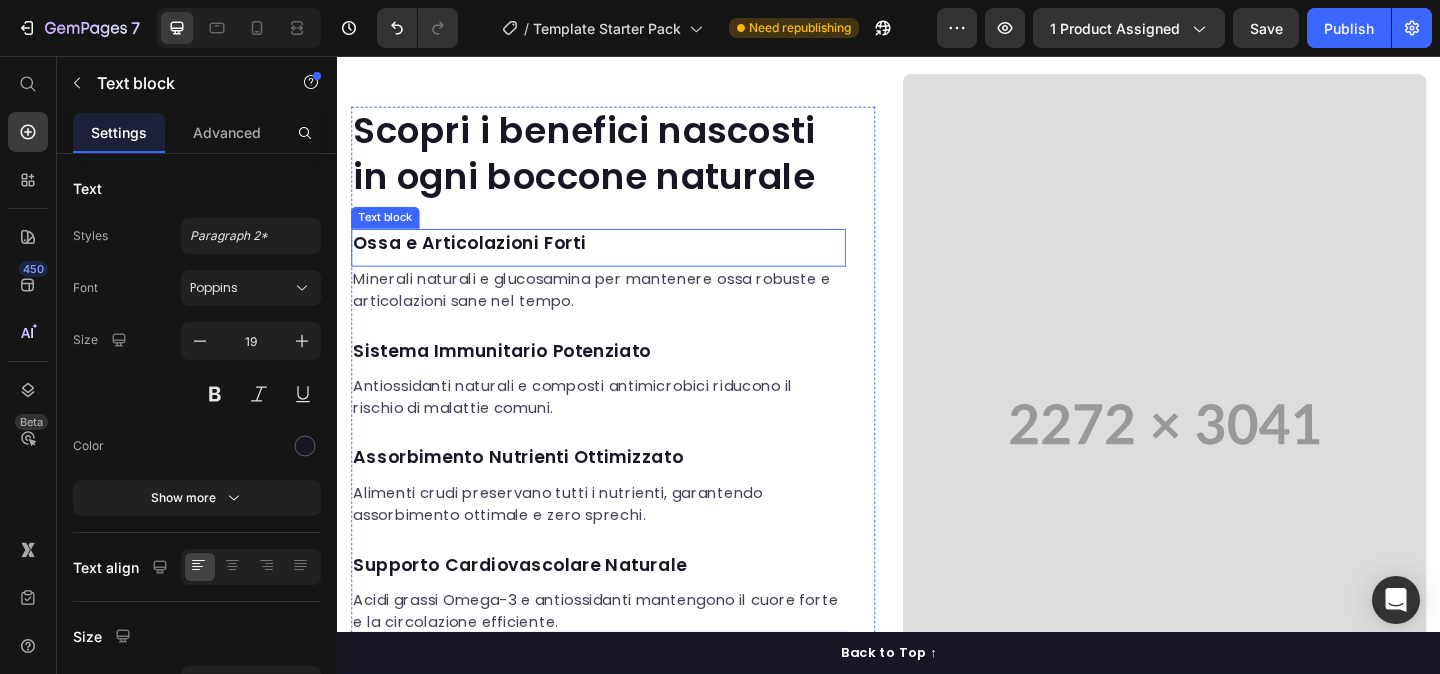 click on "Ossa e Articolazioni Forti" at bounding box center (621, 260) 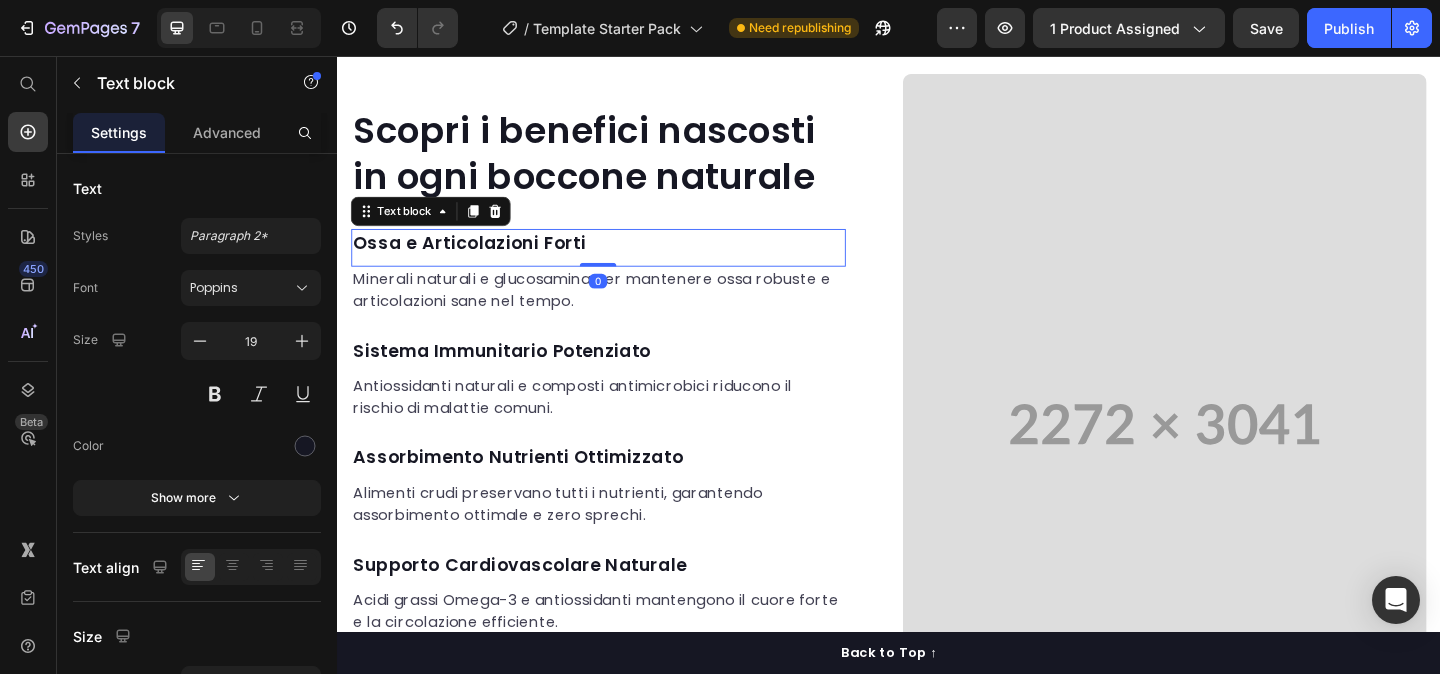 click on "Ossa e Articolazioni Forti" at bounding box center (621, 260) 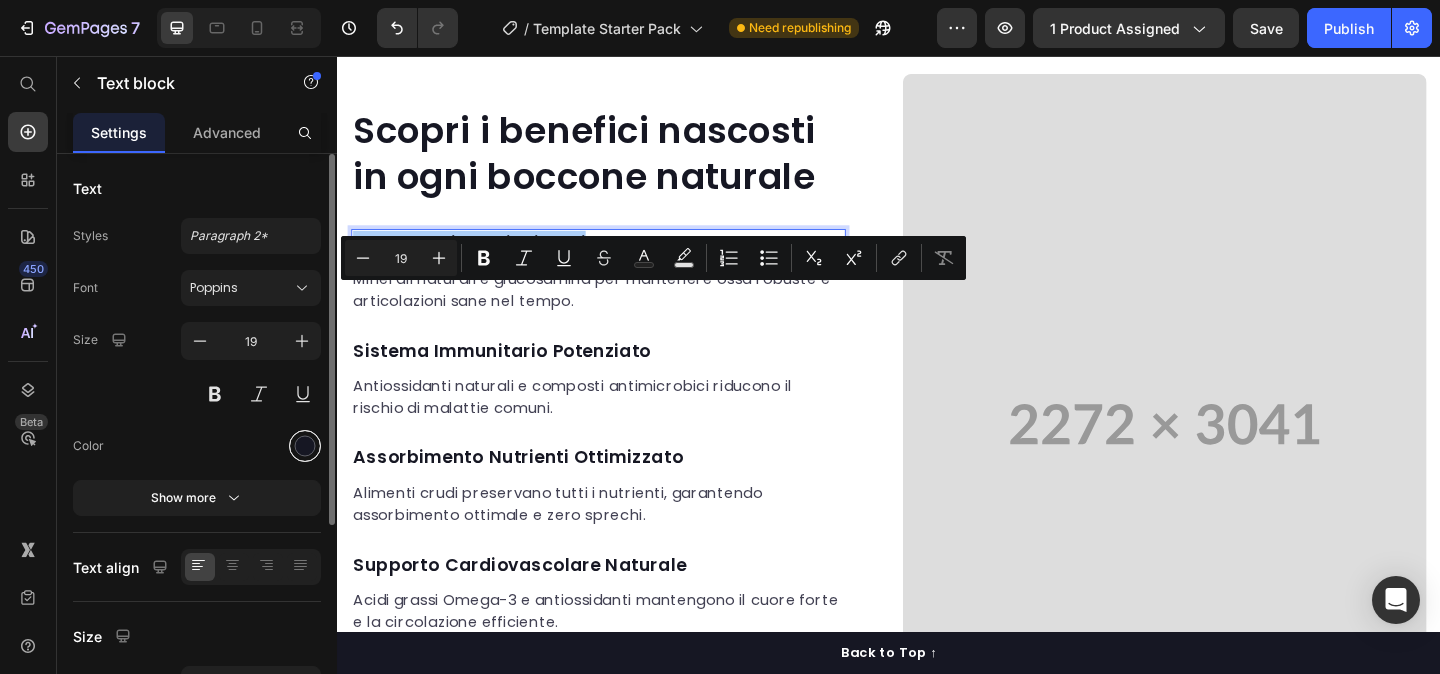 click at bounding box center (305, 446) 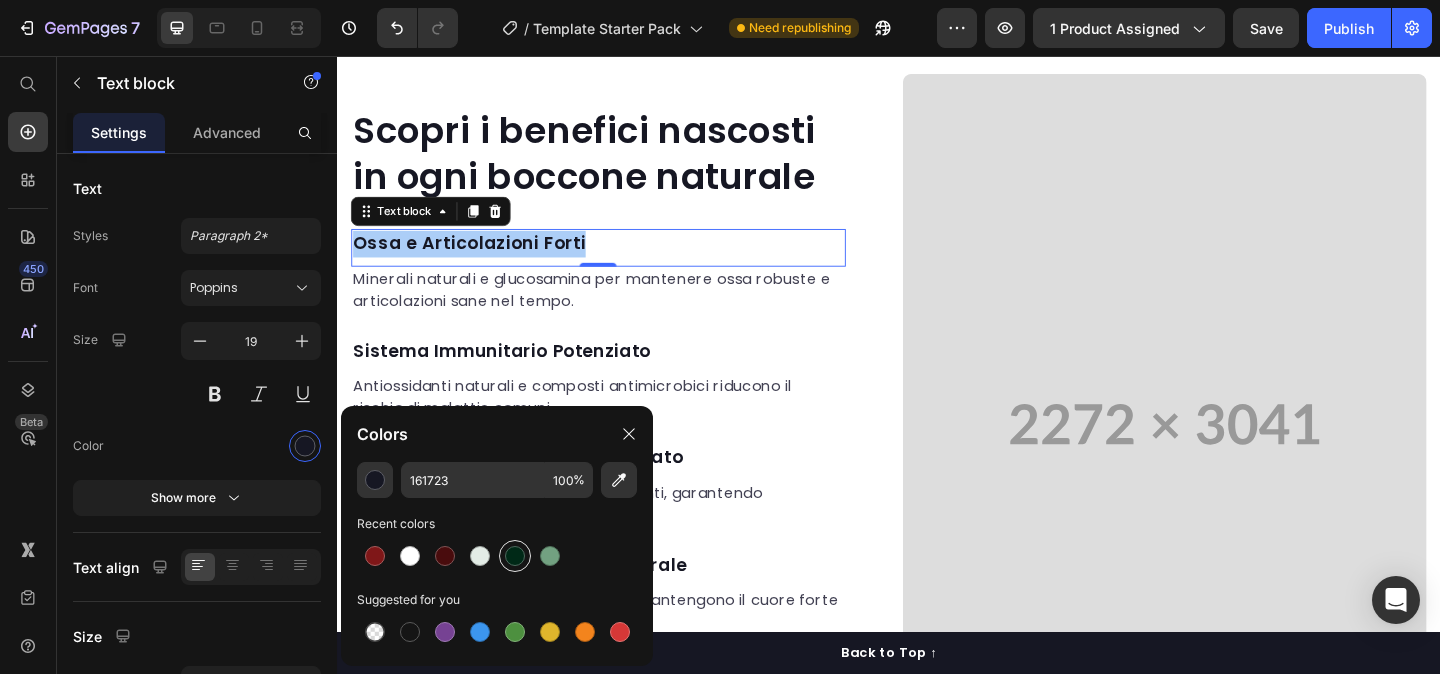 click at bounding box center (515, 556) 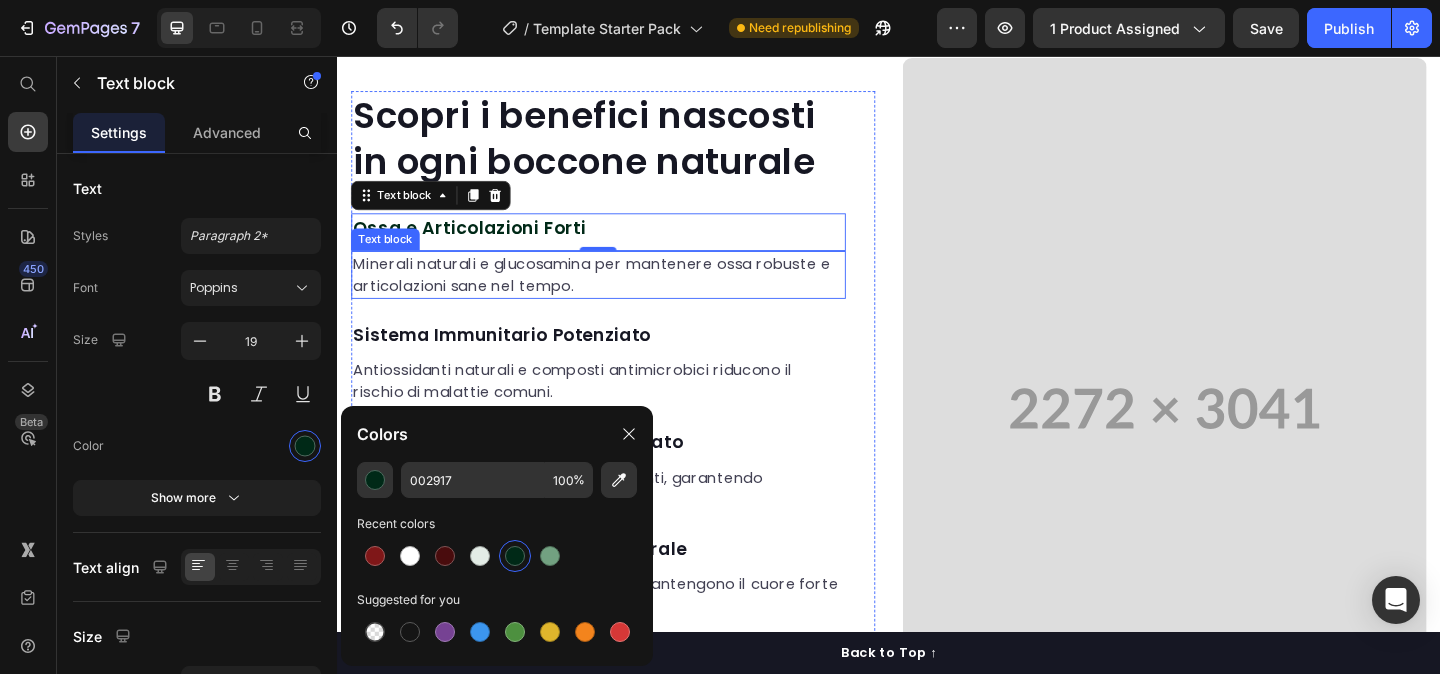 scroll, scrollTop: 1728, scrollLeft: 0, axis: vertical 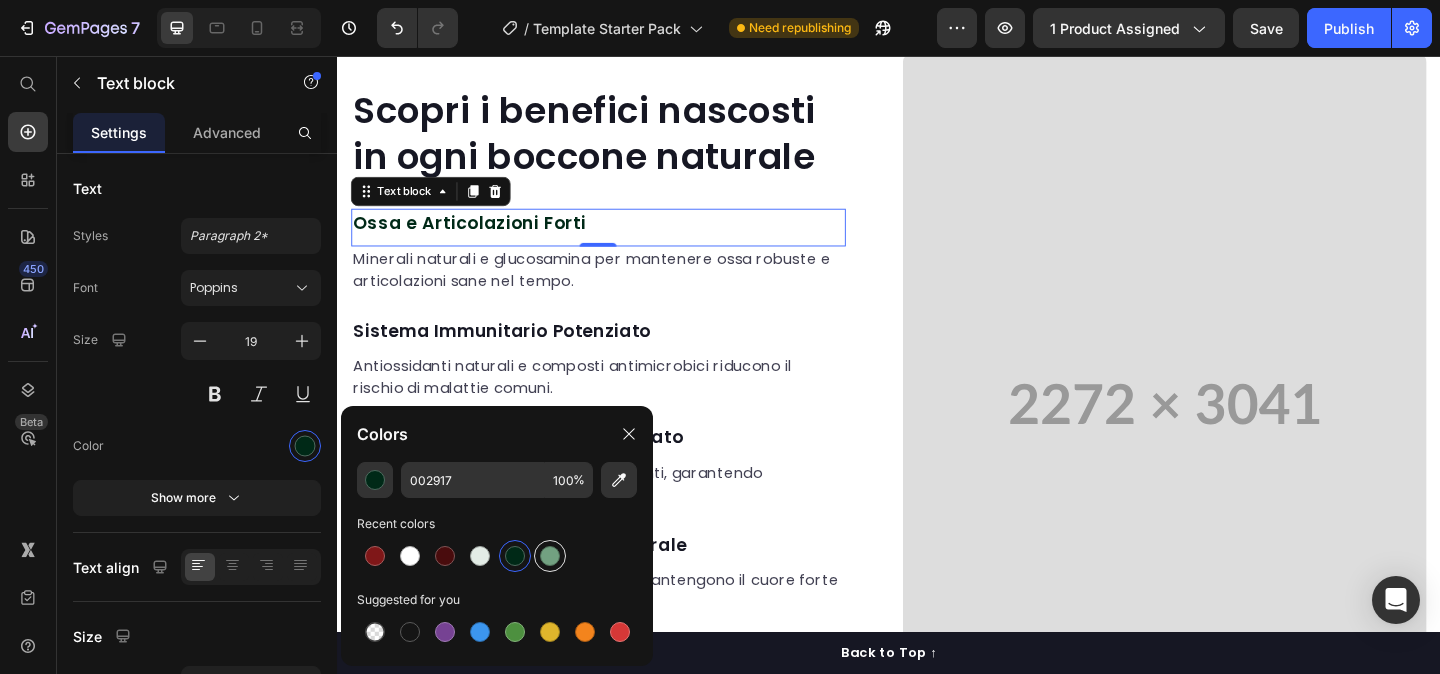 click at bounding box center [550, 556] 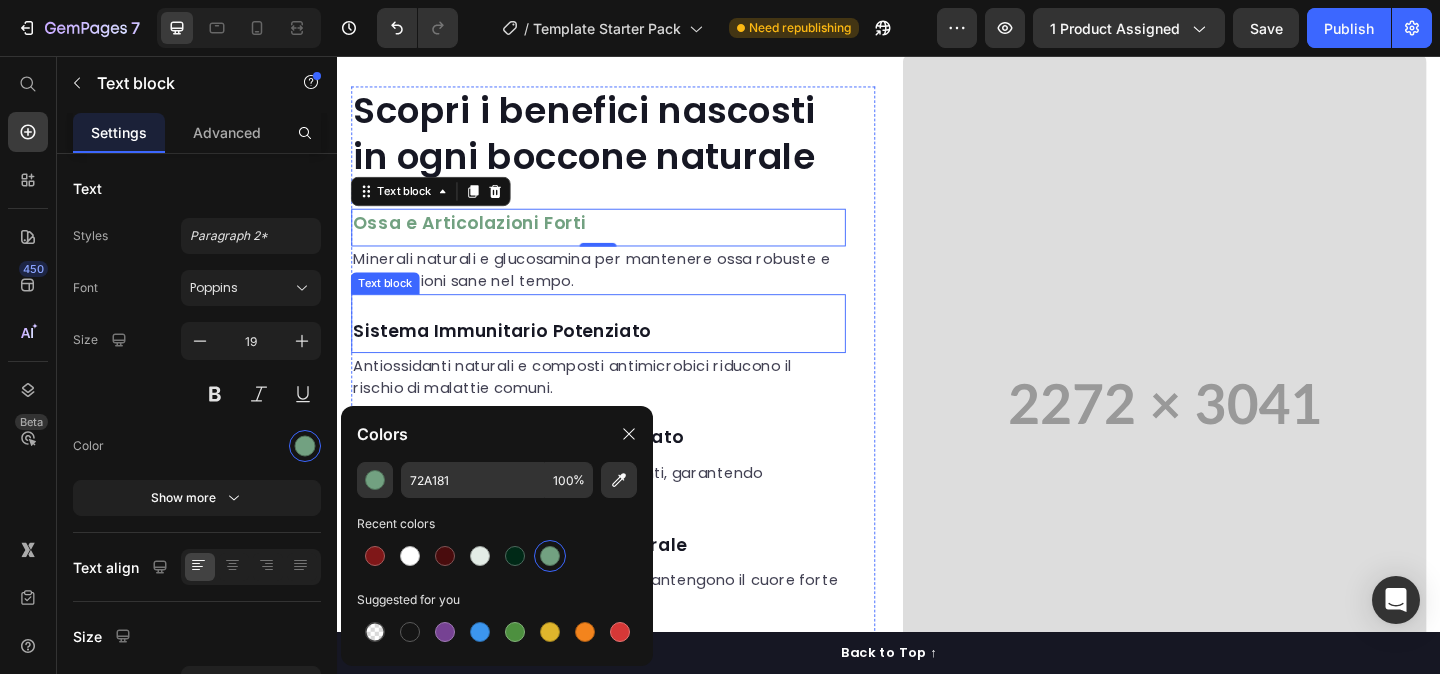click on "Sistema Immunitario Potenziato" at bounding box center (621, 355) 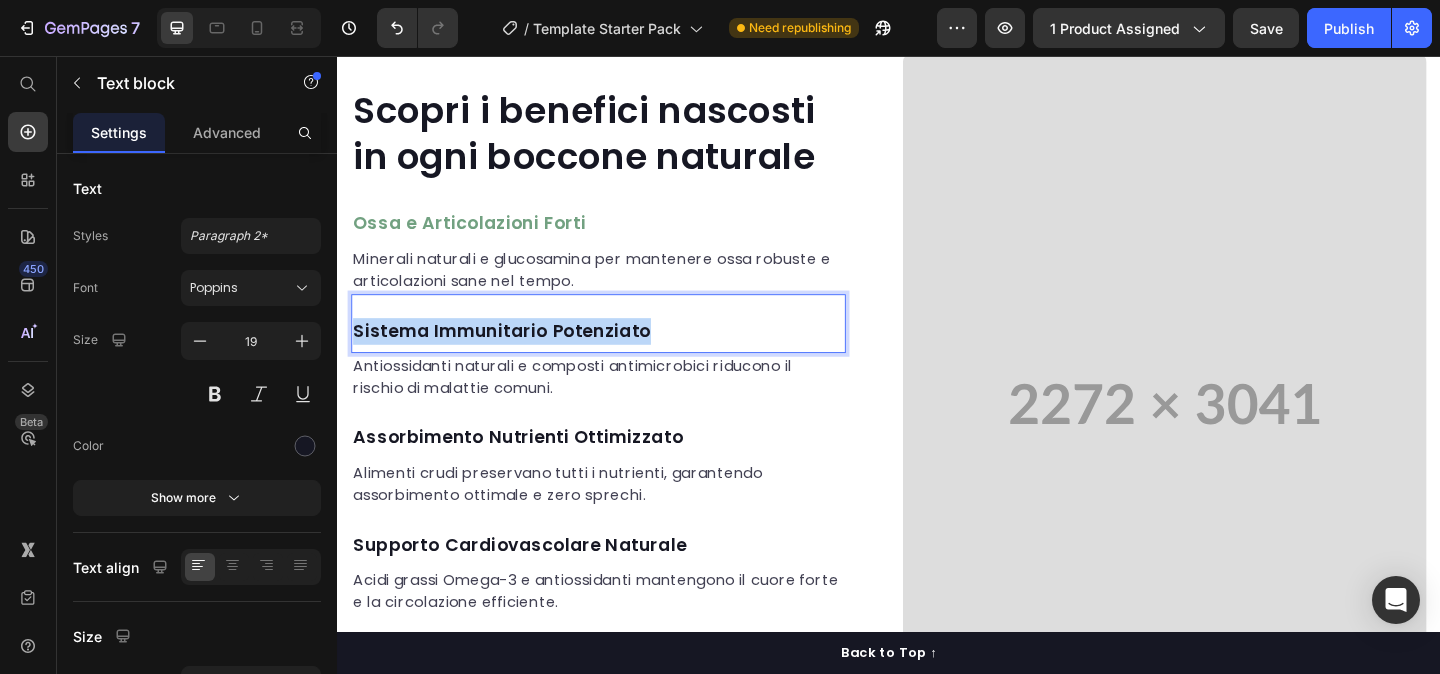 click on "Sistema Immunitario Potenziato" at bounding box center [621, 355] 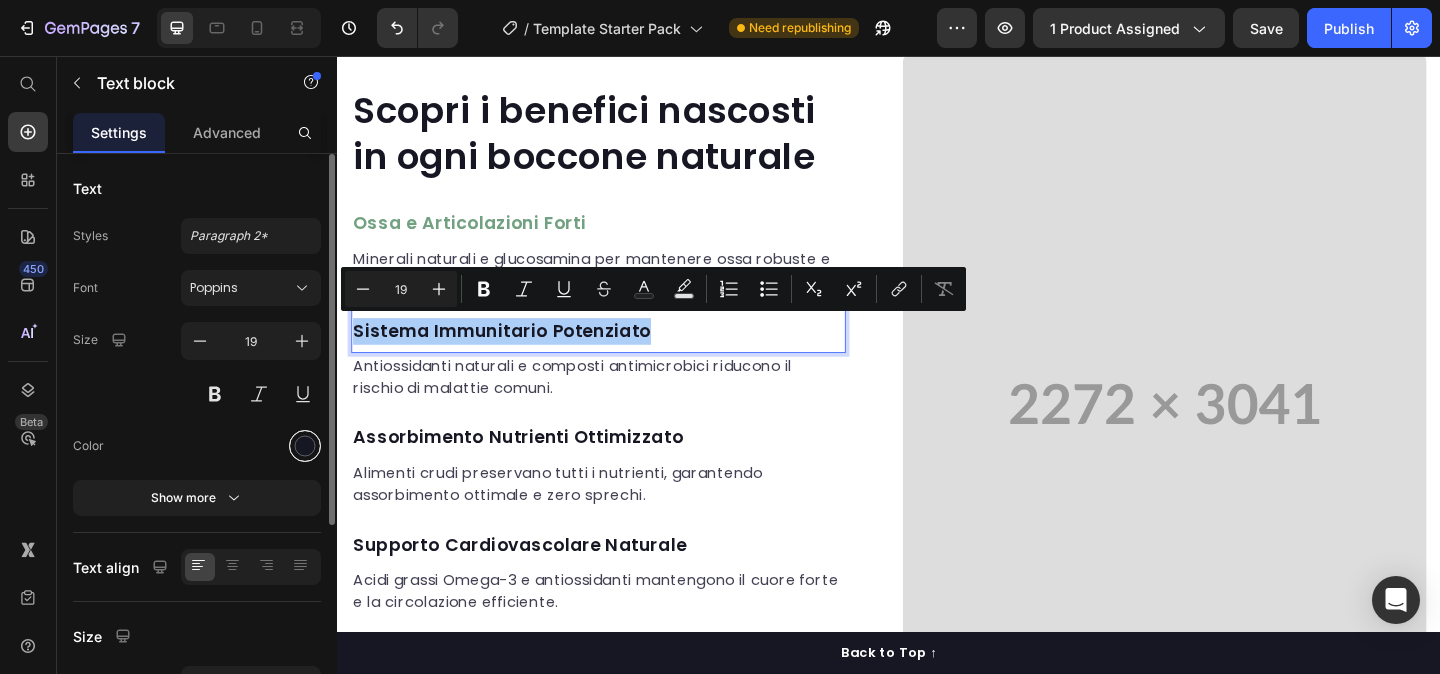 click at bounding box center [305, 446] 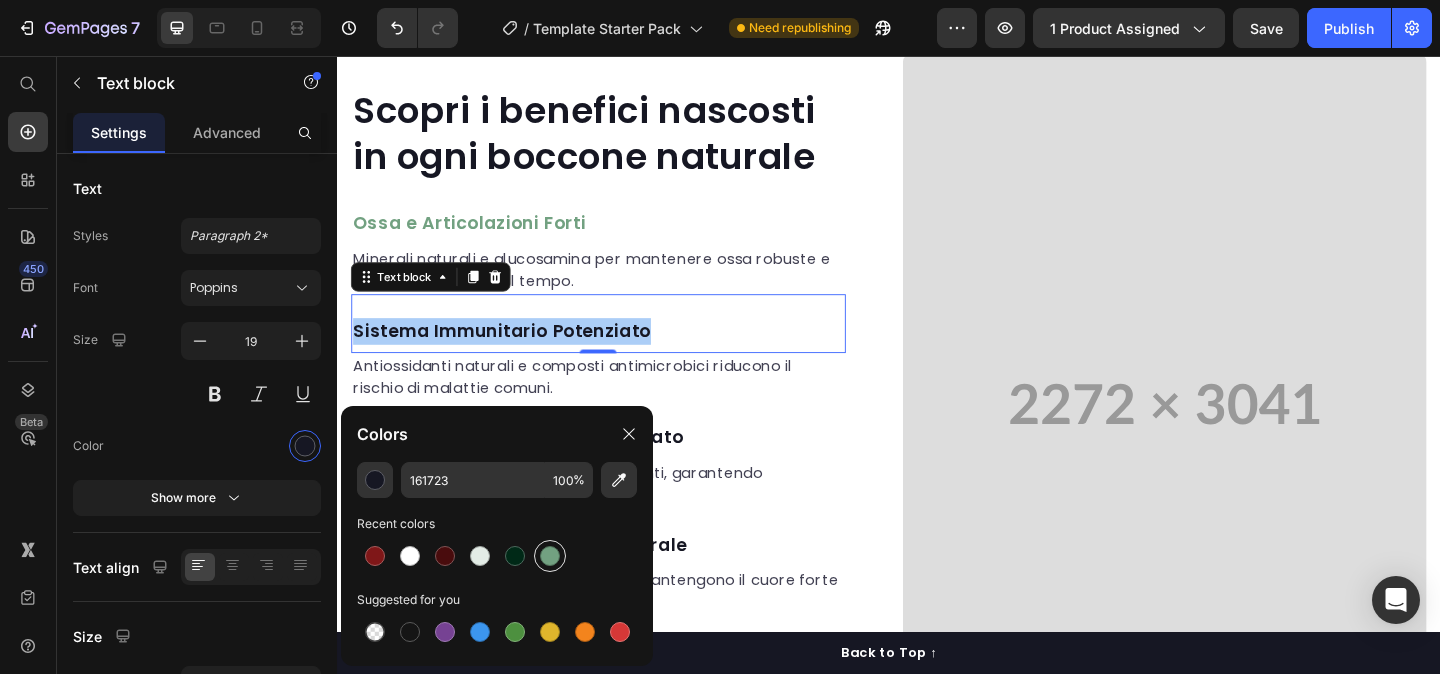 click at bounding box center (550, 556) 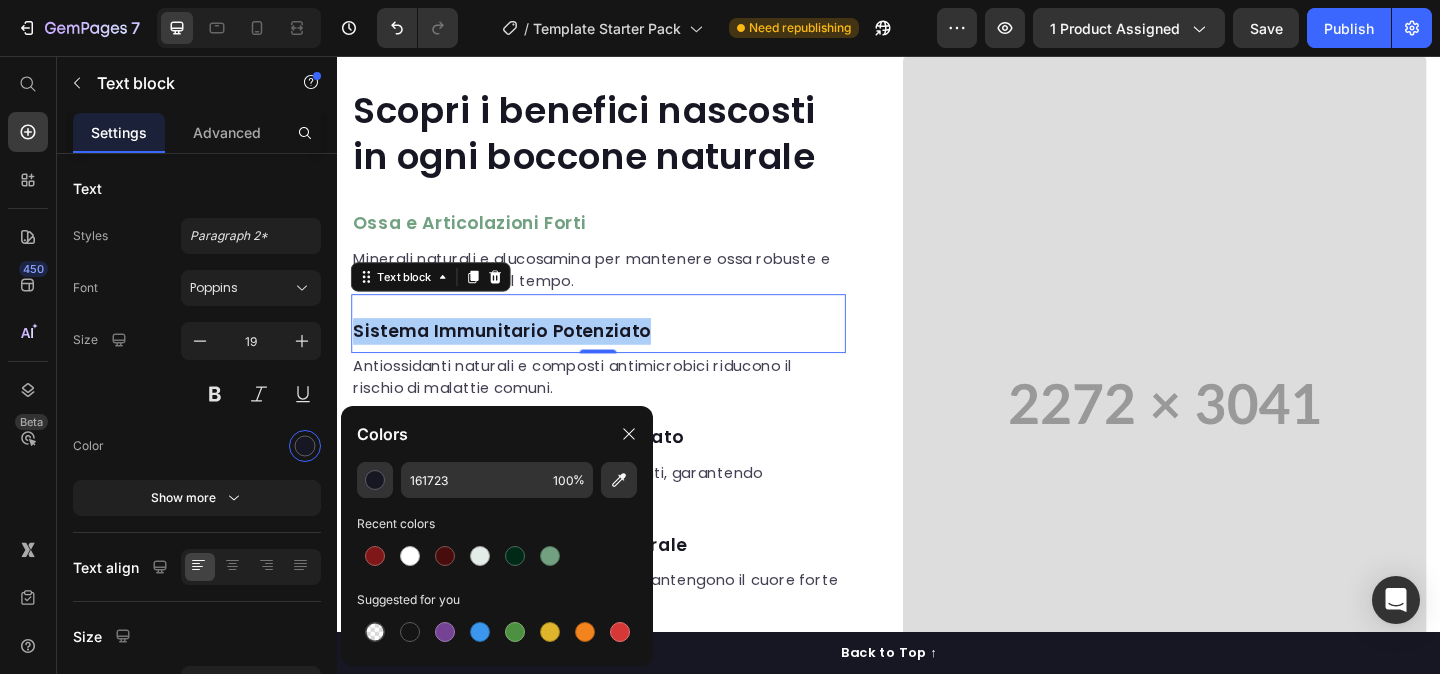 type on "72A181" 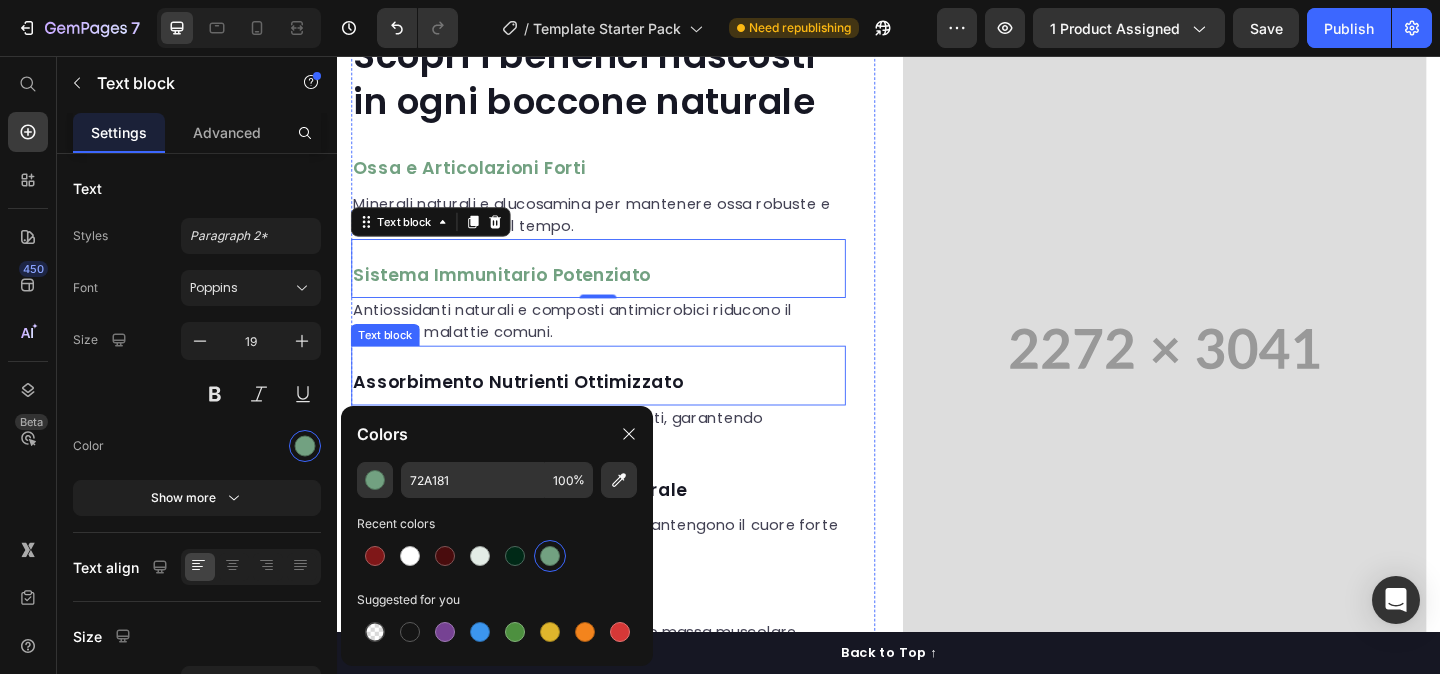 scroll, scrollTop: 1800, scrollLeft: 0, axis: vertical 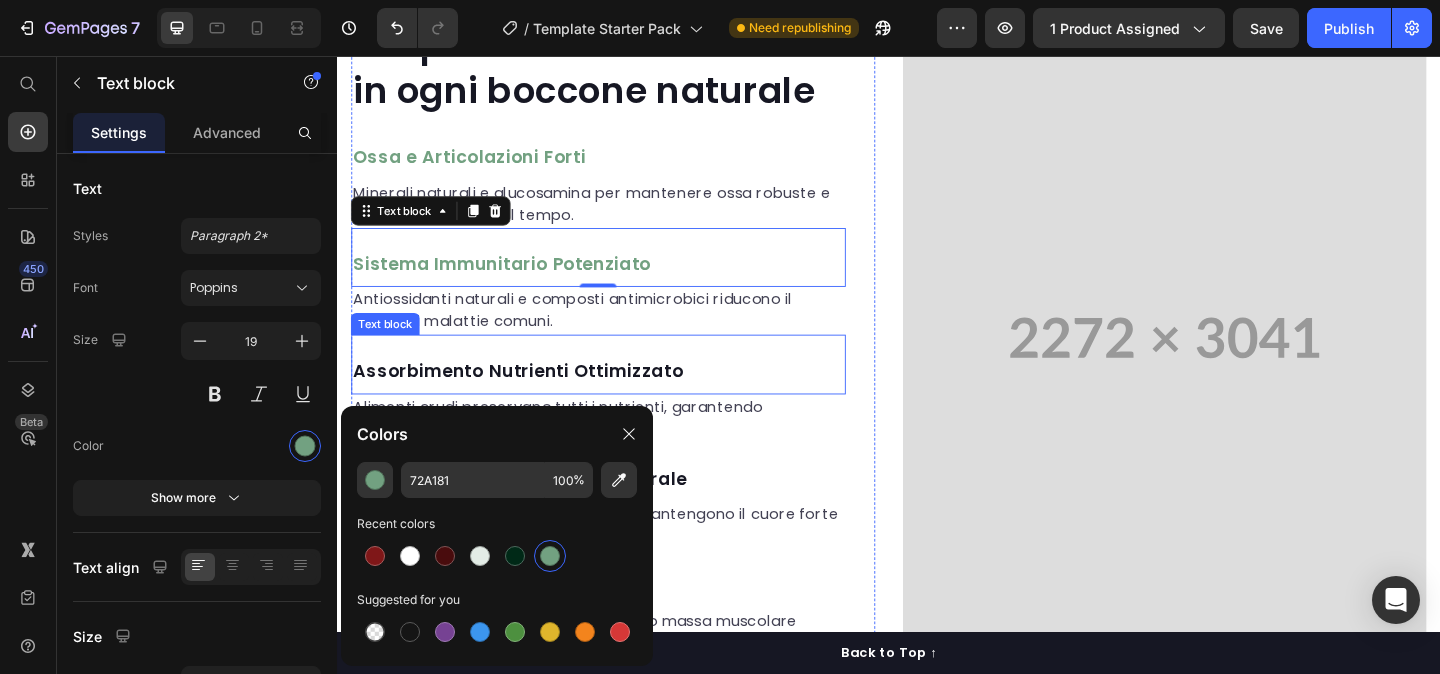 click on "Assorbimento Nutrienti Ottimizzato" at bounding box center (621, 399) 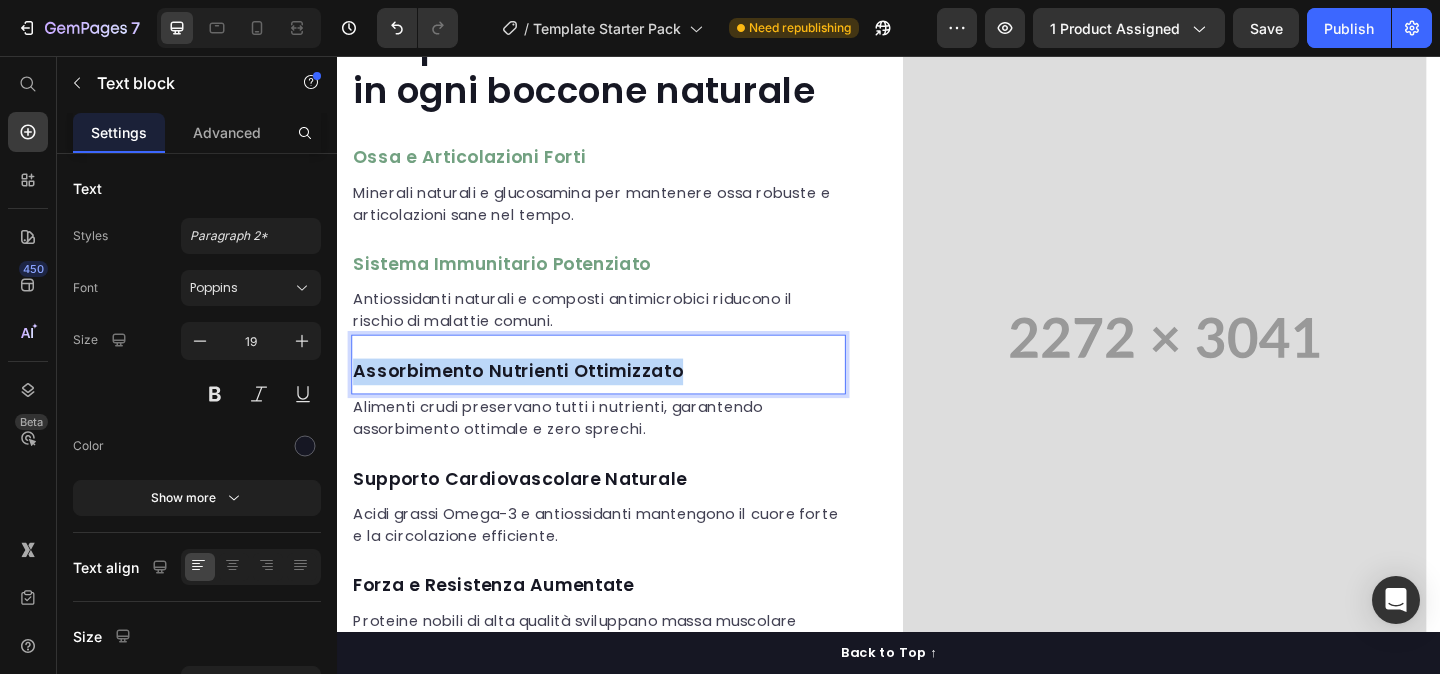 click on "Assorbimento Nutrienti Ottimizzato" at bounding box center [621, 399] 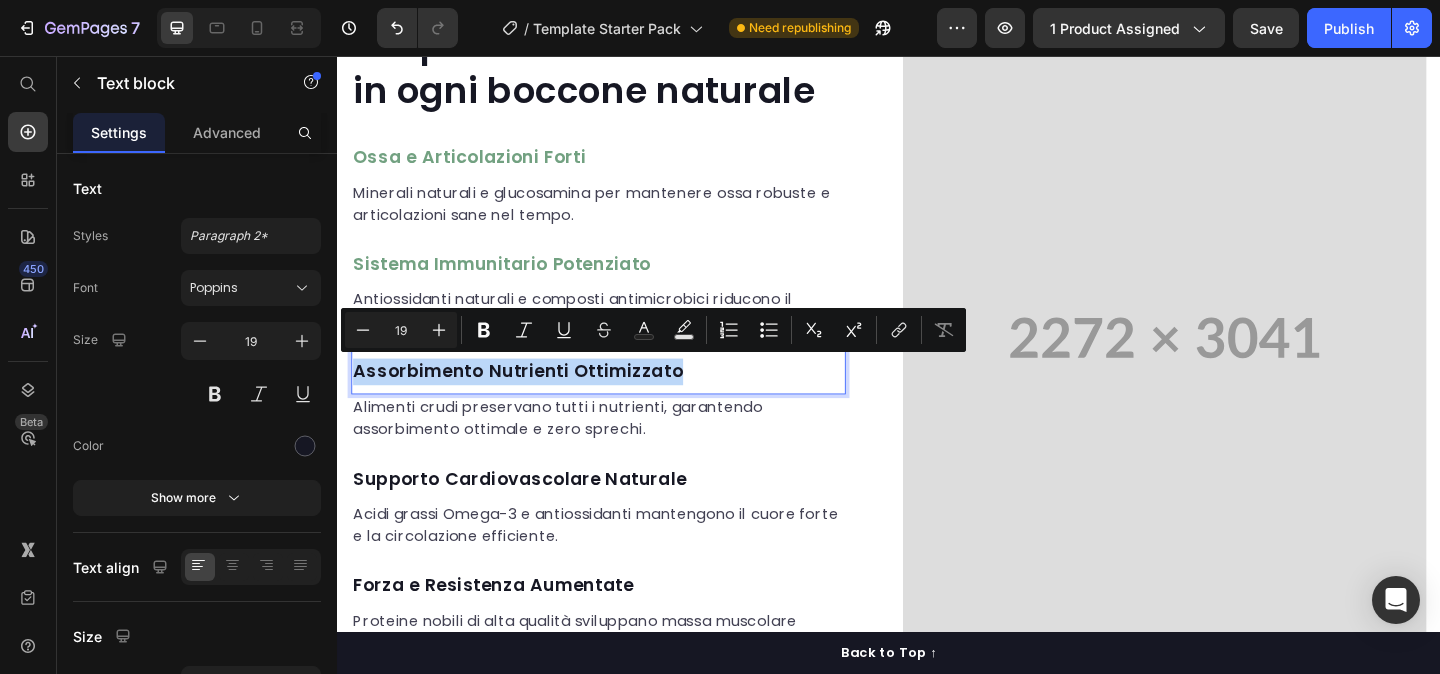 click on "Assorbimento Nutrienti Ottimizzato" at bounding box center (621, 399) 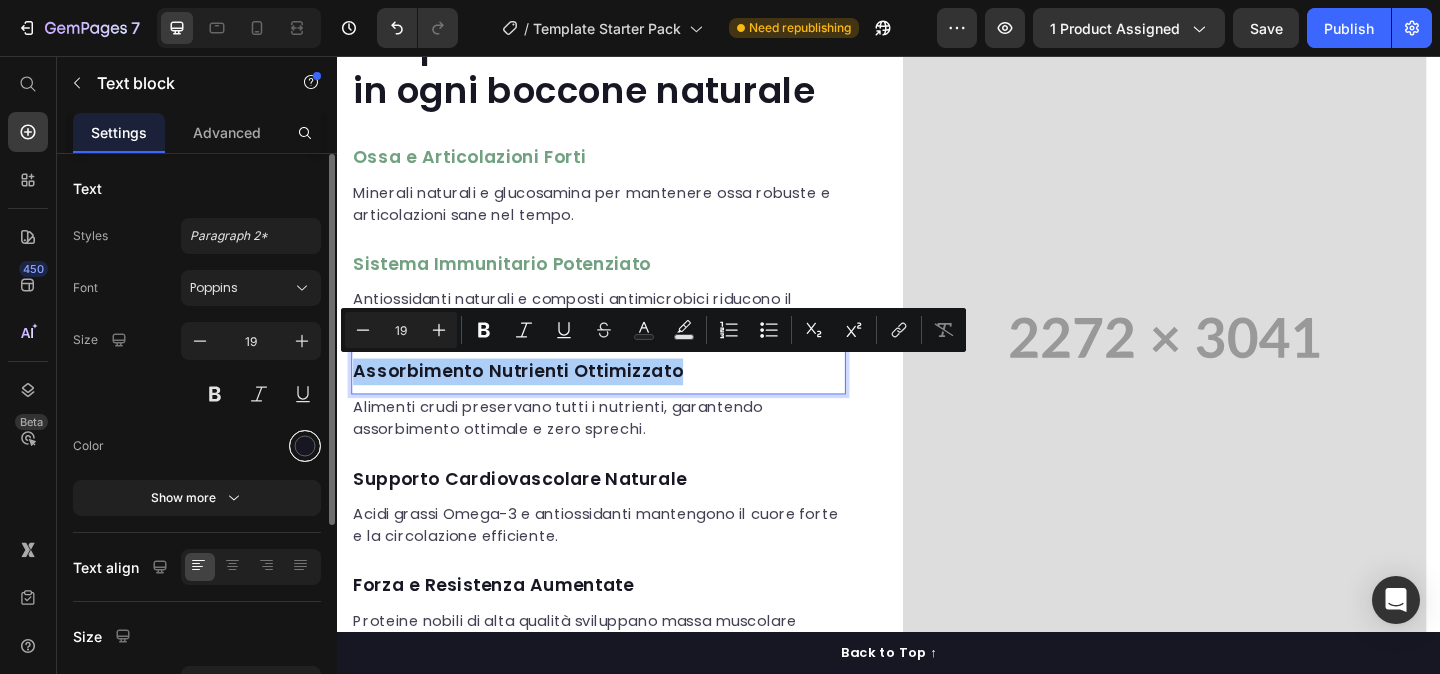 click at bounding box center [305, 446] 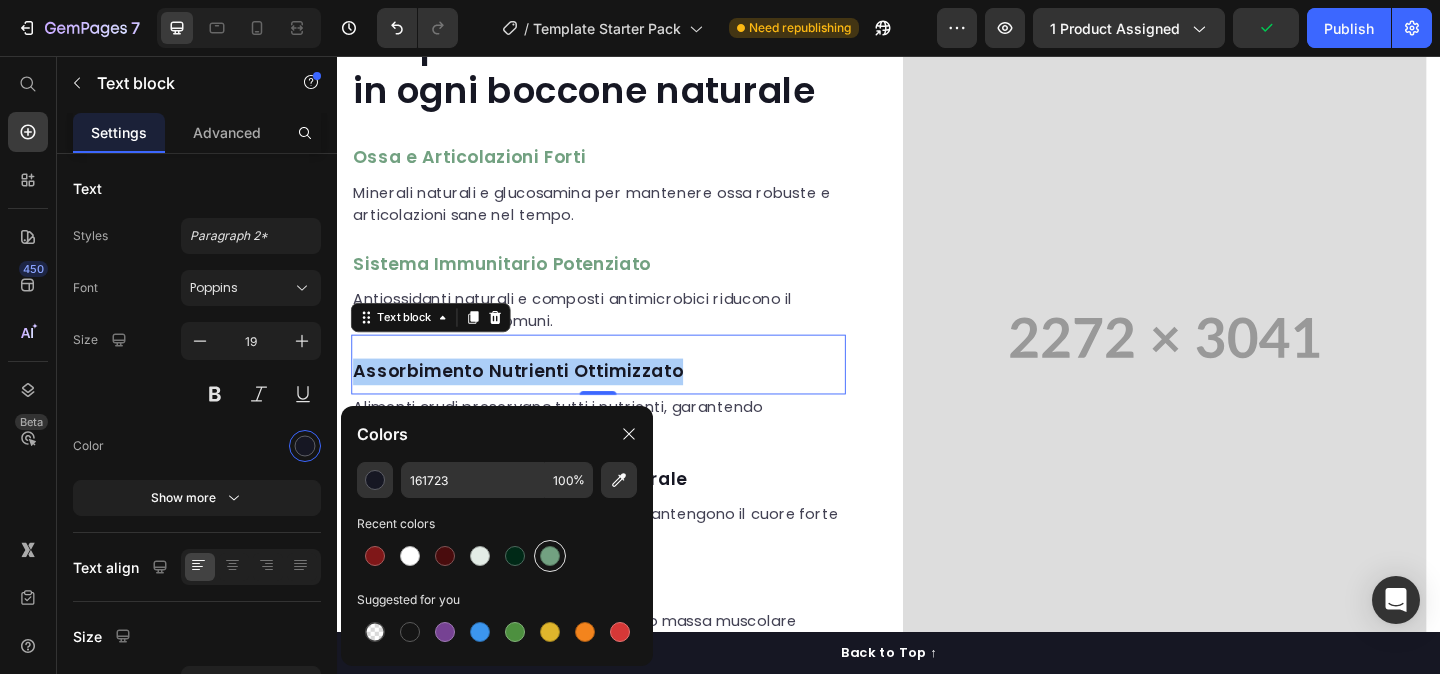 click at bounding box center (550, 556) 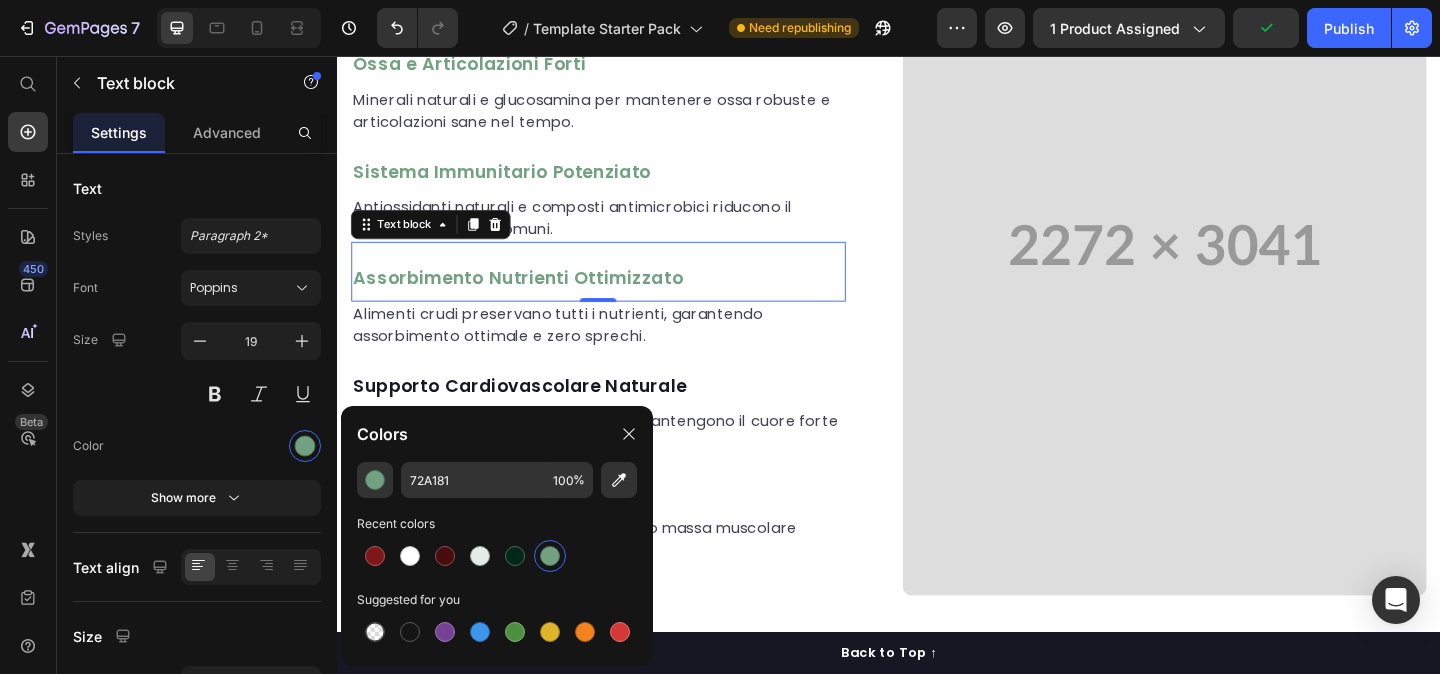 scroll, scrollTop: 2012, scrollLeft: 0, axis: vertical 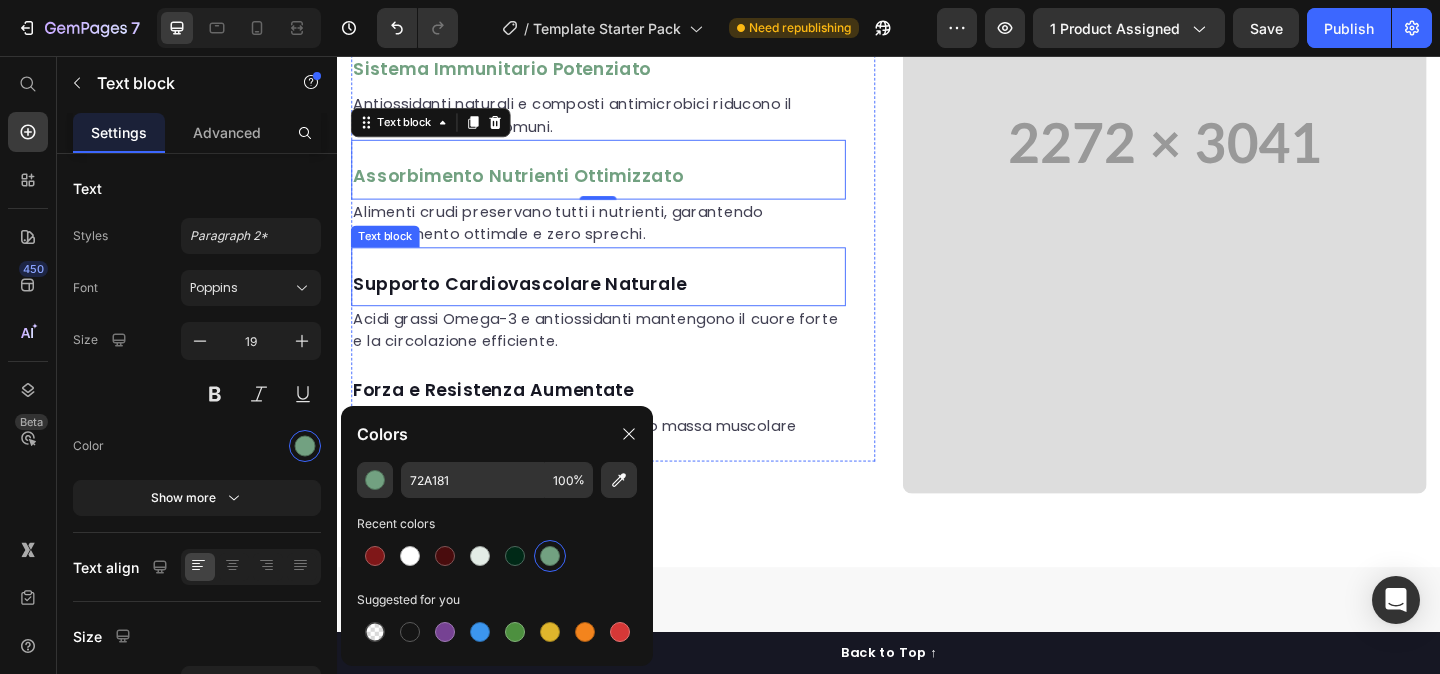 click on "Supporto Cardiovascolare Naturale" at bounding box center (621, 304) 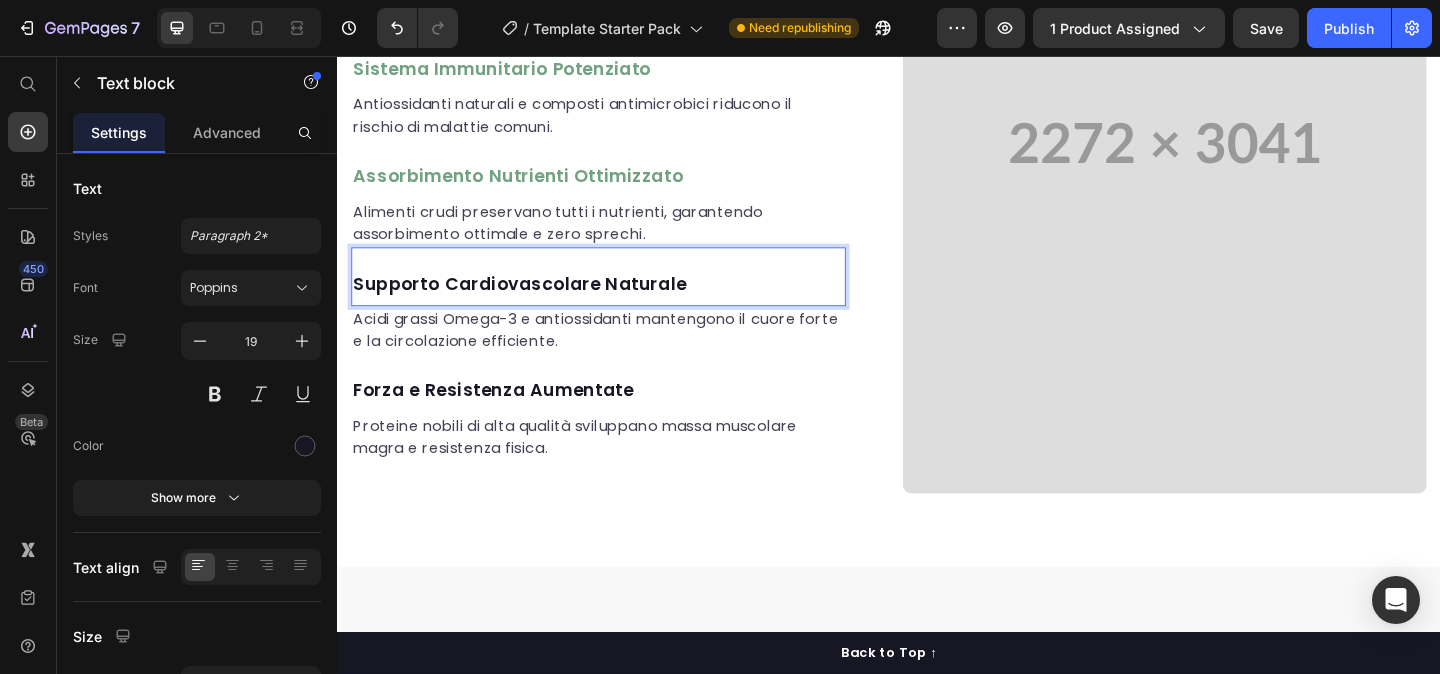 click on "Supporto Cardiovascolare Naturale" at bounding box center (621, 304) 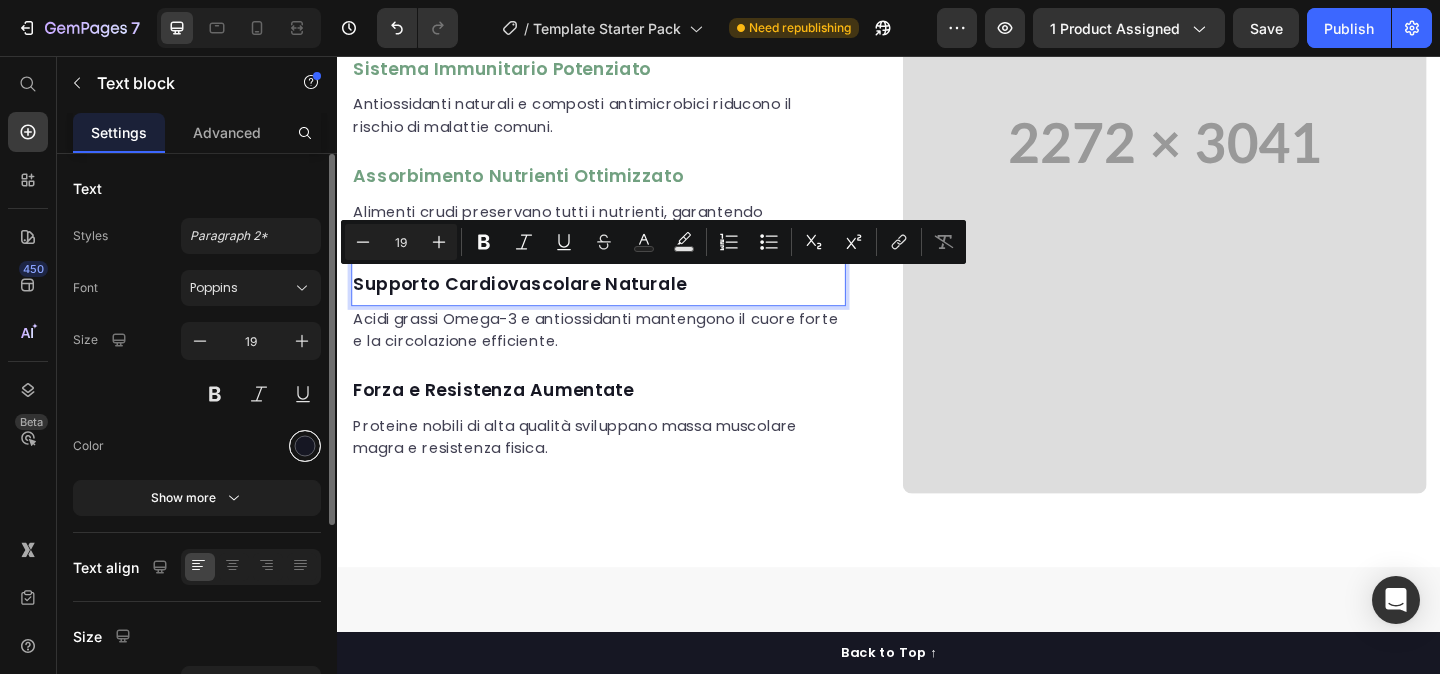click at bounding box center [305, 446] 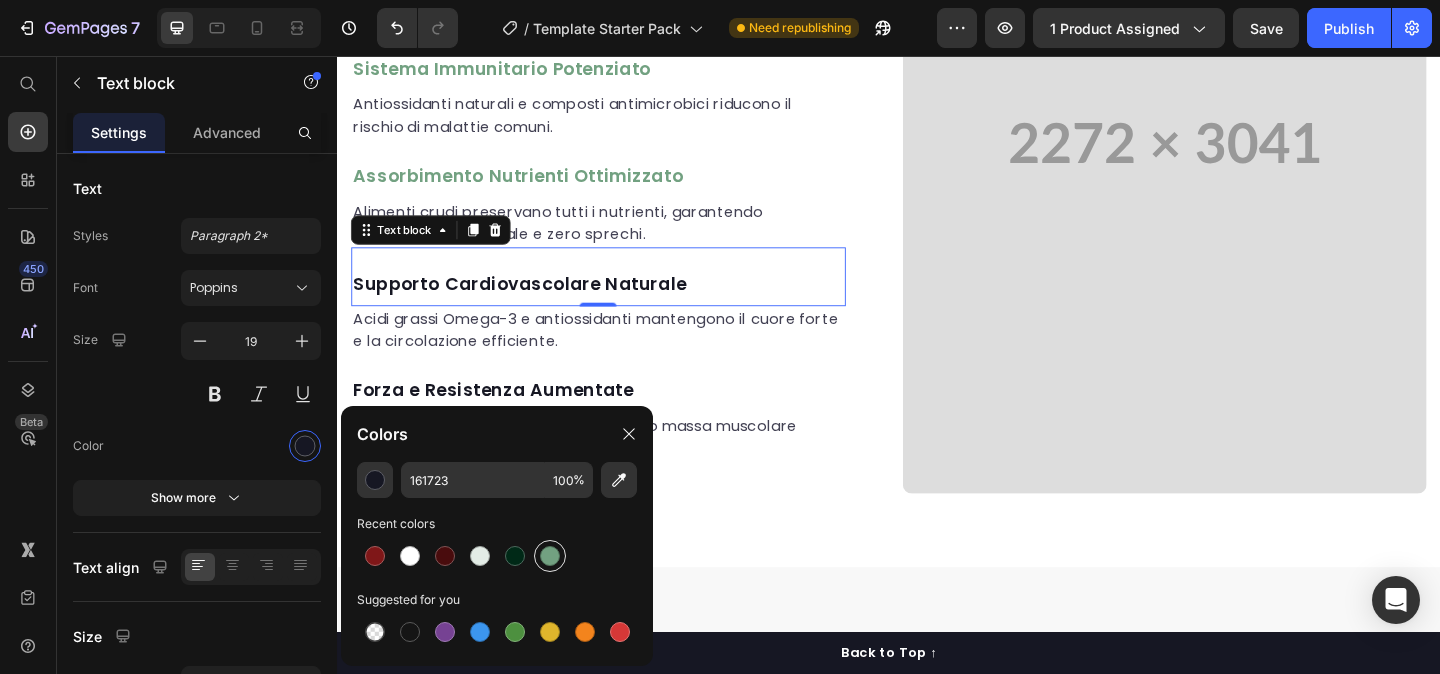 click at bounding box center [550, 556] 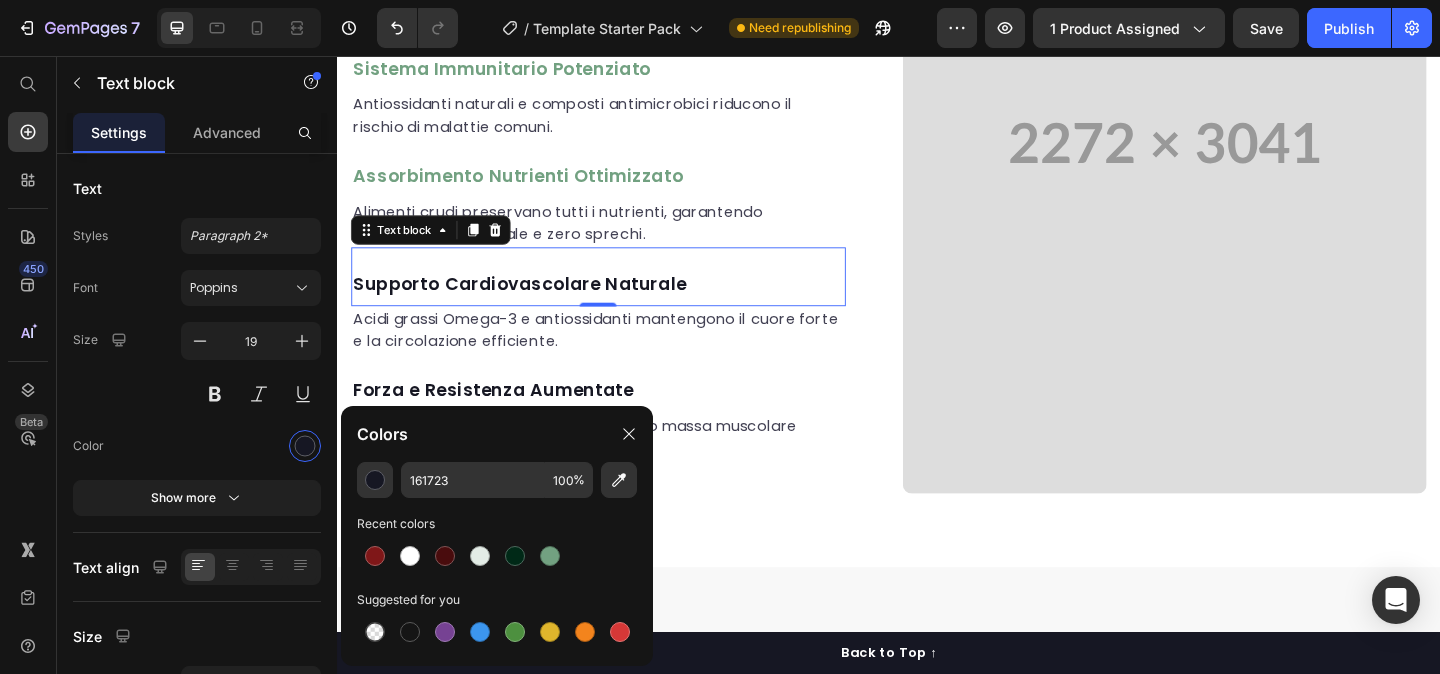 type on "72A181" 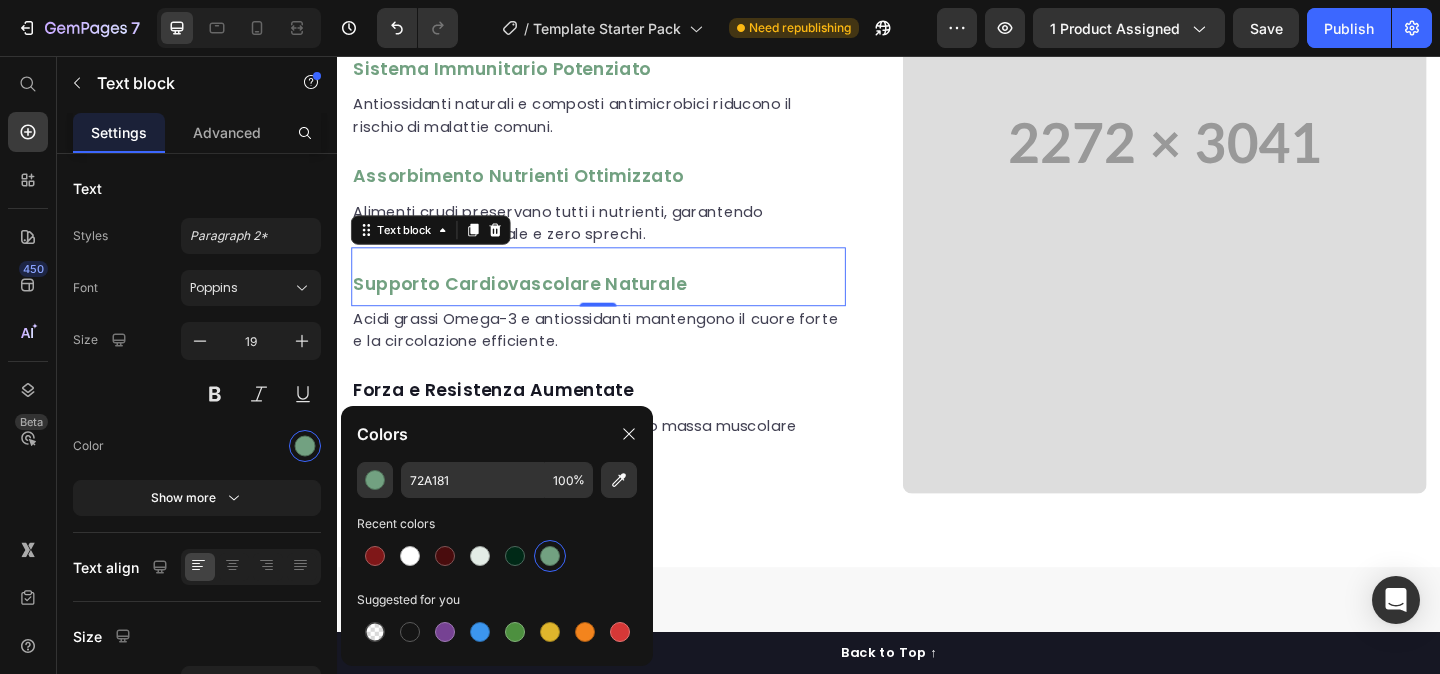 click on "Forza e Resistenza Aumentate  Text block" at bounding box center (621, 412) 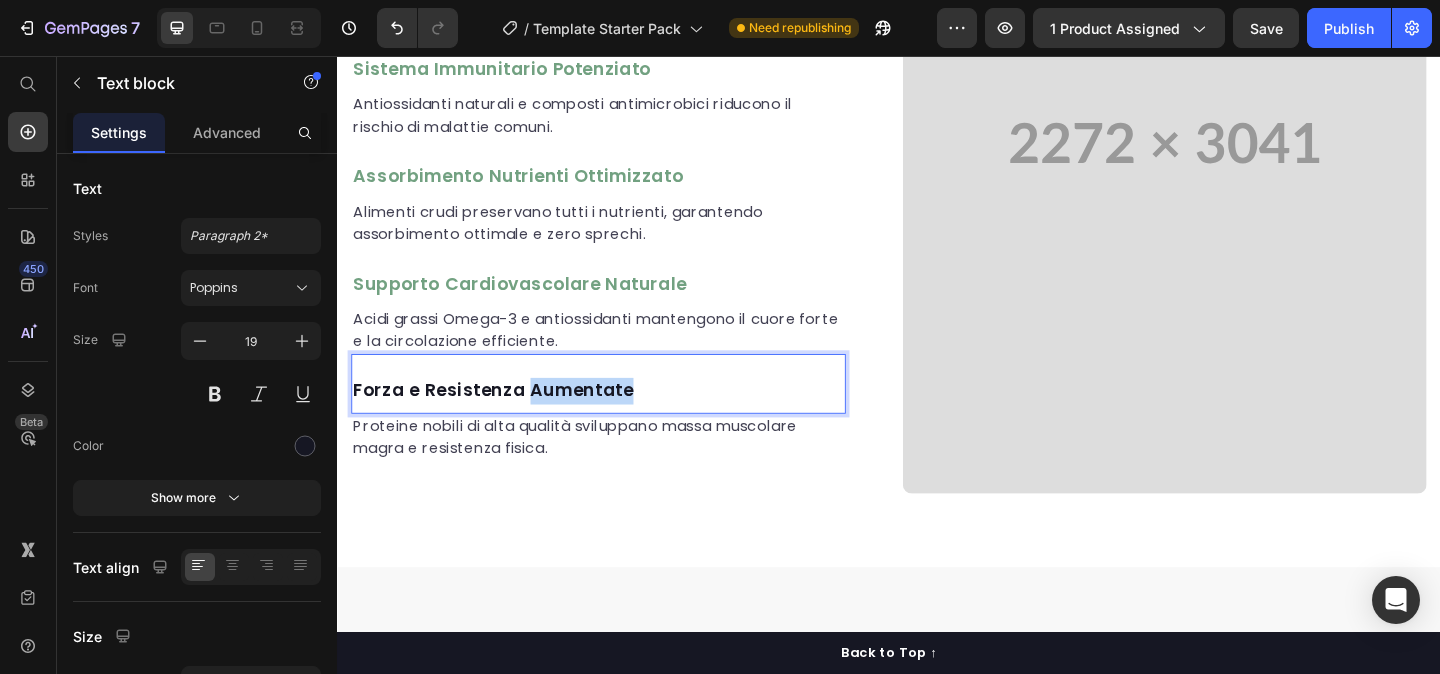 click on "Forza e Resistenza Aumentate" at bounding box center [621, 420] 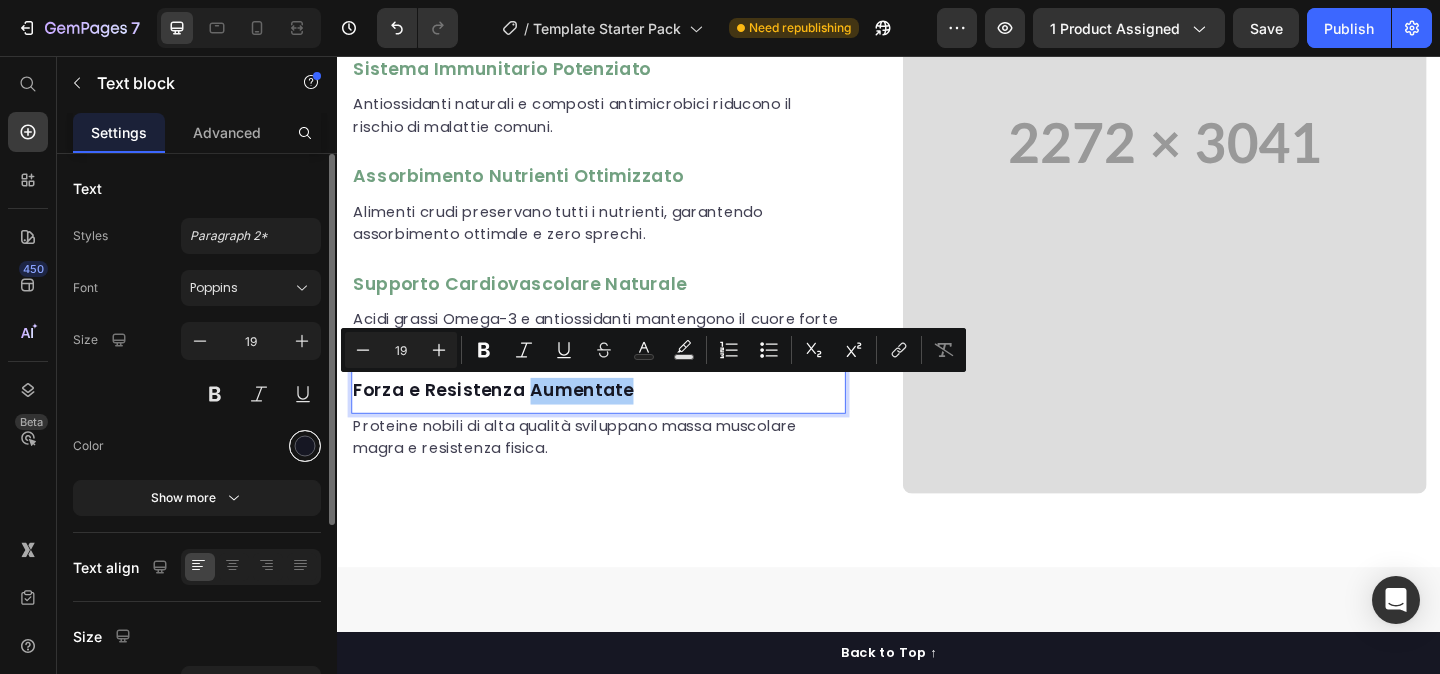 click at bounding box center [305, 446] 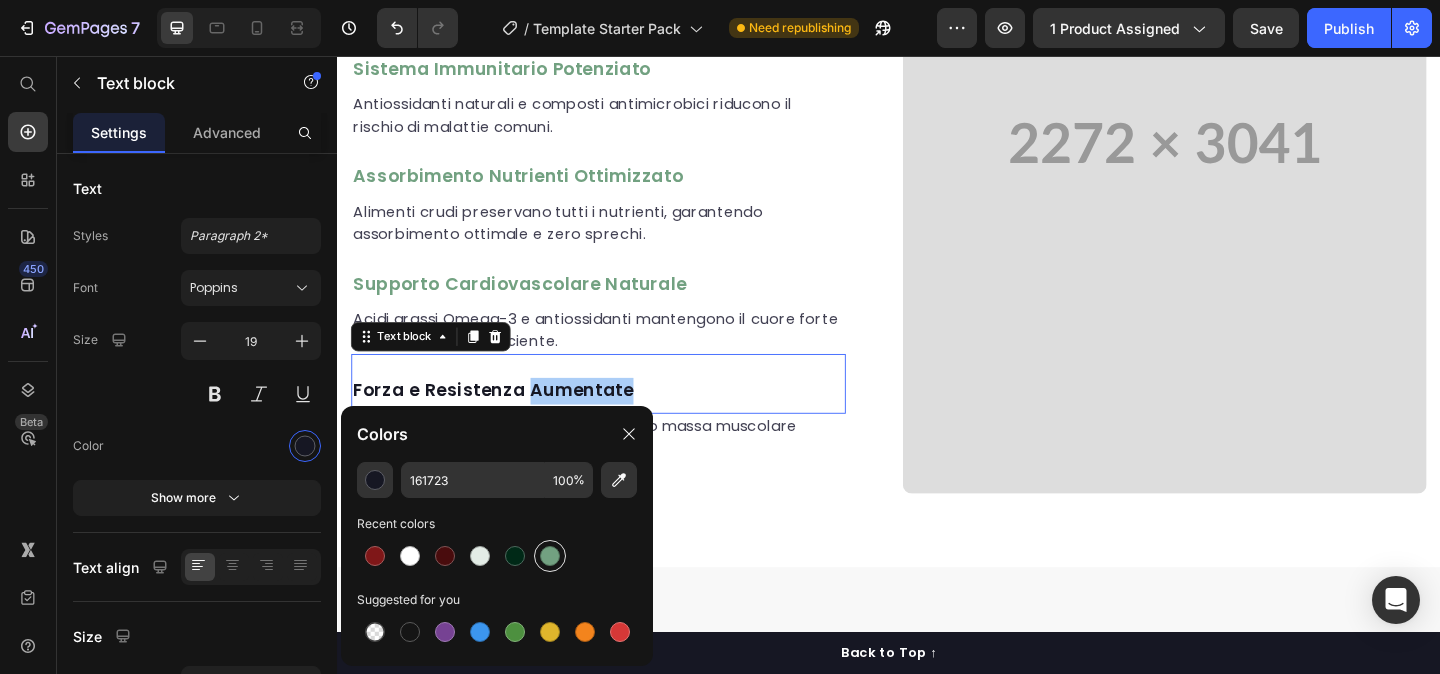 click at bounding box center (550, 556) 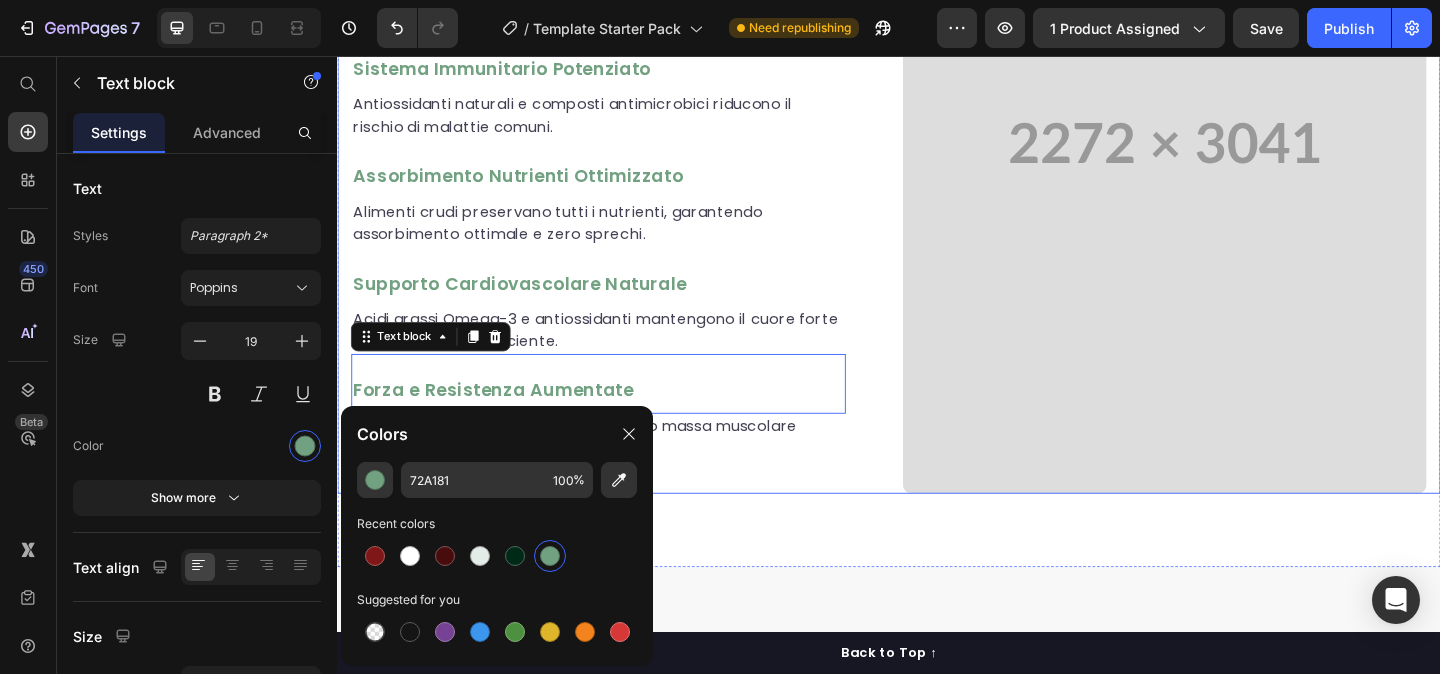 click on "Scopri i benefici nascosti in ogni boccone naturale Heading Ossa e Articolazioni Forti Text block Minerali naturali e glucosamina per mantenere ossa robuste e articolazioni sane nel tempo. Text block Sistema Immunitario Potenziato Text block Antiossidanti naturali e composti antimicrobici riducono il rischio di malattie comuni. Text block Assorbimento Nutrienti Ottimizzato Text block Alimenti crudi preservano tutti i nutrienti, garantendo assorbimento ottimale e zero sprechi. Text block Supporto Cardiovascolare Naturale  Text block Acidi grassi Omega-3 e antiossidanti mantengono il cuore forte e la circolazione efficiente. Text block Forza e Resistenza Aumentate  Text block   0 Proteine nobili di alta qualità sviluppano massa muscolare magra e resistenza fisica. Text block Row" at bounding box center (637, 151) 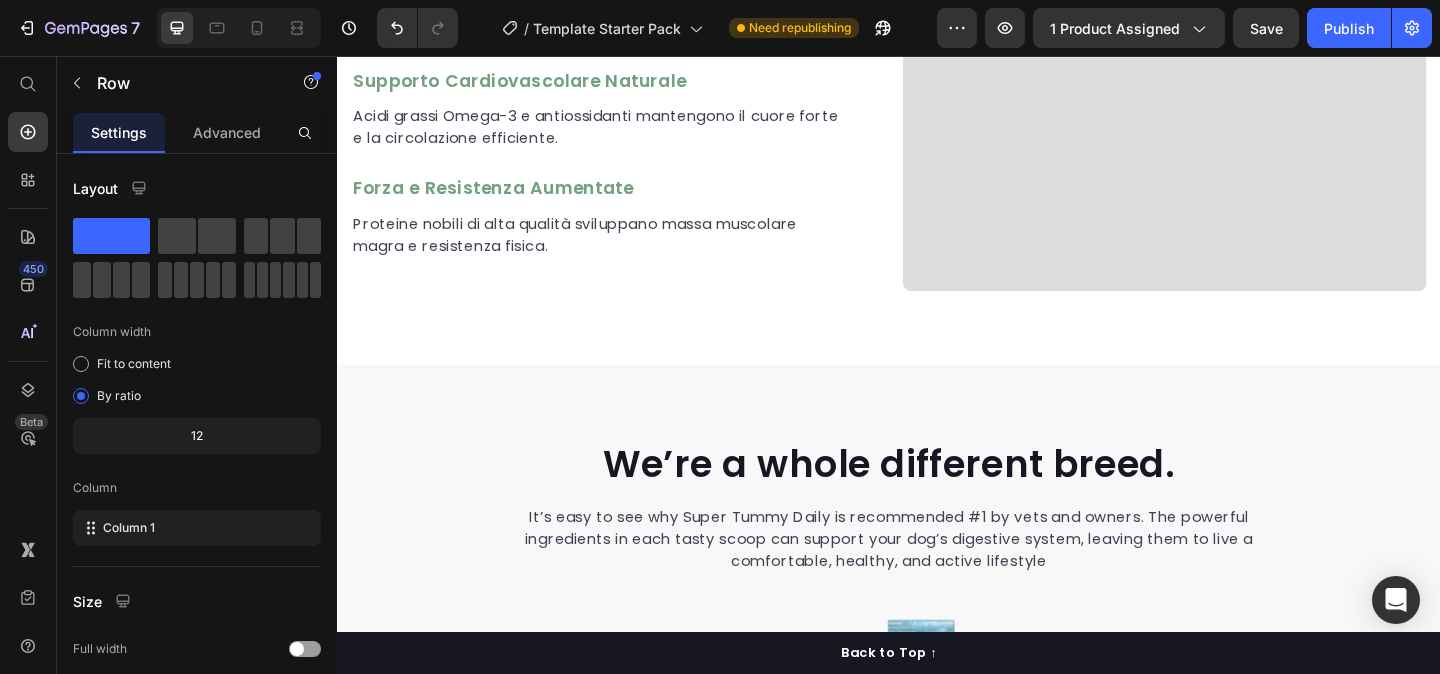 scroll, scrollTop: 2361, scrollLeft: 0, axis: vertical 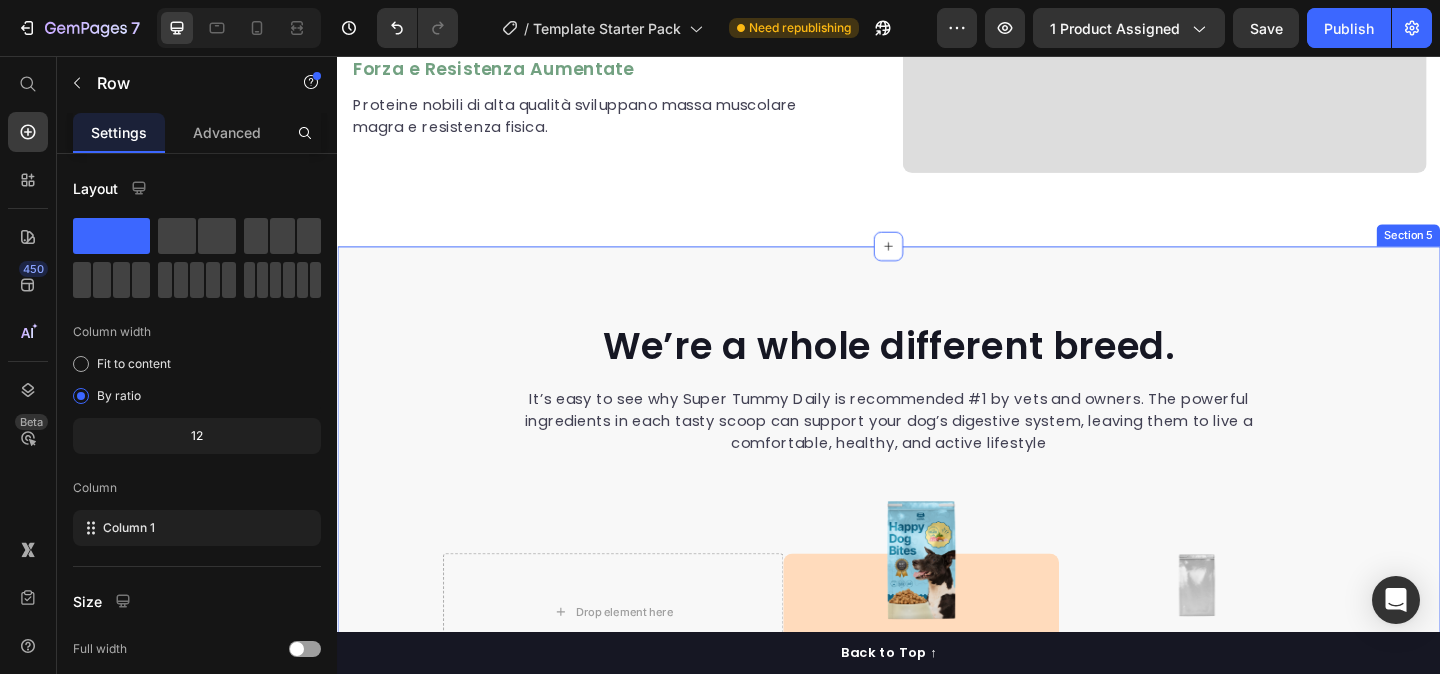 click on "We’re a whole different breed. Heading It’s easy to see why Super Tummy Daily is recommended #1 by vets and owners. The powerful ingredients in each tasty scoop can support your dog’s digestive system, leaving them to live a comfortable, healthy, and active lifestyle Text block Row
Drop element here Image Happy Dog Bites Text block Row Image Other Brand Text block Row Tailored nutrition Text block
Icon Row
Icon Row Irresistible taste Text block
Icon Row
Icon Row Natural, whole ingredients Text block
Icon Row
Icon Row Optimal palatability Text block
Icon Row
Icon Row Pet-loving formulation Text block
Icon Row
Icon Row High digestibility Text block
Icon Row
Icon Row Row Start baking doggy delights Button *100% satisfaction. No fuss, 30-day money-back guarantee Text block Row Section 5" at bounding box center [937, 825] 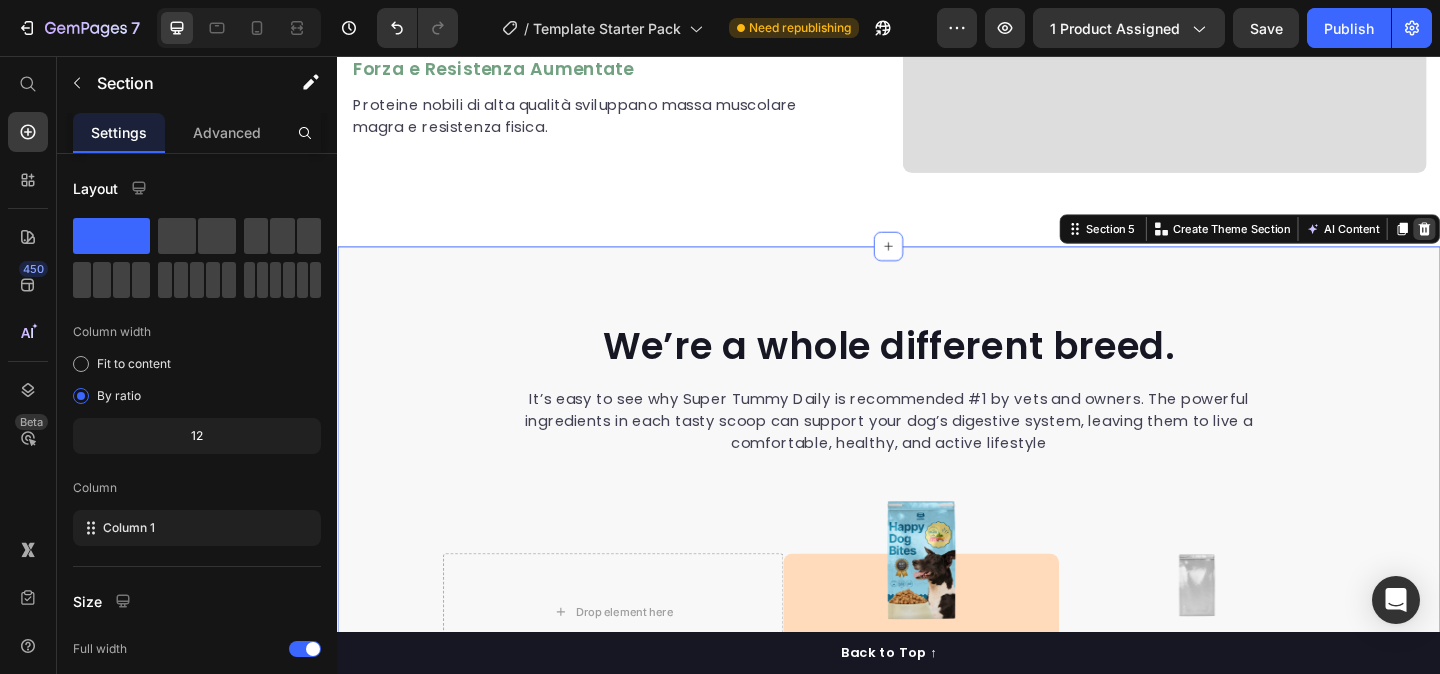 click 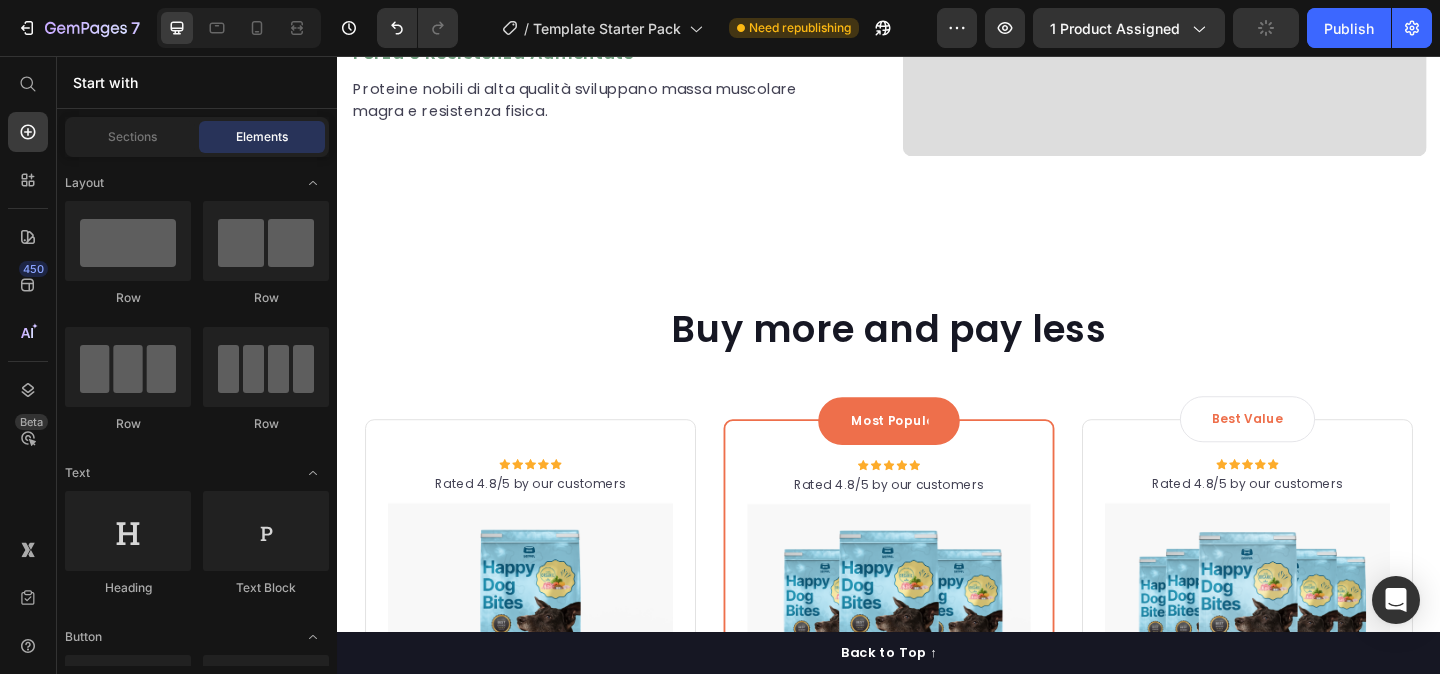 scroll, scrollTop: 2336, scrollLeft: 0, axis: vertical 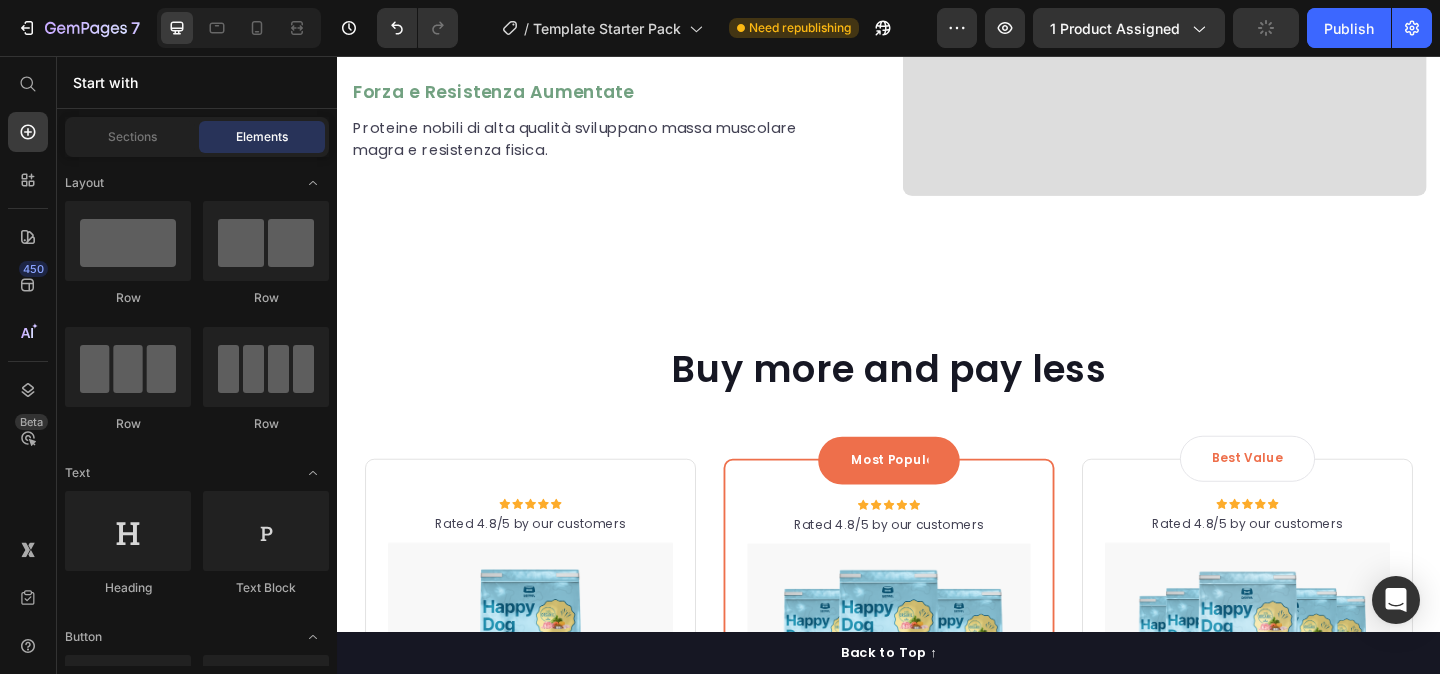click on "Buy more and pay less Heading Row Icon Icon Icon Icon Icon Icon List Hoz Rated 4.8/5 by our customers Text block Row Image Icon Intro Text block Icon Row 1-Pack Text block €75.00 Price                Title Line Total: Text block €85.97 Price €75.00 Price Row you save:  $8.59 60-day money-back guarantee +$2.95 Shipping Item list Out of stock Product Cart Button Image Product Row Most Popular Text block Row Icon Icon Icon Icon Icon Icon List Hoz Rated 4.8/5 by our customers Text block Row Image Icon Most Popular Text block Icon Row 3-Pack Text block €75.00 Price                Title Line Total: Text block €85.97 Price €75.00 Price Row you save:  $38.69 30-day money-back guarantee Free delivery Item list Out of stock Product Cart Button Image Product Row Best Value Text block Row Icon Icon Icon Icon Icon Icon List Hoz Rated 4.8/5 by our customers Text block Row Image Icon Best offer Text block Icon Row 5-Pack Text block €75.00 Price                Title Line Total: Text block €85.97 Price Price" at bounding box center [937, 818] 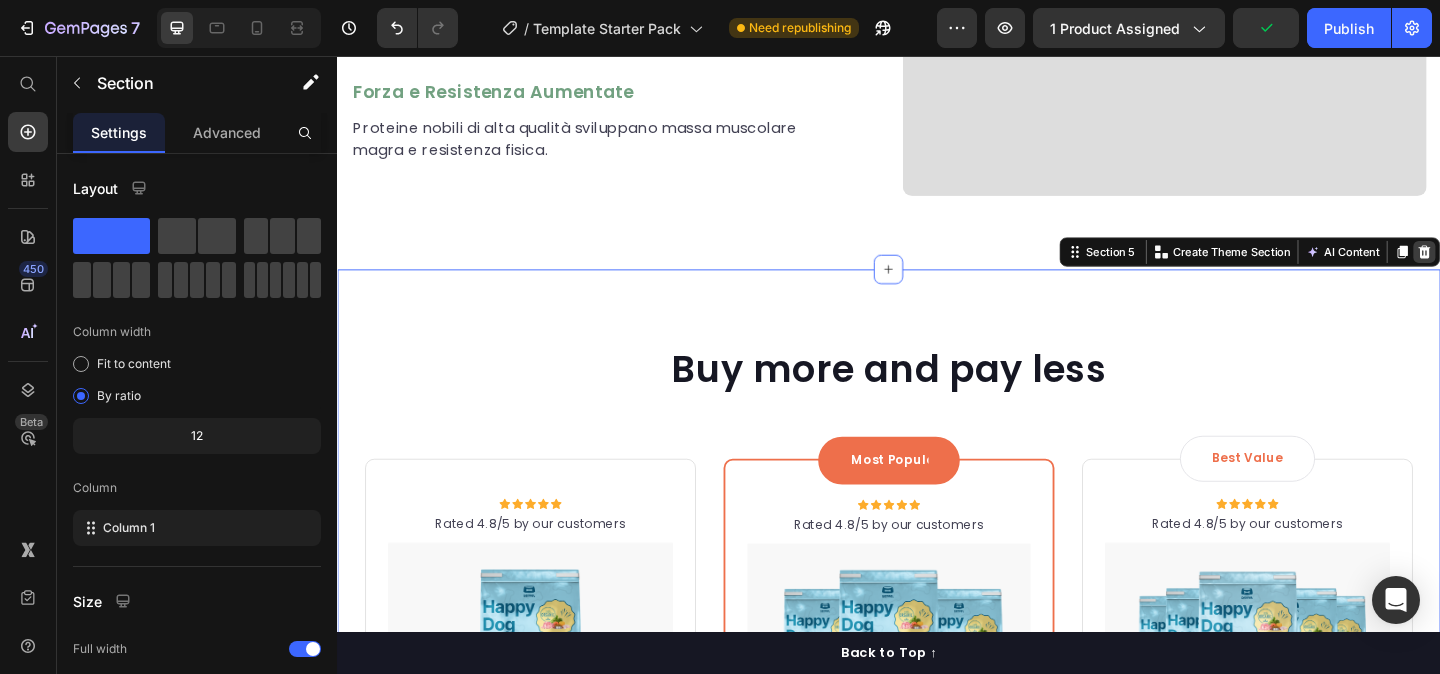 click 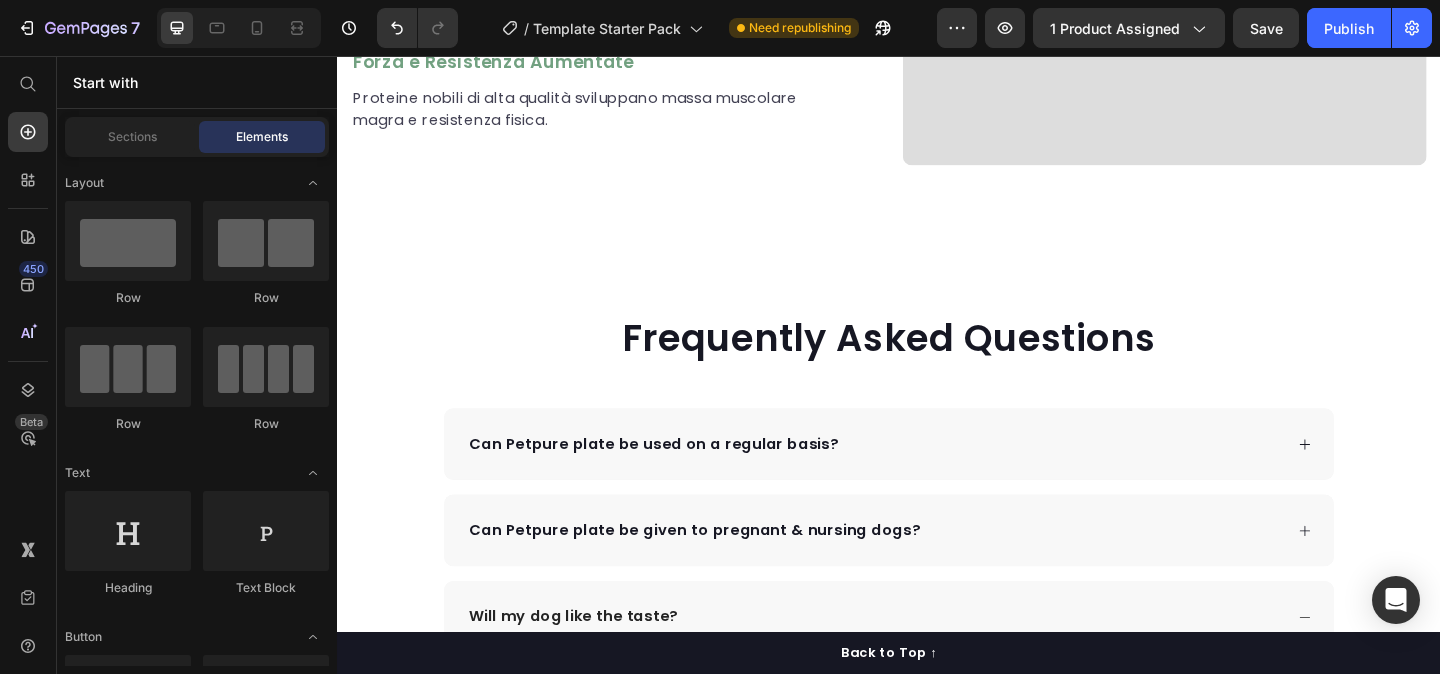 scroll, scrollTop: 2328, scrollLeft: 0, axis: vertical 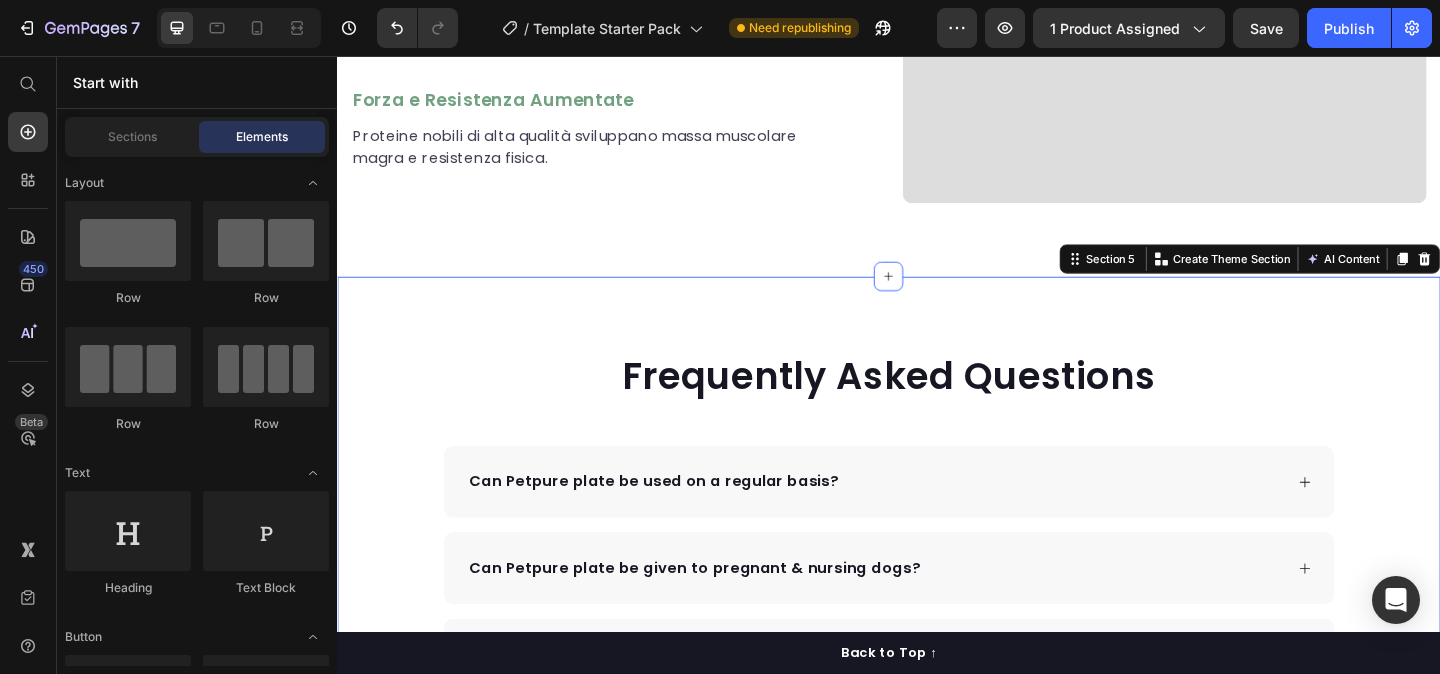 click on "Frequently Asked Questions Heading
Can Petpure plate be used on a regular basis?
Can Petpure plate be given to pregnant & nursing dogs?
Will my dog like the taste? Made from all-natural ingredients, this flavouring is allergen-free, contains no artificial nasties and is 100% safe for canine consumption. Your dog will love the chicken and bacon flavour, too! Text block
How long will it take to see results?
How does the money back guarantee work?
Any further questions? Accordion Row Section 5   You can create reusable sections Create Theme Section AI Content Write with GemAI What would you like to describe here? Tone and Voice Persuasive Product Starter Kit Barf Show more Generate" at bounding box center (937, 740) 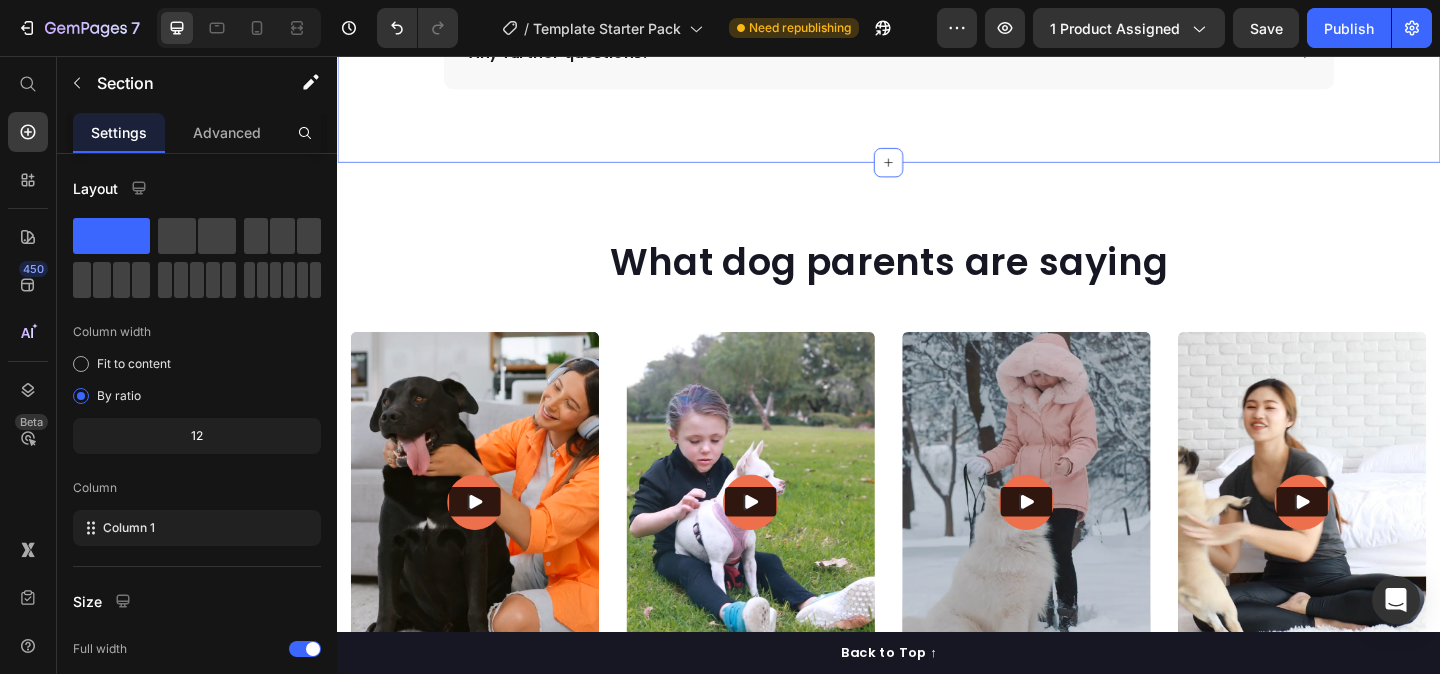 scroll, scrollTop: 3367, scrollLeft: 0, axis: vertical 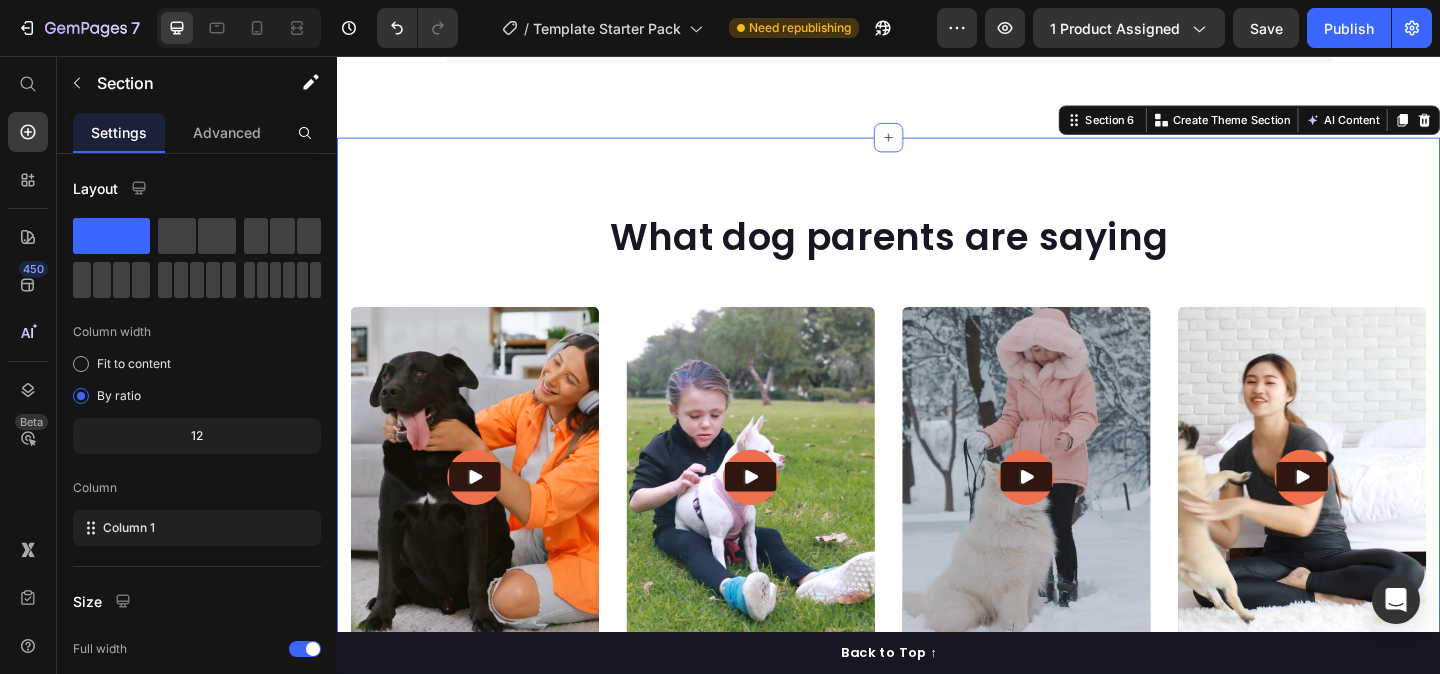 click on "What dog parents are saying Heading Video Video Video Video Video Carousel Row Section 6   You can create reusable sections Create Theme Section AI Content Write with GemAI What would you like to describe here? Tone and Voice Persuasive Product Starter Kit Barf Show more Generate" at bounding box center (937, 477) 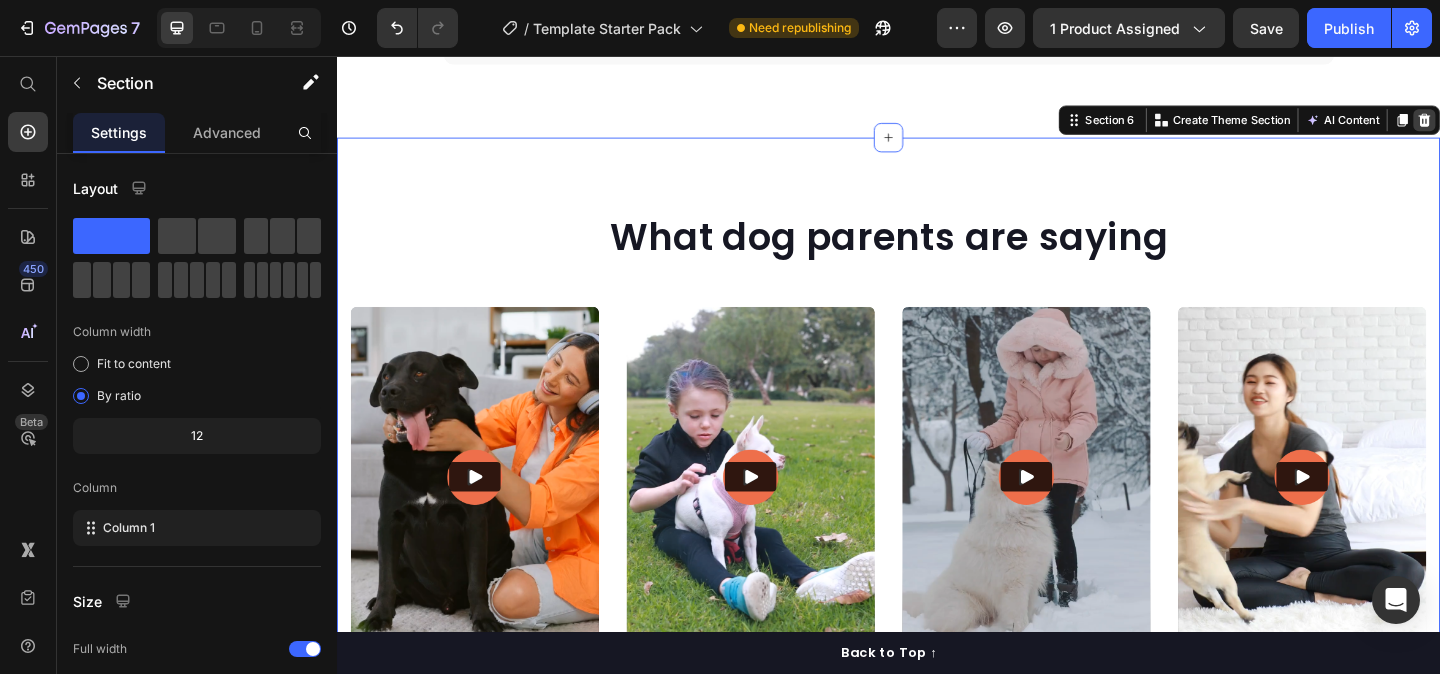 click 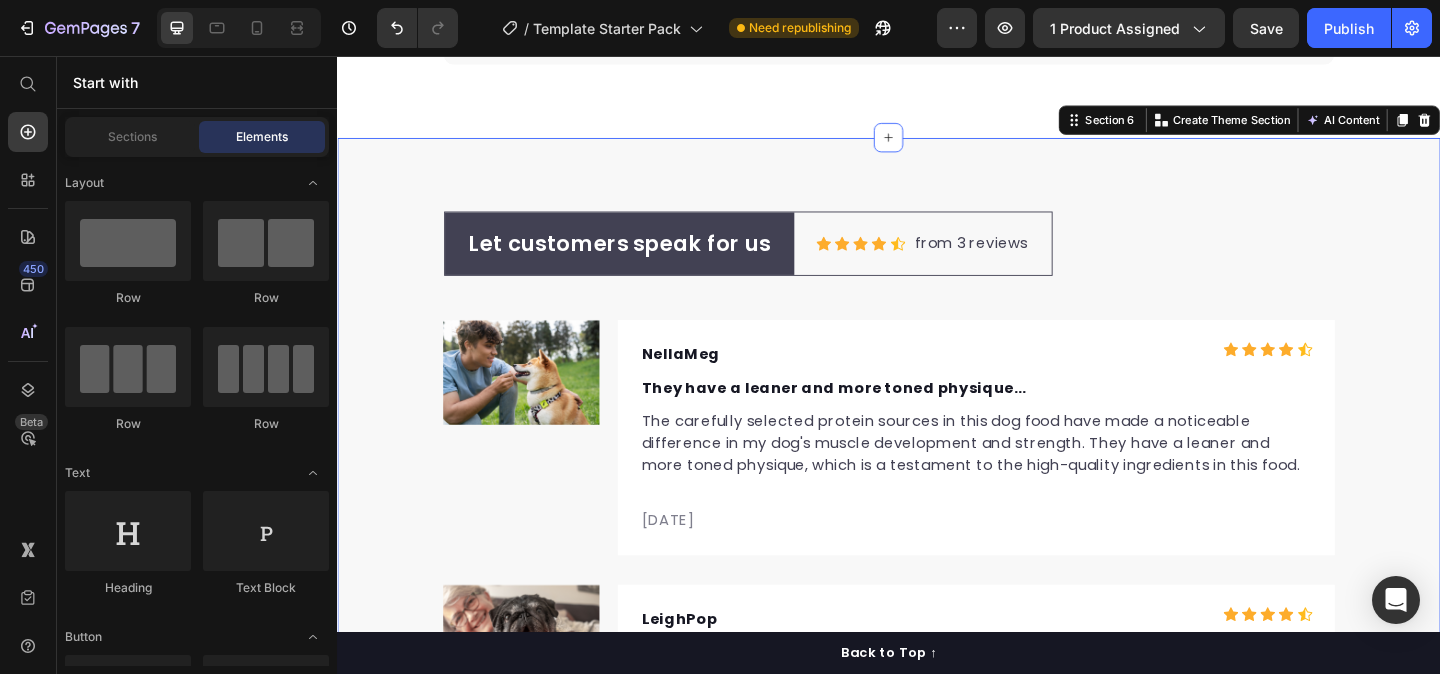 click on "Let customers speak for us Text block Row Icon Icon Icon Icon
Icon Icon List Hoz from 3 reviews Text block Row Row Image NellaMeg Text block Icon Icon Icon Icon
Icon Icon List Hoz Row They have a leaner and more toned physique... Text block The carefully selected protein sources in this dog food have made a noticeable difference in my dog's muscle development and strength. They have a leaner and more toned physique, which is a testament to the high-quality ingredients in this food. Text block 02/21/2024 Text block Row Row Image LeighPop Text block Icon Icon Icon Icon
Icon Icon List Hoz Row I am grateful... Text block I am grateful for the inclusion of joint-supporting ingredients like glucosamine and chondroitin in this dog food. It has had a significant impact on my dog's mobility and has alleviated any discomfort they may have experienced previously. Text block 02/21/2024 Text block Row Row Image AndiMel Text block Icon Icon Icon Icon" at bounding box center (937, 700) 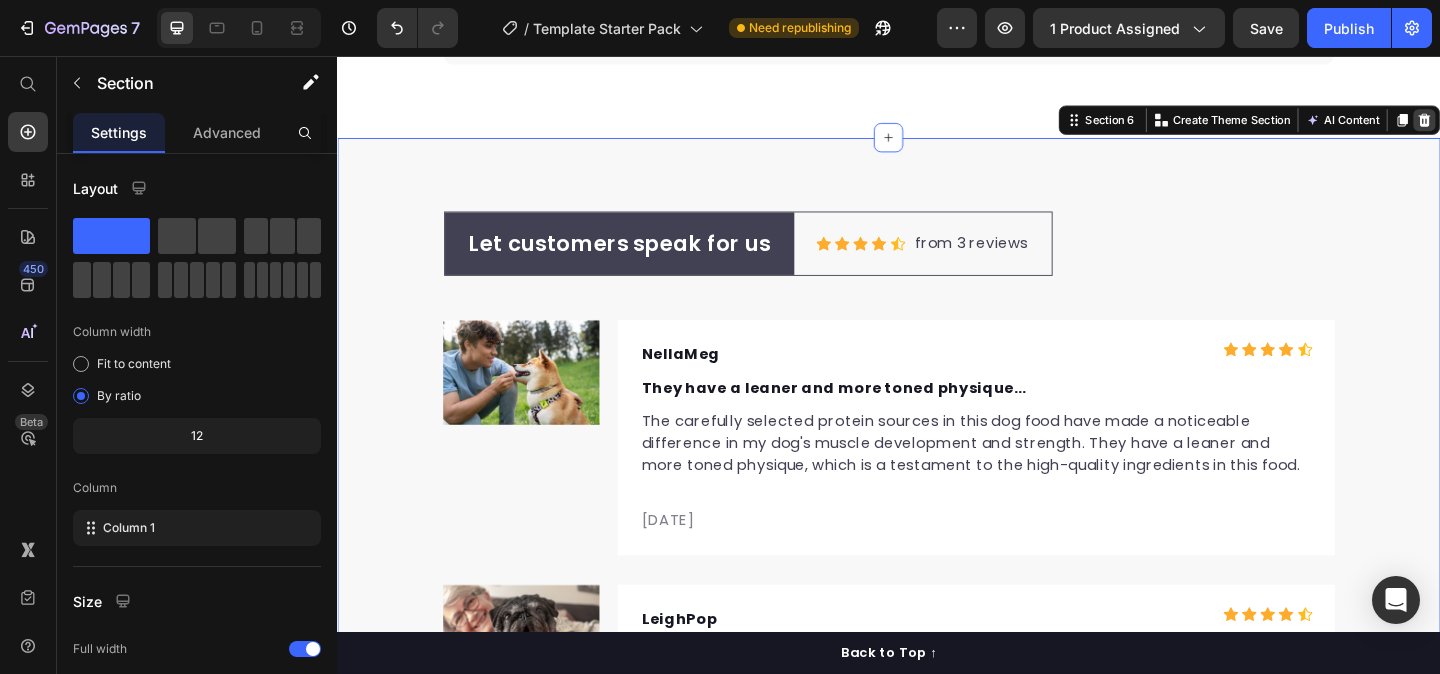 click 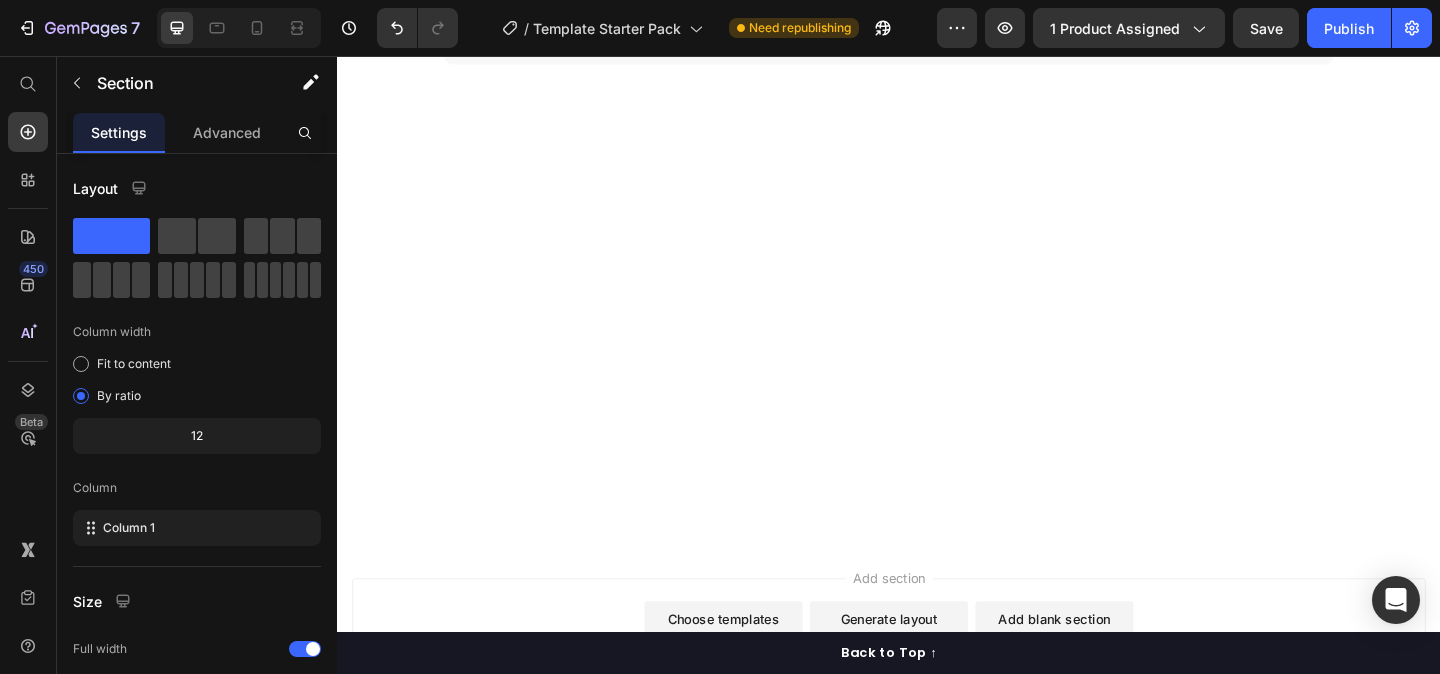 click at bounding box center [937, 364] 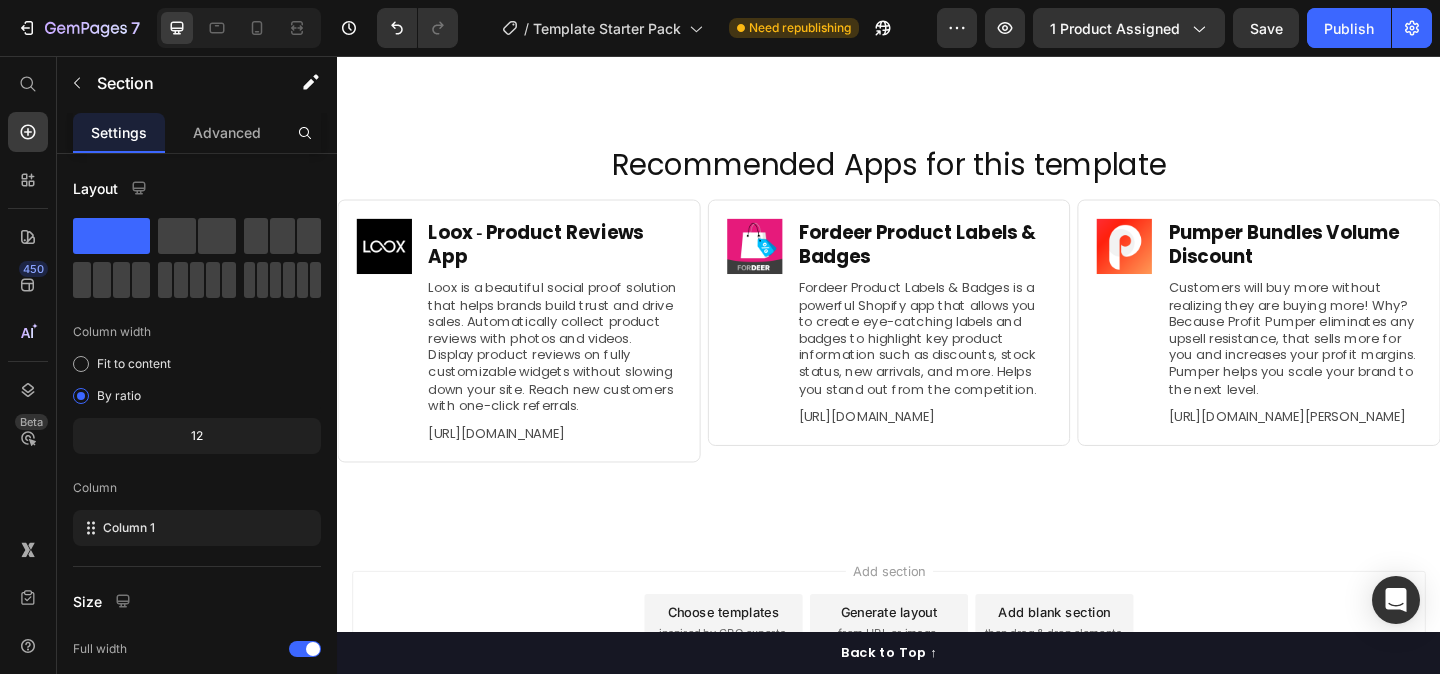 scroll, scrollTop: 3239, scrollLeft: 0, axis: vertical 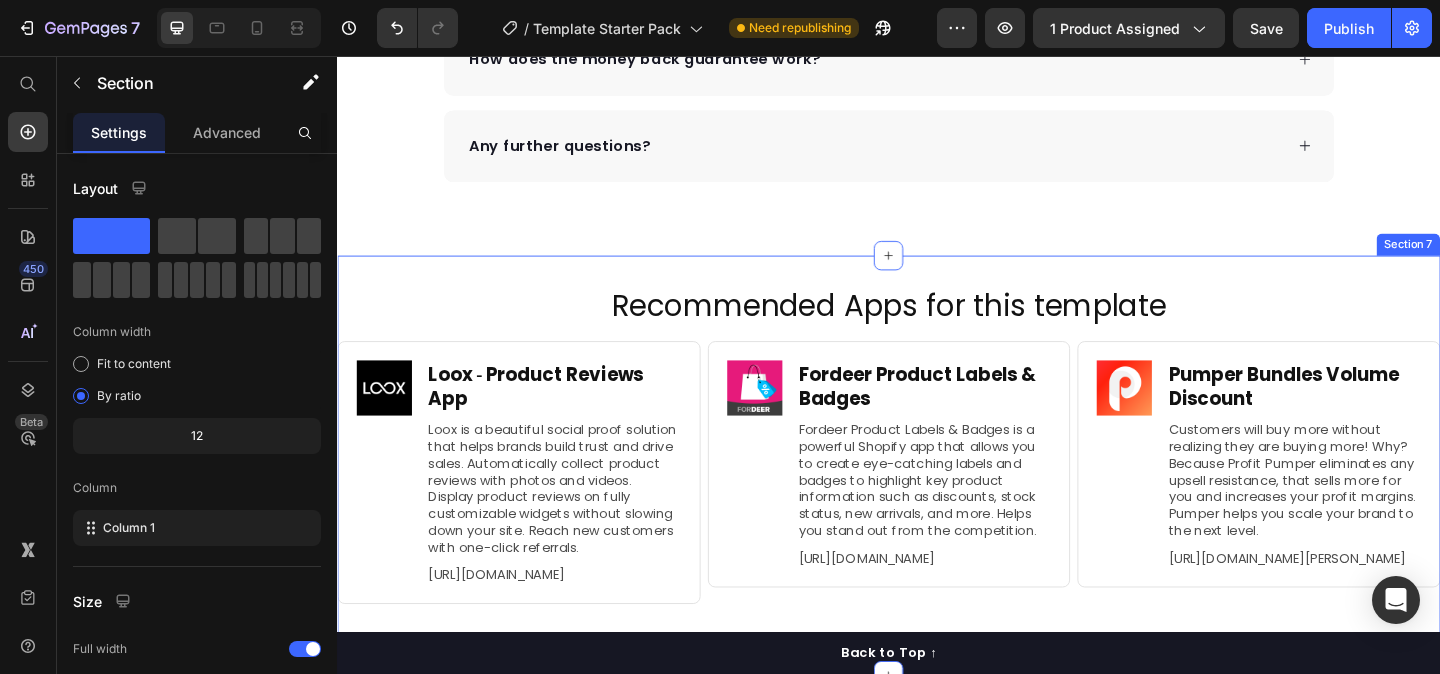 click on "Recommended Apps for this template Heading Image Loox ‑ Product Reviews App Heading Loox is a beautiful social proof solution that helps brands build trust and drive sales. Automatically collect product reviews with photos and videos. Display product reviews on fully customizable widgets without slowing down your site. Reach new customers with one-click referrals. Text Block https://gempages.co/loox Text Block Row Row Image Fordeer Product Labels & Badges Heading Fordeer Product Labels & Badges is a powerful Shopify app that allows you to create eye-catching labels and badges to highlight key product information such as discounts, stock status, new arrivals, and more. Helps you stand out from the competition. Text Block https://gempages.co/fodeer-product-badges-label-design Text Block Row Row Image Pumper Bundles Volume Discount Heading Text Block https://gempages.co/pumper-quantity-breaks-product-bundles-discounts Text Block Row Row Row Section 7" at bounding box center [937, 501] 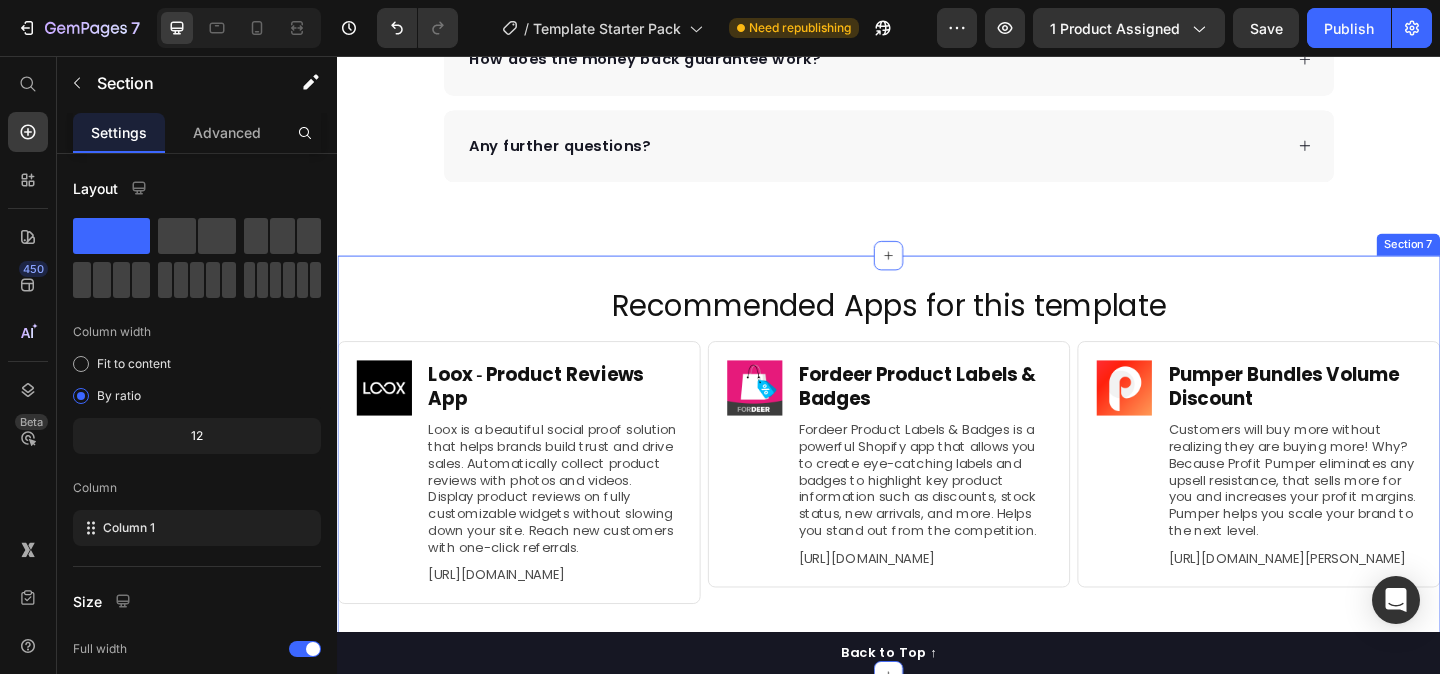 click on "Recommended Apps for this template Heading Image Loox ‑ Product Reviews App Heading Loox is a beautiful social proof solution that helps brands build trust and drive sales. Automatically collect product reviews with photos and videos. Display product reviews on fully customizable widgets without slowing down your site. Reach new customers with one-click referrals. Text Block https://gempages.co/loox Text Block Row Row Image Fordeer Product Labels & Badges Heading Fordeer Product Labels & Badges is a powerful Shopify app that allows you to create eye-catching labels and badges to highlight key product information such as discounts, stock status, new arrivals, and more. Helps you stand out from the competition. Text Block https://gempages.co/fodeer-product-badges-label-design Text Block Row Row Image Pumper Bundles Volume Discount Heading Text Block https://gempages.co/pumper-quantity-breaks-product-bundles-discounts Text Block Row Row Row Section 7" at bounding box center [937, 501] 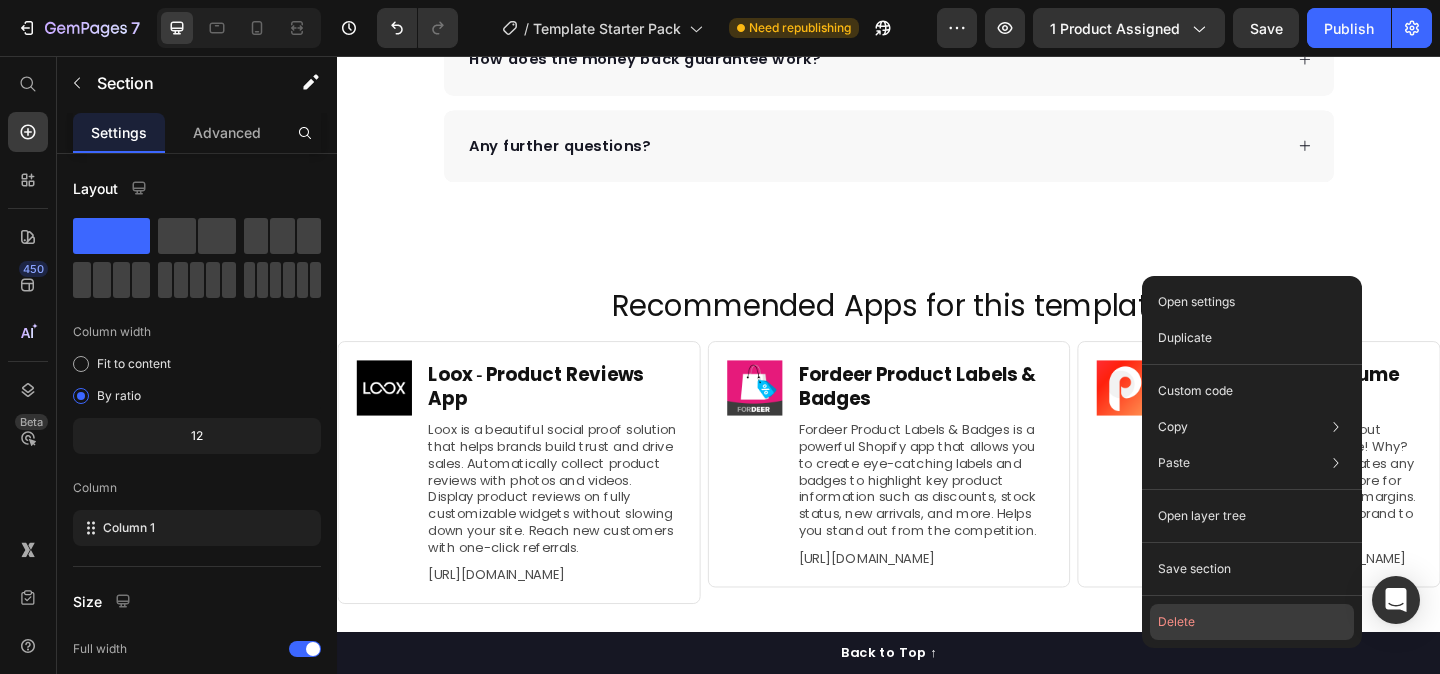 click on "Delete" 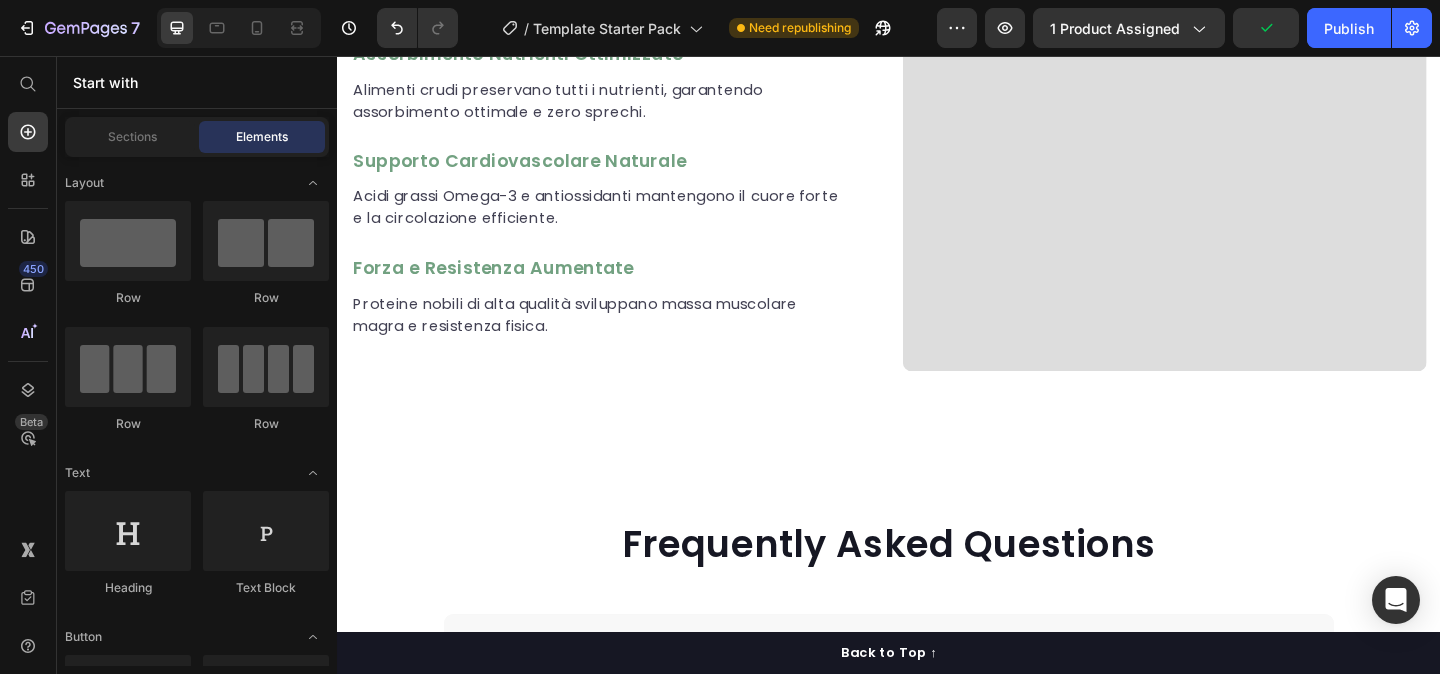 scroll, scrollTop: 2080, scrollLeft: 0, axis: vertical 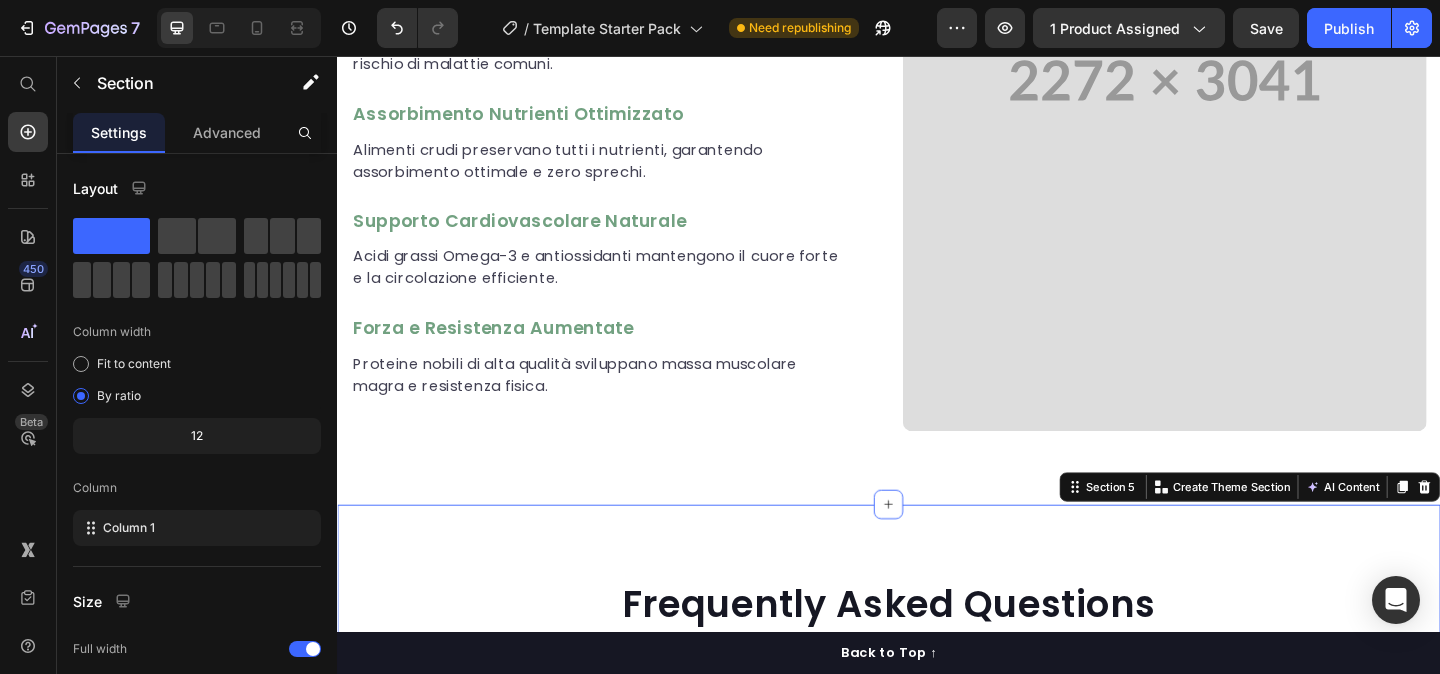 click on "Frequently Asked Questions Heading
Can Petpure plate be used on a regular basis?
Can Petpure plate be given to pregnant & nursing dogs?
Will my dog like the taste? Made from all-natural ingredients, this flavouring is allergen-free, contains no artificial nasties and is 100% safe for canine consumption. Your dog will love the chicken and bacon flavour, too! Text block
How long will it take to see results?
How does the money back guarantee work?
Any further questions? Accordion Row Section 5   You can create reusable sections Create Theme Section AI Content Write with GemAI What would you like to describe here? Tone and Voice Persuasive Product Starter Kit Barf Show more Generate" at bounding box center (937, 988) 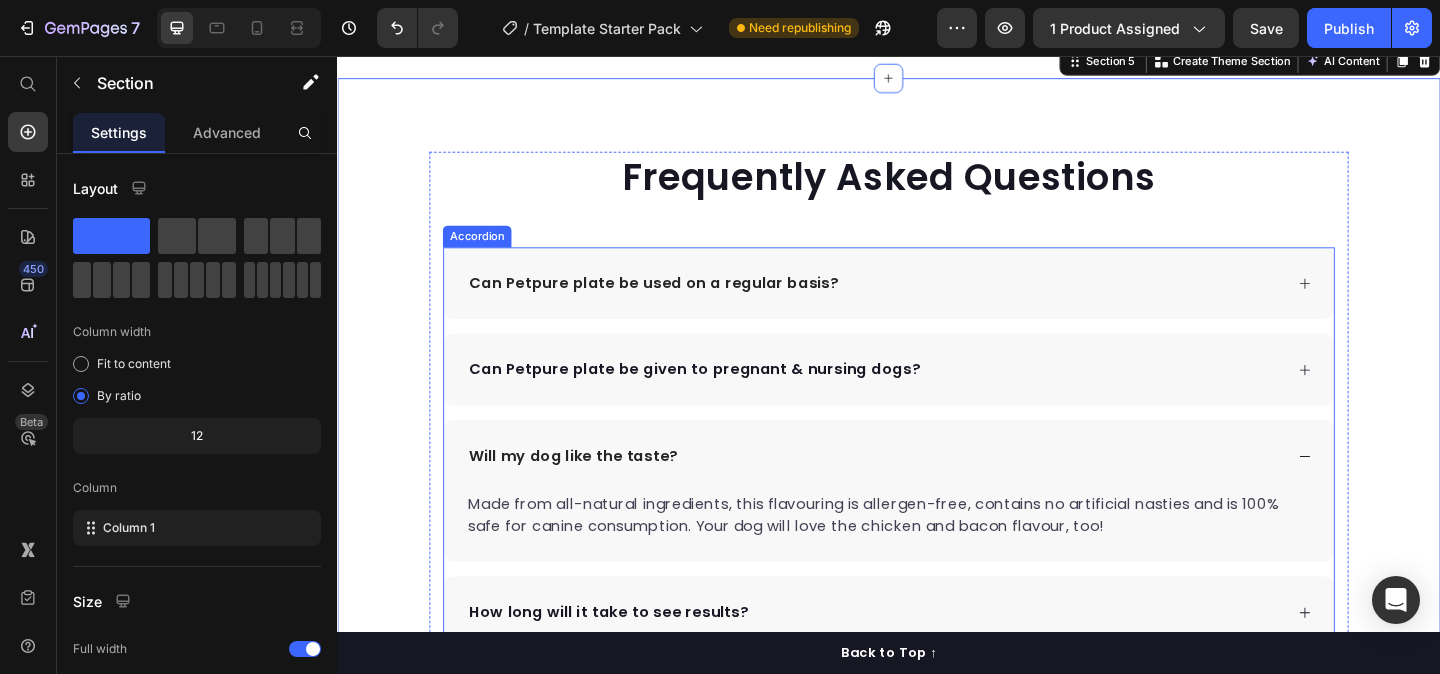 scroll, scrollTop: 2965, scrollLeft: 0, axis: vertical 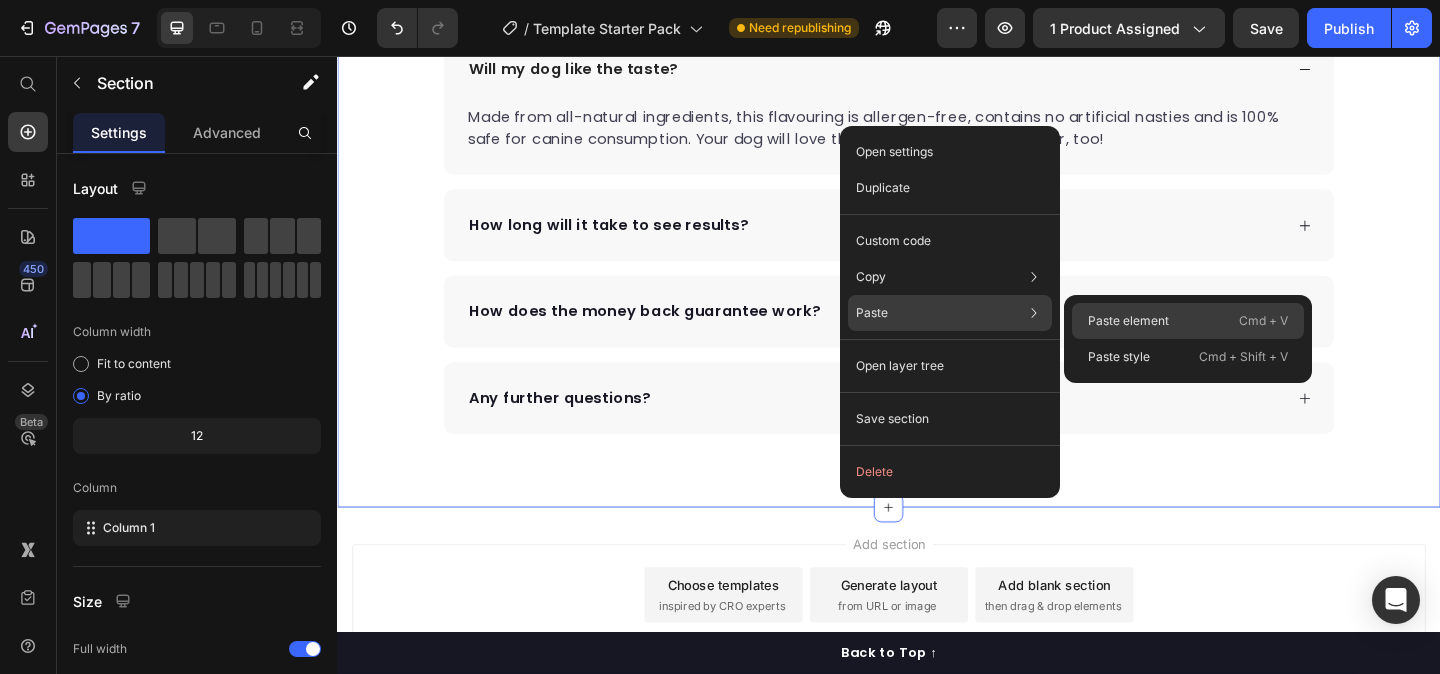 click on "Paste element" at bounding box center (1128, 321) 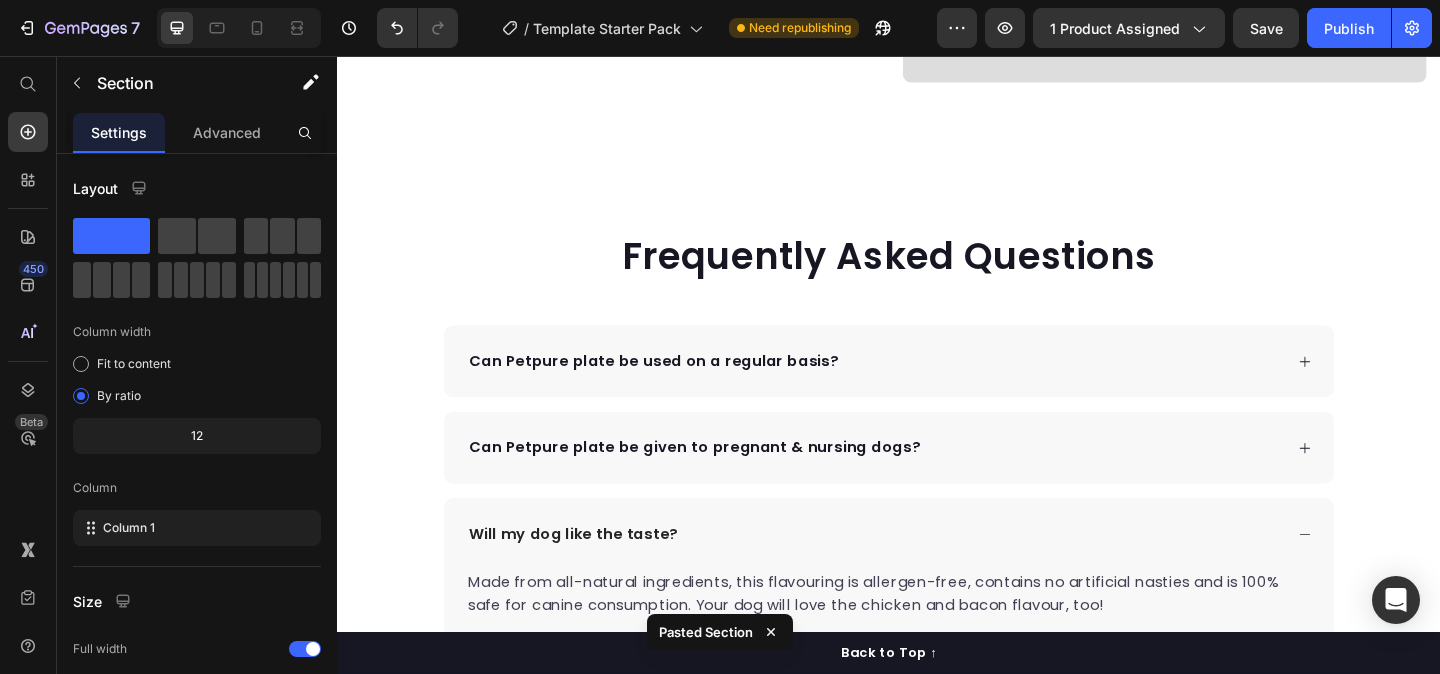 scroll, scrollTop: 2448, scrollLeft: 0, axis: vertical 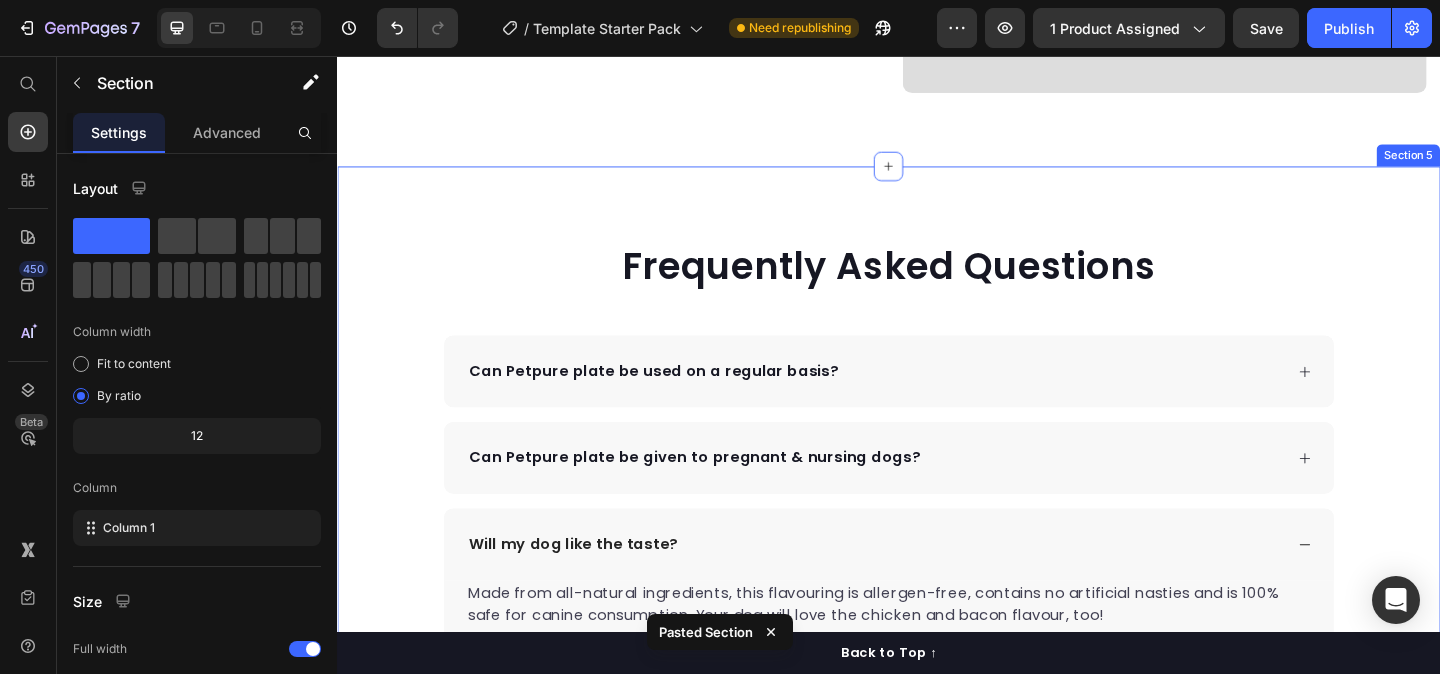 click on "Frequently Asked Questions Heading
Can Petpure plate be used on a regular basis?
Can Petpure plate be given to pregnant & nursing dogs?
Will my dog like the taste? Made from all-natural ingredients, this flavouring is allergen-free, contains no artificial nasties and is 100% safe for canine consumption. Your dog will love the chicken and bacon flavour, too! Text block
How long will it take to see results?
How does the money back guarantee work?
Any further questions? Accordion Row Section 5" at bounding box center (937, 620) 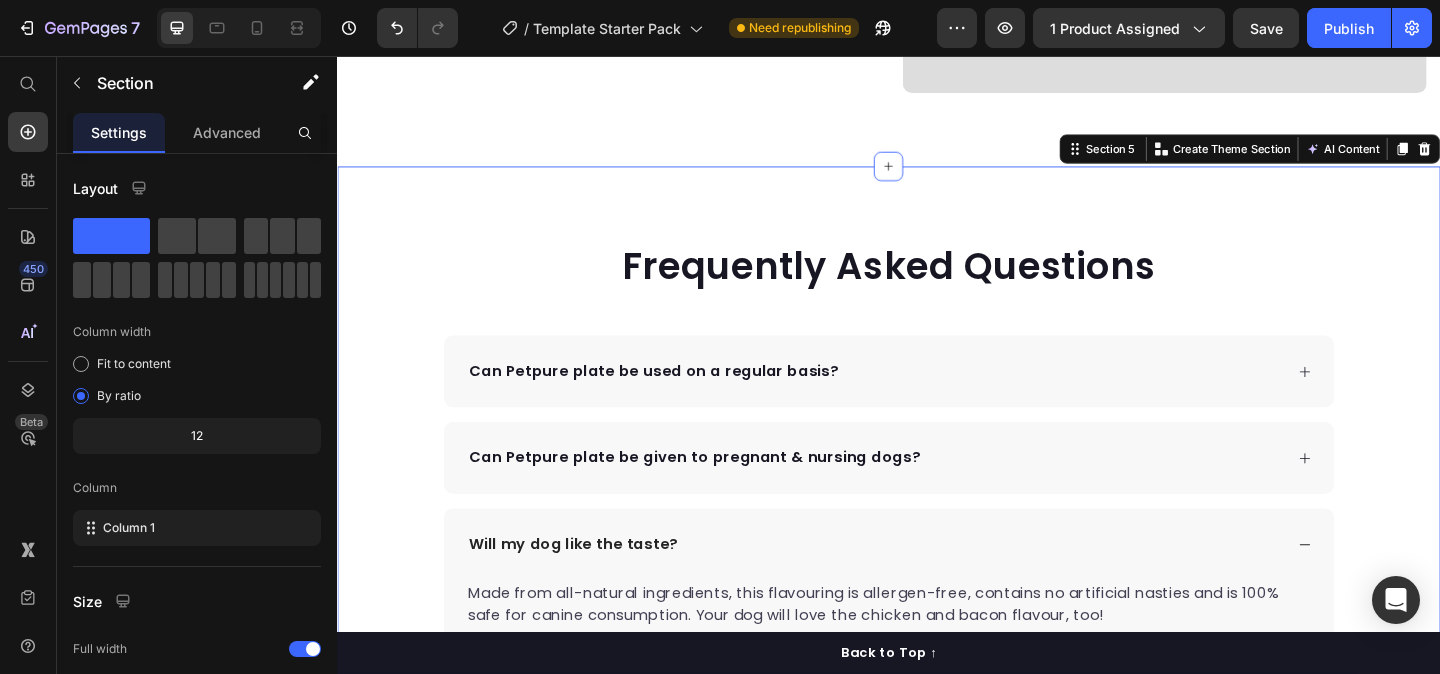click 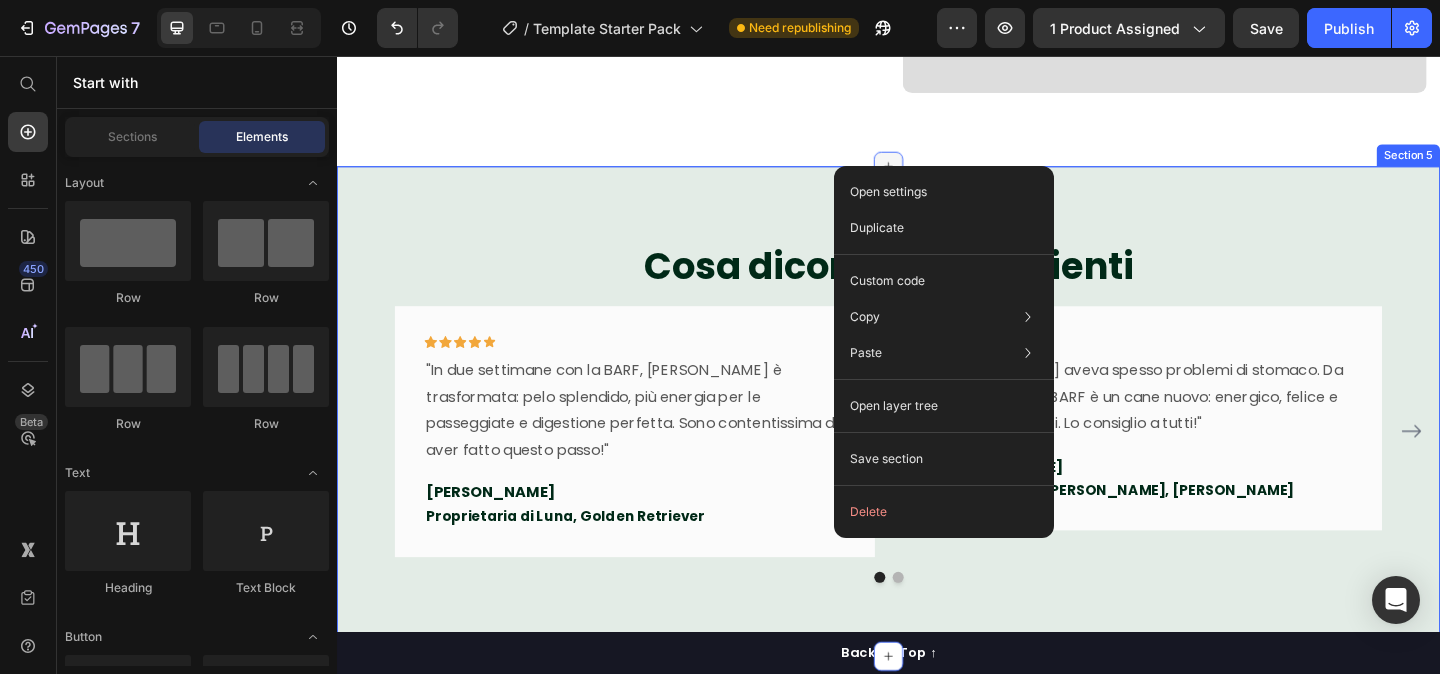 drag, startPoint x: 931, startPoint y: 175, endPoint x: 1219, endPoint y: 221, distance: 291.65048 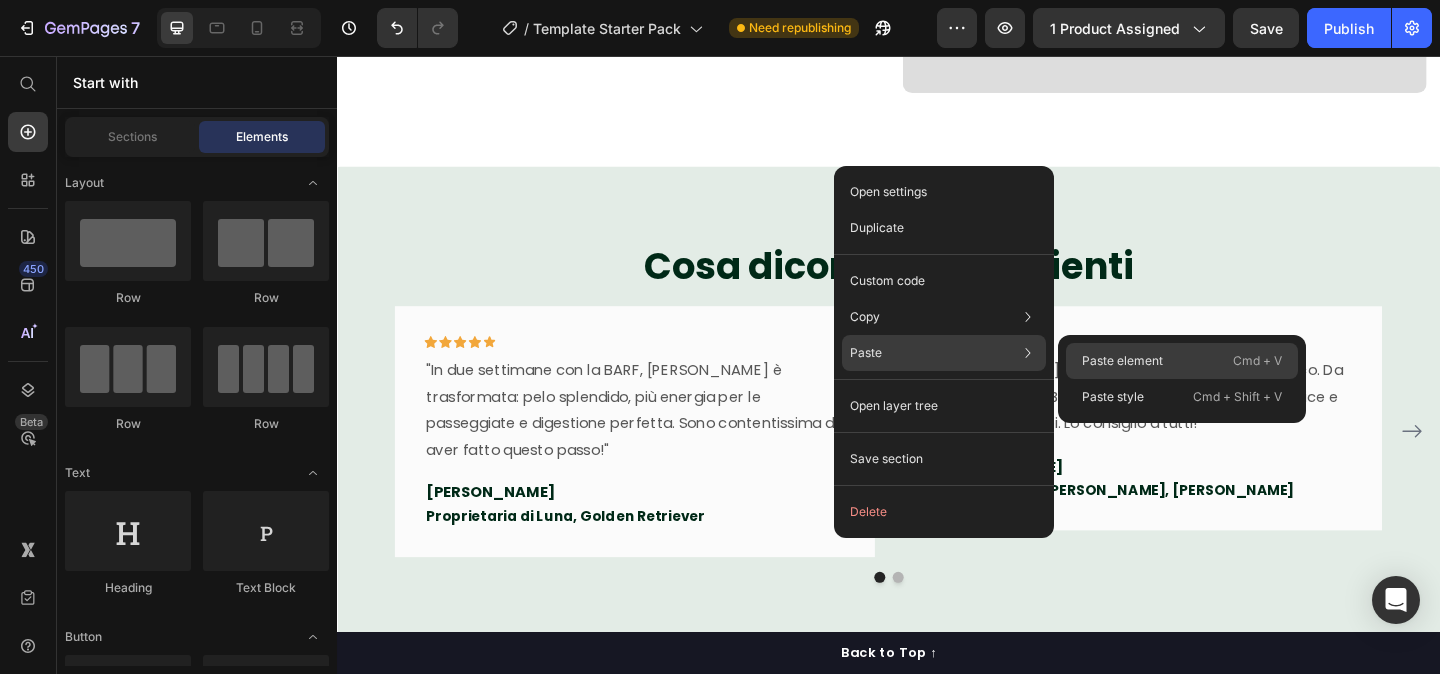 click on "Paste element" at bounding box center [1122, 361] 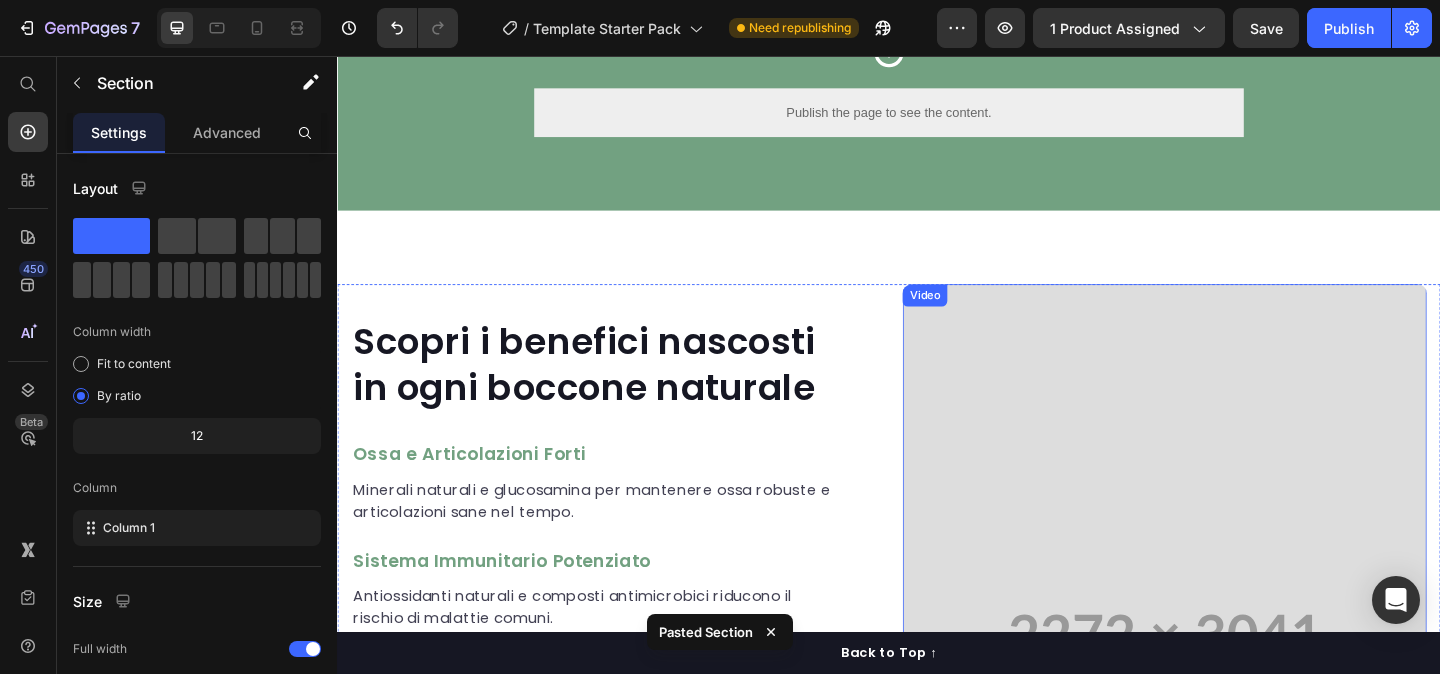 scroll, scrollTop: 1566, scrollLeft: 0, axis: vertical 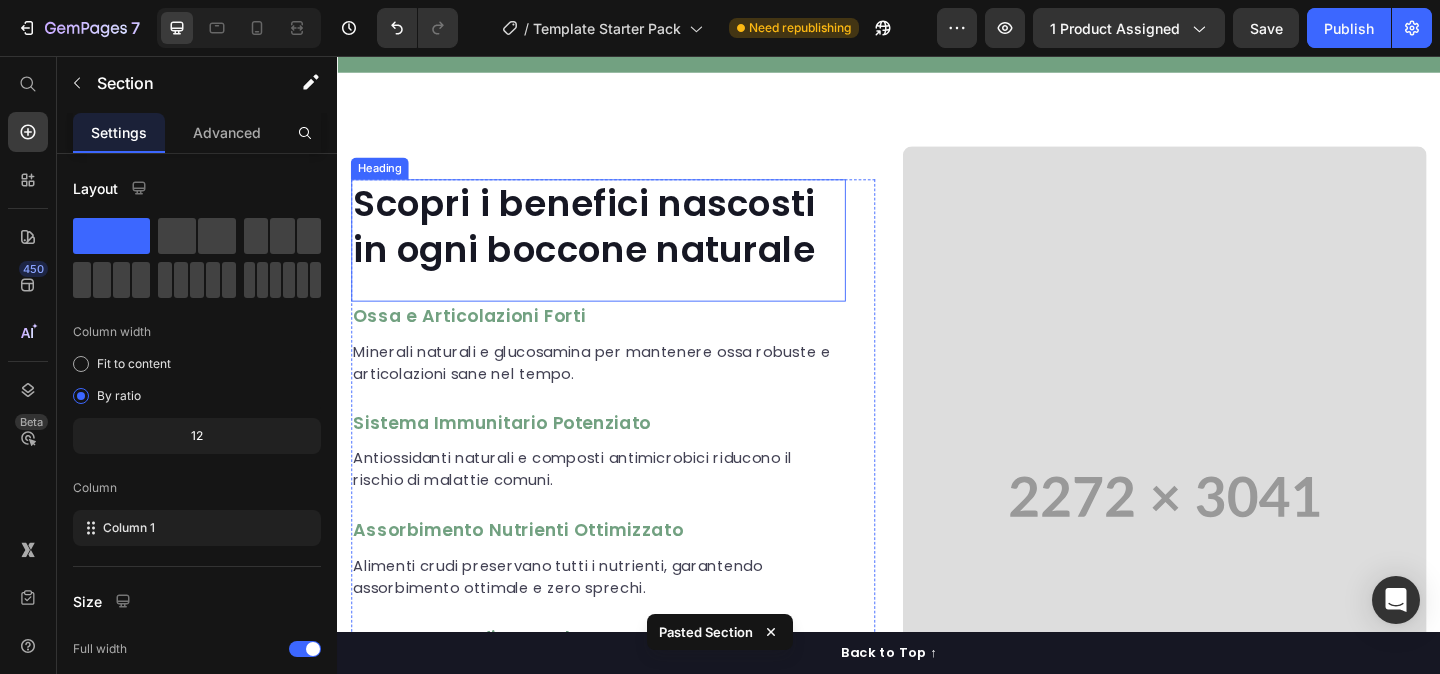 click on "Scopri i benefici nascosti in ogni boccone naturale" at bounding box center (621, 242) 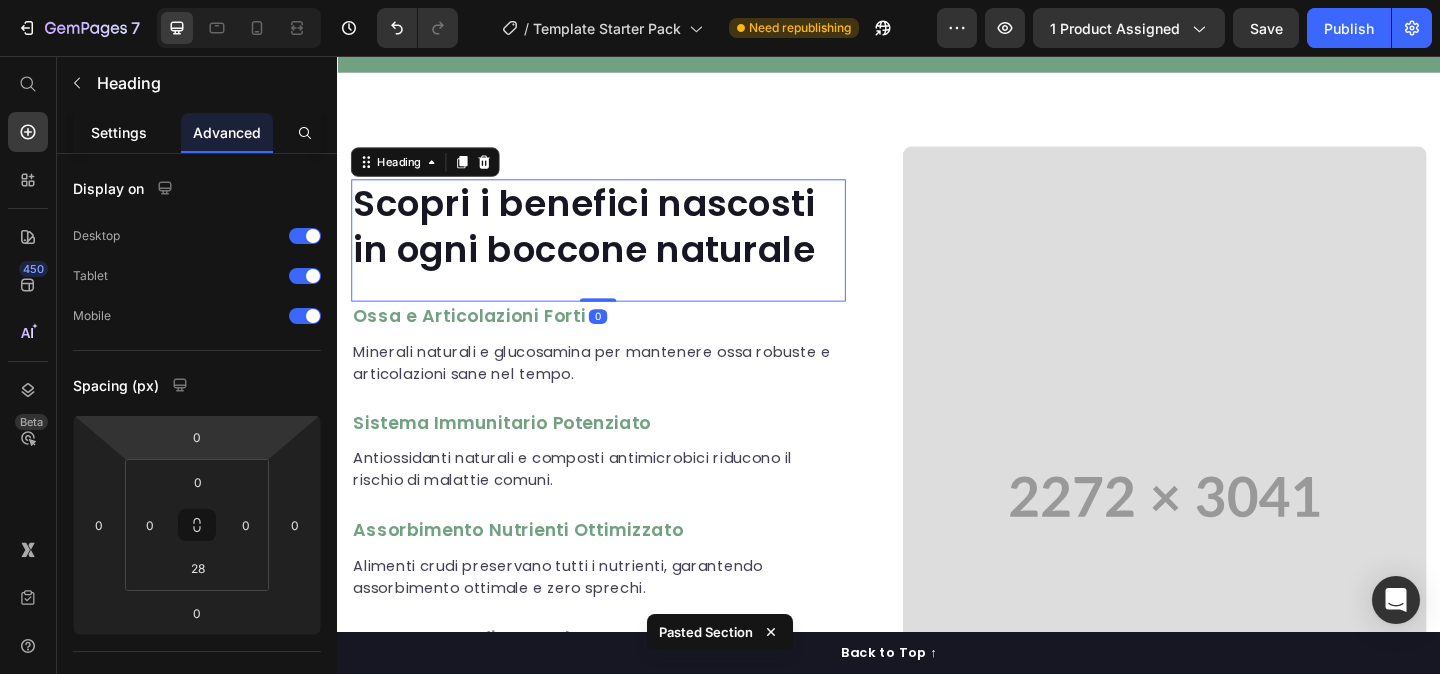 click on "Settings" at bounding box center (119, 132) 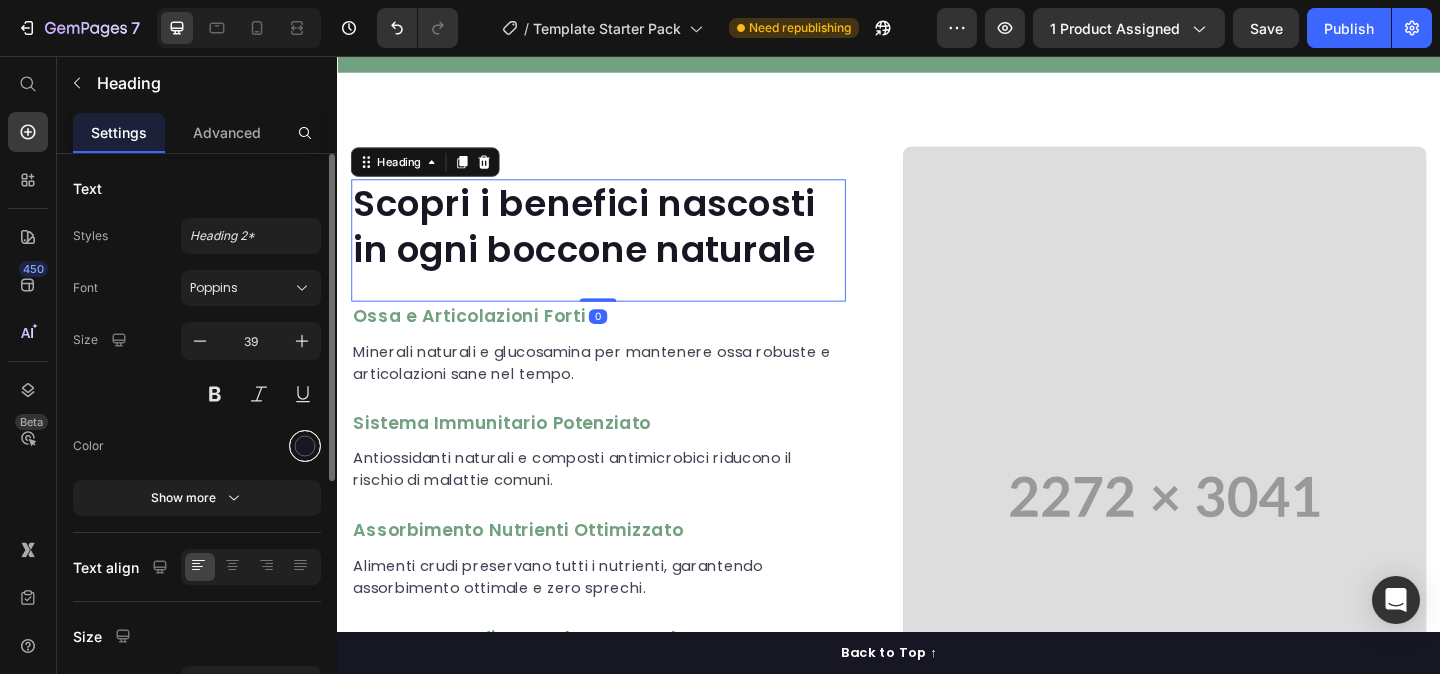 click at bounding box center (305, 446) 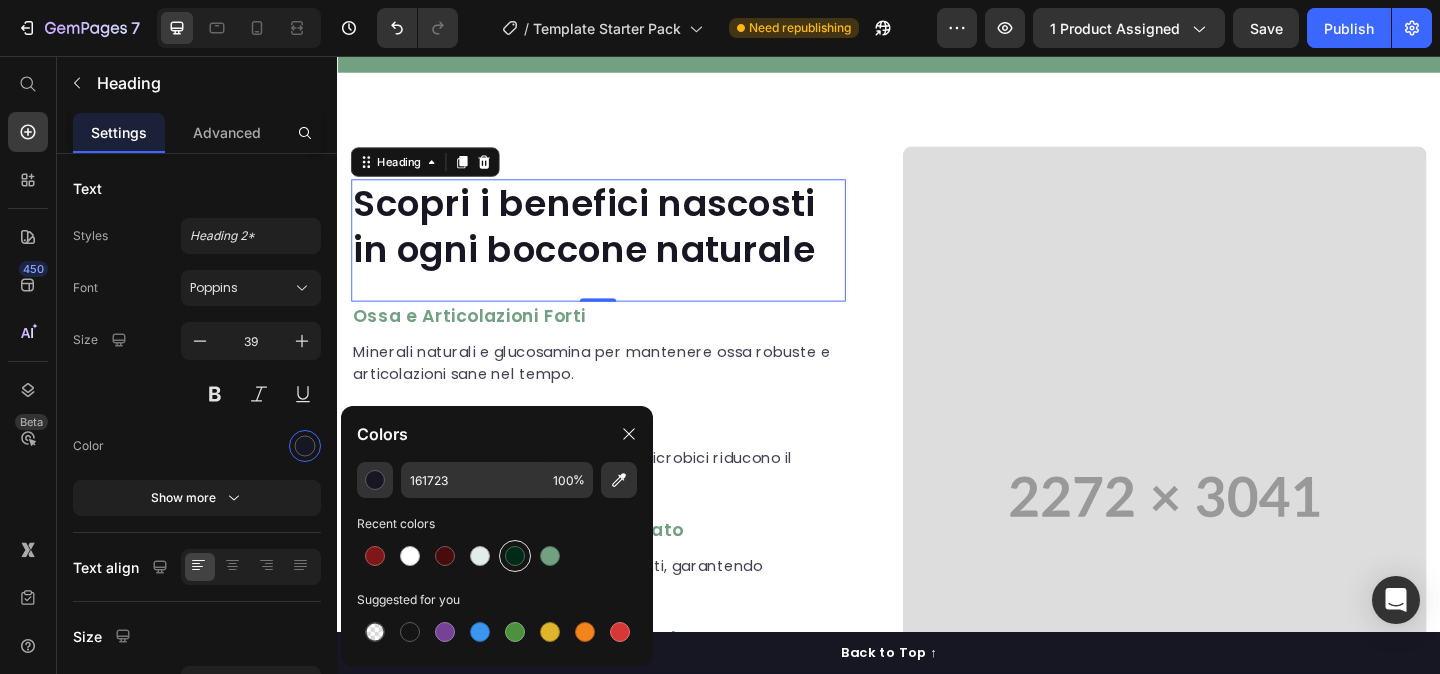 click at bounding box center (515, 556) 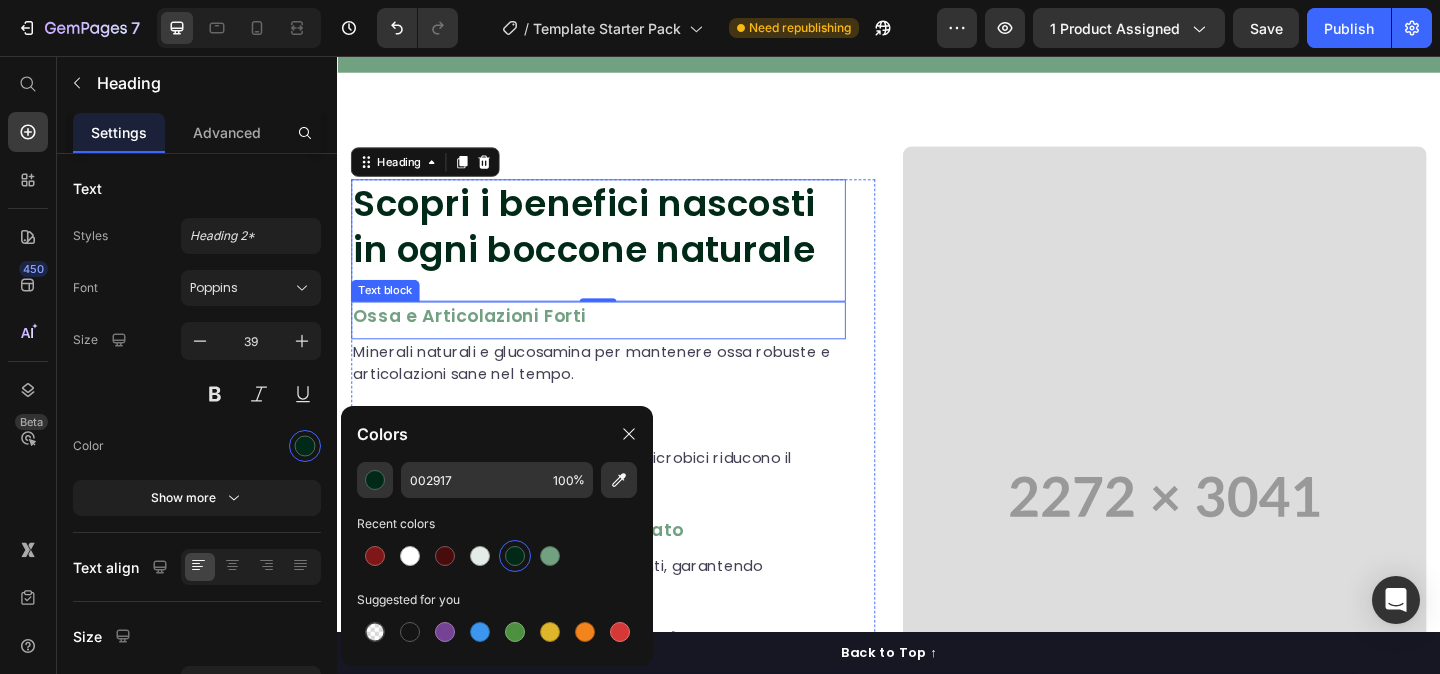 click on "Ossa e Articolazioni Forti" at bounding box center [621, 339] 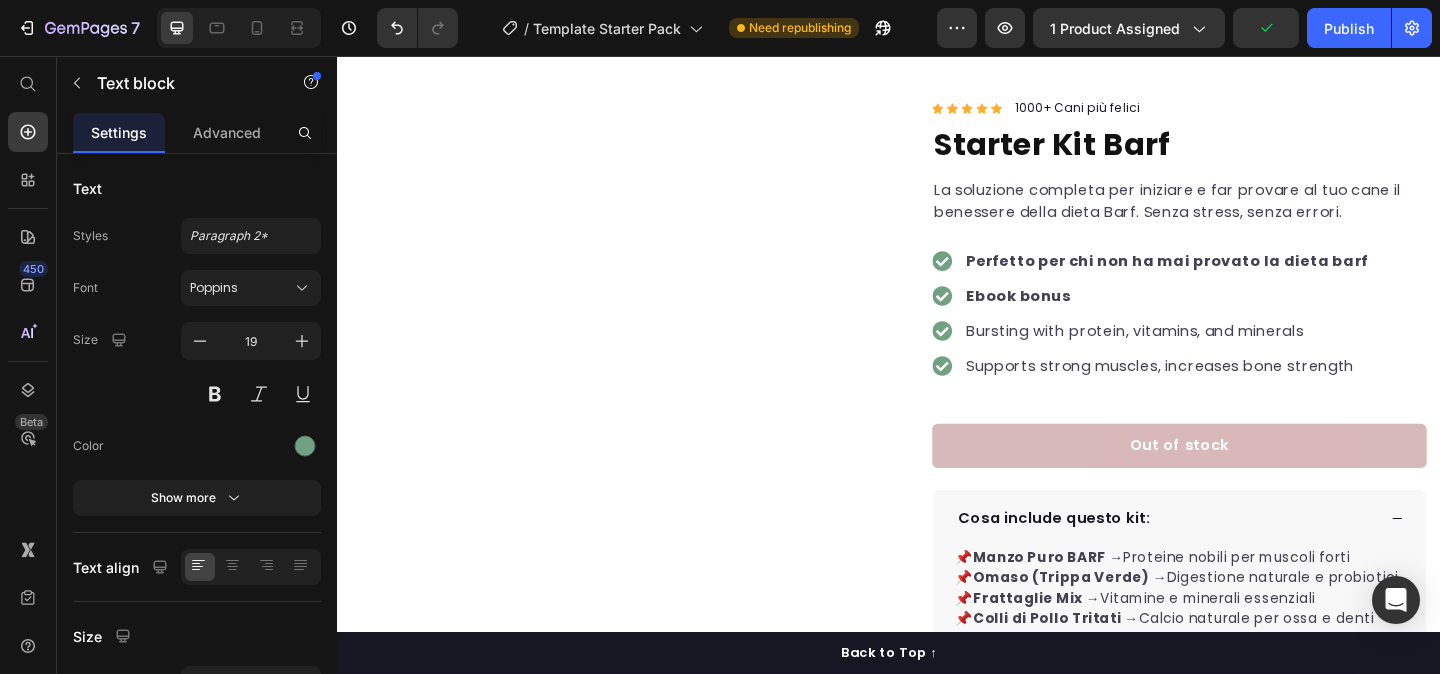 scroll, scrollTop: 0, scrollLeft: 0, axis: both 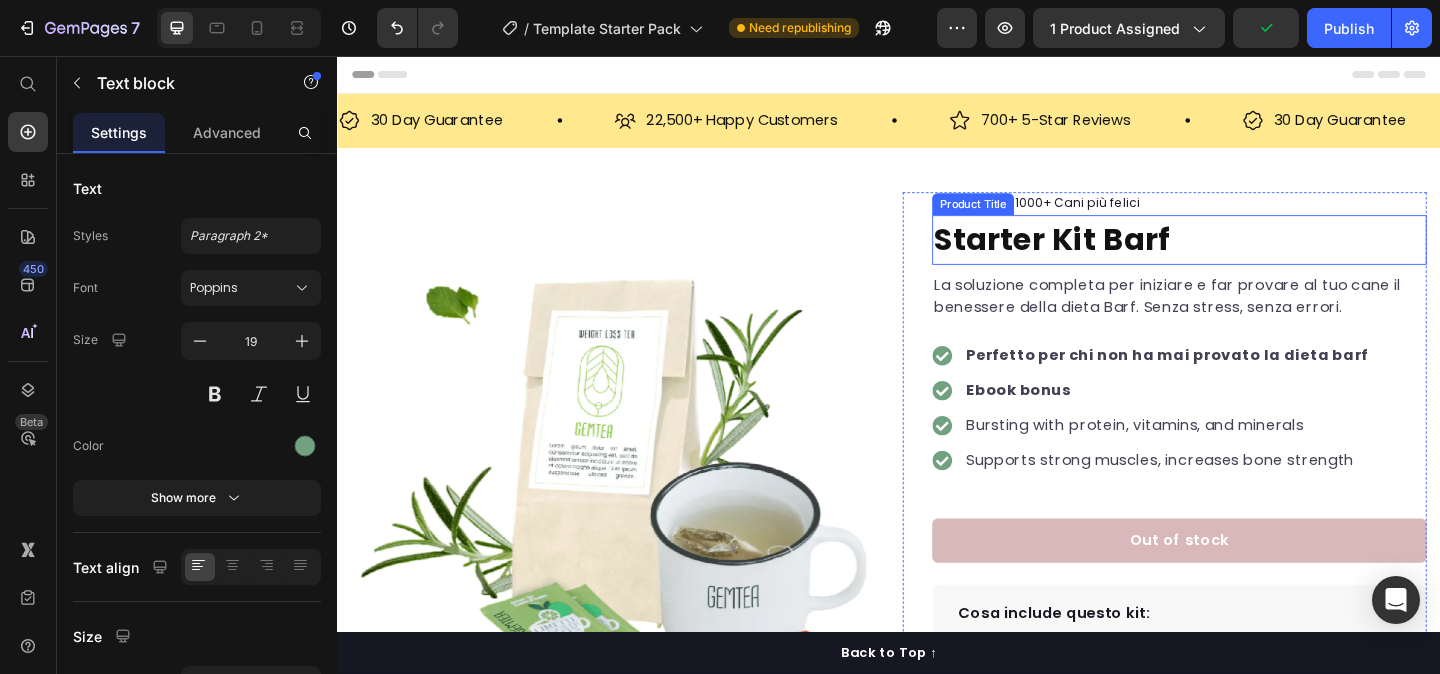 click on "Starter Kit Barf" at bounding box center (1253, 256) 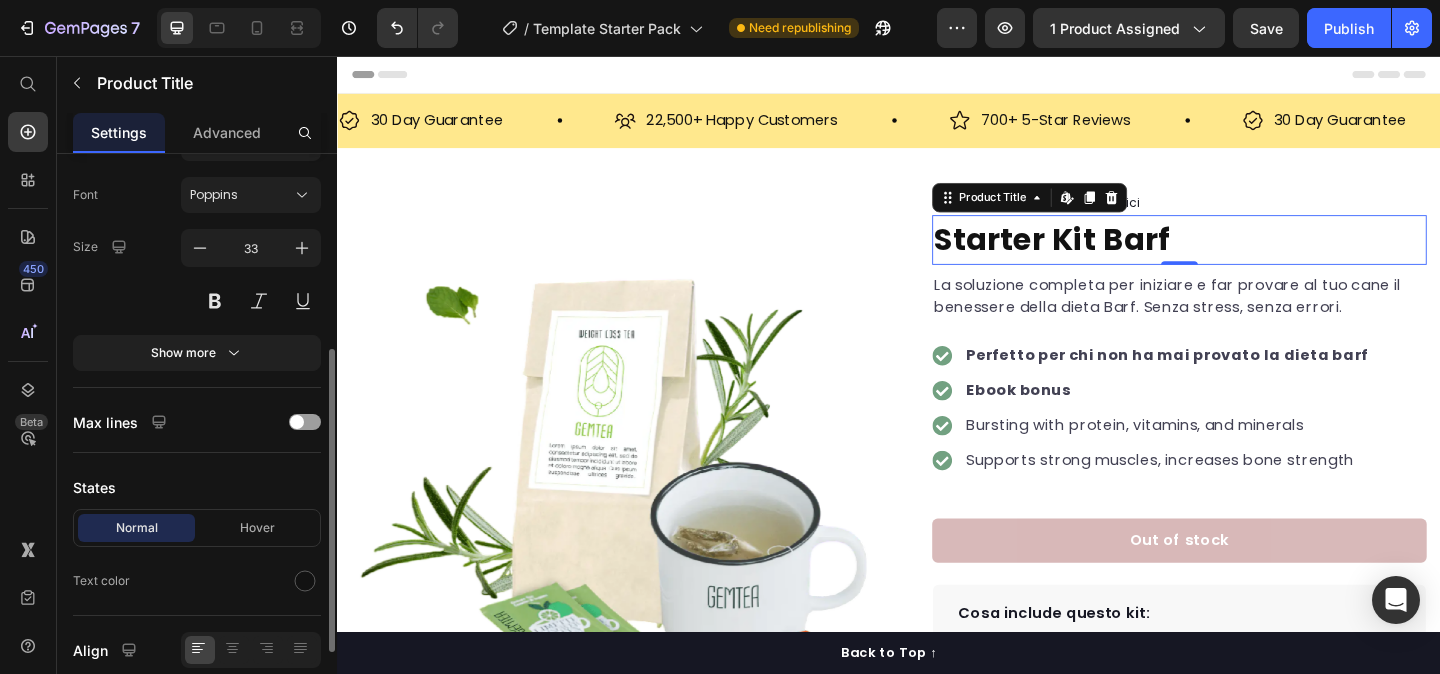 scroll, scrollTop: 521, scrollLeft: 0, axis: vertical 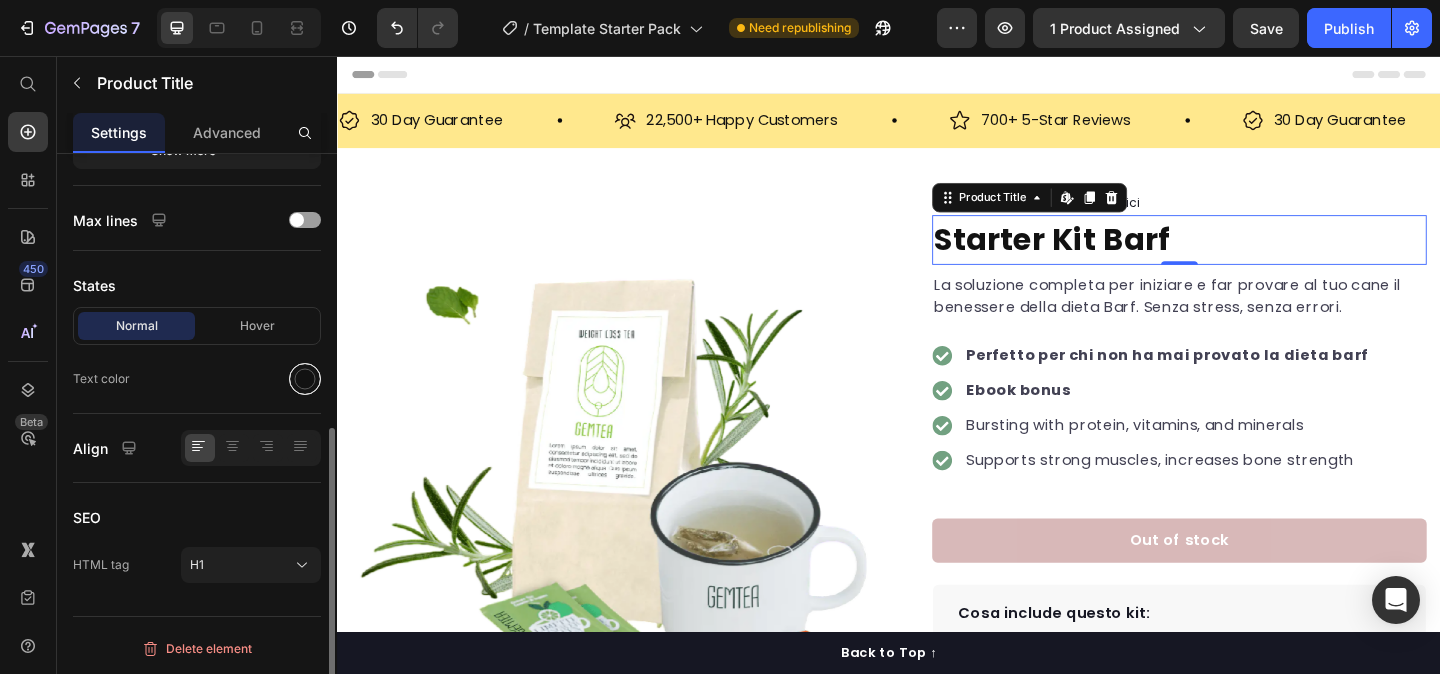 click at bounding box center [305, 379] 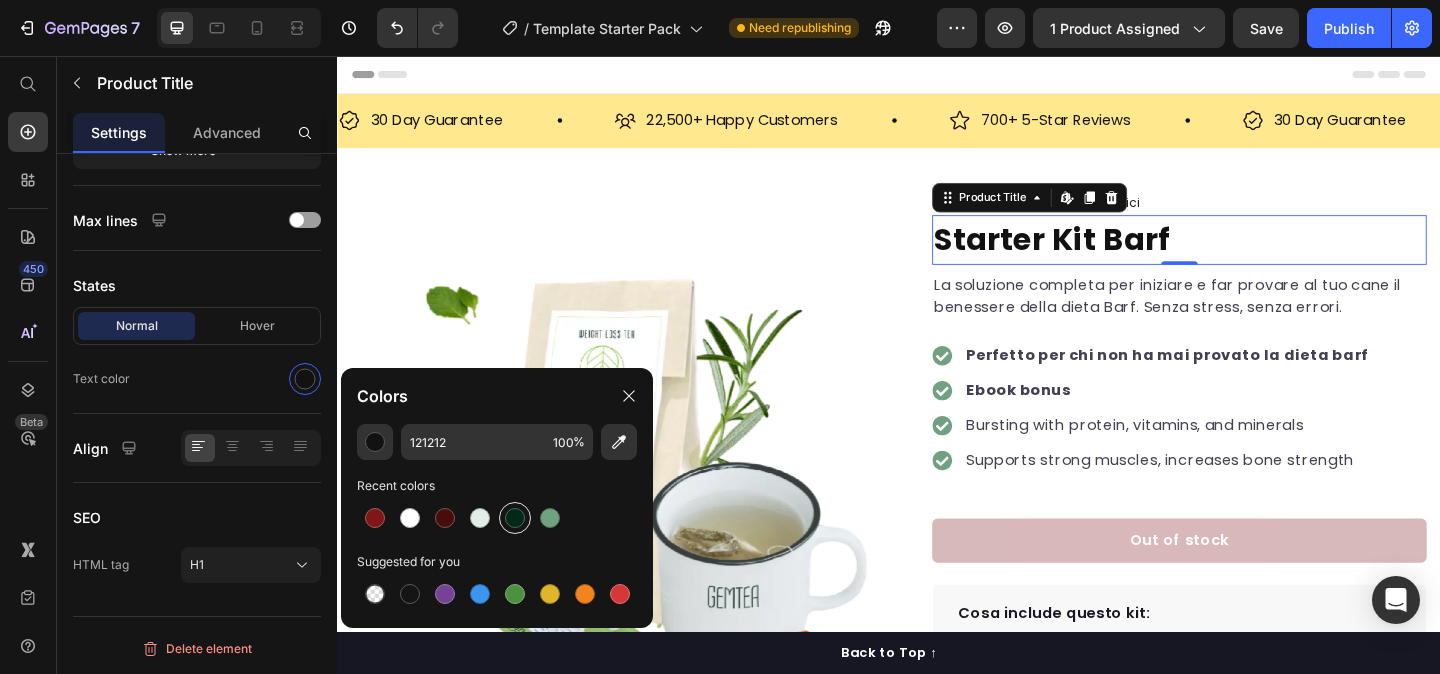click at bounding box center (515, 518) 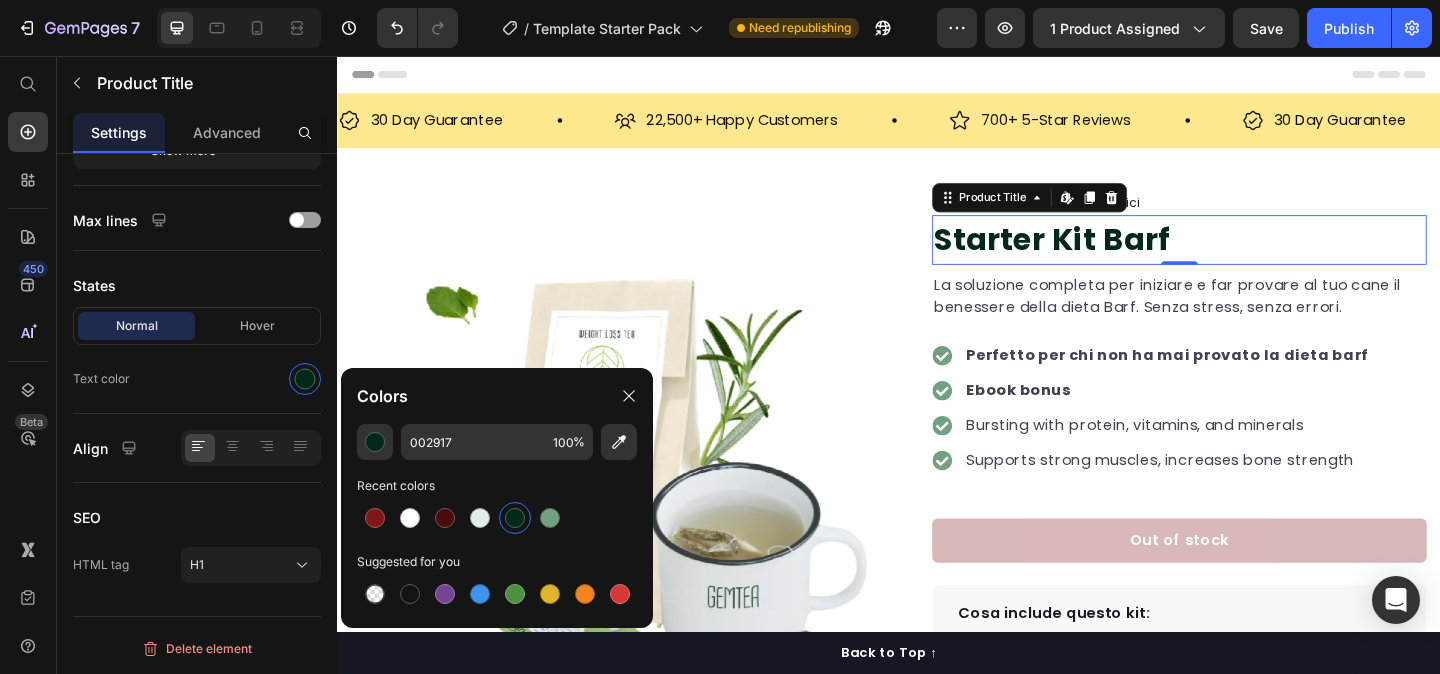 click on "Product Images "My dog absolutely loves this food! It's clear that the taste and quality are top-notch."  -Daisy Text block Row Row Icon Icon Icon Icon Icon Icon List Hoz 1000+ Cani più felici Text block Row Starter Kit Barf Product Title   Edit content in Shopify 0 La soluzione completa per iniziare e far provare al tuo cane il benessere della dieta Barf. Senza stress, senza errori. Text block Perfetto per chi non ha mai provato la dieta barf Ebook bonus Bursting with protein, vitamins, and minerals Supports strong muscles, increases bone strength Item list Out of stock Product Cart Button Perfect for sensitive tummies Supercharge immunity System Bursting with protein, vitamins, and minerals Supports strong muscles, increases bone strength Item list
Cosa include questo kit: 📌  Manzo Puro BARF →  Proteine nobili per muscoli forti 📌  Omaso (Trippa Verde) →  Digestione naturale e probiotici 📌  Frattaglie Mix →  Vitamine e minerali essenziali 📌  Colli di Pollo Tritati → Row" at bounding box center (937, 601) 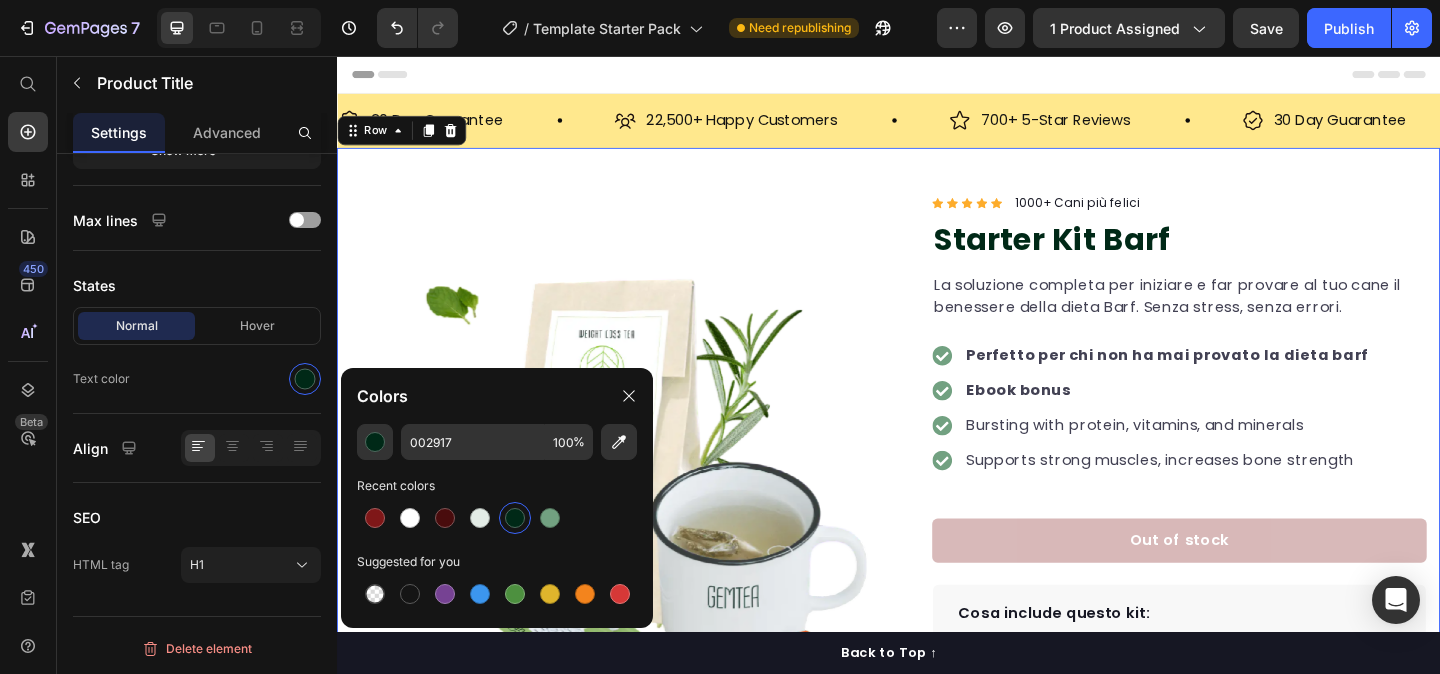 scroll, scrollTop: 0, scrollLeft: 0, axis: both 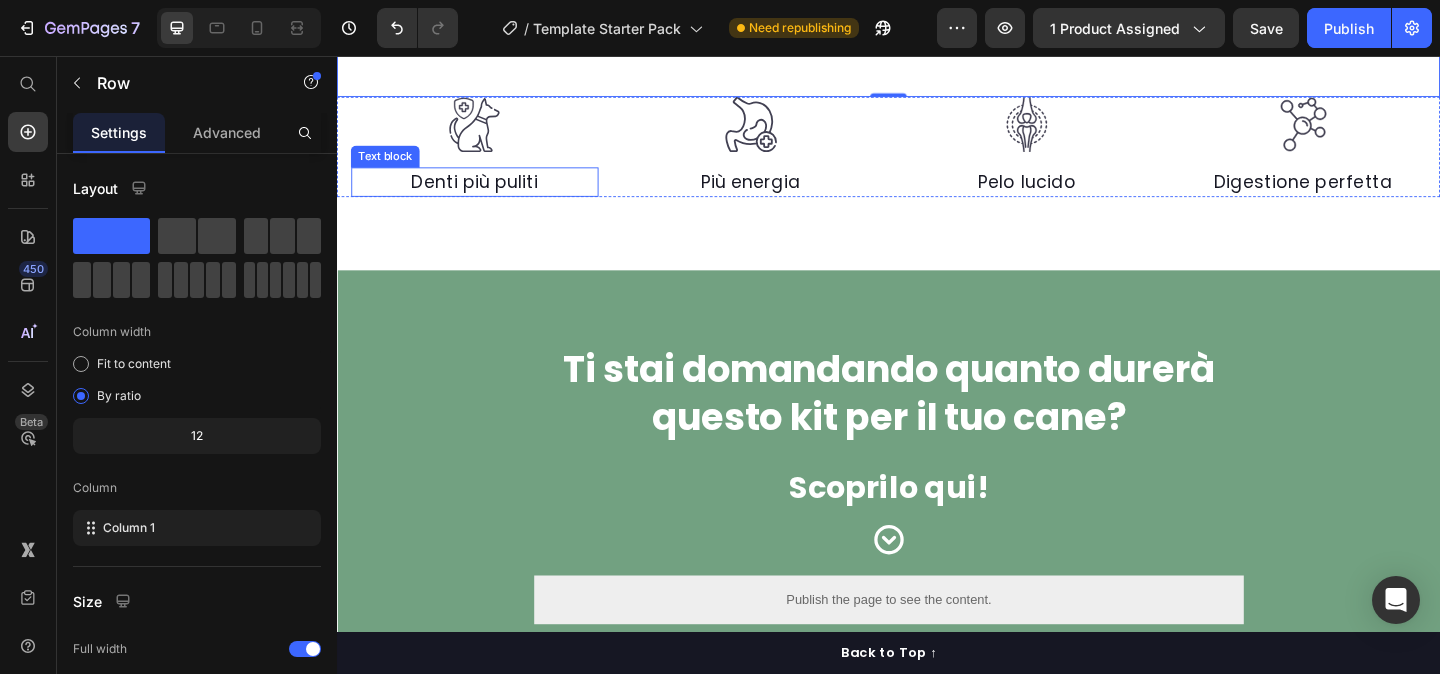 click on "Denti più puliti" at bounding box center [486, 193] 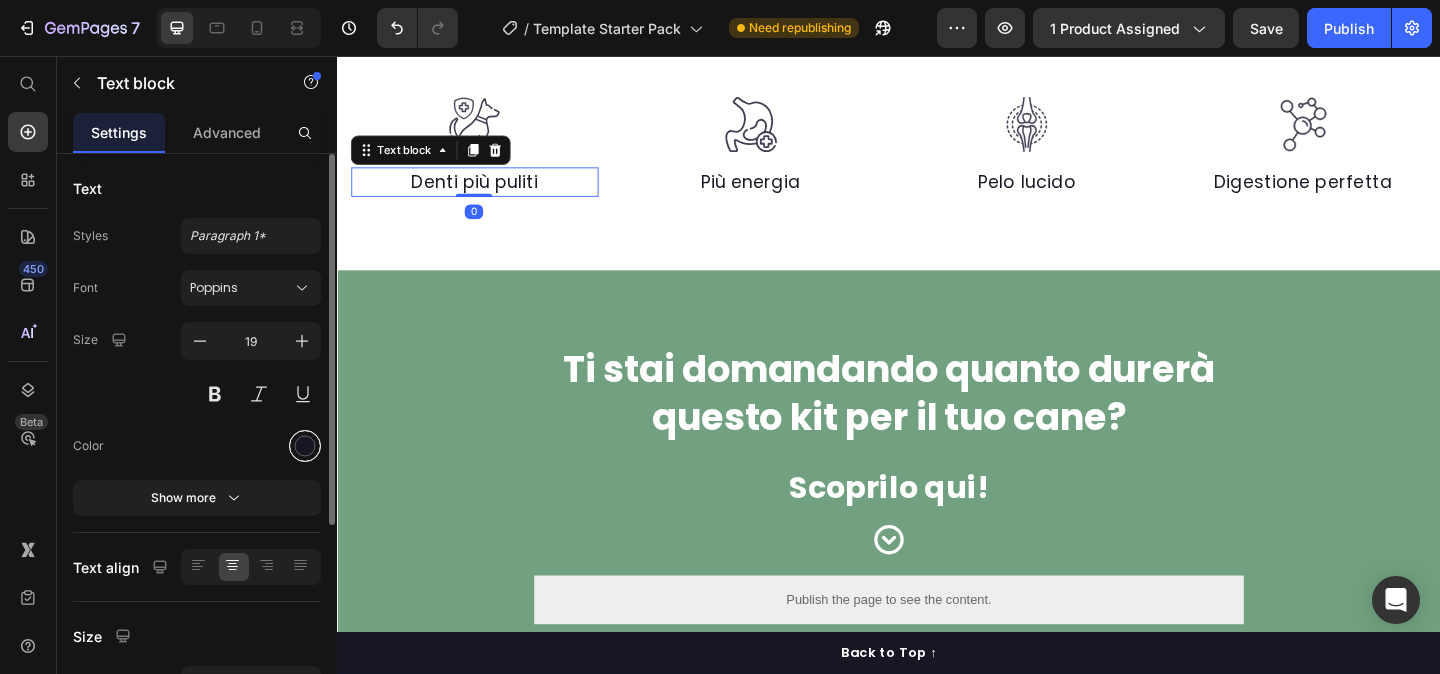 click at bounding box center [305, 446] 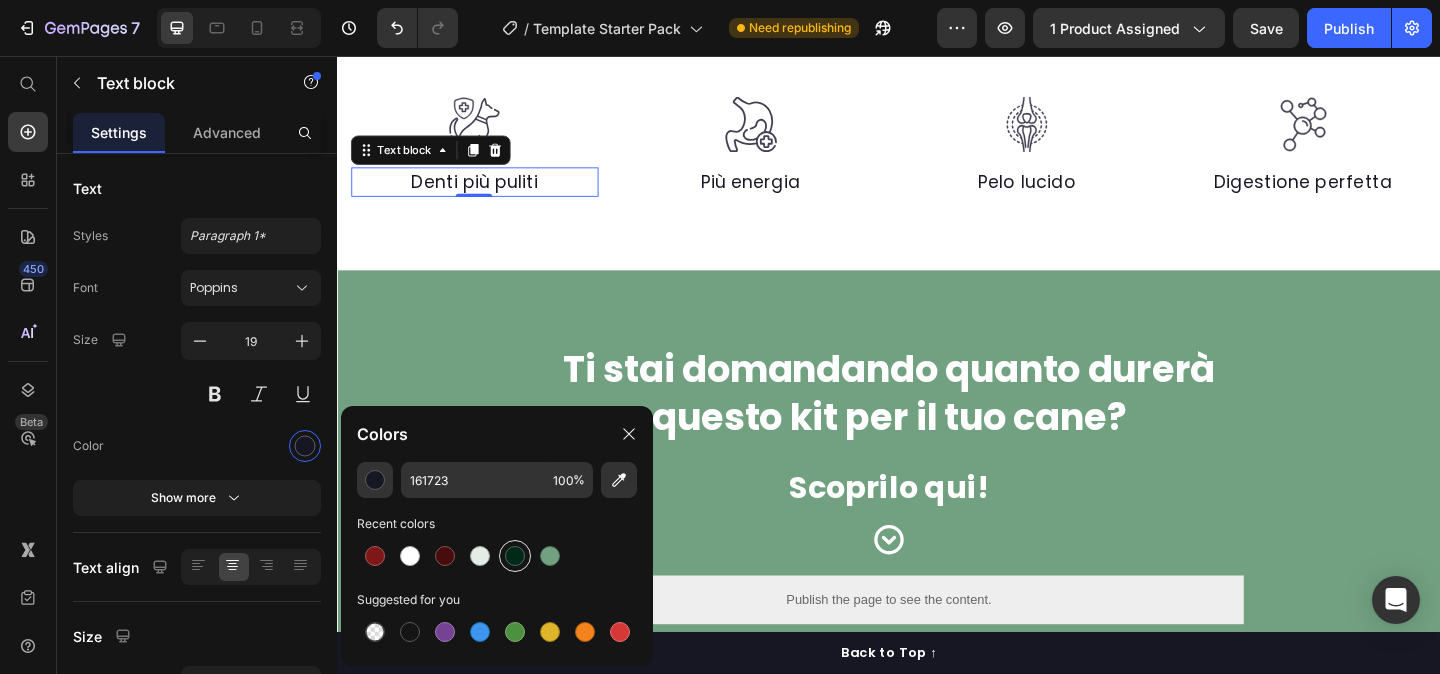 click at bounding box center [515, 556] 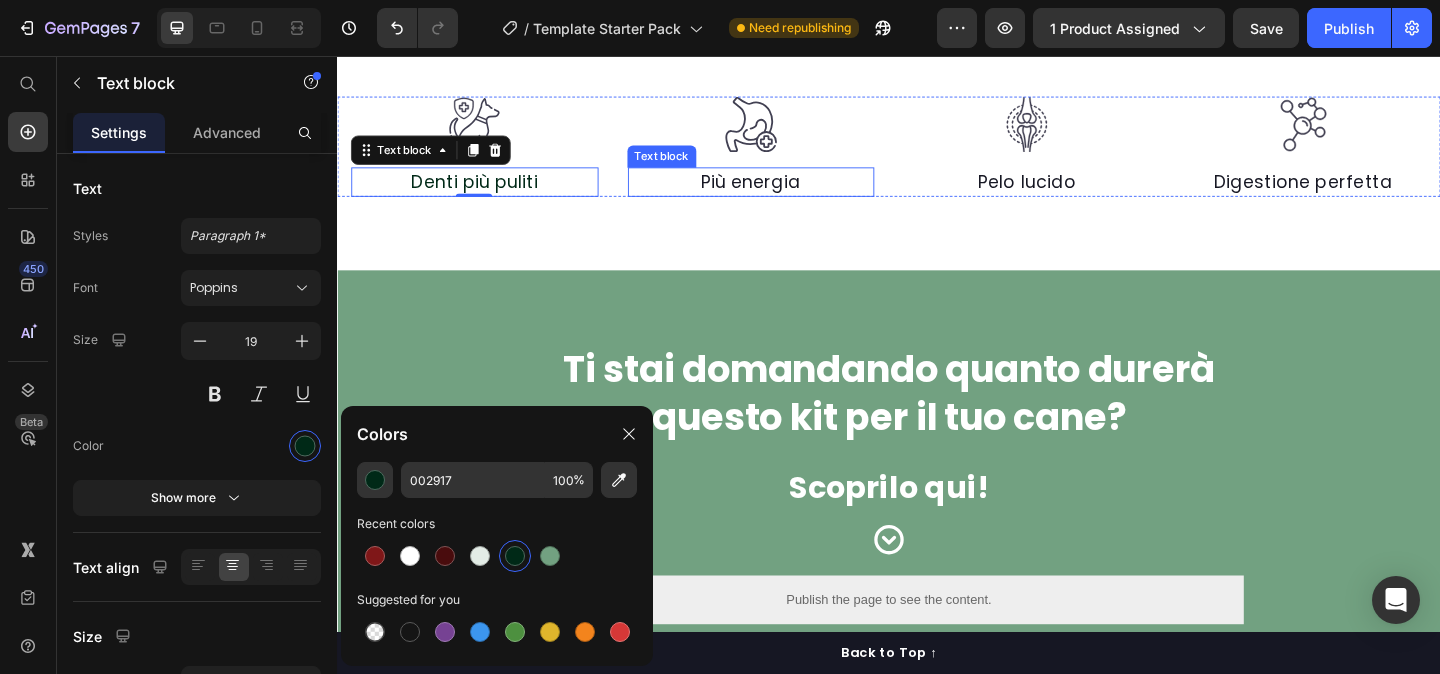 click on "Più energia" at bounding box center (787, 193) 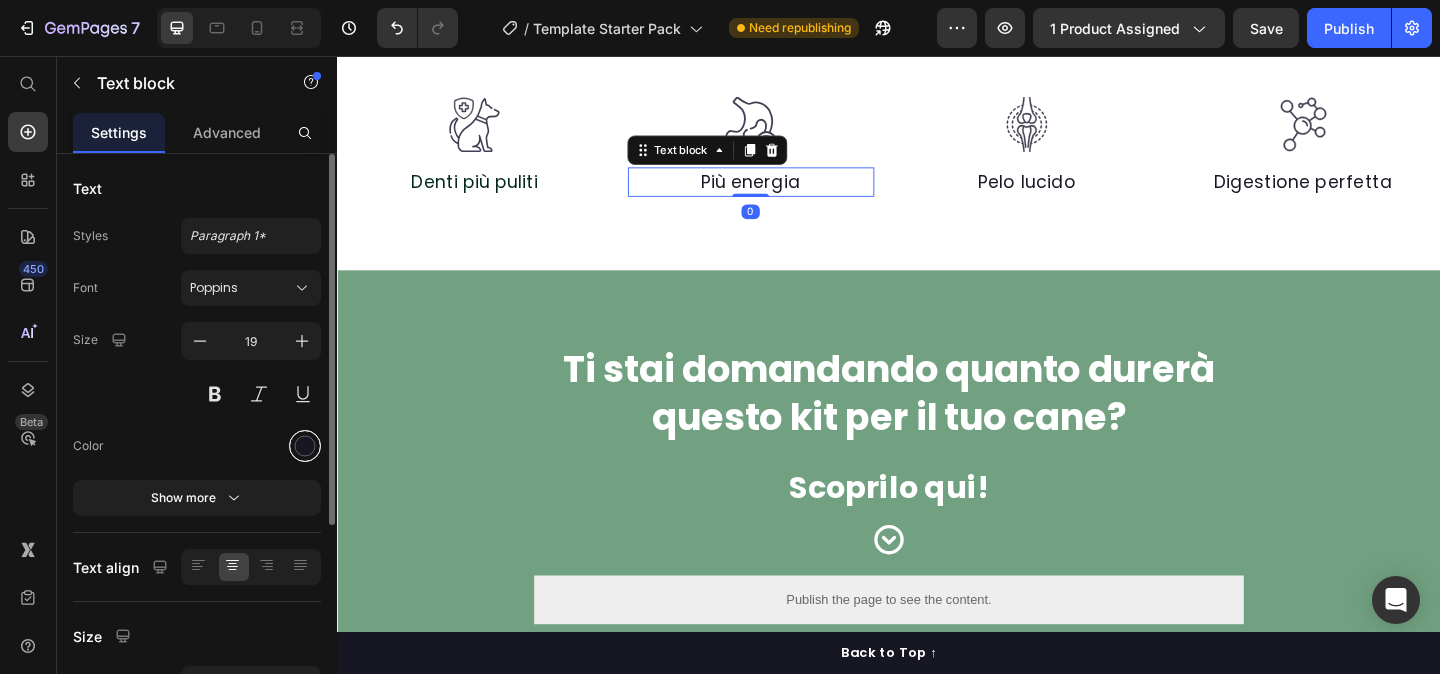 click at bounding box center [305, 446] 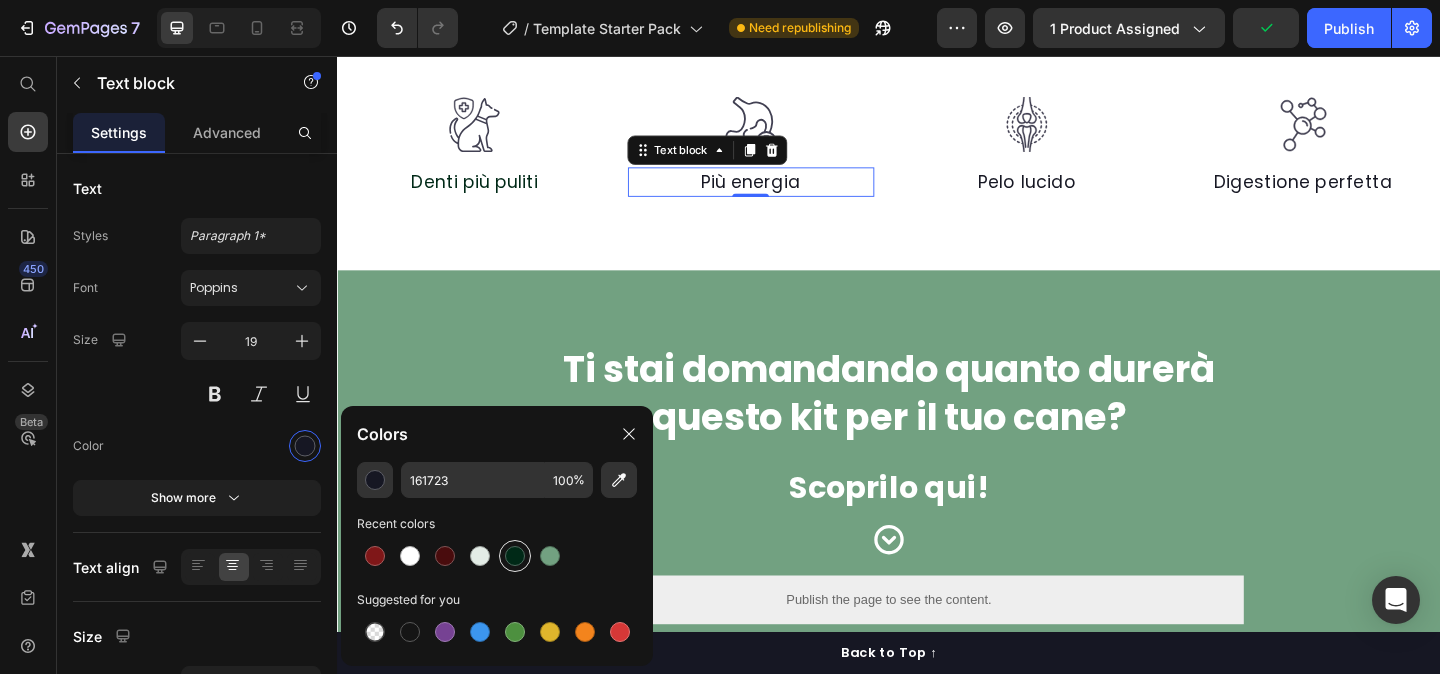 click at bounding box center (515, 556) 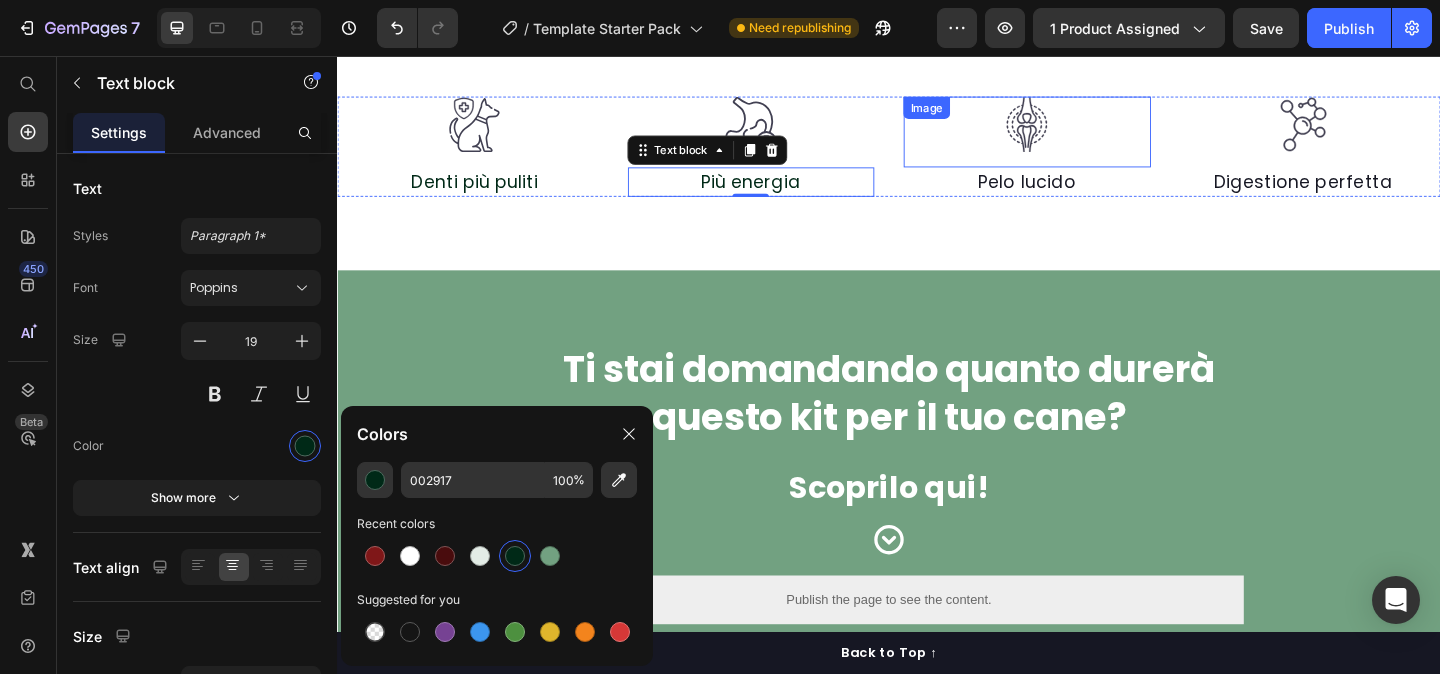 click on "Pelo lucido" at bounding box center (1087, 193) 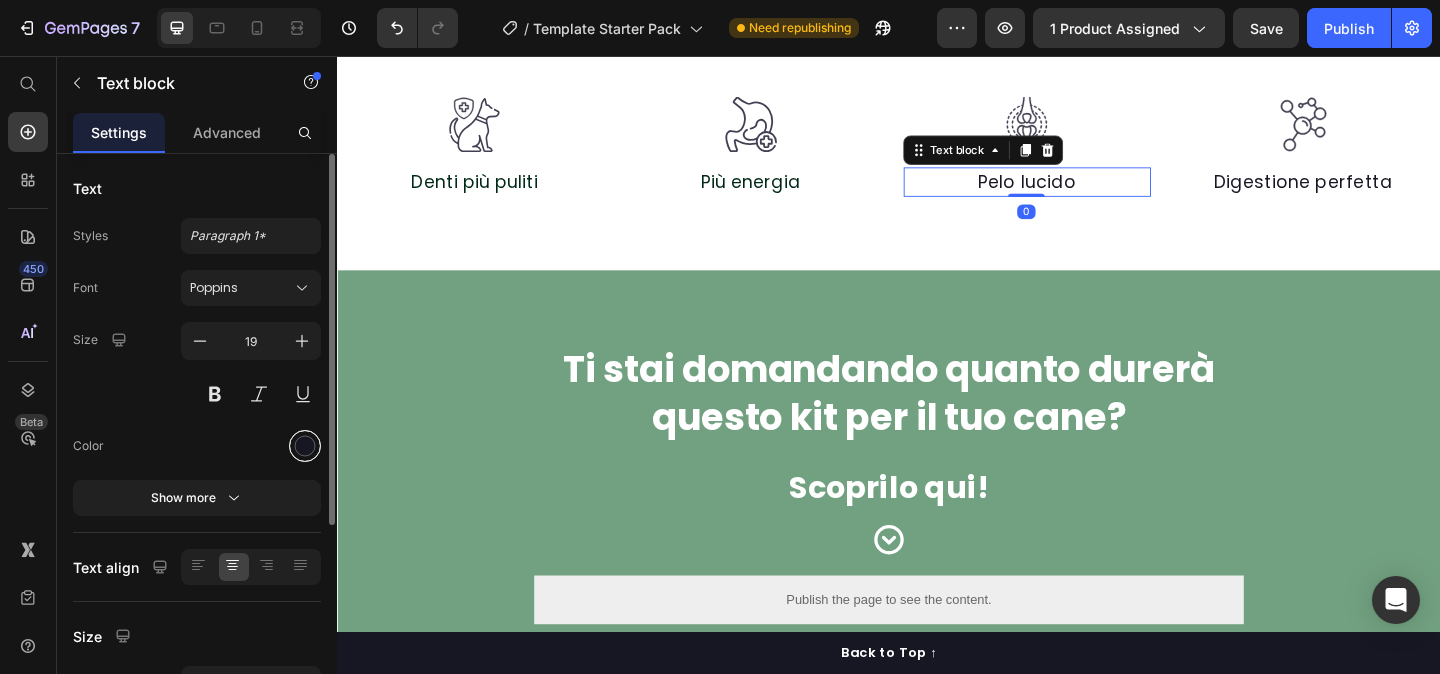 click at bounding box center (305, 446) 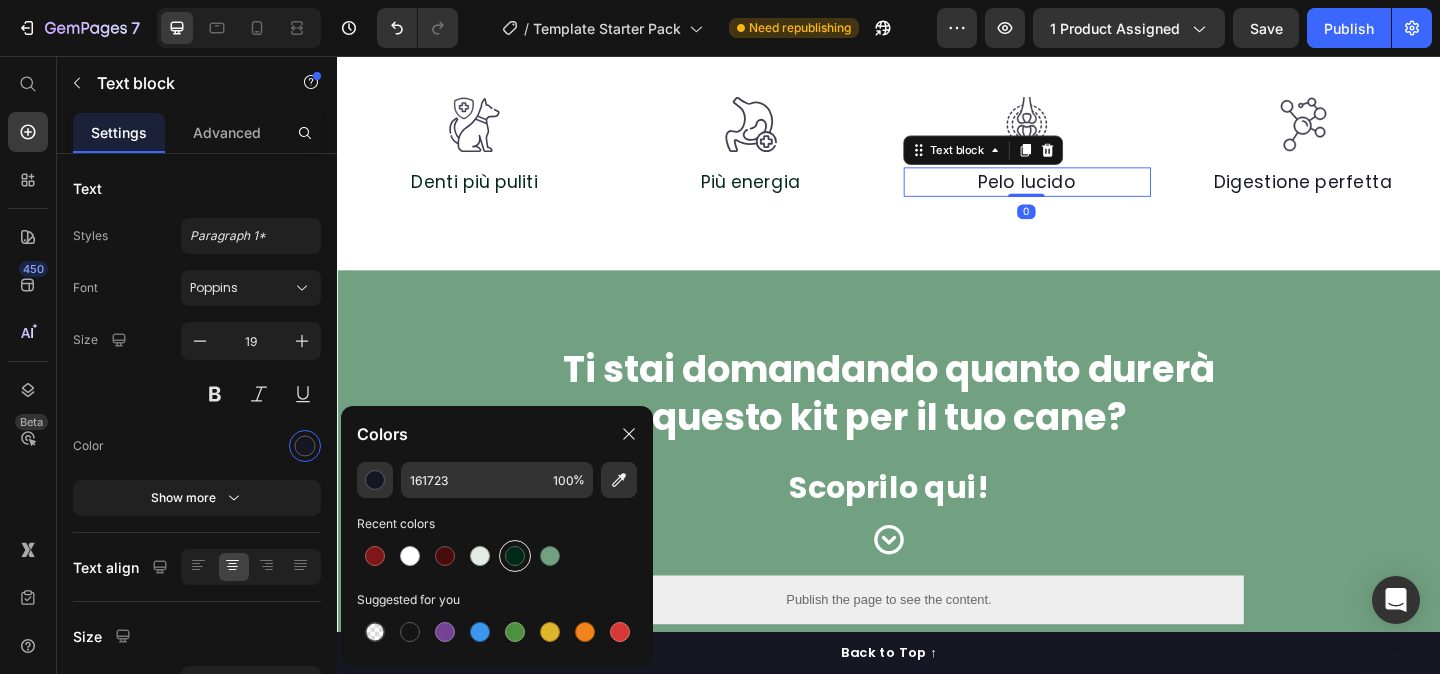 click at bounding box center [515, 556] 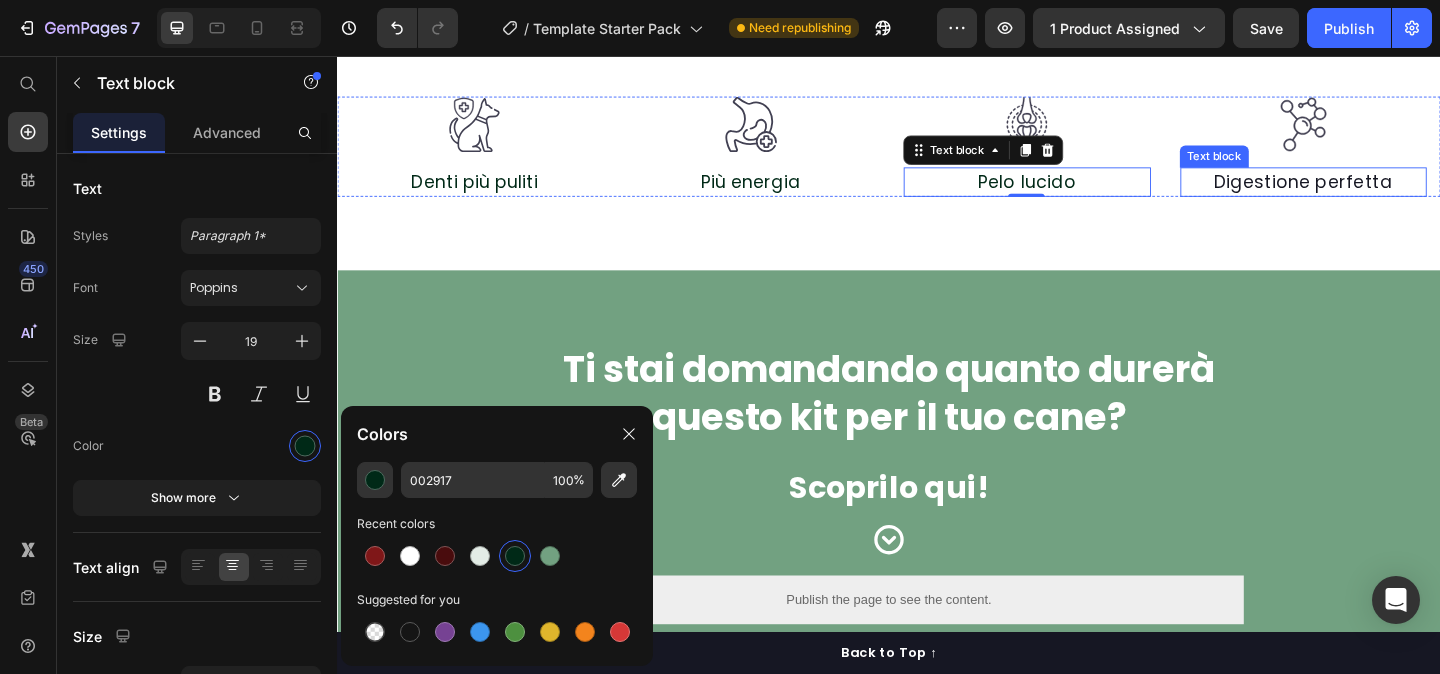 click on "Digestione perfetta" at bounding box center [1388, 193] 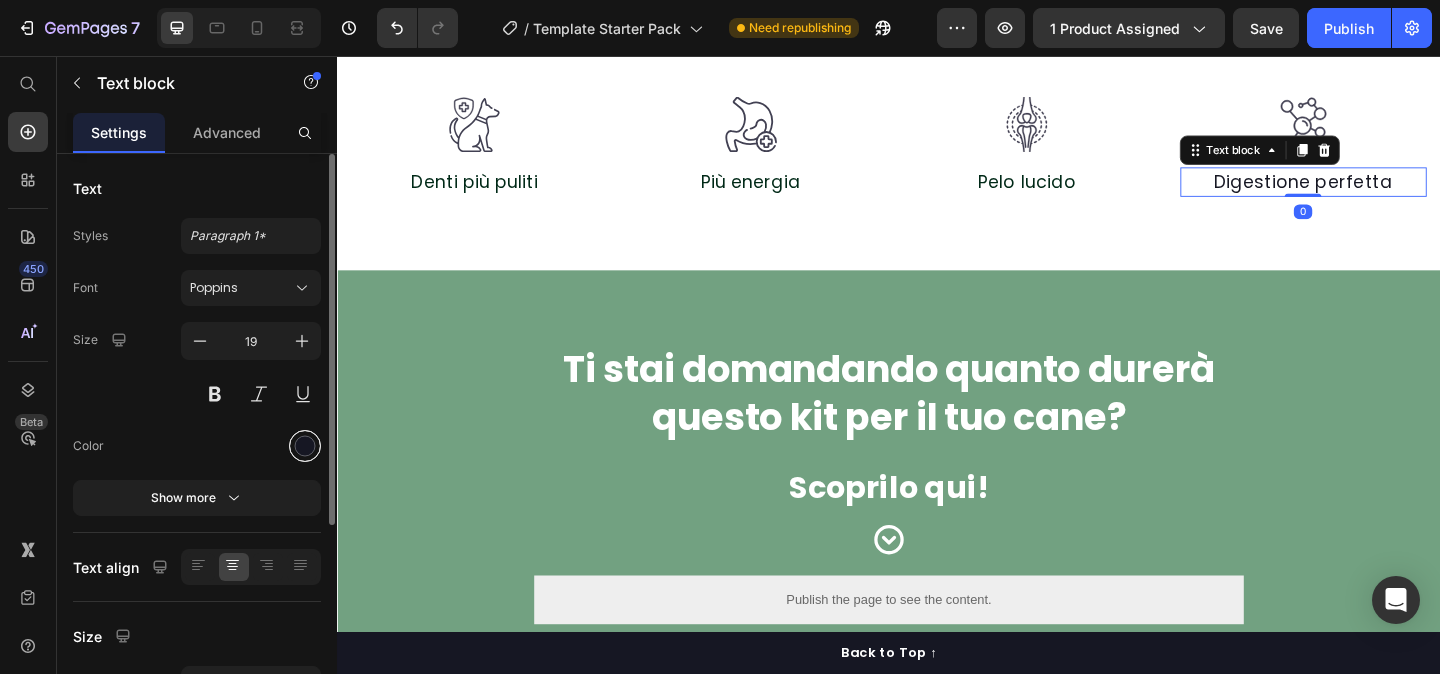click at bounding box center [305, 446] 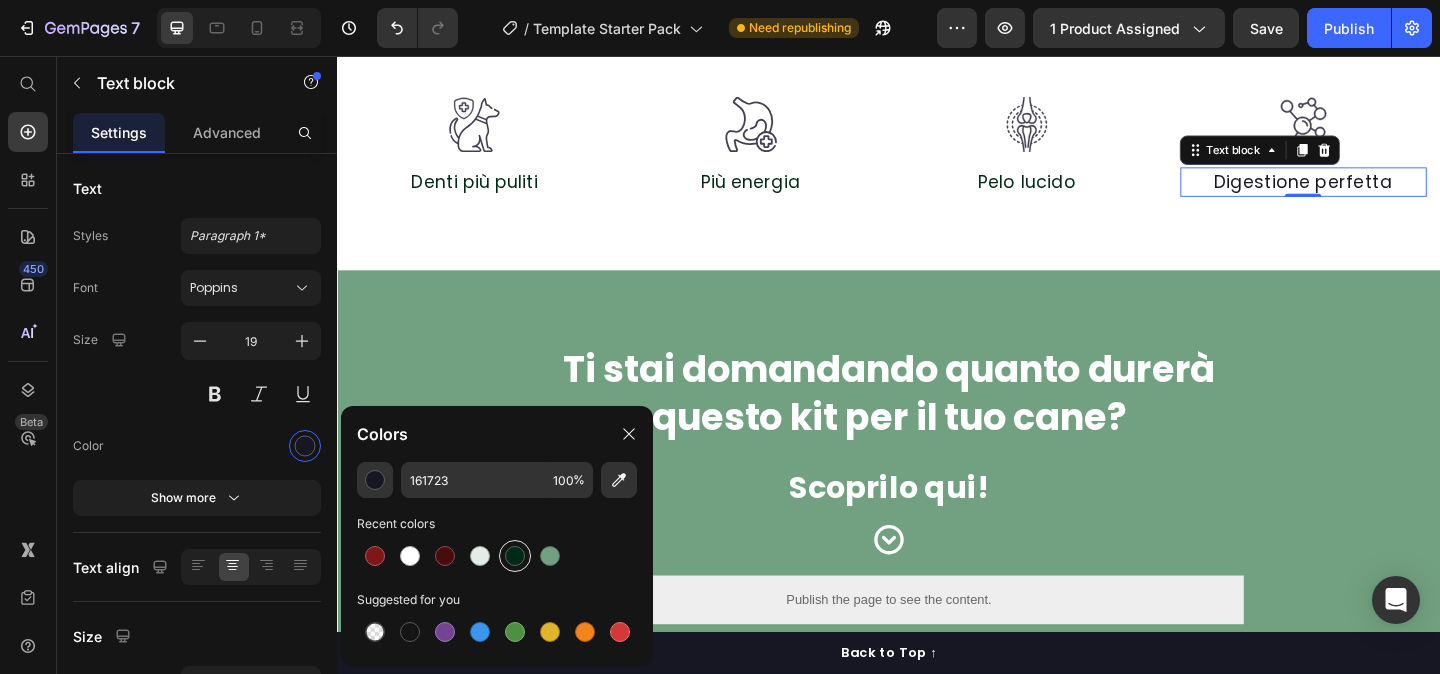 click at bounding box center [515, 556] 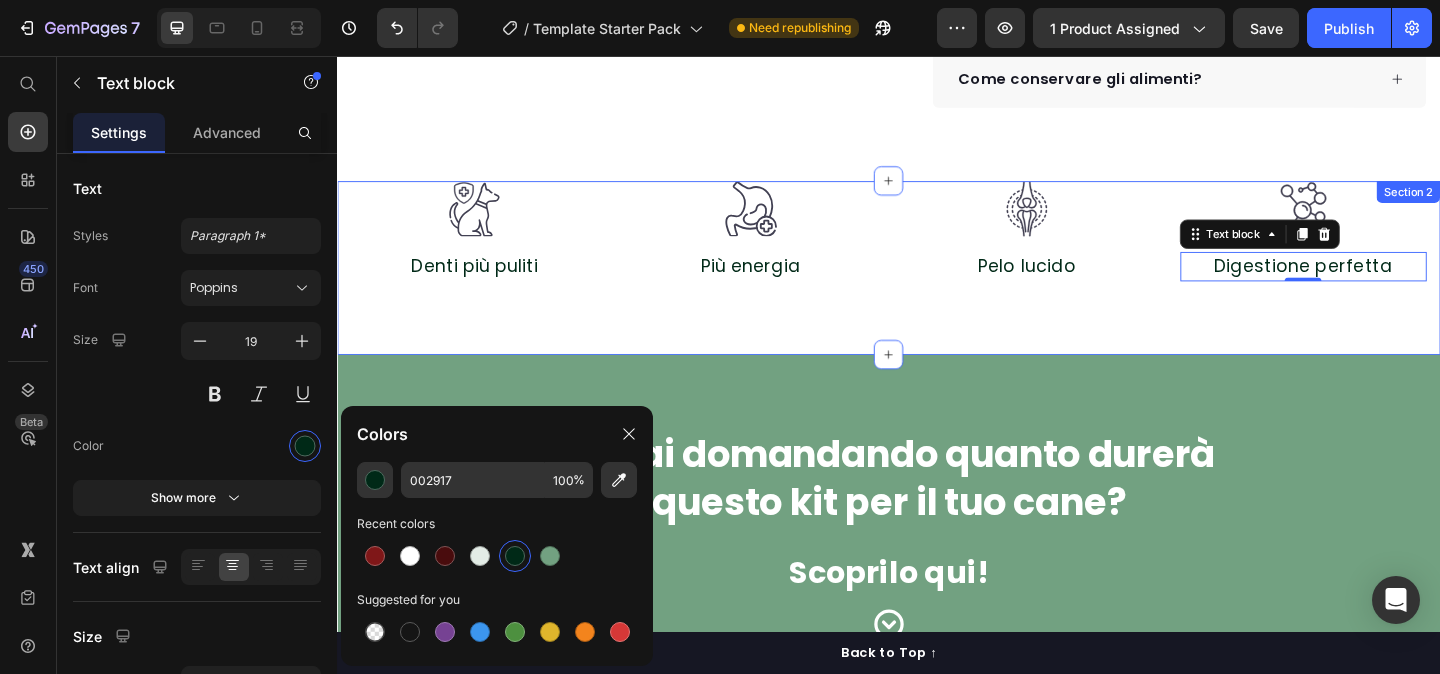 scroll, scrollTop: 848, scrollLeft: 0, axis: vertical 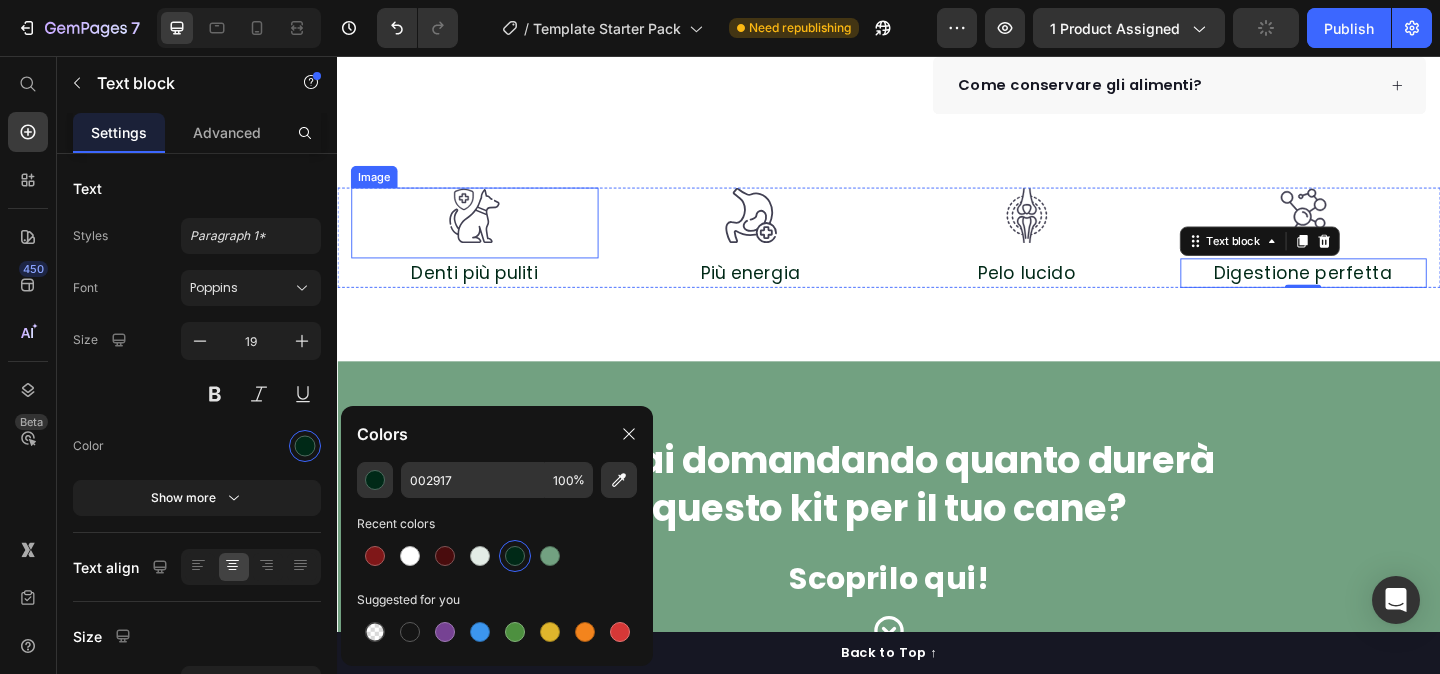 click at bounding box center (486, 237) 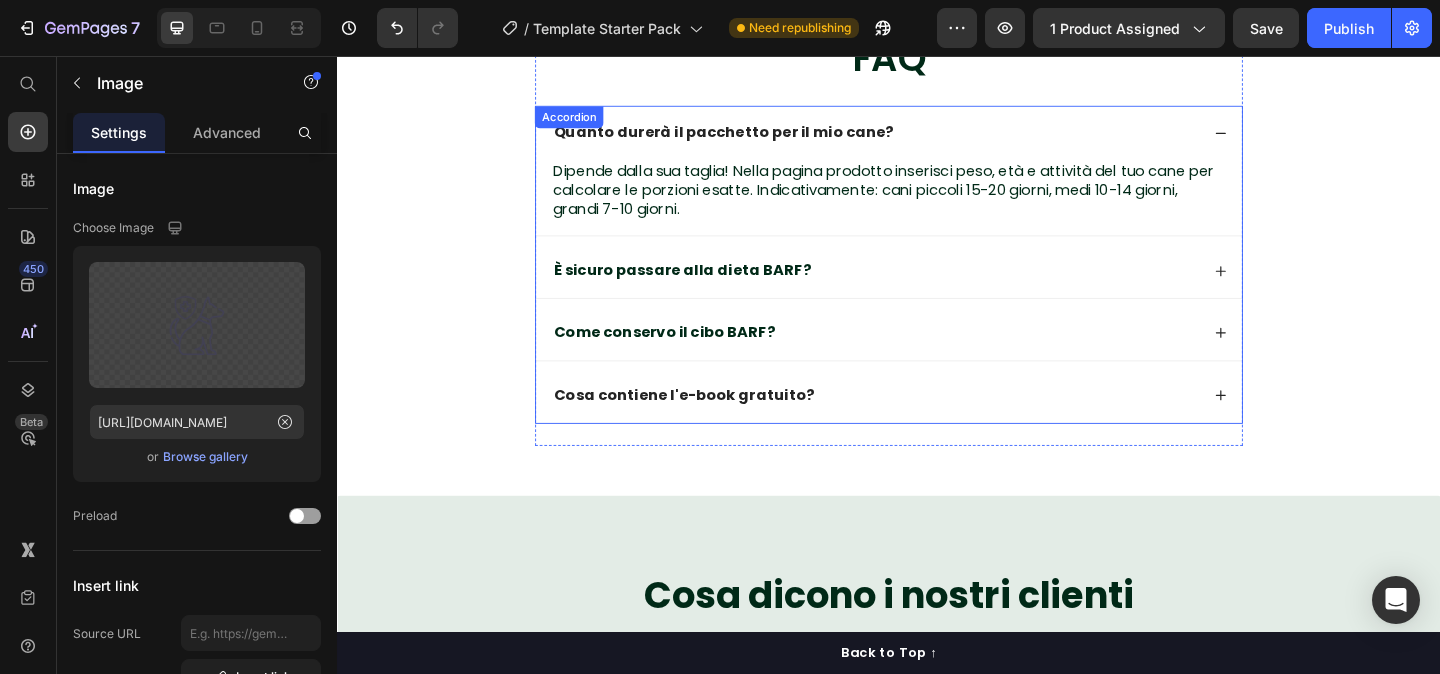 scroll, scrollTop: 2663, scrollLeft: 0, axis: vertical 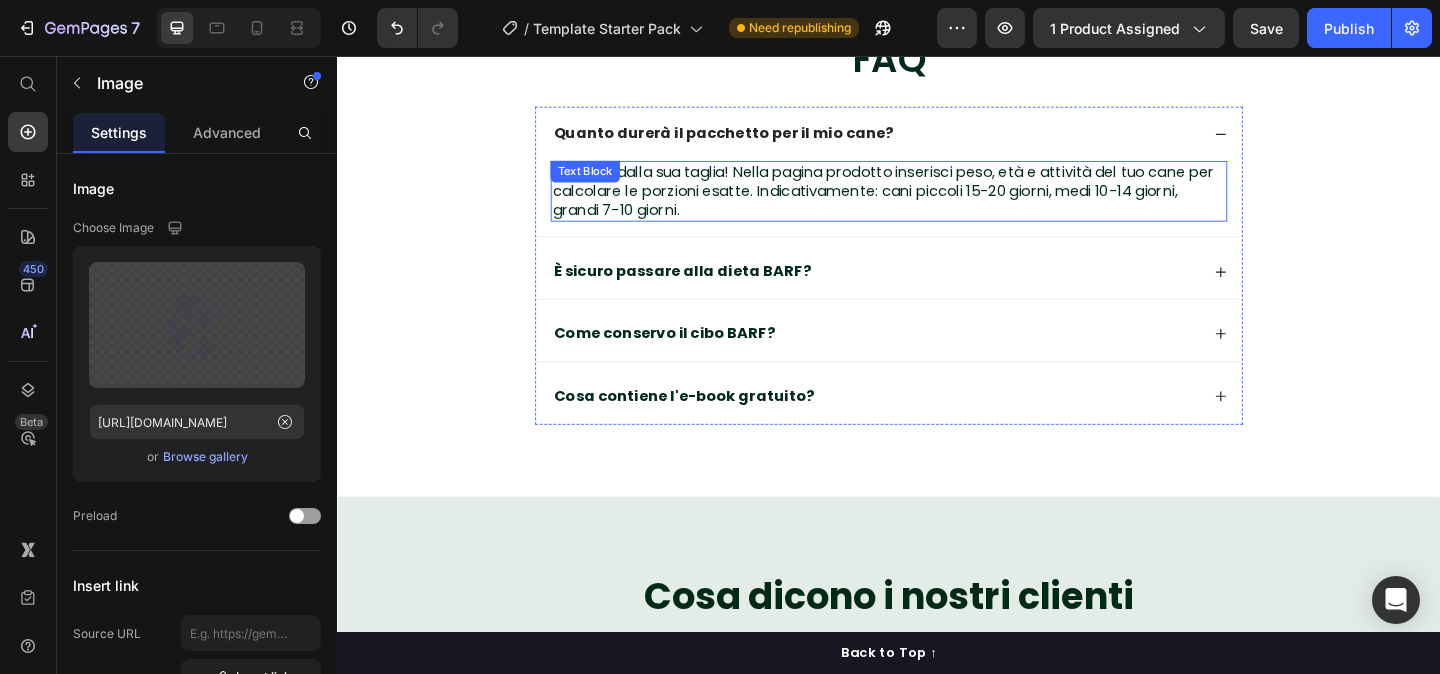 click on "Dipende dalla sua taglia! Nella pagina prodotto inserisci peso, età e attività del tuo cane per calcolare le porzioni esatte. Indicativamente: cani piccoli 15-20 giorni, medi 10-14 giorni, grandi 7-10 giorni." at bounding box center (937, 203) 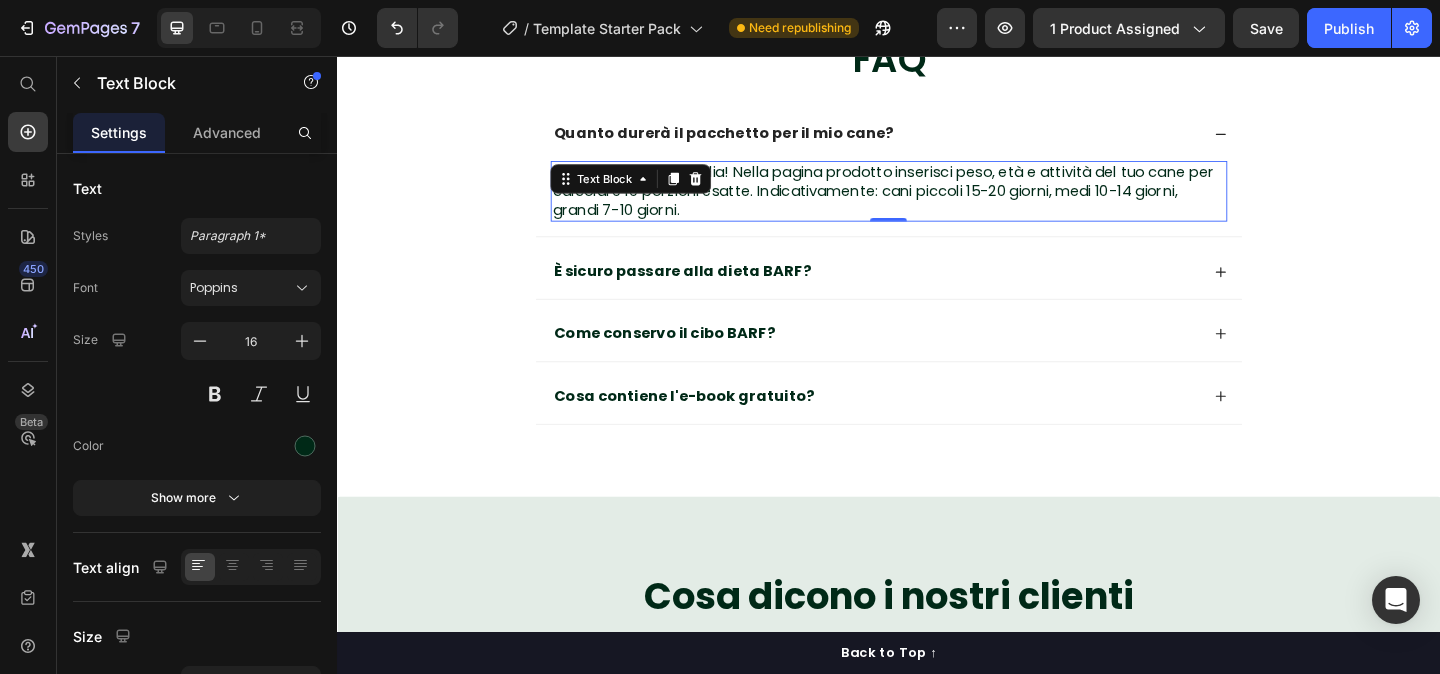 click on "Dipende dalla sua taglia! Nella pagina prodotto inserisci peso, età e attività del tuo cane per calcolare le porzioni esatte. Indicativamente: cani piccoli 15-20 giorni, medi 10-14 giorni, grandi 7-10 giorni." at bounding box center (937, 203) 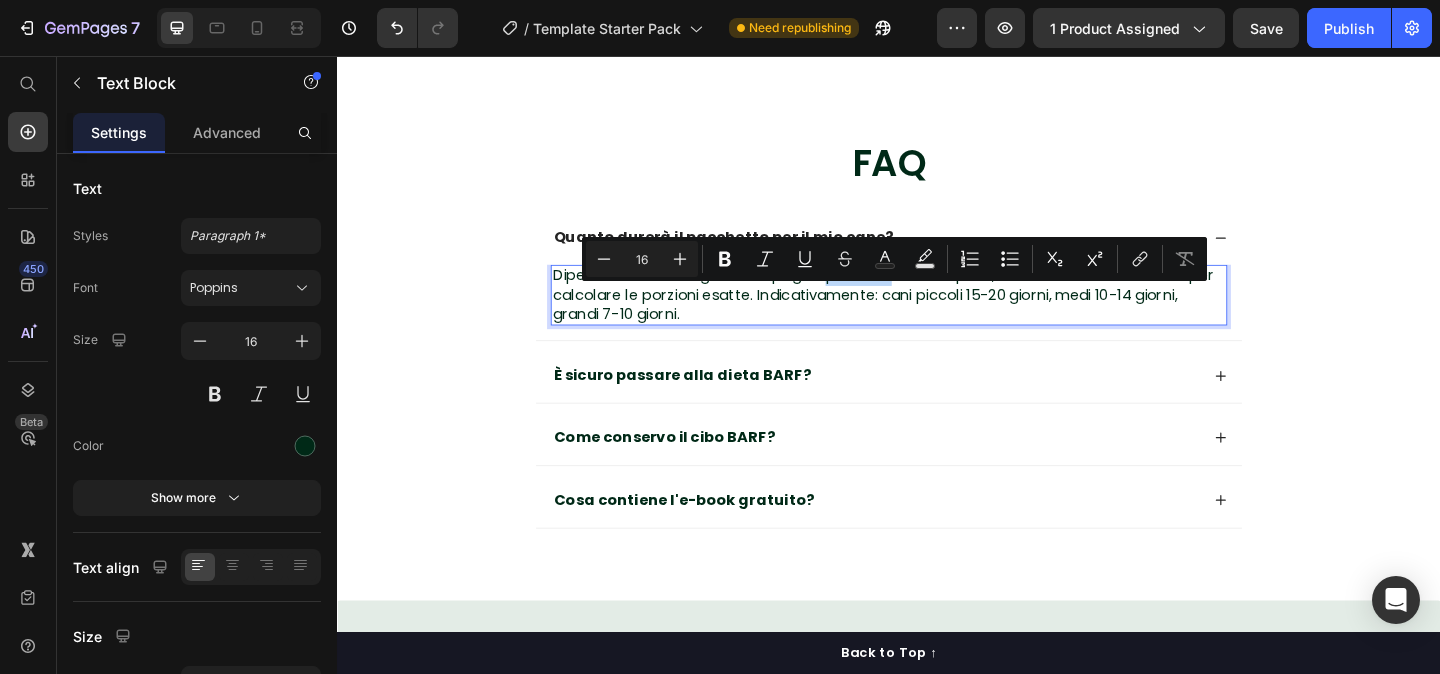 scroll, scrollTop: 2526, scrollLeft: 0, axis: vertical 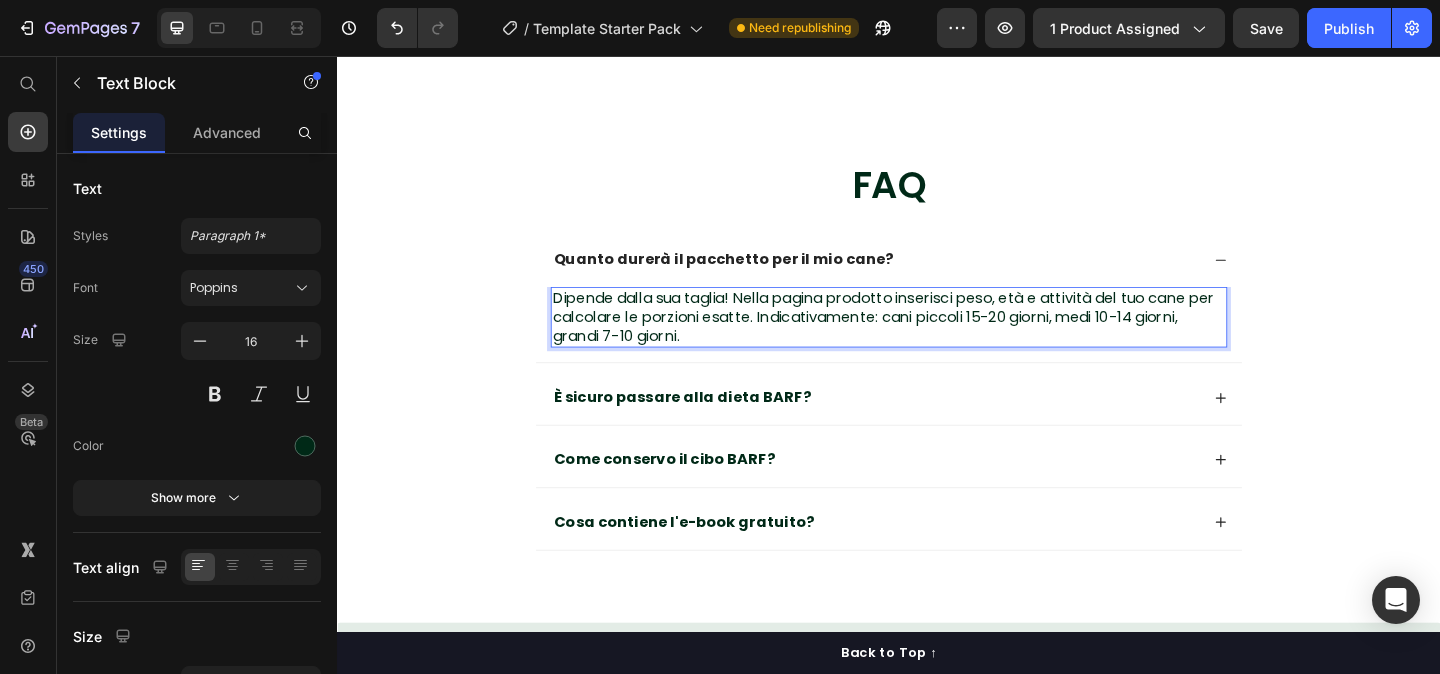 click on "Dipende dalla sua taglia! Nella pagina prodotto inserisci peso, età e attività del tuo cane per calcolare le porzioni esatte. Indicativamente: cani piccoli 15-20 giorni, medi 10-14 giorni, grandi 7-10 giorni." at bounding box center [937, 340] 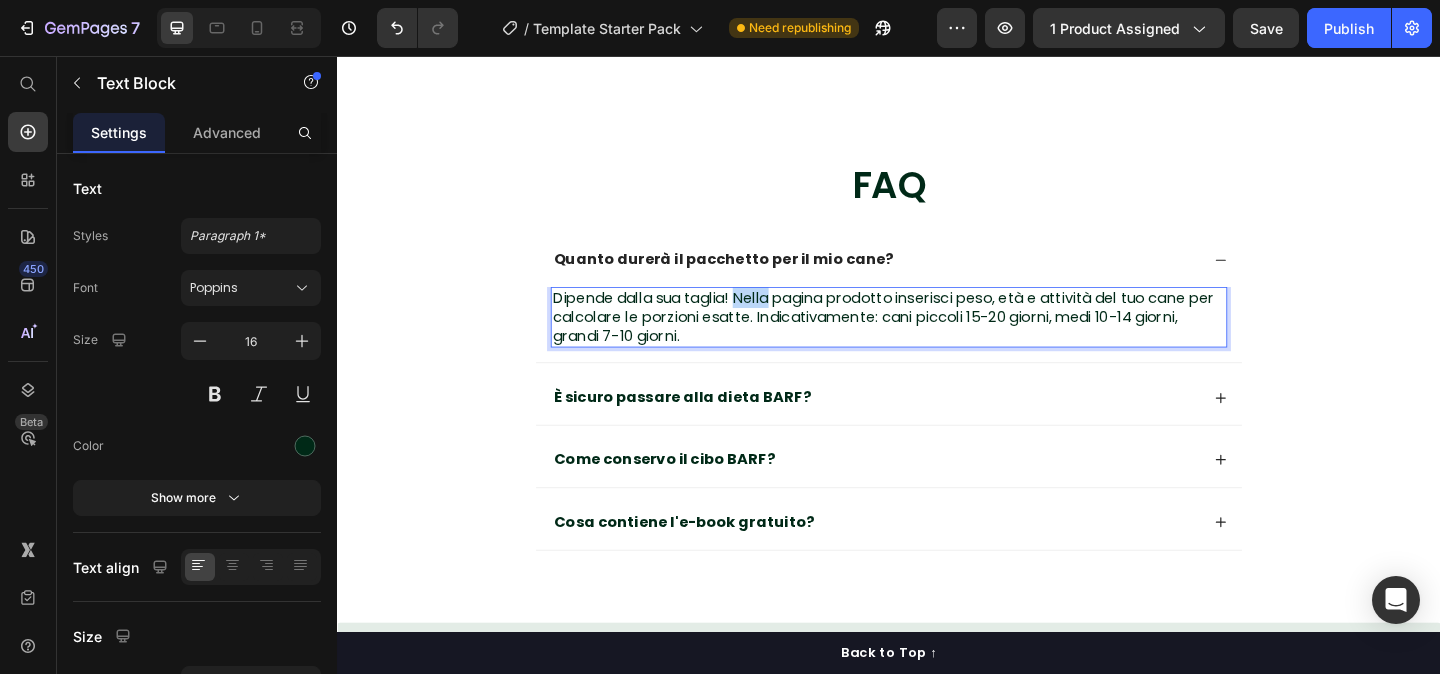 click on "Dipende dalla sua taglia! Nella pagina prodotto inserisci peso, età e attività del tuo cane per calcolare le porzioni esatte. Indicativamente: cani piccoli 15-20 giorni, medi 10-14 giorni, grandi 7-10 giorni." at bounding box center (937, 340) 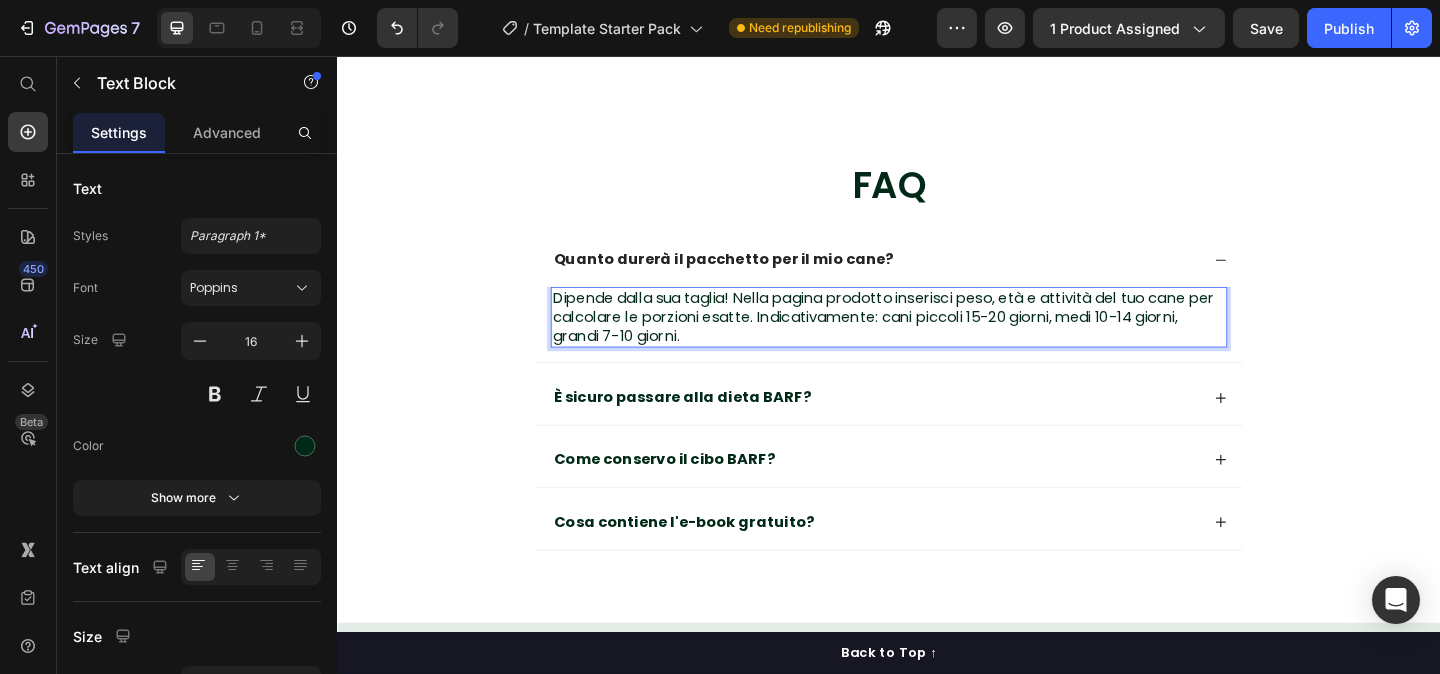 click on "Dipende dalla sua taglia! Nella pagina prodotto inserisci peso, età e attività del tuo cane per calcolare le porzioni esatte. Indicativamente: cani piccoli 15-20 giorni, medi 10-14 giorni, grandi 7-10 giorni." at bounding box center (937, 340) 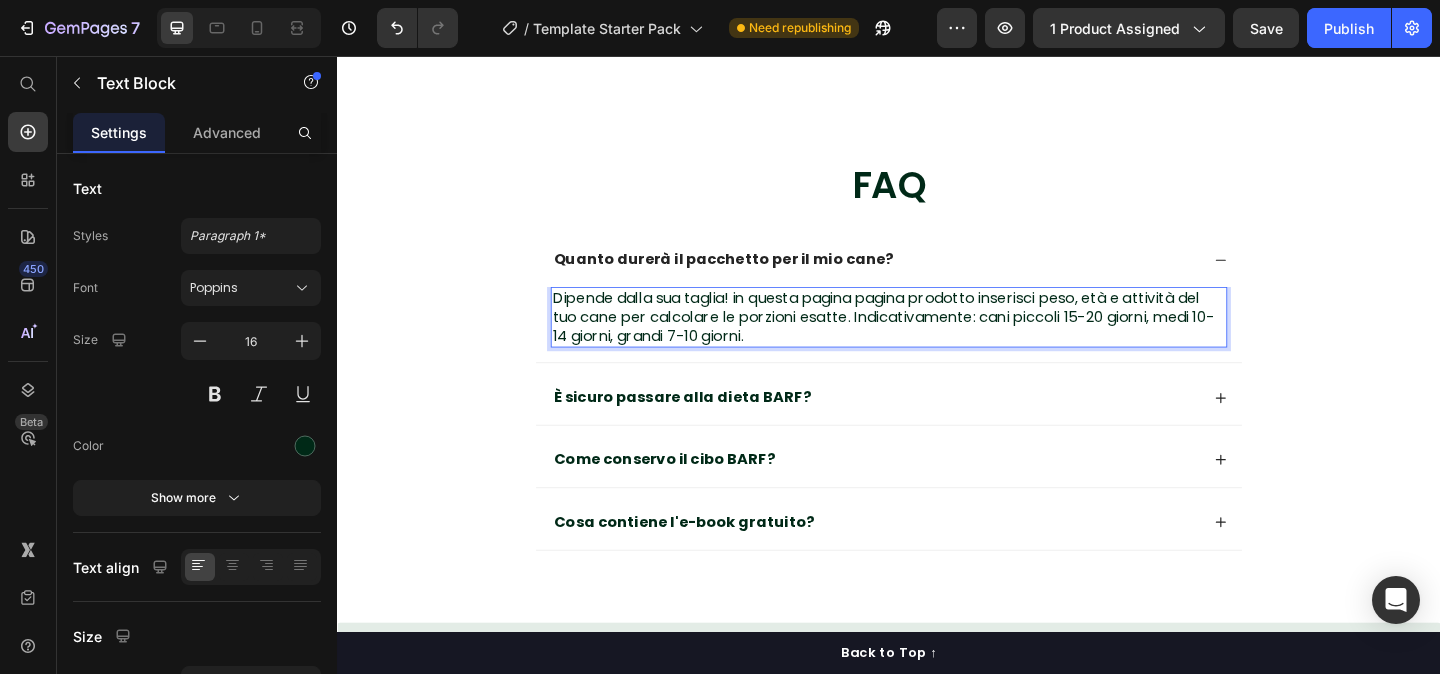 click on "Dipende dalla sua taglia! in questa pagina pagina prodotto inserisci peso, età e attività del tuo cane per calcolare le porzioni esatte. Indicativamente: cani piccoli 15-20 giorni, medi 10-14 giorni, grandi 7-10 giorni." at bounding box center (937, 340) 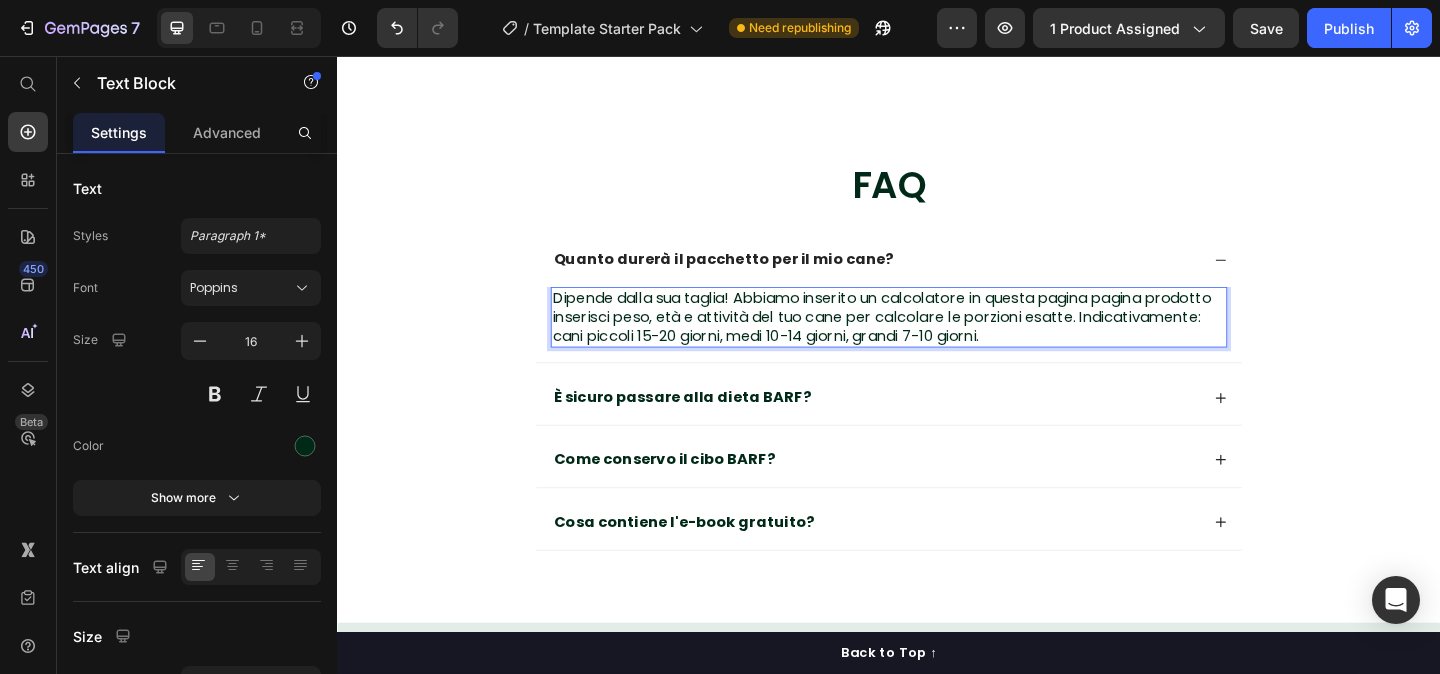 click on "Dipende dalla sua taglia! Abbiamo inserito un calcolatore in questa pagina pagina prodotto inserisci peso, età e attività del tuo cane per calcolare le porzioni esatte. Indicativamente: cani piccoli 15-20 giorni, medi 10-14 giorni, grandi 7-10 giorni." at bounding box center [937, 340] 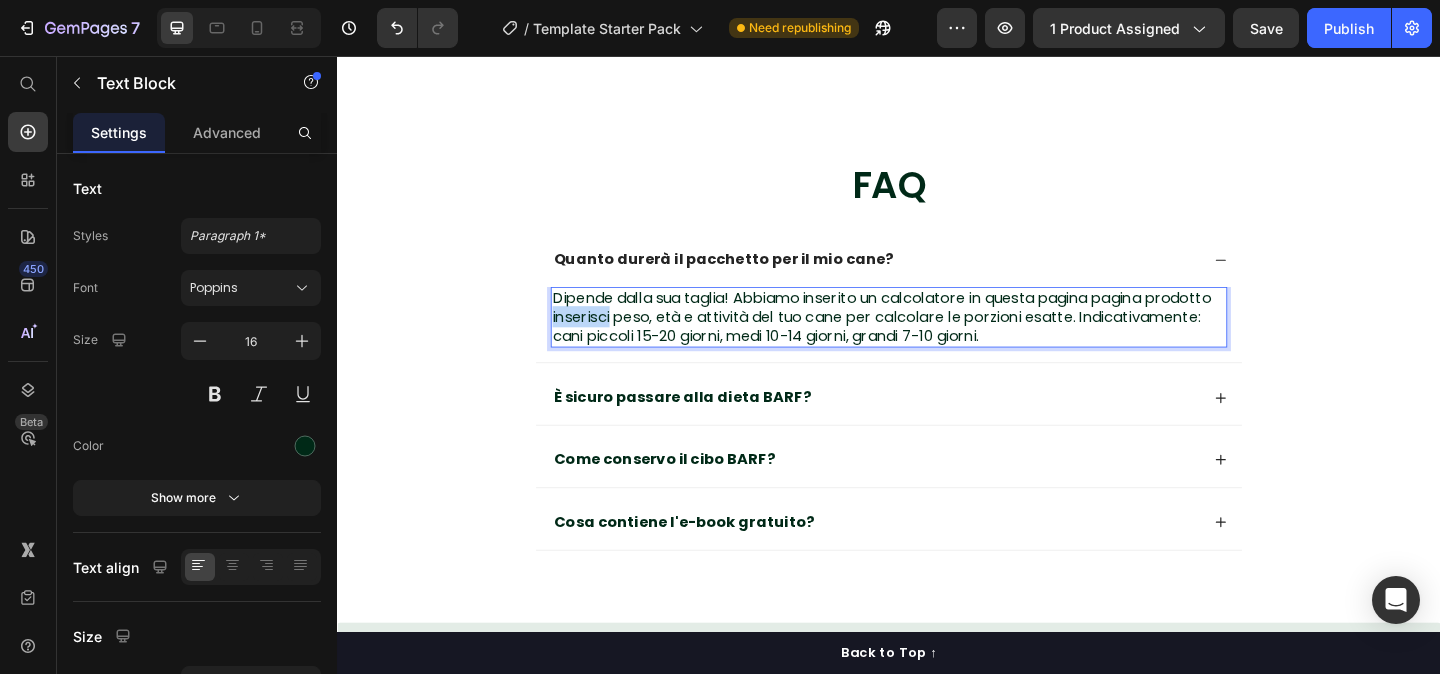 click on "Dipende dalla sua taglia! Abbiamo inserito un calcolatore in questa pagina pagina prodotto inserisci peso, età e attività del tuo cane per calcolare le porzioni esatte. Indicativamente: cani piccoli 15-20 giorni, medi 10-14 giorni, grandi 7-10 giorni." at bounding box center [937, 340] 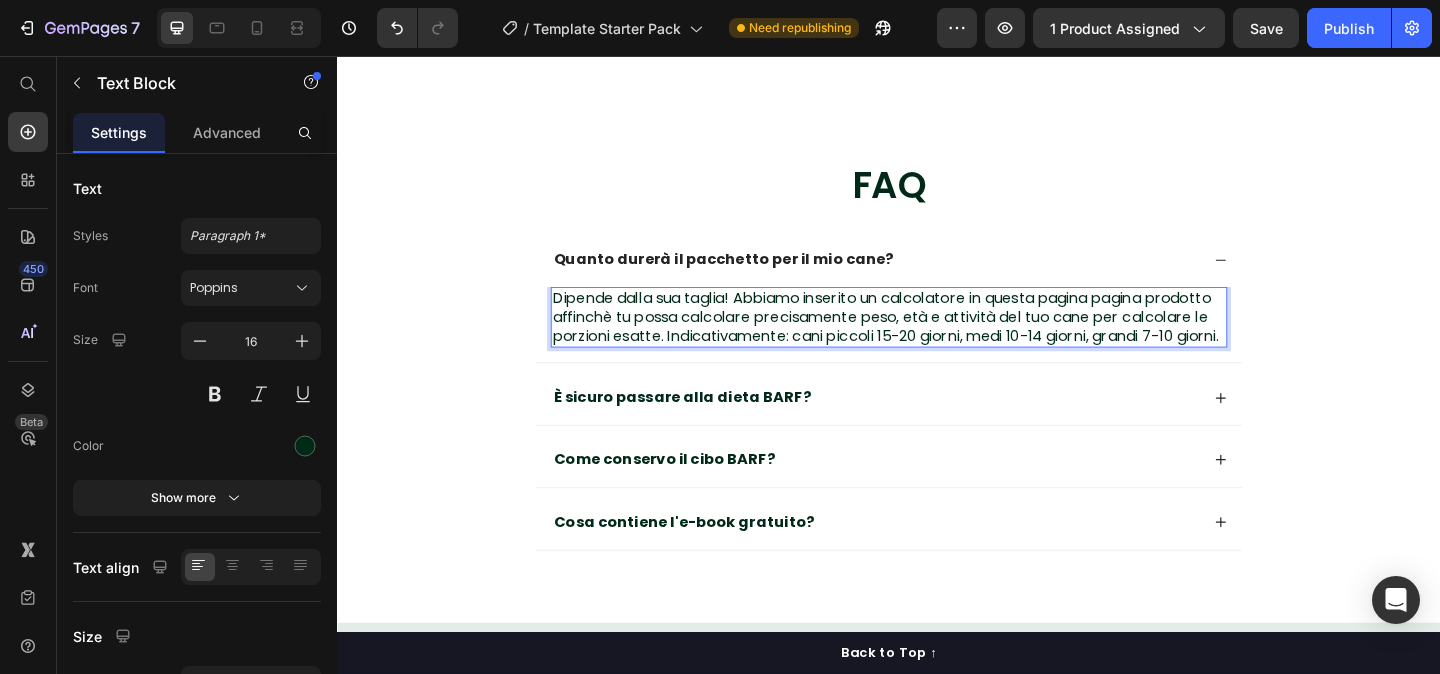 click on "Dipende dalla sua taglia! Abbiamo inserito un calcolatore in questa pagina pagina prodotto affinchè tu possa calcolare precisamente peso, età e attività del tuo cane per calcolare le porzioni esatte. Indicativamente: cani piccoli 15-20 giorni, medi 10-14 giorni, grandi 7-10 giorni." at bounding box center [937, 340] 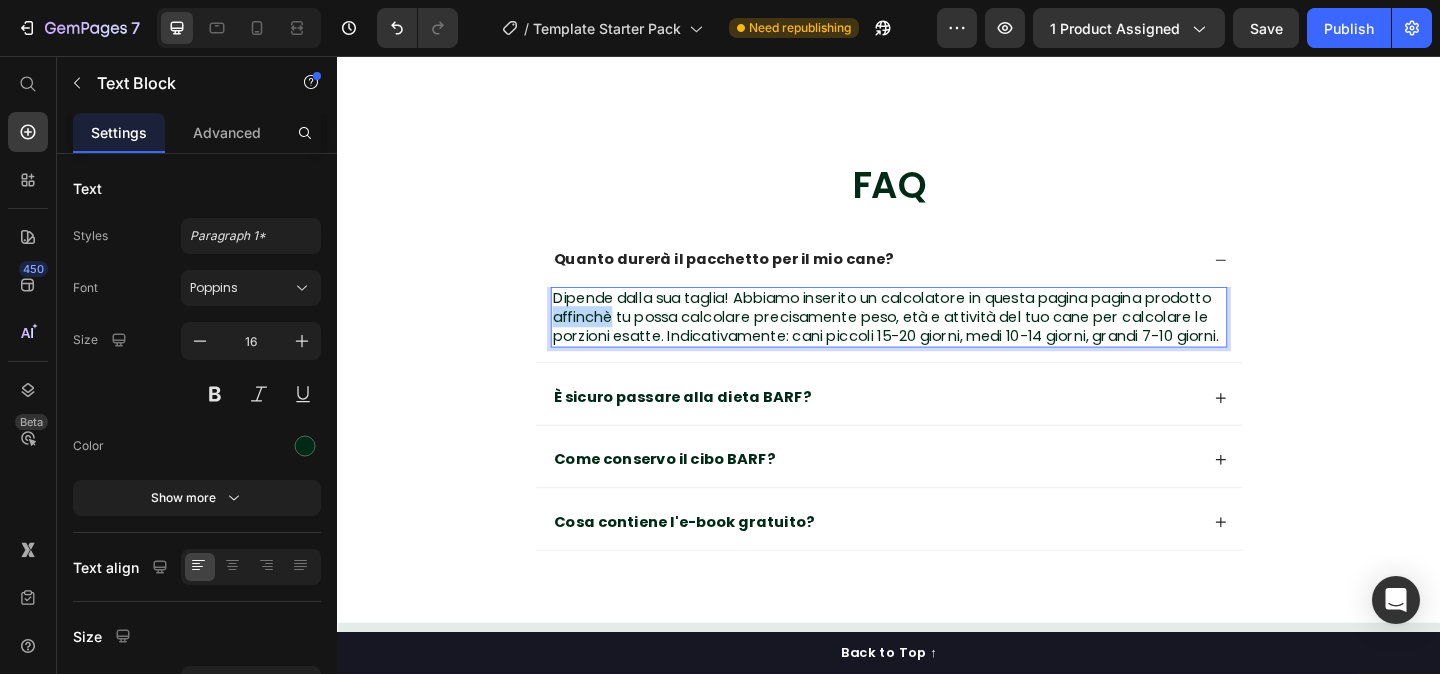 click on "Dipende dalla sua taglia! Abbiamo inserito un calcolatore in questa pagina pagina prodotto affinchè tu possa calcolare precisamente peso, età e attività del tuo cane per calcolare le porzioni esatte. Indicativamente: cani piccoli 15-20 giorni, medi 10-14 giorni, grandi 7-10 giorni." at bounding box center [937, 340] 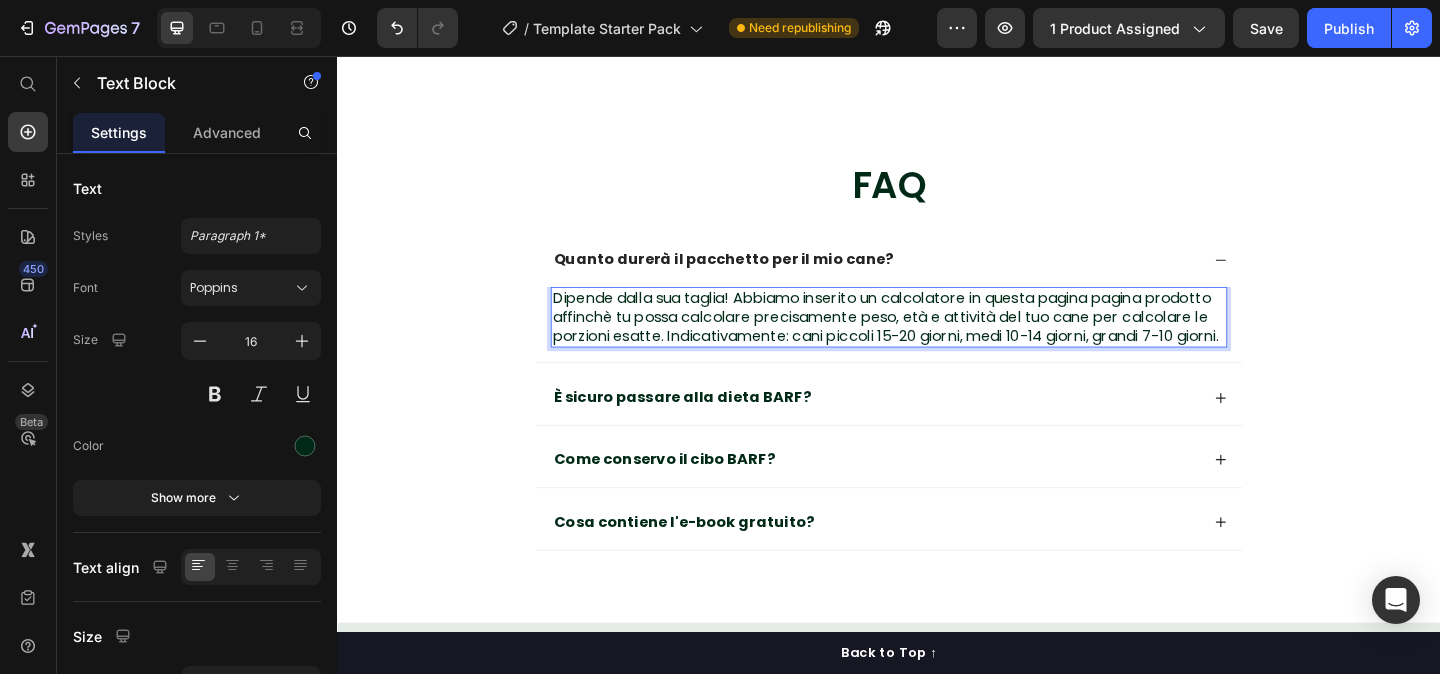 click on "Dipende dalla sua taglia! Abbiamo inserito un calcolatore in questa pagina pagina prodotto affinchè tu possa calcolare precisamente peso, età e attività del tuo cane per calcolare le porzioni esatte. Indicativamente: cani piccoli 15-20 giorni, medi 10-14 giorni, grandi 7-10 giorni." at bounding box center [937, 340] 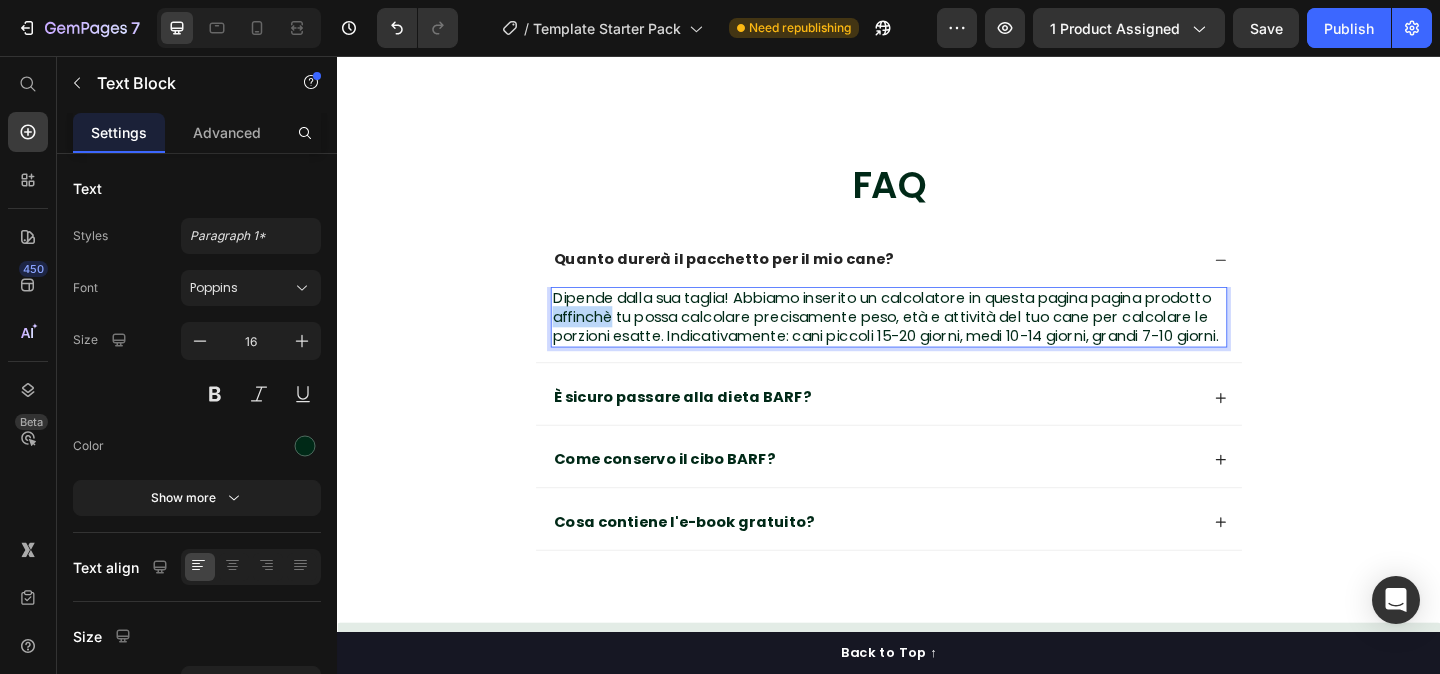 click on "Dipende dalla sua taglia! Abbiamo inserito un calcolatore in questa pagina pagina prodotto affinchè tu possa calcolare precisamente peso, età e attività del tuo cane per calcolare le porzioni esatte. Indicativamente: cani piccoli 15-20 giorni, medi 10-14 giorni, grandi 7-10 giorni." at bounding box center [937, 340] 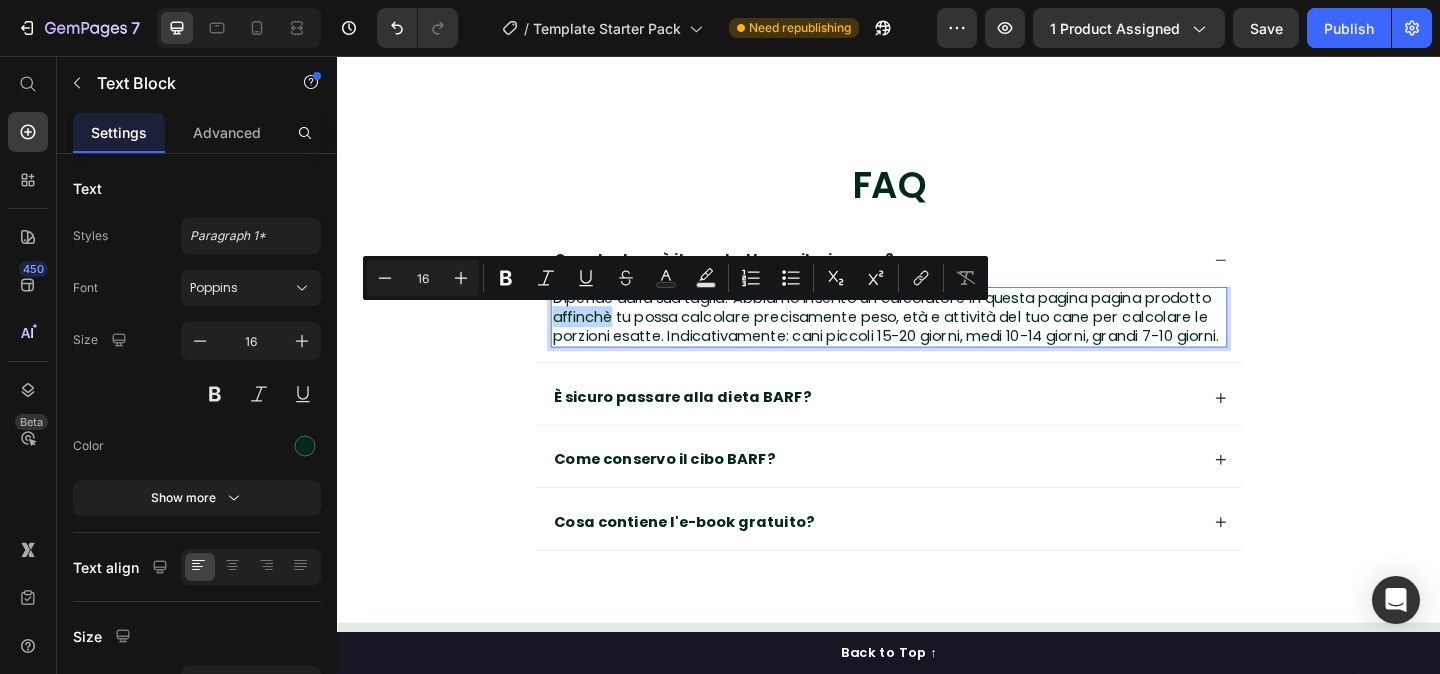 click on "Dipende dalla sua taglia! Abbiamo inserito un calcolatore in questa pagina pagina prodotto affinchè tu possa calcolare precisamente peso, età e attività del tuo cane per calcolare le porzioni esatte. Indicativamente: cani piccoli 15-20 giorni, medi 10-14 giorni, grandi 7-10 giorni." at bounding box center [937, 340] 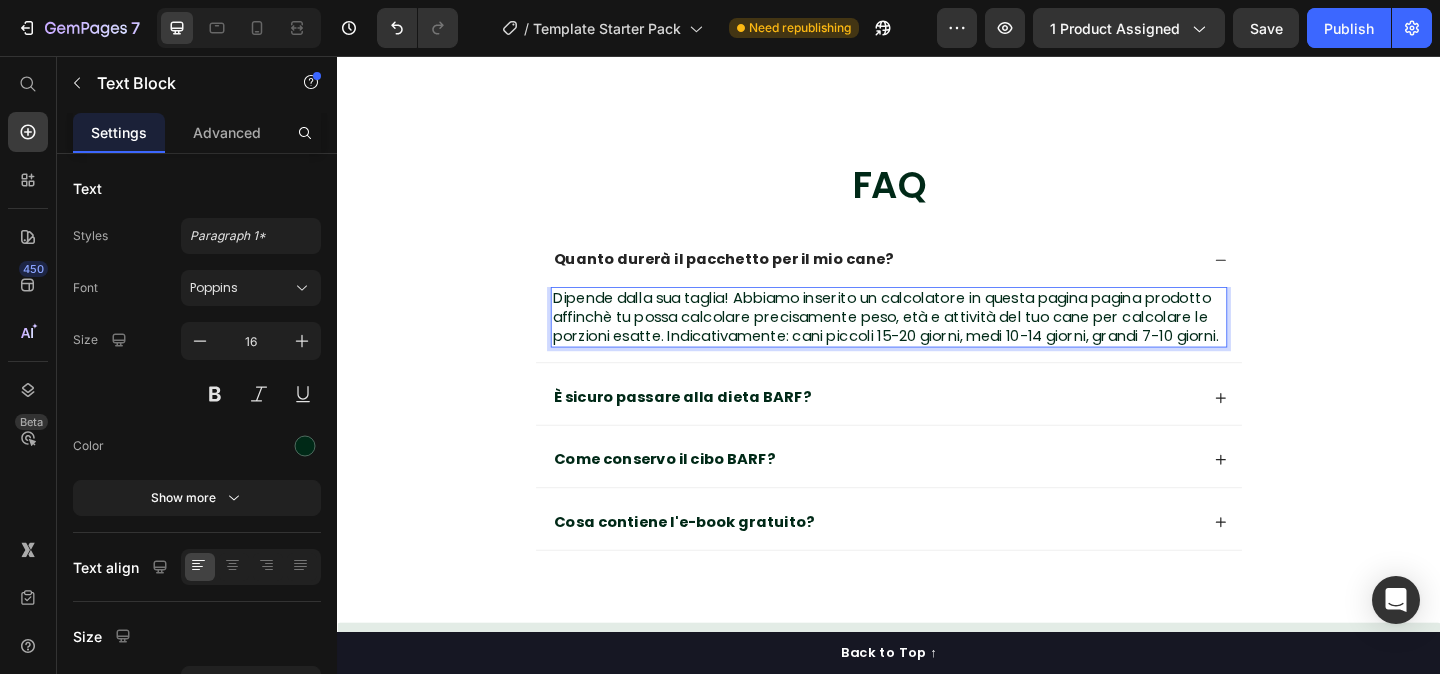click on "Dipende dalla sua taglia! Abbiamo inserito un calcolatore in questa pagina pagina prodotto affinchè tu possa calcolare precisamente peso, età e attività del tuo cane per calcolare le porzioni esatte. Indicativamente: cani piccoli 15-20 giorni, medi 10-14 giorni, grandi 7-10 giorni." at bounding box center [937, 340] 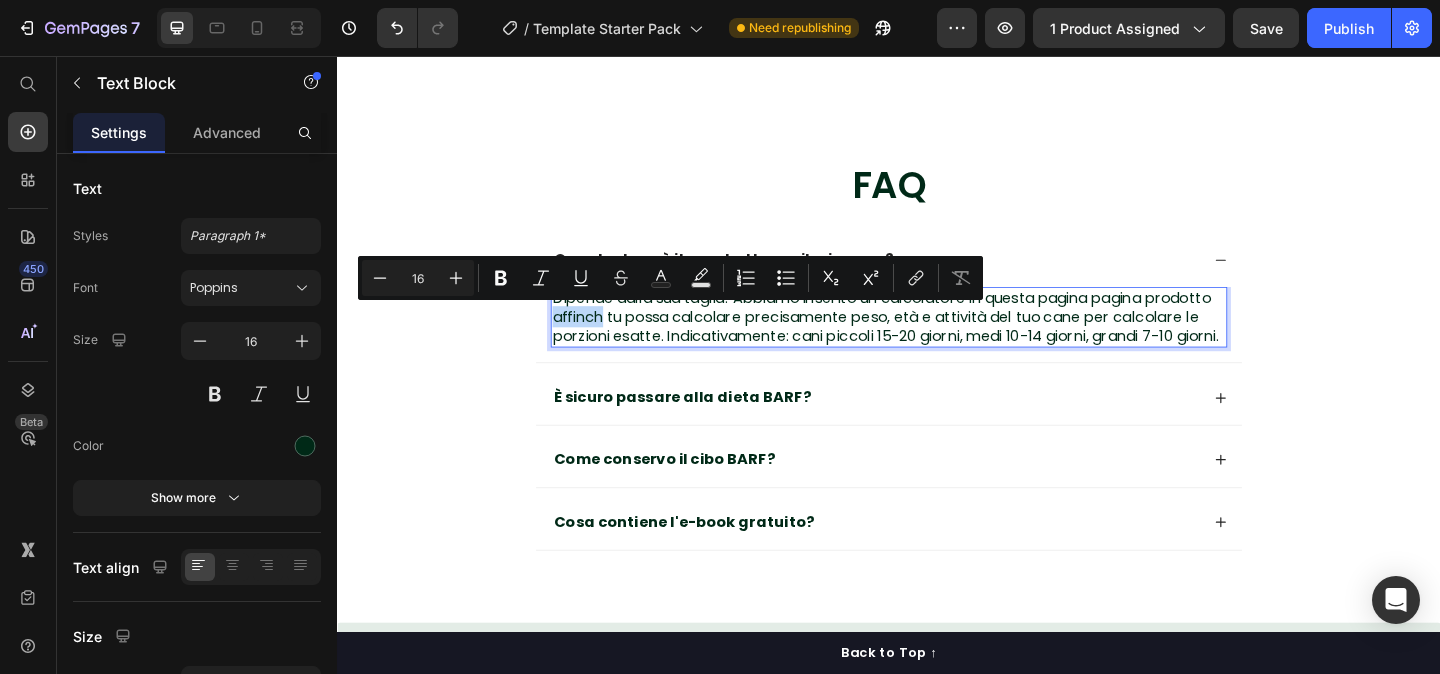 click on "Dipende dalla sua taglia! Abbiamo inserito un calcolatore in questa pagina pagina prodotto affinch tu possa calcolare precisamente peso, età e attività del tuo cane per calcolare le porzioni esatte. Indicativamente: cani piccoli 15-20 giorni, medi 10-14 giorni, grandi 7-10 giorni." at bounding box center (937, 340) 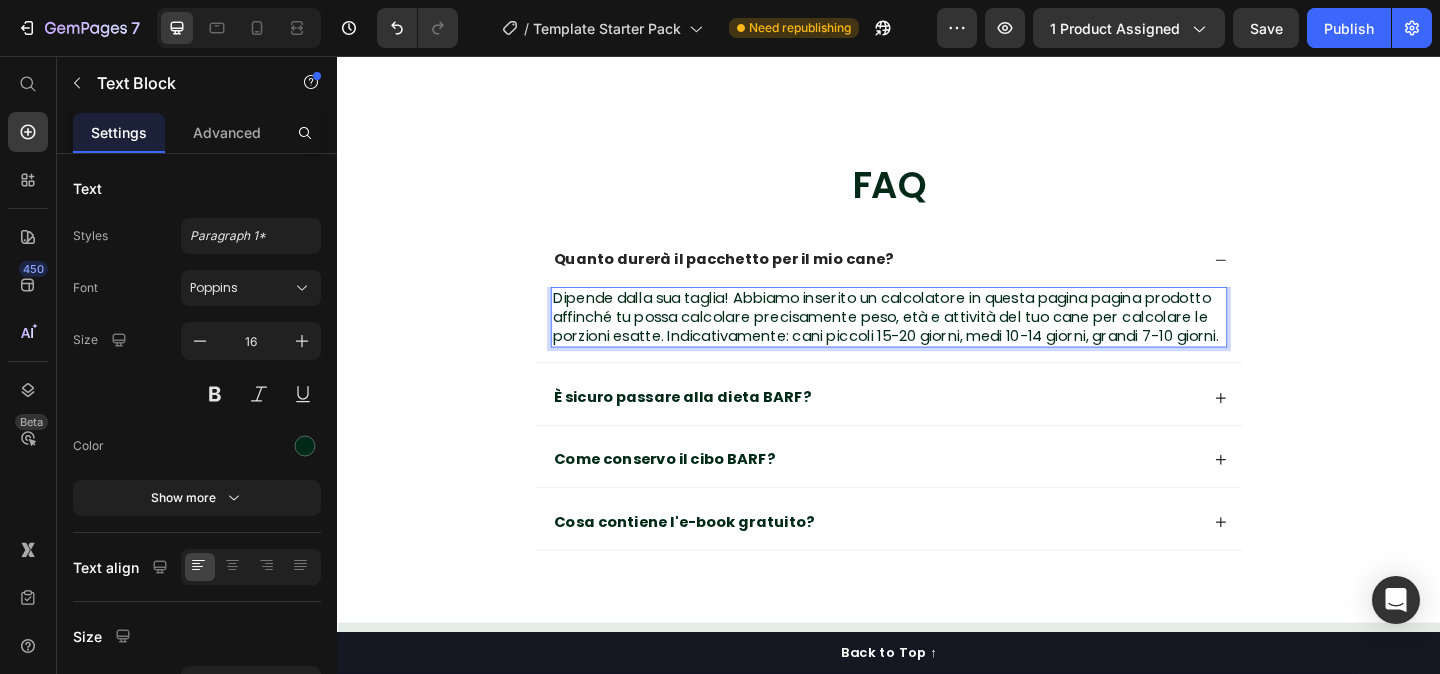 click on "Dipende dalla sua taglia! Abbiamo inserito un calcolatore in questa pagina pagina prodotto affinché tu possa calcolare precisamente peso, età e attività del tuo cane per calcolare le porzioni esatte. Indicativamente: cani piccoli 15-20 giorni, medi 10-14 giorni, grandi 7-10 giorni." at bounding box center (937, 340) 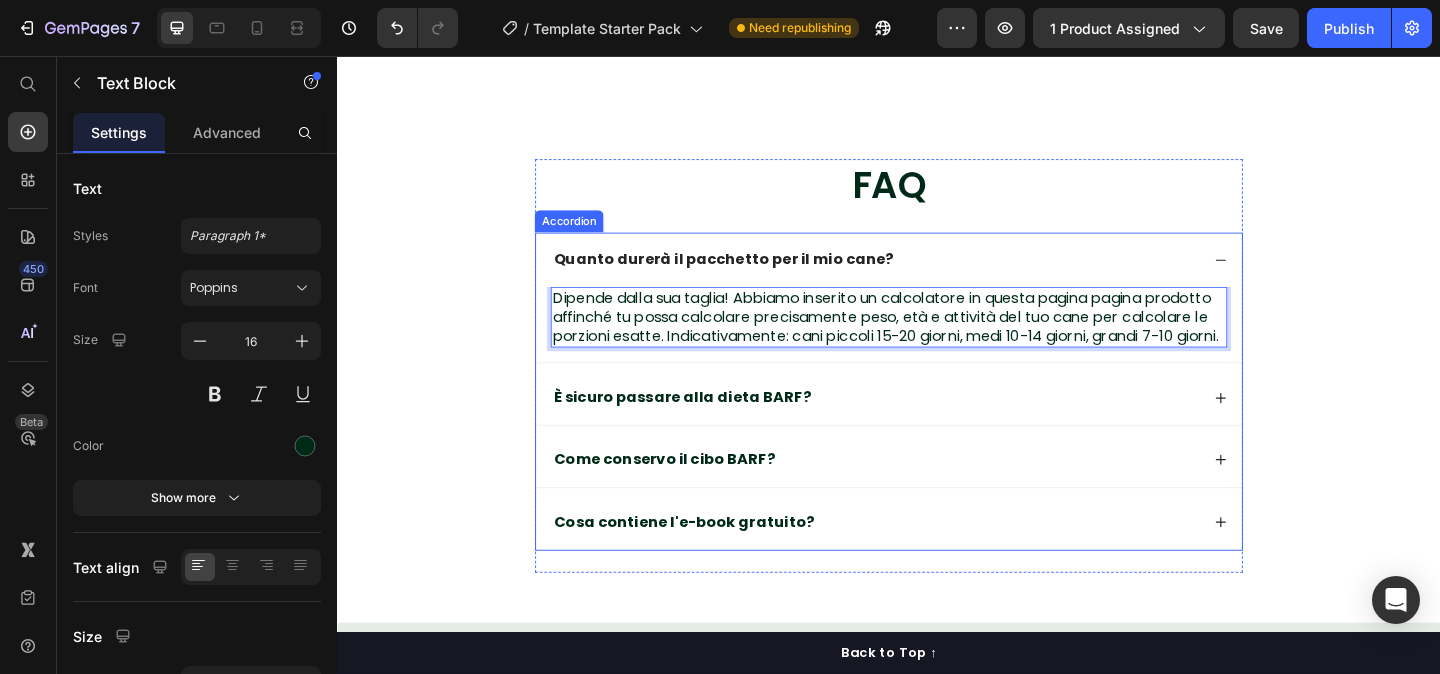 click on "Quanto durerà il pacchetto per il mio cane? Dipende dalla sua taglia! Abbiamo inserito un calcolatore in questa pagina pagina prodotto affinché tu possa calcolare precisamente peso, età e attività del tuo cane per calcolare le porzioni esatte. Indicativamente: cani piccoli 15-20 giorni, medi 10-14 giorni, grandi 7-10 giorni. Text Block   0
È sicuro passare alla dieta BARF?
Come conservo il cibo BARF?
Cosa contiene l'e-book gratuito?" at bounding box center (937, 421) 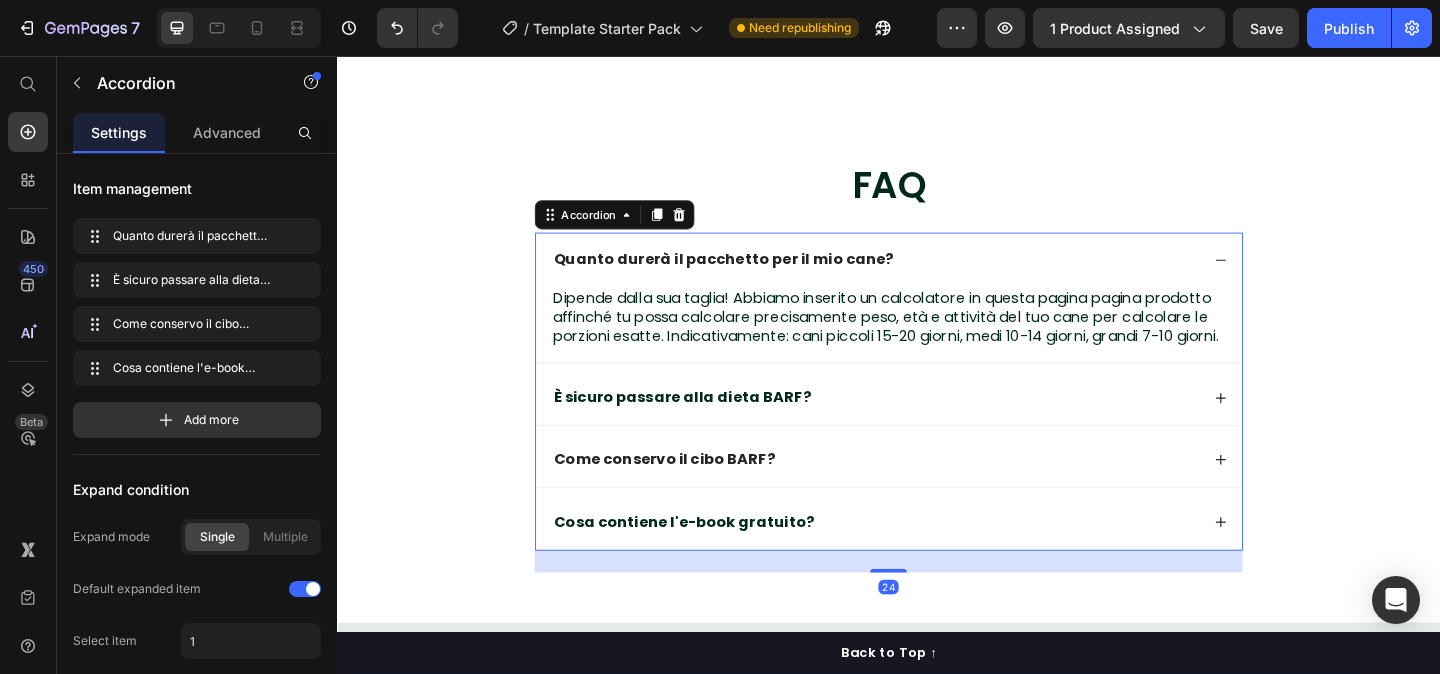 click on "Come conservo il cibo BARF?" at bounding box center [922, 495] 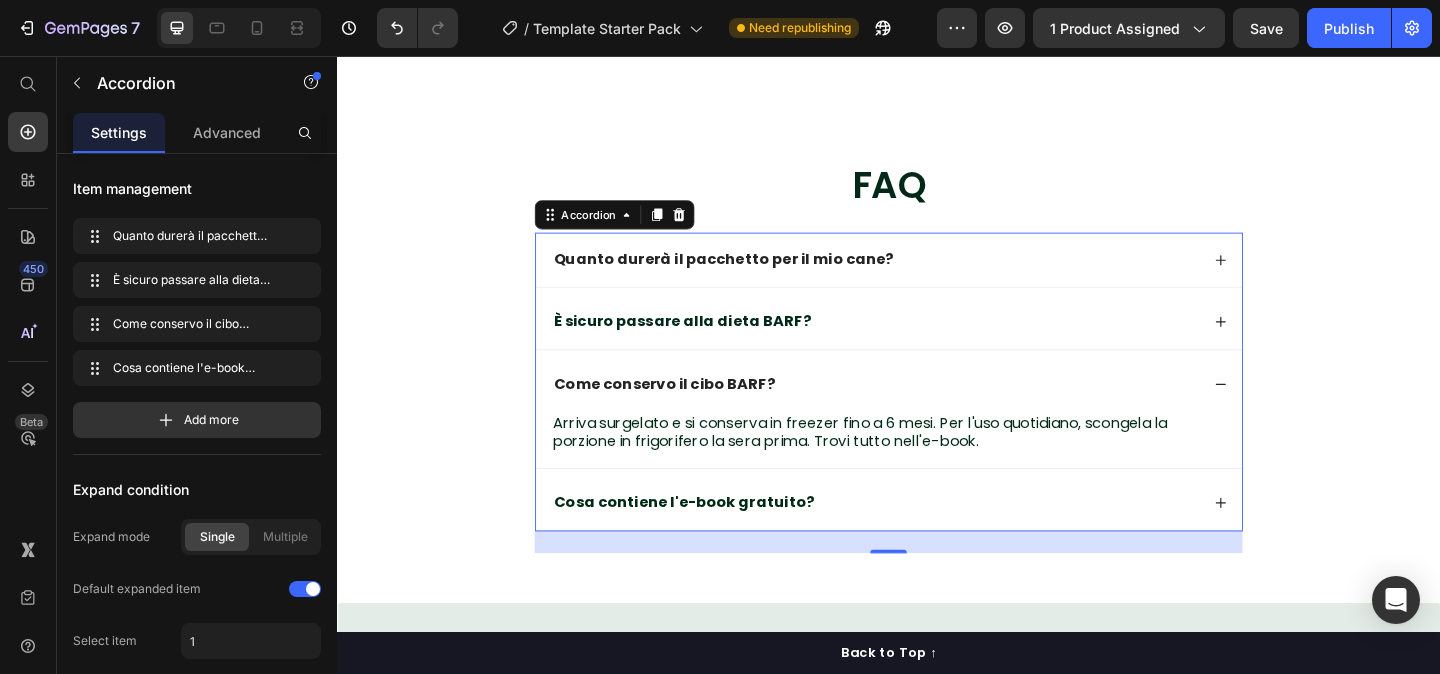 click on "Quanto durerà il pacchetto per il mio cane?" at bounding box center [922, 277] 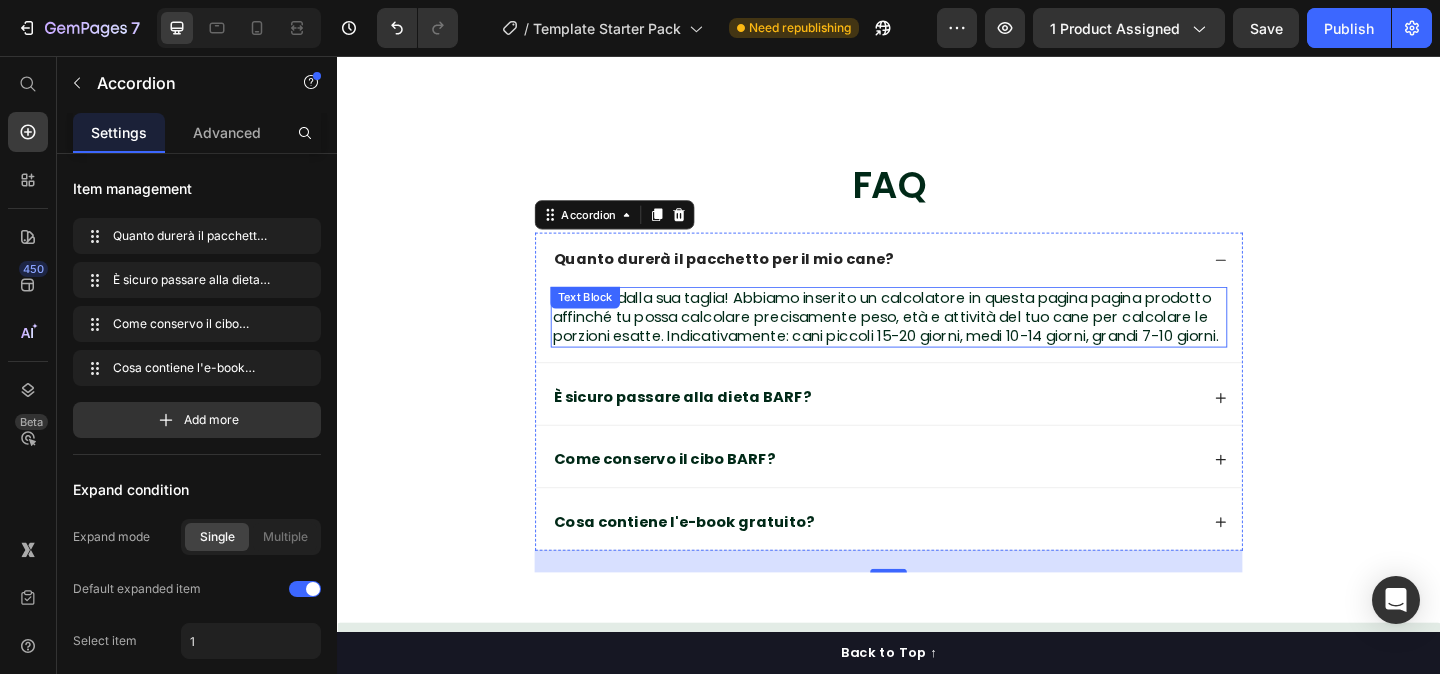 click on "Dipende dalla sua taglia! Abbiamo inserito un calcolatore in questa pagina pagina prodotto affinché tu possa calcolare precisamente peso, età e attività del tuo cane per calcolare le porzioni esatte. Indicativamente: cani piccoli 15-20 giorni, medi 10-14 giorni, grandi 7-10 giorni." at bounding box center [937, 340] 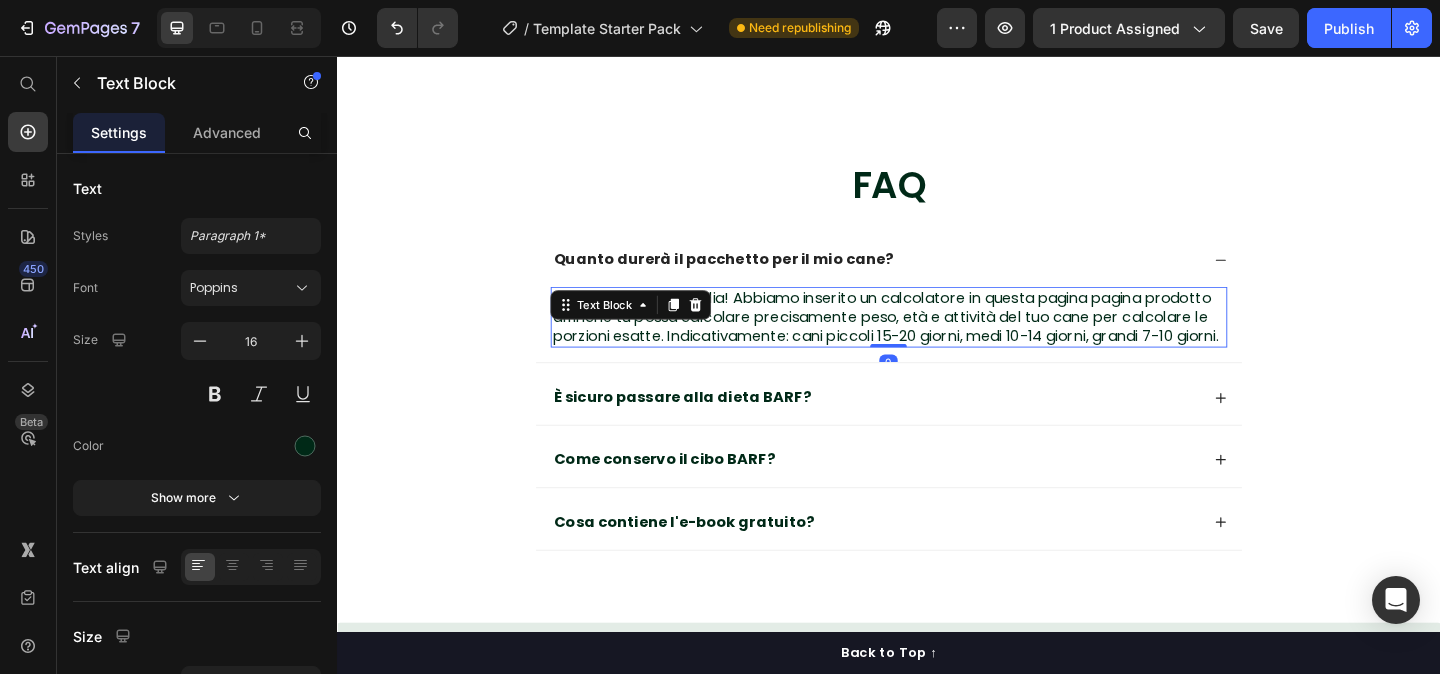 click on "Dipende dalla sua taglia! Abbiamo inserito un calcolatore in questa pagina pagina prodotto affinché tu possa calcolare precisamente peso, età e attività del tuo cane per calcolare le porzioni esatte. Indicativamente: cani piccoli 15-20 giorni, medi 10-14 giorni, grandi 7-10 giorni." at bounding box center [937, 340] 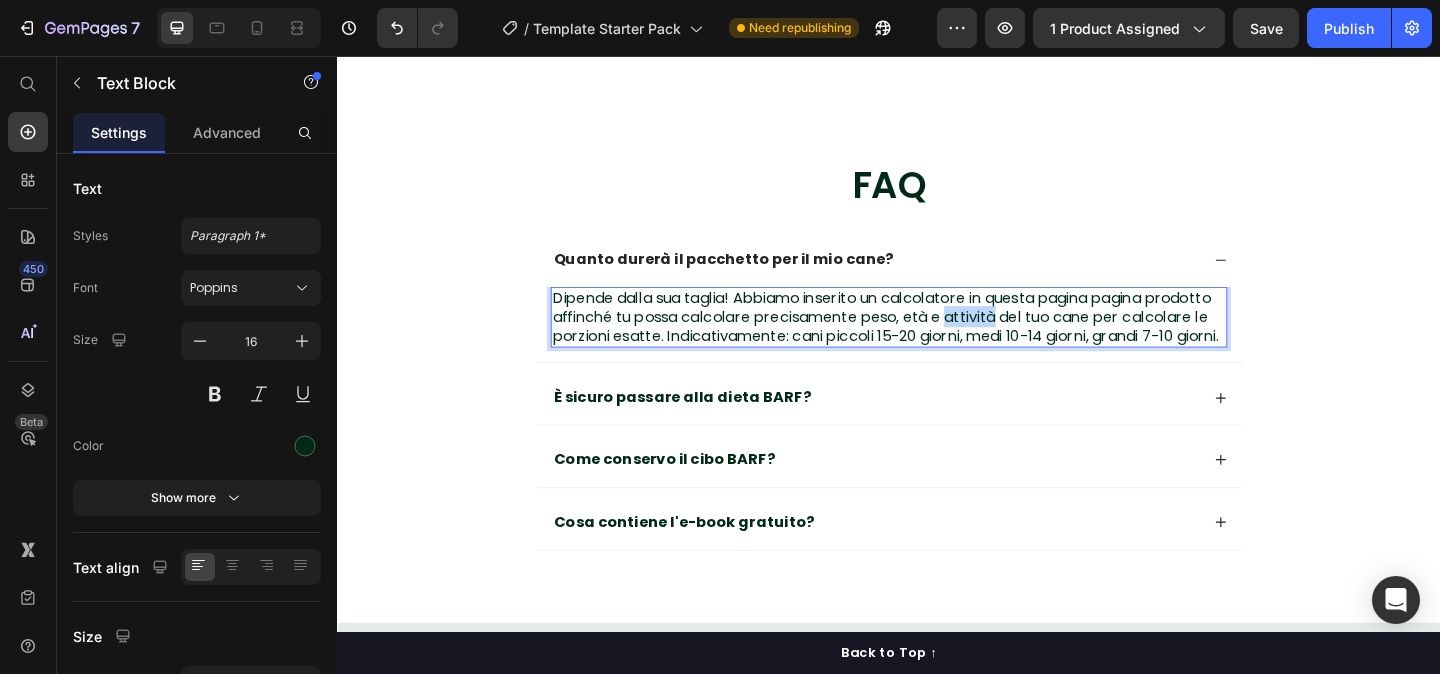 click on "Dipende dalla sua taglia! Abbiamo inserito un calcolatore in questa pagina pagina prodotto affinché tu possa calcolare precisamente peso, età e attività del tuo cane per calcolare le porzioni esatte. Indicativamente: cani piccoli 15-20 giorni, medi 10-14 giorni, grandi 7-10 giorni." at bounding box center (937, 340) 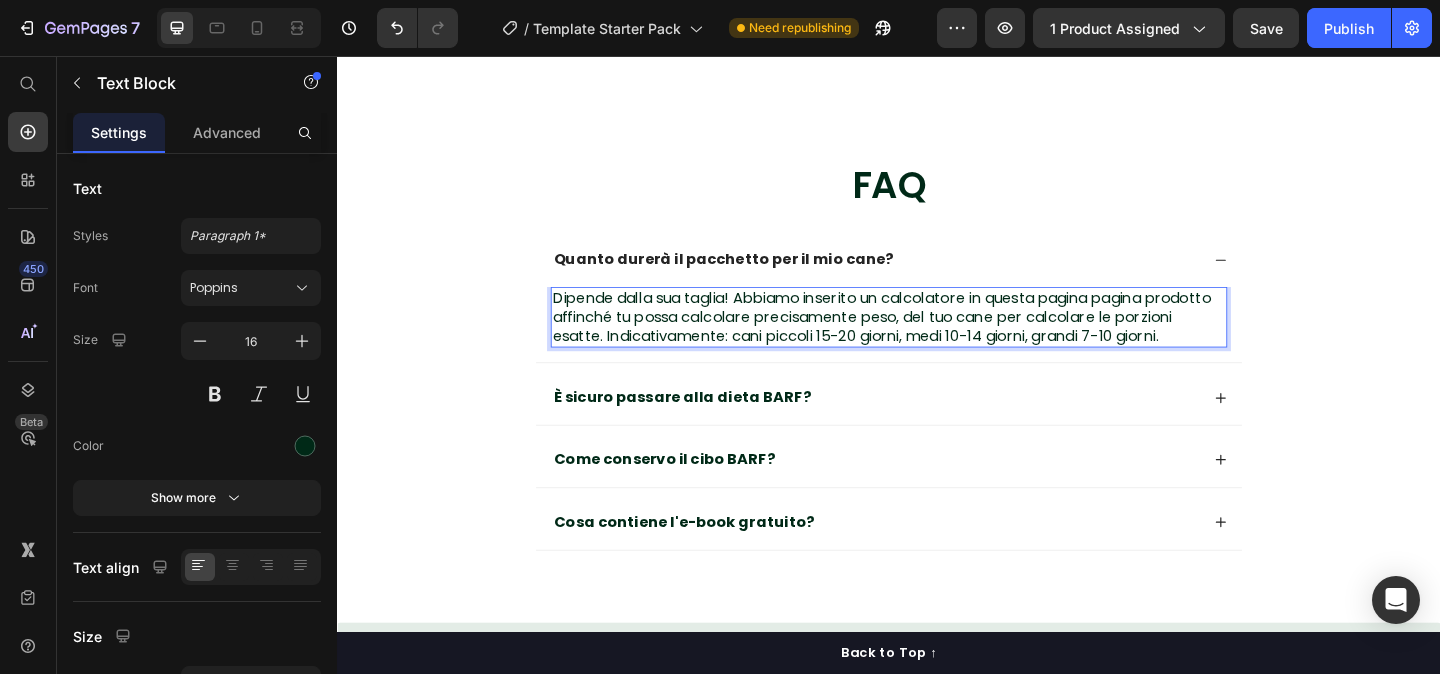 click on "Dipende dalla sua taglia! Abbiamo inserito un calcolatore in questa pagina pagina prodotto affinché tu possa calcolare precisamente peso, del tuo cane per calcolare le porzioni esatte. Indicativamente: cani piccoli 15-20 giorni, medi 10-14 giorni, grandi 7-10 giorni." at bounding box center [937, 340] 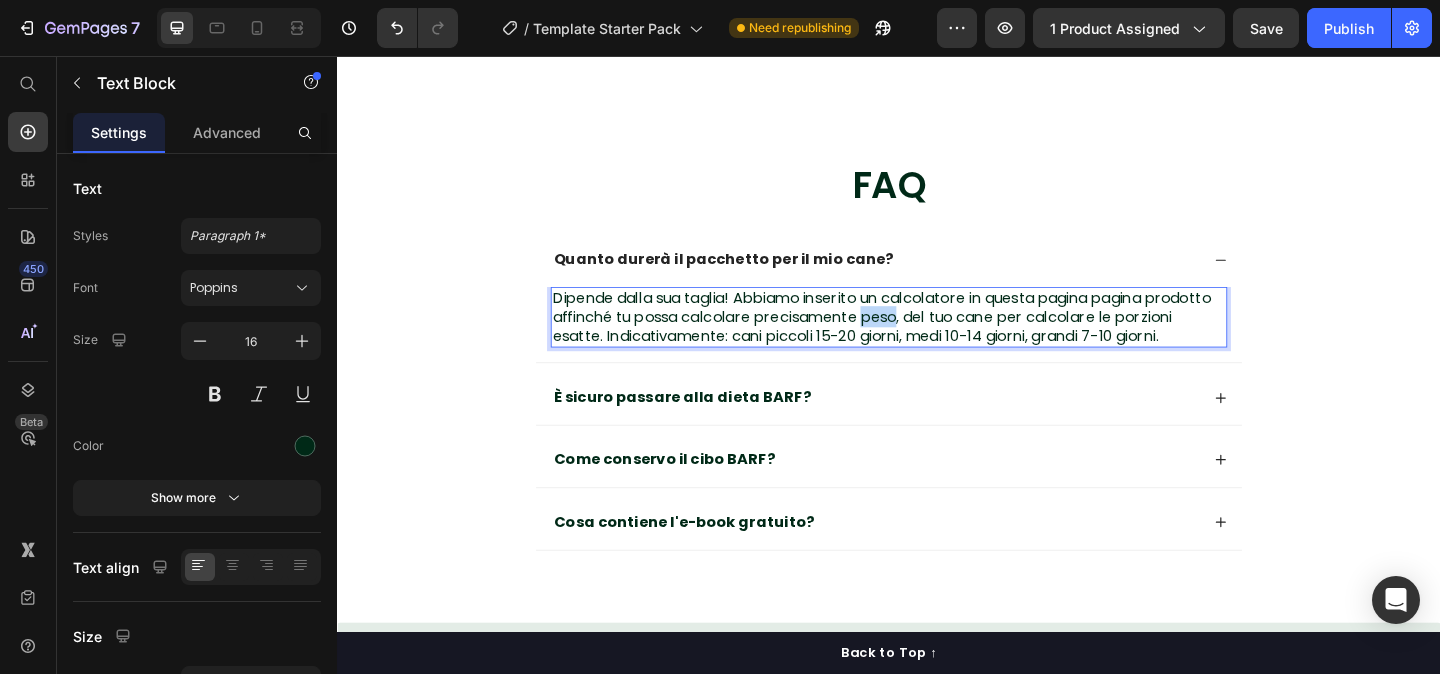 click on "Dipende dalla sua taglia! Abbiamo inserito un calcolatore in questa pagina pagina prodotto affinché tu possa calcolare precisamente peso, del tuo cane per calcolare le porzioni esatte. Indicativamente: cani piccoli 15-20 giorni, medi 10-14 giorni, grandi 7-10 giorni." at bounding box center [937, 340] 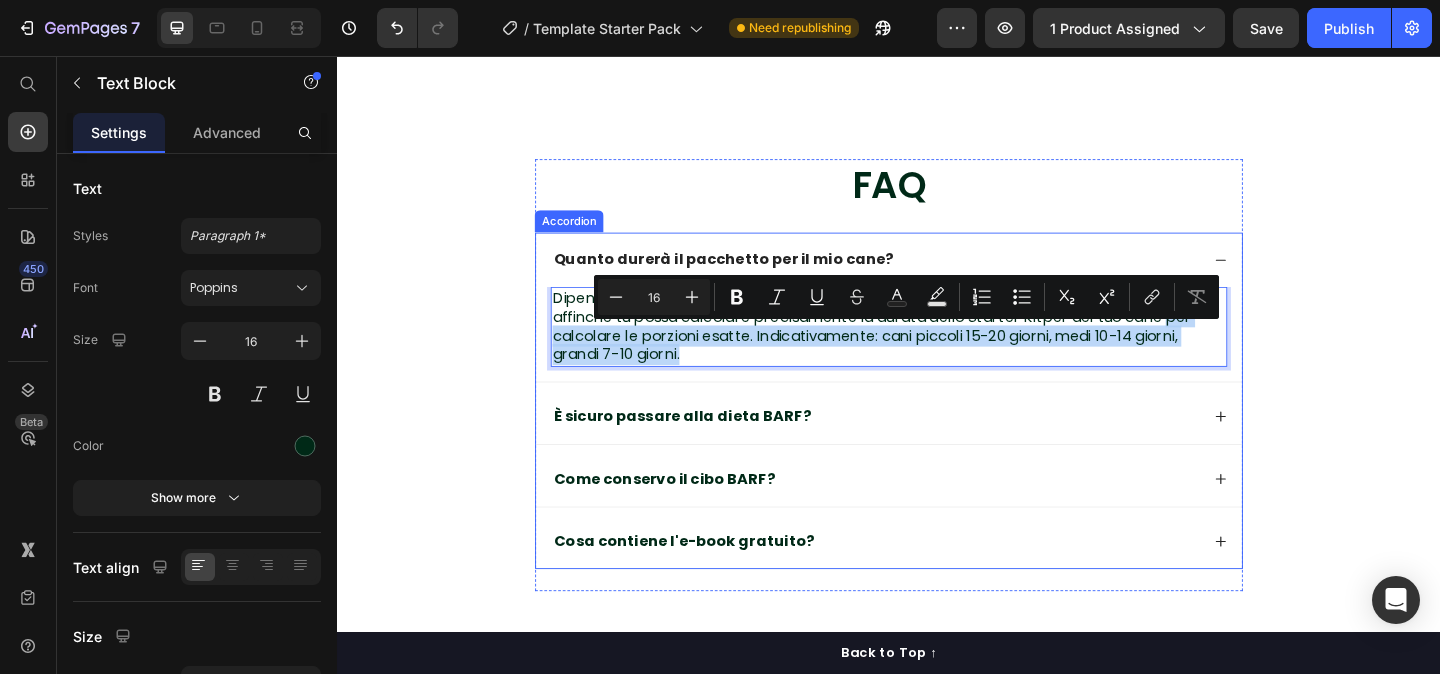 drag, startPoint x: 619, startPoint y: 357, endPoint x: 767, endPoint y: 411, distance: 157.54364 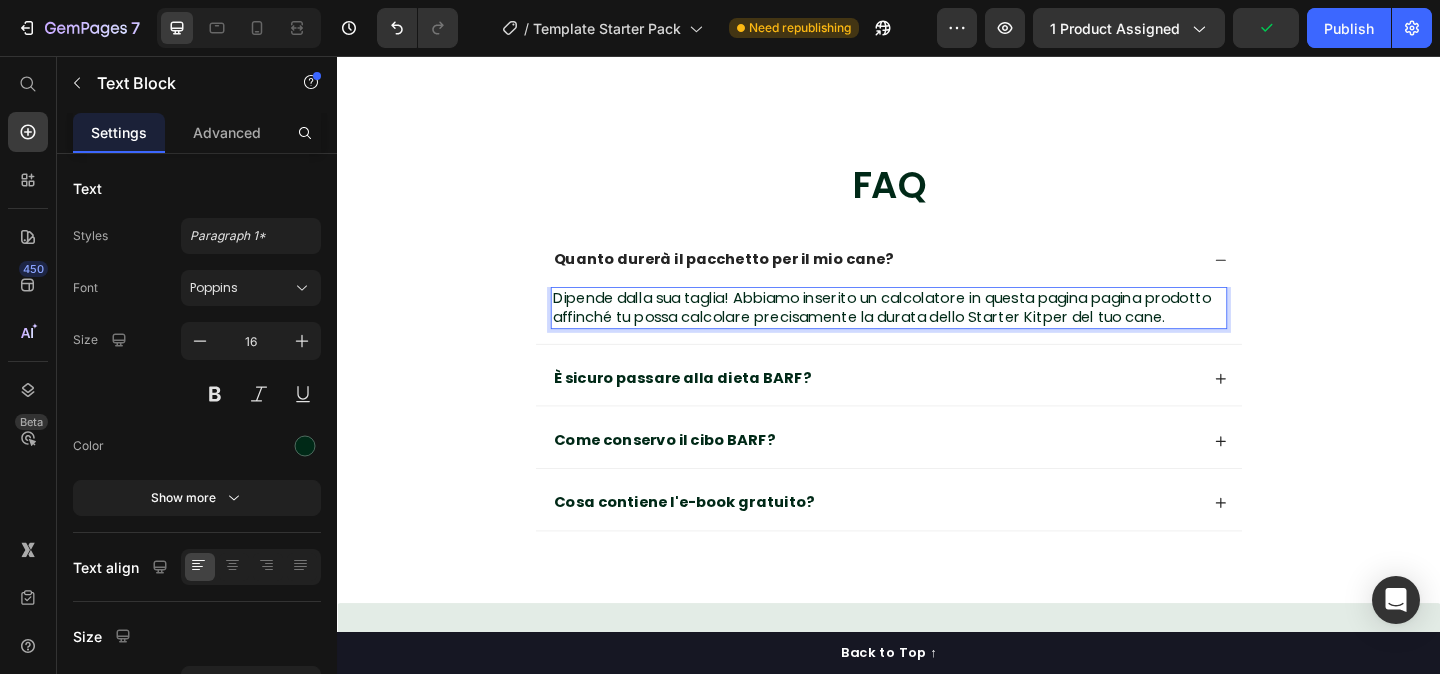 click on "Dipende dalla sua taglia! Abbiamo inserito un calcolatore in questa pagina pagina prodotto affinché tu possa calcolare precisamente la durata dello Starter Kitper del tuo cane." at bounding box center [937, 330] 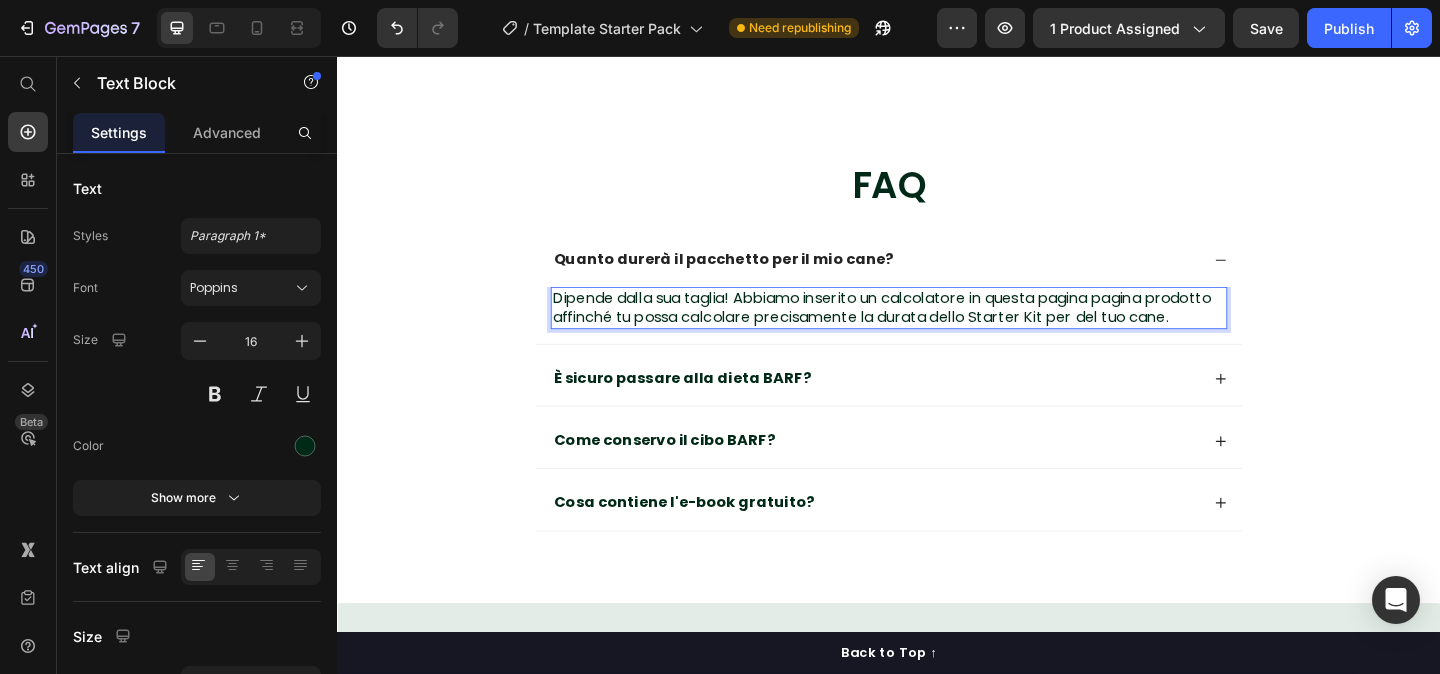 click on "FAQ Heading
Quanto durerà il pacchetto per il mio cane? Dipende dalla sua taglia! Abbiamo inserito un calcolatore in questa pagina pagina prodotto affinché tu possa calcolare precisamente la durata dello Starter Kit per del tuo cane. Text Block   0
È sicuro passare alla dieta BARF?
Come conservo il cibo BARF?
Cosa contiene l'e-book gratuito?  Accordion Row" at bounding box center (937, 390) 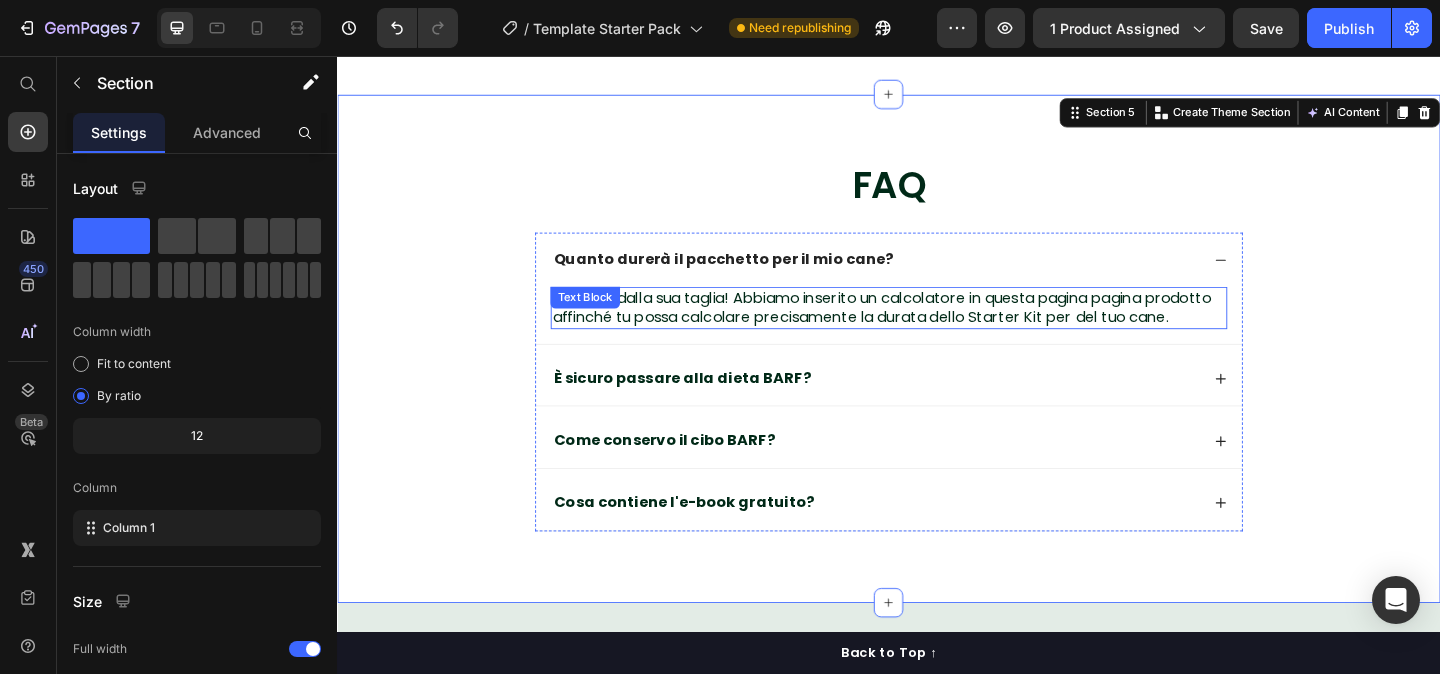 click on "Dipende dalla sua taglia! Abbiamo inserito un calcolatore in questa pagina pagina prodotto affinché tu possa calcolare precisamente la durata dello Starter Kit per del tuo cane." at bounding box center [937, 330] 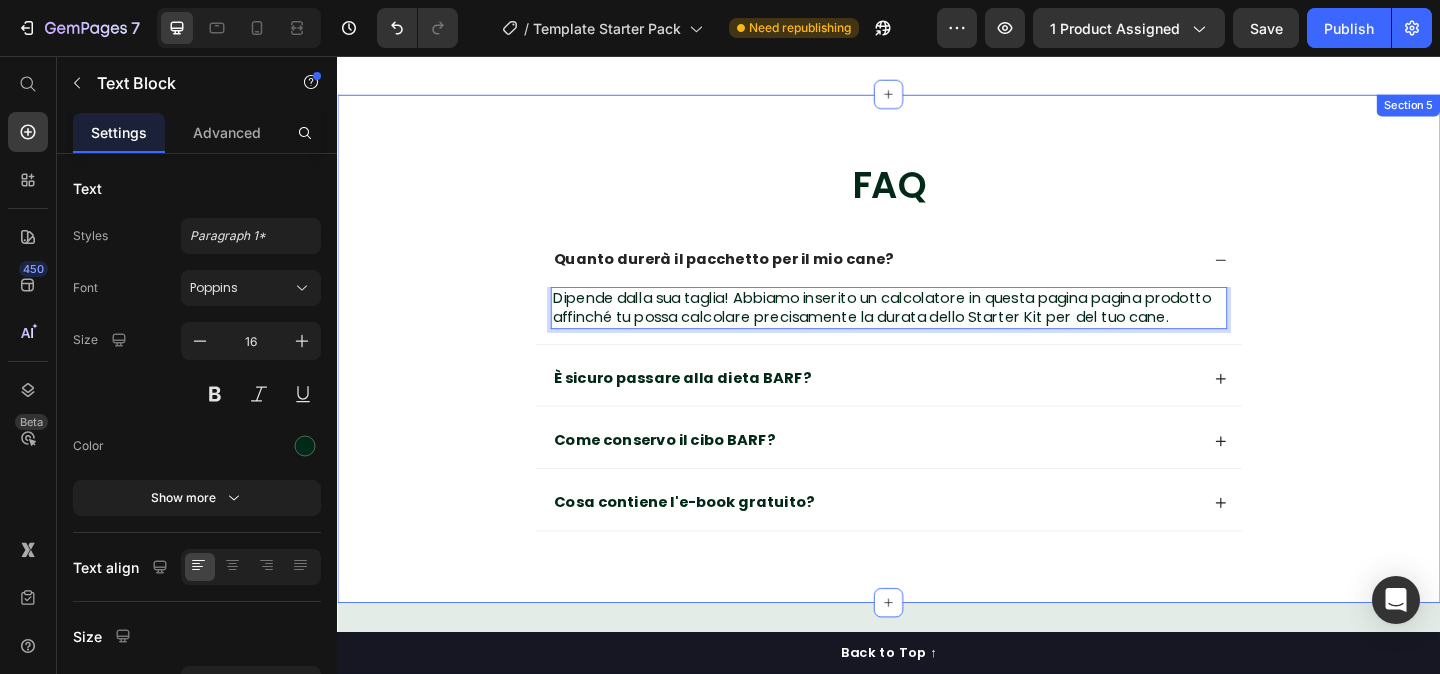 click on "FAQ Heading
Quanto durerà il pacchetto per il mio cane? Dipende dalla sua taglia! Abbiamo inserito un calcolatore in questa pagina pagina prodotto affinché tu possa calcolare precisamente la durata dello Starter Kit per del tuo cane. Text Block   0
È sicuro passare alla dieta BARF?
Come conservo il cibo BARF?
Cosa contiene l'e-book gratuito?  Accordion Row" at bounding box center (937, 390) 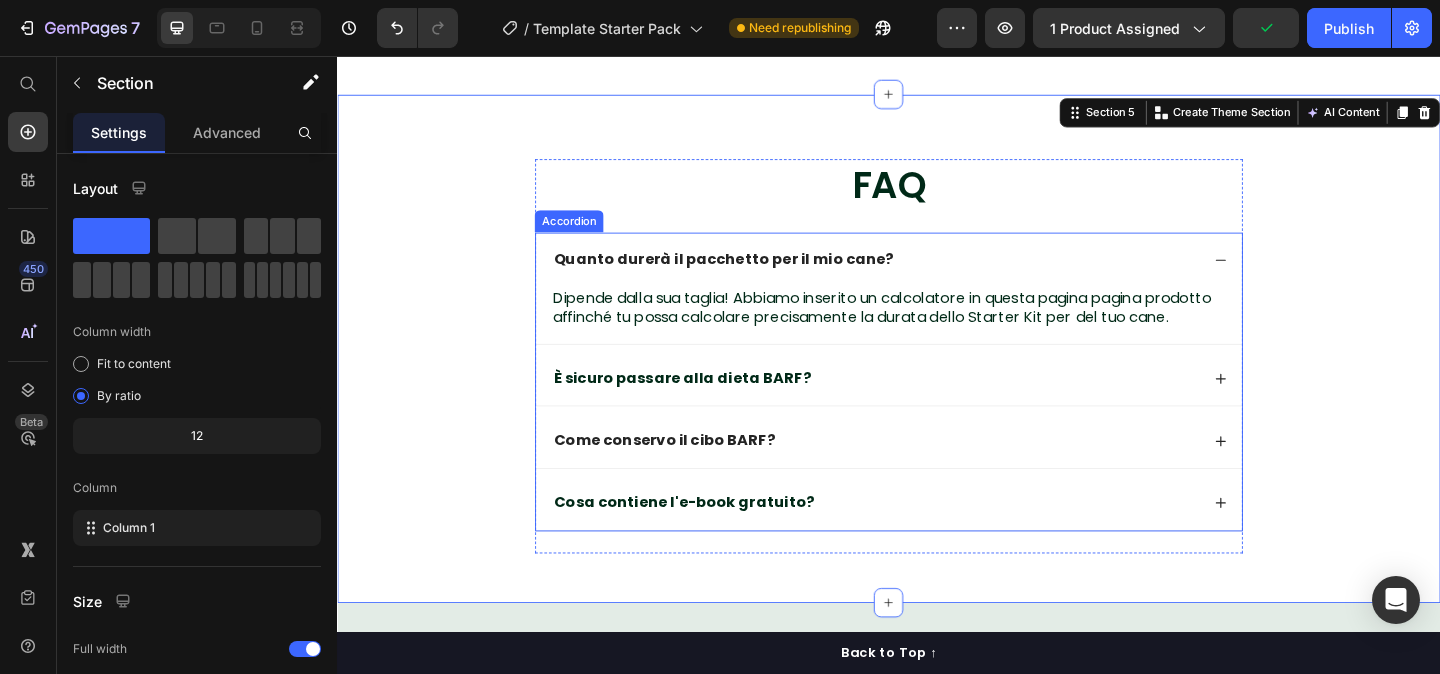 click on "Come conservo il cibo BARF?" at bounding box center (922, 474) 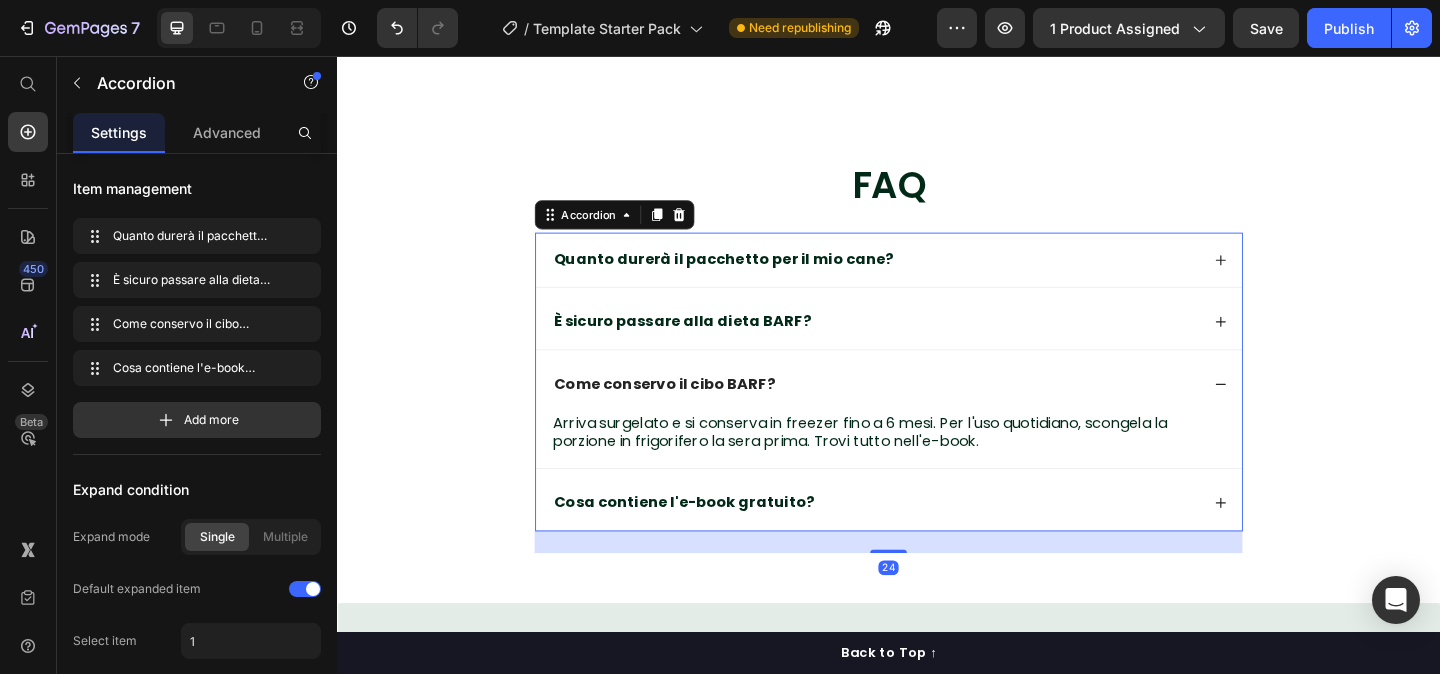scroll, scrollTop: 2536, scrollLeft: 0, axis: vertical 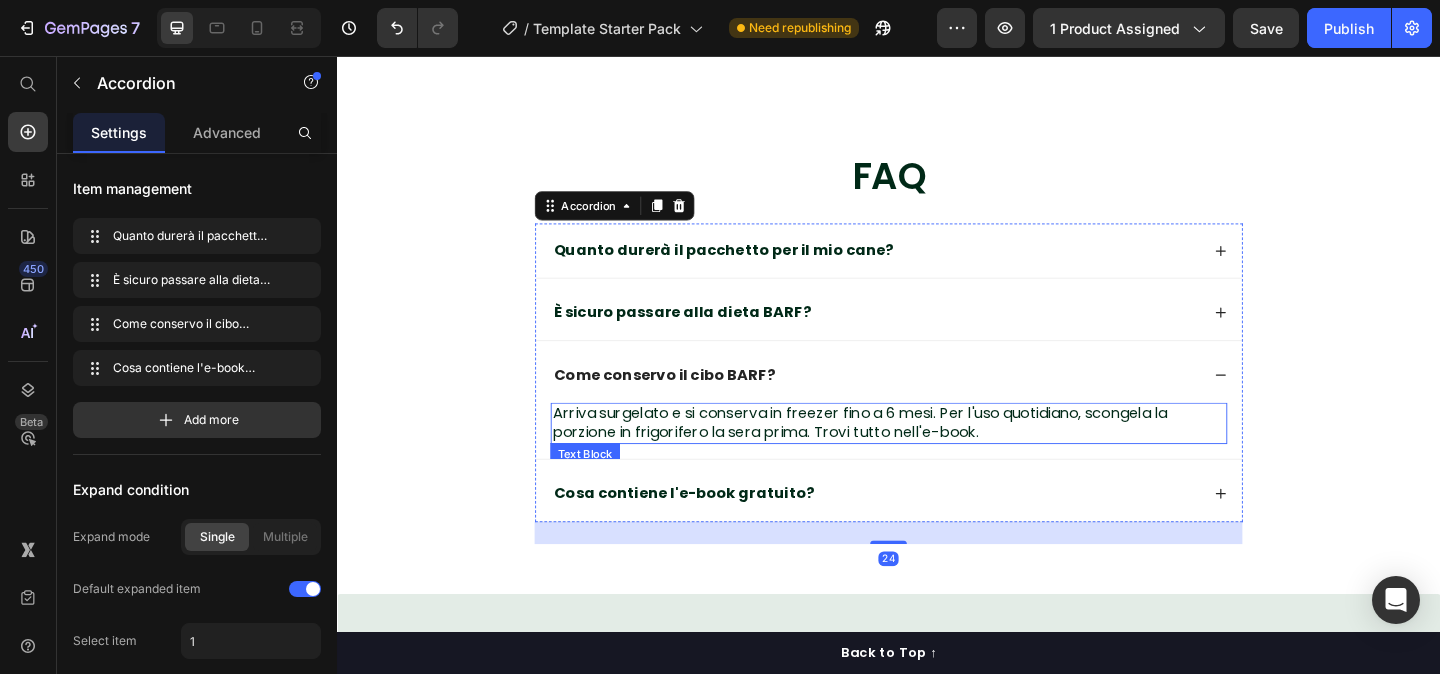 click on "Arriva surgelato e si conserva in freezer fino a 6 mesi. Per l'uso quotidiano, scongela la porzione in frigorifero la sera prima. Trovi tutto nell'e-book." at bounding box center [937, 456] 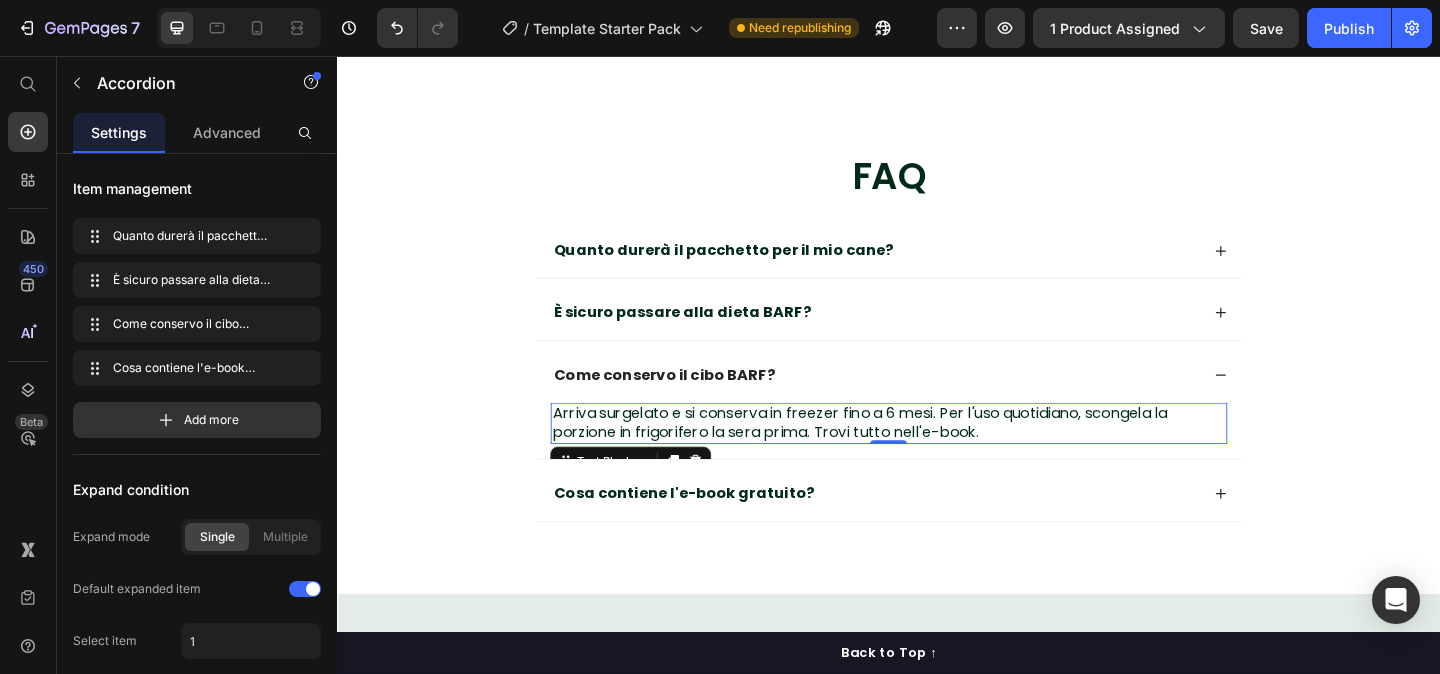 click on "Arriva surgelato e si conserva in freezer fino a 6 mesi. Per l'uso quotidiano, scongela la porzione in frigorifero la sera prima. Trovi tutto nell'e-book." at bounding box center (937, 456) 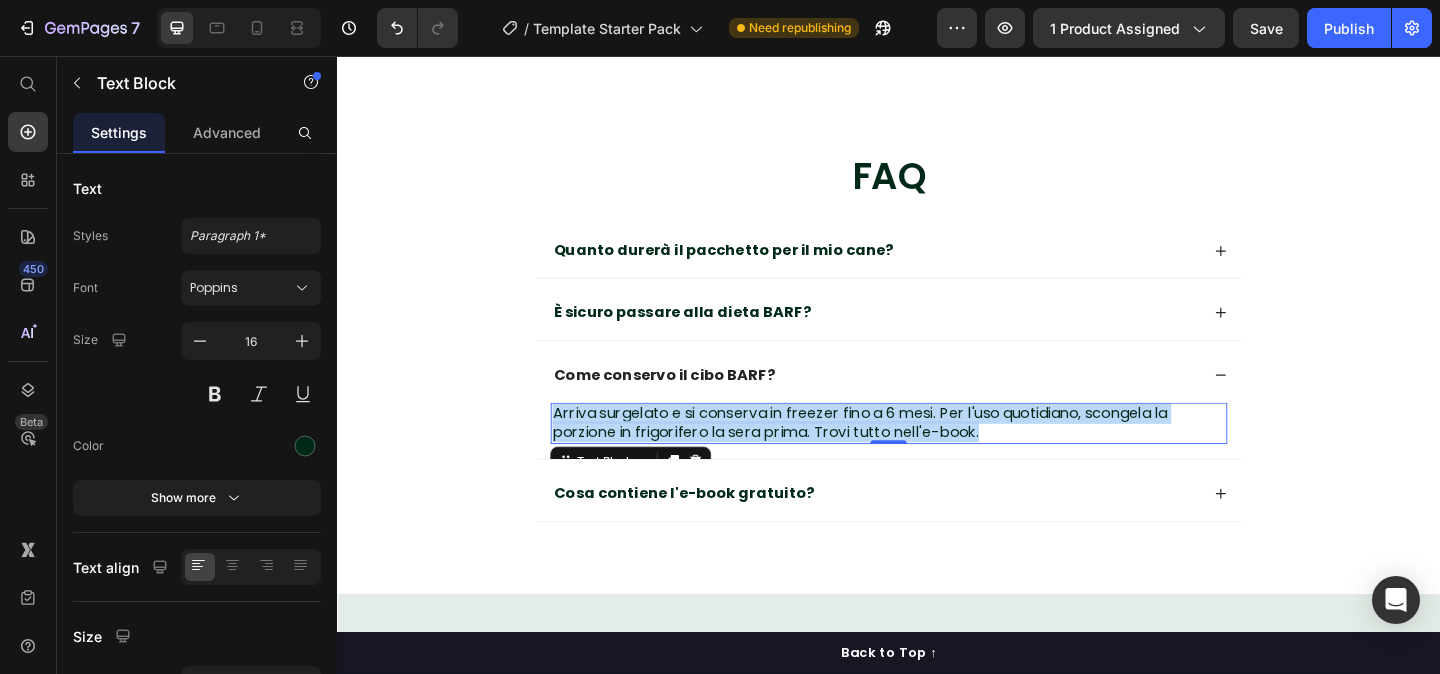 click on "Arriva surgelato e si conserva in freezer fino a 6 mesi. Per l'uso quotidiano, scongela la porzione in frigorifero la sera prima. Trovi tutto nell'e-book." at bounding box center (937, 456) 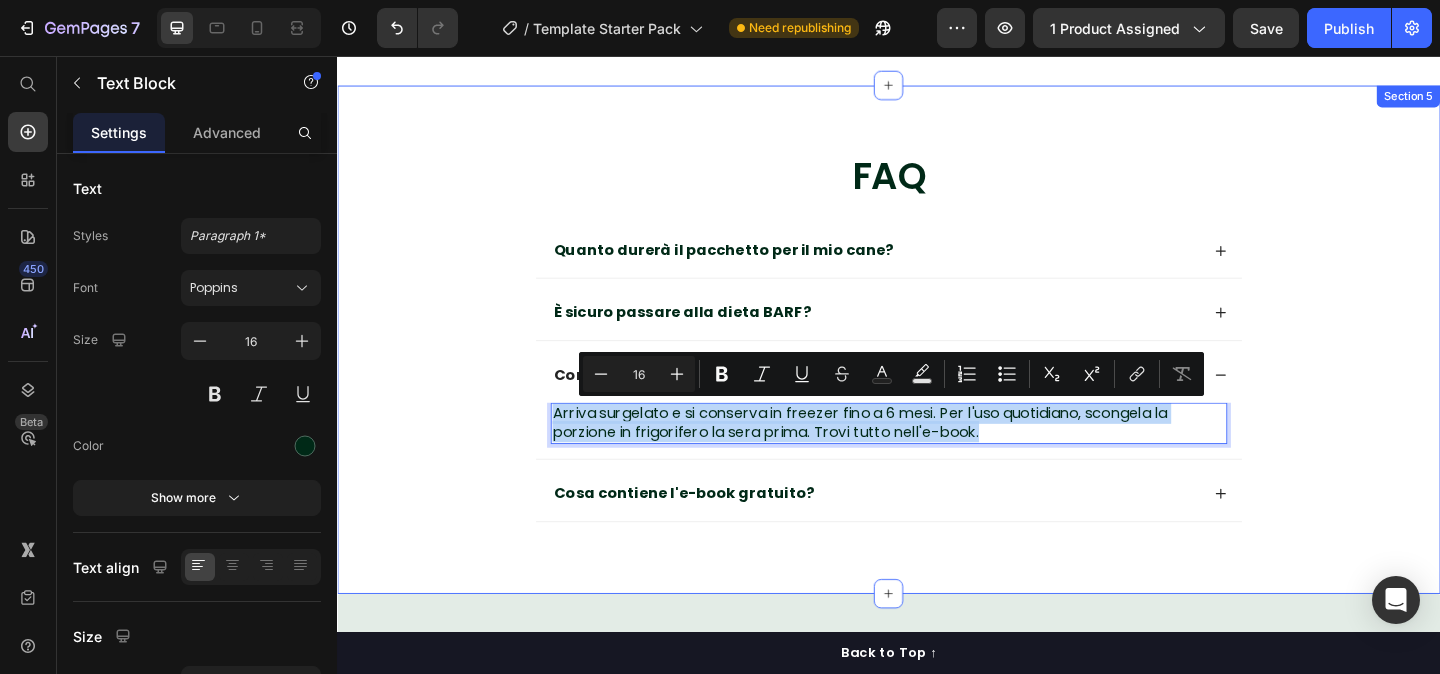 click on "FAQ Heading
Quanto durerà il pacchetto per il mio cane?
È sicuro passare alla dieta BARF?
Come conservo il cibo BARF?  Arriva surgelato e si conserva in freezer fino a 6 mesi. Per l'uso quotidiano, scongela la porzione in frigorifero la sera prima. Trovi tutto nell'e-book. Text Block   0
Cosa contiene l'e-book gratuito?  Accordion Row" at bounding box center [937, 380] 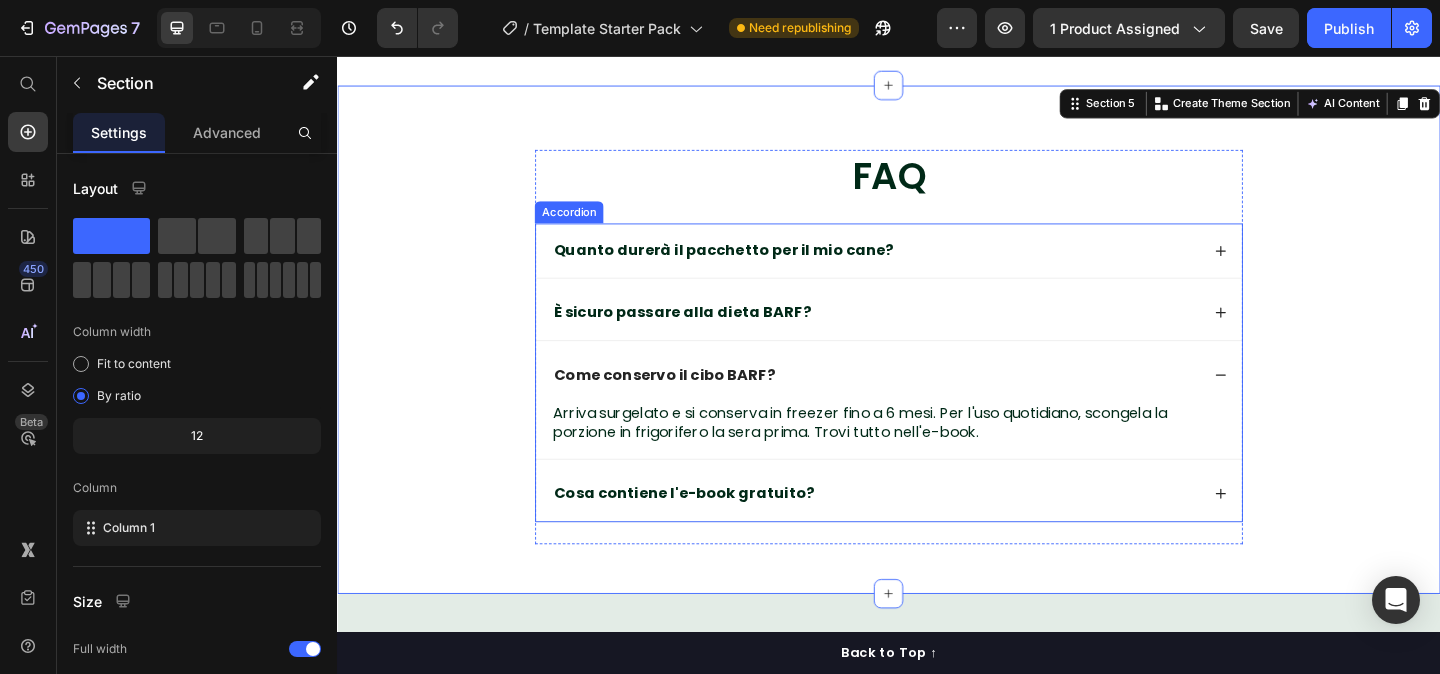click on "Come conservo il cibo BARF?" at bounding box center [922, 403] 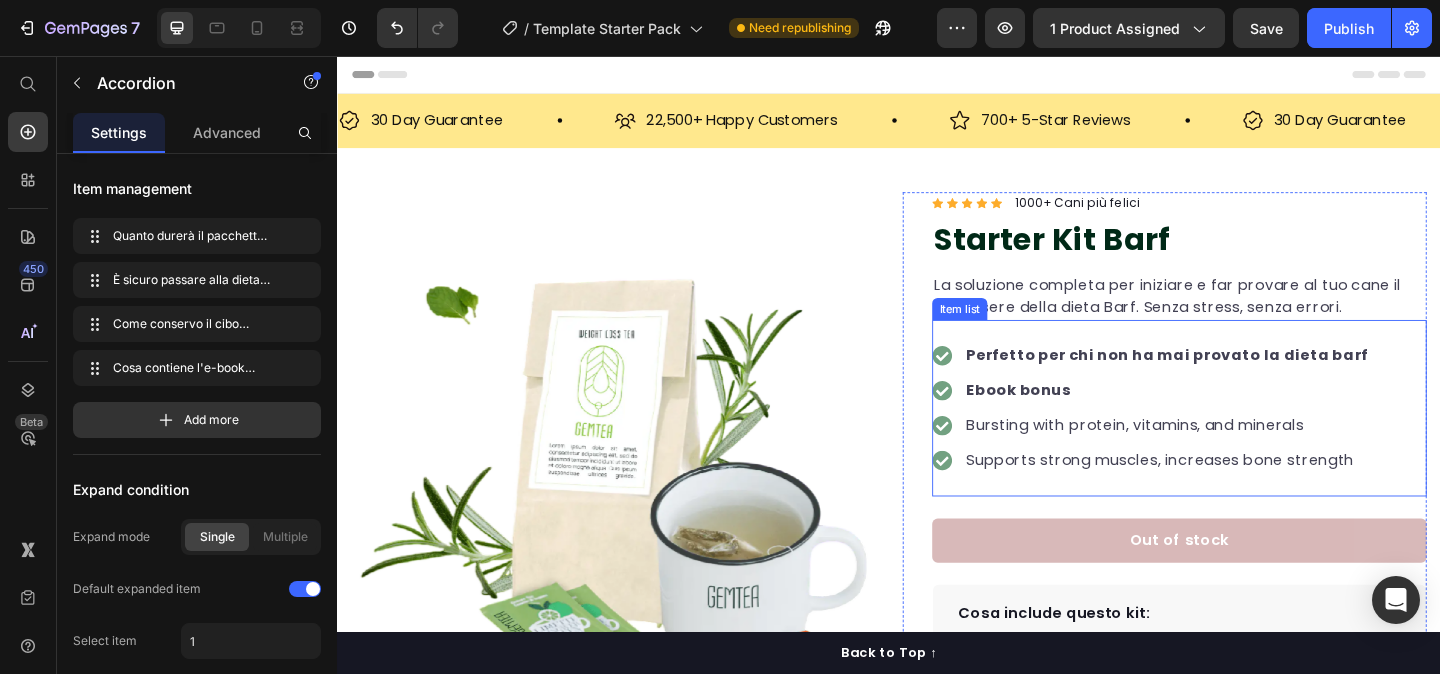 scroll, scrollTop: 433, scrollLeft: 0, axis: vertical 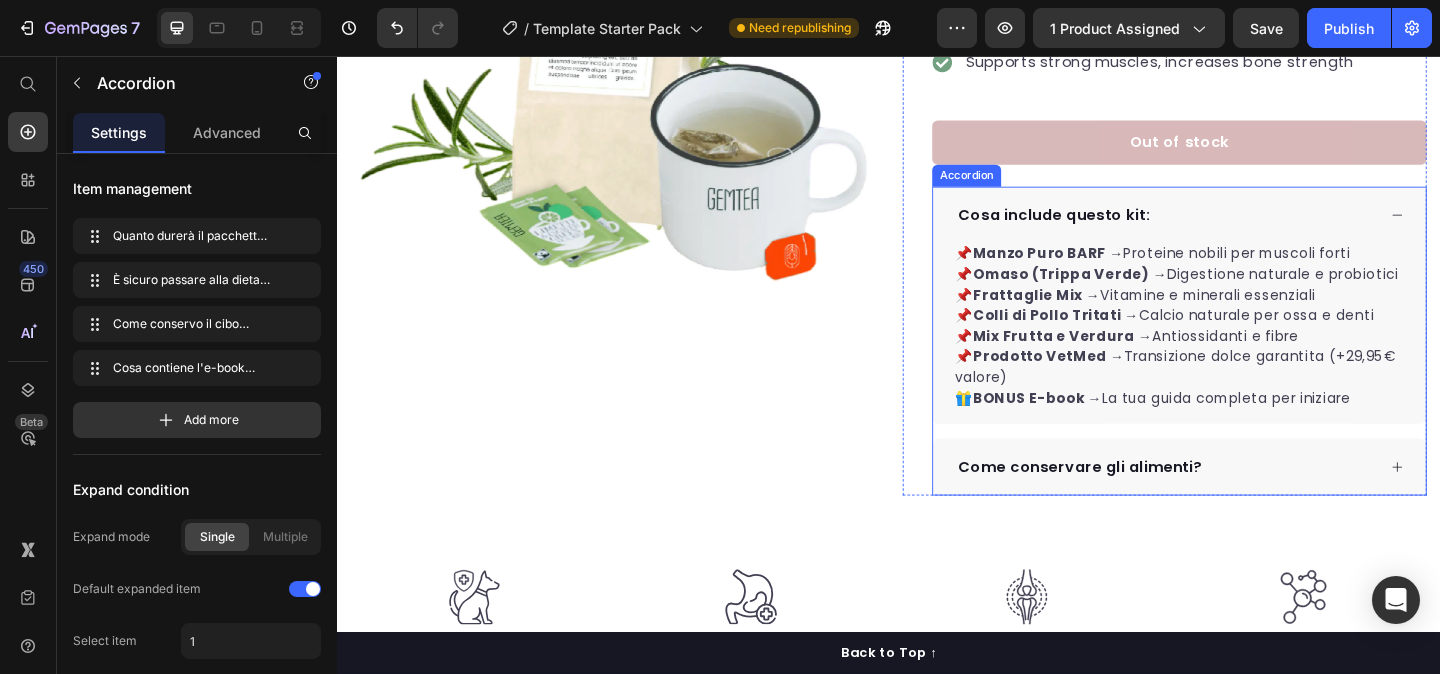 click on "Come conservare gli alimenti?" at bounding box center (1238, 503) 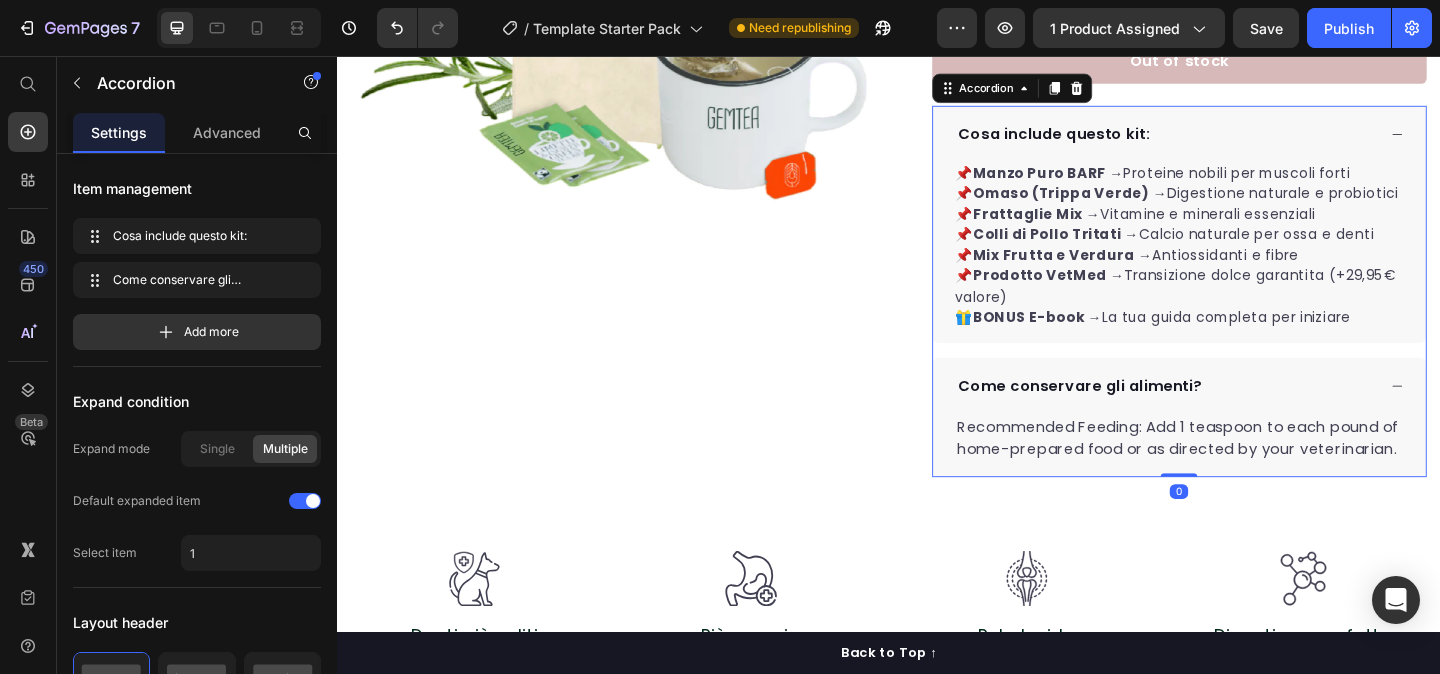 scroll, scrollTop: 540, scrollLeft: 0, axis: vertical 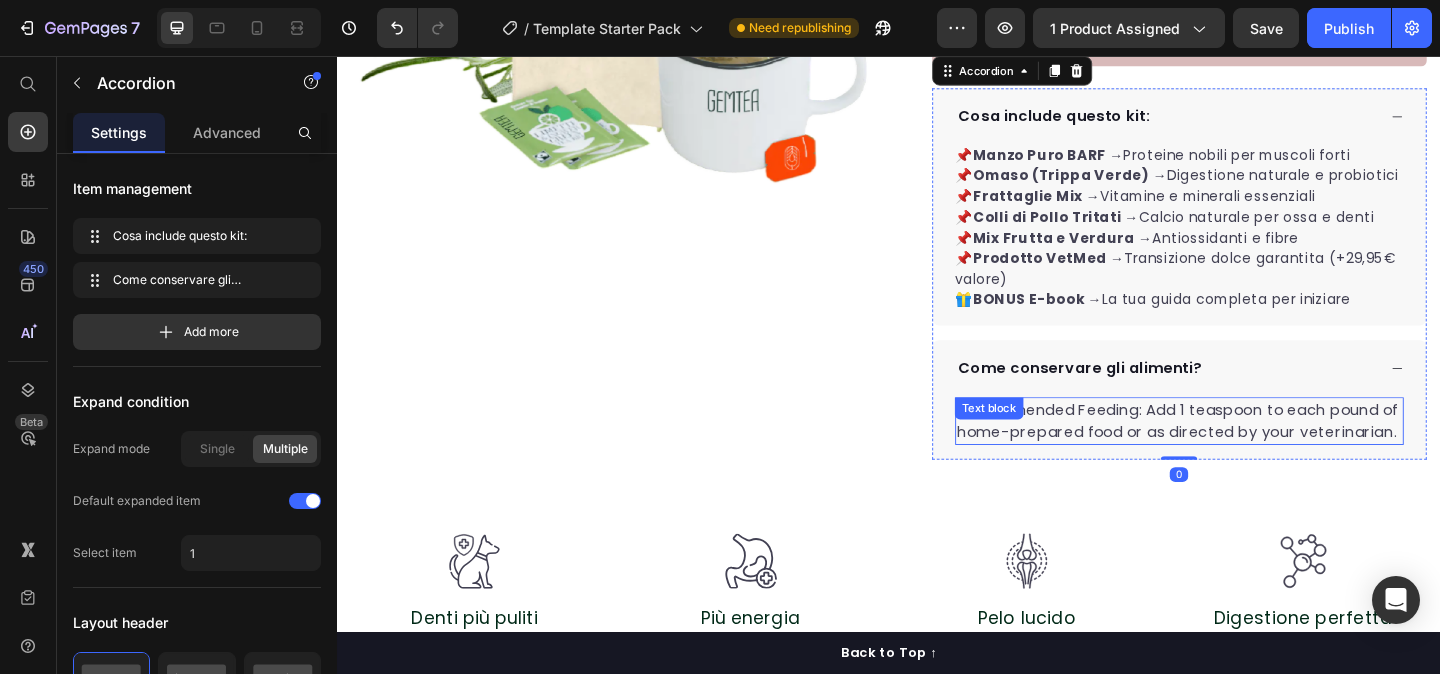 click on "Recommended Feeding: Add 1 teaspoon to each pound of home-prepared food or as directed by your veterinarian." at bounding box center [1253, 453] 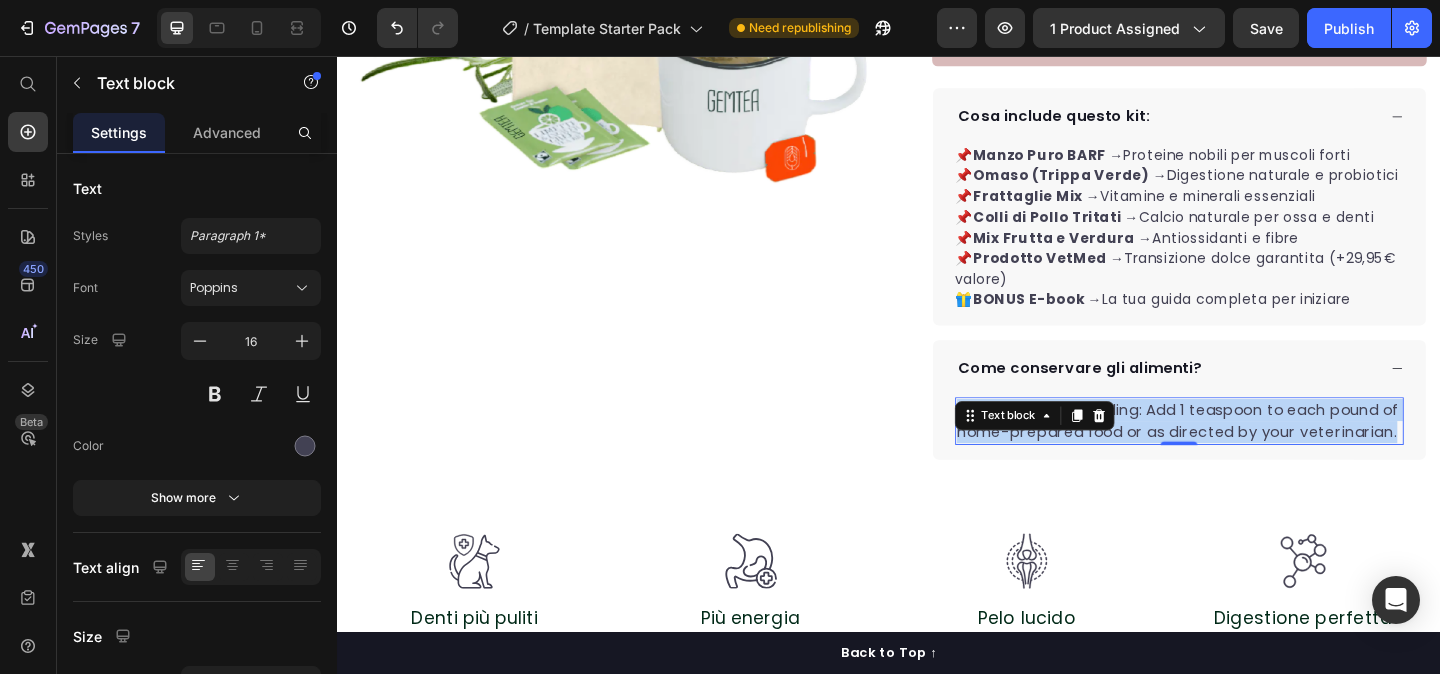 click on "Recommended Feeding: Add 1 teaspoon to each pound of home-prepared food or as directed by your veterinarian." at bounding box center [1253, 453] 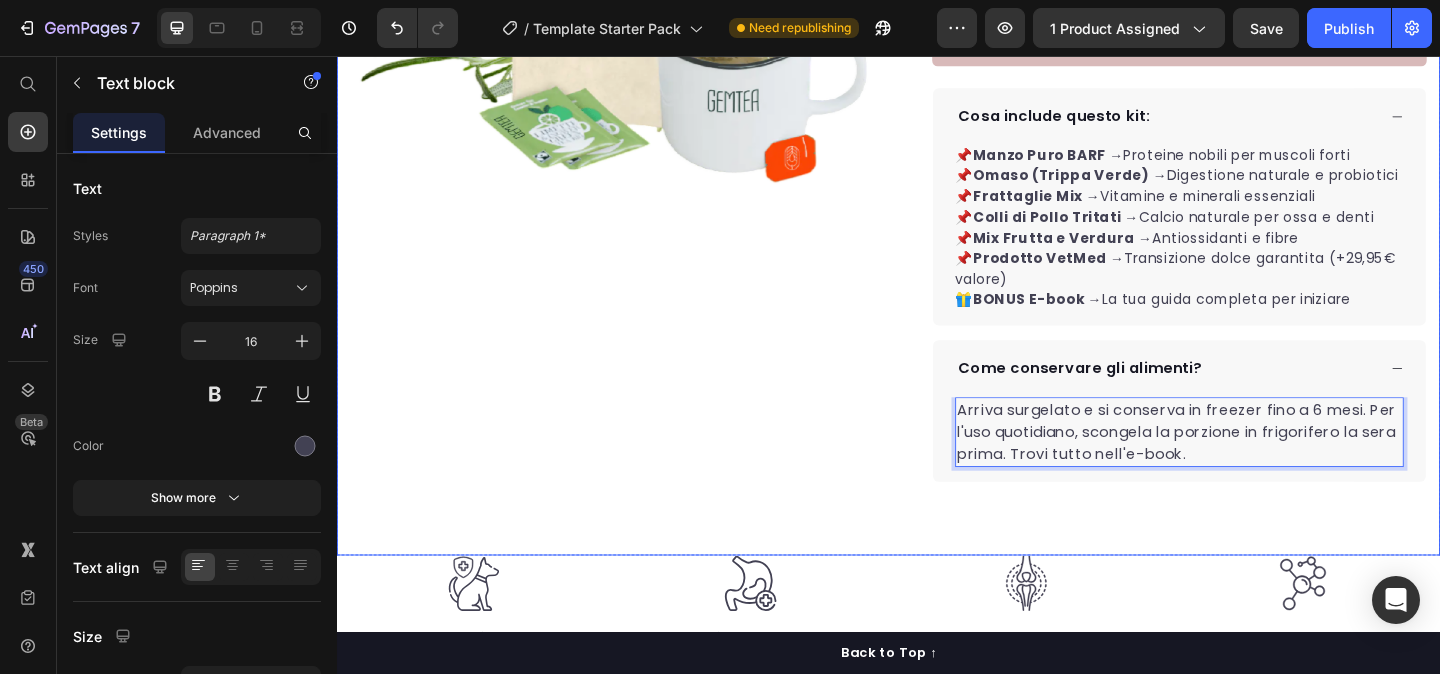 click on "Product Images "My dog absolutely loves this food! It's clear that the taste and quality are top-notch."  -Daisy Text block Row Row Icon Icon Icon Icon Icon Icon List Hoz 1000+ Cani più felici Text block Row Starter Kit Barf Product Title La soluzione completa per iniziare e far provare al tuo cane il benessere della dieta Barf. Senza stress, senza errori. Text block Perfetto per chi non ha mai provato la dieta barf Ebook bonus Bursting with protein, vitamins, and minerals Supports strong muscles, increases bone strength Item list Out of stock Product Cart Button Perfect for sensitive tummies Supercharge immunity System Bursting with protein, vitamins, and minerals Supports strong muscles, increases bone strength Item list
Cosa include questo kit: 📌  Manzo Puro BARF →  Proteine nobili per muscoli forti 📌  Omaso (Trippa Verde) →  Digestione naturale e probiotici 📌  Frattaglie Mix →  Vitamine e minerali essenziali 📌  Colli di Pollo Tritati → 📌  Mix Frutta e Verdura →" at bounding box center (937, 107) 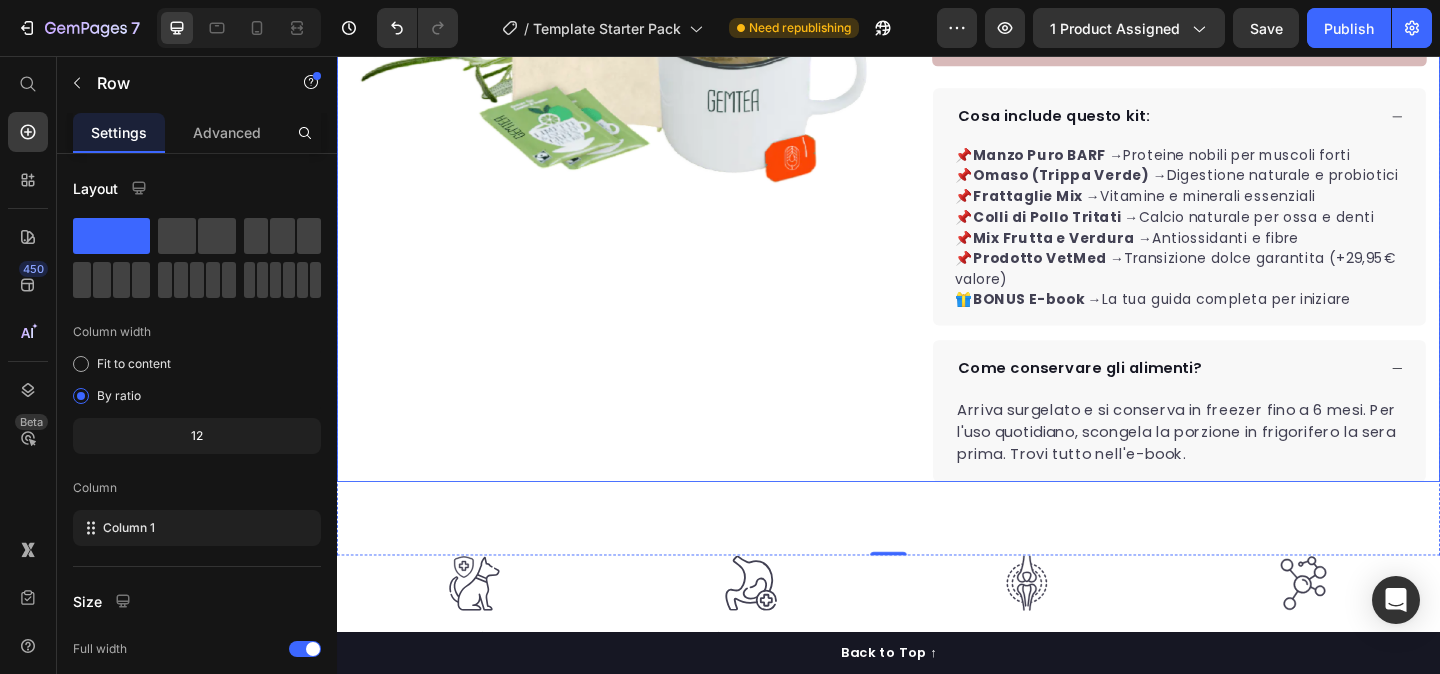 click on "Arriva surgelato e si conserva in freezer fino a 6 mesi. Per l'uso quotidiano, scongela la porzione in frigorifero la sera prima. Trovi tutto nell'e-book." at bounding box center (1253, 465) 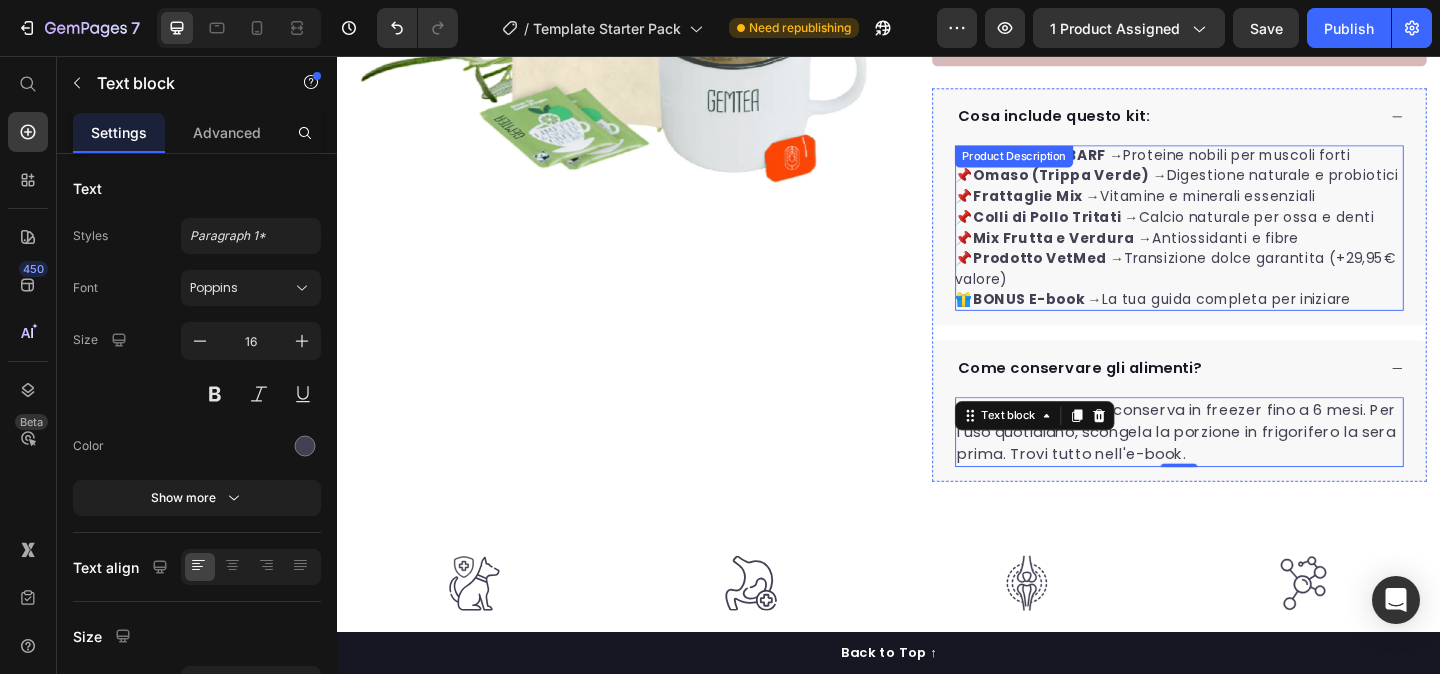 click on "Colli di Pollo Tritati →" at bounding box center [1119, 230] 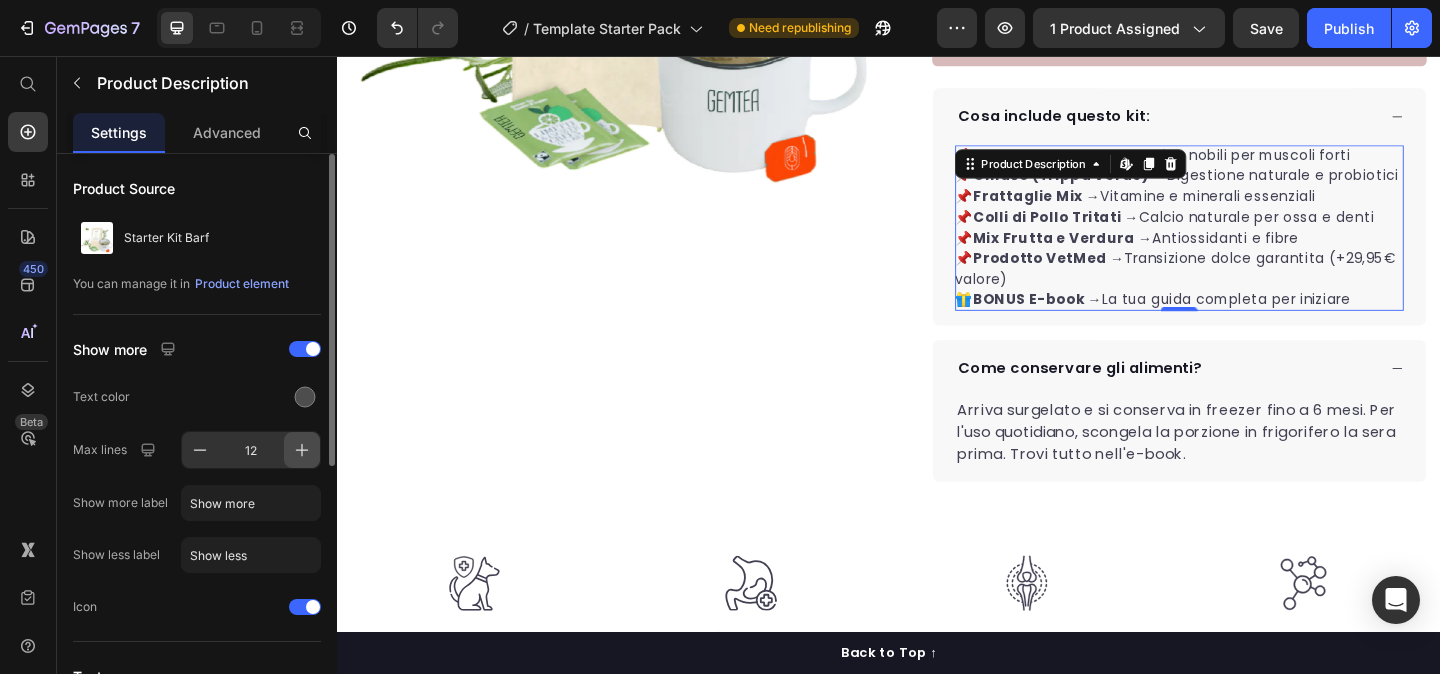 click 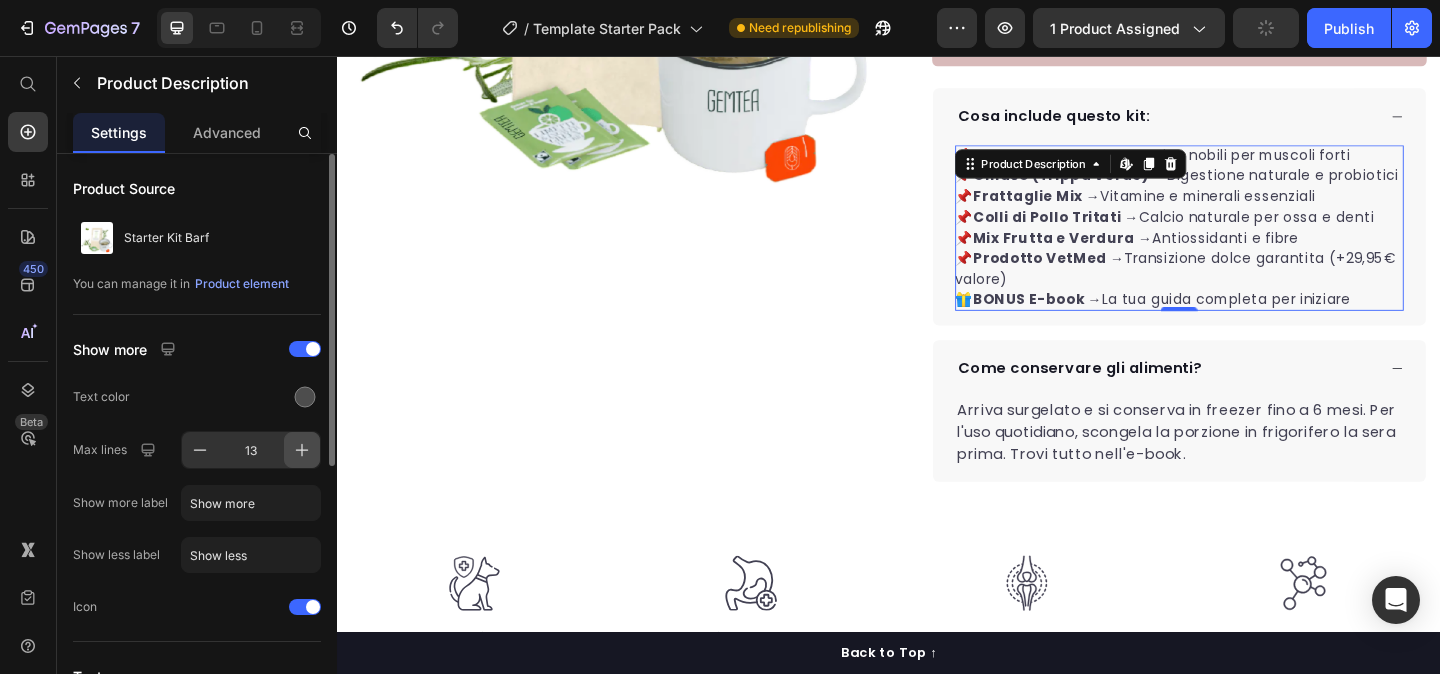 click 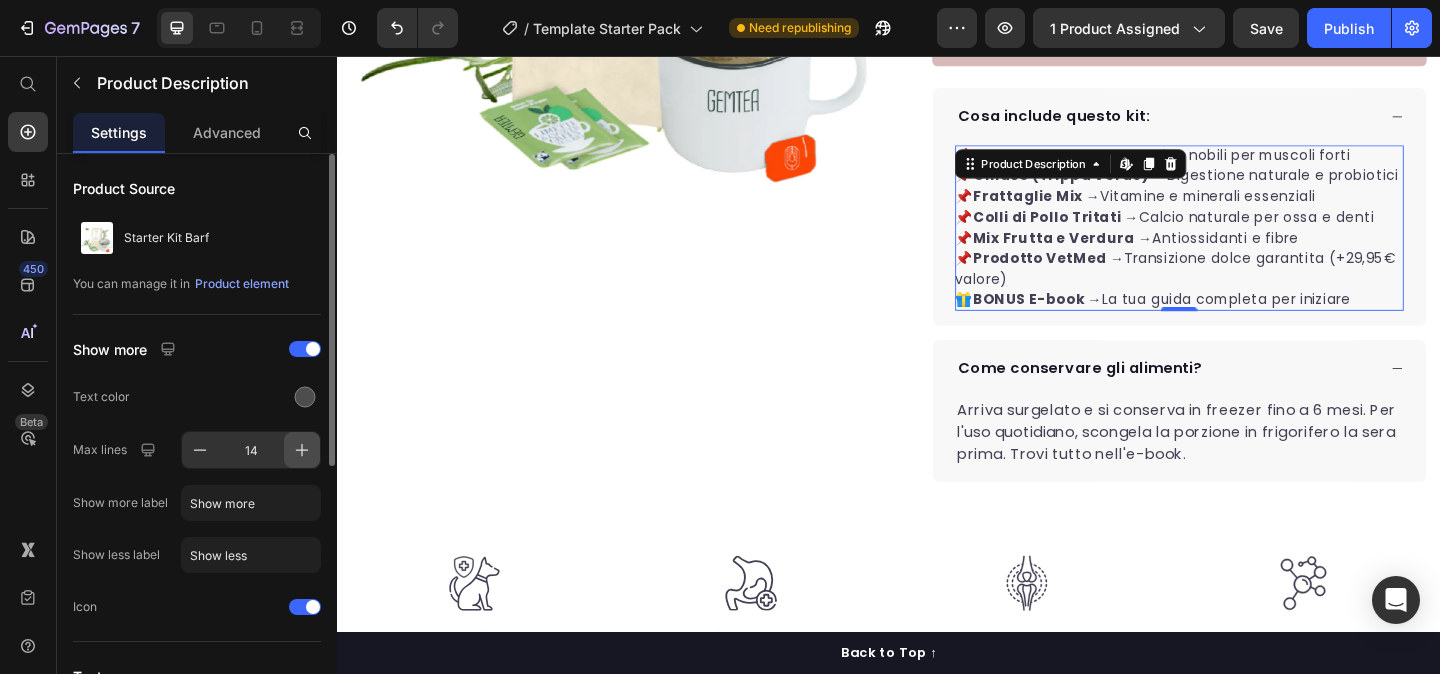 click 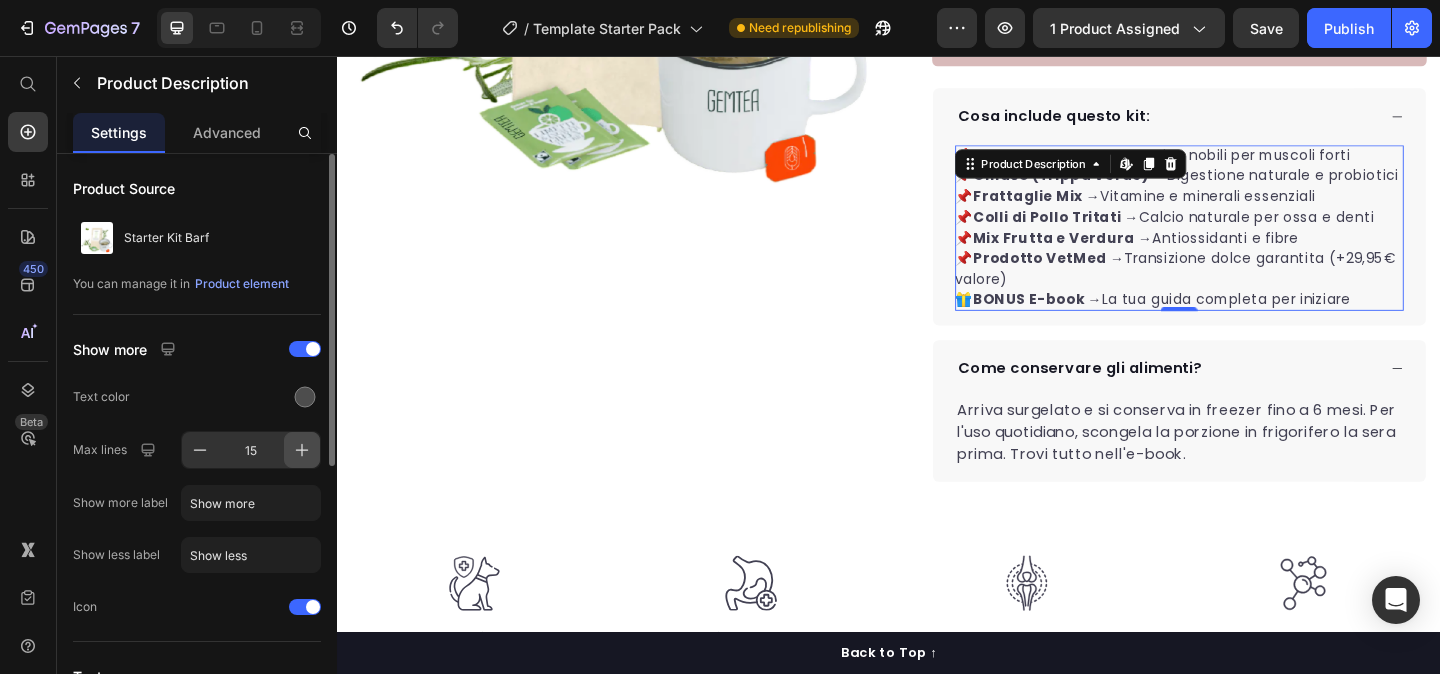 click 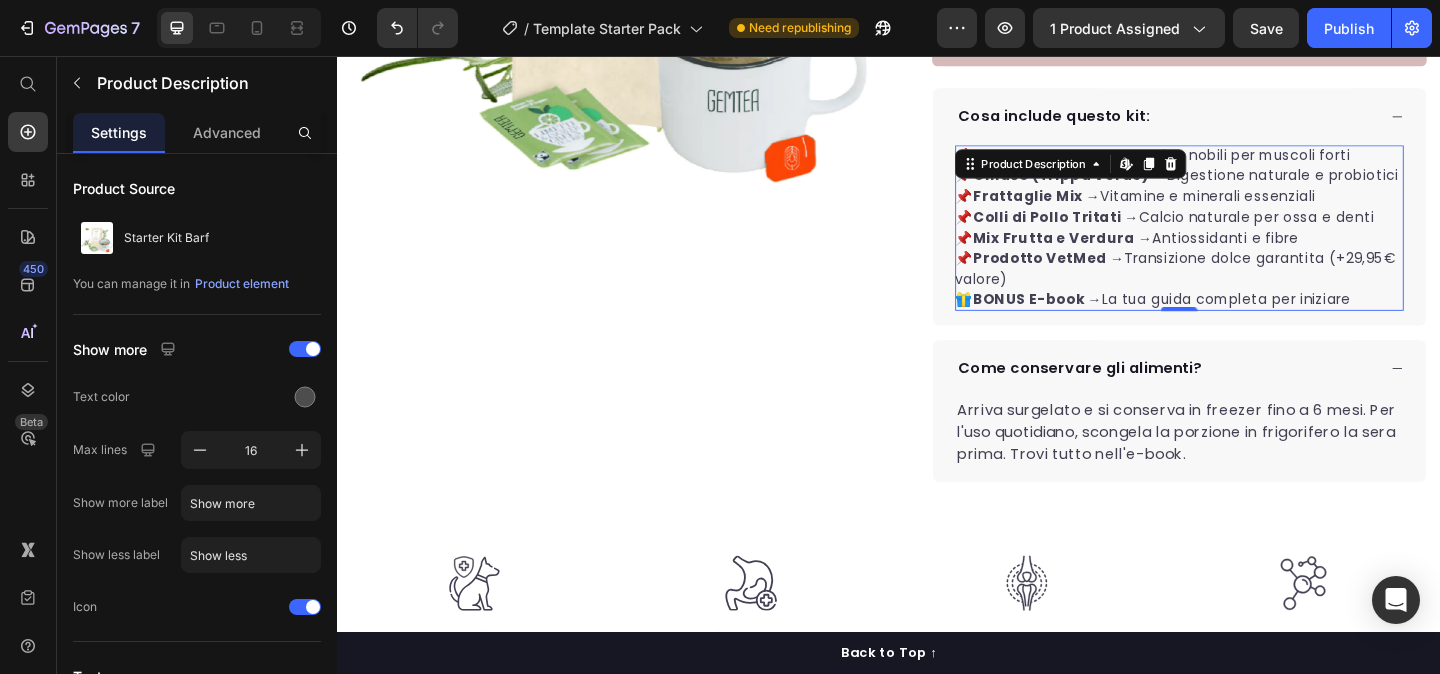 click on "📌  Manzo Puro BARF →  Proteine nobili per muscoli forti 📌  Omaso (Trippa Verde) →  Digestione naturale e probiotici 📌  Frattaglie Mix →  Vitamine e minerali essenziali 📌  Colli di Pollo Tritati →  Calcio naturale per ossa e denti 📌  Mix Frutta e Verdura →  Antiossidanti e fibre 📌  Prodotto VetMed →  Transizione dolce garantita (+29,95€ valore) 🎁  BONUS E-book →  La tua guida completa per iniziare" at bounding box center (1253, 243) 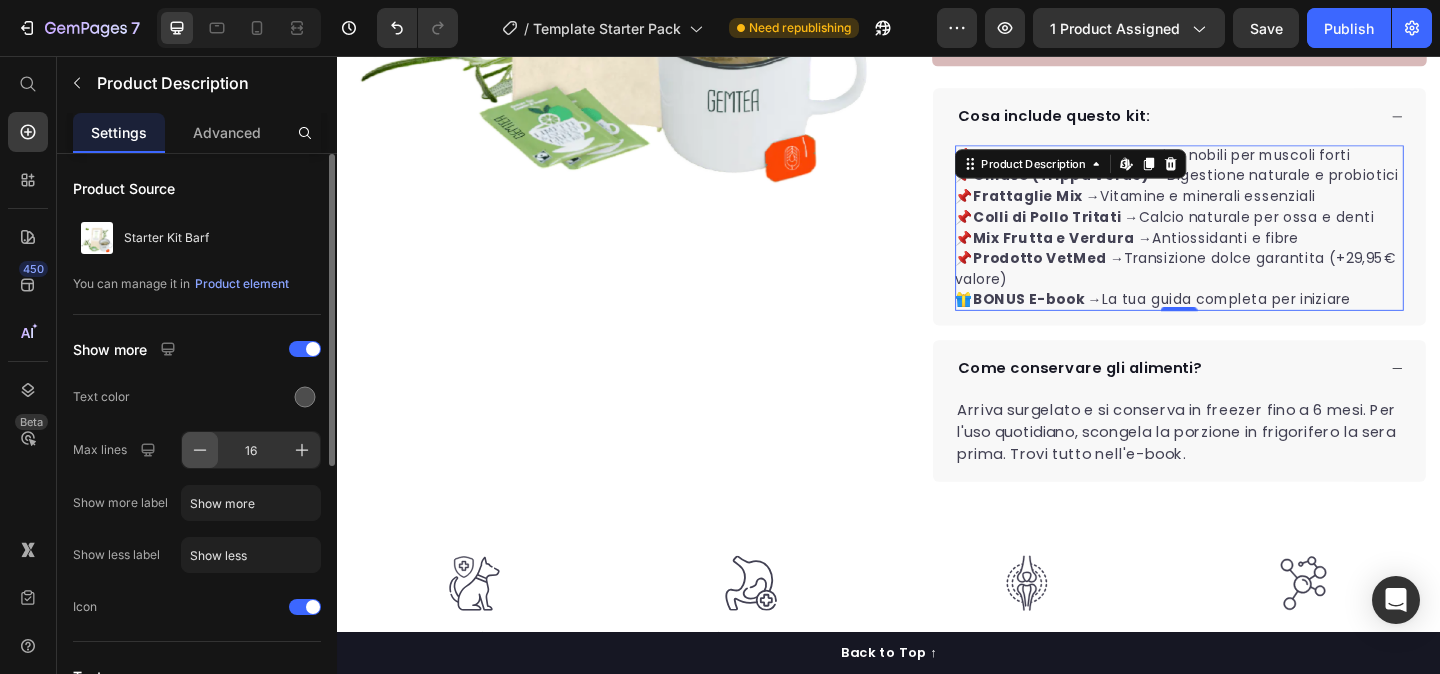click 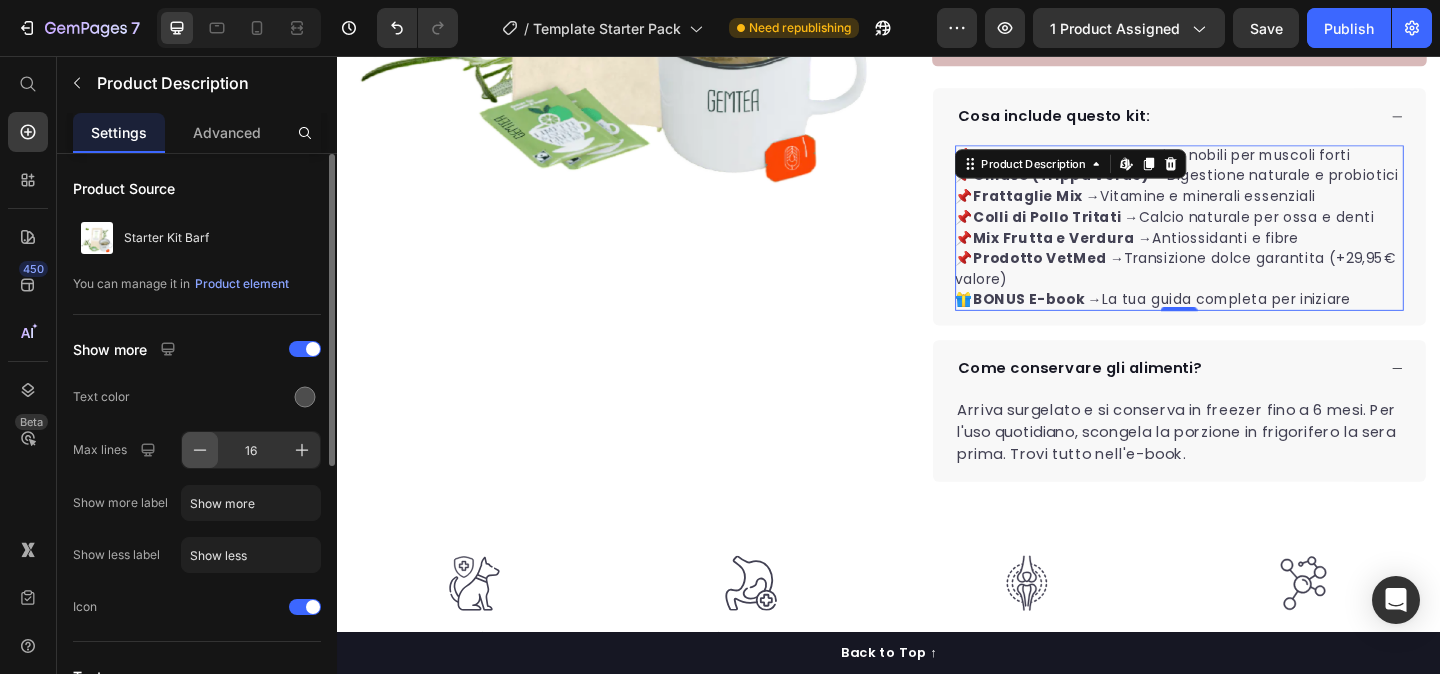 type on "15" 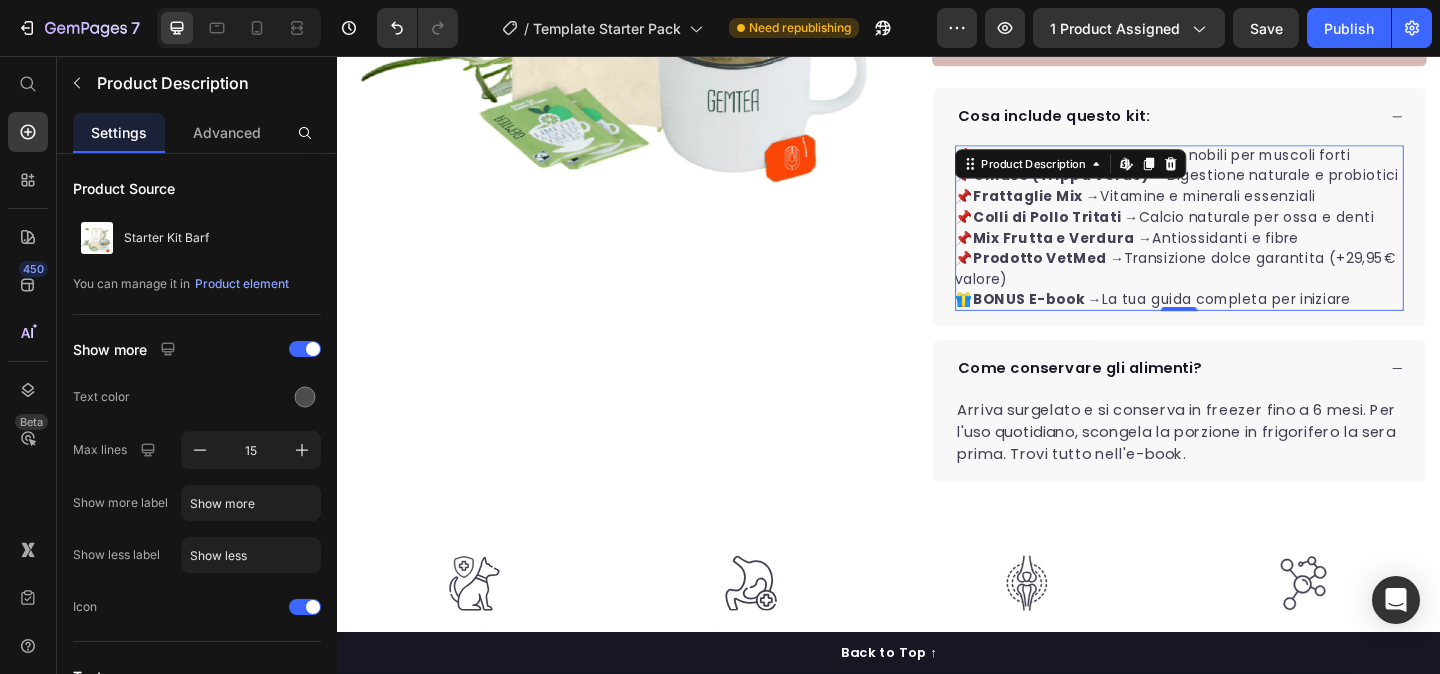 click on "📌  Manzo Puro BARF →  Proteine nobili per muscoli forti 📌  Omaso (Trippa Verde) →  Digestione naturale e probiotici 📌  Frattaglie Mix →  Vitamine e minerali essenziali 📌  Colli di Pollo Tritati →  Calcio naturale per ossa e denti 📌  Mix Frutta e Verdura →  Antiossidanti e fibre 📌  Prodotto VetMed →  Transizione dolce garantita (+29,95€ valore) 🎁  BONUS E-book →  La tua guida completa per iniziare" at bounding box center [1250, 242] 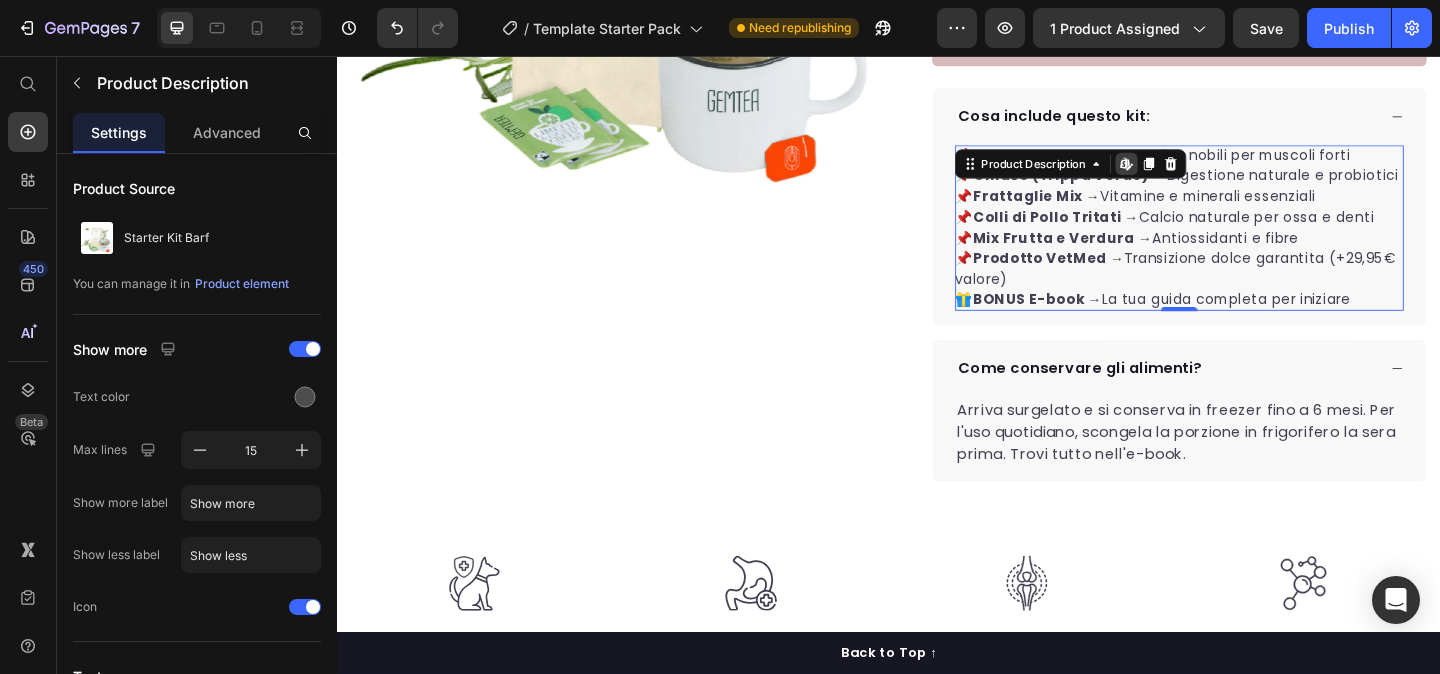 click on "📌  Manzo Puro BARF →  Proteine nobili per muscoli forti 📌  Omaso (Trippa Verde) →  Digestione naturale e probiotici 📌  Frattaglie Mix →  Vitamine e minerali essenziali 📌  Colli di Pollo Tritati →  Calcio naturale per ossa e denti 📌  Mix Frutta e Verdura →  Antiossidanti e fibre 📌  Prodotto VetMed →  Transizione dolce garantita (+29,95€ valore) 🎁  BONUS E-book →  La tua guida completa per iniziare" at bounding box center [1253, 243] 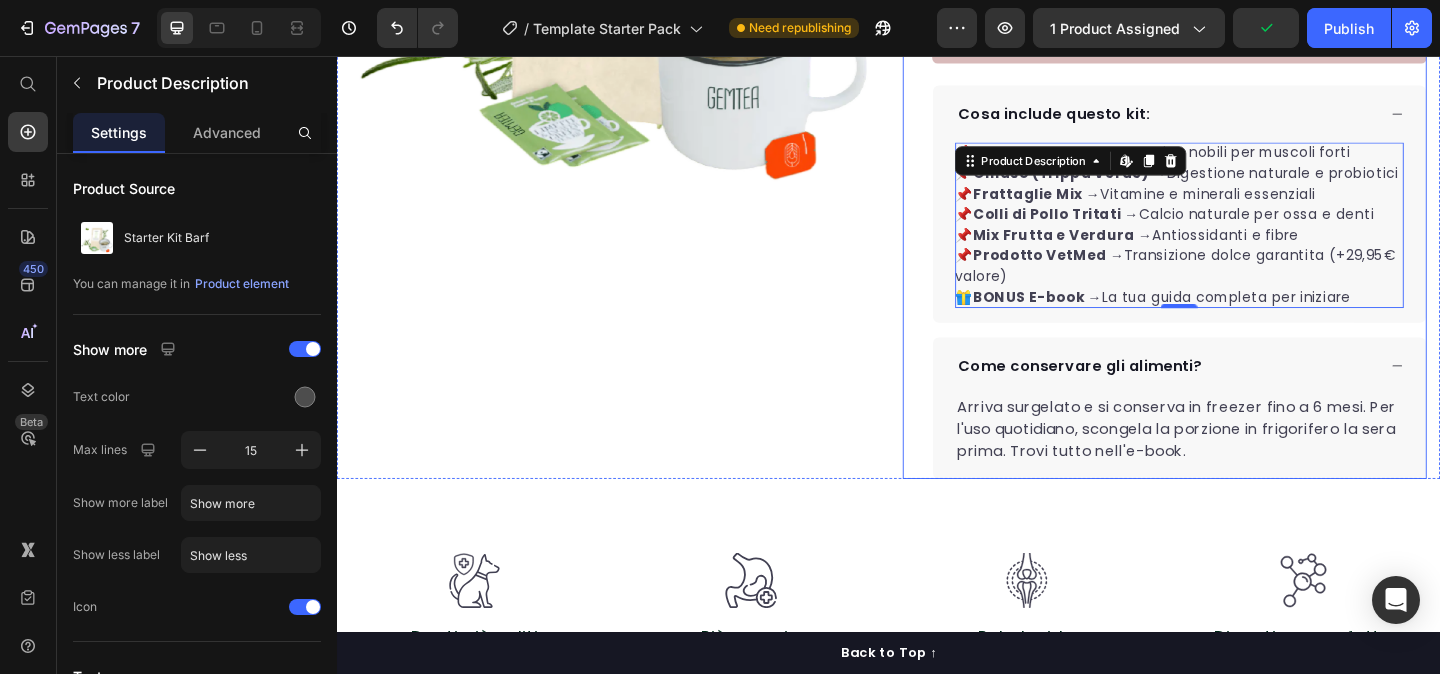 scroll, scrollTop: 688, scrollLeft: 0, axis: vertical 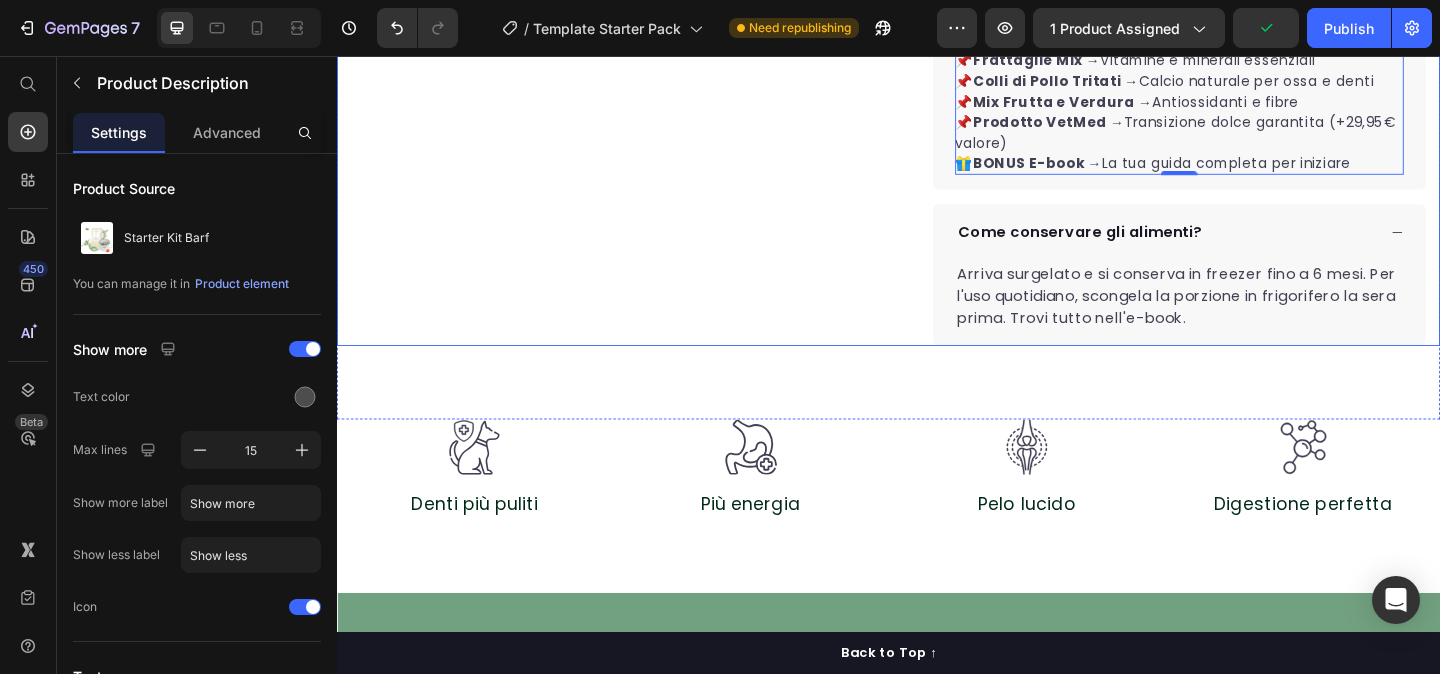 click on "Product Images "My dog absolutely loves this food! It's clear that the taste and quality are top-notch."  -Daisy Text block Row Row Icon Icon Icon Icon Icon Icon List Hoz 1000+ Cani più felici Text block Row Starter Kit Barf Product Title La soluzione completa per iniziare e far provare al tuo cane il benessere della dieta Barf. Senza stress, senza errori. Text block Perfetto per chi non ha mai provato la dieta barf Ebook bonus Bursting with protein, vitamins, and minerals Supports strong muscles, increases bone strength Item list Out of stock Product Cart Button Perfect for sensitive tummies Supercharge immunity System Bursting with protein, vitamins, and minerals Supports strong muscles, increases bone strength Item list
Cosa include questo kit: 📌  Manzo Puro BARF →  Proteine nobili per muscoli forti 📌  Omaso (Trippa Verde) →  Digestione naturale e probiotici 📌  Frattaglie Mix →  Vitamine e minerali essenziali 📌  Colli di Pollo Tritati → 📌  Mix Frutta e Verdura →" at bounding box center [937, -57] 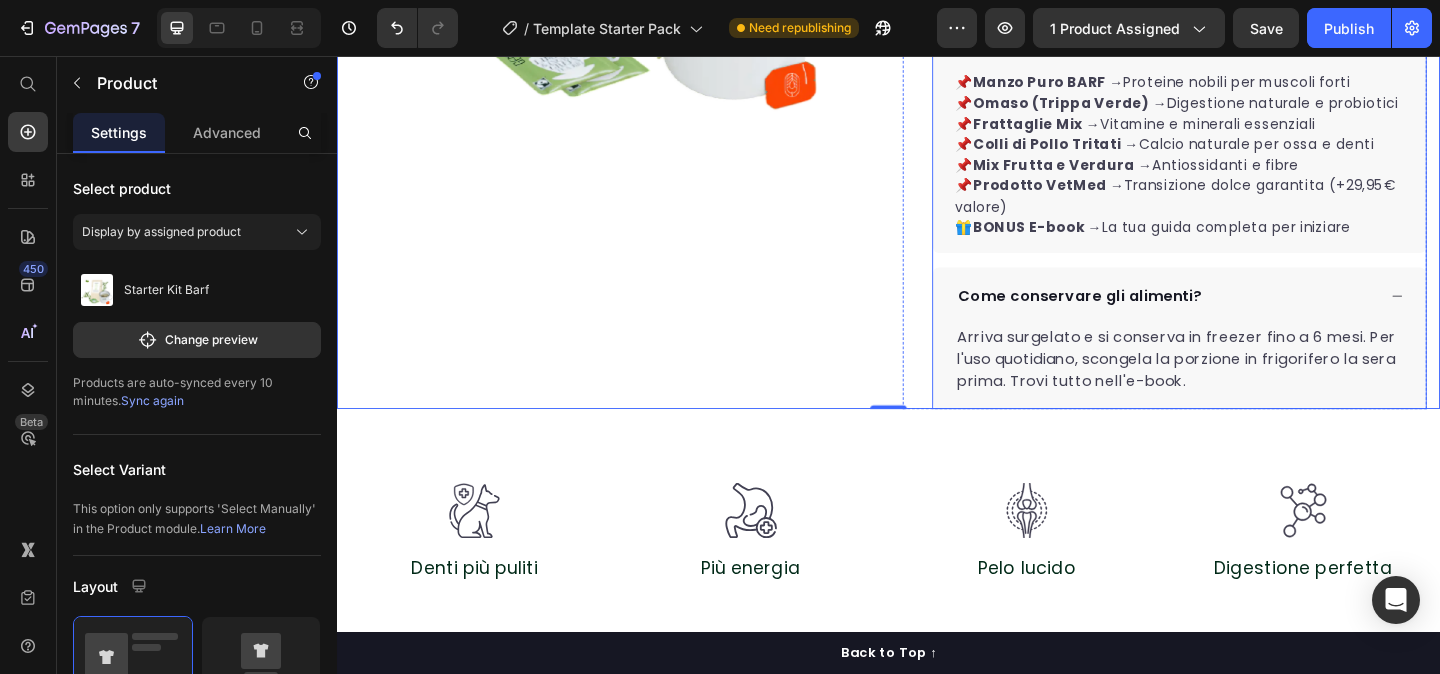 scroll, scrollTop: 590, scrollLeft: 0, axis: vertical 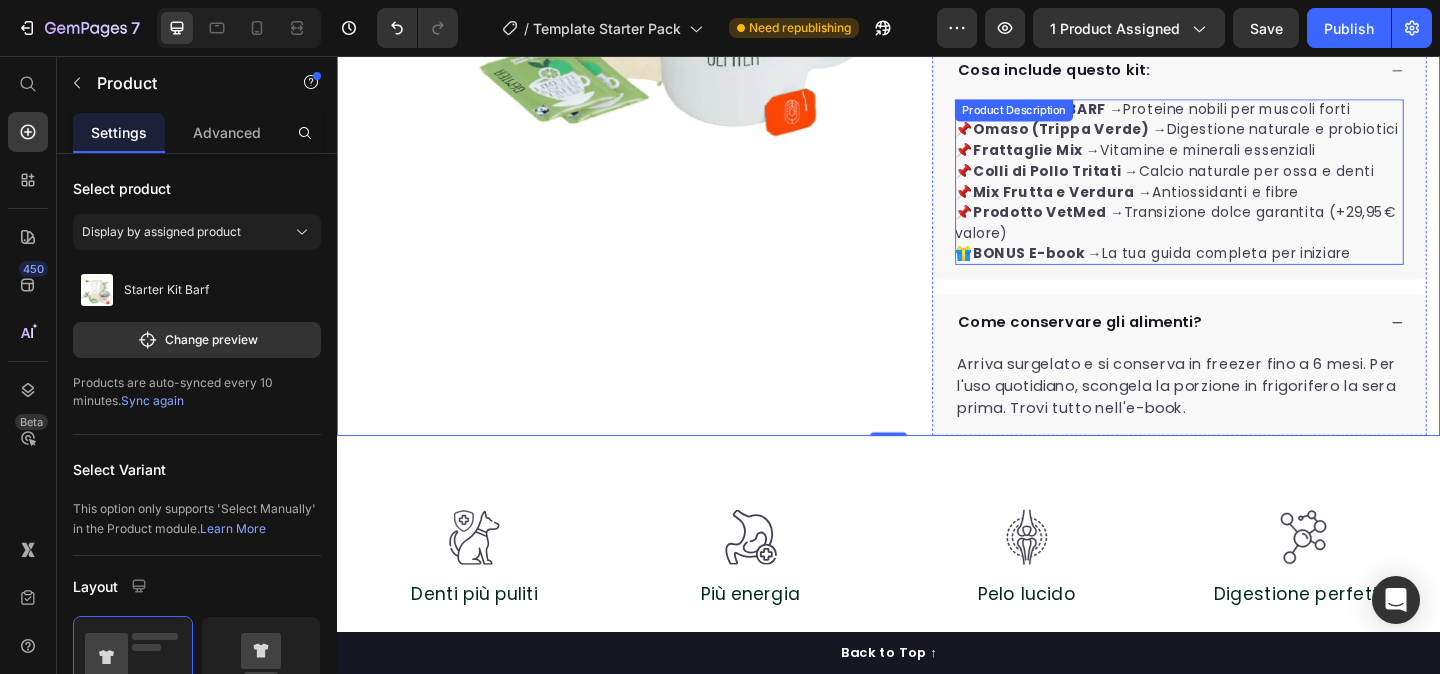 click on "Mix Frutta e Verdura →" at bounding box center [1126, 203] 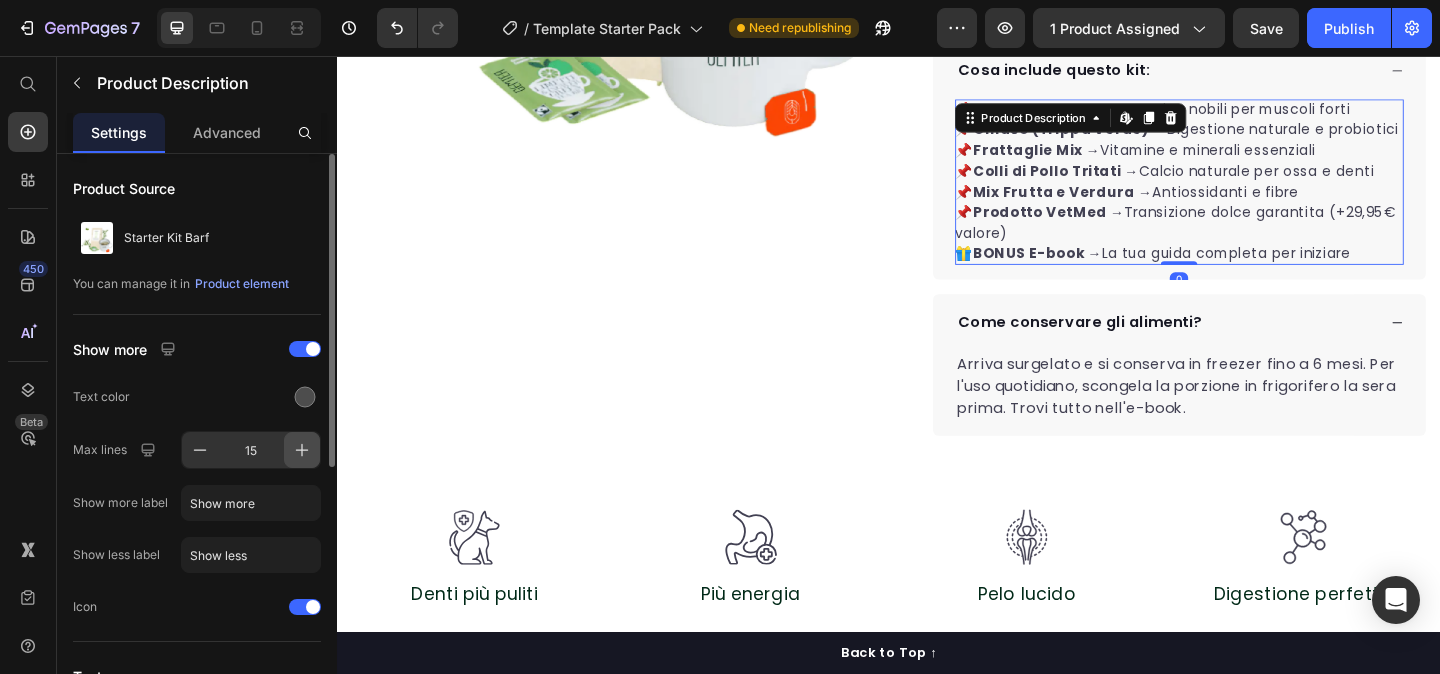 click at bounding box center (302, 450) 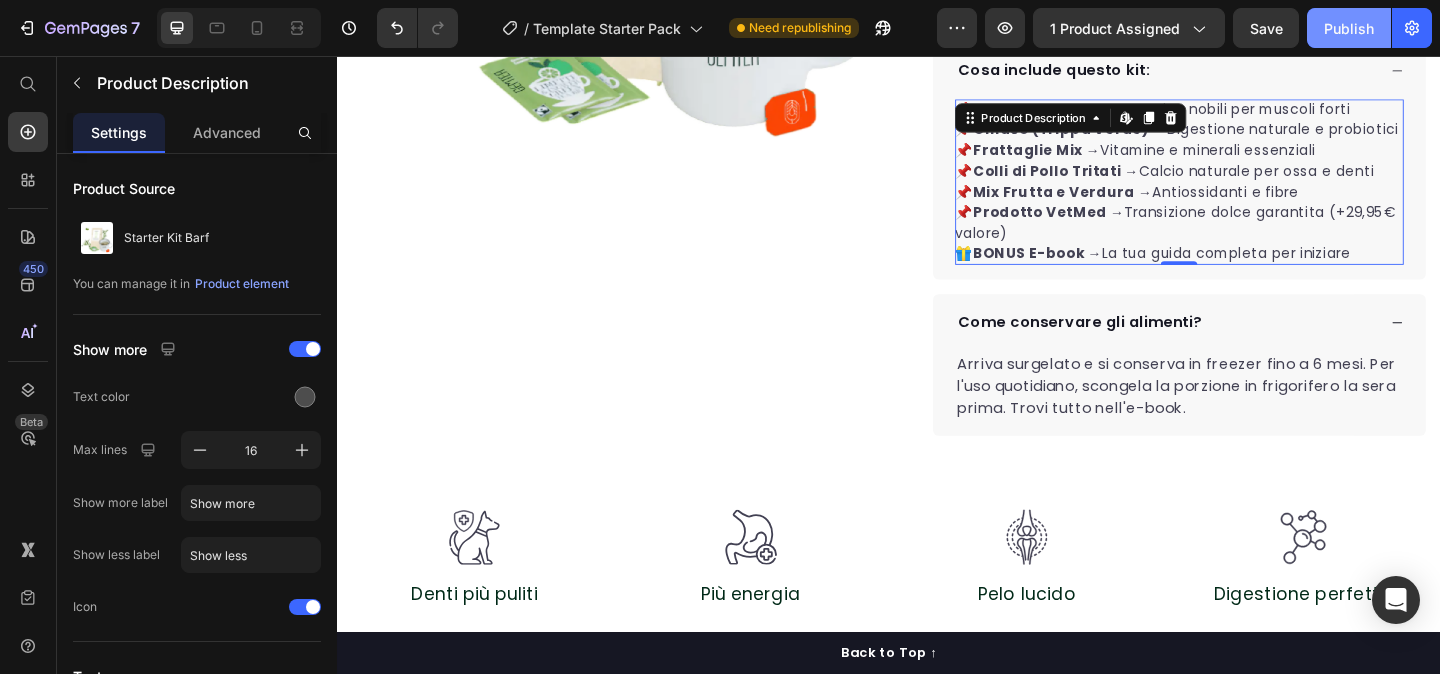 click on "Publish" 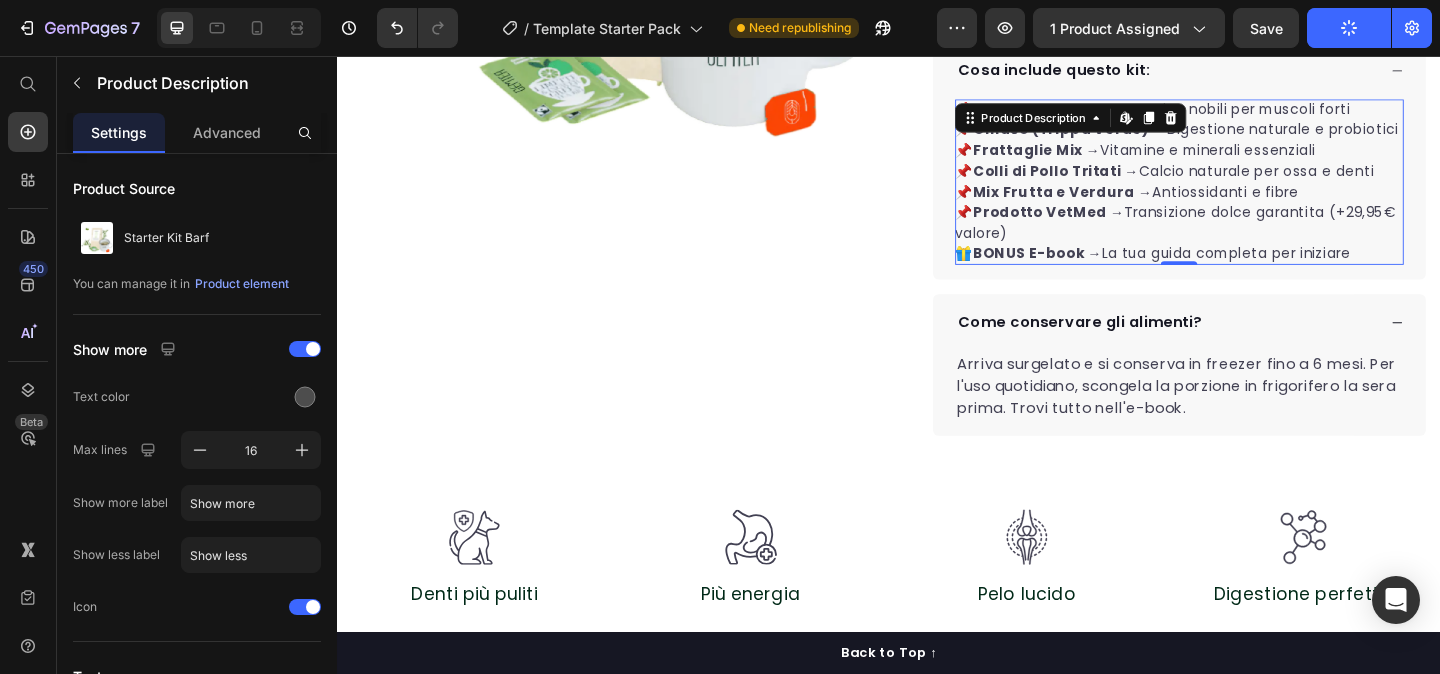 click on "Prodotto VetMed →" at bounding box center [1111, 225] 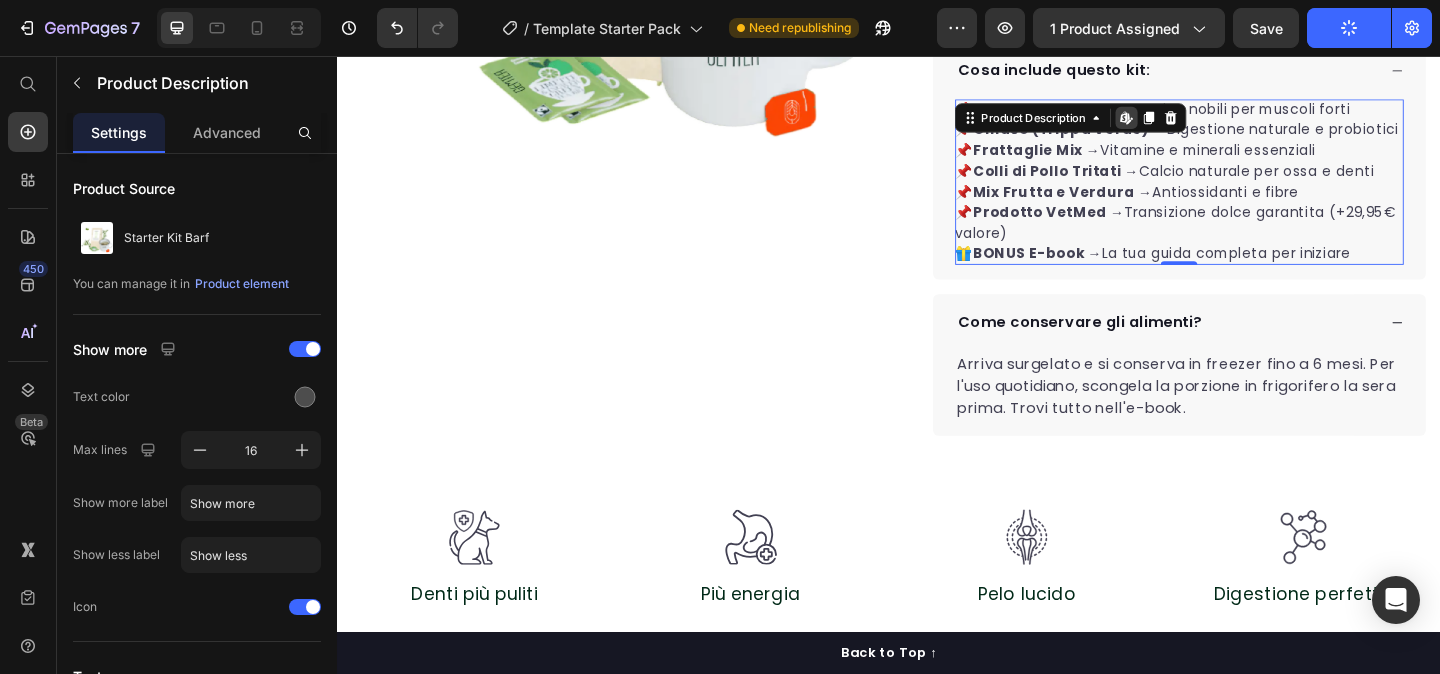 click on "Prodotto VetMed →" at bounding box center (1111, 225) 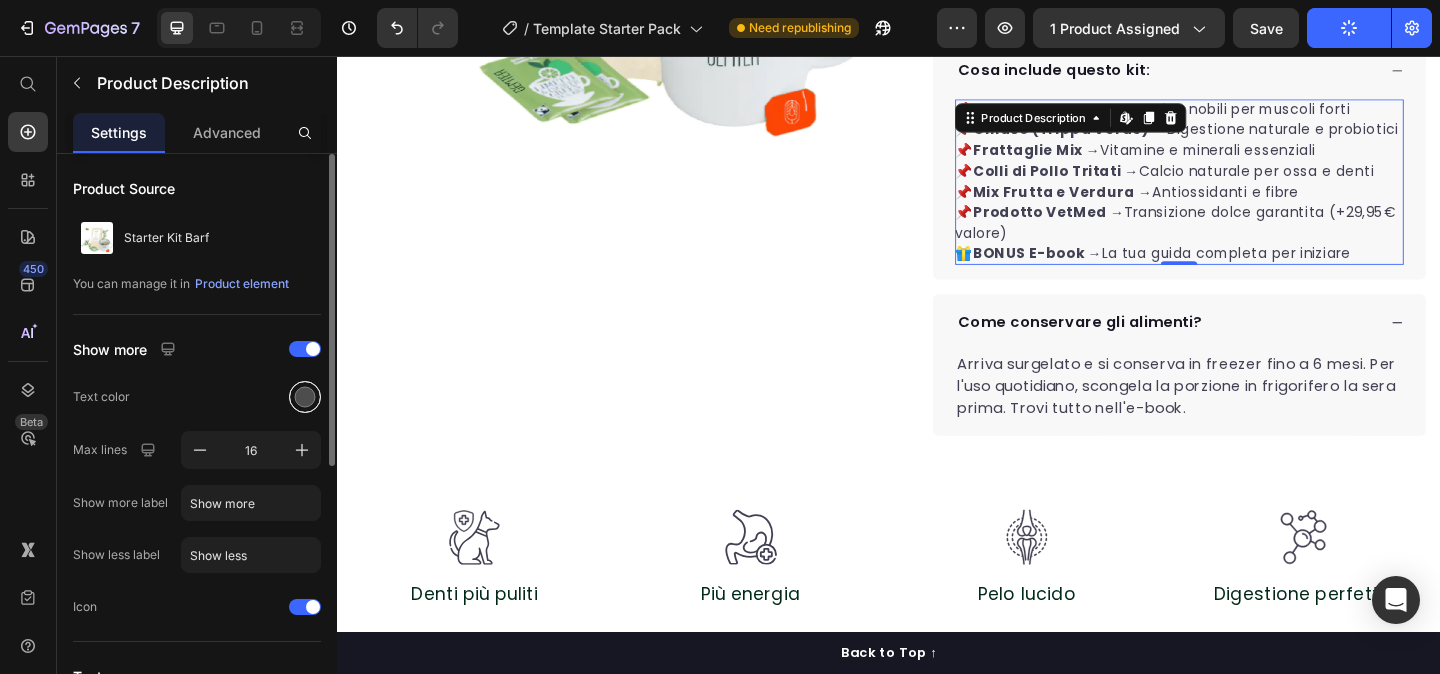 click at bounding box center (305, 397) 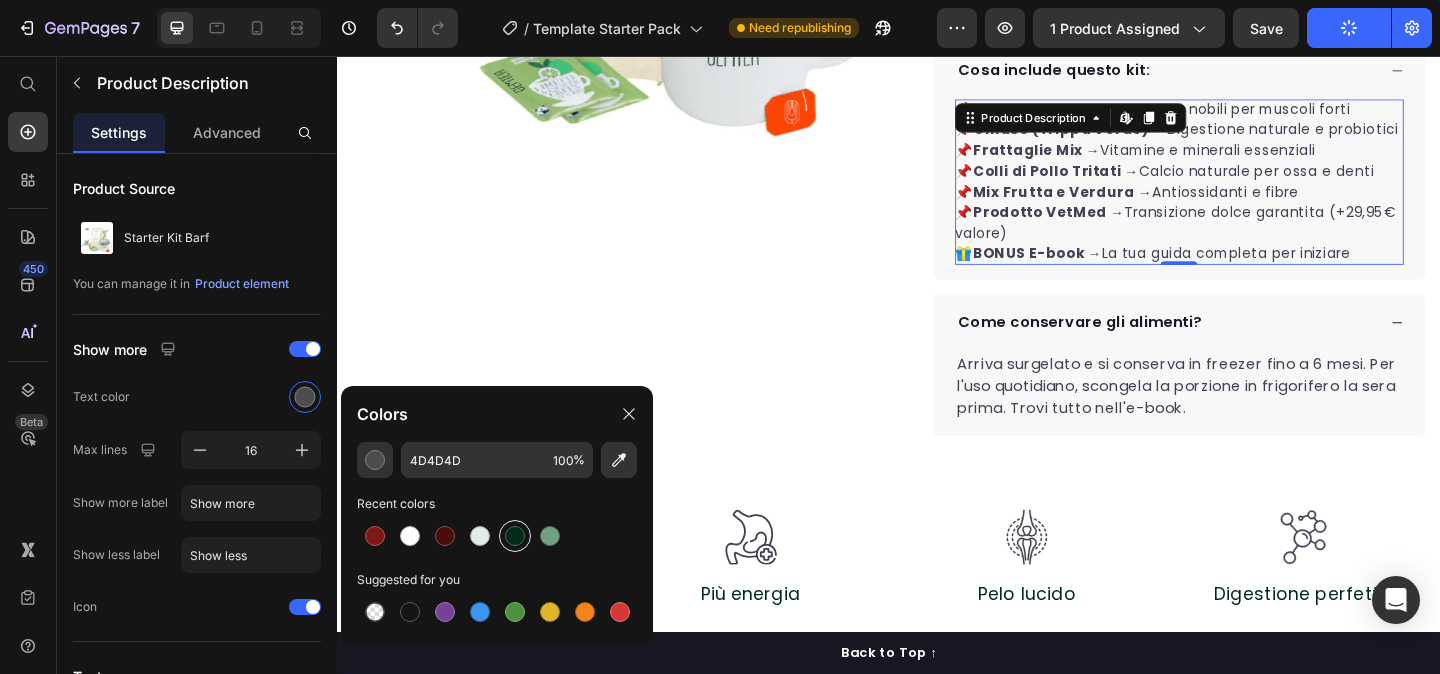 click at bounding box center [515, 536] 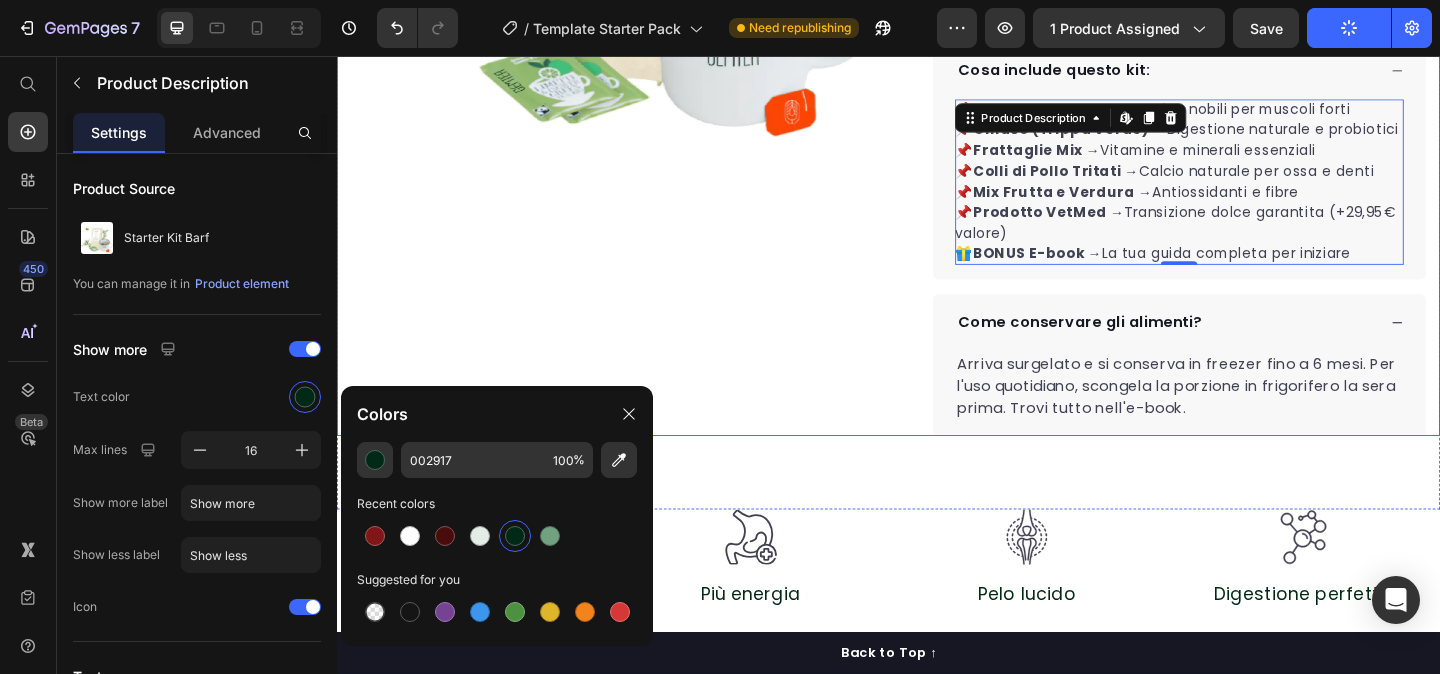 click on "Product Images "My dog absolutely loves this food! It's clear that the taste and quality are top-notch."  -Daisy Text block Row Row" at bounding box center [637, 41] 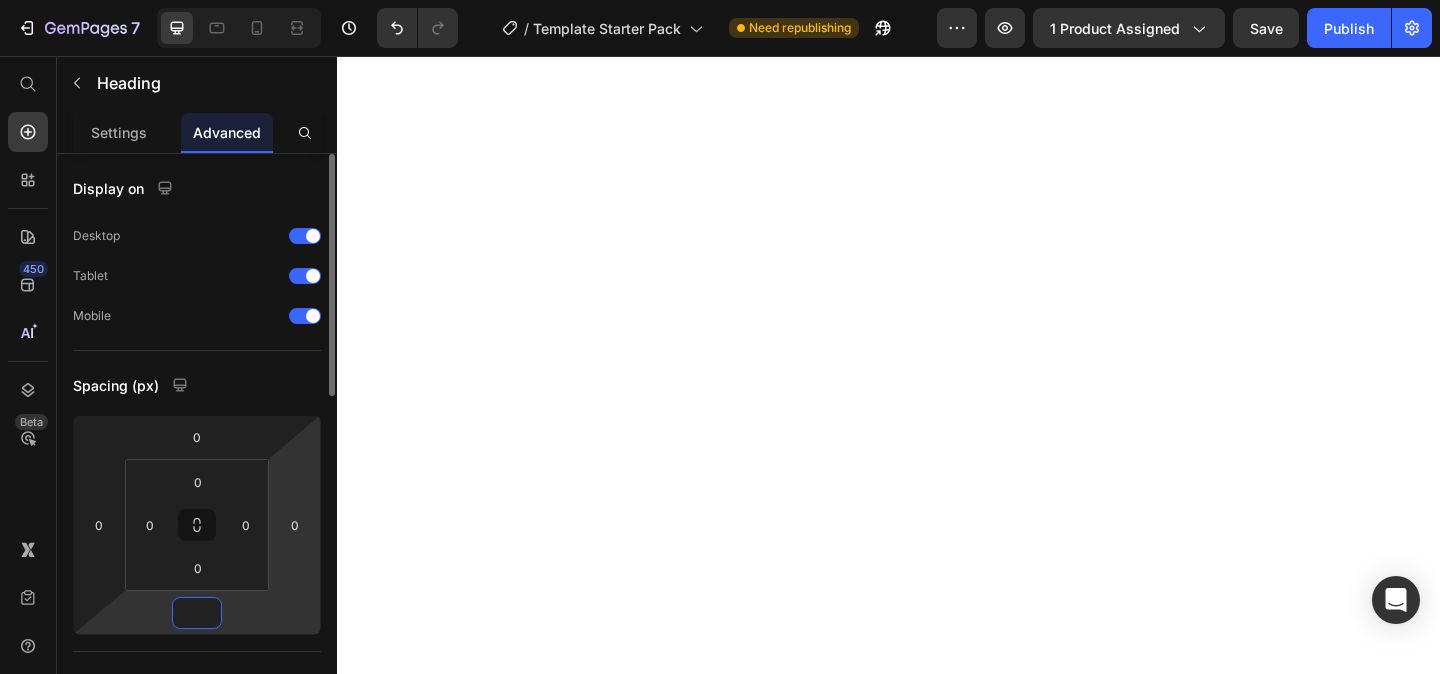 scroll, scrollTop: 0, scrollLeft: 0, axis: both 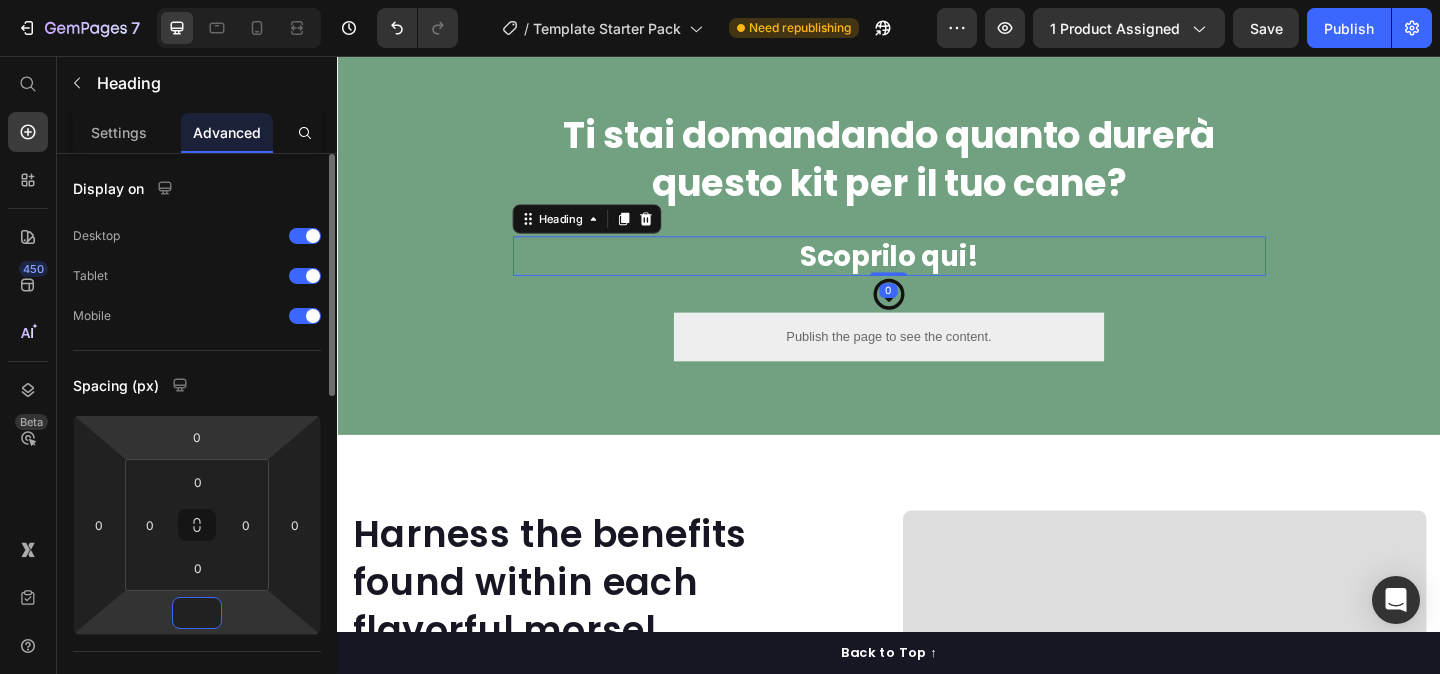 type on "0" 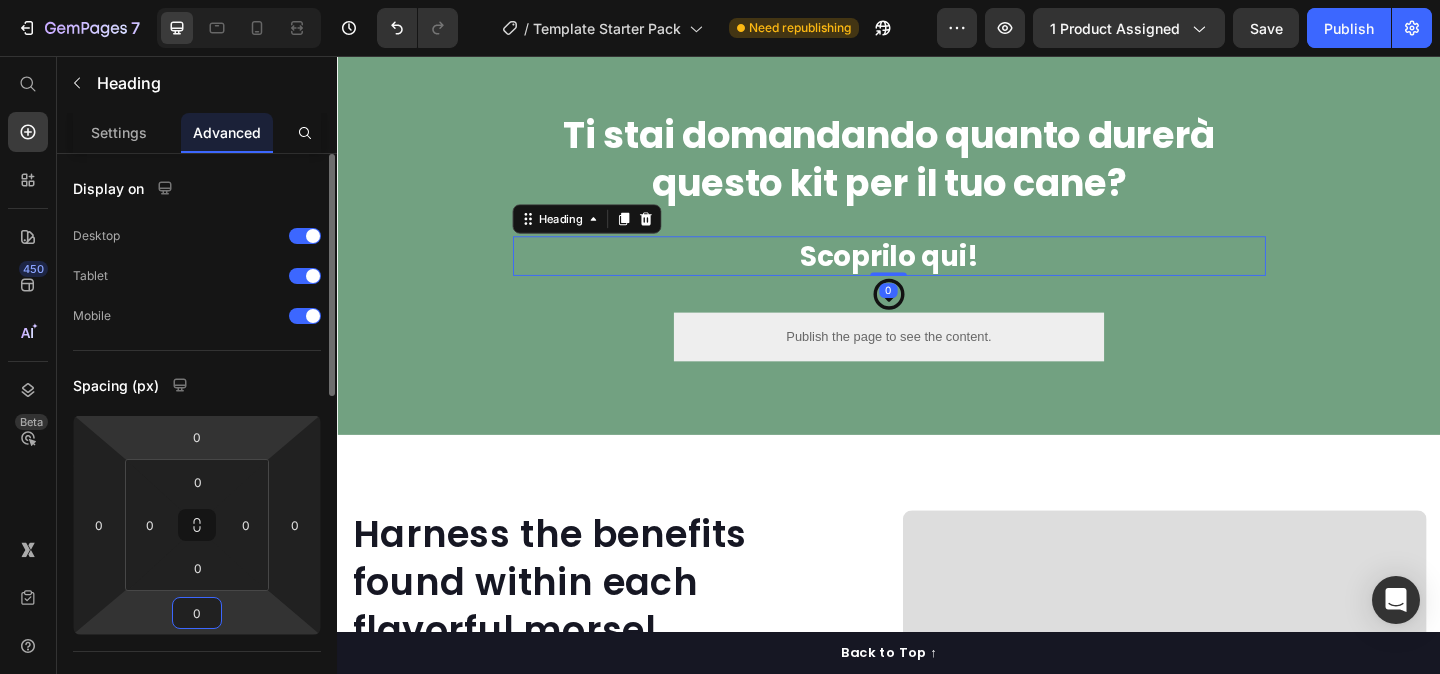 click on "Spacing (px)" at bounding box center (197, 385) 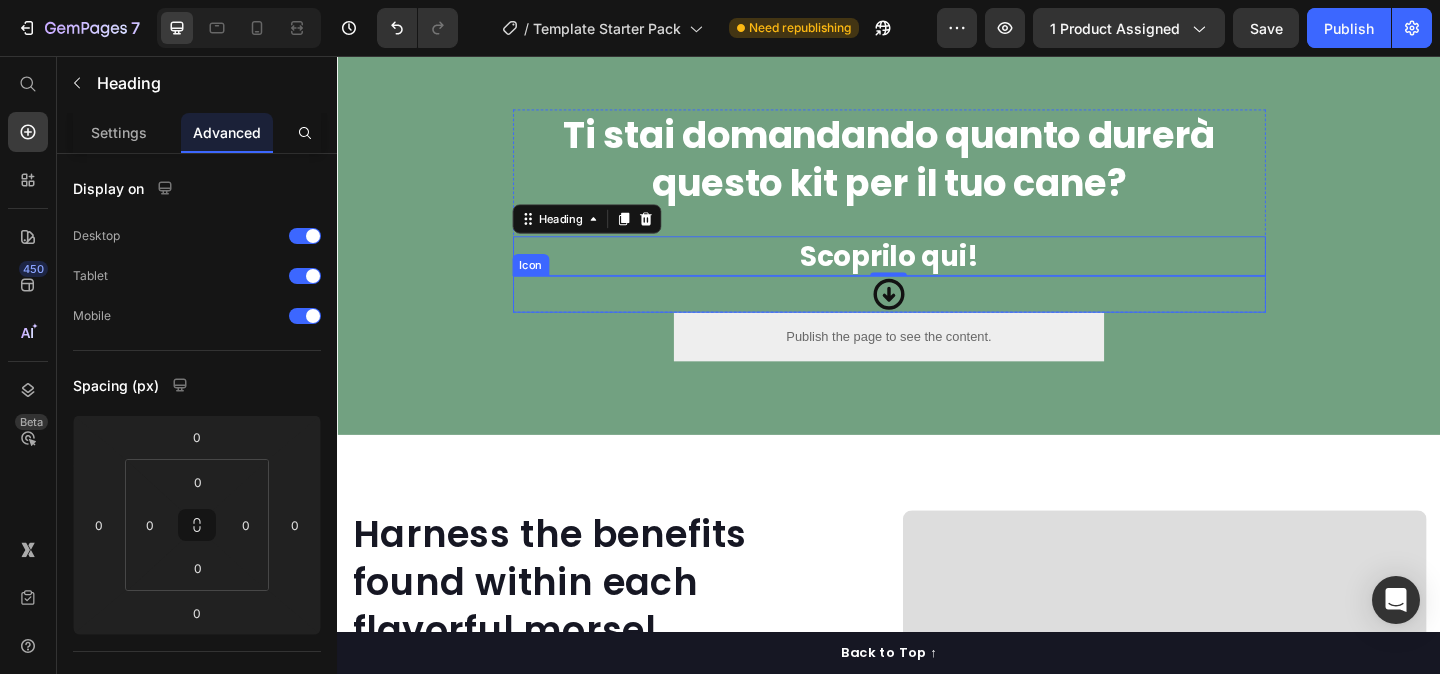 click 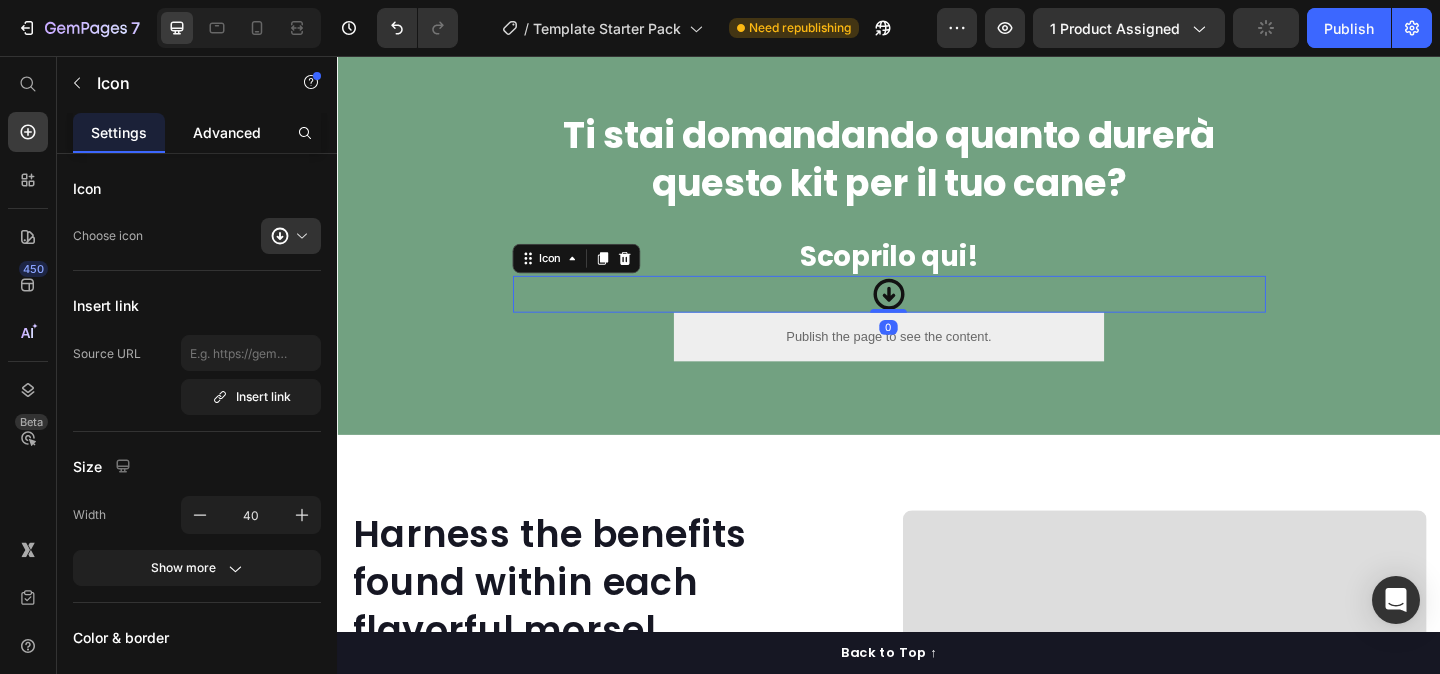 click on "Advanced" at bounding box center (227, 132) 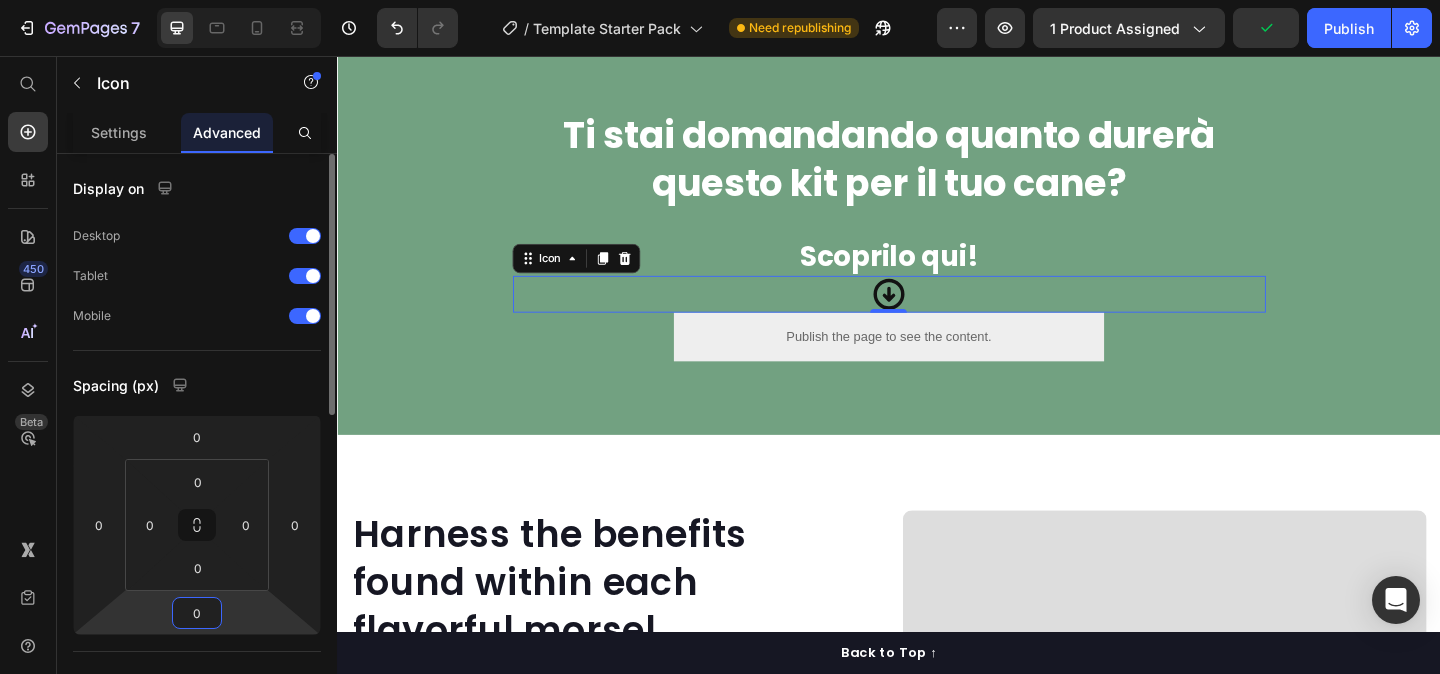 click on "0" at bounding box center [197, 613] 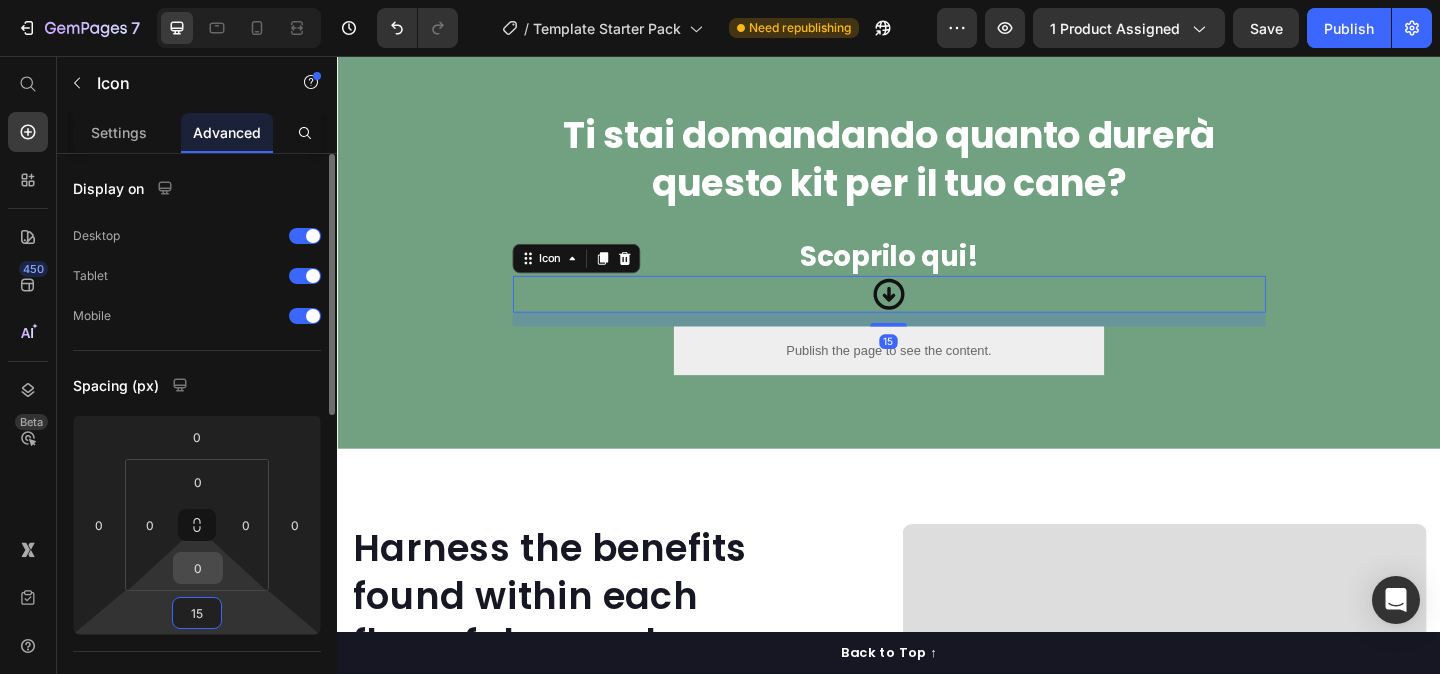 type on "1" 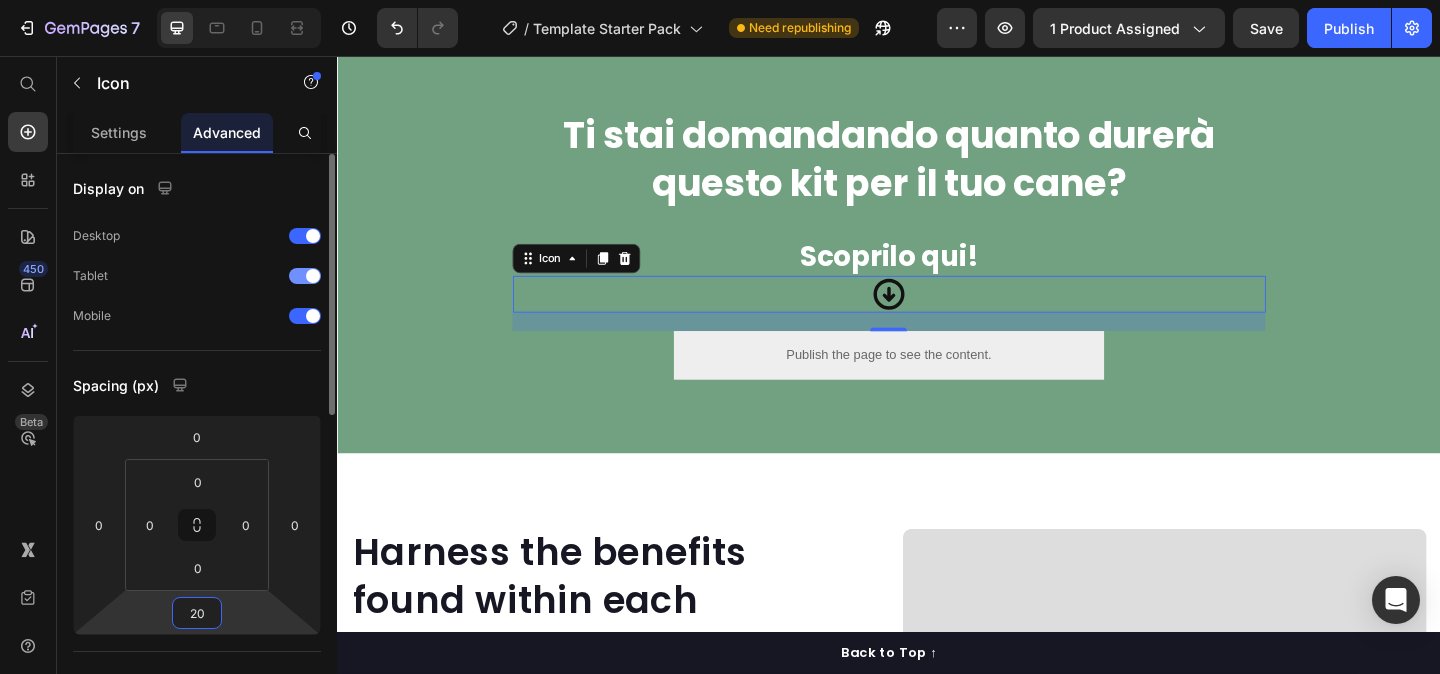 type on "20" 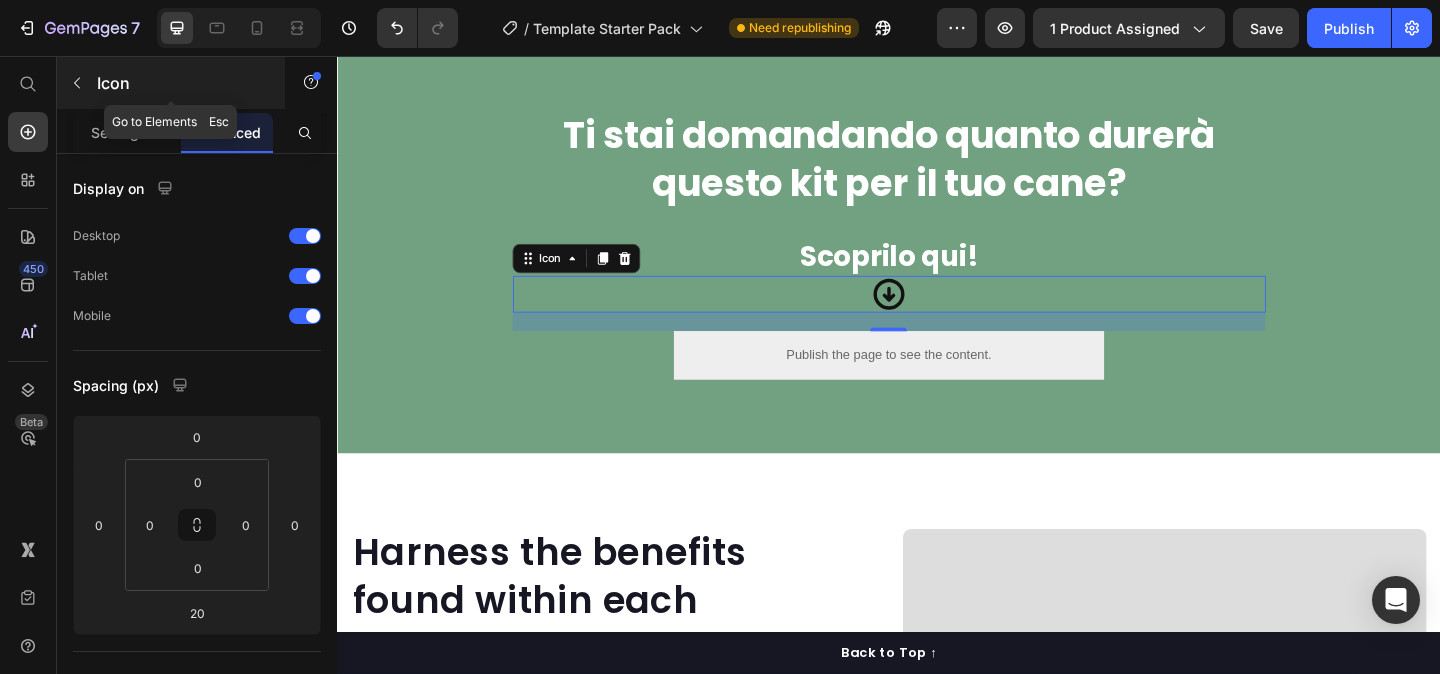 click at bounding box center [77, 83] 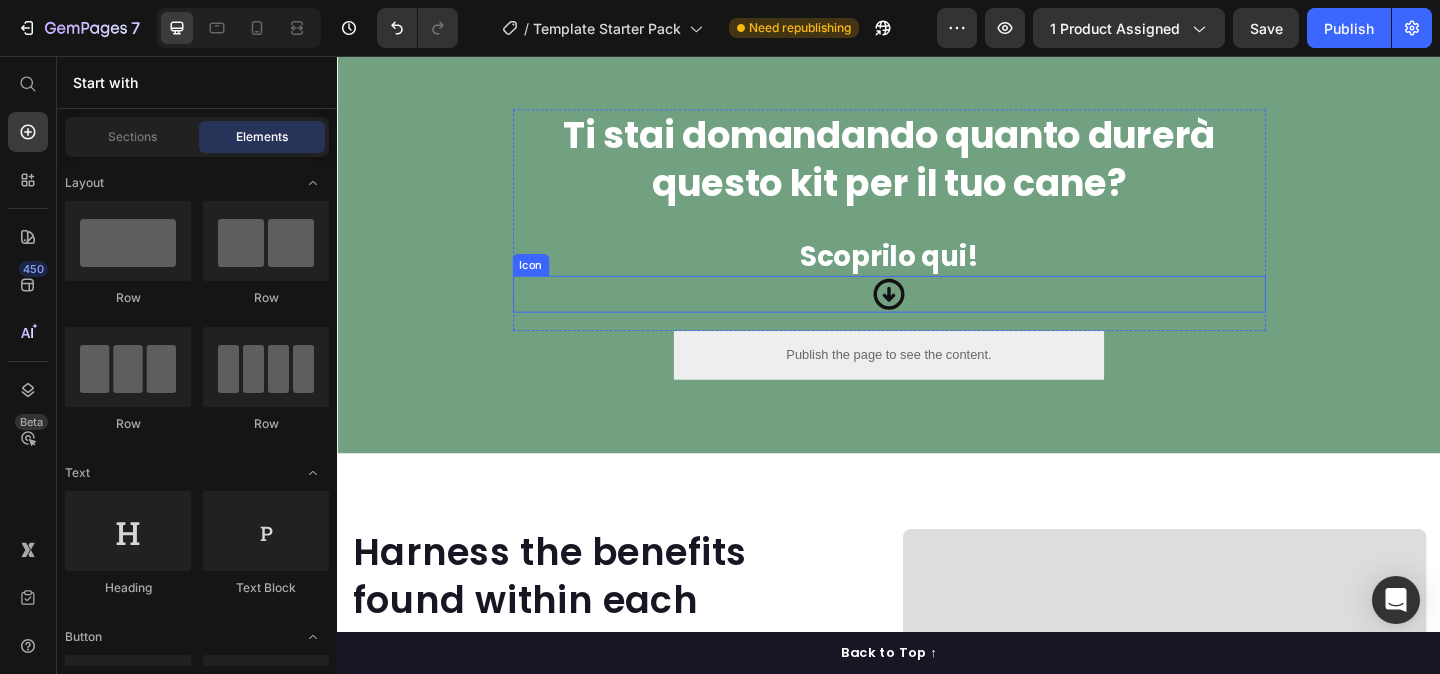 click 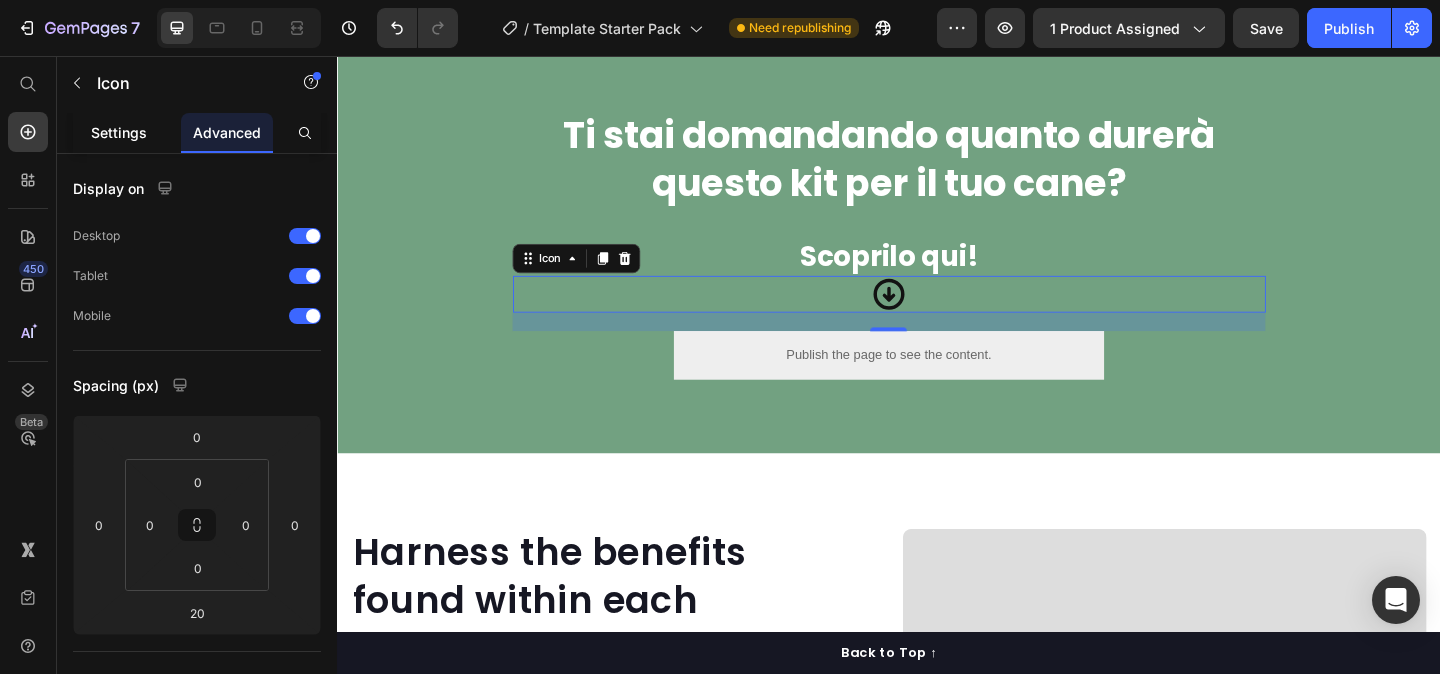 click on "Settings" at bounding box center (119, 132) 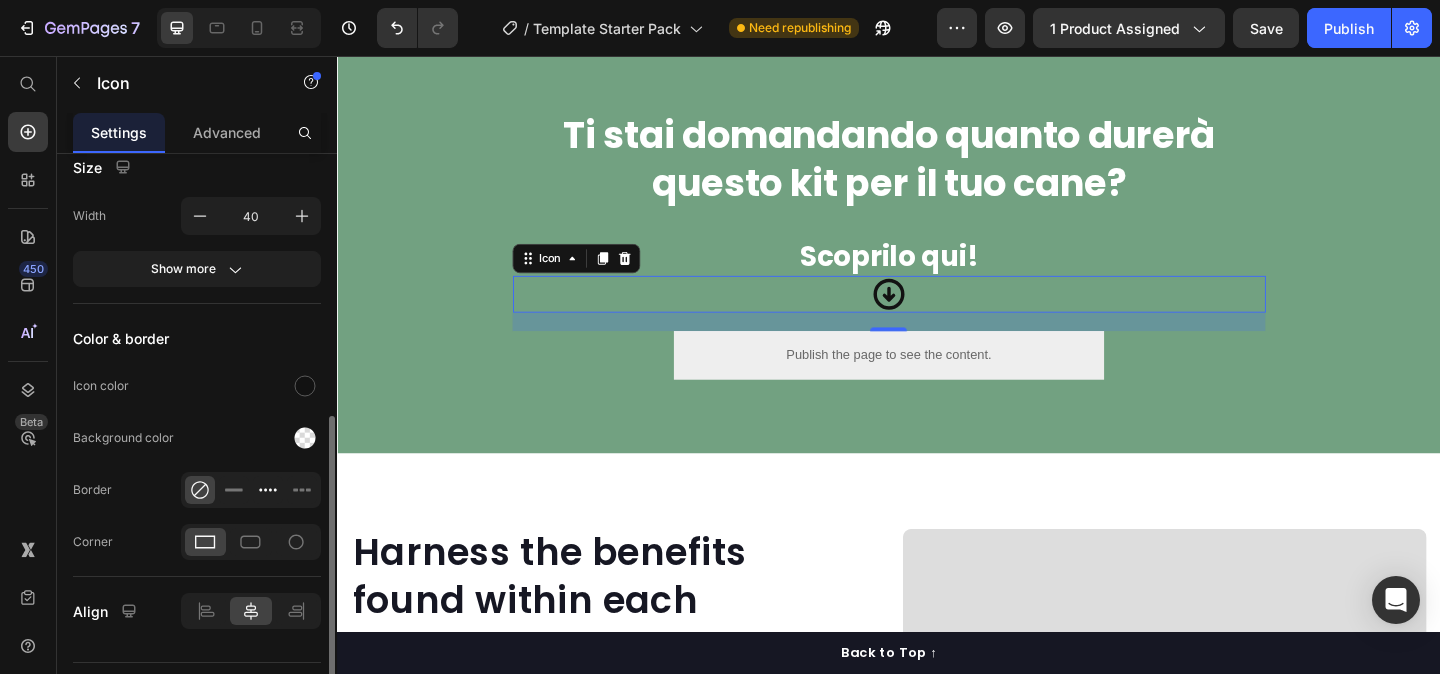 scroll, scrollTop: 345, scrollLeft: 0, axis: vertical 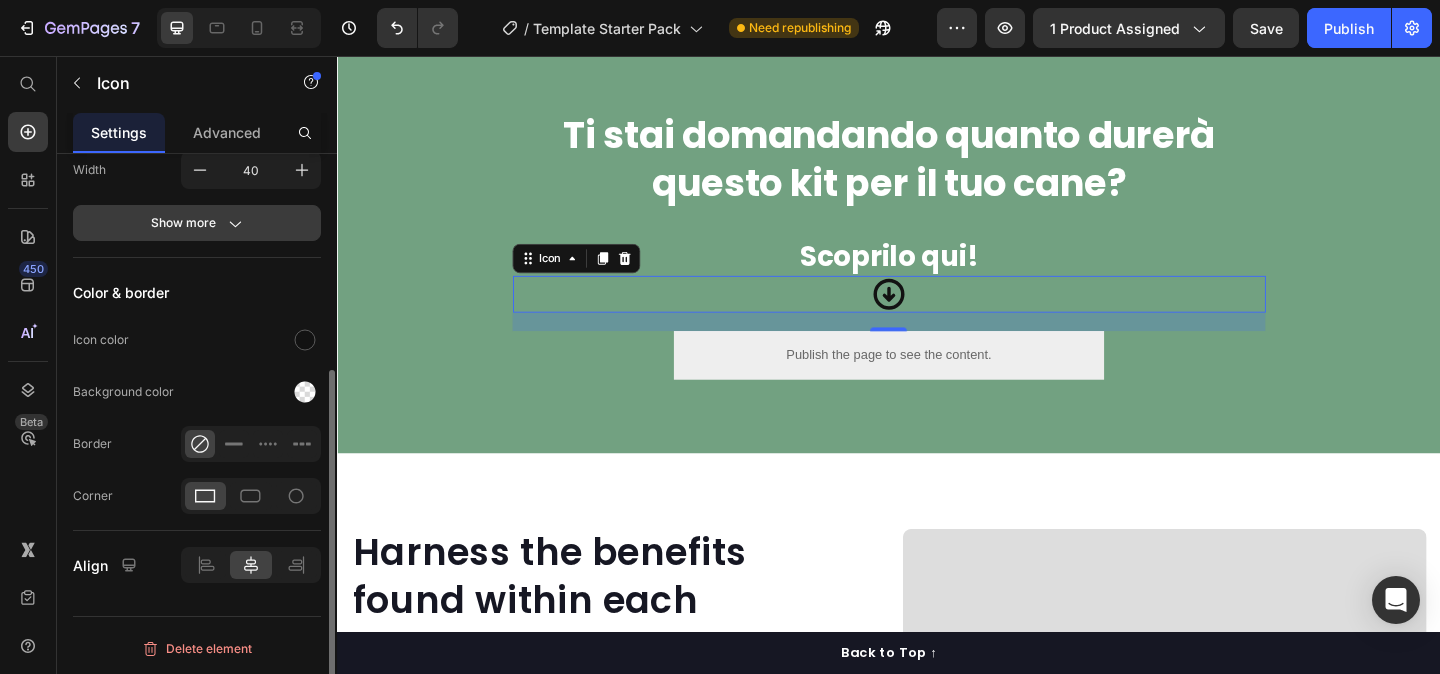 click on "Show more" at bounding box center (197, 223) 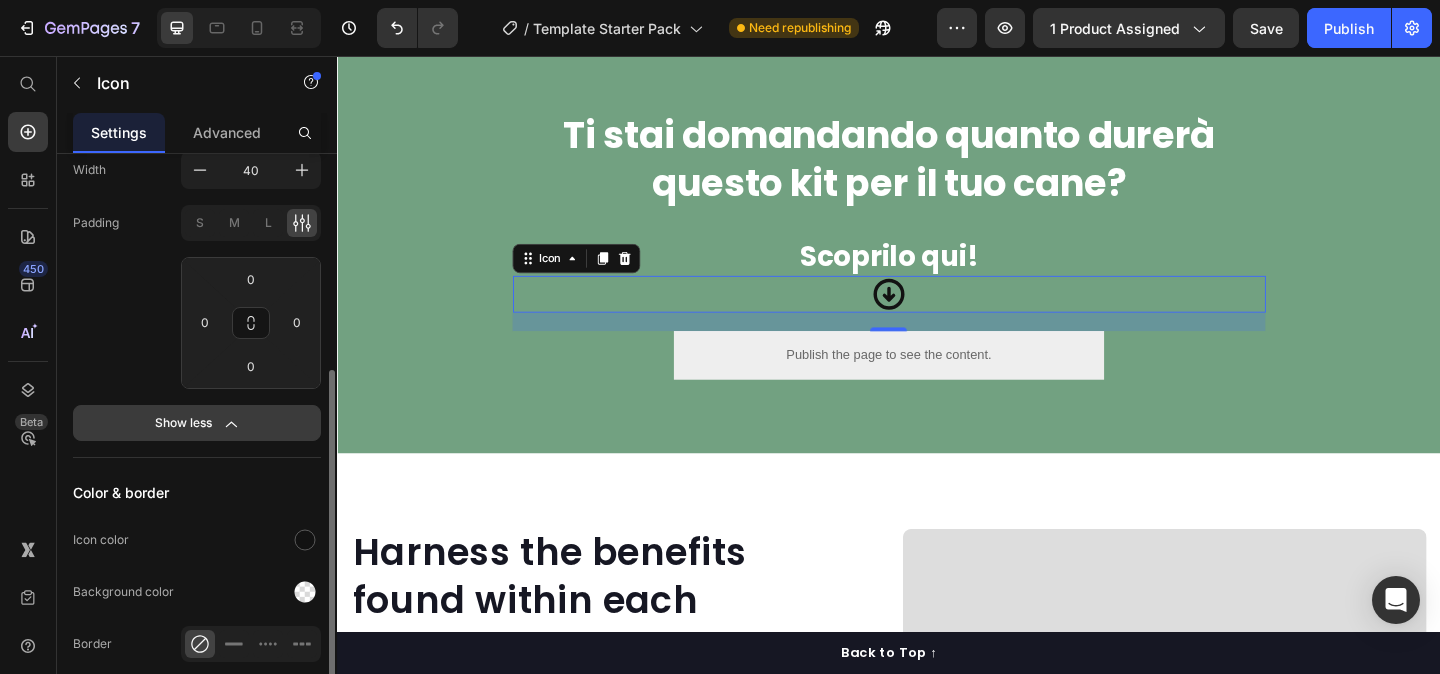 click 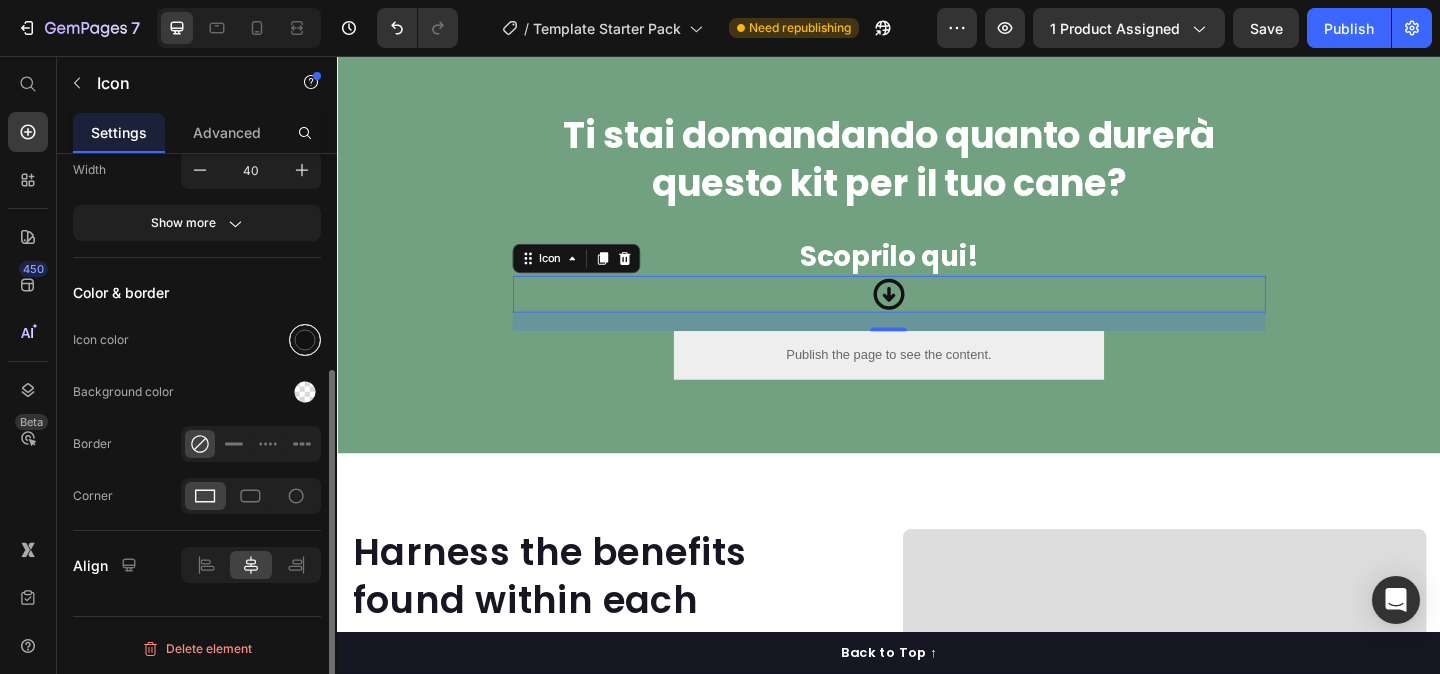 click at bounding box center [305, 340] 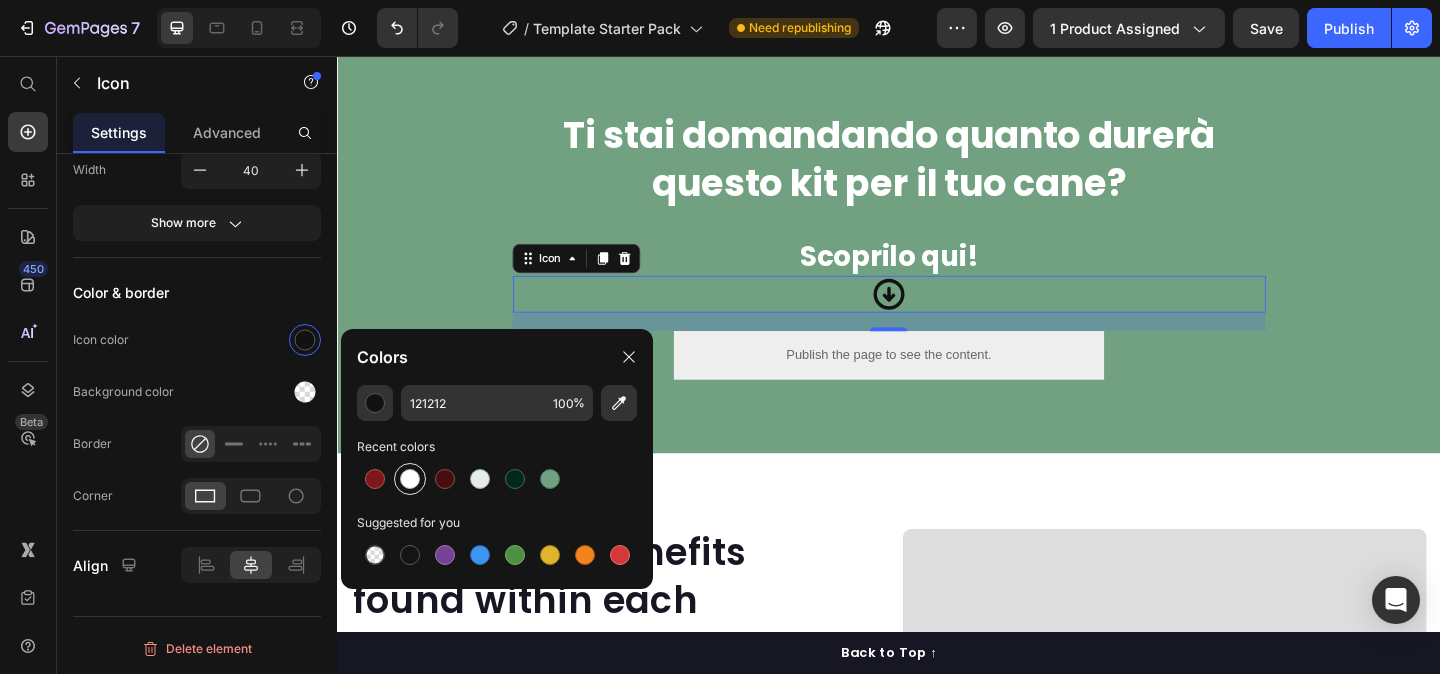 click at bounding box center (410, 479) 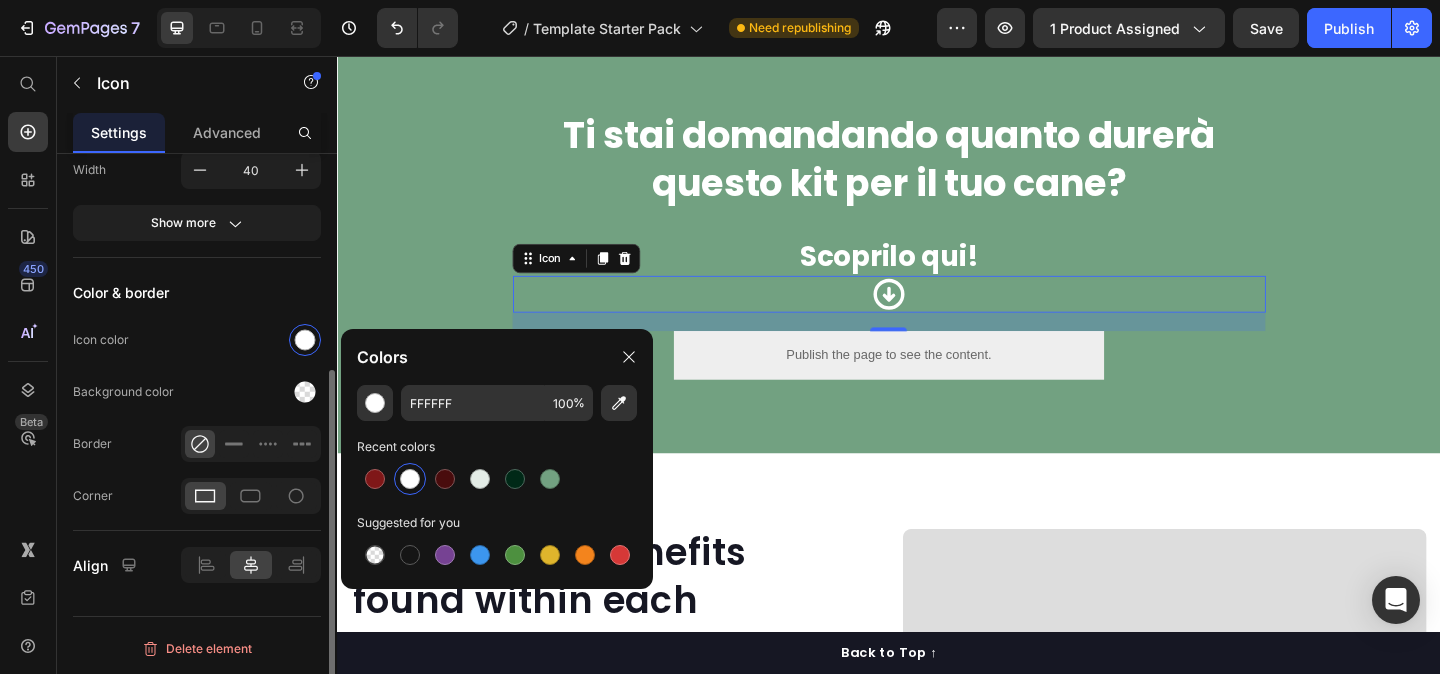 click on "Background color" 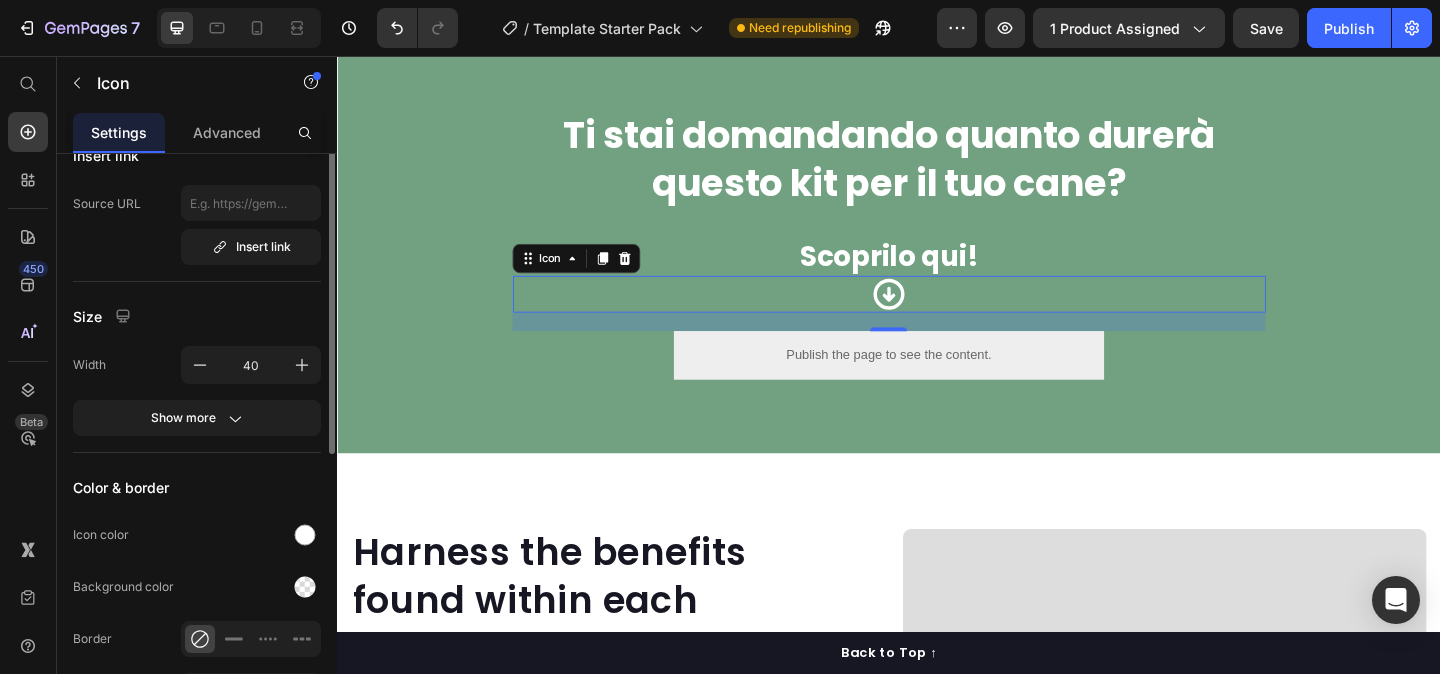 scroll, scrollTop: 0, scrollLeft: 0, axis: both 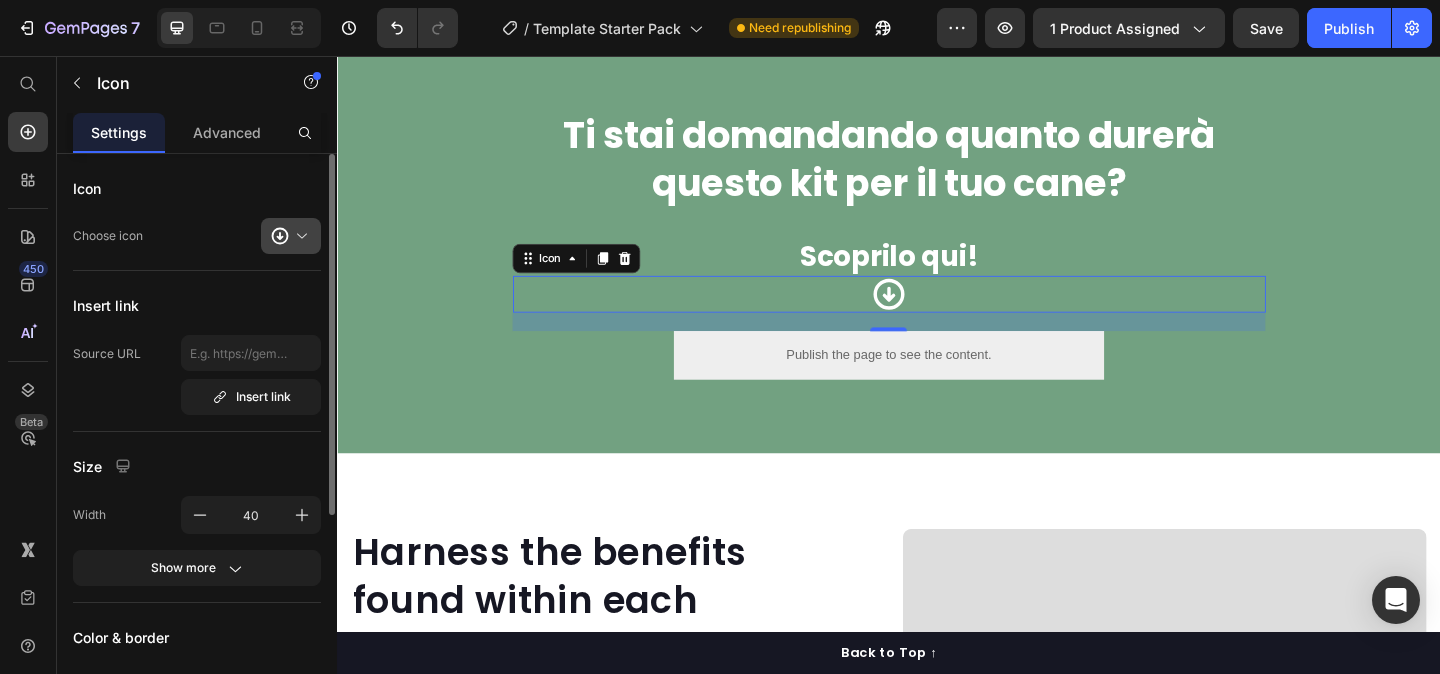 click at bounding box center [299, 236] 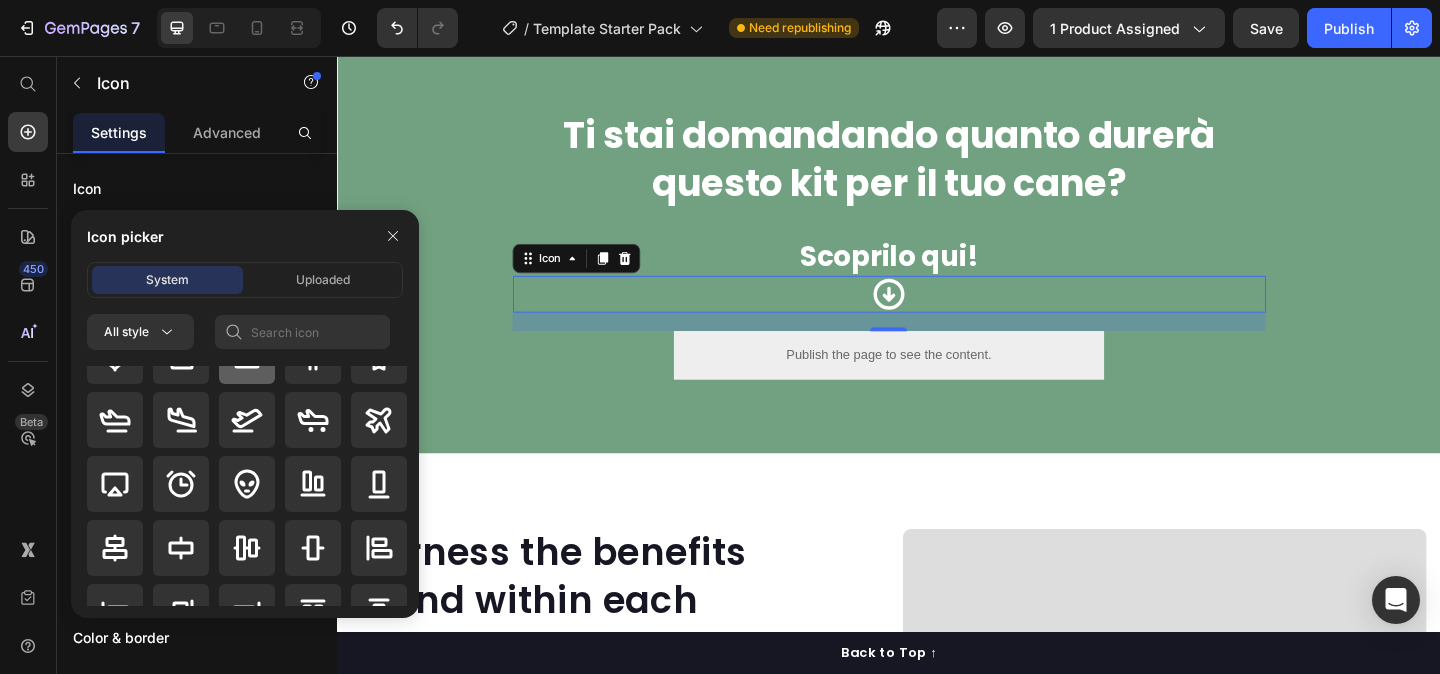 scroll, scrollTop: 0, scrollLeft: 0, axis: both 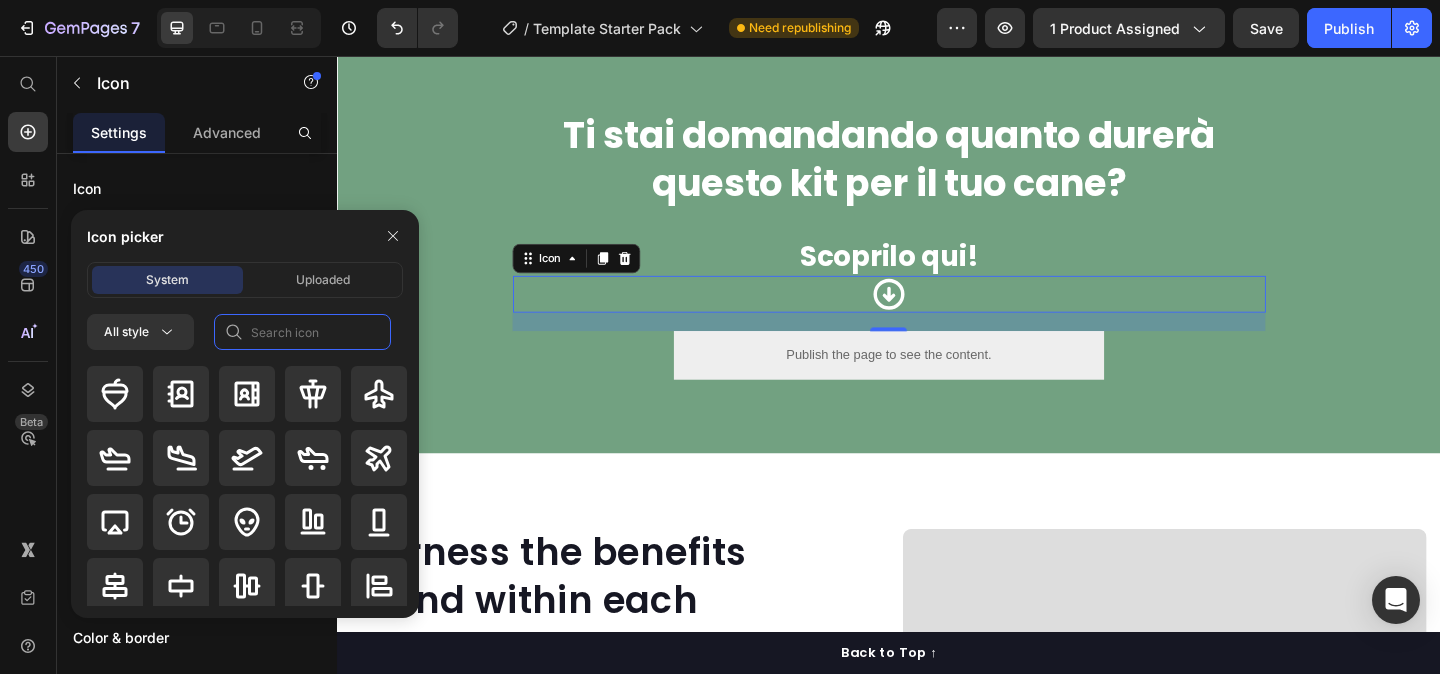 click 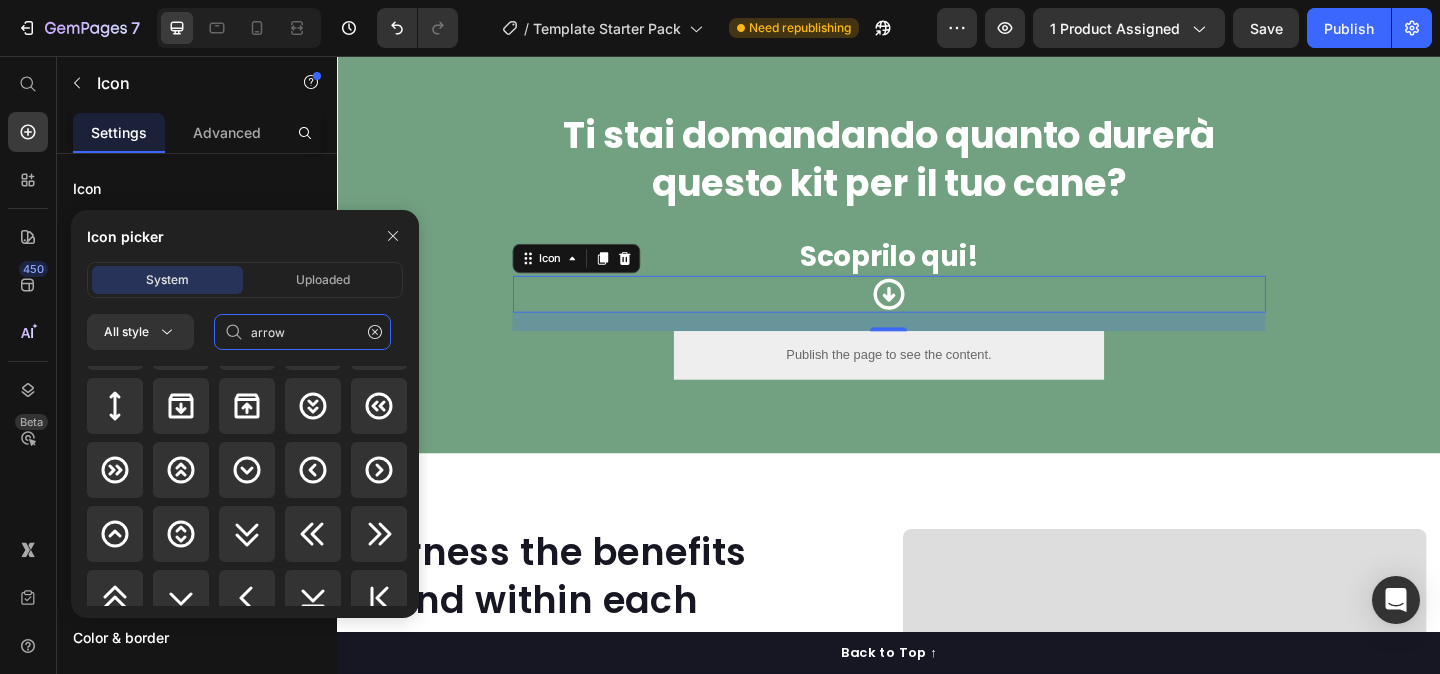 scroll, scrollTop: 1086, scrollLeft: 0, axis: vertical 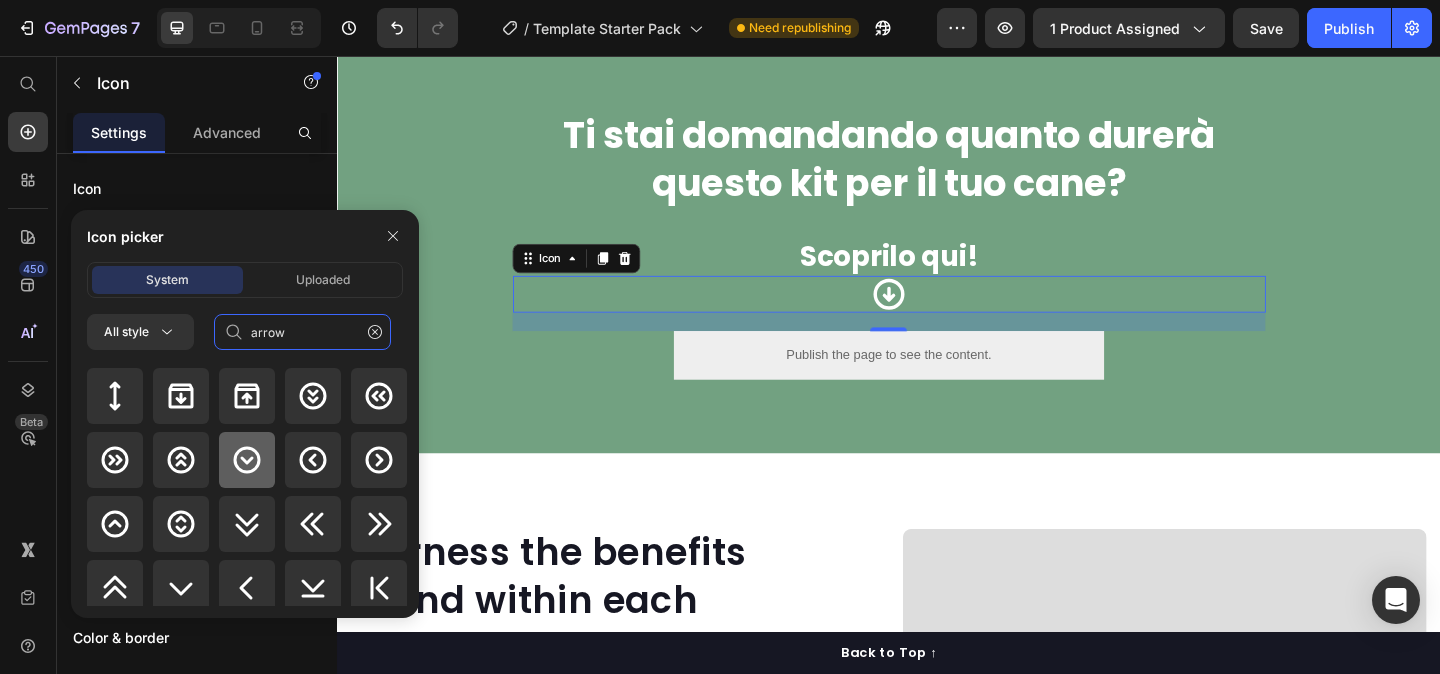 type on "arrow" 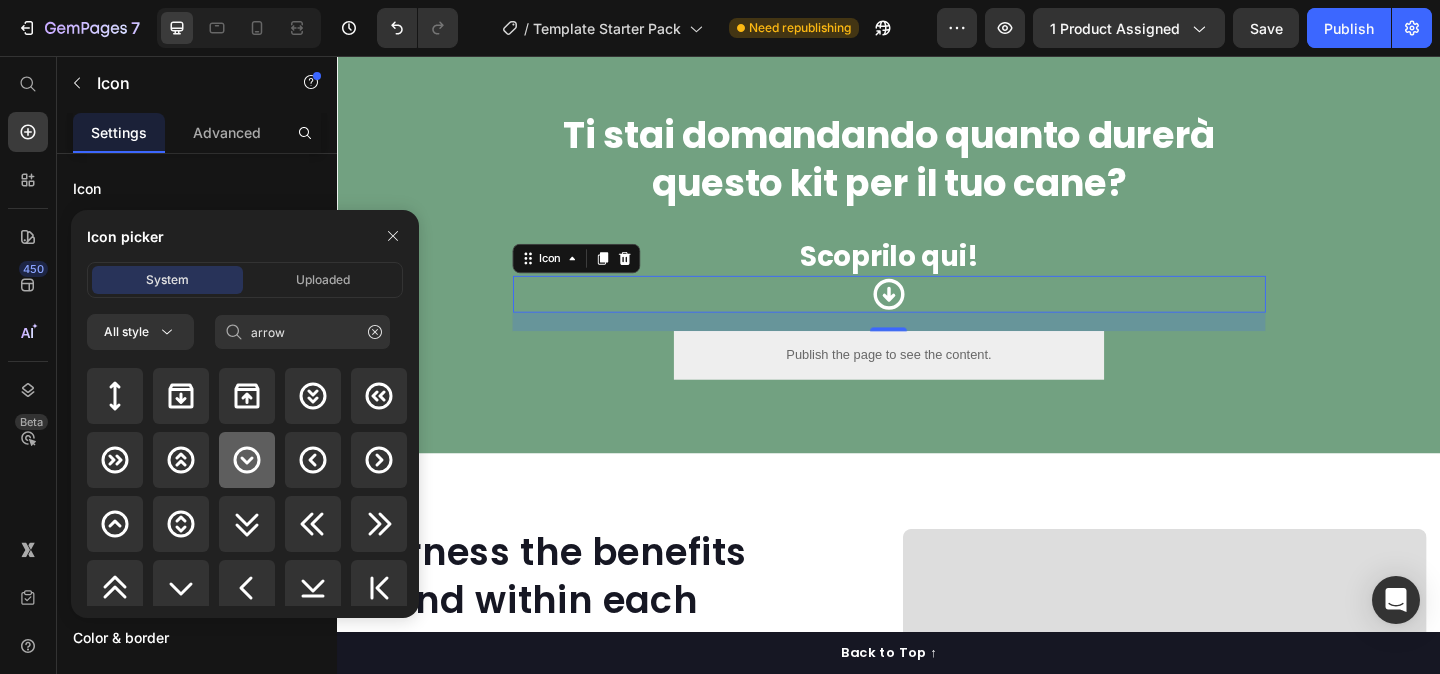 click 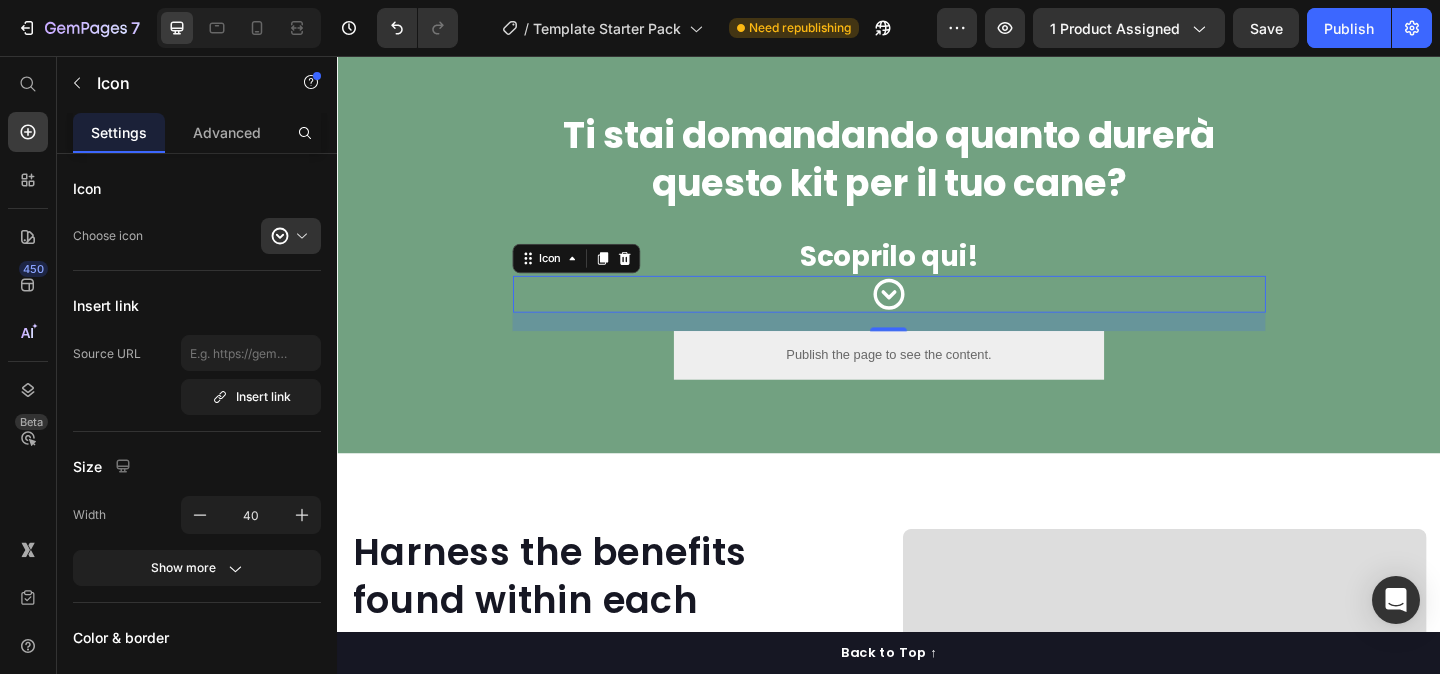 scroll, scrollTop: 904, scrollLeft: 0, axis: vertical 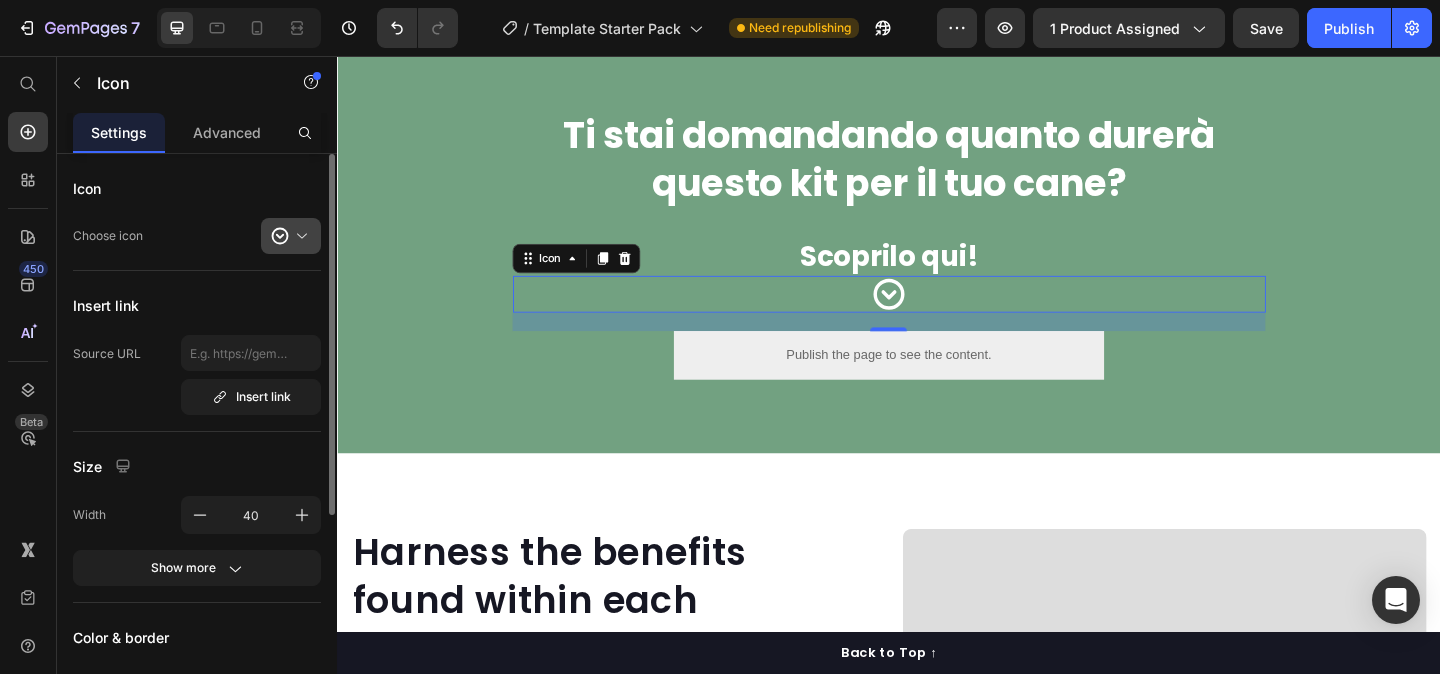 click at bounding box center [299, 236] 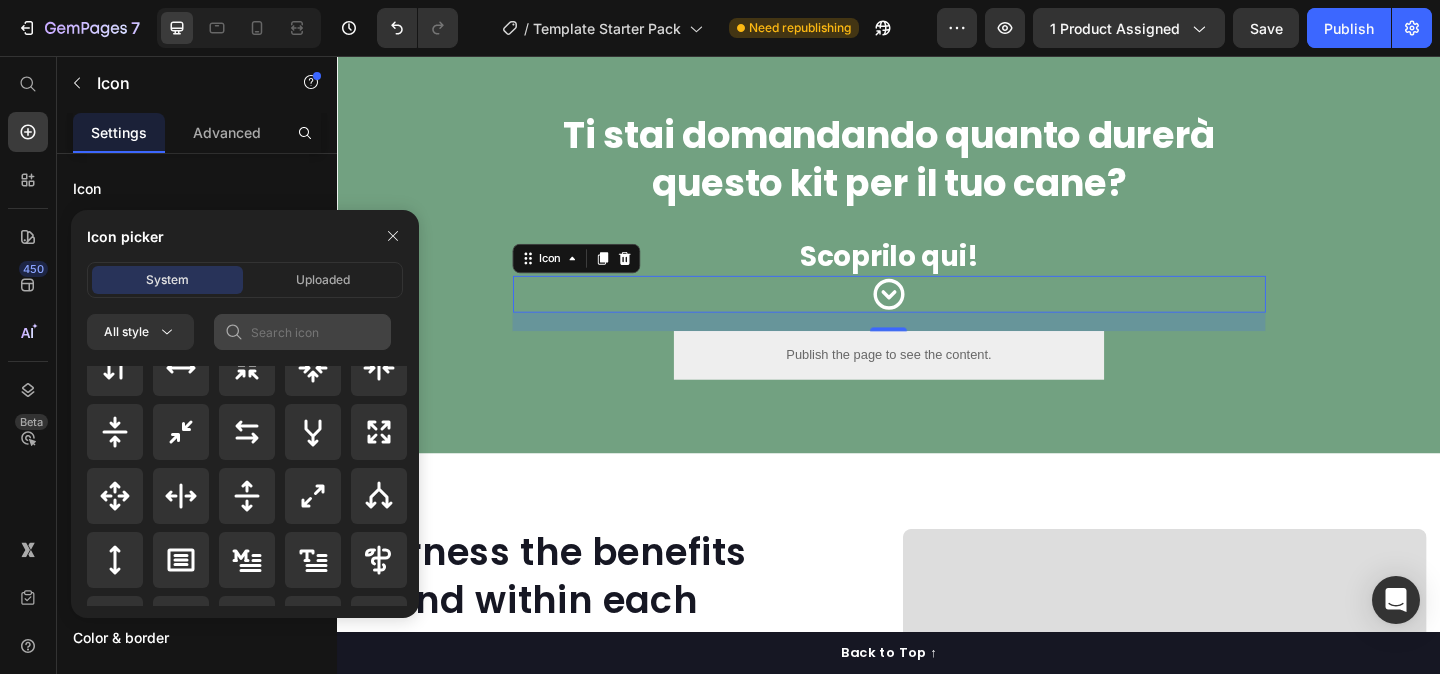 scroll, scrollTop: 976, scrollLeft: 0, axis: vertical 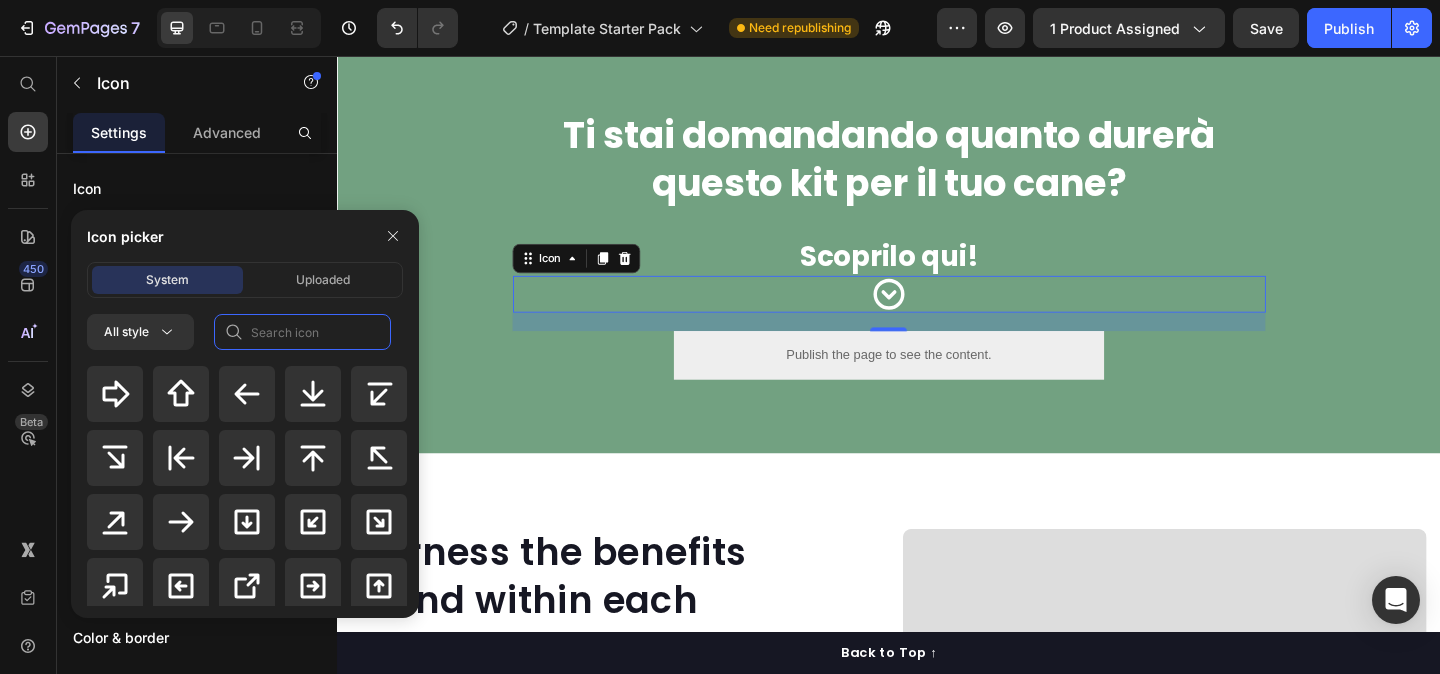 click 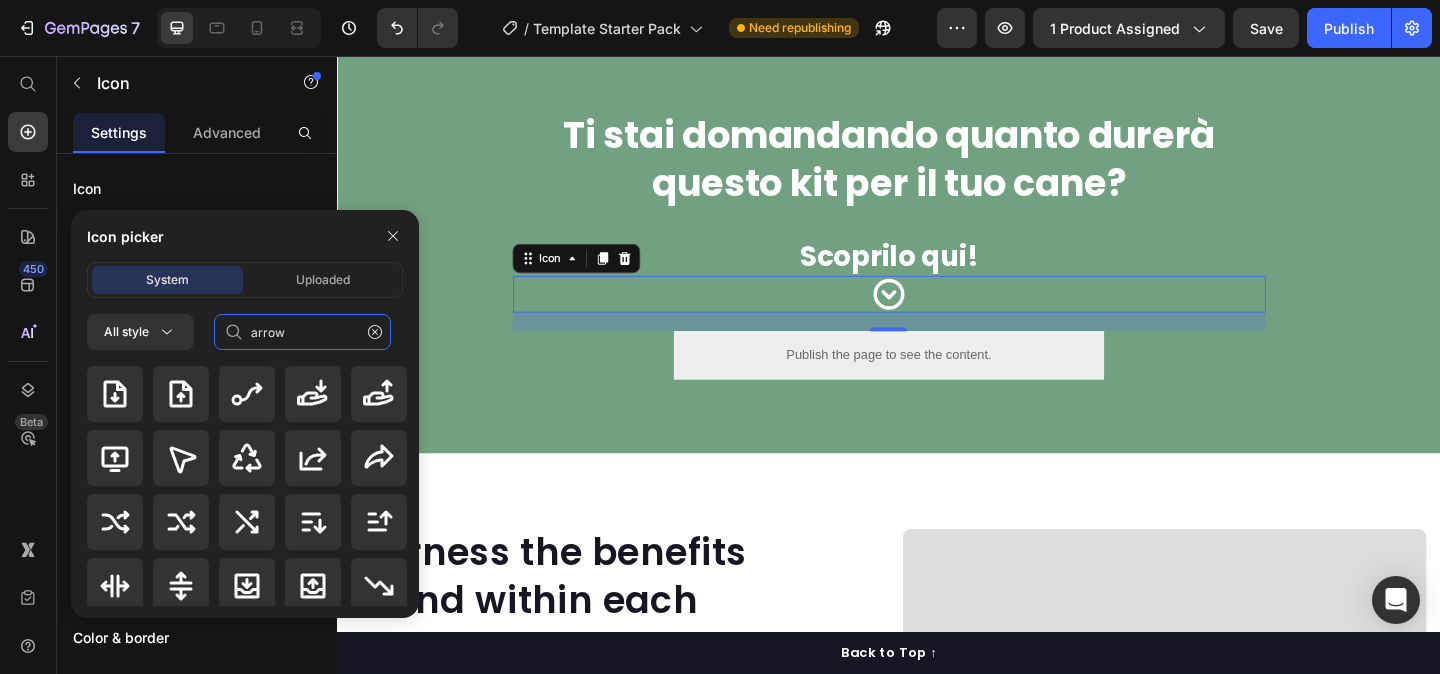 scroll, scrollTop: 1459, scrollLeft: 0, axis: vertical 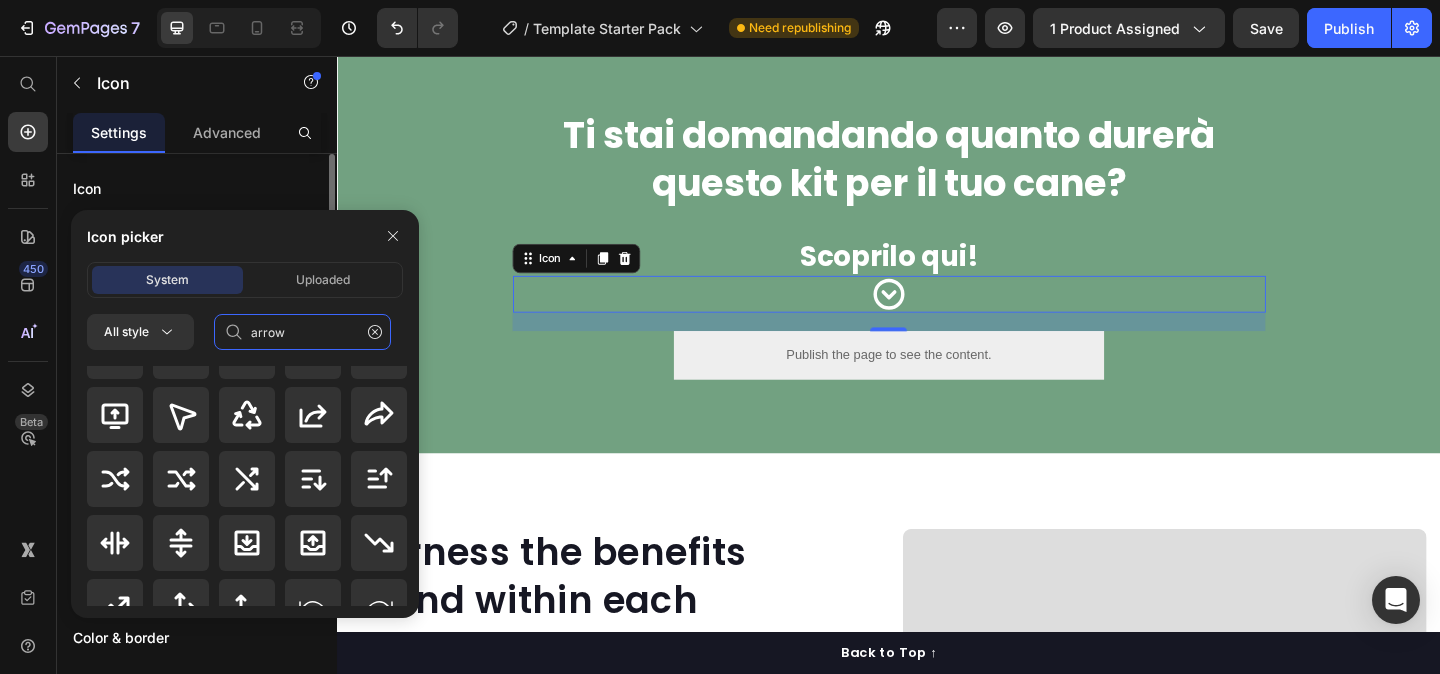 type on "arrow" 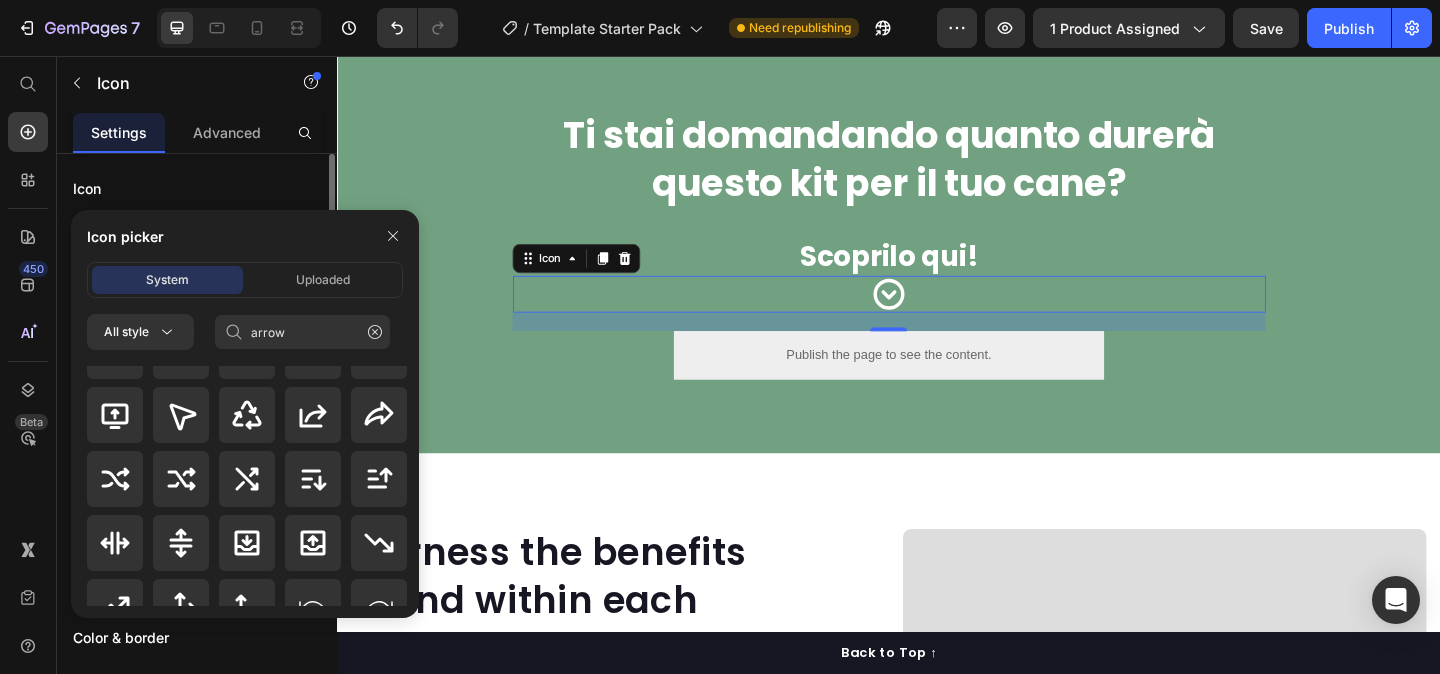 click on "Icon" at bounding box center [197, 188] 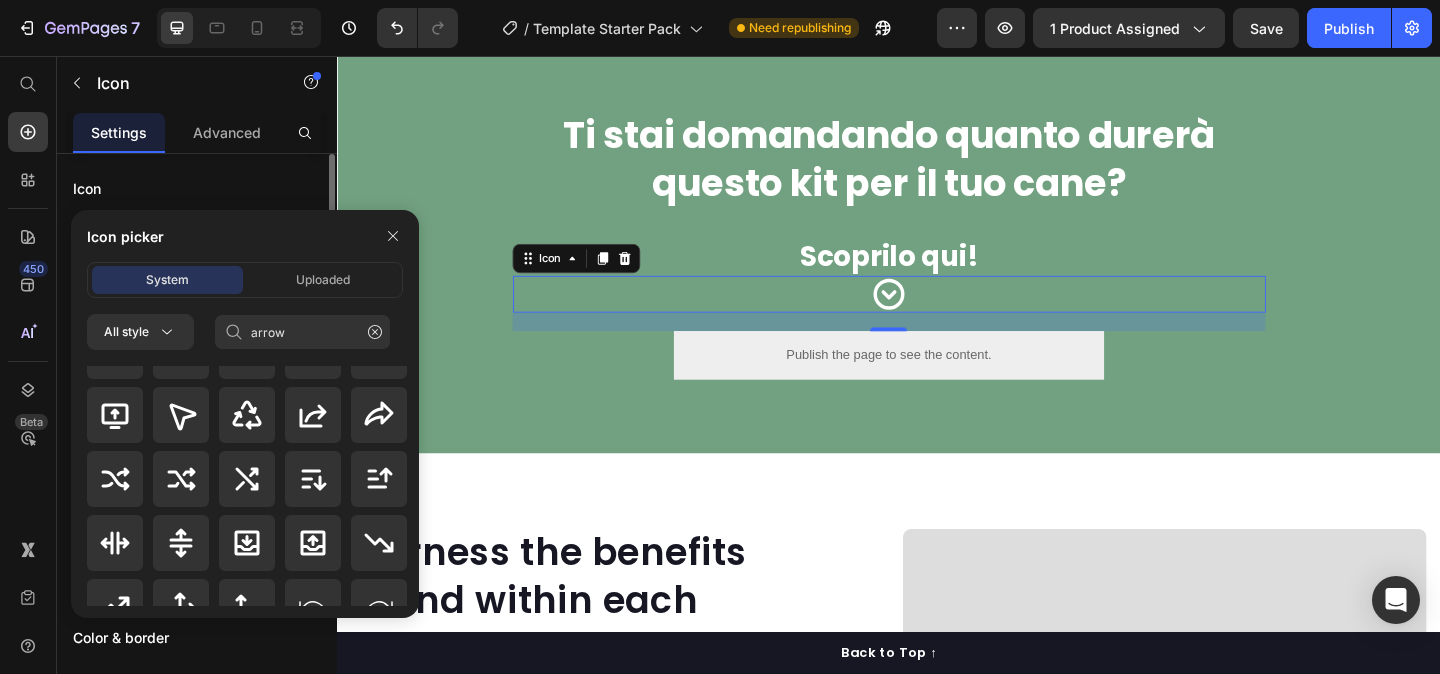 click on "Icon" at bounding box center [197, 188] 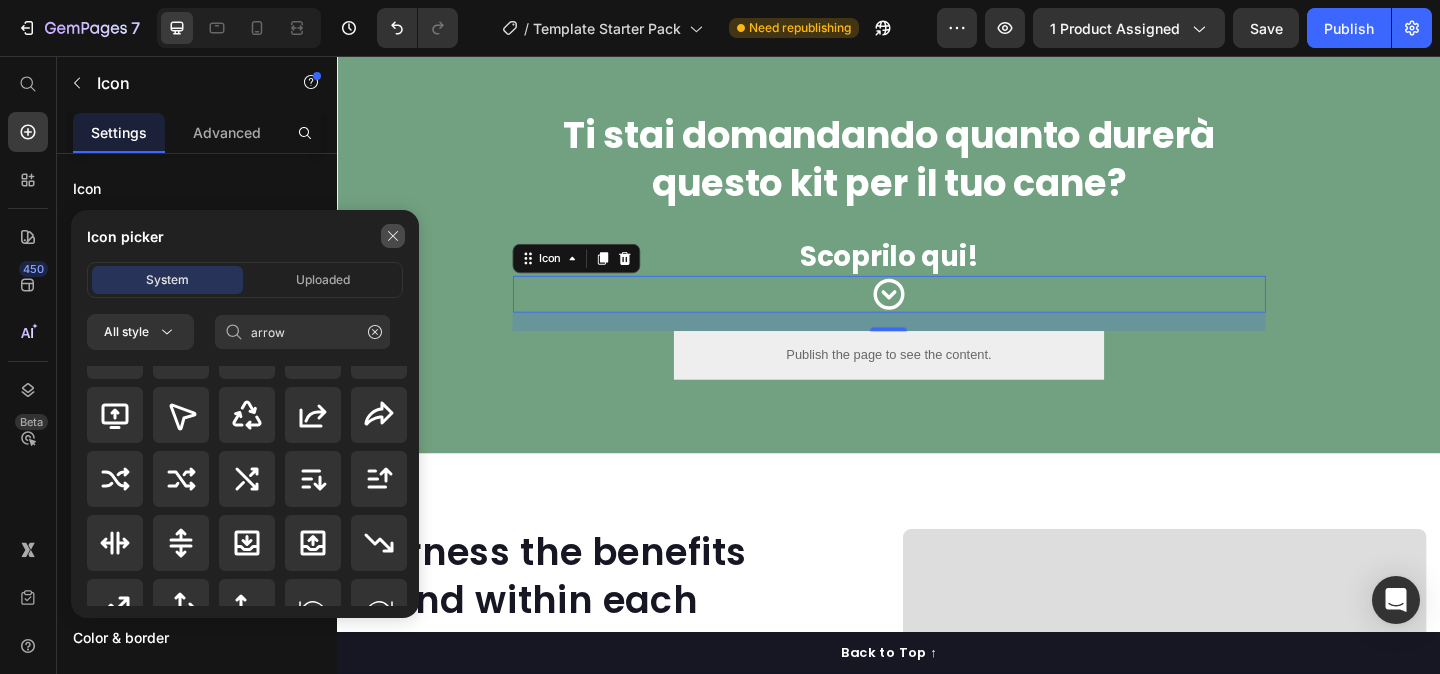 click 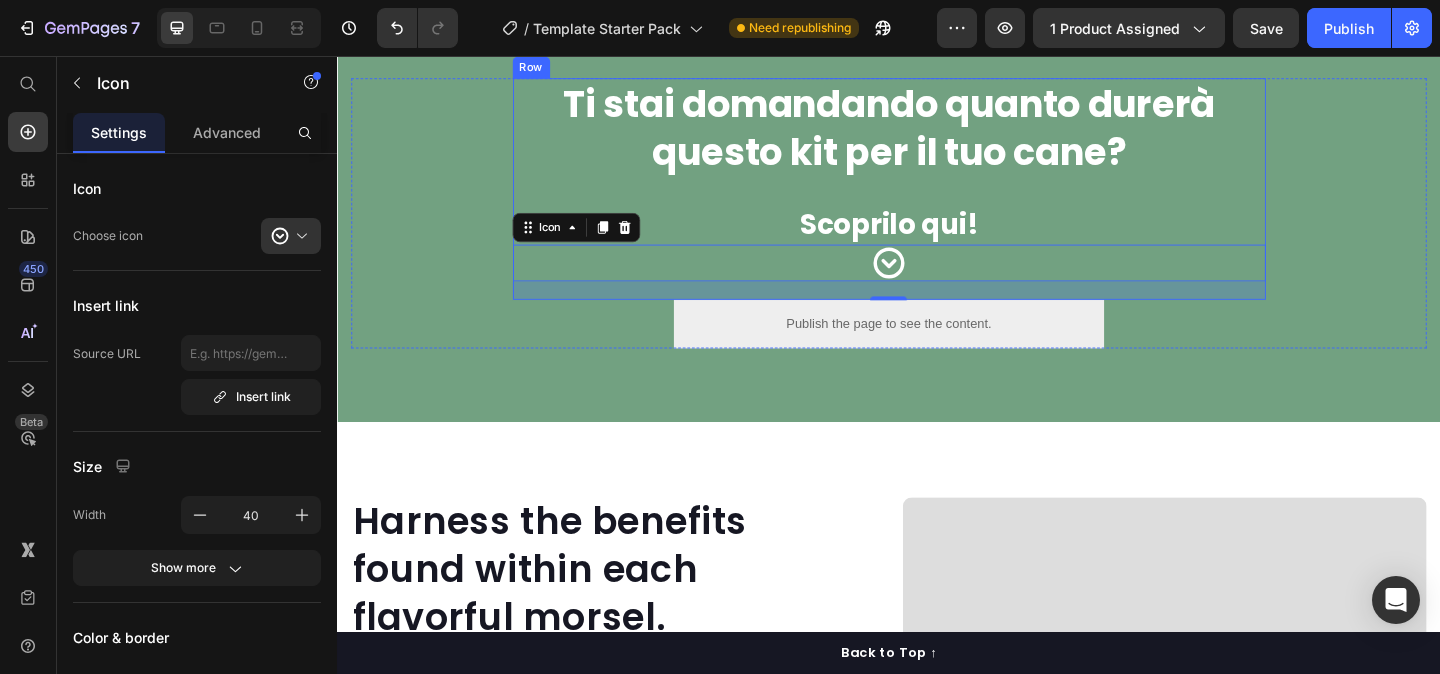 scroll, scrollTop: 1285, scrollLeft: 0, axis: vertical 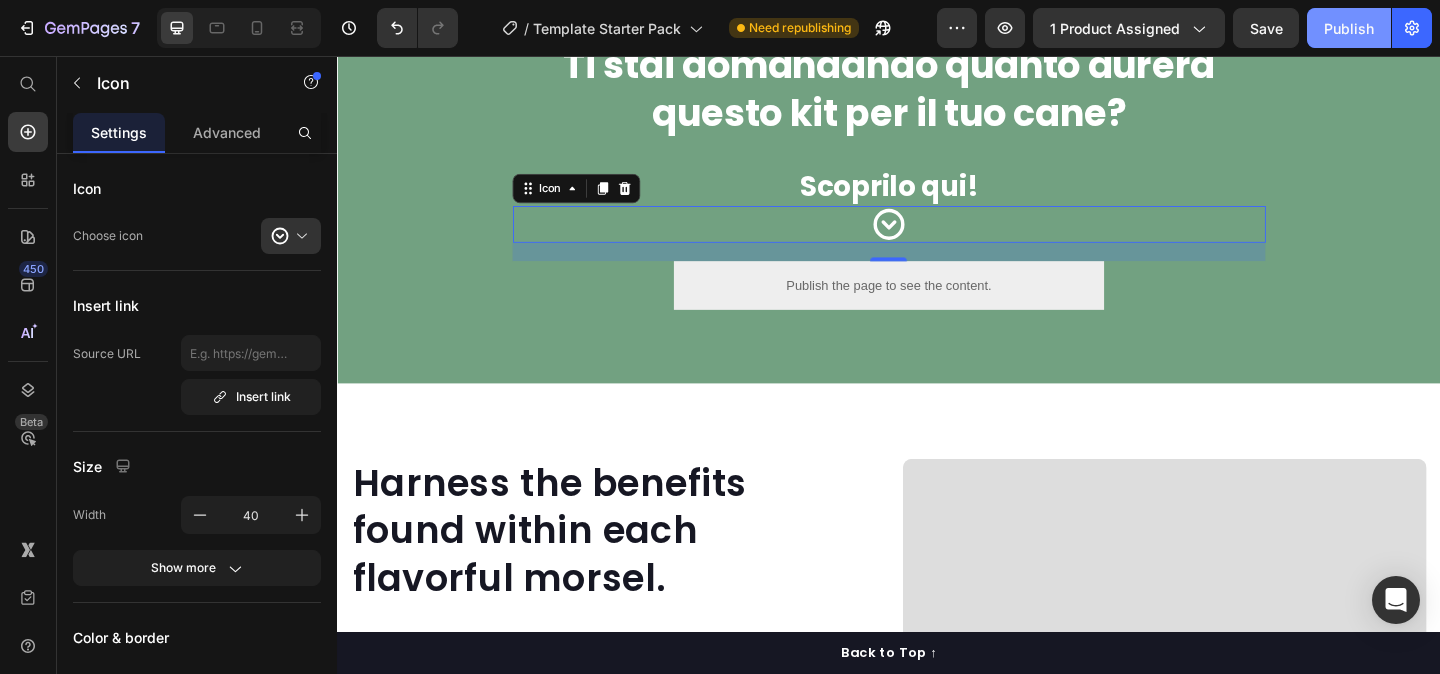 click on "Publish" at bounding box center (1349, 28) 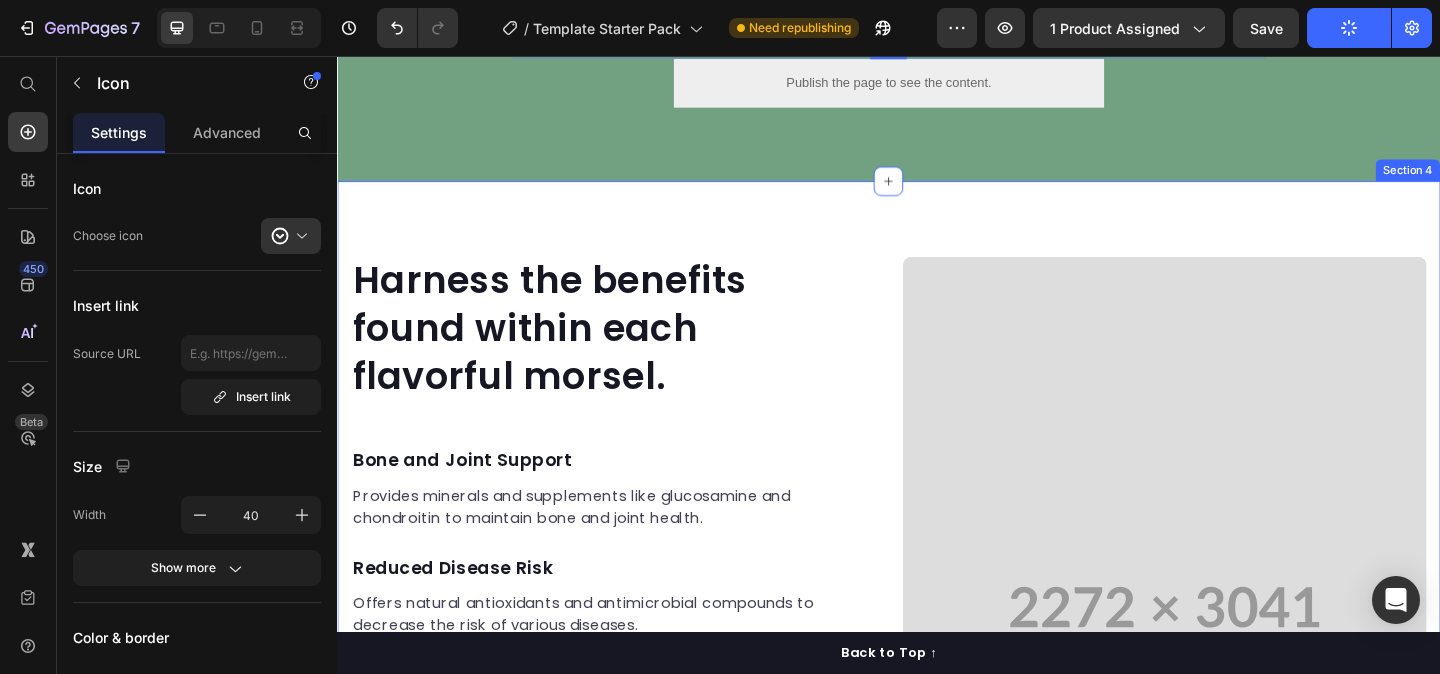 scroll, scrollTop: 1756, scrollLeft: 0, axis: vertical 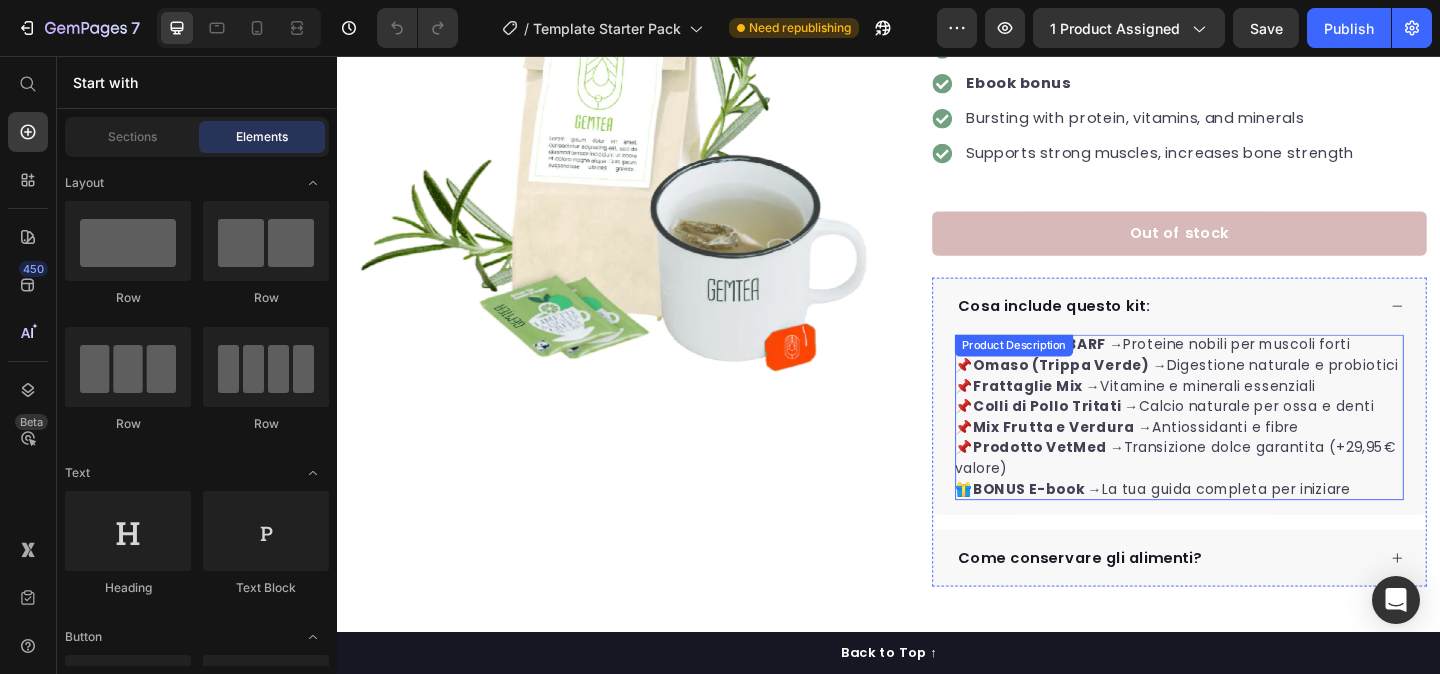 click on "Colli di Pollo Tritati →" at bounding box center (1119, 436) 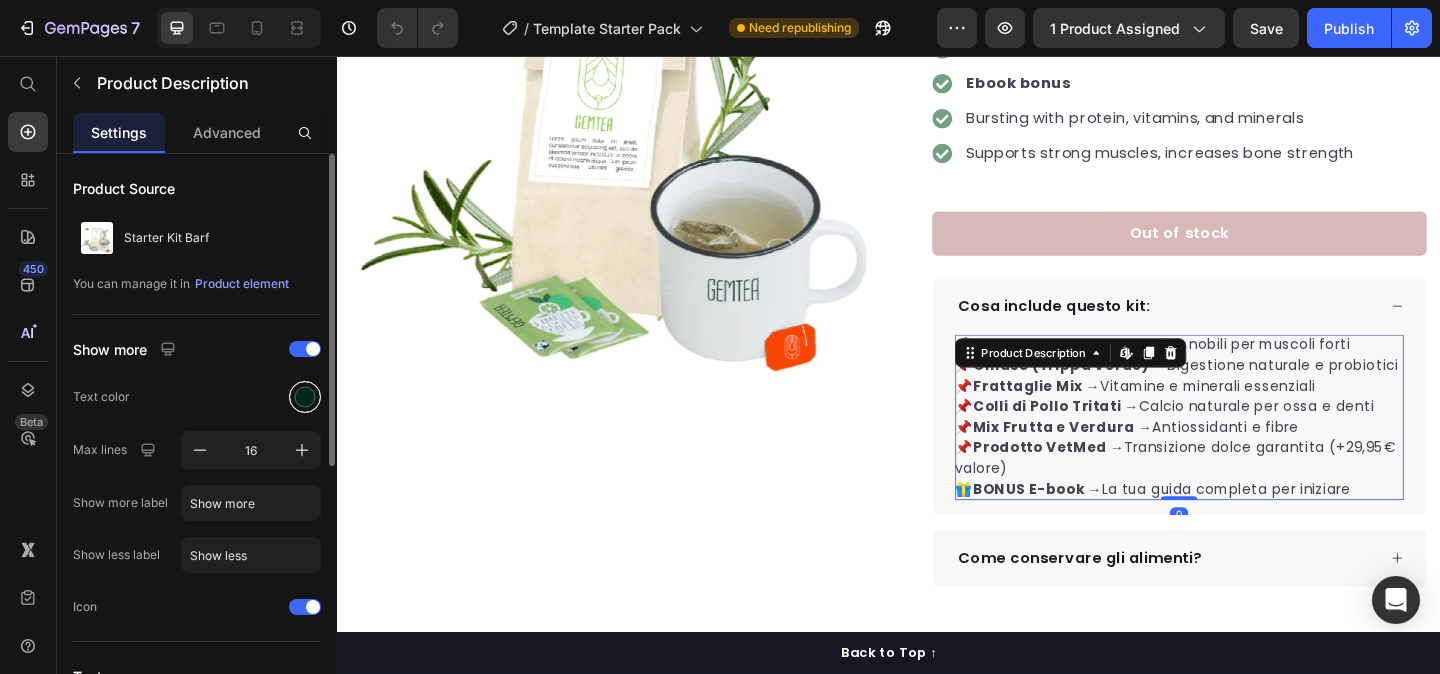 click at bounding box center [305, 397] 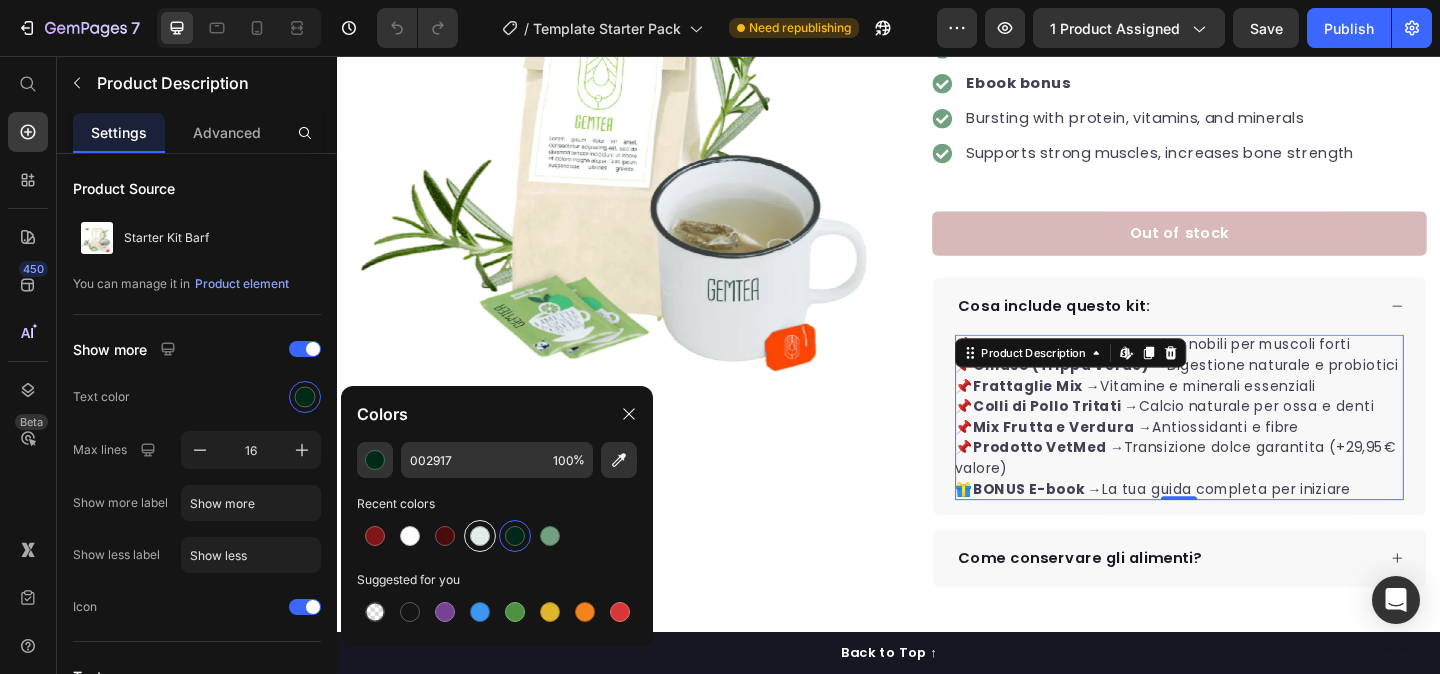 click at bounding box center (480, 536) 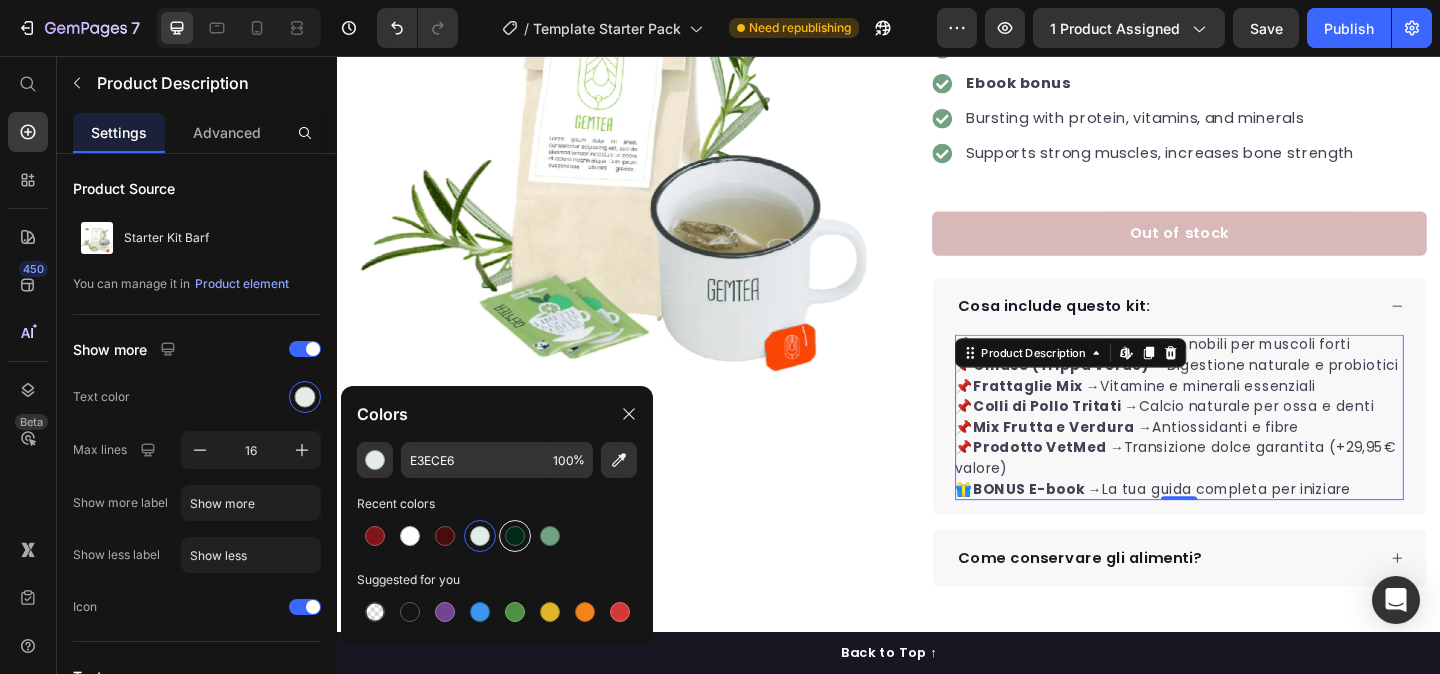 click at bounding box center [515, 536] 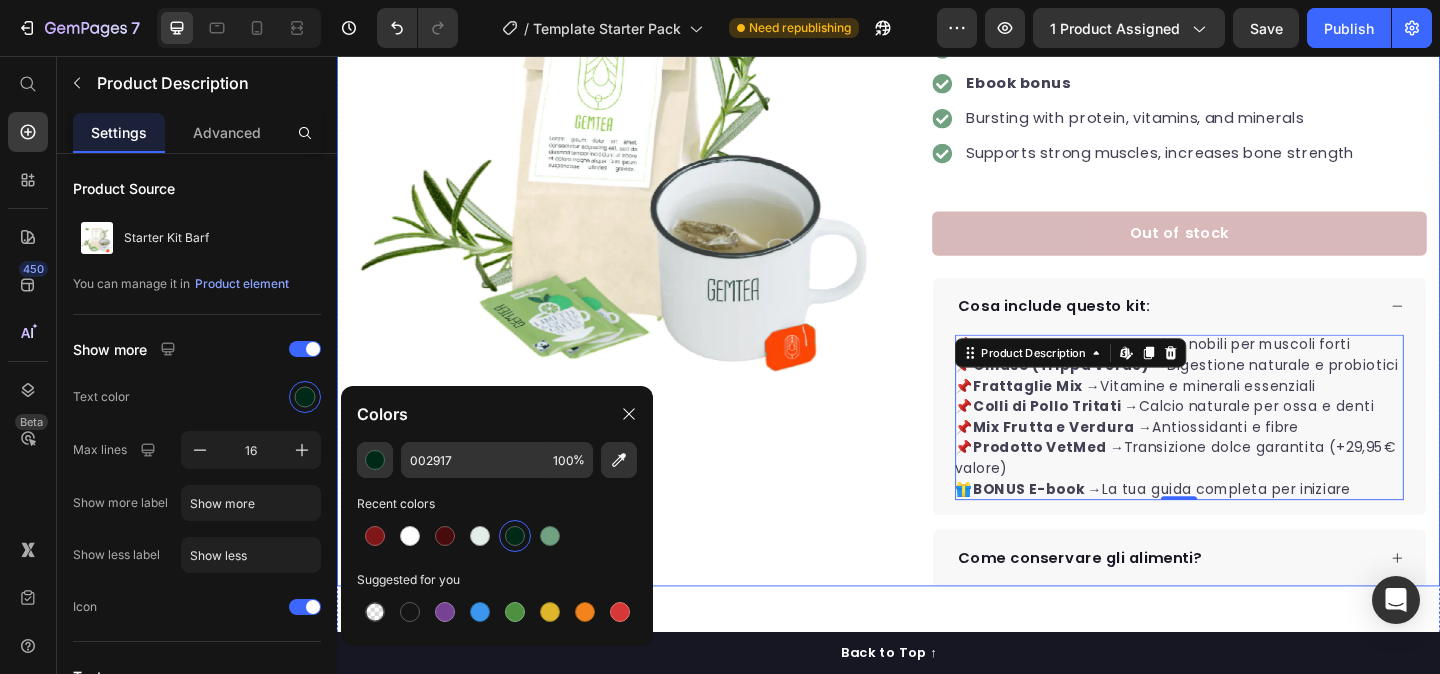 click on "Product Images "My dog absolutely loves this food! It's clear that the taste and quality are top-notch."  -Daisy Text block Row Row" at bounding box center [637, 251] 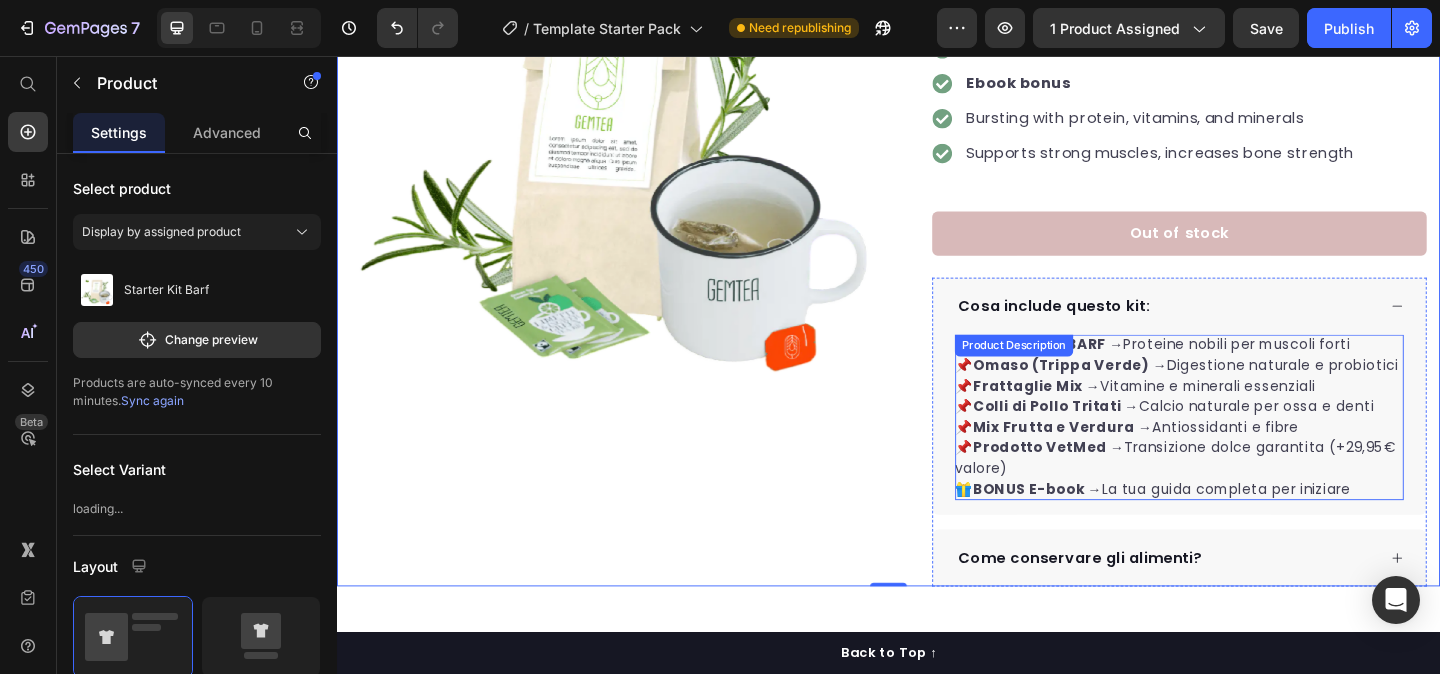 click on "Mix Frutta e Verdura →" at bounding box center [1126, 459] 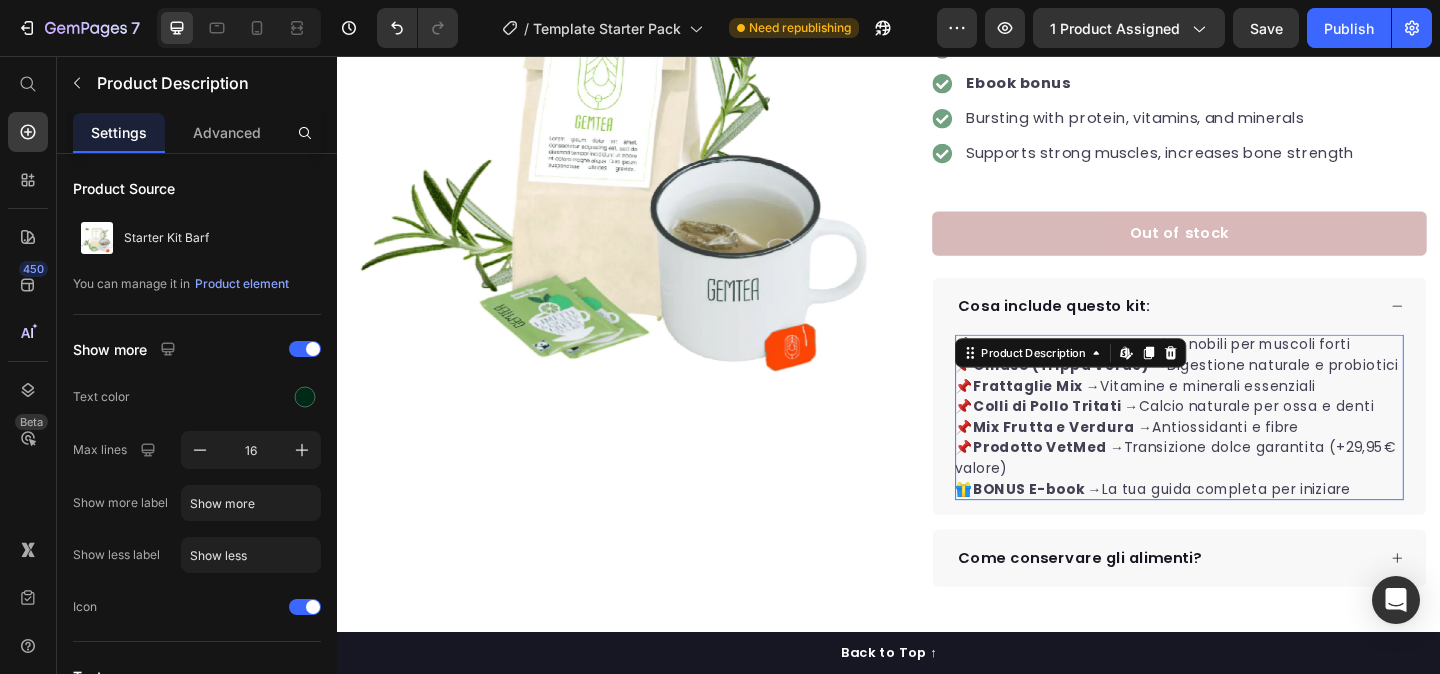 click on "Mix Frutta e Verdura →" at bounding box center (1126, 459) 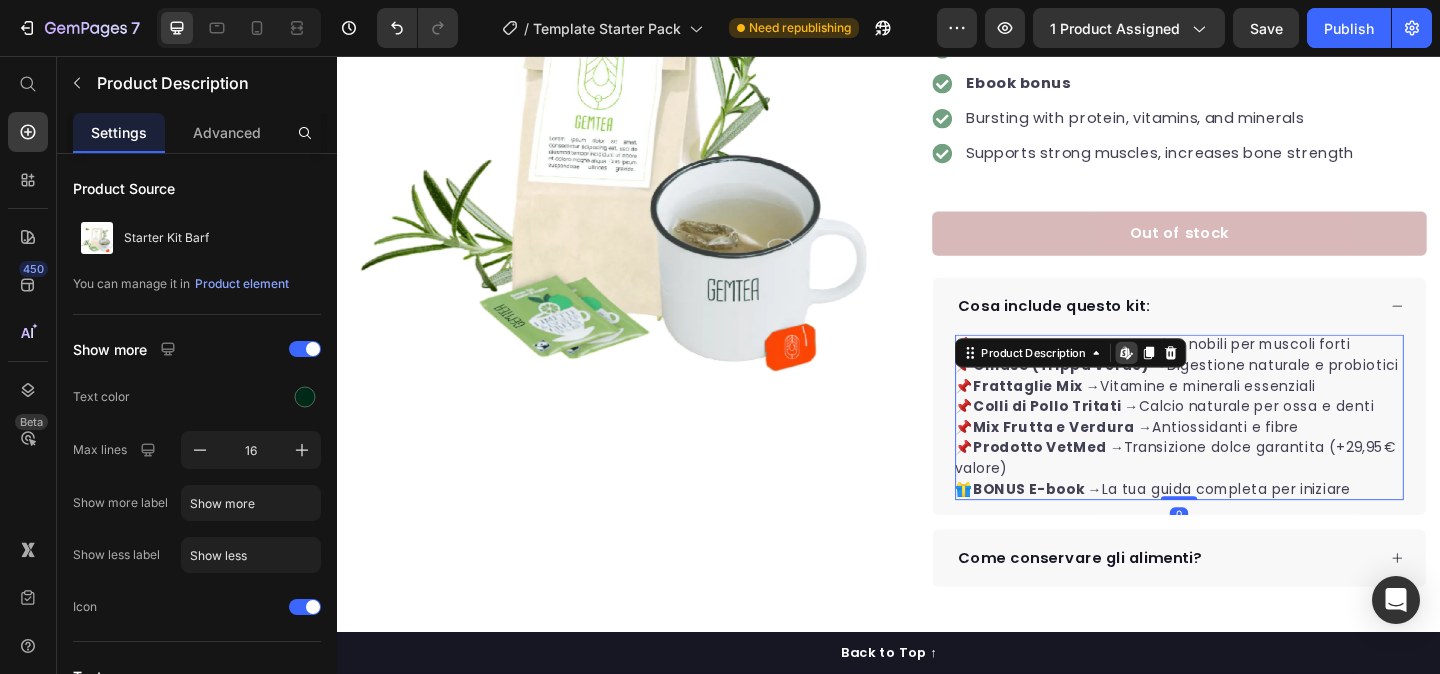 click on "Mix Frutta e Verdura →" at bounding box center [1126, 459] 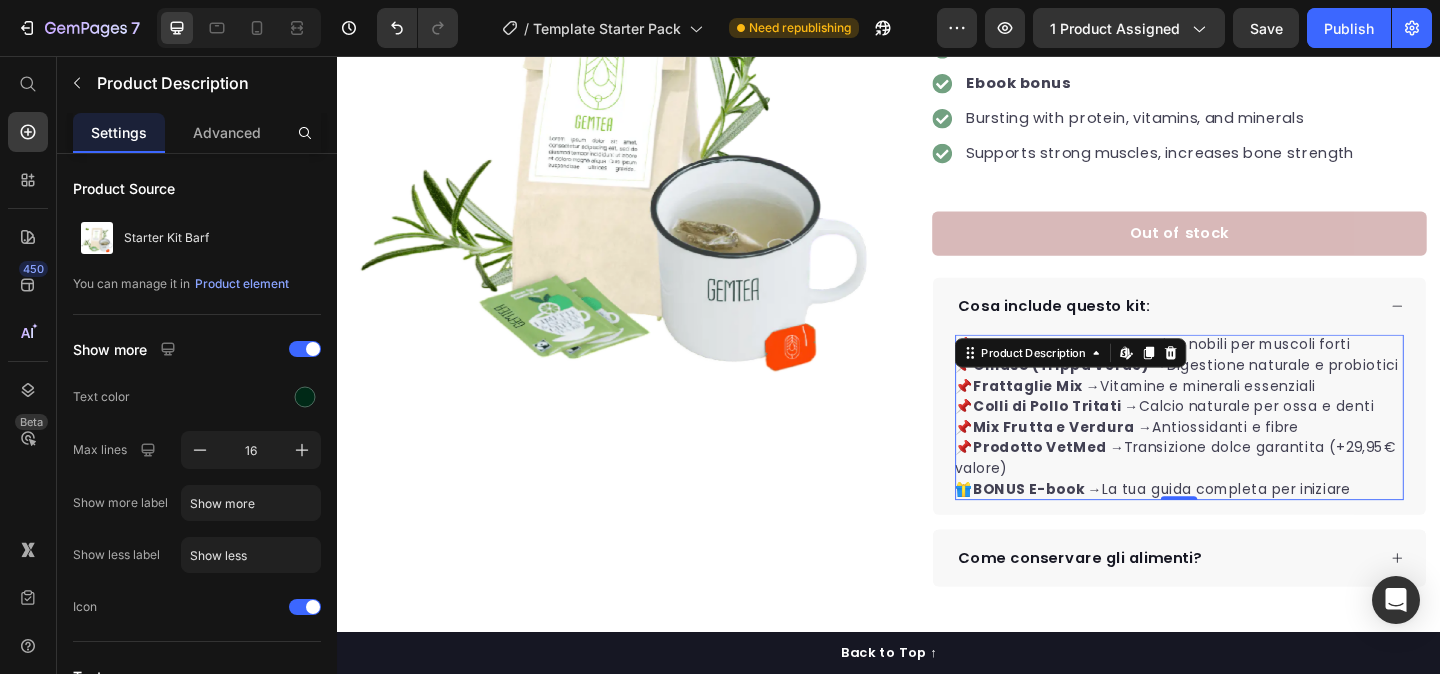 click on "📌  Manzo Puro BARF →  Proteine nobili per muscoli forti 📌  Omaso (Trippa Verde) →  Digestione naturale e probiotici 📌  Frattaglie Mix →  Vitamine e minerali essenziali 📌  Colli di Pollo Tritati →  Calcio naturale per ossa e denti 📌  Mix Frutta e Verdura →  Antiossidanti e fibre 📌  Prodotto VetMed →  Transizione dolce garantita (+29,95€ valore) 🎁  BONUS E-book →  La tua guida completa per iniziare" at bounding box center [1250, 448] 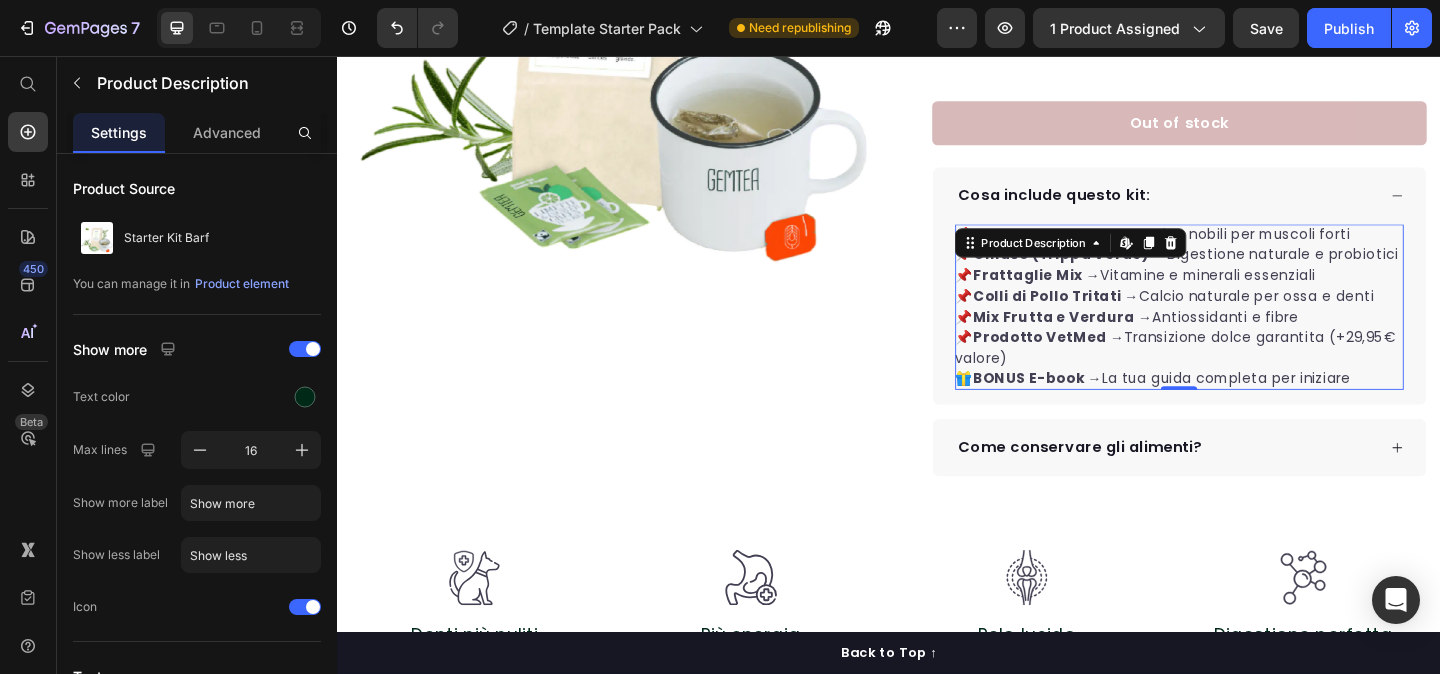 scroll, scrollTop: 530, scrollLeft: 0, axis: vertical 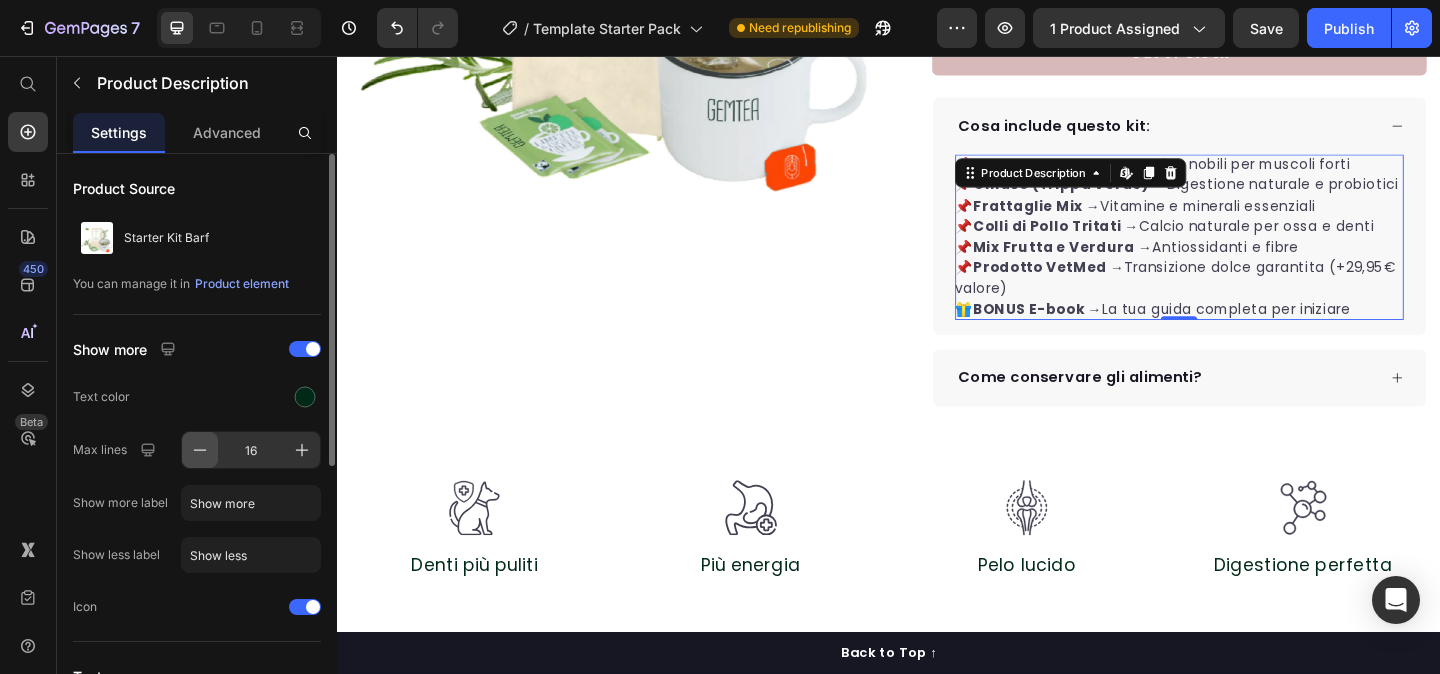 click 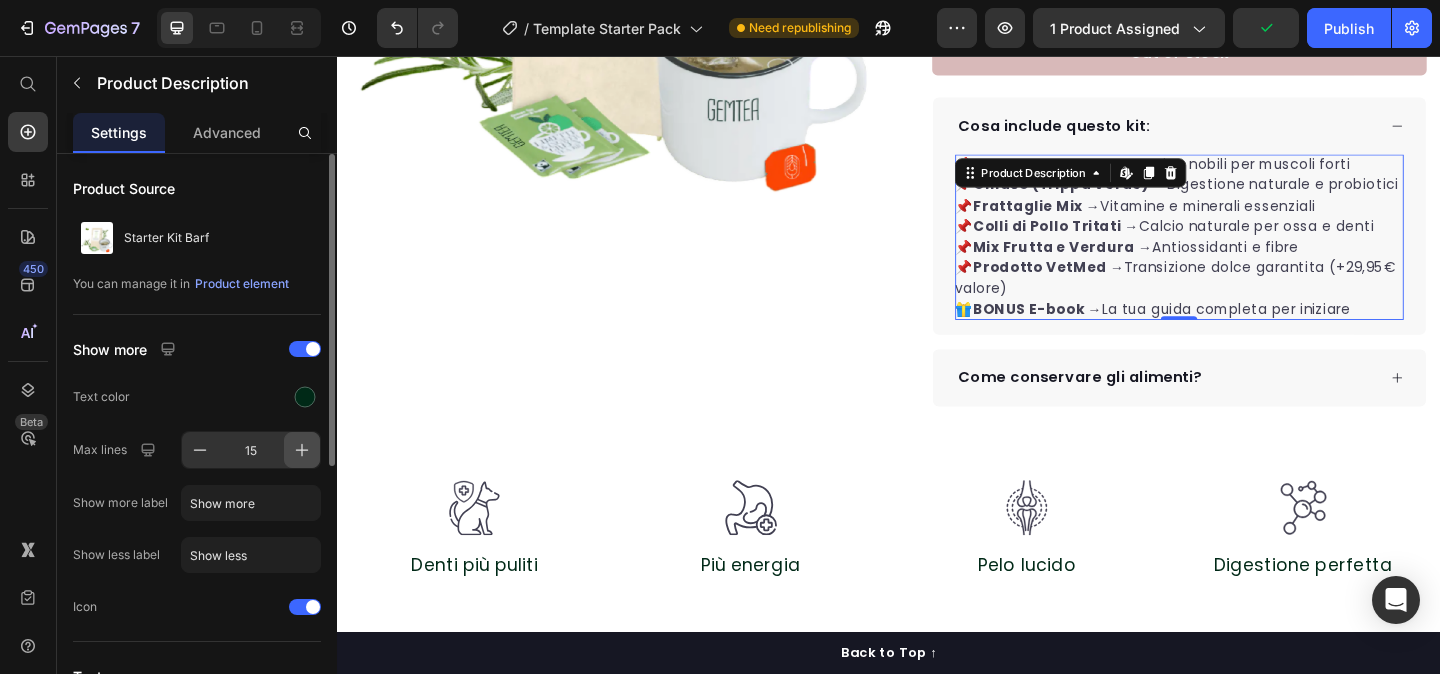 click at bounding box center [302, 450] 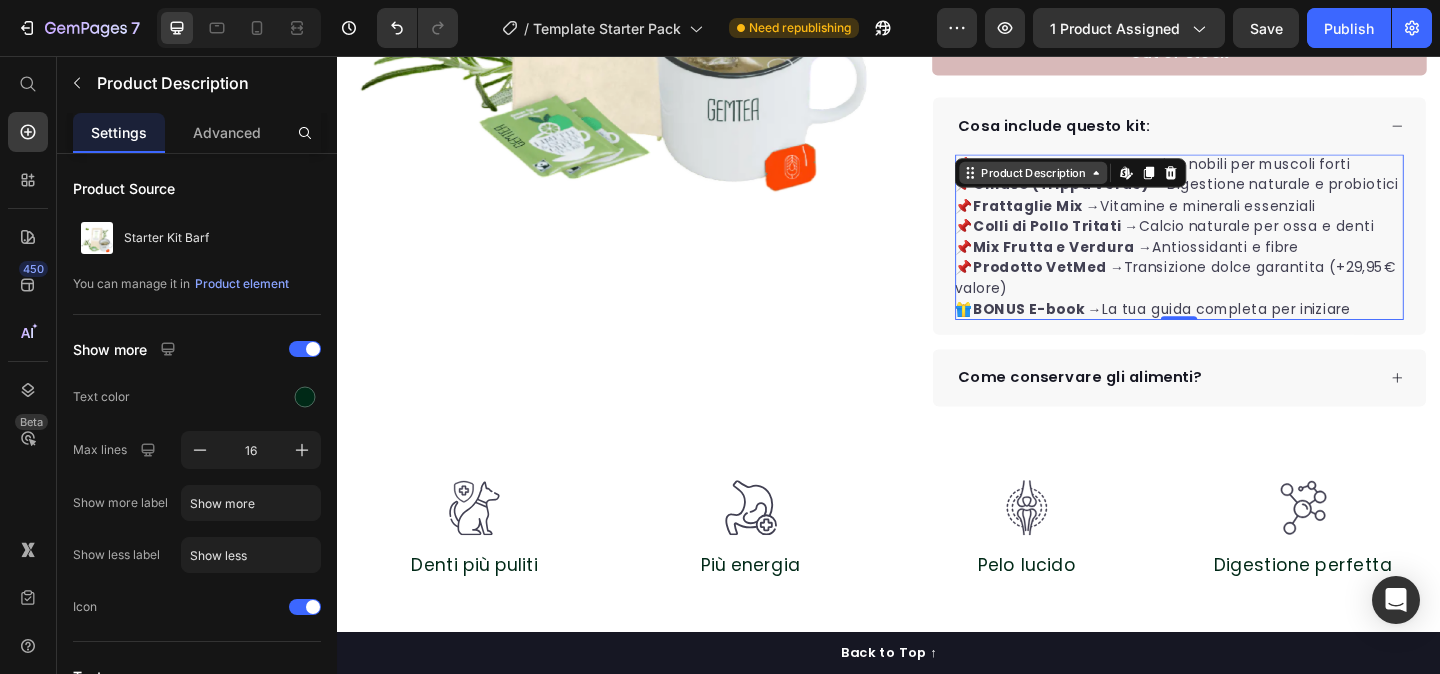 click on "Product Description" at bounding box center (1094, 183) 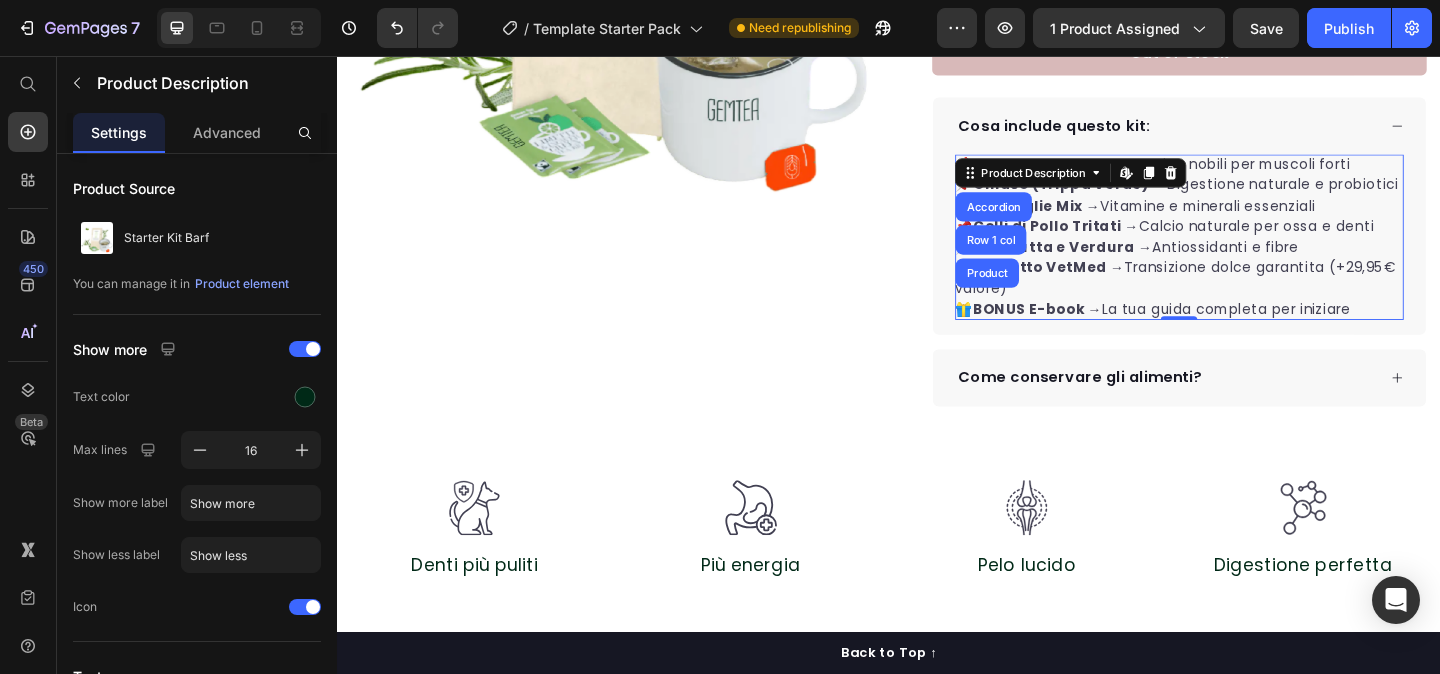 click on "📌  Manzo Puro BARF →  Proteine nobili per muscoli forti 📌  Omaso (Trippa Verde) →  Digestione naturale e probiotici 📌  Frattaglie Mix →  Vitamine e minerali essenziali 📌  Colli di Pollo Tritati →  Calcio naturale per ossa e denti 📌  Mix Frutta e Verdura →  Antiossidanti e fibre 📌  Prodotto VetMed →  Transizione dolce garantita (+29,95€ valore) 🎁  BONUS E-book →  La tua guida completa per iniziare" at bounding box center [1253, 253] 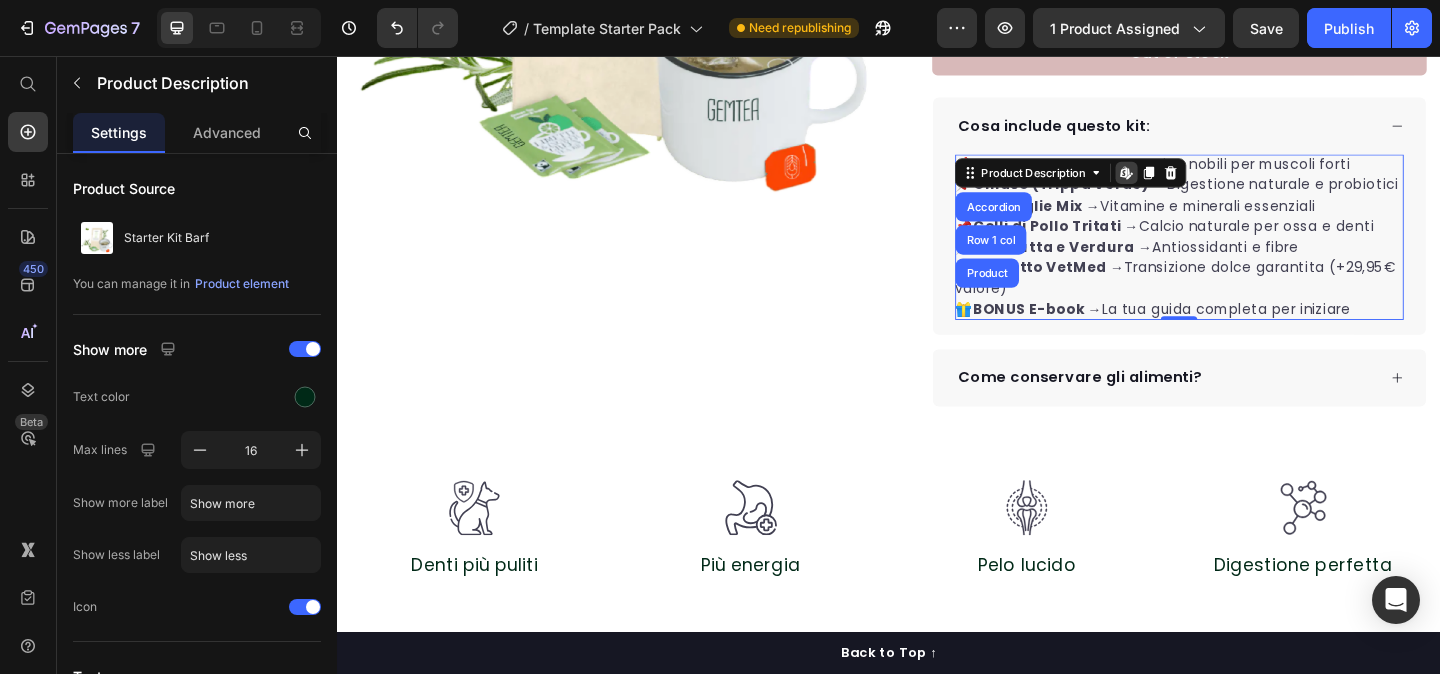 click on "📌  Manzo Puro BARF →  Proteine nobili per muscoli forti 📌  Omaso (Trippa Verde) →  Digestione naturale e probiotici 📌  Frattaglie Mix →  Vitamine e minerali essenziali 📌  Colli di Pollo Tritati →  Calcio naturale per ossa e denti 📌  Mix Frutta e Verdura →  Antiossidanti e fibre 📌  Prodotto VetMed →  Transizione dolce garantita (+29,95€ valore) 🎁  BONUS E-book →  La tua guida completa per iniziare" at bounding box center (1253, 253) 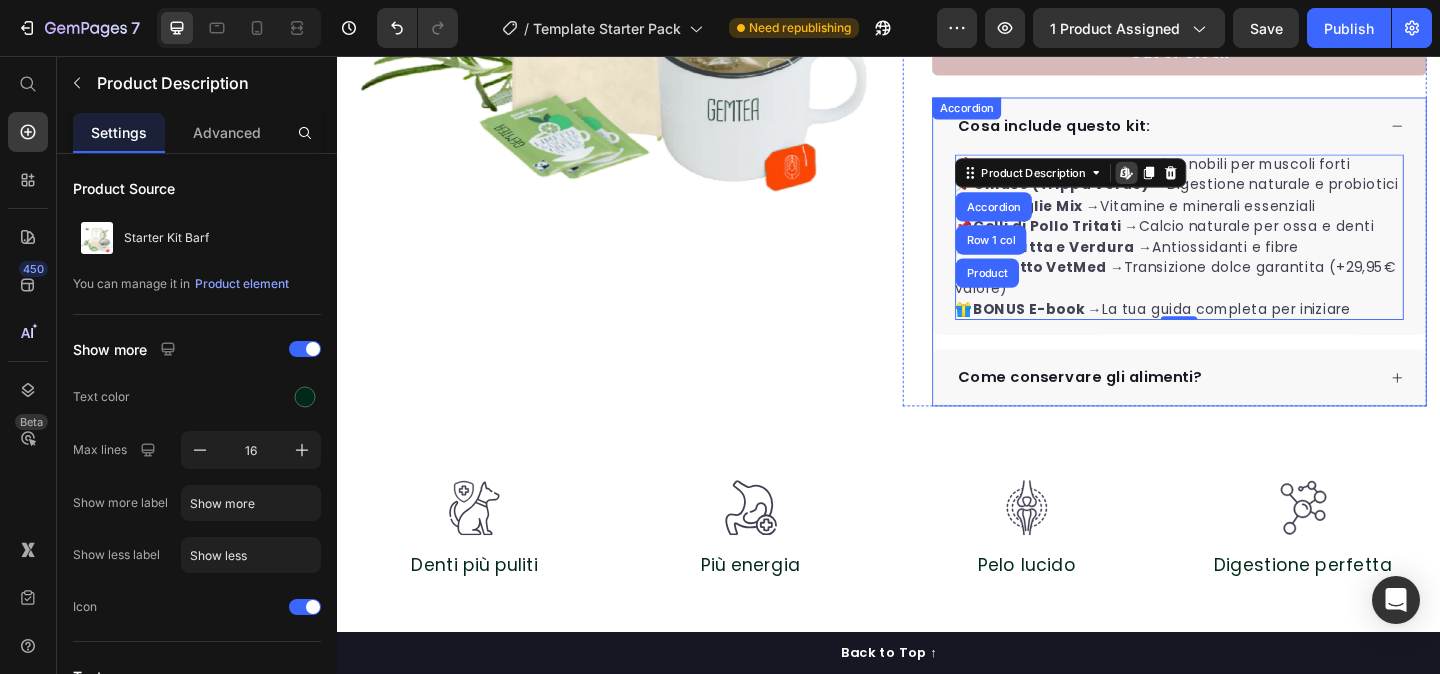 click on "Cosa include questo kit:" at bounding box center [1238, 132] 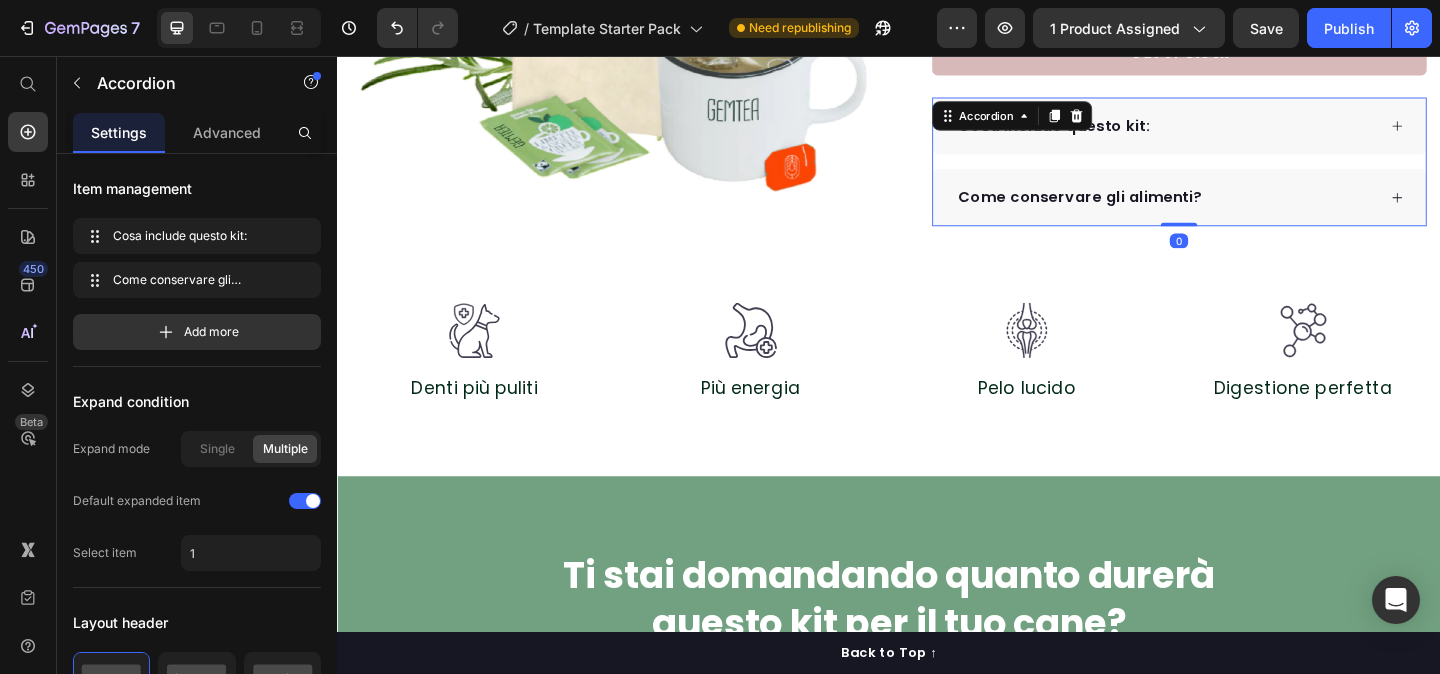 click on "Cosa include questo kit:" at bounding box center [1238, 132] 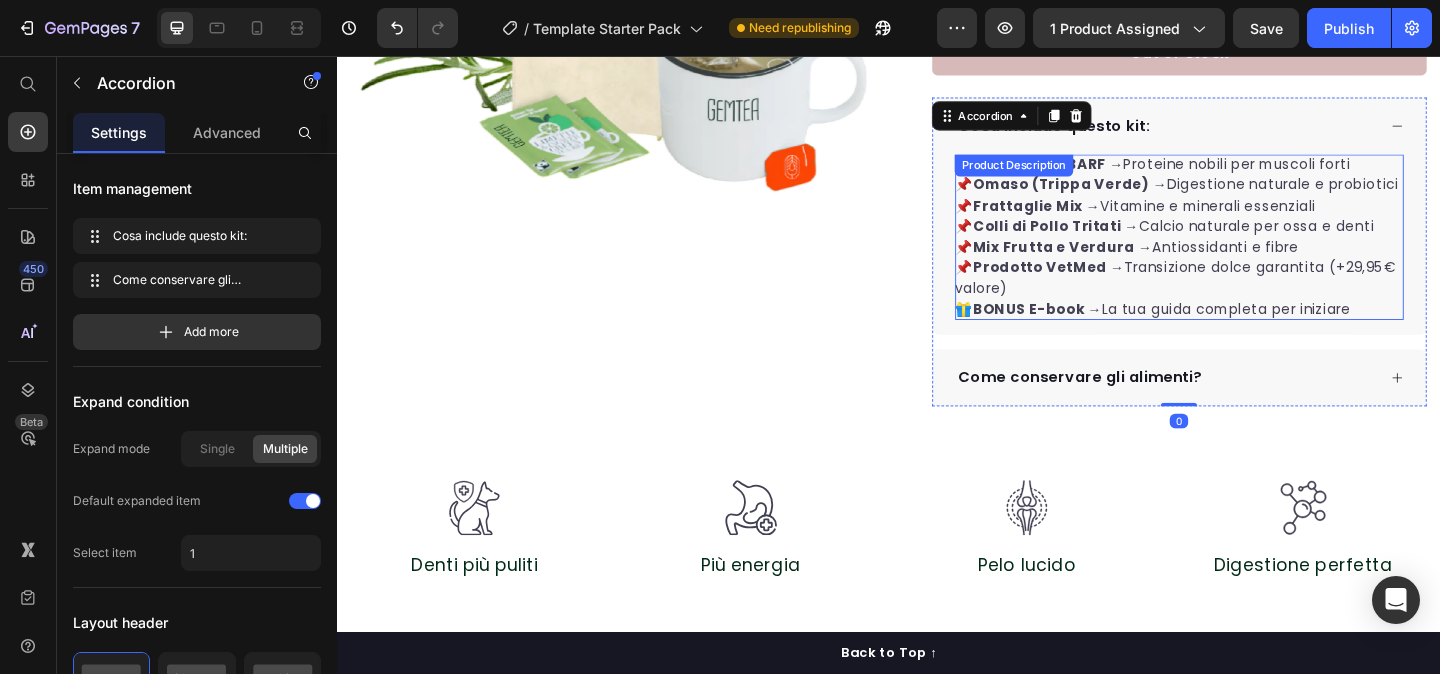 click on "📌  Manzo Puro BARF →  Proteine nobili per muscoli forti 📌  Omaso (Trippa Verde) →  Digestione naturale e probiotici 📌  Frattaglie Mix →  Vitamine e minerali essenziali 📌  Colli di Pollo Tritati →  Calcio naturale per ossa e denti 📌  Mix Frutta e Verdura →  Antiossidanti e fibre 📌  Prodotto VetMed →  Transizione dolce garantita (+29,95€ valore) 🎁  BONUS E-book →  La tua guida completa per iniziare" at bounding box center [1250, 252] 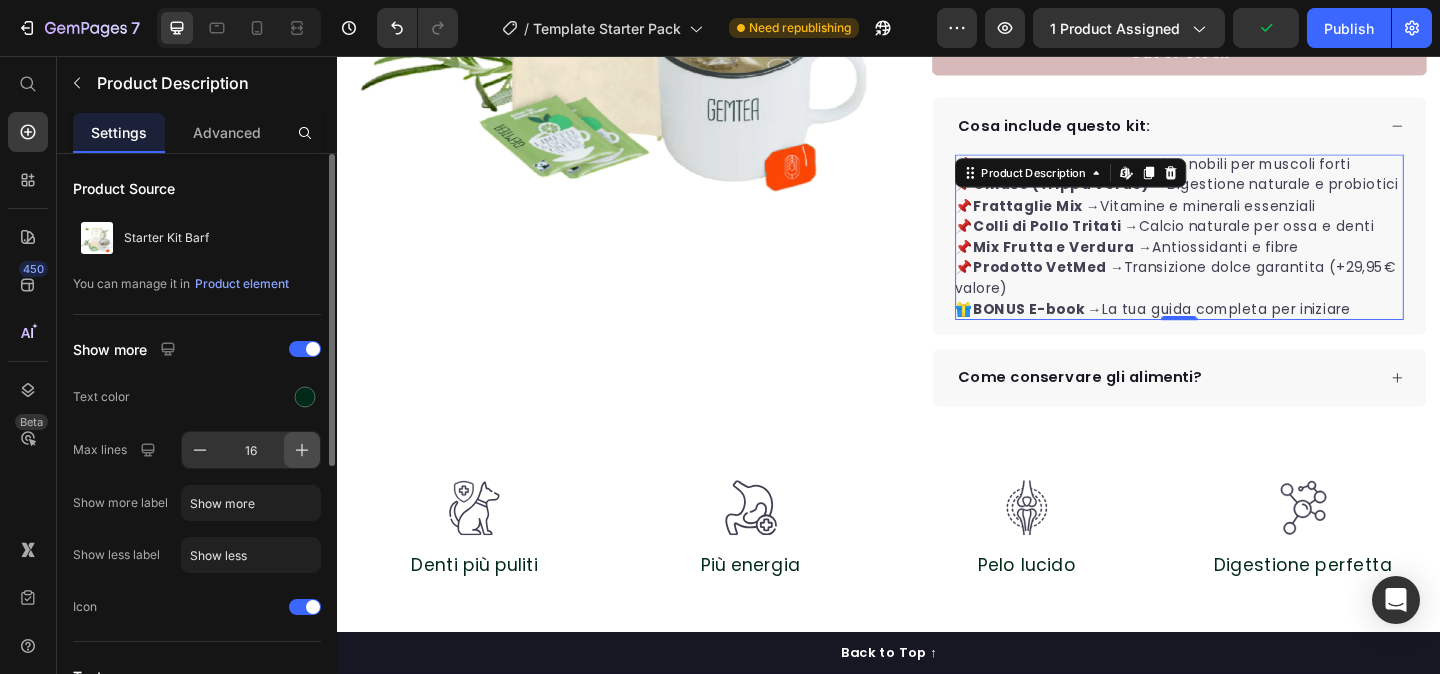 click 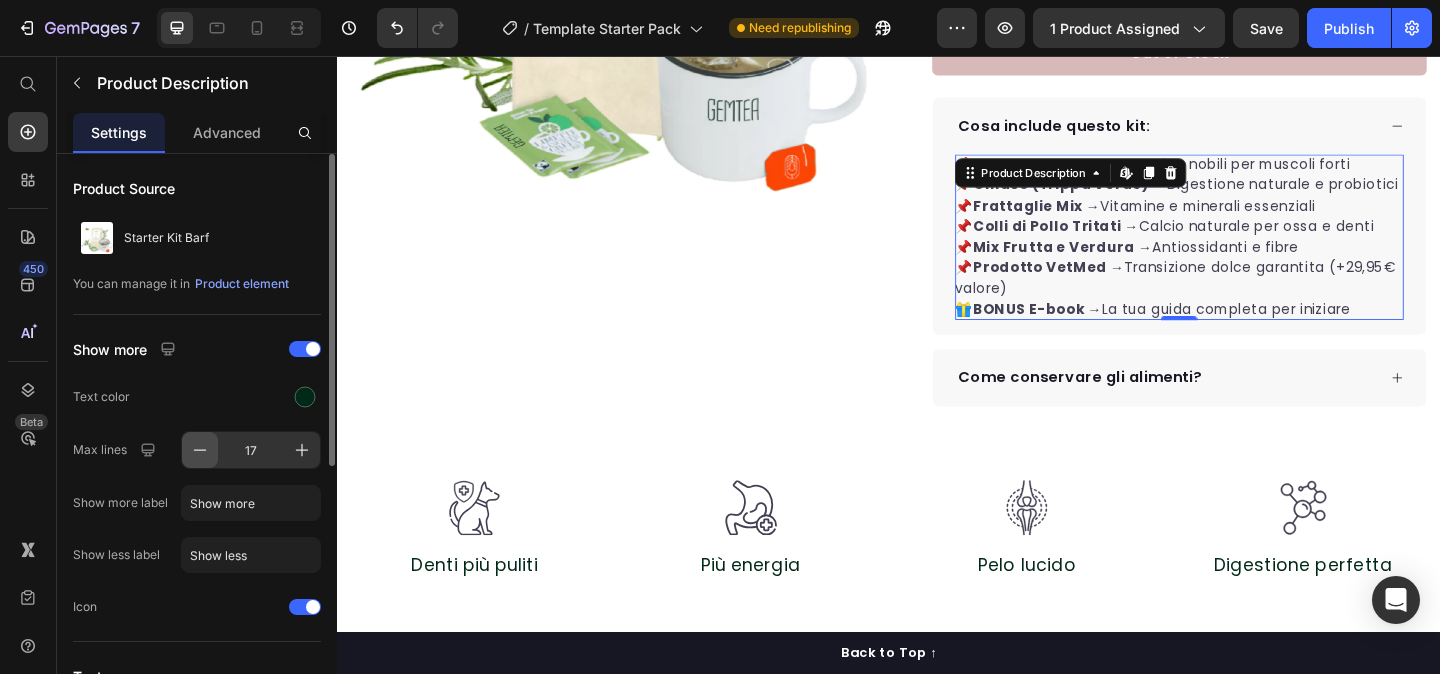 click 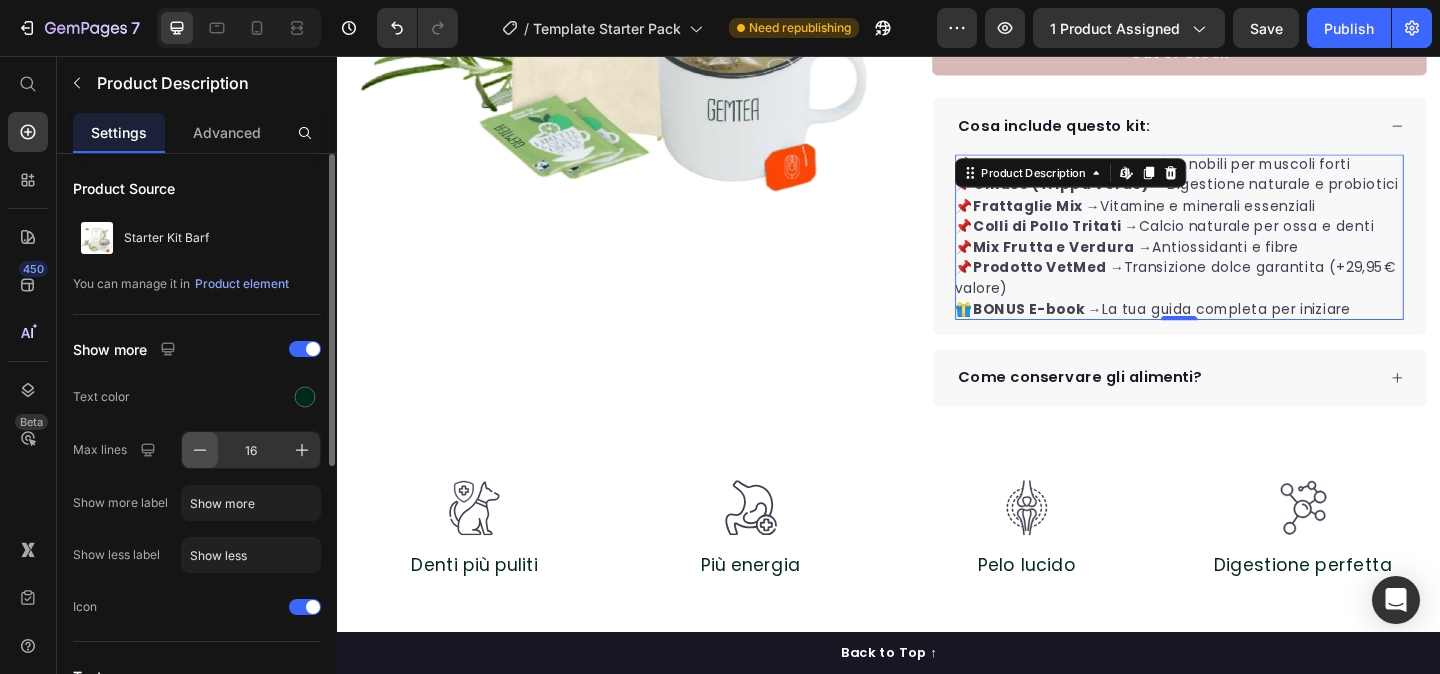 click 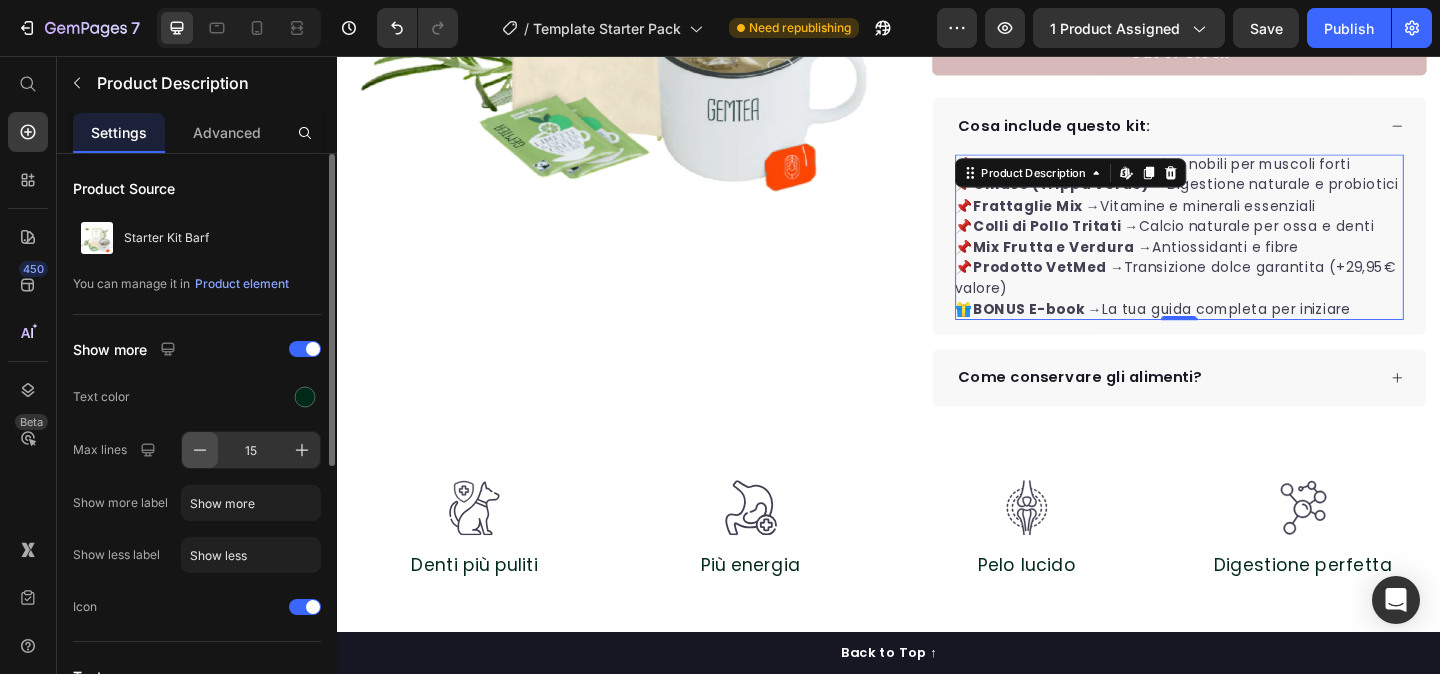 click 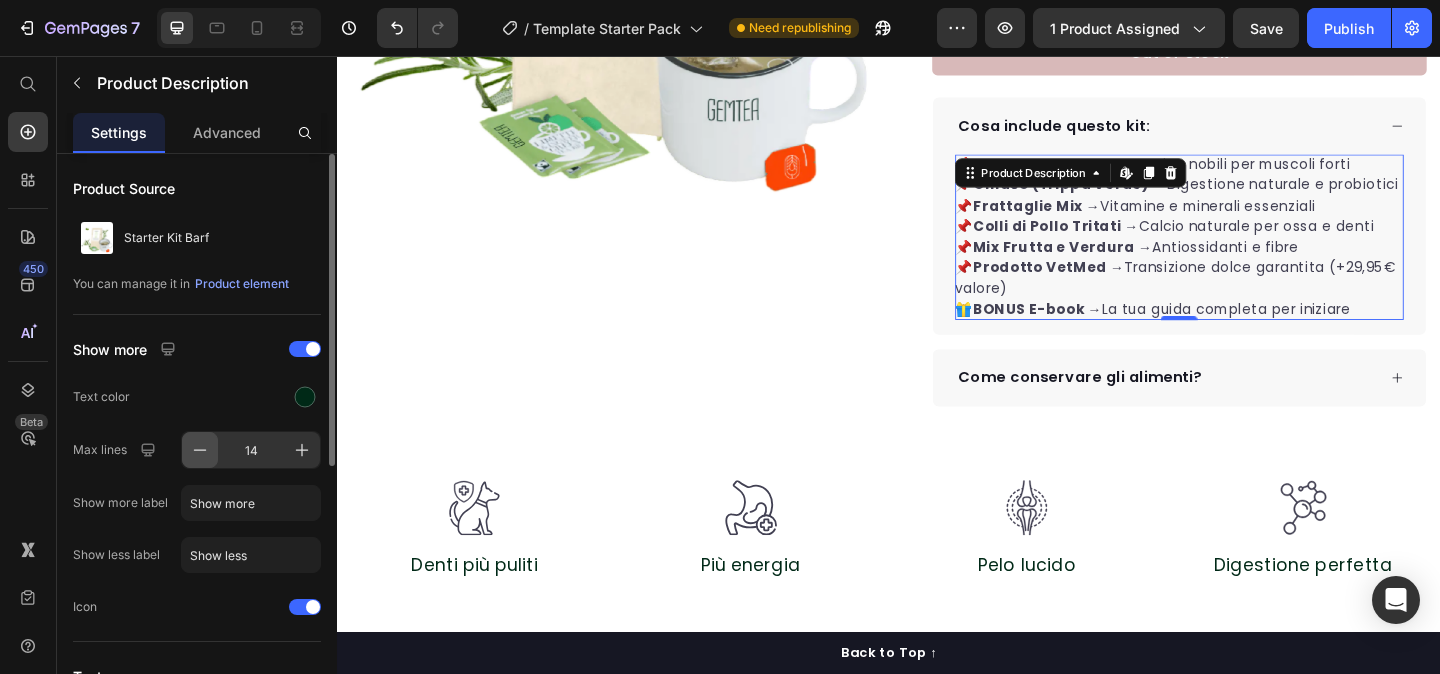 click 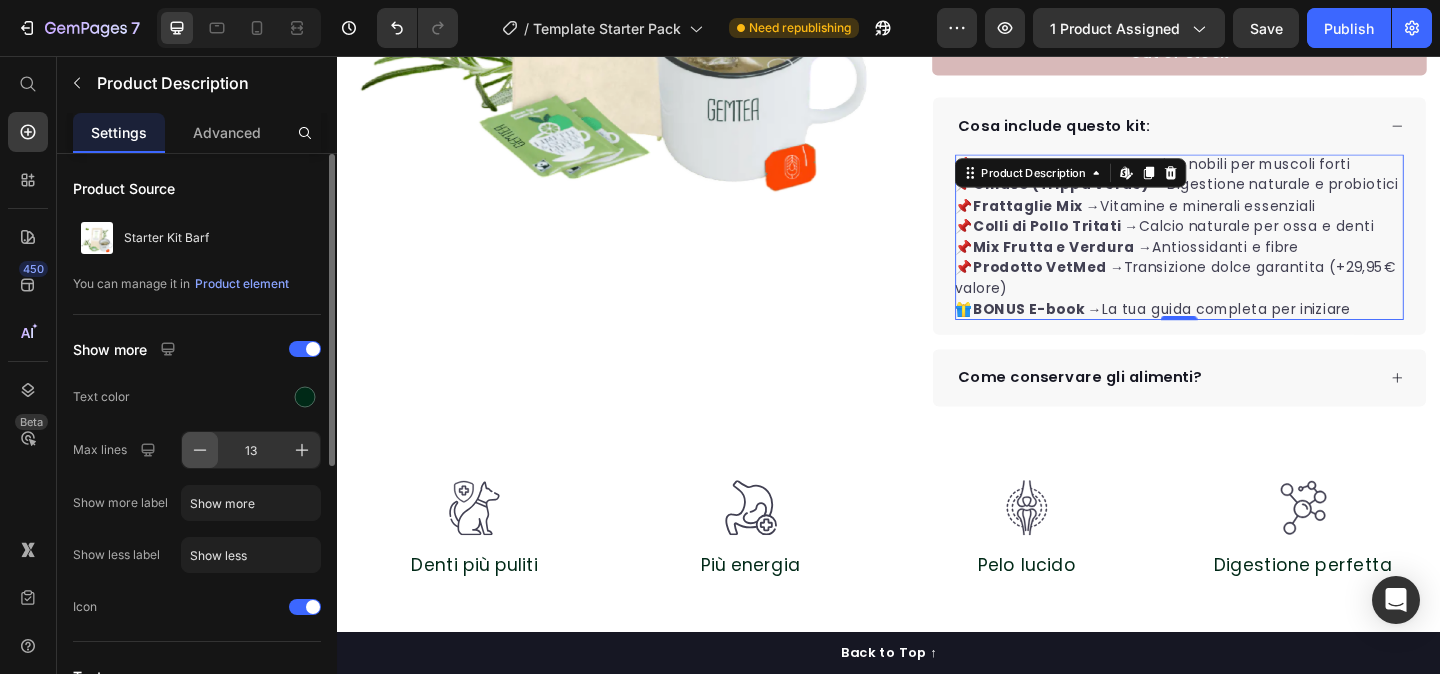 click 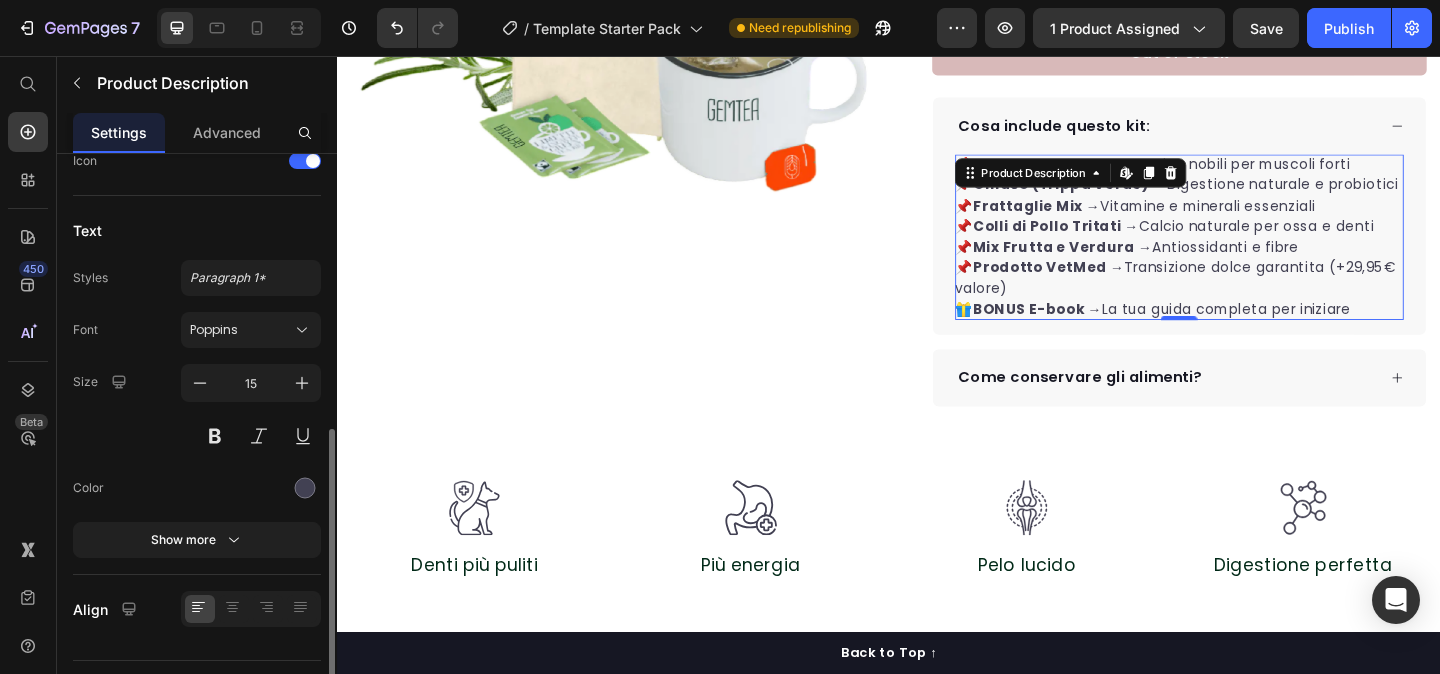 scroll, scrollTop: 490, scrollLeft: 0, axis: vertical 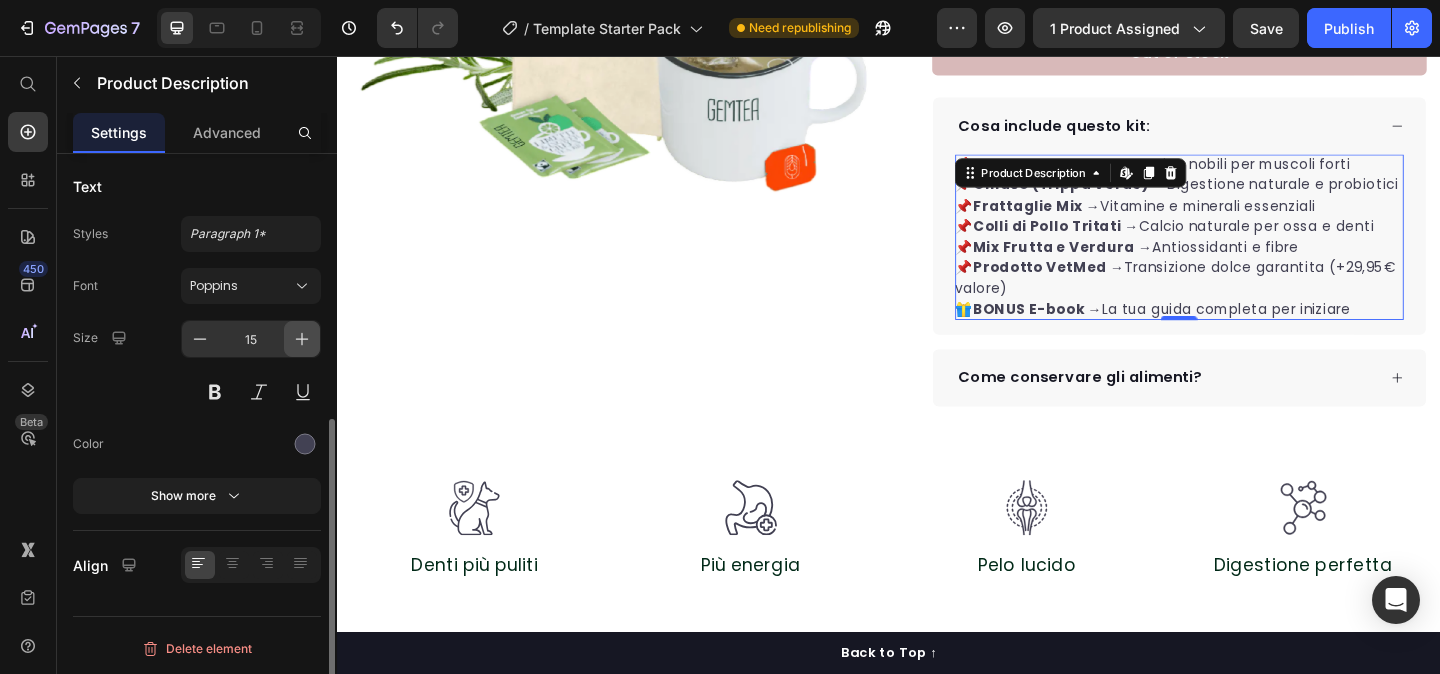 click 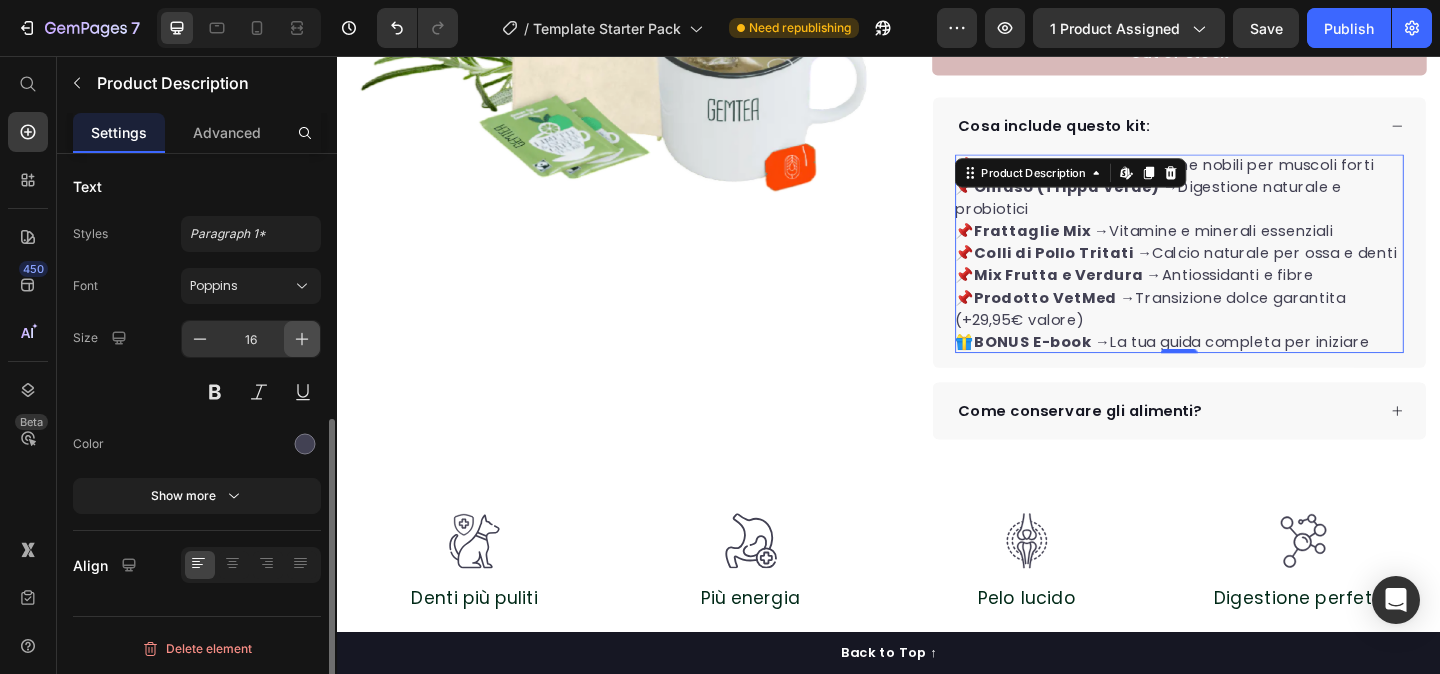 click 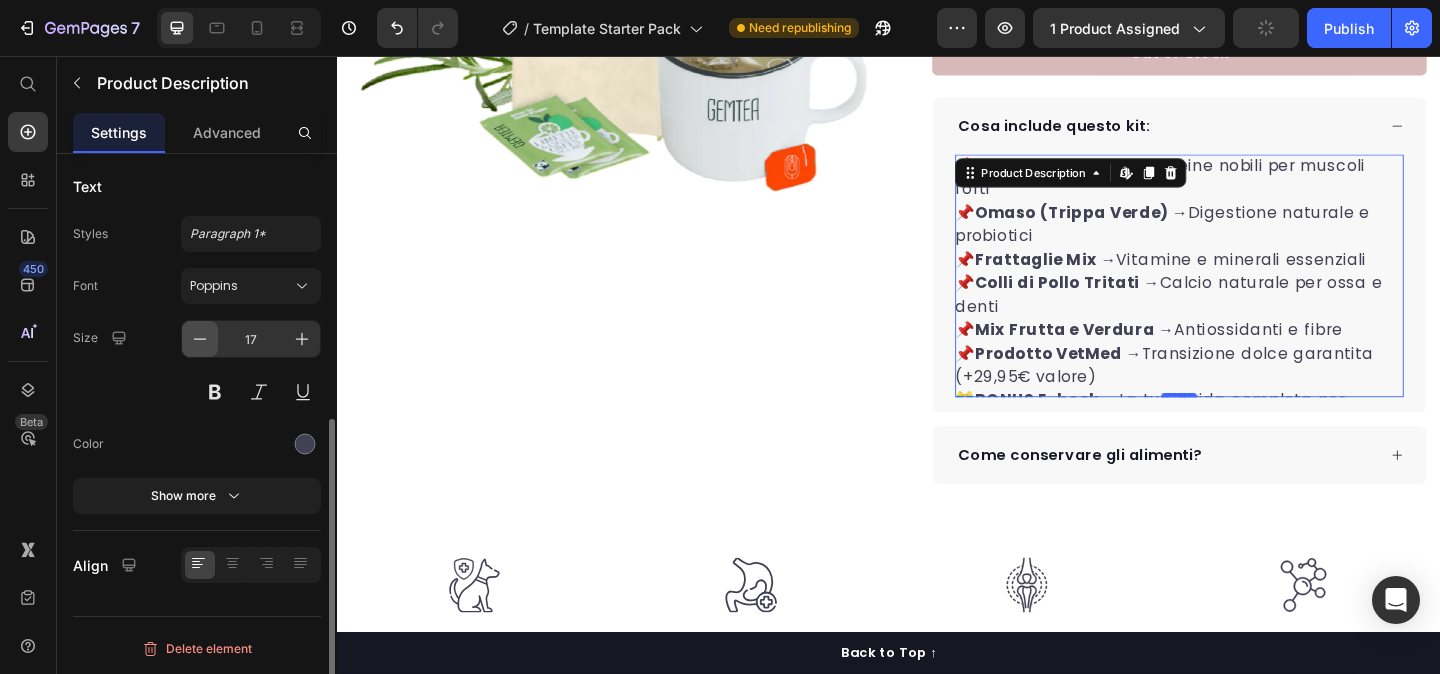 click at bounding box center [200, 339] 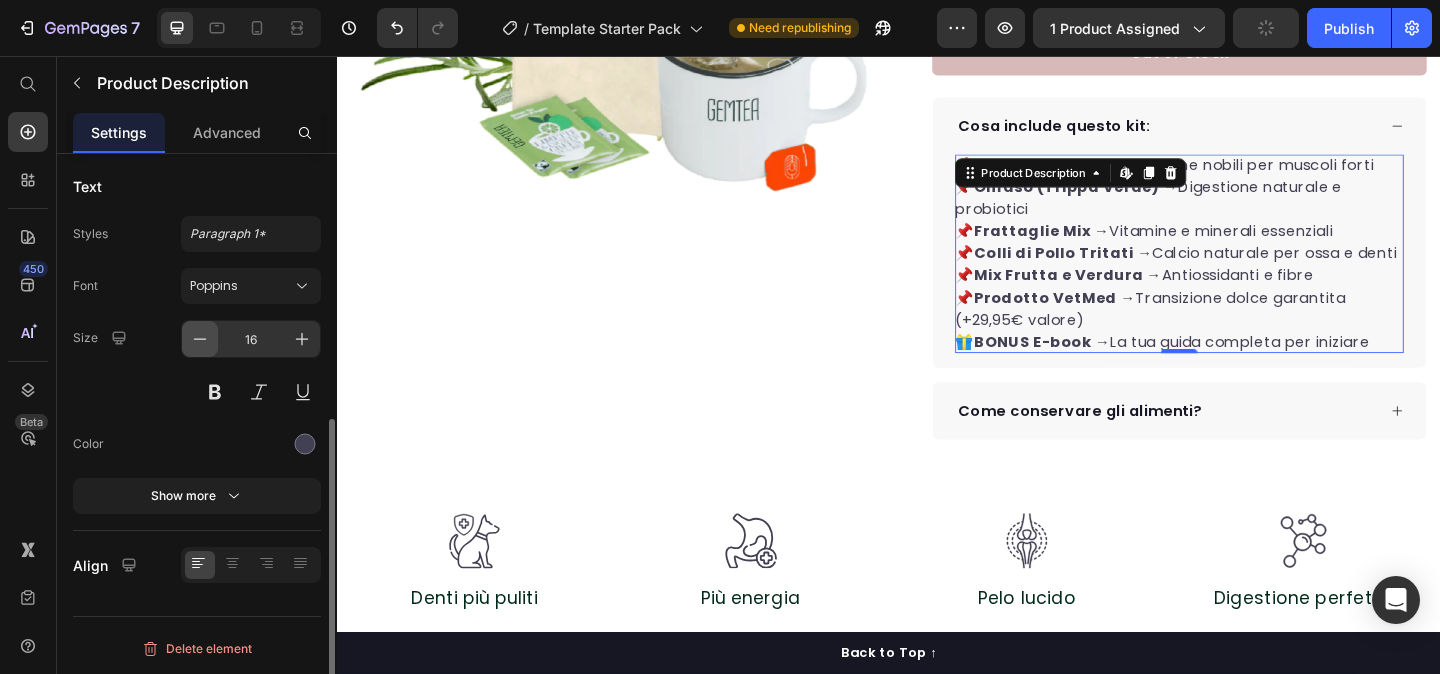 click at bounding box center (200, 339) 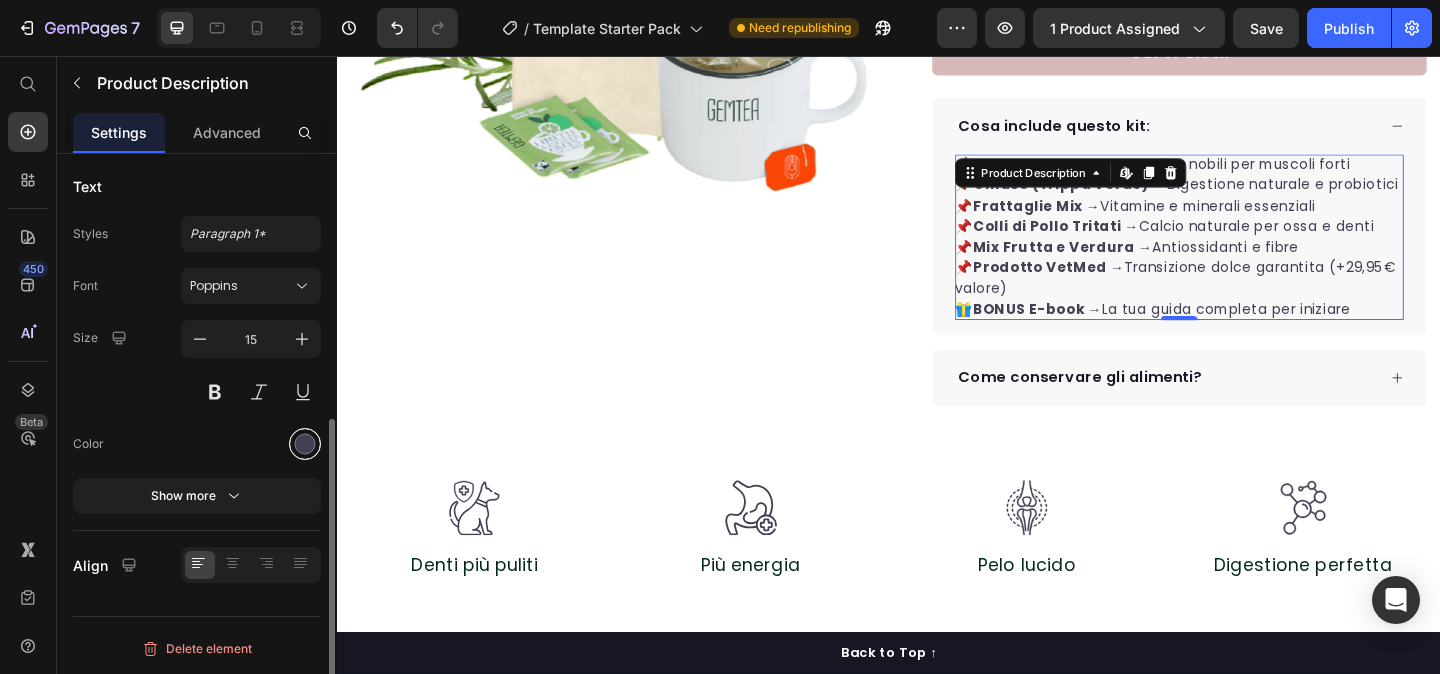 click at bounding box center (305, 444) 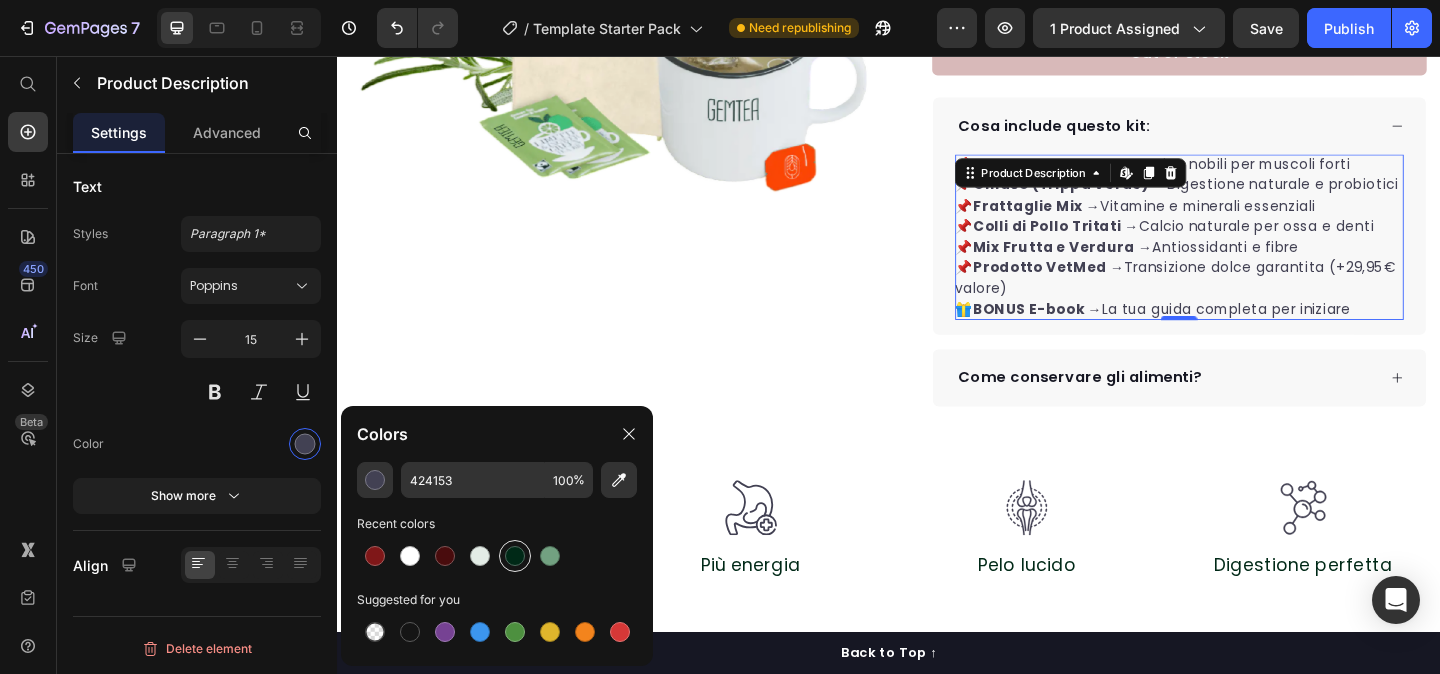 click at bounding box center (515, 556) 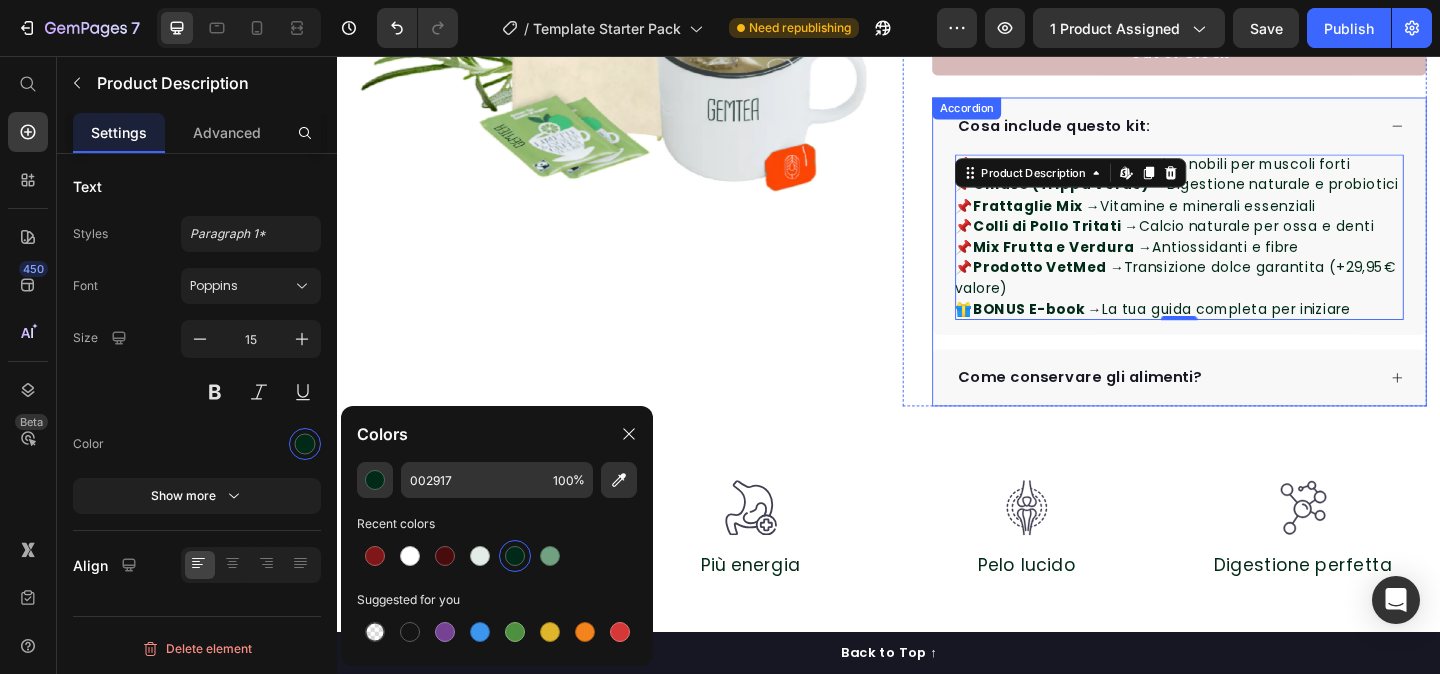 click on "Cosa include questo kit:" at bounding box center (1116, 132) 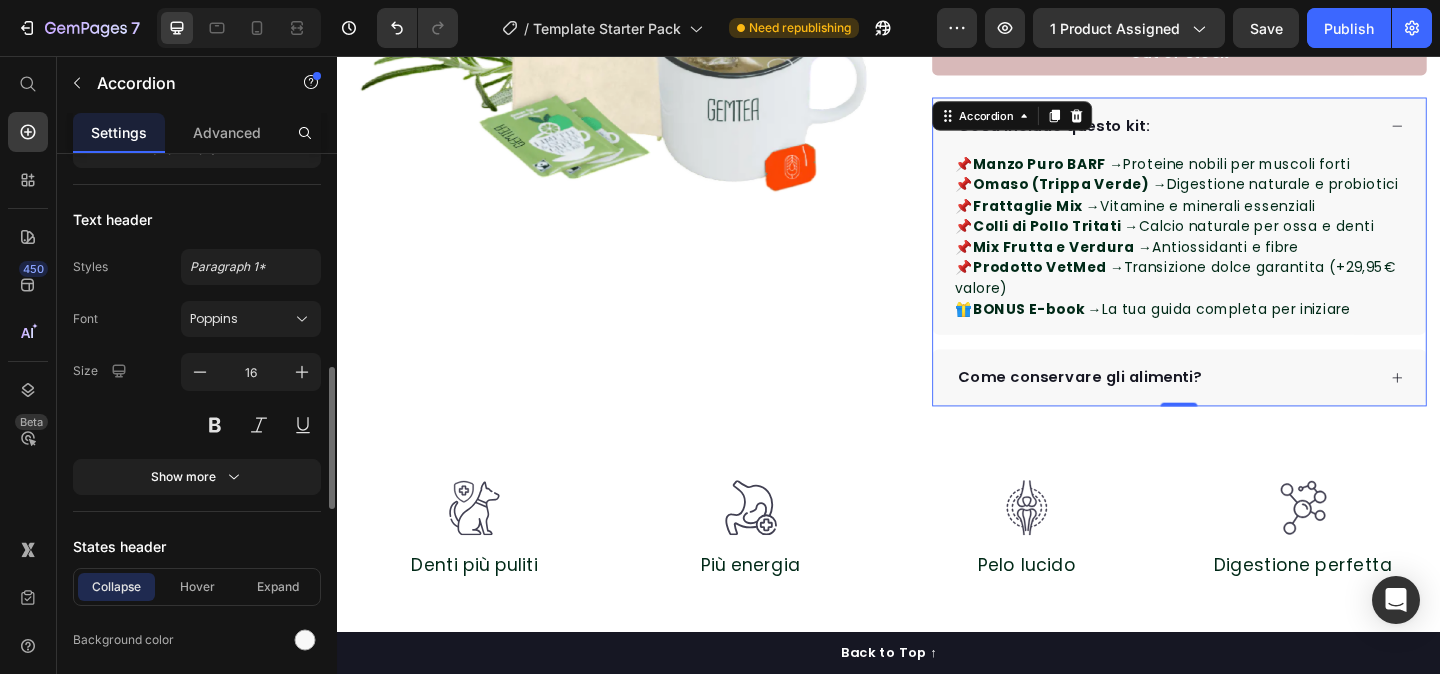scroll, scrollTop: 862, scrollLeft: 0, axis: vertical 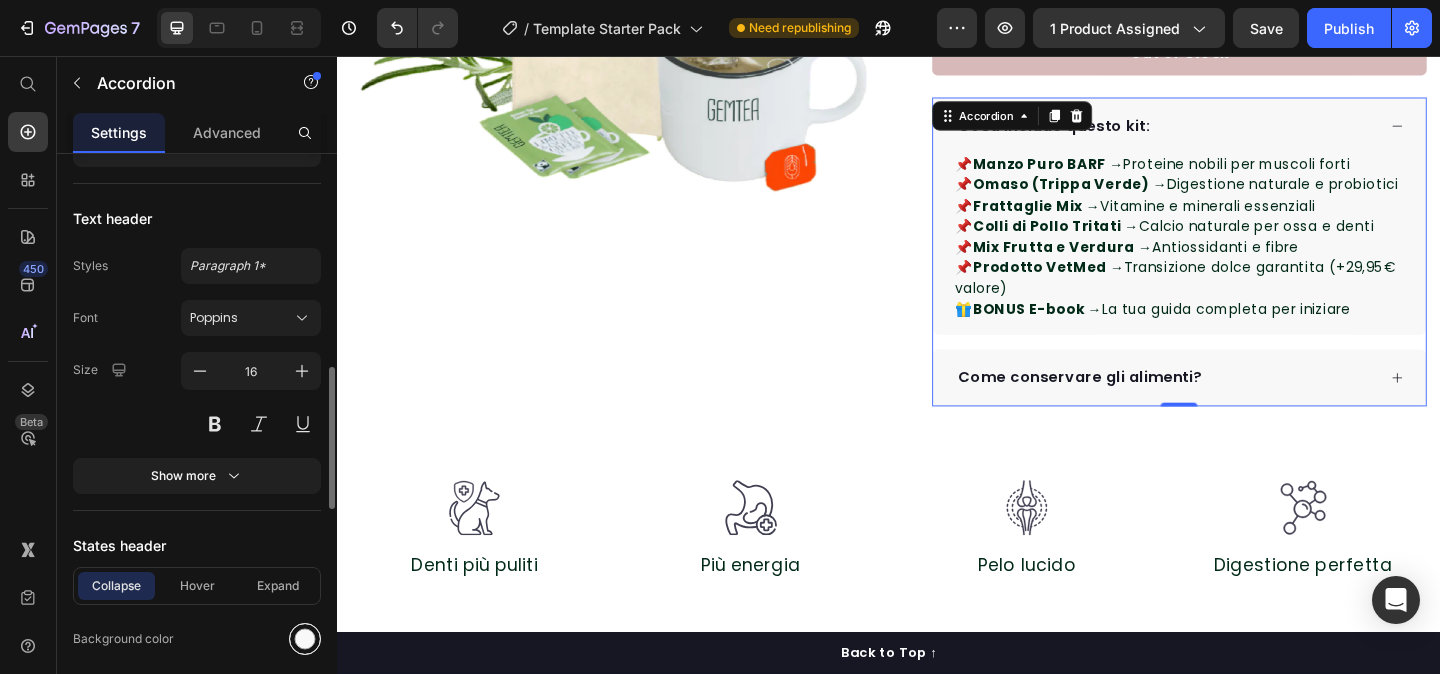 click at bounding box center (305, 639) 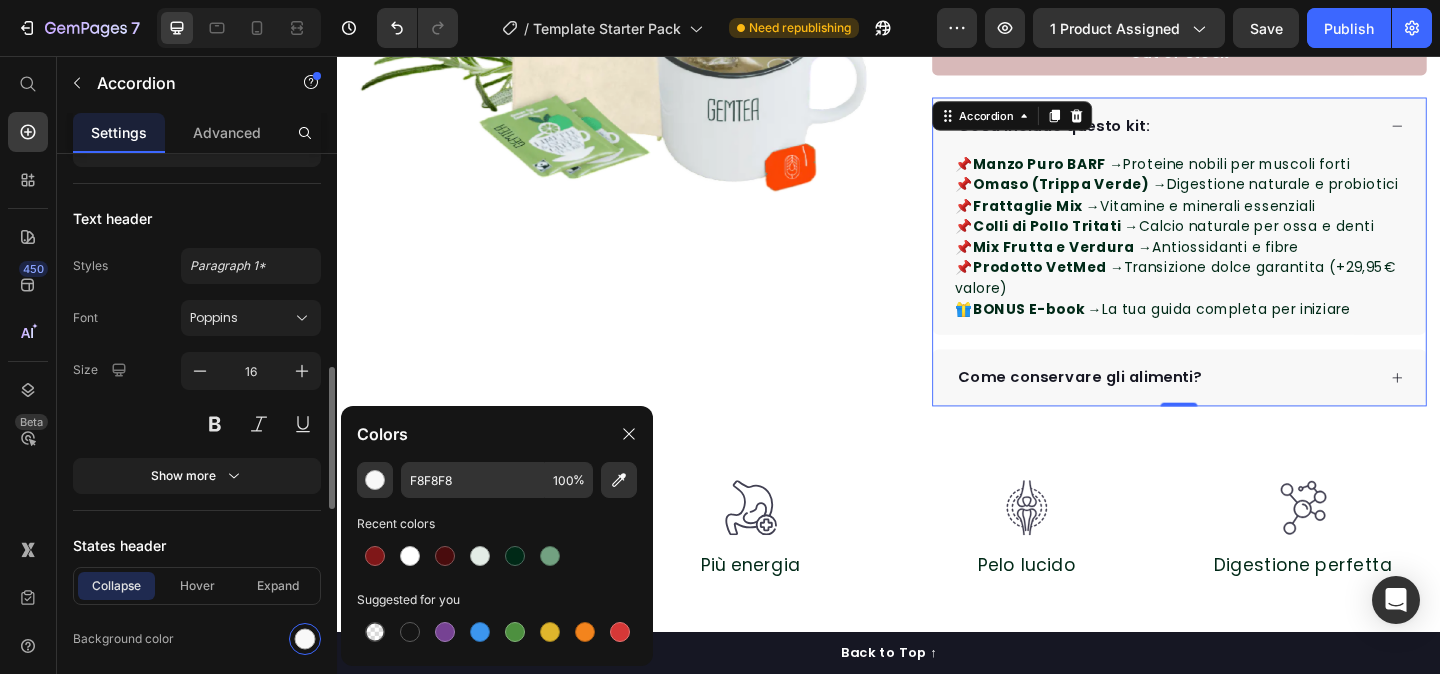 click on "Background color" 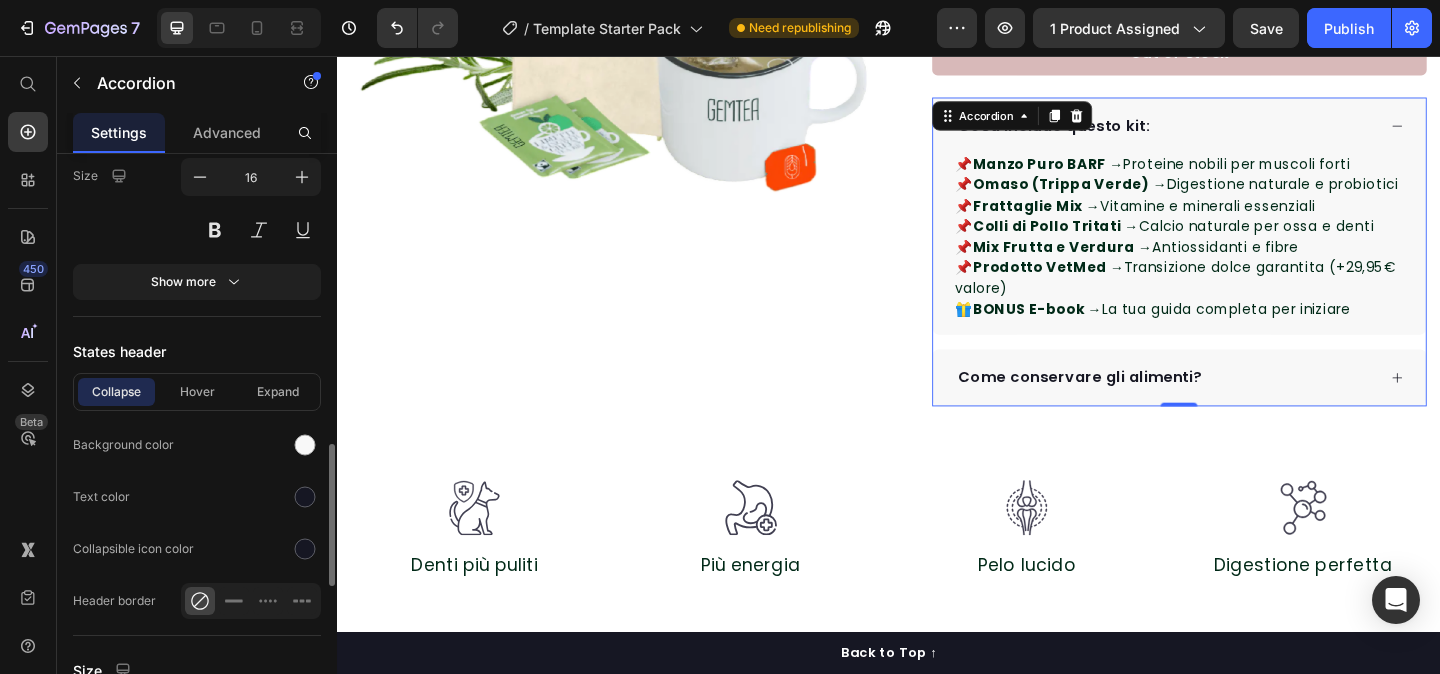 scroll, scrollTop: 1079, scrollLeft: 0, axis: vertical 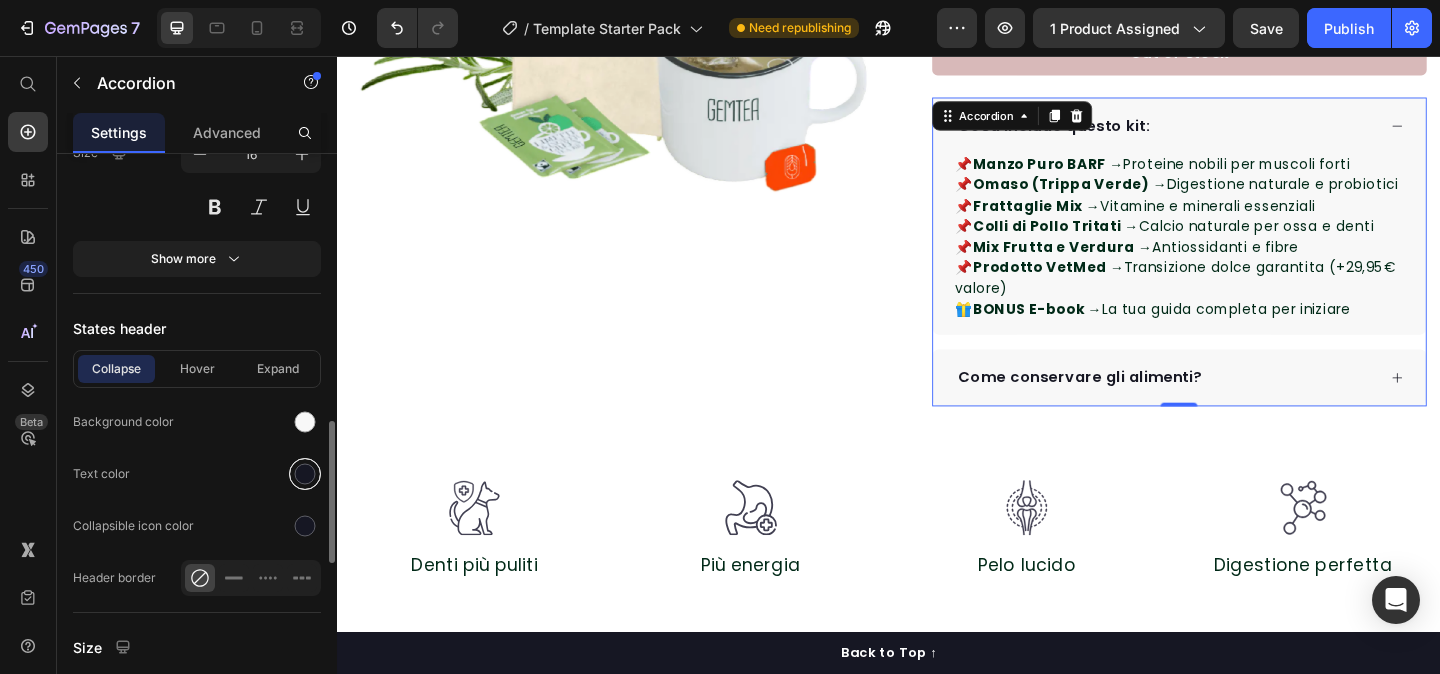 click at bounding box center (305, 474) 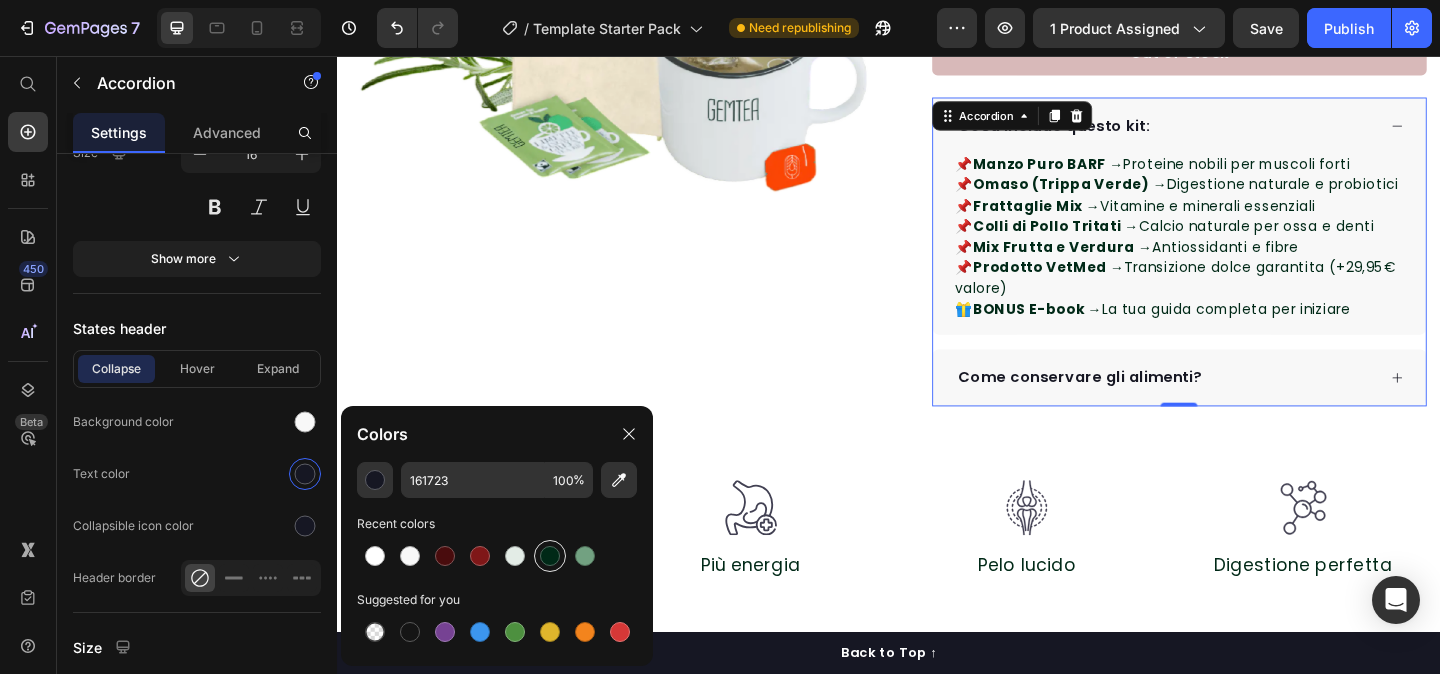 click at bounding box center (550, 556) 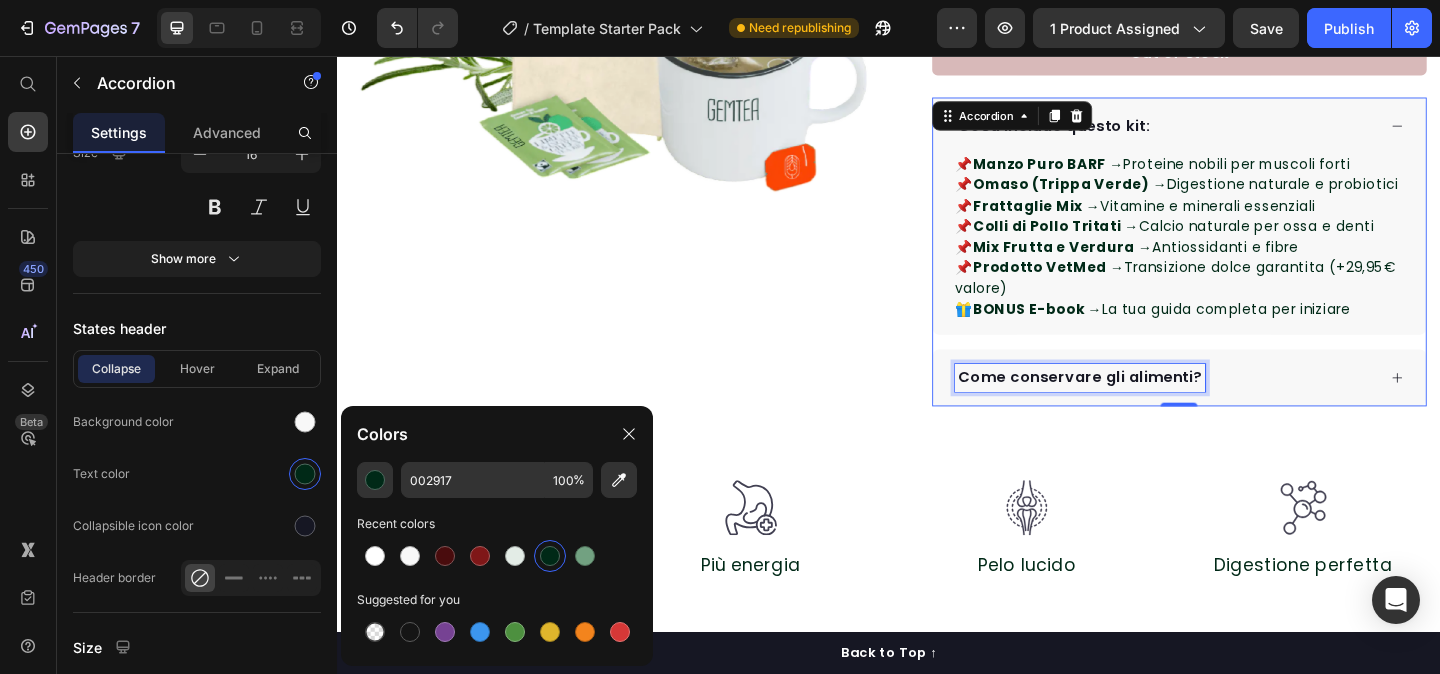 click on "Come conservare gli alimenti?" at bounding box center (1145, 406) 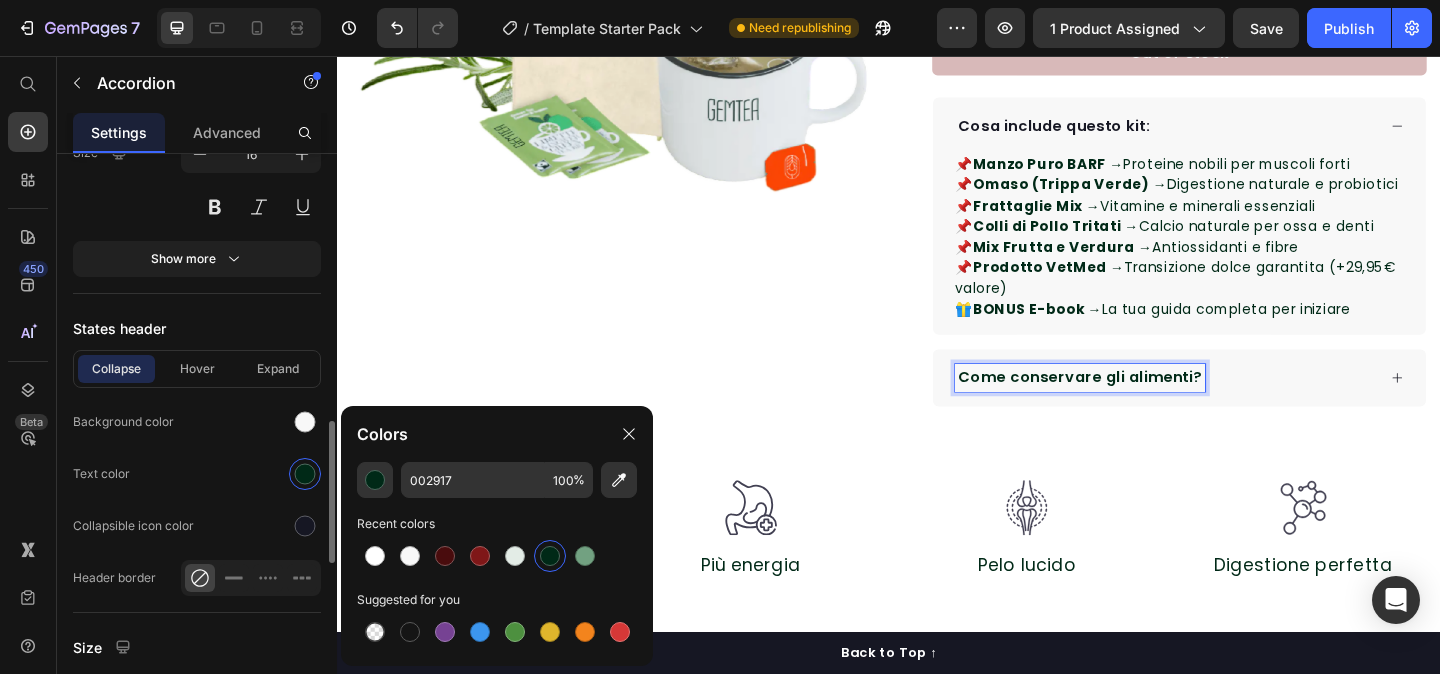 click on "Text color" 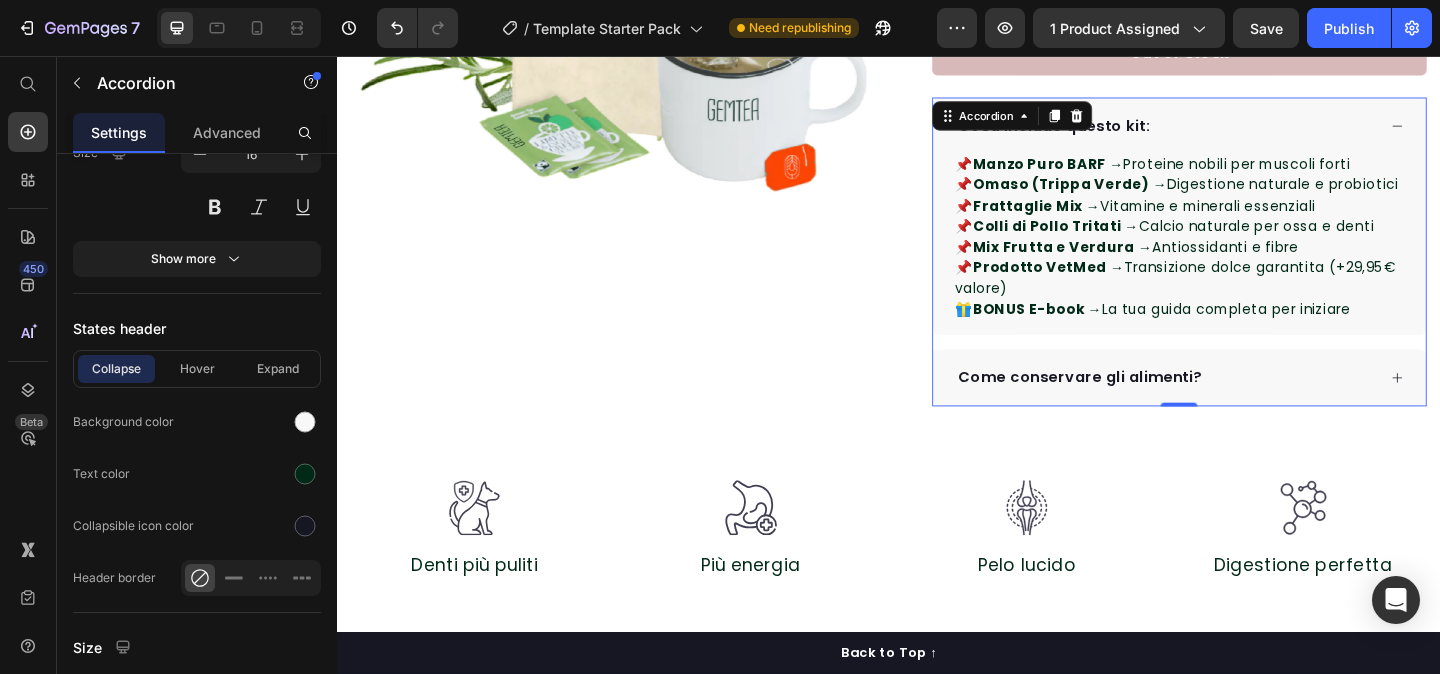 click on "Come conservare gli alimenti?" at bounding box center (1238, 406) 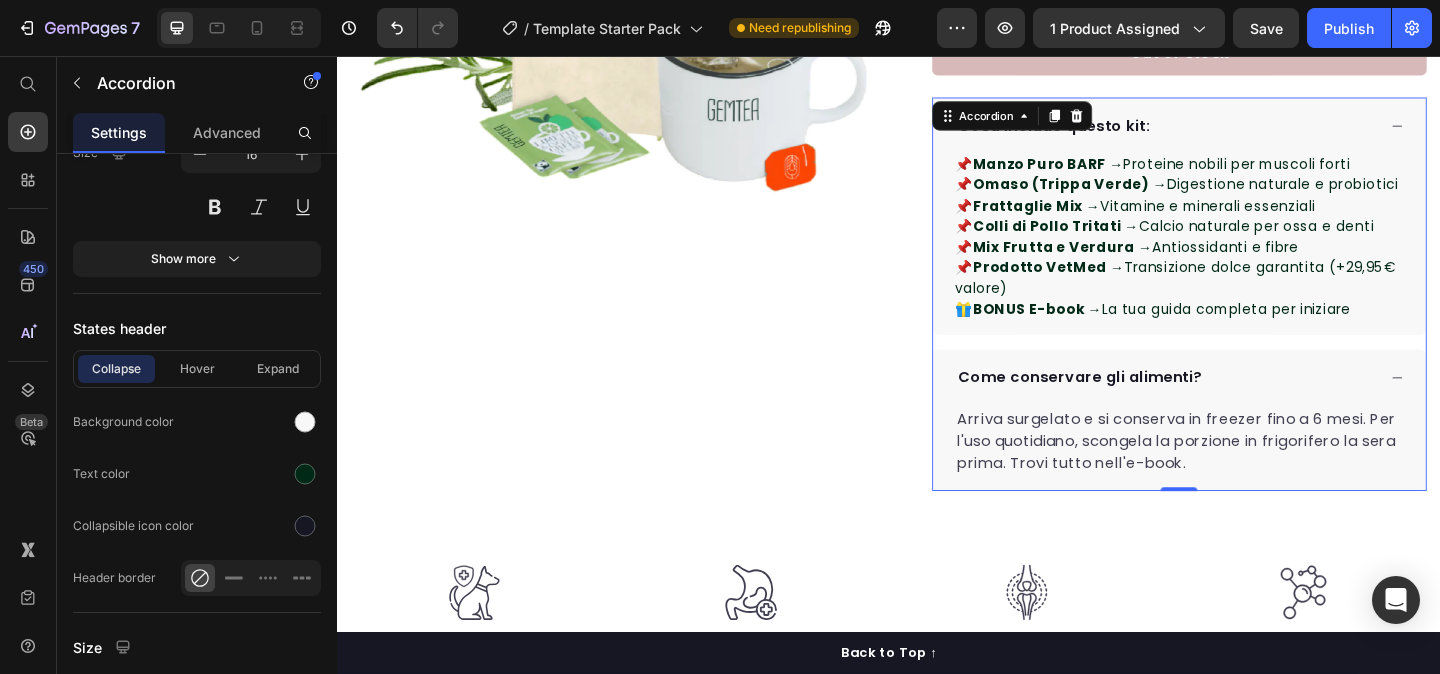 click on "Come conservare gli alimenti?" at bounding box center [1238, 406] 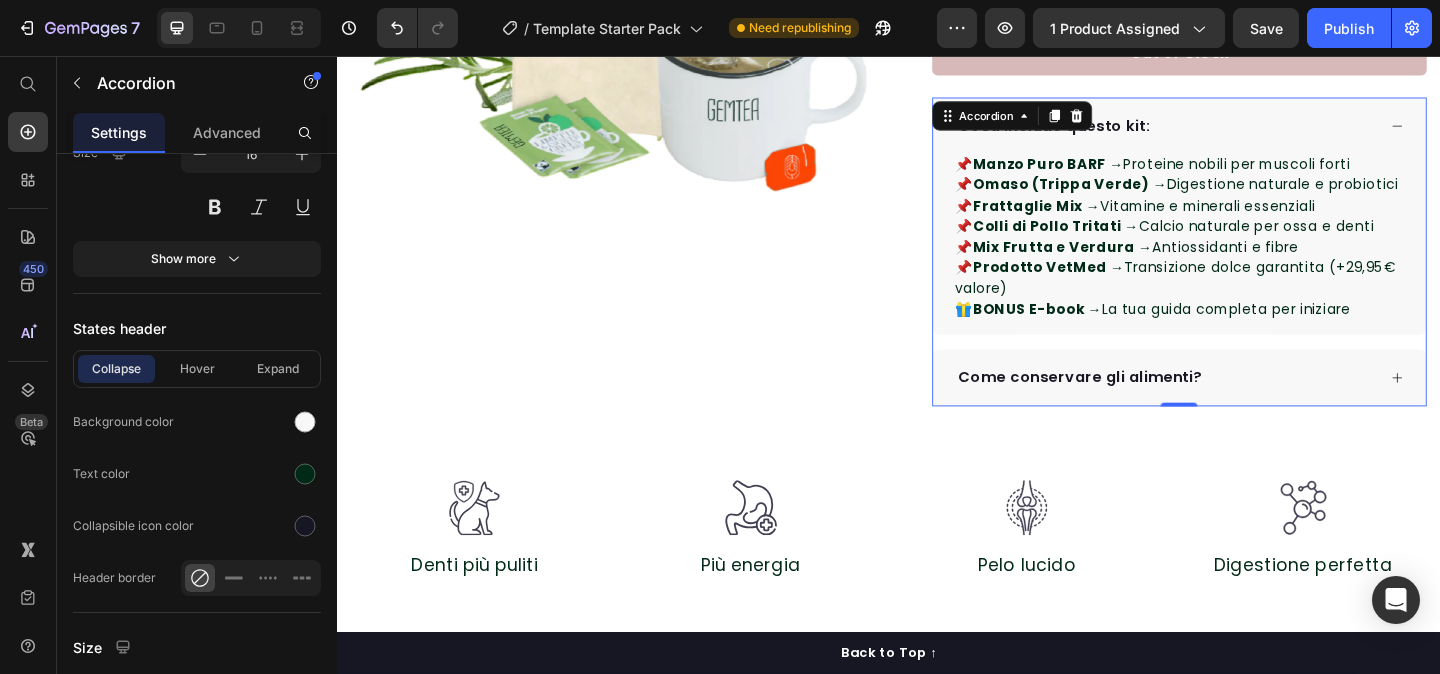 click on "Come conservare gli alimenti?" at bounding box center [1238, 406] 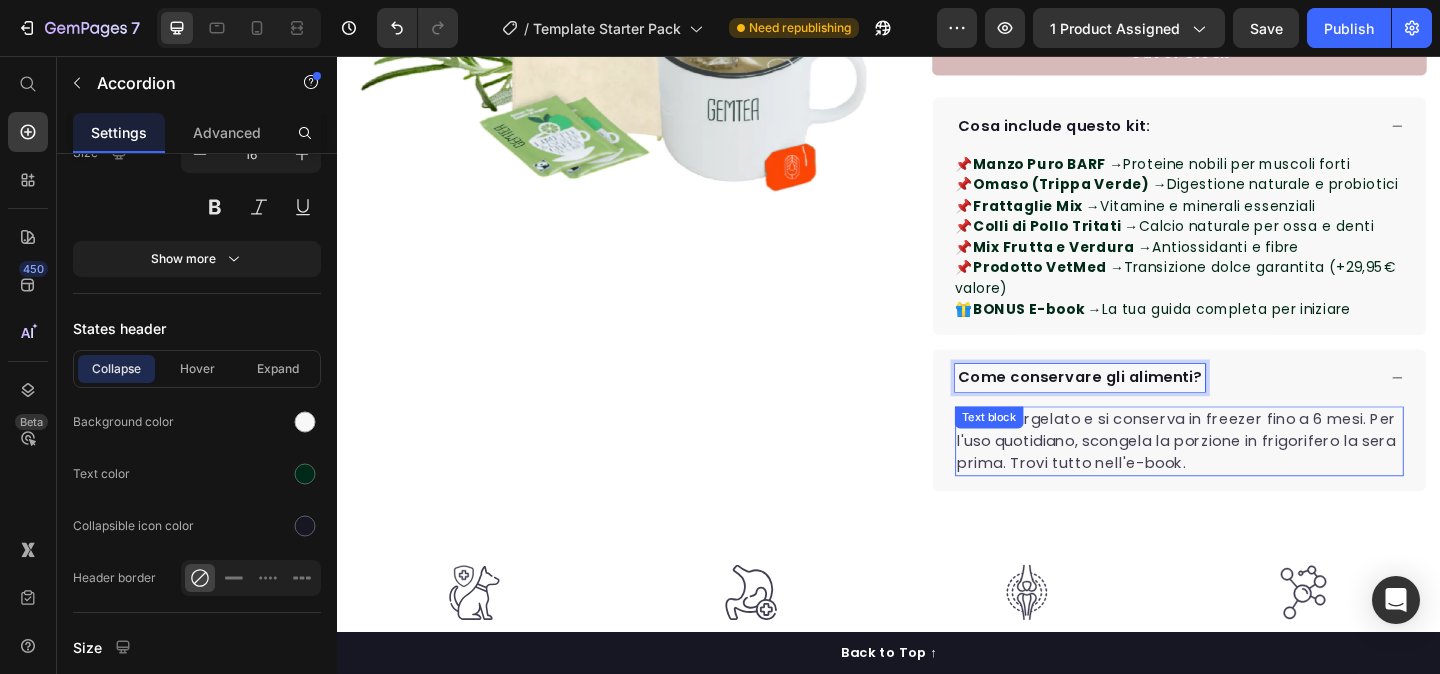 click on "Text block" at bounding box center (1046, 449) 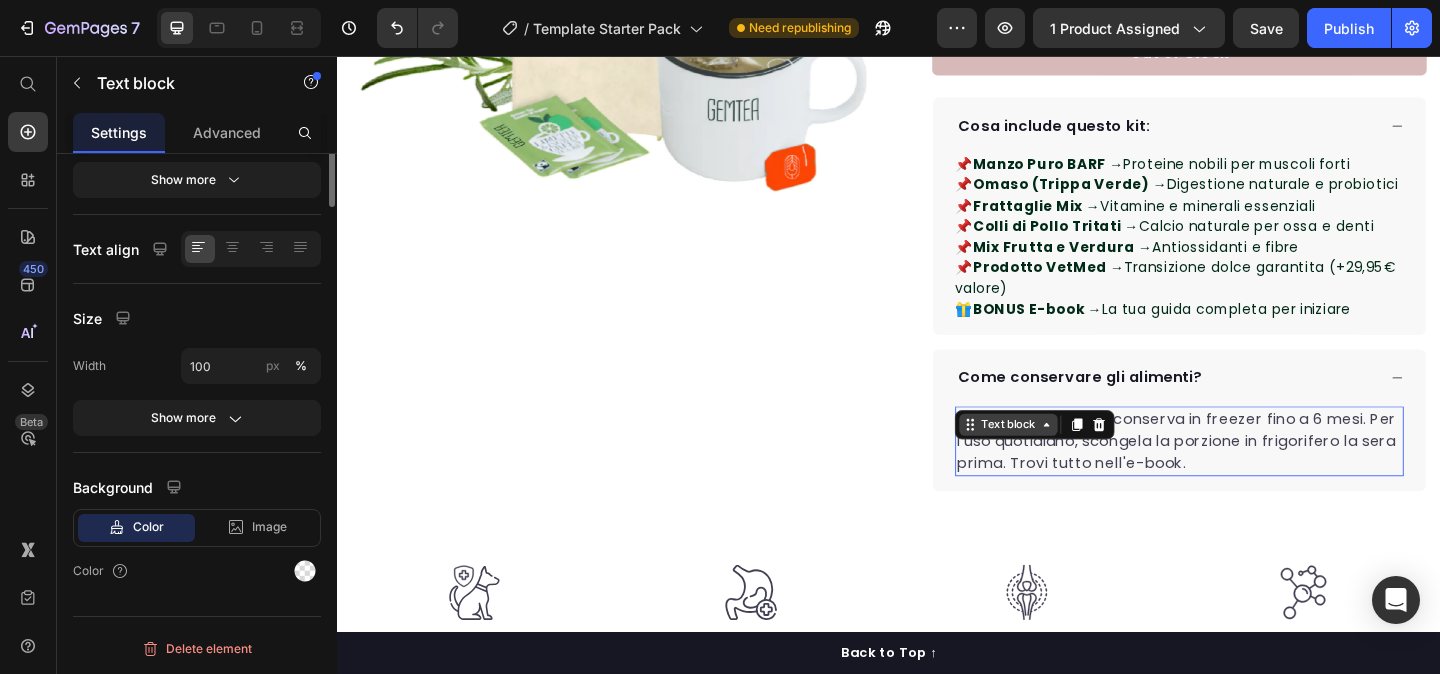 scroll, scrollTop: 0, scrollLeft: 0, axis: both 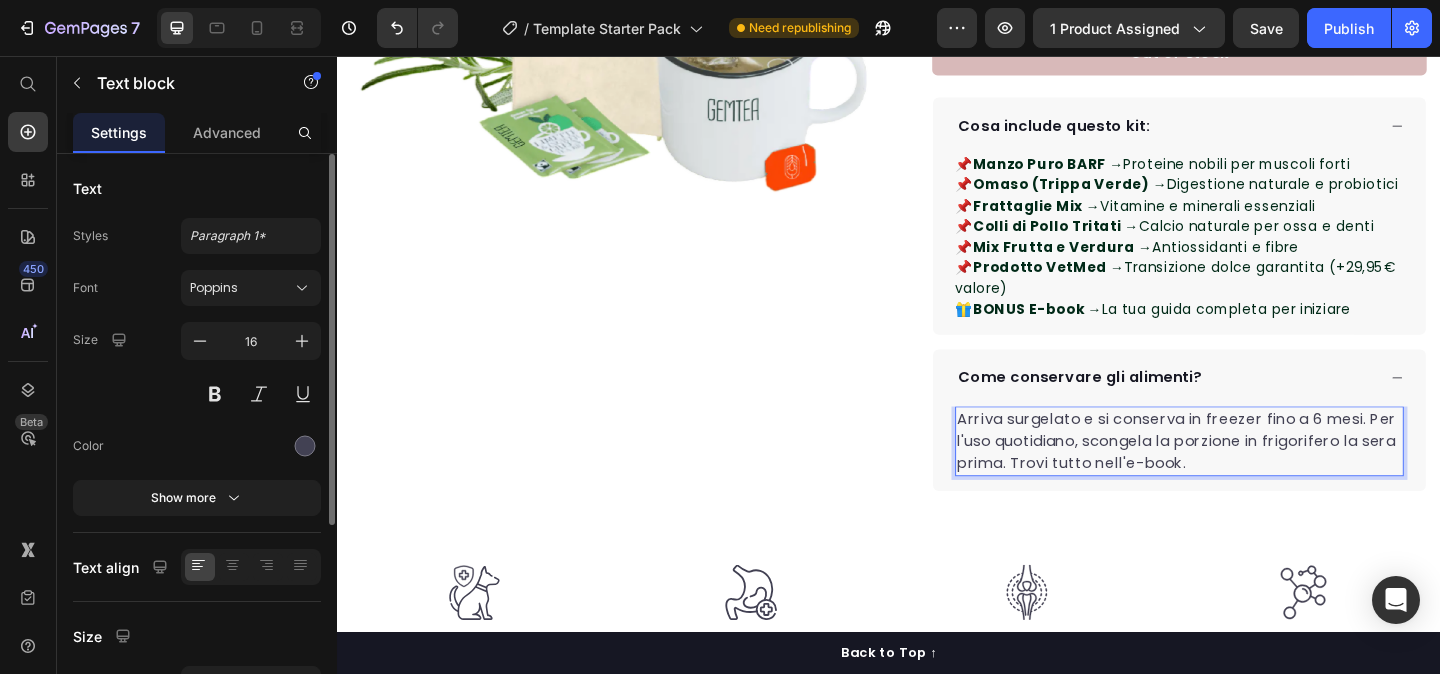 click on "Arriva surgelato e si conserva in freezer fino a 6 mesi. Per l'uso quotidiano, scongela la porzione in frigorifero la sera prima. Trovi tutto nell'e-book." at bounding box center [1253, 475] 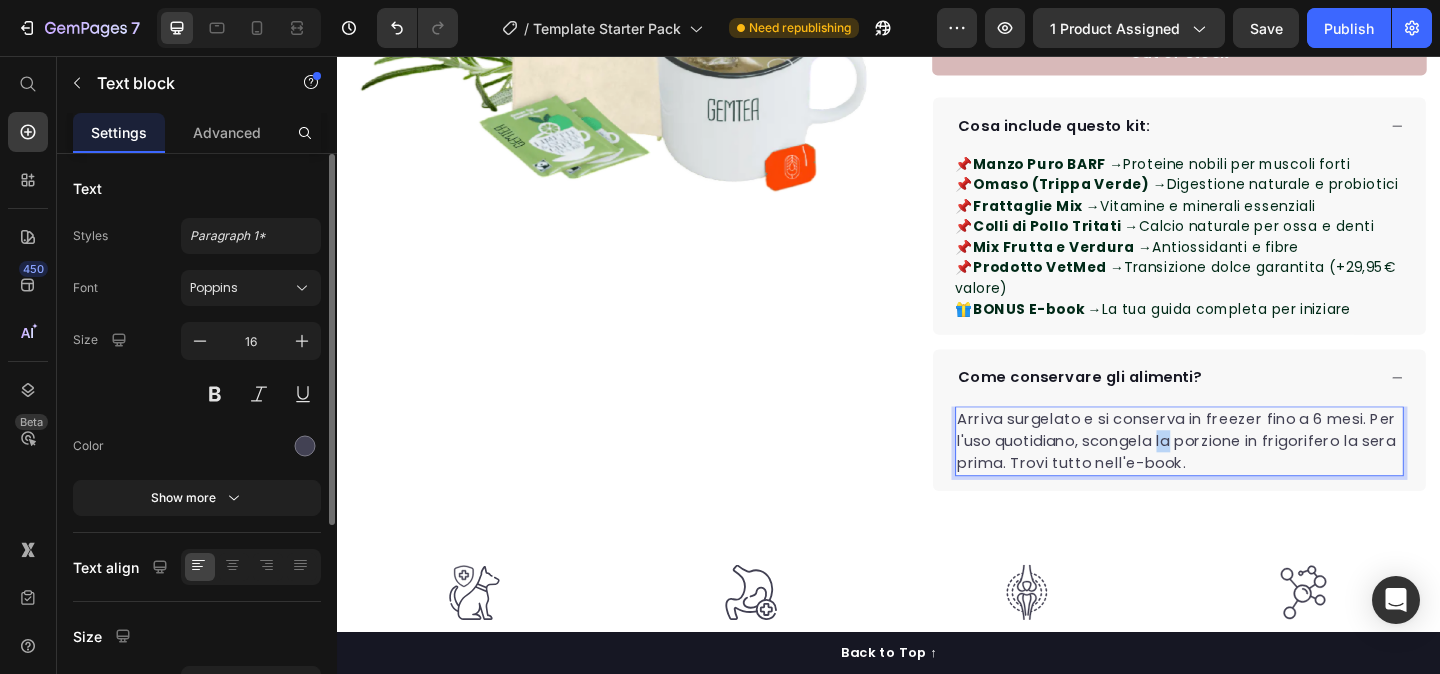 click on "Arriva surgelato e si conserva in freezer fino a 6 mesi. Per l'uso quotidiano, scongela la porzione in frigorifero la sera prima. Trovi tutto nell'e-book." at bounding box center (1253, 475) 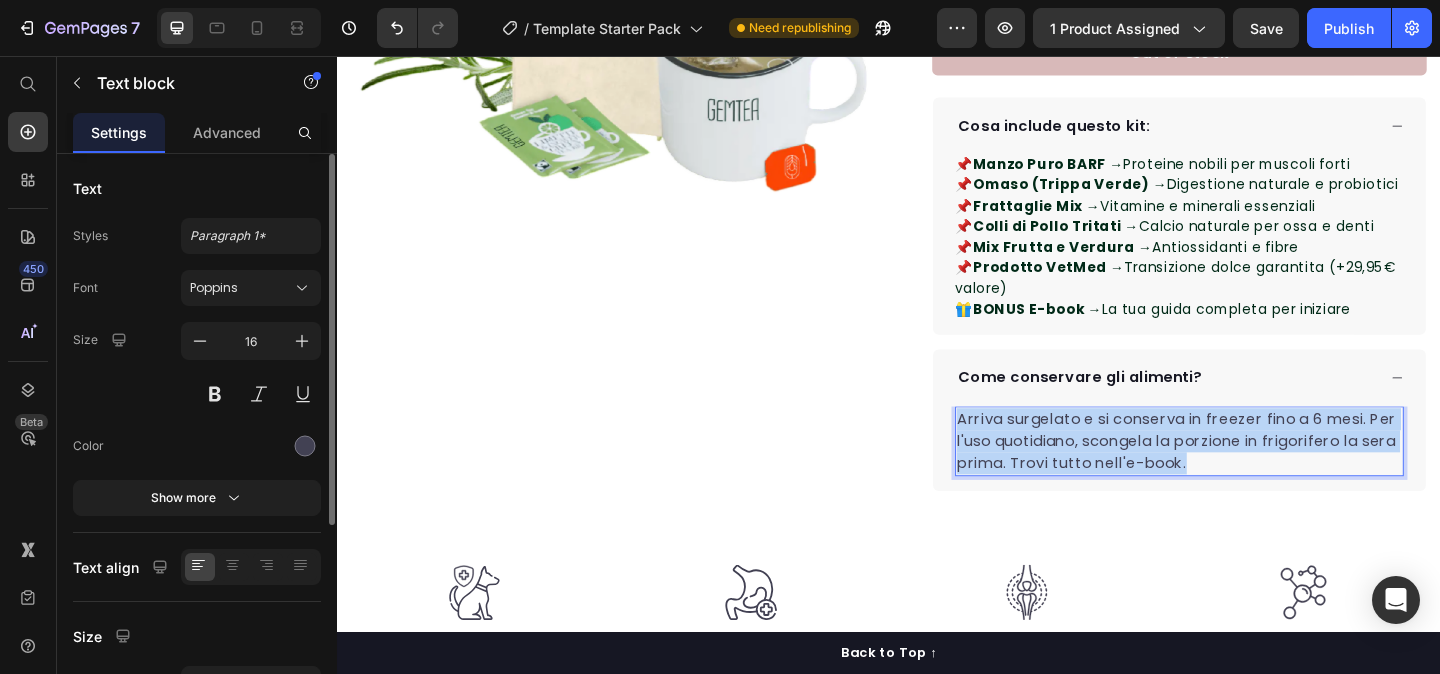 click on "Arriva surgelato e si conserva in freezer fino a 6 mesi. Per l'uso quotidiano, scongela la porzione in frigorifero la sera prima. Trovi tutto nell'e-book." at bounding box center (1253, 475) 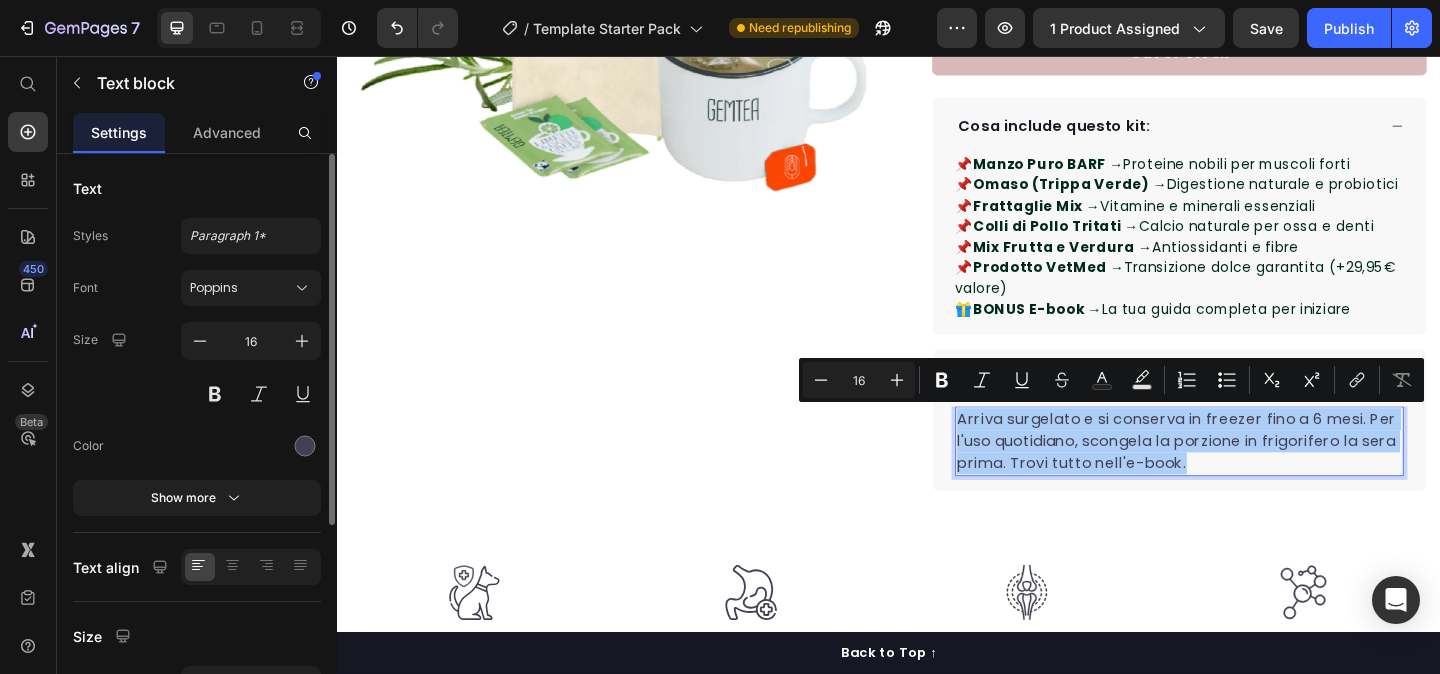 click at bounding box center (251, 446) 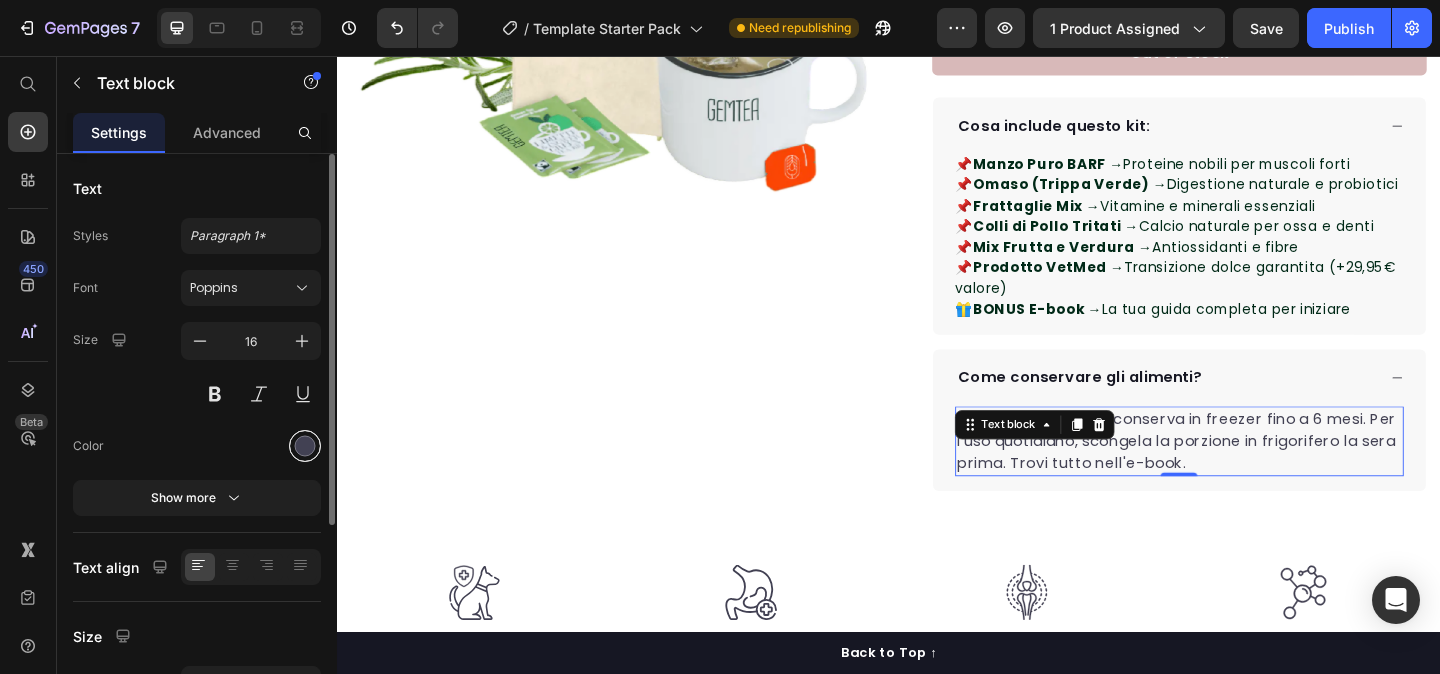 click at bounding box center [305, 446] 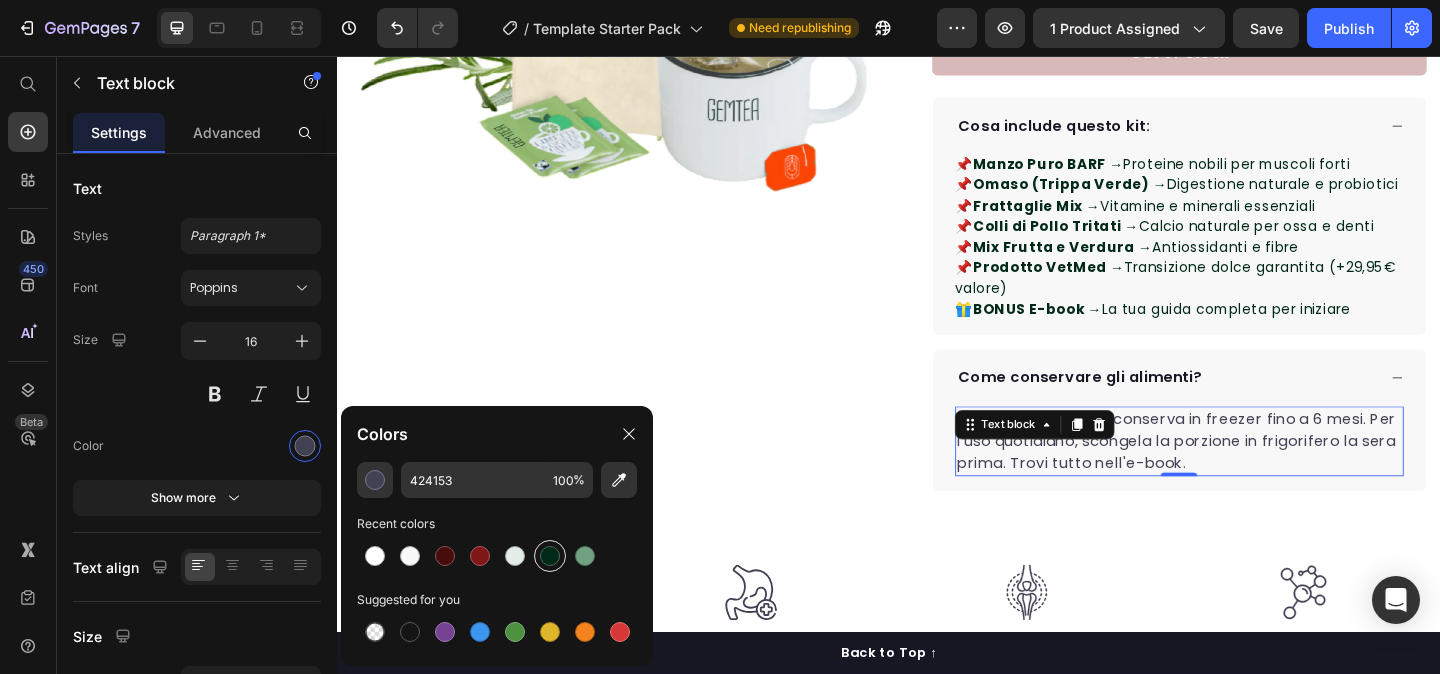 click at bounding box center (550, 556) 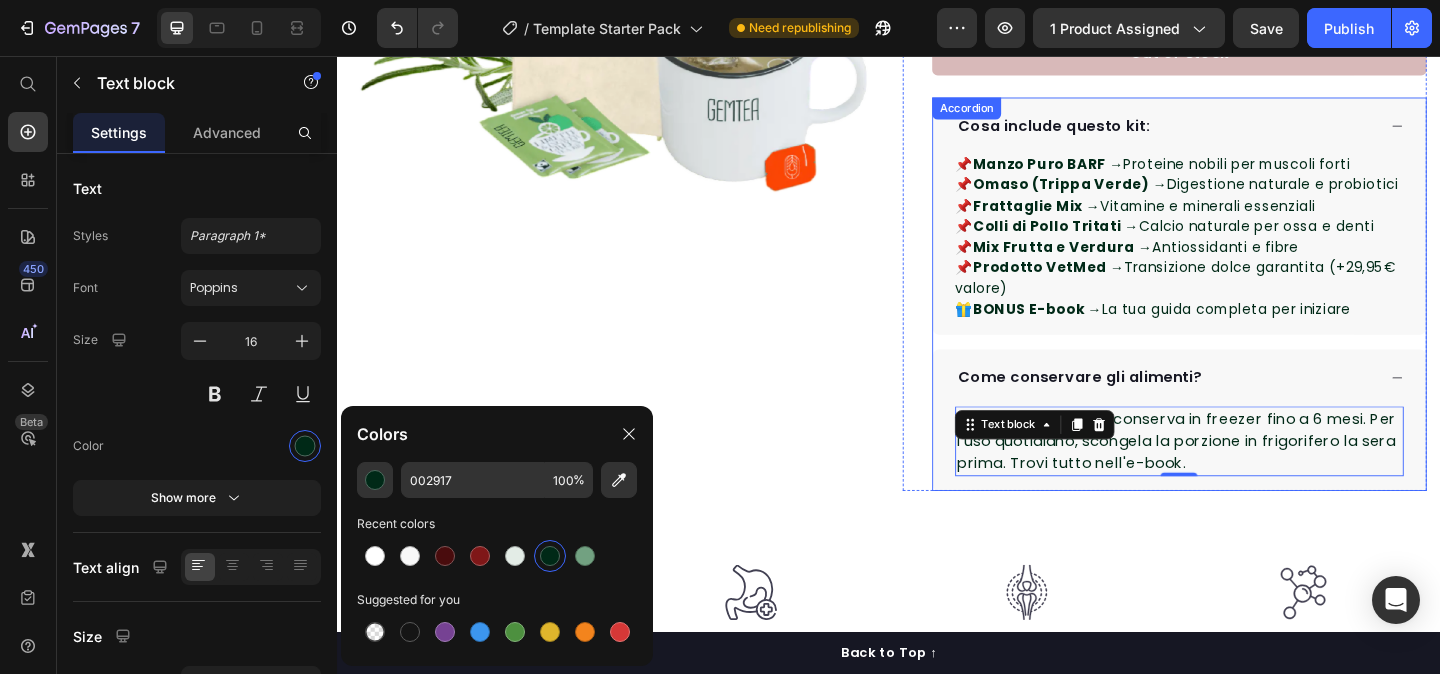 click on "Come conservare gli alimenti?" at bounding box center [1145, 406] 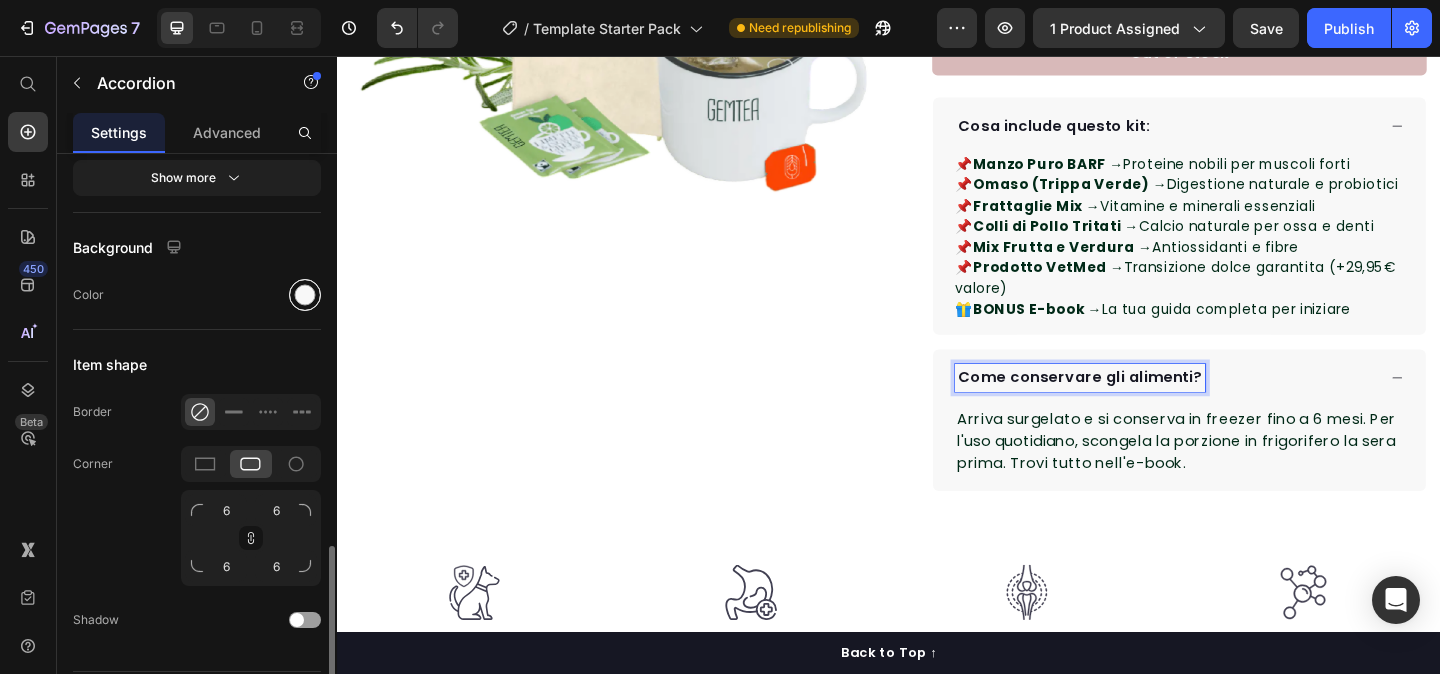 scroll, scrollTop: 1677, scrollLeft: 0, axis: vertical 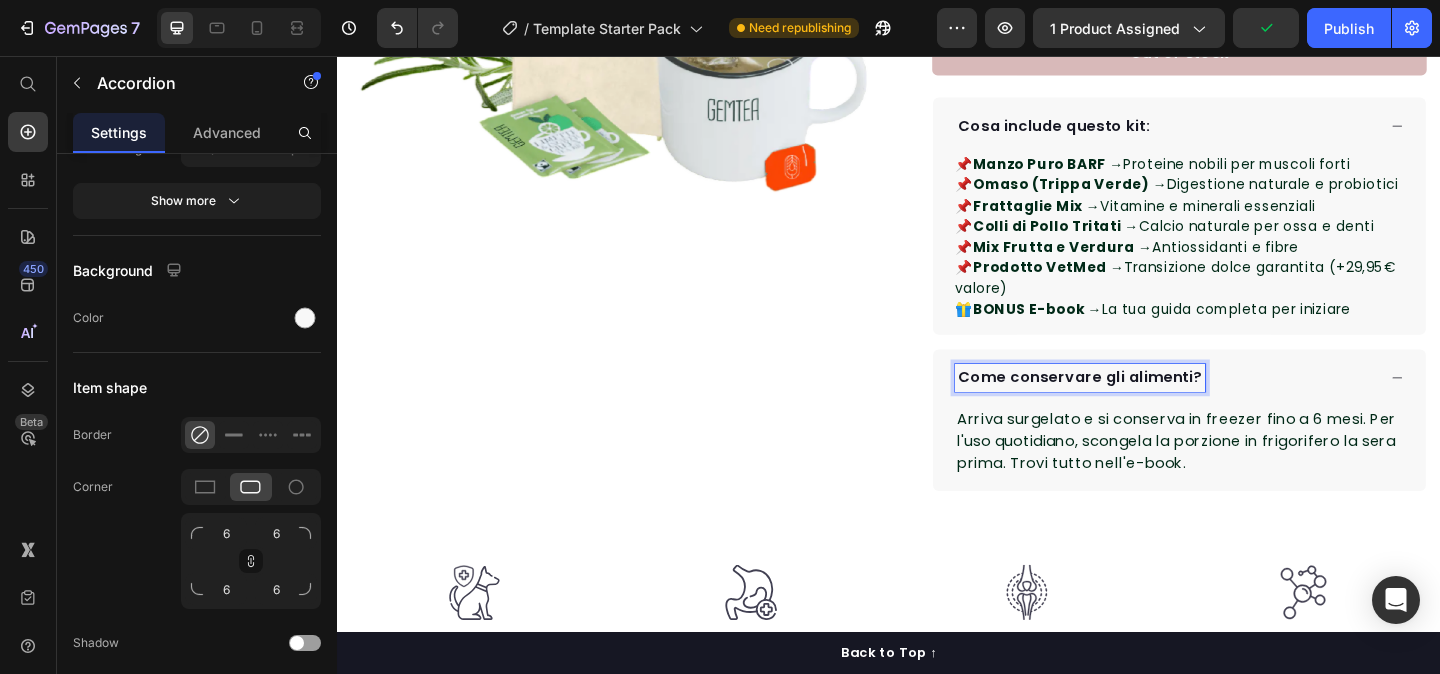 click on "Come conservare gli alimenti?" at bounding box center [1145, 406] 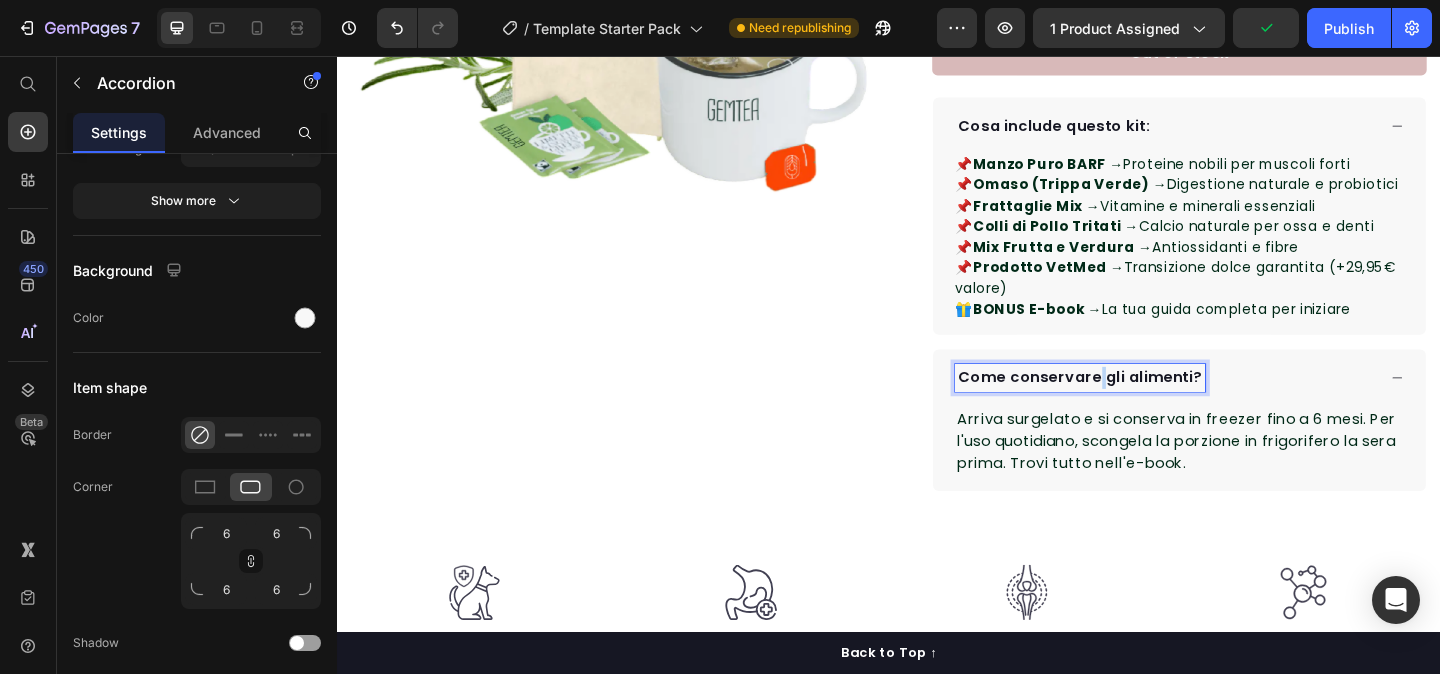 click on "Come conservare gli alimenti?" at bounding box center (1145, 406) 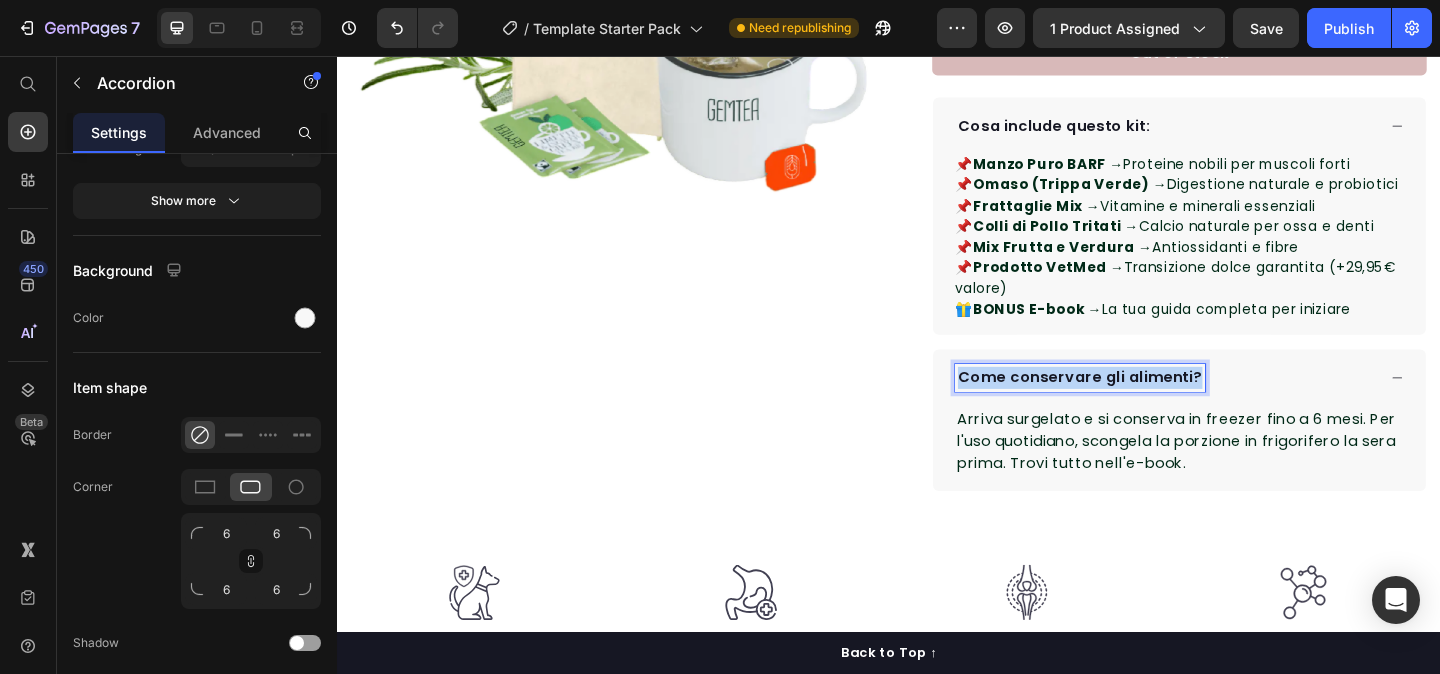 click on "Come conservare gli alimenti?" at bounding box center (1145, 406) 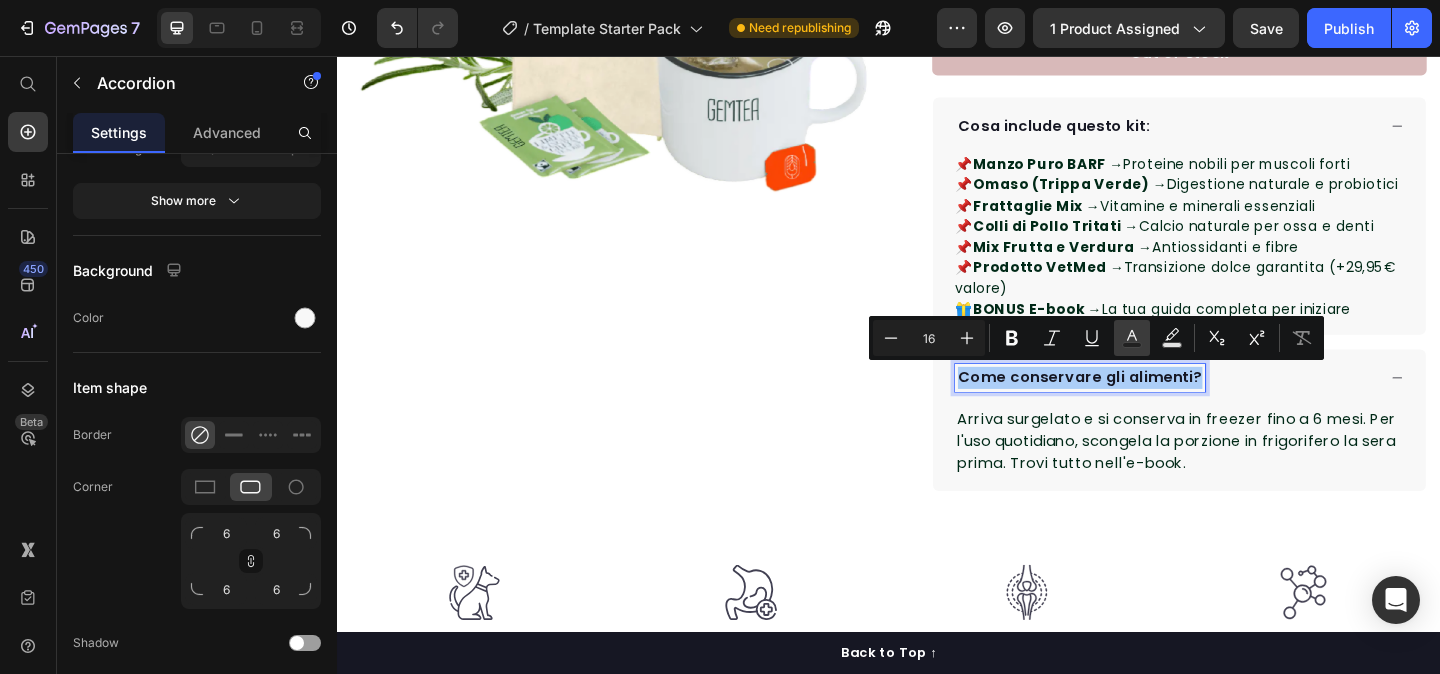 click on "Text Color" at bounding box center [1132, 338] 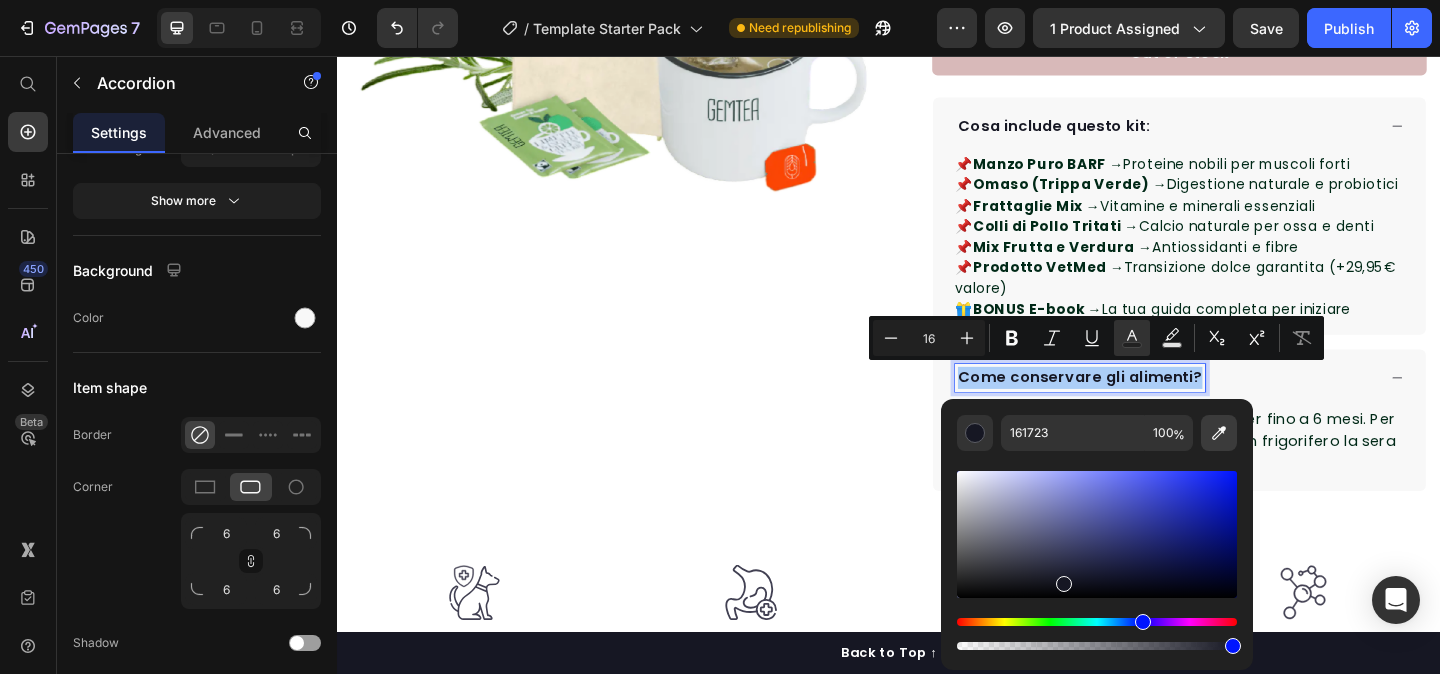 click 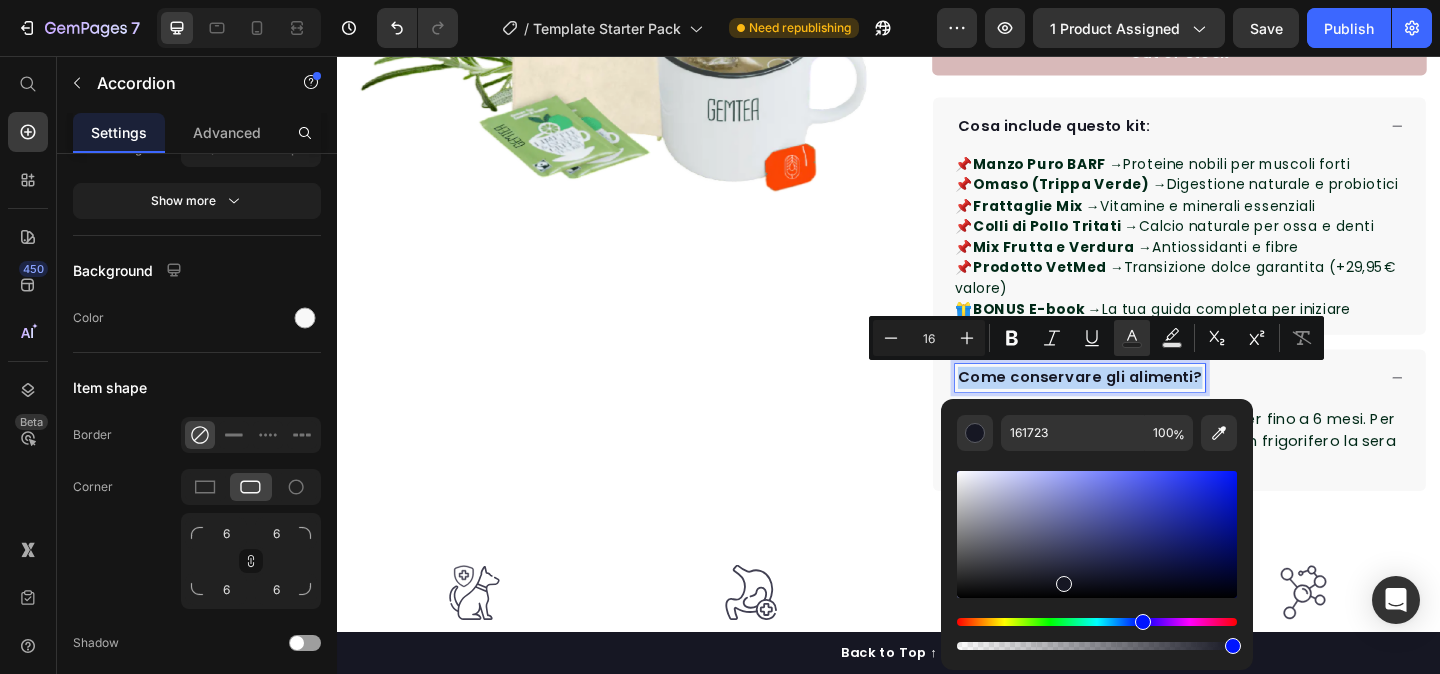 type on "002917" 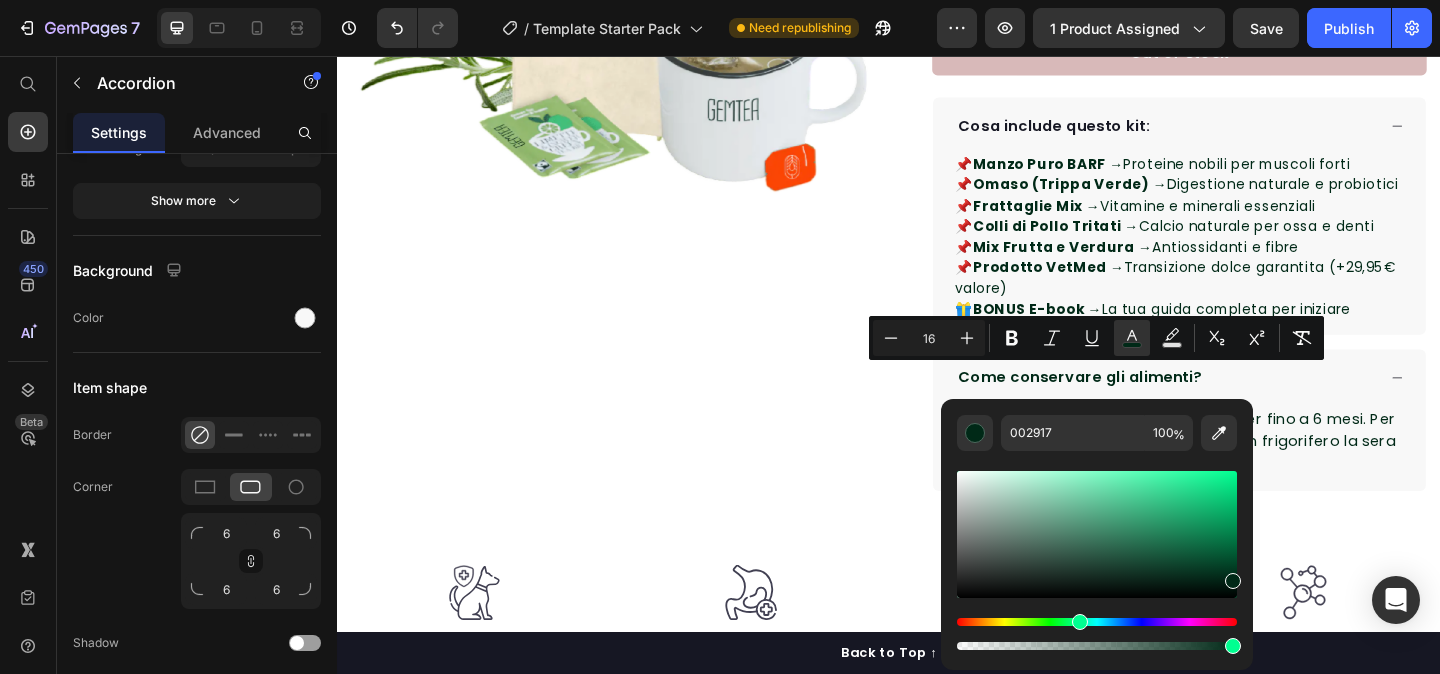 click on "Come conservare gli alimenti?" at bounding box center [1253, 406] 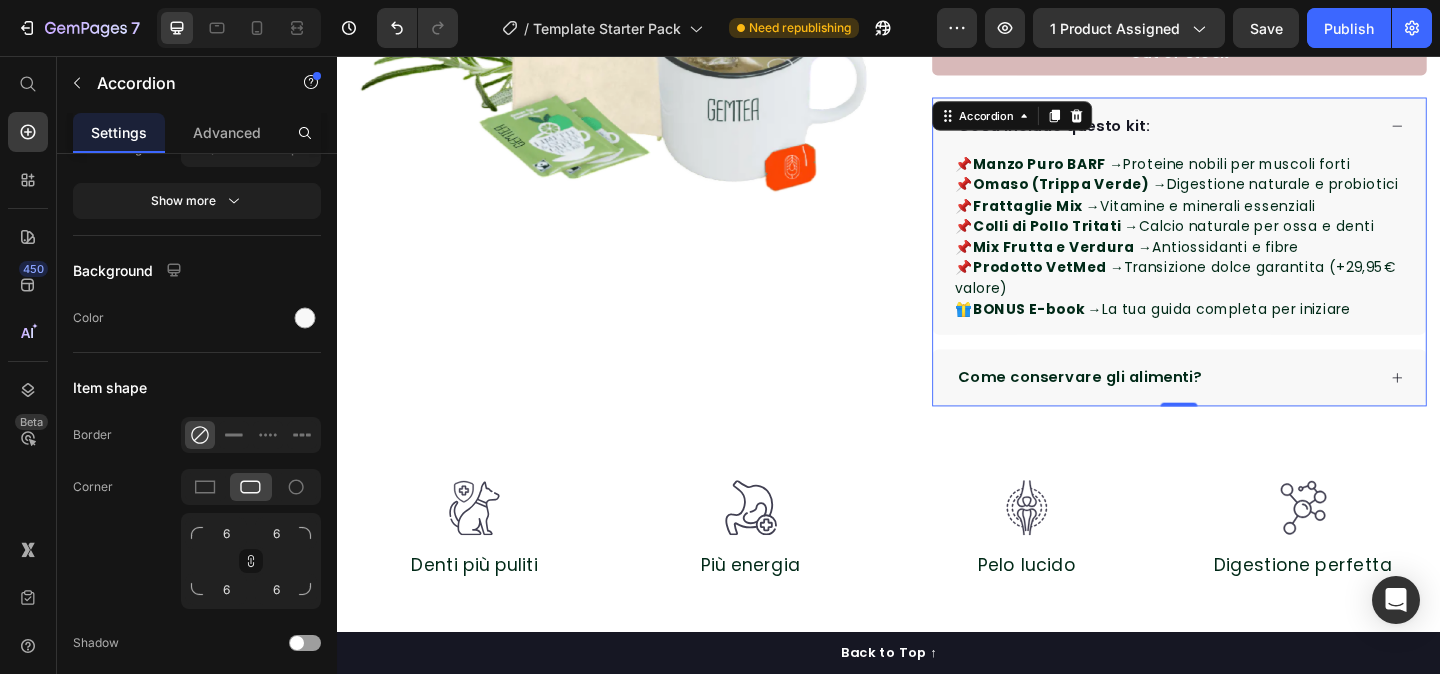 click on "Cosa include questo kit:" at bounding box center (1238, 132) 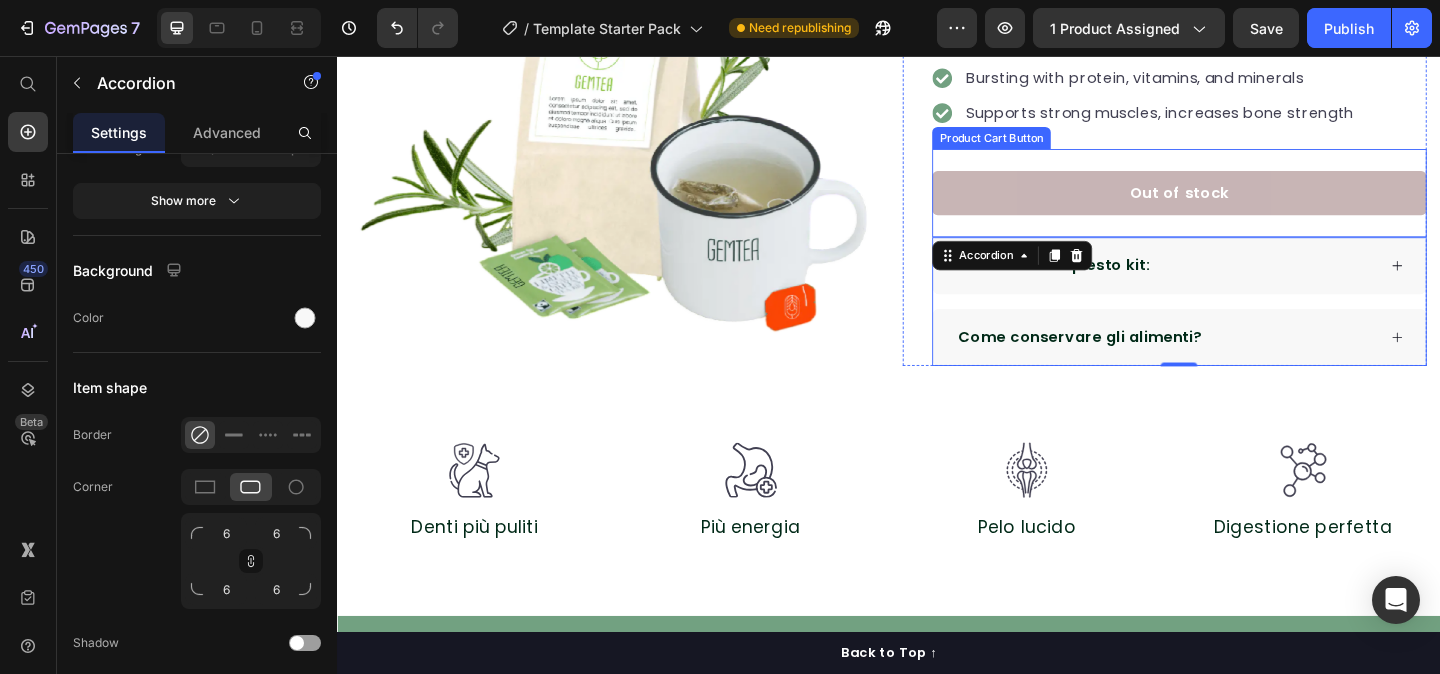 scroll, scrollTop: 370, scrollLeft: 0, axis: vertical 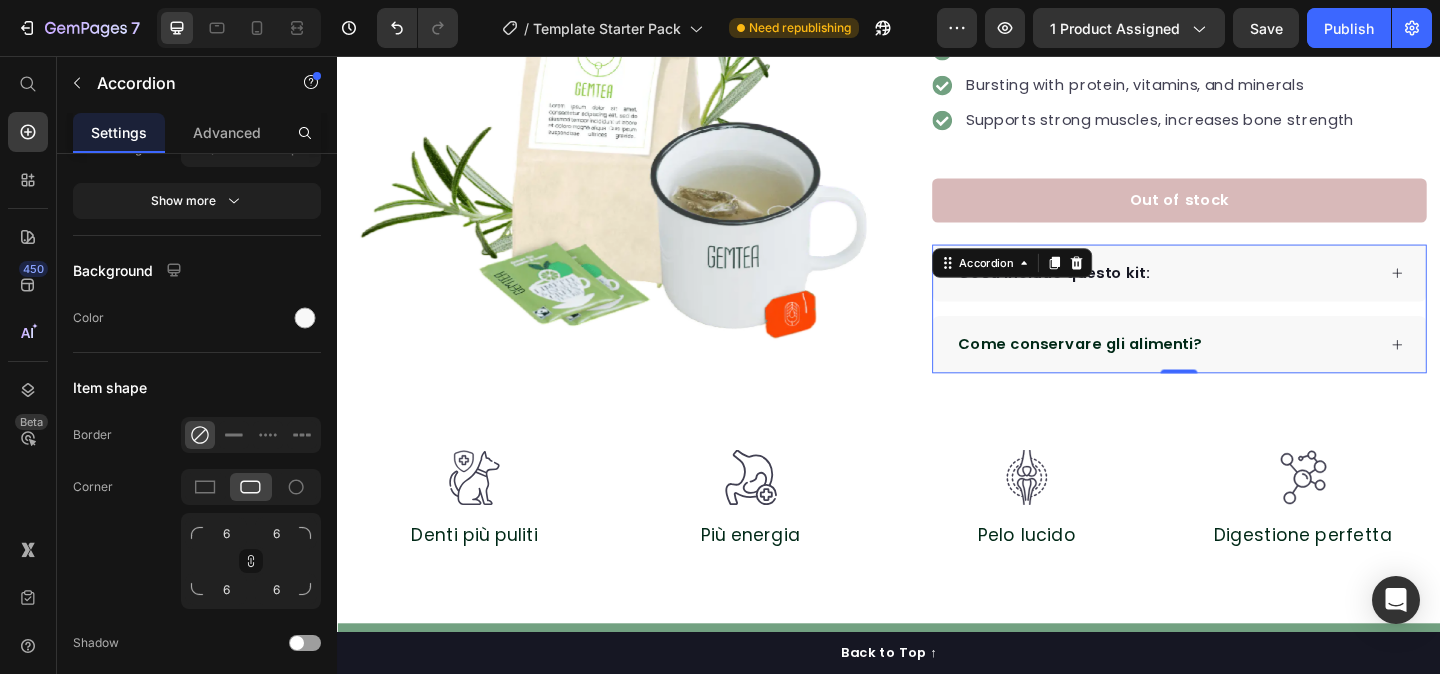 click on "Cosa include questo kit:" at bounding box center [1116, 292] 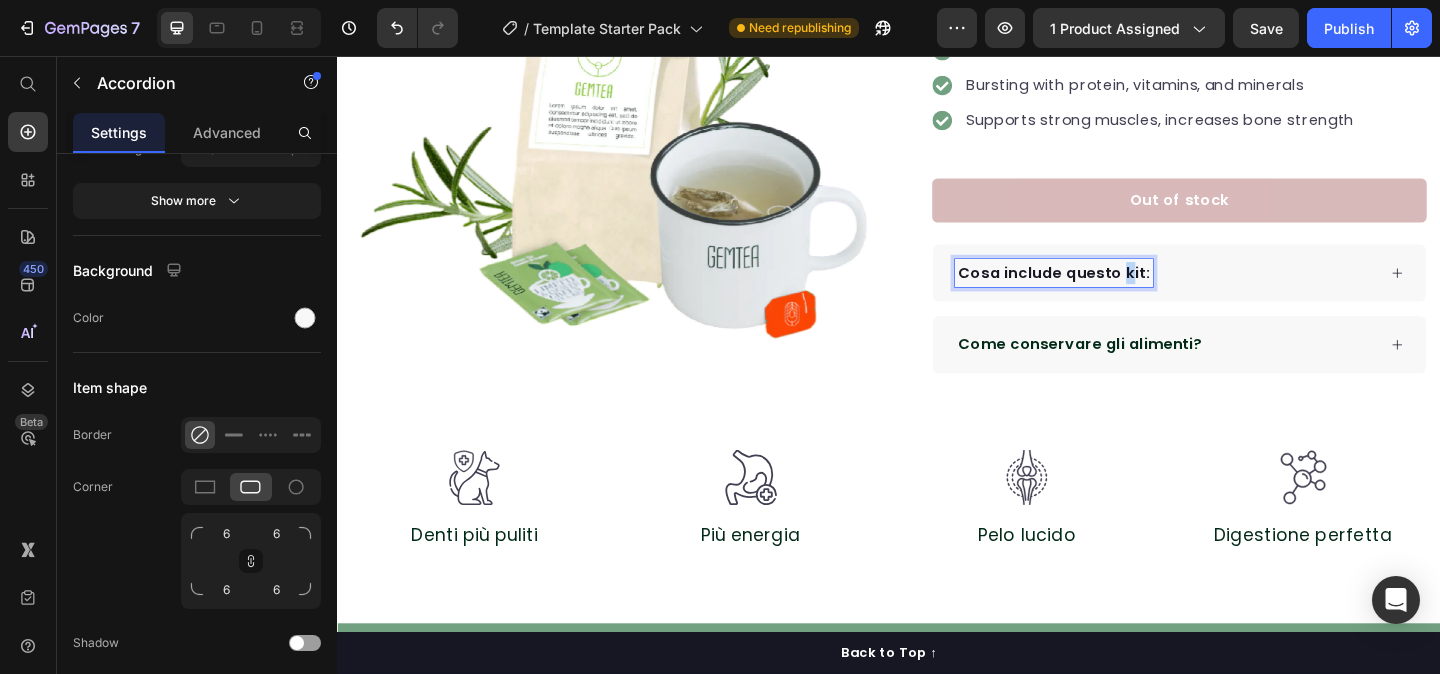 click on "Cosa include questo kit:" at bounding box center (1116, 292) 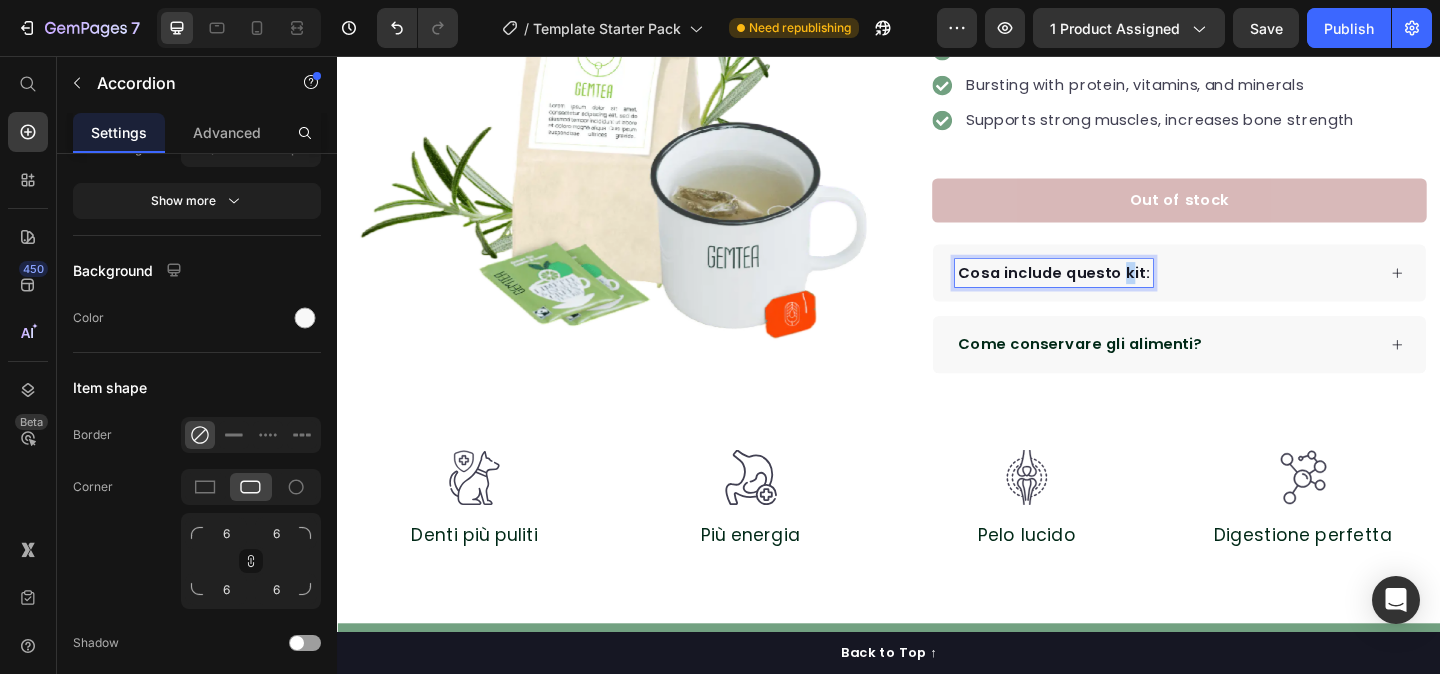 click on "Cosa include questo kit:" at bounding box center [1116, 292] 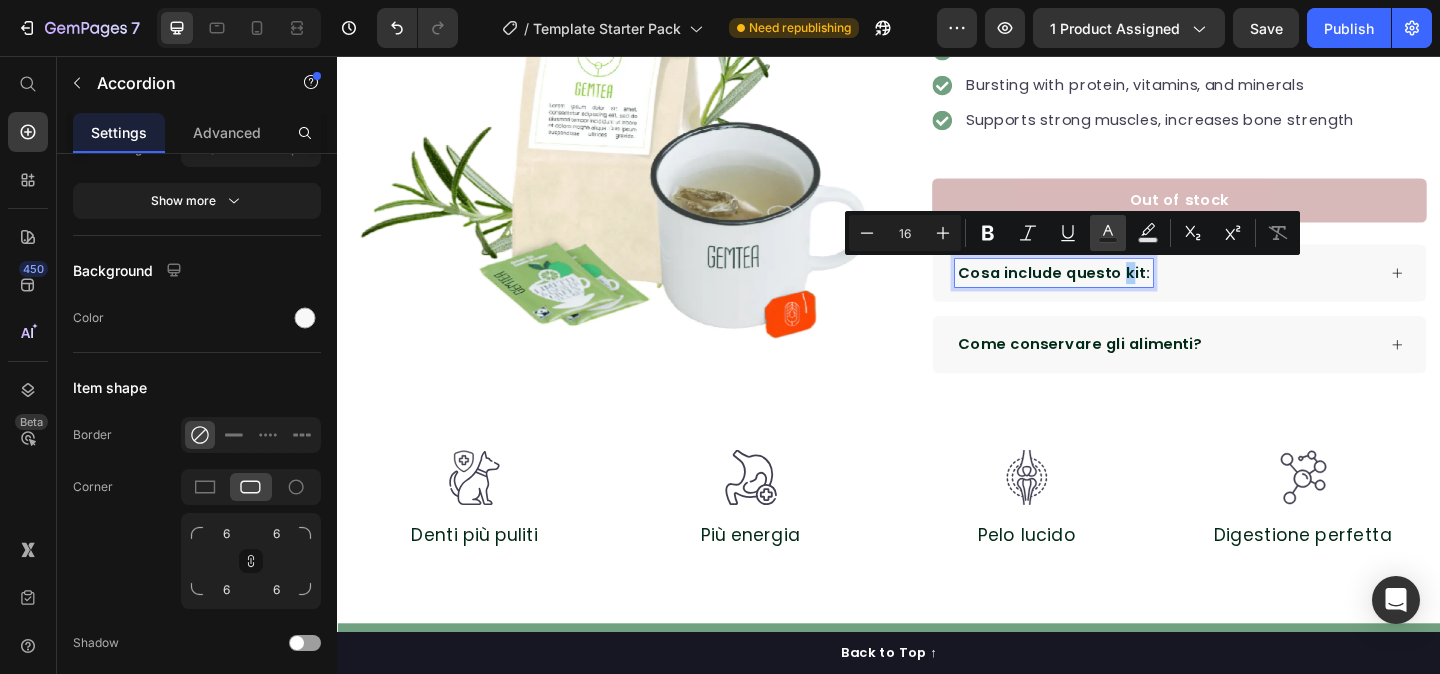 click 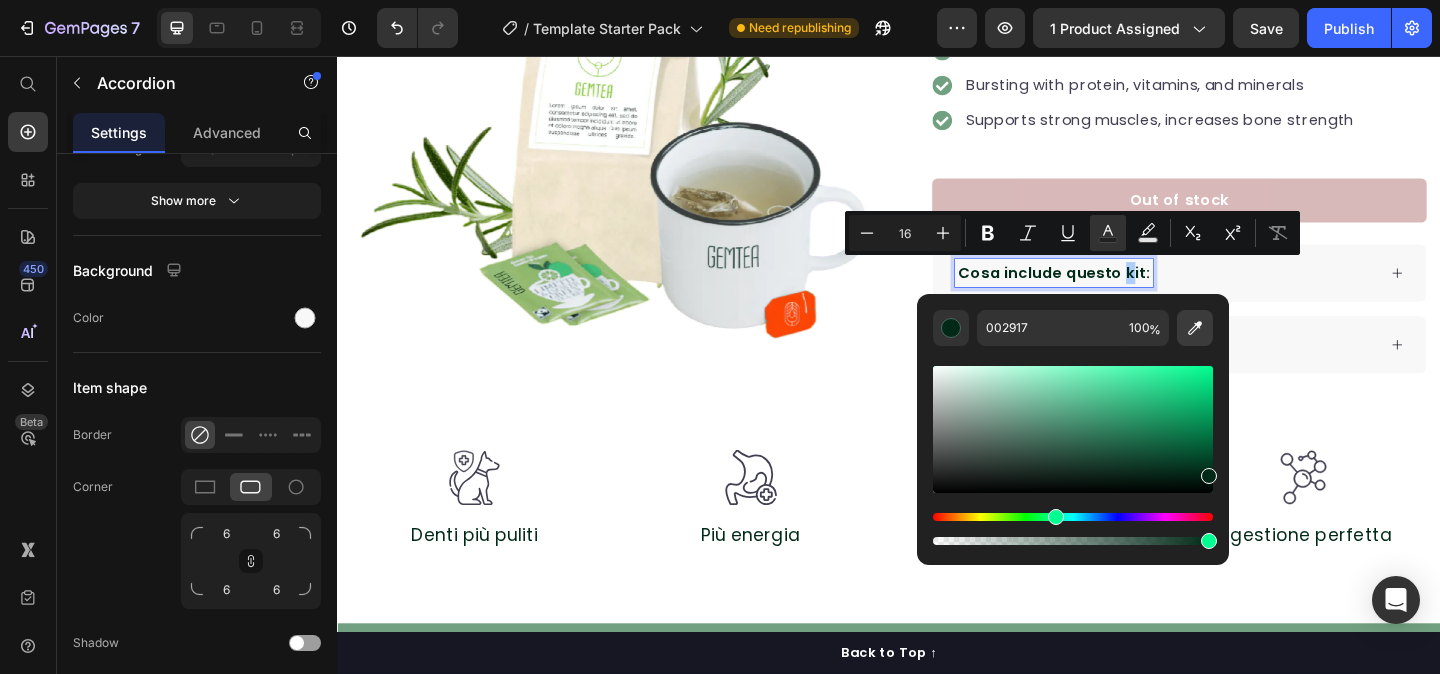 click 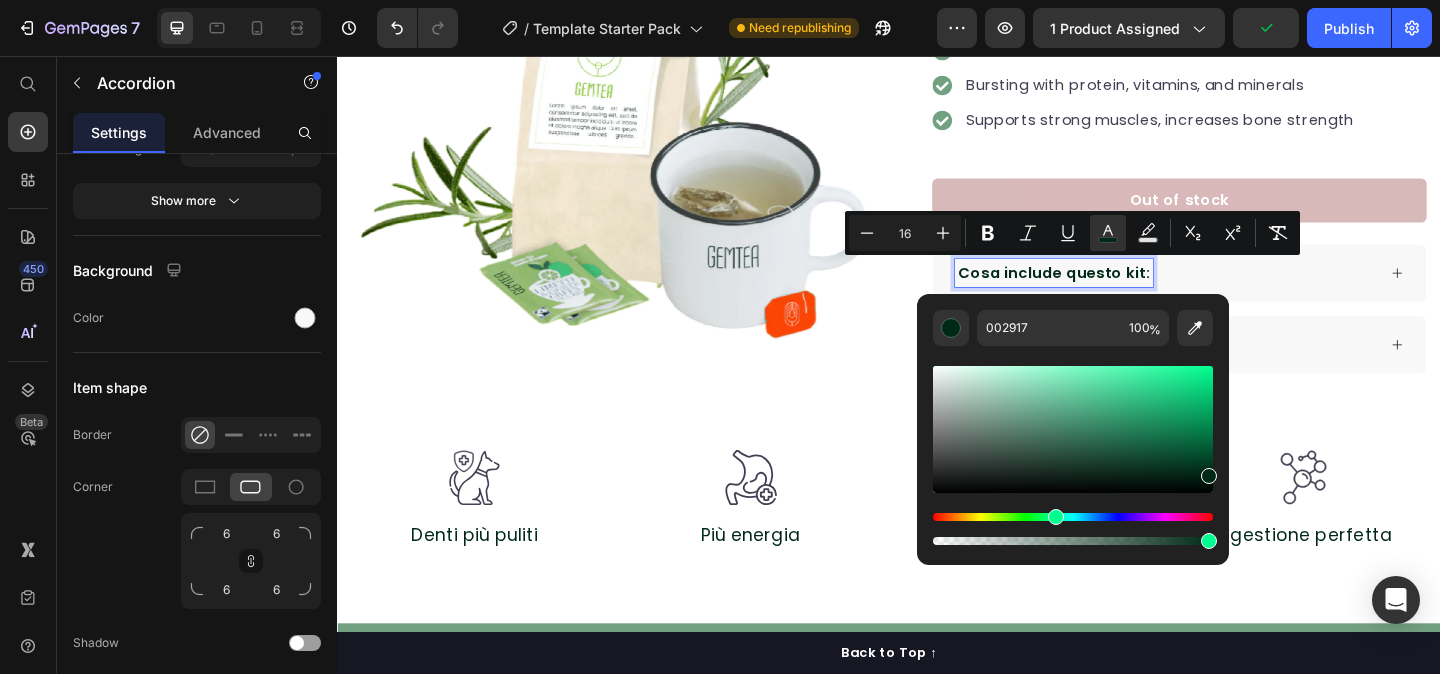 click on "Come conservare gli alimenti?" at bounding box center (1253, 370) 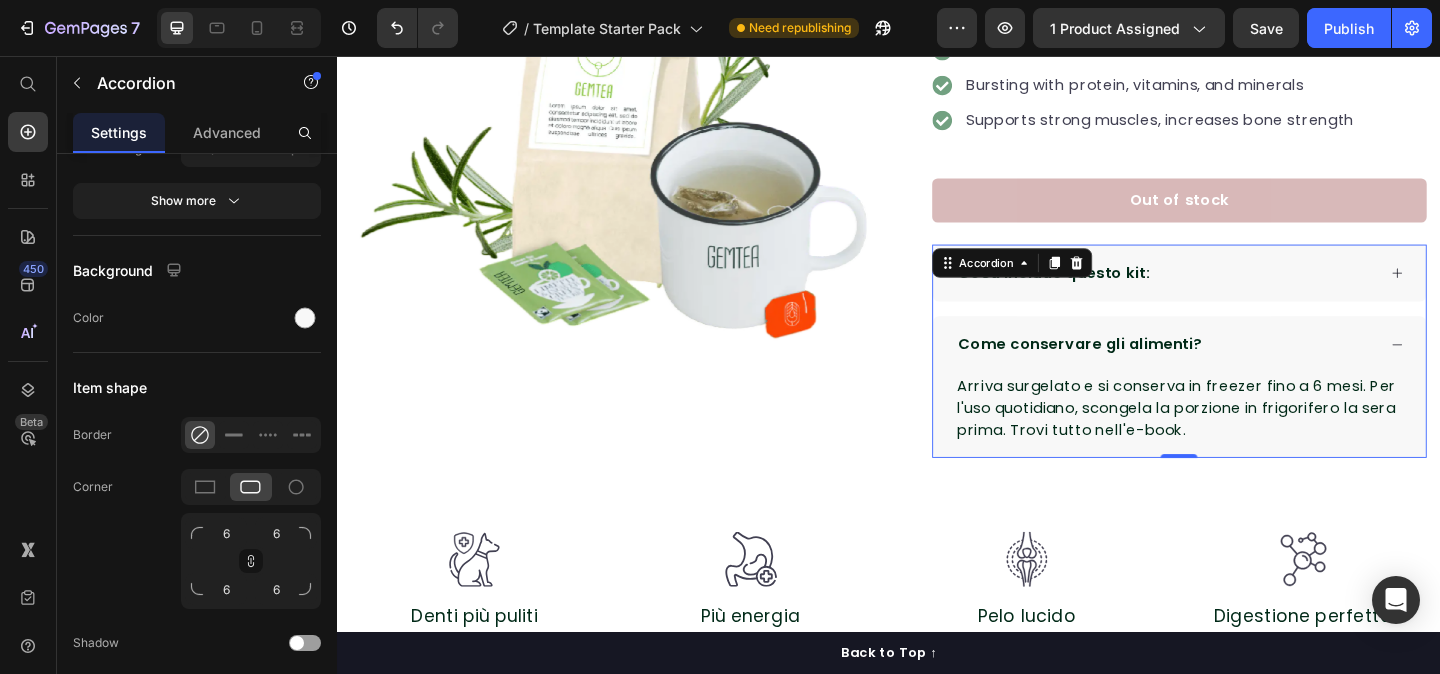 click on "Cosa include questo kit:" at bounding box center (1238, 292) 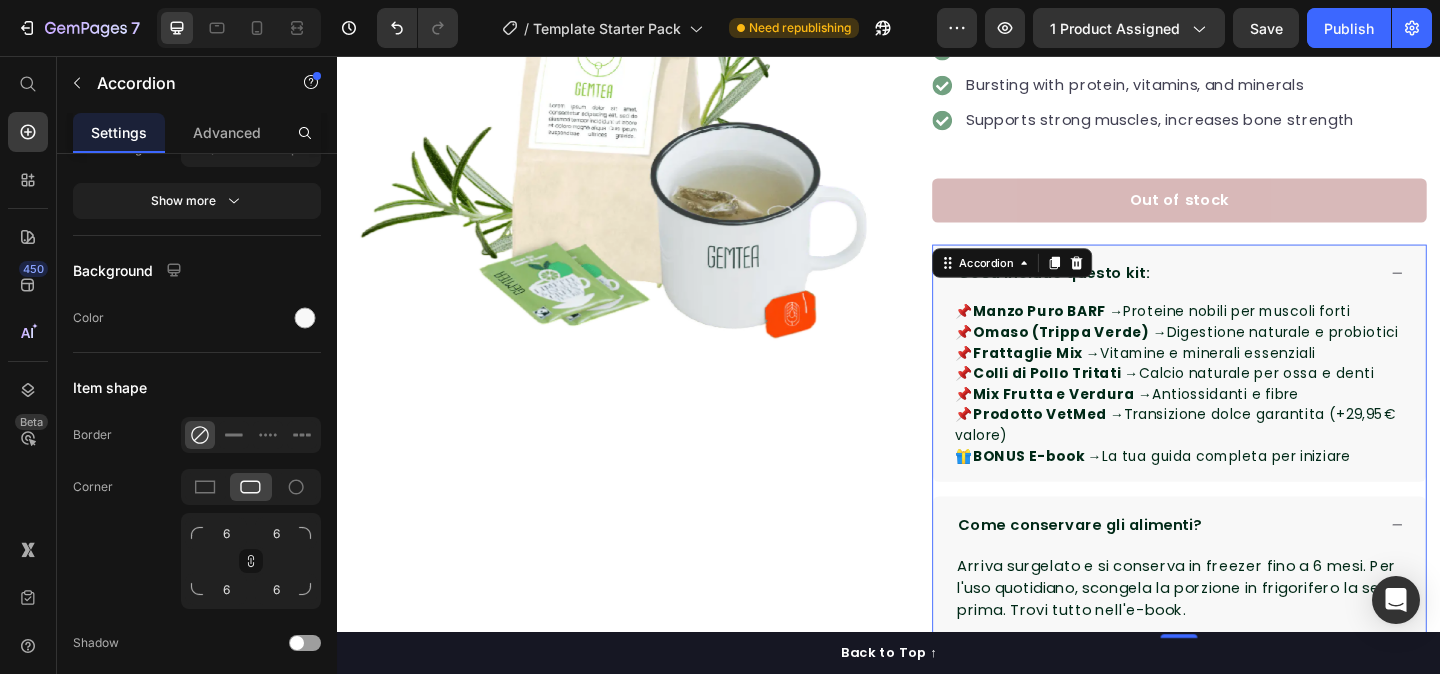 click on "Cosa include questo kit:" at bounding box center [1238, 292] 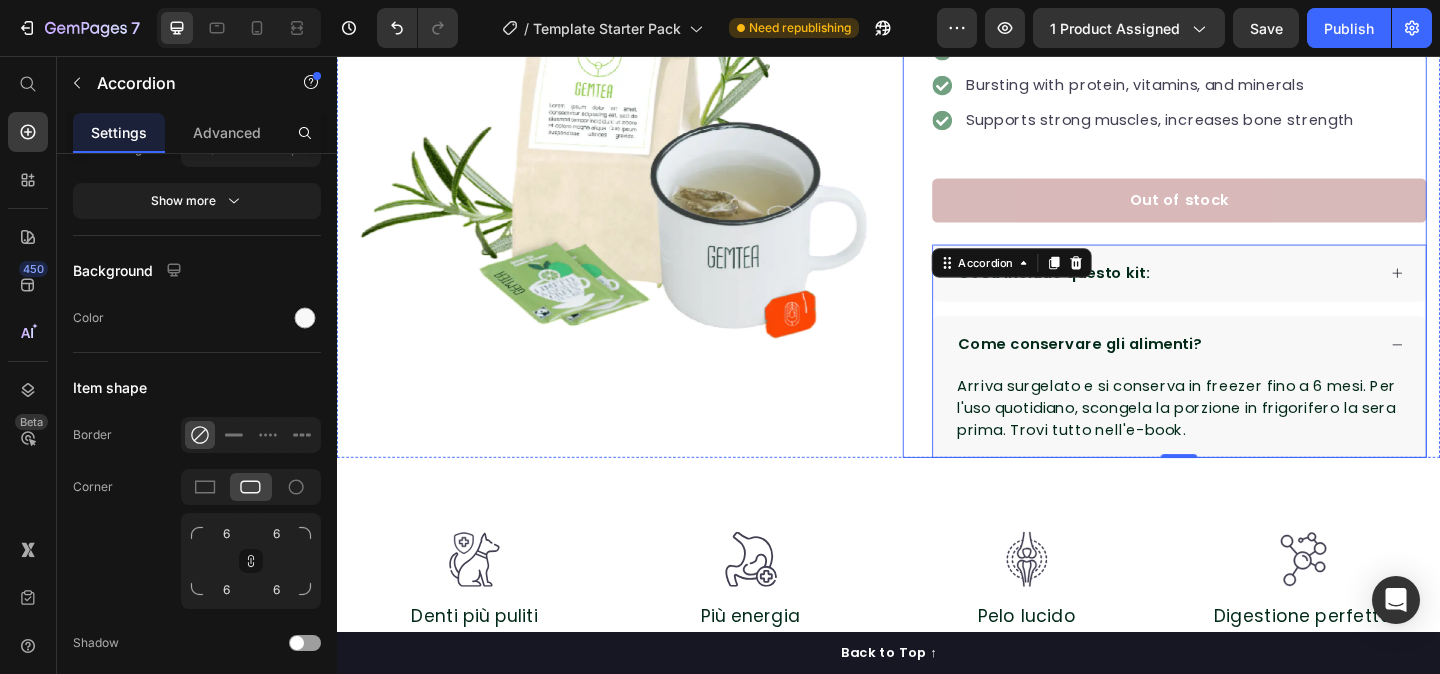 click on "Icon Icon Icon Icon Icon Icon List Hoz 1000+ Cani più felici Text block Row Starter Kit Barf Product Title La soluzione completa per iniziare e far provare al tuo cane il benessere della dieta Barf. Senza stress, senza errori. Text block Perfetto per chi non ha mai provato la dieta barf Ebook bonus Bursting with protein, vitamins, and minerals Supports strong muscles, increases bone strength Item list Out of stock Product Cart Button Perfect for sensitive tummies Supercharge immunity System Bursting with protein, vitamins, and minerals Supports strong muscles, increases bone strength Item list
Cosa include questo kit:
Come conservare gli alimenti? Arriva surgelato e si conserva in freezer fino a 6 mesi. Per l'uso quotidiano, scongela la porzione in frigorifero la sera prima. Trovi tutto nell'e-book. Text block Accordion   0 Row" at bounding box center [1237, 163] 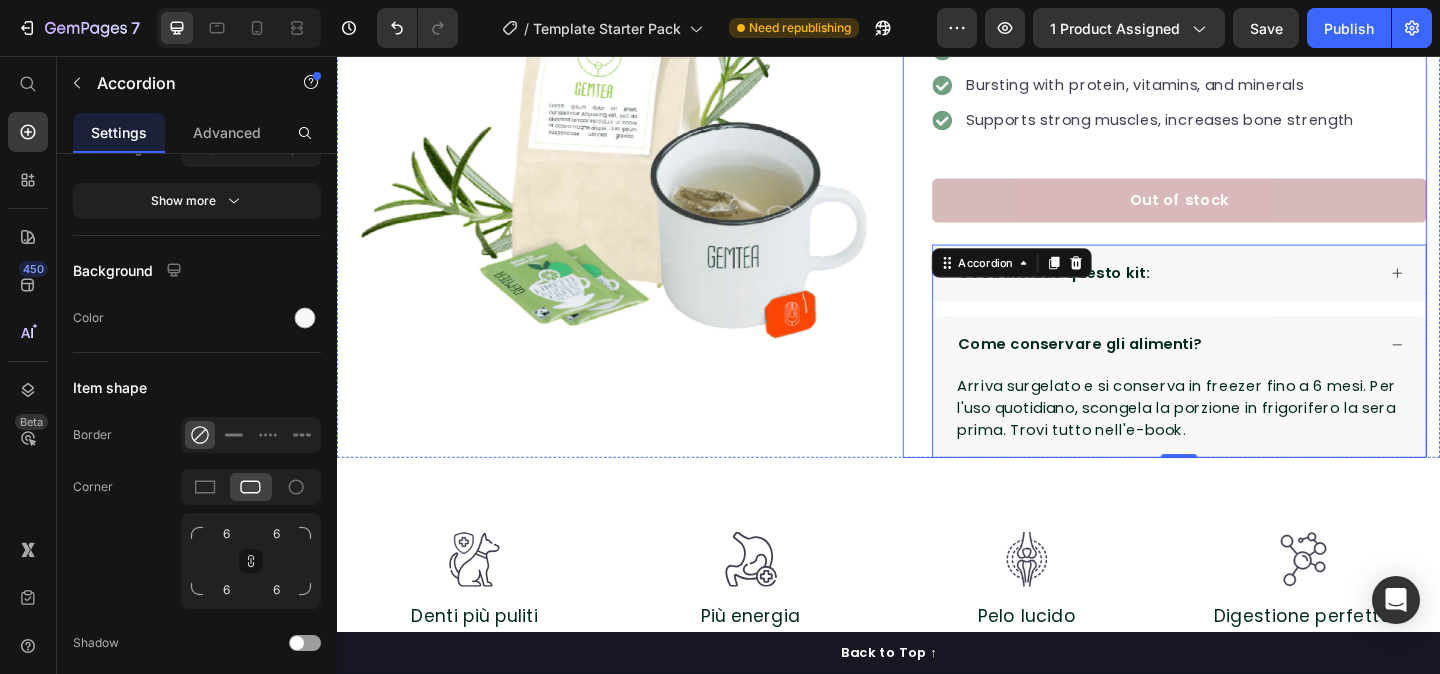 scroll, scrollTop: 0, scrollLeft: 0, axis: both 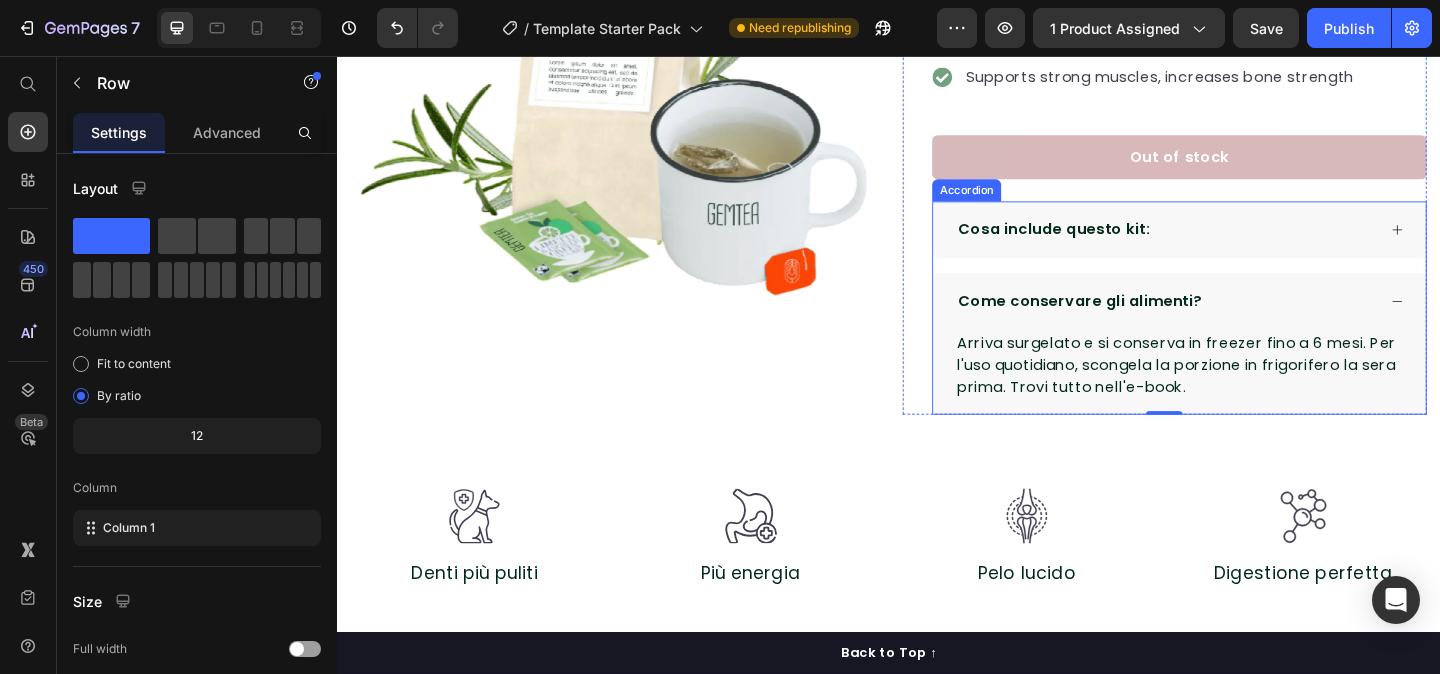 click on "Cosa include questo kit:" at bounding box center (1238, 245) 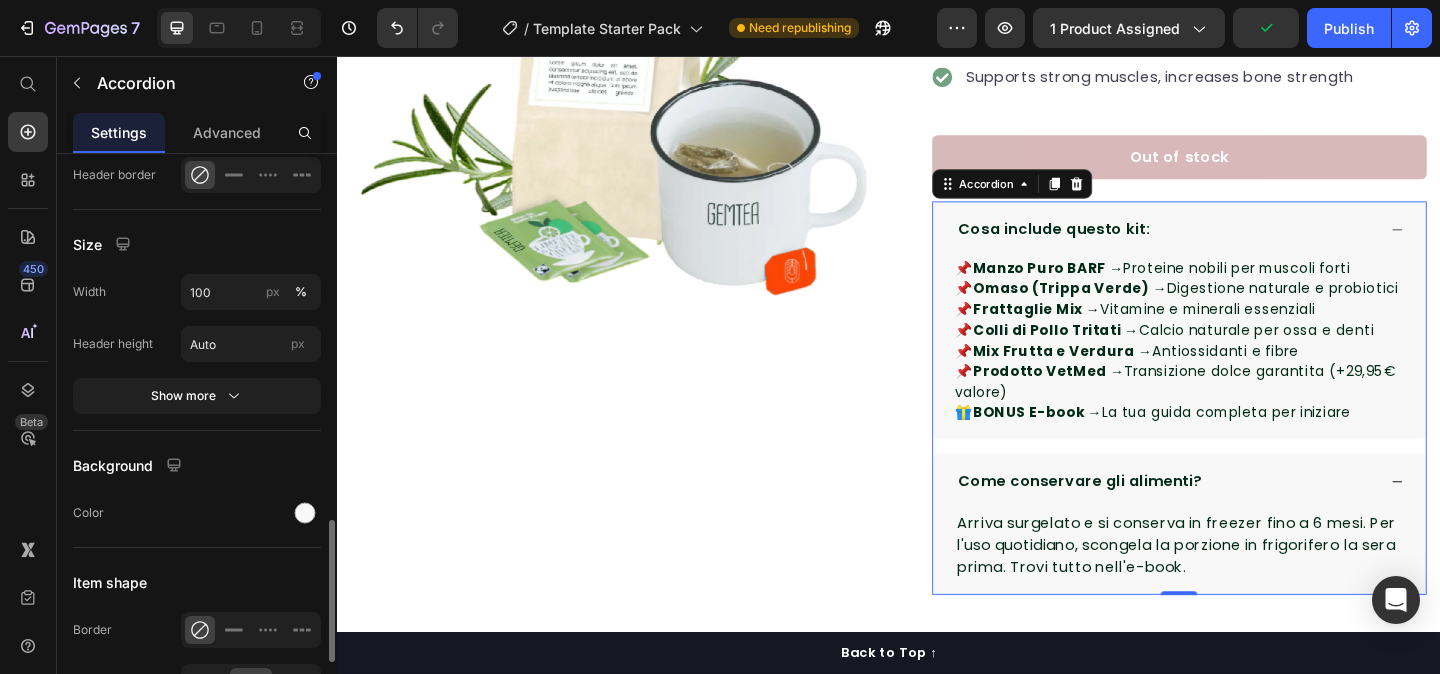 scroll, scrollTop: 1505, scrollLeft: 0, axis: vertical 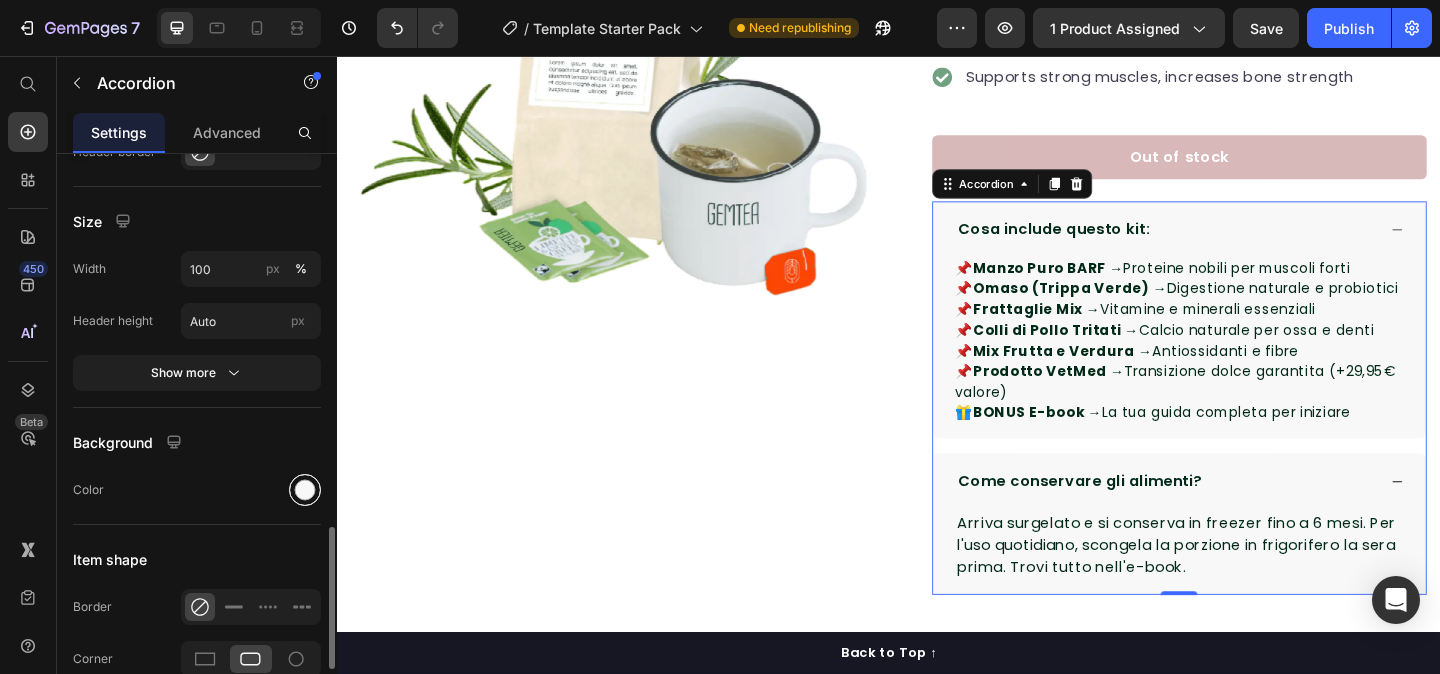 click at bounding box center [305, 490] 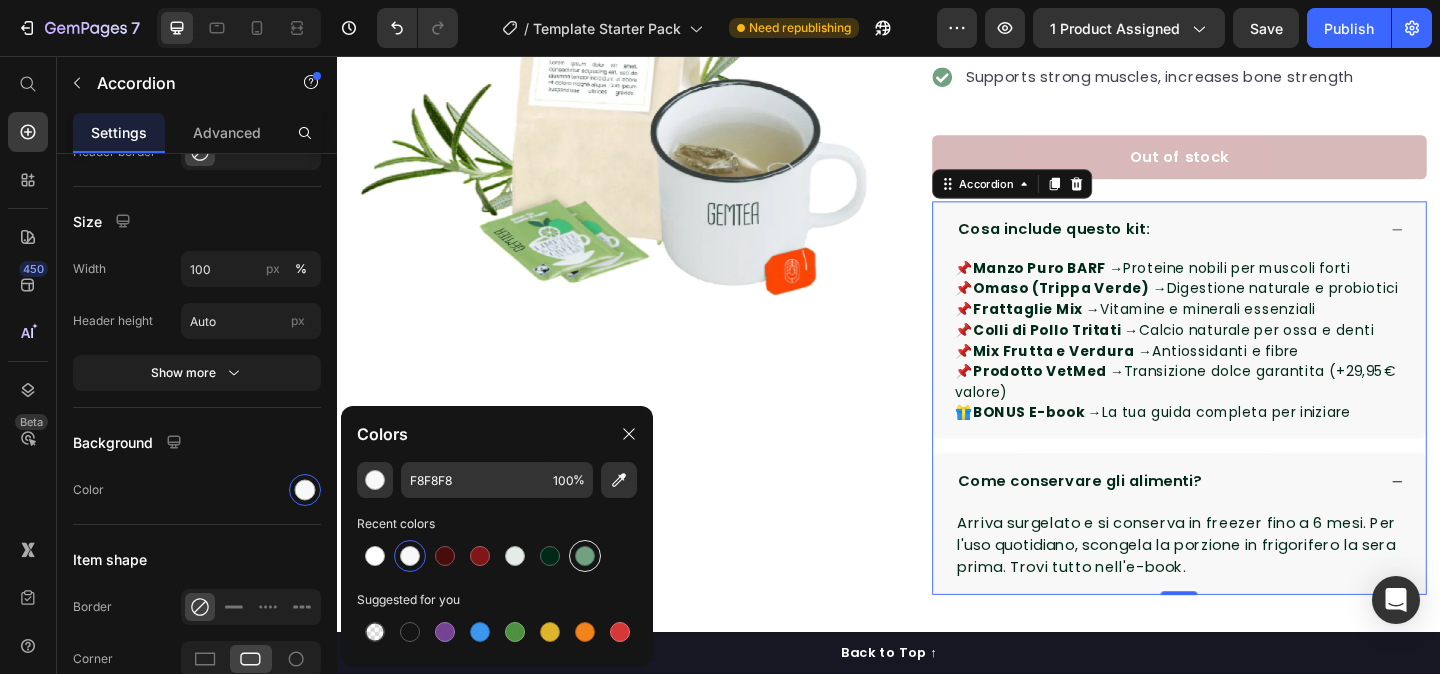 click at bounding box center [585, 556] 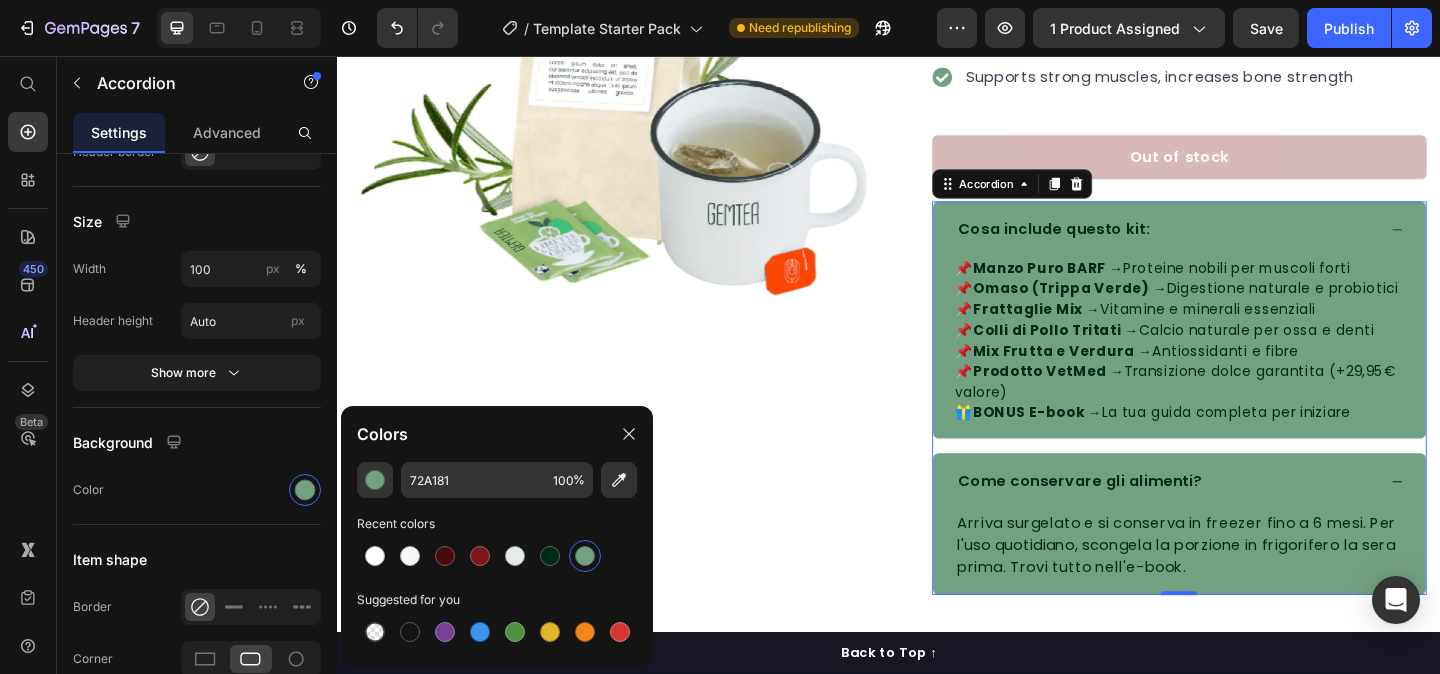 type on "F8F8F8" 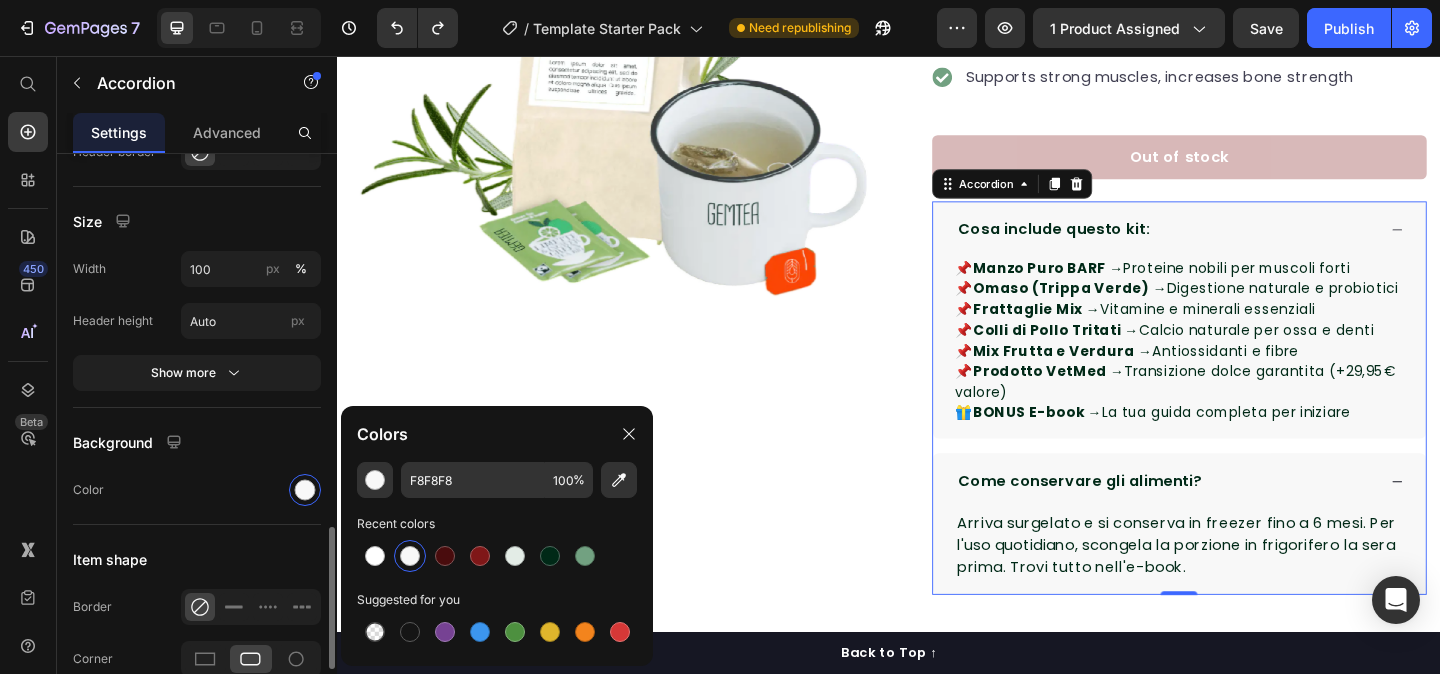 drag, startPoint x: 242, startPoint y: 437, endPoint x: 274, endPoint y: 291, distance: 149.46571 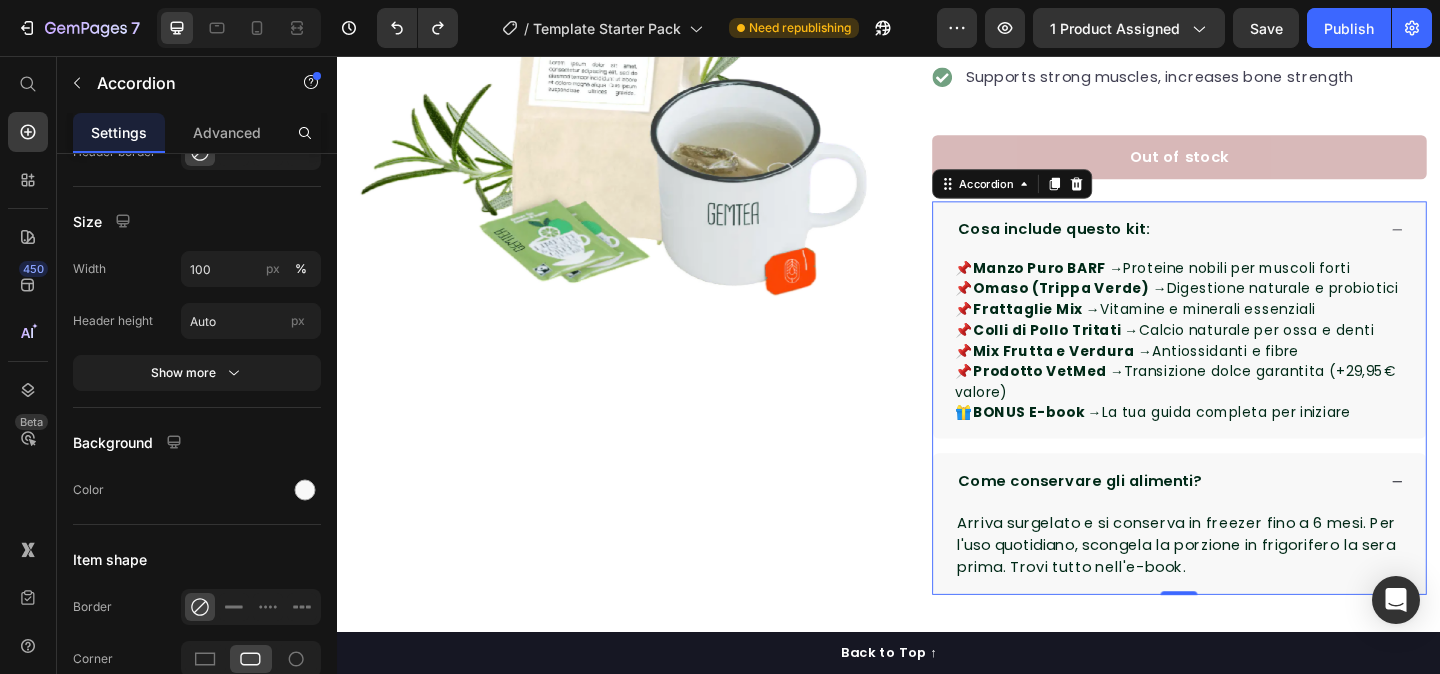 click on "Cosa include questo kit:" at bounding box center [1238, 245] 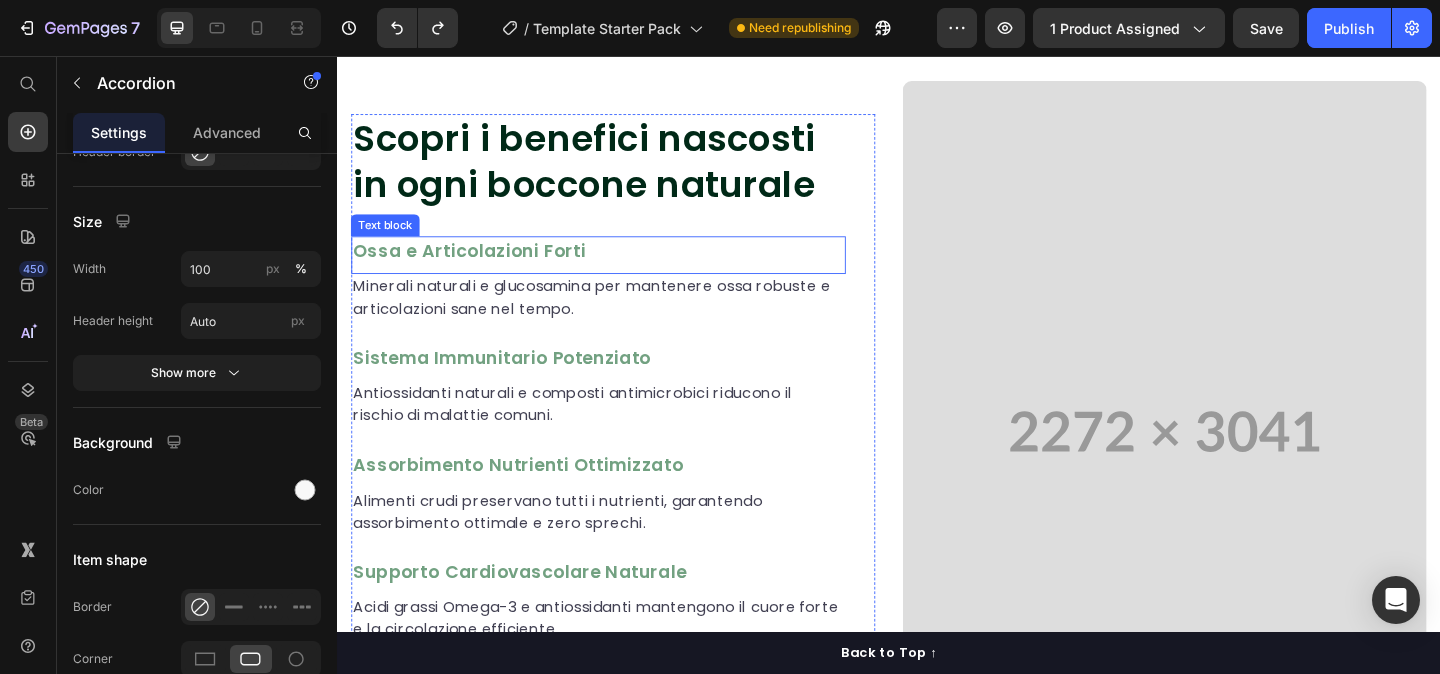 scroll, scrollTop: 1591, scrollLeft: 0, axis: vertical 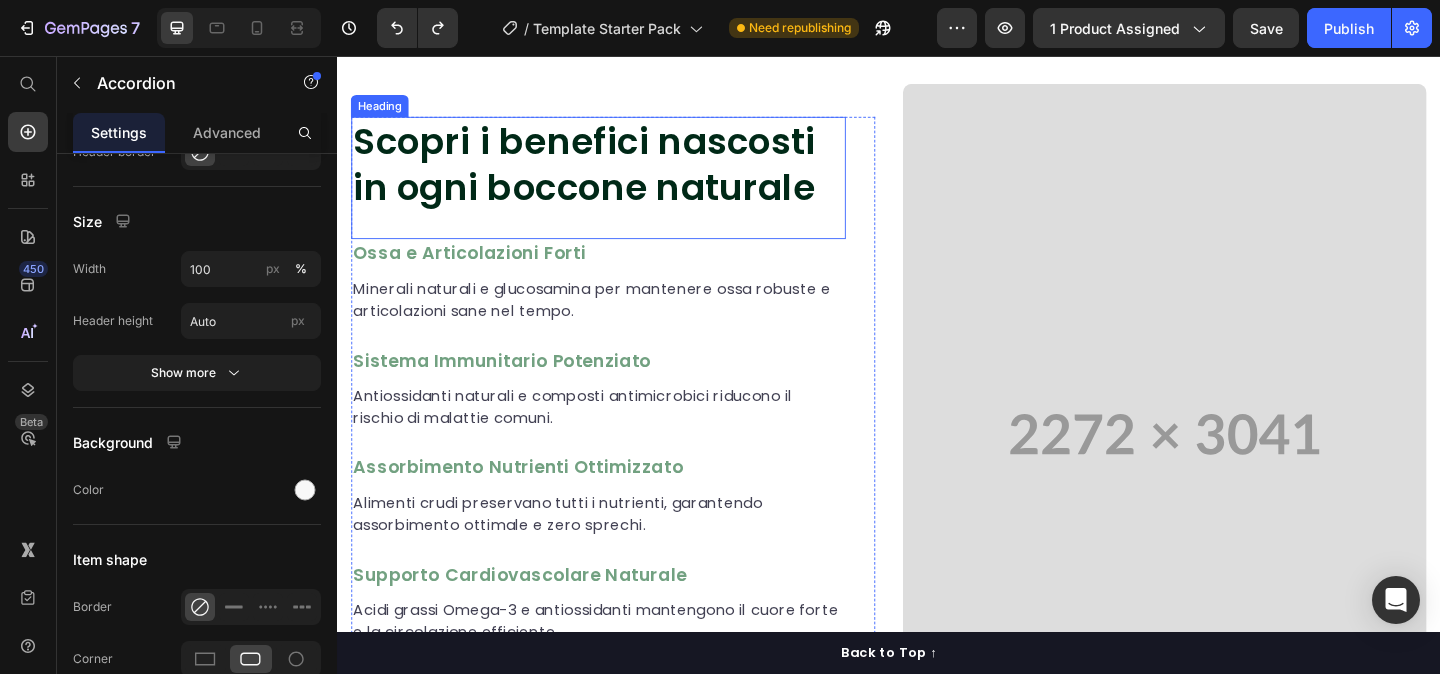 click on "Scopri i benefici nascosti in ogni boccone naturale" at bounding box center [621, 174] 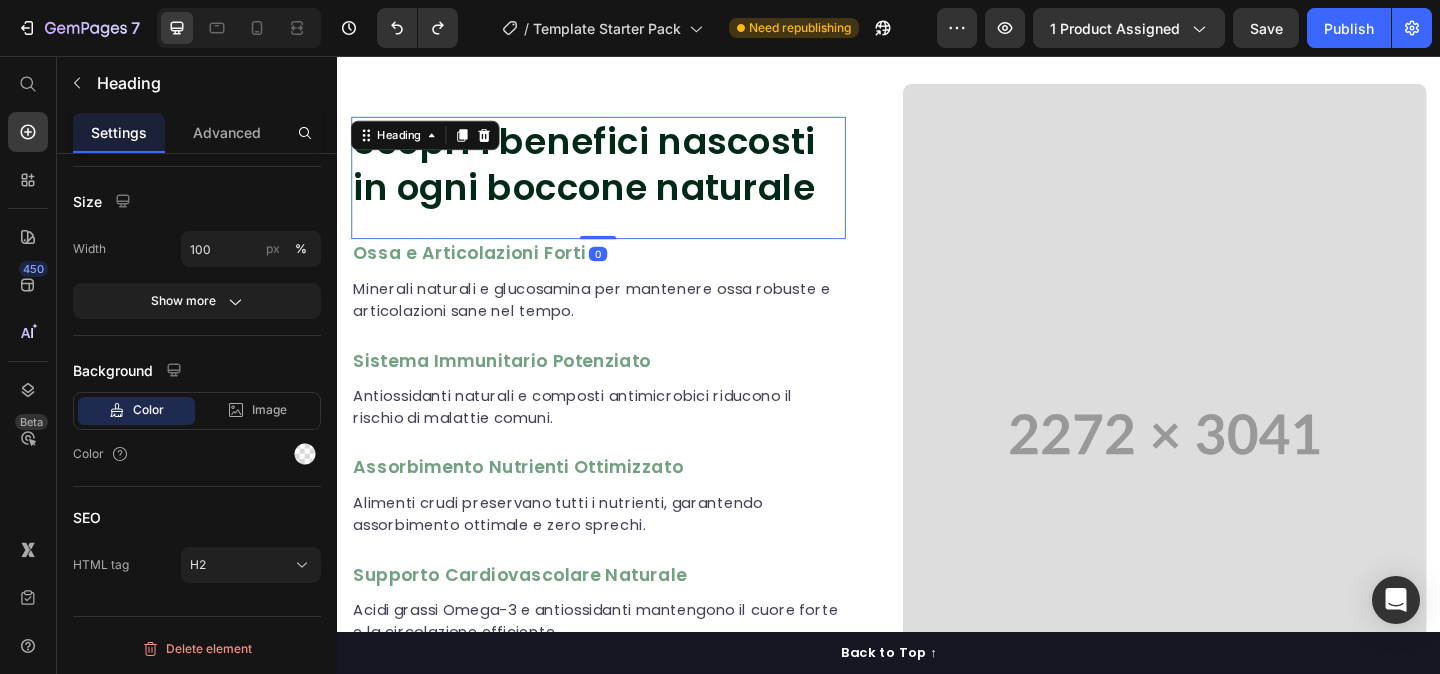 scroll, scrollTop: 0, scrollLeft: 0, axis: both 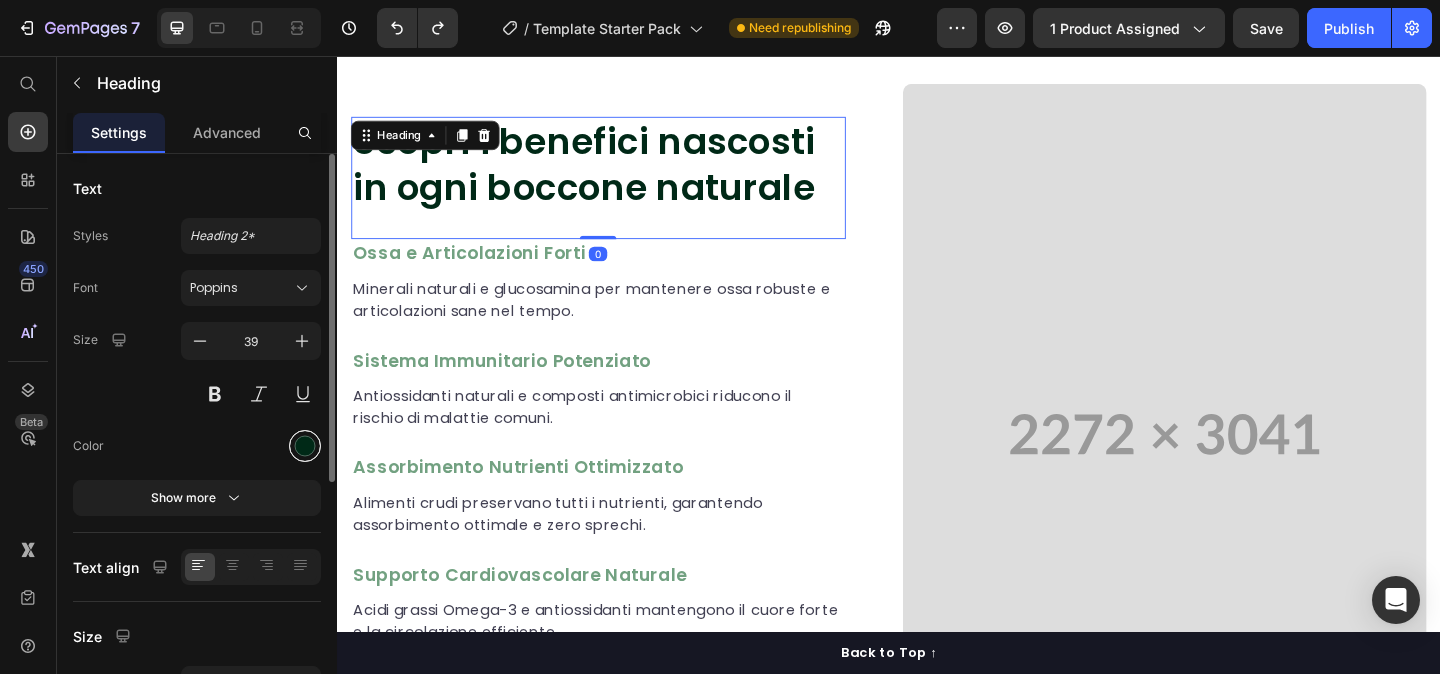 click at bounding box center (305, 446) 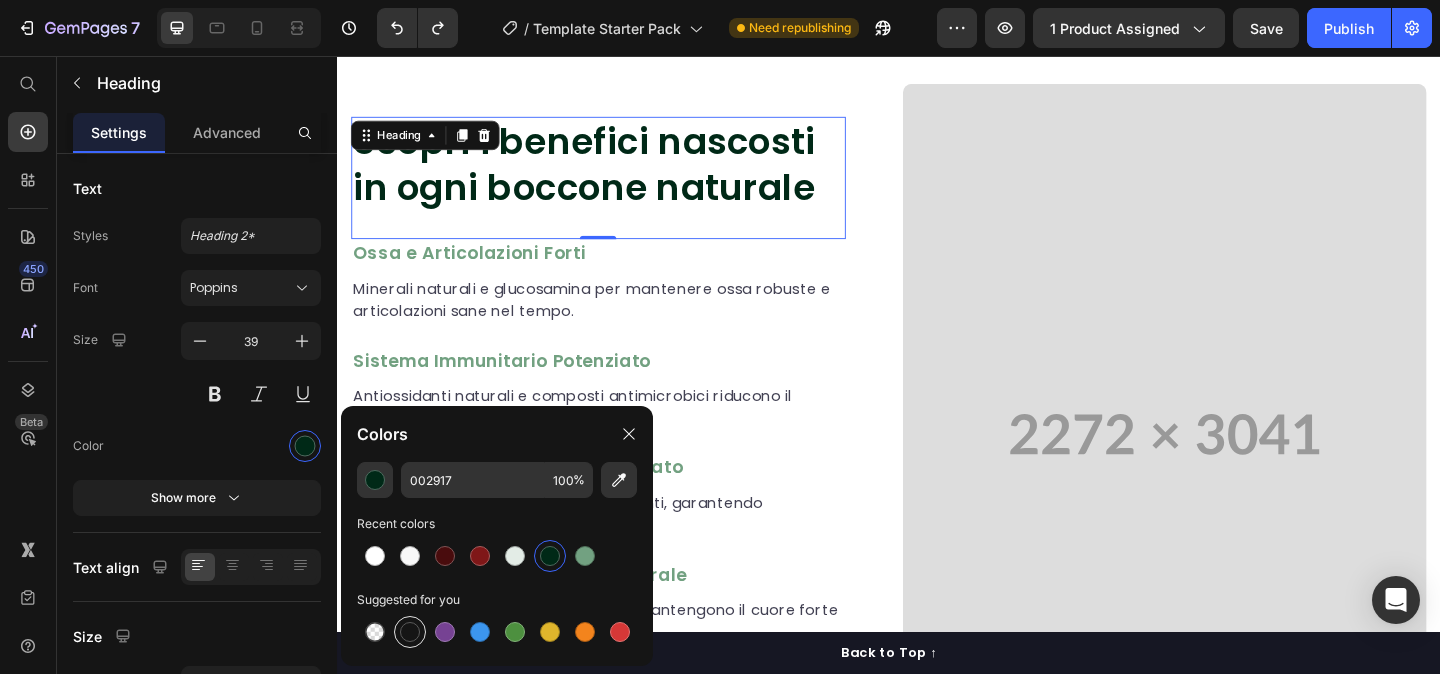 click at bounding box center [410, 632] 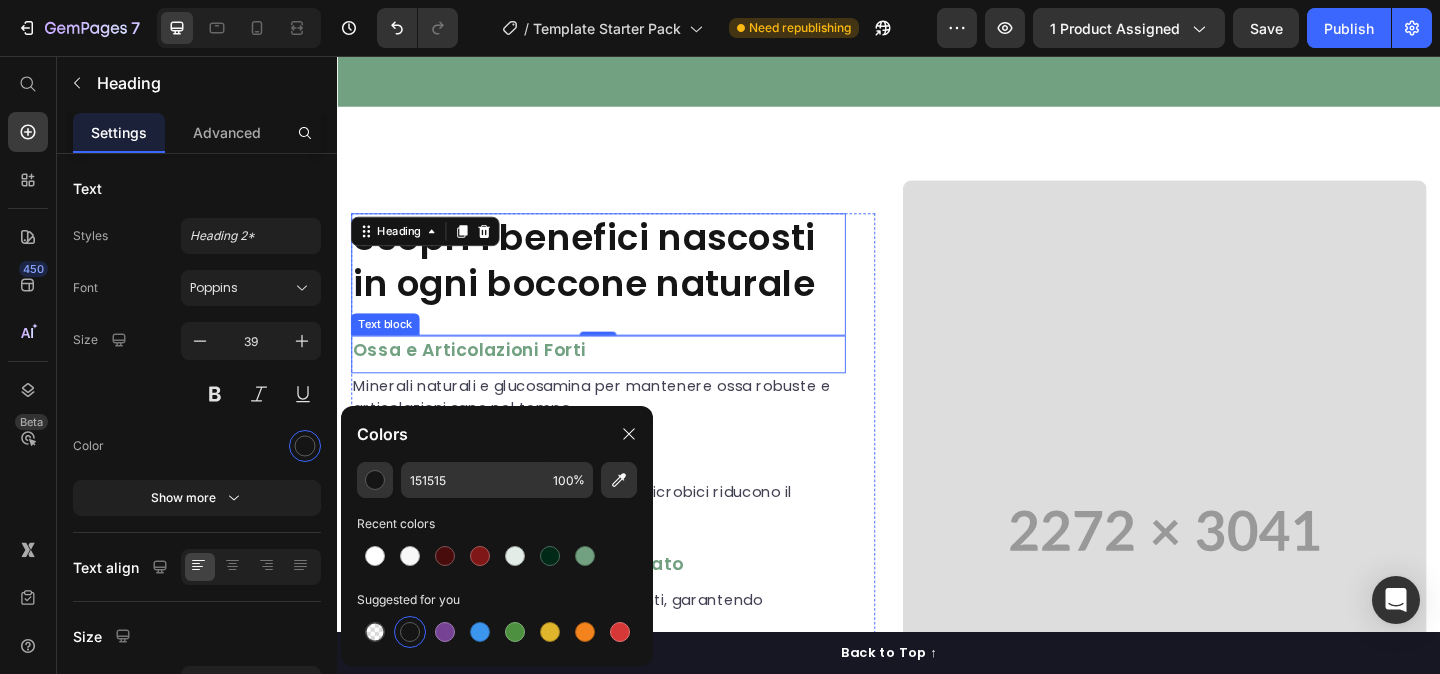 scroll, scrollTop: 1394, scrollLeft: 0, axis: vertical 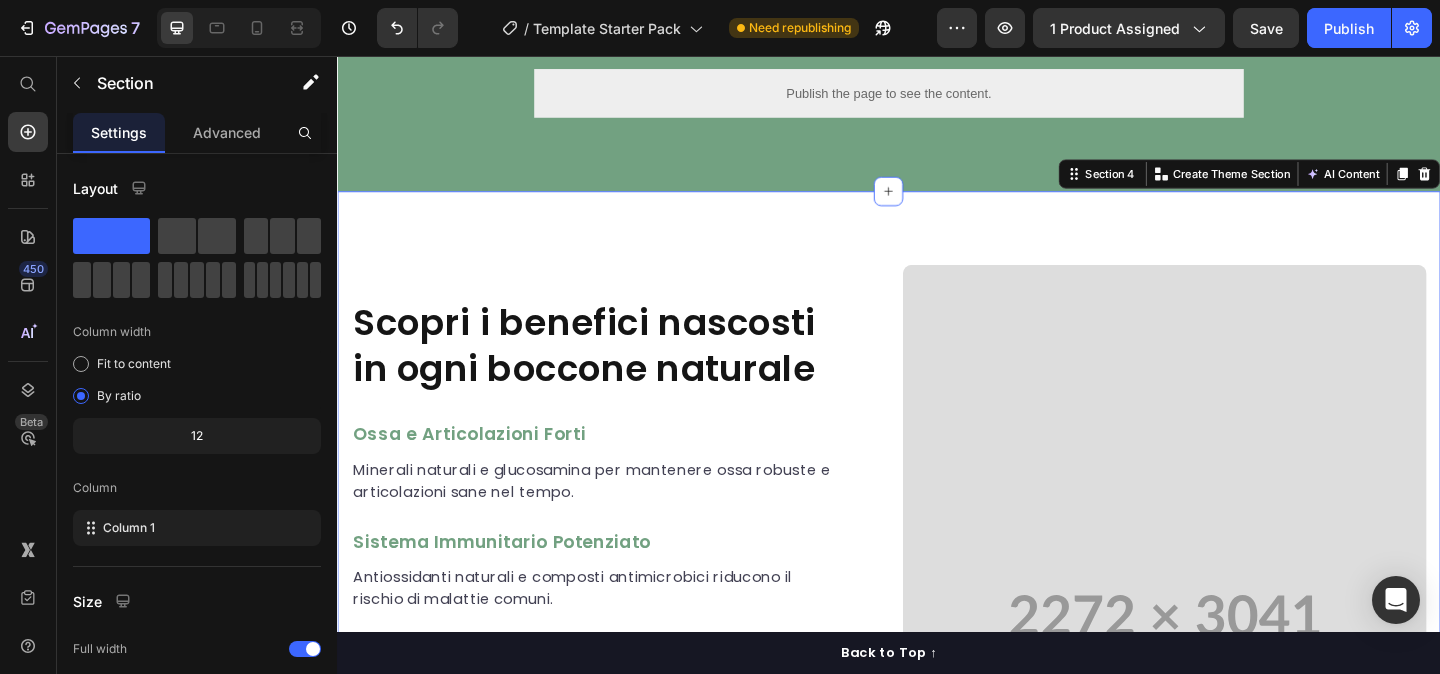 click on "Scopri i benefici nascosti in ogni boccone naturale Heading Ossa e Articolazioni Forti Text block Minerali naturali e glucosamina per mantenere ossa robuste e articolazioni sane nel tempo. Text block Sistema Immunitario Potenziato Text block Antiossidanti naturali e composti antimicrobici riducono il rischio di malattie comuni. Text block Assorbimento Nutrienti Ottimizzato Text block Alimenti crudi preservano tutti i nutrienti, garantendo assorbimento ottimale e zero sprechi. Text block Supporto Cardiovascolare Naturale  Text block Acidi grassi Omega-3 e antiossidanti mantengono il cuore forte e la circolazione efficiente. Text block Forza e Resistenza Aumentate  Text block Proteine nobili di alta qualità sviluppano massa muscolare magra e resistenza fisica. Text block Row Video Row Section 4   You can create reusable sections Create Theme Section AI Content Write with GemAI What would you like to describe here? Tone and Voice Persuasive Product Getting products... Show more Generate" at bounding box center (937, 664) 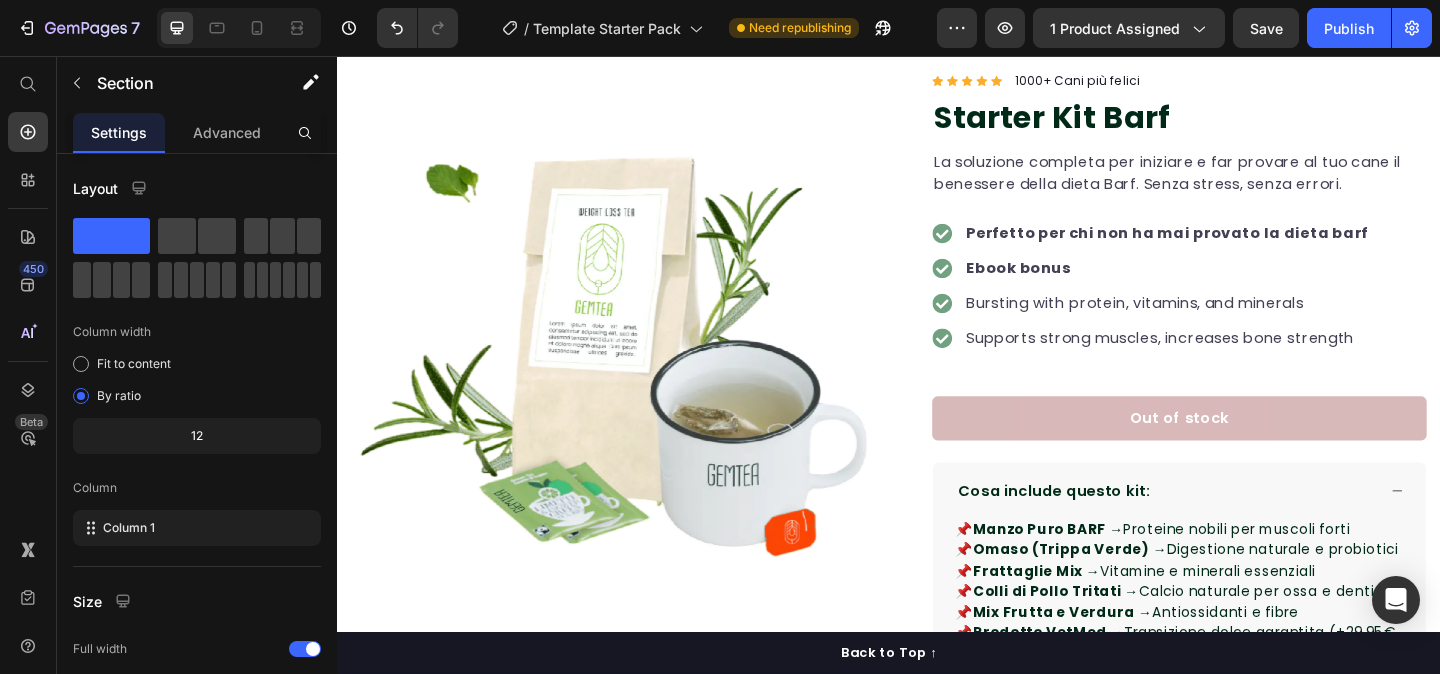 scroll, scrollTop: 103, scrollLeft: 0, axis: vertical 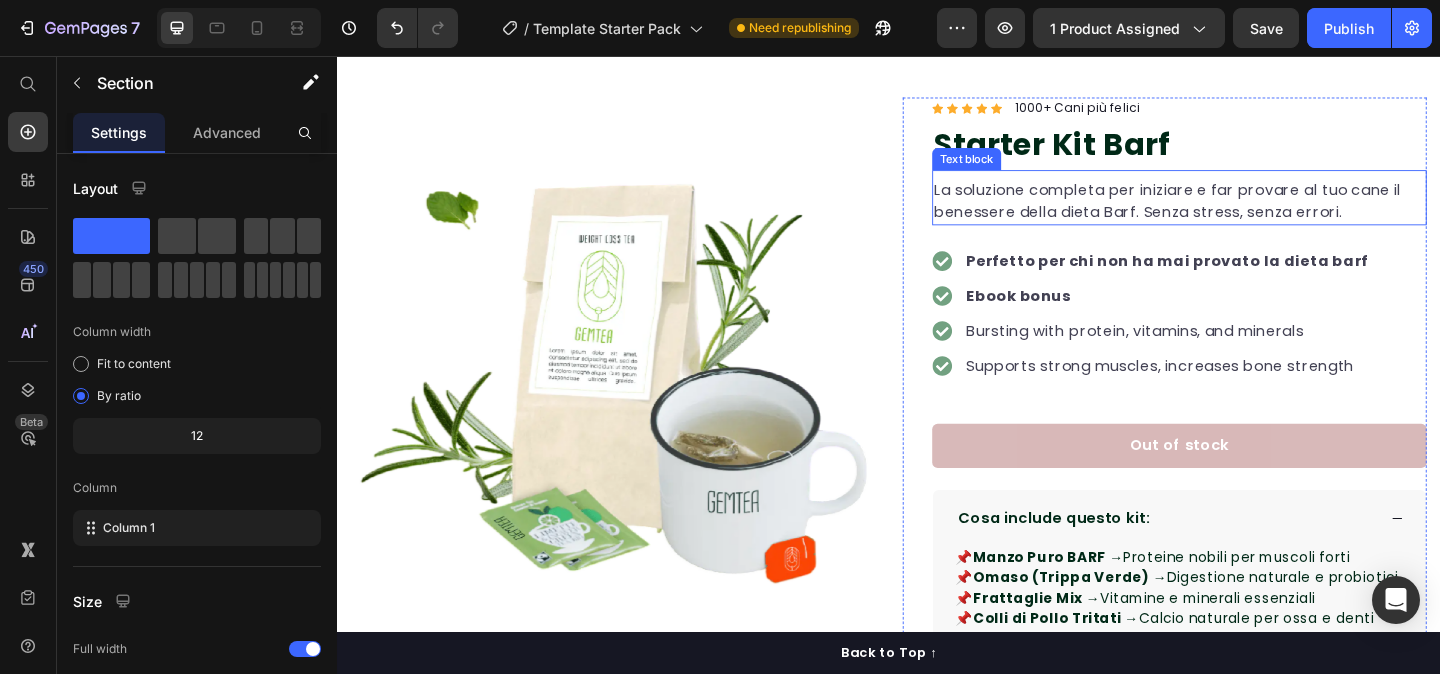 click on "Starter Kit Barf" at bounding box center (1253, 153) 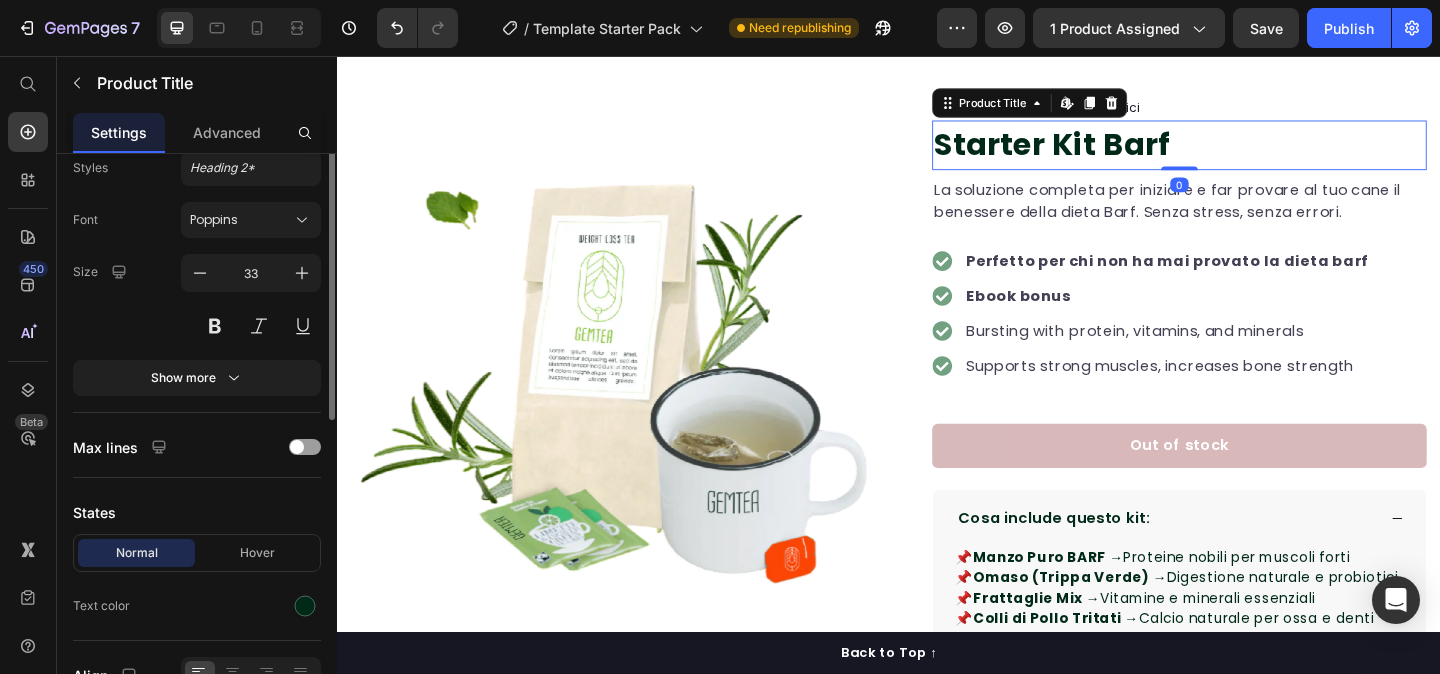 scroll, scrollTop: 422, scrollLeft: 0, axis: vertical 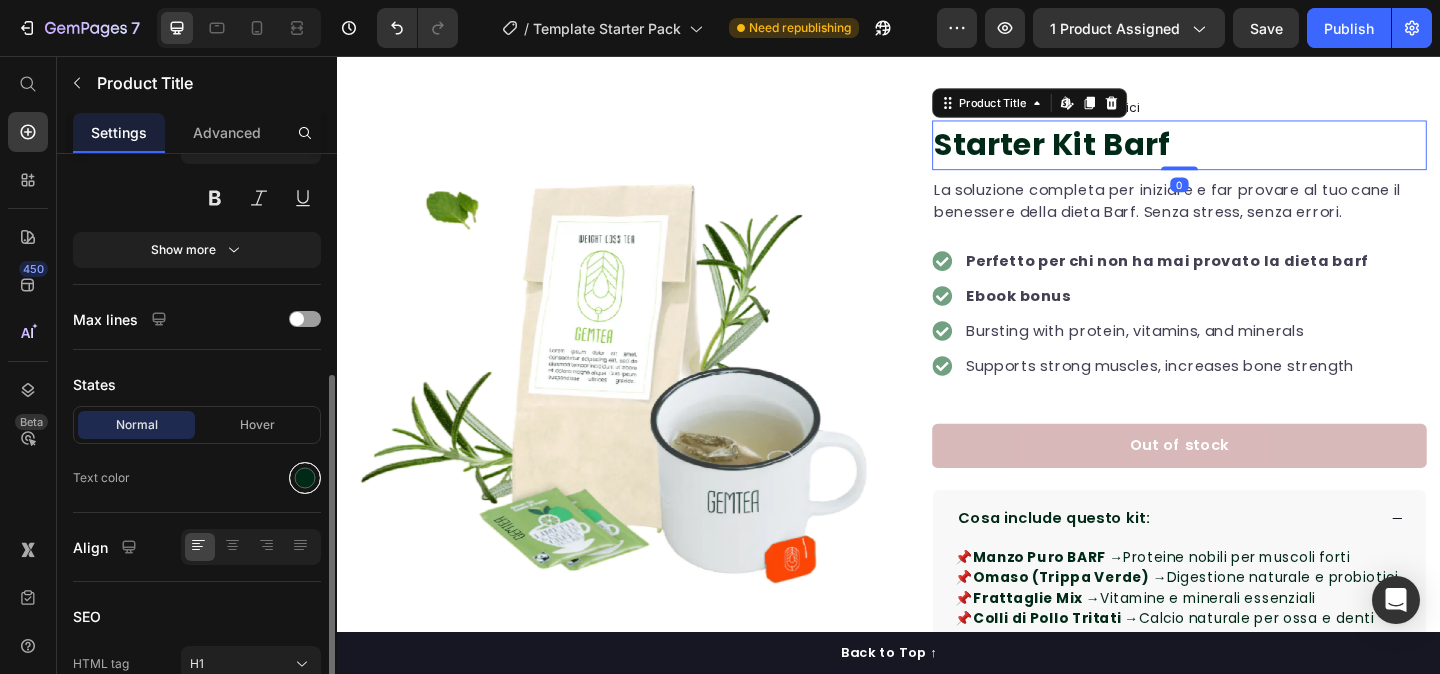 click at bounding box center (305, 478) 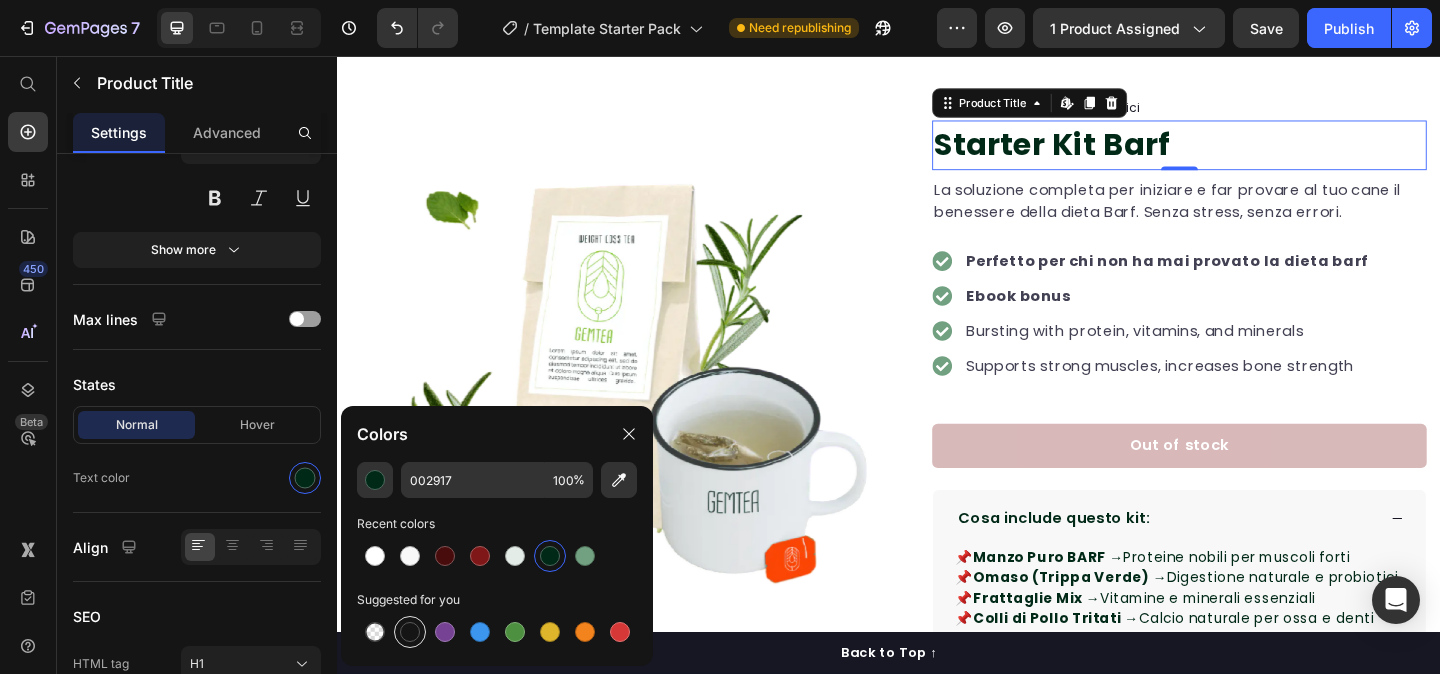 click at bounding box center [410, 632] 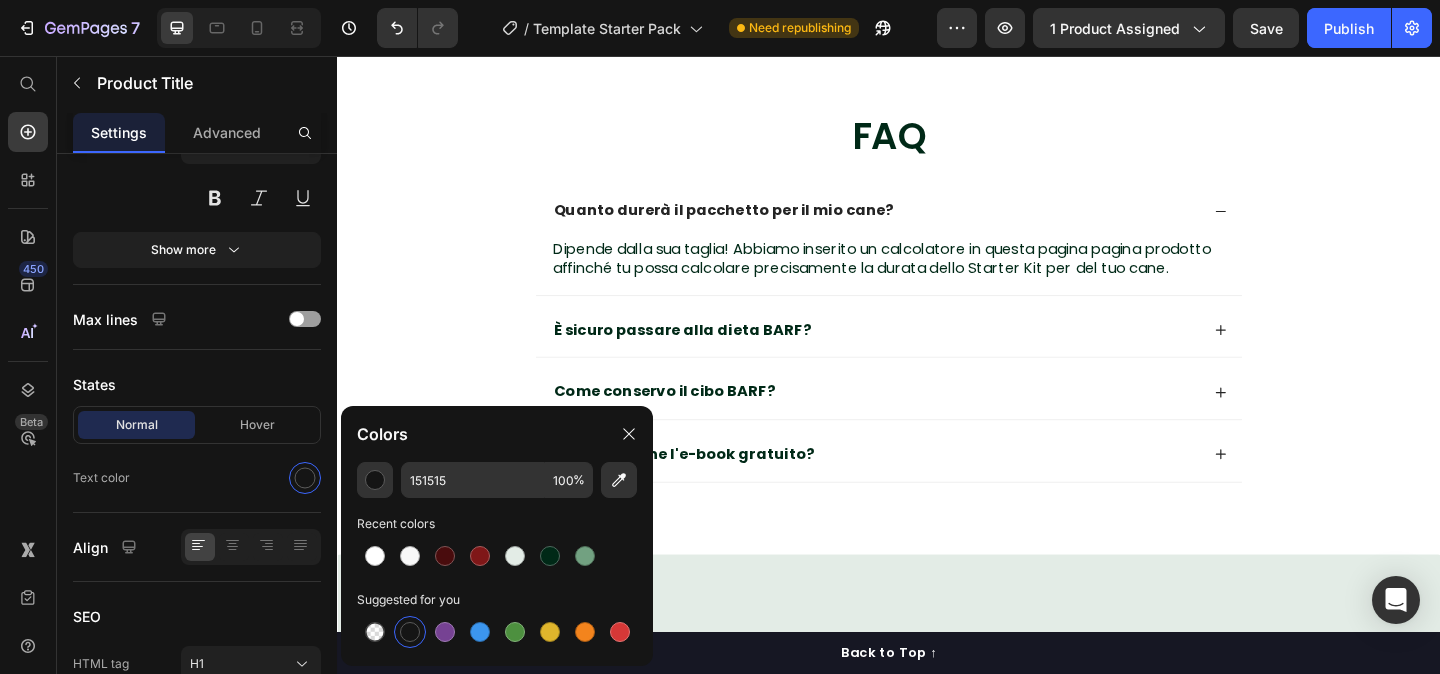 scroll, scrollTop: 2423, scrollLeft: 0, axis: vertical 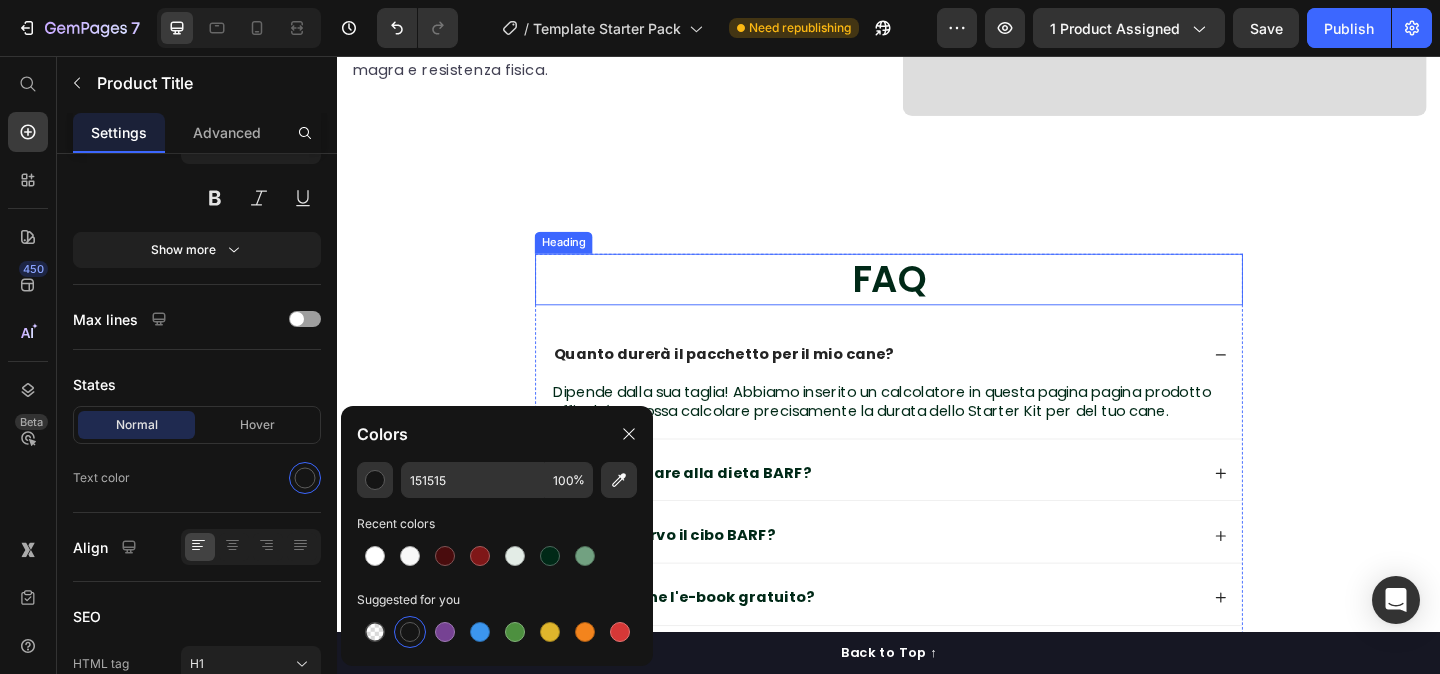 click on "FAQ" at bounding box center (937, 299) 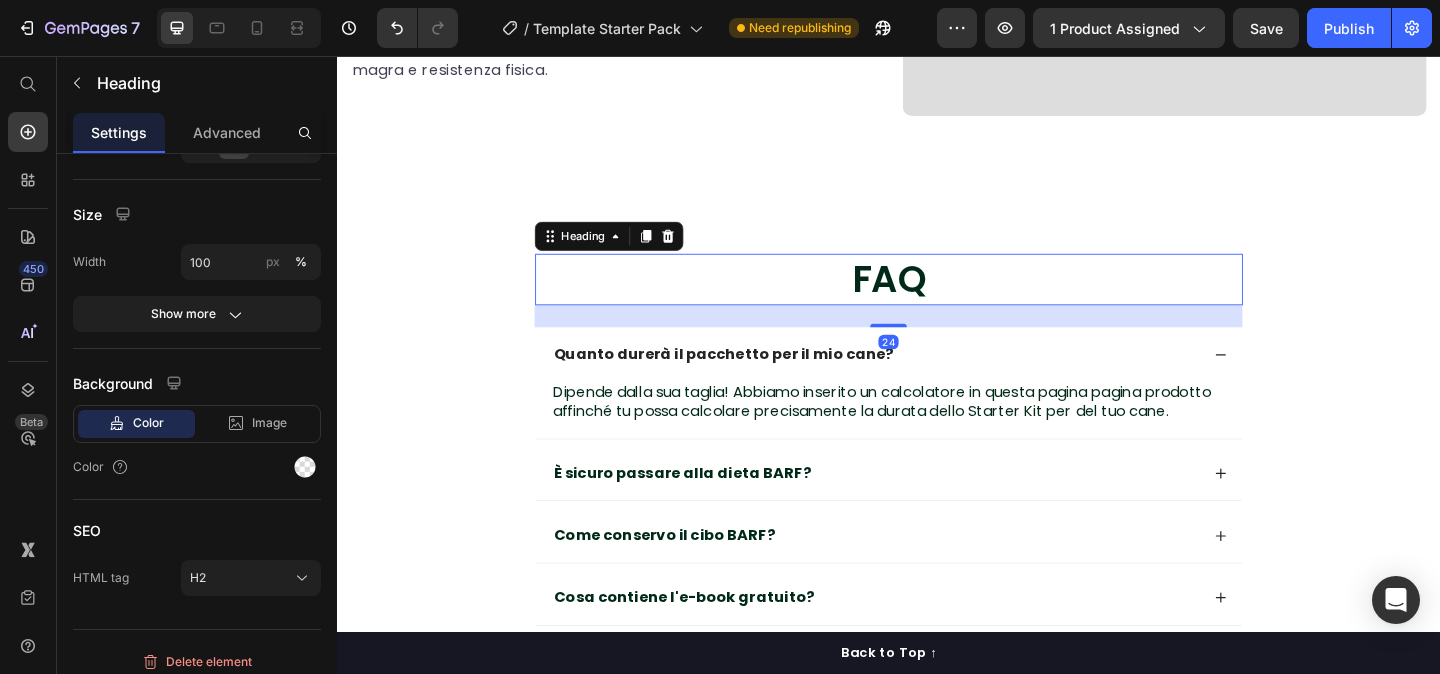 scroll, scrollTop: 0, scrollLeft: 0, axis: both 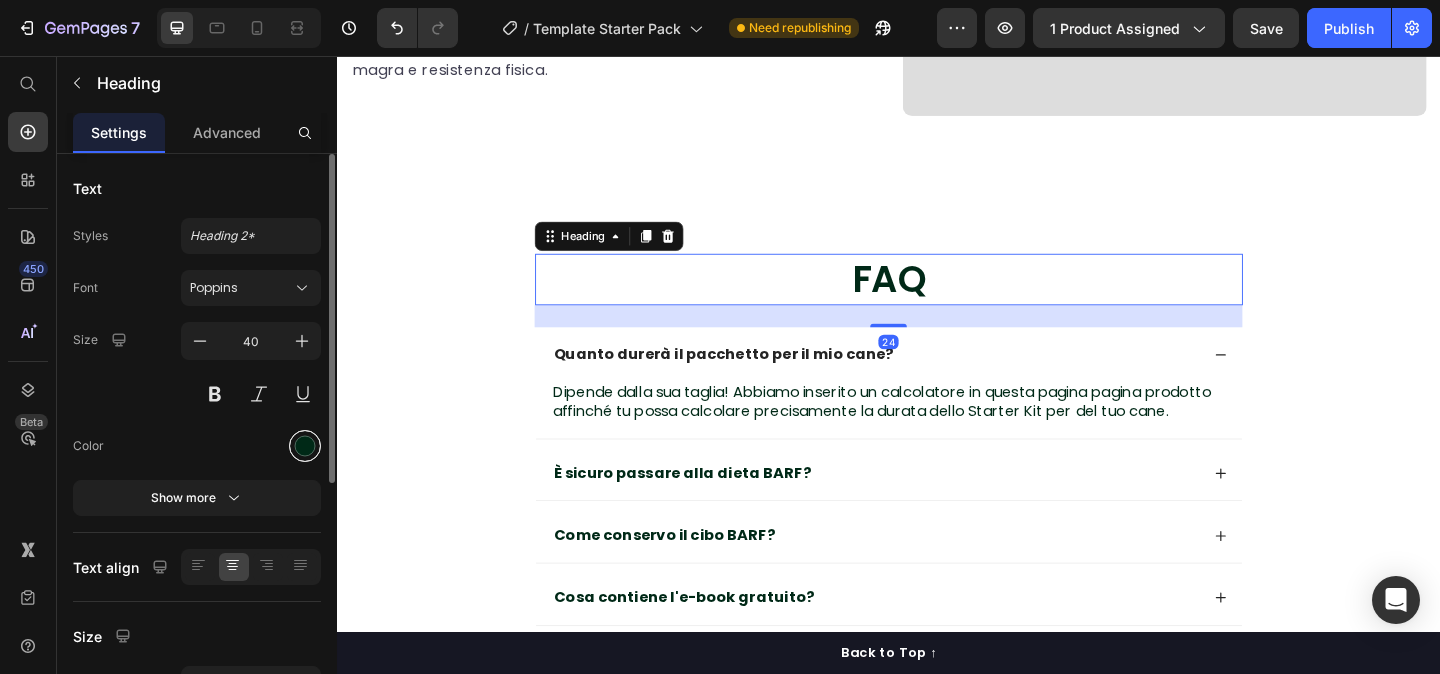 click at bounding box center (305, 446) 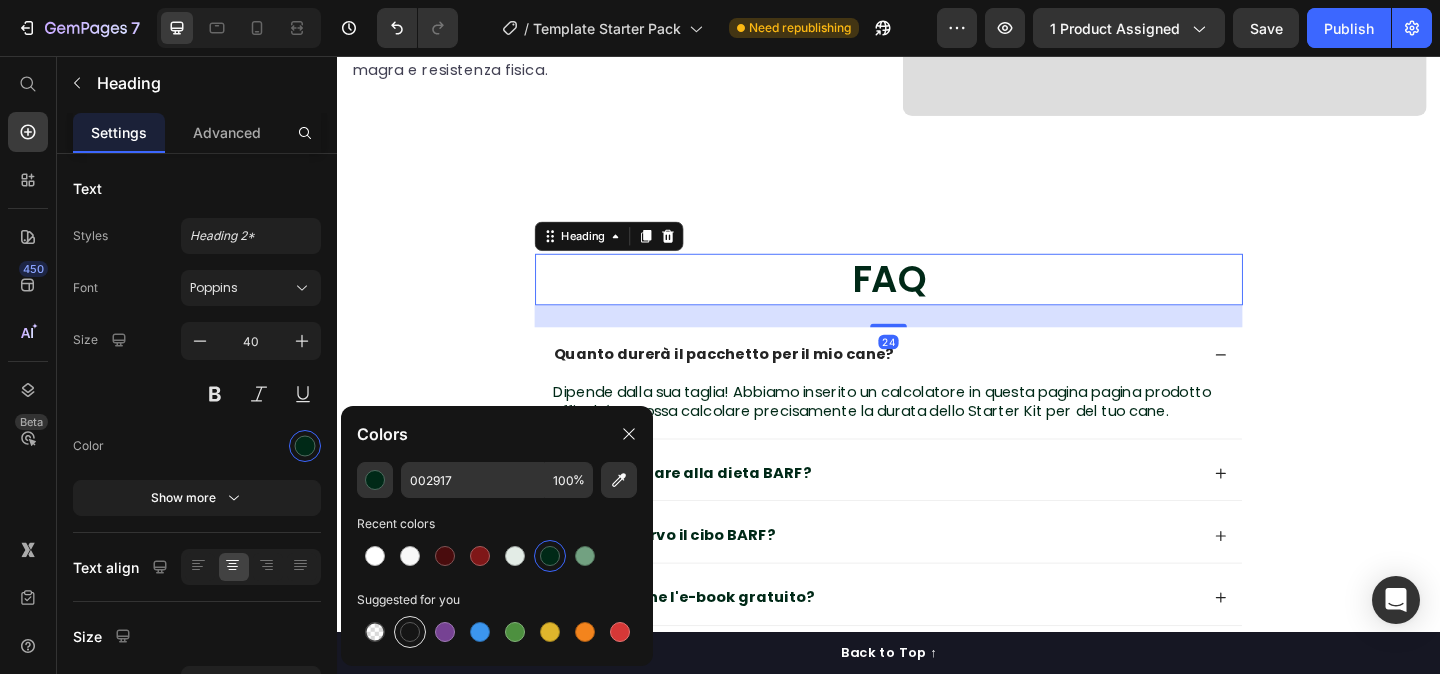 click at bounding box center (410, 632) 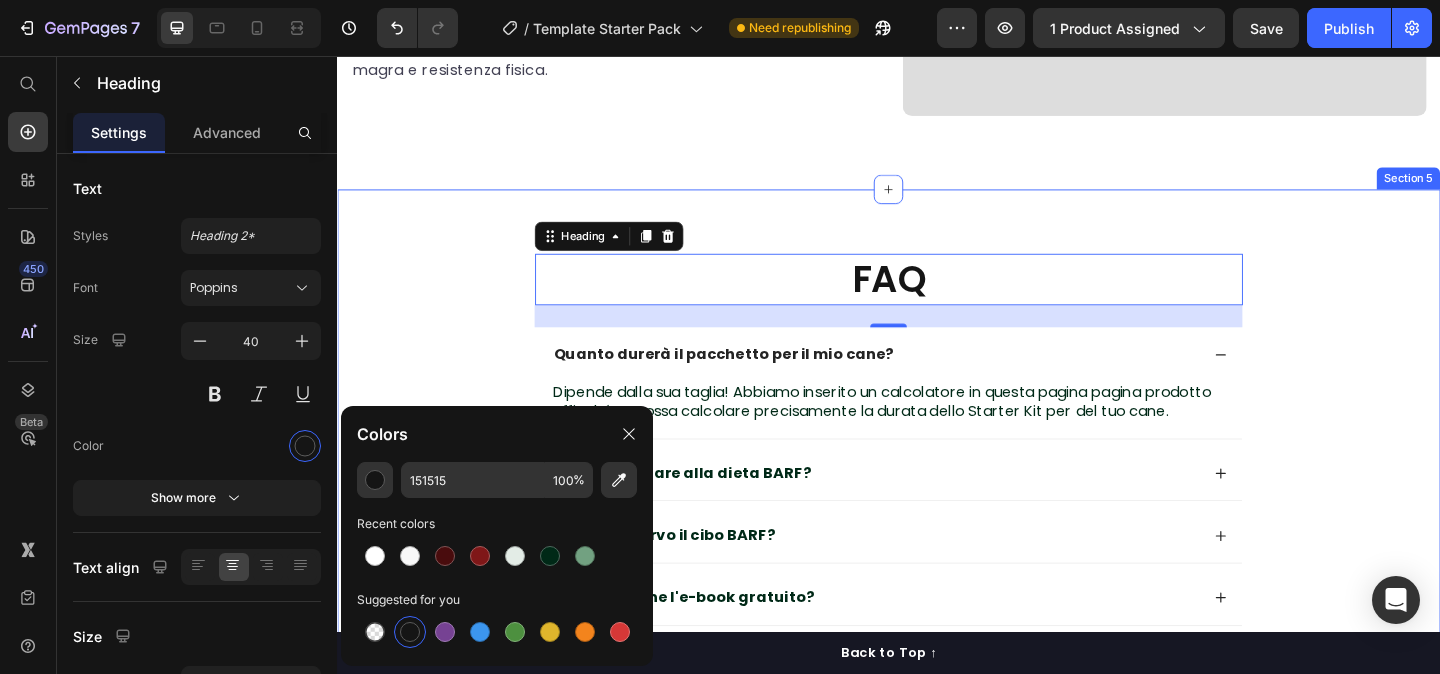 click on "FAQ Heading   24
Quanto durerà il pacchetto per il mio cane? Dipende dalla sua taglia! Abbiamo inserito un calcolatore in questa pagina pagina prodotto affinché tu possa calcolare precisamente la durata dello Starter Kit per del tuo cane. Text Block
È sicuro passare alla dieta BARF?
Come conservo il cibo BARF?
Cosa contiene l'e-book gratuito?  Accordion Row" at bounding box center [937, 493] 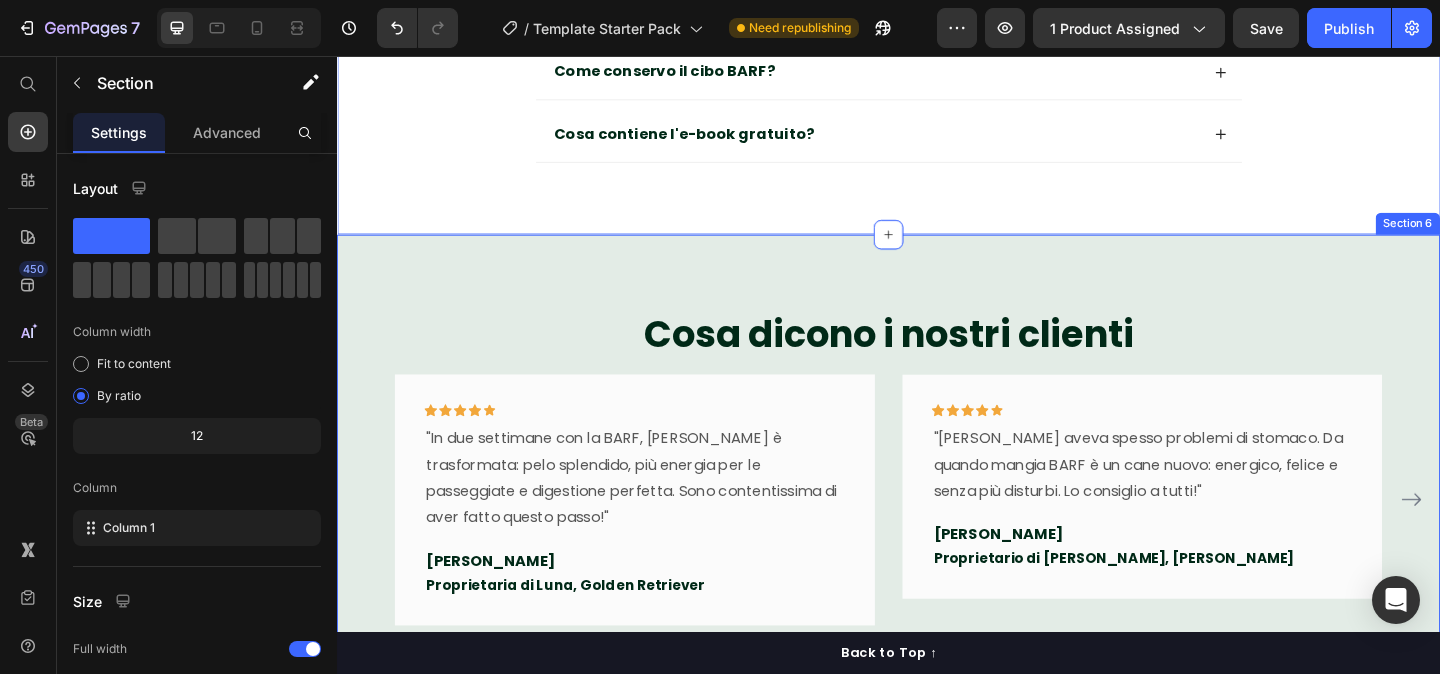 scroll, scrollTop: 2959, scrollLeft: 0, axis: vertical 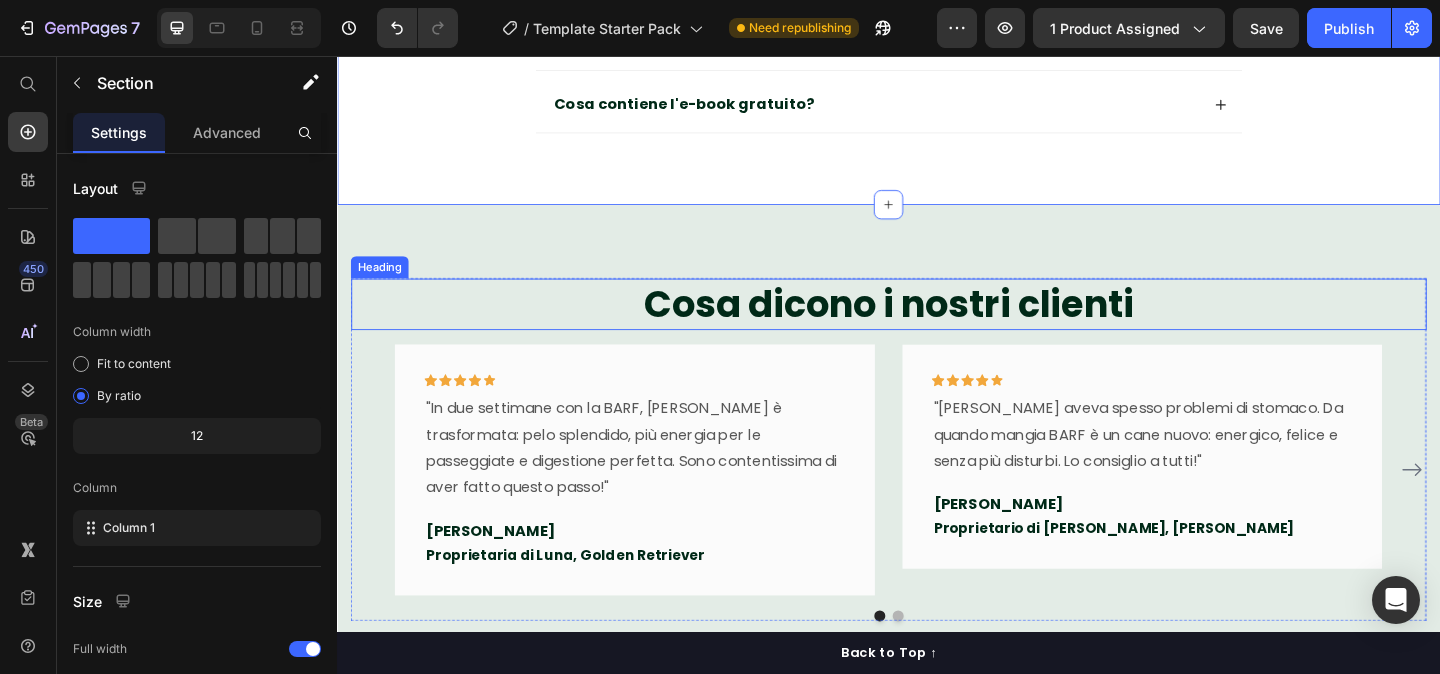 click on "Cosa dicono i nostri clienti" at bounding box center [937, 326] 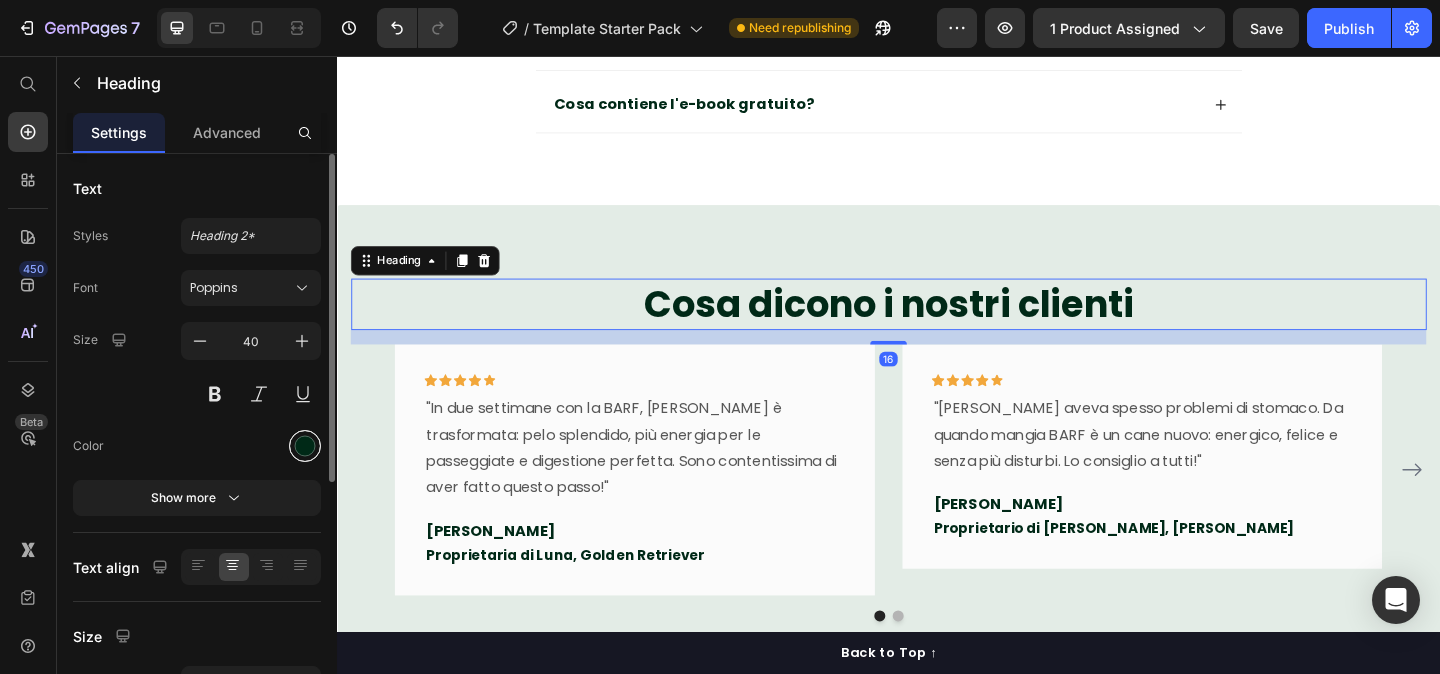 click at bounding box center [305, 446] 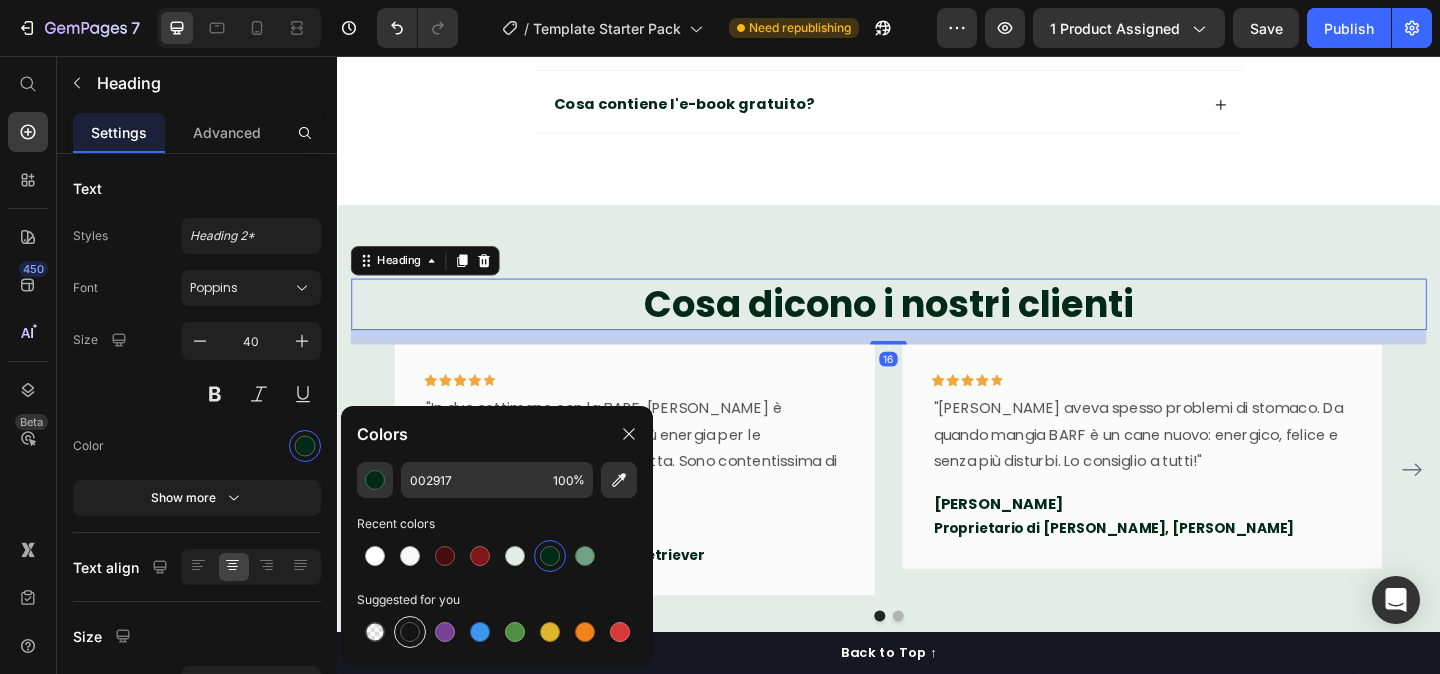 click at bounding box center [410, 632] 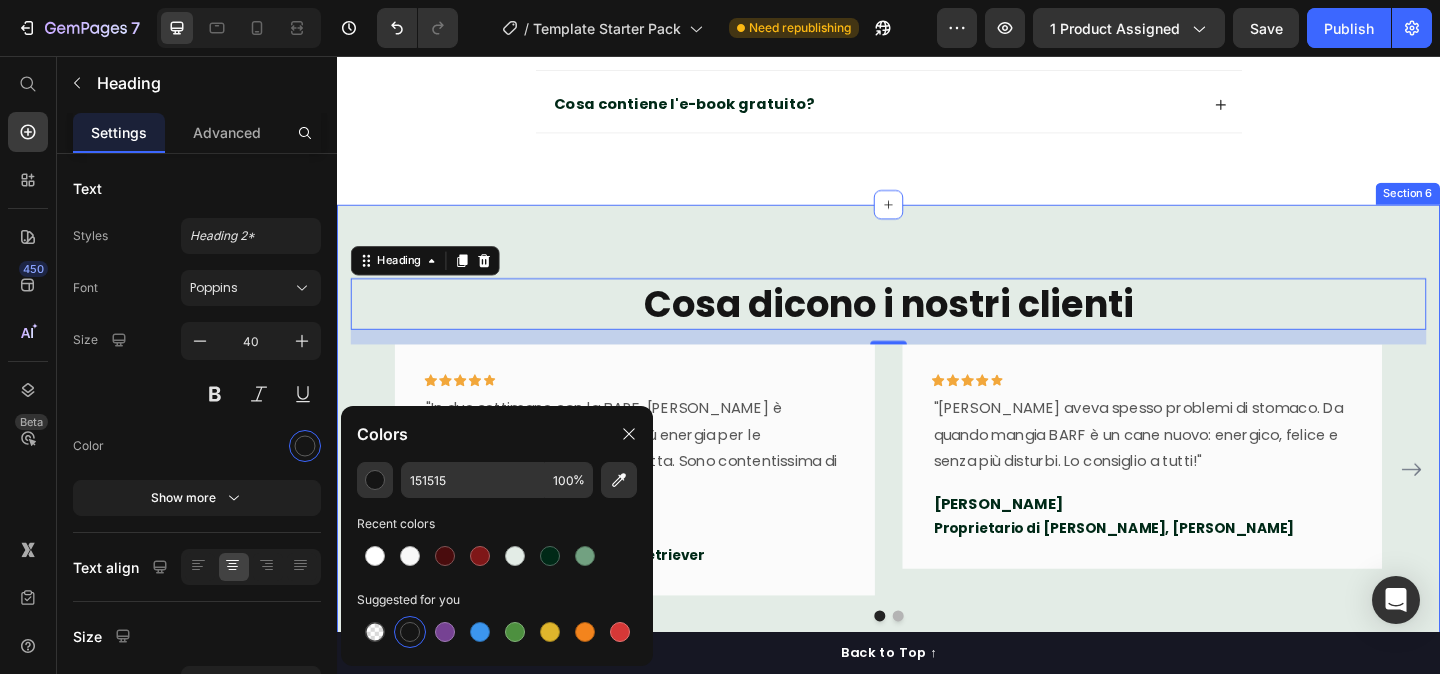 click on "Cosa dicono i nostri clienti Heading   16
Icon
Icon
Icon
Icon
Icon Row  "In due settimane con la BARF, Luna è trasformata: pelo splendido, più energia per le passeggiate e digestione perfetta. Sono contentissima di aver fatto questo passo!" Text block Maria T. Text block Proprietaria di Luna, Golden Retriever Text block Row
Icon
Icon
Icon
Icon
Icon Row "Max aveva spesso problemi di stomaco. Da quando mangia BARF è un cane nuovo: energico, felice e senza più disturbi. Lo consiglio a tutti!" Text block Andrea M Text block Proprietario di Max, Pastore Tedesco Text block Row
Icon
Icon
Icon
Icon
Icon Row "I consigli di Simone sono stati preziosi. Mi ha guidato passo dopo passo e ora Bella sta benissimo. Non tornerei mai indietro!" Text block Francesca R." at bounding box center [937, 484] 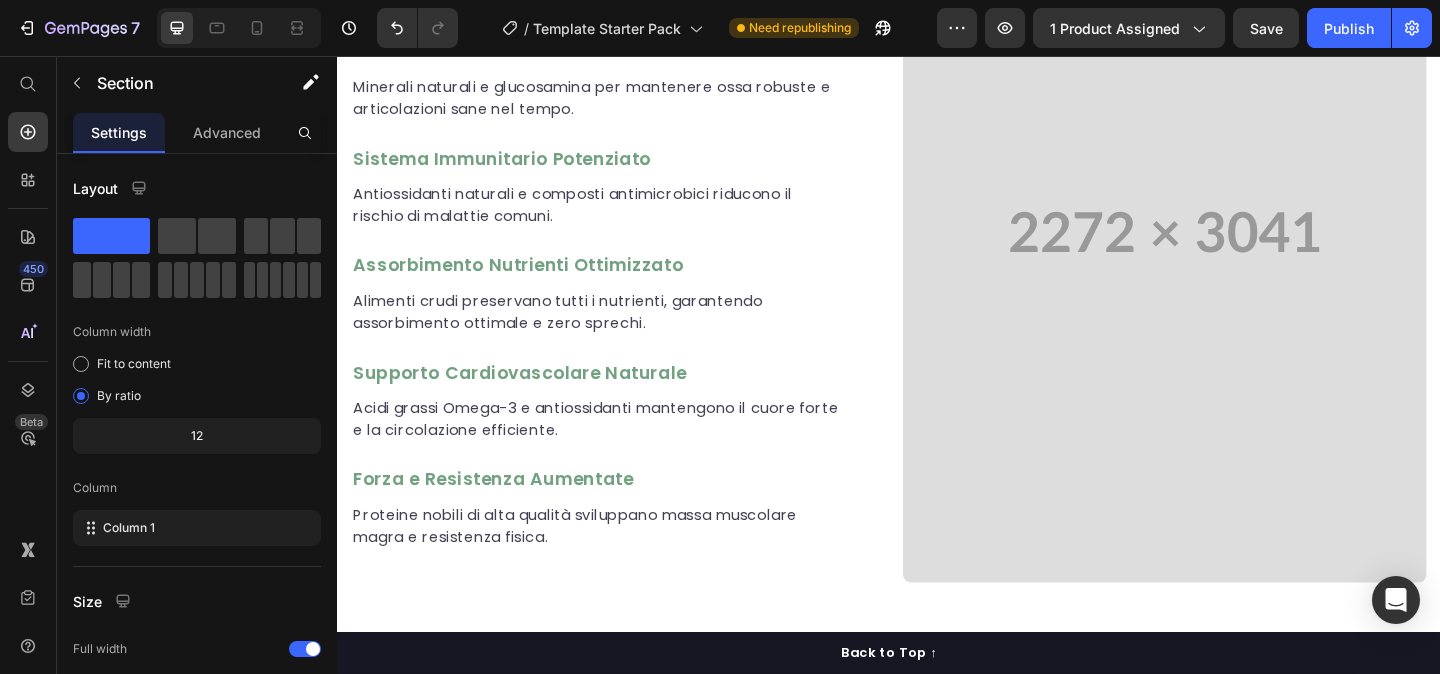 scroll, scrollTop: 2241, scrollLeft: 0, axis: vertical 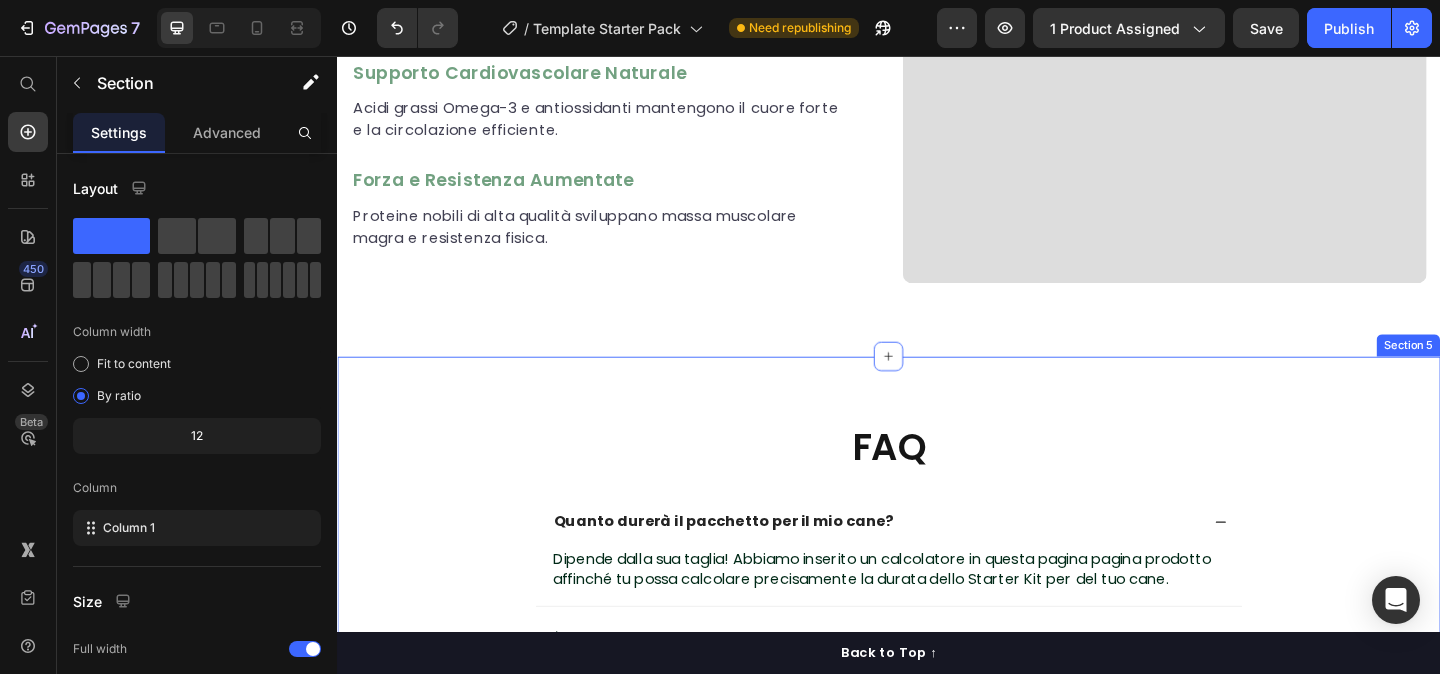 click on "FAQ Heading
Quanto durerà il pacchetto per il mio cane? Dipende dalla sua taglia! Abbiamo inserito un calcolatore in questa pagina pagina prodotto affinché tu possa calcolare precisamente la durata dello Starter Kit per del tuo cane. Text Block
È sicuro passare alla dieta BARF?
Come conservo il cibo BARF?
Cosa contiene l'e-book gratuito?  Accordion Row Section 5" at bounding box center (937, 659) 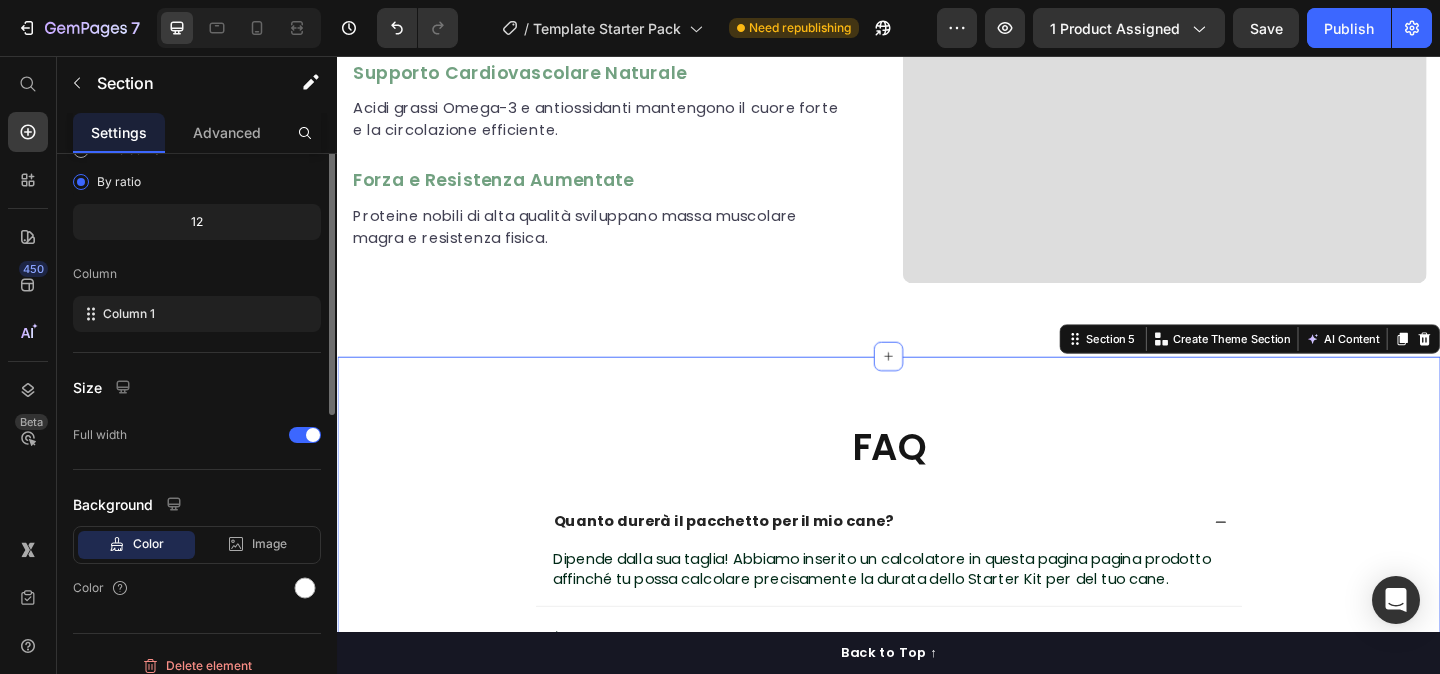 scroll, scrollTop: 231, scrollLeft: 0, axis: vertical 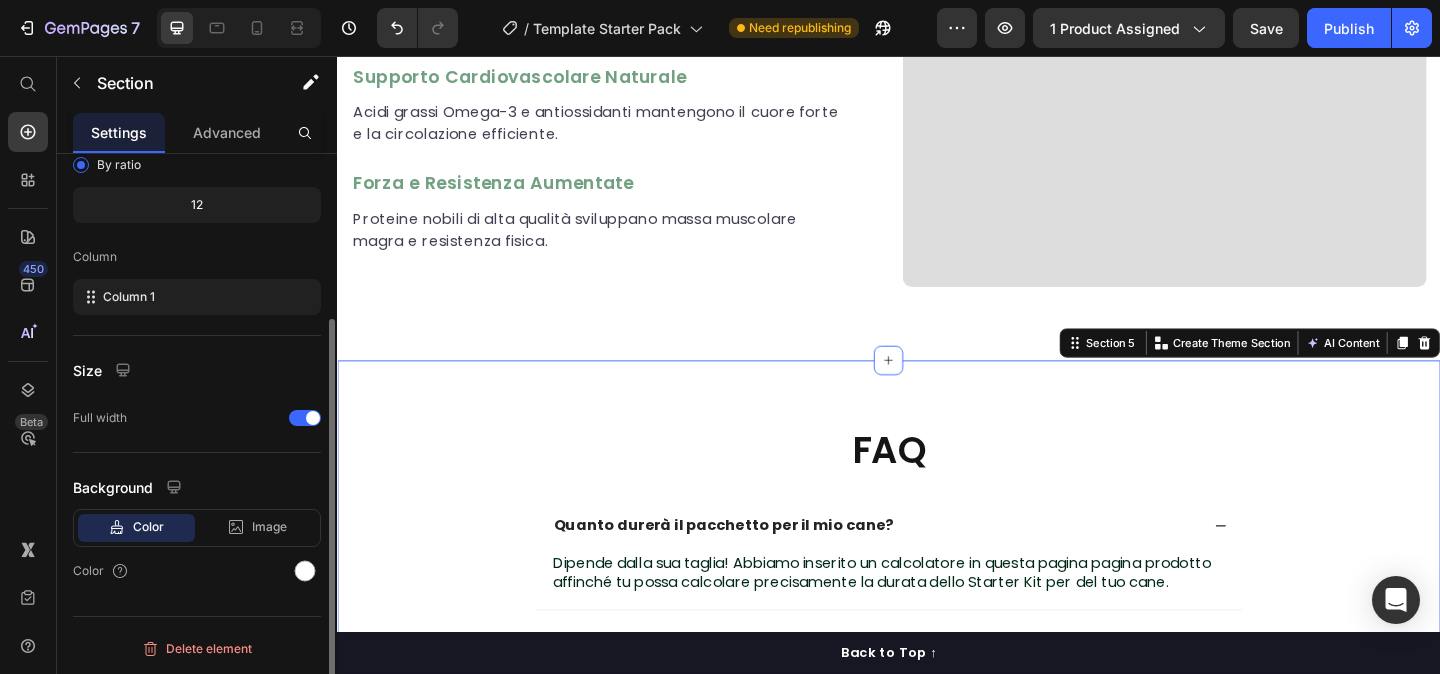 click on "Background Color Image Video  Color" 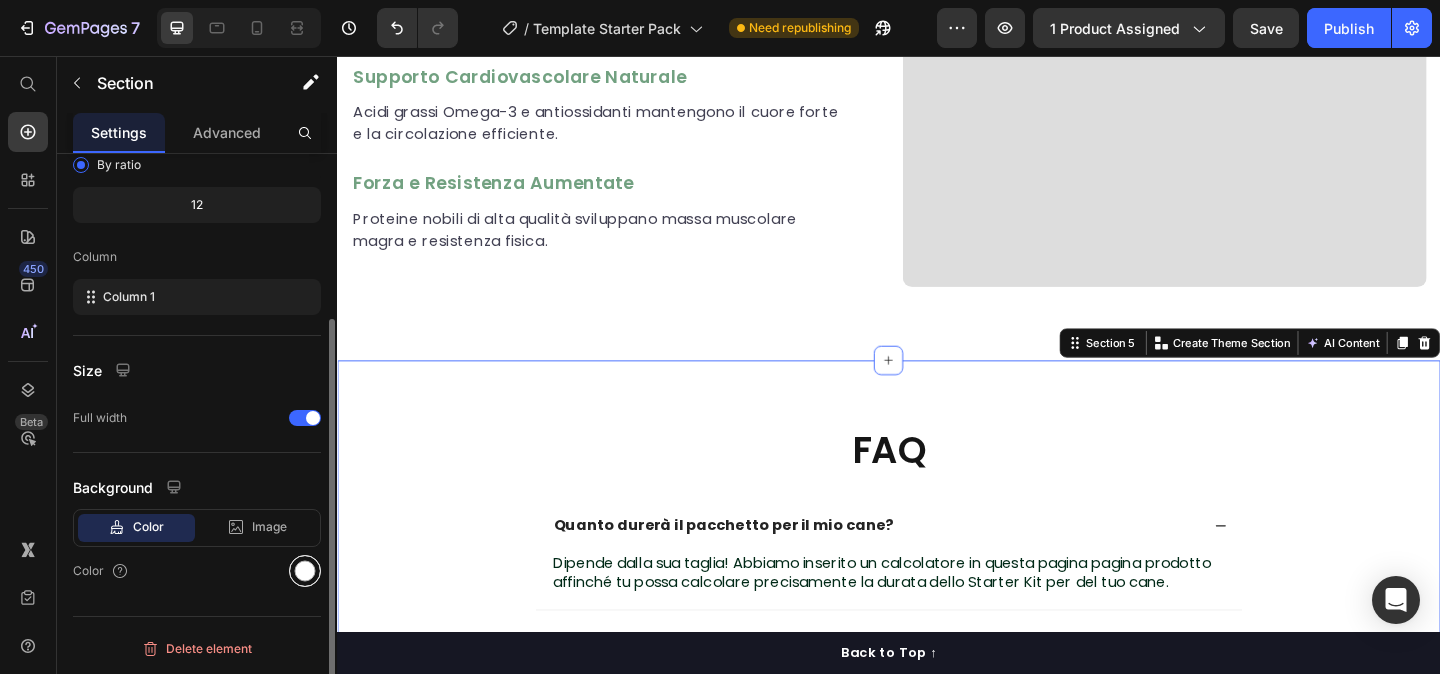 click at bounding box center [305, 571] 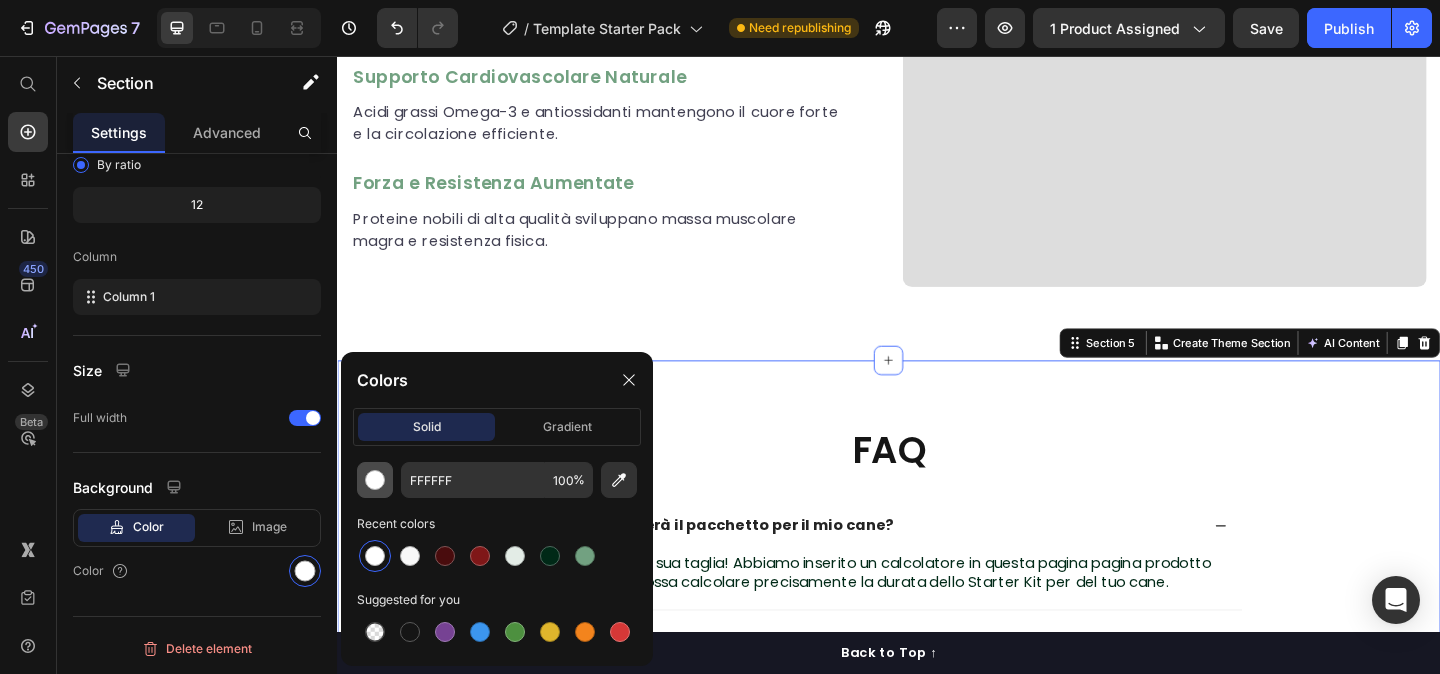 click at bounding box center [375, 480] 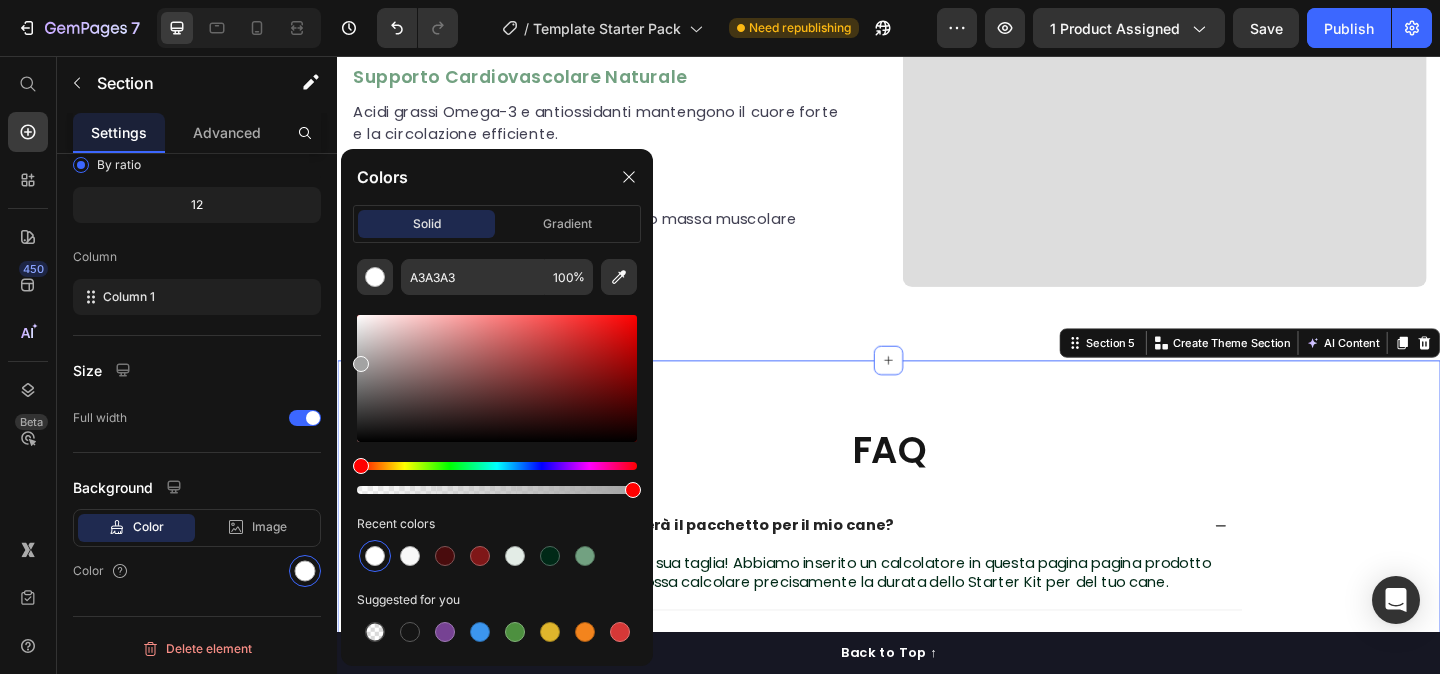 drag, startPoint x: 359, startPoint y: 323, endPoint x: 349, endPoint y: 360, distance: 38.327538 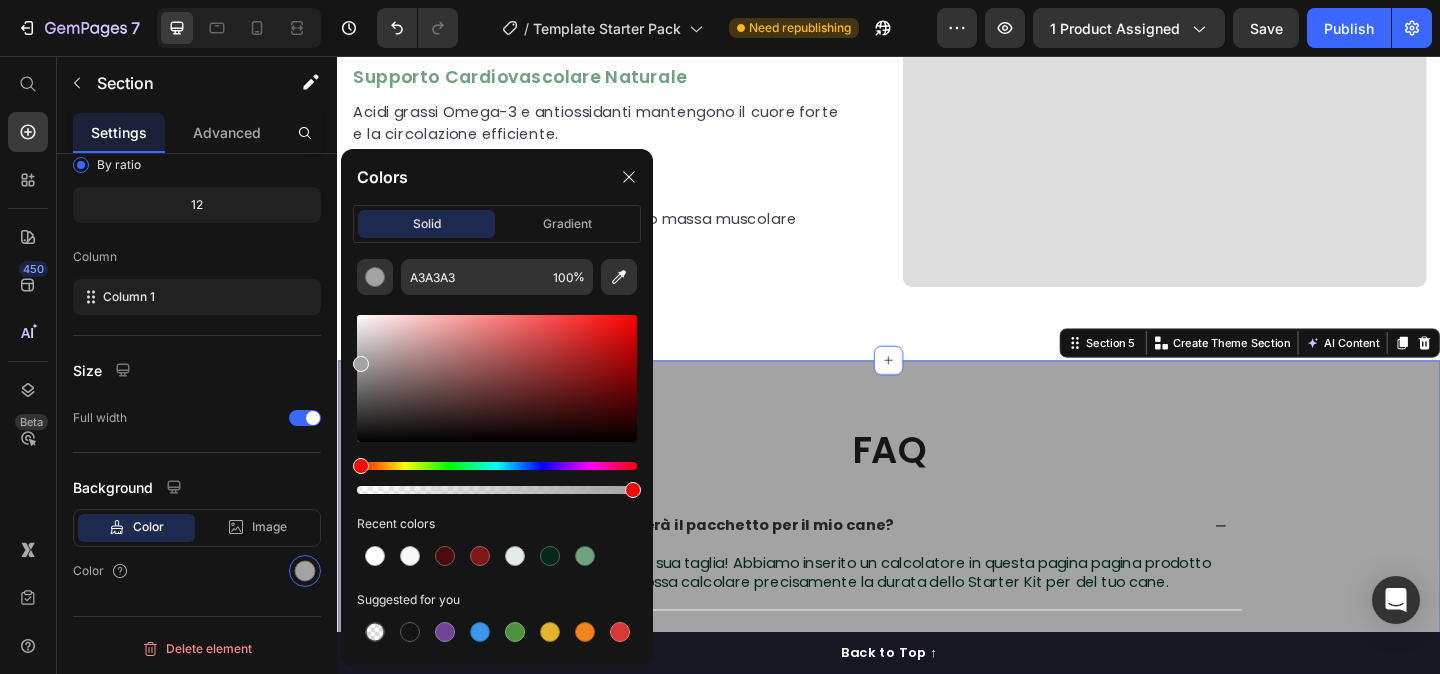 click on "A3A3A3 100 % Recent colors Suggested for you" 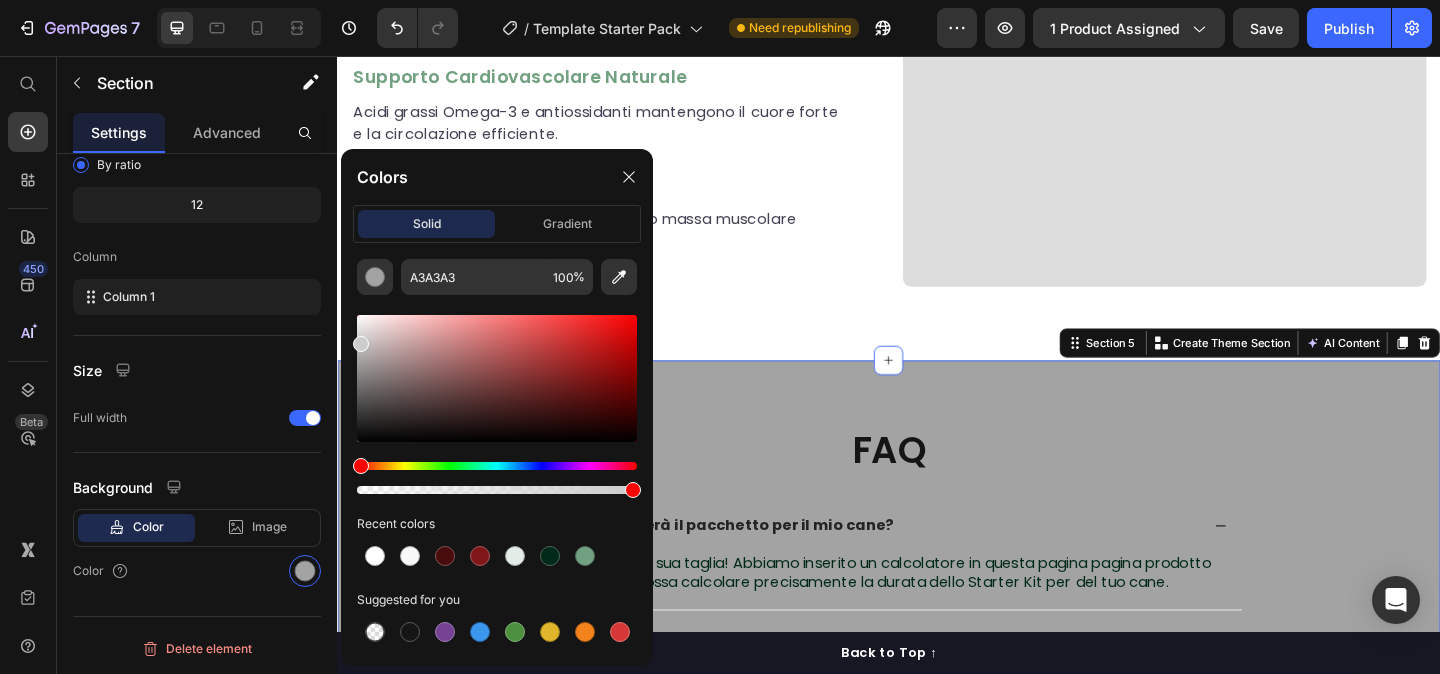 drag, startPoint x: 356, startPoint y: 359, endPoint x: 349, endPoint y: 340, distance: 20.248457 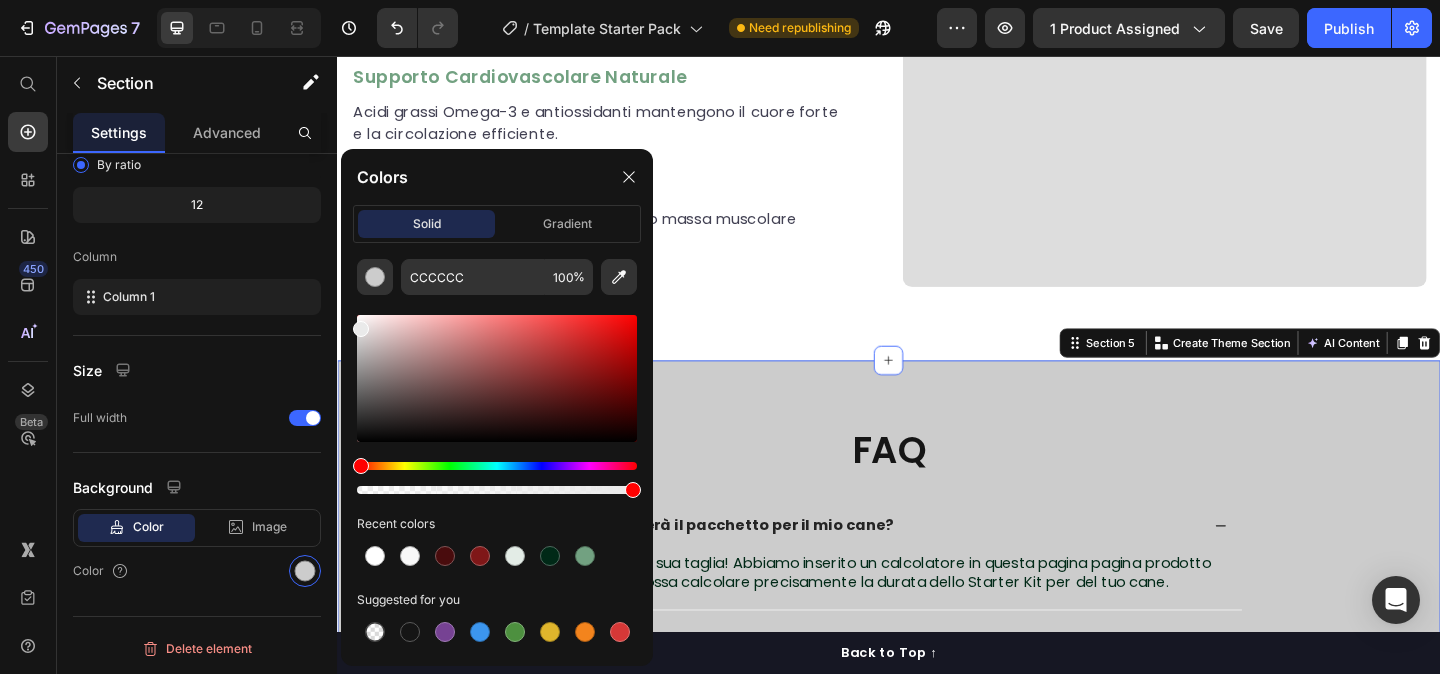 drag, startPoint x: 361, startPoint y: 343, endPoint x: 348, endPoint y: 324, distance: 23.021729 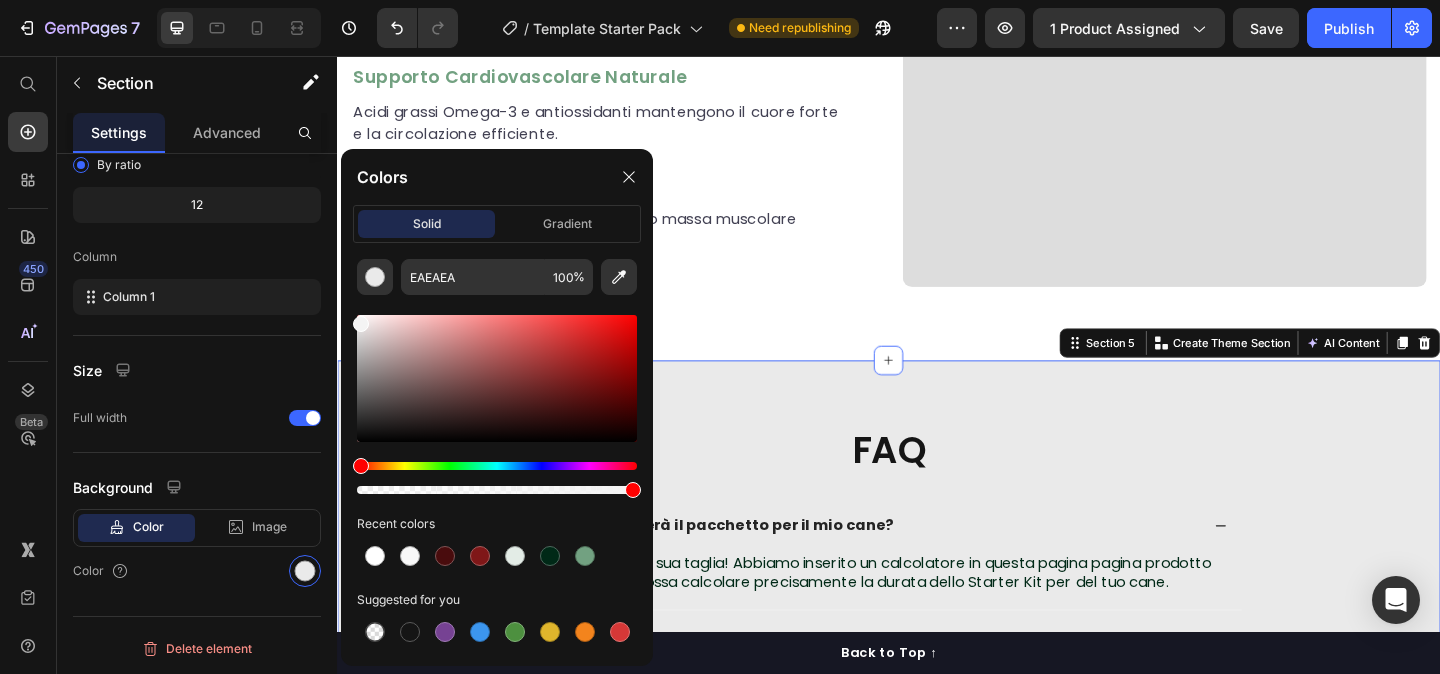 type on "F4F4F4" 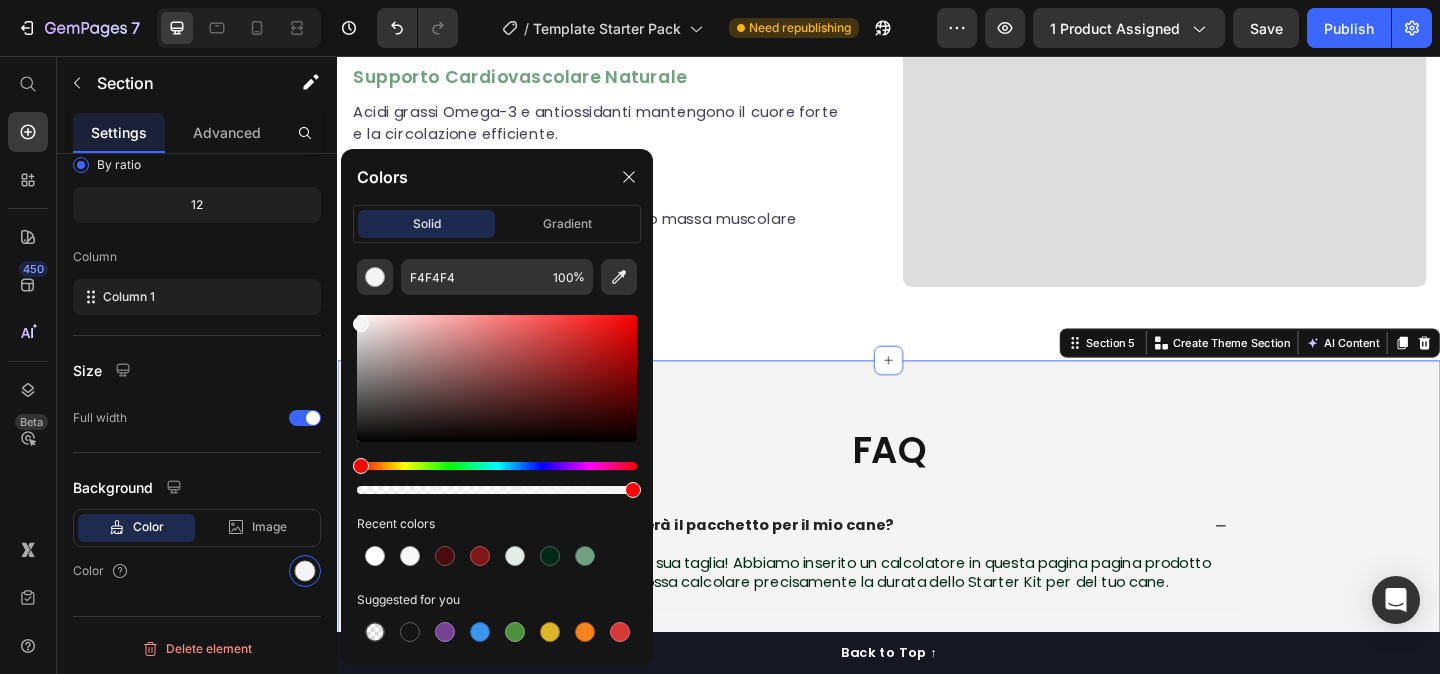 drag, startPoint x: 355, startPoint y: 330, endPoint x: 349, endPoint y: 319, distance: 12.529964 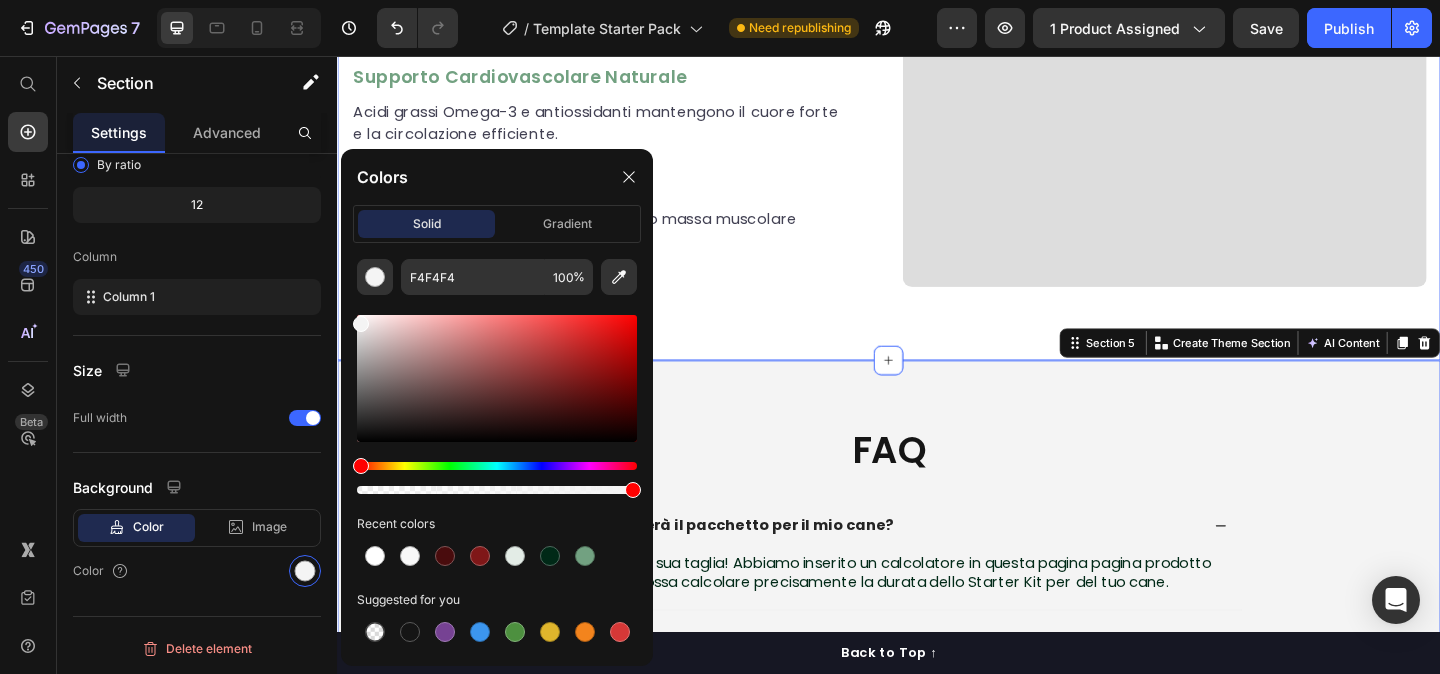 click on "Scopri i benefici nascosti in ogni boccone naturale Heading Ossa e Articolazioni Forti Text block Minerali naturali e glucosamina per mantenere ossa robuste e articolazioni sane nel tempo. Text block Sistema Immunitario Potenziato Text block Antiossidanti naturali e composti antimicrobici riducono il rischio di malattie comuni. Text block Assorbimento Nutrienti Ottimizzato Text block Alimenti crudi preservano tutti i nutrienti, garantendo assorbimento ottimale e zero sprechi. Text block Supporto Cardiovascolare Naturale  Text block Acidi grassi Omega-3 e antiossidanti mantengono il cuore forte e la circolazione efficiente. Text block Forza e Resistenza Aumentate  Text block Proteine nobili di alta qualità sviluppano massa muscolare magra e resistenza fisica. Text block Row Video Row Section 4" at bounding box center [937, -75] 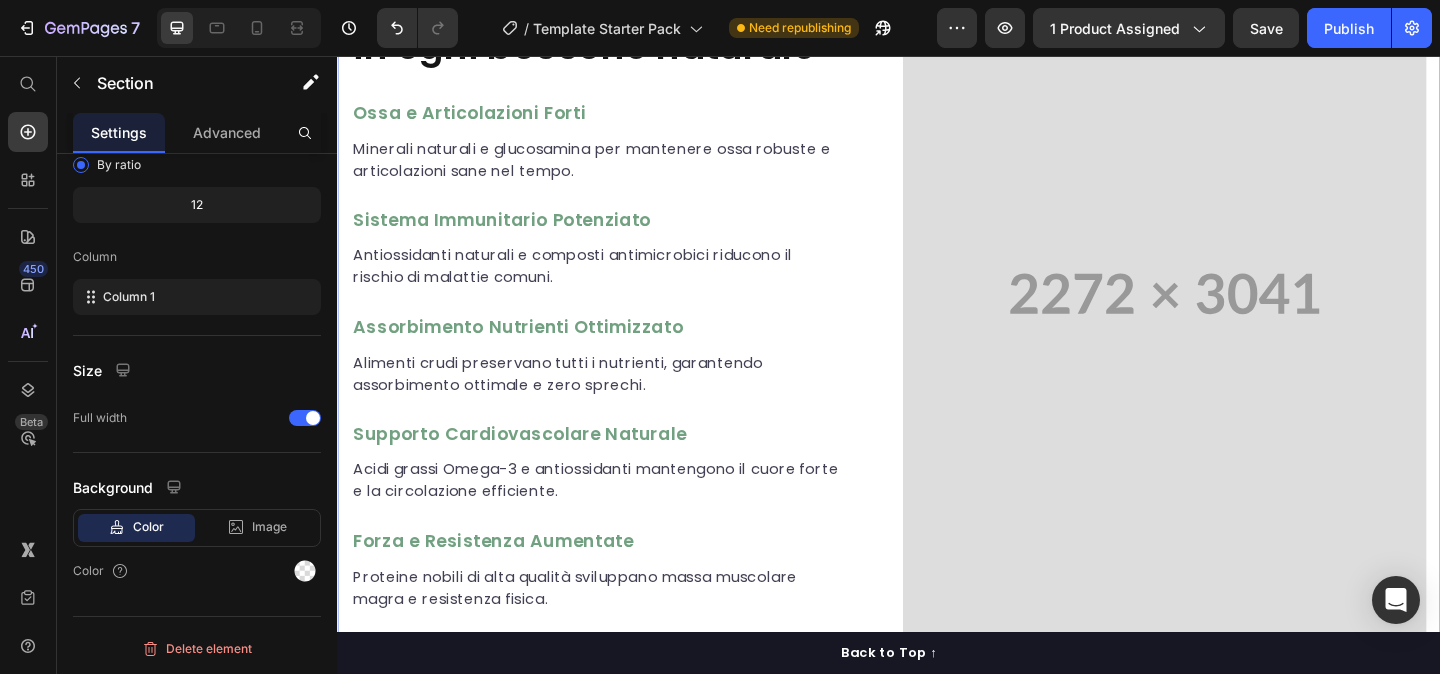 scroll, scrollTop: 1213, scrollLeft: 0, axis: vertical 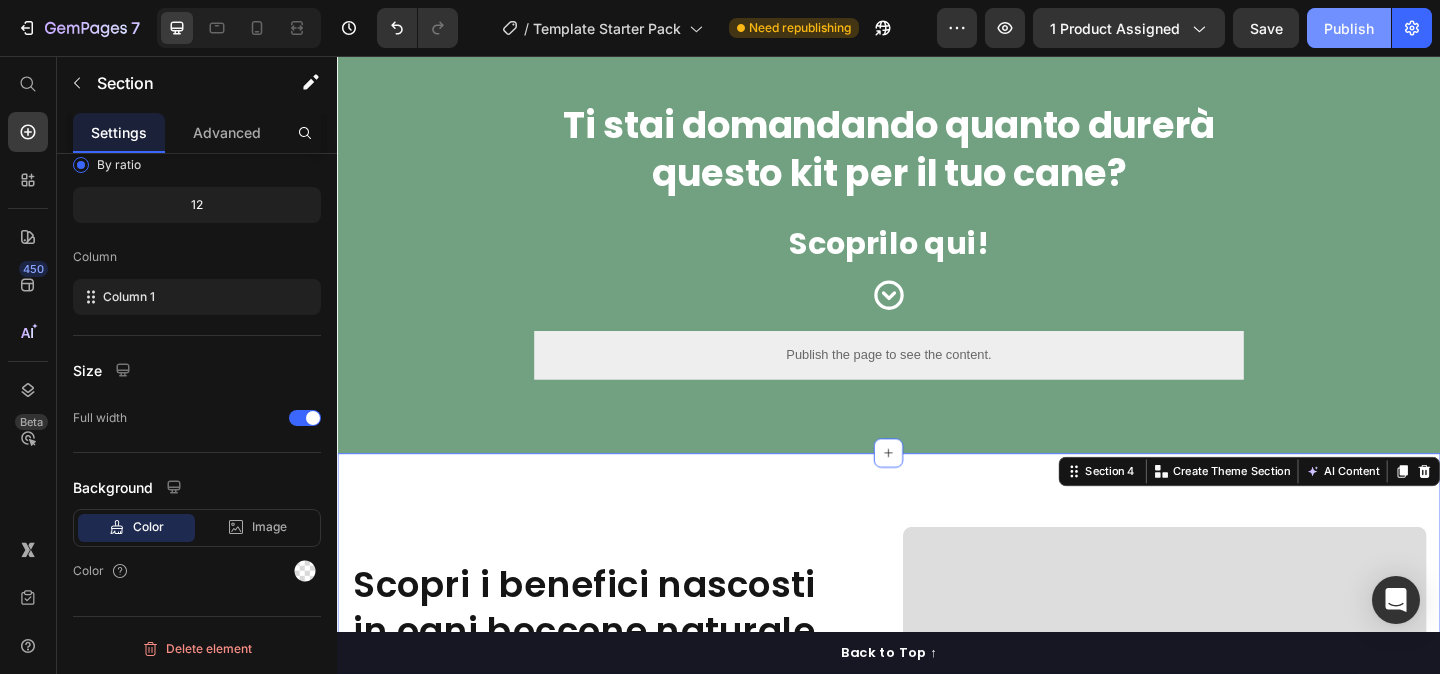 click on "Publish" 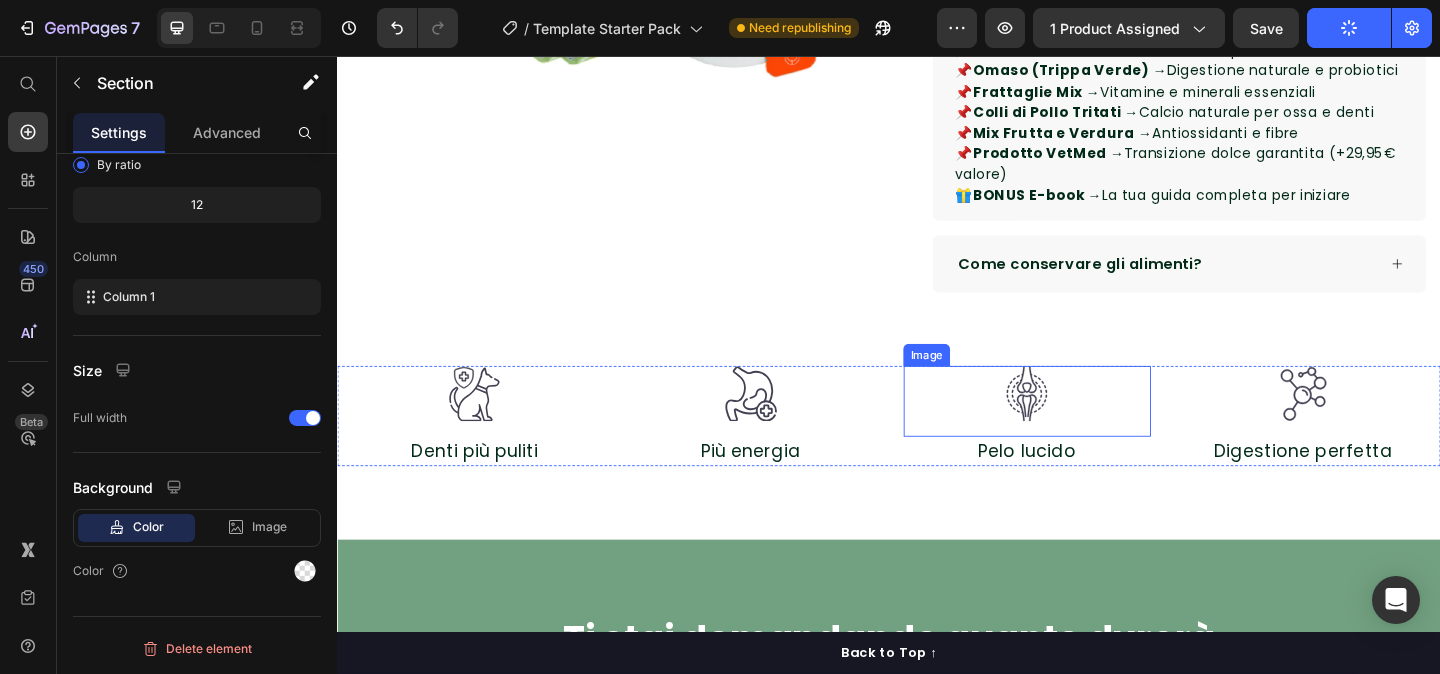 scroll, scrollTop: 887, scrollLeft: 0, axis: vertical 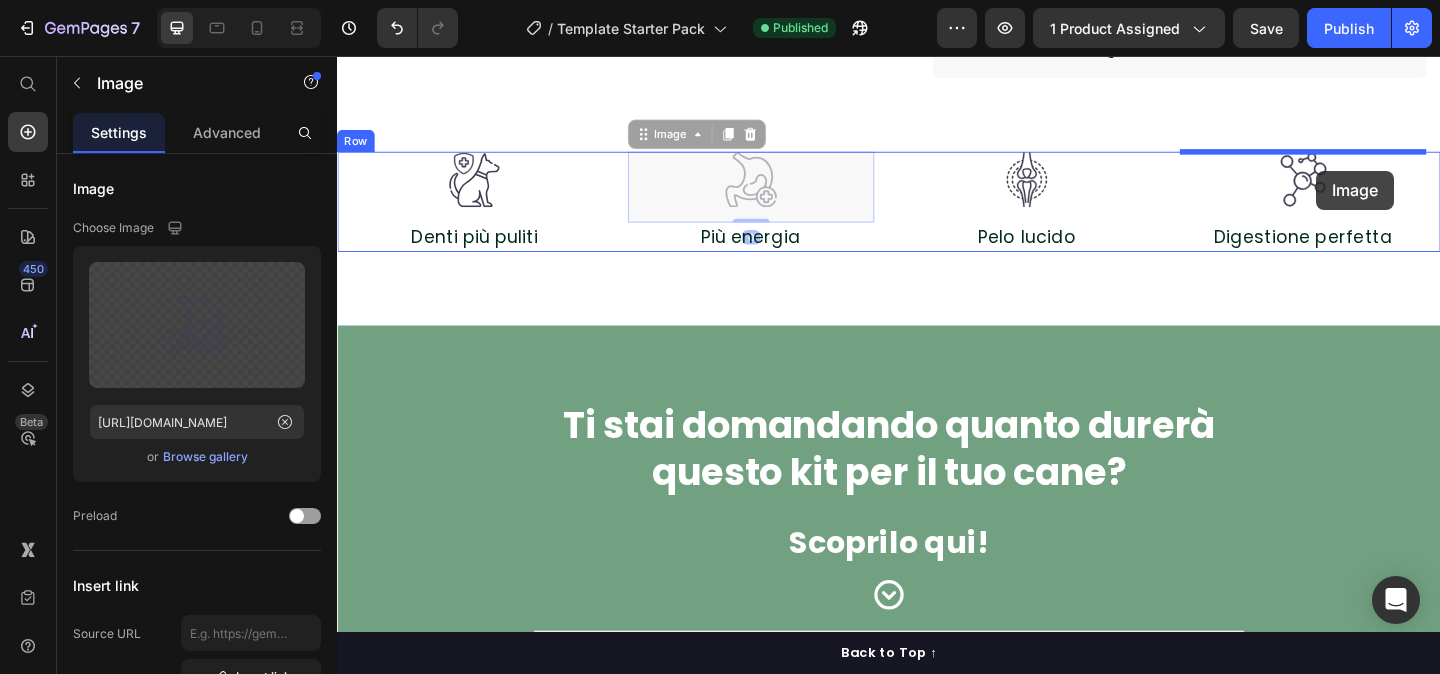 drag, startPoint x: 783, startPoint y: 195, endPoint x: 1402, endPoint y: 181, distance: 619.1583 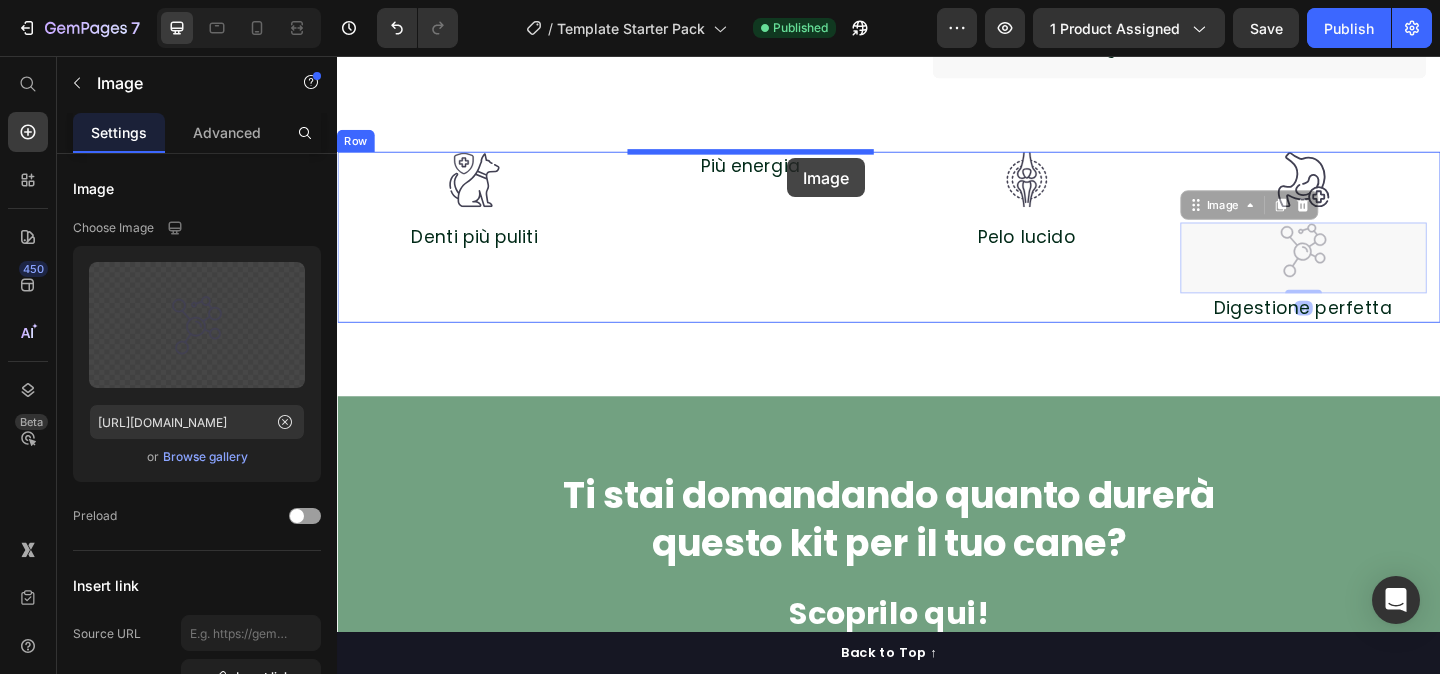 drag, startPoint x: 1391, startPoint y: 272, endPoint x: 828, endPoint y: 169, distance: 572.3443 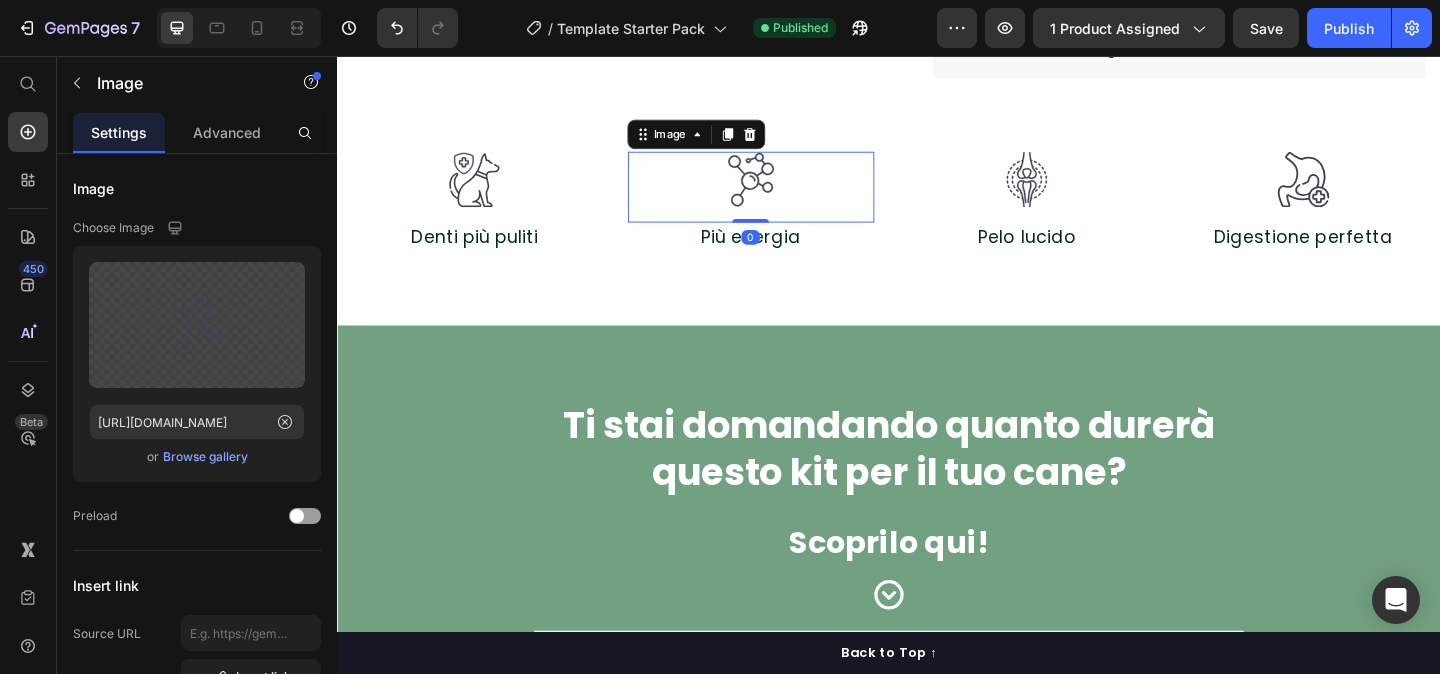 drag, startPoint x: 793, startPoint y: 248, endPoint x: 789, endPoint y: 202, distance: 46.173584 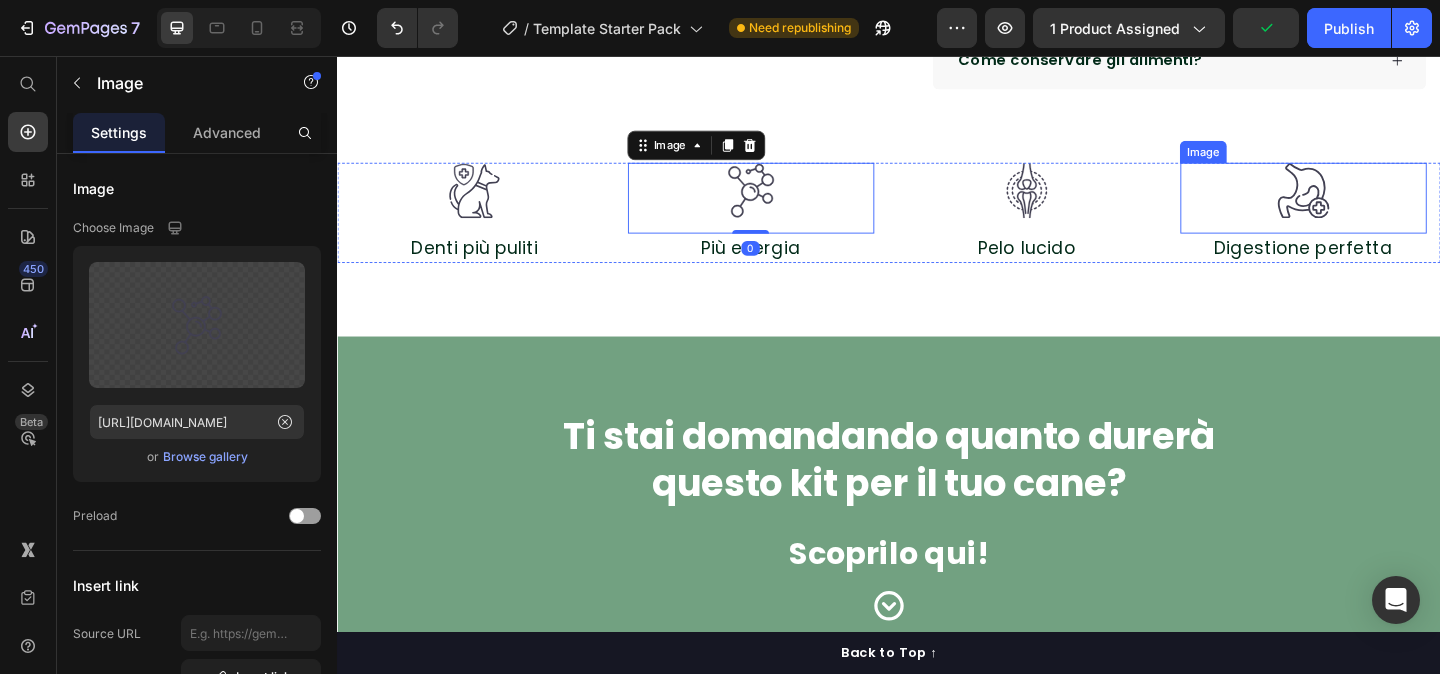 scroll, scrollTop: 859, scrollLeft: 0, axis: vertical 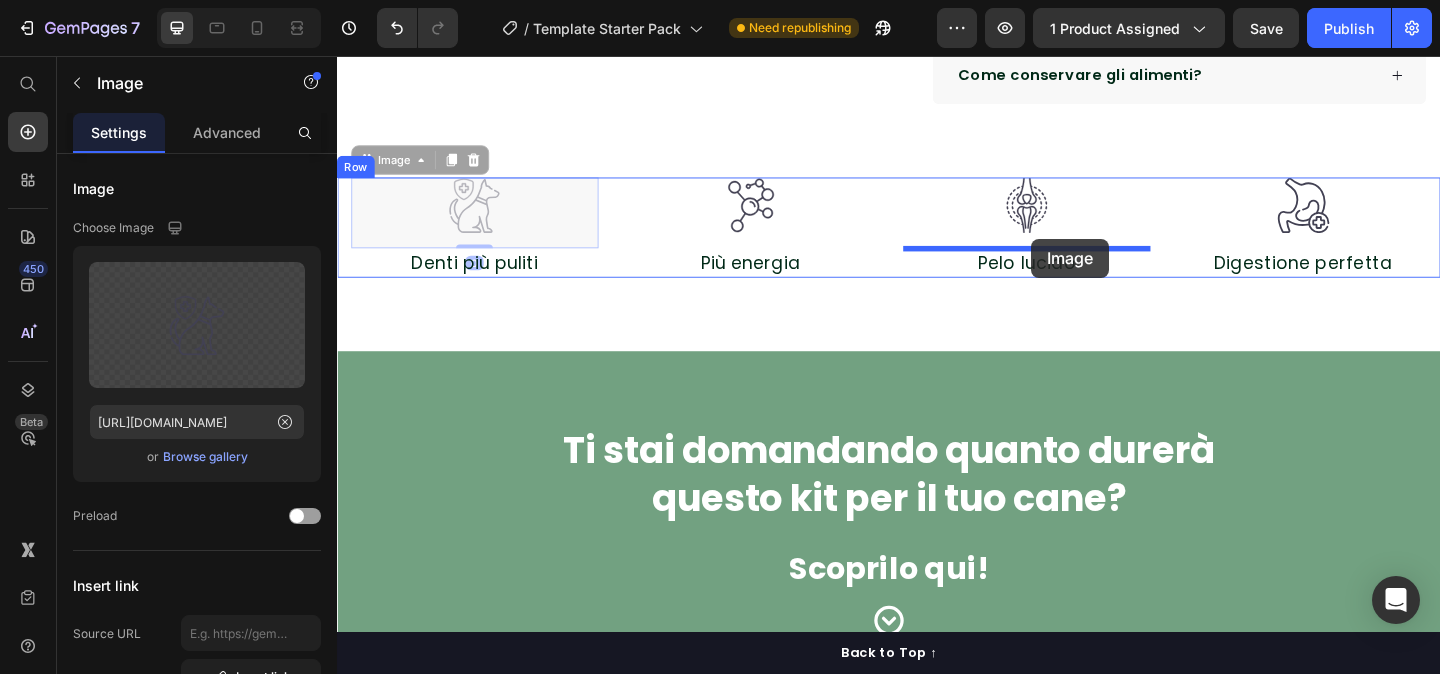 drag, startPoint x: 477, startPoint y: 225, endPoint x: 1092, endPoint y: 255, distance: 615.73126 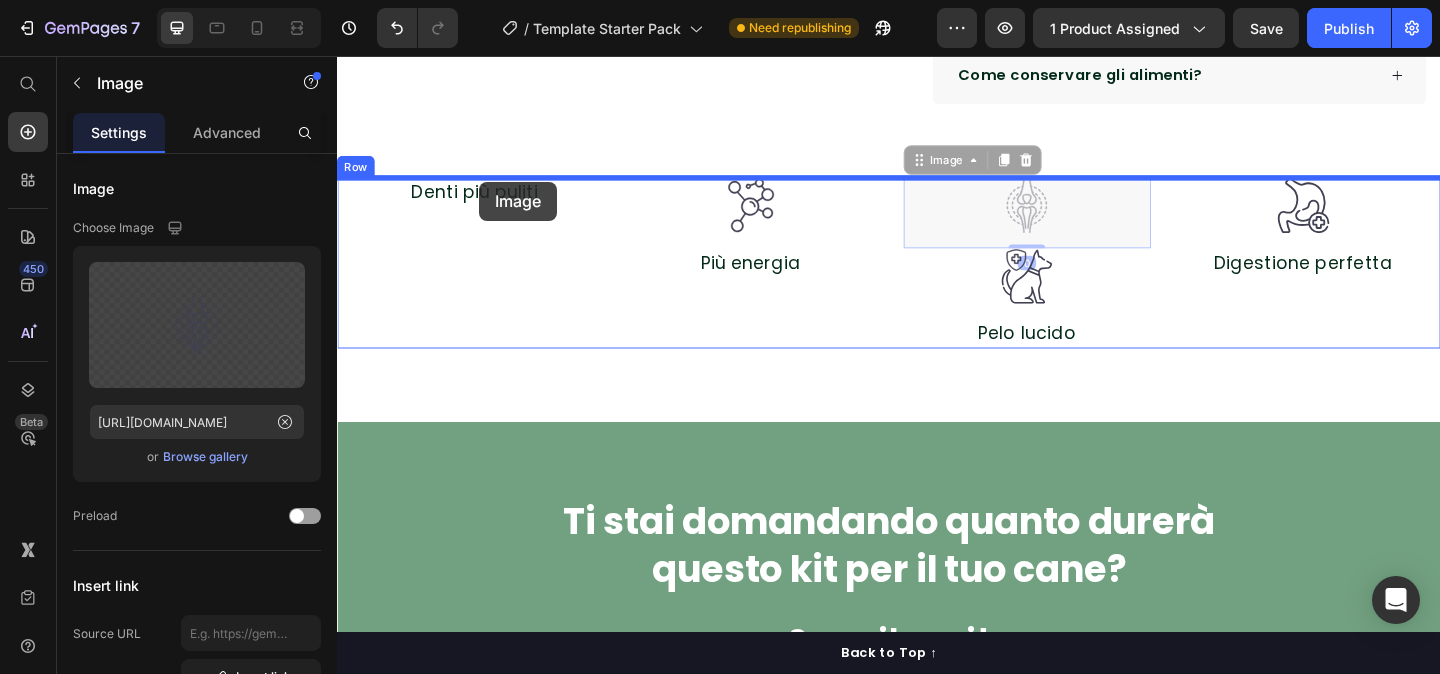 drag, startPoint x: 1097, startPoint y: 224, endPoint x: 492, endPoint y: 196, distance: 605.6476 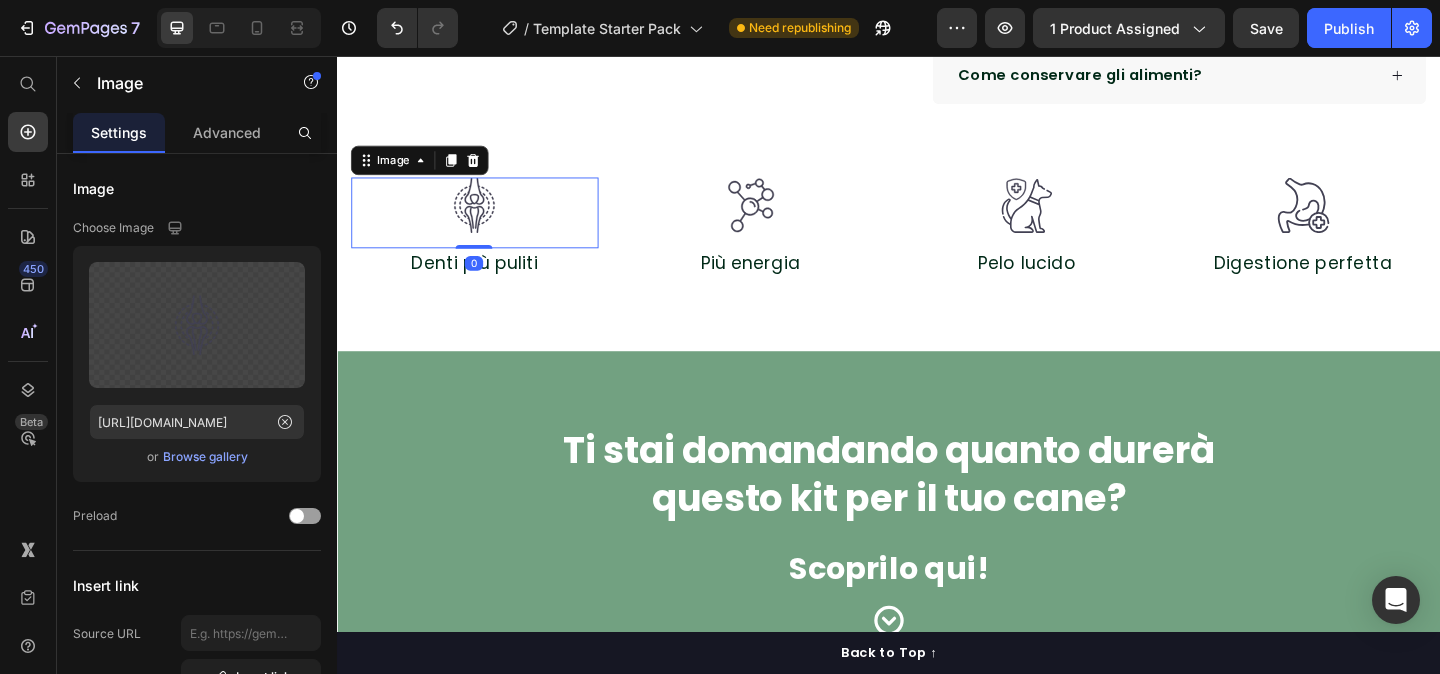 drag, startPoint x: 479, startPoint y: 277, endPoint x: 479, endPoint y: 214, distance: 63 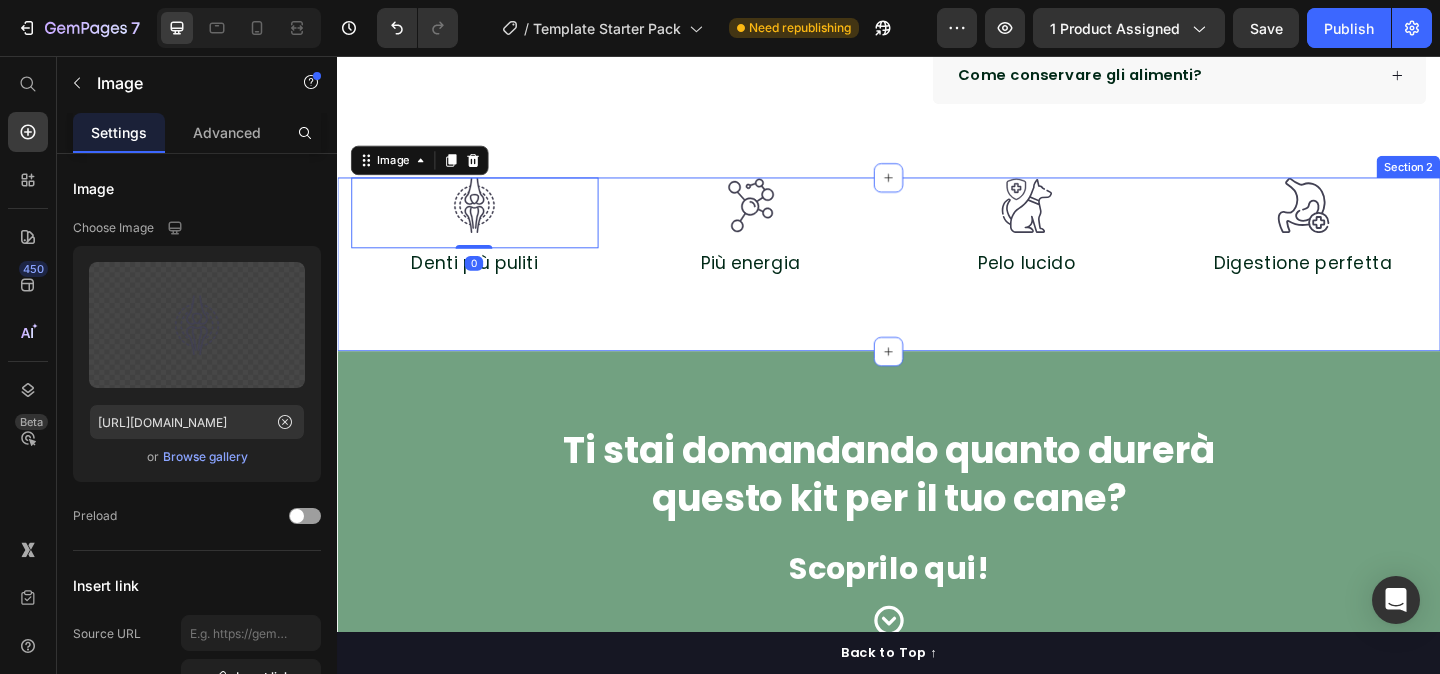 click on "Image   0 Denti più puliti Text block Image Più energia Text block Image Pelo lucido Text block Image Digestione perfetta Text block Row Section 2" at bounding box center (937, 283) 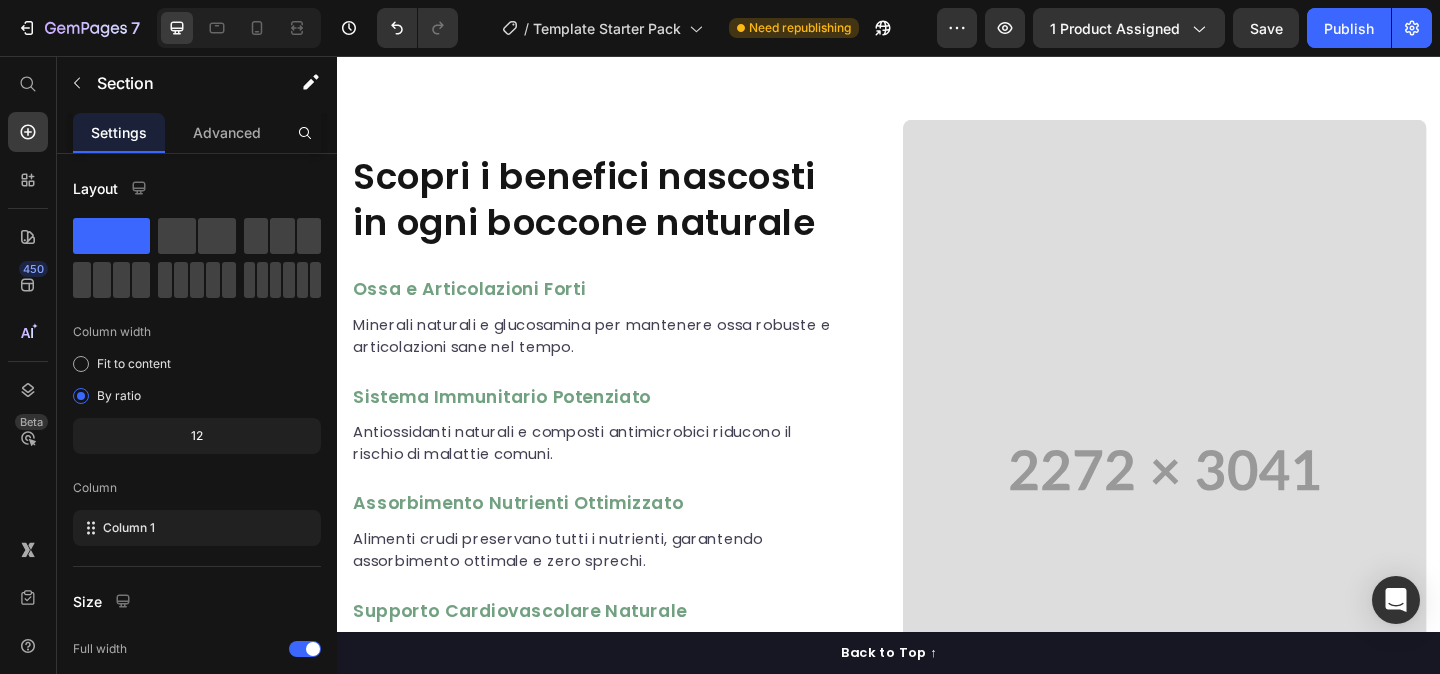 scroll, scrollTop: 1655, scrollLeft: 0, axis: vertical 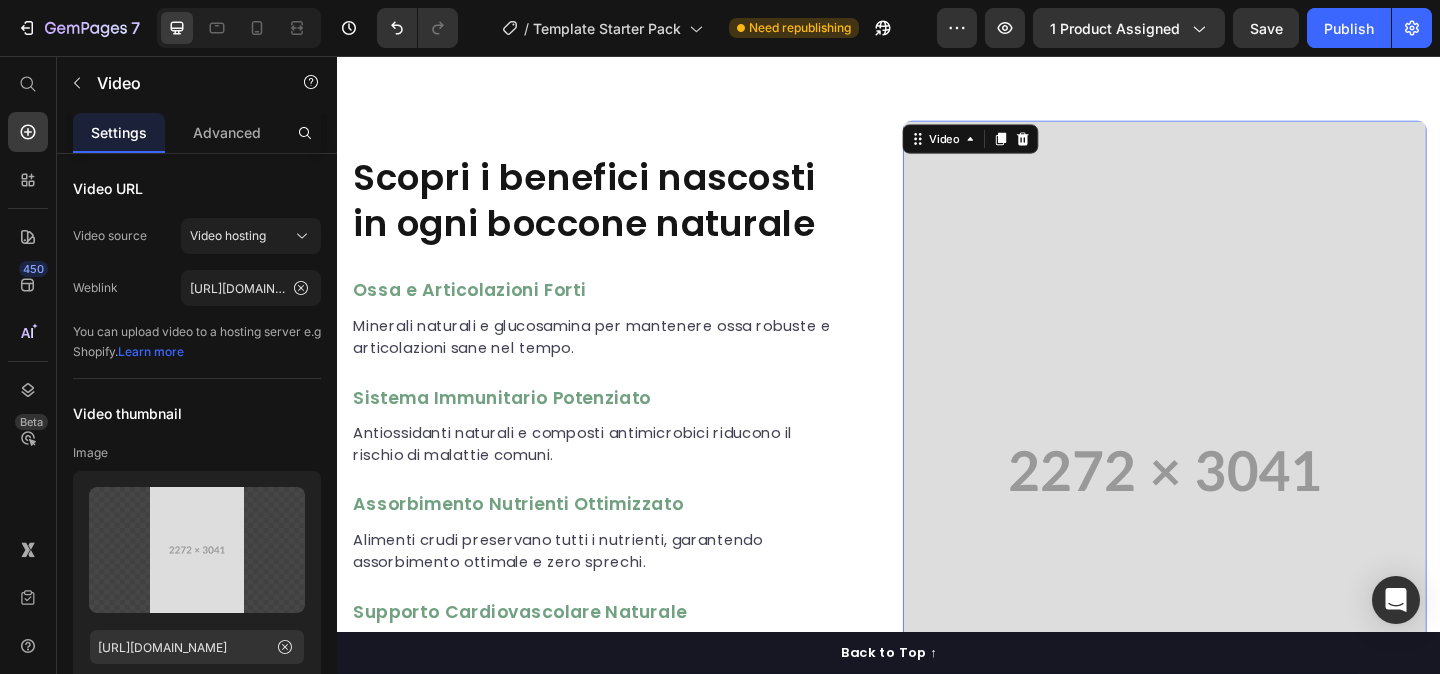 click at bounding box center (1237, 507) 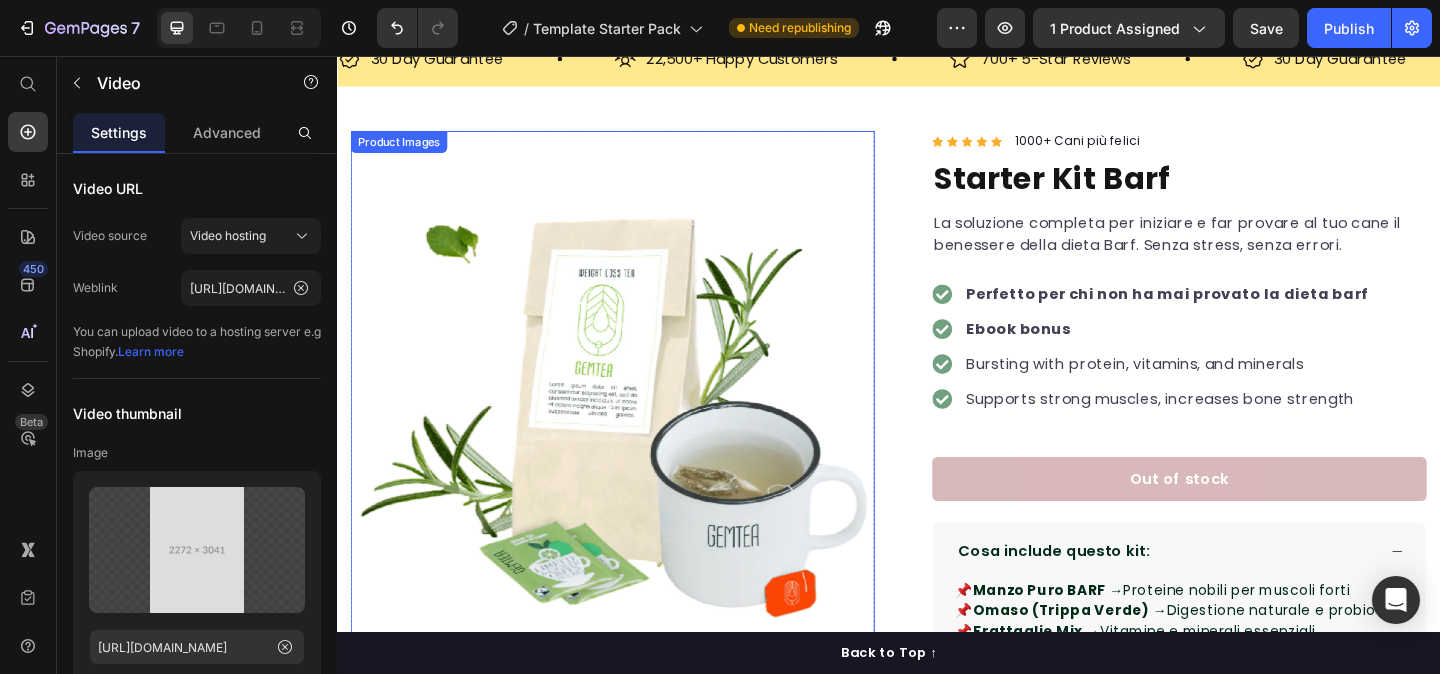 scroll, scrollTop: 0, scrollLeft: 0, axis: both 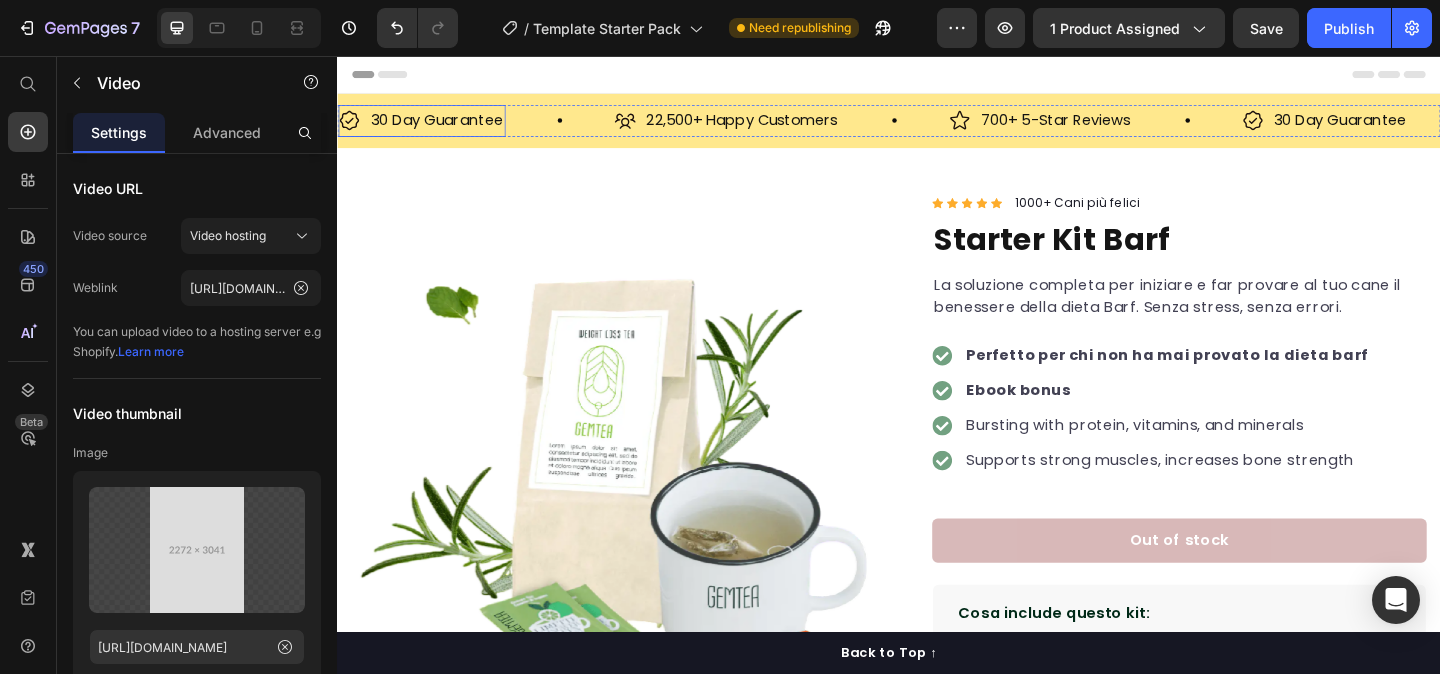 click on "30 Day Guarantee" at bounding box center (445, 126) 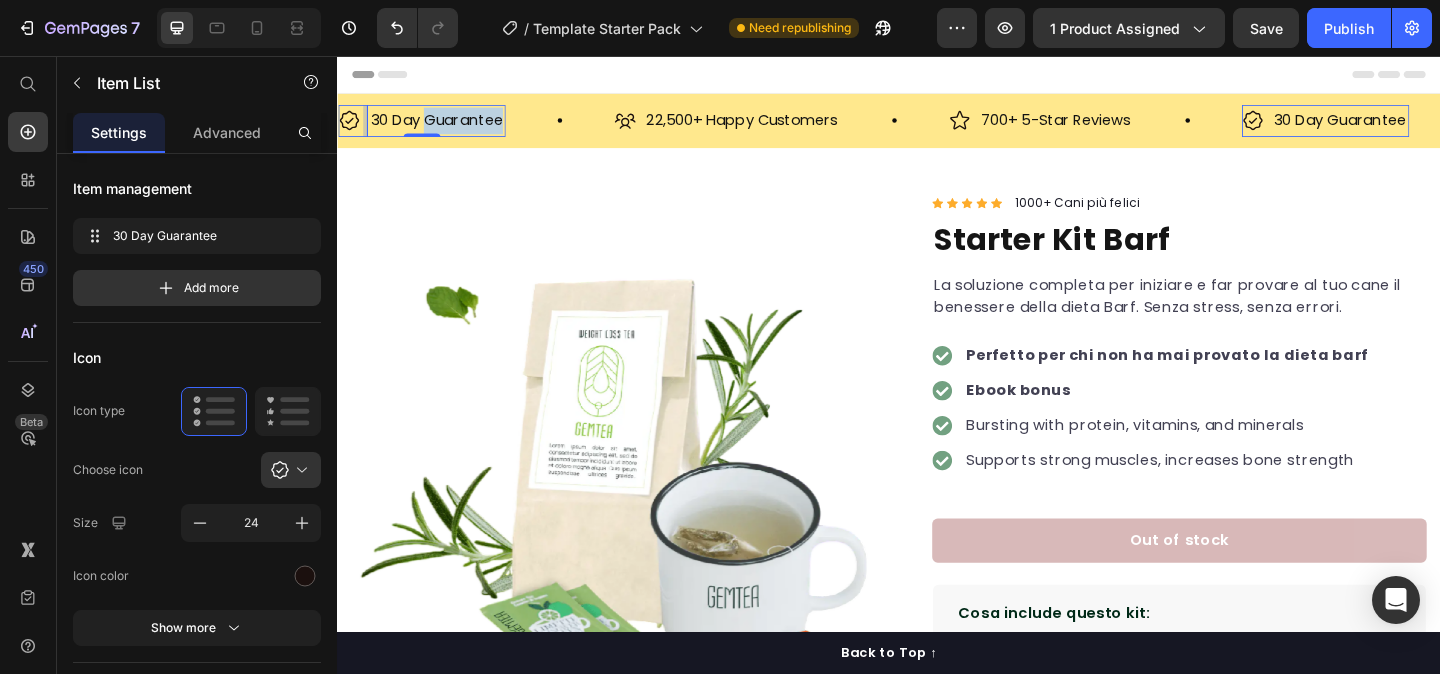 click on "30 Day Guarantee" at bounding box center [445, 126] 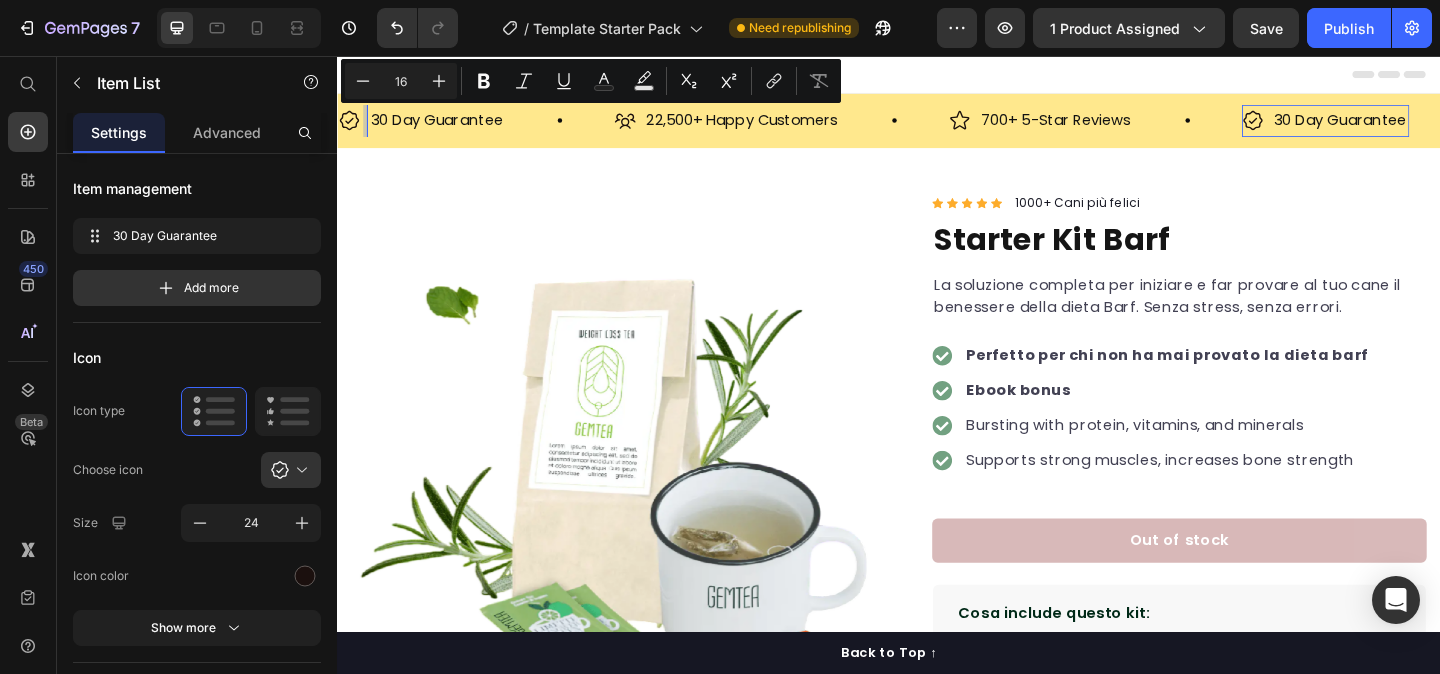 click on "30 Day Guarantee" at bounding box center [445, 126] 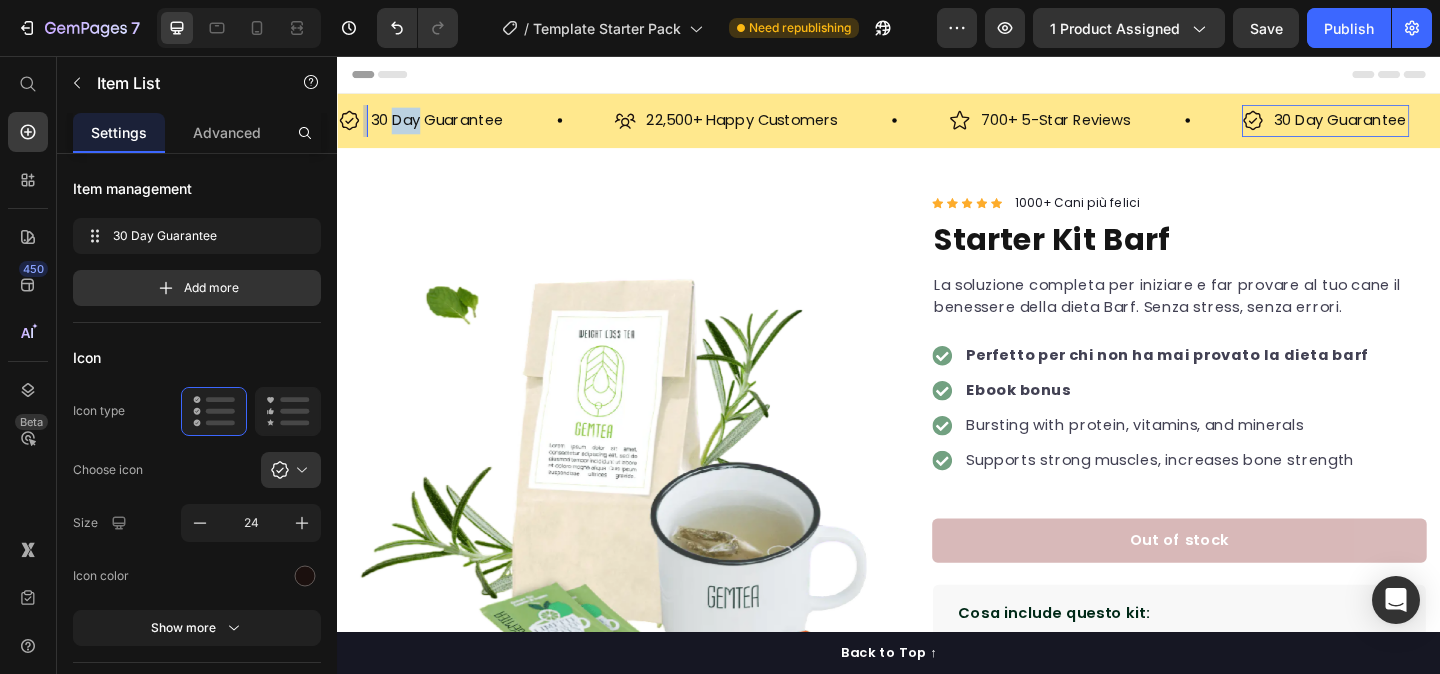 click on "30 Day Guarantee" at bounding box center [445, 126] 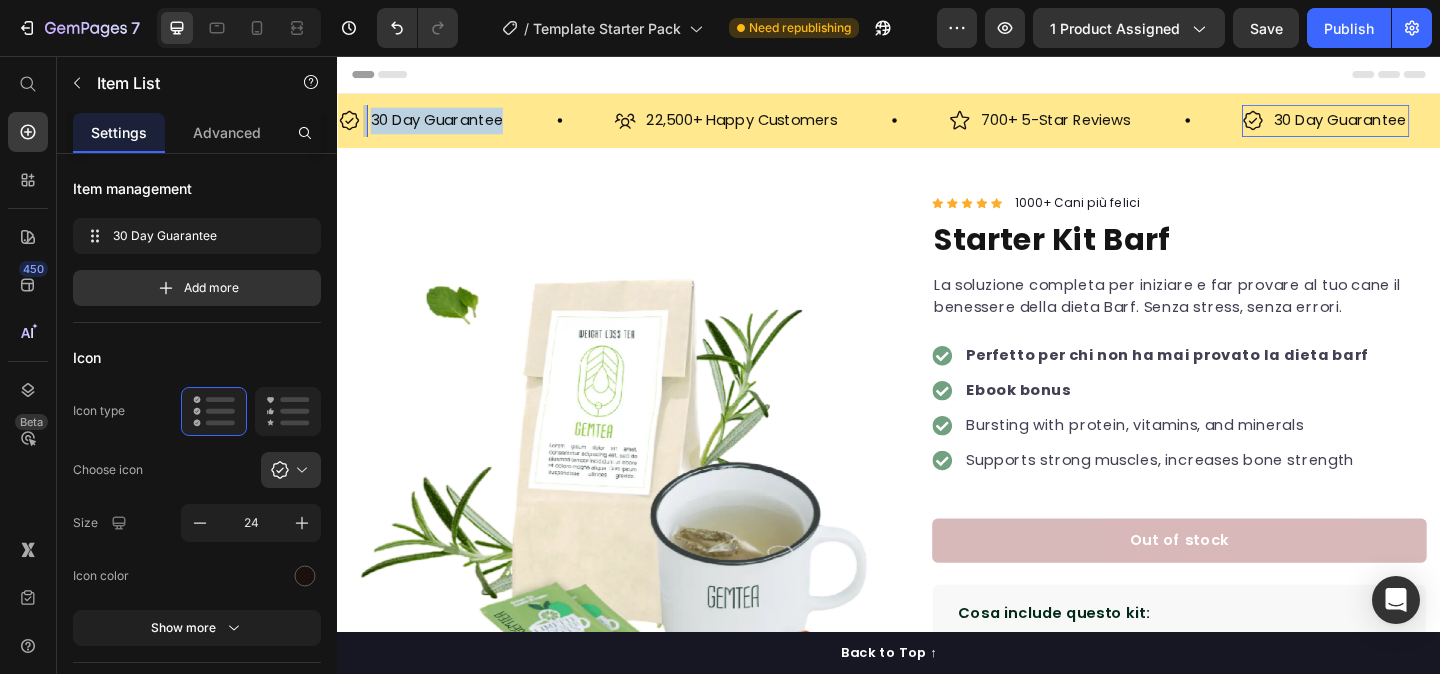 click on "30 Day Guarantee" at bounding box center (445, 126) 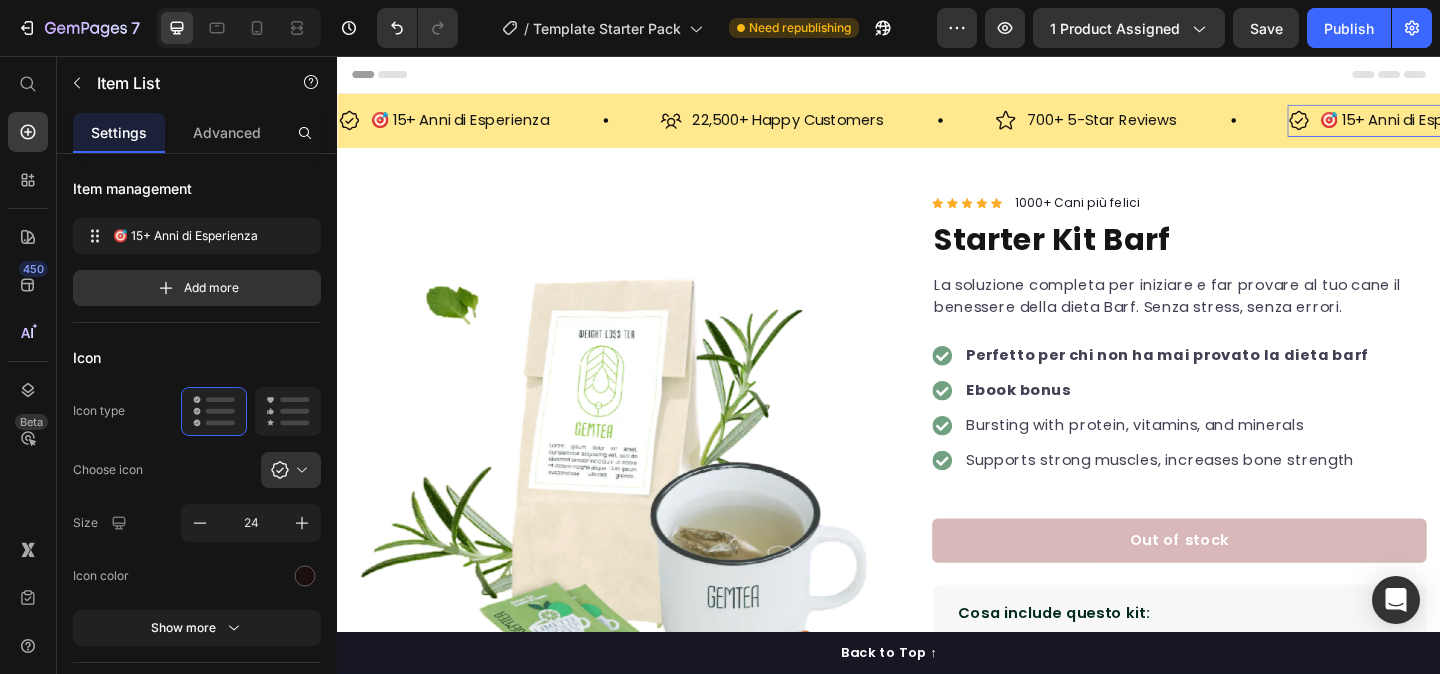 click 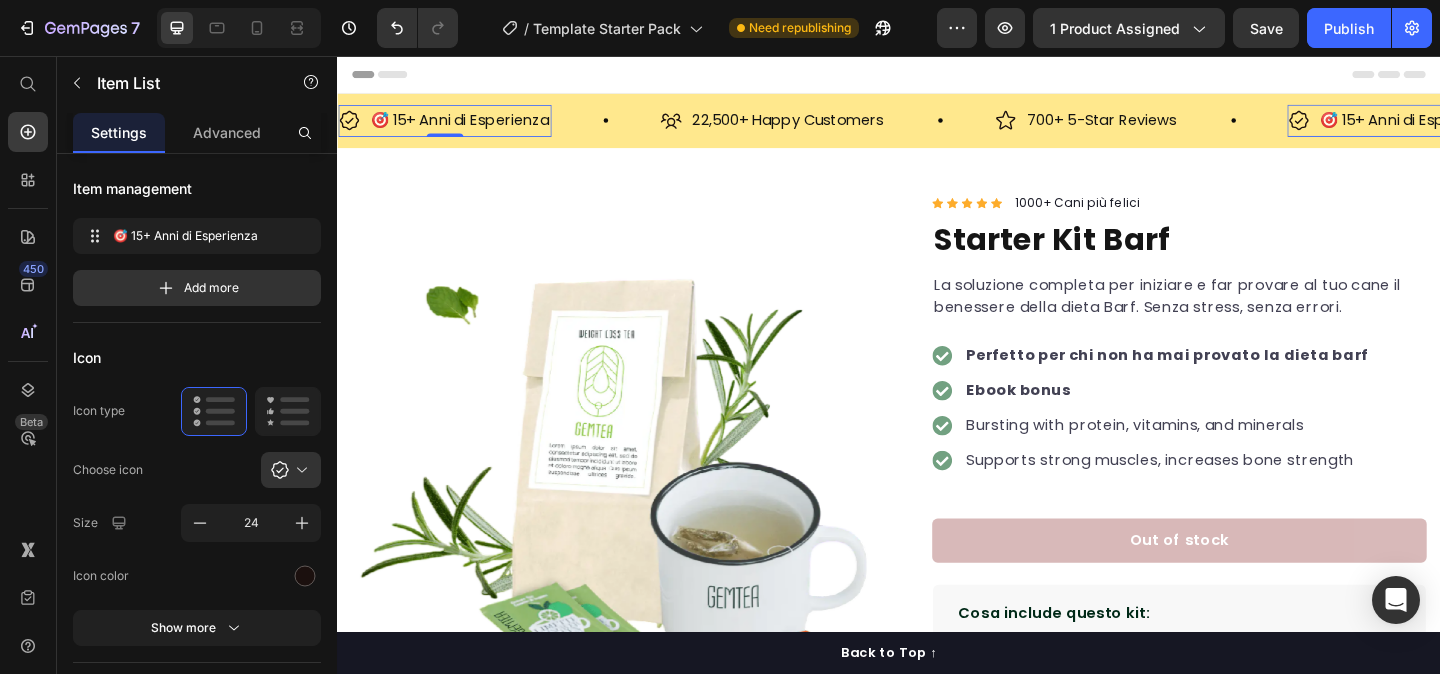 click 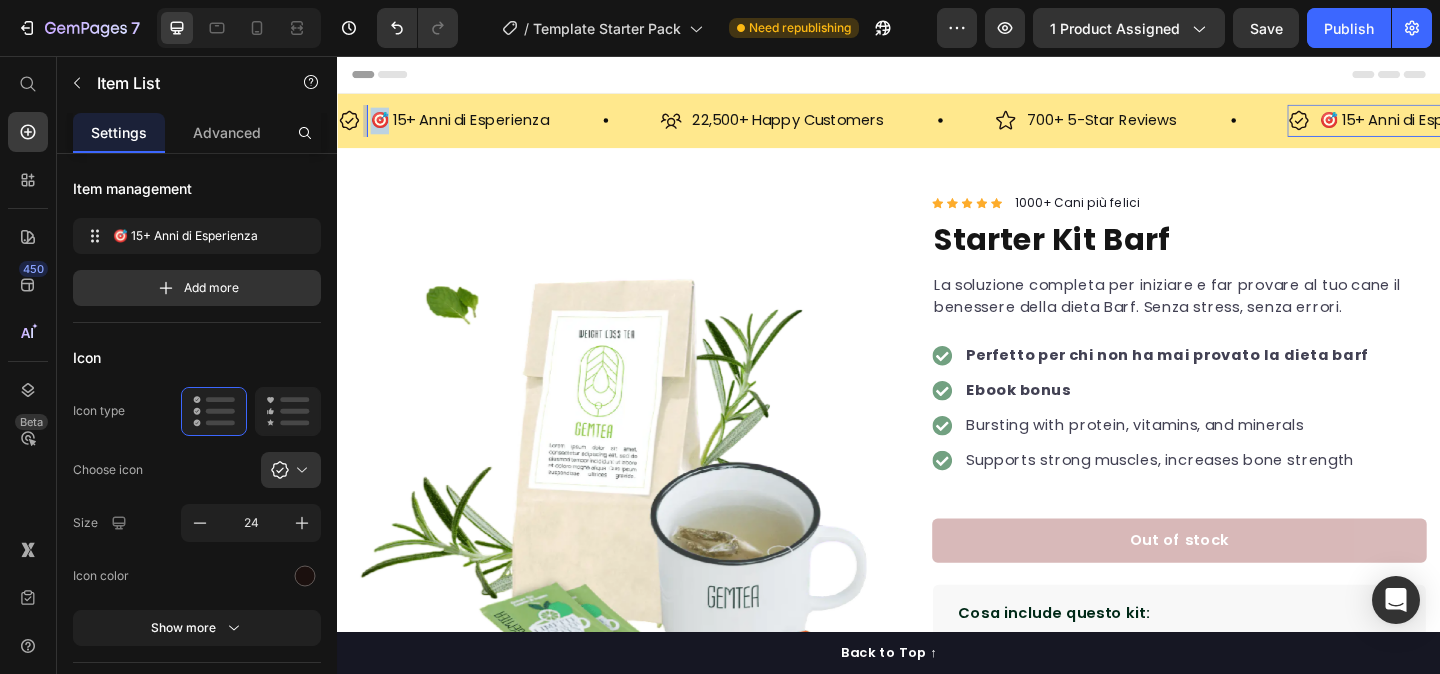 click on "🎯 15+ Anni di Esperienza" at bounding box center [470, 126] 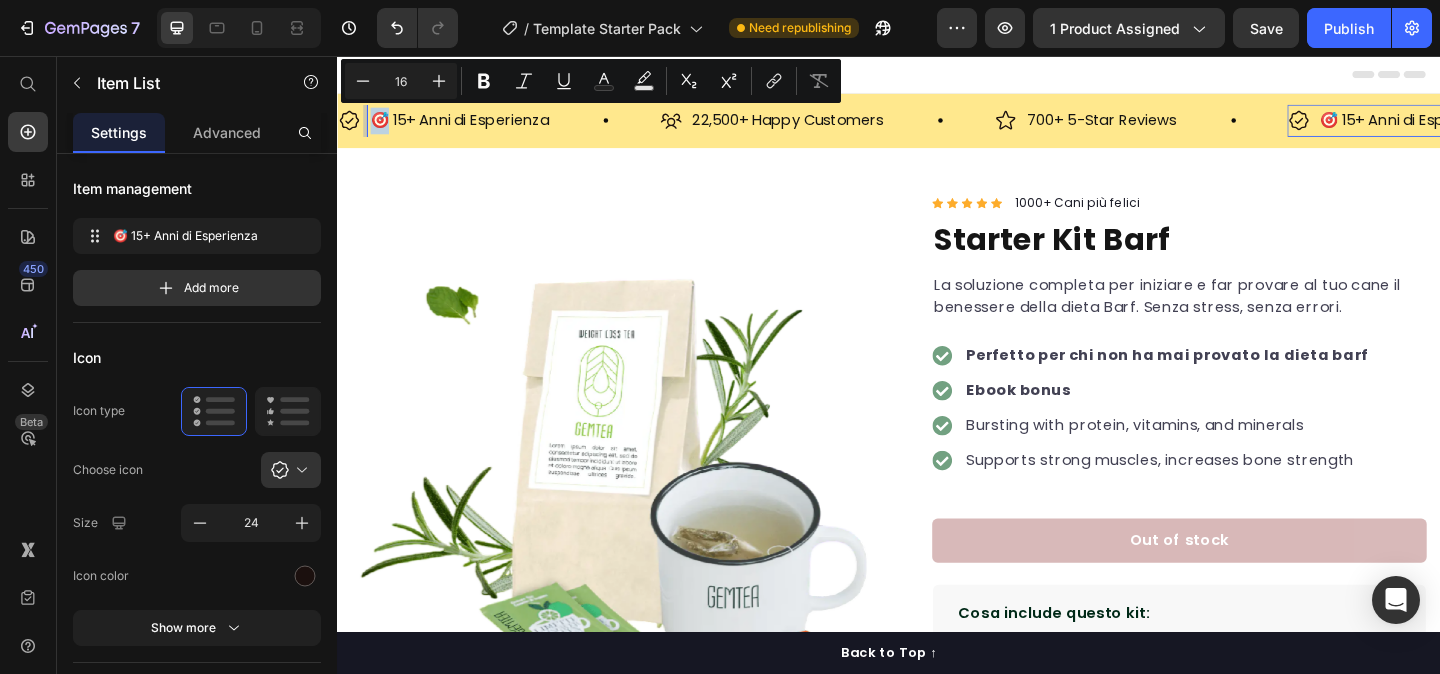 click 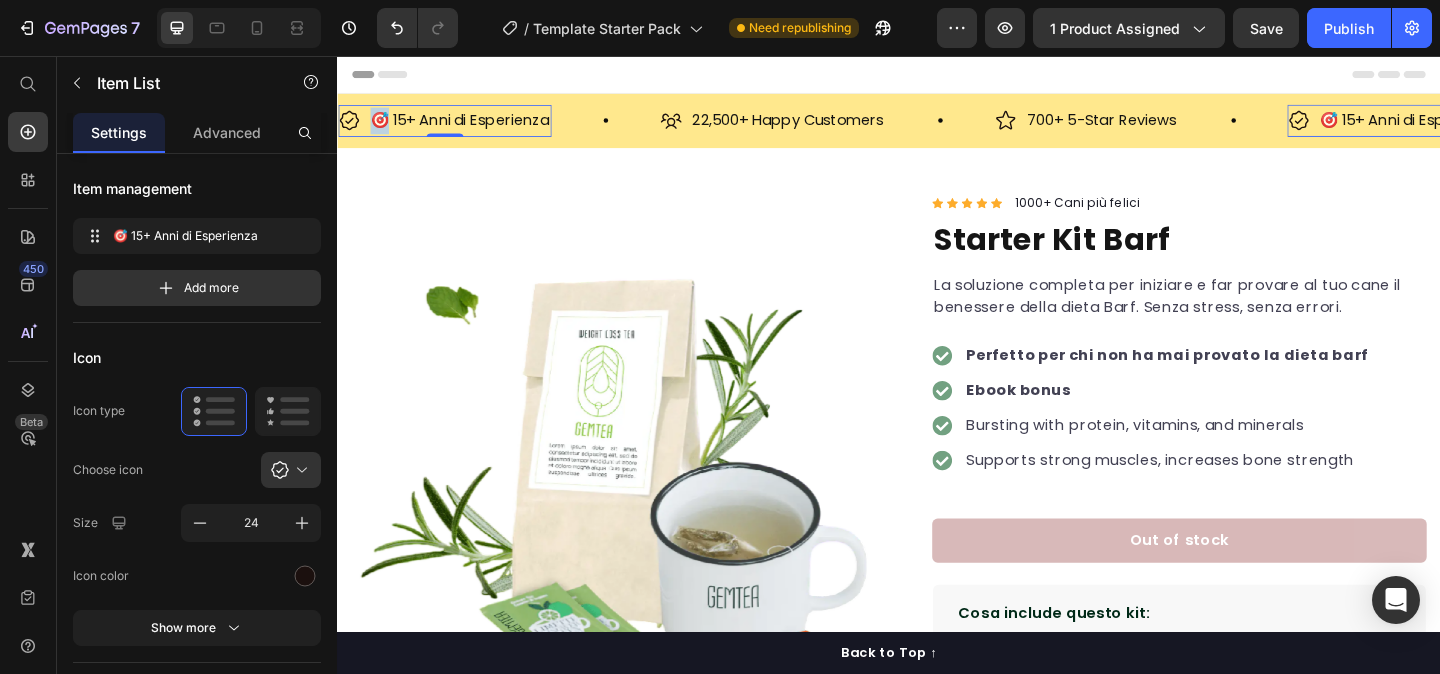 click 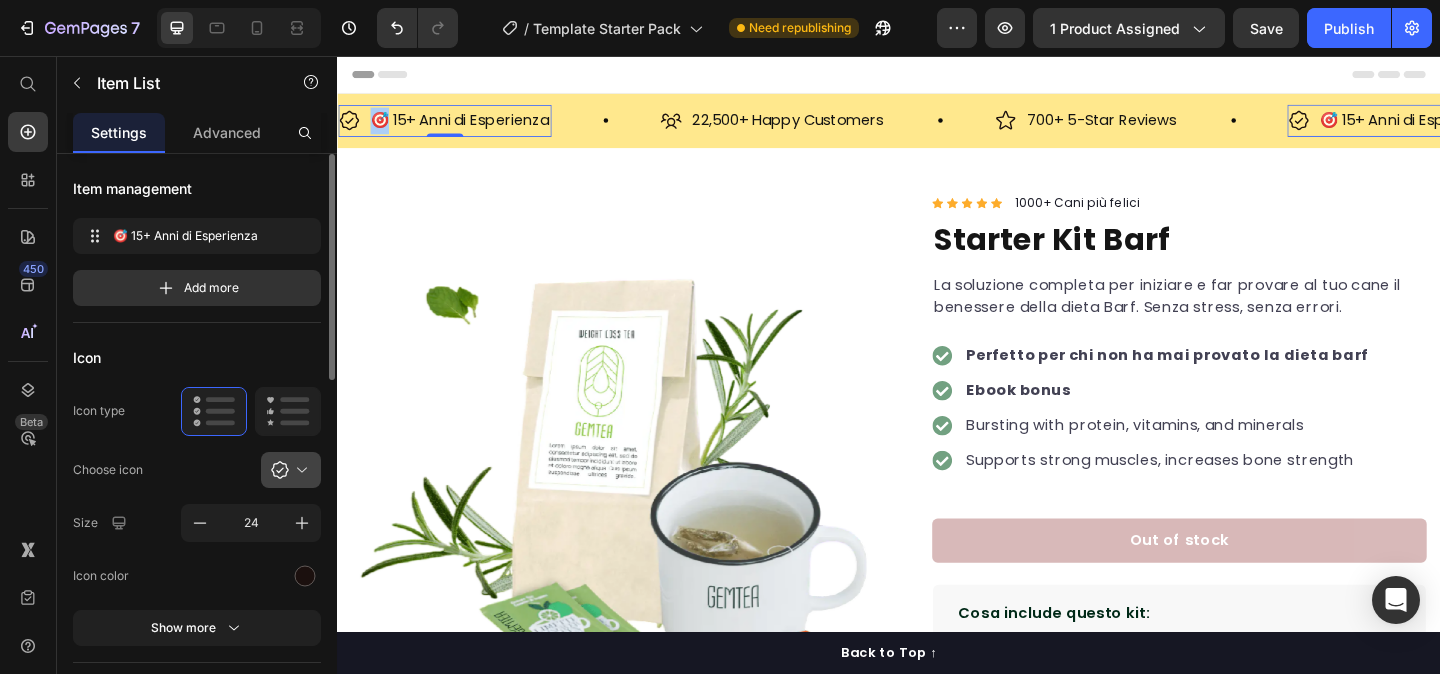 click at bounding box center (299, 470) 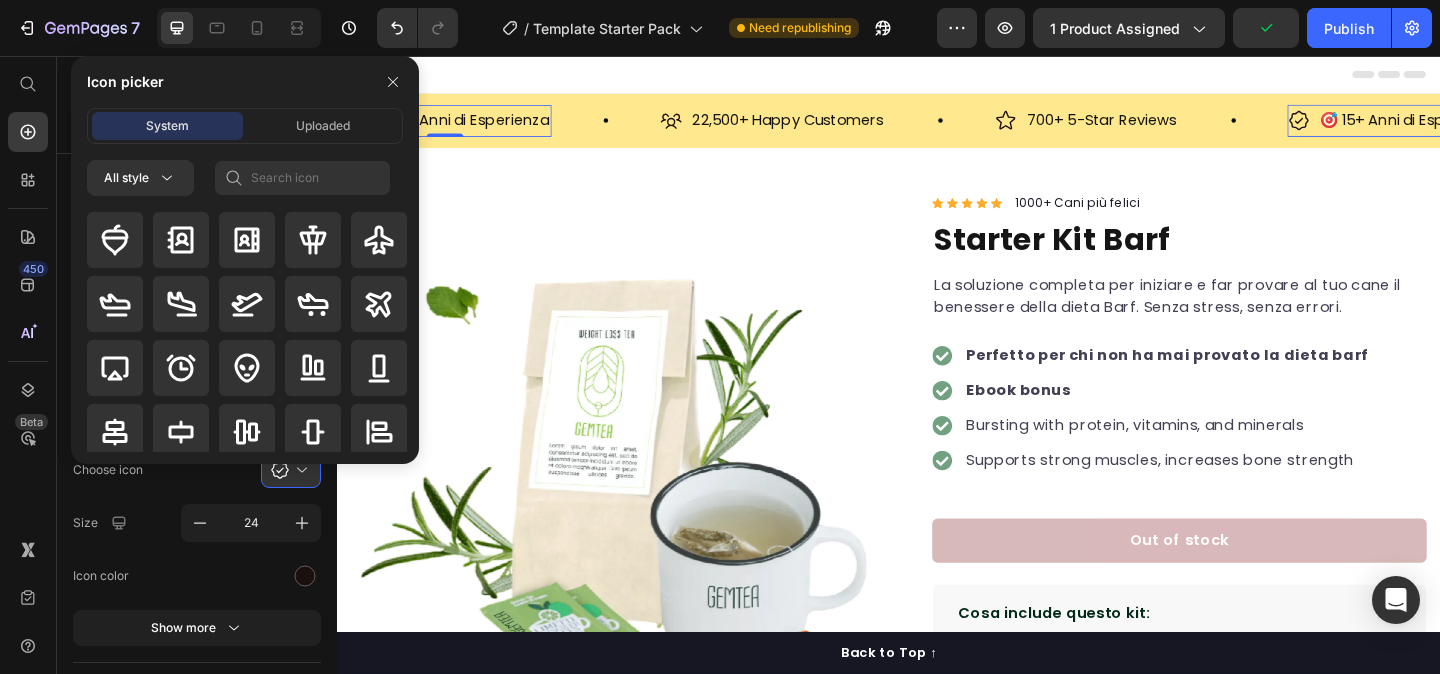 click on "Icon Icon type  Choose icon
Size 24 Icon color Show more" 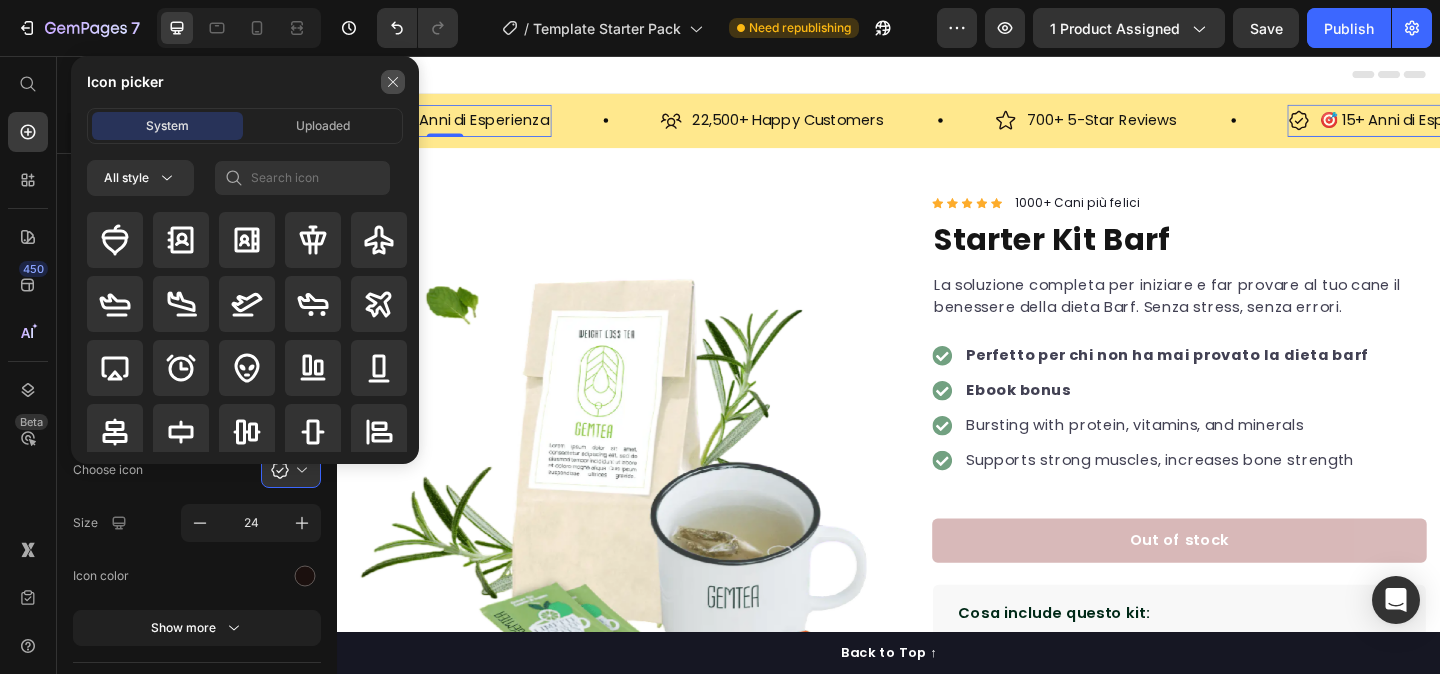 click 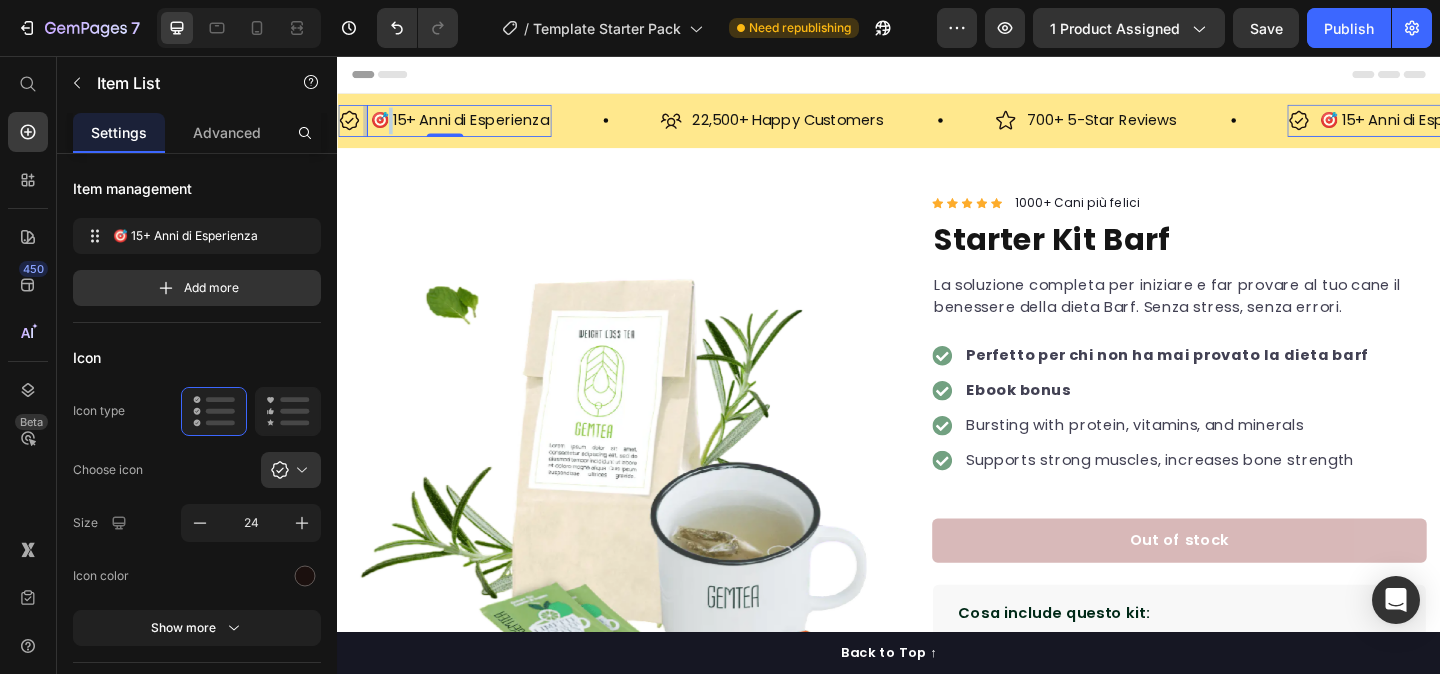 click on "🎯 15+ Anni di Esperienza" at bounding box center (470, 126) 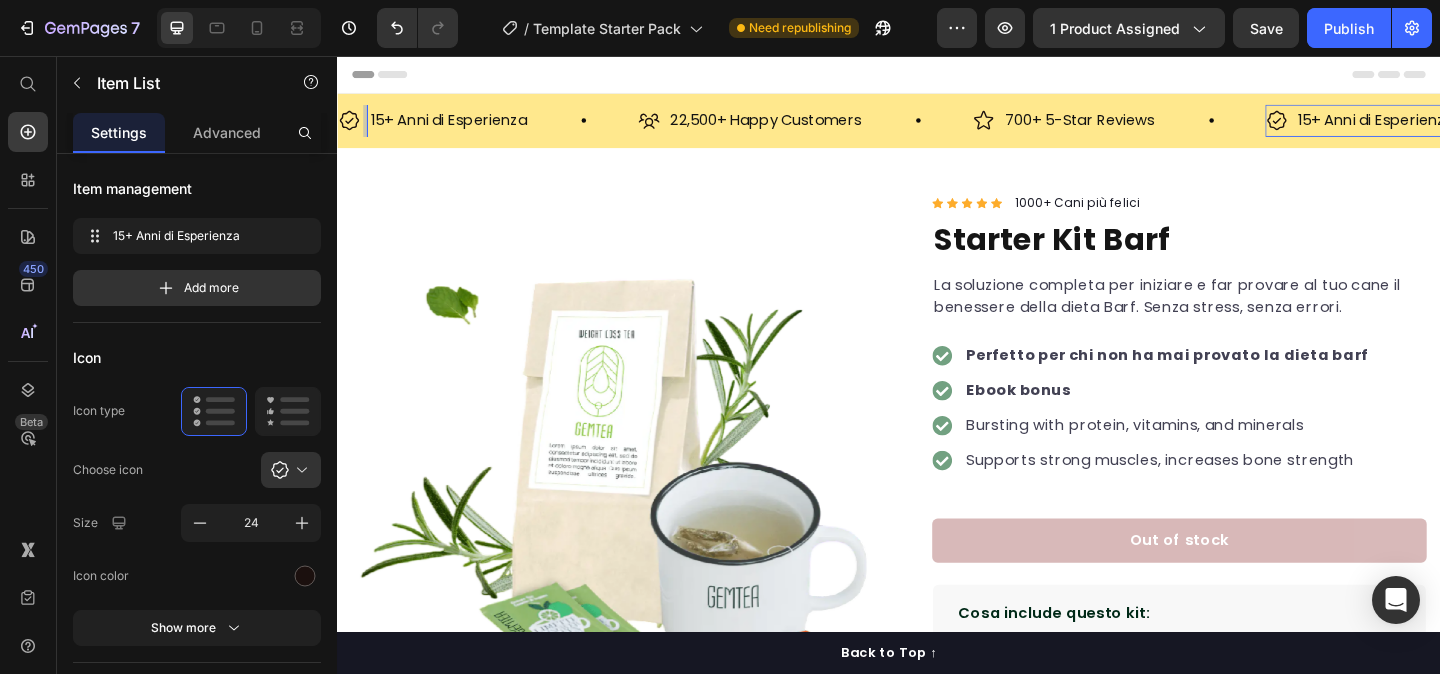 click 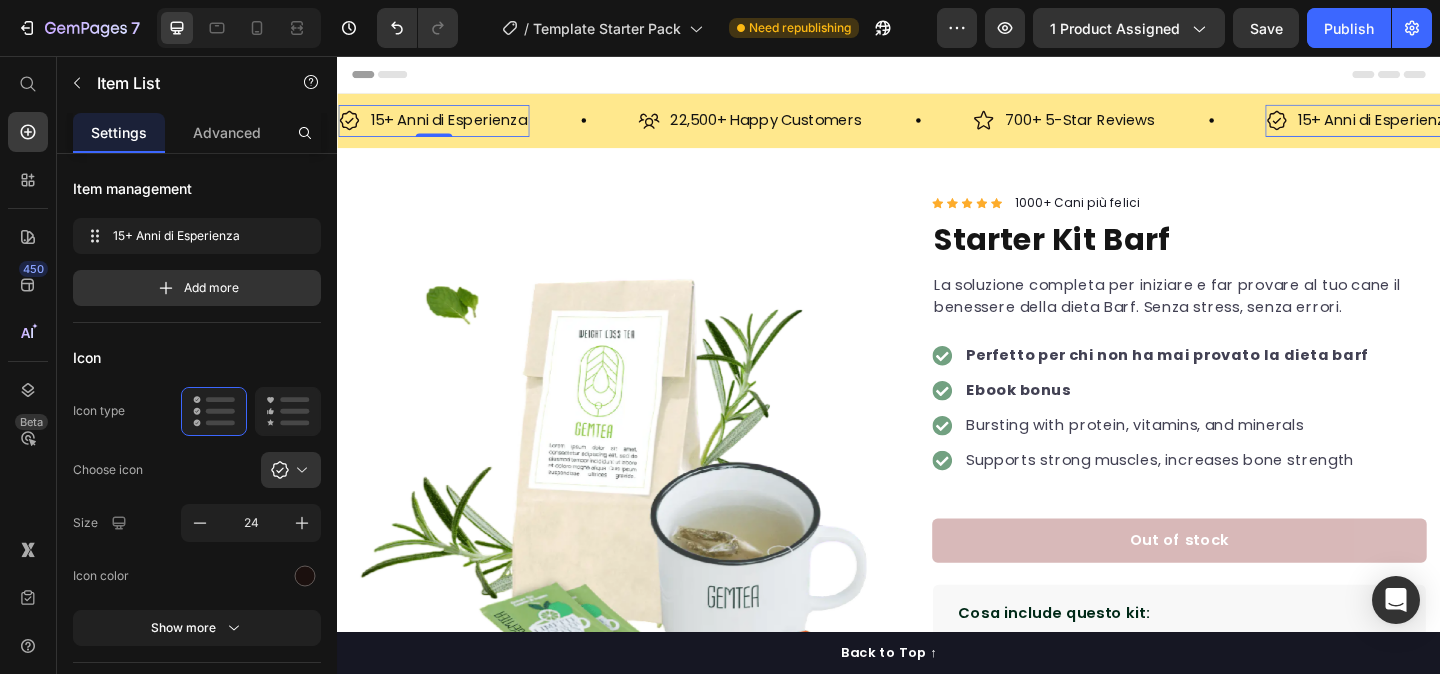 click 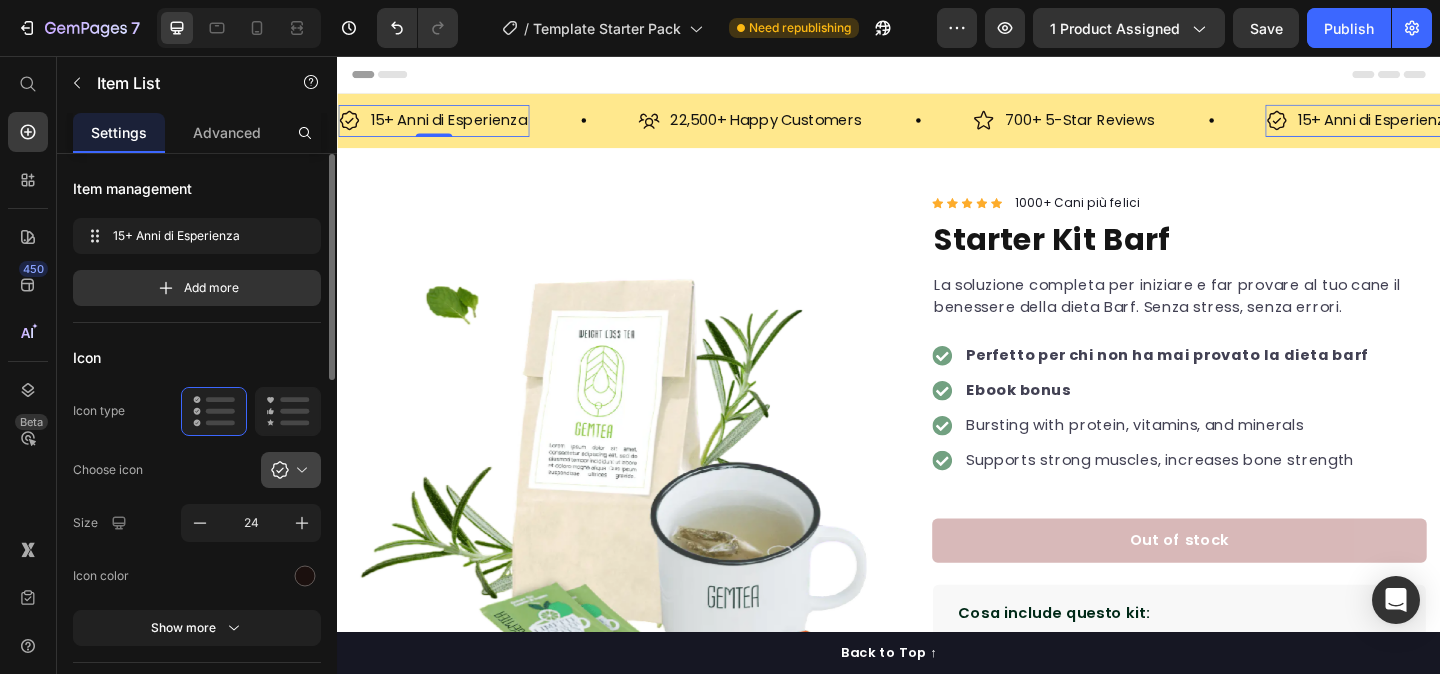 click at bounding box center [299, 470] 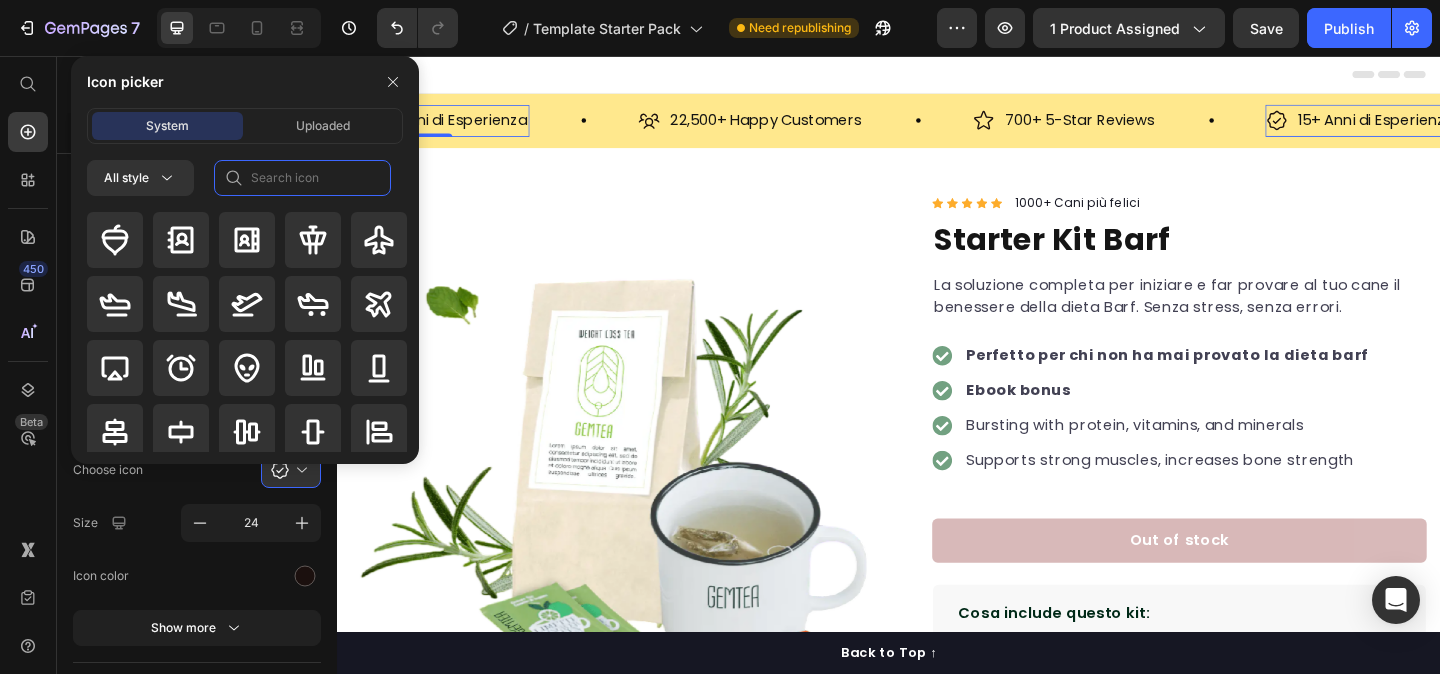 click 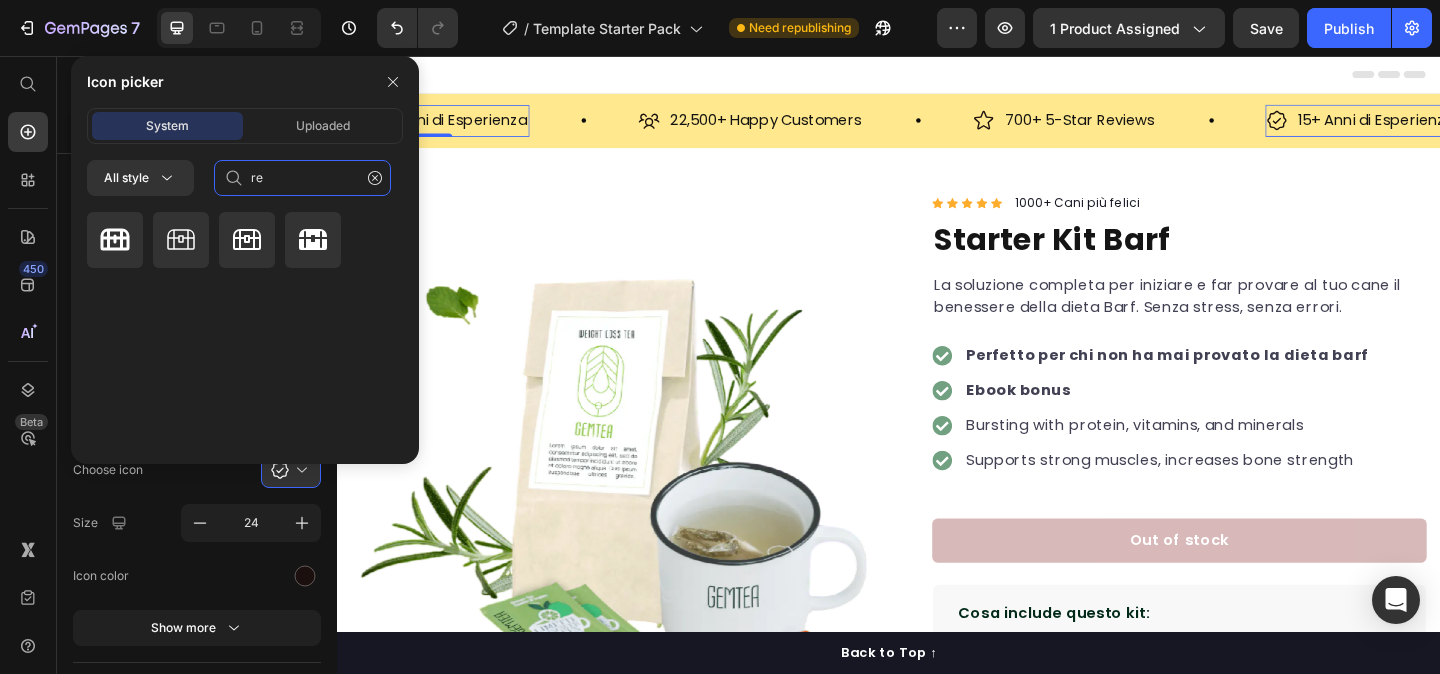type on "r" 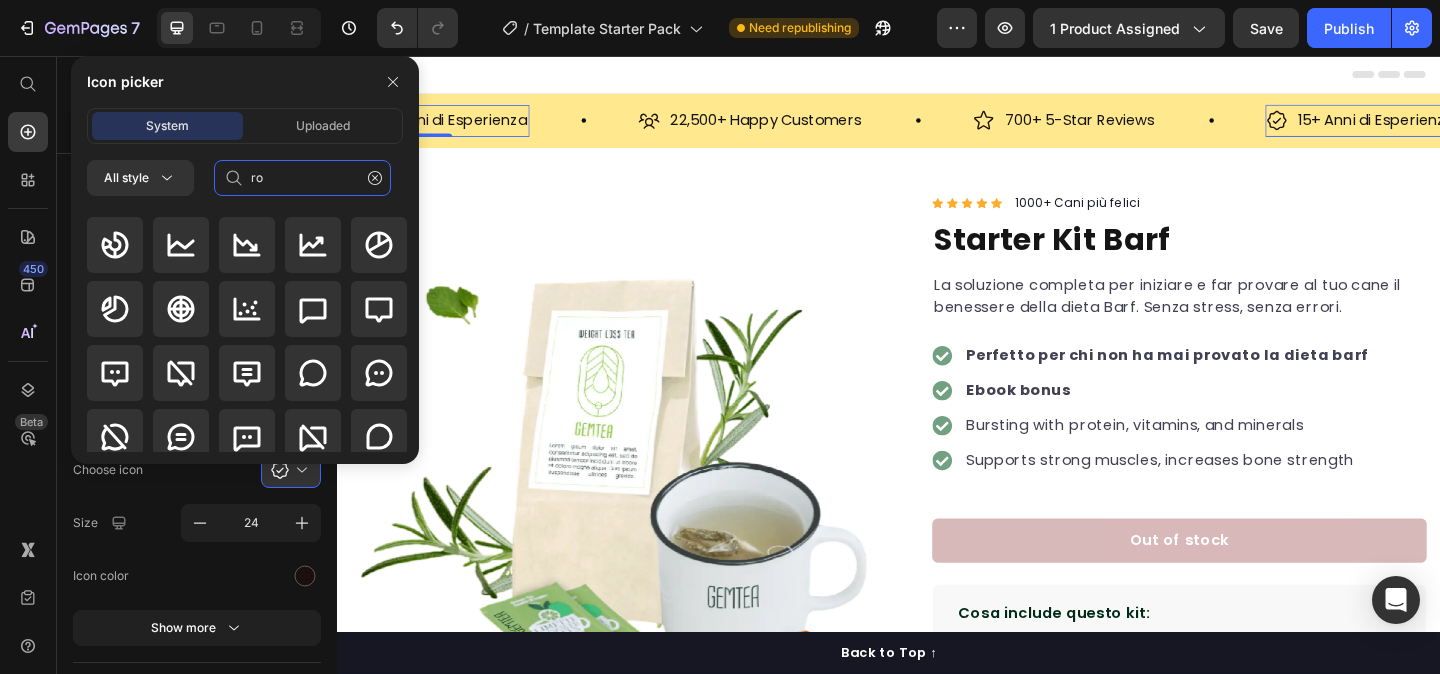 scroll, scrollTop: 0, scrollLeft: 0, axis: both 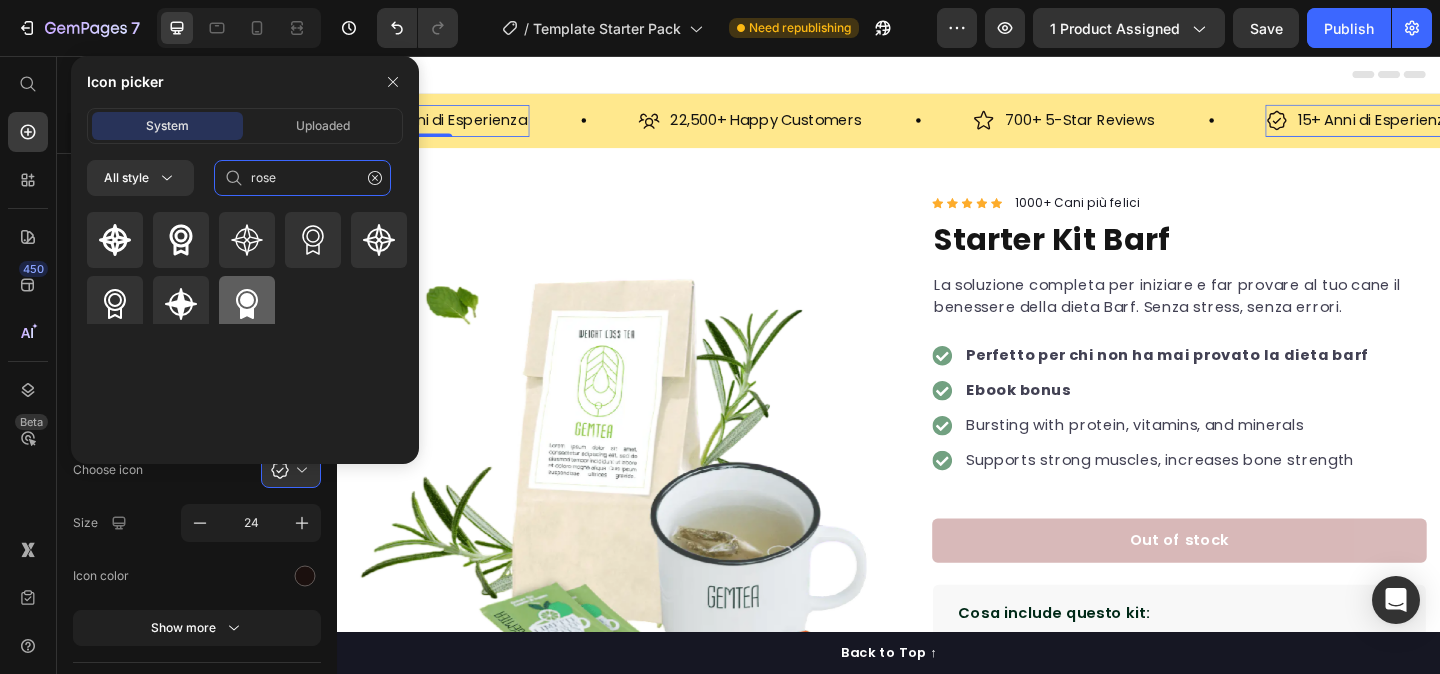type on "rose" 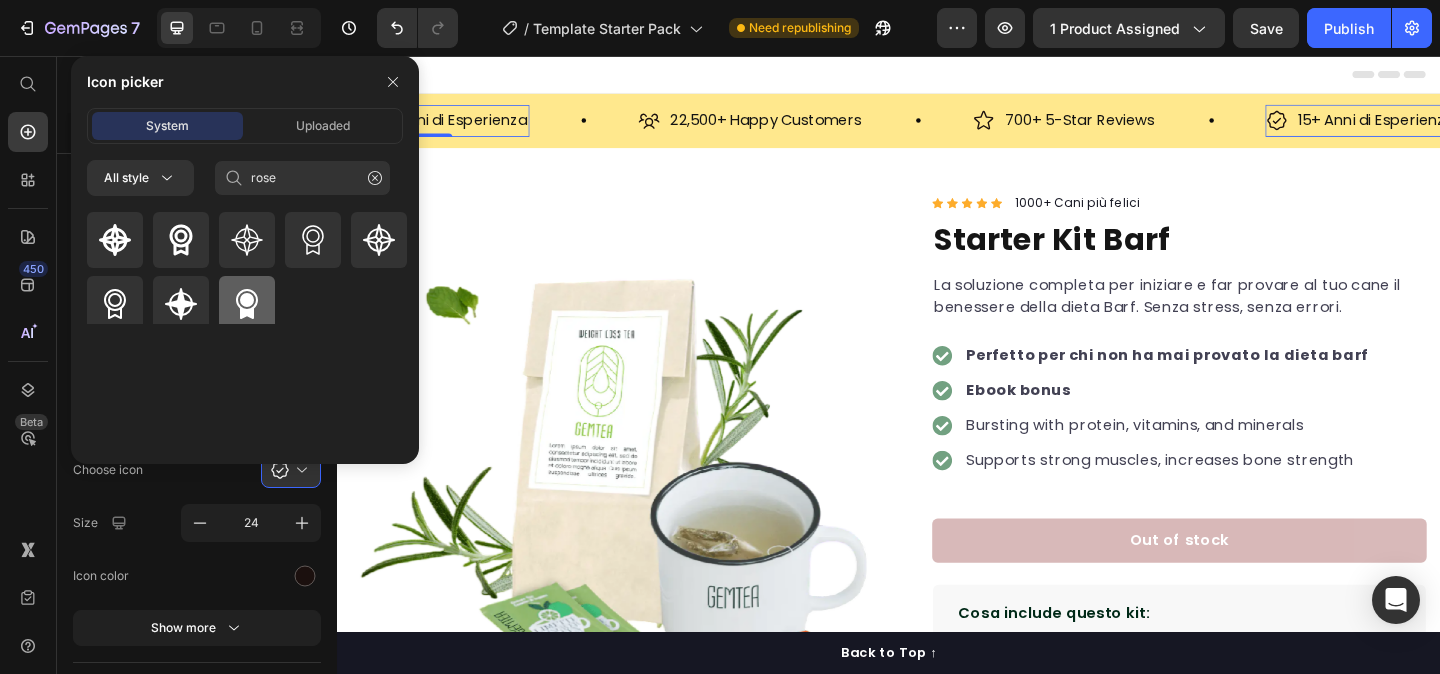 click 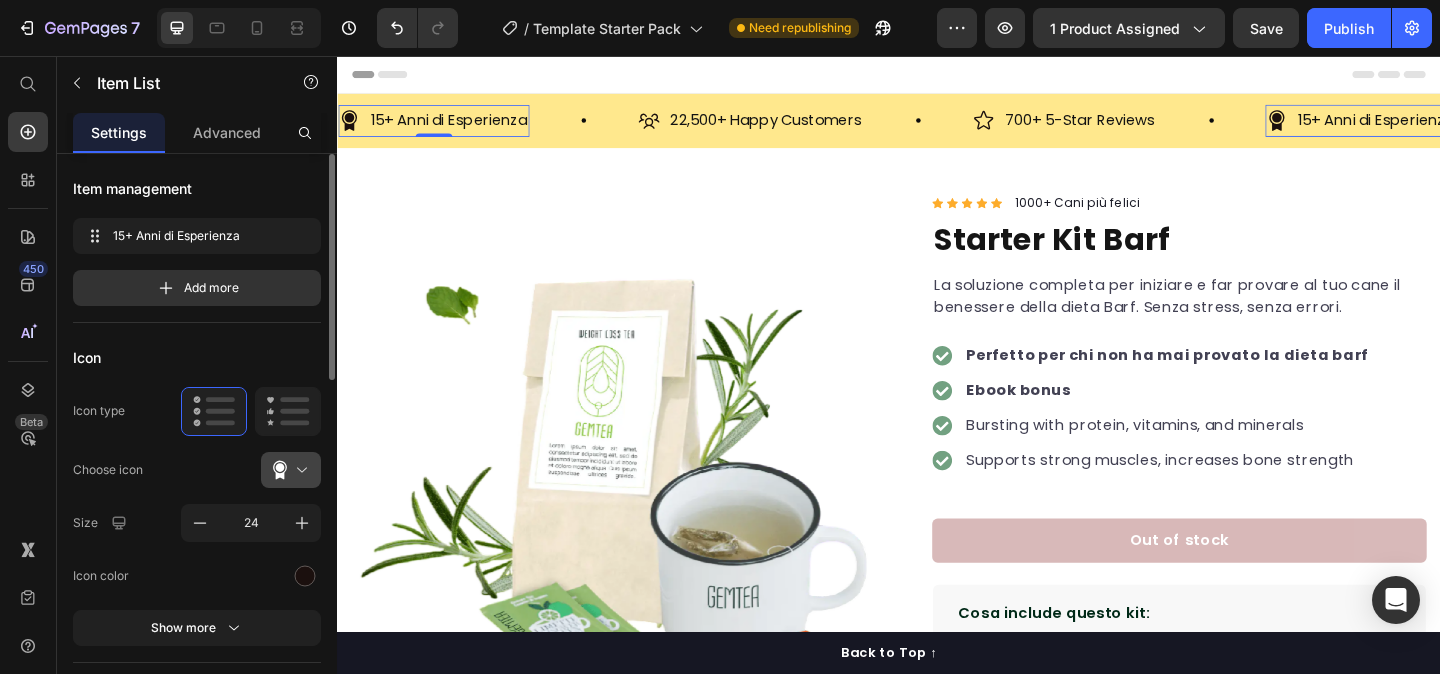 click at bounding box center (299, 470) 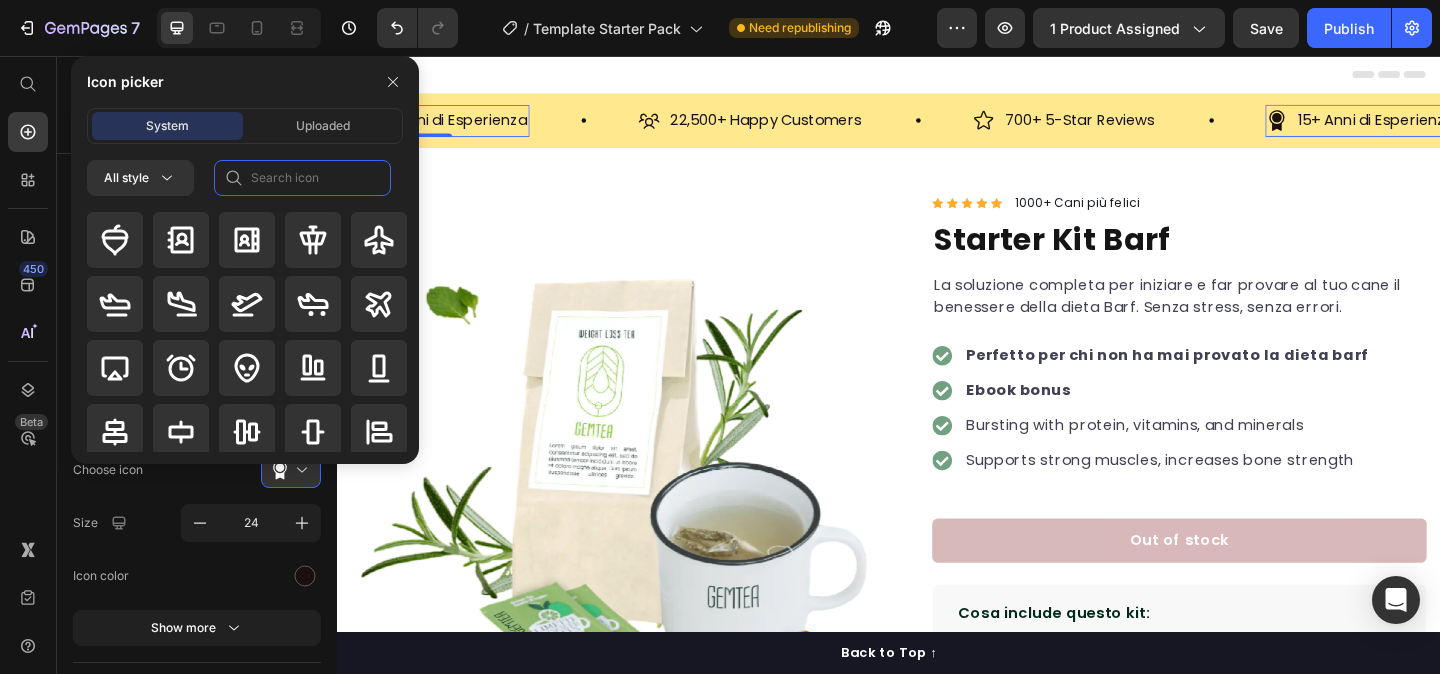 click 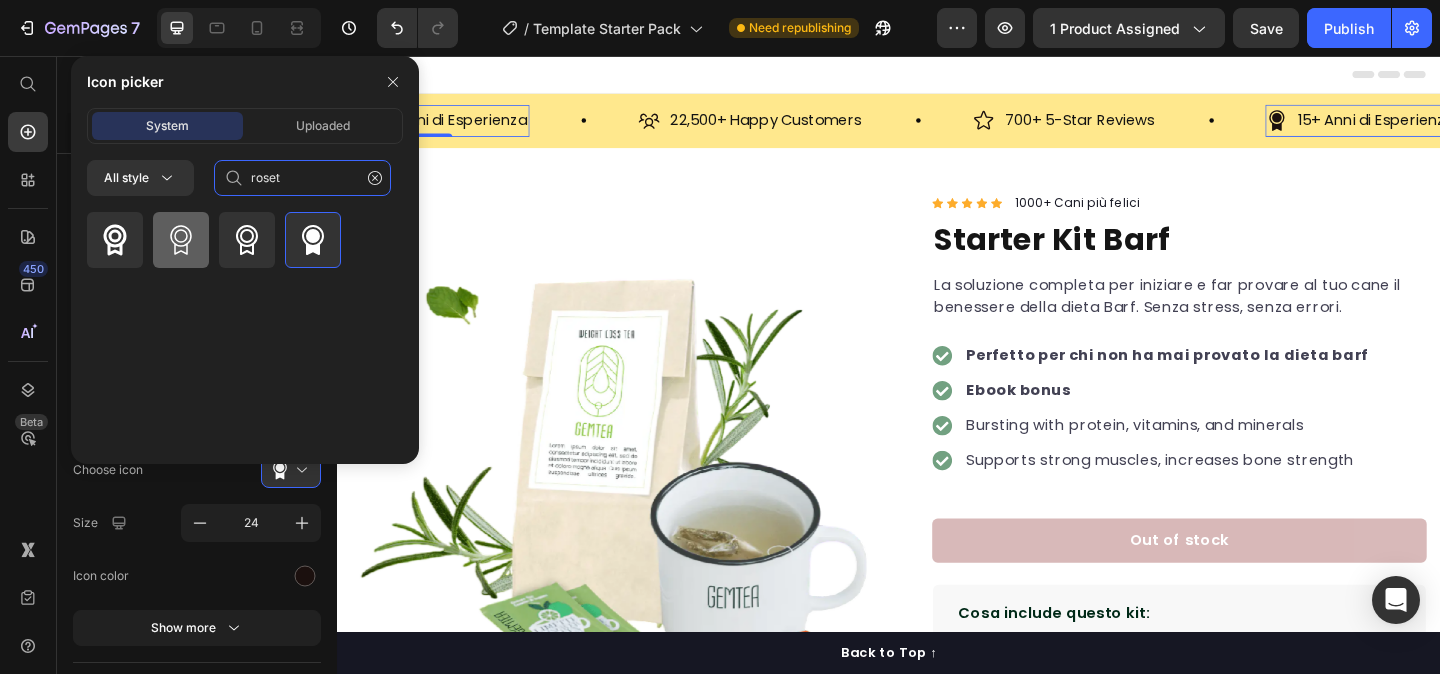 type on "roset" 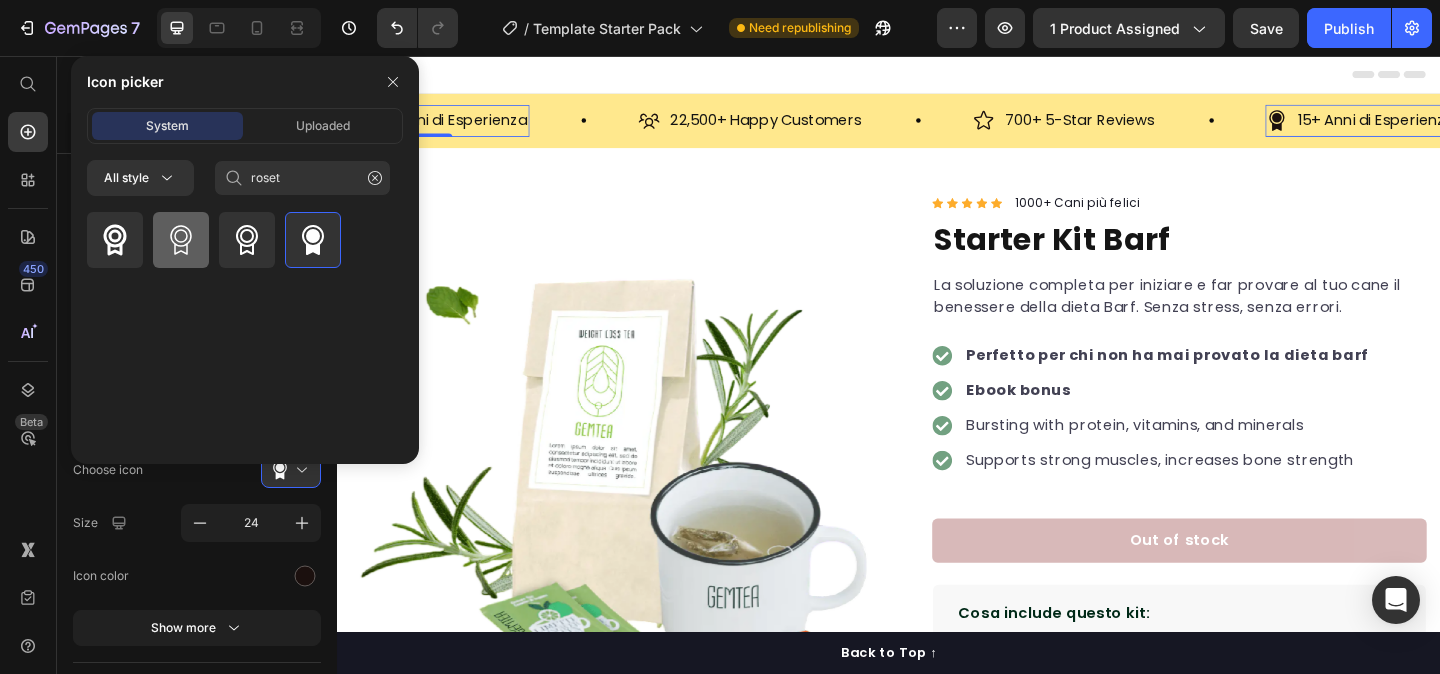 click 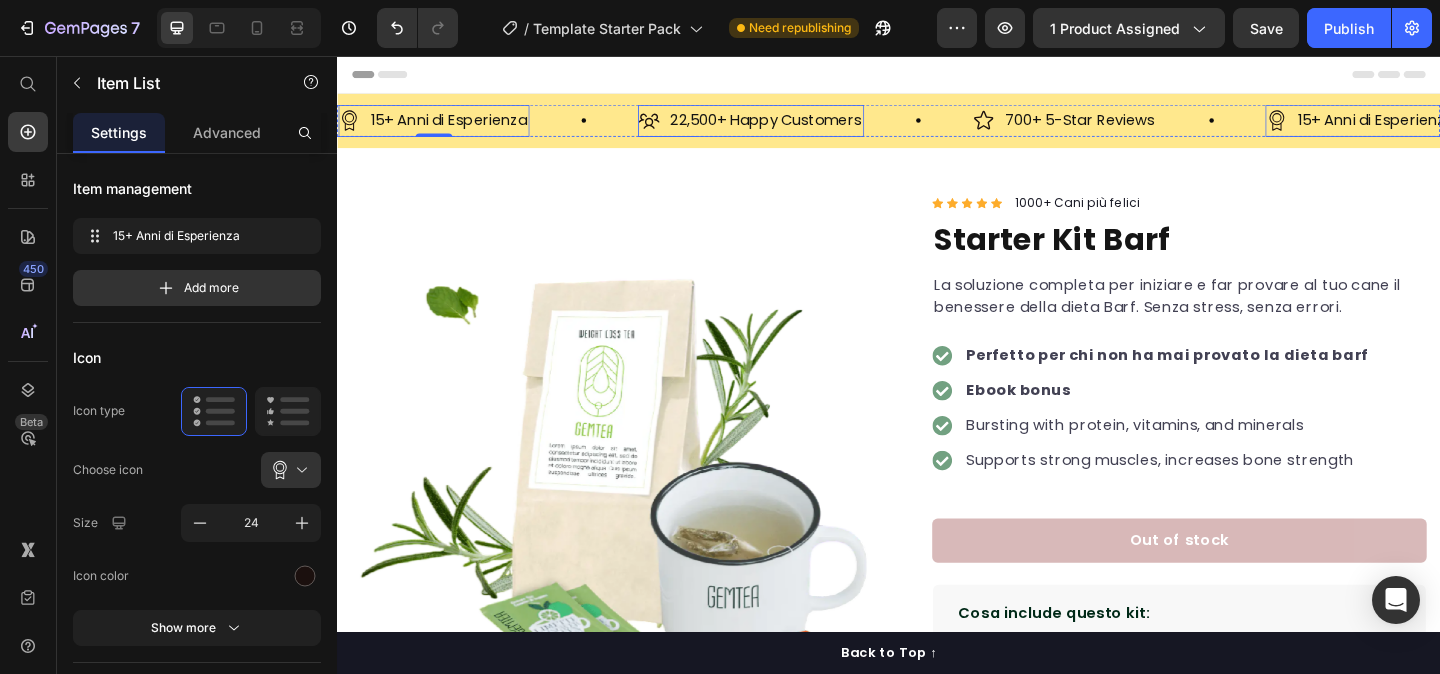 click on "22,500+ Happy Customers" at bounding box center (803, 126) 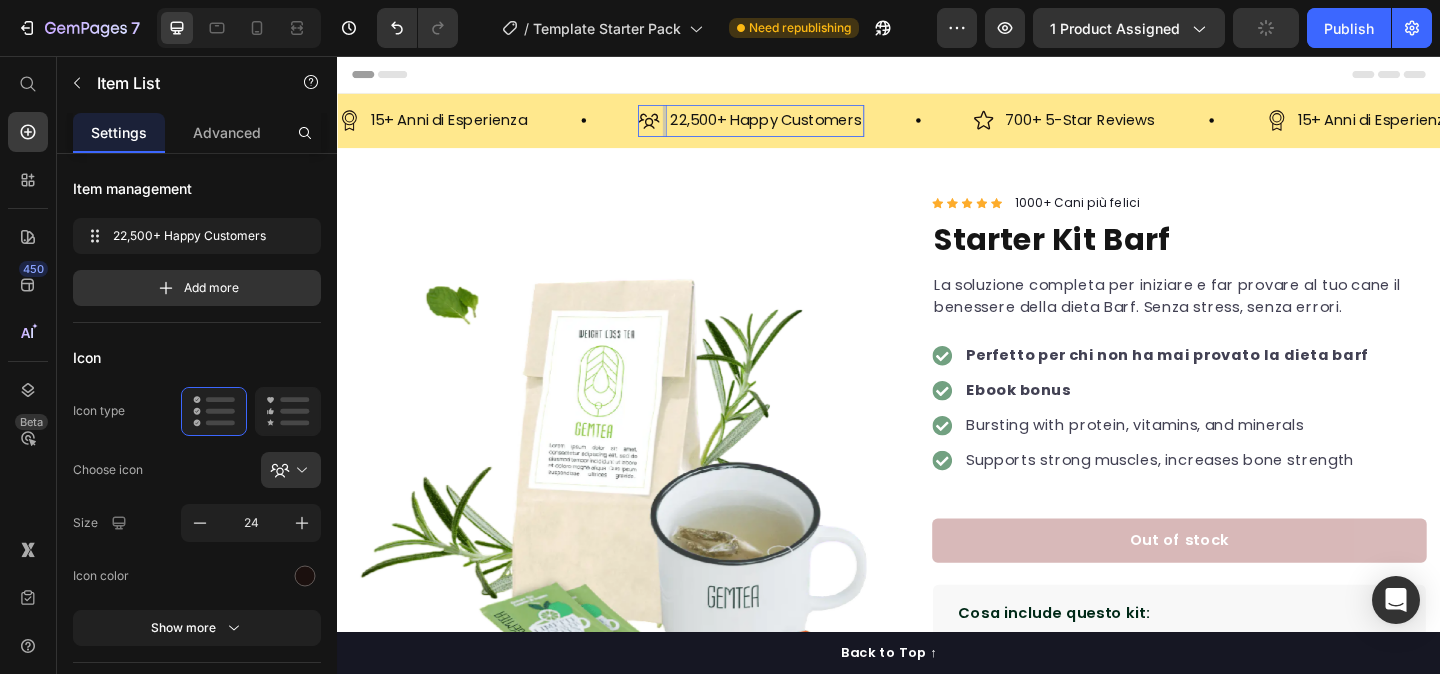 click on "22,500+ Happy Customers" at bounding box center [803, 126] 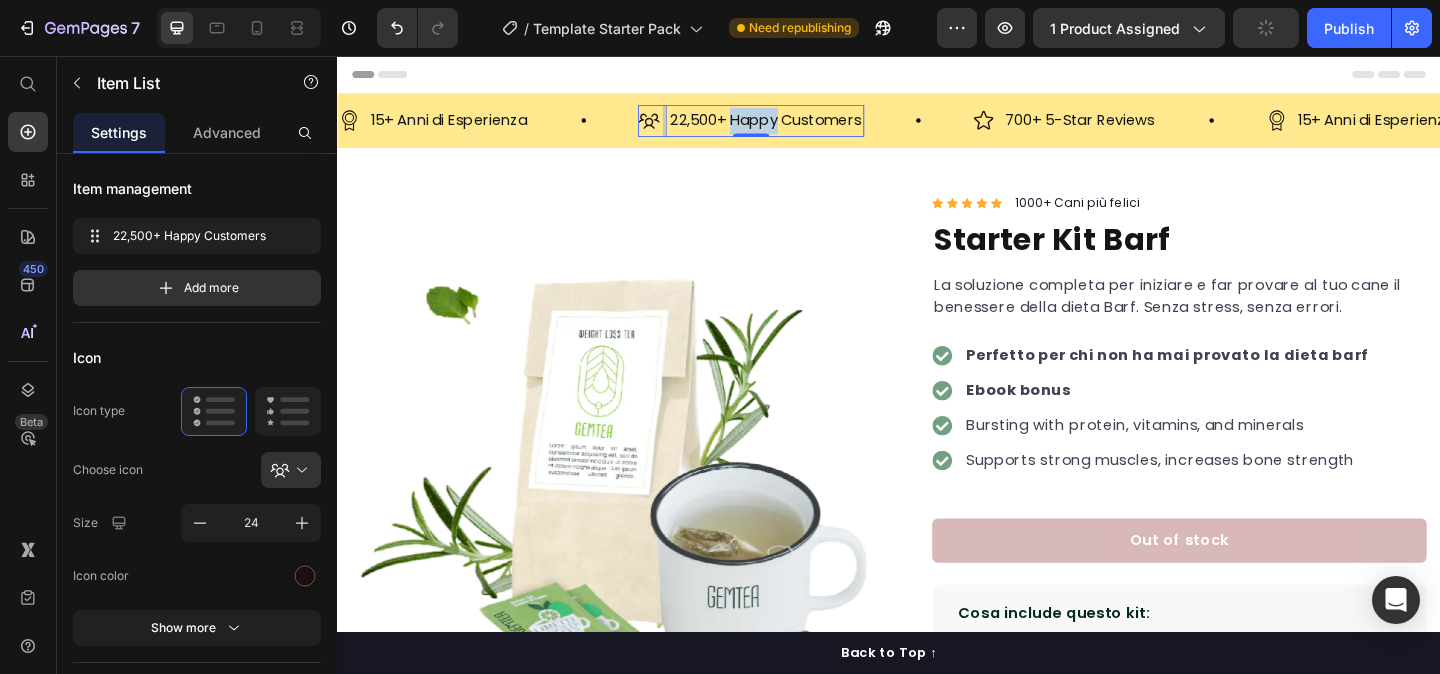 click on "22,500+ Happy Customers" at bounding box center [803, 126] 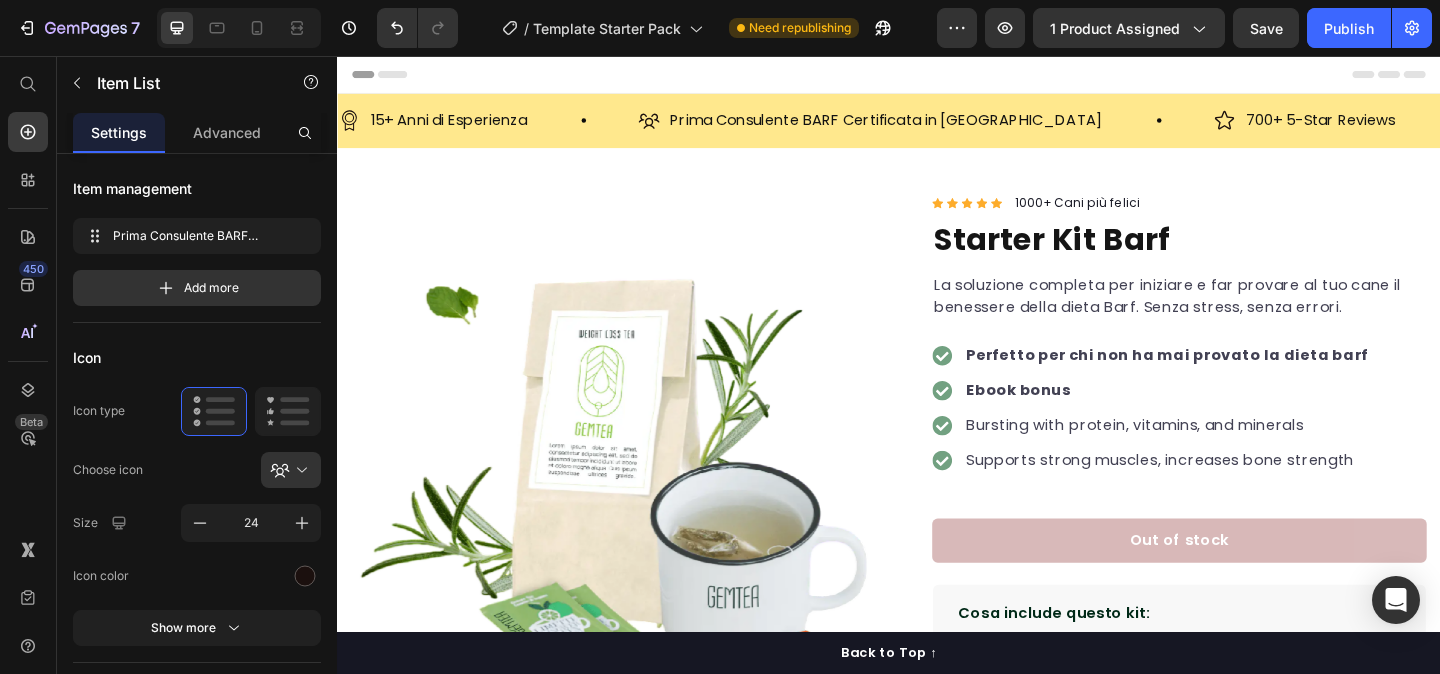 click 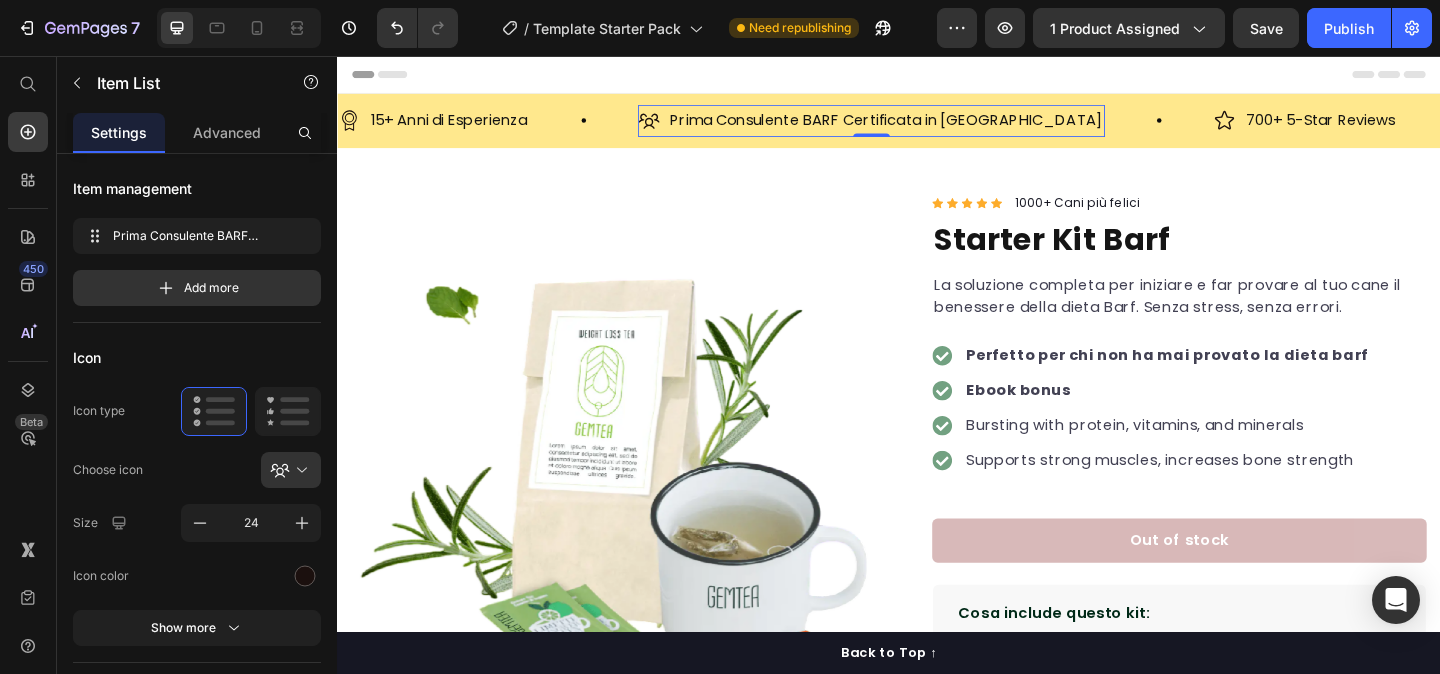 click 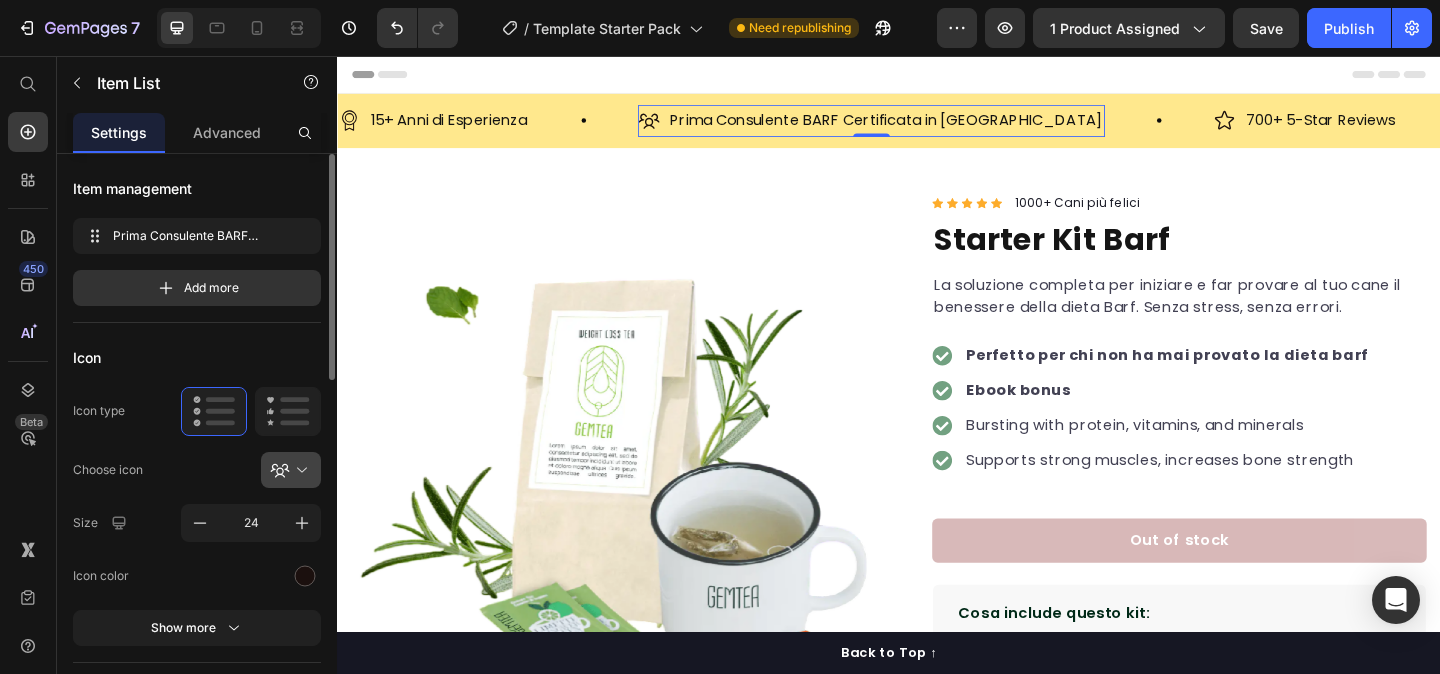 click at bounding box center [299, 470] 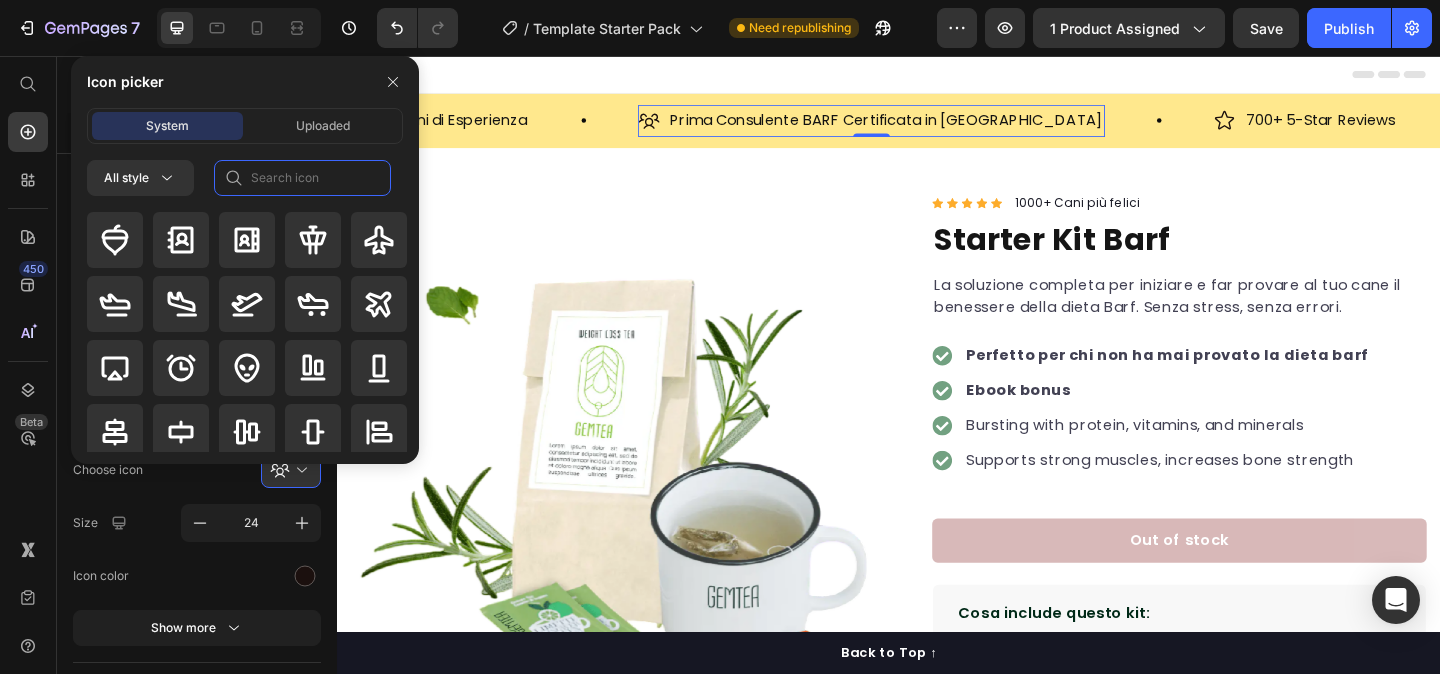 click 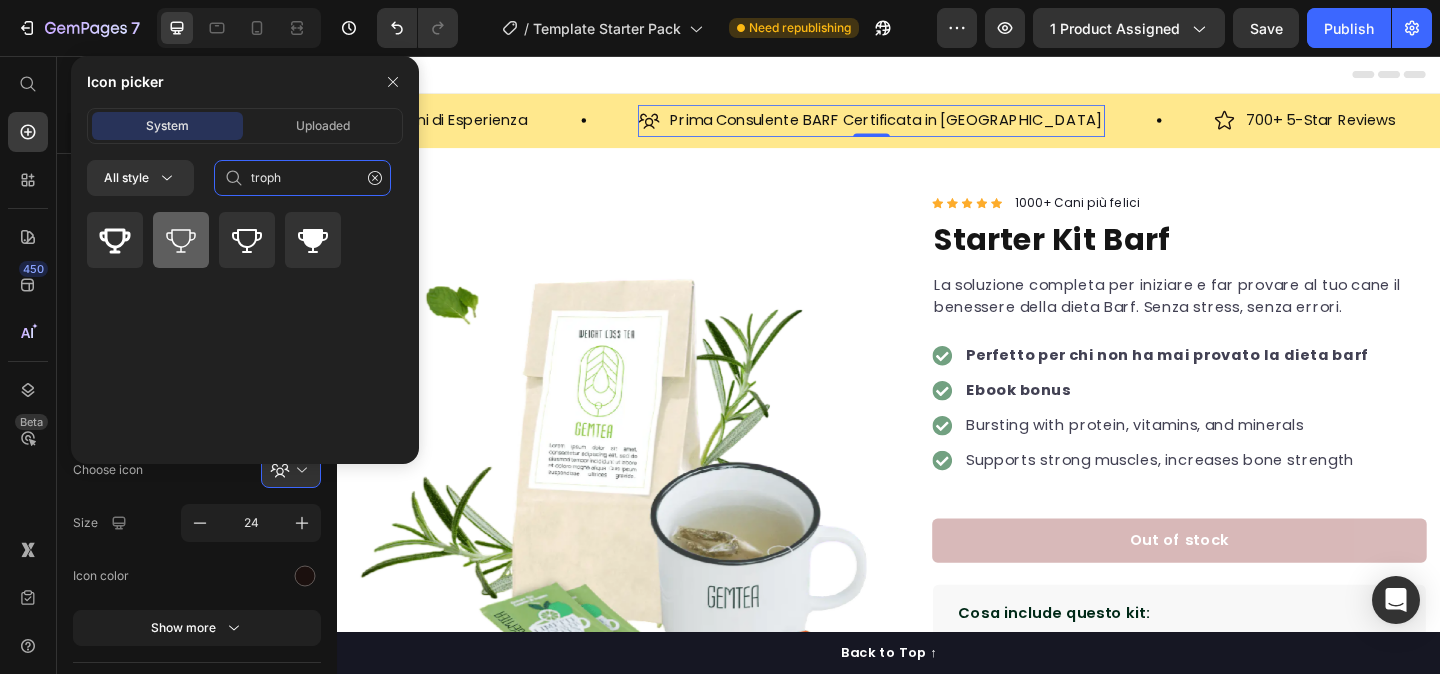type on "troph" 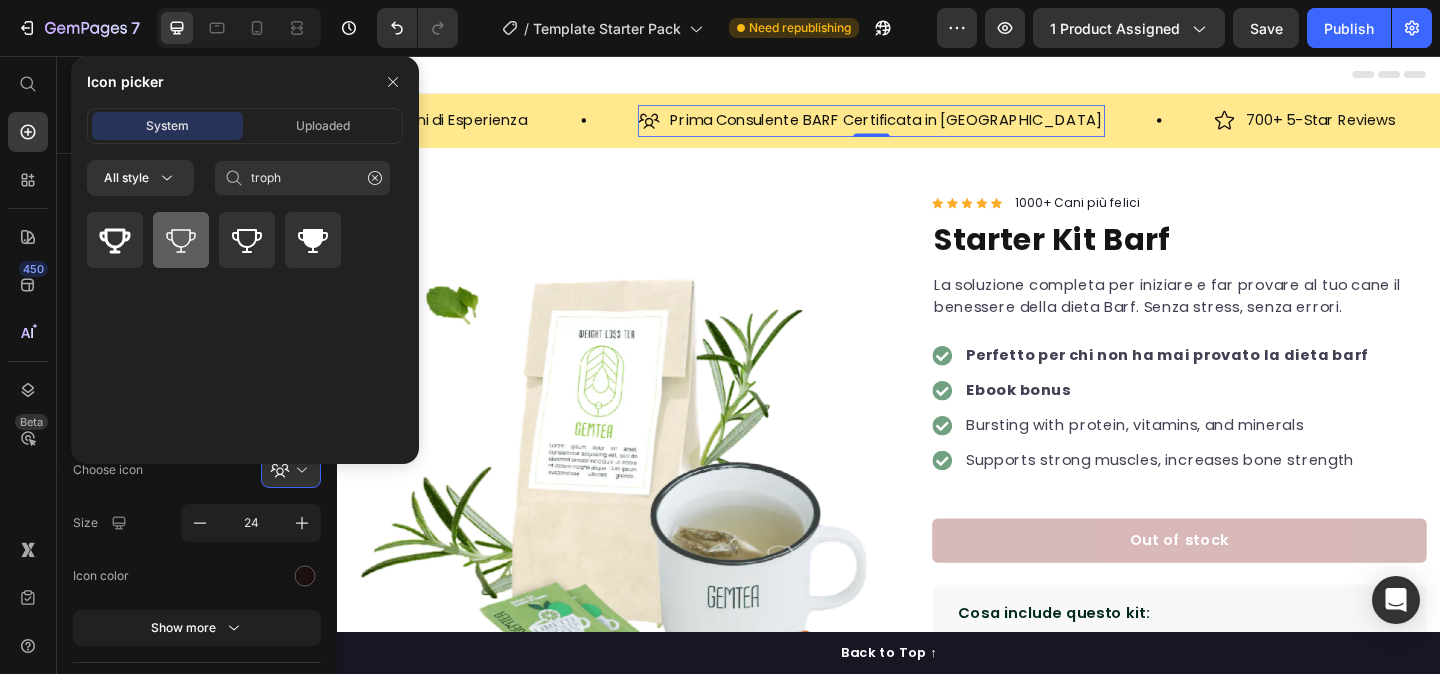 click 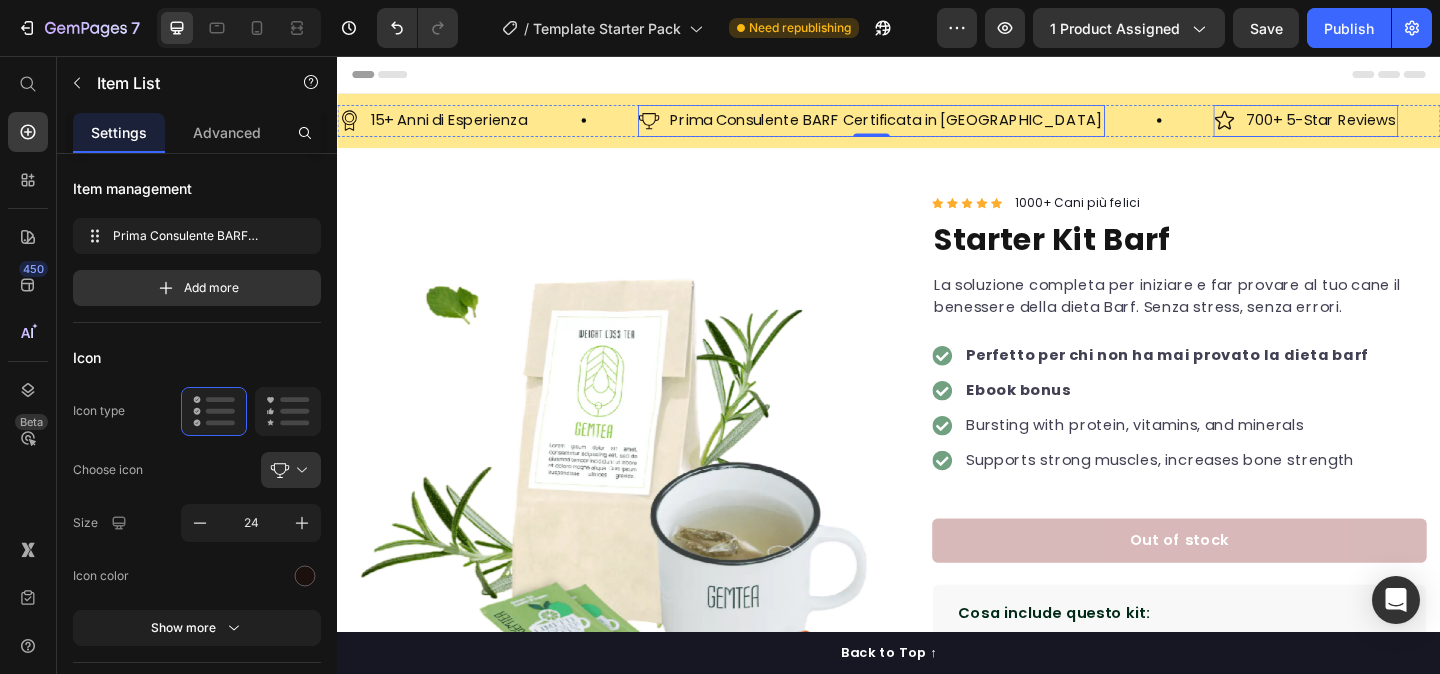 click on "700+ 5-Star Reviews" at bounding box center (1406, 126) 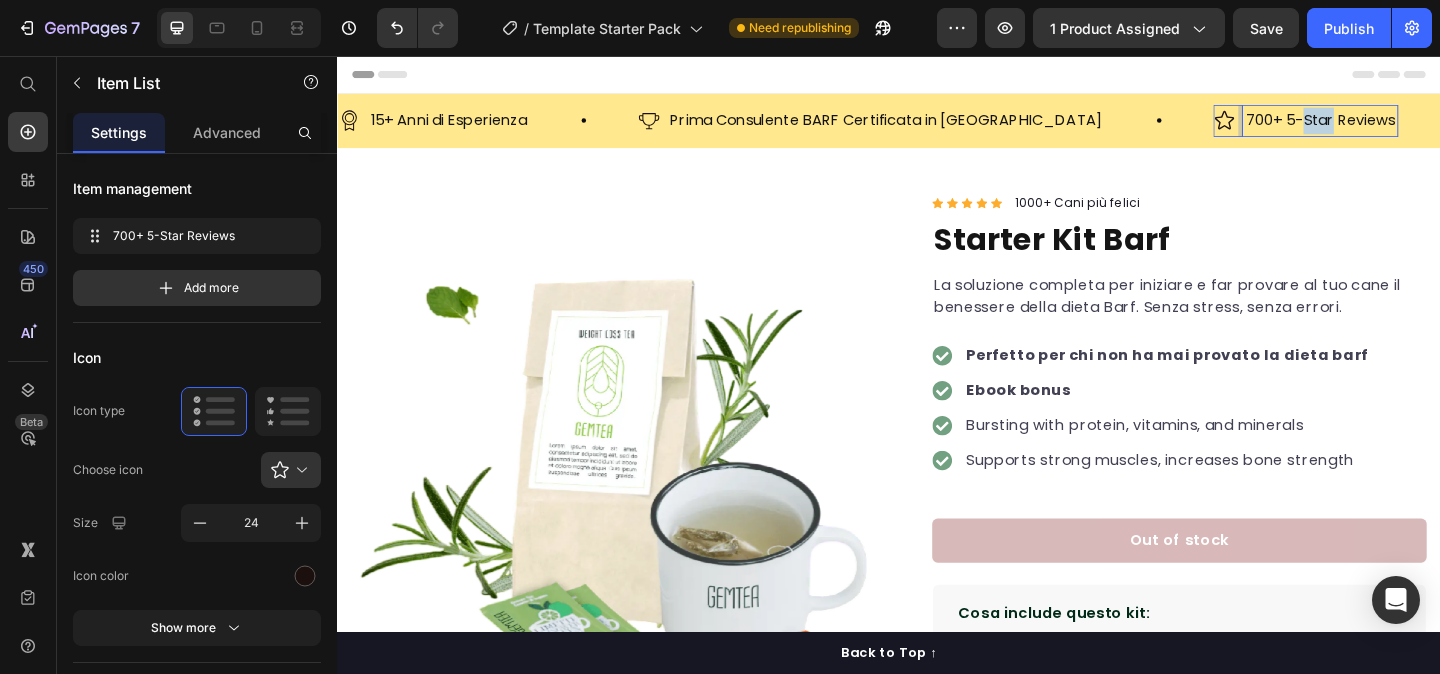 click on "700+ 5-Star Reviews" at bounding box center [1406, 126] 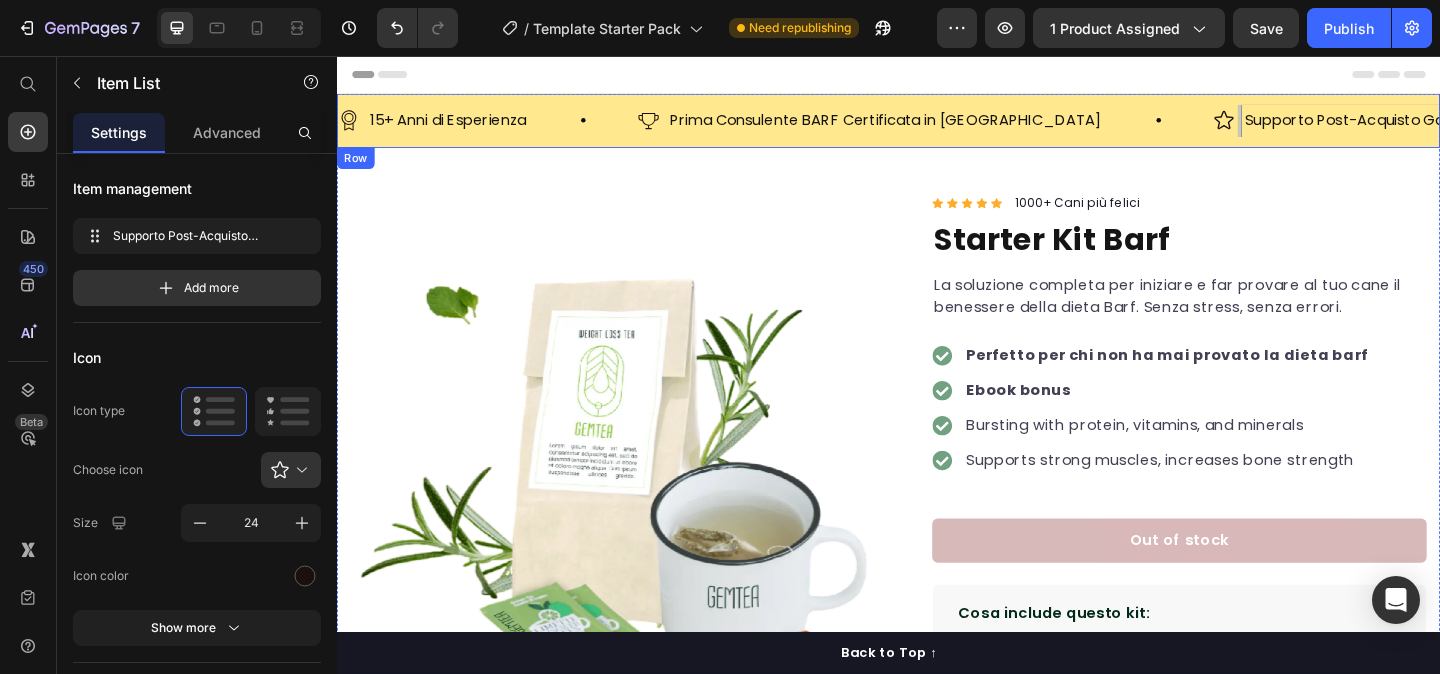 click on "15+ Anni di Esperienza  Item List
Prima Consulente BARF Certificata in Italia Item List
Supporto Post-Acquisto Garantito Item List   0
15+ Anni di Esperienza  Item List
Prima Consulente BARF Certificata in Italia Item List
Supporto Post-Acquisto Garantito Item List   0
Marquee Row" at bounding box center (937, 126) 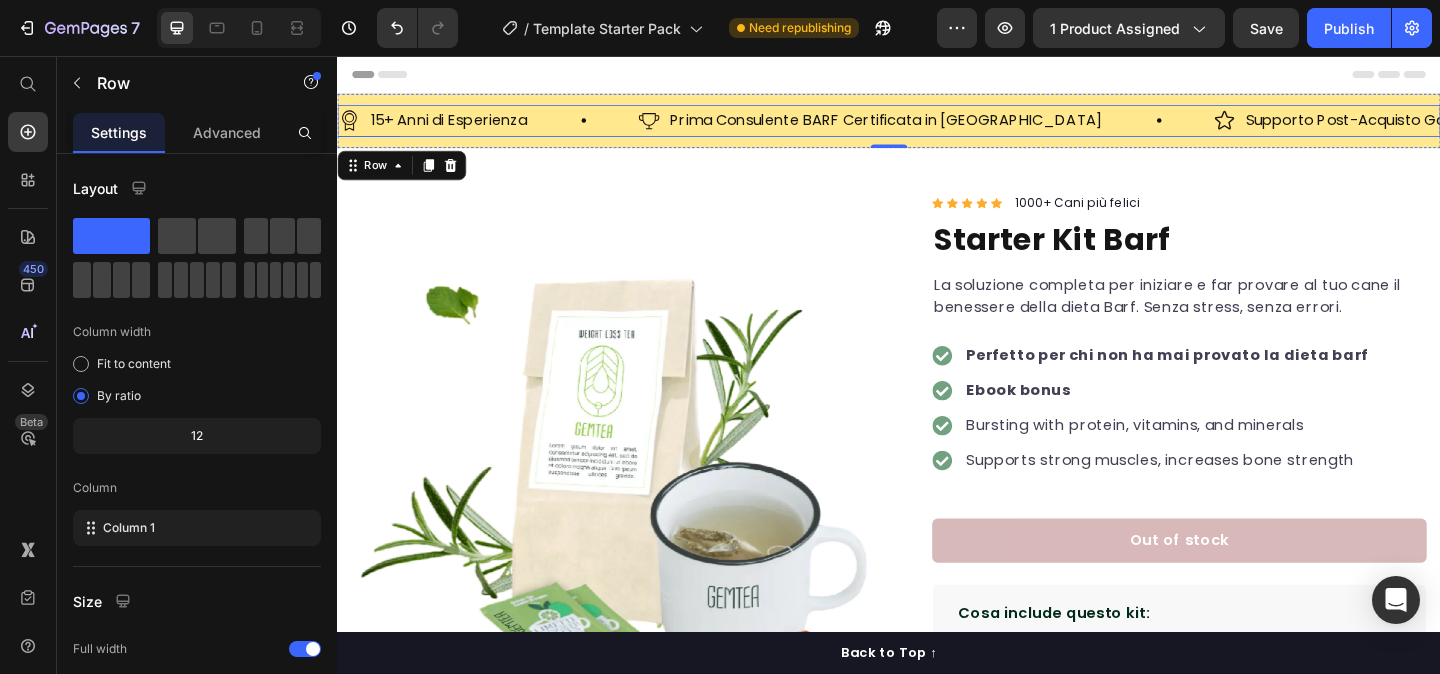 click on "15+ Anni di Esperienza  Item List" at bounding box center [501, 126] 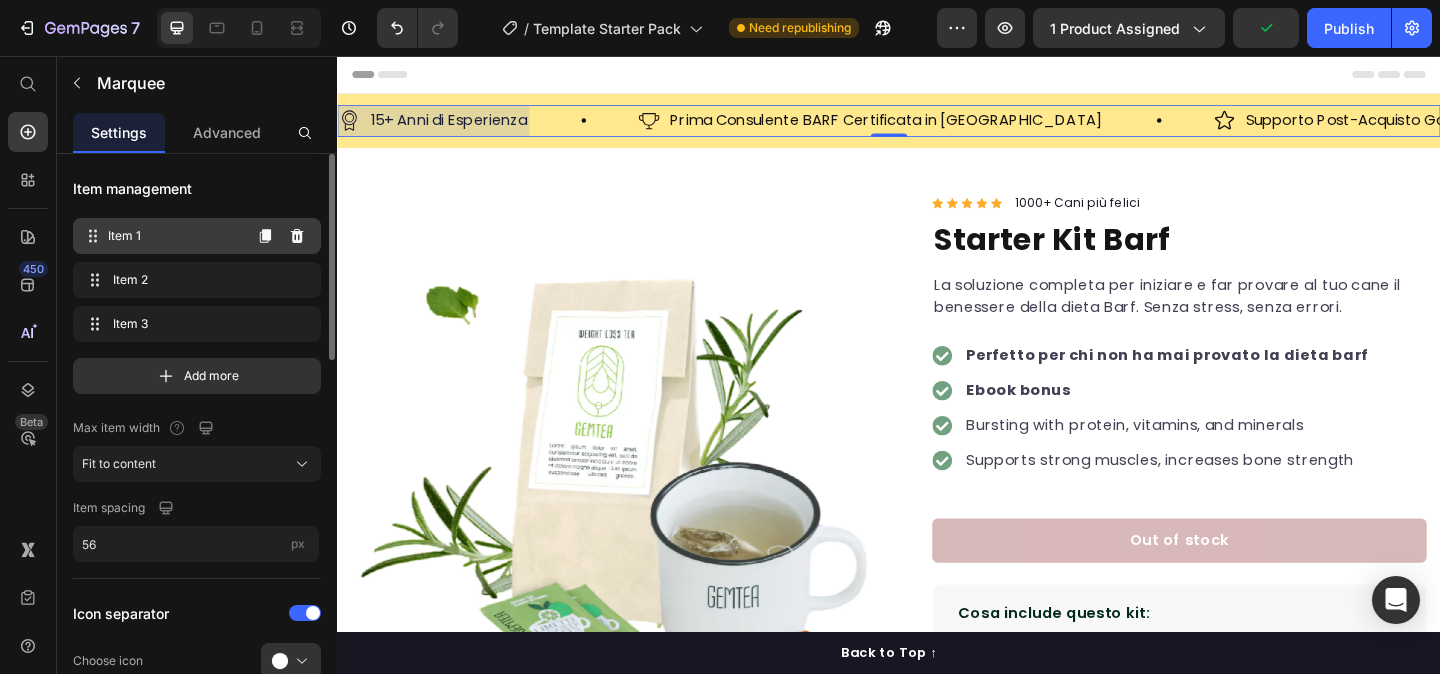 click on "Item 1" at bounding box center (174, 236) 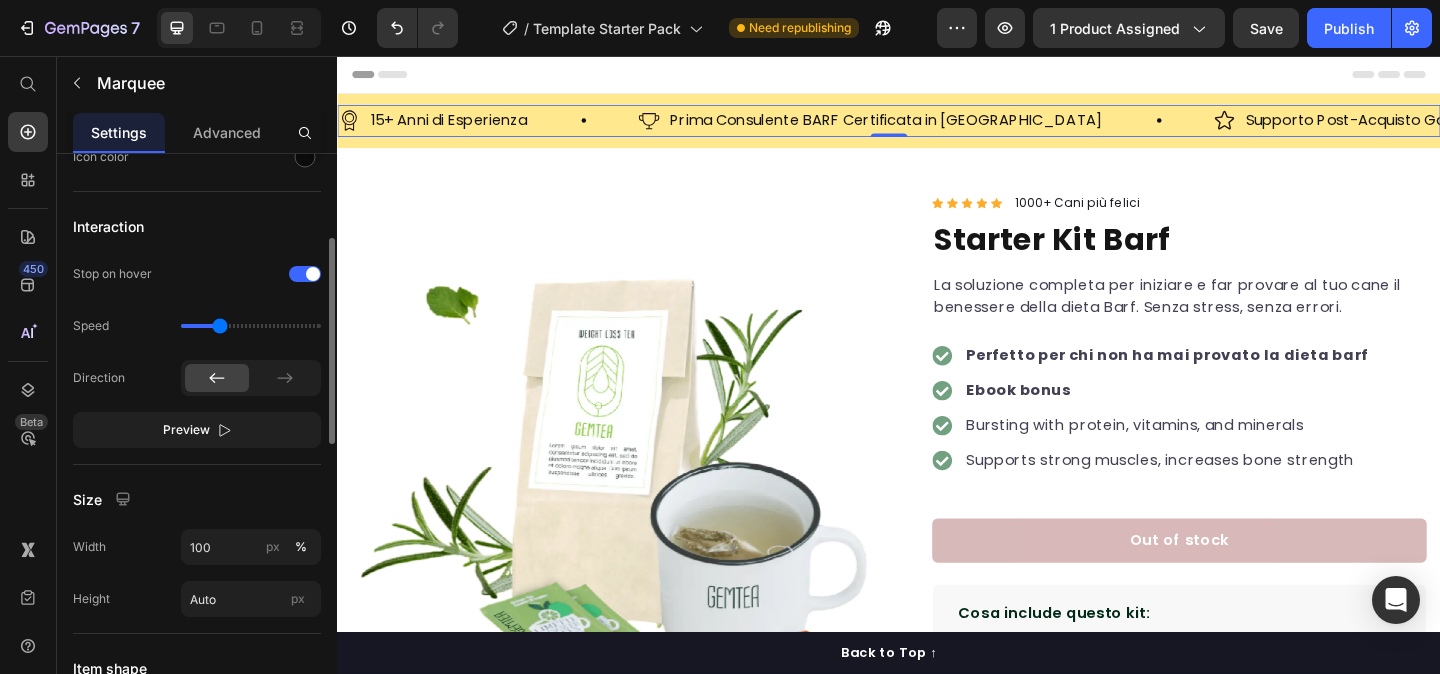 scroll, scrollTop: 499, scrollLeft: 0, axis: vertical 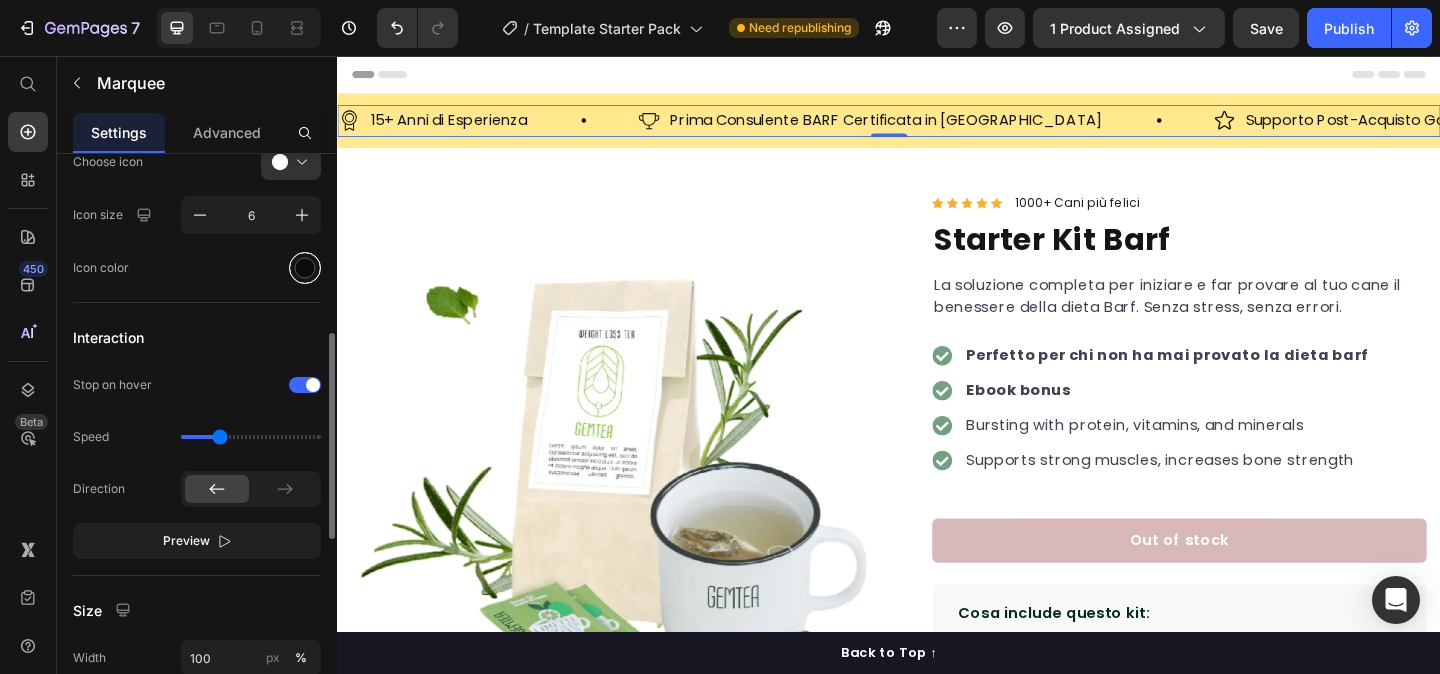 click at bounding box center [305, 268] 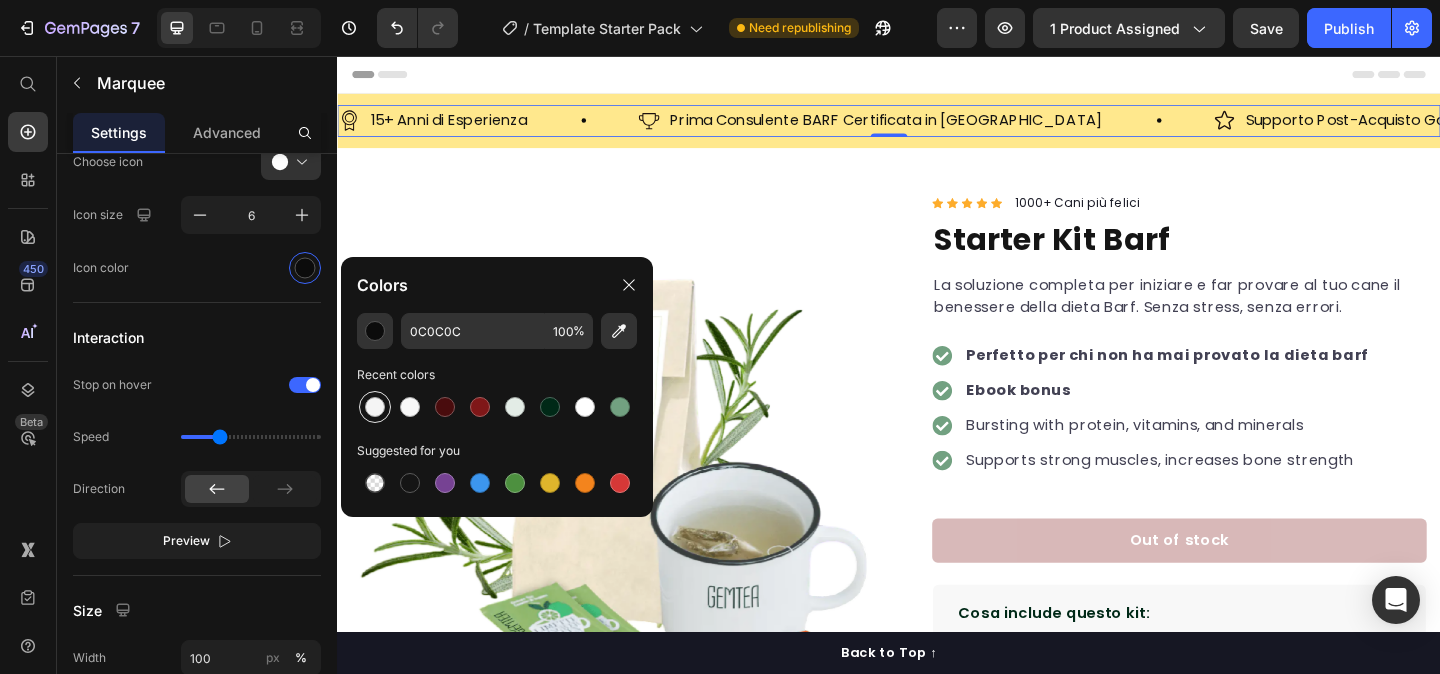 click at bounding box center (375, 407) 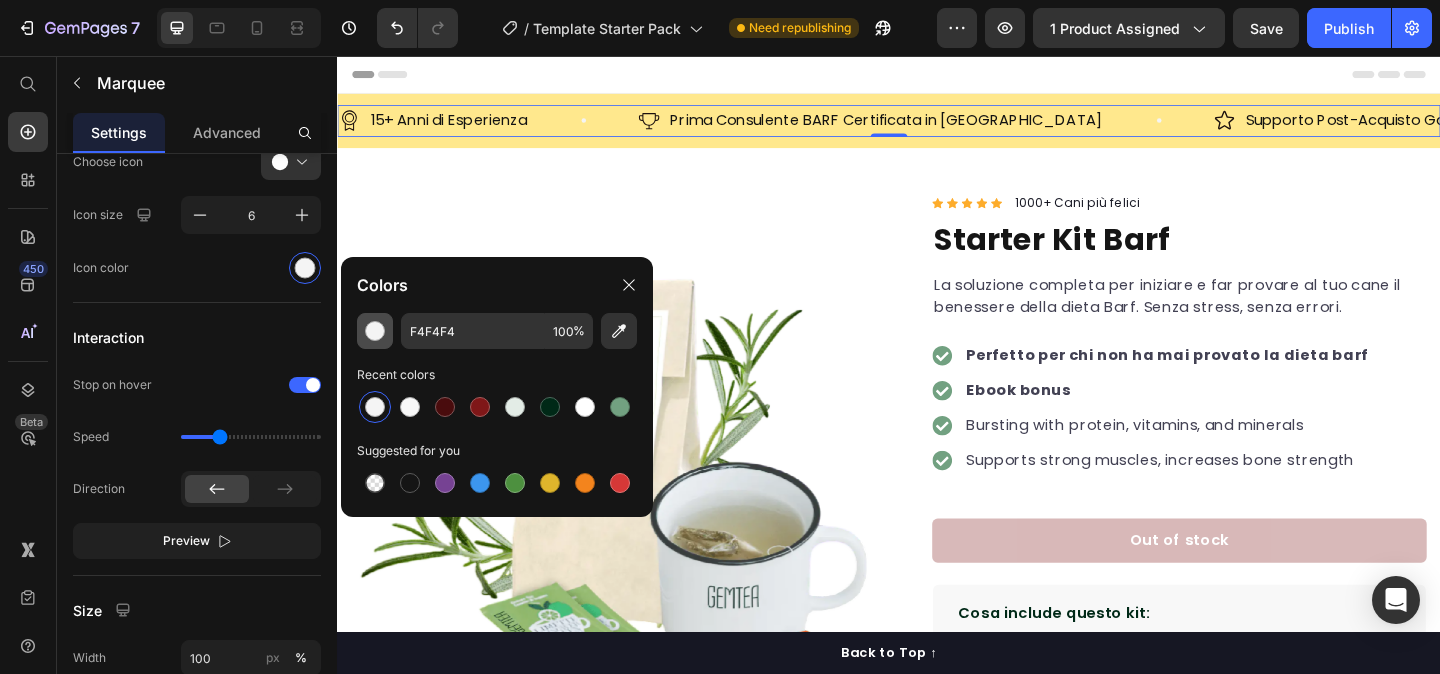 click at bounding box center (375, 331) 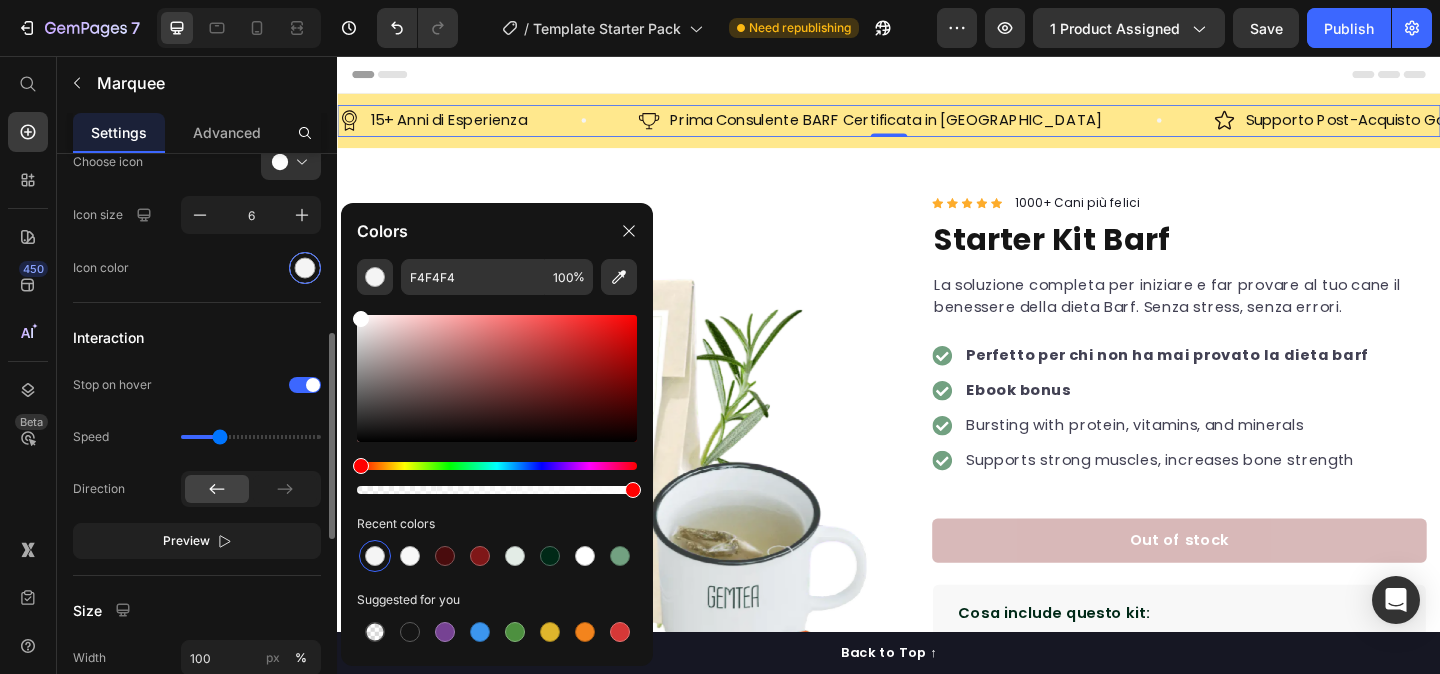 drag, startPoint x: 411, startPoint y: 334, endPoint x: 293, endPoint y: 268, distance: 135.20355 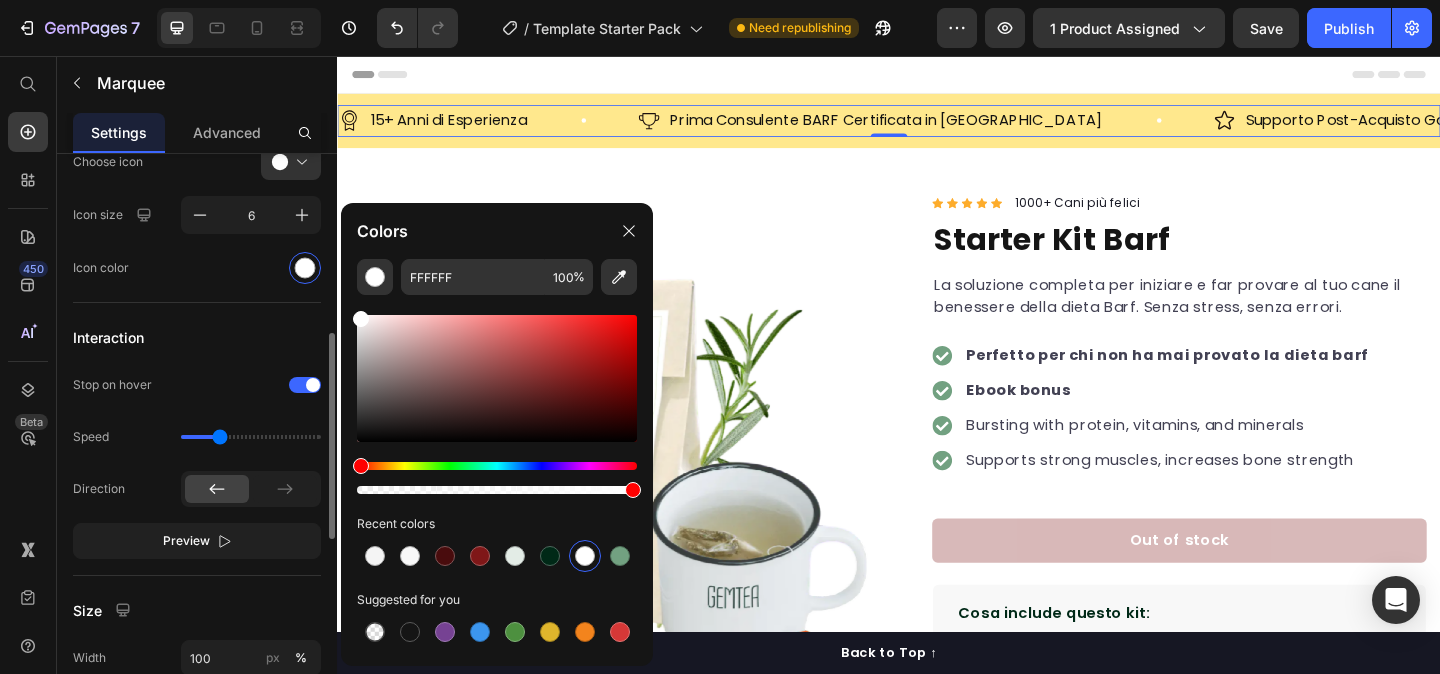 click on "Icon color" 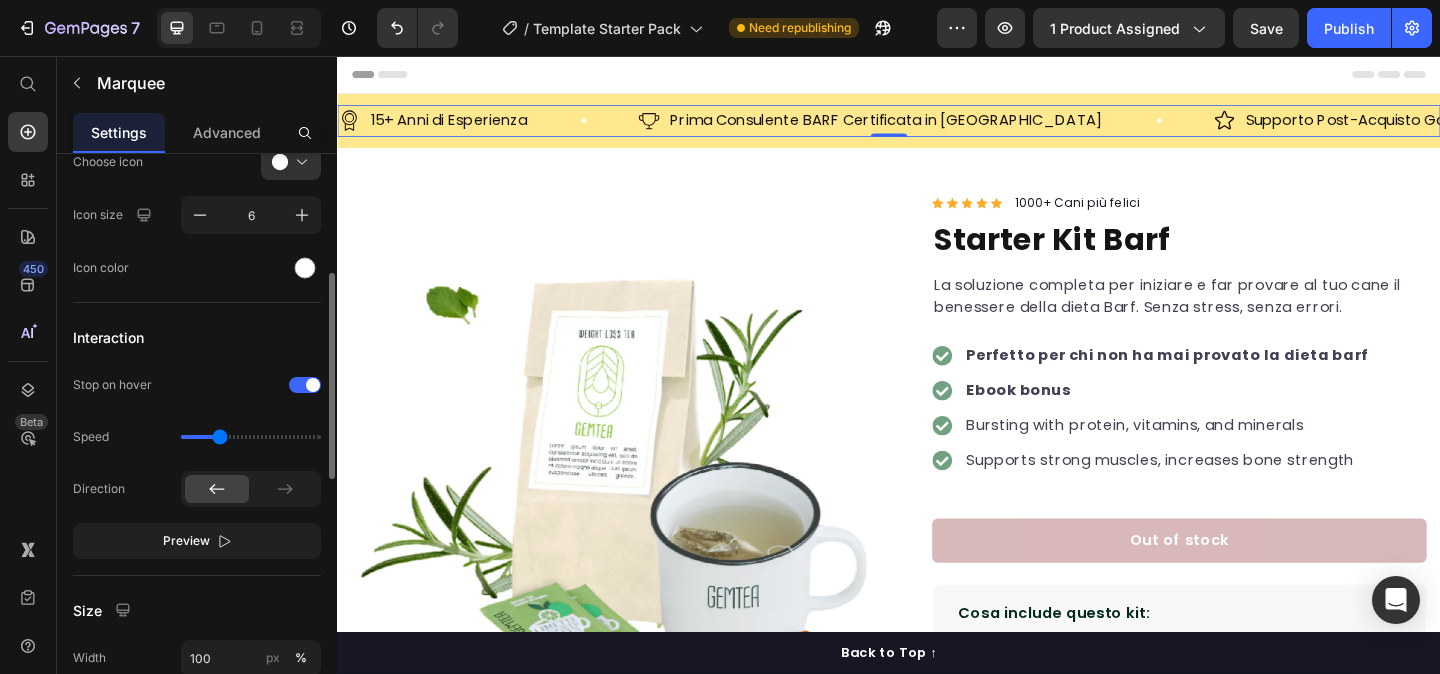 scroll, scrollTop: 447, scrollLeft: 0, axis: vertical 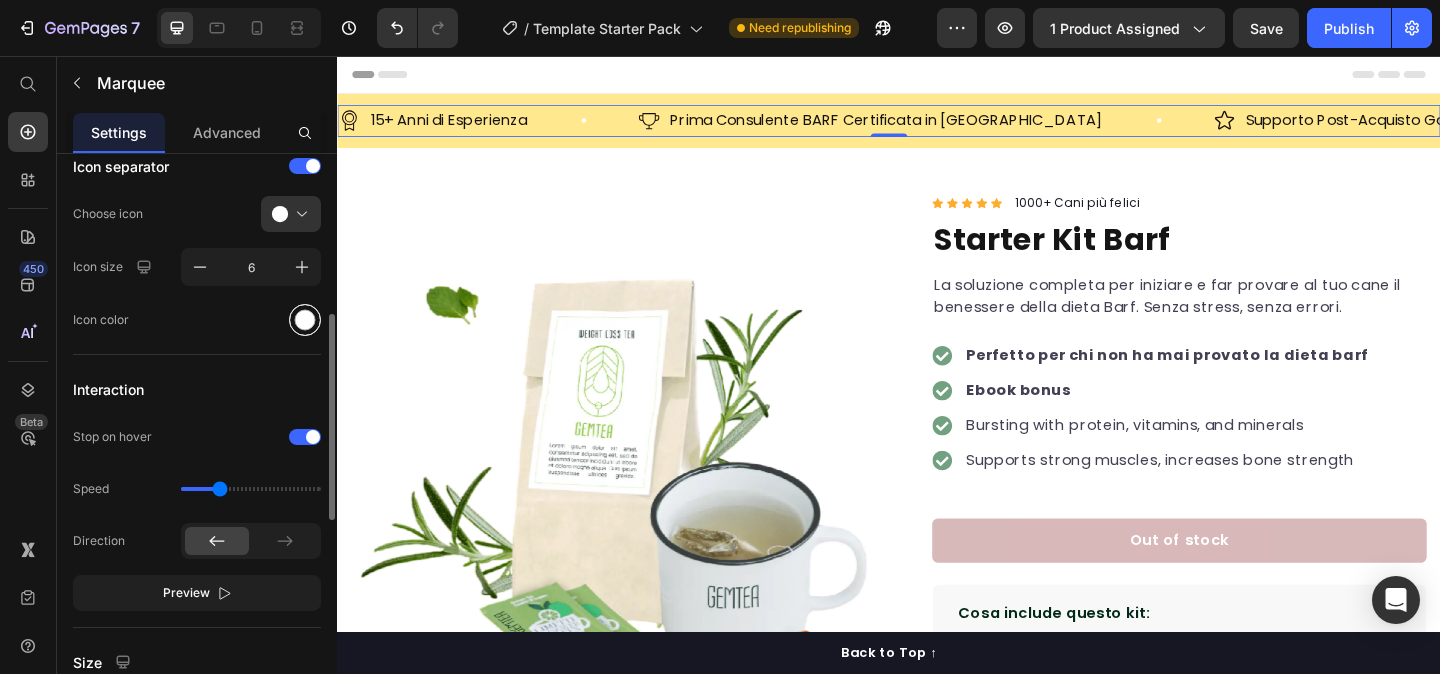 click at bounding box center [305, 320] 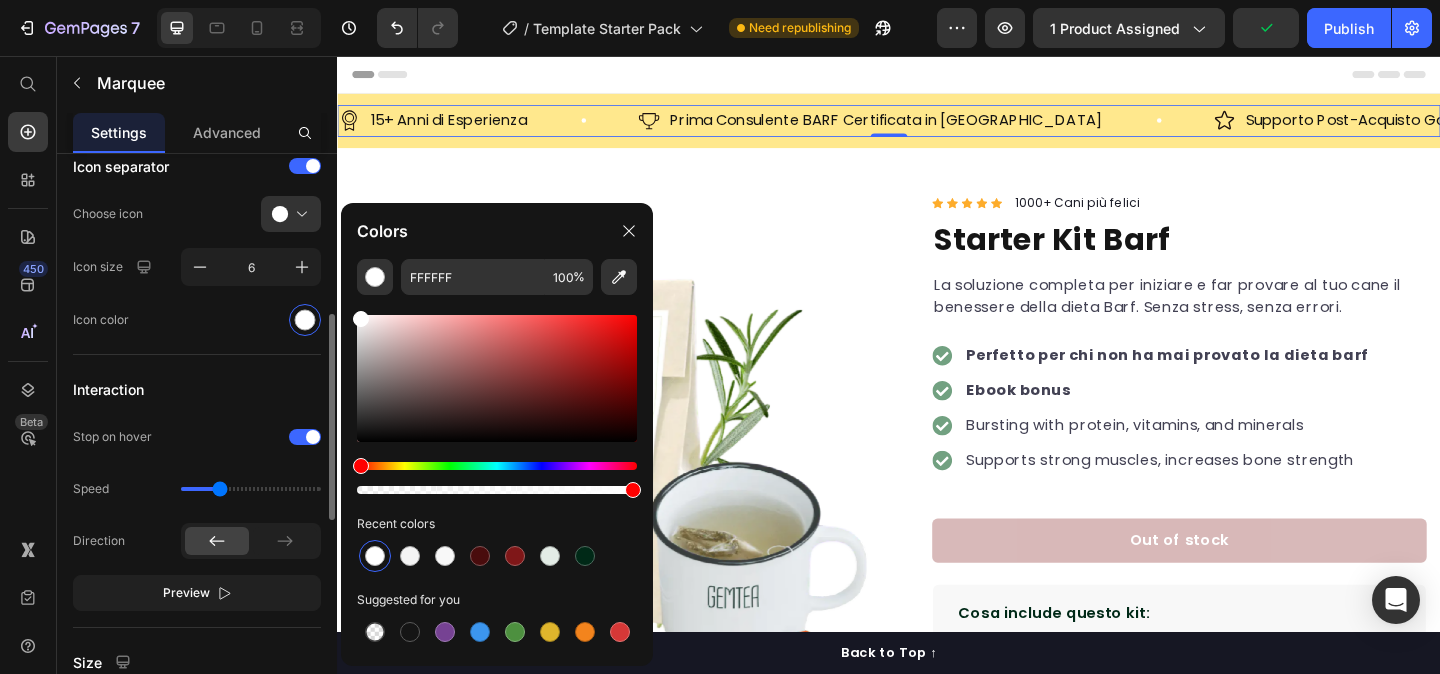 scroll, scrollTop: 449, scrollLeft: 0, axis: vertical 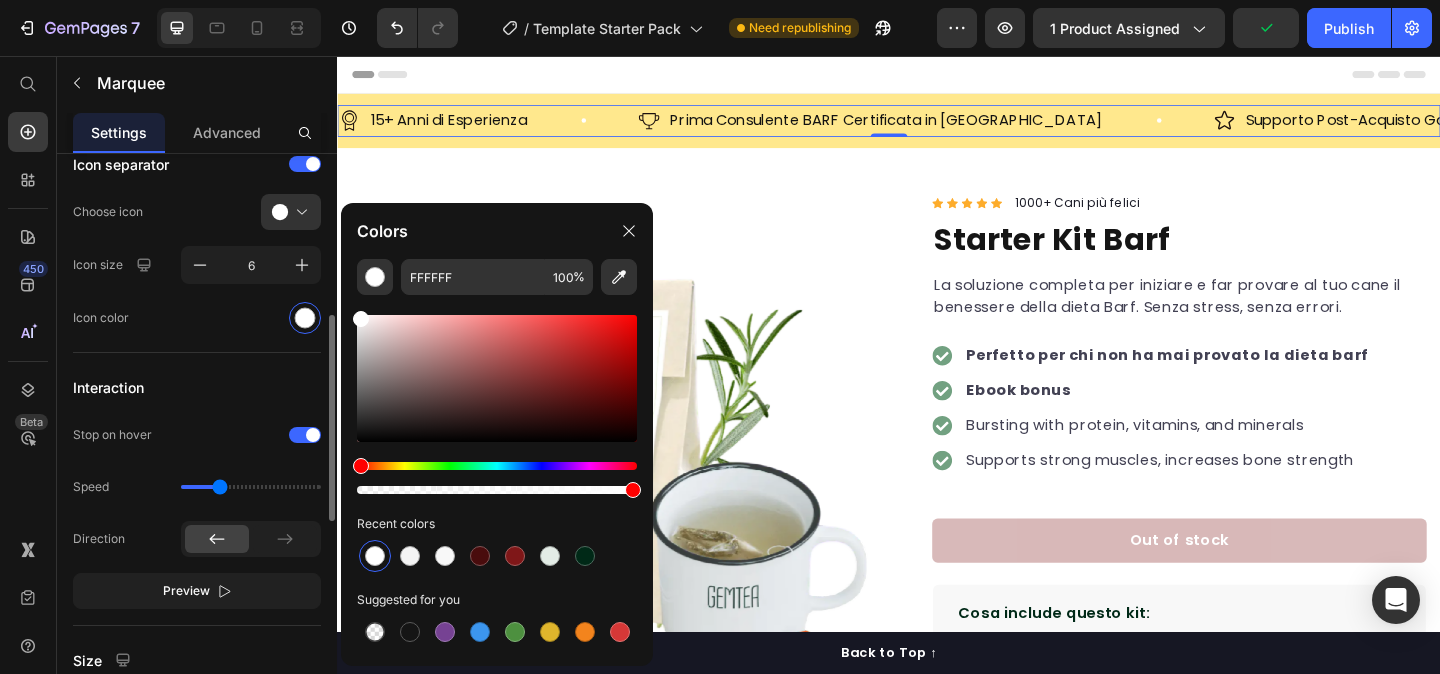click on "Icon separator Choose icon
Icon size 6 Icon color" 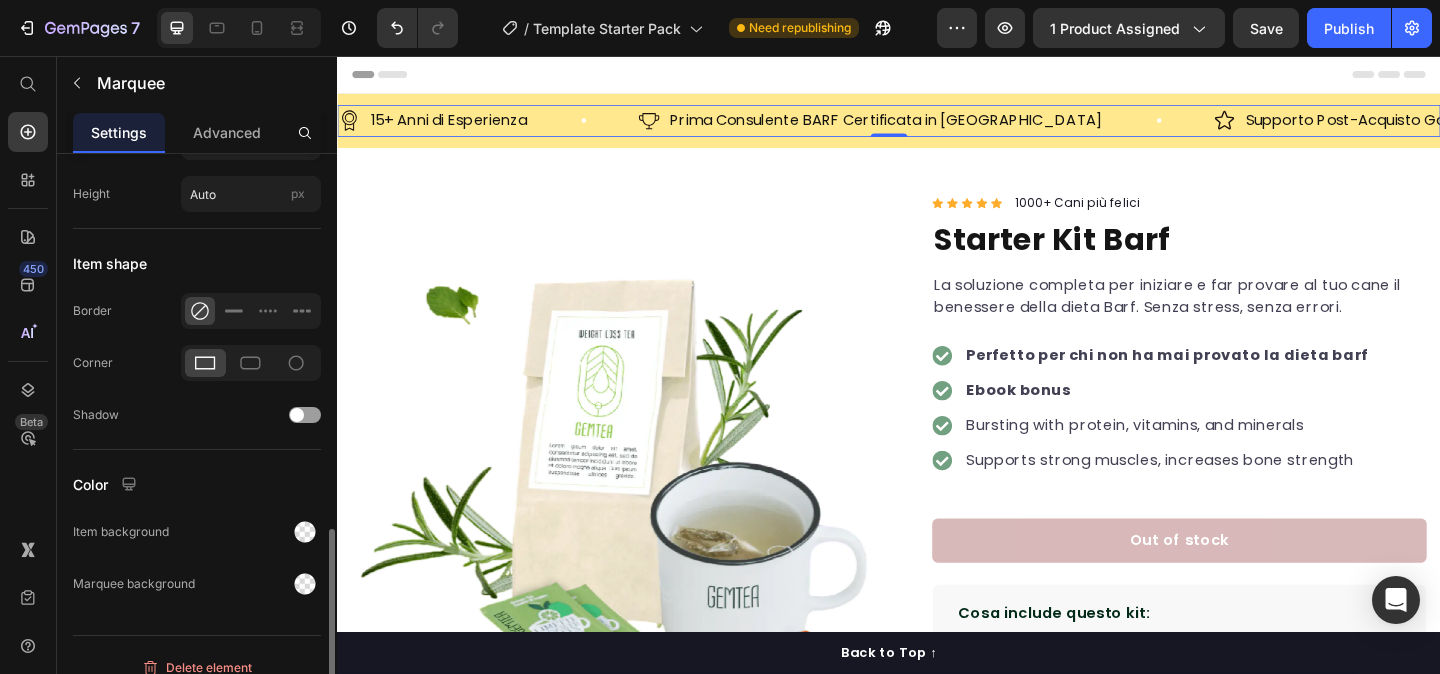scroll, scrollTop: 1034, scrollLeft: 0, axis: vertical 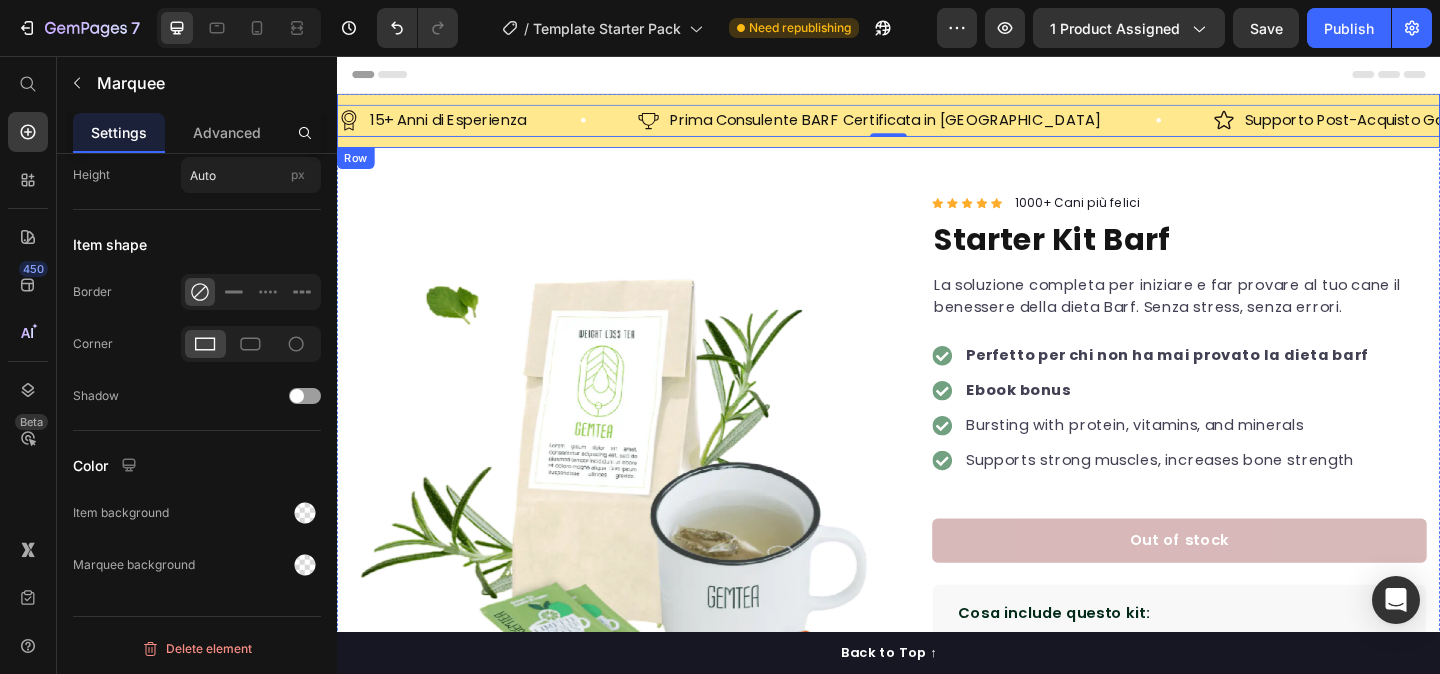 click on "15+ Anni di Esperienza  Item List
Prima Consulente BARF Certificata in Italia Item List
Supporto Post-Acquisto Garantito Item List
15+ Anni di Esperienza  Item List
Prima Consulente BARF Certificata in Italia Item List
Supporto Post-Acquisto Garantito Item List
Marquee   0 Row" at bounding box center (937, 126) 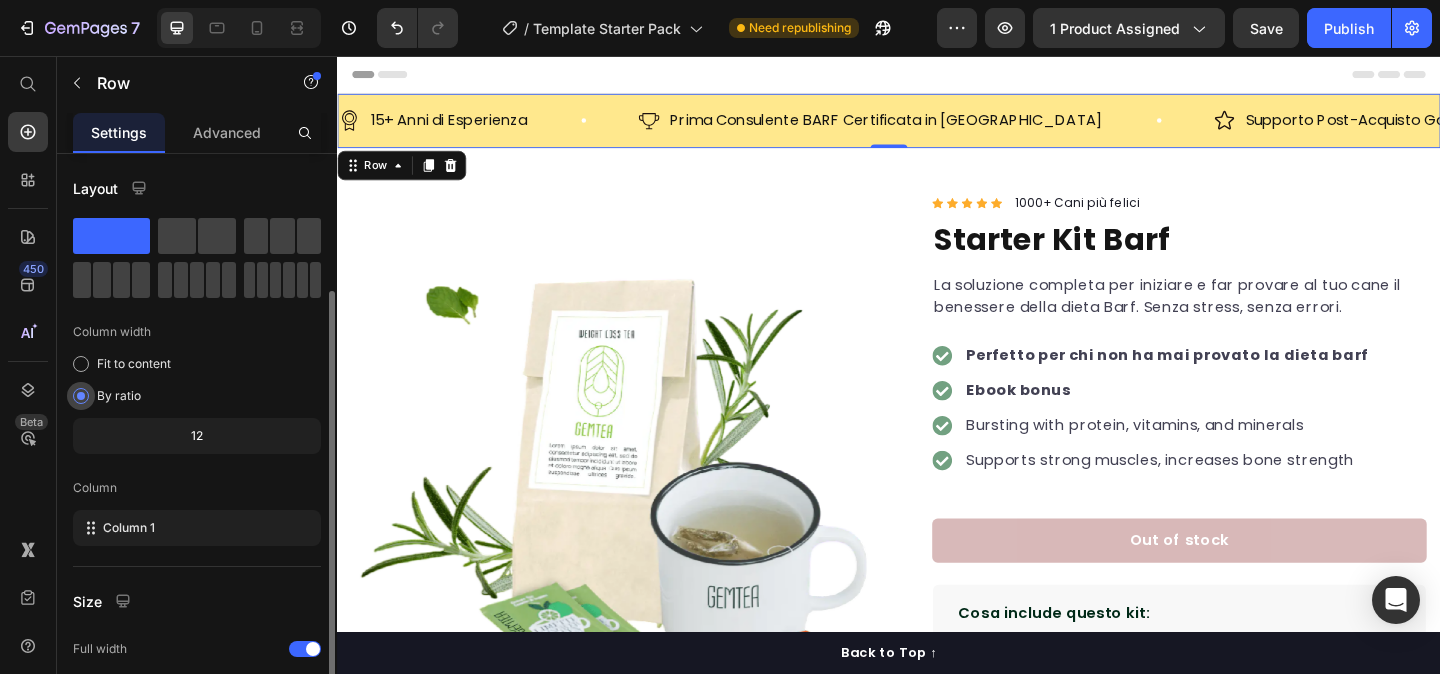 scroll, scrollTop: 283, scrollLeft: 0, axis: vertical 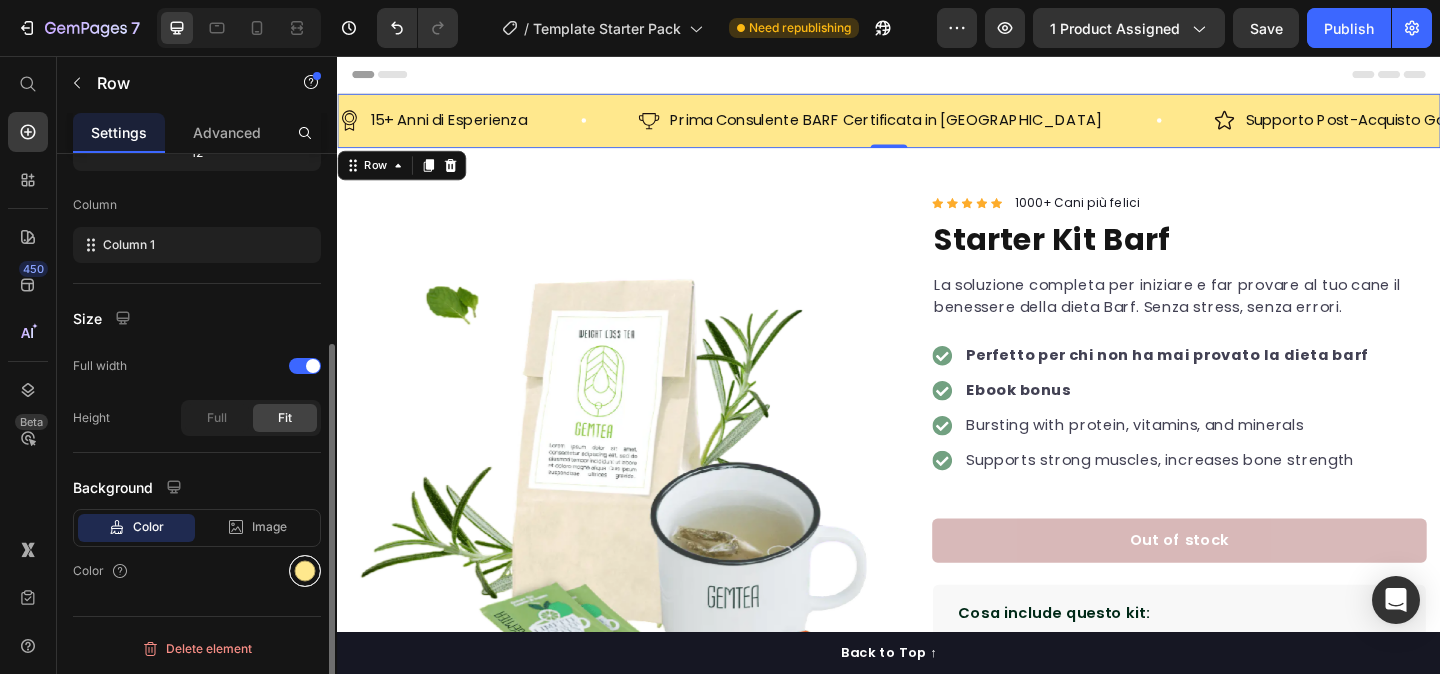 click at bounding box center [305, 571] 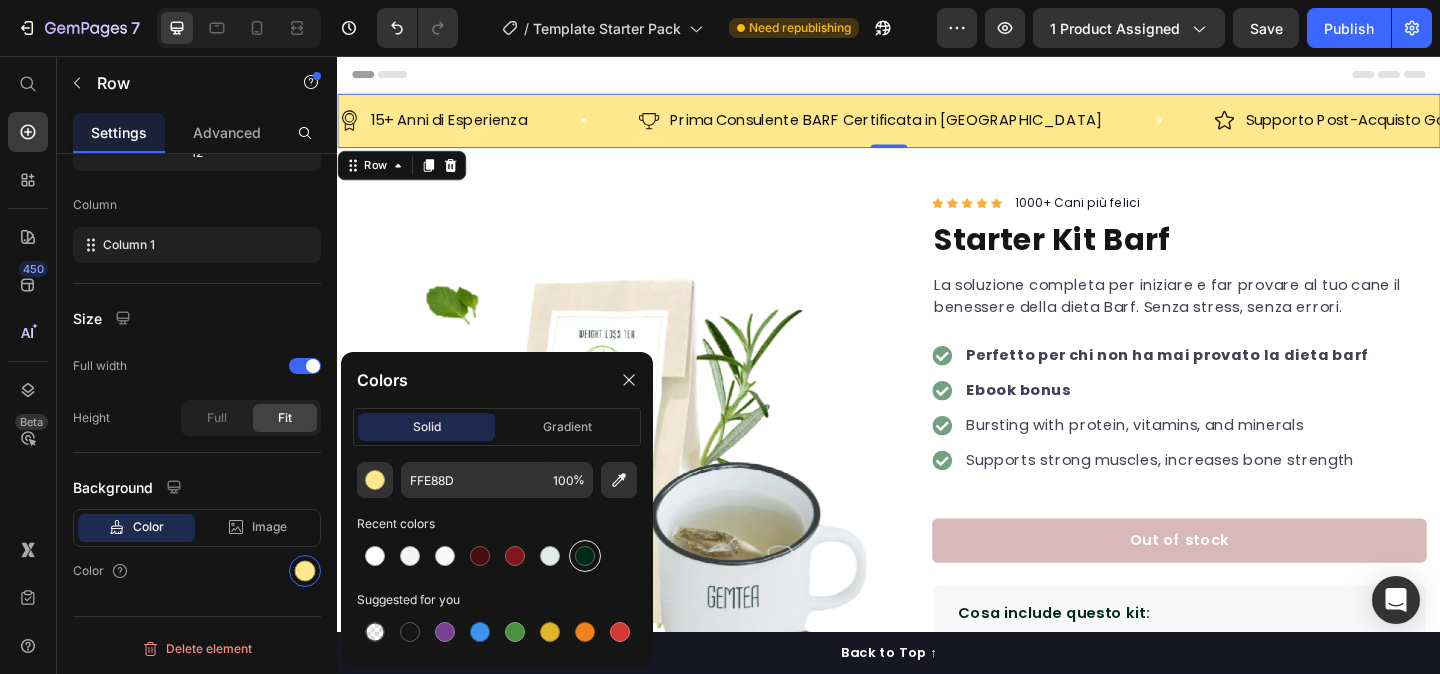 click at bounding box center (585, 556) 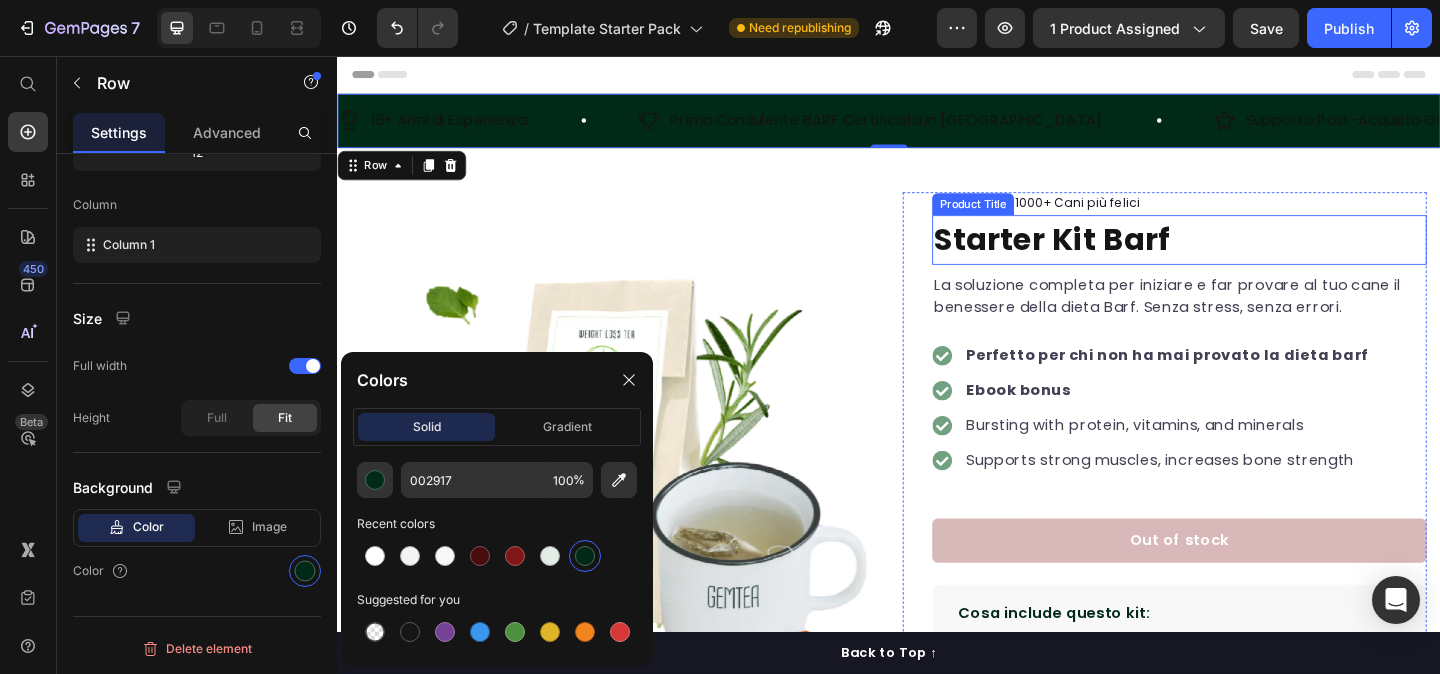 scroll, scrollTop: 137, scrollLeft: 0, axis: vertical 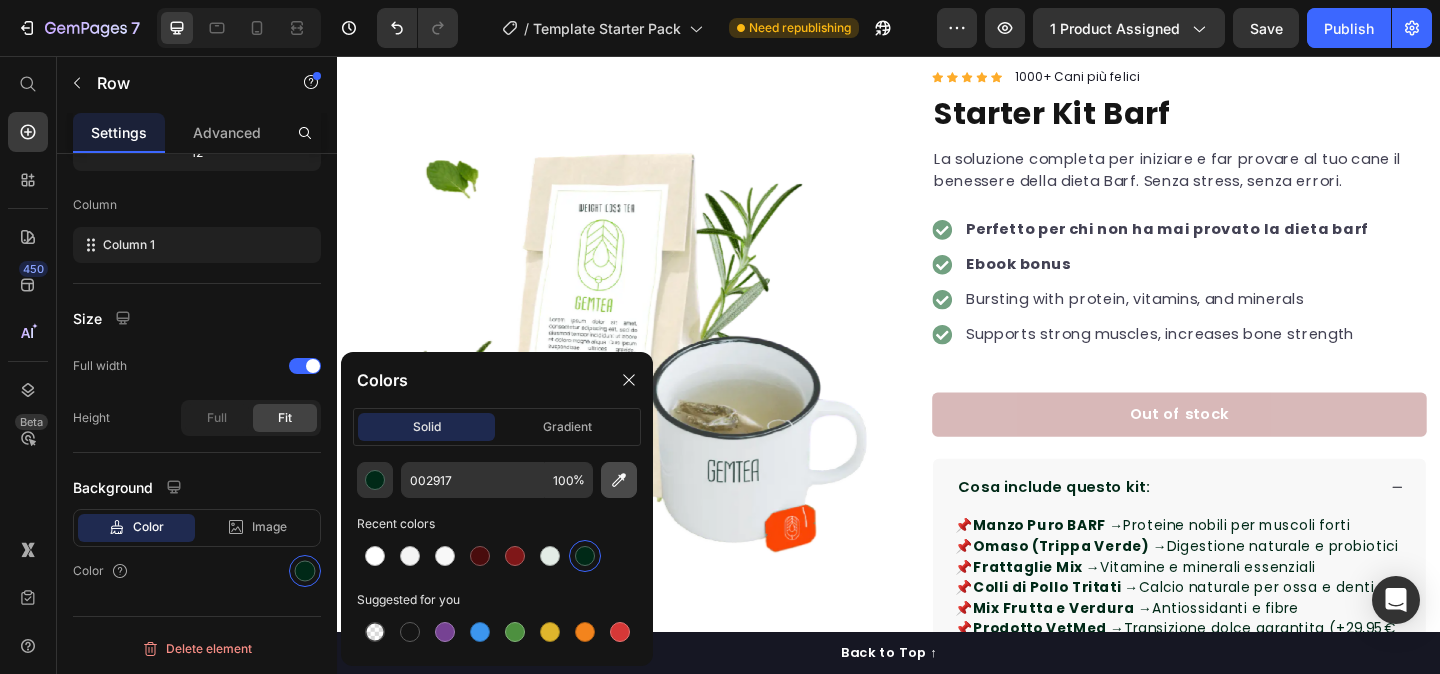 drag, startPoint x: 625, startPoint y: 483, endPoint x: 443, endPoint y: 426, distance: 190.71707 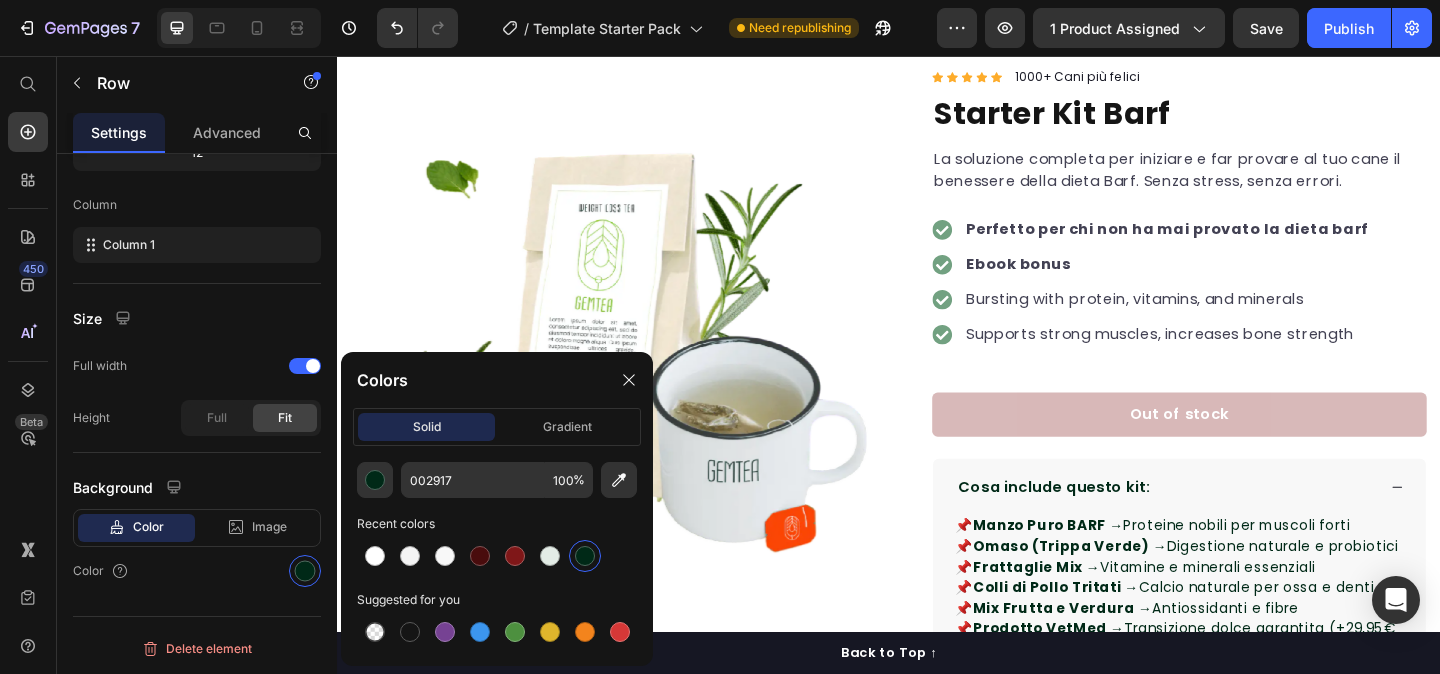 type on "72A181" 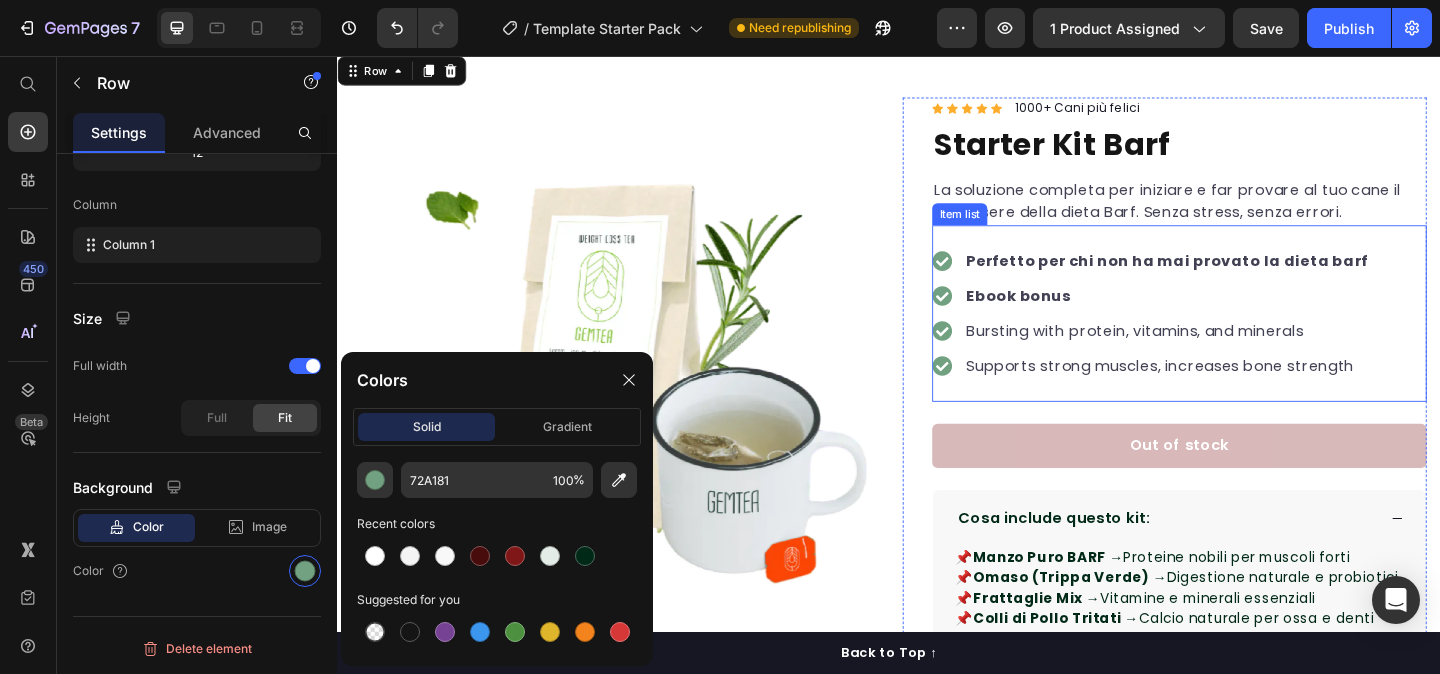 scroll, scrollTop: 0, scrollLeft: 0, axis: both 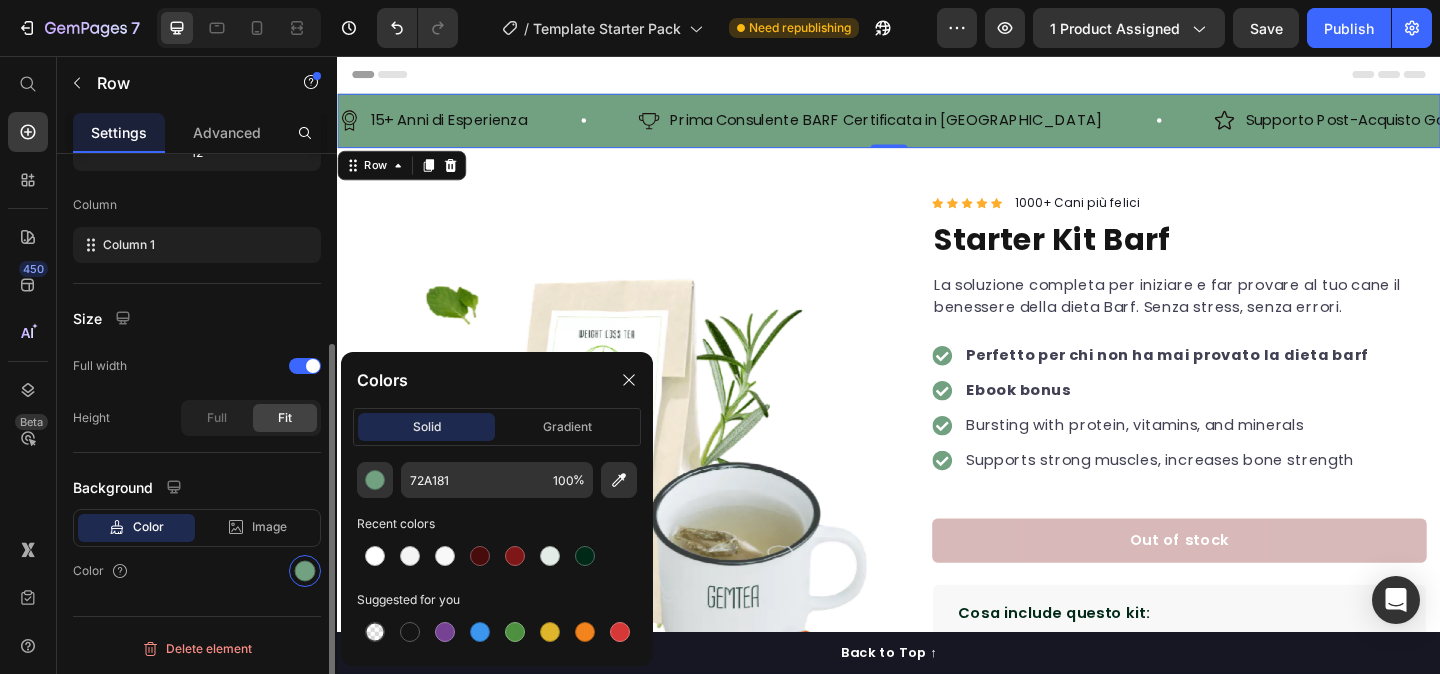 click on "Size" at bounding box center (197, 318) 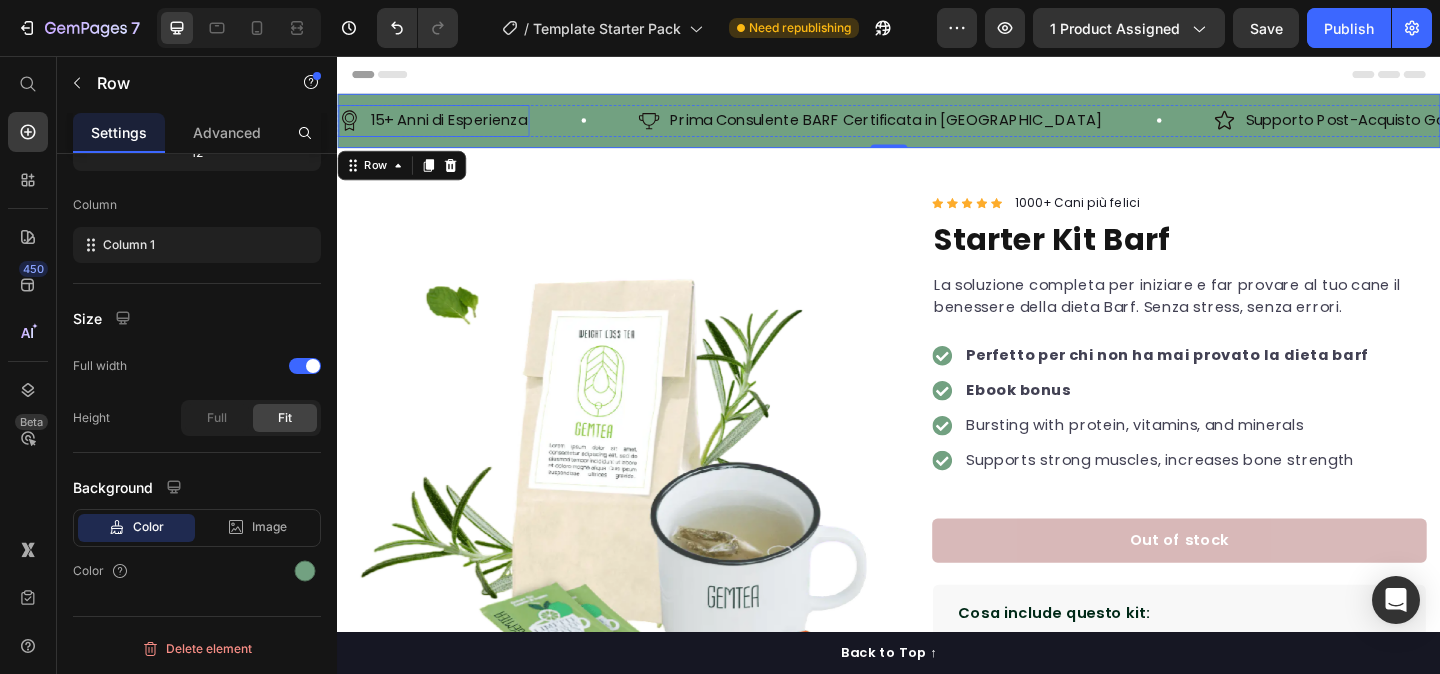 click 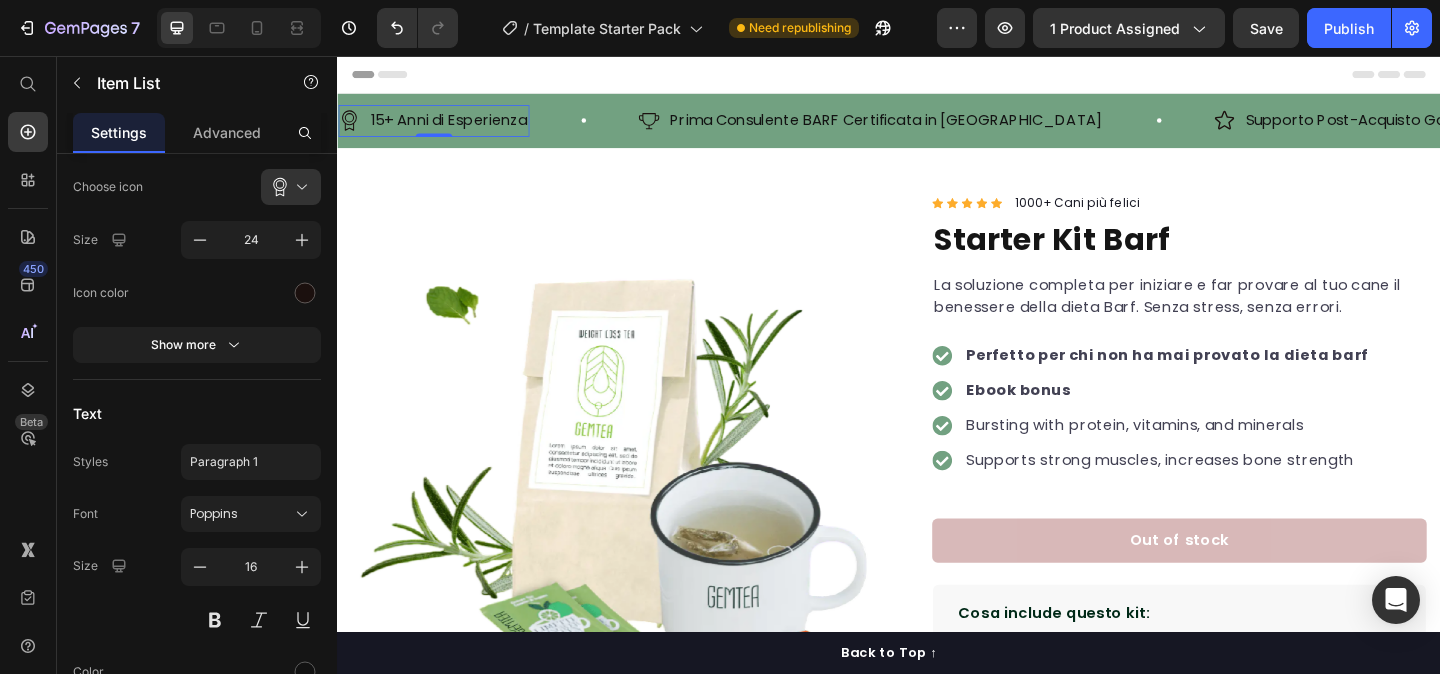 scroll, scrollTop: 0, scrollLeft: 0, axis: both 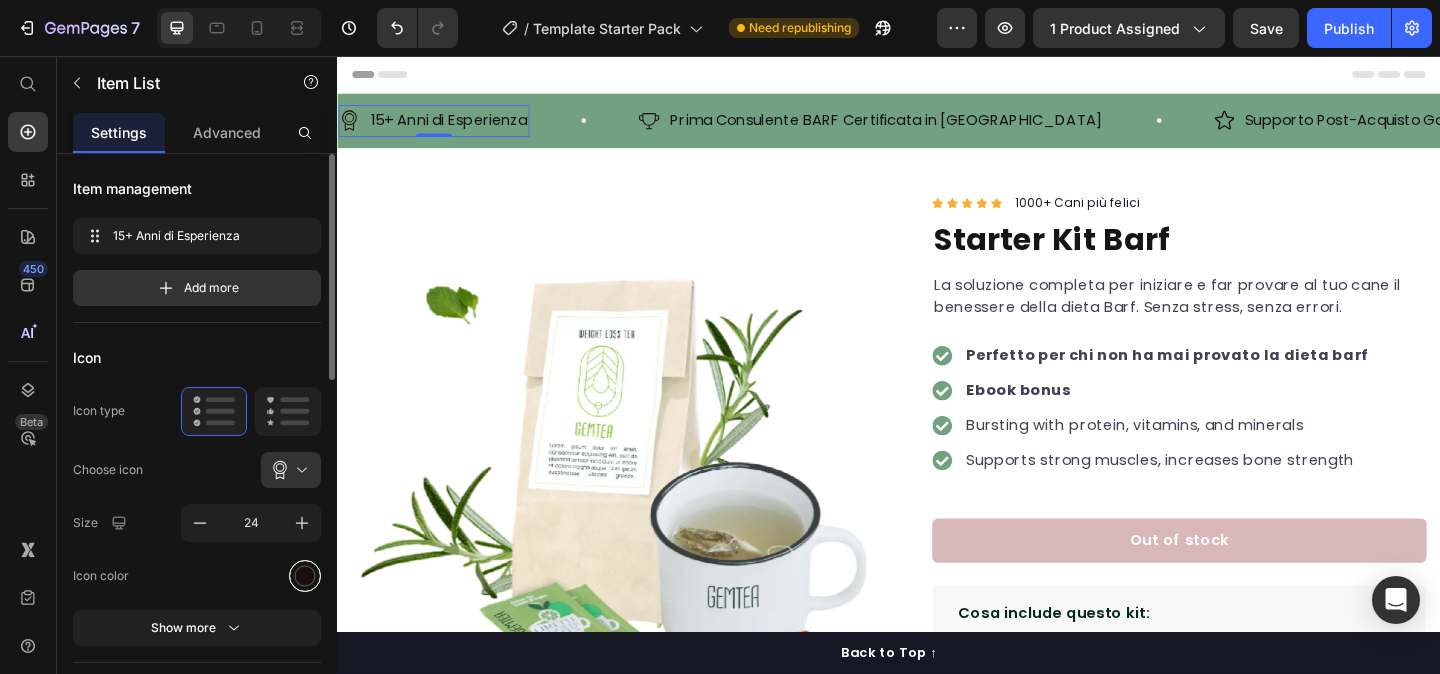 click at bounding box center (305, 575) 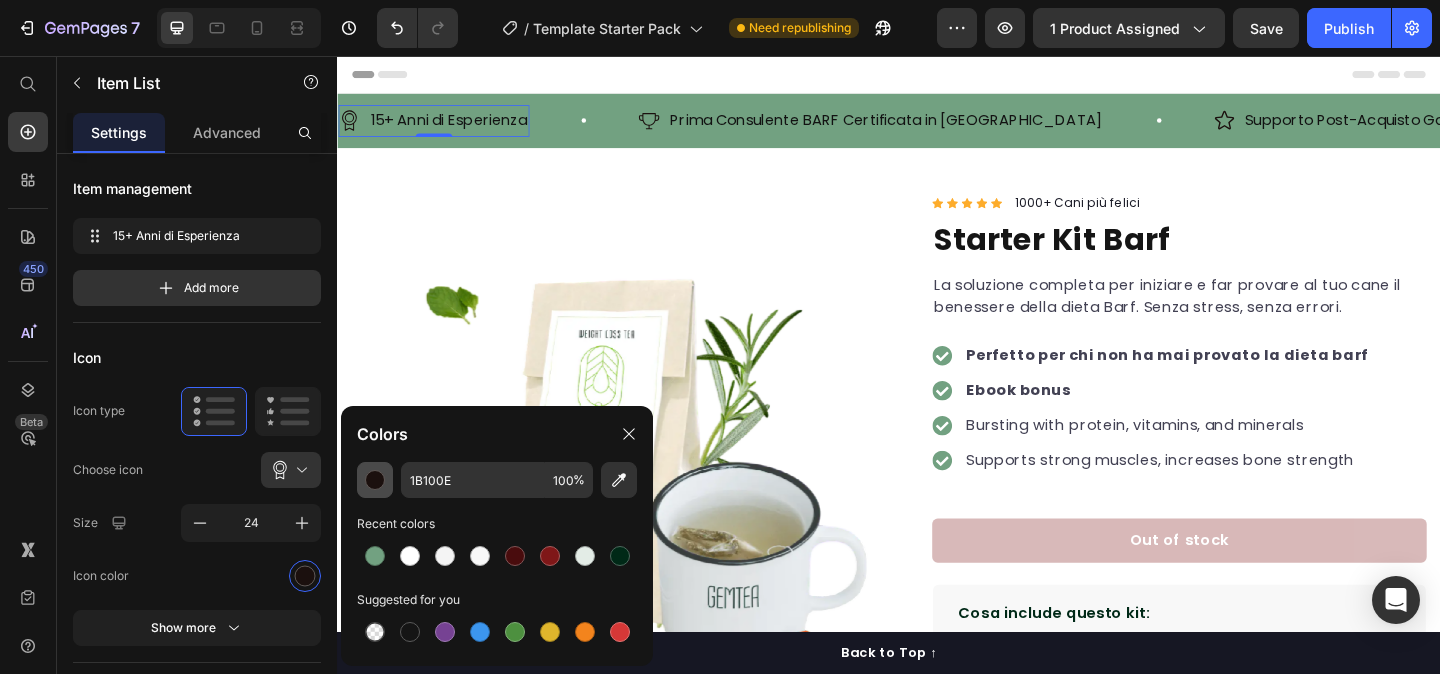 click at bounding box center [375, 480] 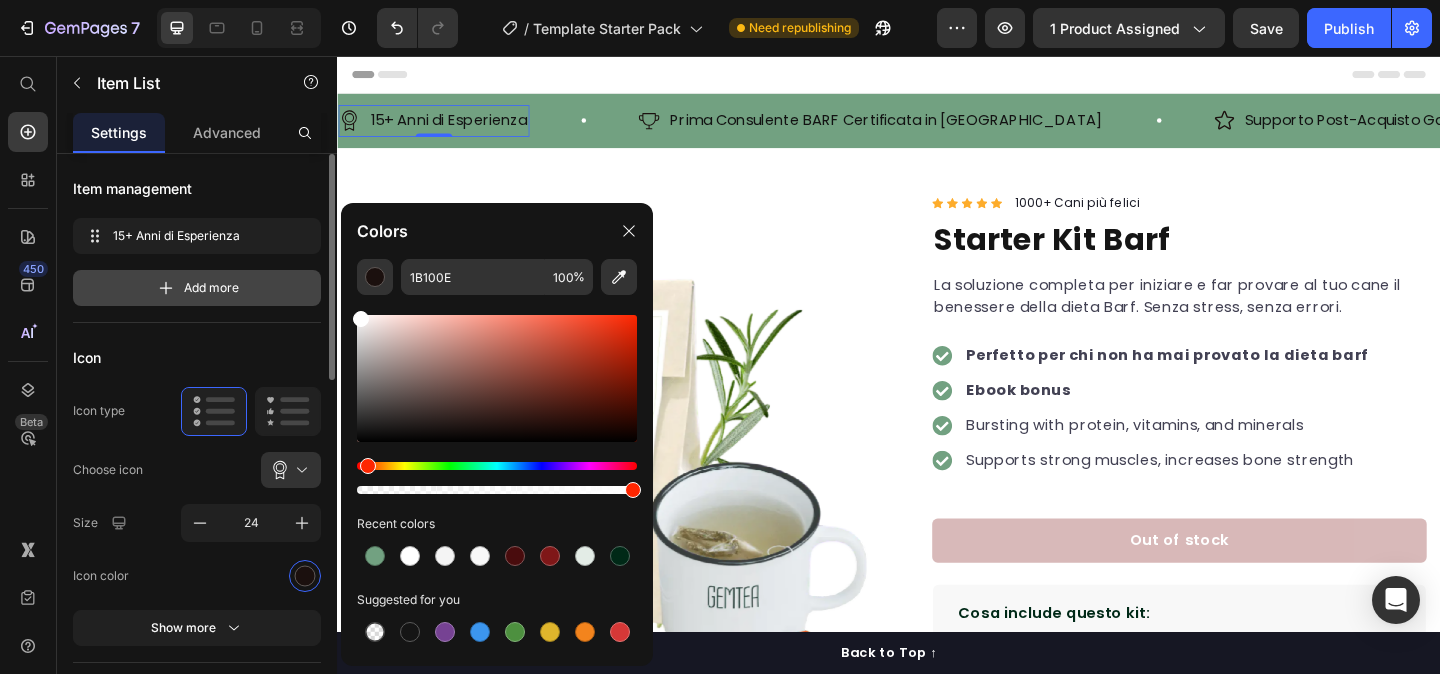 drag, startPoint x: 432, startPoint y: 325, endPoint x: 289, endPoint y: 270, distance: 153.21227 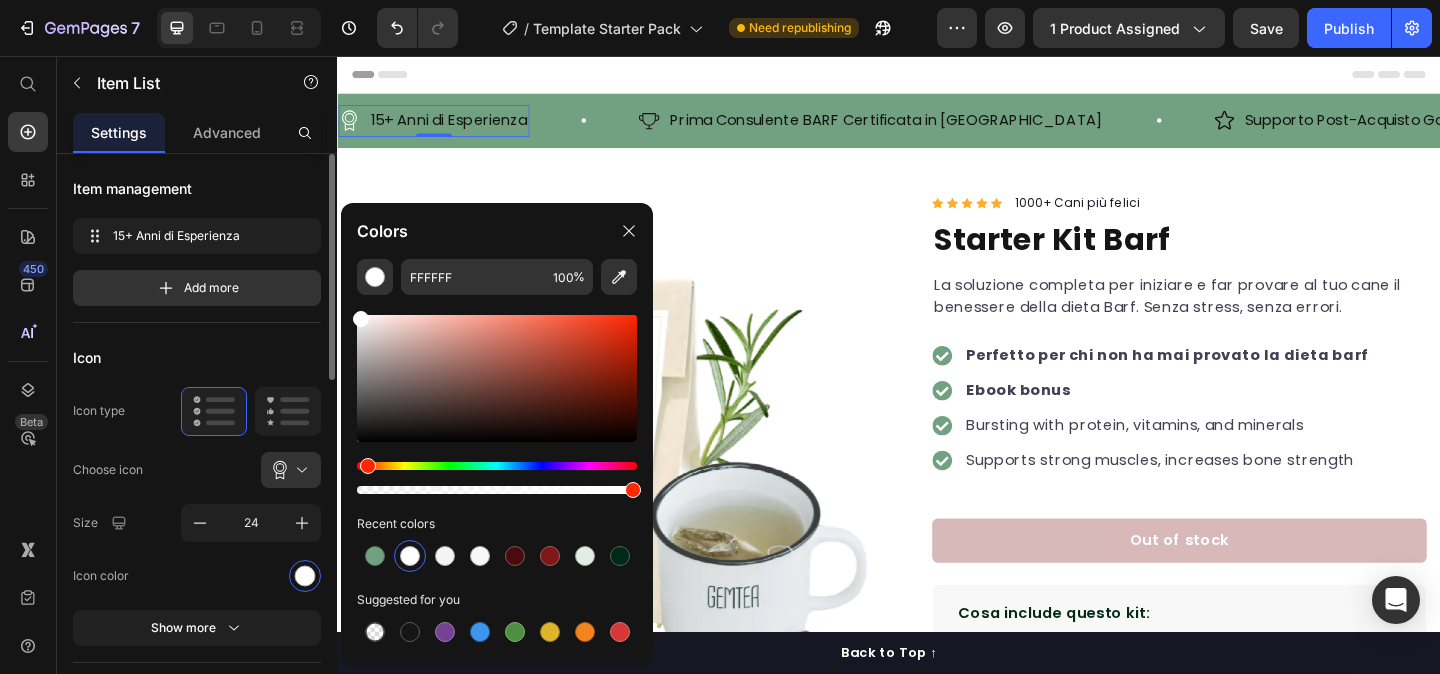 click on "Icon" at bounding box center (197, 357) 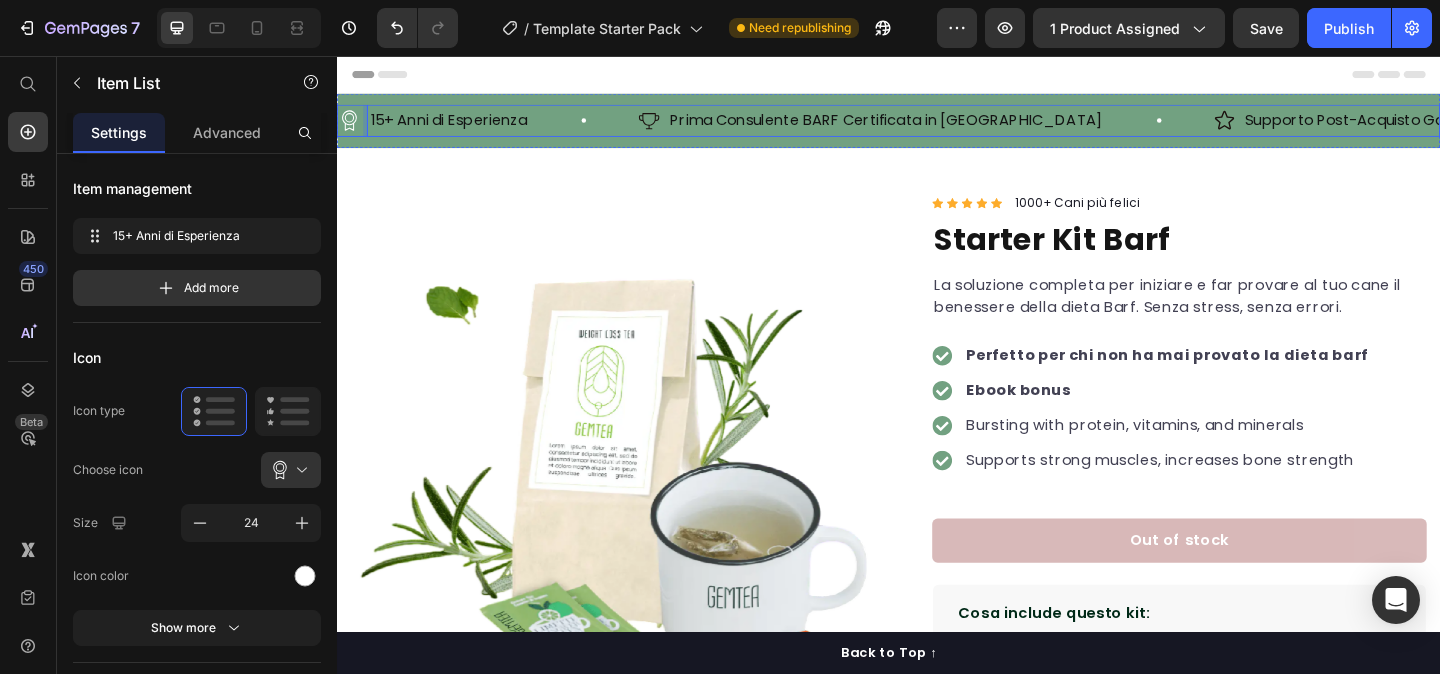 click on "15+ Anni di Esperienza  Item List   0" at bounding box center [501, 126] 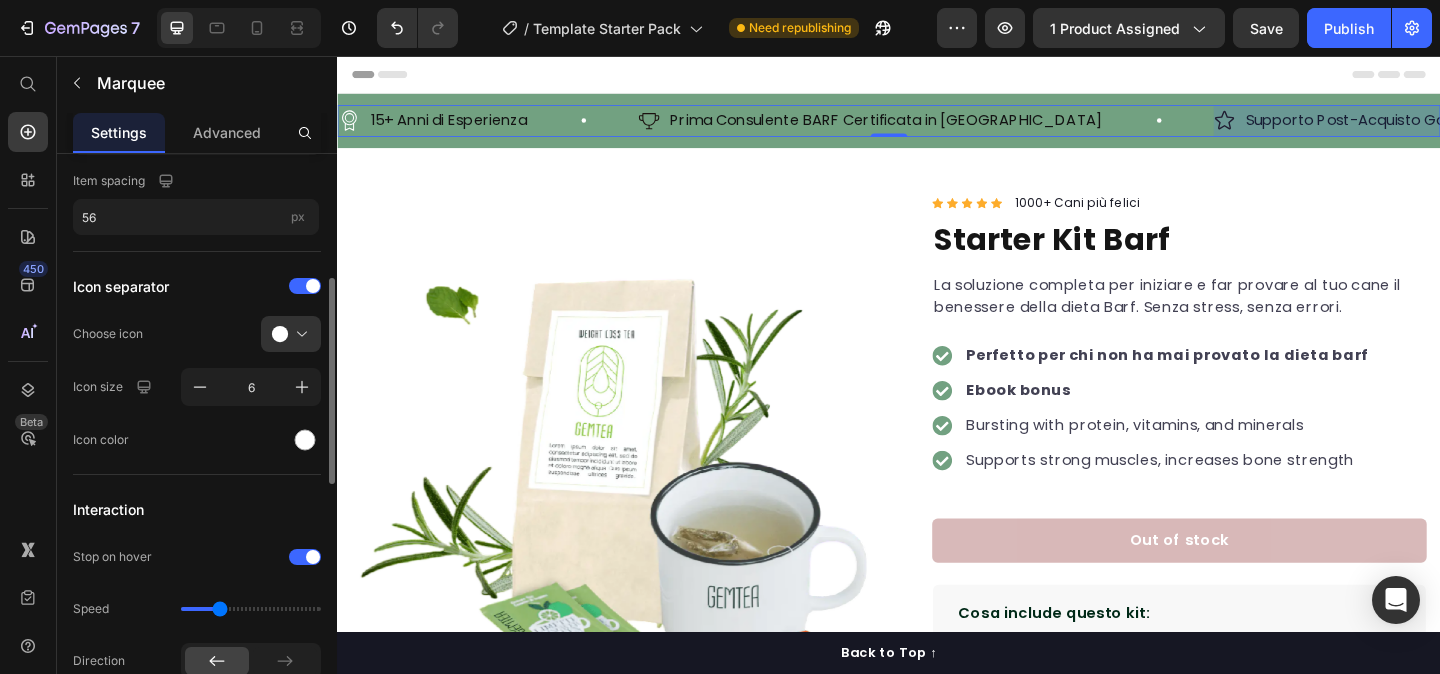 scroll, scrollTop: 334, scrollLeft: 0, axis: vertical 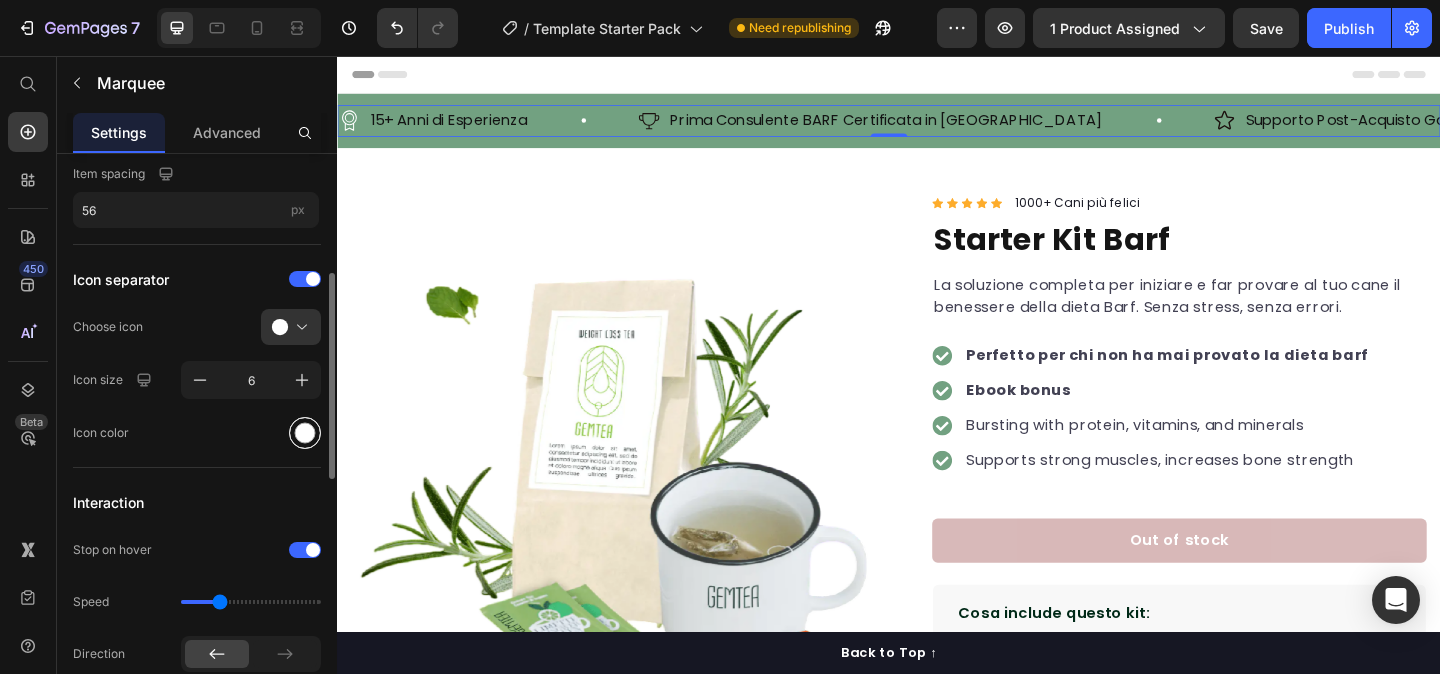 click at bounding box center [305, 433] 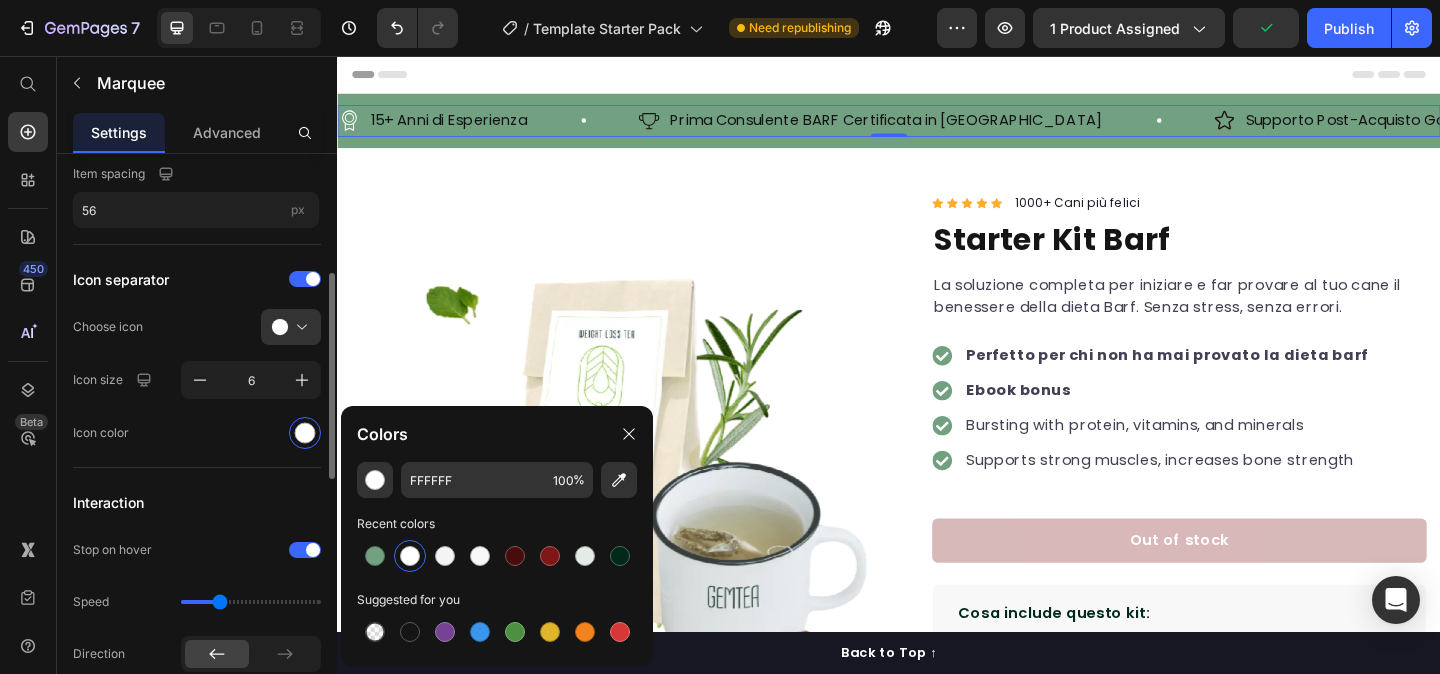 click on "Icon color" 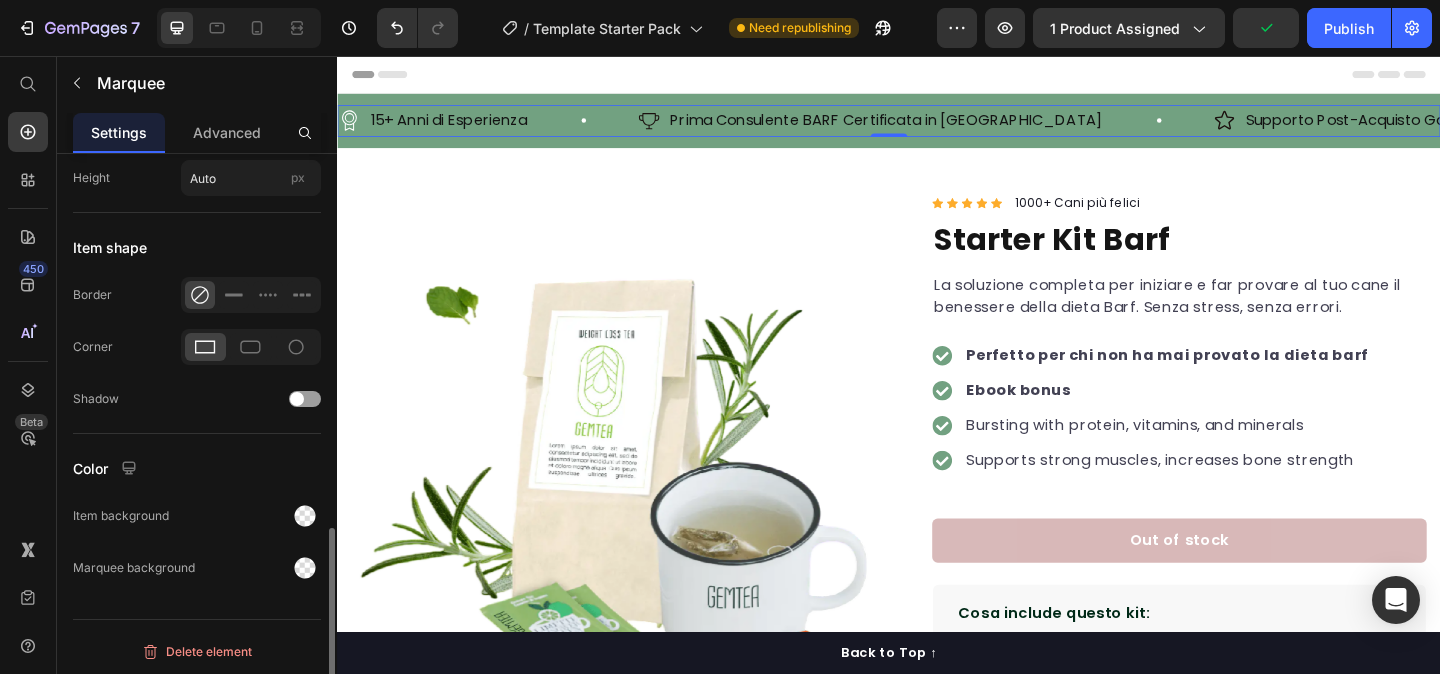 scroll, scrollTop: 1034, scrollLeft: 0, axis: vertical 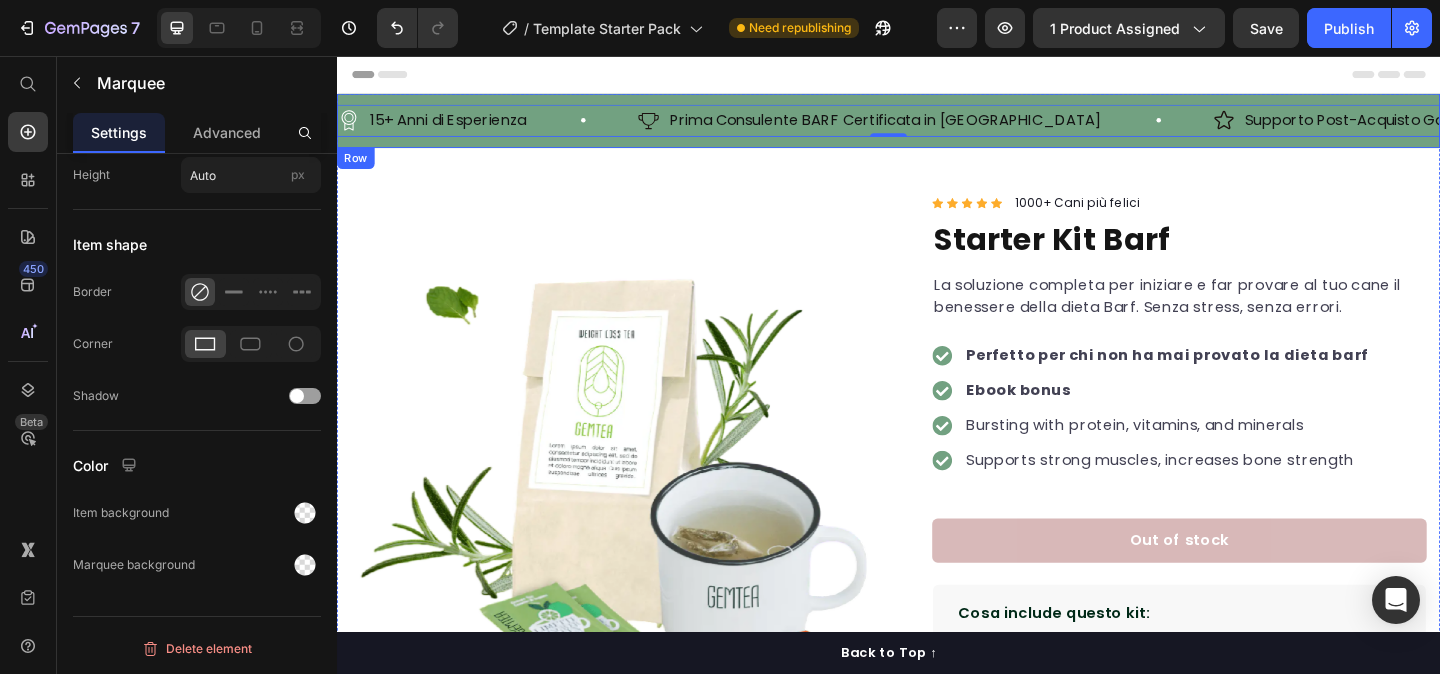 click on "15+ Anni di Esperienza  Item List
Prima Consulente BARF Certificata in Italia Item List
Supporto Post-Acquisto Garantito Item List
15+ Anni di Esperienza  Item List
Prima Consulente BARF Certificata in Italia Item List
Supporto Post-Acquisto Garantito Item List
Marquee   0 Row" at bounding box center [937, 126] 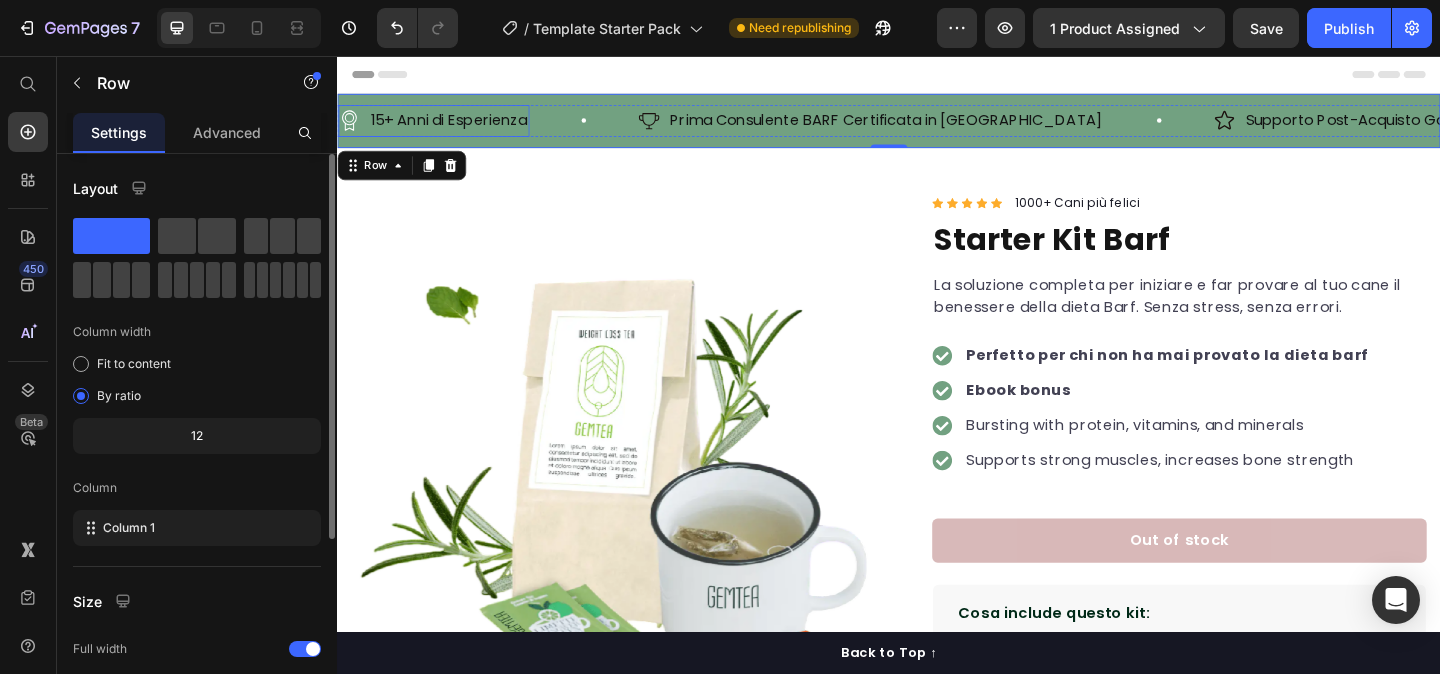 click on "15+ Anni di Esperienza" at bounding box center [458, 126] 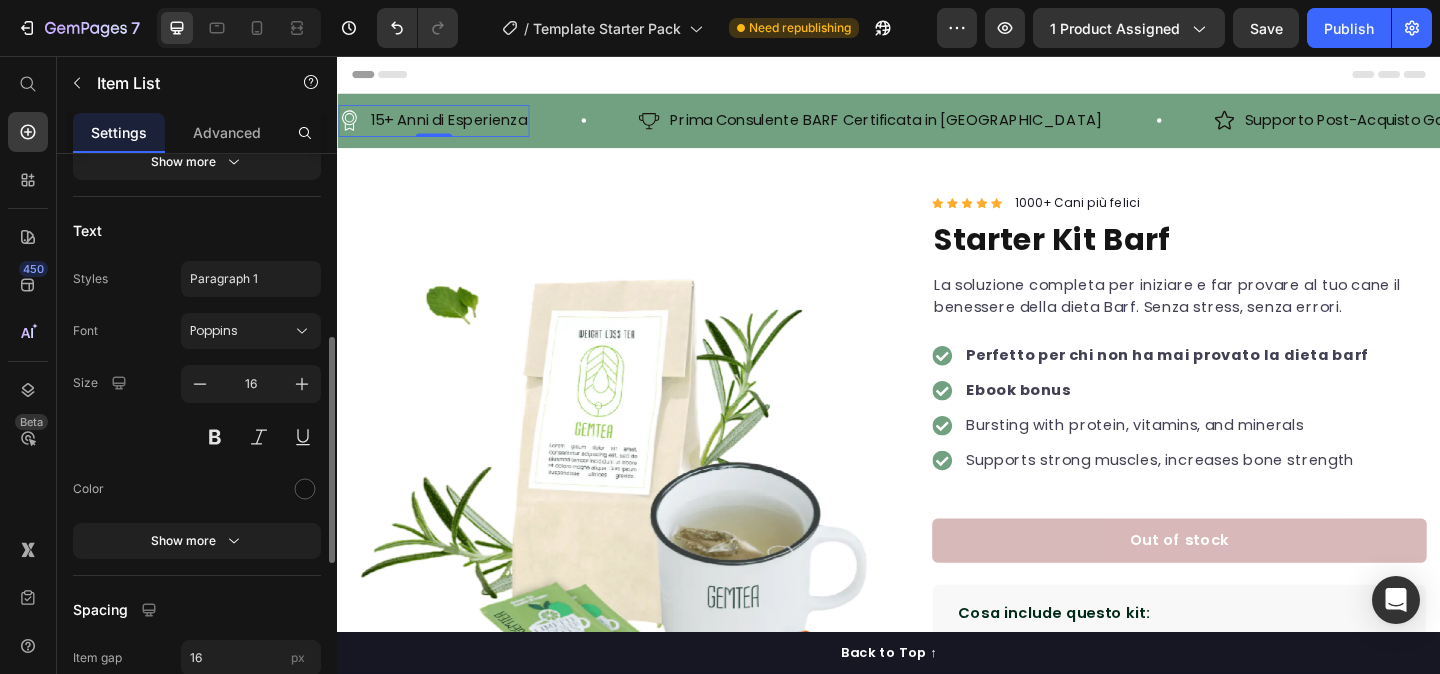 scroll, scrollTop: 471, scrollLeft: 0, axis: vertical 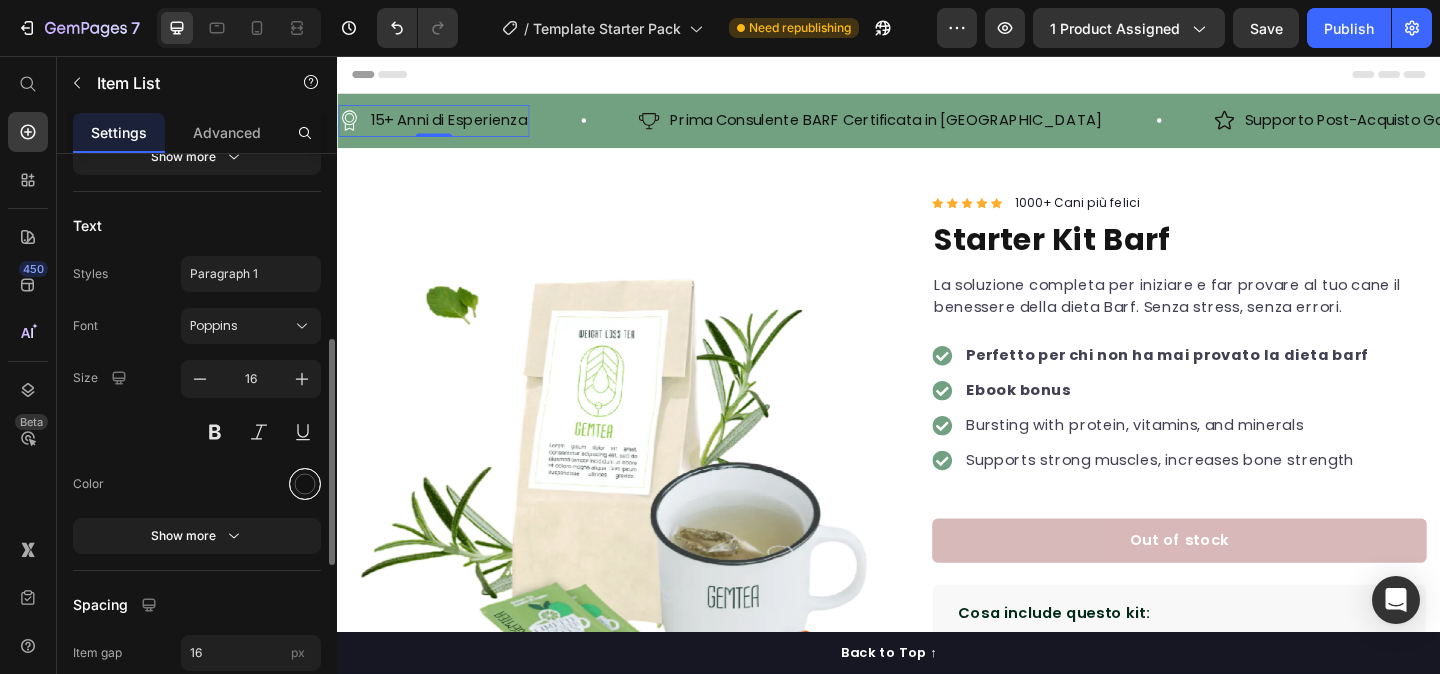 click at bounding box center (305, 483) 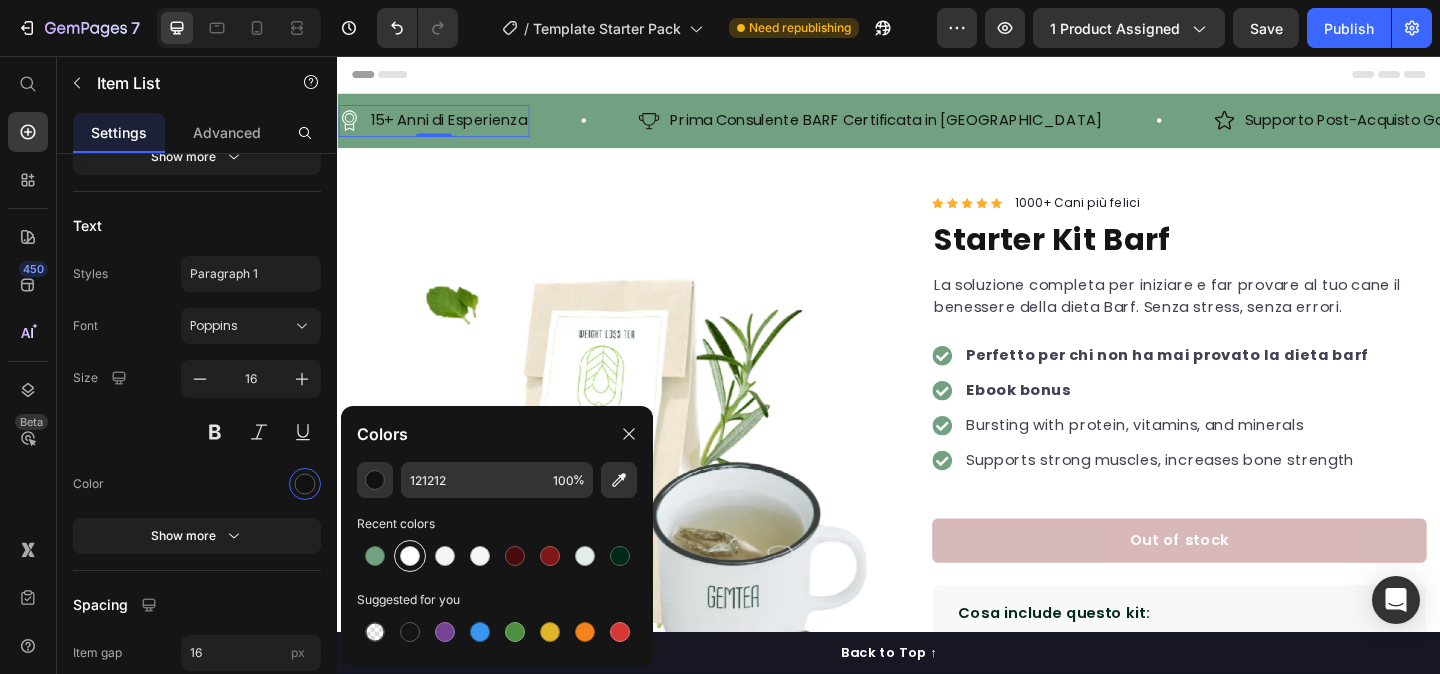 click at bounding box center [410, 556] 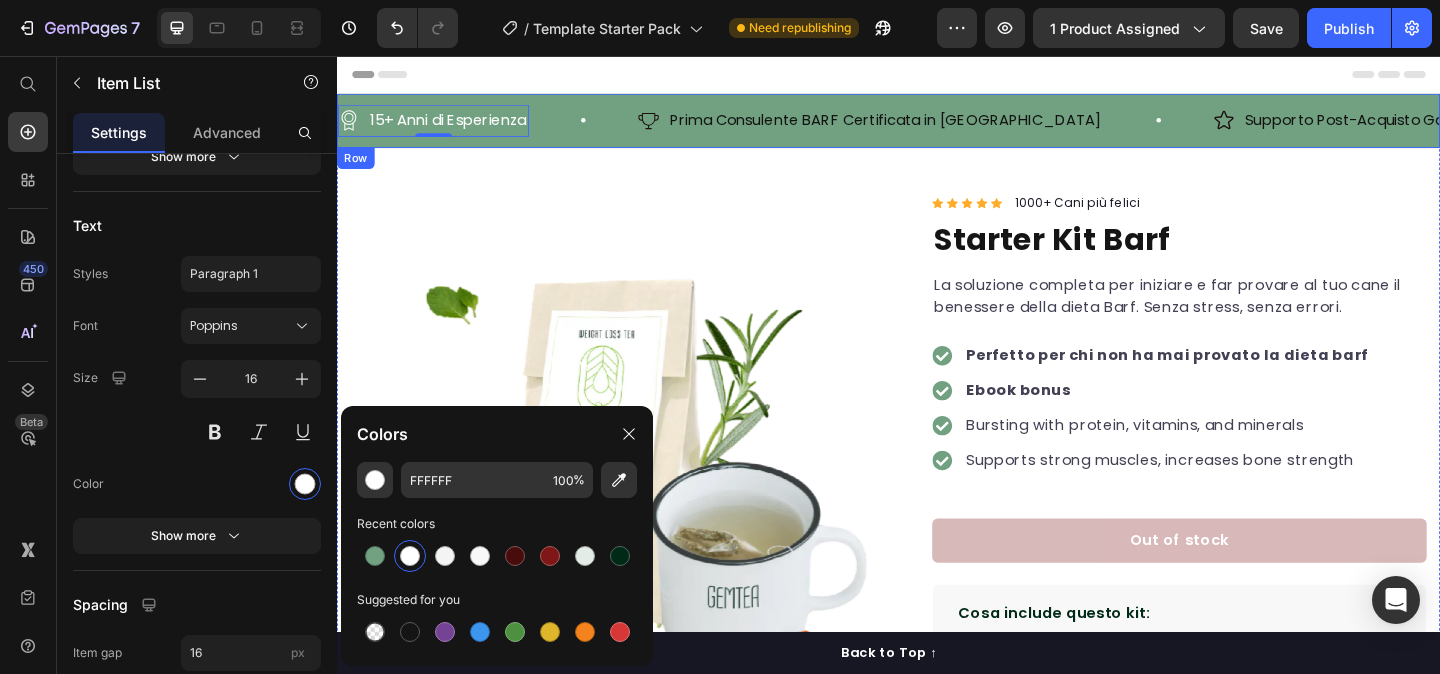 click on "Prima Consulente BARF Certificata in [GEOGRAPHIC_DATA]" at bounding box center (934, 126) 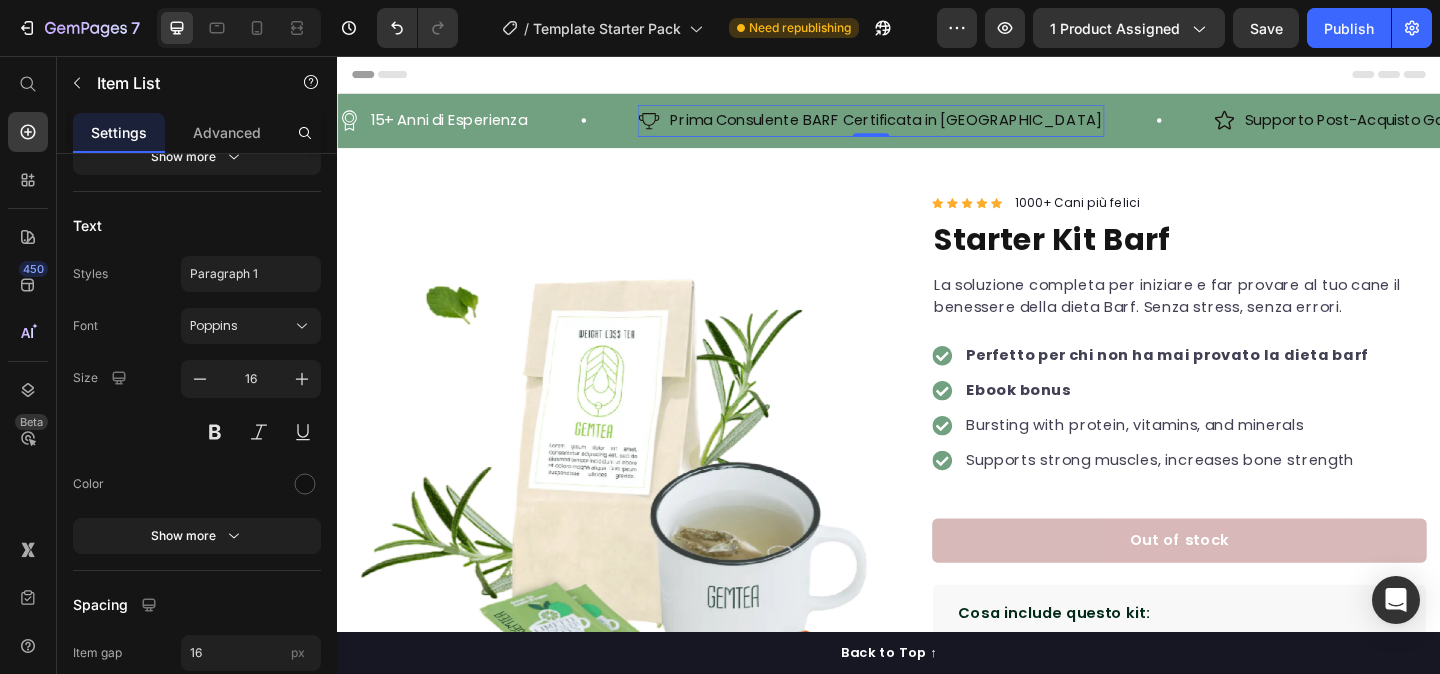 click 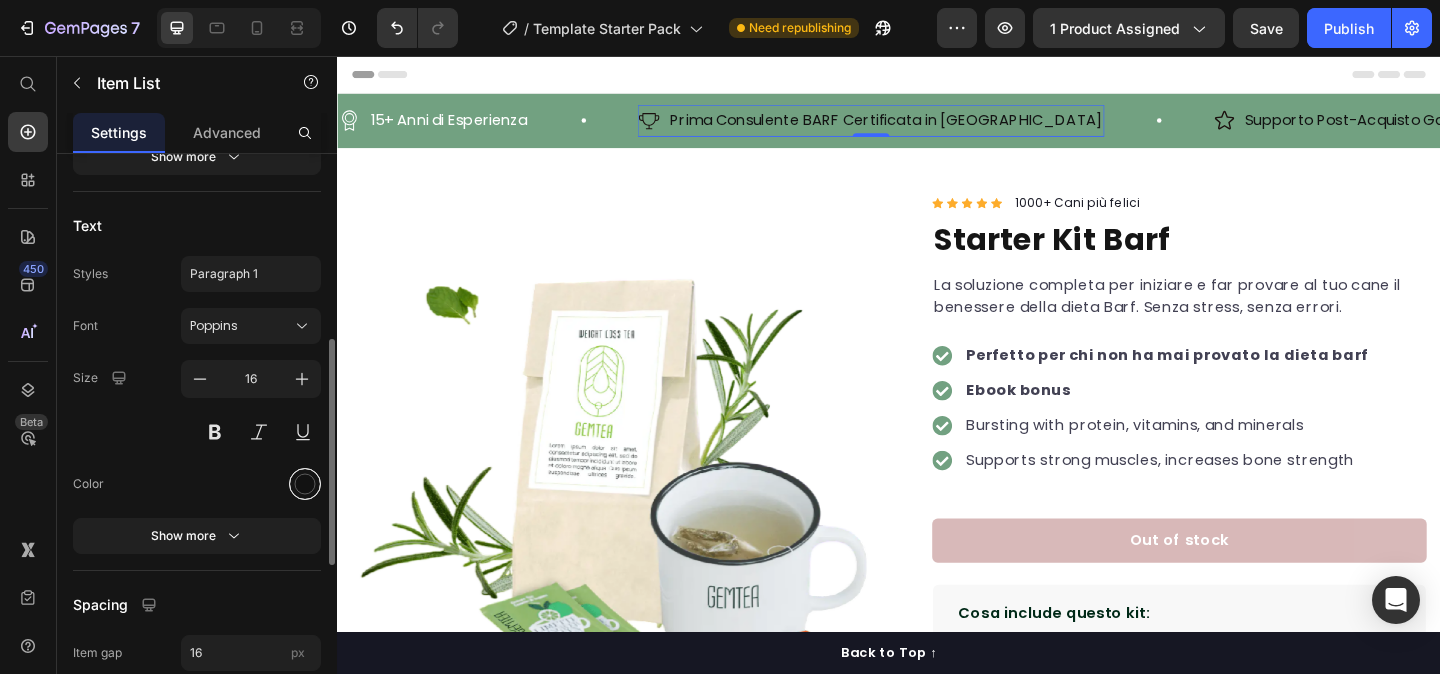 click at bounding box center [305, 484] 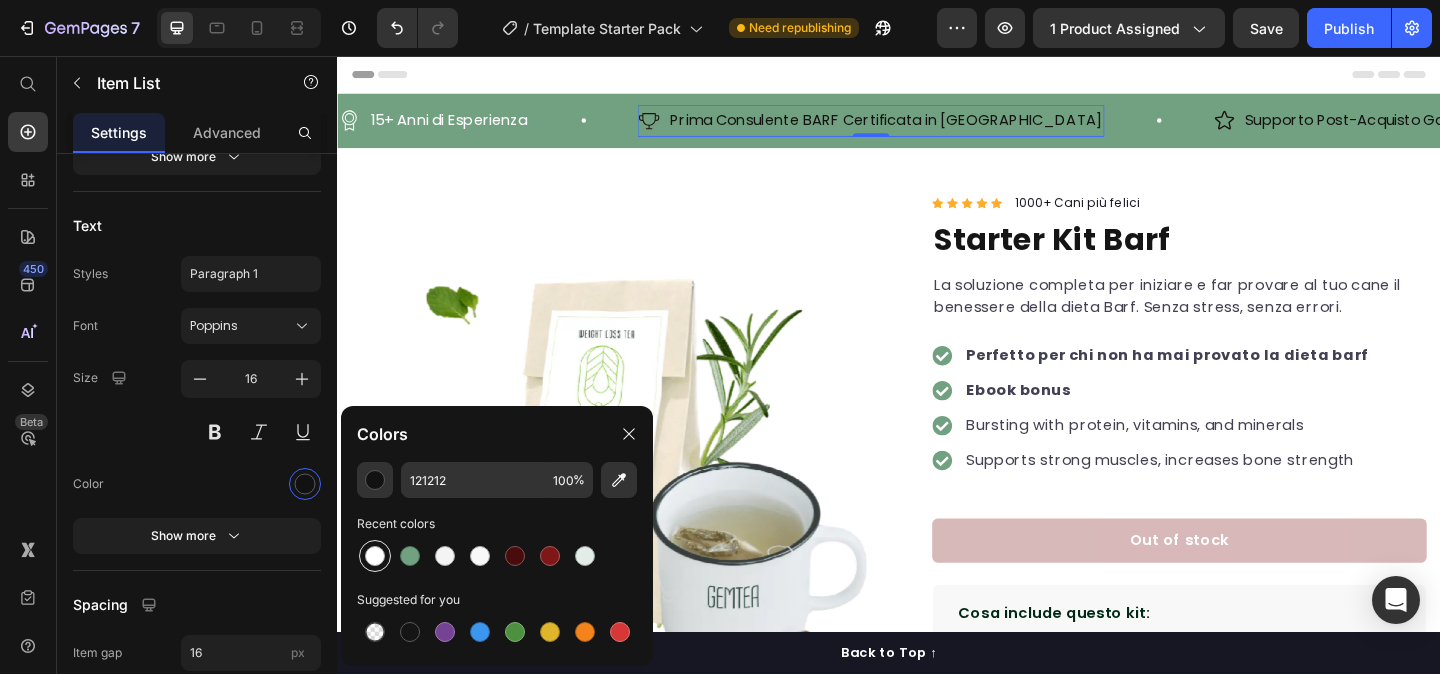 click at bounding box center [375, 556] 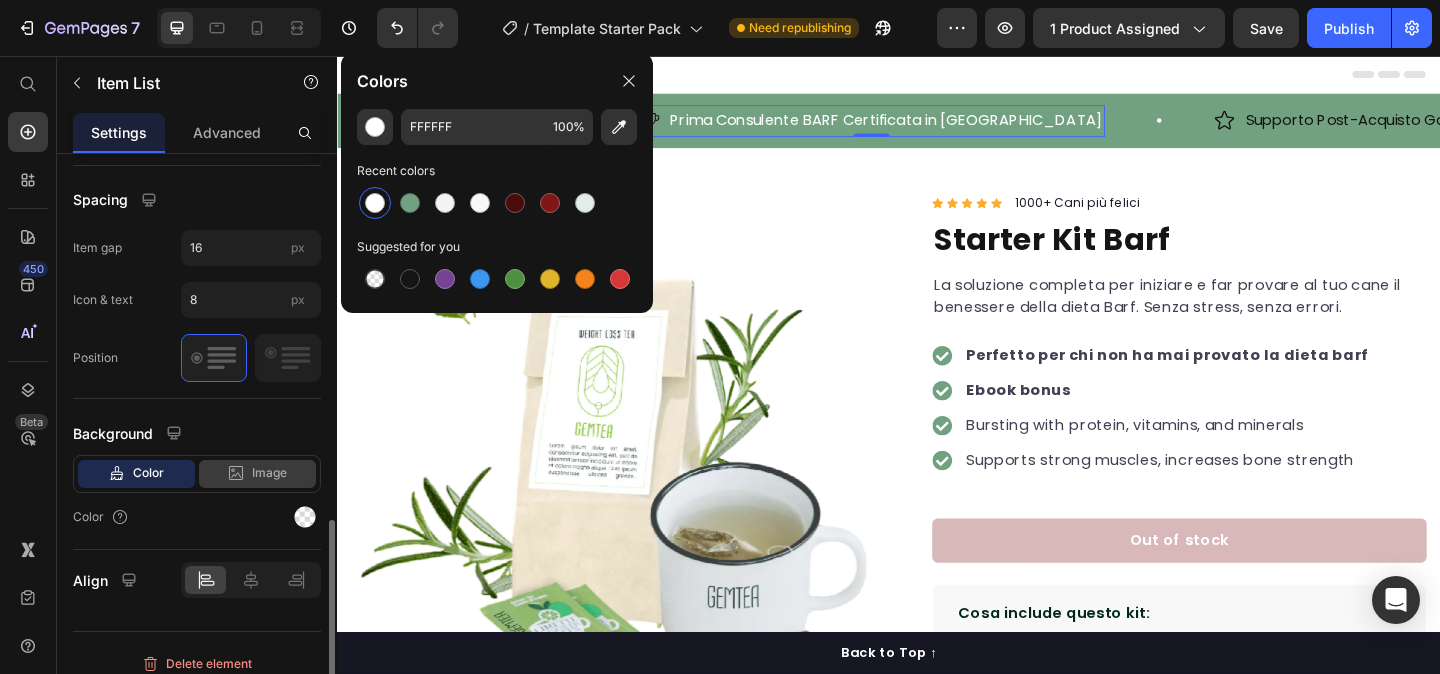 scroll, scrollTop: 891, scrollLeft: 0, axis: vertical 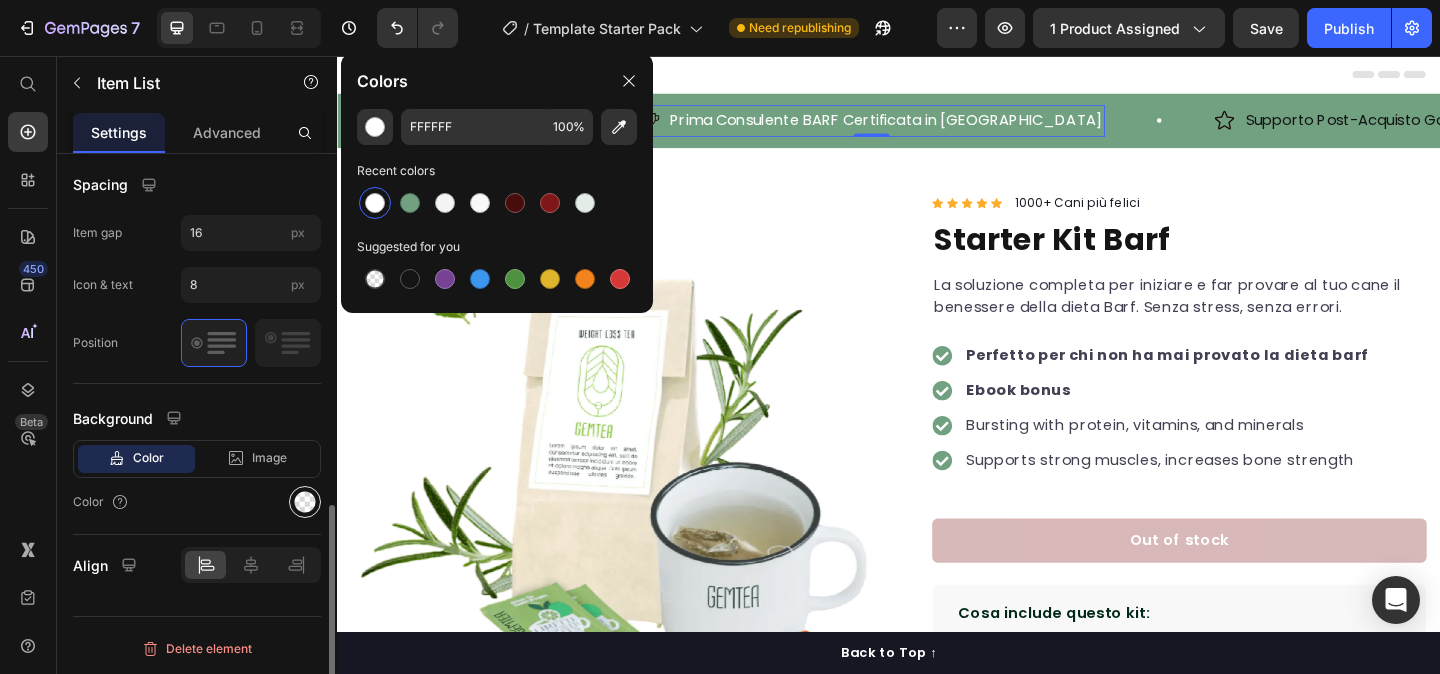 click at bounding box center (305, 502) 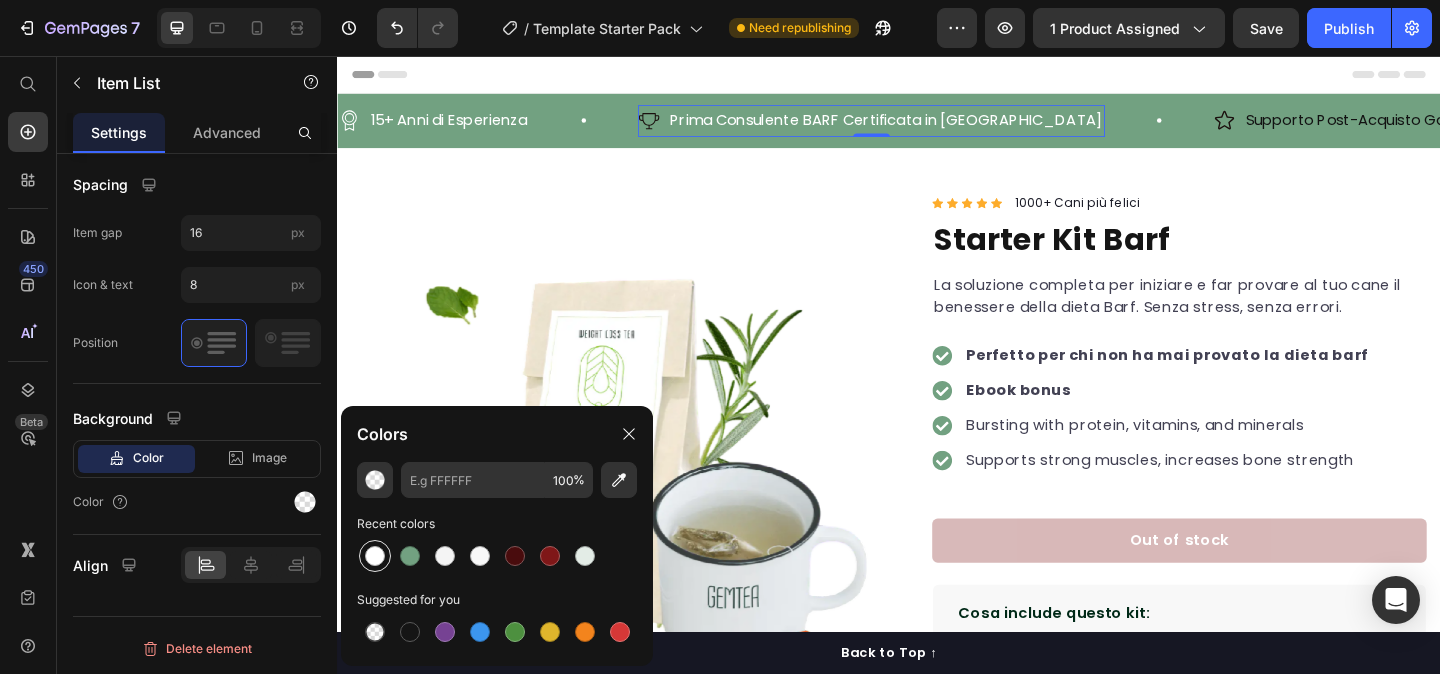 click at bounding box center [375, 556] 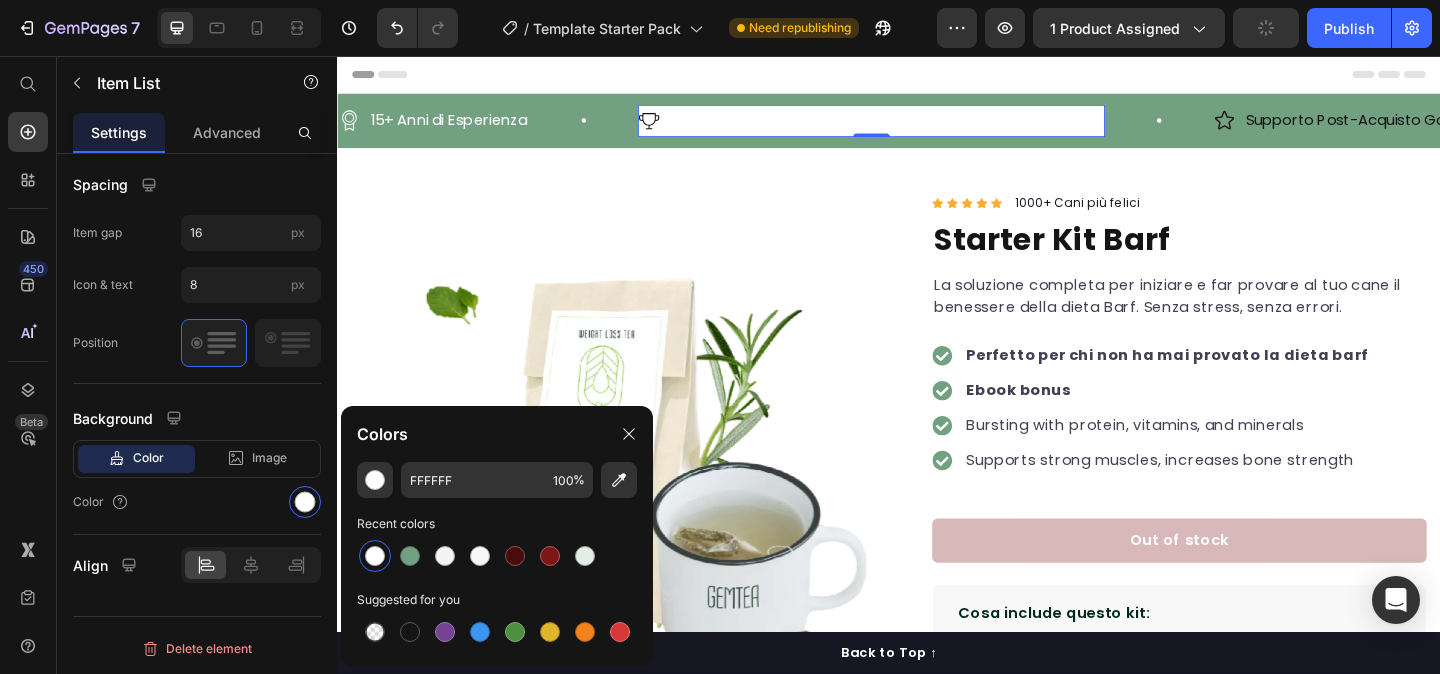 type on "000000" 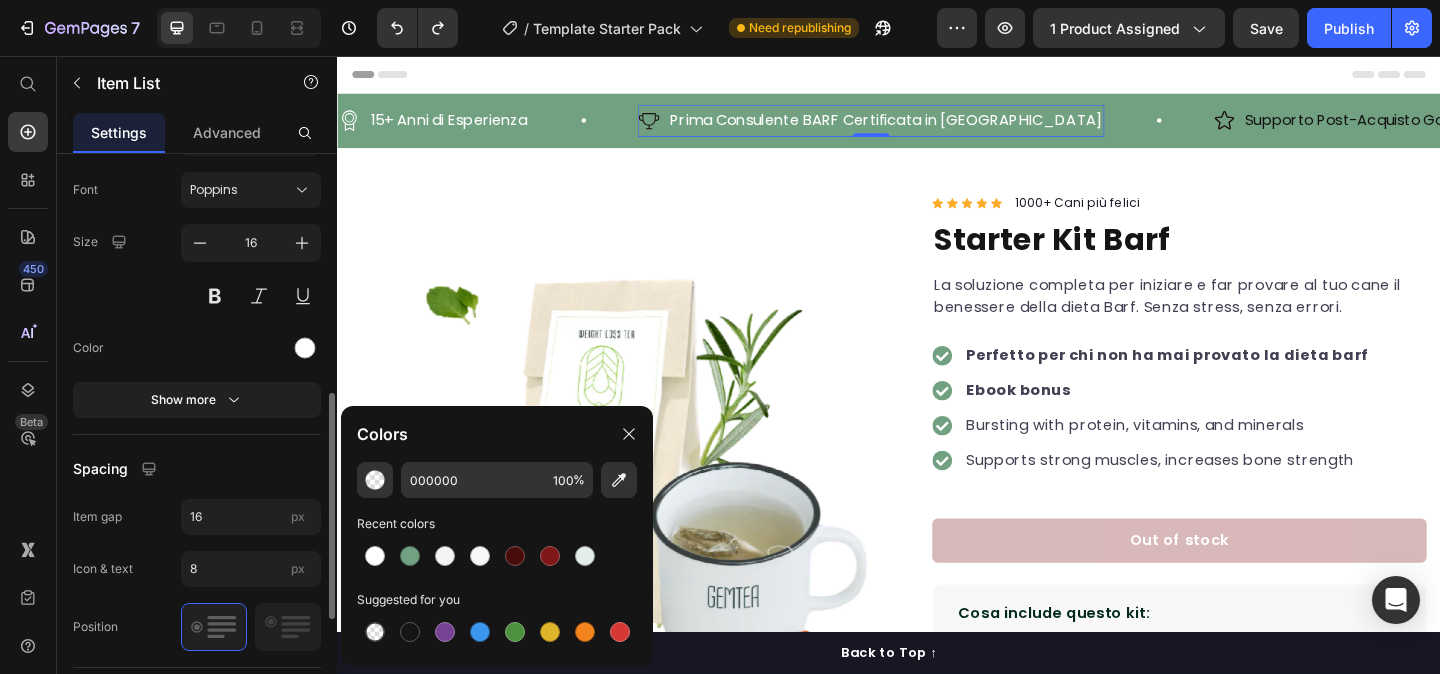 scroll, scrollTop: 601, scrollLeft: 0, axis: vertical 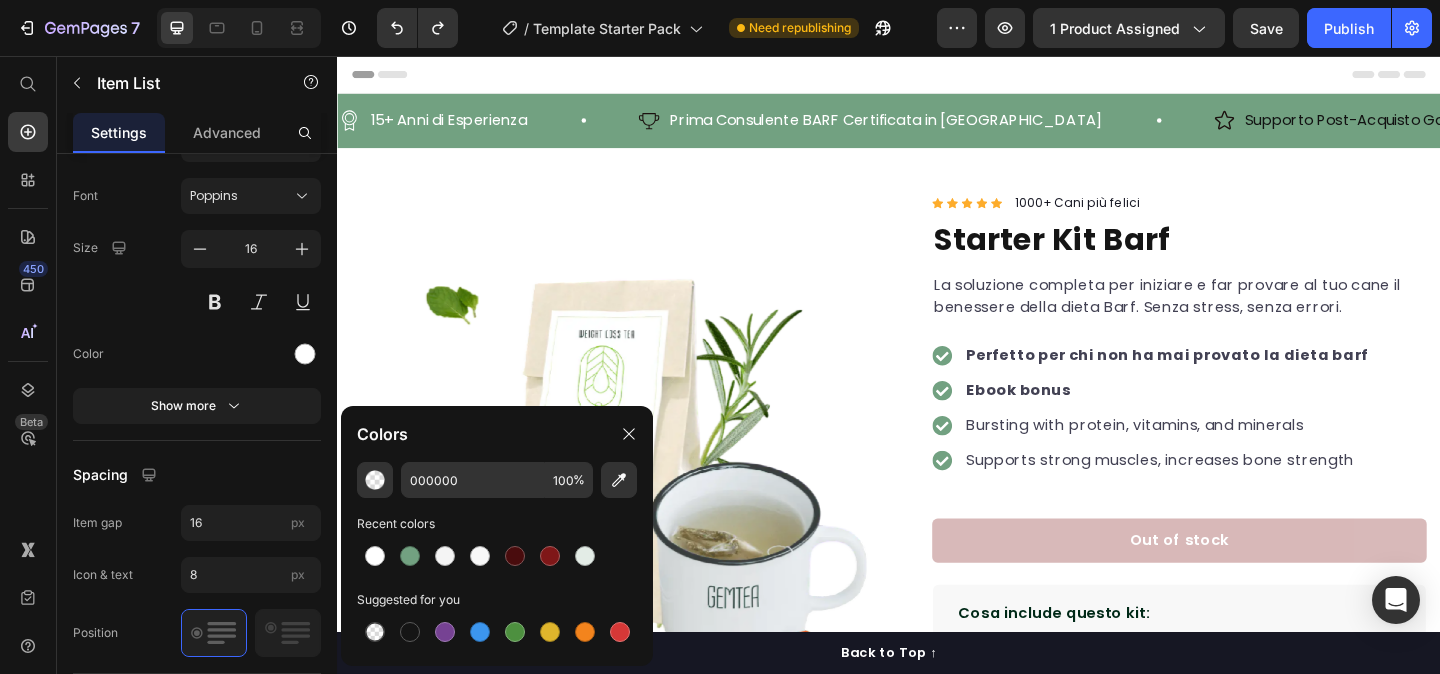 click 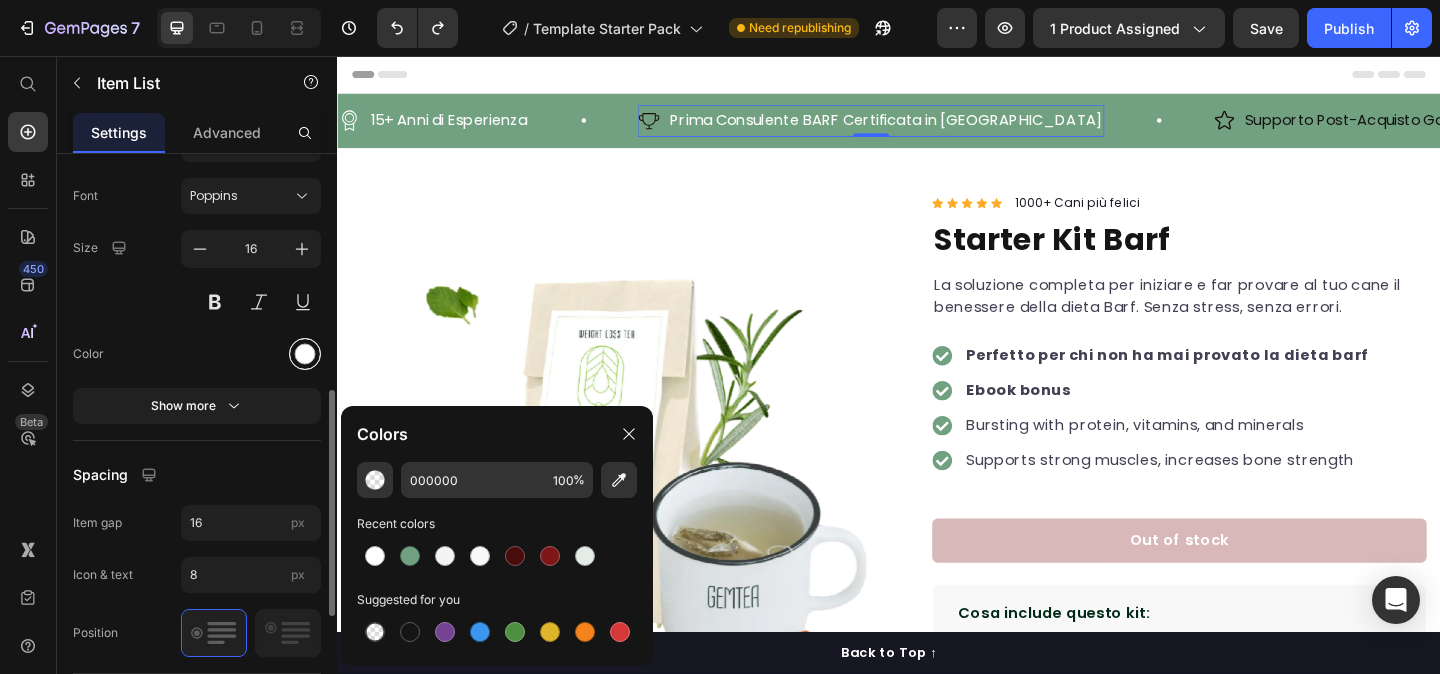 click at bounding box center [305, 353] 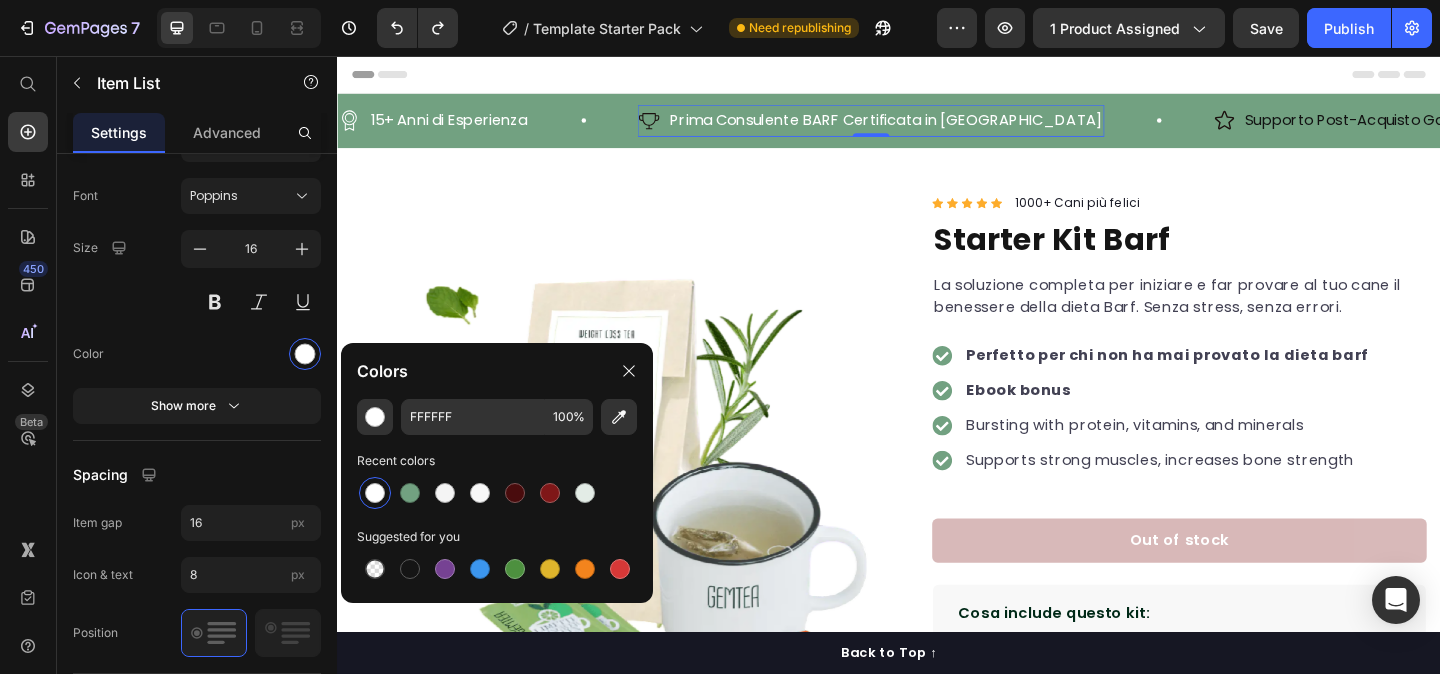 click at bounding box center (375, 493) 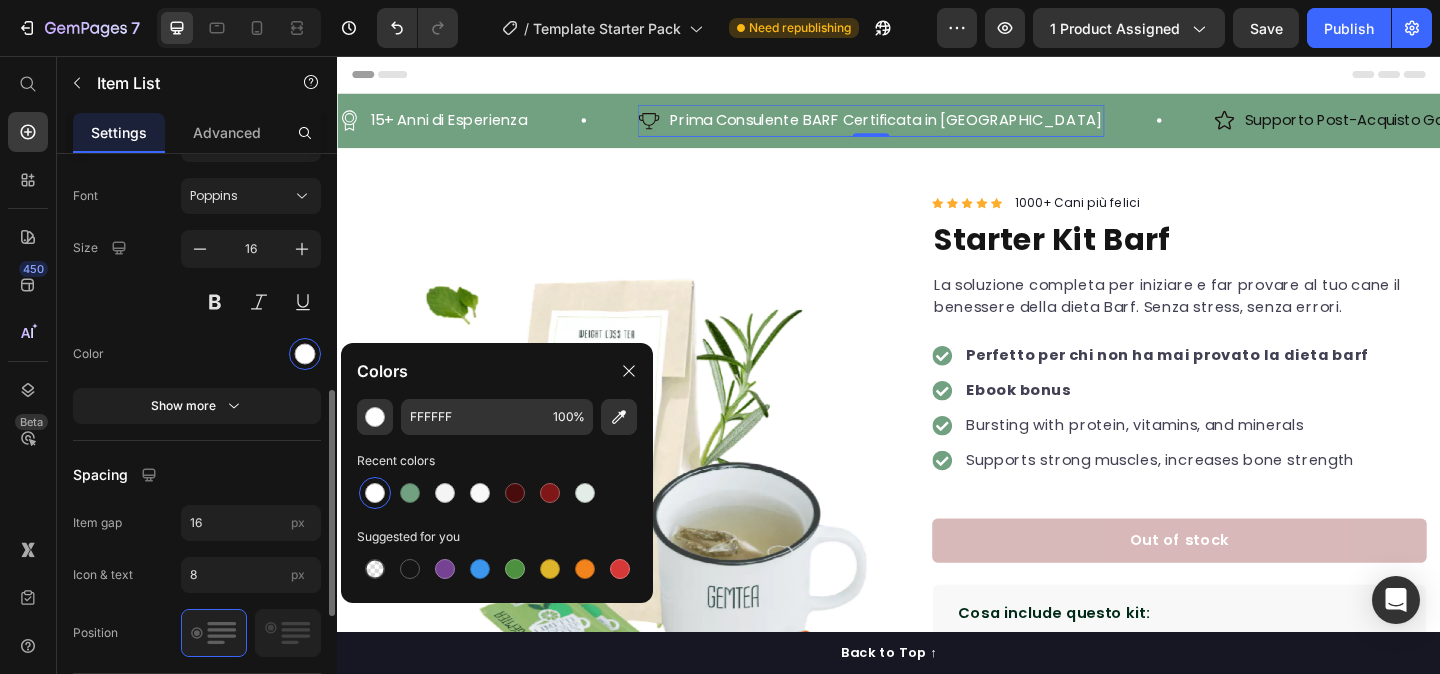 click at bounding box center [251, 354] 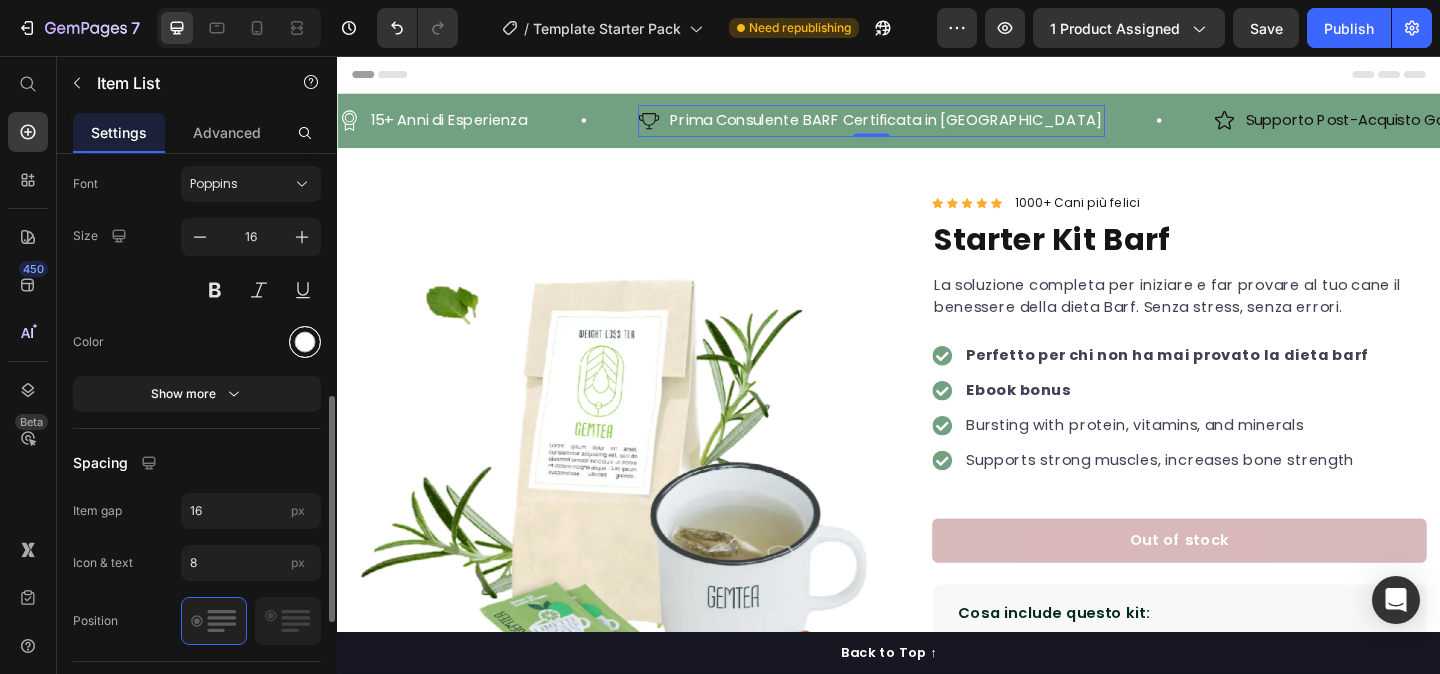scroll, scrollTop: 617, scrollLeft: 0, axis: vertical 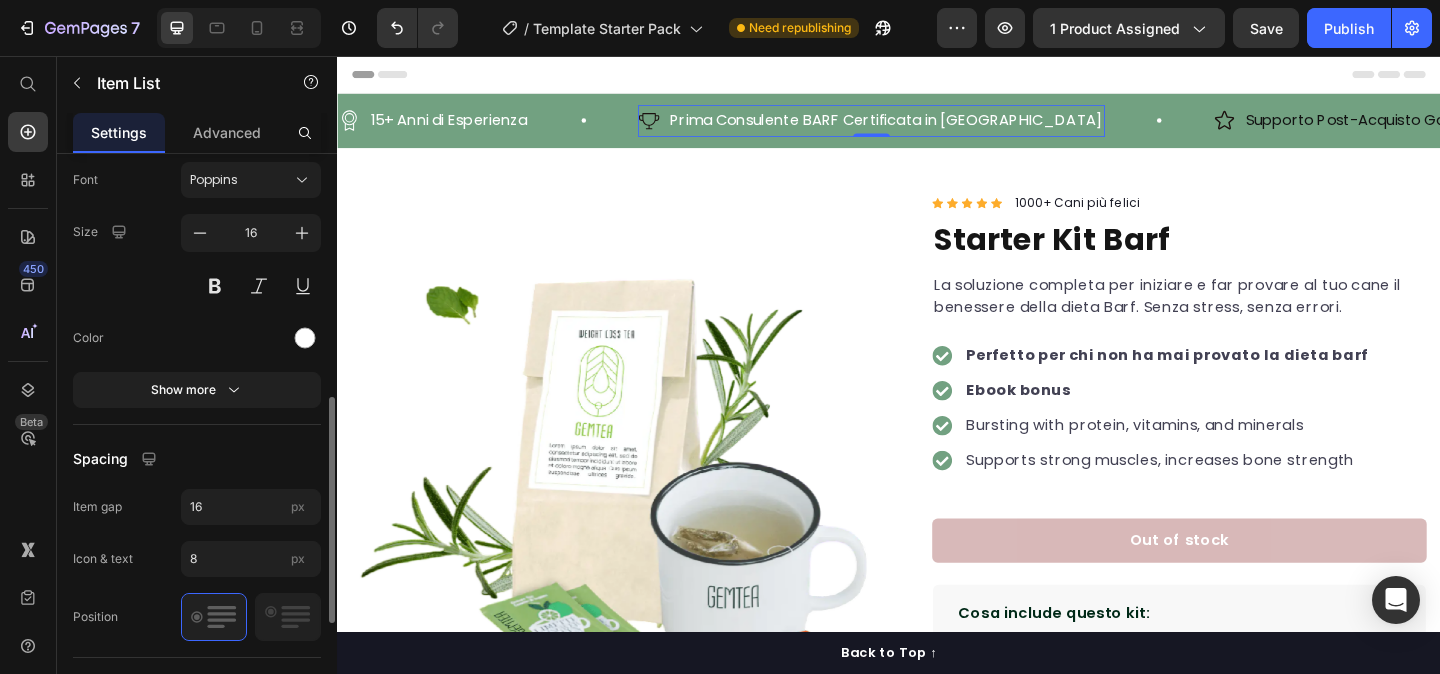 click 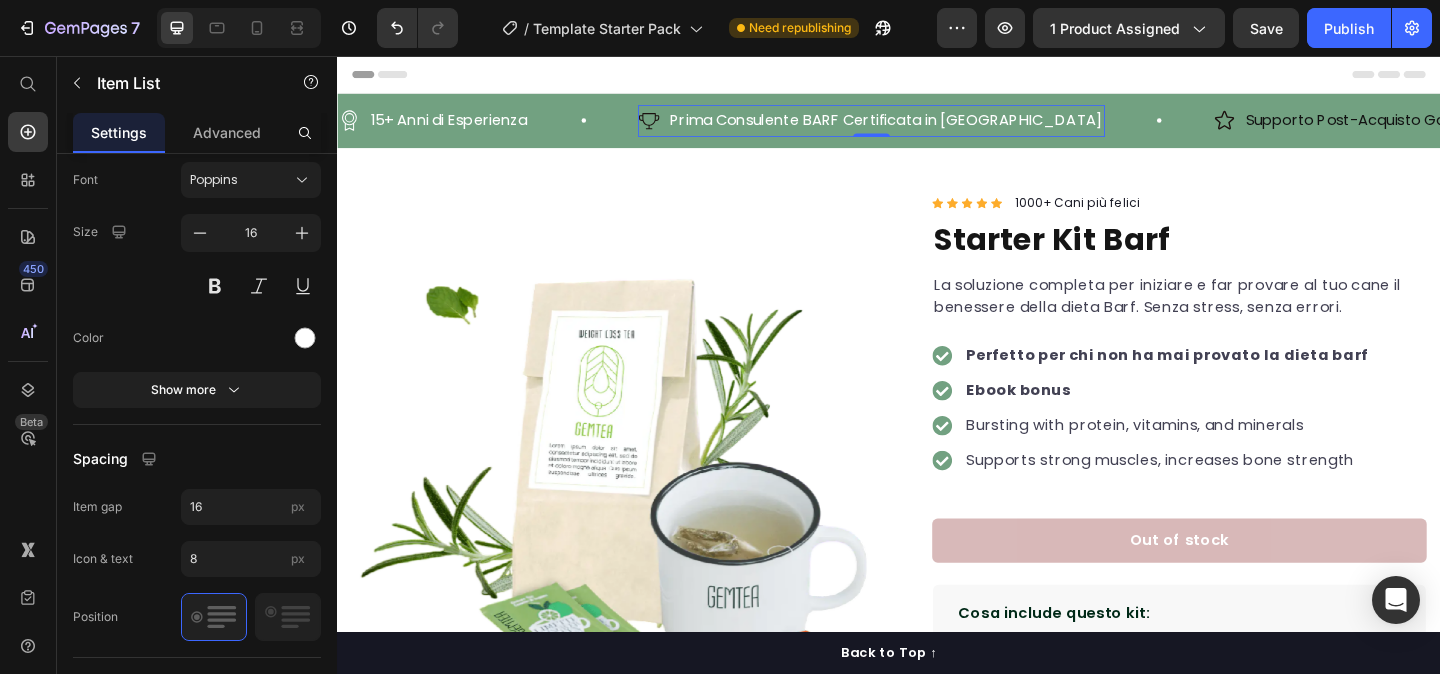 click 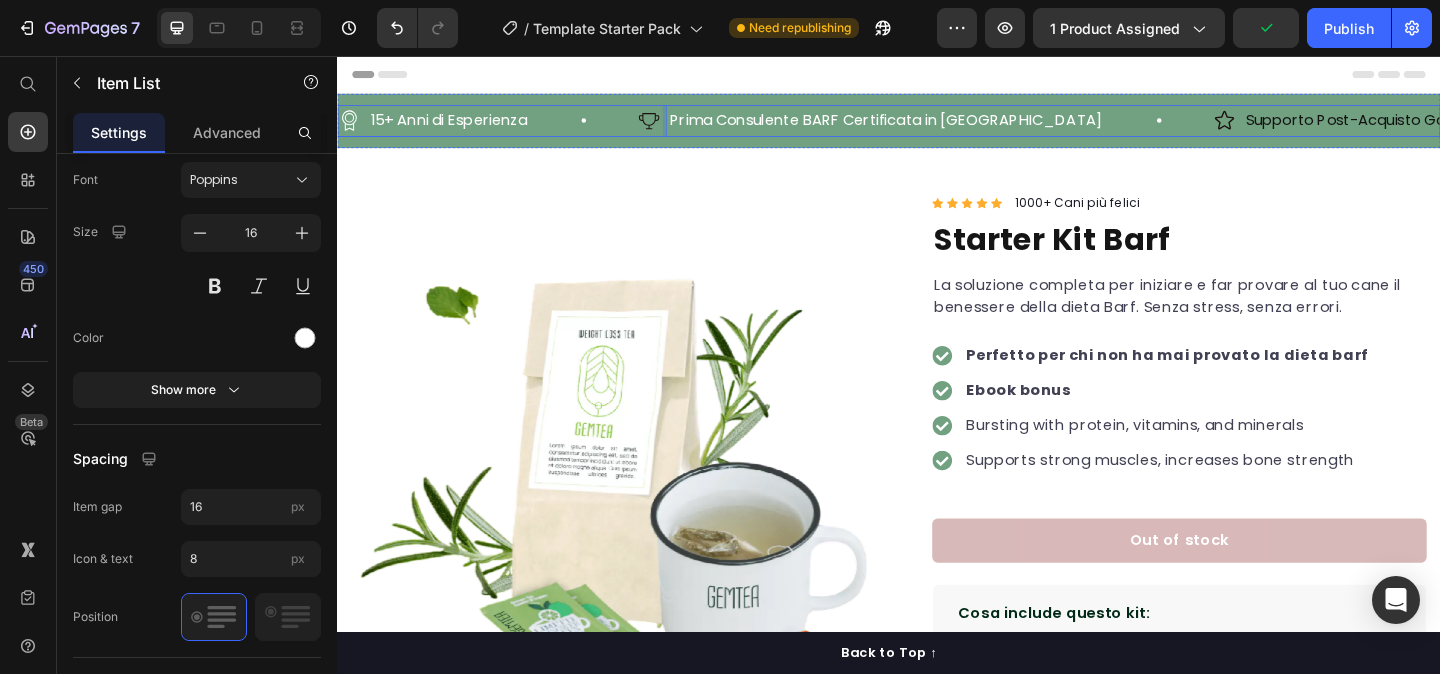 click 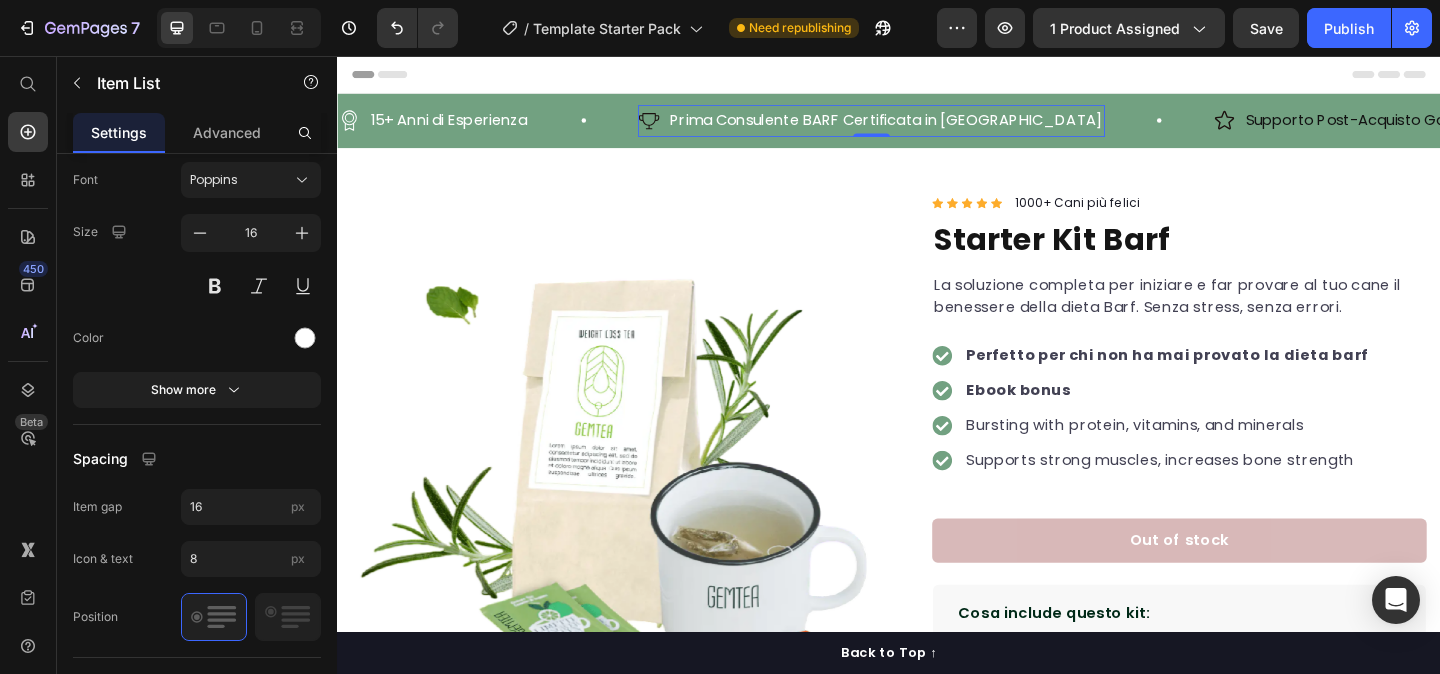 click 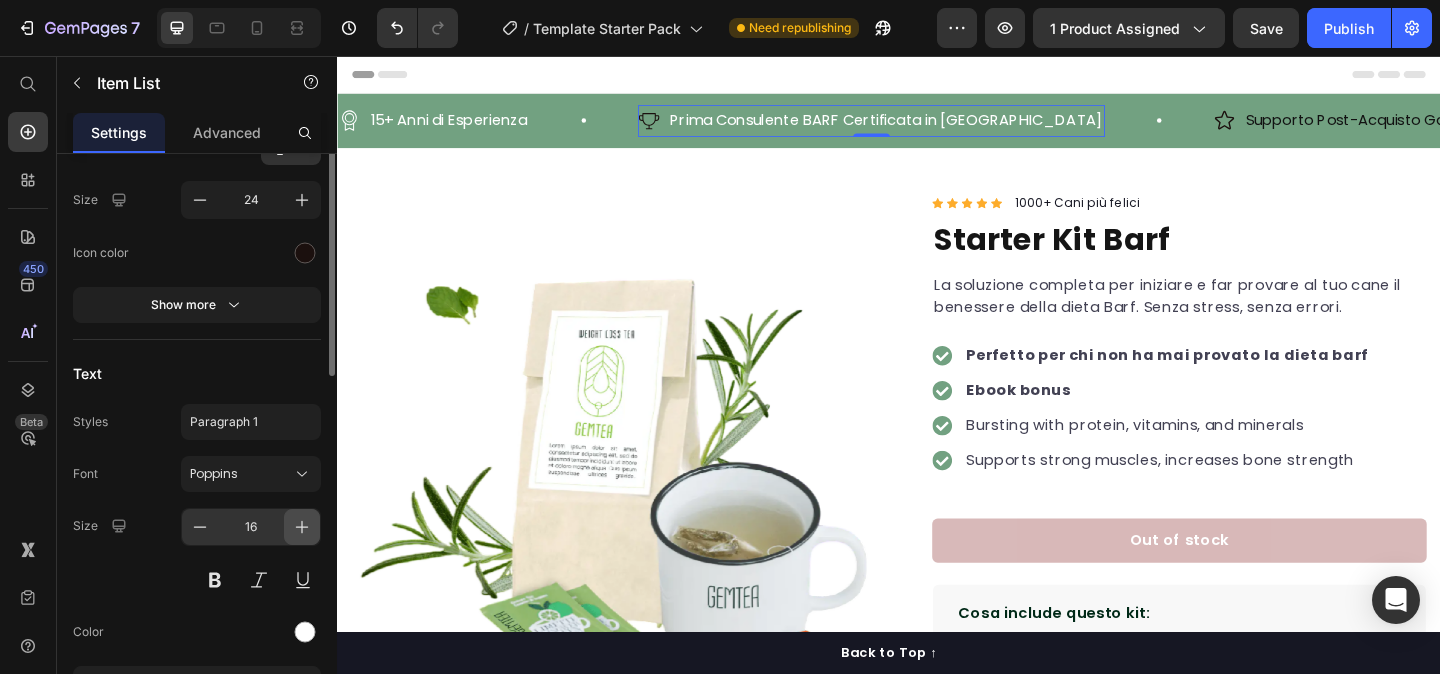 scroll, scrollTop: 0, scrollLeft: 0, axis: both 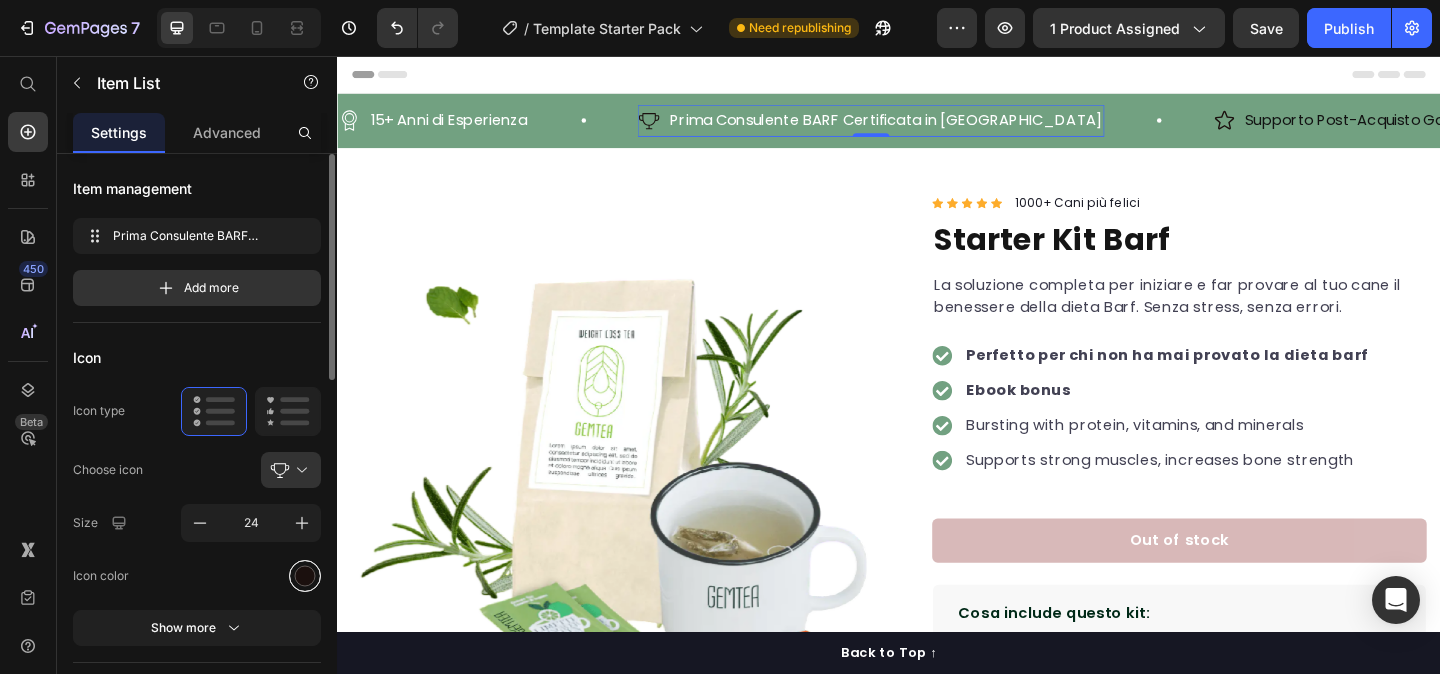click at bounding box center (305, 575) 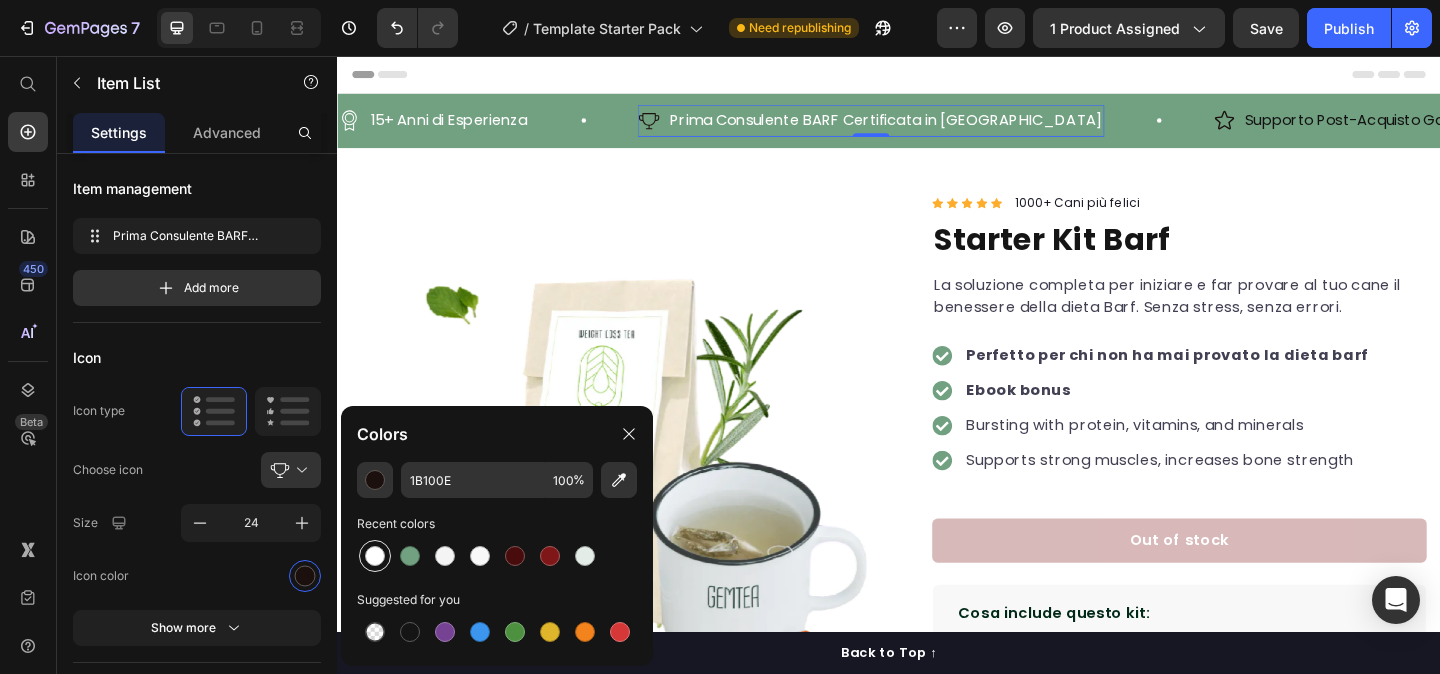 click at bounding box center [375, 556] 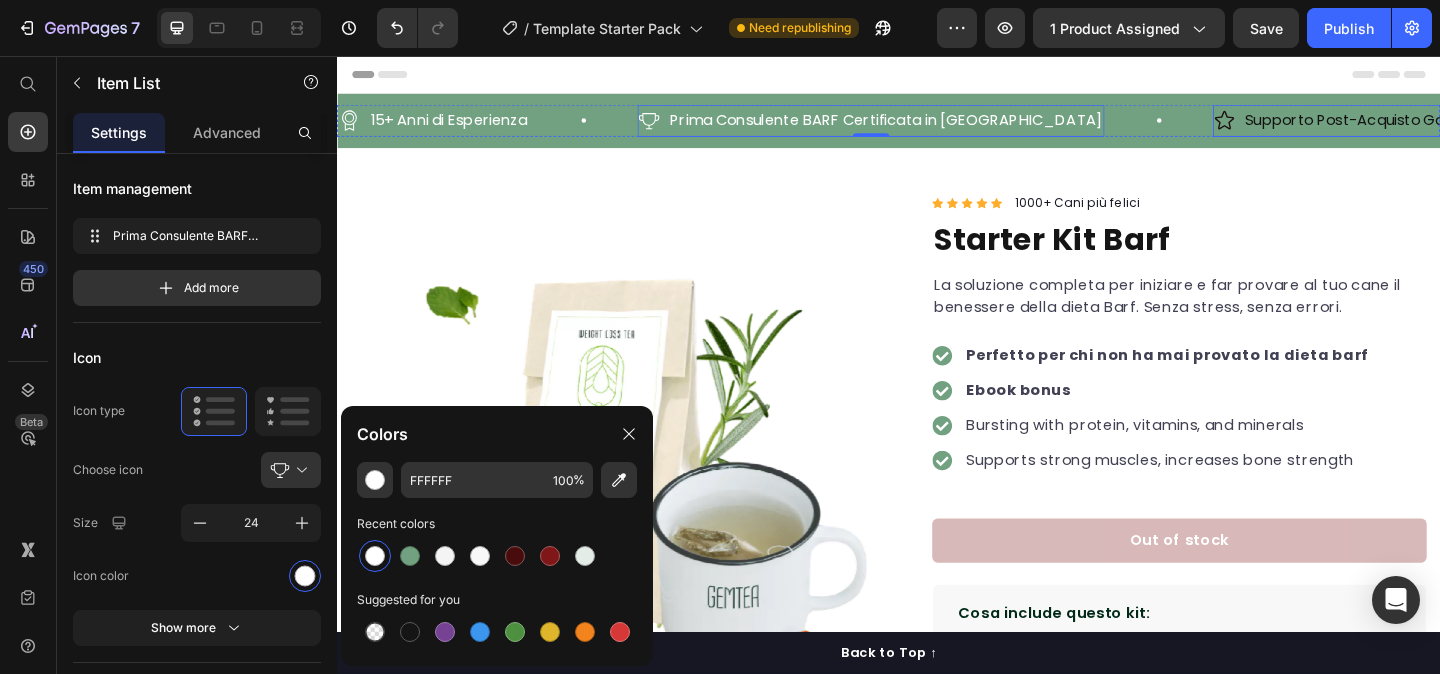 click 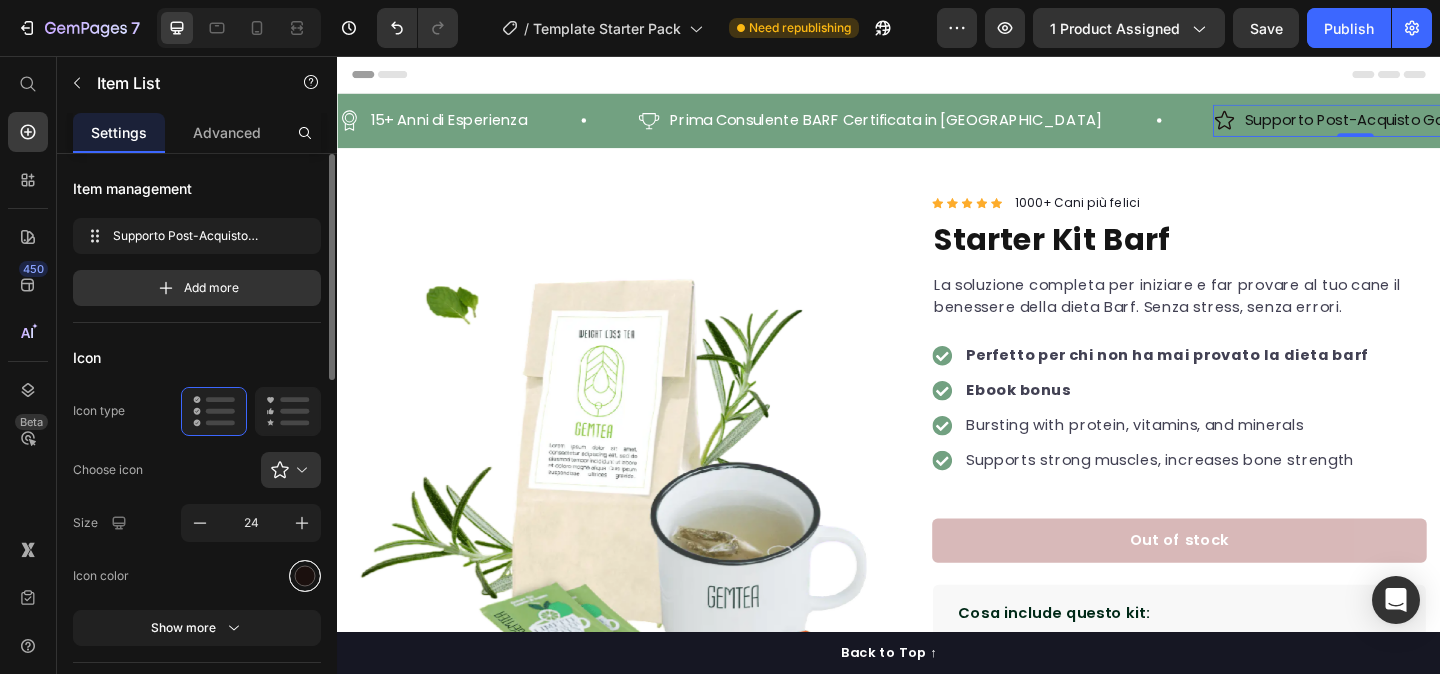 click at bounding box center [305, 575] 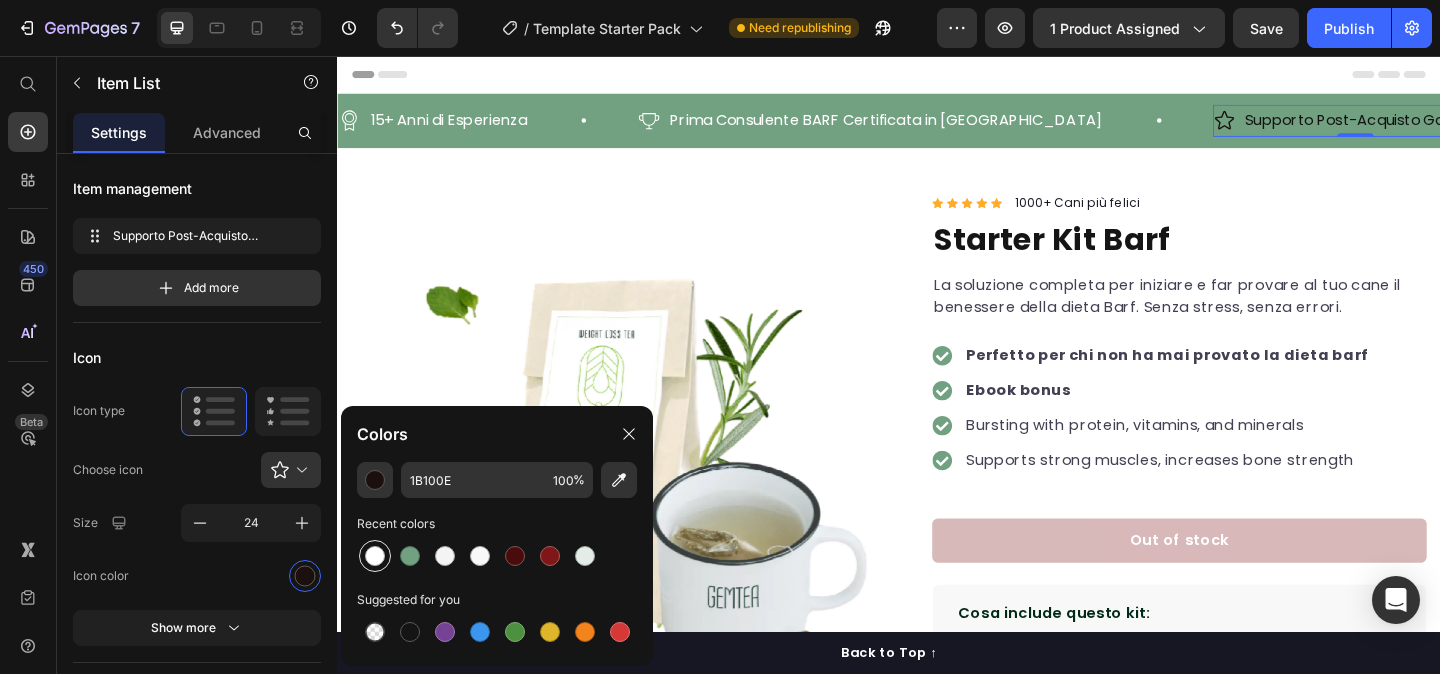 click at bounding box center (375, 556) 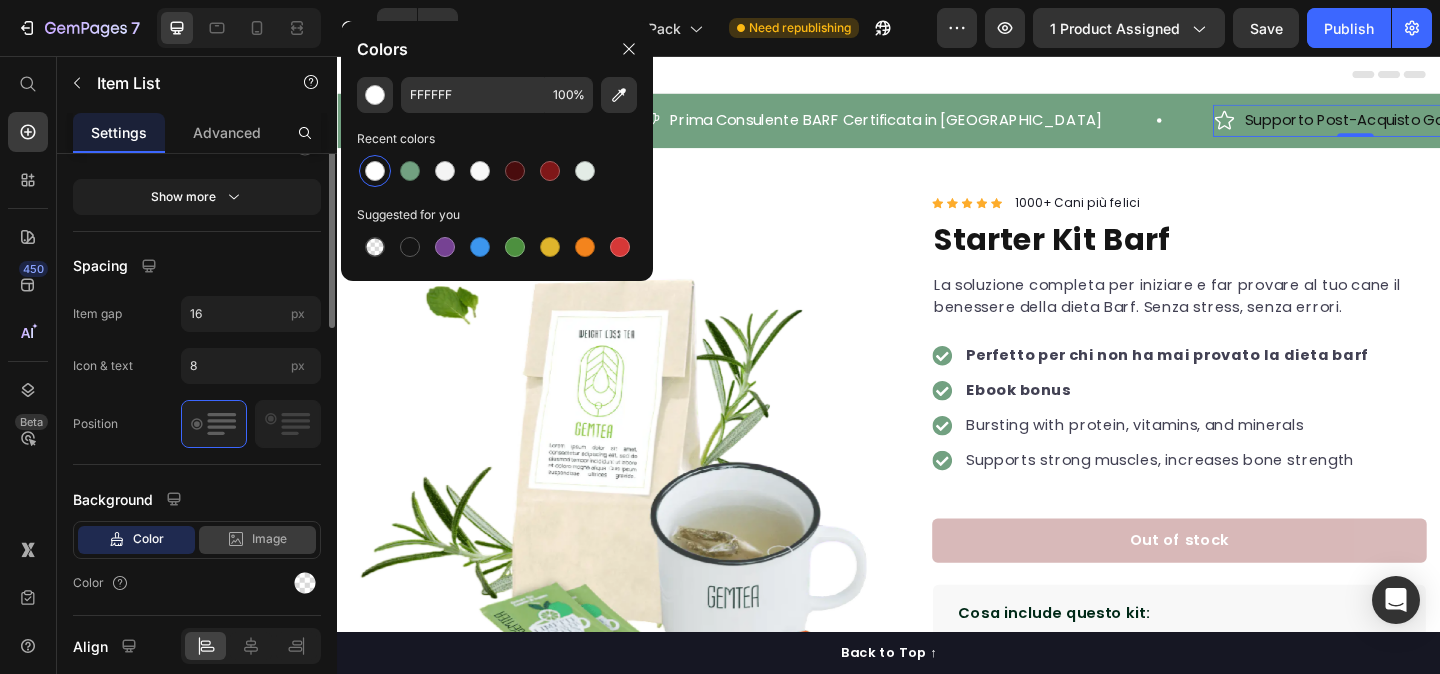 scroll, scrollTop: 463, scrollLeft: 0, axis: vertical 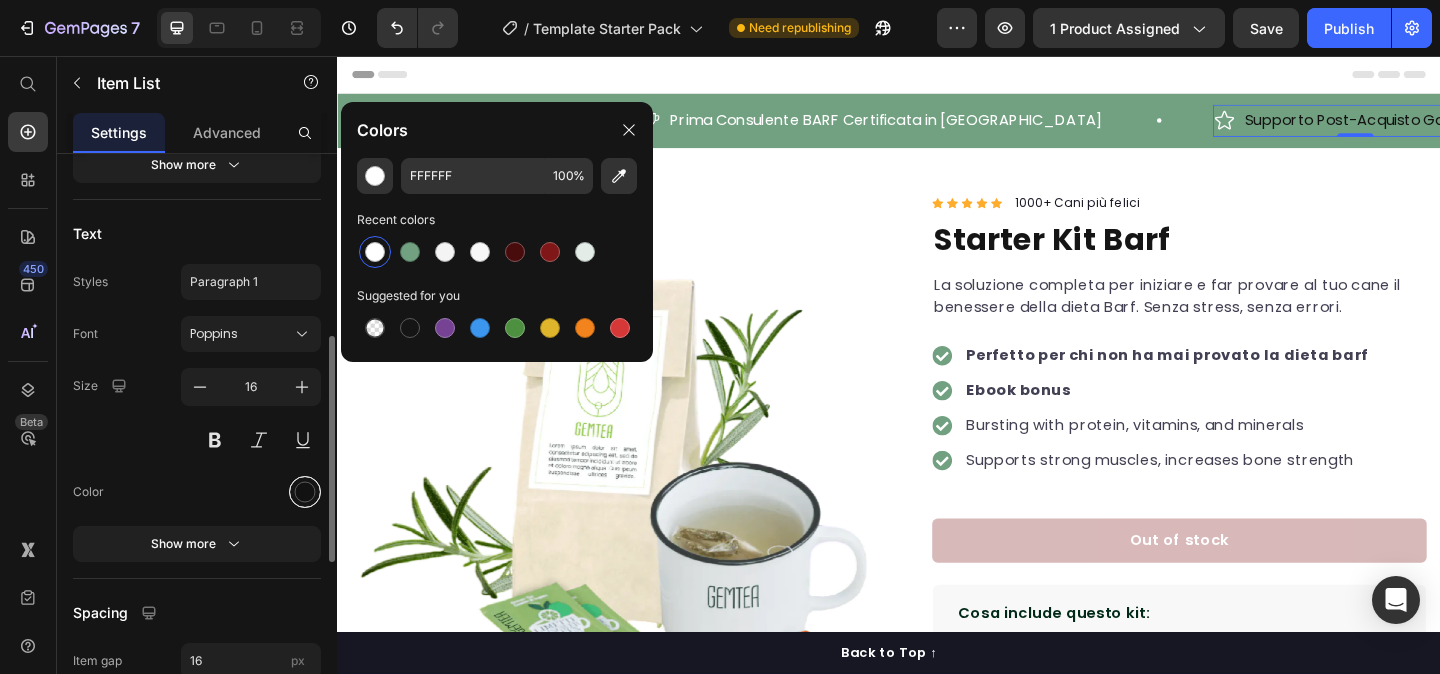 click at bounding box center [305, 491] 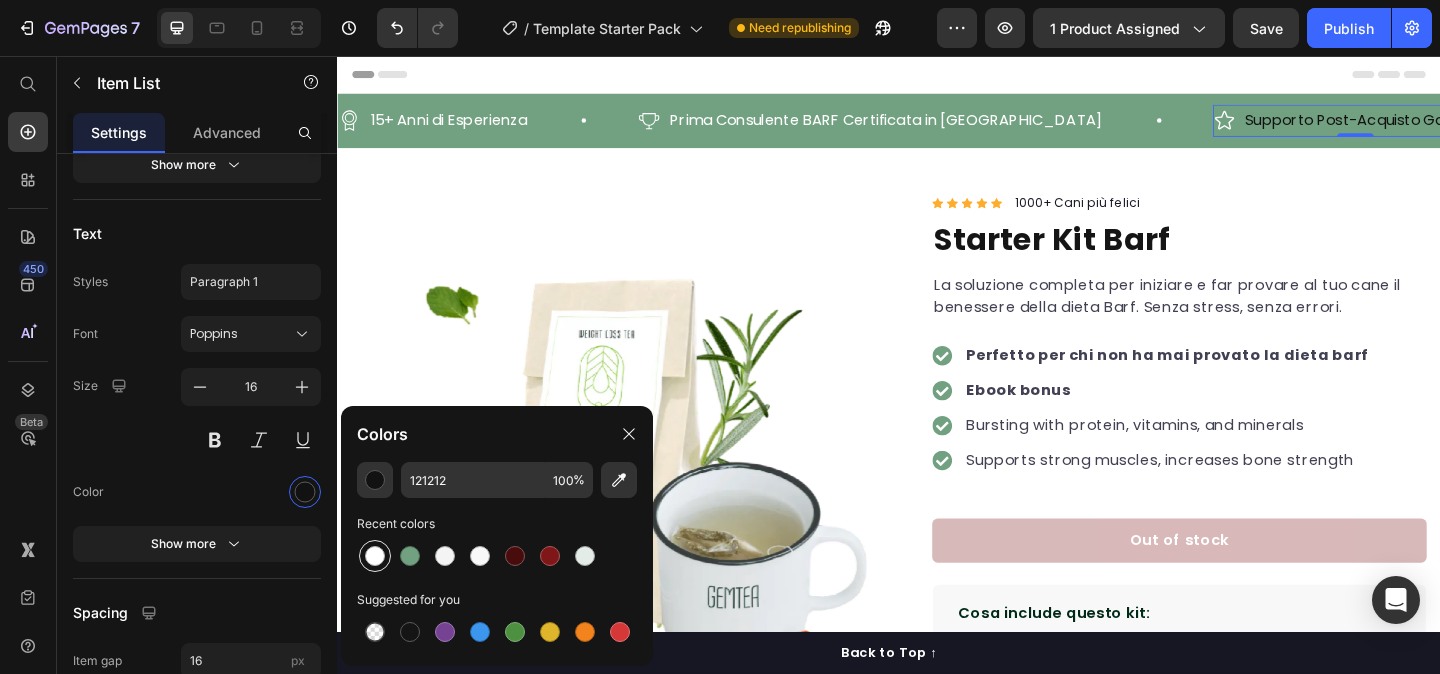 click at bounding box center [375, 556] 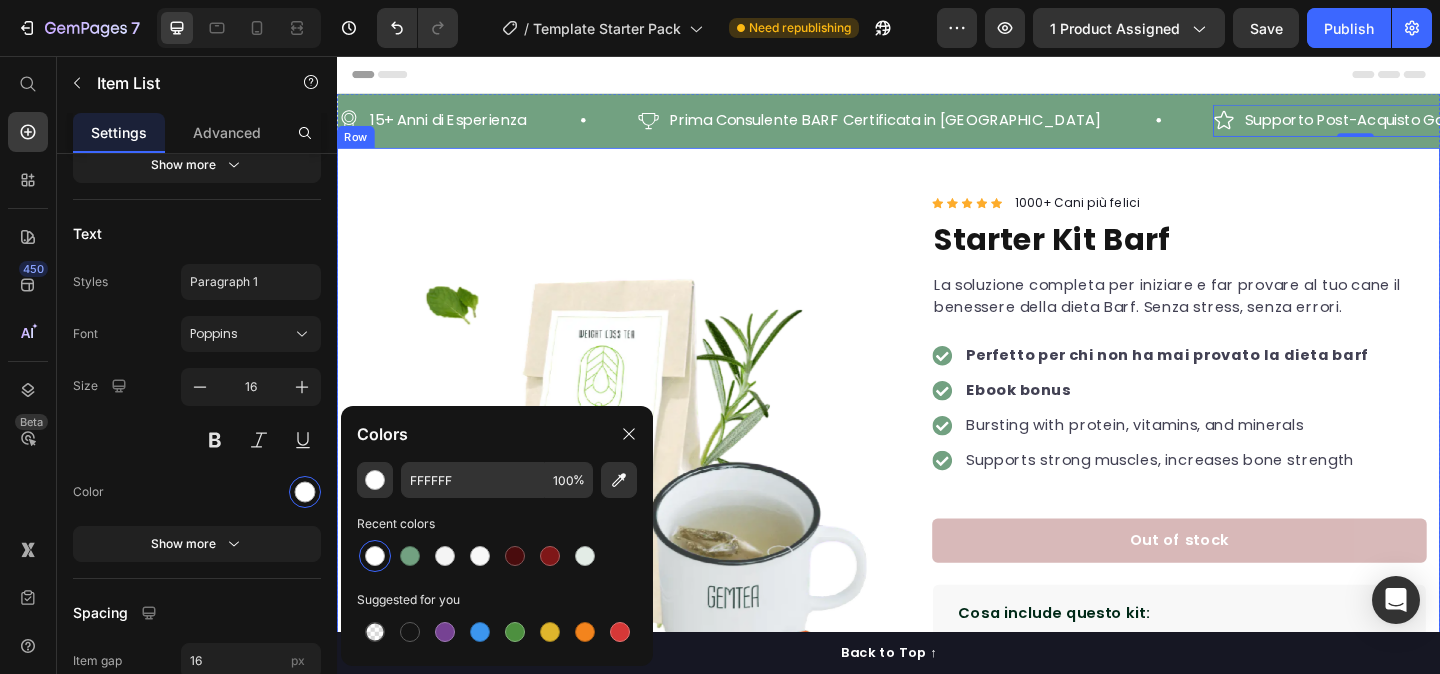 click on "Product Images "My dog absolutely loves this food! It's clear that the taste and quality are top-notch."  -Daisy Text block Row Row Icon Icon Icon Icon Icon Icon List Hoz 1000+ Cani più felici Text block Row Starter Kit Barf Product Title La soluzione completa per iniziare e far provare al tuo cane il benessere della dieta Barf. Senza stress, senza errori. Text block Perfetto per chi non ha mai provato la dieta barf Ebook bonus Bursting with protein, vitamins, and minerals Supports strong muscles, increases bone strength Item list Out of stock Product Cart Button Perfect for sensitive tummies Supercharge immunity System Bursting with protein, vitamins, and minerals Supports strong muscles, increases bone strength Item list
Cosa include questo kit: 📌  Manzo Puro BARF →  Proteine nobili per muscoli forti 📌  Omaso (Trippa Verde) →  Digestione naturale e probiotici 📌  Frattaglie Mix →  Vitamine e minerali essenziali 📌  Colli di Pollo Tritati → 📌  Mix Frutta e Verdura →" at bounding box center [937, 601] 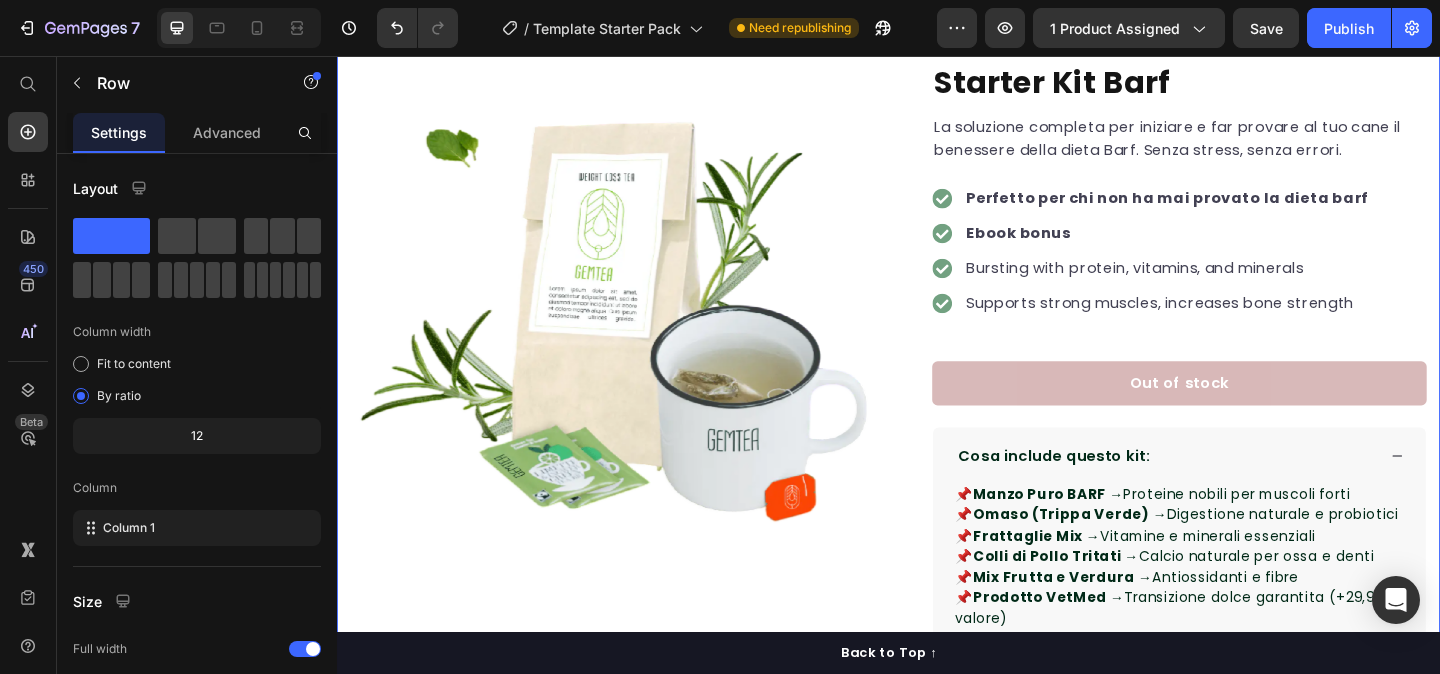 scroll, scrollTop: 172, scrollLeft: 0, axis: vertical 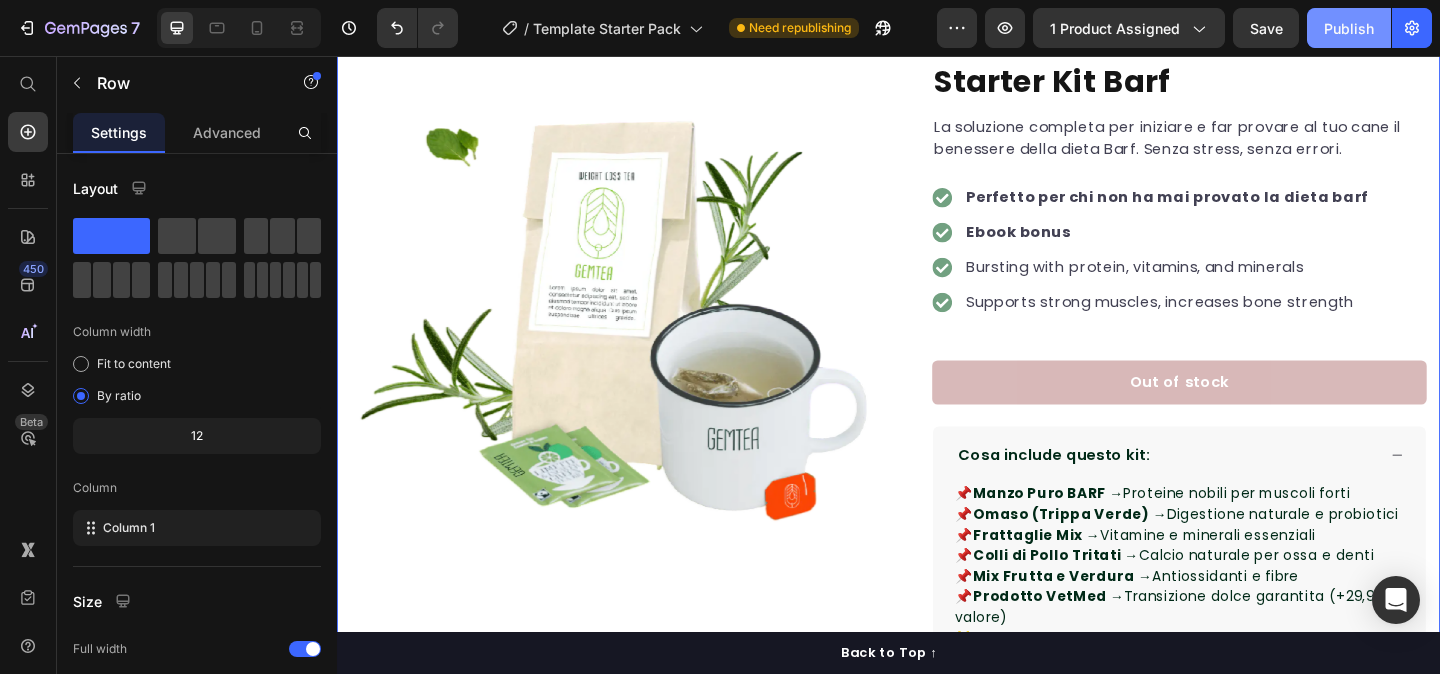 click on "Publish" at bounding box center [1349, 28] 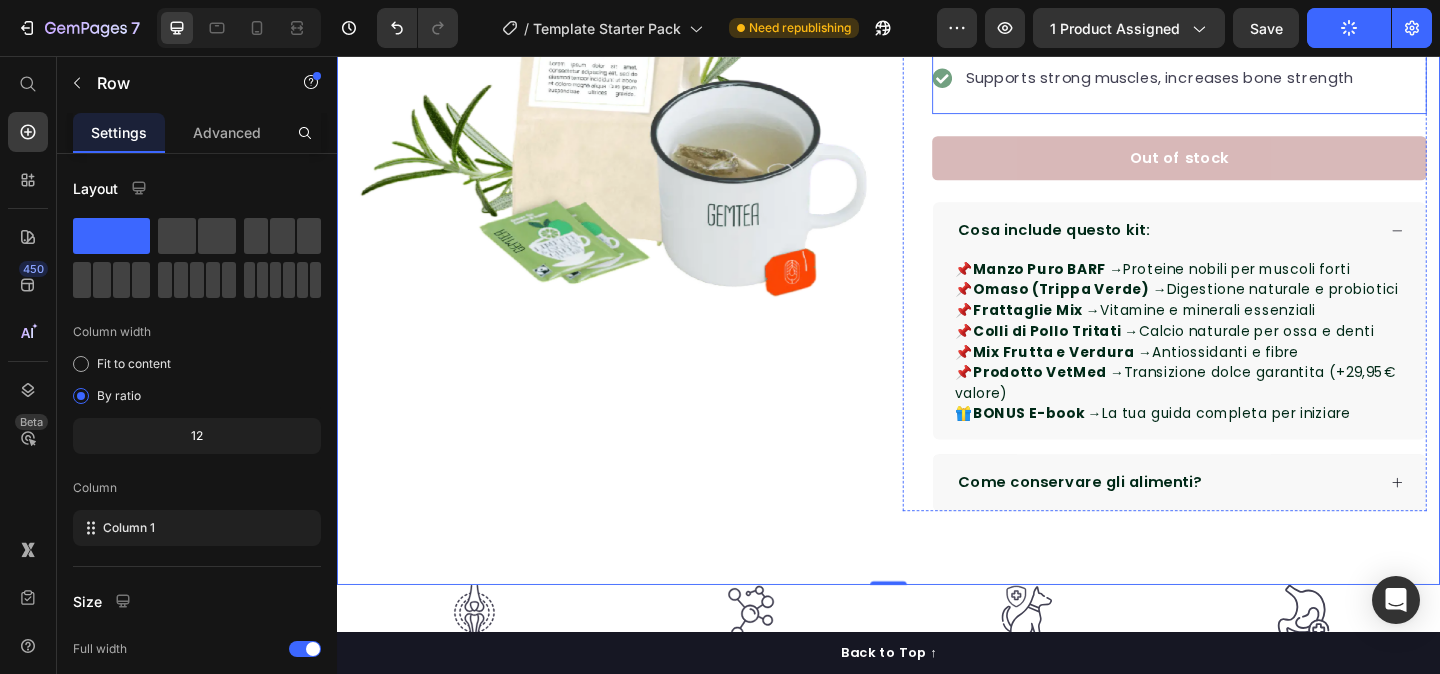 scroll, scrollTop: 417, scrollLeft: 0, axis: vertical 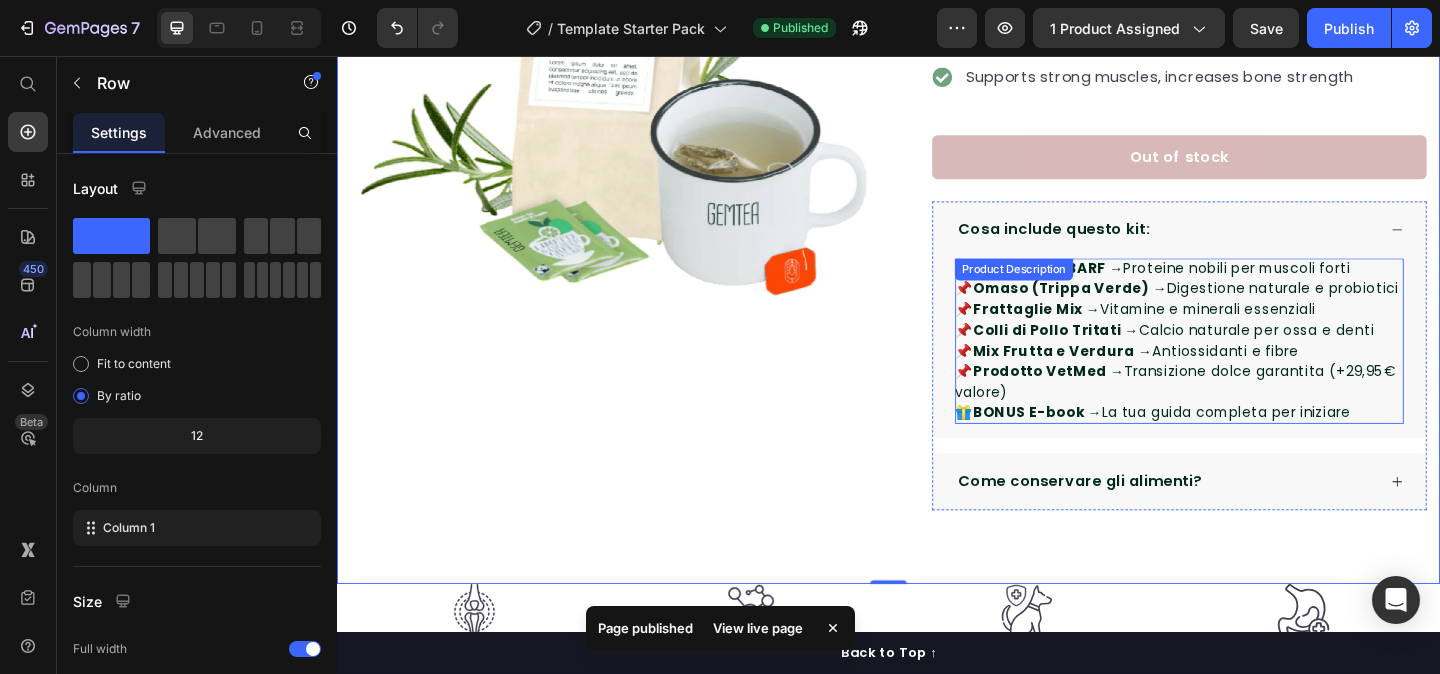 click on "📌  Manzo Puro BARF →  Proteine nobili per muscoli forti 📌  Omaso (Trippa Verde) →  Digestione naturale e probiotici 📌  Frattaglie Mix →  Vitamine e minerali essenziali 📌  Colli di Pollo Tritati →  Calcio naturale per ossa e denti 📌  Mix Frutta e Verdura →  Antiossidanti e fibre 📌  Prodotto VetMed →  Transizione dolce garantita (+29,95€ valore) 🎁  BONUS E-book →  La tua guida completa per iniziare" at bounding box center [1250, 365] 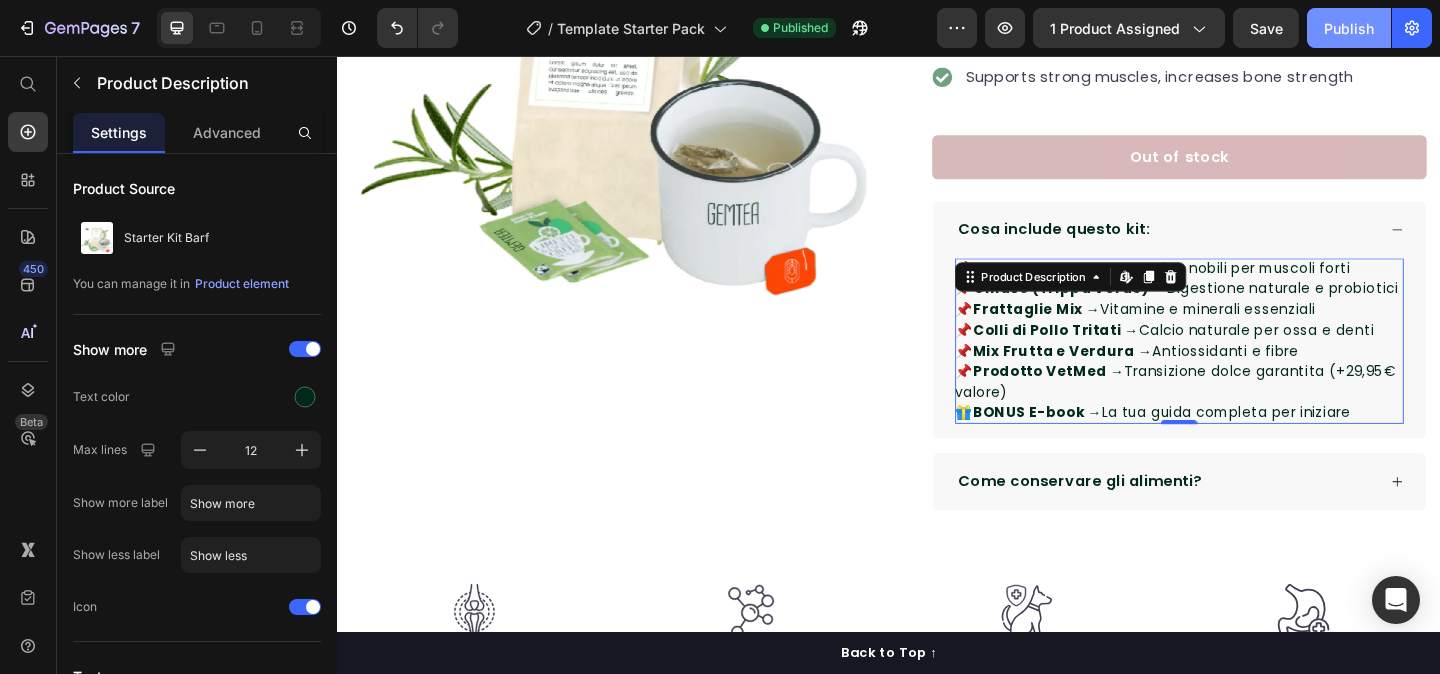 click on "Publish" at bounding box center [1349, 28] 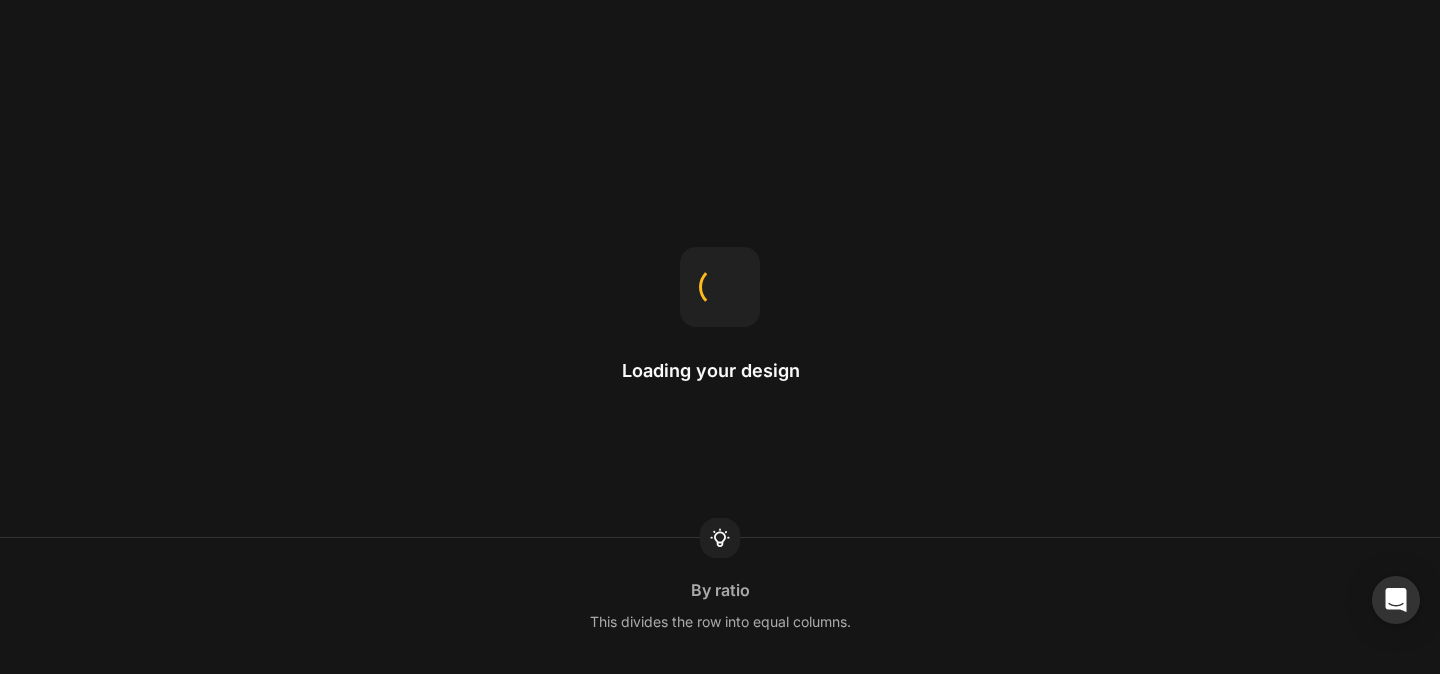 scroll, scrollTop: 0, scrollLeft: 0, axis: both 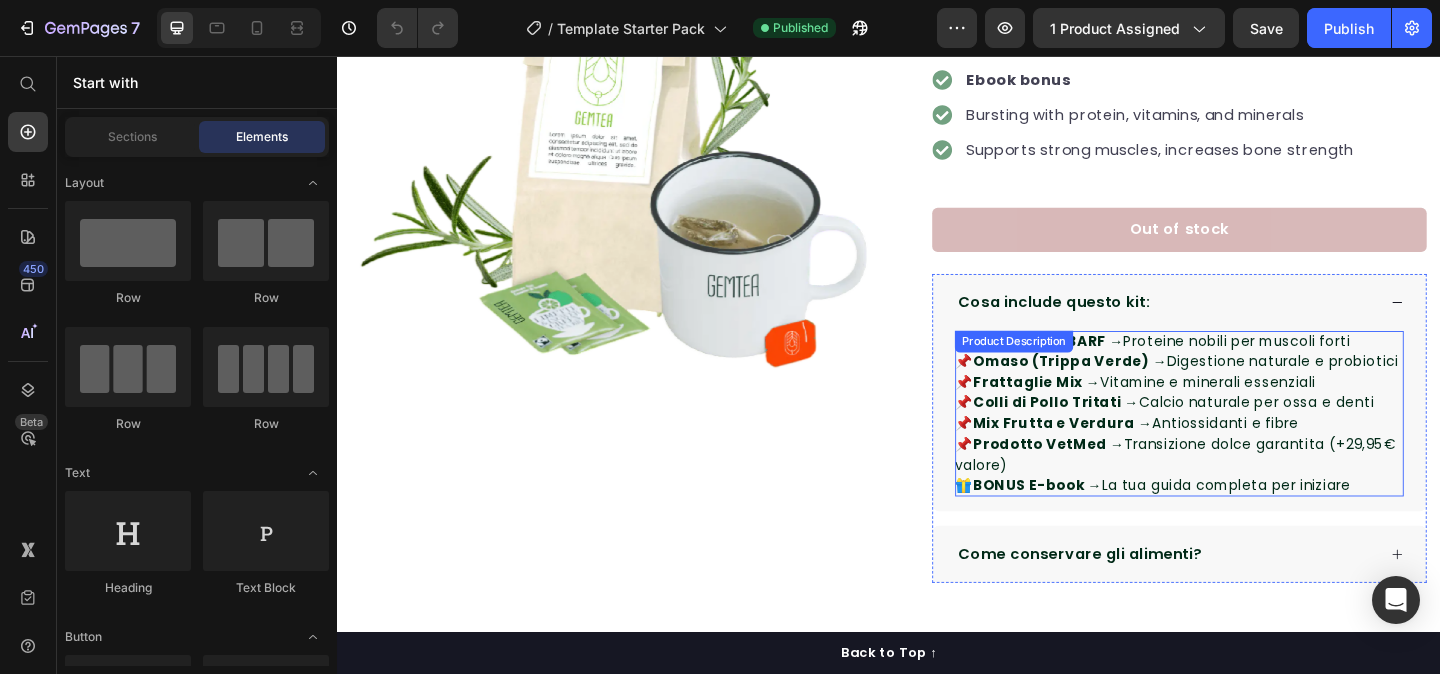 click on "Colli di Pollo Tritati →" at bounding box center (1119, 432) 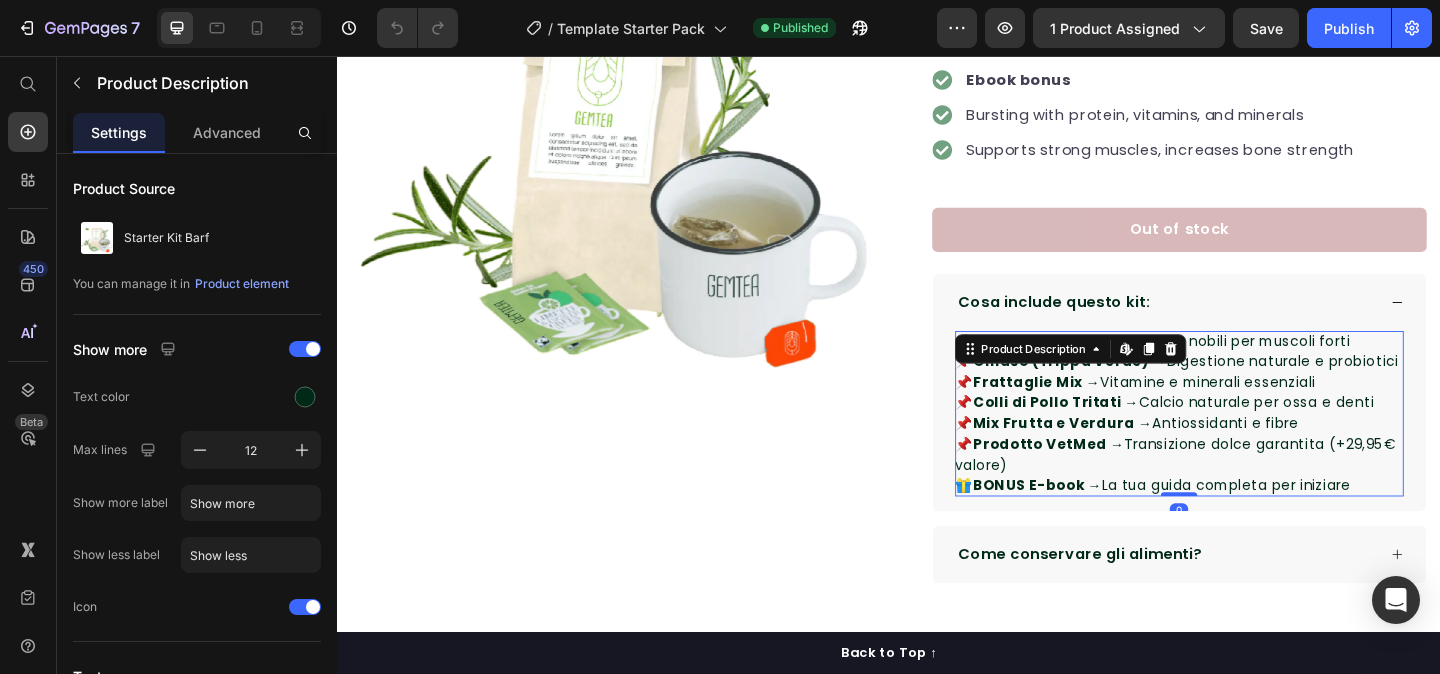 scroll, scrollTop: 339, scrollLeft: 0, axis: vertical 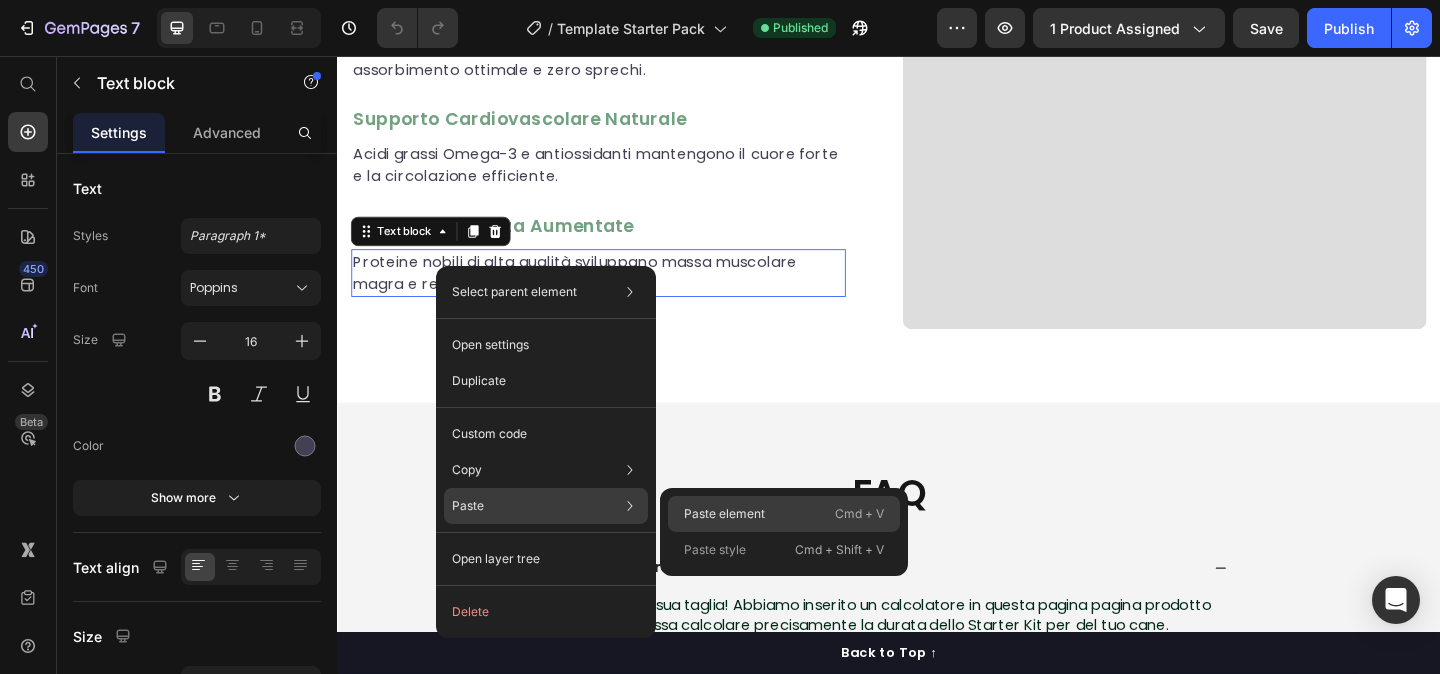 click on "Paste element  Cmd + V" 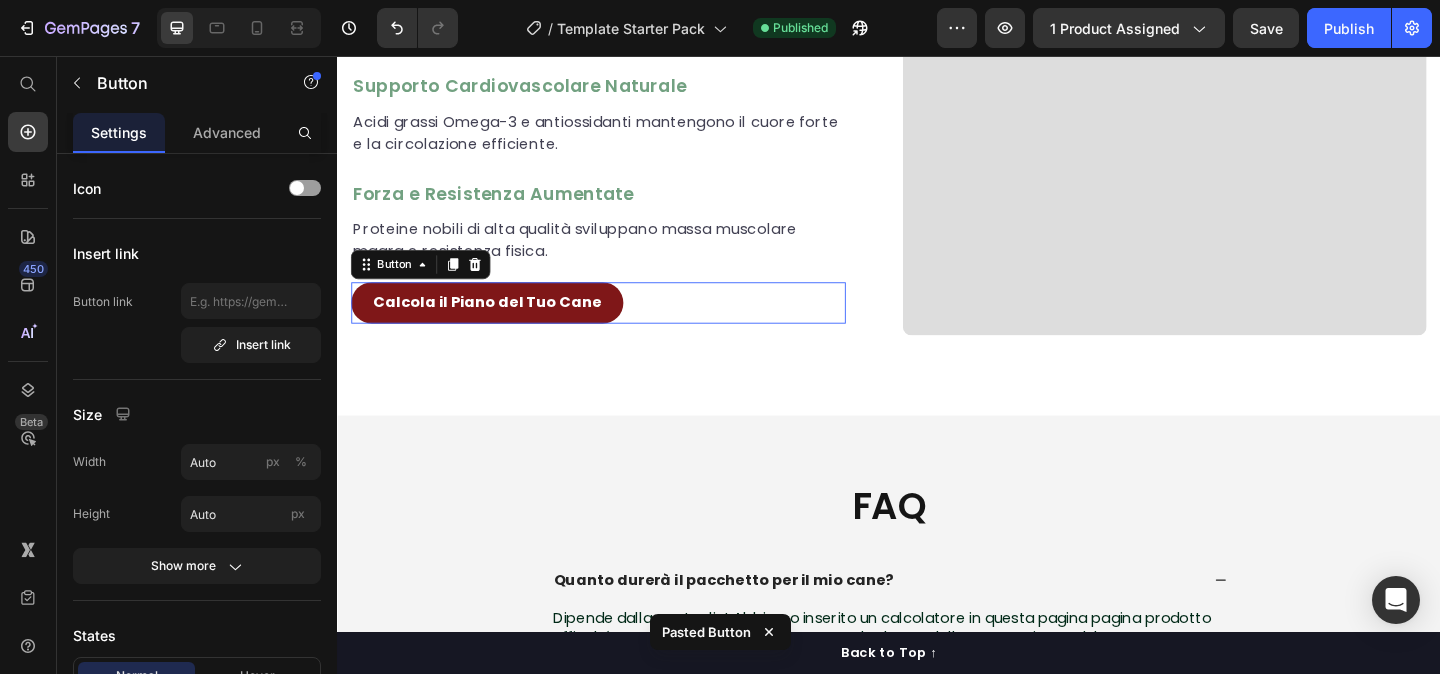 scroll, scrollTop: 2156, scrollLeft: 0, axis: vertical 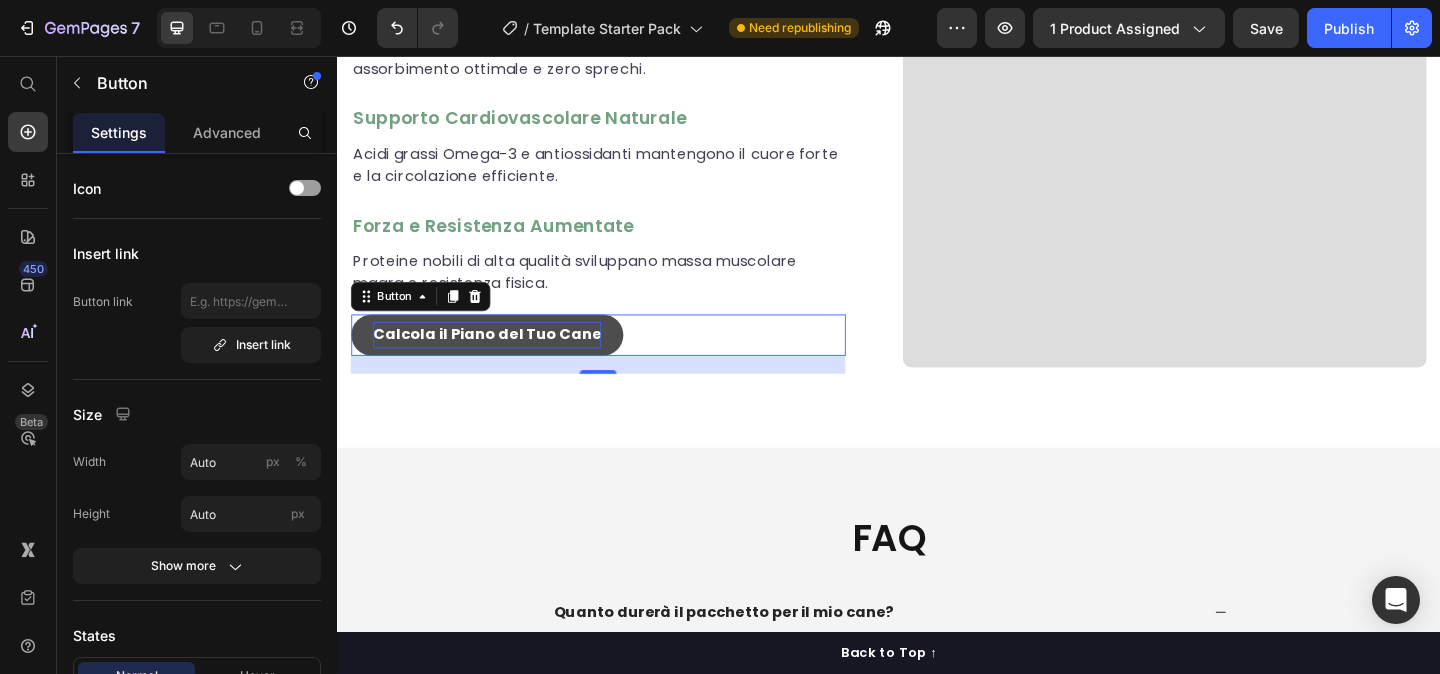 click on "Calcola il Piano del Tuo Cane" at bounding box center (500, 358) 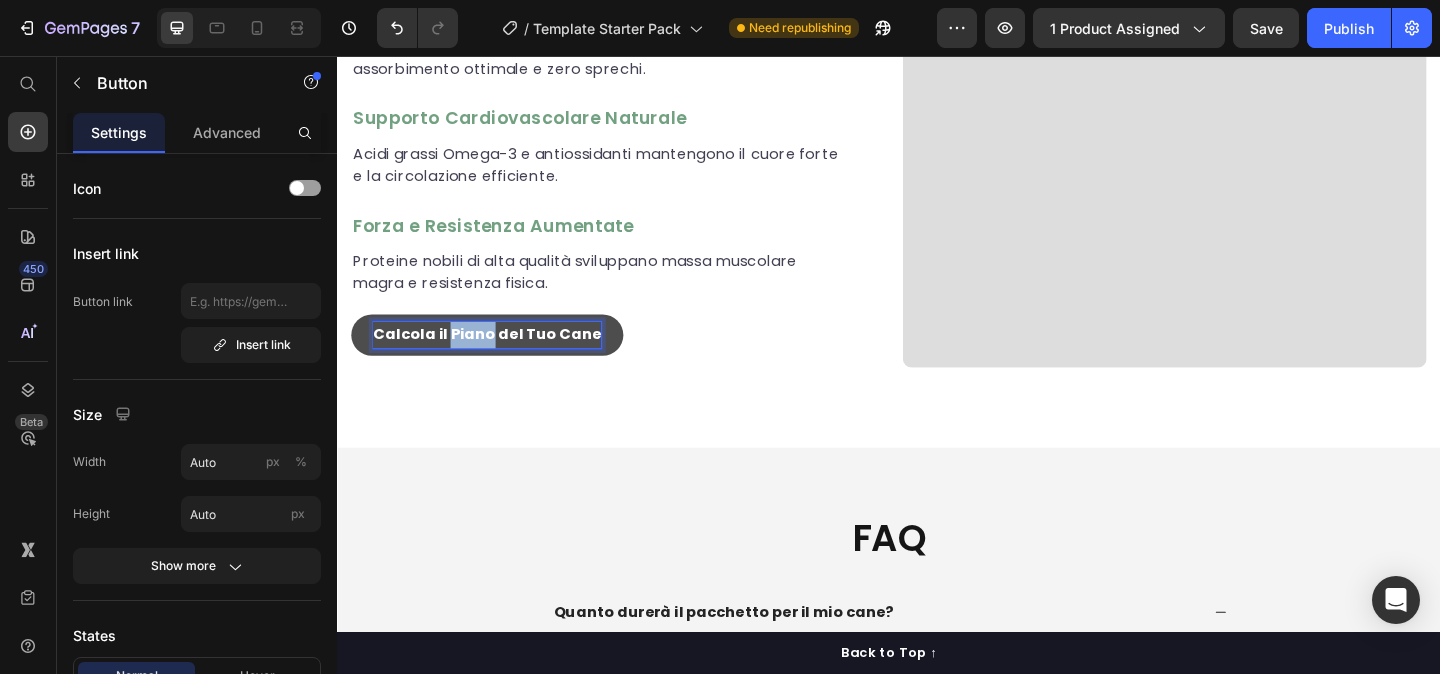 click on "Calcola il Piano del Tuo Cane" at bounding box center [500, 358] 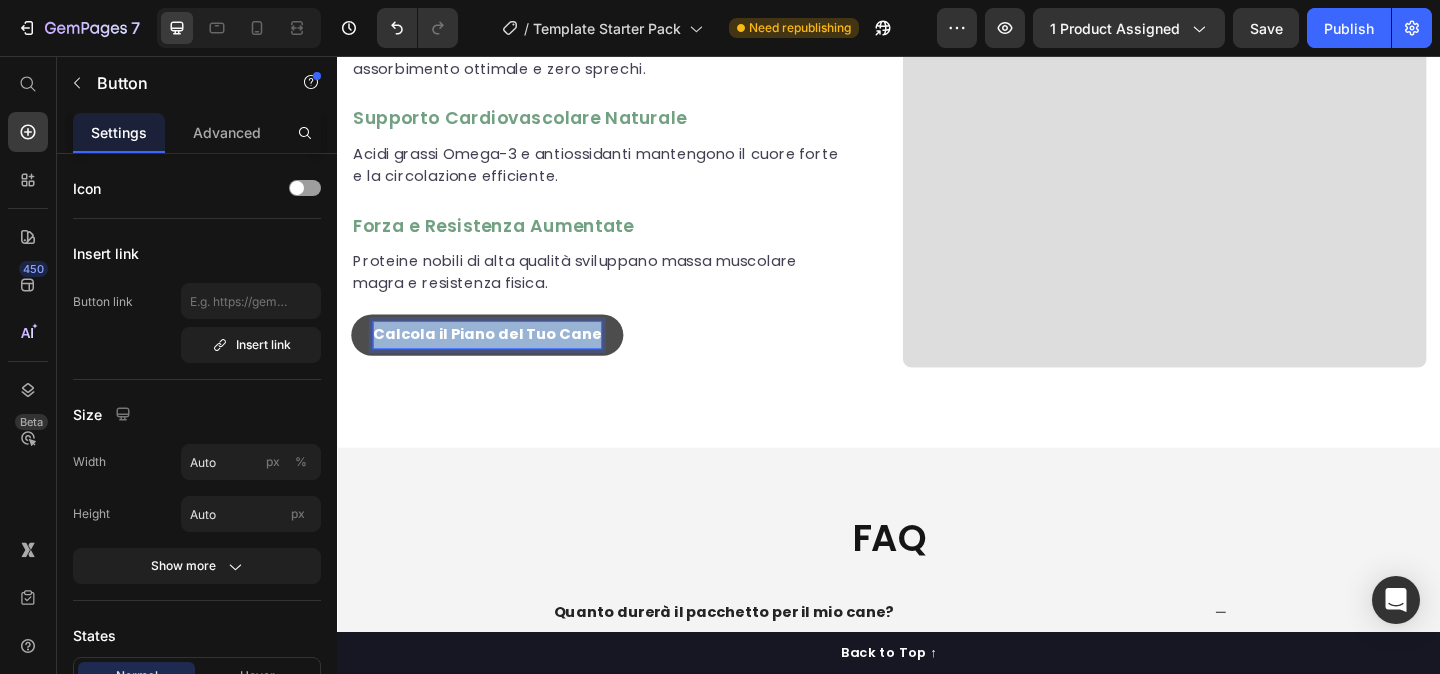 click on "Calcola il Piano del Tuo Cane" at bounding box center [500, 358] 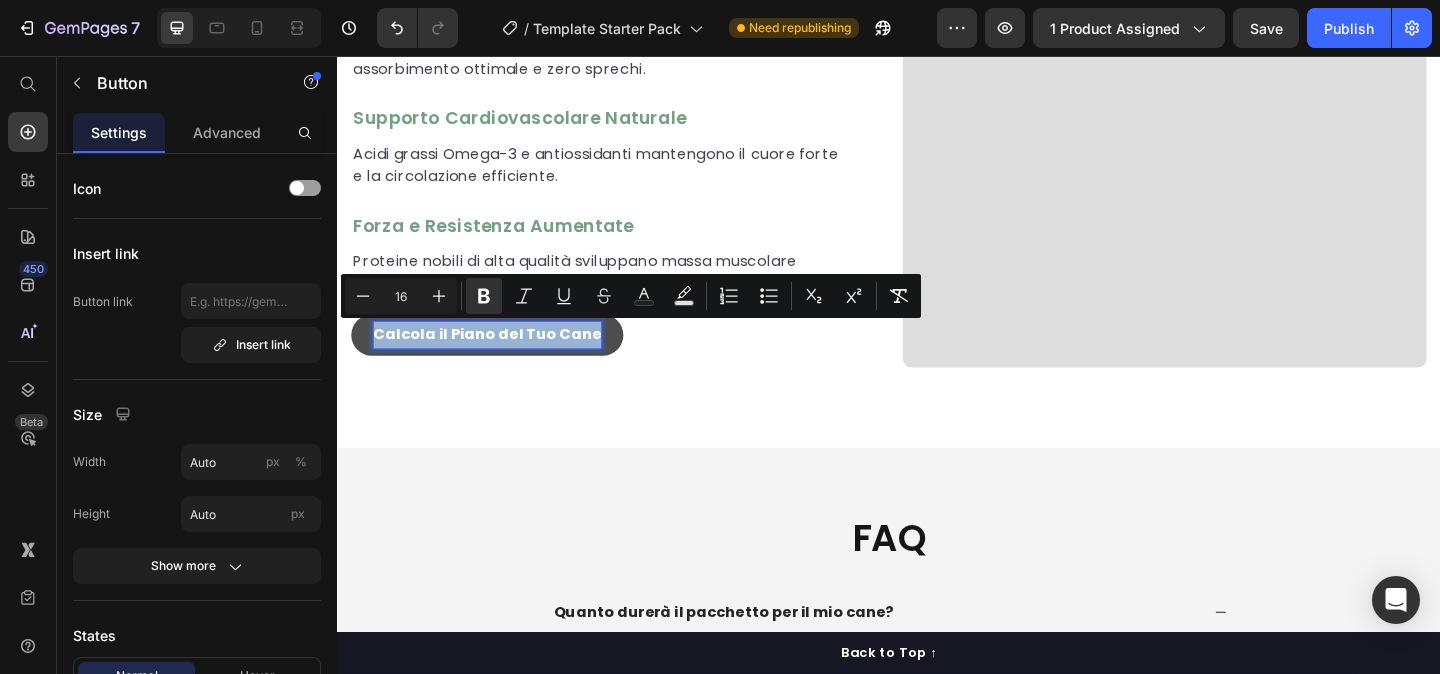 type on "11" 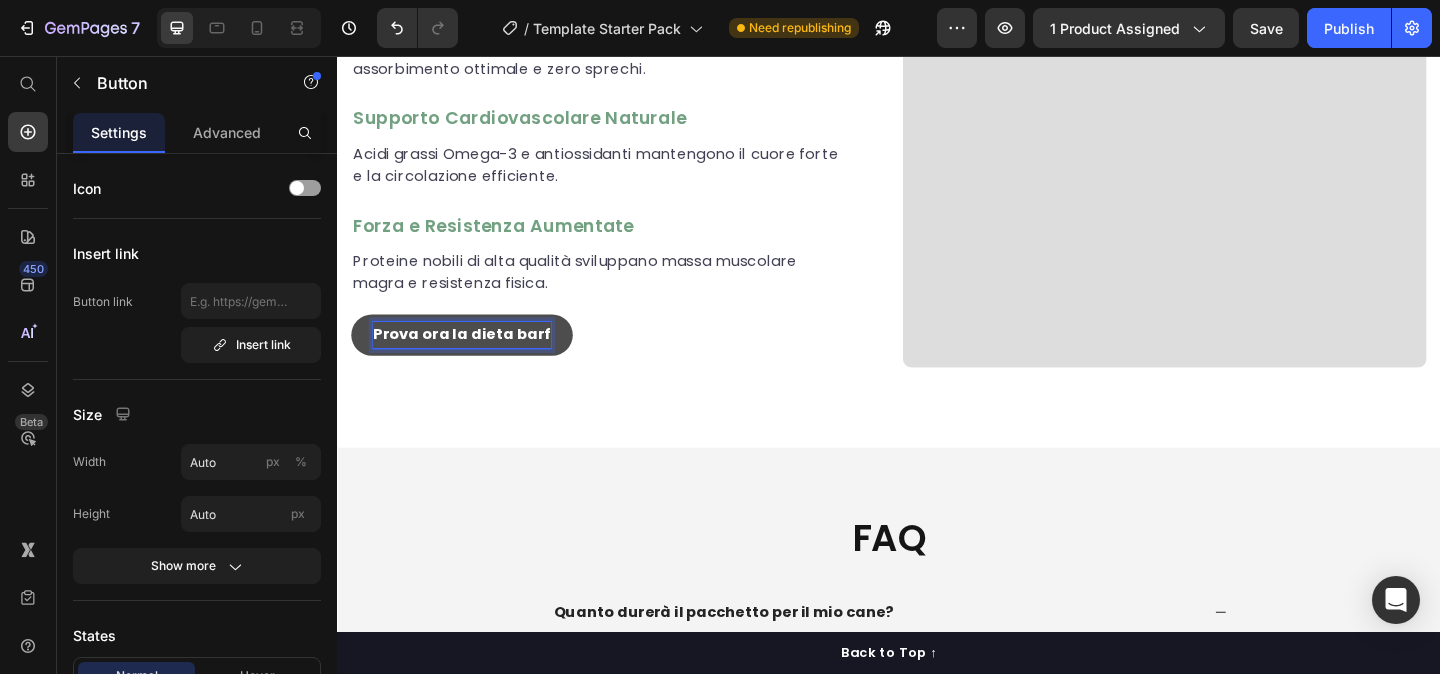 click on "Prova ora la dieta barf" at bounding box center (472, 359) 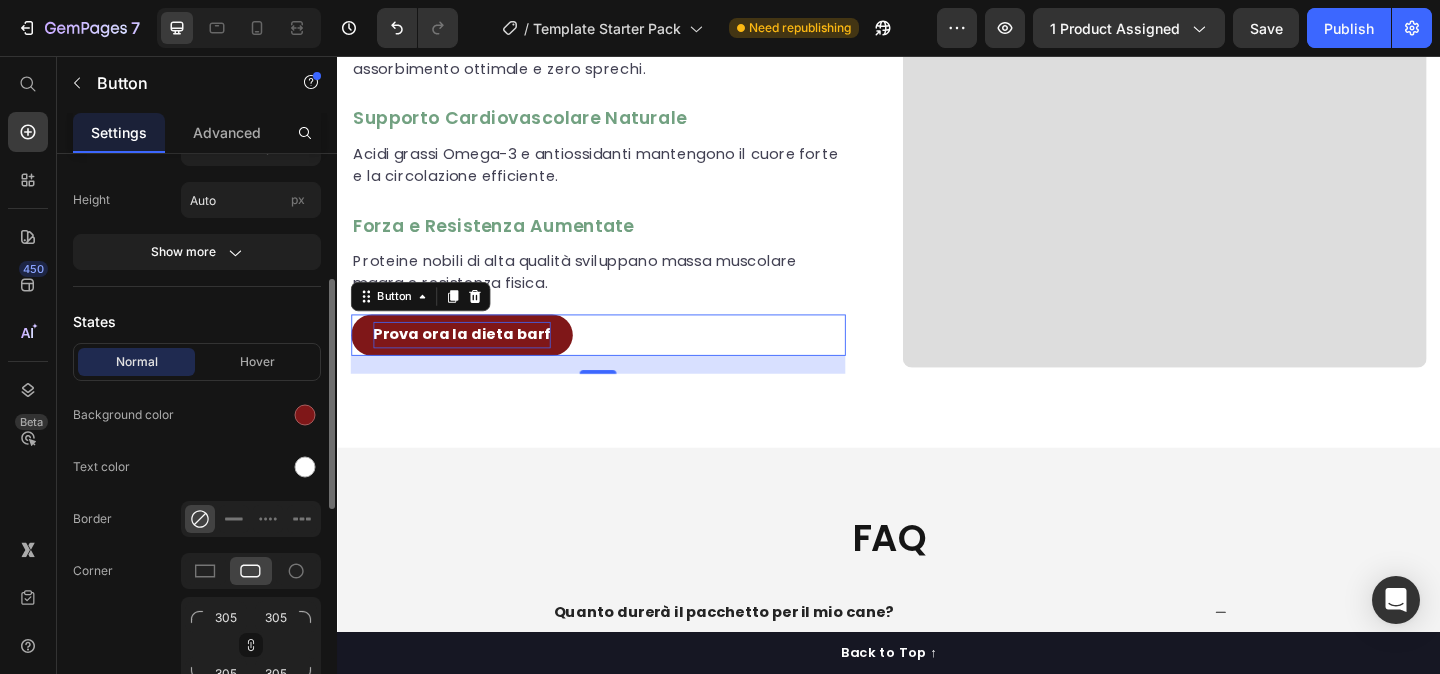 scroll, scrollTop: 412, scrollLeft: 0, axis: vertical 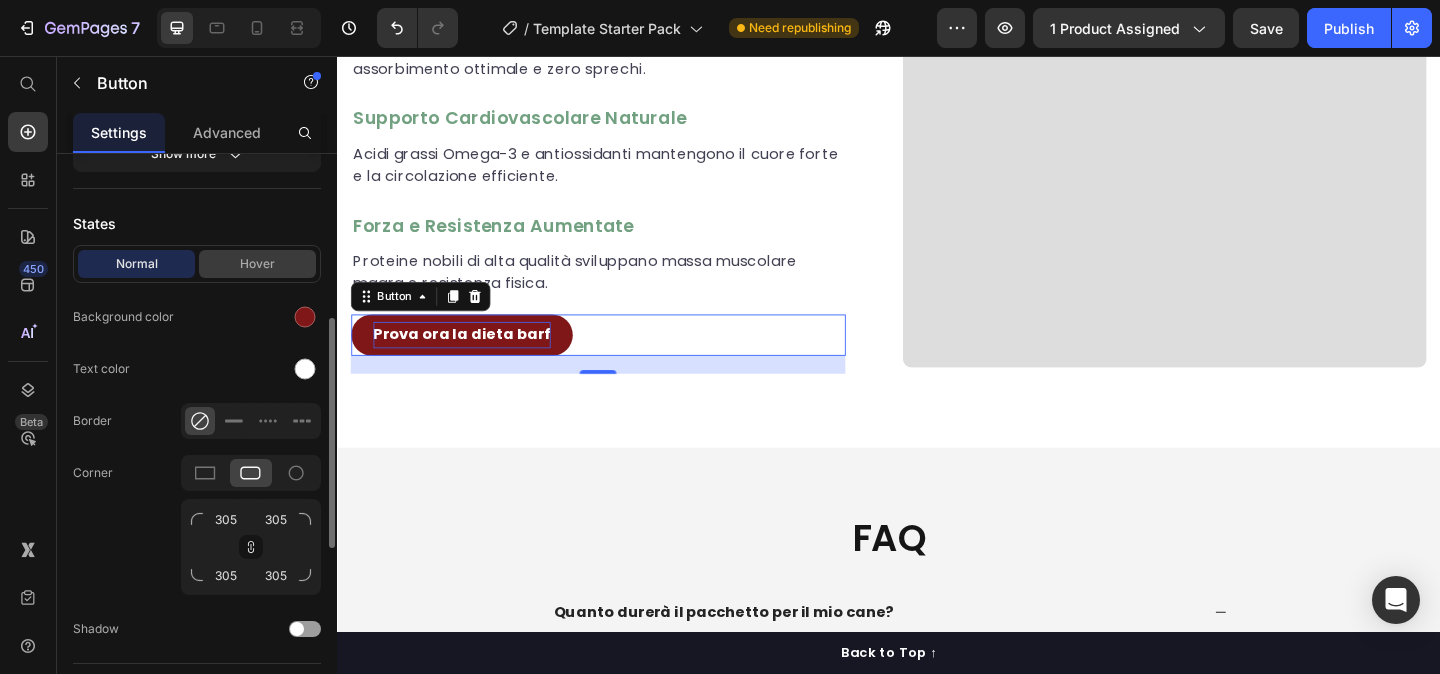 click on "Hover" at bounding box center (257, 264) 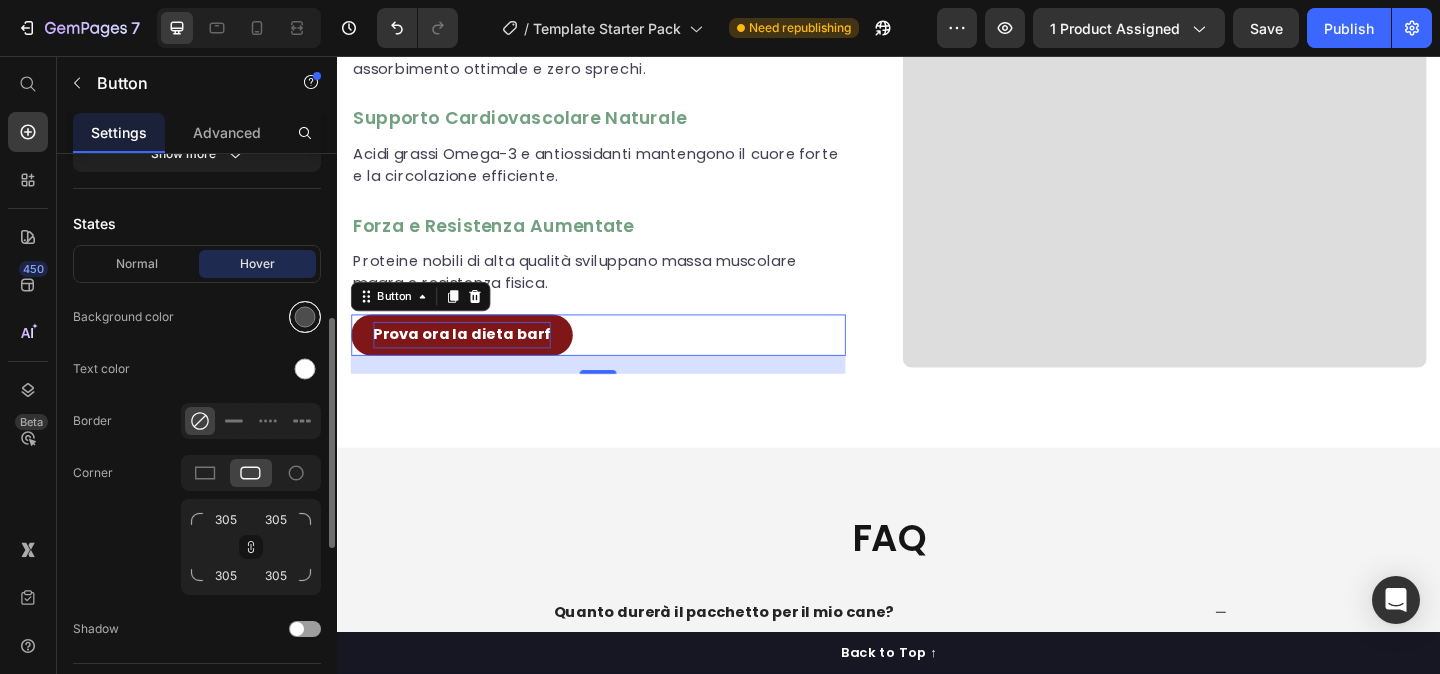 click at bounding box center (305, 317) 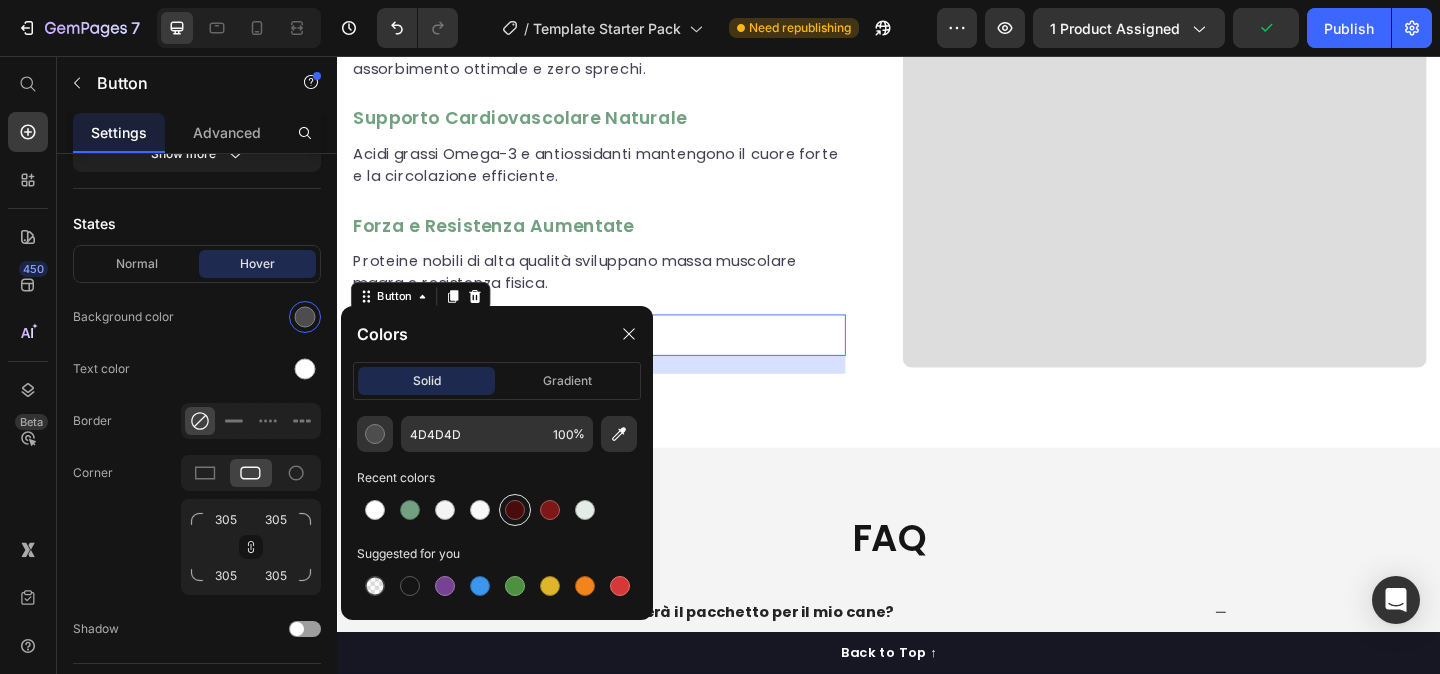 click at bounding box center (515, 510) 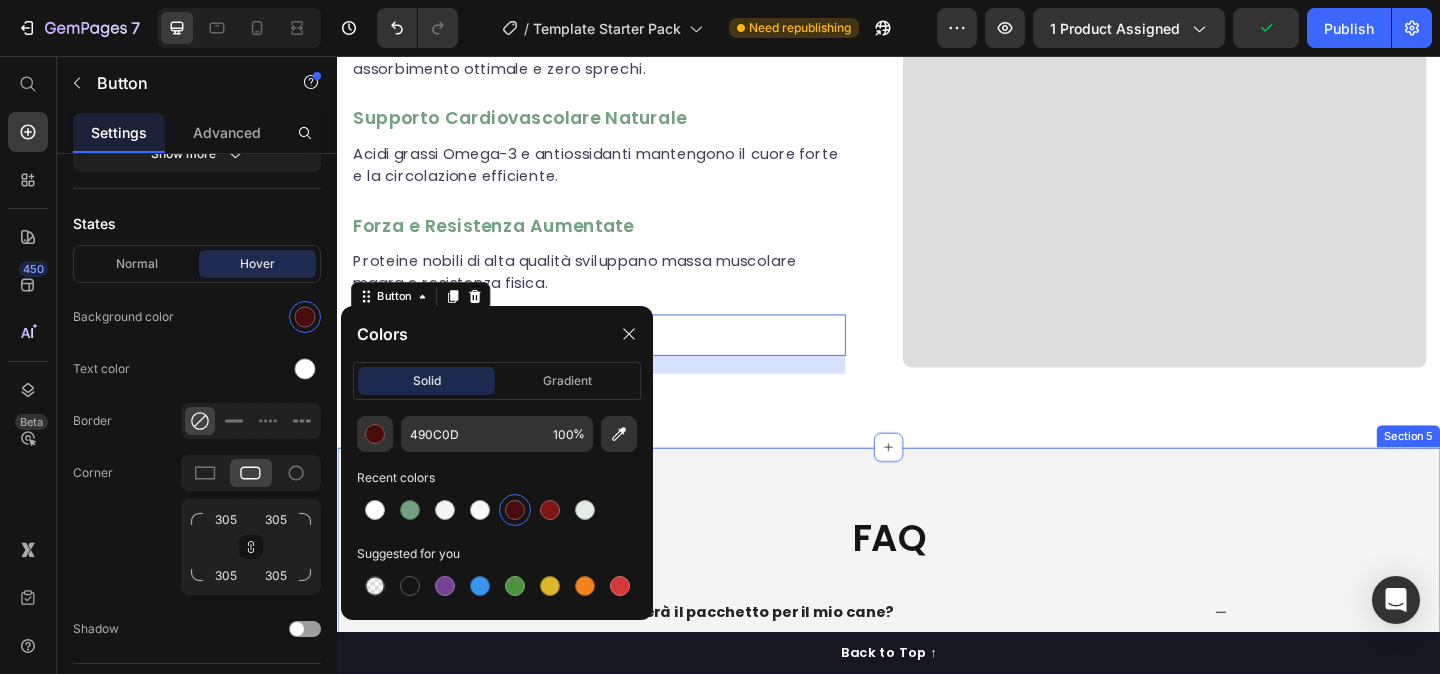 click on "Scopri i benefici nascosti in ogni boccone naturale Heading Ossa e Articolazioni Forti Text block Minerali naturali e glucosamina per mantenere ossa robuste e articolazioni sane nel tempo. Text block Sistema Immunitario Potenziato Text block Antiossidanti naturali e composti antimicrobici riducono il rischio di malattie comuni. Text block Assorbimento Nutrienti Ottimizzato Text block Alimenti crudi preservano tutti i nutrienti, garantendo assorbimento ottimale e zero sprechi. Text block Supporto Cardiovascolare Naturale  Text block Acidi grassi Omega-3 e antiossidanti mantengono il cuore forte e la circolazione efficiente. Text block Forza e Resistenza Aumentate  Text block Proteine nobili di alta qualità sviluppano massa muscolare magra e resistenza fisica. Text block Prova ora la dieta barf Button   20 Row Video Row Section 4" at bounding box center [937, 13] 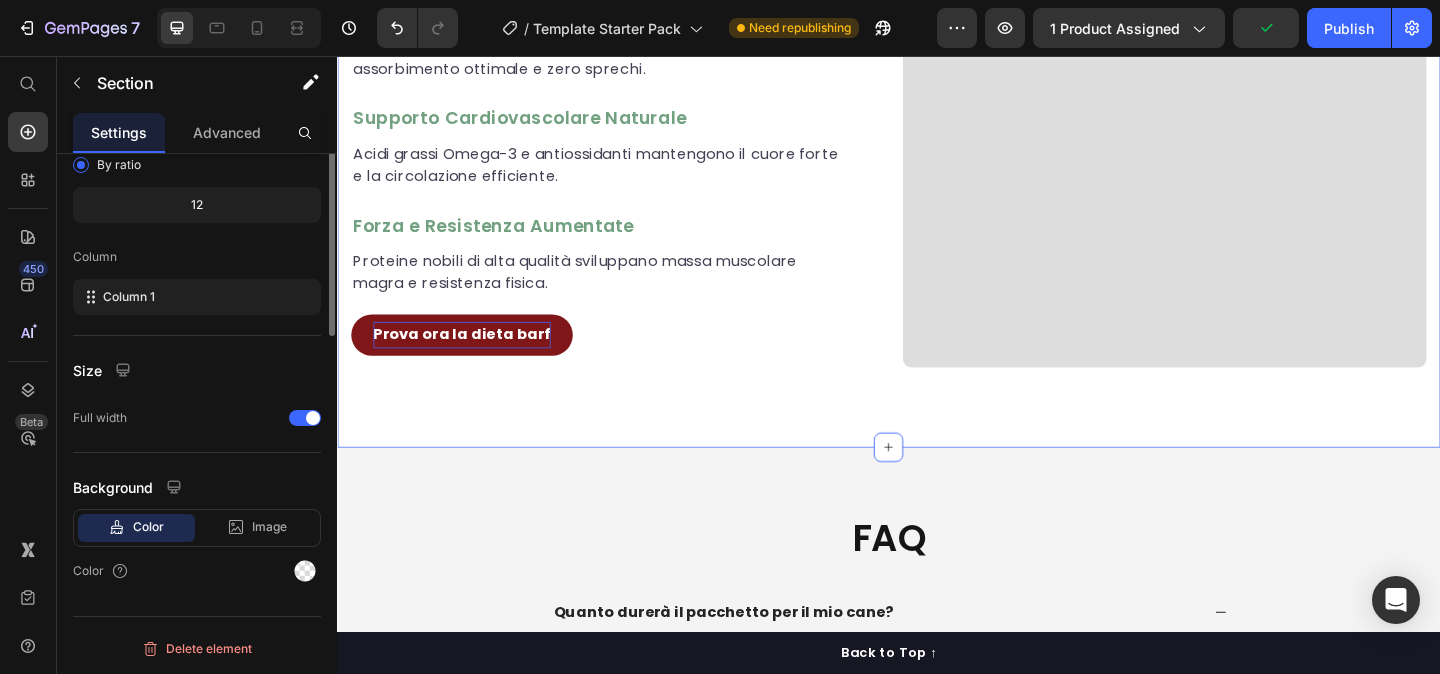 scroll, scrollTop: 0, scrollLeft: 0, axis: both 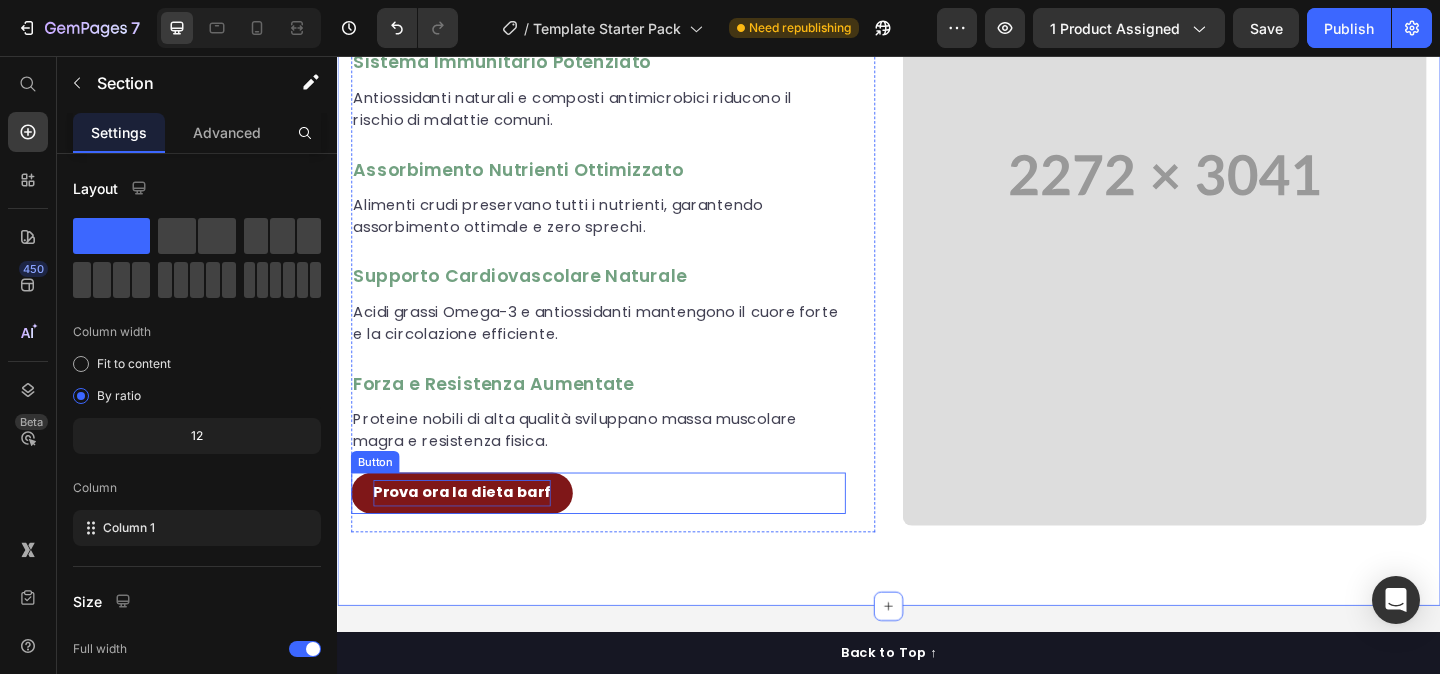 click on "Prova ora la dieta barf Button" at bounding box center [621, 531] 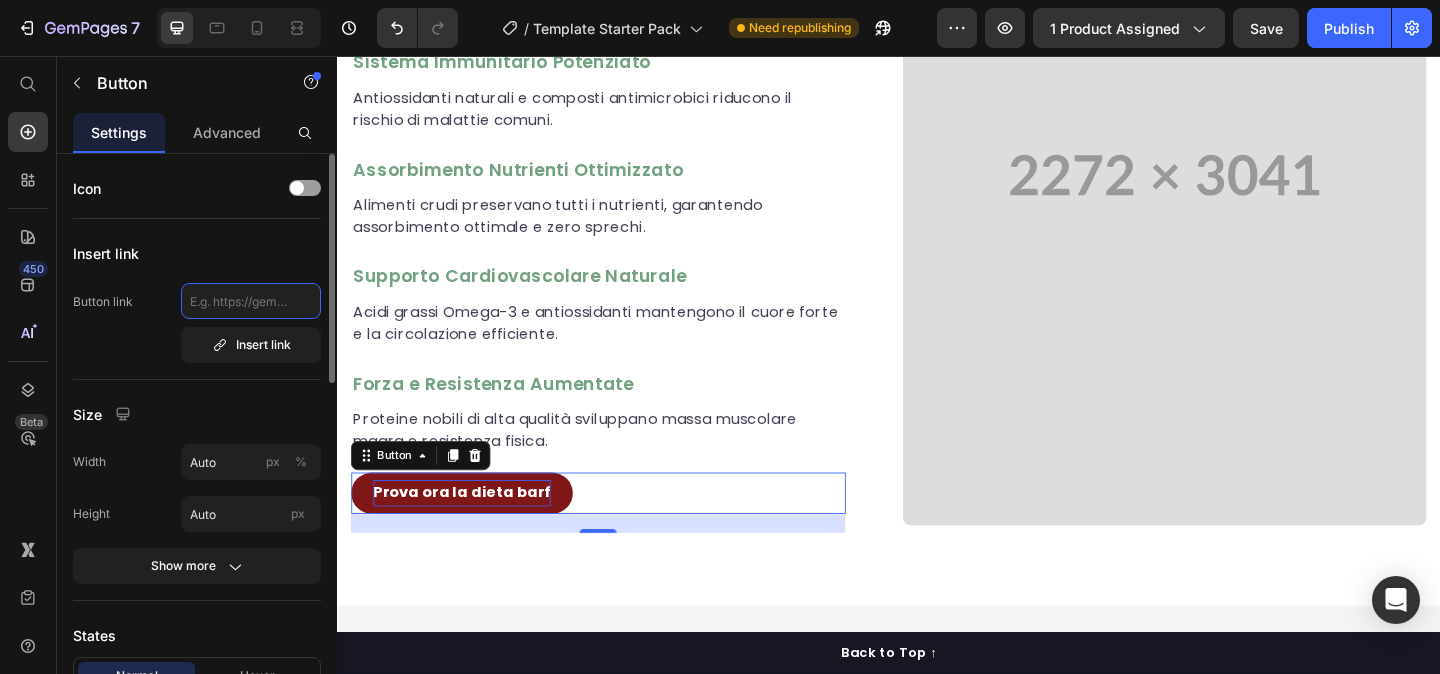 click 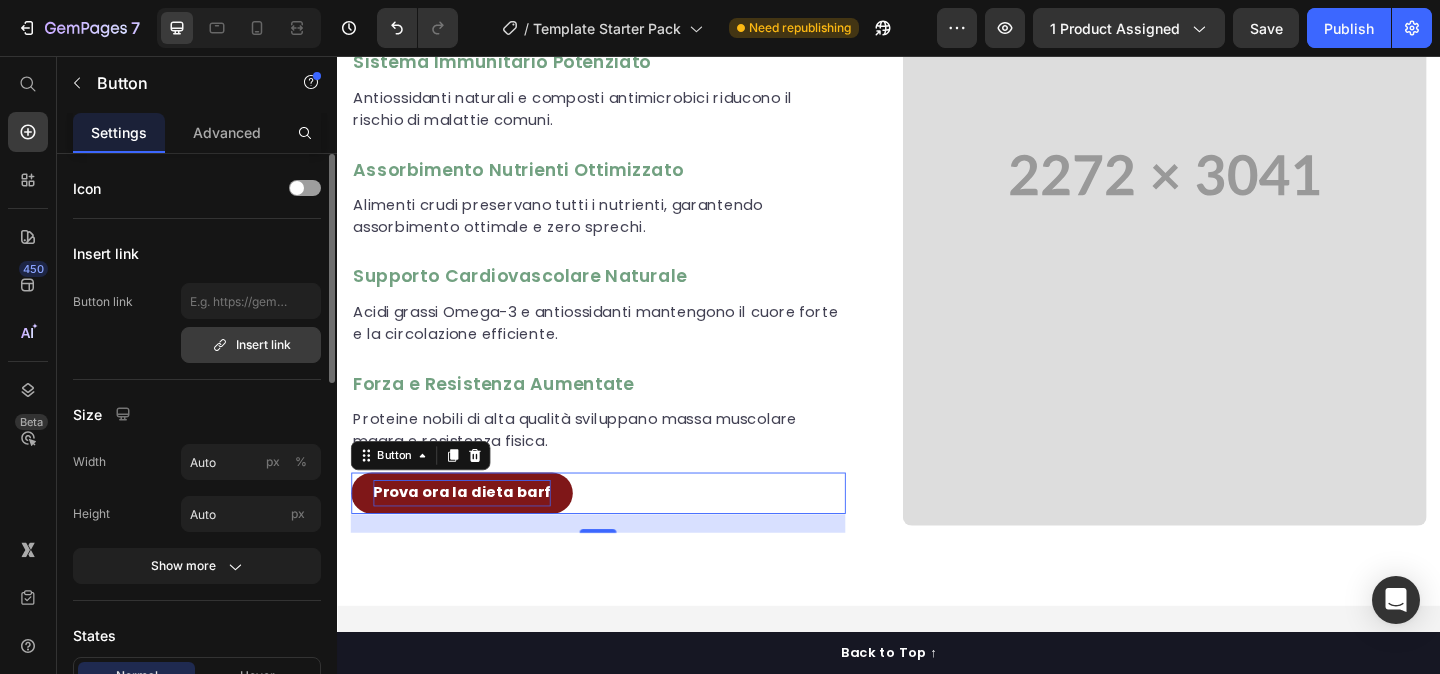 click 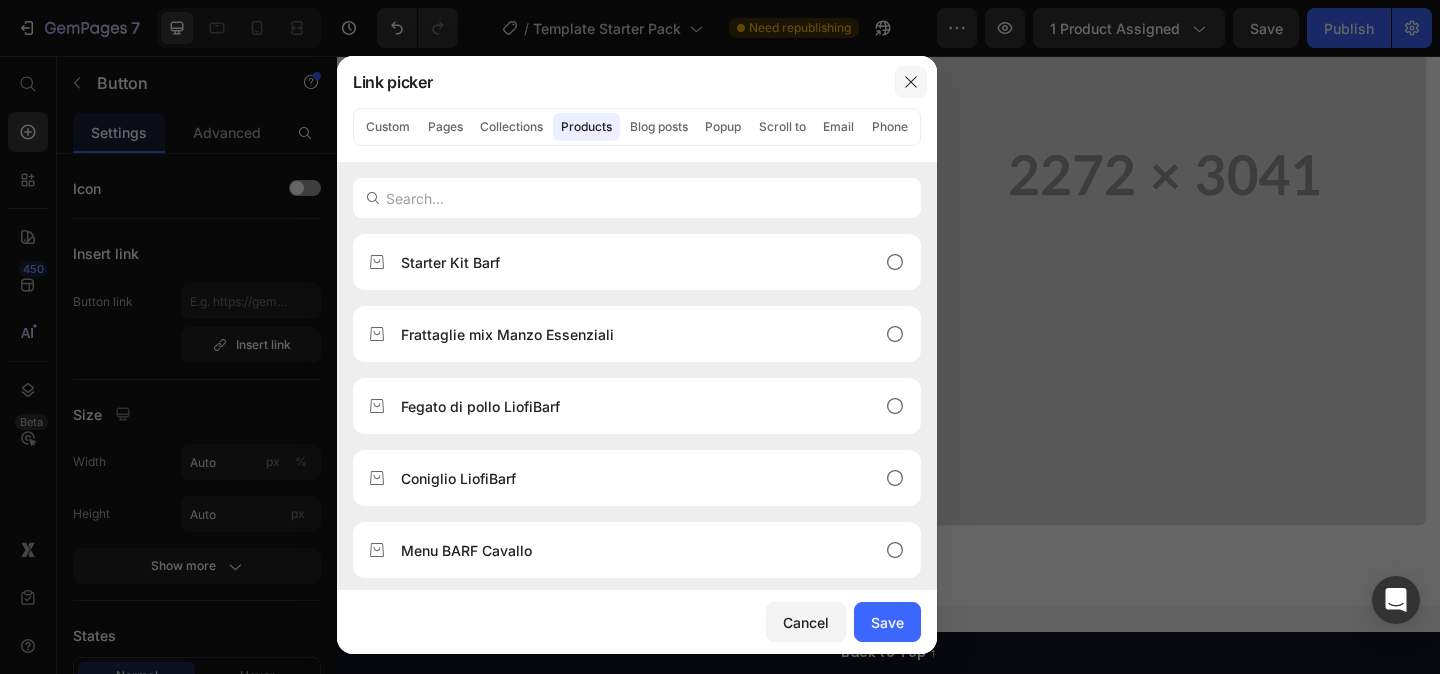 click 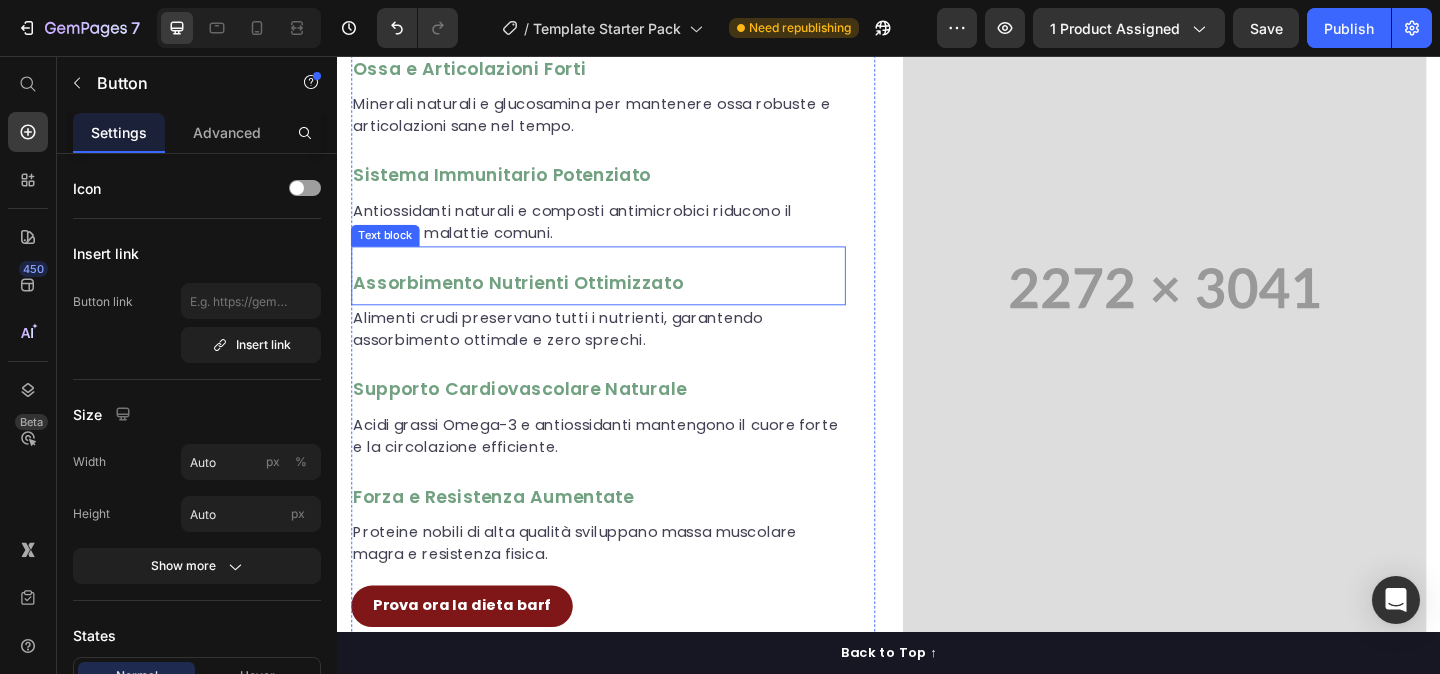 scroll, scrollTop: 2052, scrollLeft: 0, axis: vertical 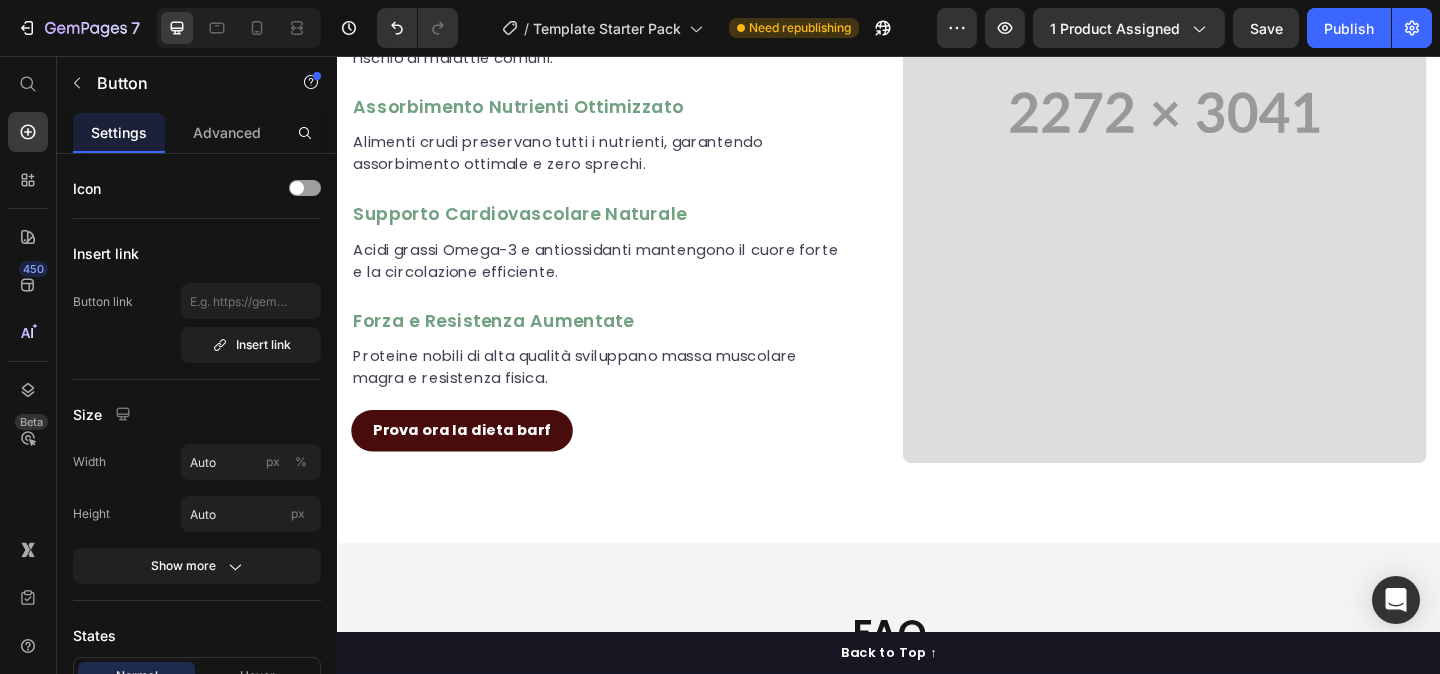 click on "Prova ora la dieta barf" at bounding box center [472, 463] 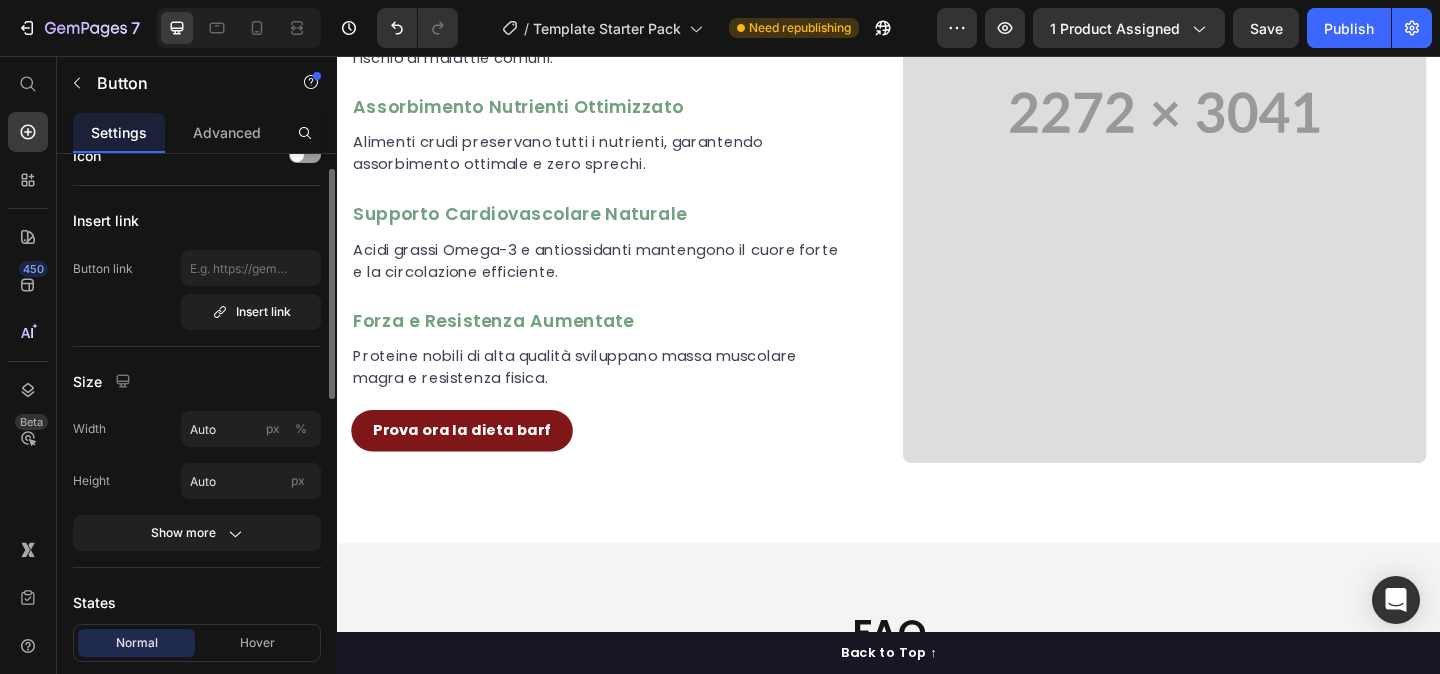scroll, scrollTop: 35, scrollLeft: 0, axis: vertical 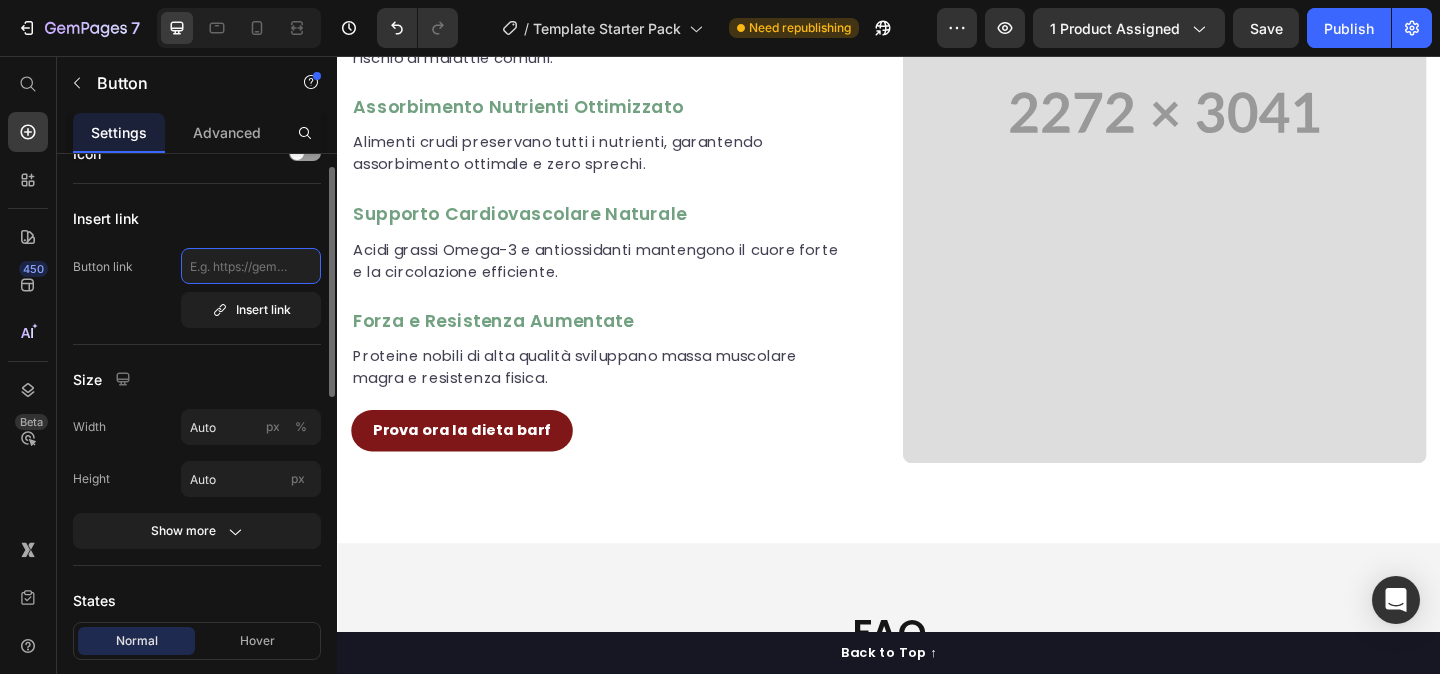 click 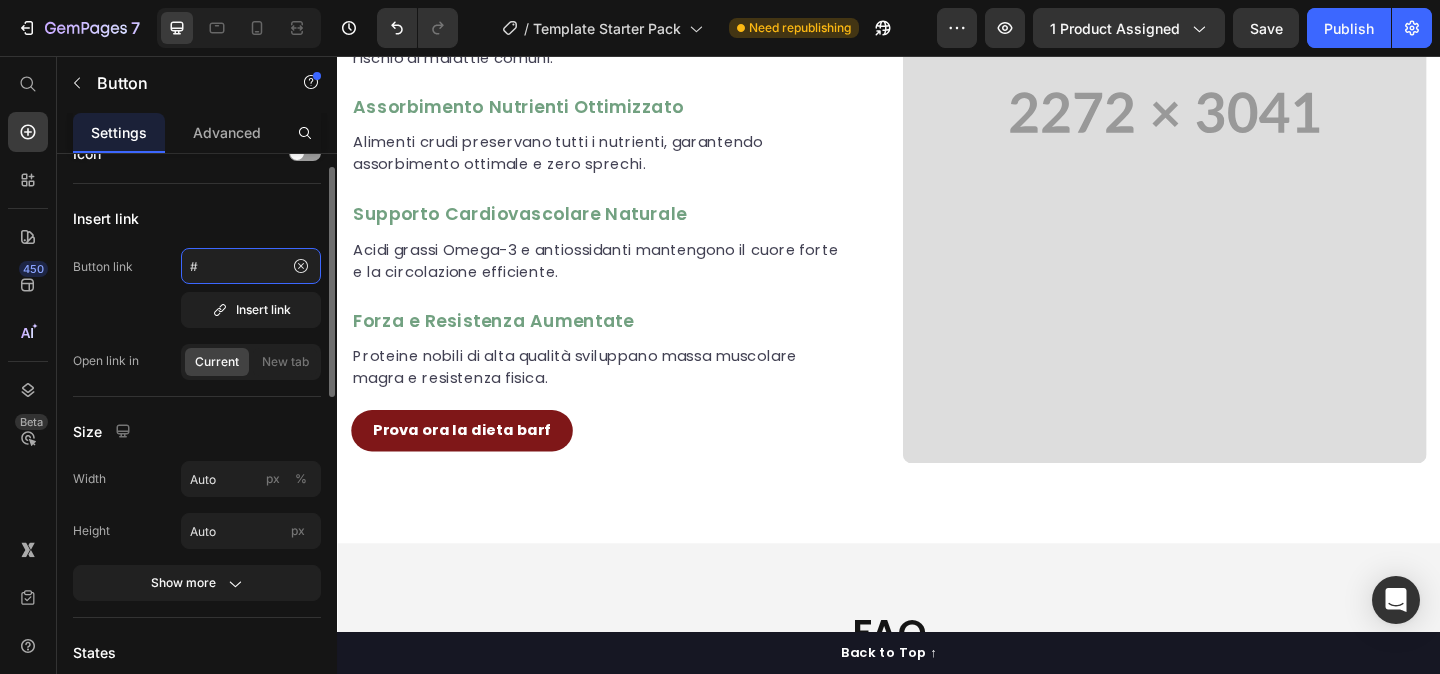 type on "##" 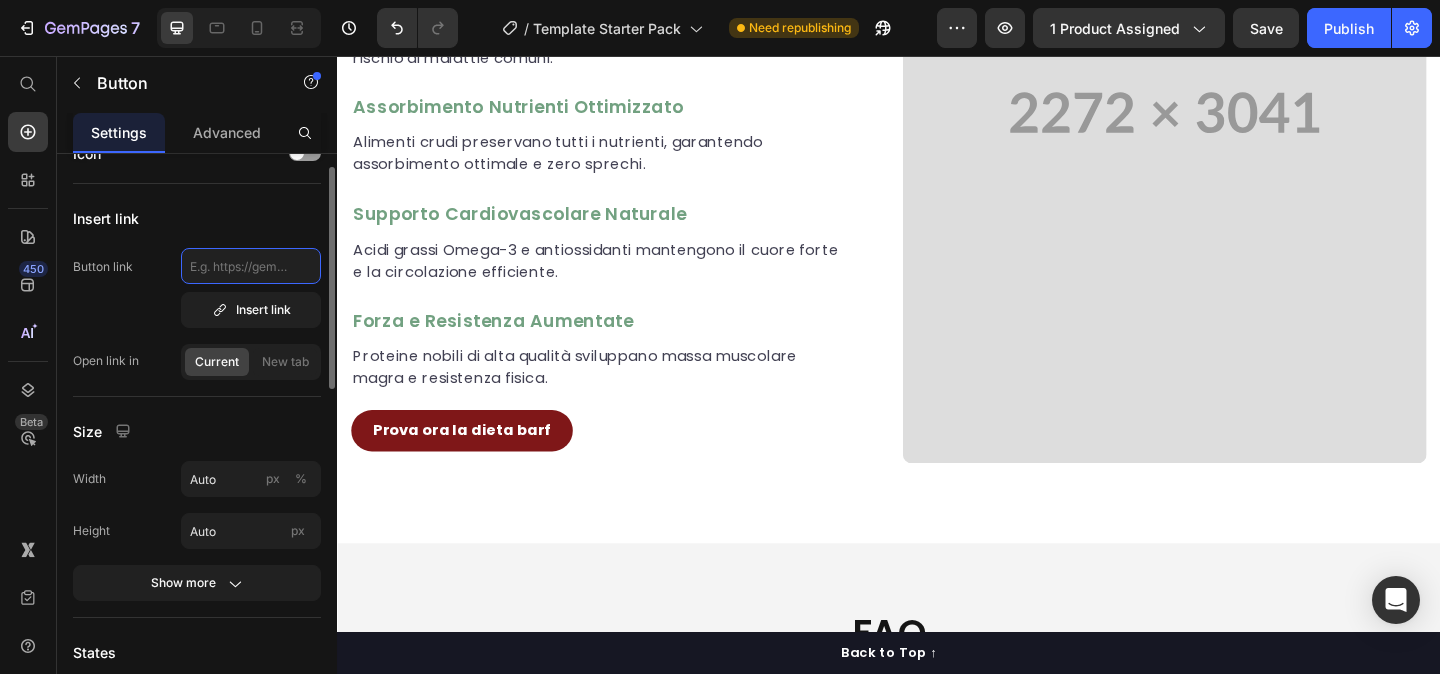 type on "#" 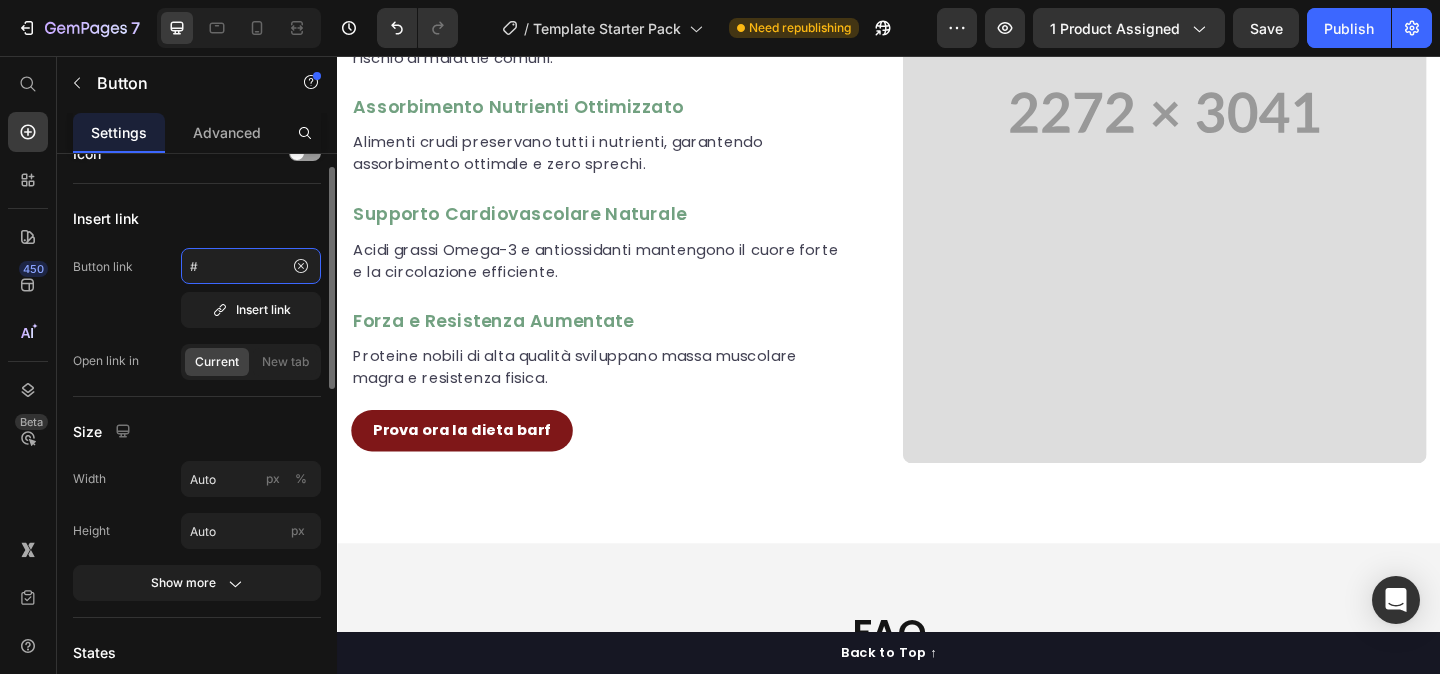 click on "#" 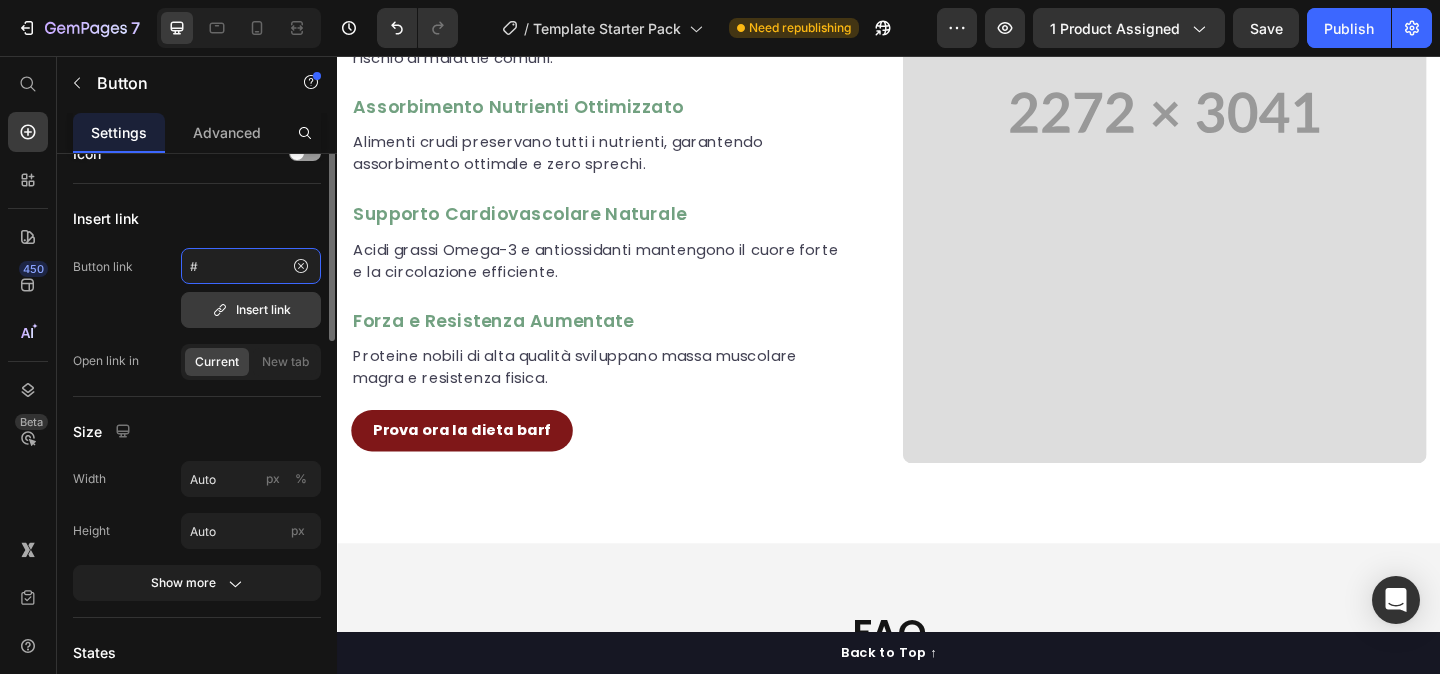 scroll, scrollTop: 0, scrollLeft: 0, axis: both 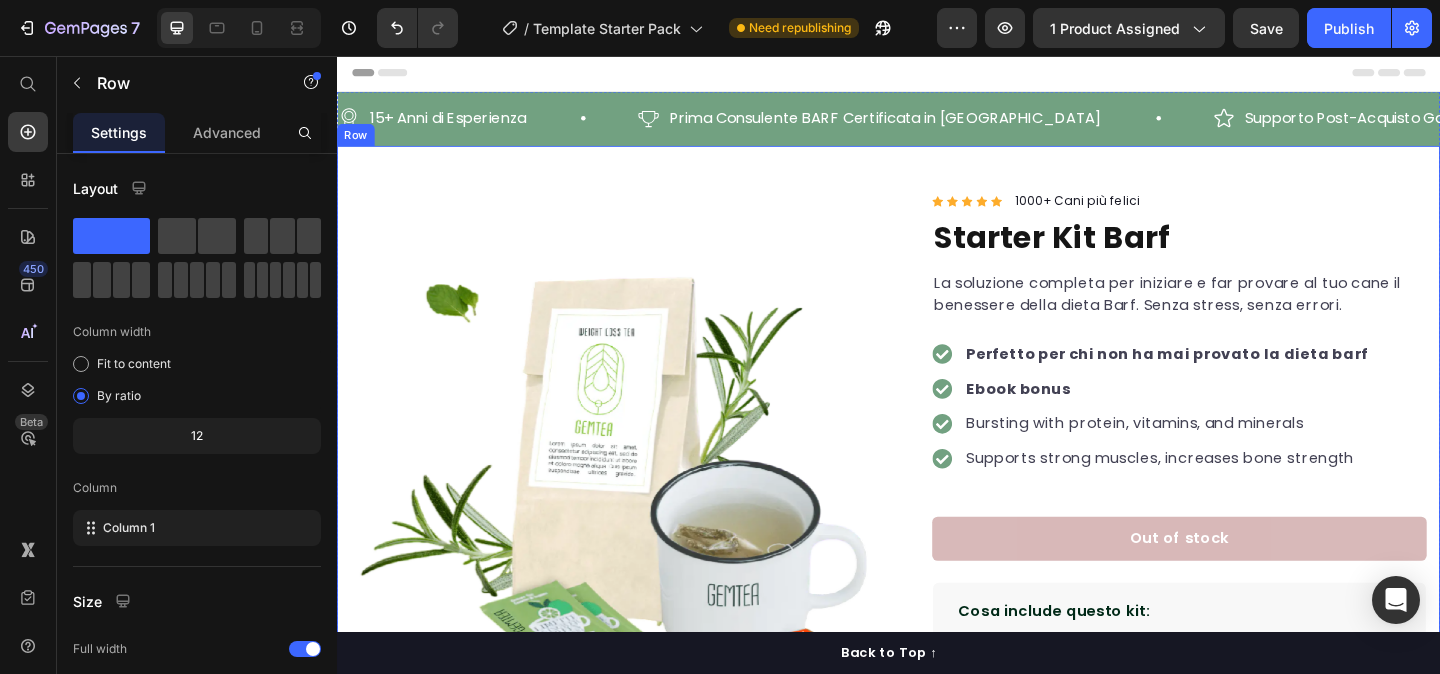 click on "Product Images "My dog absolutely loves this food! It's clear that the taste and quality are top-notch."  -Daisy Text block Row Row Icon Icon Icon Icon Icon Icon List Hoz 1000+ Cani più felici Text block Row Starter Kit Barf Product Title La soluzione completa per iniziare e far provare al tuo cane il benessere della dieta Barf. Senza stress, senza errori. Text block Perfetto per chi non ha mai provato la dieta barf Ebook bonus Bursting with protein, vitamins, and minerals Supports strong muscles, increases bone strength Item list Out of stock Product Cart Button Perfect for sensitive tummies Supercharge immunity System Bursting with protein, vitamins, and minerals Supports strong muscles, increases bone strength Item list
Cosa include questo kit: 📌  Manzo Puro BARF →  Proteine nobili per muscoli forti 📌  Omaso (Trippa Verde) →  Digestione naturale e probiotici 📌  Frattaglie Mix →  Vitamine e minerali essenziali 📌  Colli di Pollo Tritati → 📌  Mix Frutta e Verdura →" at bounding box center (937, 599) 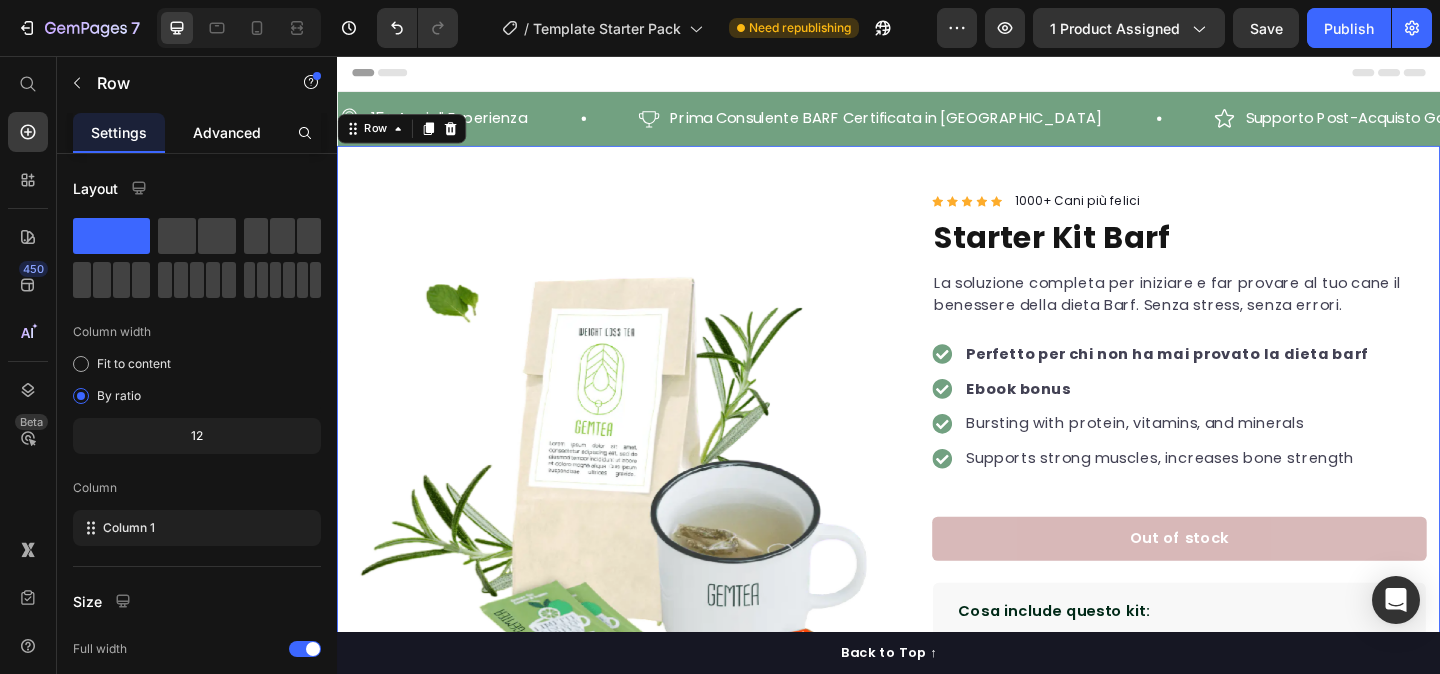 click on "Advanced" at bounding box center (227, 132) 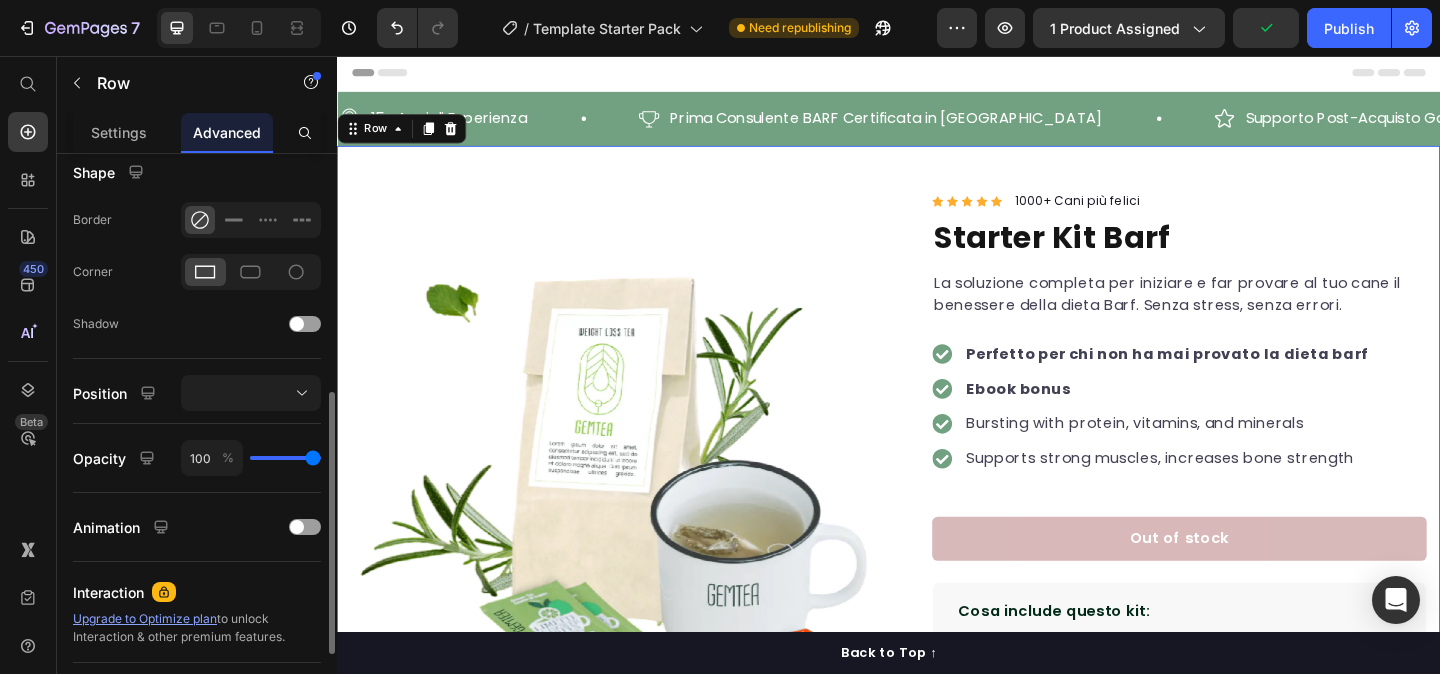 scroll, scrollTop: 692, scrollLeft: 0, axis: vertical 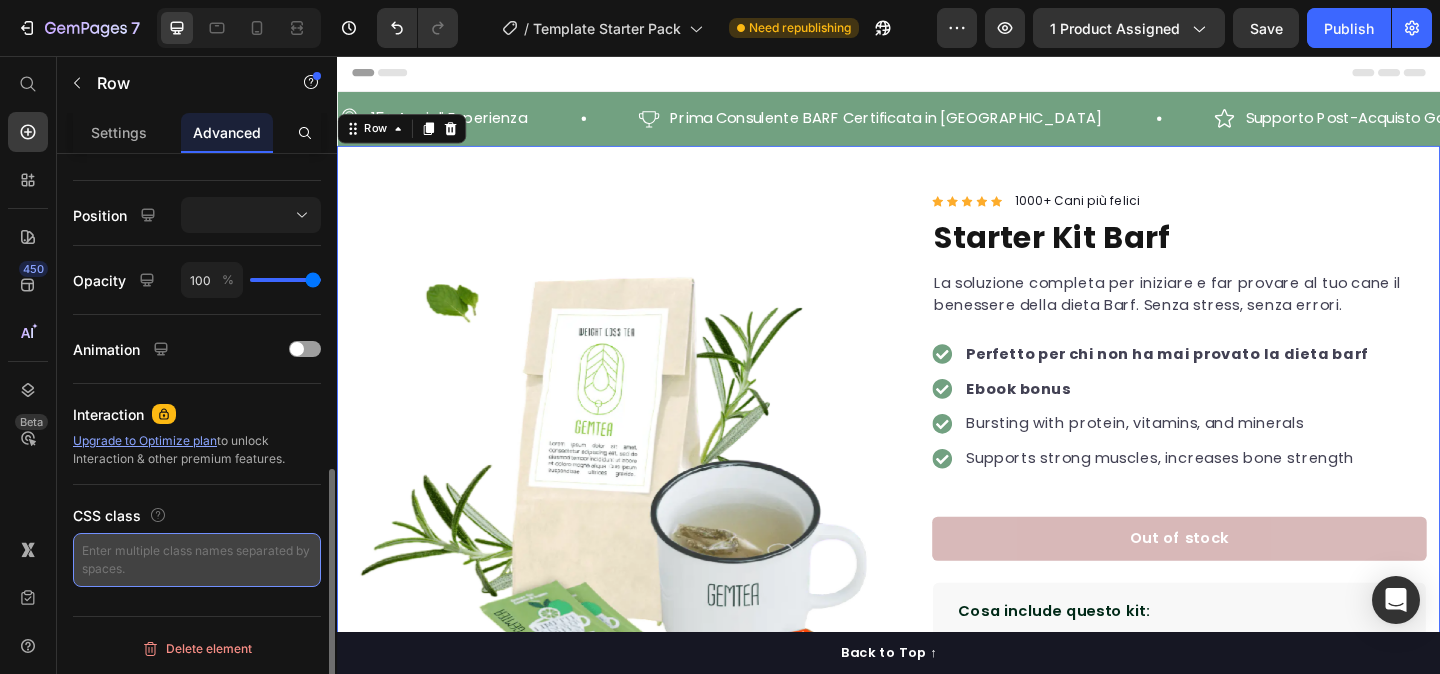 click at bounding box center [197, 560] 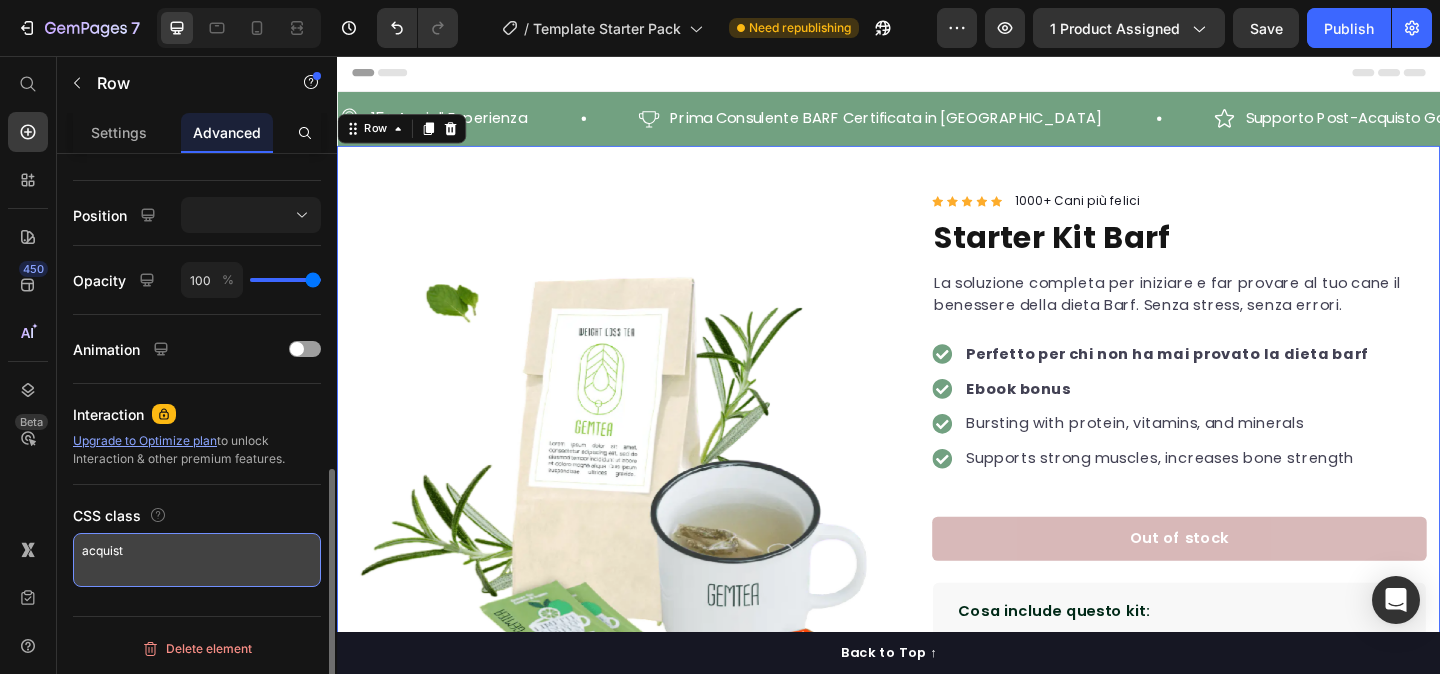 type on "acquista" 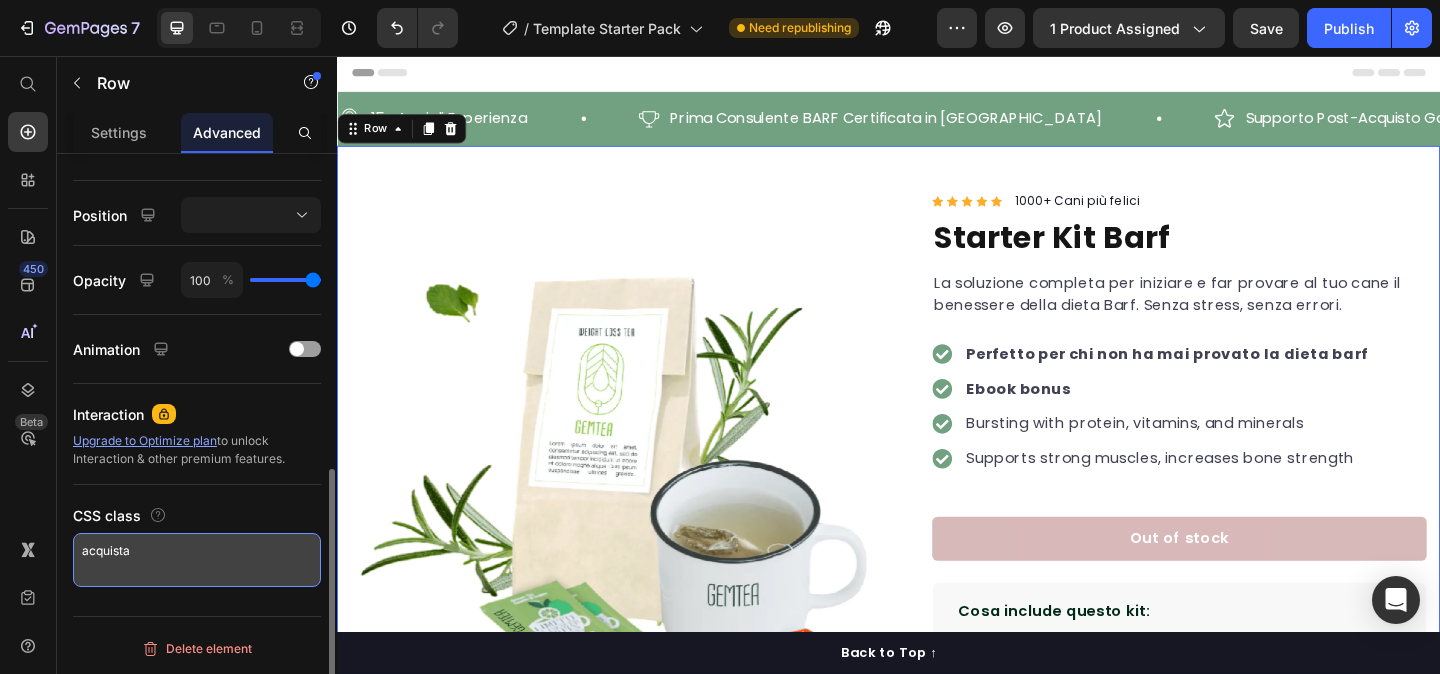 click on "acquista" at bounding box center [197, 560] 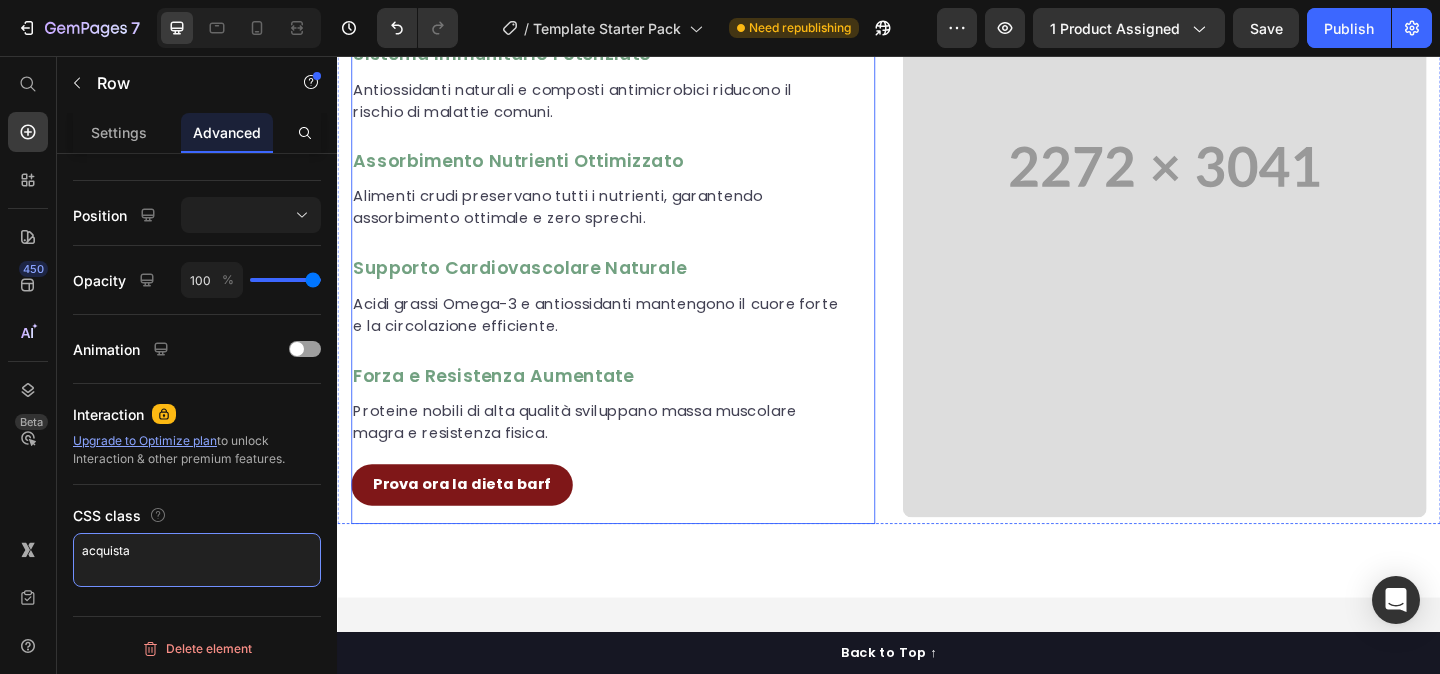 scroll, scrollTop: 2066, scrollLeft: 0, axis: vertical 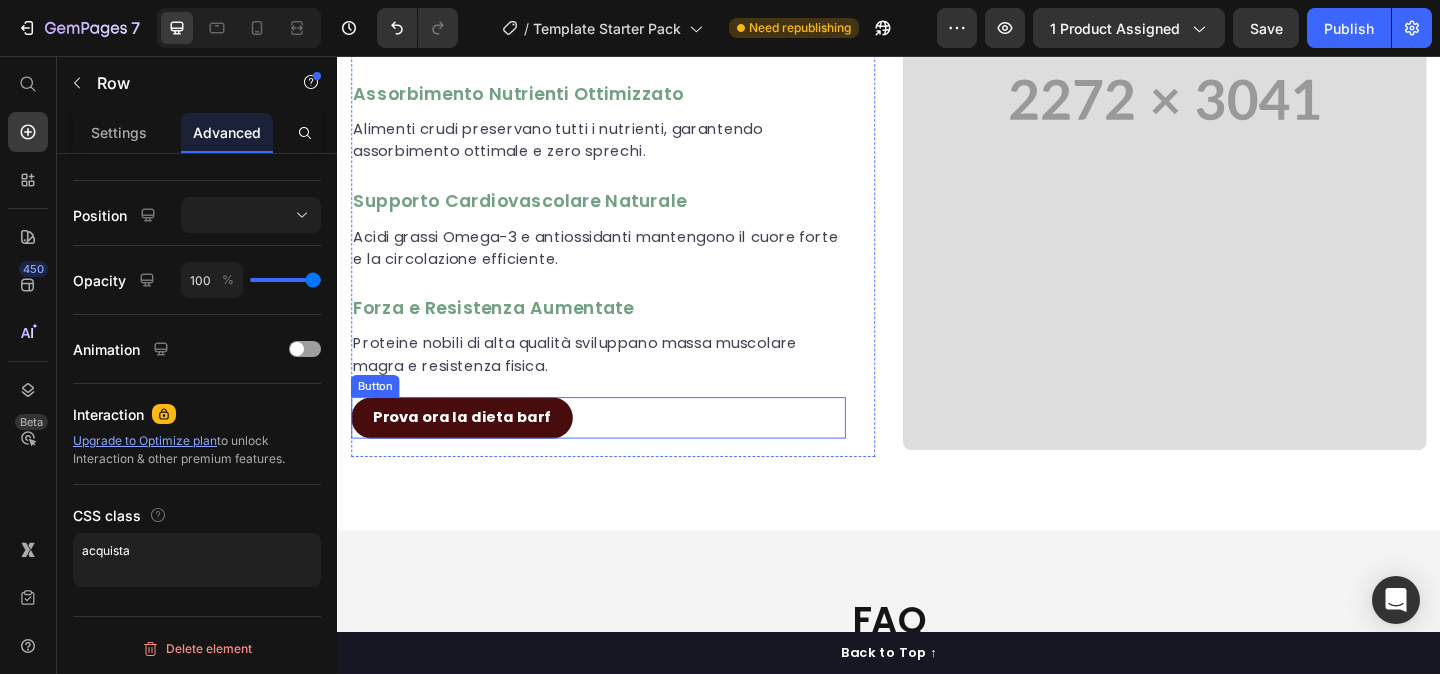 click on "Prova ora la dieta barf" at bounding box center (472, 449) 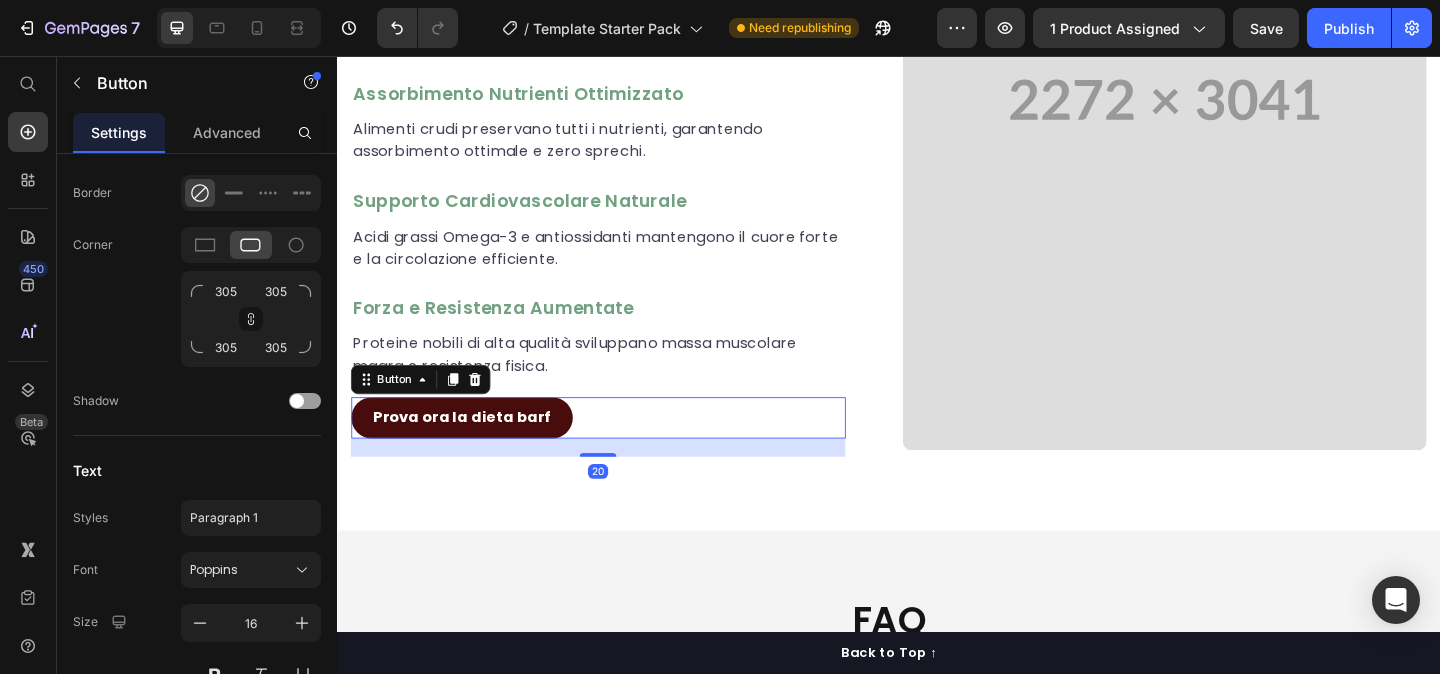 scroll, scrollTop: 0, scrollLeft: 0, axis: both 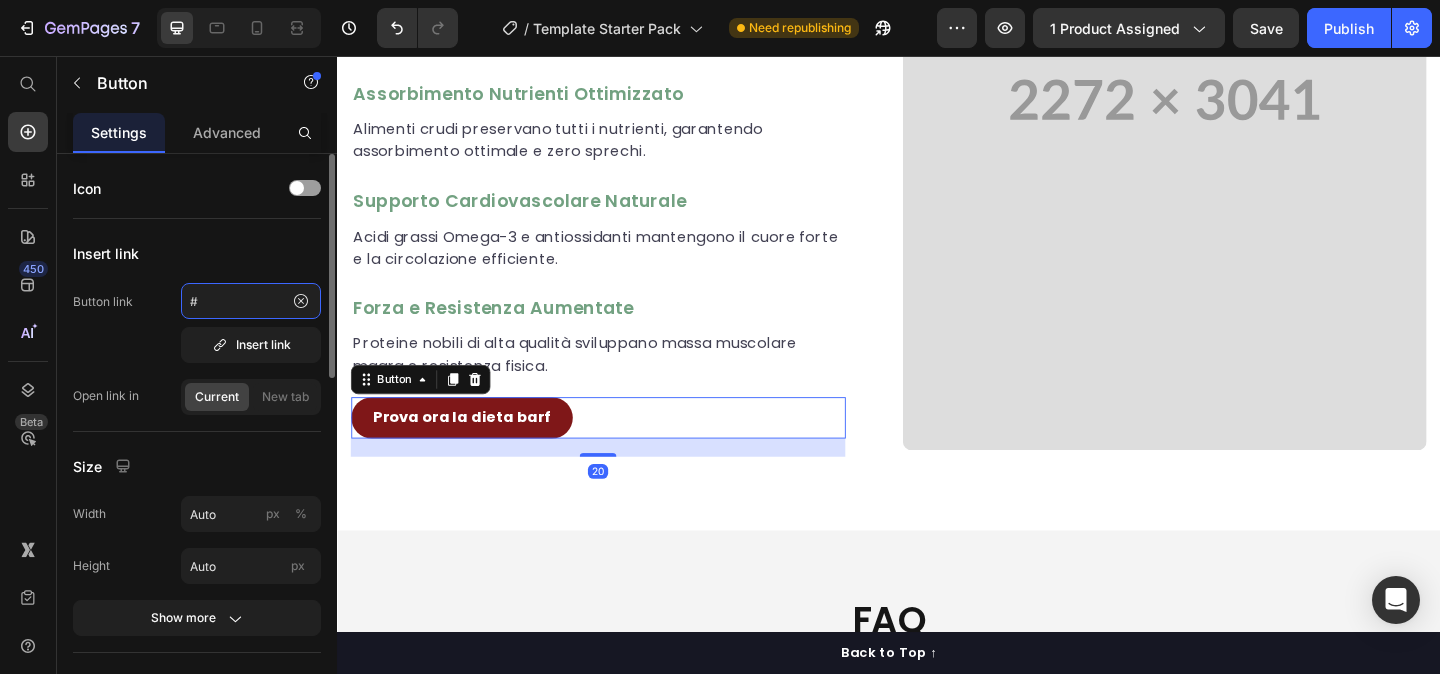 click on "#" 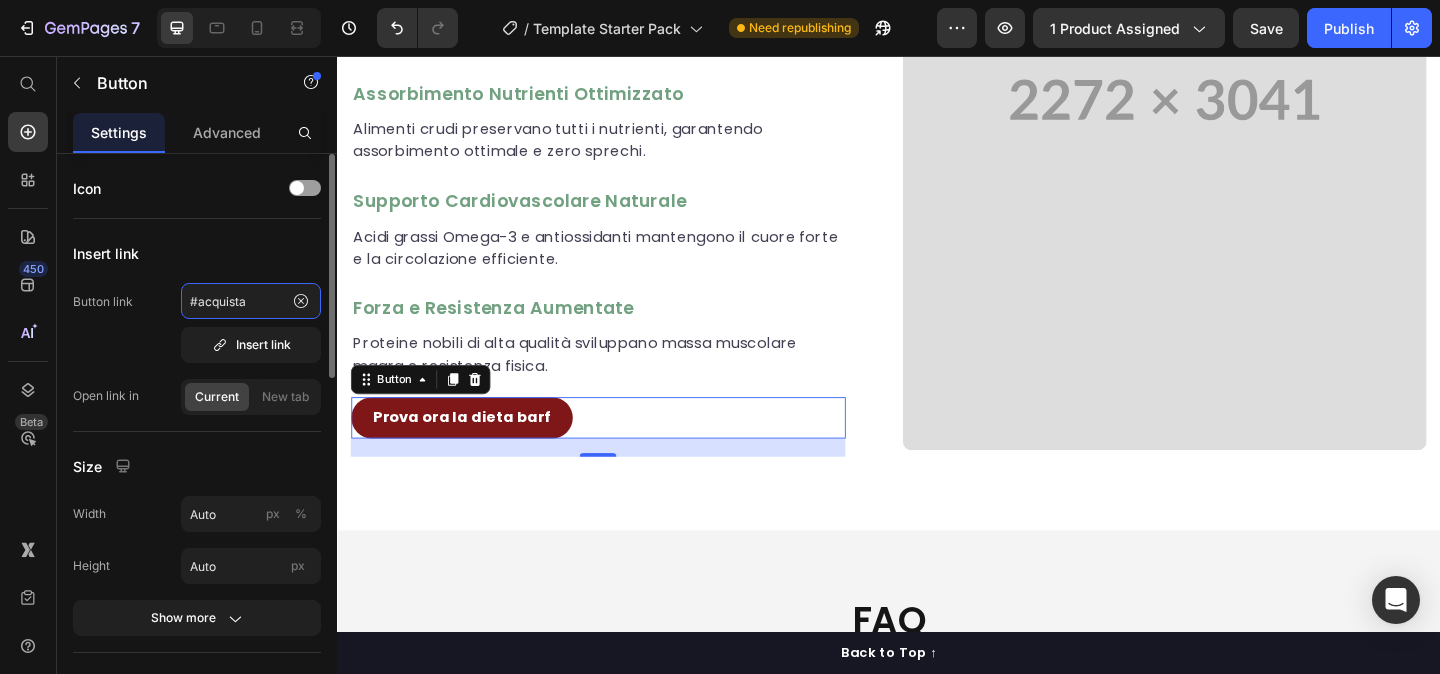 type on "#acquista" 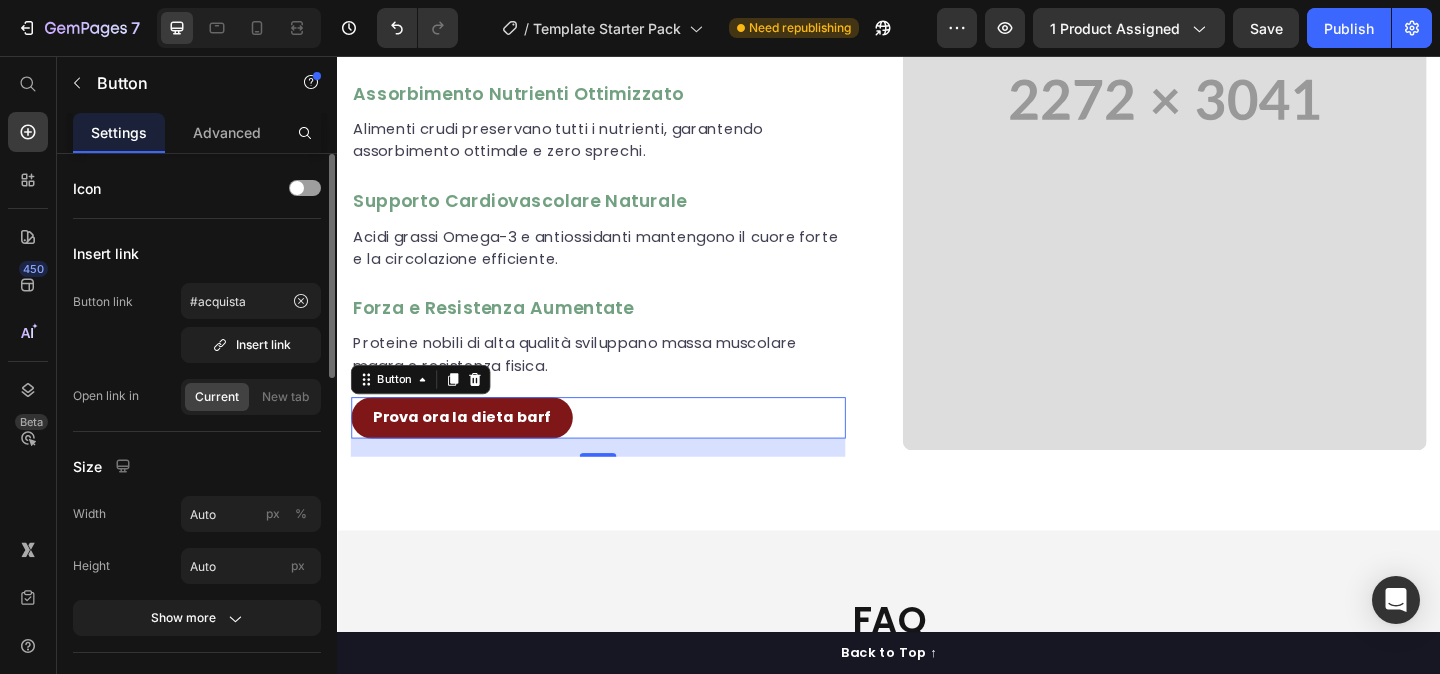 click on "Button link #acquista  Insert link" at bounding box center [197, 323] 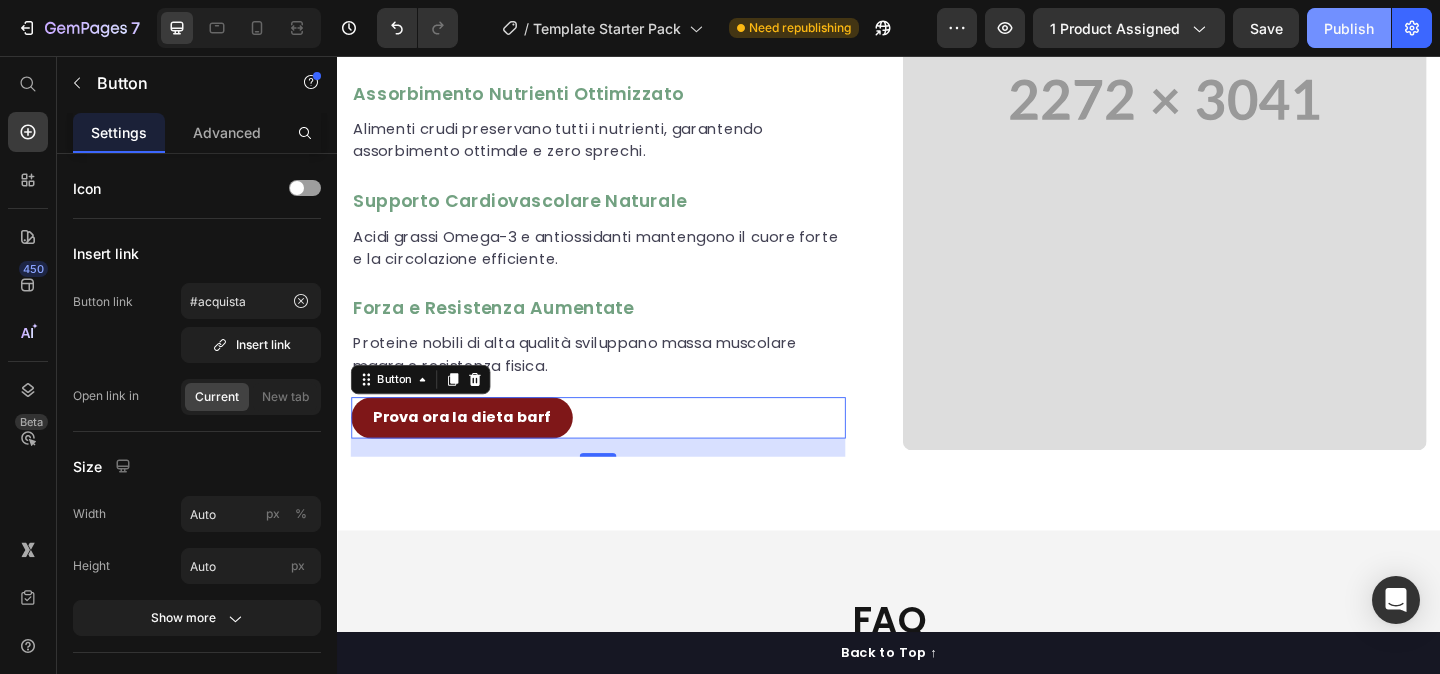click on "Publish" 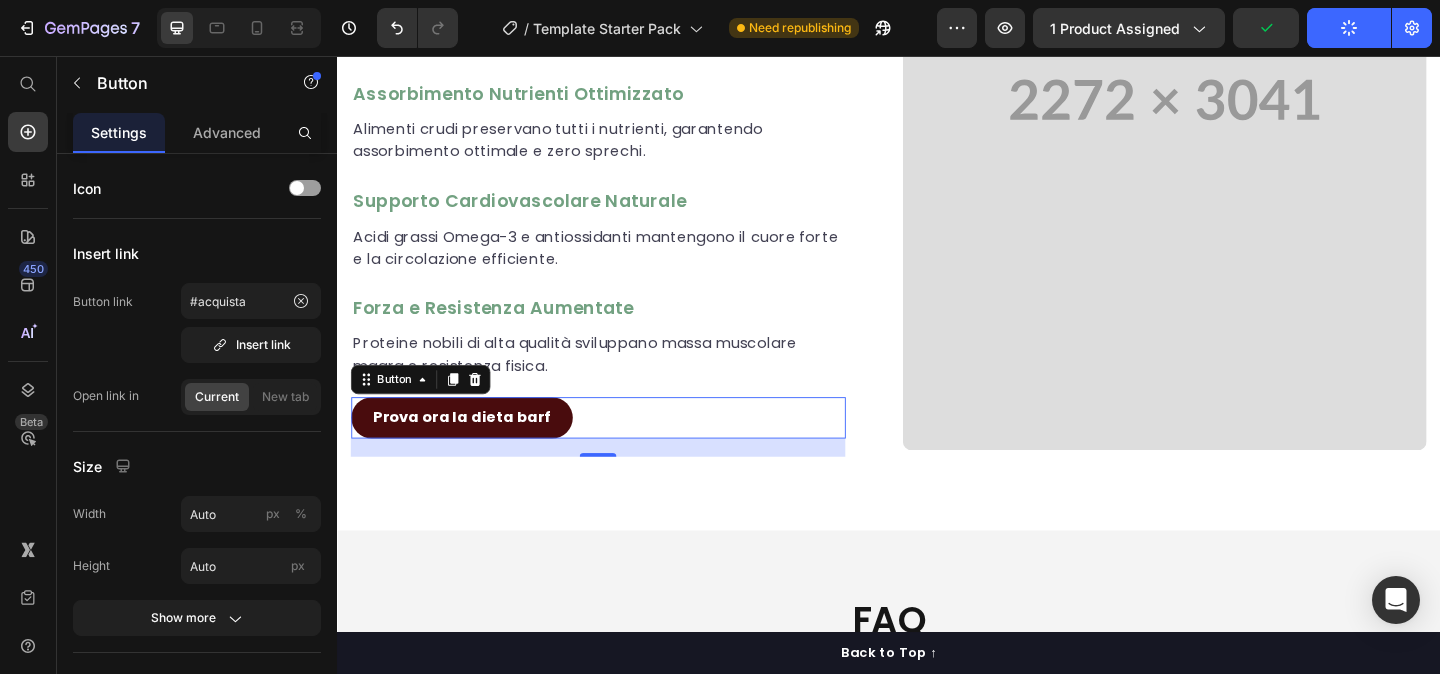 click on "Prova ora la dieta barf" at bounding box center (472, 449) 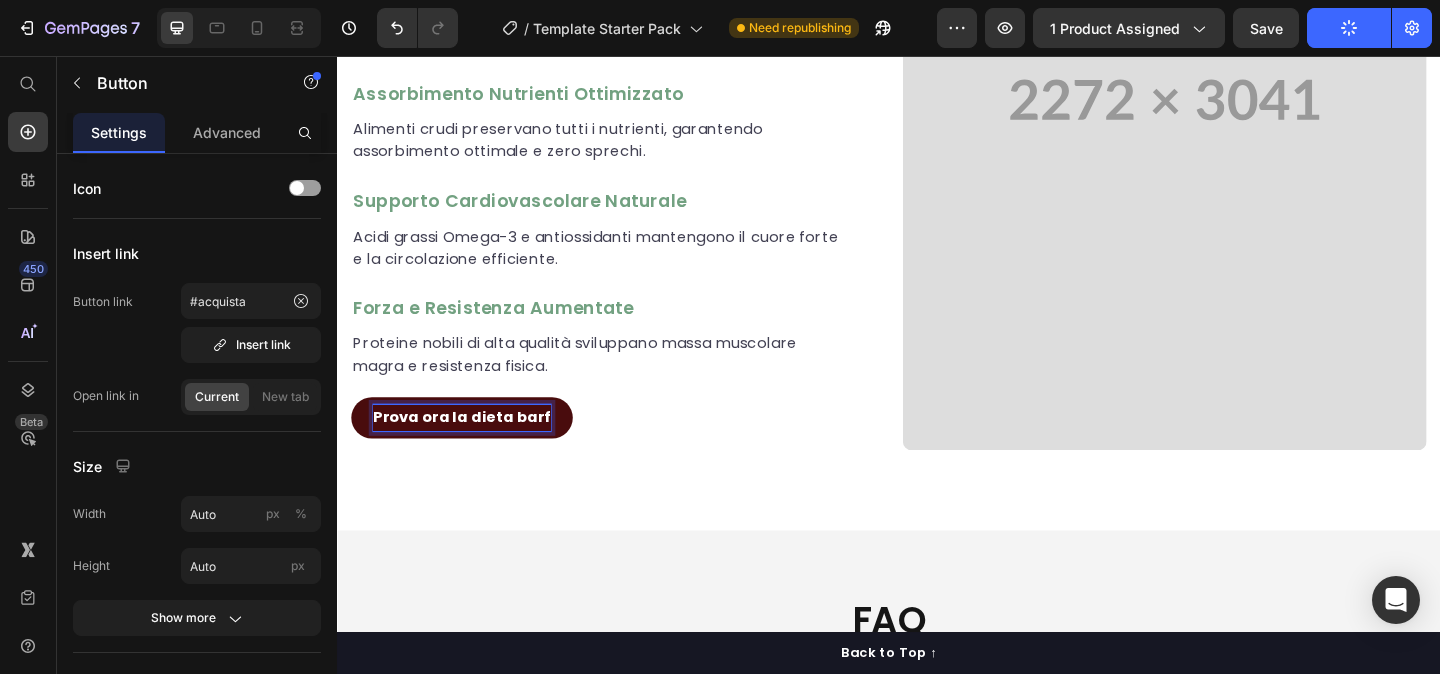 click on "Prova ora la dieta barf" at bounding box center [472, 448] 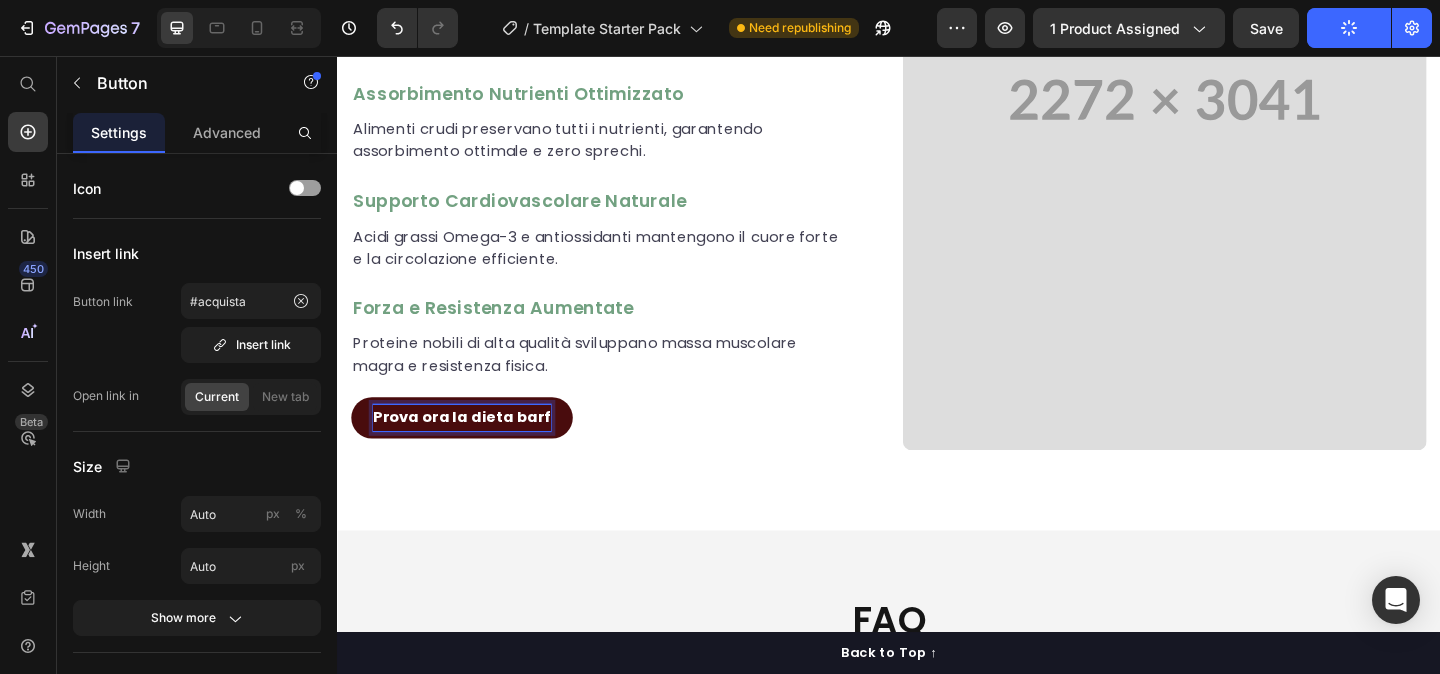 click on "Prova ora la dieta barf" at bounding box center (472, 449) 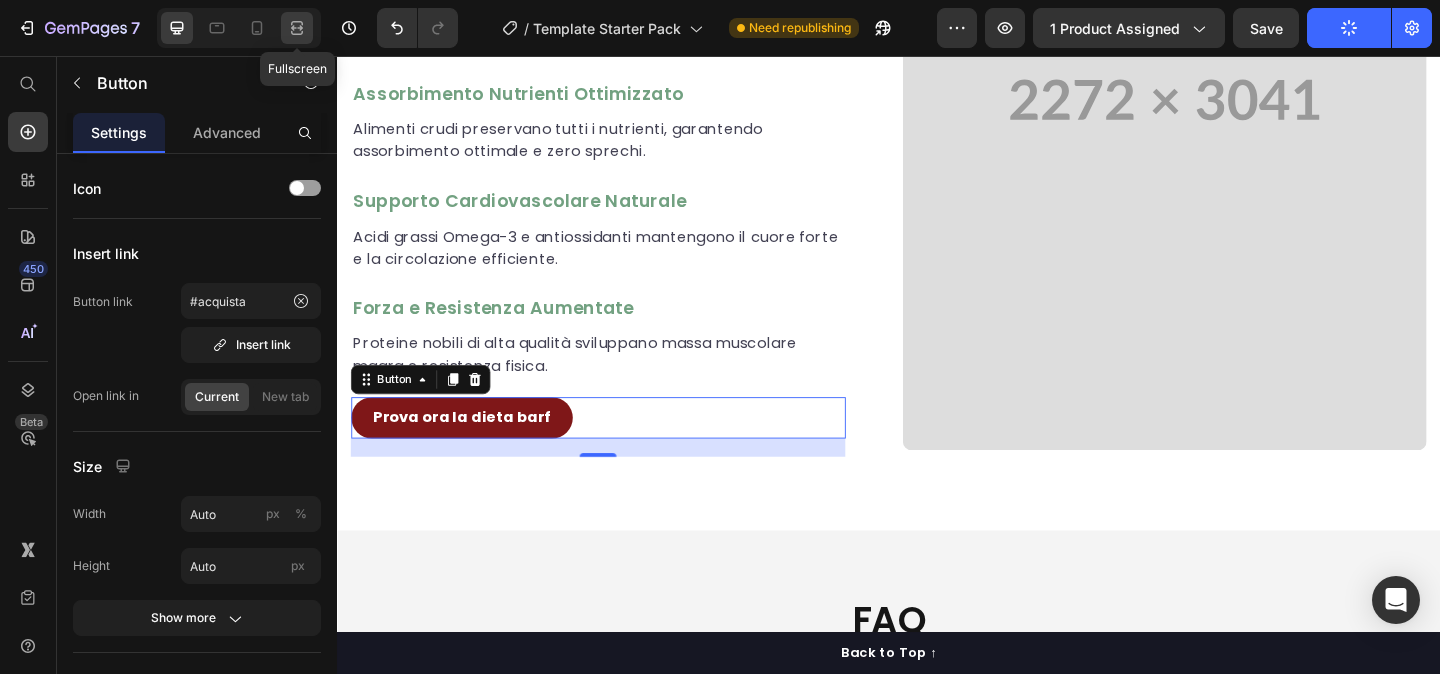 click 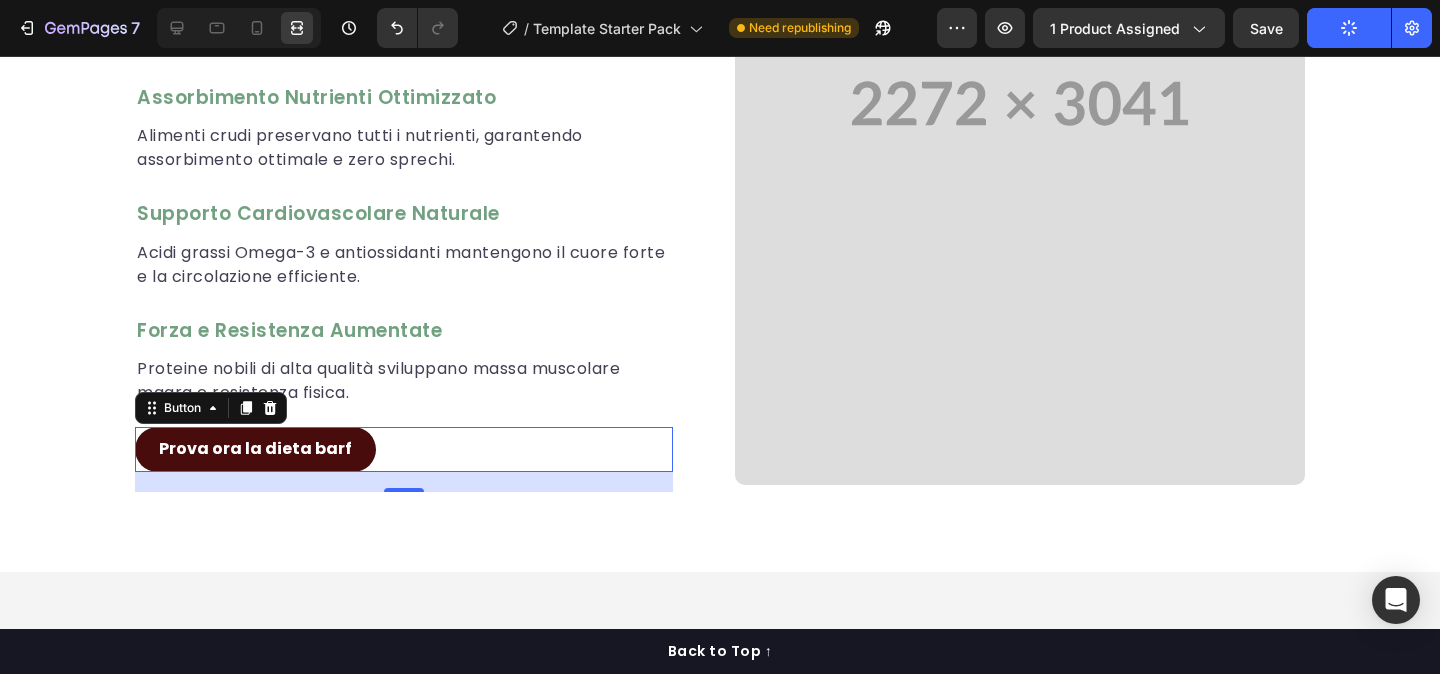 click on "Prova ora la dieta barf" at bounding box center [255, 449] 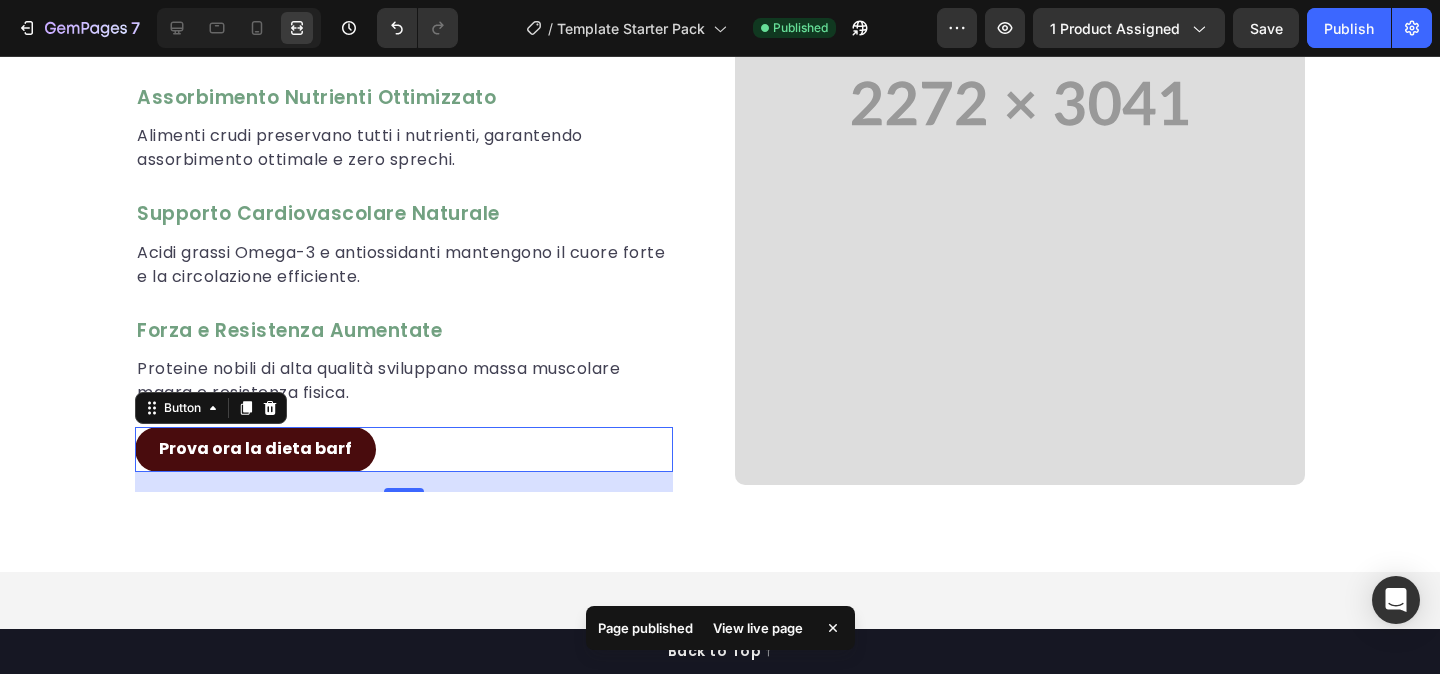 click on "Prova ora la dieta barf" at bounding box center [255, 449] 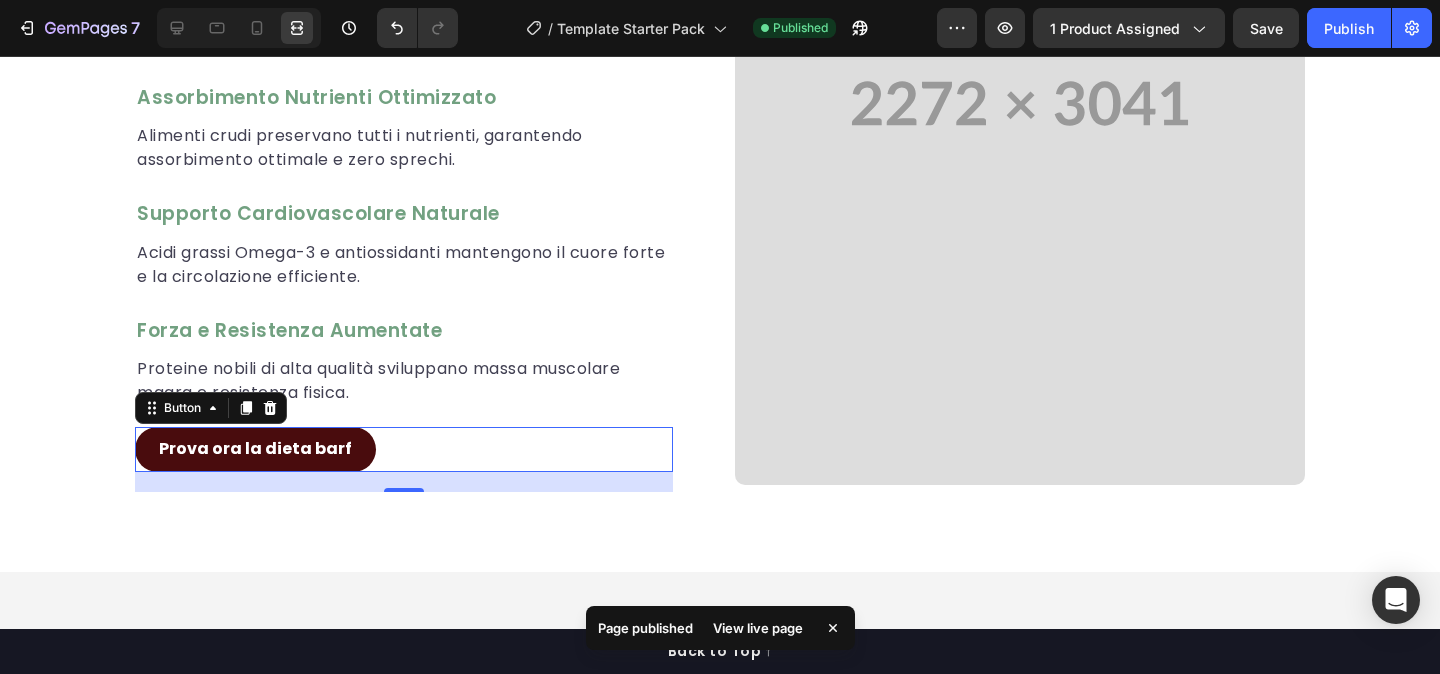 scroll, scrollTop: 1915, scrollLeft: 0, axis: vertical 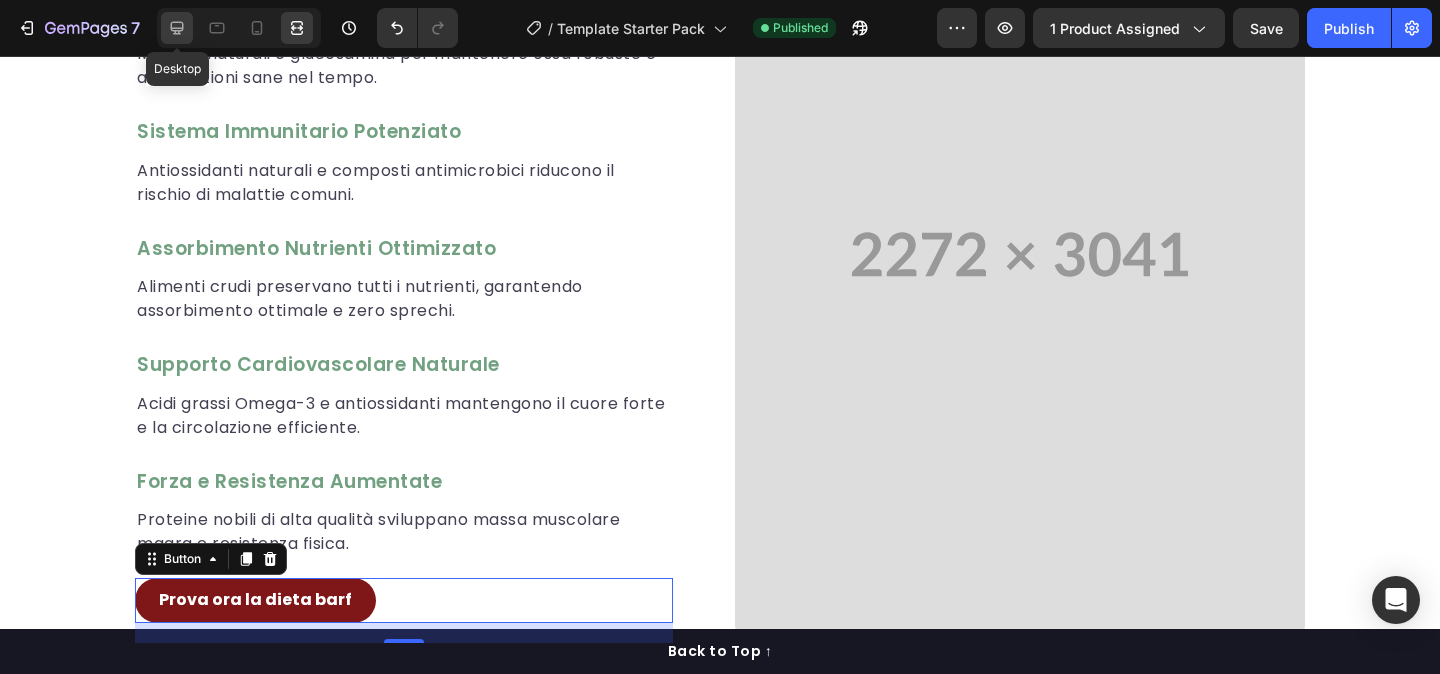 click 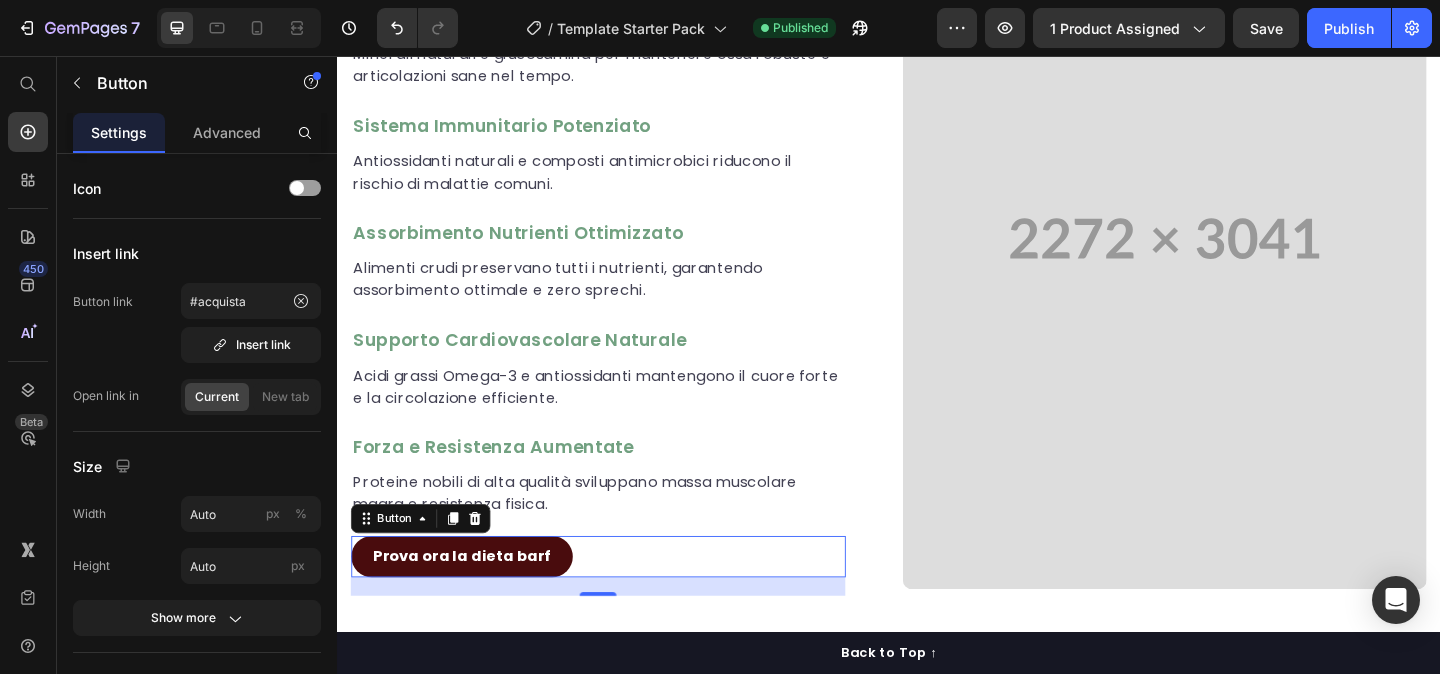 click on "Prova ora la dieta barf" at bounding box center [472, 600] 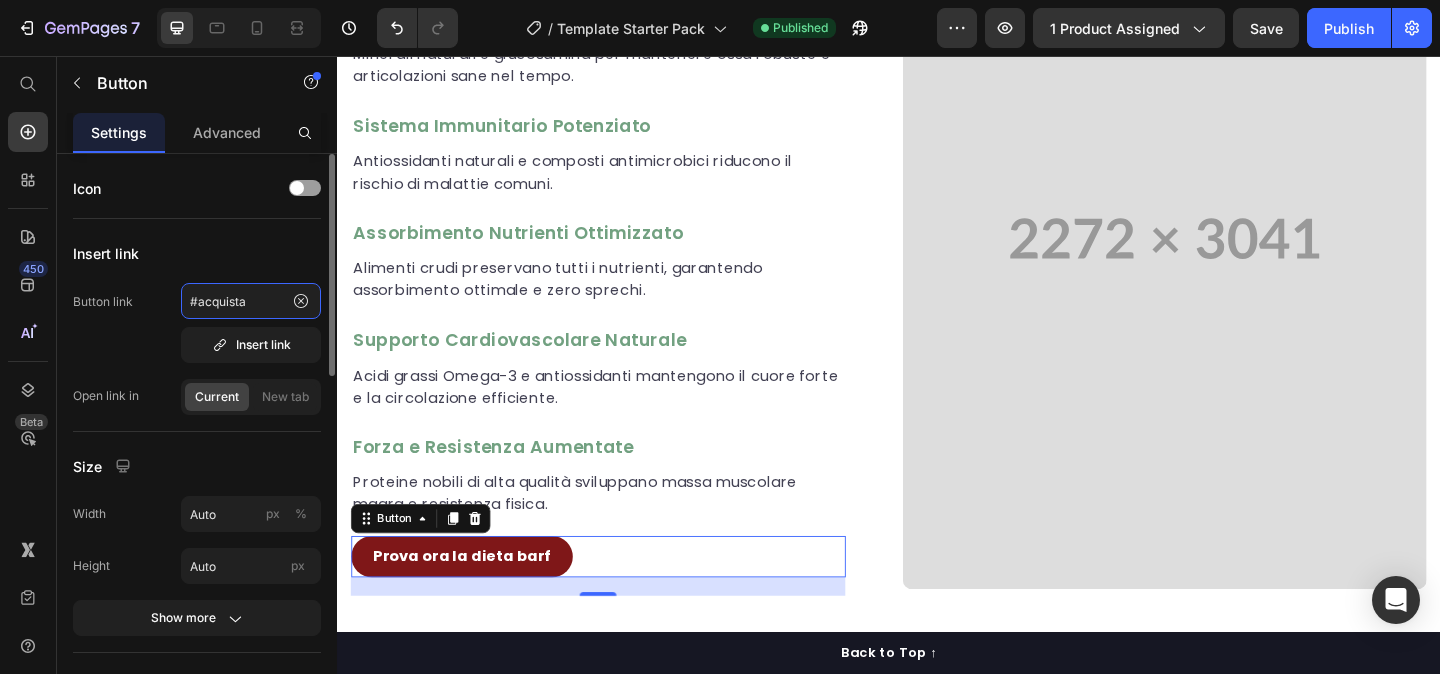 click on "#acquista" 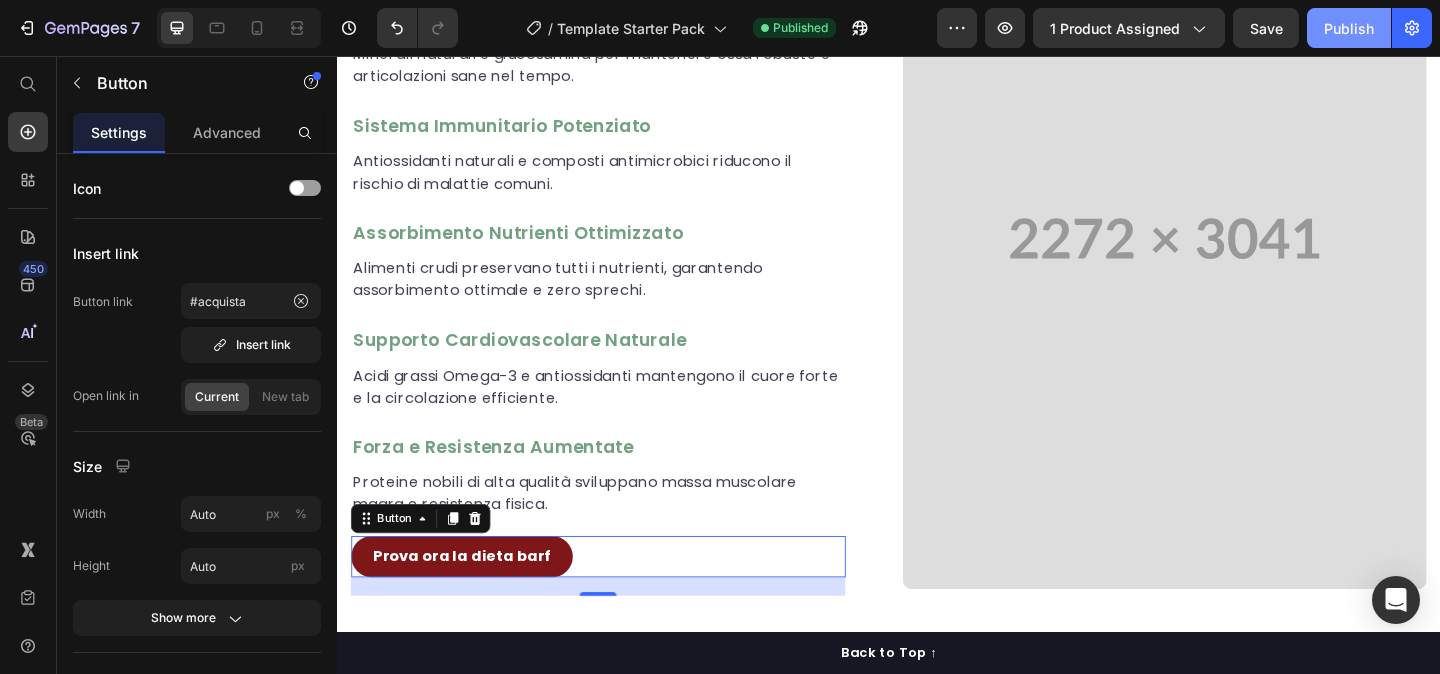 click on "Publish" at bounding box center (1349, 28) 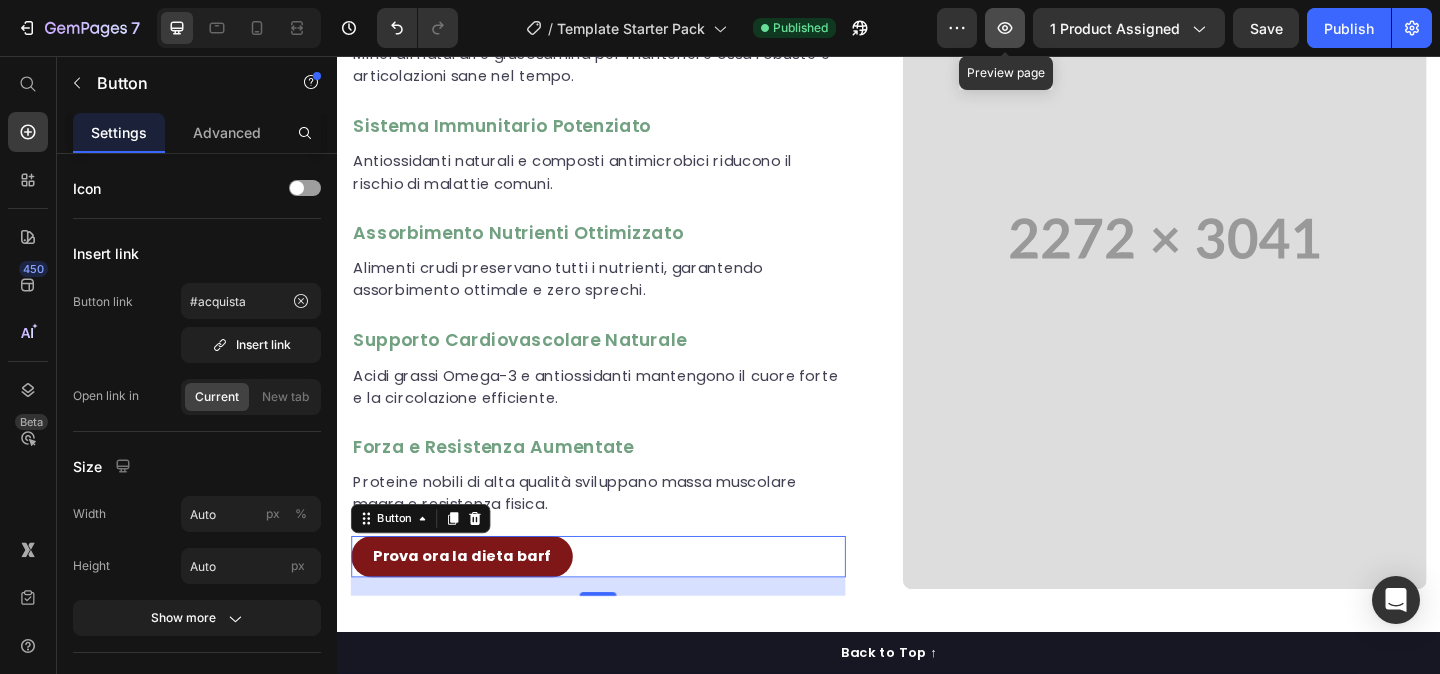 click 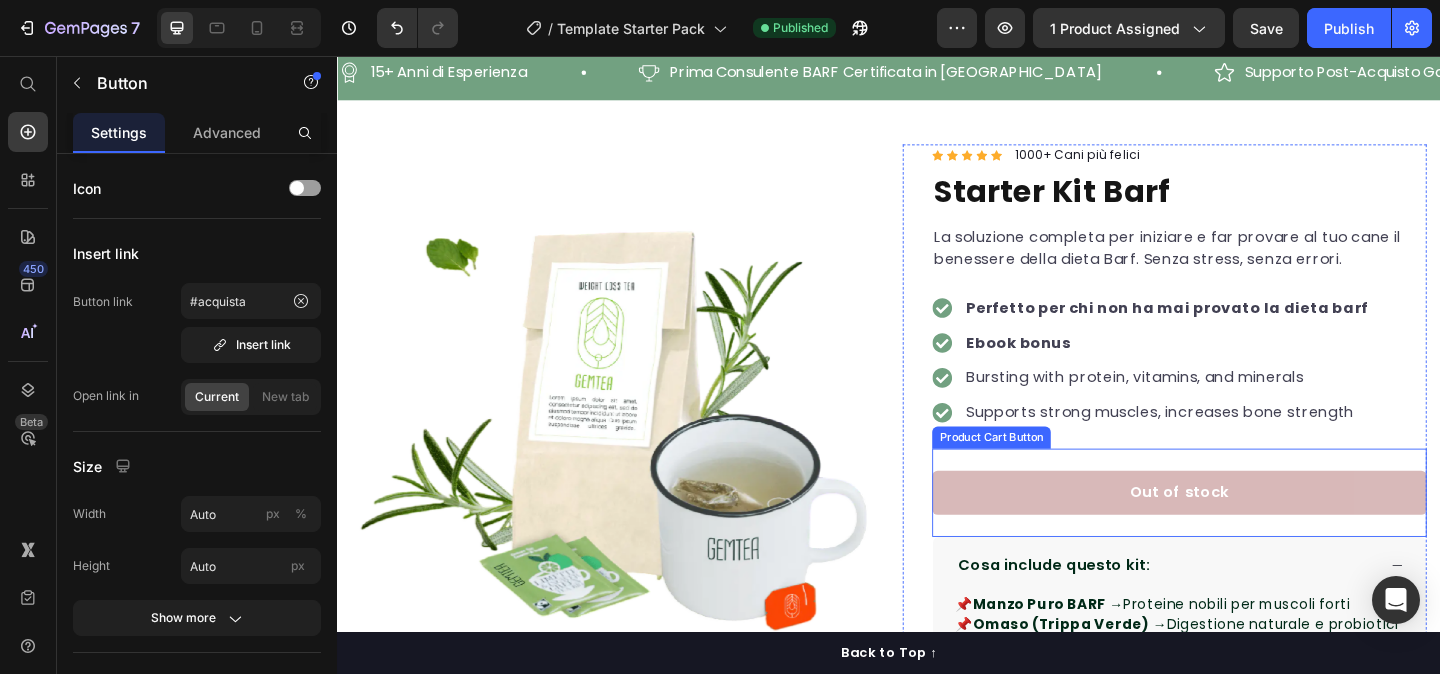 scroll, scrollTop: 55, scrollLeft: 0, axis: vertical 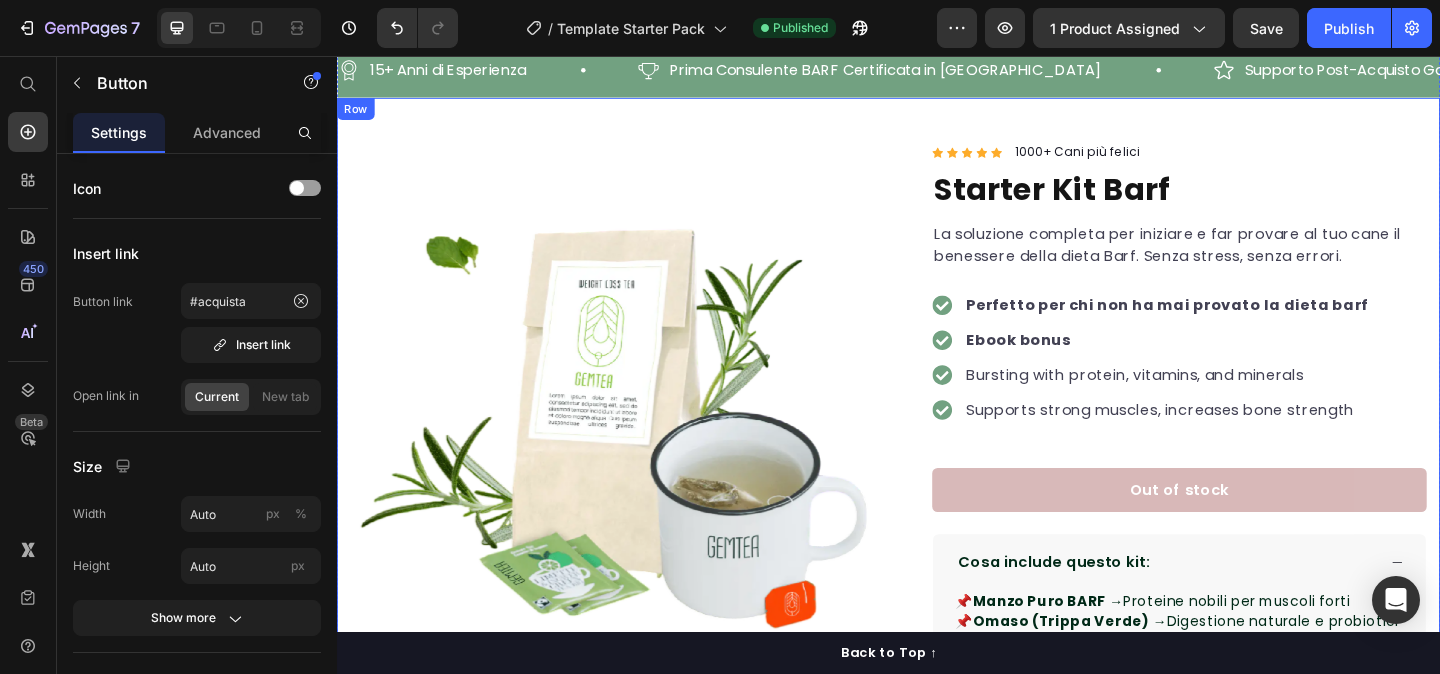 click on "Product Images "My dog absolutely loves this food! It's clear that the taste and quality are top-notch."  -Daisy Text block Row Row Icon Icon Icon Icon Icon Icon List Hoz 1000+ Cani più felici Text block Row Starter Kit Barf Product Title La soluzione completa per iniziare e far provare al tuo cane il benessere della dieta Barf. Senza stress, senza errori. Text block Perfetto per chi non ha mai provato la dieta barf Ebook bonus Bursting with protein, vitamins, and minerals Supports strong muscles, increases bone strength Item list Out of stock Product Cart Button Perfect for sensitive tummies Supercharge immunity System Bursting with protein, vitamins, and minerals Supports strong muscles, increases bone strength Item list
Cosa include questo kit: 📌  Manzo Puro BARF →  Proteine nobili per muscoli forti 📌  Omaso (Trippa Verde) →  Digestione naturale e probiotici 📌  Frattaglie Mix →  Vitamine e minerali essenziali 📌  Colli di Pollo Tritati → 📌  Mix Frutta e Verdura →" at bounding box center (937, 546) 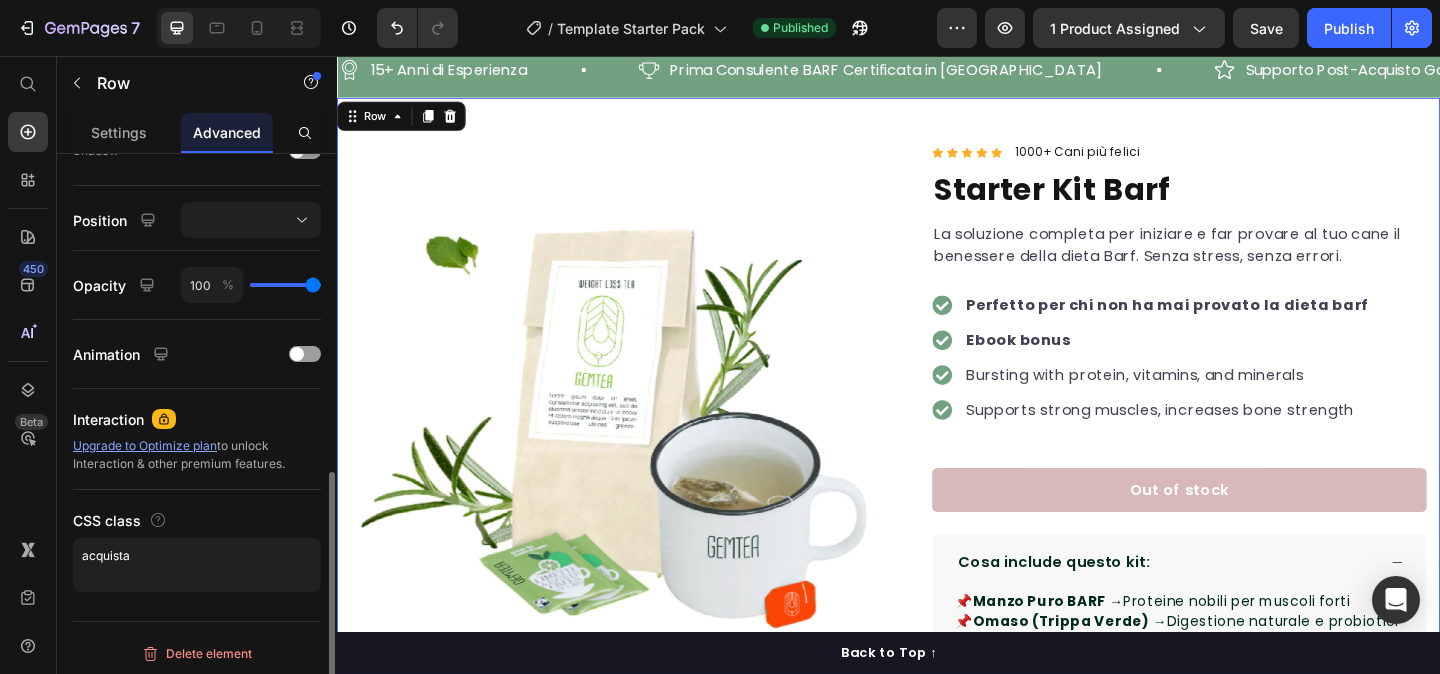 scroll, scrollTop: 692, scrollLeft: 0, axis: vertical 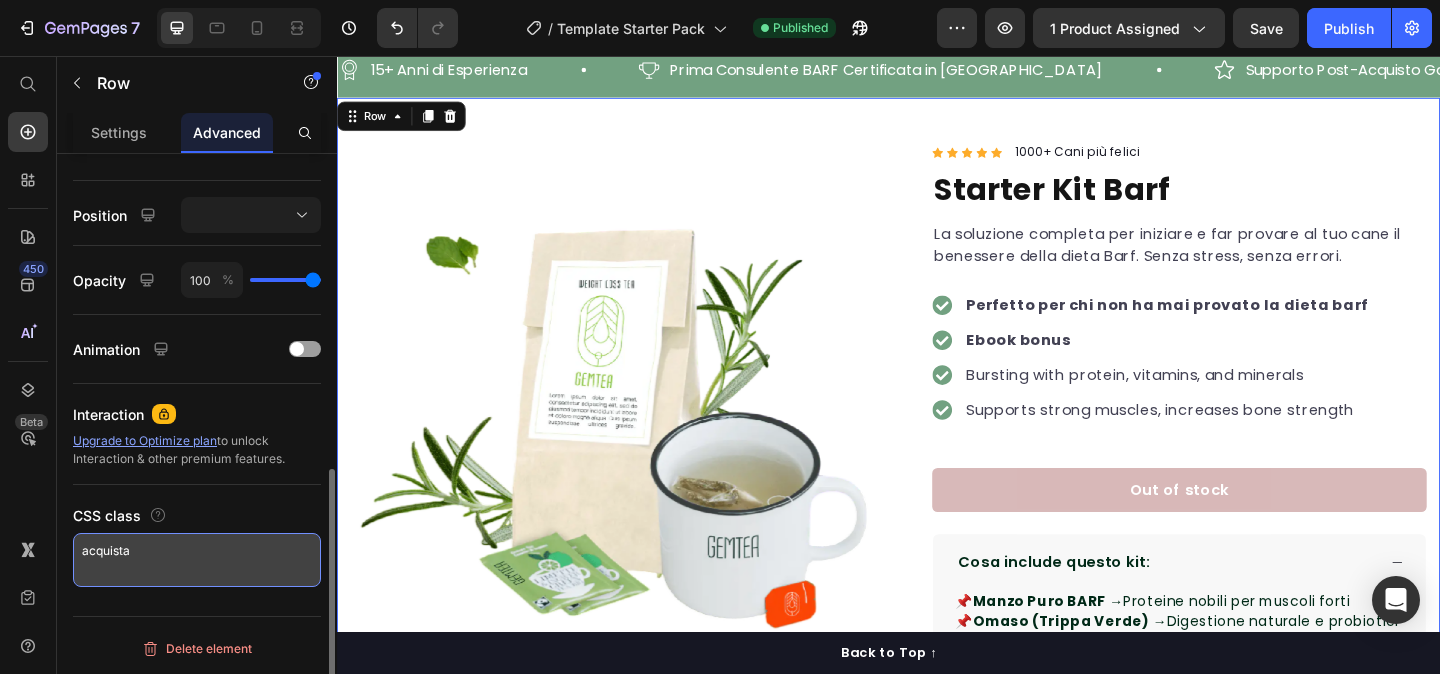 click on "acquista" at bounding box center (197, 560) 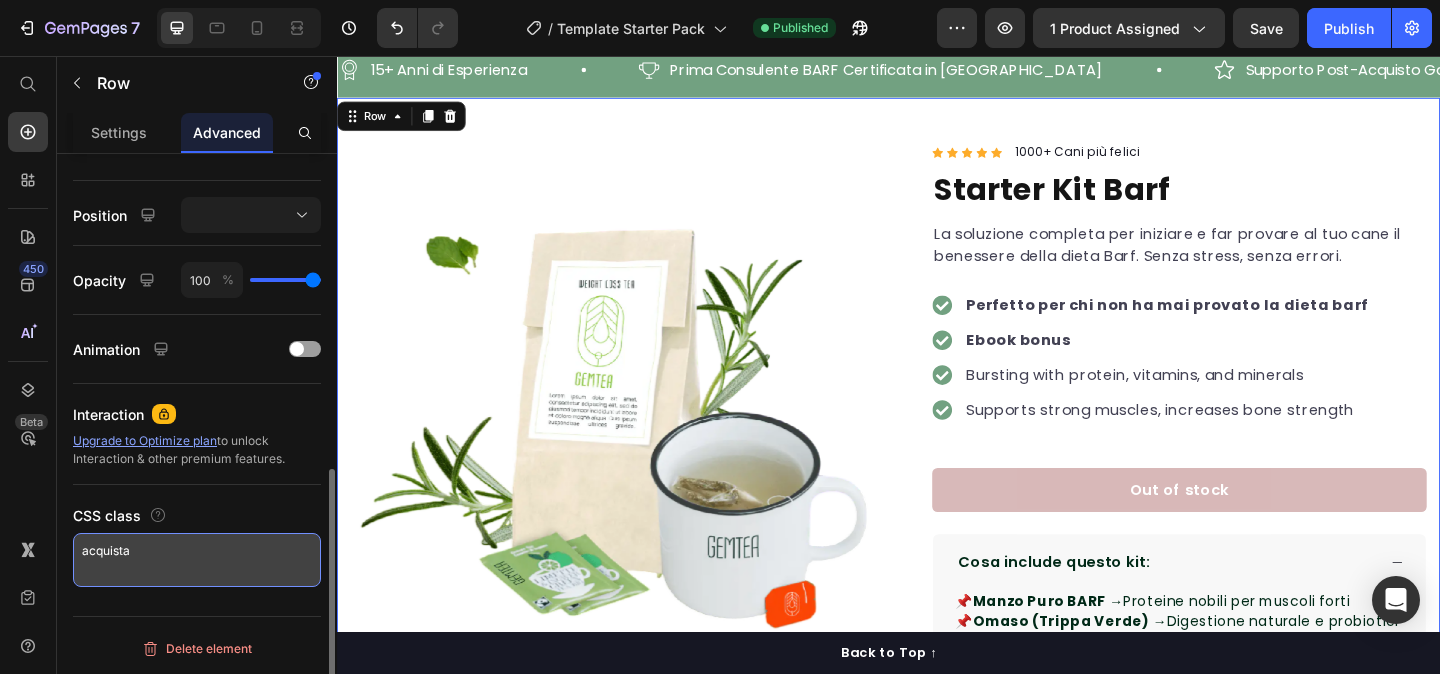type 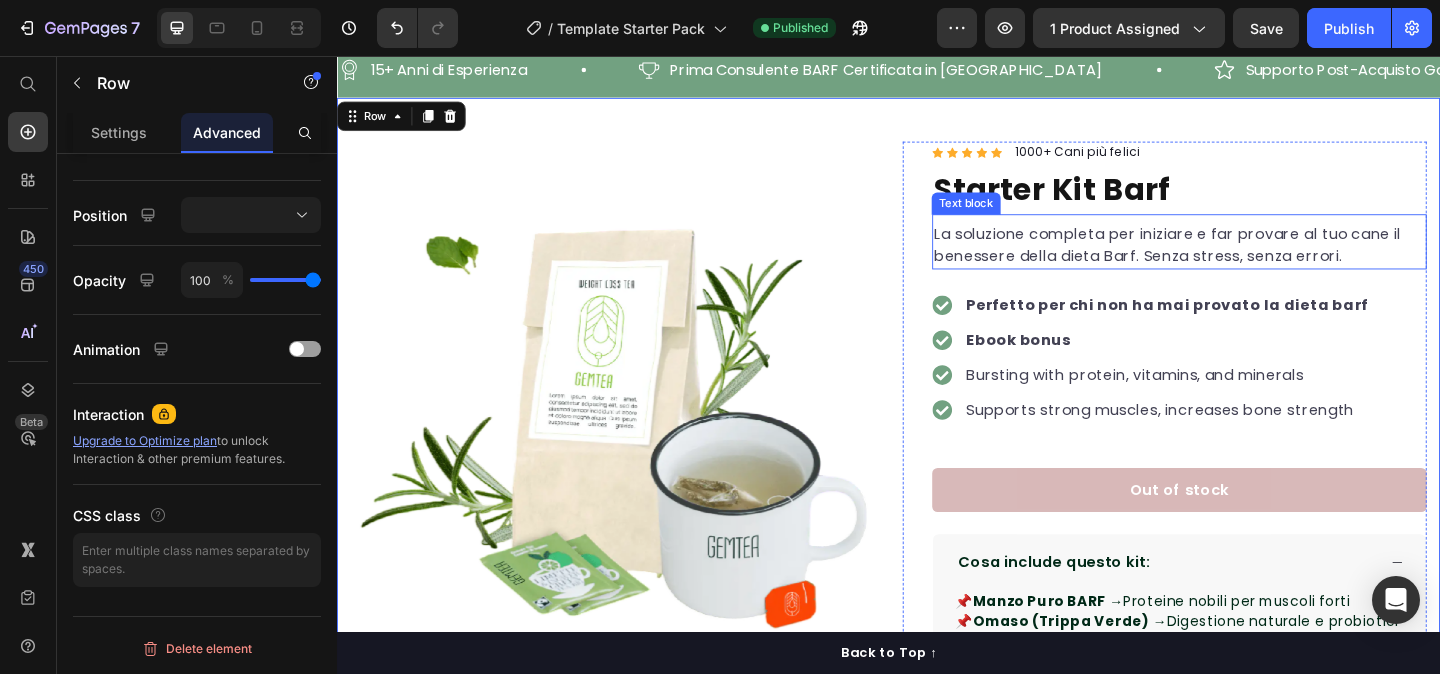 click on "La soluzione completa per iniziare e far provare al tuo cane il benessere della dieta Barf. Senza stress, senza errori." at bounding box center (1253, 262) 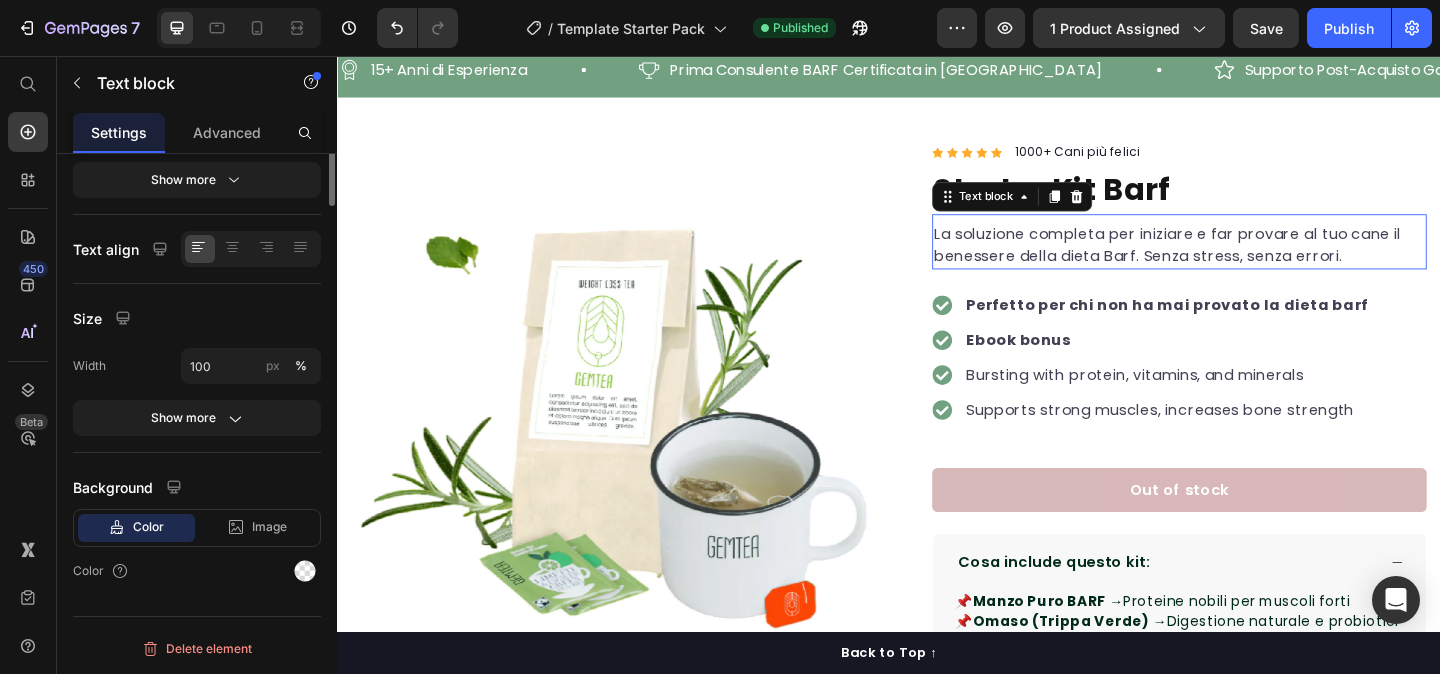 scroll, scrollTop: 0, scrollLeft: 0, axis: both 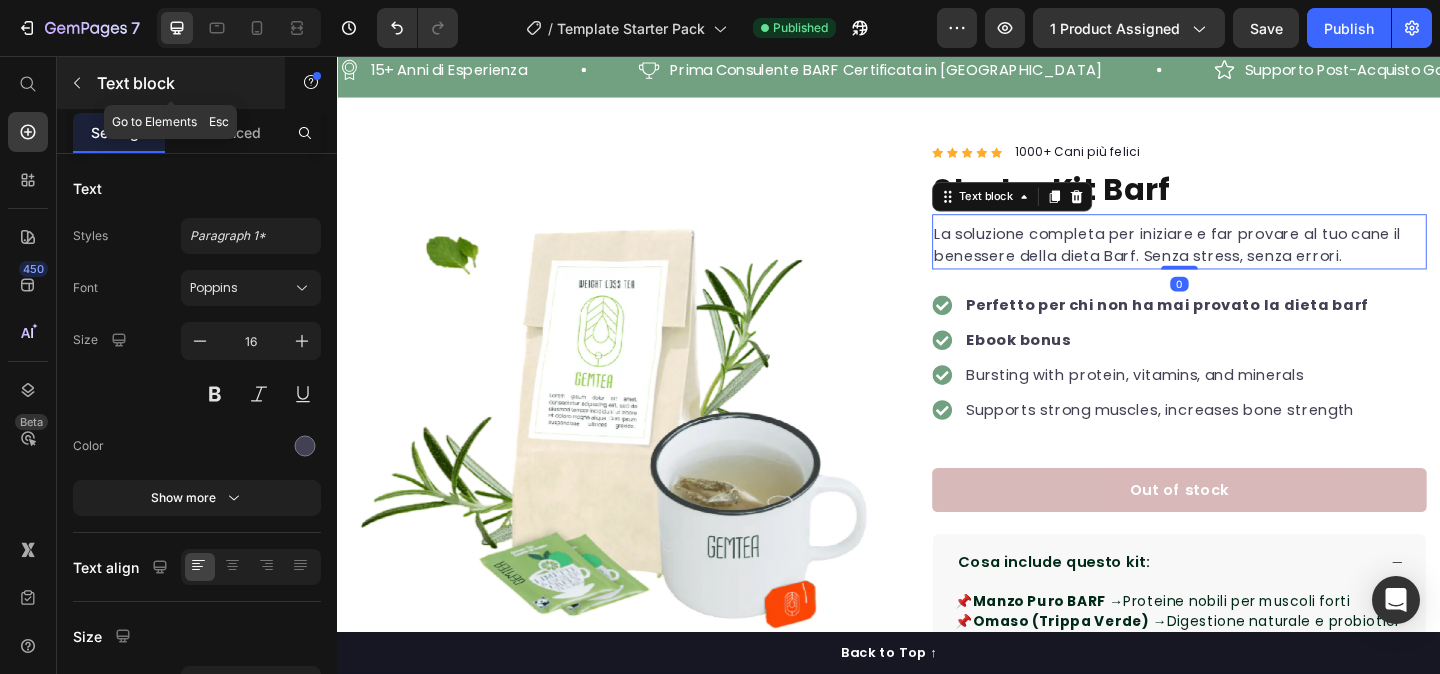 click on "Text block" at bounding box center (171, 83) 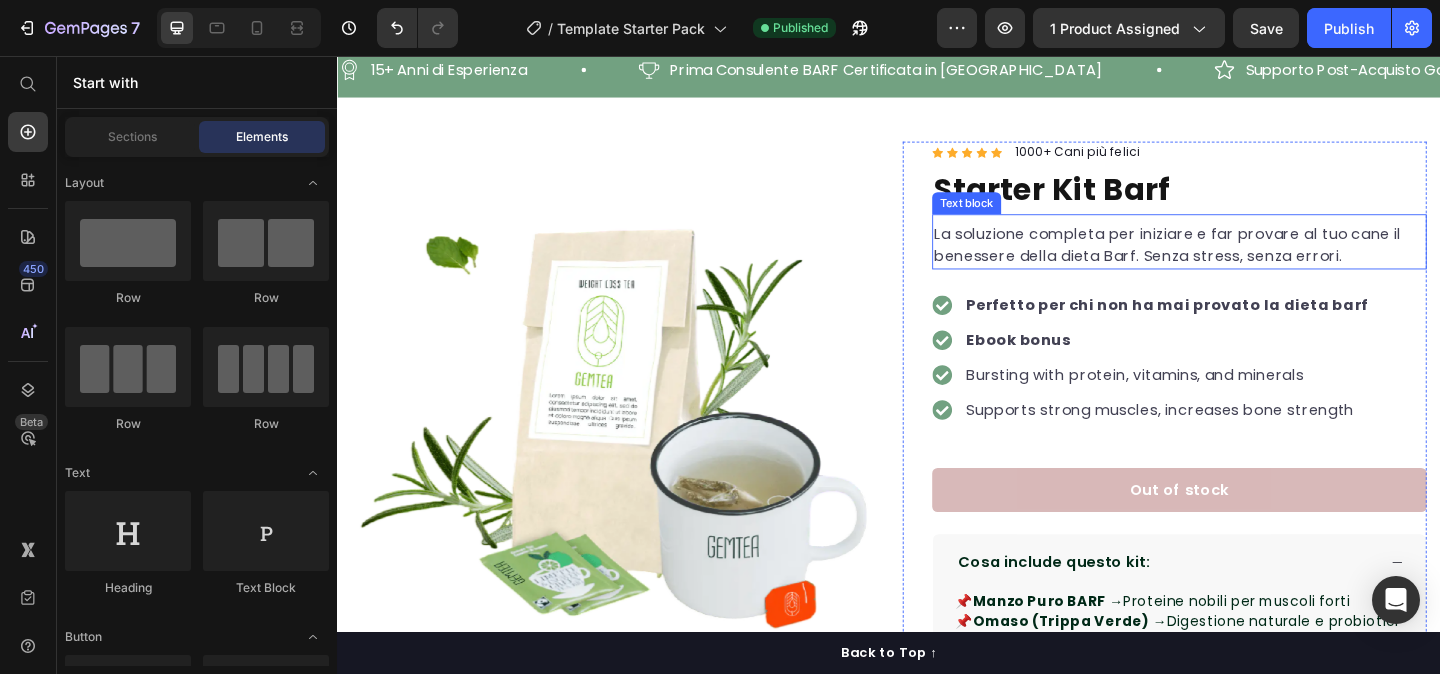 click on "La soluzione completa per iniziare e far provare al tuo cane il benessere della dieta Barf. Senza stress, senza errori." at bounding box center (1253, 262) 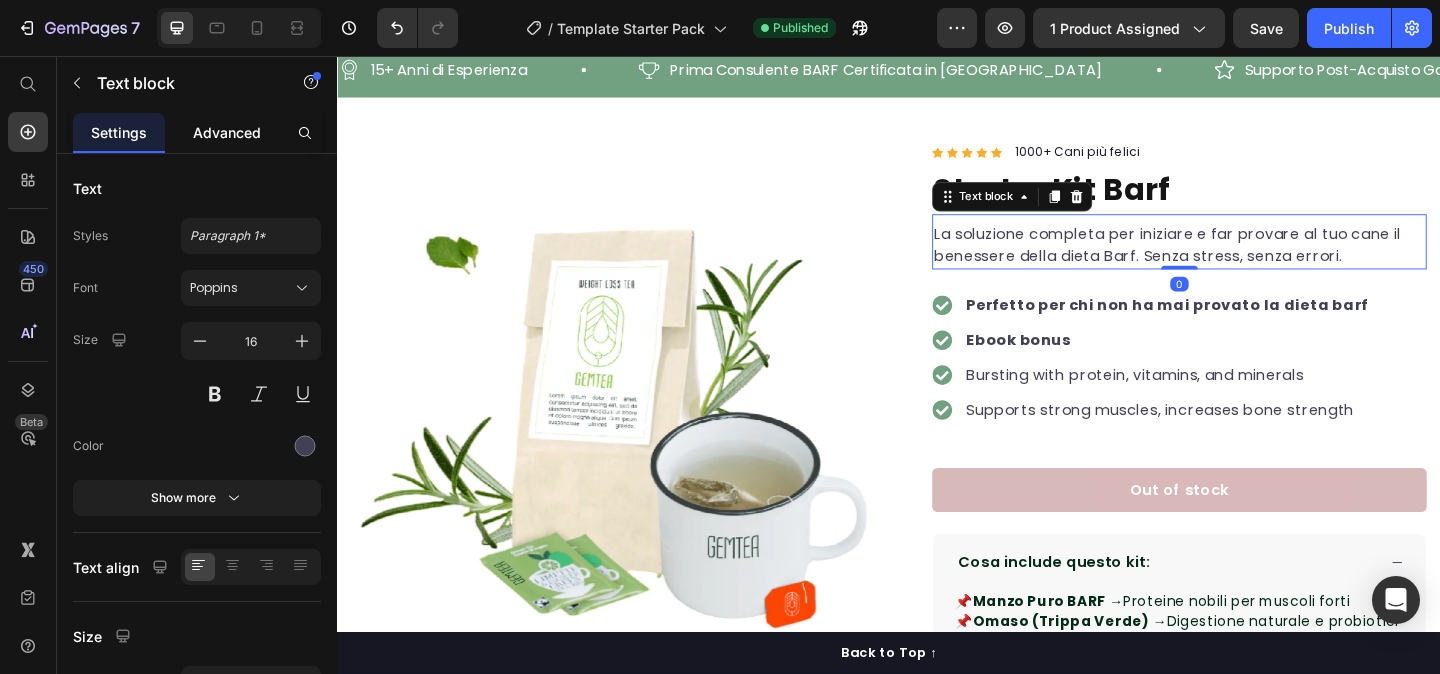 click on "Advanced" at bounding box center [227, 132] 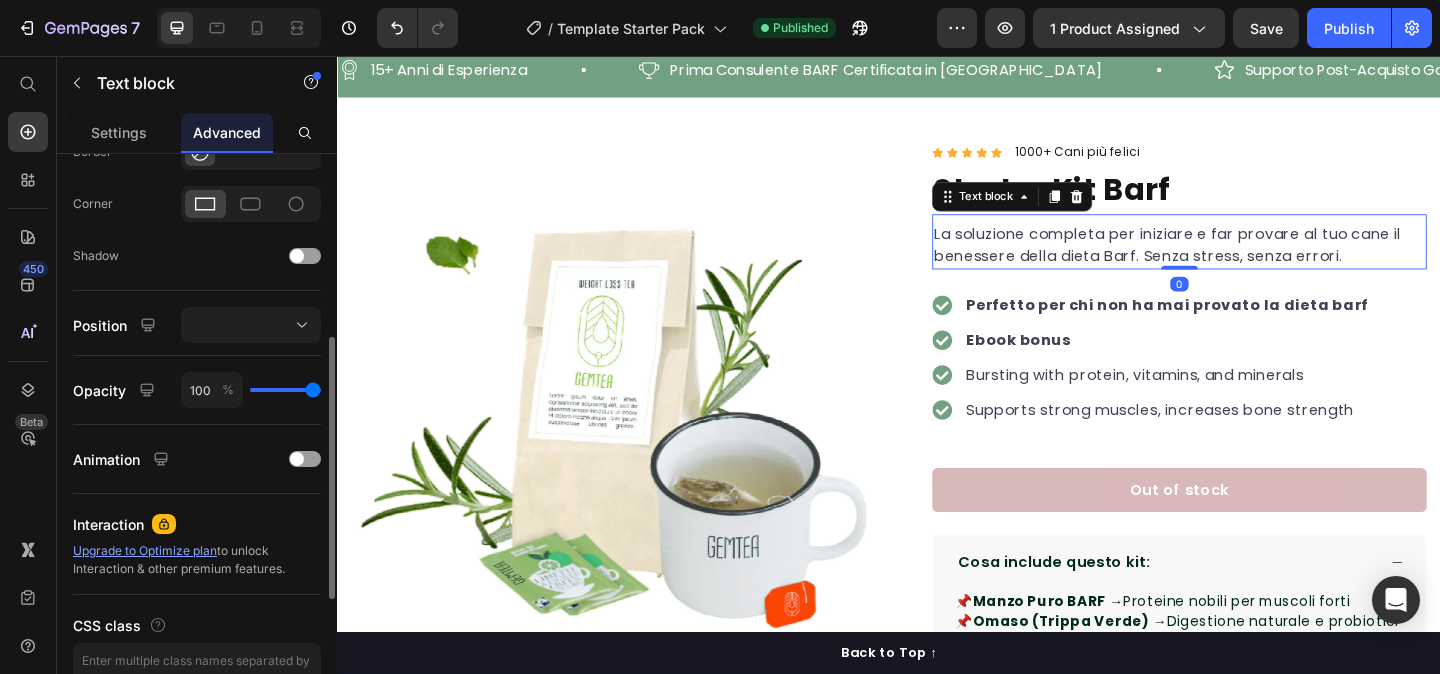 scroll, scrollTop: 692, scrollLeft: 0, axis: vertical 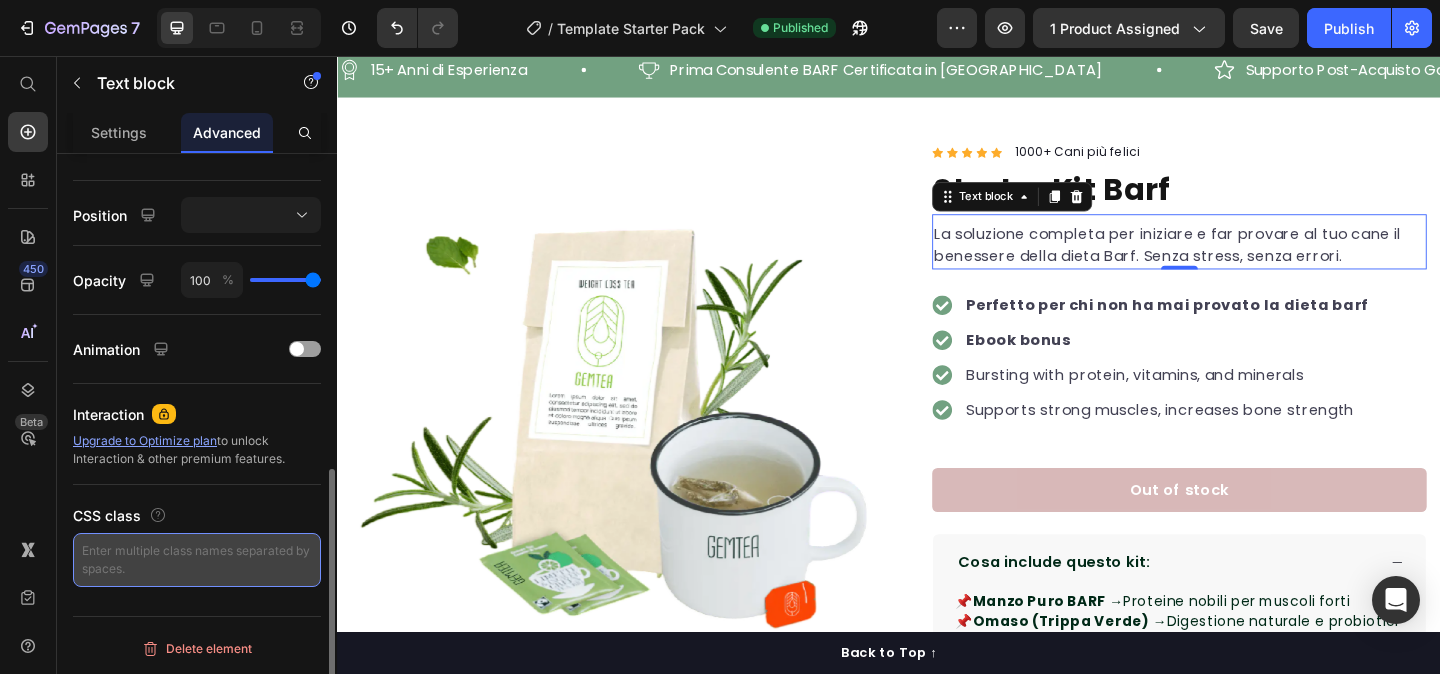 click at bounding box center (197, 560) 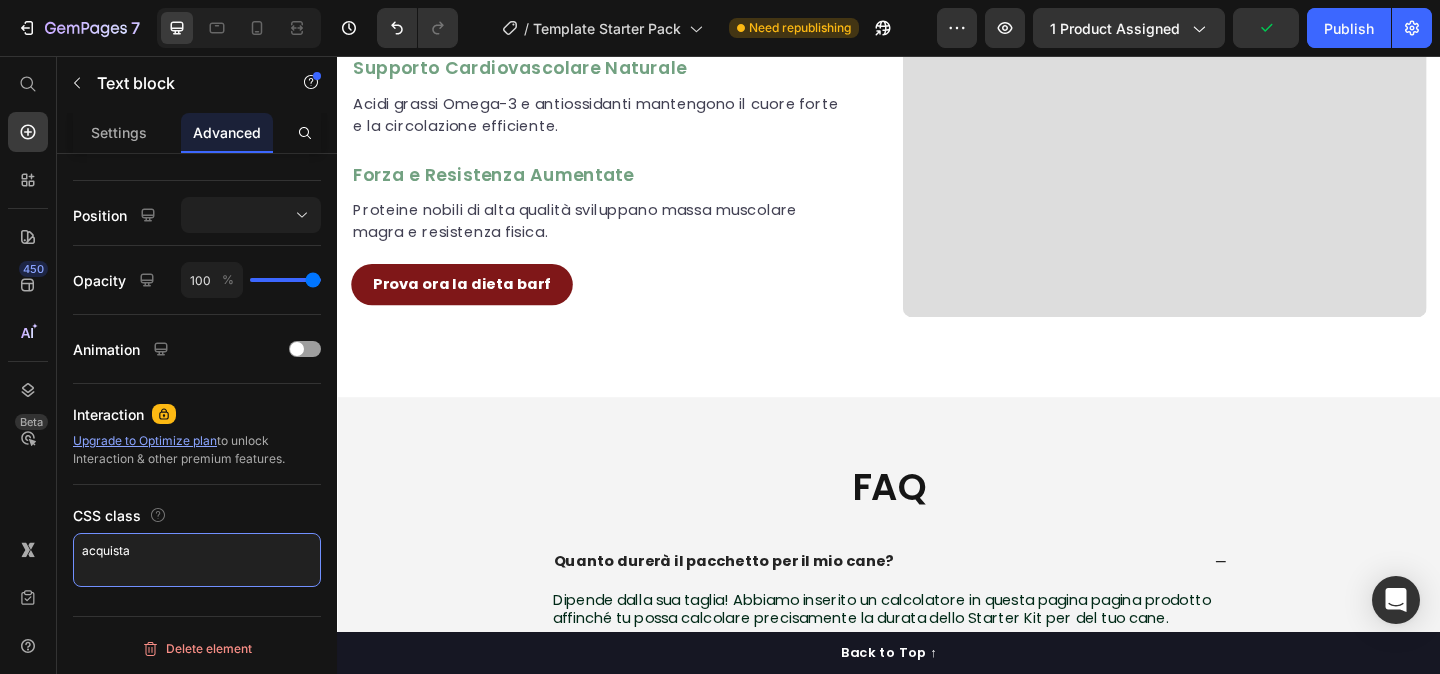 scroll, scrollTop: 2213, scrollLeft: 0, axis: vertical 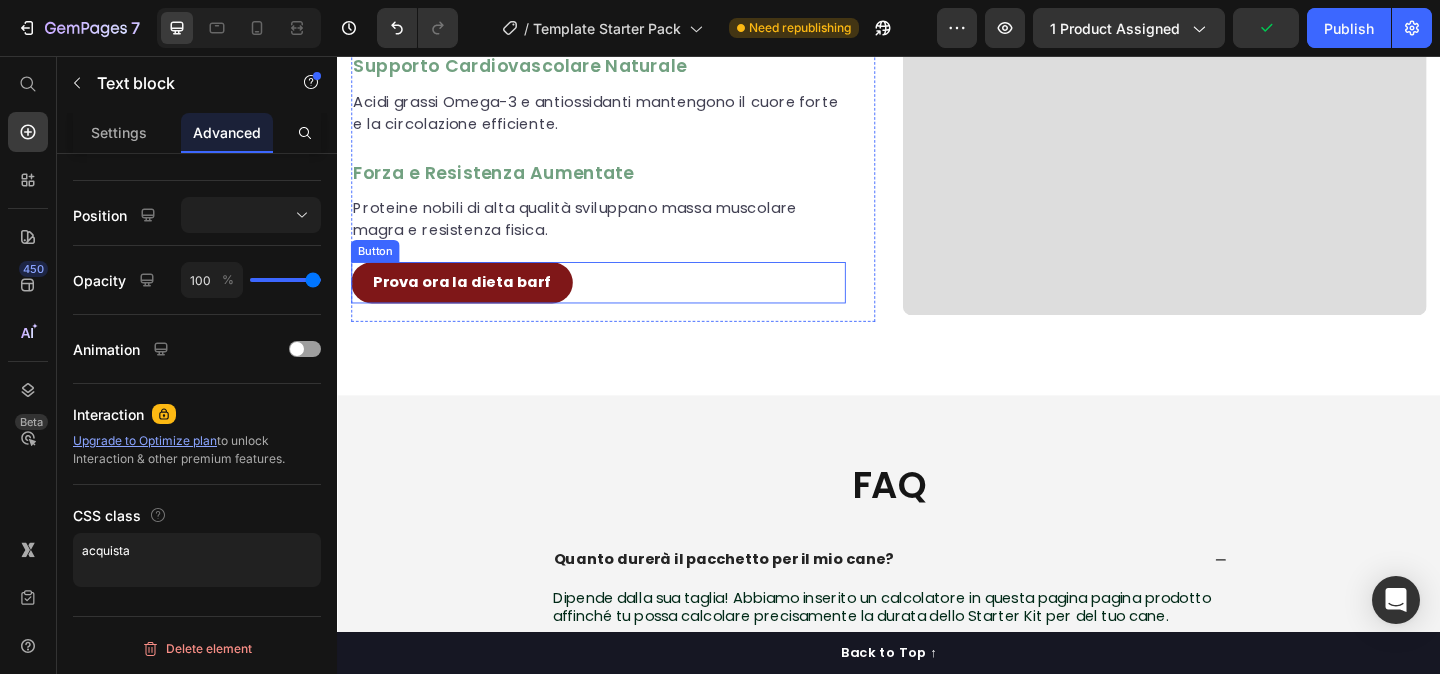 click on "Prova ora la dieta barf Button" at bounding box center [621, 302] 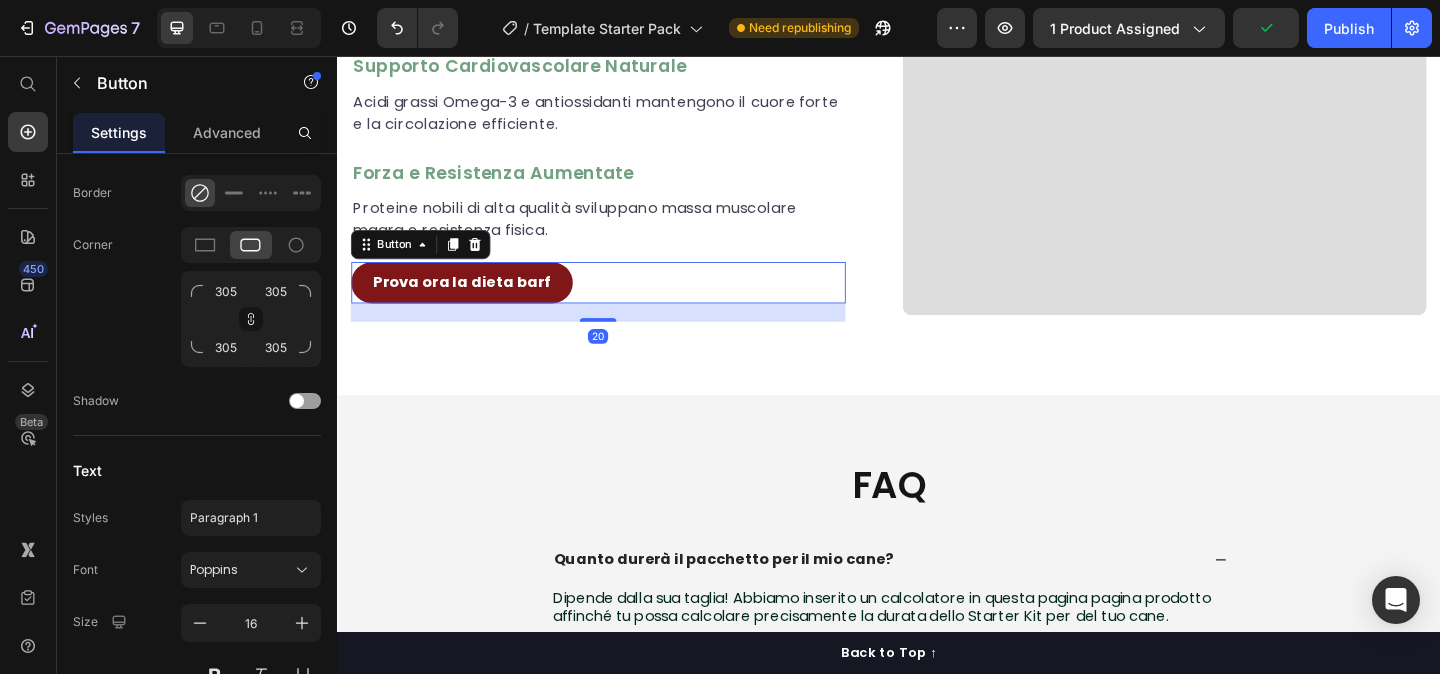 scroll, scrollTop: 0, scrollLeft: 0, axis: both 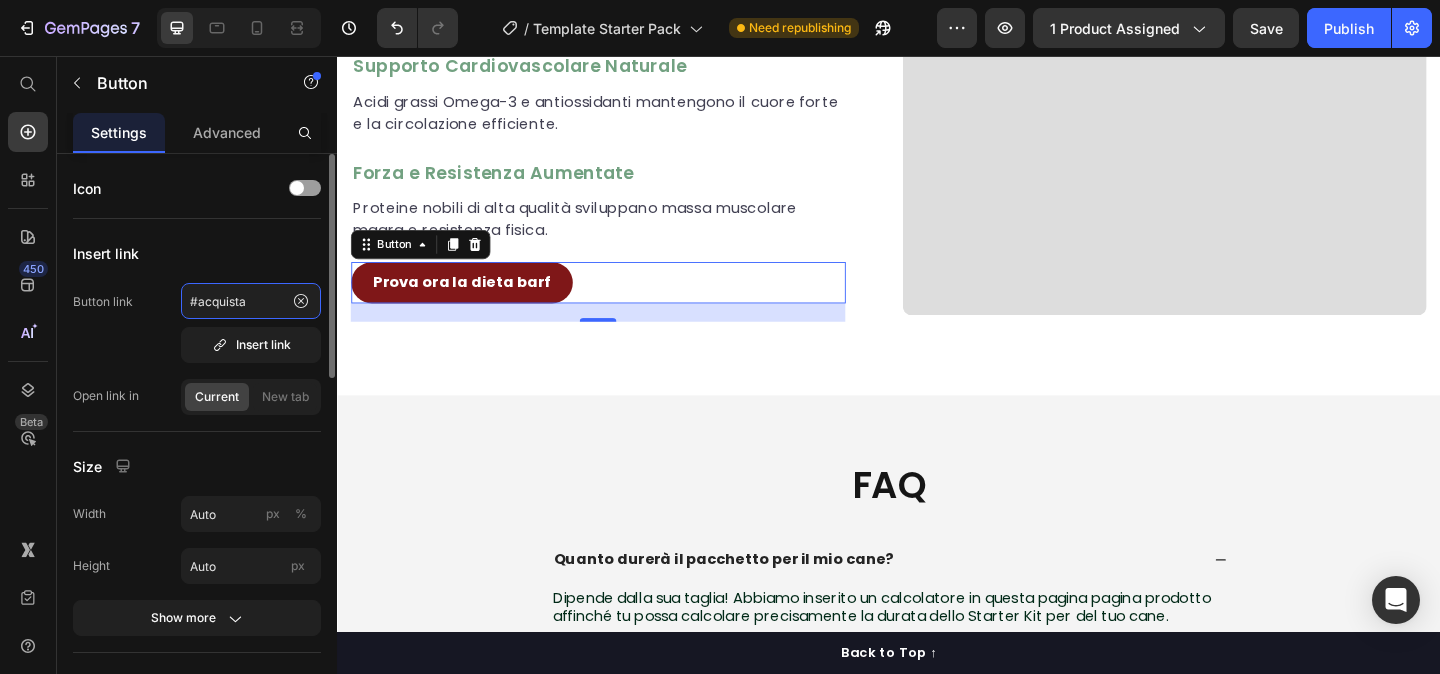 click on "#acquista" 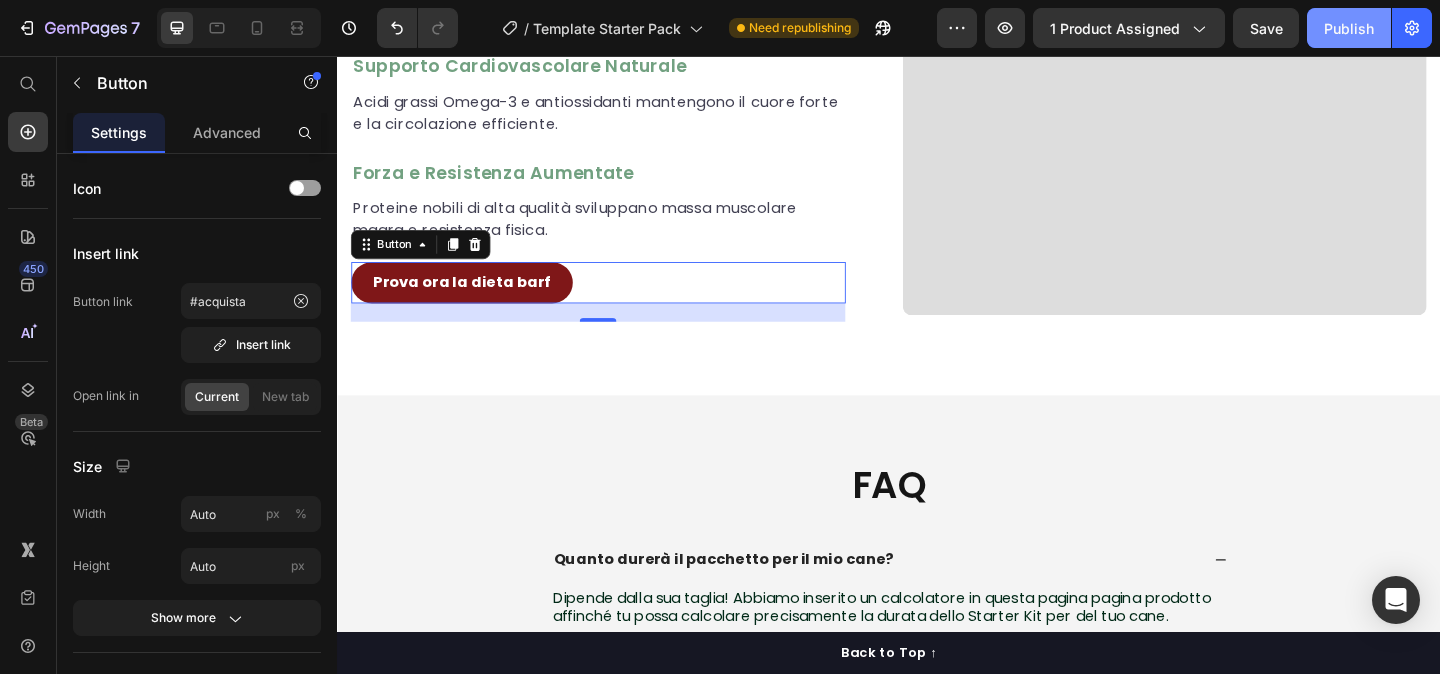 click on "Publish" at bounding box center (1349, 28) 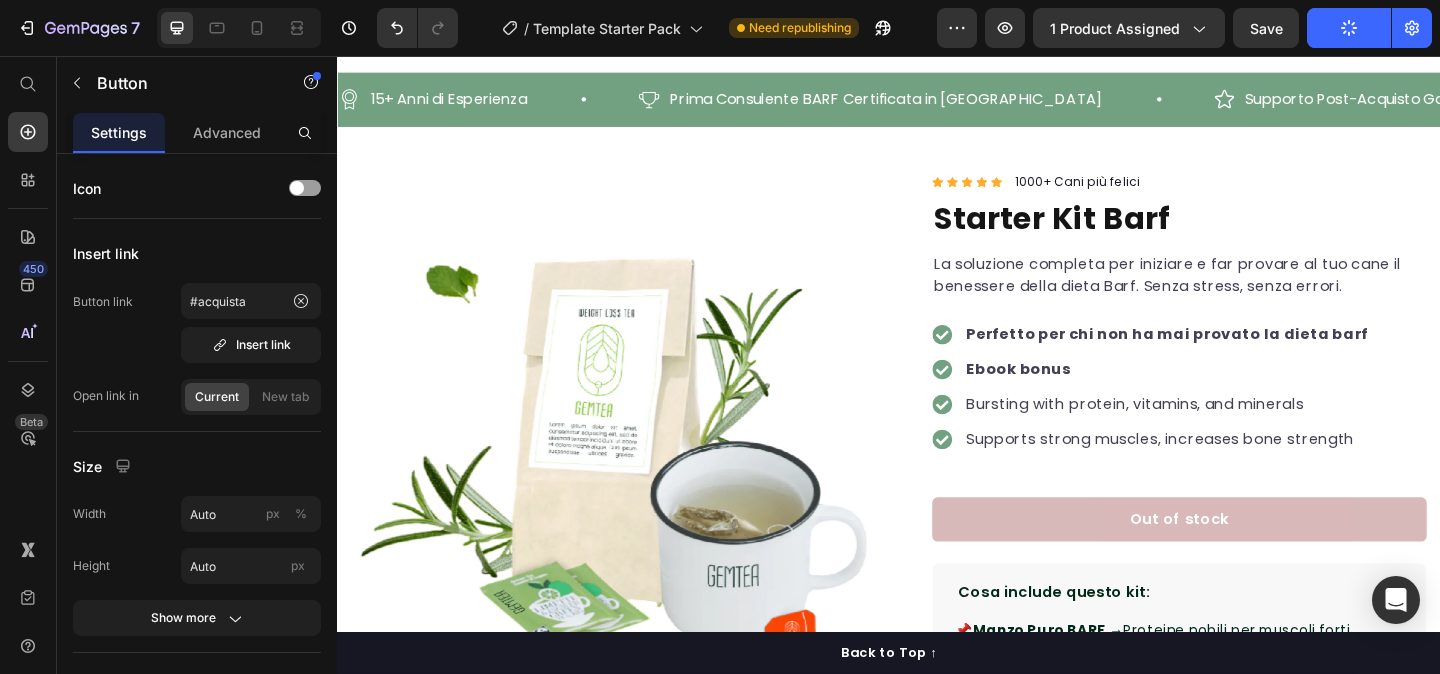 scroll, scrollTop: 13, scrollLeft: 0, axis: vertical 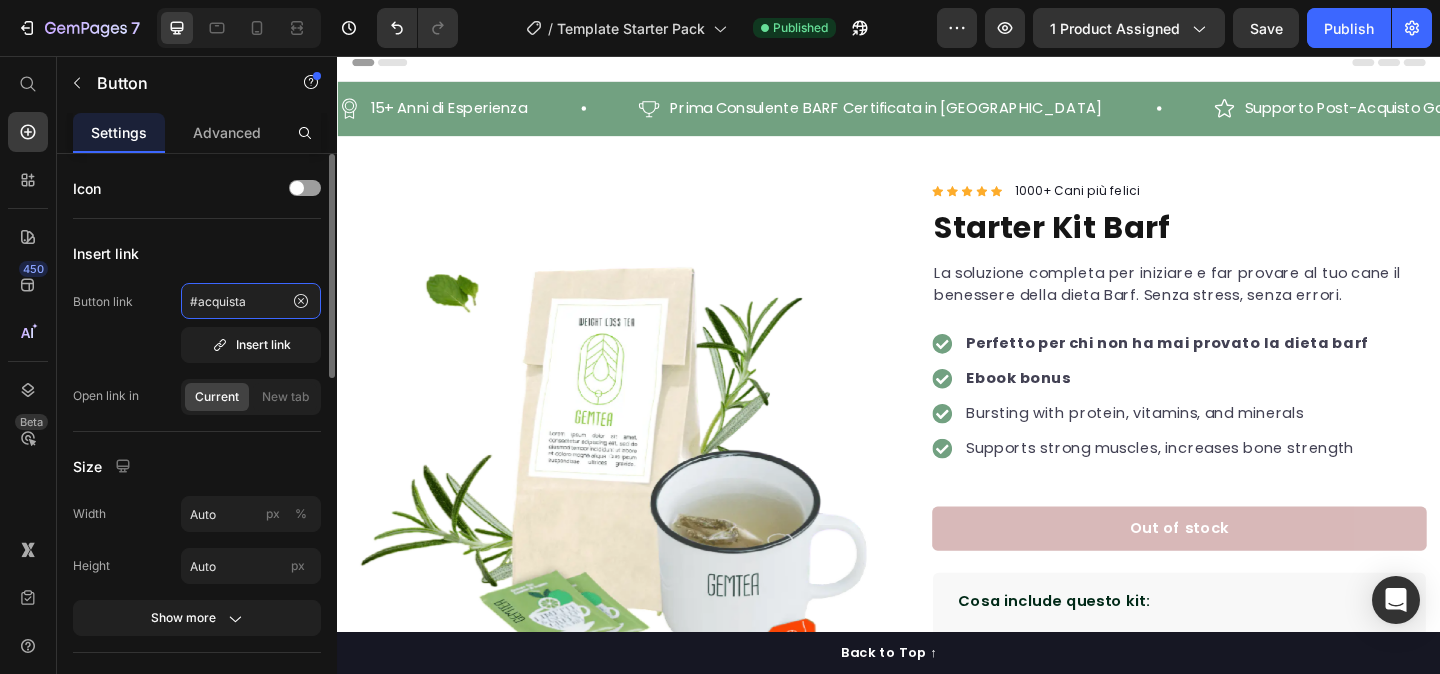 click on "#acquista" 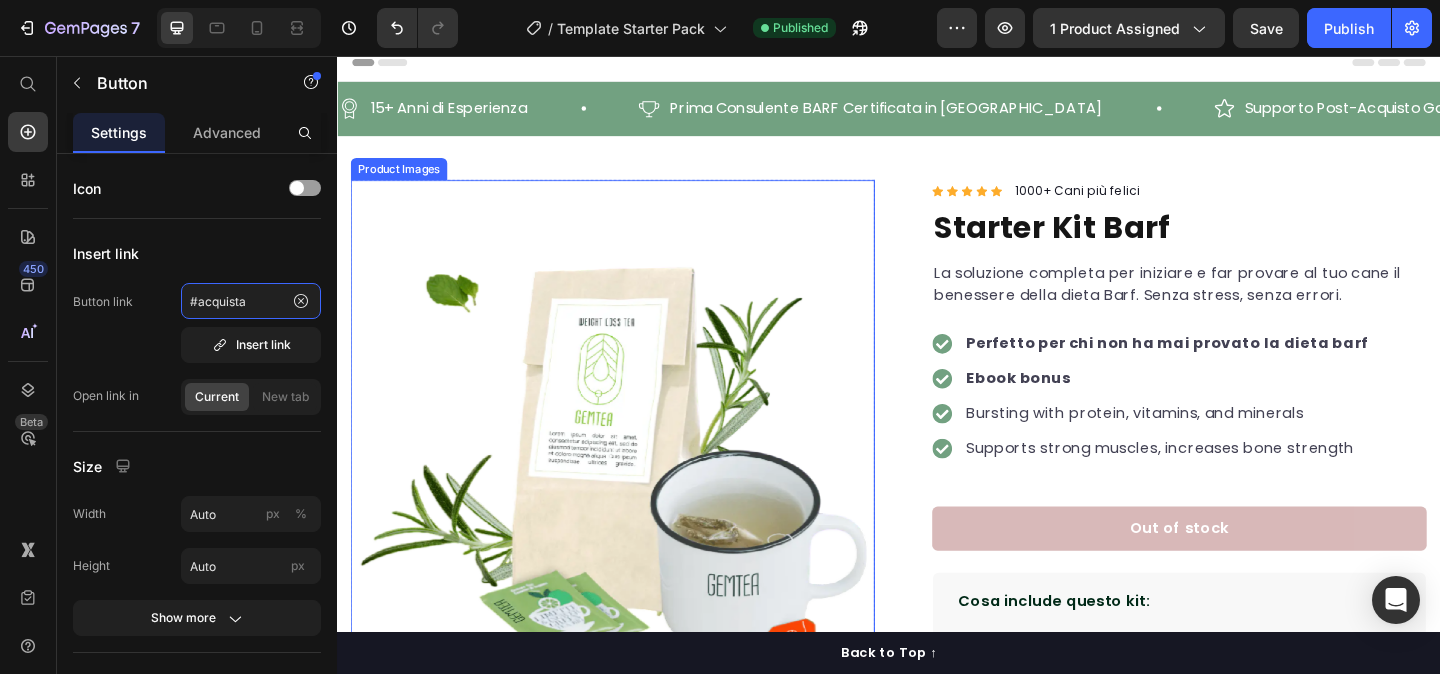 scroll, scrollTop: 0, scrollLeft: 0, axis: both 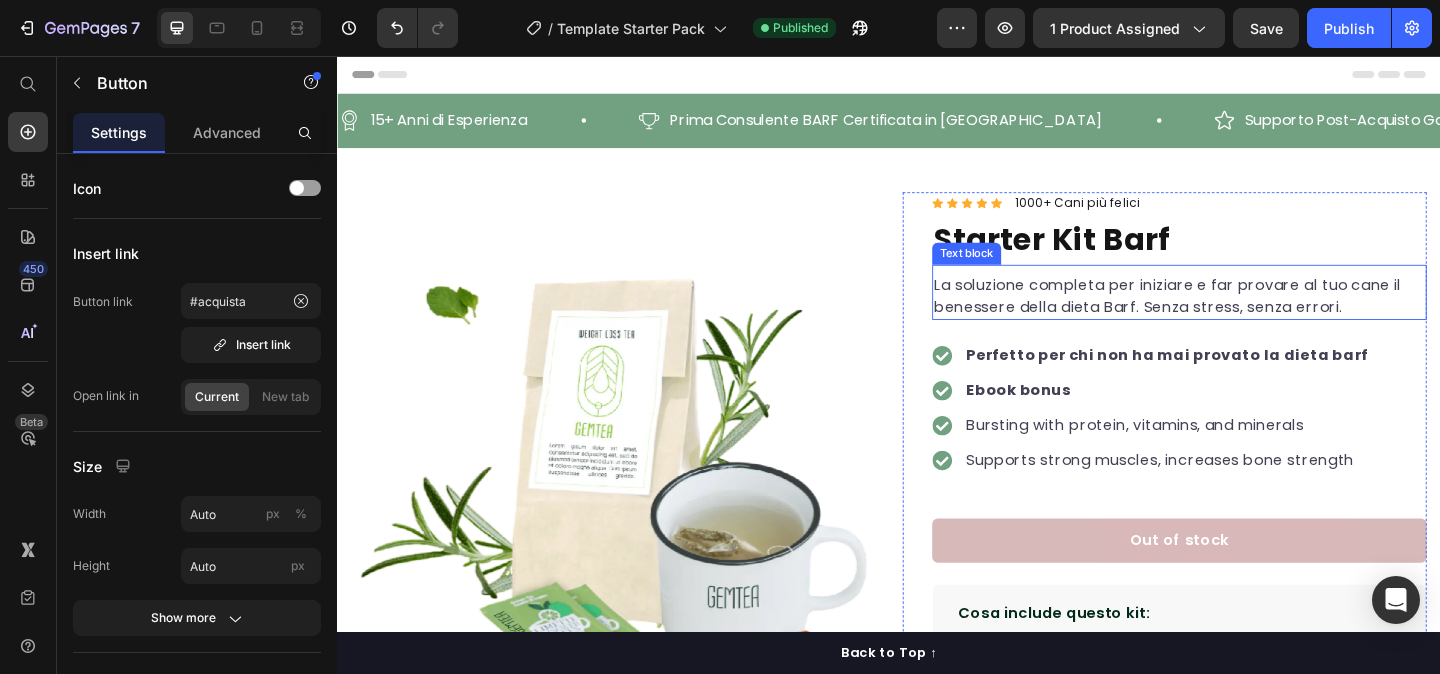 click on "La soluzione completa per iniziare e far provare al tuo cane il benessere della dieta Barf. Senza stress, senza errori." at bounding box center [1253, 317] 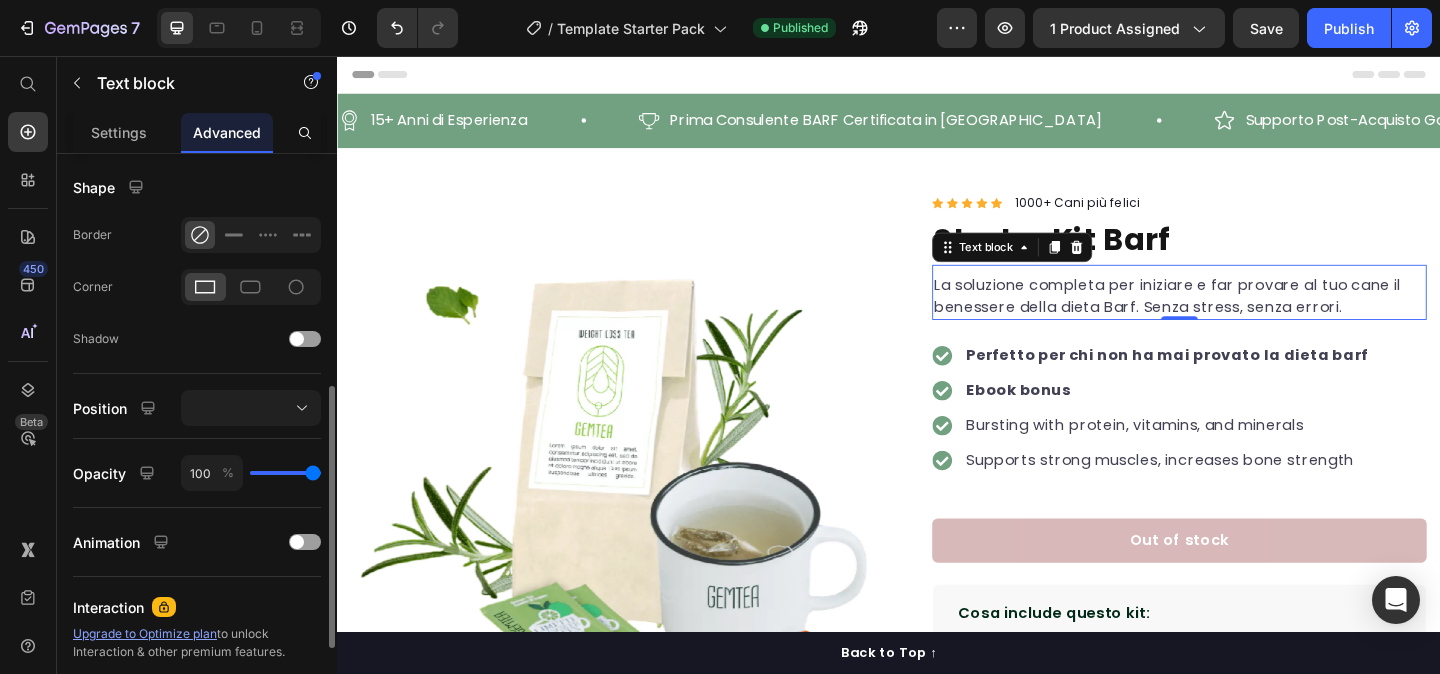 scroll, scrollTop: 692, scrollLeft: 0, axis: vertical 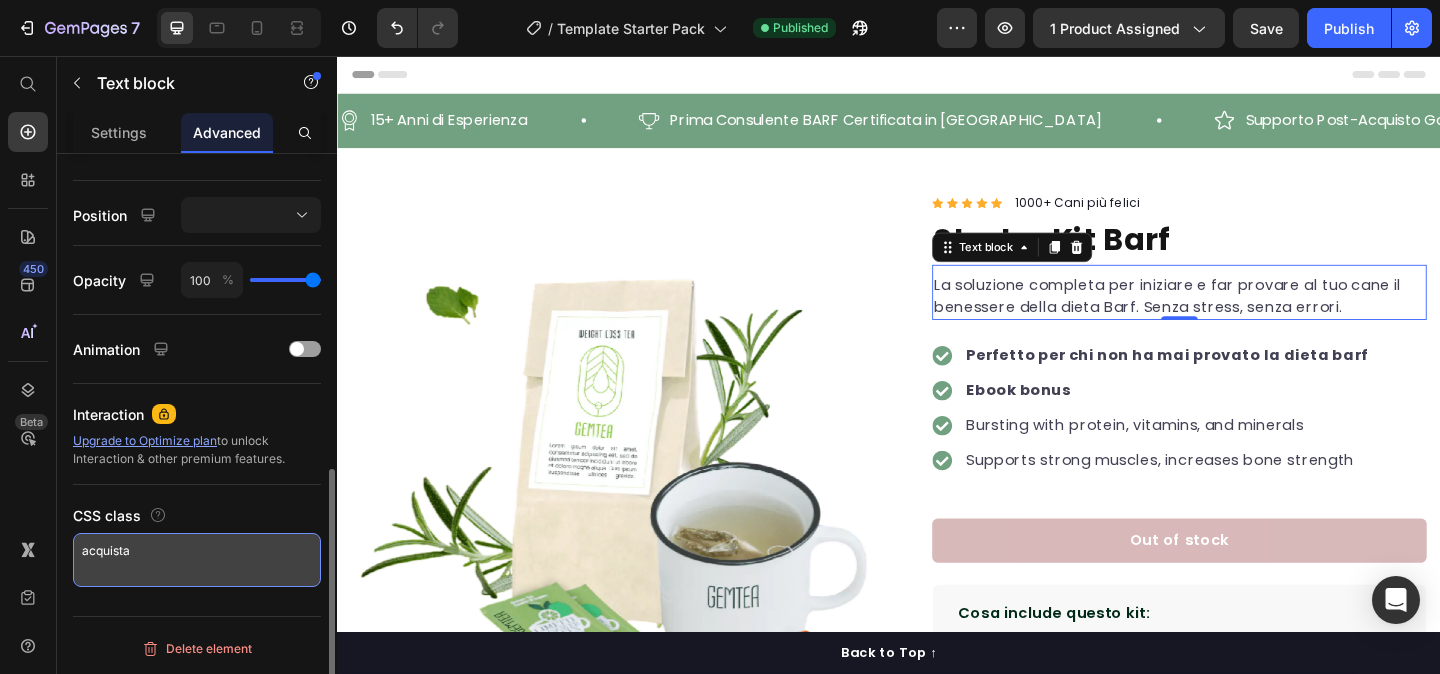 click on "acquista" at bounding box center [197, 560] 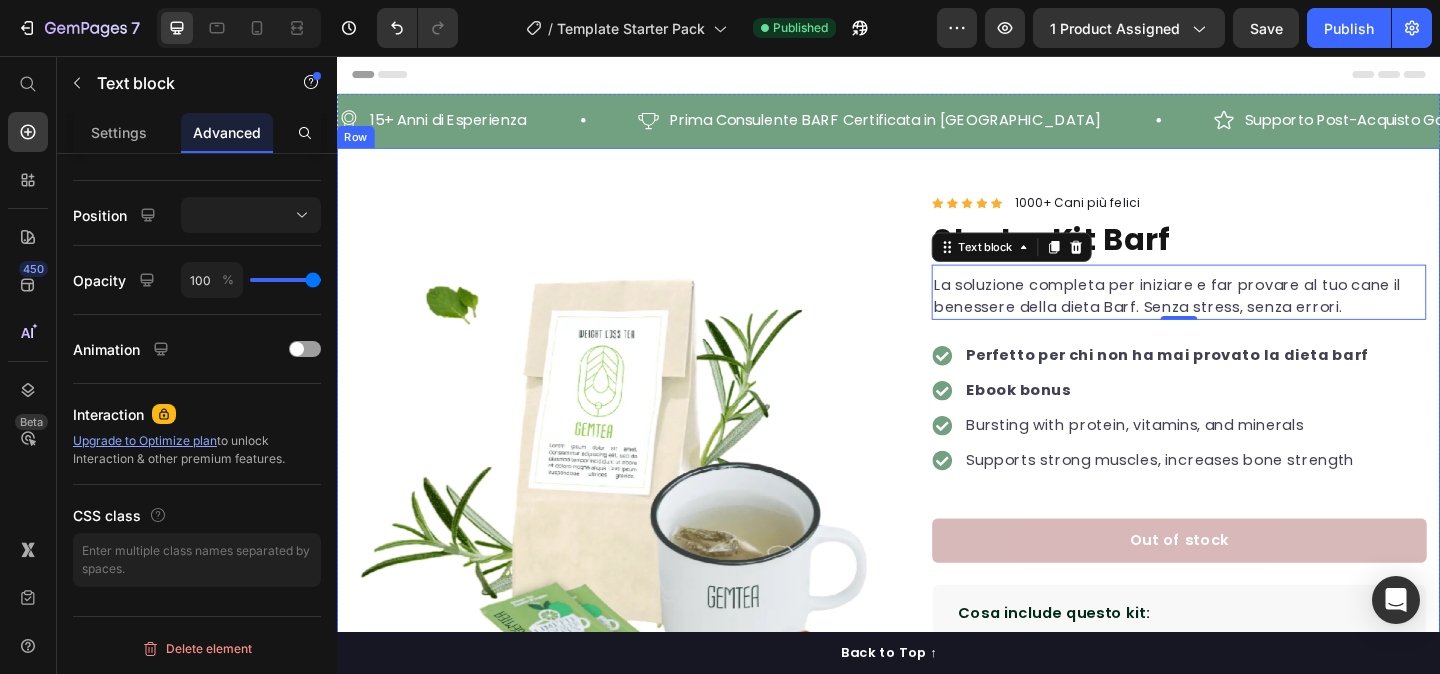click on "Product Images "My dog absolutely loves this food! It's clear that the taste and quality are top-notch."  -Daisy Text block Row Row Icon Icon Icon Icon Icon Icon List Hoz 1000+ Cani più felici Text block Row Starter Kit Barf Product Title La soluzione completa per iniziare e far provare al tuo cane il benessere della dieta Barf. Senza stress, senza errori. Text block   0 Perfetto per chi non ha mai provato la dieta barf Ebook bonus Bursting with protein, vitamins, and minerals Supports strong muscles, increases bone strength Item list Out of stock Product Cart Button Perfect for sensitive tummies Supercharge immunity System Bursting with protein, vitamins, and minerals Supports strong muscles, increases bone strength Item list
Cosa include questo kit: 📌  Manzo Puro BARF →  Proteine nobili per muscoli forti 📌  Omaso (Trippa Verde) →  Digestione naturale e probiotici 📌  Frattaglie Mix →  Vitamine e minerali essenziali 📌  Colli di Pollo Tritati → 📌  📌  🎁  Accordion" at bounding box center (937, 601) 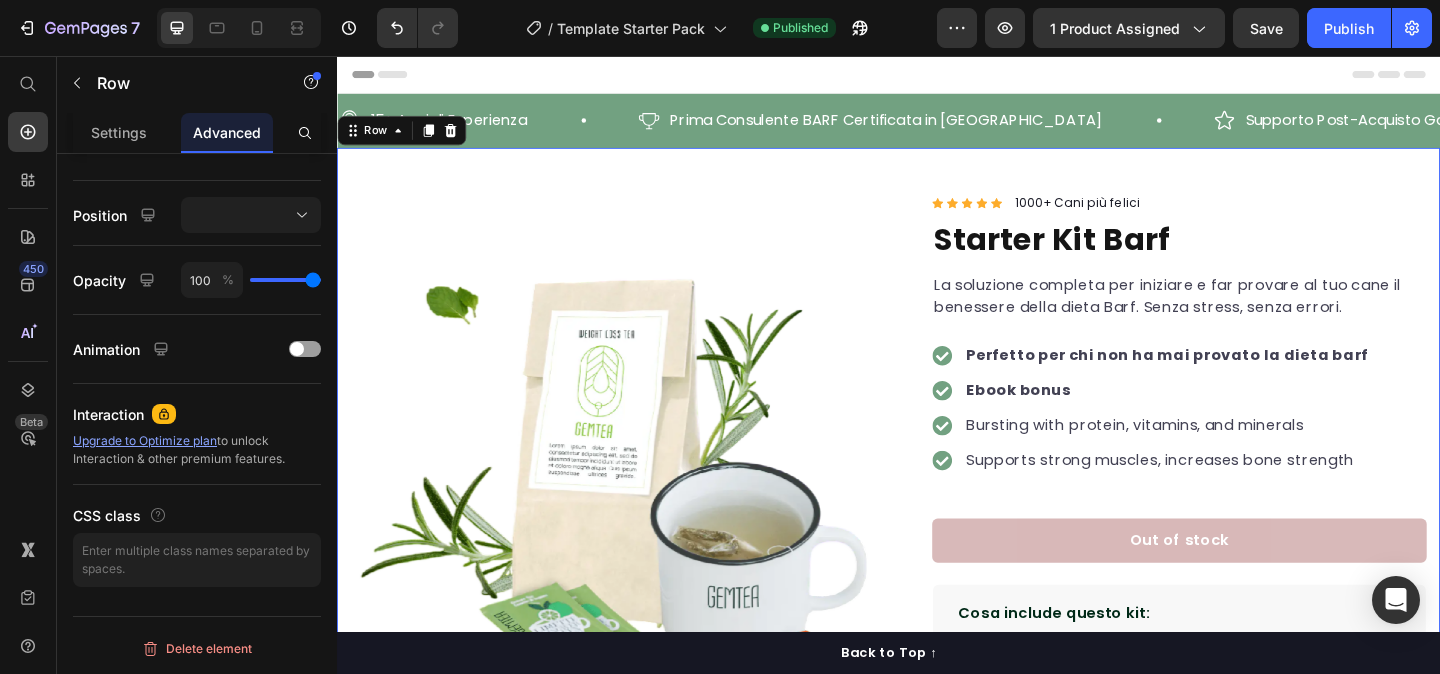 scroll, scrollTop: 0, scrollLeft: 0, axis: both 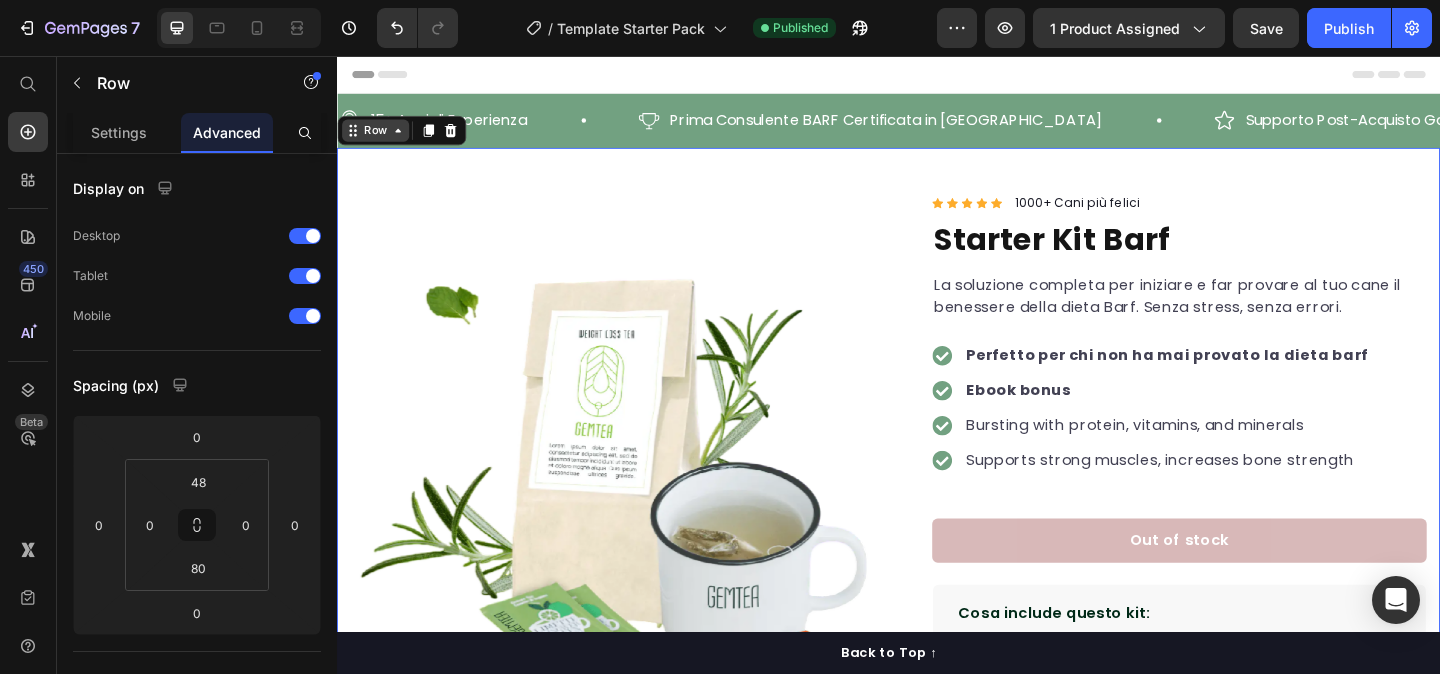 click 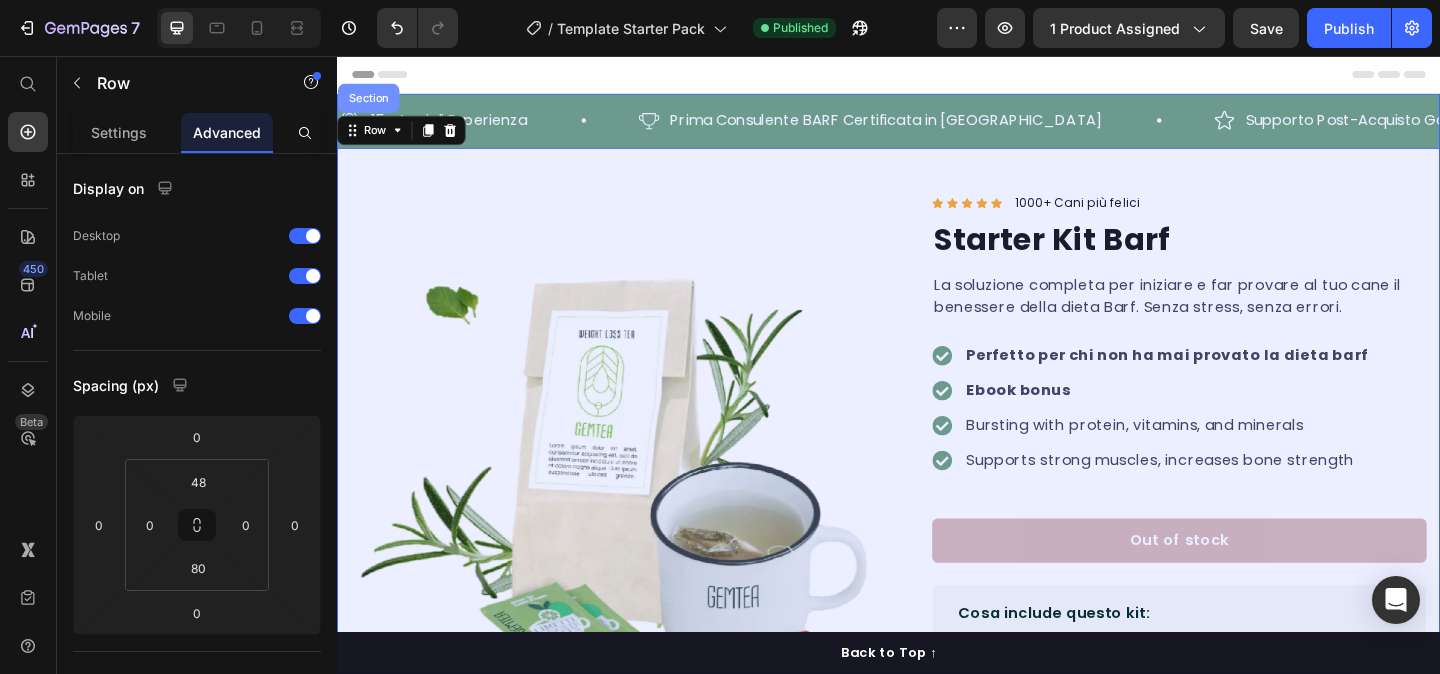 click on "Section" at bounding box center [371, 102] 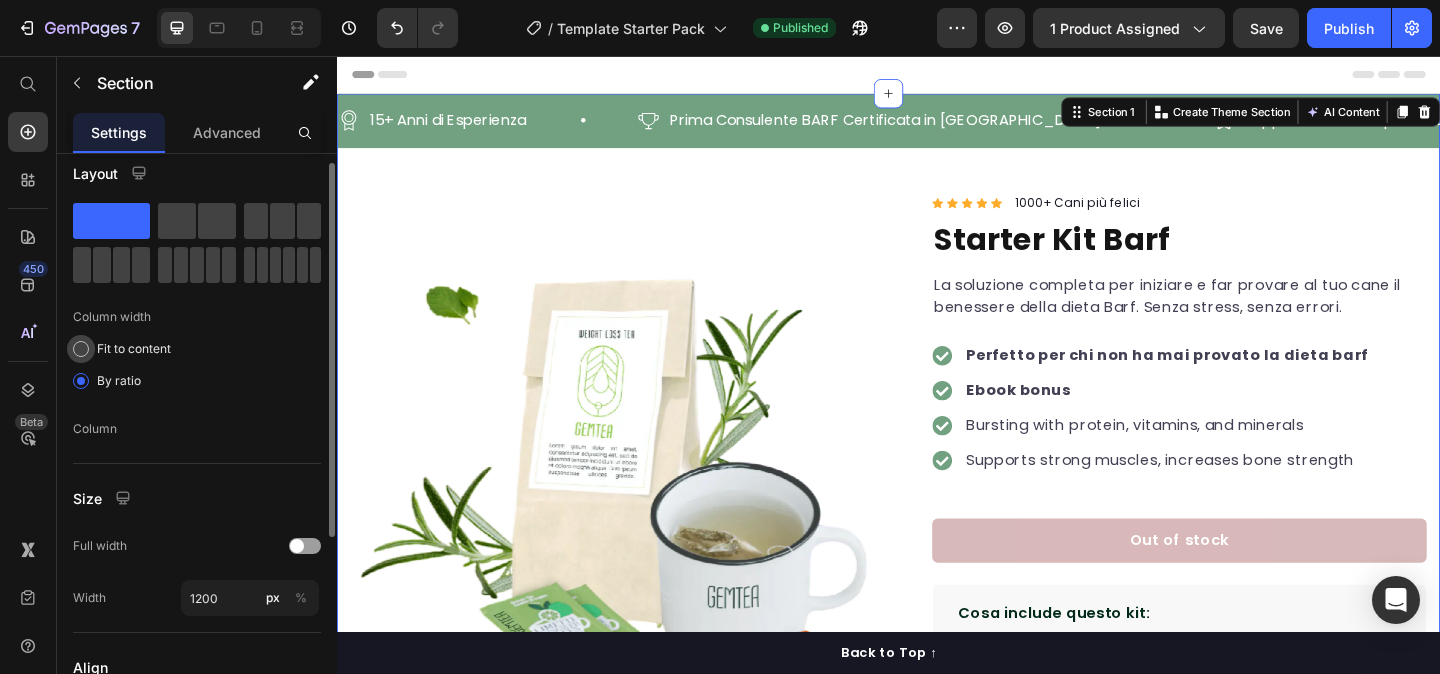 scroll, scrollTop: 22, scrollLeft: 0, axis: vertical 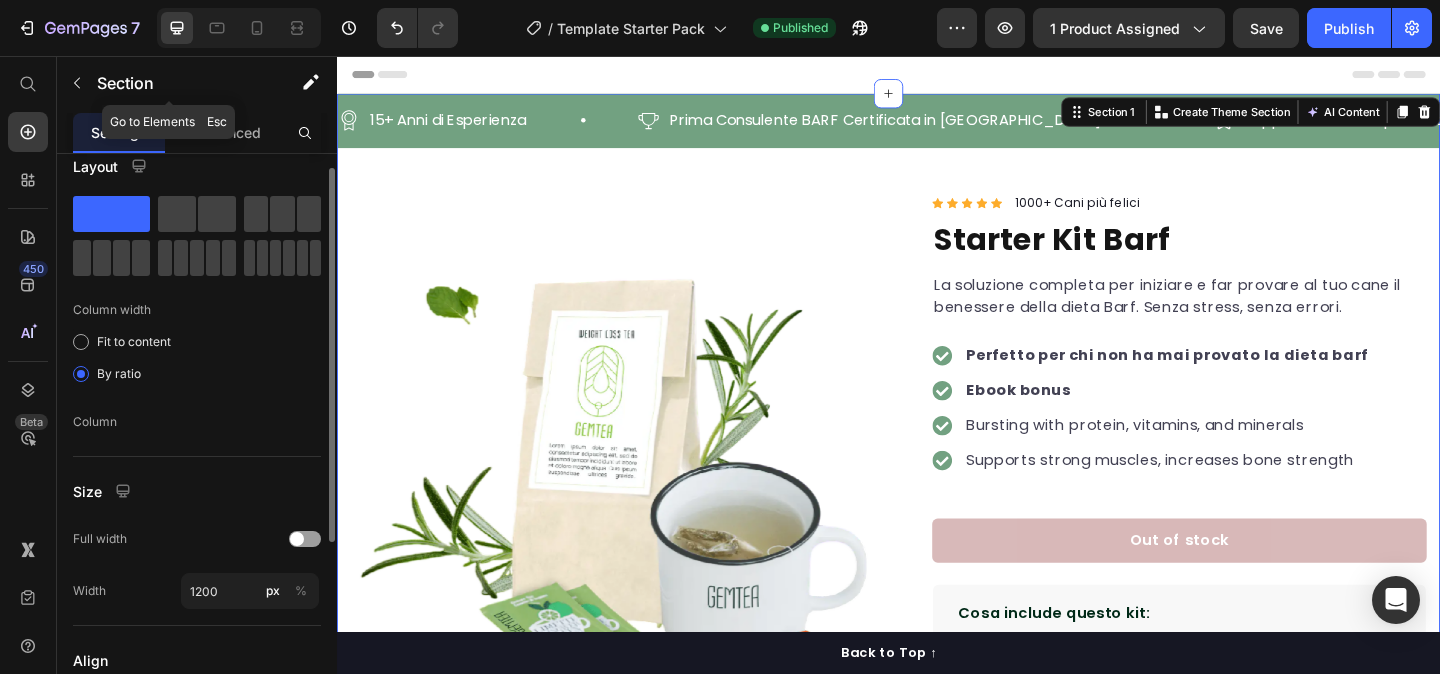 click on "Section" at bounding box center [169, 83] 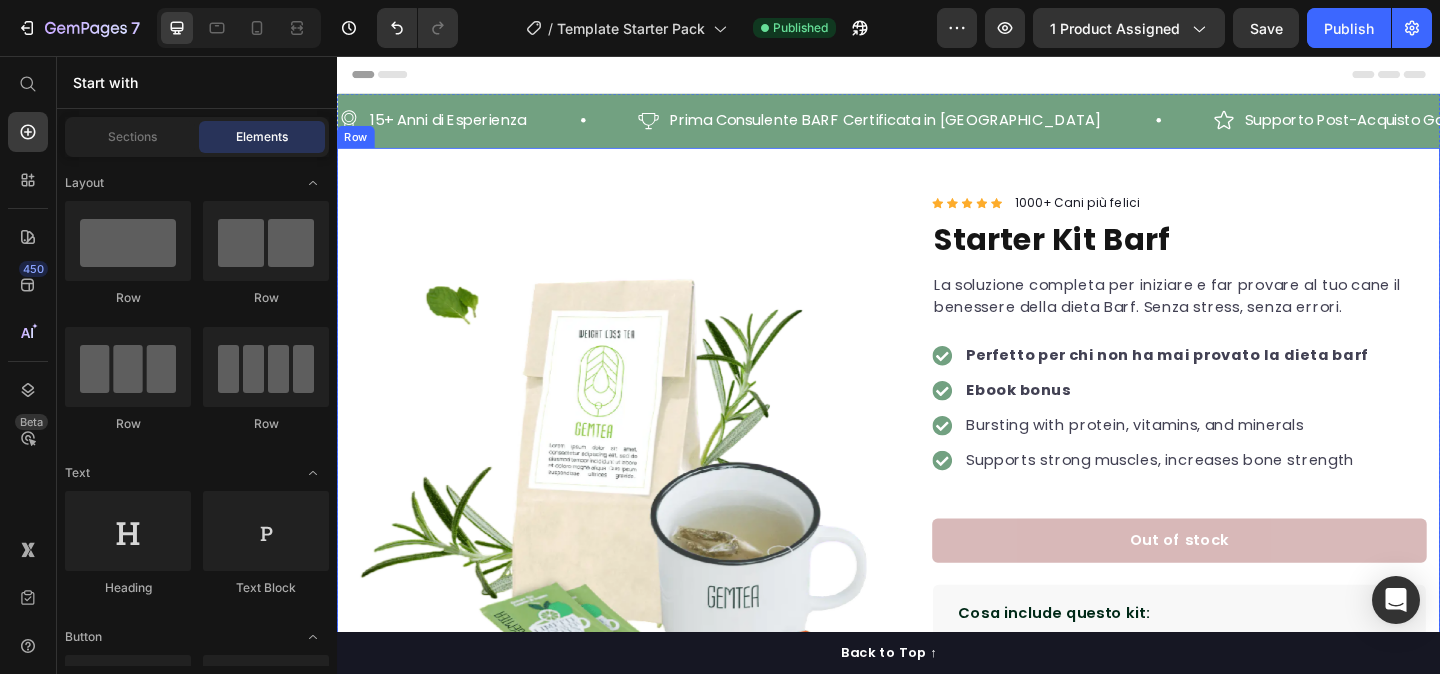 click on "Row" at bounding box center (357, 144) 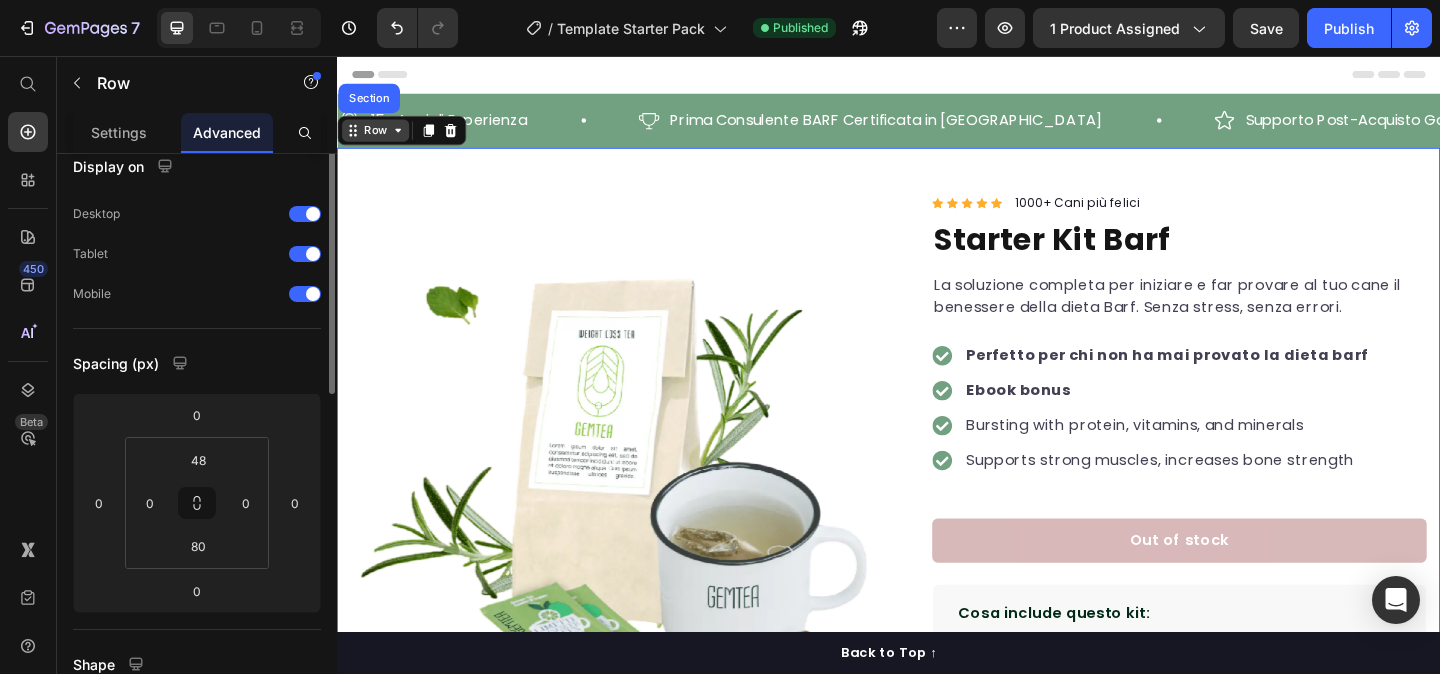 scroll, scrollTop: 0, scrollLeft: 0, axis: both 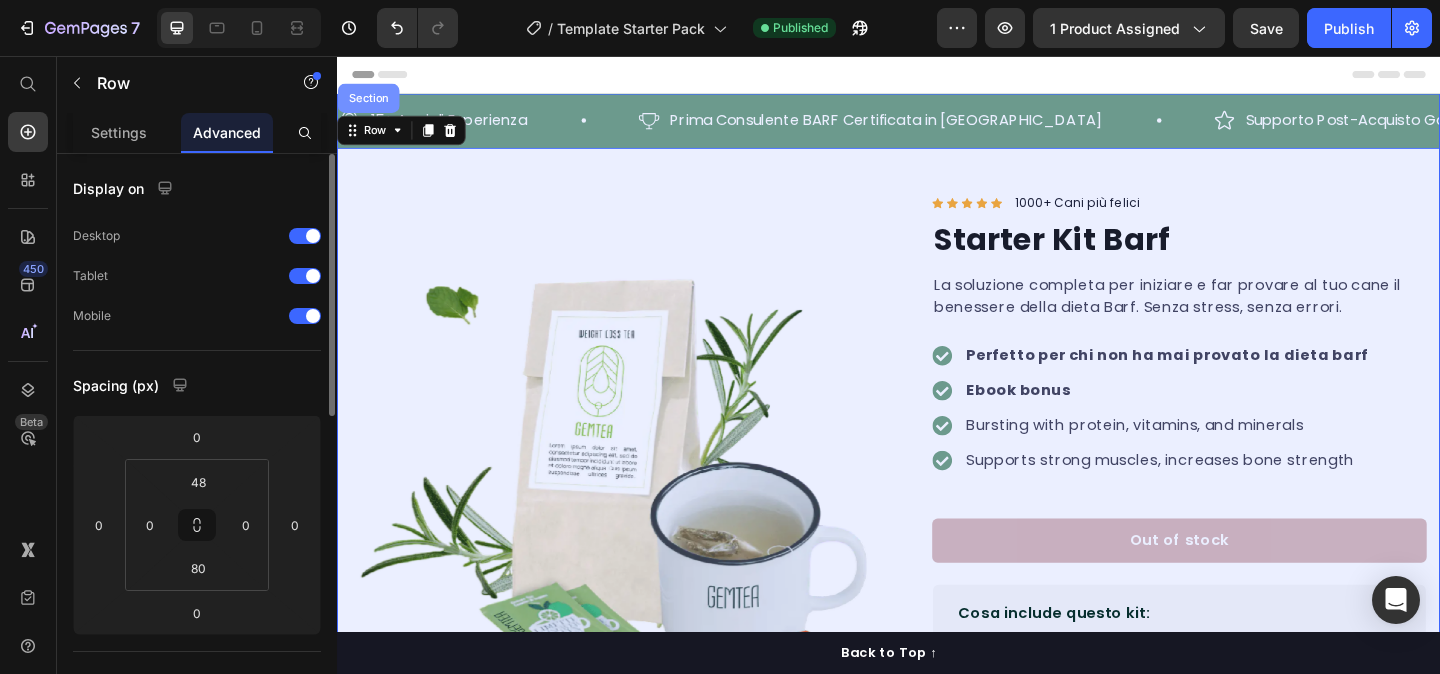 click on "Section" at bounding box center [371, 102] 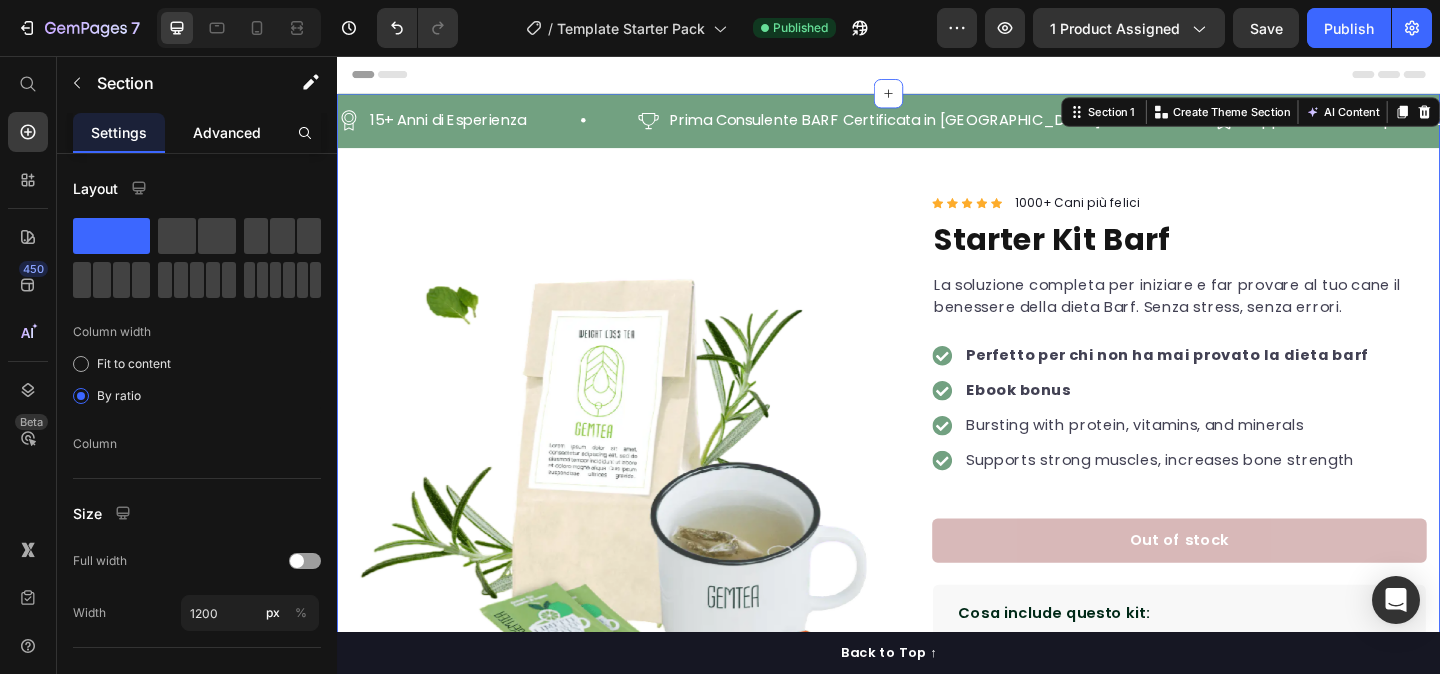 click on "Advanced" at bounding box center (227, 132) 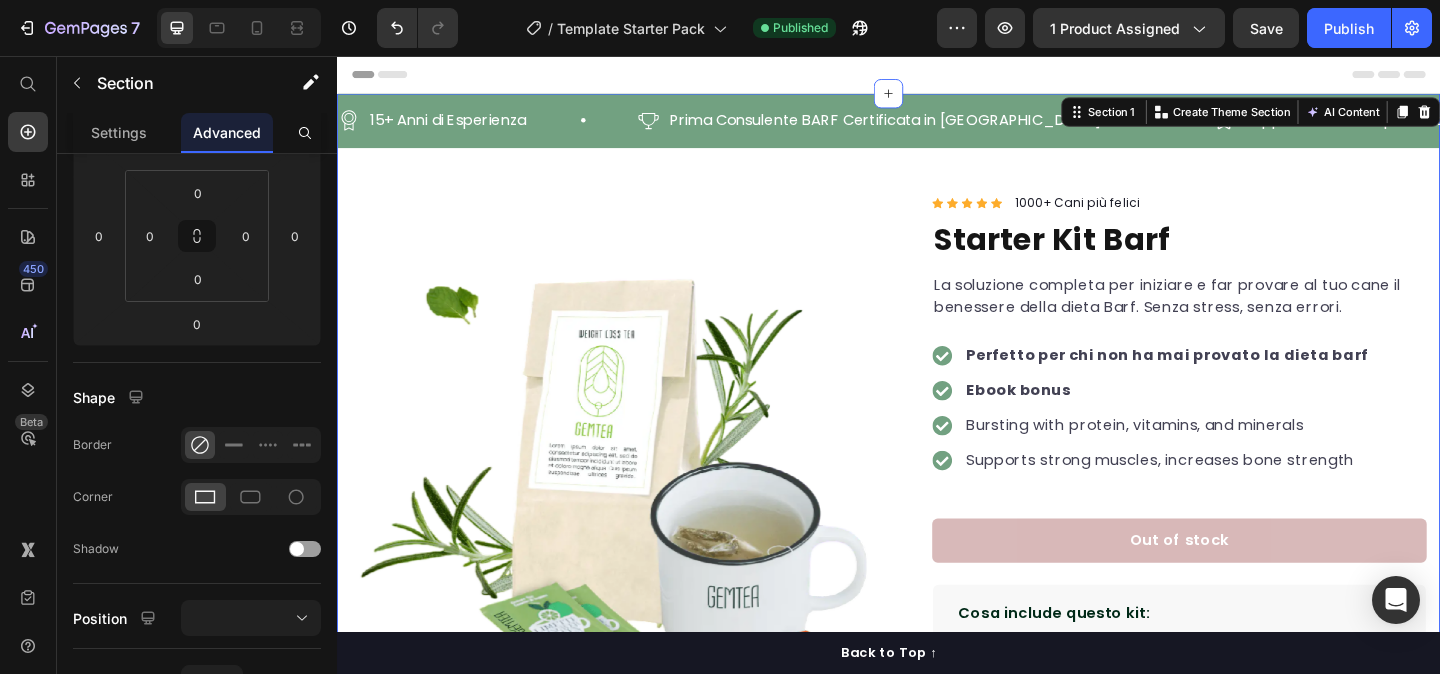 scroll, scrollTop: 692, scrollLeft: 0, axis: vertical 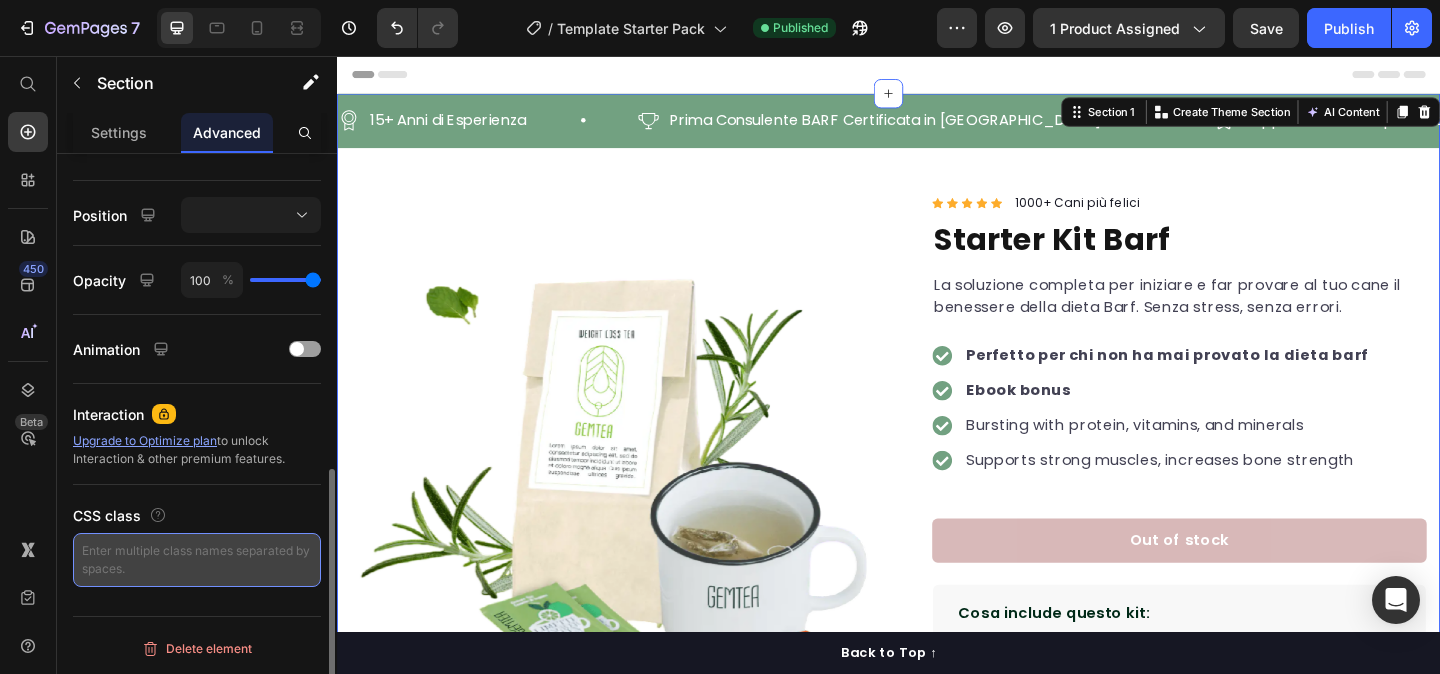 click at bounding box center [197, 560] 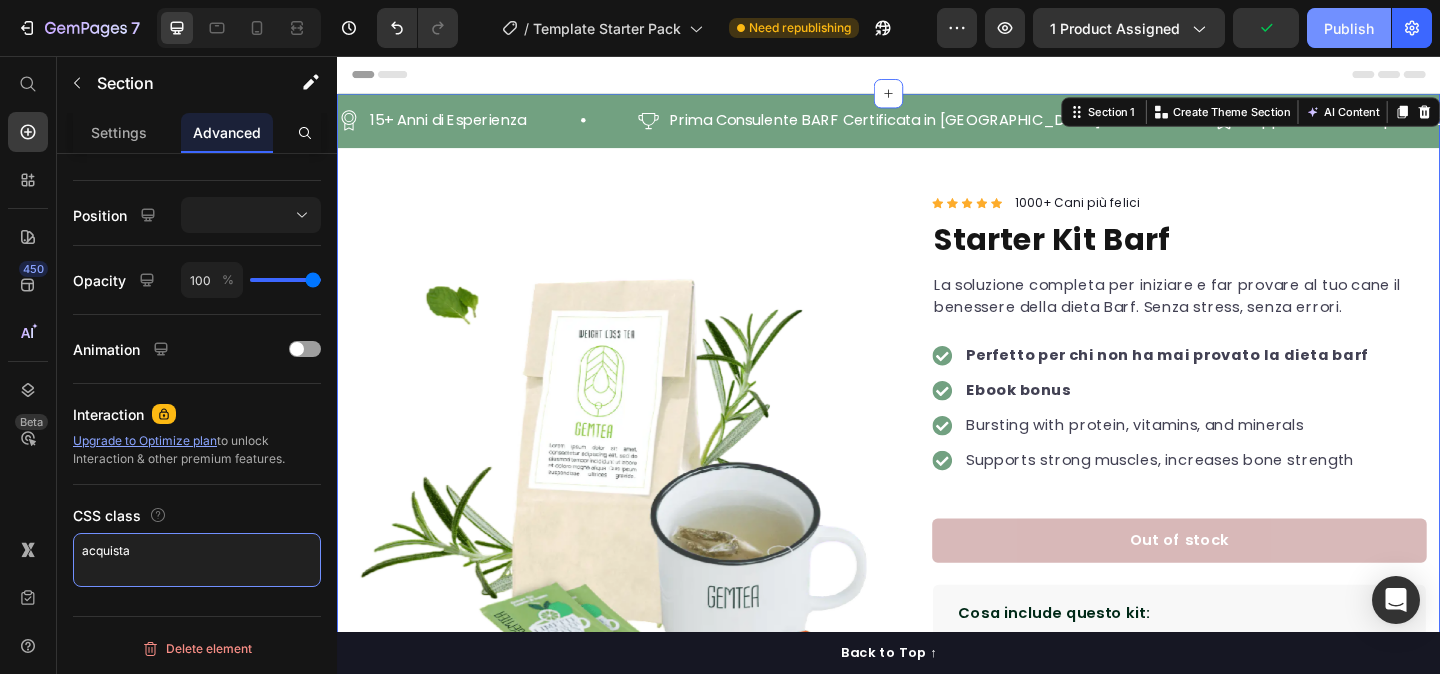 type on "acquista" 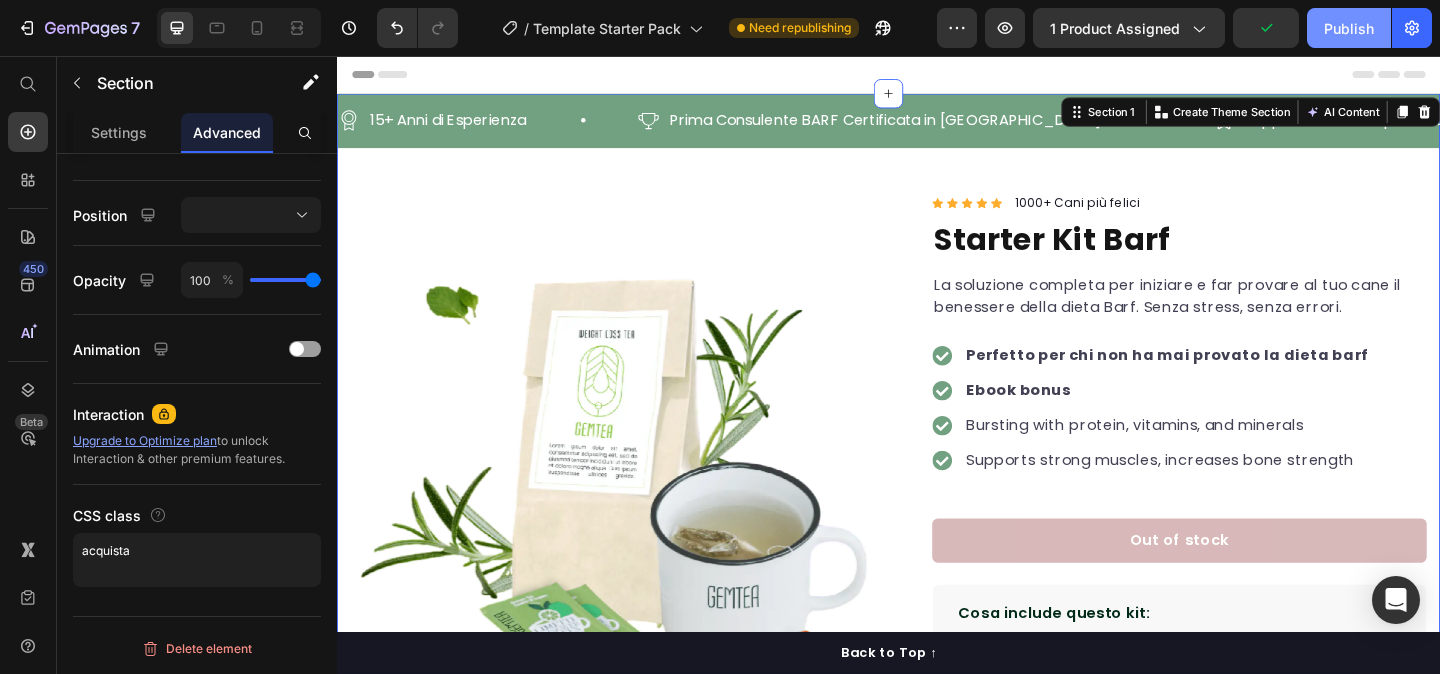 click on "Publish" at bounding box center [1349, 28] 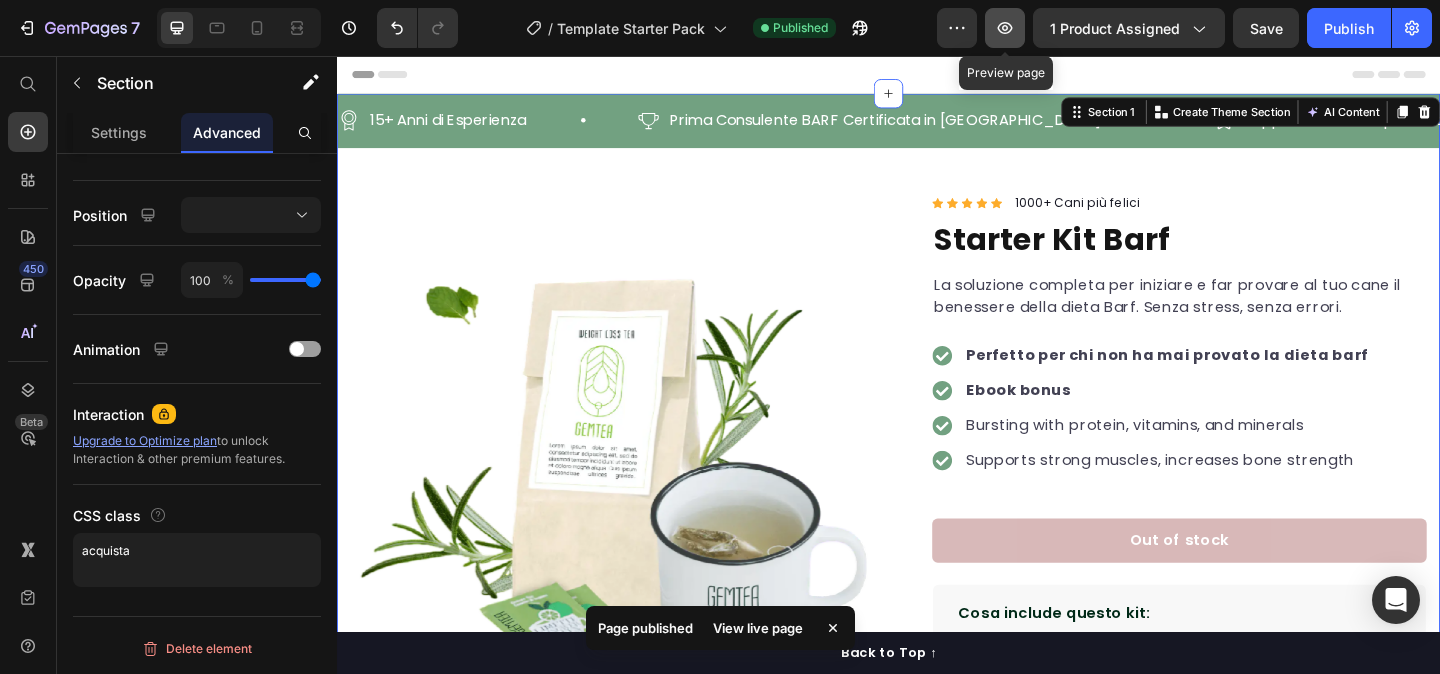 click 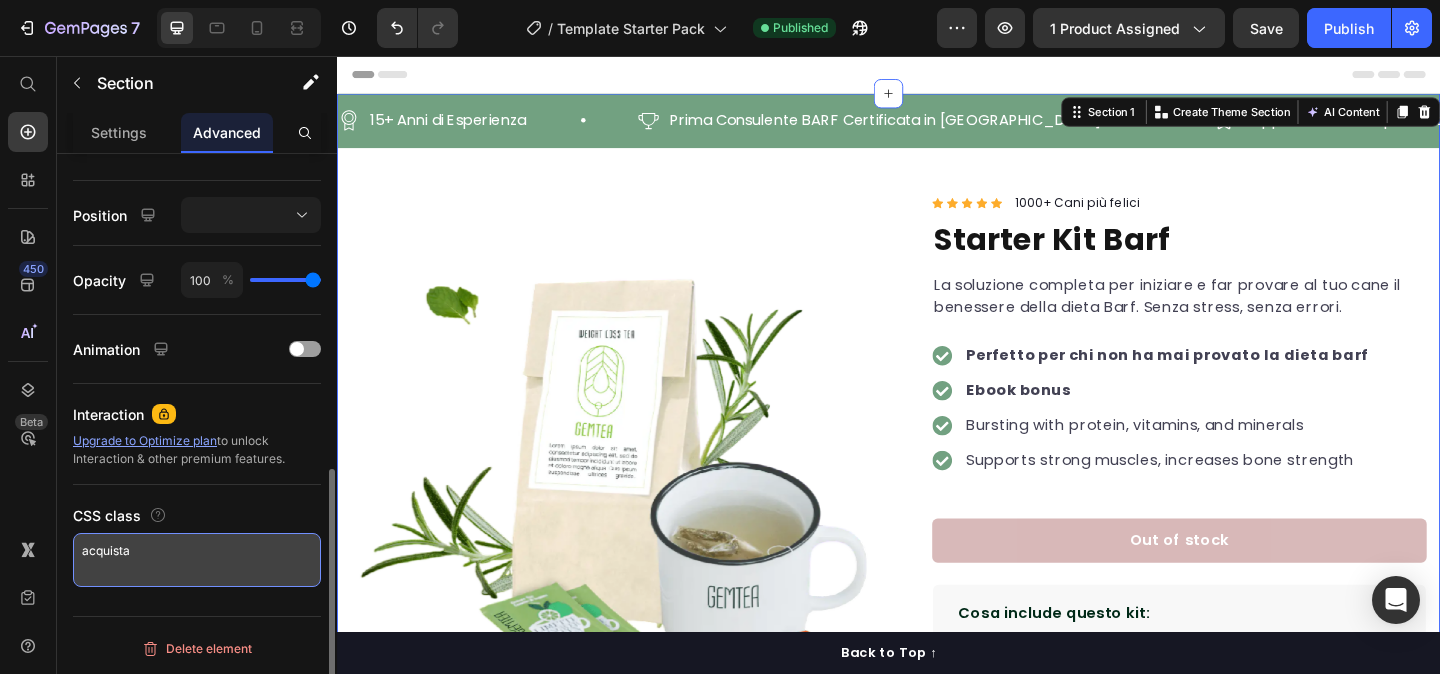 click on "acquista" at bounding box center [197, 560] 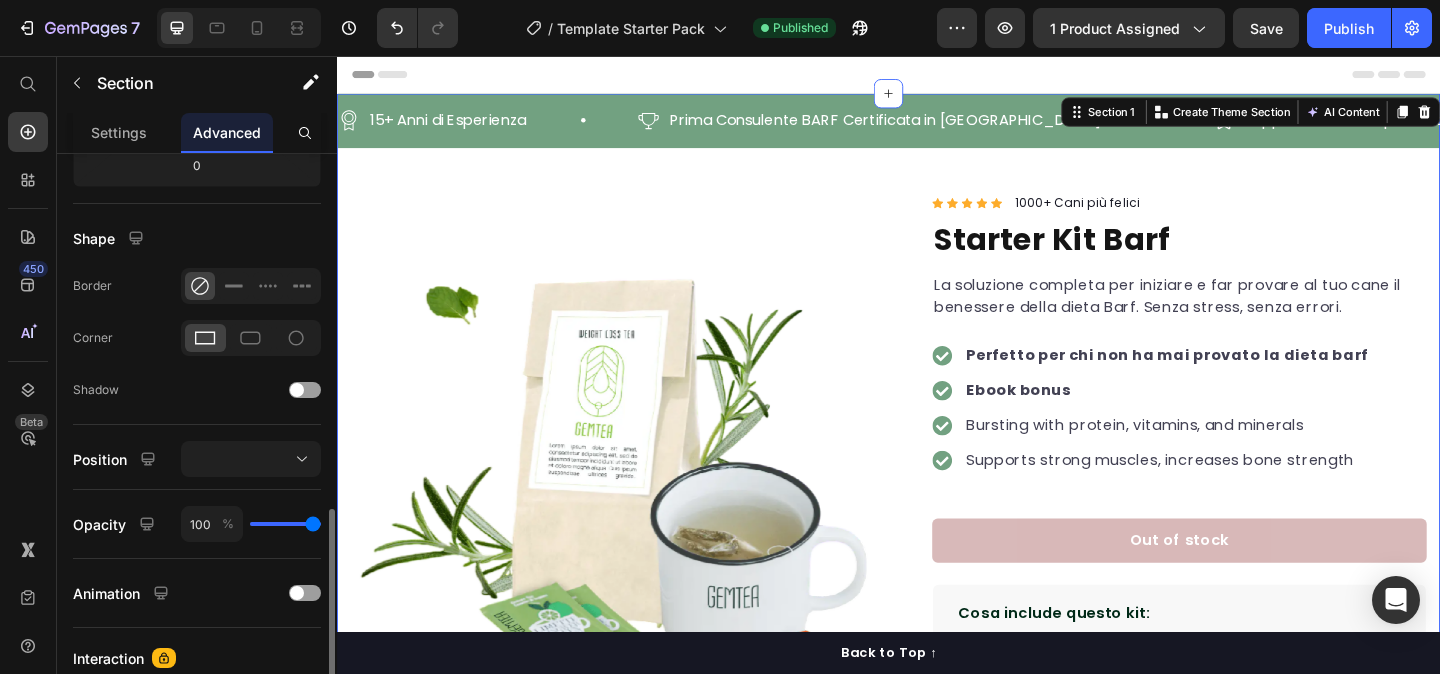 scroll, scrollTop: 0, scrollLeft: 0, axis: both 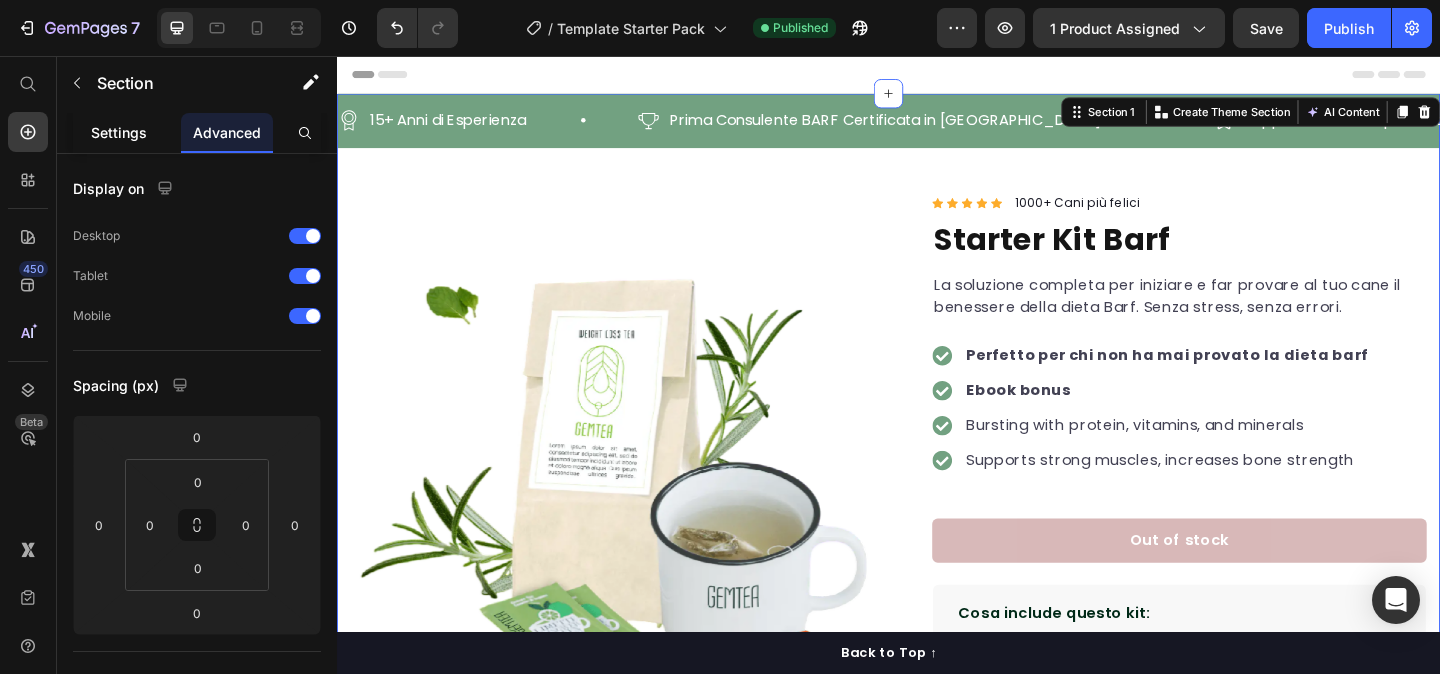 type 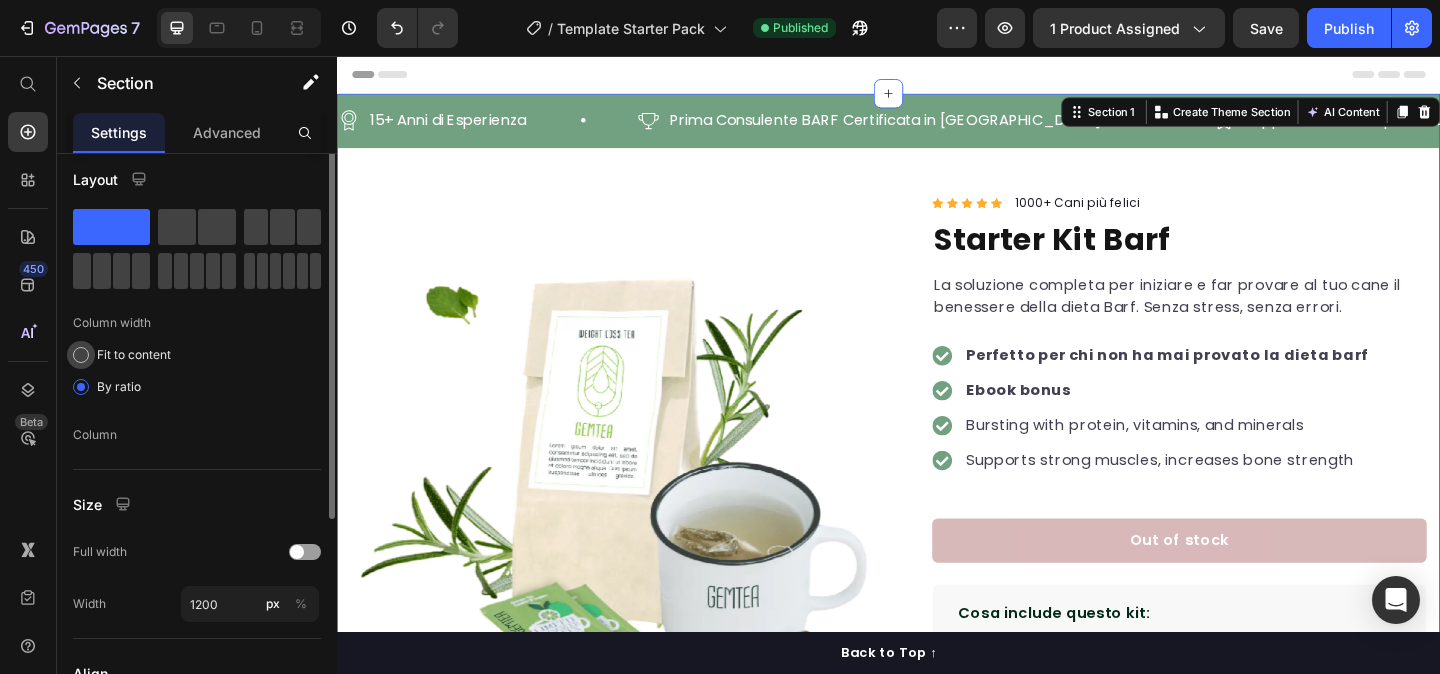 scroll, scrollTop: 0, scrollLeft: 0, axis: both 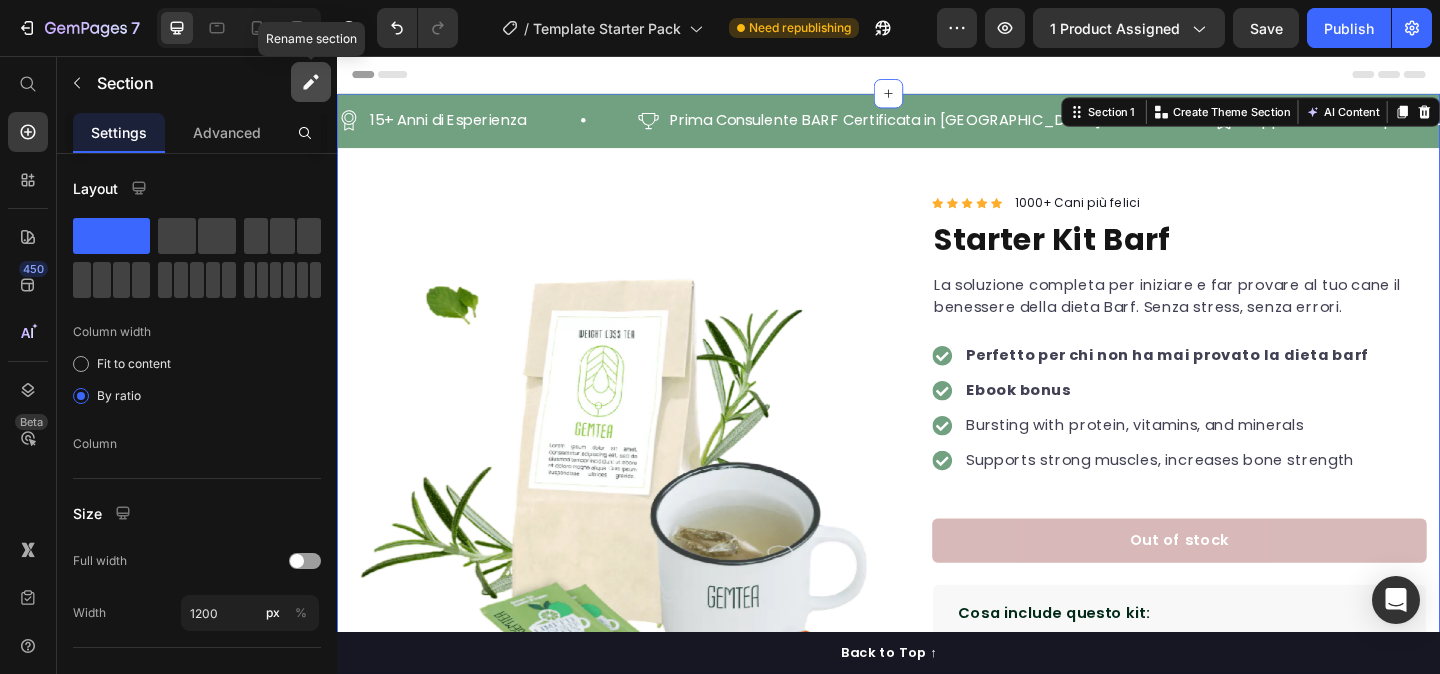 click 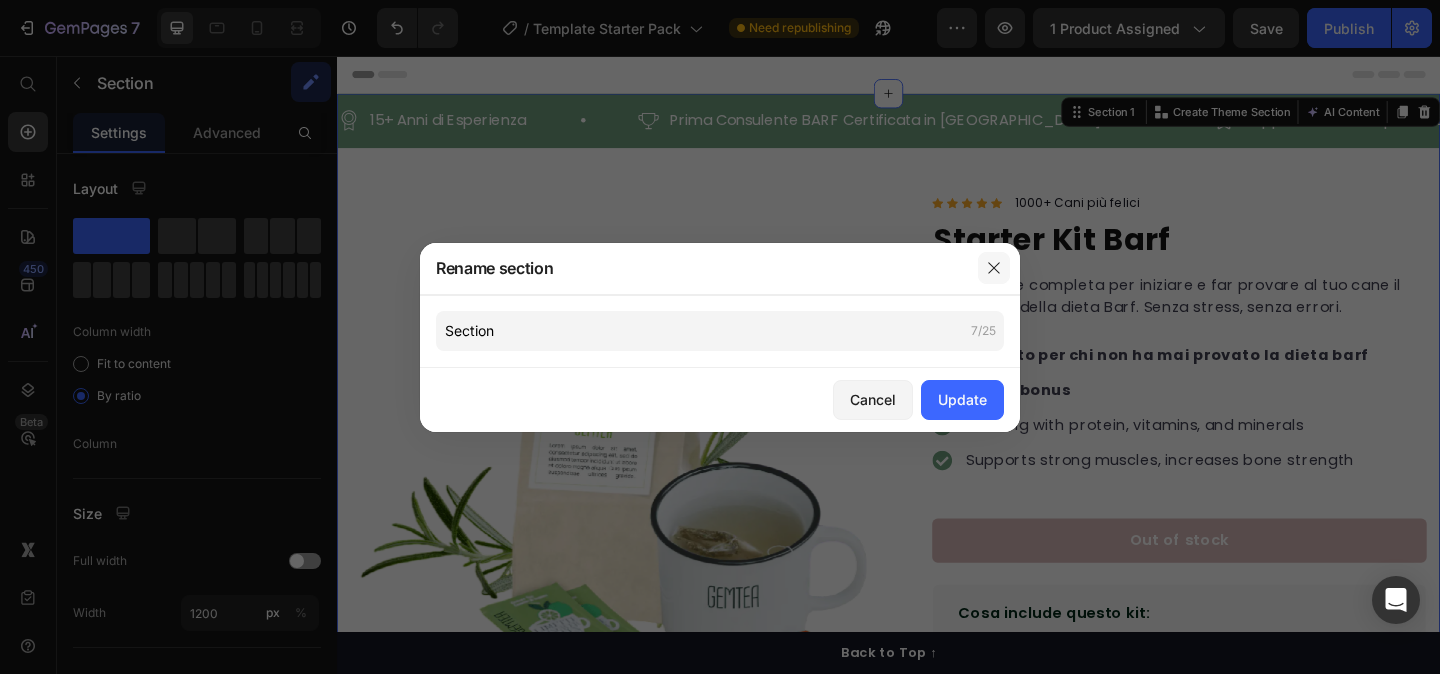 drag, startPoint x: 1007, startPoint y: 273, endPoint x: 729, endPoint y: 235, distance: 280.5851 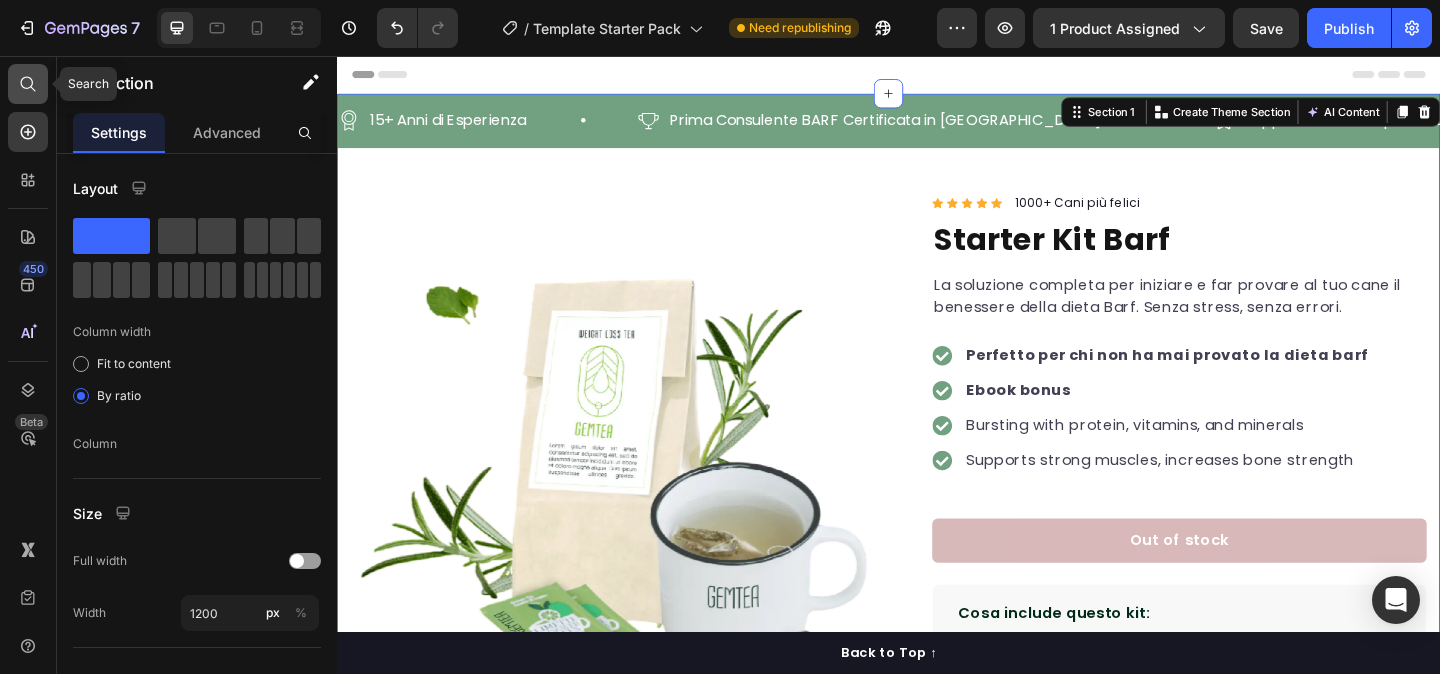 click 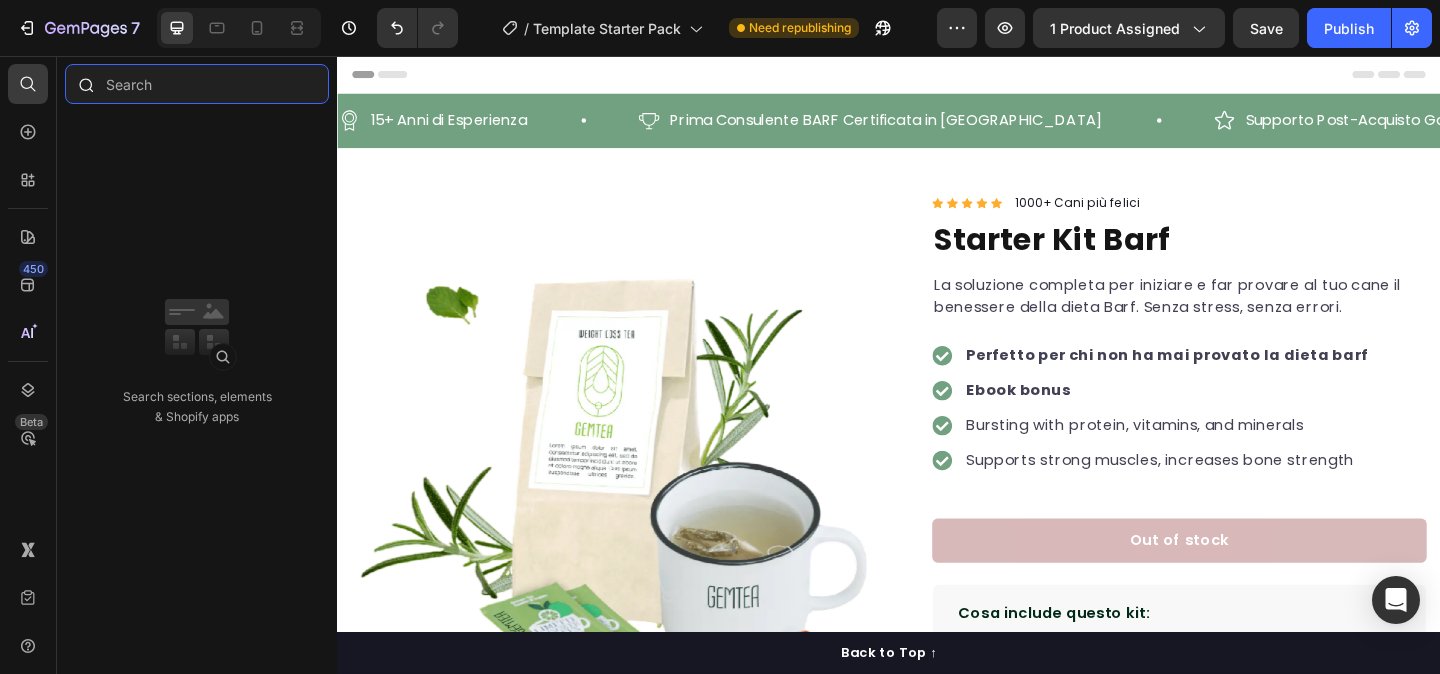 click at bounding box center (197, 84) 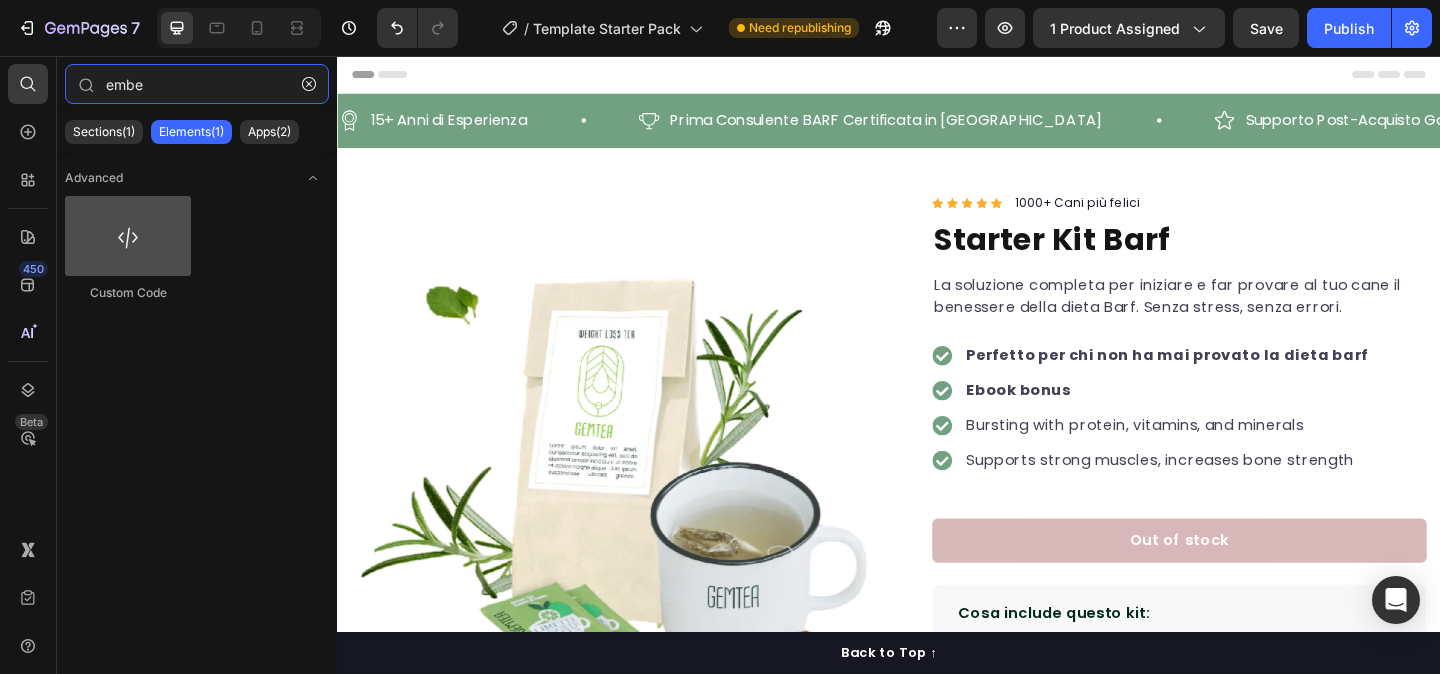 type on "embe" 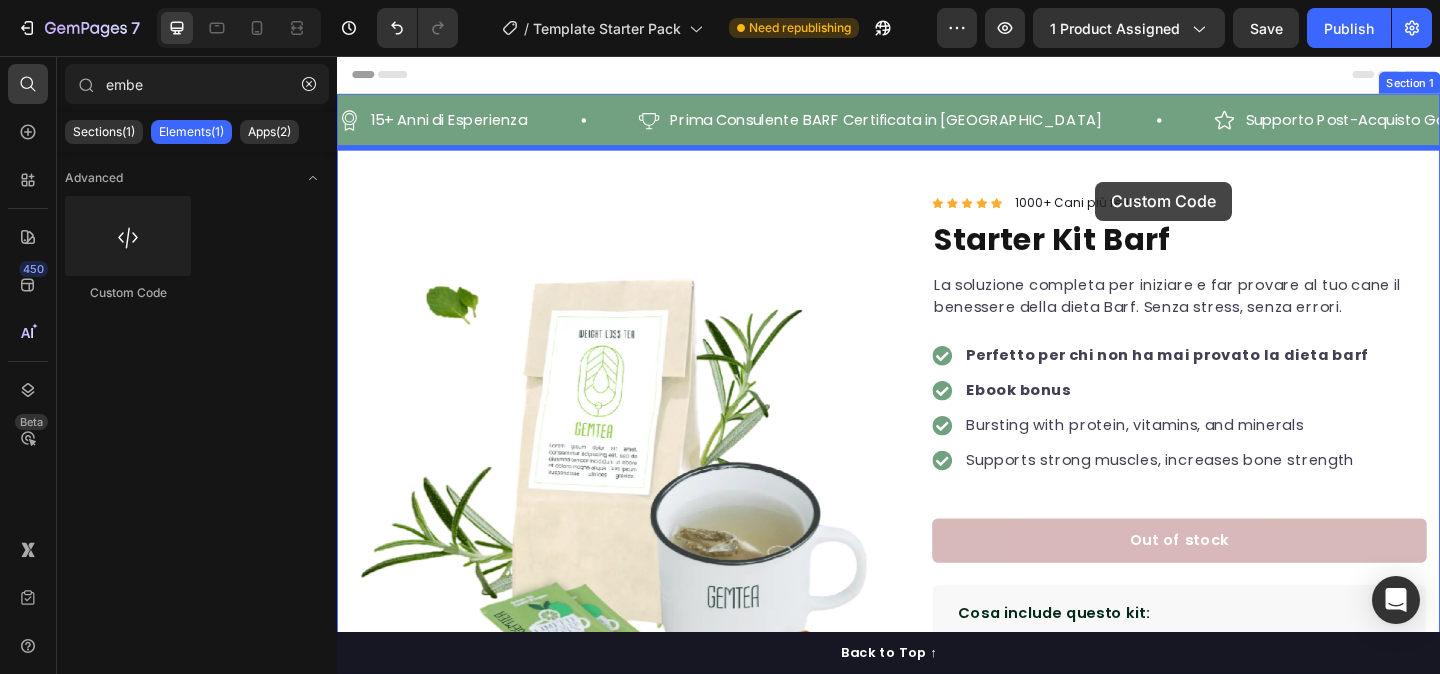 drag, startPoint x: 496, startPoint y: 287, endPoint x: 1162, endPoint y: 193, distance: 672.60095 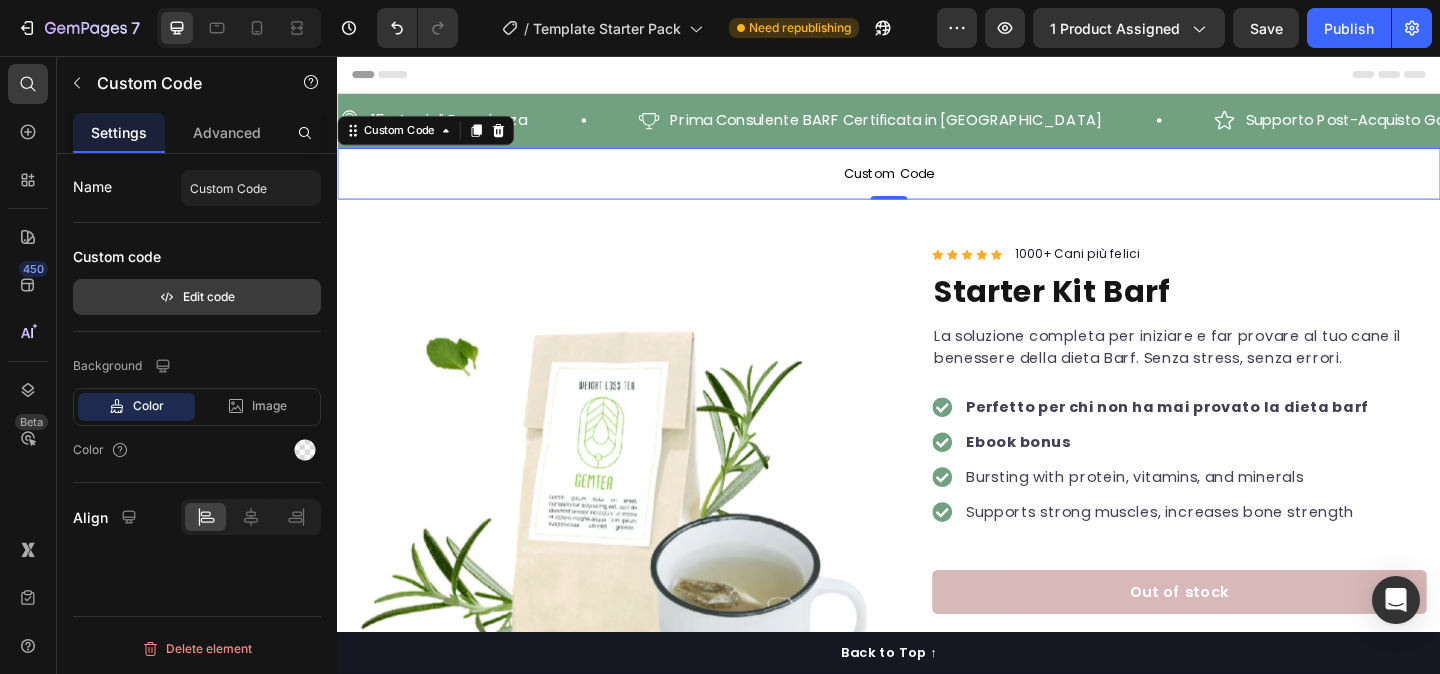 click 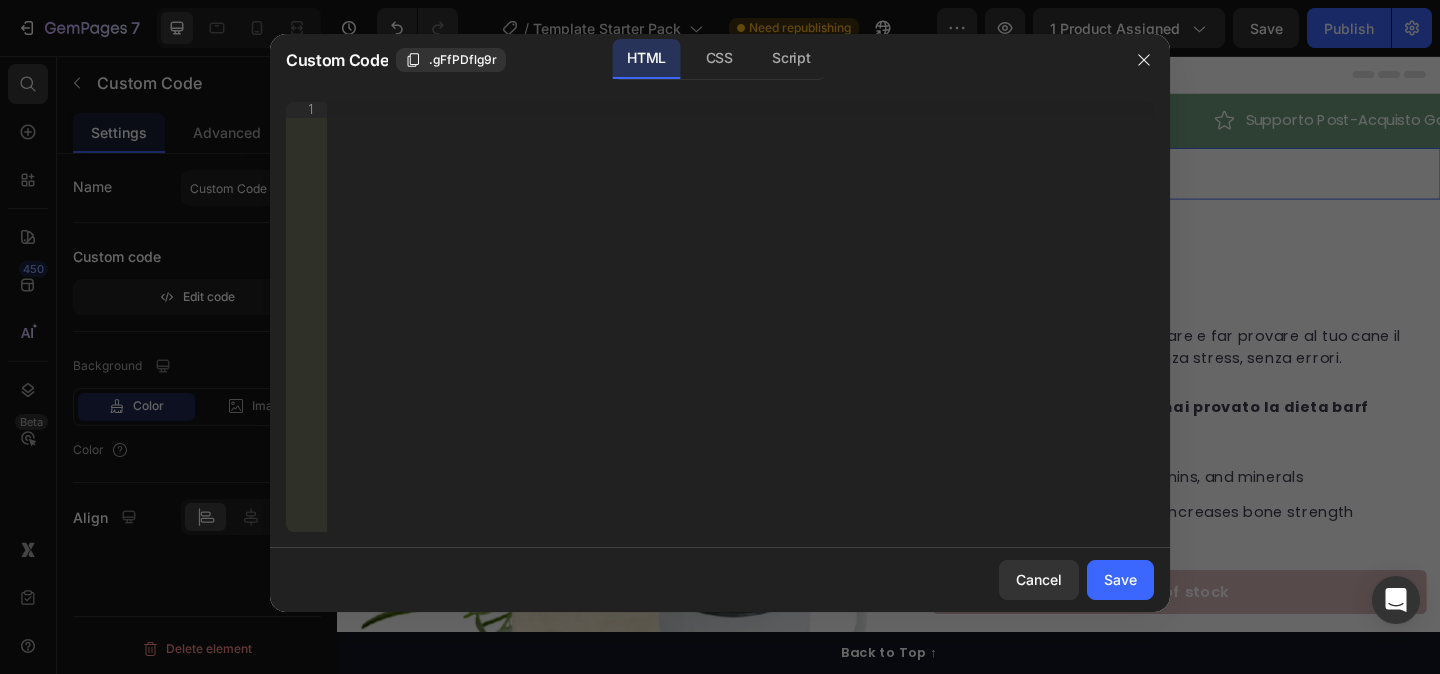 click on "Insert the 3rd-party installation code, HTML code, or Liquid code to display custom content." at bounding box center (740, 333) 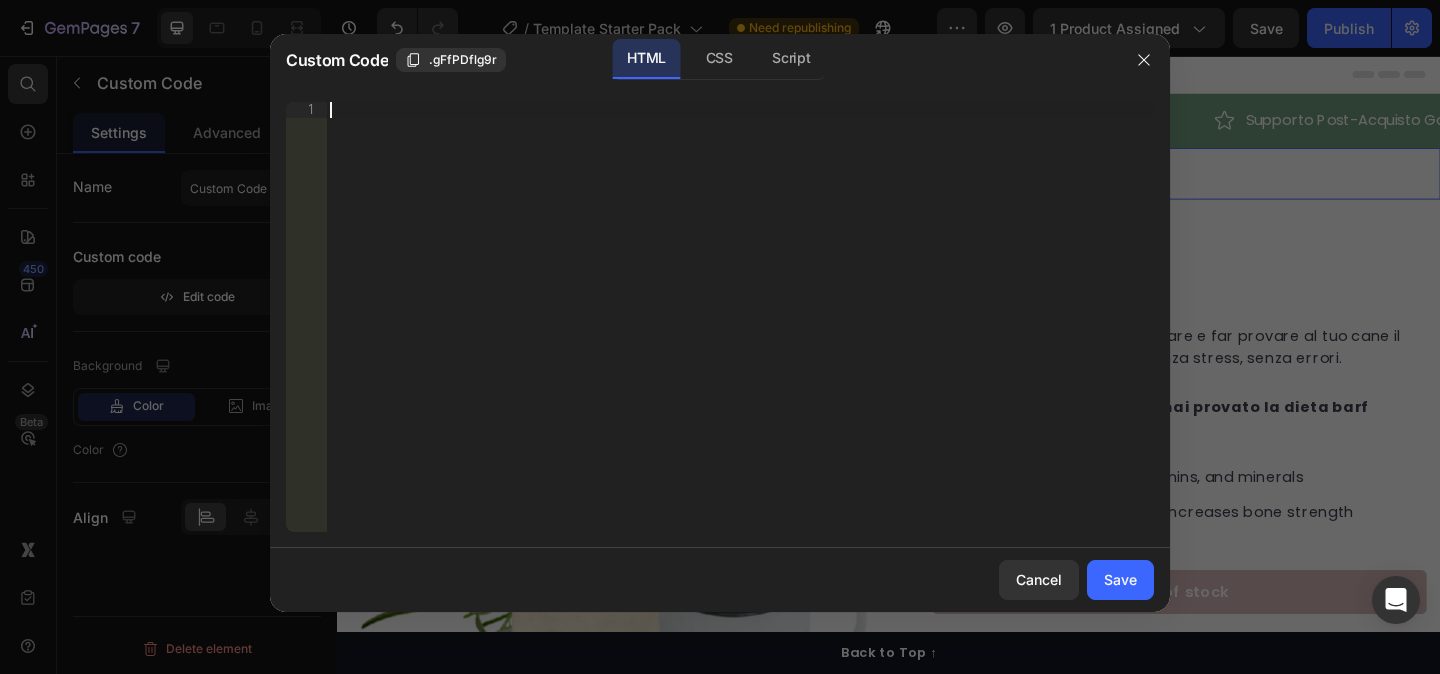 paste on "<div id="sezione-contatti"></div>" 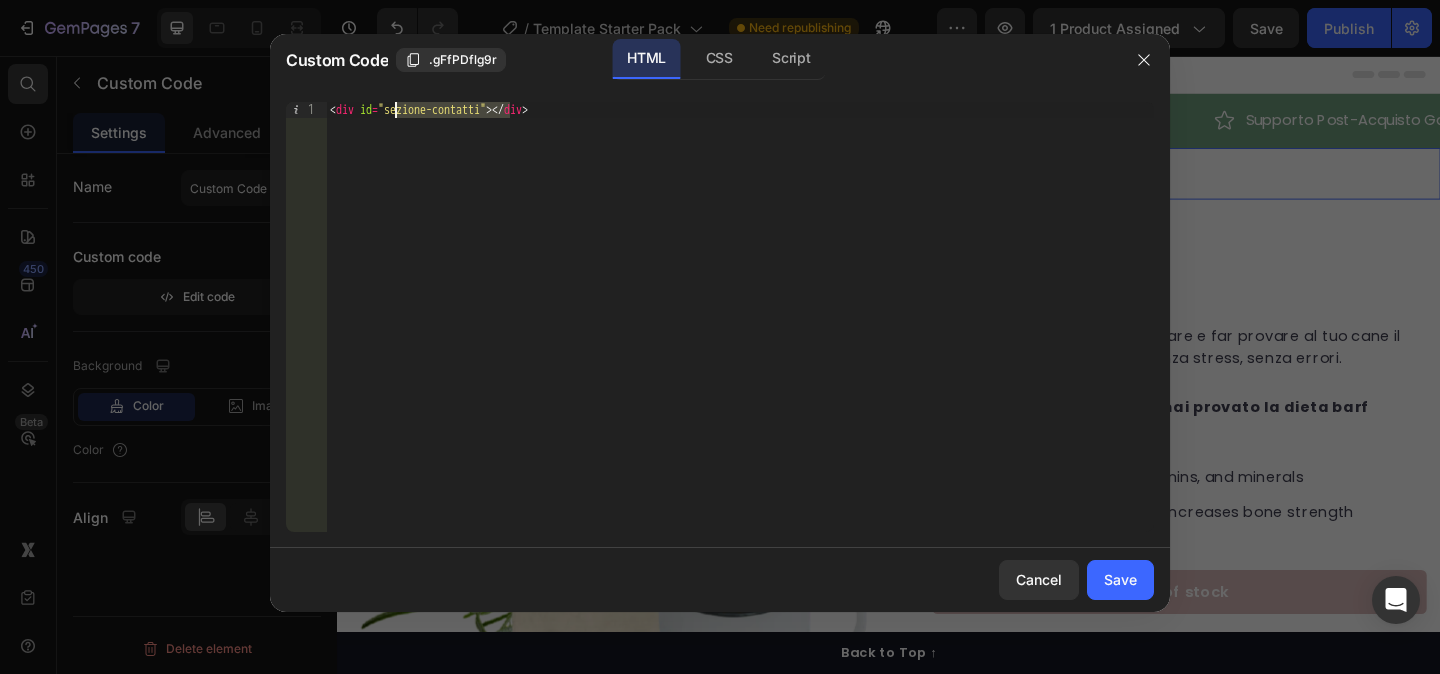 drag, startPoint x: 509, startPoint y: 108, endPoint x: 394, endPoint y: 110, distance: 115.01739 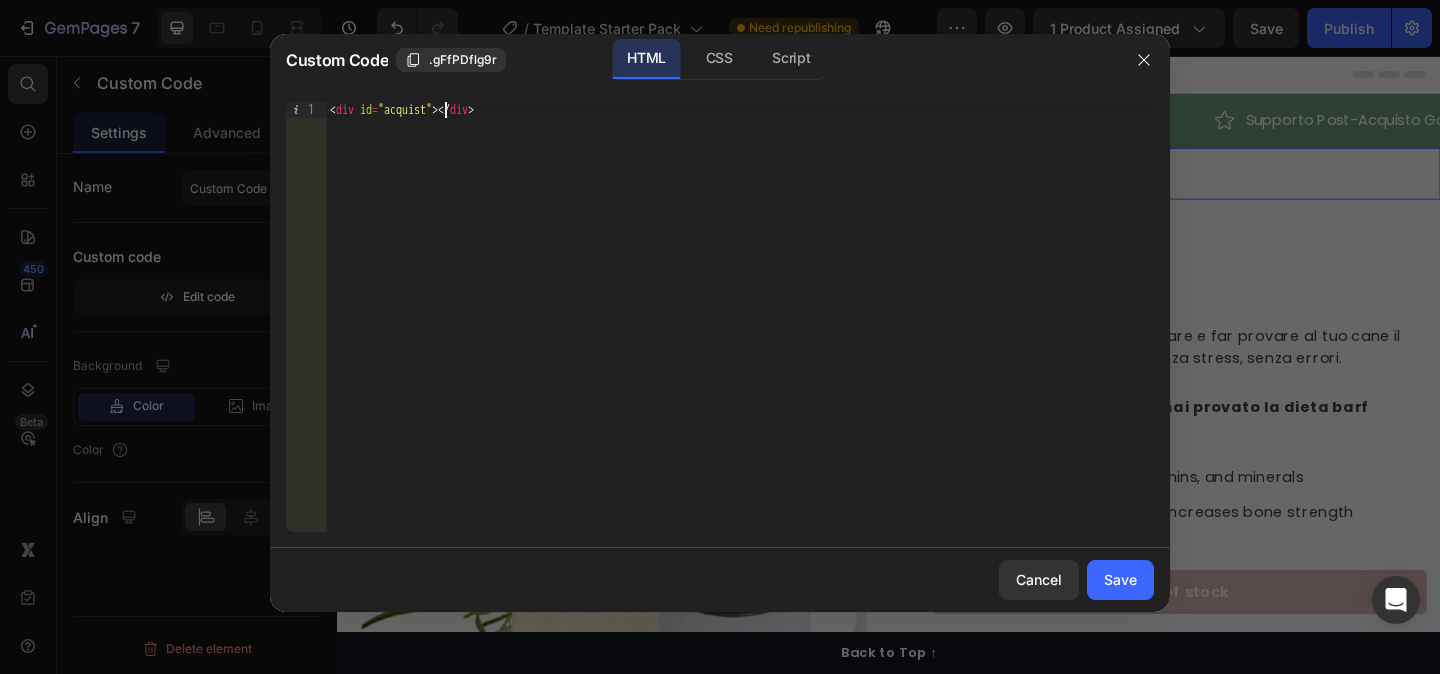 scroll, scrollTop: 0, scrollLeft: 9, axis: horizontal 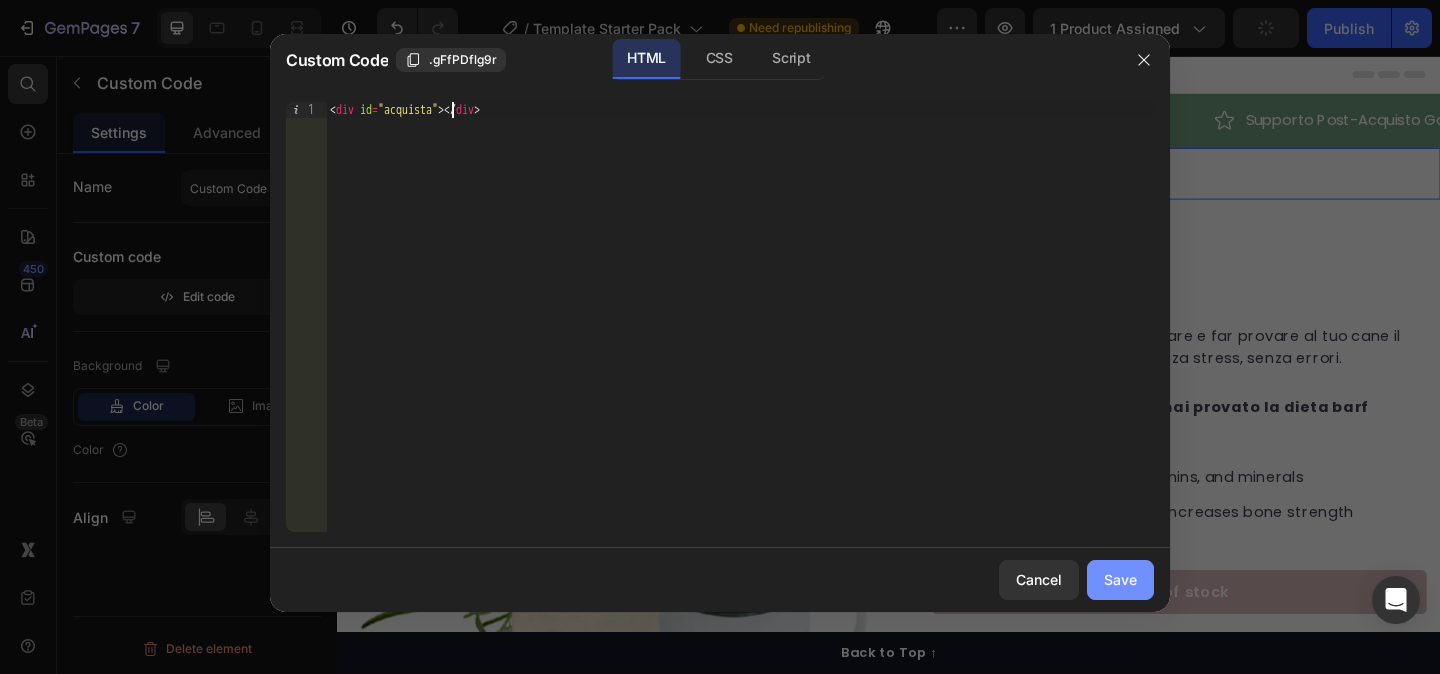 type on "<div id="acquista"></div>" 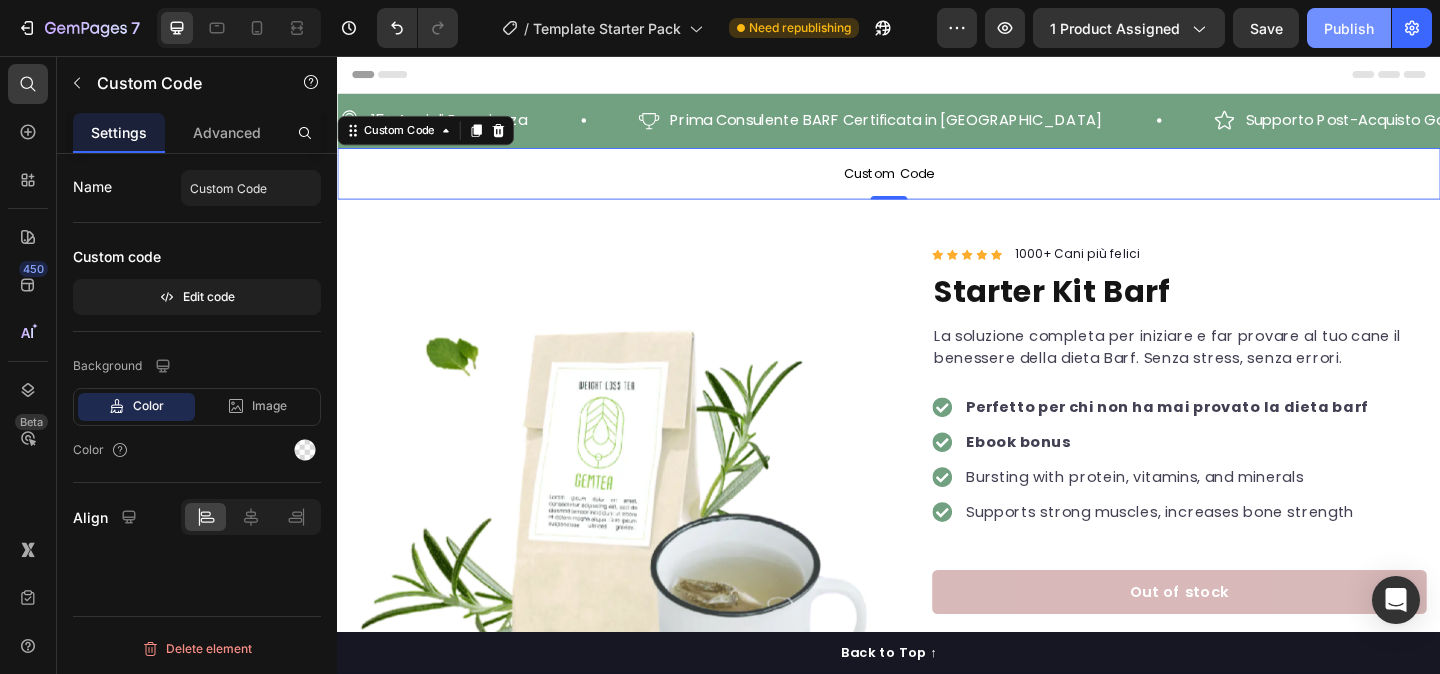 click on "Publish" at bounding box center (1349, 28) 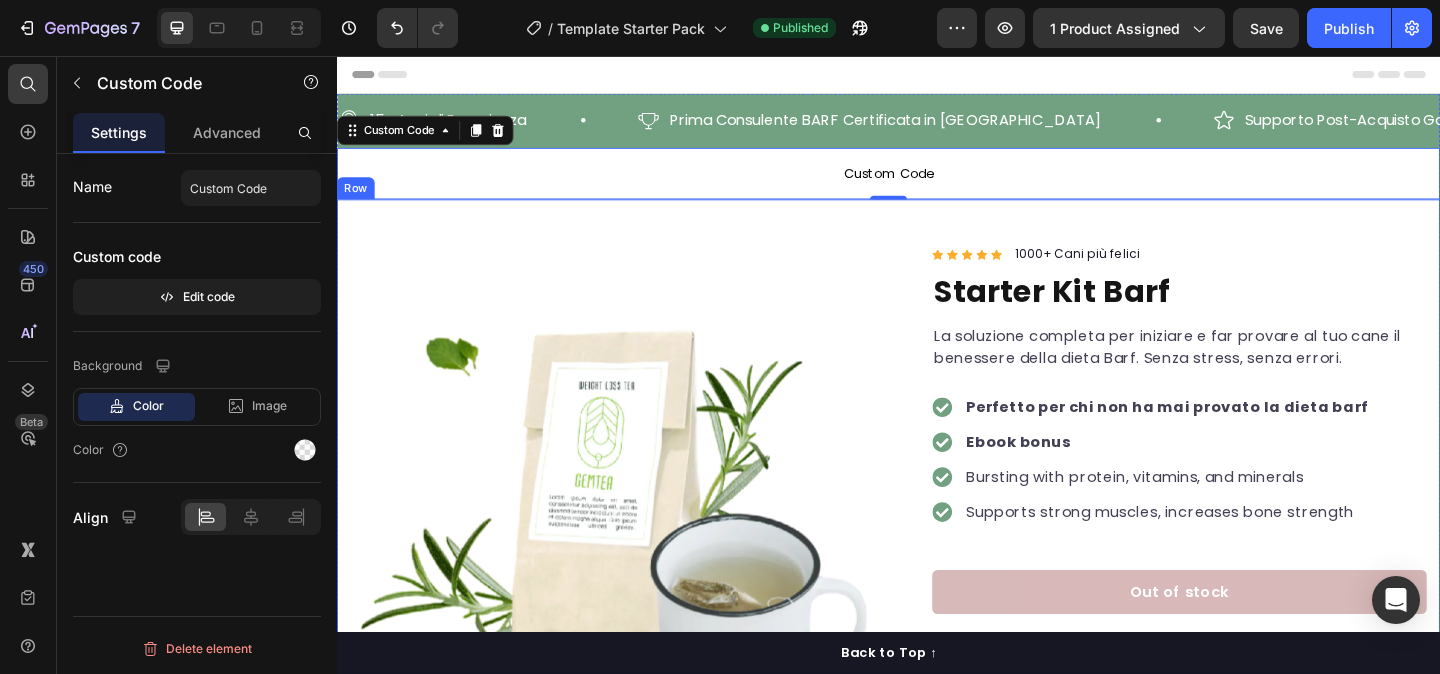 click on "Custom Code" at bounding box center (937, 184) 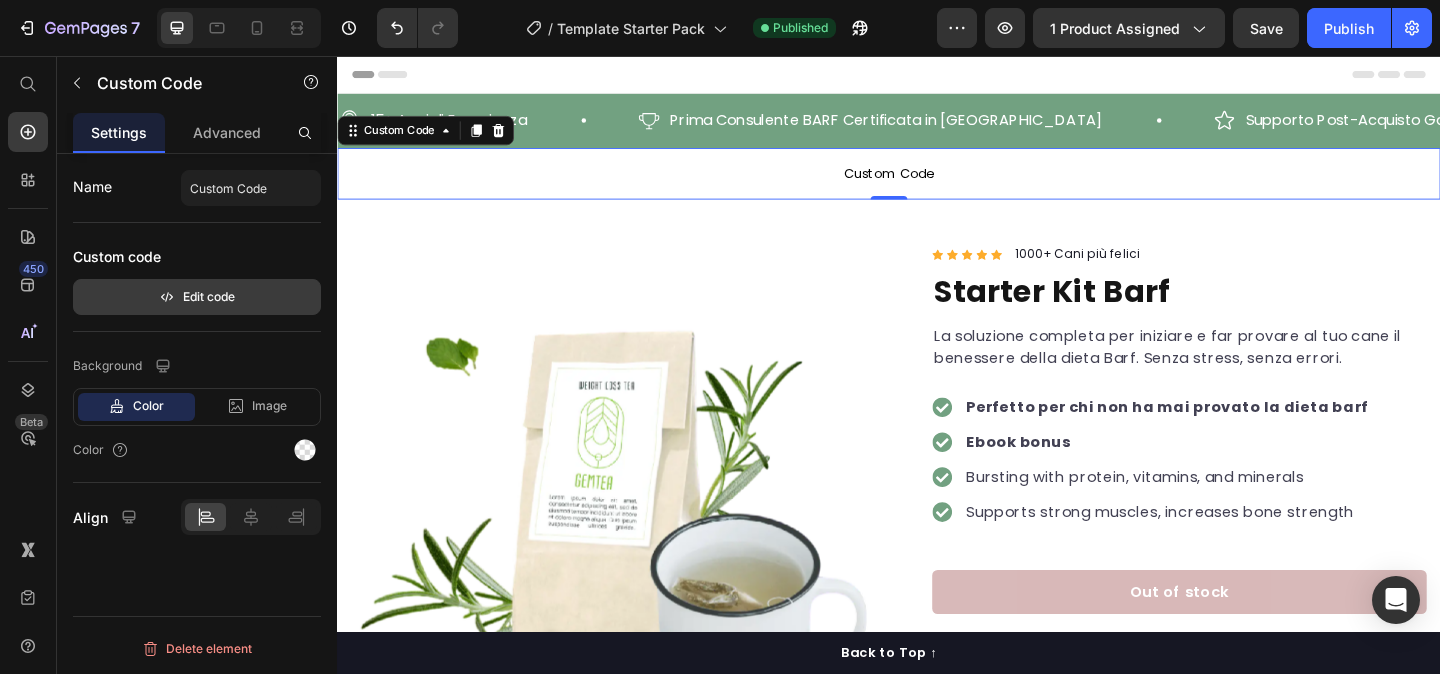 click on "Edit code" at bounding box center [197, 297] 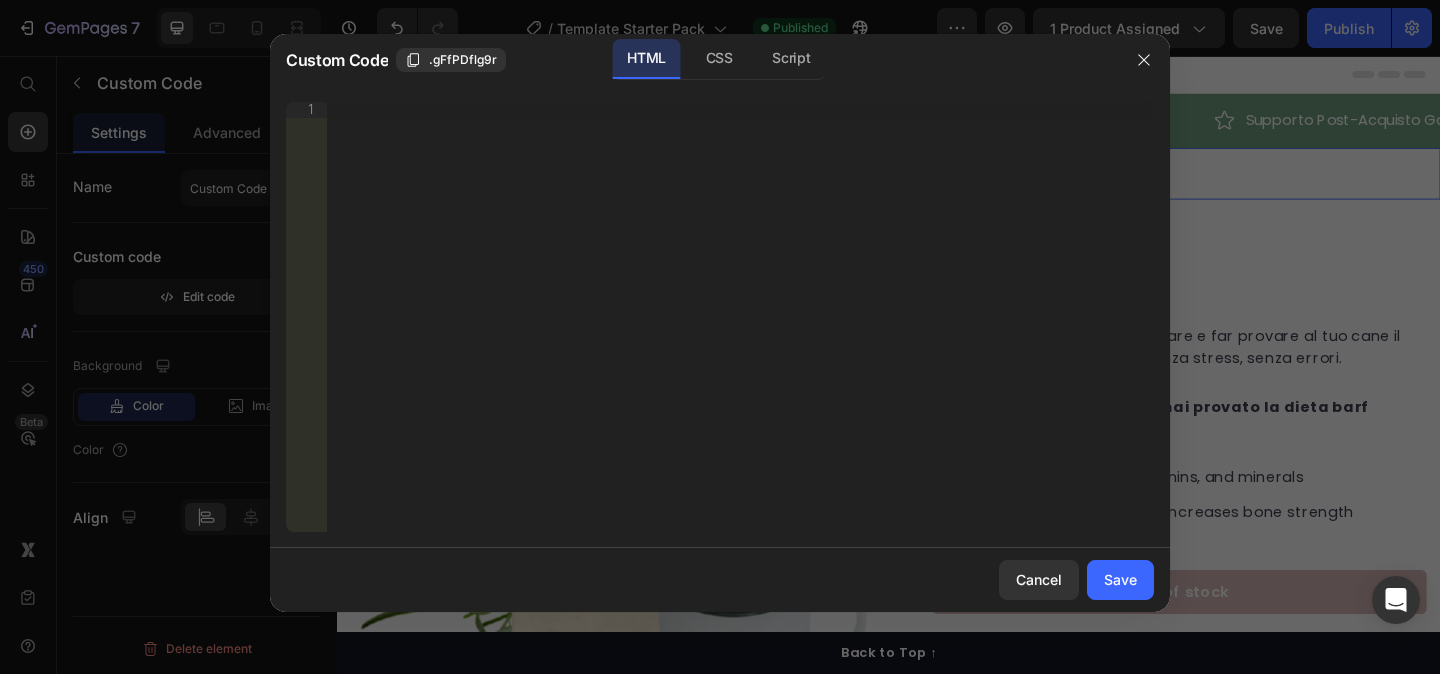 type 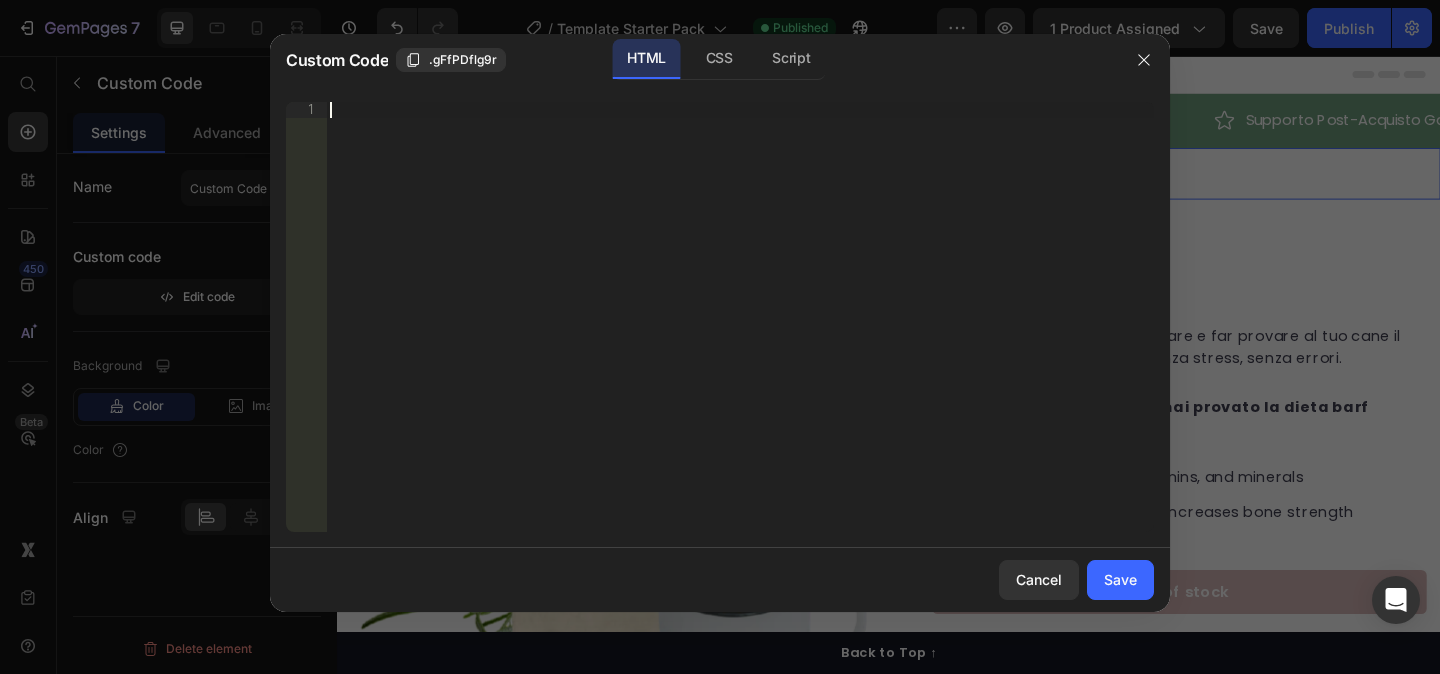 click on "Insert the 3rd-party installation code, HTML code, or Liquid code to display custom content." at bounding box center [740, 333] 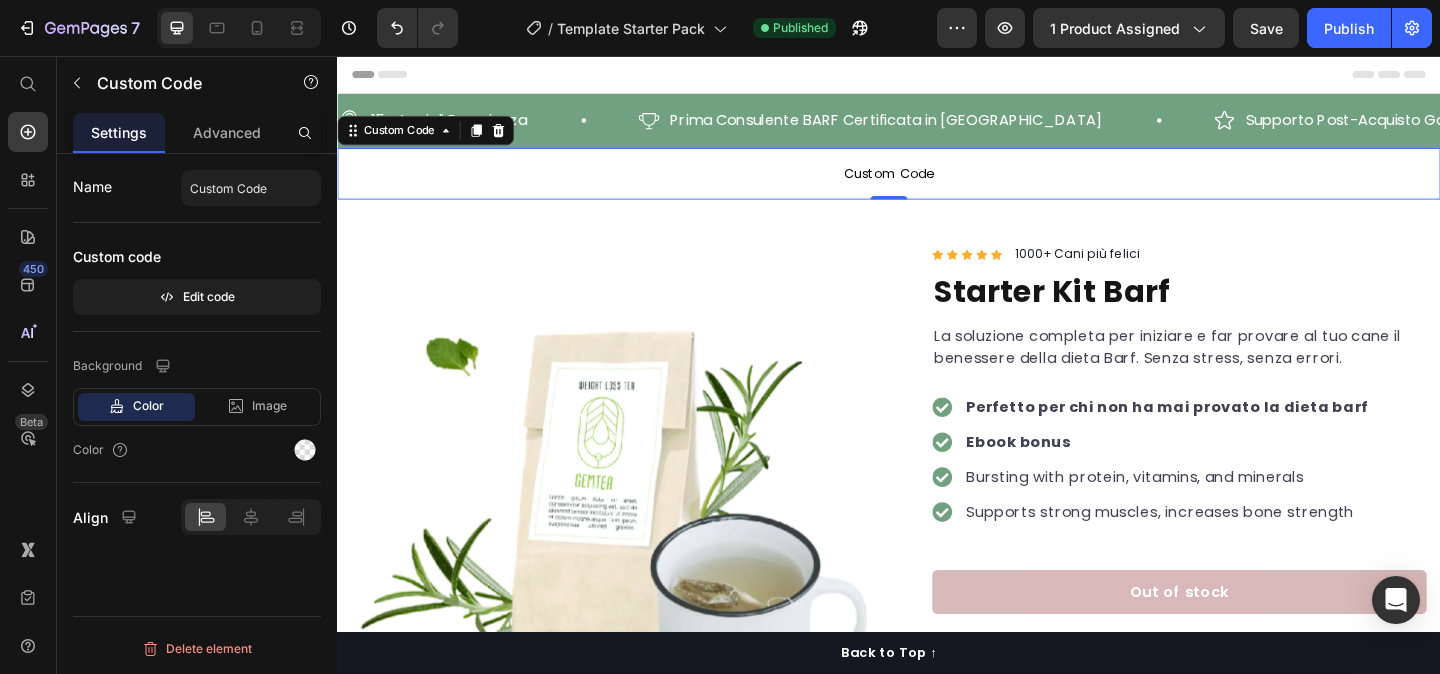 click on "Custom Code" at bounding box center (937, 184) 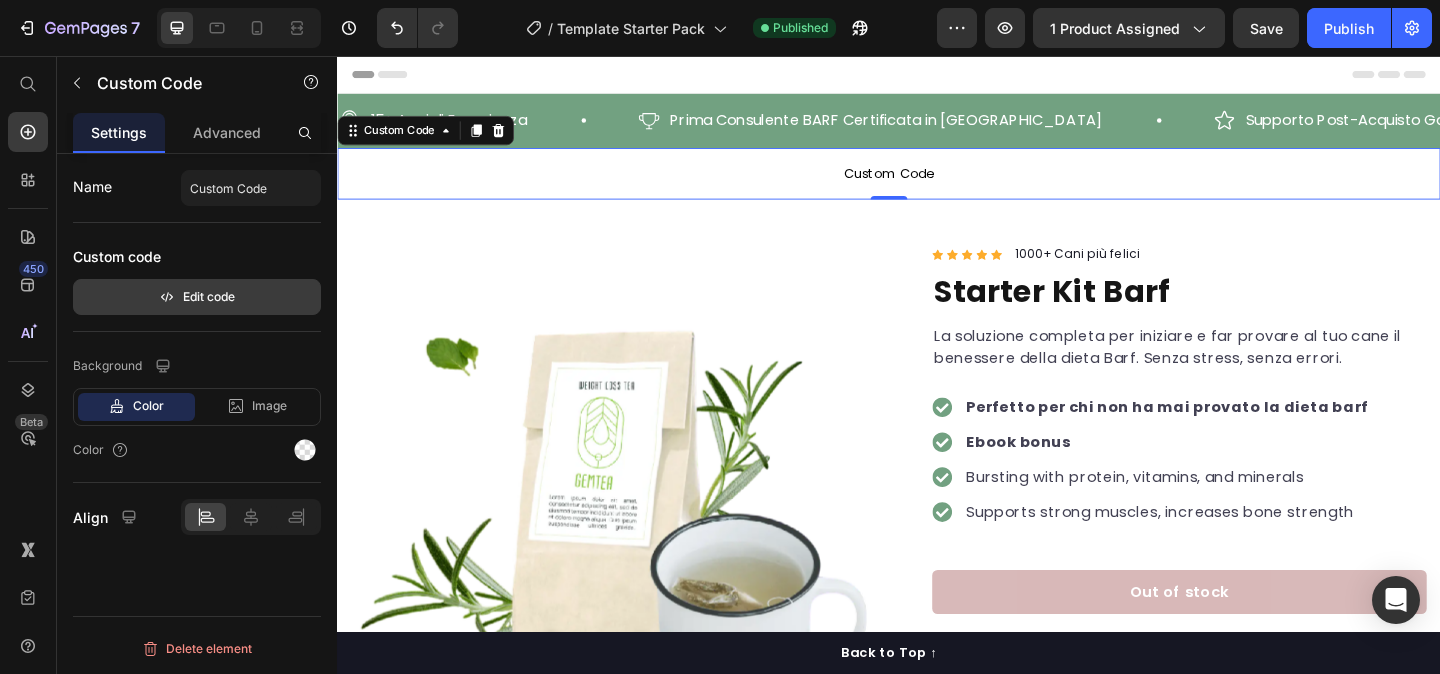 click on "Edit code" at bounding box center (197, 297) 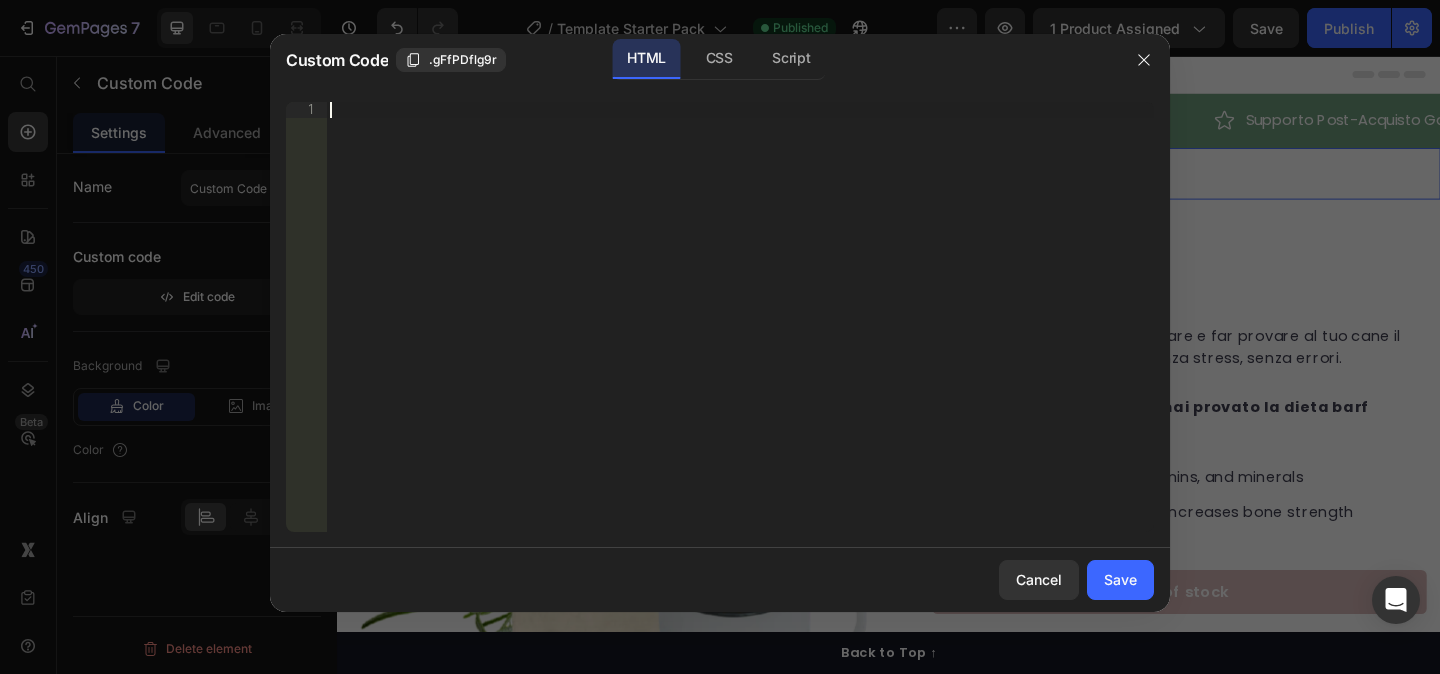 click on "Insert the 3rd-party installation code, HTML code, or Liquid code to display custom content." at bounding box center (740, 333) 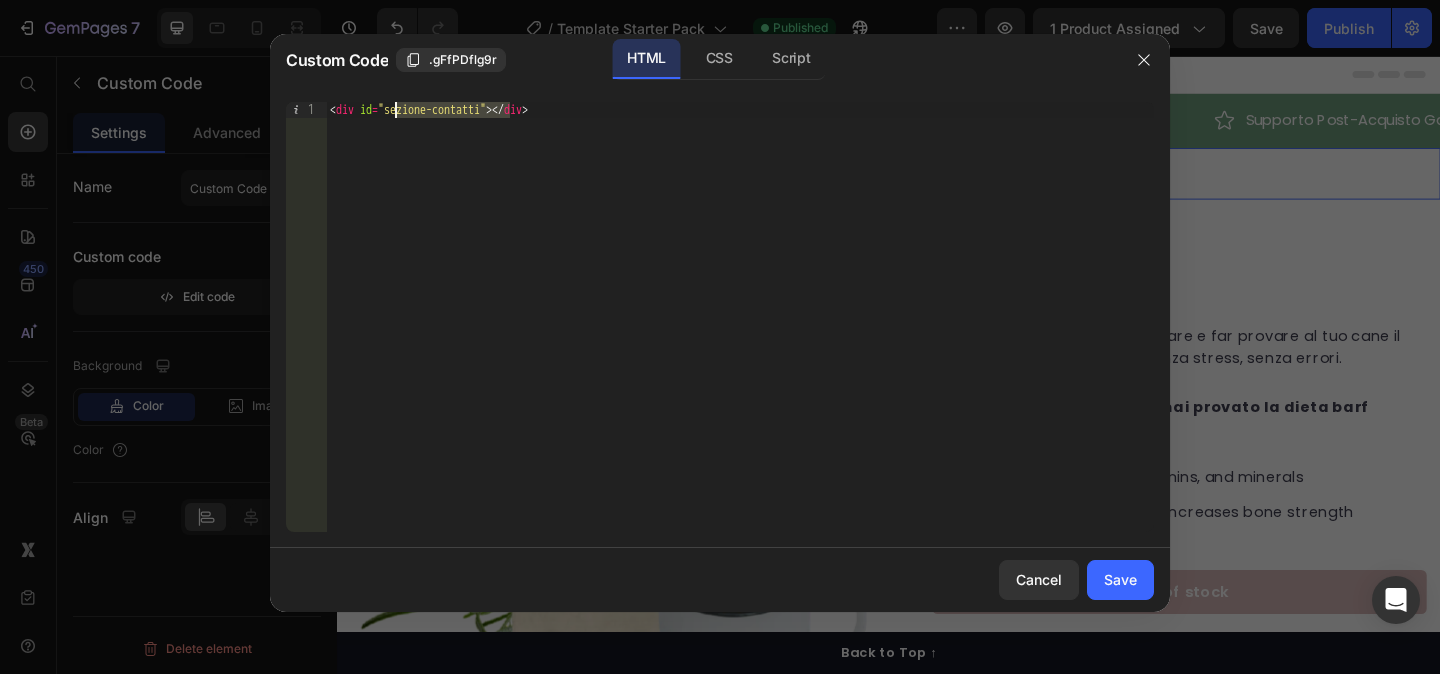 drag, startPoint x: 509, startPoint y: 111, endPoint x: 398, endPoint y: 113, distance: 111.01801 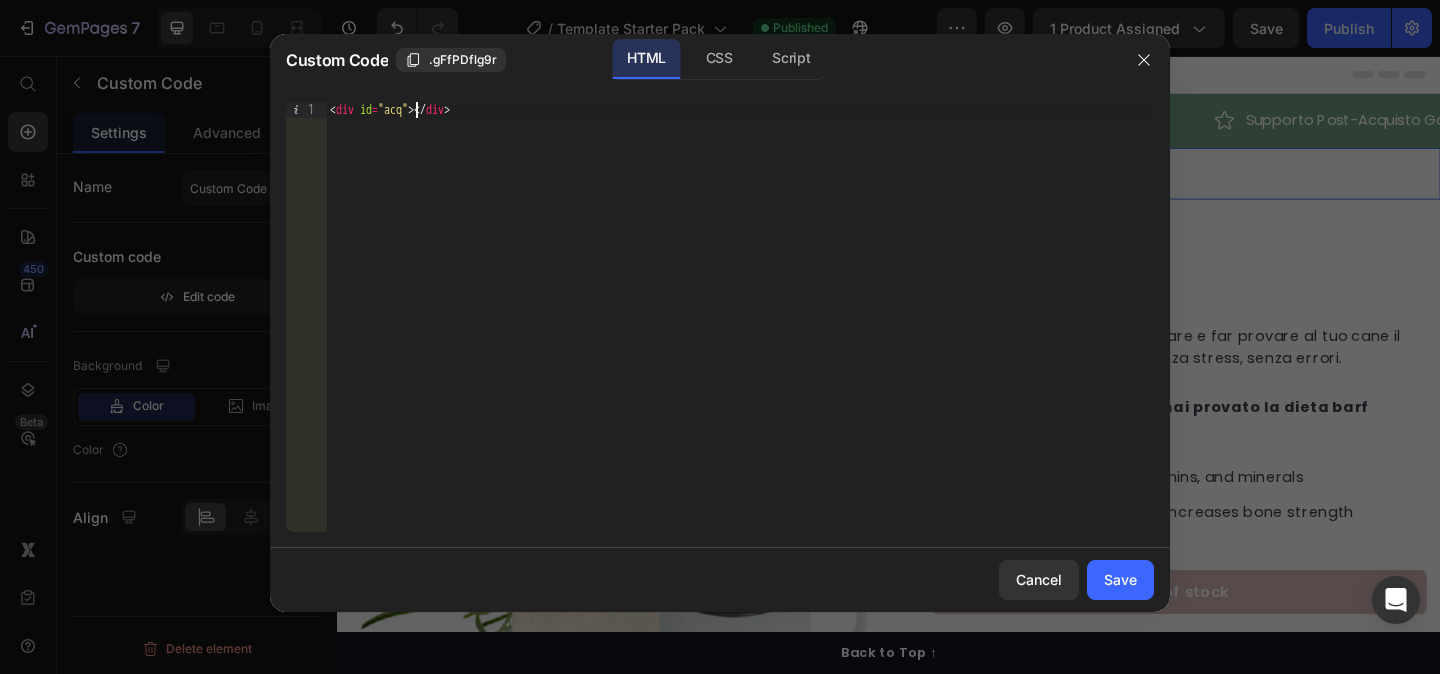 scroll, scrollTop: 0, scrollLeft: 7, axis: horizontal 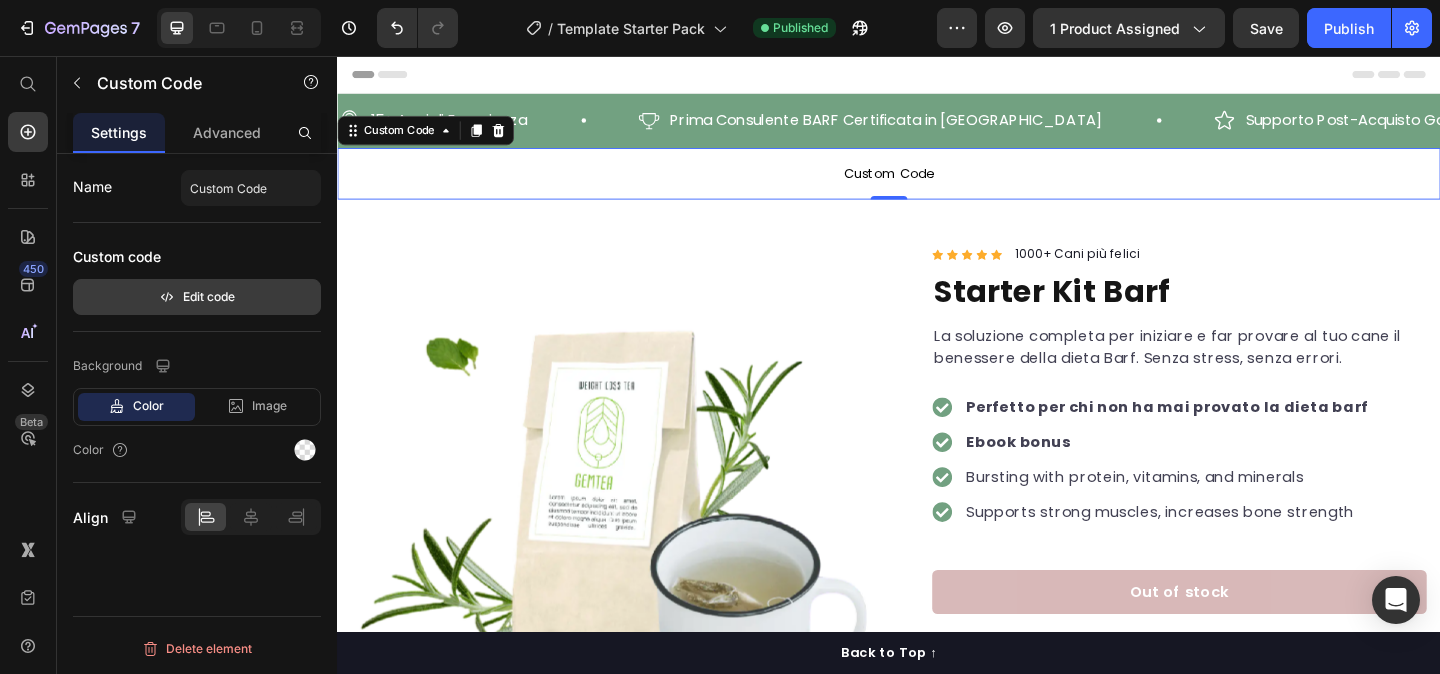 click on "Edit code" at bounding box center [197, 297] 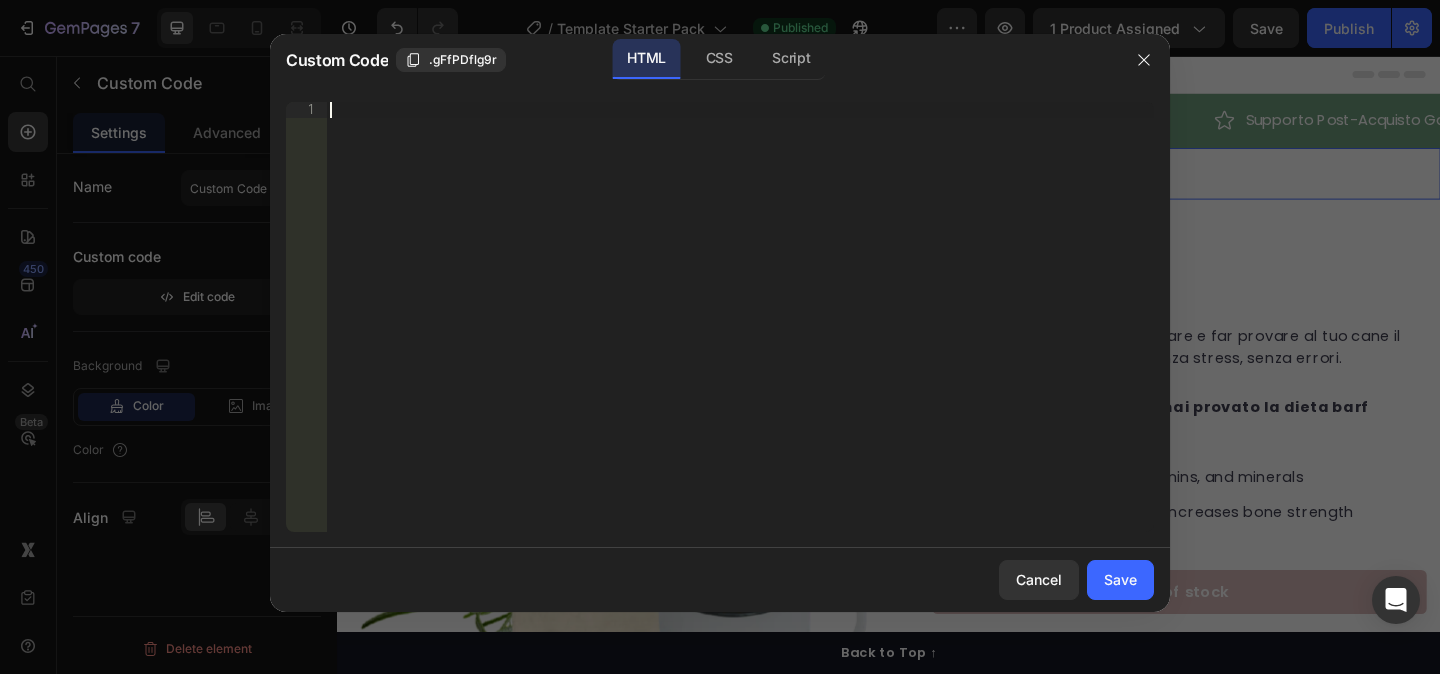 click on "Insert the 3rd-party installation code, HTML code, or Liquid code to display custom content." at bounding box center [740, 333] 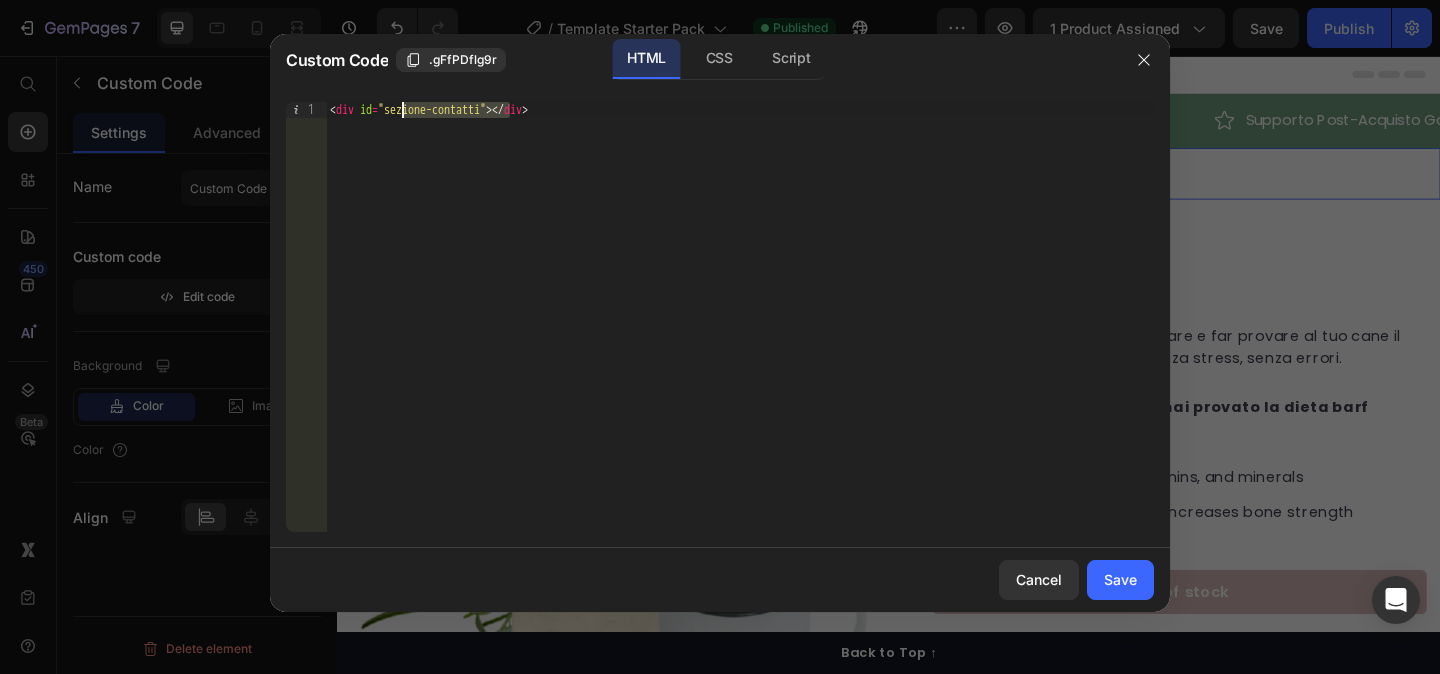 drag, startPoint x: 508, startPoint y: 113, endPoint x: 404, endPoint y: 114, distance: 104.00481 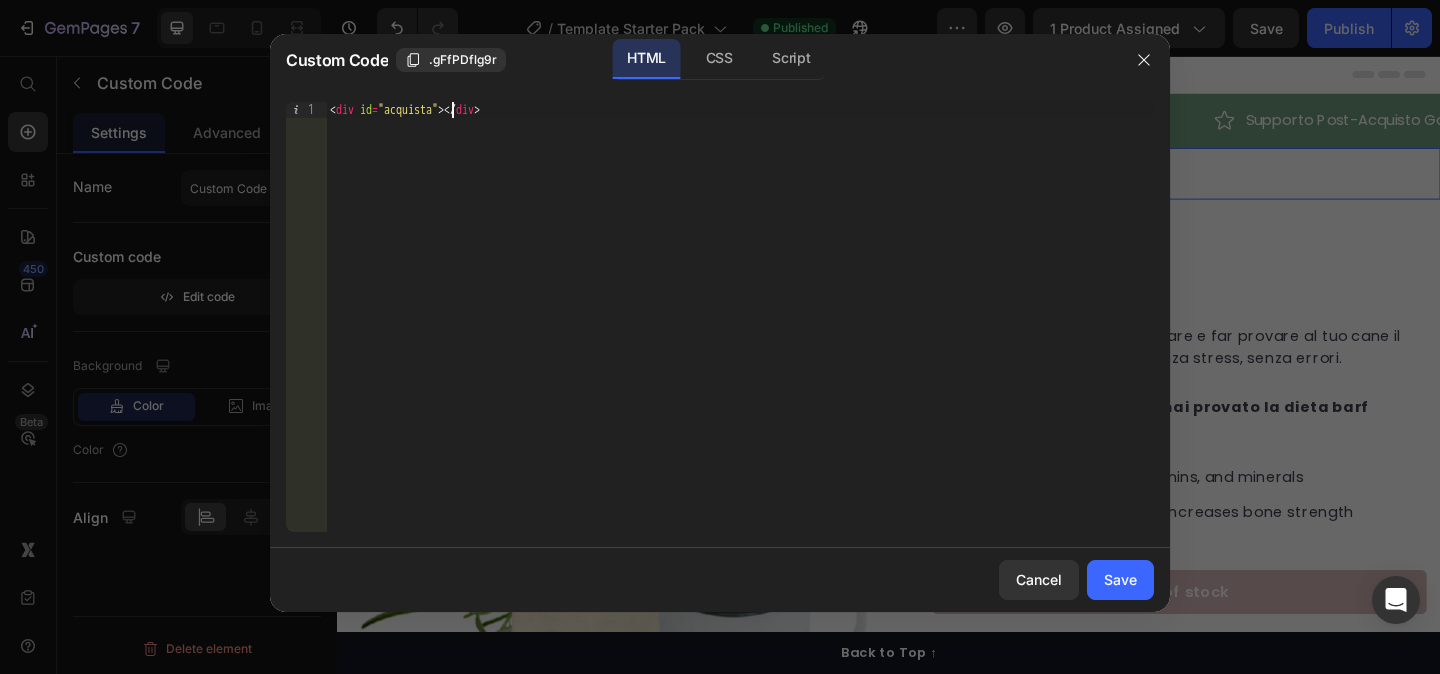 scroll, scrollTop: 0, scrollLeft: 9, axis: horizontal 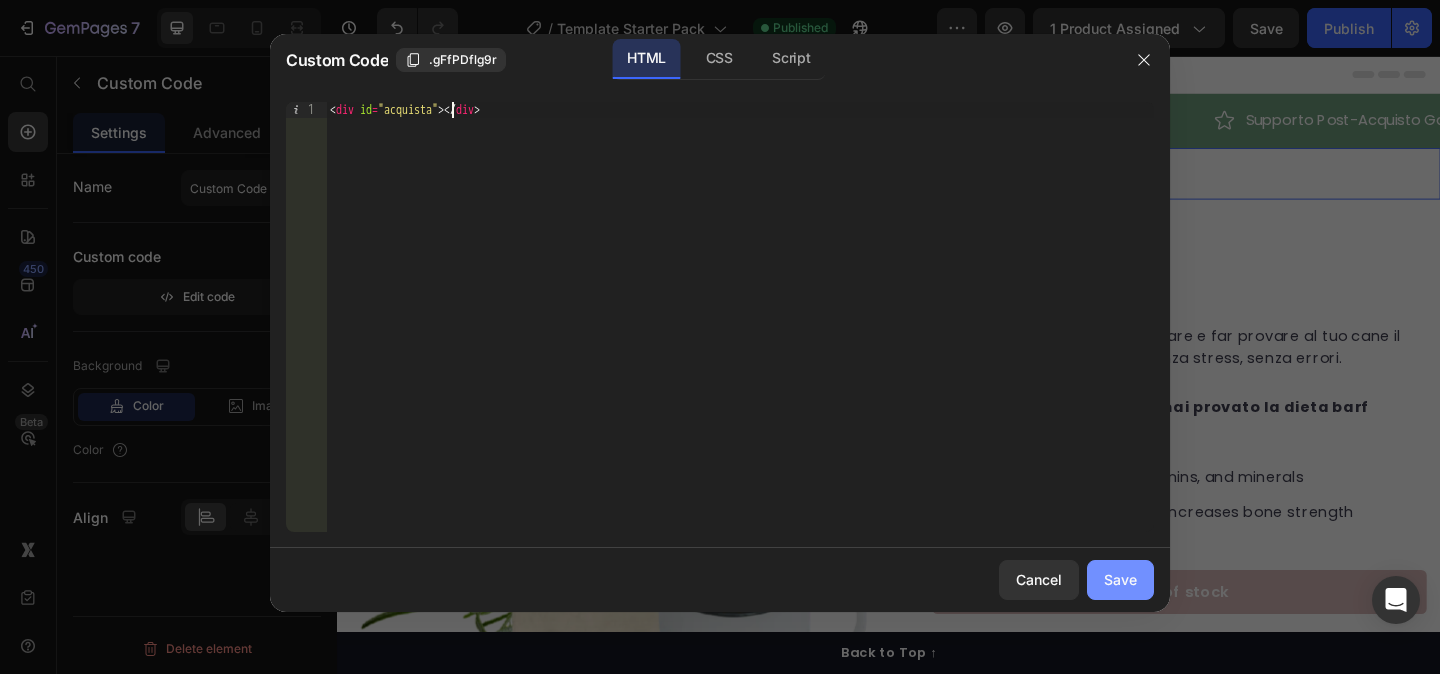type on "<div id="acquista"></div>" 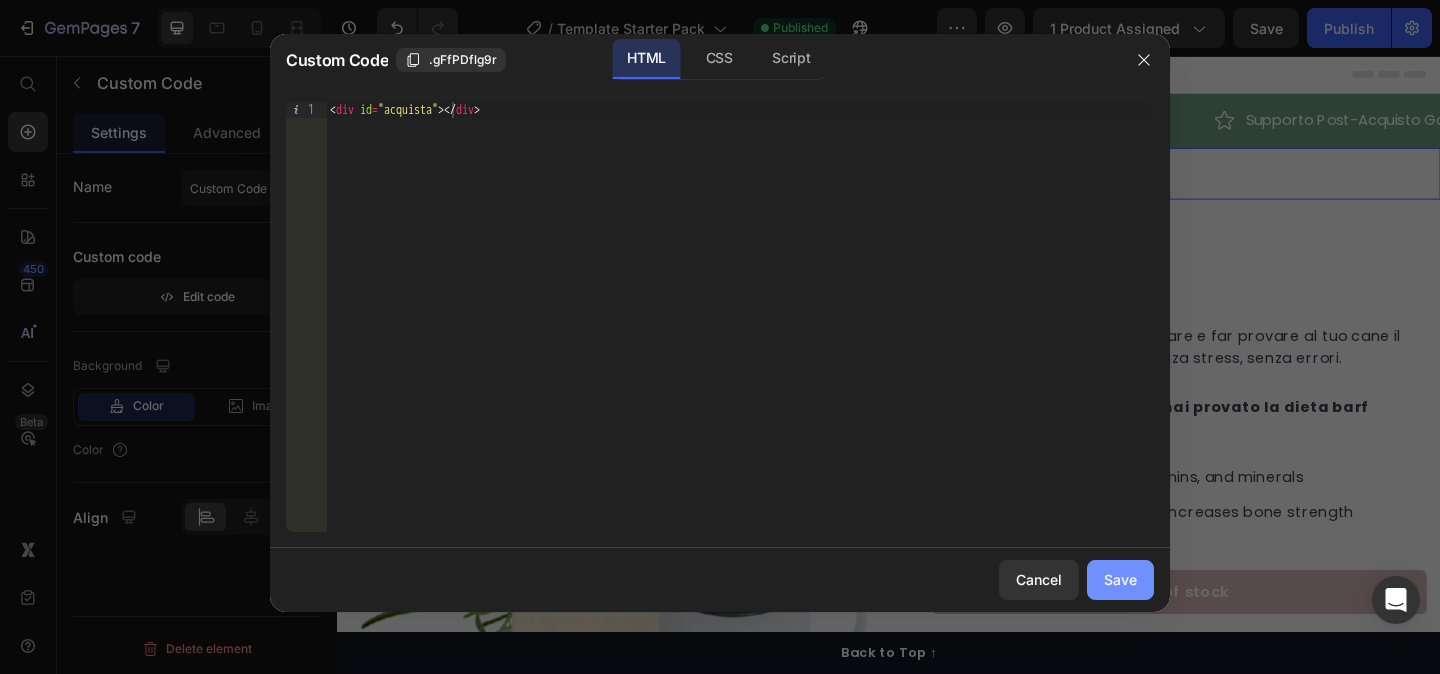 click on "Save" at bounding box center (1120, 579) 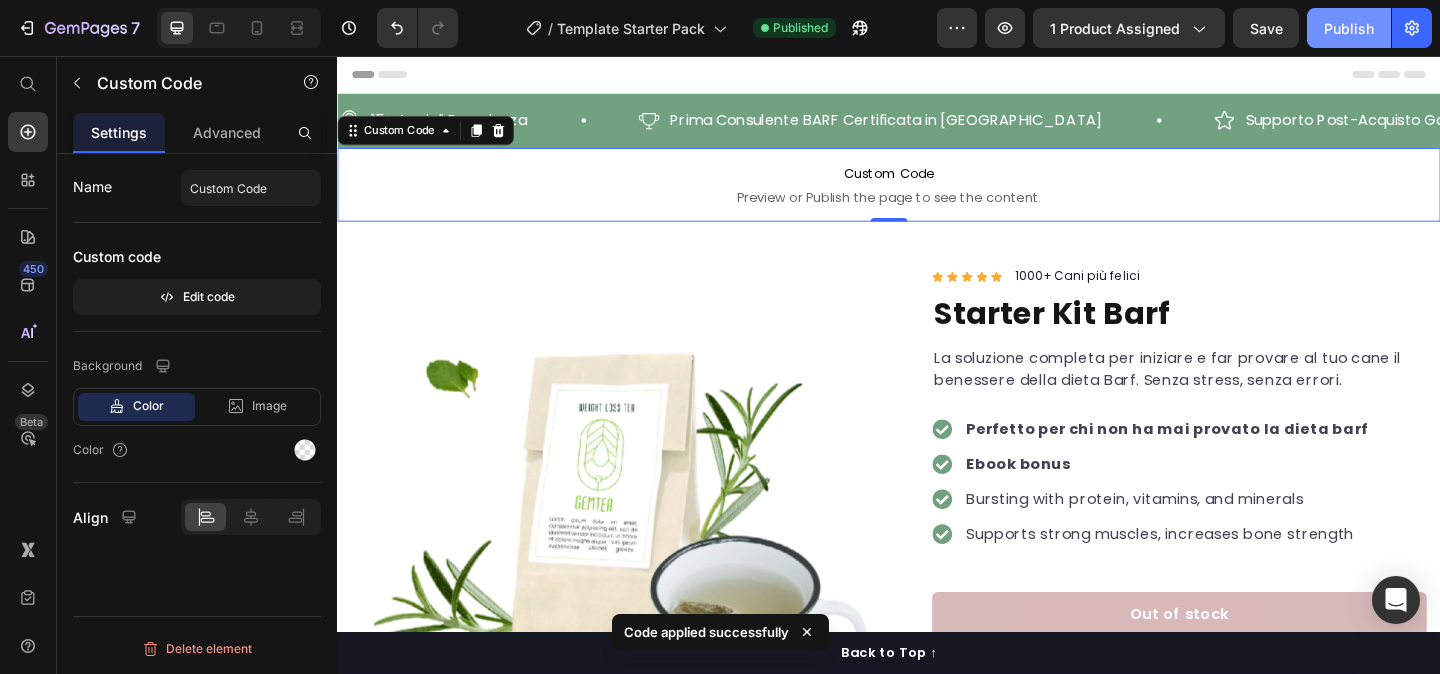 click on "Publish" at bounding box center [1349, 28] 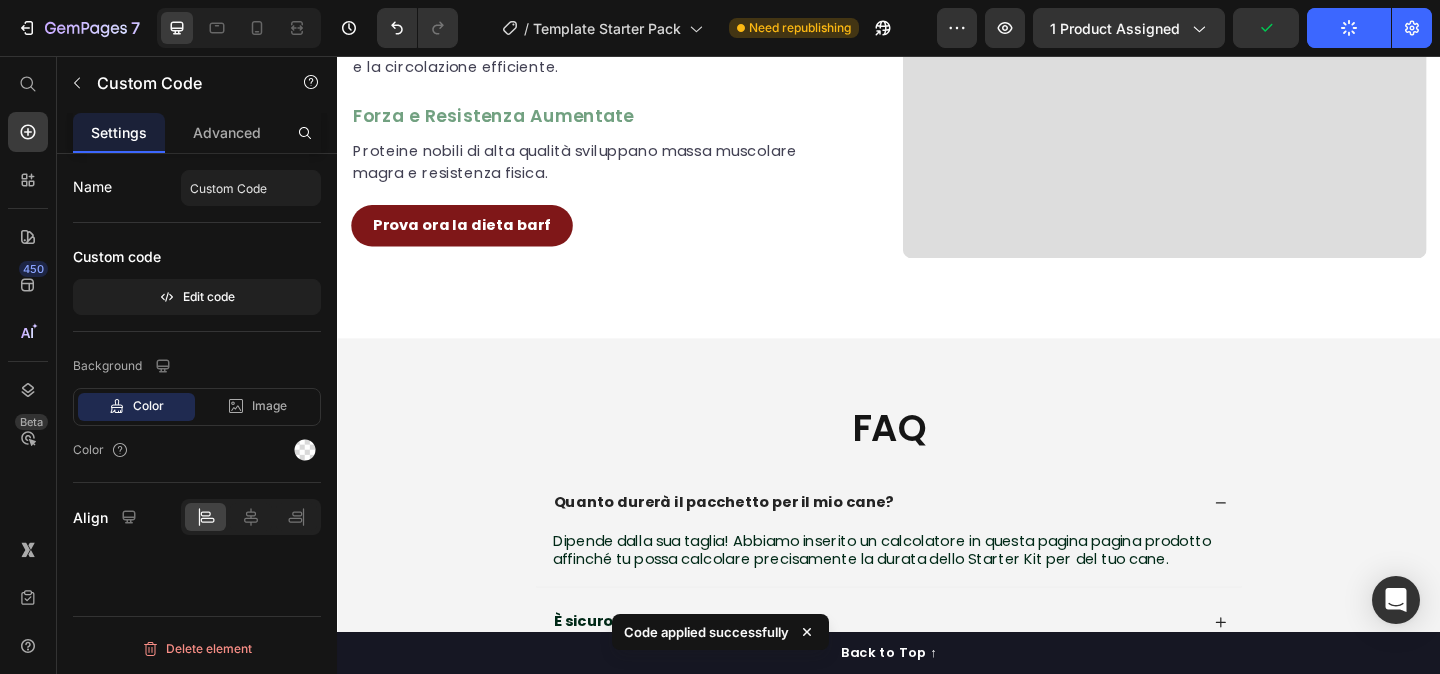 scroll, scrollTop: 2384, scrollLeft: 0, axis: vertical 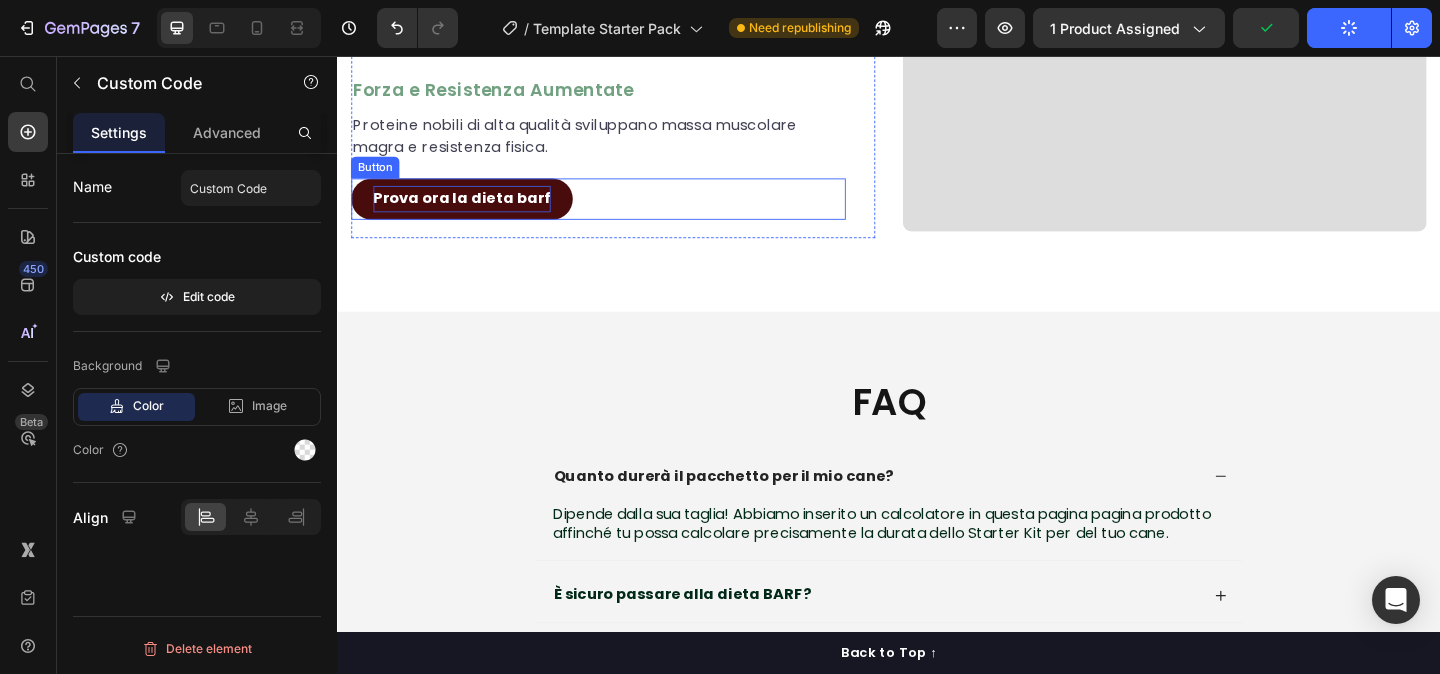 click on "Prova ora la dieta barf" at bounding box center [472, 210] 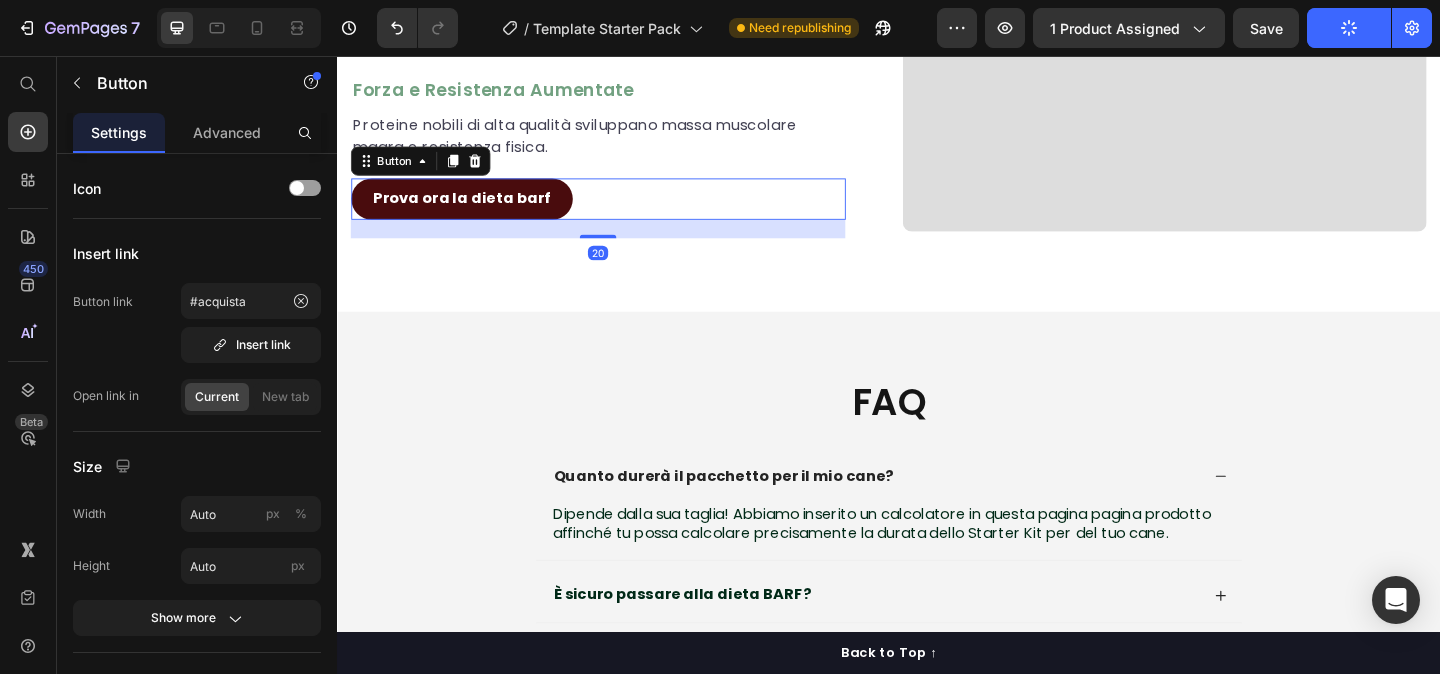 click on "Prova ora la dieta barf" at bounding box center [472, 211] 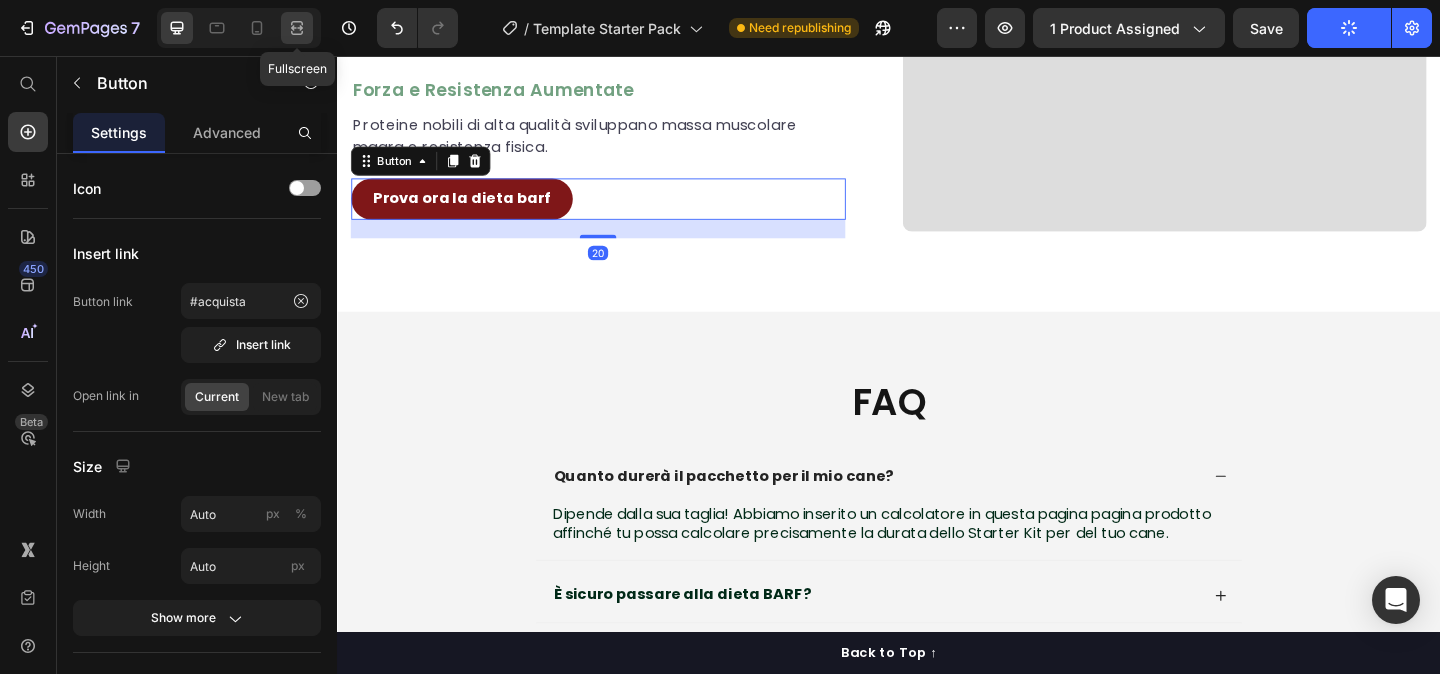 click 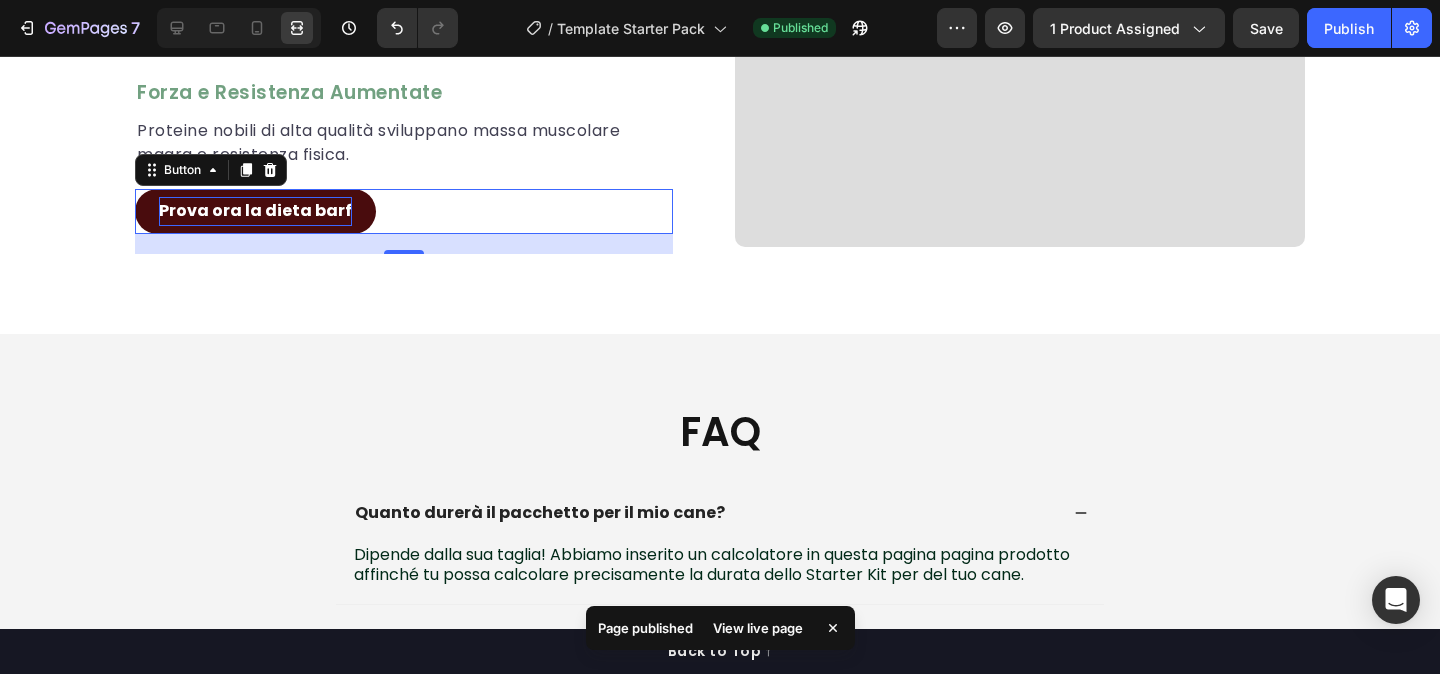 click on "Prova ora la dieta barf" at bounding box center [255, 210] 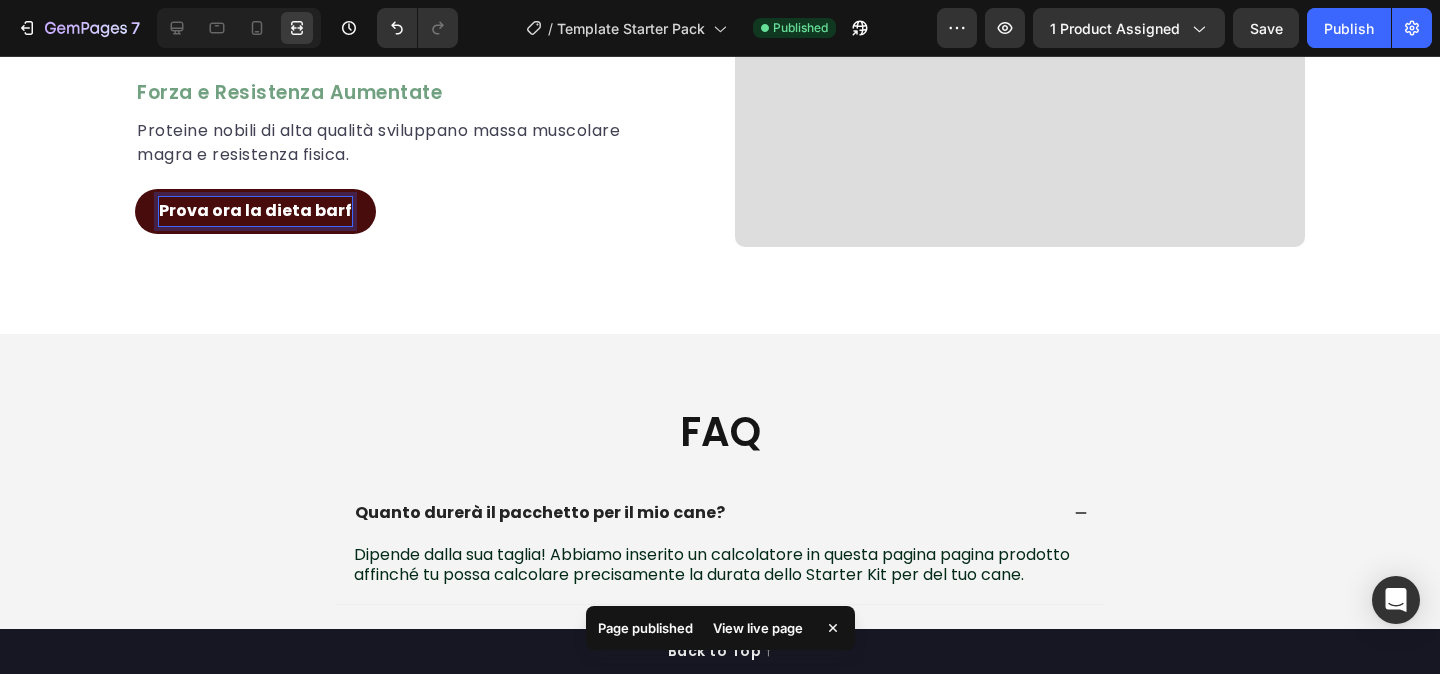 click on "Prova ora la dieta barf" at bounding box center (255, 211) 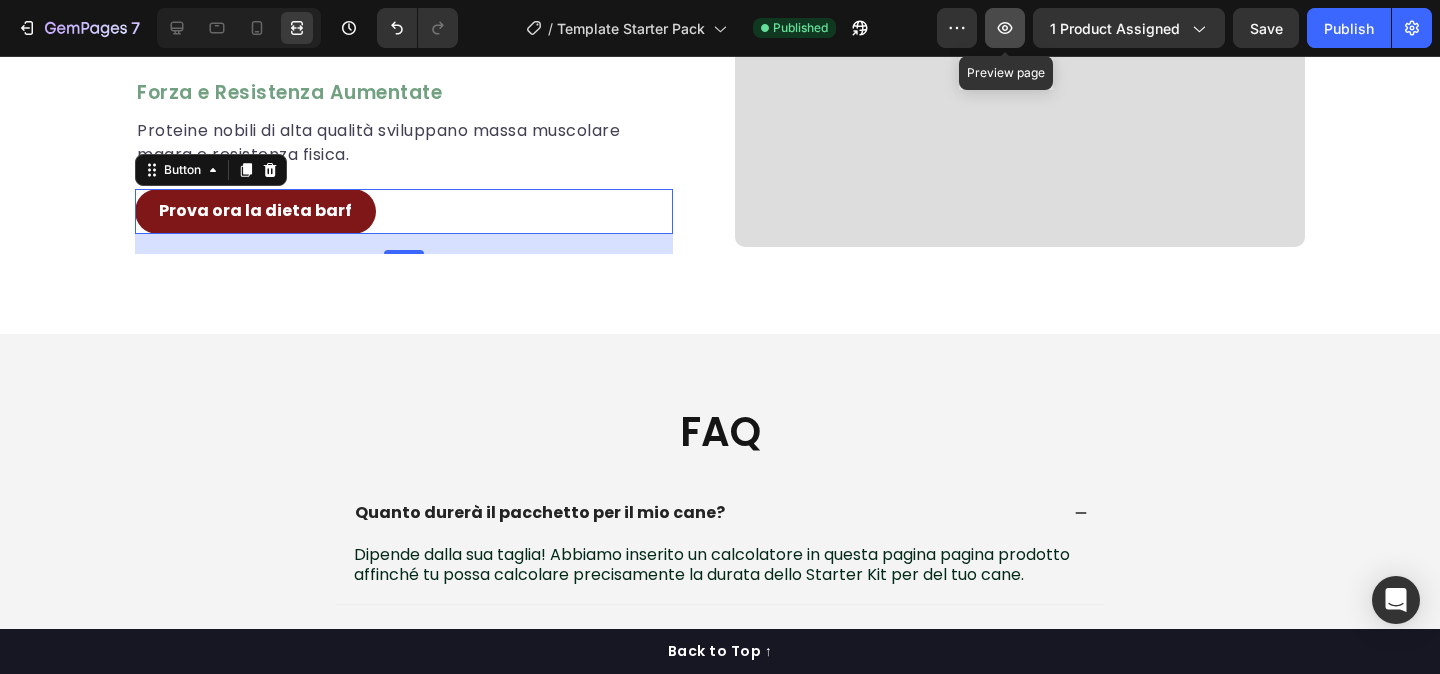 click 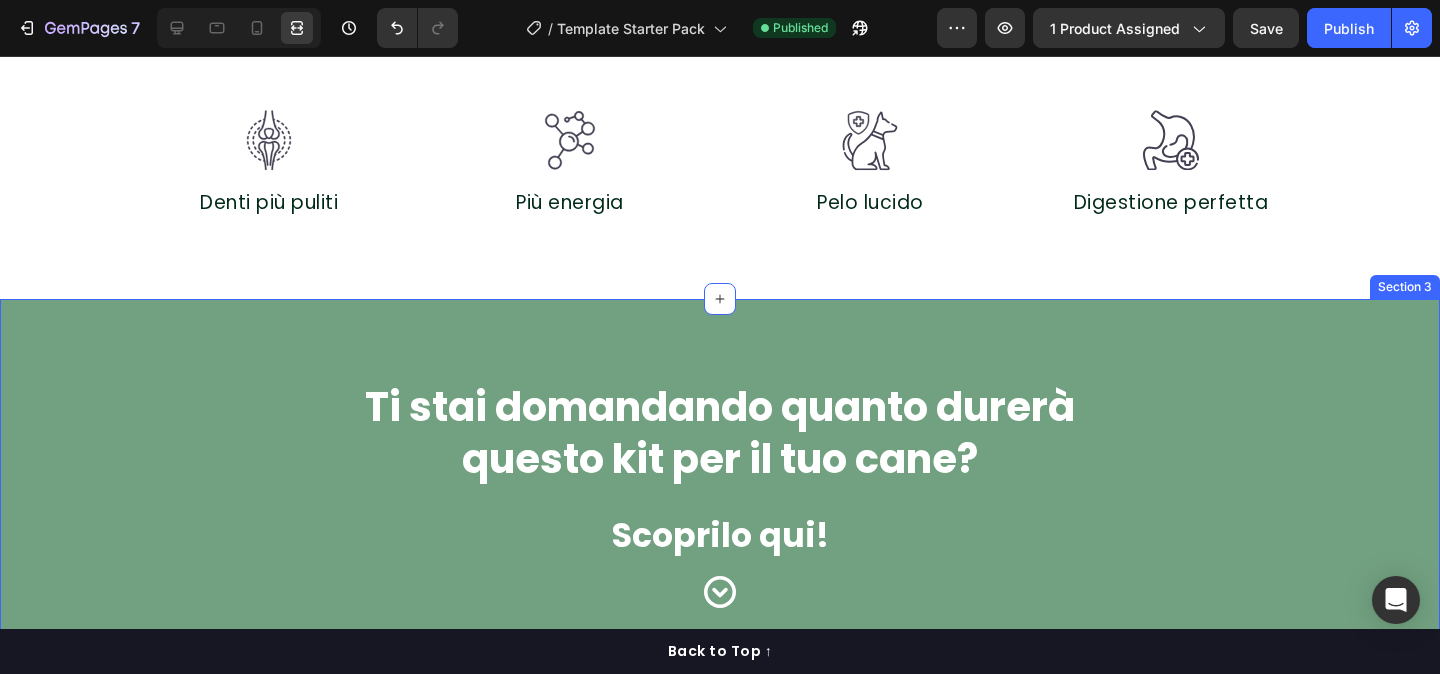scroll, scrollTop: 1239, scrollLeft: 0, axis: vertical 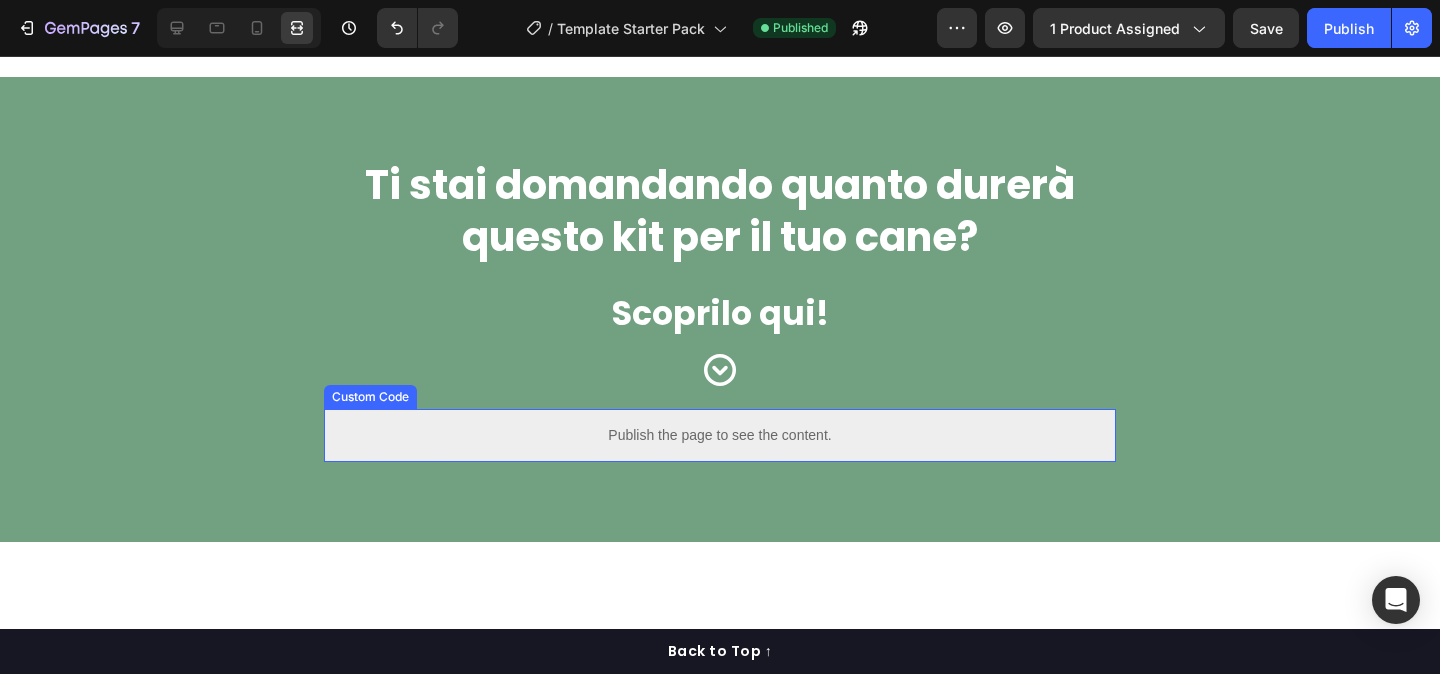 click on "Custom Code" at bounding box center (370, 397) 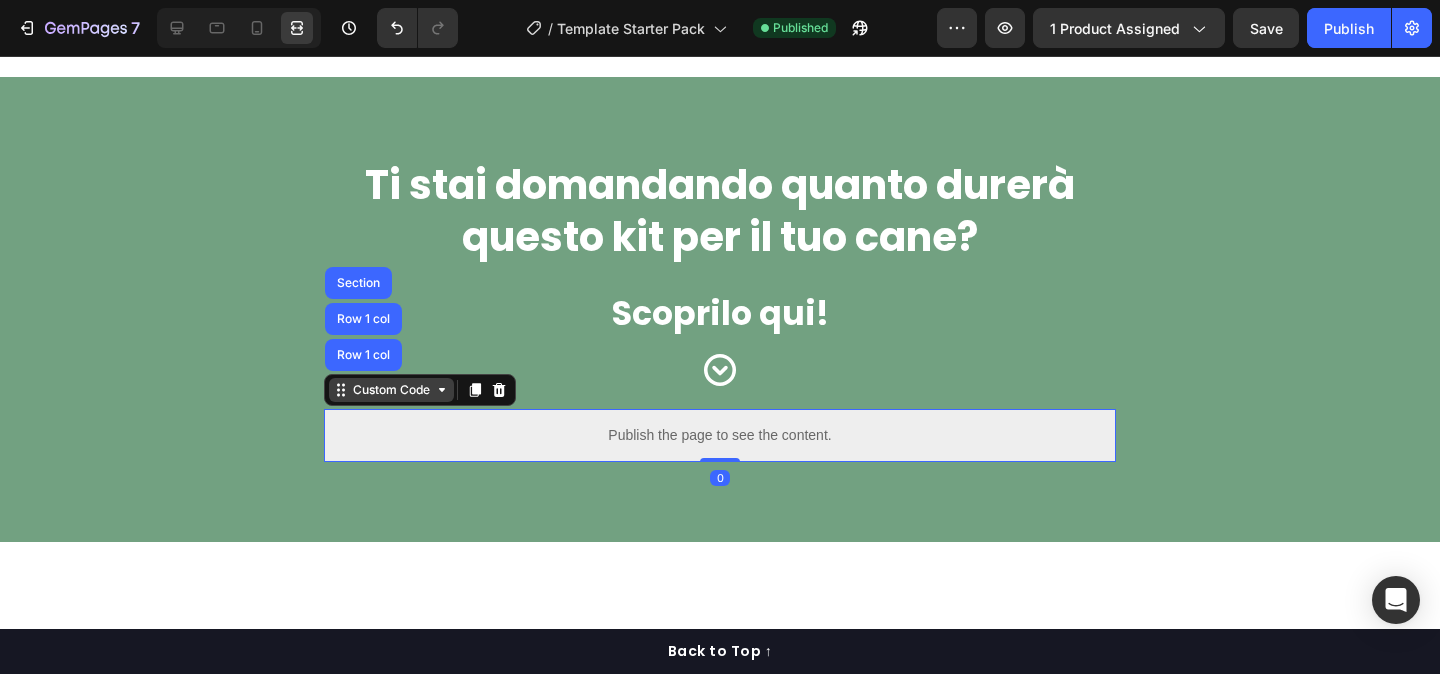 click 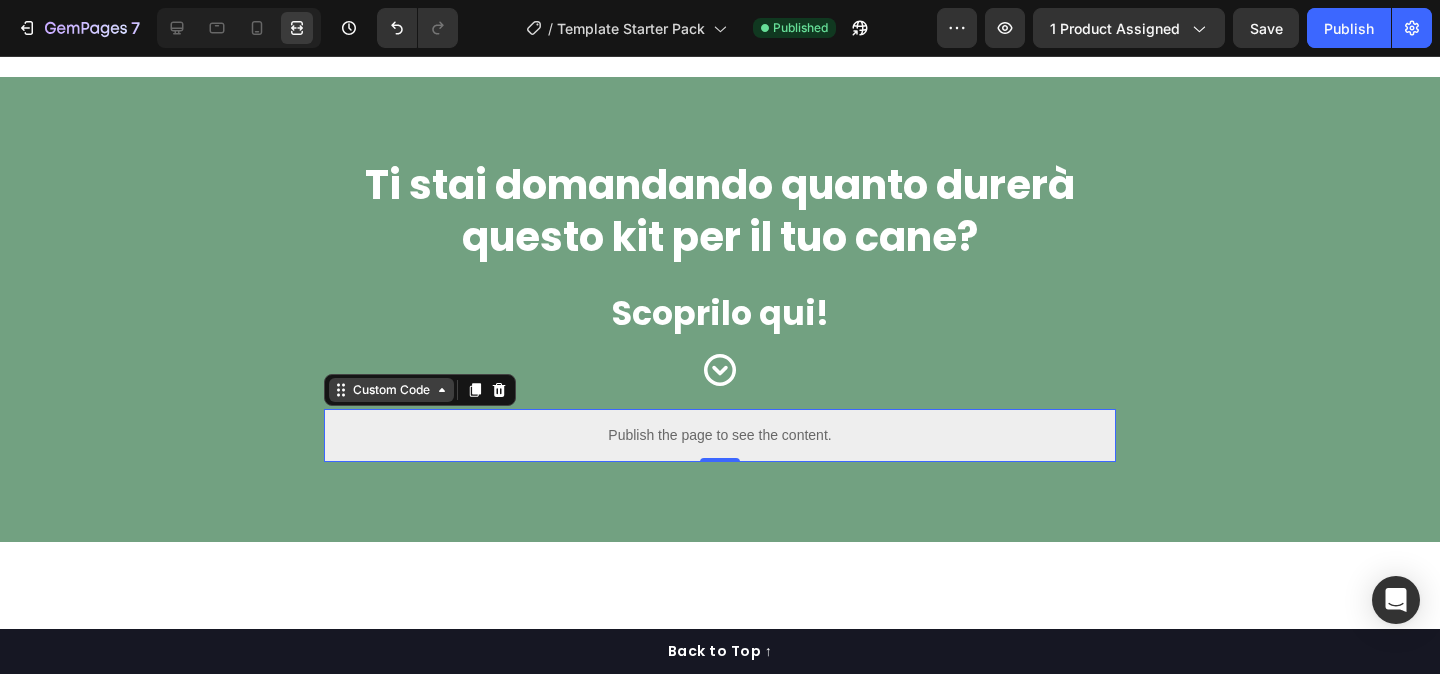 click 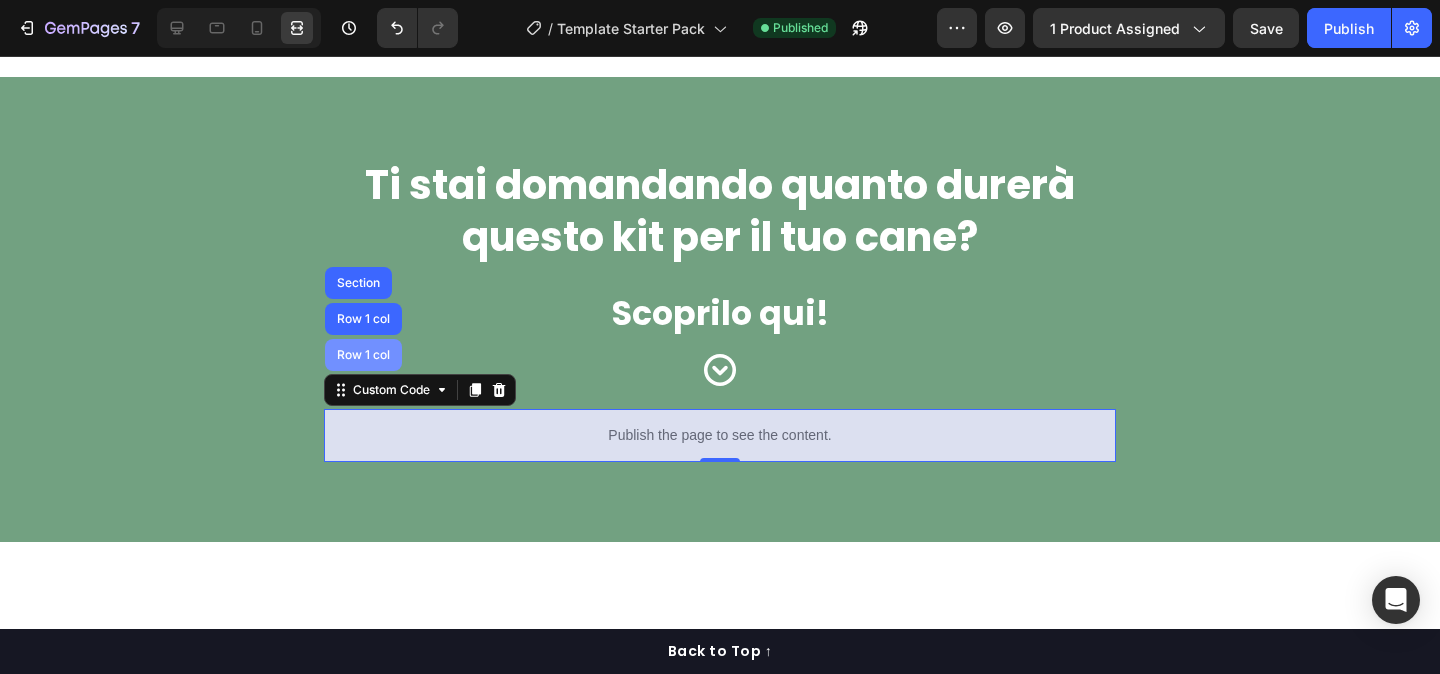 click on "Row 1 col" at bounding box center [363, 355] 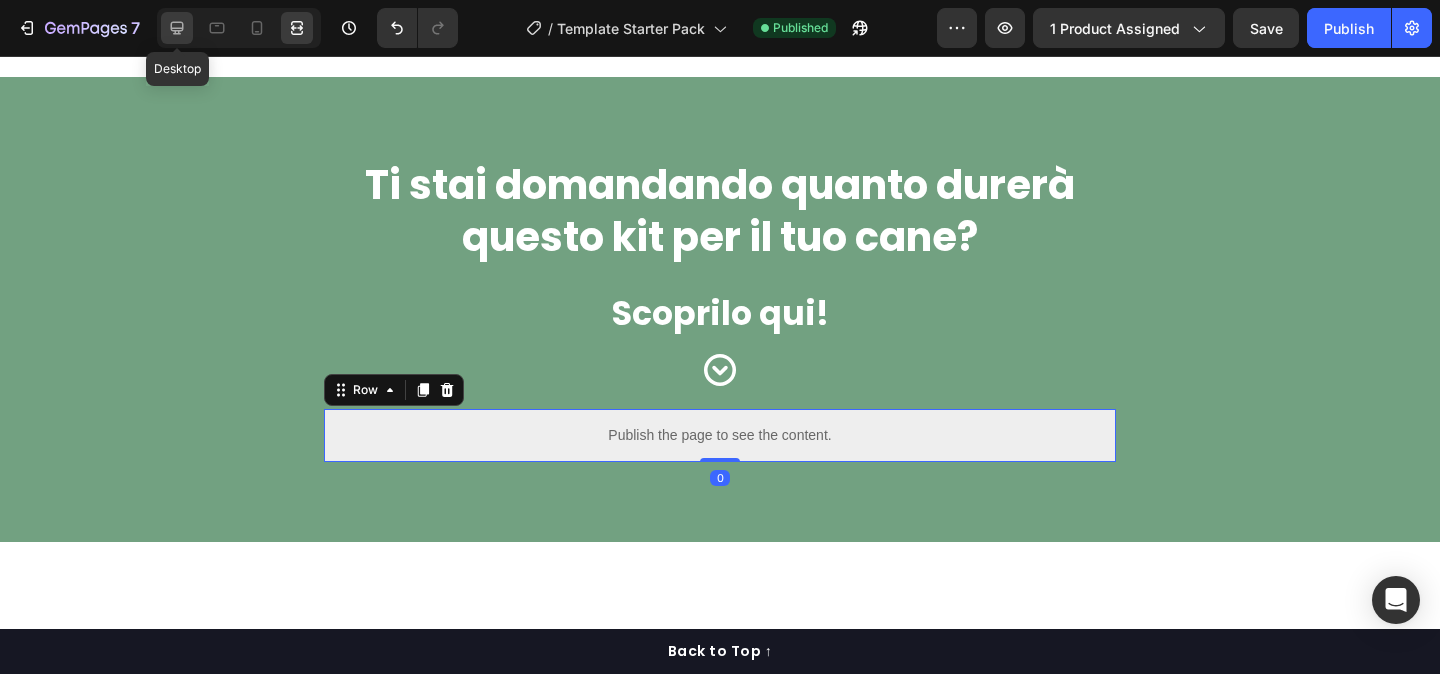 click 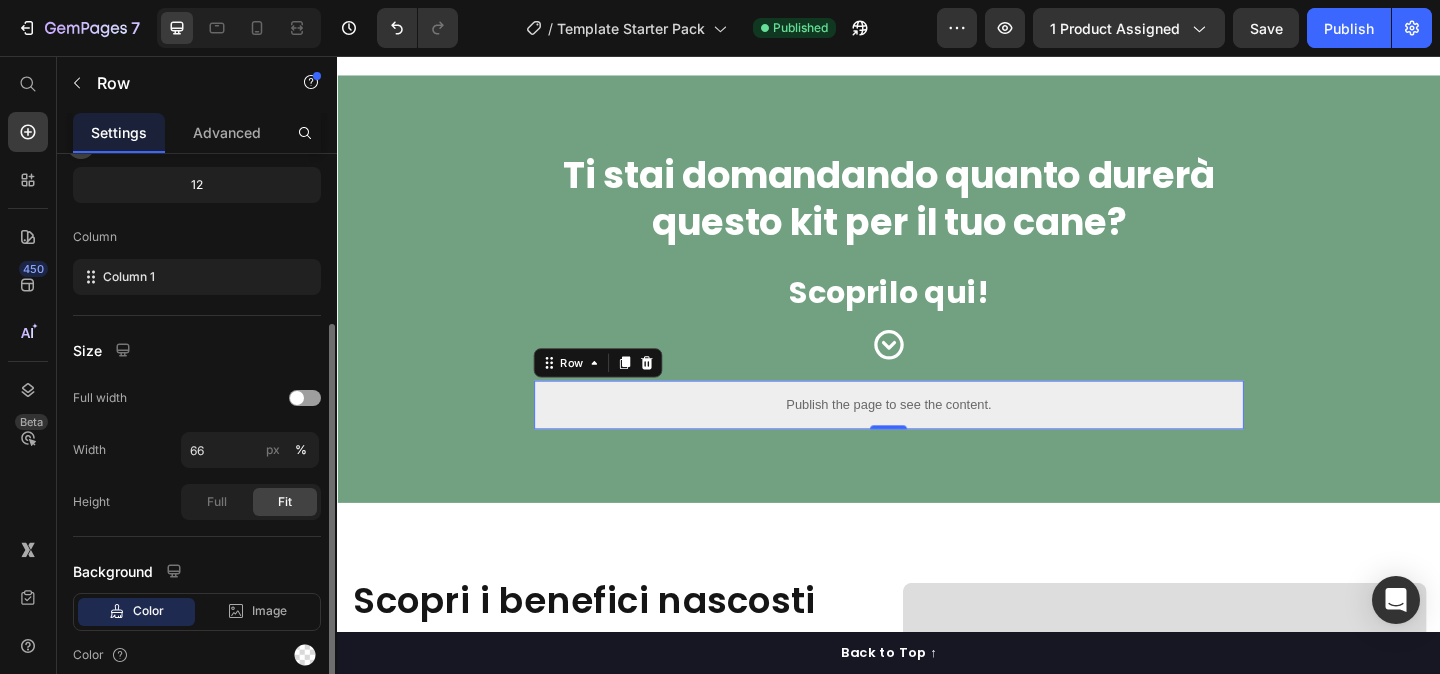 scroll, scrollTop: 274, scrollLeft: 0, axis: vertical 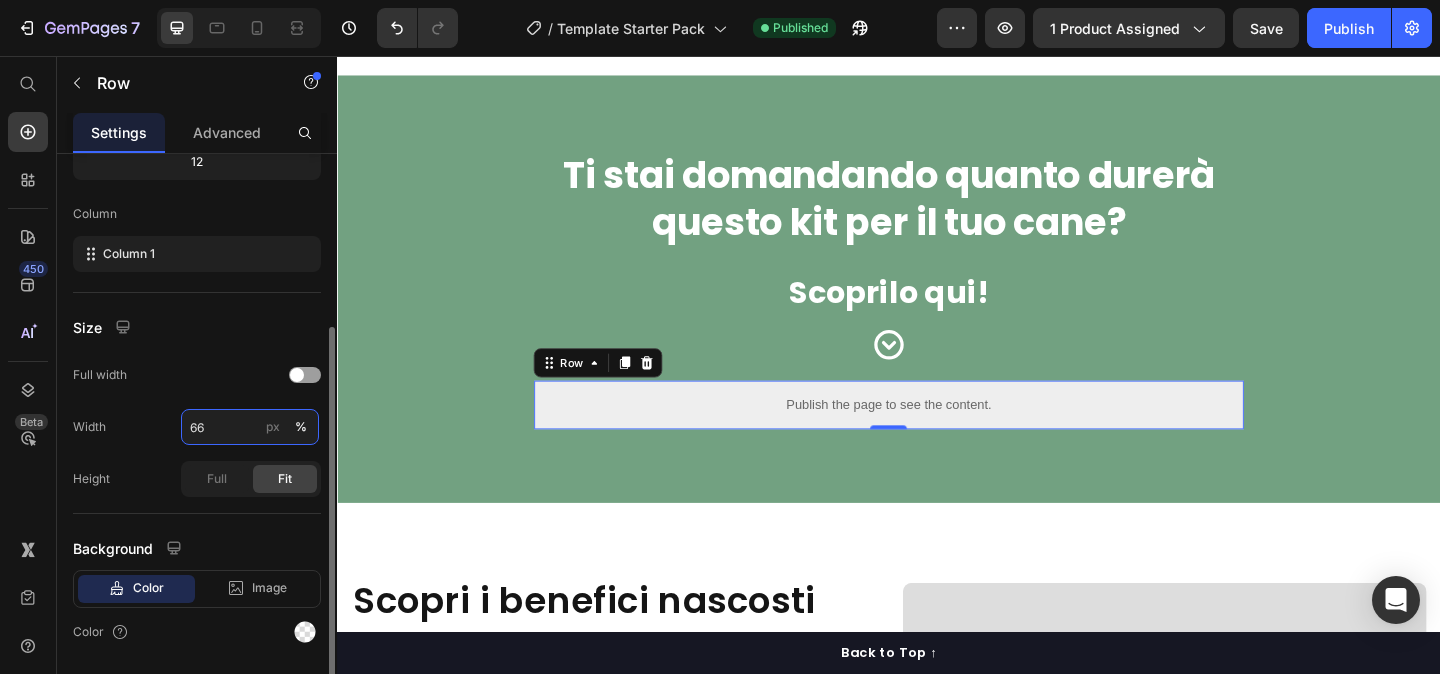 click on "66" at bounding box center (250, 427) 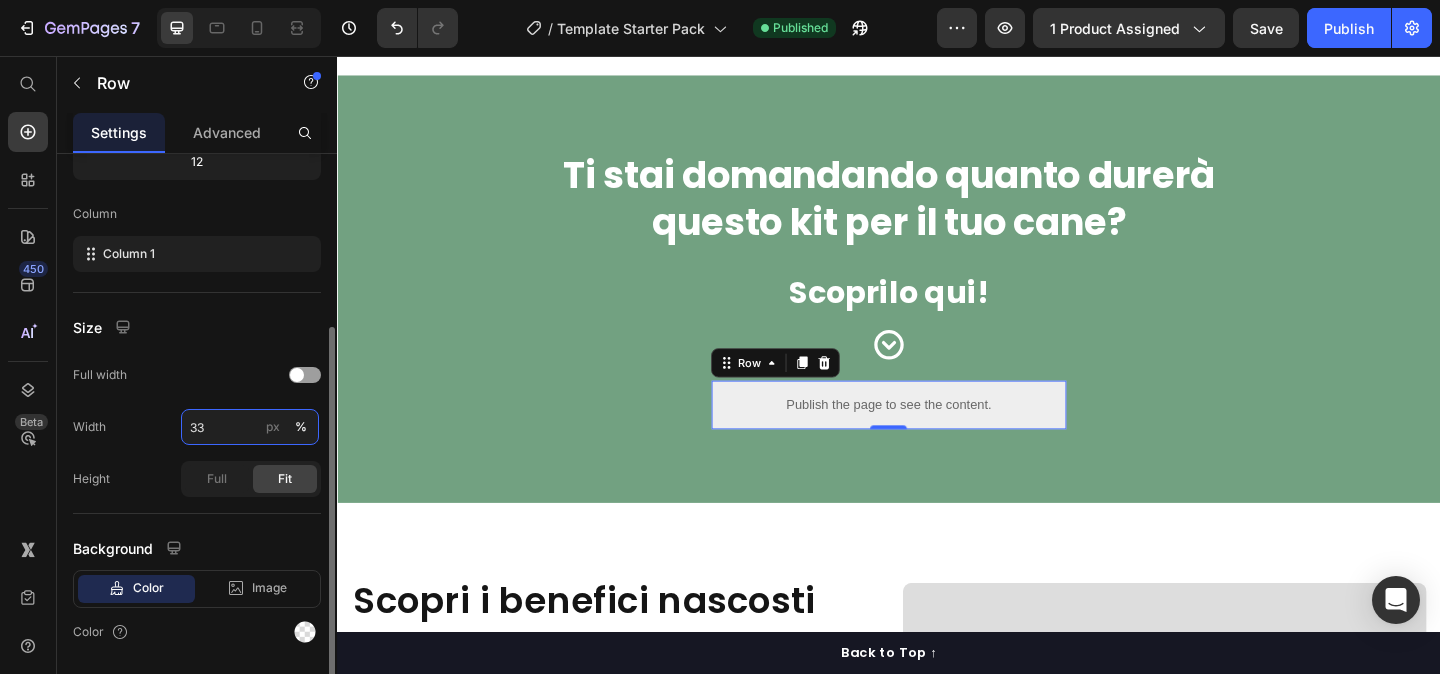 type on "3" 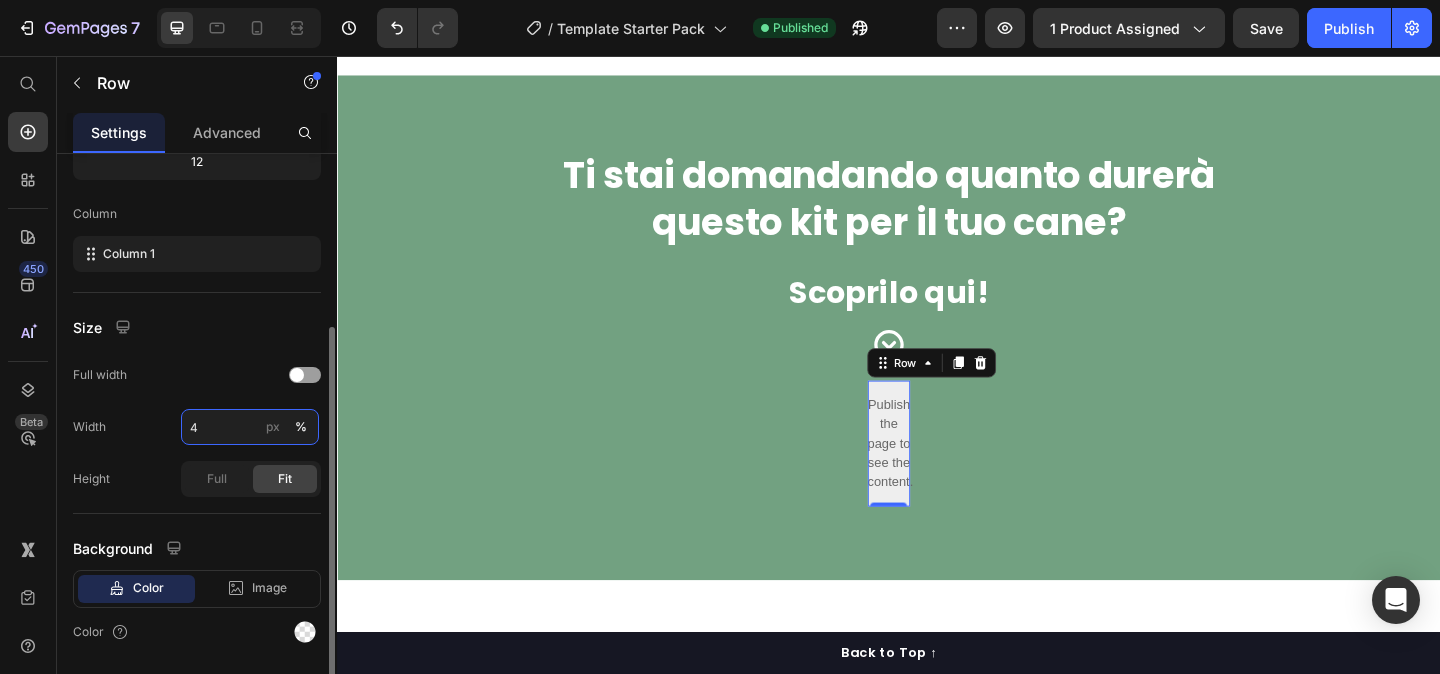 type on "40" 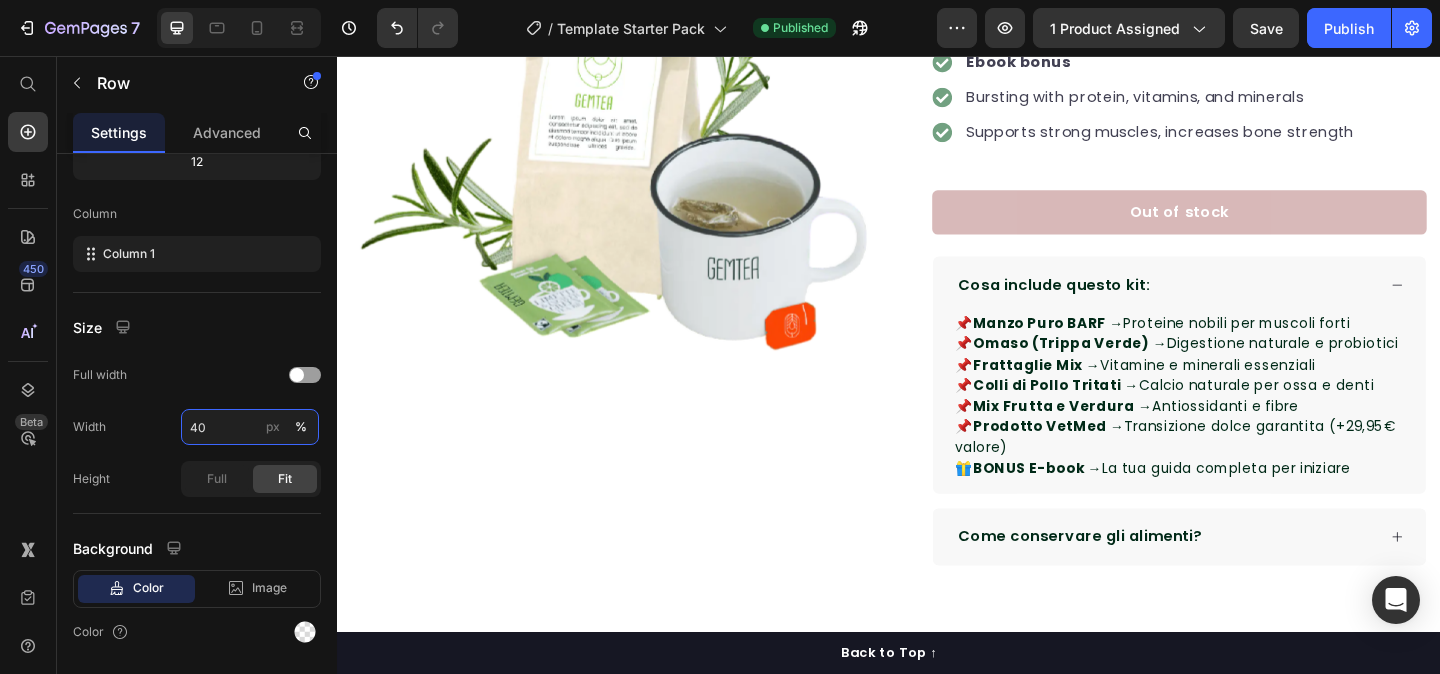 scroll, scrollTop: 0, scrollLeft: 0, axis: both 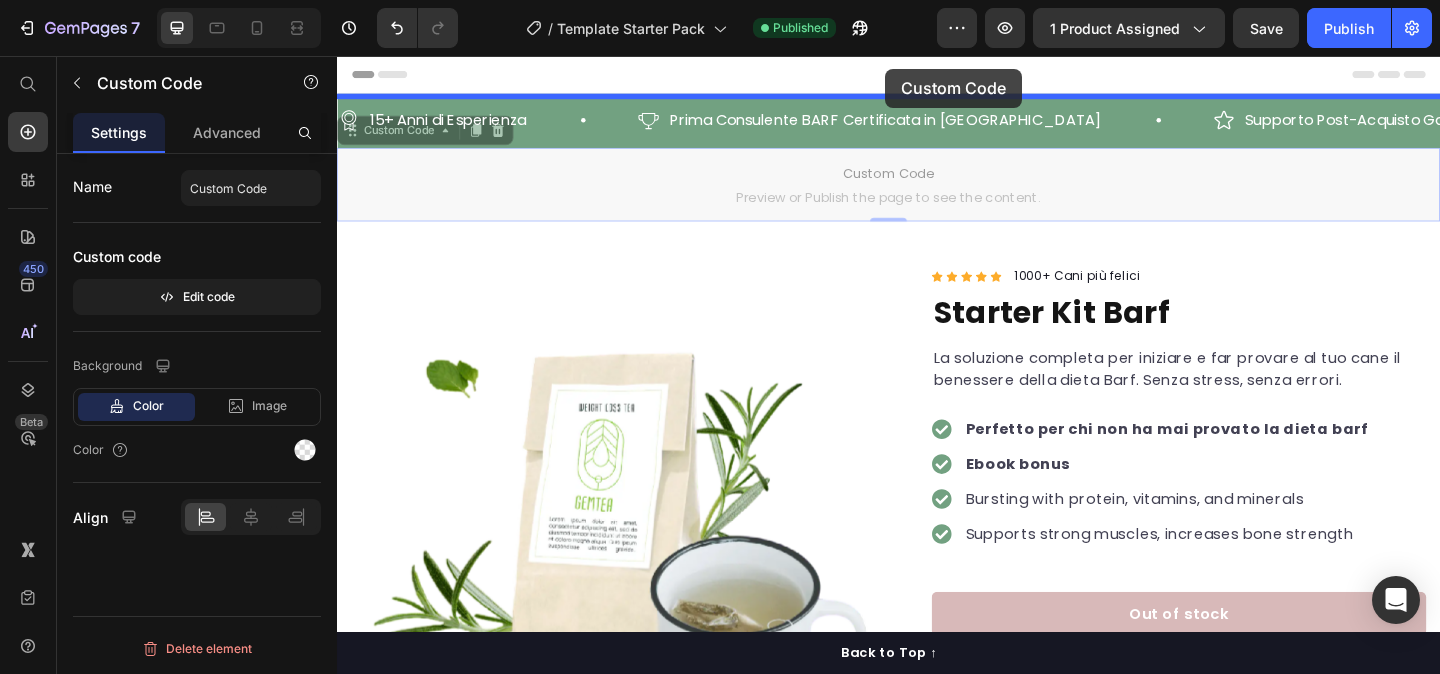 drag, startPoint x: 949, startPoint y: 209, endPoint x: 933, endPoint y: 70, distance: 139.91783 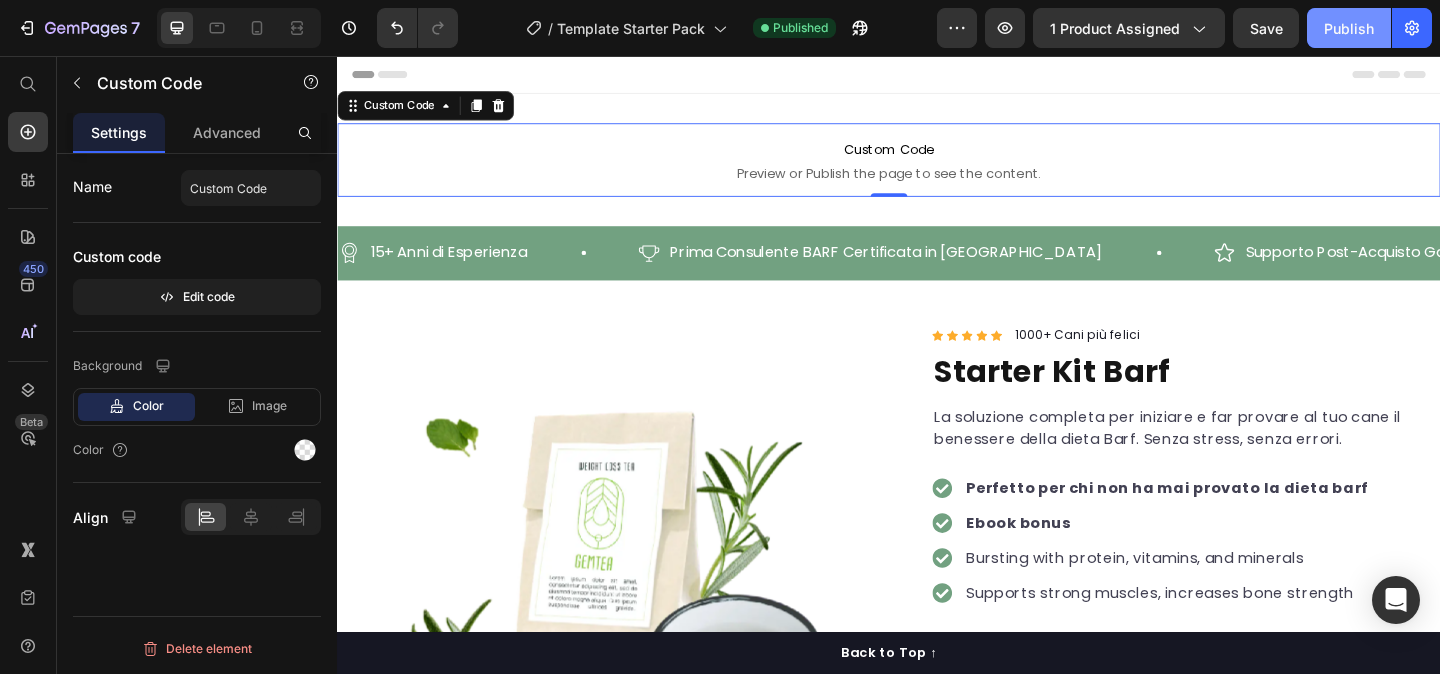 click on "Publish" at bounding box center (1349, 28) 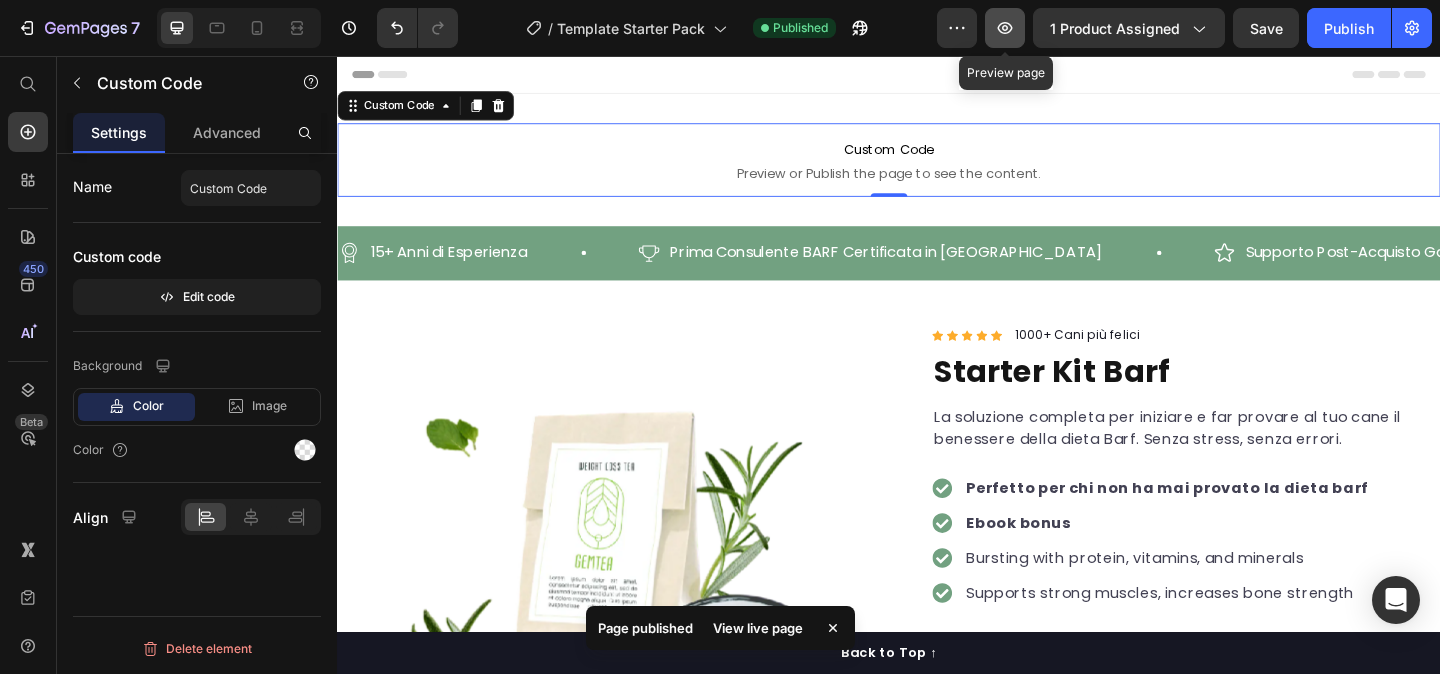 click 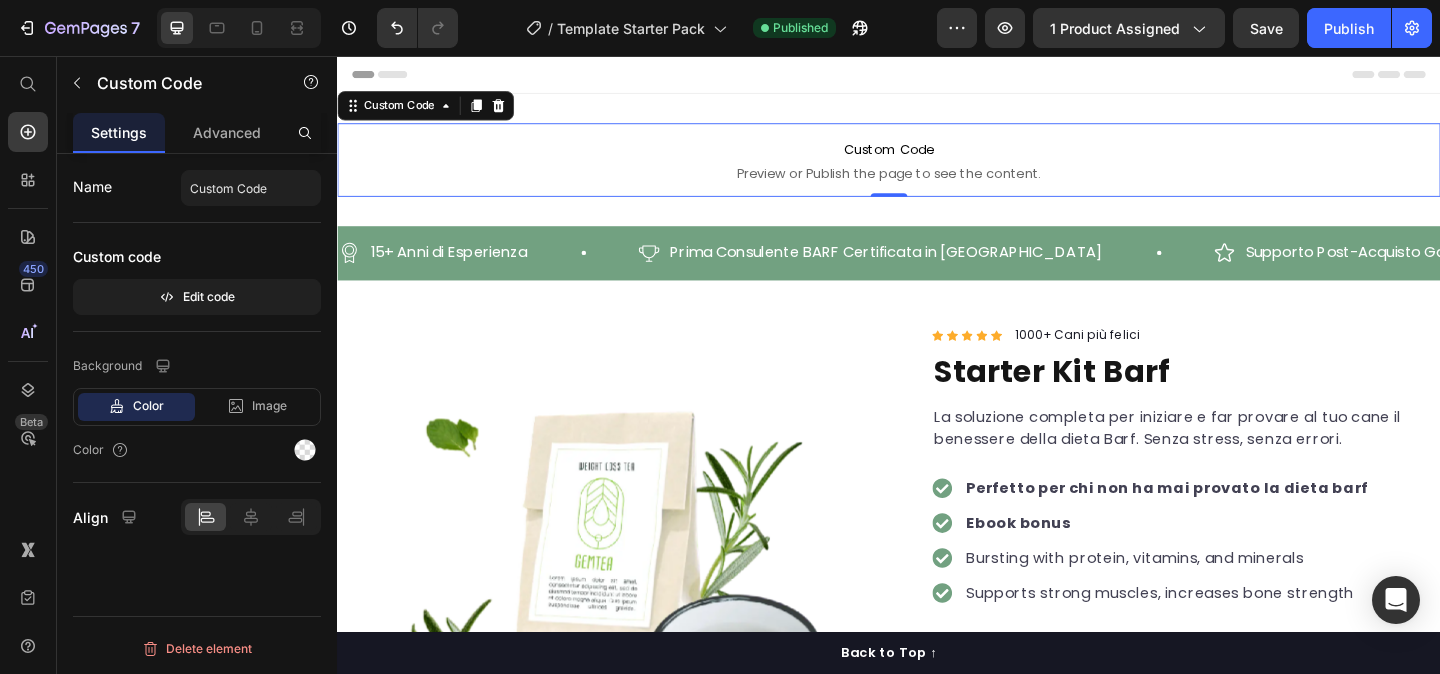 click on "Custom Code" at bounding box center (937, 157) 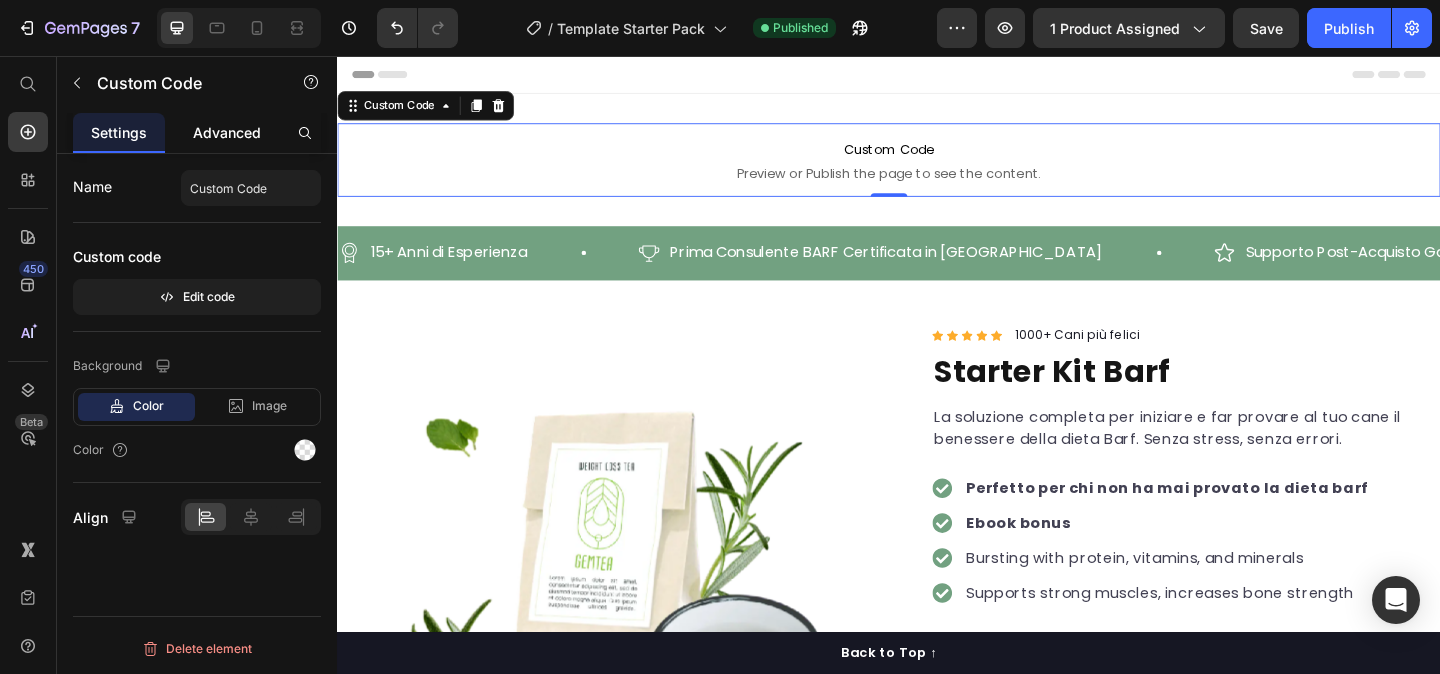 click on "Advanced" at bounding box center (227, 132) 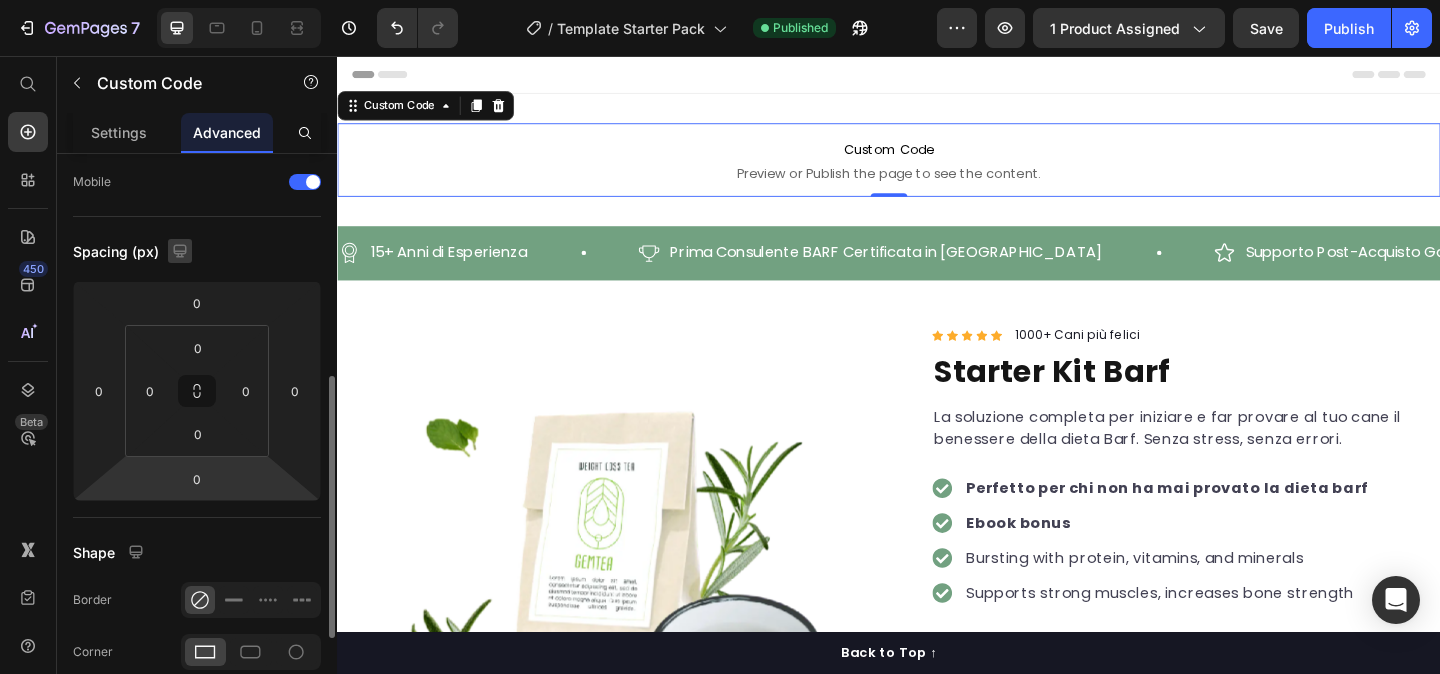 scroll, scrollTop: 102, scrollLeft: 0, axis: vertical 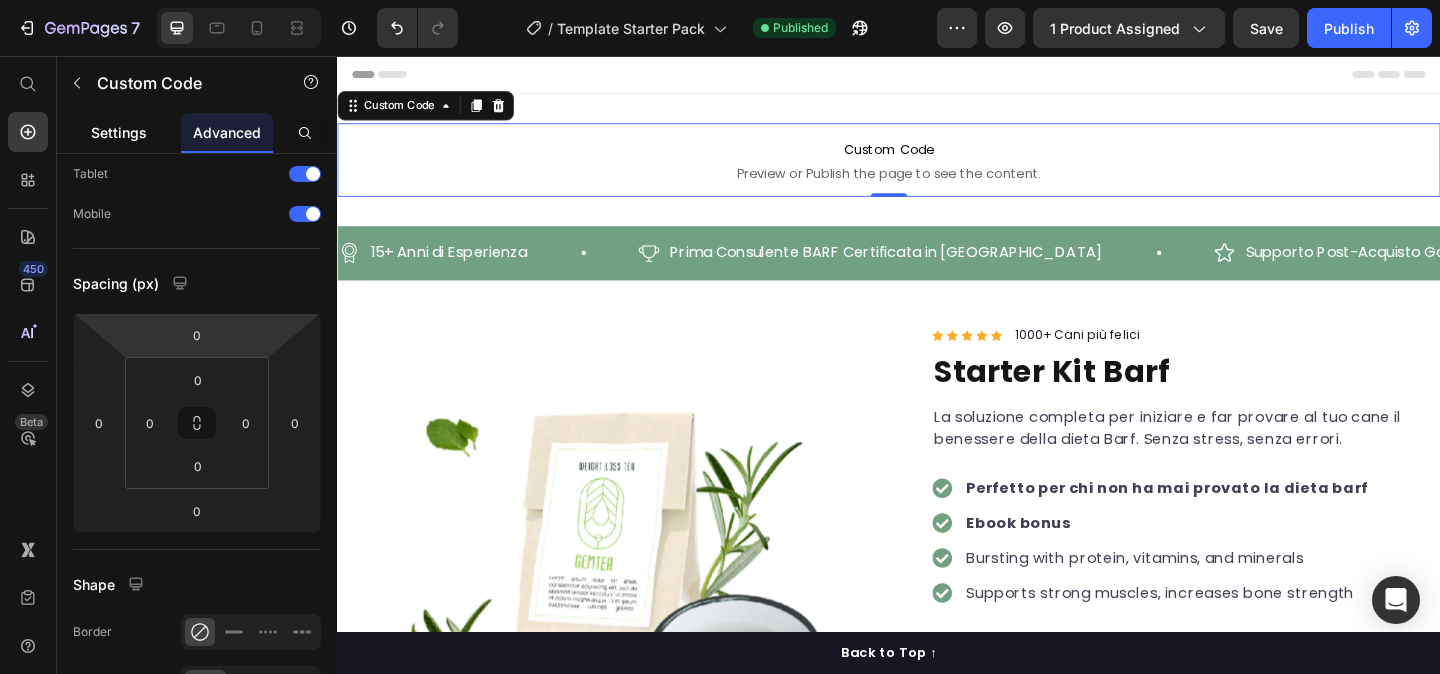 click on "Settings" 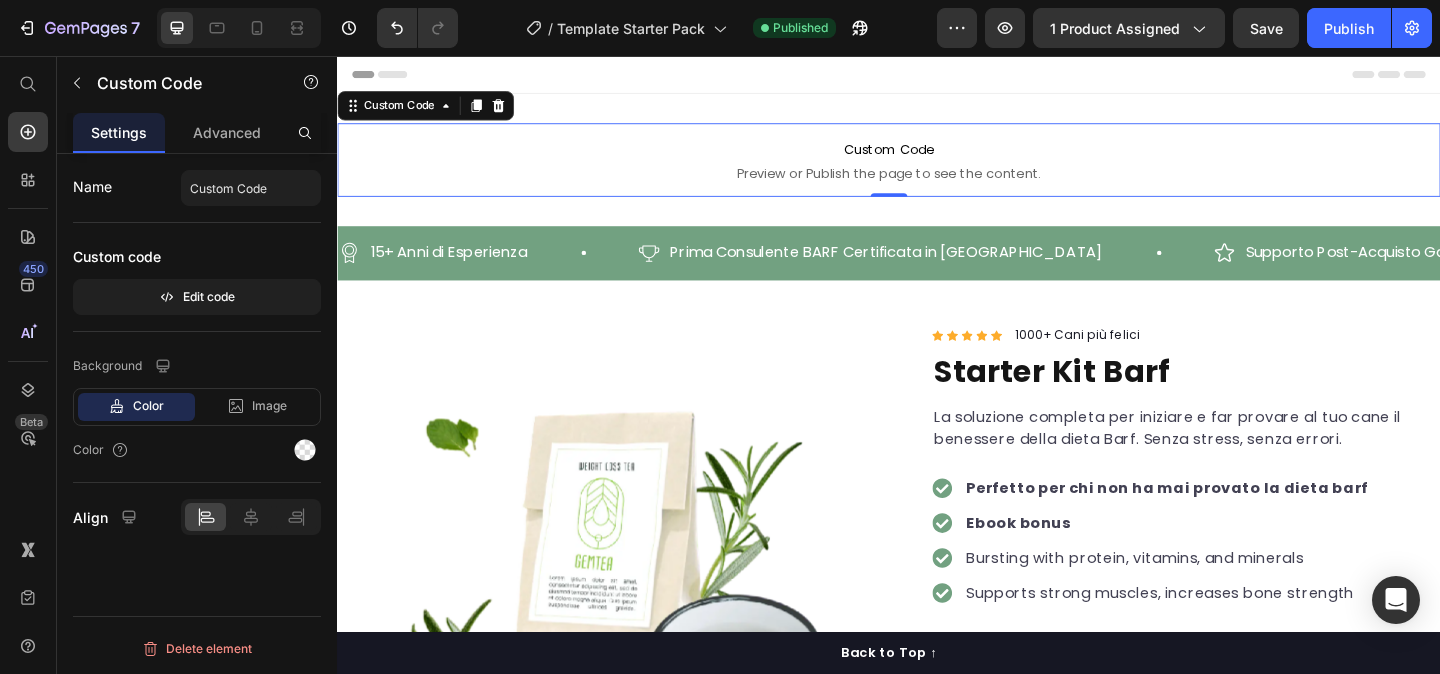 scroll, scrollTop: 0, scrollLeft: 0, axis: both 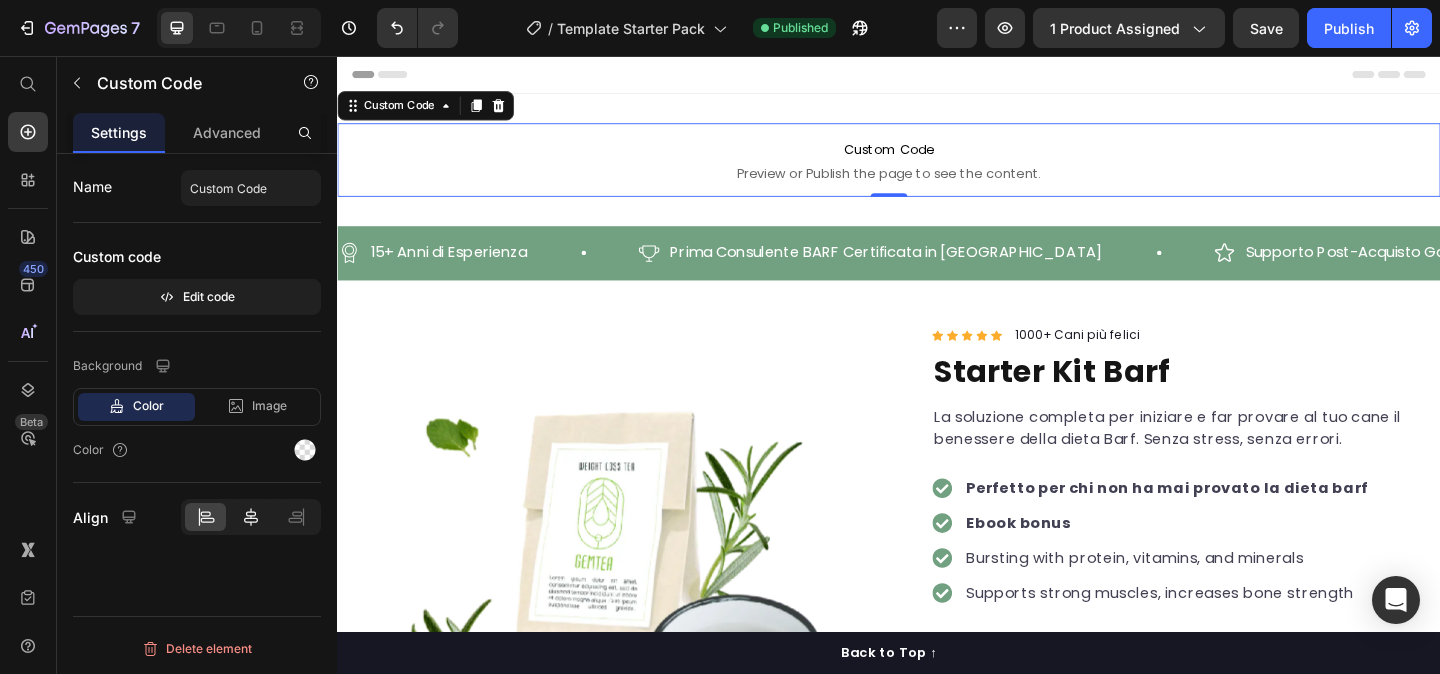 click 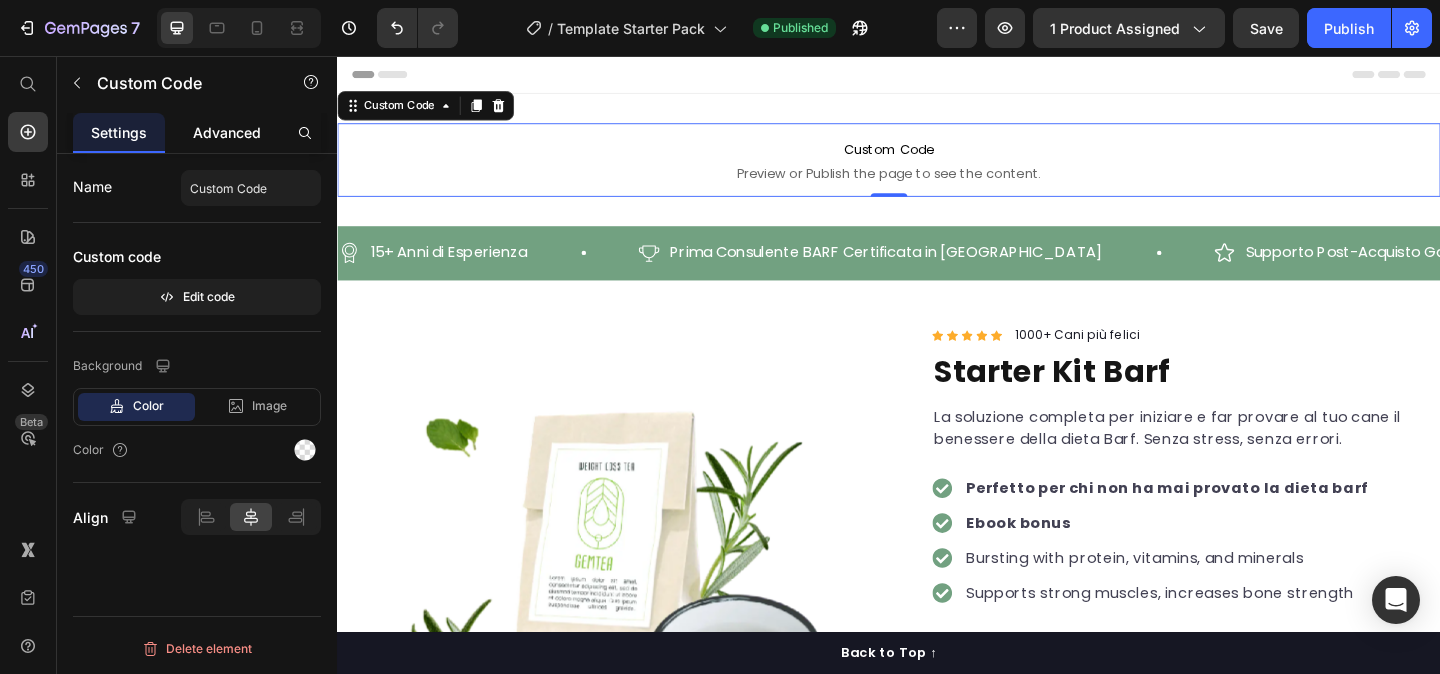 click on "Advanced" at bounding box center [227, 132] 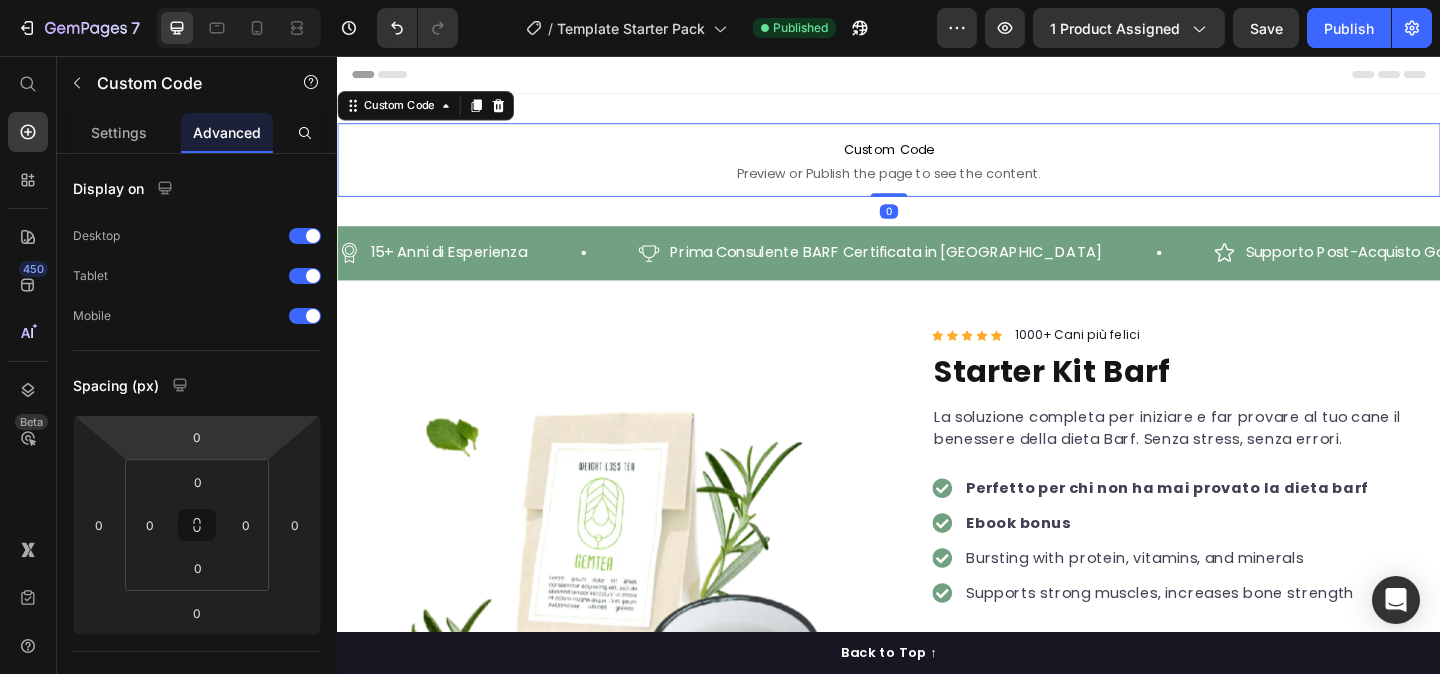 drag, startPoint x: 941, startPoint y: 206, endPoint x: 936, endPoint y: 108, distance: 98.12747 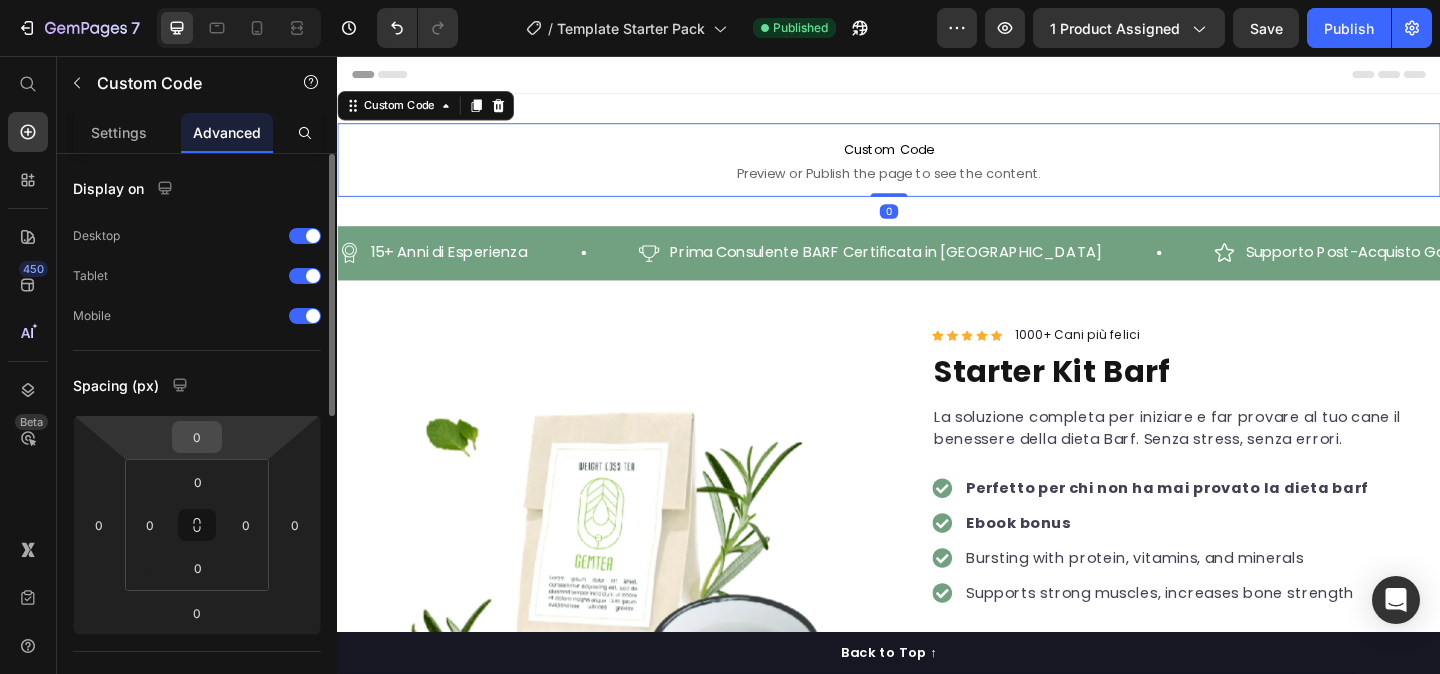 click on "0" at bounding box center [197, 437] 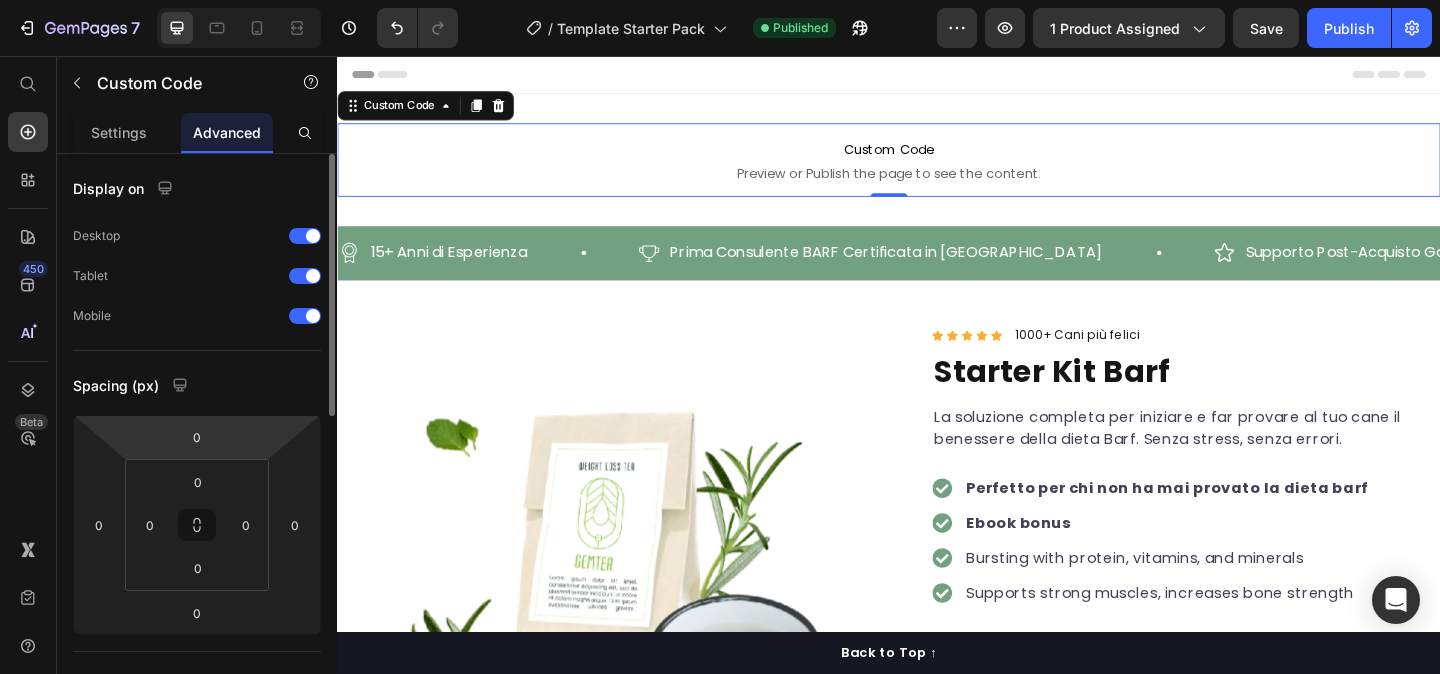 click on "Display on Desktop Tablet Mobile" 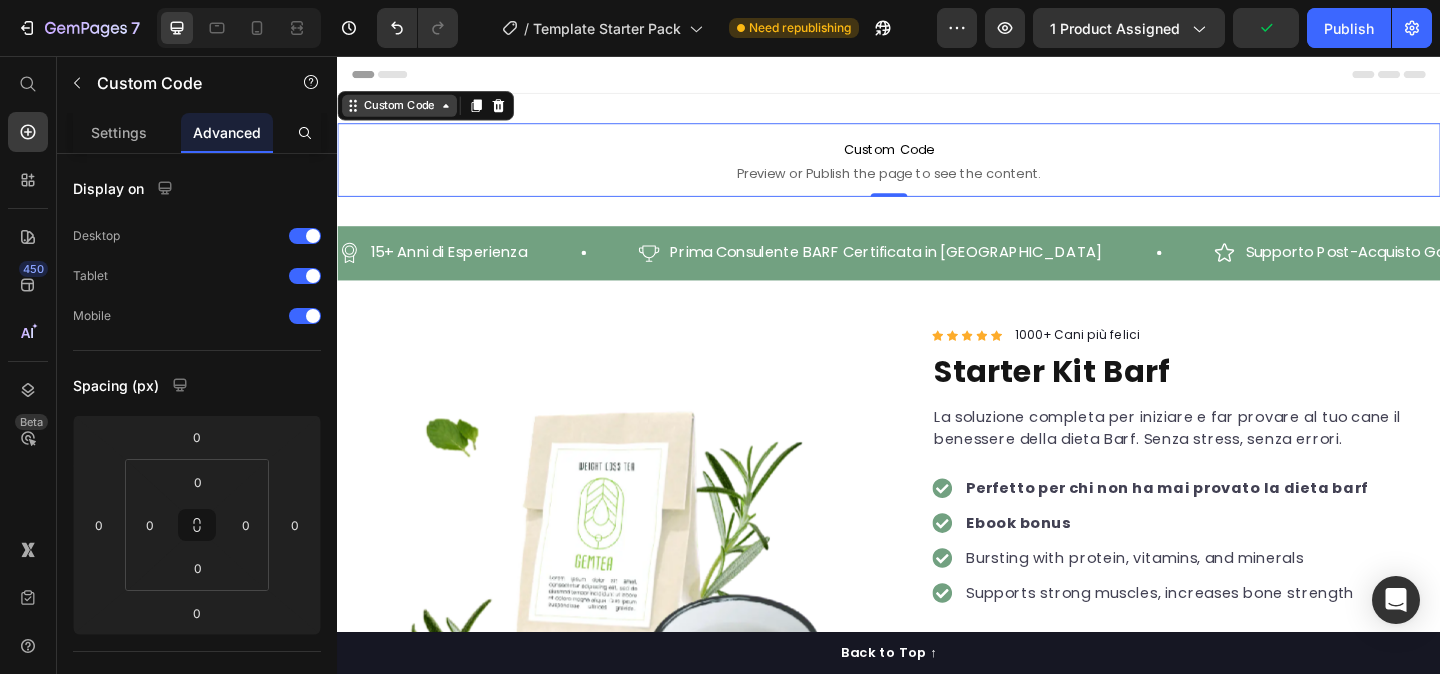 click 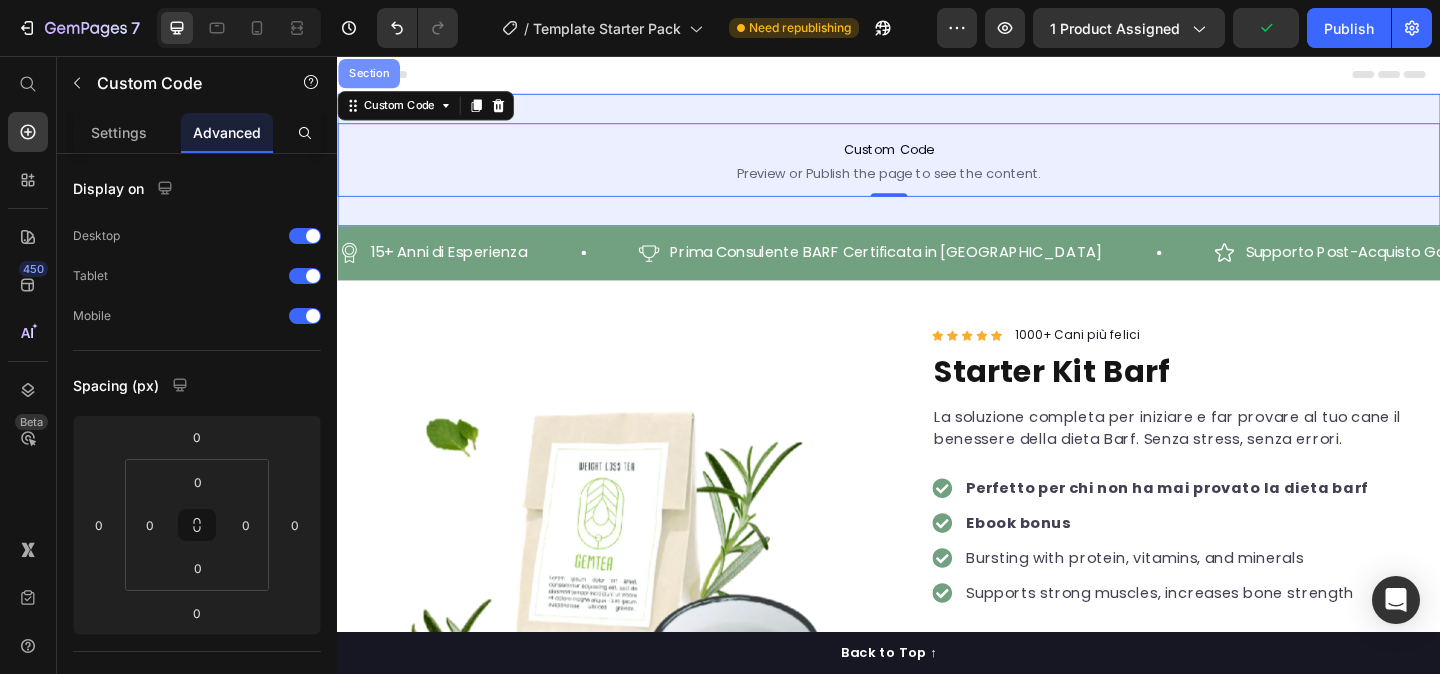 click on "Section" at bounding box center (371, 75) 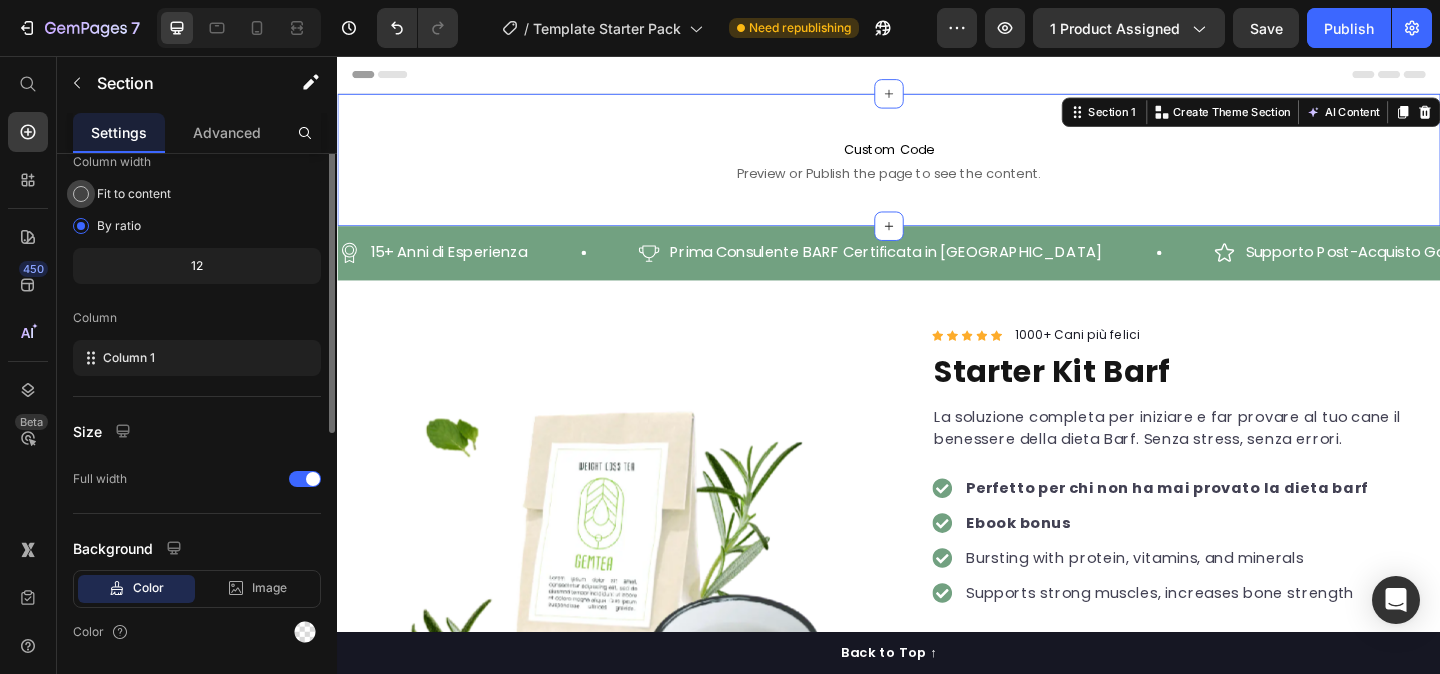 scroll, scrollTop: 0, scrollLeft: 0, axis: both 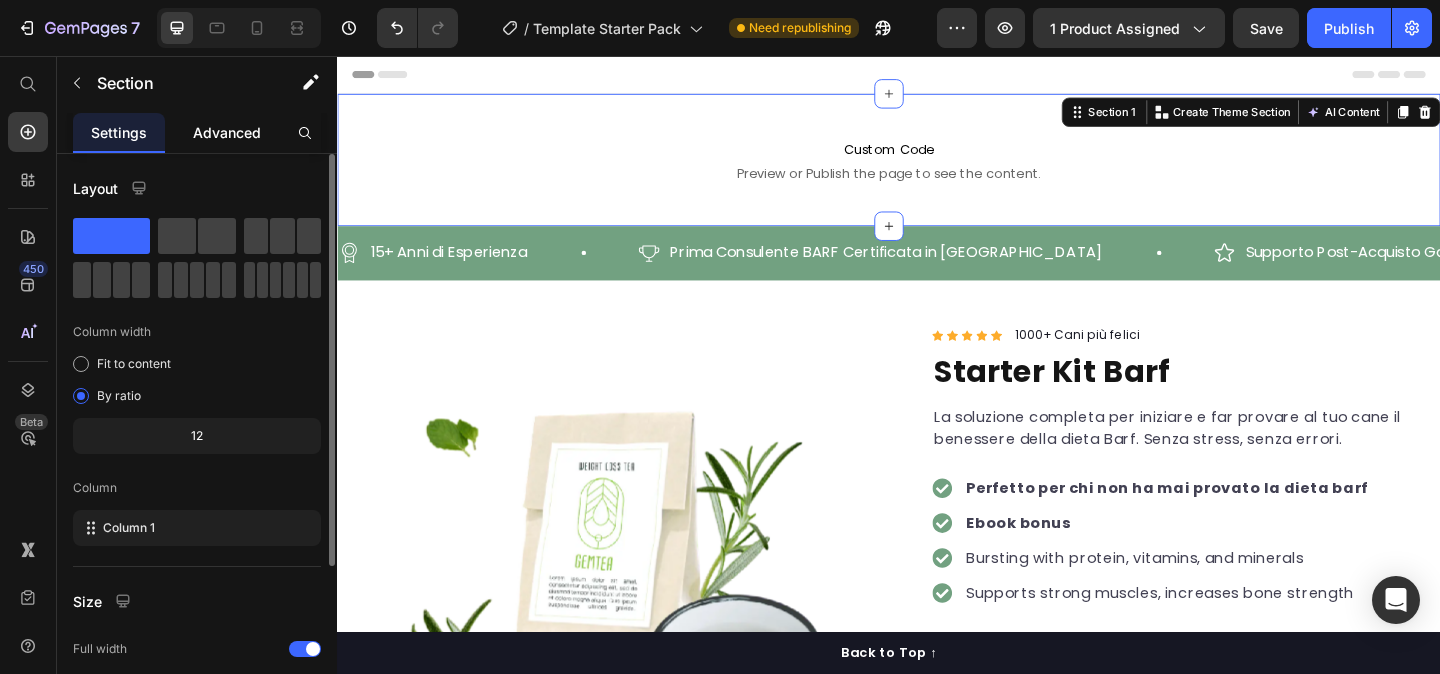 click on "Advanced" 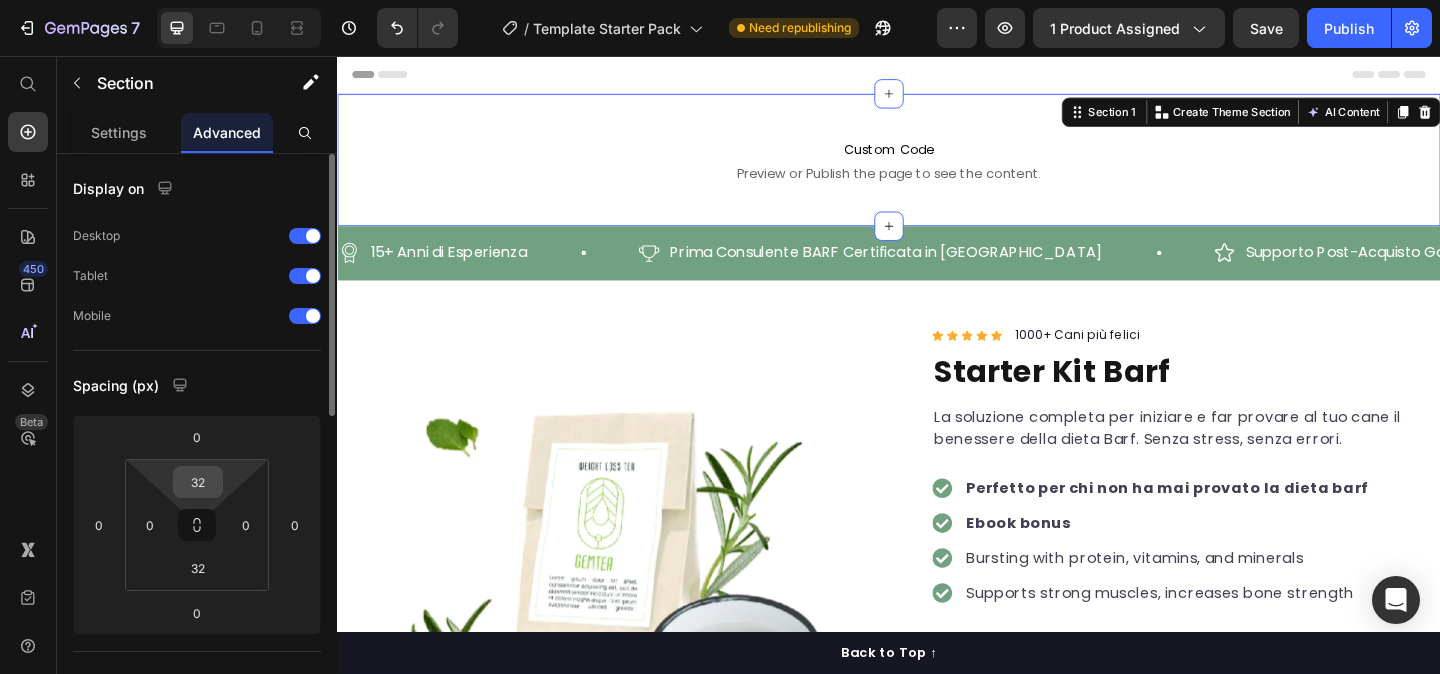 click on "32" at bounding box center [198, 482] 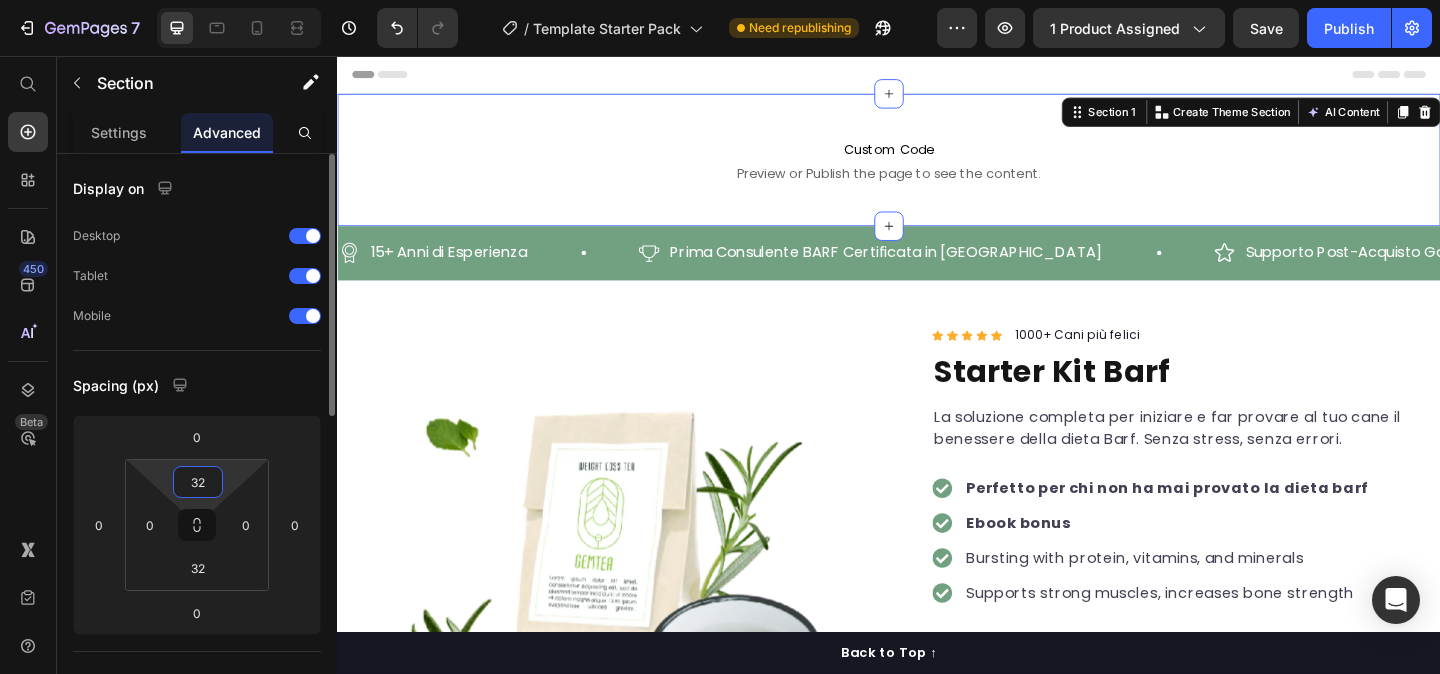 click on "32" at bounding box center [198, 482] 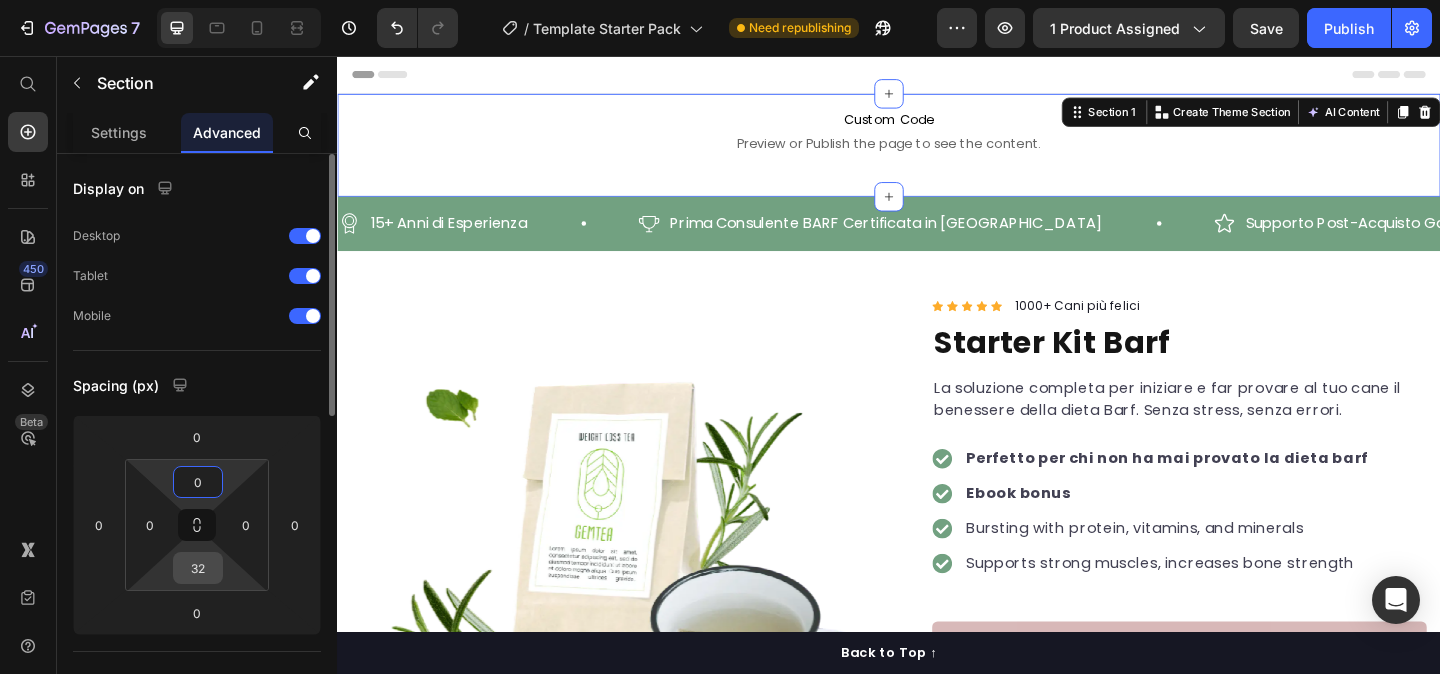 type on "0" 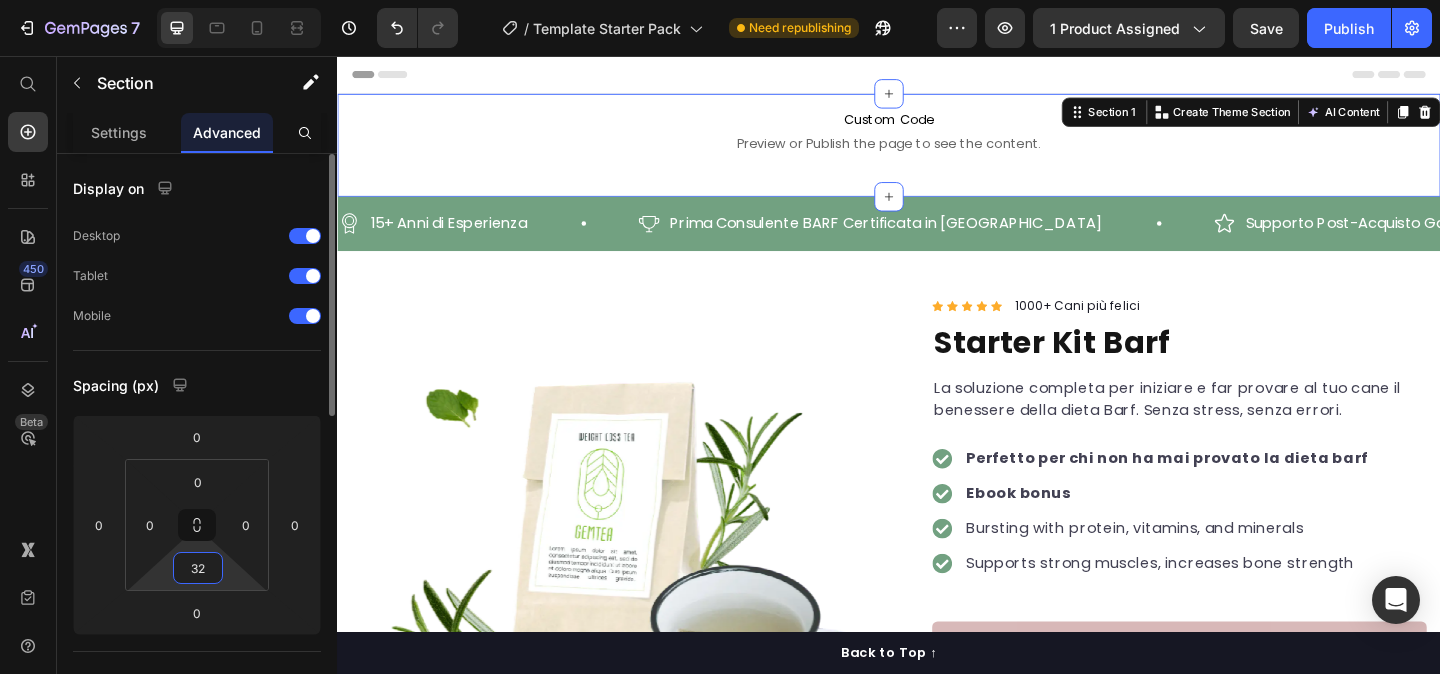 click on "32" at bounding box center (198, 568) 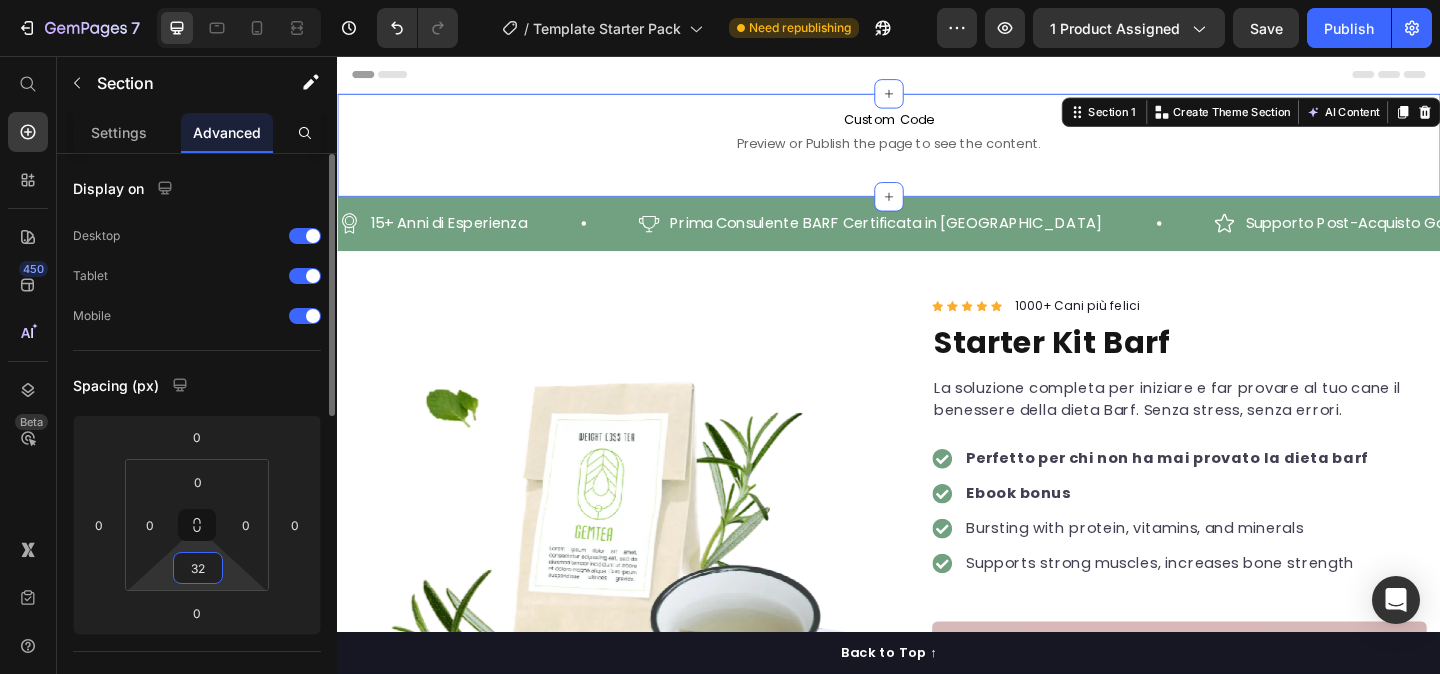 click on "32" at bounding box center [198, 568] 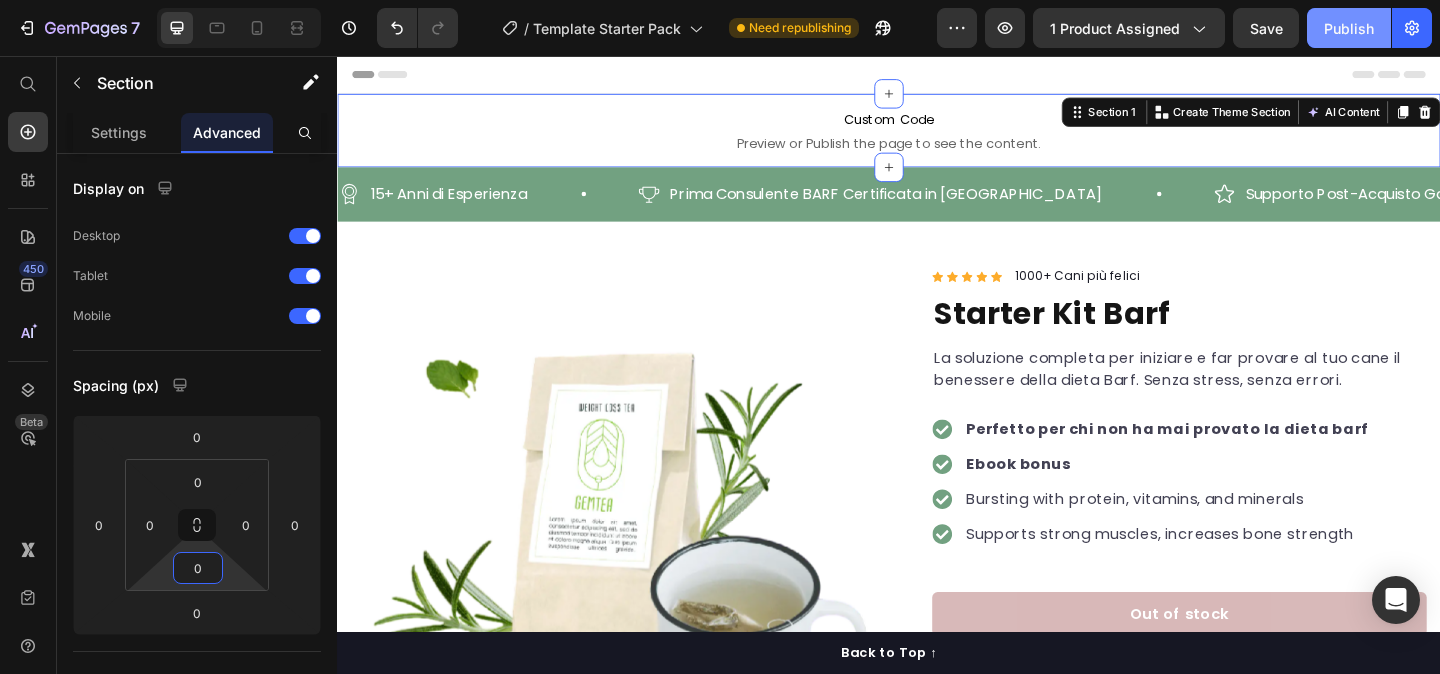 type on "0" 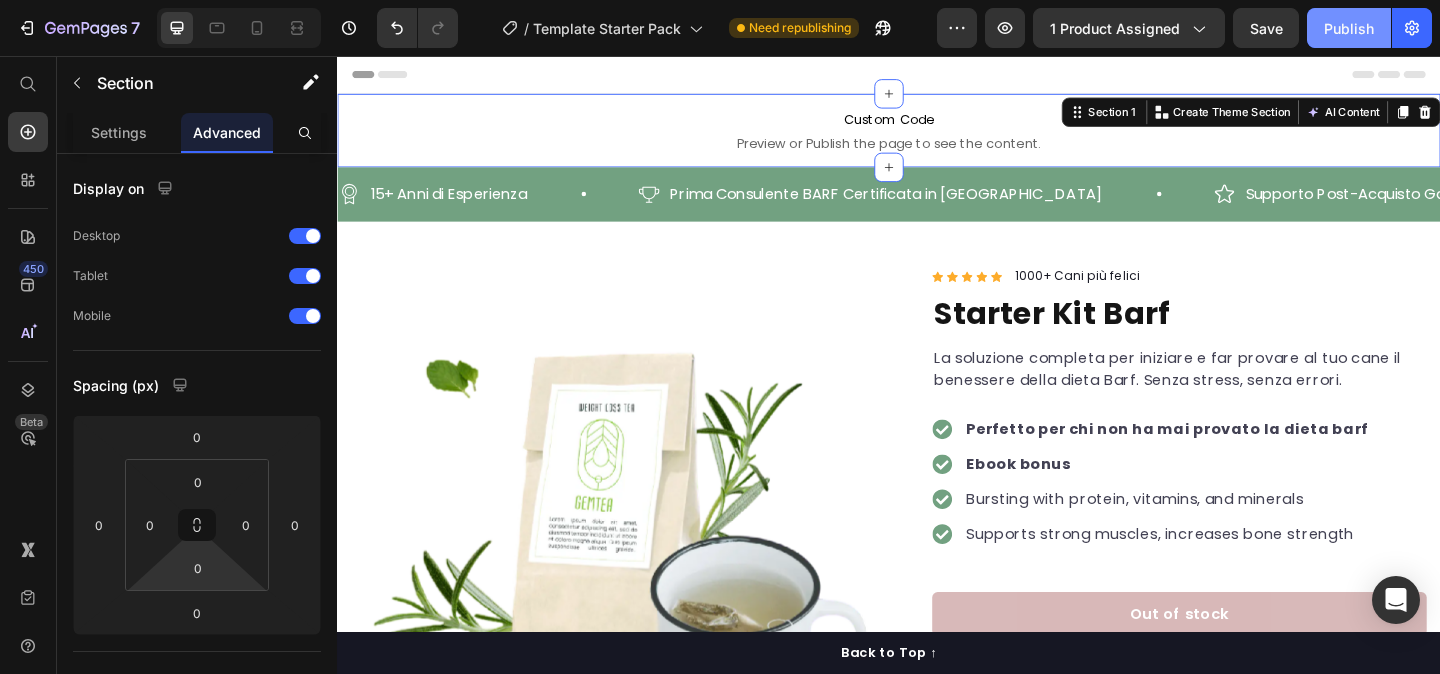 click on "Publish" at bounding box center [1349, 28] 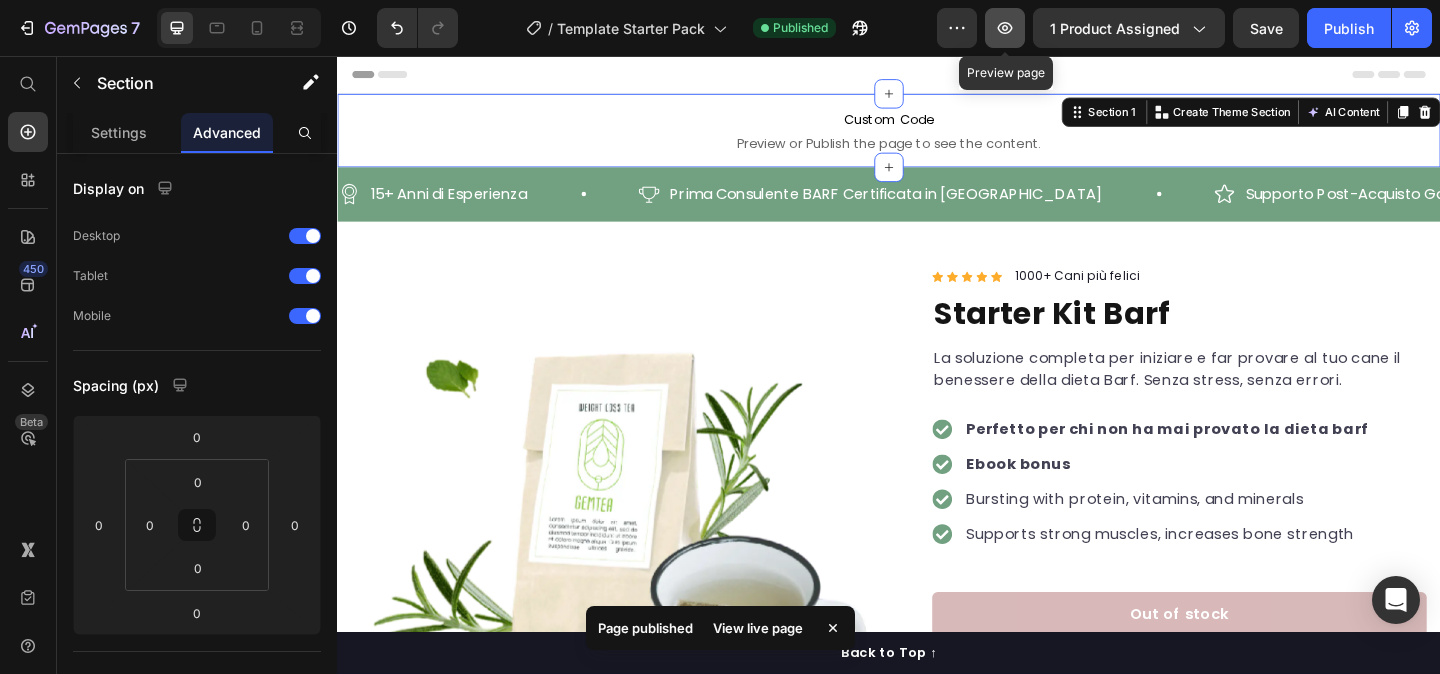 click 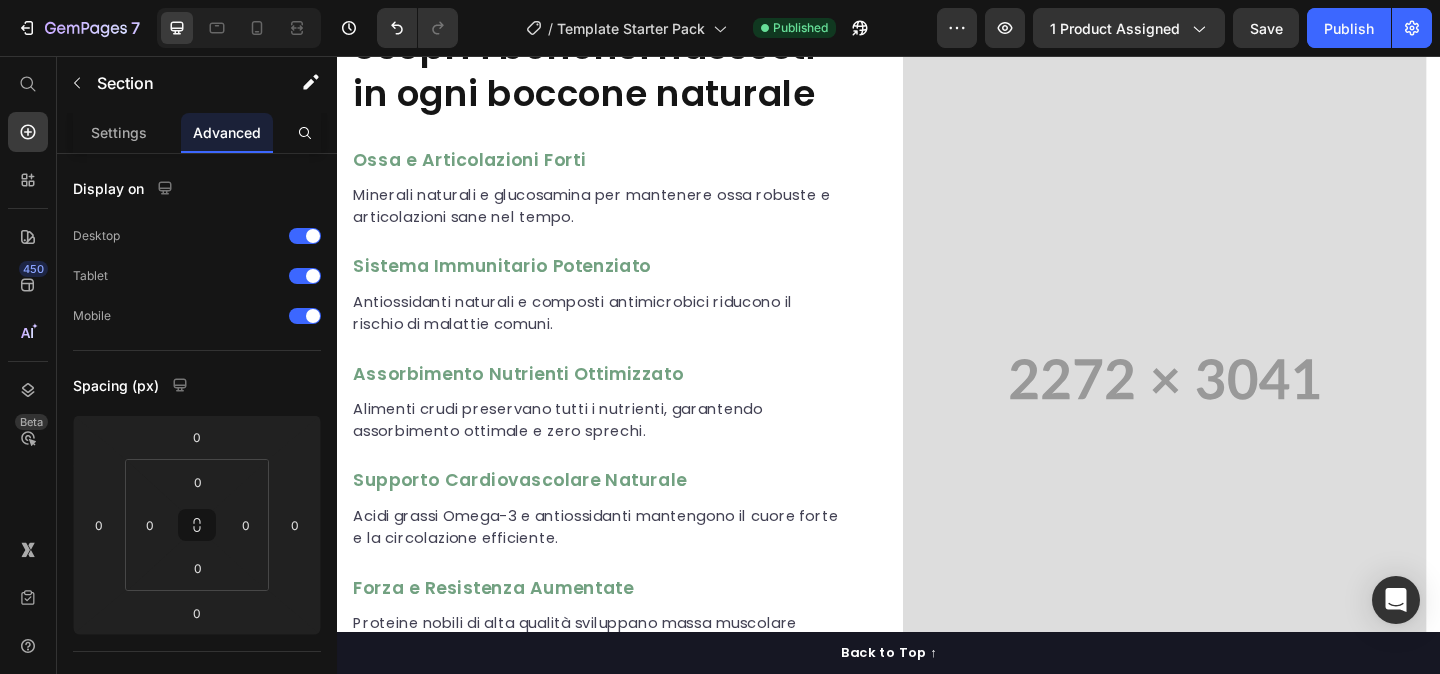 scroll, scrollTop: 2179, scrollLeft: 0, axis: vertical 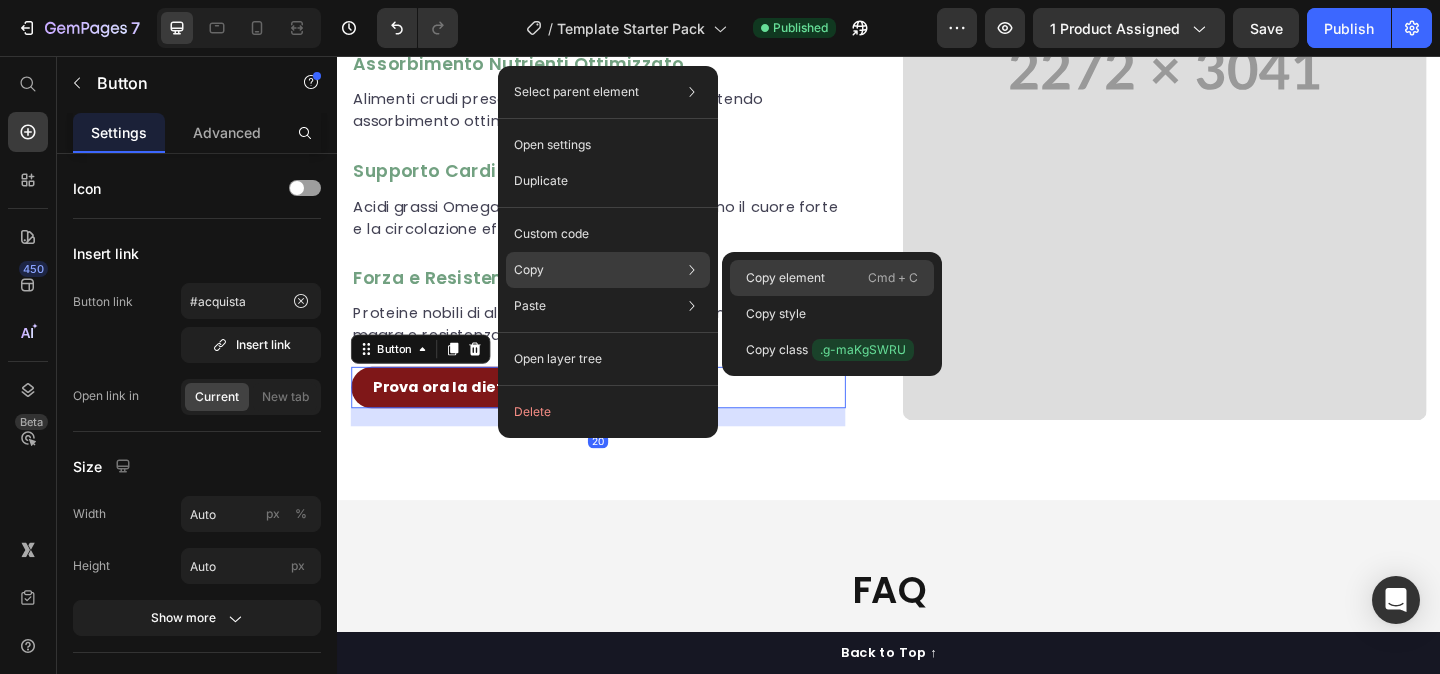 click on "Copy element" at bounding box center (785, 278) 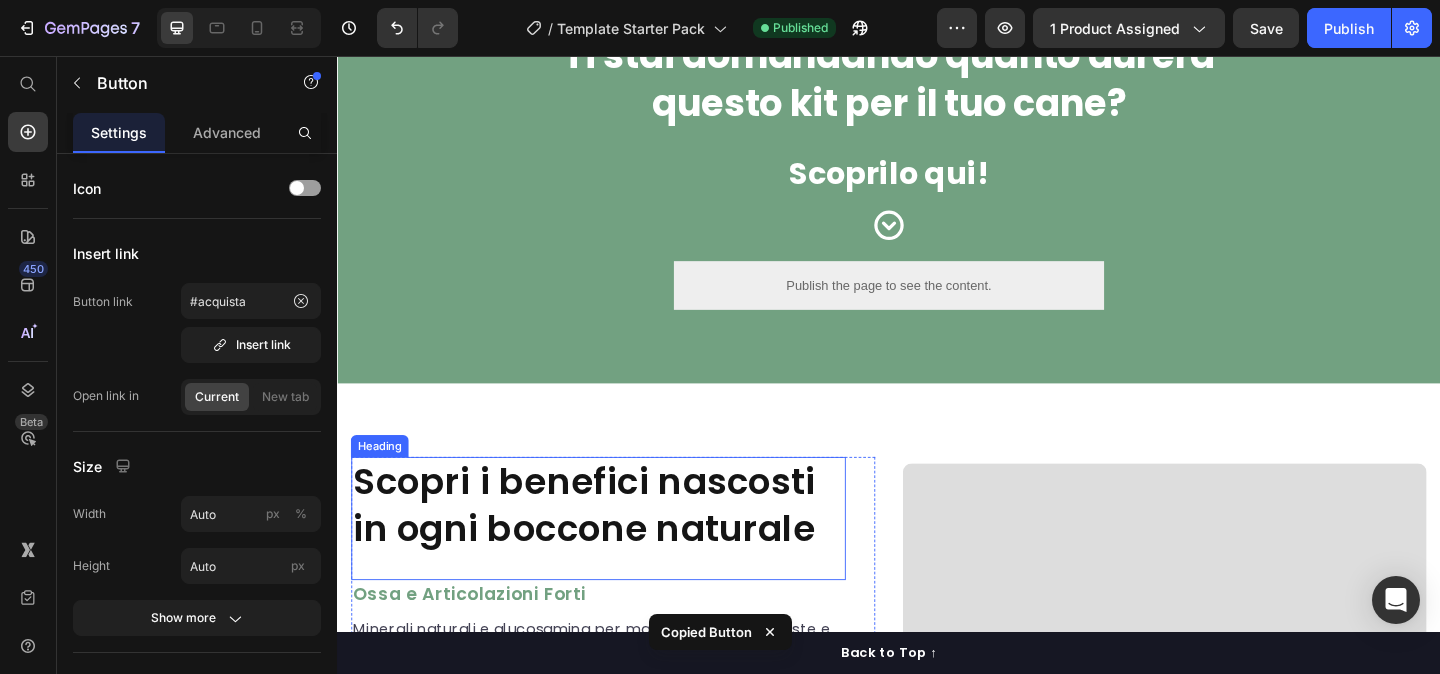scroll, scrollTop: 1379, scrollLeft: 0, axis: vertical 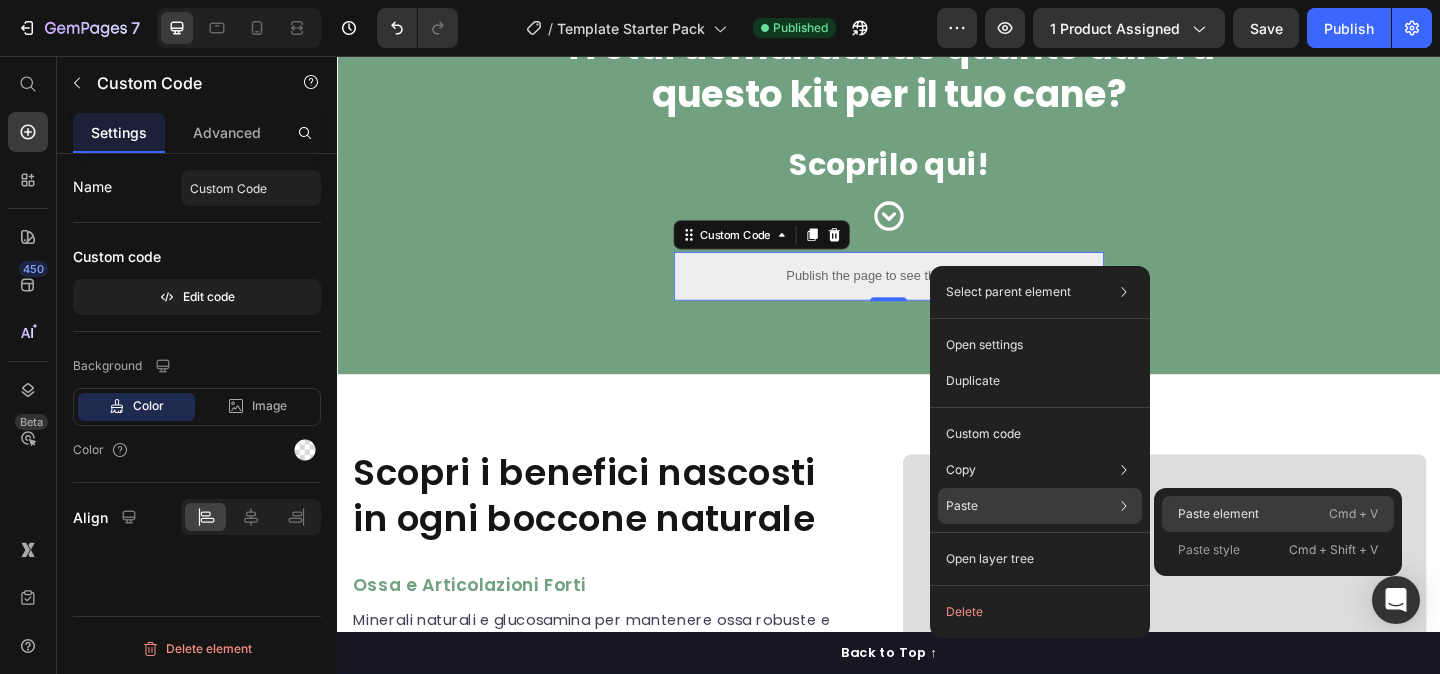 click on "Paste element" at bounding box center [1218, 514] 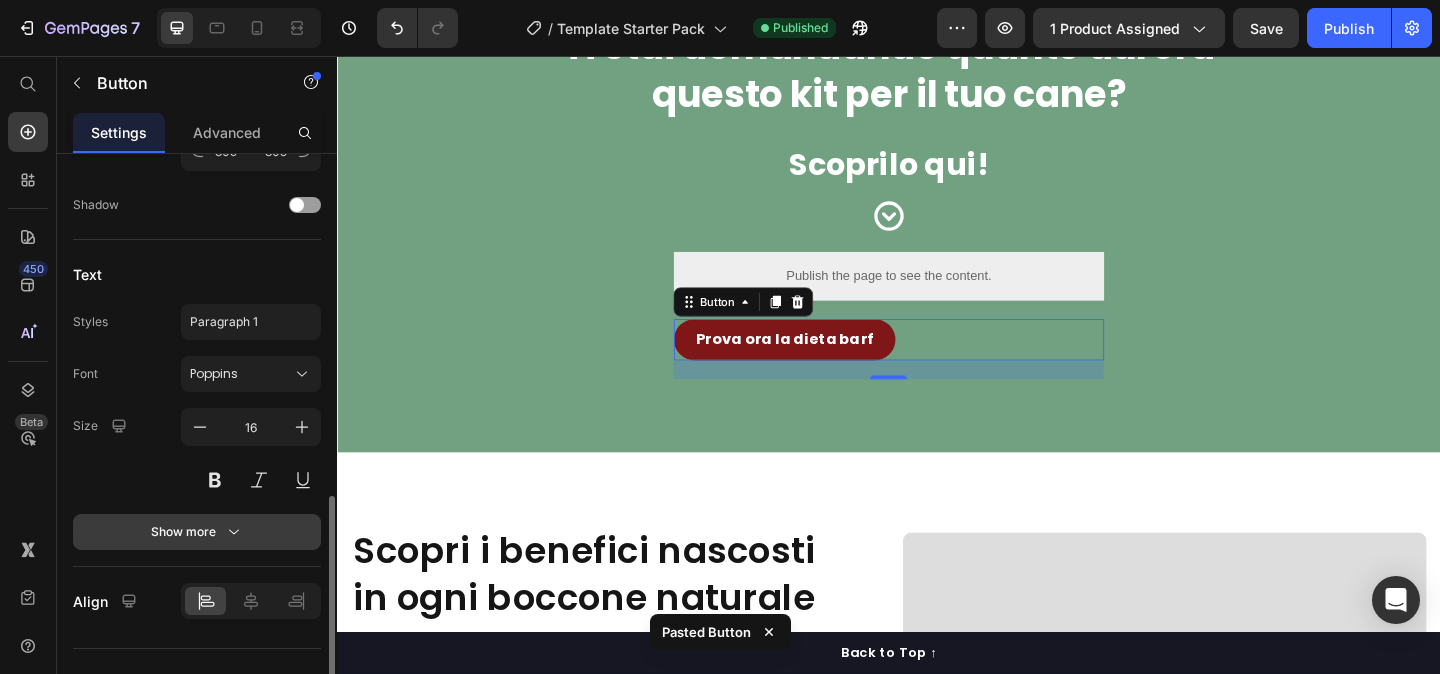 scroll, scrollTop: 920, scrollLeft: 0, axis: vertical 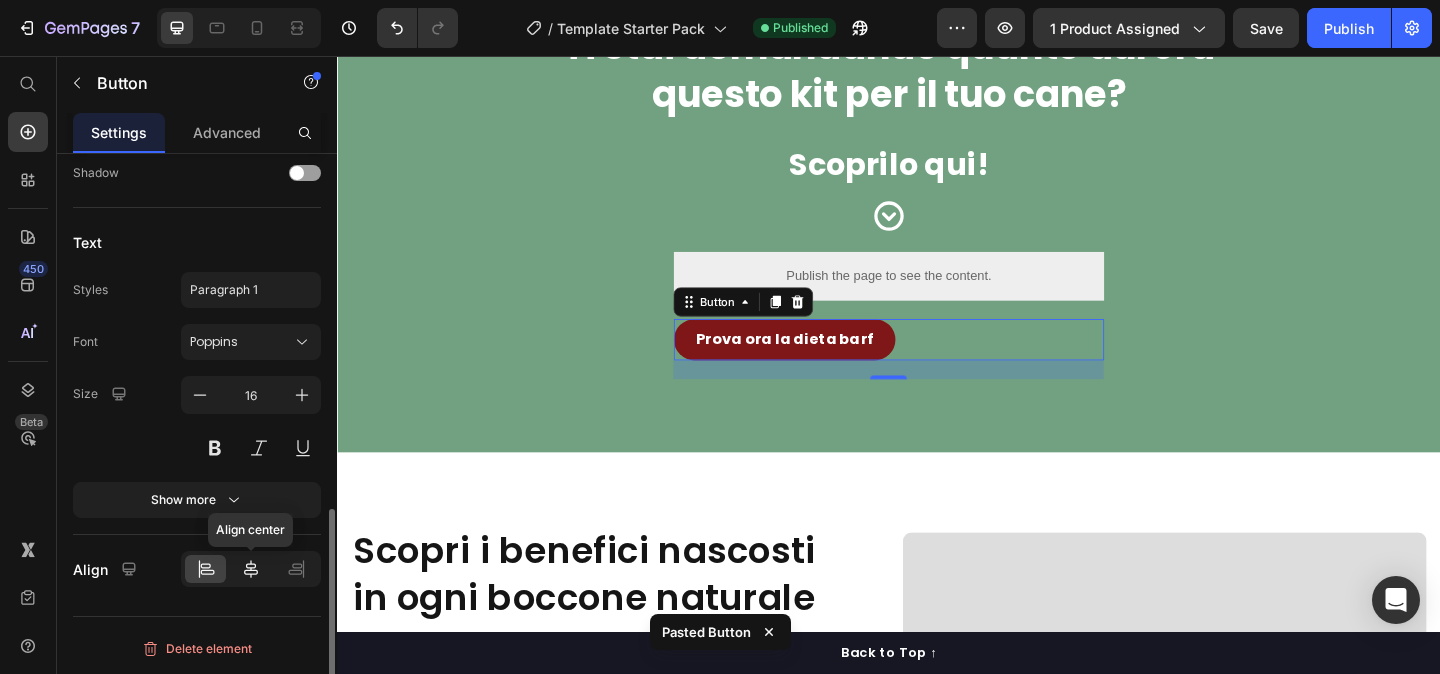 click 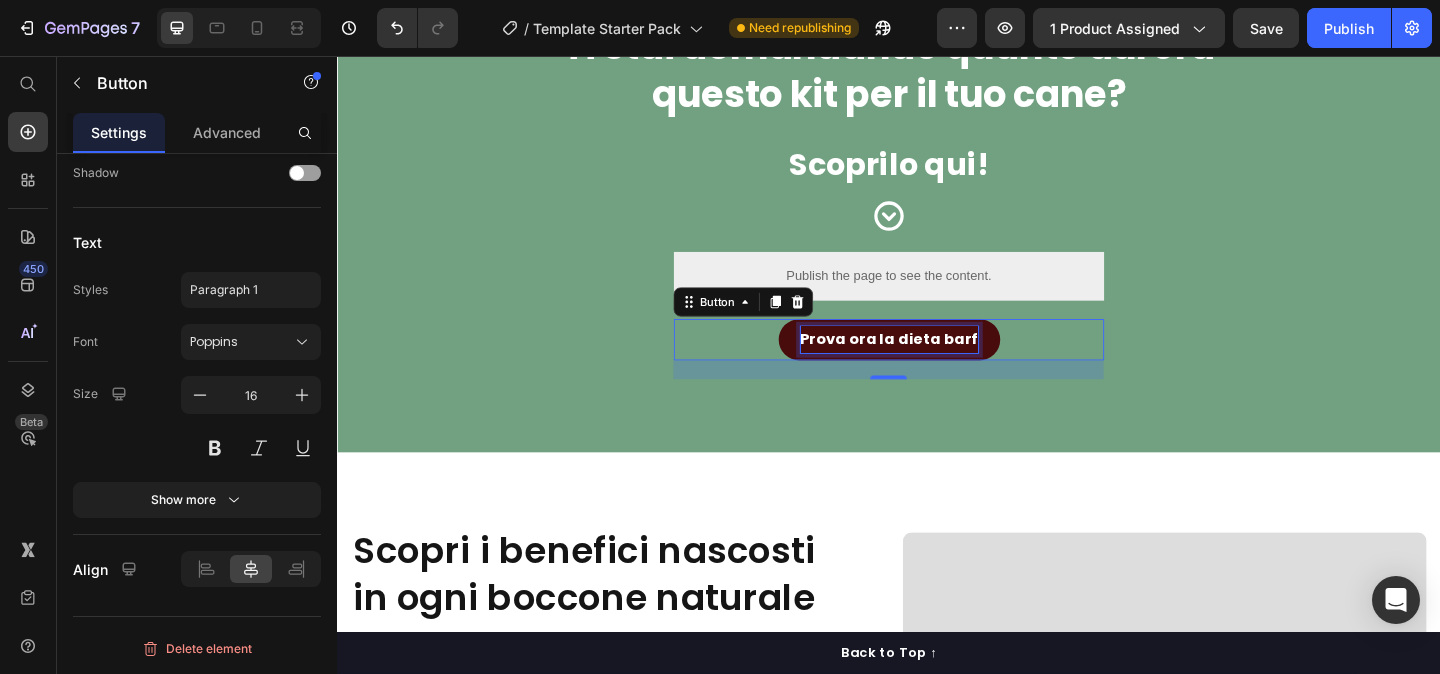 click on "Prova ora la dieta barf" at bounding box center (937, 363) 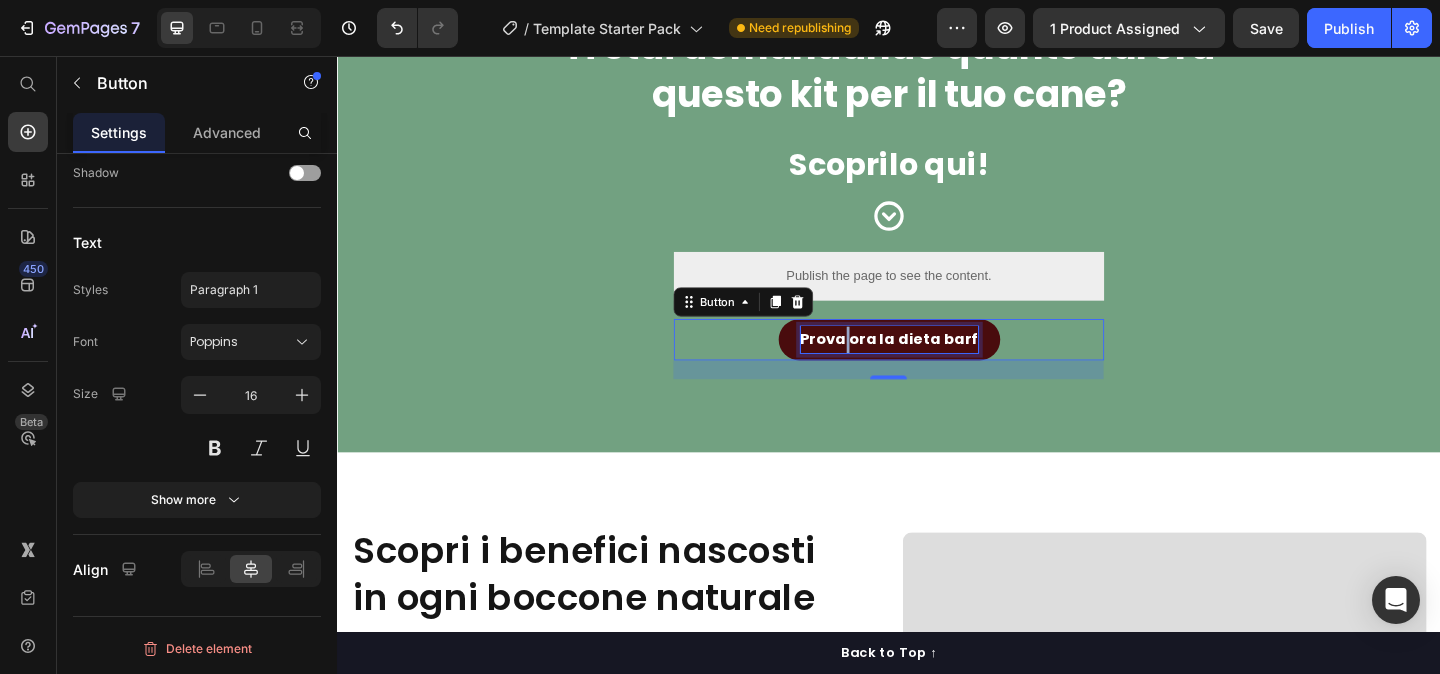 click on "Prova ora la dieta barf" at bounding box center [937, 363] 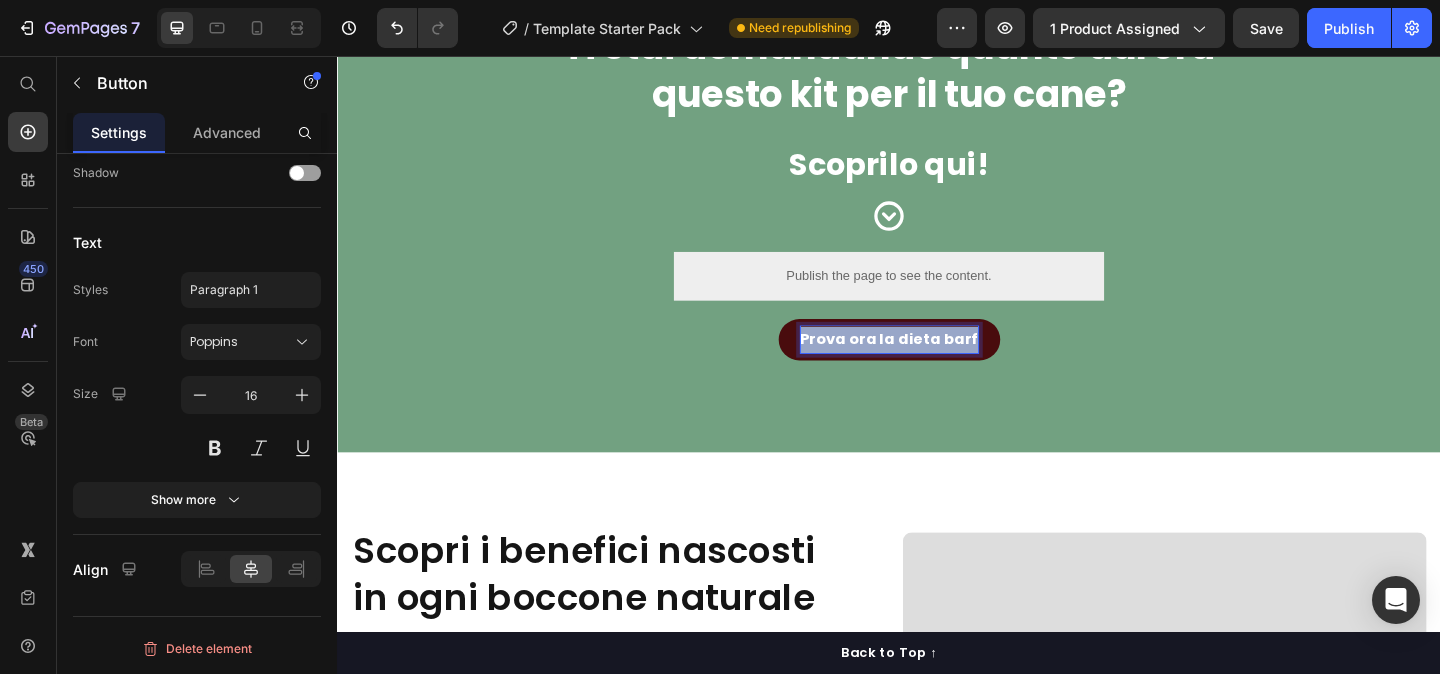 click on "Prova ora la dieta barf" at bounding box center [937, 363] 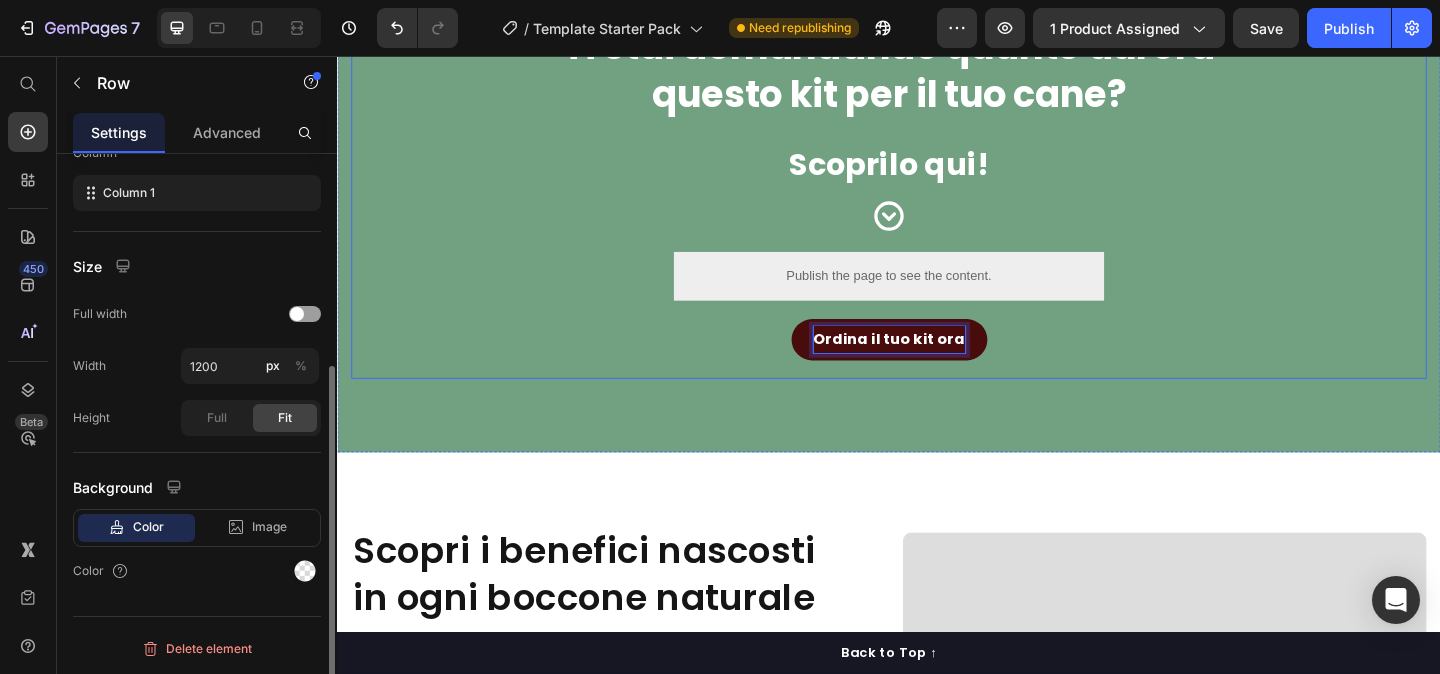 scroll, scrollTop: 0, scrollLeft: 0, axis: both 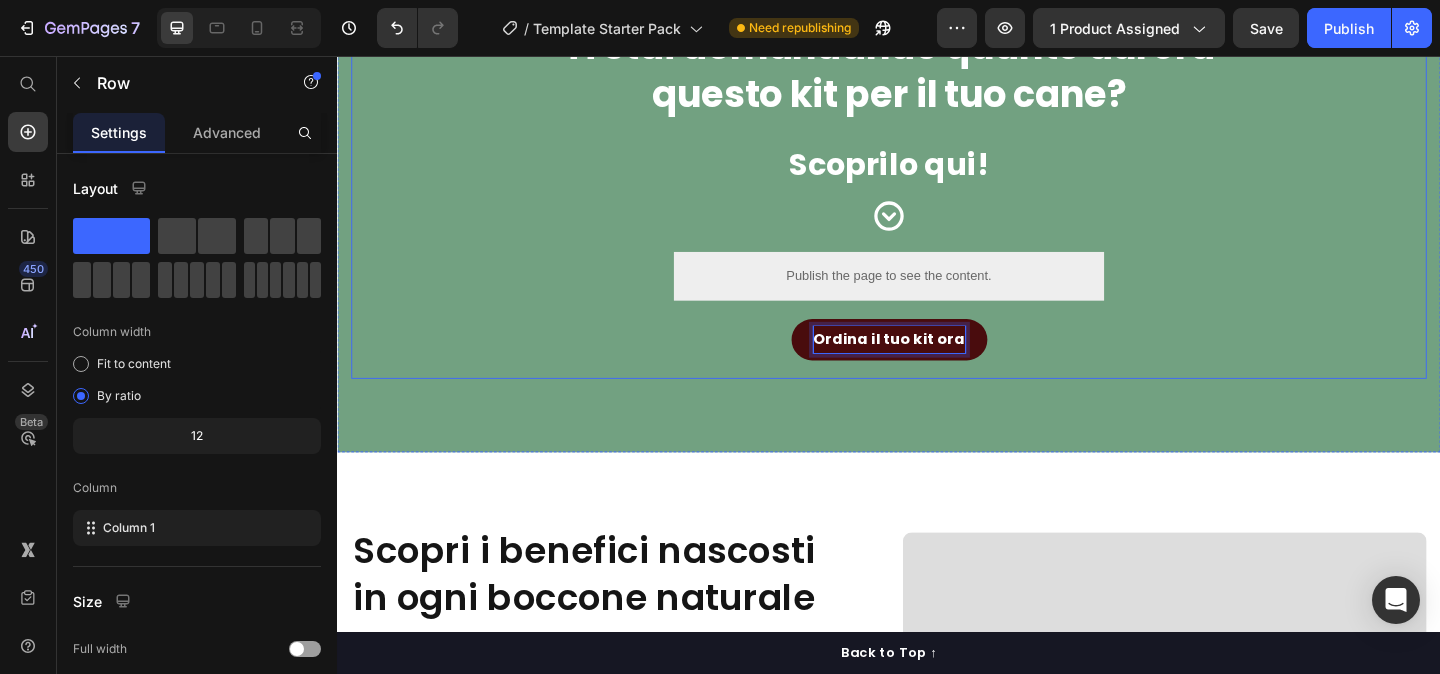 click on "Ti stai domandando quanto durerà questo kit per il tuo cane? Heading Scoprilo qui! Heading
Icon Row
Publish the page to see the content.
Custom Code Ordina il tuo kit ora Button   20 Row" at bounding box center (937, 212) 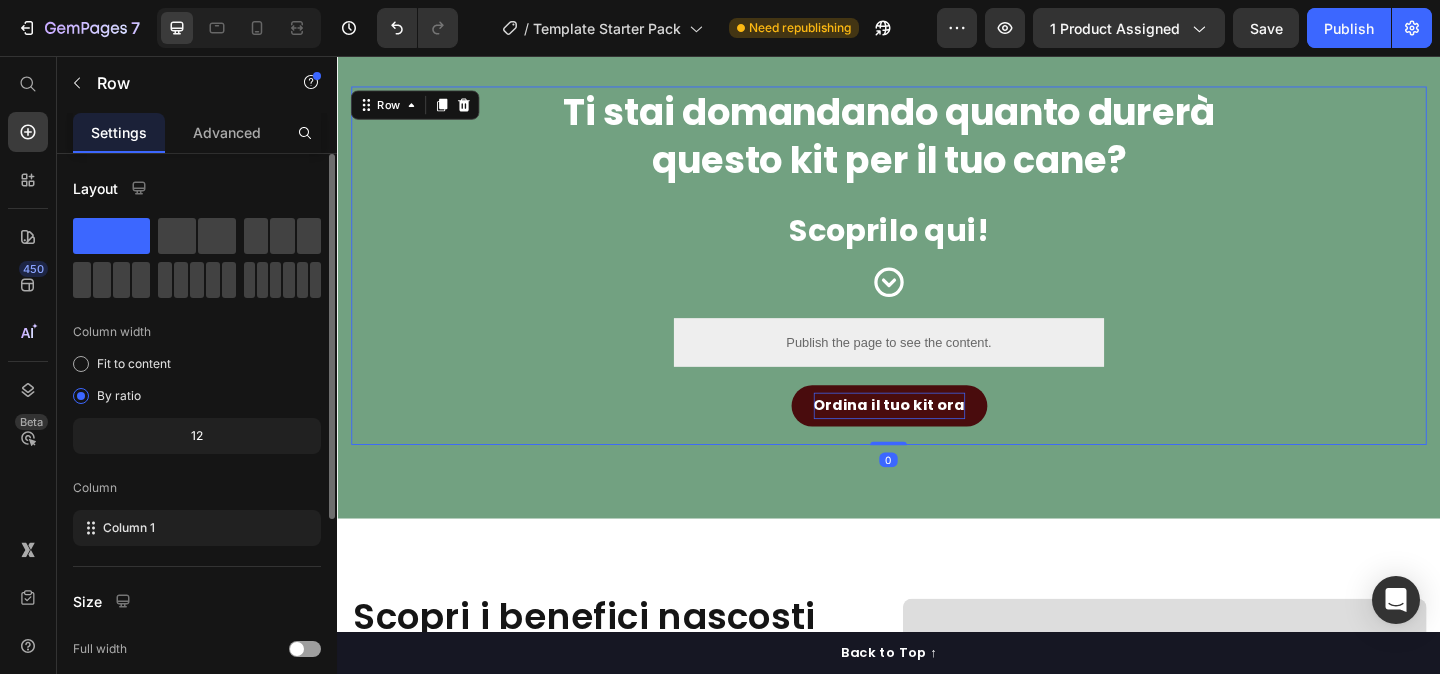 scroll, scrollTop: 1161, scrollLeft: 0, axis: vertical 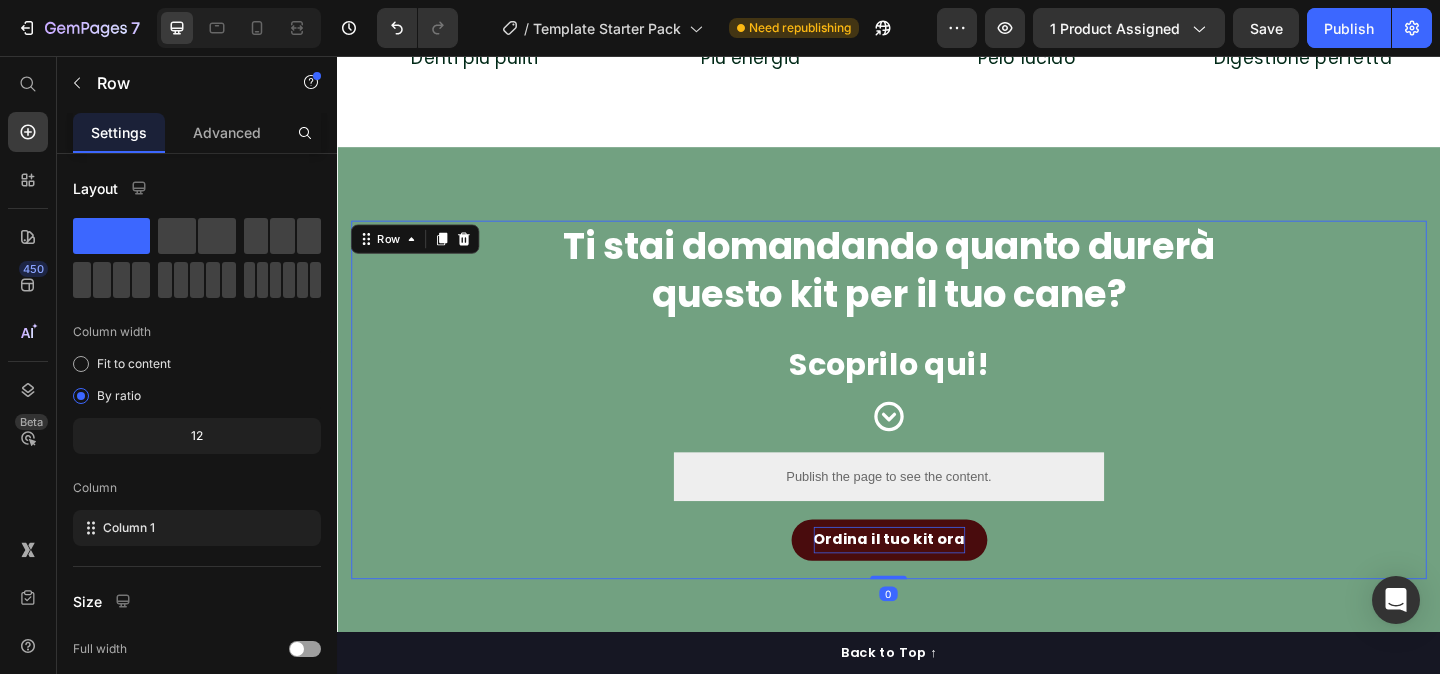 click on "7  Version history  /  Template Starter Pack Need republishing Preview 1 product assigned  Save   Publish" 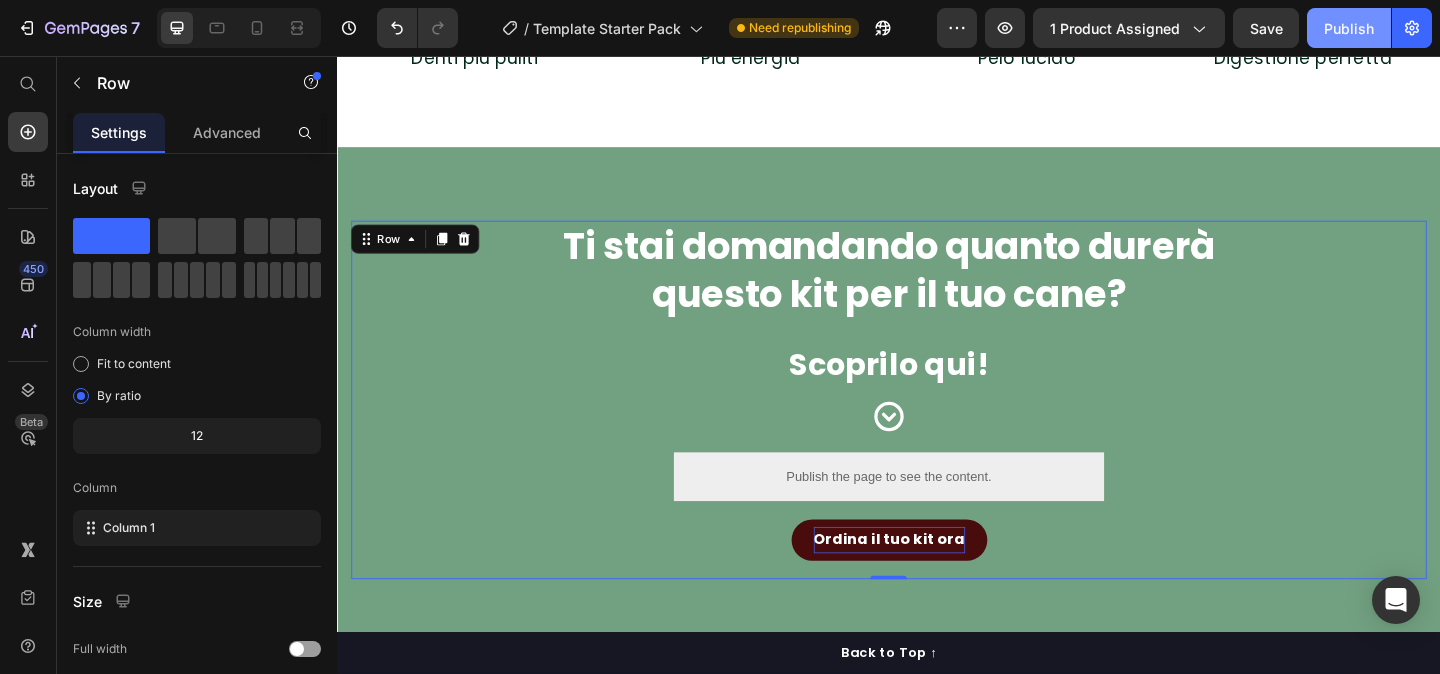 click on "Publish" at bounding box center (1349, 28) 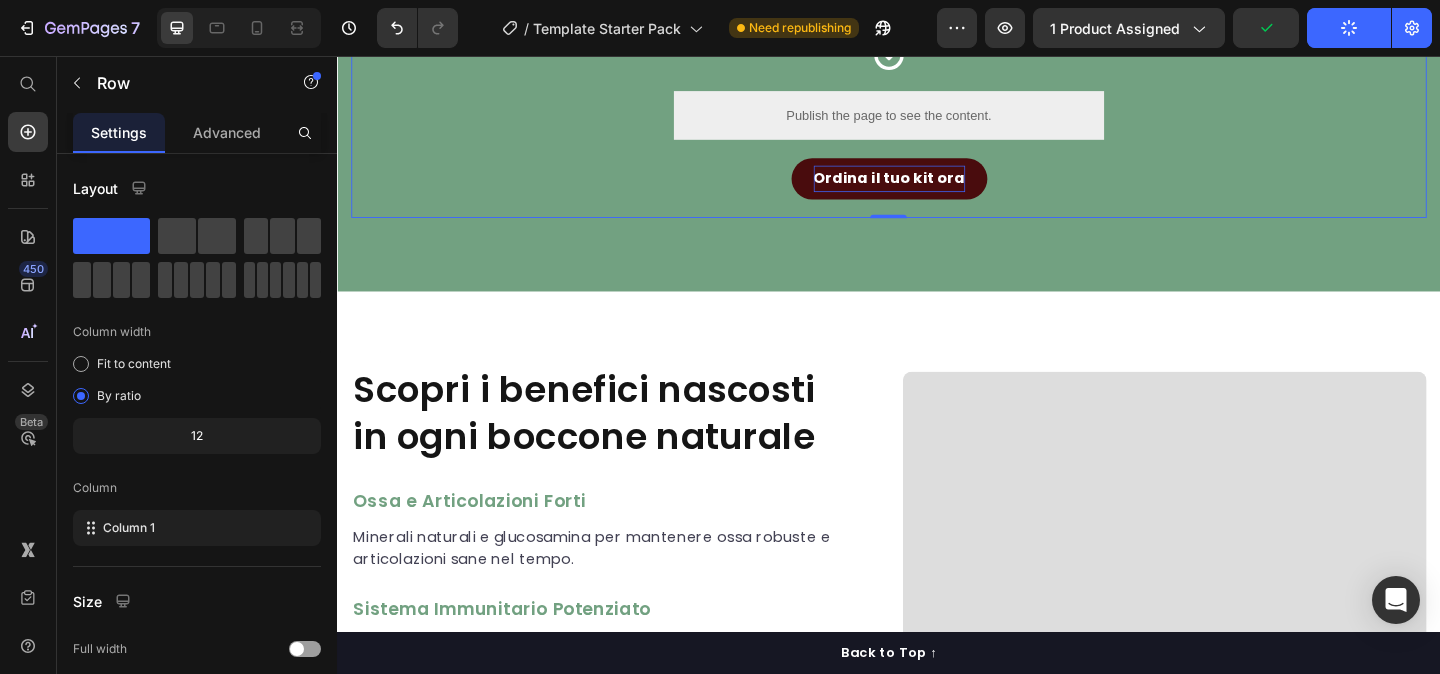 scroll, scrollTop: 1557, scrollLeft: 0, axis: vertical 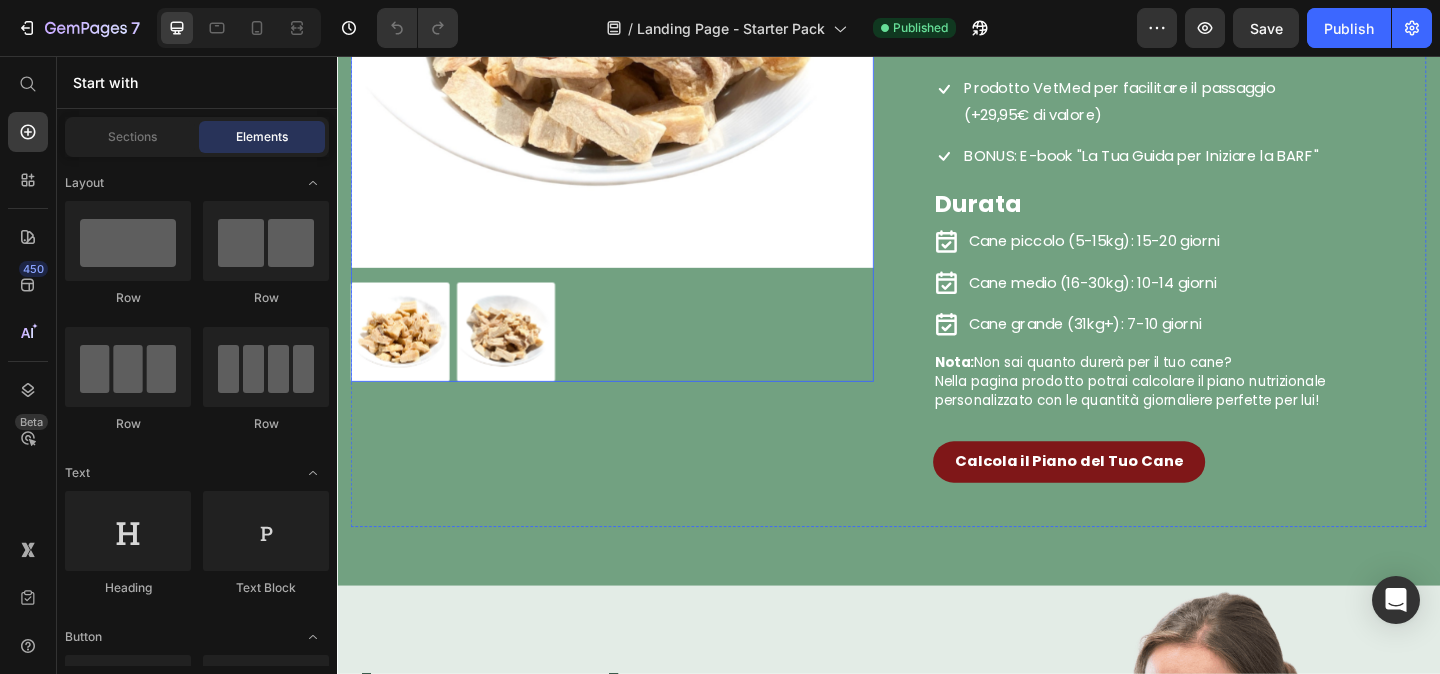 click at bounding box center (636, 1) 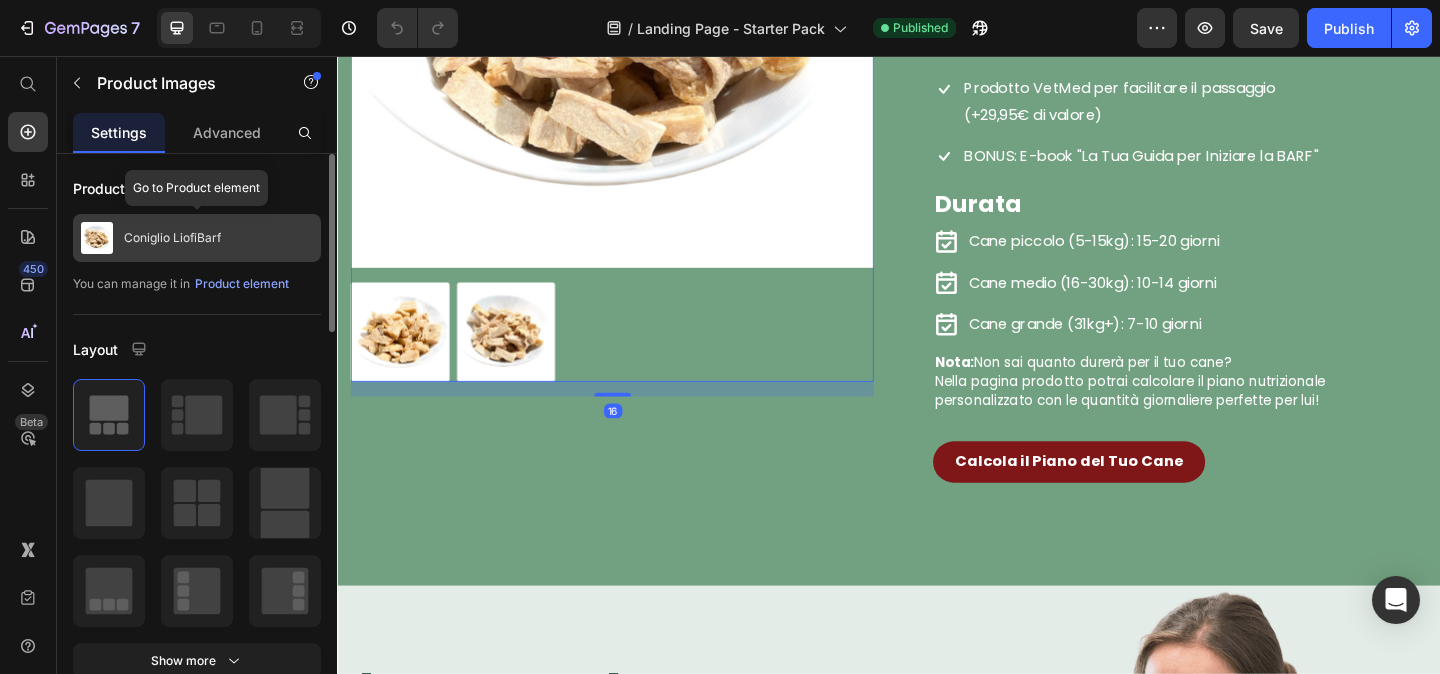 click on "Coniglio LiofiBarf" 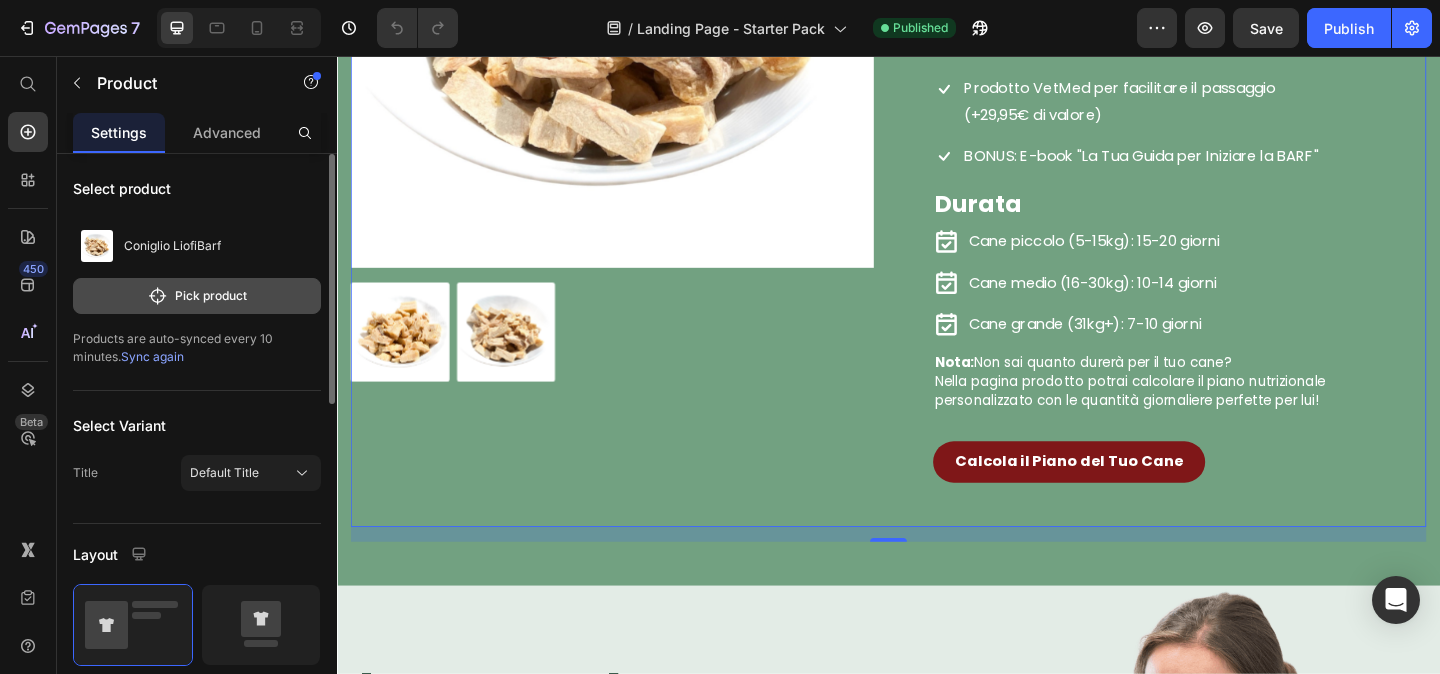 click on "Pick product" at bounding box center (197, 296) 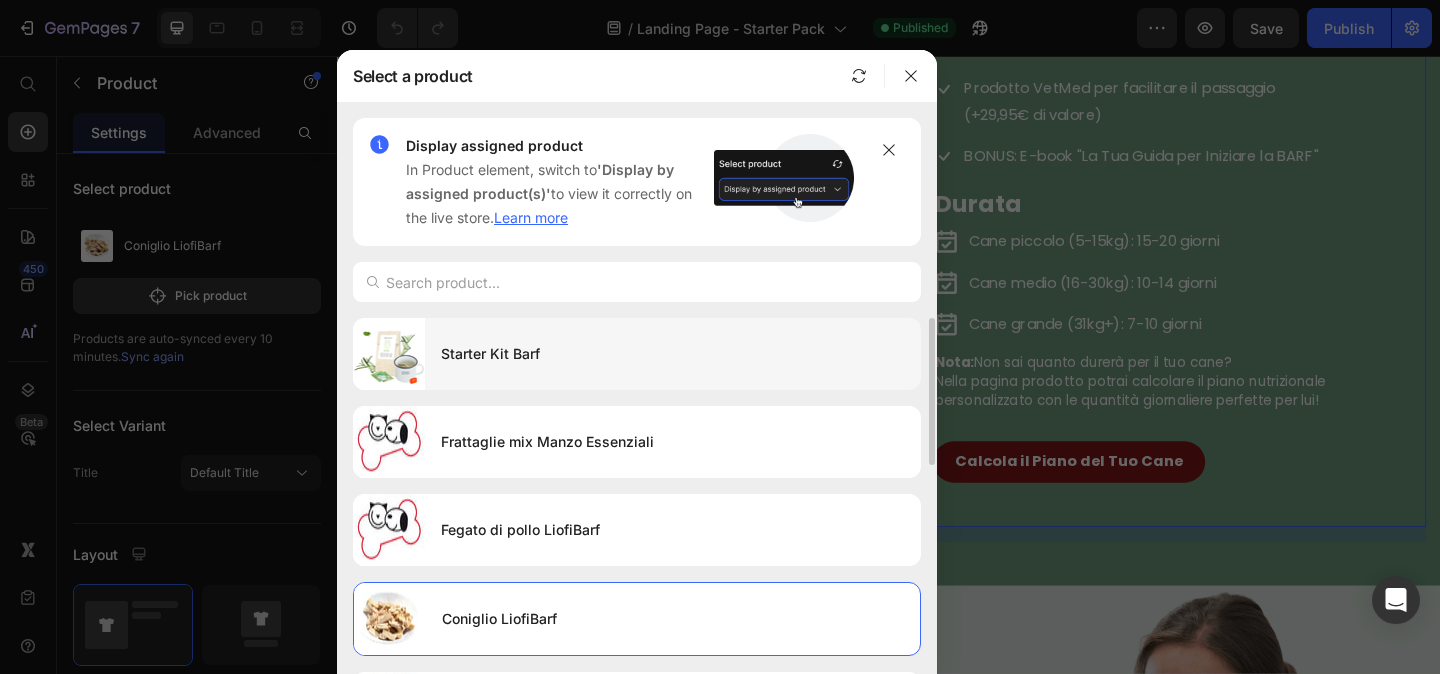 click on "Starter Kit Barf" at bounding box center [673, 354] 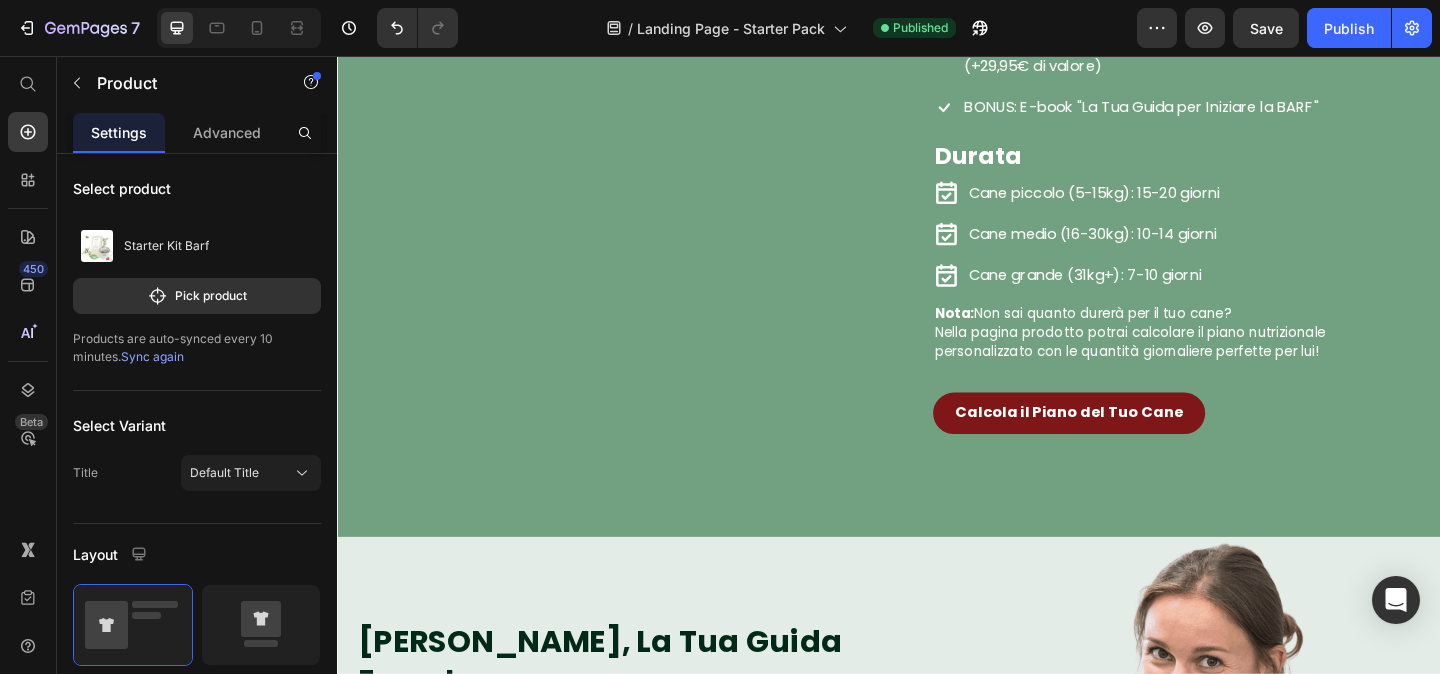 scroll, scrollTop: 4373, scrollLeft: 0, axis: vertical 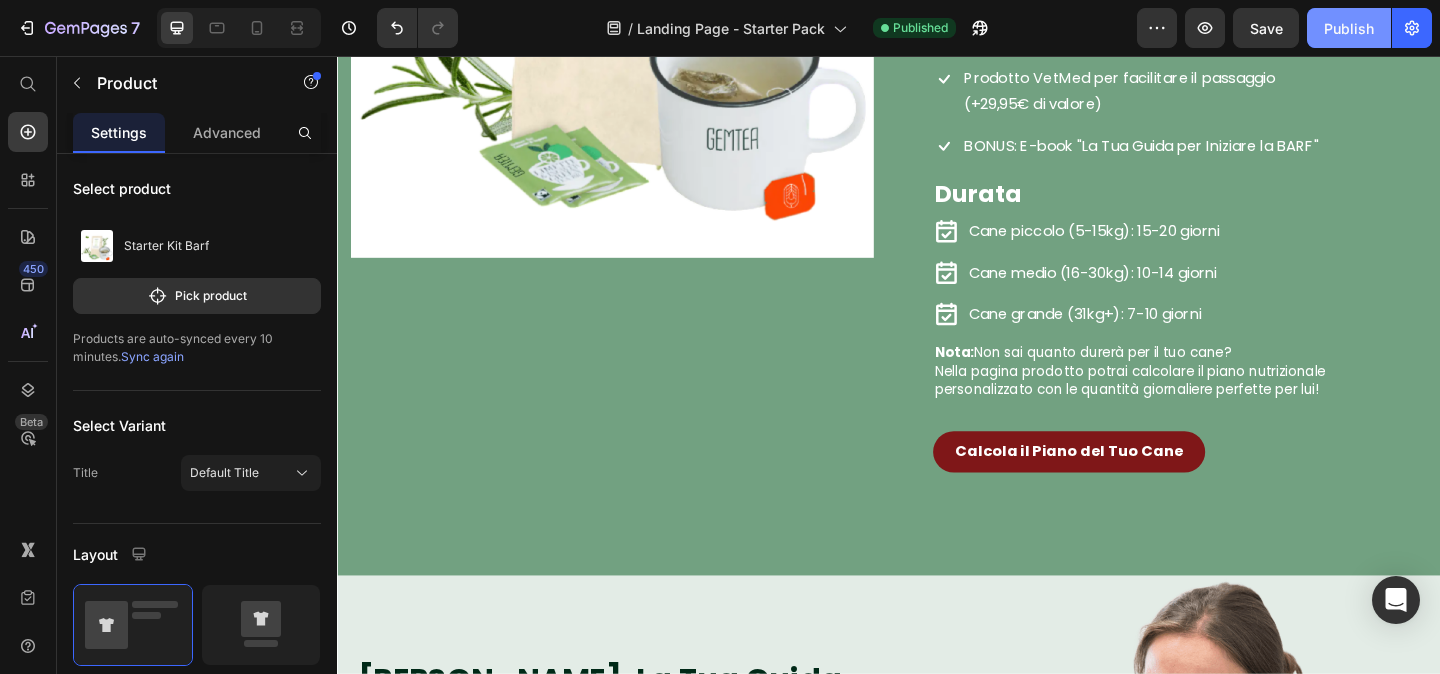 click on "Publish" at bounding box center (1349, 28) 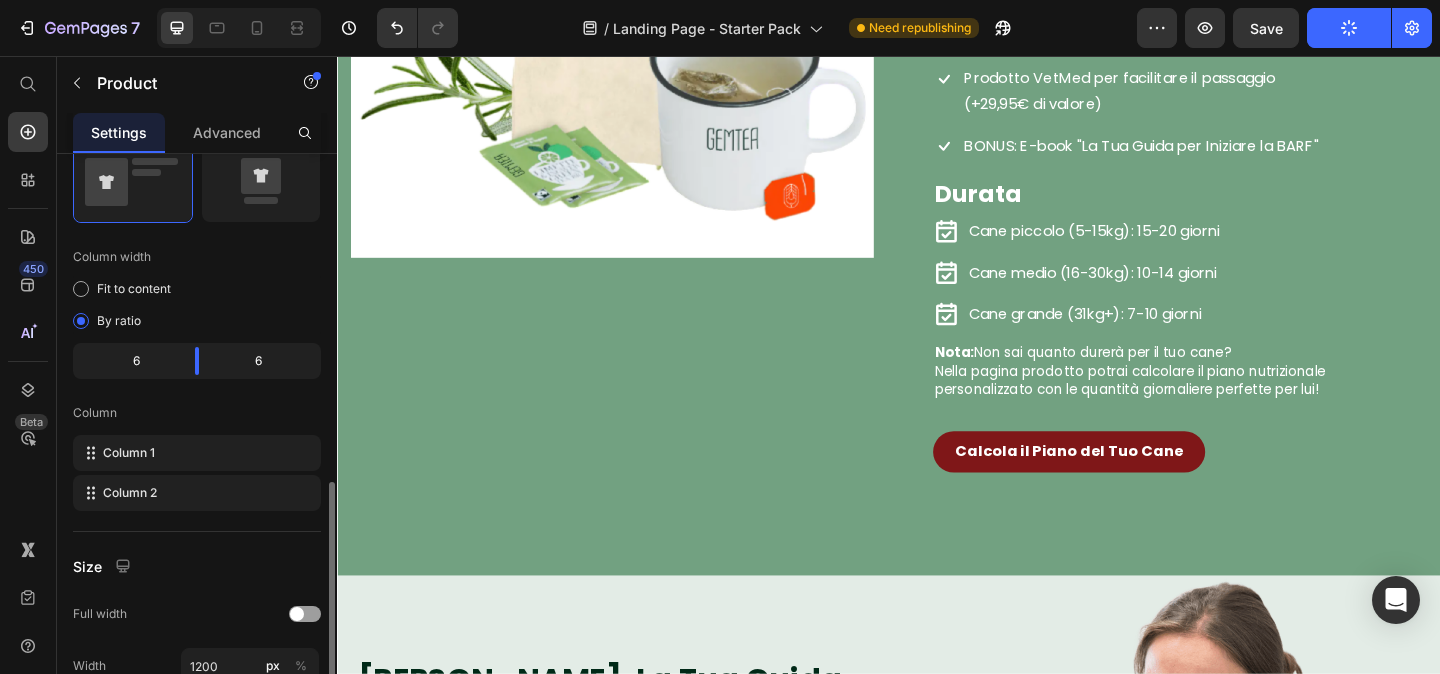 scroll, scrollTop: 729, scrollLeft: 0, axis: vertical 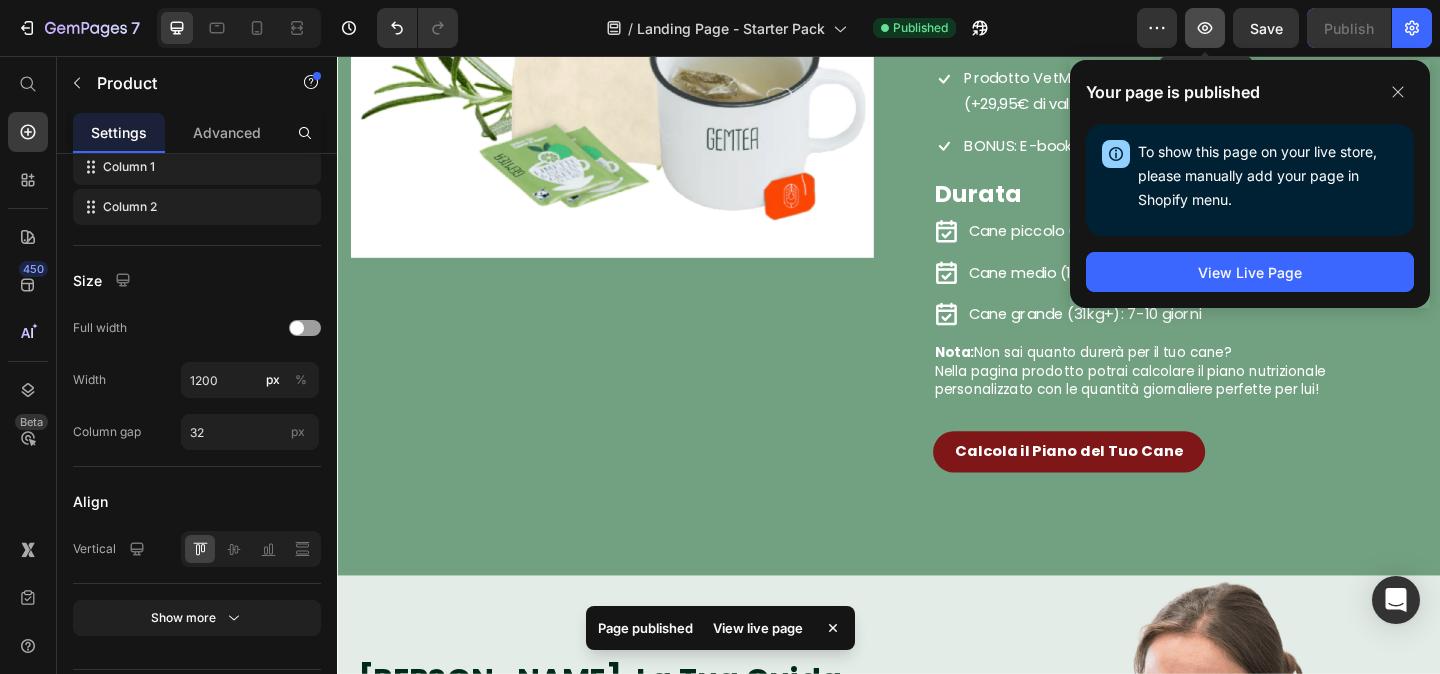 click 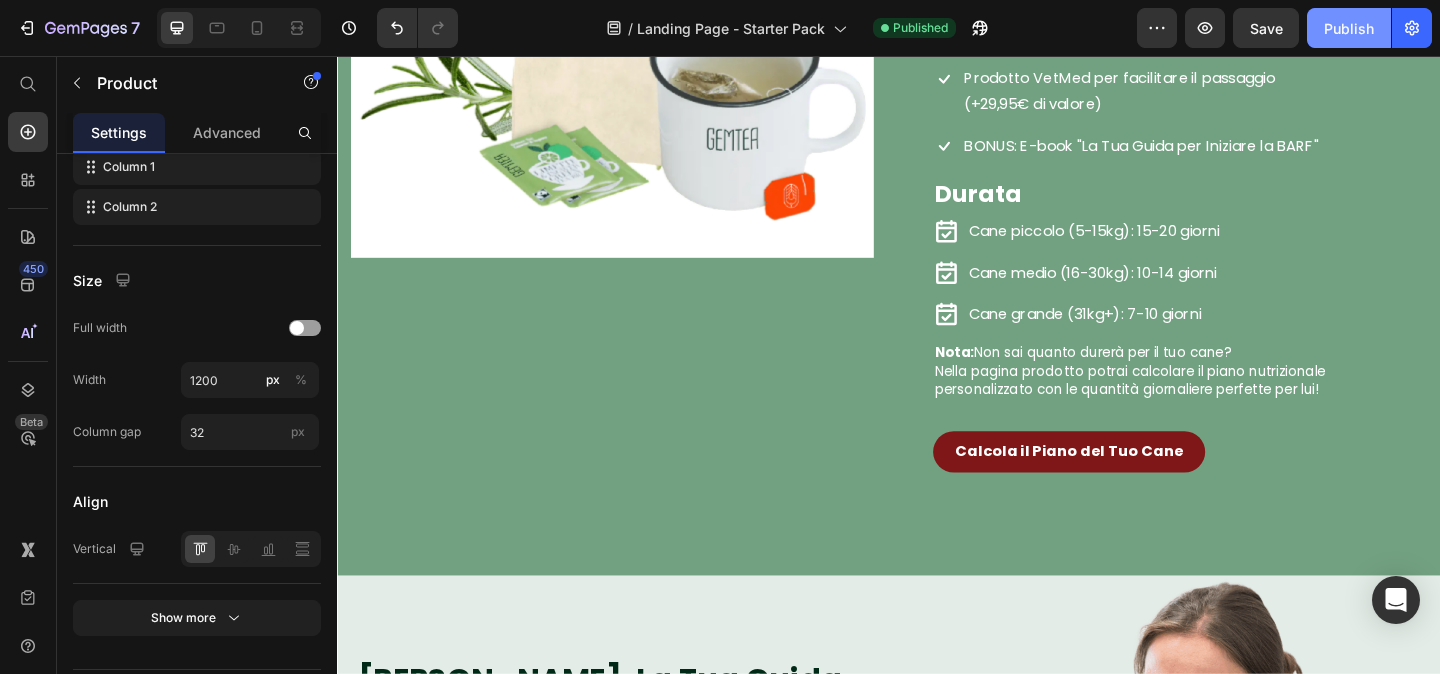 click on "Publish" at bounding box center (1349, 28) 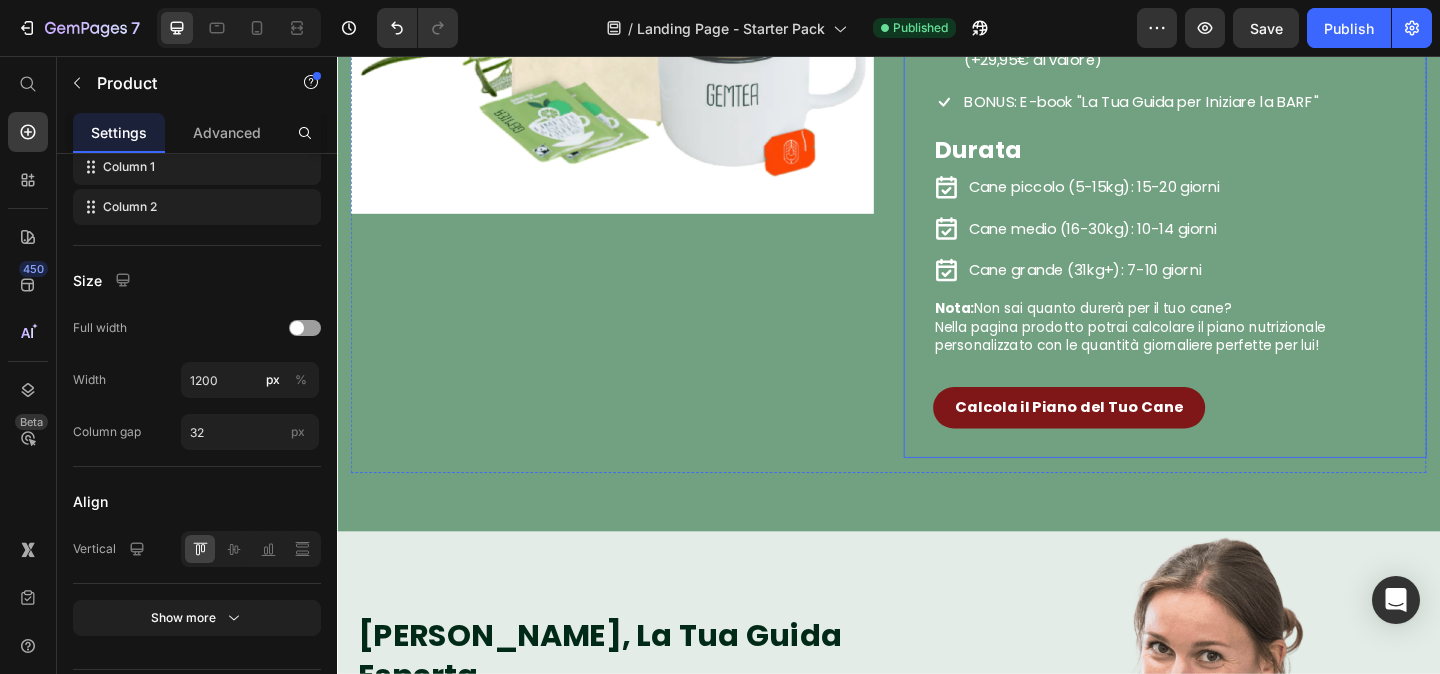 scroll, scrollTop: 4425, scrollLeft: 0, axis: vertical 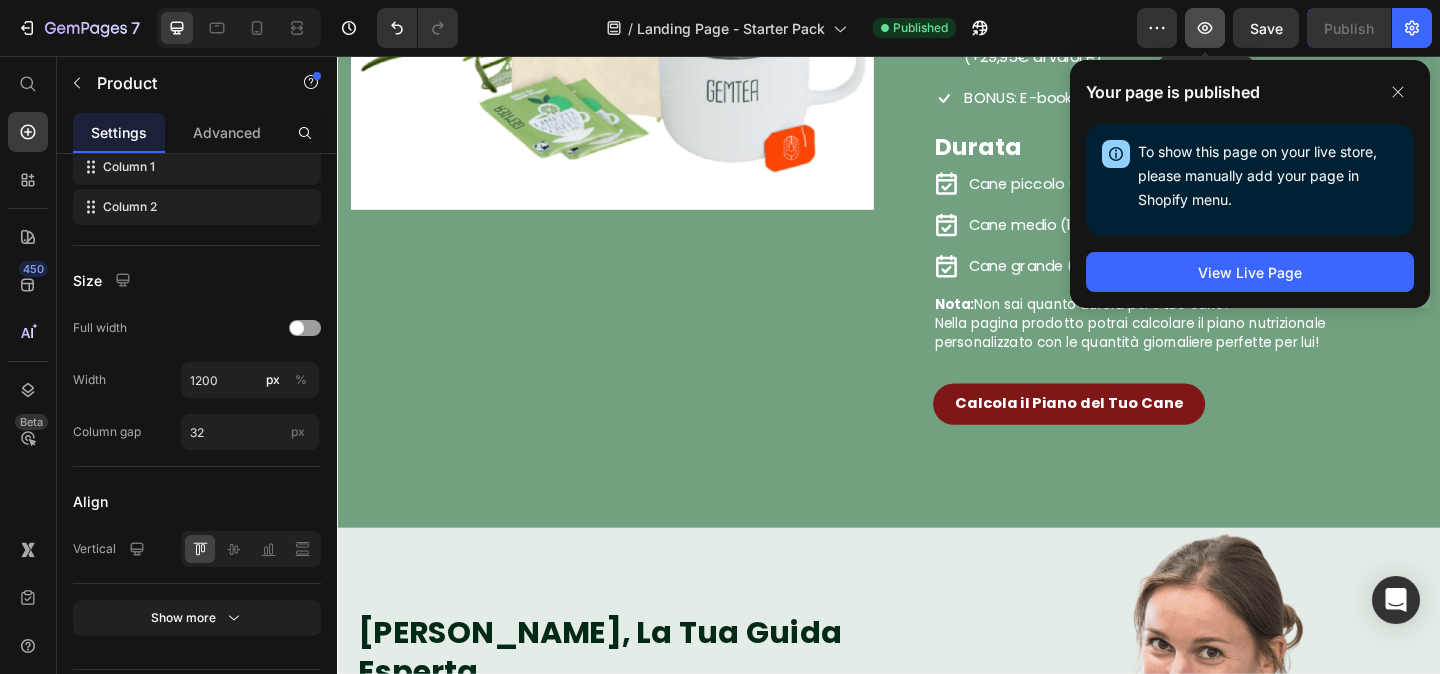 click 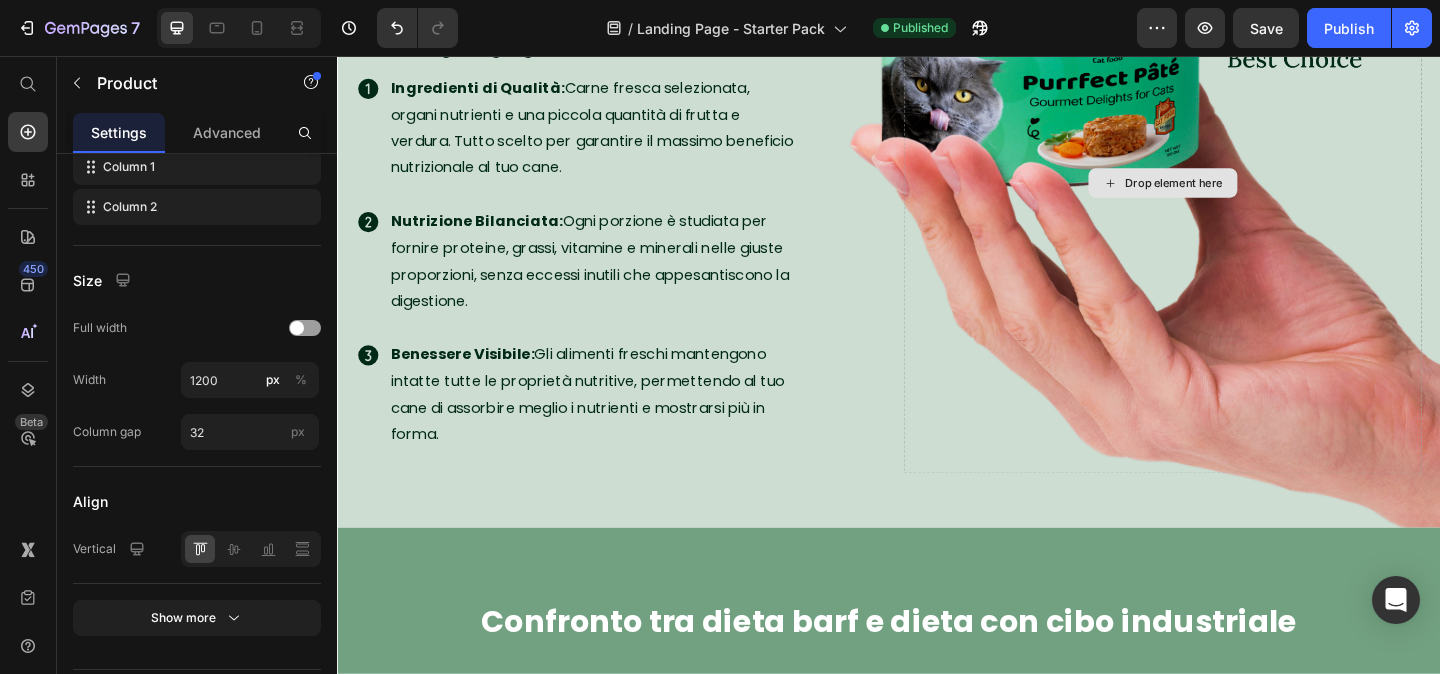 scroll, scrollTop: 1642, scrollLeft: 0, axis: vertical 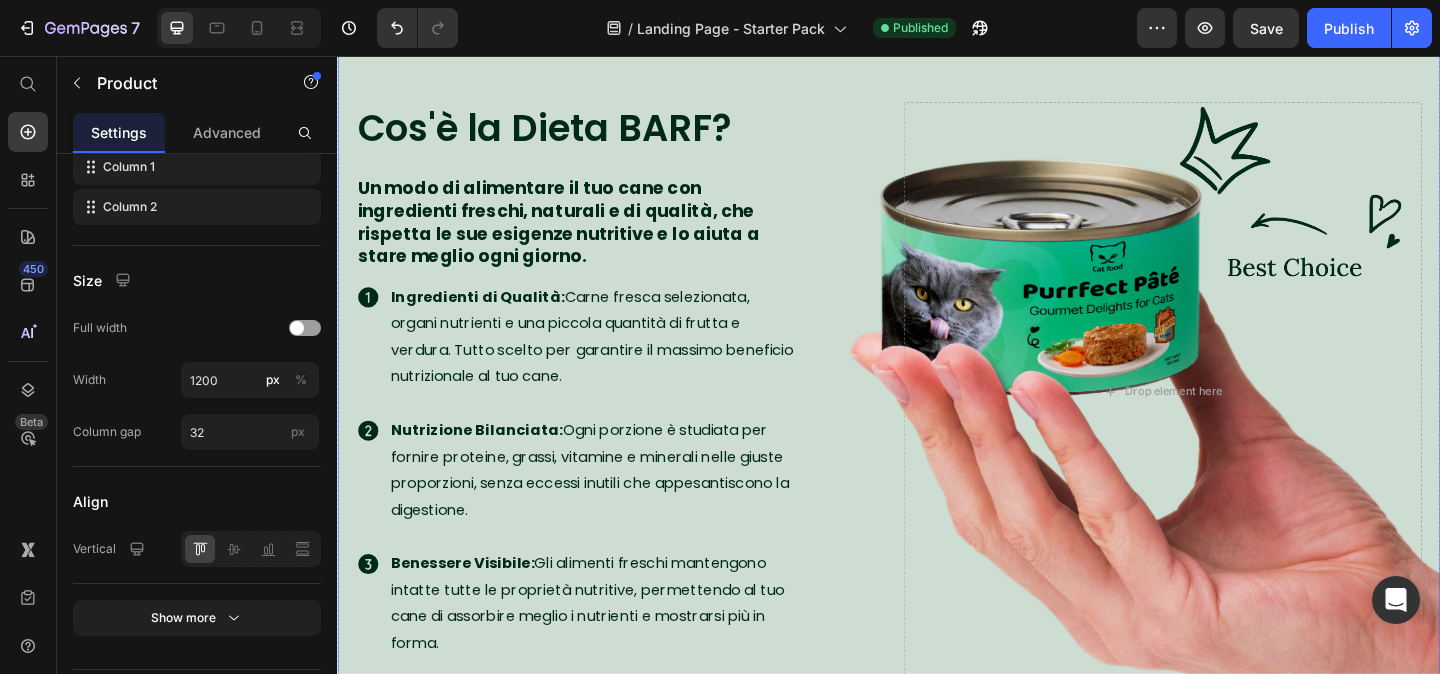 click at bounding box center (937, 421) 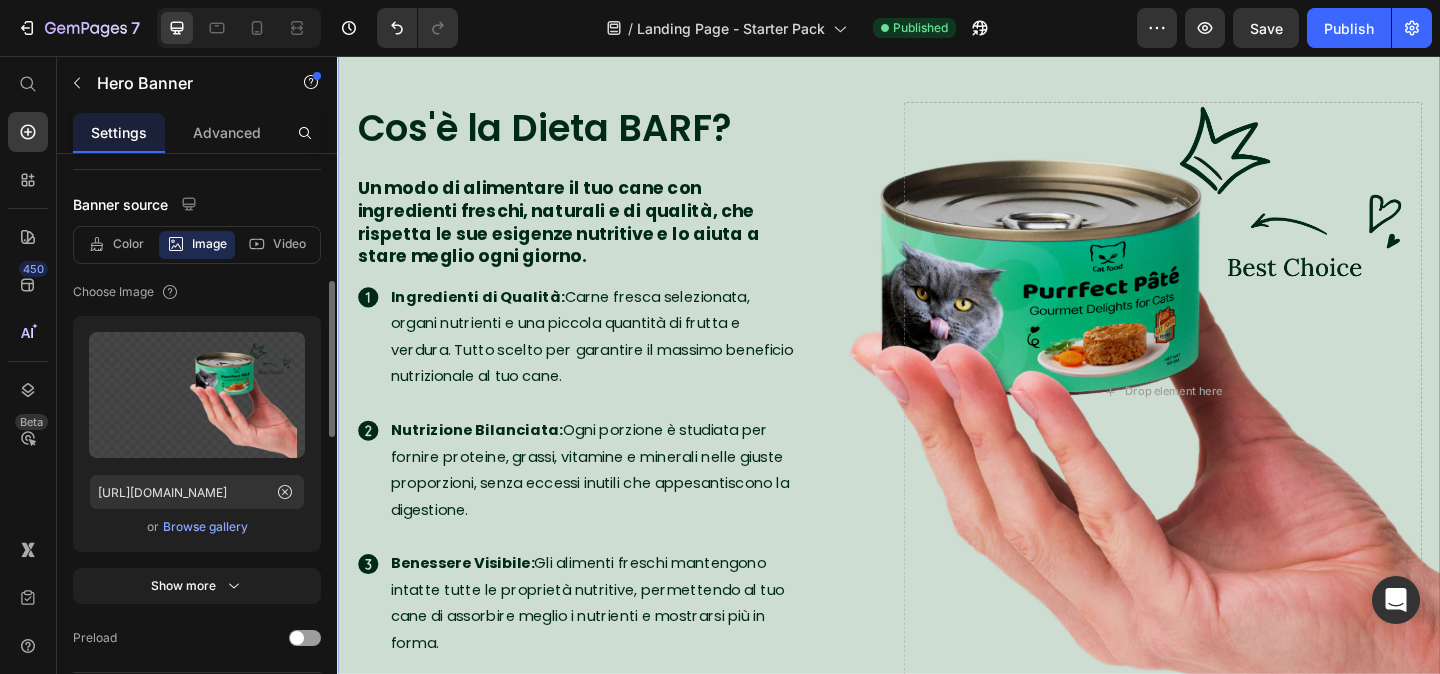scroll, scrollTop: 342, scrollLeft: 0, axis: vertical 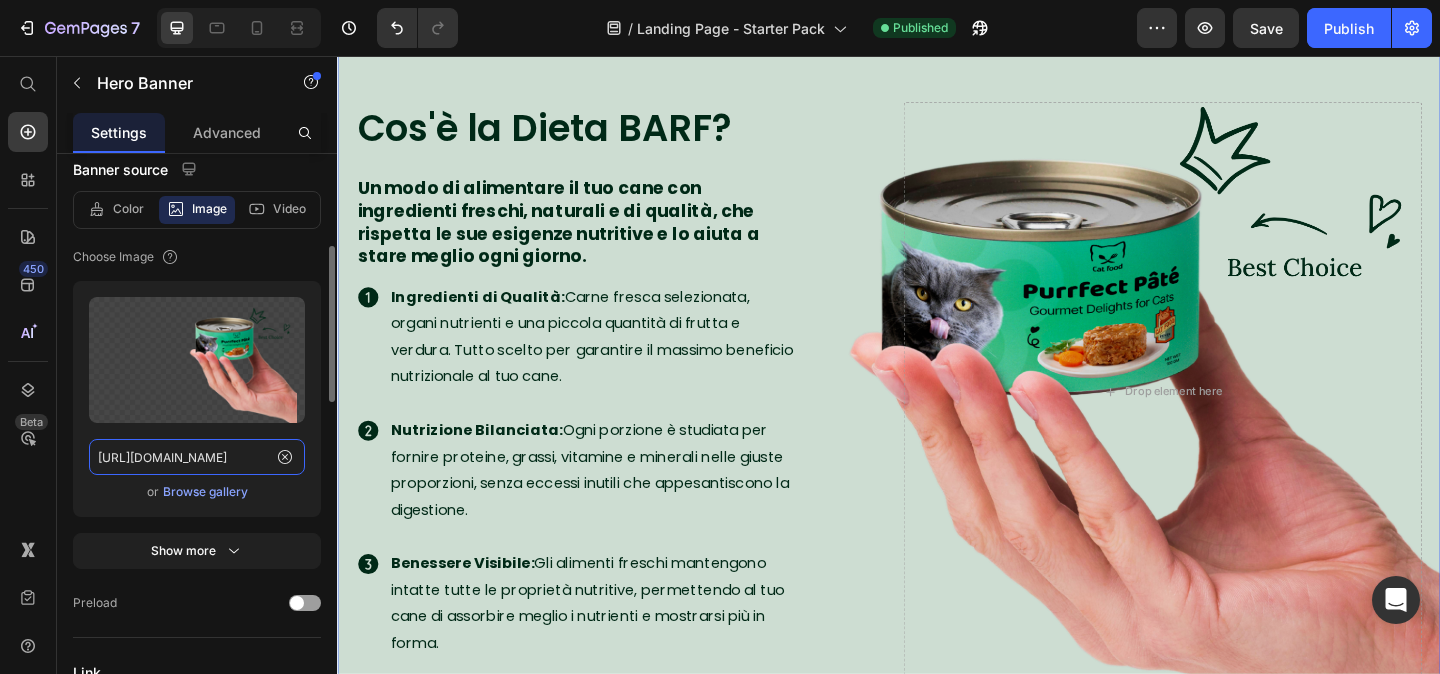 click on "[URL][DOMAIN_NAME]" 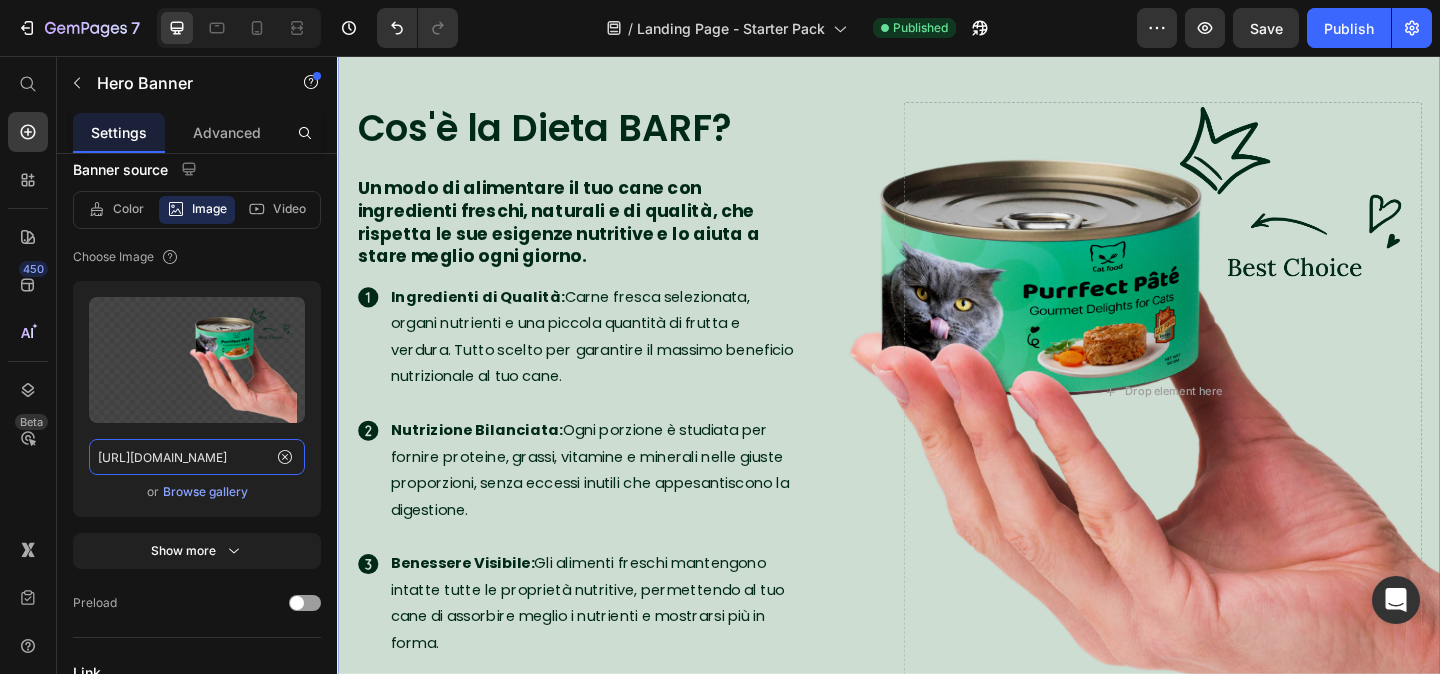 scroll, scrollTop: 1717, scrollLeft: 0, axis: vertical 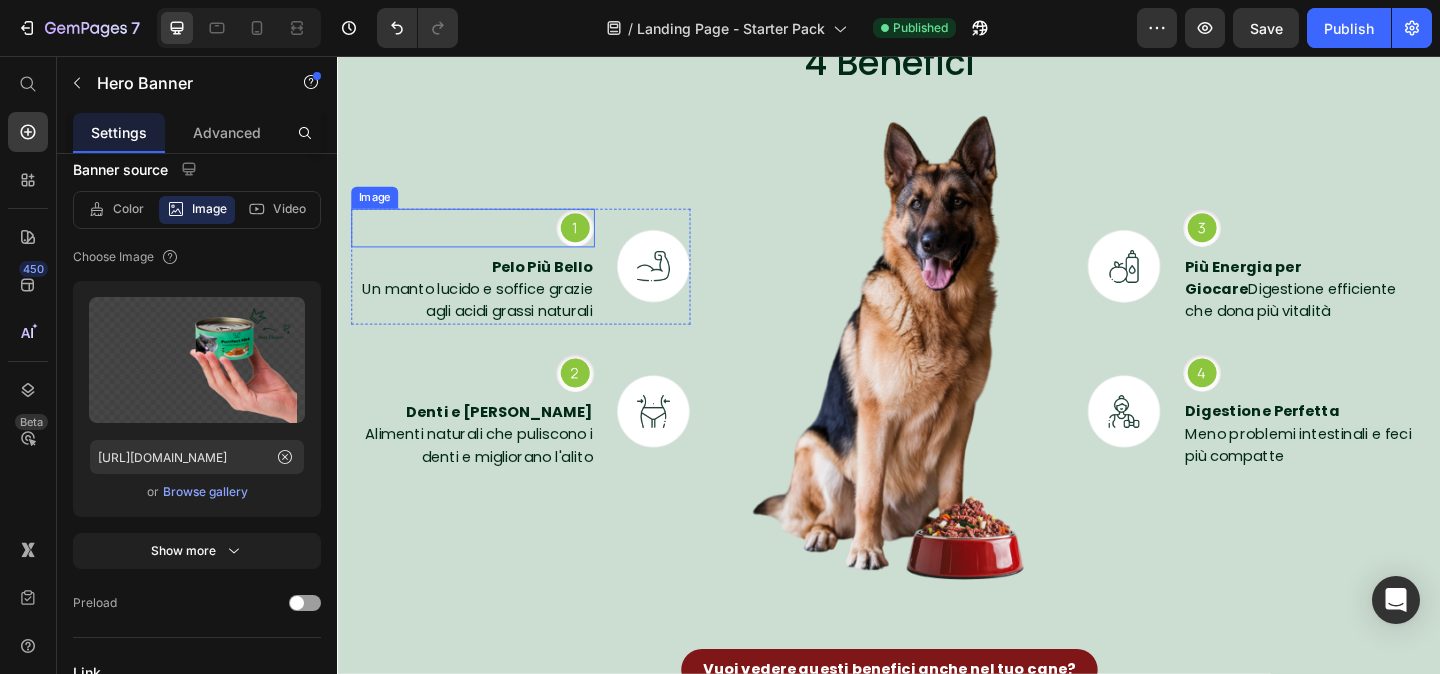 click at bounding box center [484, 243] 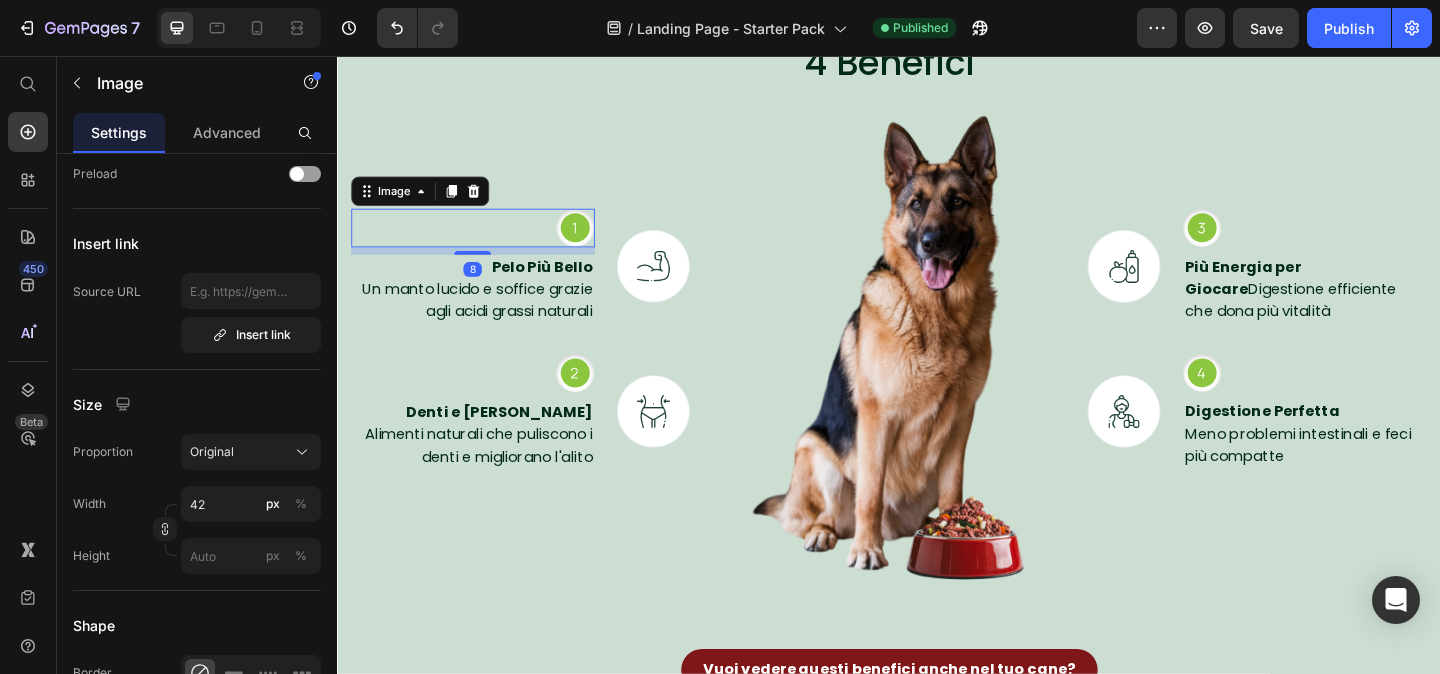 scroll, scrollTop: 0, scrollLeft: 0, axis: both 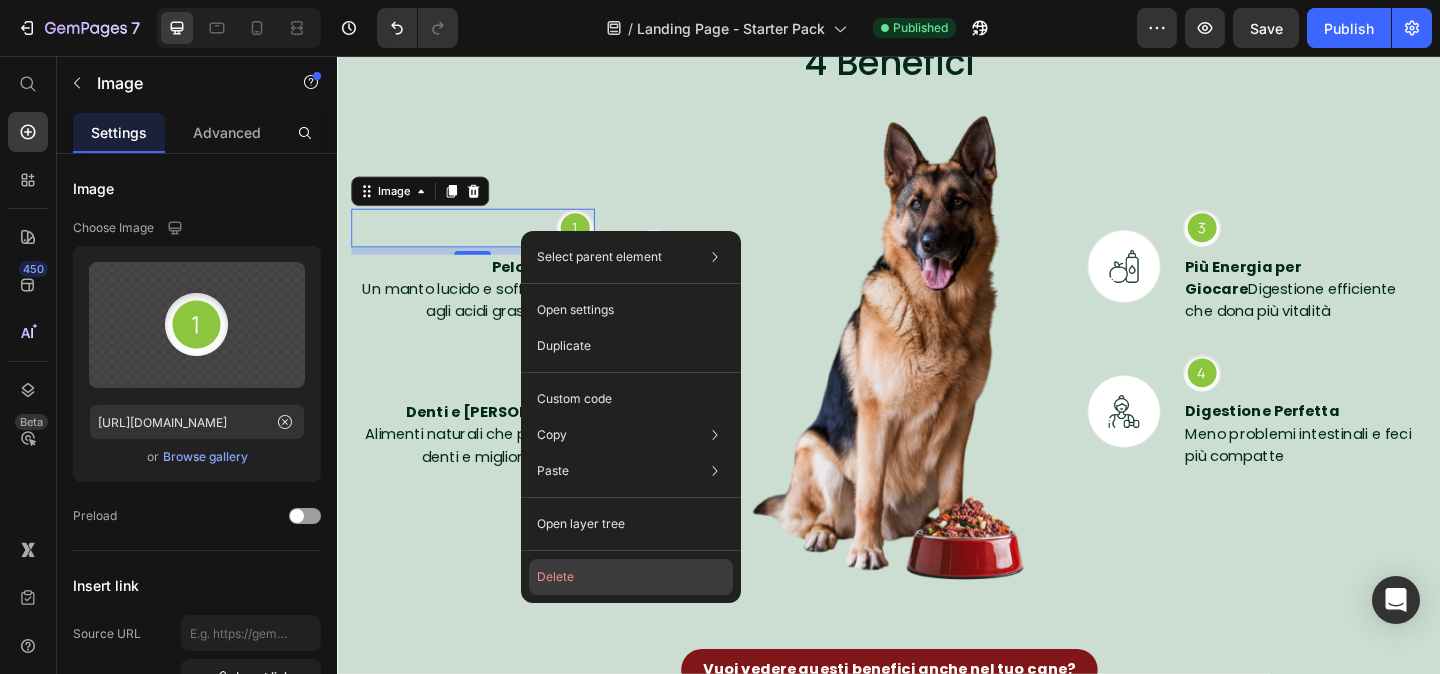 click on "Delete" 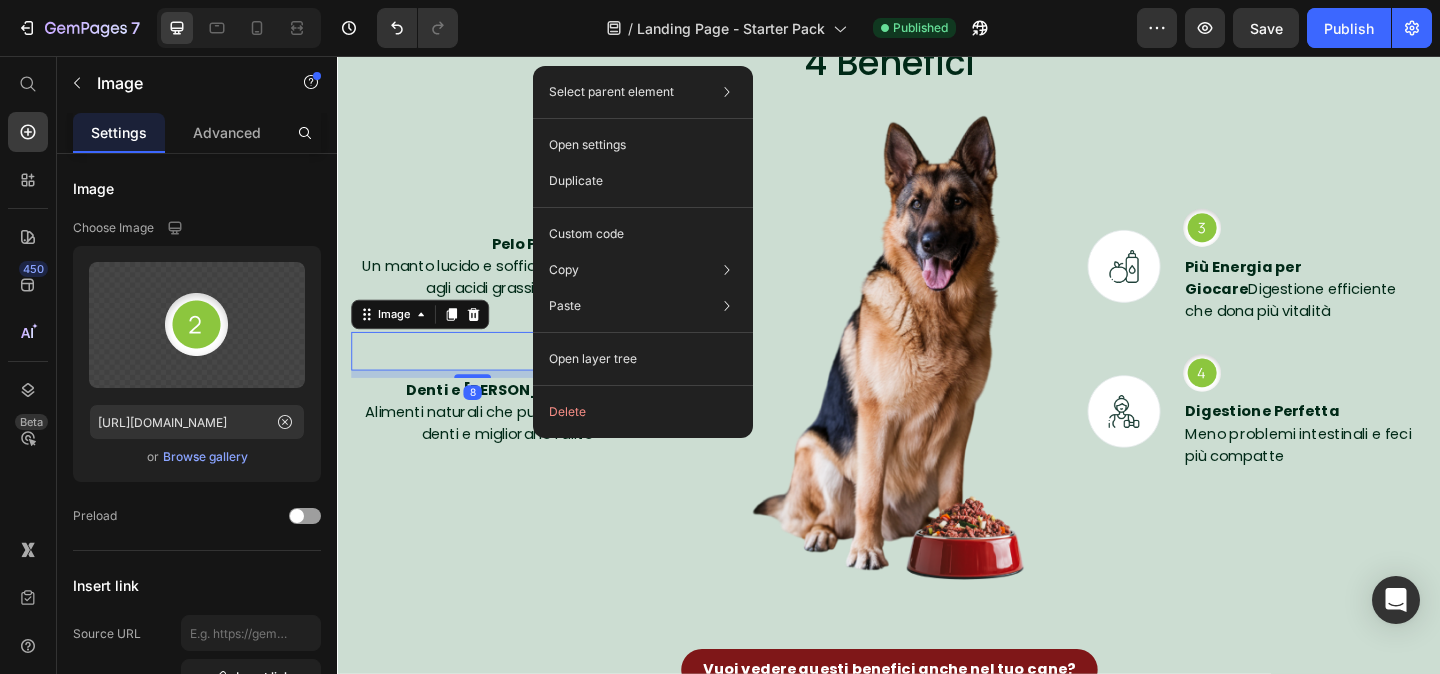 click at bounding box center [484, 377] 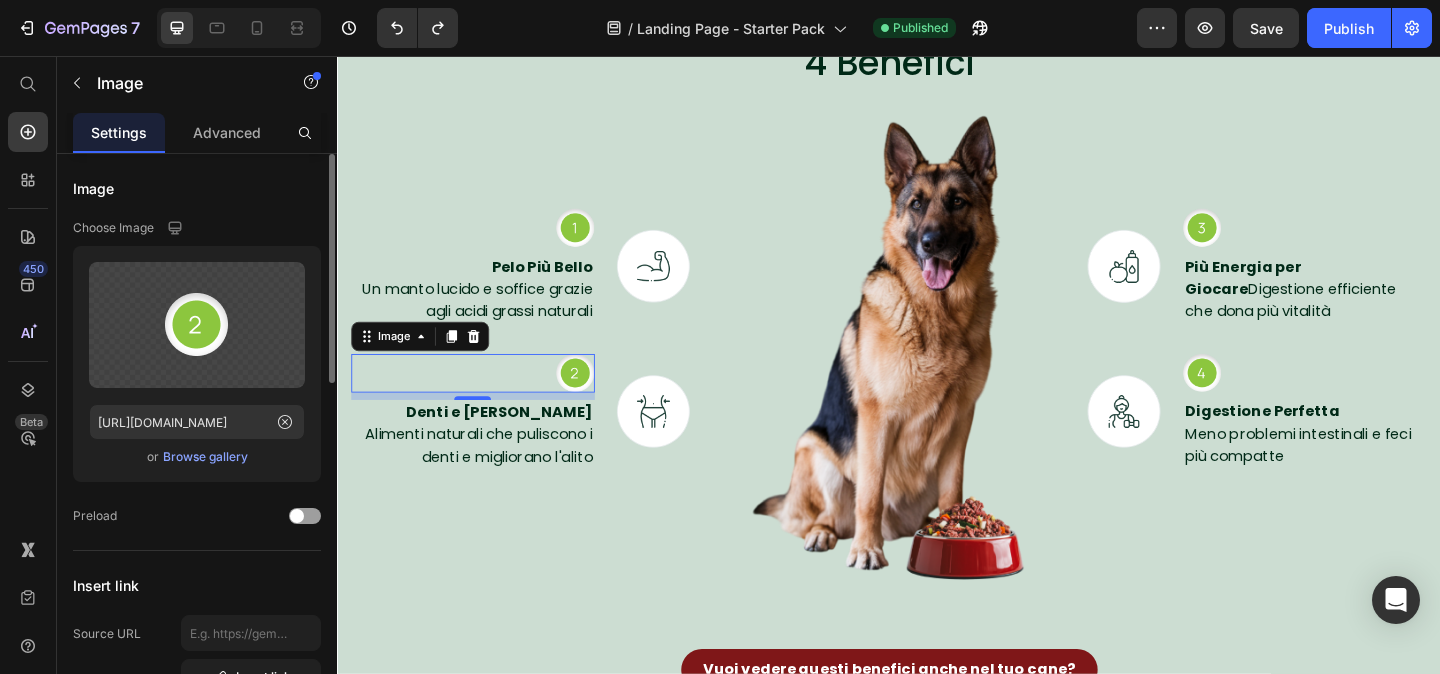 click on "Choose Image" at bounding box center [197, 228] 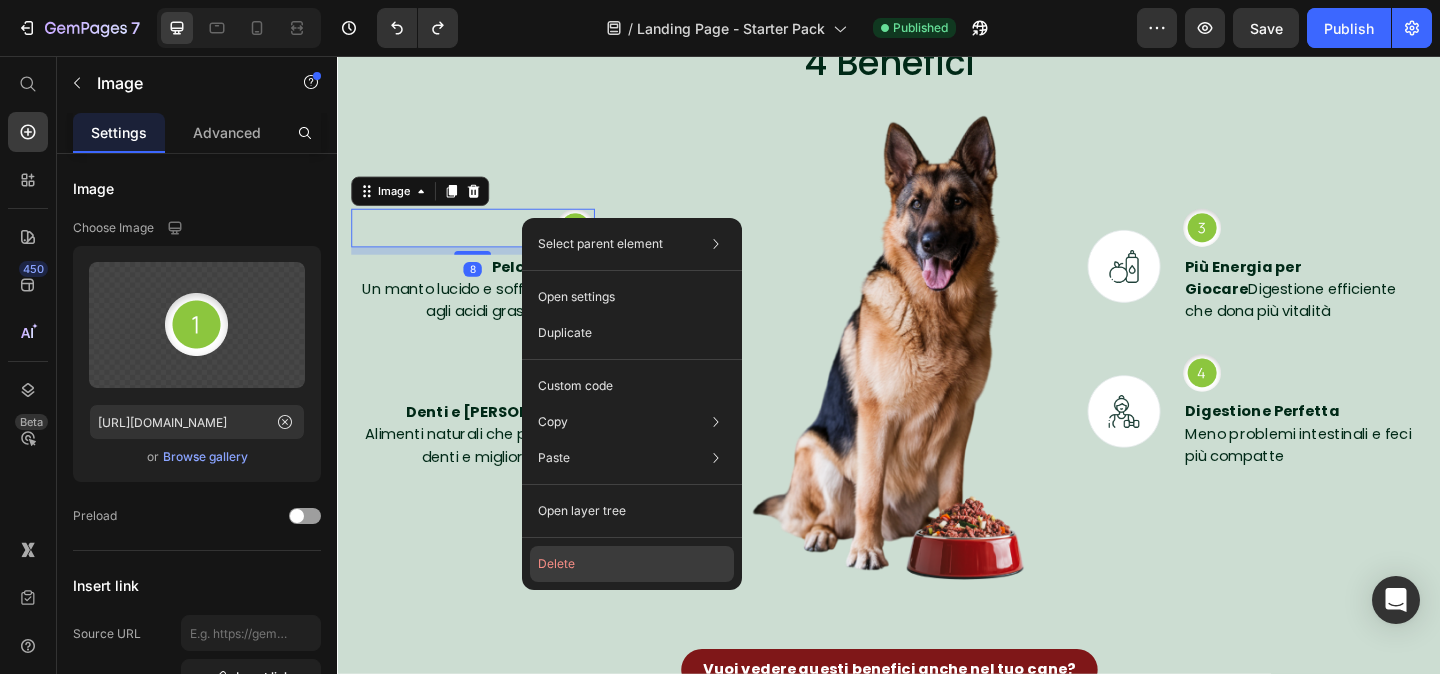 click on "Delete" 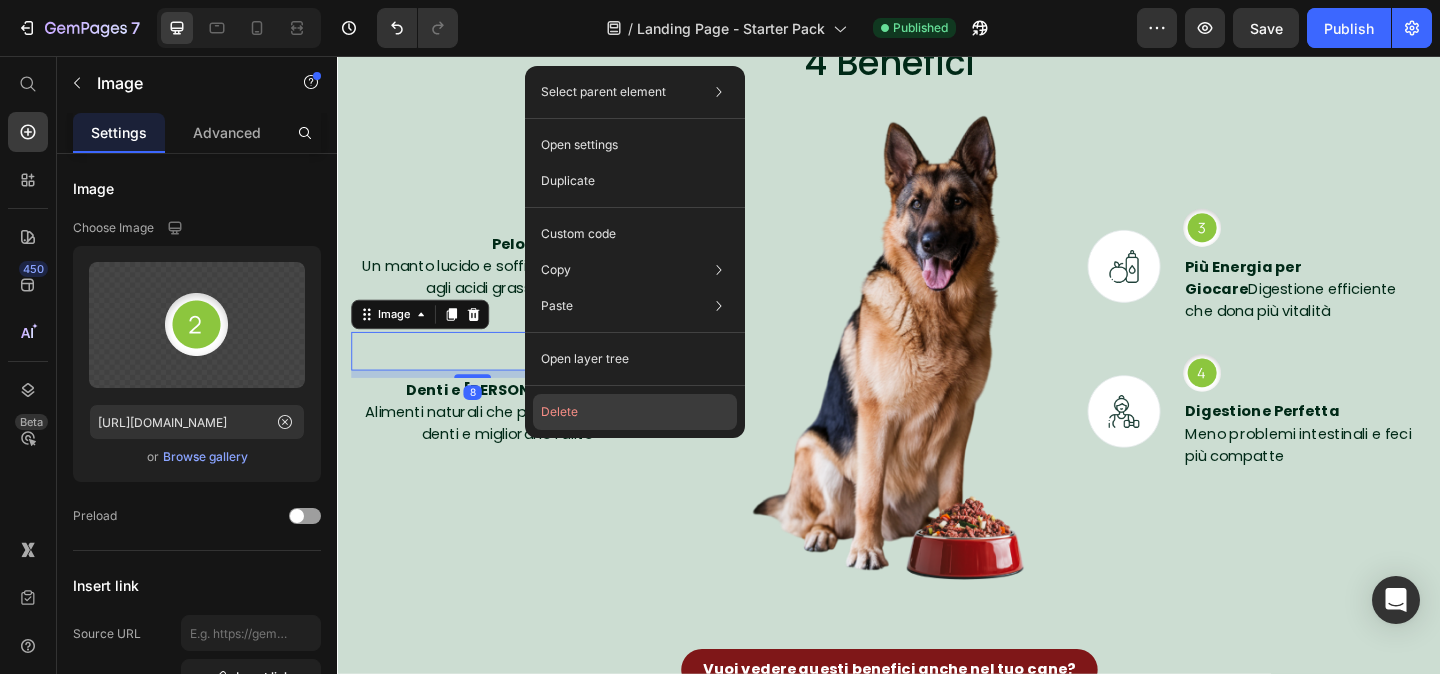 drag, startPoint x: 592, startPoint y: 411, endPoint x: 277, endPoint y: 386, distance: 315.9905 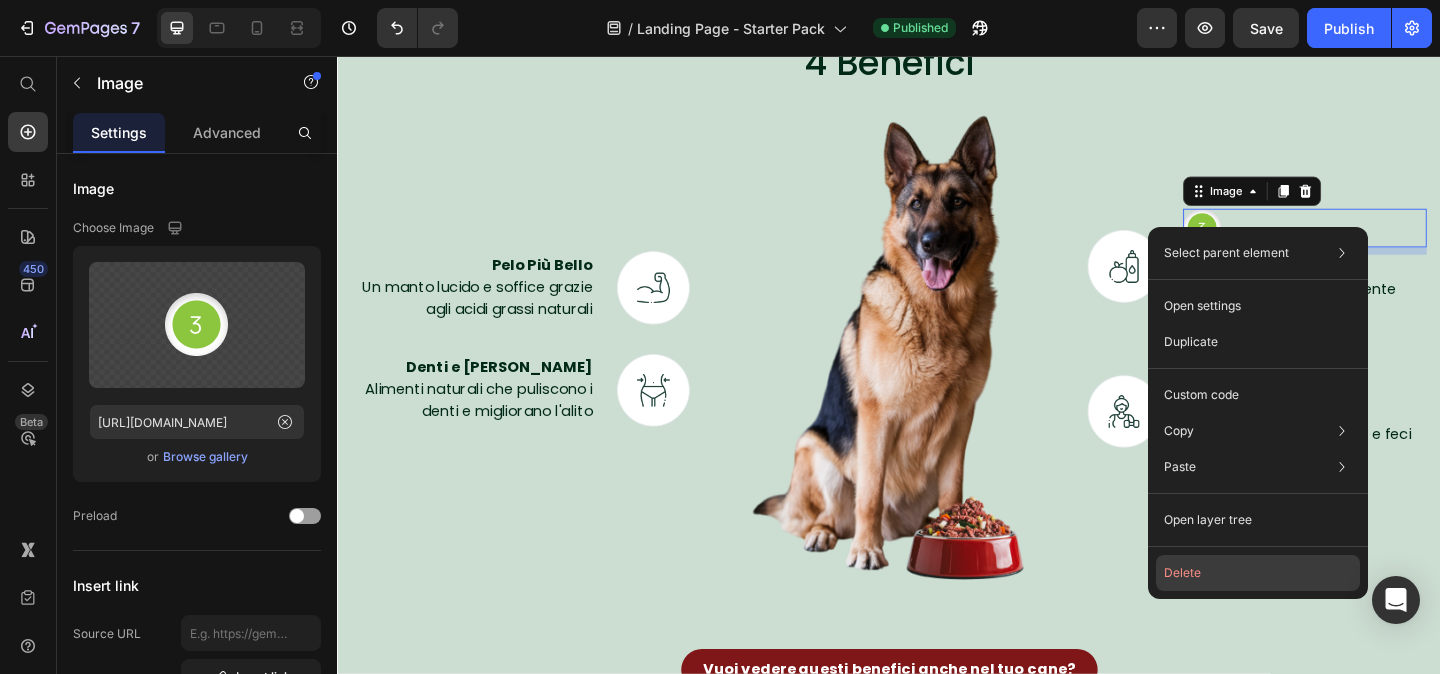 click on "Delete" 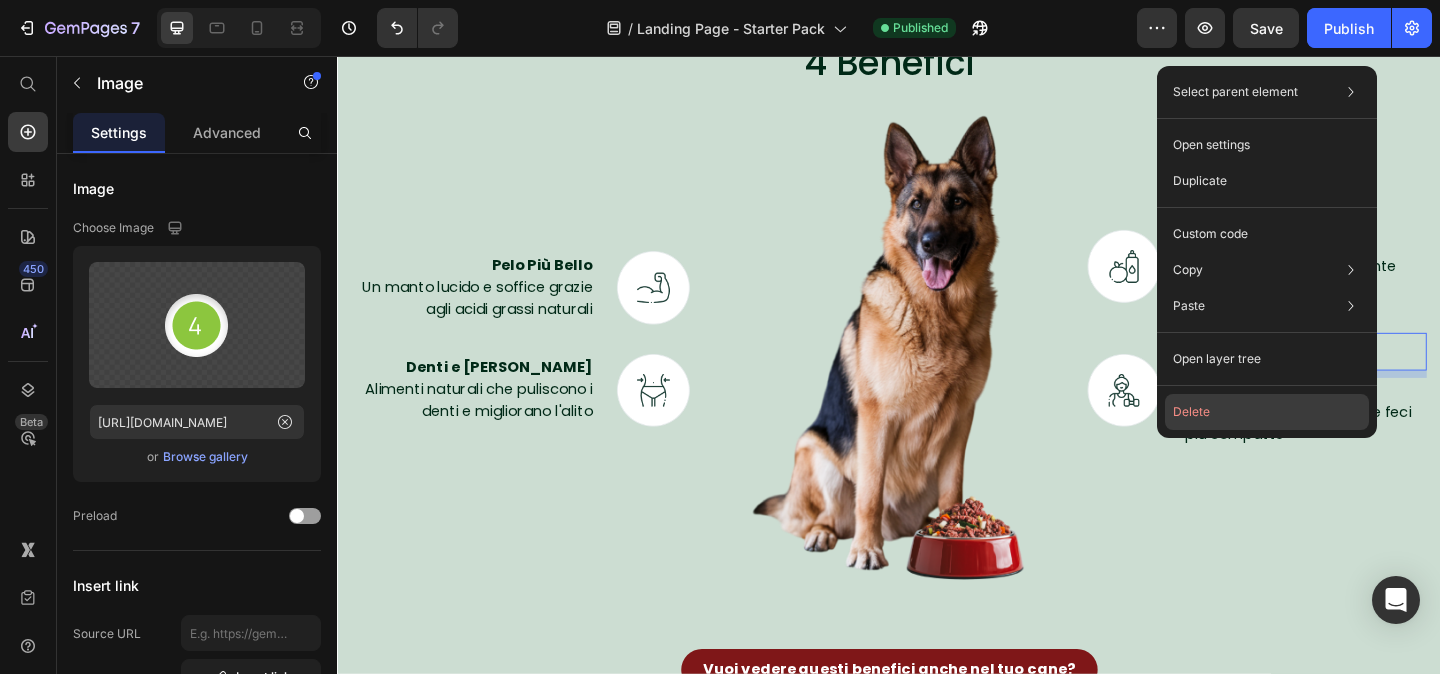 drag, startPoint x: 1193, startPoint y: 413, endPoint x: 931, endPoint y: 388, distance: 263.19003 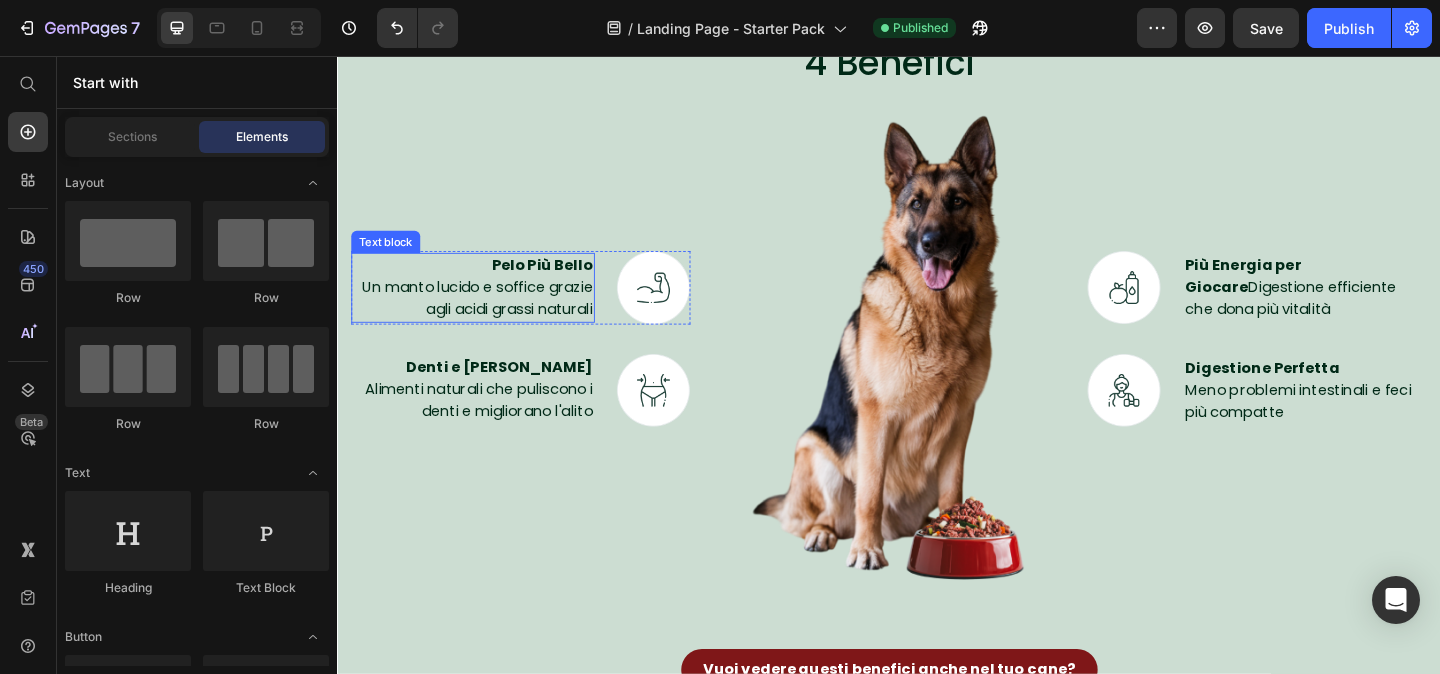click on "Pelo Più Bello" at bounding box center (560, 283) 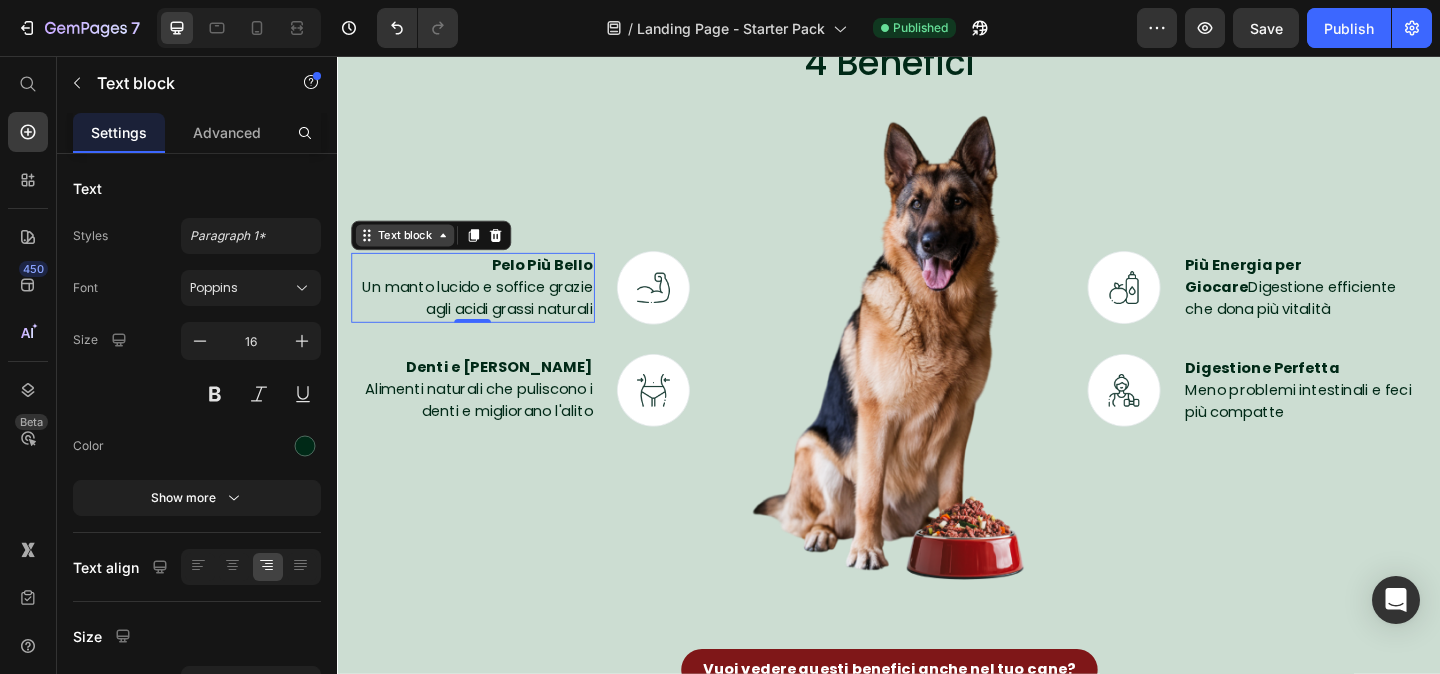 click on "Text block" at bounding box center [410, 251] 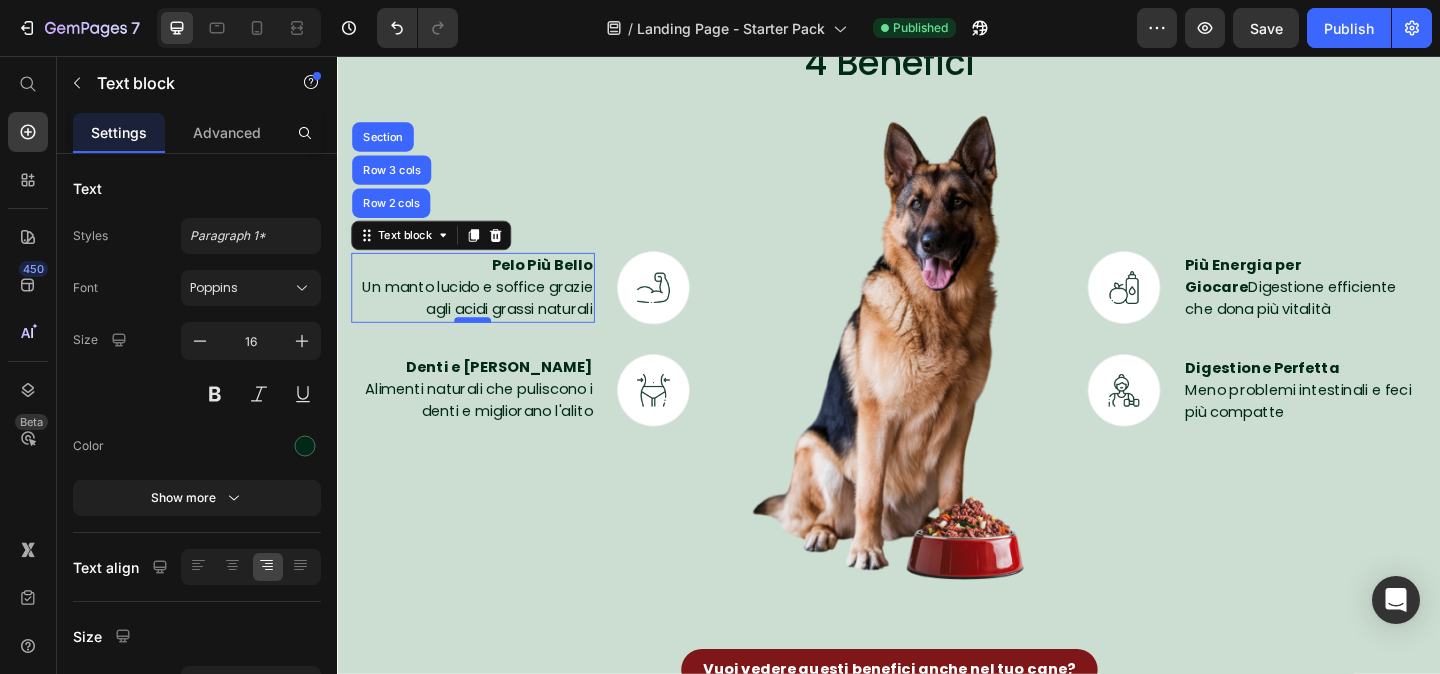 click at bounding box center (484, 343) 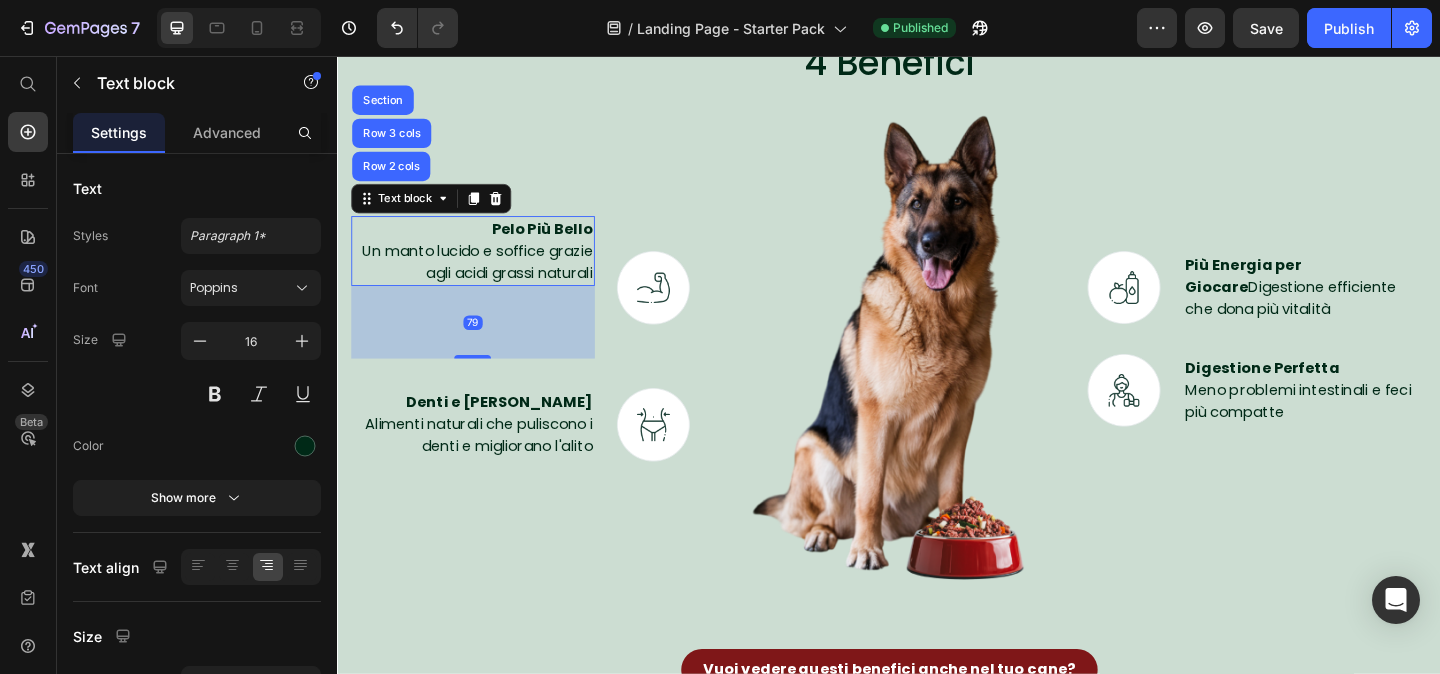 drag, startPoint x: 476, startPoint y: 341, endPoint x: 485, endPoint y: 420, distance: 79.51101 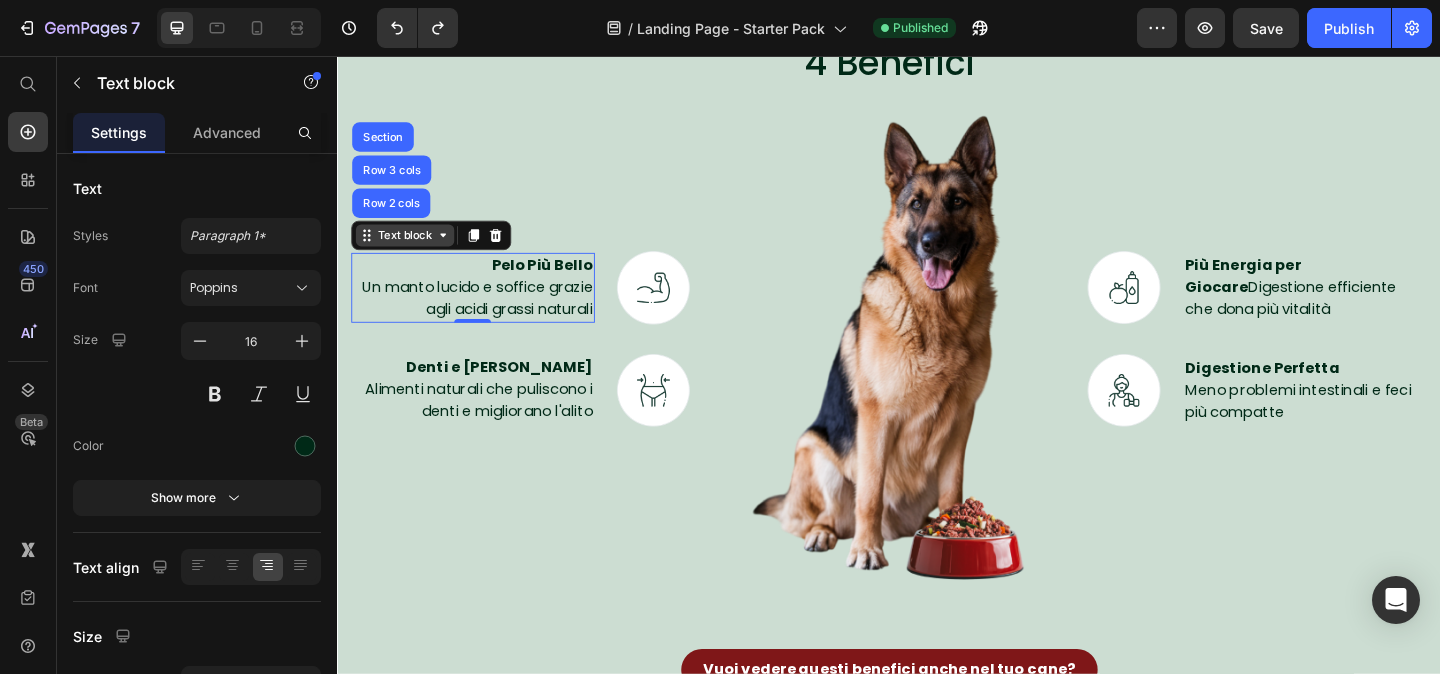 click 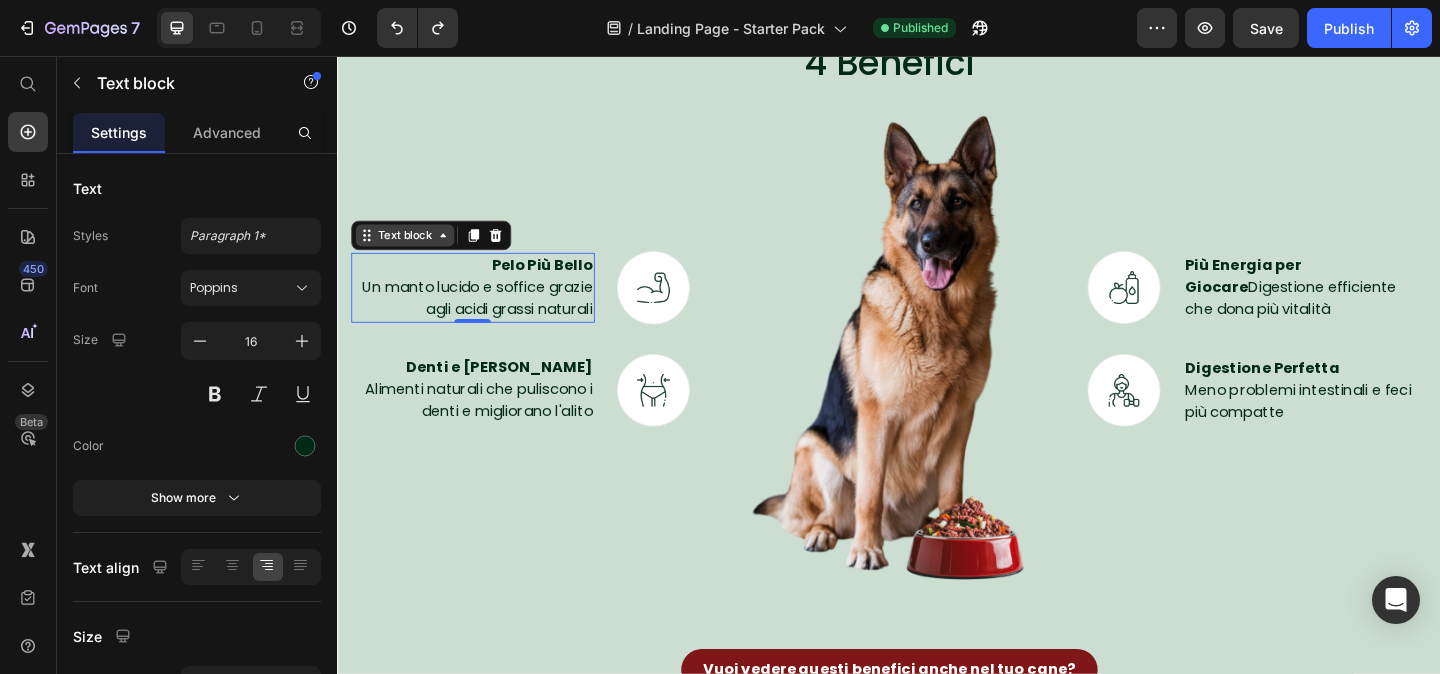 click 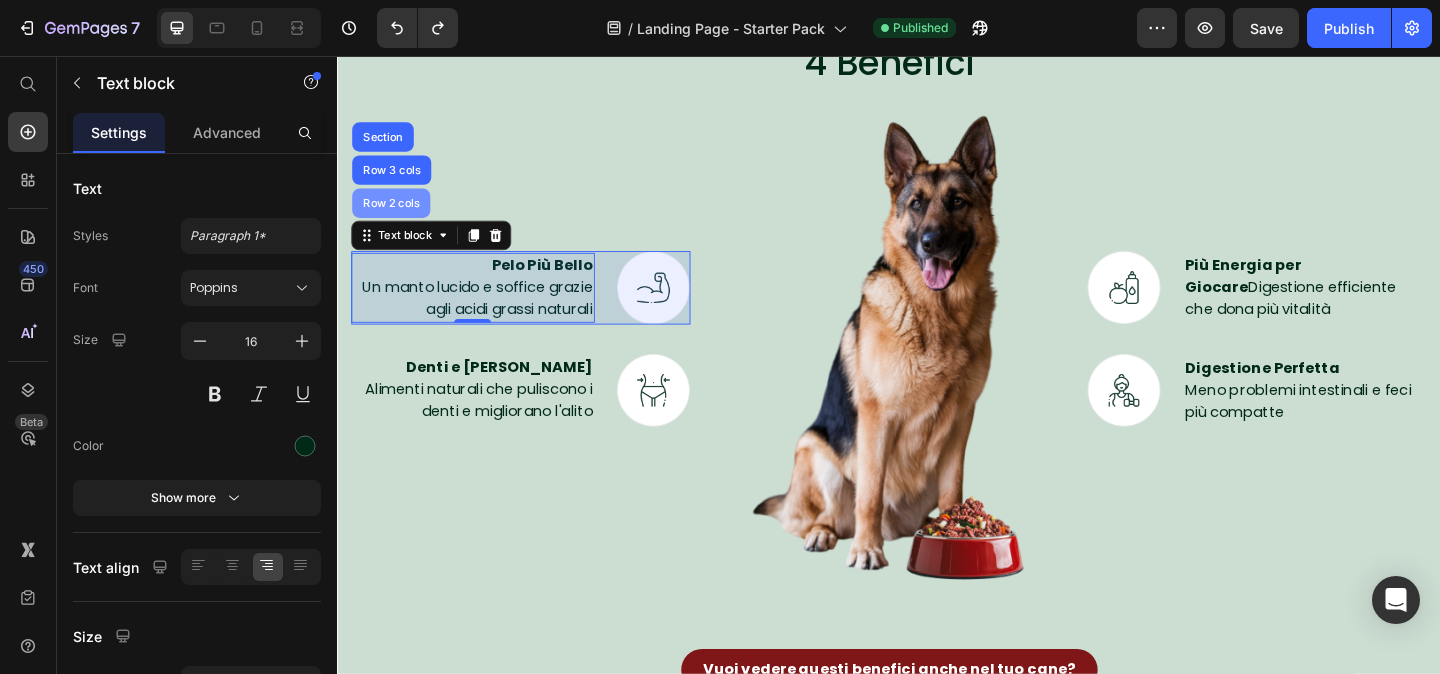 click on "Row 2 cols" at bounding box center [395, 216] 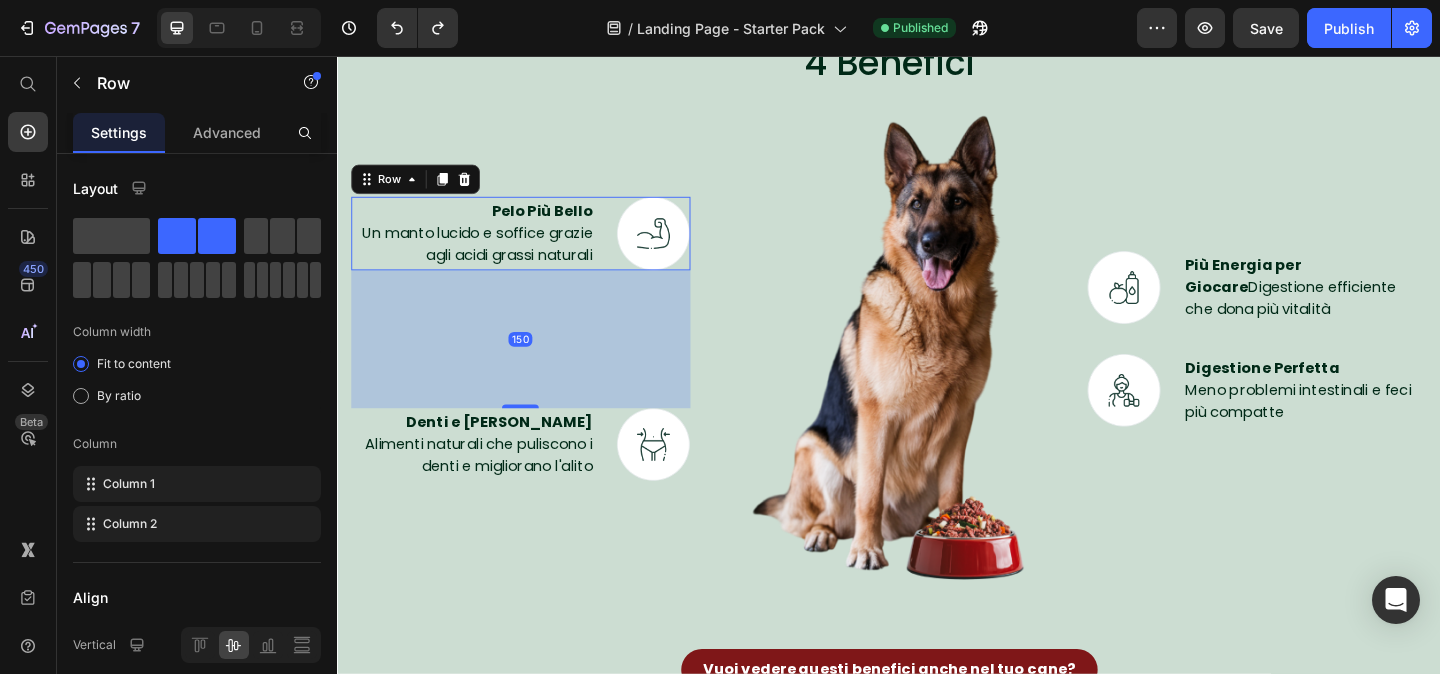 drag, startPoint x: 540, startPoint y: 378, endPoint x: 549, endPoint y: 497, distance: 119.33985 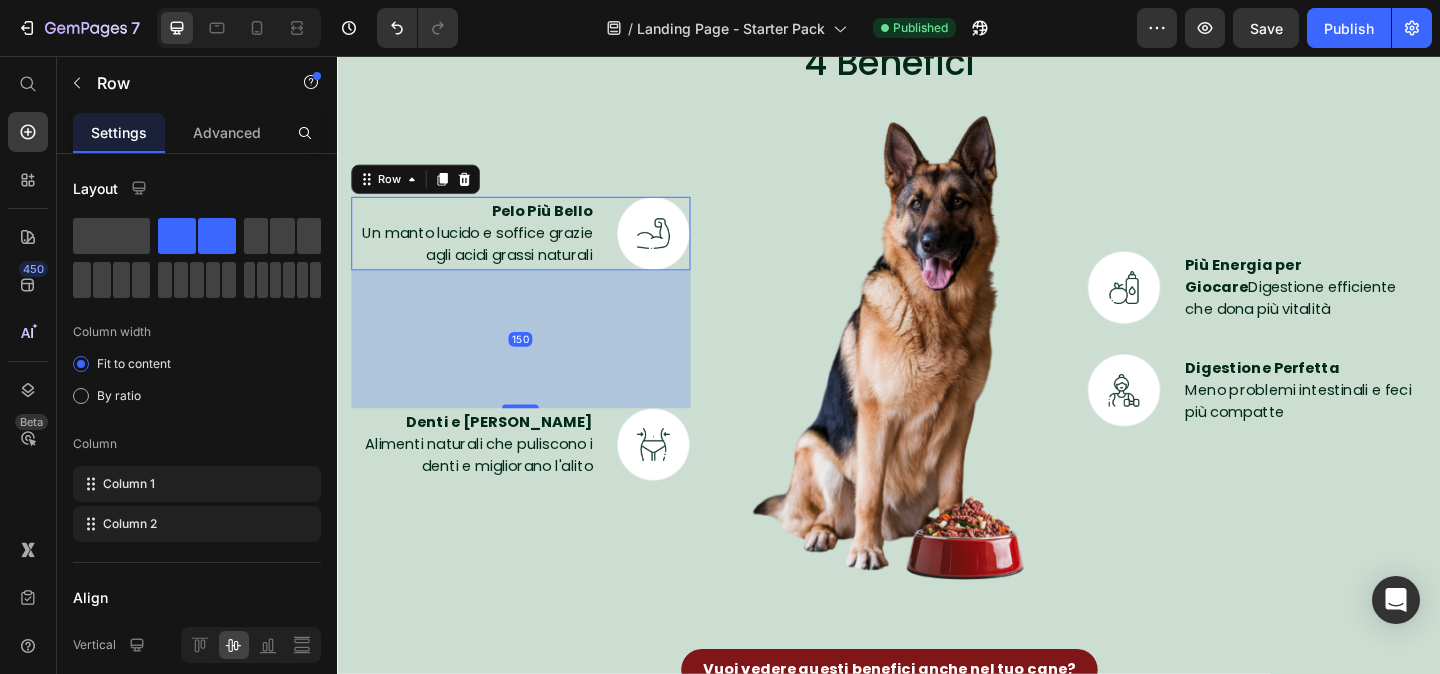 click on "150" at bounding box center [536, 364] 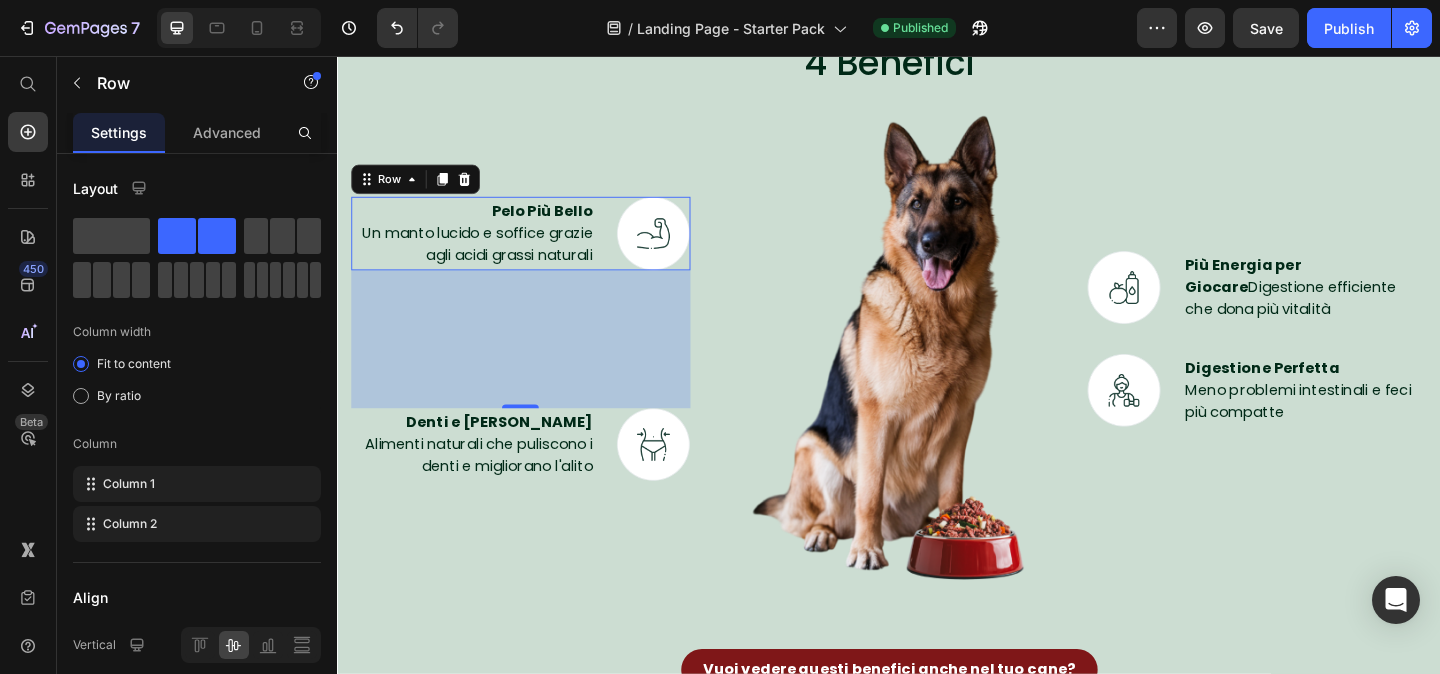 drag, startPoint x: 541, startPoint y: 430, endPoint x: 541, endPoint y: 388, distance: 42 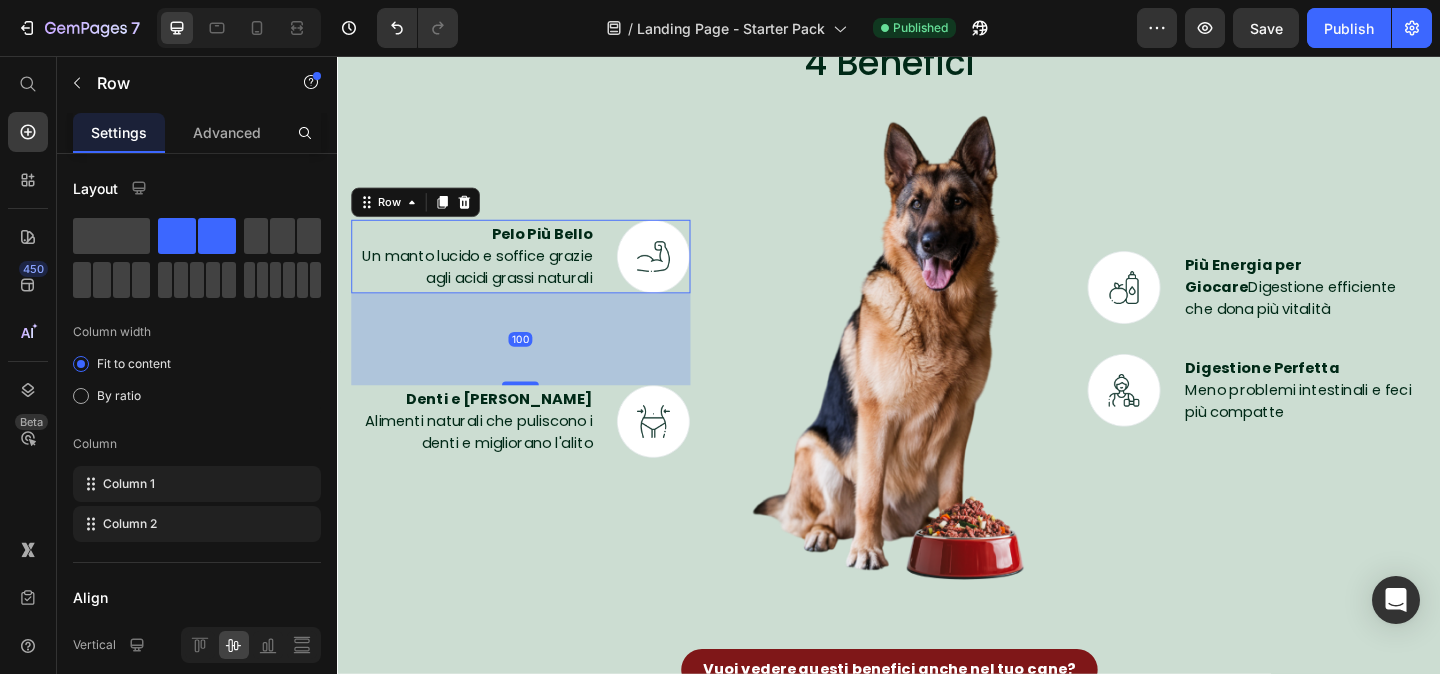 drag, startPoint x: 540, startPoint y: 432, endPoint x: 540, endPoint y: 382, distance: 50 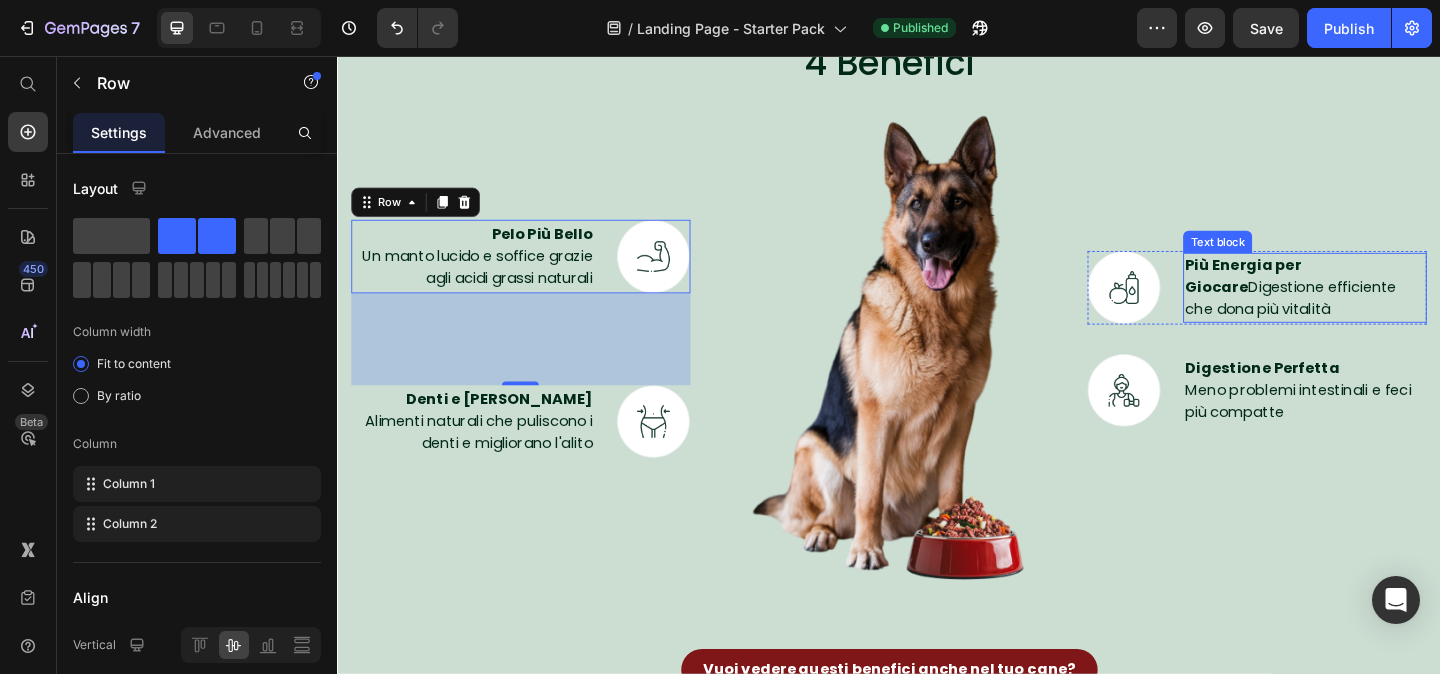 click on "Text block" at bounding box center [1294, 258] 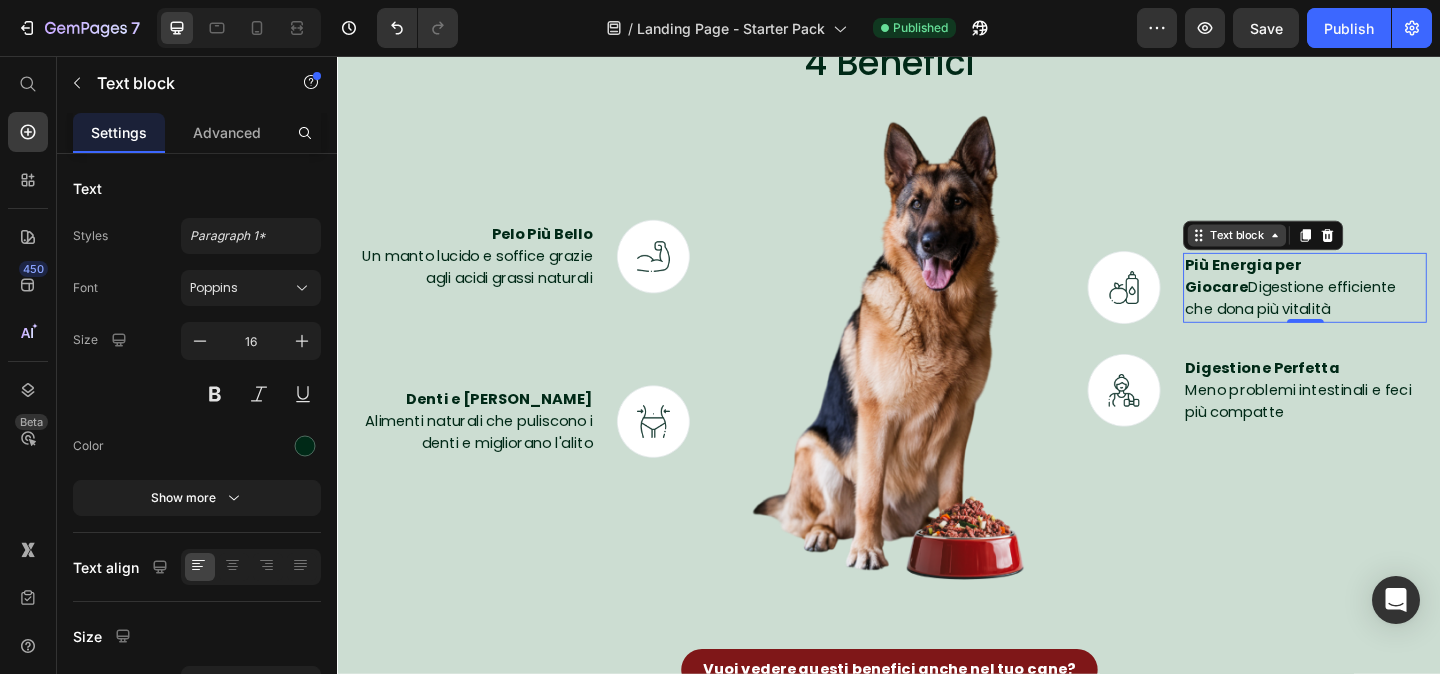 click 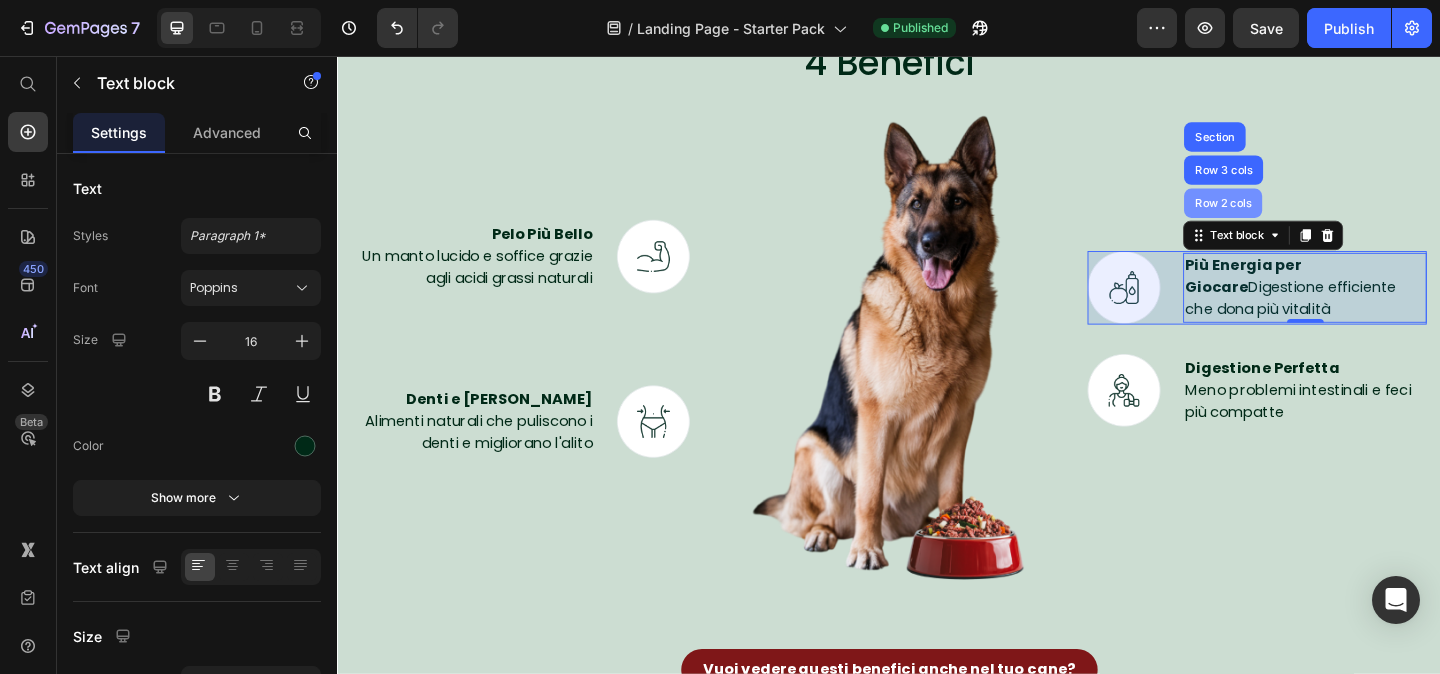 click on "Row 2 cols" at bounding box center [1300, 216] 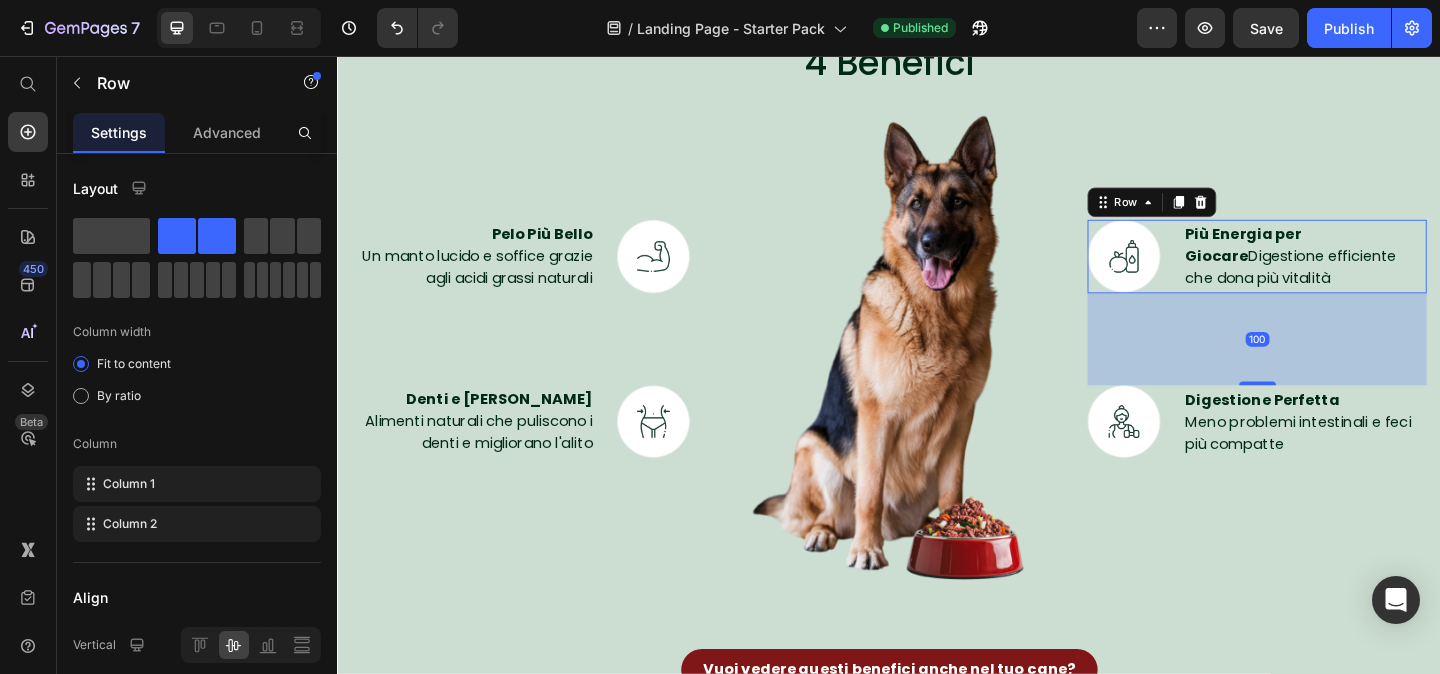 drag, startPoint x: 1338, startPoint y: 378, endPoint x: 1343, endPoint y: 446, distance: 68.18358 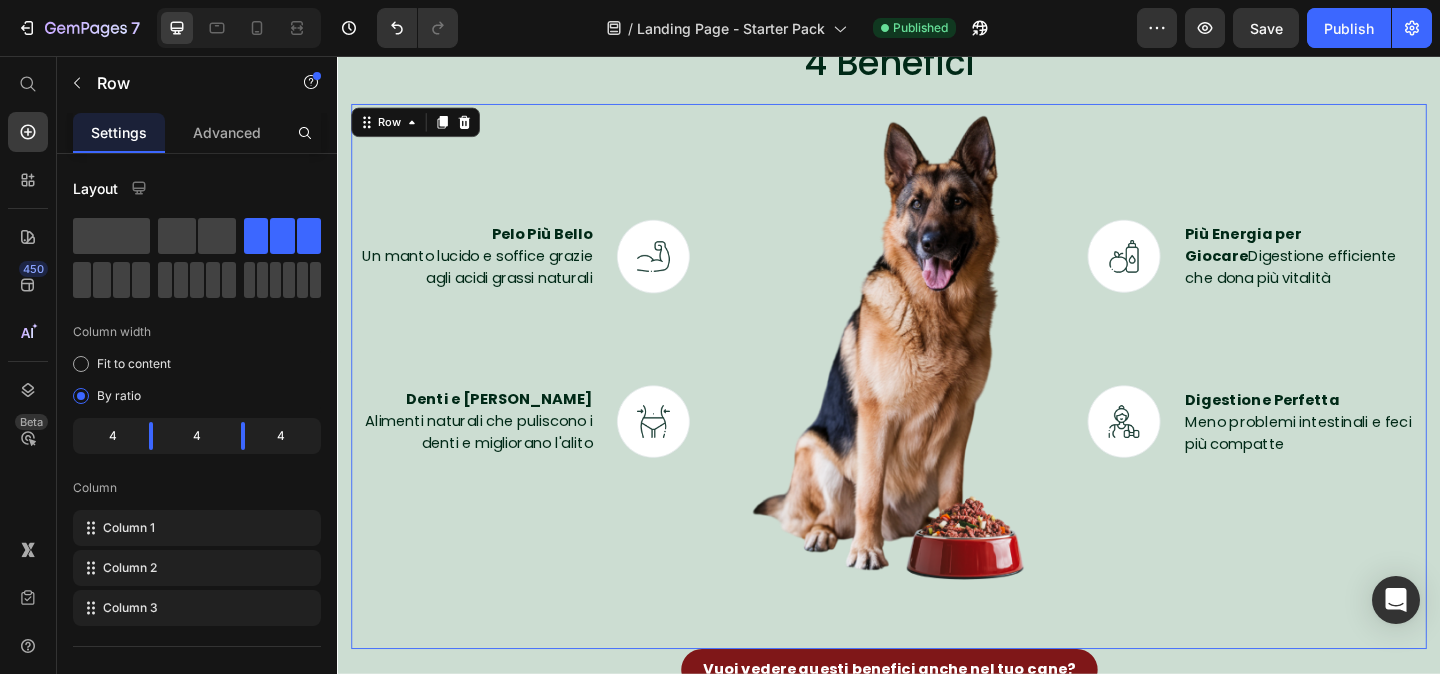 click on "Image Più Energia per Giocare  Digestione efficiente che dona più vitalità Text block Row Image Digestione Perfetta Meno problemi intestinali e feci più compatte Text block Row" at bounding box center (1337, 379) 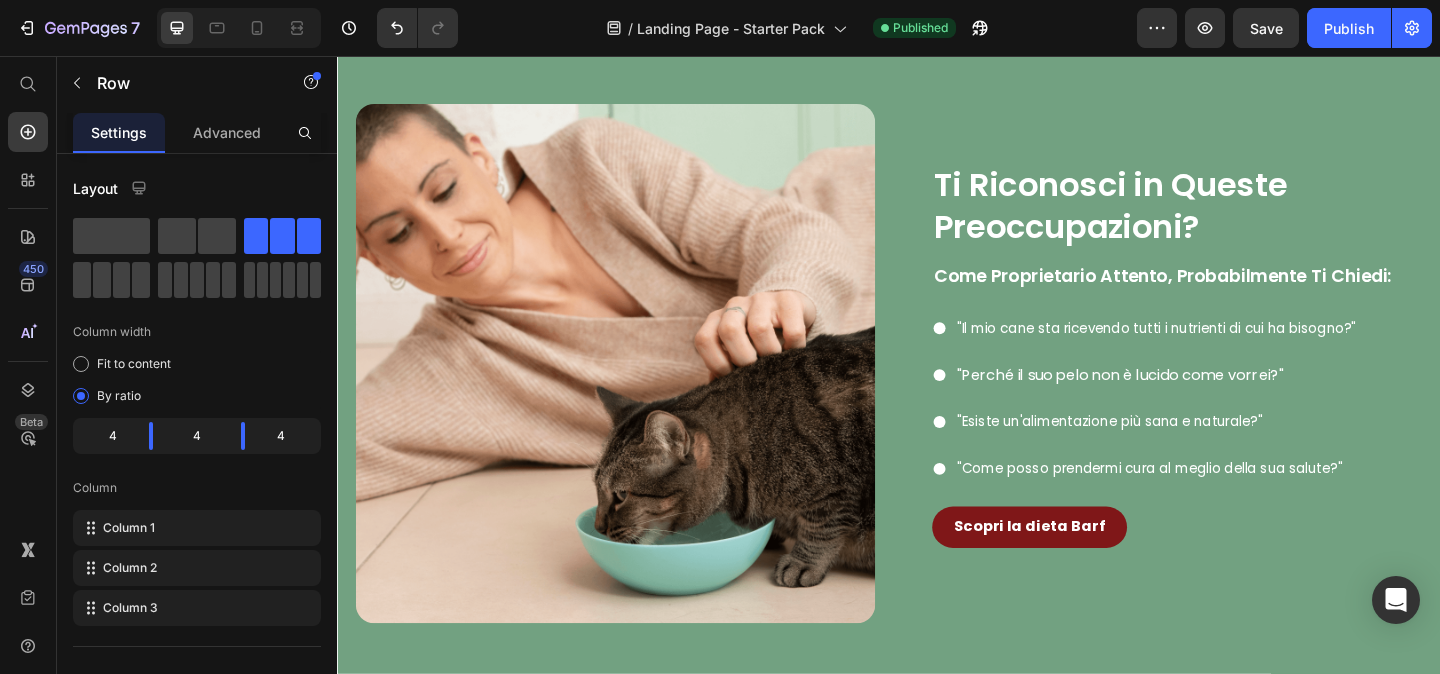 scroll, scrollTop: 1016, scrollLeft: 0, axis: vertical 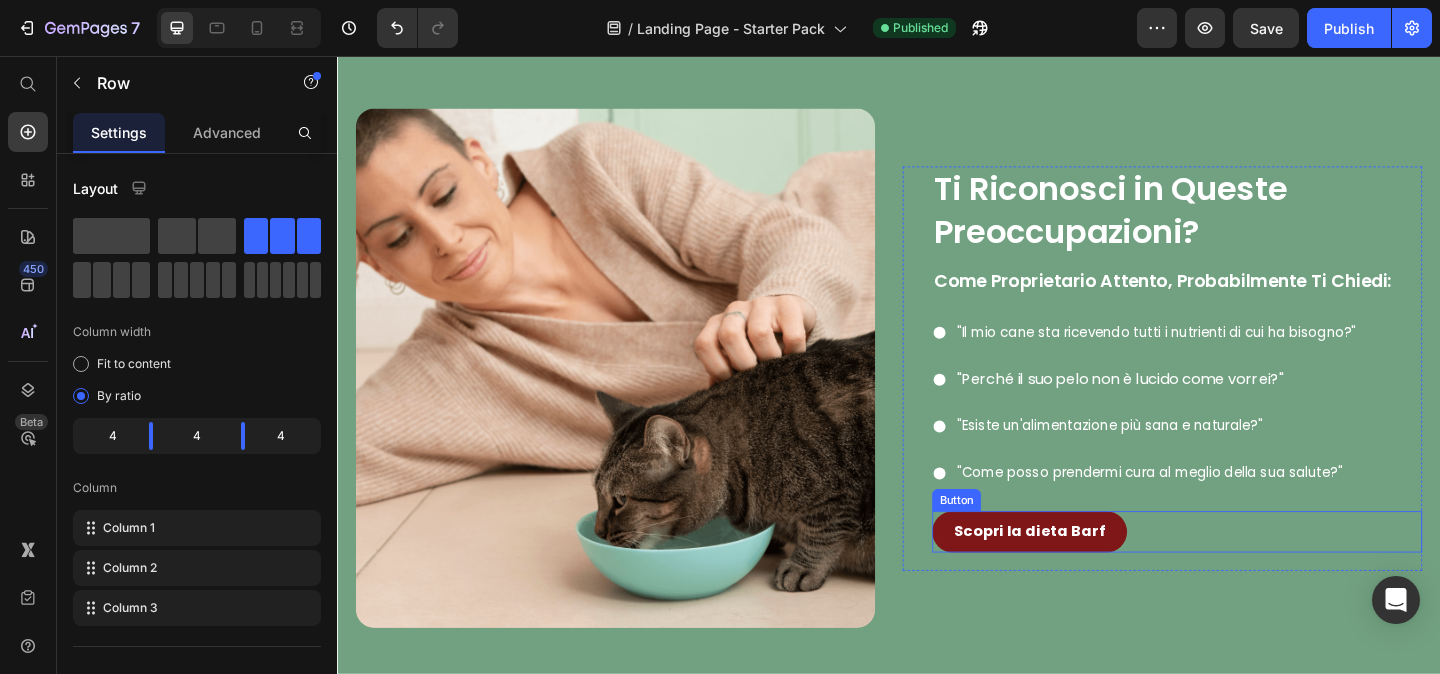 click on "Scopri la dieta Barf Button" at bounding box center [1250, 573] 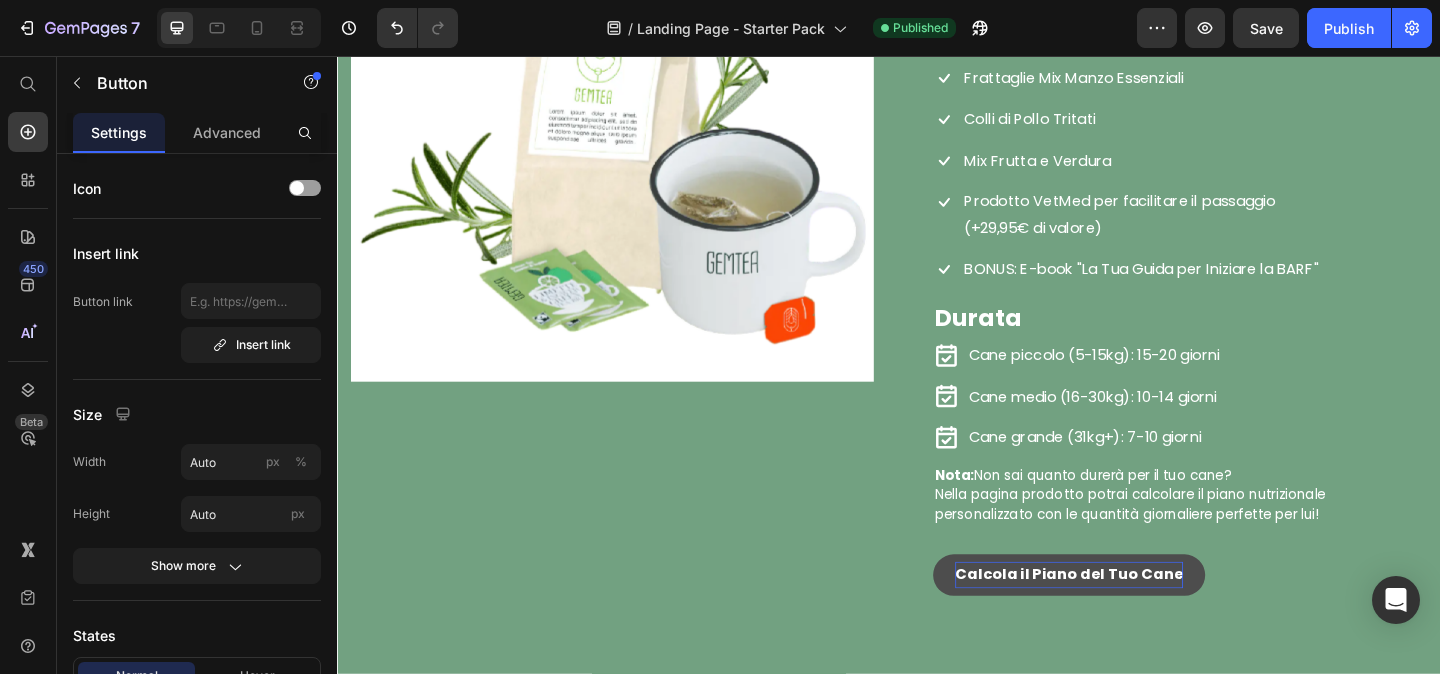 scroll, scrollTop: 4556, scrollLeft: 0, axis: vertical 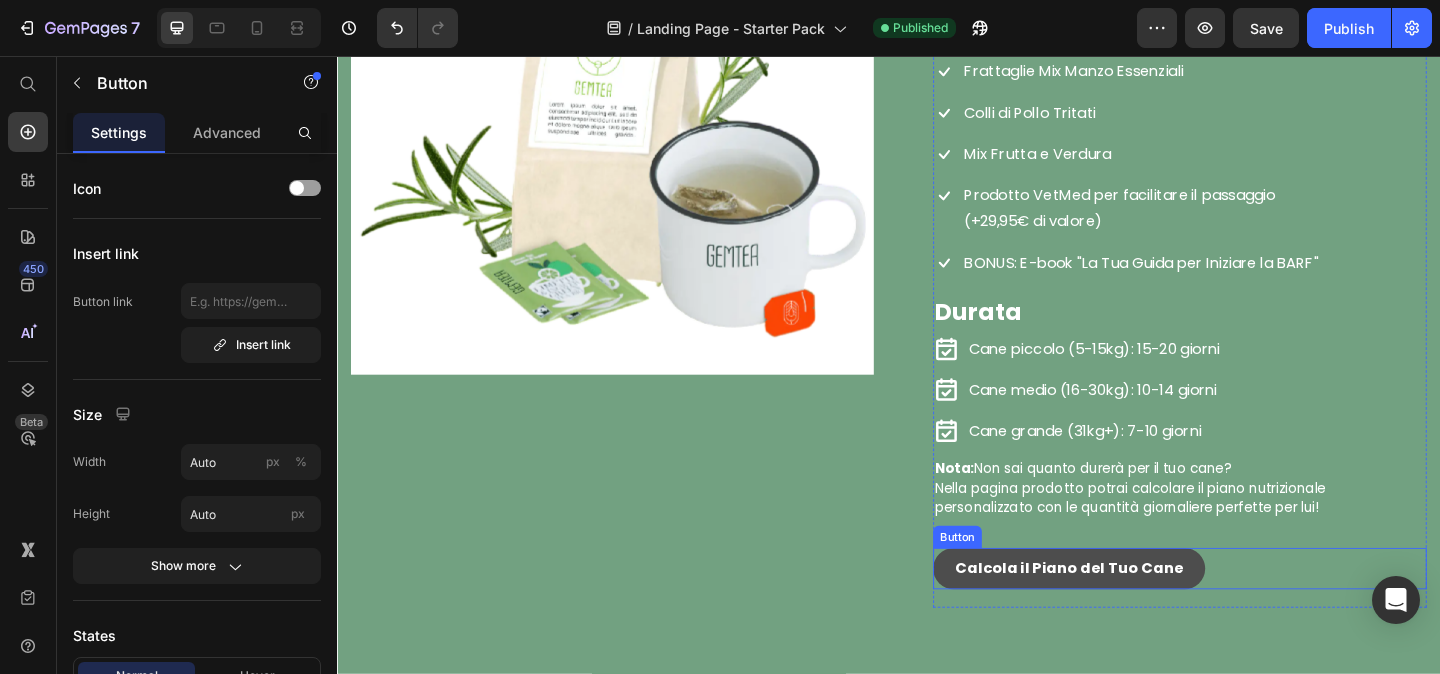 click on "Calcola il Piano del Tuo Cane" at bounding box center (1133, 613) 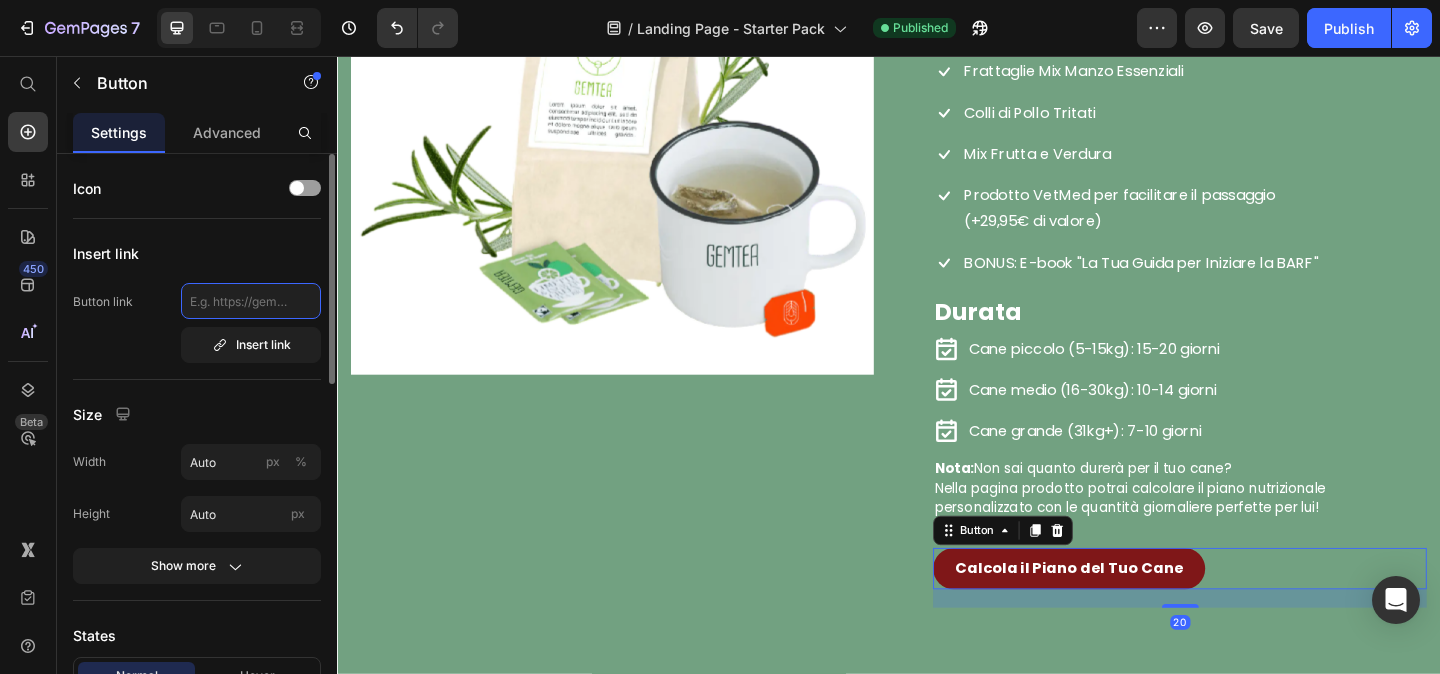 click 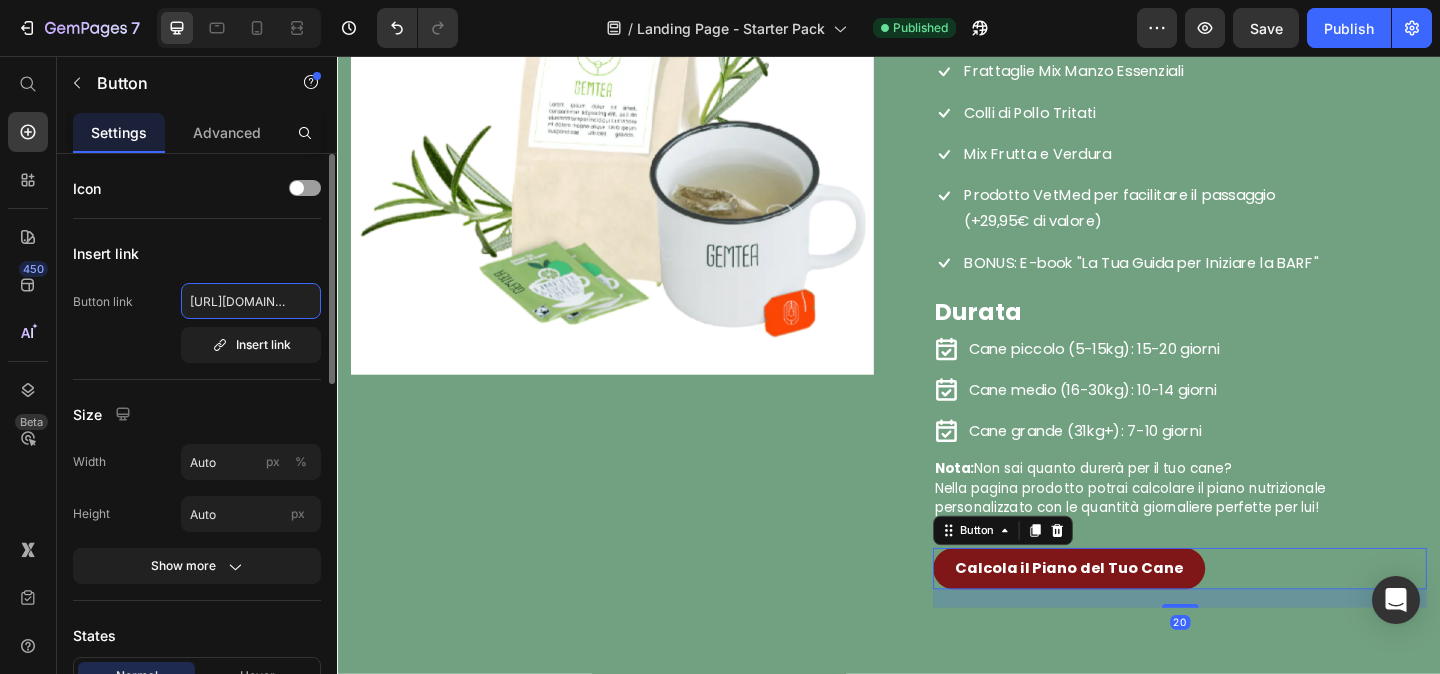 scroll, scrollTop: 0, scrollLeft: 163, axis: horizontal 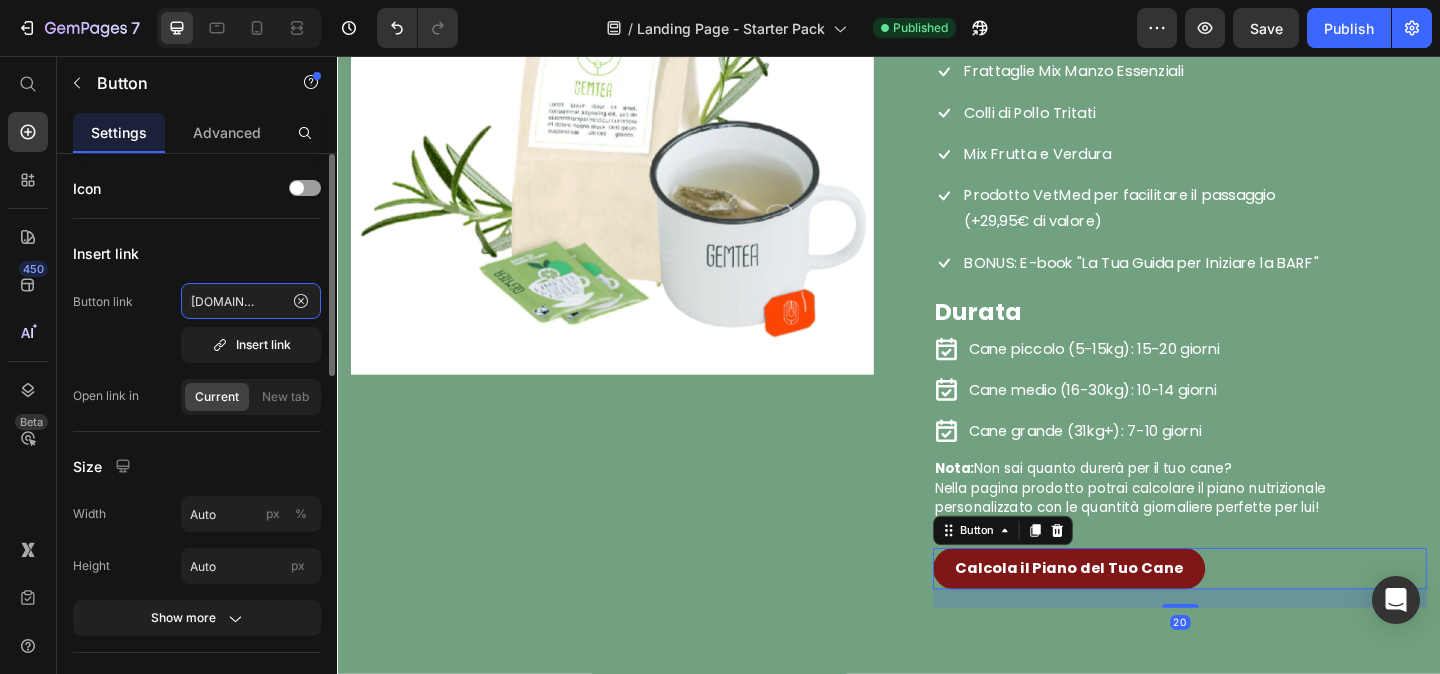 type on "[URL][DOMAIN_NAME]" 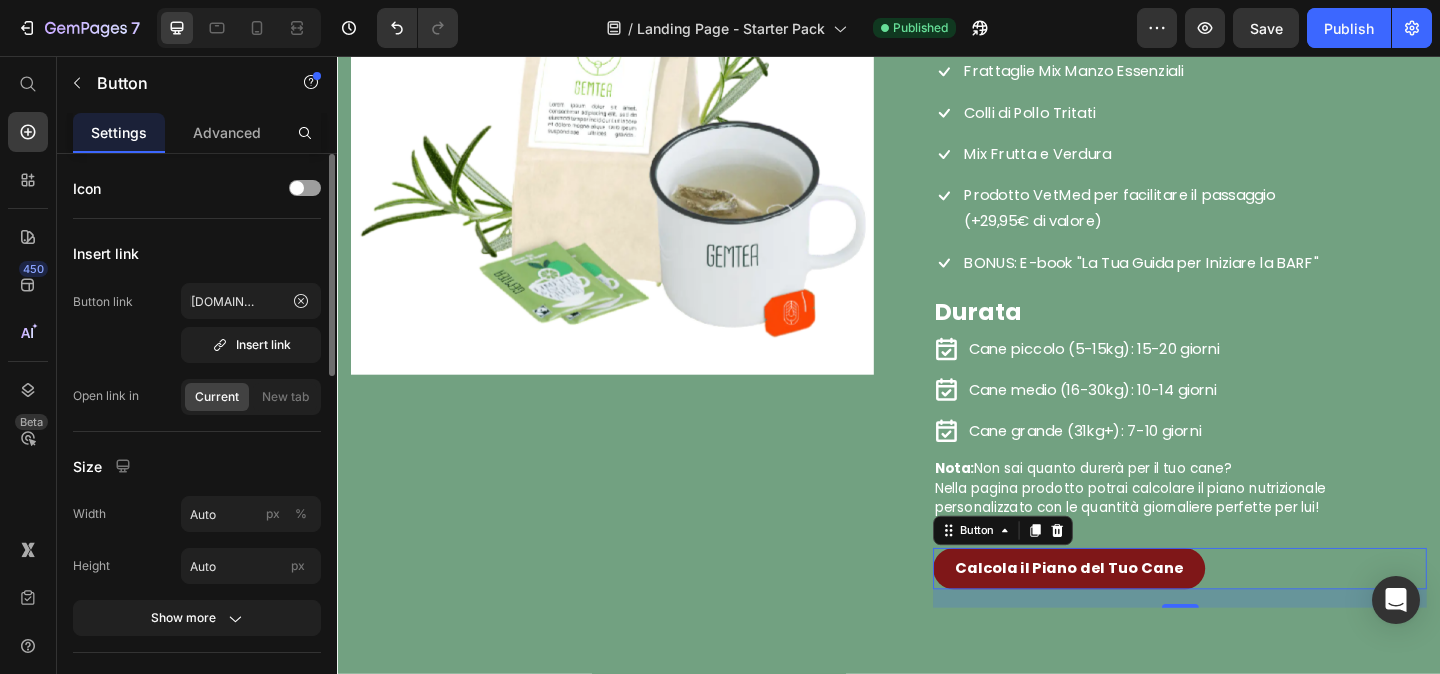 click on "Button link [URL][DOMAIN_NAME]  Insert link" at bounding box center (197, 323) 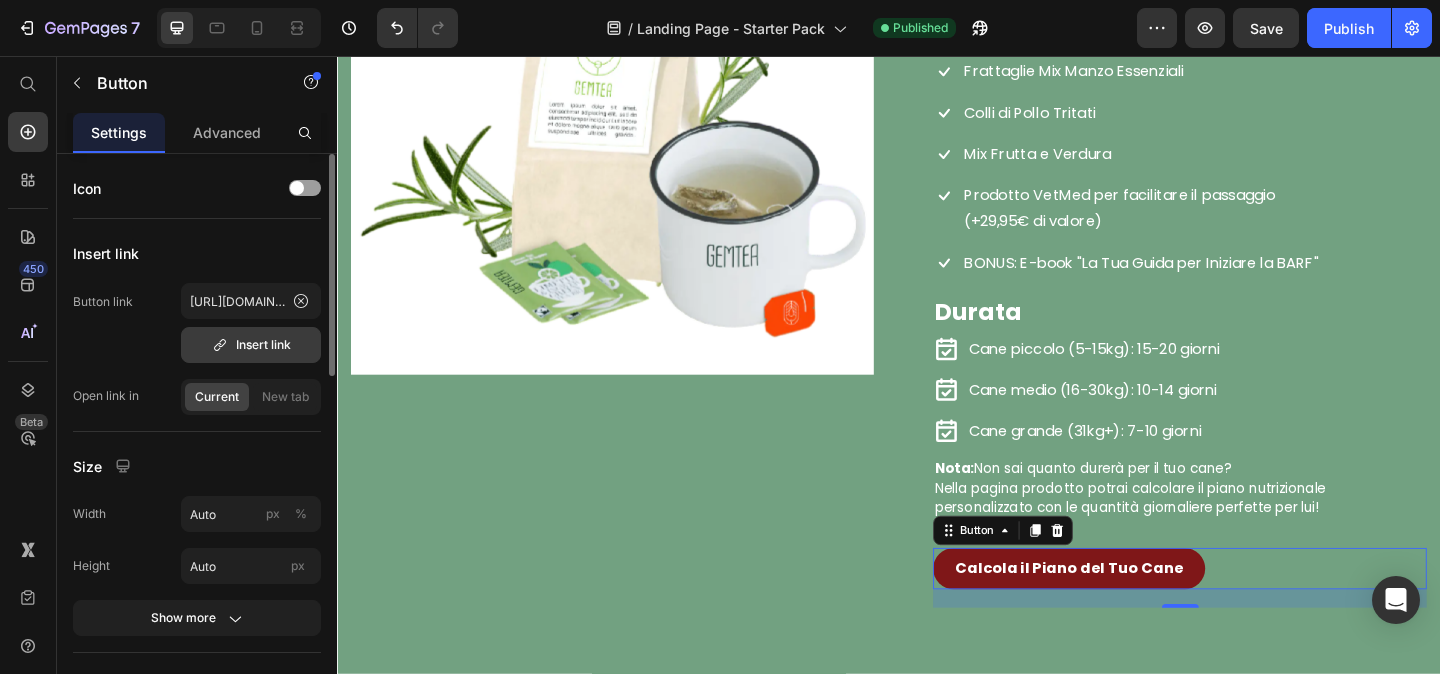 click on "Insert link" at bounding box center [251, 345] 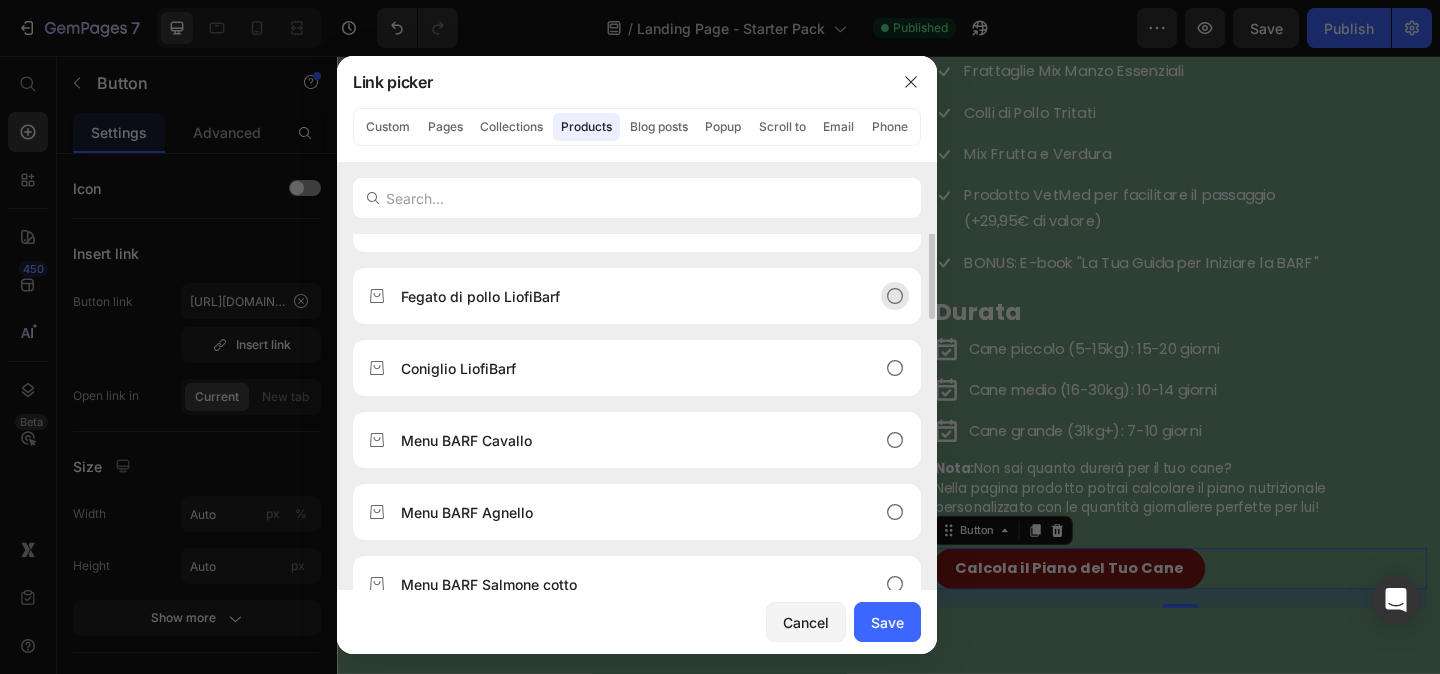 scroll, scrollTop: 0, scrollLeft: 0, axis: both 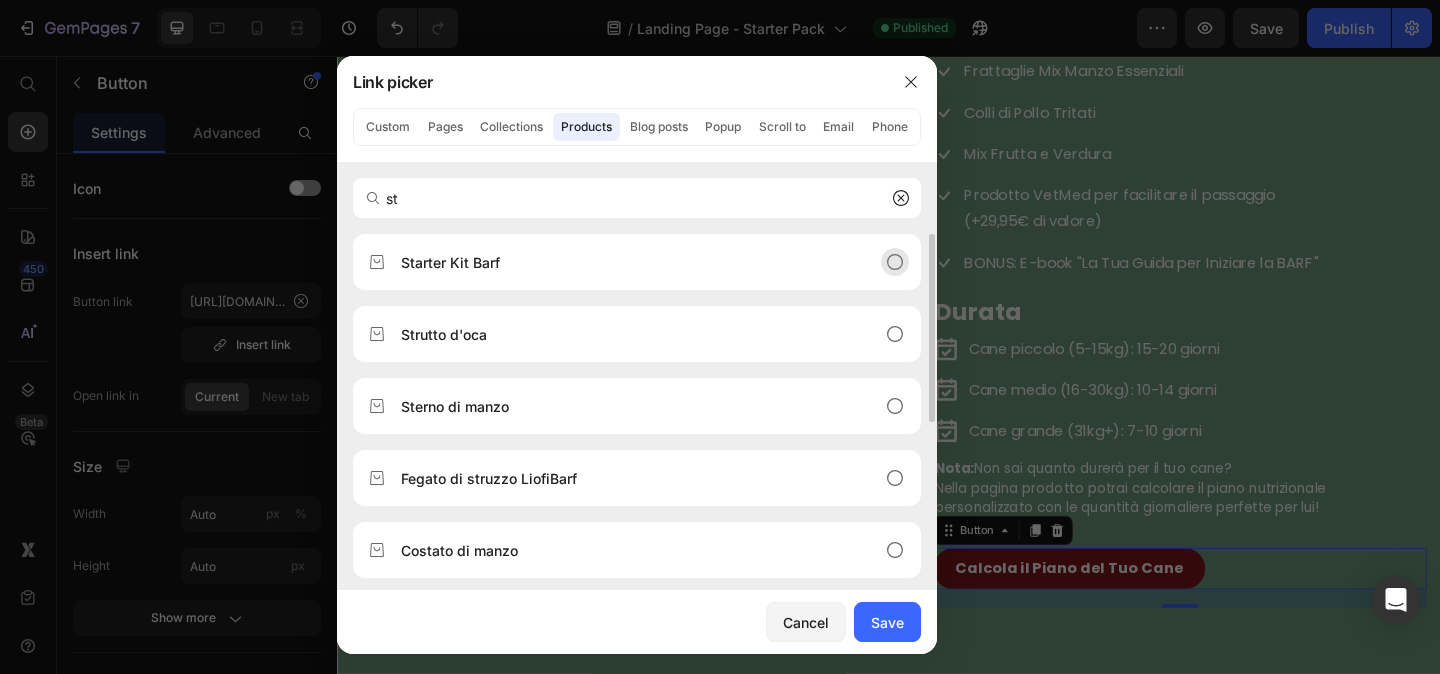 type on "st" 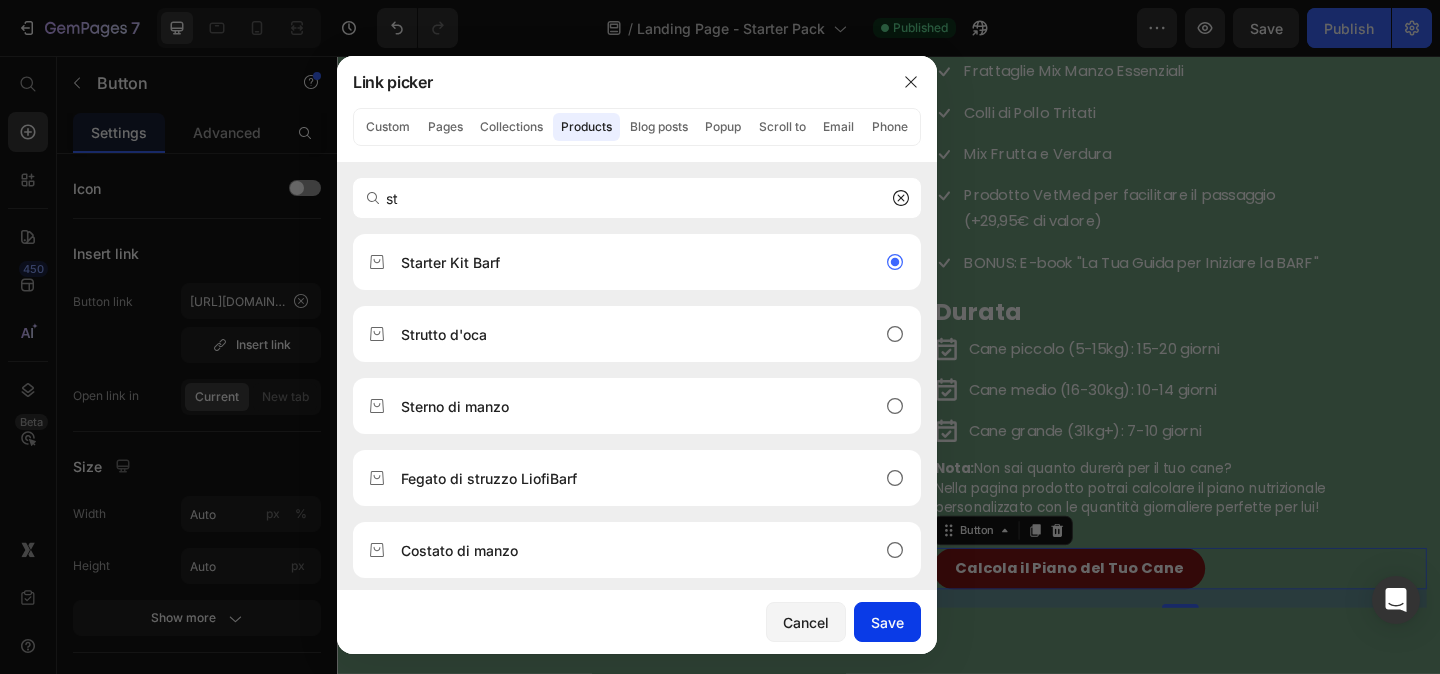 drag, startPoint x: 909, startPoint y: 628, endPoint x: 621, endPoint y: 623, distance: 288.0434 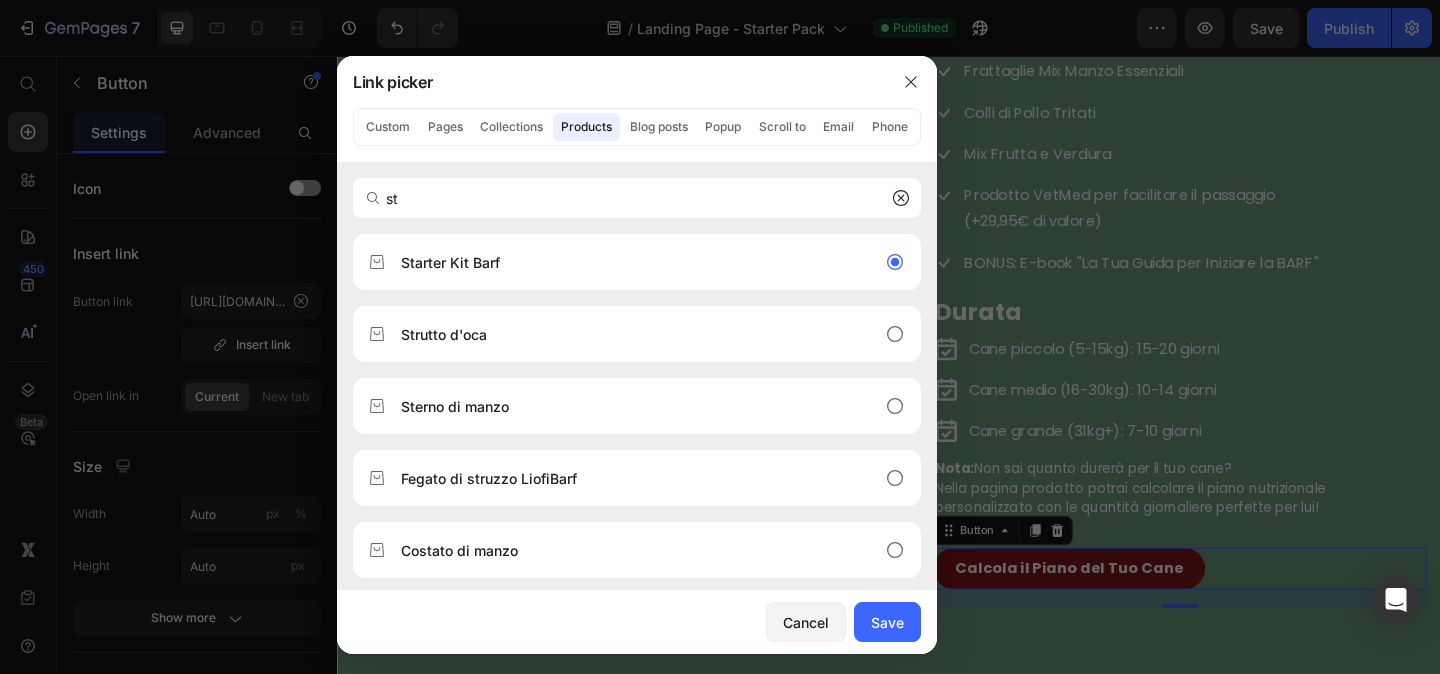 type on "/products/starter-kit-barf" 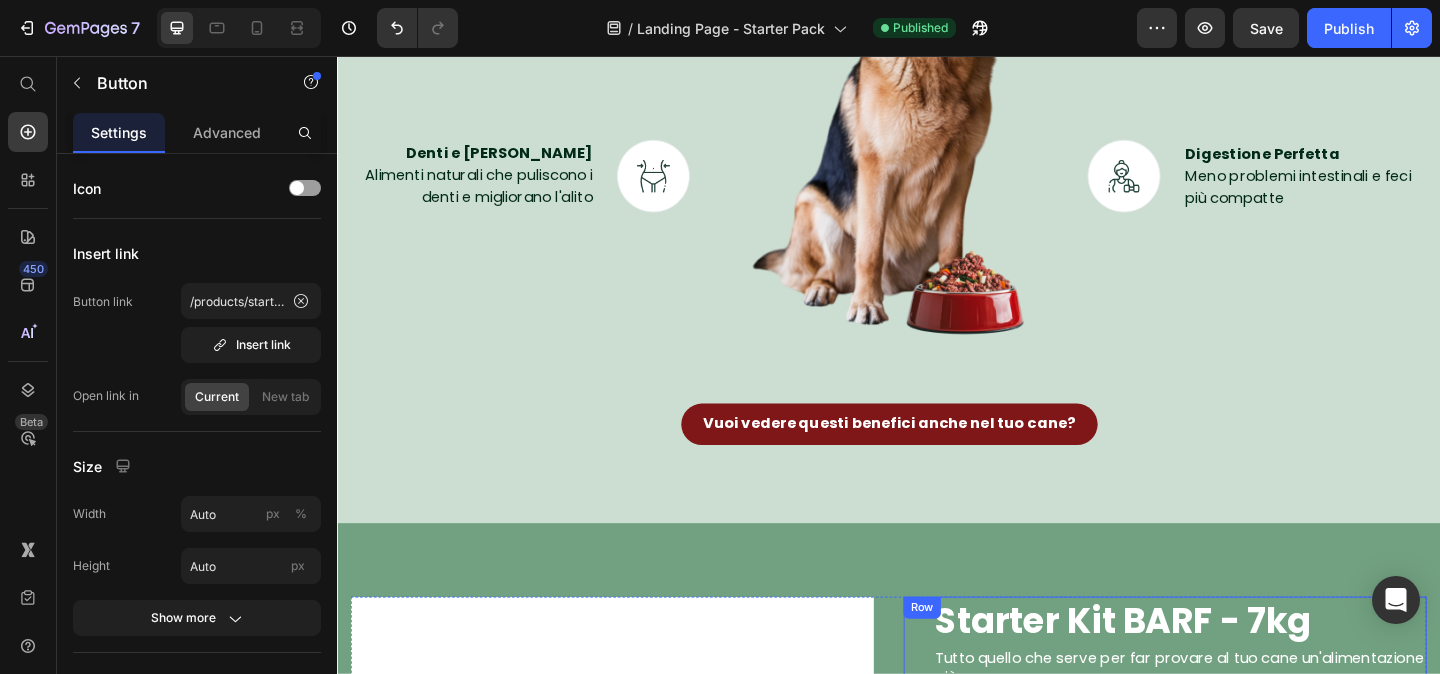 scroll, scrollTop: 3712, scrollLeft: 0, axis: vertical 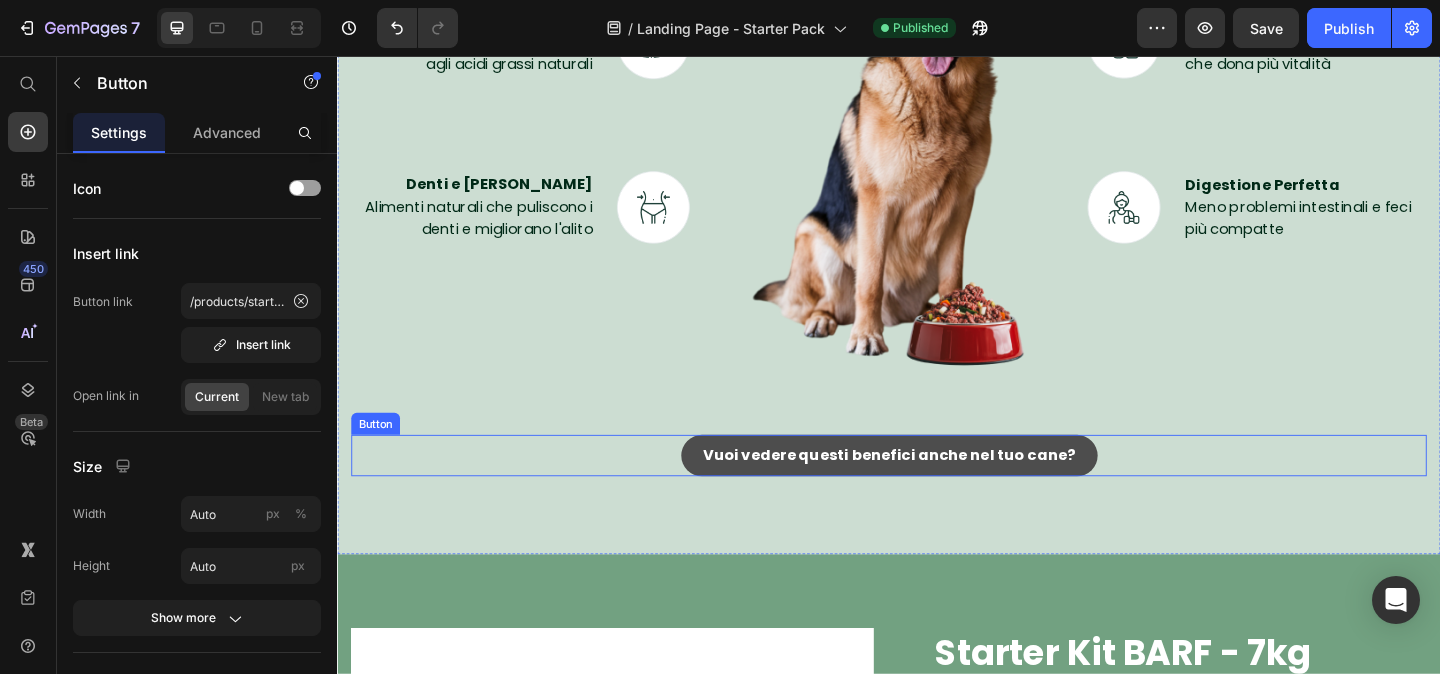 click on "Vuoi vedere questi benefici anche nel tuo cane?" at bounding box center [937, 490] 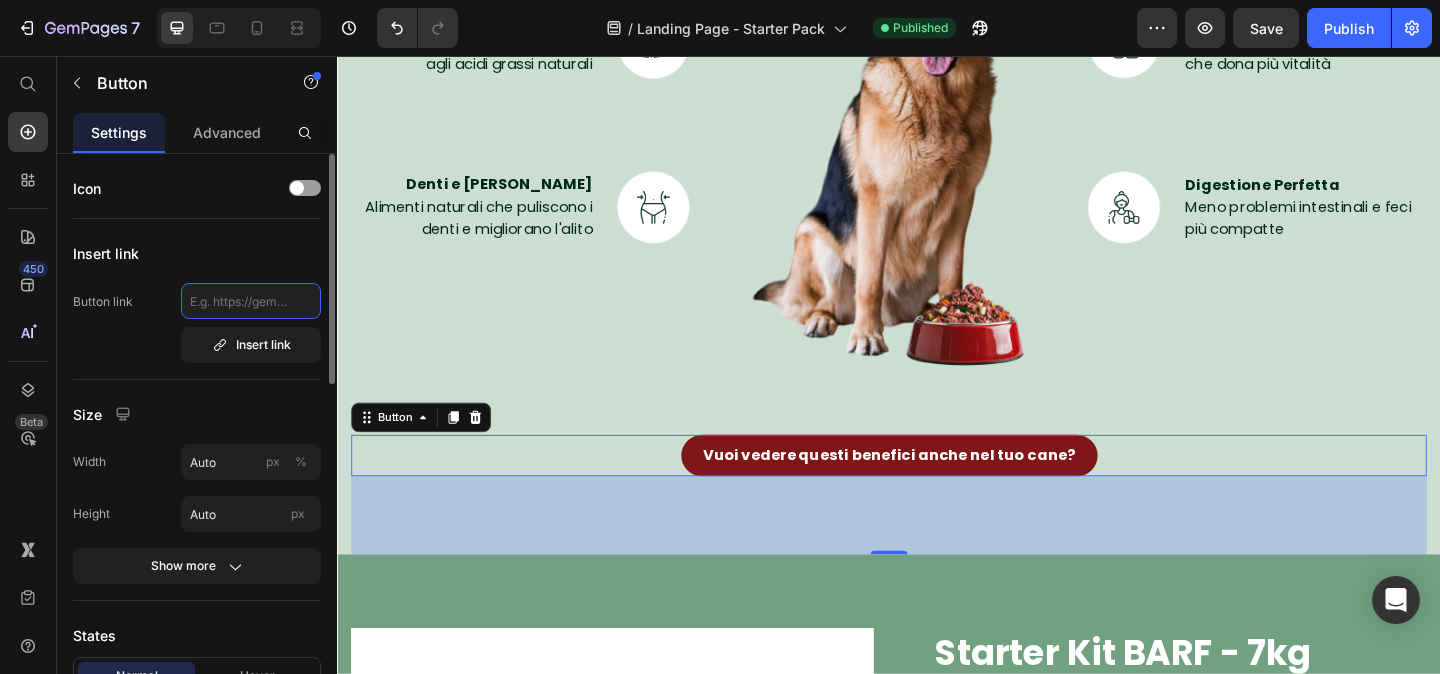click 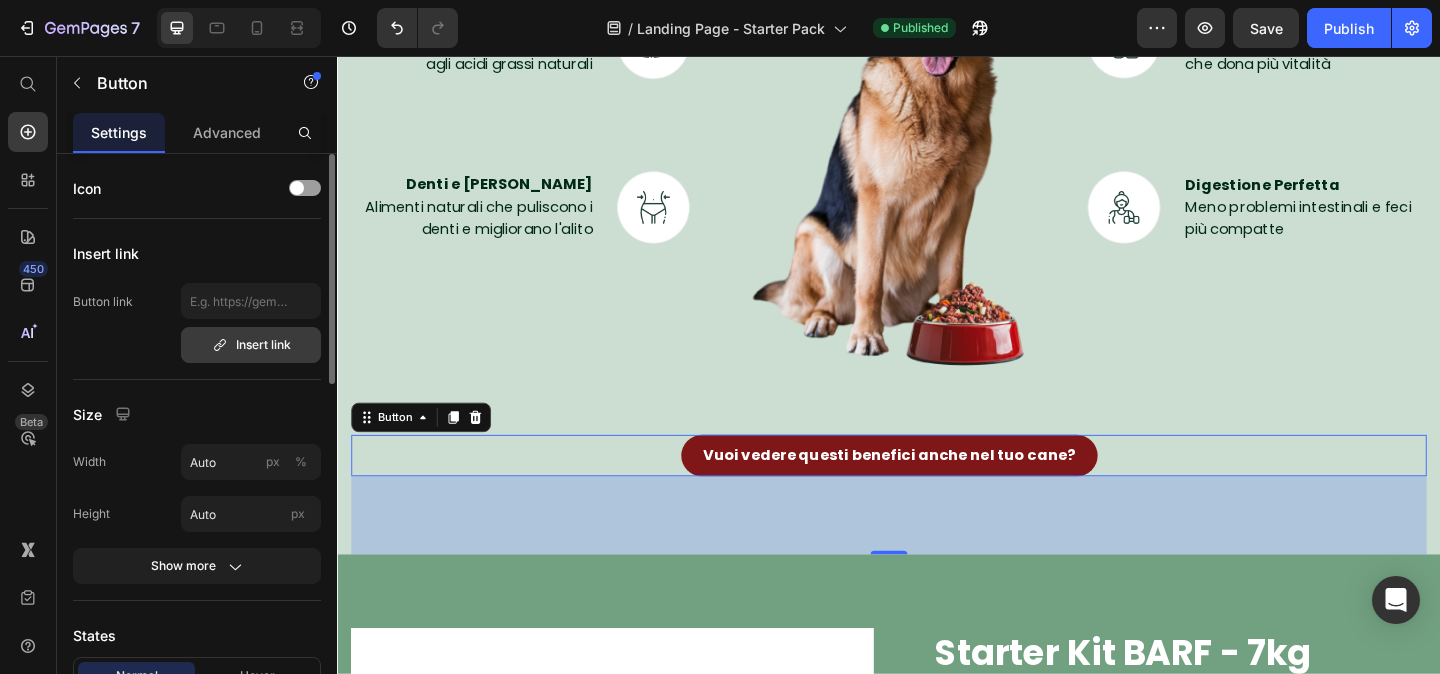 click on "Insert link" at bounding box center (251, 345) 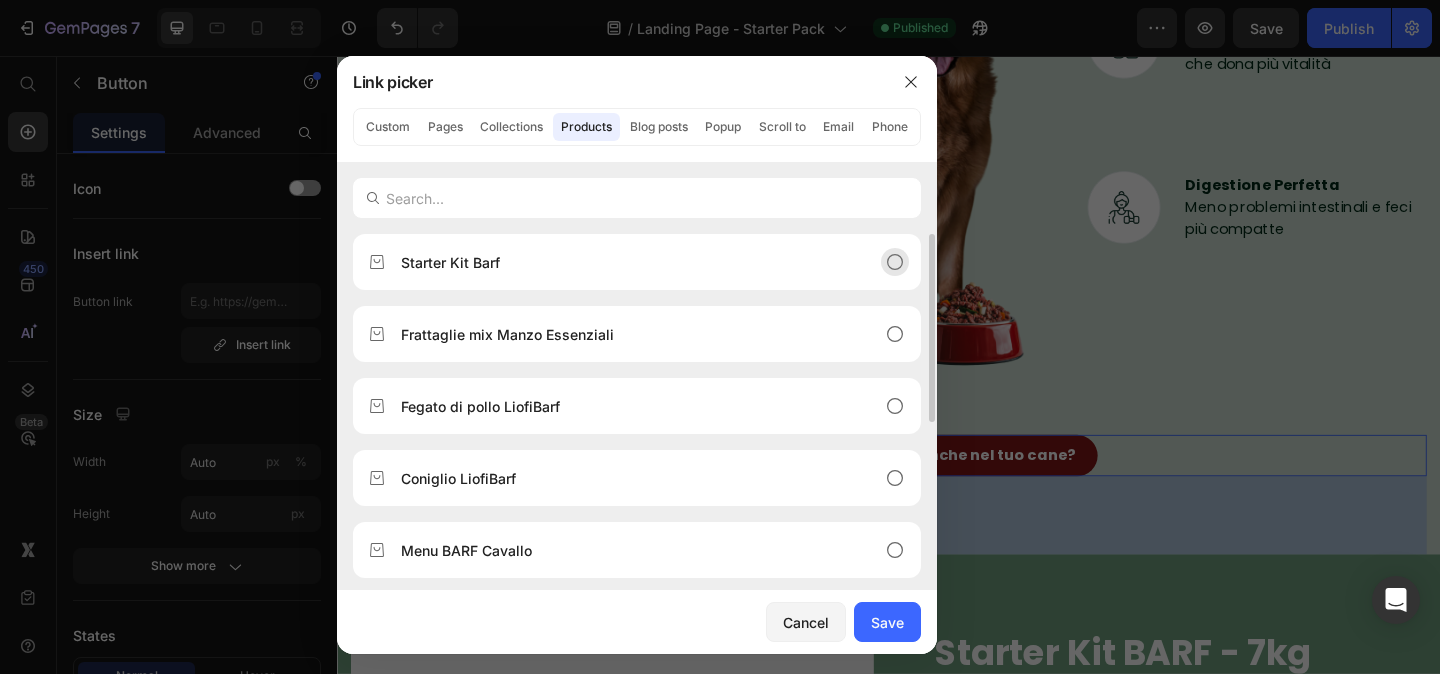 click on "Starter Kit Barf" at bounding box center (450, 262) 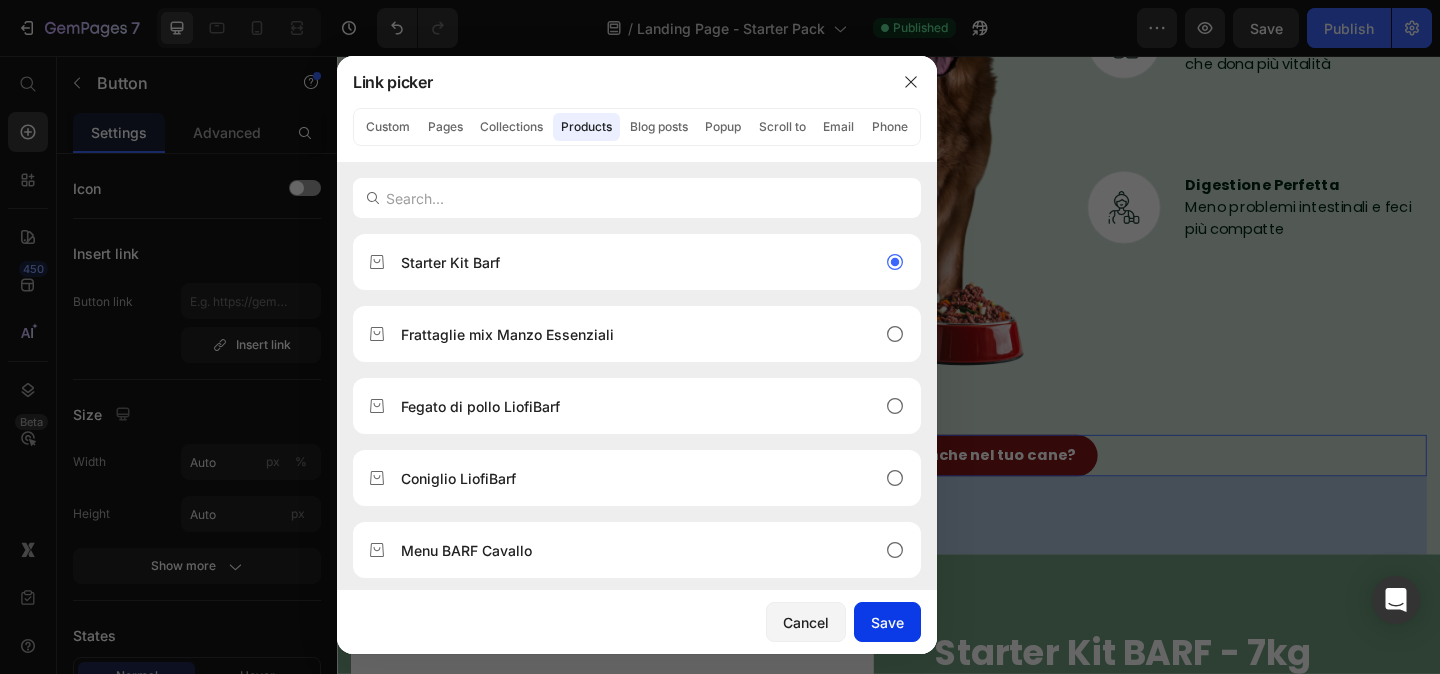 click on "Save" at bounding box center (887, 622) 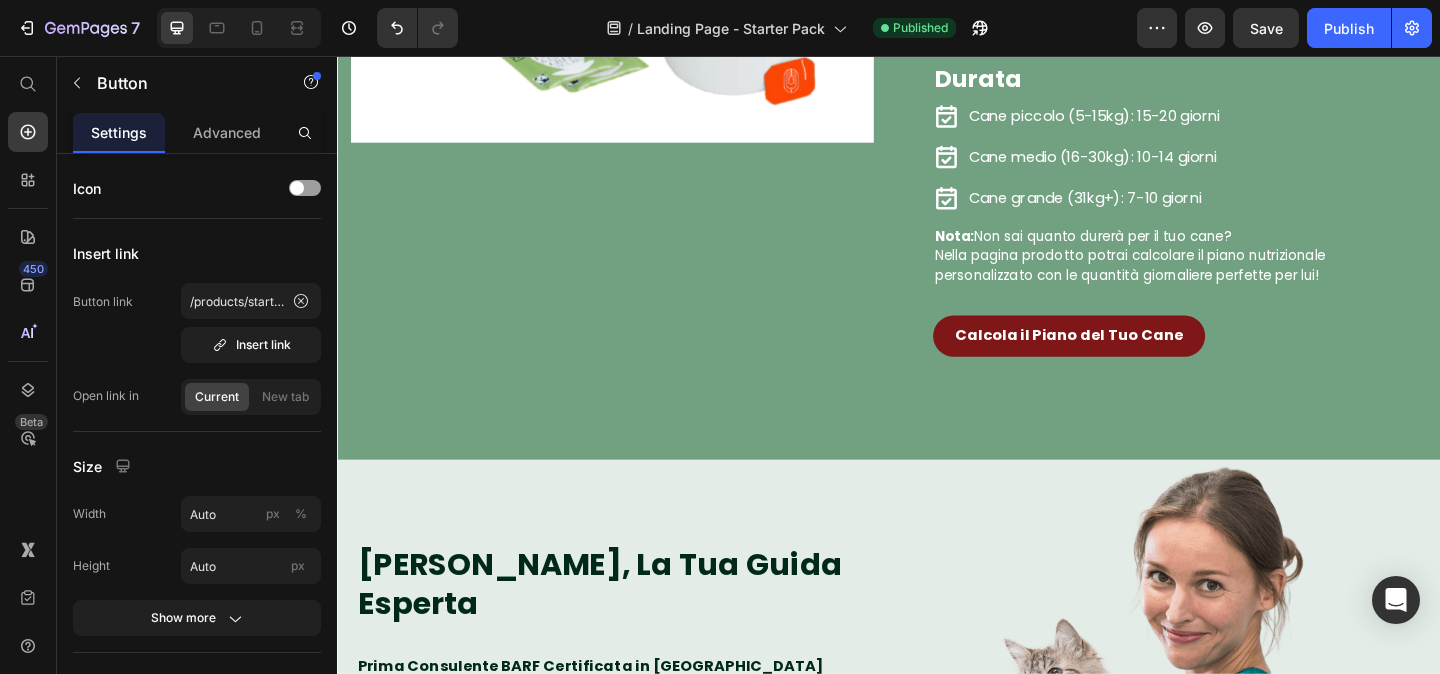 scroll, scrollTop: 4802, scrollLeft: 0, axis: vertical 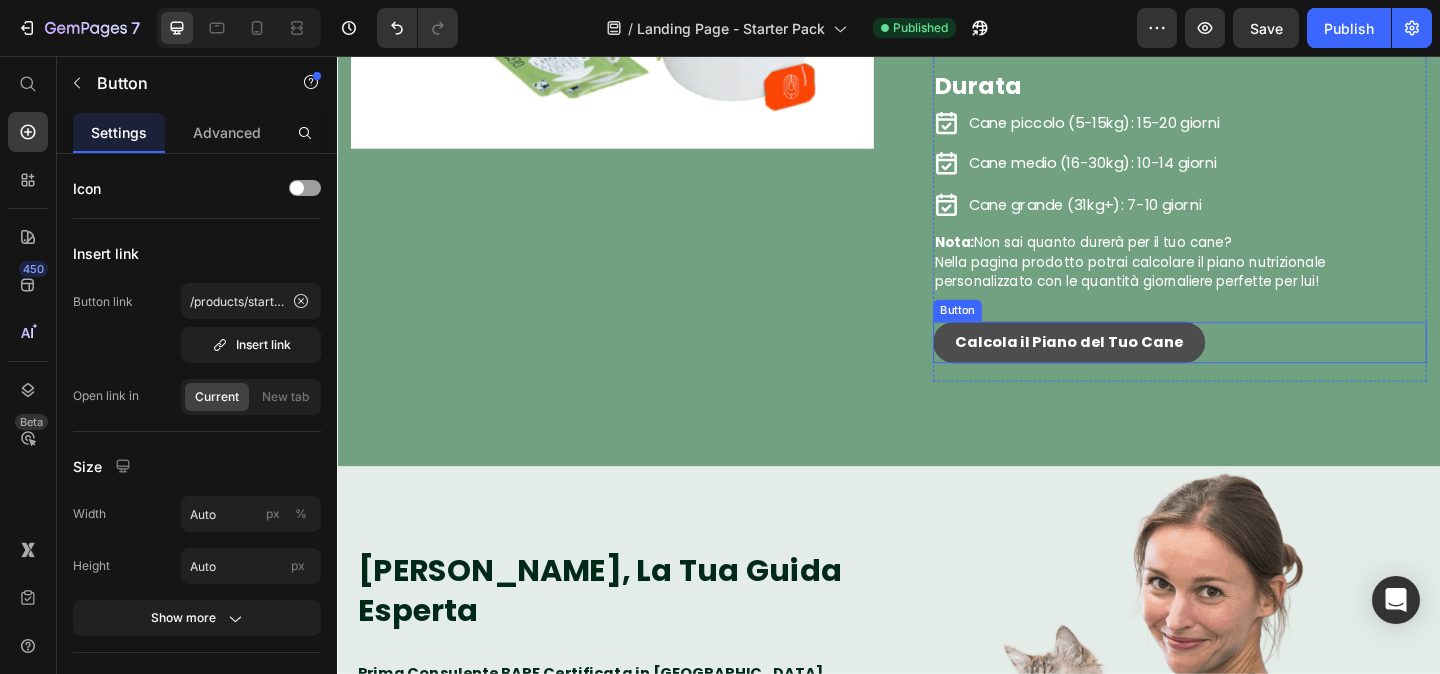 click on "Calcola il Piano del Tuo Cane" at bounding box center [1133, 367] 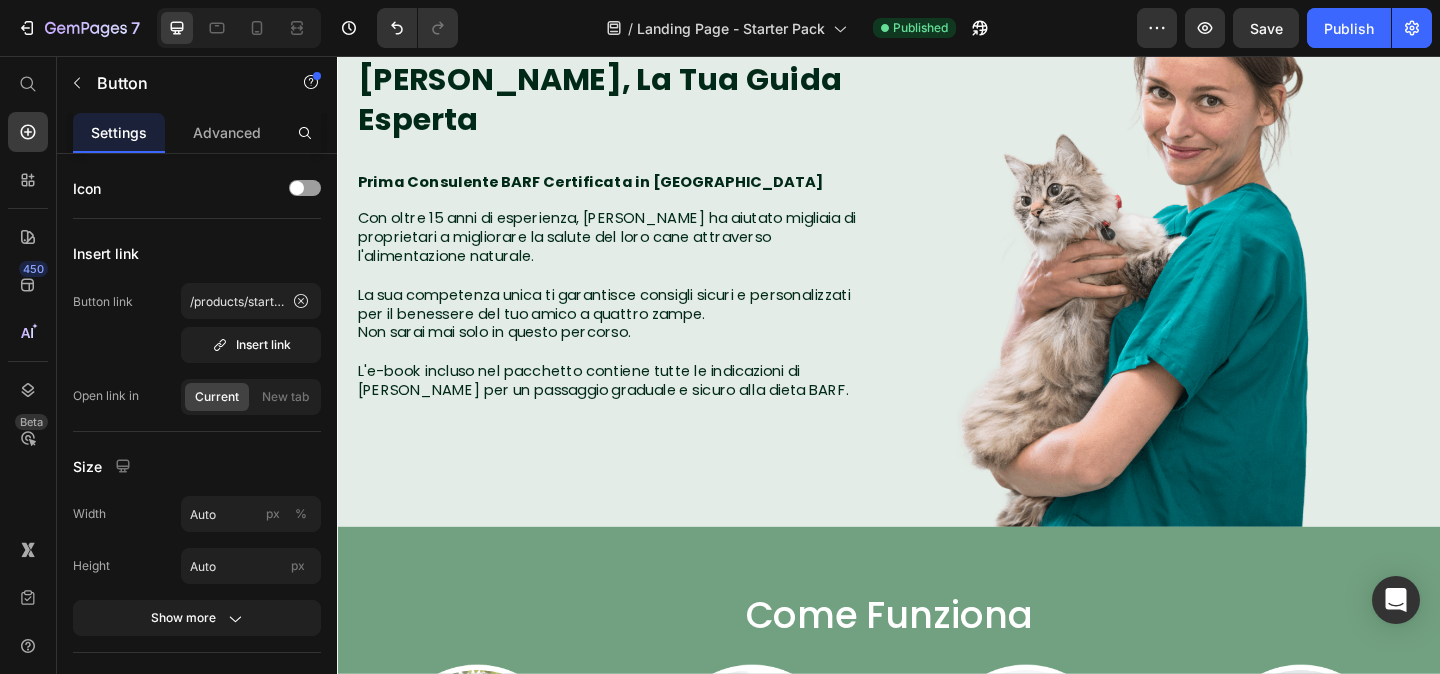 scroll, scrollTop: 4922, scrollLeft: 0, axis: vertical 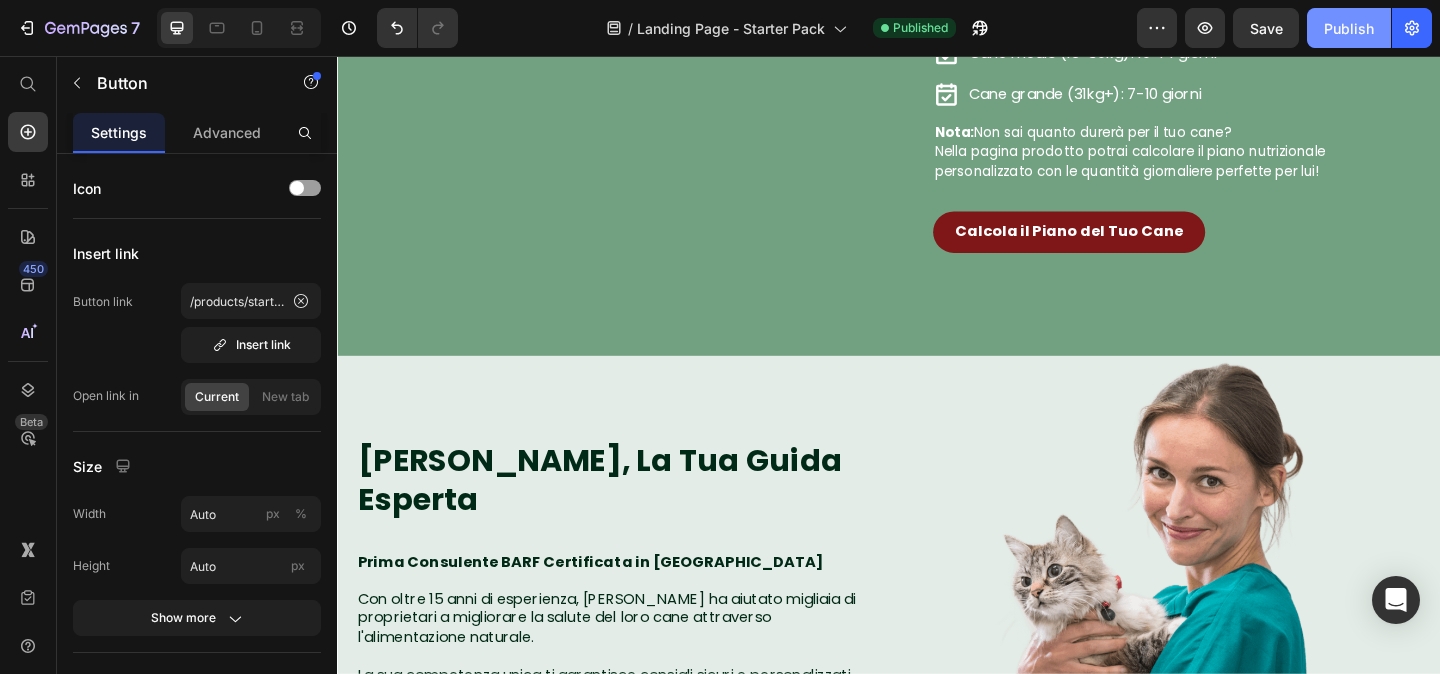 click on "Publish" at bounding box center [1349, 28] 